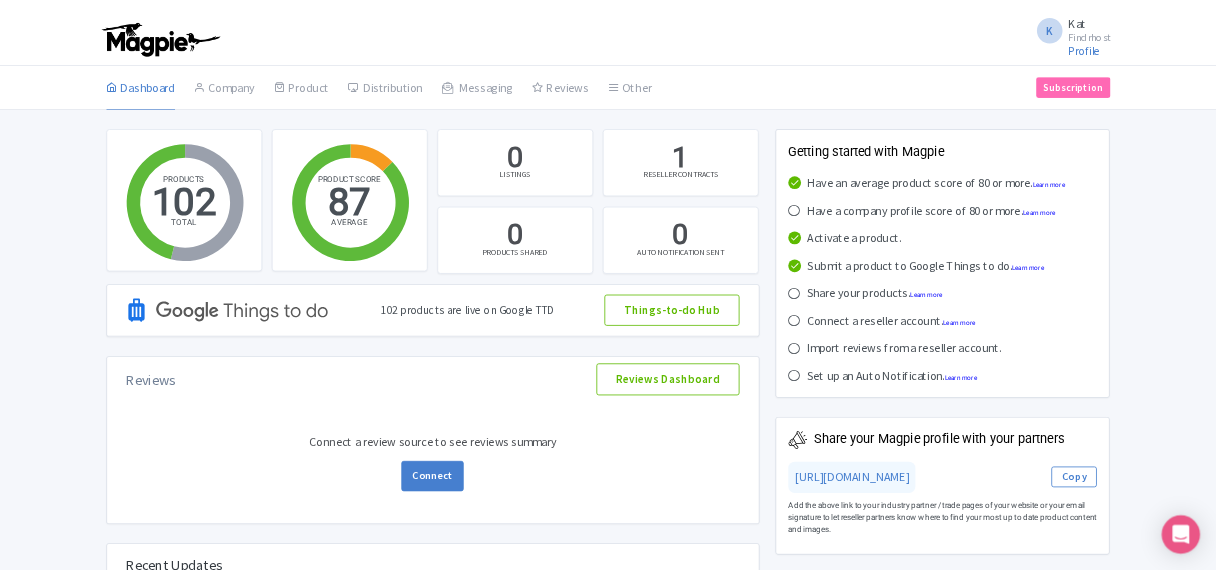 scroll, scrollTop: 0, scrollLeft: 0, axis: both 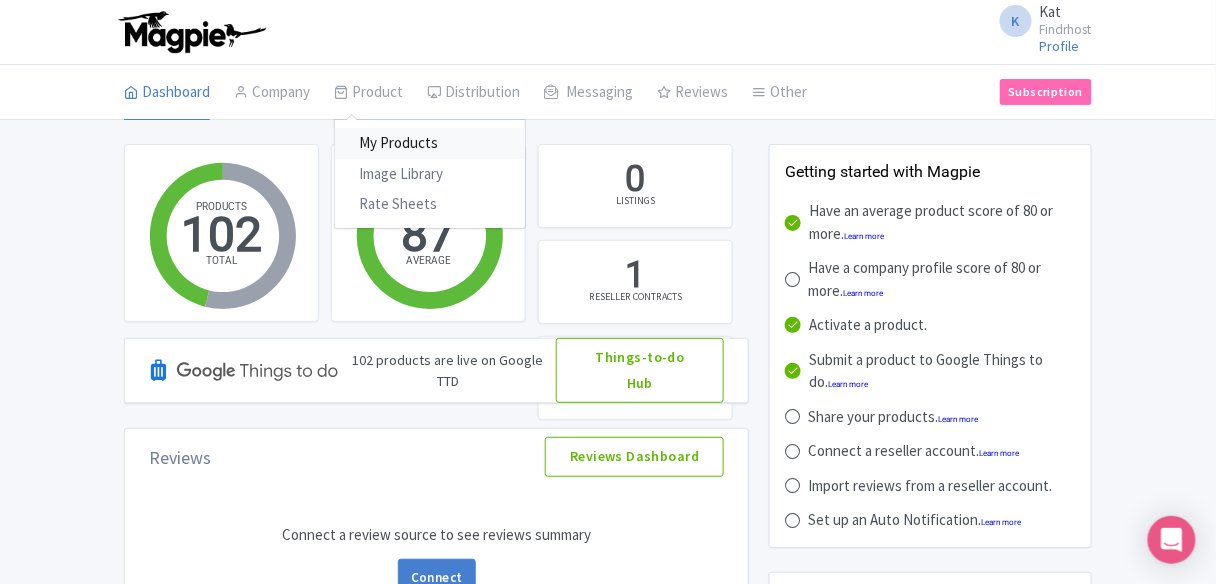 click on "My Products" at bounding box center [430, 143] 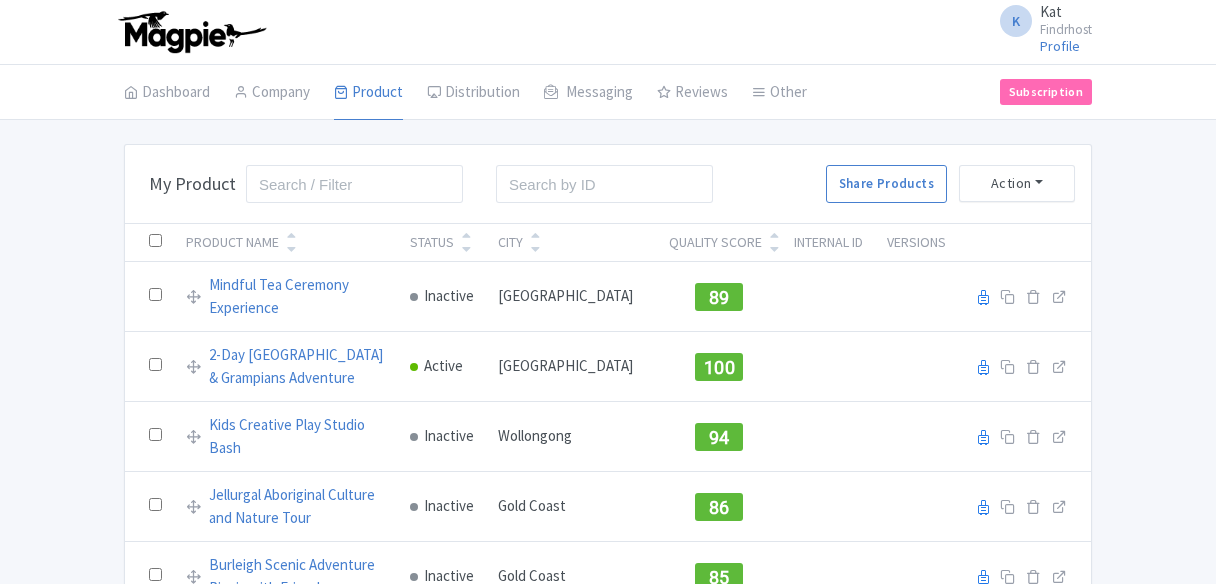 click on "Action" at bounding box center [1017, 183] 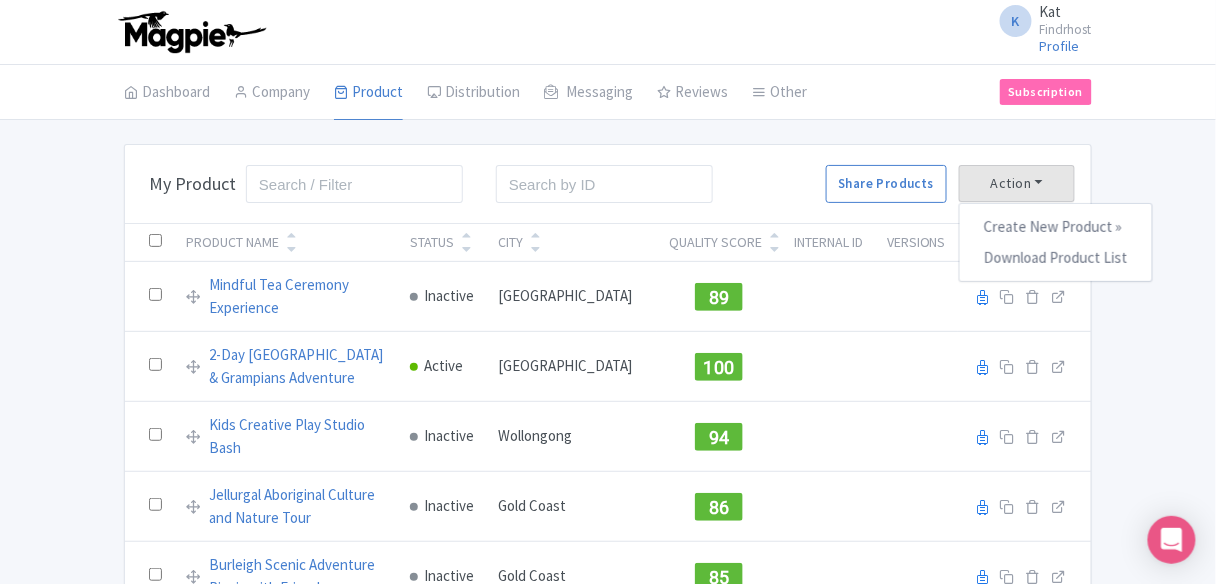 click on "Start with blank product" at bounding box center (0, 0) 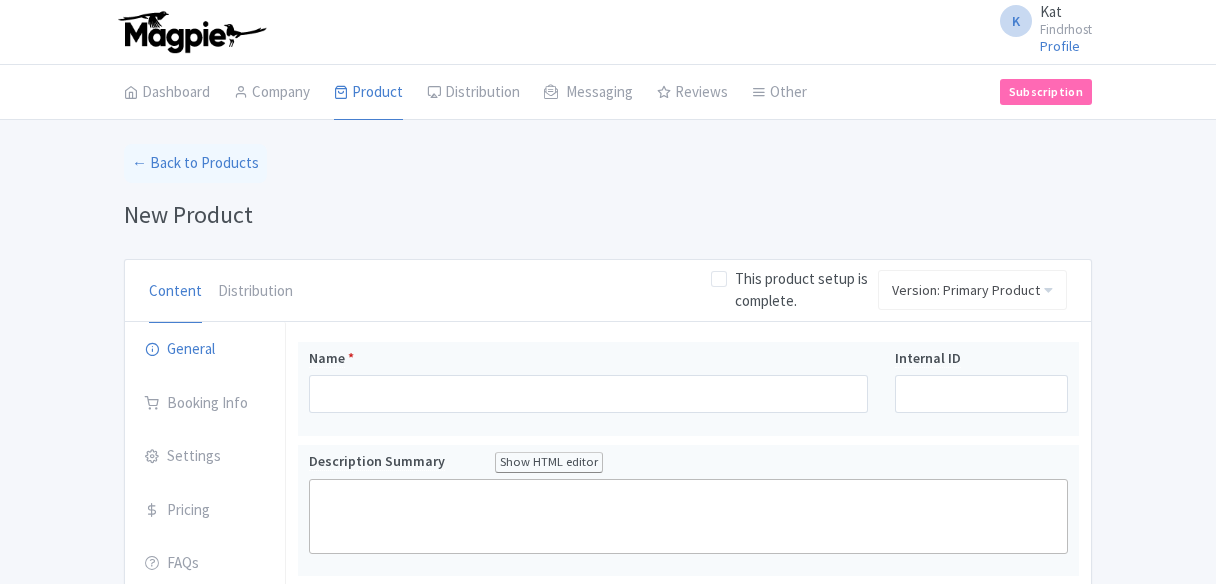 scroll, scrollTop: 0, scrollLeft: 0, axis: both 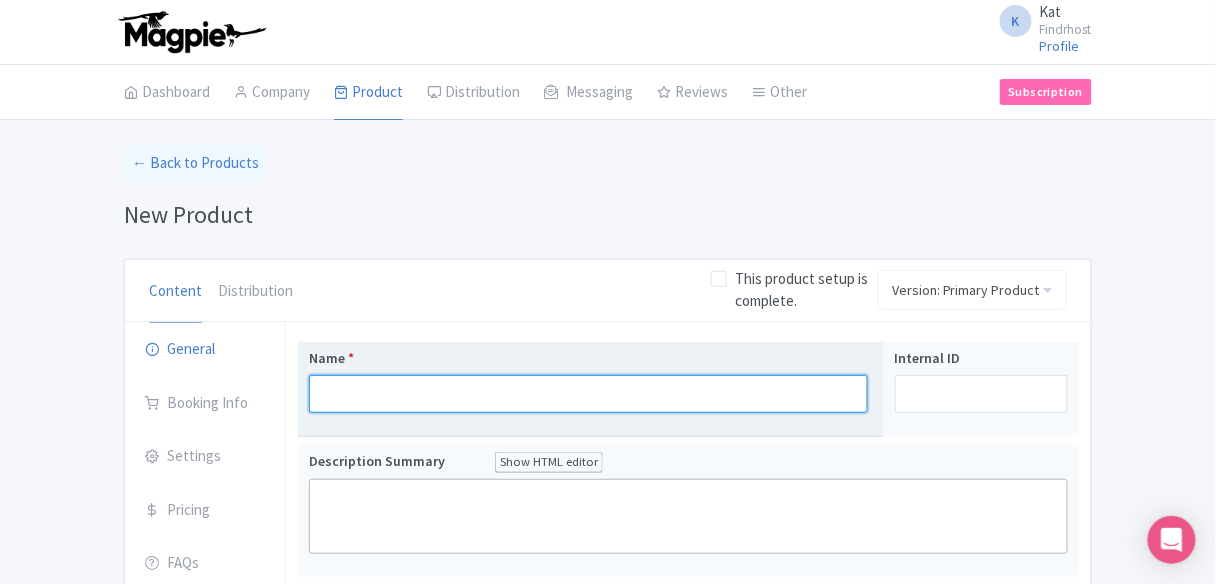 click on "Name   *" at bounding box center [588, 394] 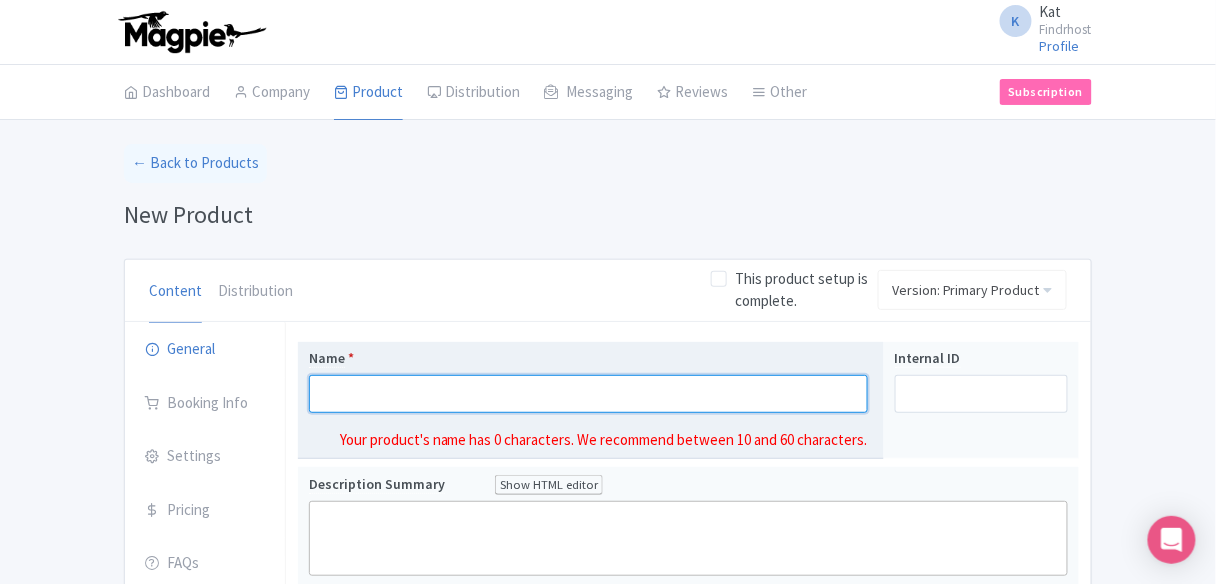 paste on "Reef & Island | Great Barrier Reef & Dunk Island | Cairns Day Trip | 6:30 AM" 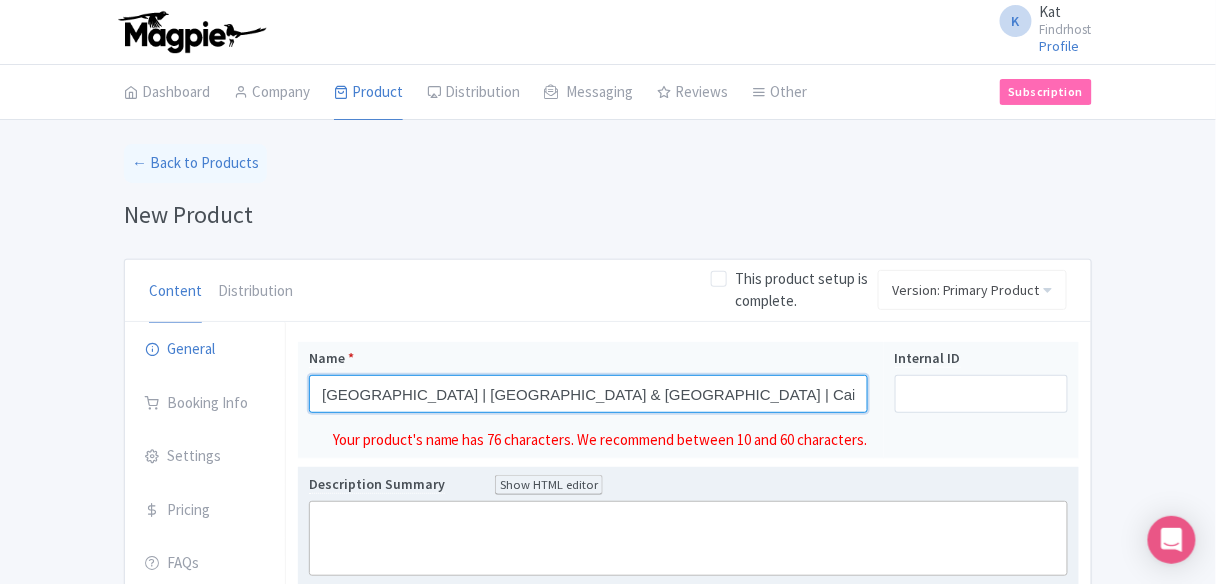 type on "Reef & Island | Great Barrier Reef & Dunk Island | Cairns Day Trip | 6:30 AM" 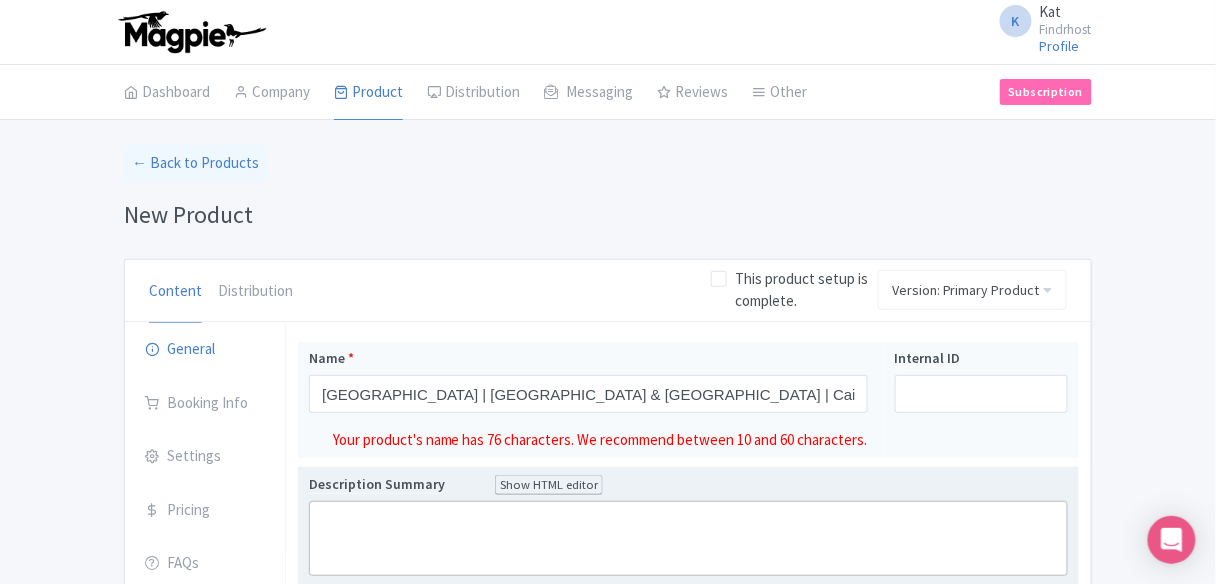 click 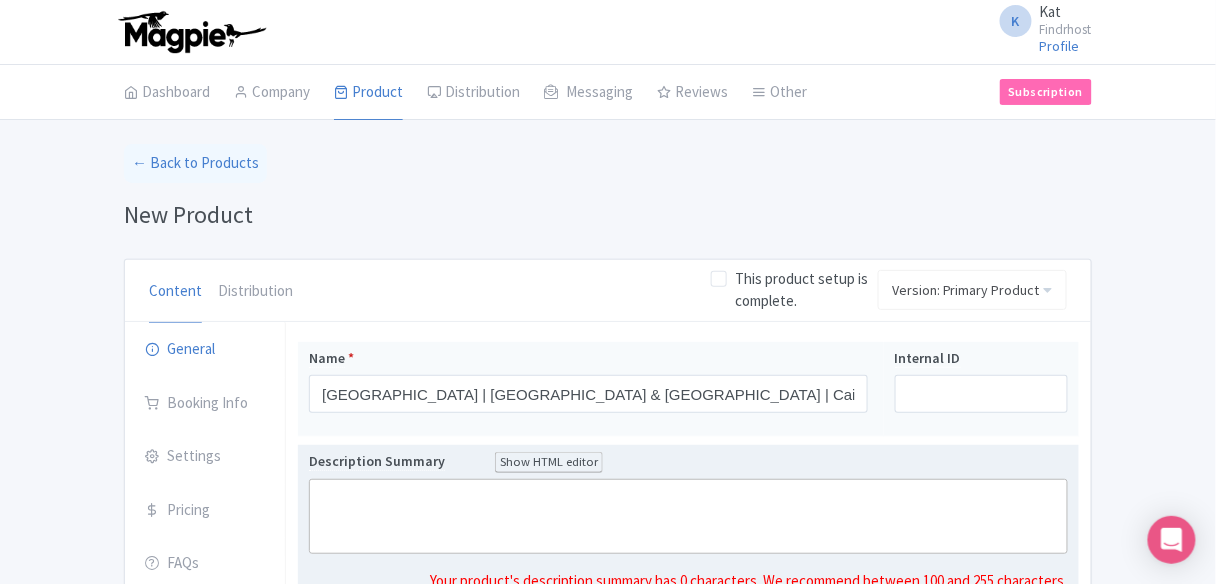 paste on "<div>Embark on a full-day tropical adventure exploring the vibrant marine life of the Great Barrier Reef and the idyllic beauty of Dunk Island. Departing from Cairns at 6:30 AM, this tour blends snorkeling, island relaxation, and stunning reef views for an unforgettable Queensland escape.<br><br></div>" 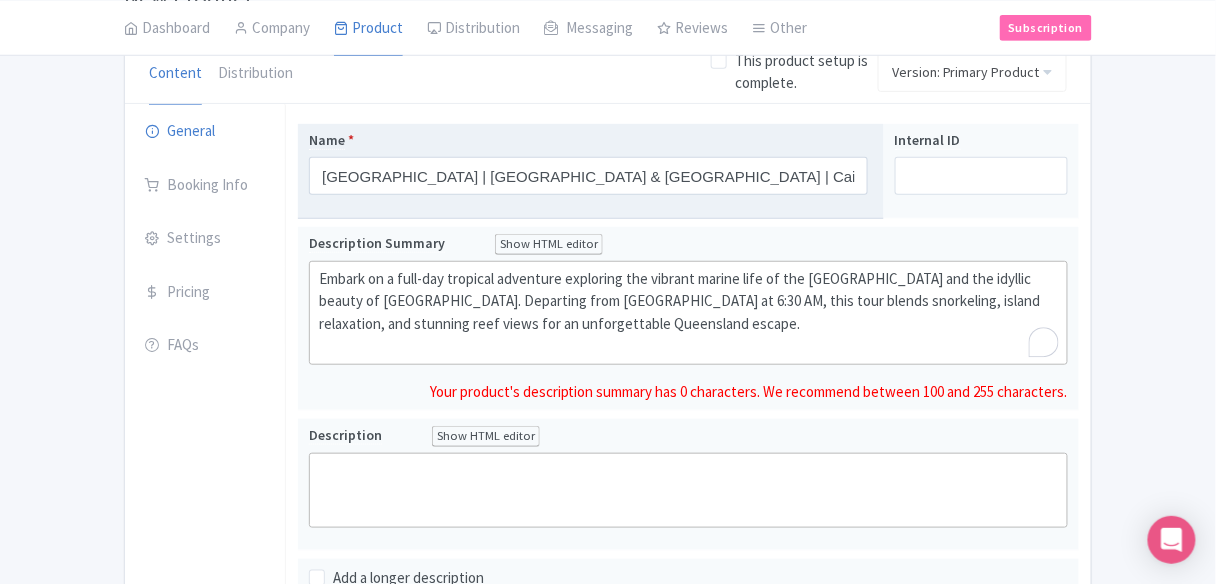 scroll, scrollTop: 240, scrollLeft: 0, axis: vertical 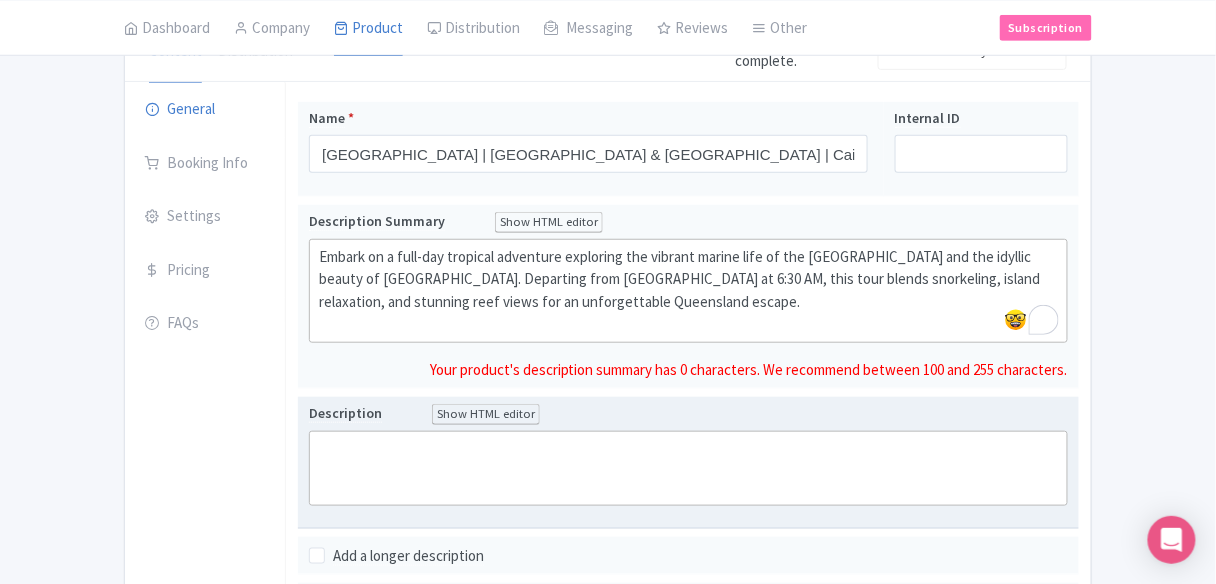 click 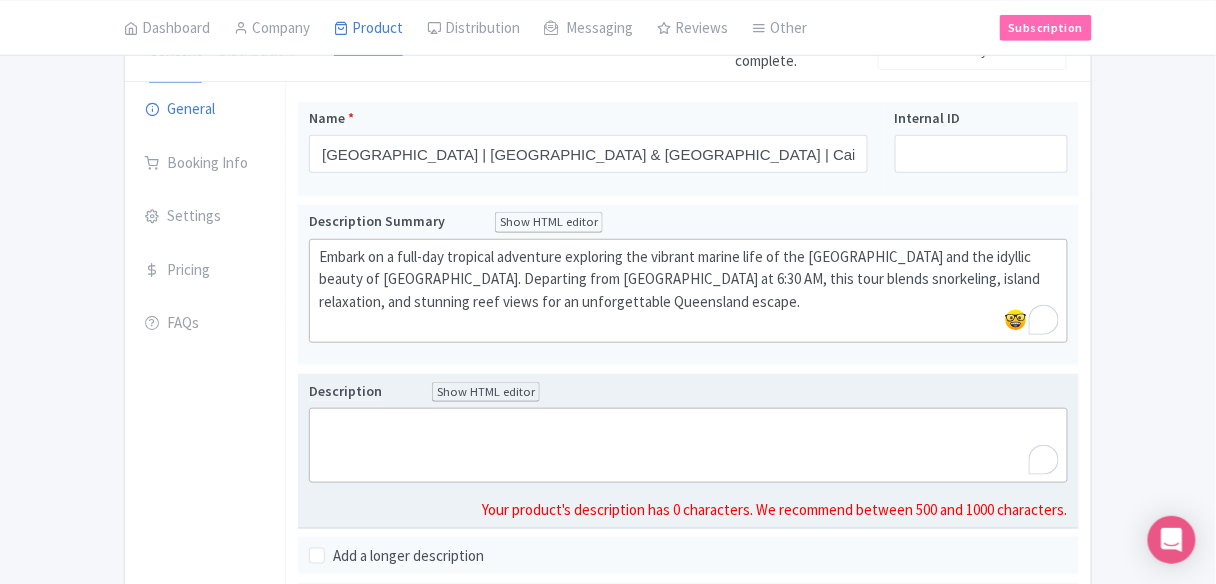 paste on "<div>Start your day early with an exciting departure from Cairns at 6:30 AM and journey into the heart of the Great Barrier Reef. Your first destination is the world-renowned reef system where you’ll enjoy guided snorkeling in crystal-clear waters teeming with colorful corals and marine life.<br><br></div><div>After your underwater adventure, cruise to the peaceful shores of <strong>Dunk Island</strong>, one of the most picturesque islands in the region. Spend your time relaxing on golden beaches, strolling through tropical walking tracks, or simply soaking up the sun in this serene paradise.<br><br></div><div>This all-inclusive experience offers the perfect balance of reef exploration and island escape—ideal for nature lovers, families, and couples seeking a one-day tropical retreat from Cairns.<br><br></div>" 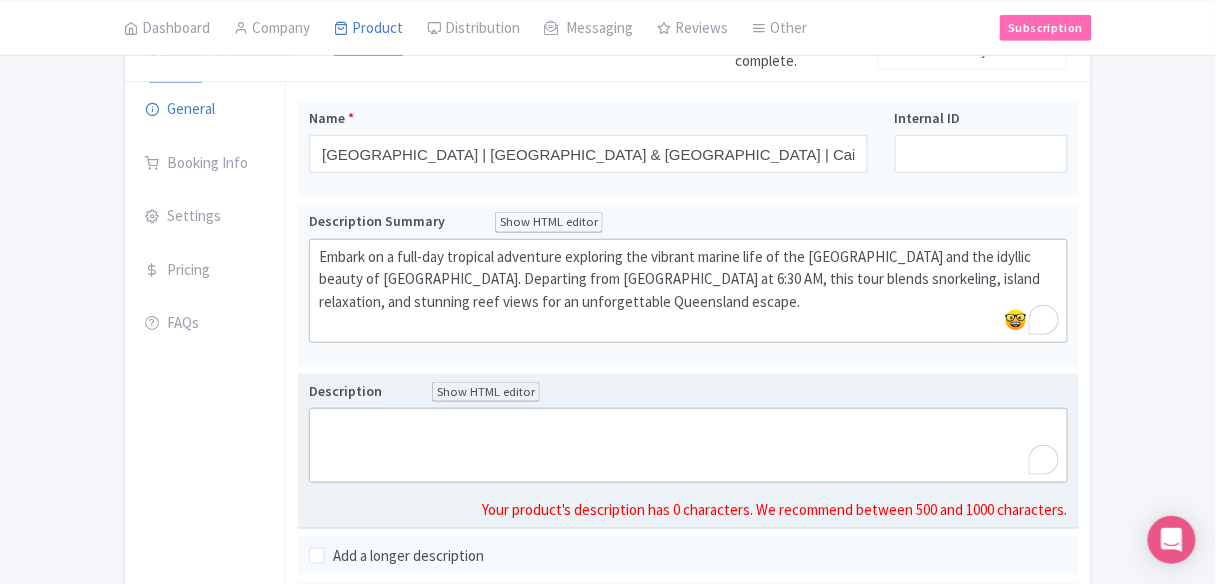 type on "<div>Start your day early with an exciting departure from Cairns at 6:30 AM and journey into the heart of the Great Barrier Reef. Your first destination is the world-renowned reef system where you’ll enjoy guided snorkeling in crystal-clear waters teeming with colorful corals and marine life.<br><br></div><div>After your underwater adventure, cruise to the peaceful shores of <strong>Dunk Island</strong>, one of the most picturesque islands in the region. Spend your time relaxing on golden beaches, strolling through tropical walking tracks, or simply soaking up the sun in this serene paradise.<br><br></div><div>This all-inclusive experience offers the perfect balance of reef exploration and island escape—ideal for nature lovers, families, and couples seeking a one-day tropical retreat from Cairns.<br><br></div>" 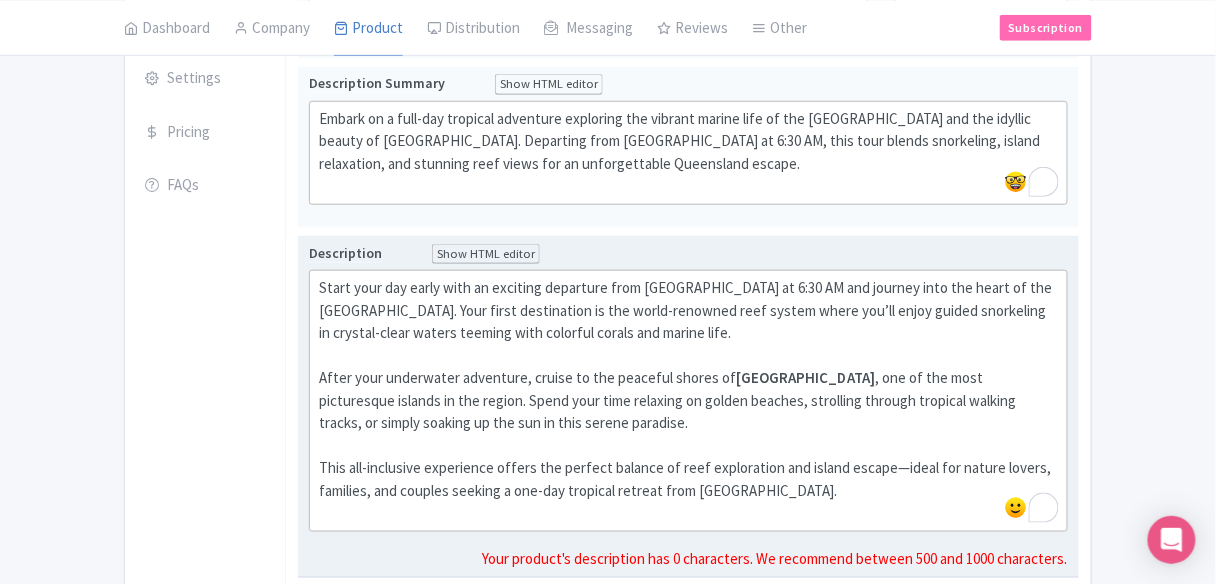 scroll, scrollTop: 320, scrollLeft: 0, axis: vertical 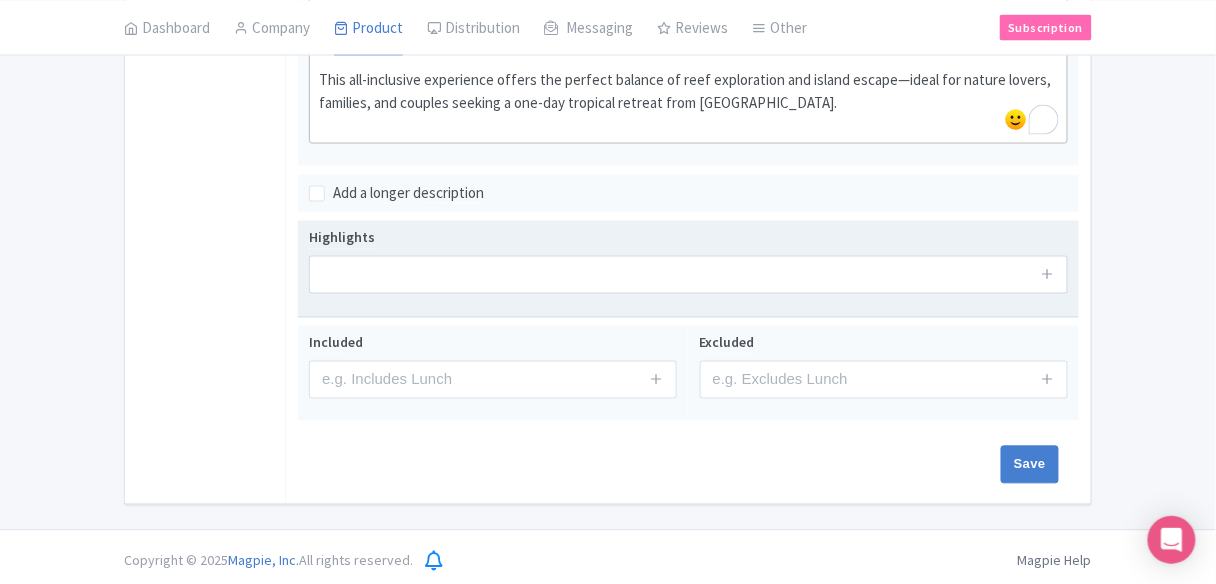 click on "Highlights" at bounding box center (688, 269) 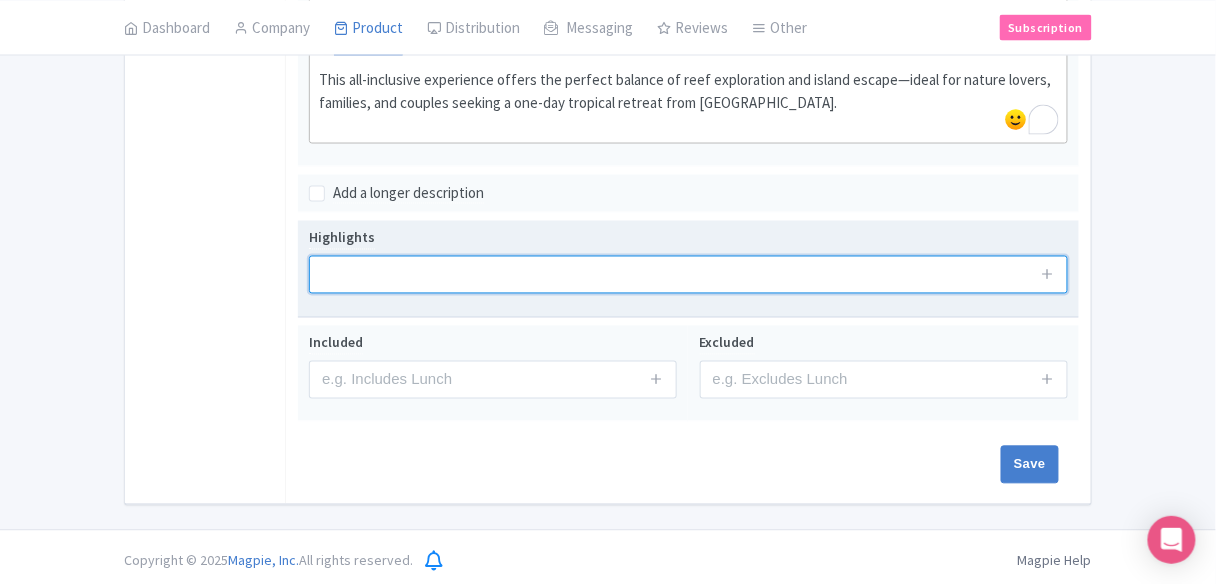 click at bounding box center (688, 275) 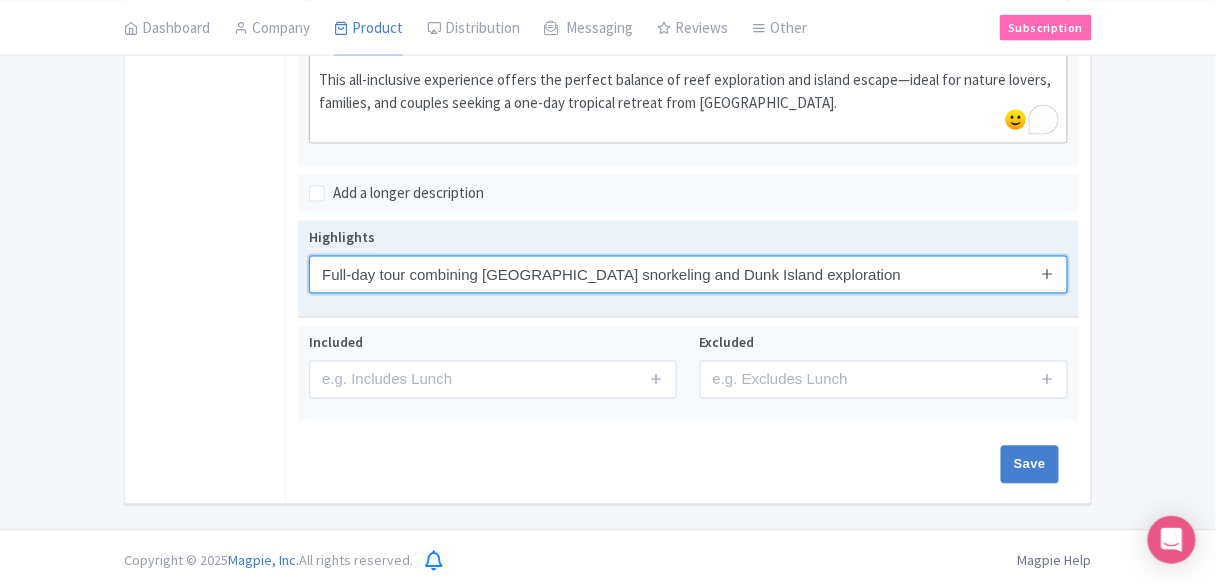 type on "Full-day tour combining Great Barrier Reef snorkeling and Dunk Island exploration" 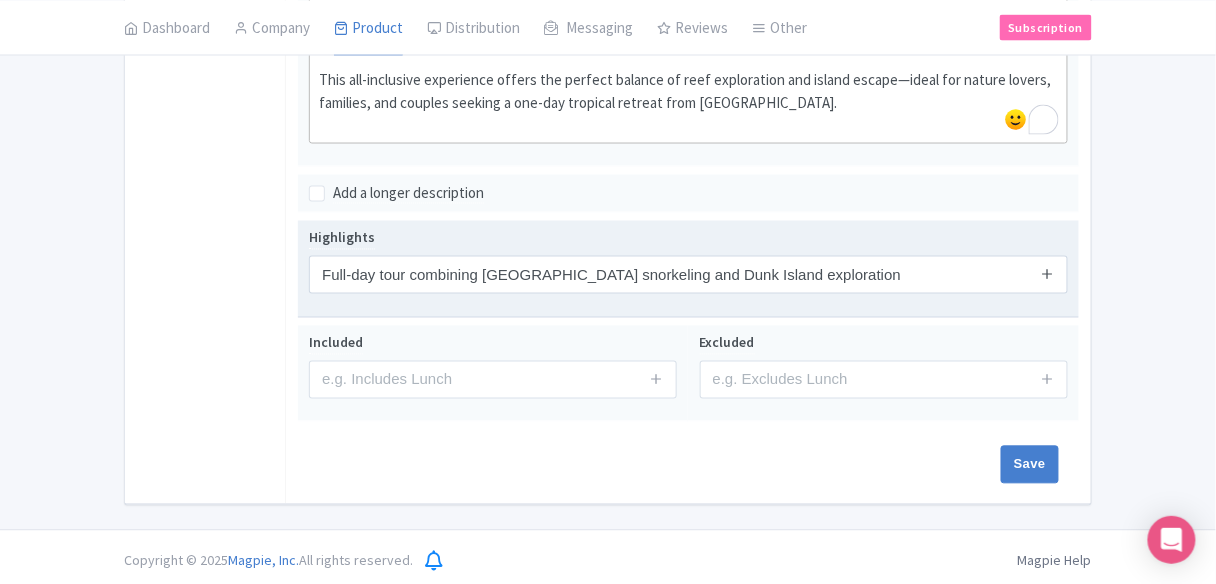 click at bounding box center (1047, 274) 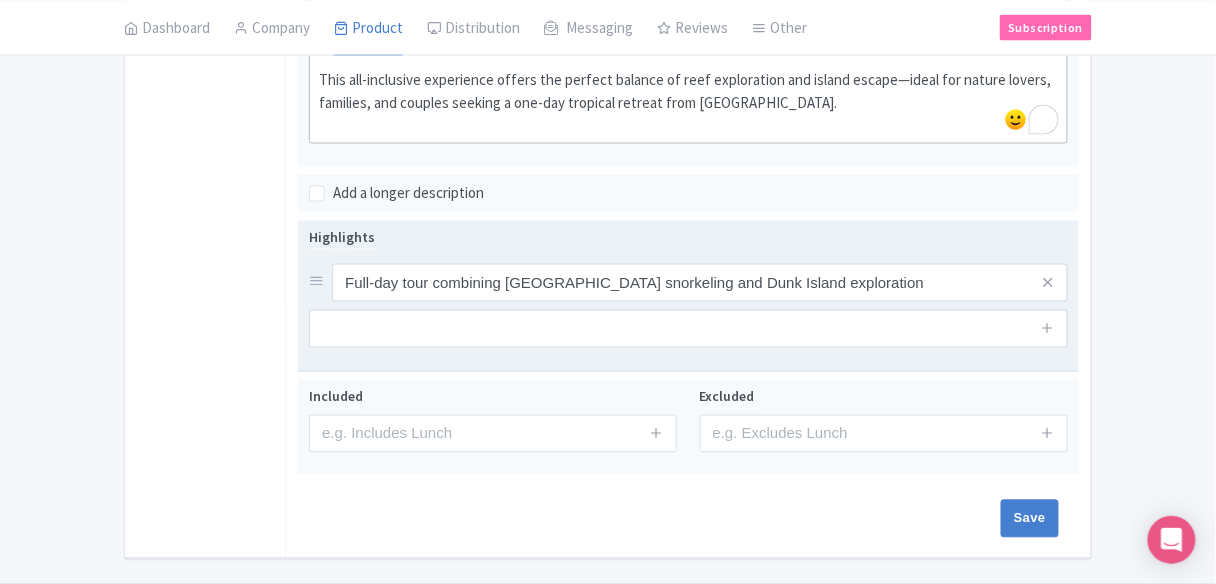 drag, startPoint x: 1051, startPoint y: 320, endPoint x: 1047, endPoint y: 349, distance: 29.274563 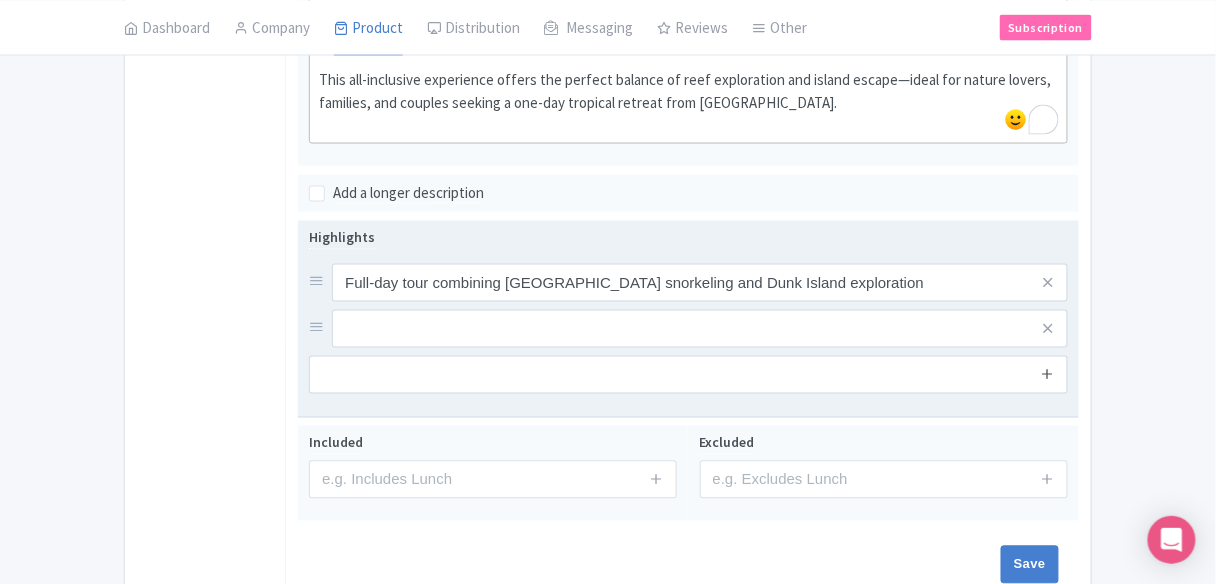 click at bounding box center [1047, 374] 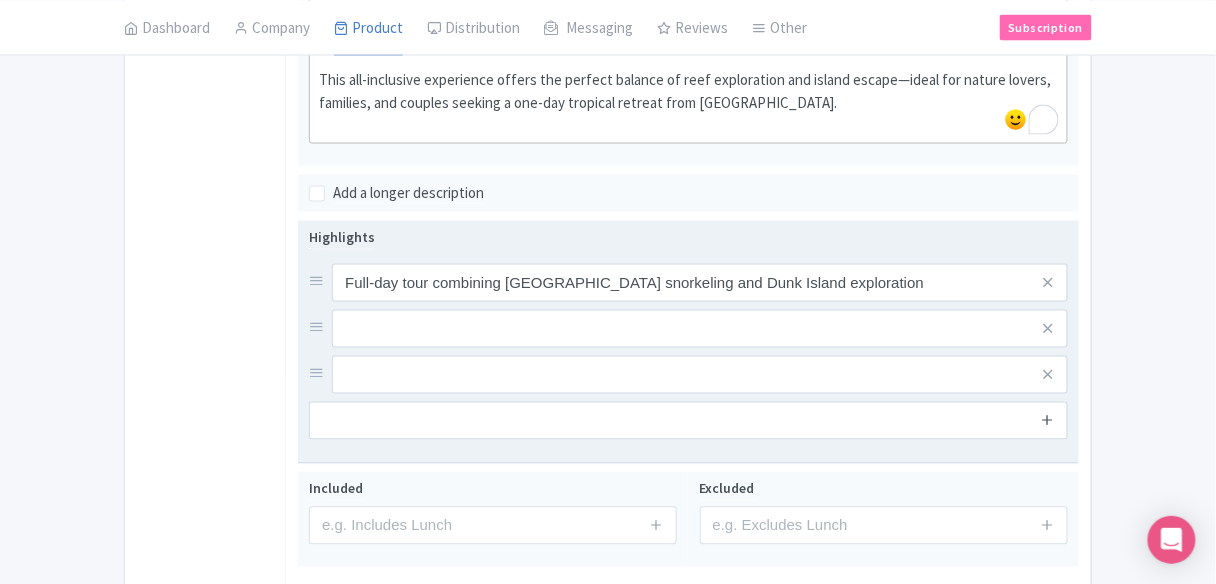 click at bounding box center (1047, 420) 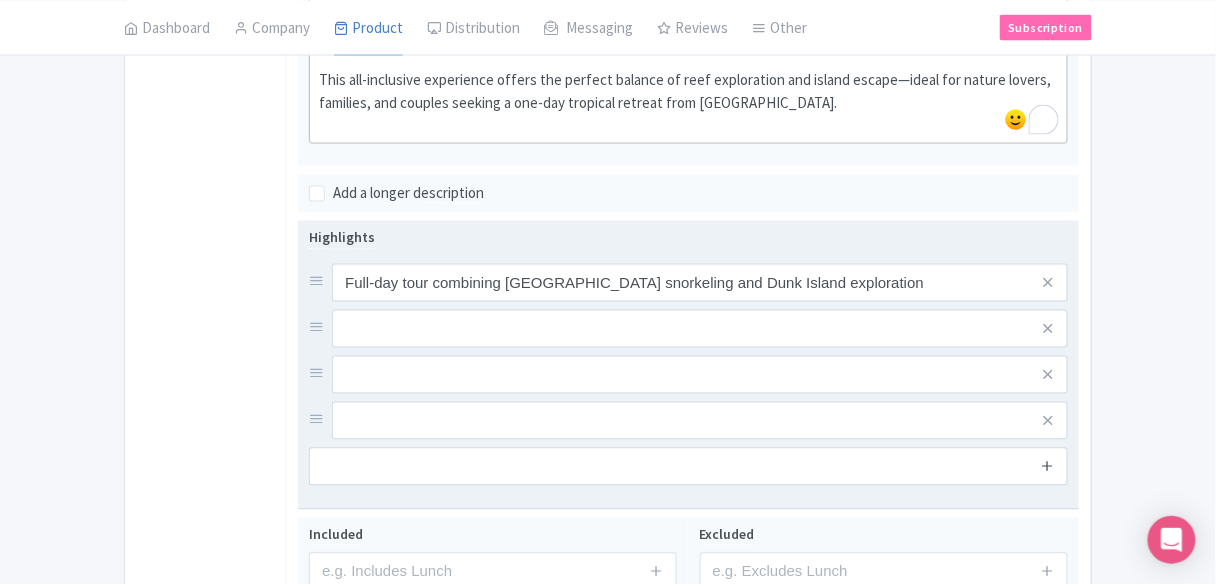 click at bounding box center (1047, 467) 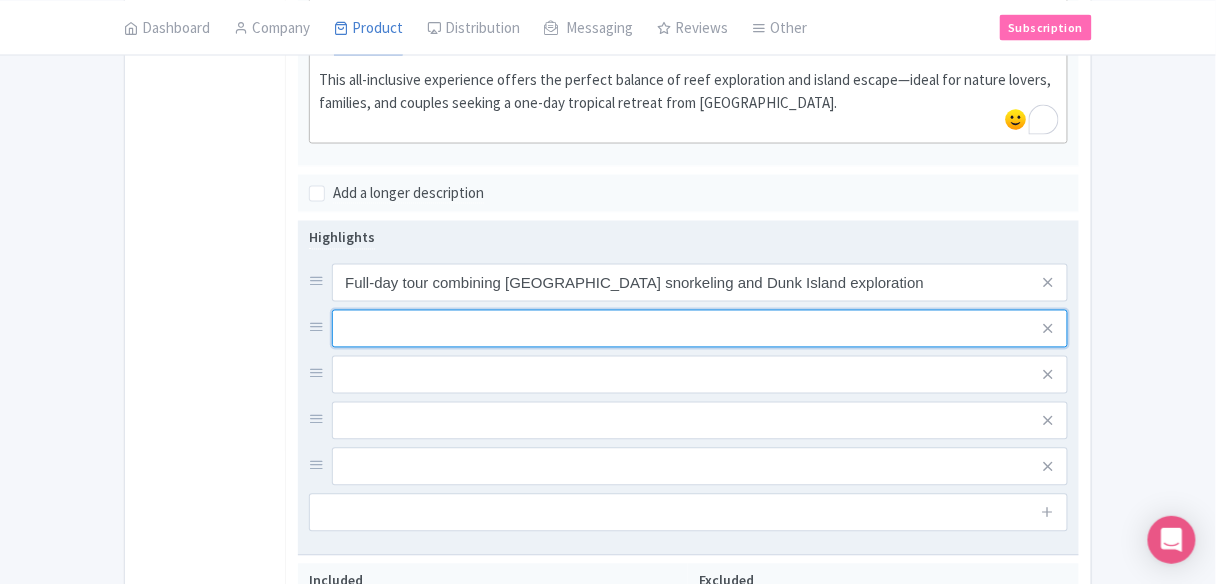 click at bounding box center (700, 283) 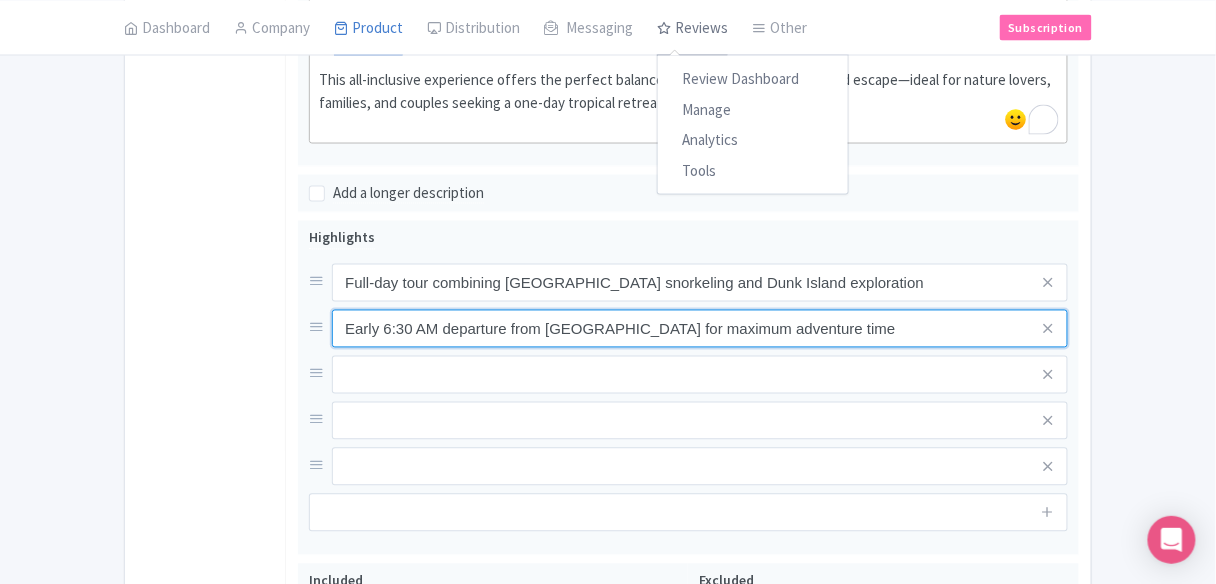 type on "Early 6:30 AM departure from Cairns for maximum adventure time" 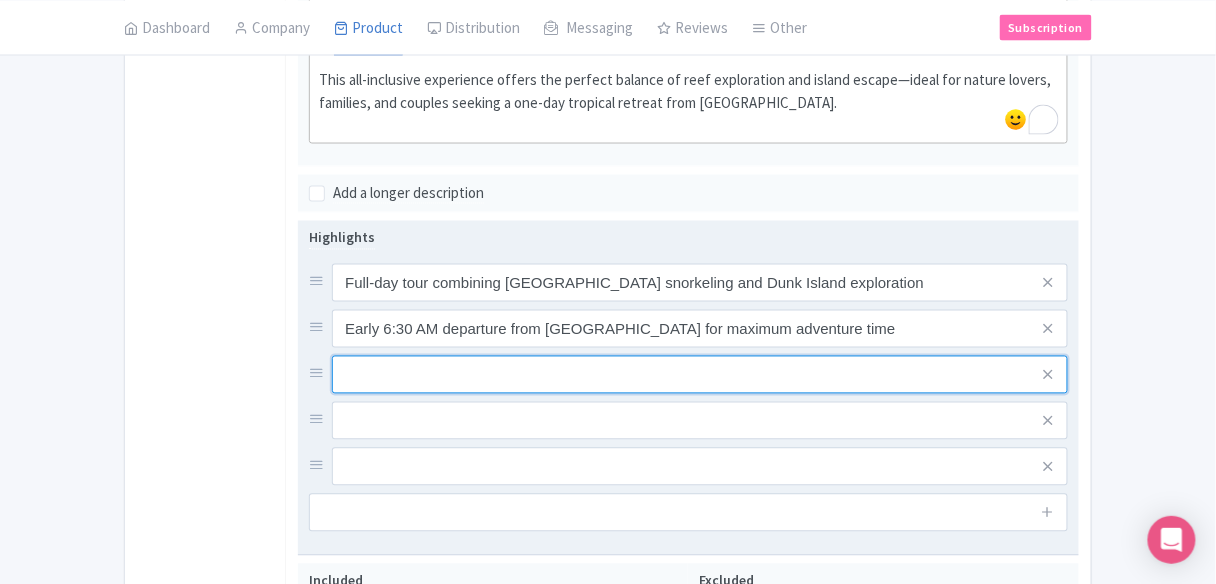 click at bounding box center (700, 283) 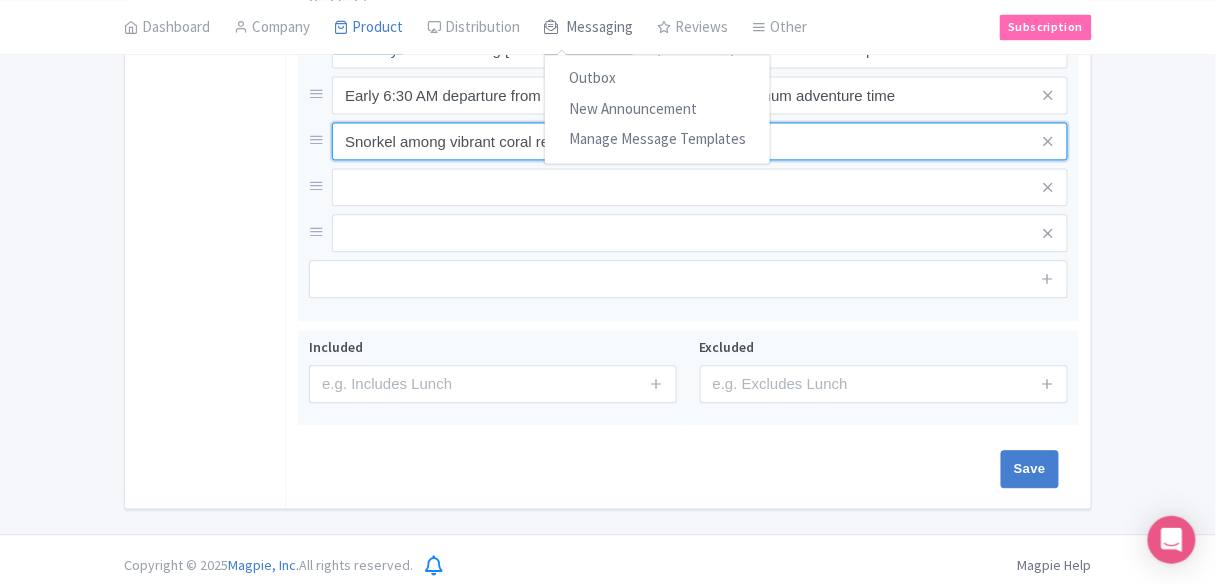 scroll, scrollTop: 1004, scrollLeft: 0, axis: vertical 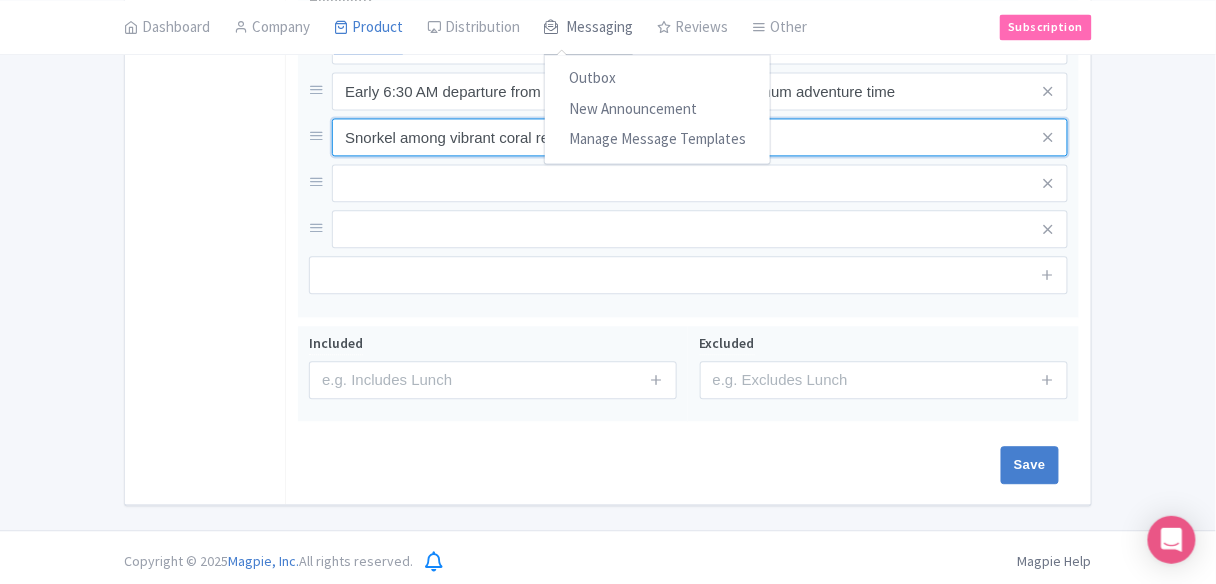 type on "Snorkel among vibrant coral reefs and tropical marine life" 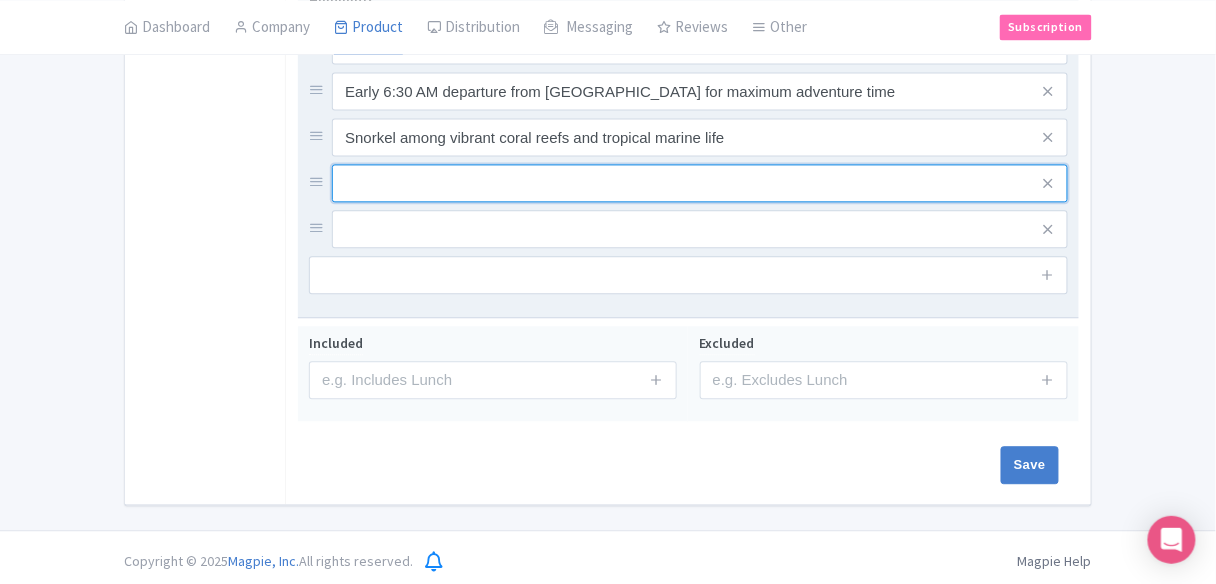 click at bounding box center (700, 45) 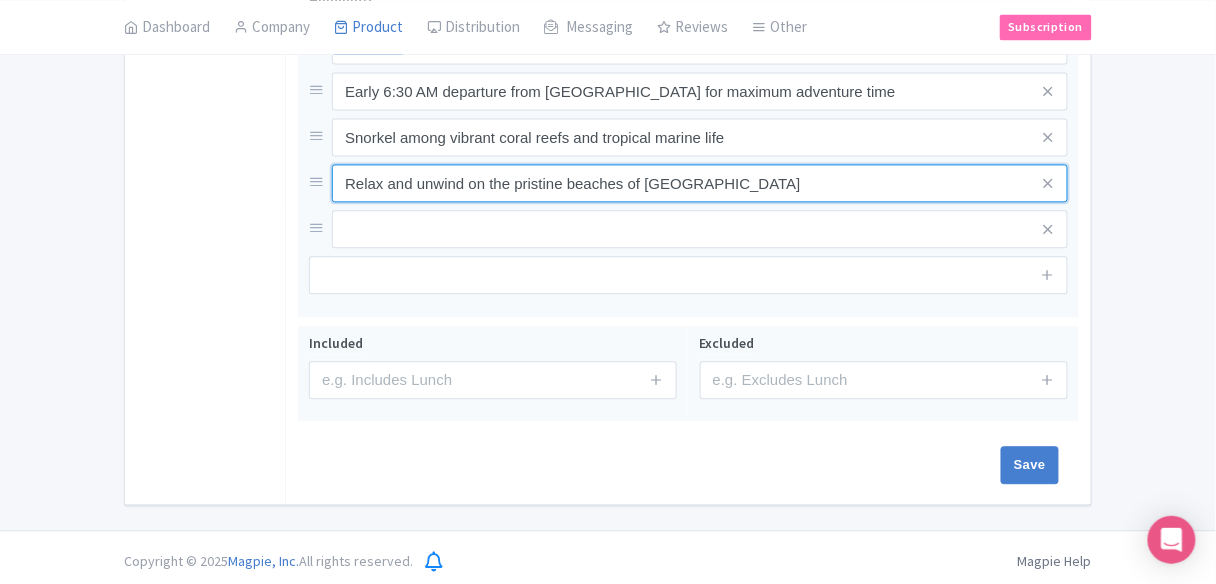 type on "Relax and unwind on the pristine beaches of Dunk Island" 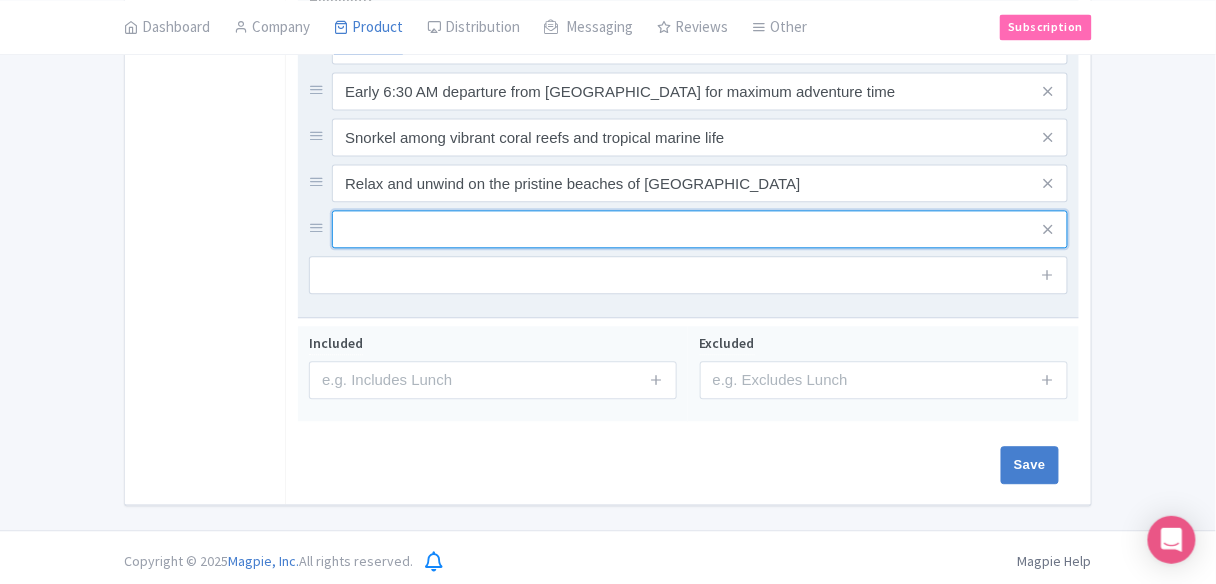 click at bounding box center (700, 45) 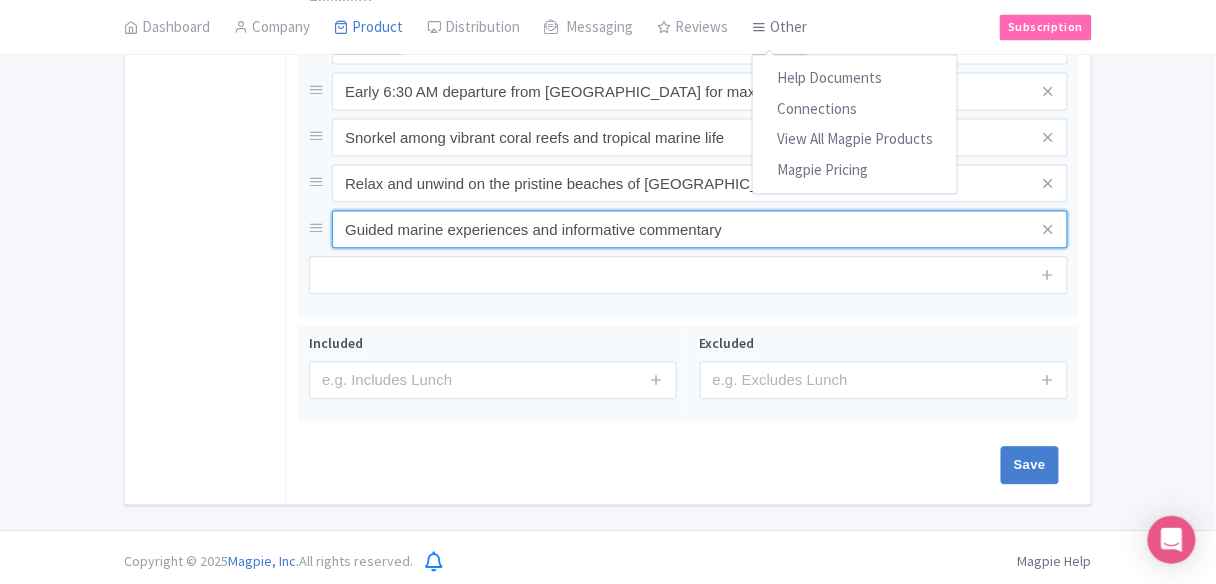 type on "Guided marine experiences and informative commentary" 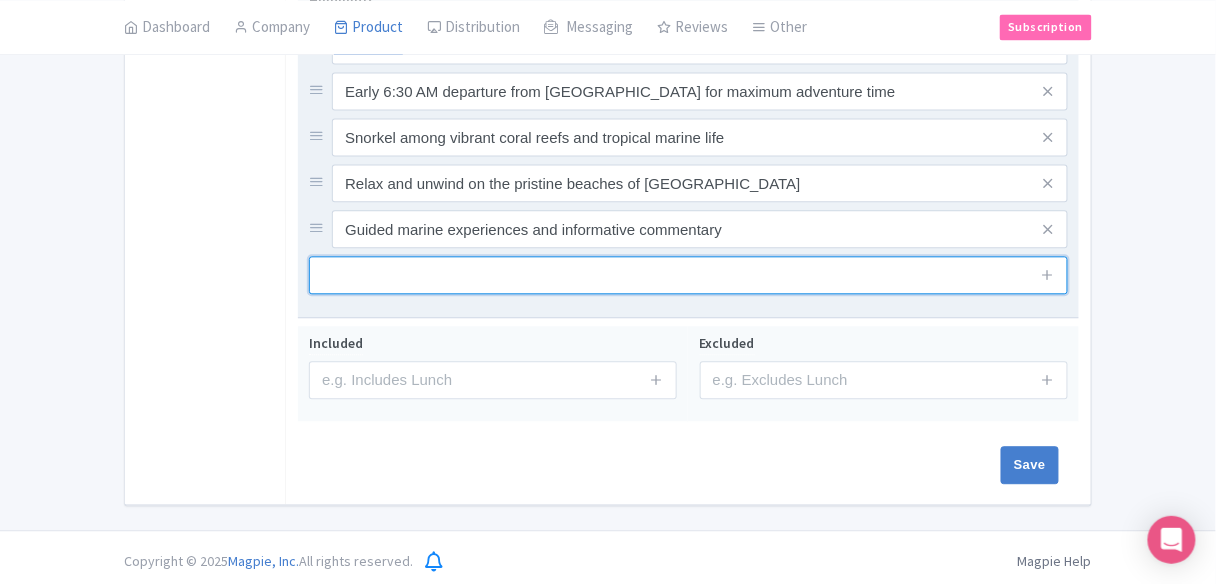 click at bounding box center [688, 275] 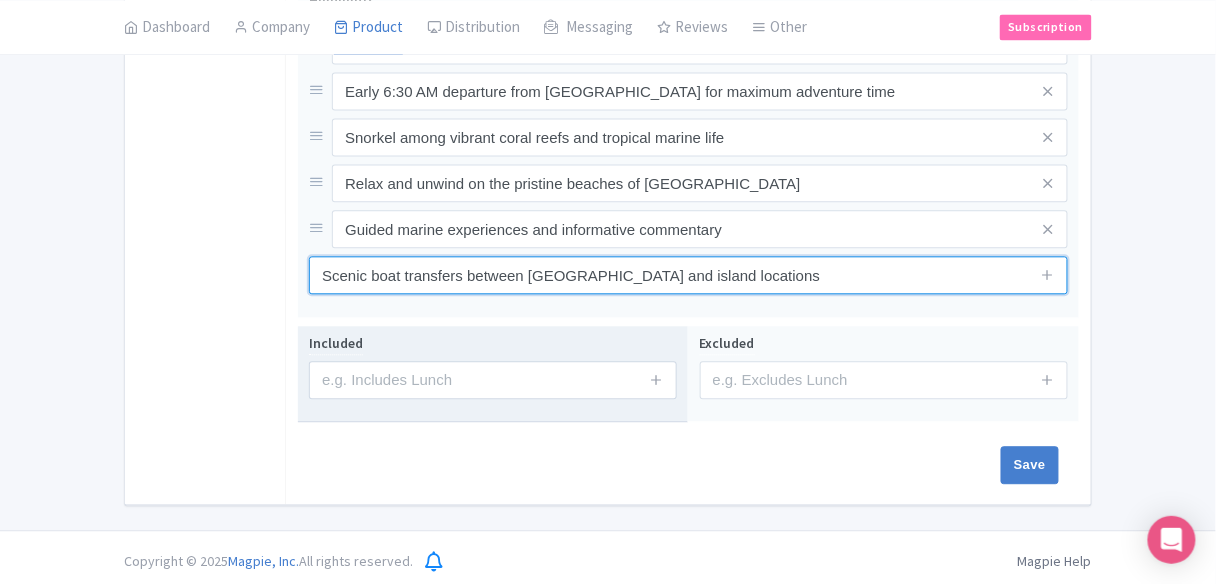 type on "Scenic boat transfers between reef and island locations" 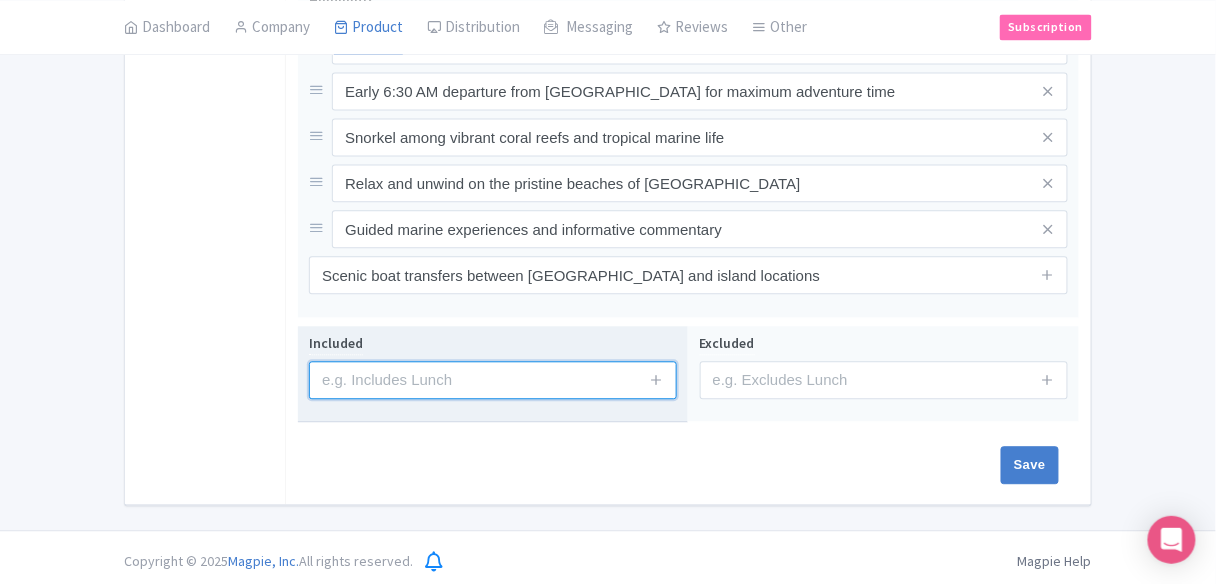click at bounding box center (493, 380) 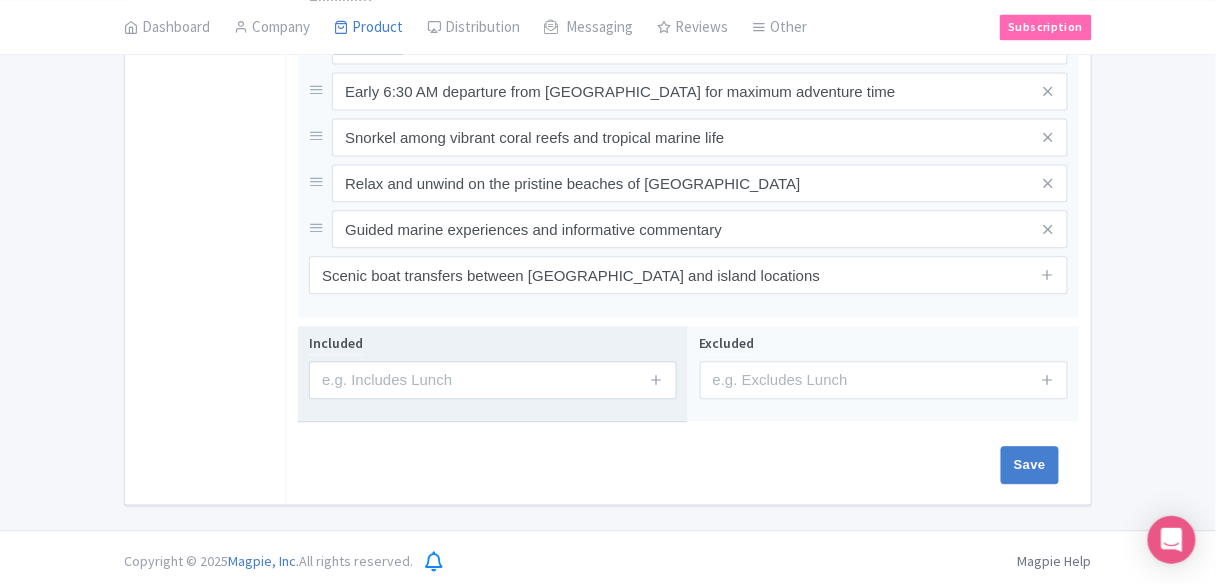 click on "Included" at bounding box center [493, 365] 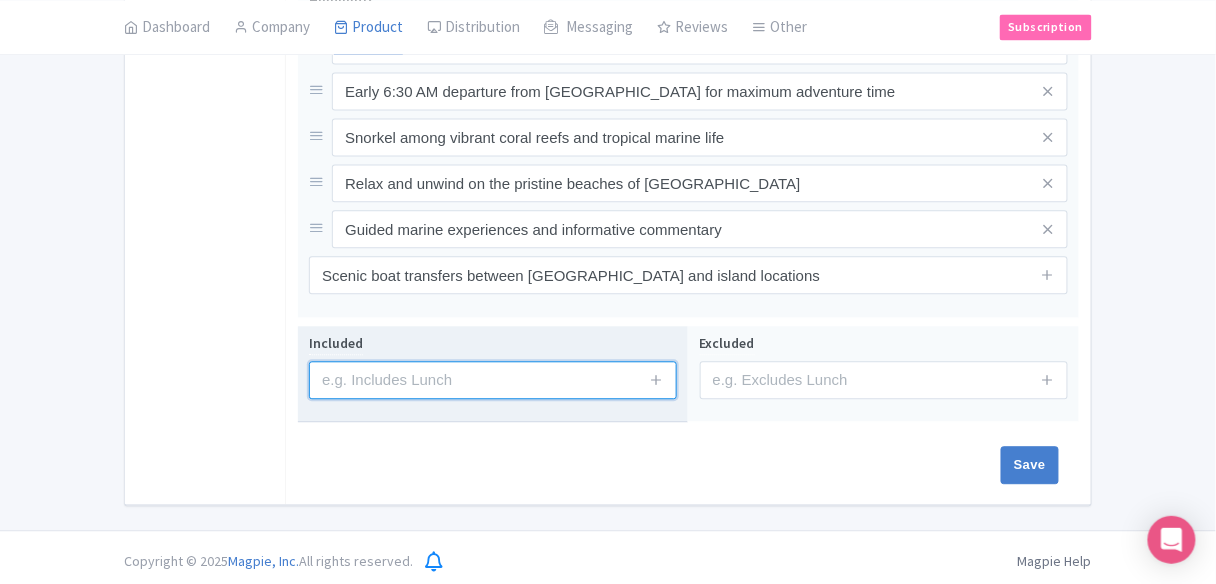 drag, startPoint x: 440, startPoint y: 359, endPoint x: 449, endPoint y: 373, distance: 16.643316 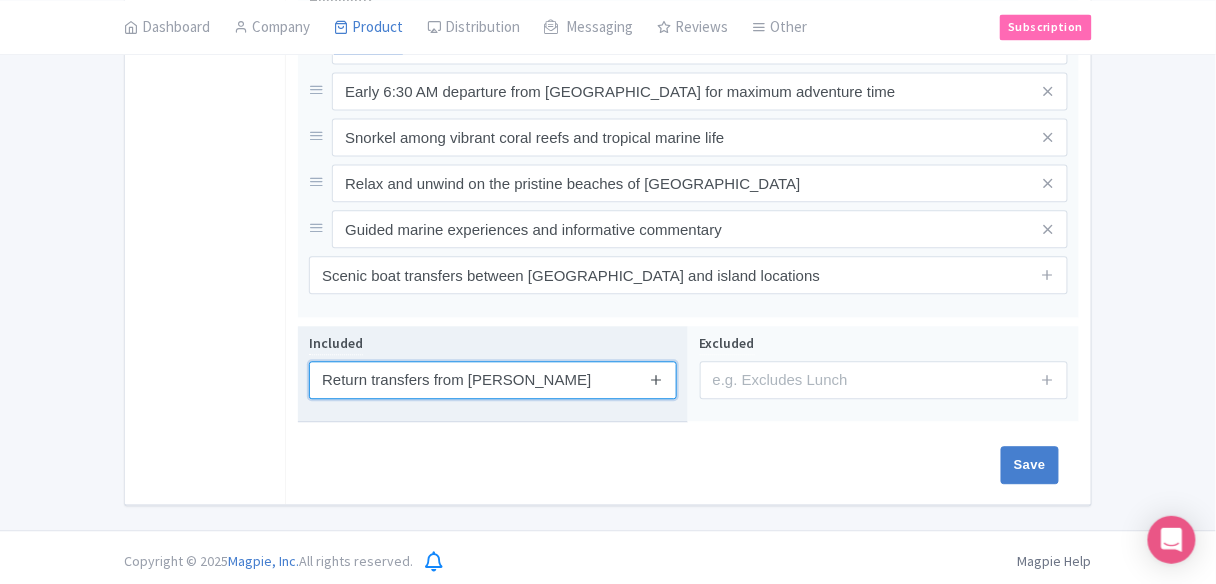 type on "Return transfers from Cairns marina" 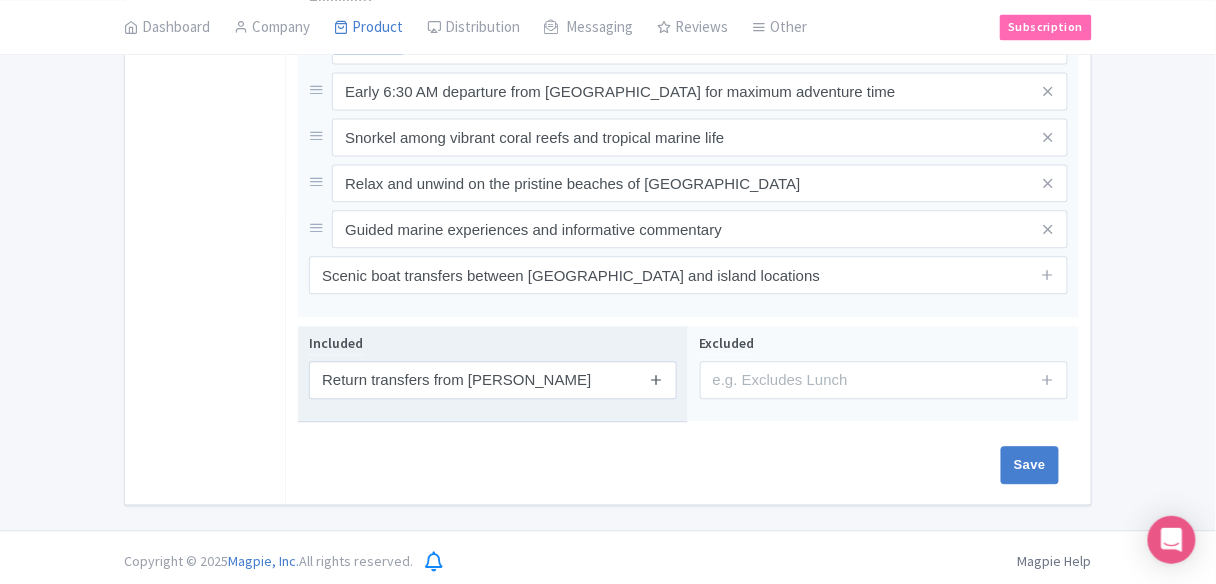 click at bounding box center [657, 379] 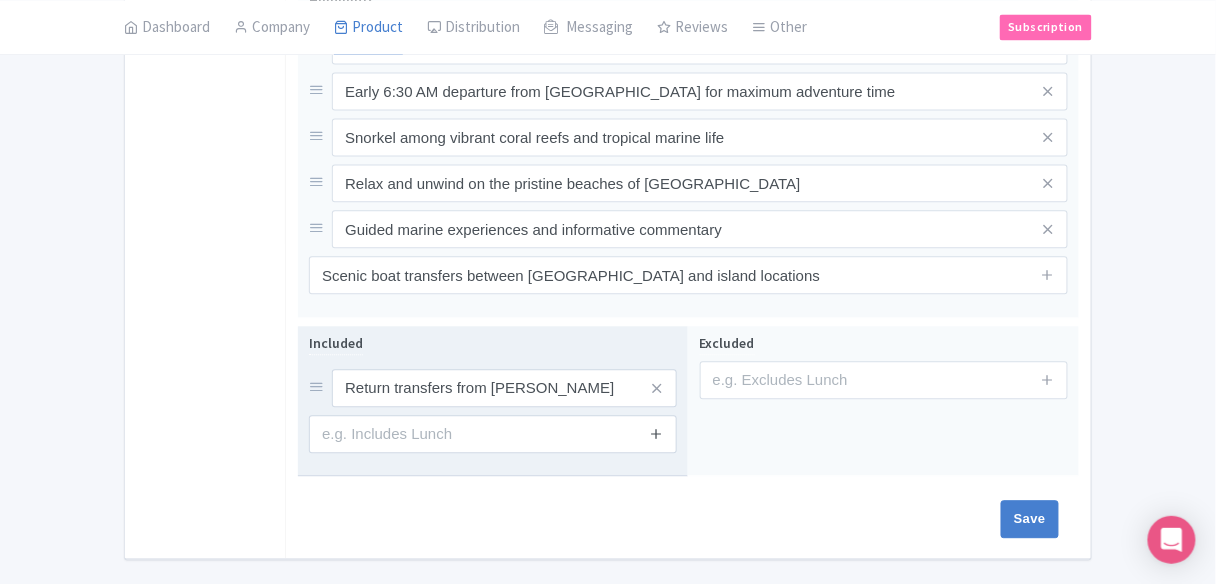 click at bounding box center [657, 433] 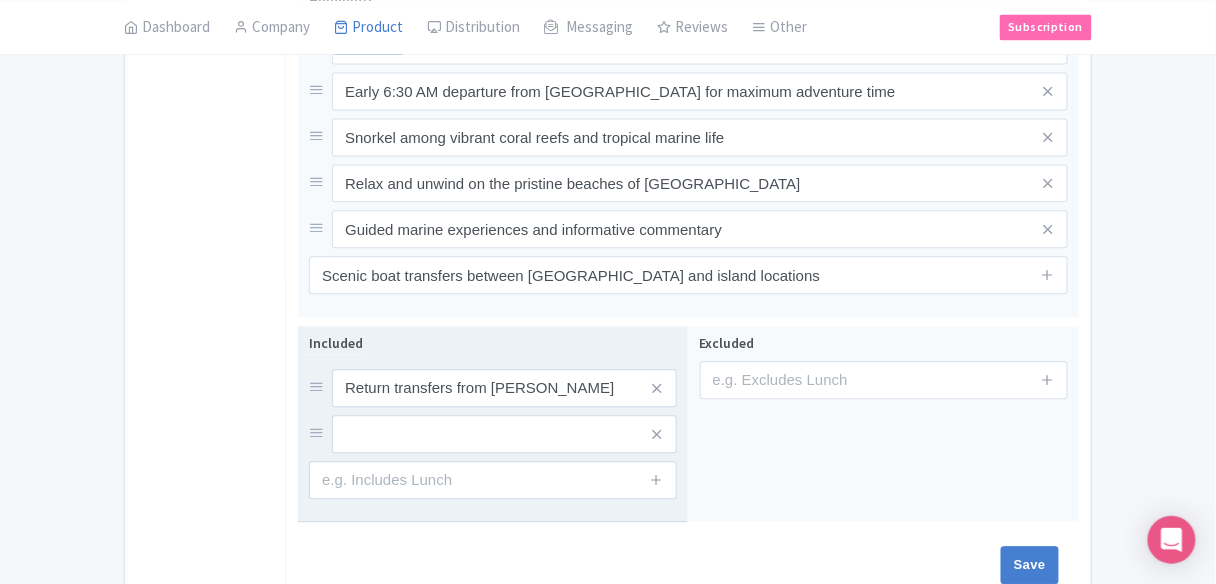 click at bounding box center [657, 480] 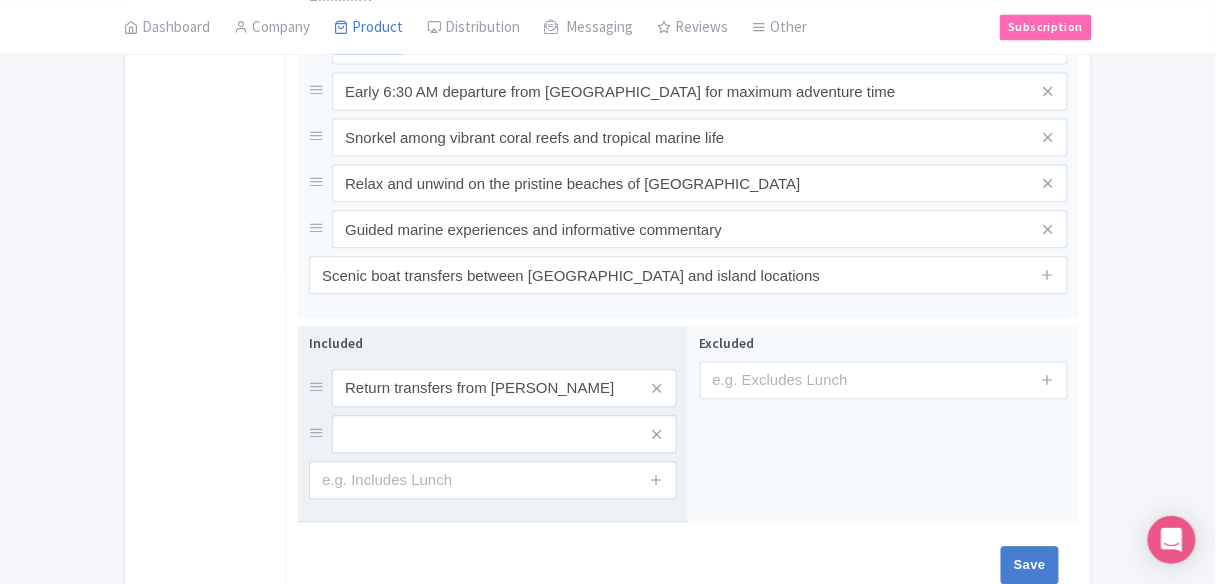 drag, startPoint x: 656, startPoint y: 482, endPoint x: 657, endPoint y: 499, distance: 17.029387 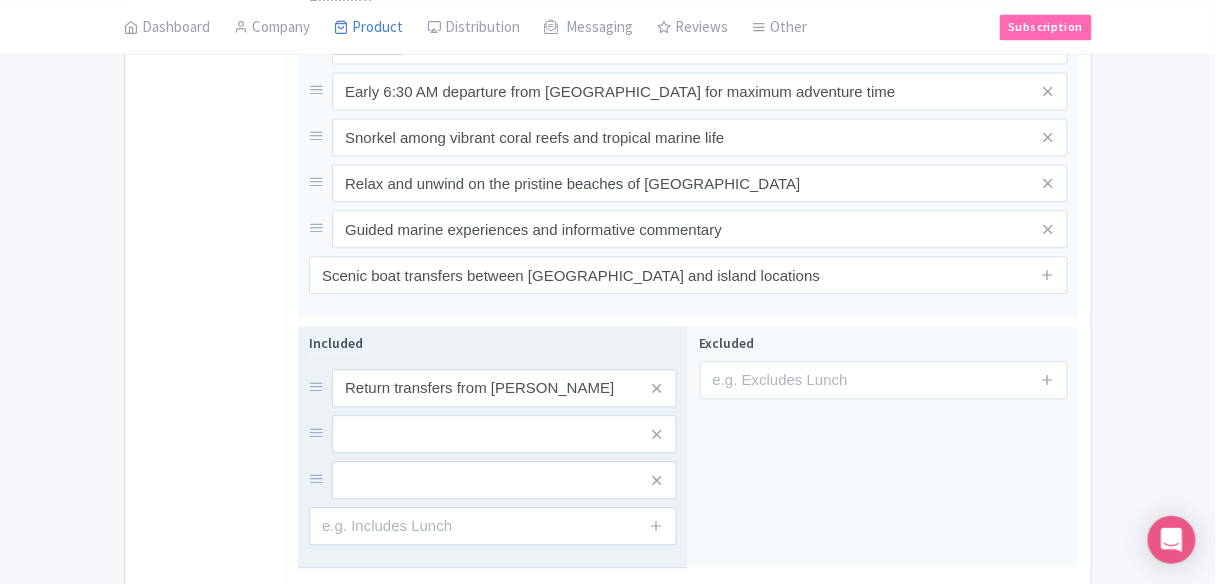 click at bounding box center [657, 526] 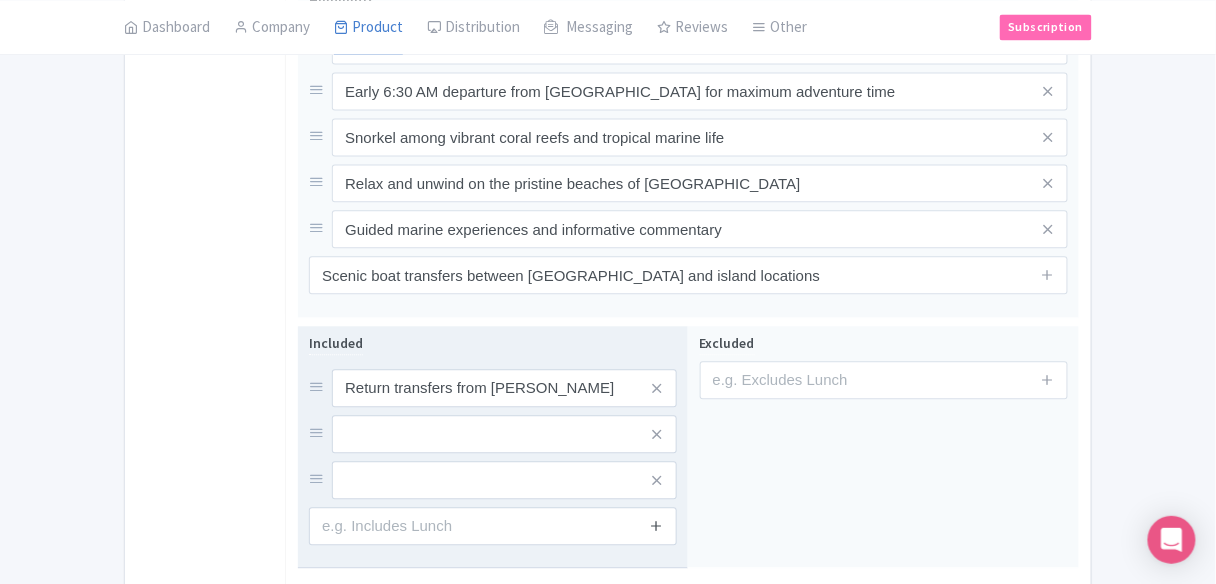 click at bounding box center (657, 525) 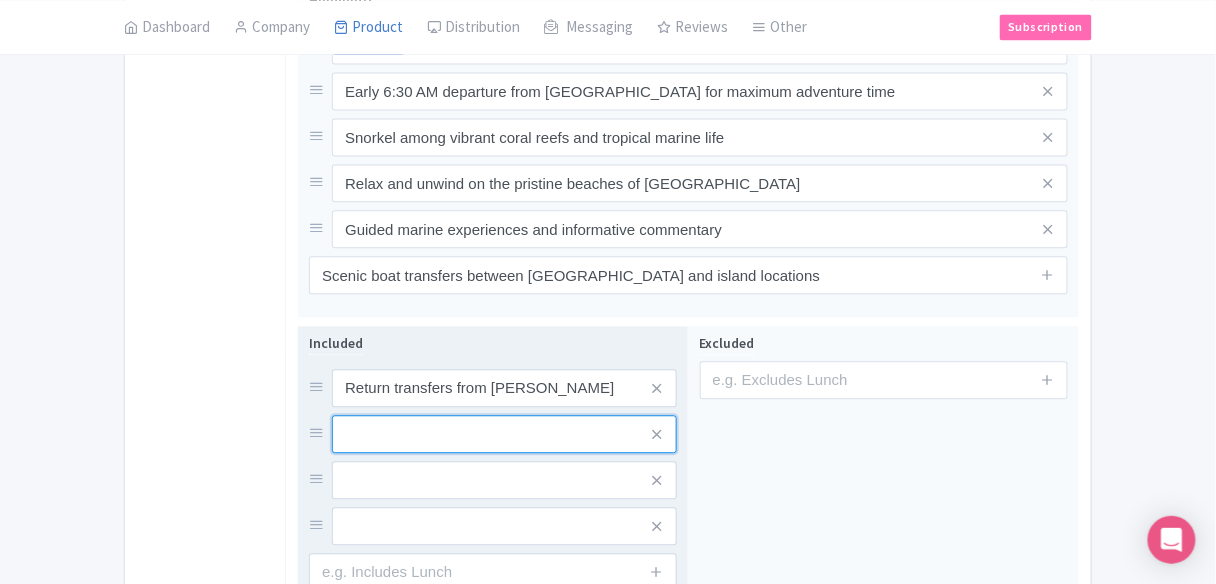 drag, startPoint x: 455, startPoint y: 423, endPoint x: 443, endPoint y: 419, distance: 12.649111 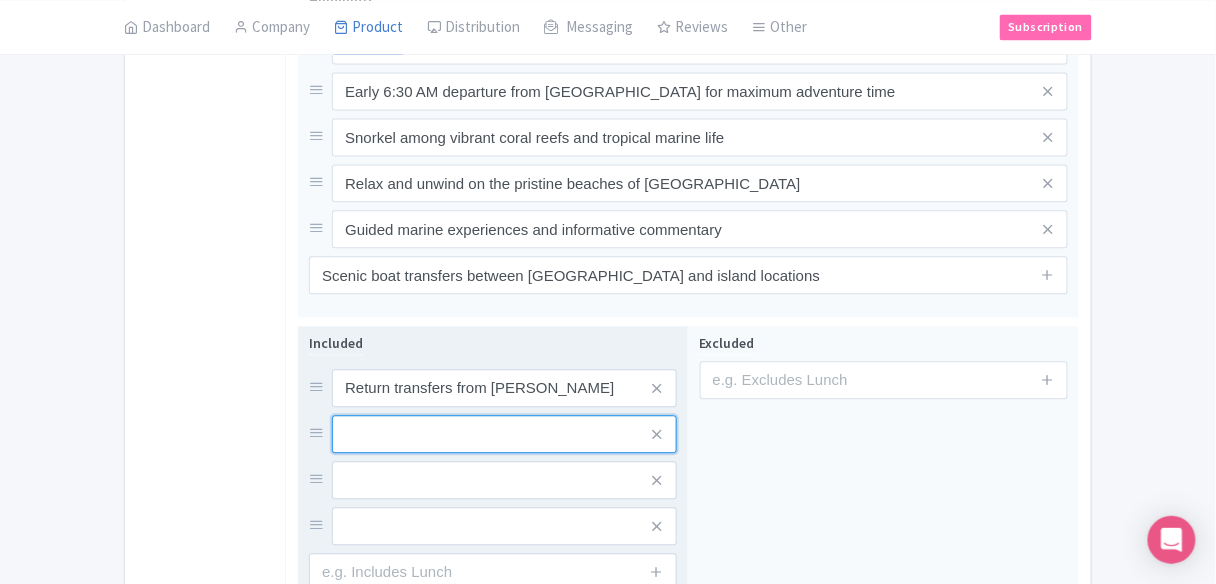 click at bounding box center [504, 388] 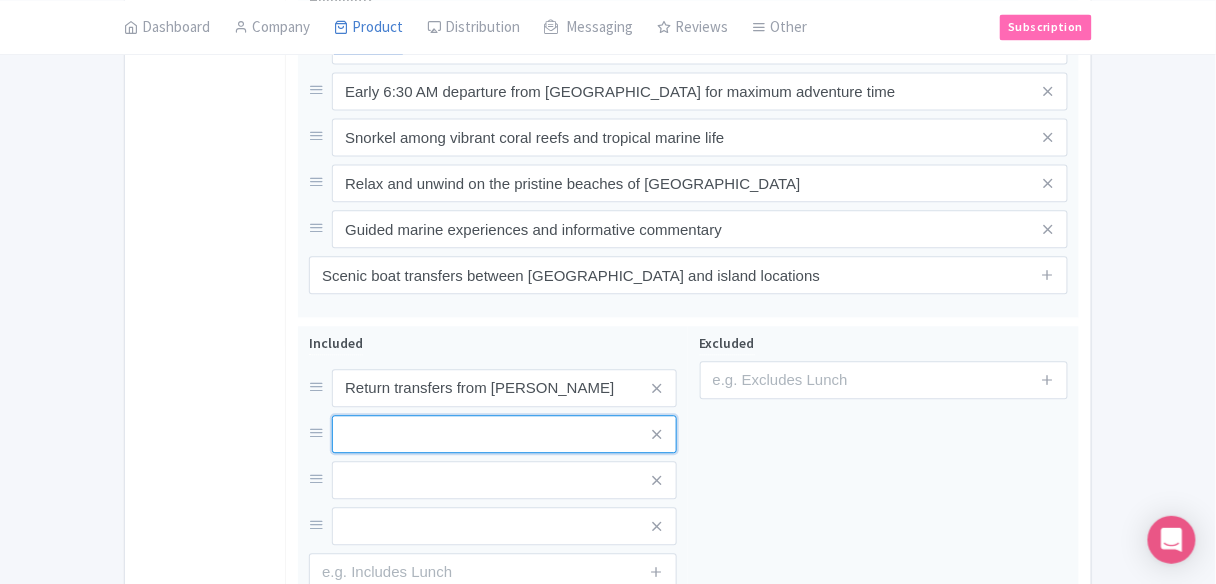 paste on "Snorkeling gear (mask, snorkel, fins, flotation devices)" 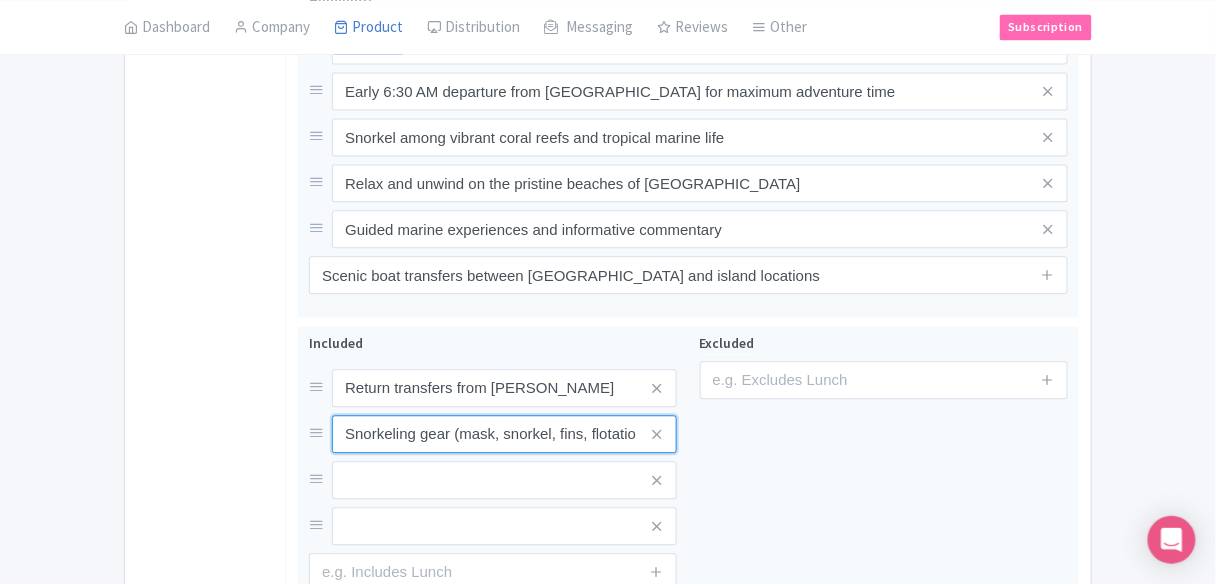scroll, scrollTop: 0, scrollLeft: 67, axis: horizontal 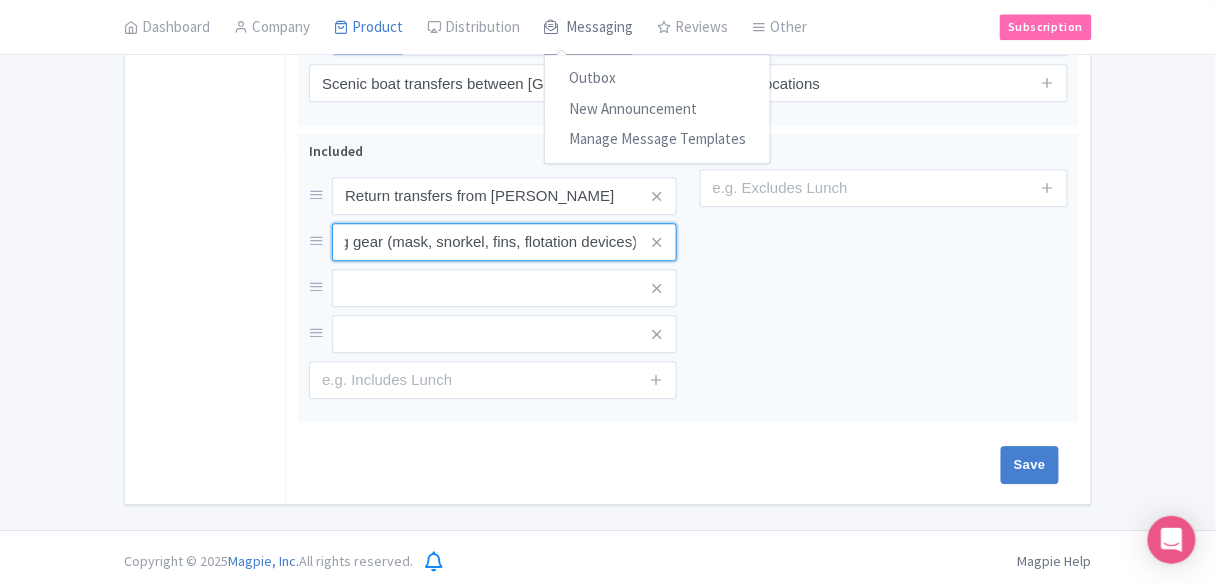 type on "Snorkeling gear (mask, snorkel, fins, flotation devices)" 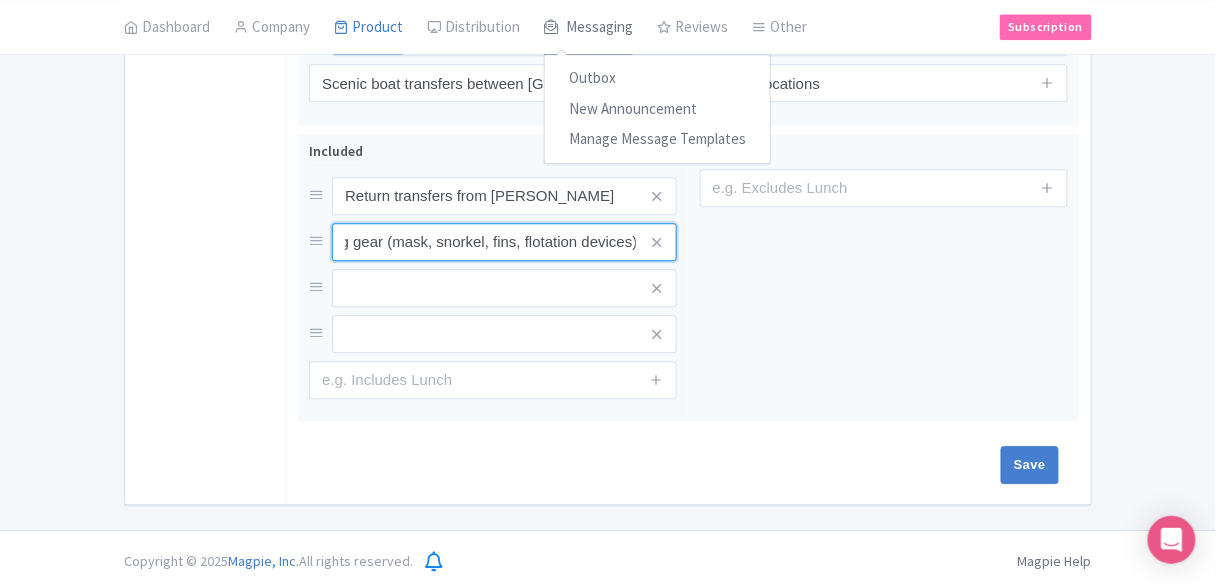 scroll, scrollTop: 0, scrollLeft: 0, axis: both 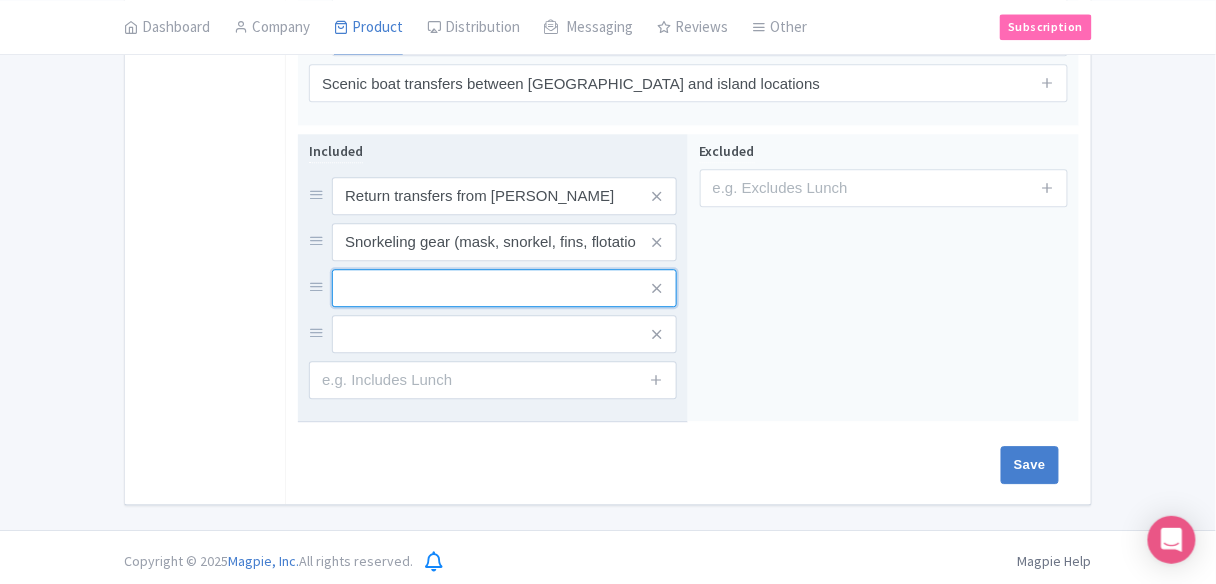 click at bounding box center [504, 196] 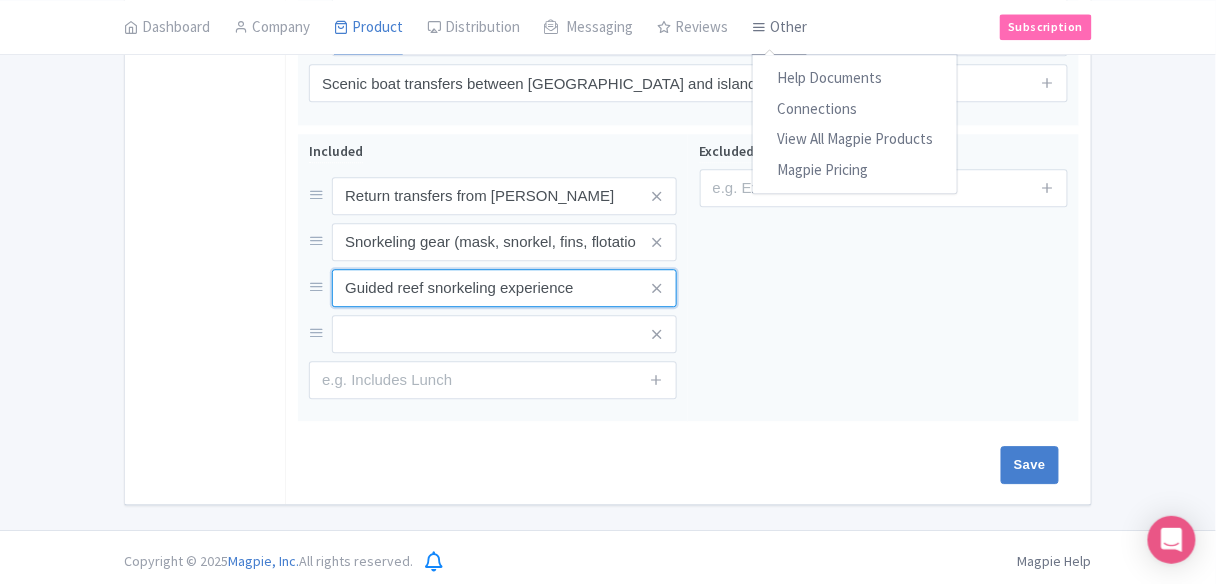 type on "Guided reef snorkeling experience" 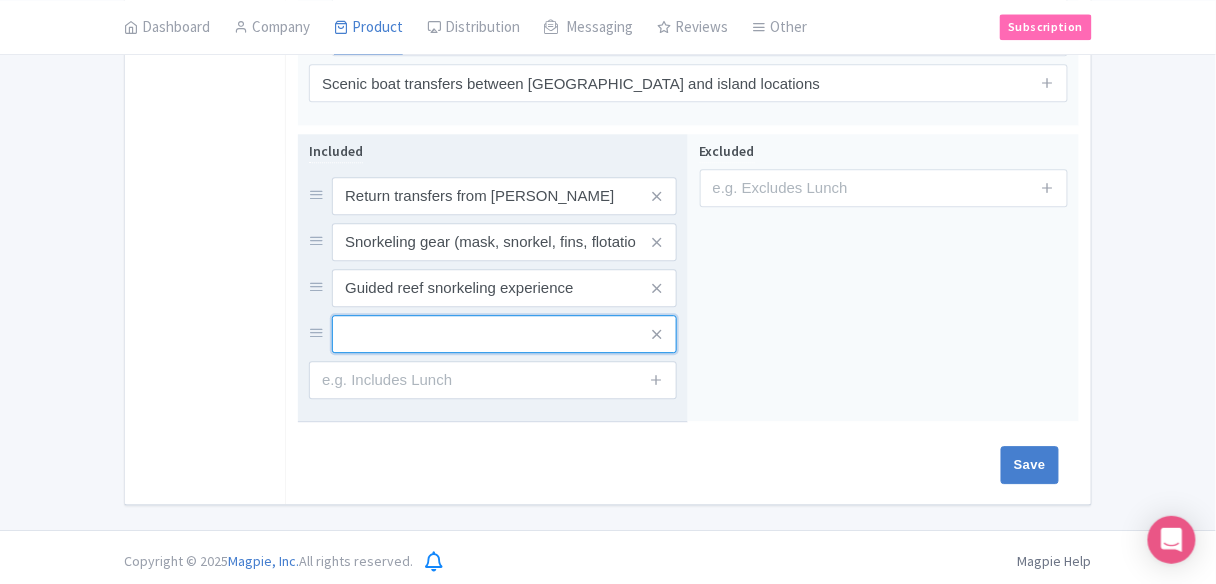 click at bounding box center (504, 196) 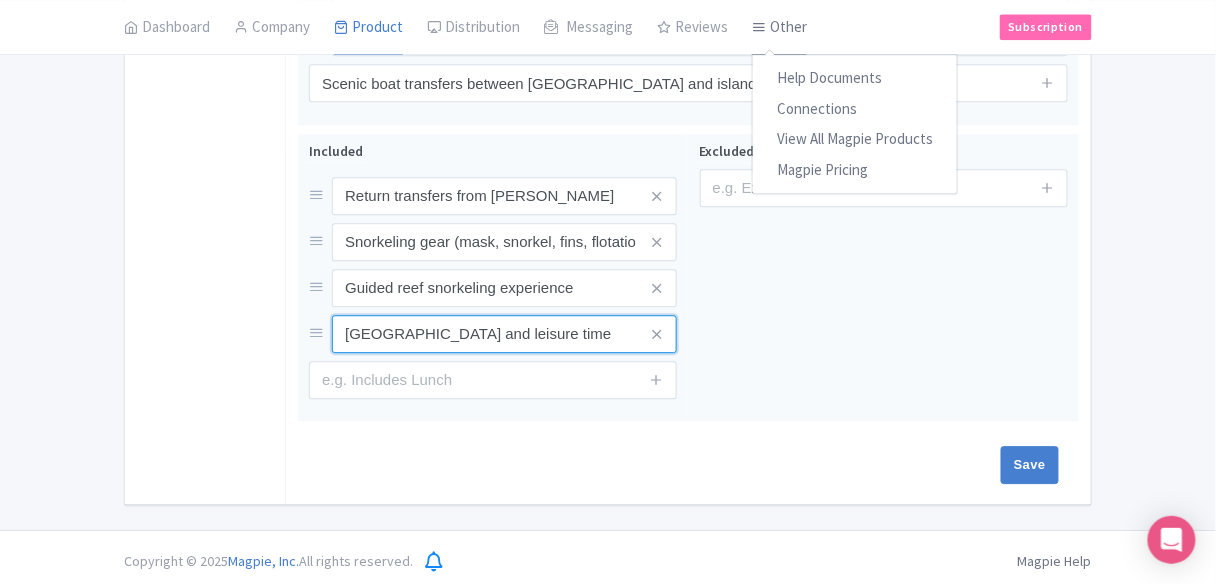 type on "Dunk Island landing and leisure time" 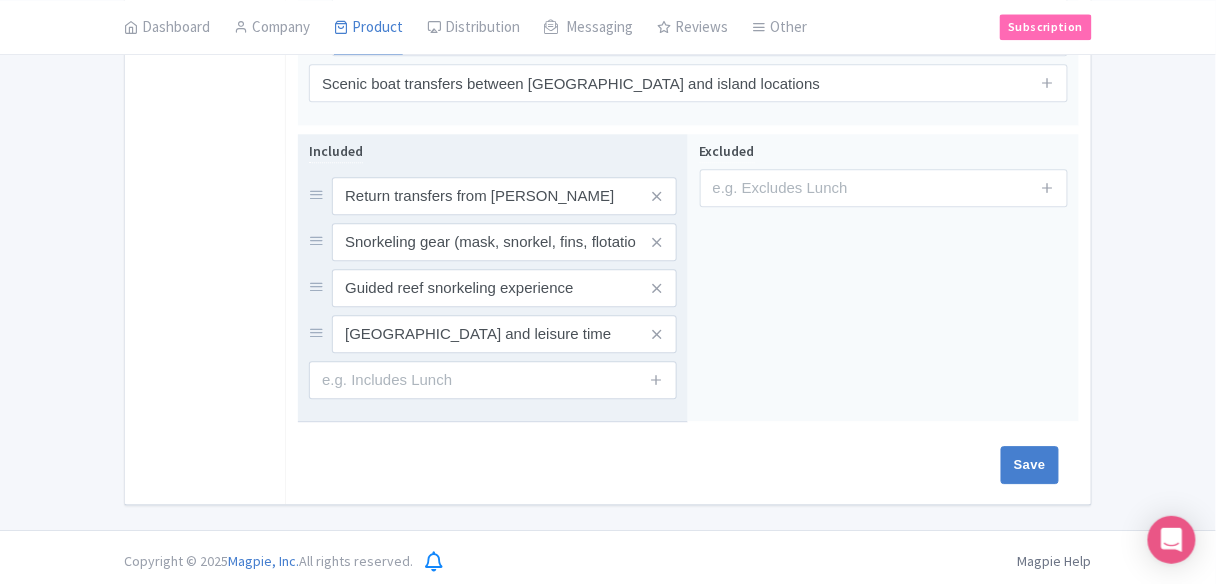 drag, startPoint x: 480, startPoint y: 415, endPoint x: 471, endPoint y: 389, distance: 27.513634 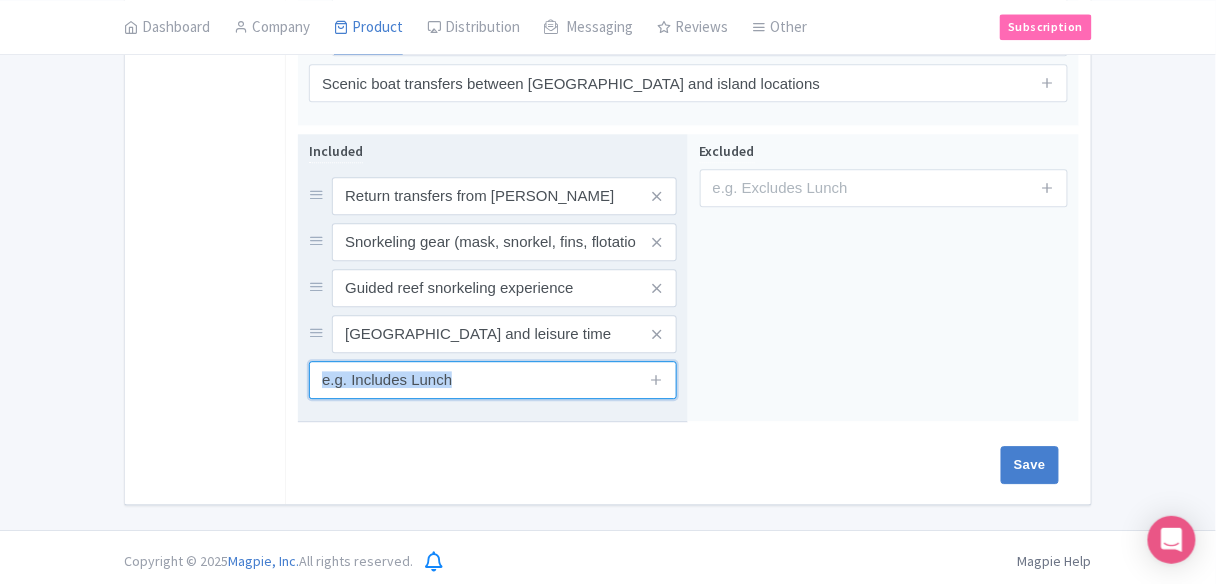 click at bounding box center [493, 380] 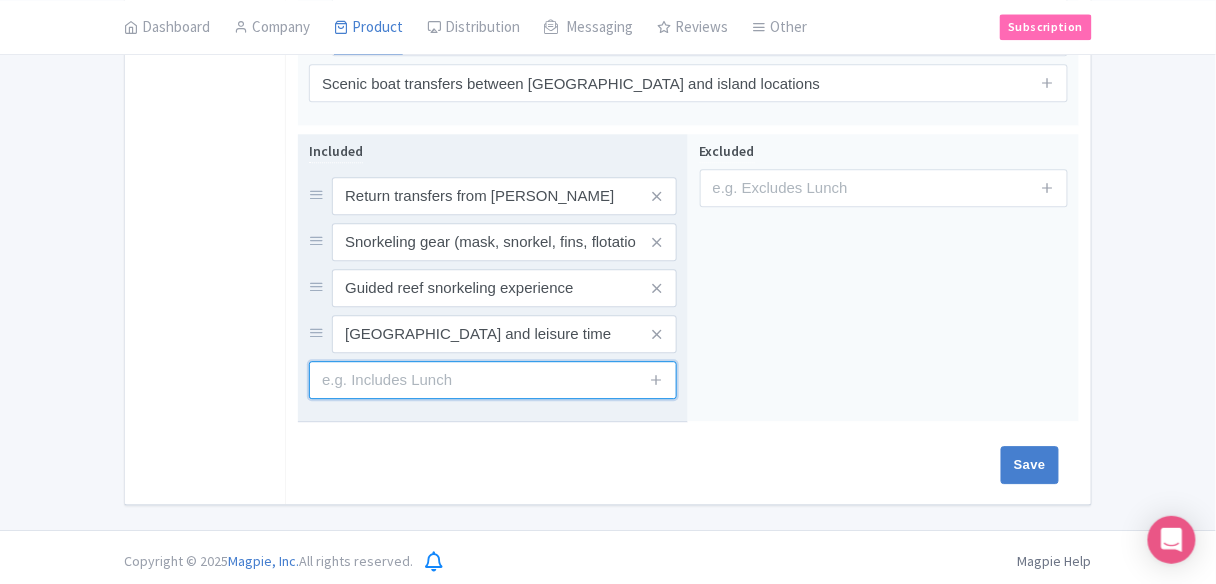 paste on "Morning and afternoon tea" 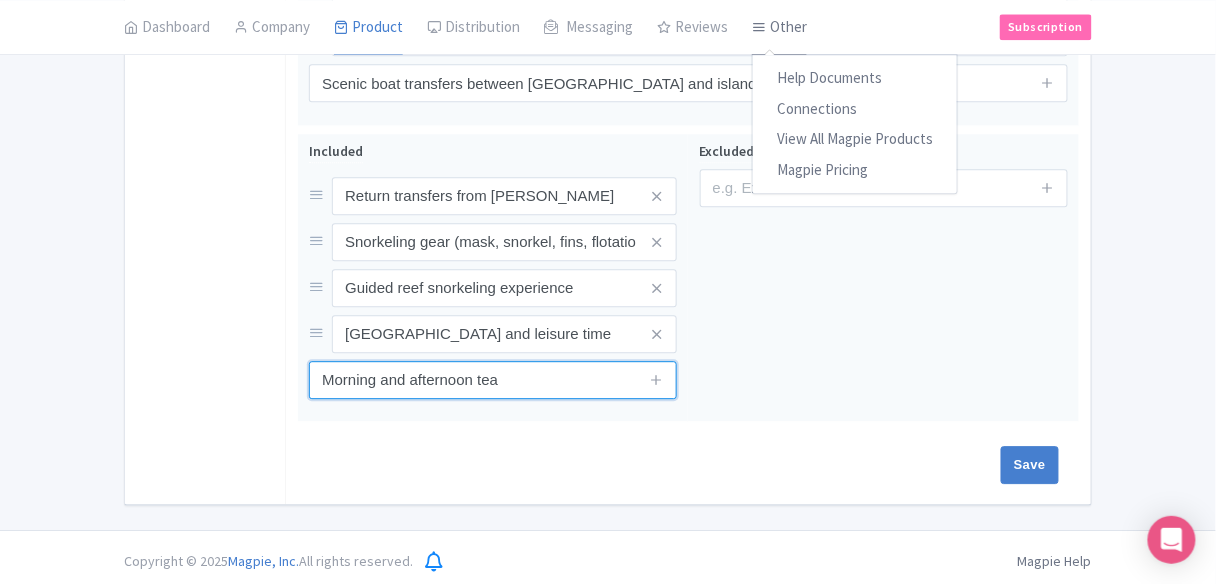 type on "Morning and afternoon tea" 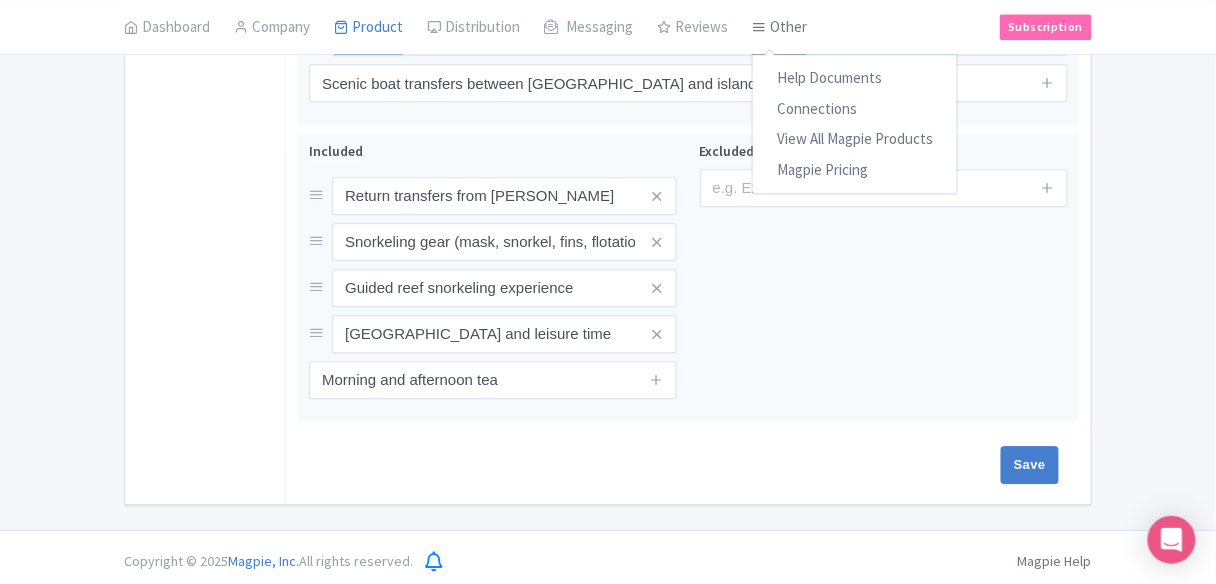 click on "Other" at bounding box center [779, 28] 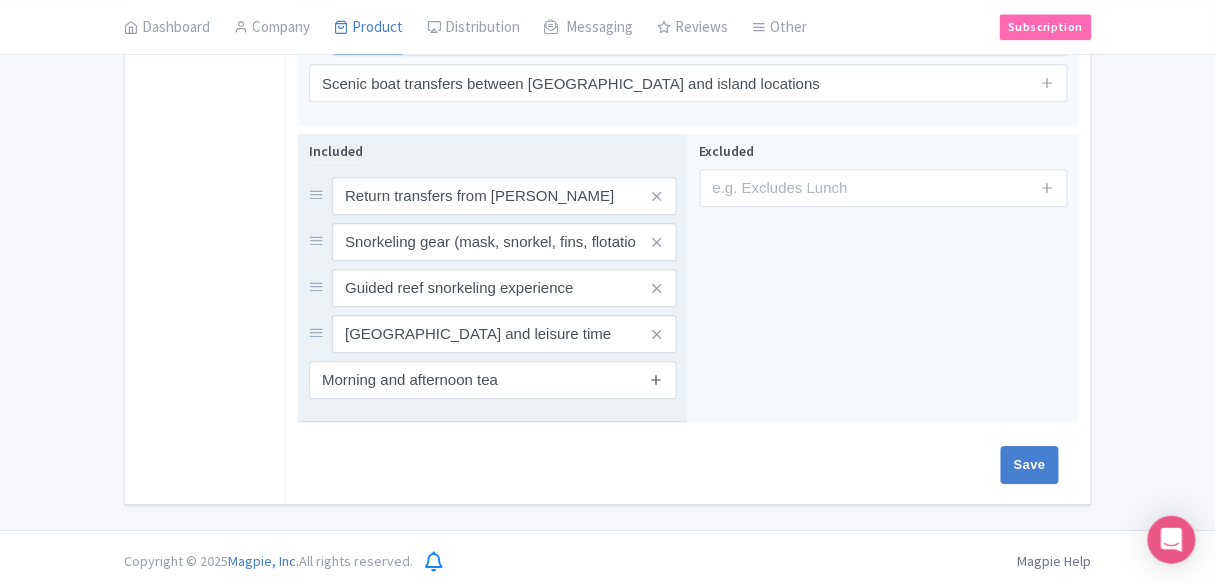 click at bounding box center (657, 380) 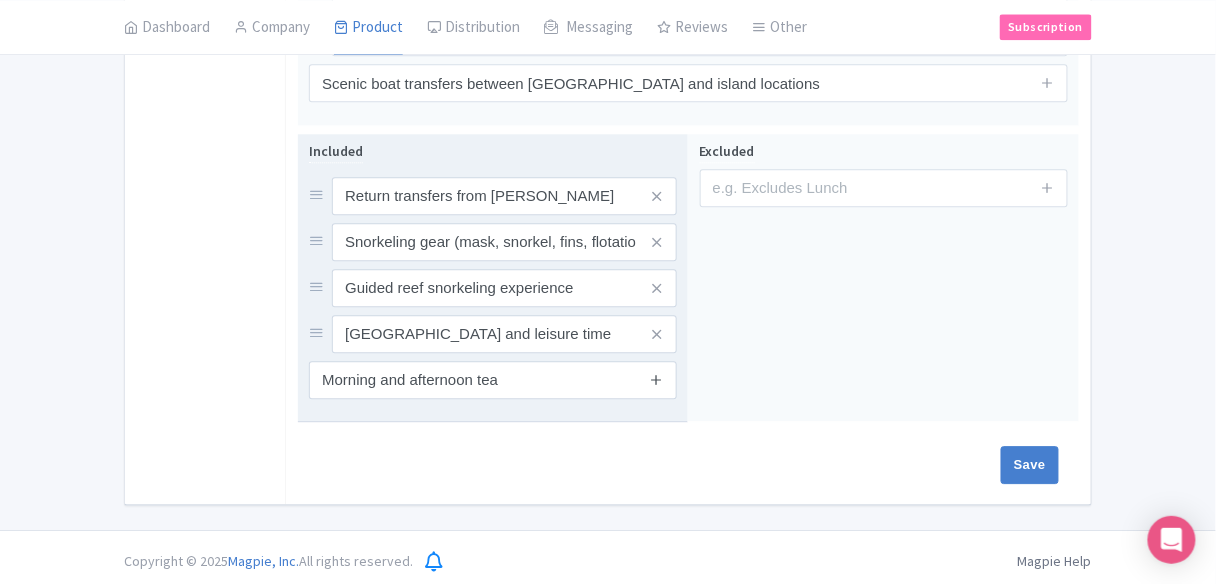 click at bounding box center [657, 379] 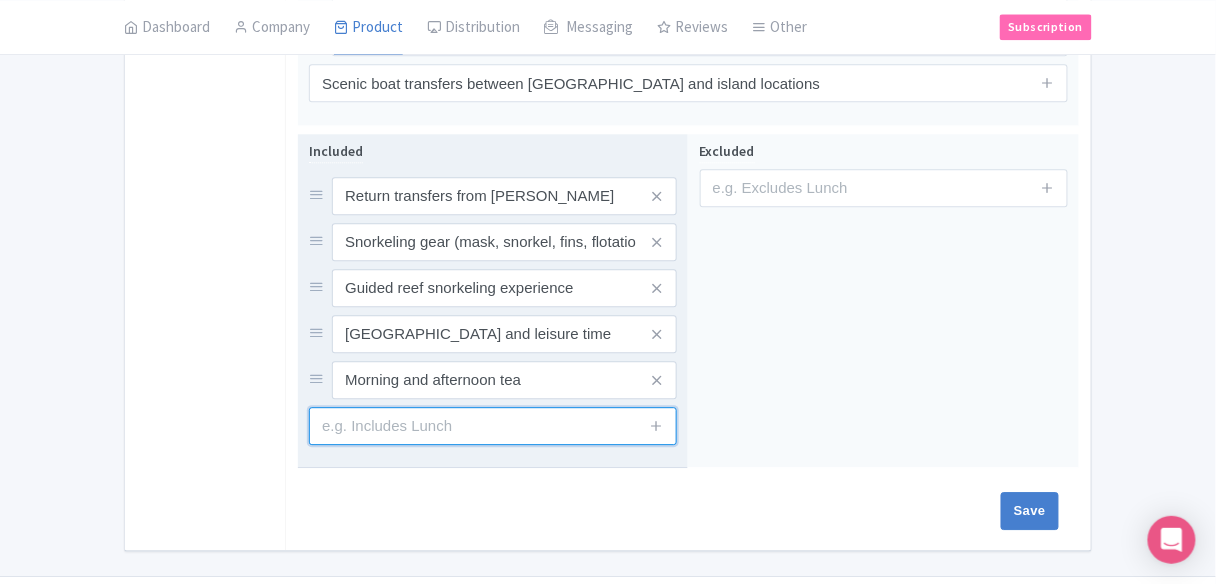 click at bounding box center [493, 426] 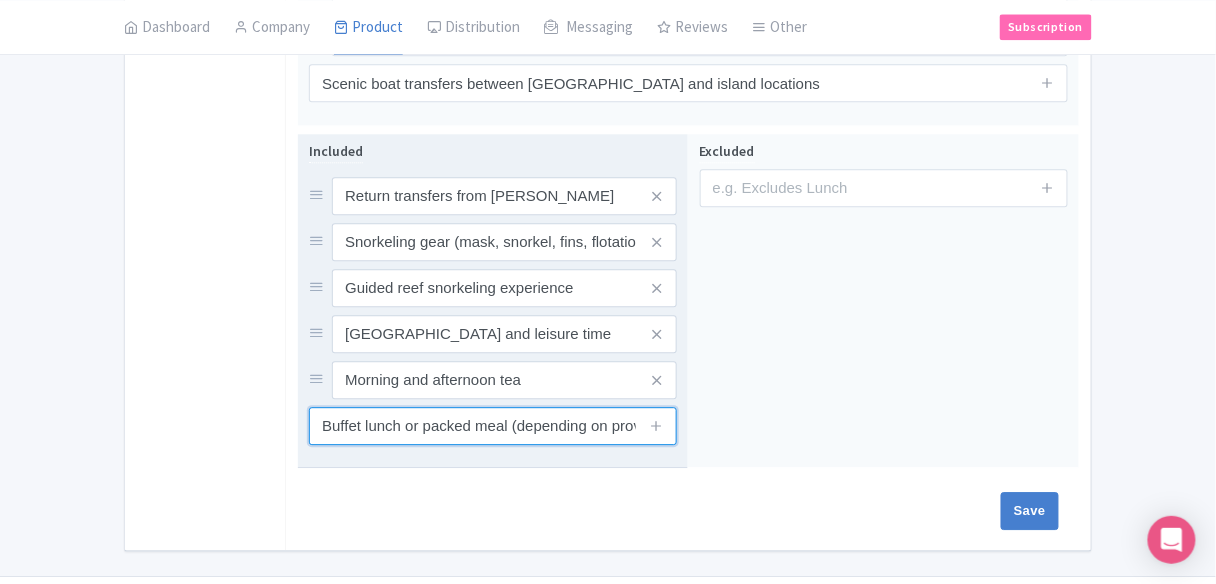 scroll, scrollTop: 0, scrollLeft: 33, axis: horizontal 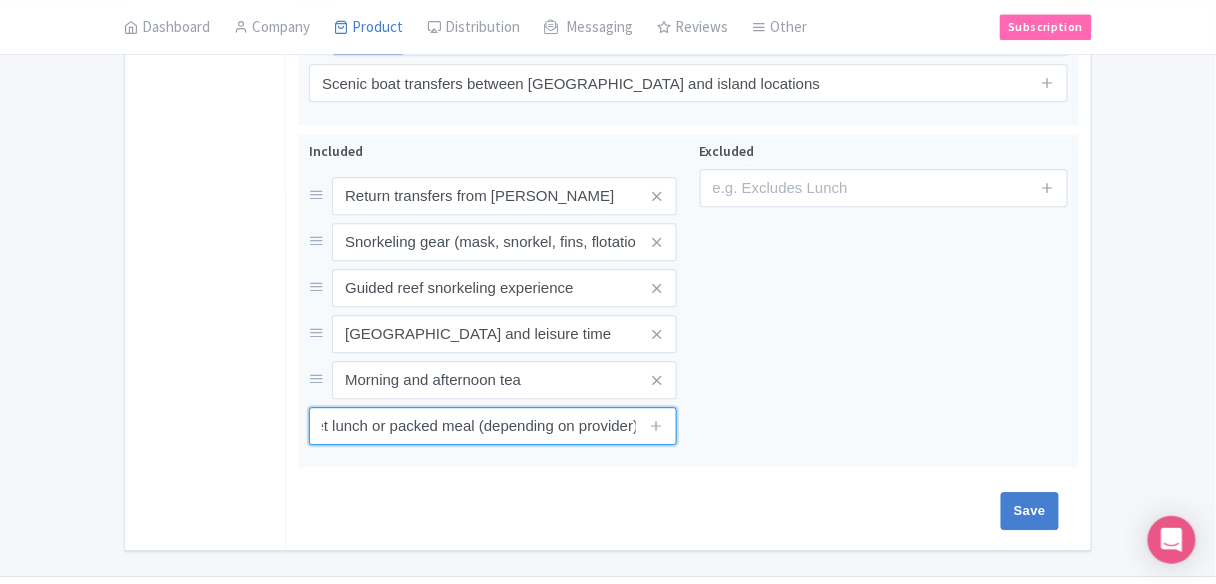 type on "Buffet lunch or packed meal (depending on provider)" 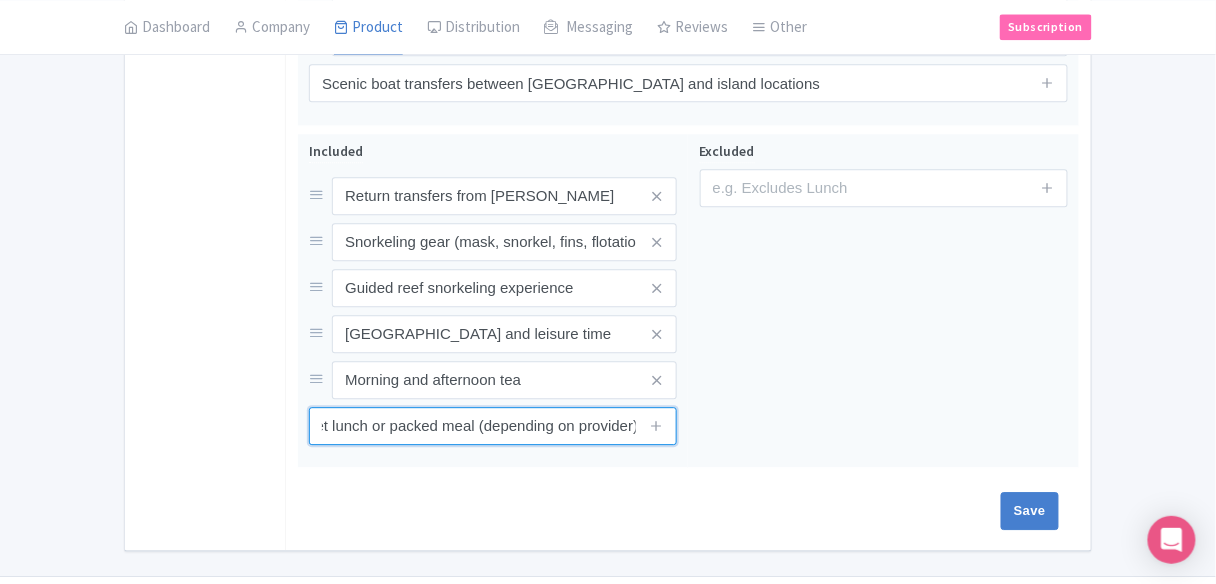 scroll, scrollTop: 0, scrollLeft: 0, axis: both 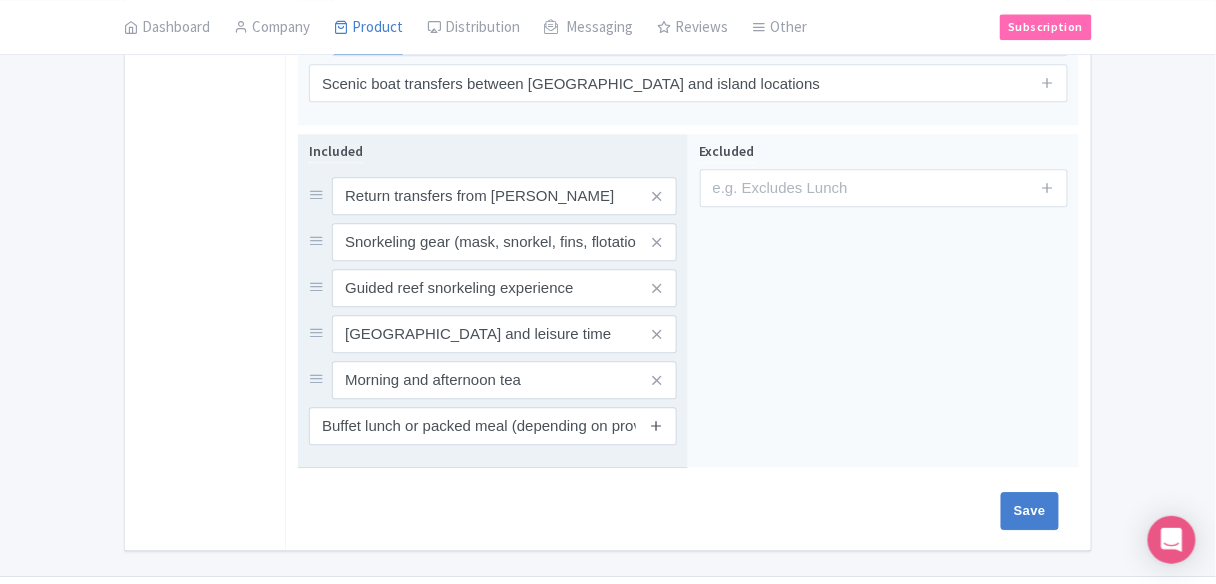 click at bounding box center (657, 425) 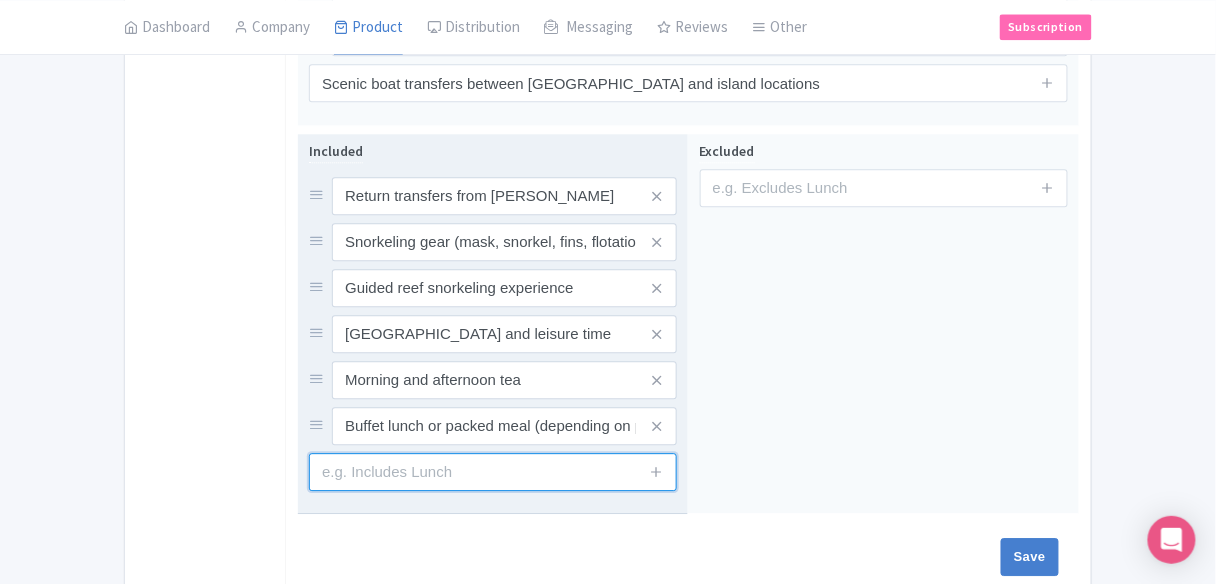 click at bounding box center (493, 472) 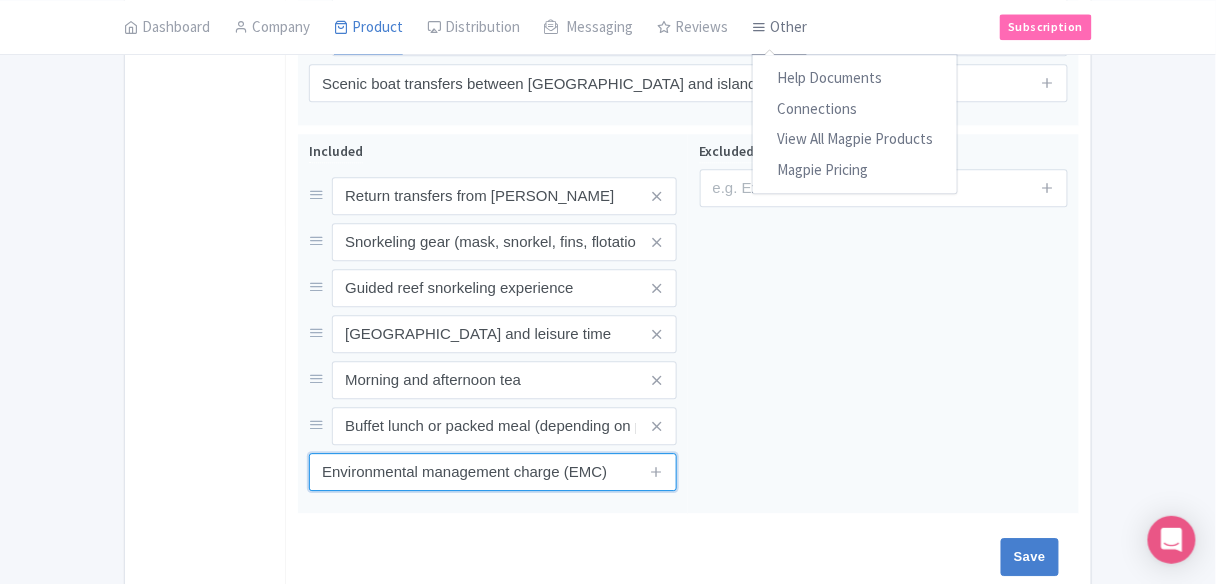 type on "Environmental management charge (EMC)" 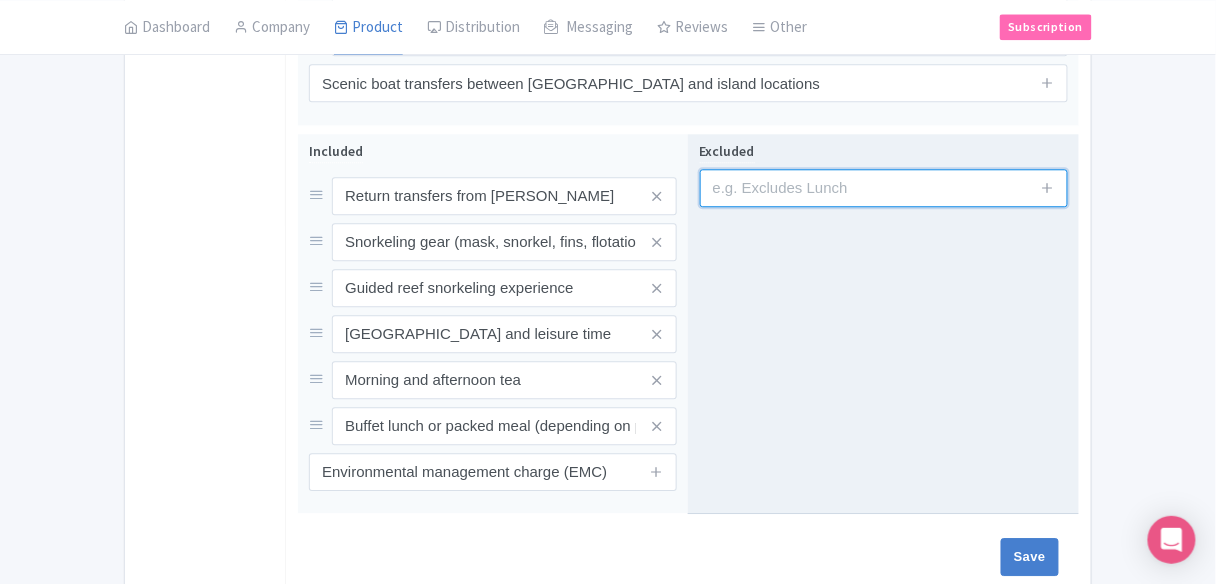 click at bounding box center (884, 188) 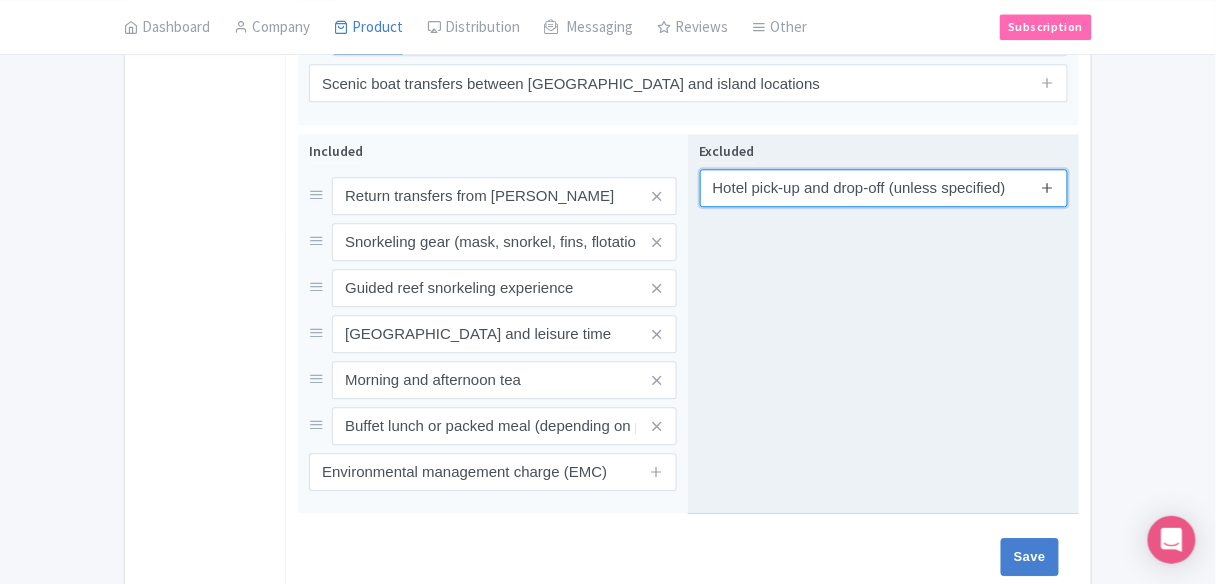 type on "Hotel pick-up and drop-off (unless specified)" 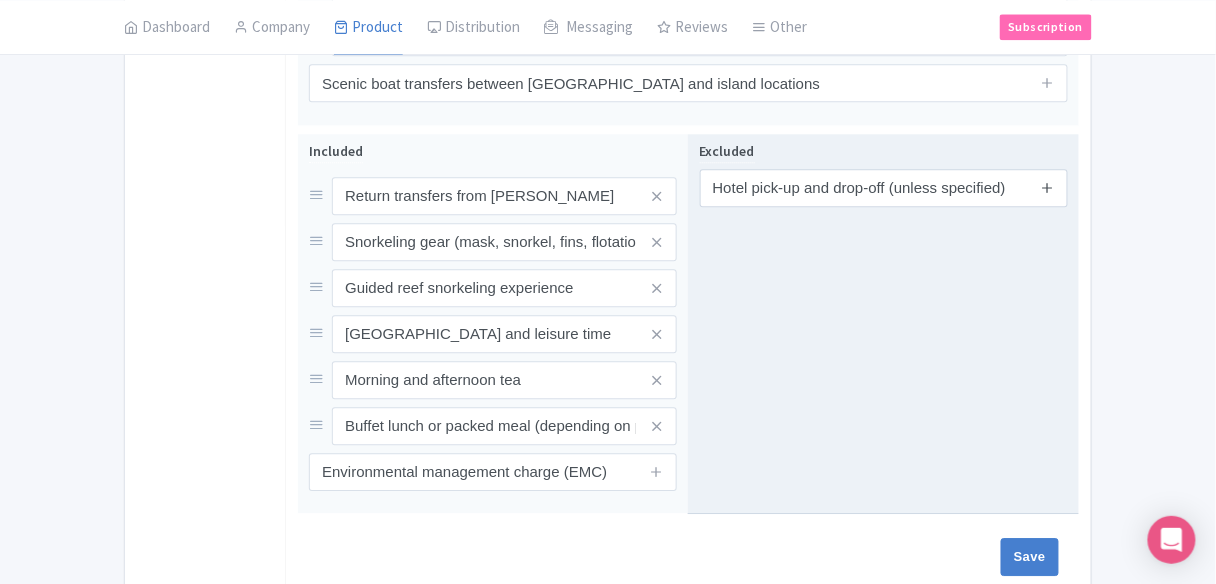 click at bounding box center (1047, 188) 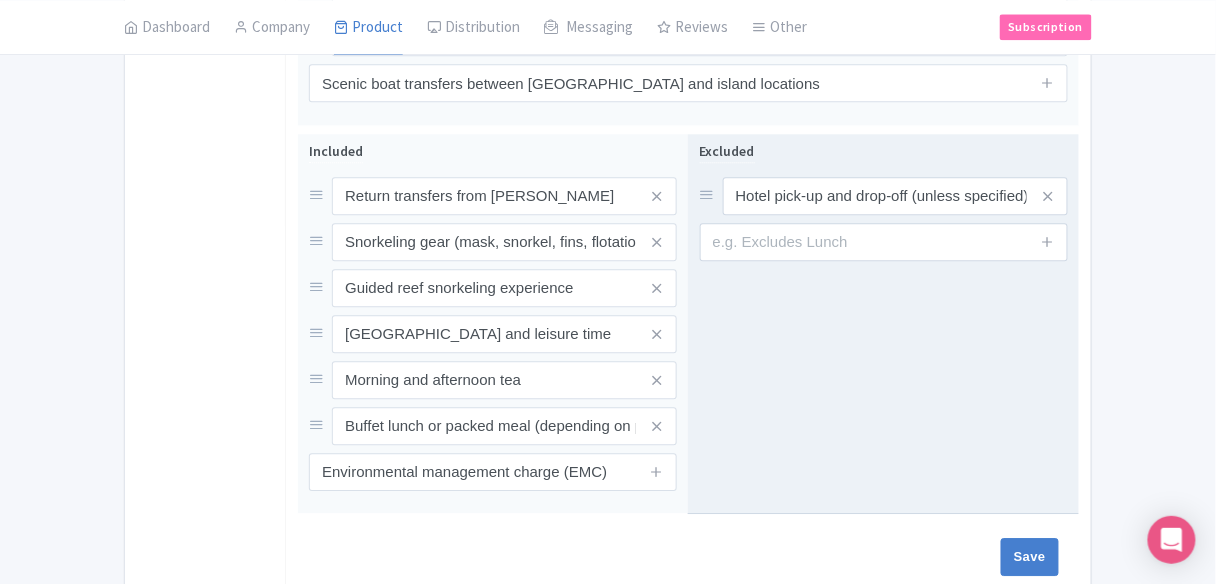 click at bounding box center (1048, 242) 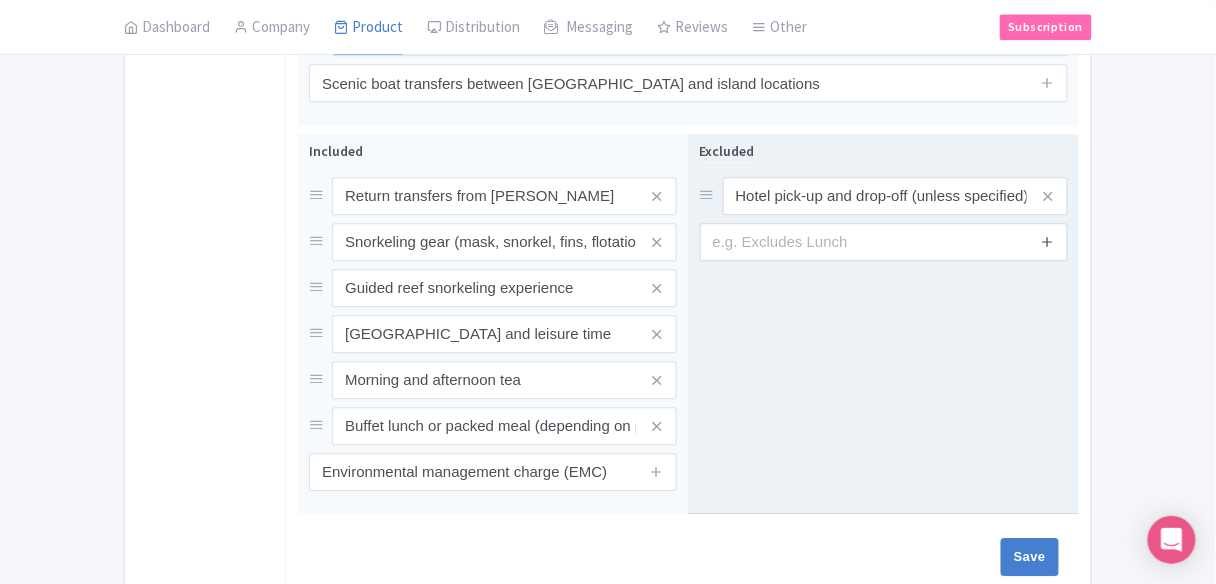 drag, startPoint x: 1049, startPoint y: 239, endPoint x: 1052, endPoint y: 266, distance: 27.166155 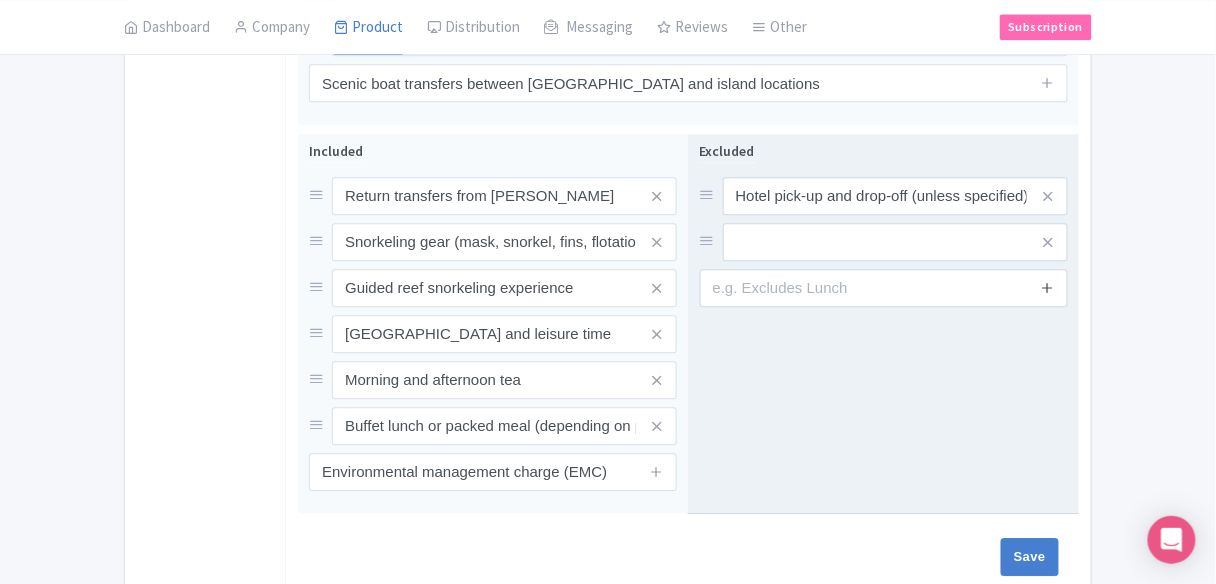click at bounding box center [1047, 287] 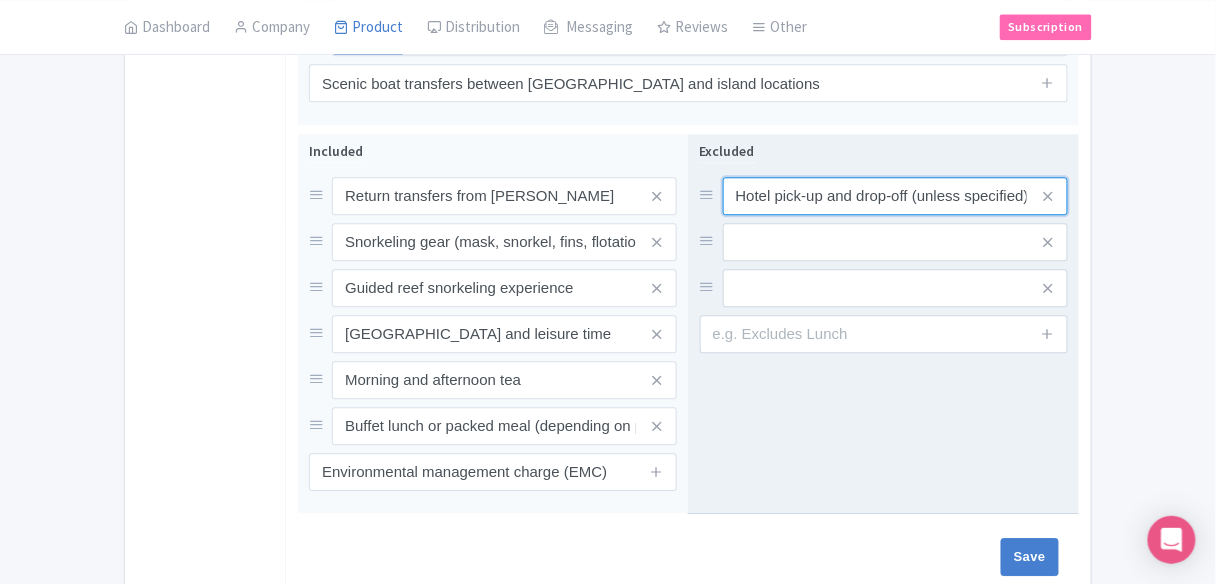 click on "Hotel pick-up and drop-off (unless specified)" at bounding box center [895, 196] 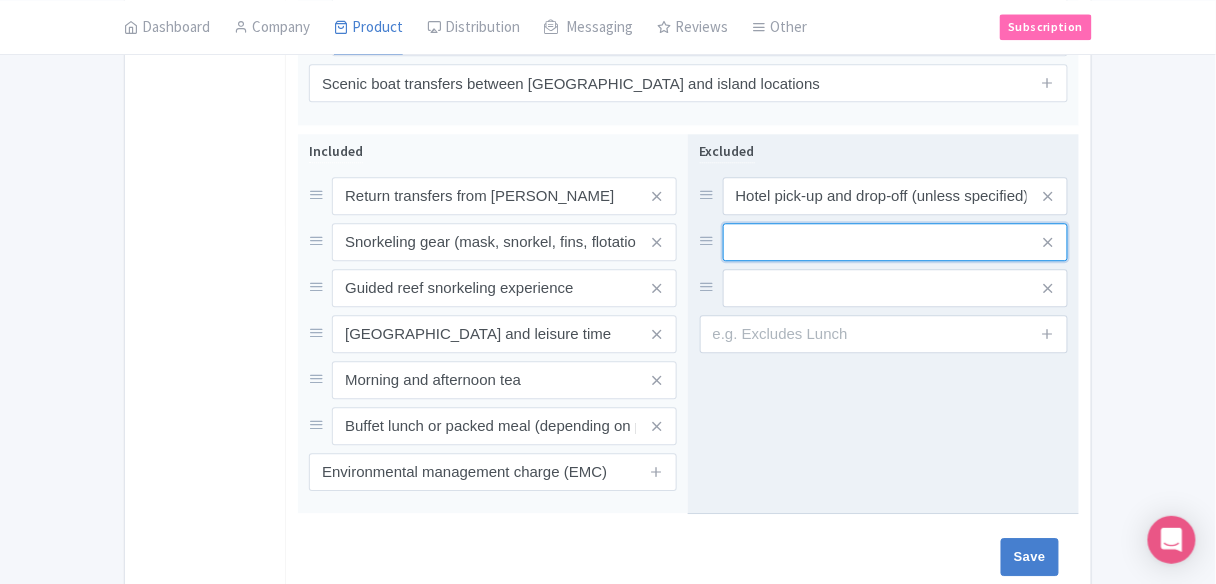 click at bounding box center (895, 196) 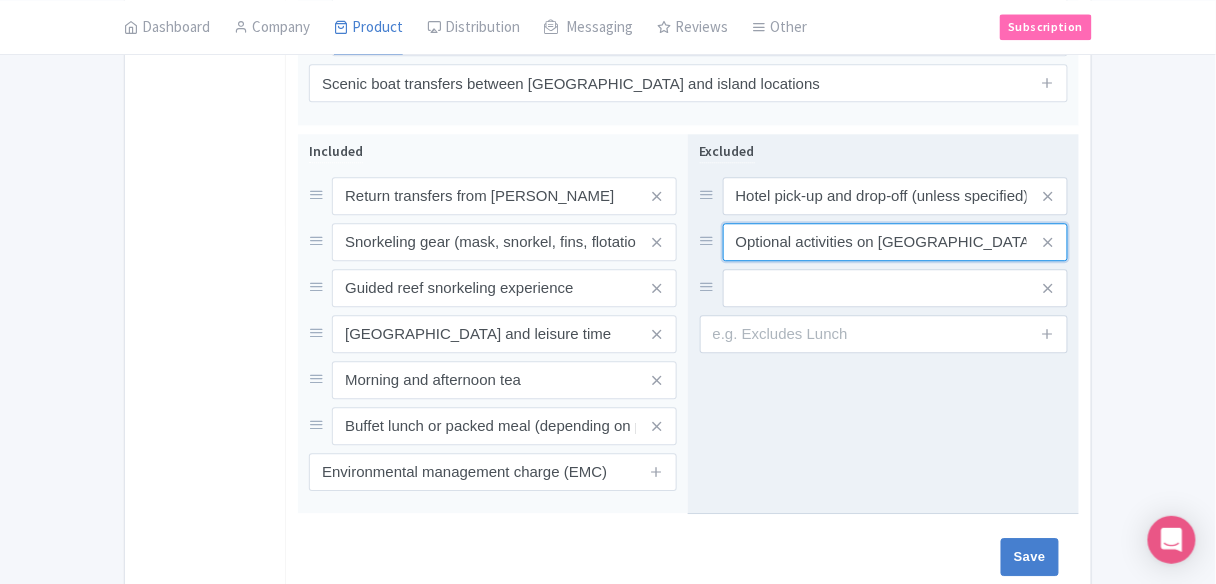 scroll, scrollTop: 0, scrollLeft: 151, axis: horizontal 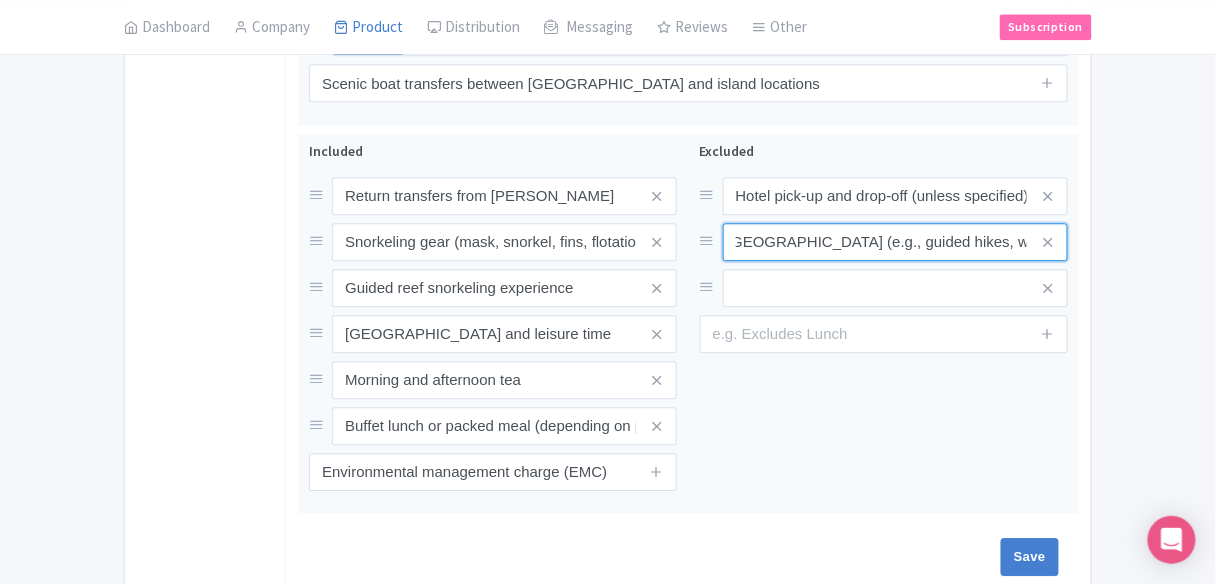 type on "Optional activities on Dunk Island (e.g., guided hikes, water sports)" 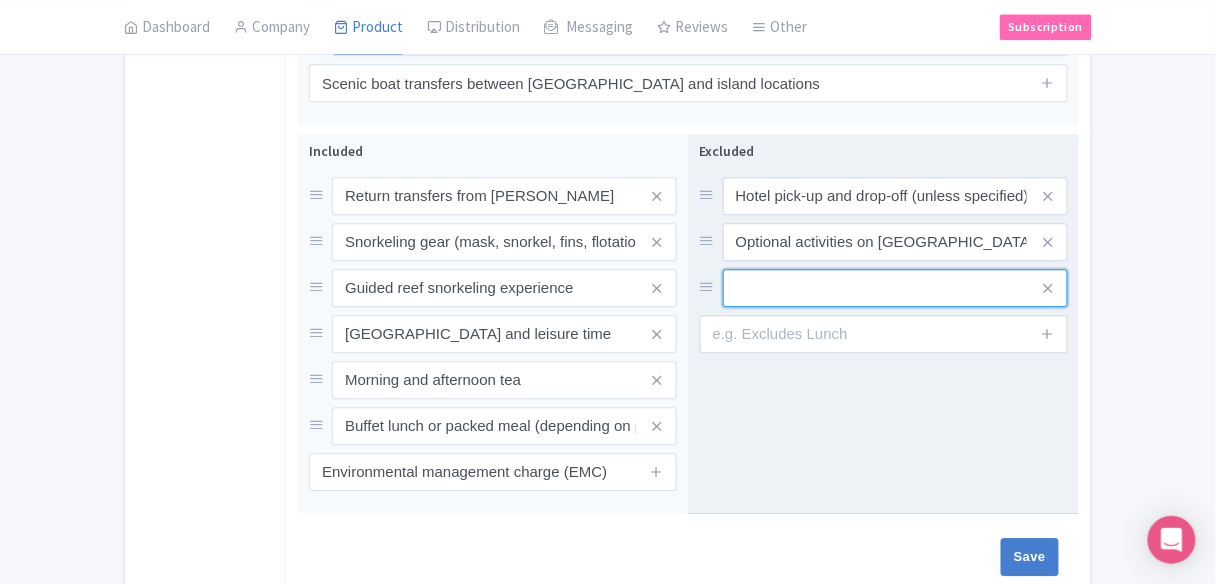 click at bounding box center (895, 196) 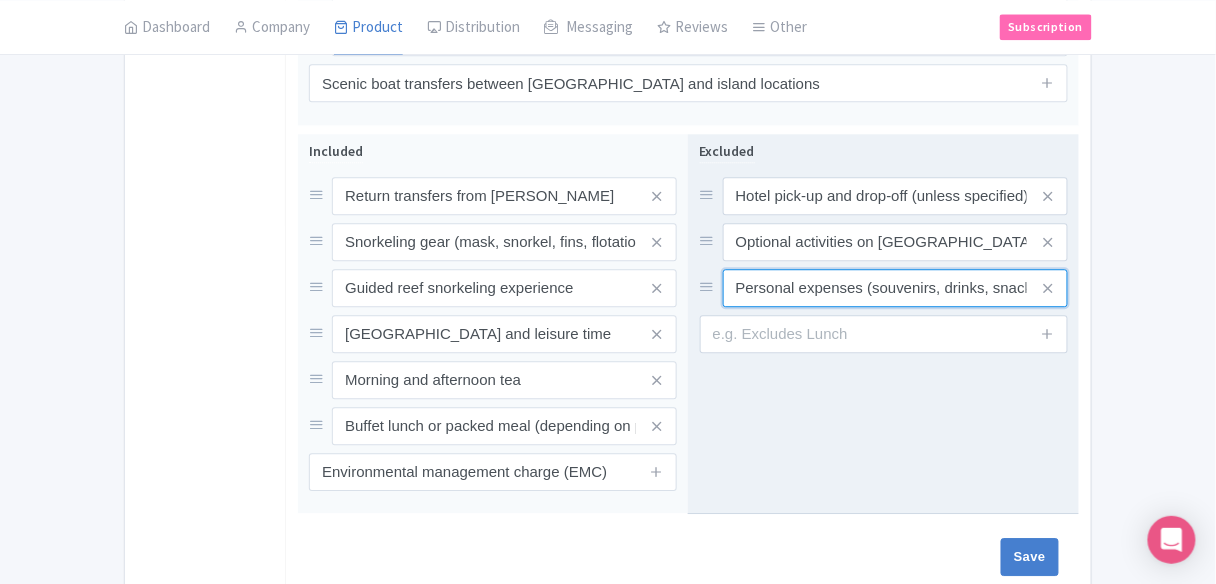 scroll, scrollTop: 0, scrollLeft: 16, axis: horizontal 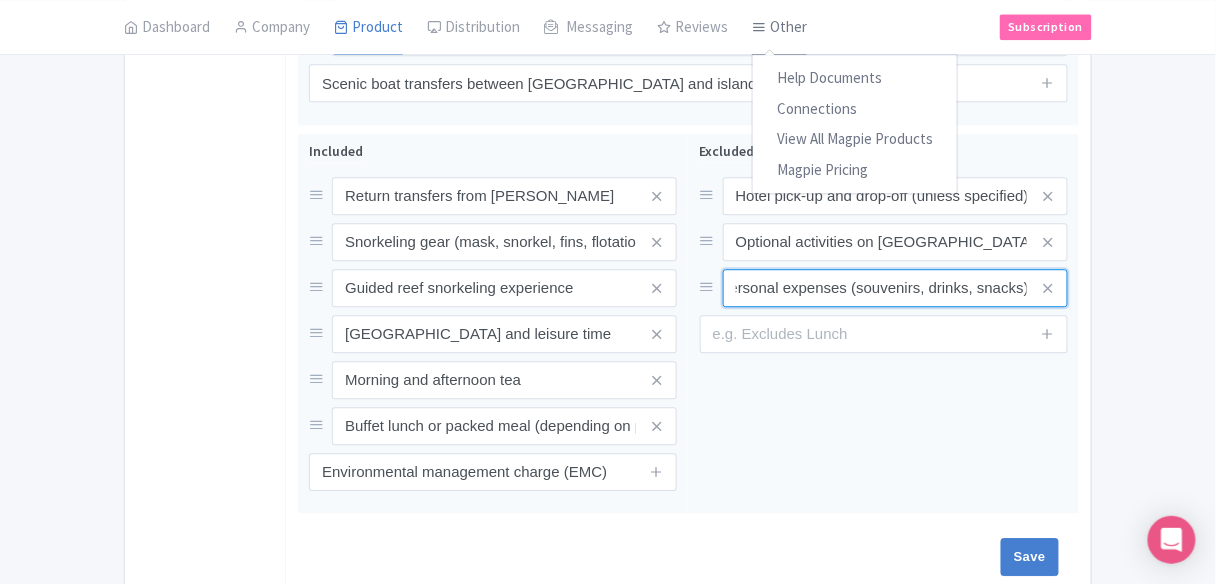type on "Personal expenses (souvenirs, drinks, snacks)" 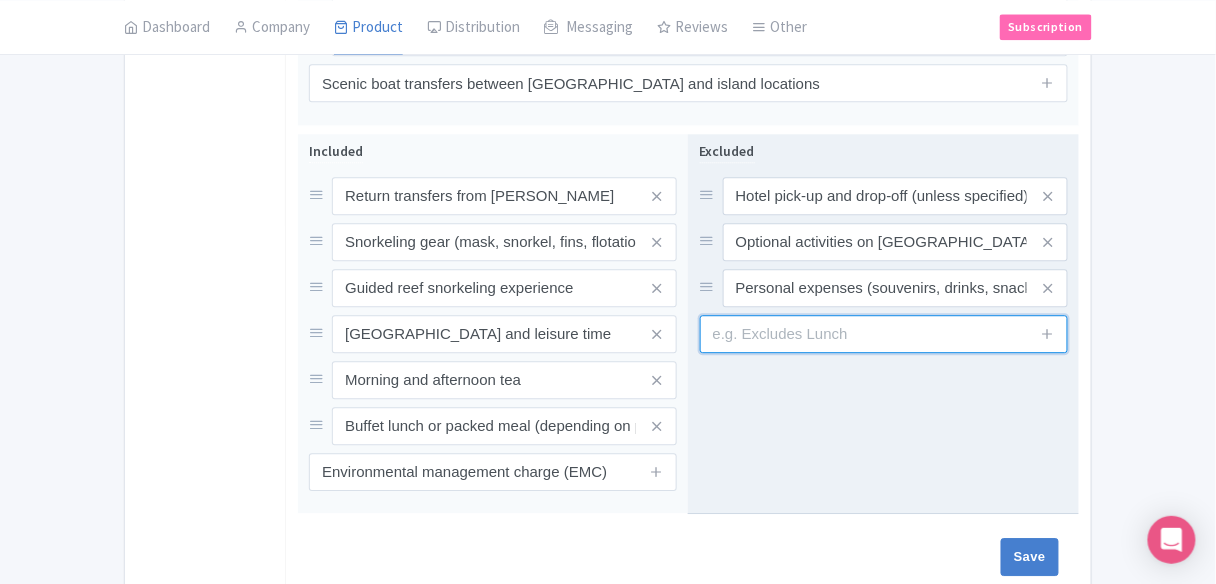 click at bounding box center (884, 334) 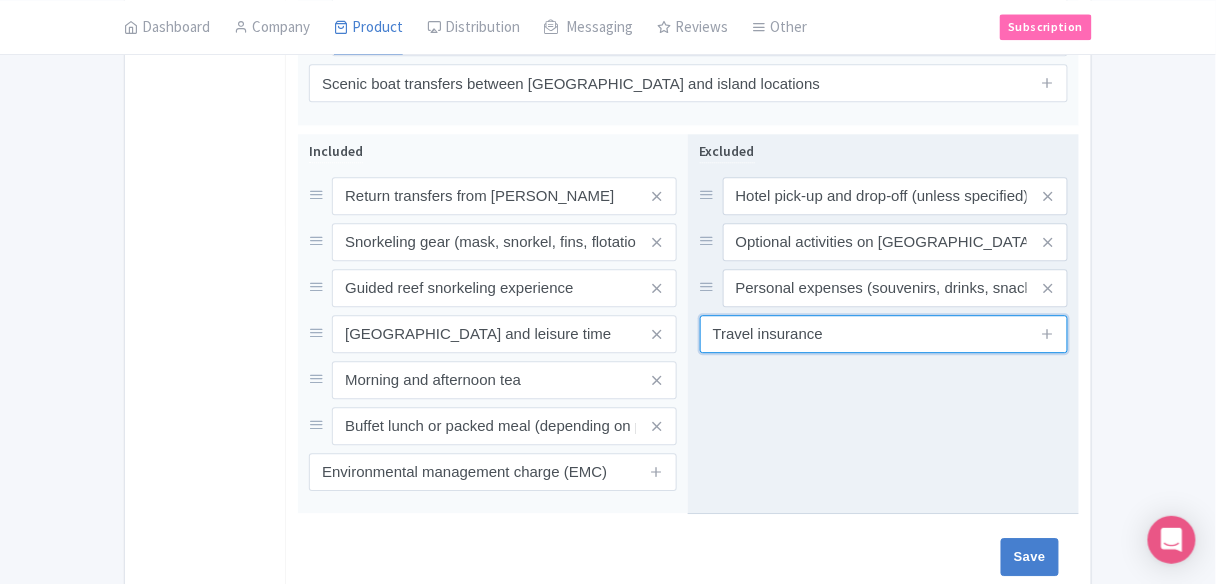 type on "Travel insurance" 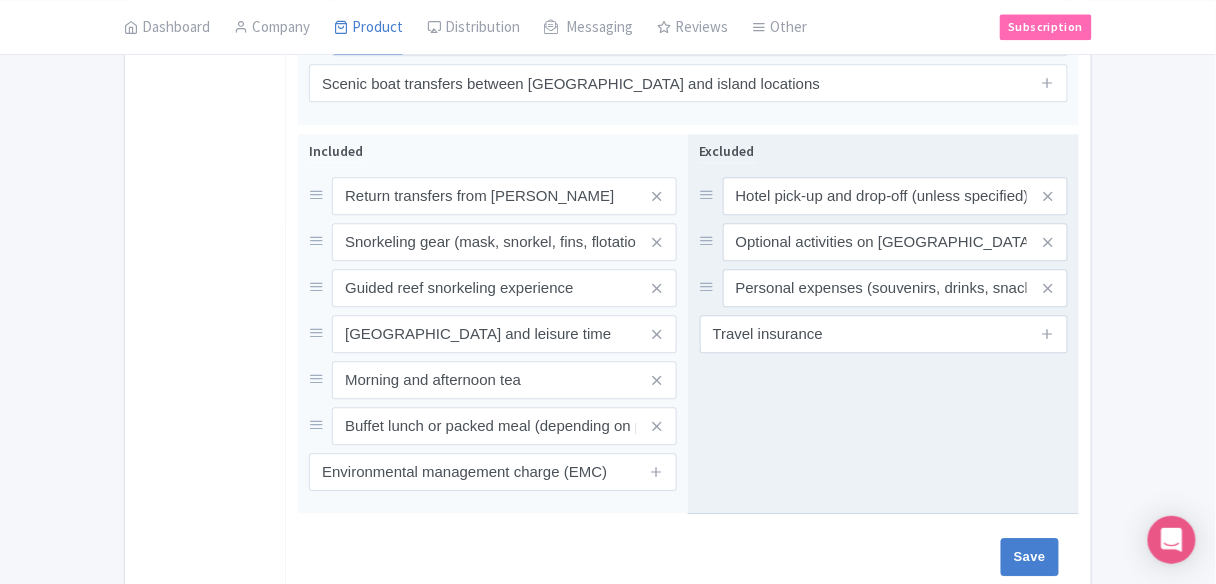 click on "Excluded Hotel pick-up and drop-off (unless specified) Optional activities on Dunk Island (e.g., guided hikes, water sports) Personal expenses (souvenirs, drinks, snacks) Travel insurance" at bounding box center (883, 324) 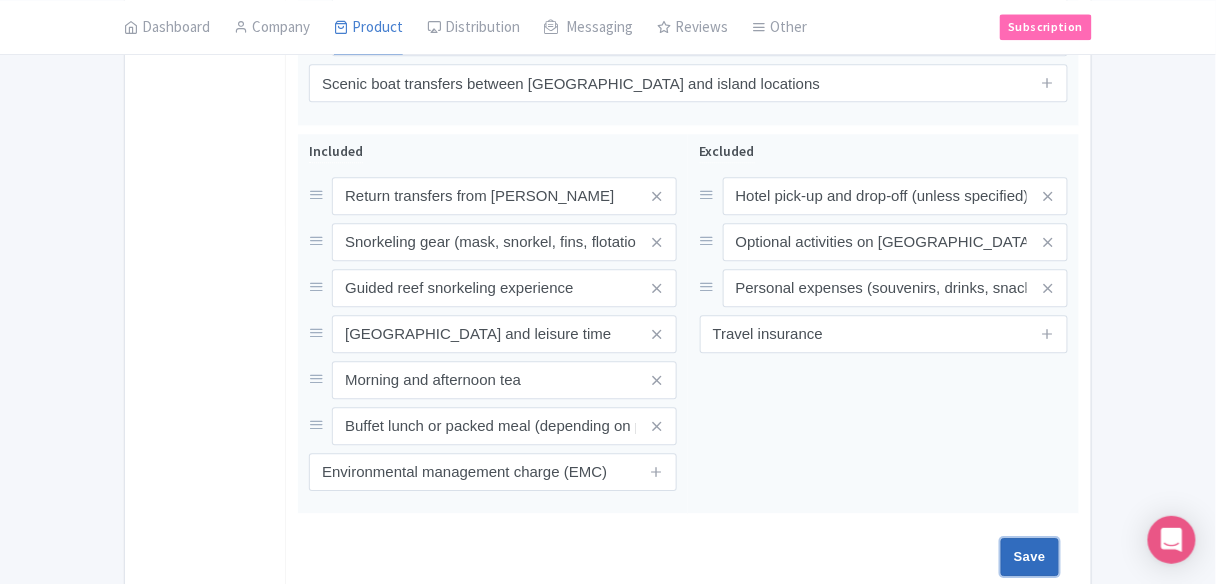 click on "Save" at bounding box center [1030, 557] 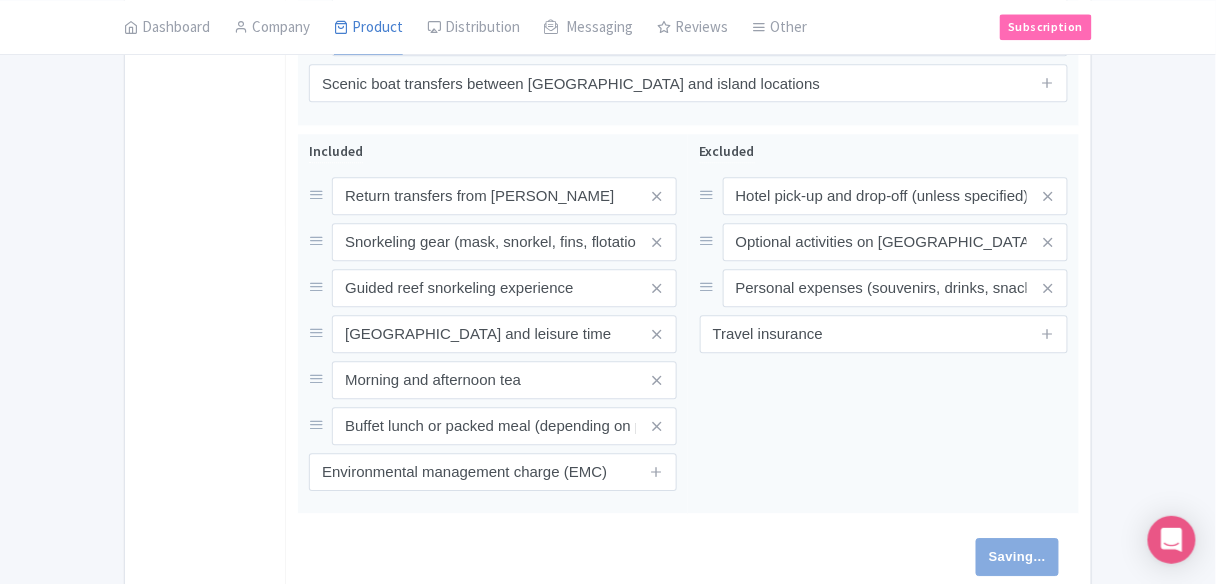 type on "Saving..." 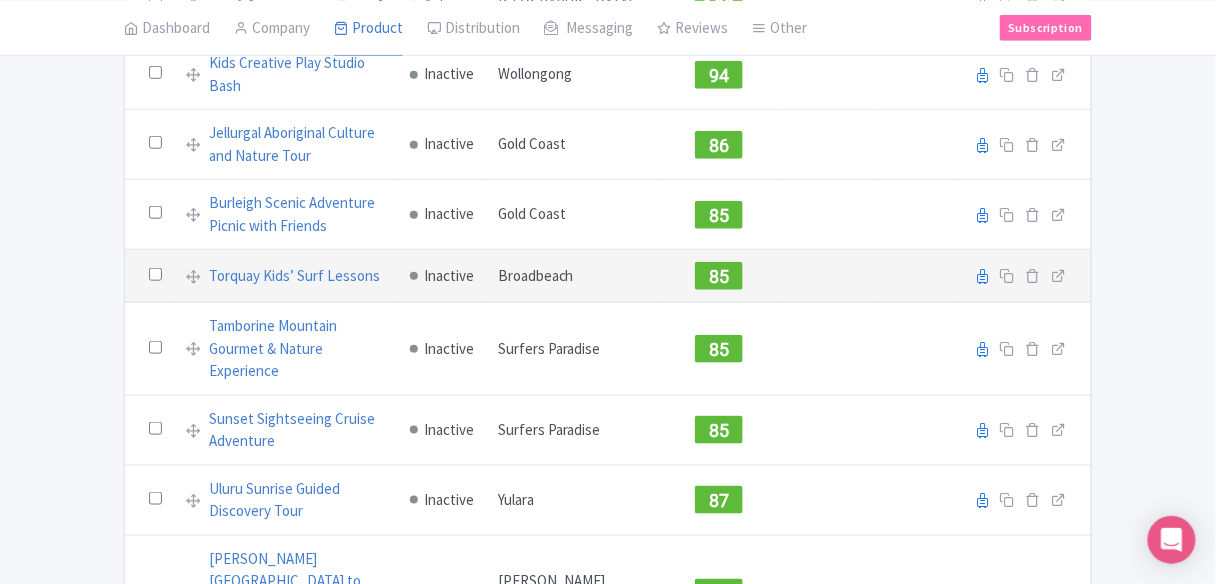scroll, scrollTop: 560, scrollLeft: 0, axis: vertical 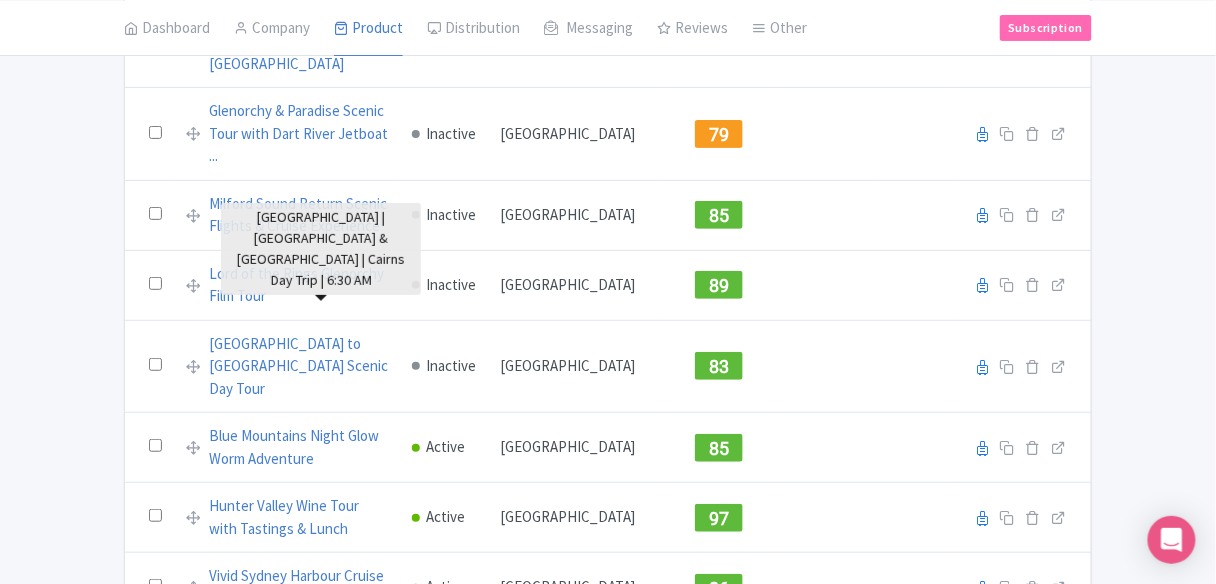 click on "Reef & Island | Great Barrier Reef & Dunk Island | Cairns..." at bounding box center (298, 890) 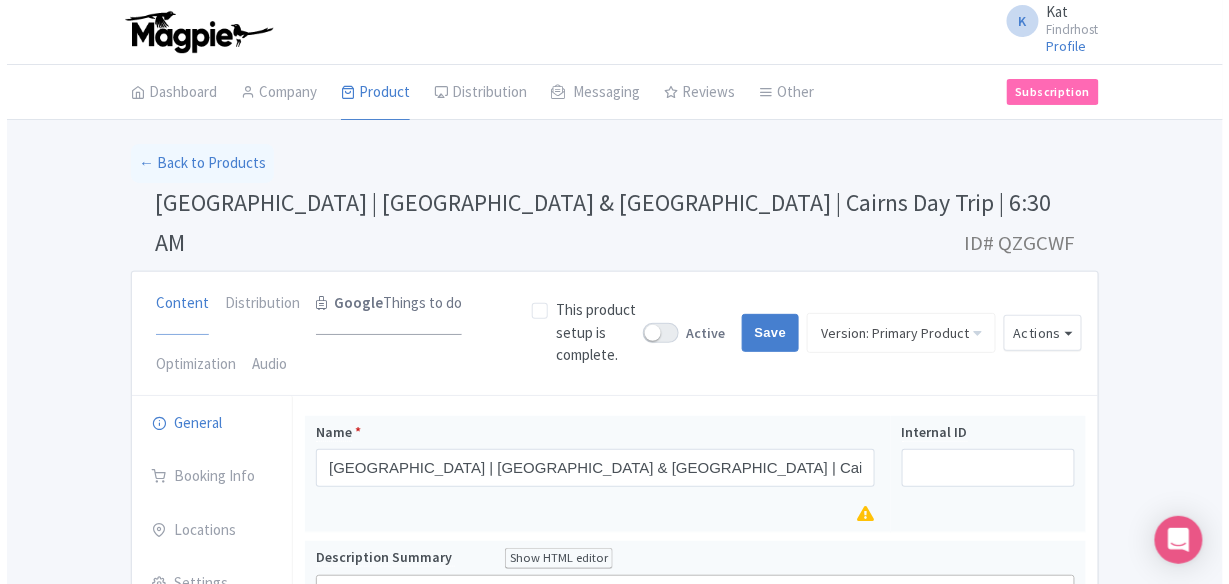 scroll, scrollTop: 160, scrollLeft: 0, axis: vertical 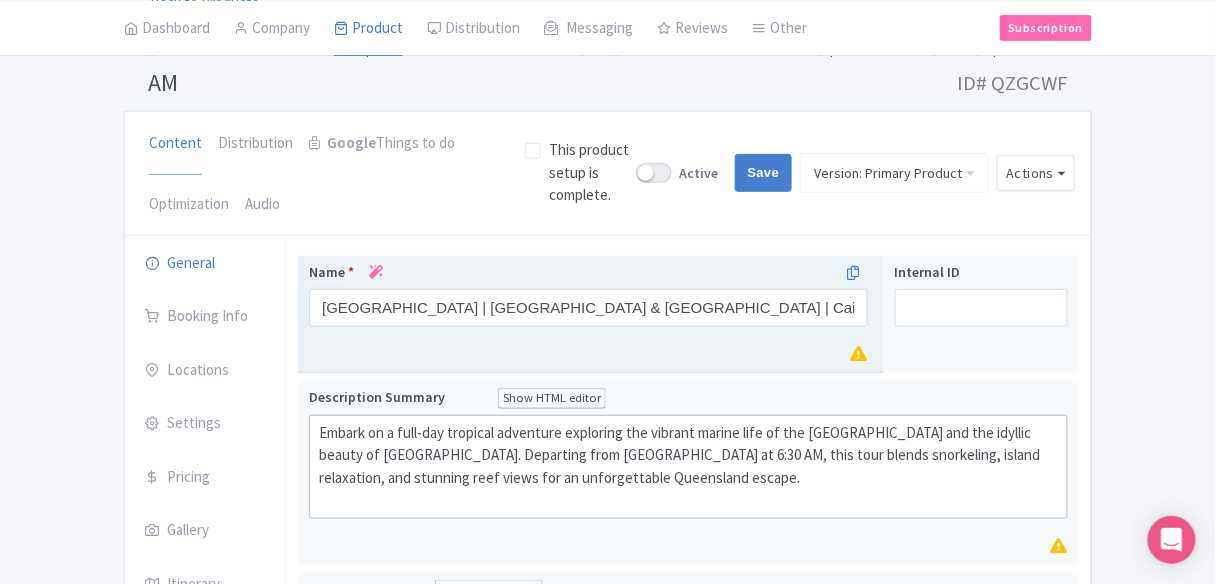 click at bounding box center (376, 272) 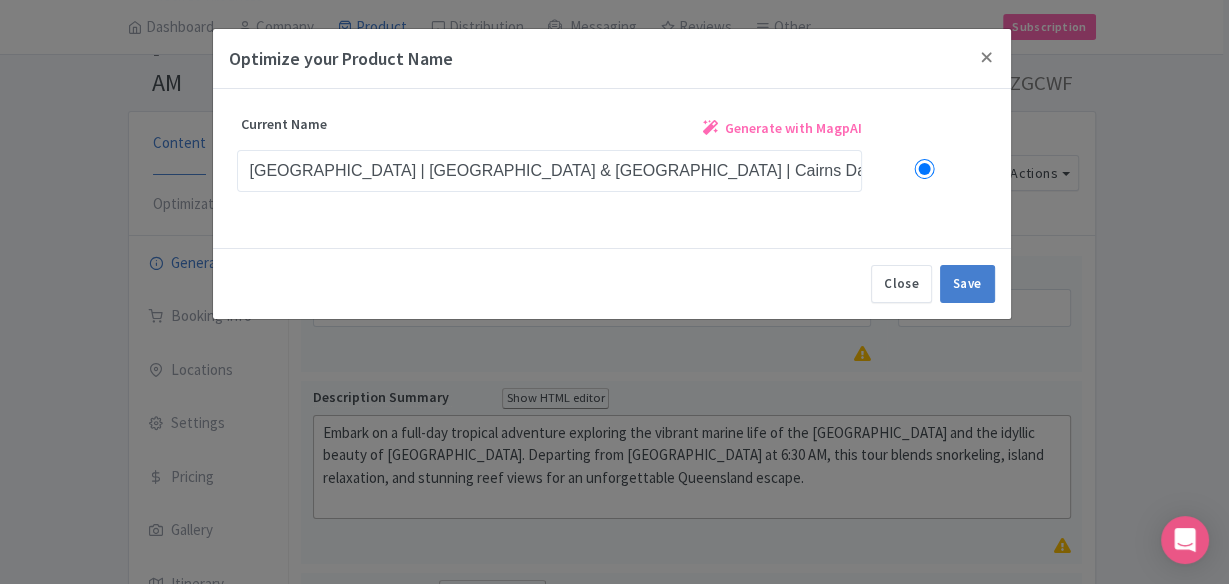 click on "Generate with MagpAI" at bounding box center (793, 128) 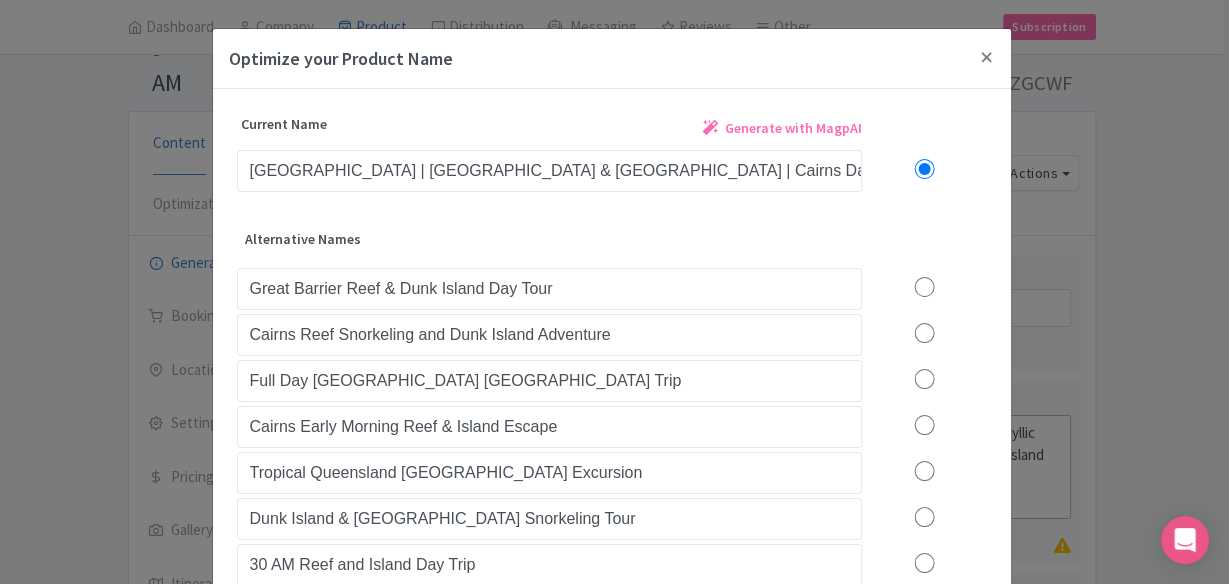 click at bounding box center (924, 287) 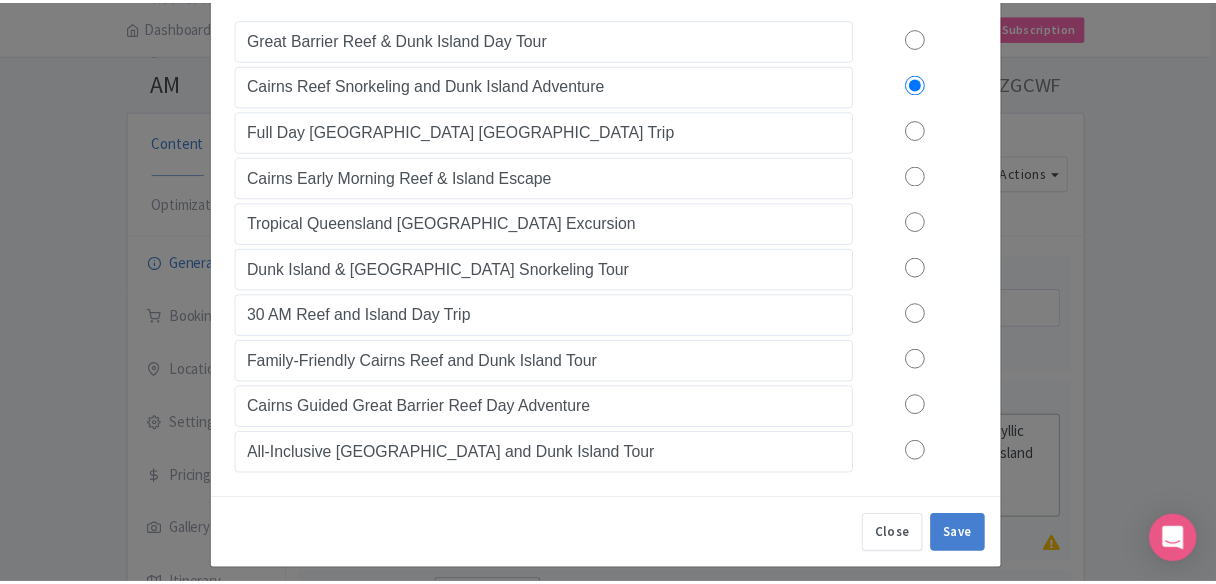 scroll, scrollTop: 254, scrollLeft: 0, axis: vertical 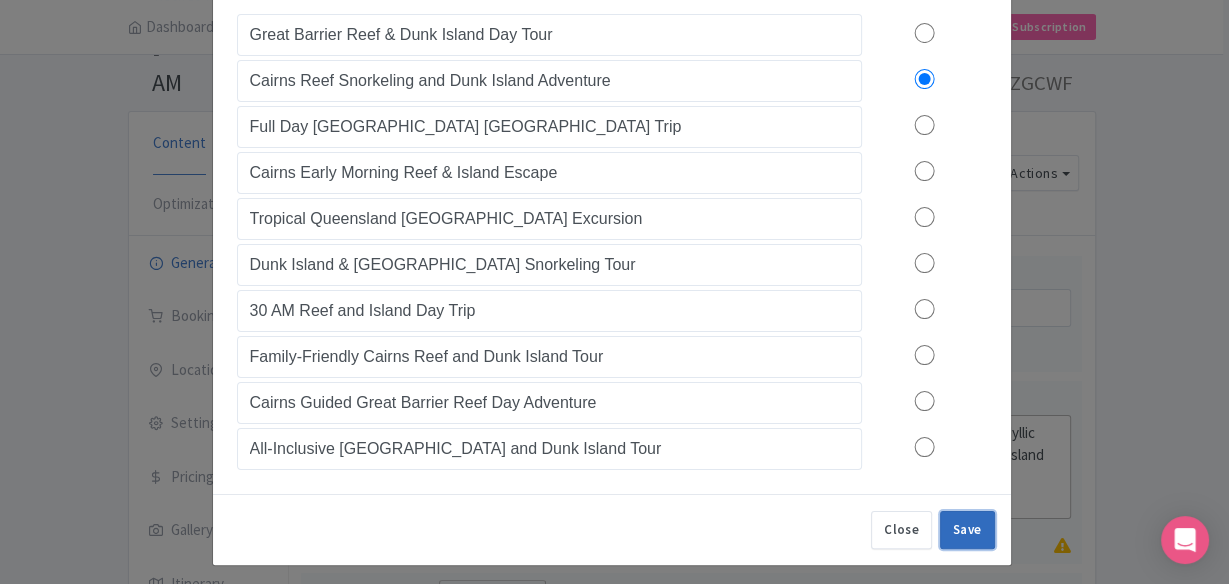 click on "Save" at bounding box center (967, 530) 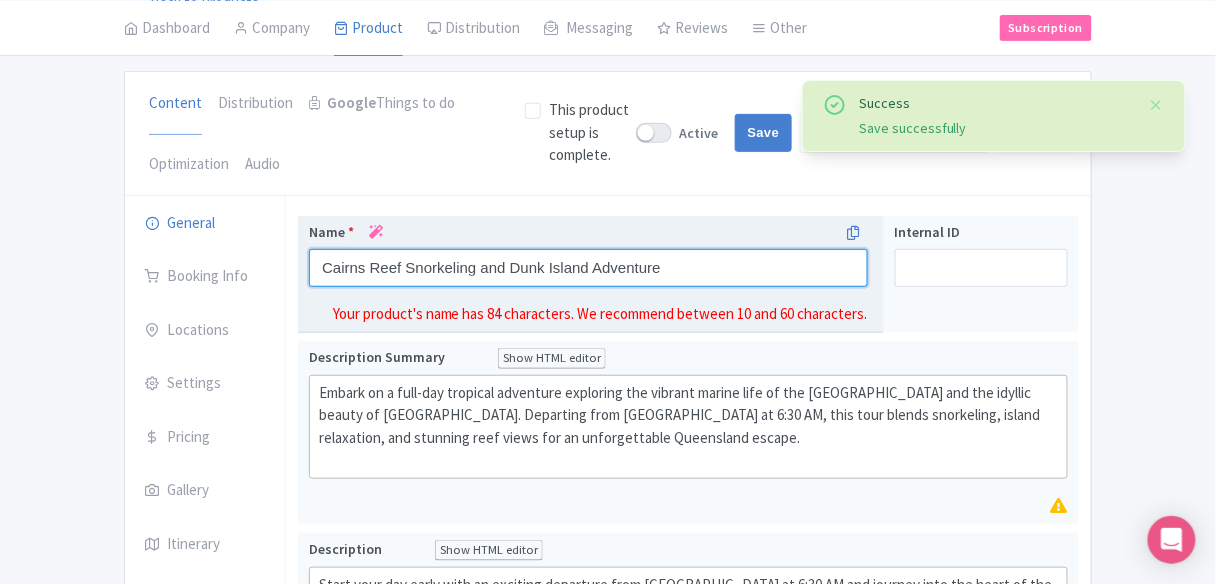 click on "Cairns Reef Snorkeling and Dunk Island Adventure" at bounding box center (588, 268) 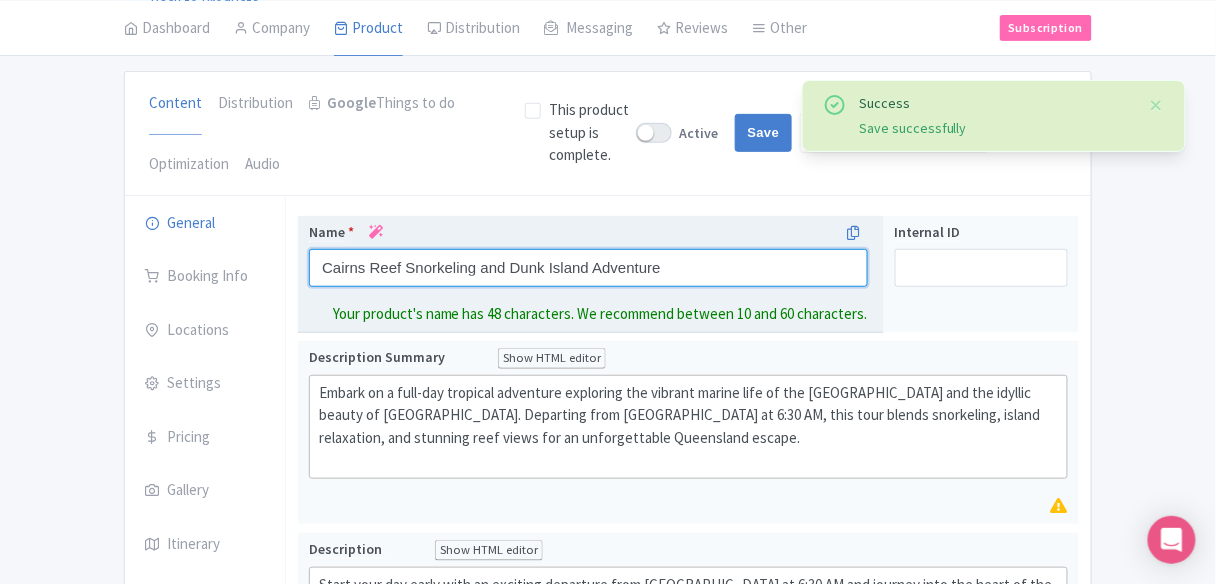 click on "Cairns Reef Snorkeling and Dunk Island Adventure" at bounding box center [588, 268] 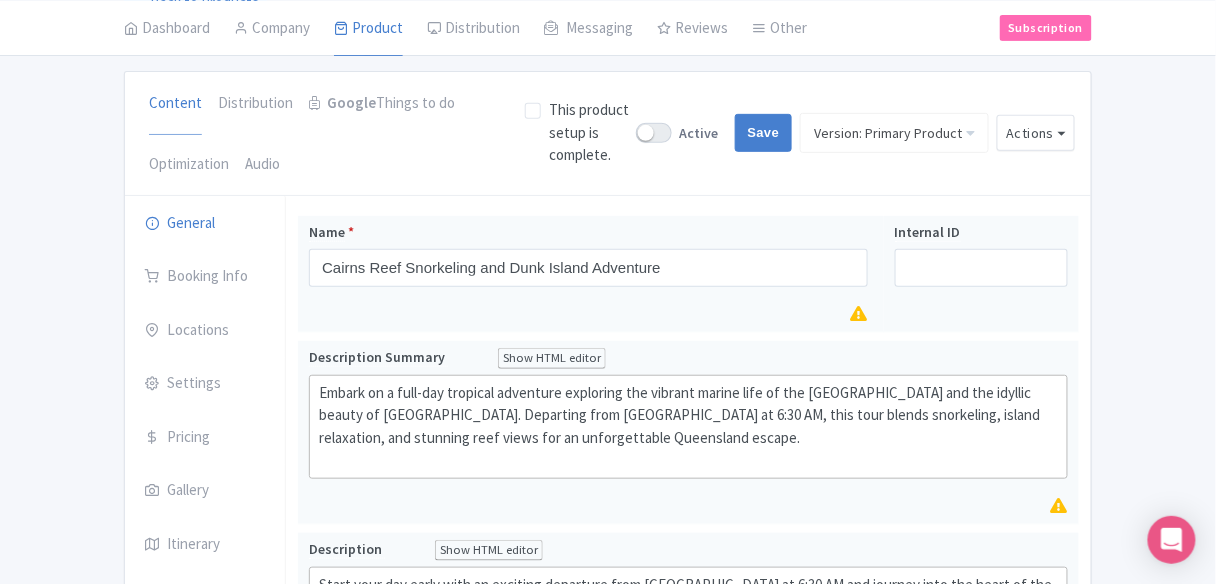 click on "Reef & Island | Great Barrier Reef & Dunk Island | Cairns Day Trip | 6:30 AM
Name   *
Cairns Reef Snorkeling and Dunk Island Adventure
Your product's name has 48 characters. We recommend between 10 and 60 characters.
Internal ID
Embark on a full-day tropical adventure exploring the vibrant marine life of the Great Barrier Reef and the idyllic beauty of Dunk Island. Departing from Cairns at 6:30 AM, this tour blends snorkeling, island relaxation, and stunning reef views for an unforgettable Queensland escape.
Description Summary
Show HTML editor
Bold
Italic
Strikethrough
Link
Heading
Quote
Code
Bullets
Numbers
Decrease Level
Increase Level
Attach Files
Undo
Redo
Link
Unlink
Description" at bounding box center (688, 1022) 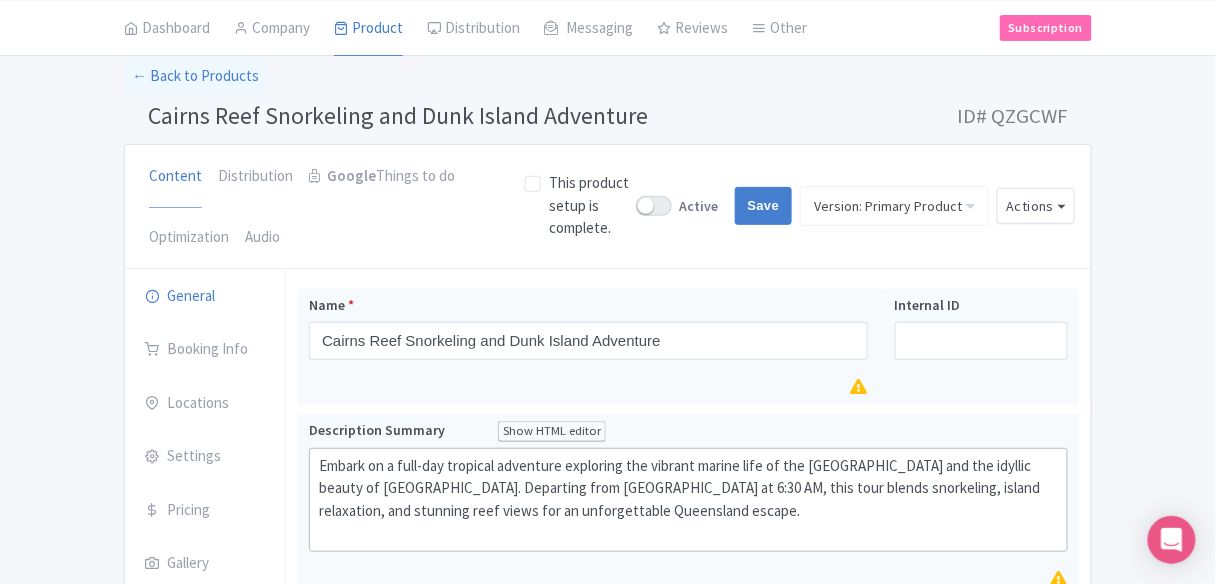 scroll, scrollTop: 80, scrollLeft: 0, axis: vertical 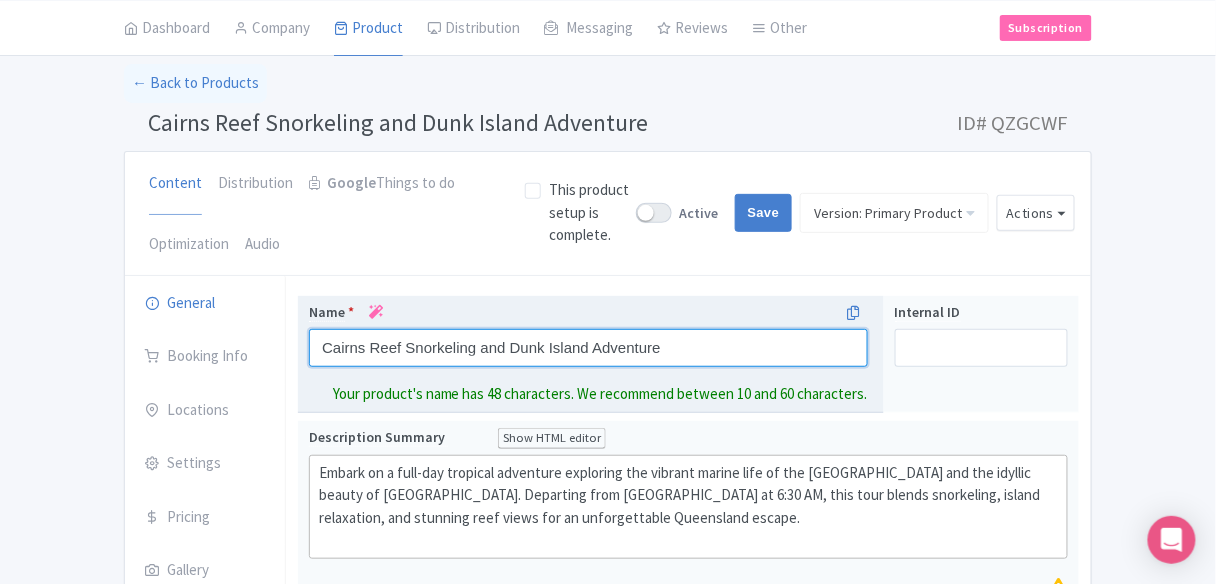 click on "Cairns Reef Snorkeling and Dunk Island Adventure" at bounding box center [588, 348] 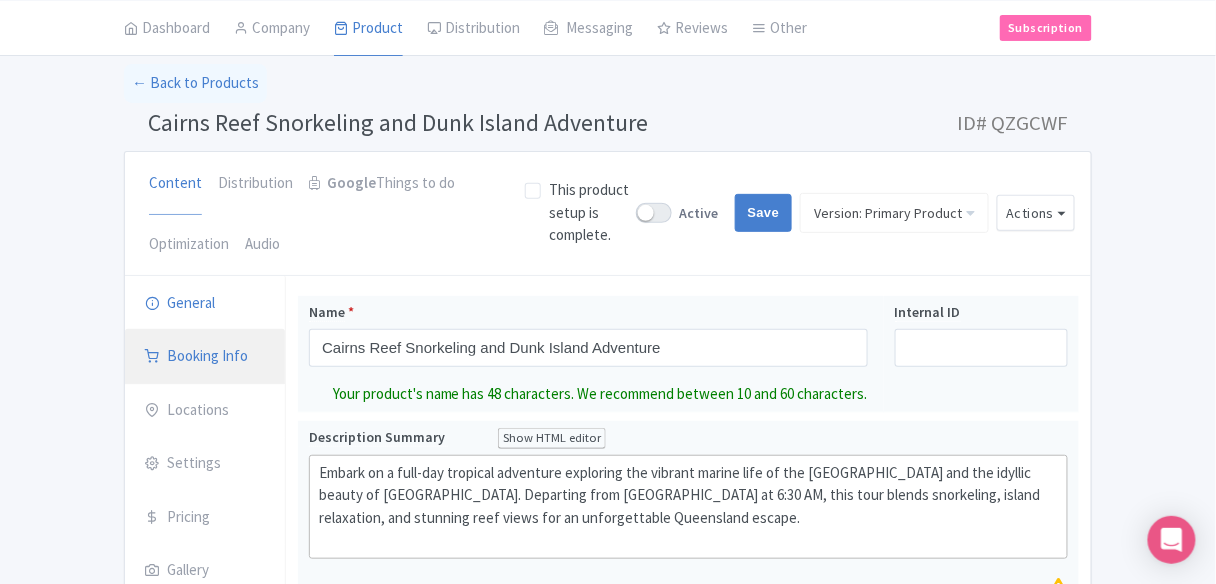 click on "Booking Info" at bounding box center [205, 357] 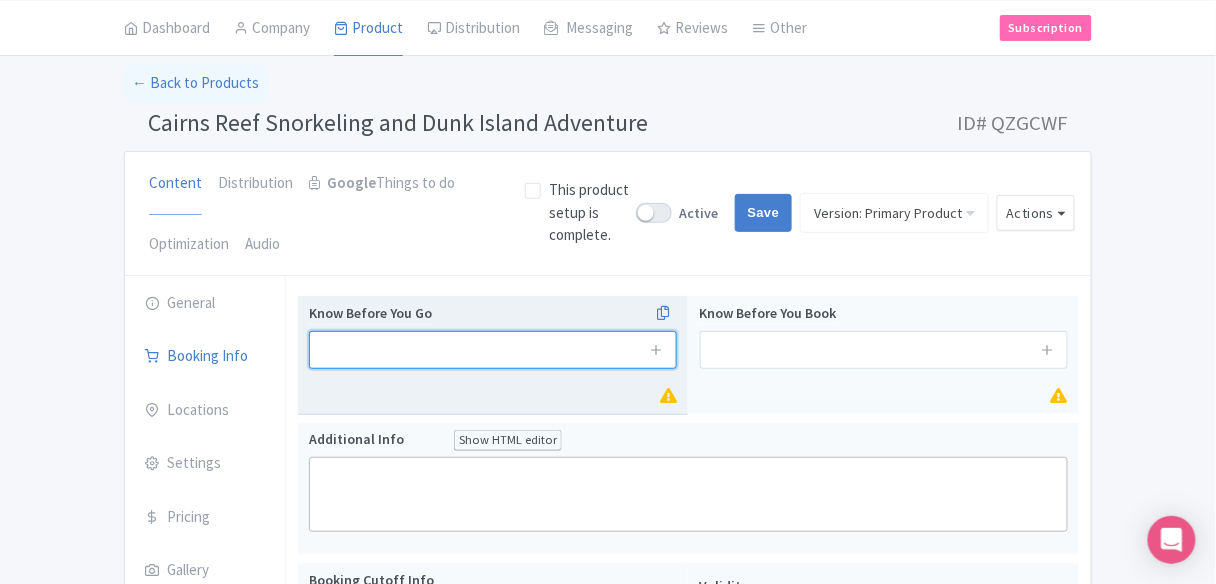click at bounding box center [493, 350] 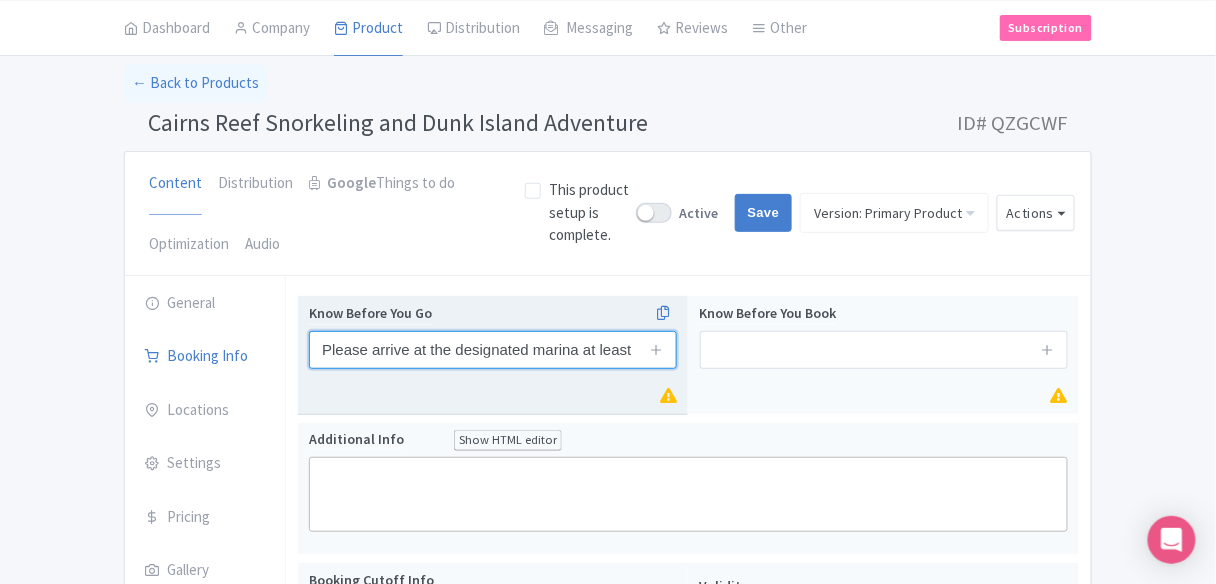 scroll, scrollTop: 0, scrollLeft: 300, axis: horizontal 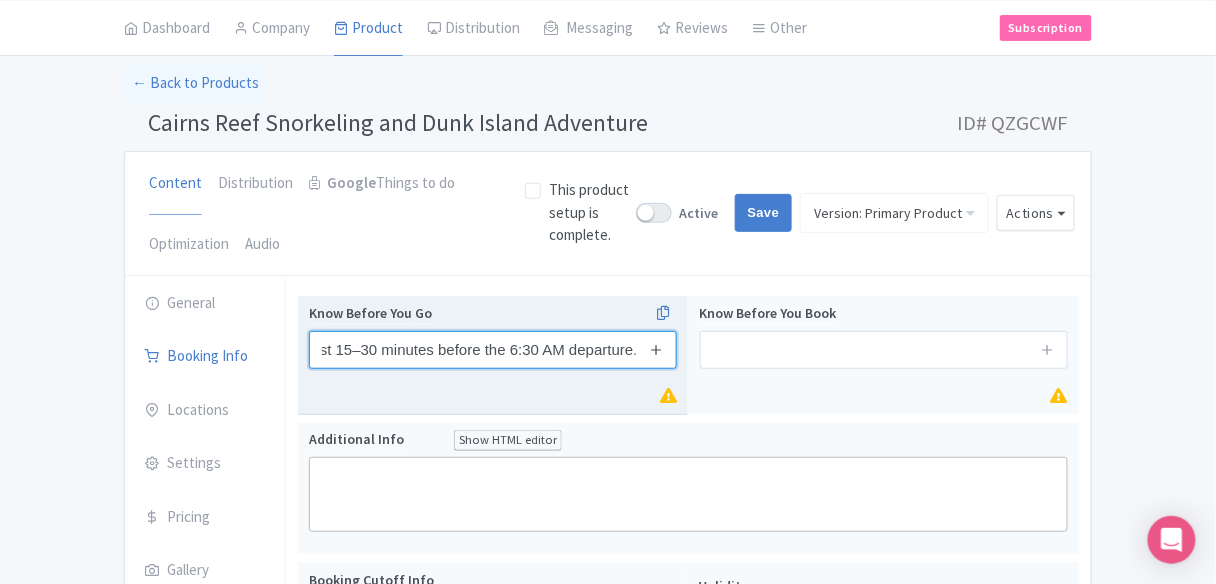 type on "Please arrive at the designated marina at least 15–30 minutes before the 6:30 AM departure." 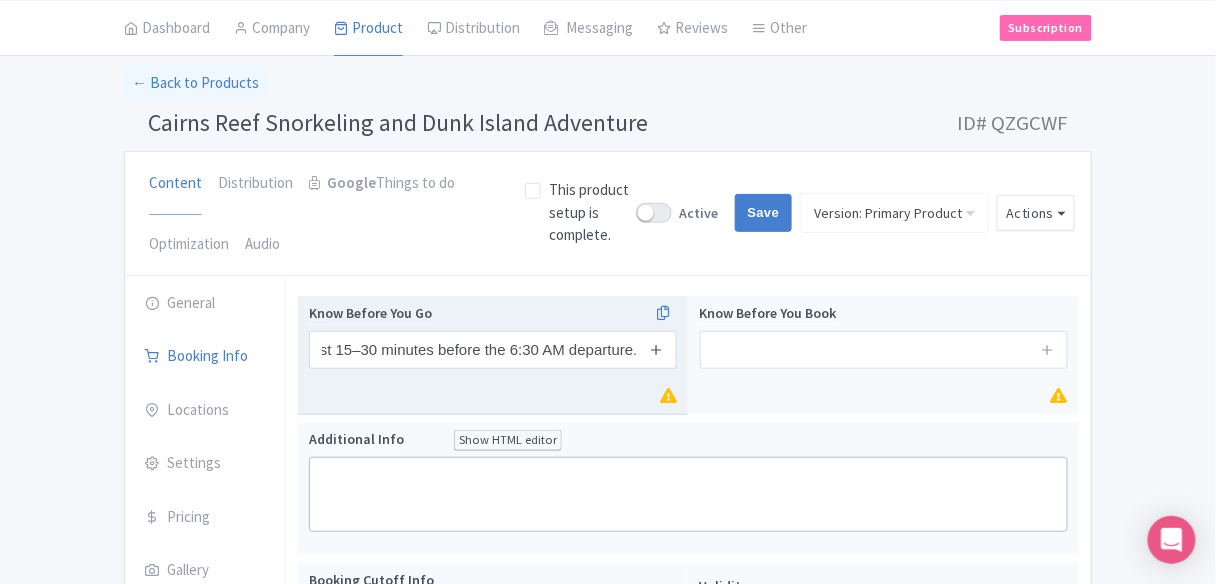 scroll, scrollTop: 0, scrollLeft: 0, axis: both 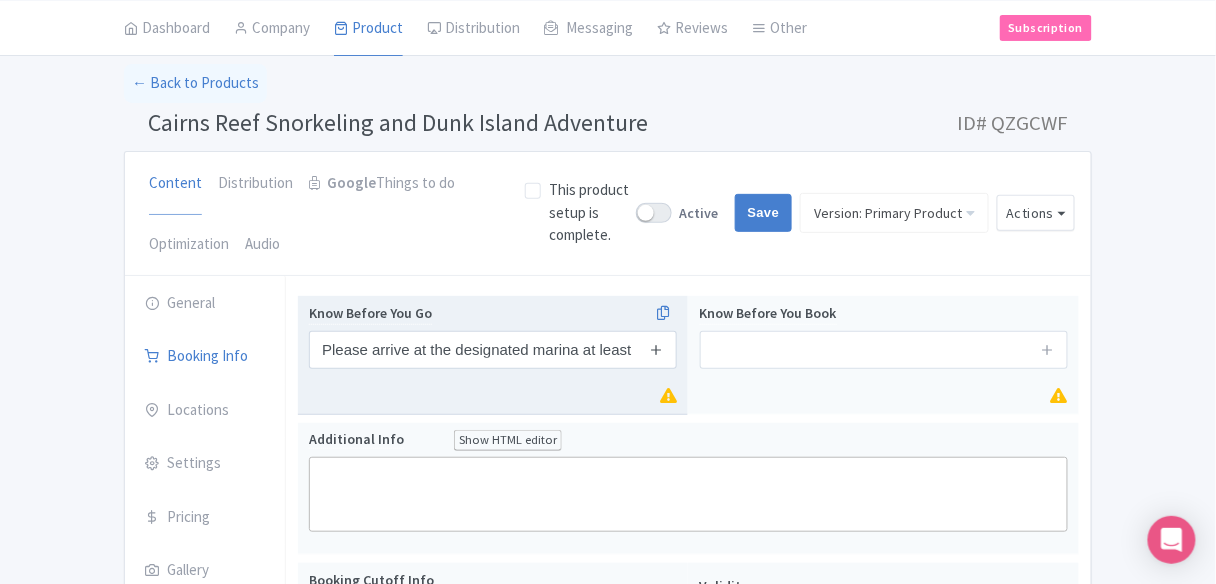 click at bounding box center [657, 349] 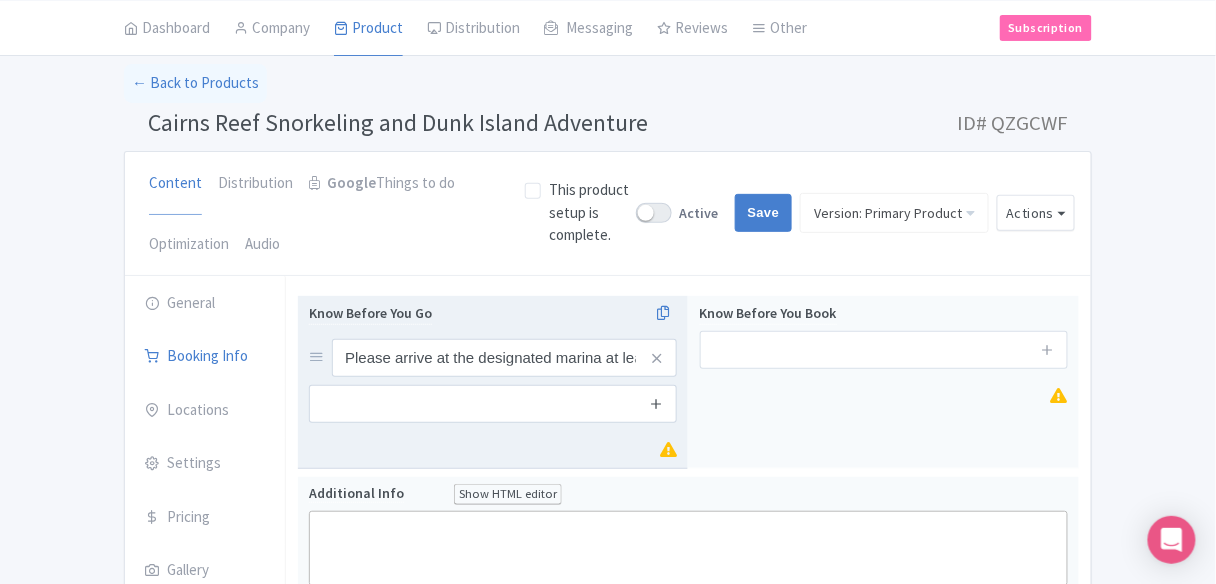 click at bounding box center [657, 404] 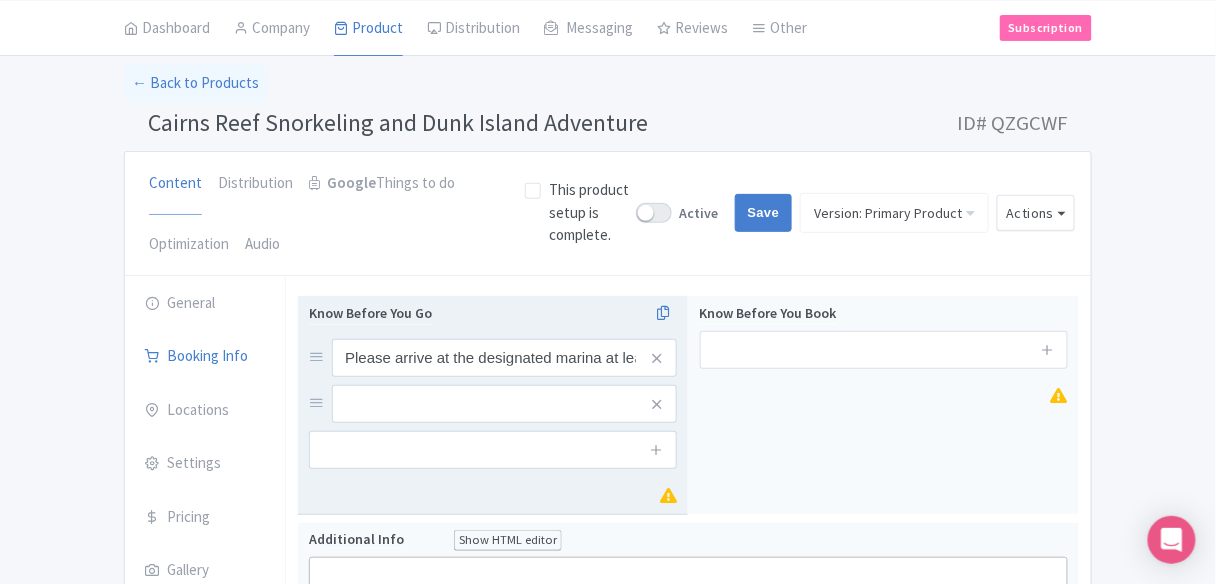 drag, startPoint x: 659, startPoint y: 434, endPoint x: 660, endPoint y: 450, distance: 16.03122 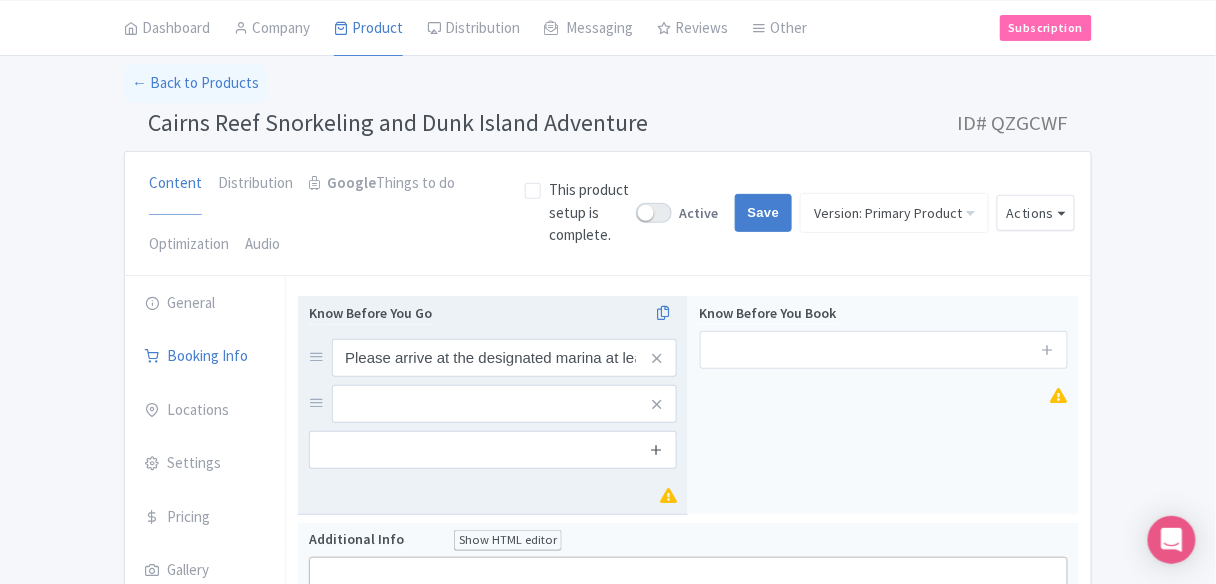 click at bounding box center [657, 450] 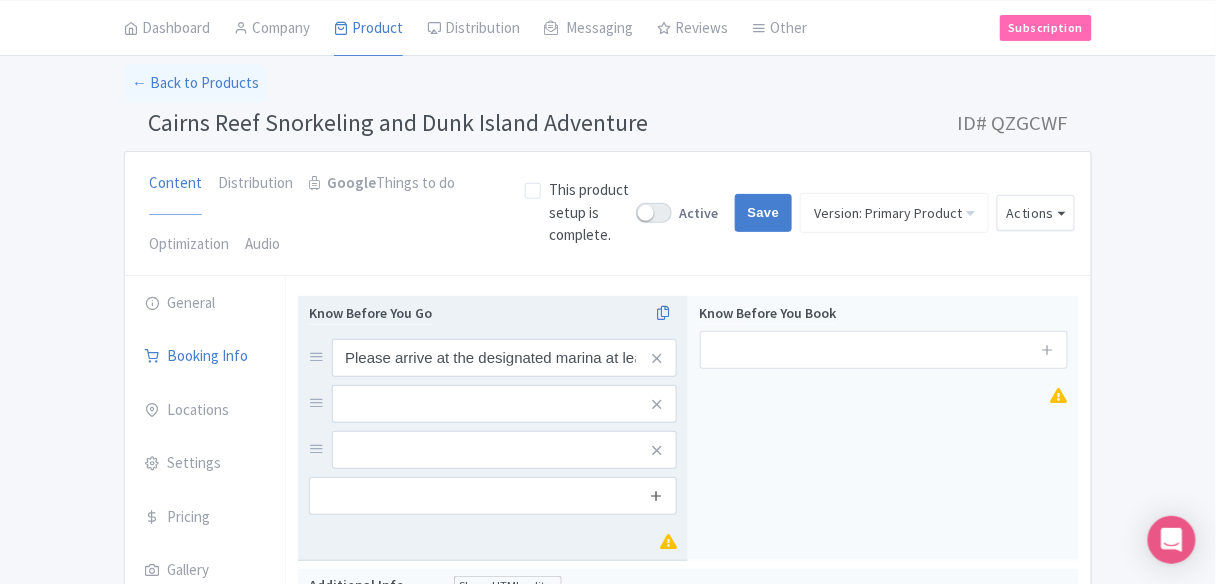 click at bounding box center (657, 495) 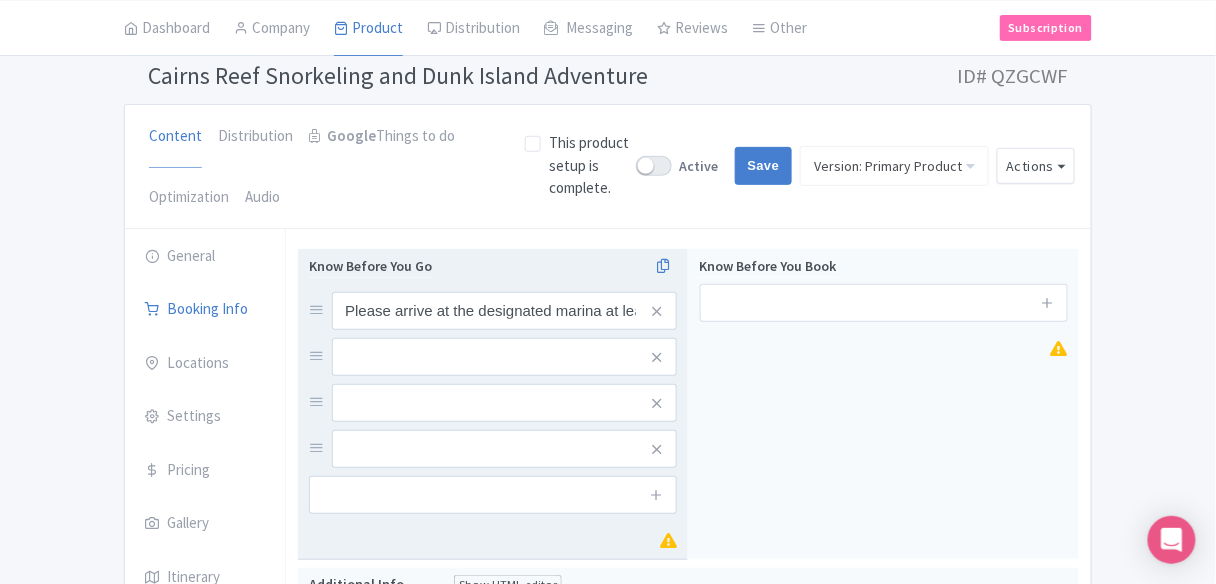scroll, scrollTop: 320, scrollLeft: 0, axis: vertical 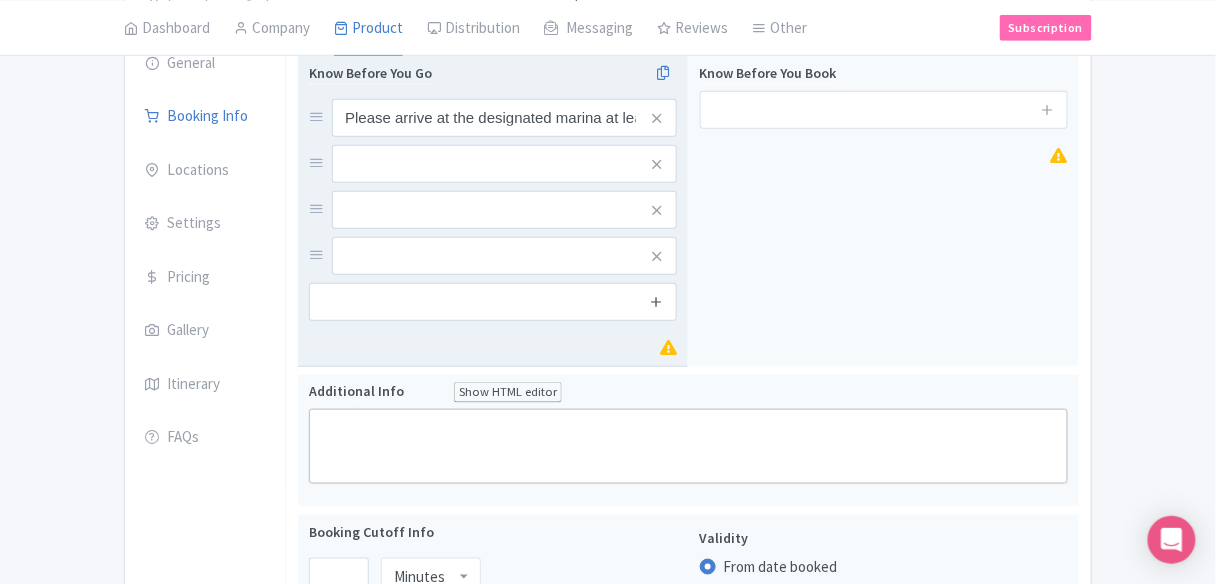 click at bounding box center [657, 301] 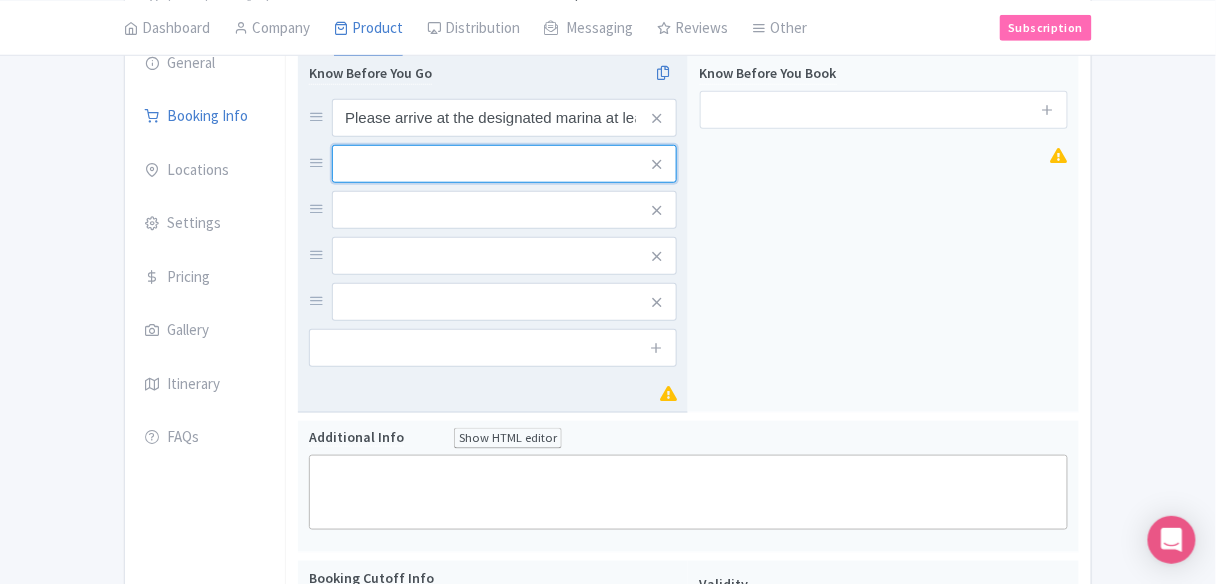 click at bounding box center (504, 118) 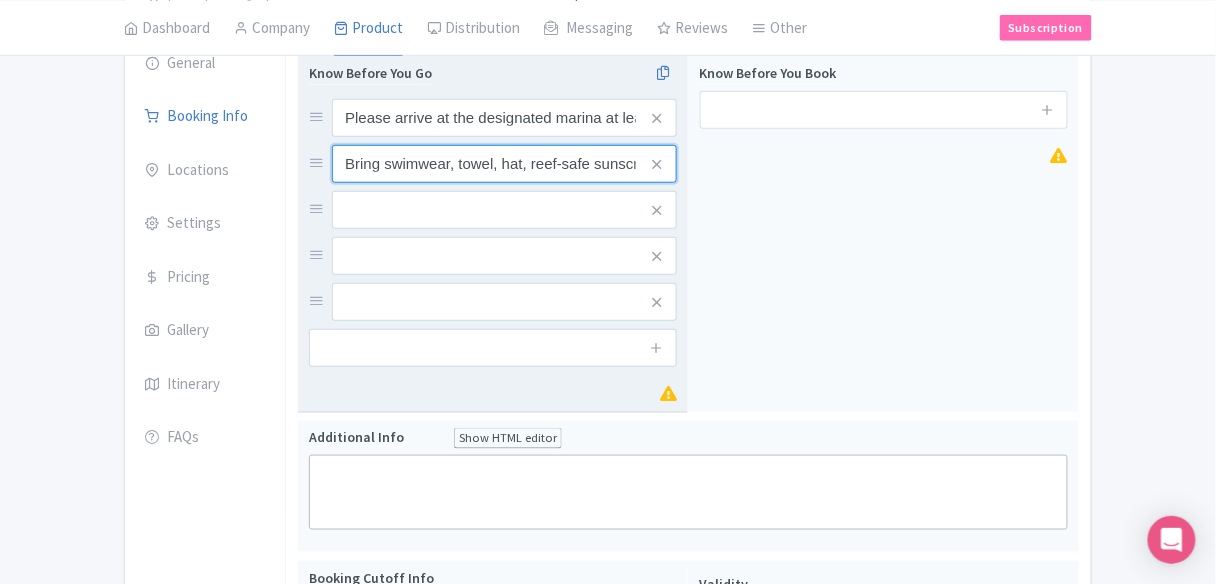 scroll, scrollTop: 0, scrollLeft: 198, axis: horizontal 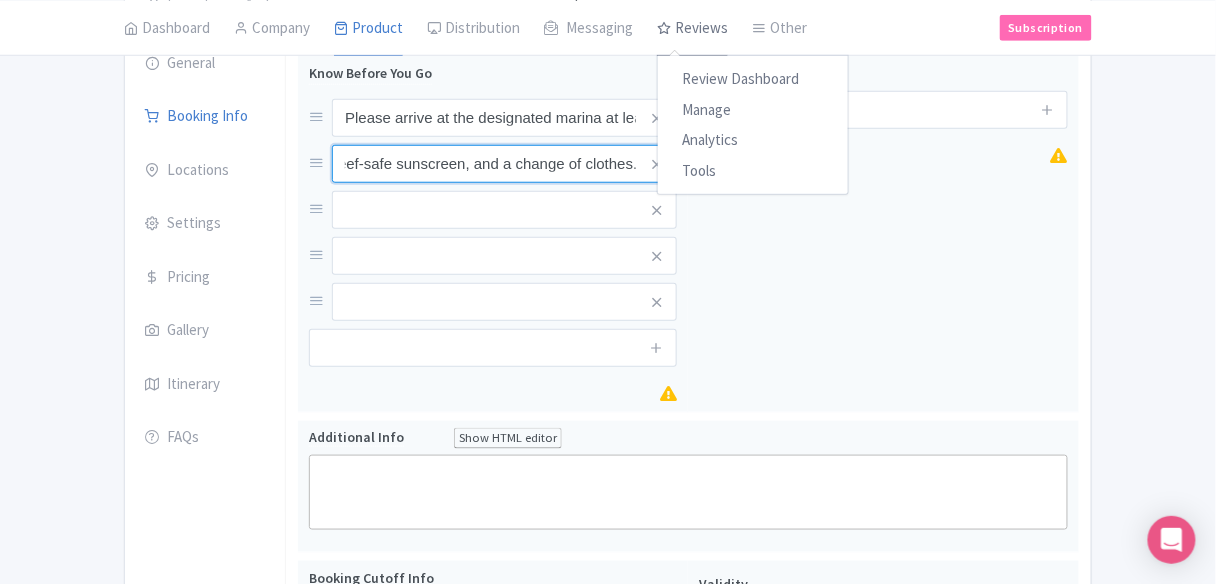 type on "Bring swimwear, towel, hat, reef-safe sunscreen, and a change of clothes." 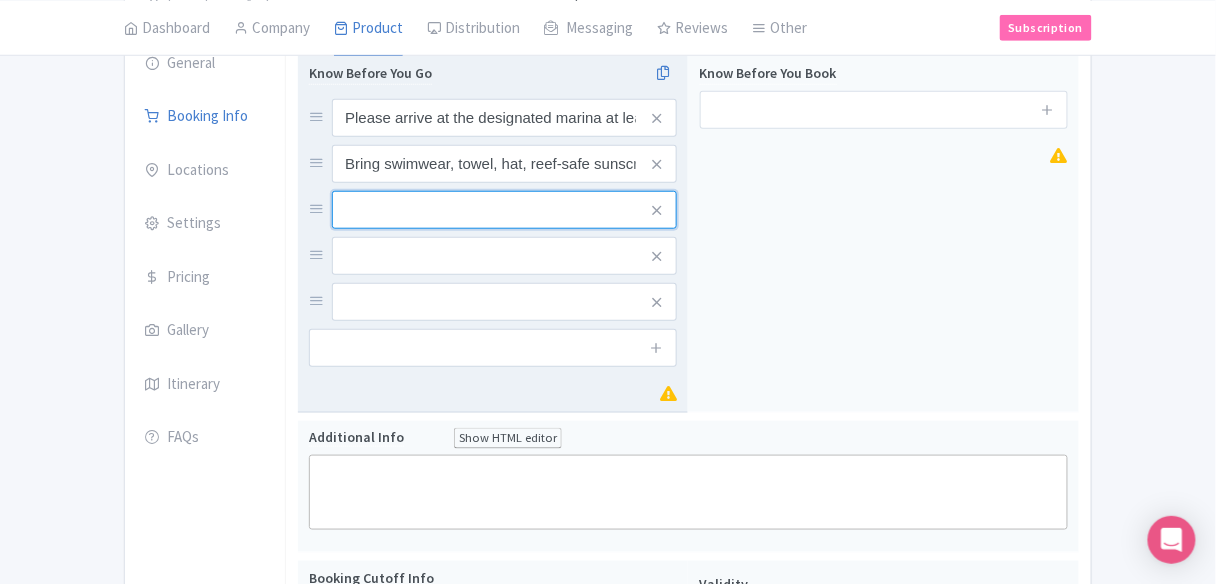 click at bounding box center (504, 118) 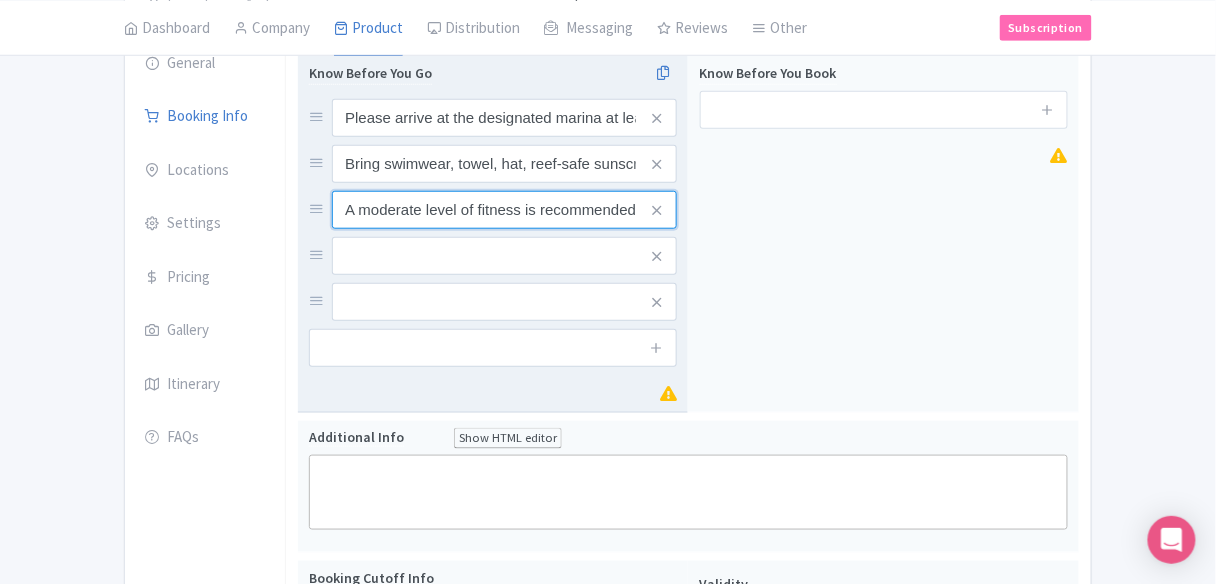 scroll, scrollTop: 0, scrollLeft: 211, axis: horizontal 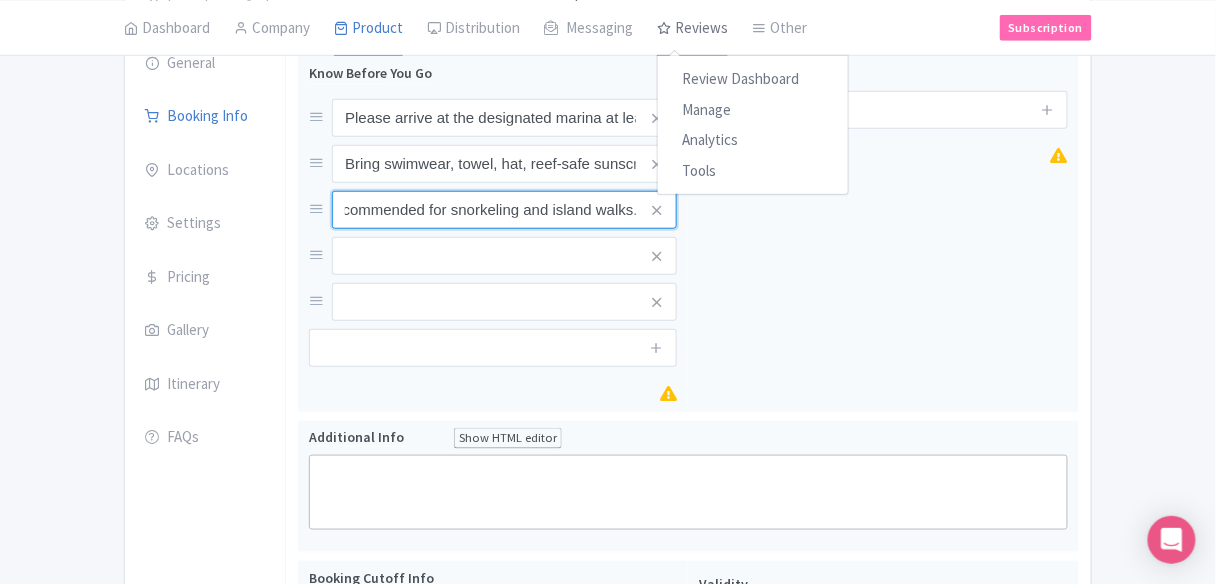type on "A moderate level of fitness is recommended for snorkeling and island walks." 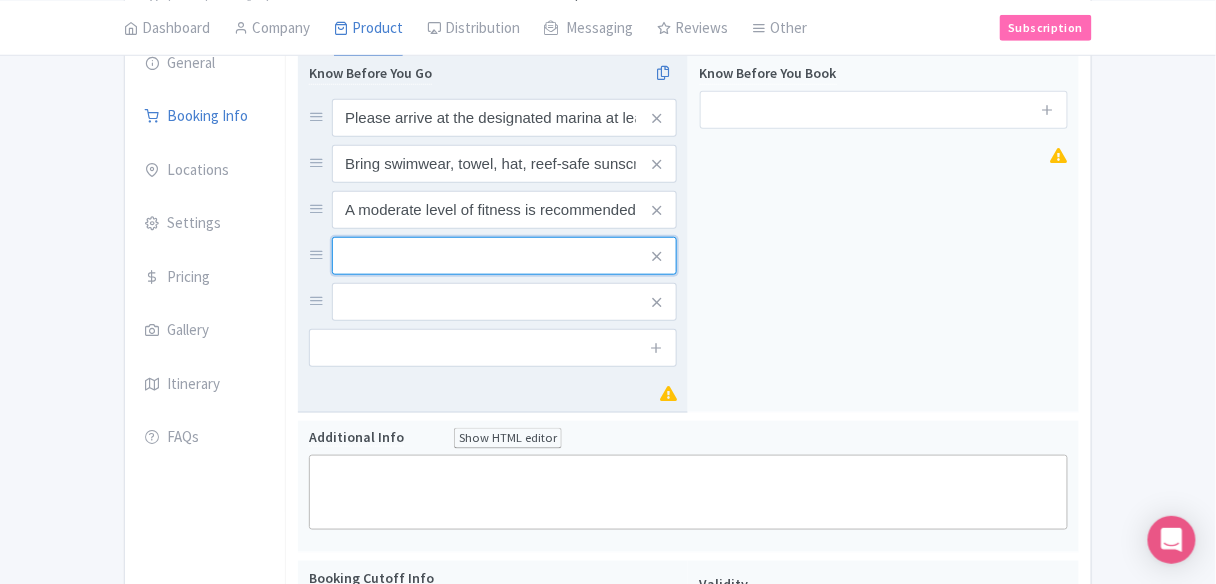 click at bounding box center (504, 118) 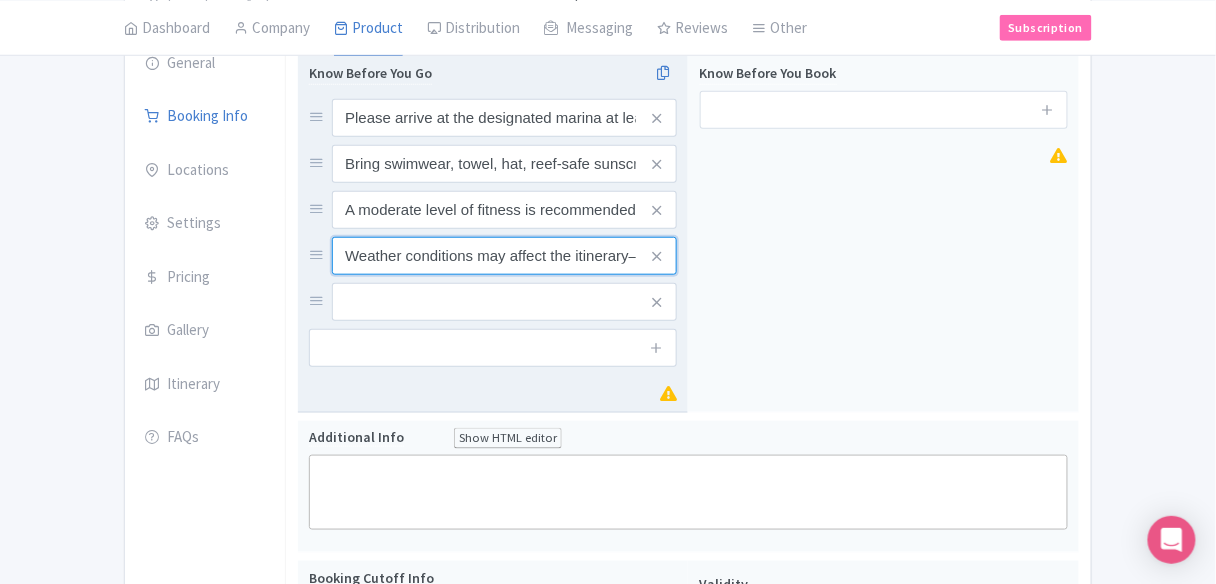 scroll, scrollTop: 0, scrollLeft: 300, axis: horizontal 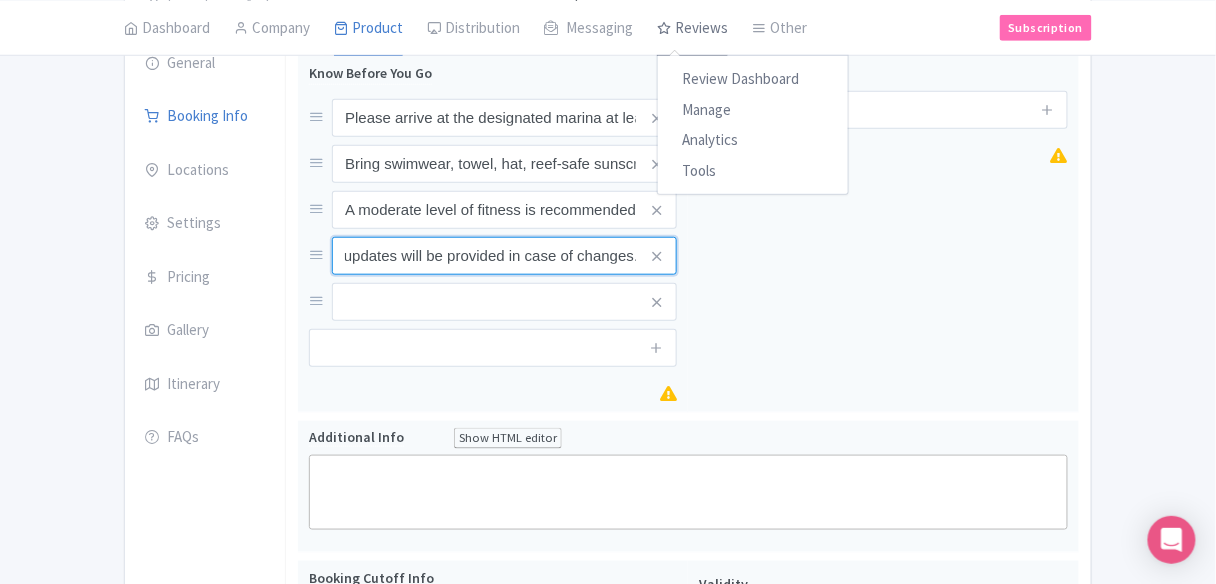 type on "Weather conditions may affect the itinerary—updates will be provided in case of changes." 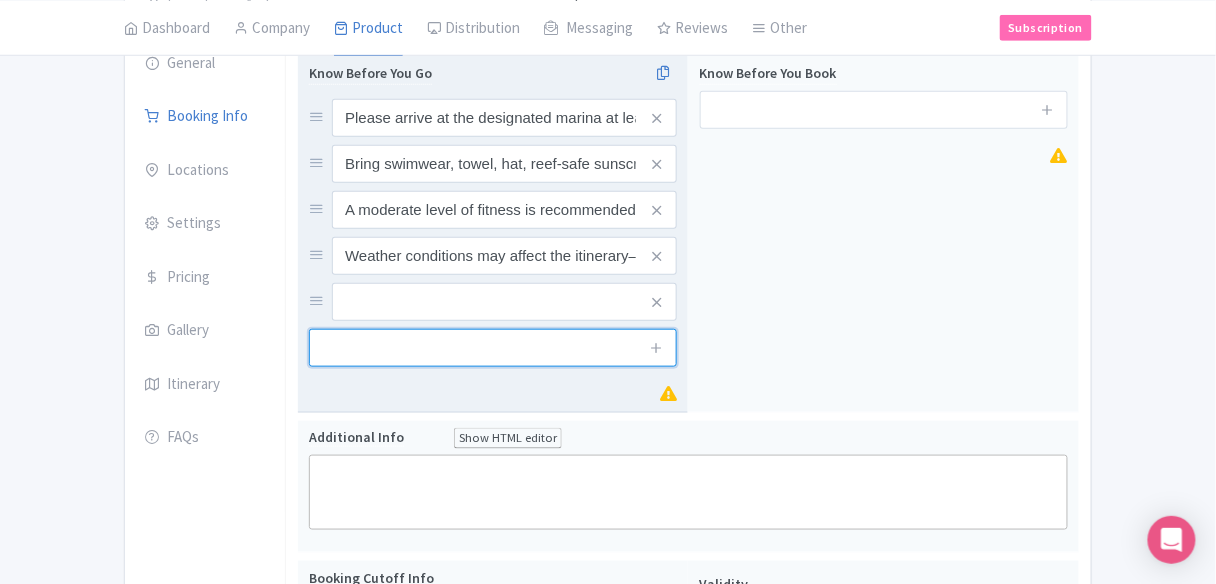 drag, startPoint x: 473, startPoint y: 329, endPoint x: 467, endPoint y: 316, distance: 14.3178215 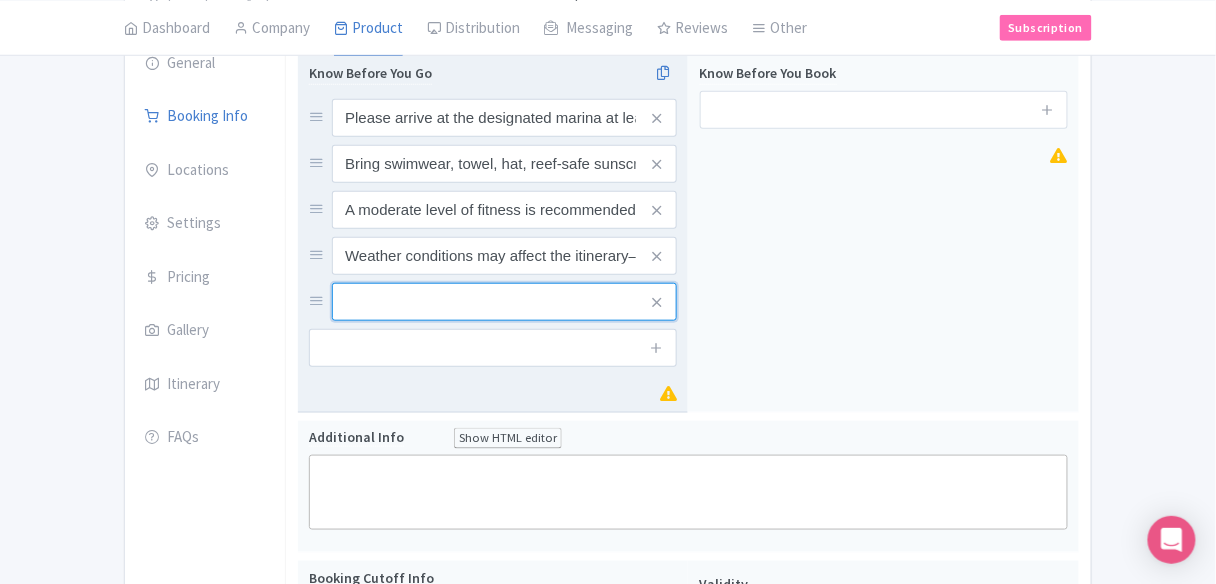 click at bounding box center [504, 118] 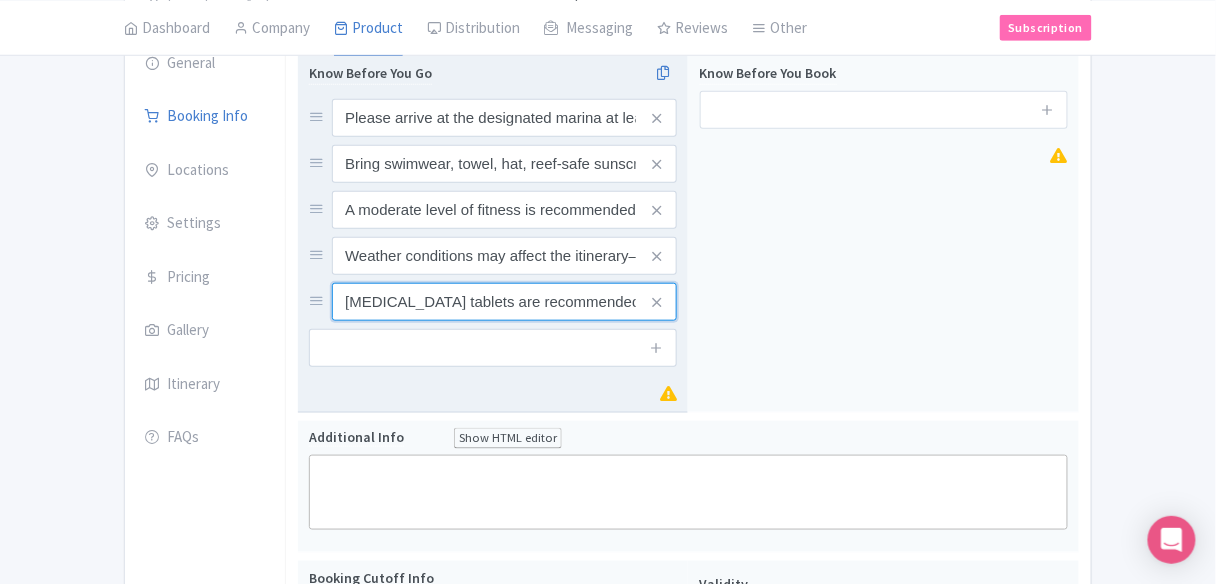 scroll, scrollTop: 0, scrollLeft: 204, axis: horizontal 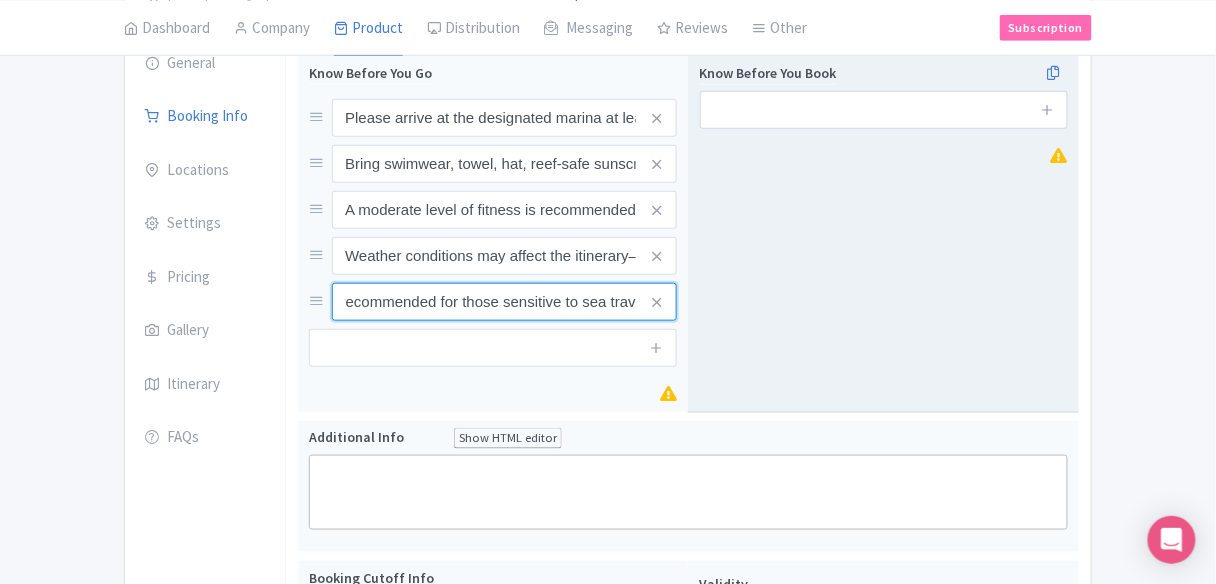 type on "[MEDICAL_DATA] tablets are recommended for those sensitive to sea travel." 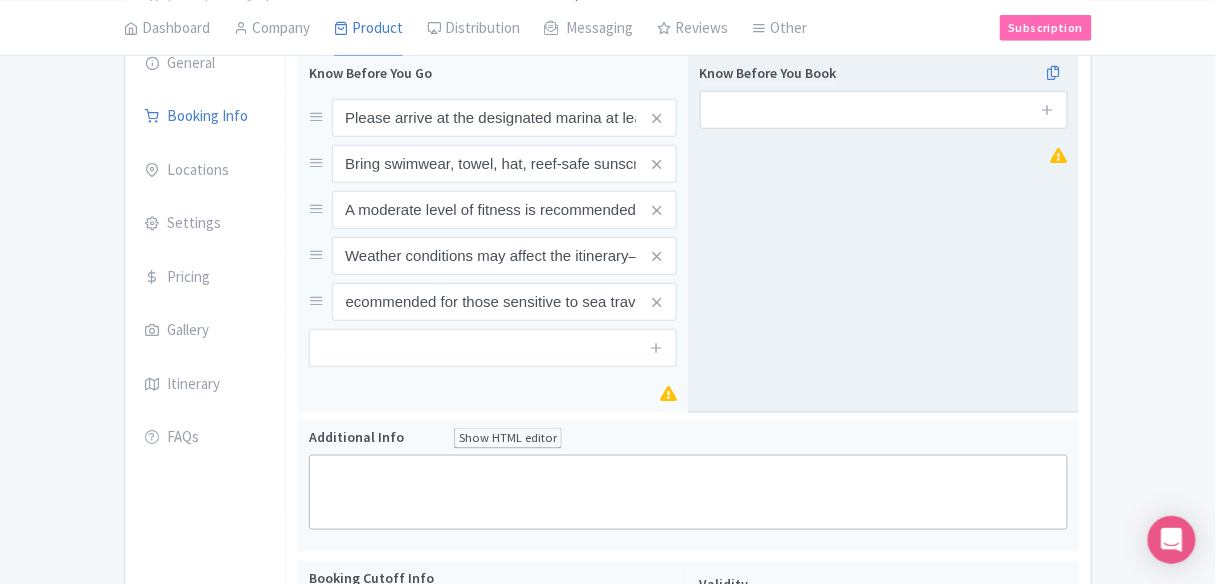 scroll, scrollTop: 0, scrollLeft: 0, axis: both 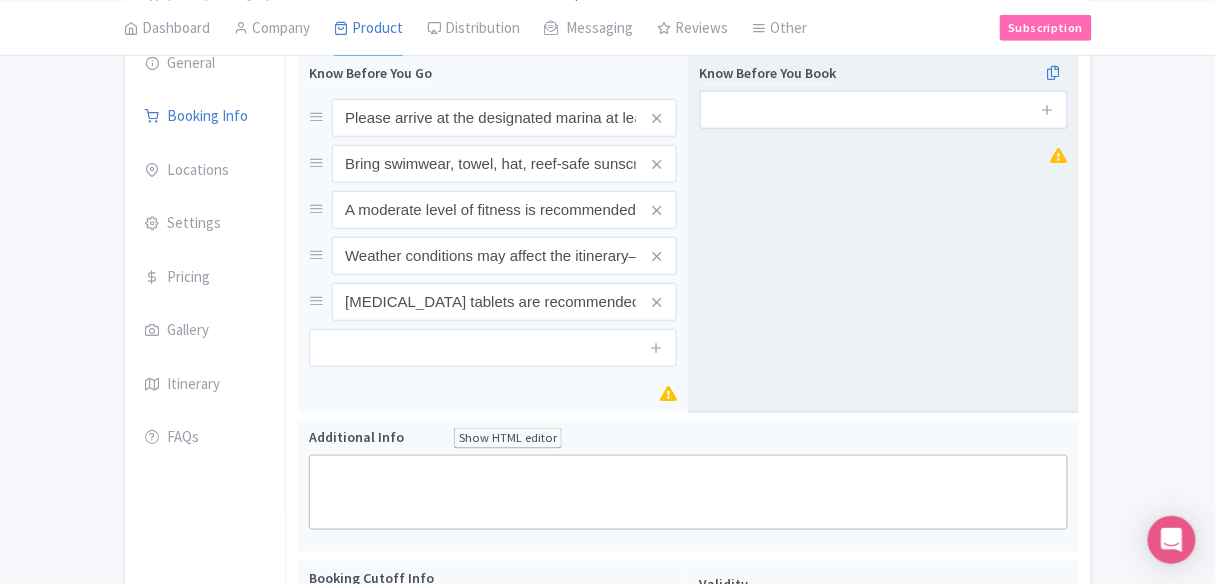 click on "Know Before You Book" at bounding box center (883, 234) 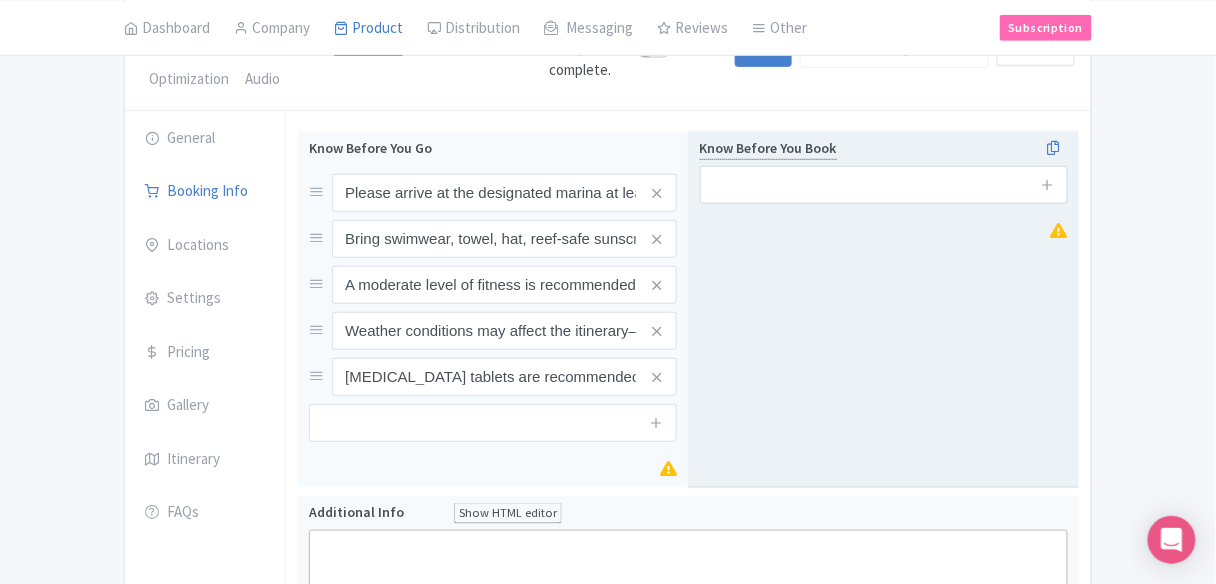 scroll, scrollTop: 240, scrollLeft: 0, axis: vertical 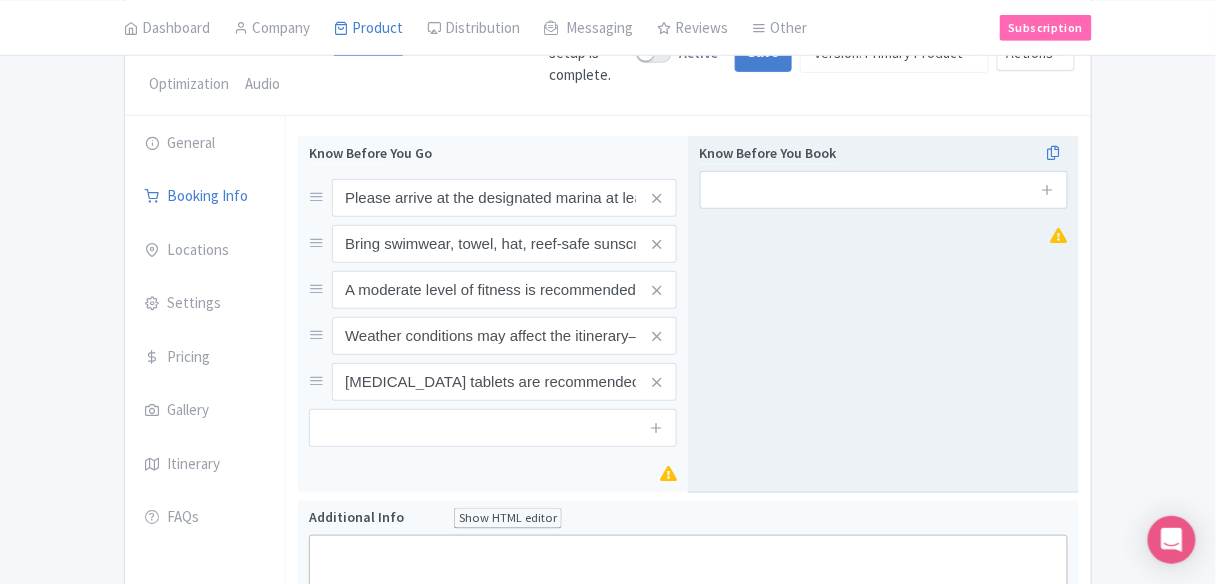 click on "Know Before You Book" at bounding box center (883, 314) 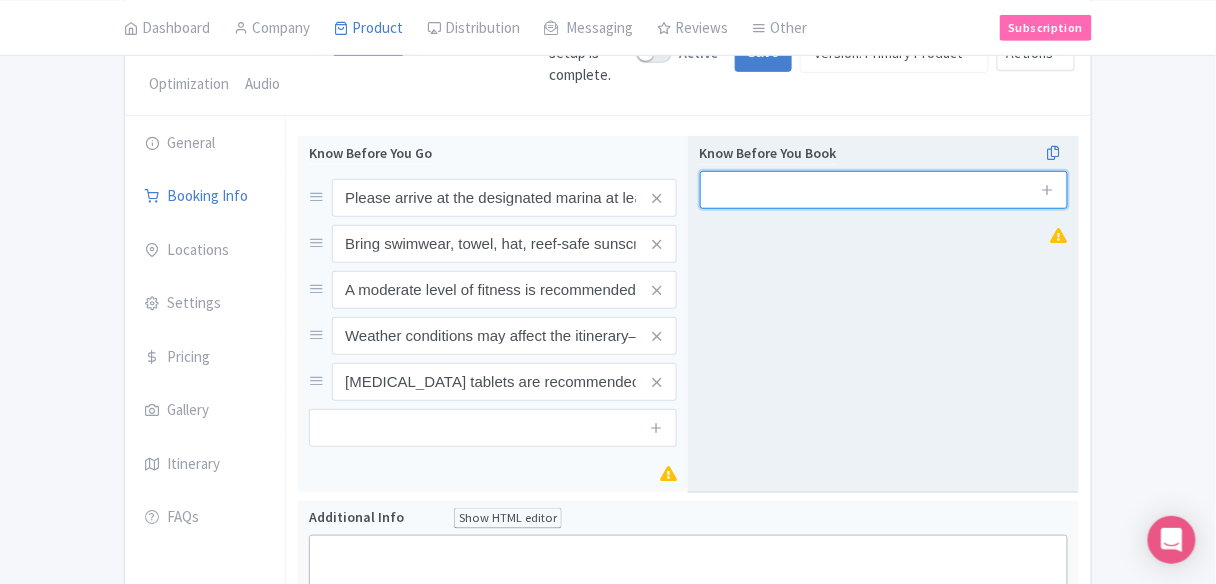 click at bounding box center (884, 190) 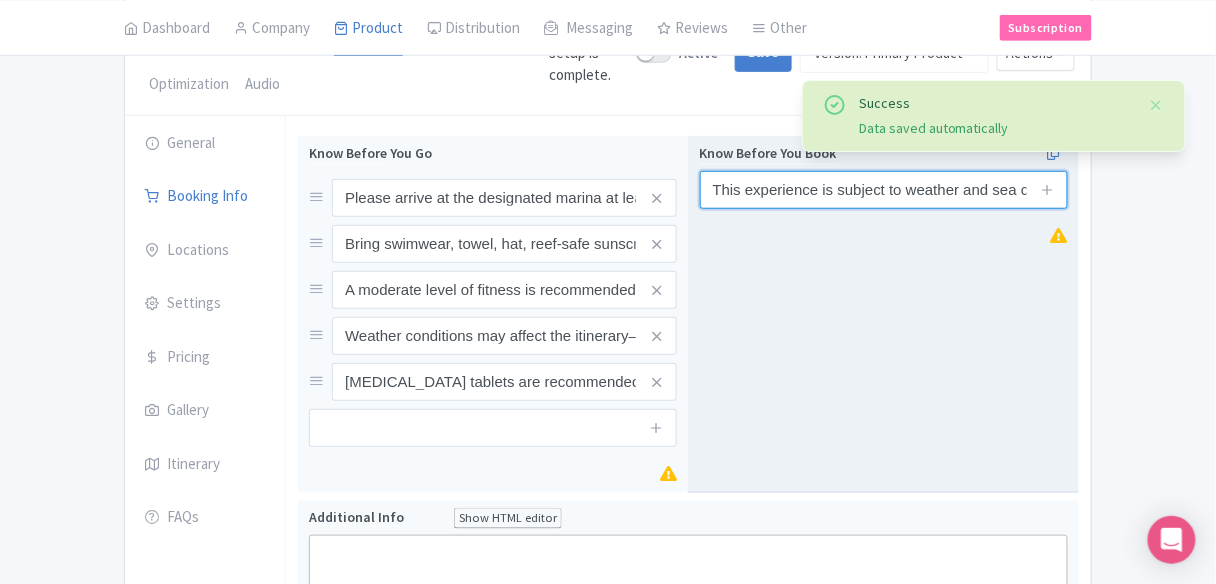 scroll, scrollTop: 0, scrollLeft: 461, axis: horizontal 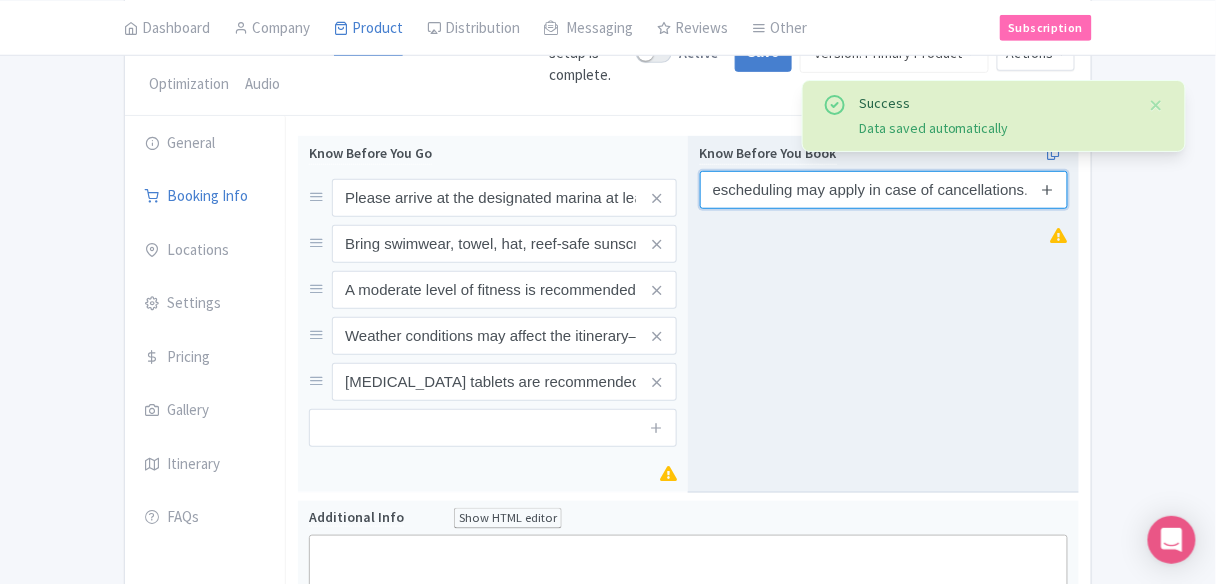 type on "This experience is subject to weather and sea conditions; refunds or rescheduling may apply in case of cancellations." 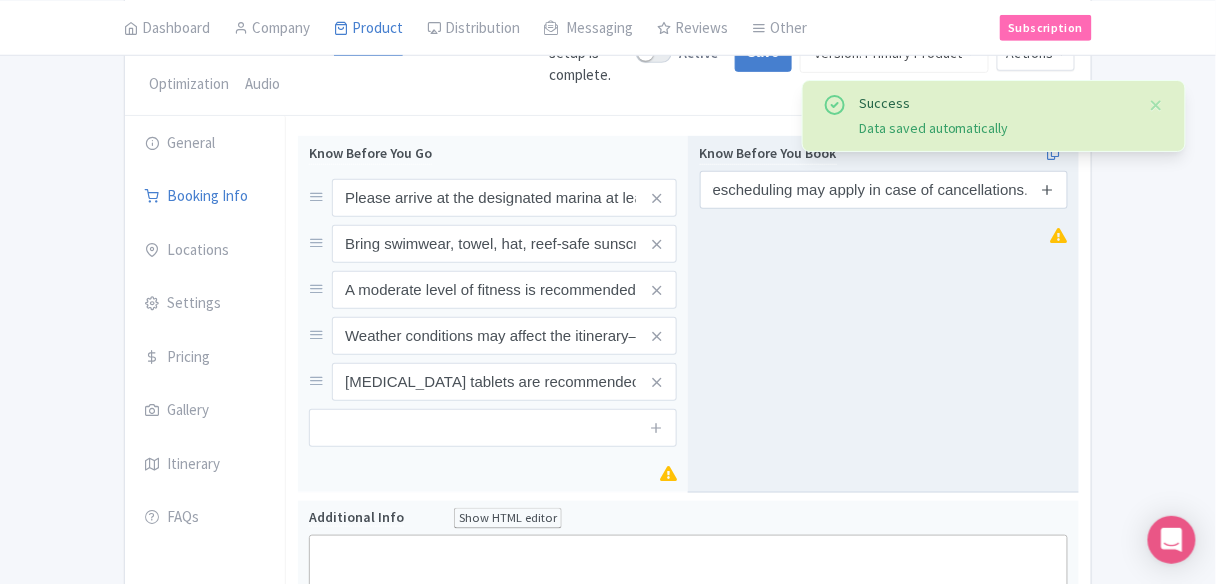 click at bounding box center (1047, 190) 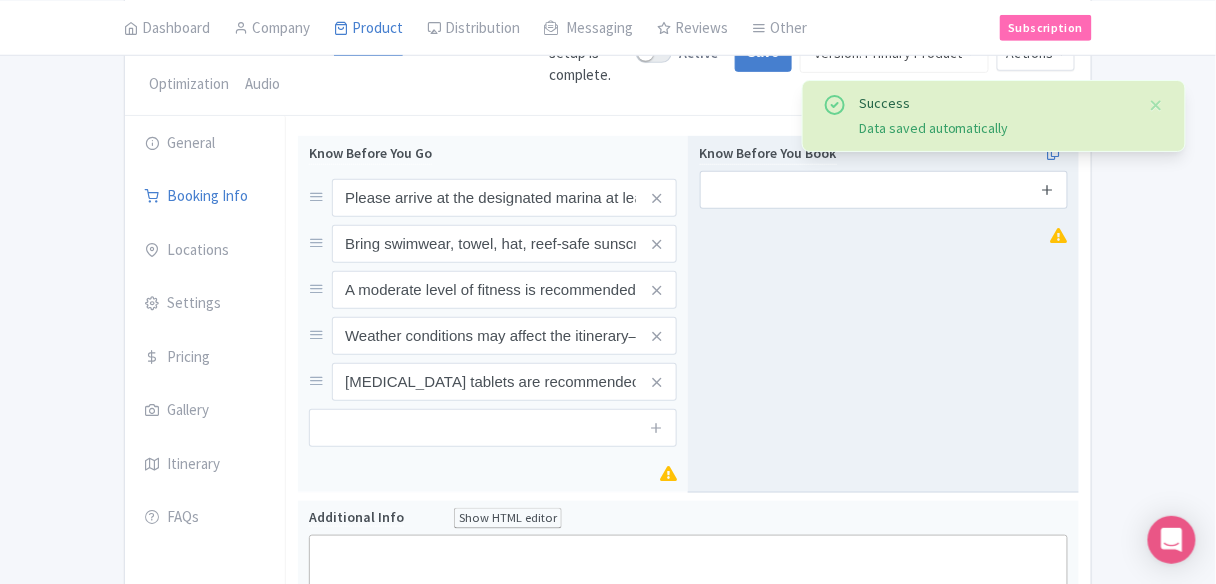 scroll, scrollTop: 0, scrollLeft: 0, axis: both 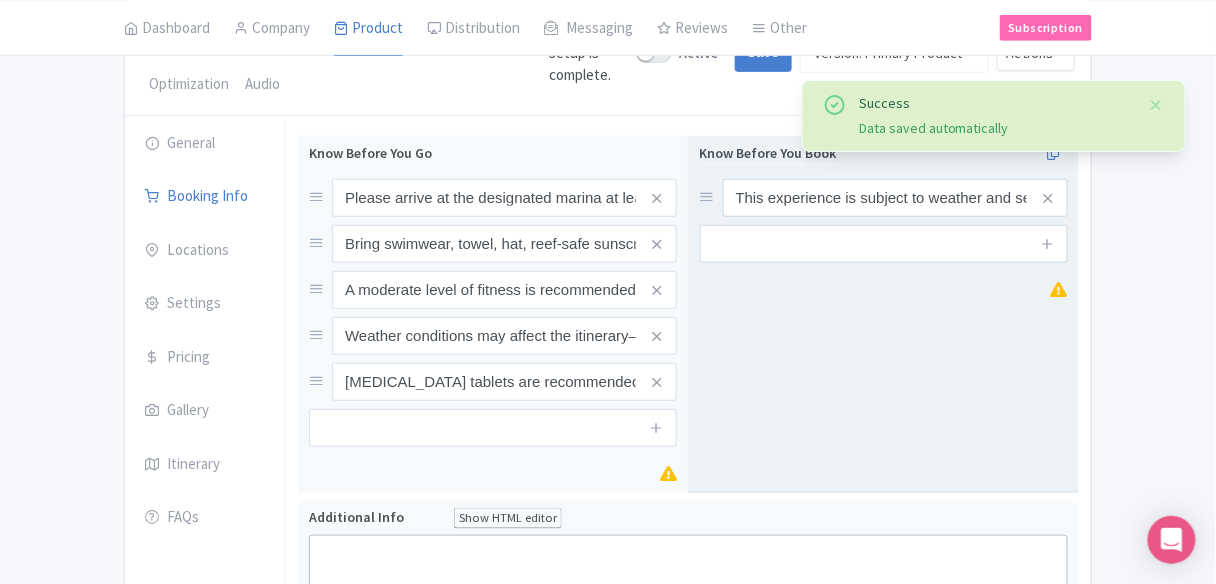 drag, startPoint x: 1048, startPoint y: 237, endPoint x: 1046, endPoint y: 261, distance: 24.083189 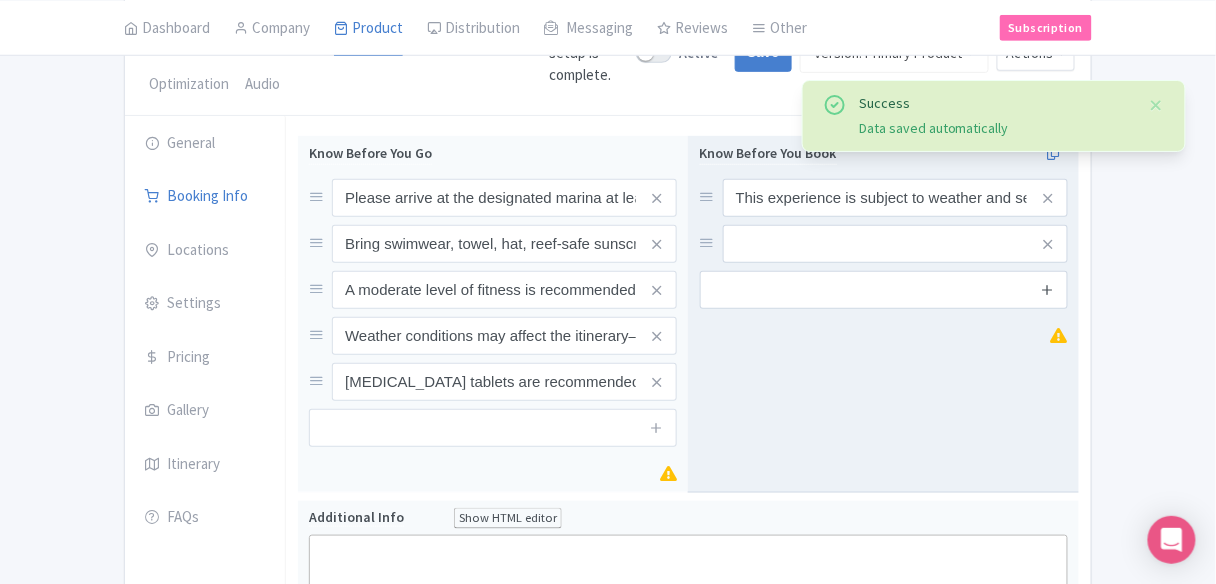 click at bounding box center (1047, 289) 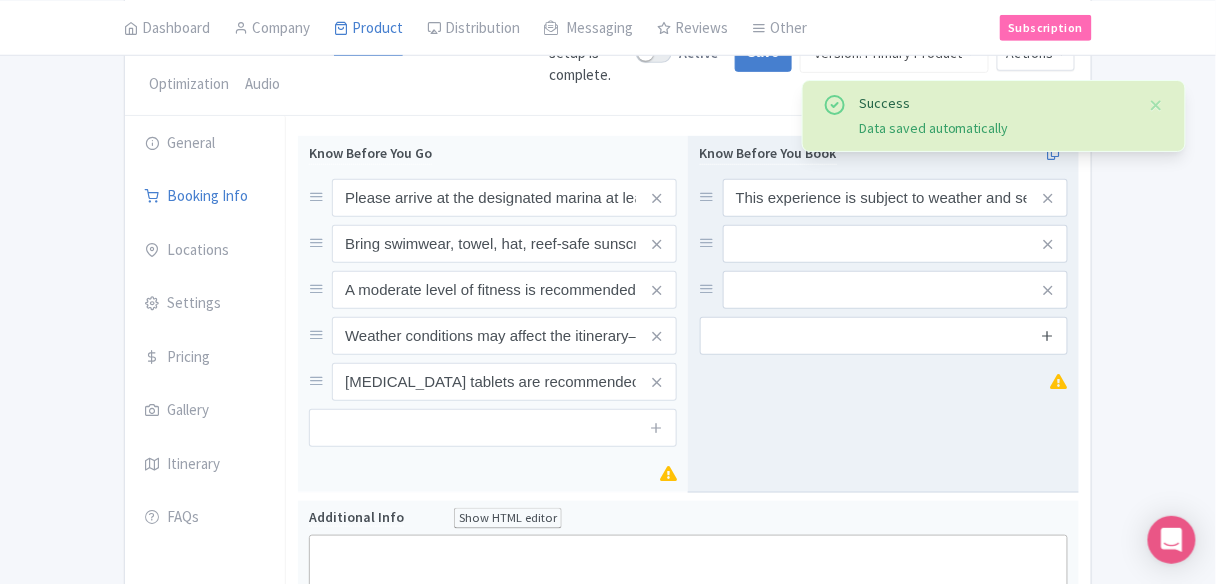 click at bounding box center (1047, 336) 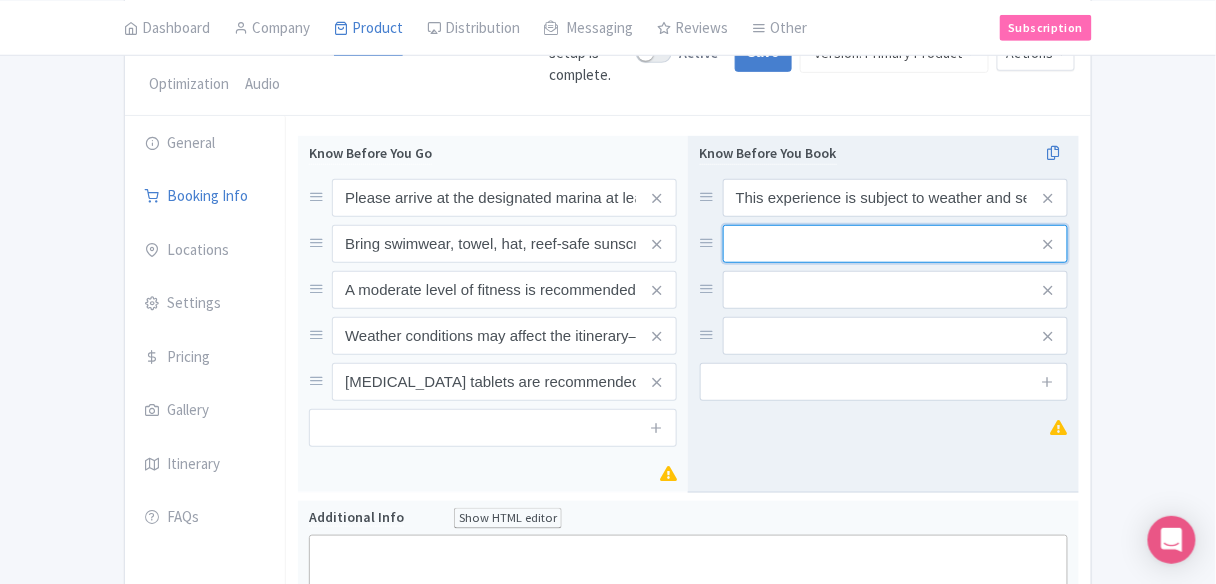 click at bounding box center [895, 198] 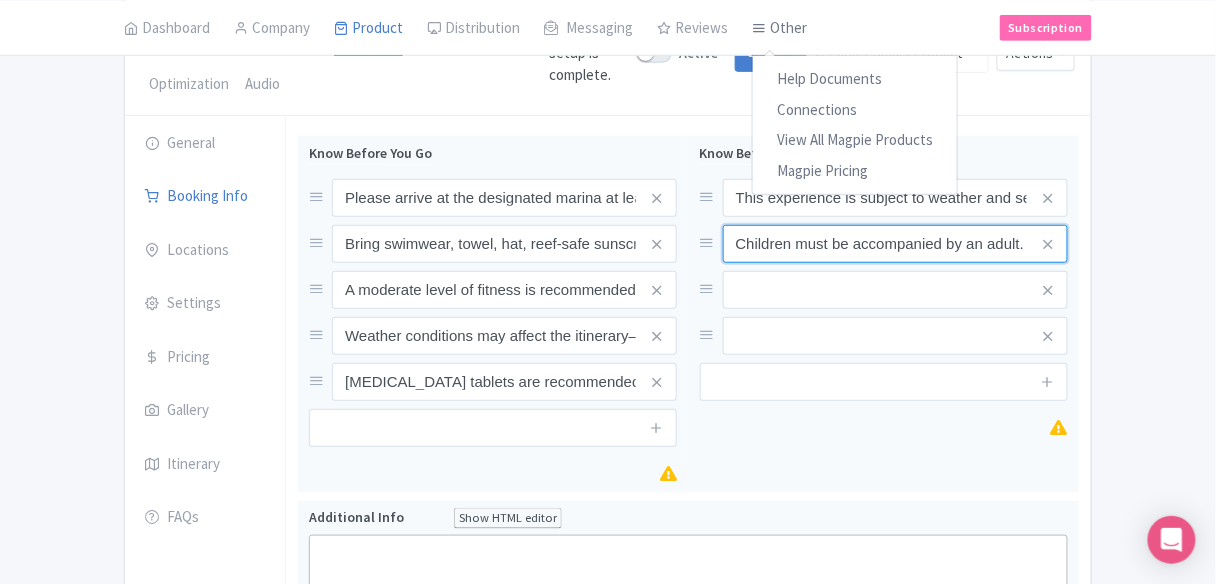 scroll, scrollTop: 0, scrollLeft: 348, axis: horizontal 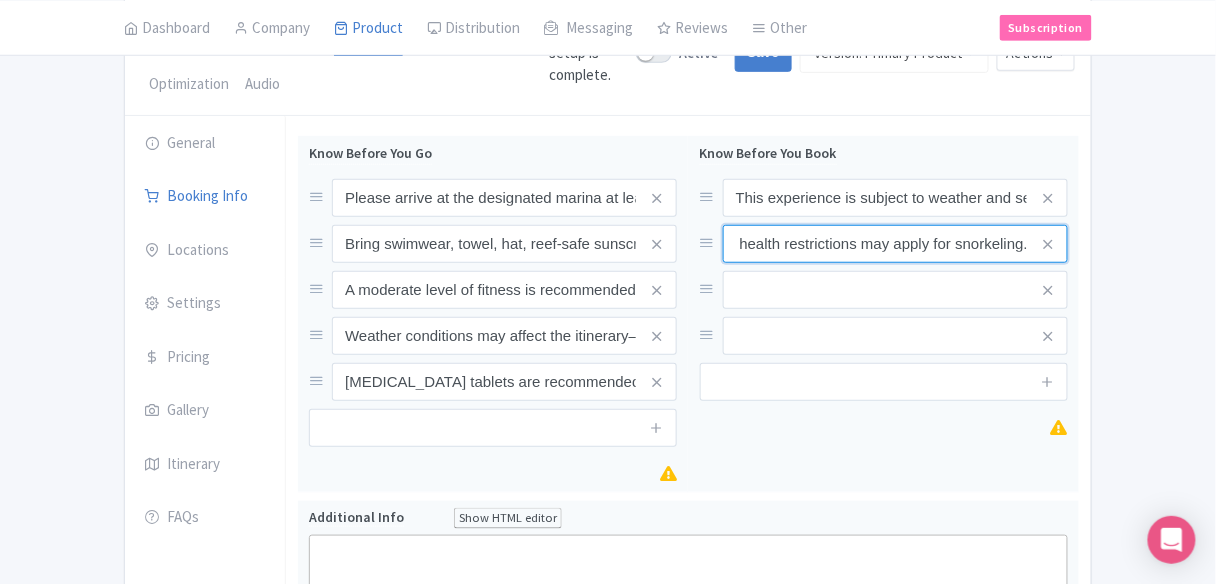 type on "Children must be accompanied by an adult. Age and health restrictions may apply for snorkeling." 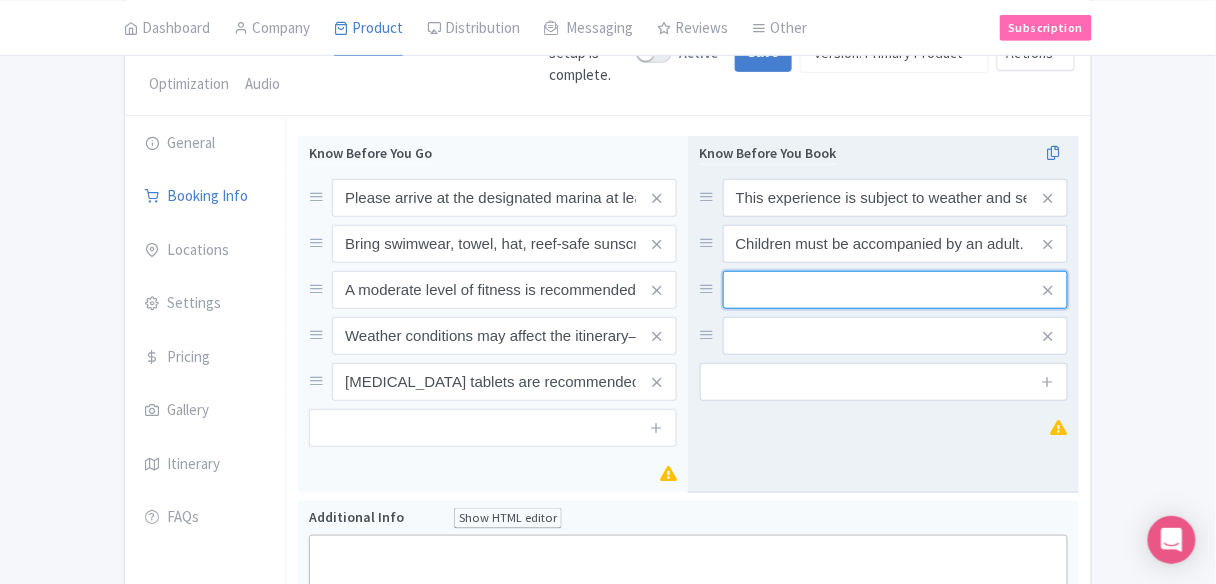 click at bounding box center [895, 198] 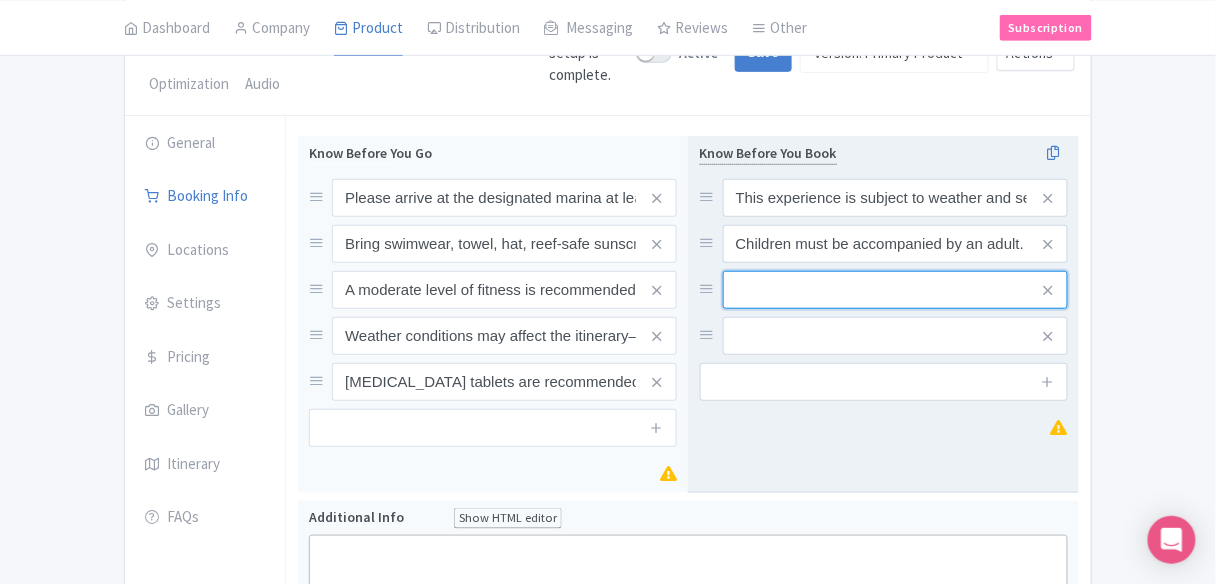 paste on "Not wheelchair accessible." 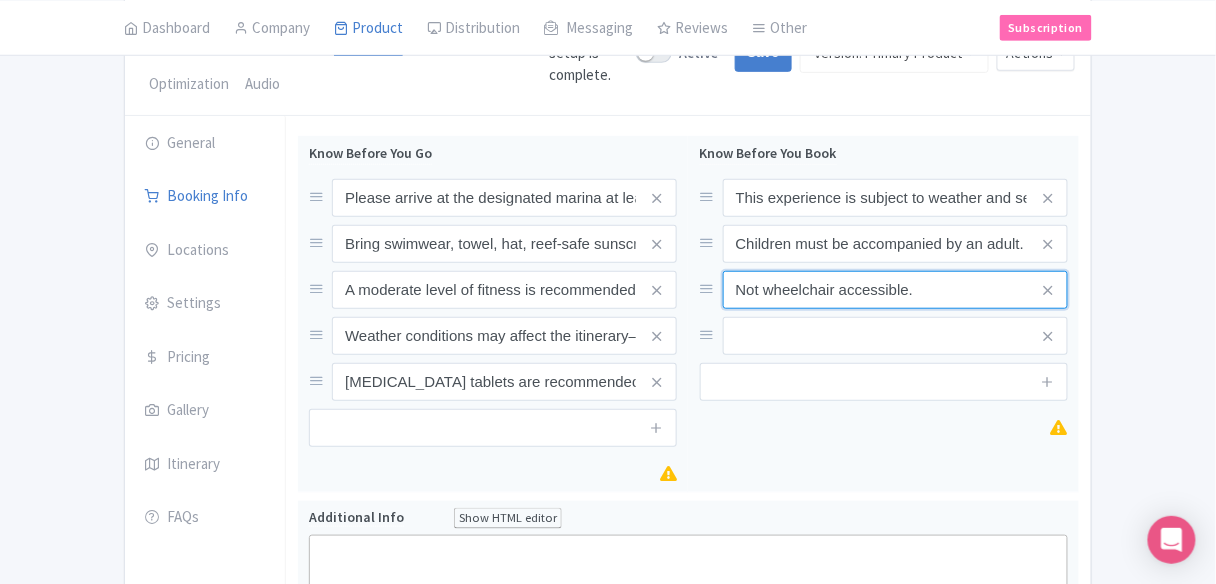 type on "Not wheelchair accessible." 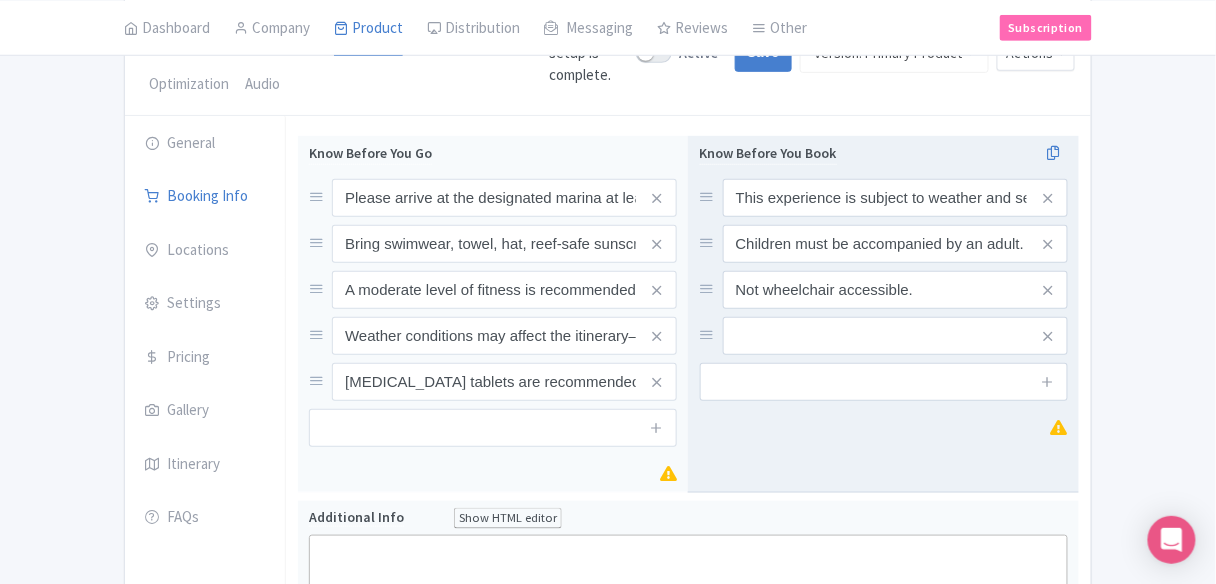 click on "Know Before You Book This experience is subject to weather and sea conditions; refunds or rescheduling may apply in case of cancellations. Children must be accompanied by an adult. Age and health restrictions may apply for snorkeling. Not wheelchair accessible." at bounding box center [884, 271] 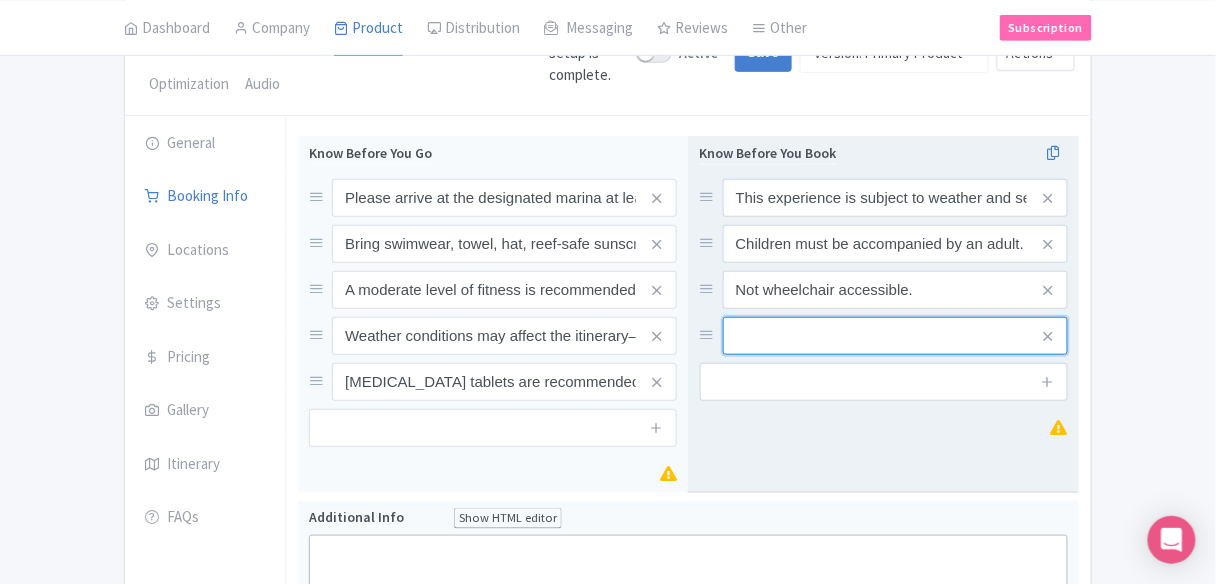 click at bounding box center [895, 198] 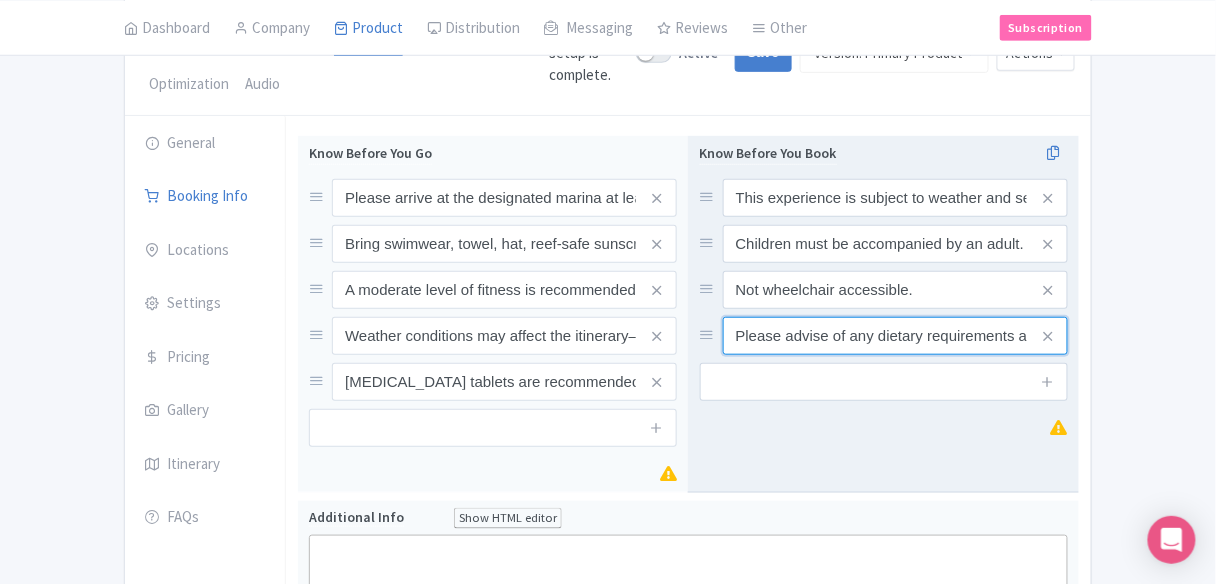 scroll, scrollTop: 0, scrollLeft: 138, axis: horizontal 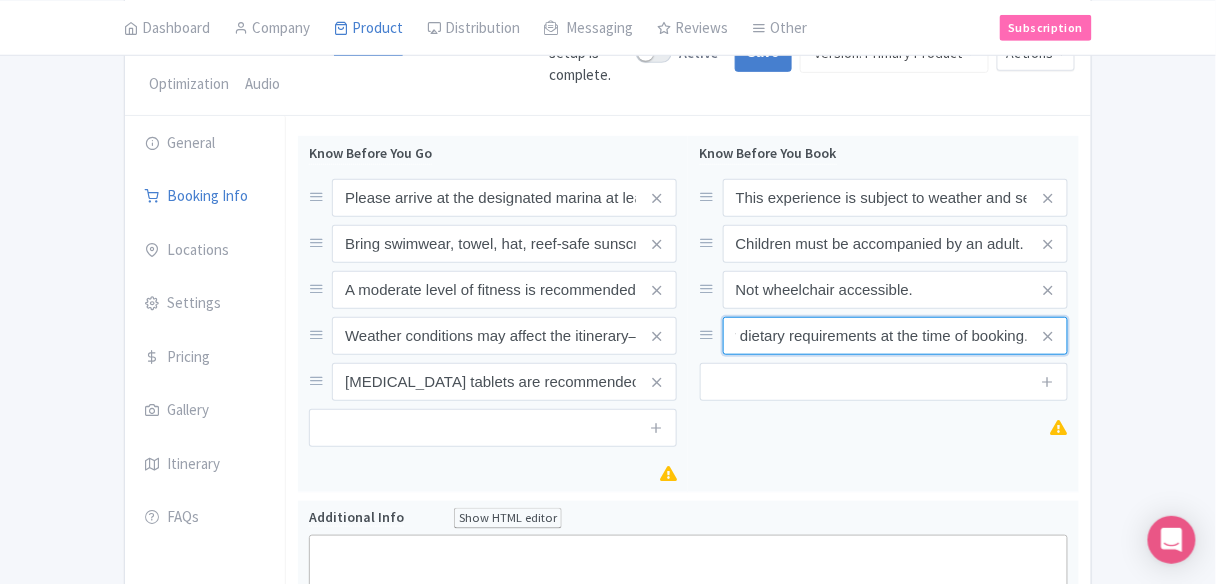 type on "Please advise of any dietary requirements at the time of booking." 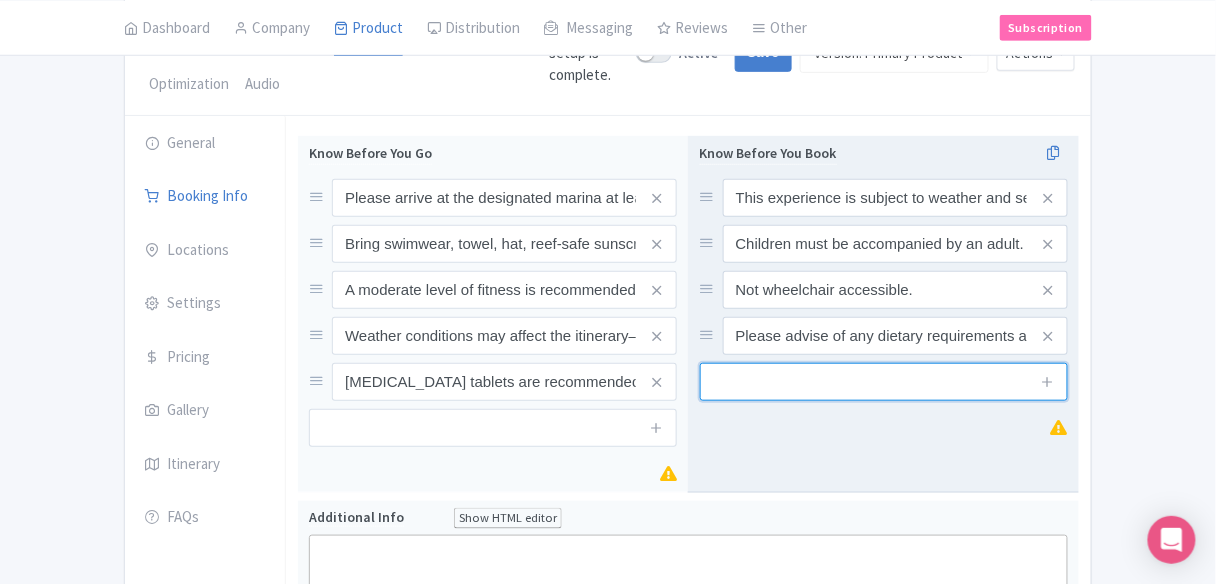click at bounding box center (884, 382) 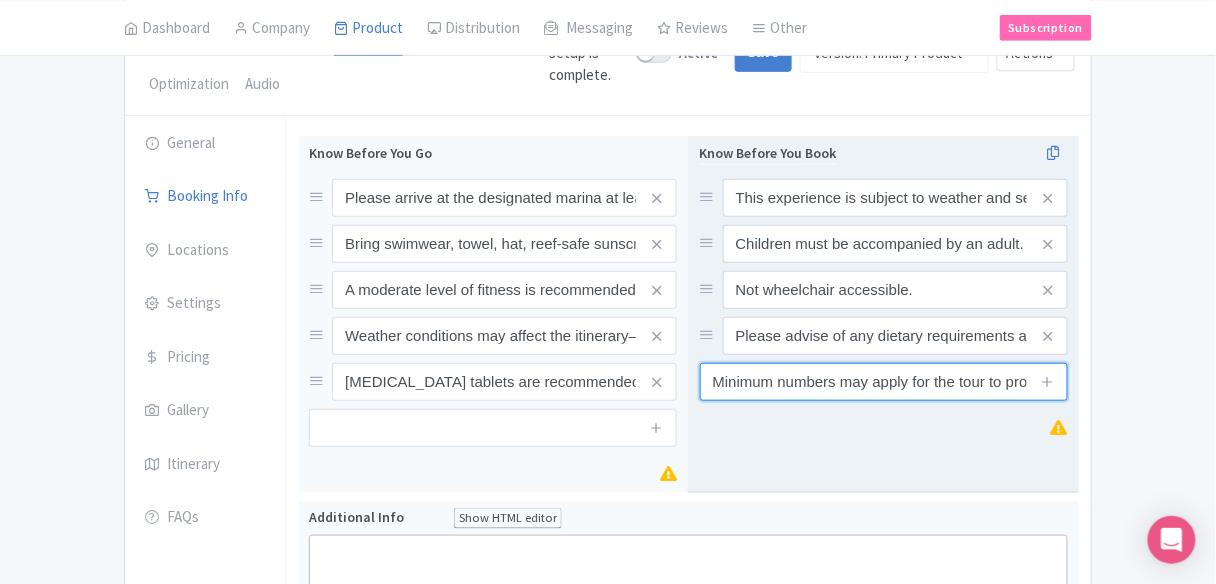 scroll, scrollTop: 0, scrollLeft: 36, axis: horizontal 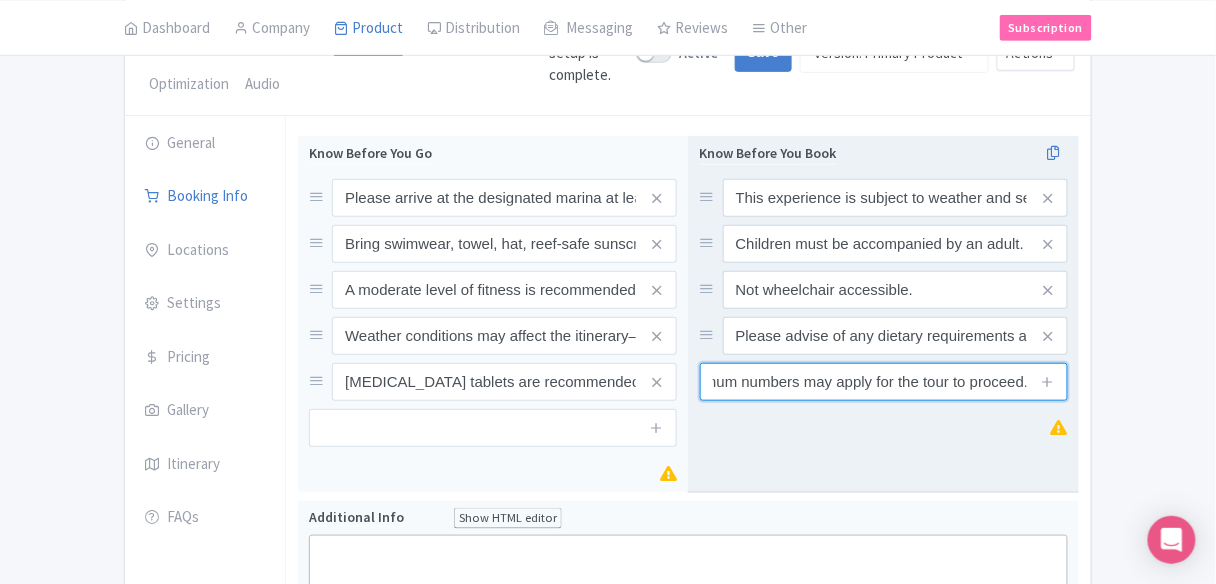 type on "Minimum numbers may apply for the tour to proceed." 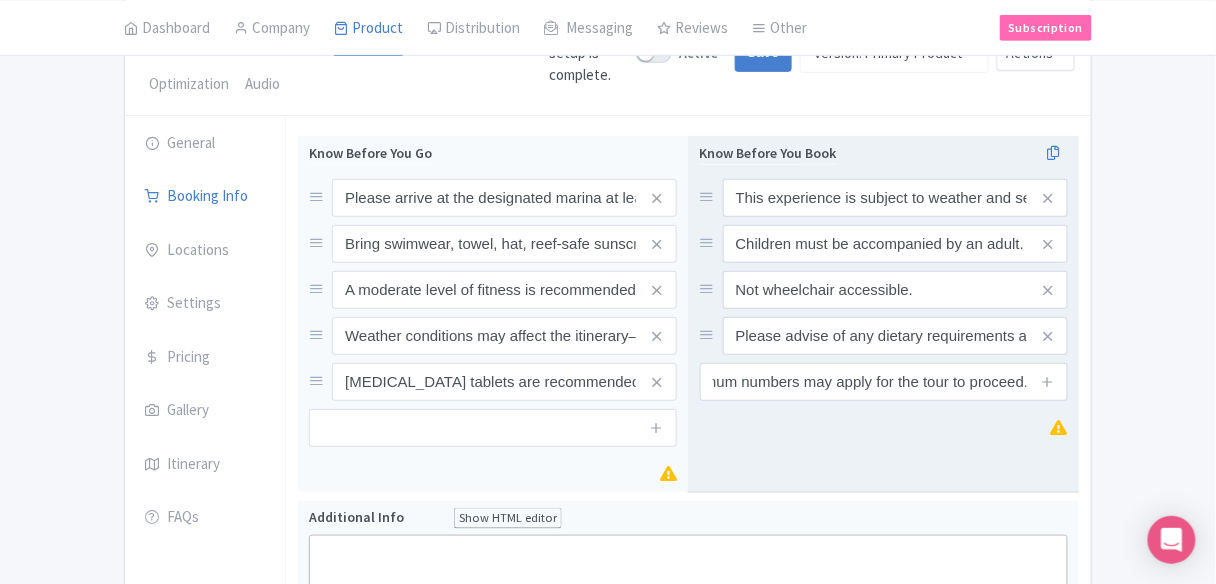 scroll, scrollTop: 0, scrollLeft: 0, axis: both 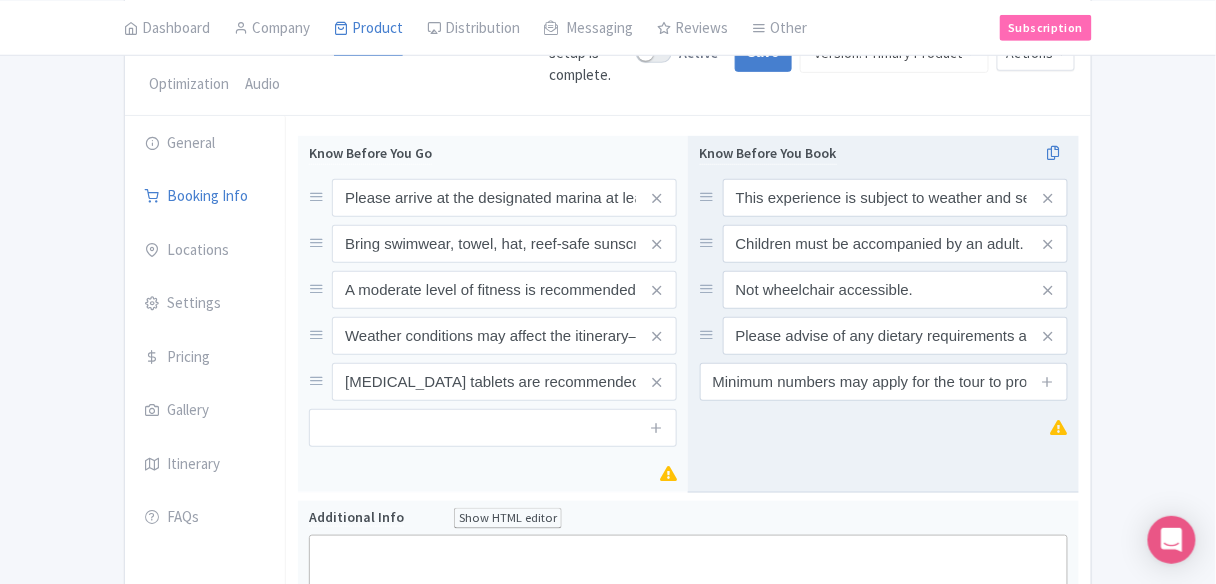 drag, startPoint x: 826, startPoint y: 435, endPoint x: 787, endPoint y: 428, distance: 39.623226 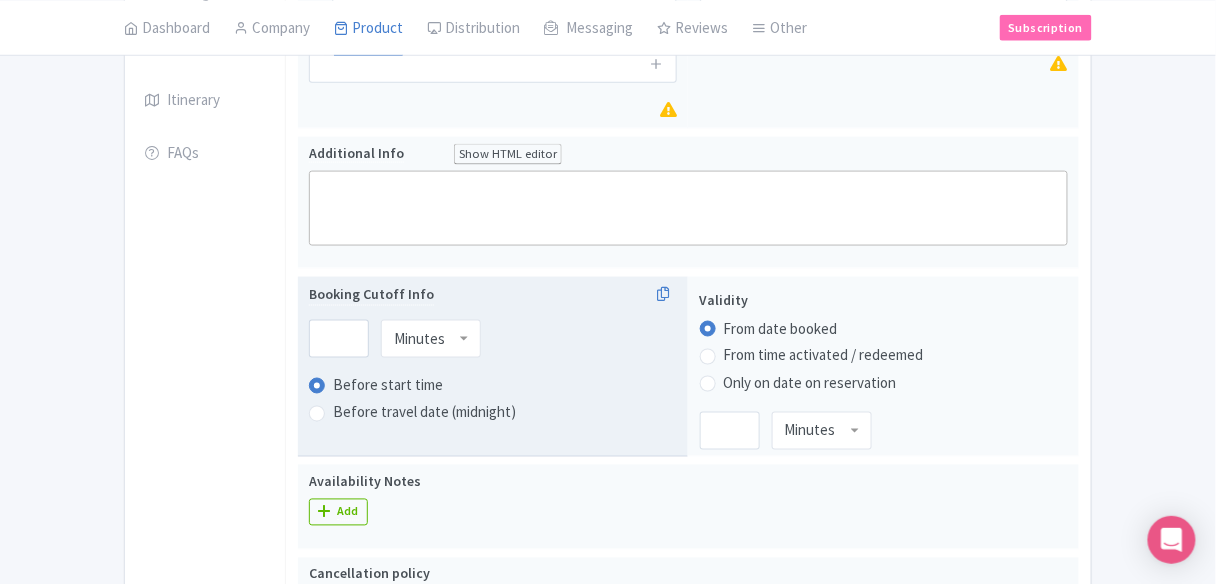 scroll, scrollTop: 640, scrollLeft: 0, axis: vertical 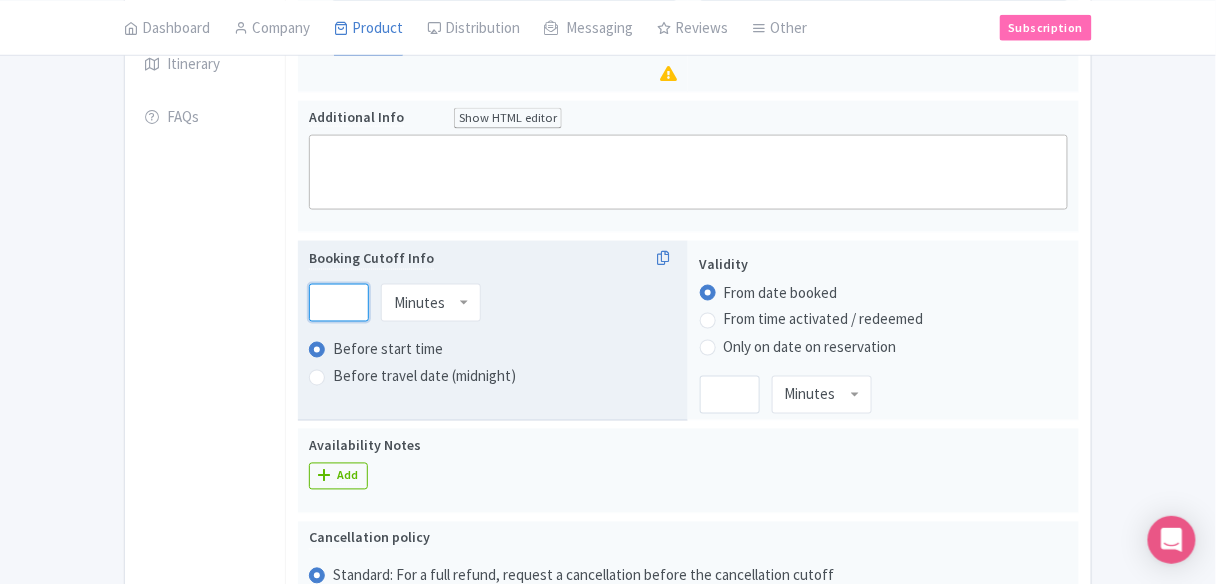 click at bounding box center [339, 303] 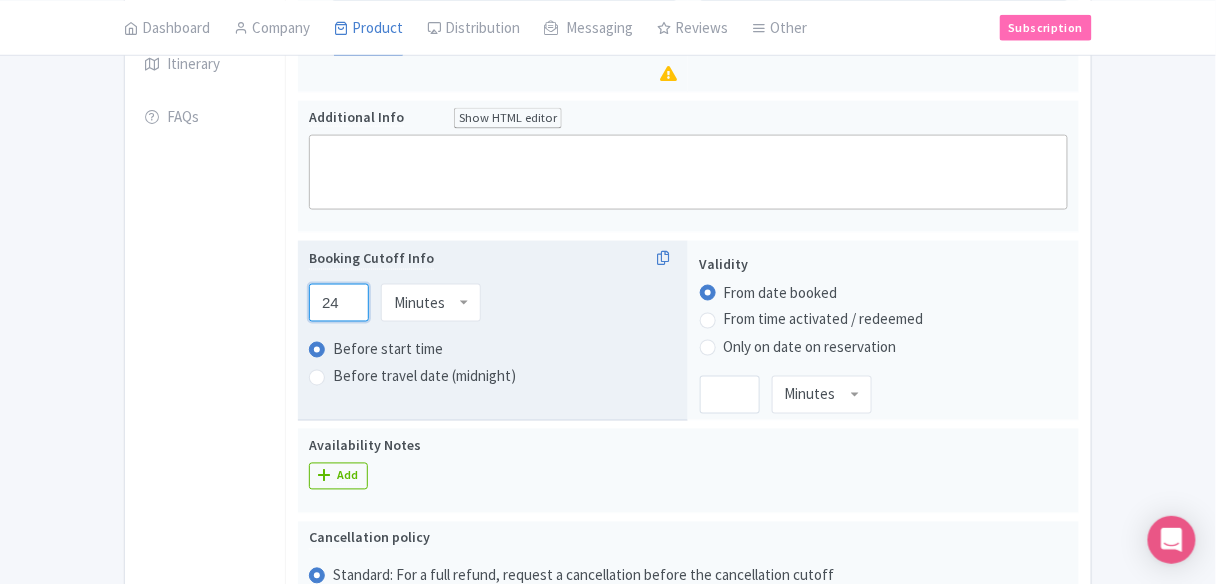 type on "24" 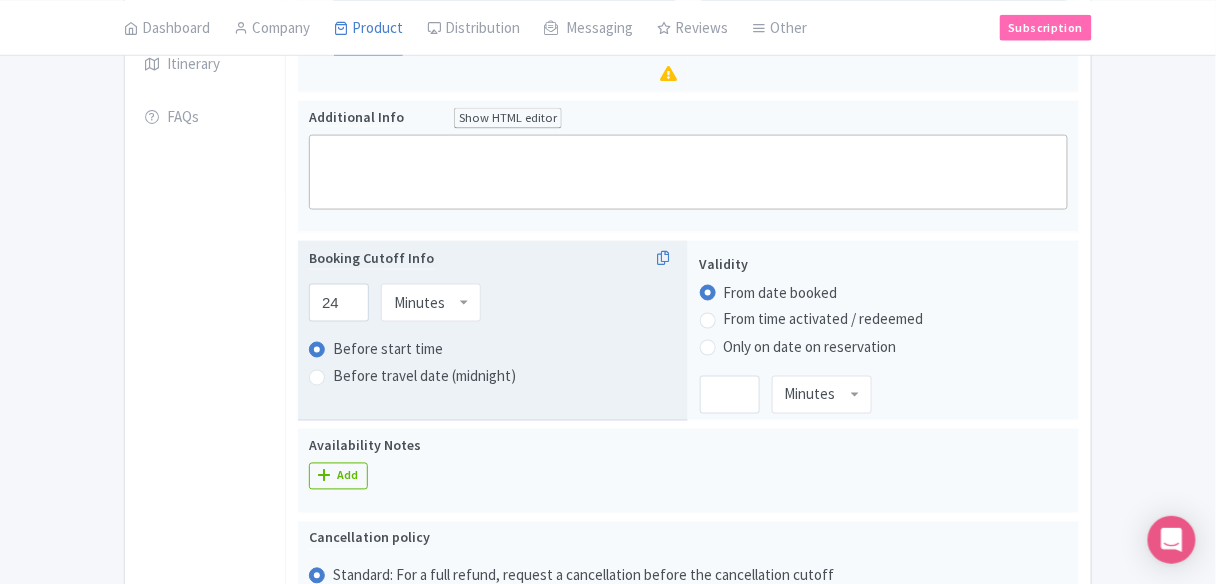 click on "Minutes" at bounding box center (431, 303) 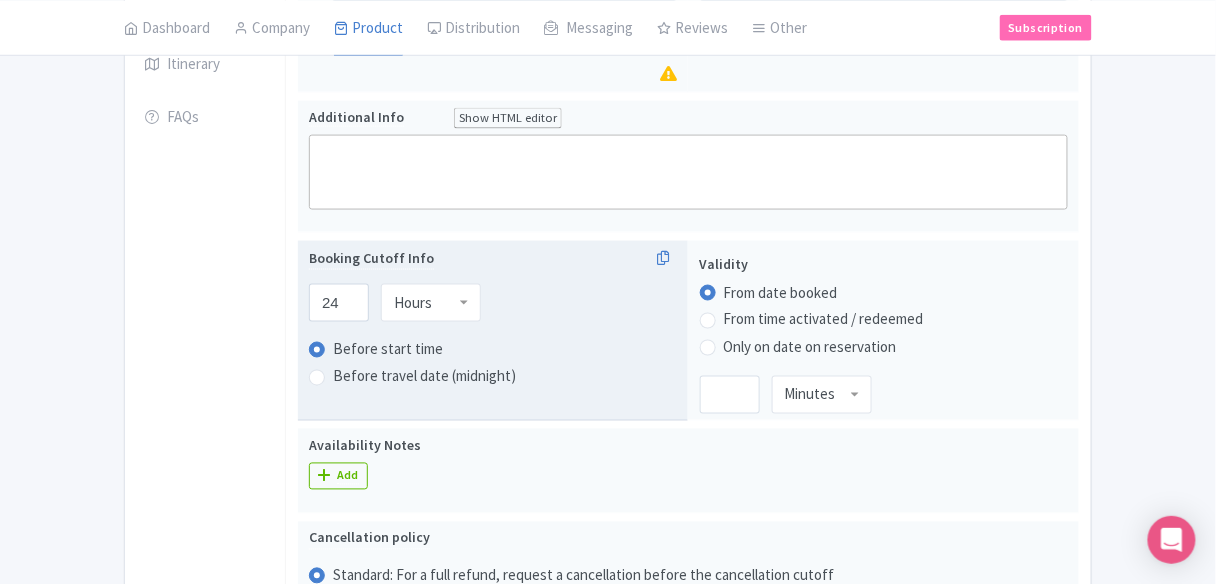 click on "Success
Data saved automatically
← Back to Products
Cairns Reef Snorkeling and Dunk Island Adventure
ID# QZGCWF
Content
Distribution
Google  Things to do
Optimization
Audio
This product setup is complete.
Active
Save
Version: Primary Product
Primary Product
Version: Primary Product
Version type   * Primary
Version name   * Primary Product
Version description
Date from
Date to
Select all resellers for version
Share with Resellers:
Done
Actions
View on Magpie
Customer View
Industry Partner View
Download
Excel
Word
All Images ZIP
Share Products
Delete Product
Create new version" at bounding box center (608, 373) 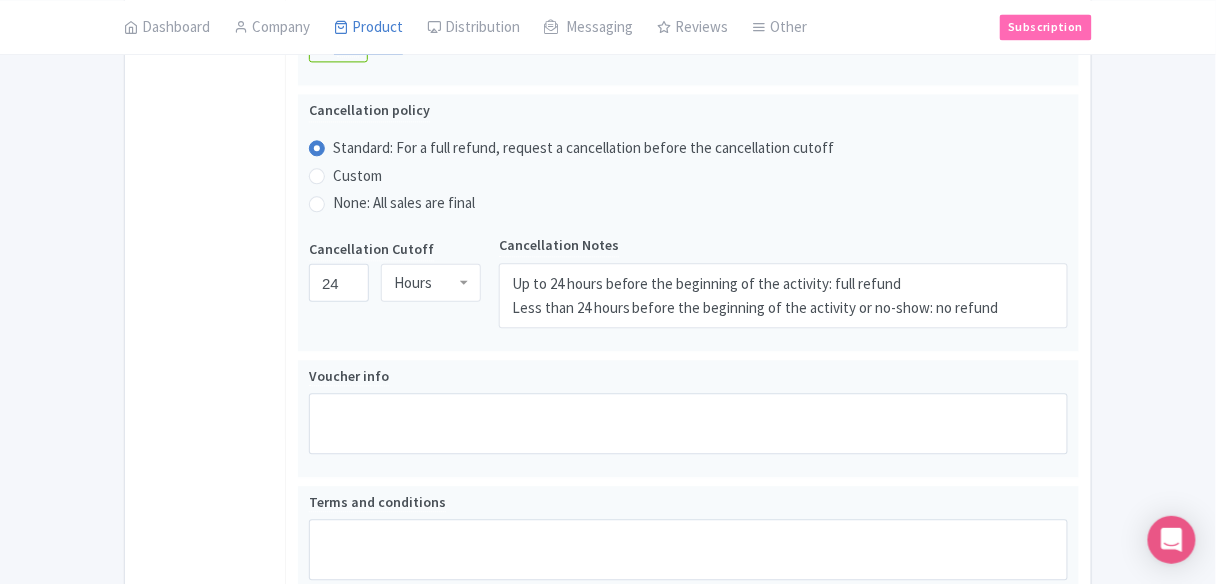 scroll, scrollTop: 1331, scrollLeft: 0, axis: vertical 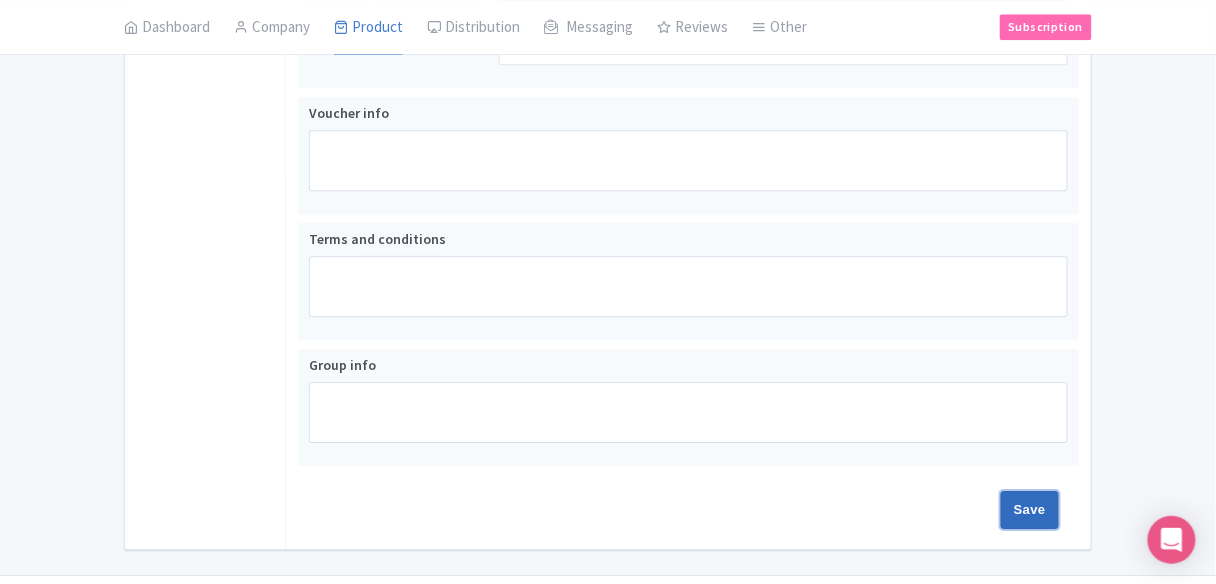 click on "Save" at bounding box center (1030, 510) 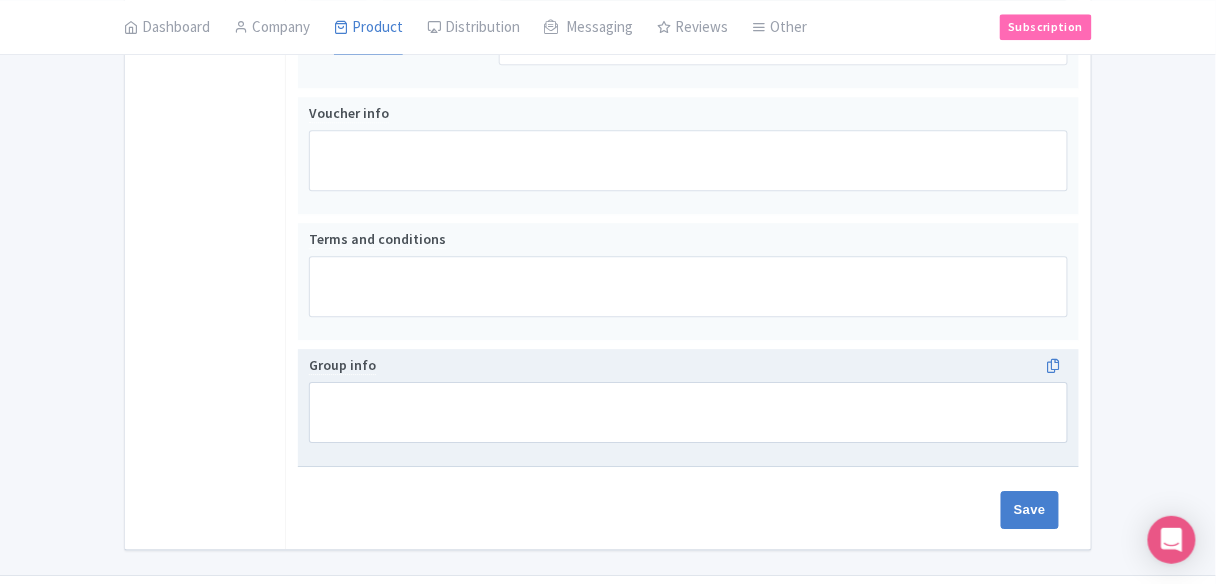type on "Saving..." 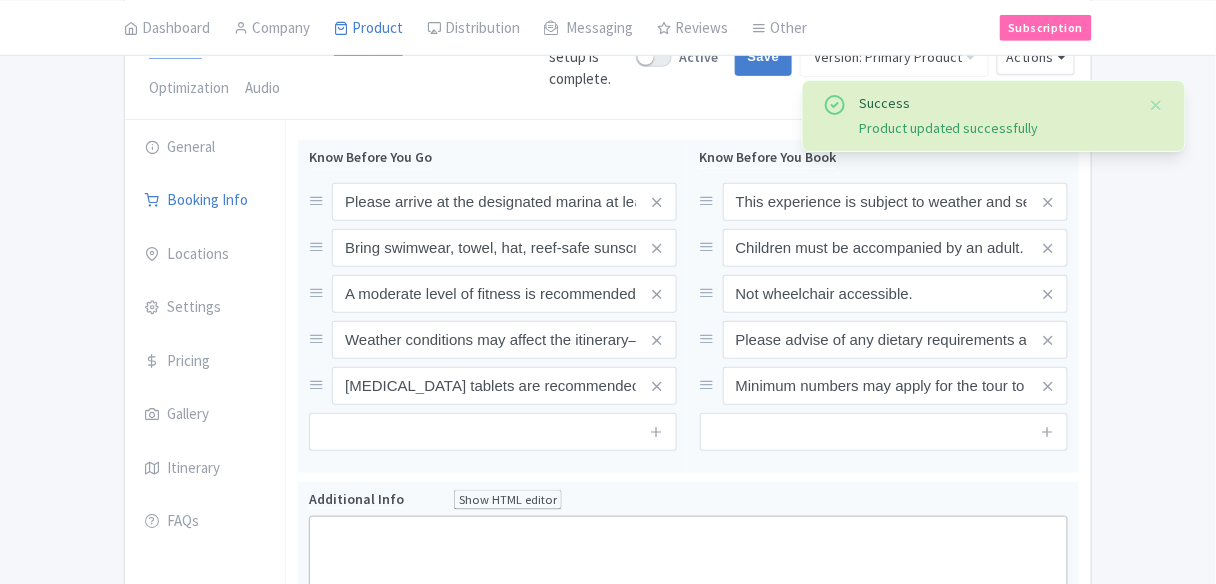 scroll, scrollTop: 213, scrollLeft: 0, axis: vertical 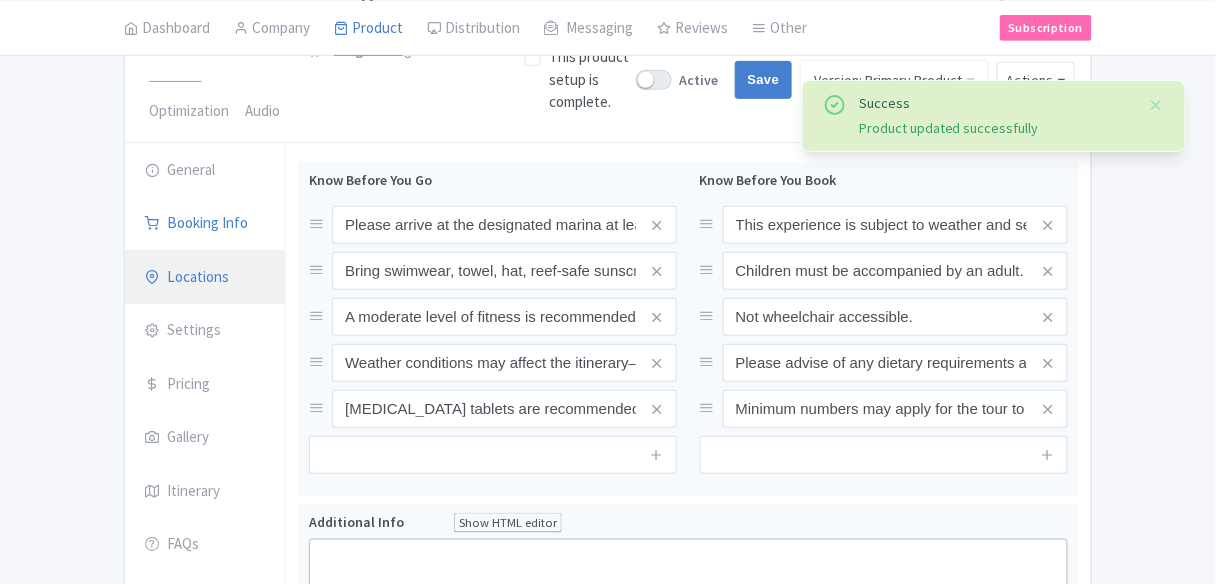 click on "Locations" at bounding box center (205, 278) 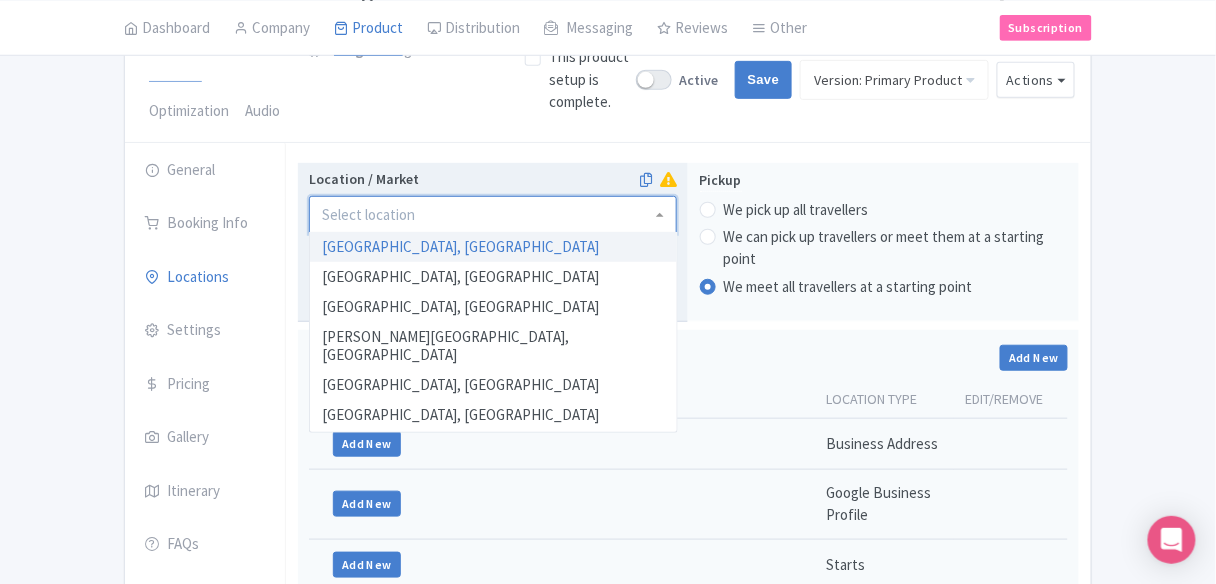 click at bounding box center [493, 215] 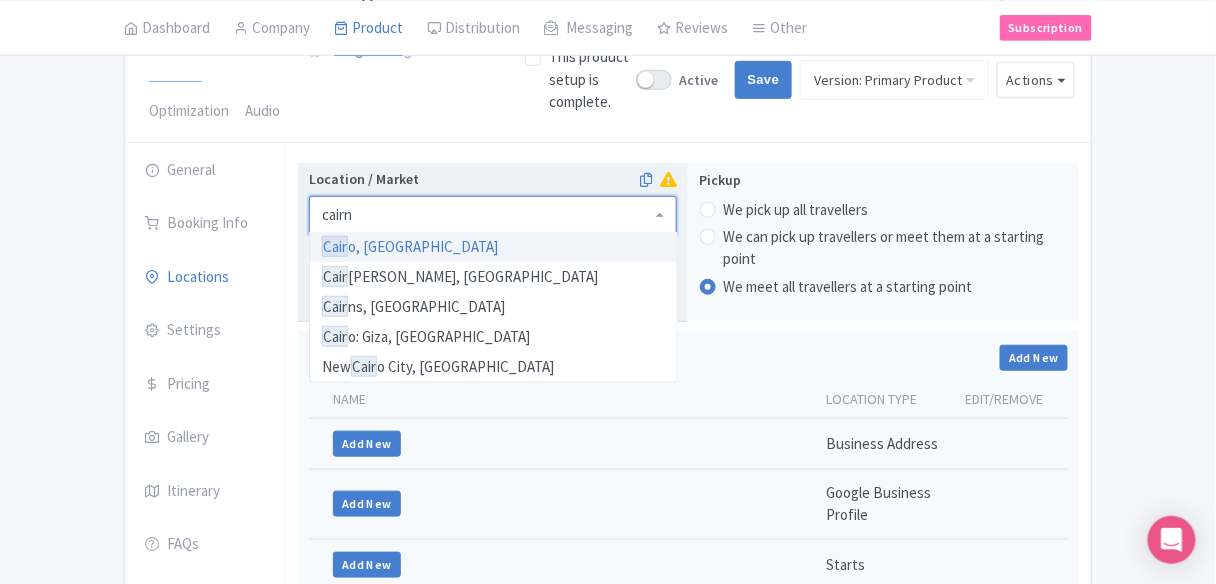 type on "cairns" 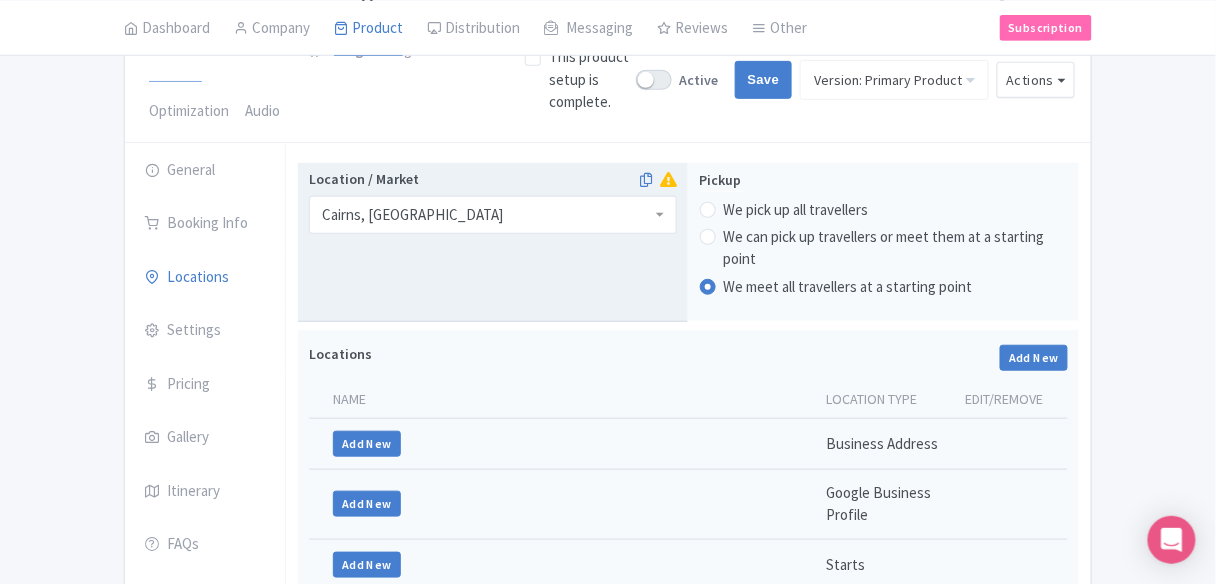 type 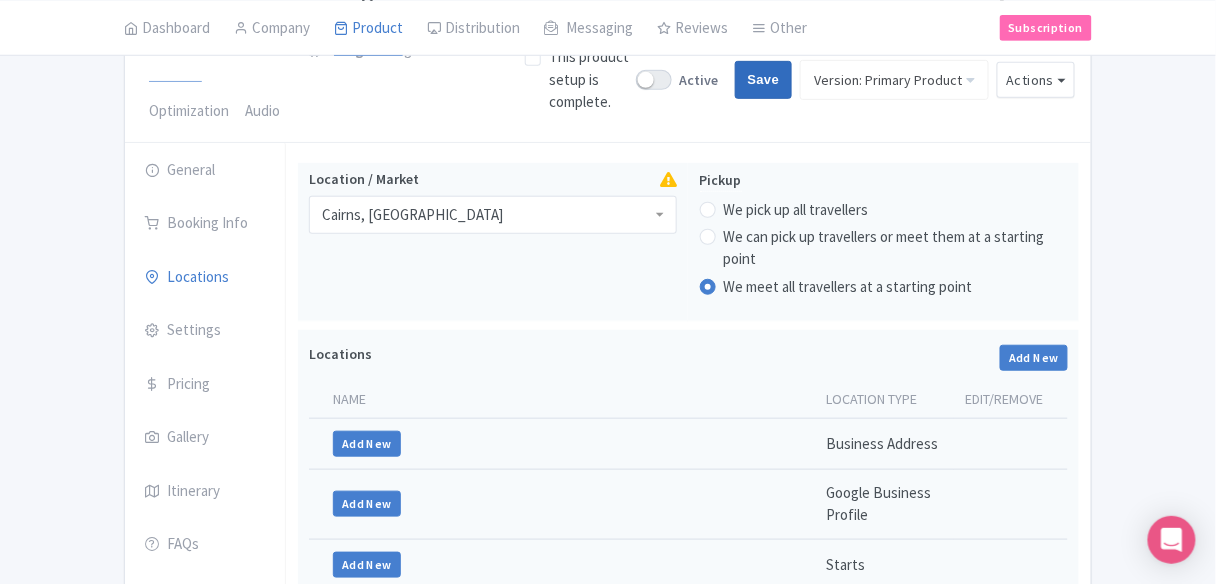 type on "Saving..." 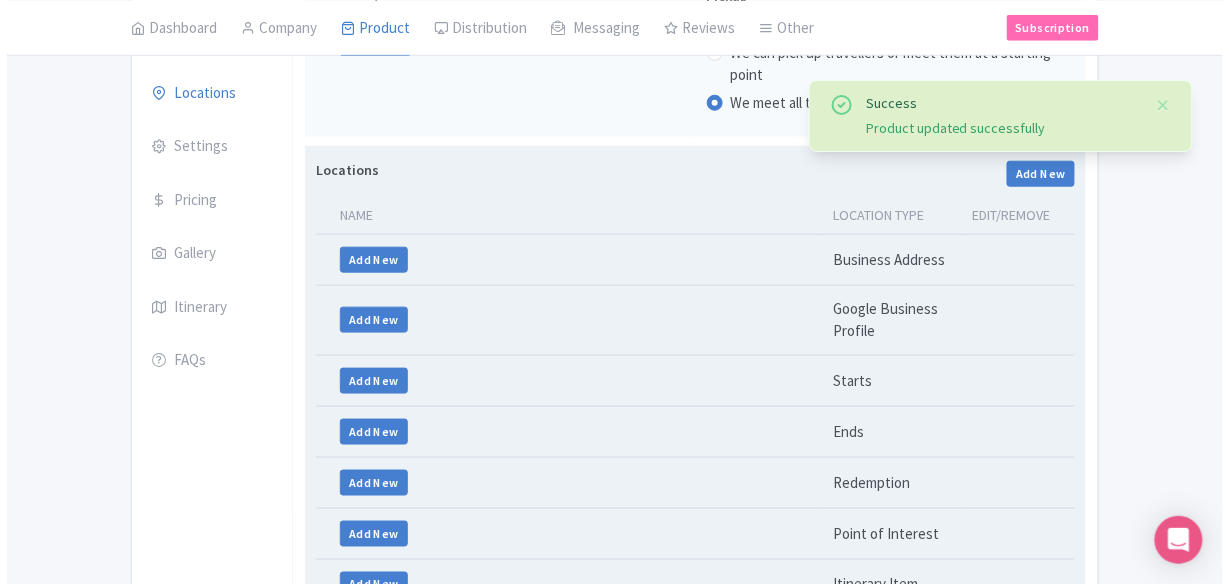 scroll, scrollTop: 453, scrollLeft: 0, axis: vertical 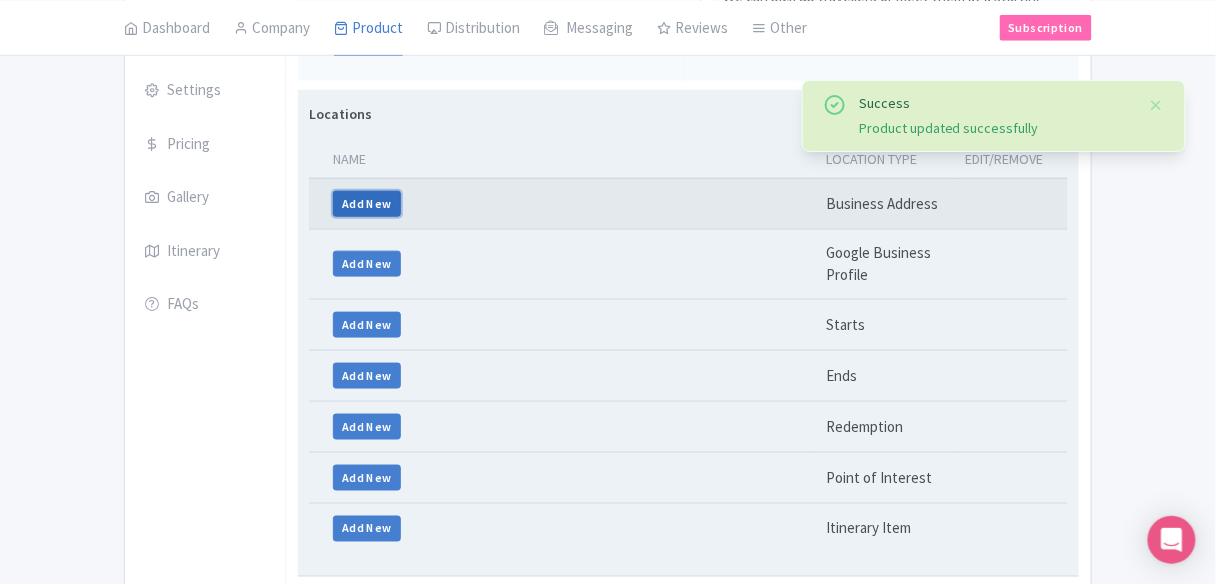 click on "Add New" at bounding box center (367, 204) 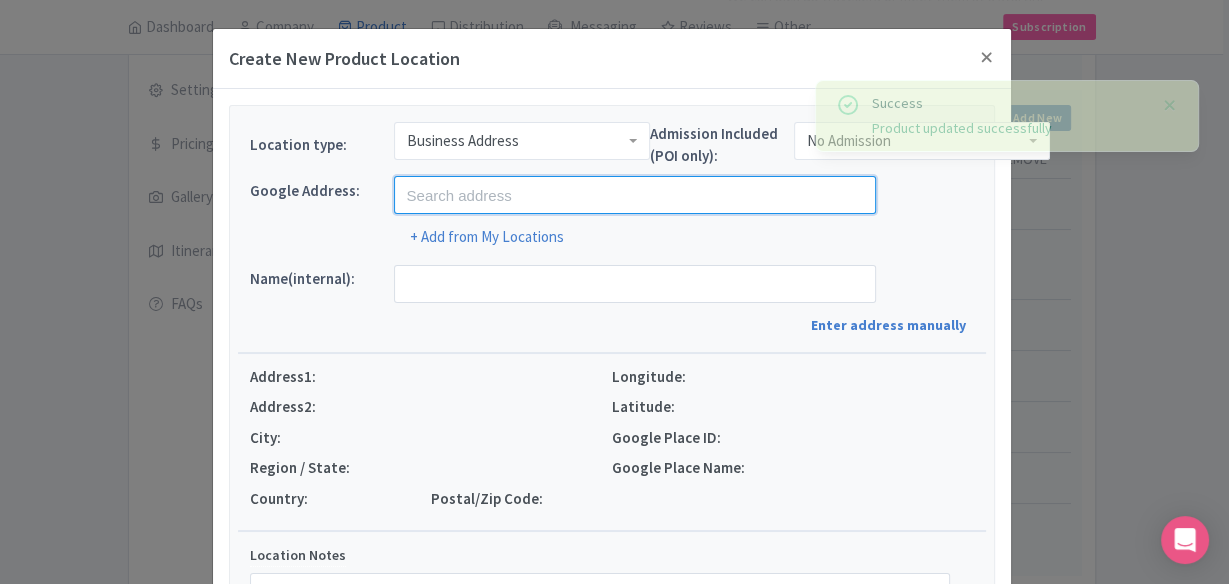 click at bounding box center (635, 195) 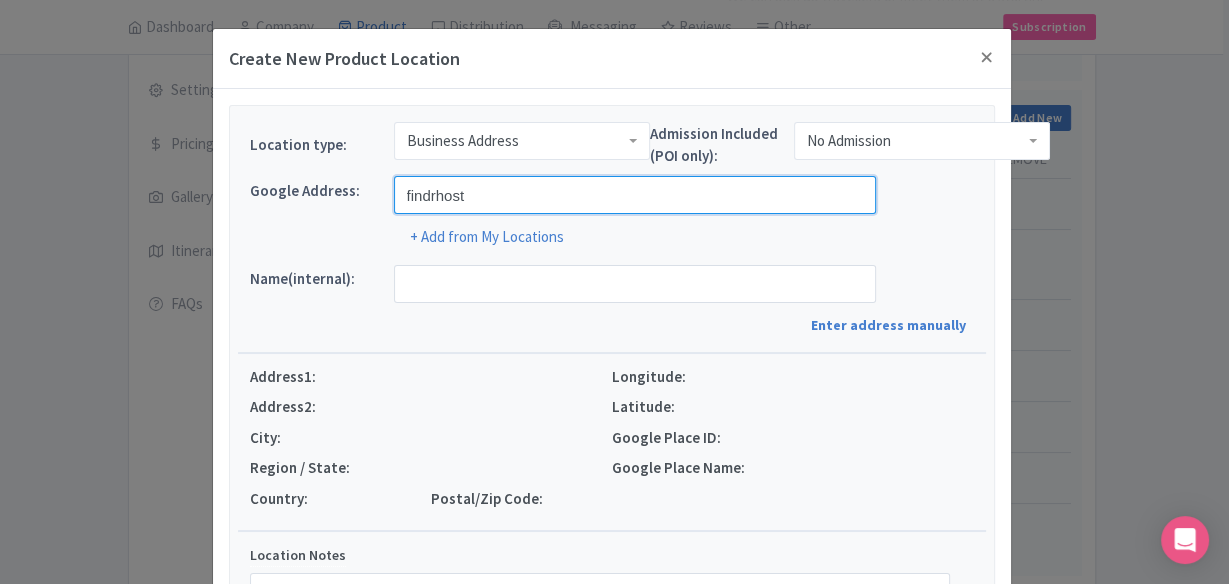 type on "Findrhost, [GEOGRAPHIC_DATA], [GEOGRAPHIC_DATA], [GEOGRAPHIC_DATA]" 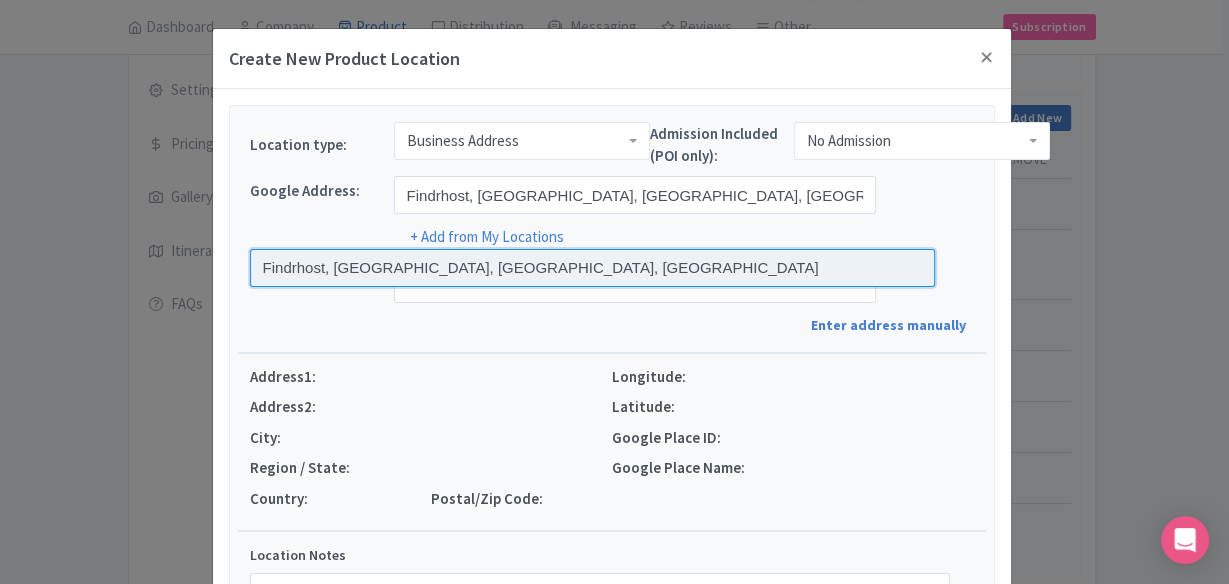 click at bounding box center (593, 268) 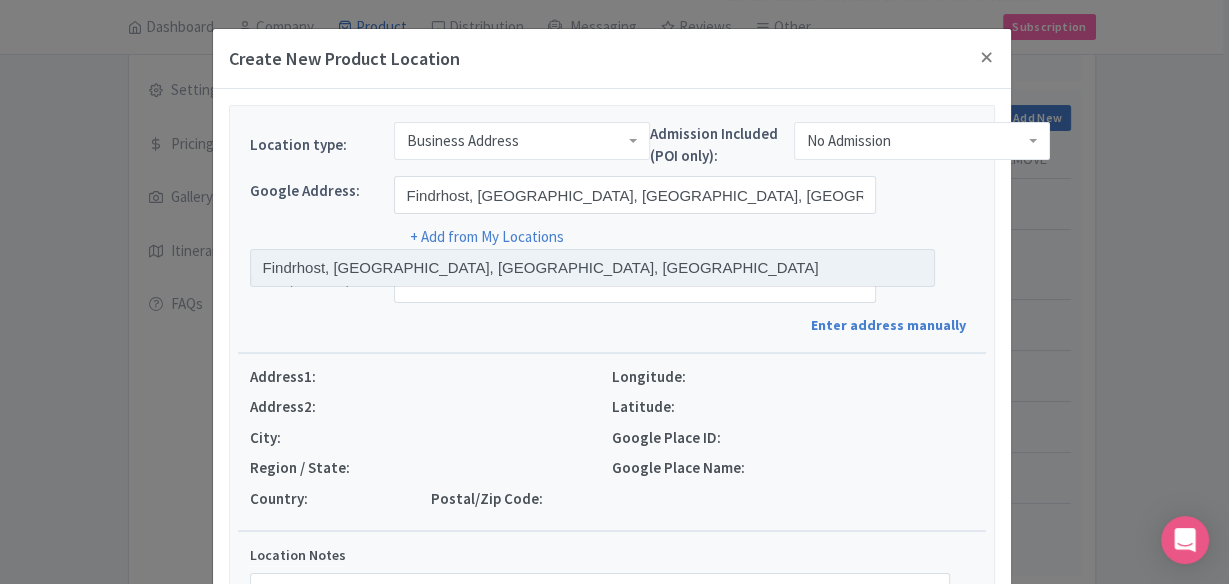 type on "Findrhost, [STREET_ADDRESS]" 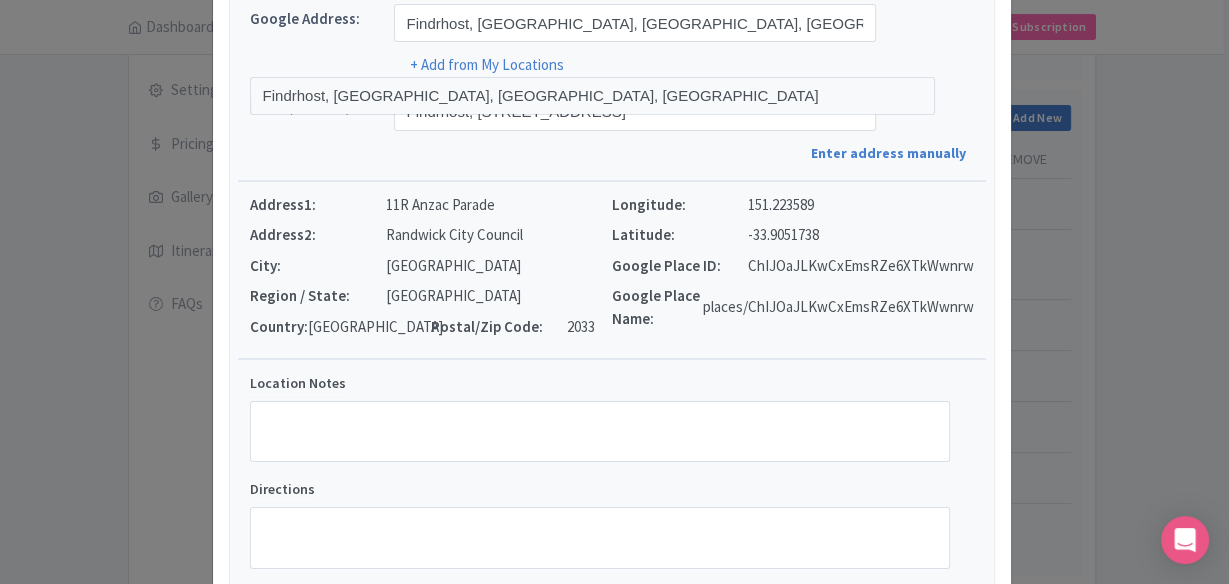 scroll, scrollTop: 138, scrollLeft: 0, axis: vertical 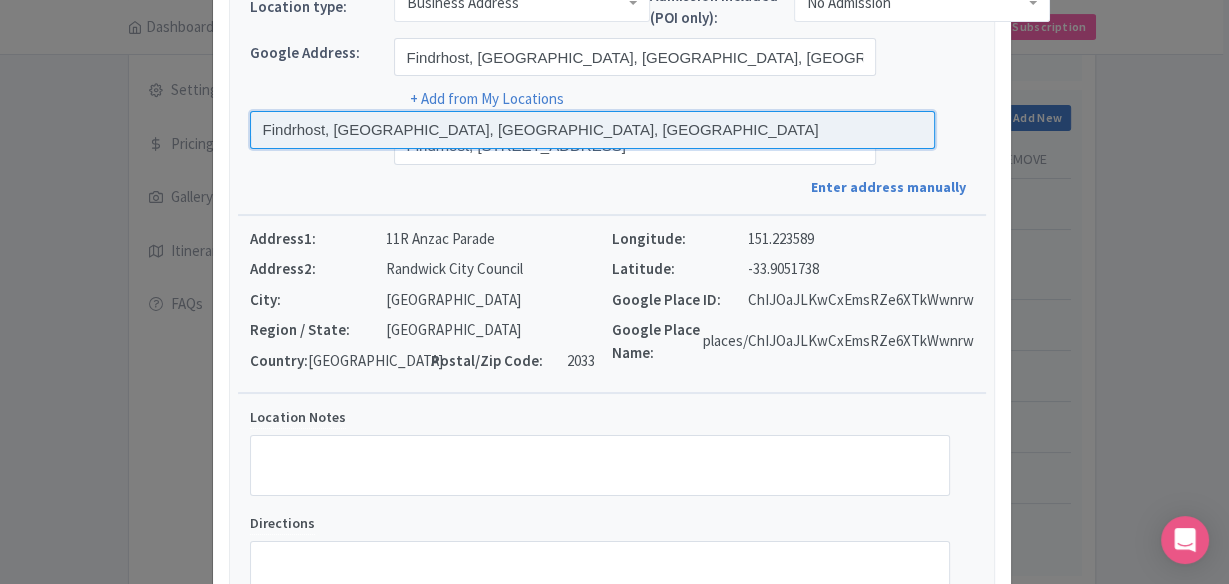 click at bounding box center (593, 130) 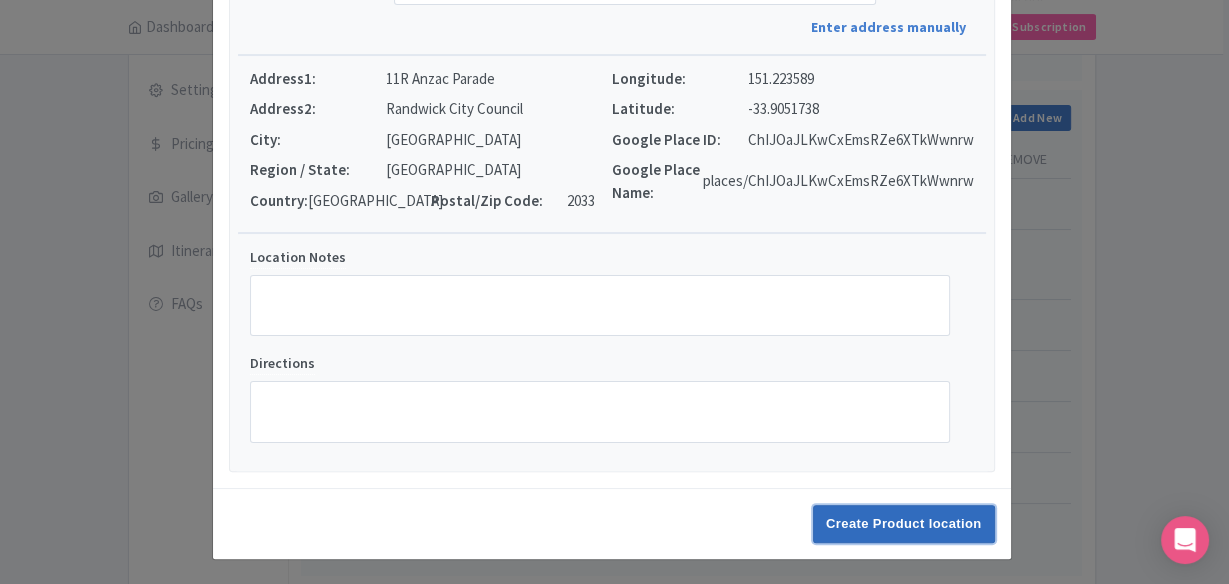 click on "Create Product location" at bounding box center (904, 524) 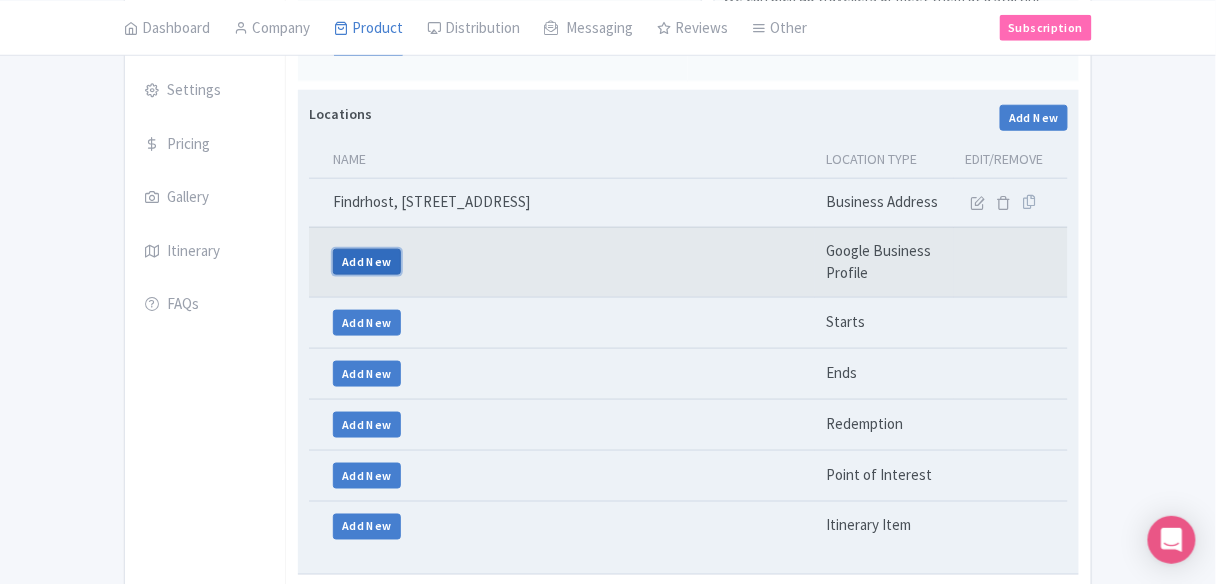 click on "Add New" at bounding box center (367, 262) 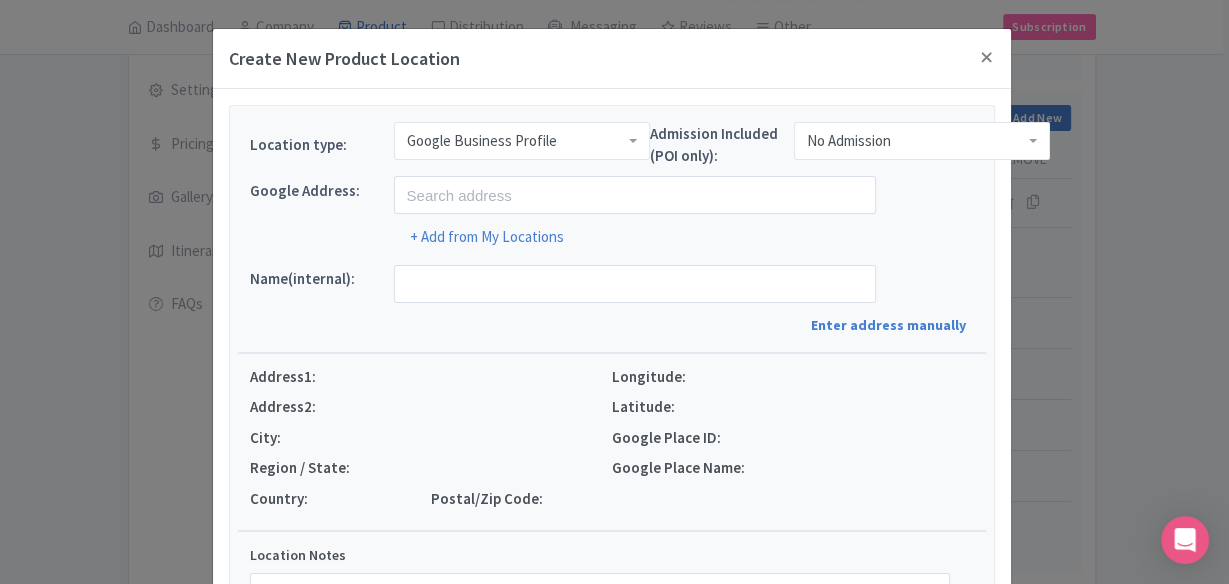 click on "Google Business Profile" at bounding box center [482, 141] 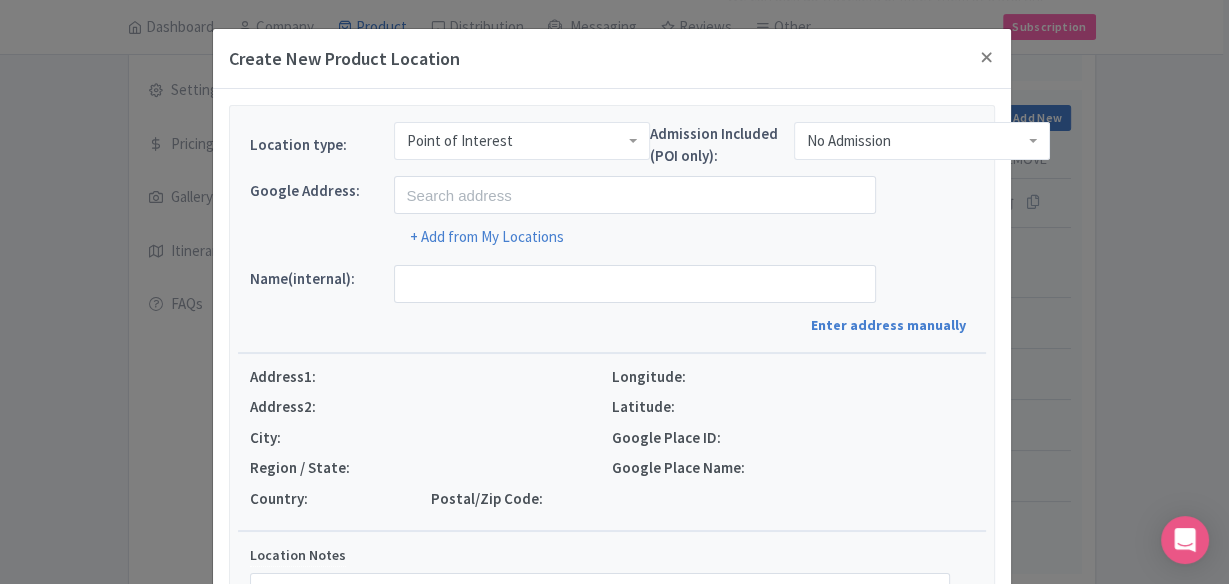 scroll, scrollTop: 0, scrollLeft: 0, axis: both 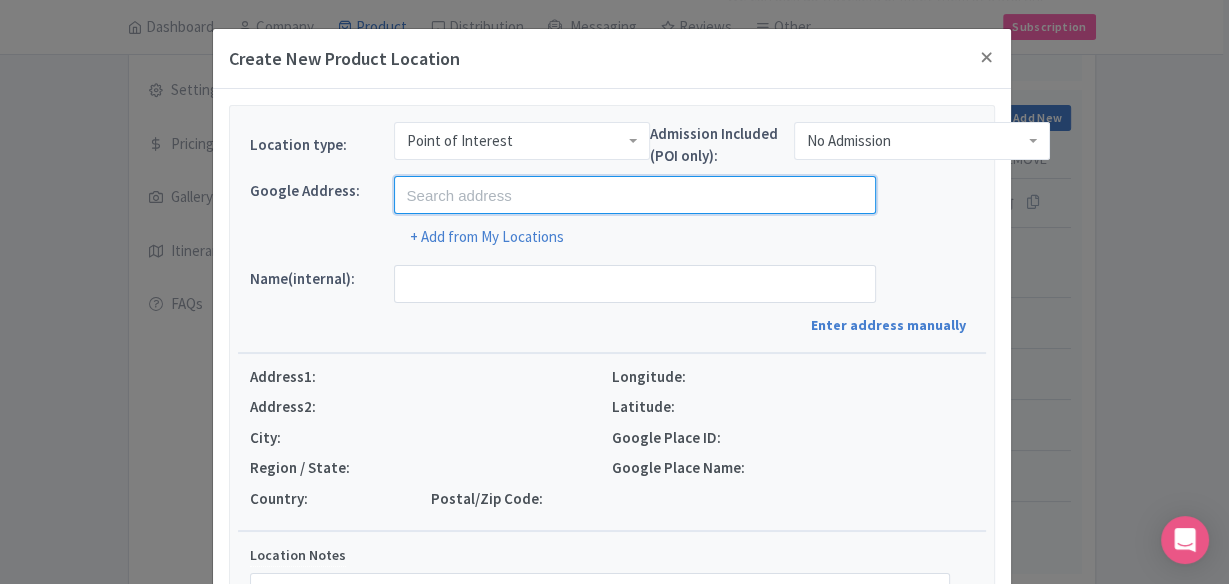 click at bounding box center (635, 195) 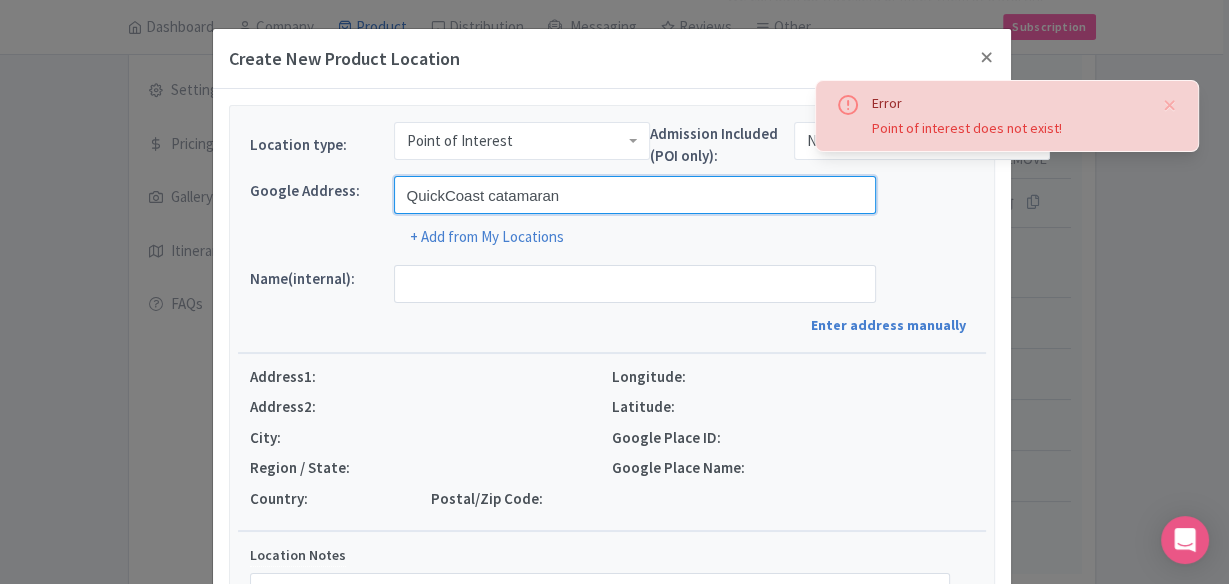 click on "QuickCoast catamaran" at bounding box center (635, 195) 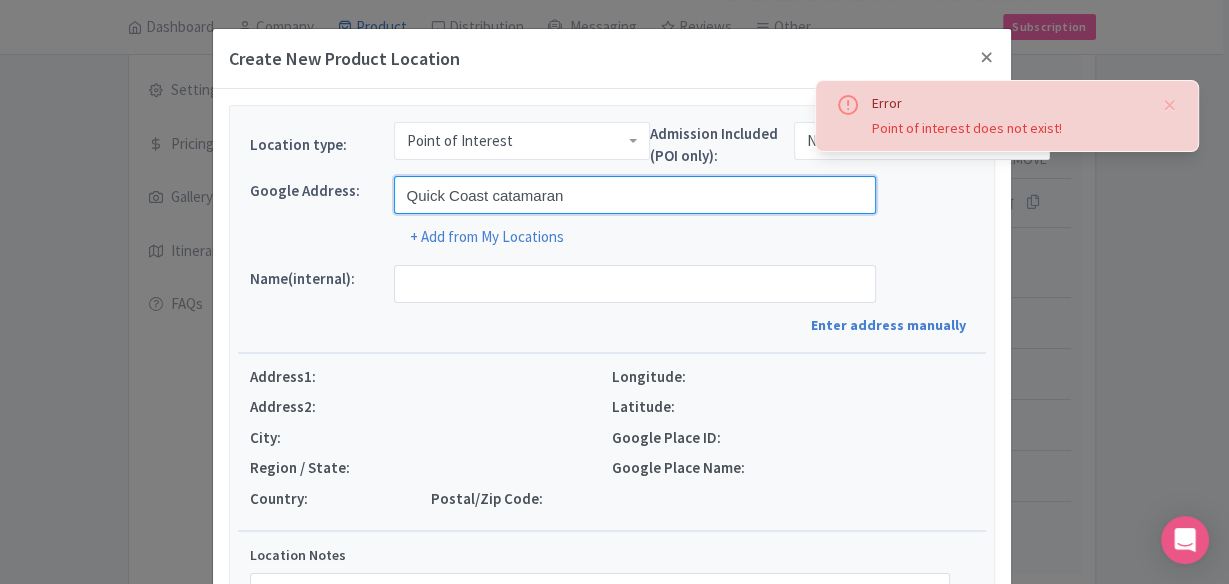 drag, startPoint x: 486, startPoint y: 190, endPoint x: 240, endPoint y: 164, distance: 247.37016 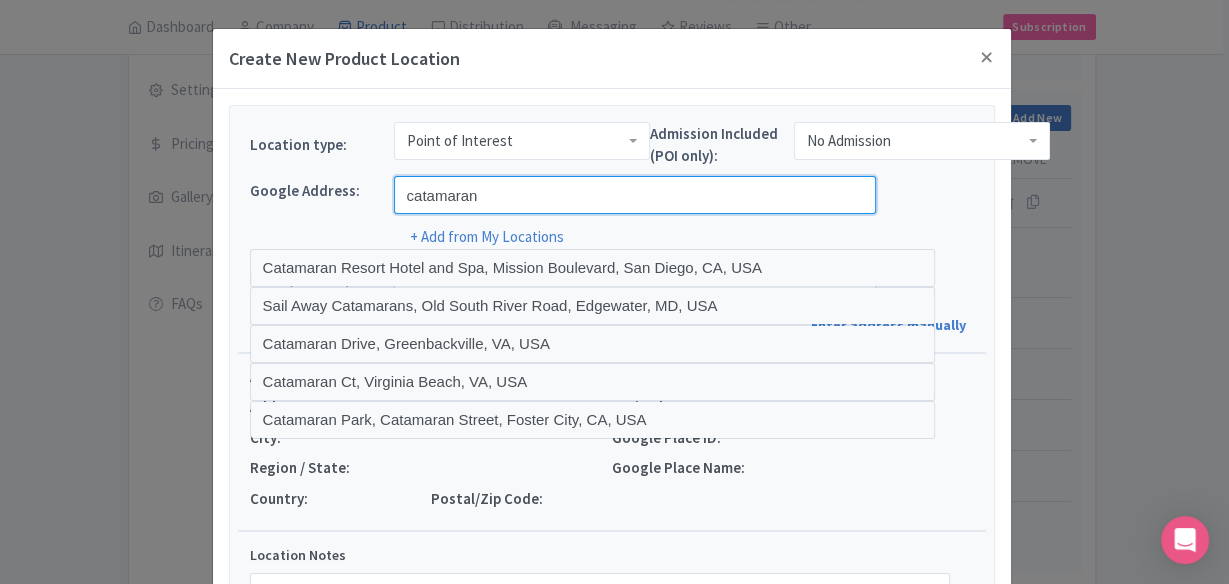 paste on "Clump Point Marine" 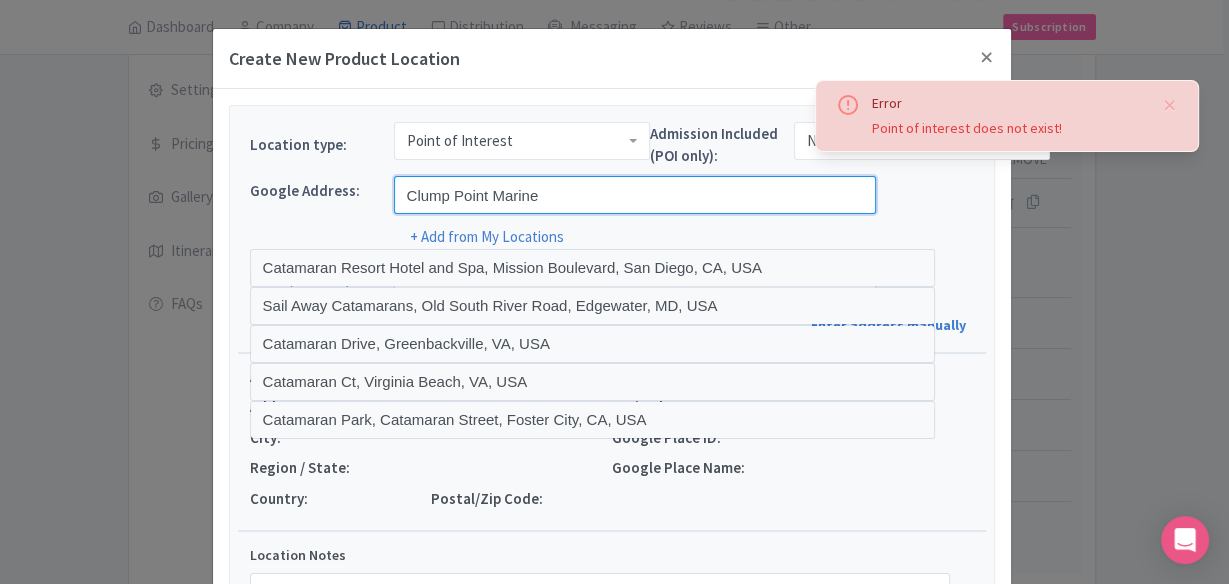 click on "Clump Point Marine" at bounding box center (635, 195) 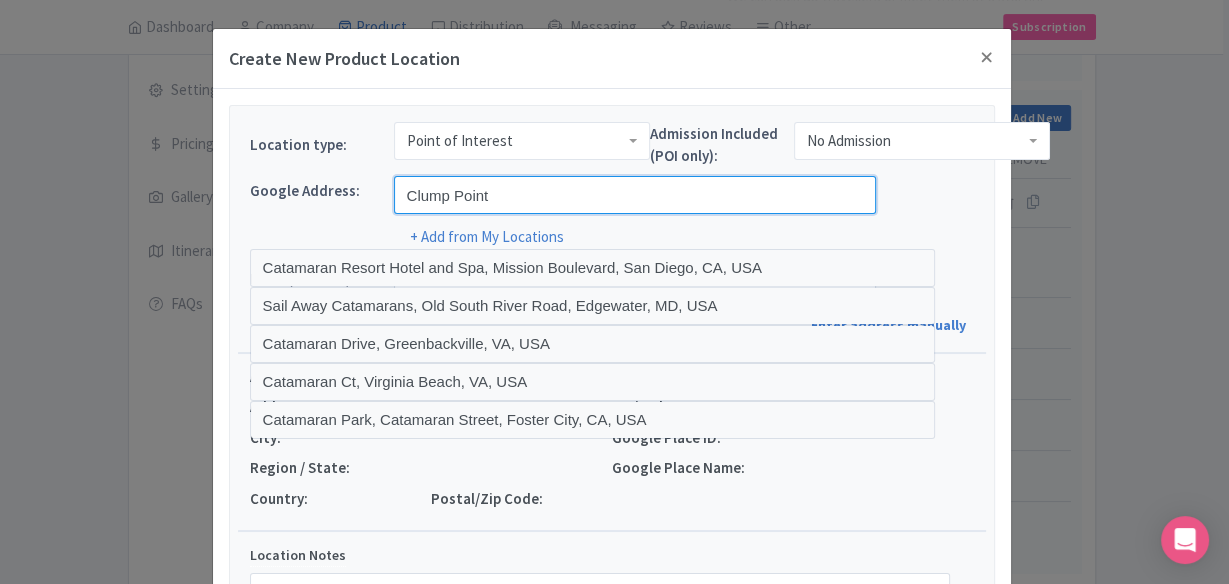 click on "Clump Point" at bounding box center (635, 195) 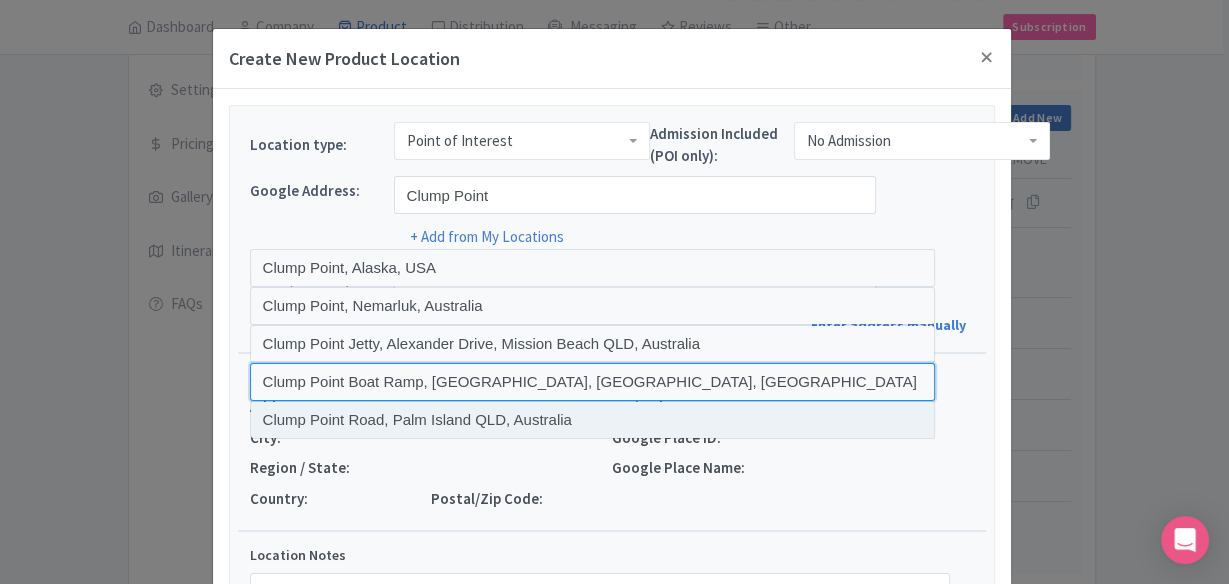drag, startPoint x: 424, startPoint y: 386, endPoint x: 429, endPoint y: 432, distance: 46.270943 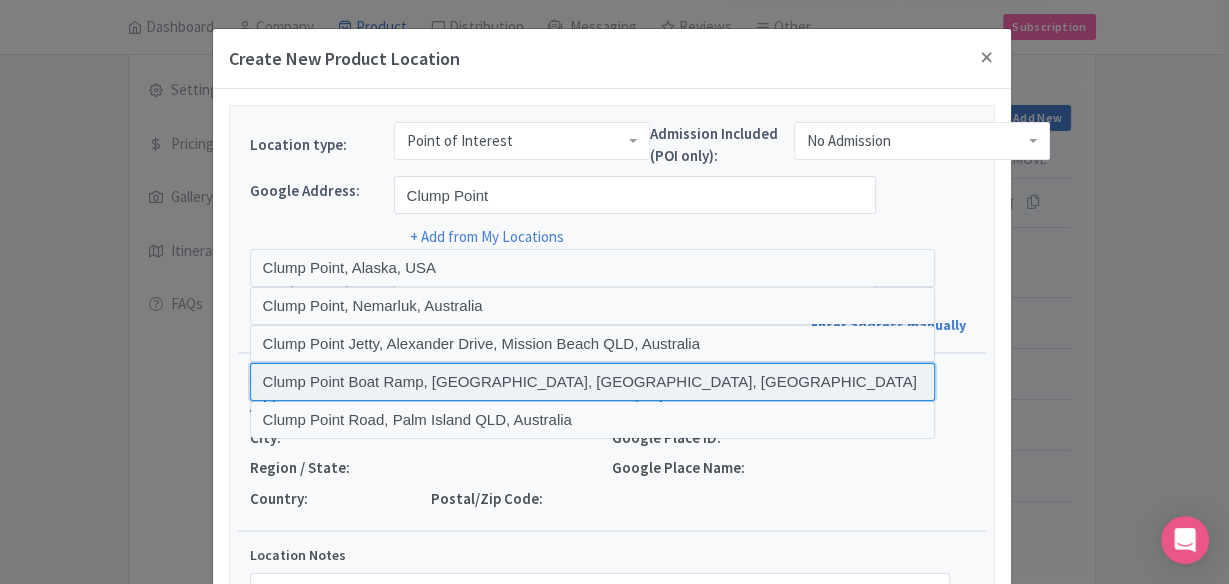 click at bounding box center [593, 382] 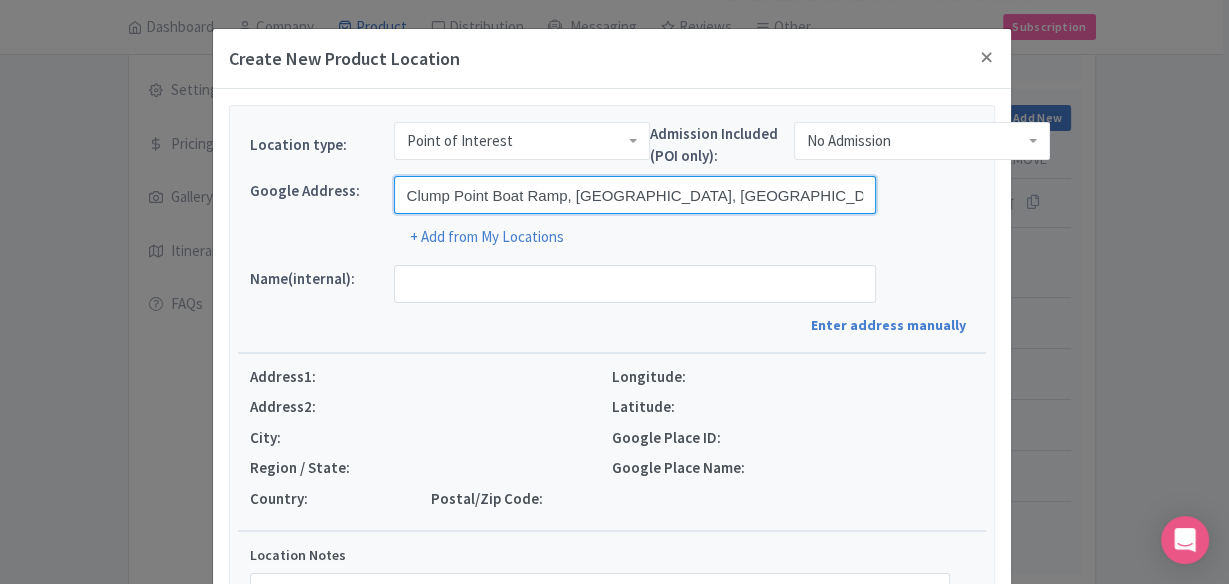 click on "Clump Point Boat Ramp, Clump Point Road, Mission Beach QLD, Australia" at bounding box center (635, 195) 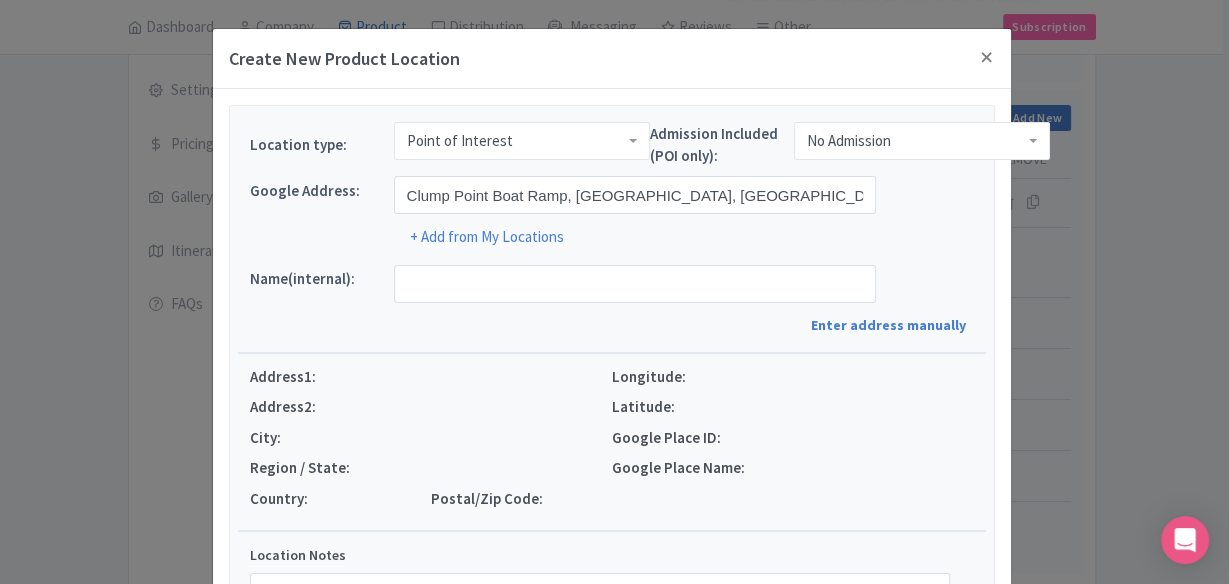 click on "+ Add from My Locations" at bounding box center (612, 231) 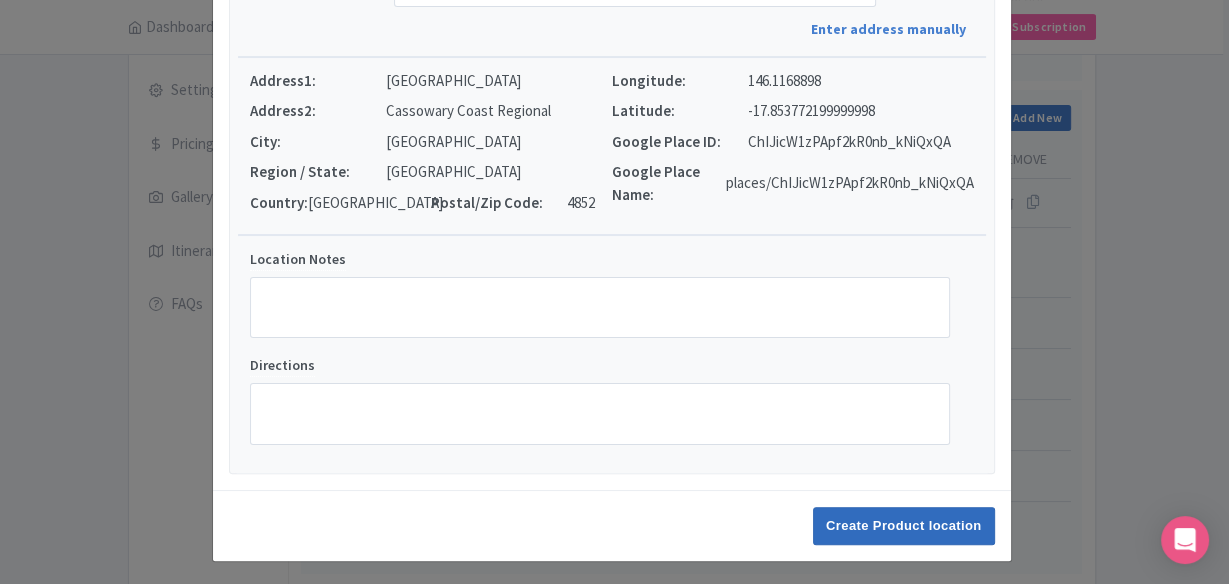 scroll, scrollTop: 298, scrollLeft: 0, axis: vertical 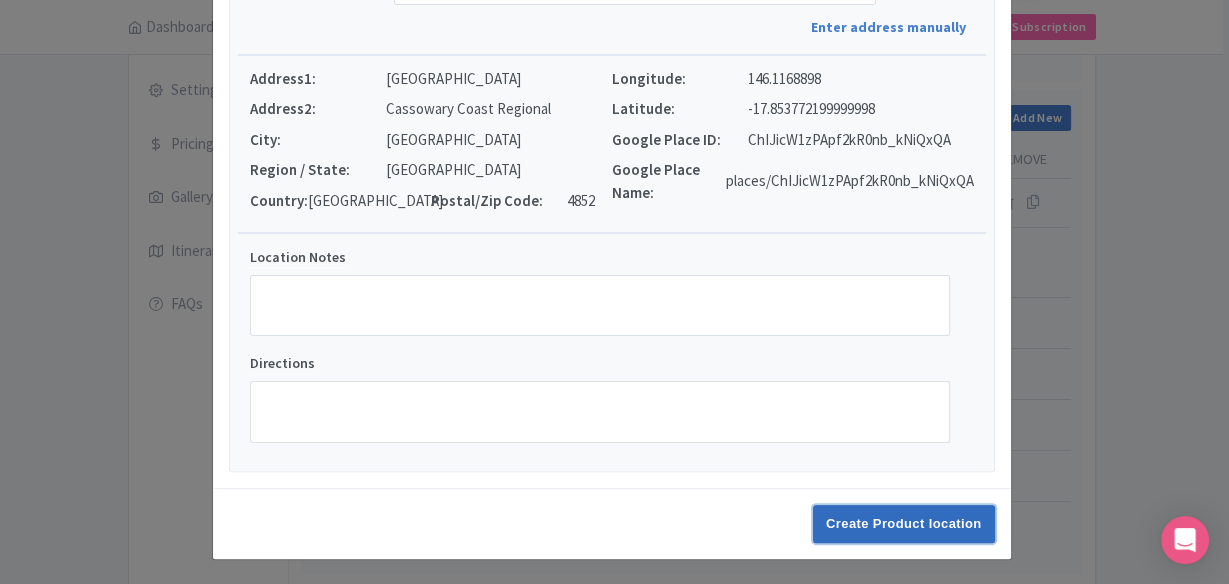 click on "Create Product location" at bounding box center (904, 524) 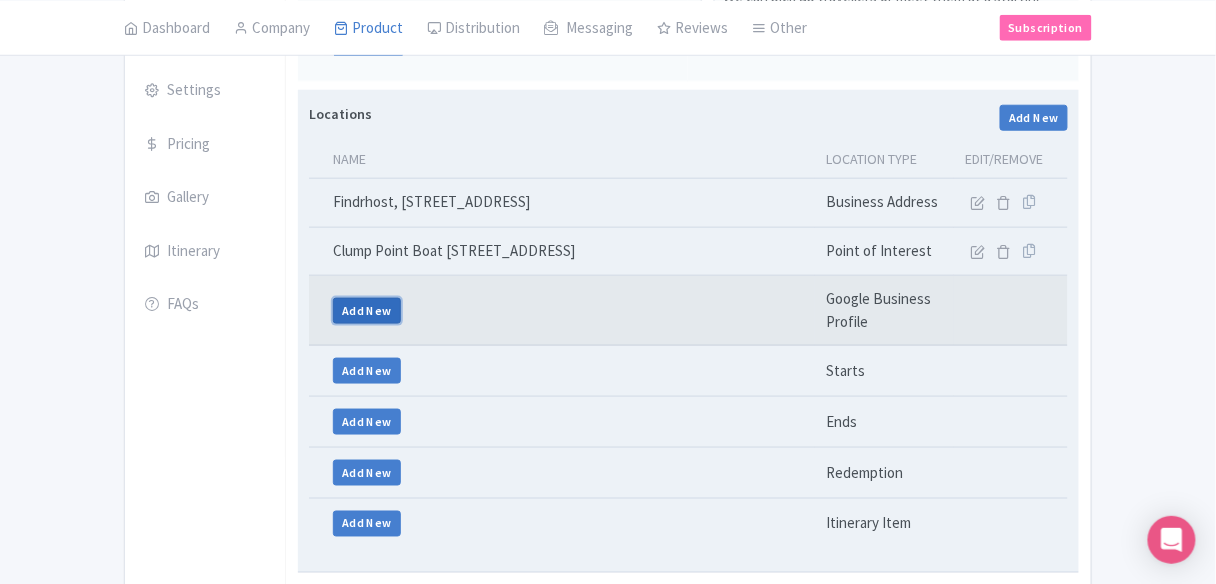 click on "Add New" at bounding box center [367, 311] 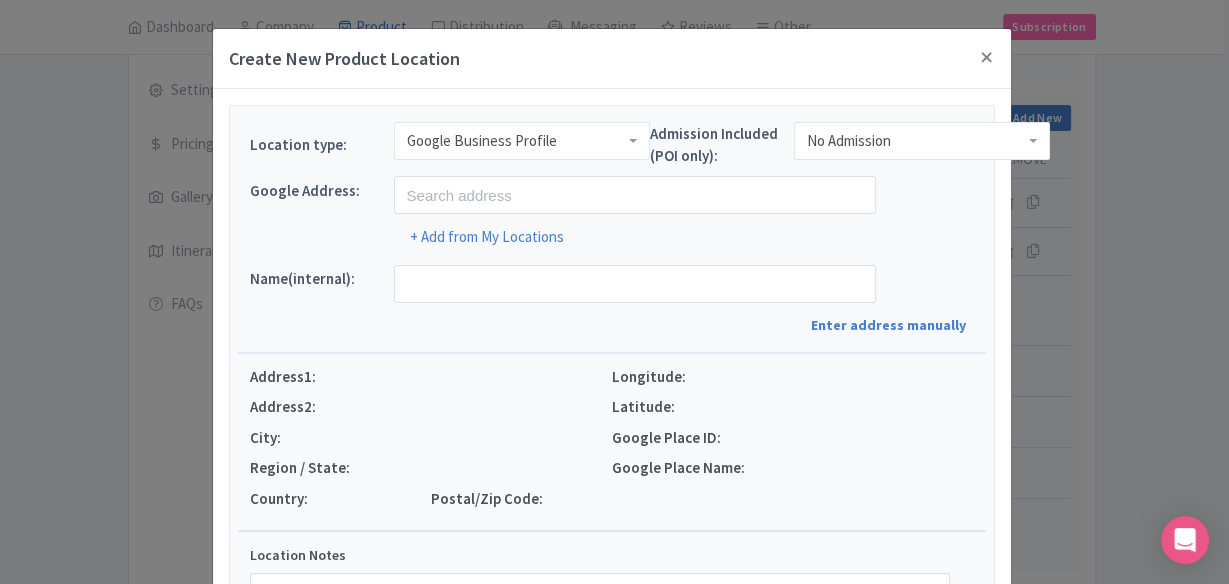 click on "Google Business Profile" at bounding box center (482, 141) 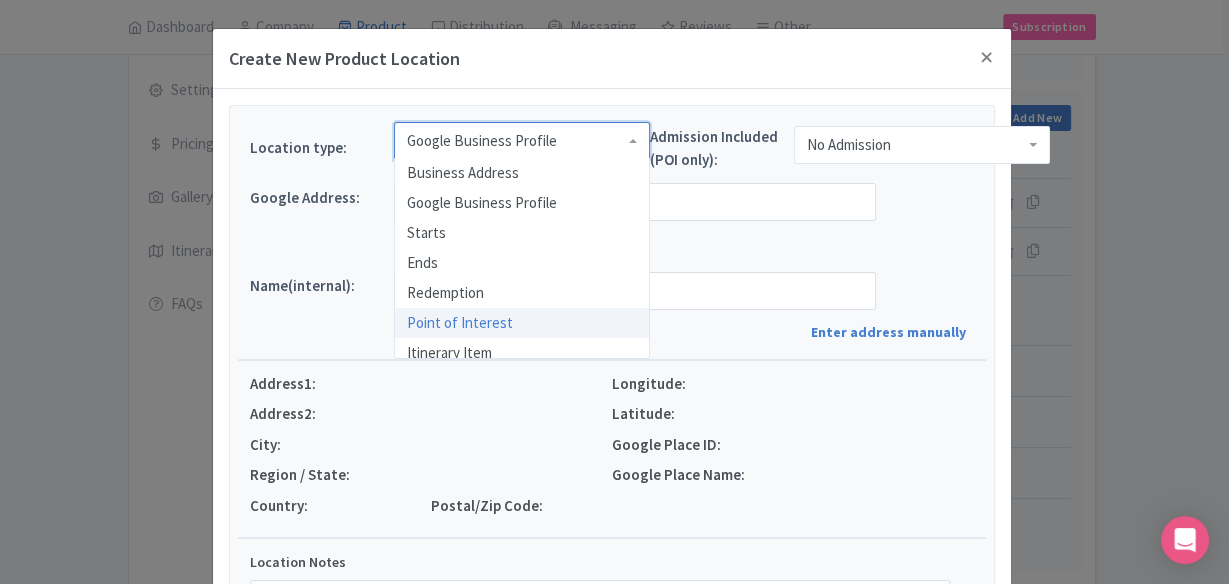 scroll, scrollTop: 0, scrollLeft: 0, axis: both 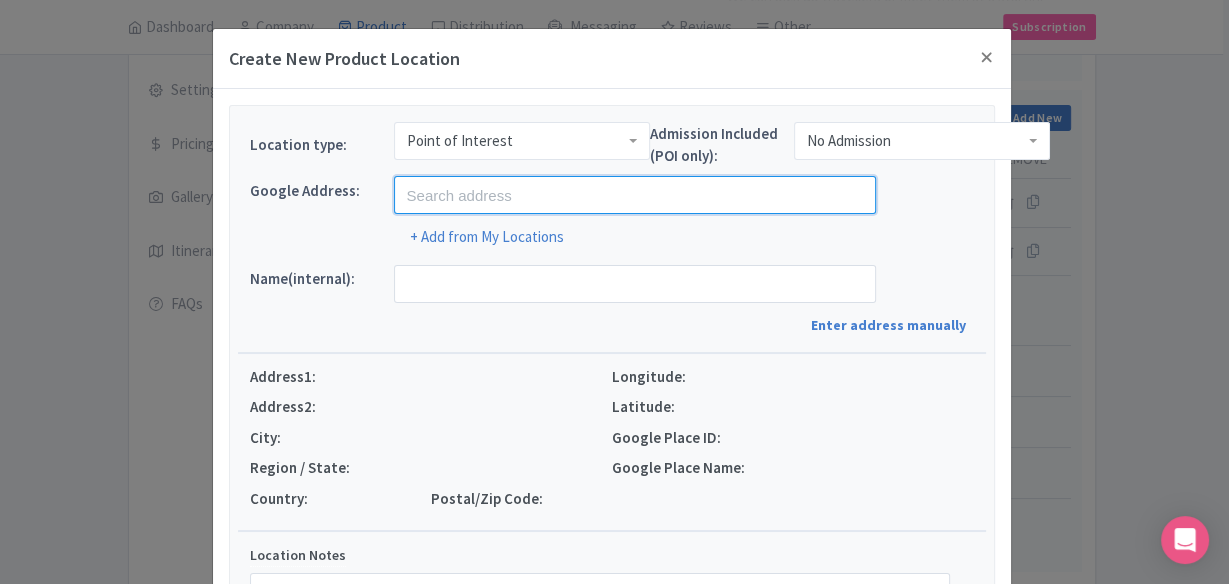 click at bounding box center (635, 195) 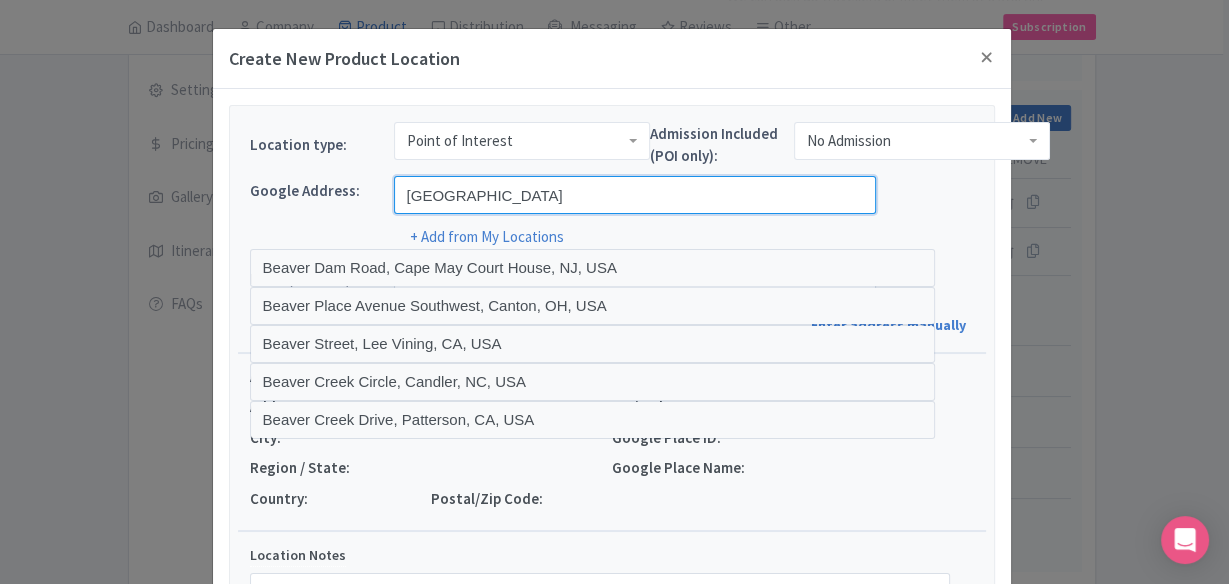 type on "Beaver Reef cairns" 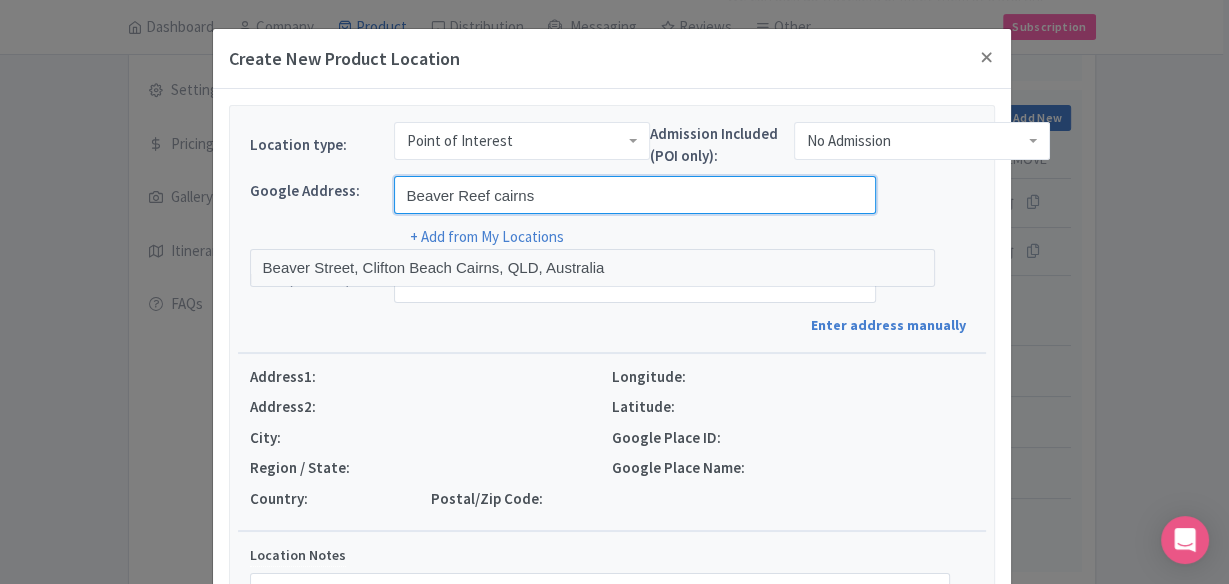 click on "Beaver Reef cairns" at bounding box center (635, 195) 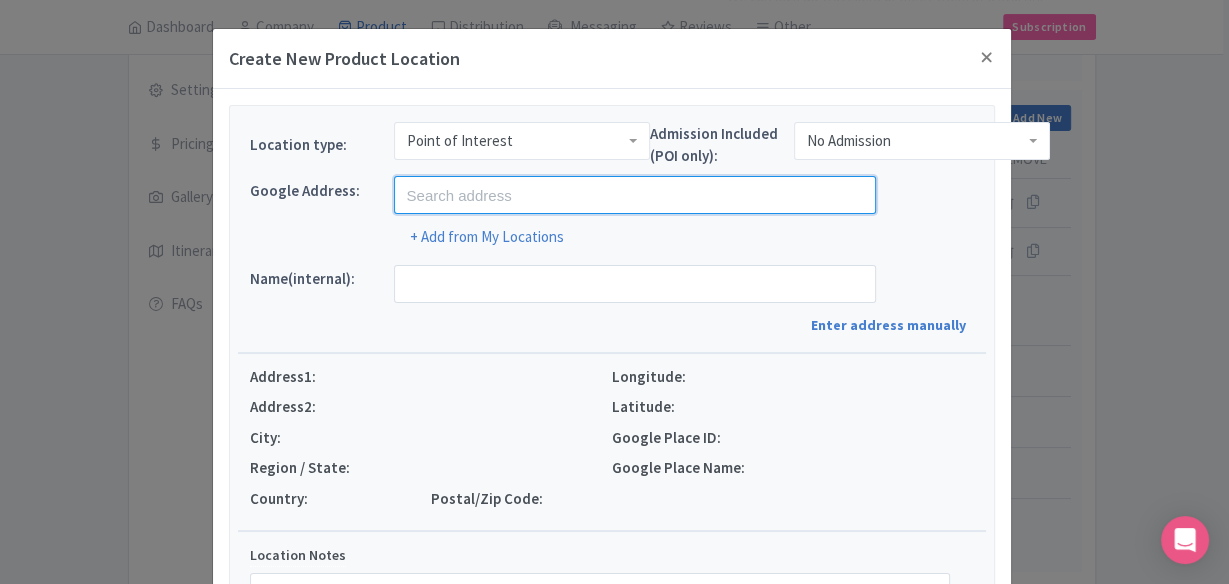 paste on "Great Barrier Reef" 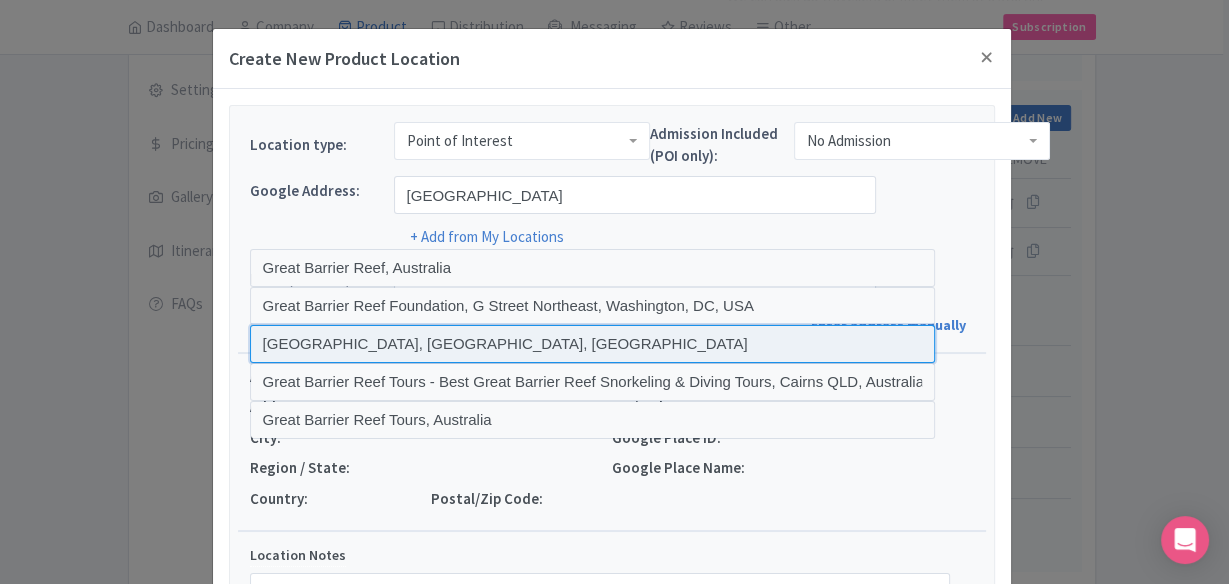 click at bounding box center [593, 344] 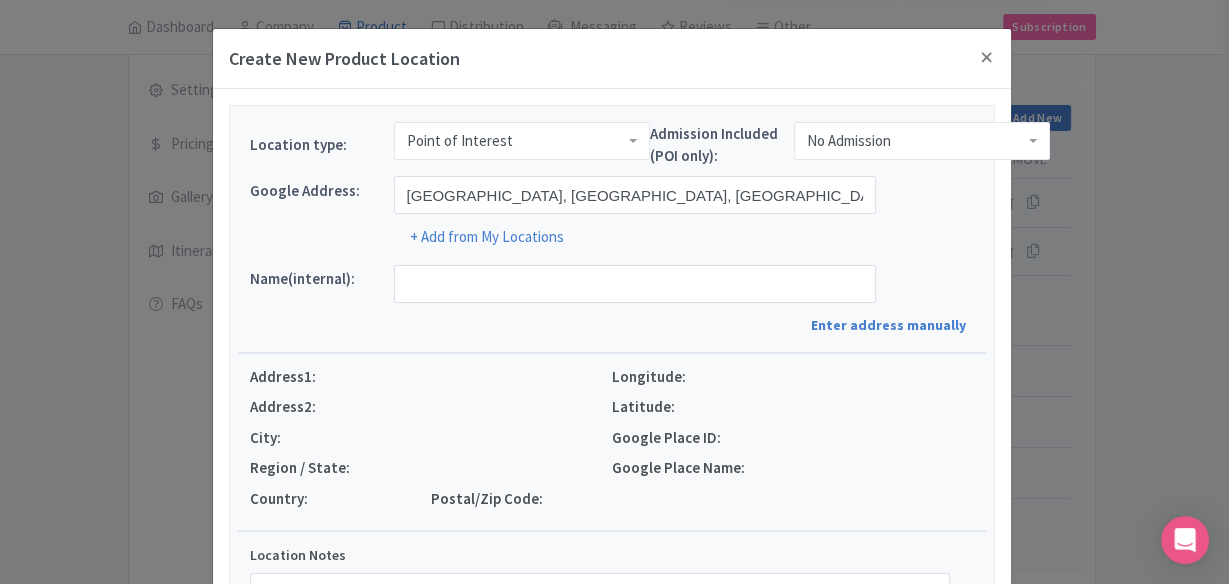 type on "Great Barrier Reef, Airlie Beach QLD, Australia" 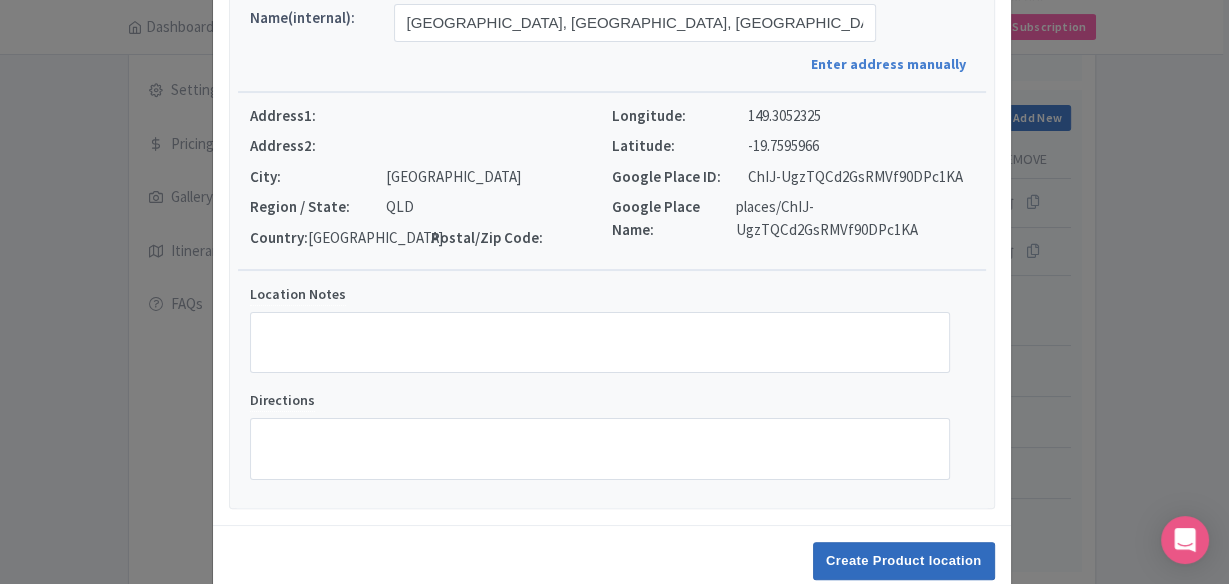 scroll, scrollTop: 298, scrollLeft: 0, axis: vertical 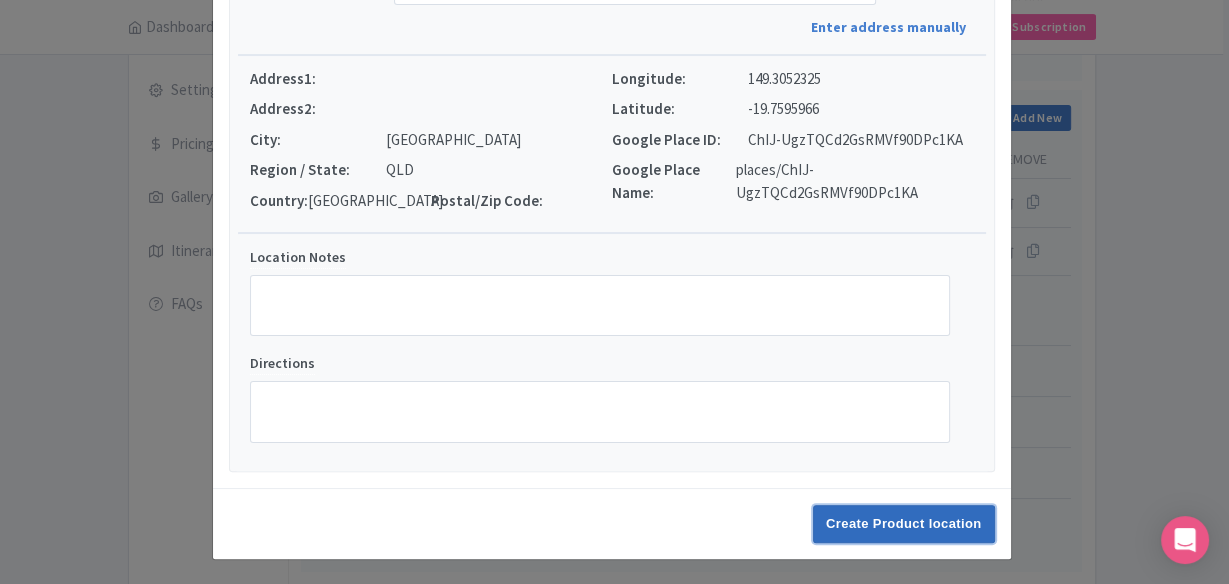 click on "Create Product location" at bounding box center [904, 524] 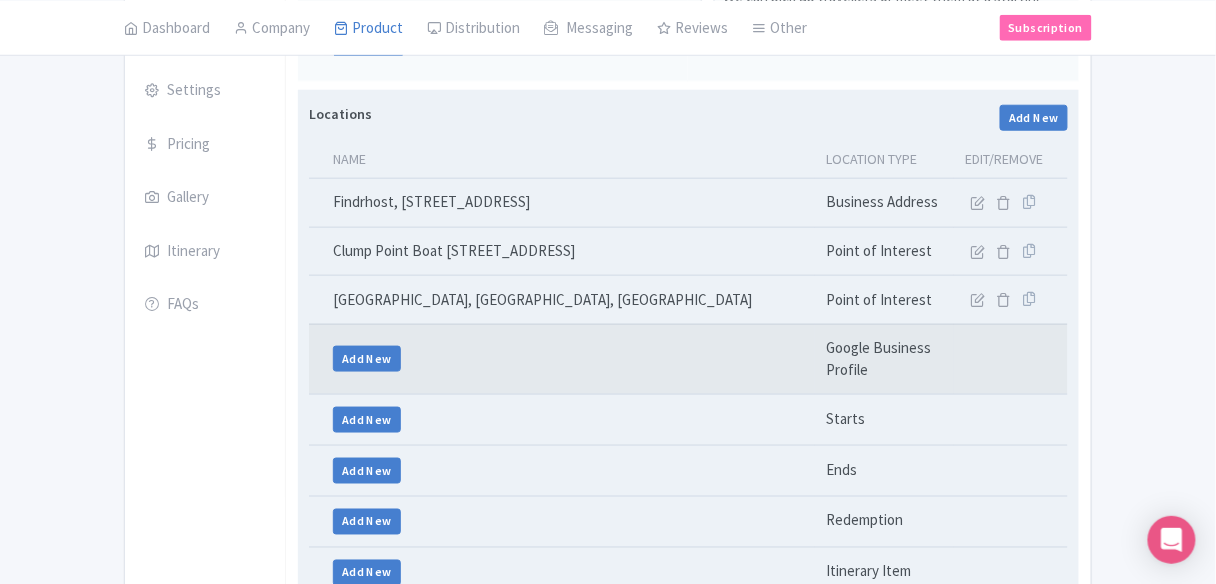click on "Add New" at bounding box center [562, 359] 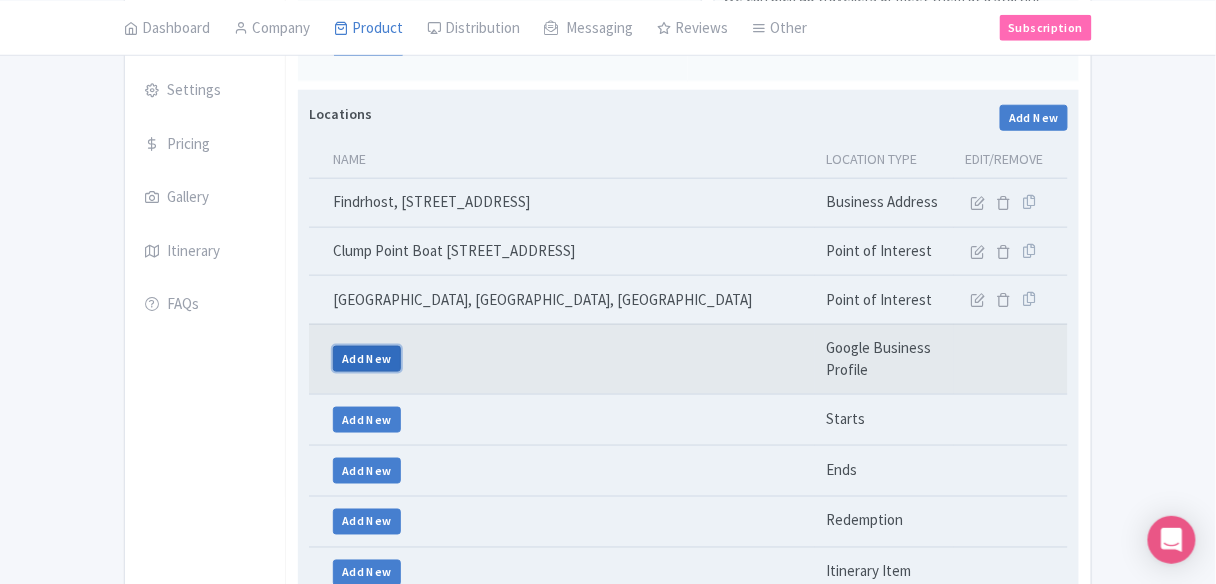 click on "Add New" at bounding box center [367, 359] 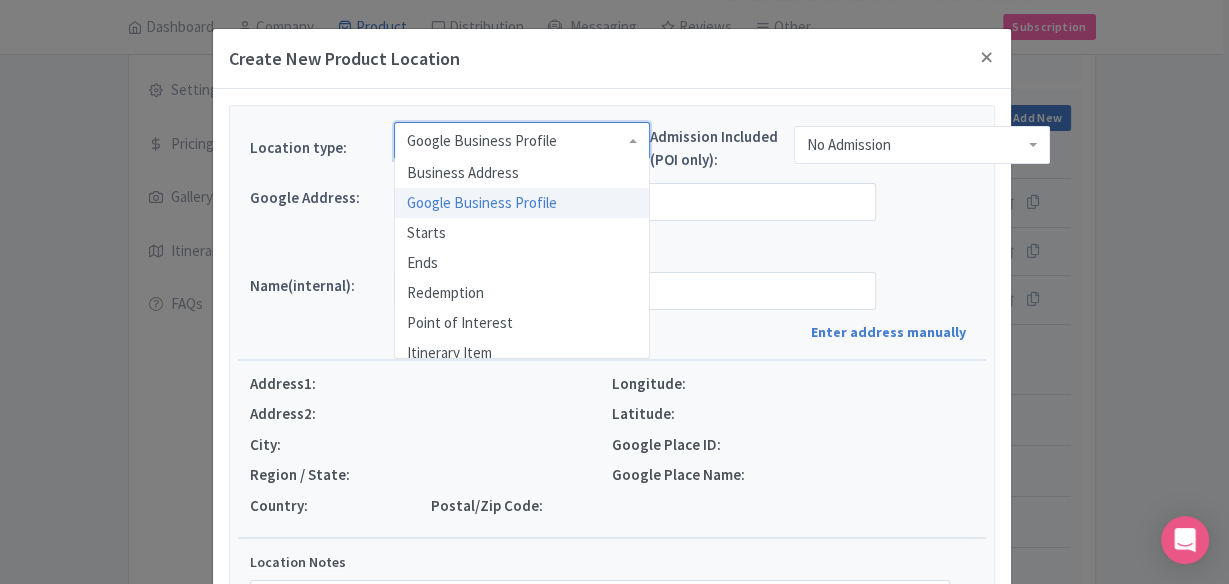 drag, startPoint x: 504, startPoint y: 152, endPoint x: 486, endPoint y: 263, distance: 112.44999 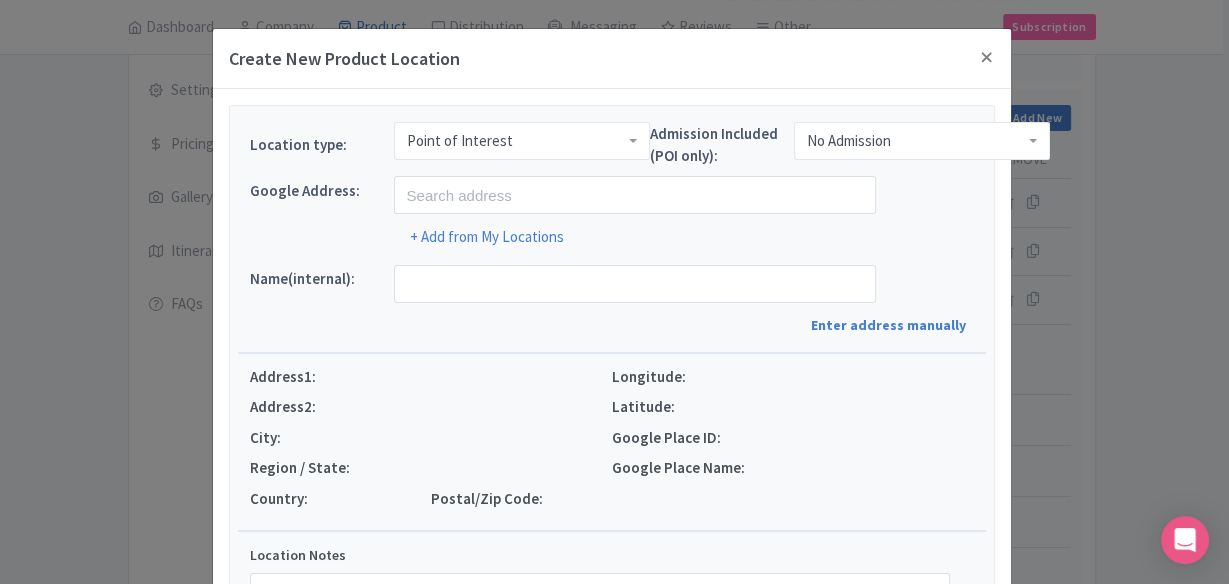 scroll, scrollTop: 0, scrollLeft: 0, axis: both 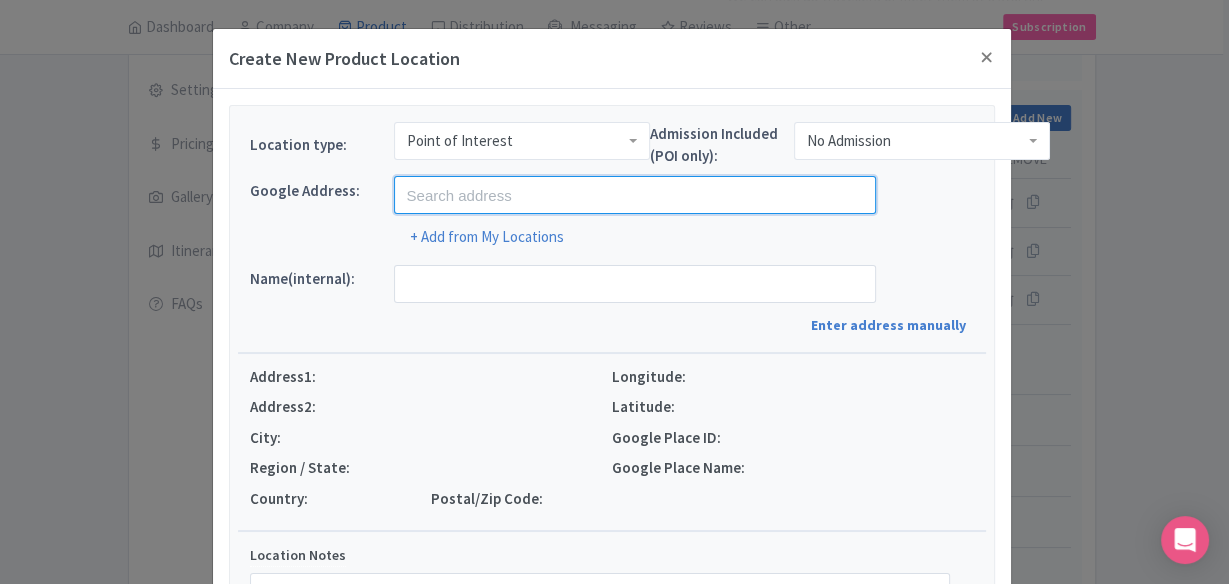 click at bounding box center [635, 195] 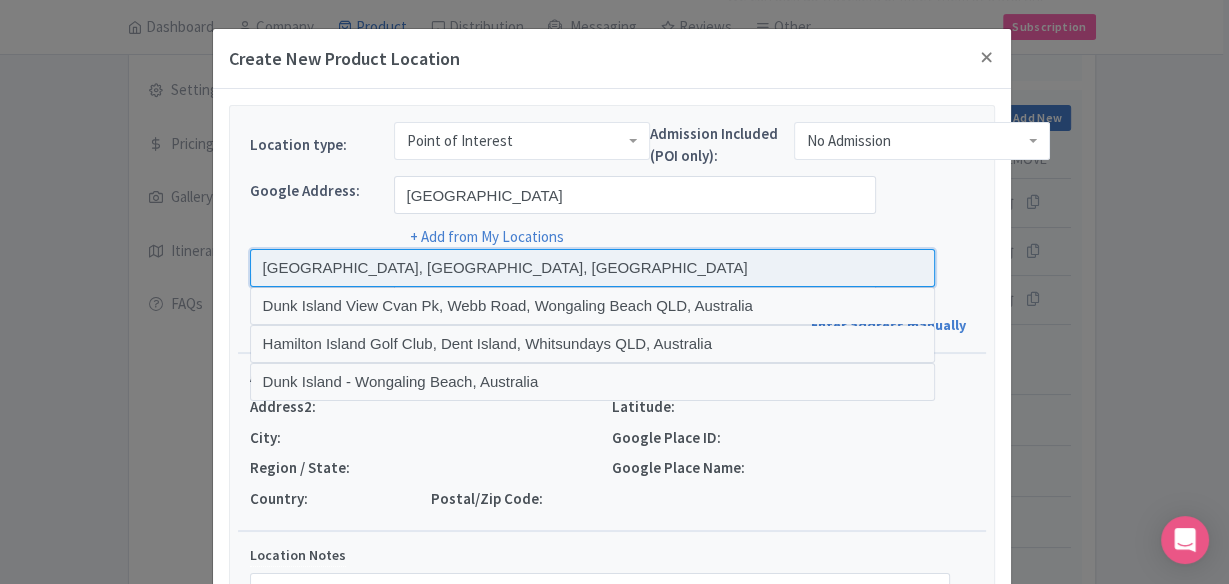 click at bounding box center [593, 268] 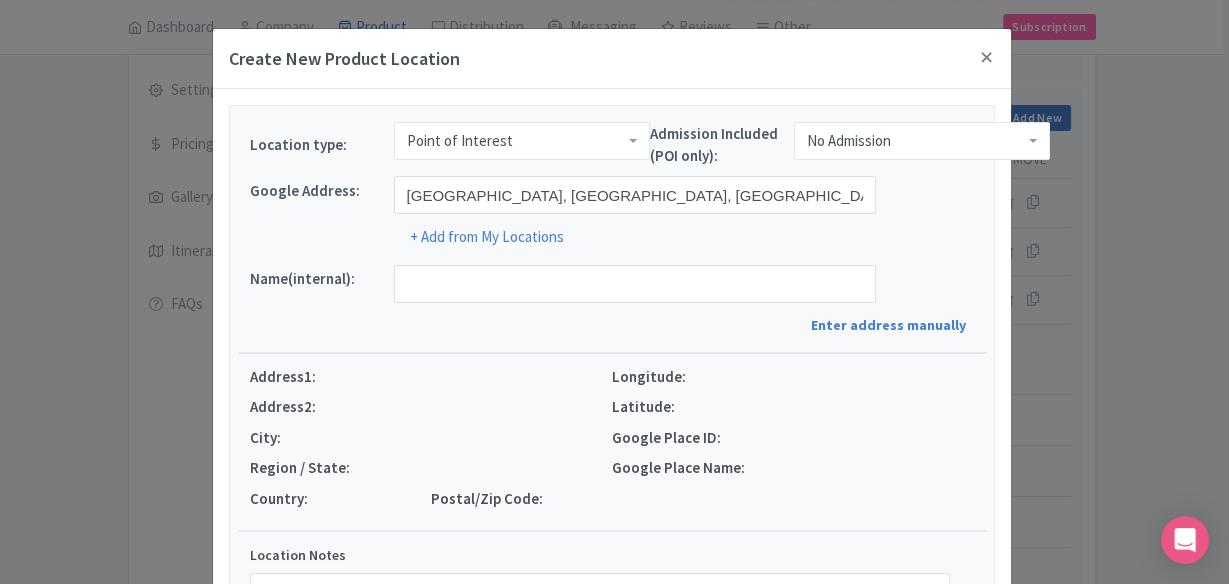 type on "Dunk Island, Dunk Island, Dunk QLD, Australia" 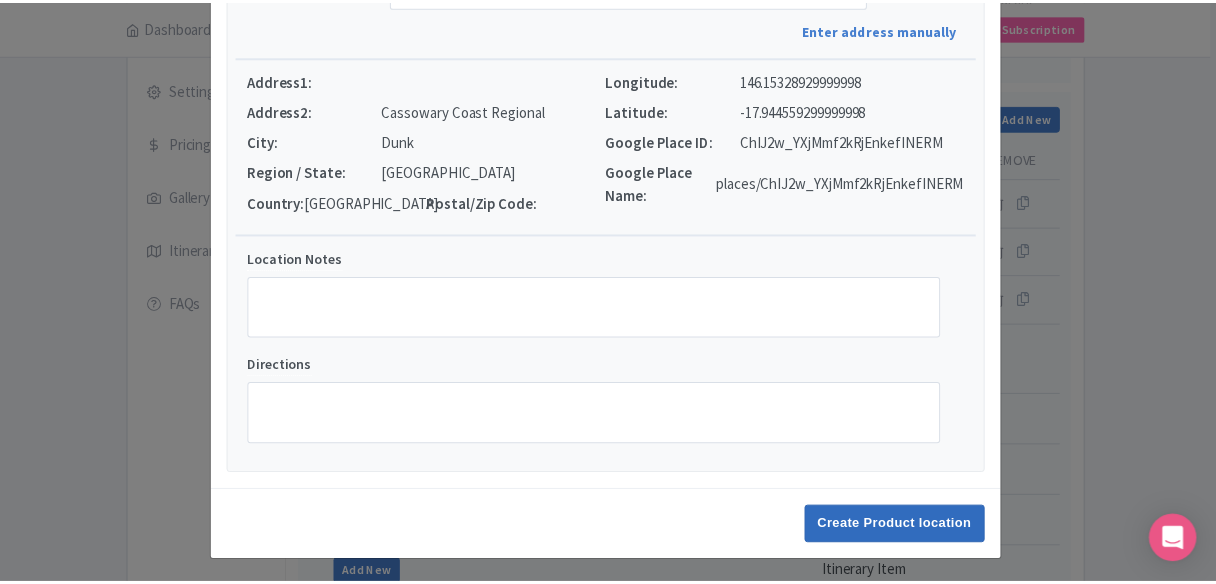 scroll, scrollTop: 298, scrollLeft: 0, axis: vertical 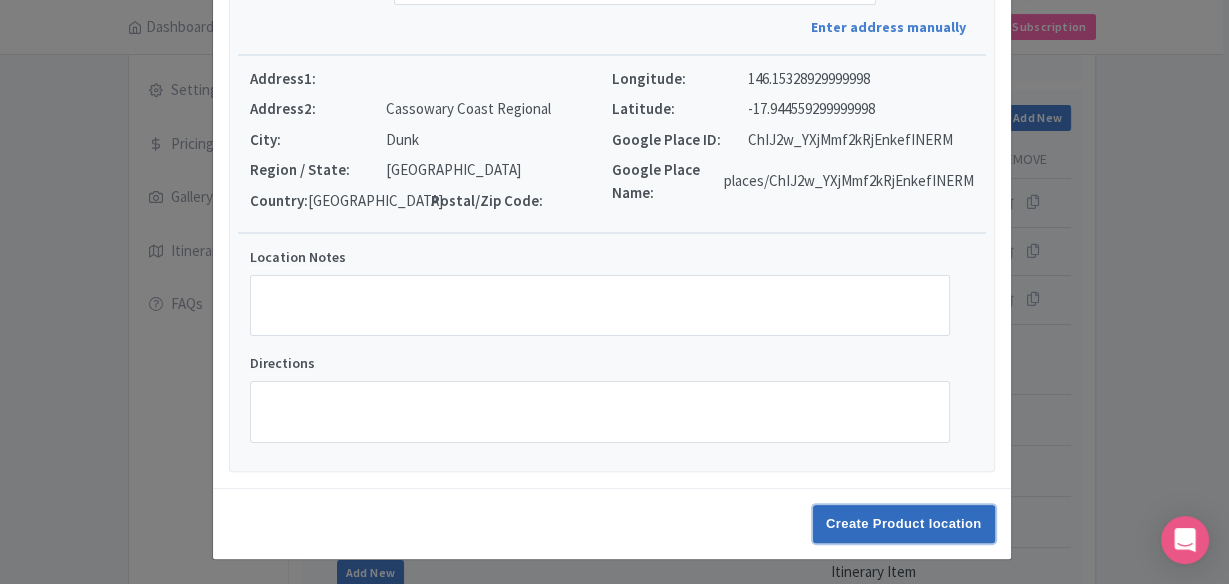 click on "Create Product location" at bounding box center (904, 524) 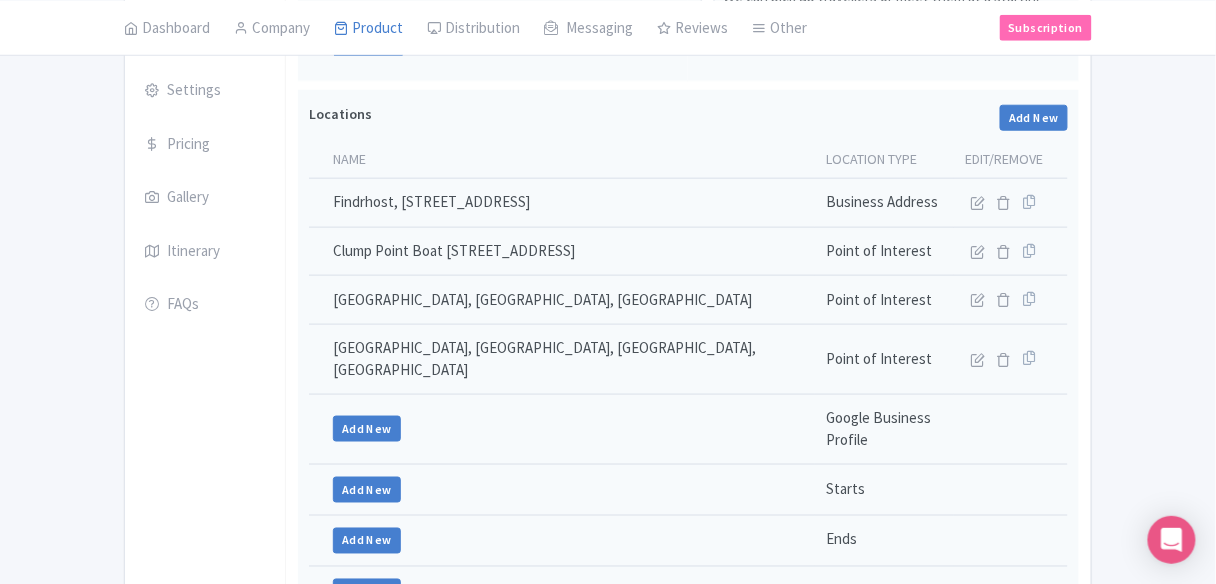 drag, startPoint x: 209, startPoint y: 421, endPoint x: 207, endPoint y: 405, distance: 16.124516 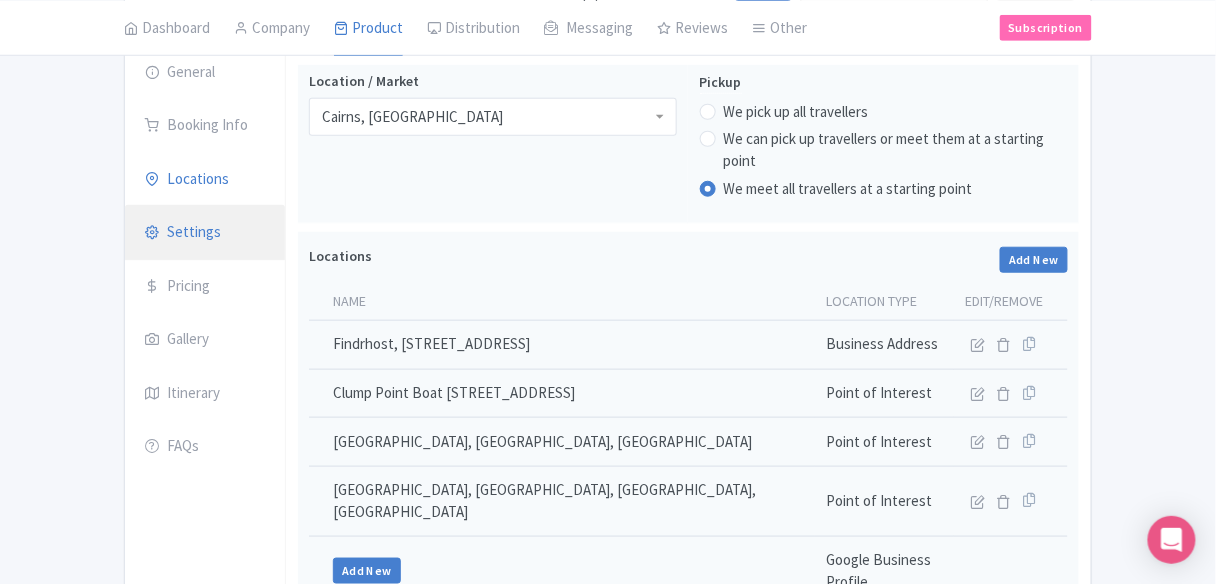 scroll, scrollTop: 213, scrollLeft: 0, axis: vertical 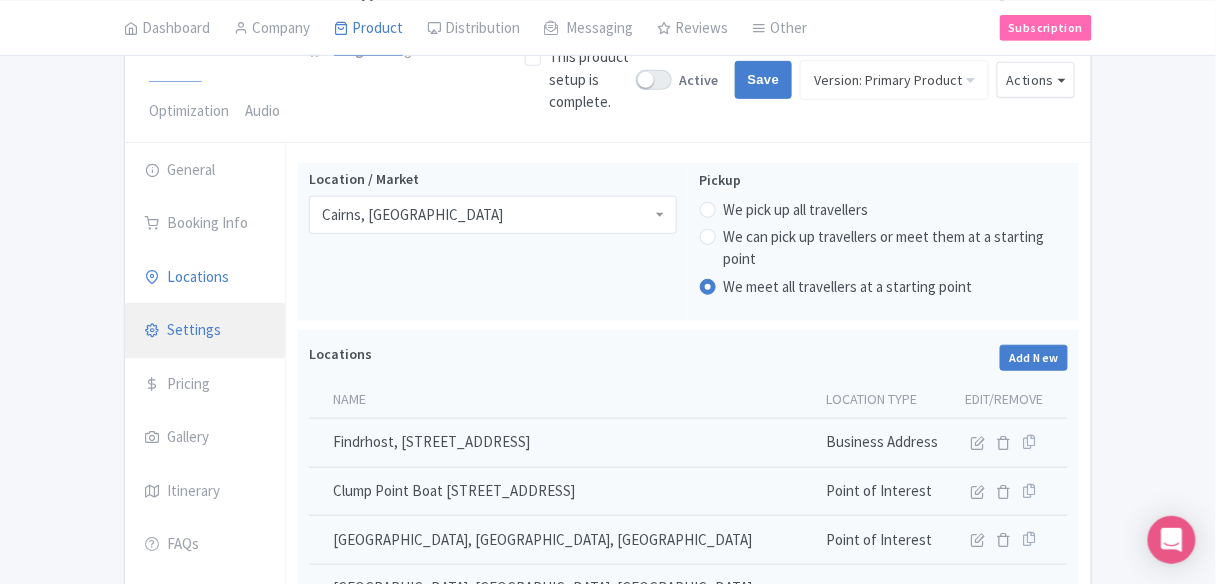 click on "Settings" at bounding box center [205, 331] 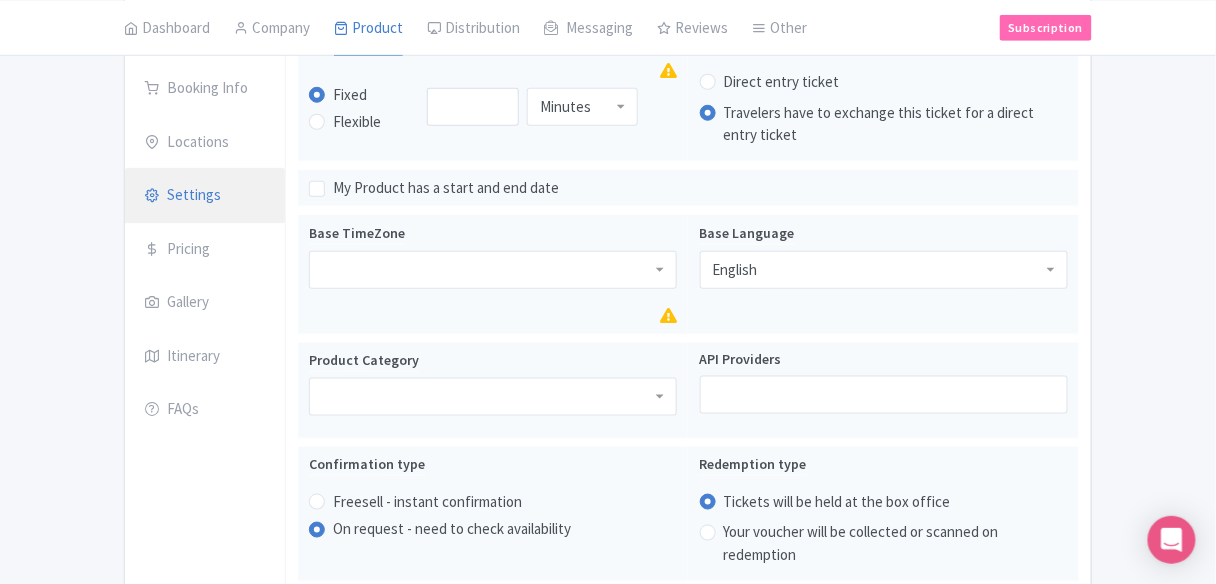 scroll, scrollTop: 293, scrollLeft: 0, axis: vertical 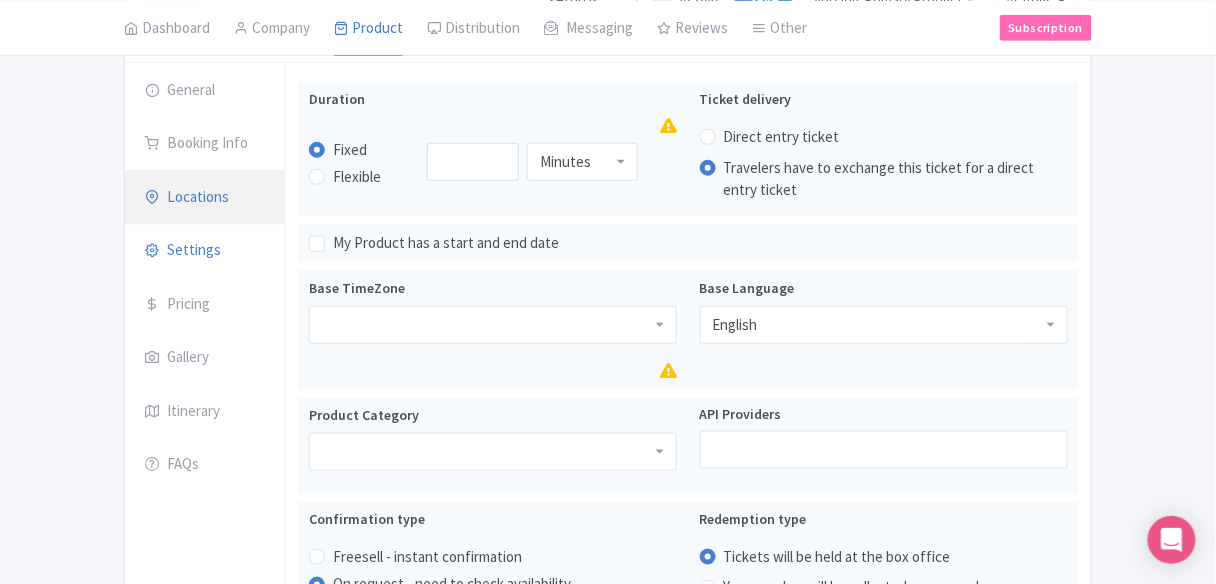 click on "Locations" at bounding box center [205, 198] 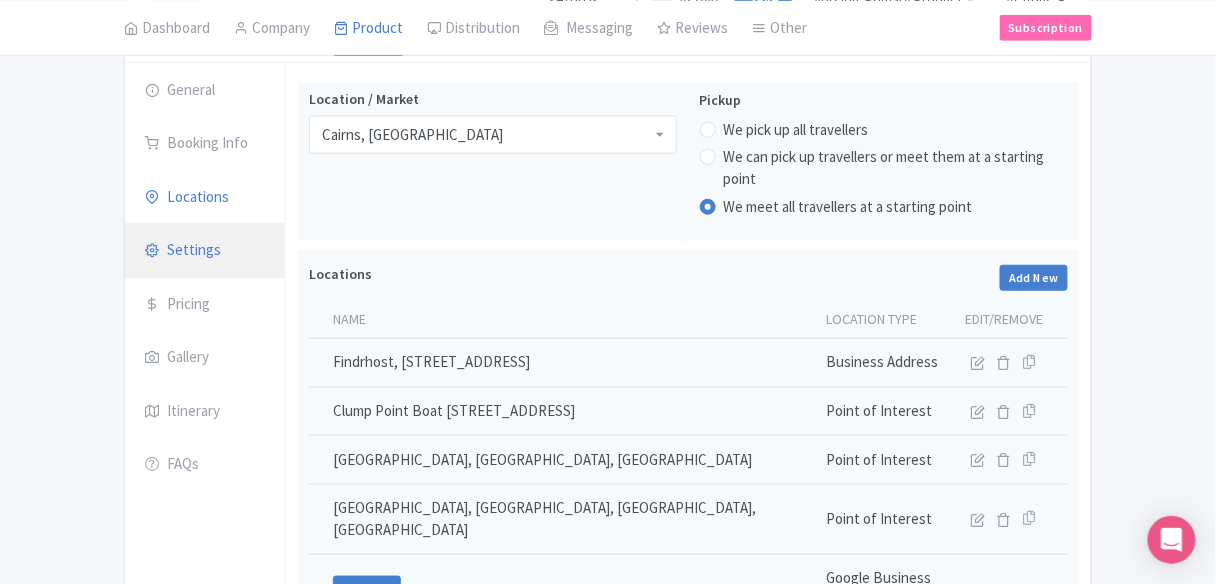 click on "Settings" at bounding box center [205, 251] 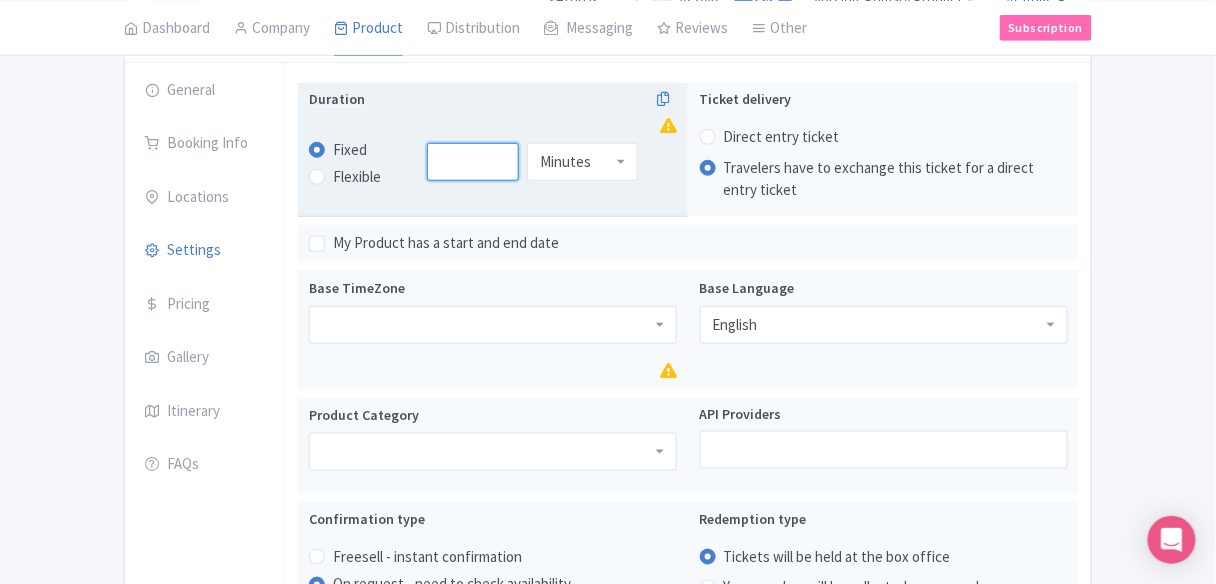 click at bounding box center (473, 162) 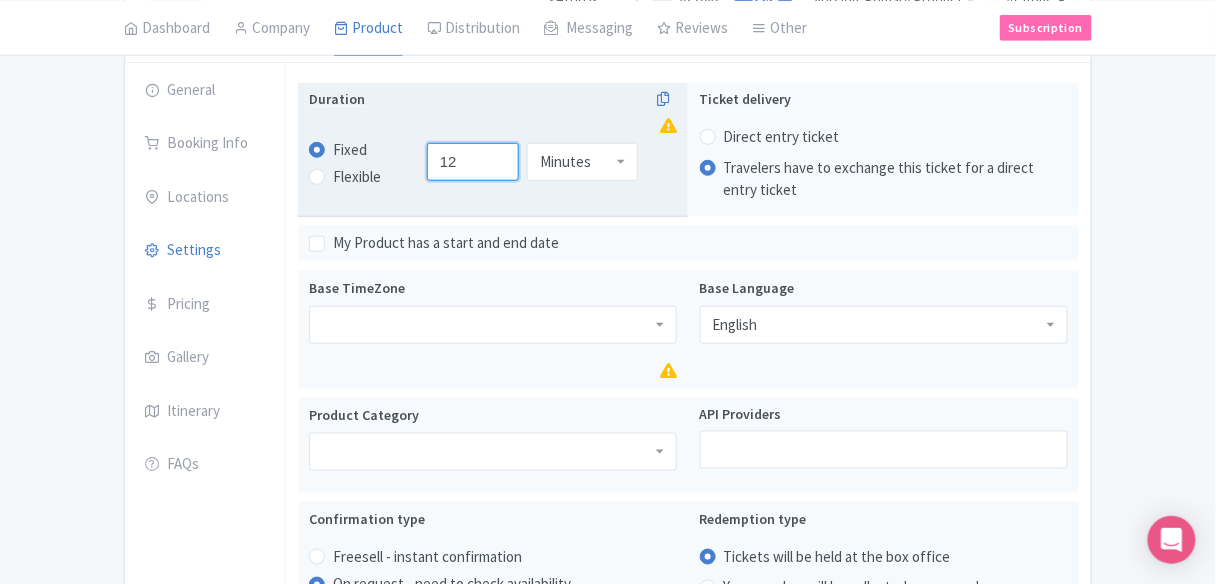 type on "12" 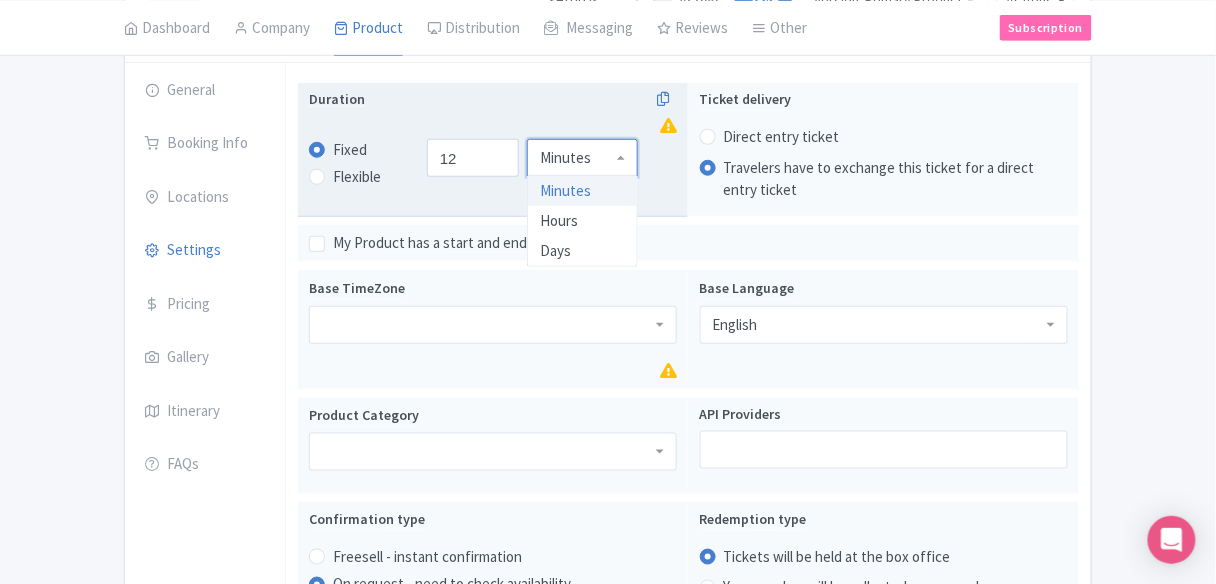 click on "Minutes Minutes Hours Days" at bounding box center (582, 161) 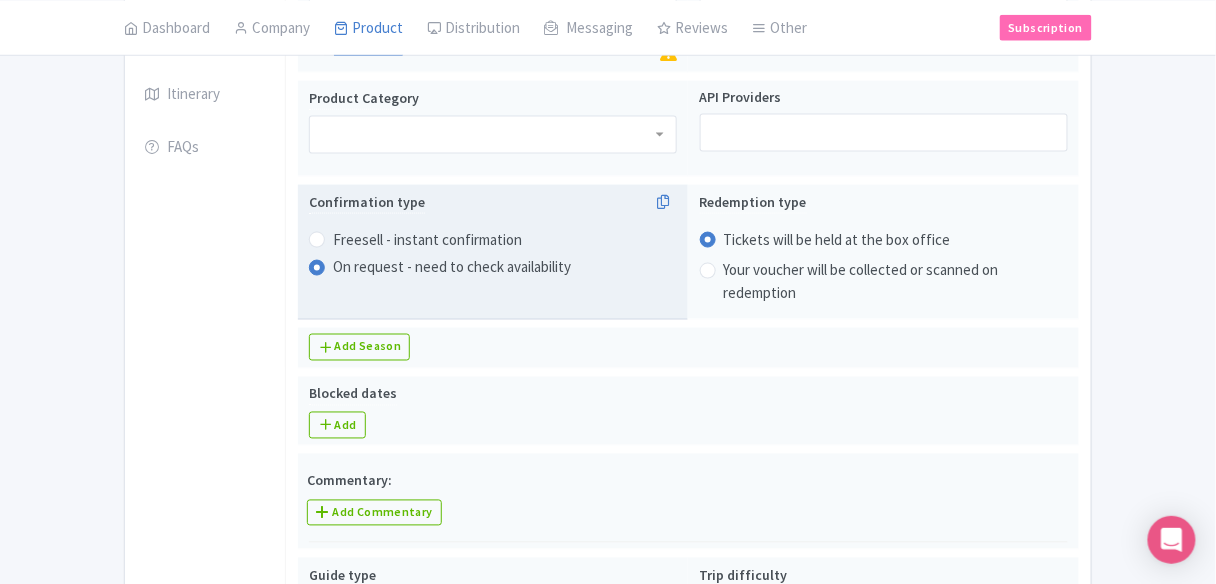 scroll, scrollTop: 613, scrollLeft: 0, axis: vertical 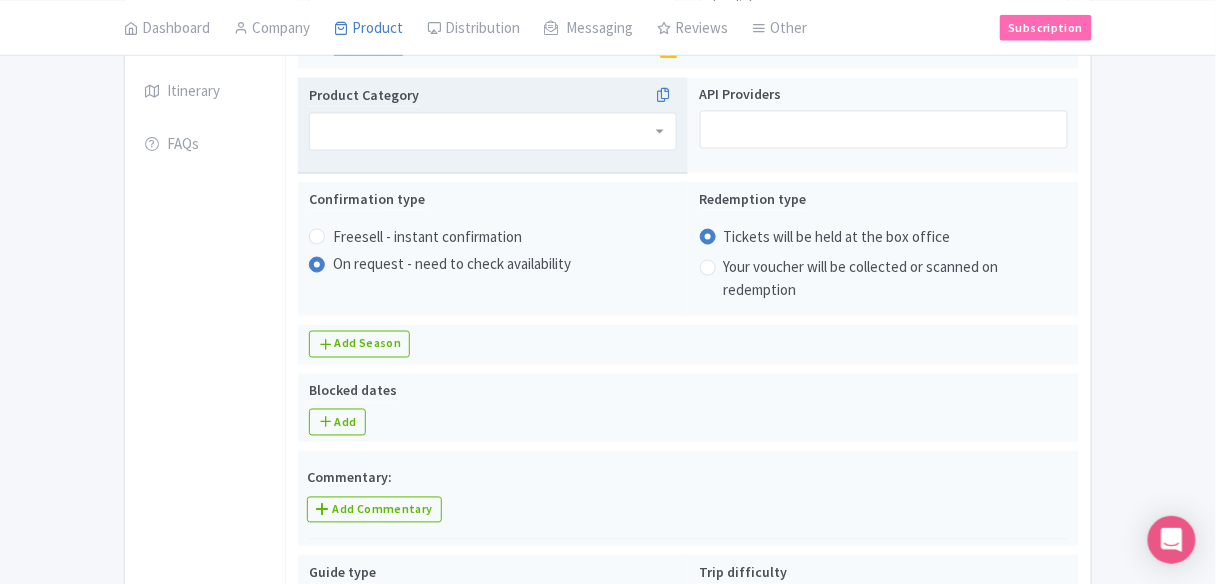 click at bounding box center [493, 132] 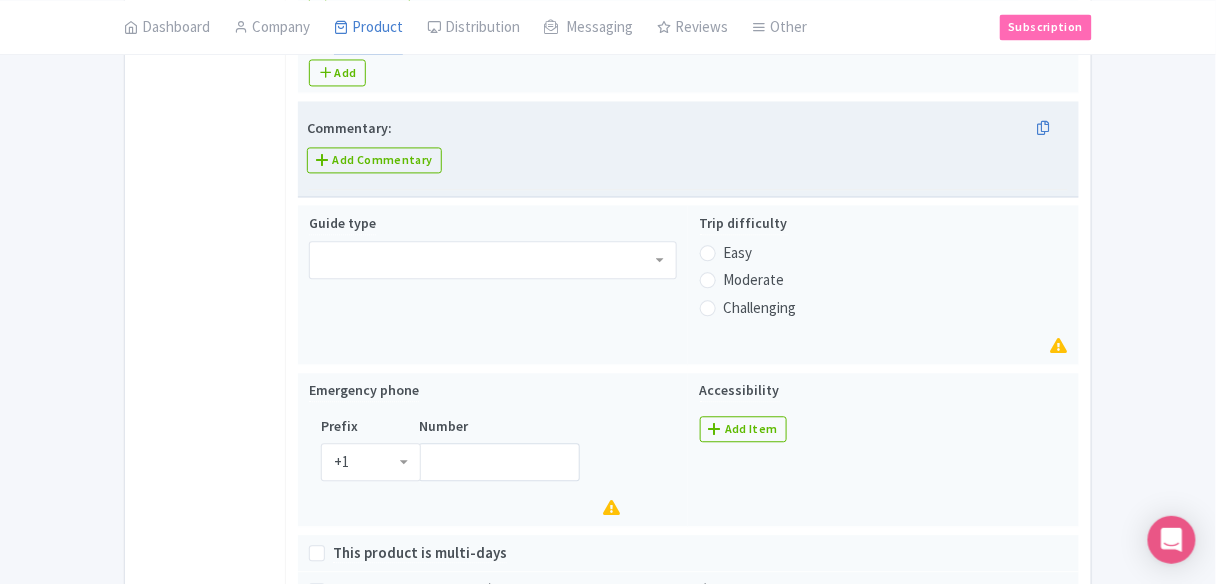 scroll, scrollTop: 1013, scrollLeft: 0, axis: vertical 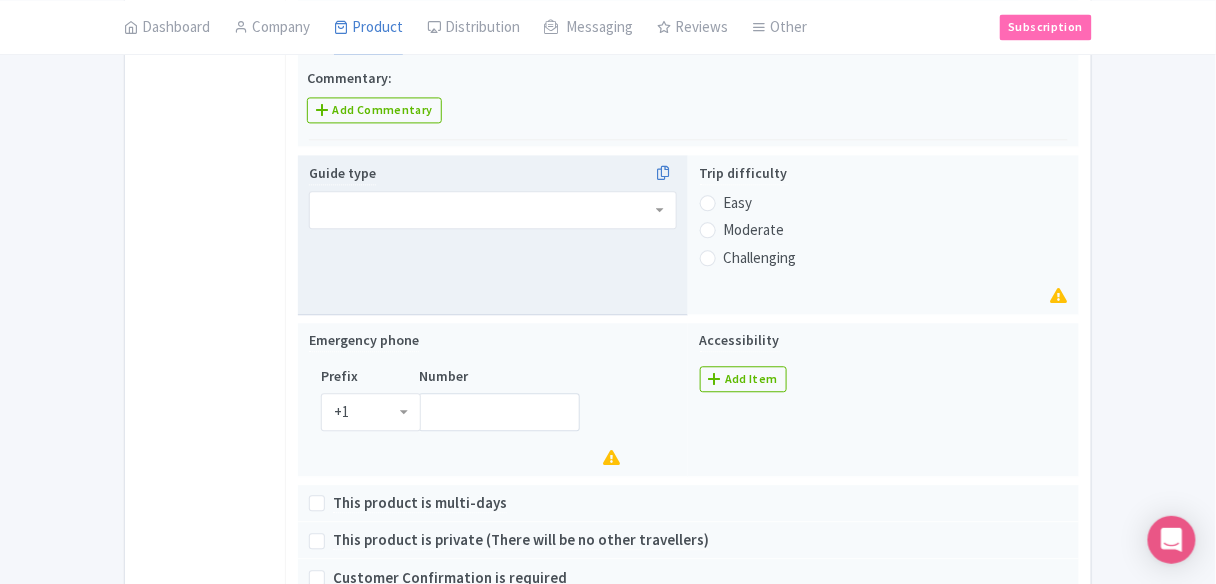 click at bounding box center [493, 210] 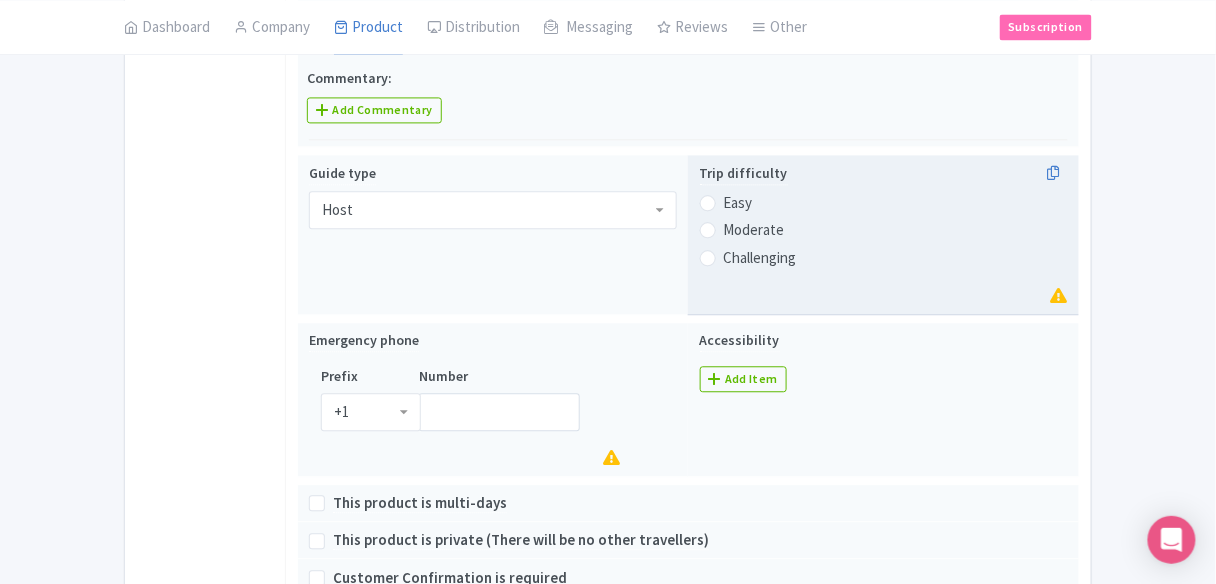 click on "Easy" at bounding box center (738, 203) 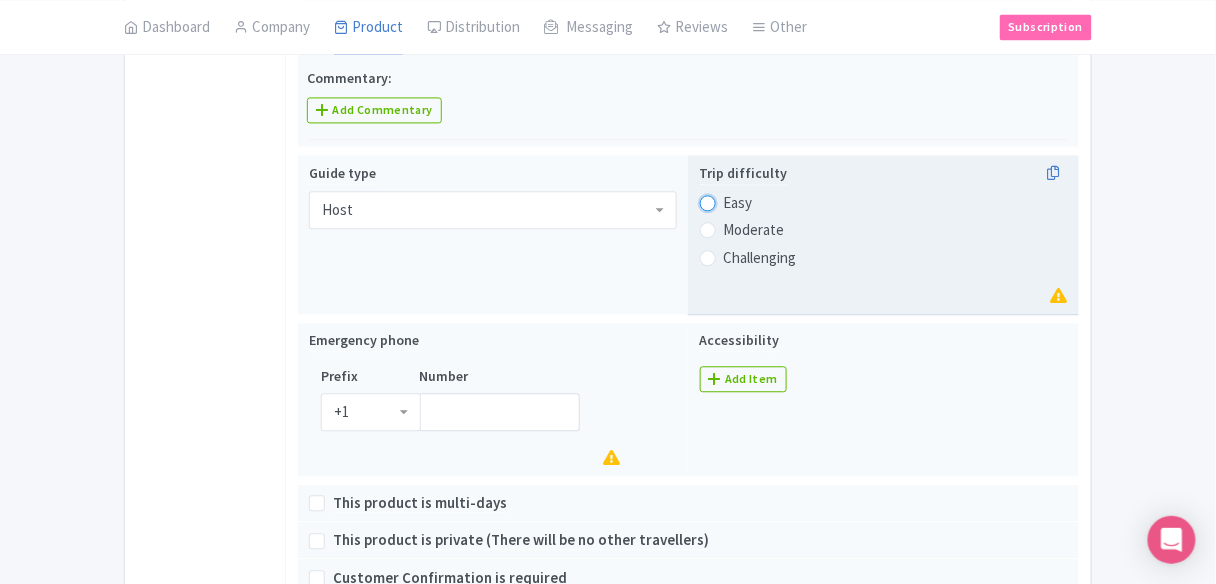 click on "Easy" at bounding box center [734, 201] 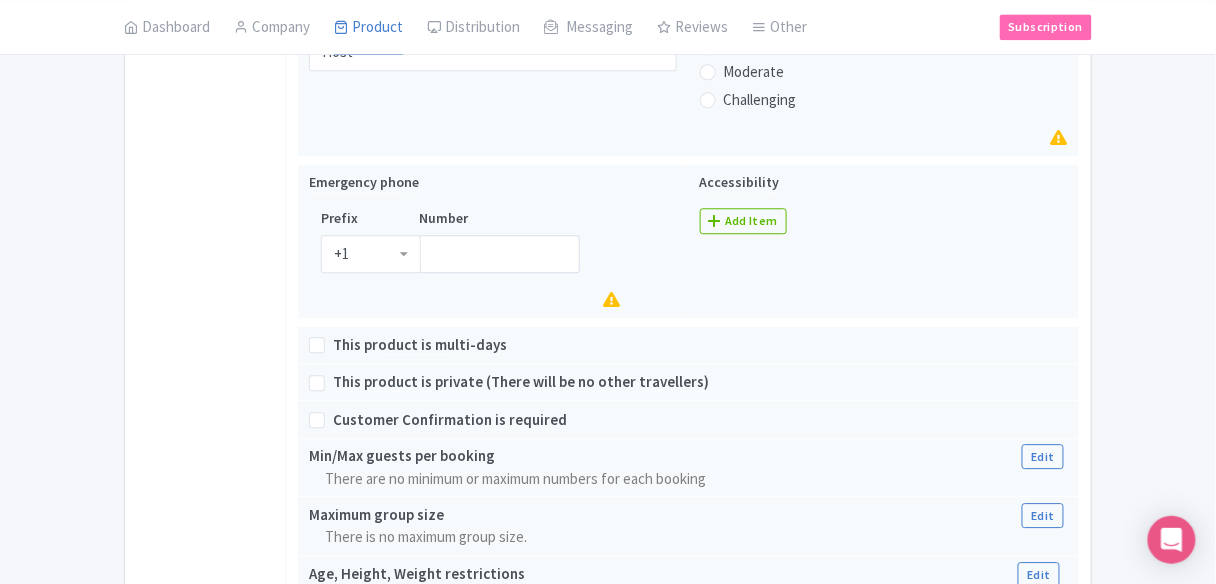 scroll, scrollTop: 1173, scrollLeft: 0, axis: vertical 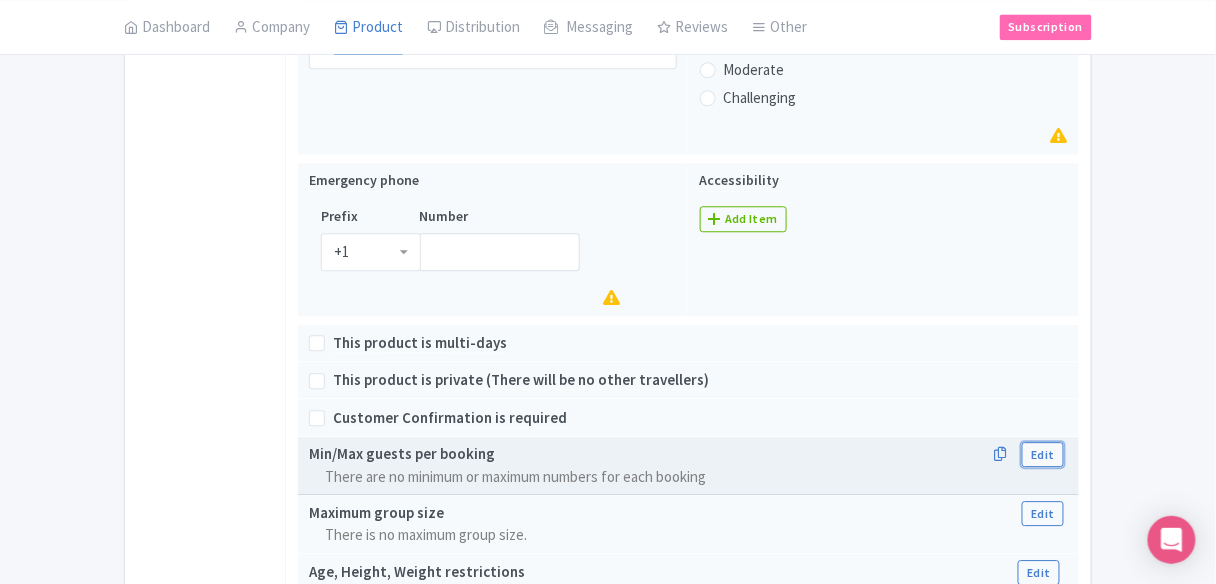 click on "Edit" at bounding box center (1042, 454) 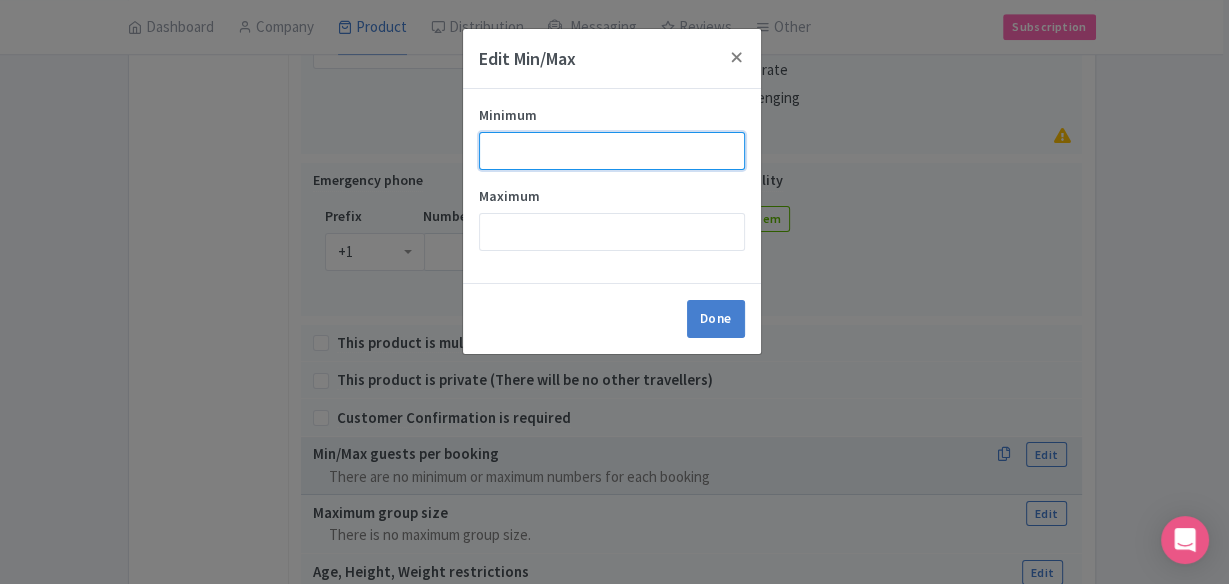 click on "Minimum" at bounding box center [612, 151] 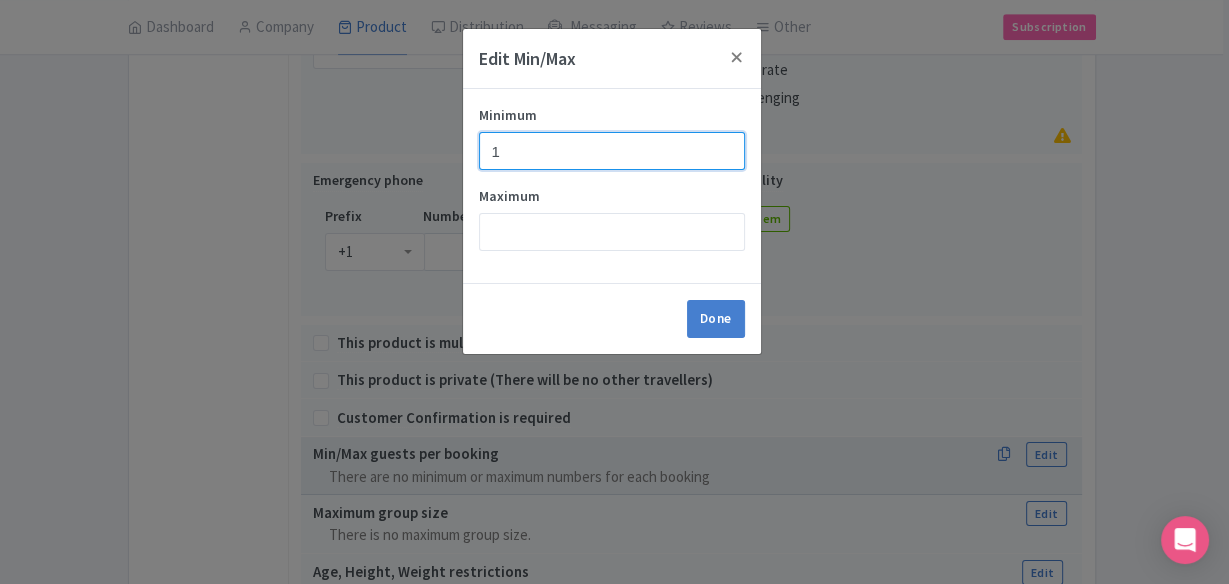 type on "1" 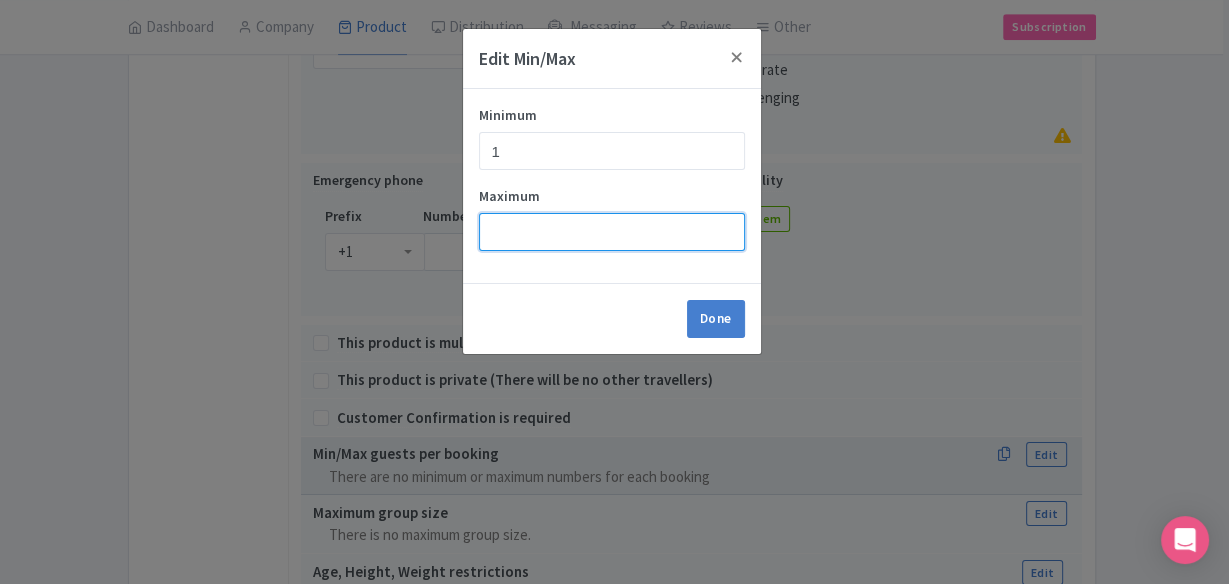 click on "Maximum" at bounding box center [612, 232] 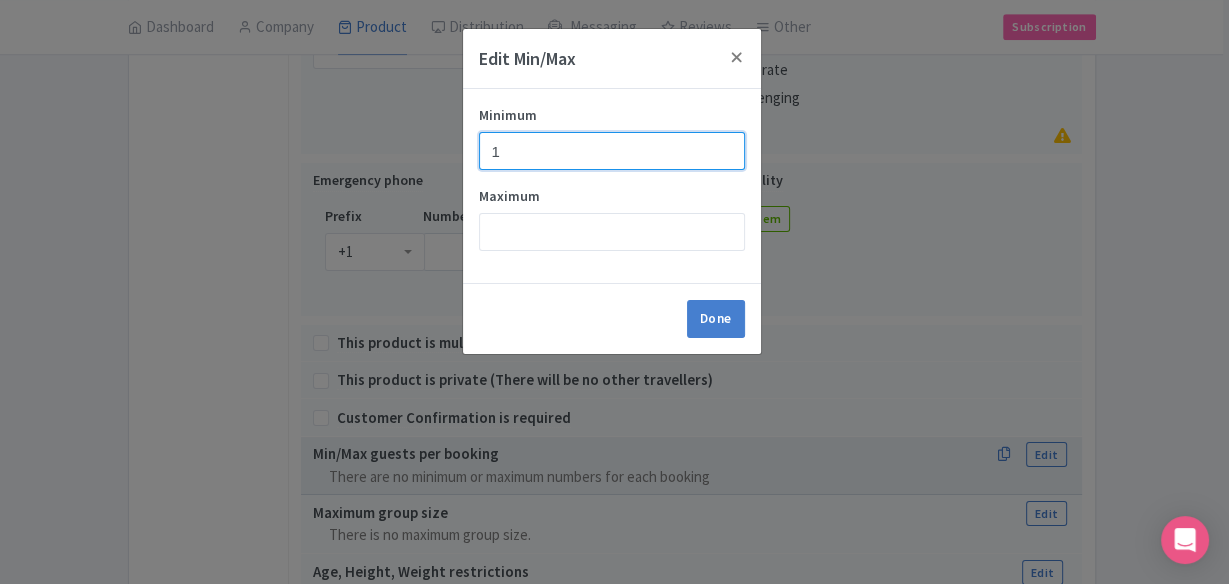 click on "1" at bounding box center [612, 151] 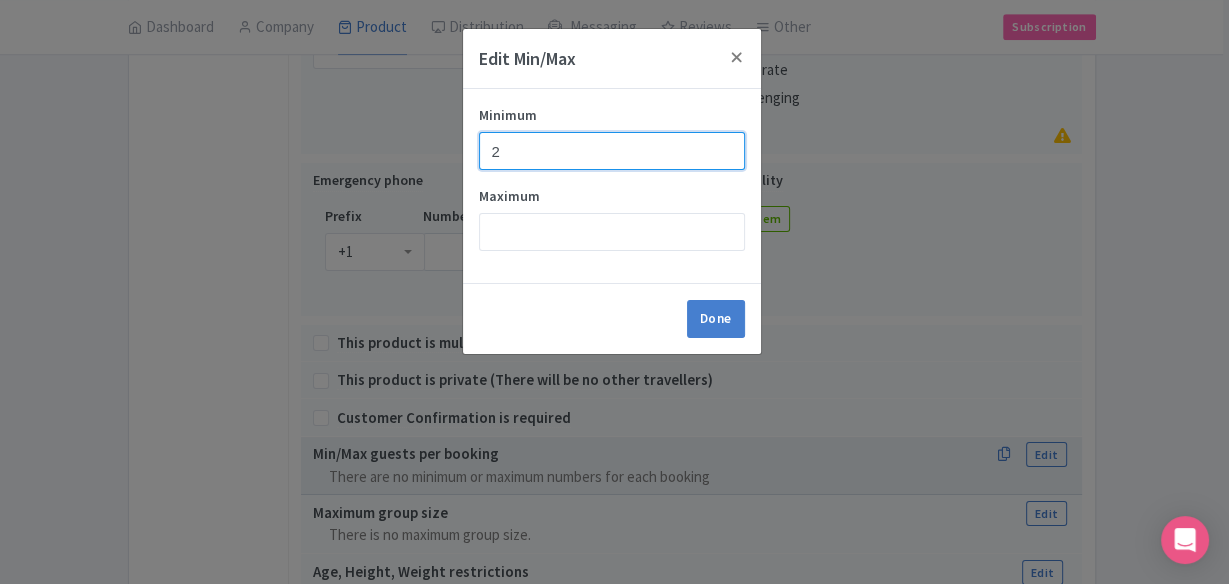 type on "2" 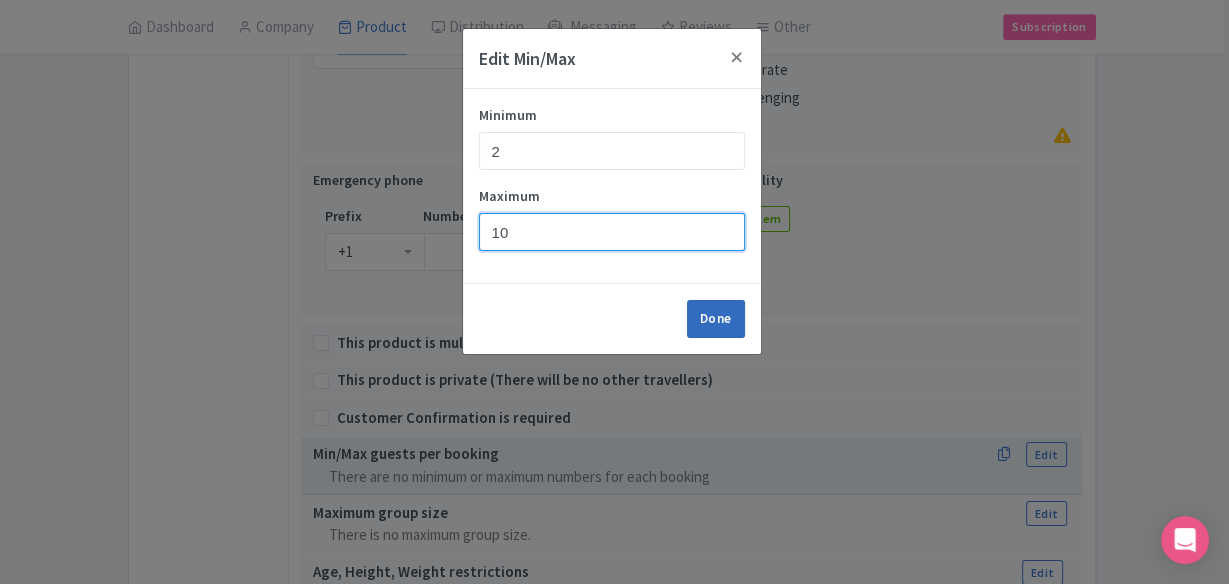 type on "10" 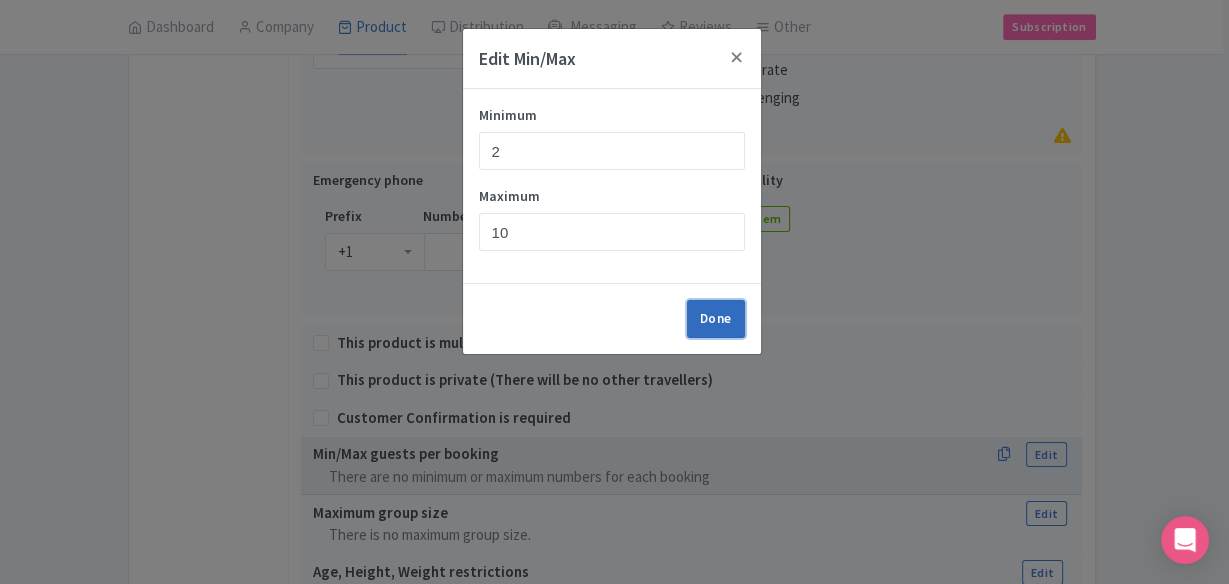 click on "Done" at bounding box center (716, 319) 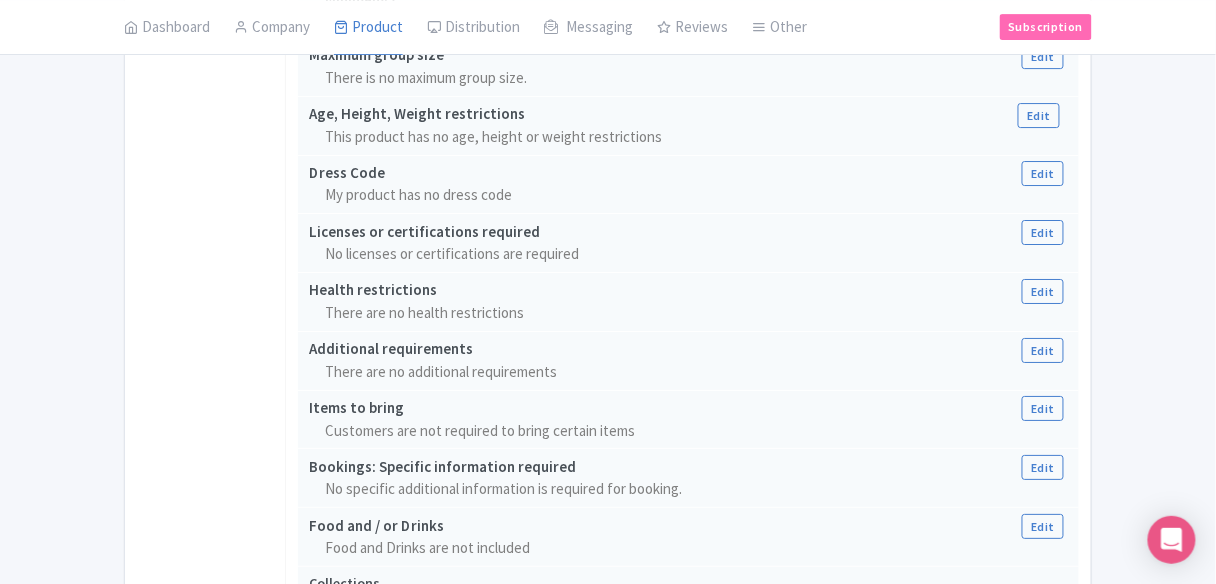 scroll, scrollTop: 1888, scrollLeft: 0, axis: vertical 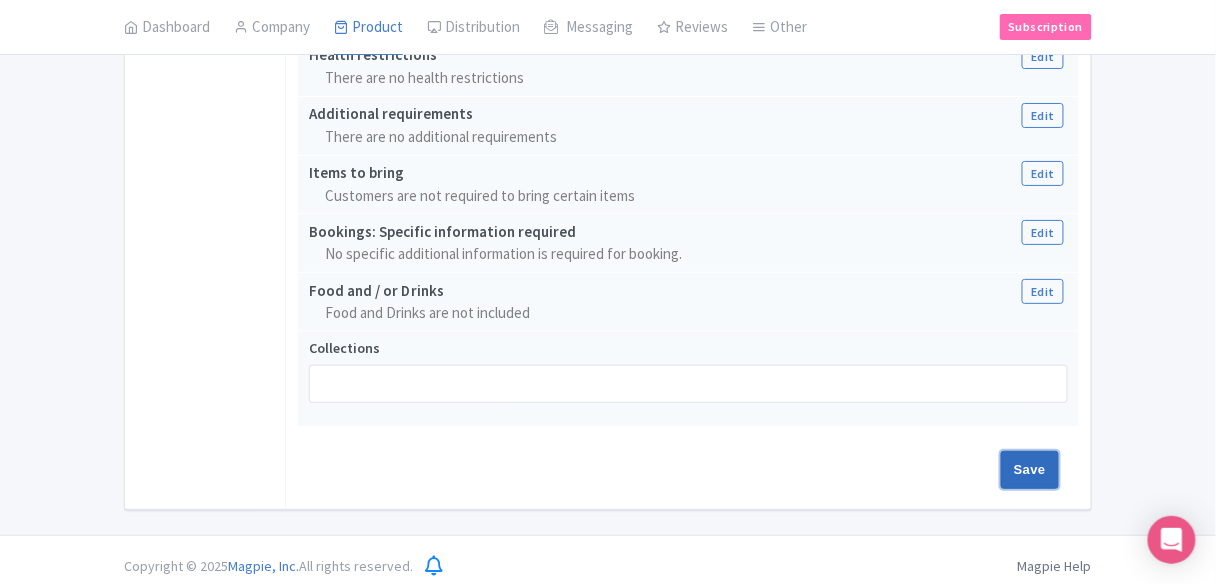 click on "Save" at bounding box center (1030, 470) 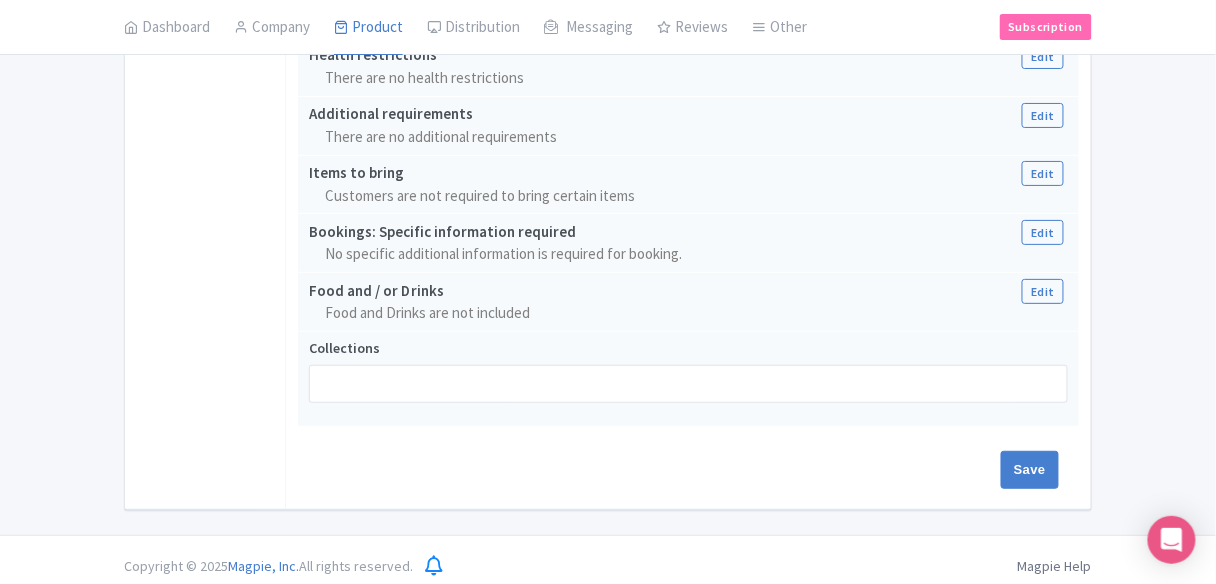 type on "Update Product" 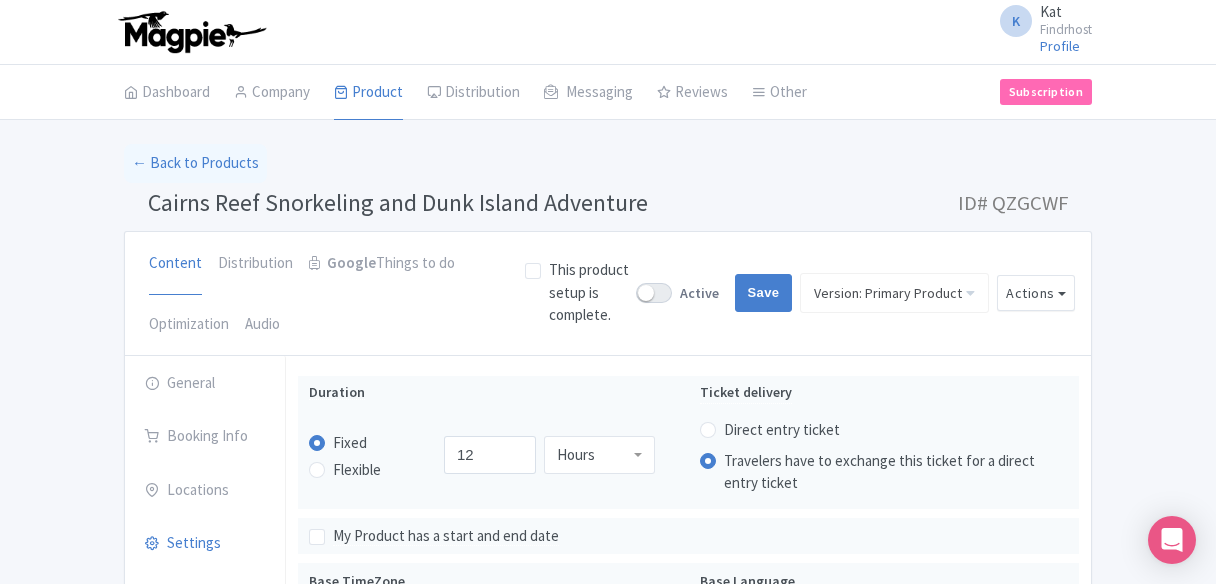scroll, scrollTop: 373, scrollLeft: 0, axis: vertical 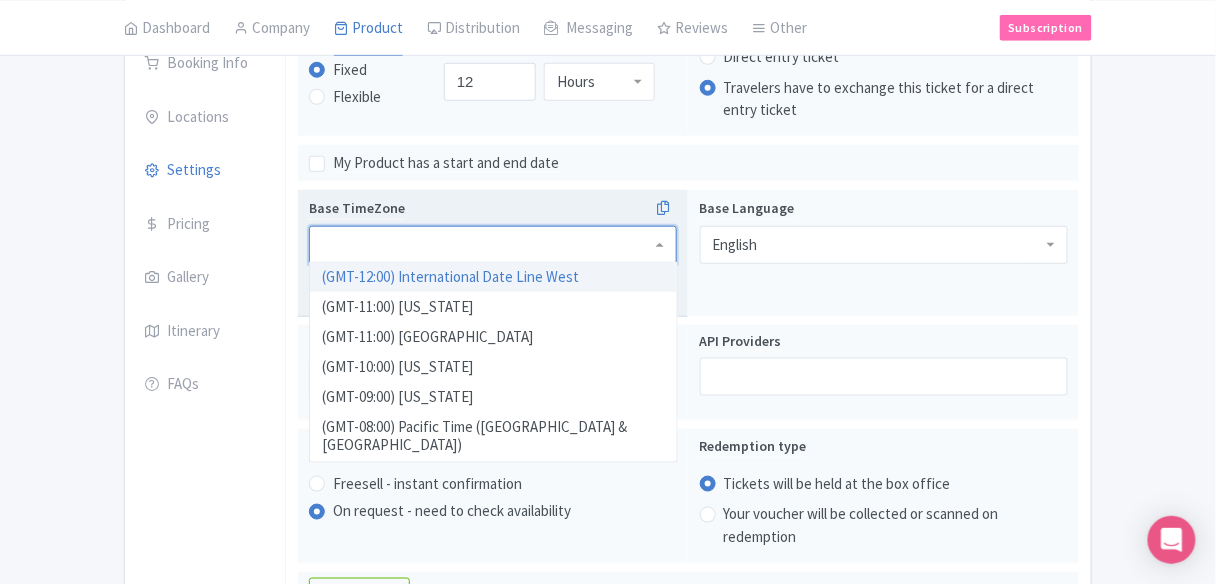click at bounding box center (493, 245) 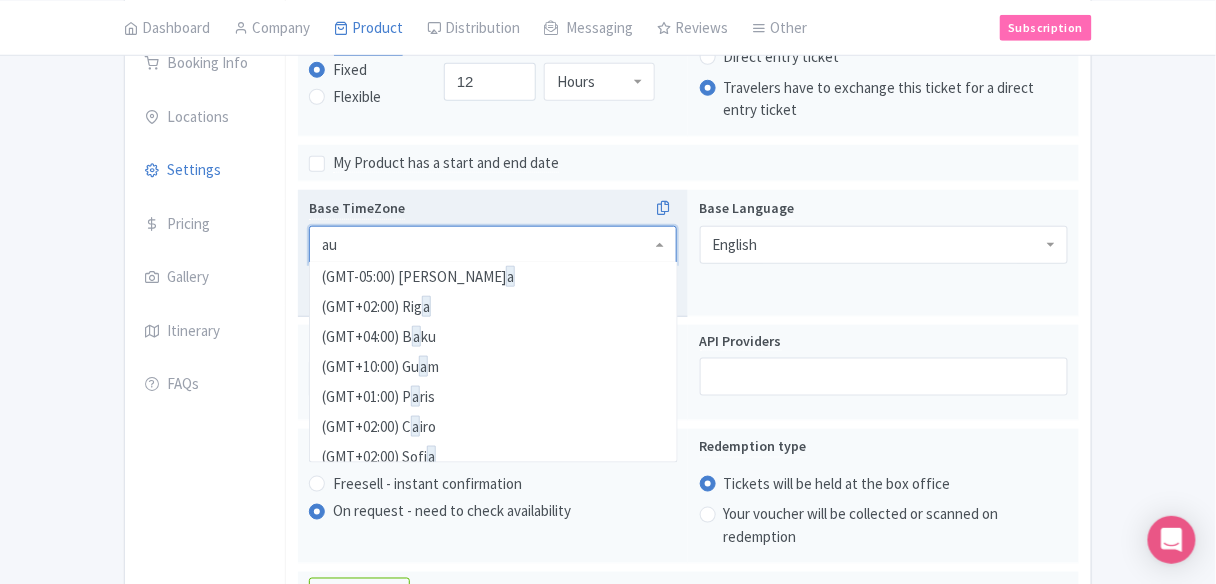 scroll, scrollTop: 0, scrollLeft: 0, axis: both 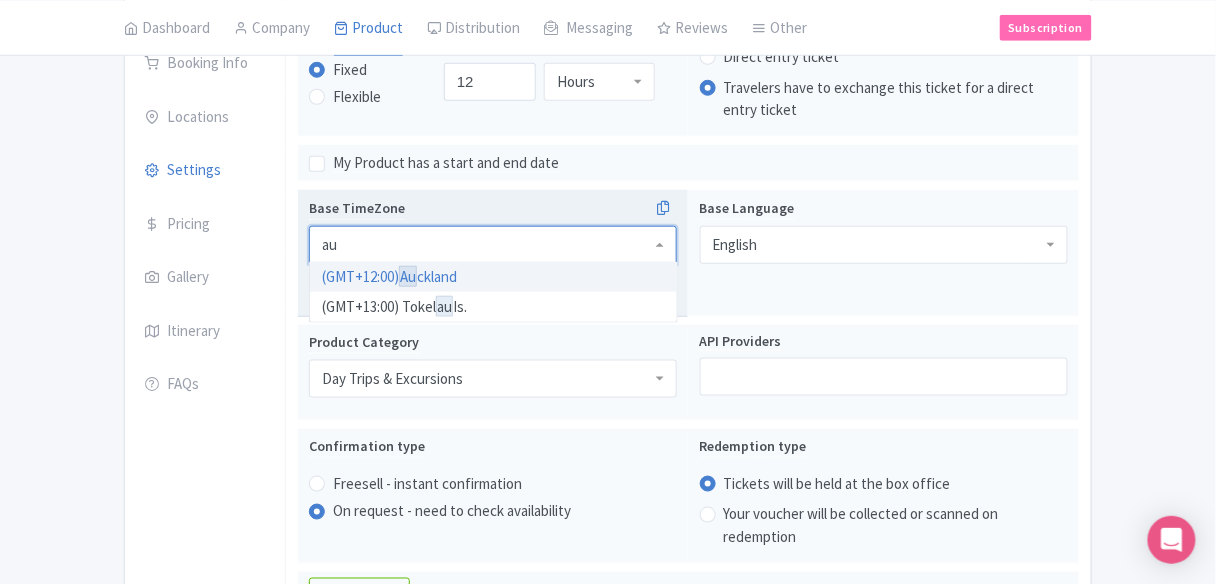 type on "a" 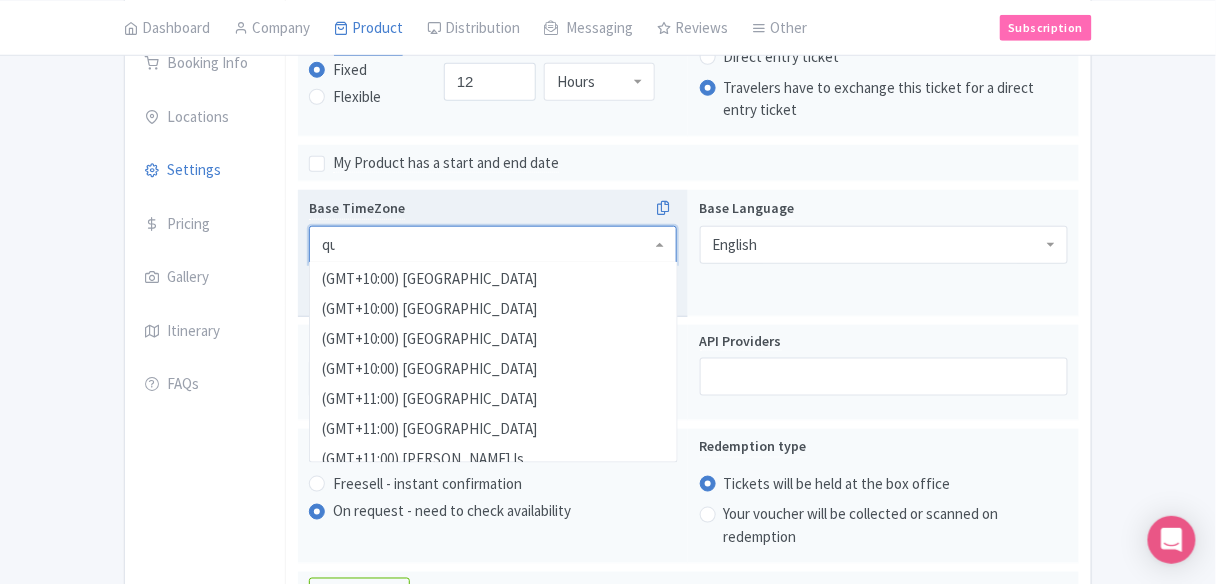 scroll, scrollTop: 0, scrollLeft: 0, axis: both 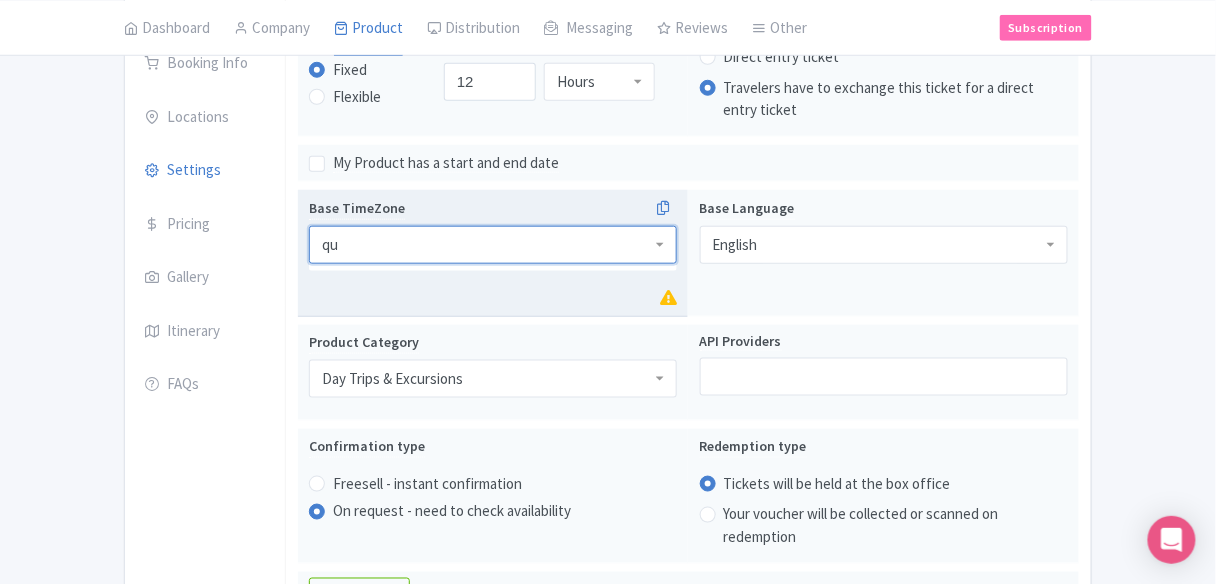 type on "q" 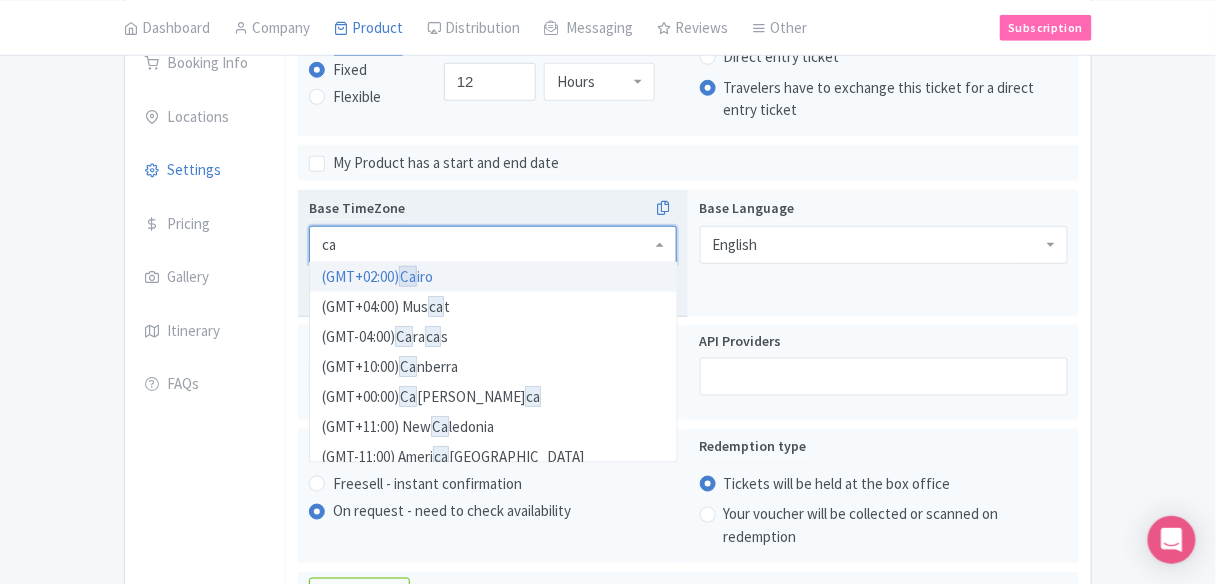 type on "c" 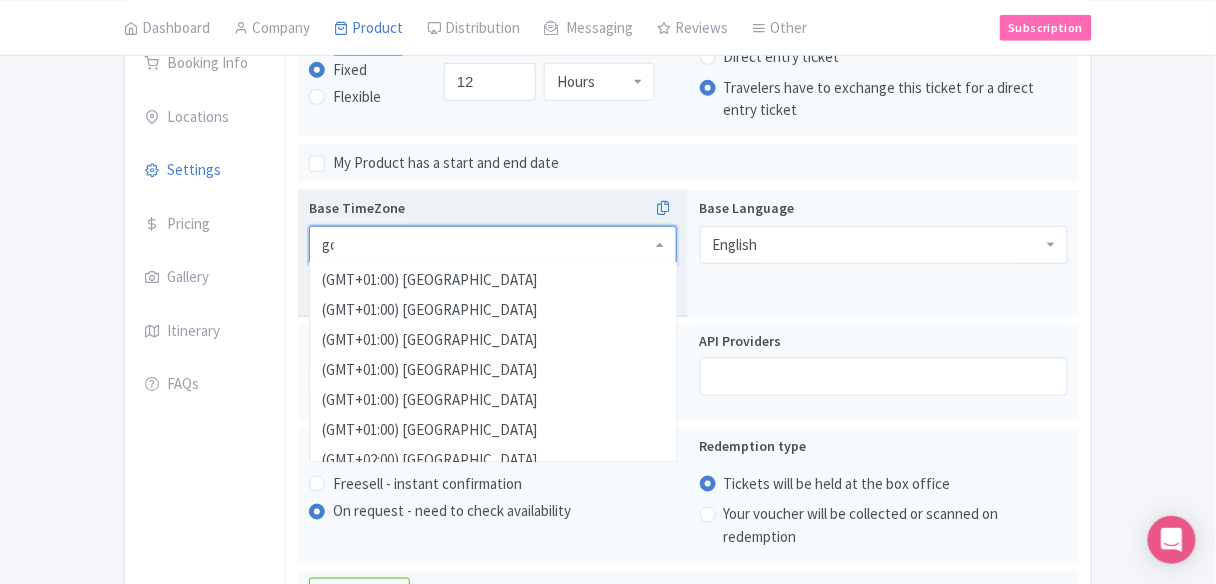 scroll, scrollTop: 0, scrollLeft: 0, axis: both 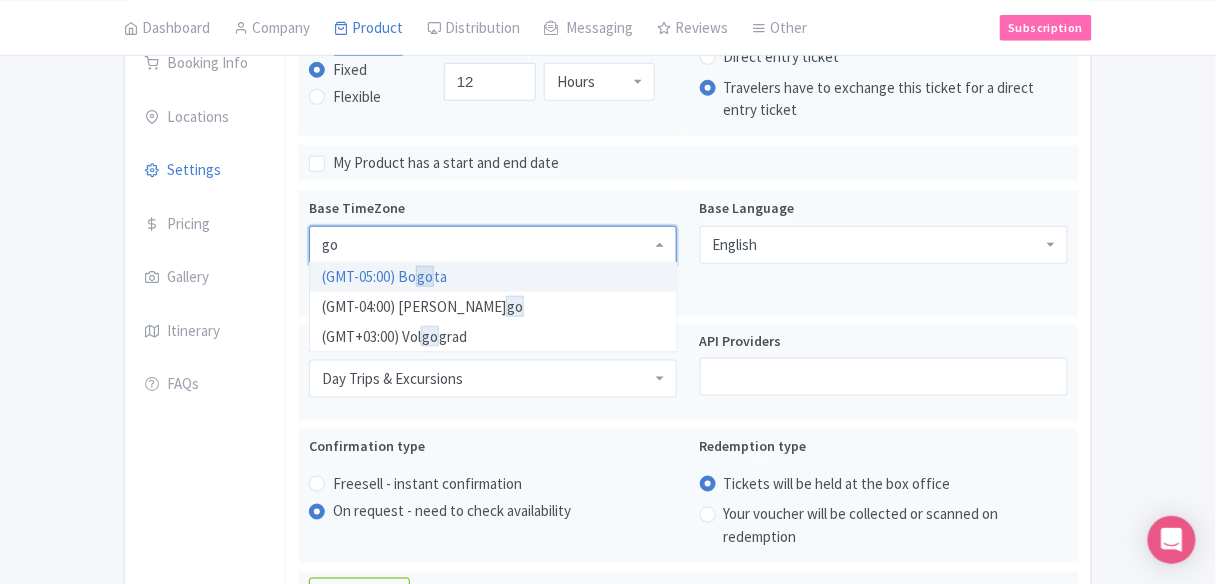 type on "go" 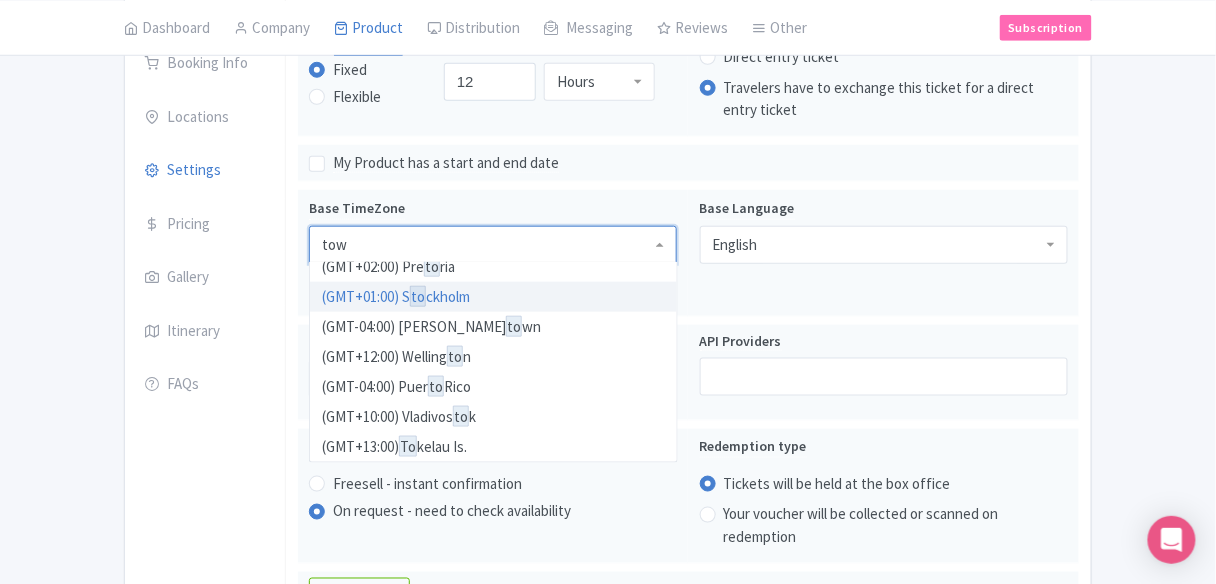 scroll, scrollTop: 0, scrollLeft: 0, axis: both 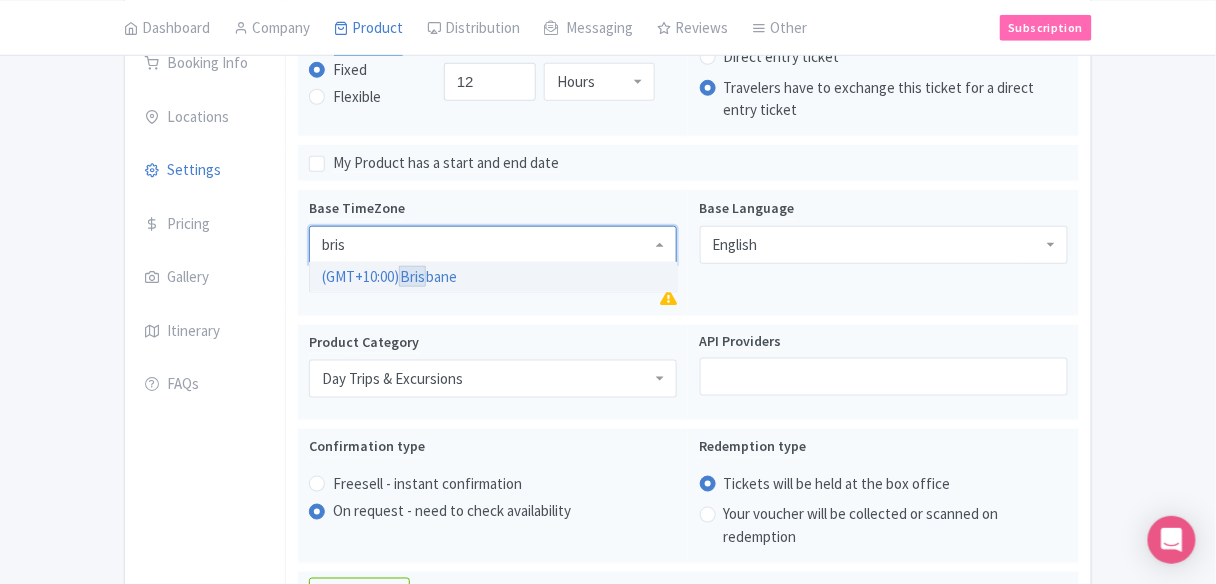 type on "brisb" 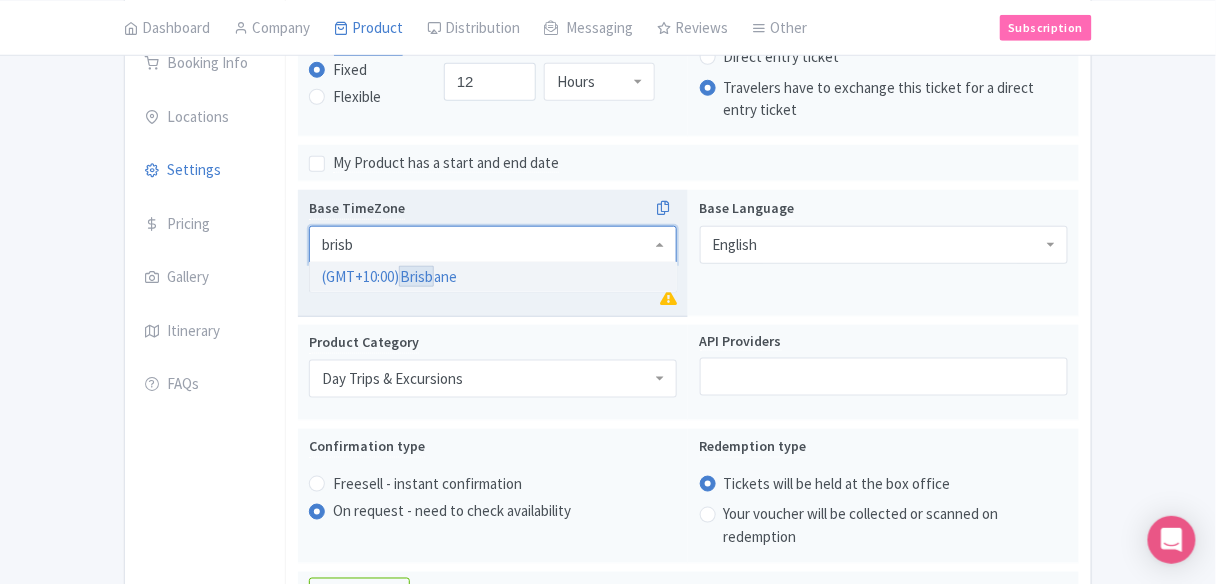type 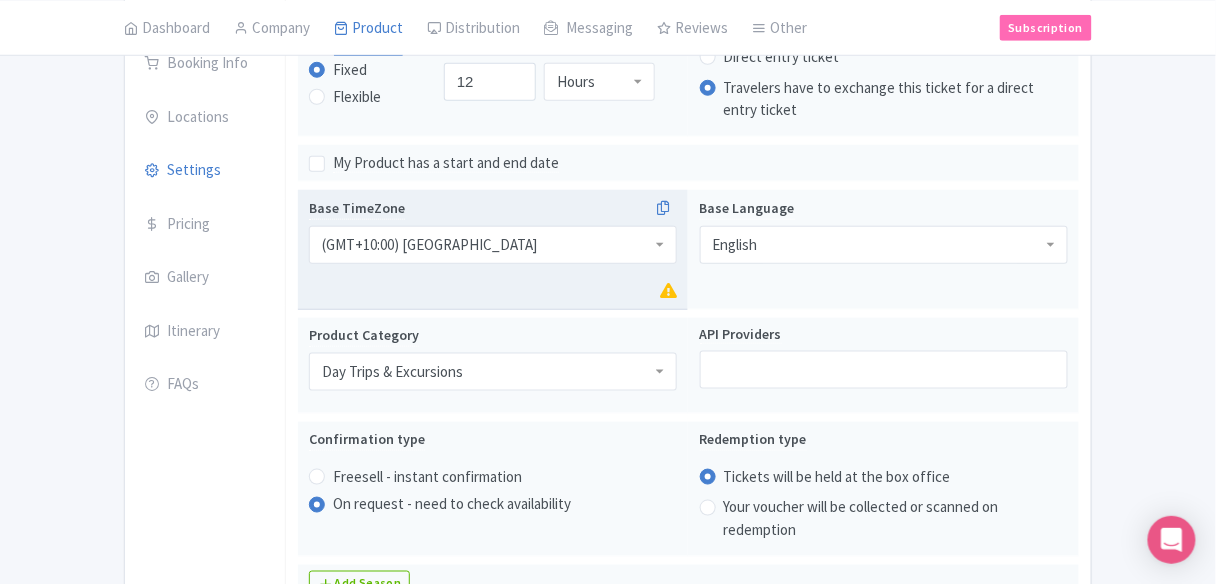 scroll, scrollTop: 0, scrollLeft: 0, axis: both 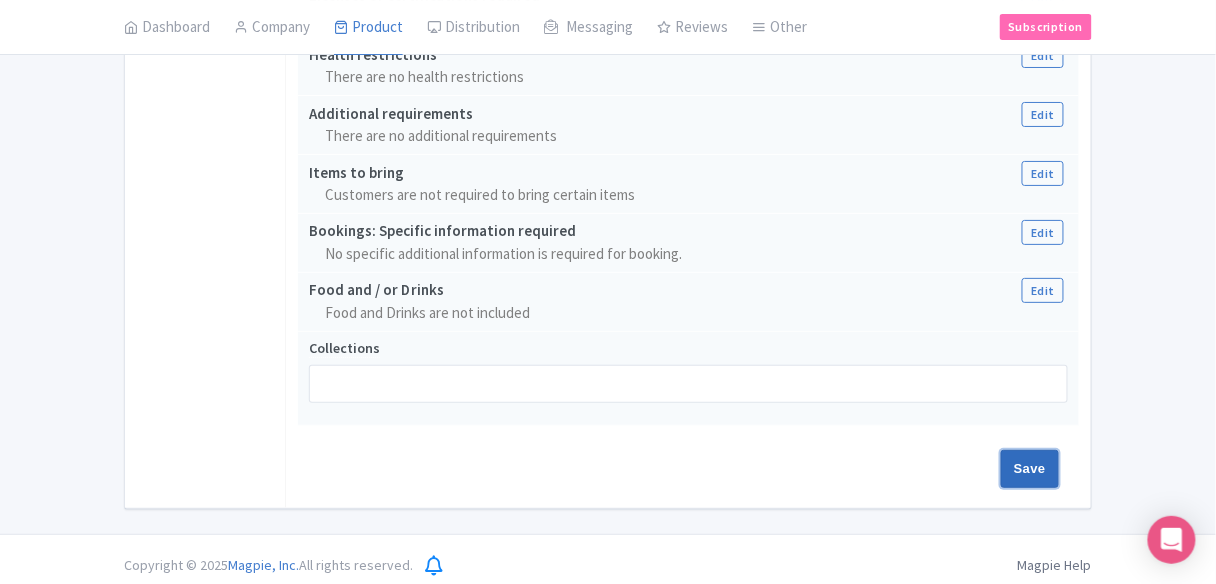 click on "Save" at bounding box center (1030, 469) 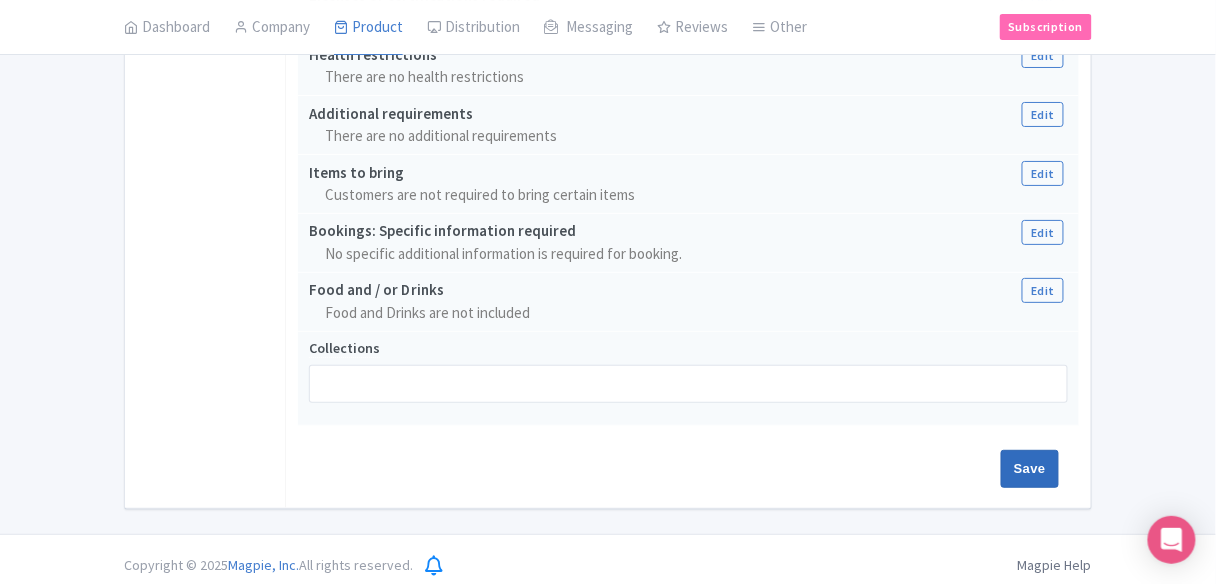 type on "Saving..." 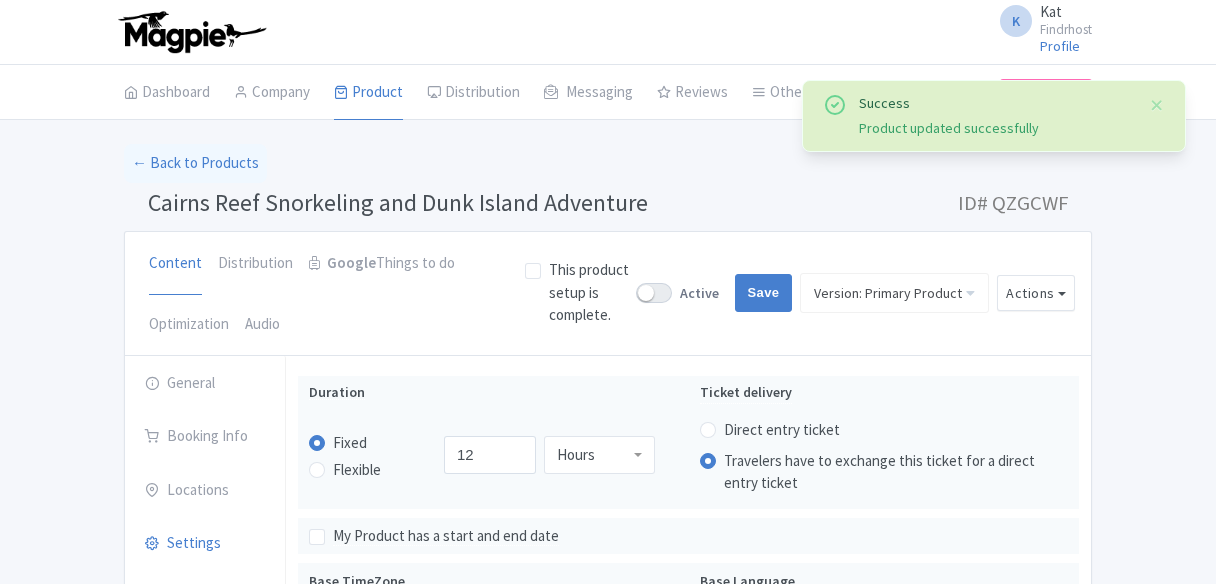 scroll, scrollTop: 373, scrollLeft: 0, axis: vertical 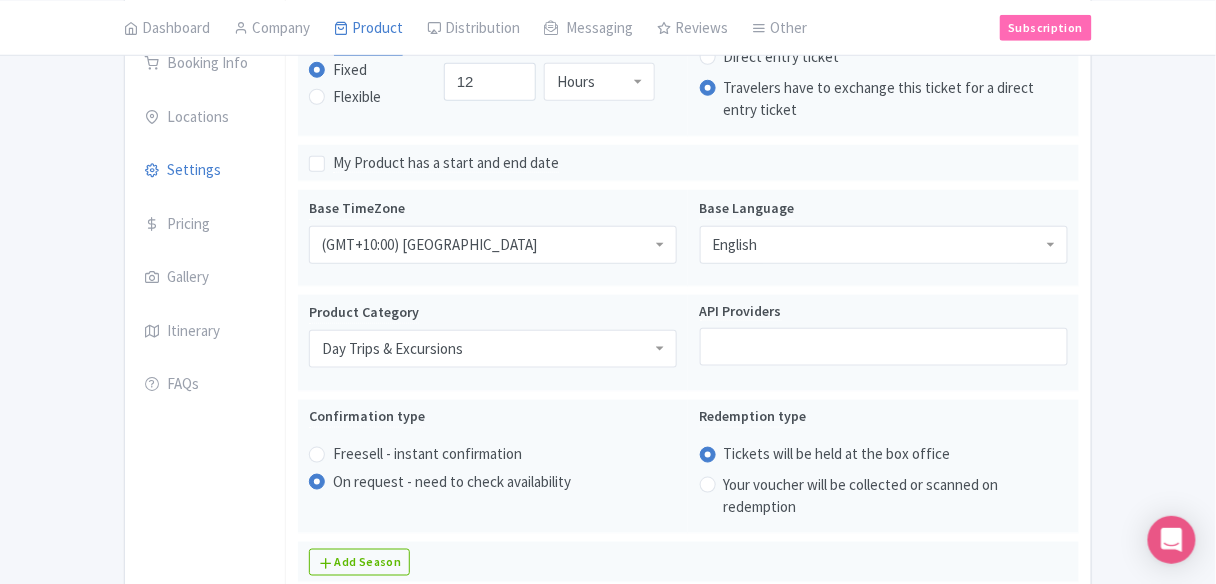 click on "Success
Product updated successfully
← Back to Products
[GEOGRAPHIC_DATA] Snorkeling and Dunk Island Adventure
ID# QZGCWF
Content
Distribution
Google  Things to do
Optimization
Audio
This product setup is complete.
Active
Save
Version: Primary Product
Primary Product
Version: Primary Product
Version type   * Primary
Version name   * Primary Product
Version description
Date from
Date to
Select all resellers for version
Share with Resellers:
Done
Actions
View on Magpie
Customer View
Industry Partner View
Download
Excel
Word
All Images ZIP
Share Products
Delete Product
Create new version
You are currently editing a version of this product: Primary Product
General
Booking Info
Locations" at bounding box center [608, 876] 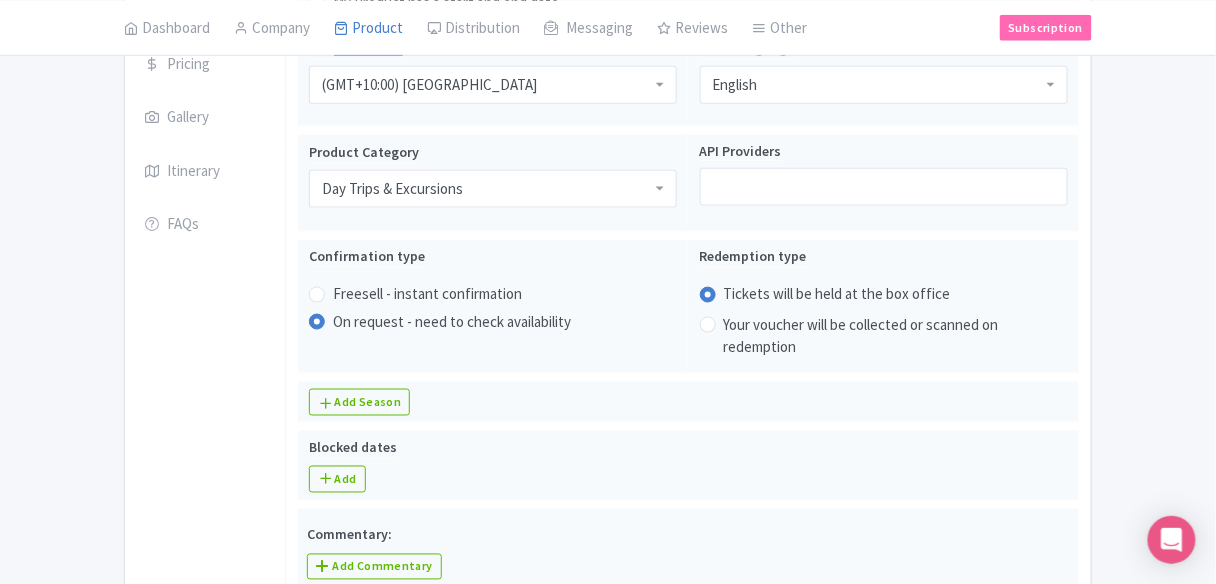 scroll, scrollTop: 693, scrollLeft: 0, axis: vertical 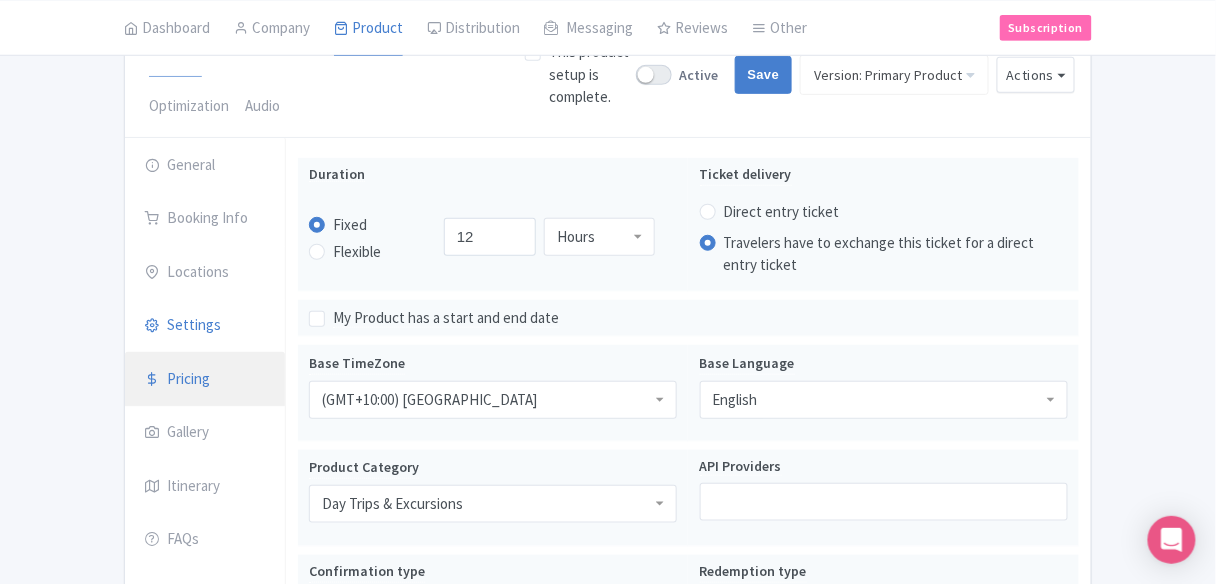 click on "Pricing" at bounding box center [205, 380] 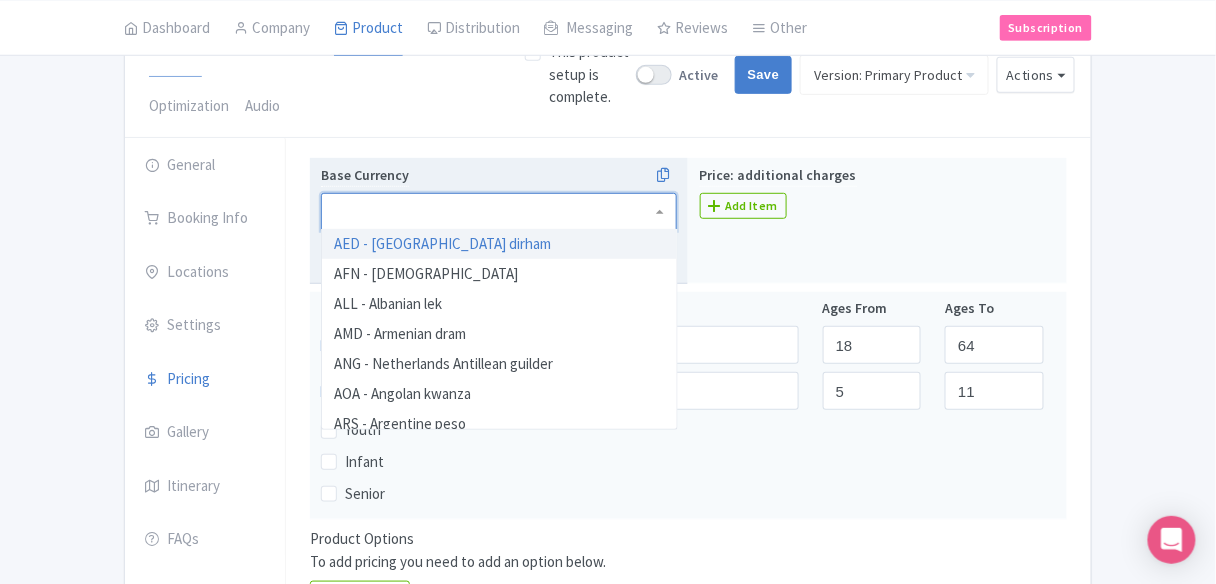 click at bounding box center [499, 212] 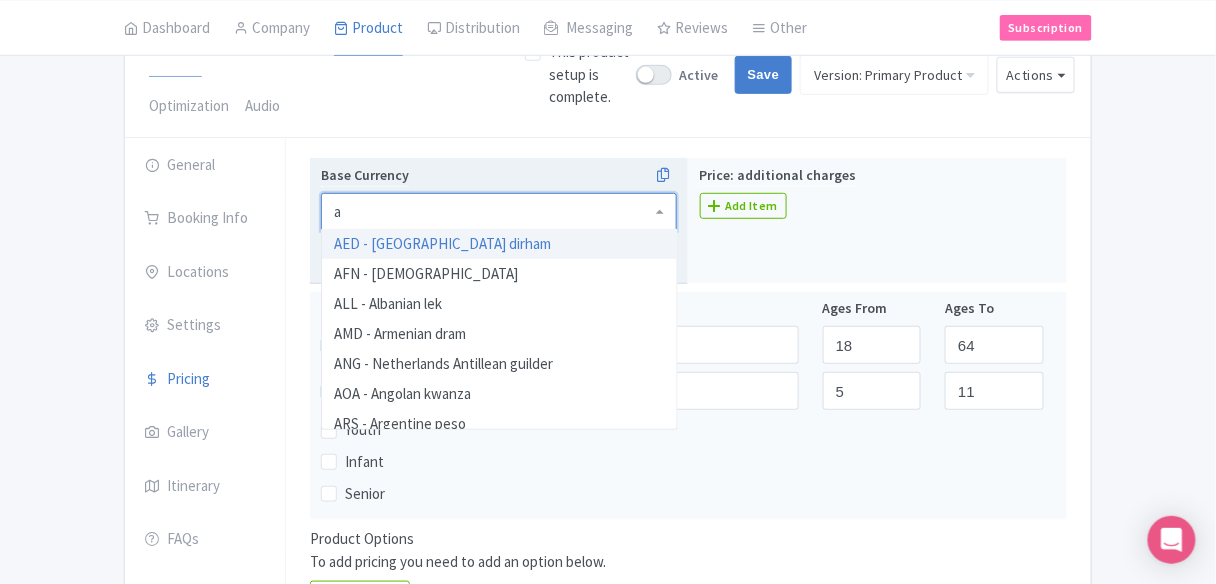 scroll, scrollTop: 69, scrollLeft: 0, axis: vertical 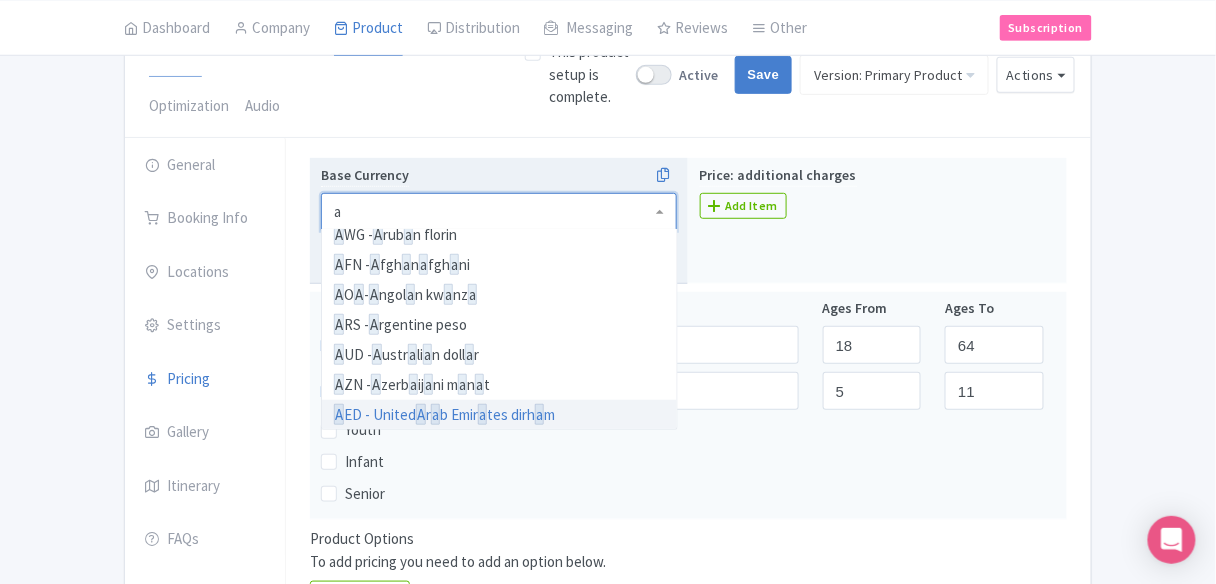 type on "au" 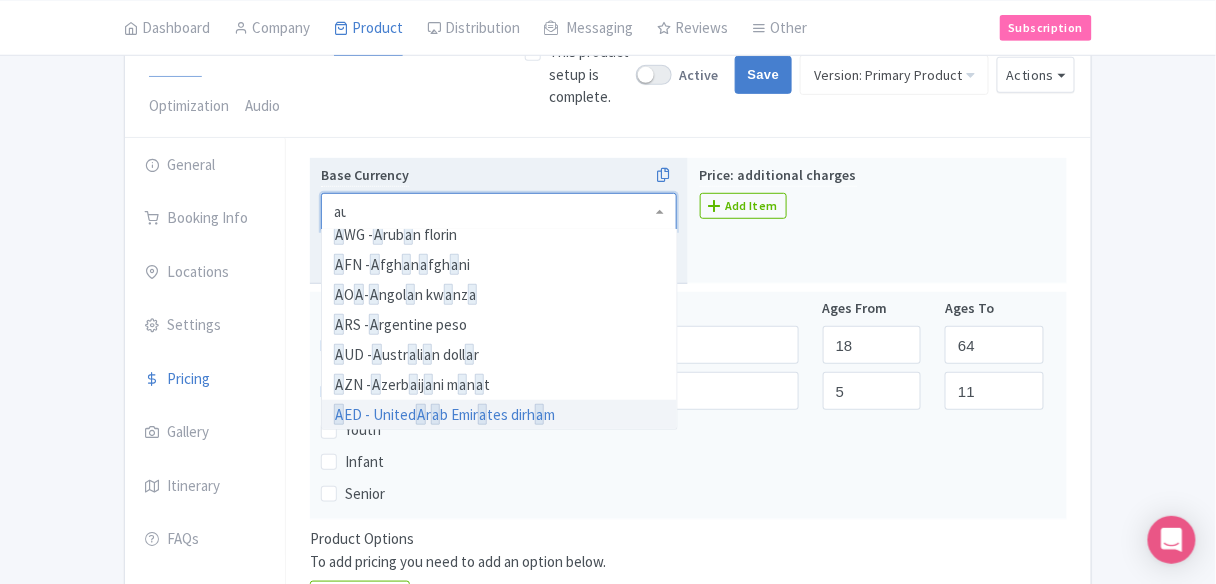 scroll, scrollTop: 0, scrollLeft: 0, axis: both 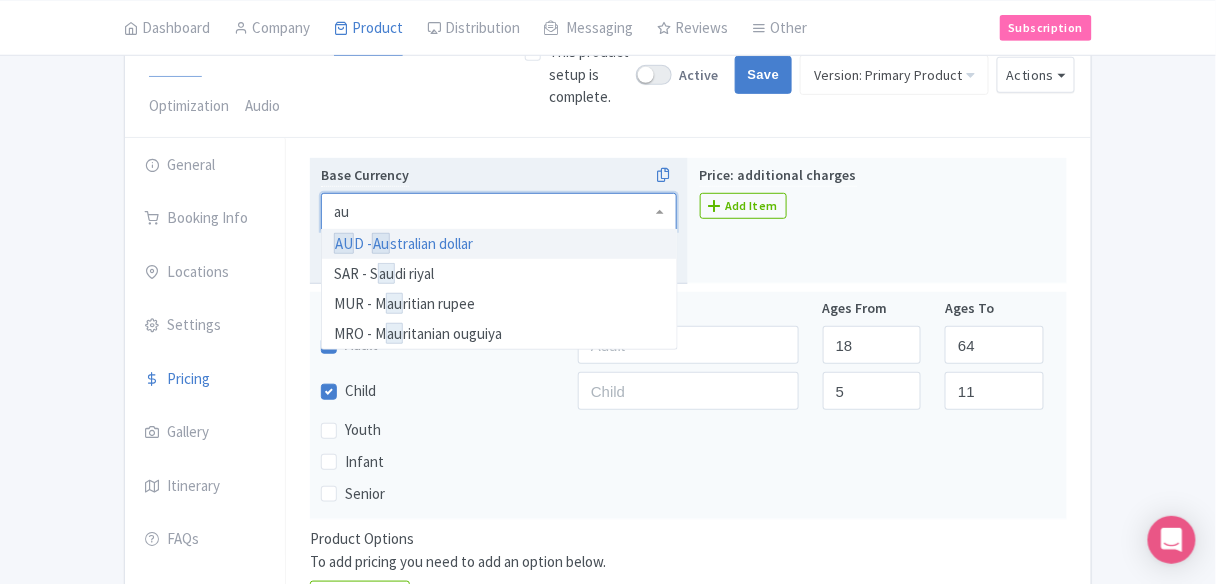 type 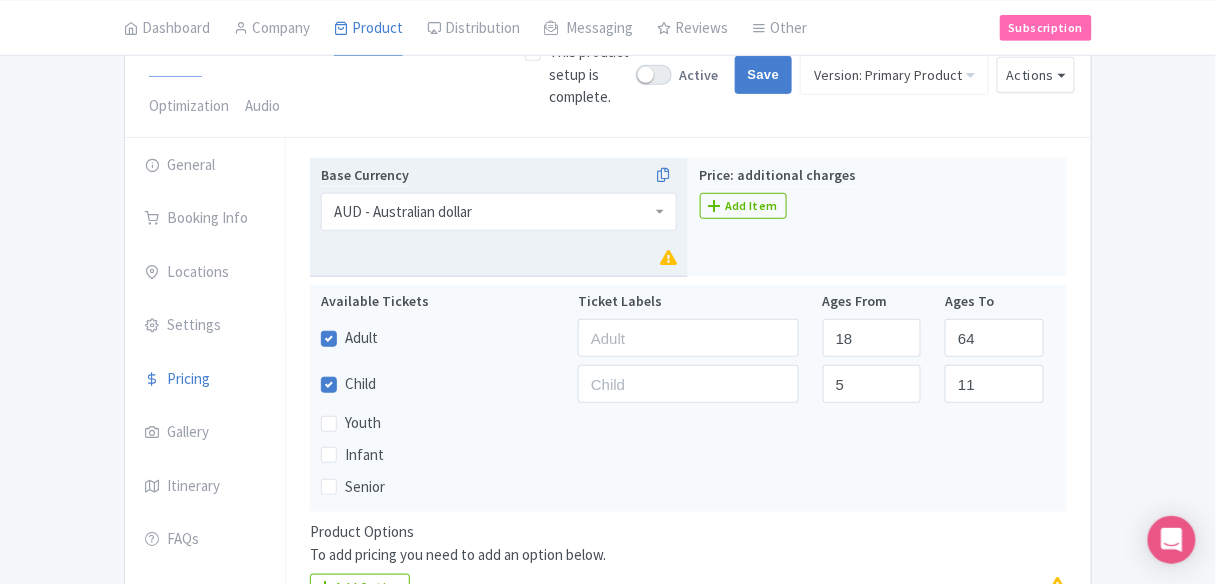 scroll, scrollTop: 0, scrollLeft: 0, axis: both 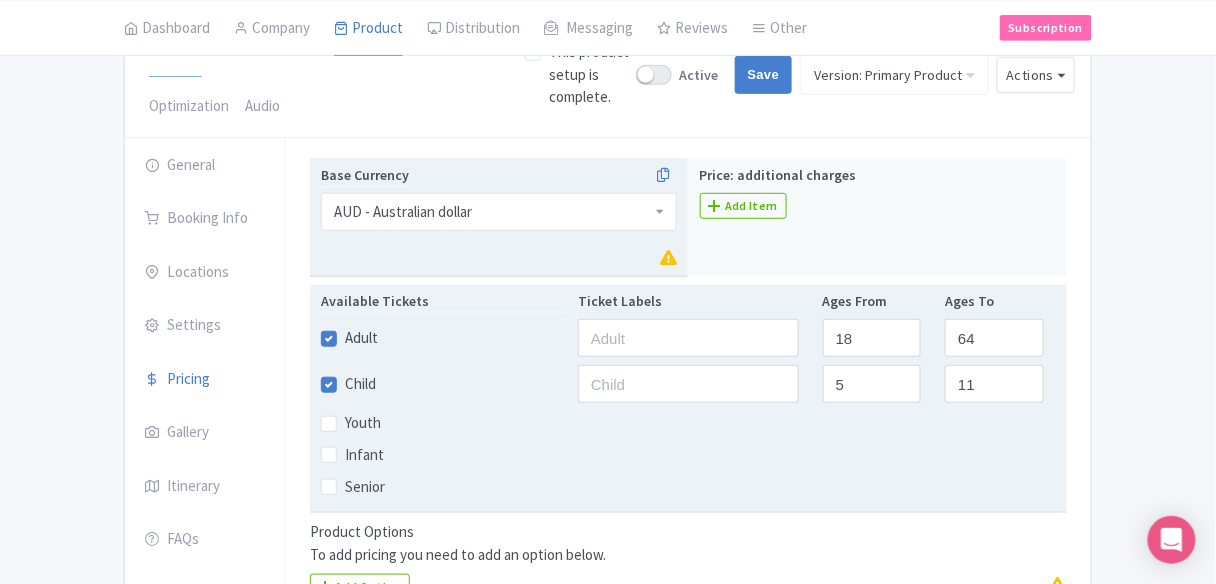 click on "Child" at bounding box center (360, 384) 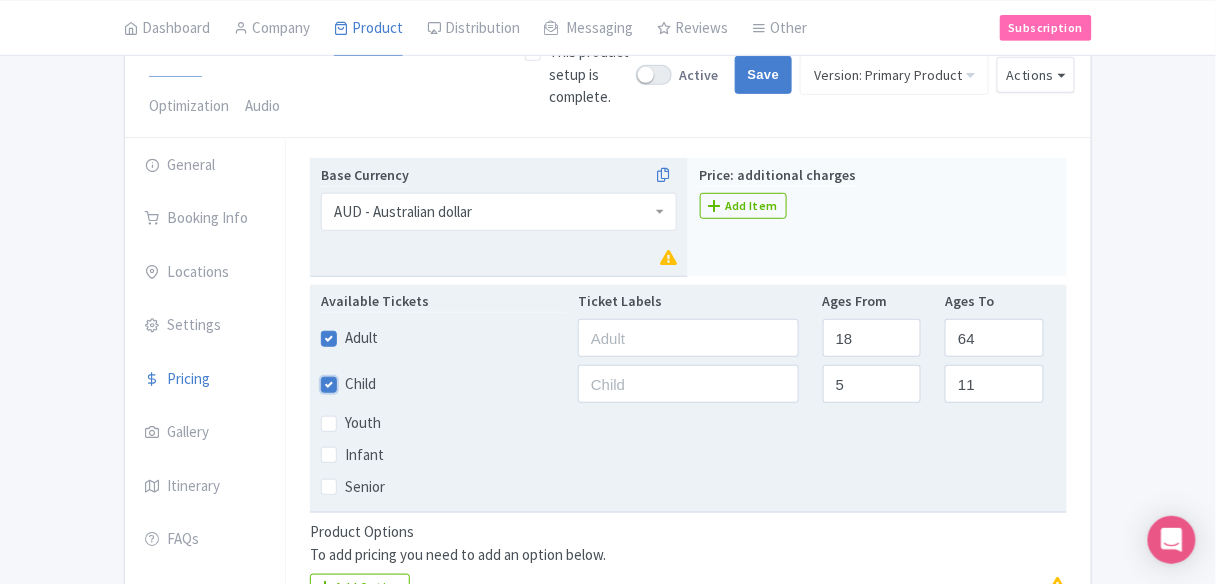 click on "Child" at bounding box center [351, 378] 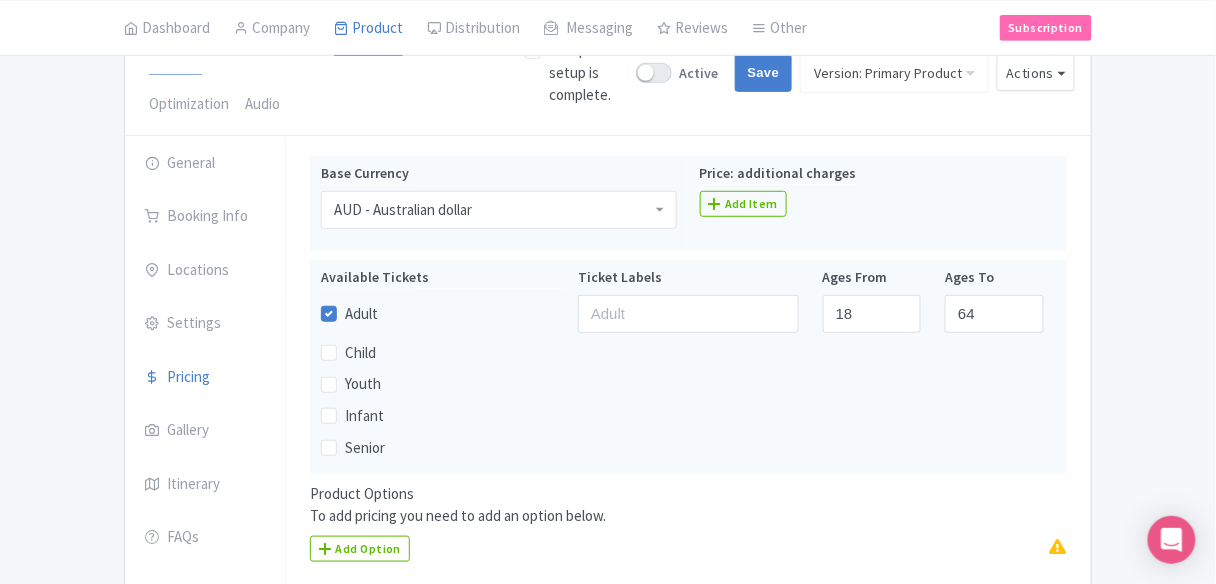 scroll, scrollTop: 58, scrollLeft: 0, axis: vertical 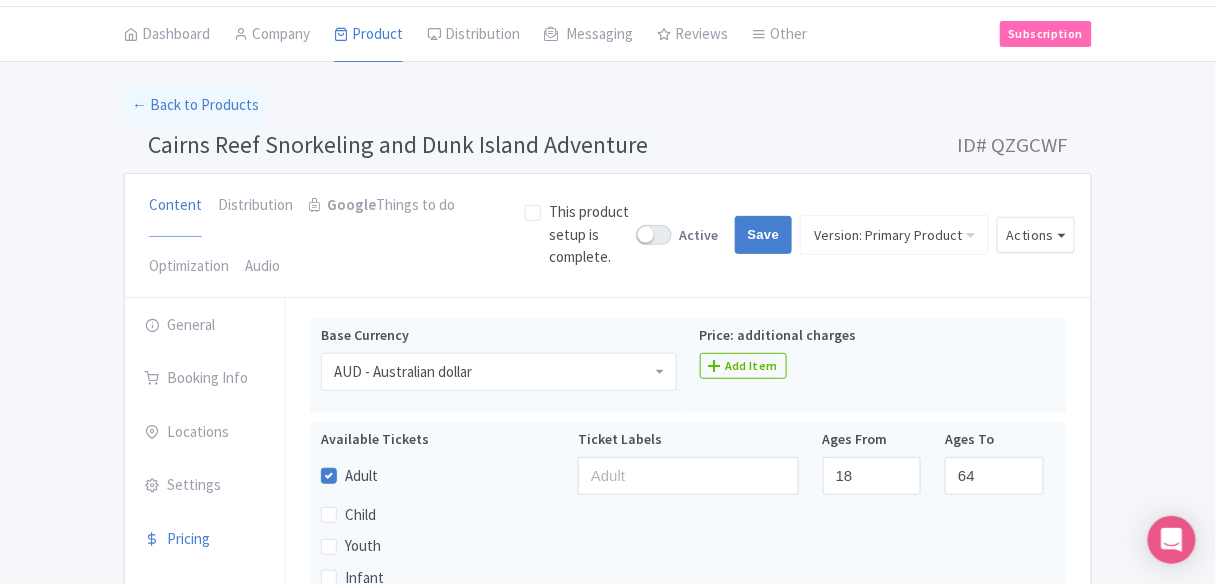 click on "Cairns Reef Snorkeling and Dunk Island Adventure" at bounding box center [398, 144] 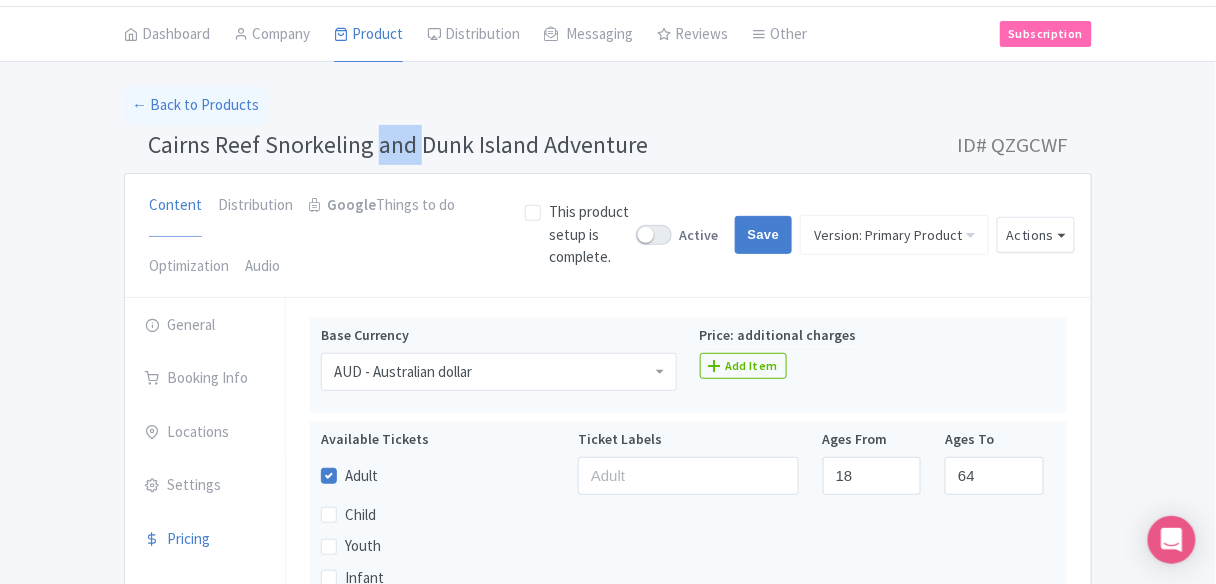click on "Cairns Reef Snorkeling and Dunk Island Adventure" at bounding box center (398, 144) 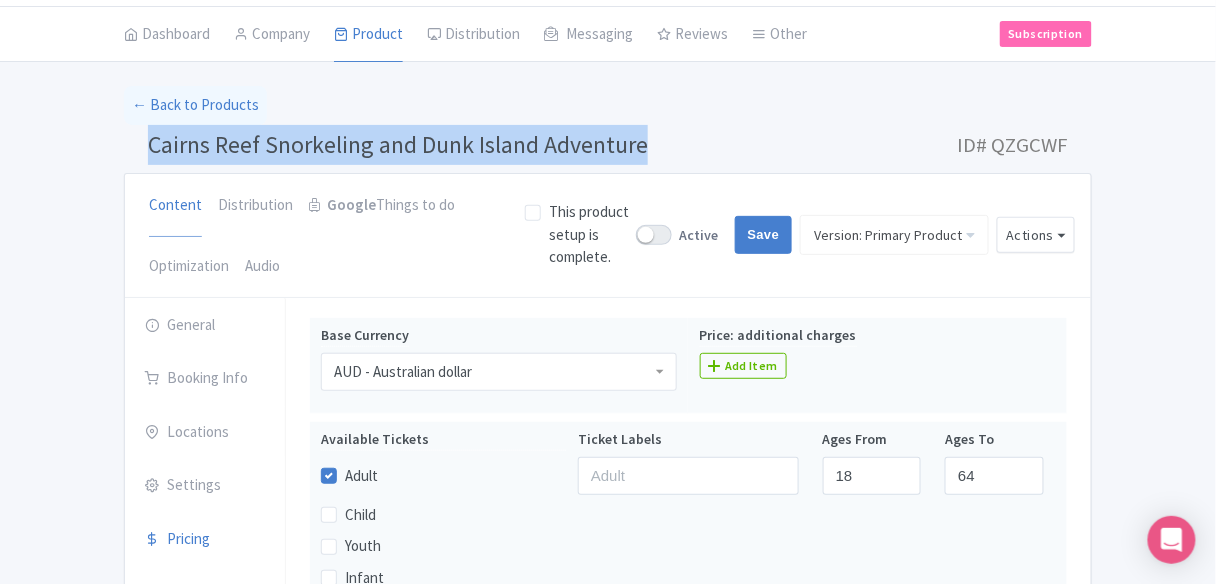 click on "Cairns Reef Snorkeling and Dunk Island Adventure" at bounding box center [398, 144] 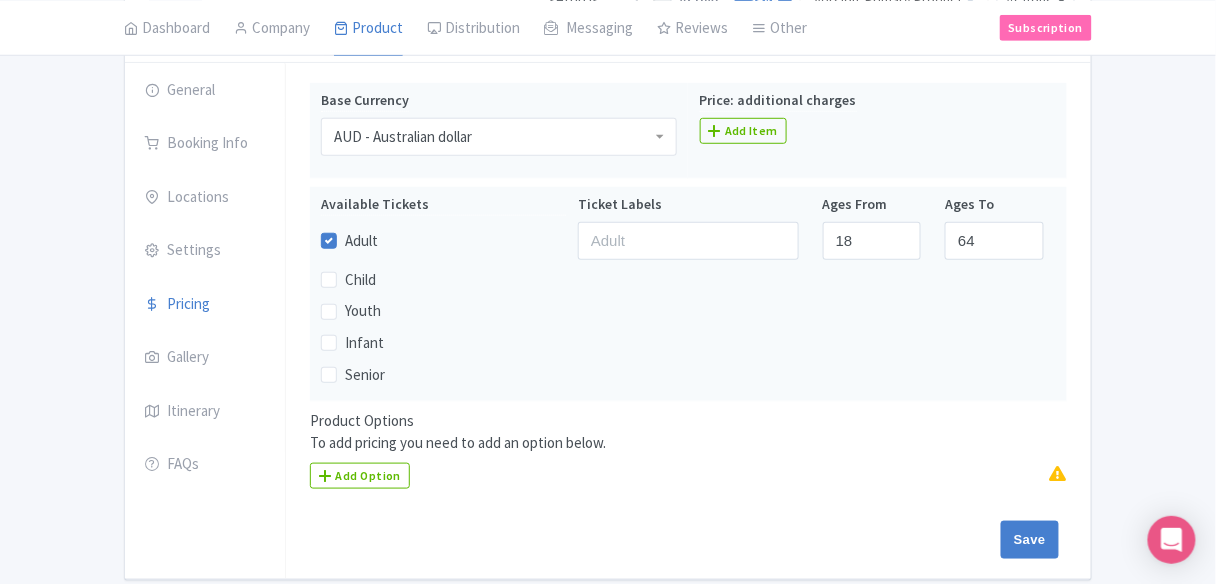 scroll, scrollTop: 371, scrollLeft: 0, axis: vertical 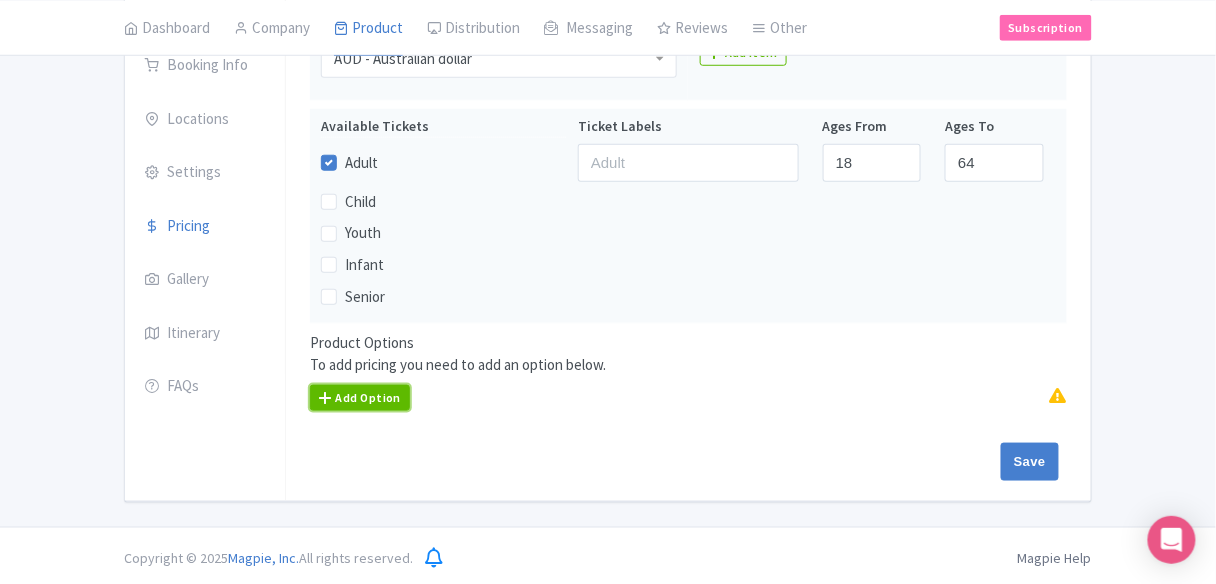 click on "Add Option" at bounding box center [360, 398] 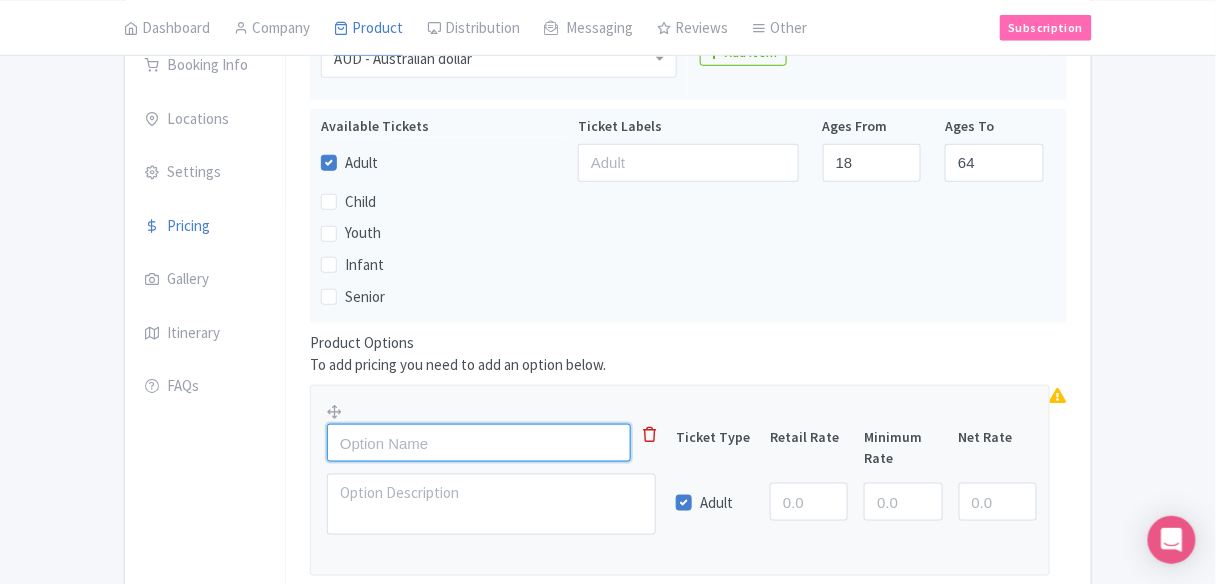click at bounding box center (479, 443) 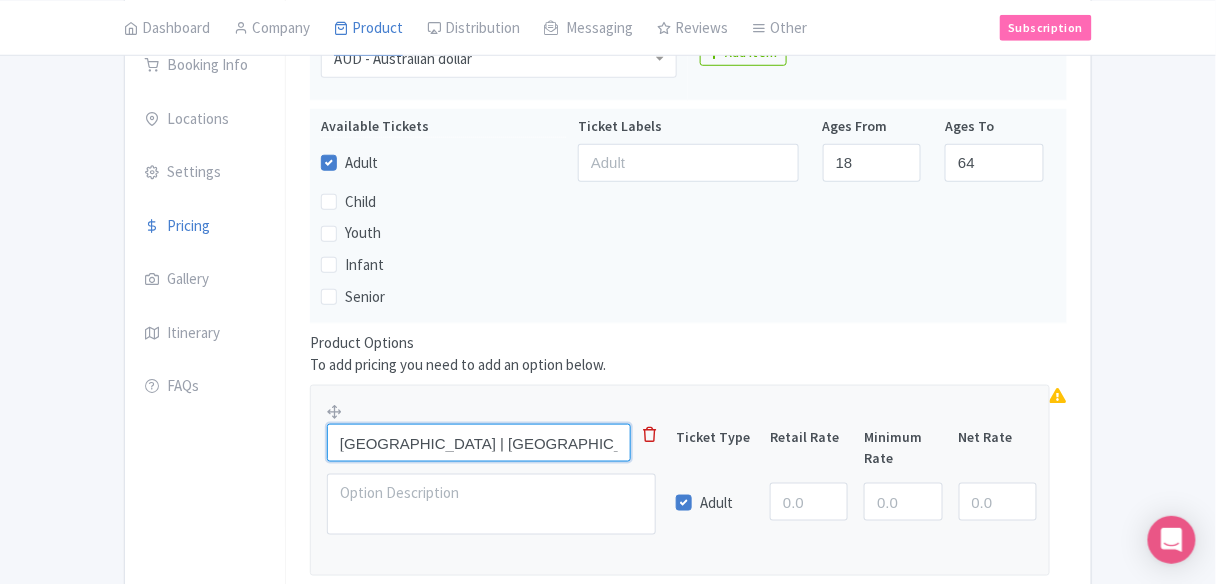 scroll, scrollTop: 0, scrollLeft: 225, axis: horizontal 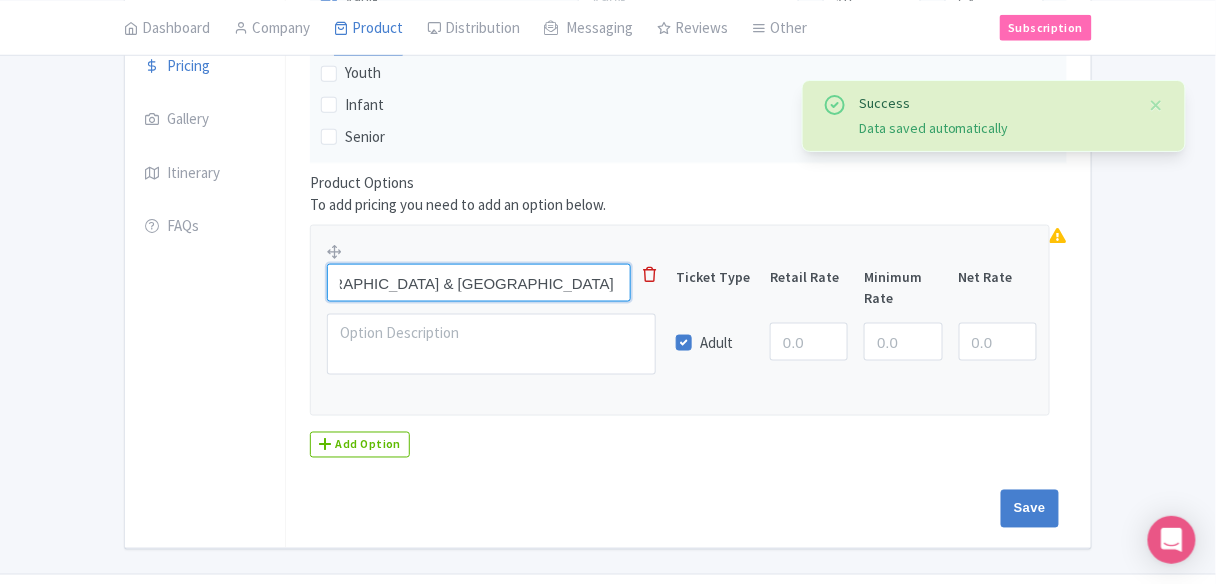 type on "Reef & Island | Great Barrier Reef & Dunk Island | Cairns Day Trip | 6:30 AM" 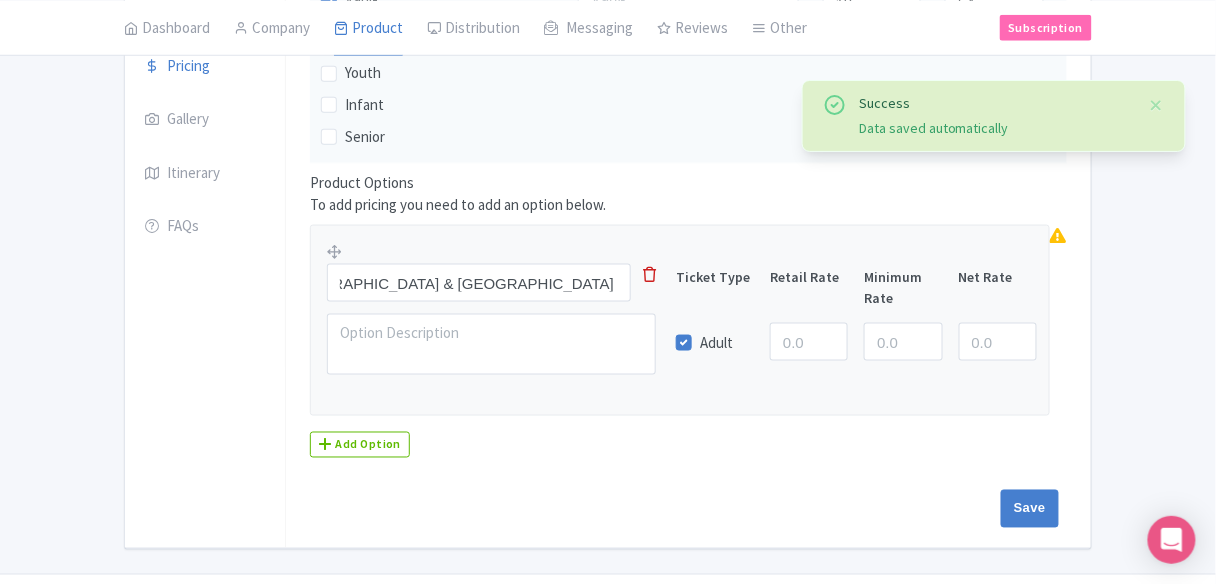 scroll, scrollTop: 0, scrollLeft: 0, axis: both 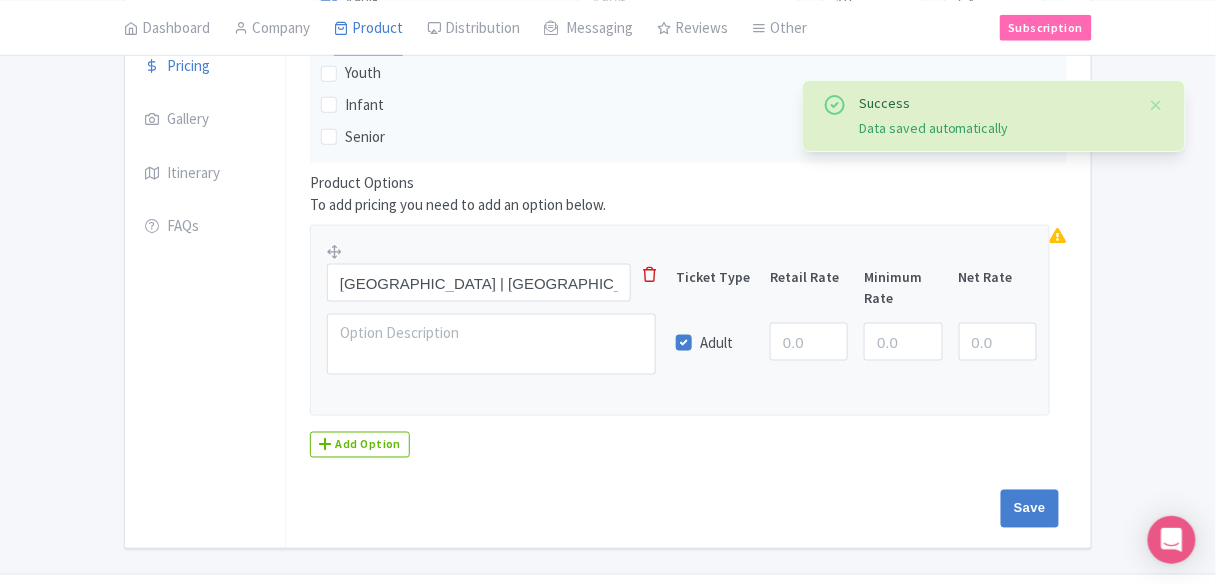 drag, startPoint x: 620, startPoint y: 465, endPoint x: 633, endPoint y: 465, distance: 13 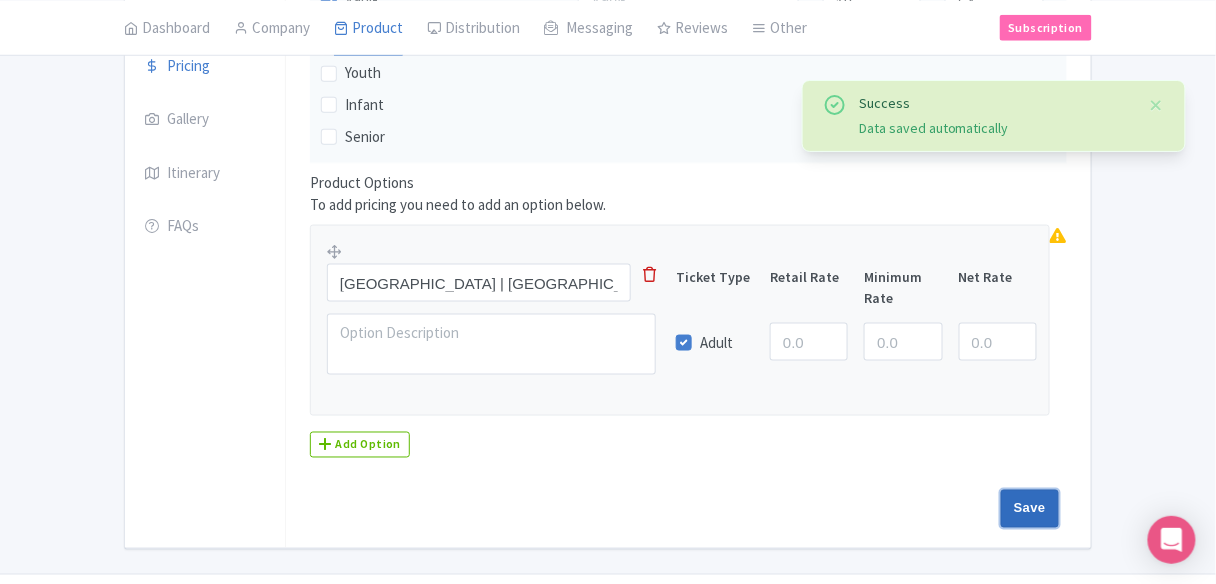 click on "Save" at bounding box center [1030, 509] 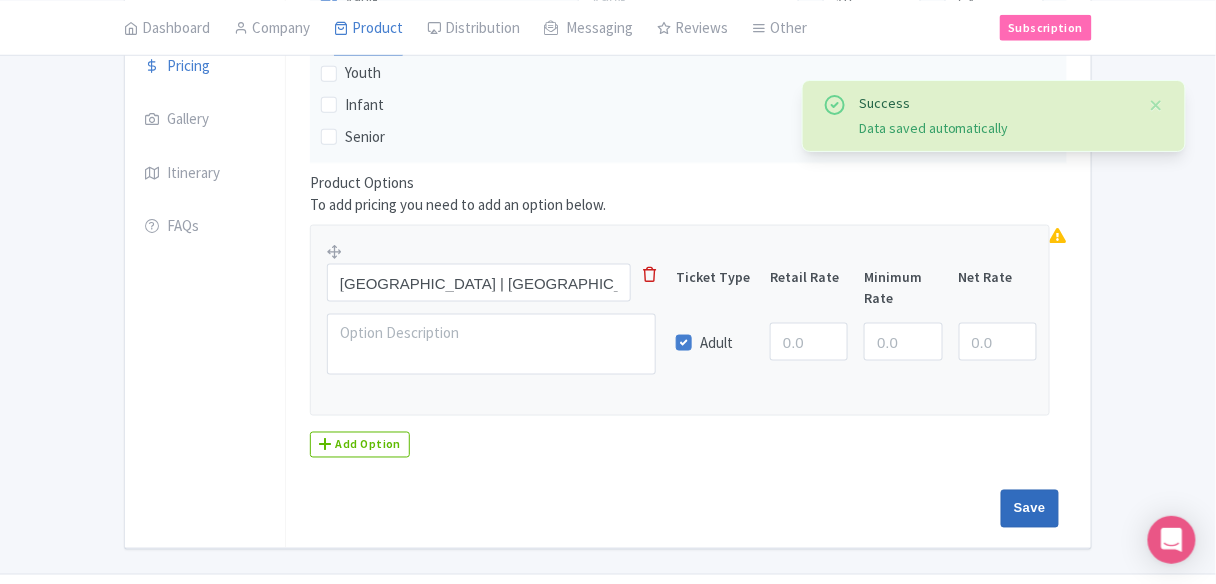 type on "Update Product" 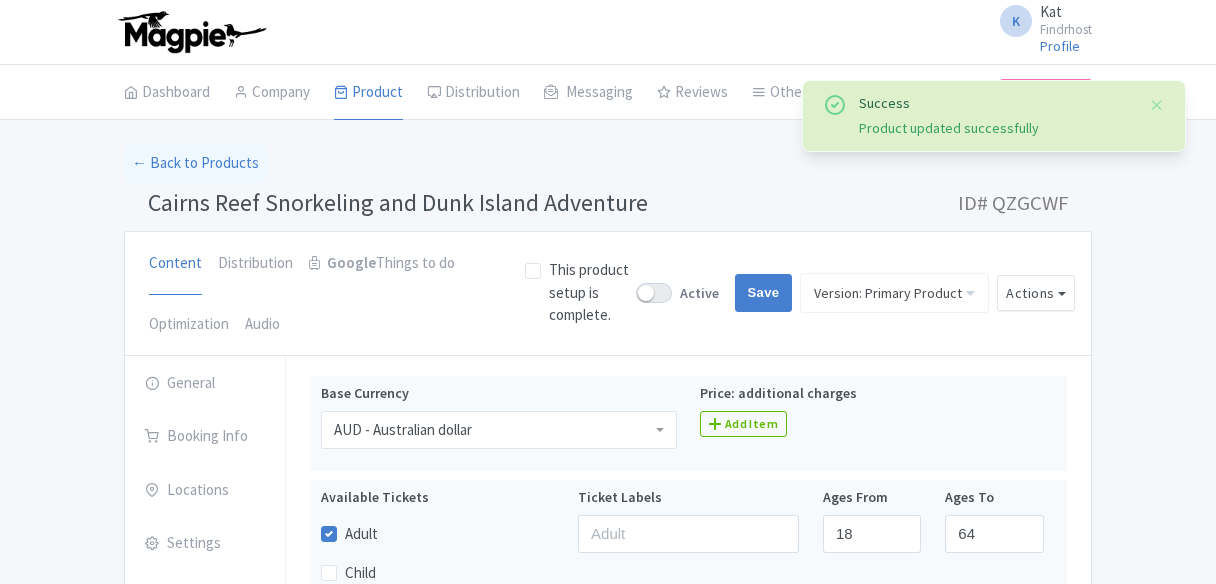 scroll, scrollTop: 373, scrollLeft: 0, axis: vertical 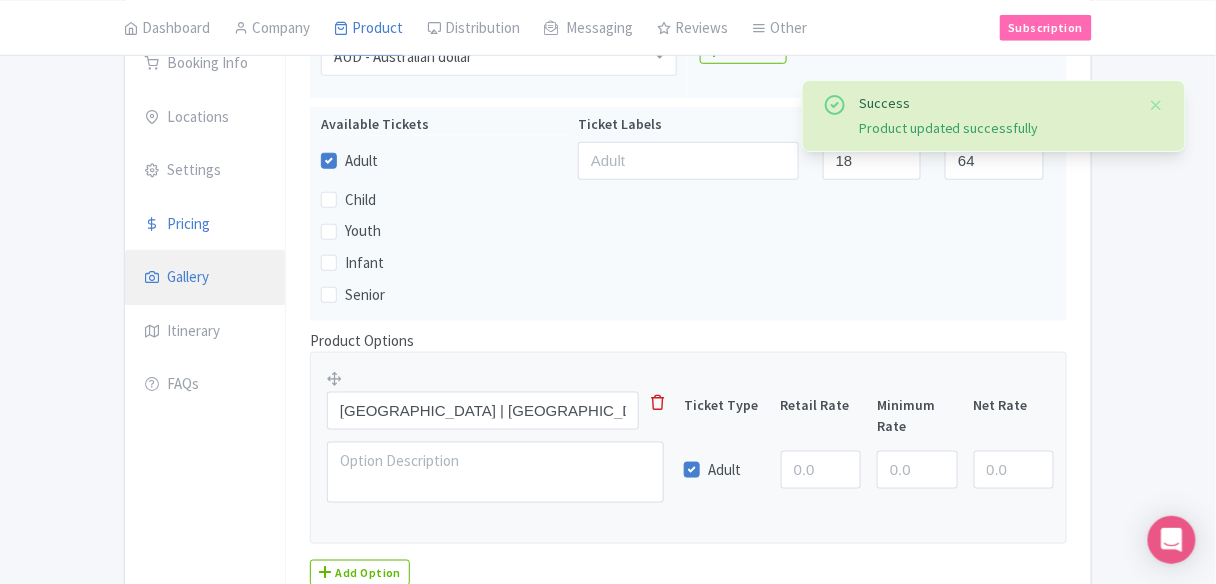 click on "Gallery" at bounding box center (205, 278) 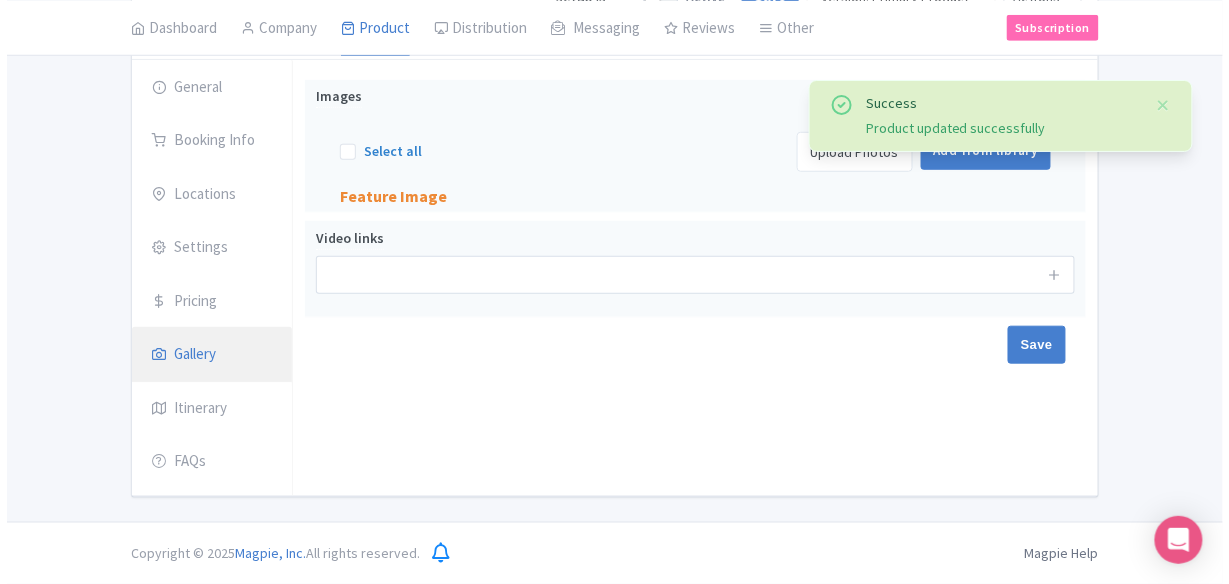 scroll, scrollTop: 289, scrollLeft: 0, axis: vertical 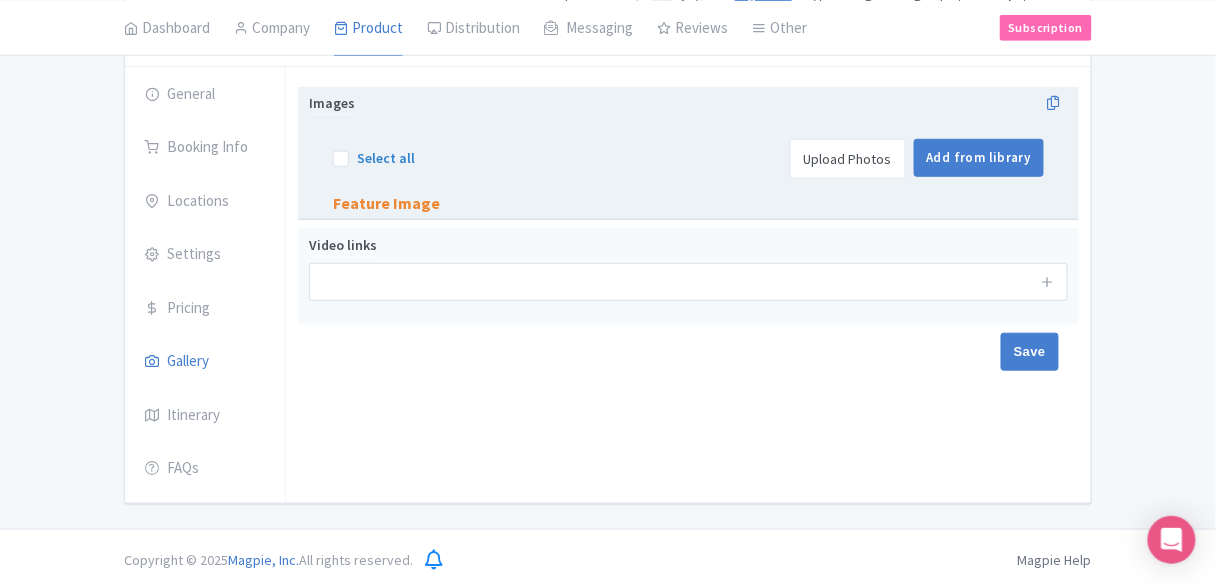 click on "Upload Photos" at bounding box center (848, 159) 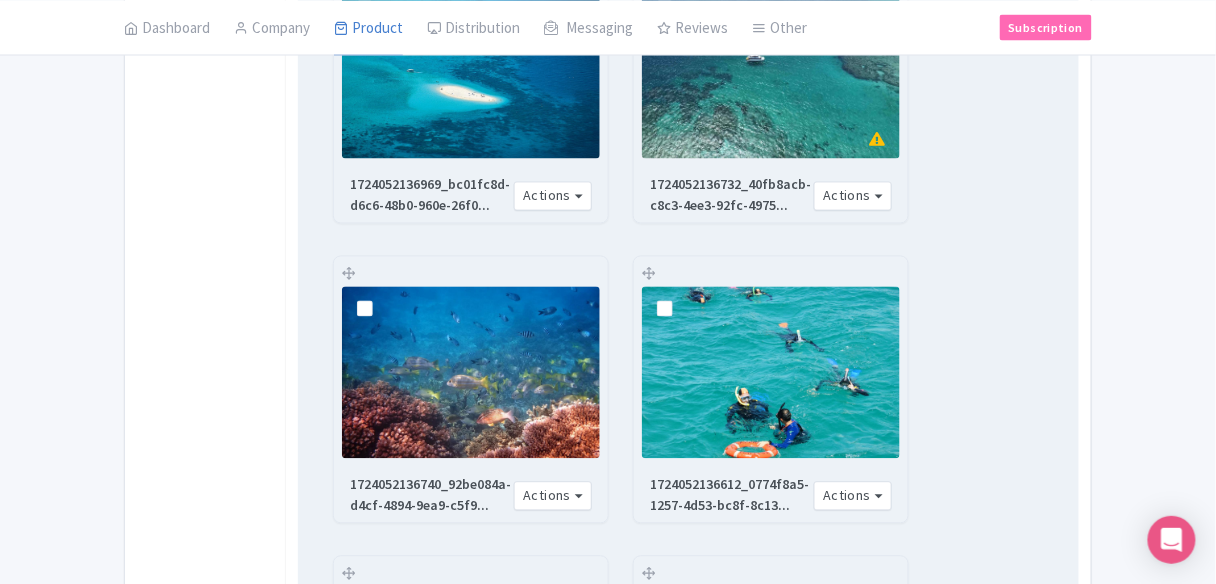 scroll, scrollTop: 850, scrollLeft: 0, axis: vertical 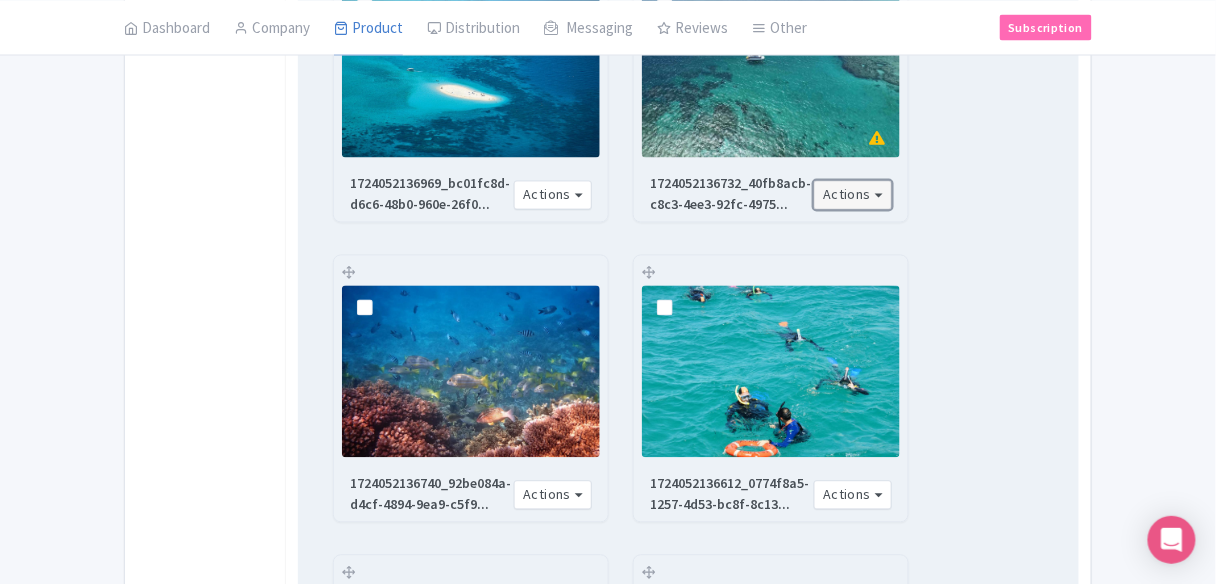 click on "Actions" at bounding box center [853, 195] 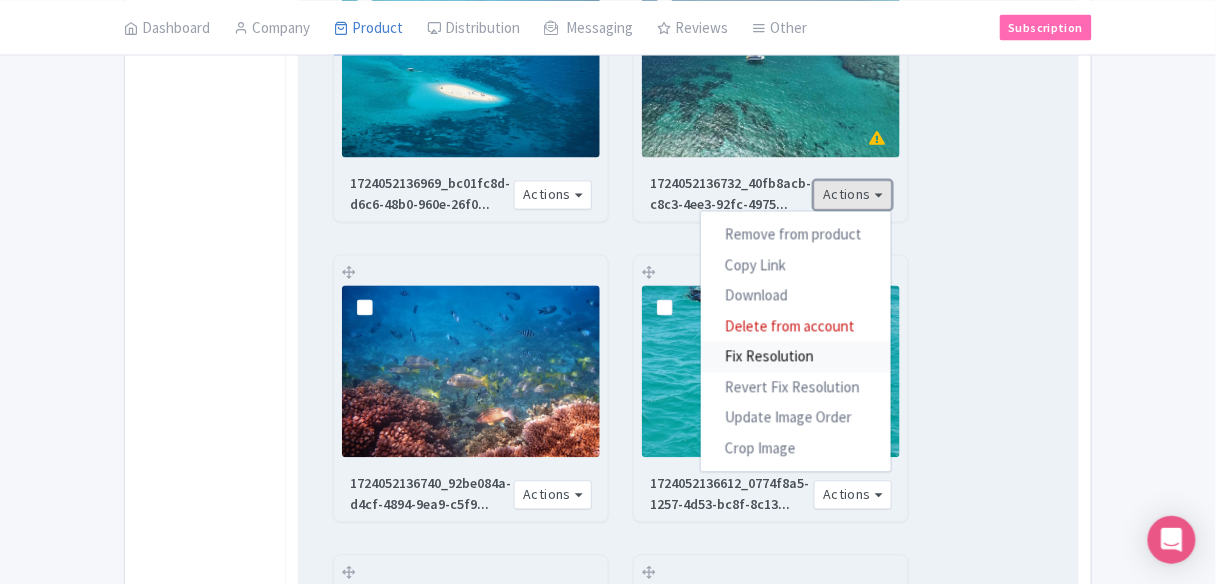 click on "Fix Resolution" at bounding box center [796, 357] 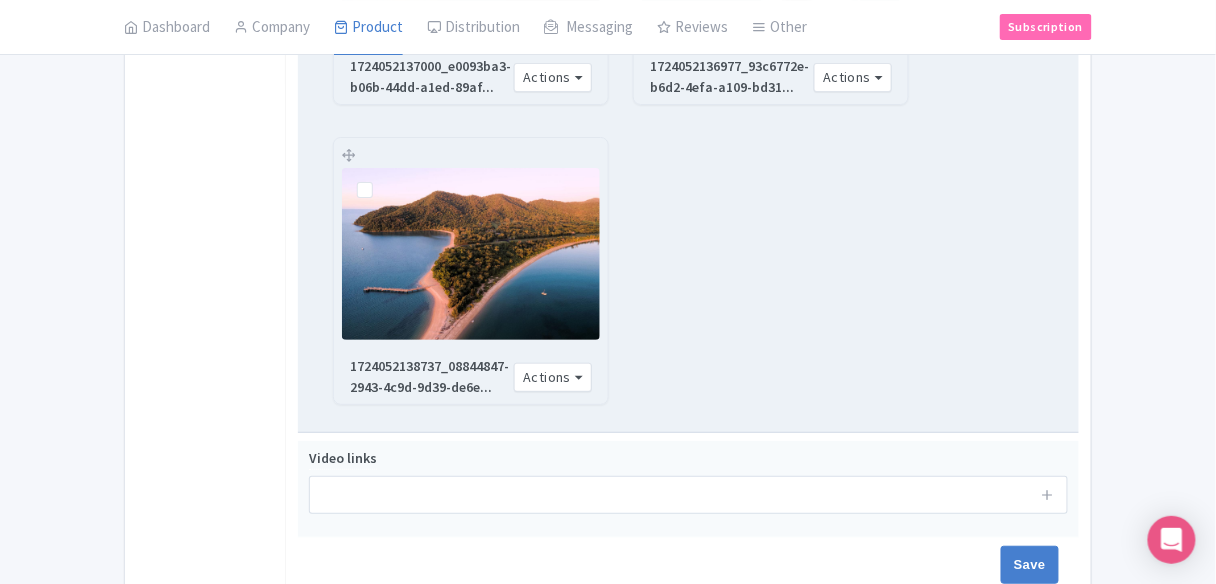 scroll, scrollTop: 1890, scrollLeft: 0, axis: vertical 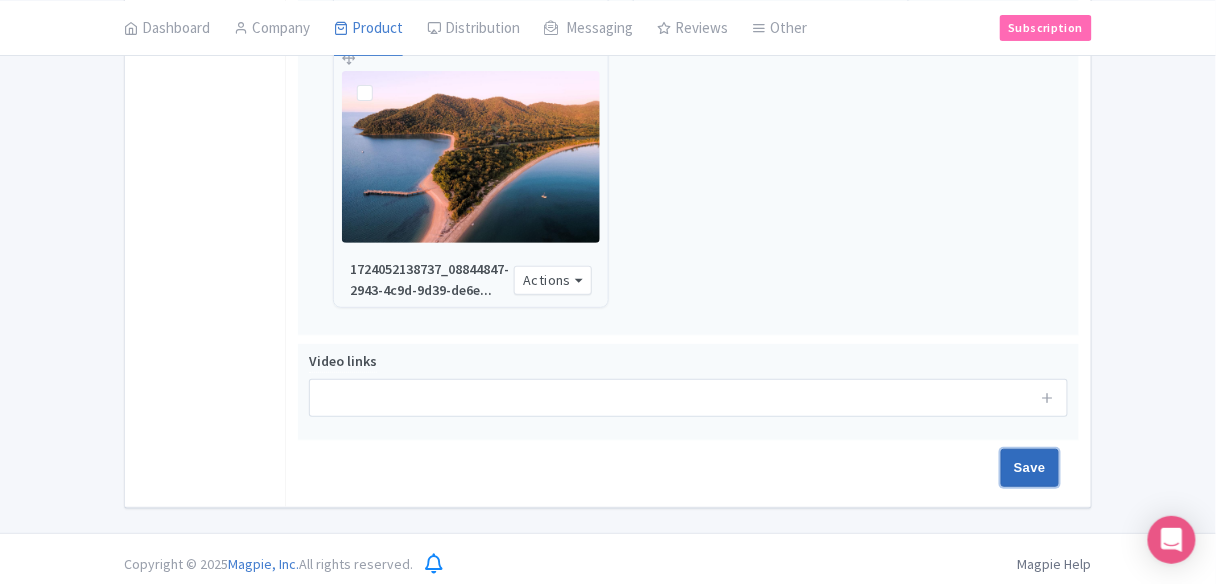 click on "Save" at bounding box center [1030, 468] 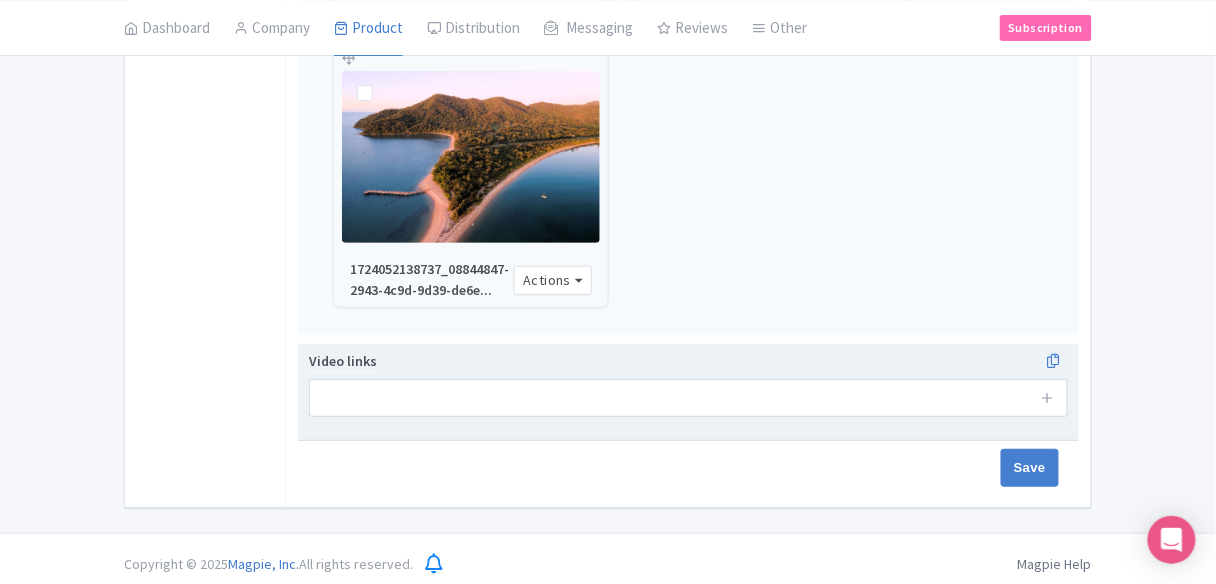 type on "Saving..." 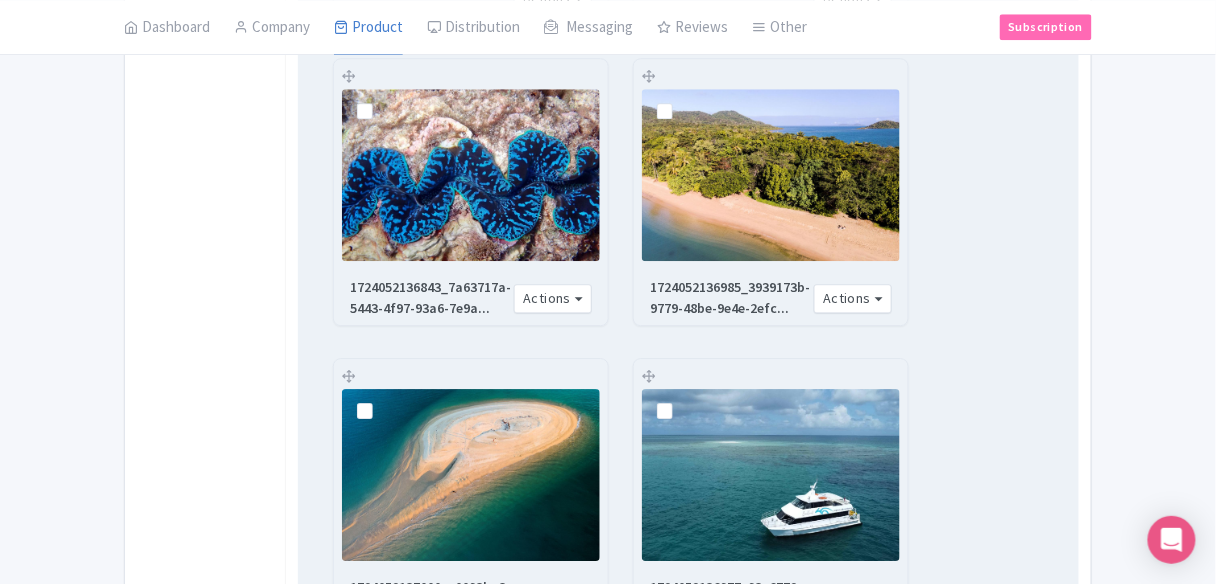 scroll, scrollTop: 1085, scrollLeft: 0, axis: vertical 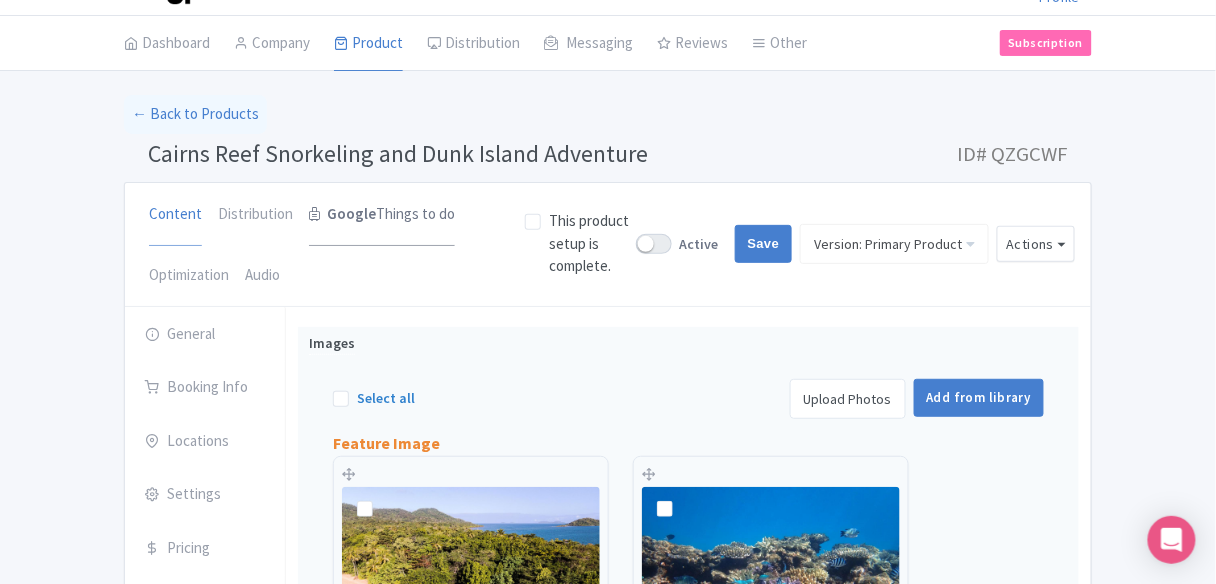 click on "Google  Things to do" at bounding box center (382, 215) 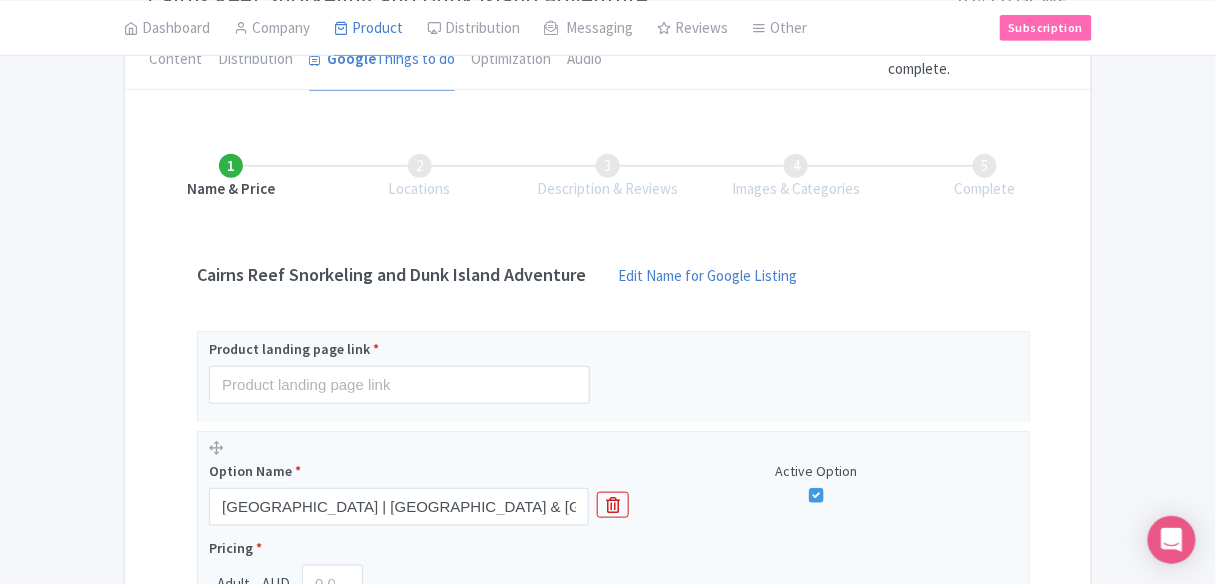scroll, scrollTop: 209, scrollLeft: 0, axis: vertical 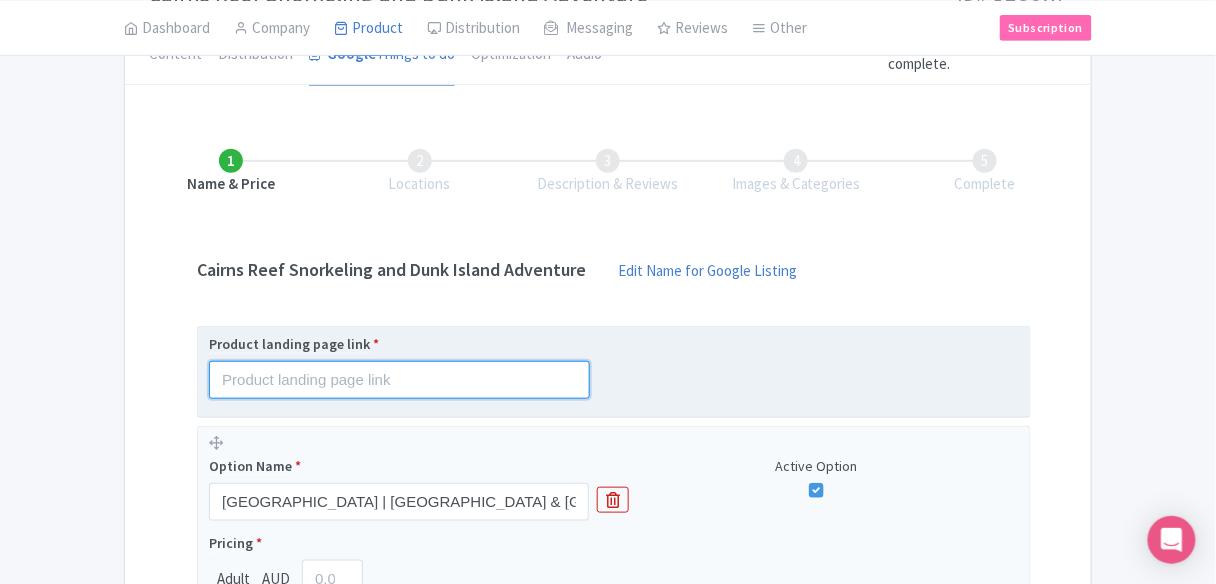 click at bounding box center [399, 380] 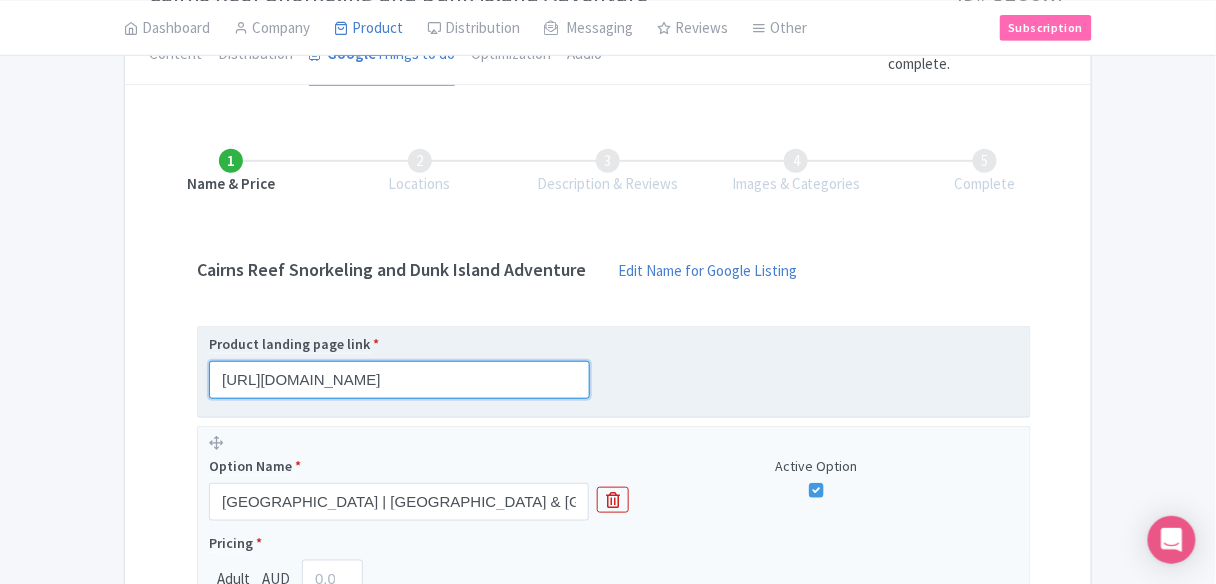 scroll, scrollTop: 0, scrollLeft: 281, axis: horizontal 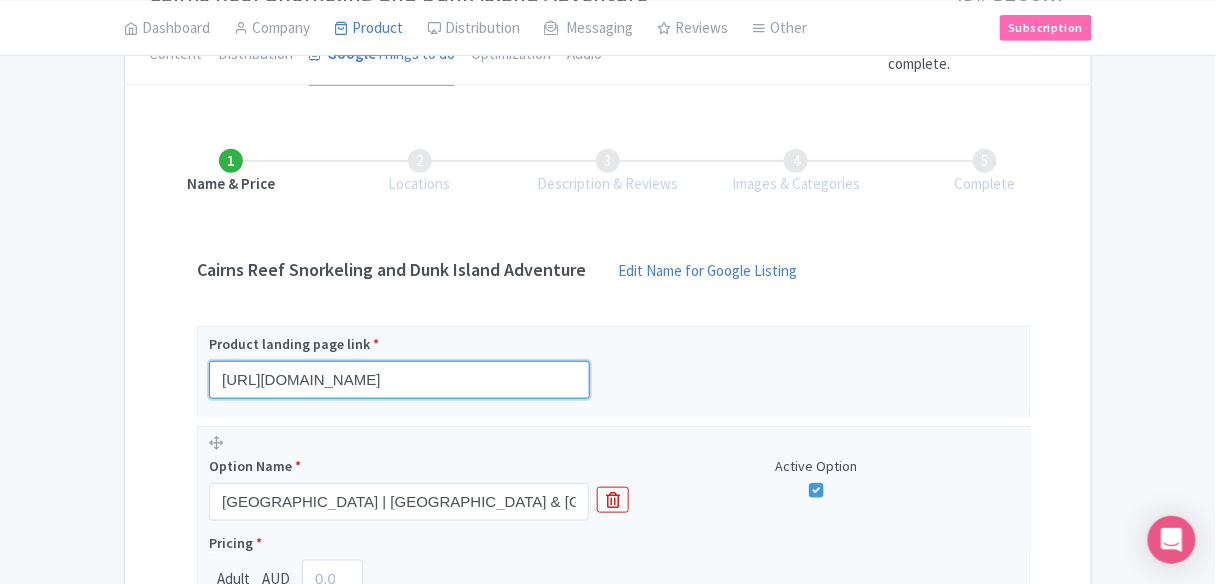 type on "https://www.findrhost.com/tours/reef-island-great-barrier-reef-dunk-island-cairns-day-trip-630-am" 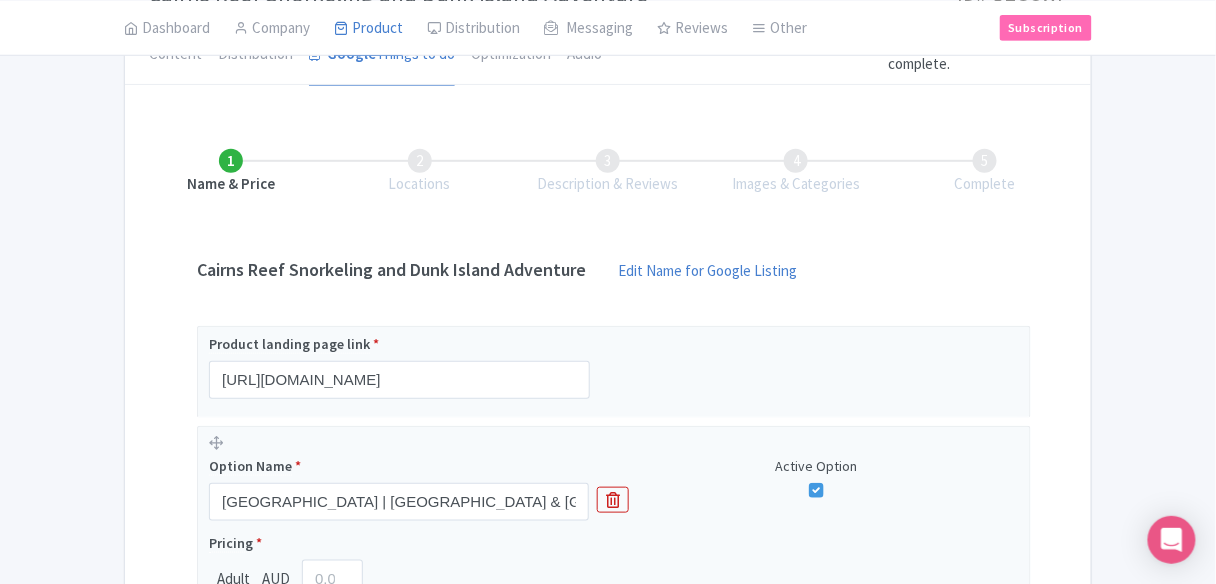 scroll, scrollTop: 0, scrollLeft: 0, axis: both 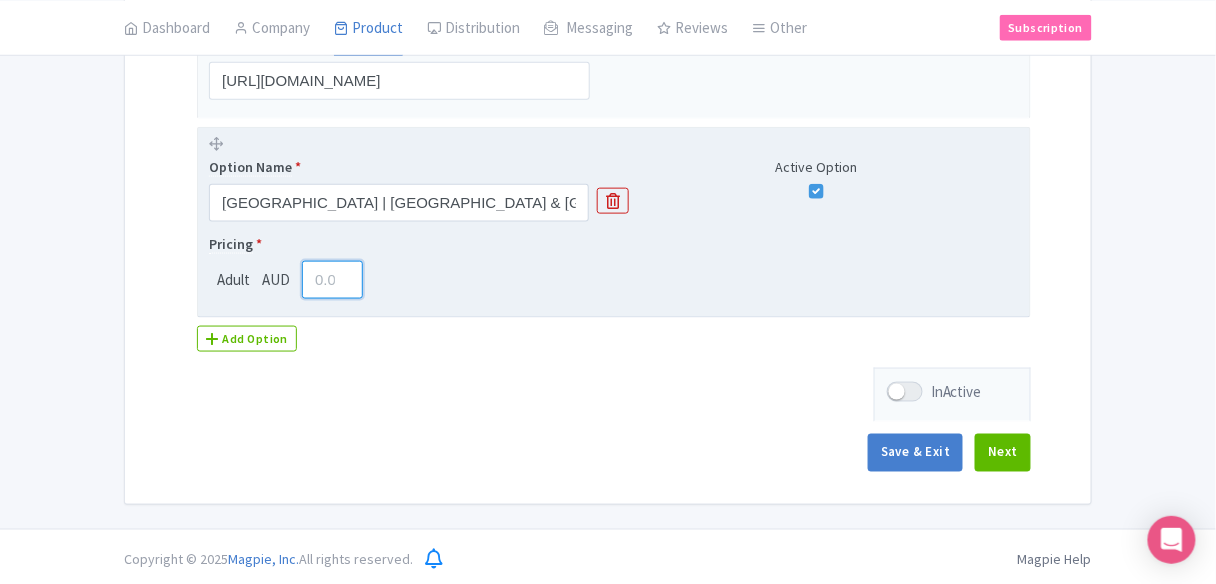 click at bounding box center (332, 280) 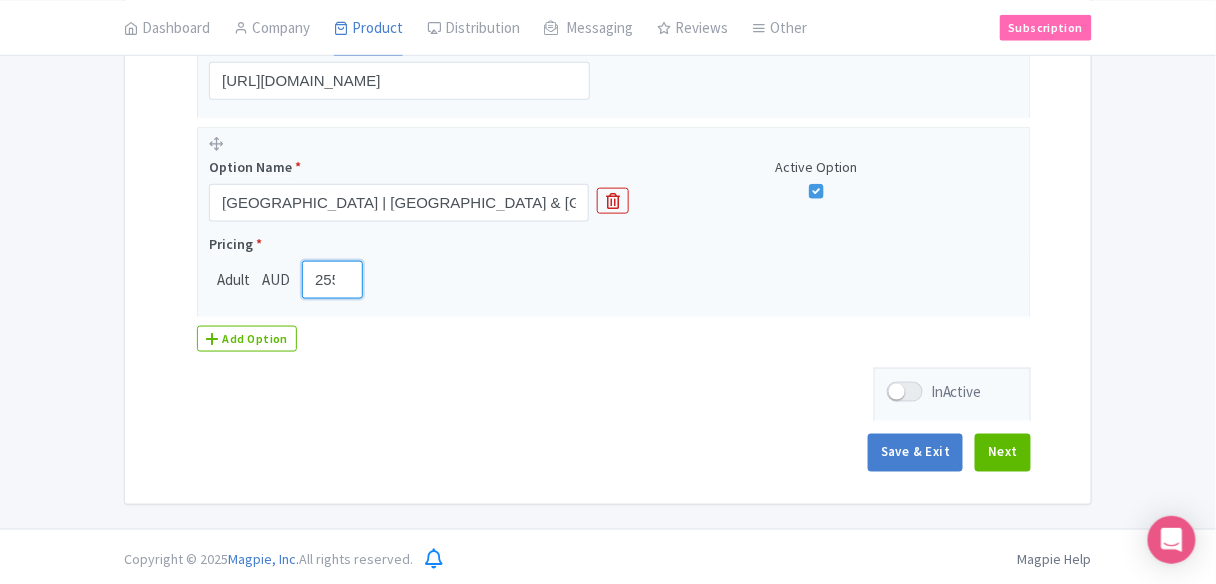 scroll, scrollTop: 0, scrollLeft: 3, axis: horizontal 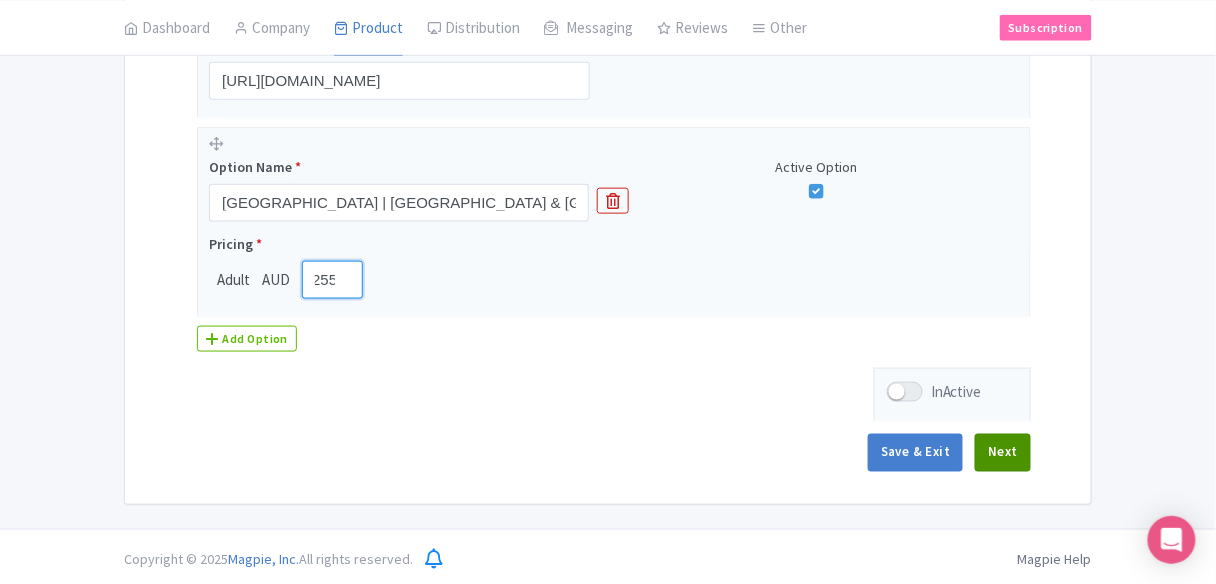 type on "255" 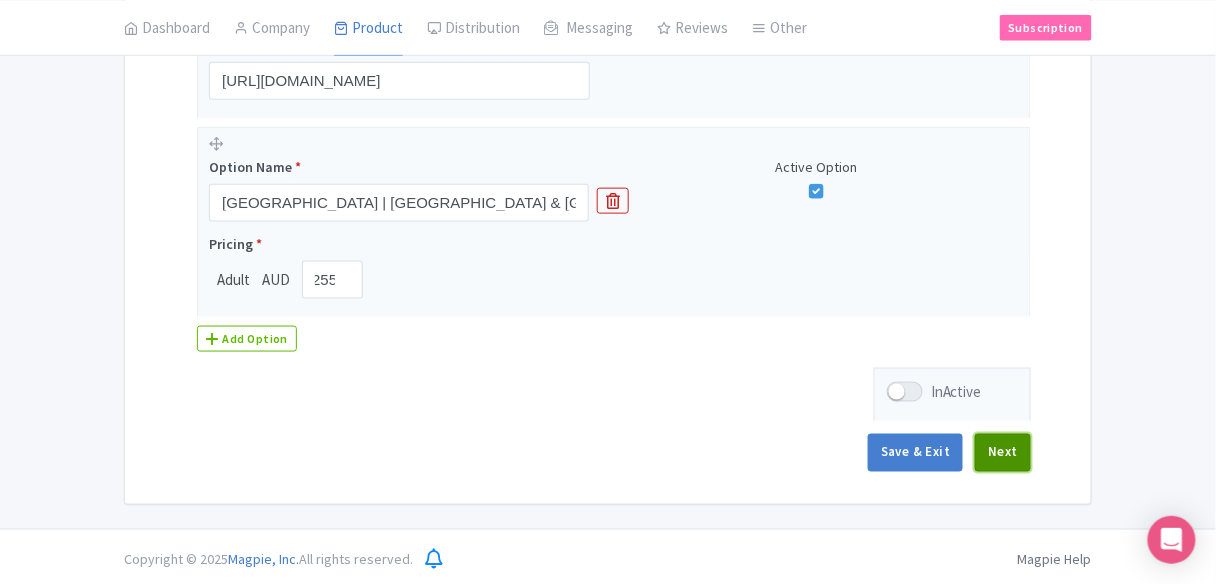 scroll, scrollTop: 0, scrollLeft: 0, axis: both 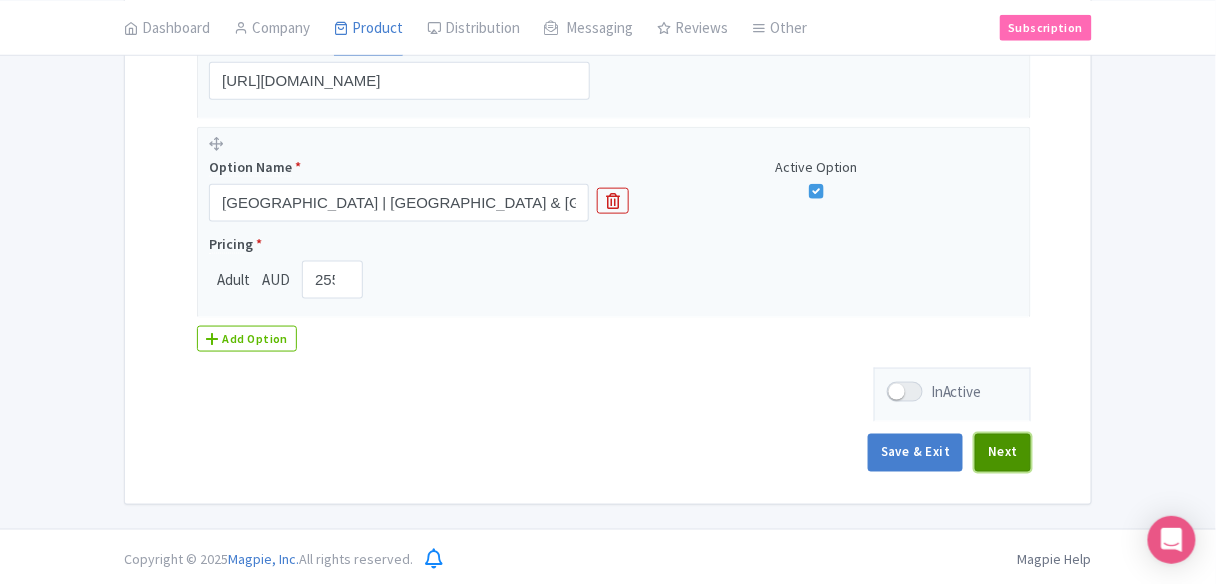 click on "Next" at bounding box center [1003, 453] 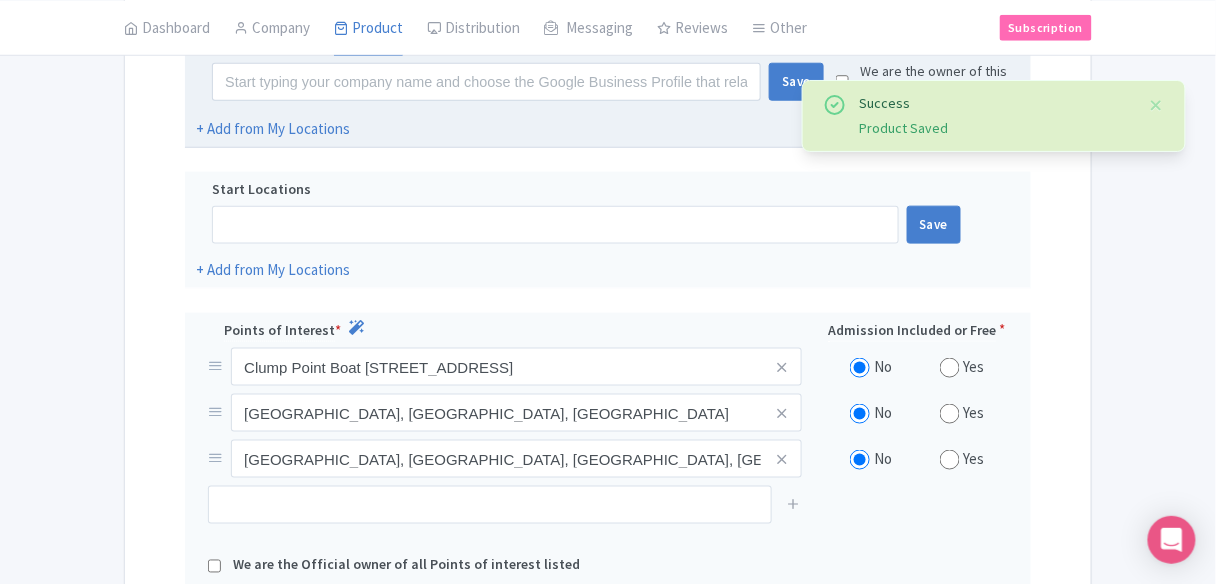 scroll, scrollTop: 428, scrollLeft: 0, axis: vertical 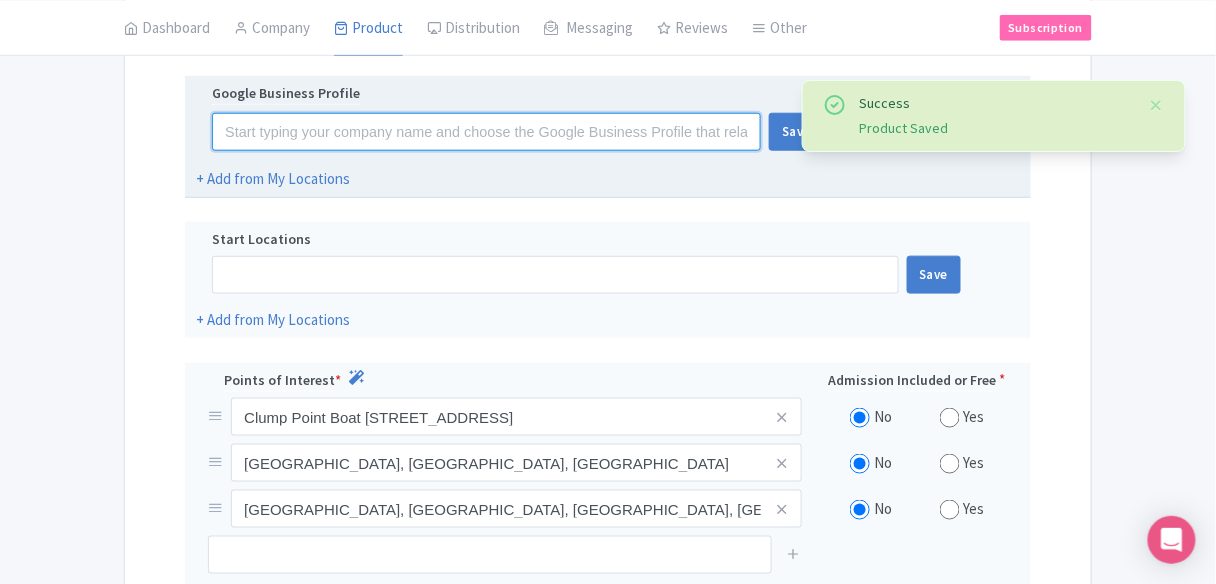 click at bounding box center (486, 132) 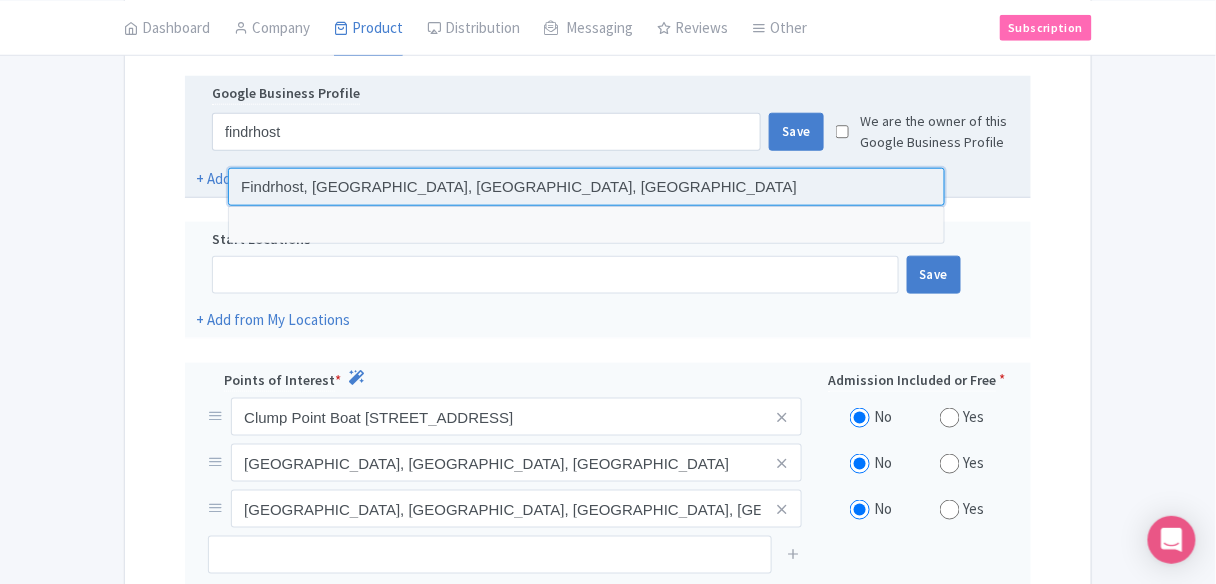 click at bounding box center [586, 187] 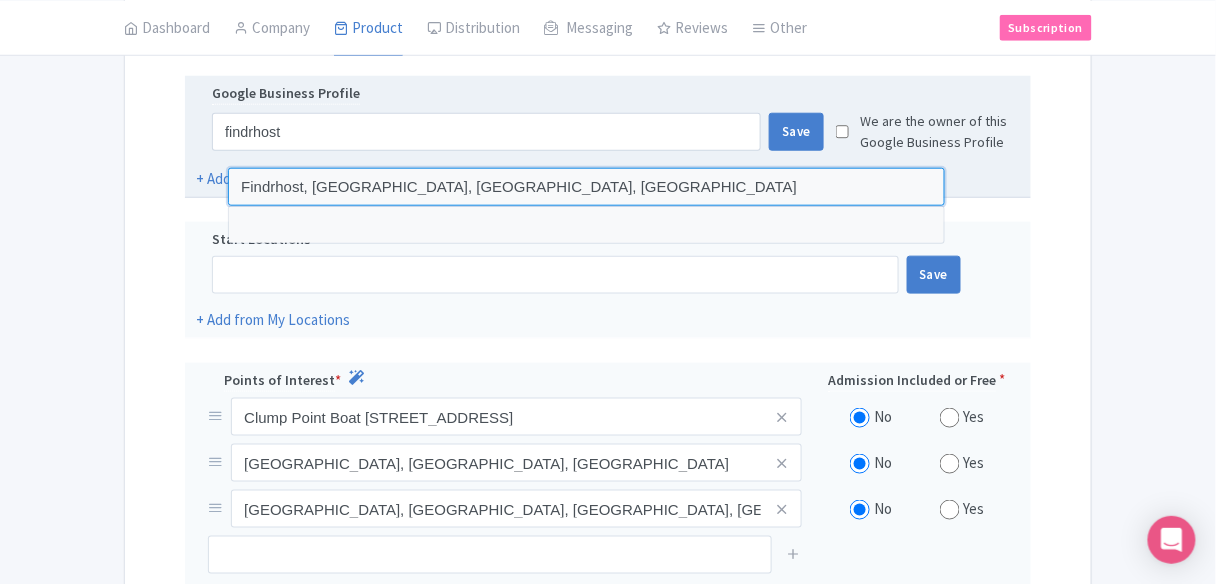 type on "Findrhost, Anzac Parade, Kensington NSW, Australia" 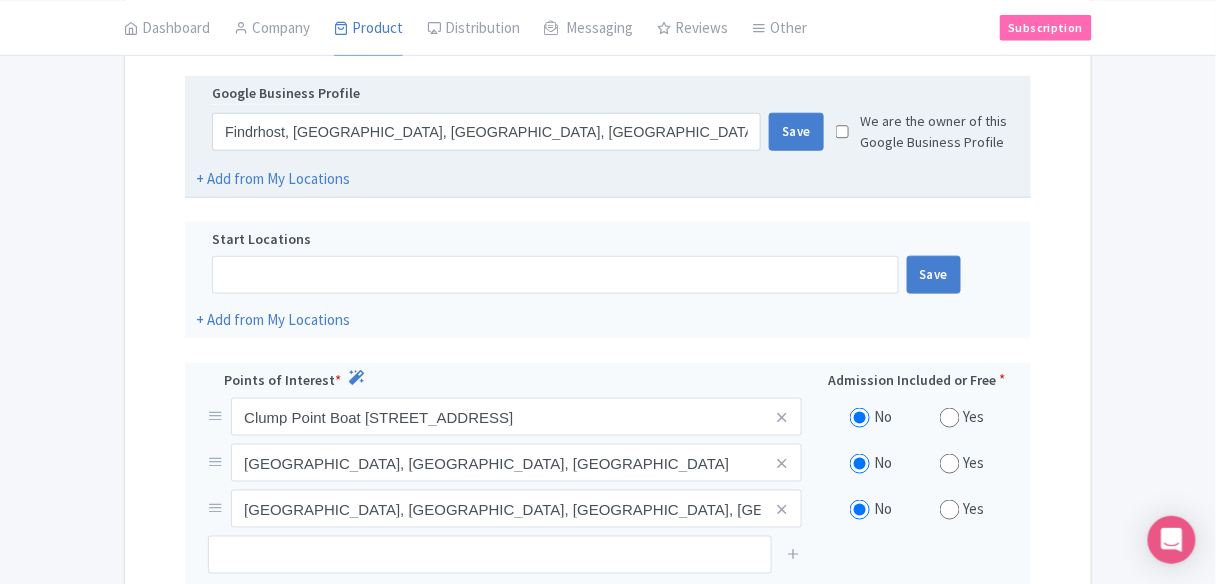 drag, startPoint x: 840, startPoint y: 133, endPoint x: 798, endPoint y: 142, distance: 42.953465 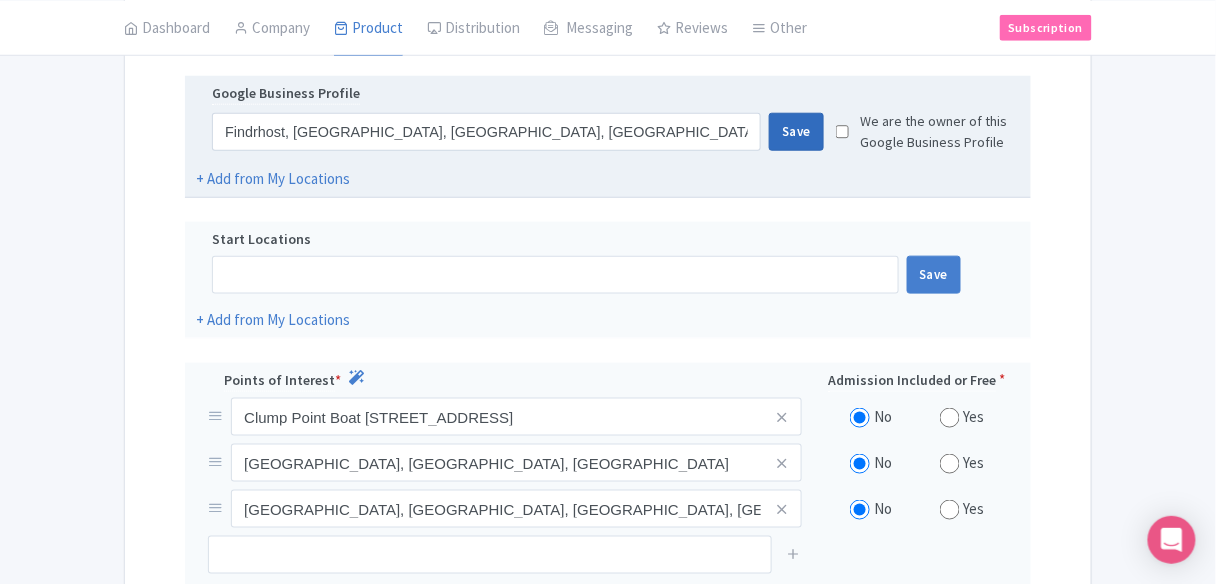 checkbox on "true" 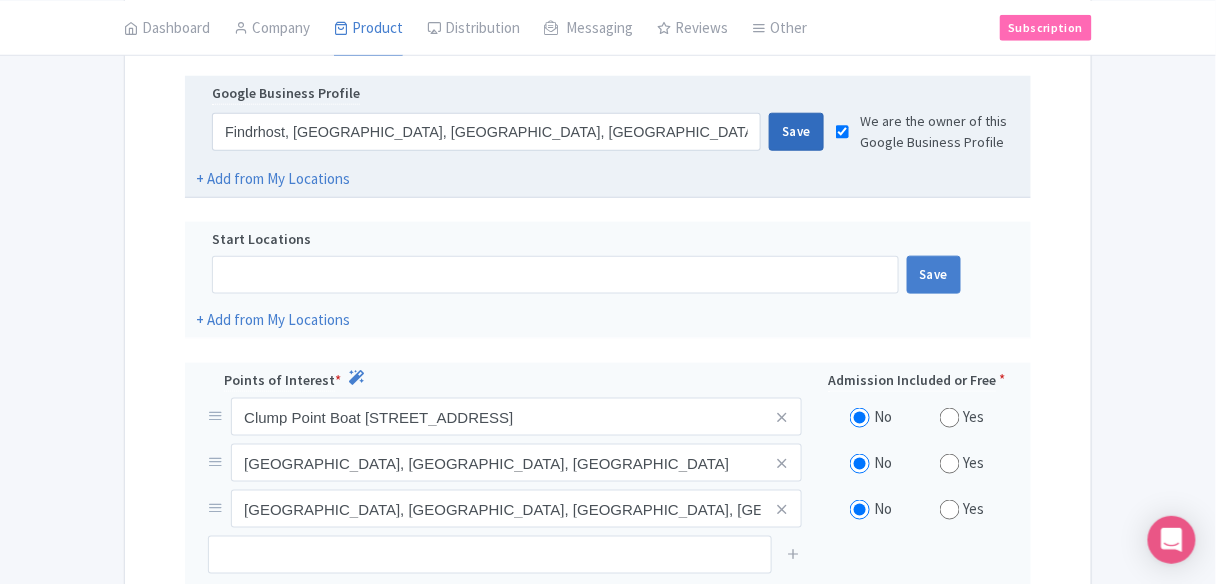 click on "Save" at bounding box center [796, 132] 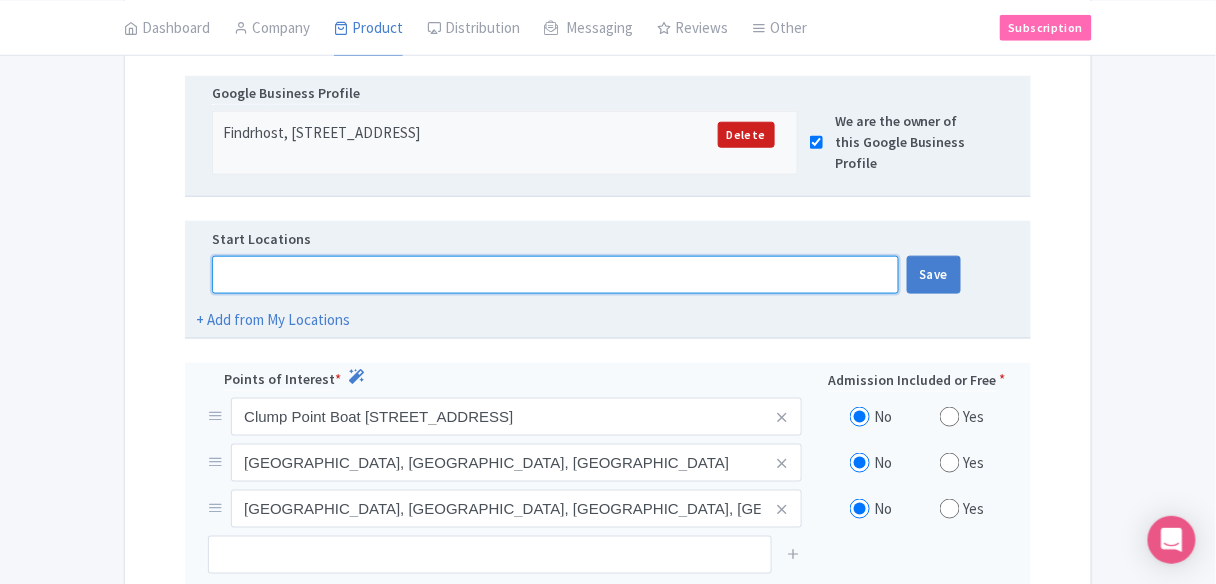 click at bounding box center (555, 275) 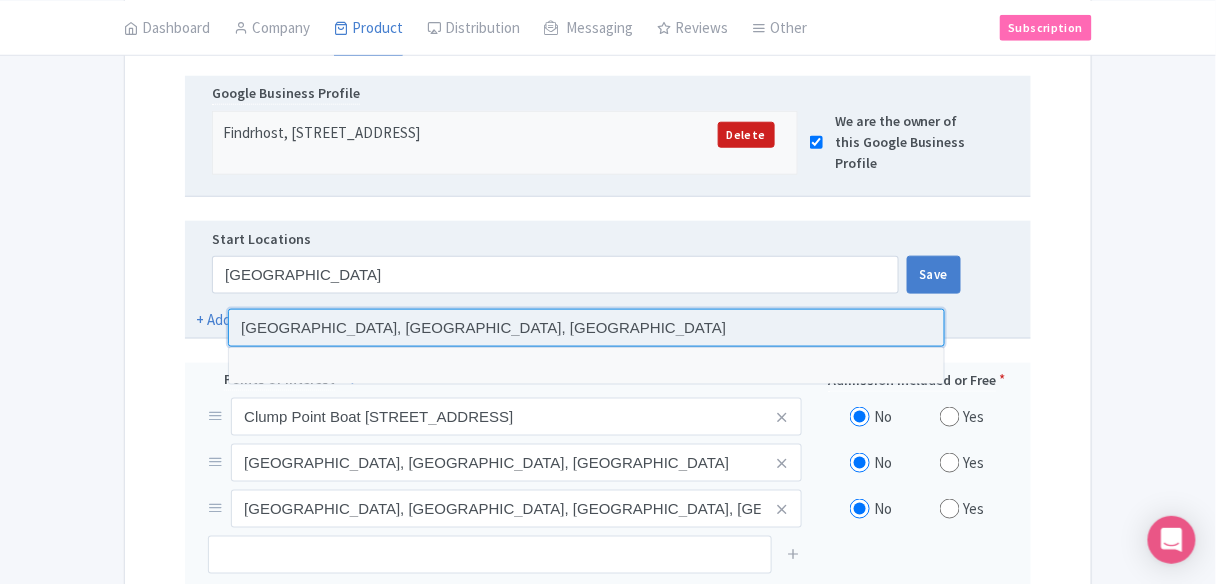 click at bounding box center (586, 328) 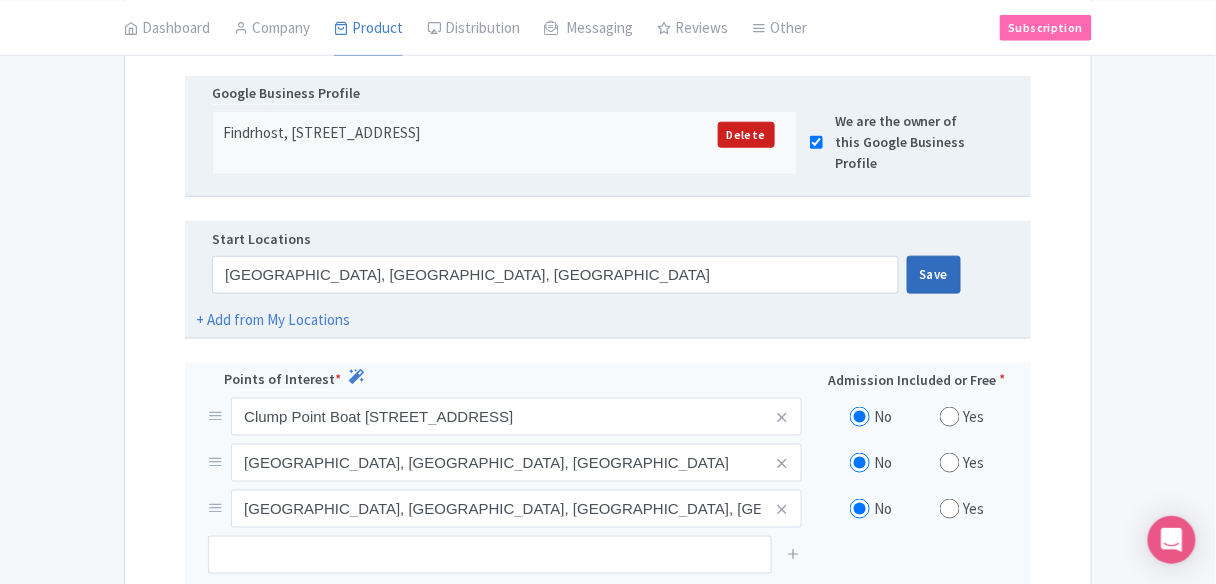 click on "Save" at bounding box center (934, 275) 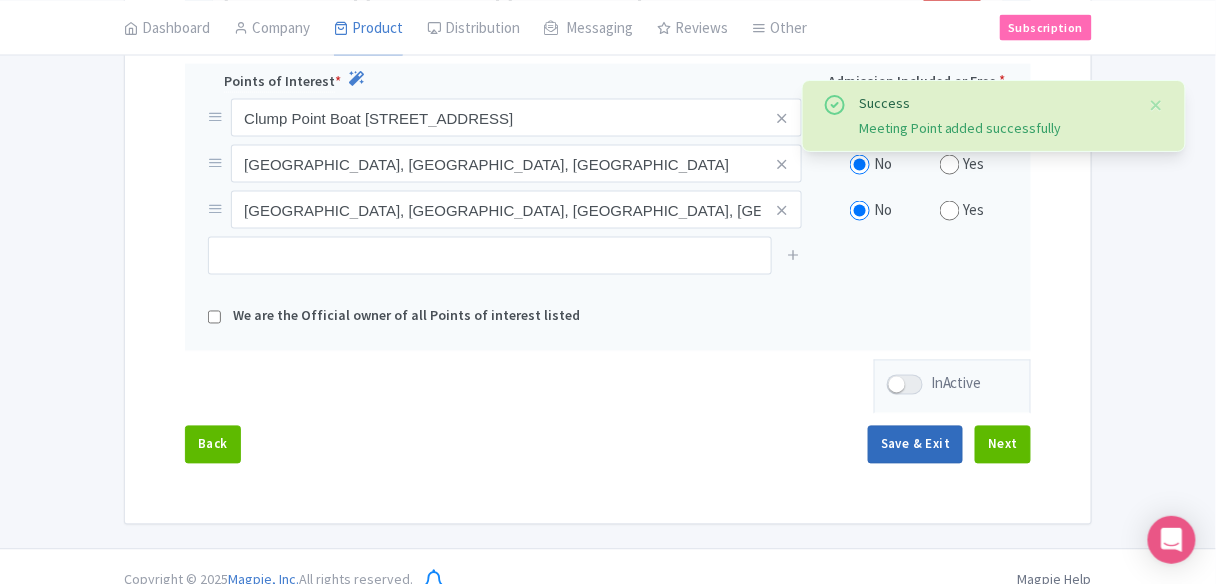 scroll, scrollTop: 717, scrollLeft: 0, axis: vertical 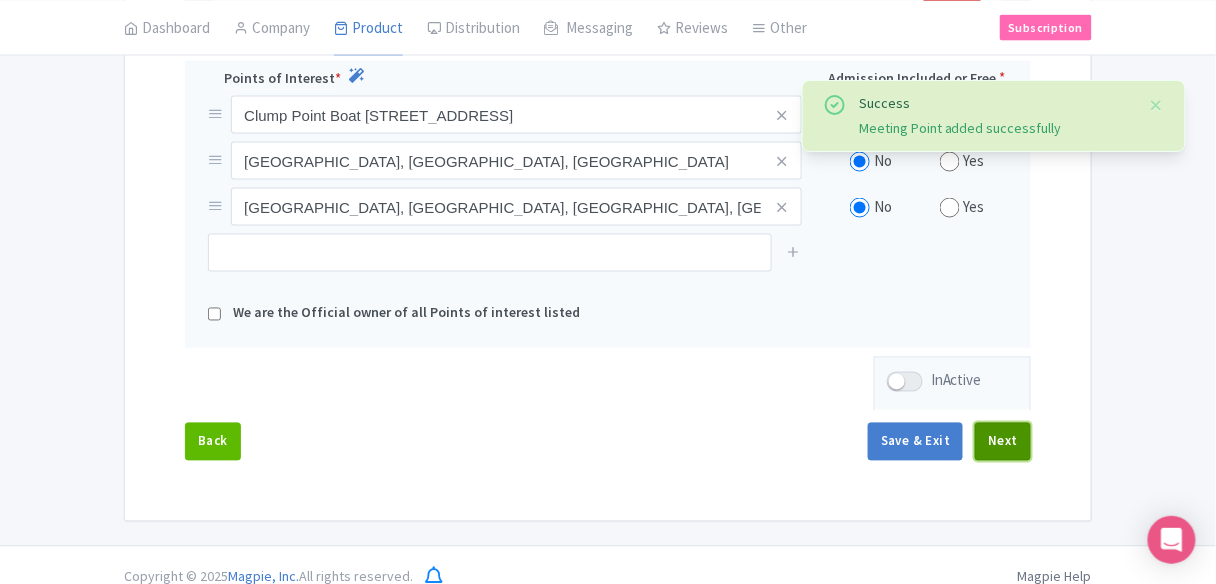 click on "Next" at bounding box center (1003, 442) 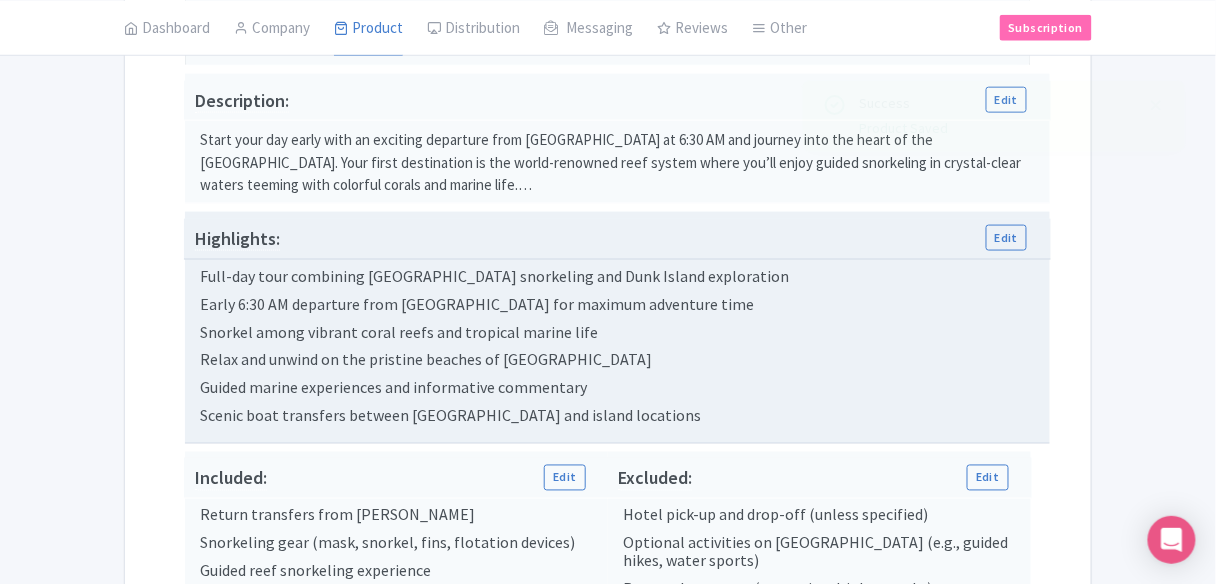 scroll, scrollTop: 397, scrollLeft: 0, axis: vertical 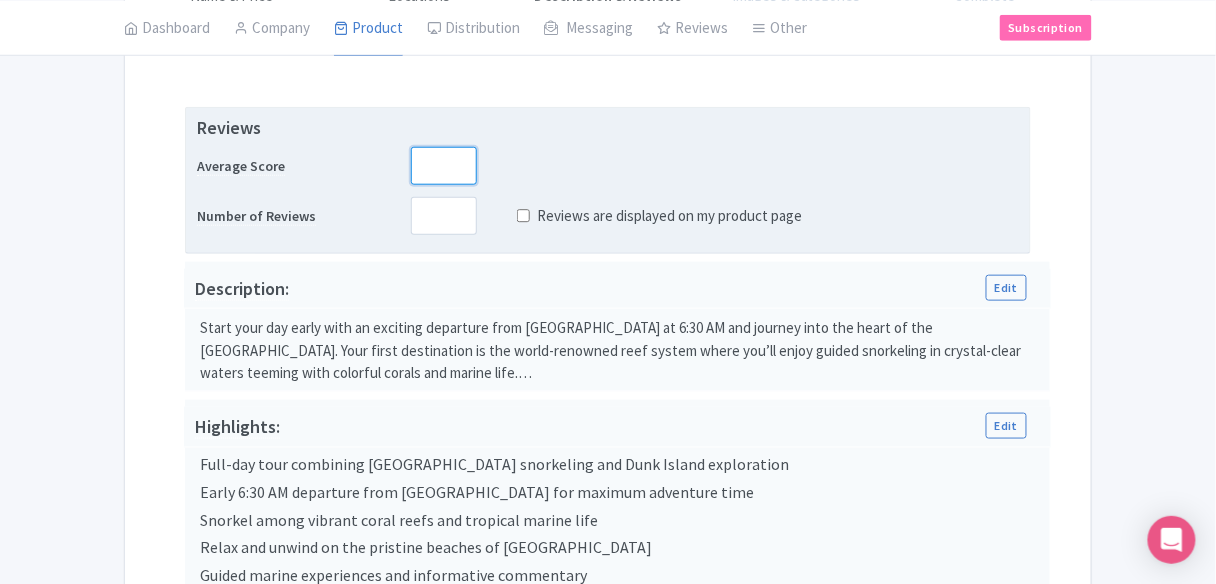 click at bounding box center [444, 166] 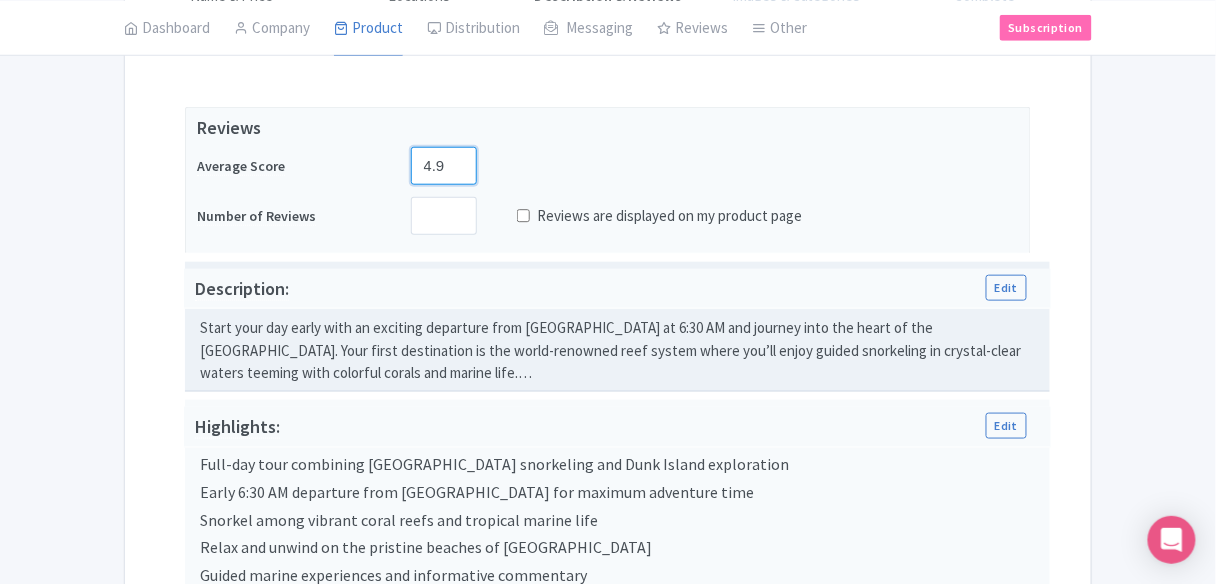 type on "4.9" 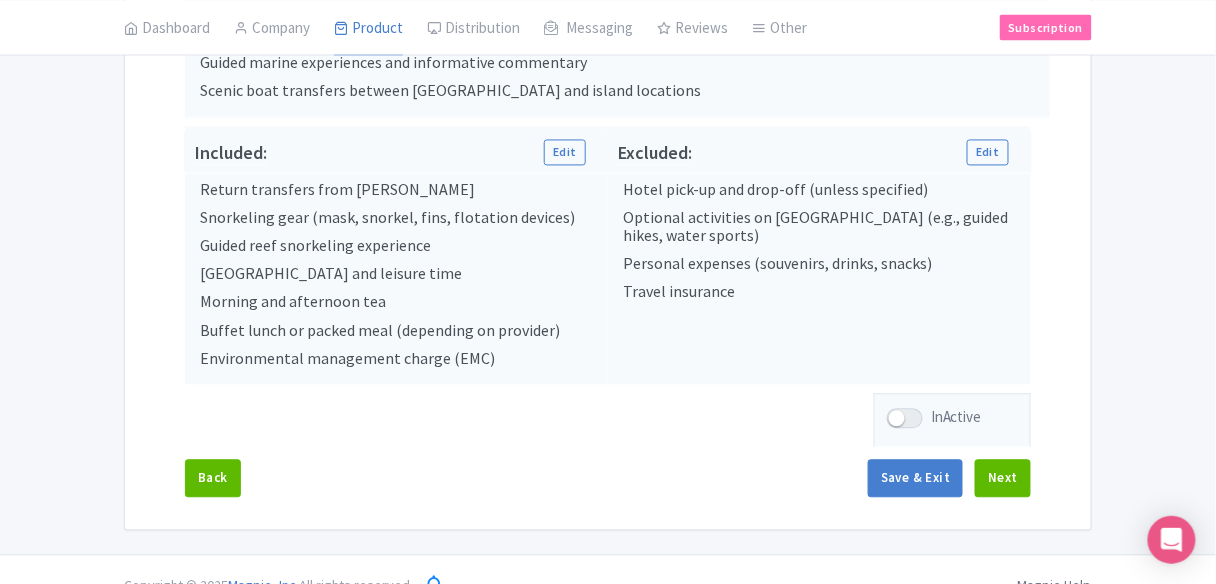 scroll, scrollTop: 935, scrollLeft: 0, axis: vertical 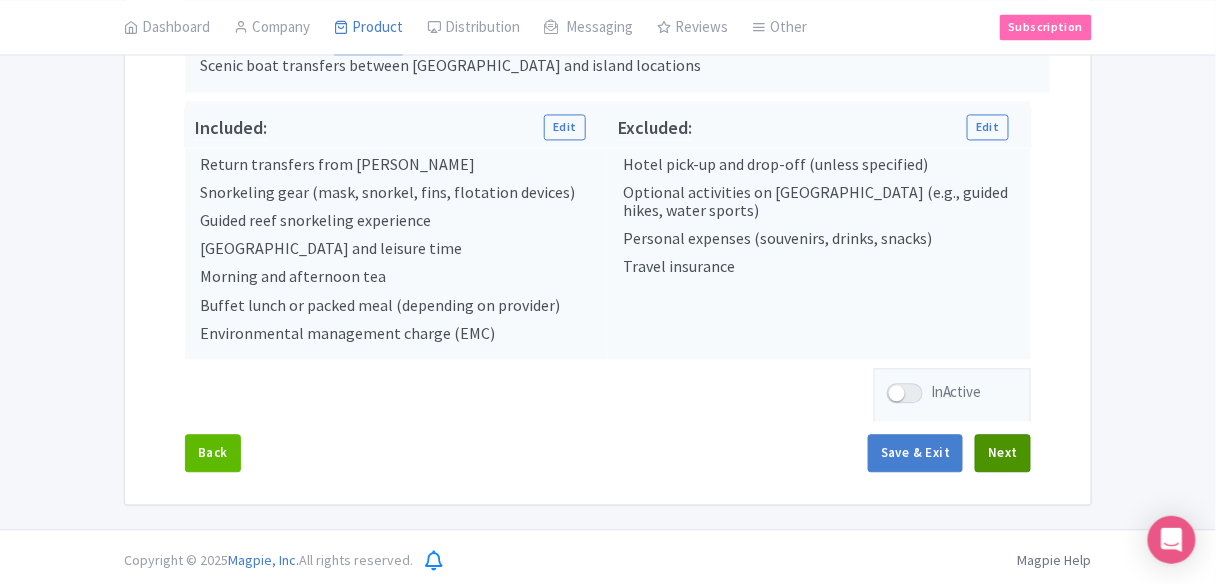 type on "160" 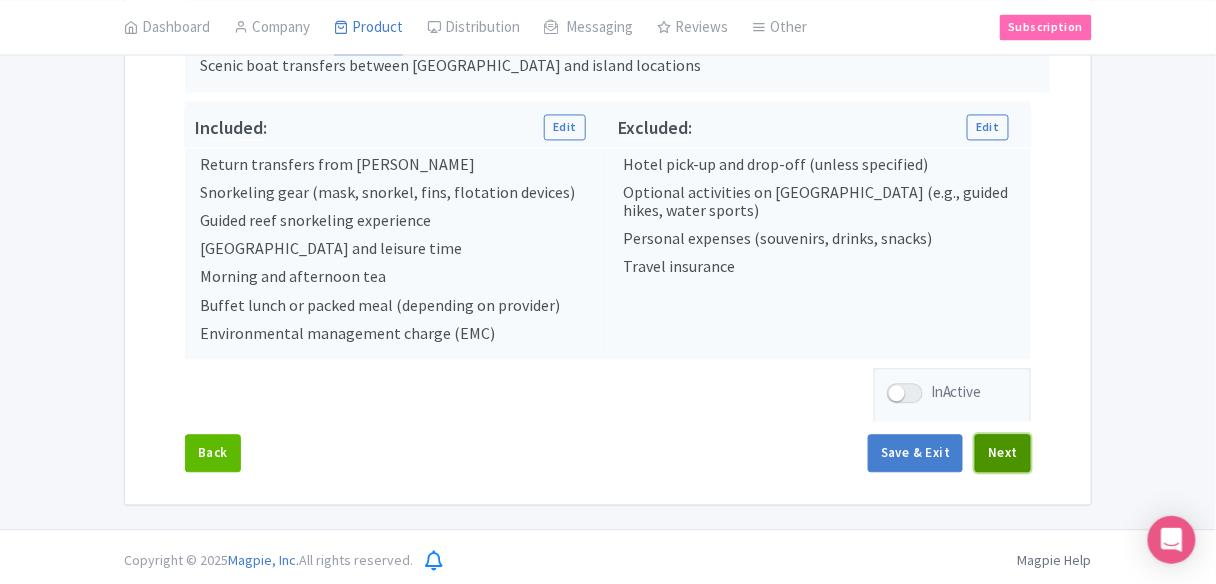 click on "Next" at bounding box center [1003, 454] 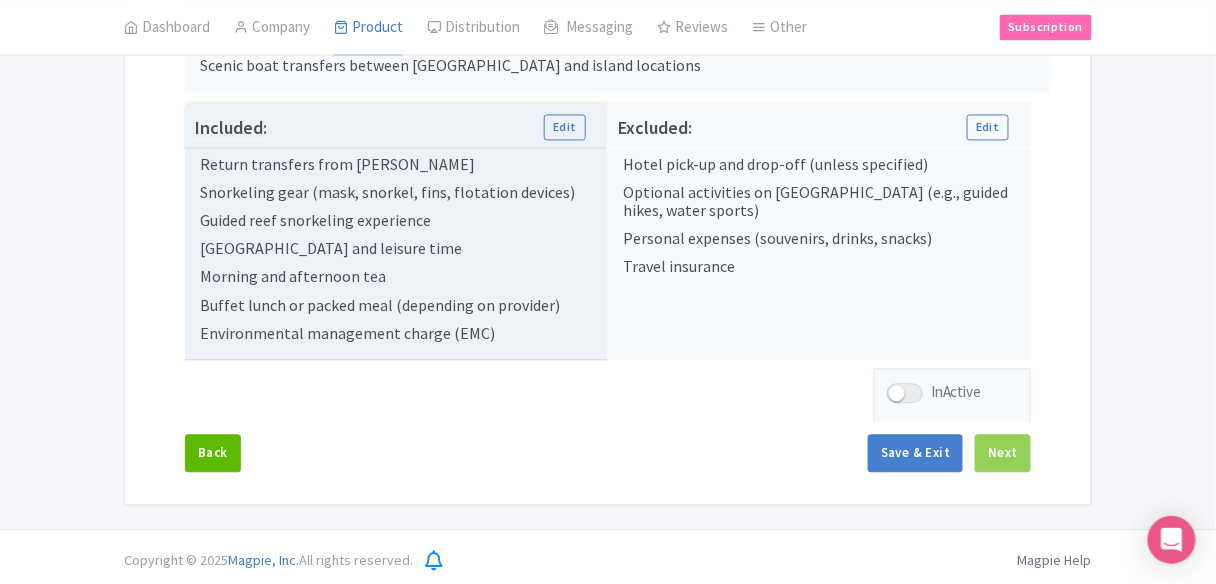 scroll, scrollTop: 378, scrollLeft: 0, axis: vertical 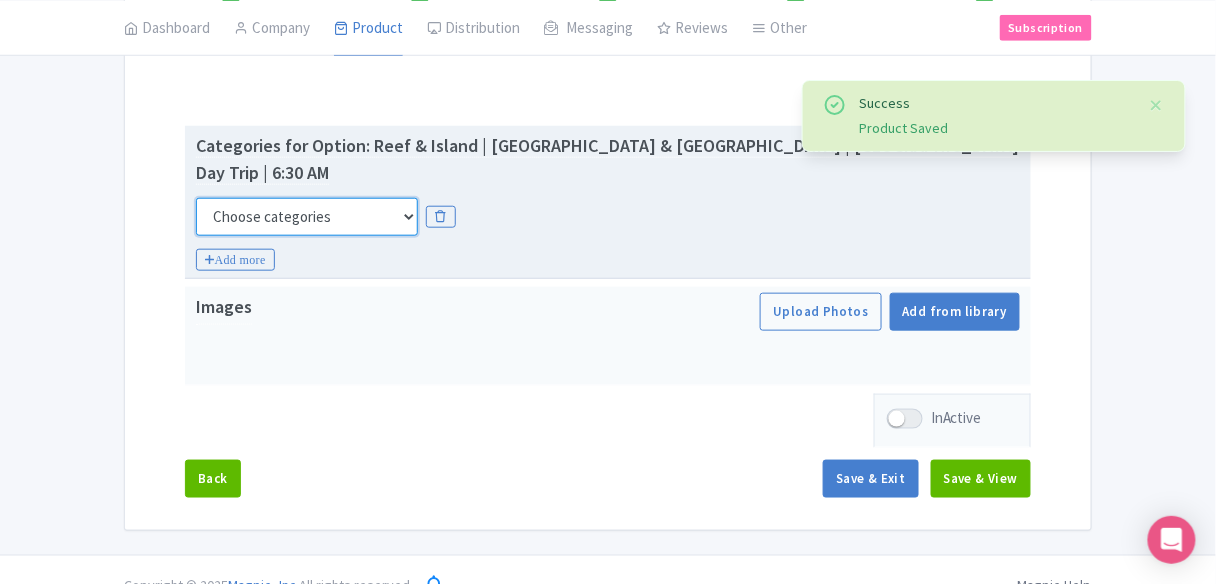 click on "Choose categories Adults Only
Animals
Audio Guide
Beaches
Bike Tours
Boat Tours
City Cards
Classes
Day Trips
Family Friendly
Fast Track
Food
Guided Tours
History
Hop On Hop Off
Literature
Live Music
Museums
Nightlife
Outdoors
Private Tours
Romantic
Self Guided
Small Group Tours
Sports
Theme Parks
Walking Tours
Wheelchair Accessible
Recurring Events" at bounding box center (307, 217) 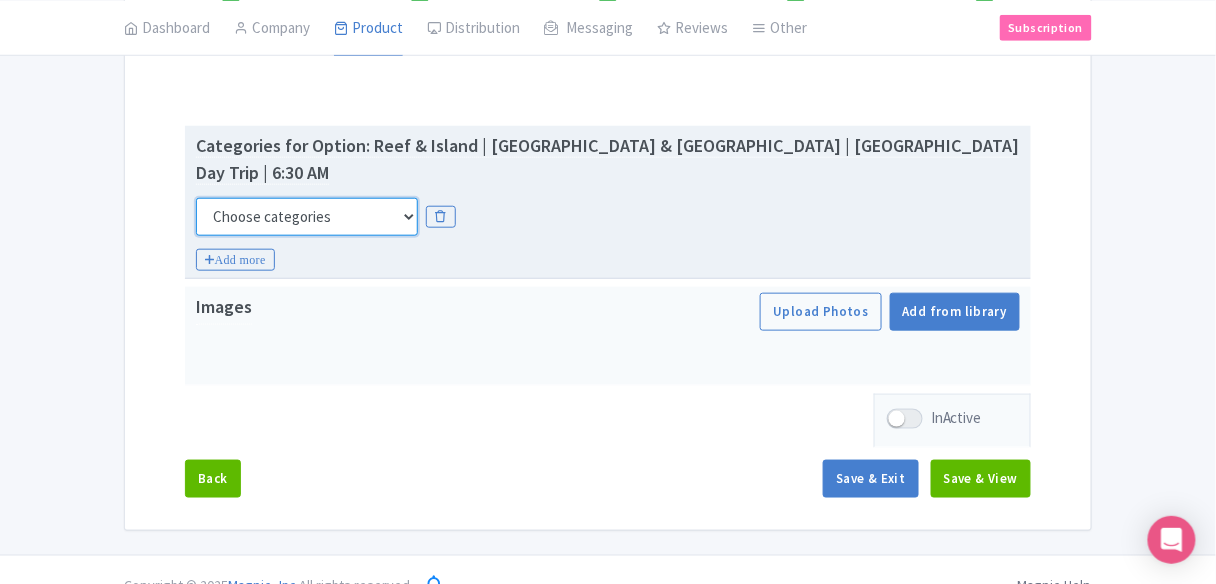click on "Choose categories Adults Only
Animals
Audio Guide
Beaches
Bike Tours
Boat Tours
City Cards
Classes
Day Trips
Family Friendly
Fast Track
Food
Guided Tours
History
Hop On Hop Off
Literature
Live Music
Museums
Nightlife
Outdoors
Private Tours
Romantic
Self Guided
Small Group Tours
Sports
Theme Parks
Walking Tours
Wheelchair Accessible
Recurring Events" at bounding box center (307, 217) 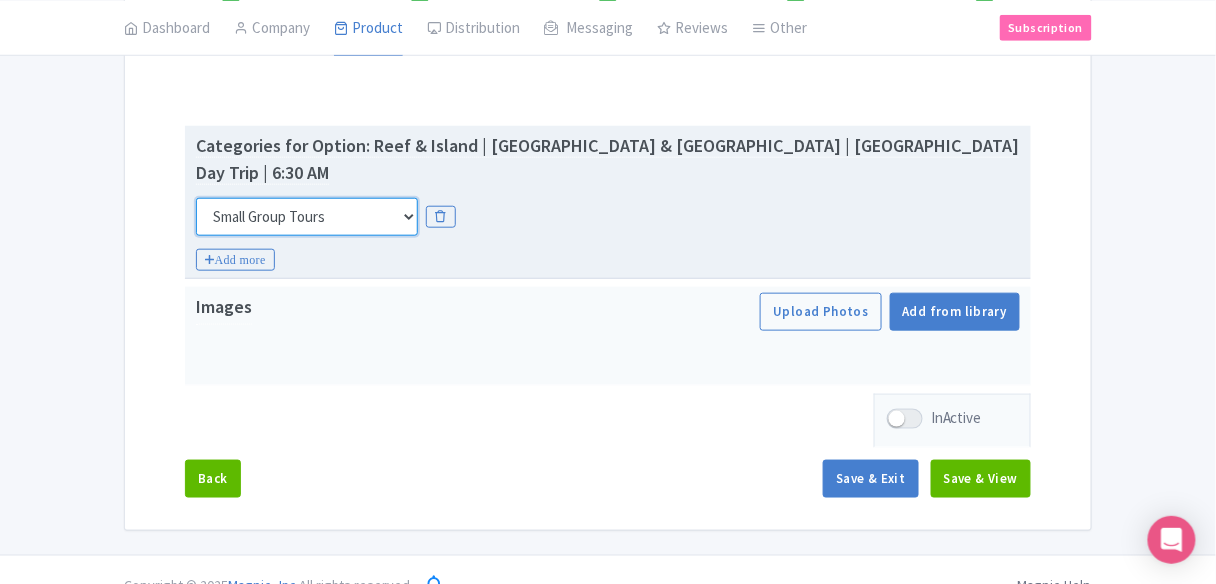 click on "Choose categories Adults Only
Animals
Audio Guide
Beaches
Bike Tours
Boat Tours
City Cards
Classes
Day Trips
Family Friendly
Fast Track
Food
Guided Tours
History
Hop On Hop Off
Literature
Live Music
Museums
Nightlife
Outdoors
Private Tours
Romantic
Self Guided
Small Group Tours
Sports
Theme Parks
Walking Tours
Wheelchair Accessible
Recurring Events" at bounding box center (307, 217) 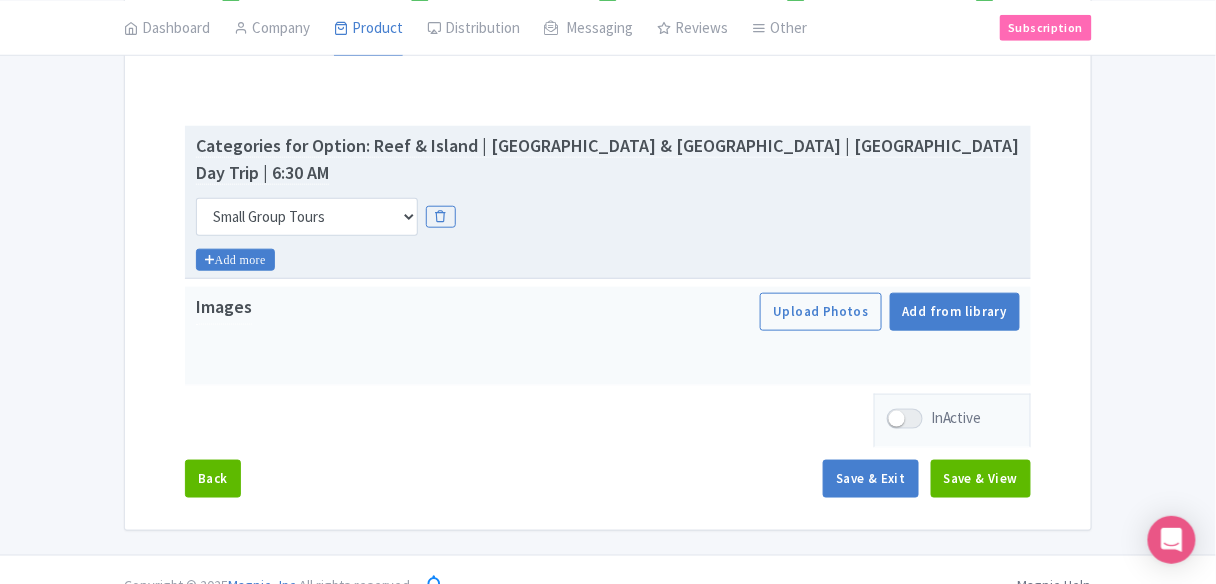 click on "Add more" at bounding box center [235, 260] 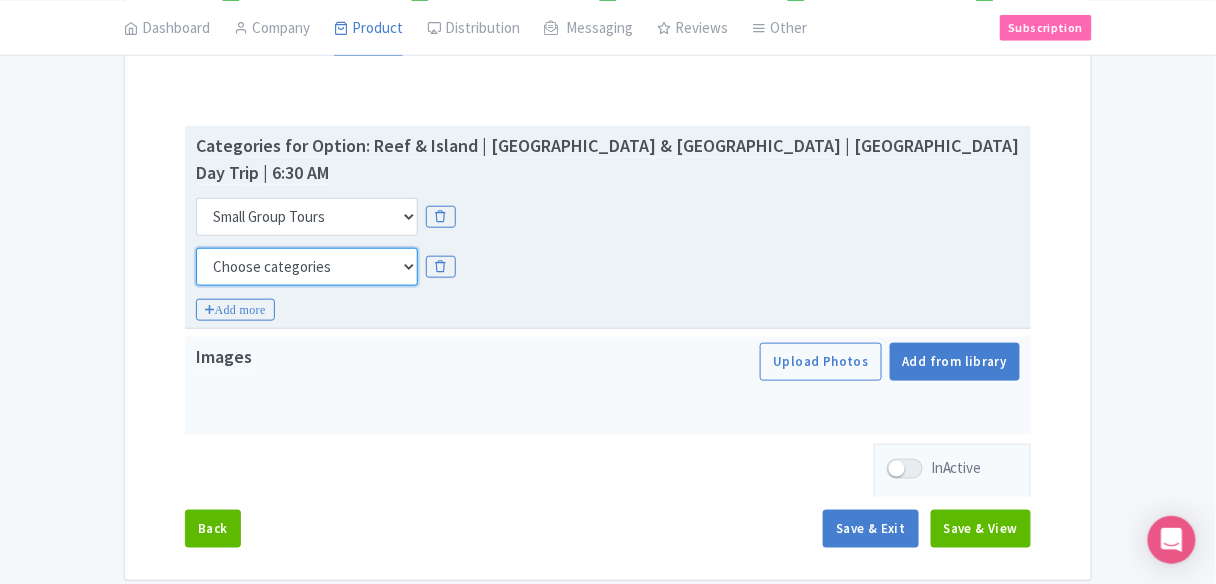 click on "Choose categories Adults Only
Animals
Audio Guide
Beaches
Bike Tours
Boat Tours
City Cards
Classes
Day Trips
Family Friendly
Fast Track
Food
Guided Tours
History
Hop On Hop Off
Literature
Live Music
Museums
Nightlife
Outdoors
Private Tours
Romantic
Self Guided
Small Group Tours
Sports
Theme Parks
Walking Tours
Wheelchair Accessible
Recurring Events" at bounding box center (307, 267) 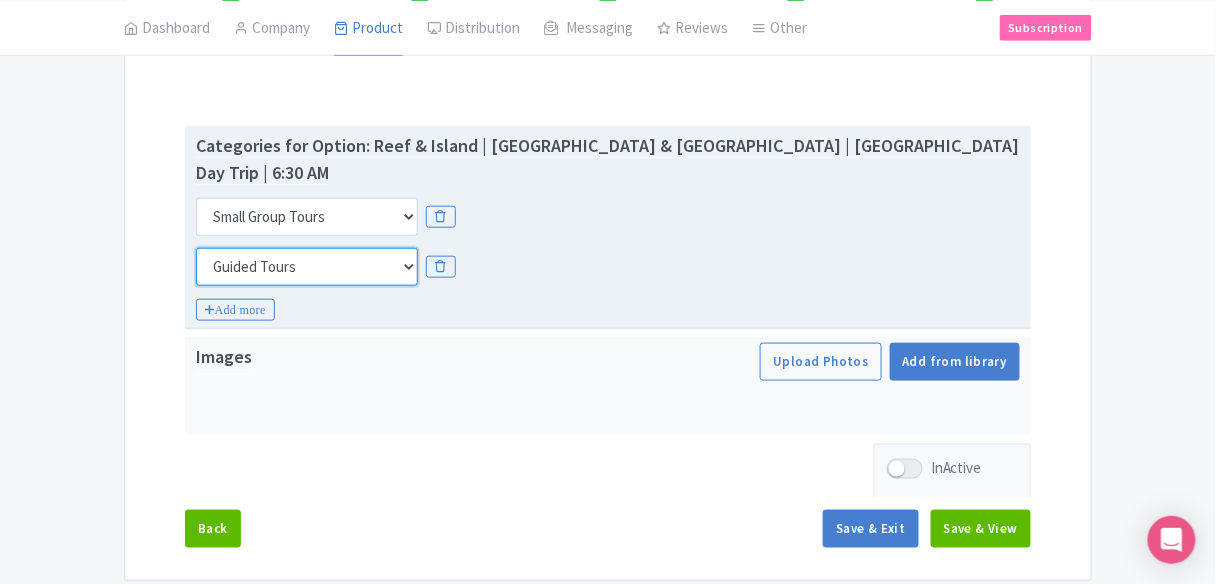 click on "Choose categories Adults Only
Animals
Audio Guide
Beaches
Bike Tours
Boat Tours
City Cards
Classes
Day Trips
Family Friendly
Fast Track
Food
Guided Tours
History
Hop On Hop Off
Literature
Live Music
Museums
Nightlife
Outdoors
Private Tours
Romantic
Self Guided
Small Group Tours
Sports
Theme Parks
Walking Tours
Wheelchair Accessible
Recurring Events" at bounding box center [307, 267] 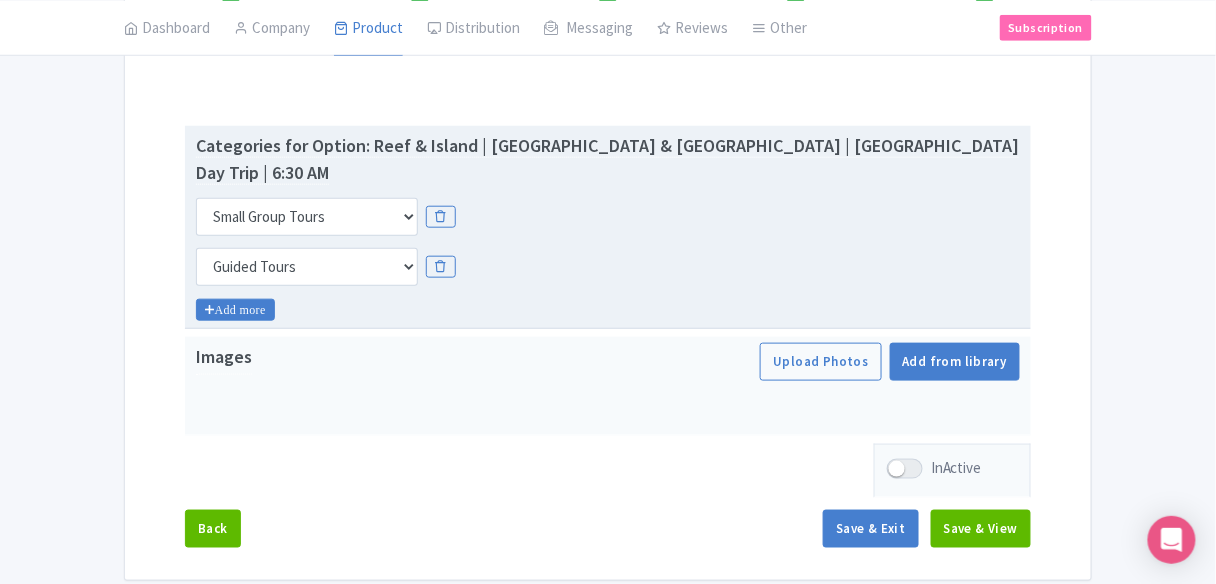 click on "Add more" at bounding box center [235, 310] 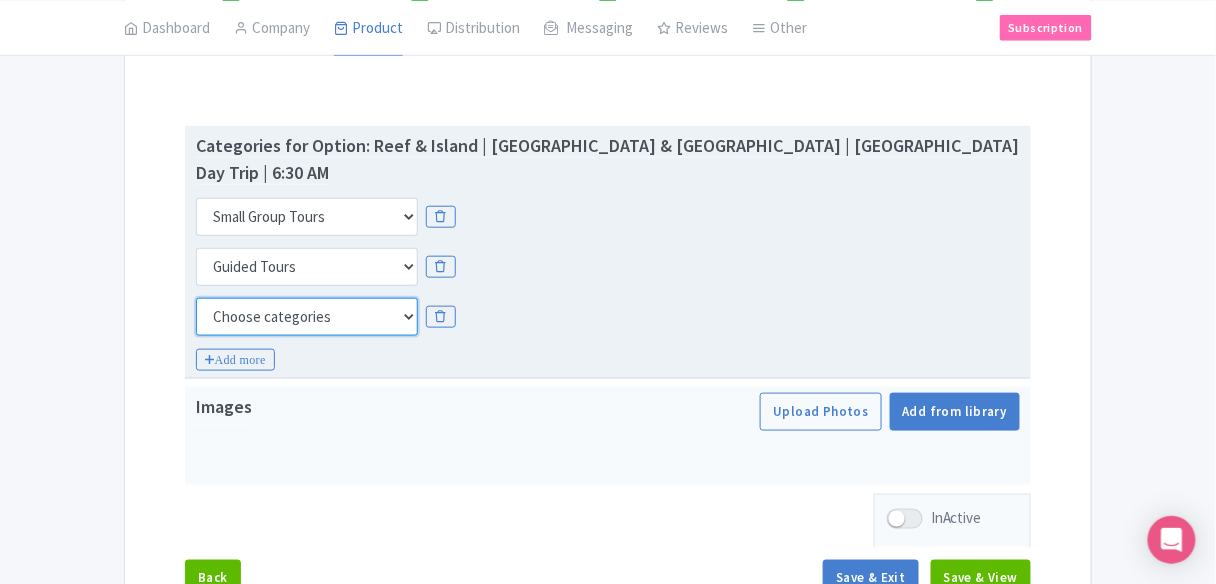 click on "Choose categories Adults Only
Animals
Audio Guide
Beaches
Bike Tours
Boat Tours
City Cards
Classes
Day Trips
Family Friendly
Fast Track
Food
Guided Tours
History
Hop On Hop Off
Literature
Live Music
Museums
Nightlife
Outdoors
Private Tours
Romantic
Self Guided
Small Group Tours
Sports
Theme Parks
Walking Tours
Wheelchair Accessible
Recurring Events" at bounding box center (307, 317) 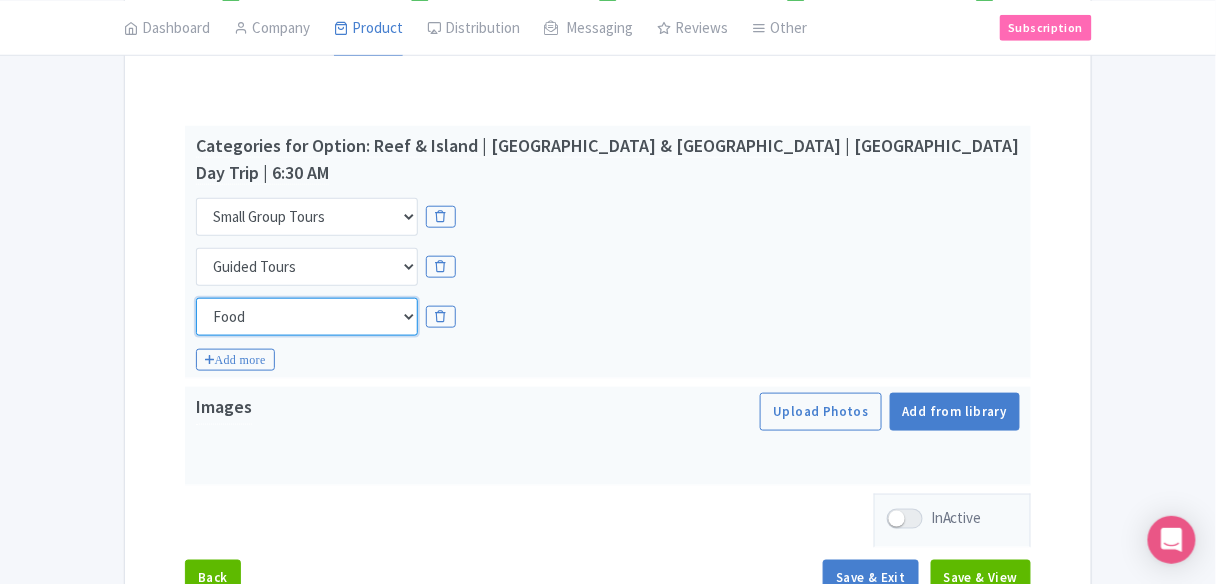 click on "Choose categories Adults Only
Animals
Audio Guide
Beaches
Bike Tours
Boat Tours
City Cards
Classes
Day Trips
Family Friendly
Fast Track
Food
Guided Tours
History
Hop On Hop Off
Literature
Live Music
Museums
Nightlife
Outdoors
Private Tours
Romantic
Self Guided
Small Group Tours
Sports
Theme Parks
Walking Tours
Wheelchair Accessible
Recurring Events" at bounding box center [307, 317] 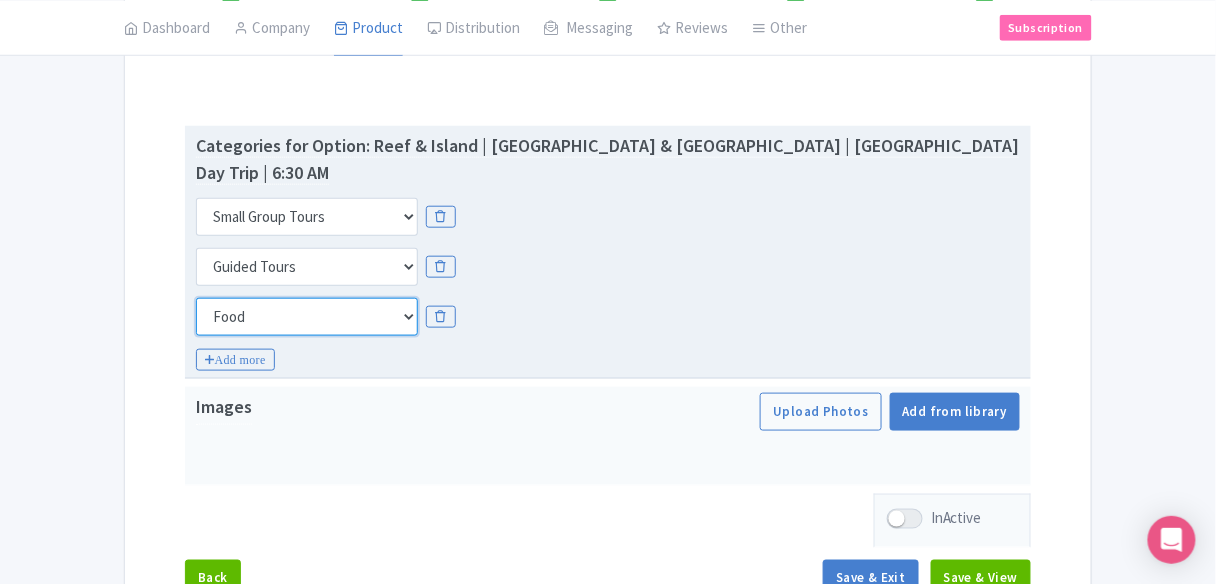 click on "Choose categories Adults Only
Animals
Audio Guide
Beaches
Bike Tours
Boat Tours
City Cards
Classes
Day Trips
Family Friendly
Fast Track
Food
Guided Tours
History
Hop On Hop Off
Literature
Live Music
Museums
Nightlife
Outdoors
Private Tours
Romantic
Self Guided
Small Group Tours
Sports
Theme Parks
Walking Tours
Wheelchair Accessible
Recurring Events" at bounding box center (307, 317) 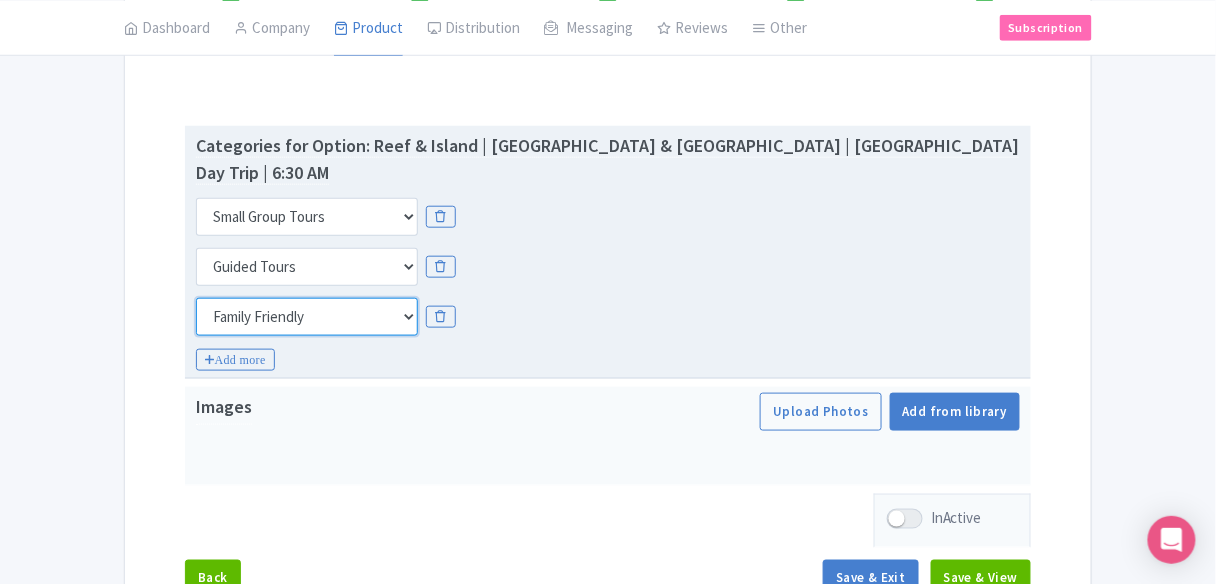 click on "Choose categories Adults Only
Animals
Audio Guide
Beaches
Bike Tours
Boat Tours
City Cards
Classes
Day Trips
Family Friendly
Fast Track
Food
Guided Tours
History
Hop On Hop Off
Literature
Live Music
Museums
Nightlife
Outdoors
Private Tours
Romantic
Self Guided
Small Group Tours
Sports
Theme Parks
Walking Tours
Wheelchair Accessible
Recurring Events" at bounding box center (307, 317) 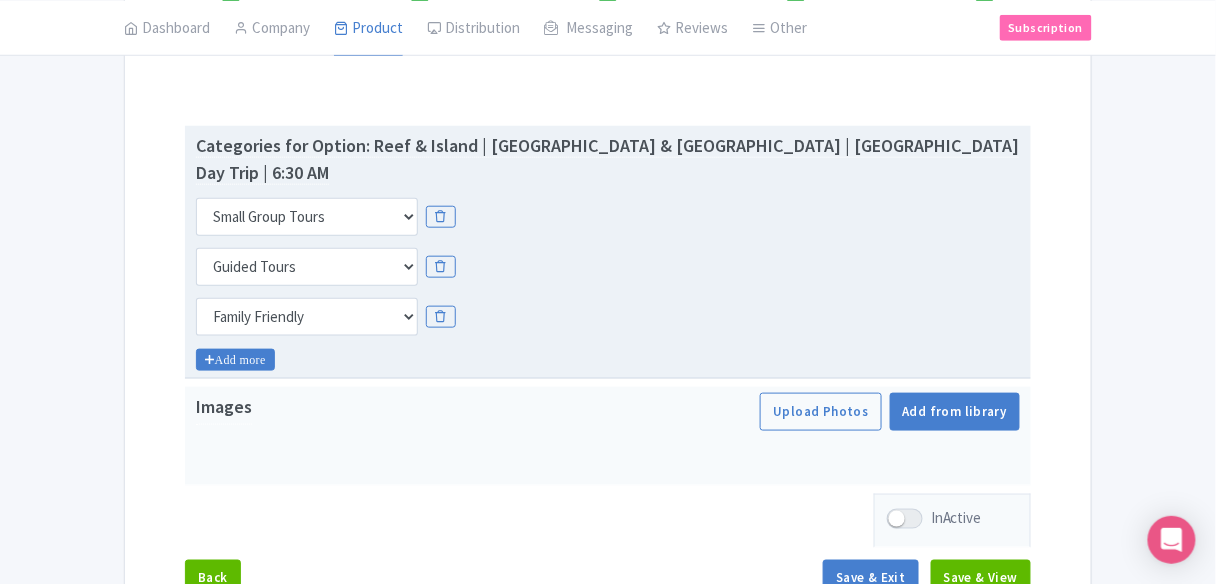 click on "Add more" at bounding box center (235, 360) 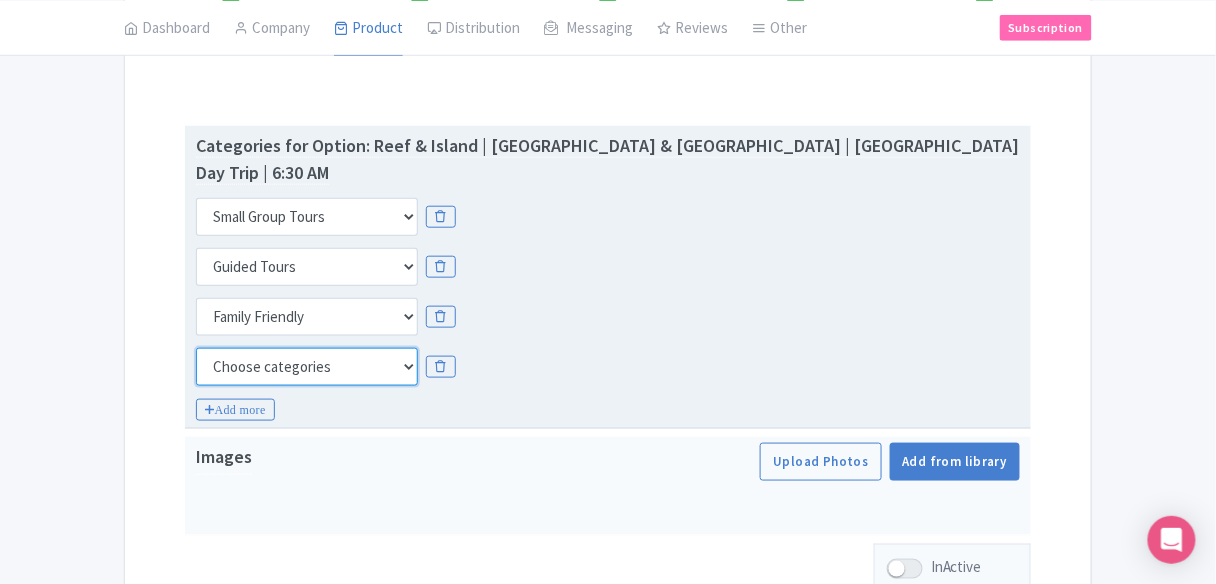 drag, startPoint x: 220, startPoint y: 325, endPoint x: 230, endPoint y: 319, distance: 11.661903 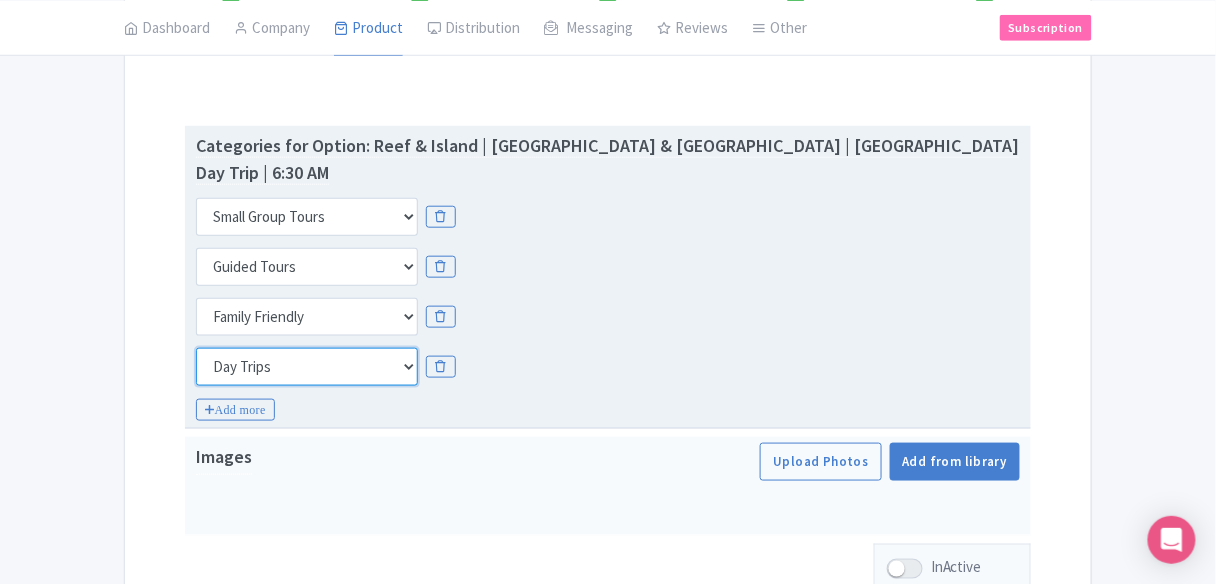 click on "Choose categories Adults Only
Animals
Audio Guide
Beaches
Bike Tours
Boat Tours
City Cards
Classes
Day Trips
Family Friendly
Fast Track
Food
Guided Tours
History
Hop On Hop Off
Literature
Live Music
Museums
Nightlife
Outdoors
Private Tours
Romantic
Self Guided
Small Group Tours
Sports
Theme Parks
Walking Tours
Wheelchair Accessible
Recurring Events" at bounding box center [307, 367] 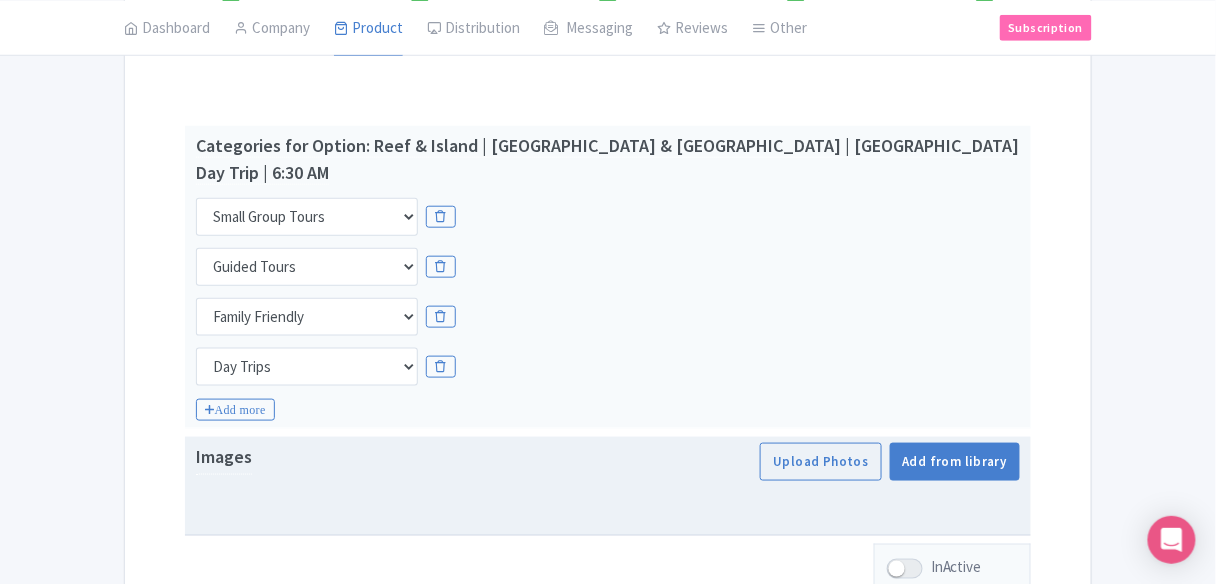 click on "Images
Upload Photos
Save image to library?
Yes
No
Images in library can be reused later by other products
Add from library" at bounding box center [608, 462] 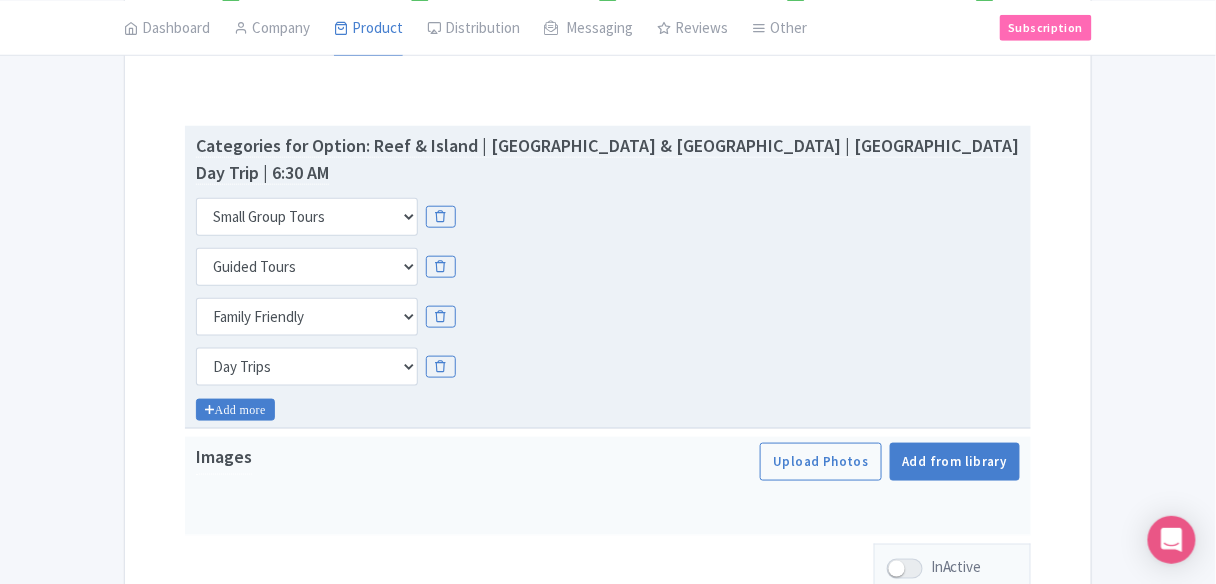 click on "Add more" at bounding box center (235, 410) 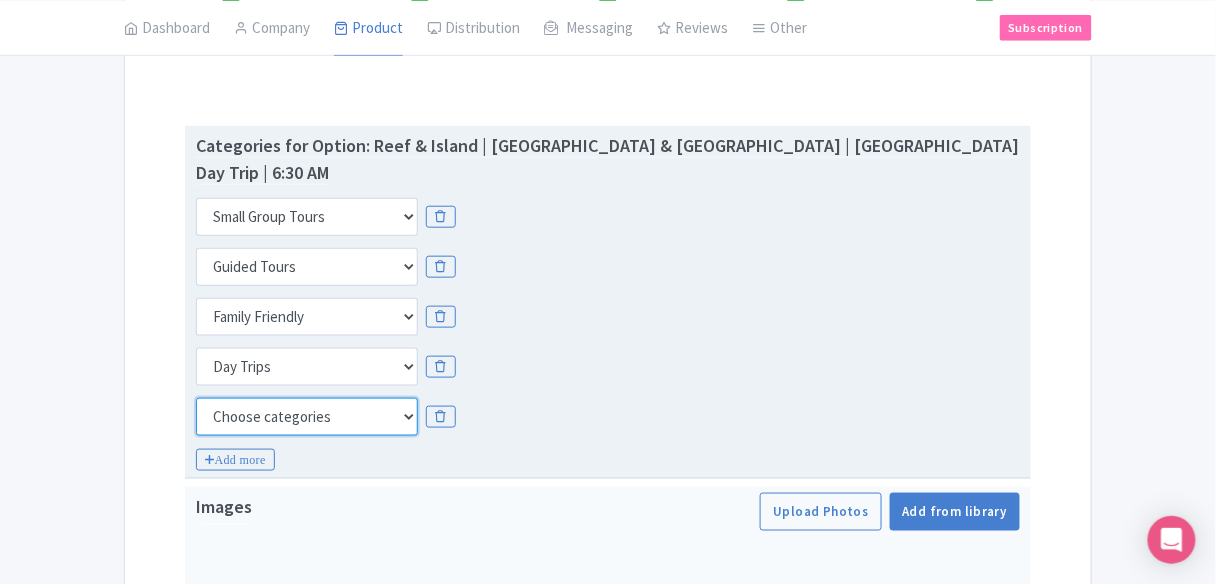 click on "Choose categories Adults Only
Animals
Audio Guide
Beaches
Bike Tours
Boat Tours
City Cards
Classes
Day Trips
Family Friendly
Fast Track
Food
Guided Tours
History
Hop On Hop Off
Literature
Live Music
Museums
Nightlife
Outdoors
Private Tours
Romantic
Self Guided
Small Group Tours
Sports
Theme Parks
Walking Tours
Wheelchair Accessible
Recurring Events" at bounding box center (307, 417) 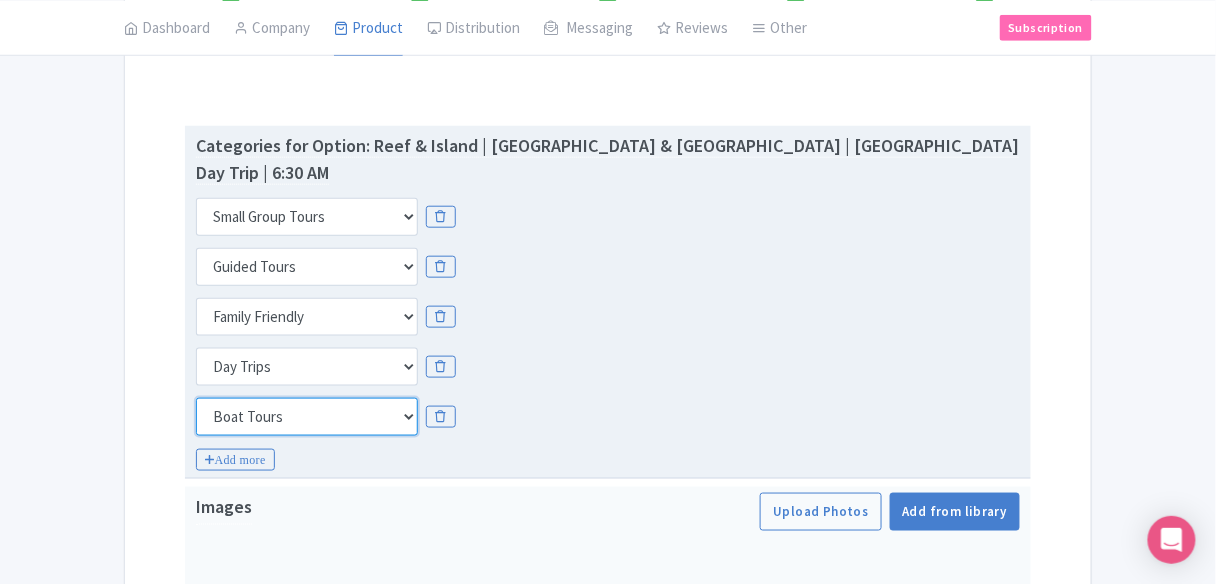 click on "Choose categories Adults Only
Animals
Audio Guide
Beaches
Bike Tours
Boat Tours
City Cards
Classes
Day Trips
Family Friendly
Fast Track
Food
Guided Tours
History
Hop On Hop Off
Literature
Live Music
Museums
Nightlife
Outdoors
Private Tours
Romantic
Self Guided
Small Group Tours
Sports
Theme Parks
Walking Tours
Wheelchair Accessible
Recurring Events" at bounding box center [307, 417] 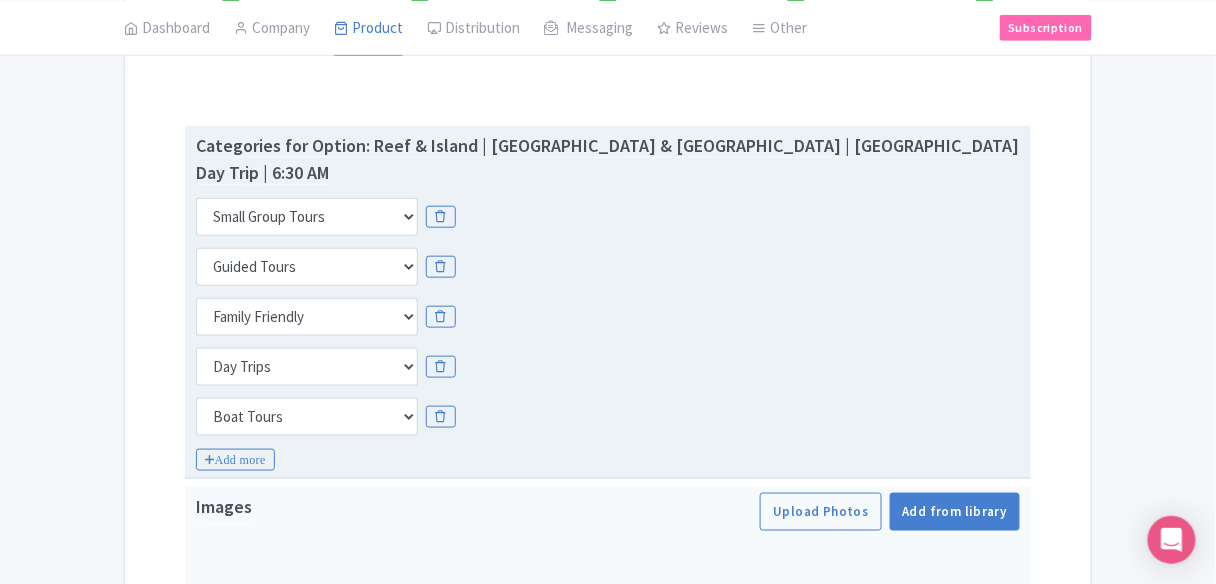 click on "Categories for Option: Reef & Island | Great Barrier Reef & Dunk Island | Cairns Day Trip | 6:30 AM
Choose categories Adults Only
Animals
Audio Guide
Beaches
Bike Tours
Boat Tours
City Cards
Classes
Day Trips
Family Friendly
Fast Track
Food
Guided Tours
History
Hop On Hop Off
Literature
Live Music
Museums
Nightlife
Outdoors
Private Tours
Romantic
Self Guided
Small Group Tours
Sports
Theme Parks
Walking Tours
Wheelchair Accessible
Recurring Events
Choose categories Adults Only
Animals
Audio Guide
Beaches
Bike Tours
Boat Tours
City Cards
Classes
Day Trips
Family Friendly
Fast Track
Food
Guided Tours
History
Hop On Hop Off
Literature
Live Music
Museums
Nightlife
Outdoors
Private Tours
Romantic
Self Guided
Small Group Tours
Sports
Theme Parks
Walking Tours
Wheelchair Accessible
Recurring Events
Choose categories Adults Only
Animals
Audio Guide
Beaches
Bike Tours" at bounding box center [608, 302] 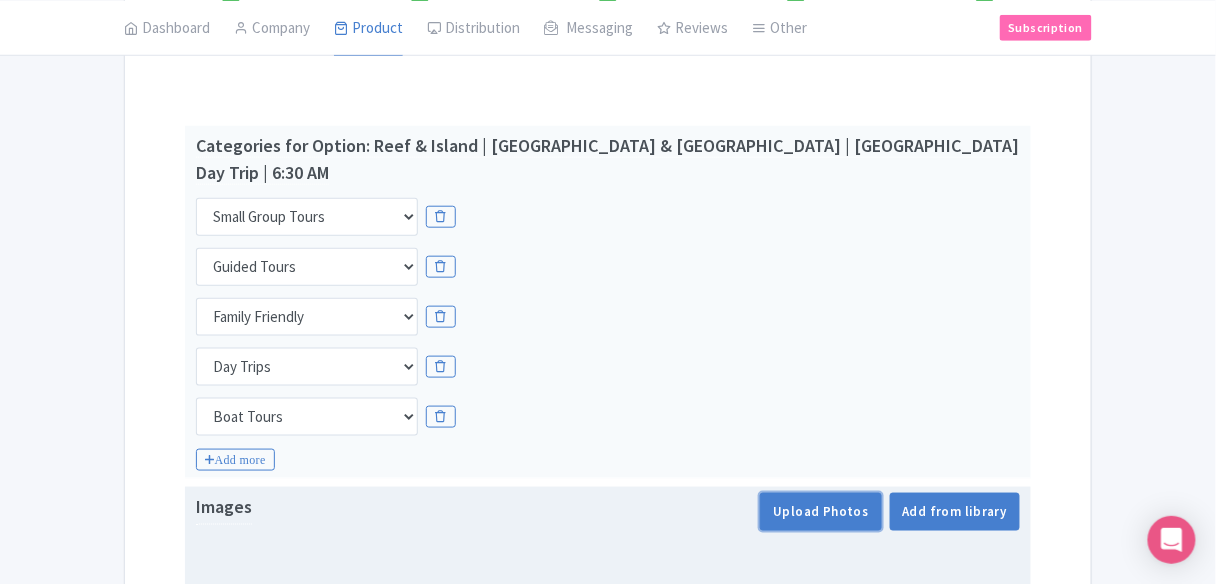 click on "Upload Photos" at bounding box center [820, 512] 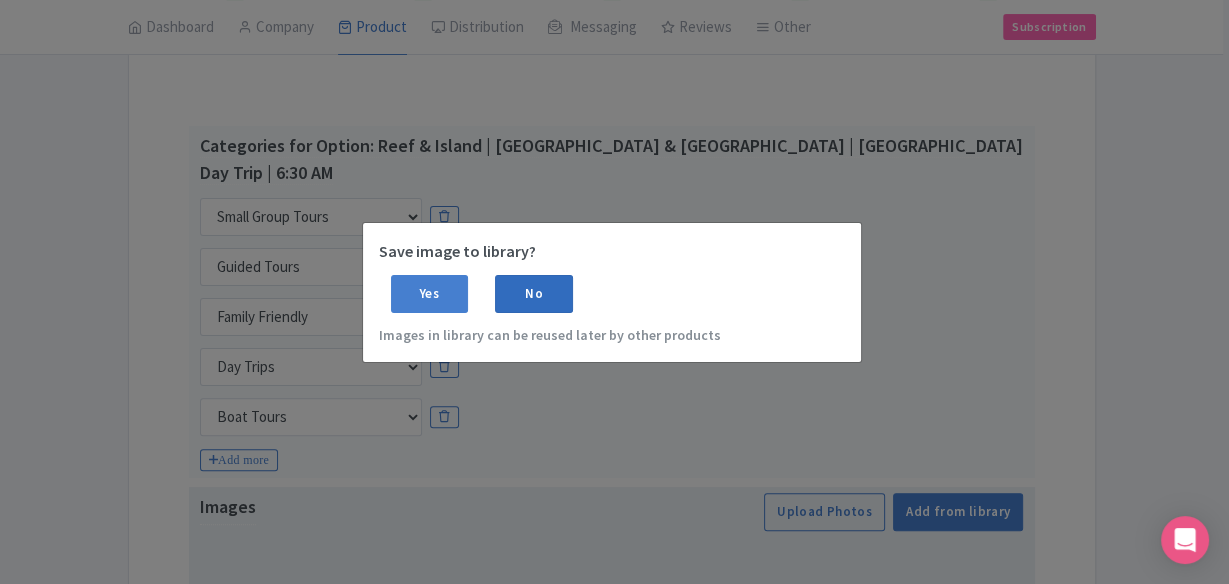 click on "No" at bounding box center (534, 294) 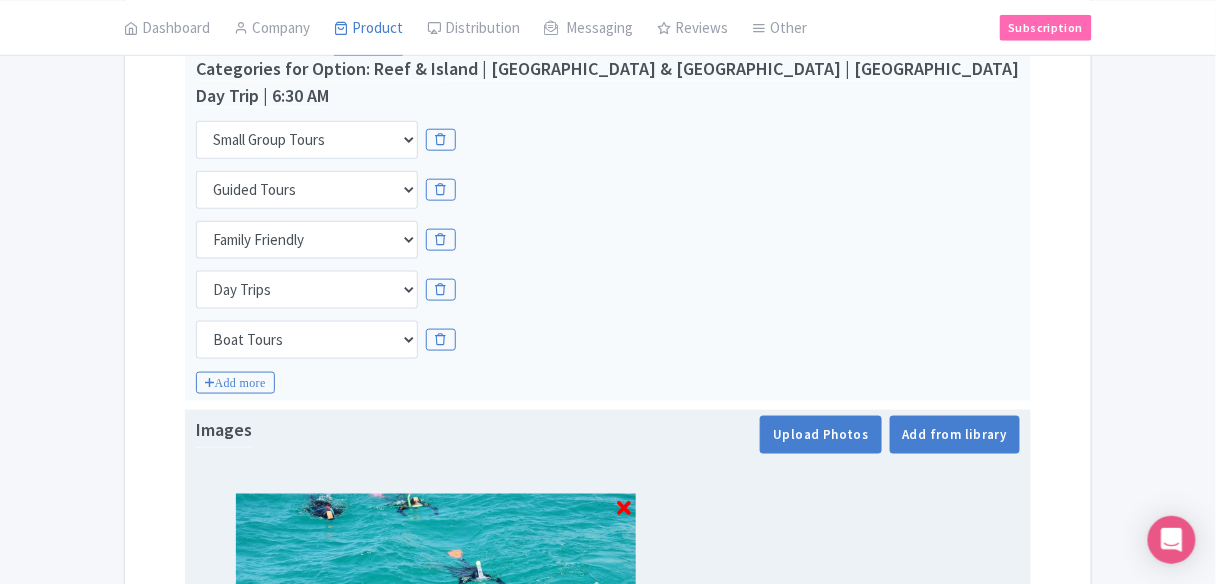 scroll, scrollTop: 458, scrollLeft: 0, axis: vertical 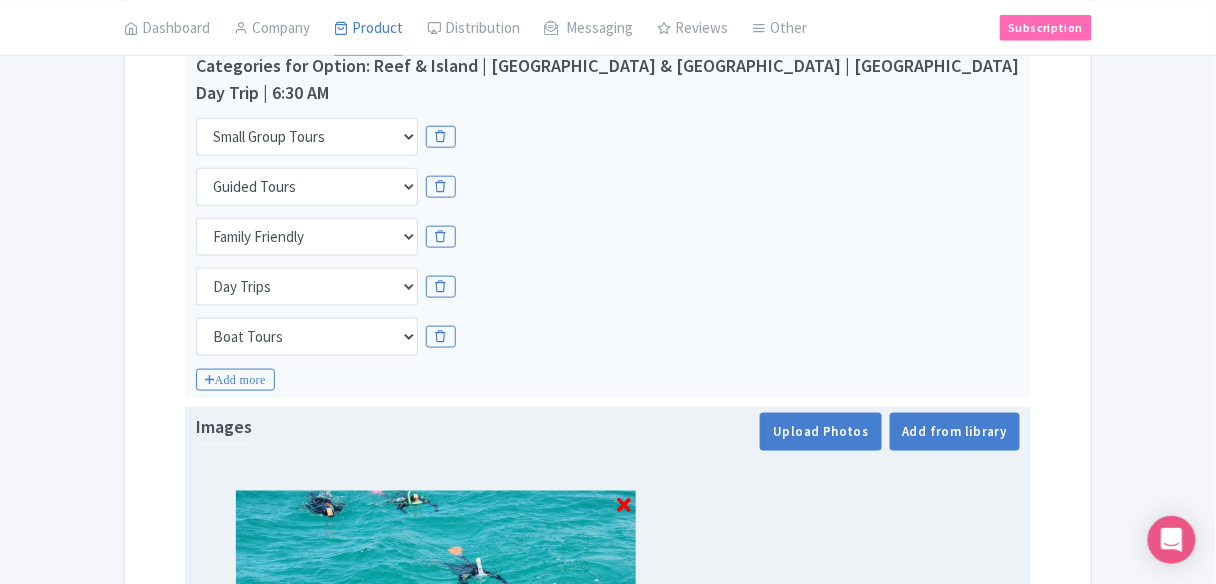 click at bounding box center [608, 616] 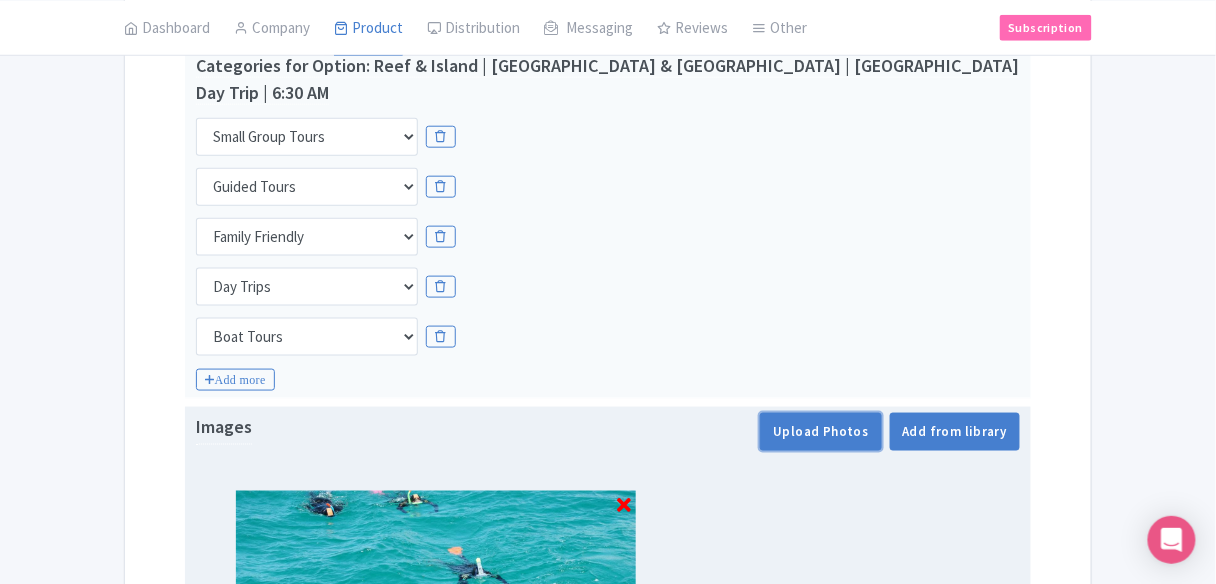 click on "Upload Photos" at bounding box center [820, 432] 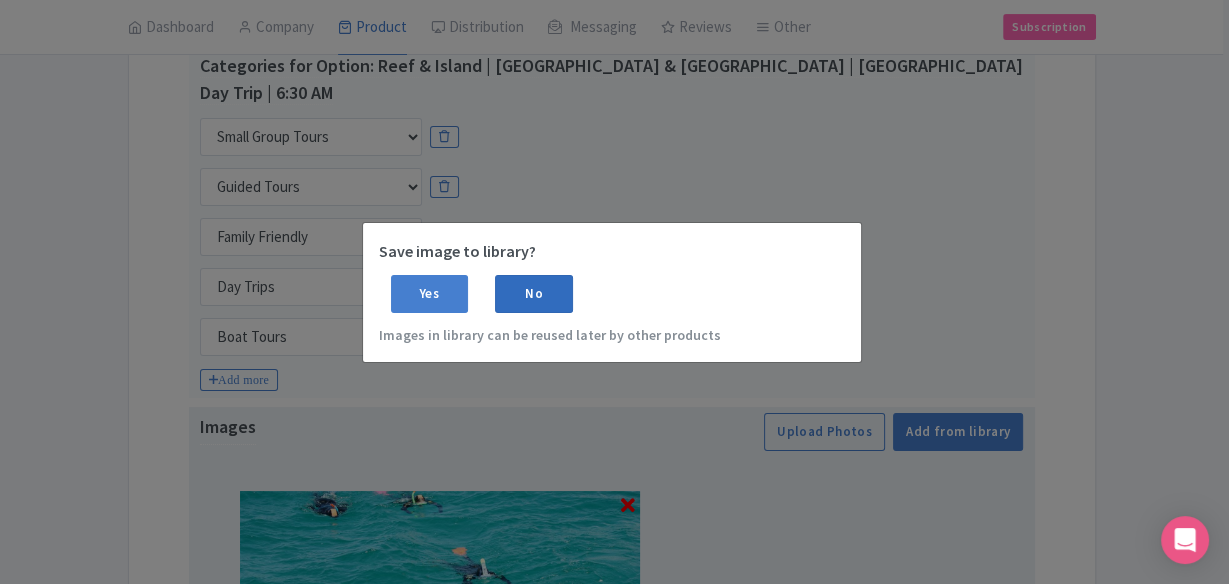 click on "No" at bounding box center [534, 294] 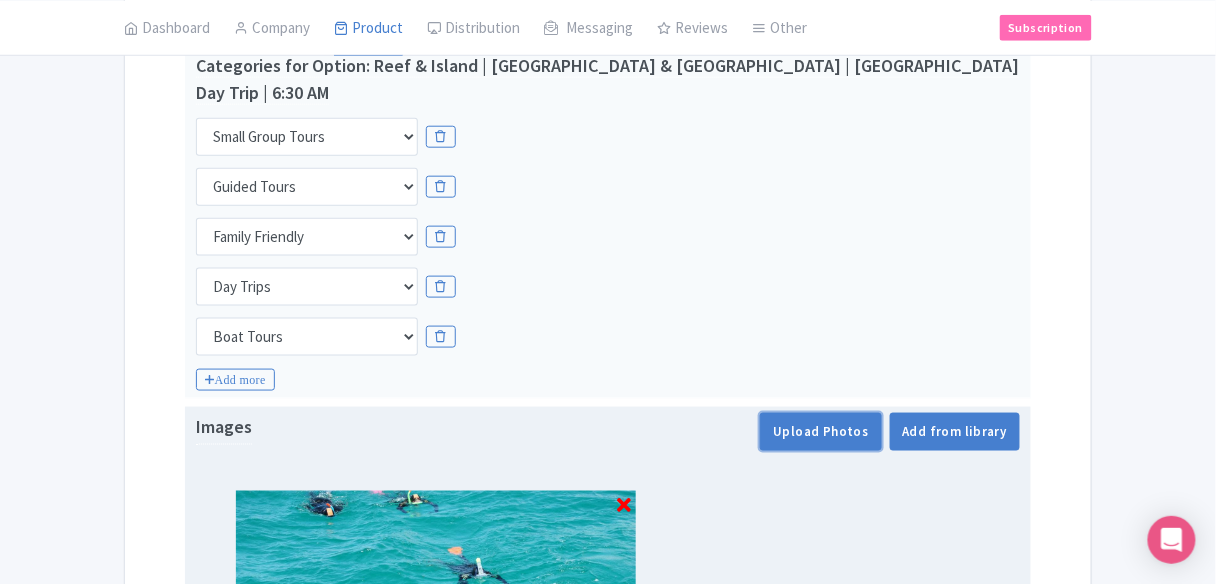 click on "Upload Photos" at bounding box center [820, 432] 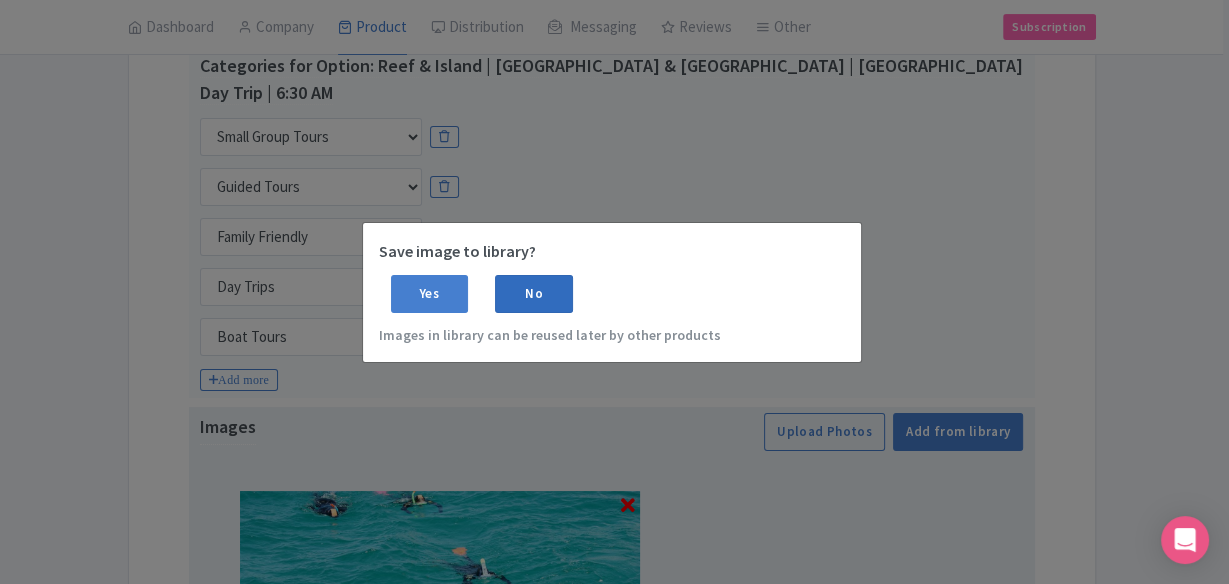 click on "No" at bounding box center [534, 294] 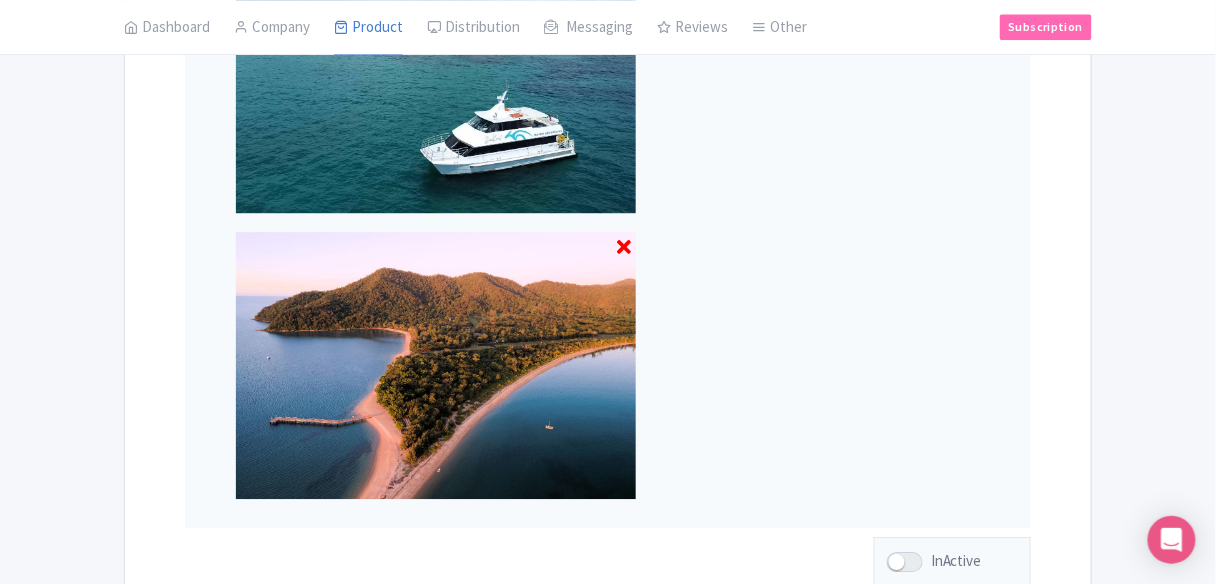 scroll, scrollTop: 1352, scrollLeft: 0, axis: vertical 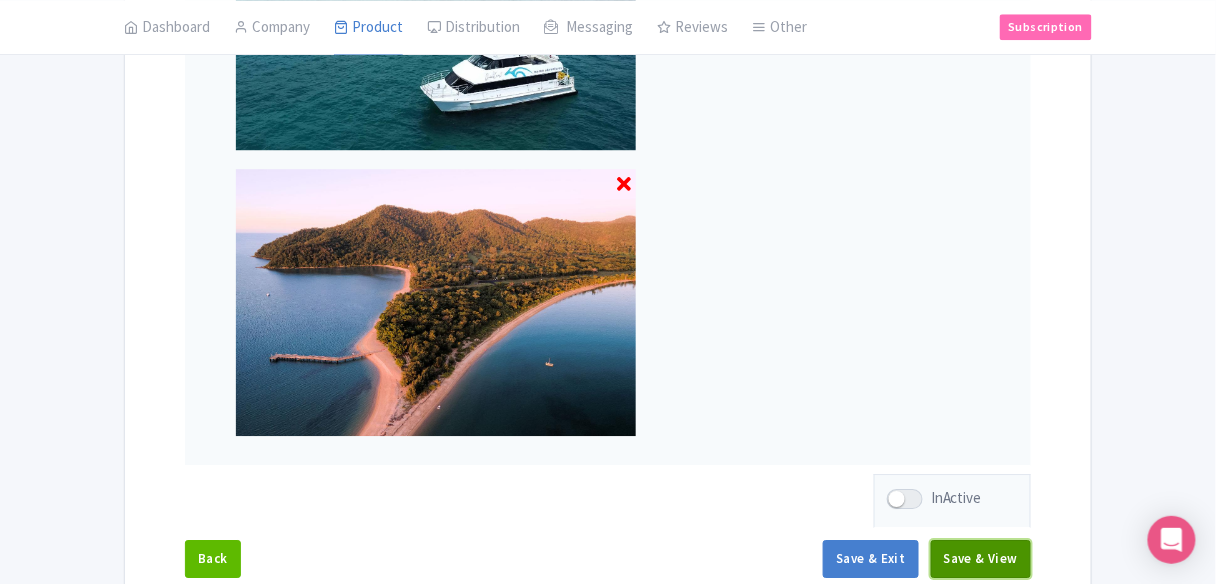 click on "Save & View" at bounding box center (981, 559) 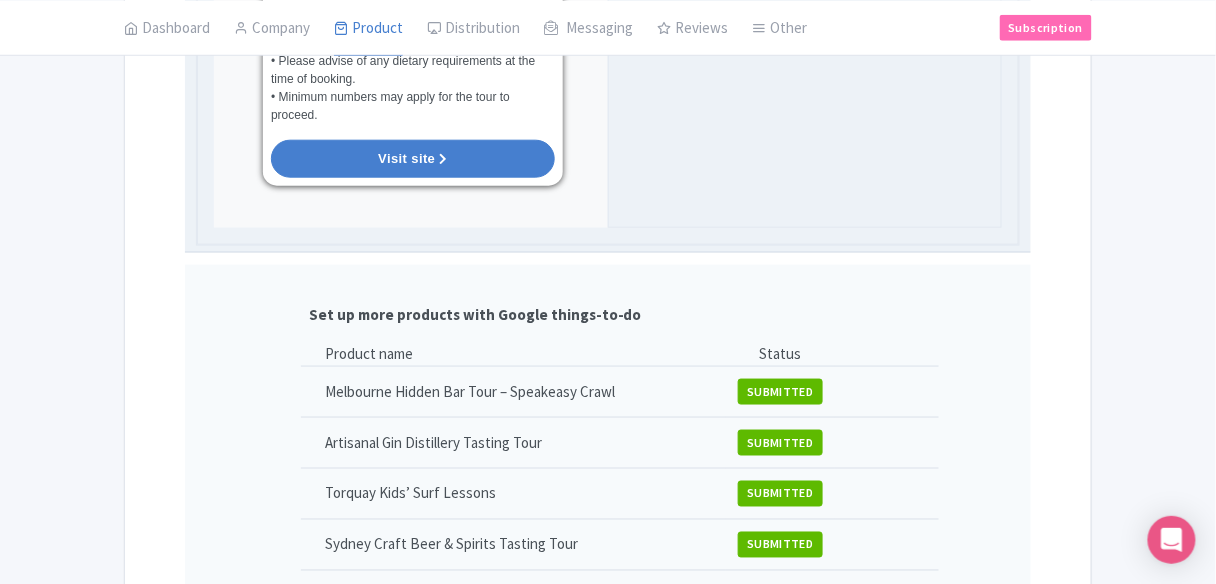 scroll, scrollTop: 2452, scrollLeft: 0, axis: vertical 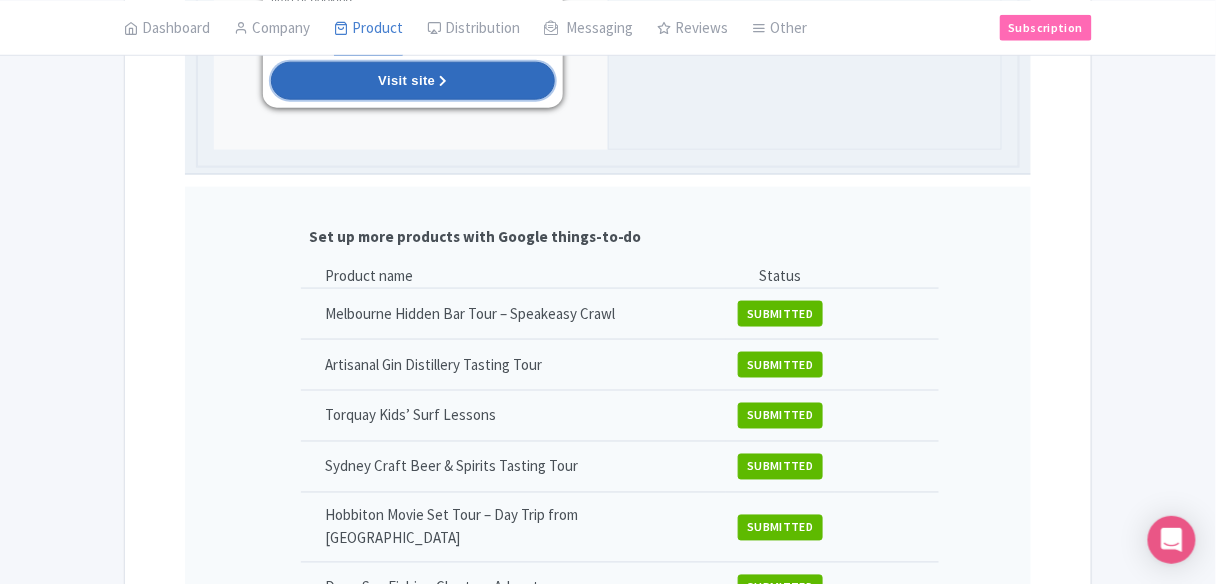 click on "Visit site" at bounding box center (413, 81) 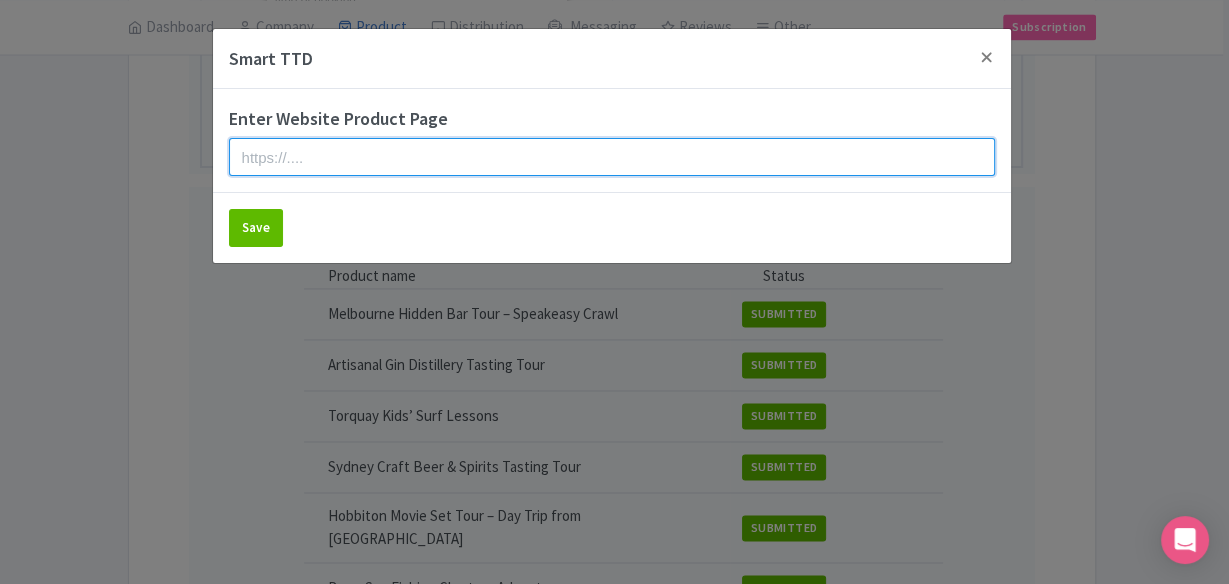 click at bounding box center [612, 157] 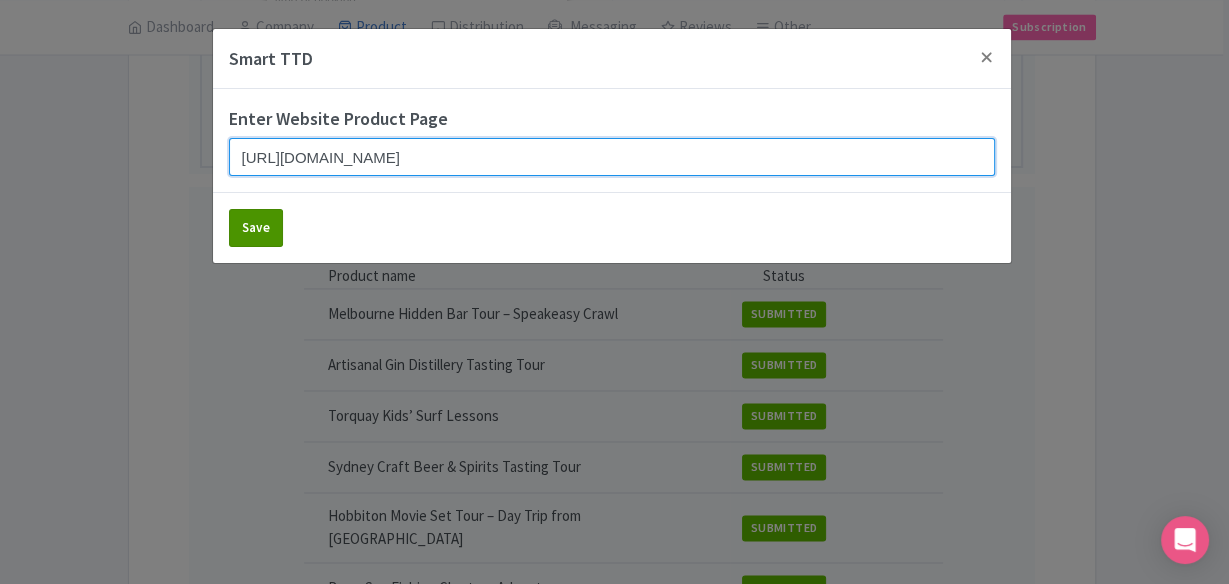 type on "https://www.findrhost.com/tours/reef-island-great-barrier-reef-dunk-island-cairns-day-trip-630-am" 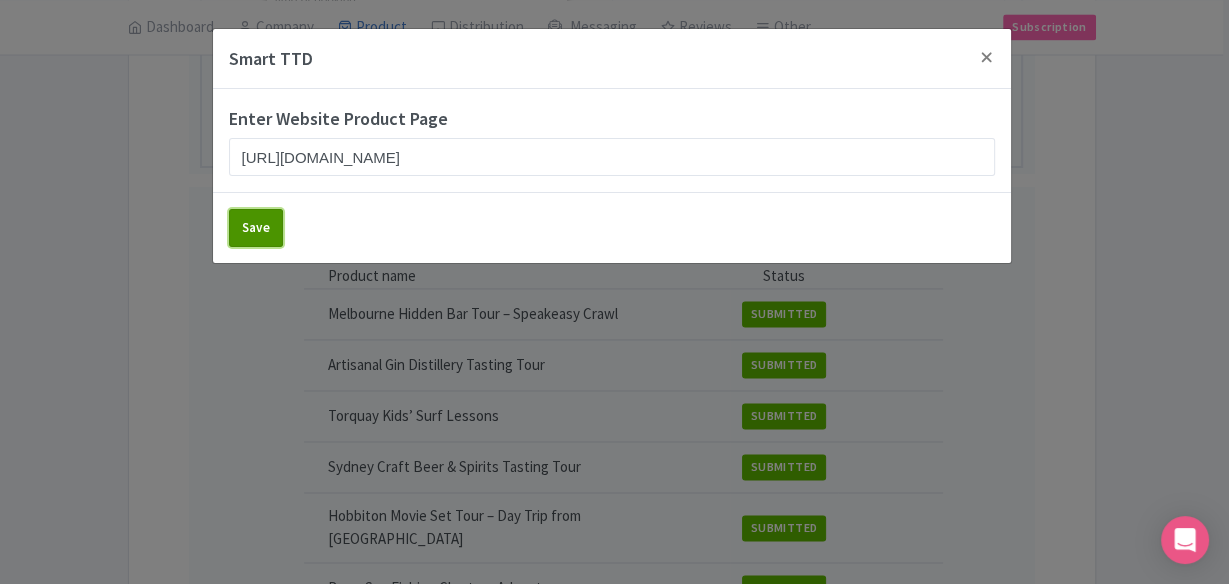 click on "Save" at bounding box center [256, 228] 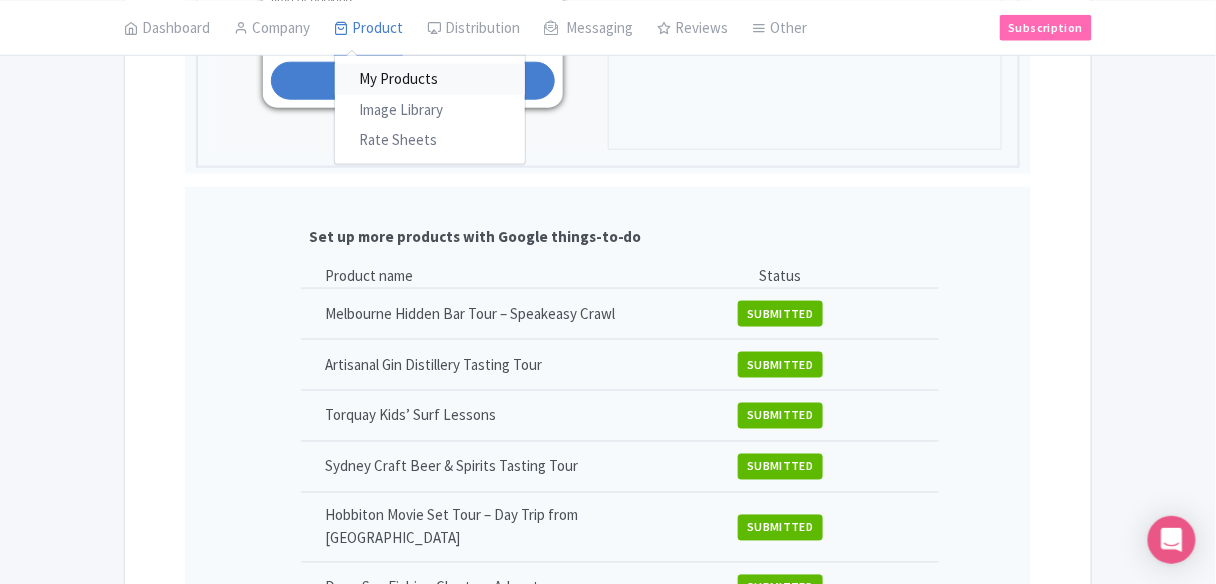 click on "My Products" at bounding box center (430, 79) 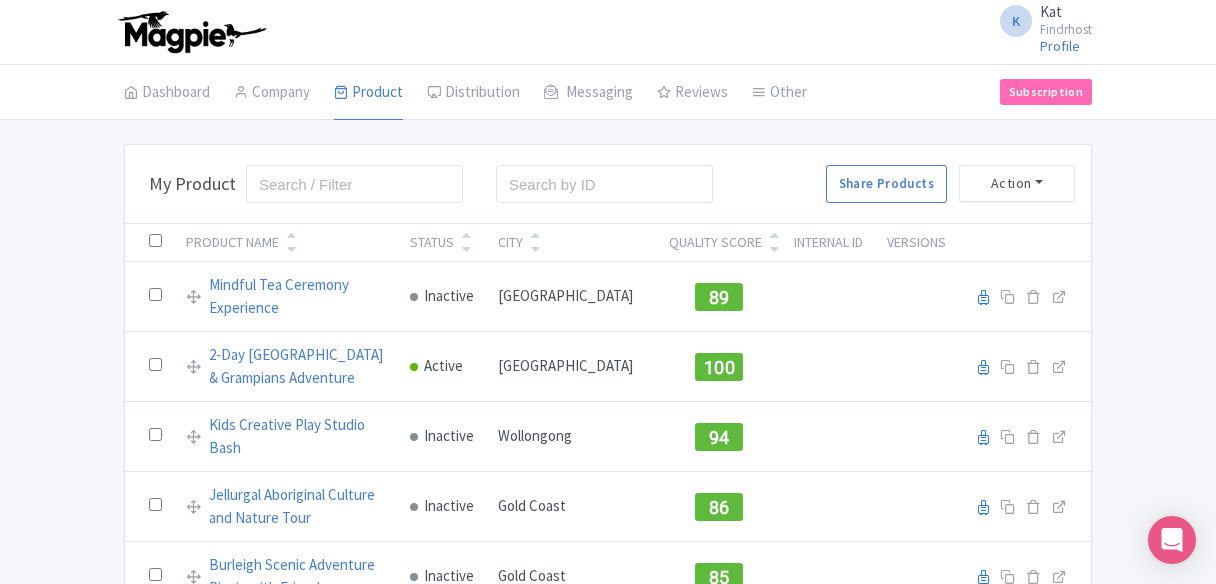 scroll, scrollTop: 0, scrollLeft: 0, axis: both 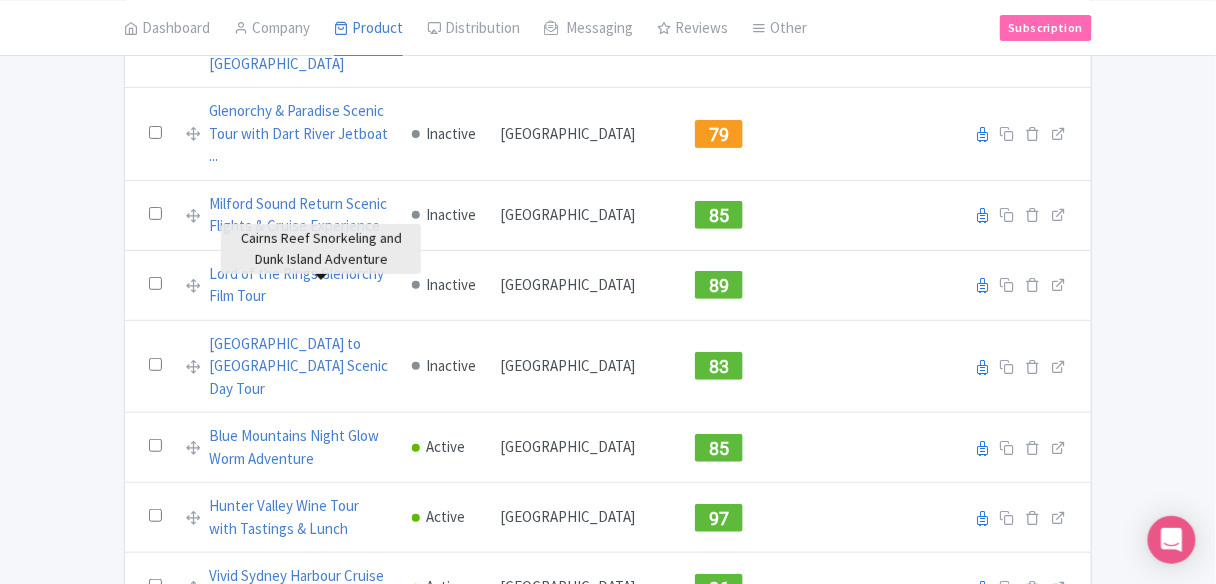 click on "Bulk Actions
[GEOGRAPHIC_DATA]
Add to Collection
Share Products
Add to Collection
Collections   *
Add
Cancel
My Product
Search
Search
Share Products
Action
Create New Product  »
Start with blank product
Start with my Default template
Download Product List
Product Name
Status
City
Quality Score
Internal ID
Versions
Mindful Tea Ceremony Experience
Inactive
[GEOGRAPHIC_DATA]
89
Reseller
Product name on reseller
Extranet
Listing
Edit listing
Stage
2-Day [GEOGRAPHIC_DATA] & Grampians Adventure
Active
[GEOGRAPHIC_DATA]
100
Reseller
Product name on reseller
Extranet
Listing
Edit listing
Stage
Inactive
94" at bounding box center (608, 271) 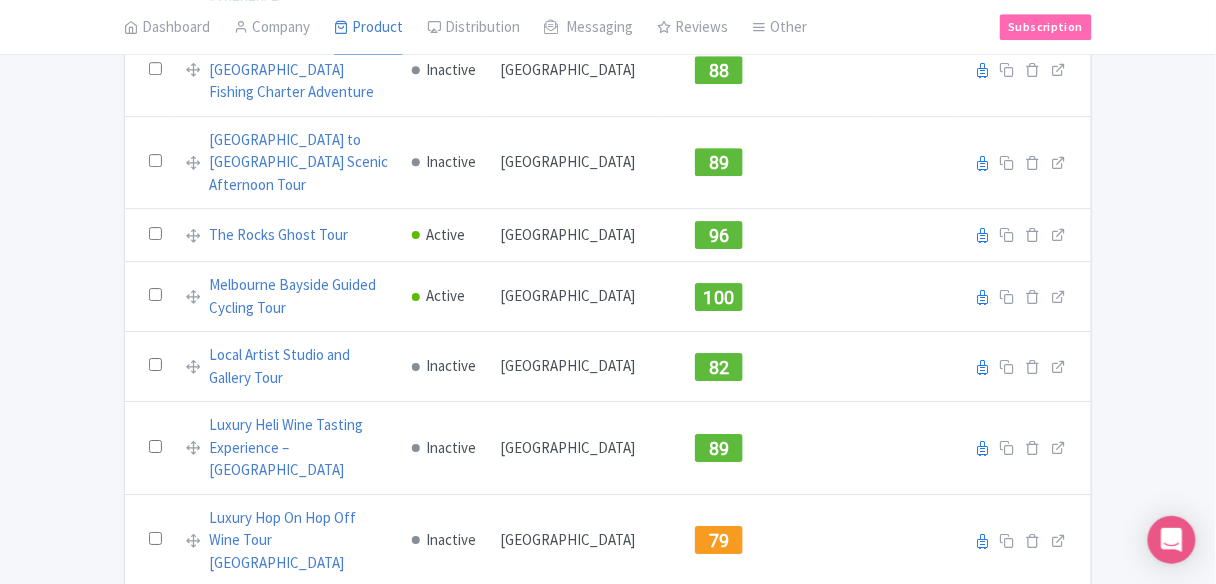 scroll, scrollTop: 0, scrollLeft: 0, axis: both 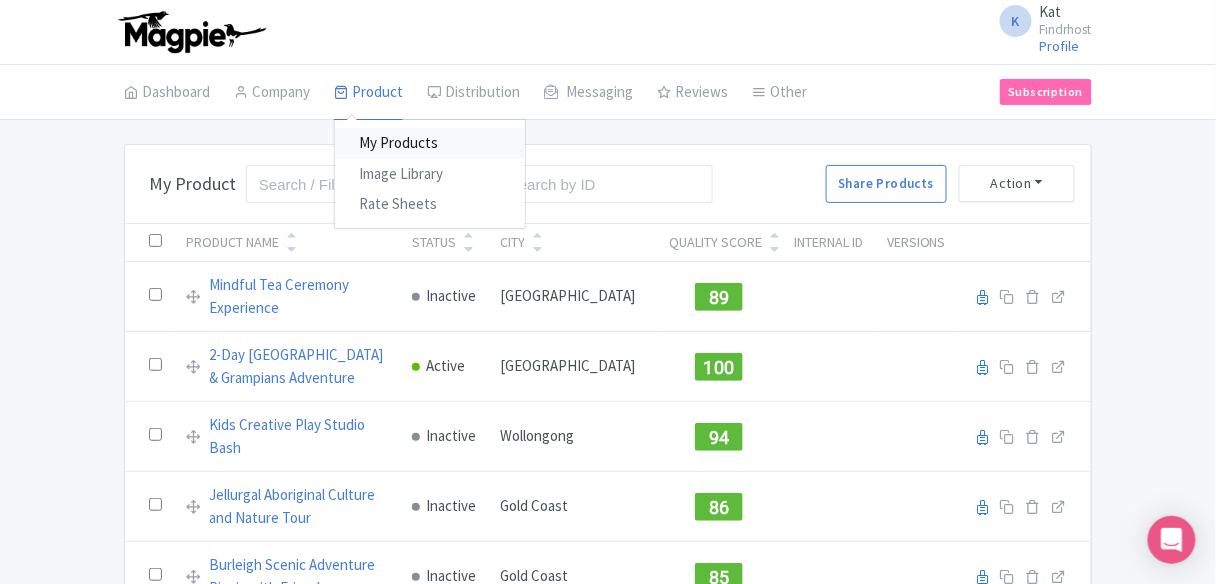 click on "My Products" at bounding box center (430, 143) 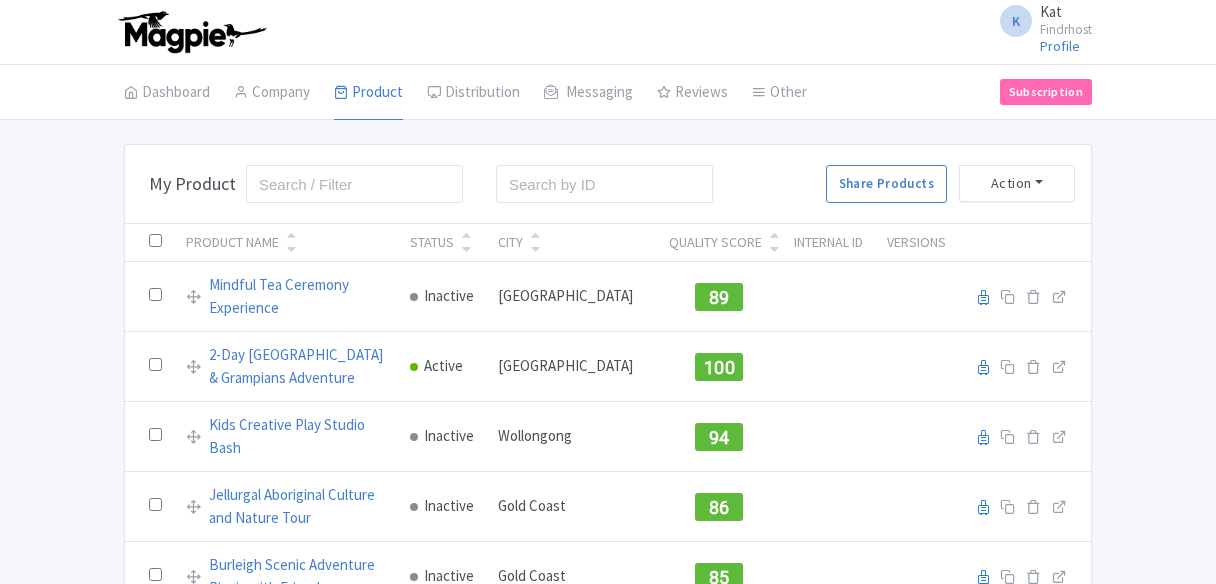 scroll, scrollTop: 0, scrollLeft: 0, axis: both 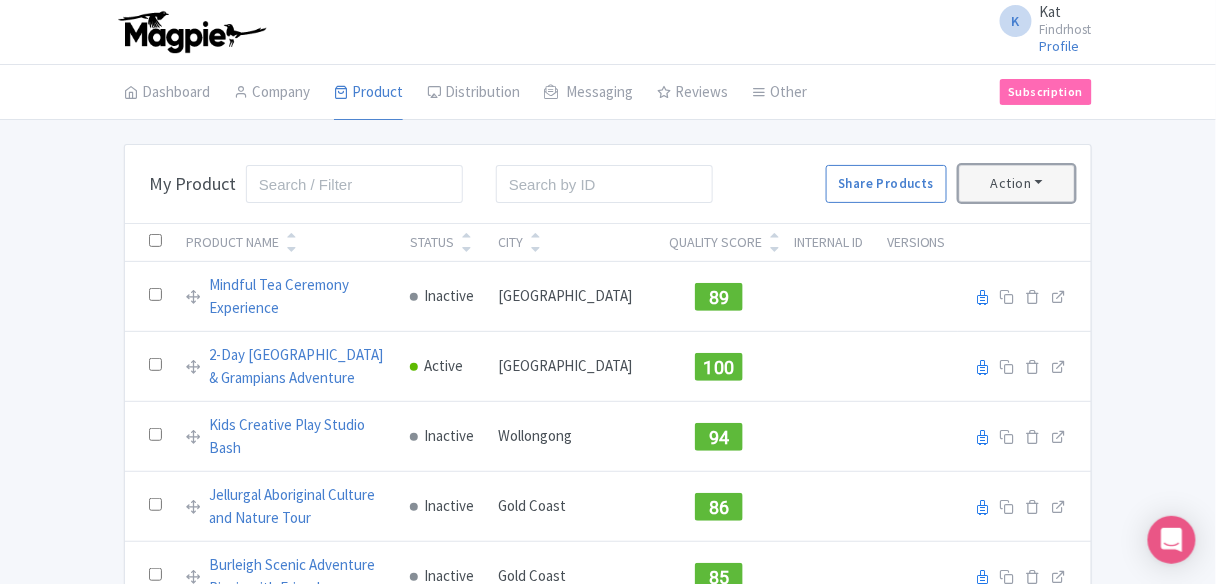 click on "Action" at bounding box center [1017, 183] 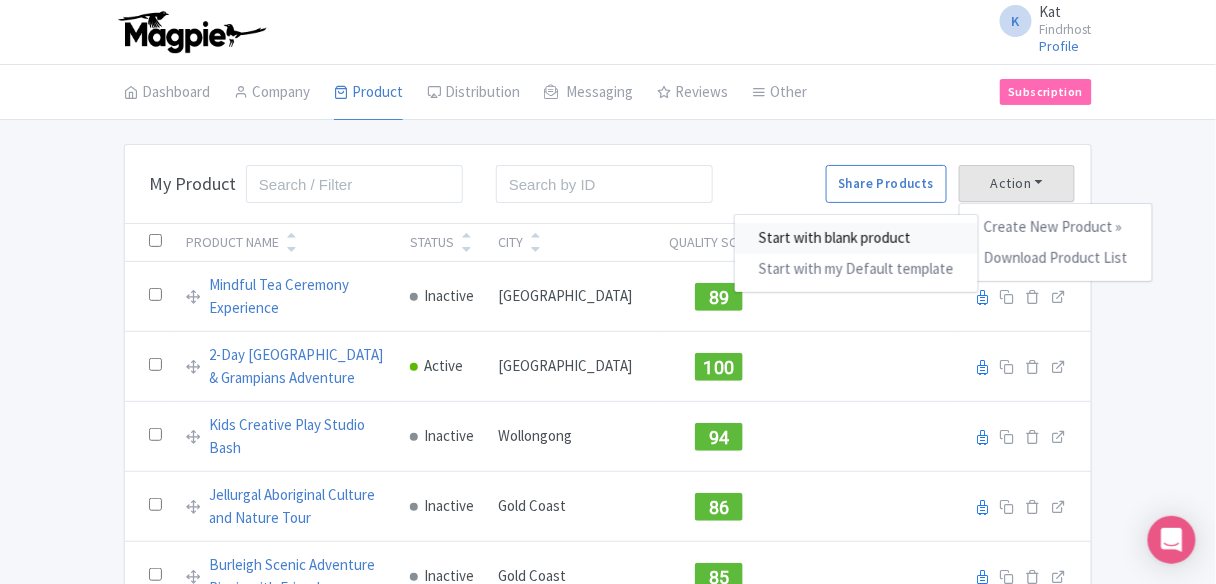 click on "Start with blank product" at bounding box center (856, 238) 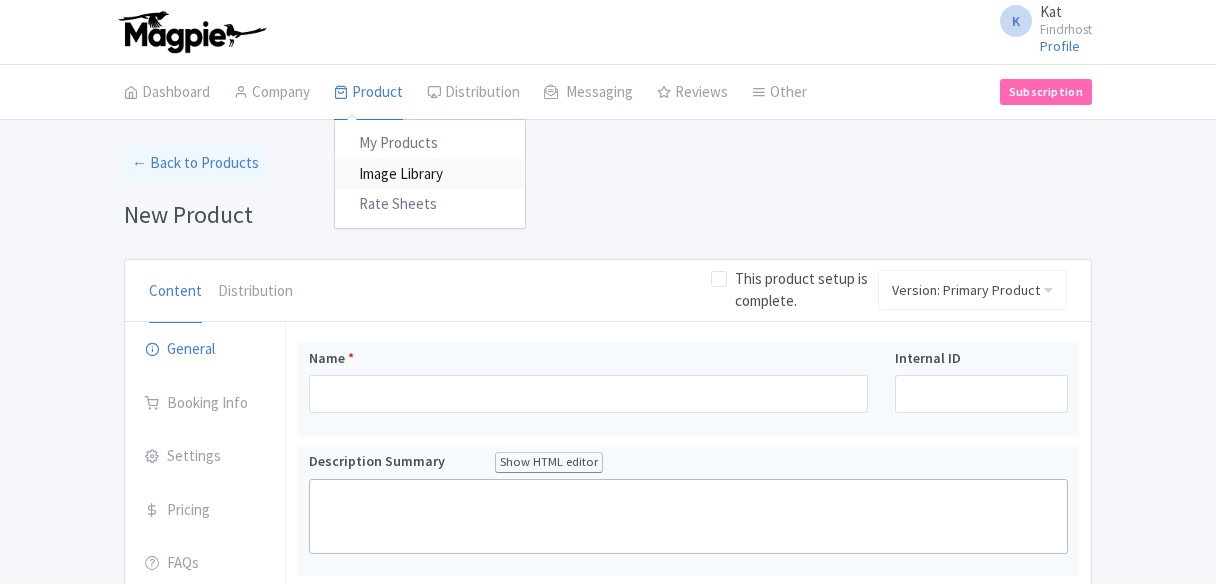scroll, scrollTop: 0, scrollLeft: 0, axis: both 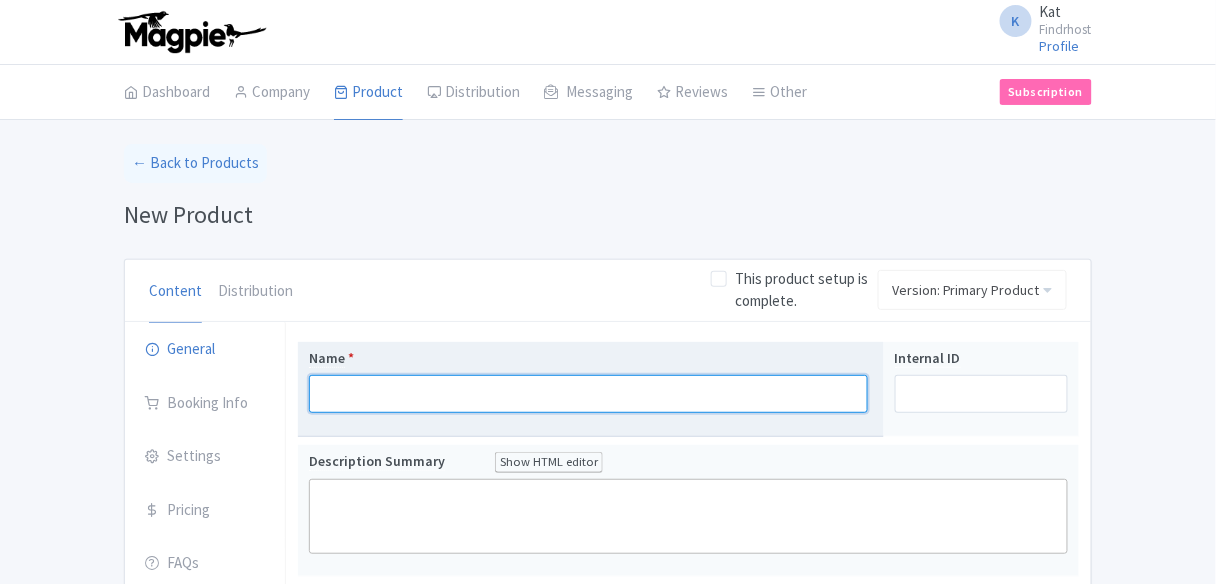 click on "Name   *" at bounding box center (588, 394) 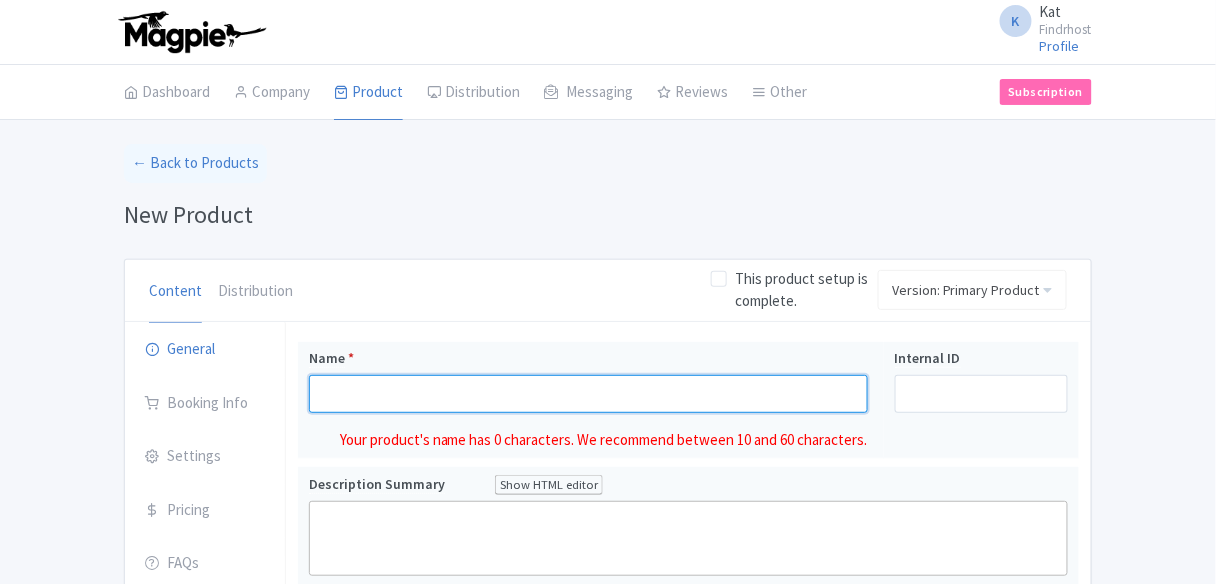 paste on "Rainforest Segway Adventure" 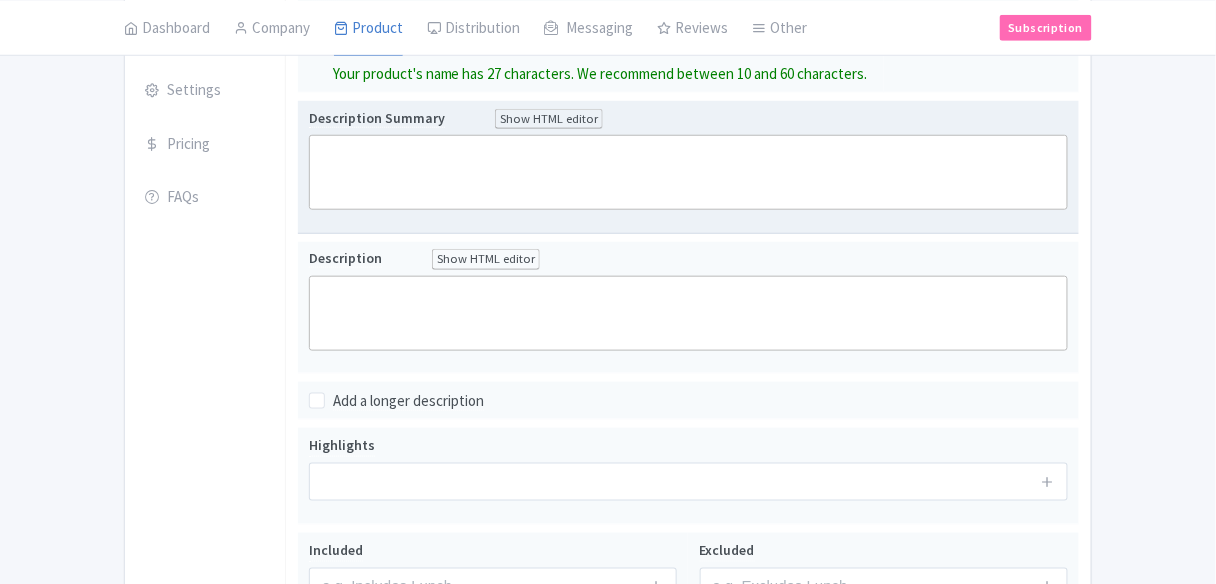 scroll, scrollTop: 320, scrollLeft: 0, axis: vertical 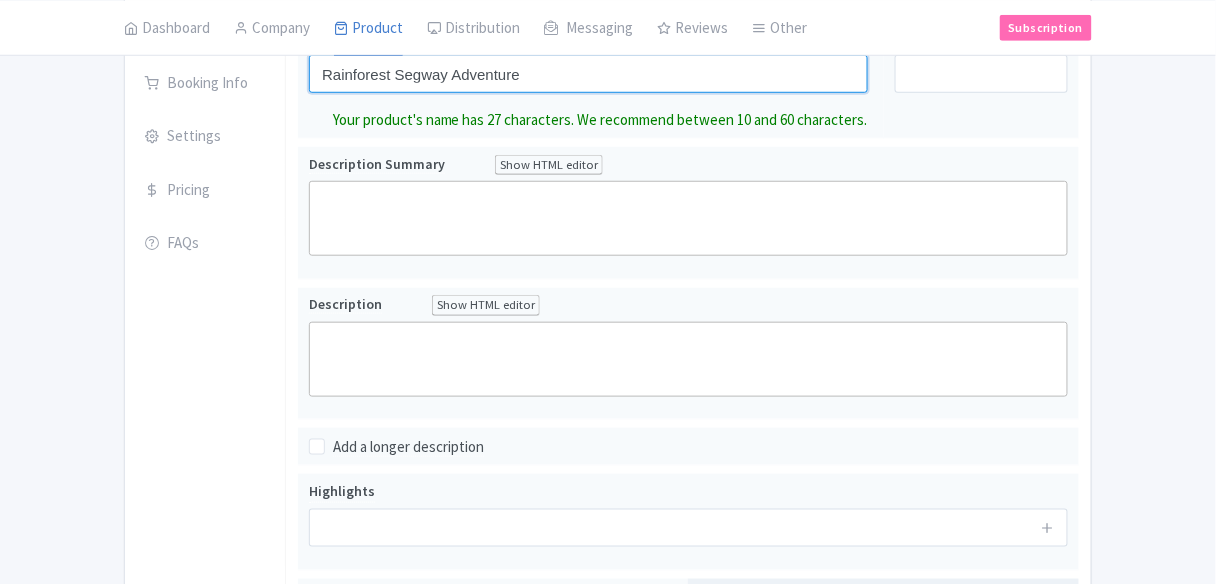type on "Rainforest Segway Adventure" 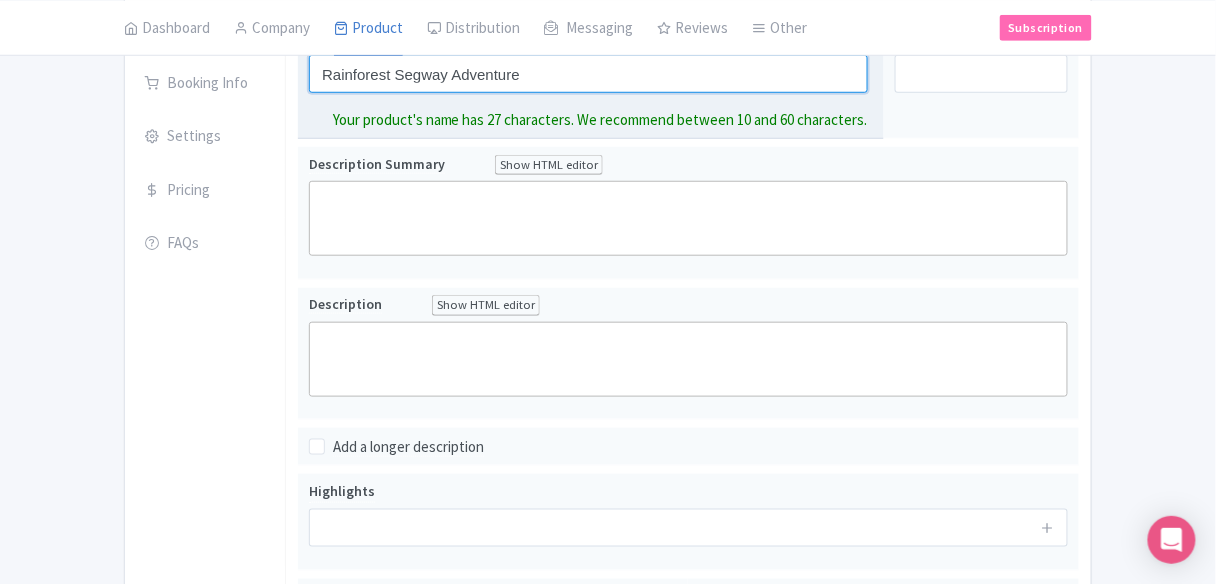 click on "Rainforest Segway Adventure" at bounding box center [588, 74] 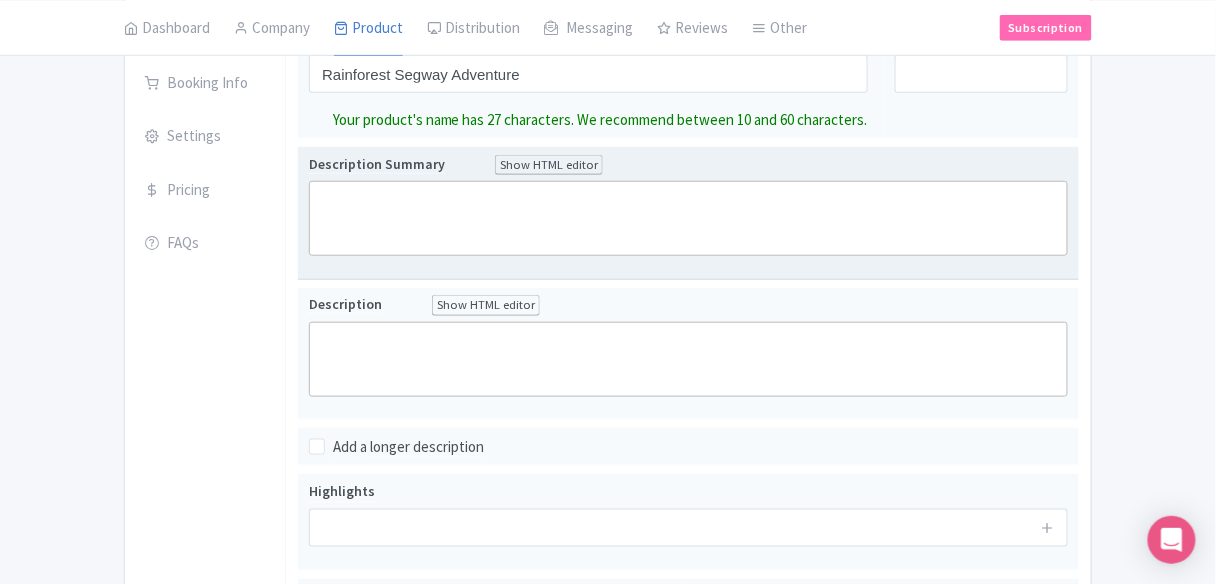 click 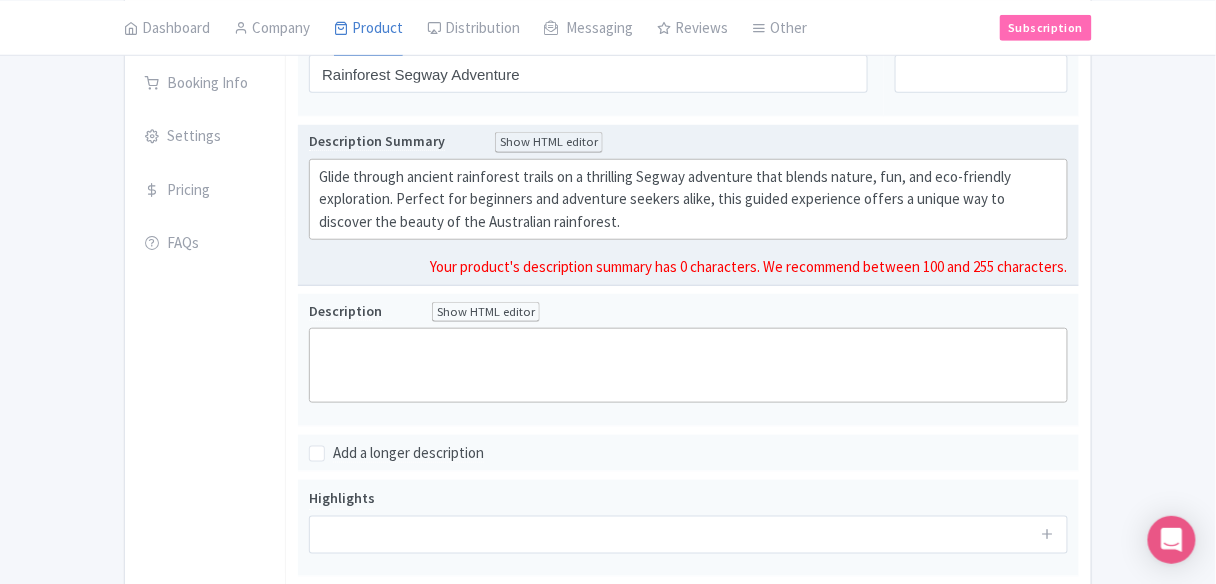 type on "<div>&nbsp;Glide through ancient rainforest trails on a thrilling Segway adventure that blends nature, fun, and eco-friendly exploration. Perfect for beginners and adventure seekers alike, this guided experience offers a unique way to discover the beauty of the Australian rainforest.&nbsp;</div>" 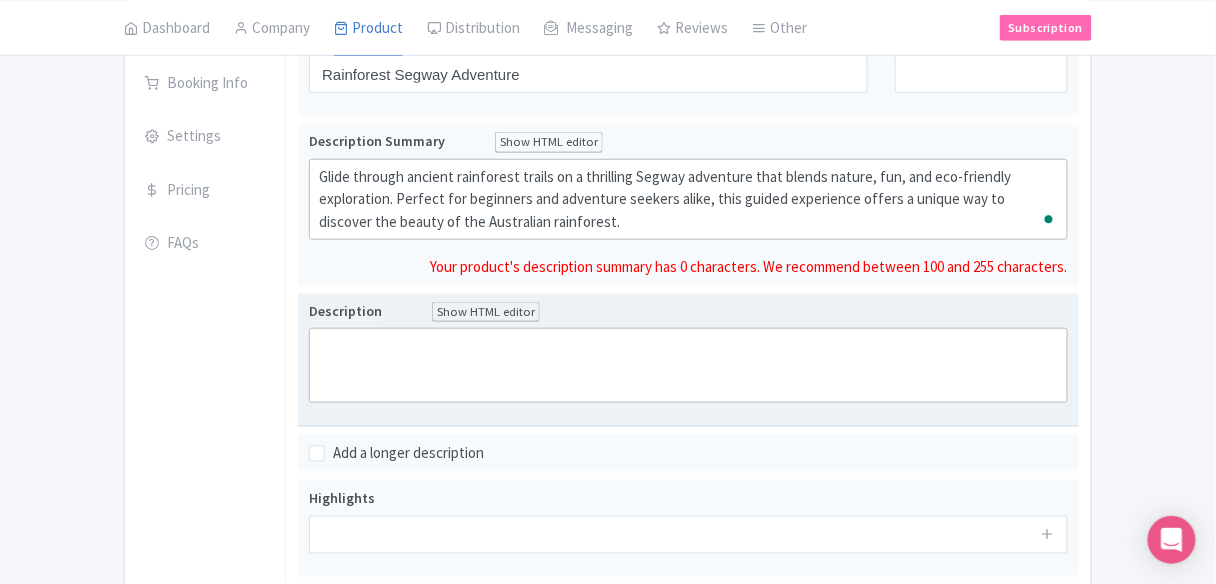 click 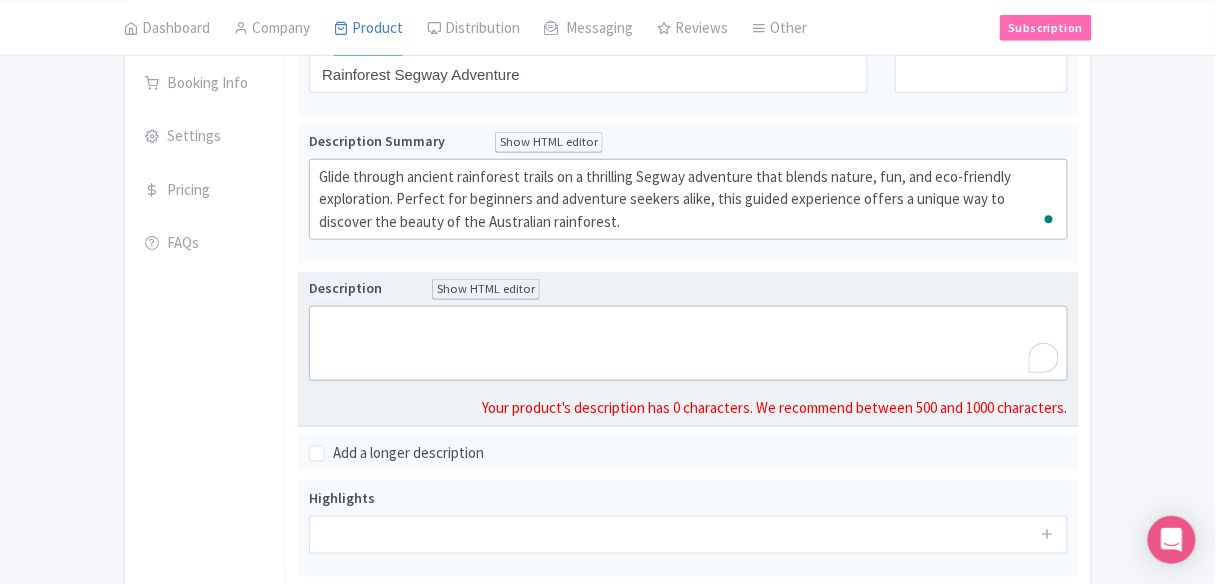 paste on "<div>Experience the wonders of the rainforest like never before on this guided Segway adventure! After a quick training session, you'll hop onto an all-terrain Segway and cruise along winding forest paths, scenic boardwalks, and open bush tracks. Surrounded by lush greenery and the sounds of native wildlife, you'll journey deep into the heart of the rainforest with ease and excitement.<br><br></div><div>Your knowledgeable guide will share fascinating facts about the local flora, fauna, and Aboriginal cultural connections to the land. With stops for photos and opportunities to spot wildlife such as birds, wallabies, and reptiles, this eco-tour offers both fun and insight.<br><br></div><div>Whether you're a first-timer or a Segway pro, this smooth ride through stunning natural landscapes is a memorable and accessible adventure for all ages.<br><br></div>" 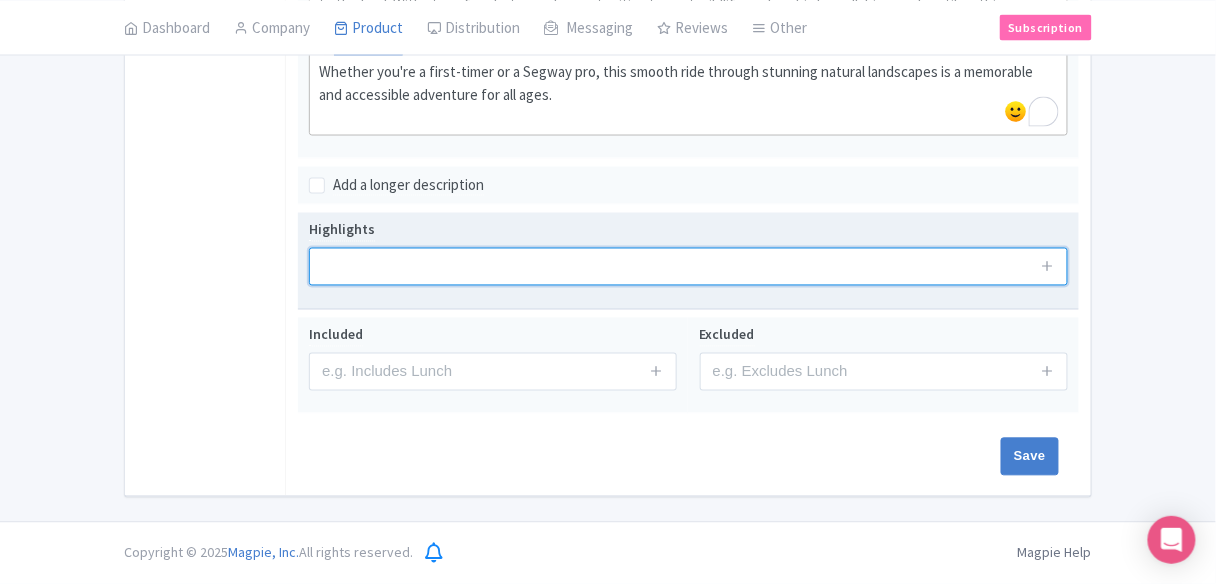 click at bounding box center (688, 267) 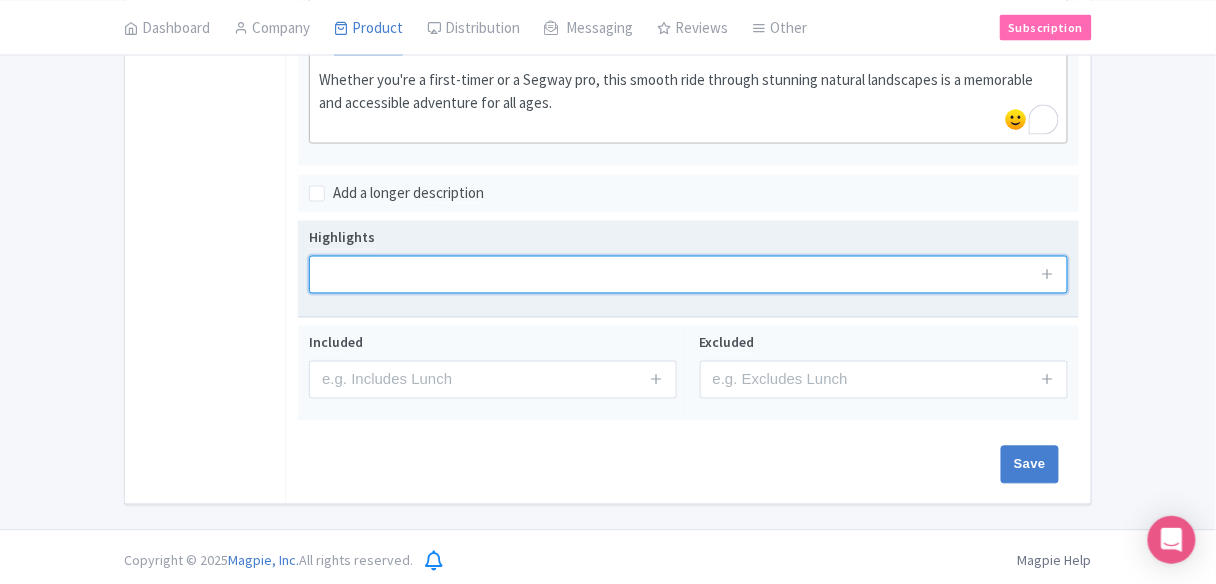 paste on "Guided Segway tour through lush Australian rainforest" 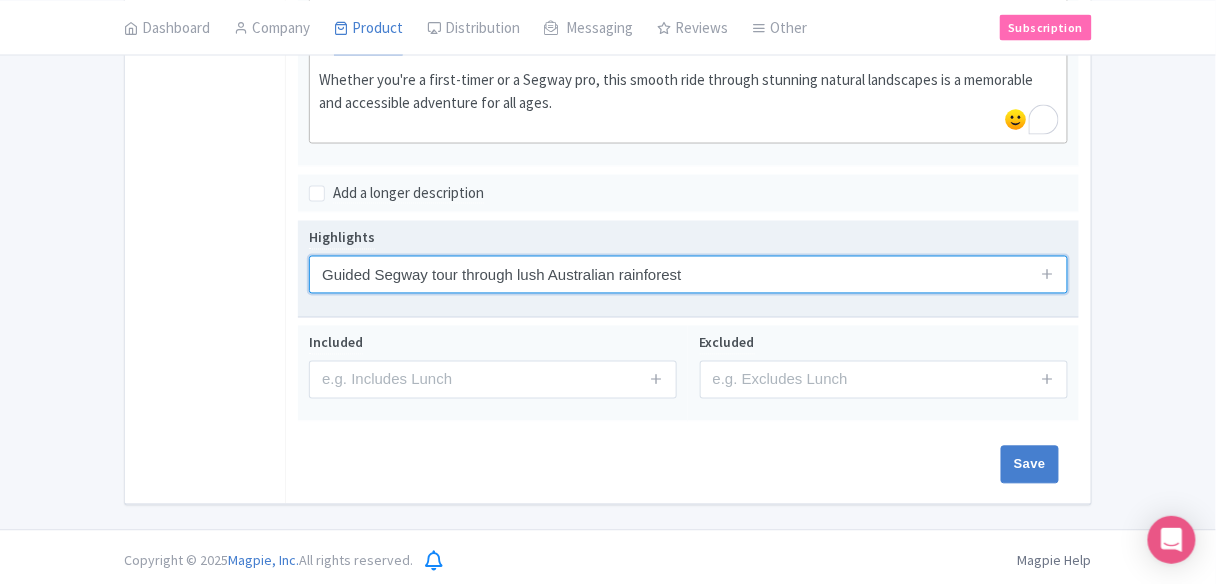 type on "Guided Segway tour through lush Australian rainforest" 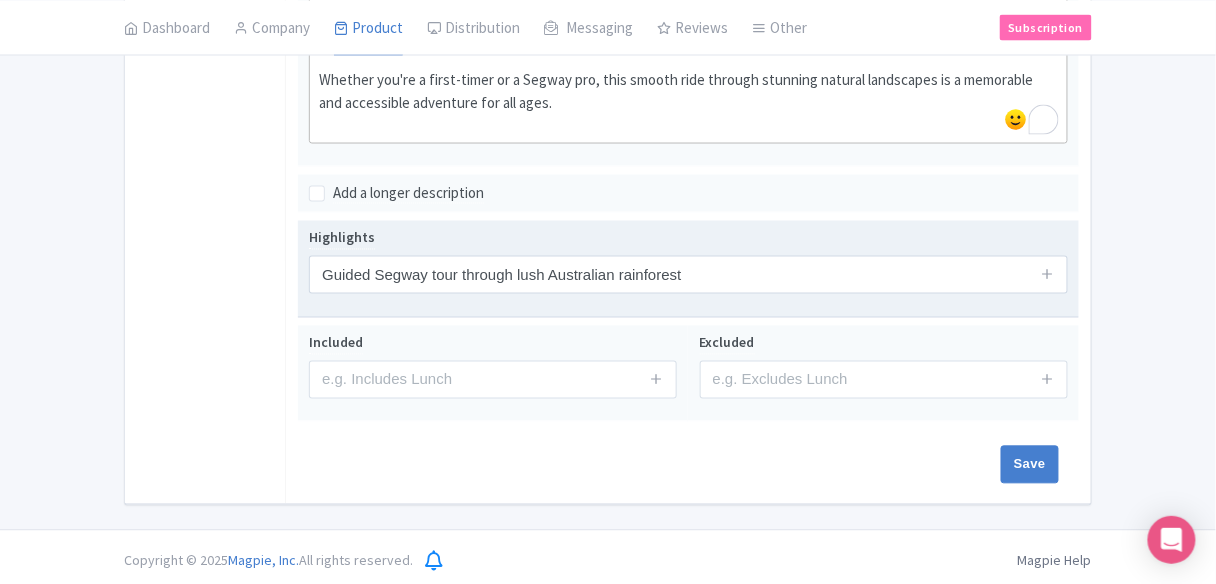 click at bounding box center (1048, 275) 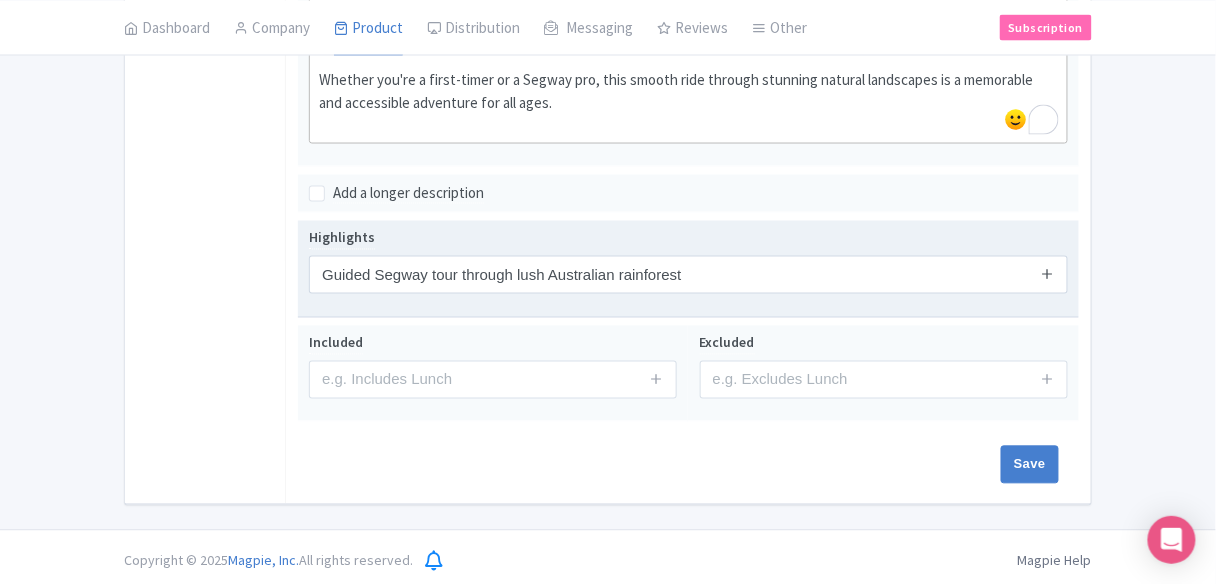 click at bounding box center (1047, 274) 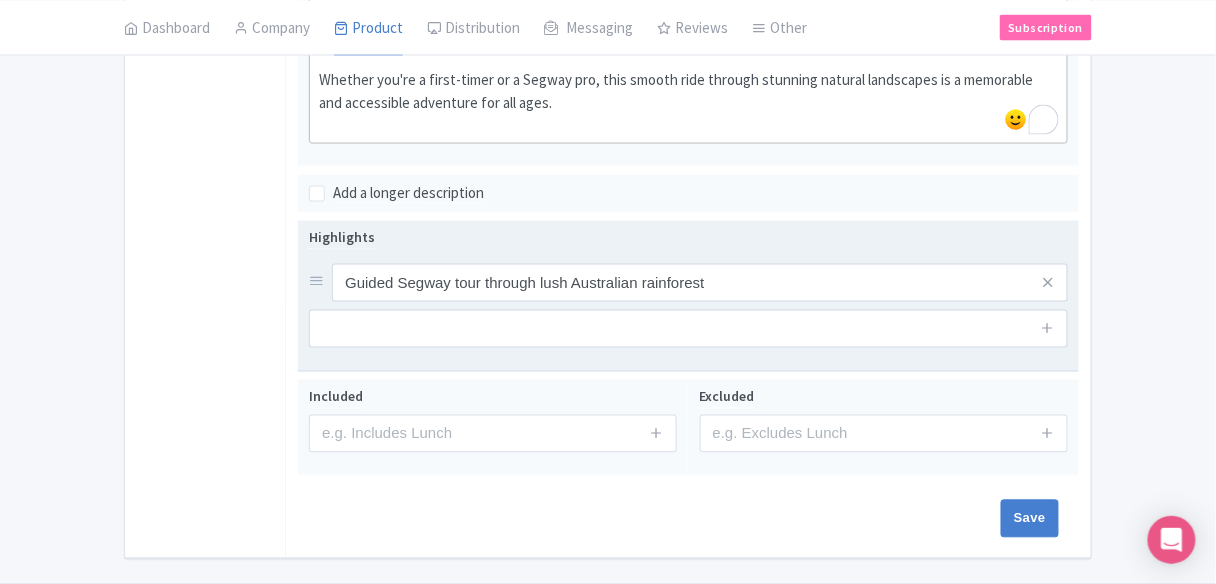 click at bounding box center (1048, 329) 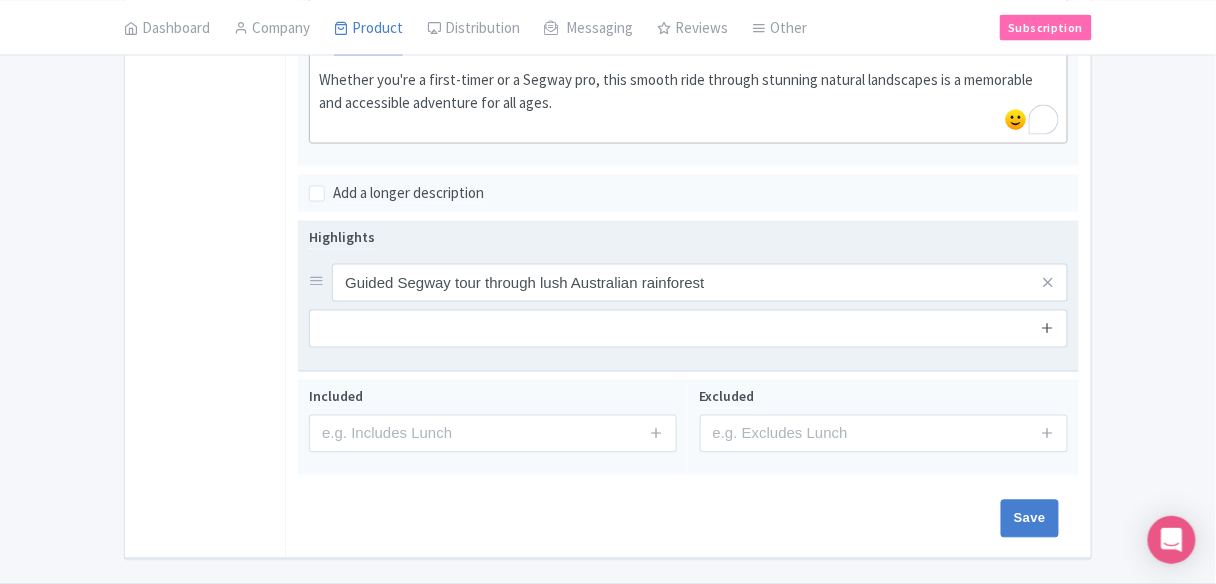 click at bounding box center (1047, 328) 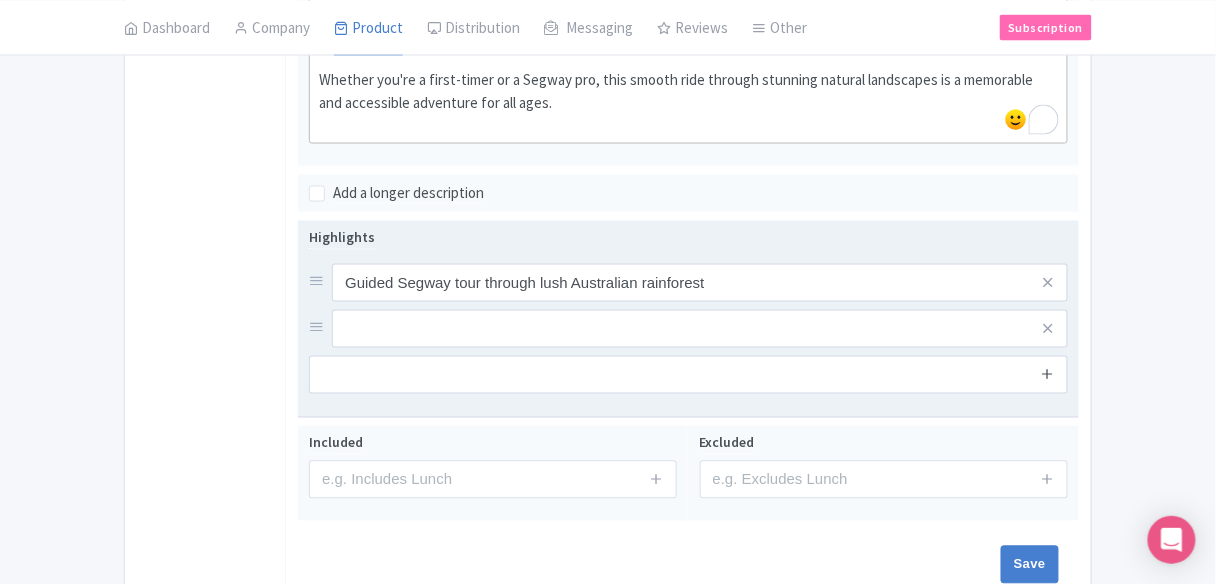 click at bounding box center [1047, 374] 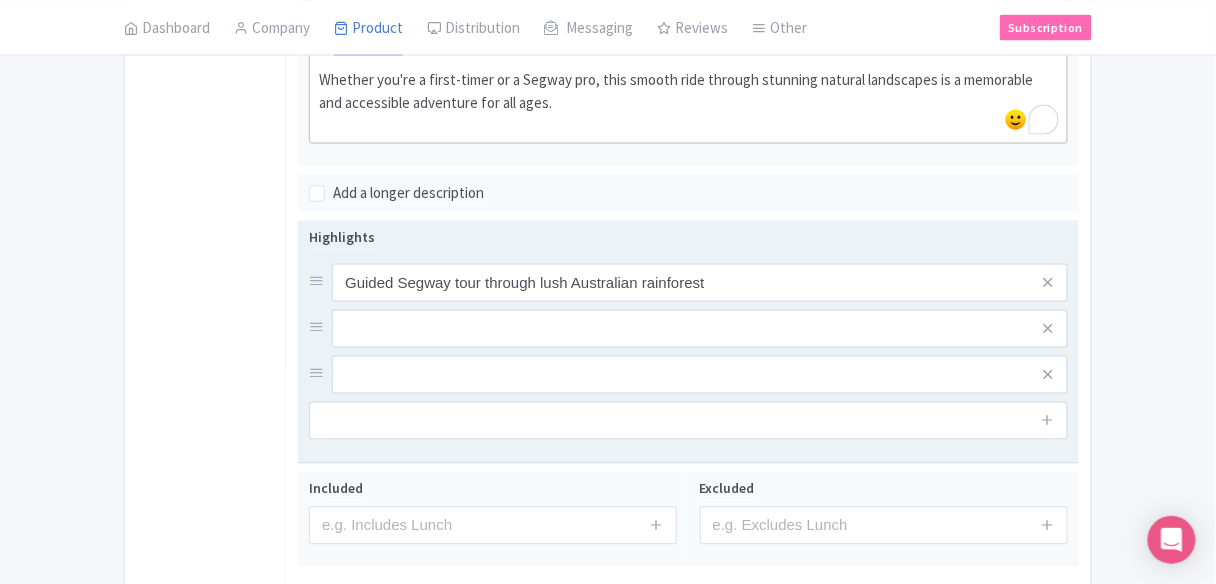 click at bounding box center (1048, 421) 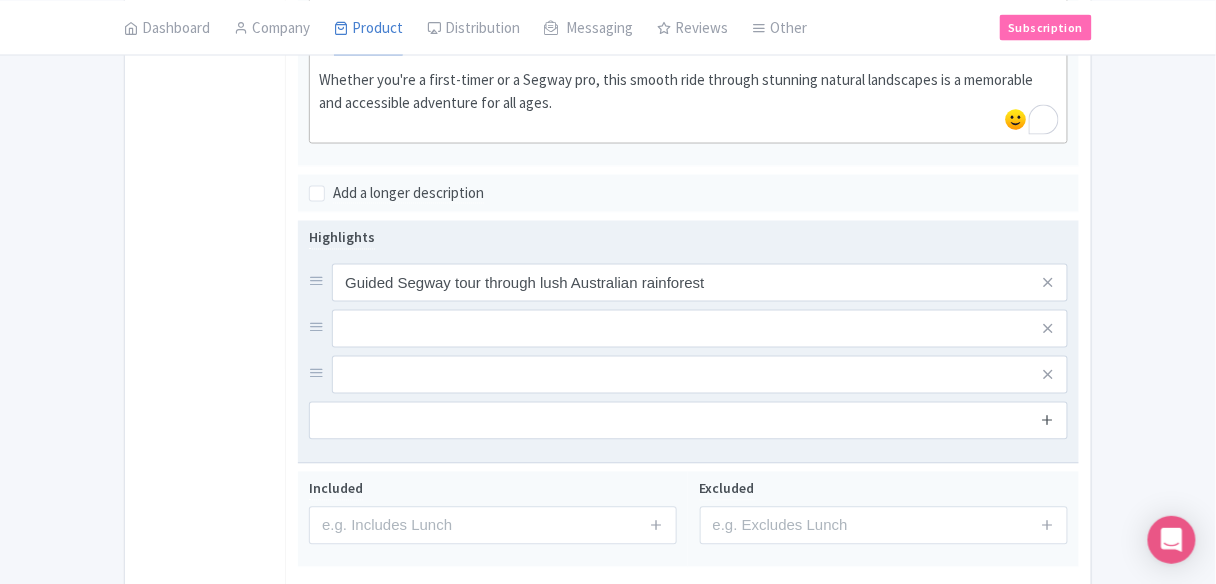 click at bounding box center (1047, 420) 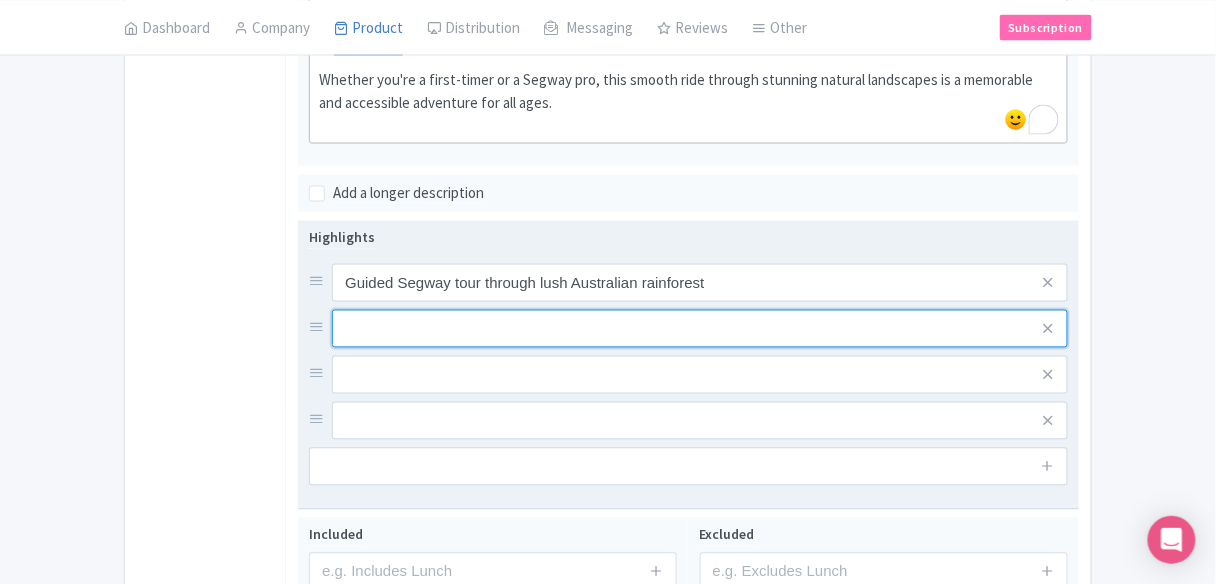 click at bounding box center [700, 283] 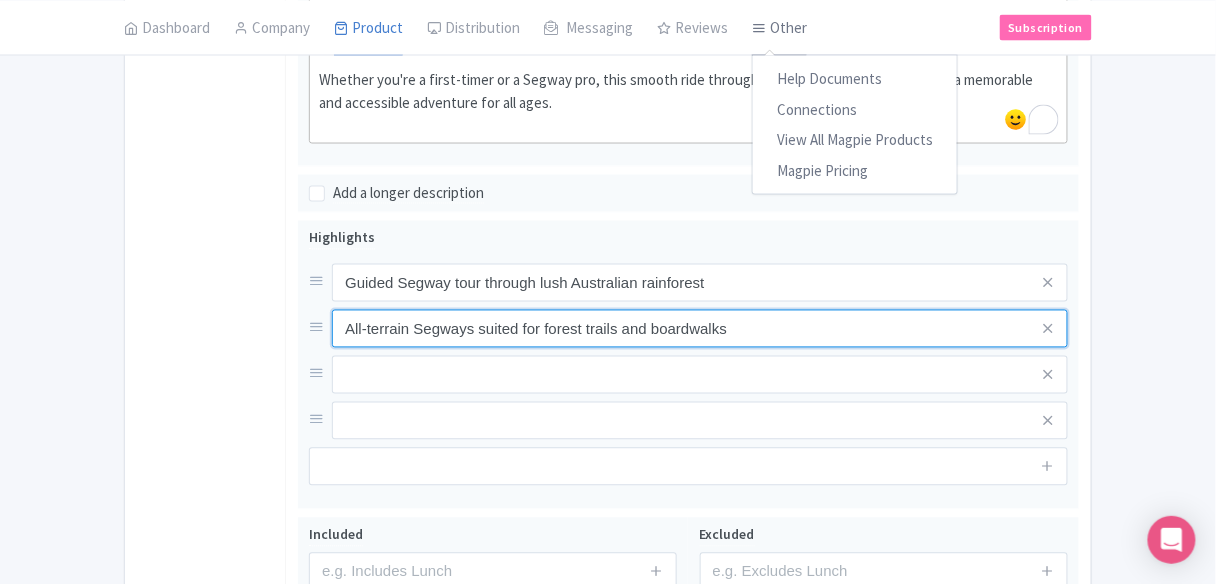 type on "All-terrain Segways suited for forest trails and boardwalks" 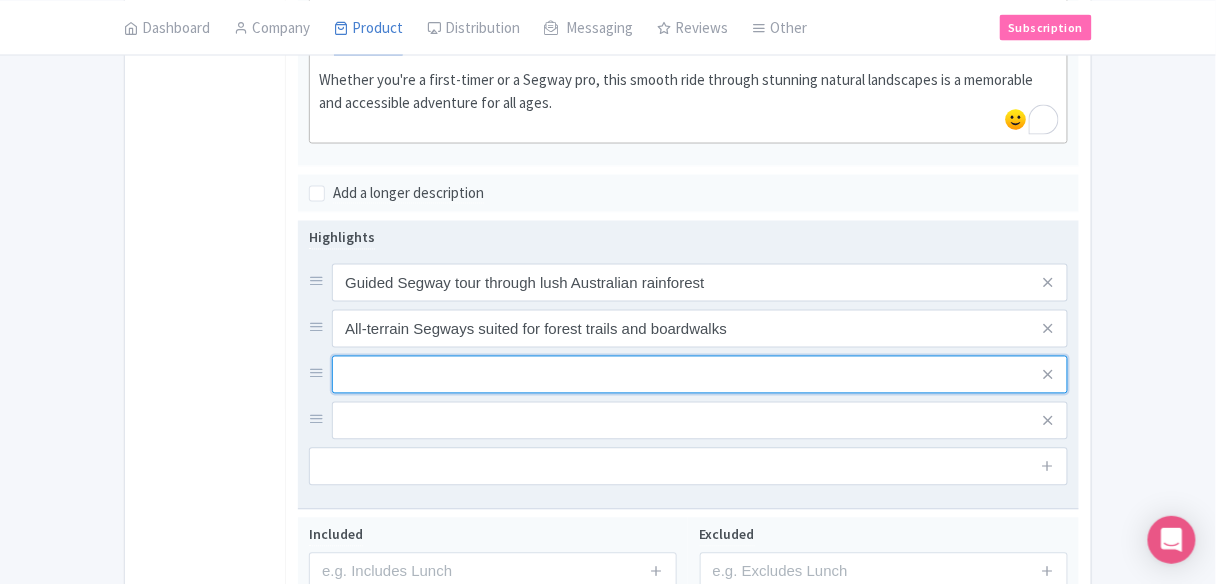 click at bounding box center (700, 283) 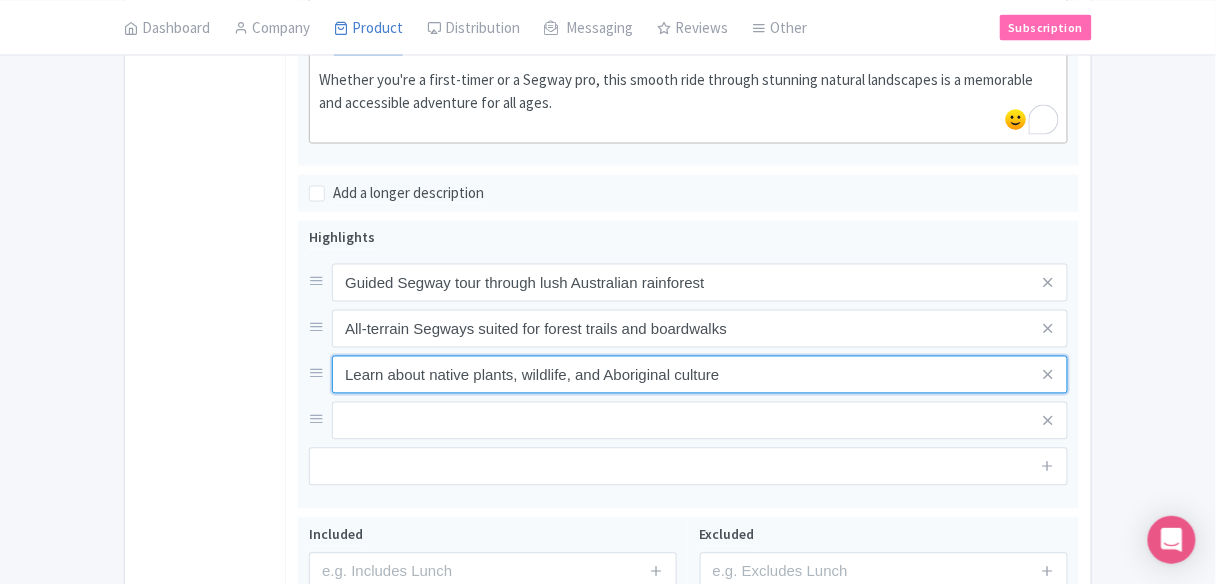type on "Learn about native plants, wildlife, and Aboriginal culture" 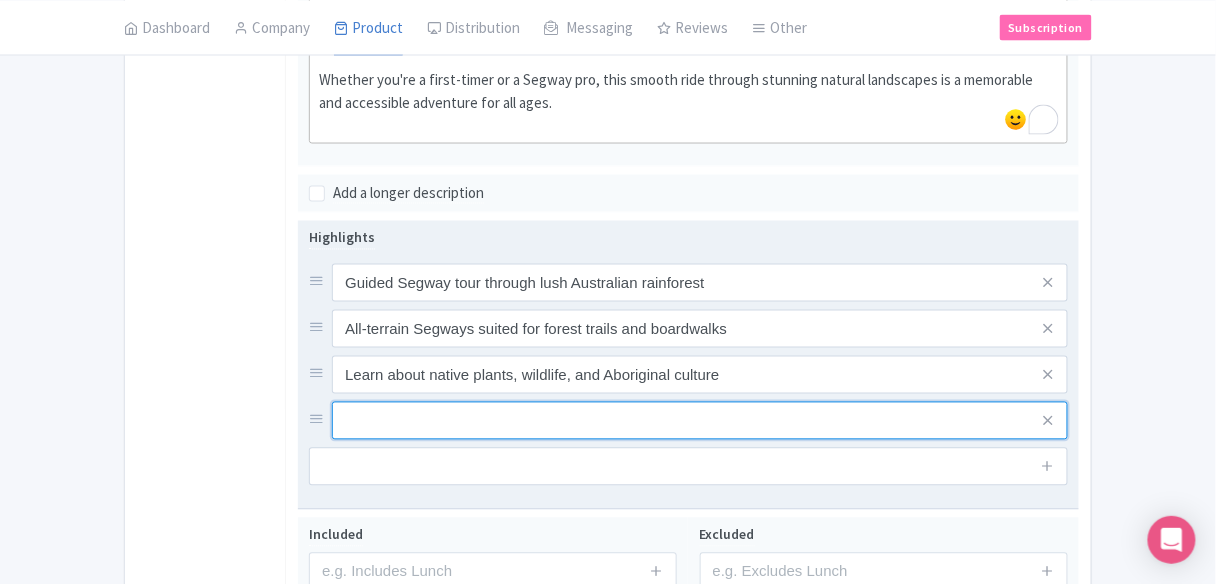 click at bounding box center (700, 283) 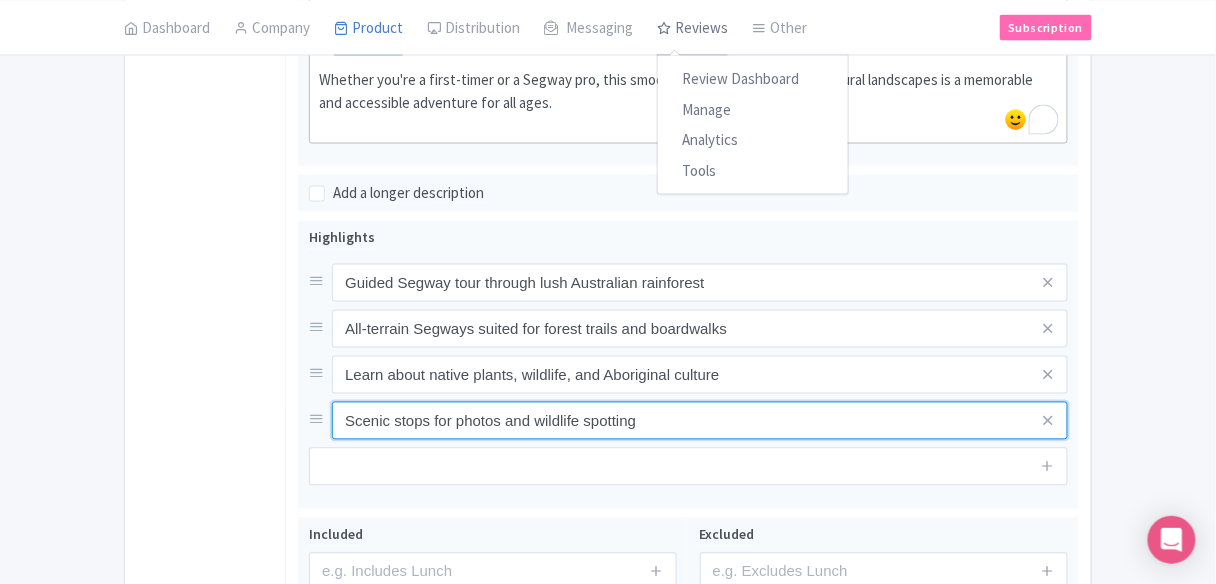 type on "Scenic stops for photos and wildlife spotting" 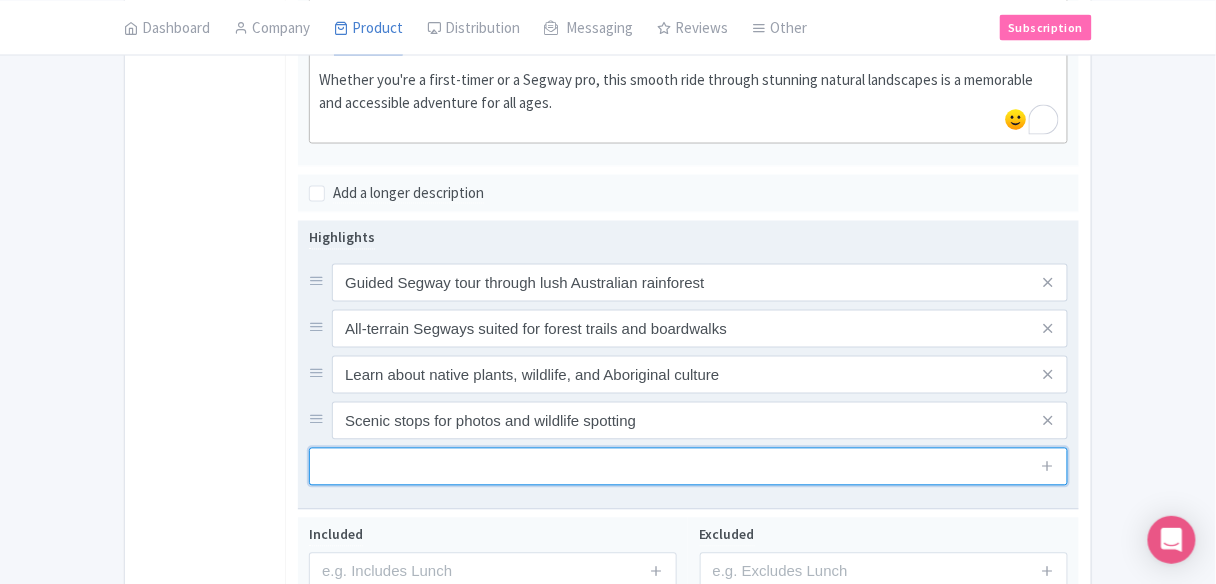 click at bounding box center [688, 467] 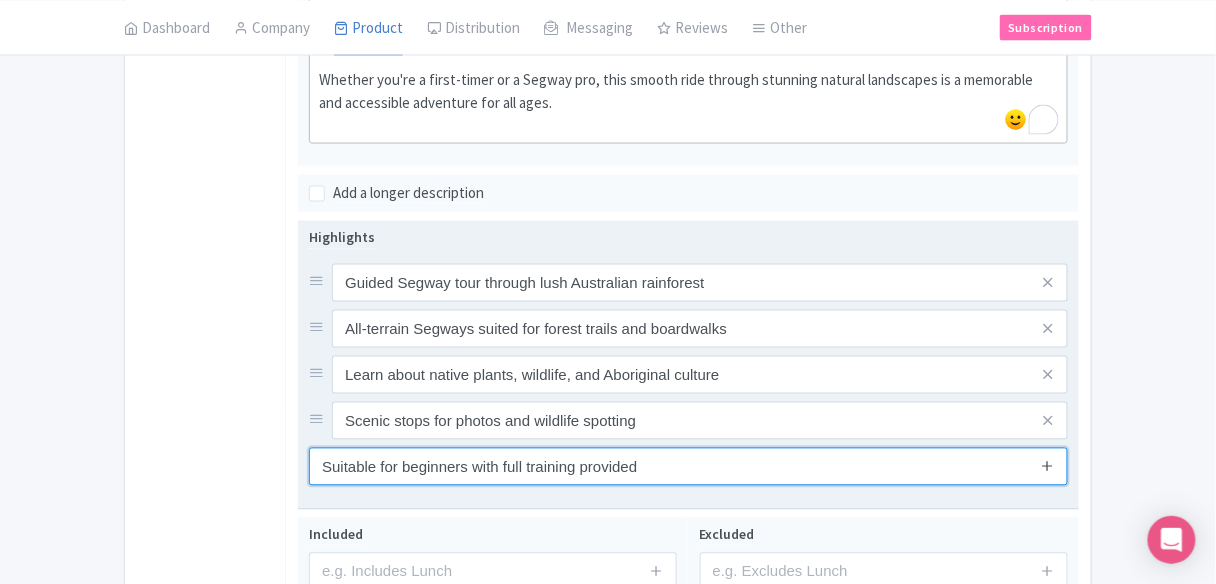 type on "Suitable for beginners with full training provided" 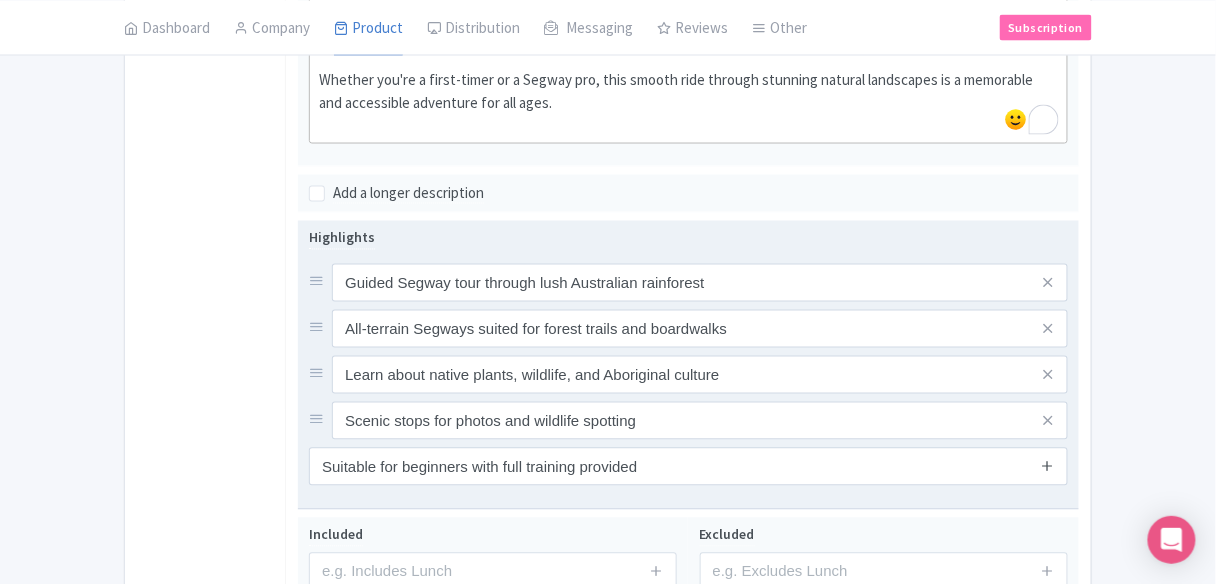 click at bounding box center [1047, 466] 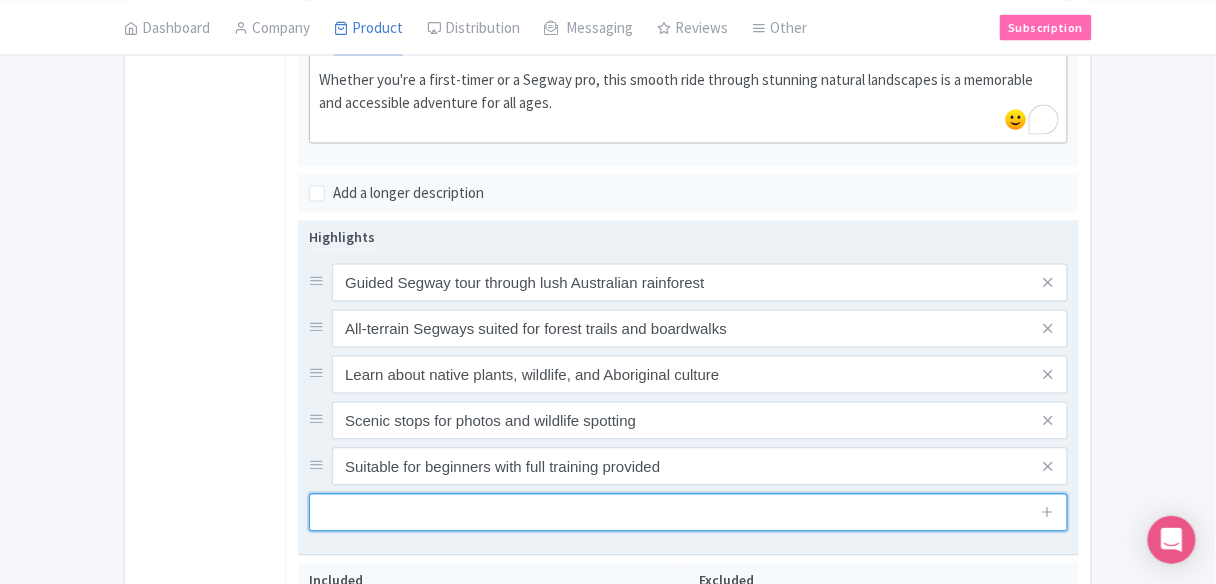 click at bounding box center [688, 513] 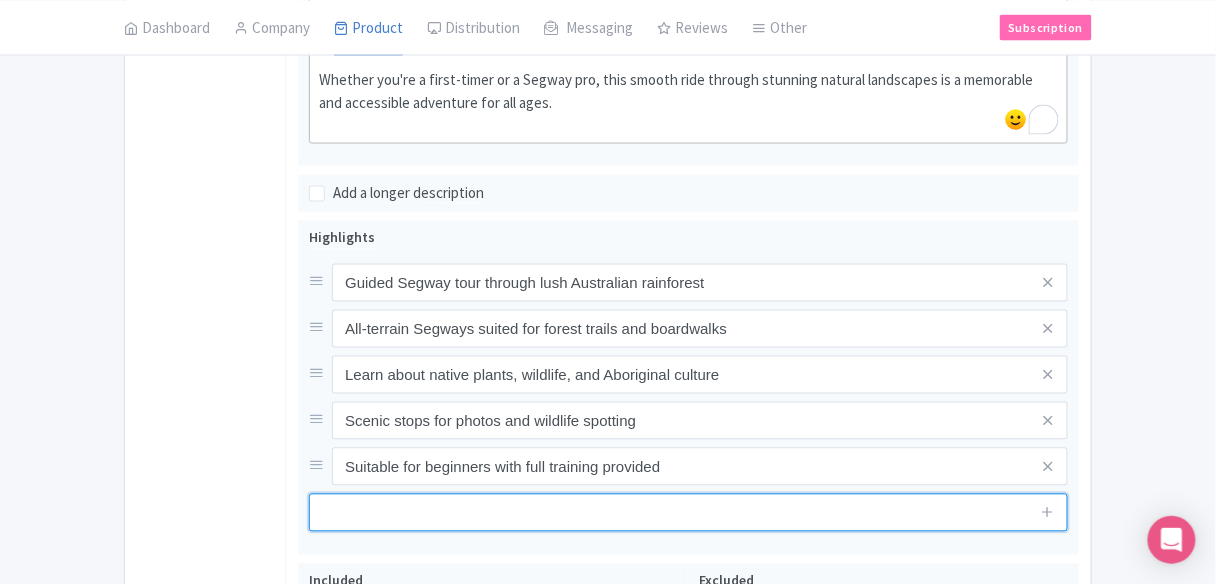 paste on "Eco-friendly and fun way to explore natural landscapes" 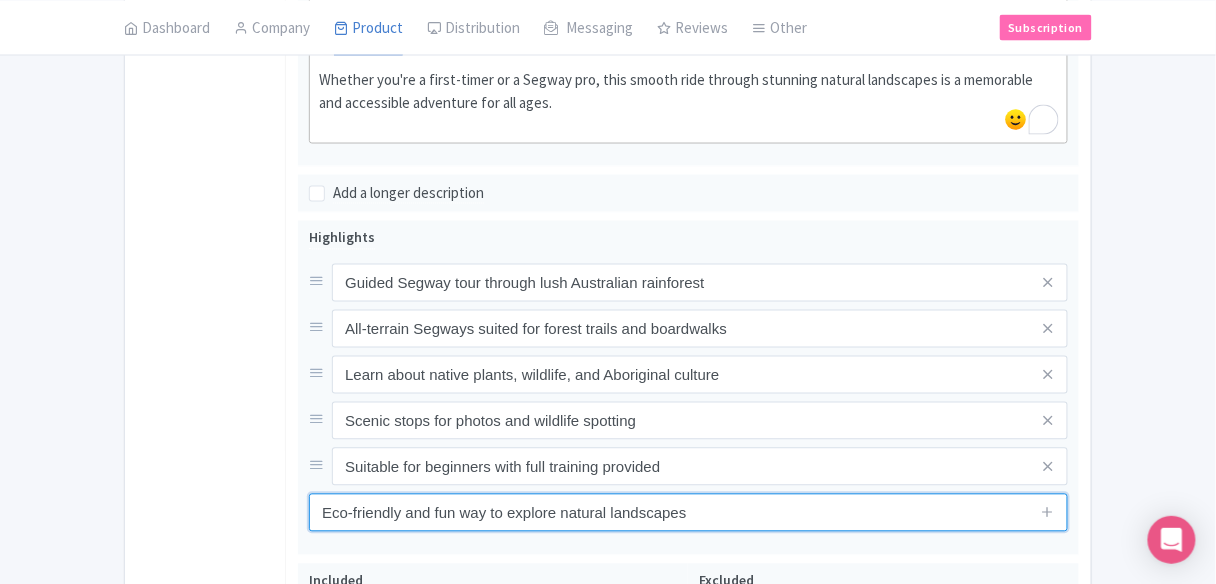 type on "Eco-friendly and fun way to explore natural landscapes" 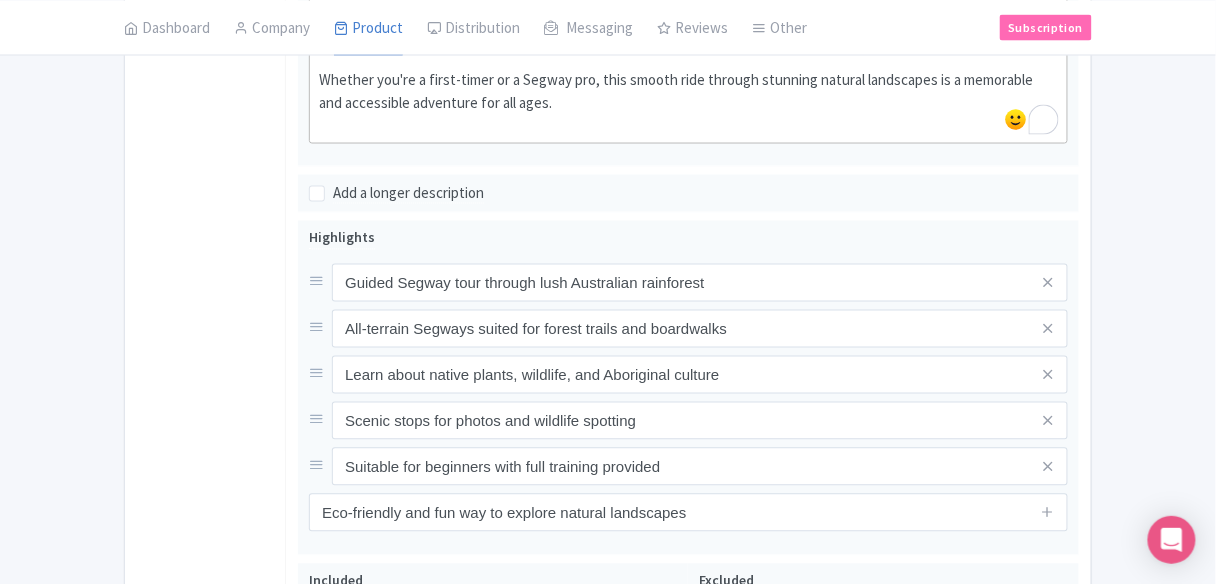 click on "General
Booking Info
Settings
Pricing
FAQs" at bounding box center (205, 149) 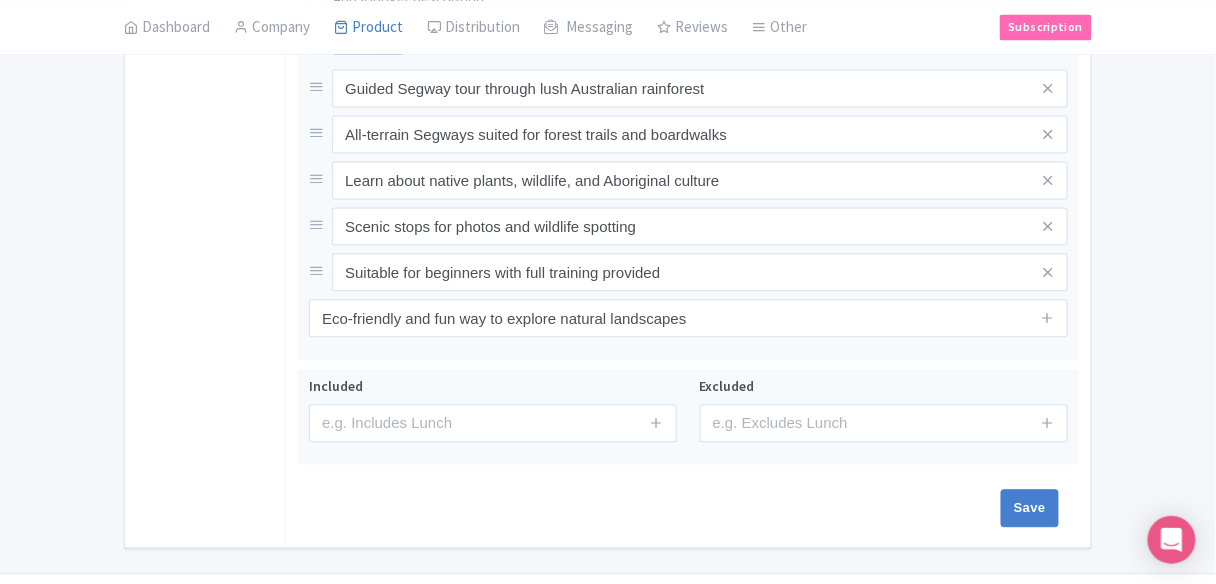 scroll, scrollTop: 1004, scrollLeft: 0, axis: vertical 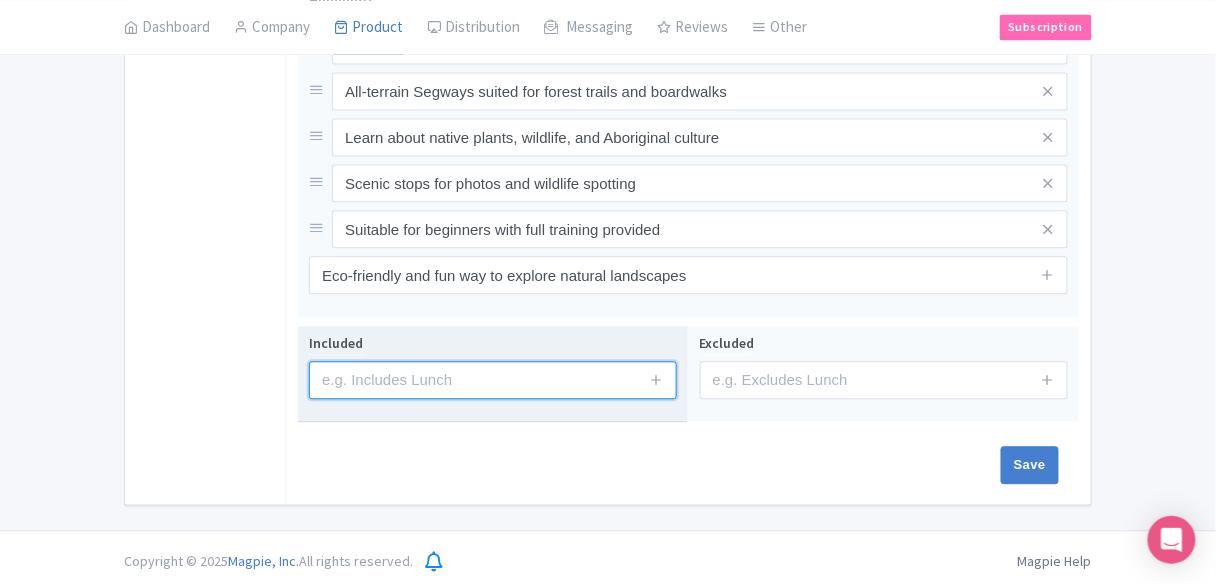 click at bounding box center [493, 380] 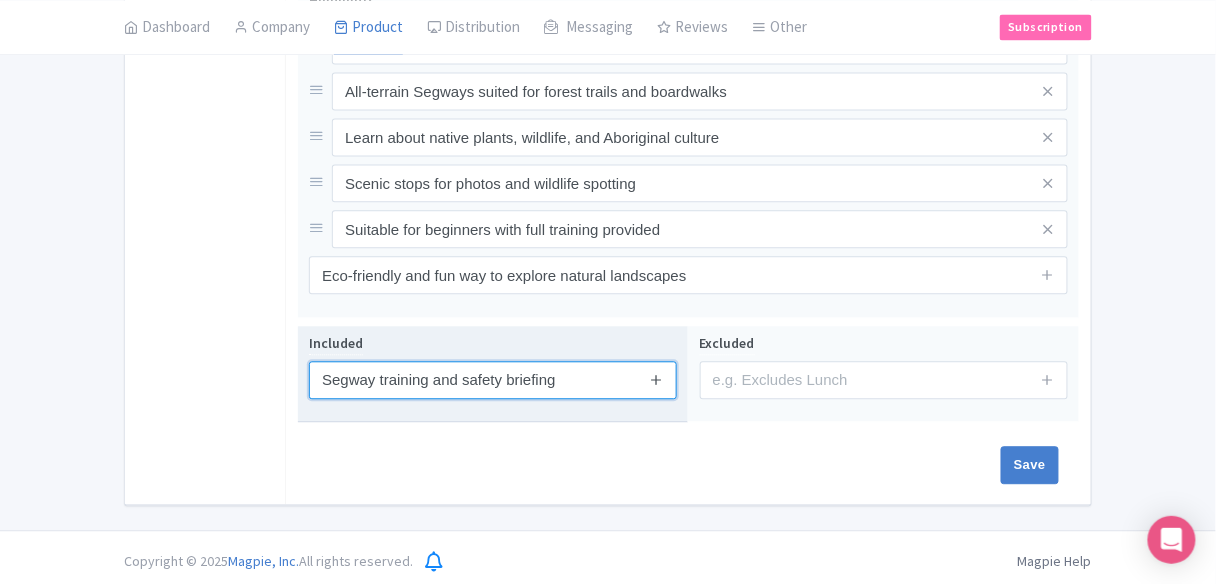 type on "Segway training and safety briefing" 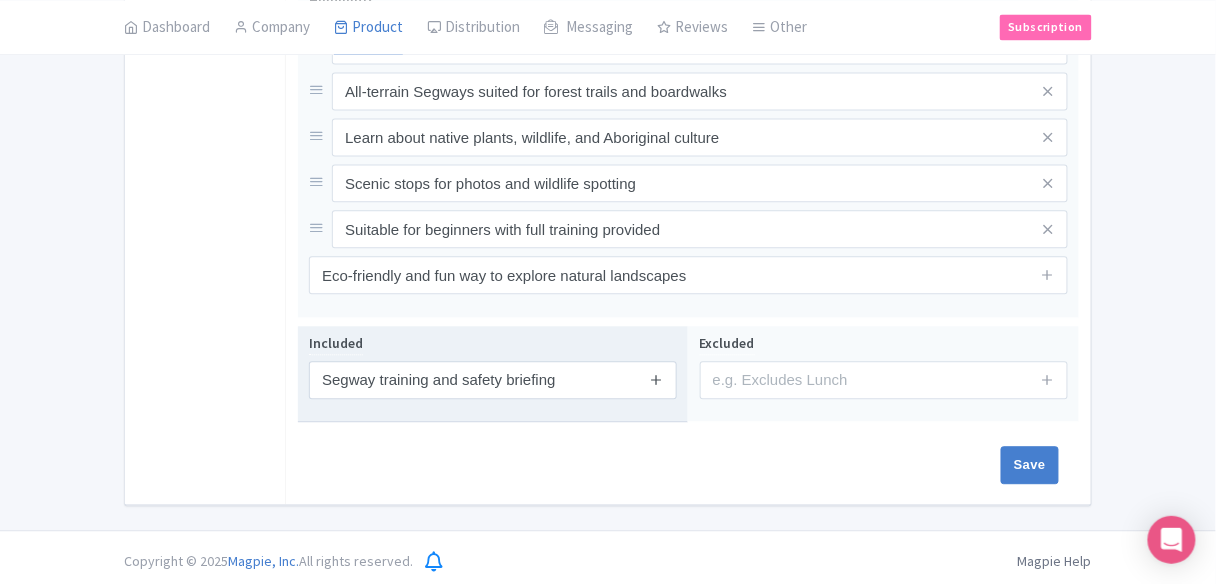 click at bounding box center [657, 379] 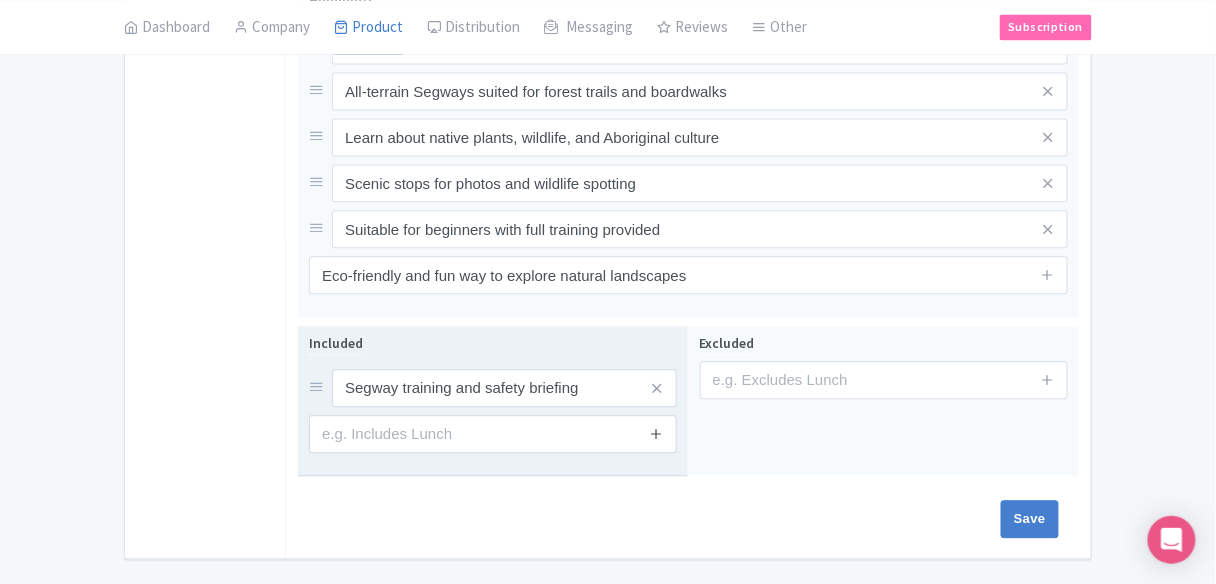 click at bounding box center [657, 434] 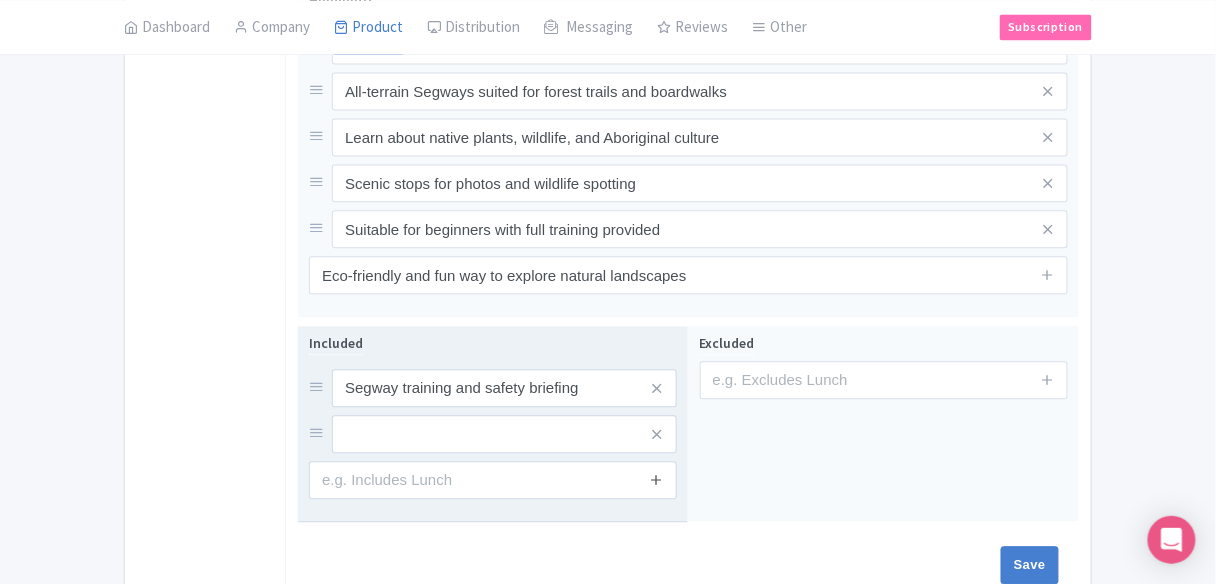click at bounding box center [657, 479] 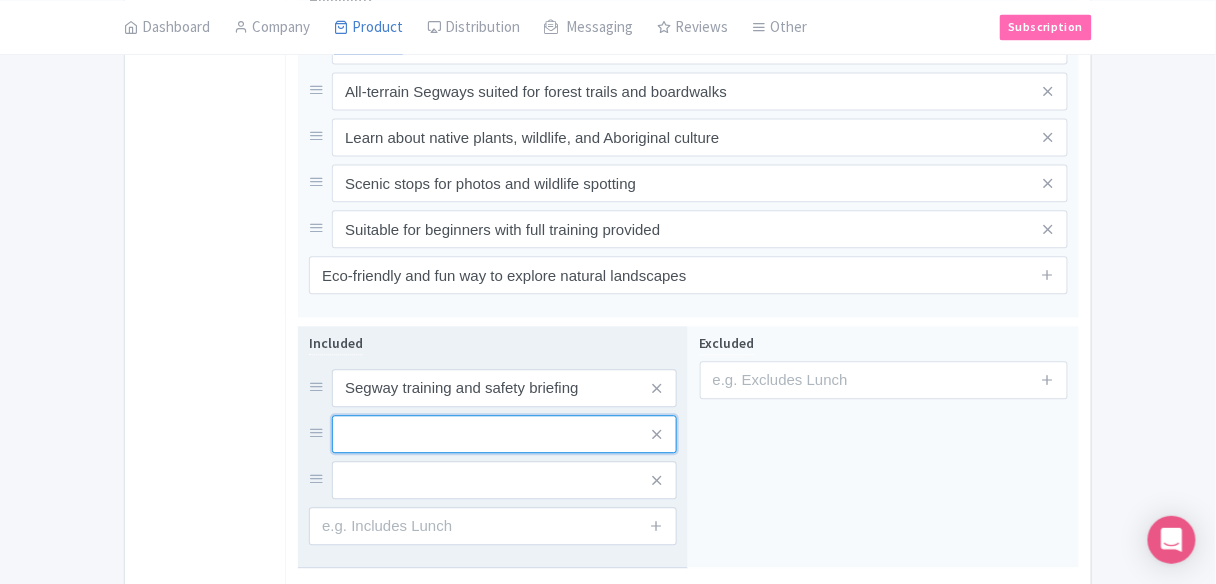 click at bounding box center [504, 388] 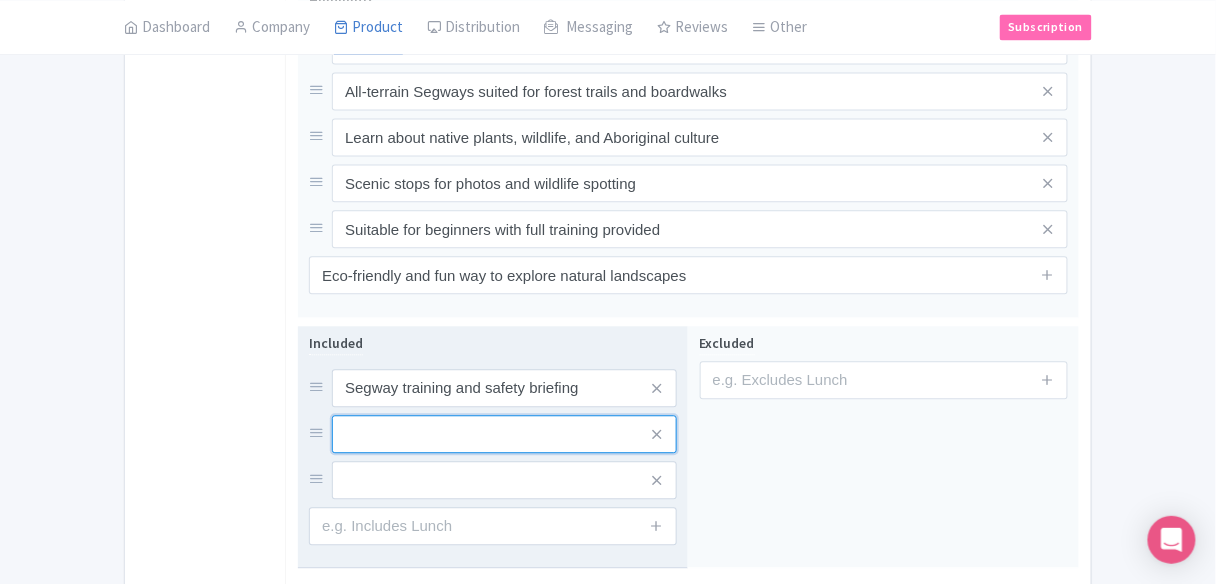 paste on "Use of all-terrain Segway for the duration of the tour" 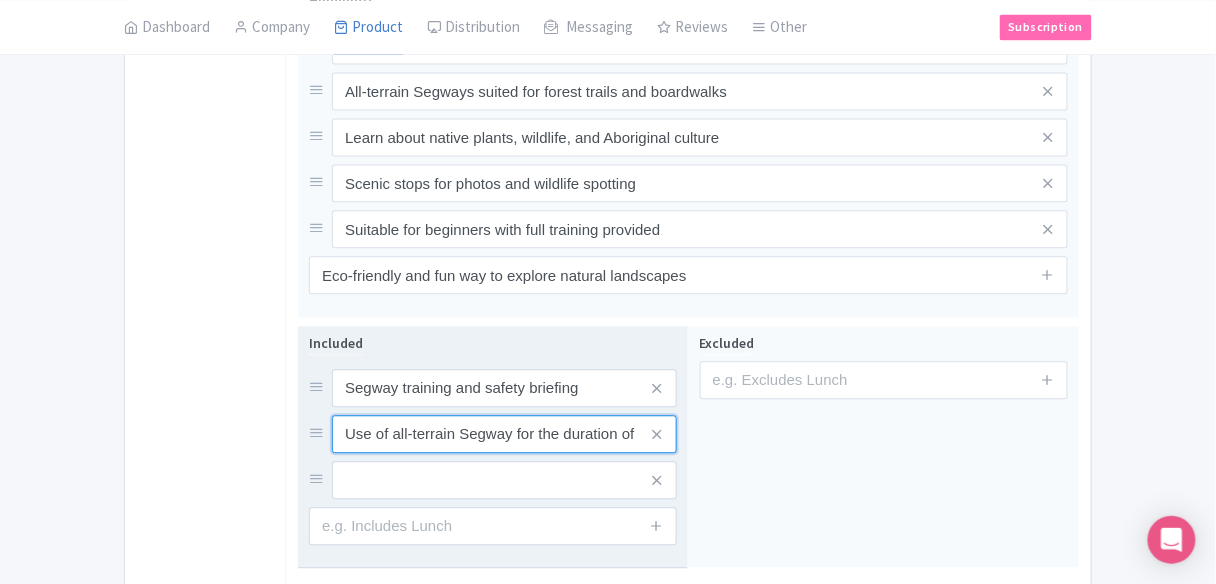 scroll, scrollTop: 0, scrollLeft: 52, axis: horizontal 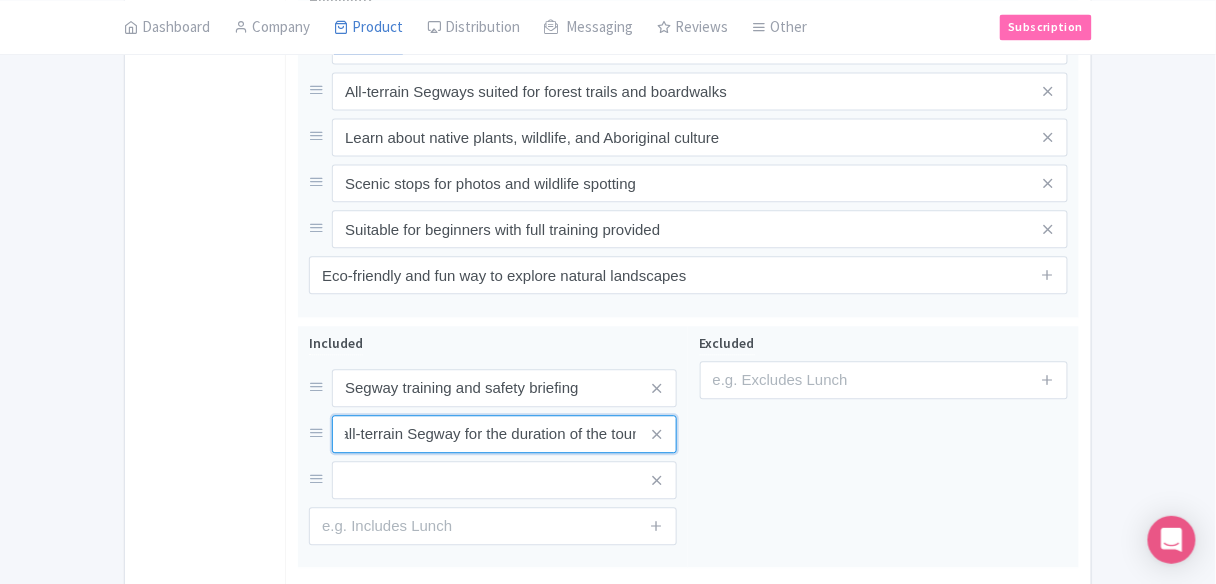 type on "Use of all-terrain Segway for the duration of the tour" 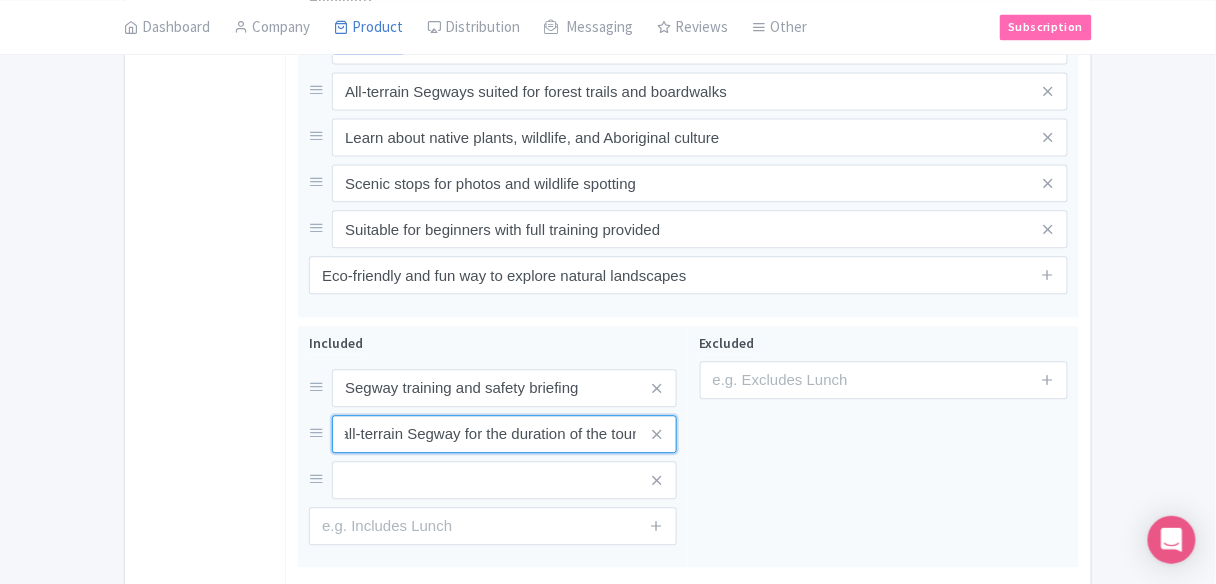 scroll, scrollTop: 0, scrollLeft: 0, axis: both 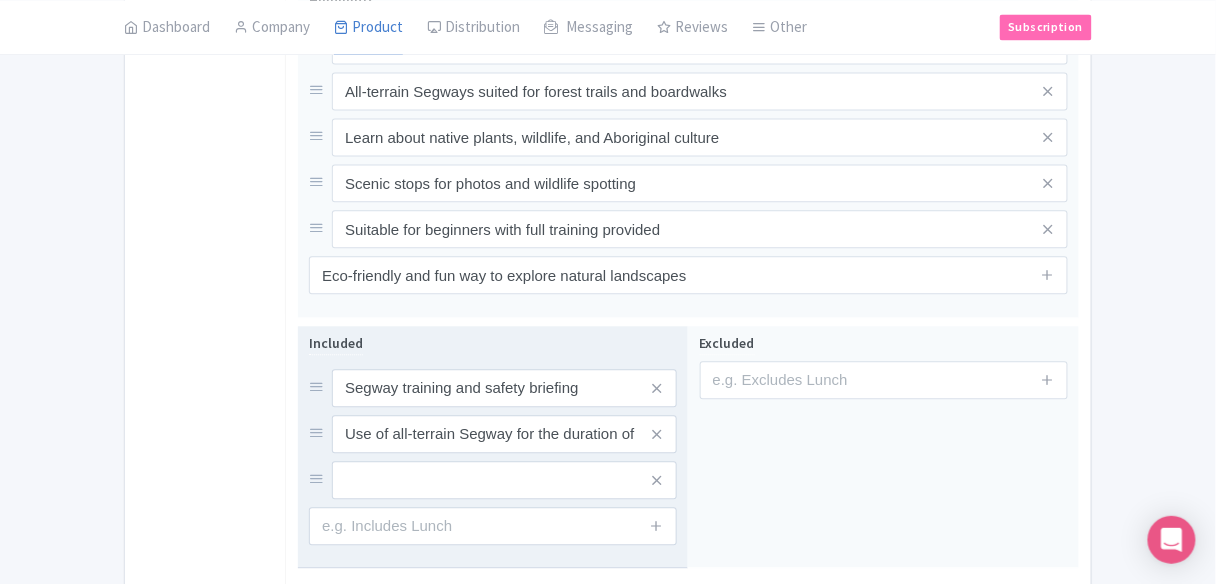 click on "Included Segway training and safety briefing Use of all-terrain Segway for the duration of the tour" at bounding box center [493, 438] 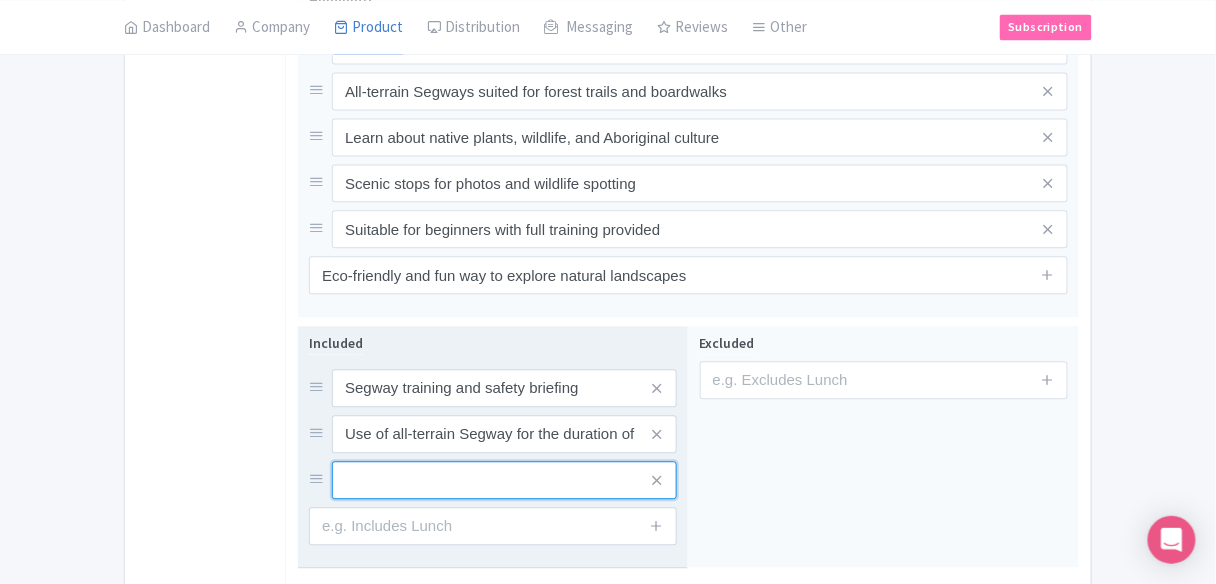 click at bounding box center (504, 388) 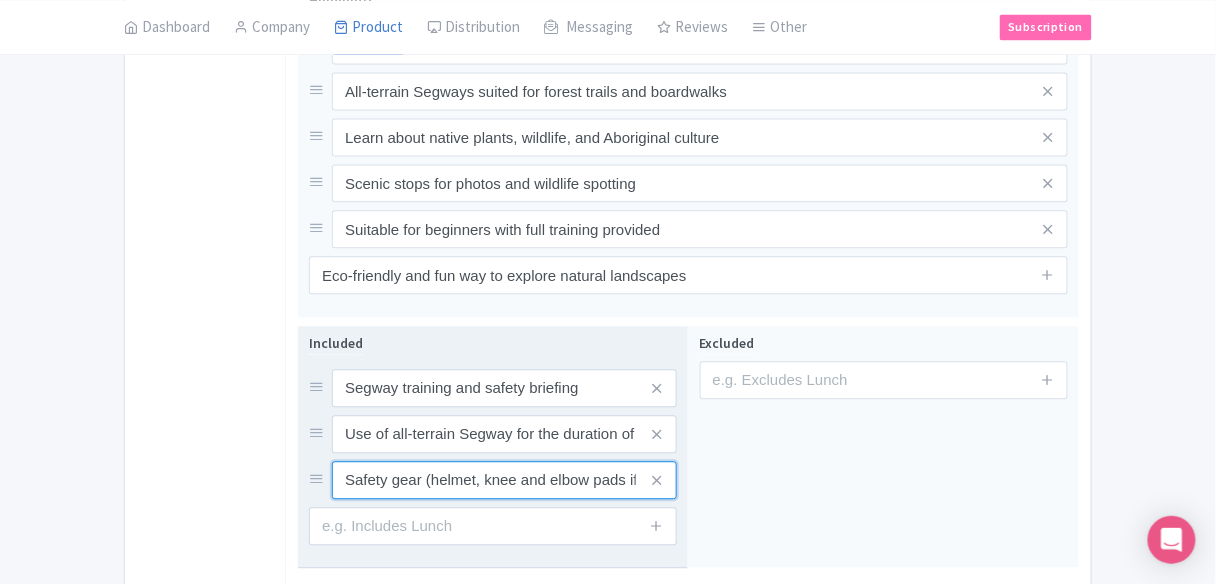 scroll, scrollTop: 0, scrollLeft: 64, axis: horizontal 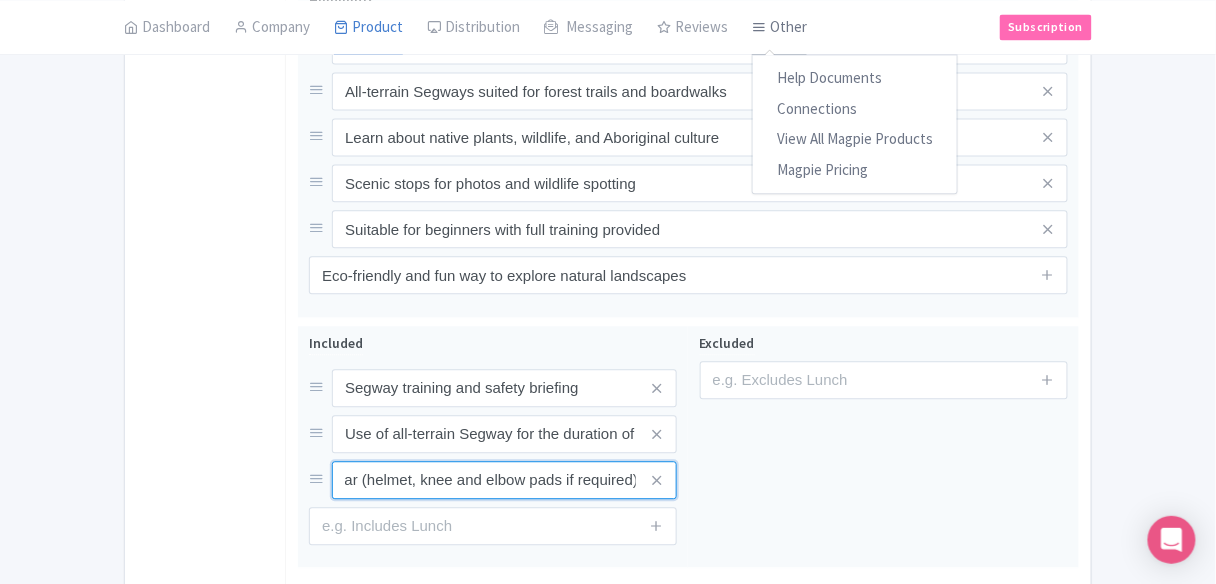 type on "Safety gear (helmet, knee and elbow pads if required)" 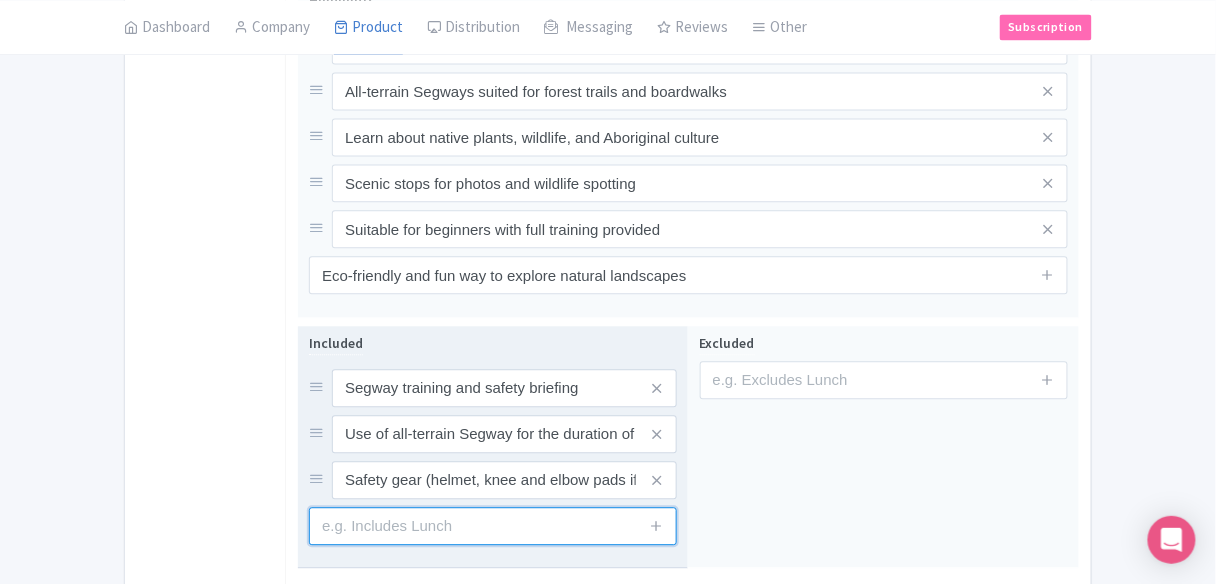click at bounding box center (493, 526) 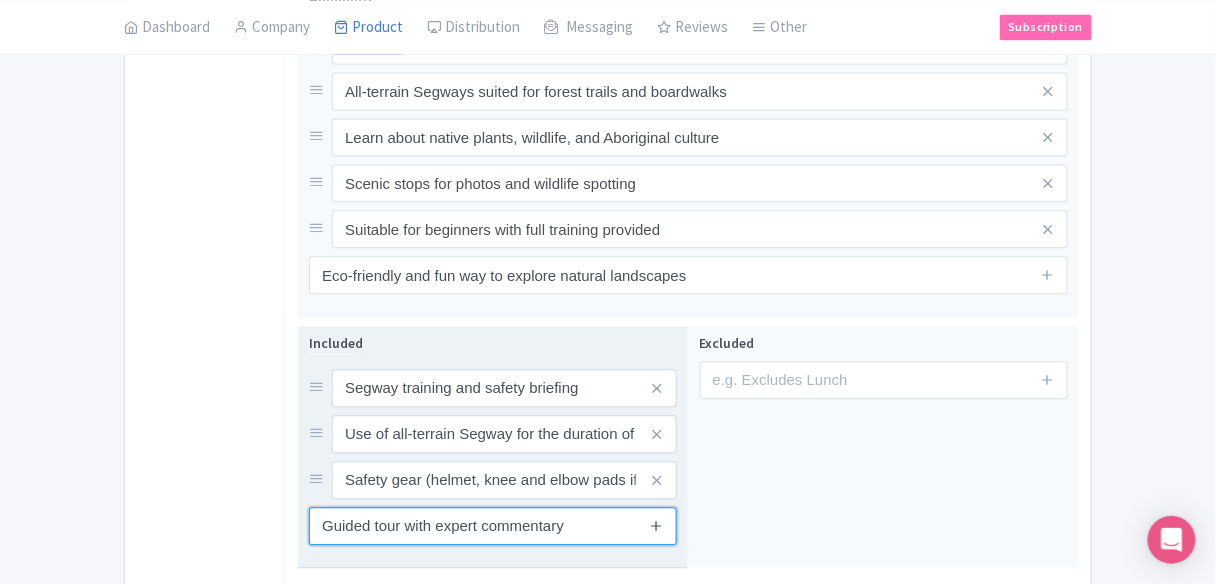 type on "Guided tour with expert commentary" 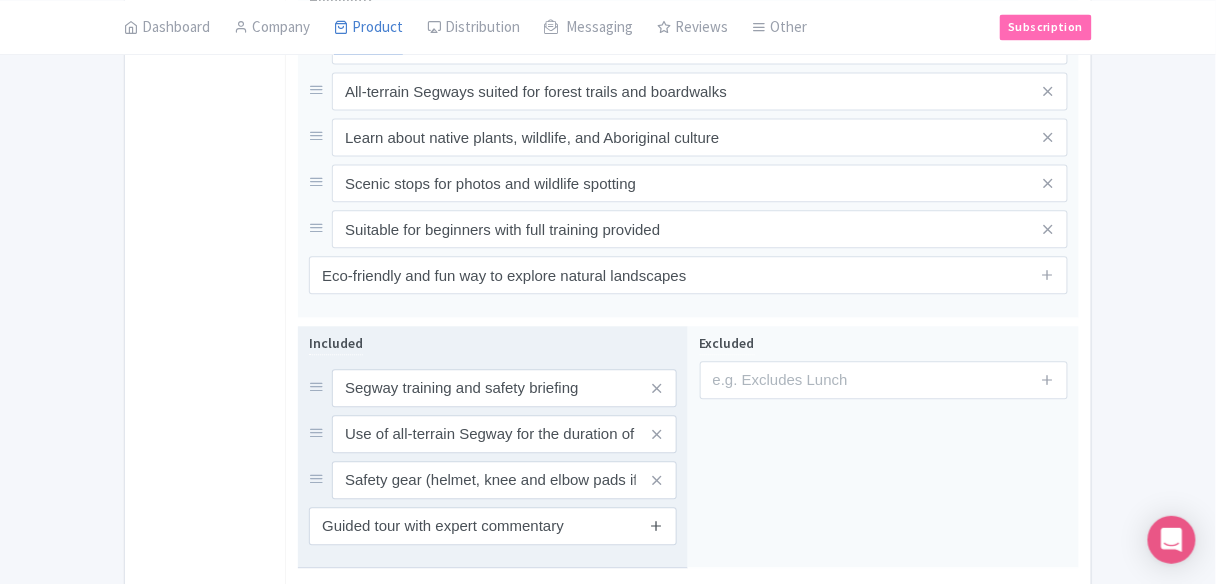 click at bounding box center [657, 525] 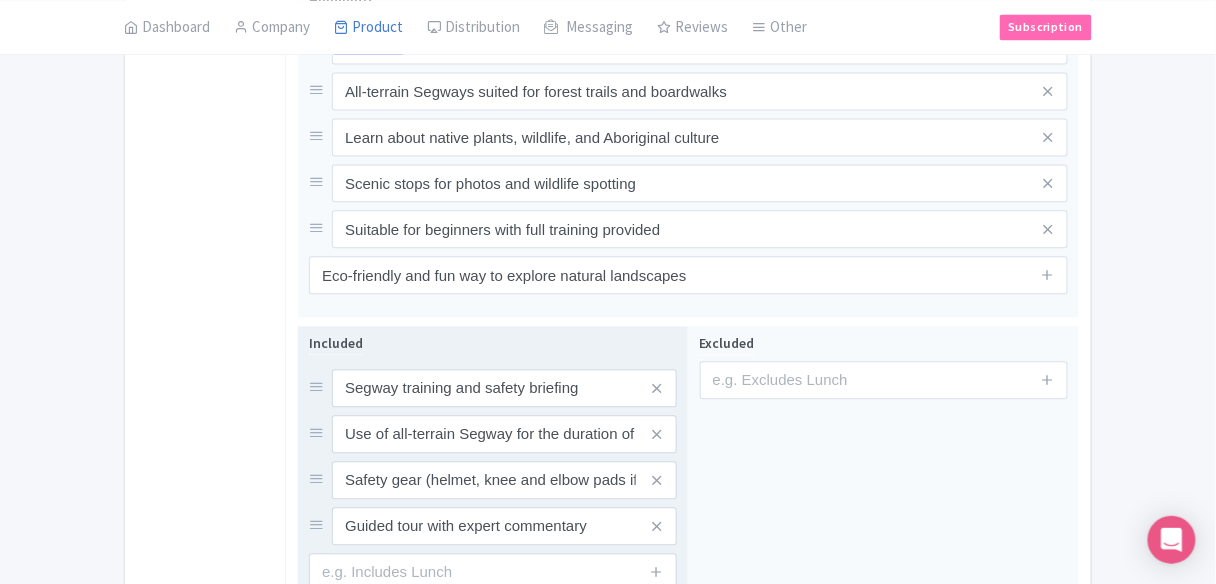 click on "Included Segway training and safety briefing Use of all-terrain Segway for the duration of the tour Safety gear (helmet, knee and elbow pads if required) Guided tour with expert commentary" at bounding box center [493, 461] 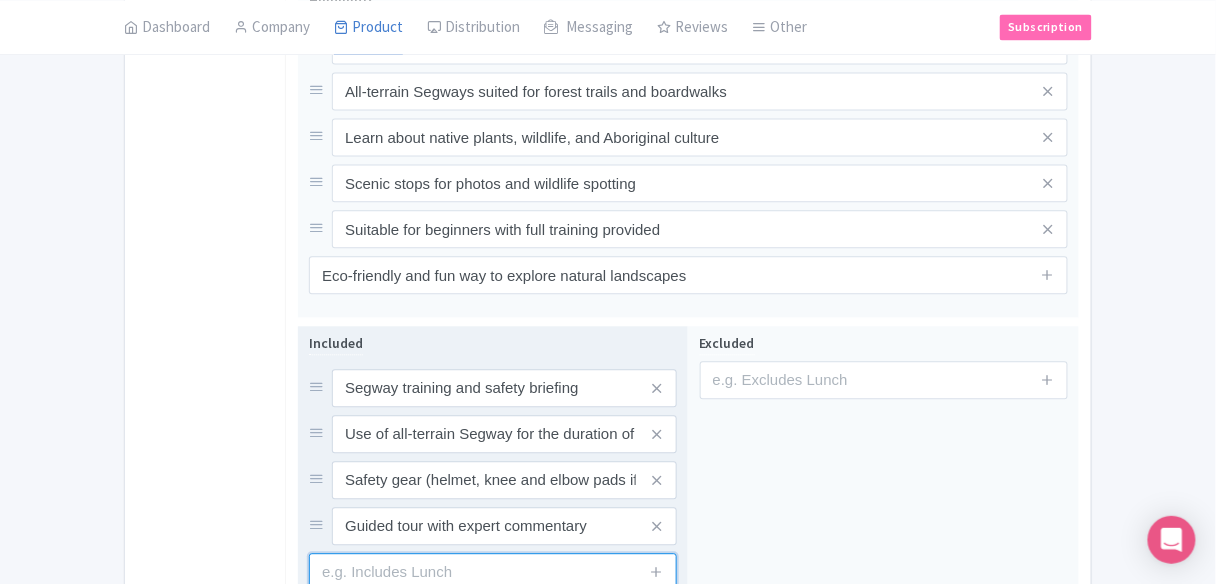 click at bounding box center (493, 572) 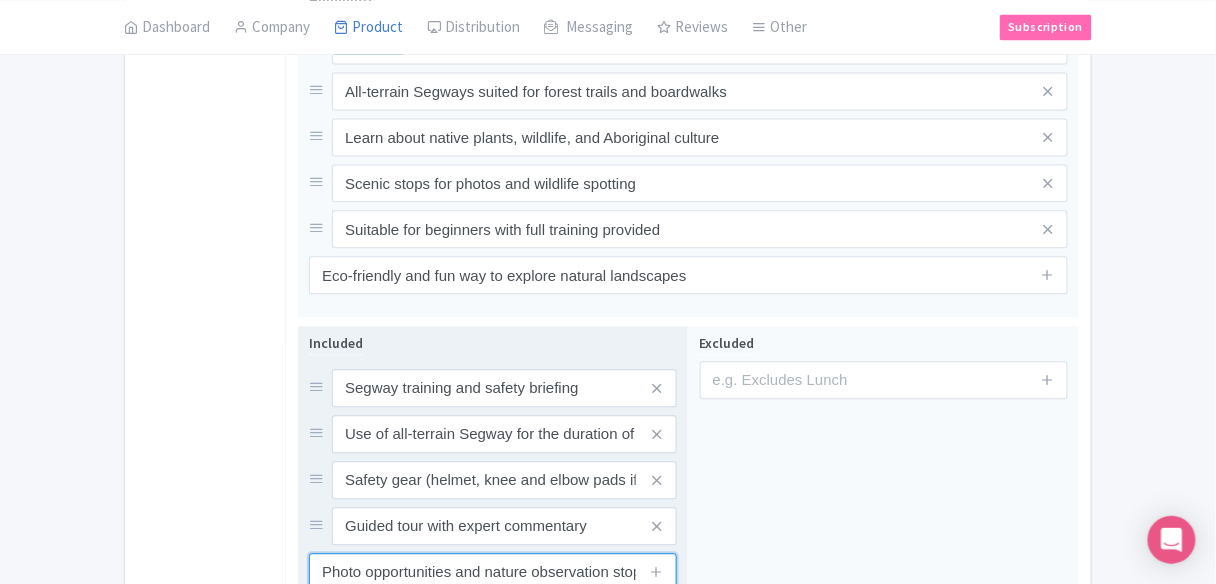 scroll, scrollTop: 0, scrollLeft: 12, axis: horizontal 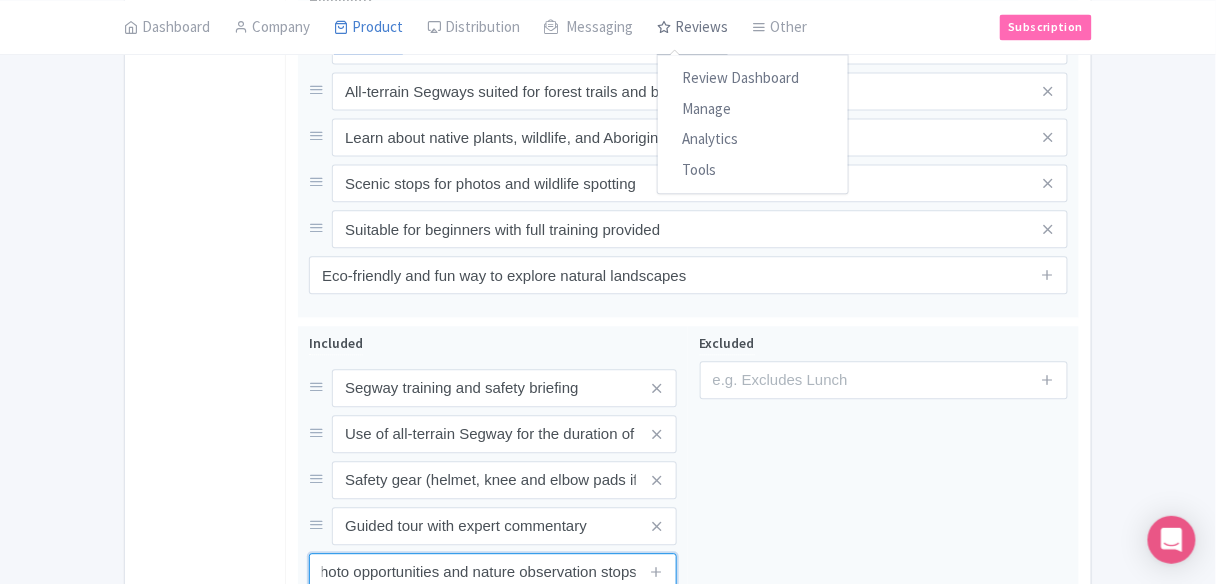 type on "Photo opportunities and nature observation stops" 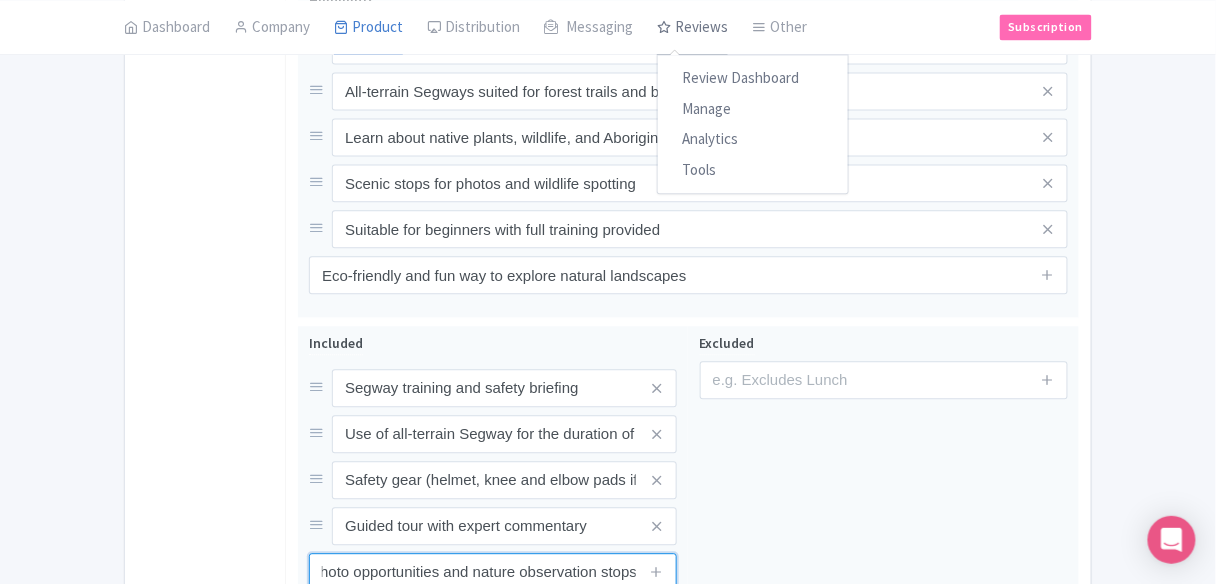 scroll, scrollTop: 0, scrollLeft: 0, axis: both 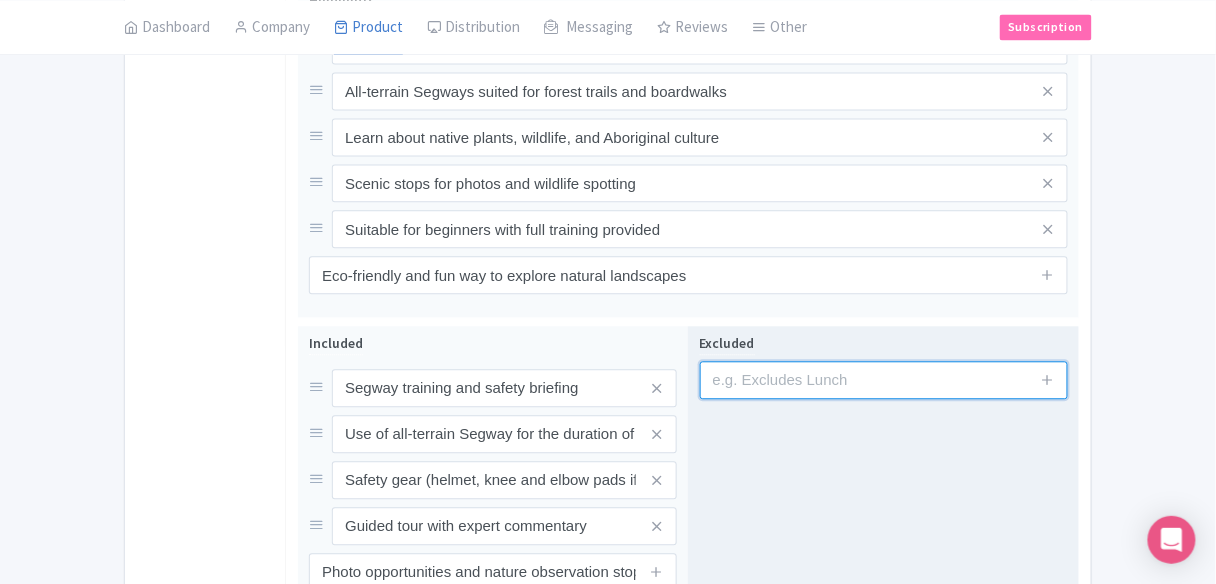 click at bounding box center (884, 380) 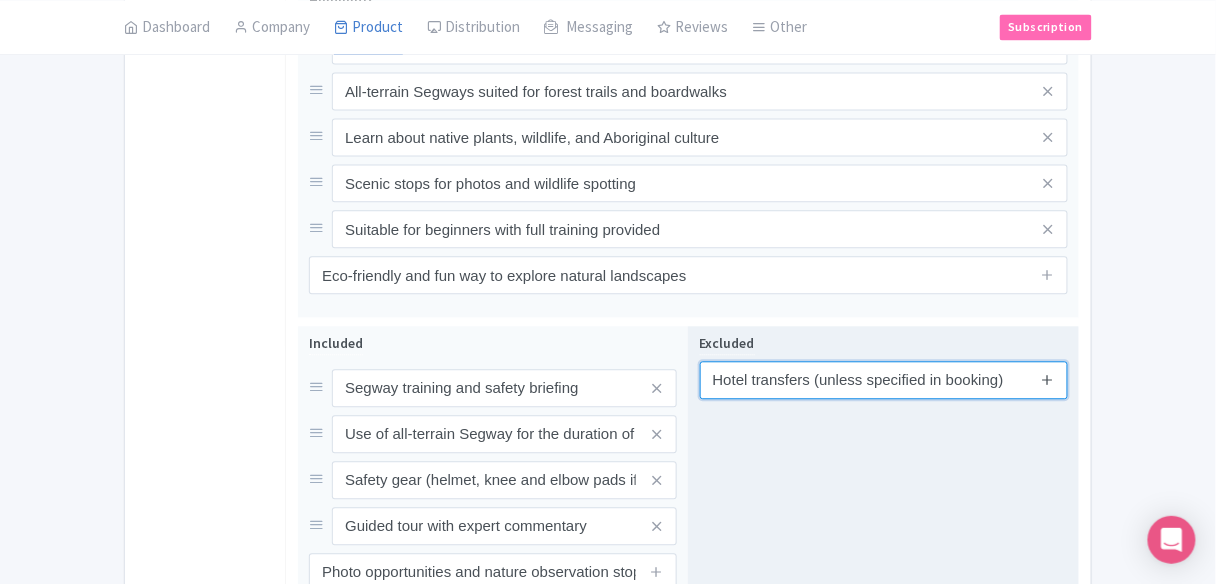 type on "Hotel transfers (unless specified in booking)" 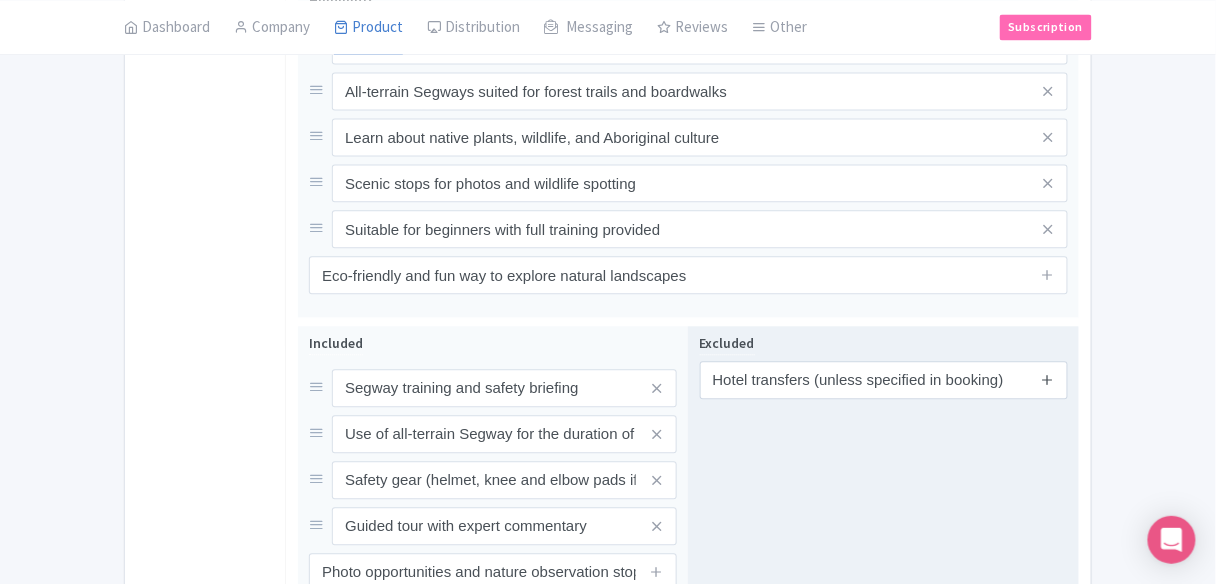 click at bounding box center (1047, 379) 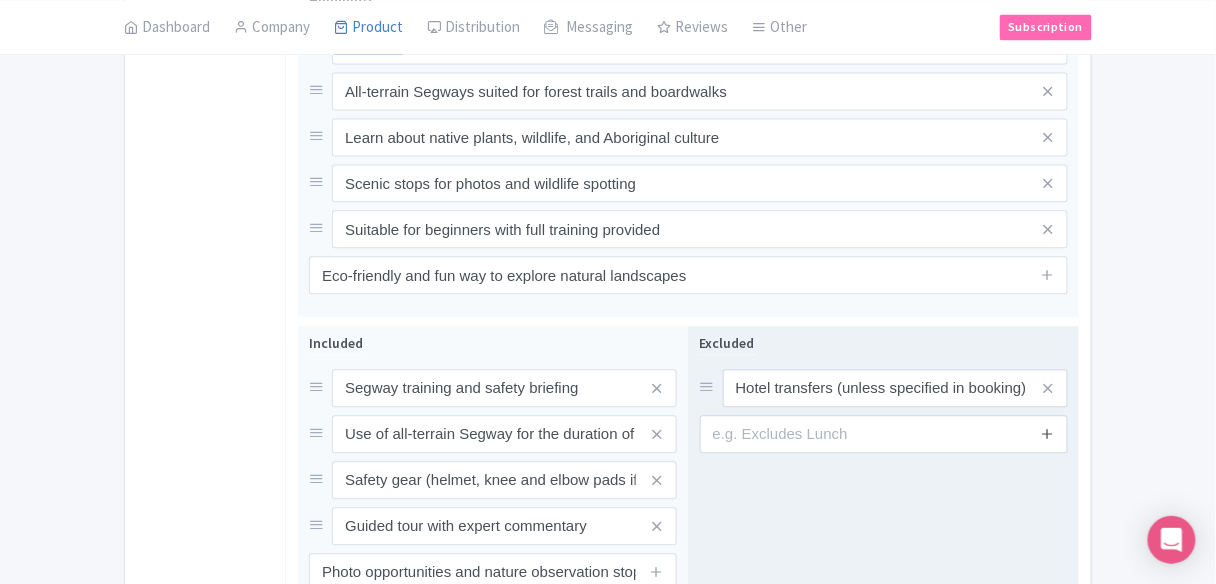 drag, startPoint x: 1053, startPoint y: 418, endPoint x: 1045, endPoint y: 457, distance: 39.812057 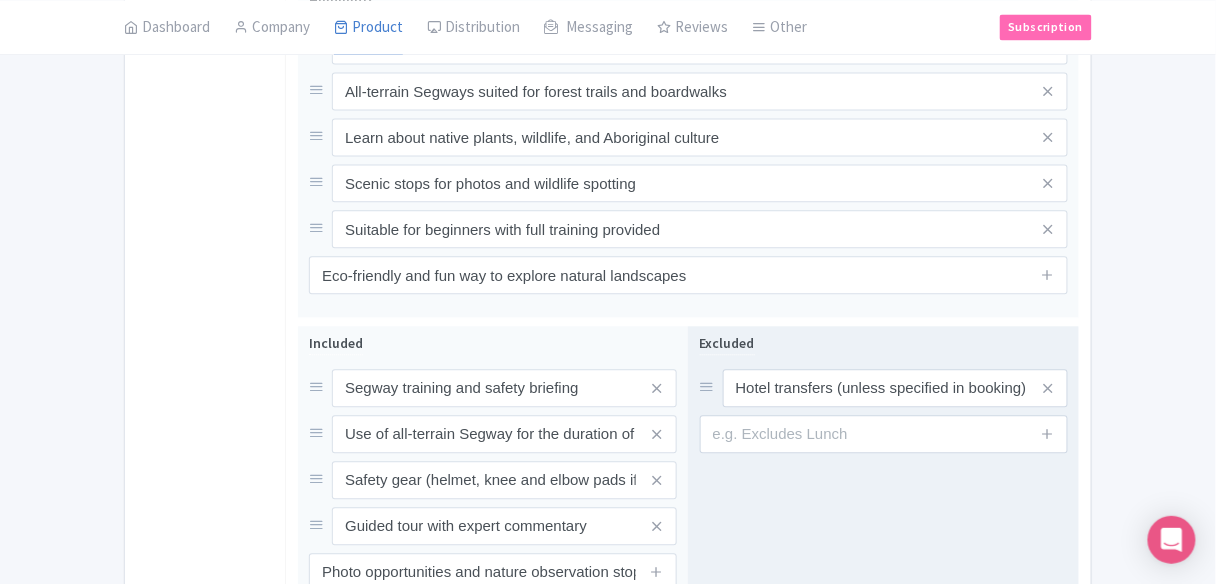 click at bounding box center [1047, 434] 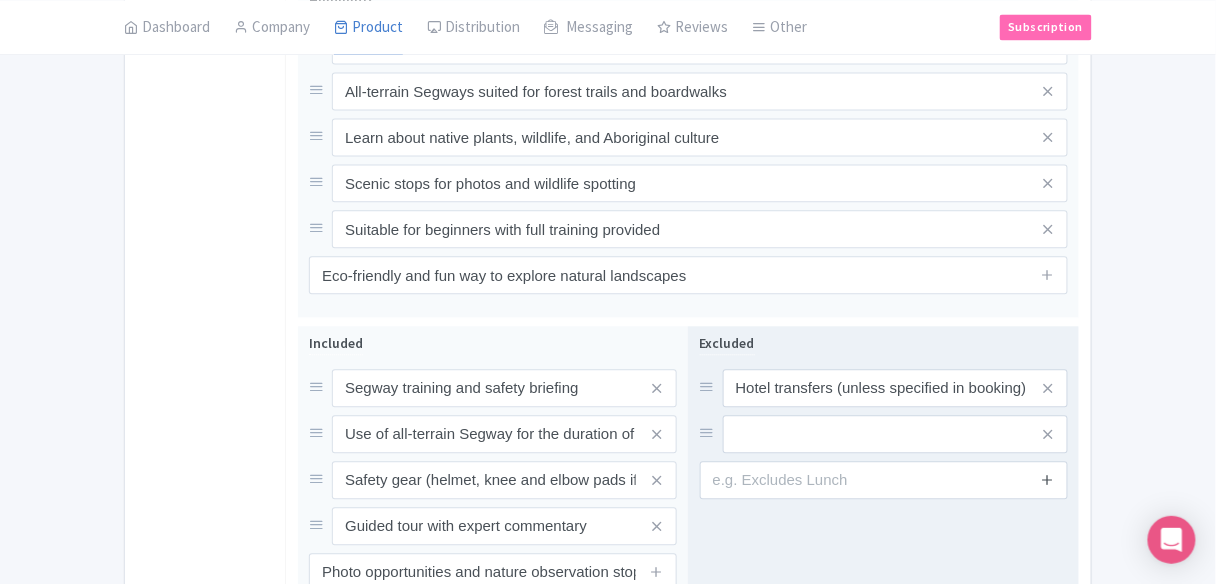 click at bounding box center (1047, 479) 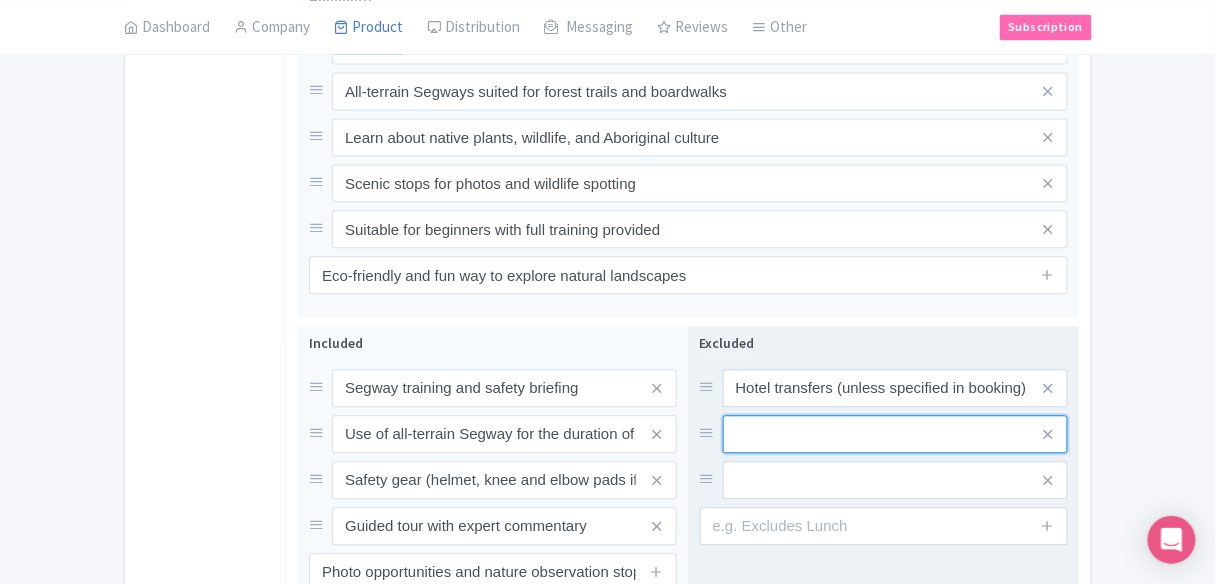 click at bounding box center [895, 388] 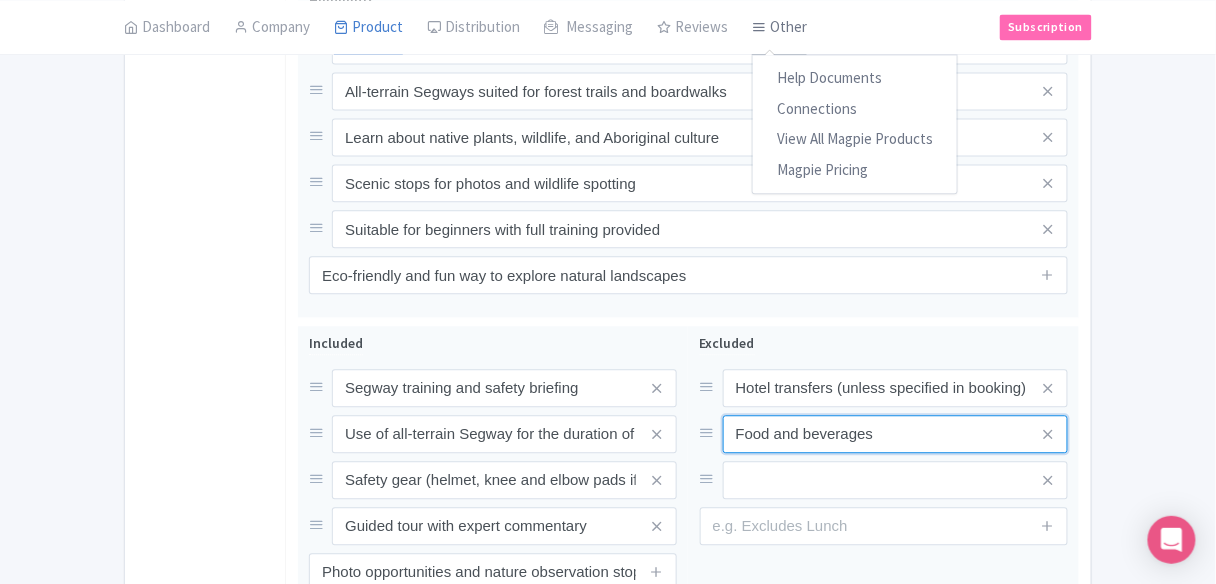 type on "Food and beverages" 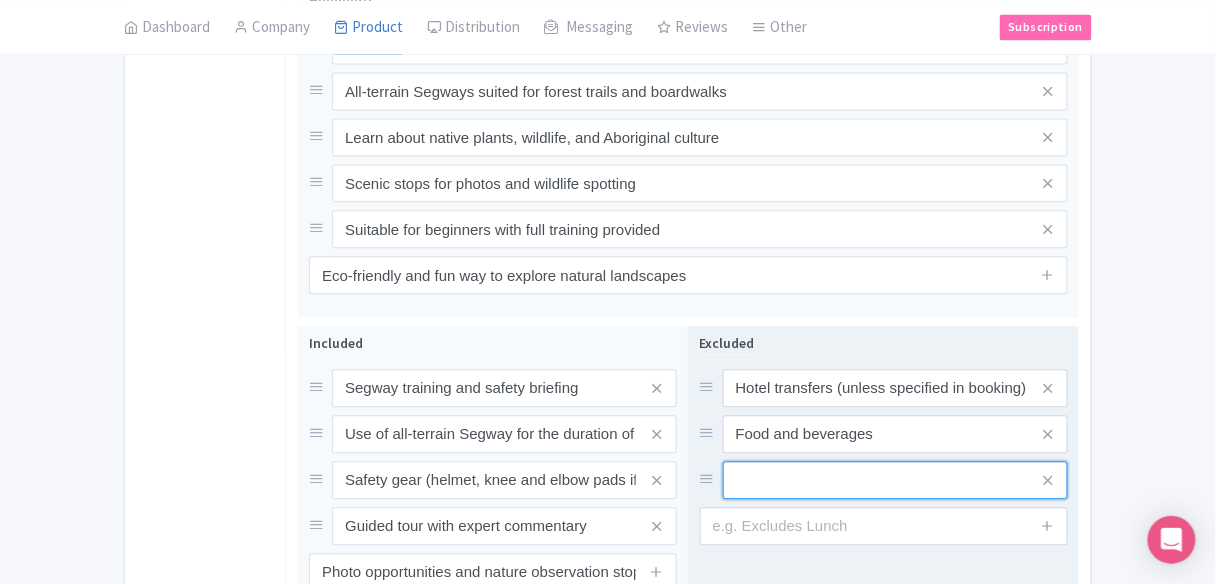 click at bounding box center (895, 388) 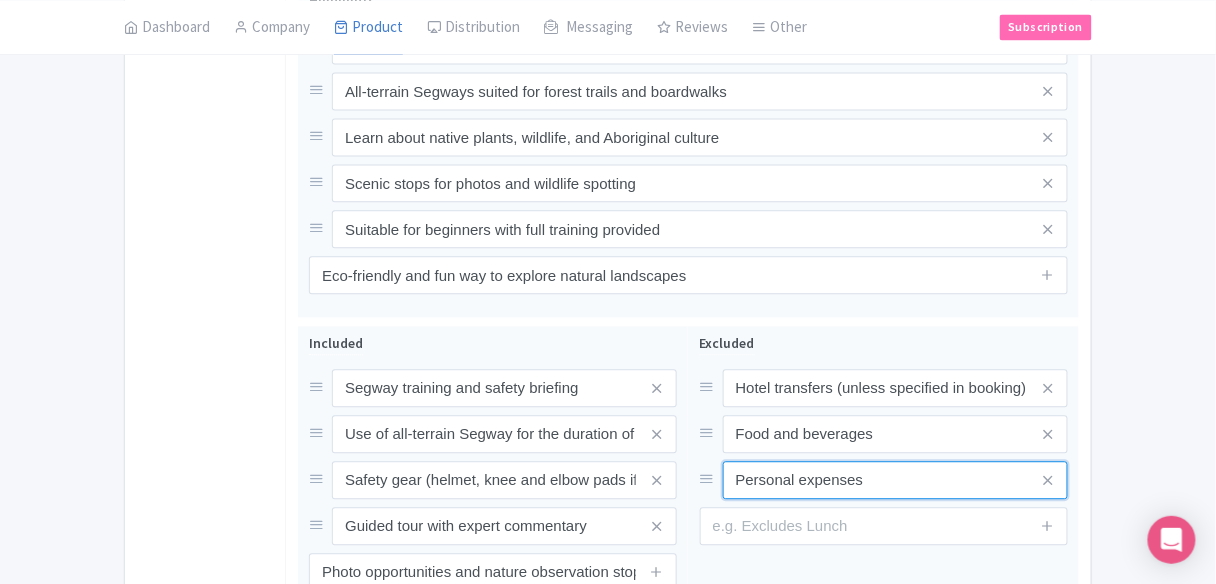 type on "Personal expenses" 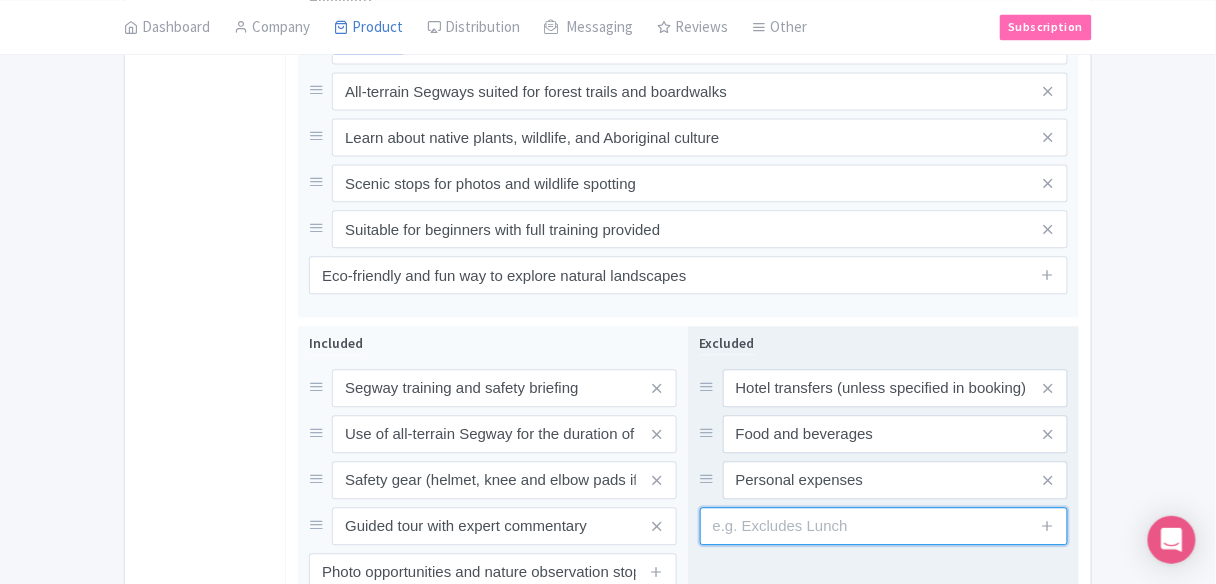 click at bounding box center (884, 526) 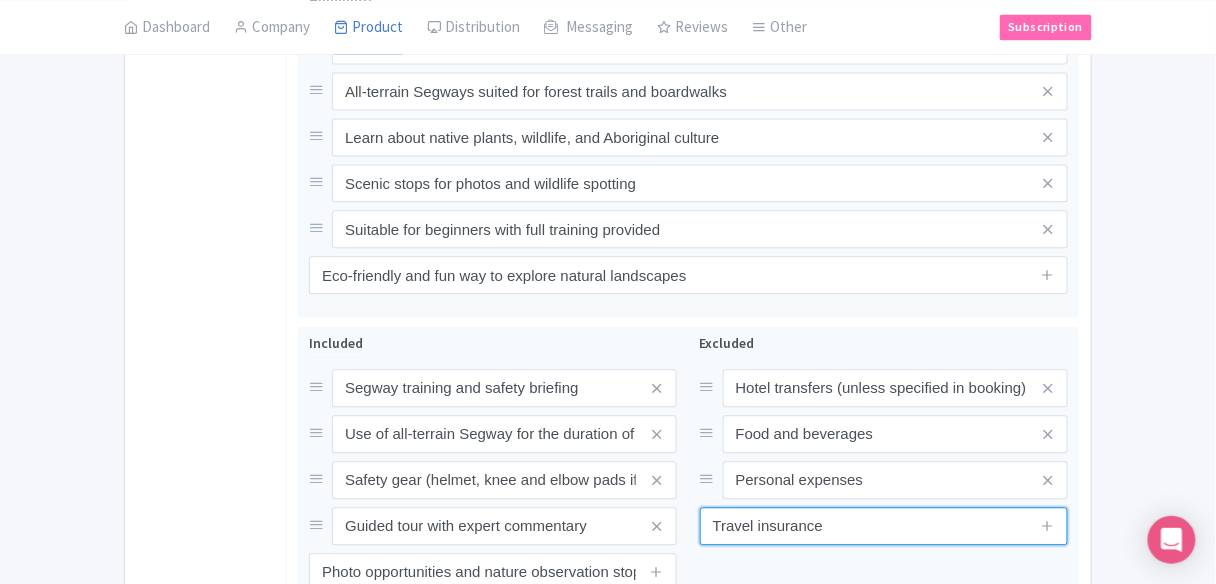 type on "Travel insurance" 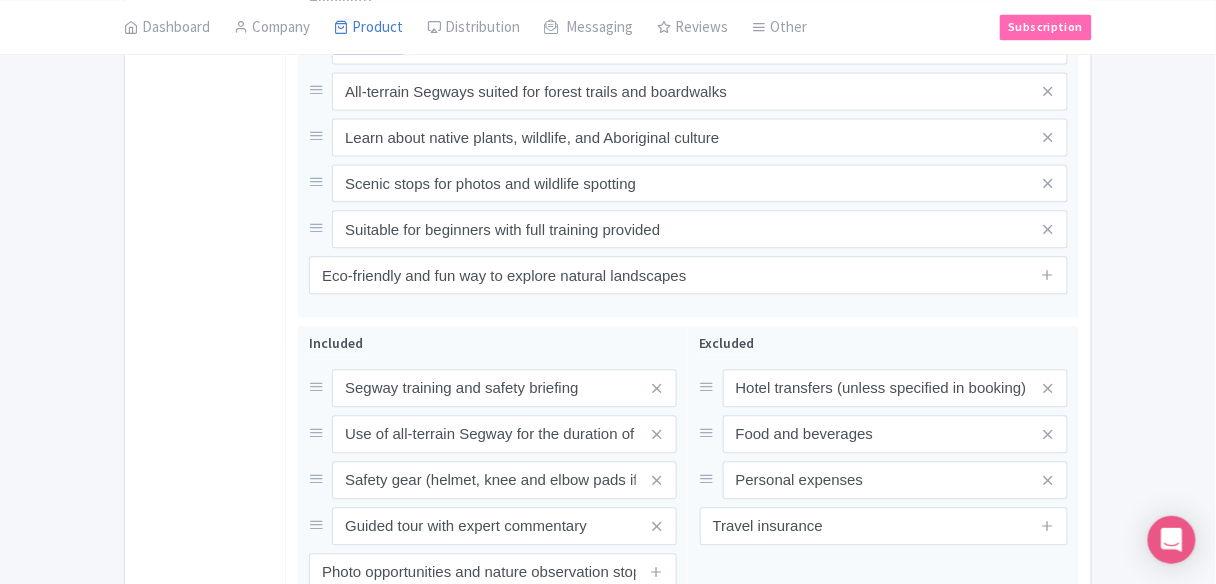 drag, startPoint x: 1189, startPoint y: 170, endPoint x: 1214, endPoint y: 268, distance: 101.13852 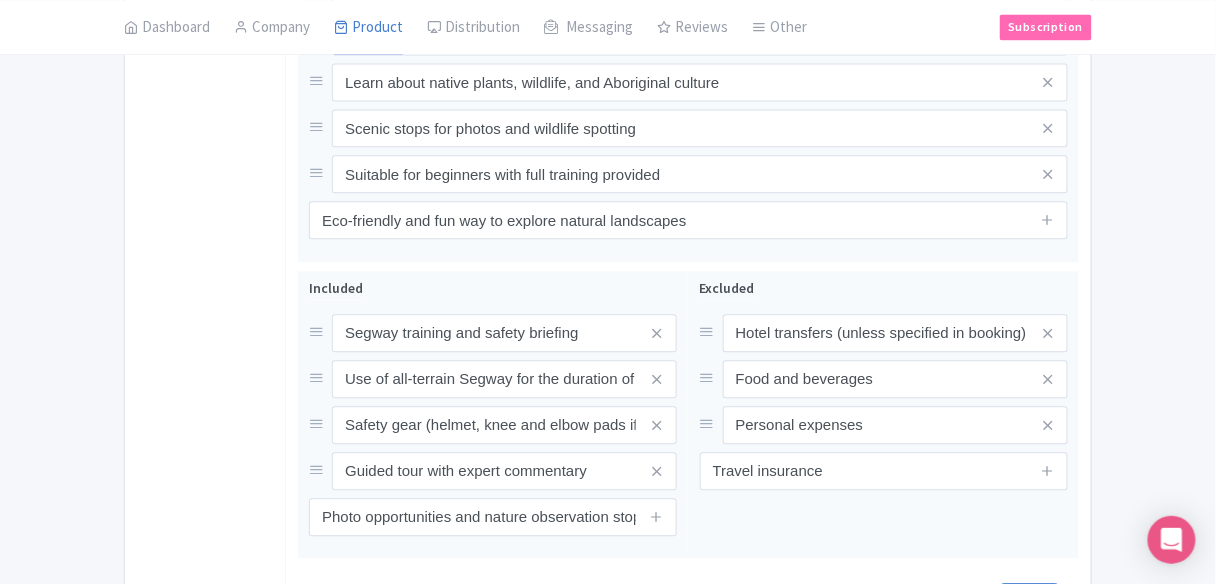 scroll, scrollTop: 1196, scrollLeft: 0, axis: vertical 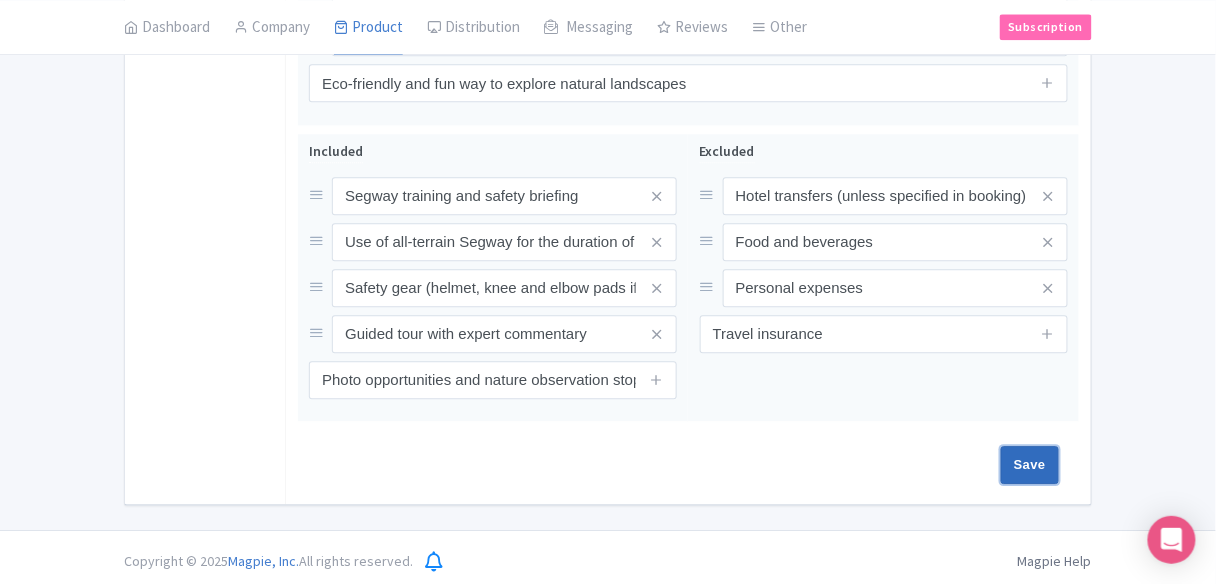 click on "Save" at bounding box center [1030, 465] 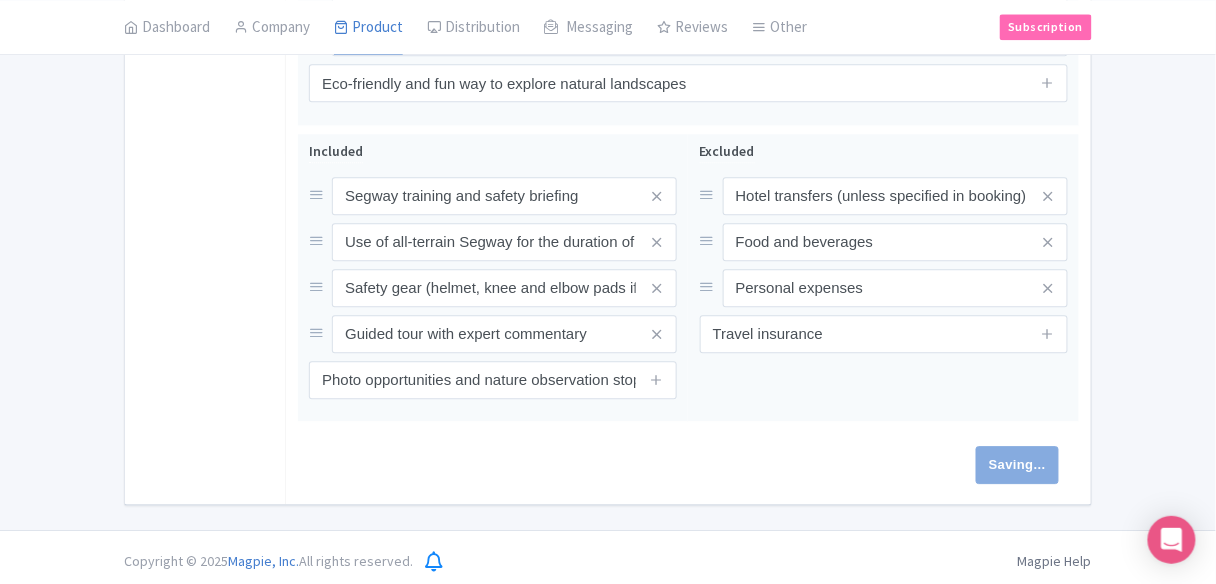type on "Saving..." 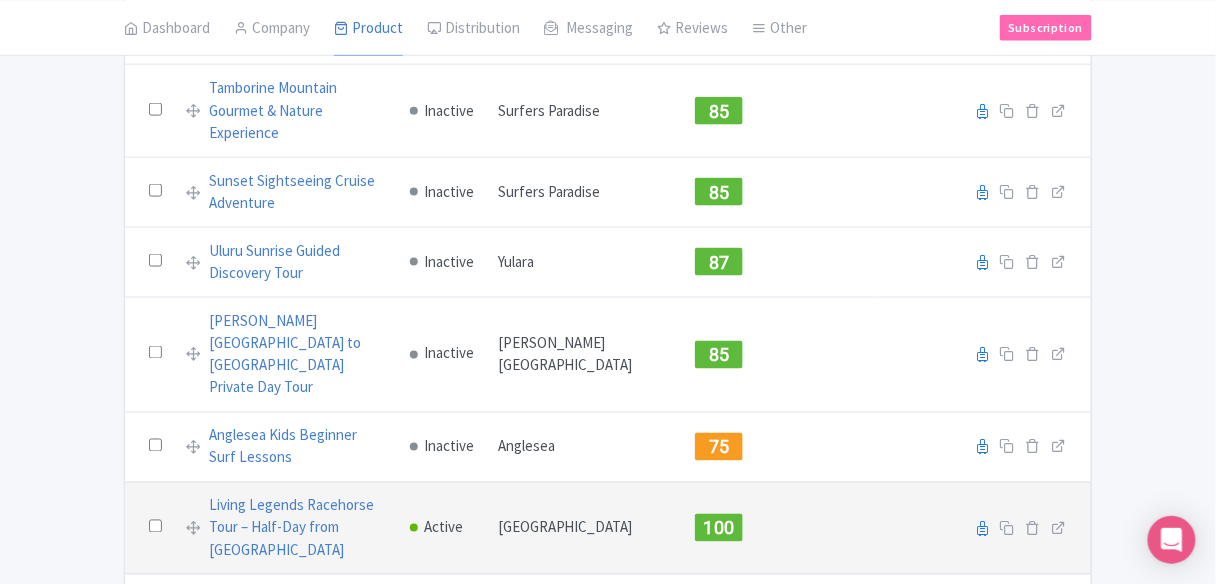 scroll, scrollTop: 640, scrollLeft: 0, axis: vertical 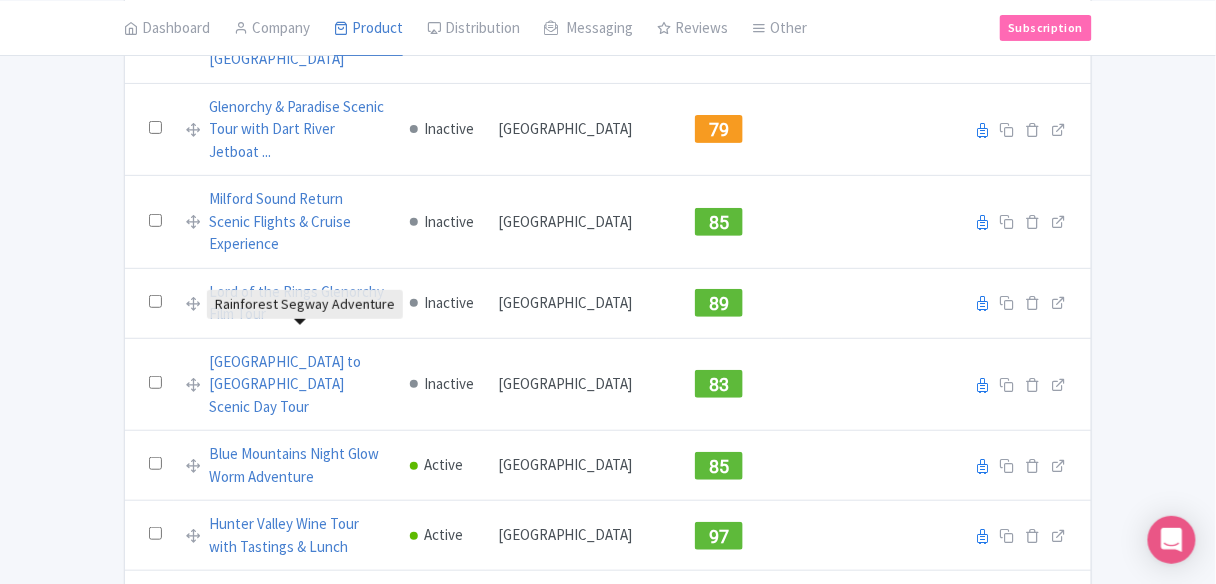 click on "Rainforest Segway Adventure" at bounding box center [297, 955] 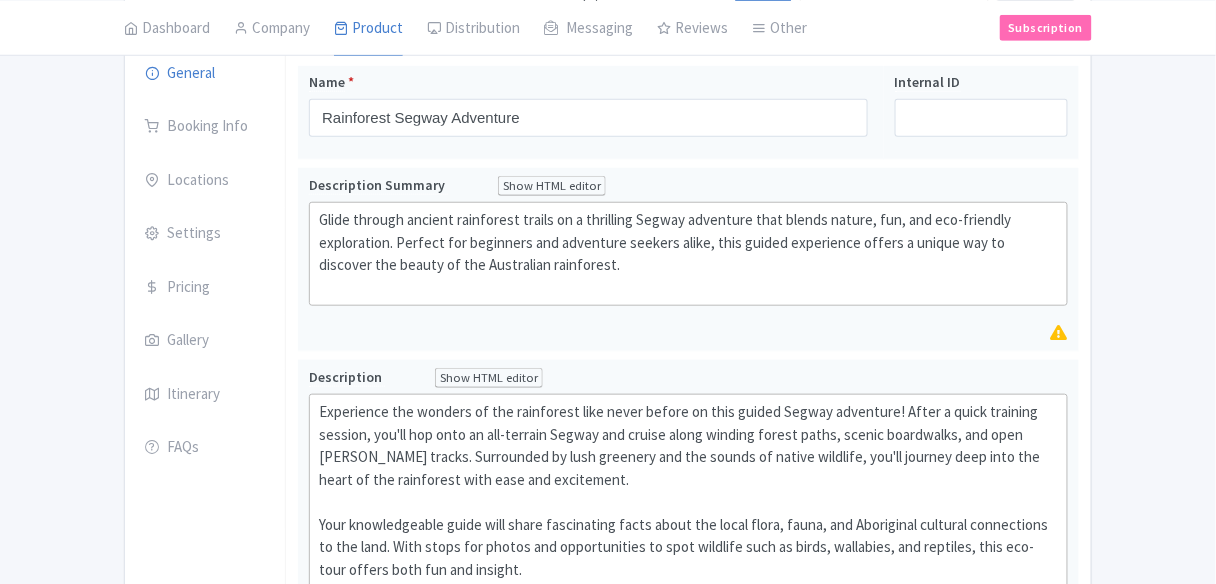 scroll, scrollTop: 320, scrollLeft: 0, axis: vertical 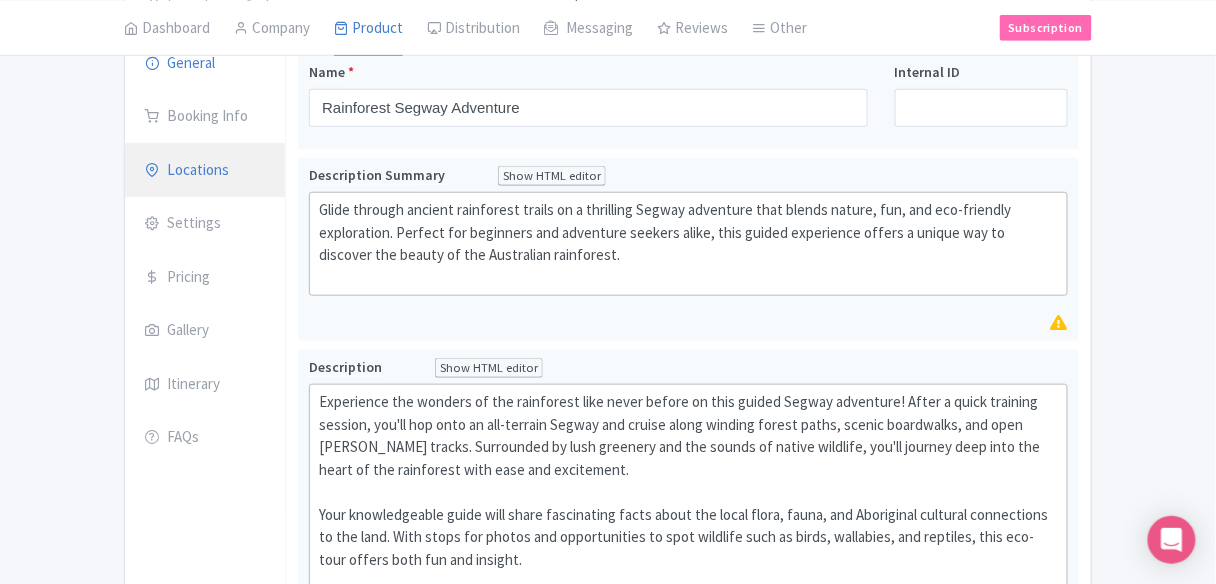 click on "Locations" at bounding box center [205, 171] 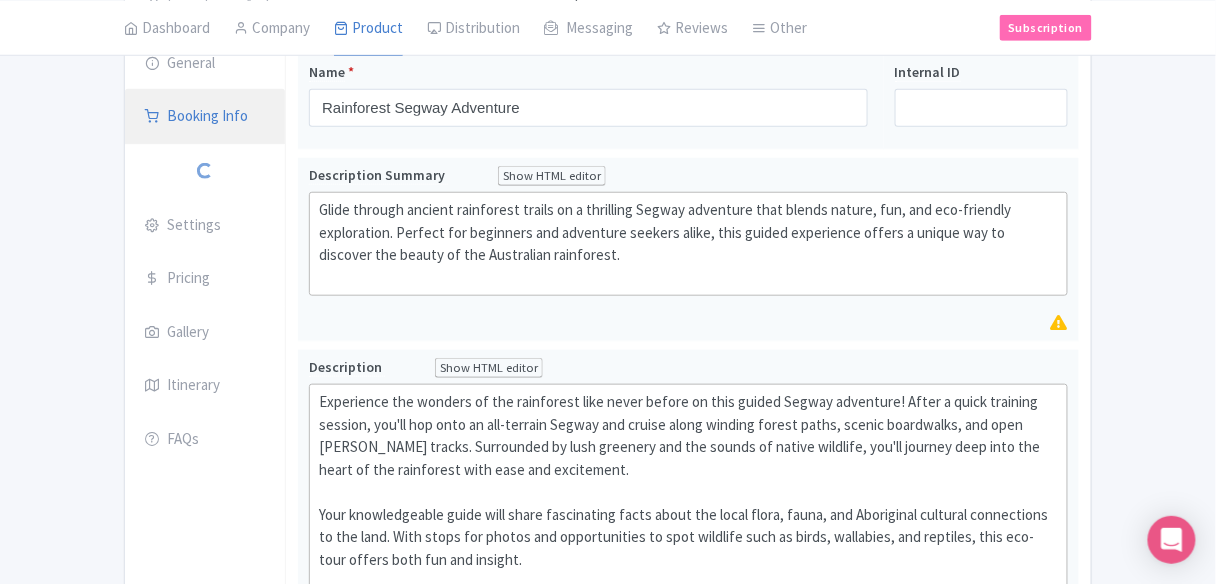 click on "Booking Info" at bounding box center (205, 117) 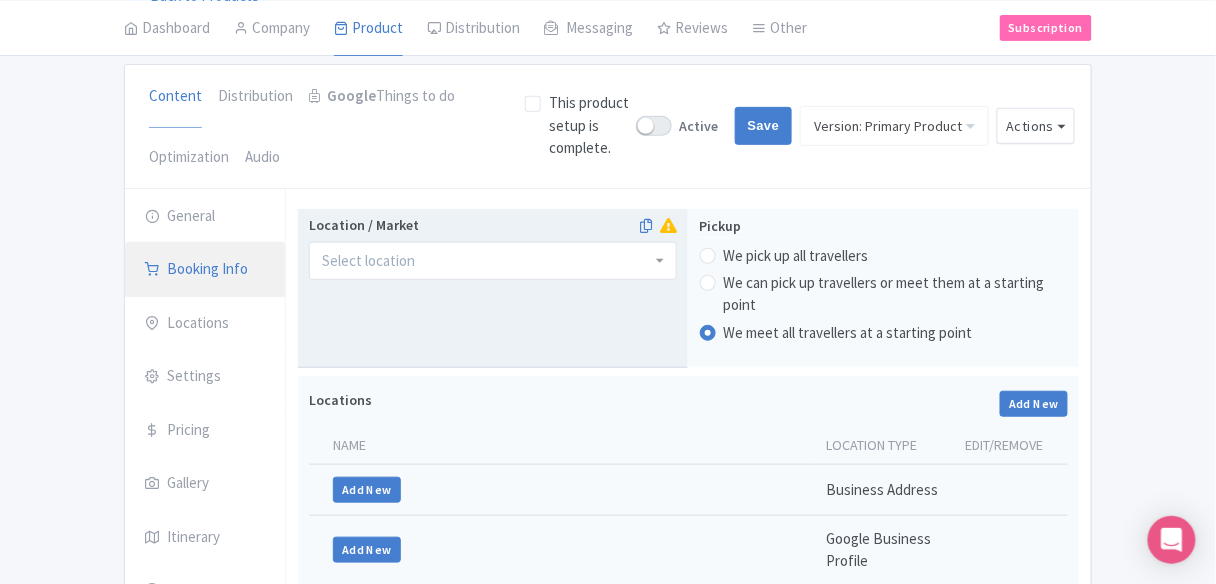 scroll, scrollTop: 160, scrollLeft: 0, axis: vertical 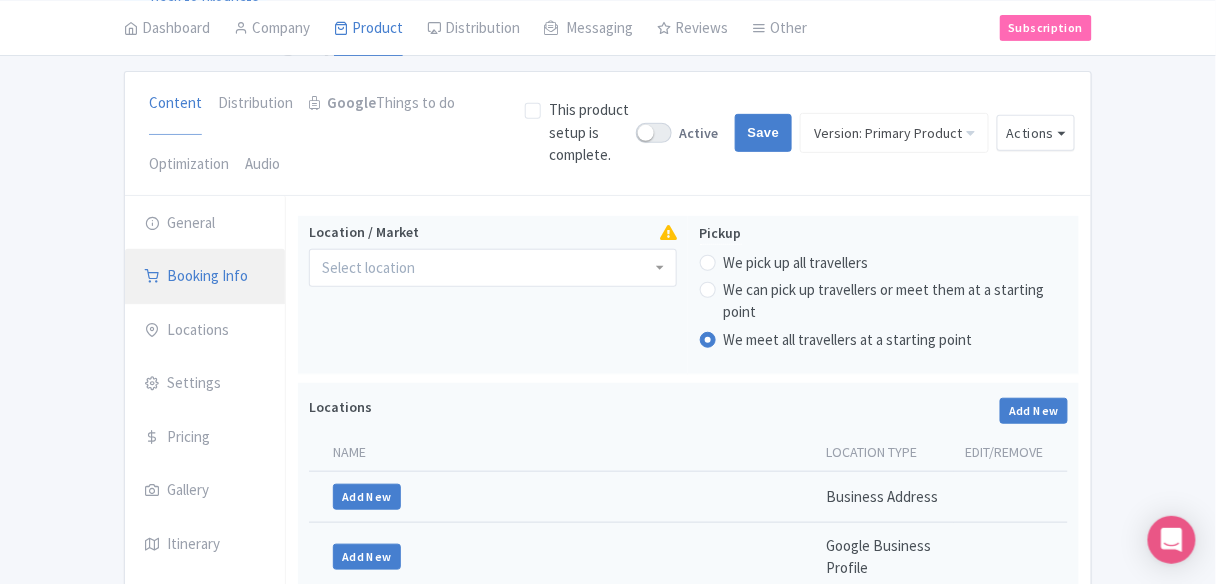 click on "Booking Info" at bounding box center [205, 277] 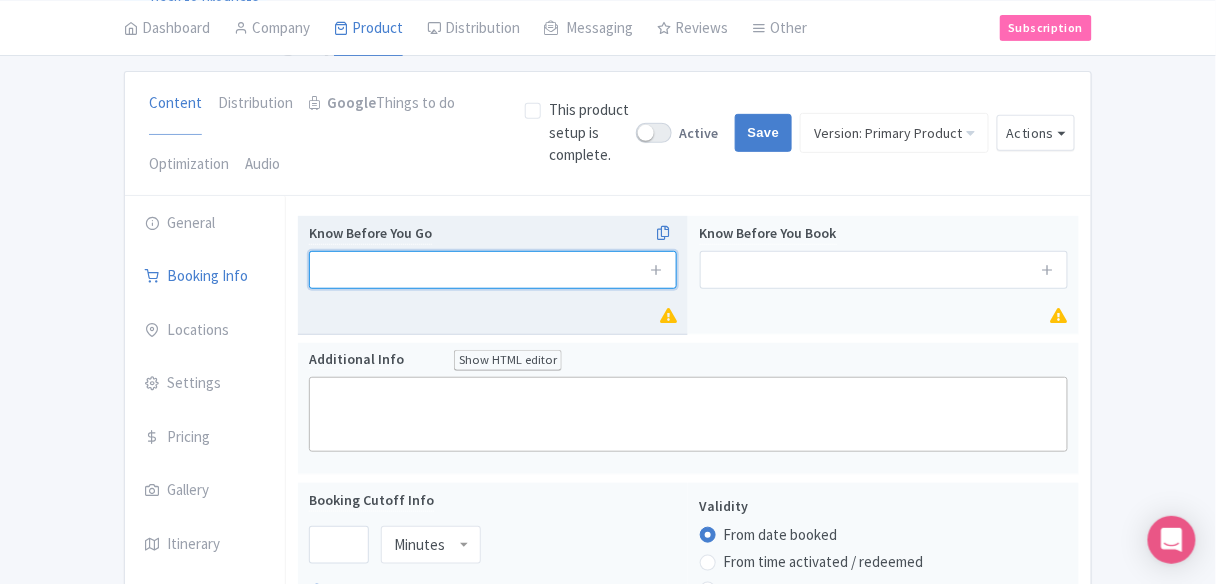 click at bounding box center [493, 270] 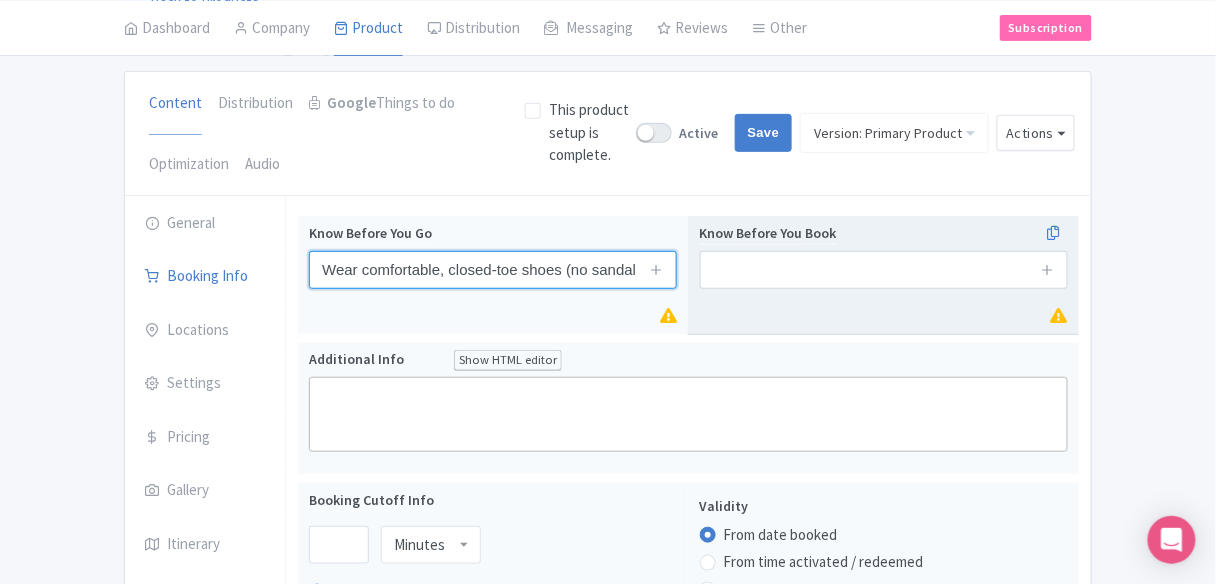 scroll, scrollTop: 0, scrollLeft: 69, axis: horizontal 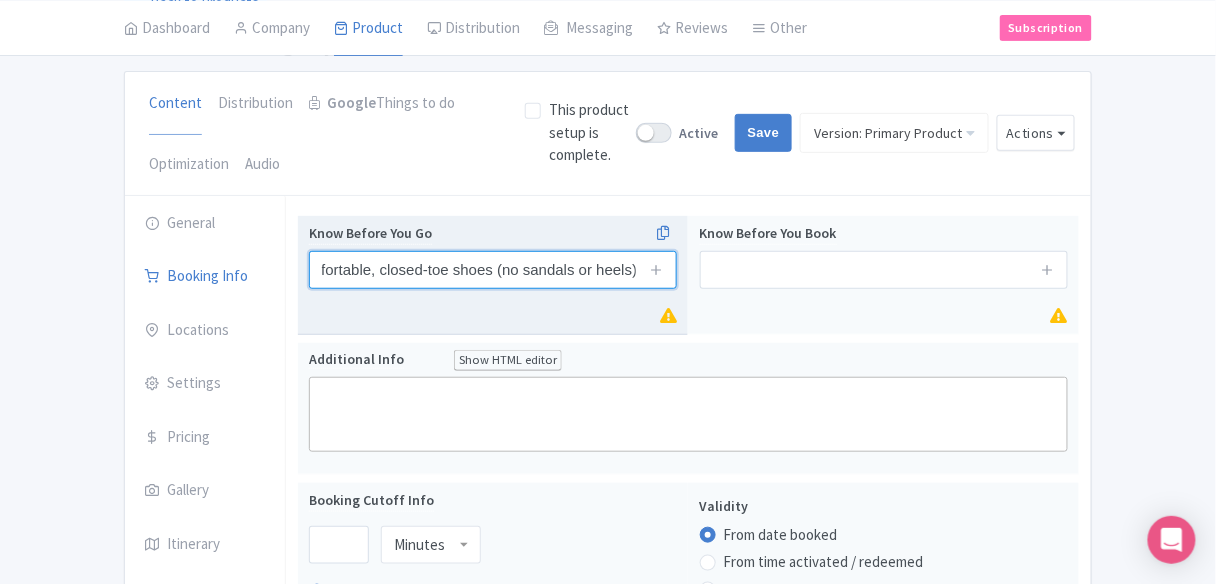 type on "Wear comfortable, closed-toe shoes (no sandals or heels)" 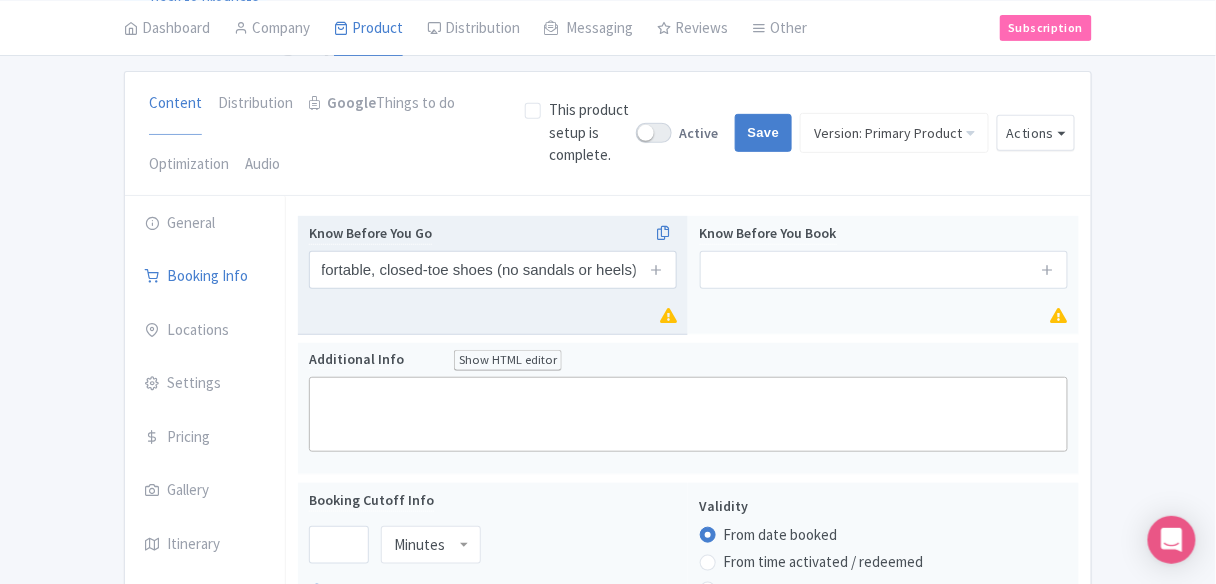 click at bounding box center (657, 270) 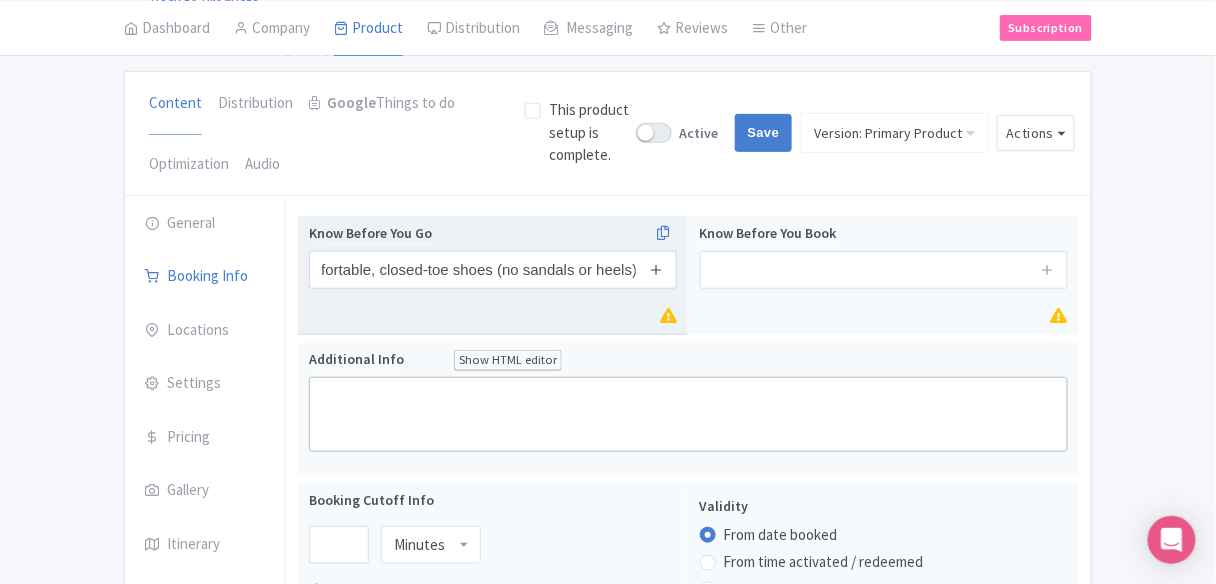 scroll, scrollTop: 0, scrollLeft: 0, axis: both 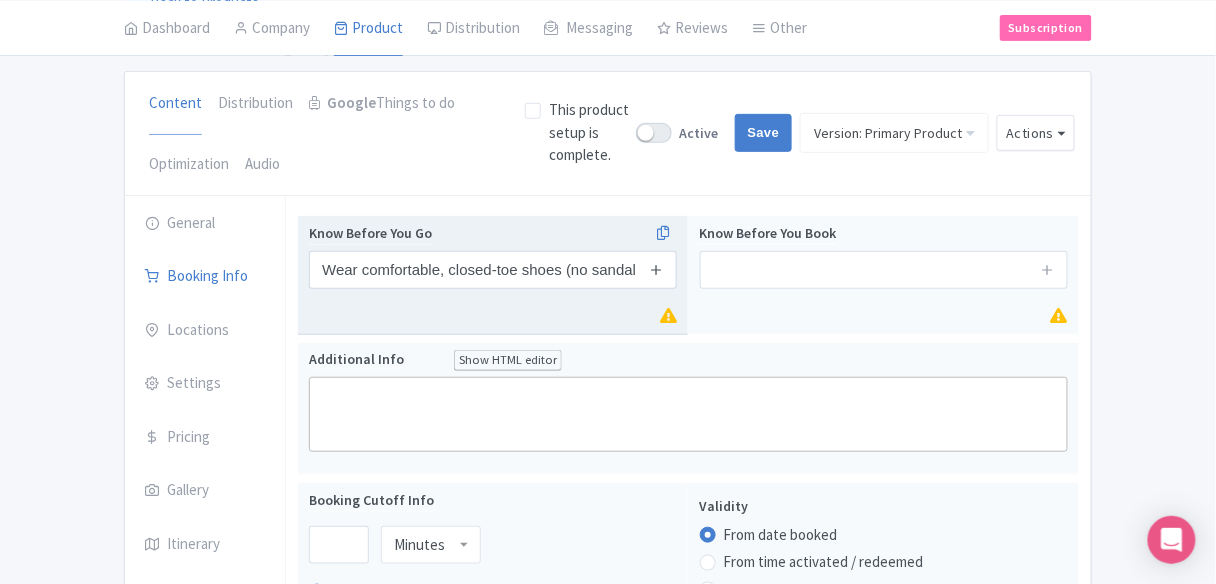 click at bounding box center (657, 269) 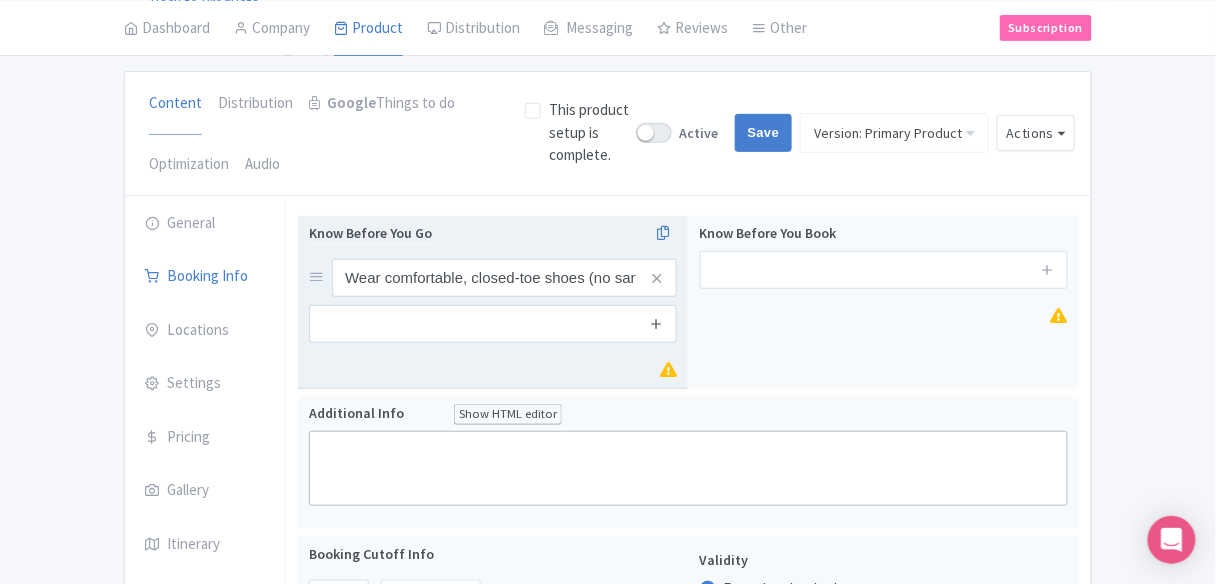 click at bounding box center (657, 324) 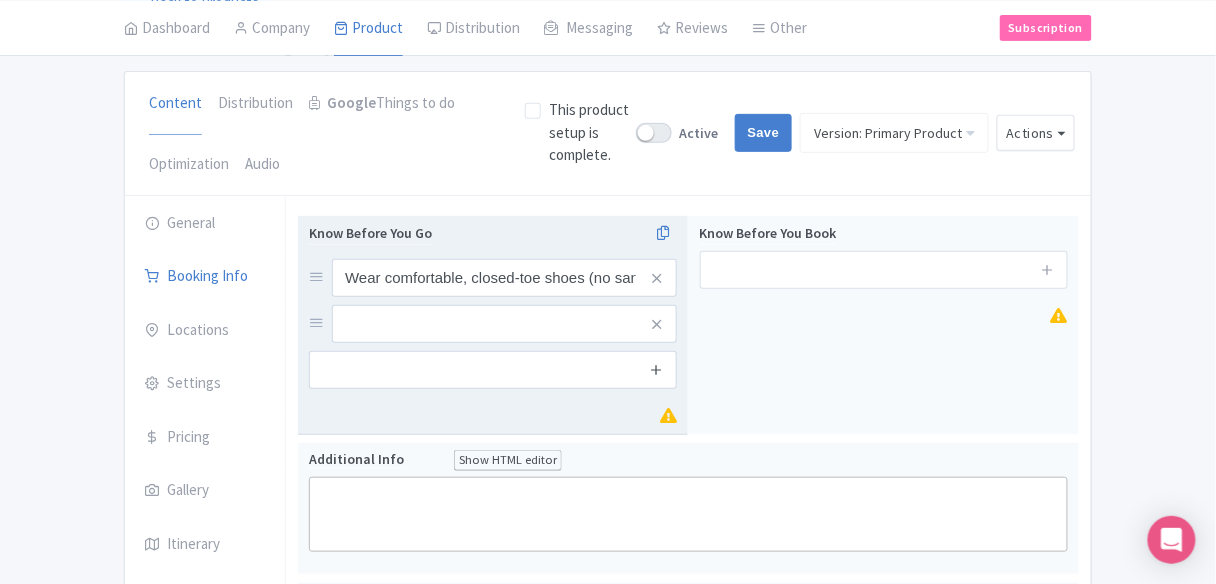 click at bounding box center [657, 369] 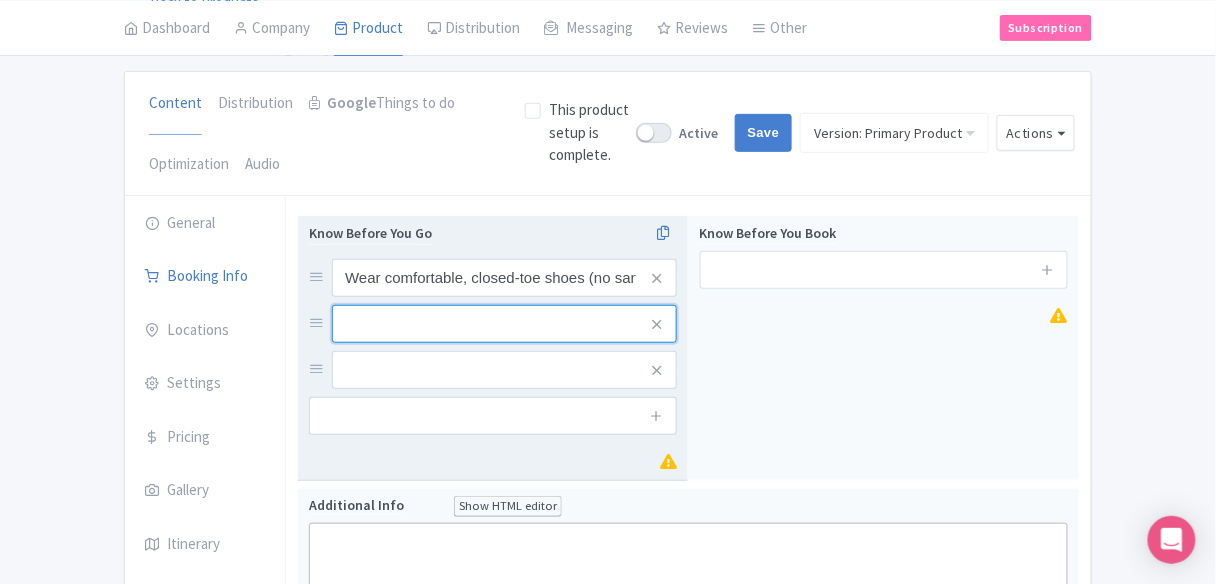 click at bounding box center (504, 278) 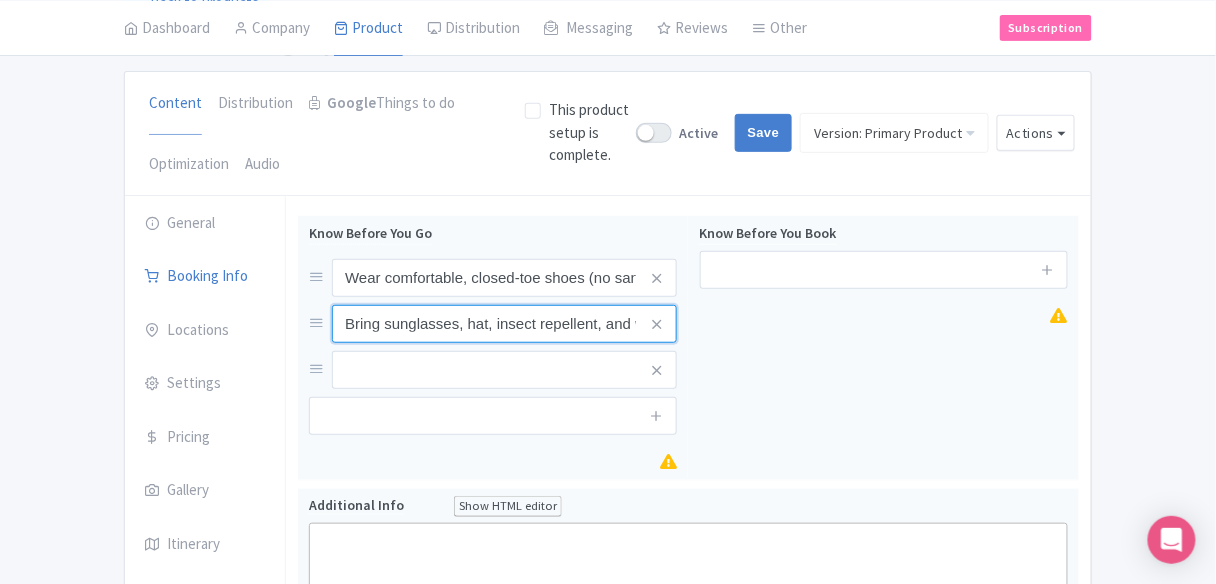 scroll, scrollTop: 0, scrollLeft: 75, axis: horizontal 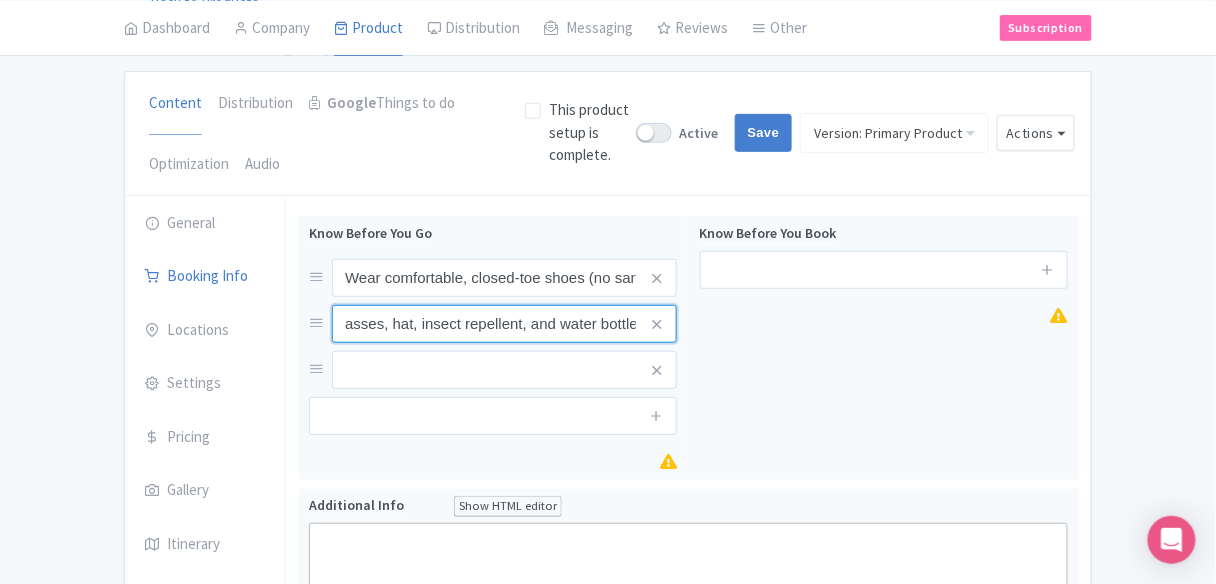 type on "Bring sunglasses, hat, insect repellent, and water bottle" 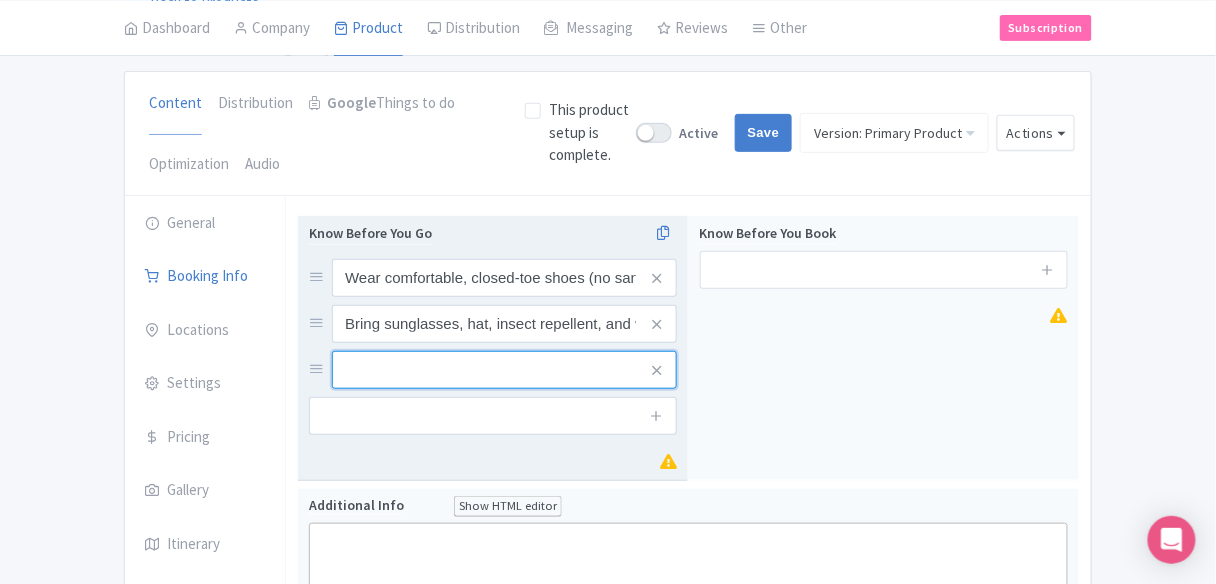 click at bounding box center (504, 278) 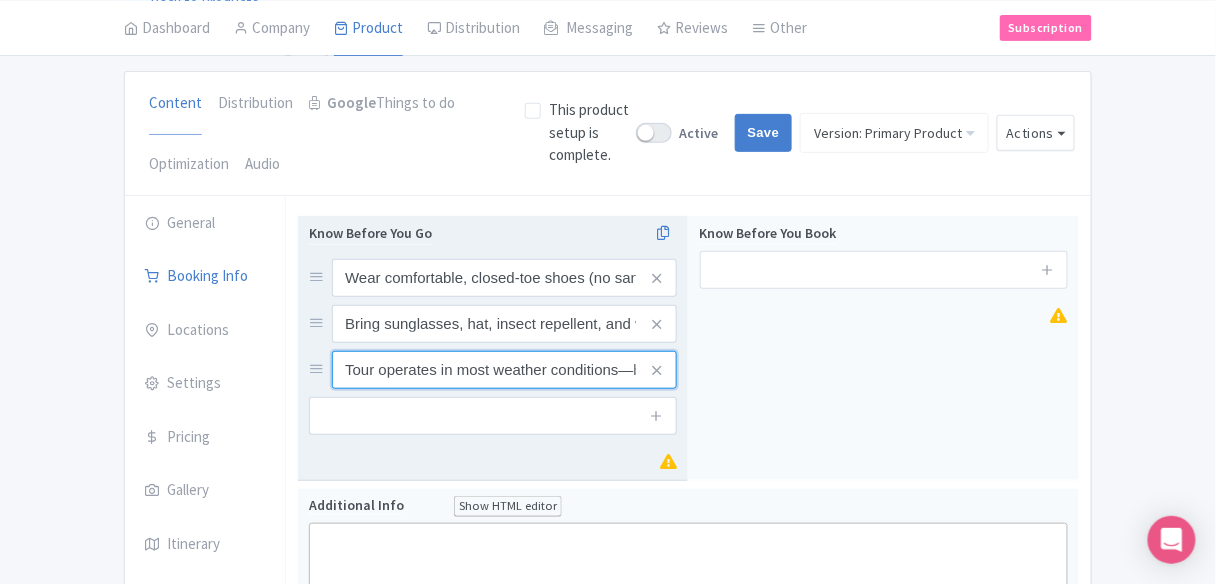 scroll, scrollTop: 0, scrollLeft: 213, axis: horizontal 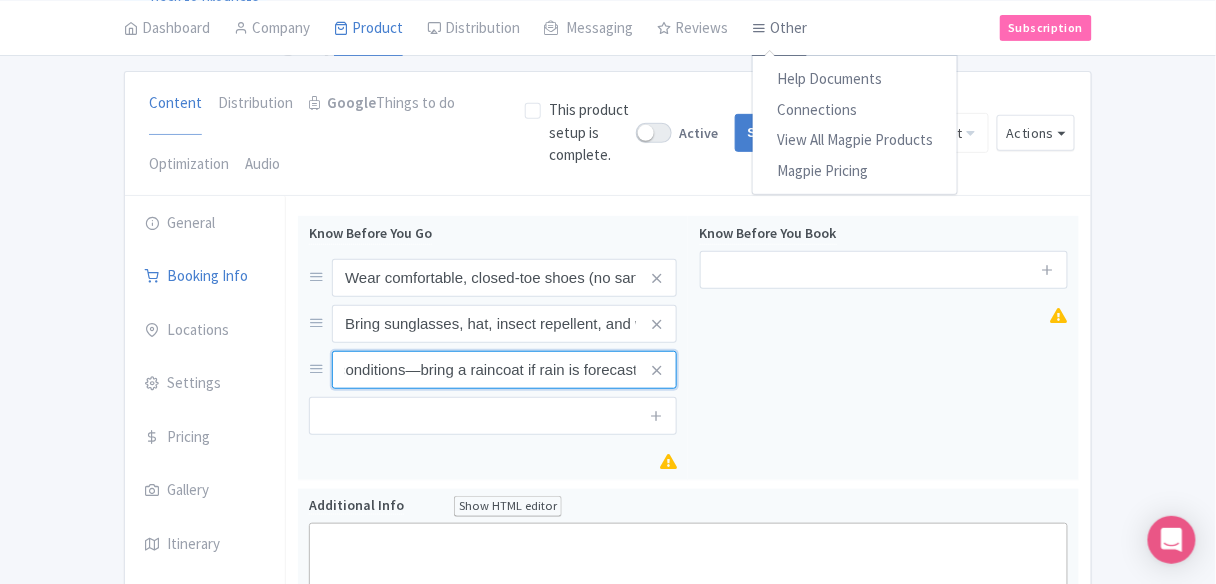 type on "Tour operates in most weather conditions—bring a raincoat if rain is forecast" 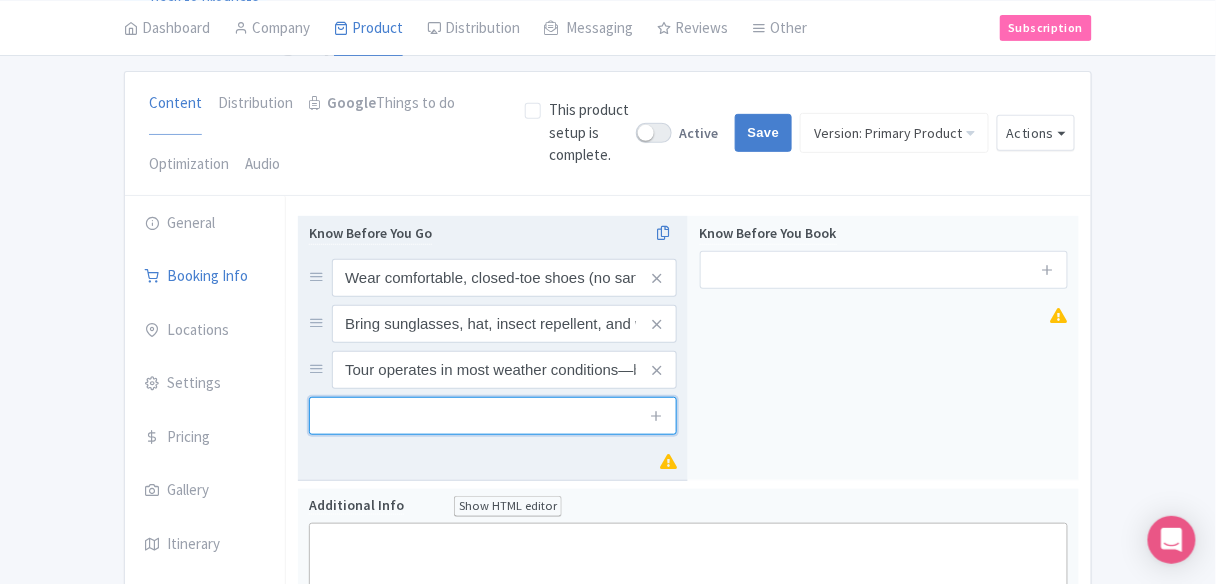 click at bounding box center (493, 416) 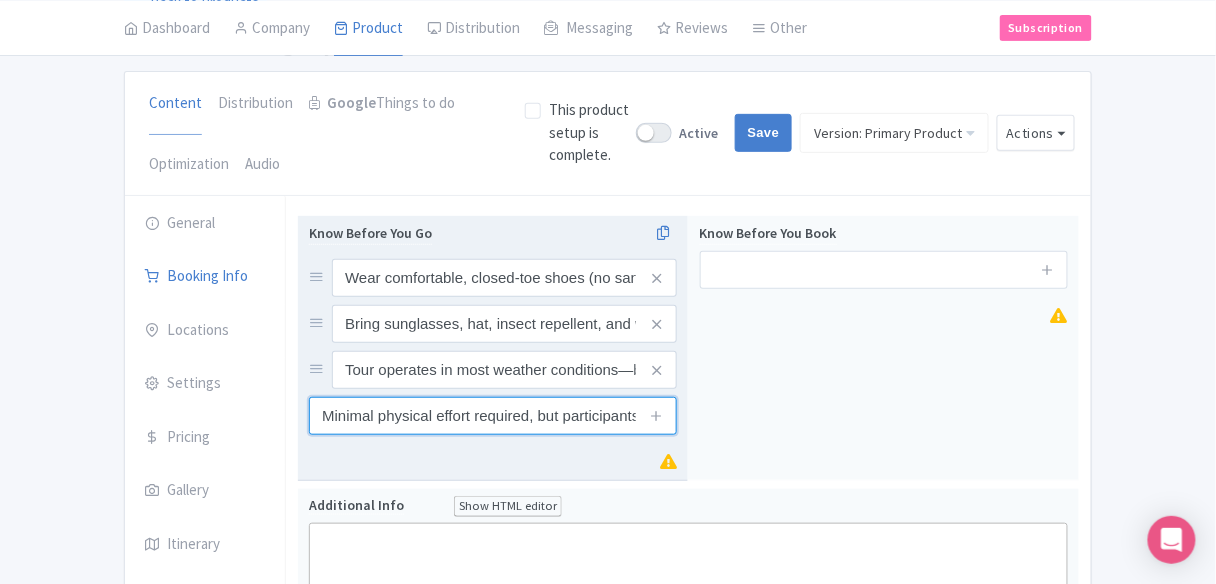 scroll, scrollTop: 0, scrollLeft: 449, axis: horizontal 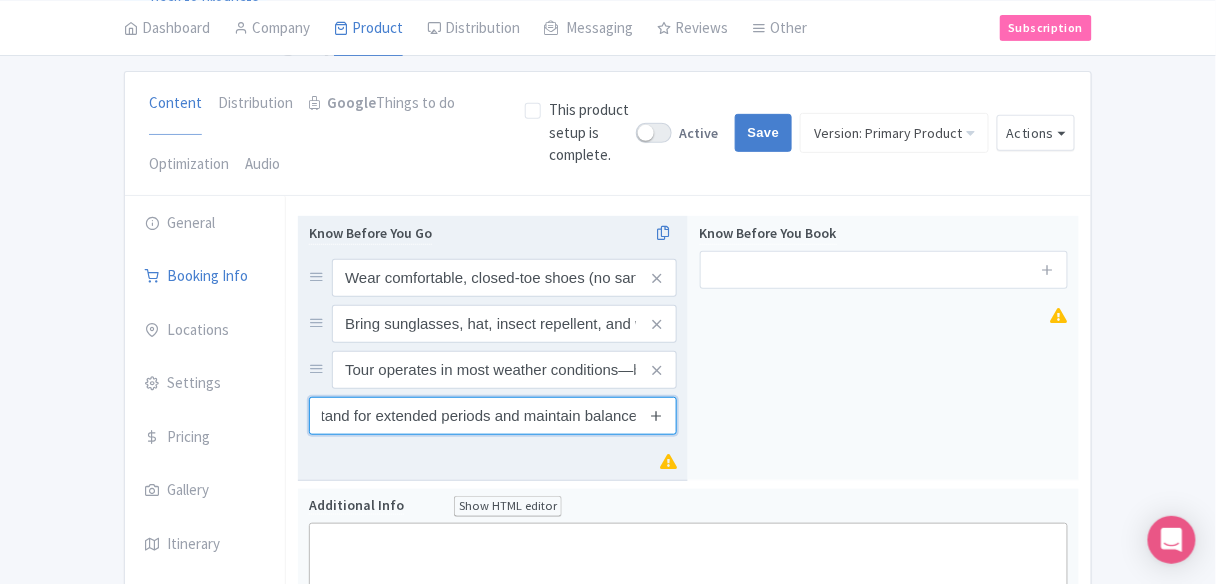 type on "Minimal physical effort required, but participants should be able to stand for extended periods and maintain balance" 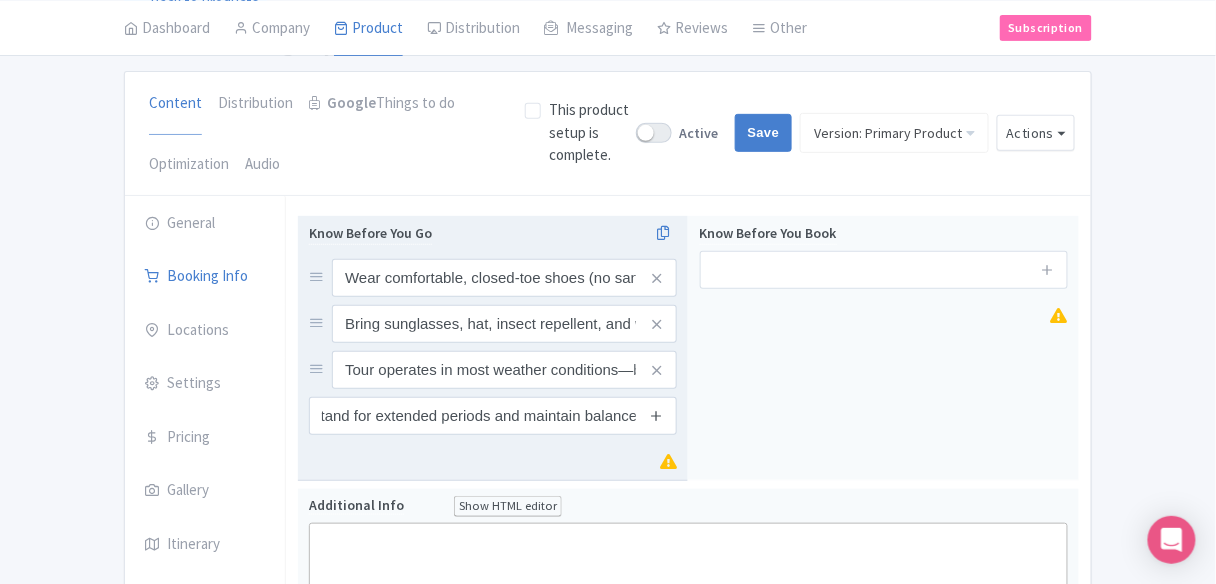 click at bounding box center (657, 415) 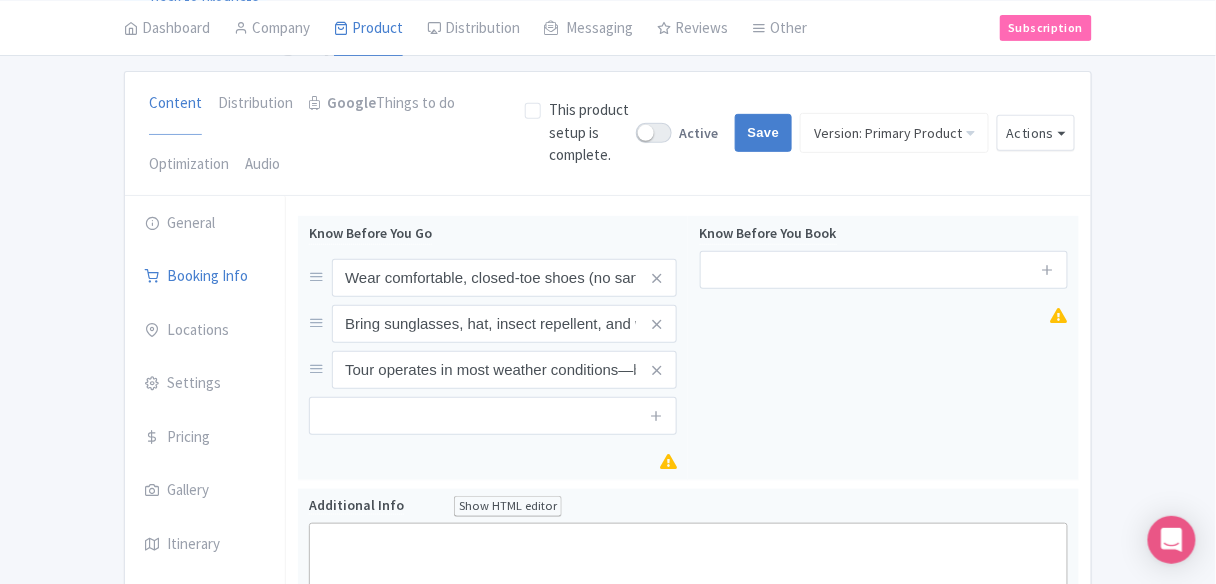 scroll, scrollTop: 0, scrollLeft: 0, axis: both 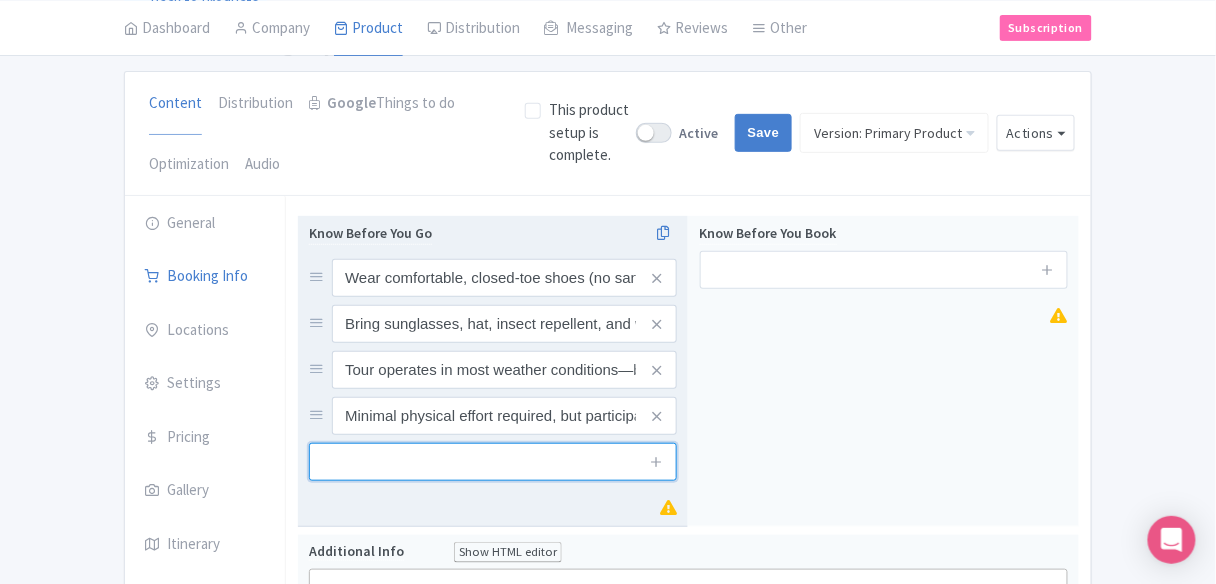 click at bounding box center (493, 462) 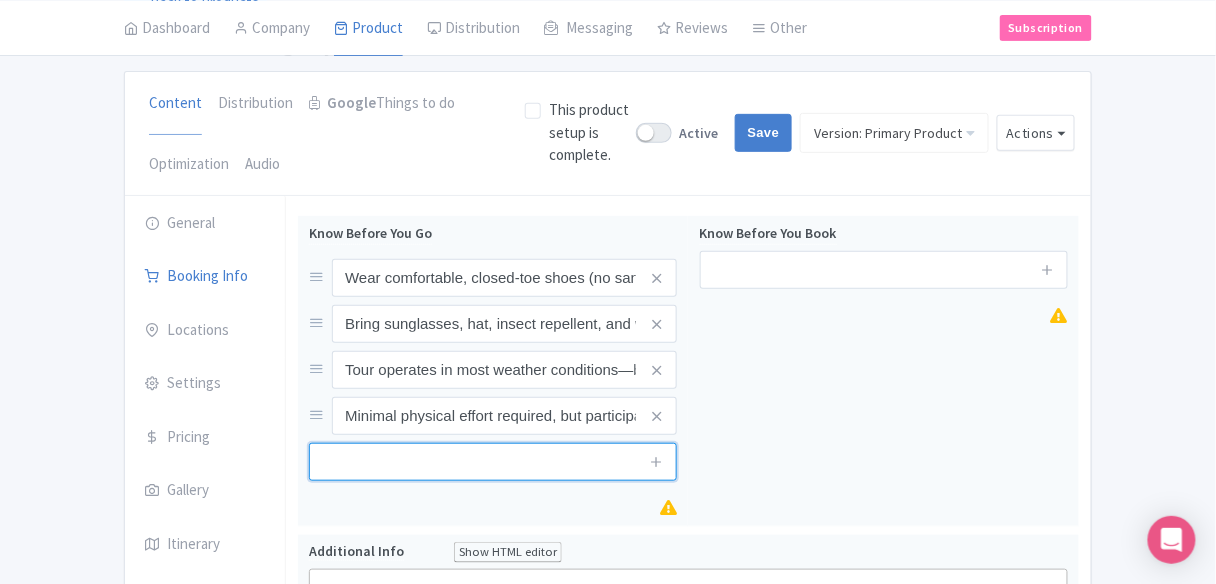 paste on "Wildlife sightings are not guaranteed but are common" 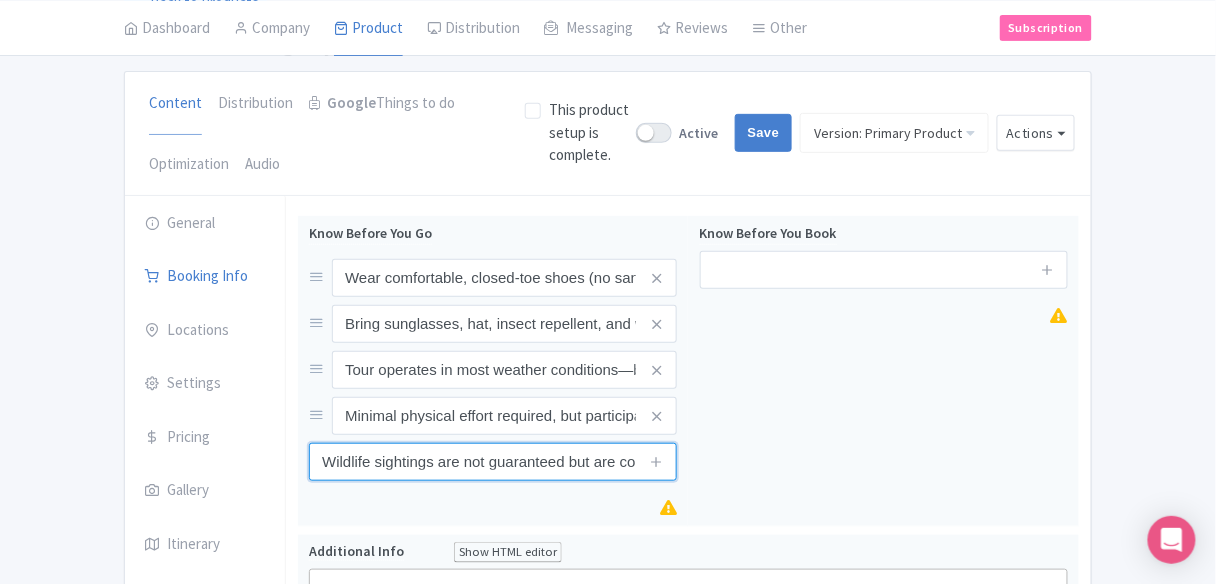 scroll, scrollTop: 0, scrollLeft: 40, axis: horizontal 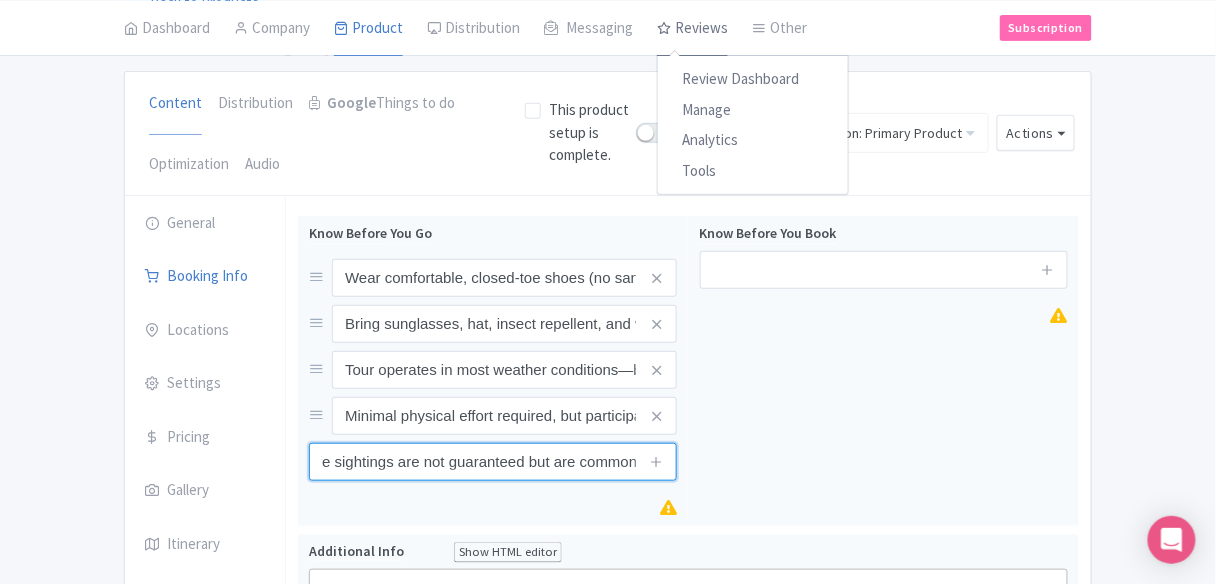 type on "Wildlife sightings are not guaranteed but are common" 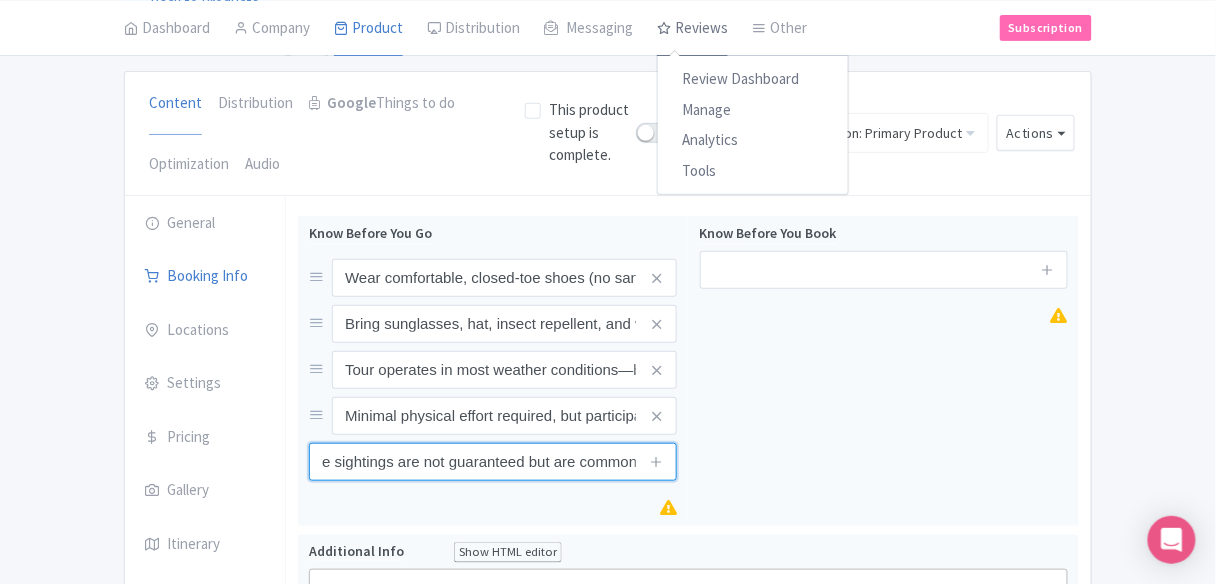 scroll, scrollTop: 0, scrollLeft: 0, axis: both 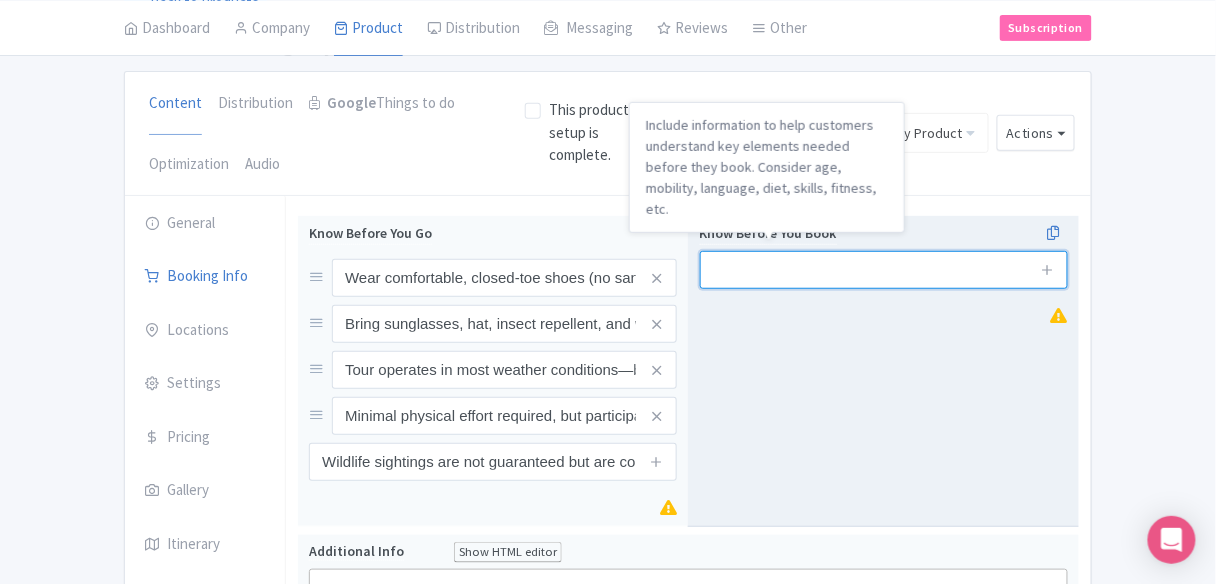 click at bounding box center (884, 270) 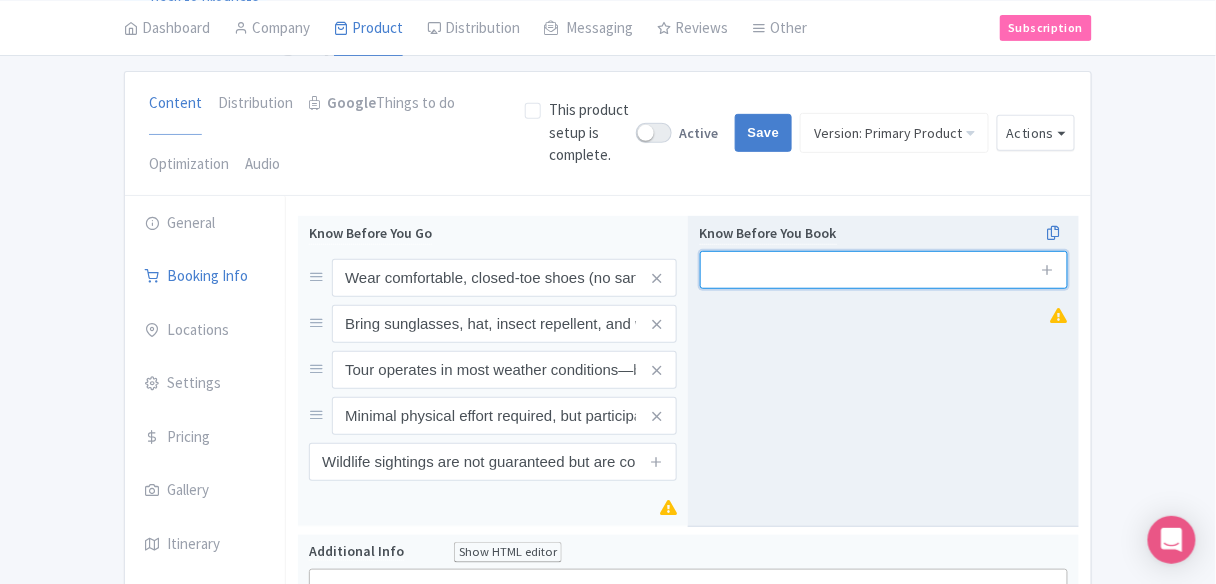 paste on "Minimum age and weight restrictions may apply (typically ages [DEMOGRAPHIC_DATA]–120 kg)" 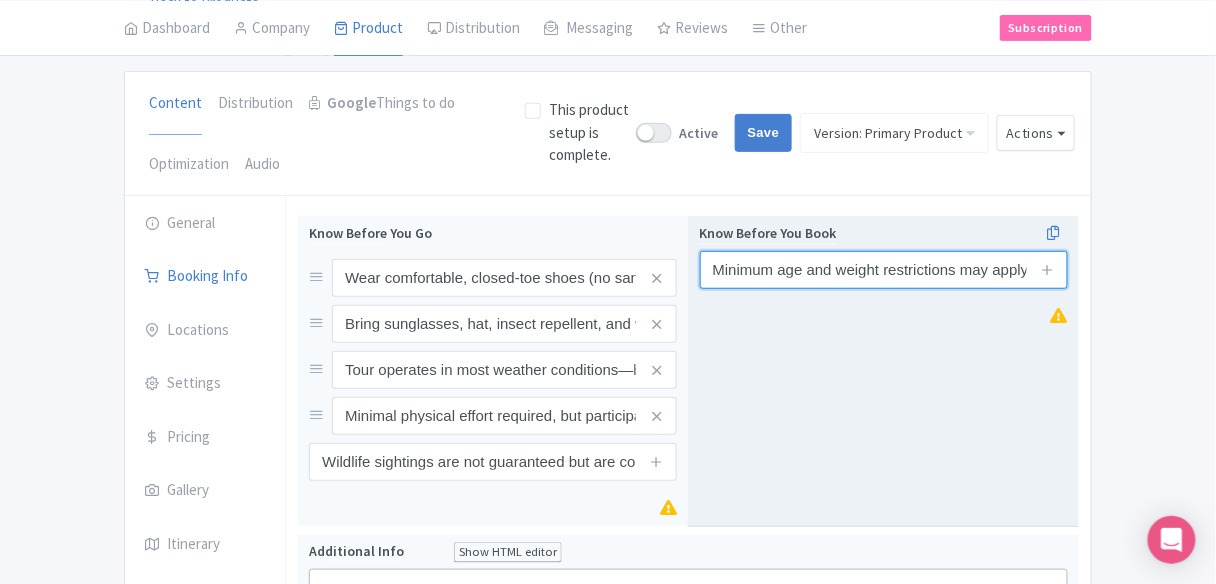scroll, scrollTop: 0, scrollLeft: 237, axis: horizontal 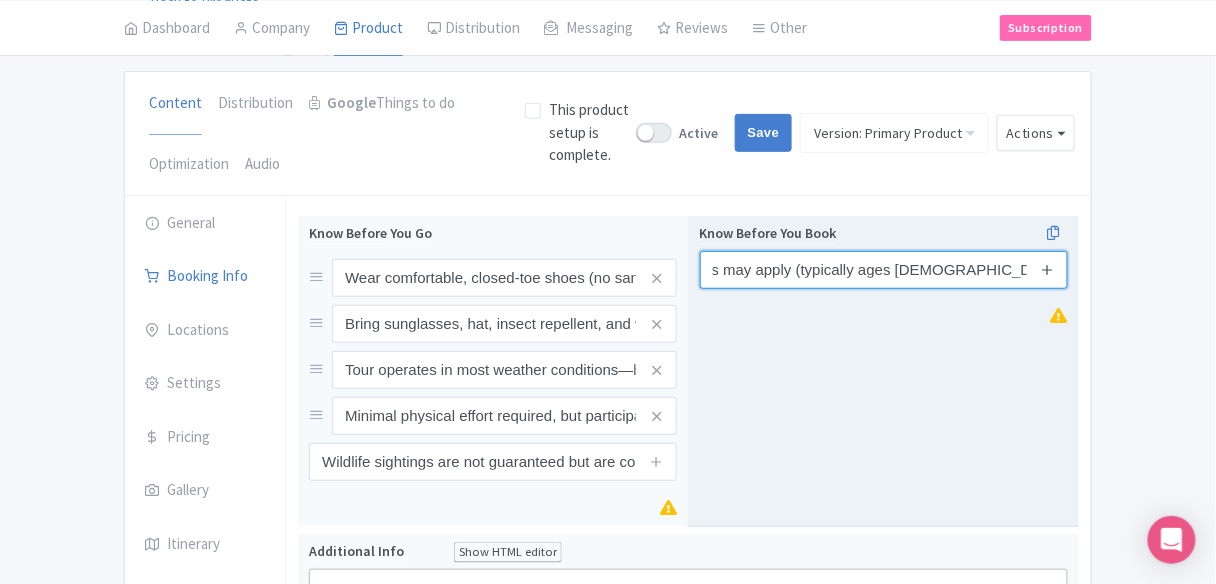 type on "Minimum age and weight restrictions may apply (typically ages [DEMOGRAPHIC_DATA]–120 kg)" 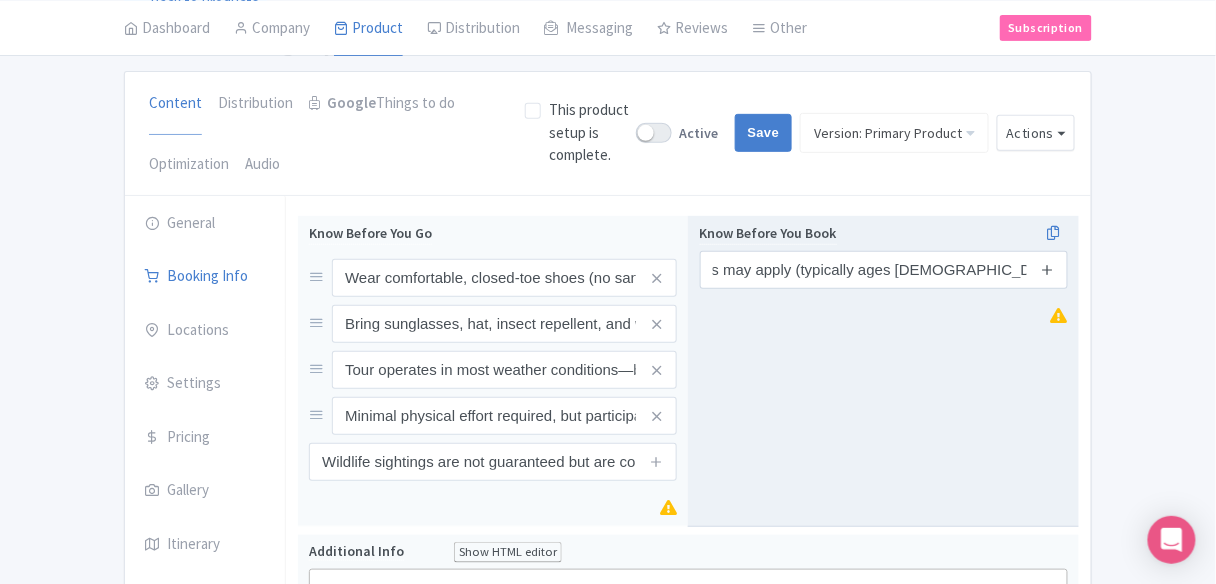 click at bounding box center [1047, 269] 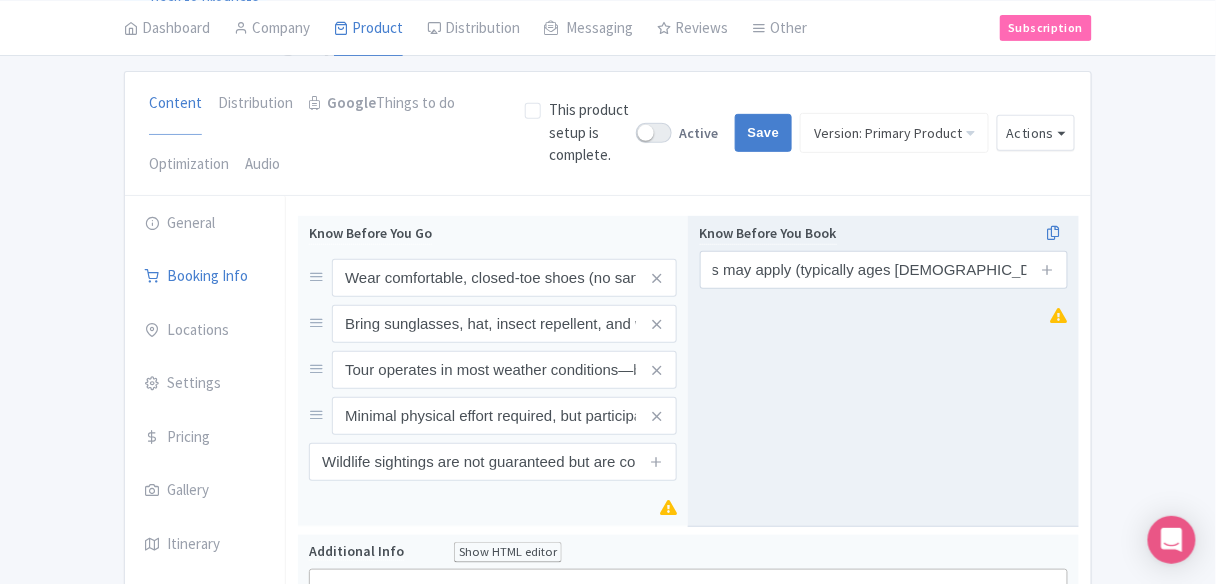 type 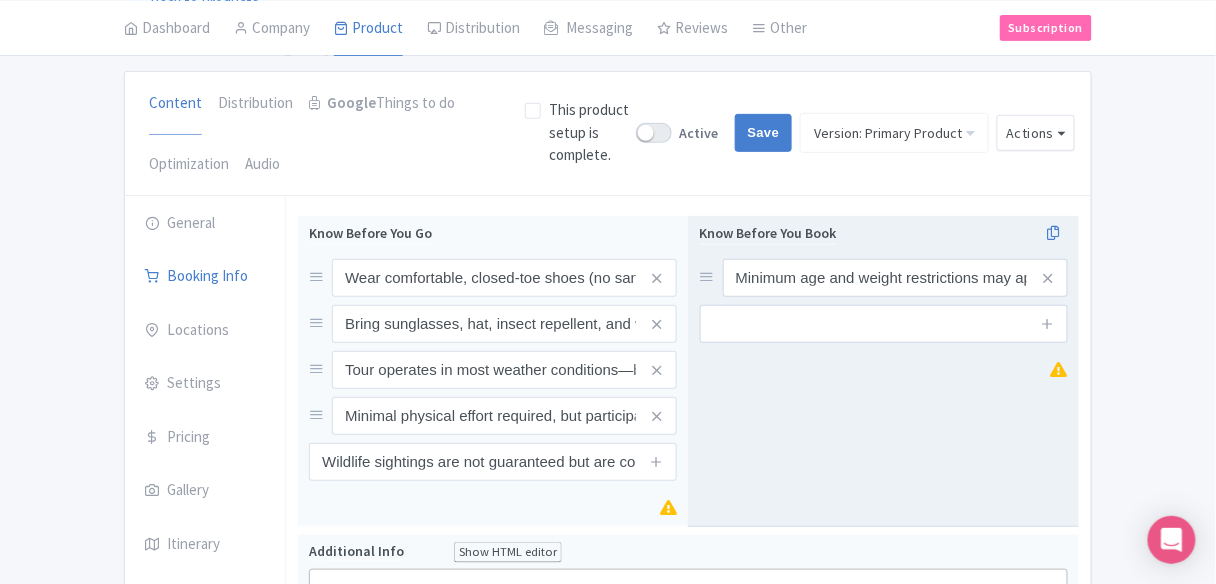 scroll, scrollTop: 0, scrollLeft: 0, axis: both 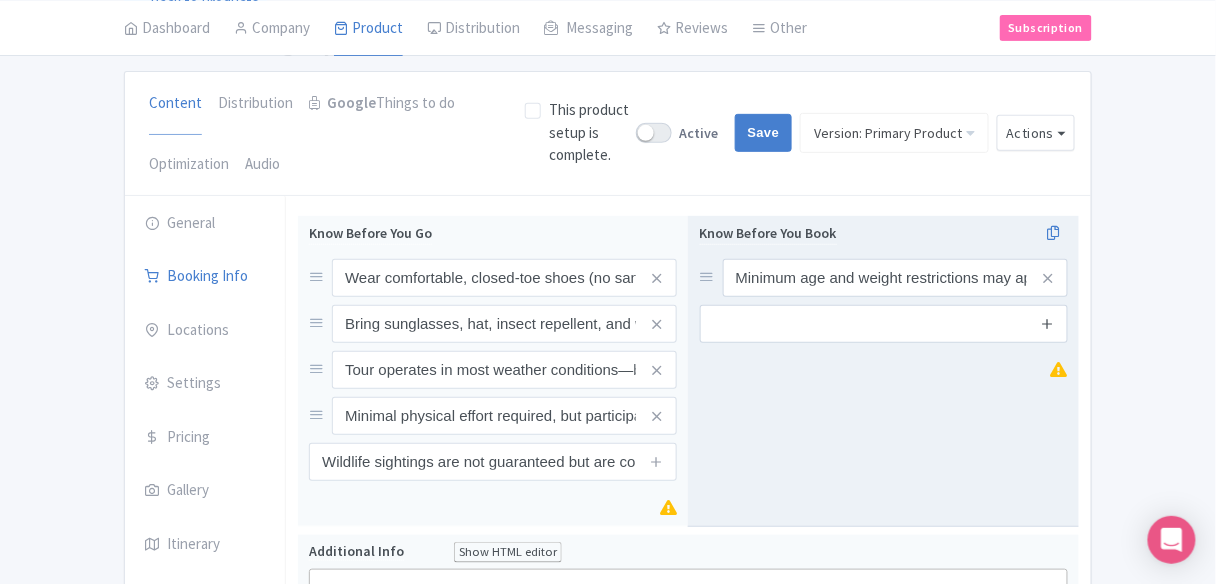 click at bounding box center [1047, 323] 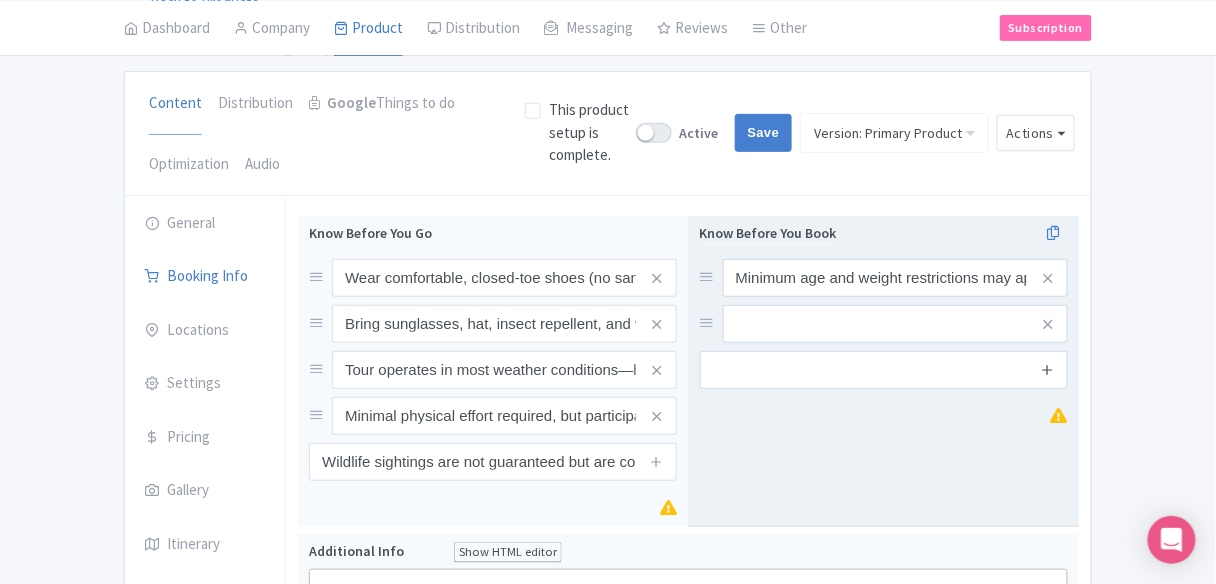 click at bounding box center [1047, 369] 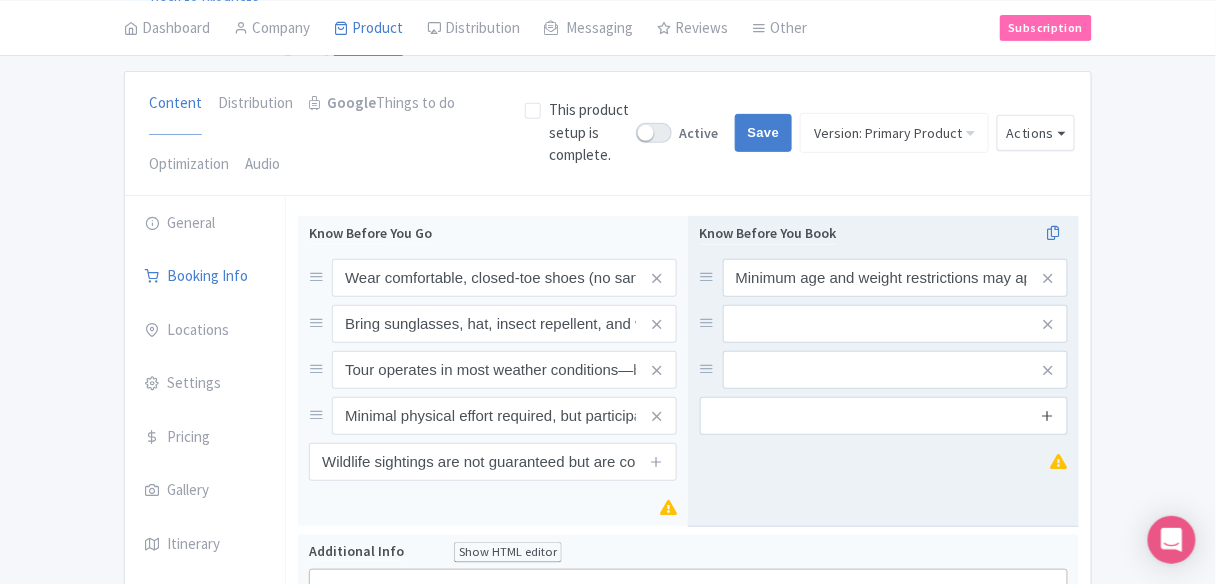 click at bounding box center [1047, 415] 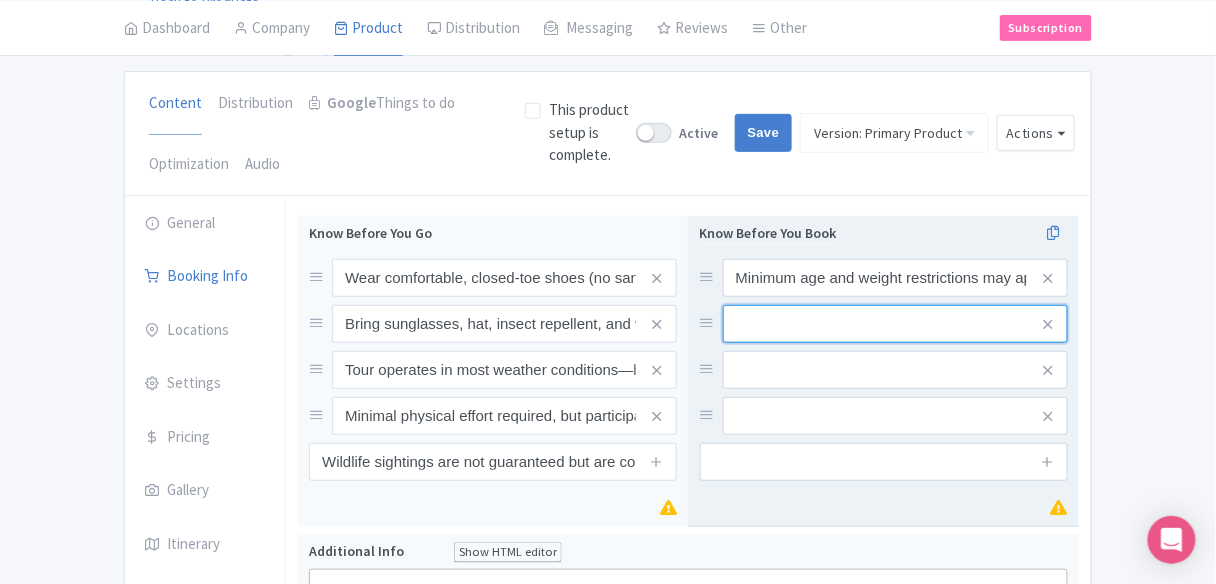 click at bounding box center (895, 278) 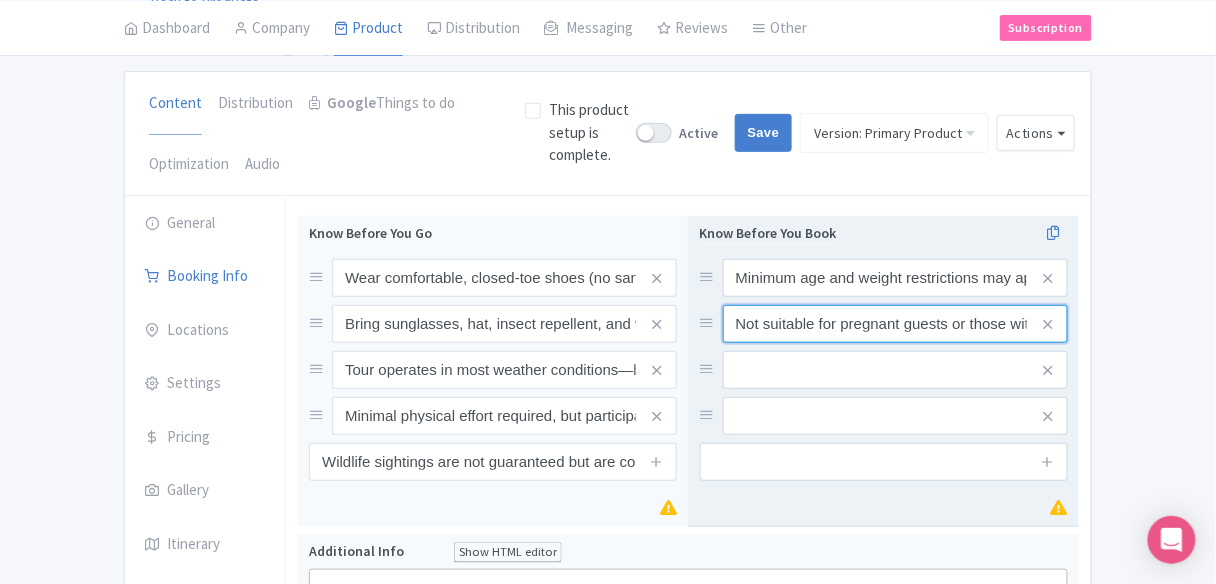 scroll, scrollTop: 0, scrollLeft: 163, axis: horizontal 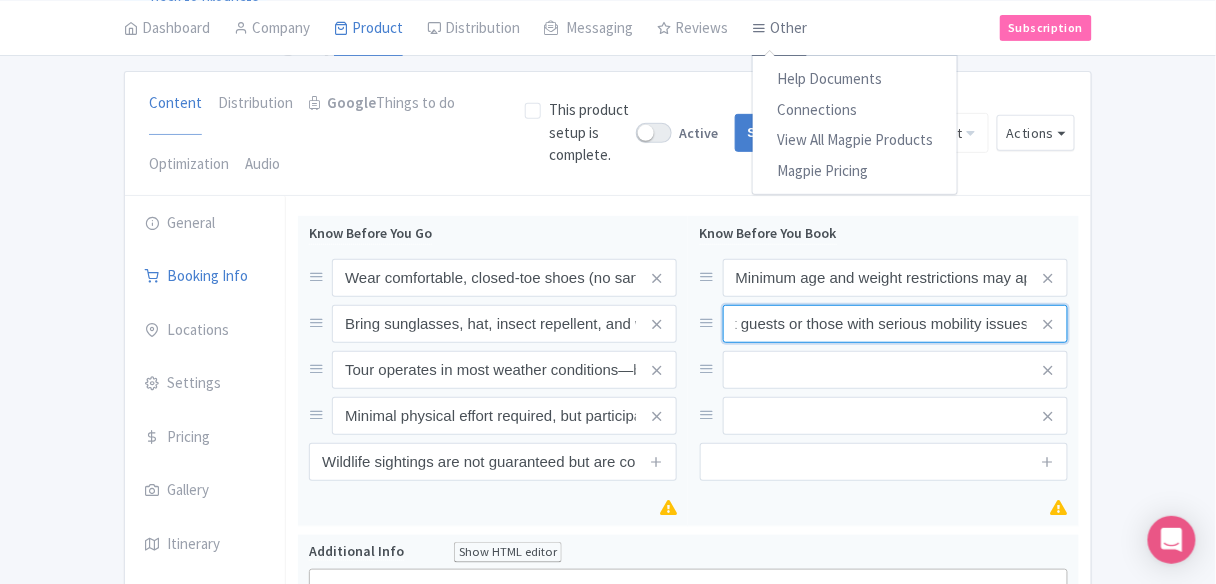 type on "Not suitable for pregnant guests or those with serious mobility issues" 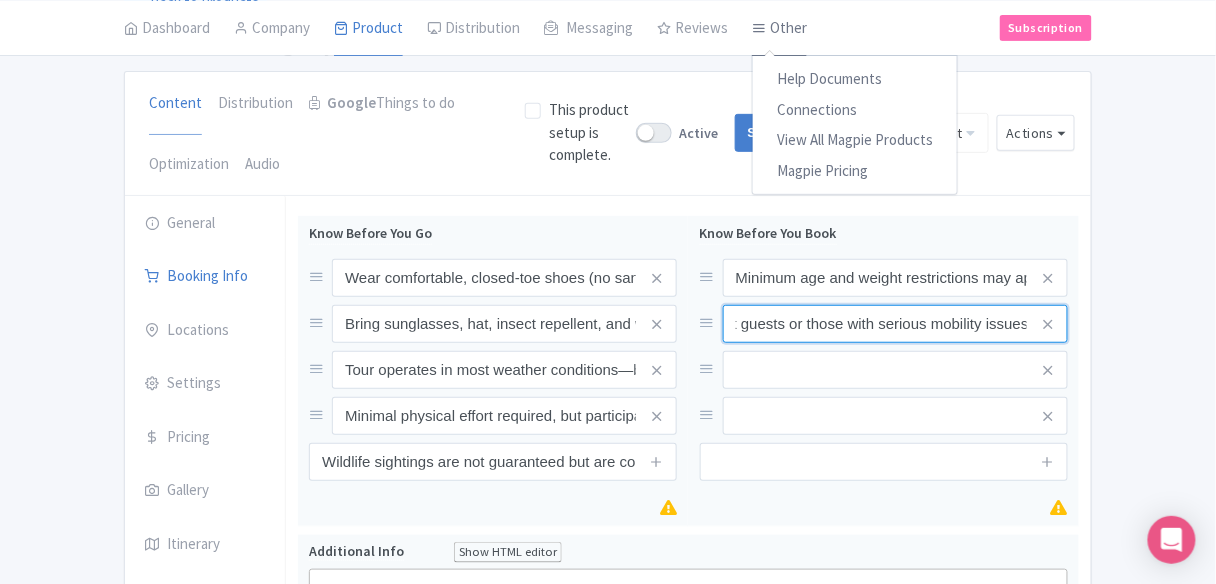 scroll, scrollTop: 0, scrollLeft: 0, axis: both 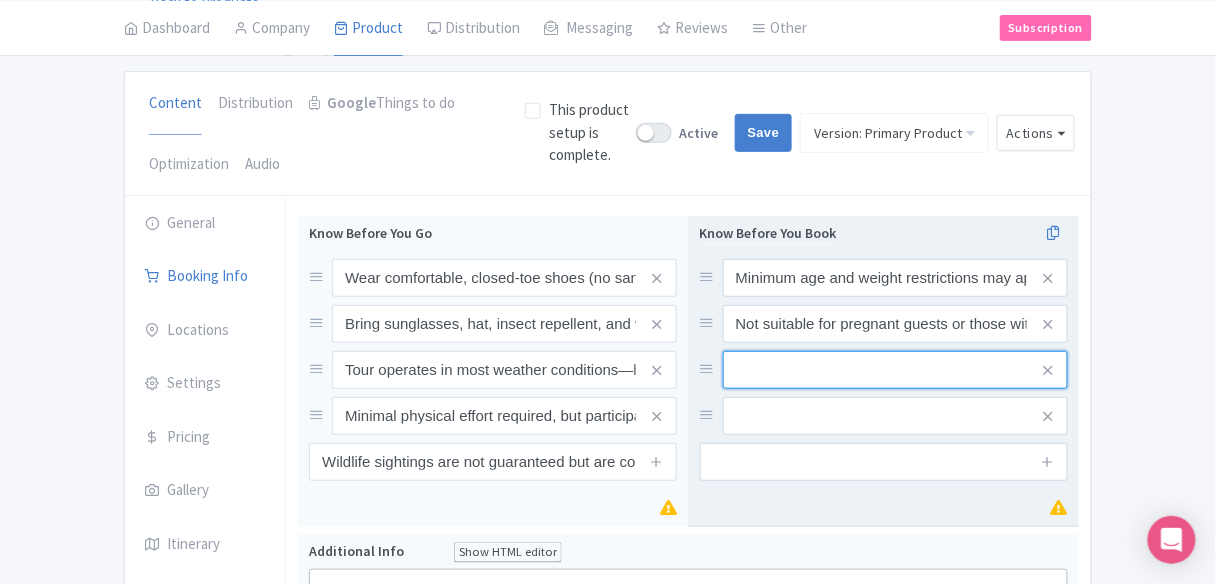 click at bounding box center [895, 278] 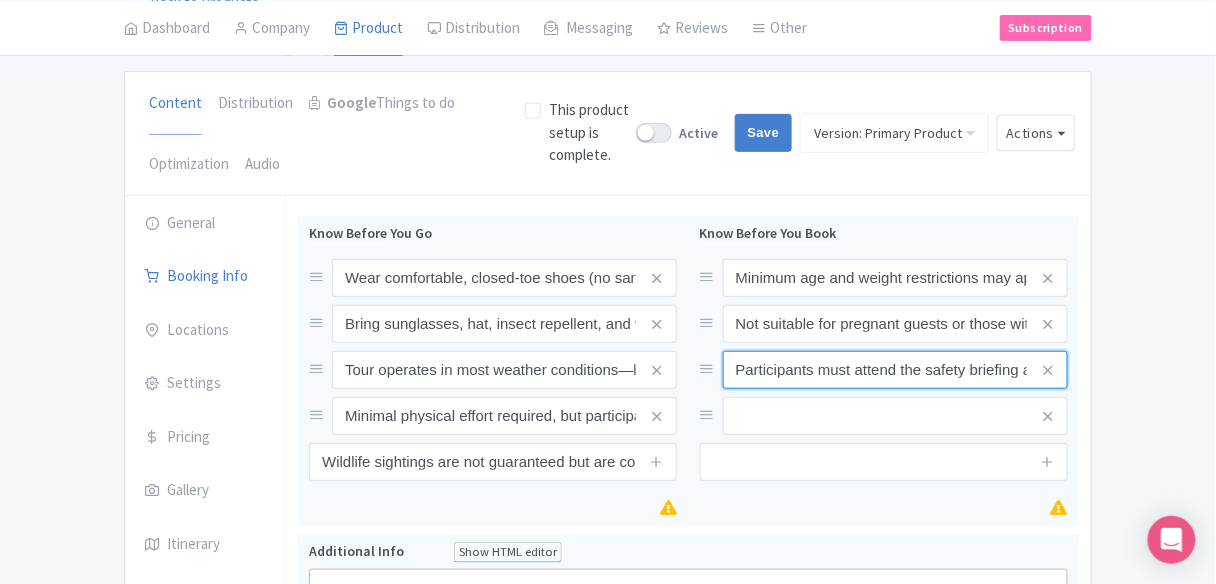 scroll, scrollTop: 0, scrollLeft: 445, axis: horizontal 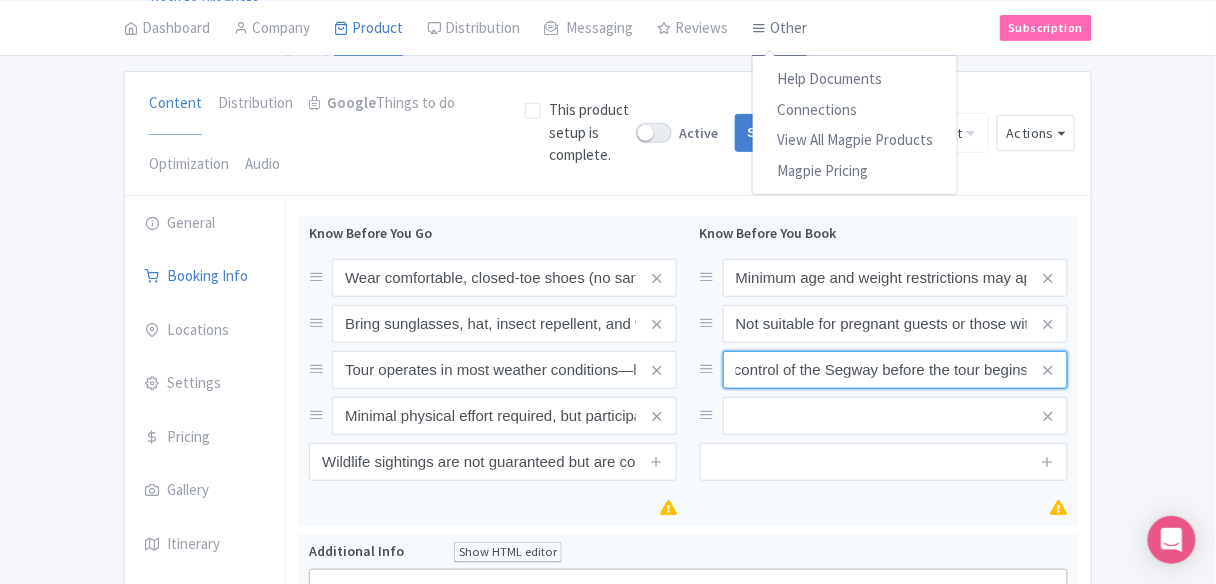 type on "Participants must attend the safety briefing and demonstrate basic control of the Segway before the tour begins" 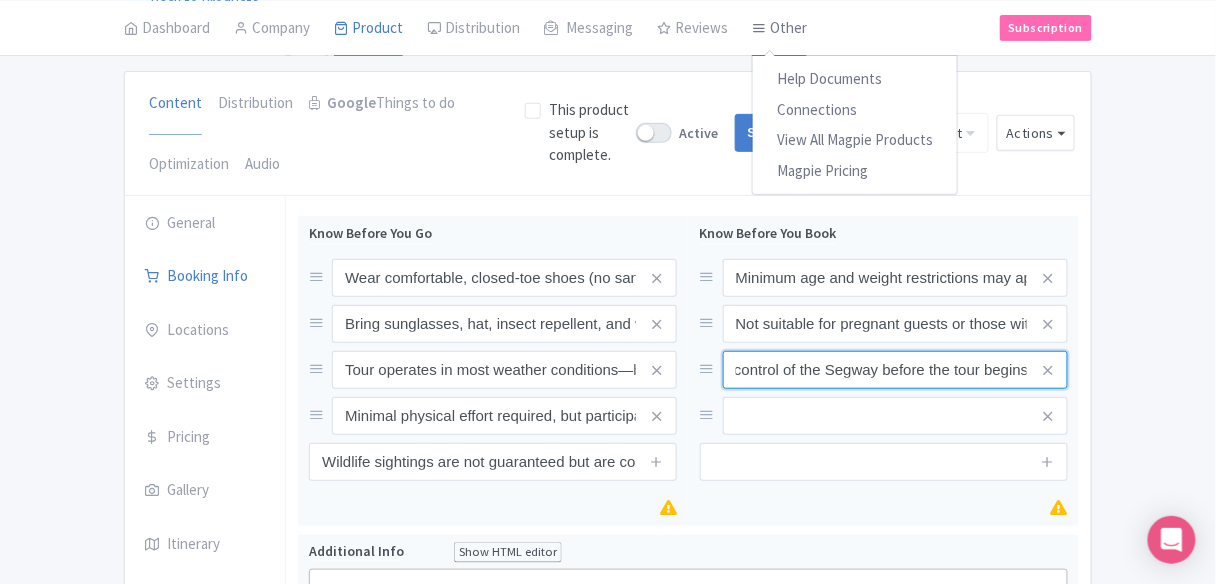 scroll, scrollTop: 0, scrollLeft: 0, axis: both 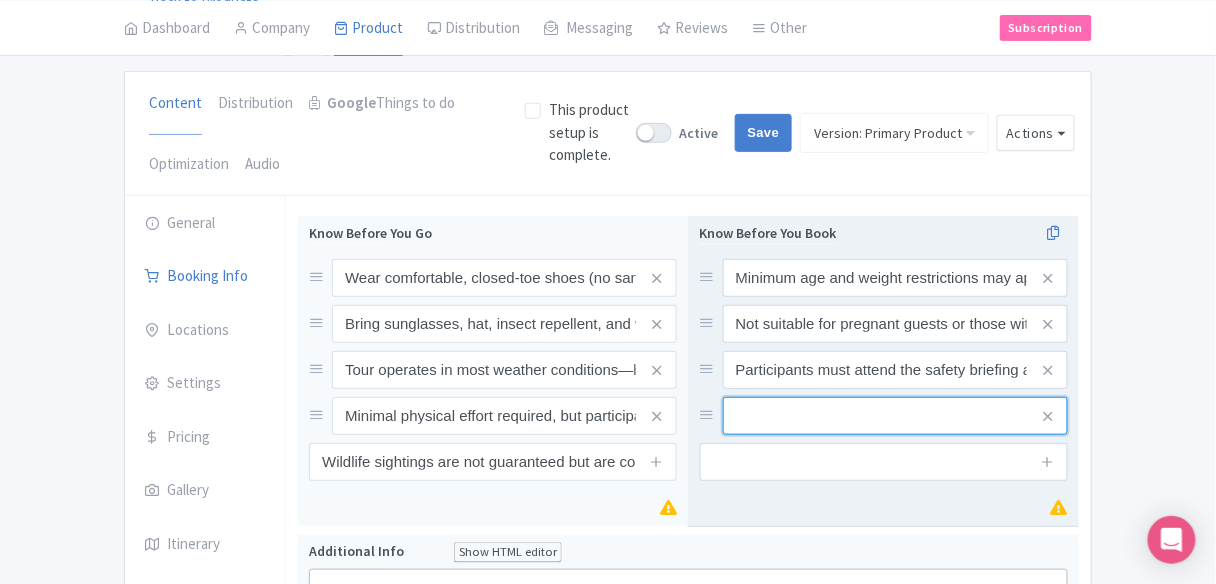 click at bounding box center (895, 278) 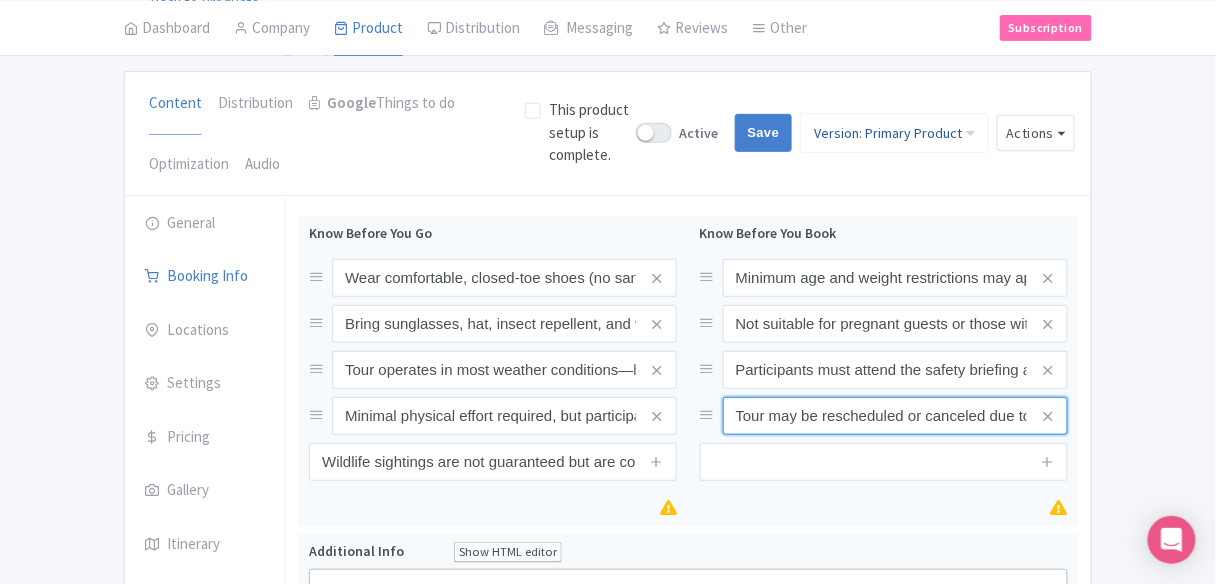 scroll, scrollTop: 0, scrollLeft: 252, axis: horizontal 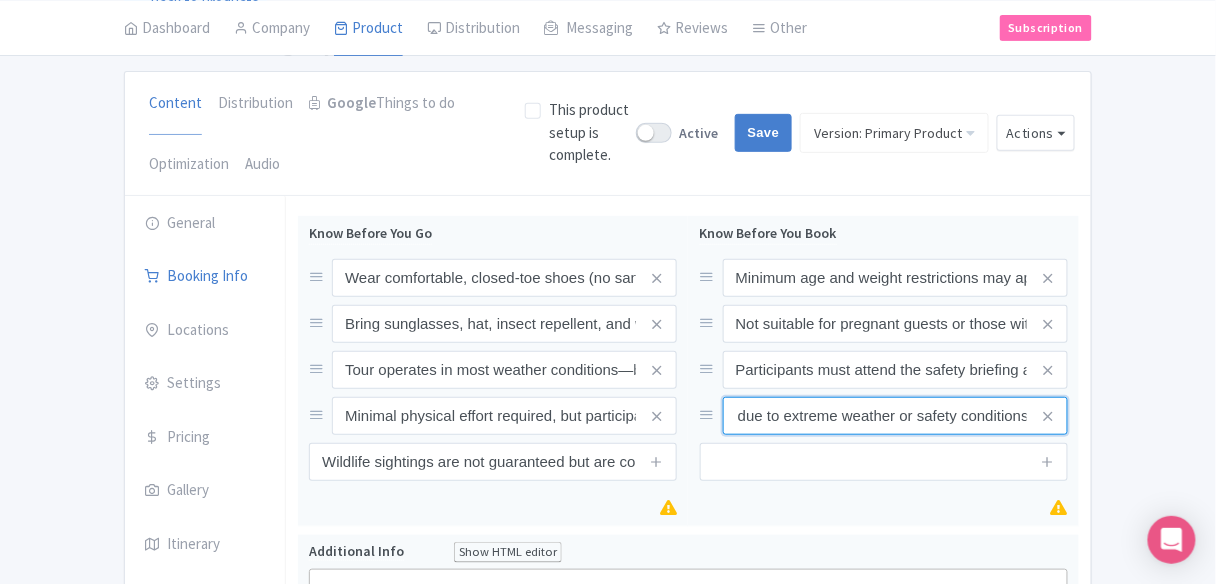 type on "Tour may be rescheduled or canceled due to extreme weather or safety conditions" 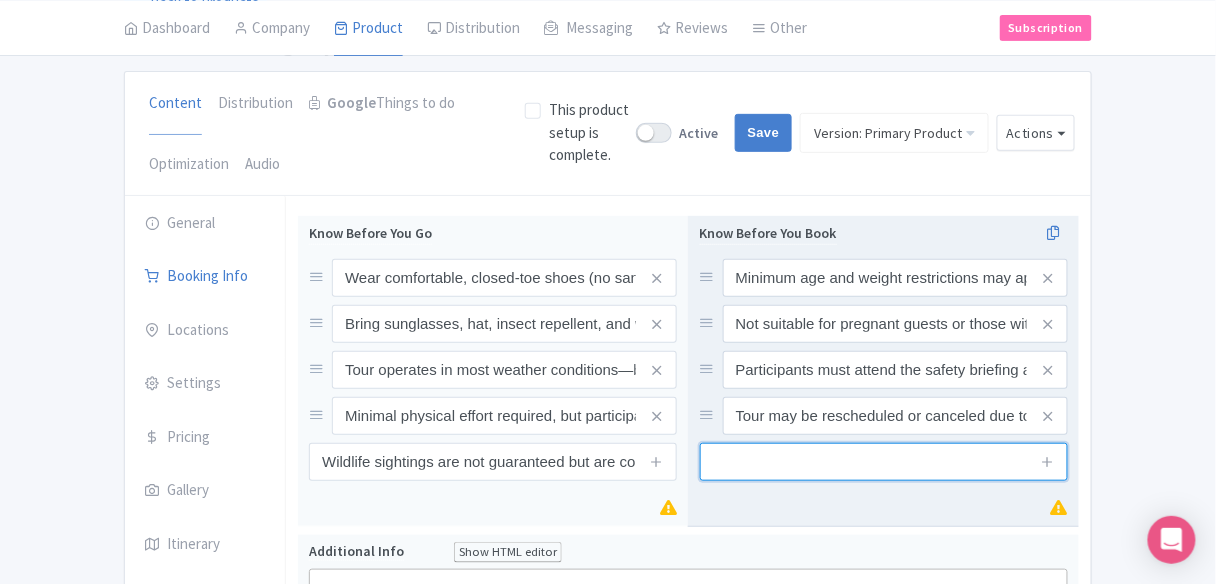 click at bounding box center [884, 462] 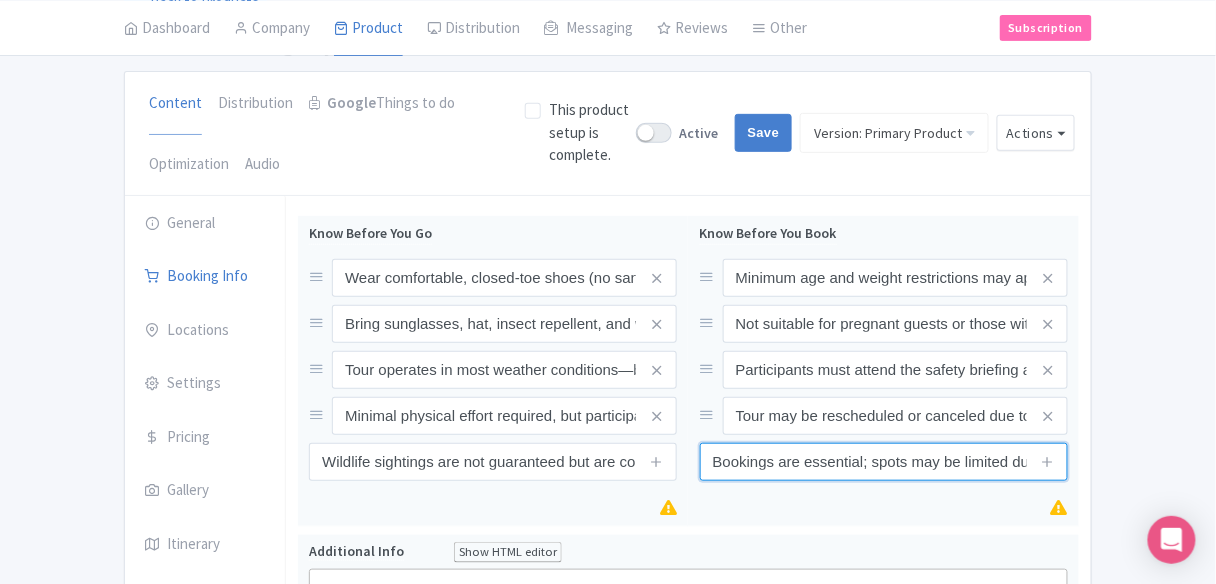 scroll, scrollTop: 0, scrollLeft: 122, axis: horizontal 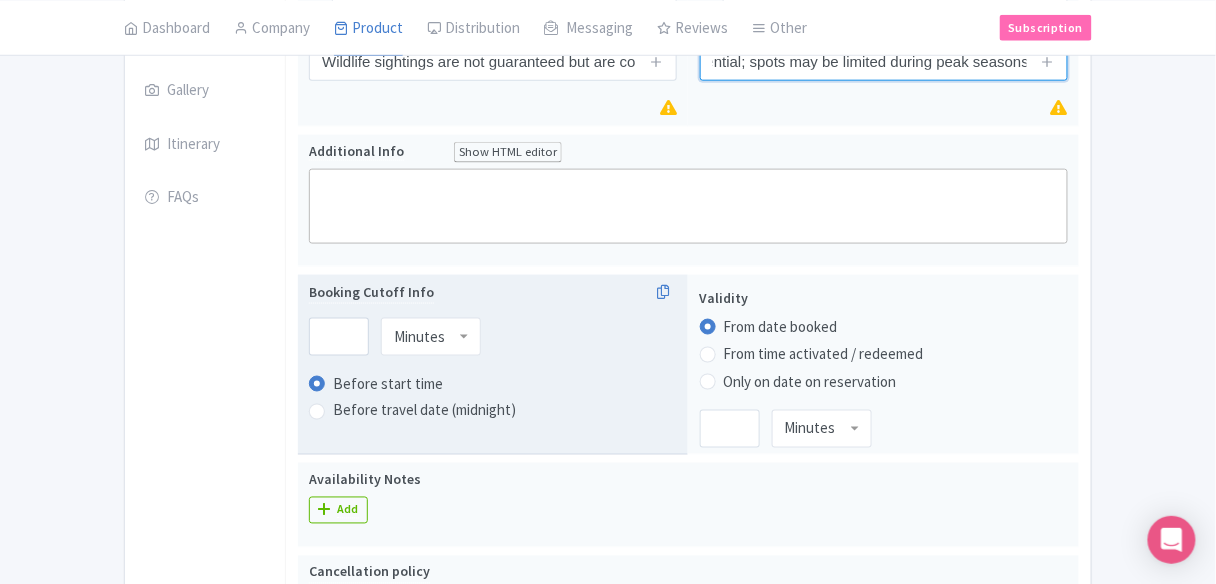 type on "Bookings are essential; spots may be limited during peak seasons" 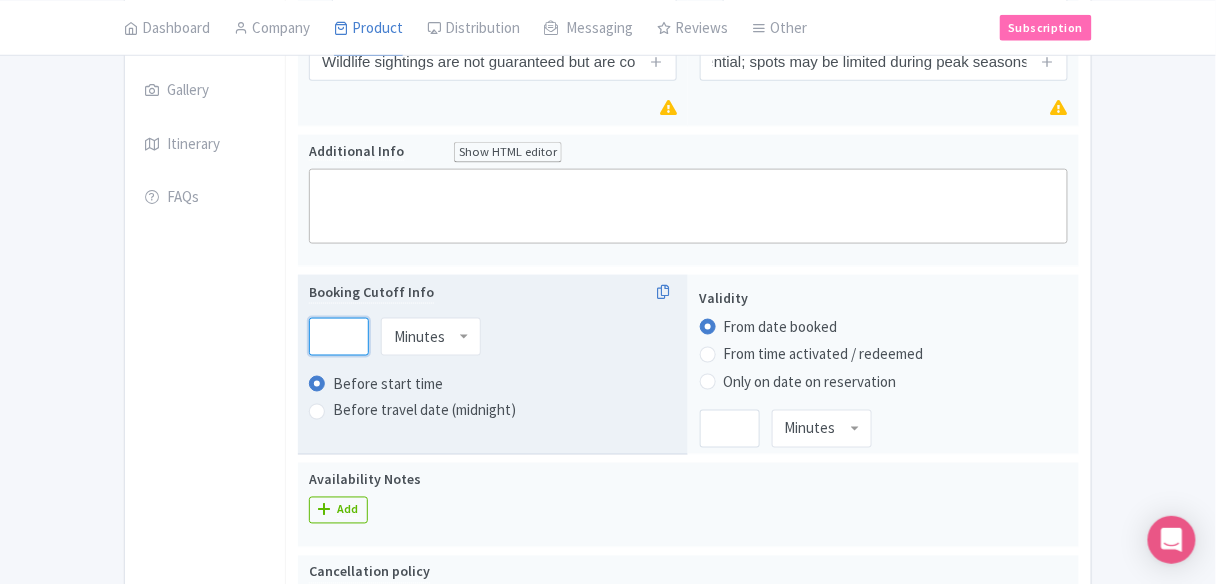 scroll, scrollTop: 0, scrollLeft: 0, axis: both 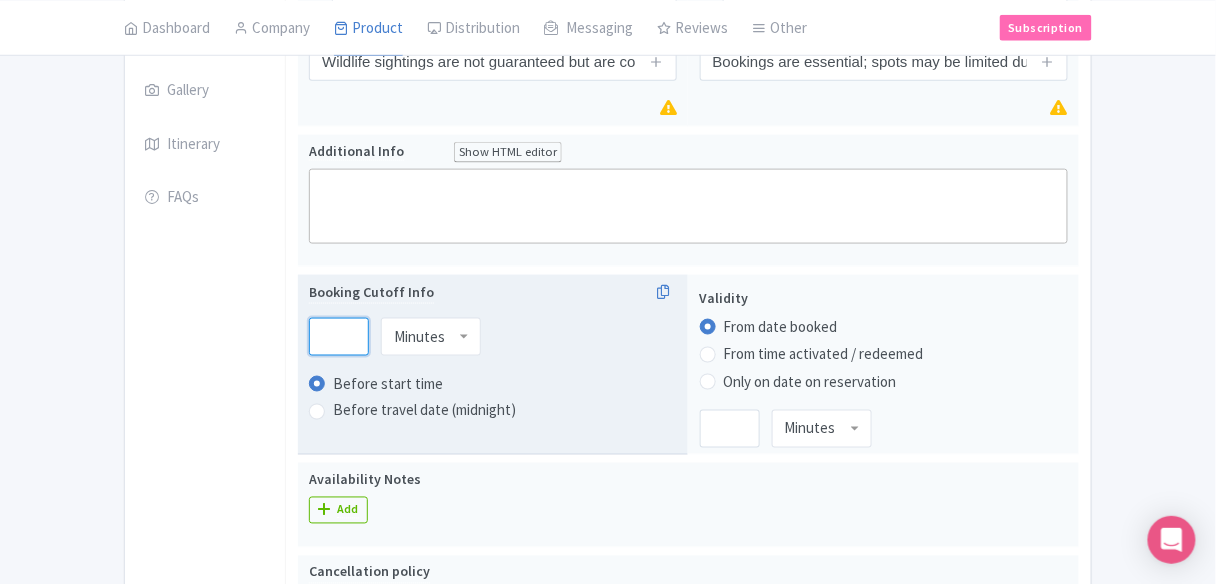 click at bounding box center (339, 337) 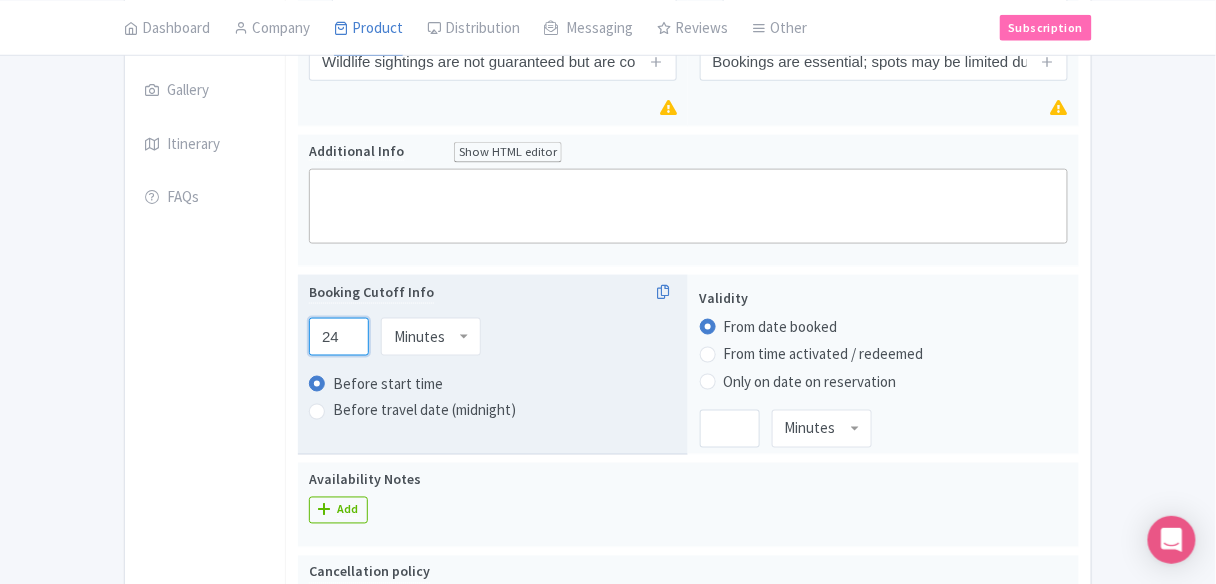 type on "24" 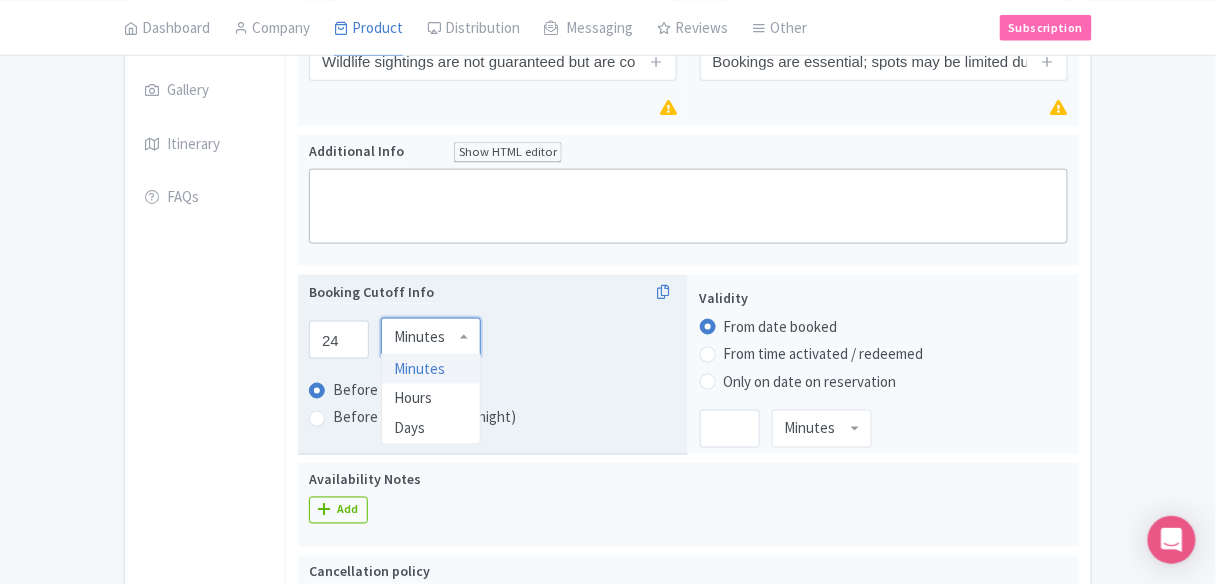 click on "Minutes" at bounding box center [431, 337] 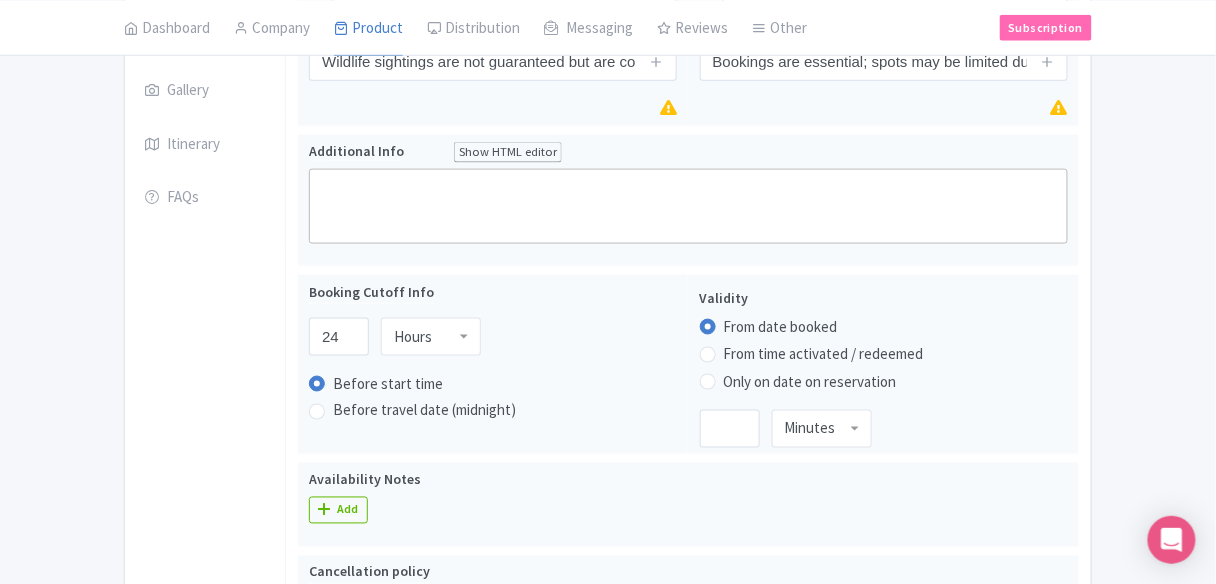 click on "Rainforest Segway Adventure
Name   *
Rainforest Segway Adventure
Your product's name has 27 characters. We recommend between 10 and 60 characters.
Internal ID
Glide through ancient rainforest trails on a thrilling Segway adventure that blends nature, fun, and eco-friendly exploration. Perfect for beginners and adventure seekers alike, this guided experience offers a unique way to discover the beauty of the Australian rainforest.
Description Summary
Show HTML editor
Bold
Italic
Strikethrough
Link
Heading
Quote
Code
Bullets
Numbers
Decrease Level
Increase Level
Attach Files
Undo
Redo
Link
Unlink
Your product's description summary has 275 characters. We recommend between 100 and 255 characters." at bounding box center [688, 535] 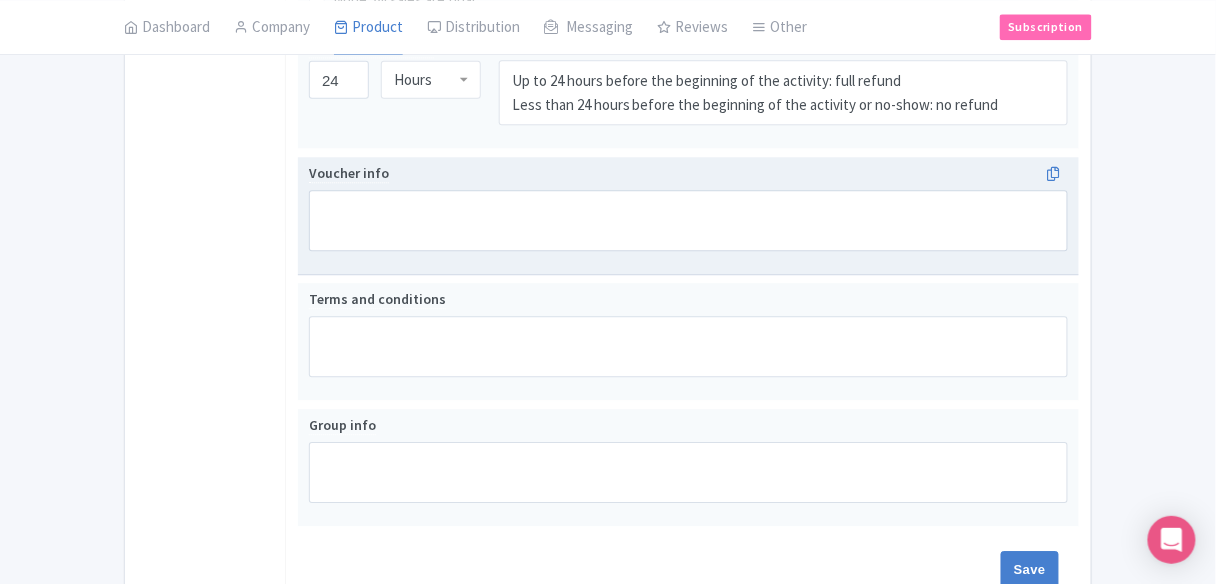 scroll, scrollTop: 1333, scrollLeft: 0, axis: vertical 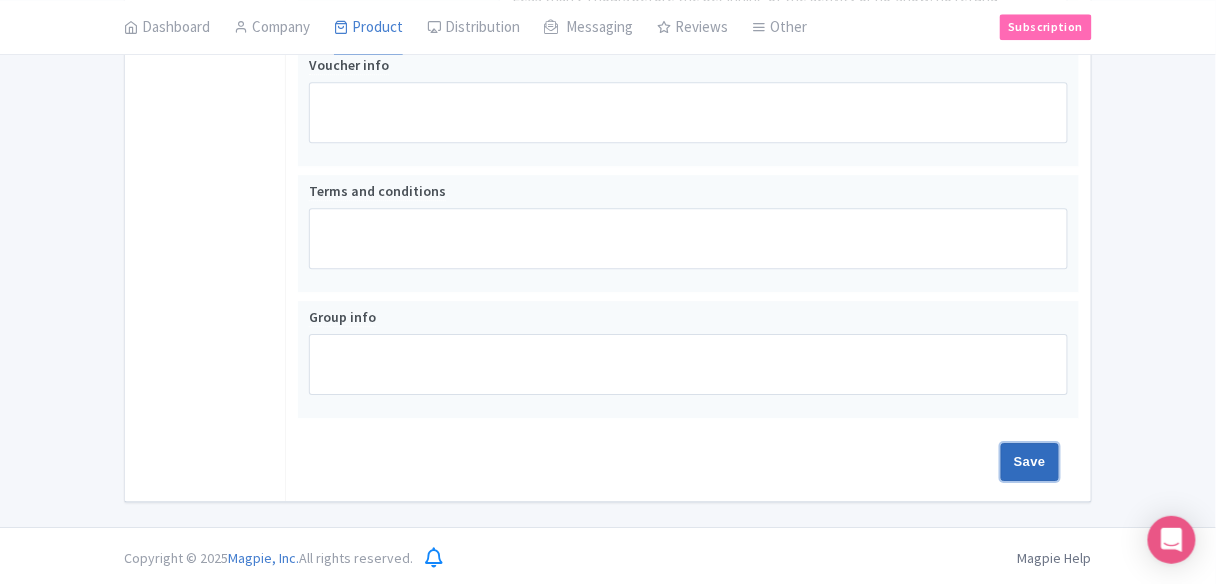 click on "Save" at bounding box center [1030, 462] 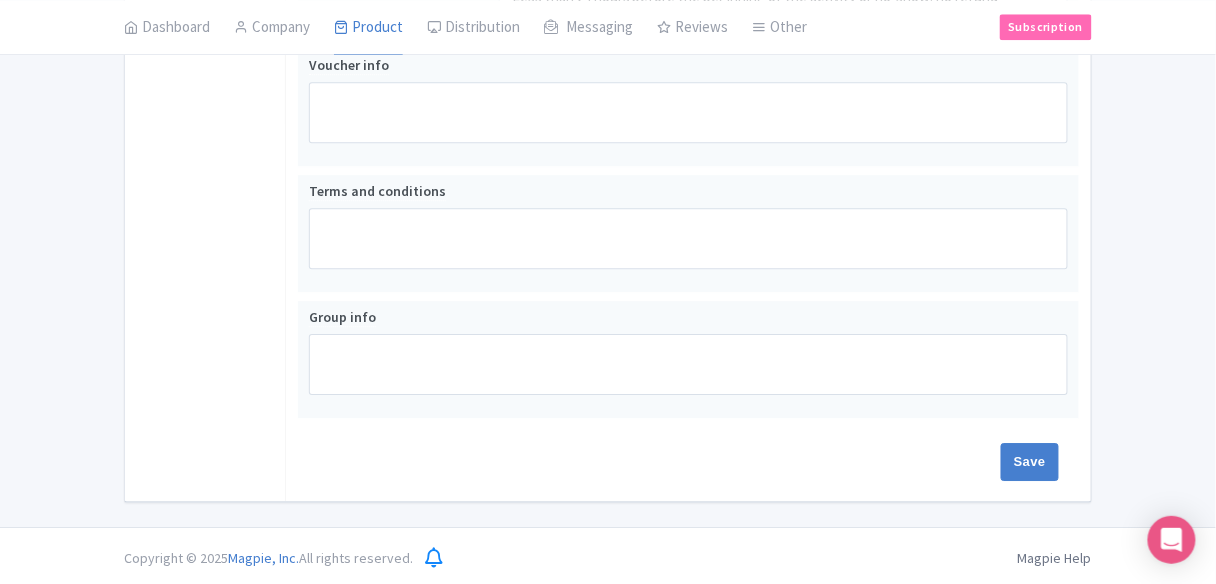 type on "Saving..." 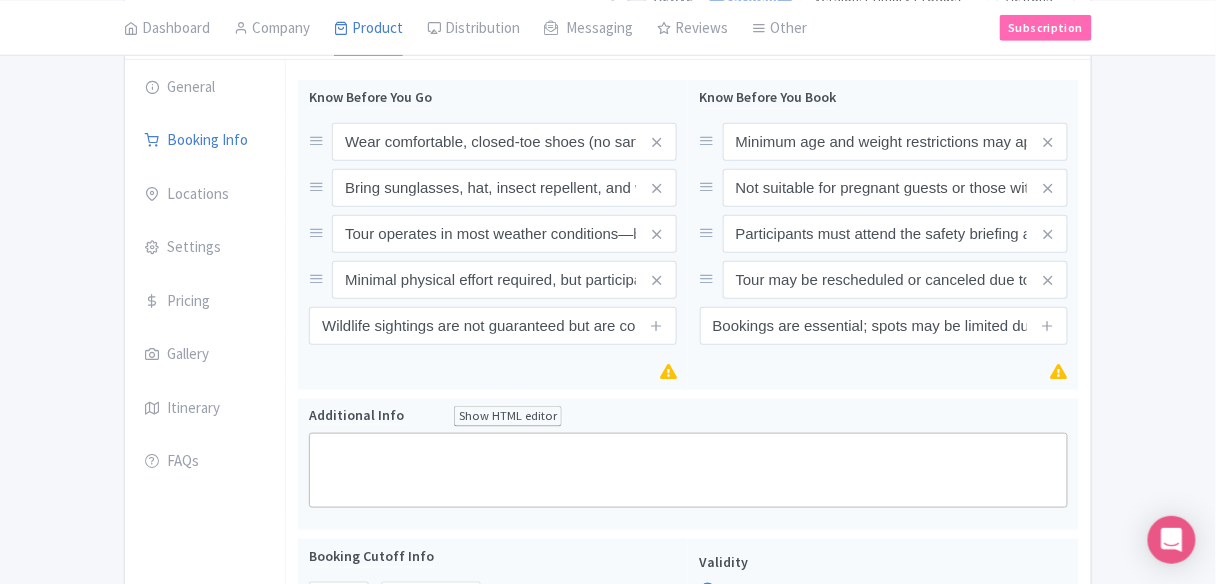 scroll, scrollTop: 293, scrollLeft: 0, axis: vertical 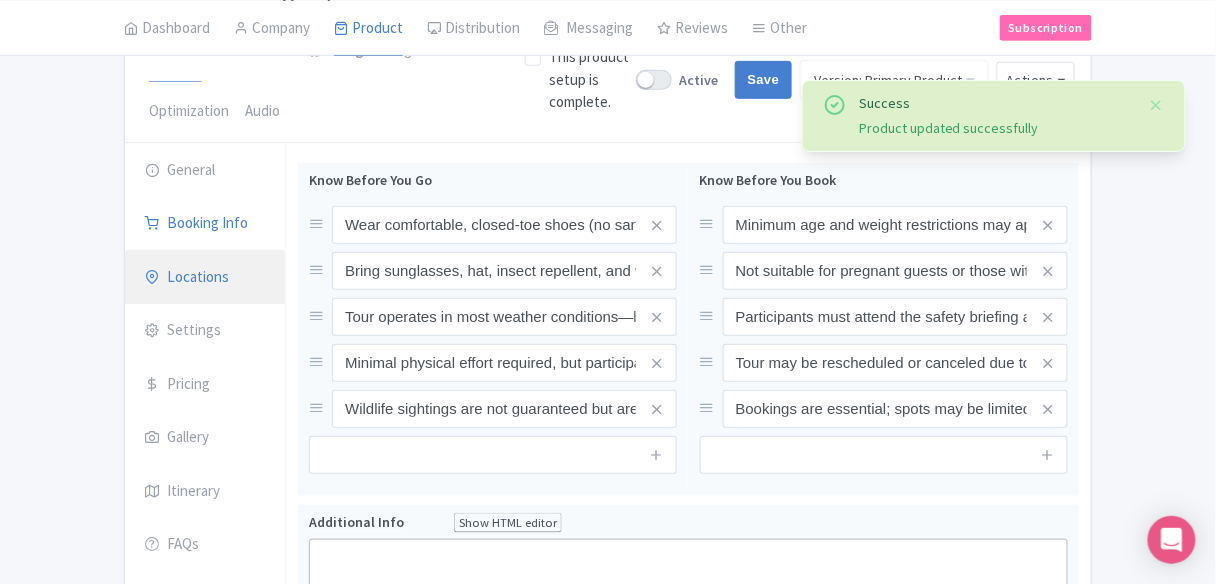 click on "Locations" at bounding box center [205, 278] 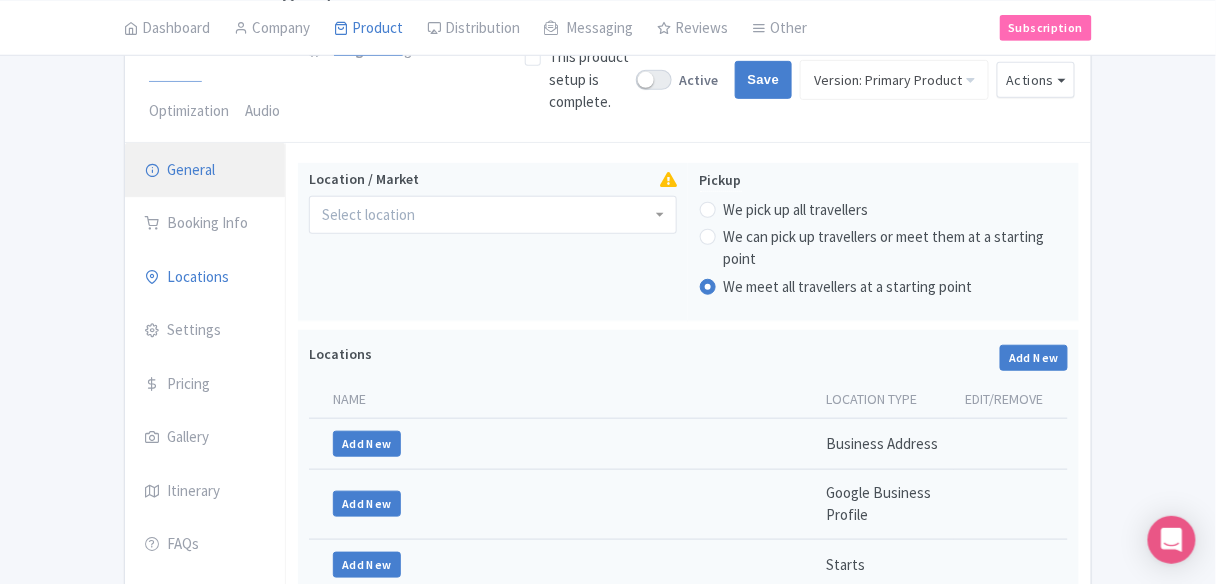 click on "General" at bounding box center (205, 171) 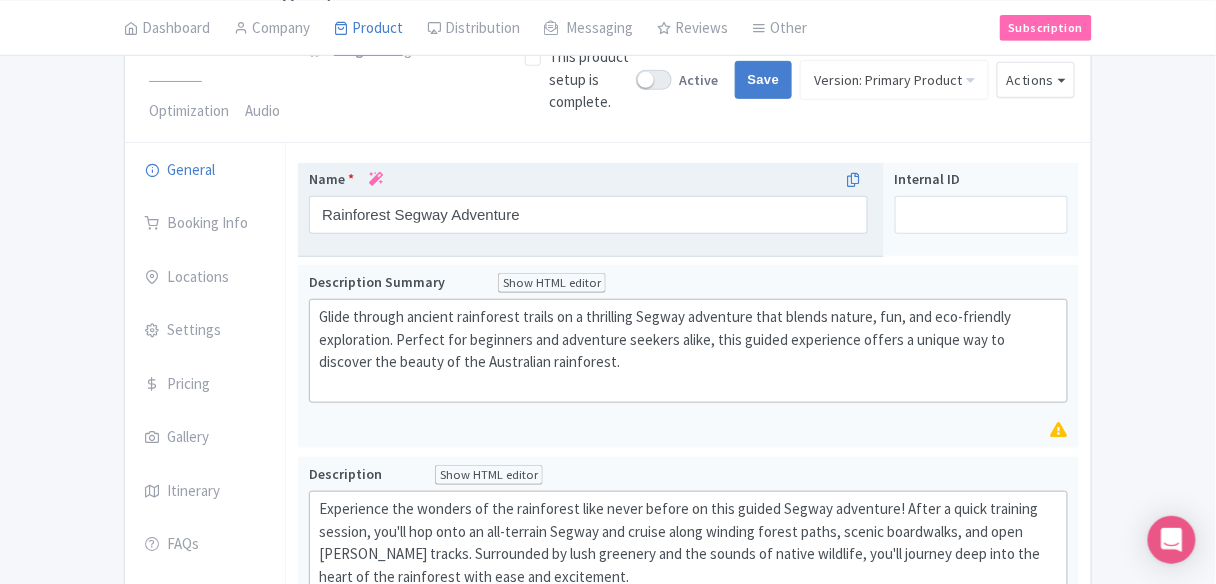 click at bounding box center [376, 179] 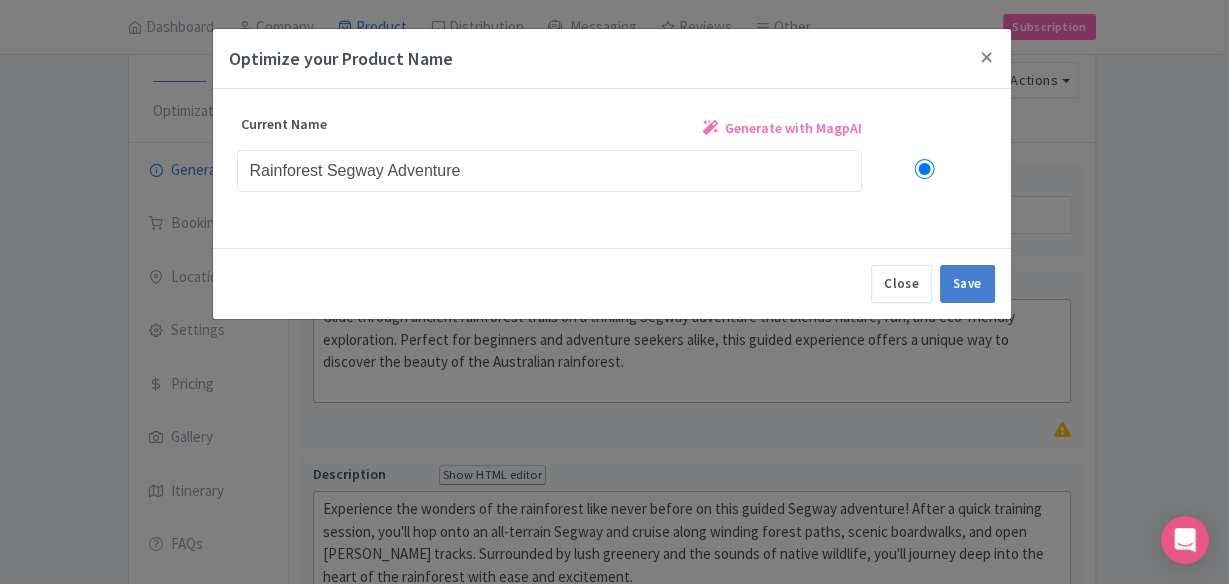 click on "Generate with MagpAI" at bounding box center (793, 128) 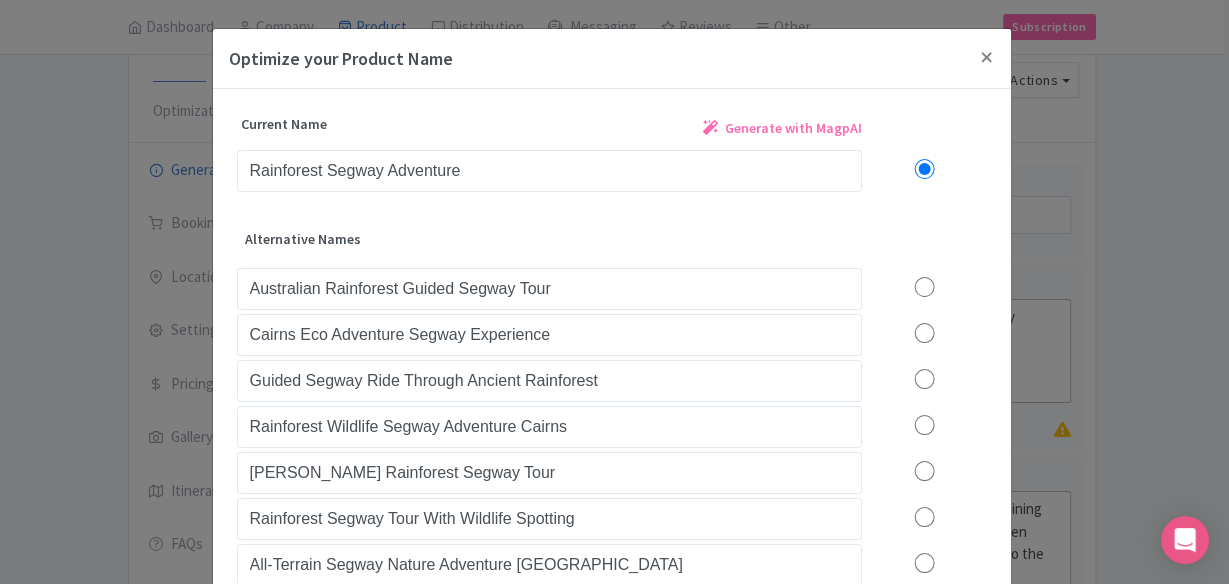 click at bounding box center (924, 287) 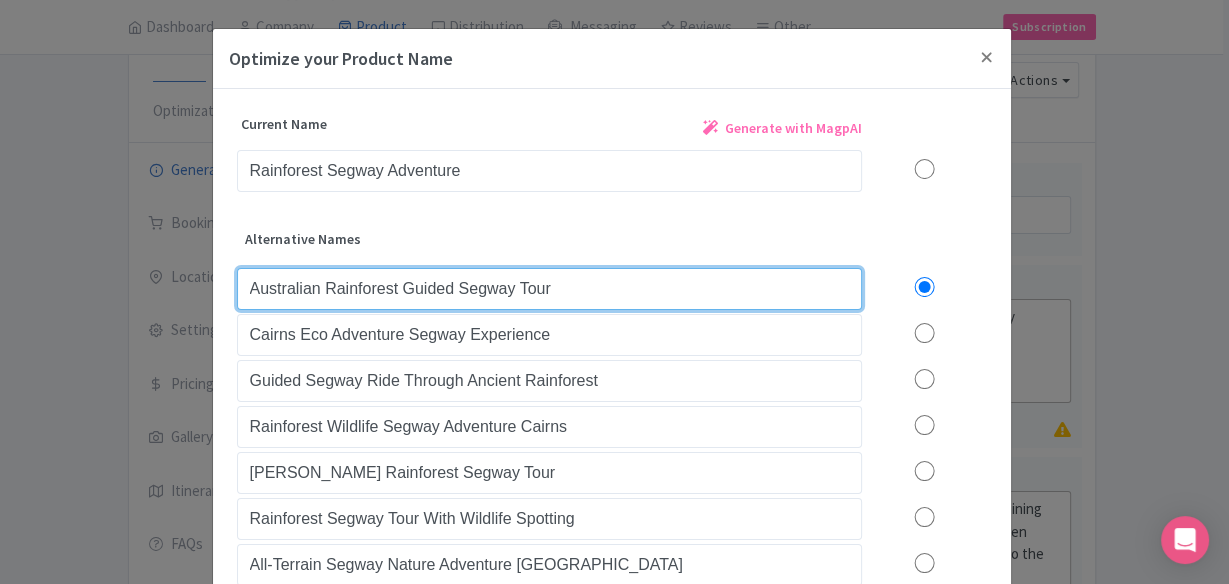 drag, startPoint x: 325, startPoint y: 283, endPoint x: 572, endPoint y: 286, distance: 247.01822 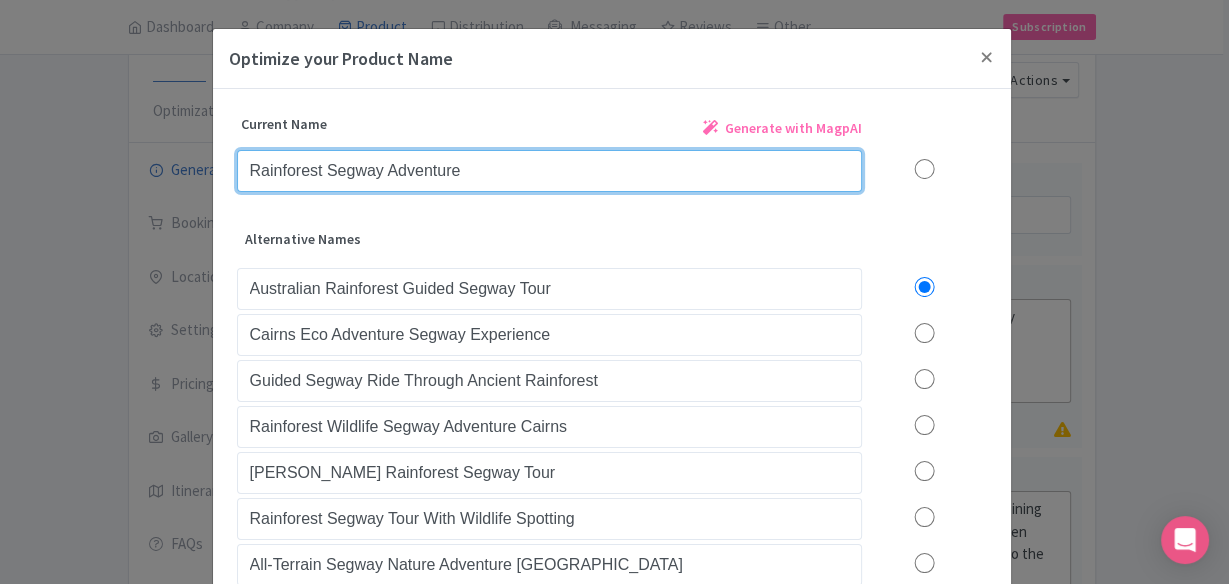 click on "Rainforest Segway Adventure" at bounding box center [549, 171] 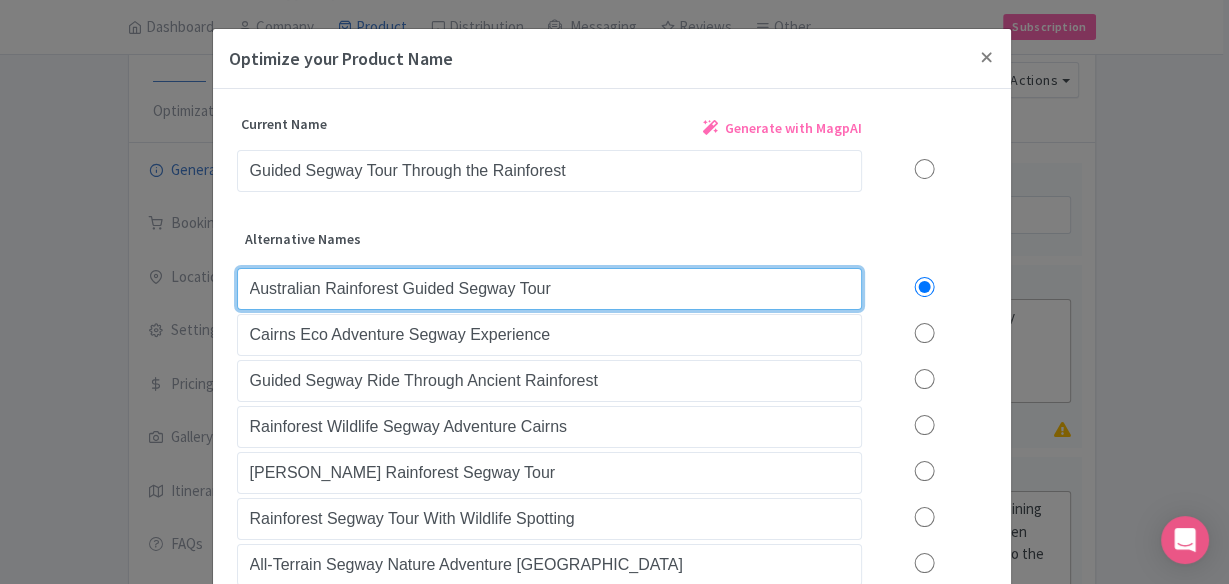 drag, startPoint x: 332, startPoint y: 291, endPoint x: 578, endPoint y: 291, distance: 246 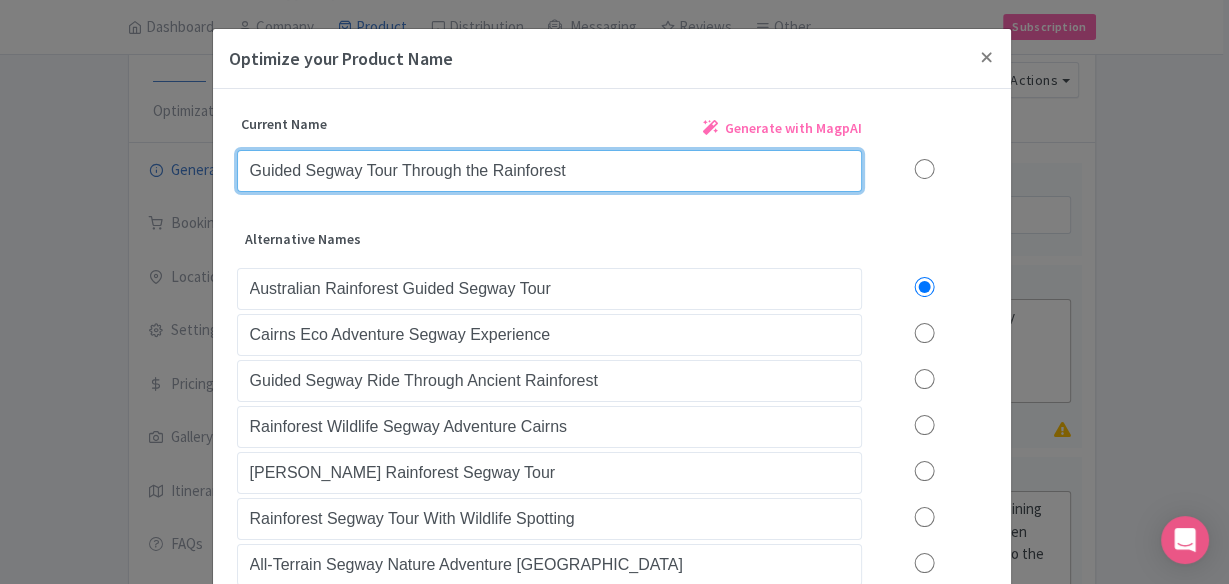 click on "Guided Segway Tour Through the Rainforest" at bounding box center (549, 171) 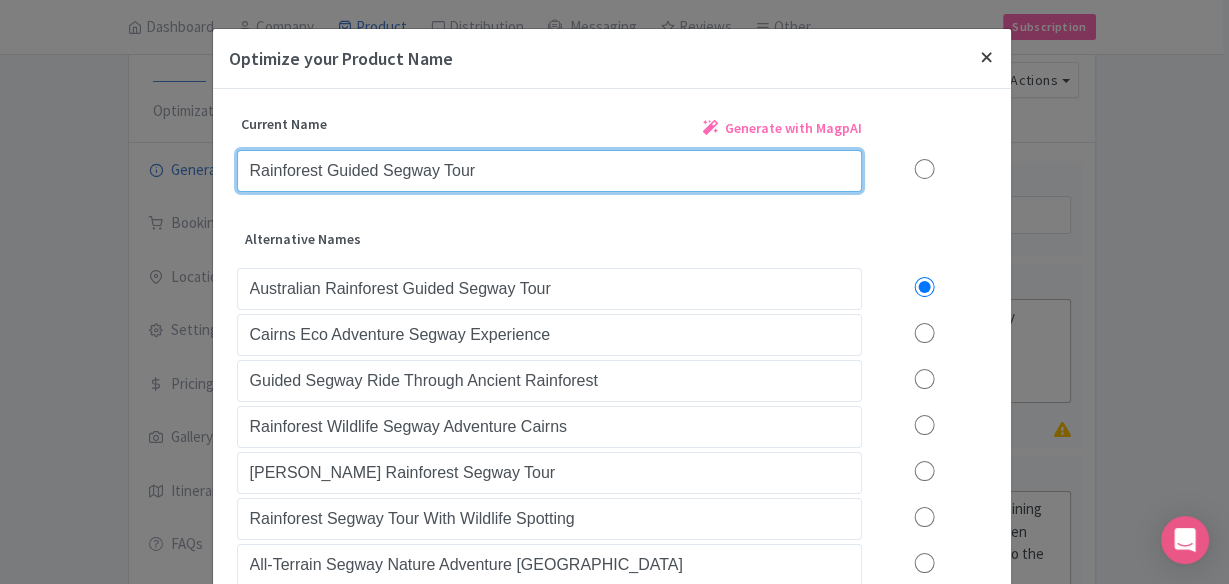 type on "Rainforest Guided Segway Tour" 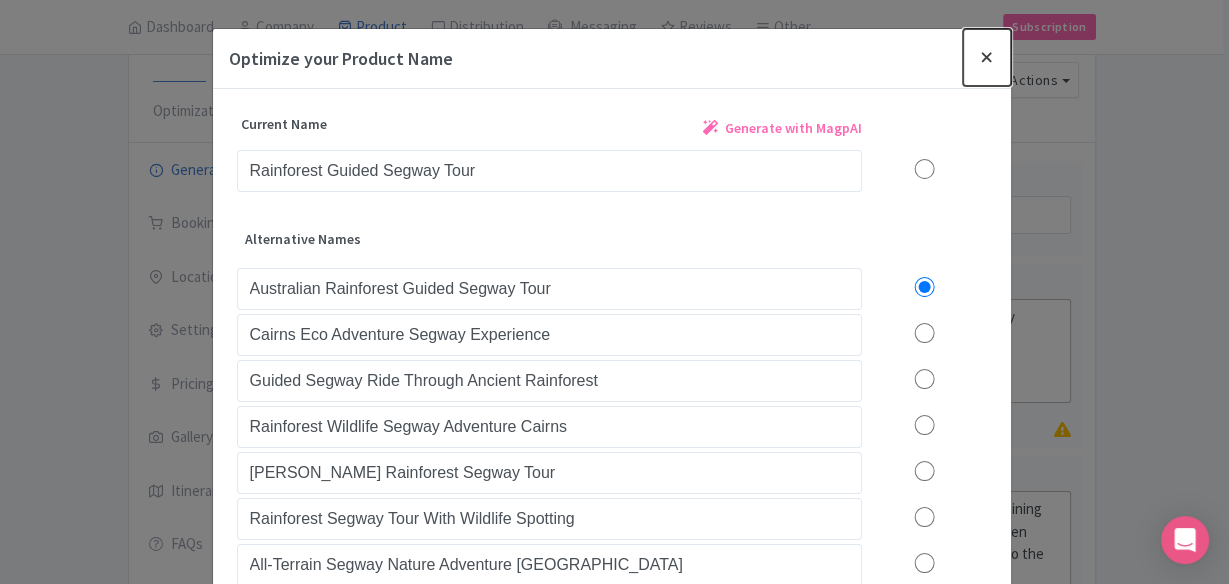 click at bounding box center (987, 57) 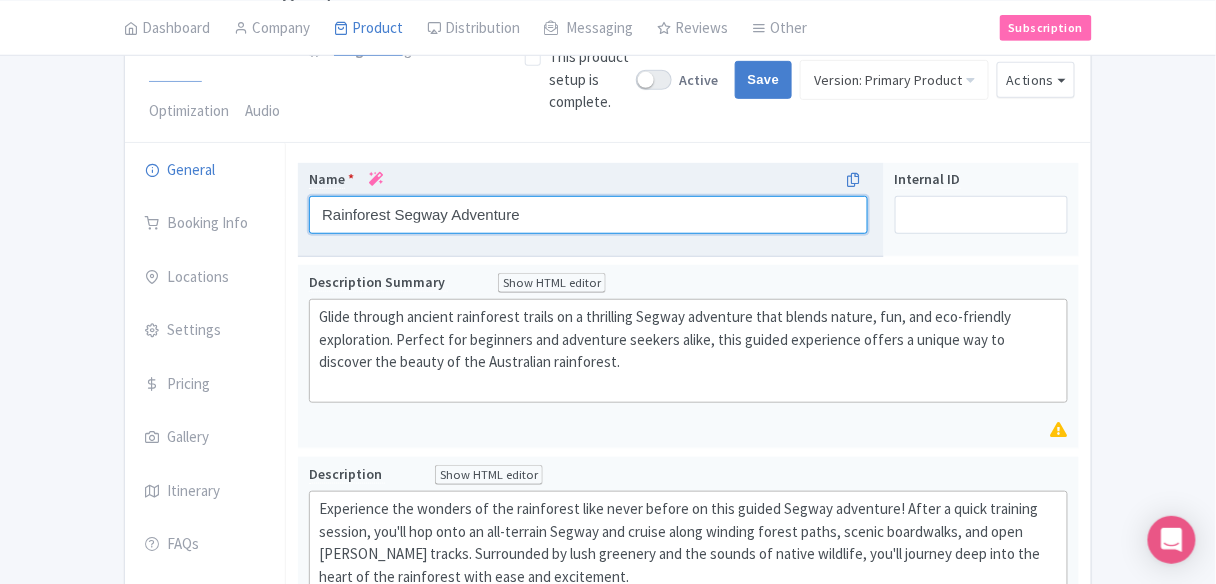 click on "Rainforest Segway Adventure" at bounding box center (588, 215) 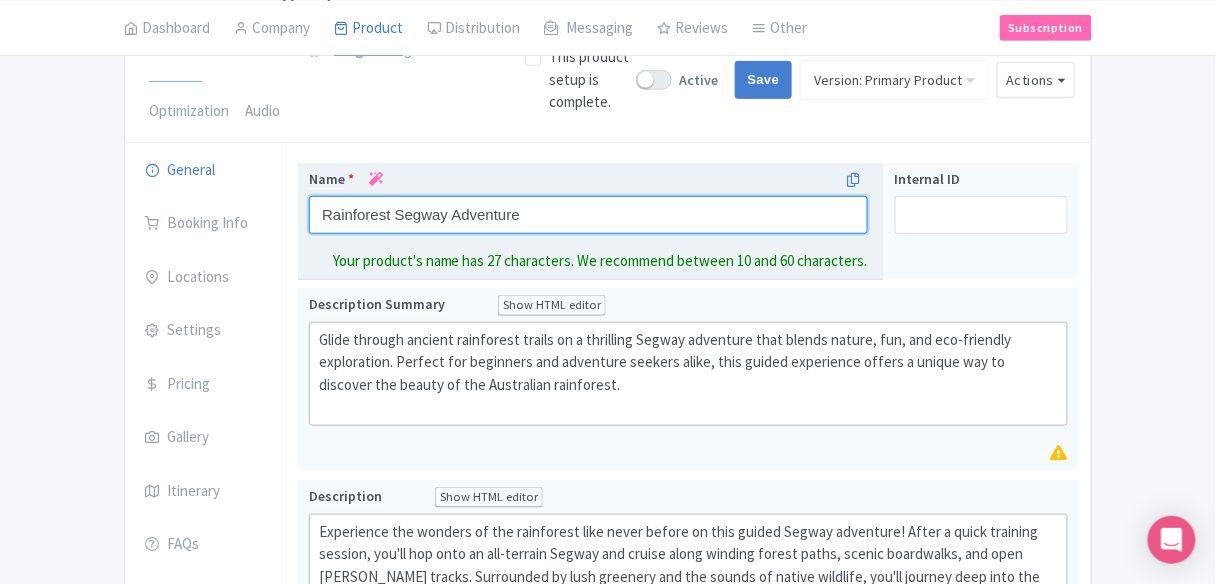 paste on "Guided Segway Tour" 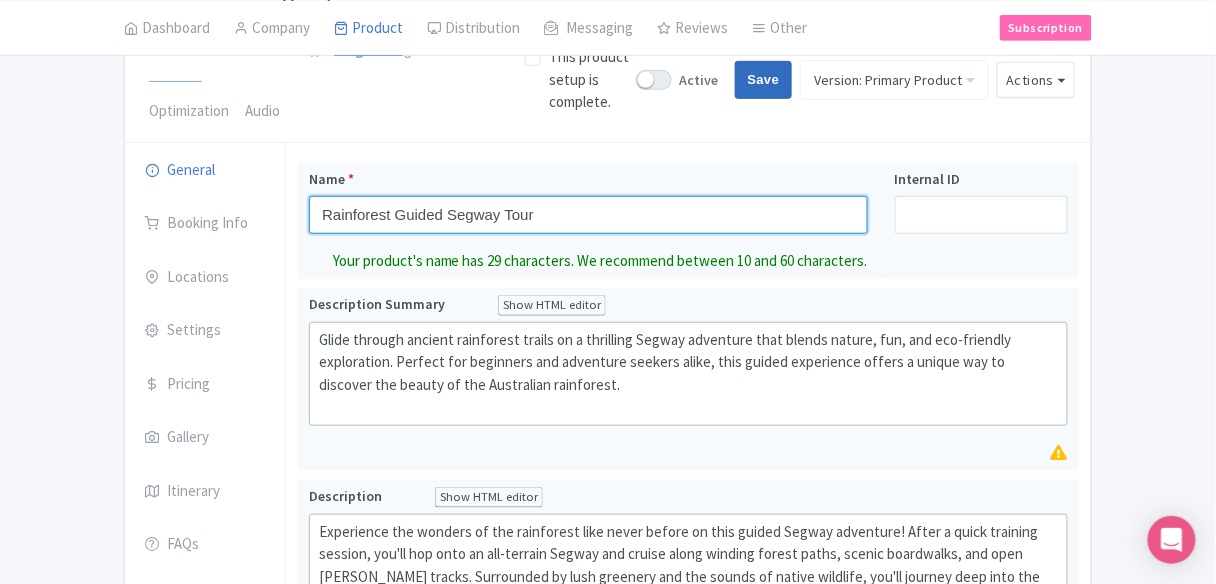 type on "Rainforest Guided Segway Tour" 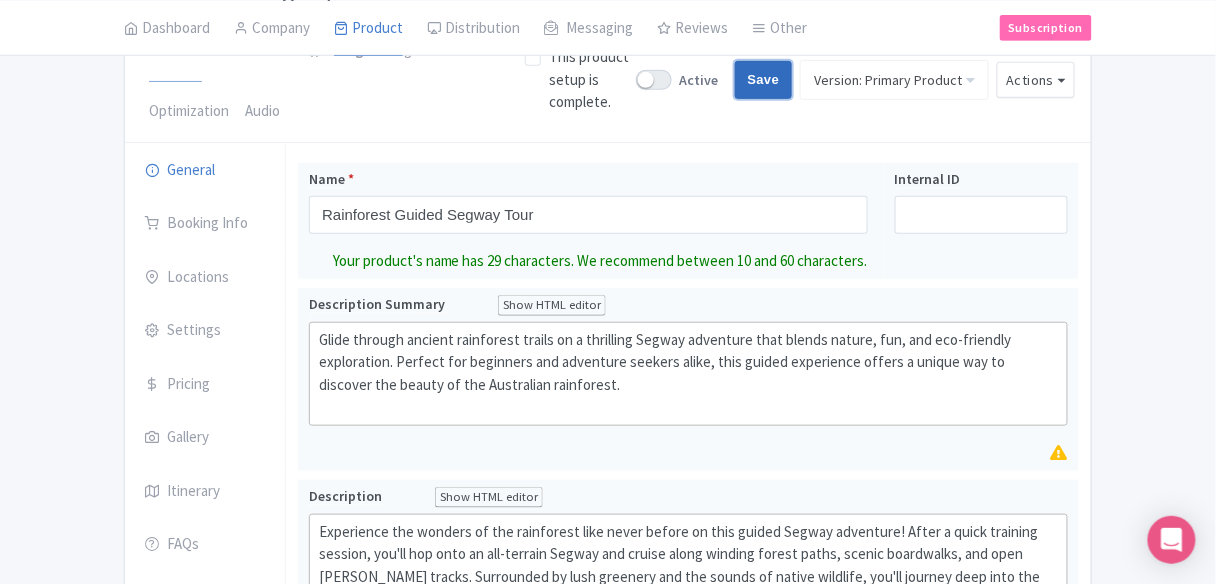 click on "Save" at bounding box center (764, 80) 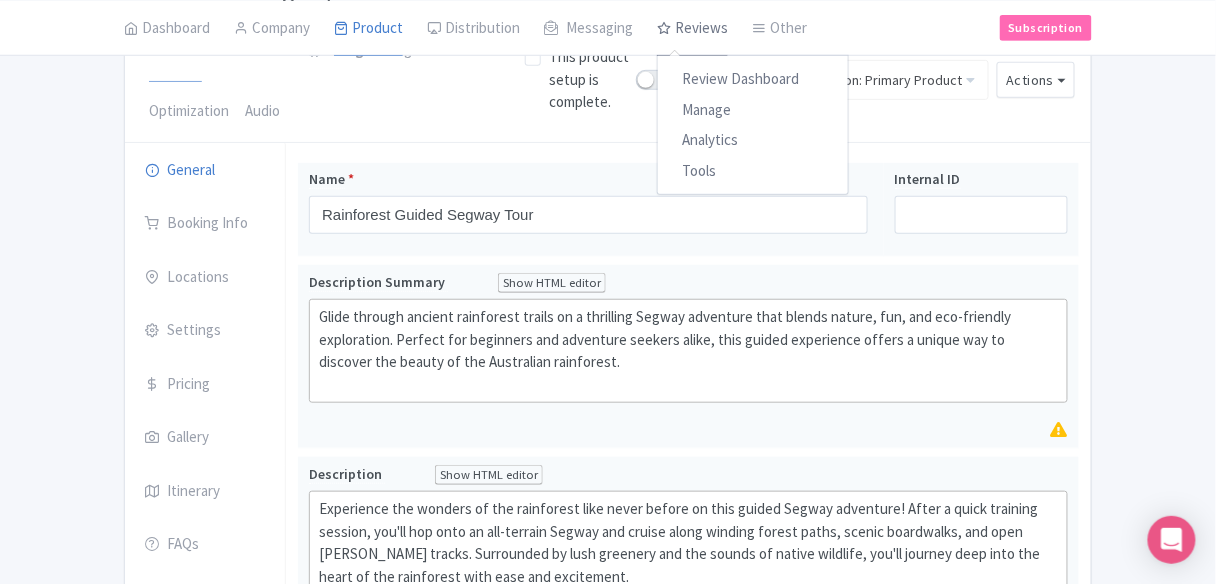type on "Saving..." 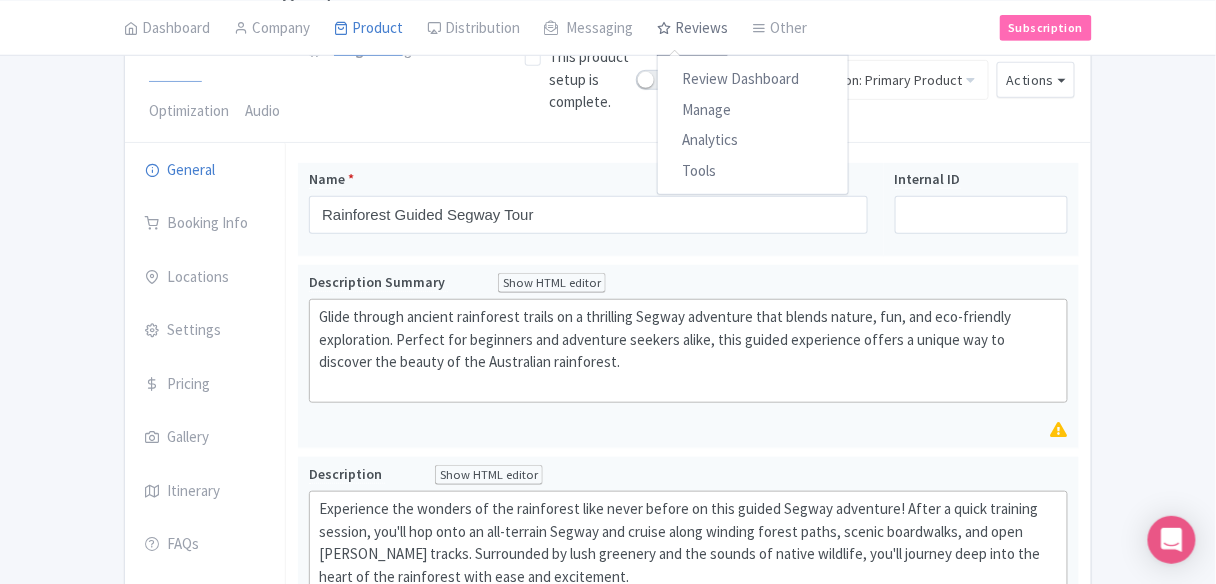 type on "Saving..." 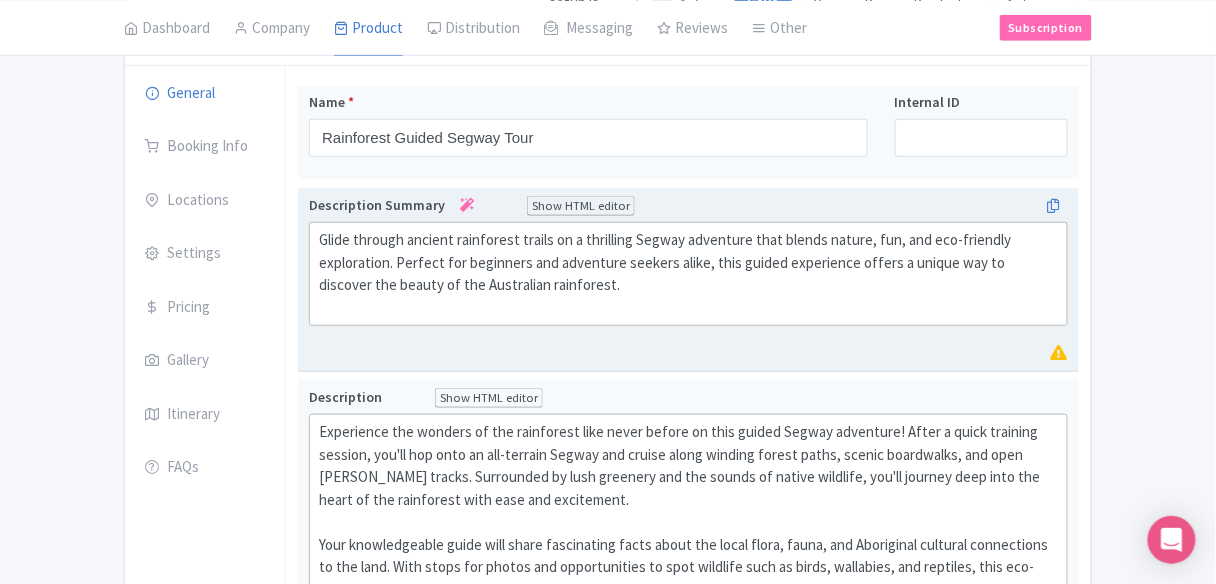 scroll, scrollTop: 213, scrollLeft: 0, axis: vertical 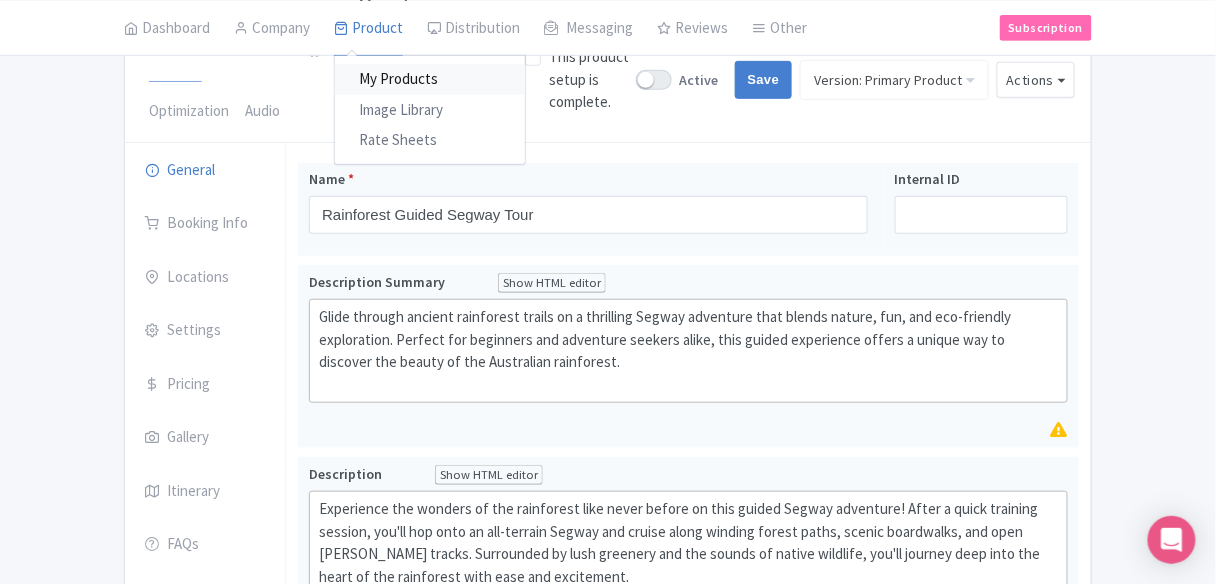 click on "My Products" at bounding box center [430, 79] 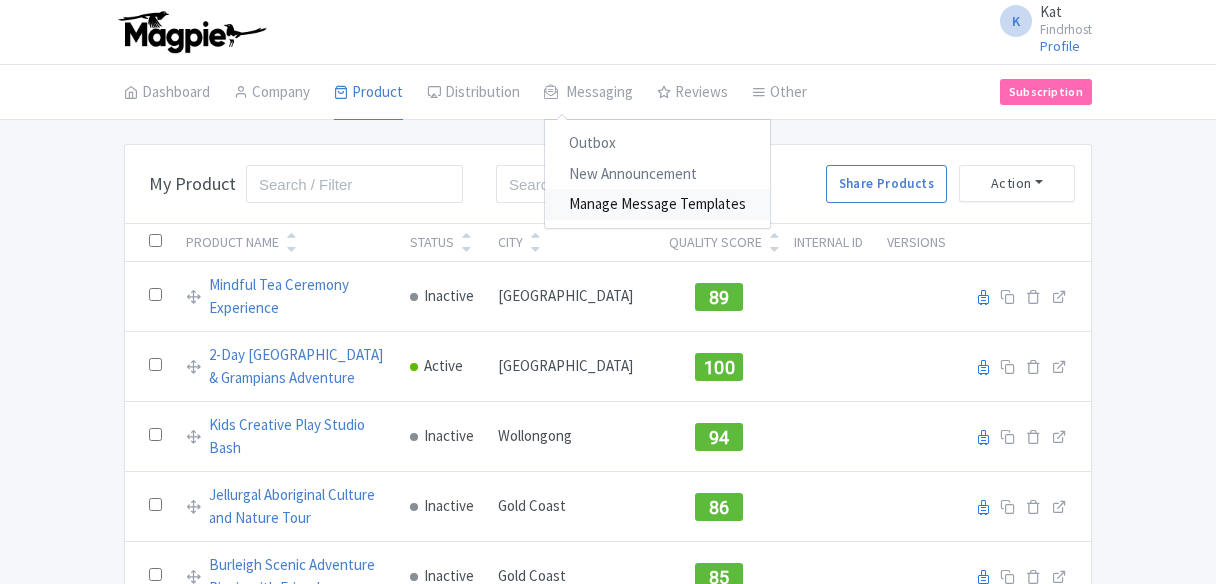 scroll, scrollTop: 0, scrollLeft: 0, axis: both 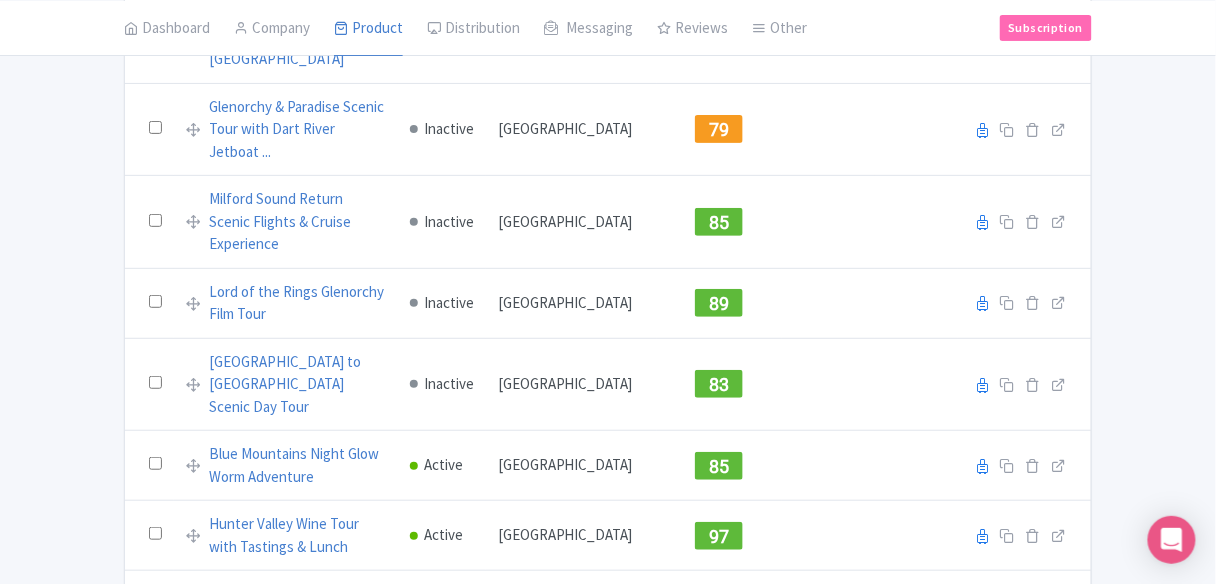 click at bounding box center [155, 953] 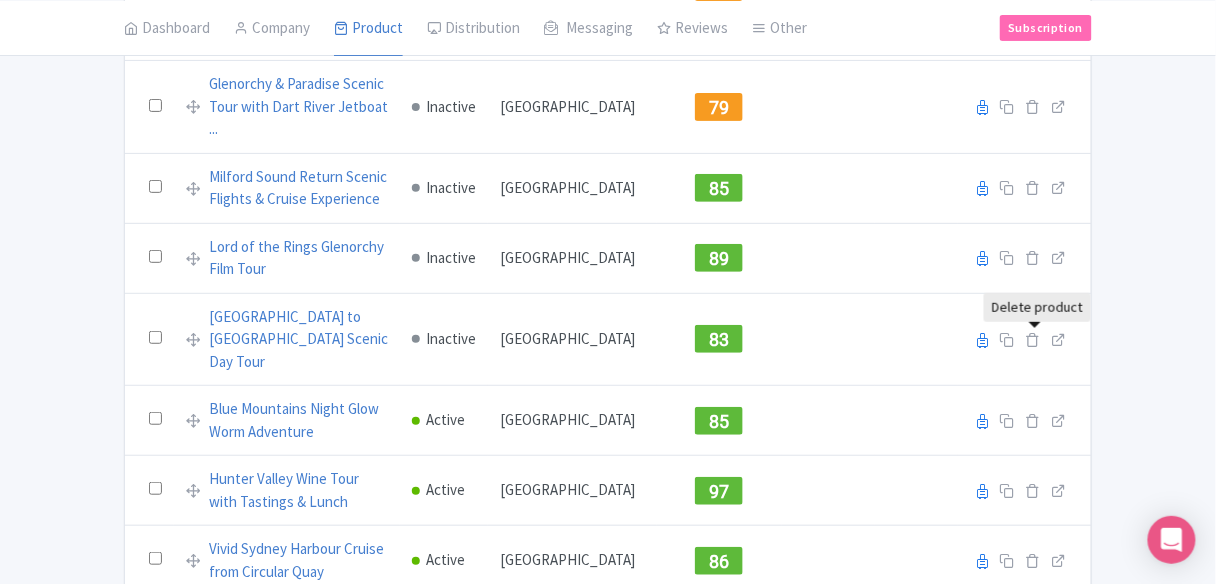 click at bounding box center [1033, 910] 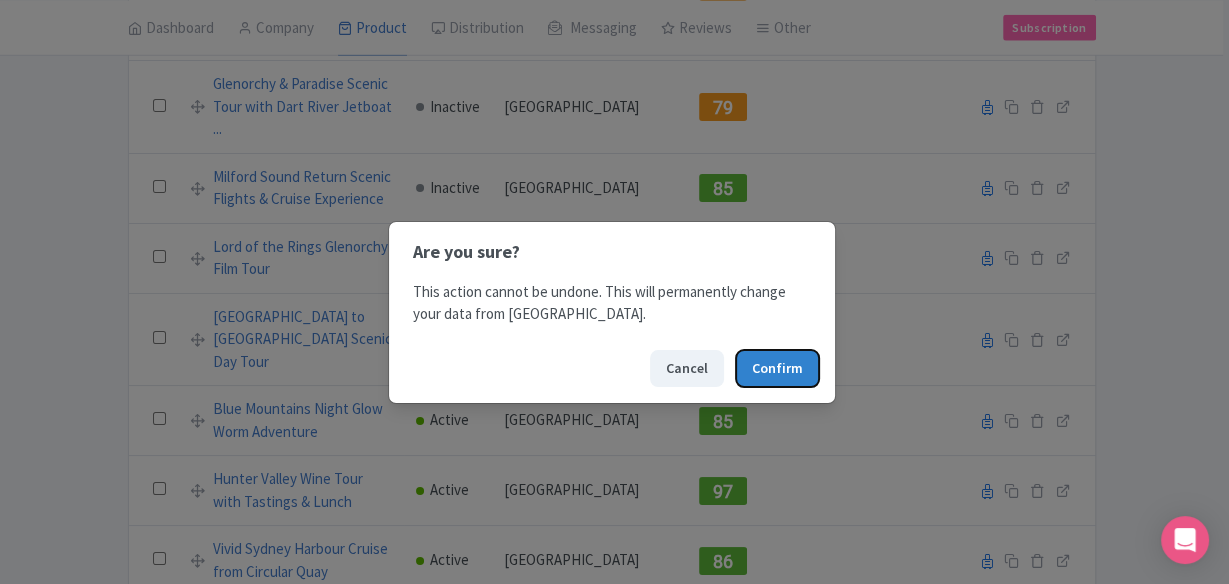 click on "Confirm" at bounding box center (777, 368) 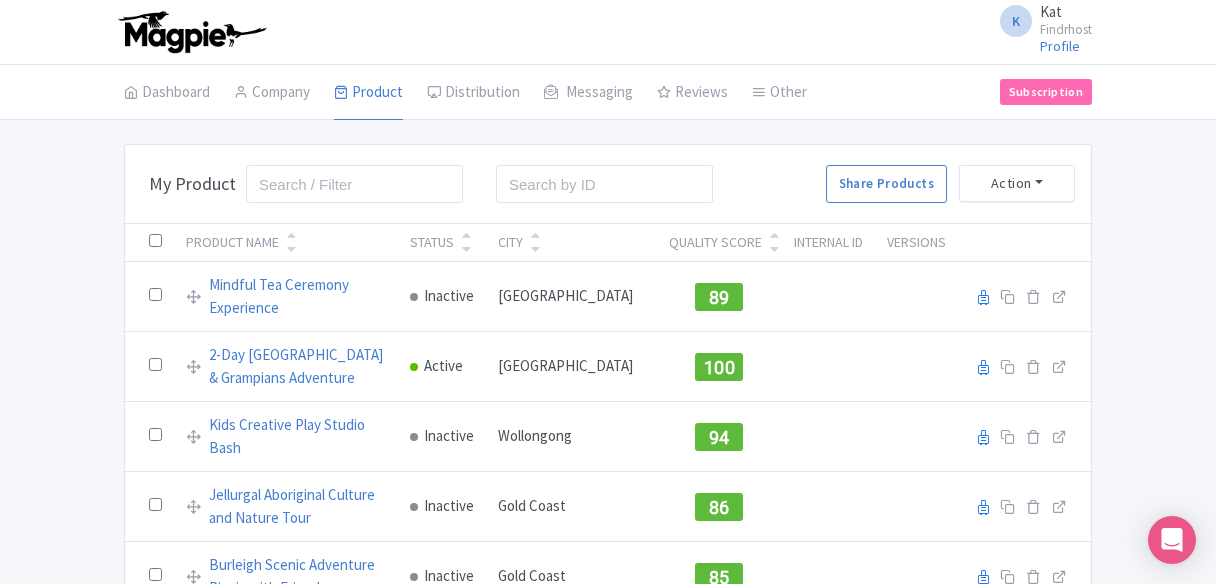 scroll, scrollTop: 0, scrollLeft: 0, axis: both 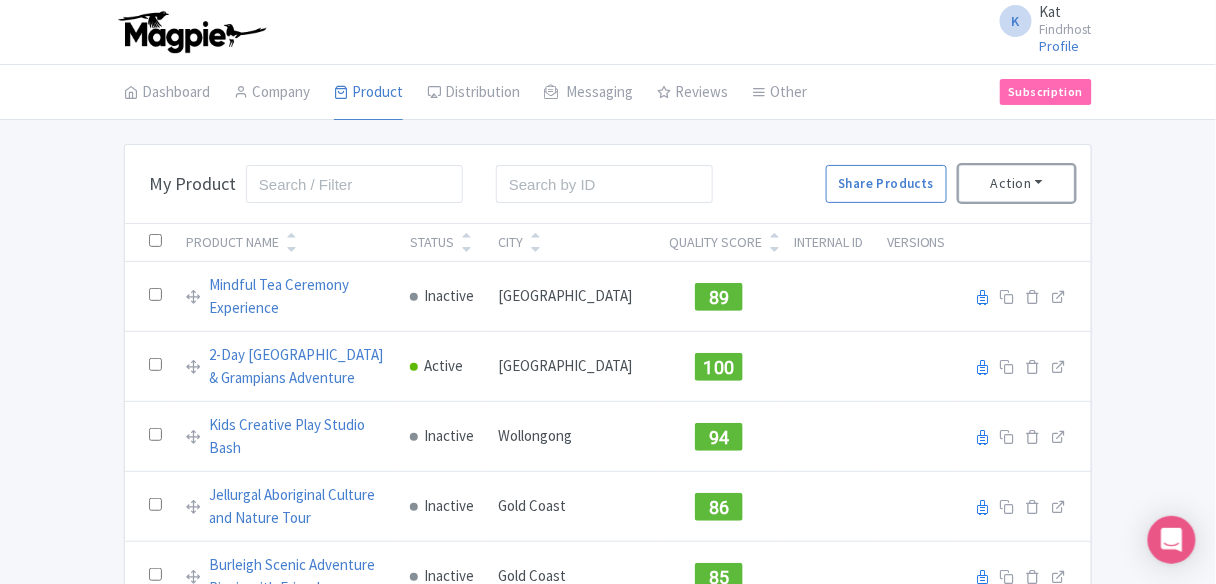 drag, startPoint x: 1038, startPoint y: 182, endPoint x: 1003, endPoint y: 200, distance: 39.357338 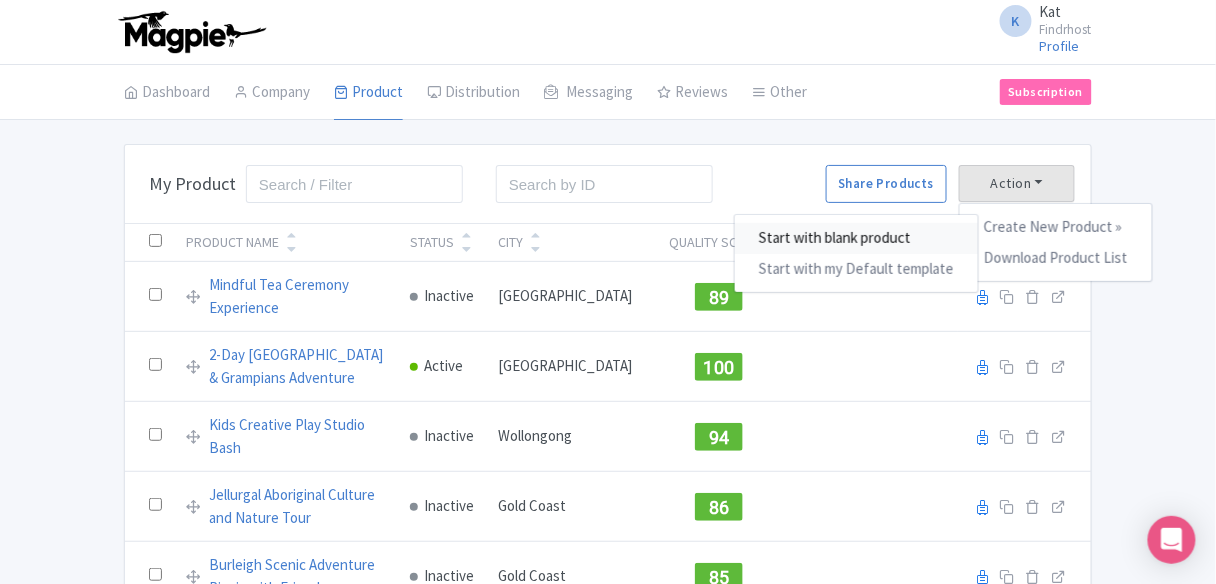 click on "Start with blank product" at bounding box center [856, 238] 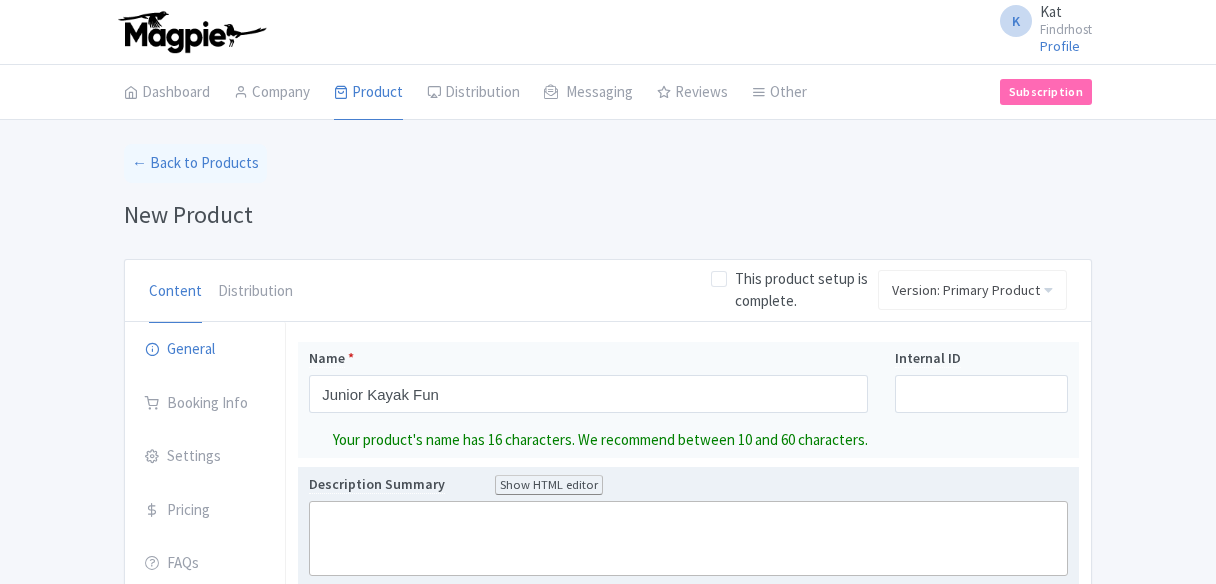 scroll, scrollTop: 0, scrollLeft: 0, axis: both 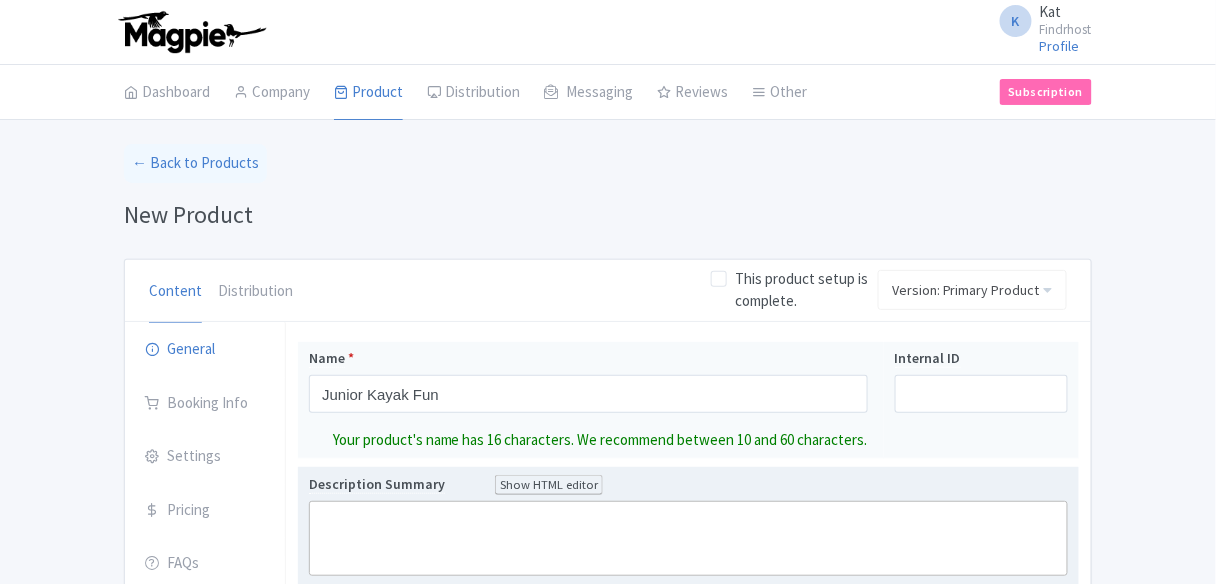 type on "Junior Kayak Fun" 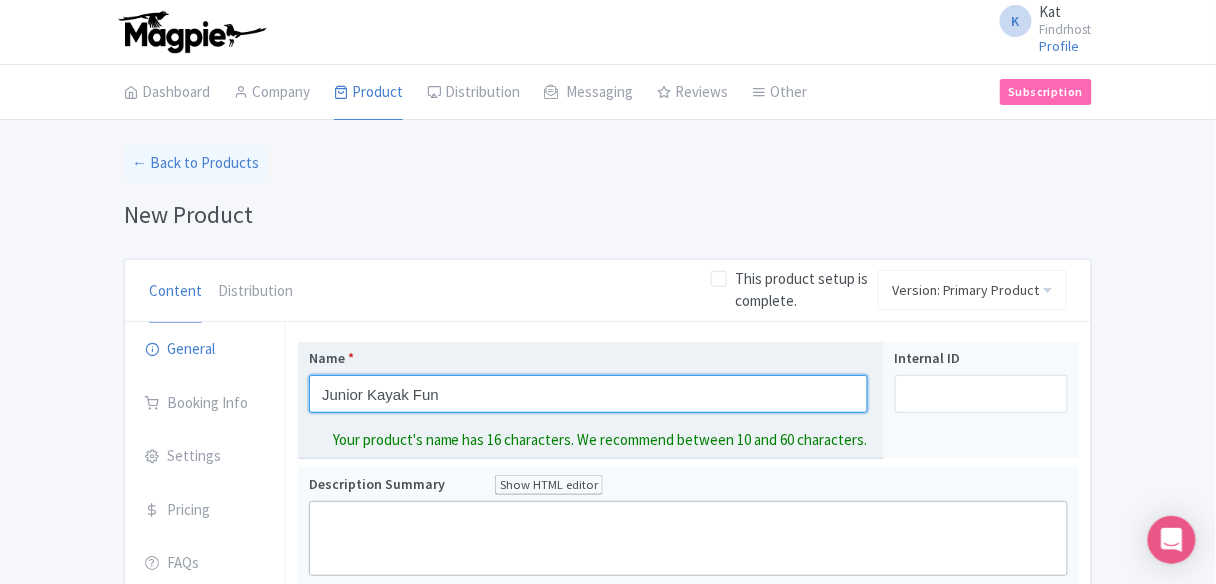 click on "Junior Kayak Fun" at bounding box center (588, 394) 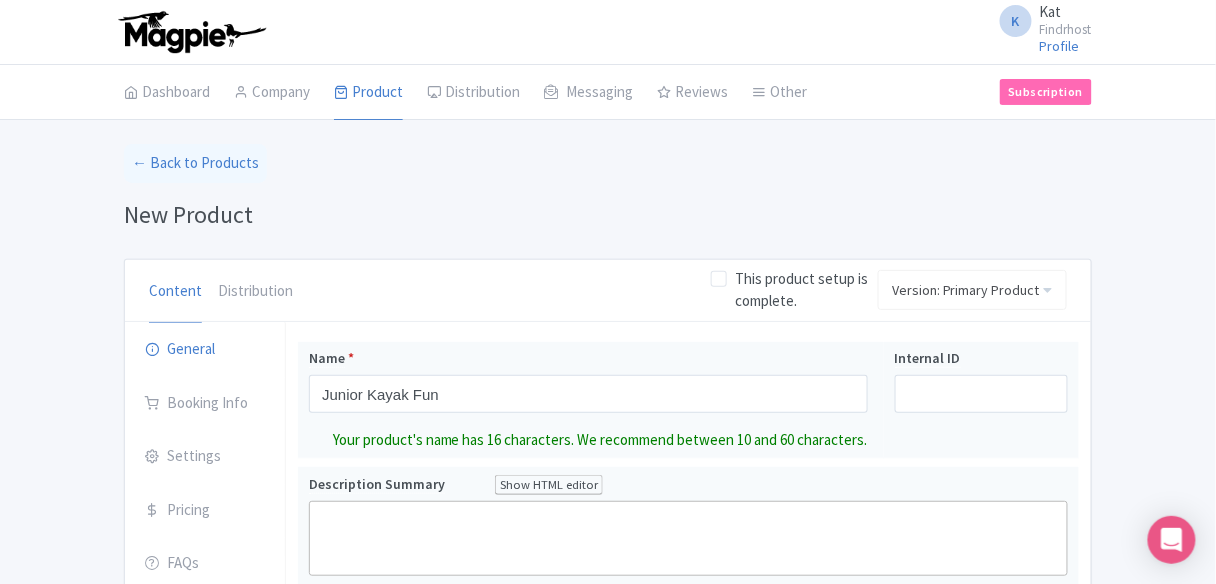 click on "Content
Distribution" at bounding box center [422, 291] 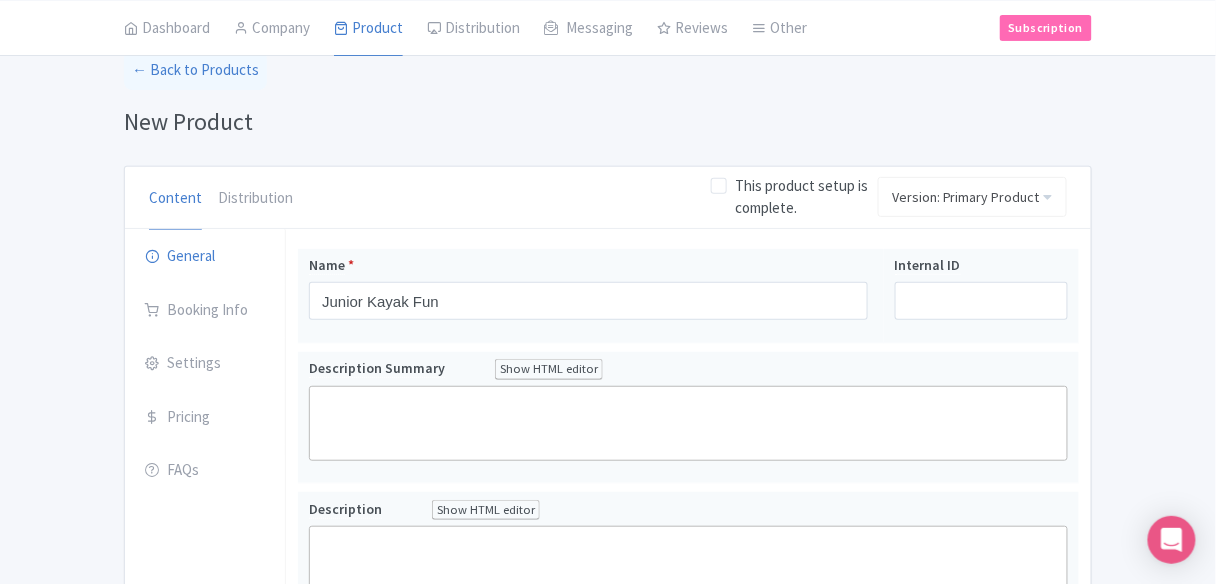 scroll, scrollTop: 160, scrollLeft: 0, axis: vertical 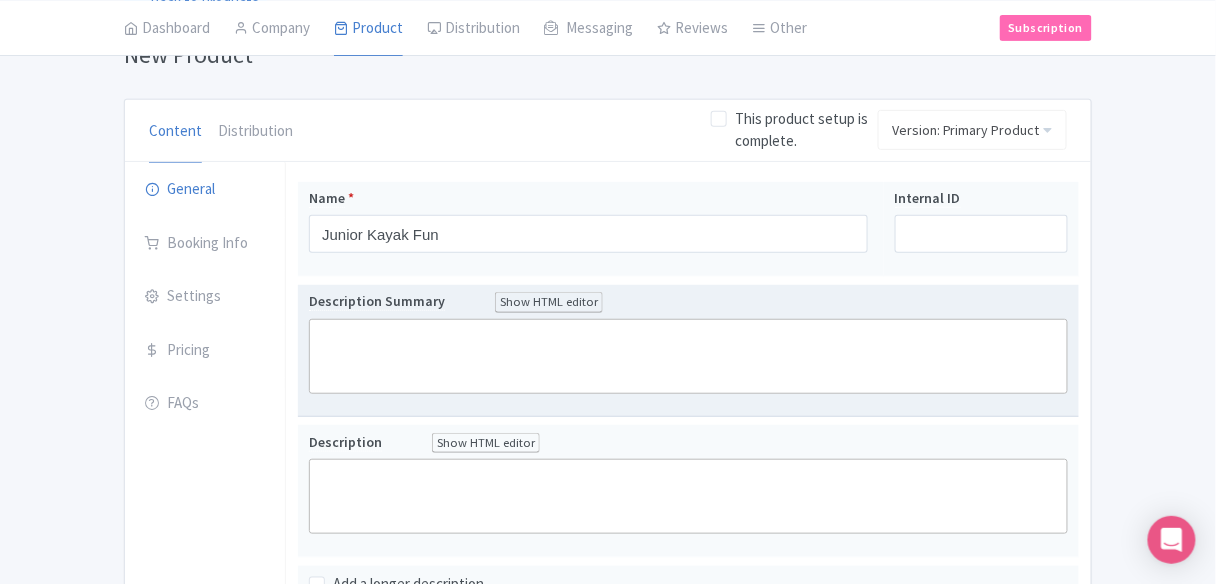 click 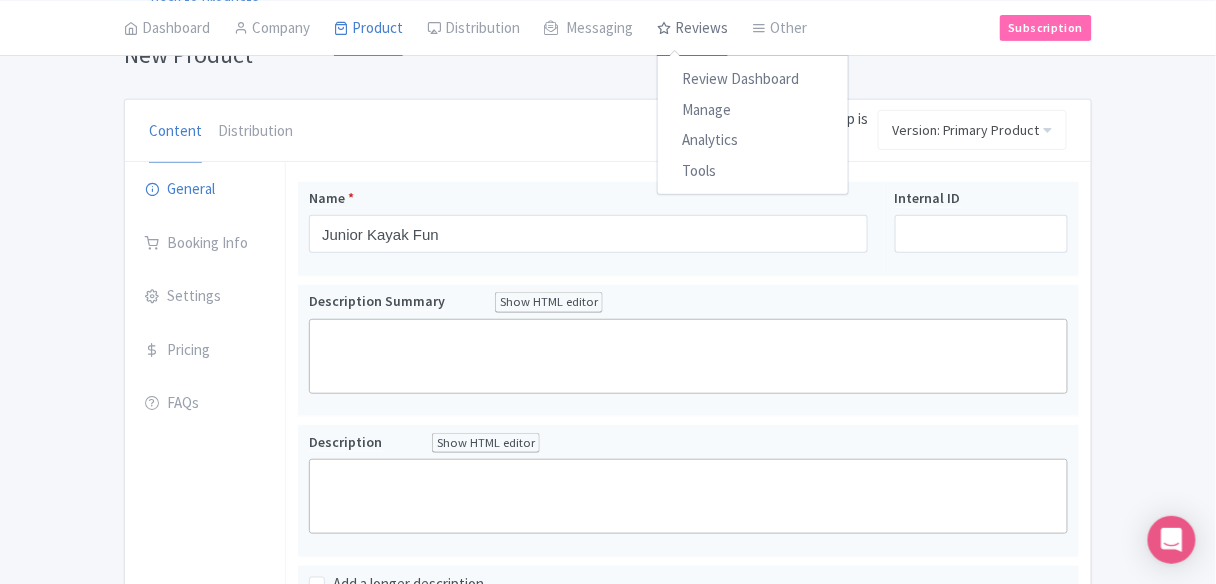 paste on "<div>&nbsp;A fun and safe kayaking experience designed especially for kids! Guided by friendly instructors, Junior Kayak Fun lets young adventurers paddle calm waters, play games, and build confidence on the water in a supervised and exciting environment.&nbsp;</div>" 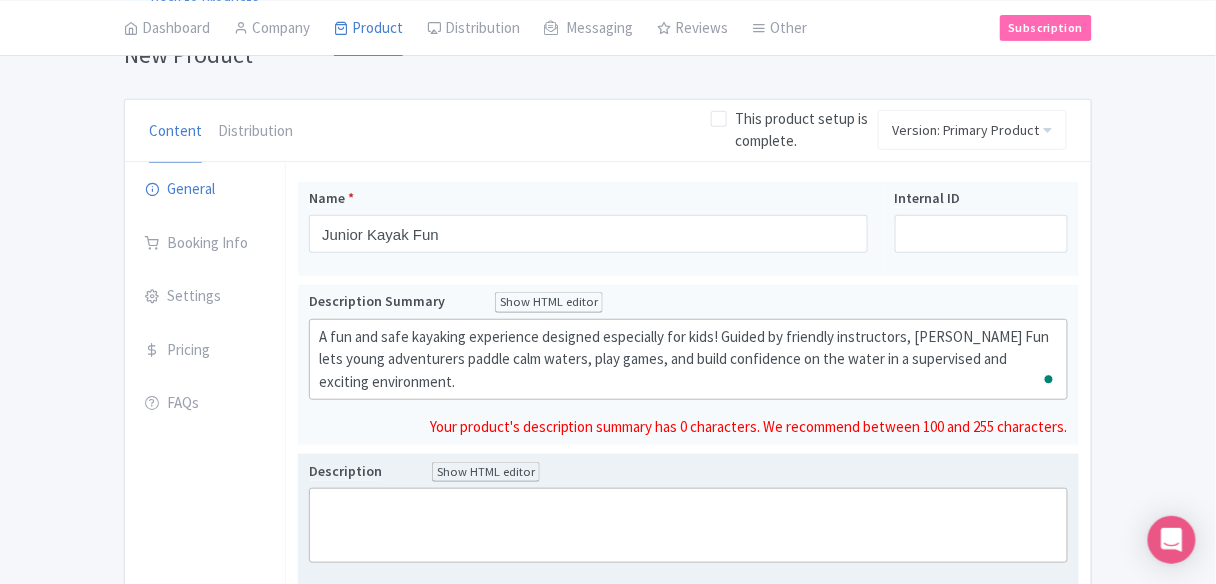 click 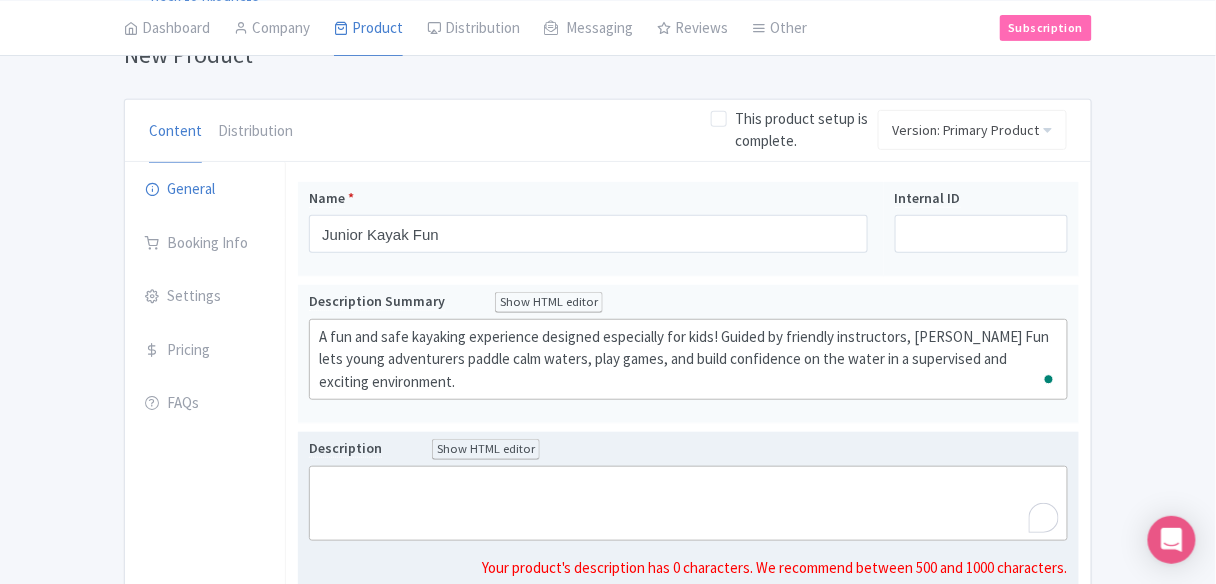 paste on "<div>Let your little explorers dive into the world of paddling with <strong>Junior Kayak Fun</strong>—an exciting and interactive kayaking experience tailored just for kids! Set in a calm and controlled water environment, this session is led by qualified instructors who ensure a safe and engaging experience from start to finish.<br><br></div><div>Children will learn basic kayaking techniques through games, team activities, and guided practice. With a focus on fun, safety, and skill-building, kids will develop water confidence while enjoying splashes, laughter, and adventure.<br><br></div><div>Perfect for beginners, this activity helps young paddlers connect with nature, gain new skills, and have a great time outdoors. Parents can relax knowing their kids are in good hands, having the time of their lives on the water!<br><br></div>" 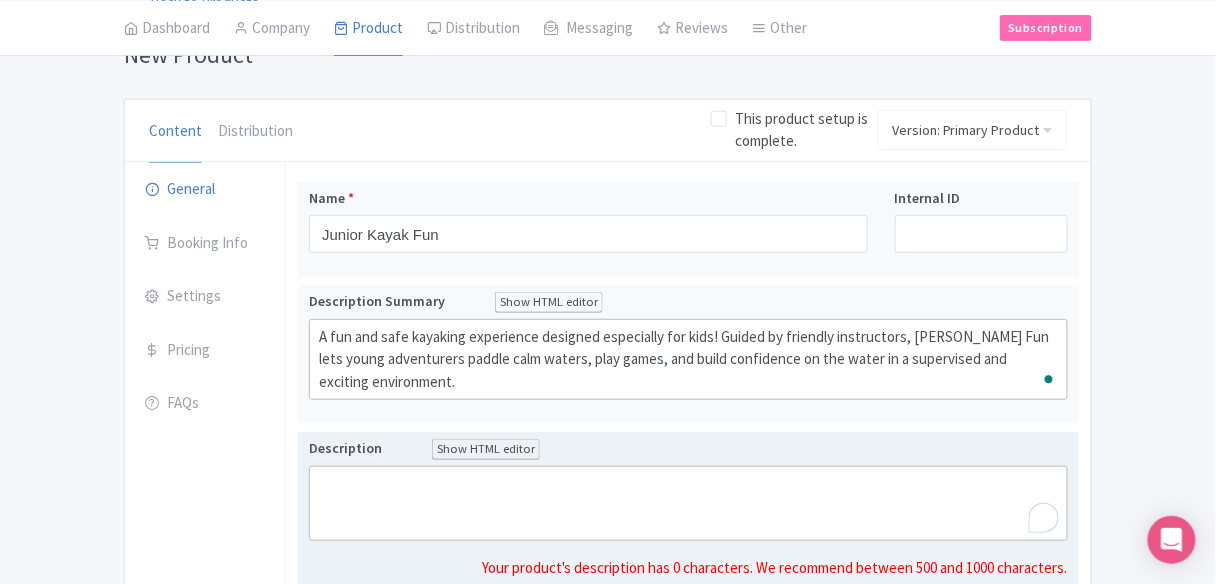 type on "<div>Let your little explorers dive into the world of paddling with <strong>Junior Kayak Fun</strong>—an exciting and interactive kayaking experience tailored just for kids! Set in a calm and controlled water environment, this session is led by qualified instructors who ensure a safe and engaging experience from start to finish.<br><br></div><div>Children will learn basic kayaking techniques through games, team activities, and guided practice. With a focus on fun, safety, and skill-building, kids will develop water confidence while enjoying splashes, laughter, and adventure.<br><br></div><div>Perfect for beginners, this activity helps young paddlers connect with nature, gain new skills, and have a great time outdoors. Parents can relax knowing their kids are in good hands, having the time of their lives on the water!<br><br></div>" 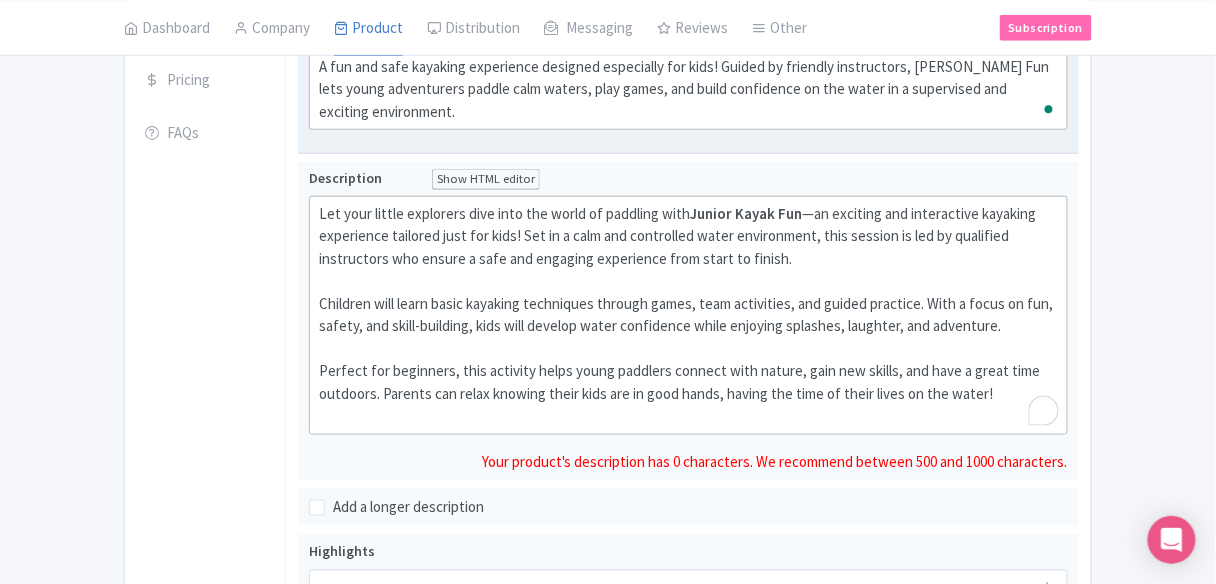 scroll, scrollTop: 480, scrollLeft: 0, axis: vertical 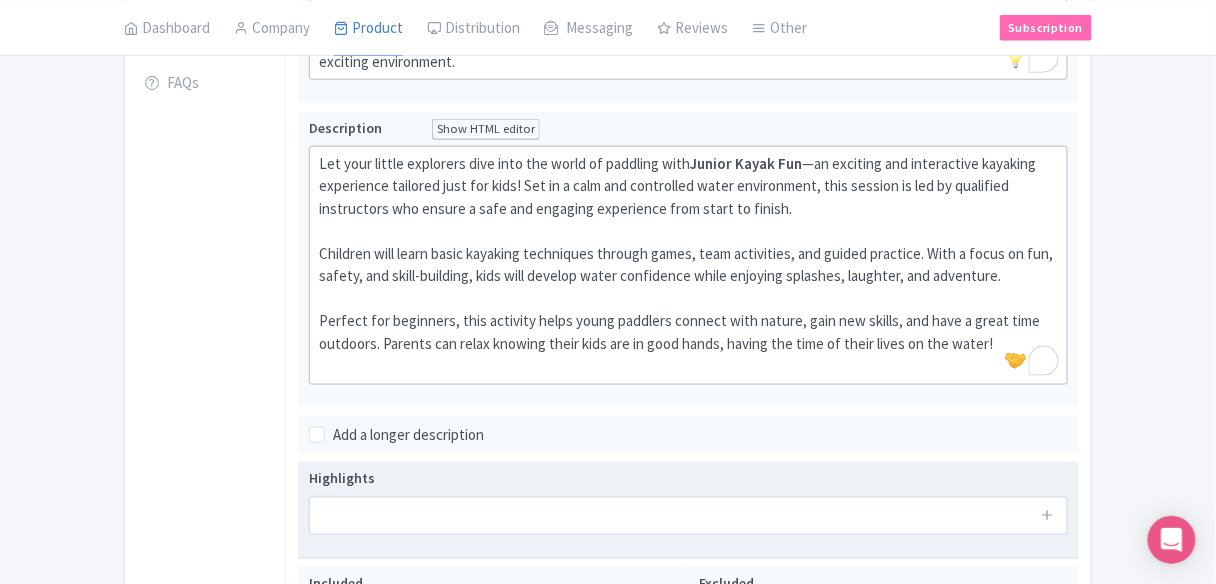 click on "Highlights" at bounding box center (688, 510) 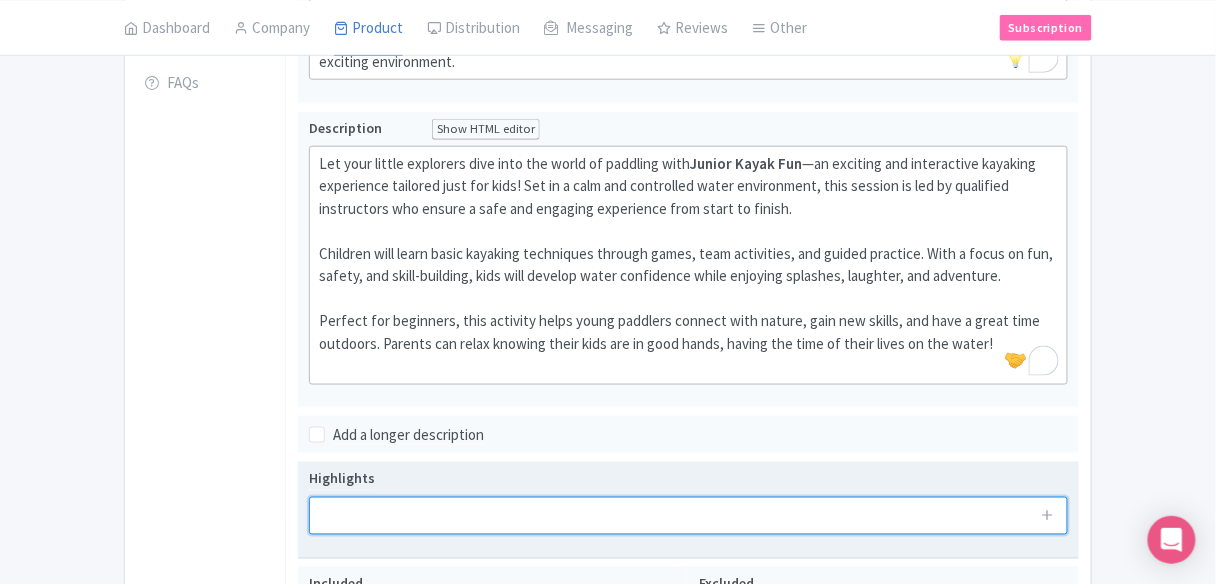 click at bounding box center [688, 516] 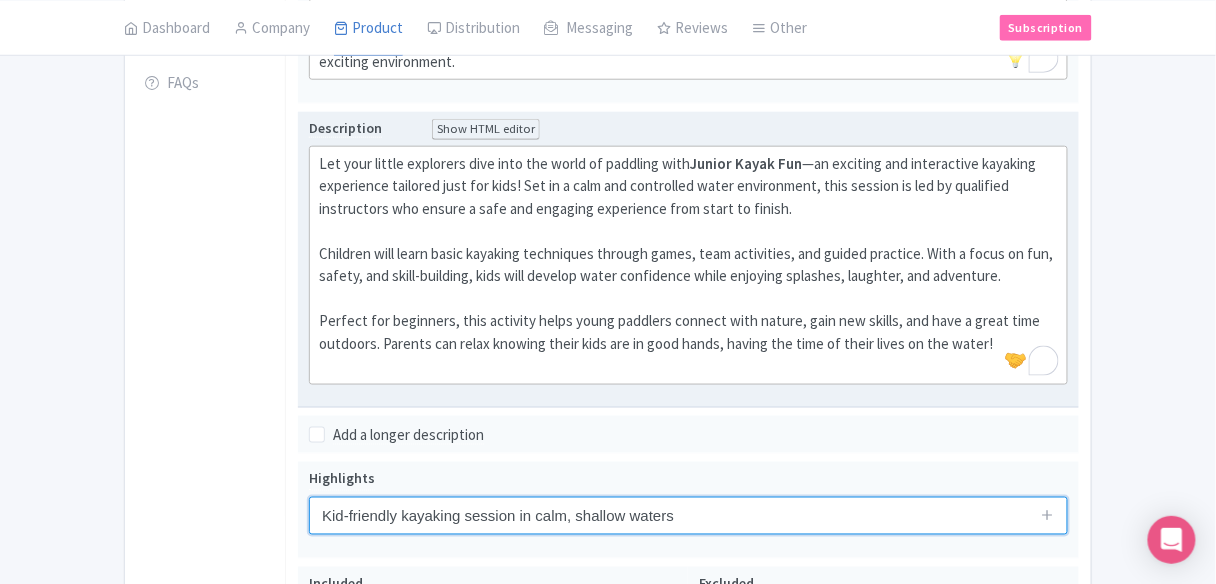scroll, scrollTop: 721, scrollLeft: 0, axis: vertical 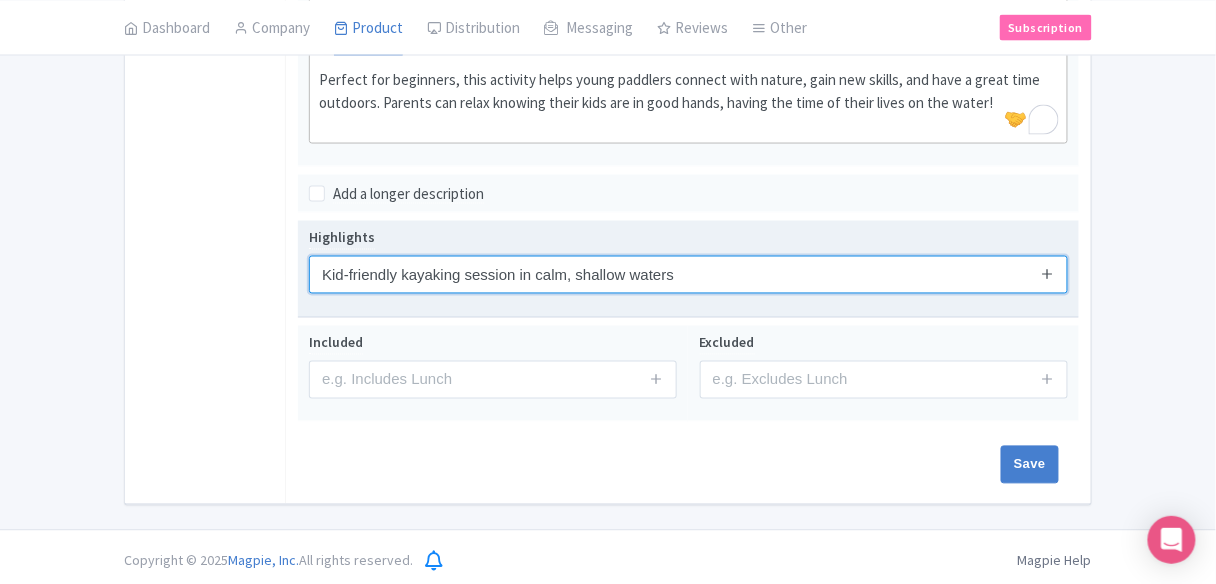type on "Kid-friendly kayaking session in calm, shallow waters" 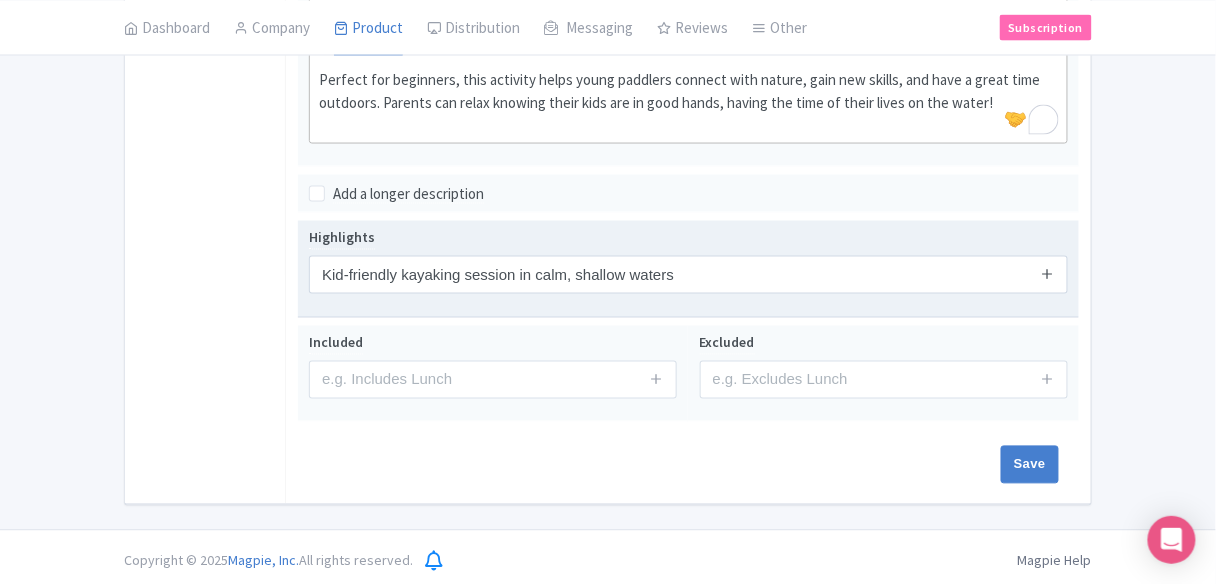 click at bounding box center (1047, 275) 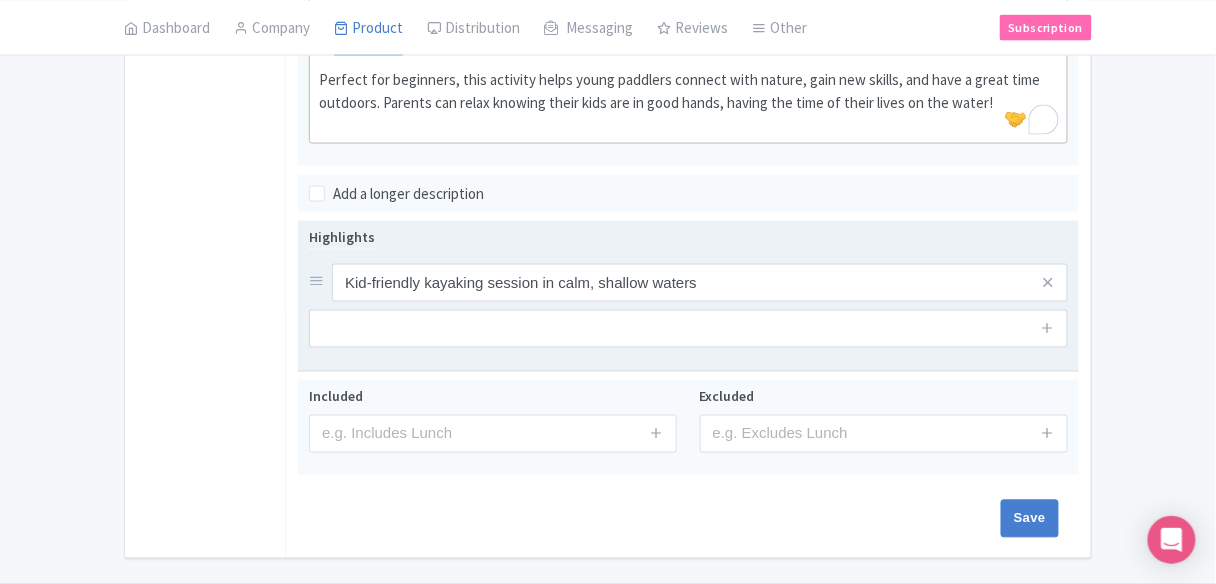 click on "Highlights Kid-friendly kayaking session in calm, shallow waters" at bounding box center (688, 295) 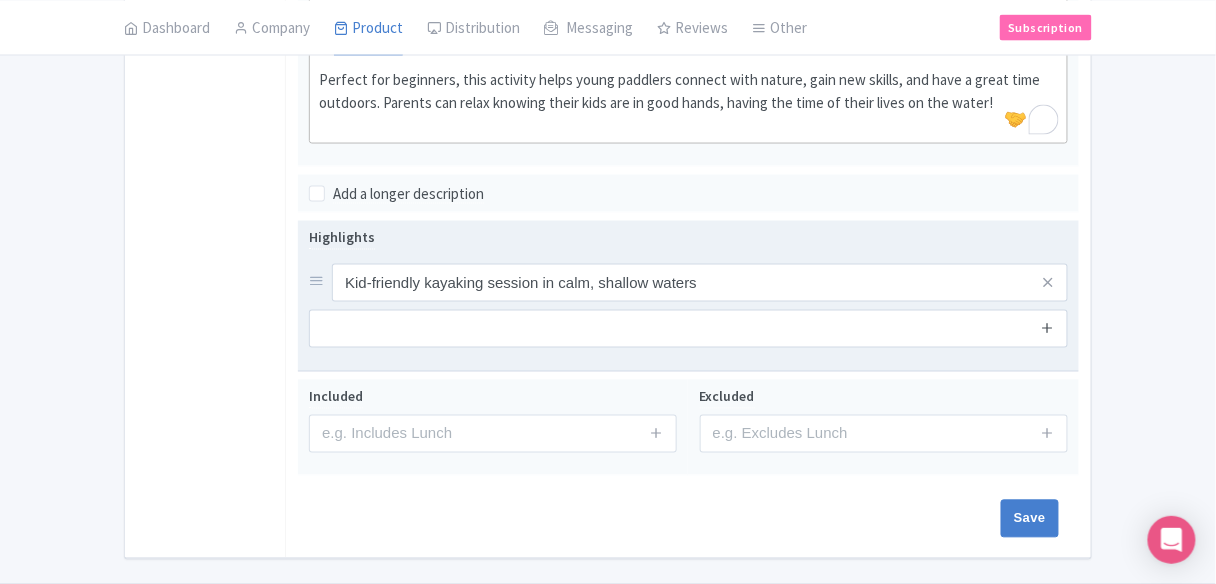 click at bounding box center [1047, 329] 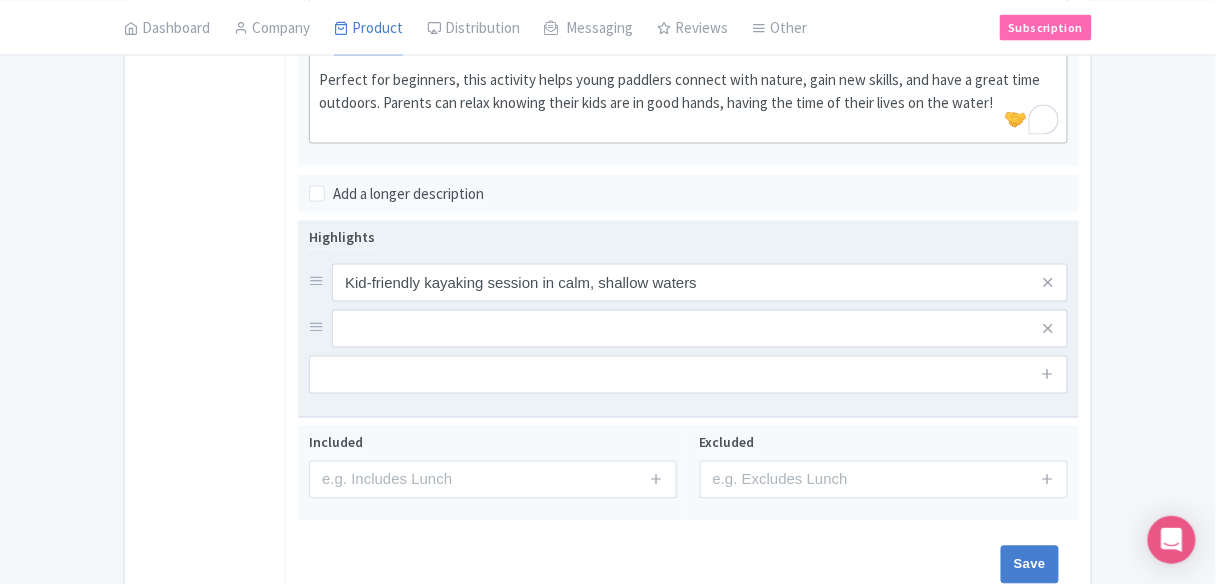 click at bounding box center [1048, 375] 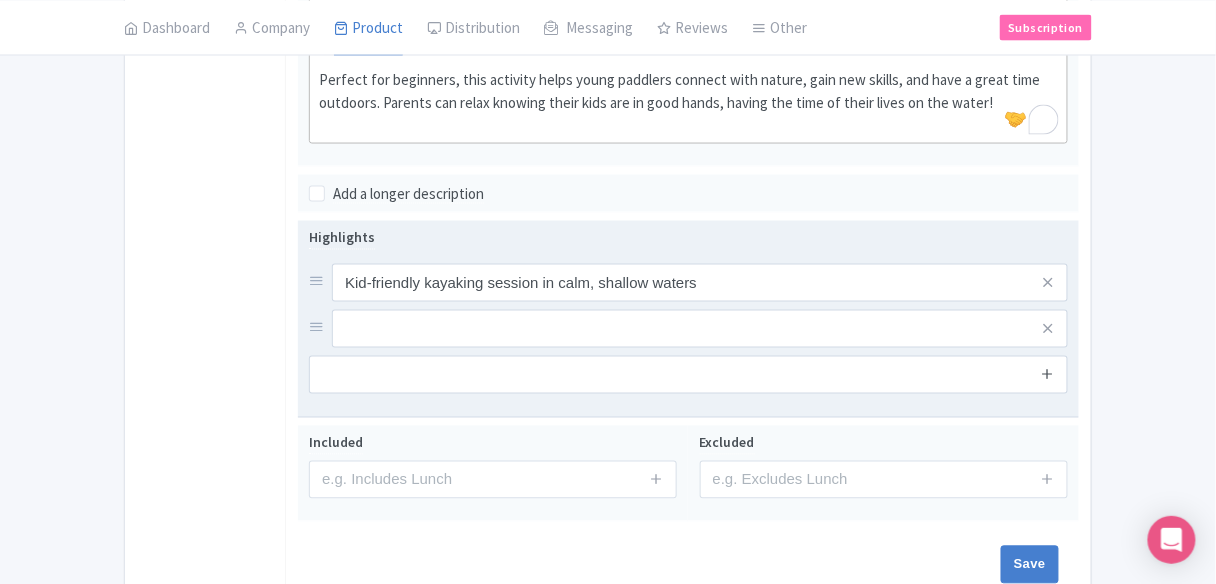 click at bounding box center (1047, 374) 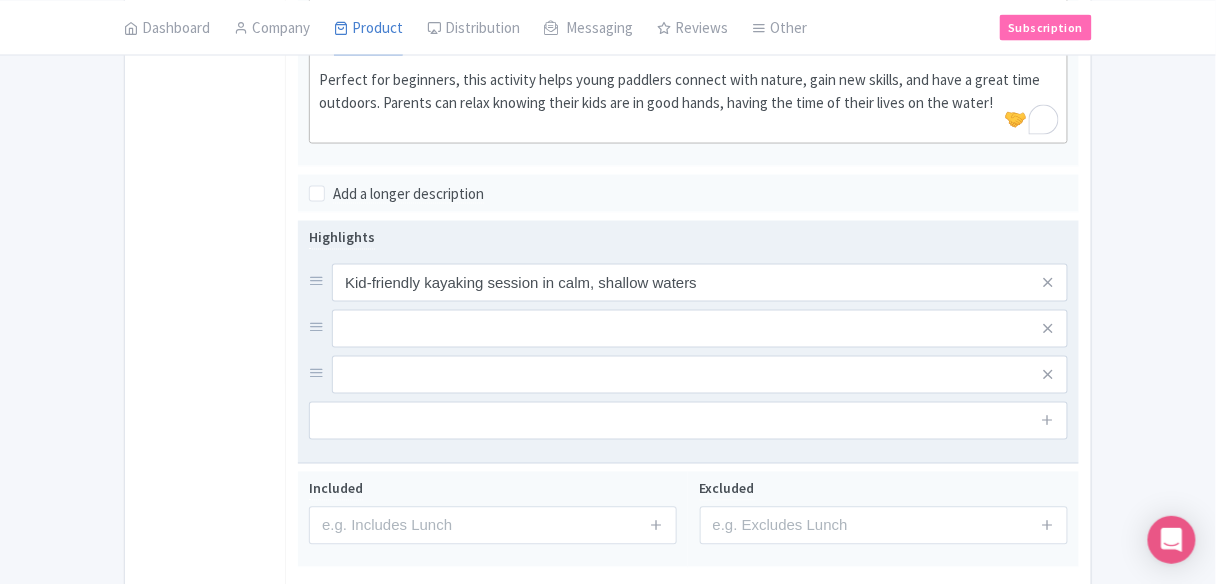 click at bounding box center (1048, 421) 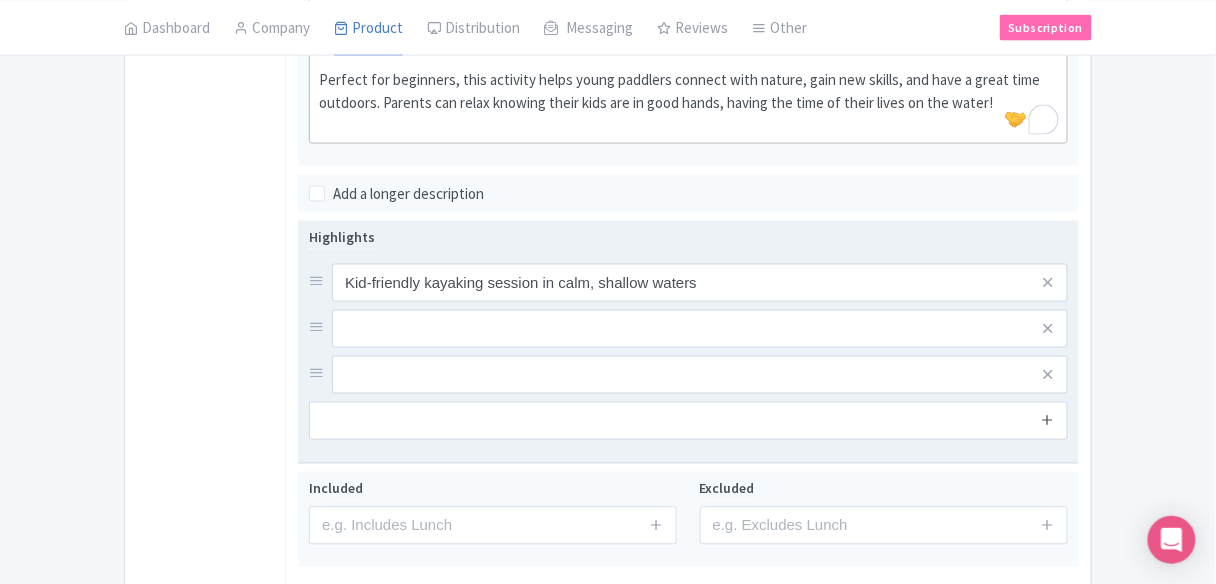 click at bounding box center (1047, 420) 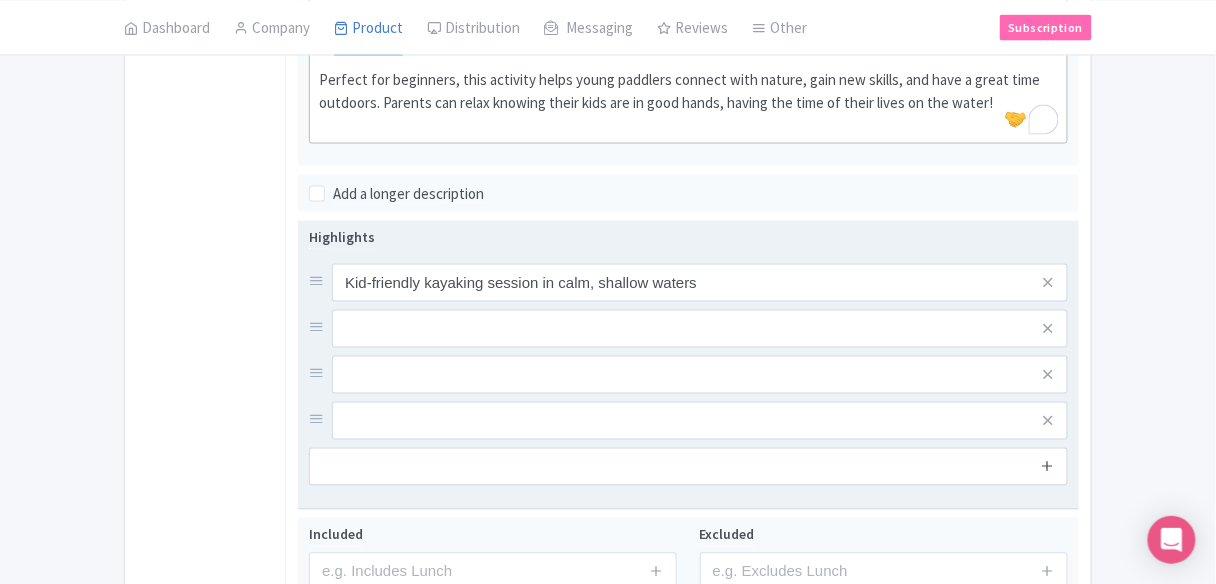 click at bounding box center [1047, 466] 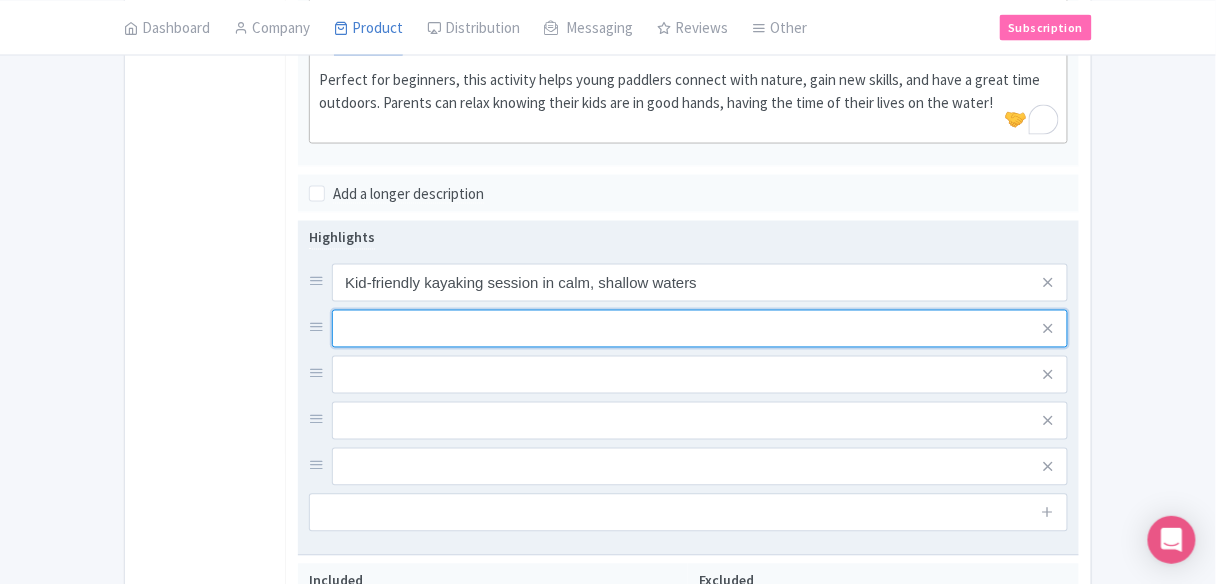 click at bounding box center (700, 283) 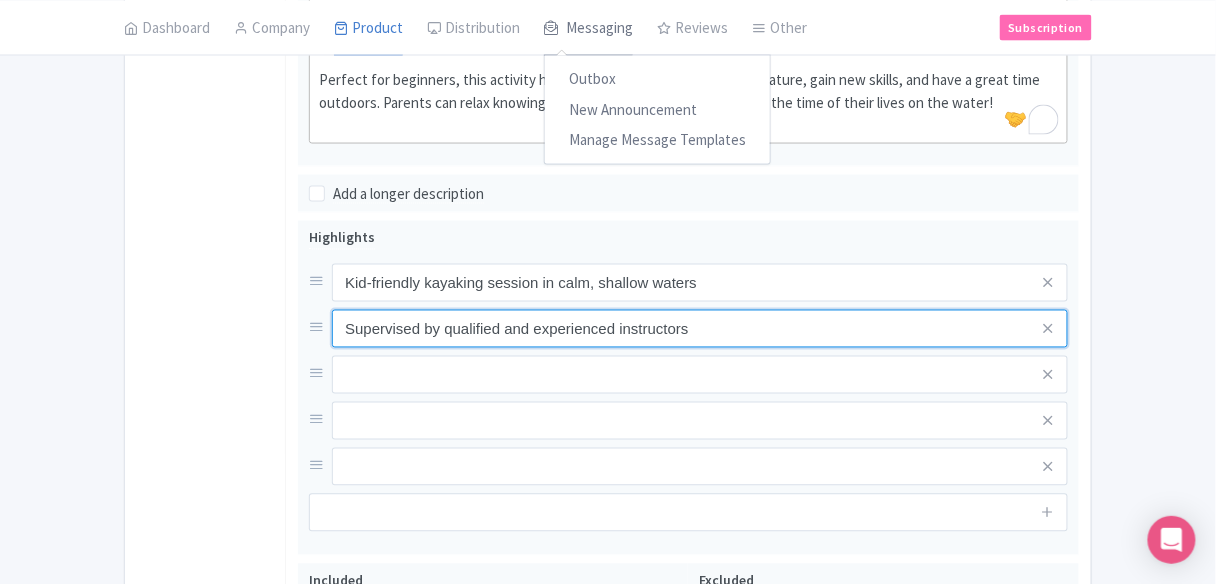 type on "Supervised by qualified and experienced instructors" 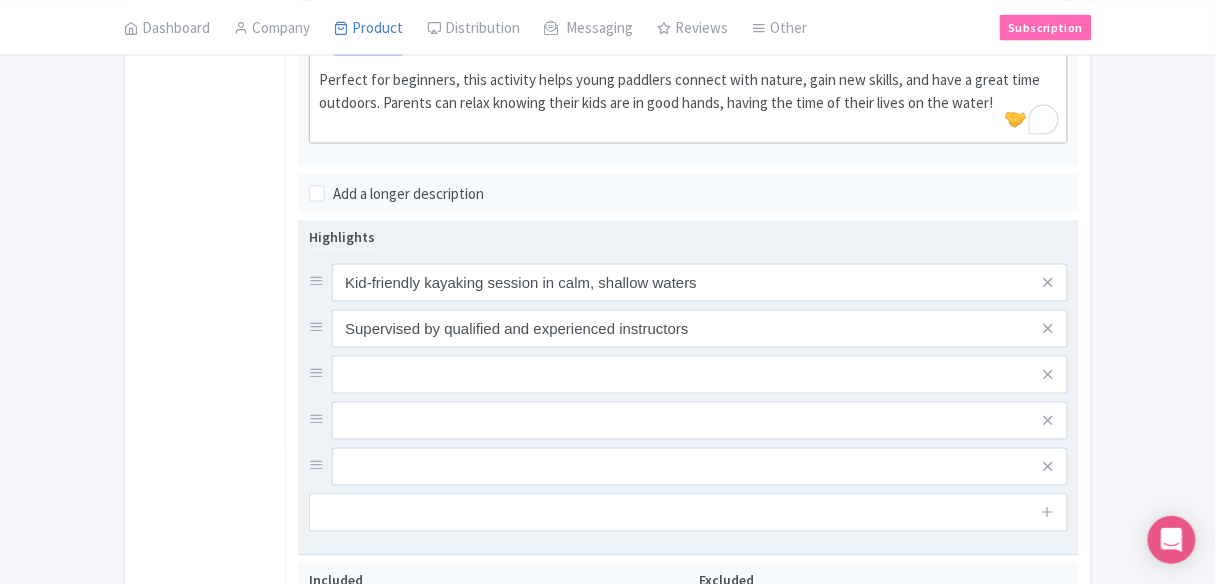 click on "Kid-friendly kayaking session in calm, shallow waters Supervised by qualified and experienced instructors" at bounding box center (688, 375) 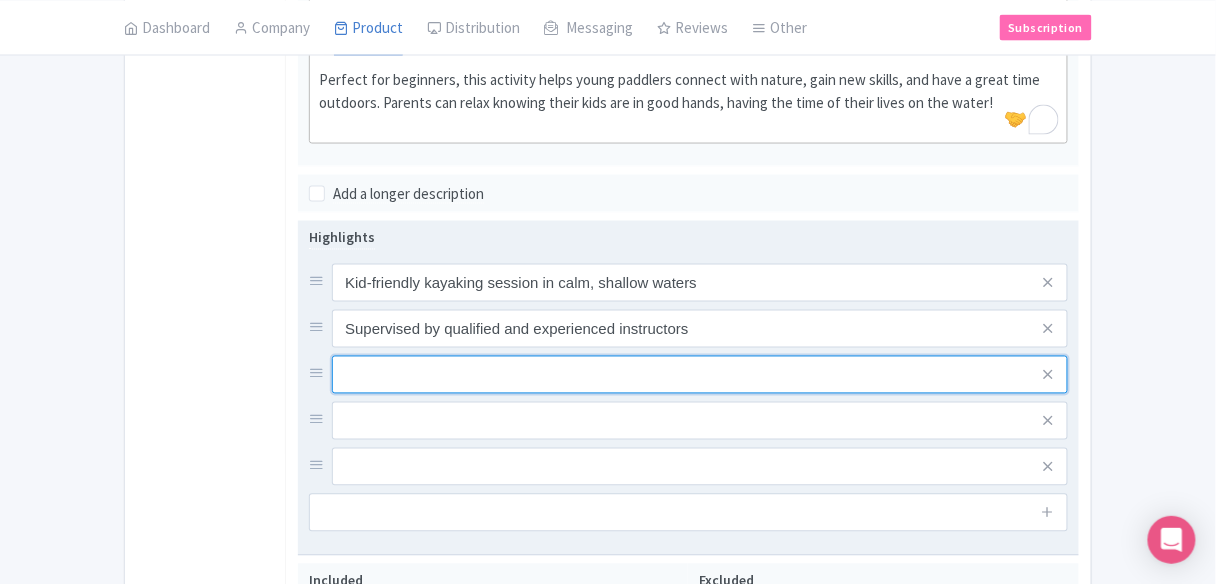 click at bounding box center (700, 283) 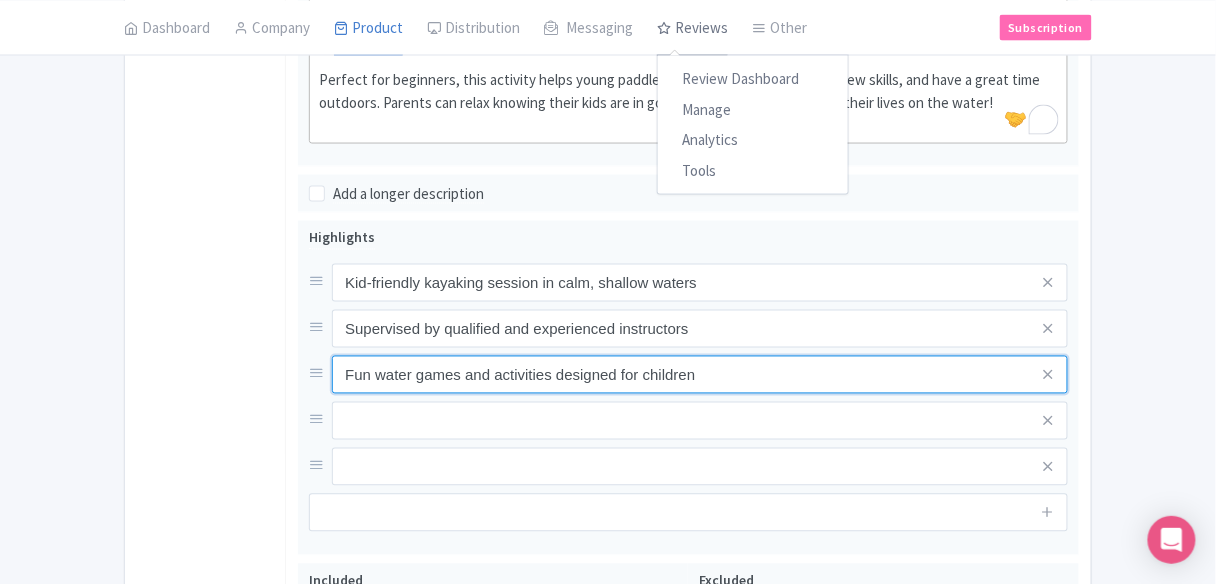 type on "Fun water games and activities designed for children" 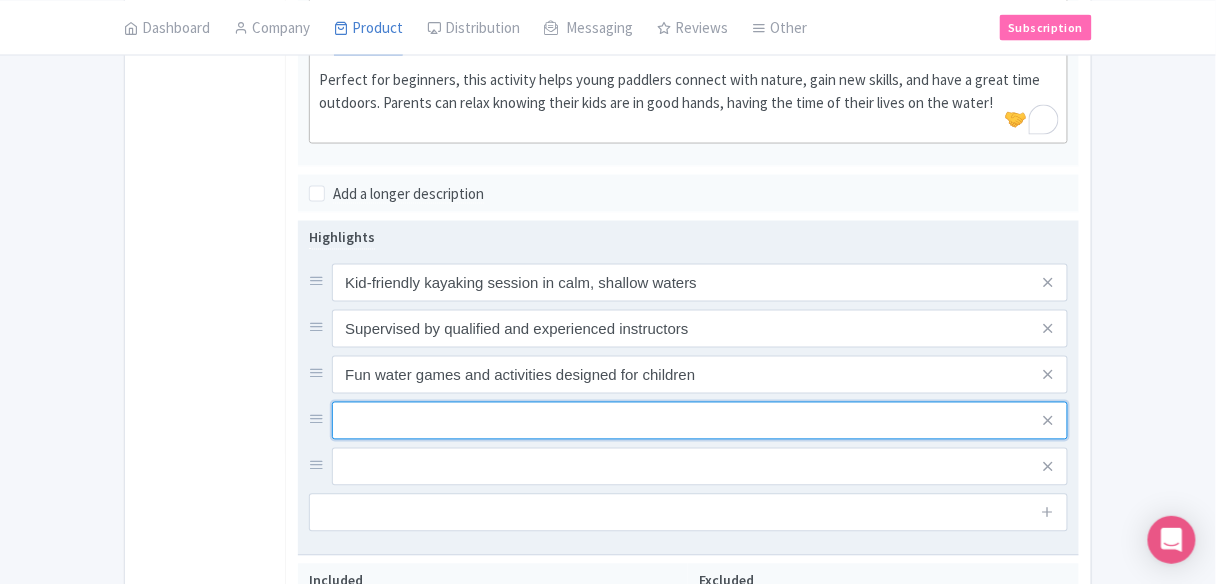 click at bounding box center [700, 283] 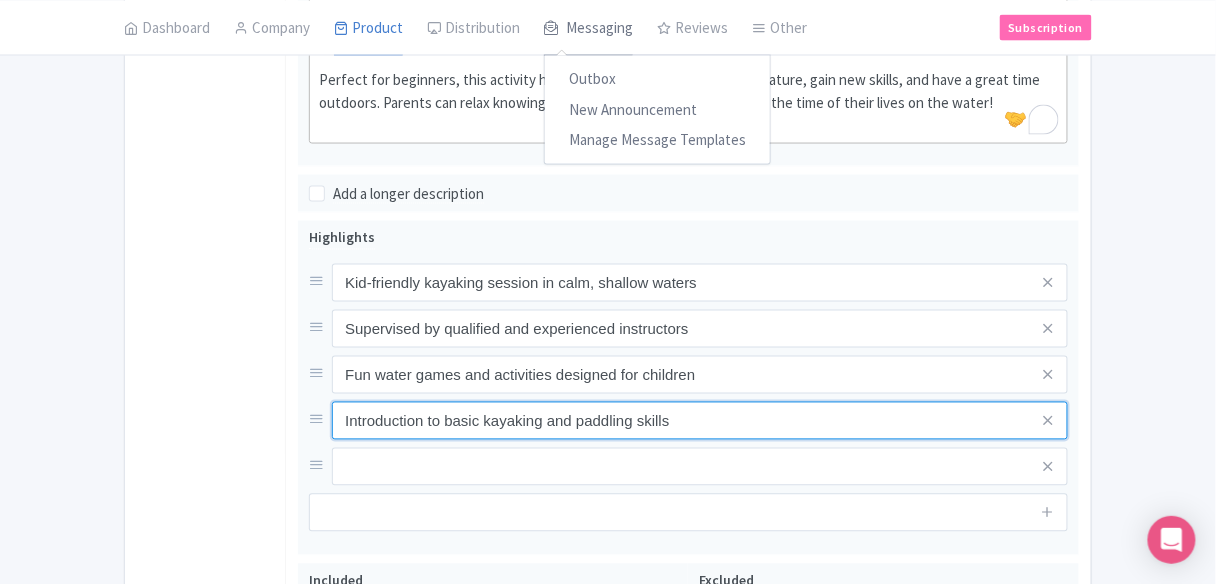type on "Introduction to basic kayaking and paddling skills" 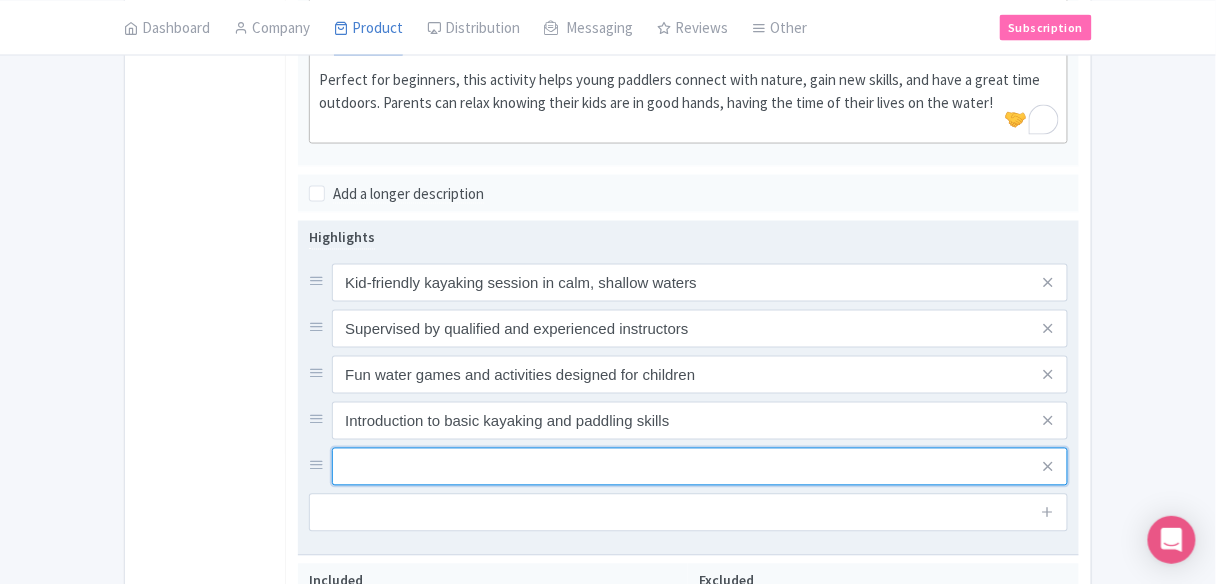 click at bounding box center [700, 283] 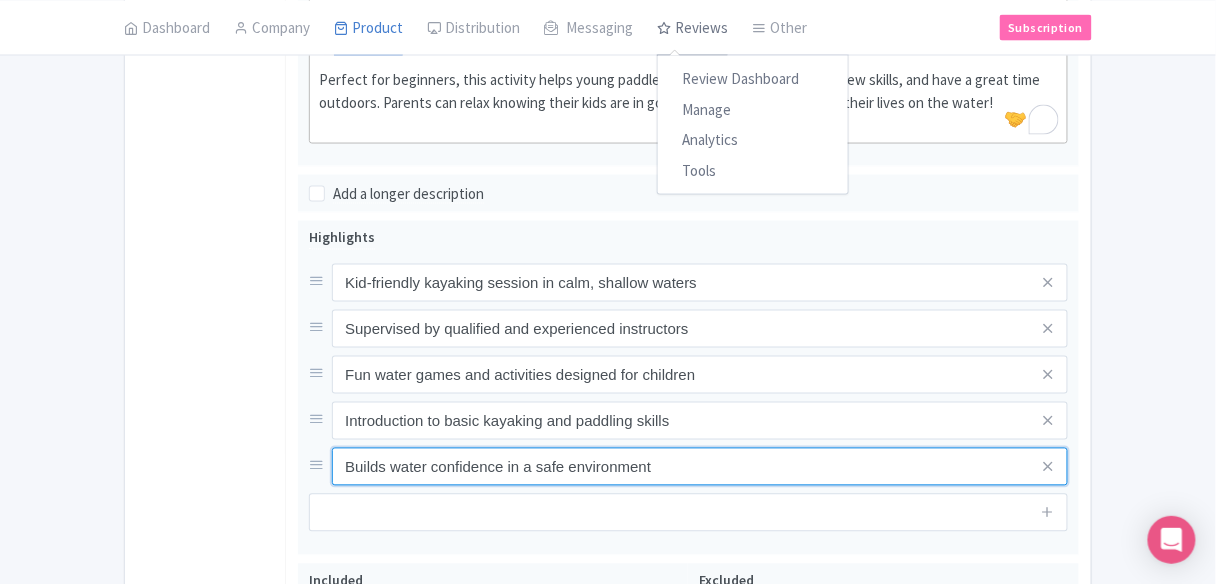 type on "Builds water confidence in a safe environment" 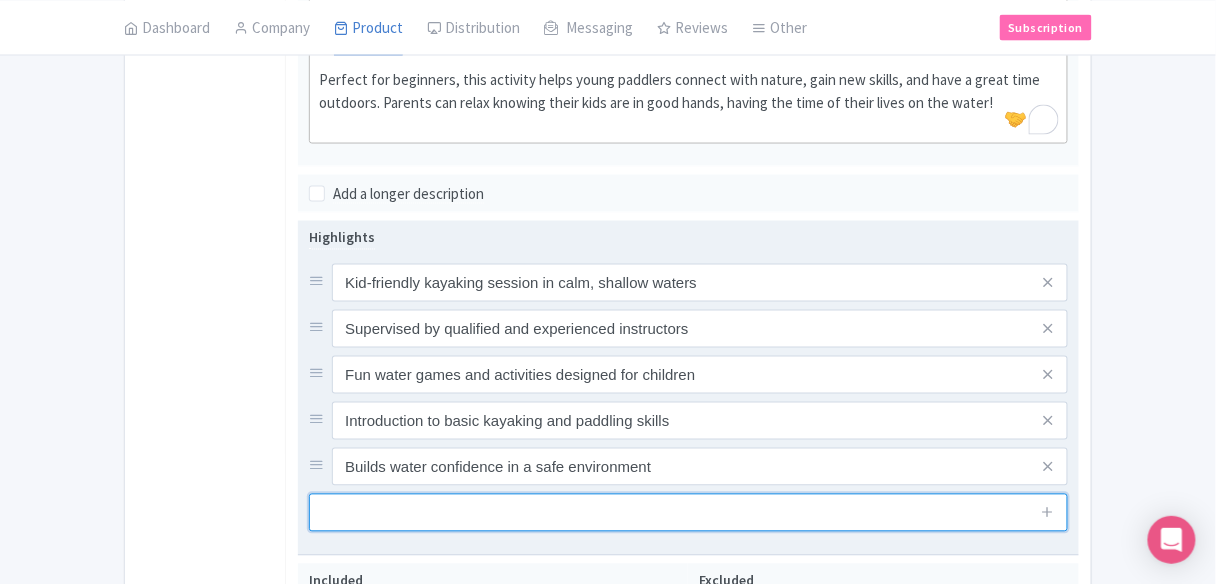 click at bounding box center (688, 513) 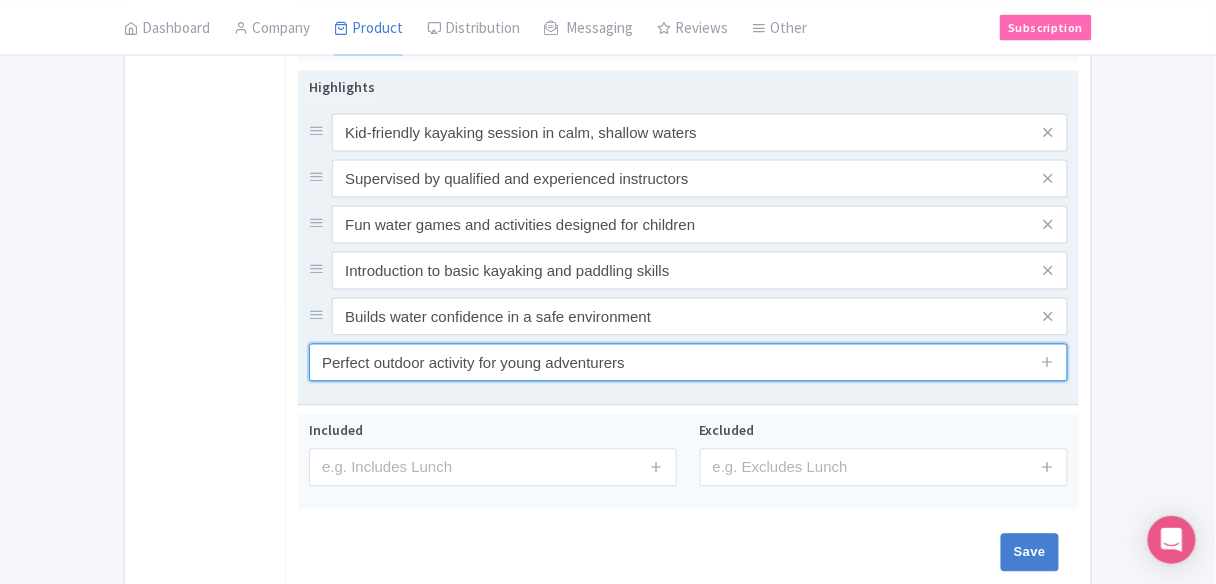 scroll, scrollTop: 960, scrollLeft: 0, axis: vertical 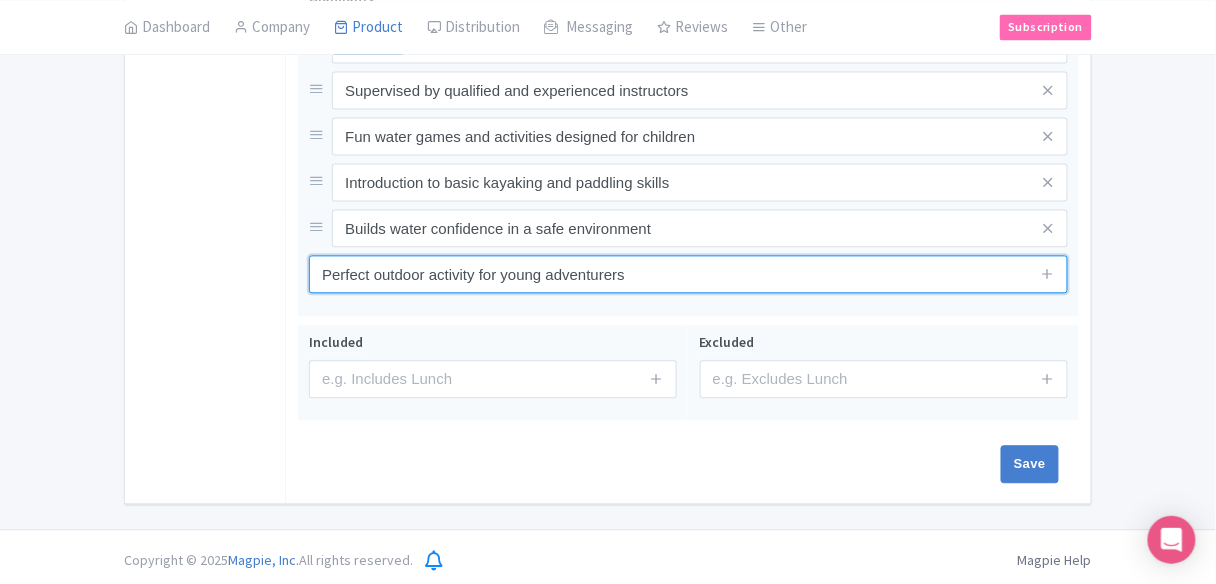 type on "Perfect outdoor activity for young adventurers" 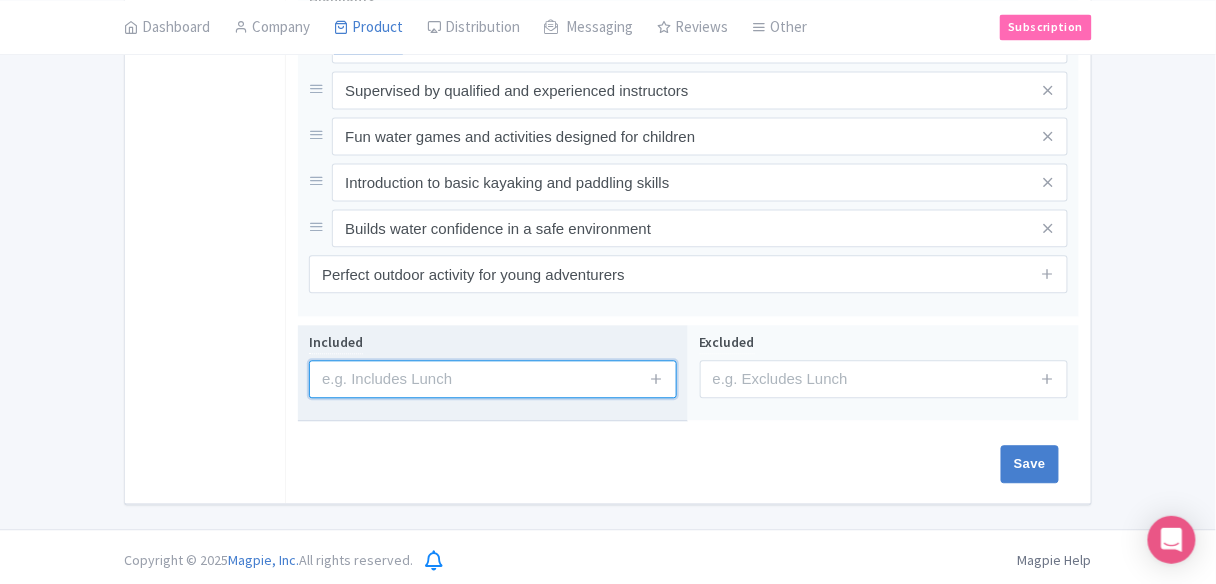 drag, startPoint x: 405, startPoint y: 372, endPoint x: 490, endPoint y: 375, distance: 85.052925 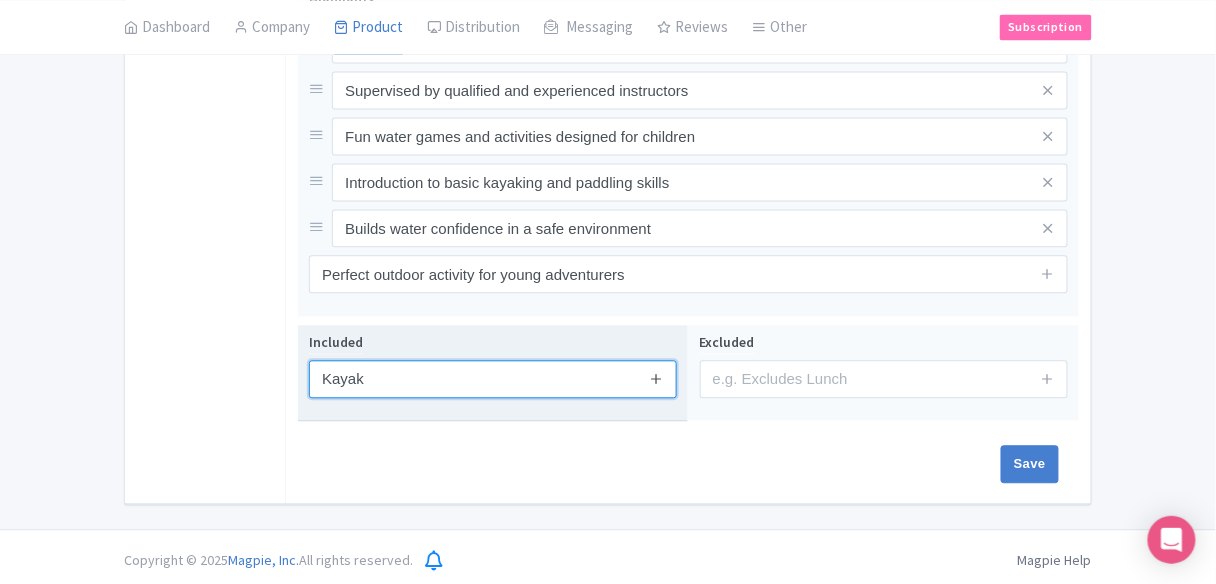 type on "Kayak" 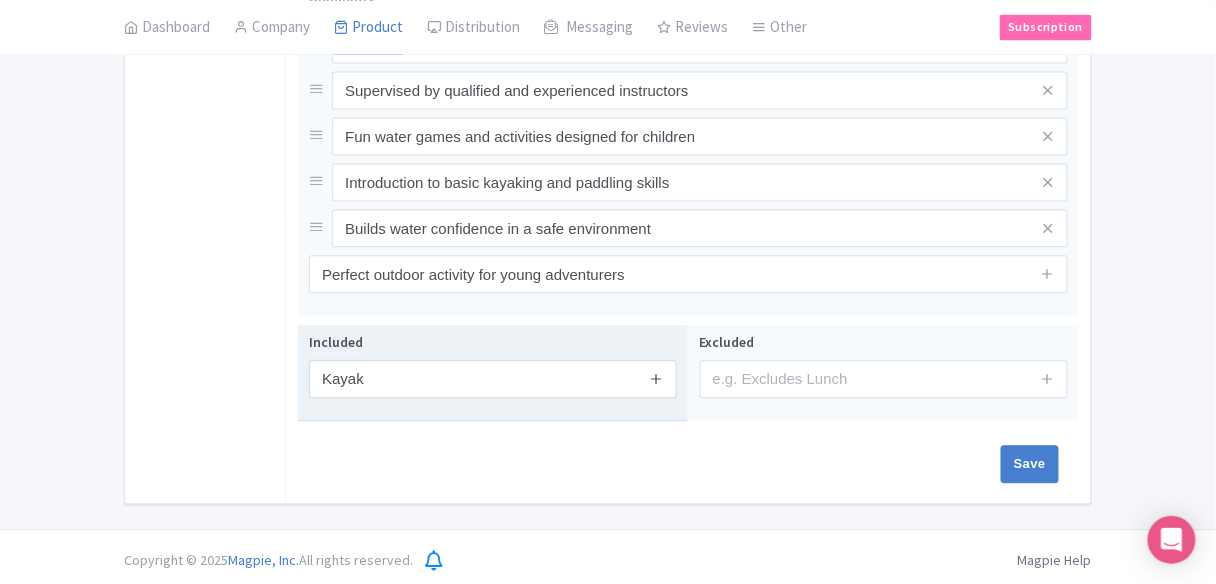 click at bounding box center (657, 378) 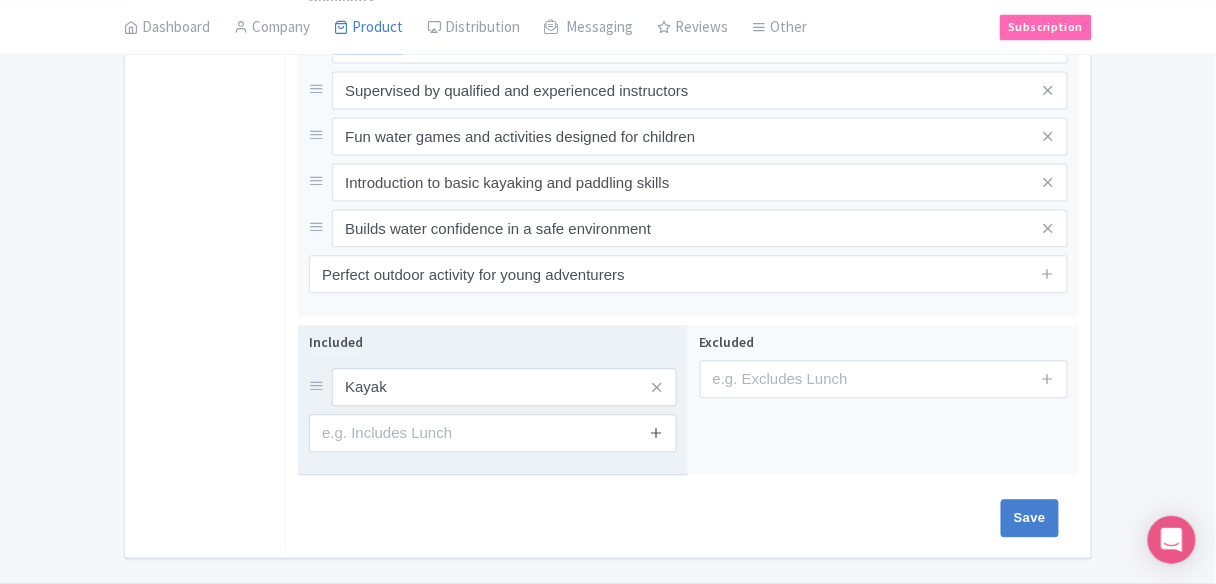 click at bounding box center (657, 432) 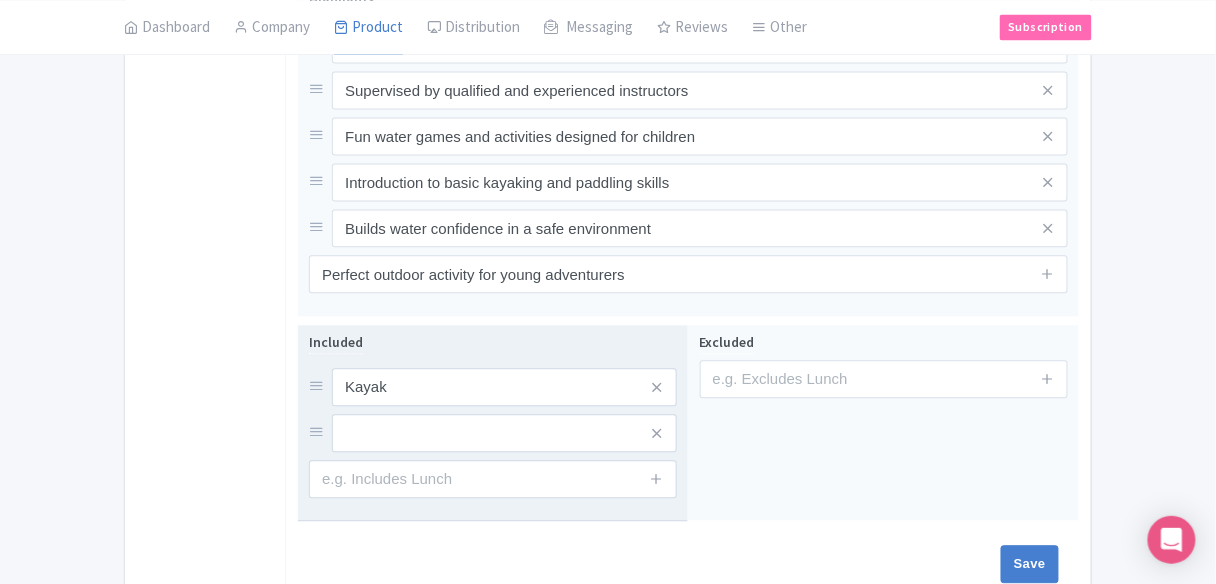click at bounding box center (657, 479) 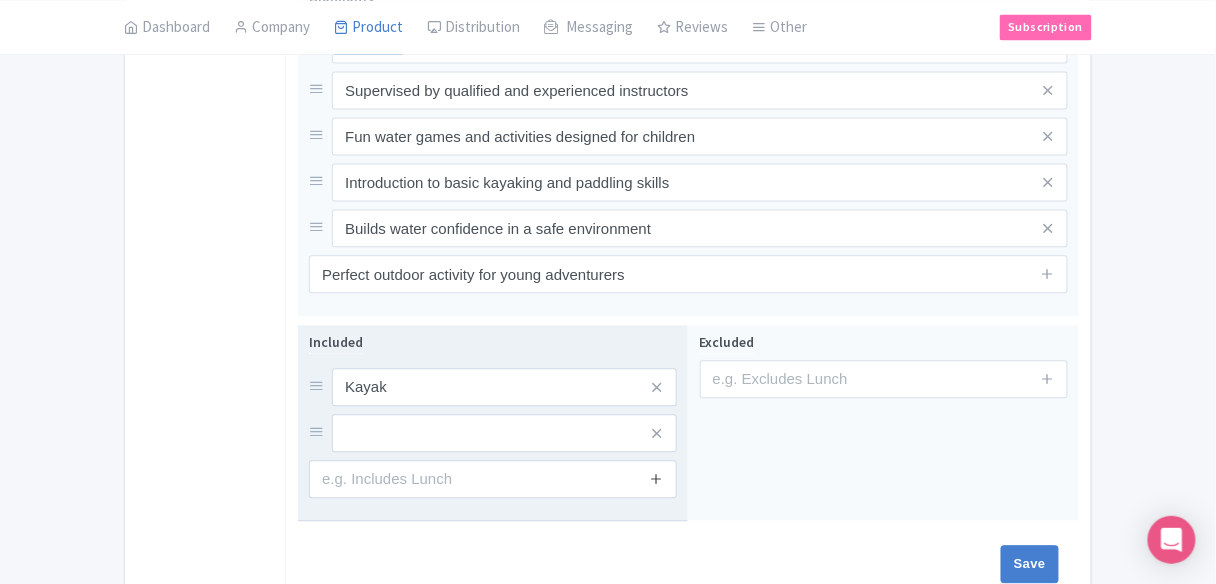 click at bounding box center (657, 478) 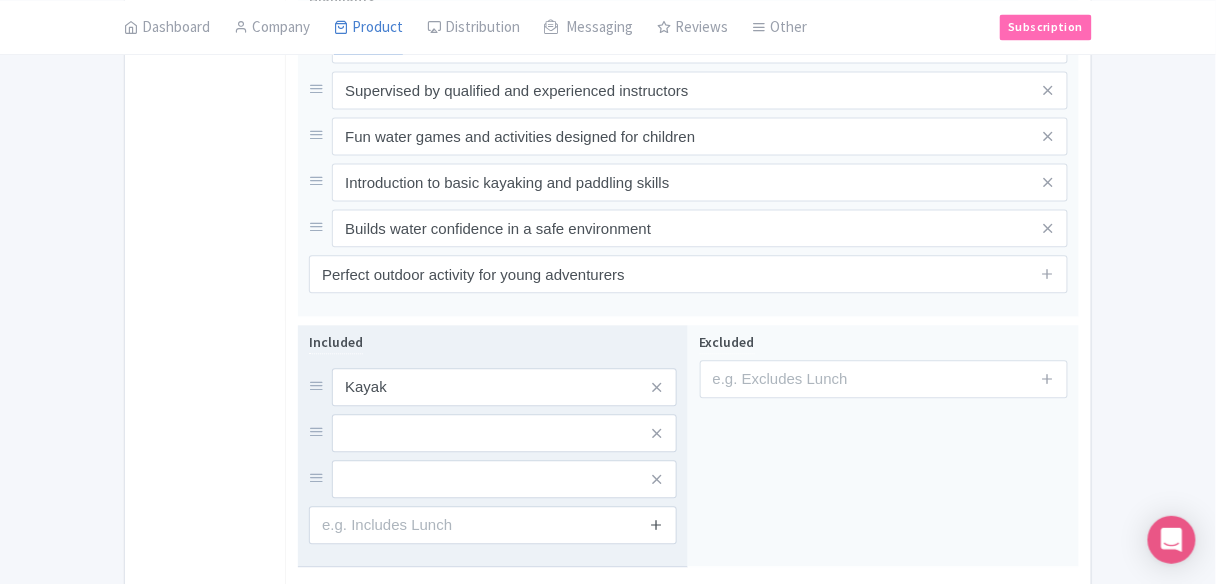 click at bounding box center [657, 524] 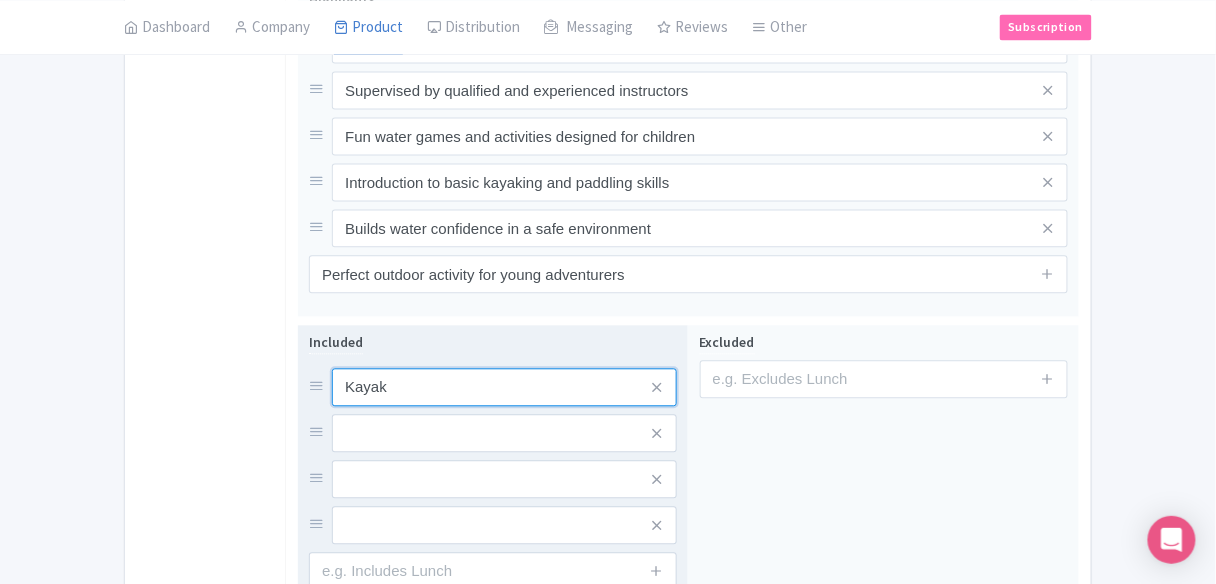 click on "Kayak" at bounding box center [504, 387] 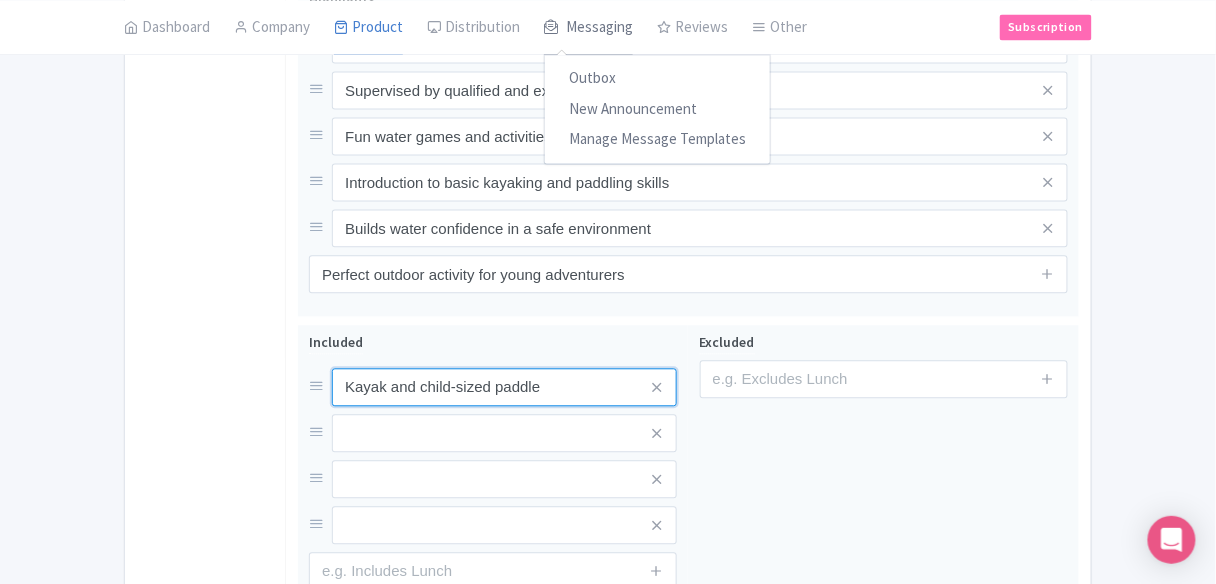 type on "Kayak and child-sized paddle" 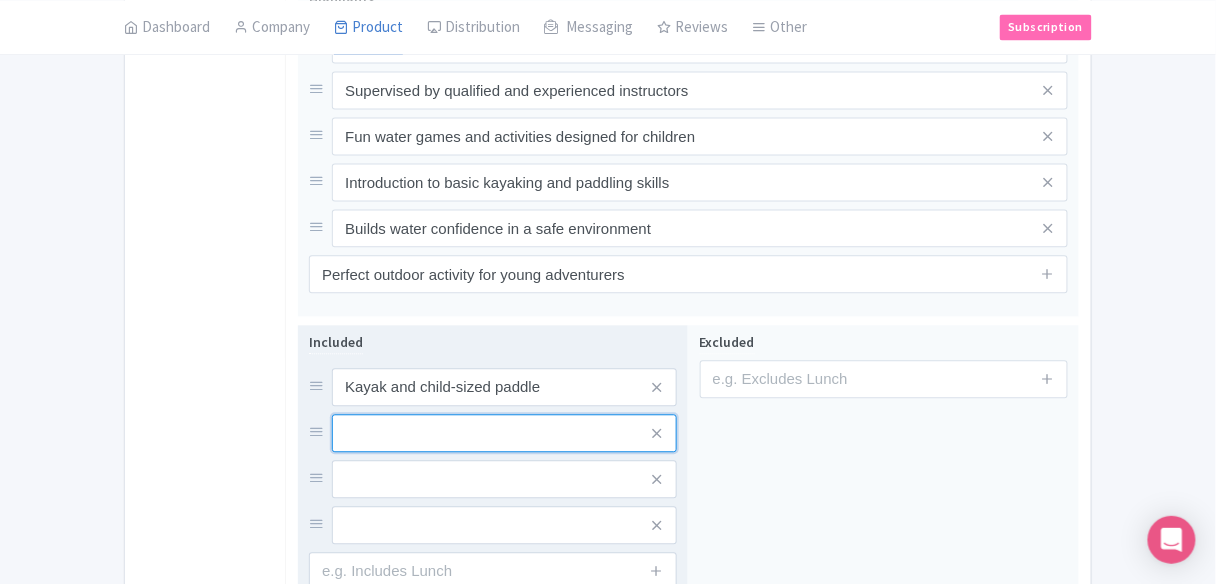 drag, startPoint x: 491, startPoint y: 424, endPoint x: 434, endPoint y: 411, distance: 58.463665 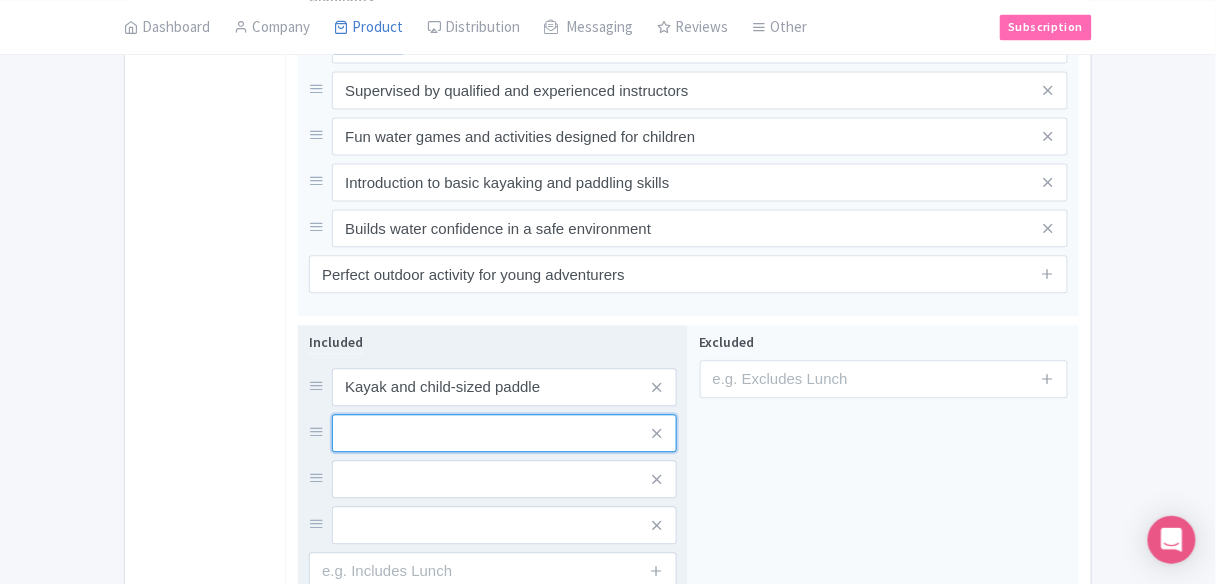click at bounding box center [504, 387] 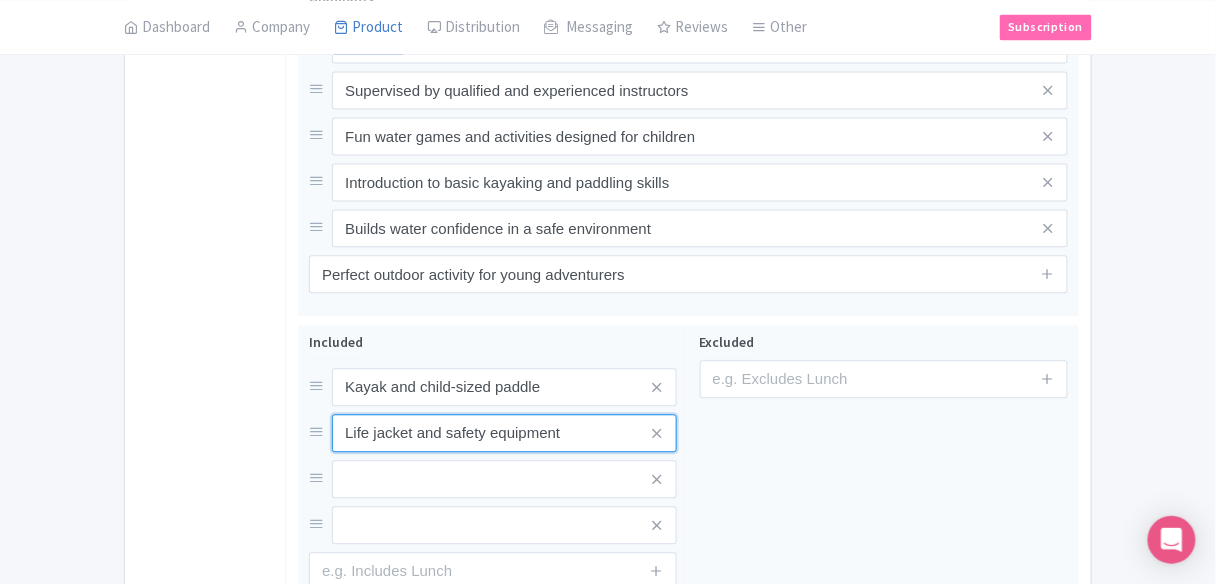type on "Life jacket and safety equipment" 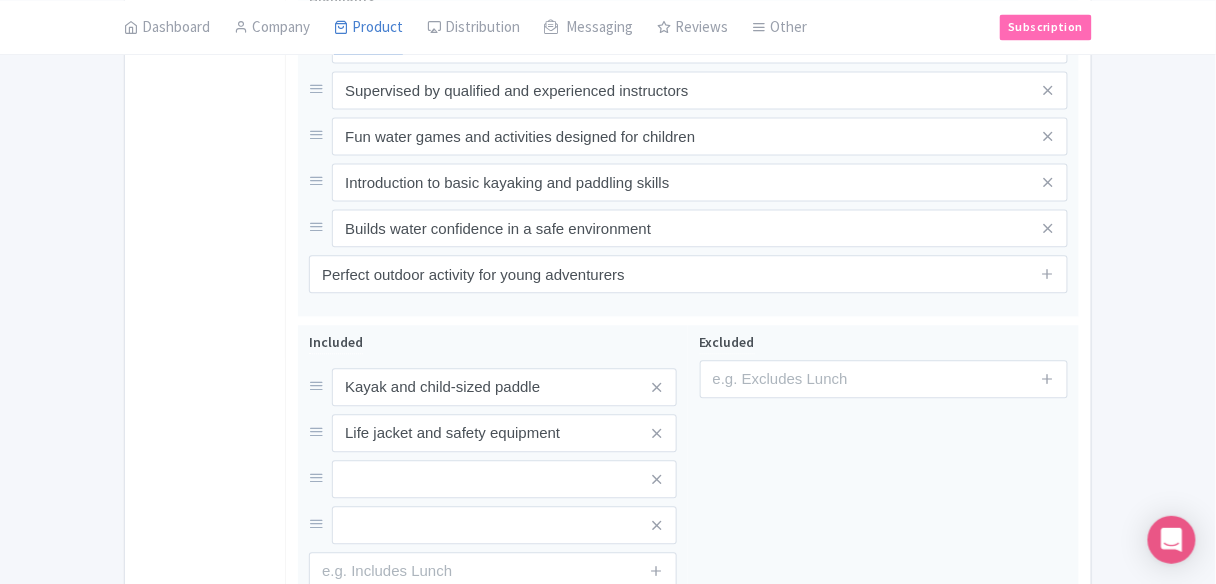 click on "General
Booking Info
Settings
Pricing
FAQs" at bounding box center (205, 28) 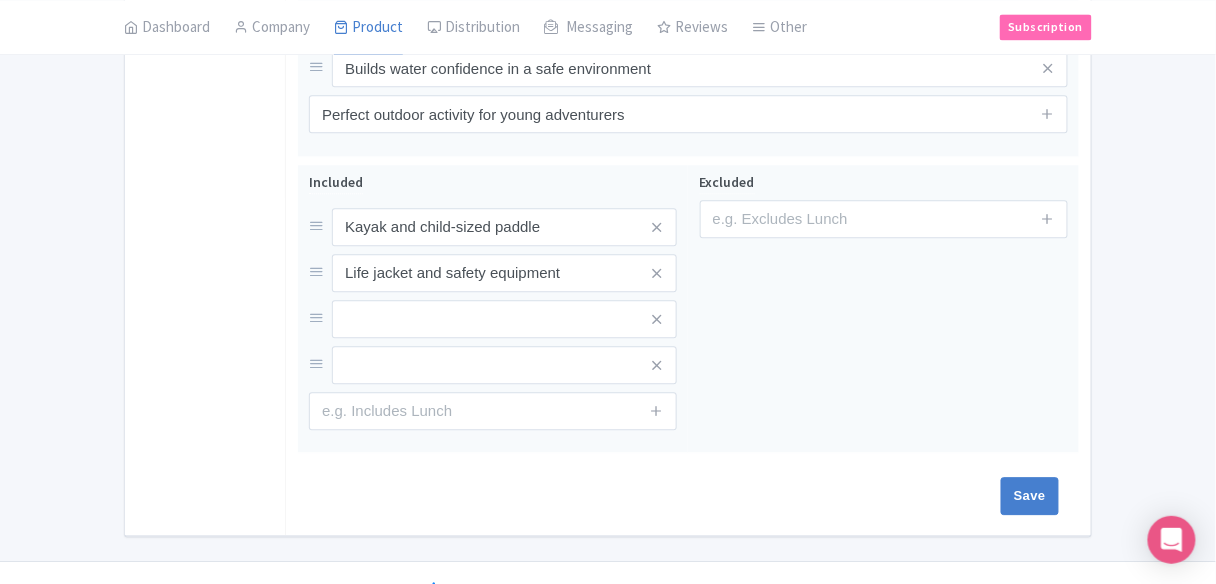 scroll, scrollTop: 1152, scrollLeft: 0, axis: vertical 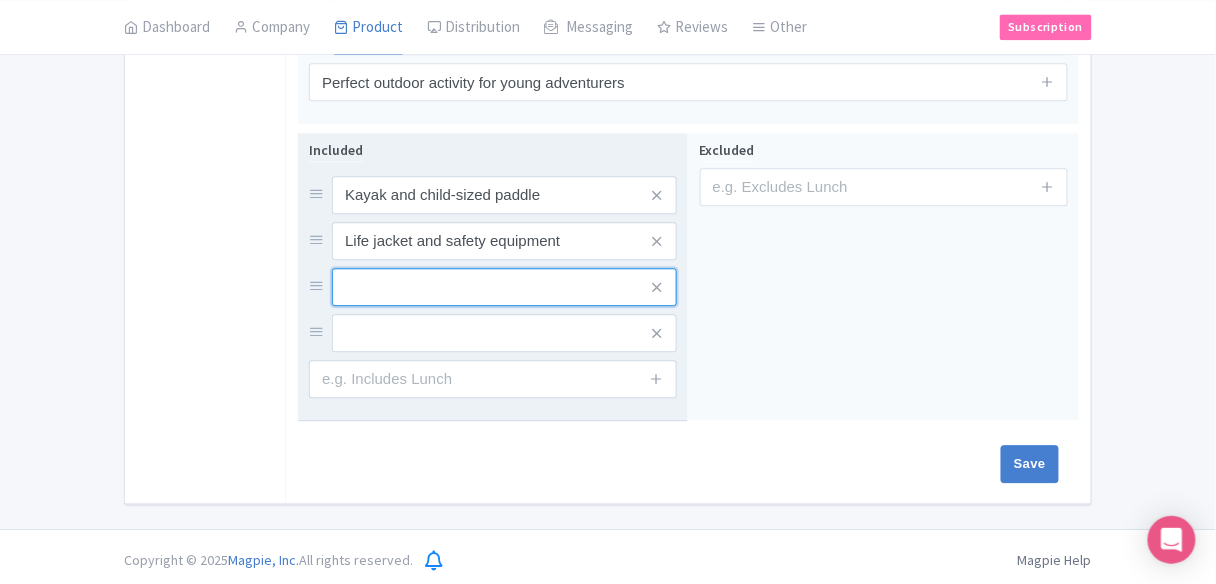 click at bounding box center (504, 195) 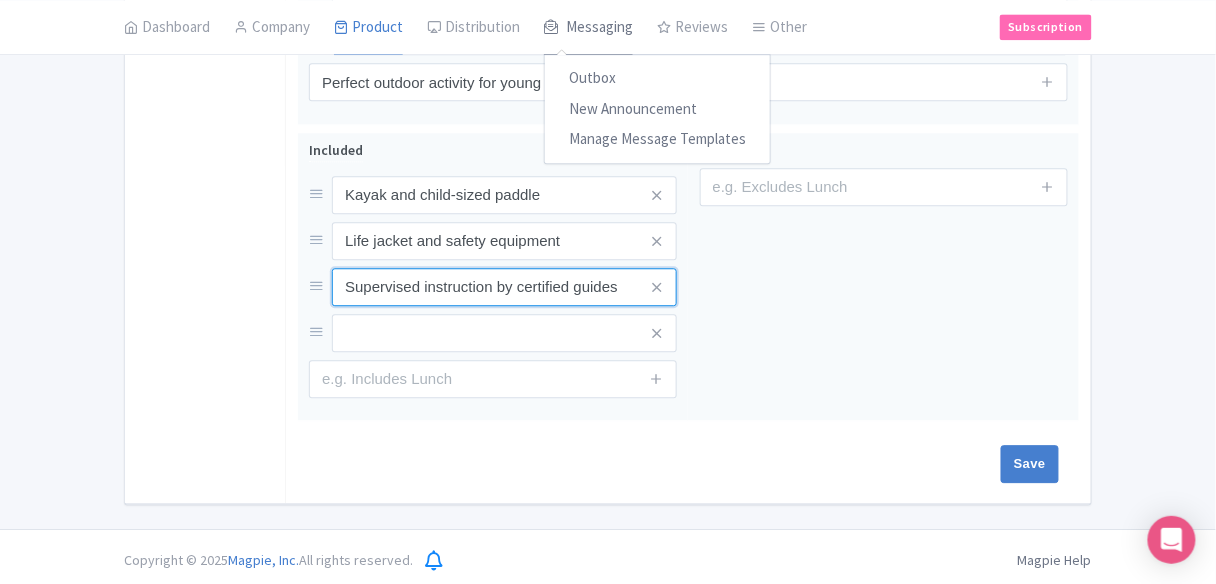 type on "Supervised instruction by certified guides" 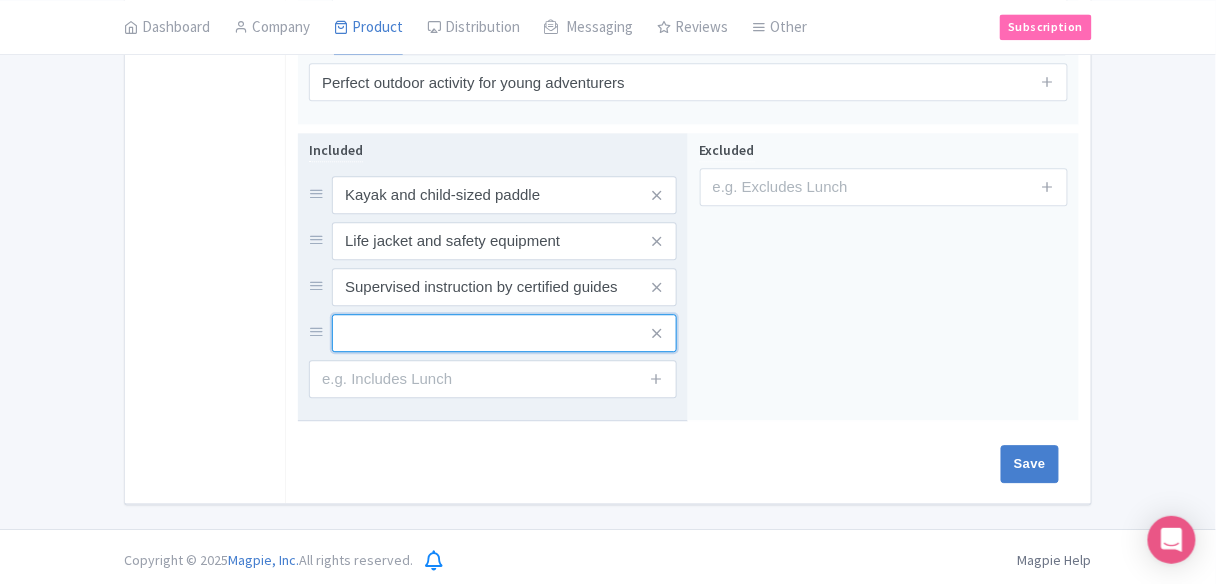 click at bounding box center (504, 195) 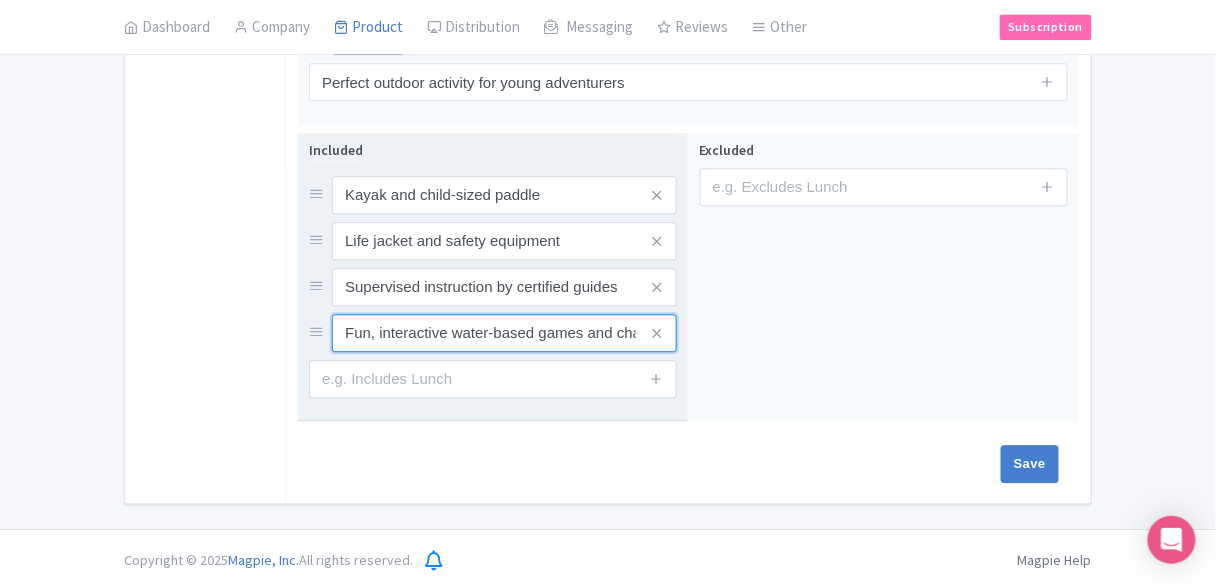 scroll, scrollTop: 0, scrollLeft: 51, axis: horizontal 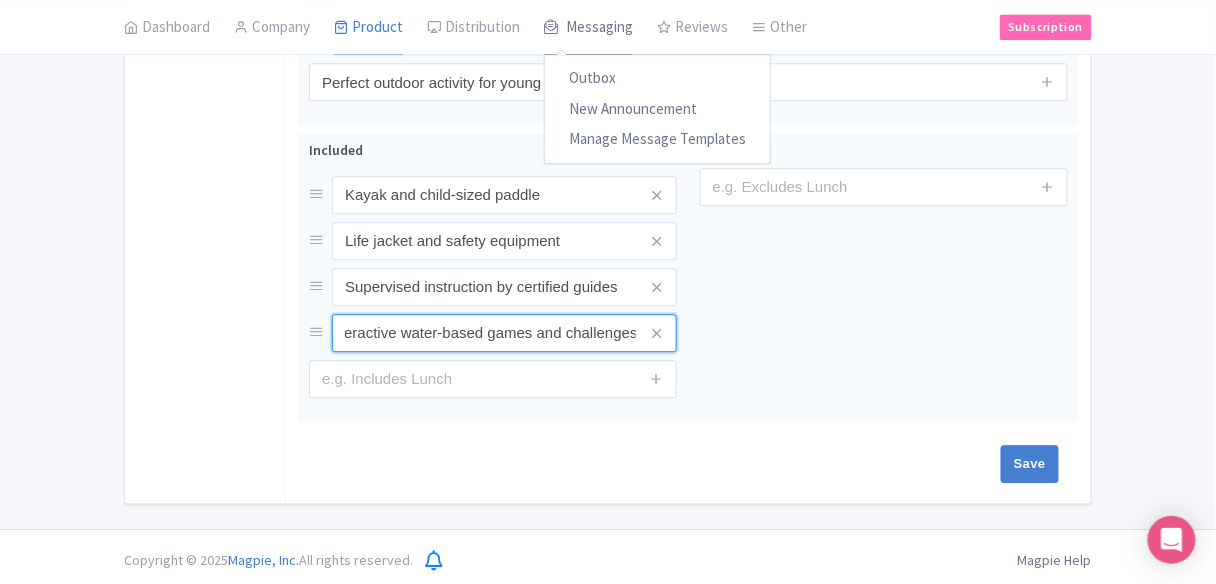 type on "Fun, interactive water-based games and challenges" 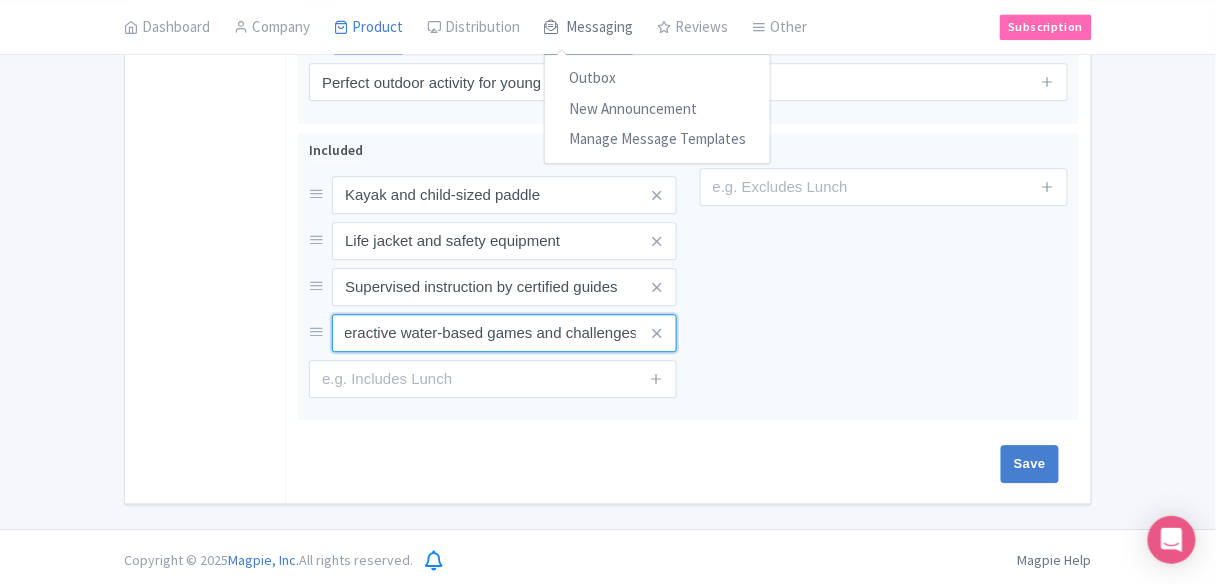 scroll, scrollTop: 0, scrollLeft: 0, axis: both 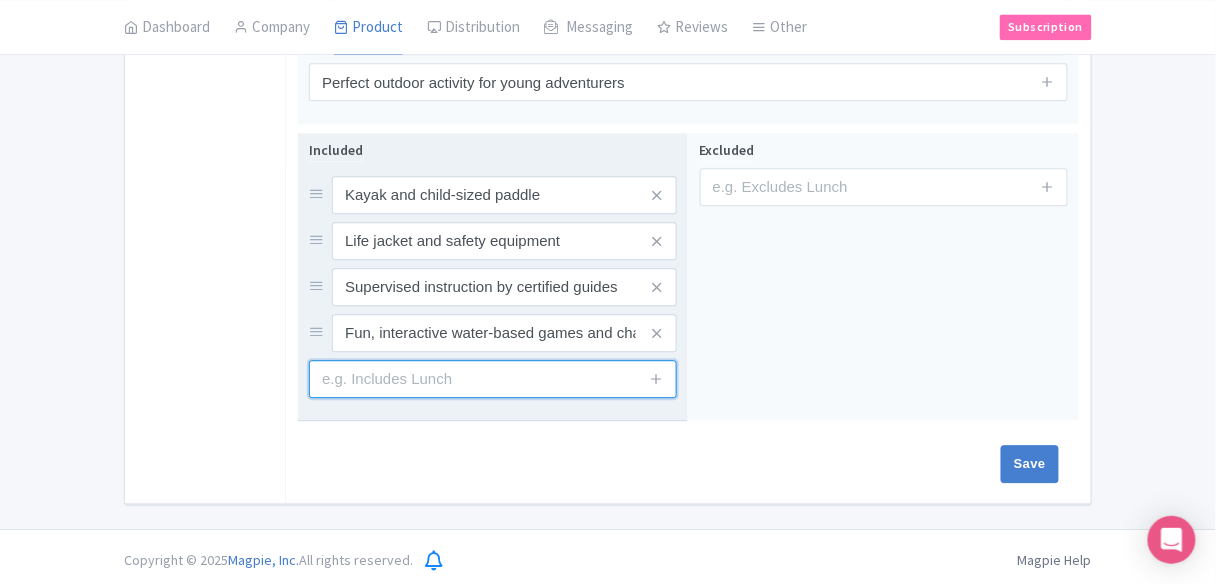 click at bounding box center (493, 379) 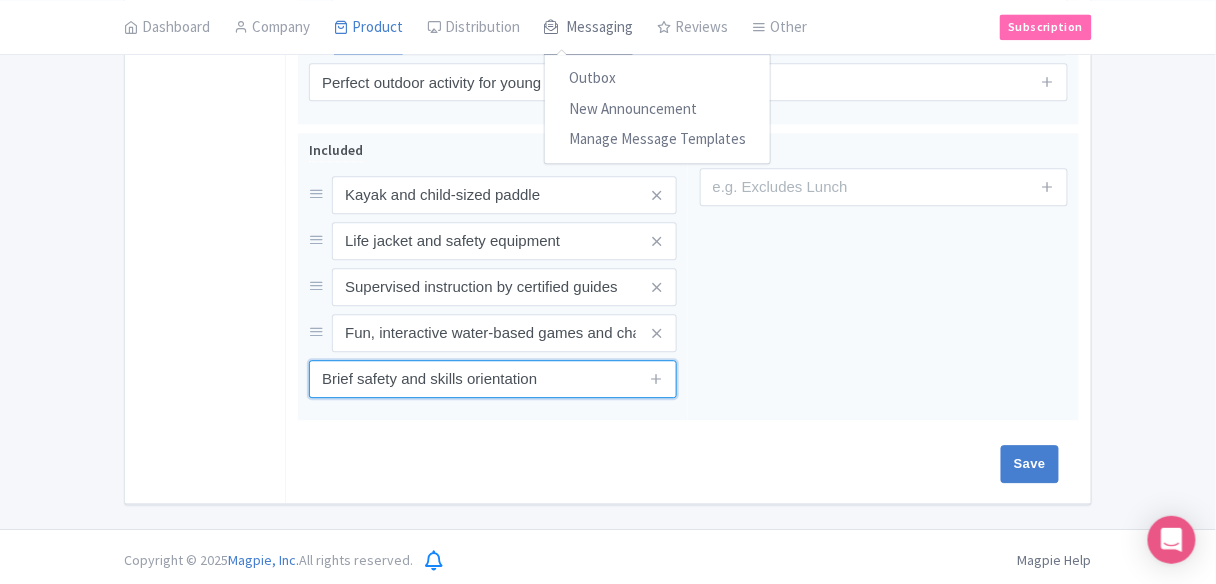 type on "Brief safety and skills orientation" 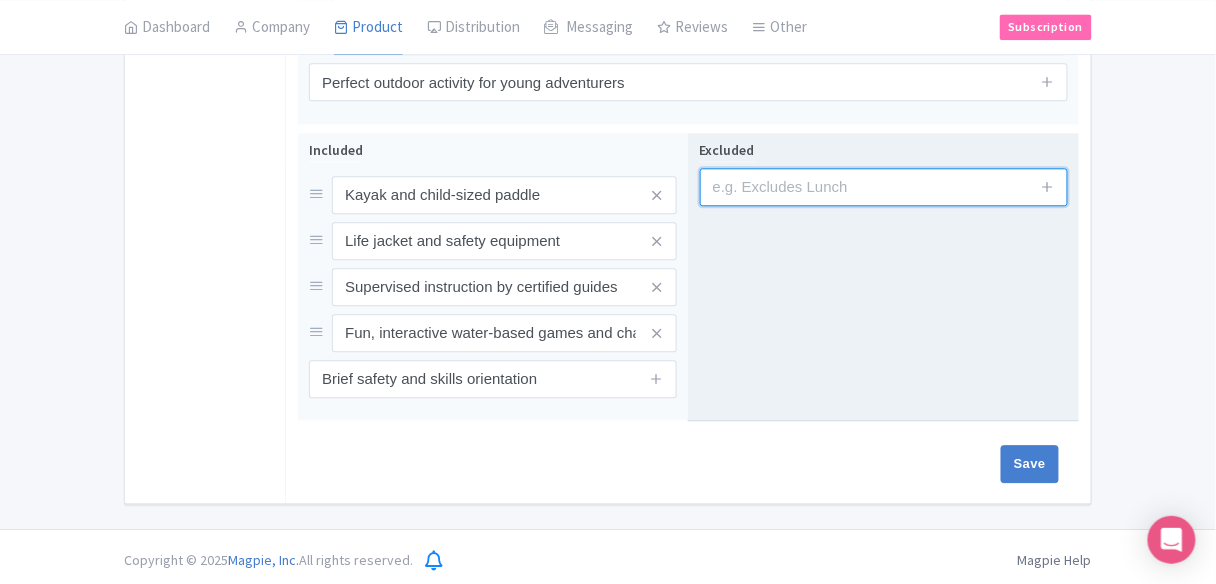 click at bounding box center (884, 187) 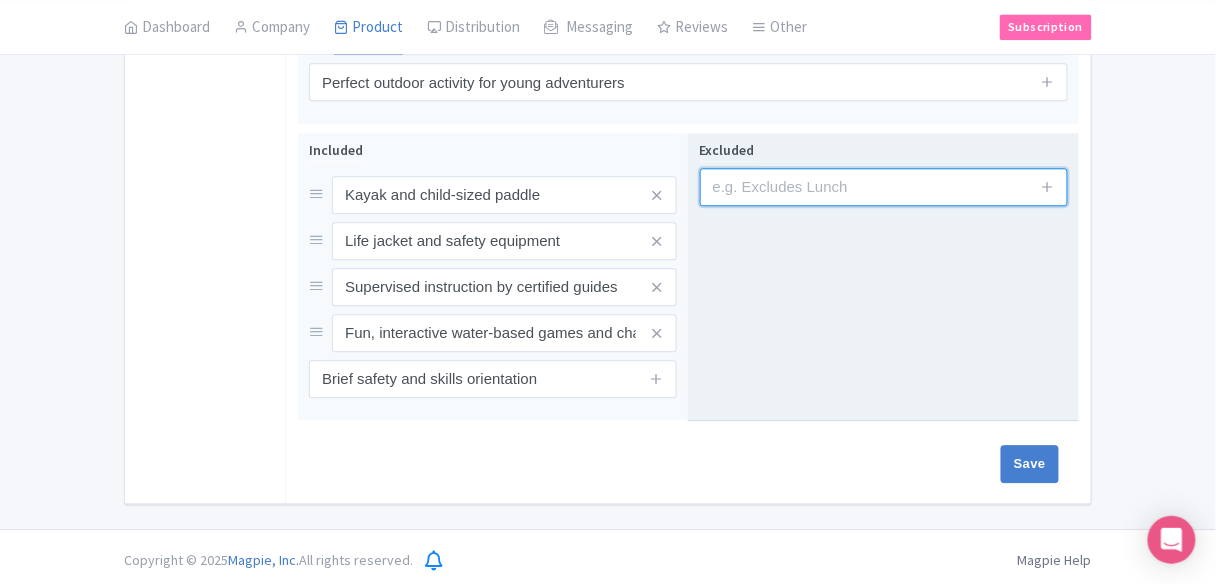 paste on "Food and drinks" 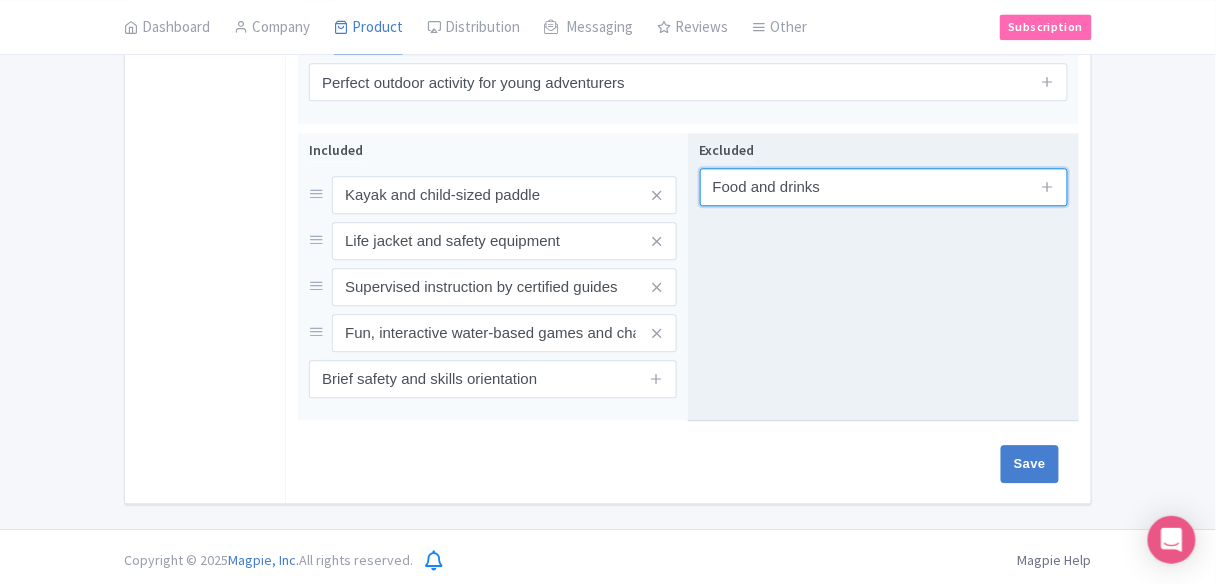 type on "Food and drinks" 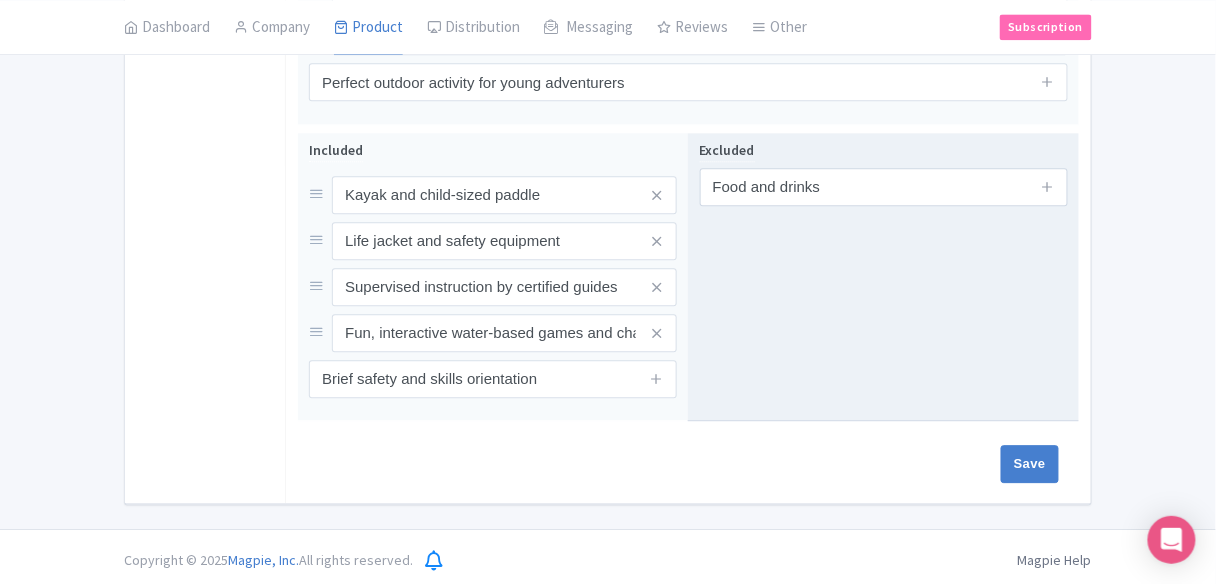 click at bounding box center (1048, 187) 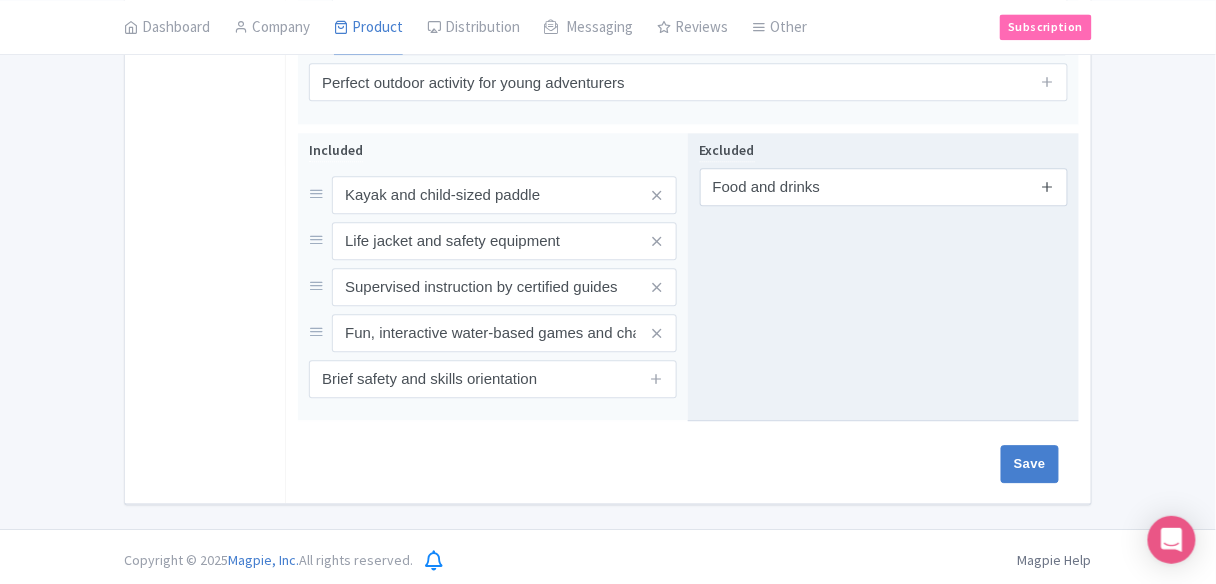 click at bounding box center (1047, 186) 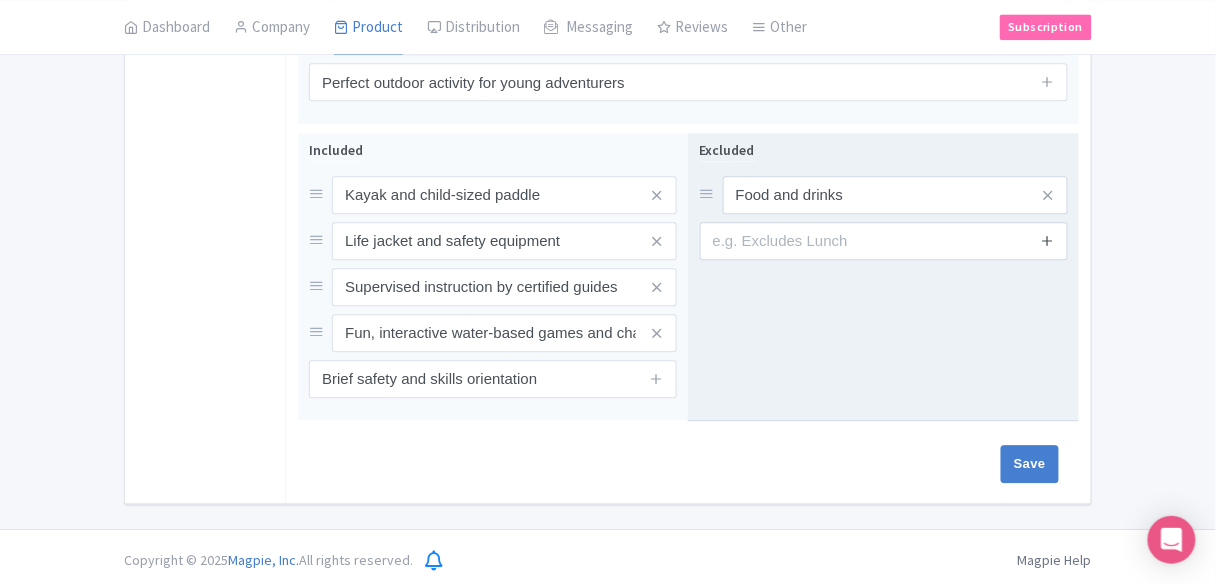click at bounding box center (1047, 240) 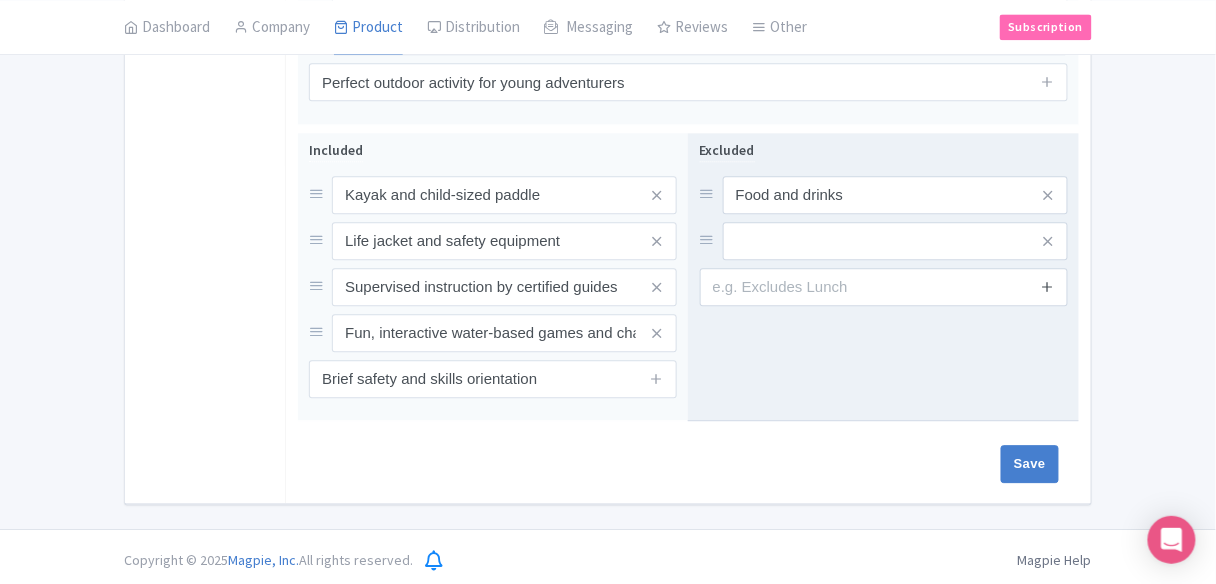click at bounding box center (1047, 286) 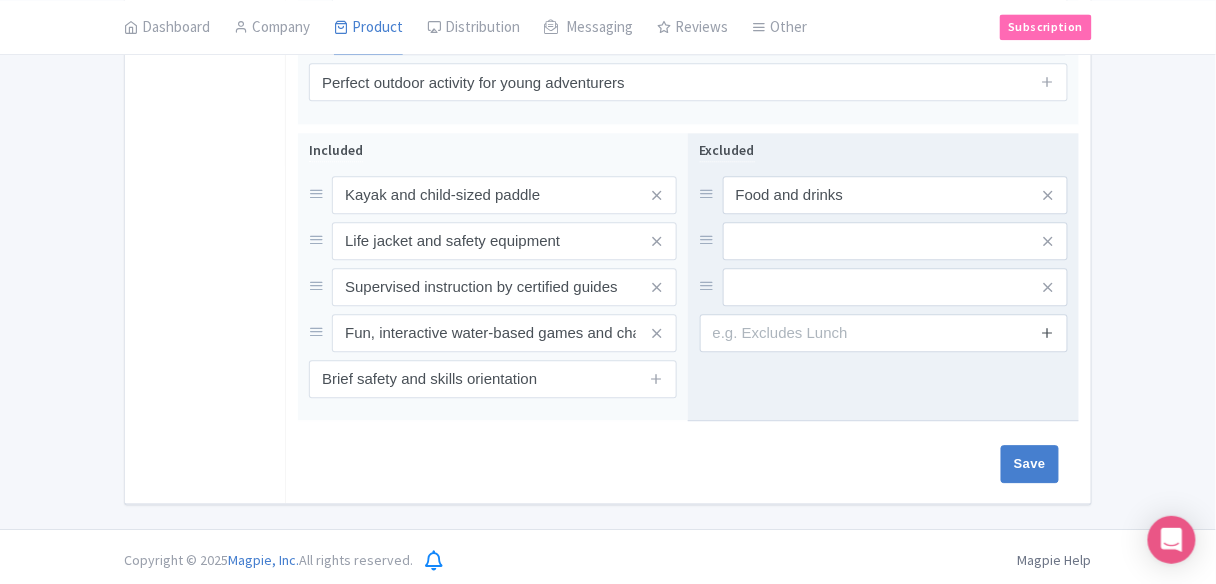 click at bounding box center [1047, 332] 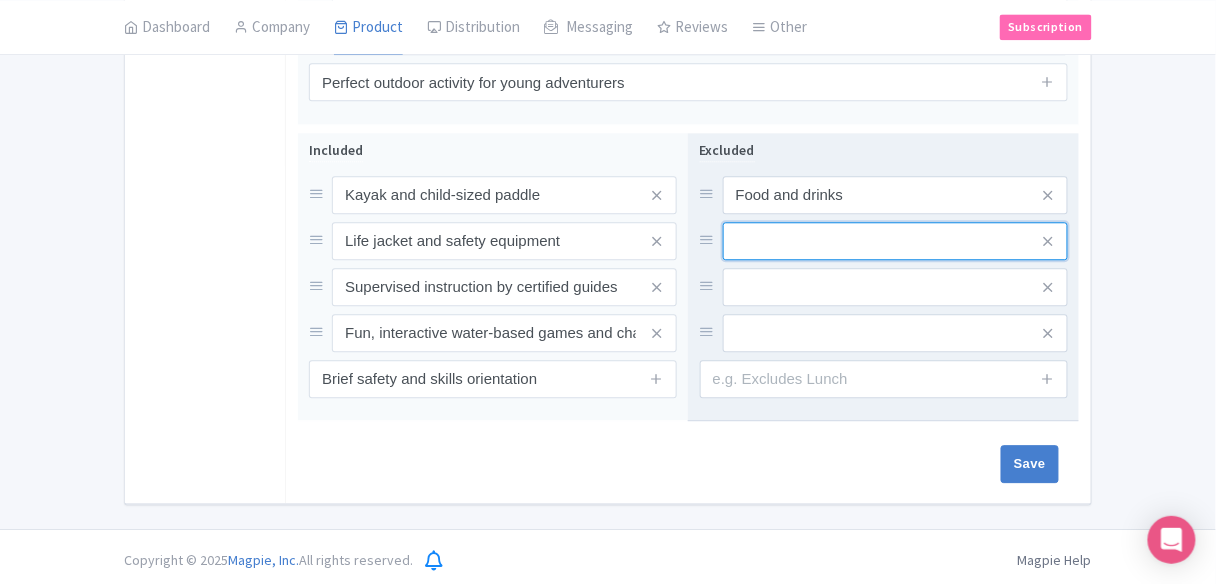 click at bounding box center (895, 195) 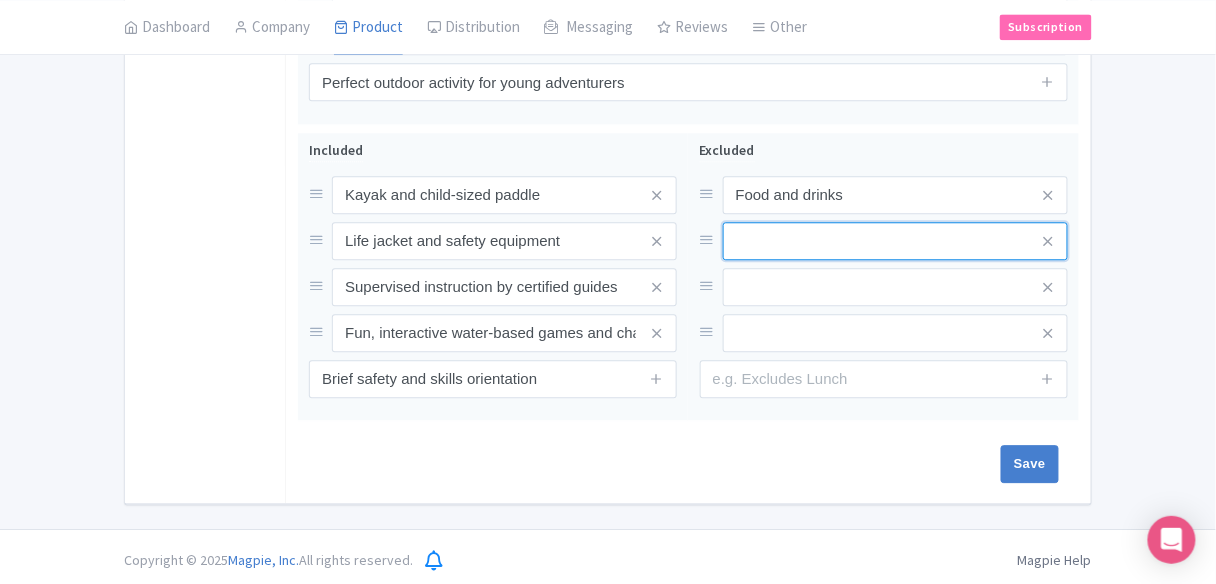 paste on "Towels and change of clothes" 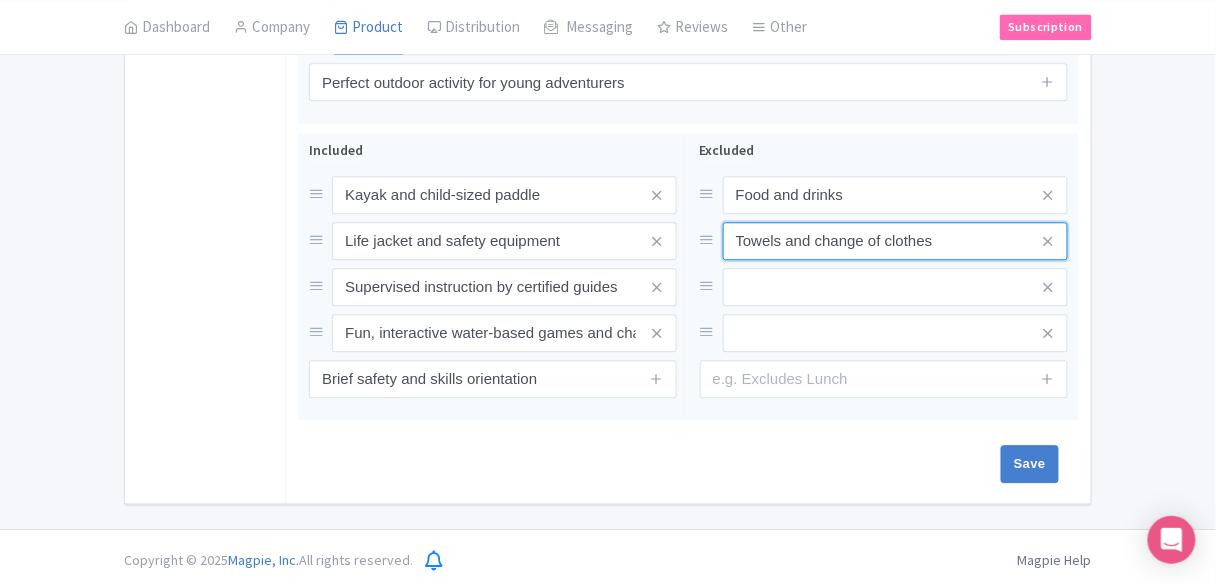 type on "Towels and change of clothes" 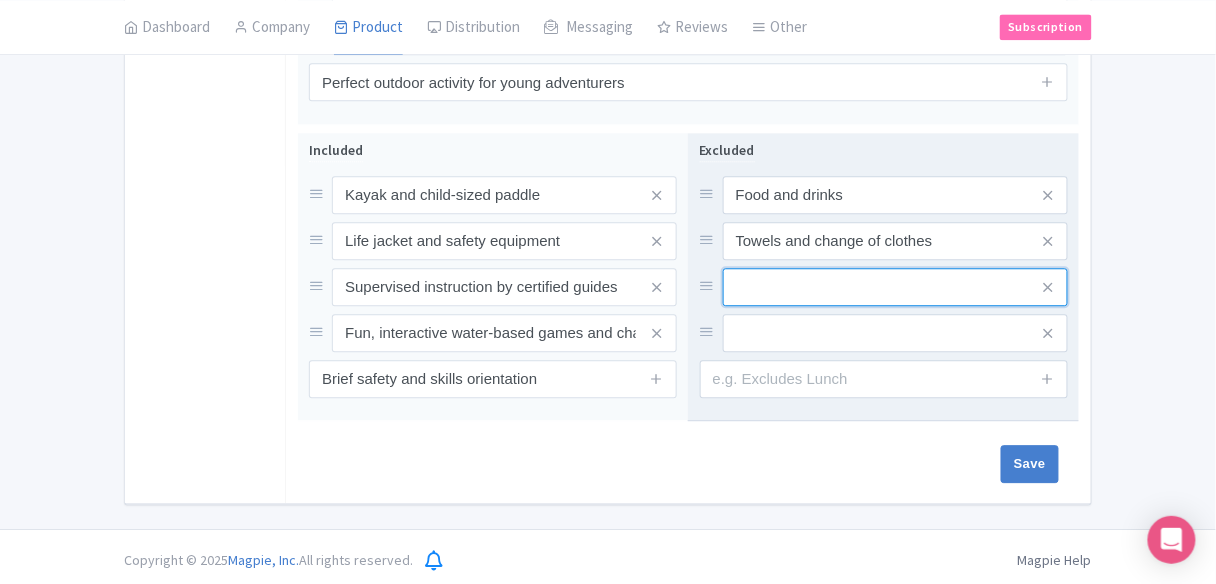 click at bounding box center [895, 195] 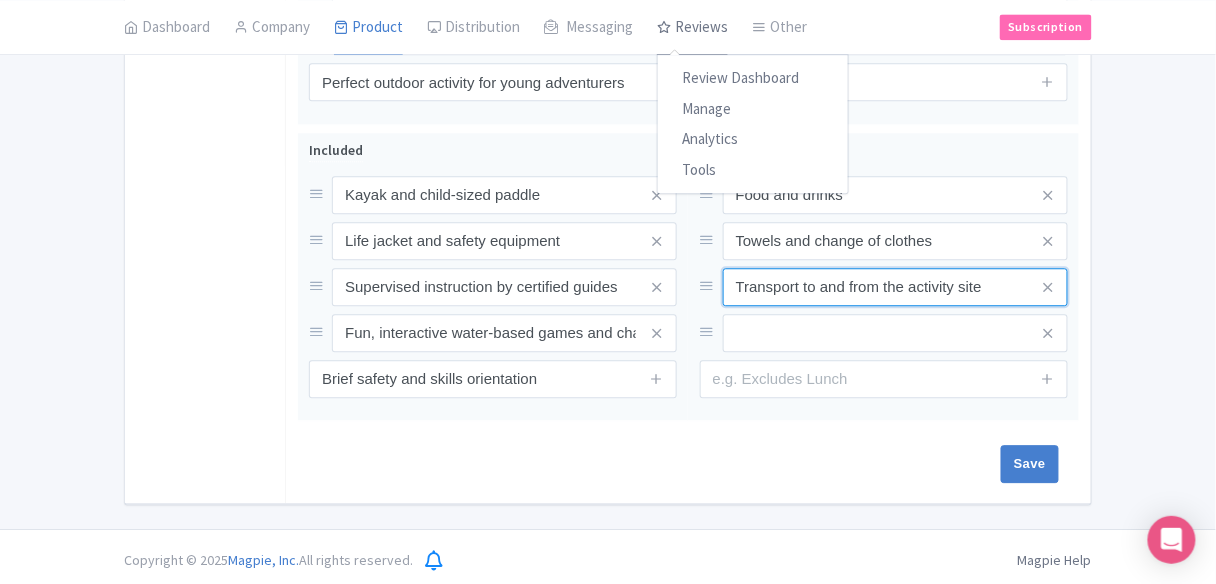 type on "Transport to and from the activity site" 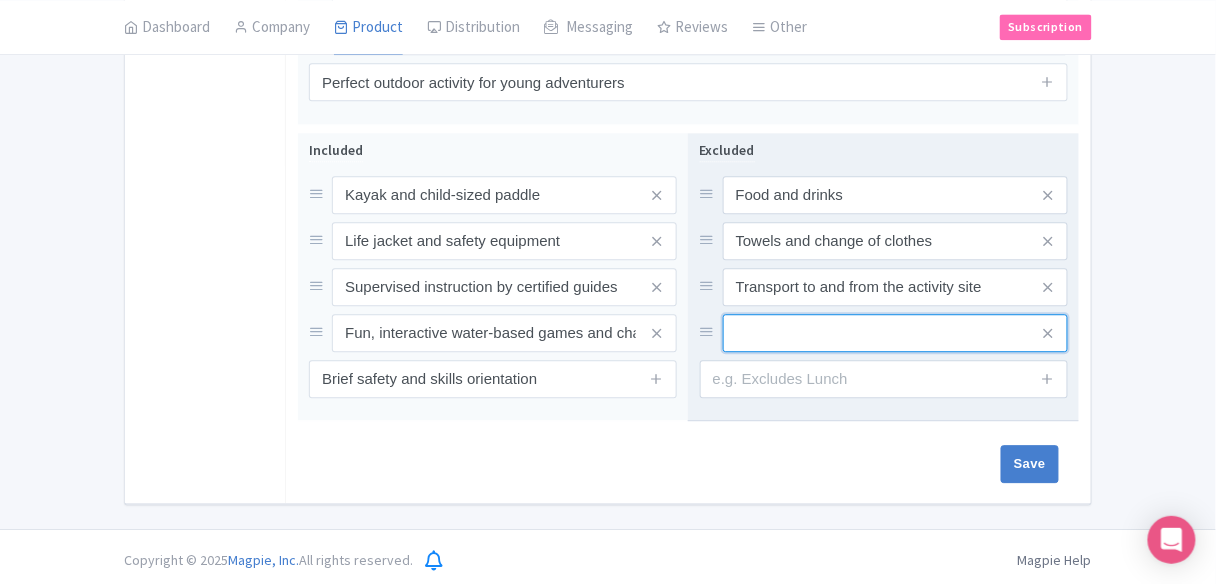 click at bounding box center [895, 195] 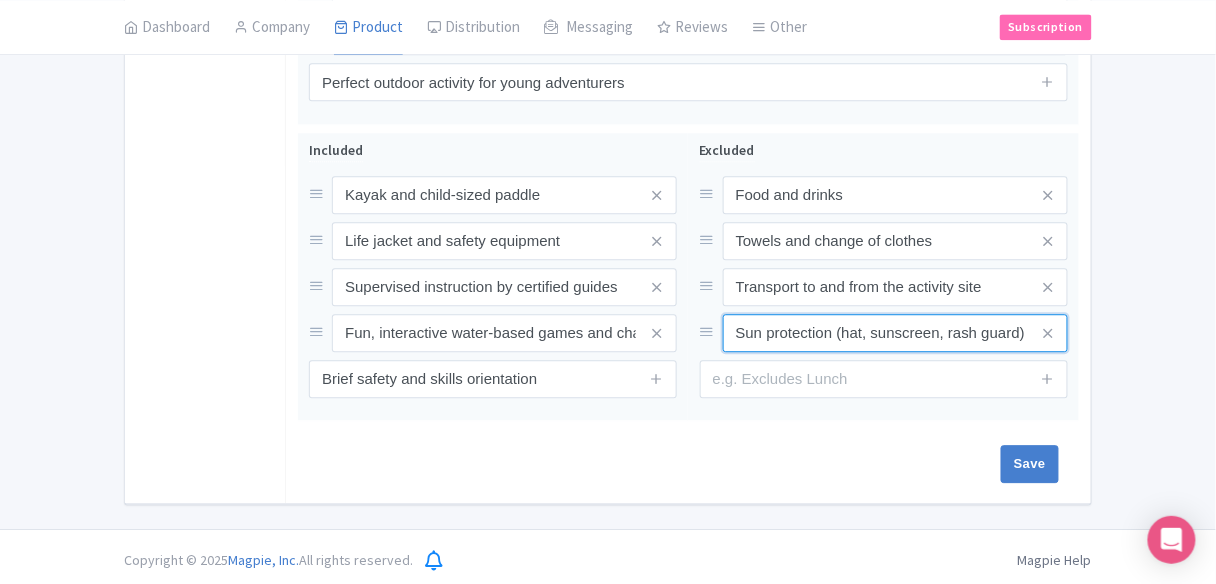 type on "Sun protection (hat, sunscreen, rash guard)" 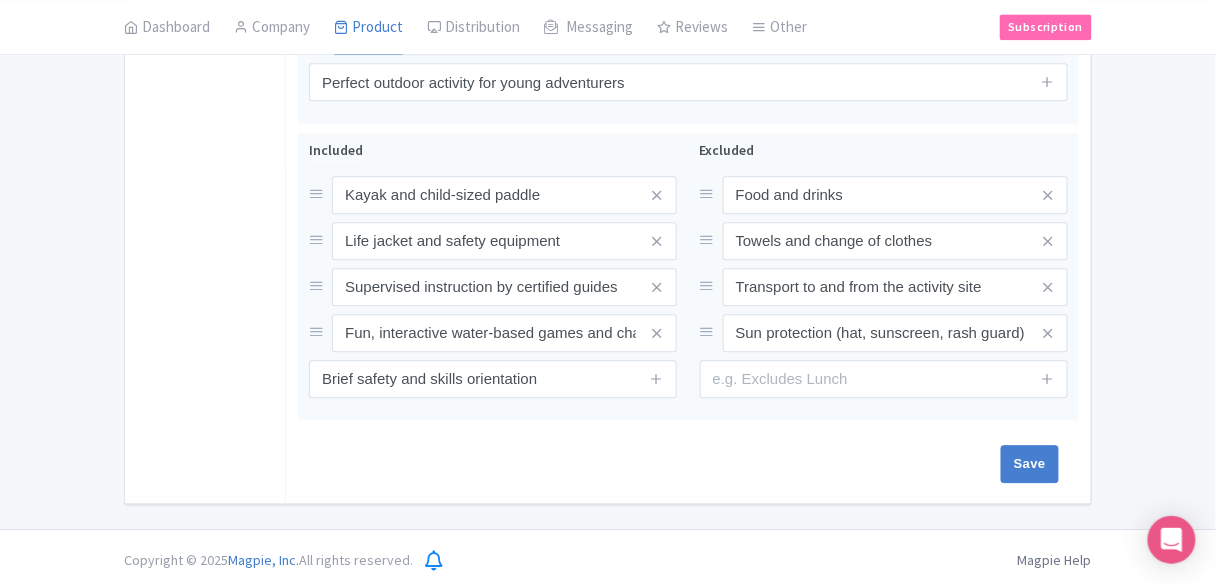 click on "Save" at bounding box center [684, 464] 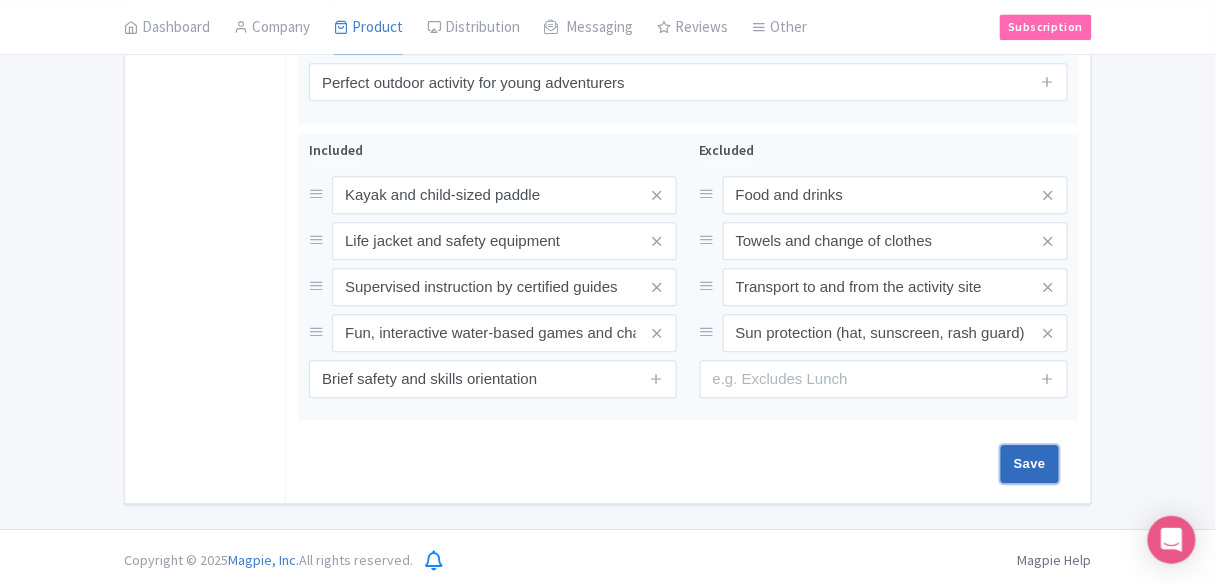 click on "Save" at bounding box center [1030, 464] 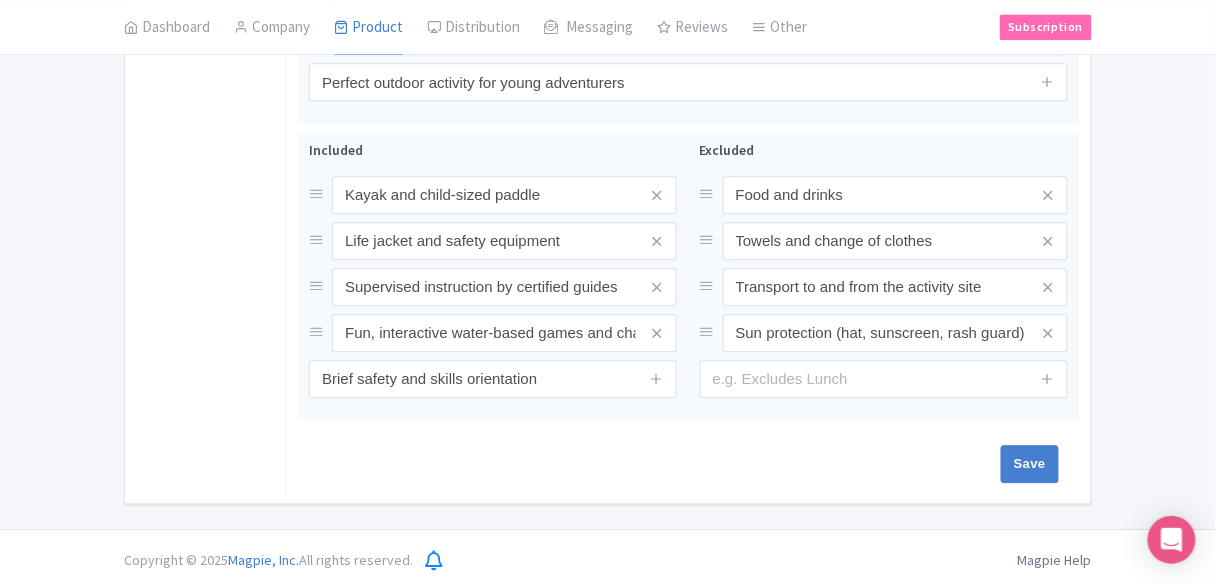 type on "Saving..." 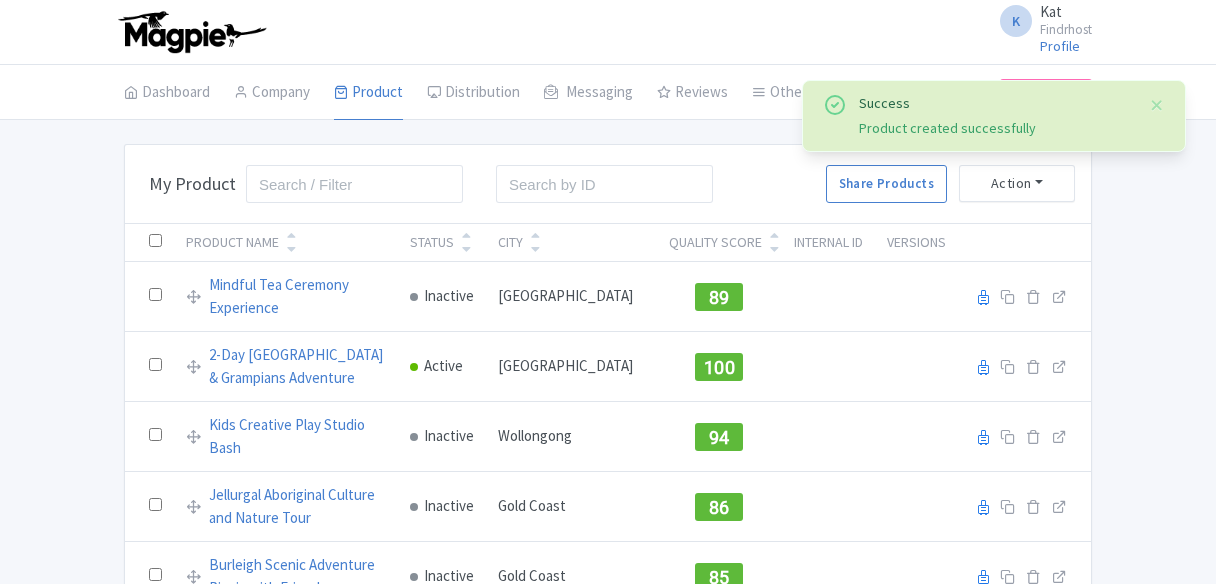 scroll, scrollTop: 0, scrollLeft: 0, axis: both 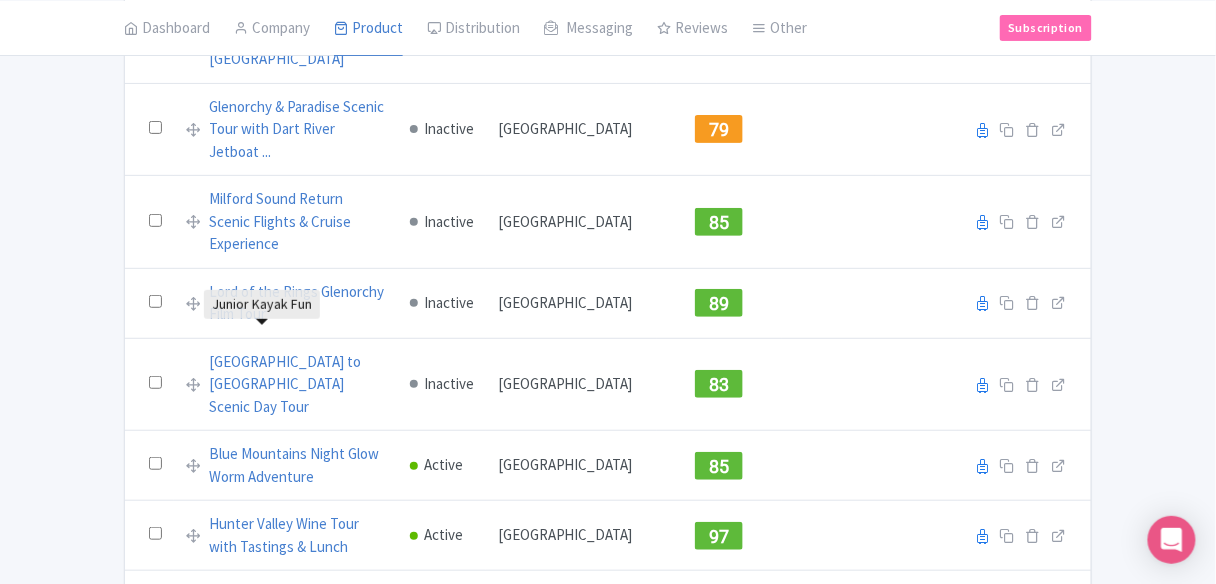drag, startPoint x: 282, startPoint y: 341, endPoint x: 280, endPoint y: 351, distance: 10.198039 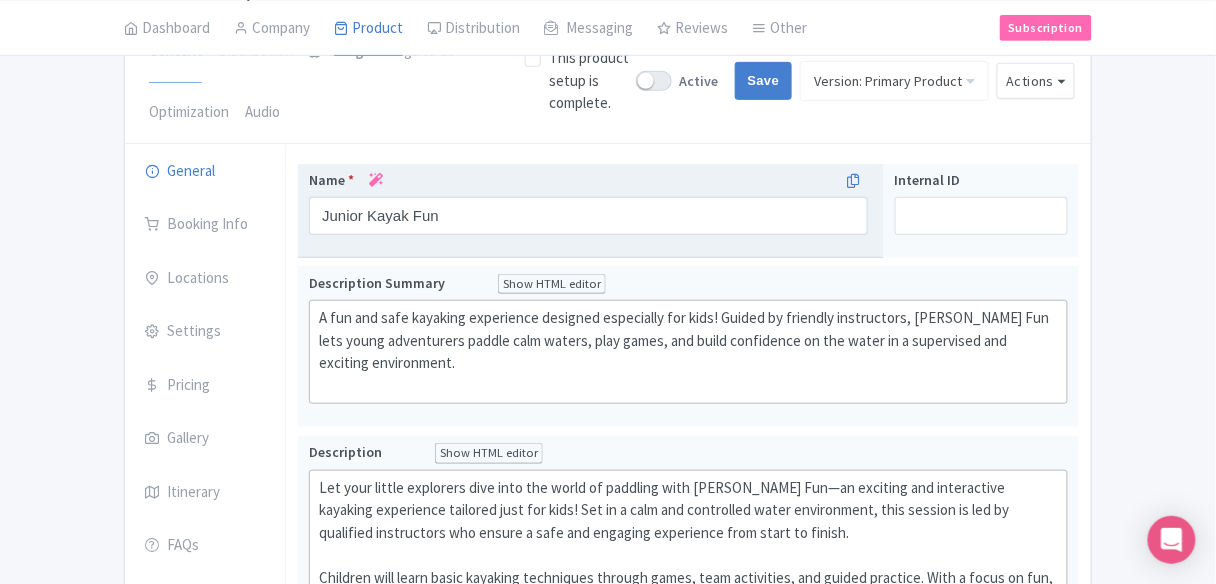scroll, scrollTop: 240, scrollLeft: 0, axis: vertical 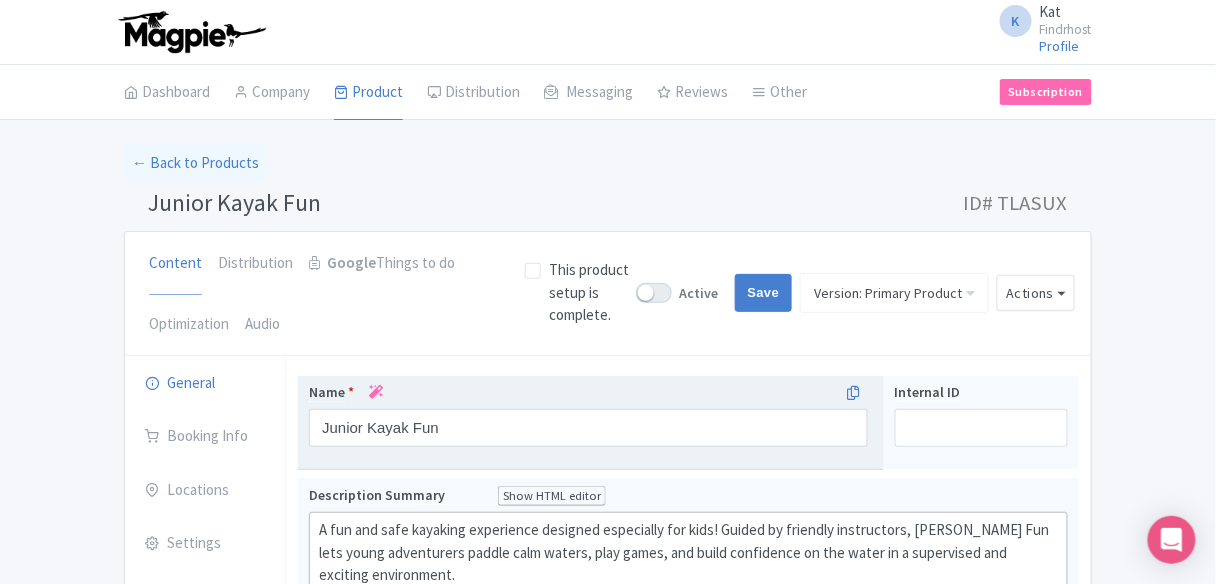 click at bounding box center [376, 392] 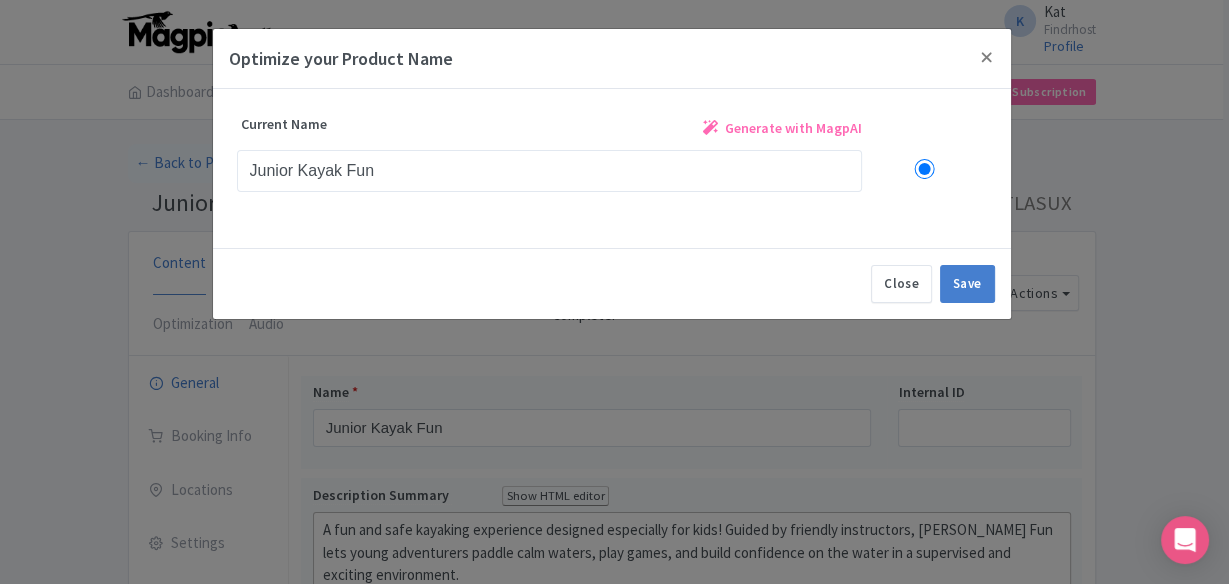 click on "Current Name
Generate with MagpAI" at bounding box center [549, 129] 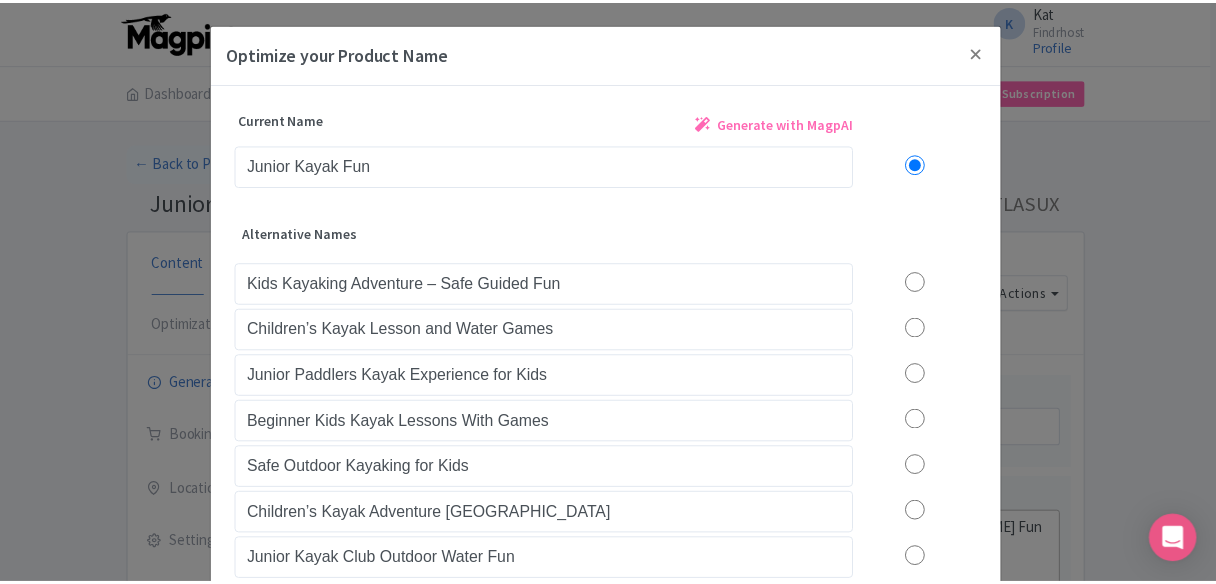 scroll, scrollTop: 0, scrollLeft: 0, axis: both 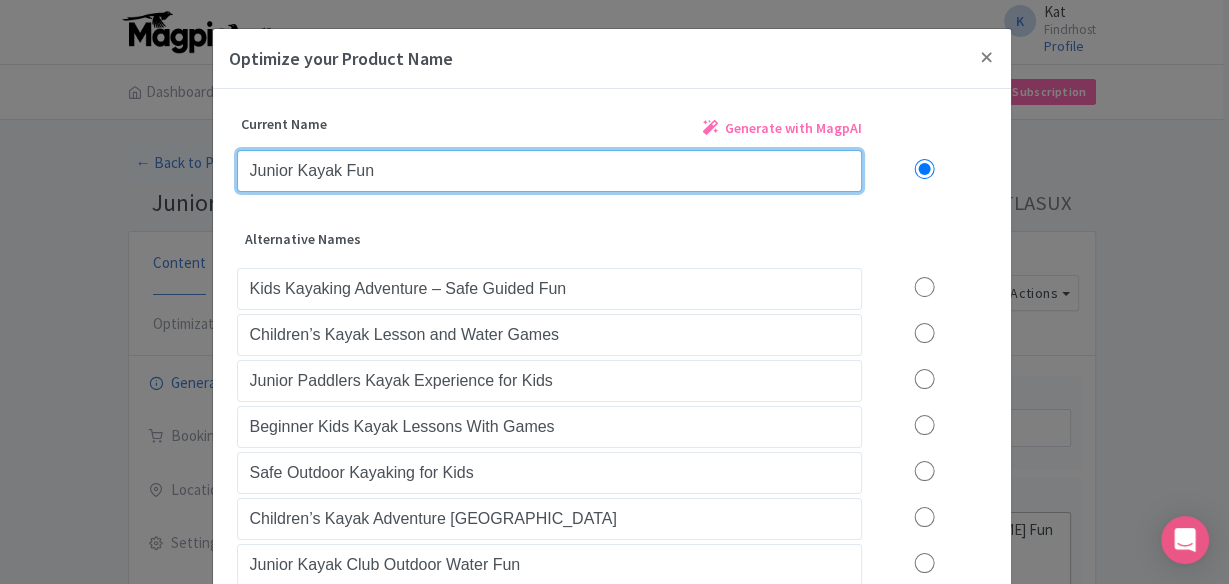 click on "Junior Kayak Fun" at bounding box center [549, 171] 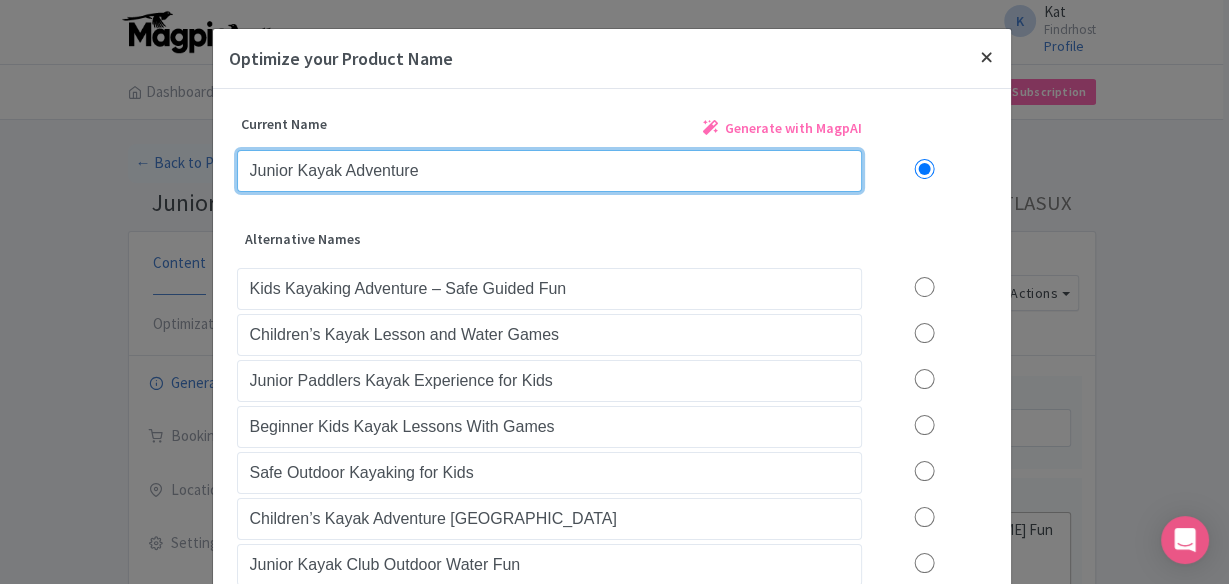 type on "Junior Kayak Adventure" 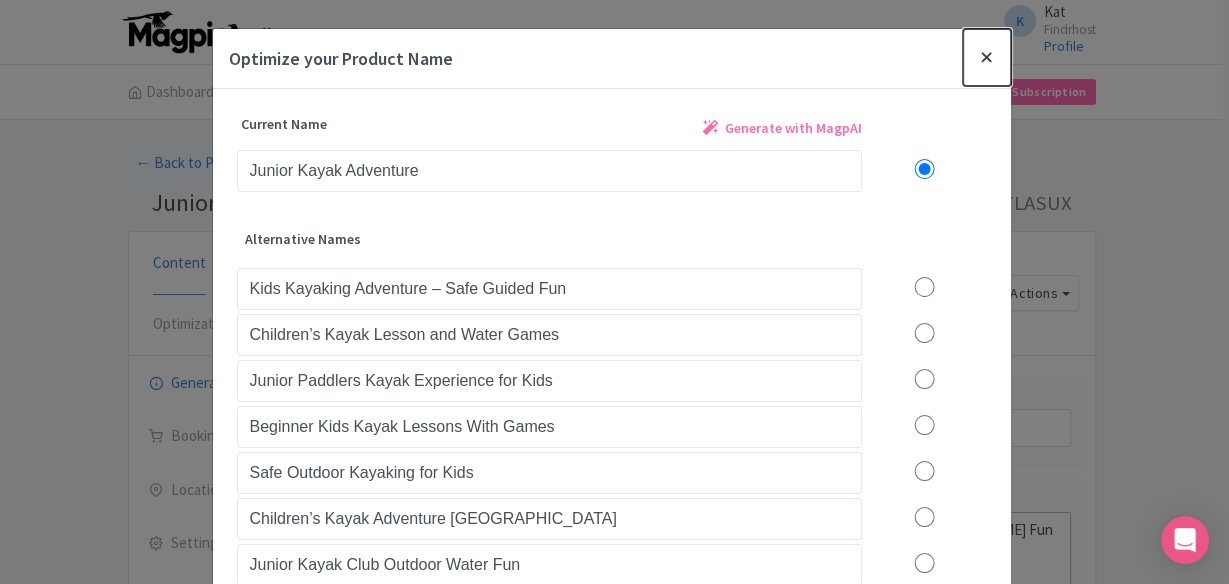 click at bounding box center (987, 57) 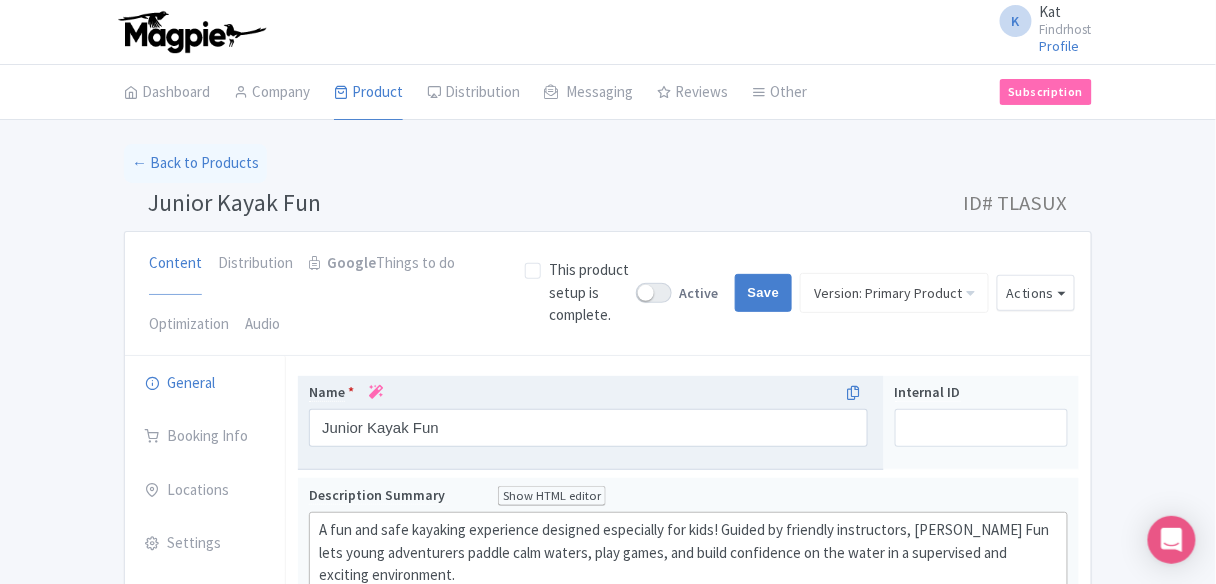 click on "Name   *
Junior Kayak Fun
Your product's name has 16 characters. We recommend between 10 and 60 characters." at bounding box center [591, 423] 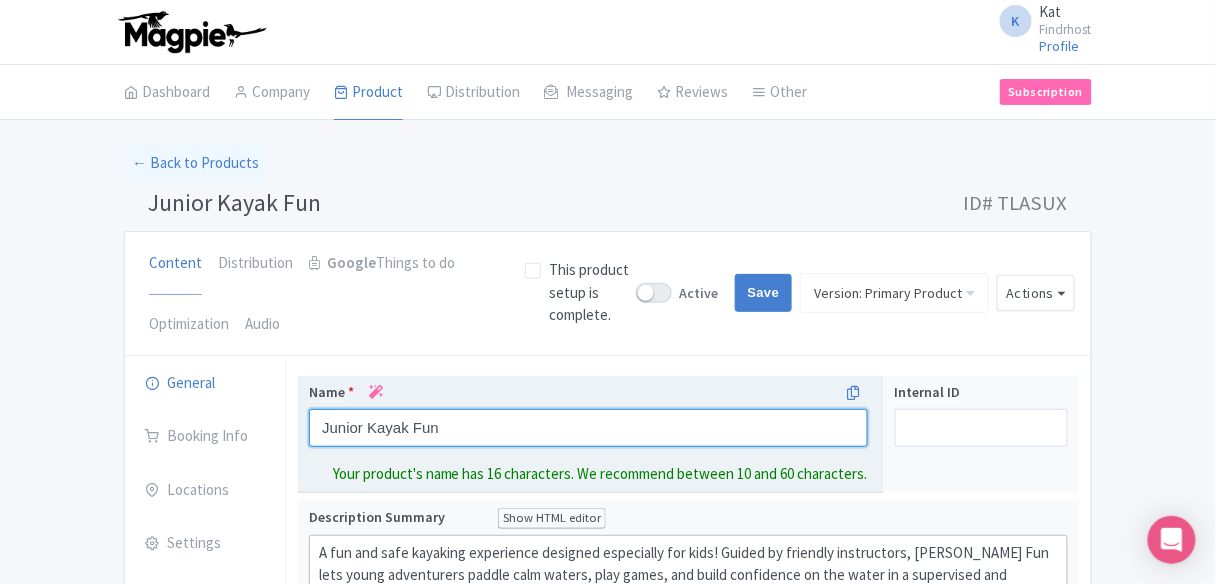 click on "Junior Kayak Fun" at bounding box center (588, 428) 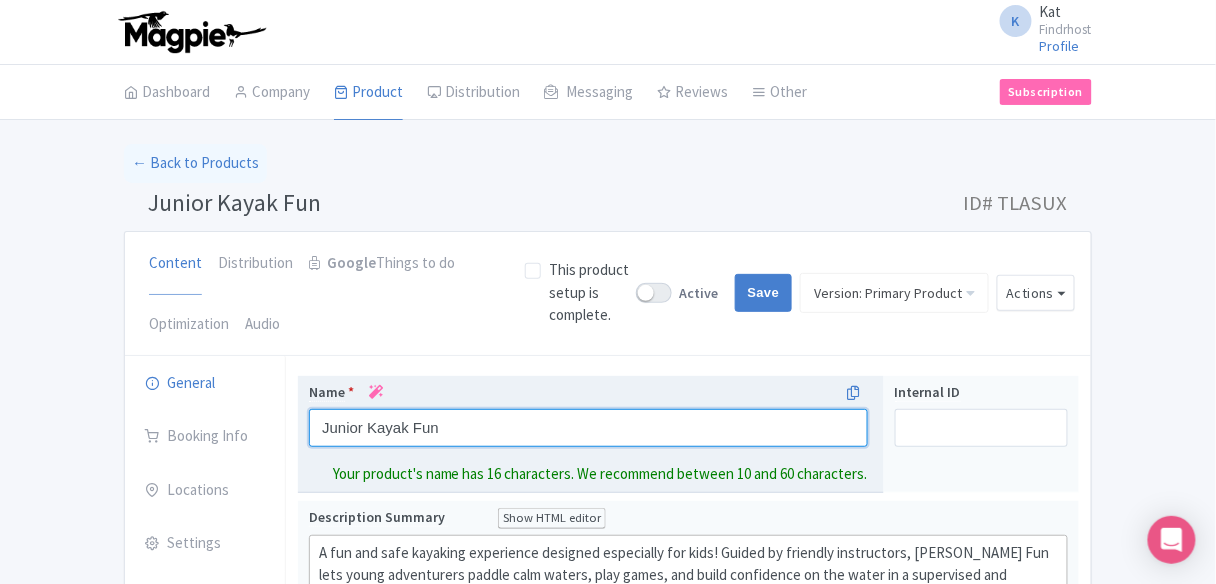 paste on "Adventure" 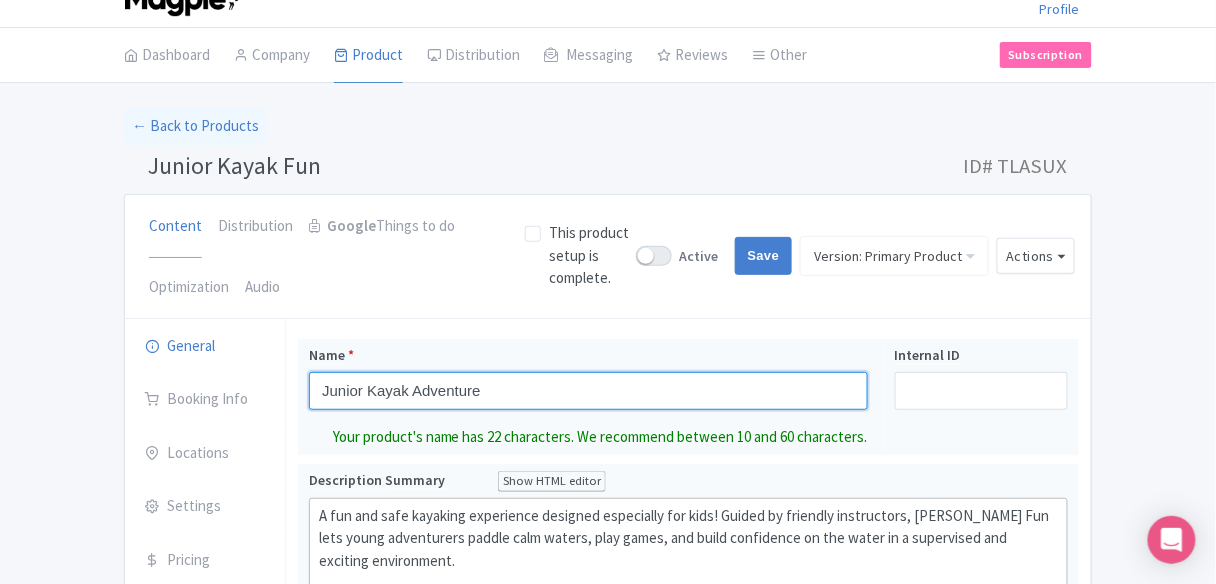 scroll, scrollTop: 0, scrollLeft: 0, axis: both 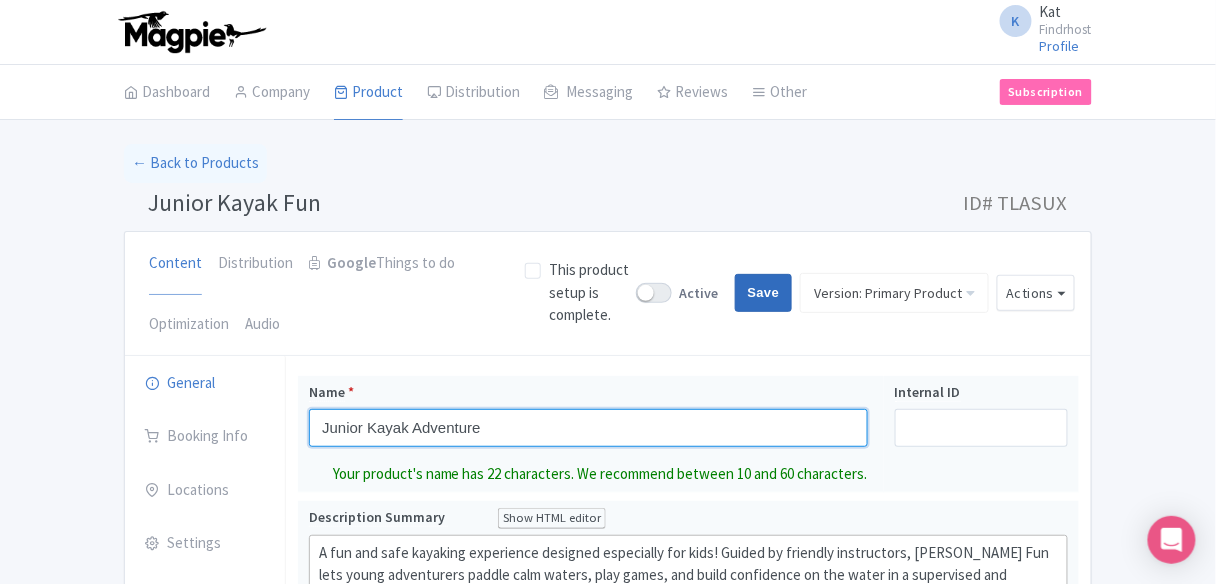 type on "Junior Kayak Adventure" 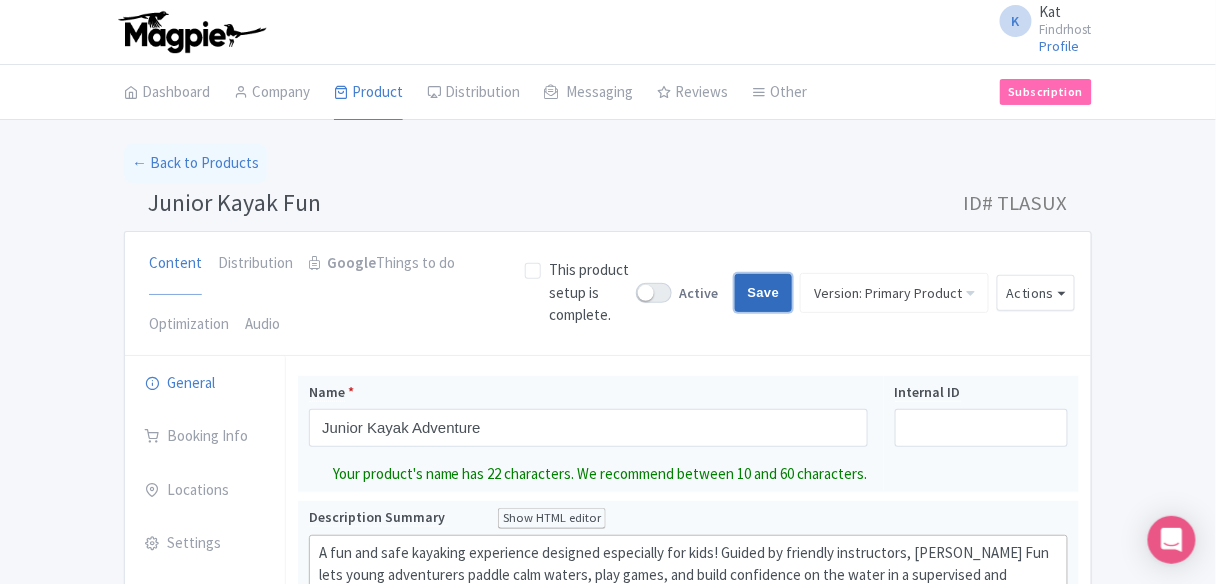 click on "Save" at bounding box center (764, 293) 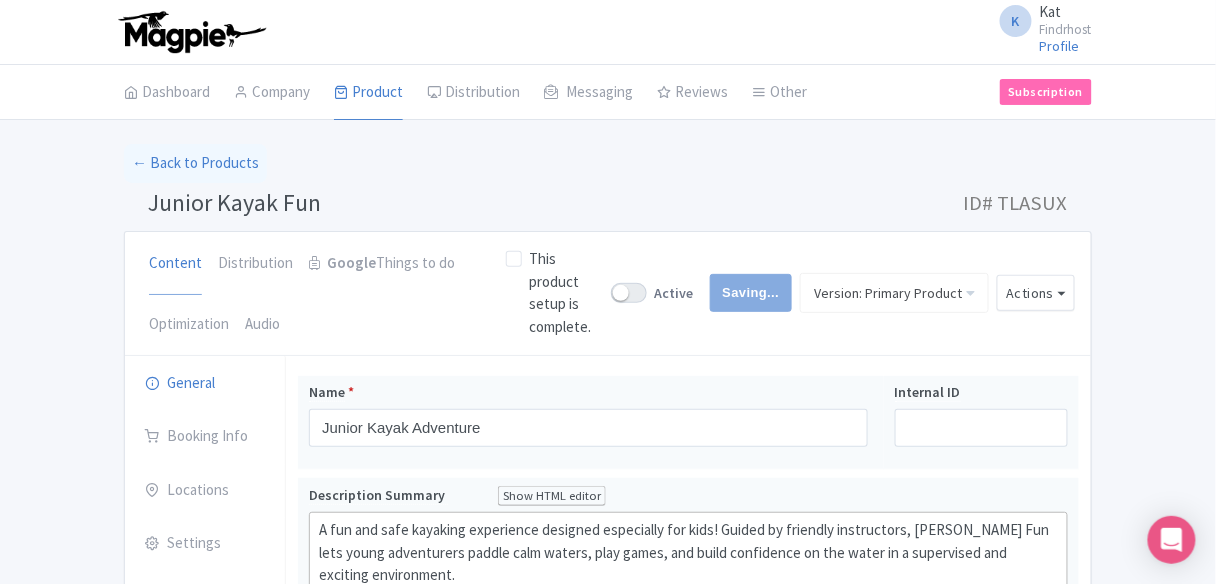 type on "Saving..." 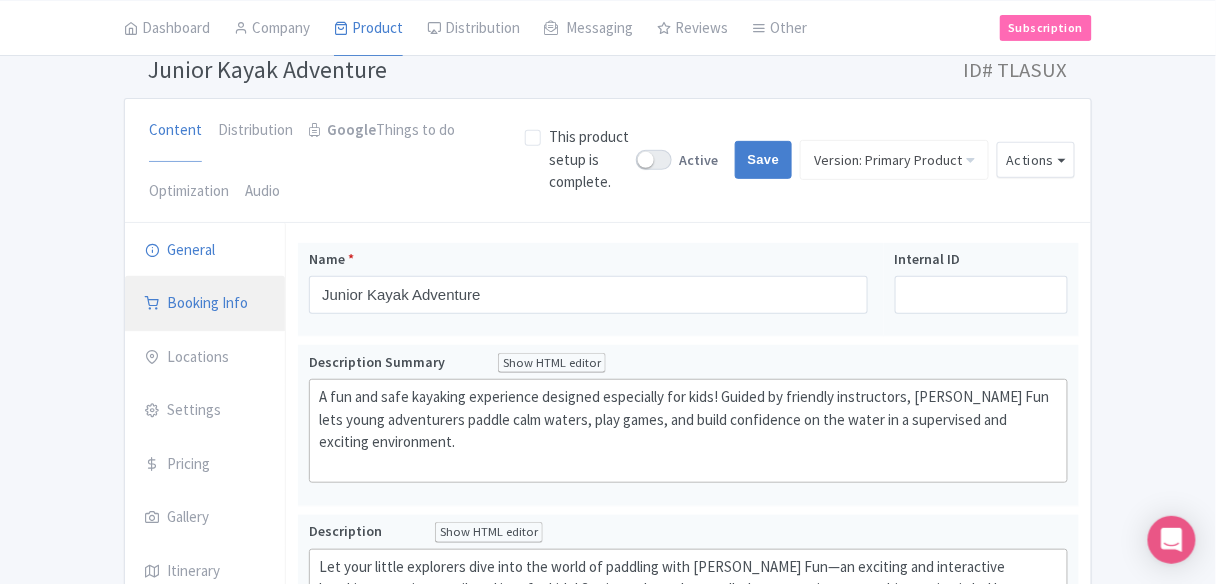 scroll, scrollTop: 213, scrollLeft: 0, axis: vertical 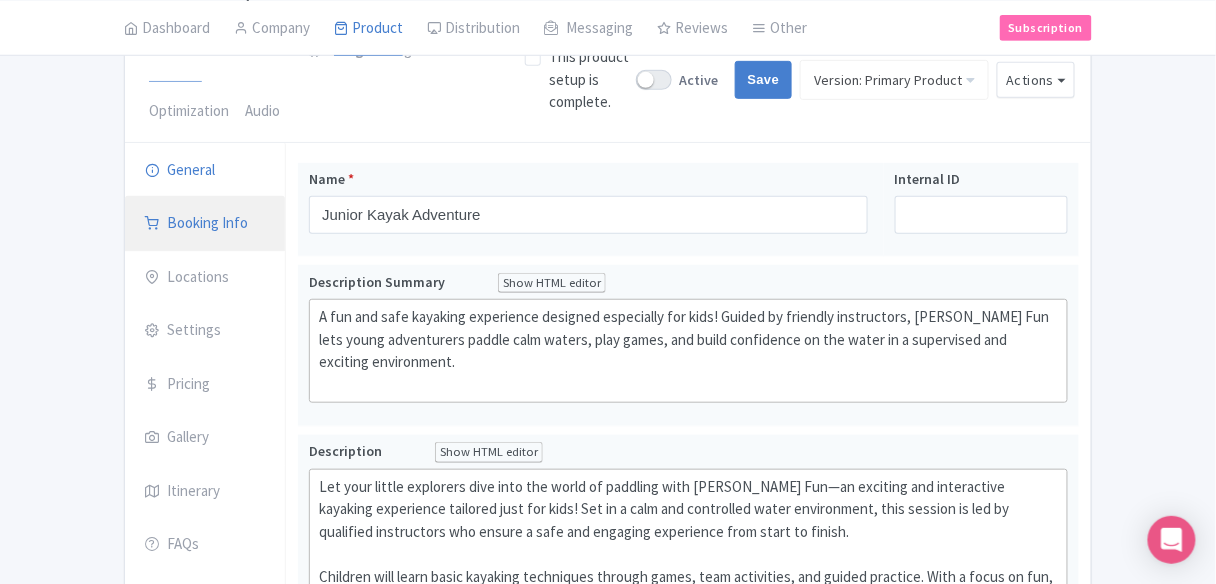 click on "Booking Info" at bounding box center [205, 224] 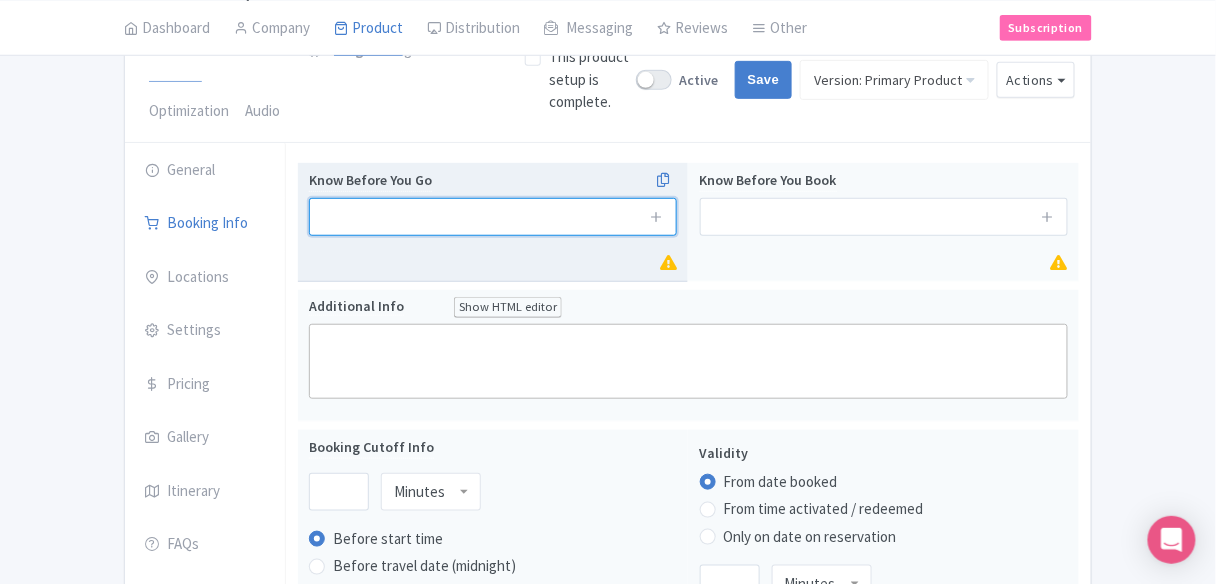 click at bounding box center [493, 217] 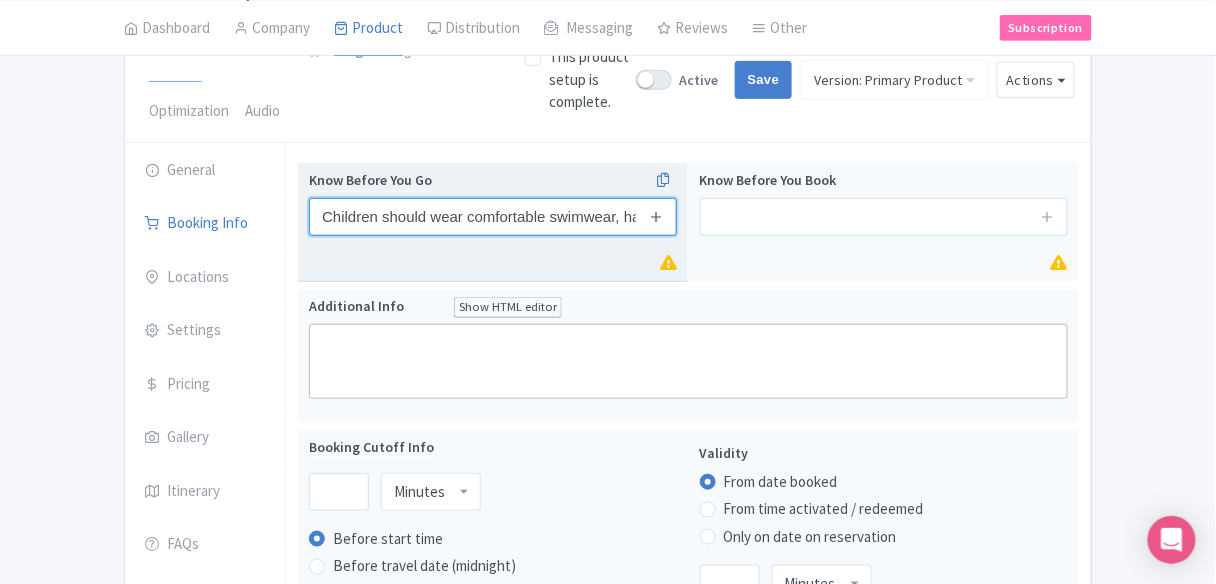 scroll, scrollTop: 0, scrollLeft: 177, axis: horizontal 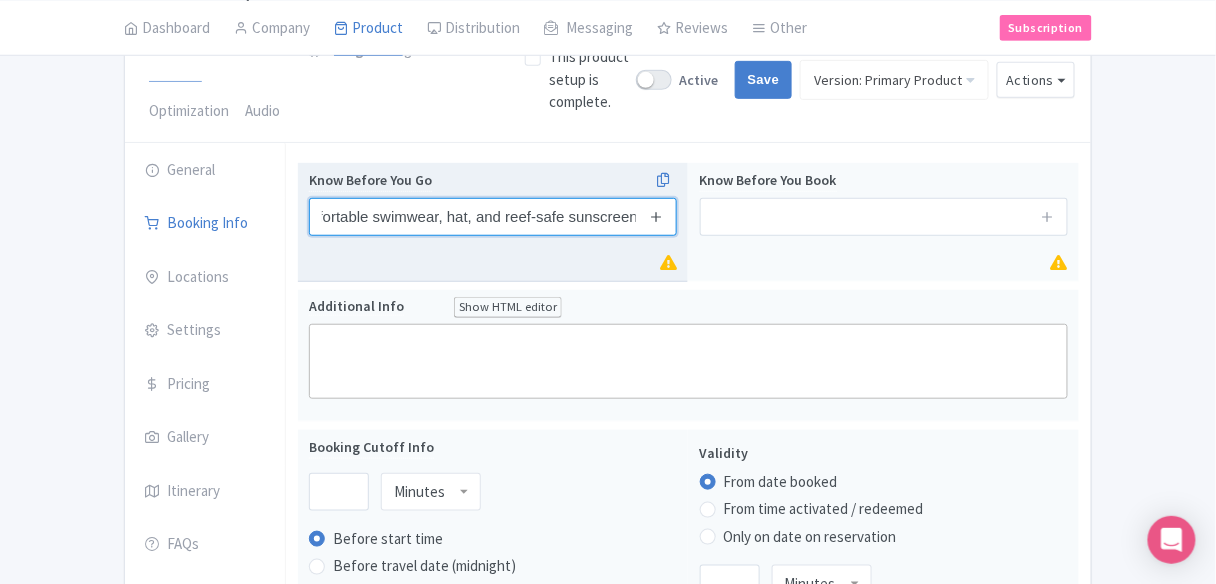 type on "Children should wear comfortable swimwear, hat, and reef-safe sunscreen" 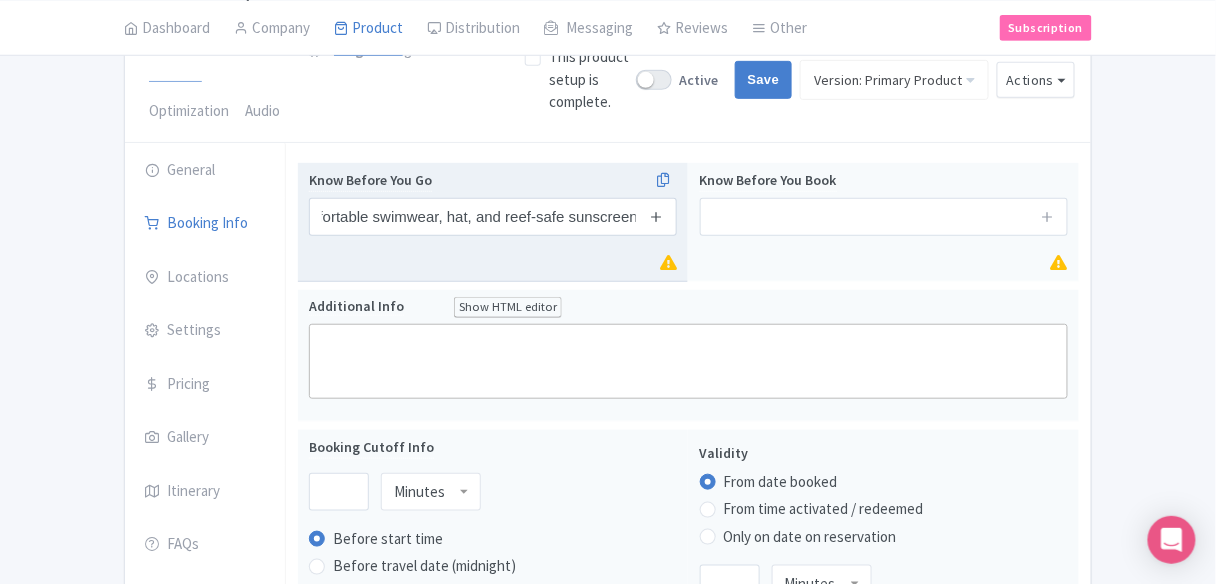 click at bounding box center (657, 216) 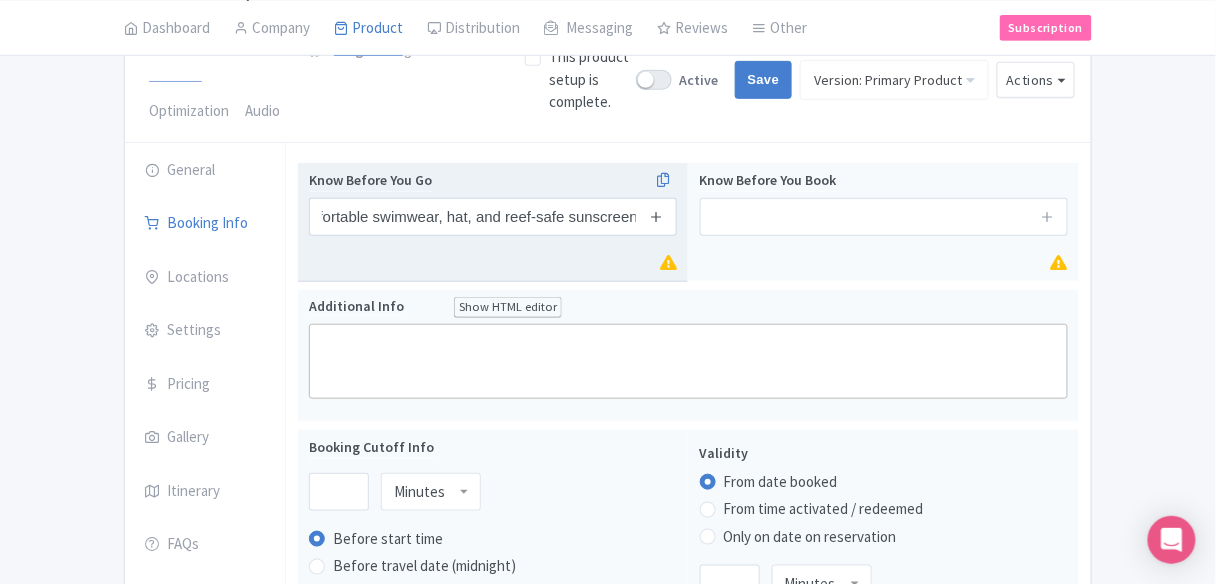 type 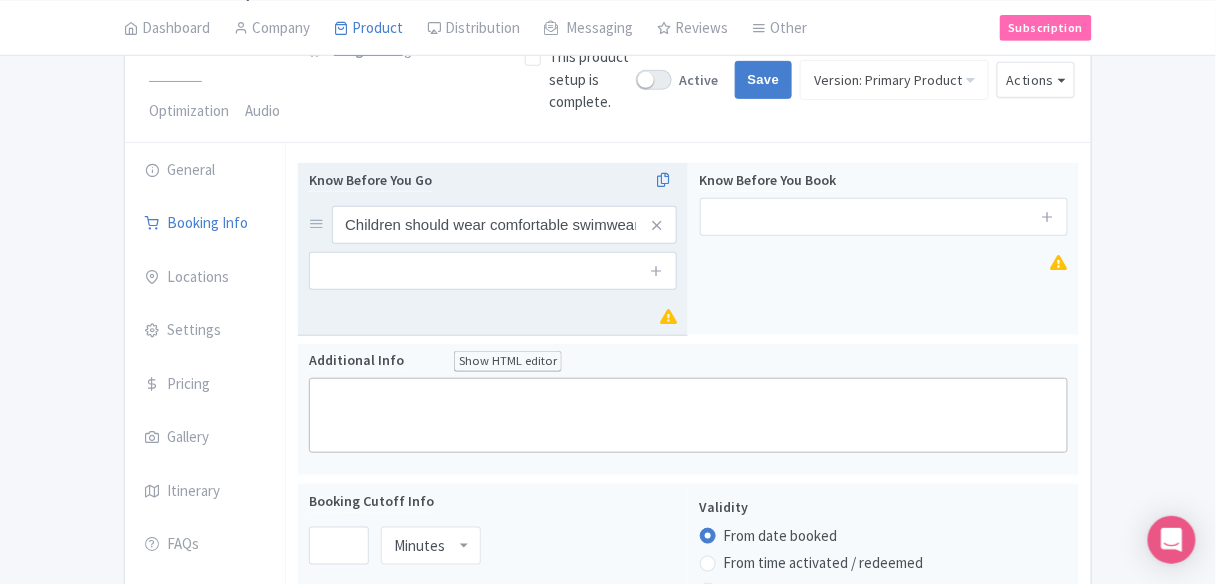 scroll, scrollTop: 0, scrollLeft: 0, axis: both 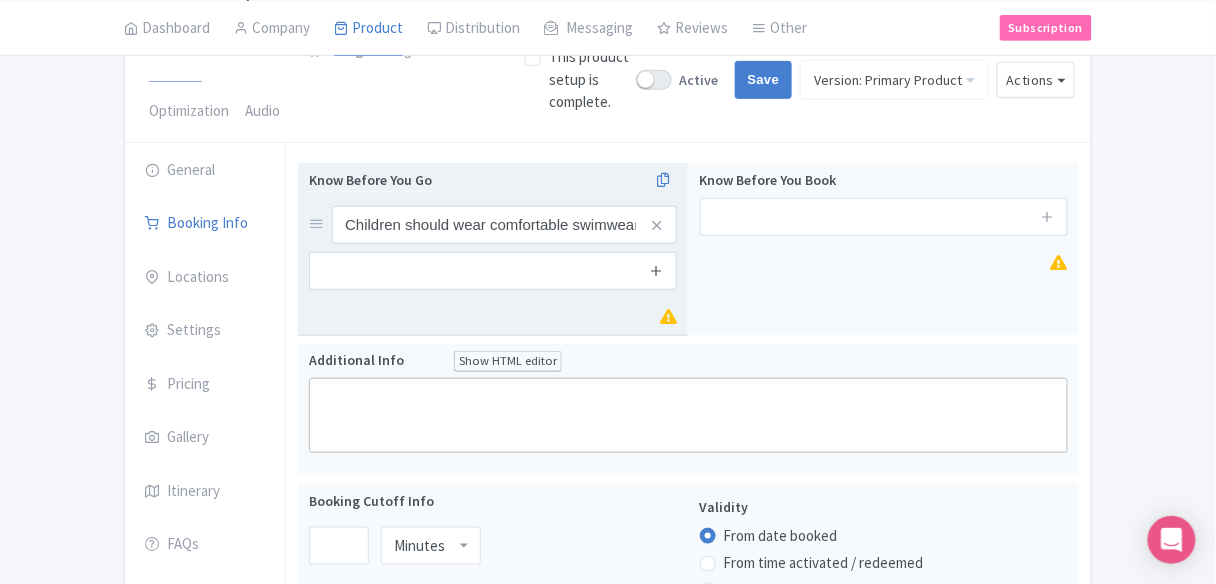 click at bounding box center (657, 271) 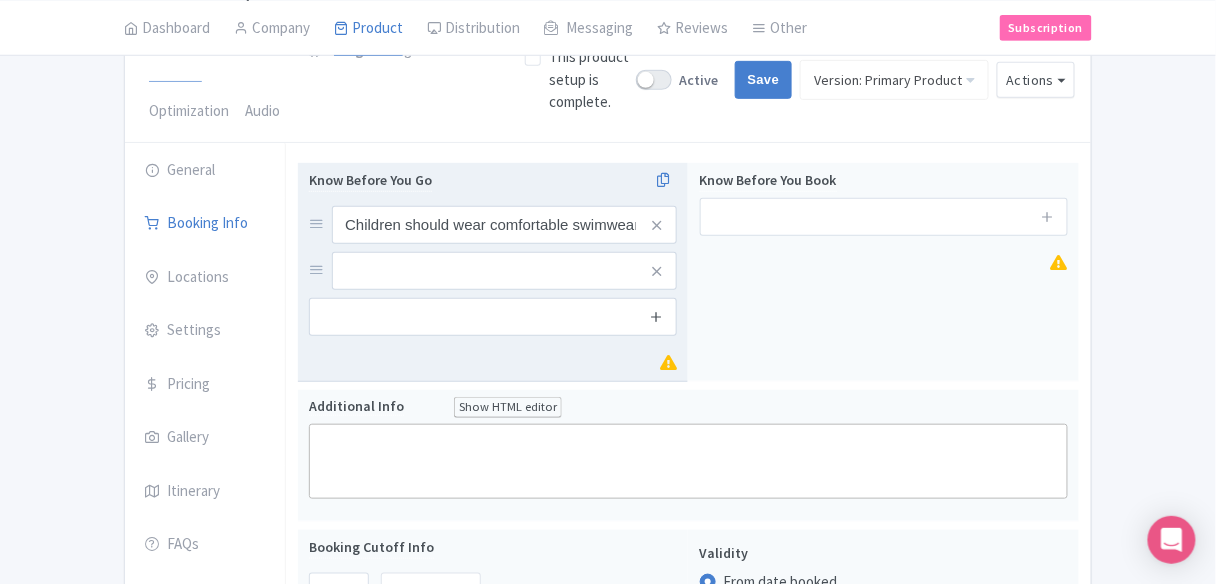 click at bounding box center [657, 316] 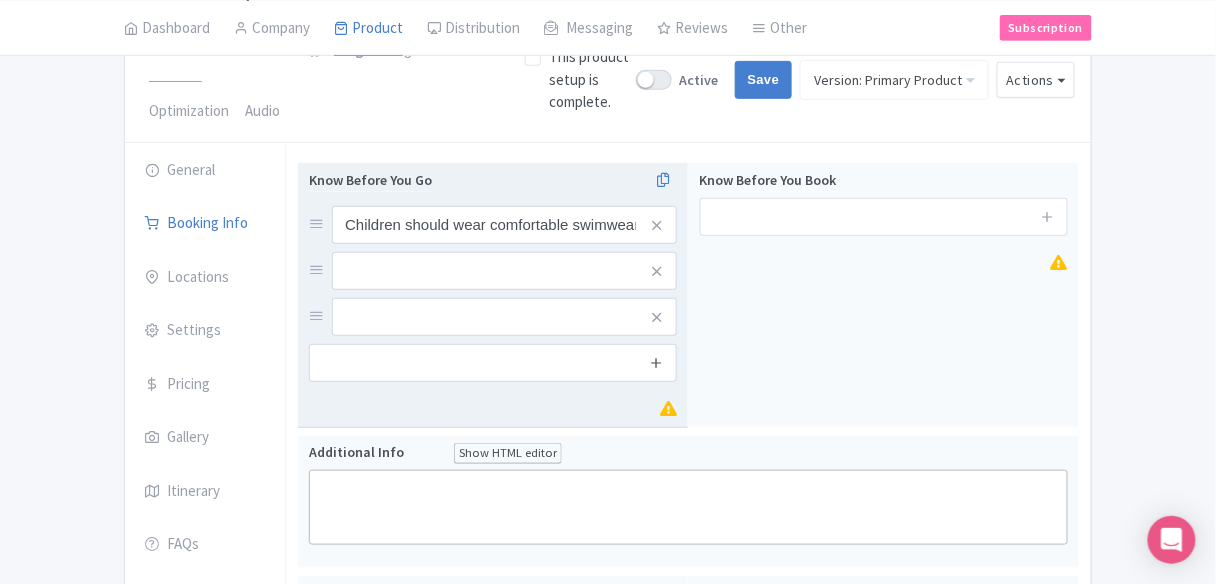 click at bounding box center (657, 362) 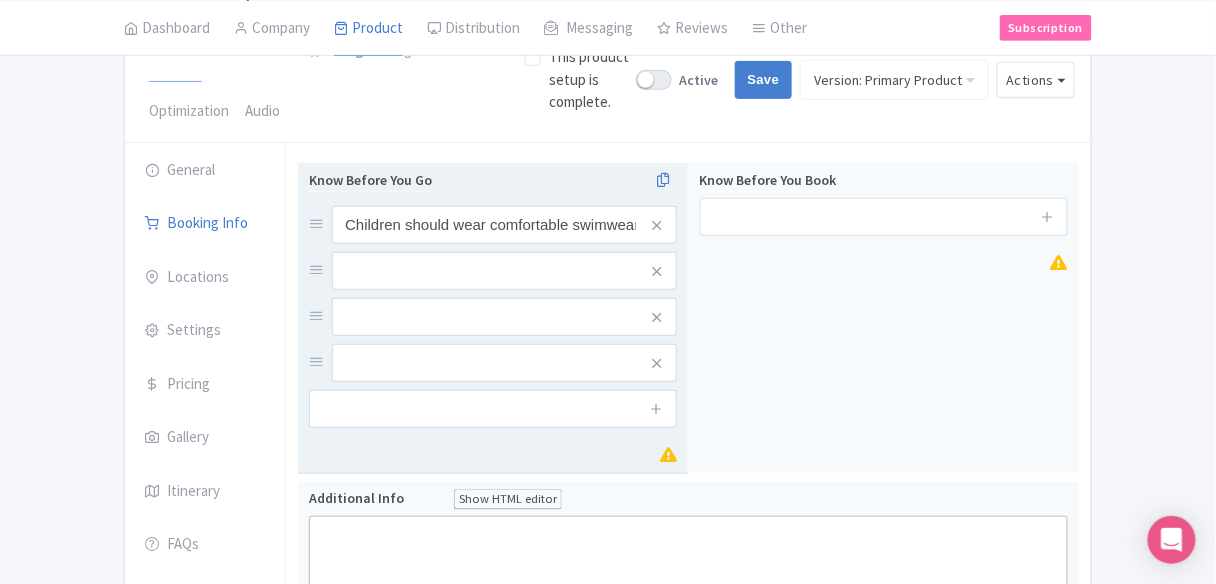 click on "Children should wear comfortable swimwear, hat, and reef-safe sunscreen" at bounding box center (493, 294) 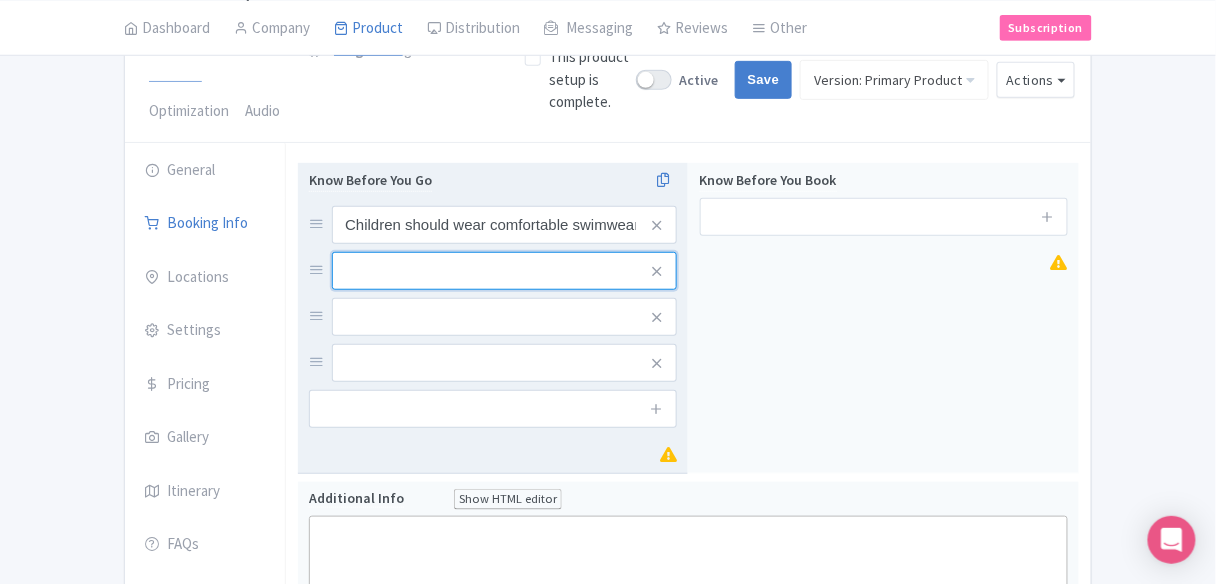 click at bounding box center [504, 225] 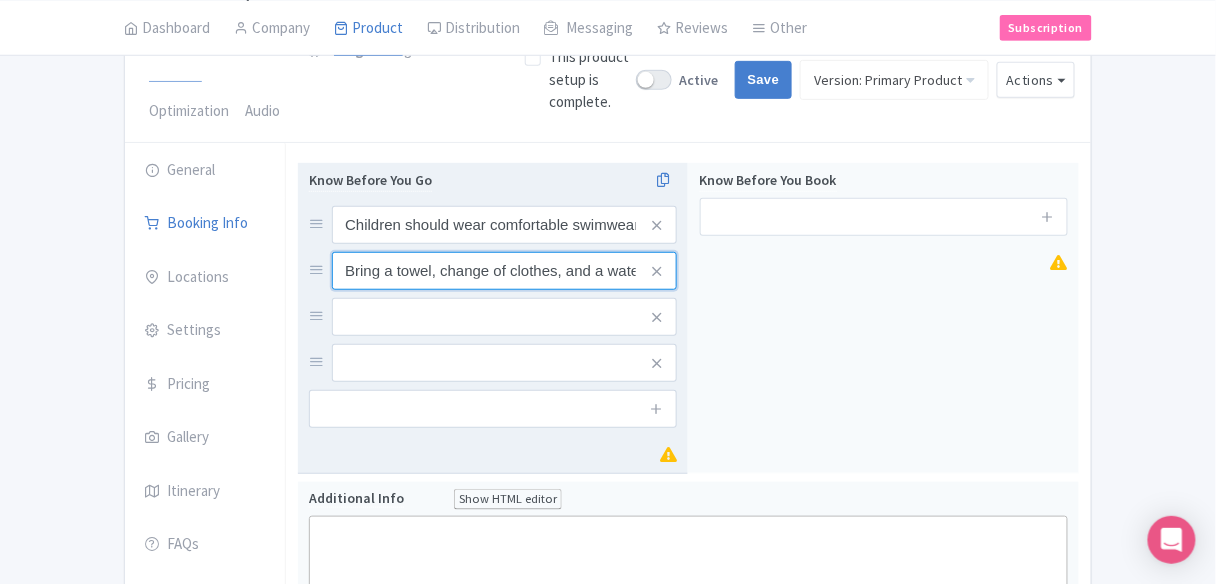 scroll, scrollTop: 0, scrollLeft: 48, axis: horizontal 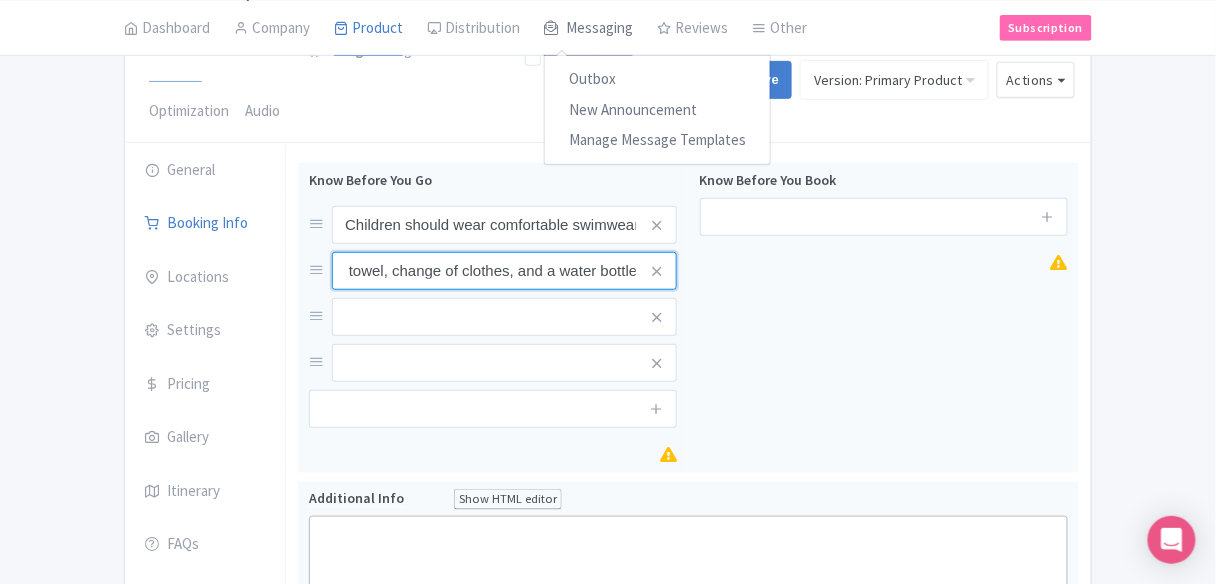type on "Bring a towel, change of clothes, and a water bottle" 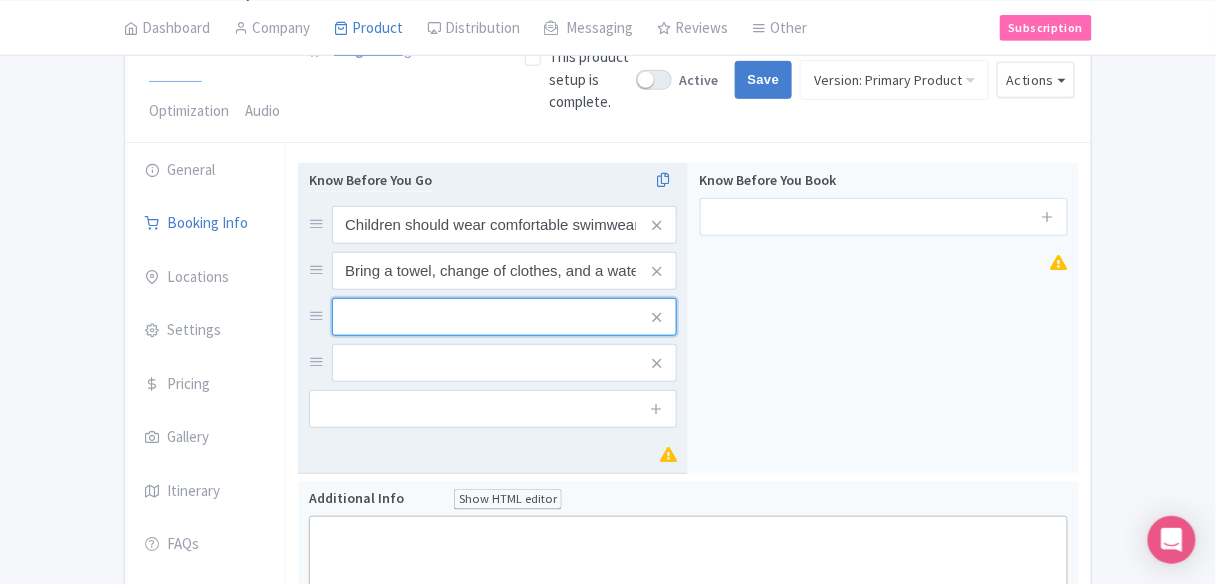 click at bounding box center [504, 225] 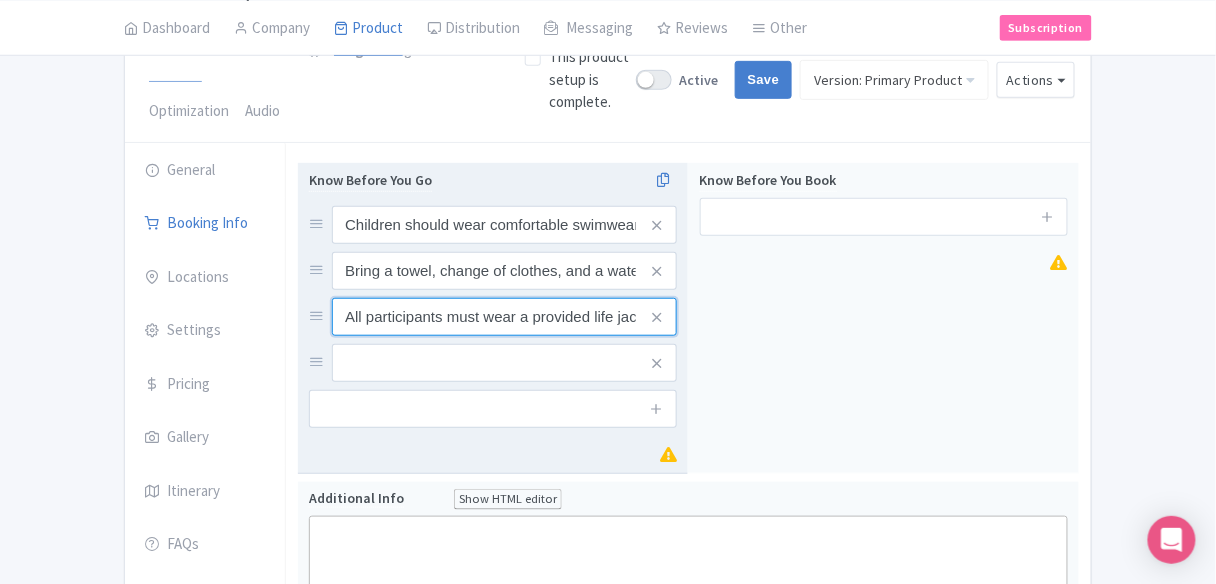 scroll, scrollTop: 0, scrollLeft: 96, axis: horizontal 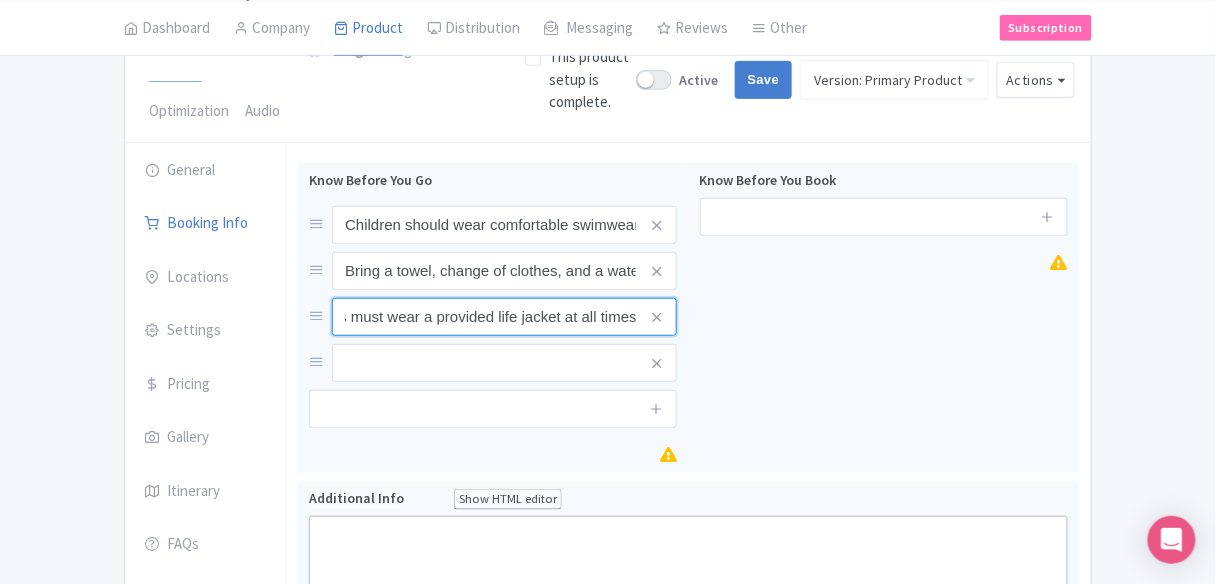 type on "All participants must wear a provided life jacket at all times" 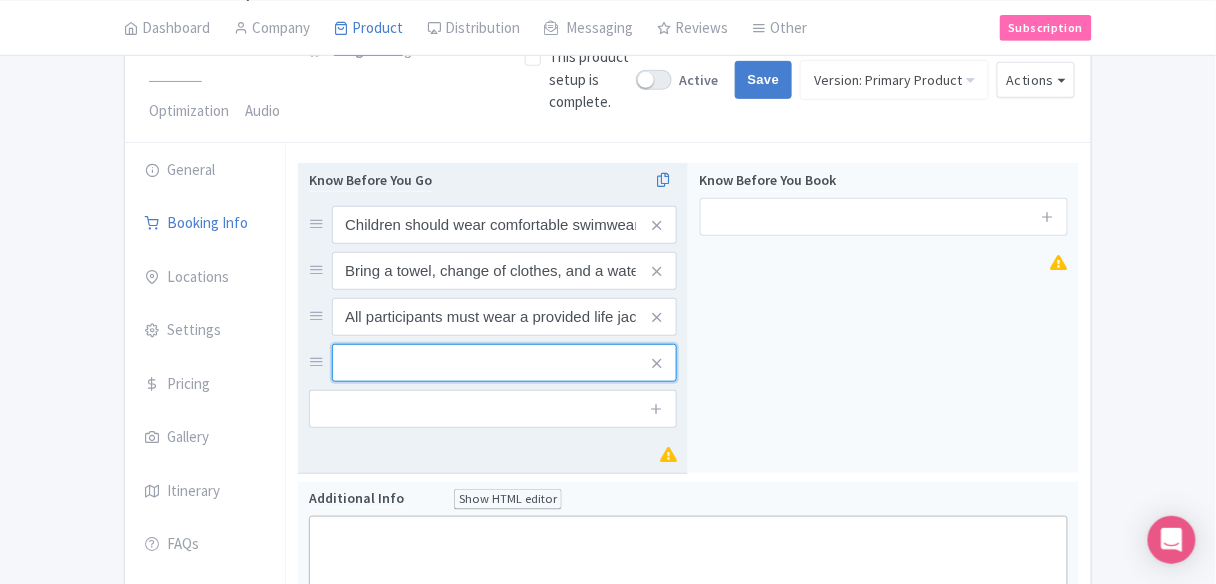 click at bounding box center (504, 225) 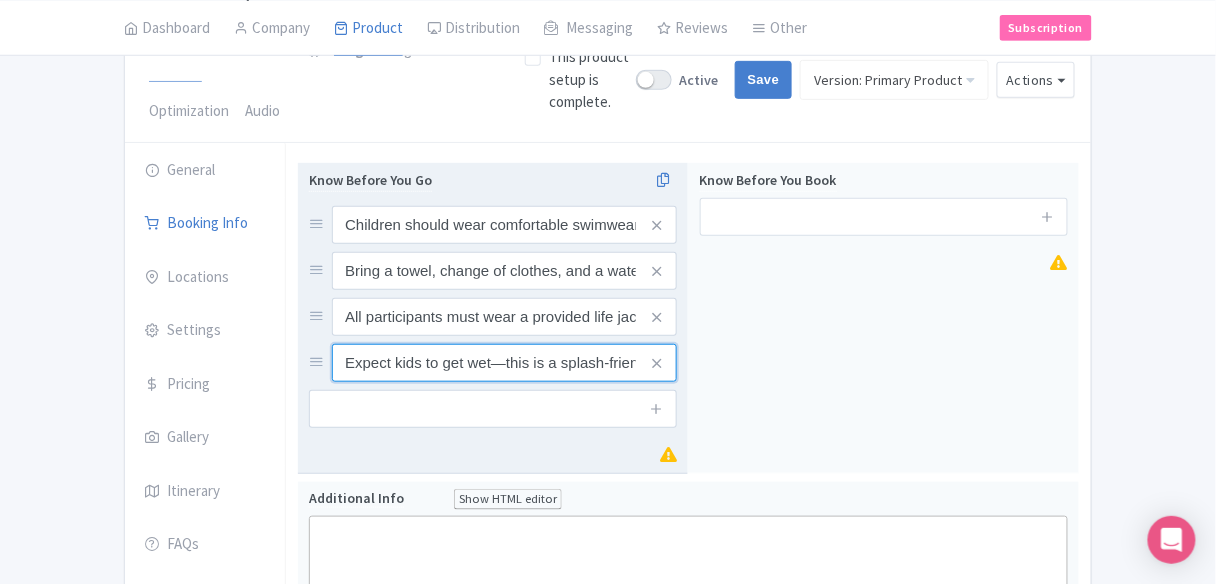 scroll, scrollTop: 0, scrollLeft: 74, axis: horizontal 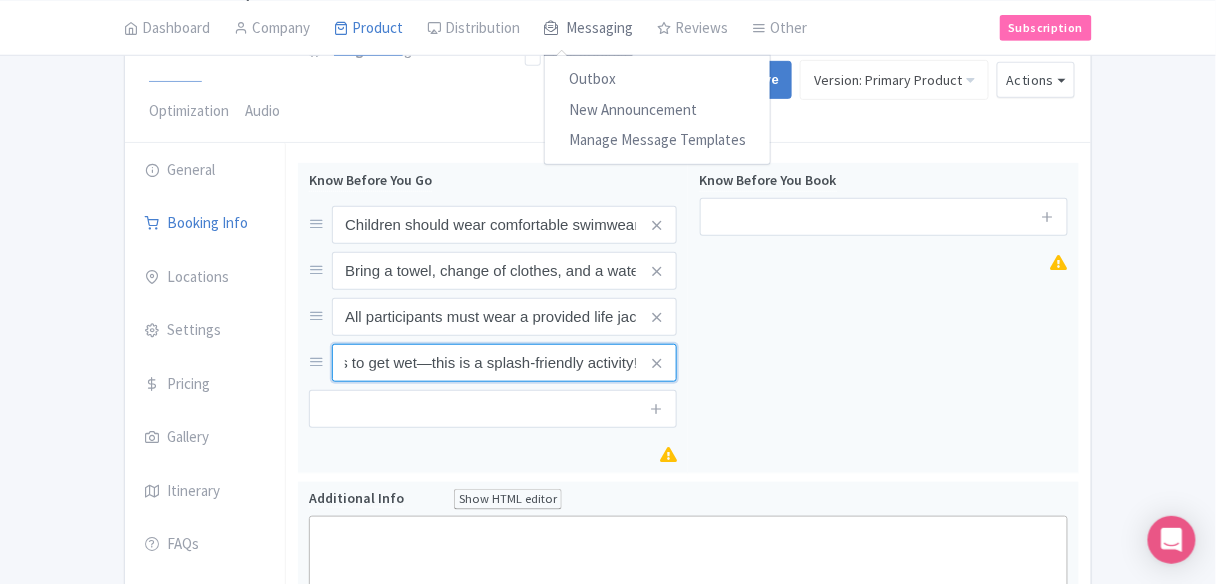 type on "Expect kids to get wet—this is a splash-friendly activity!" 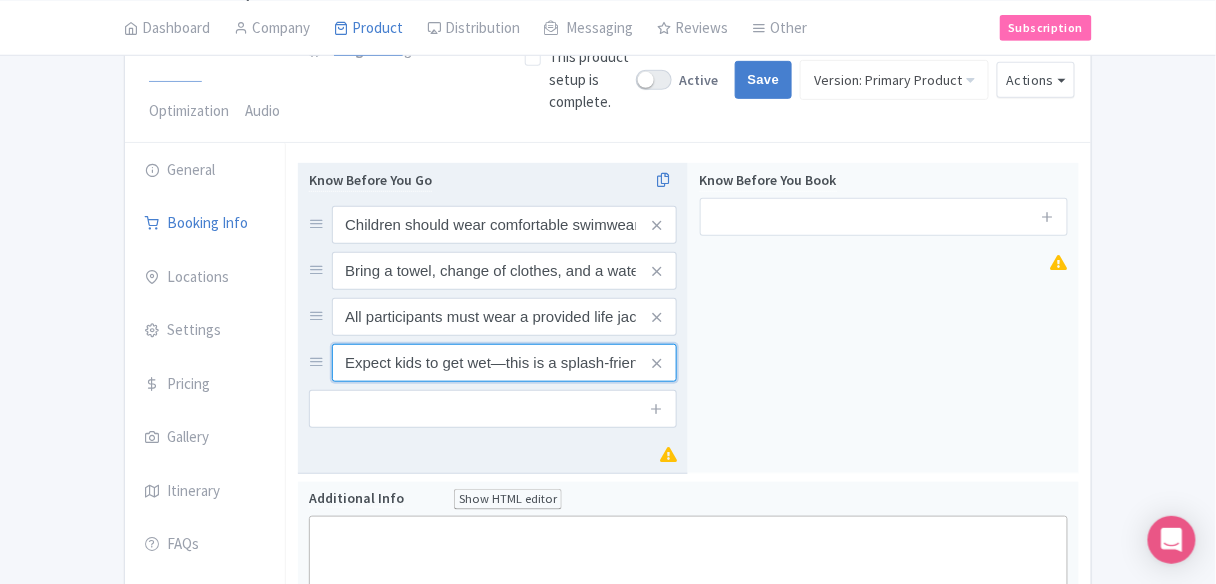 click on "Expect kids to get wet—this is a splash-friendly activity!" at bounding box center (504, 225) 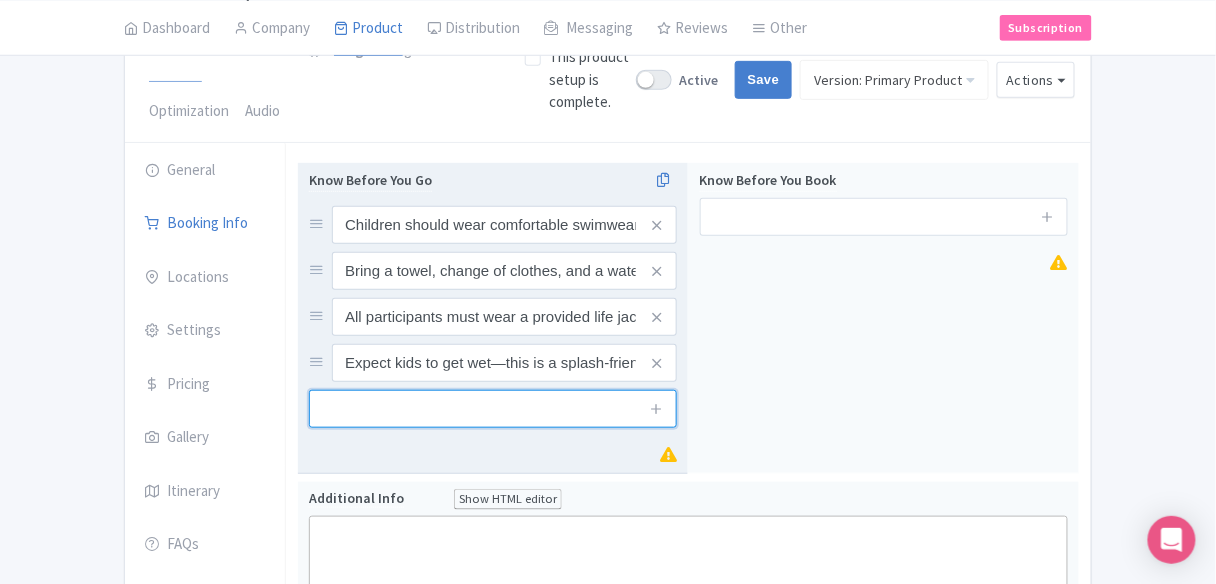 click at bounding box center (493, 409) 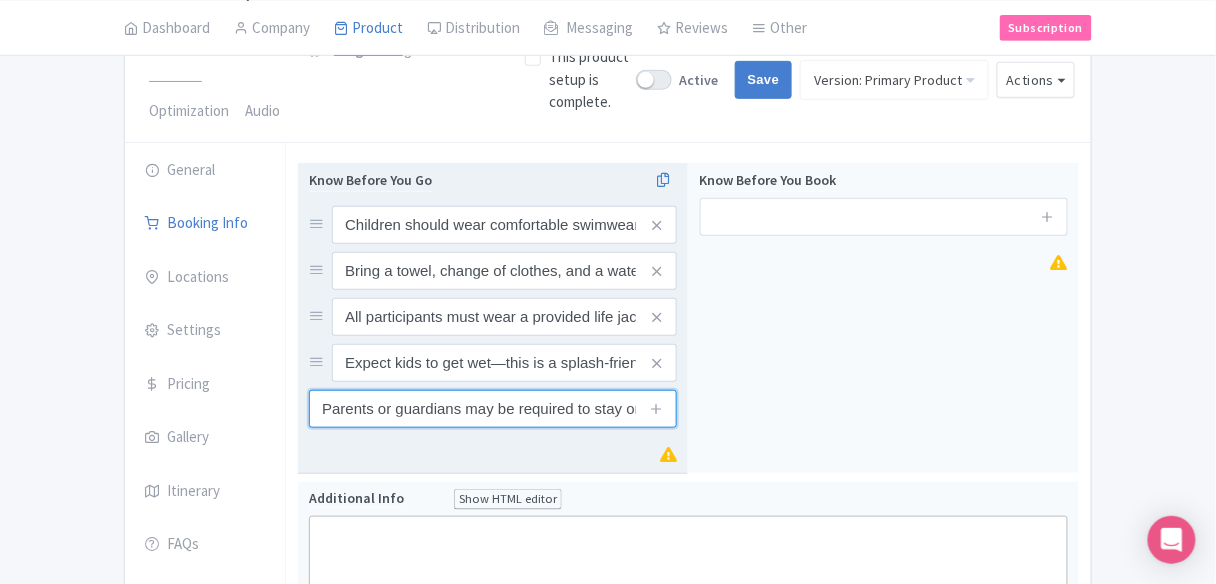 scroll, scrollTop: 0, scrollLeft: 160, axis: horizontal 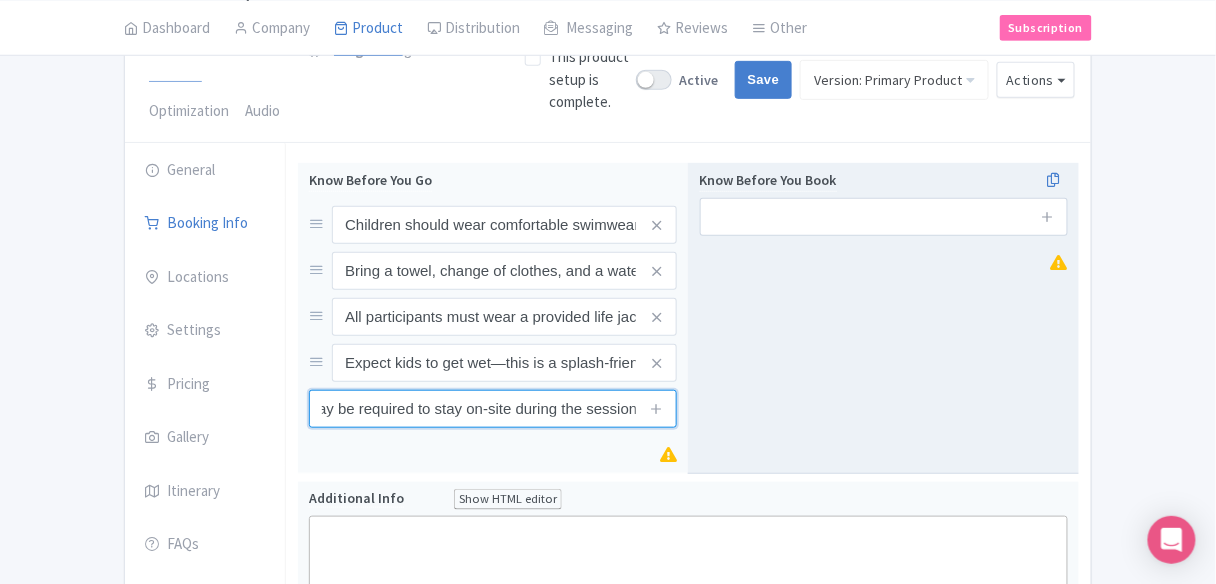 type on "Parents or guardians may be required to stay on-site during the session" 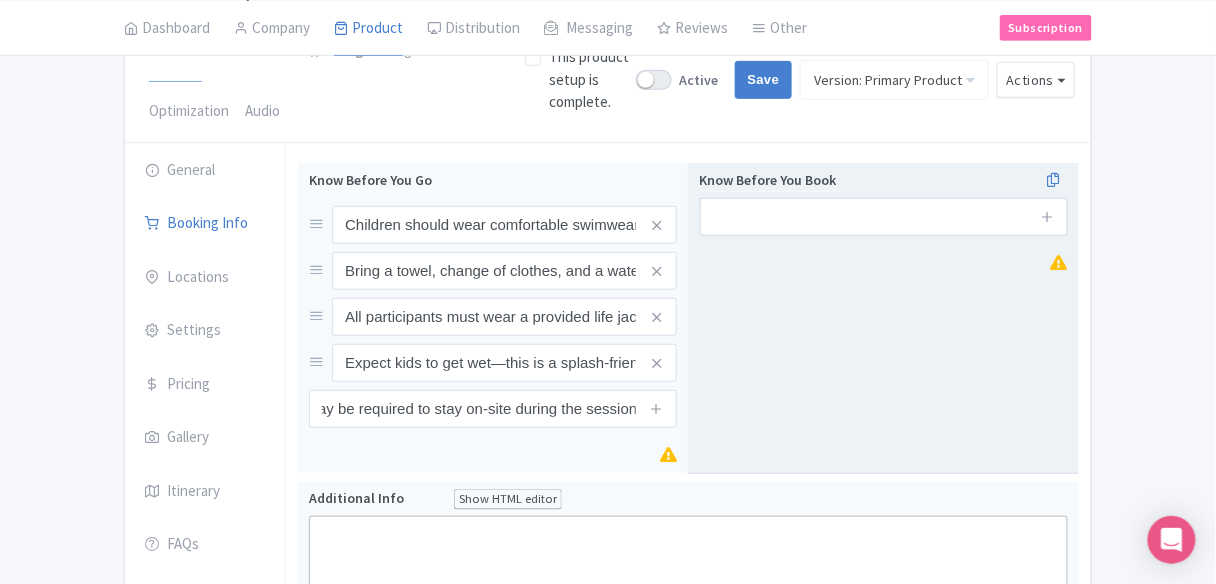 scroll, scrollTop: 0, scrollLeft: 0, axis: both 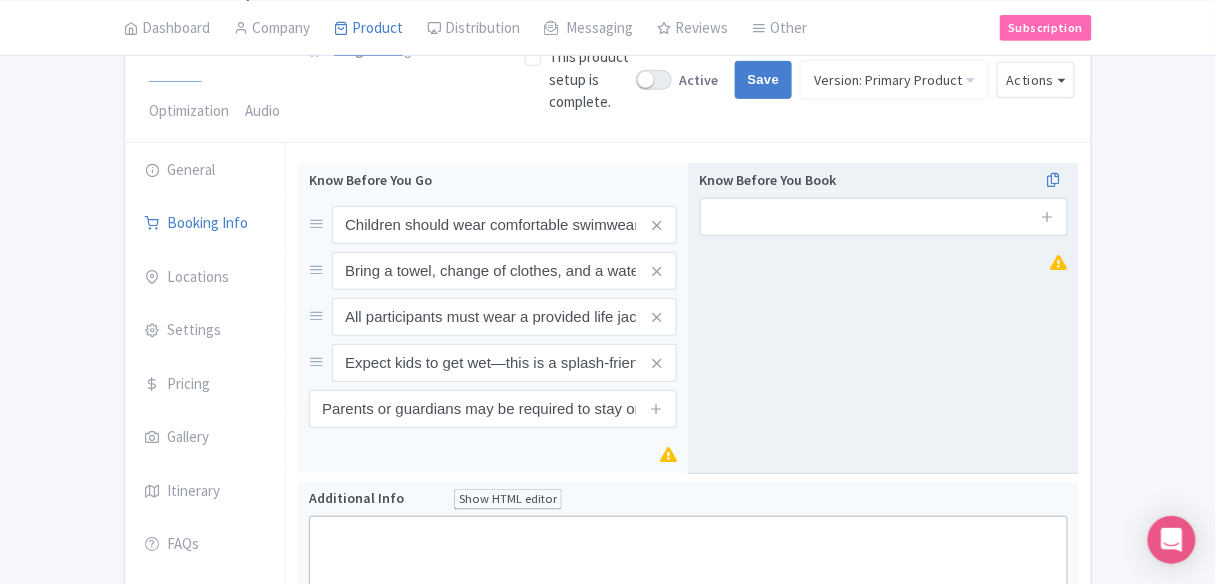 click on "Know Before You Book" at bounding box center [883, 318] 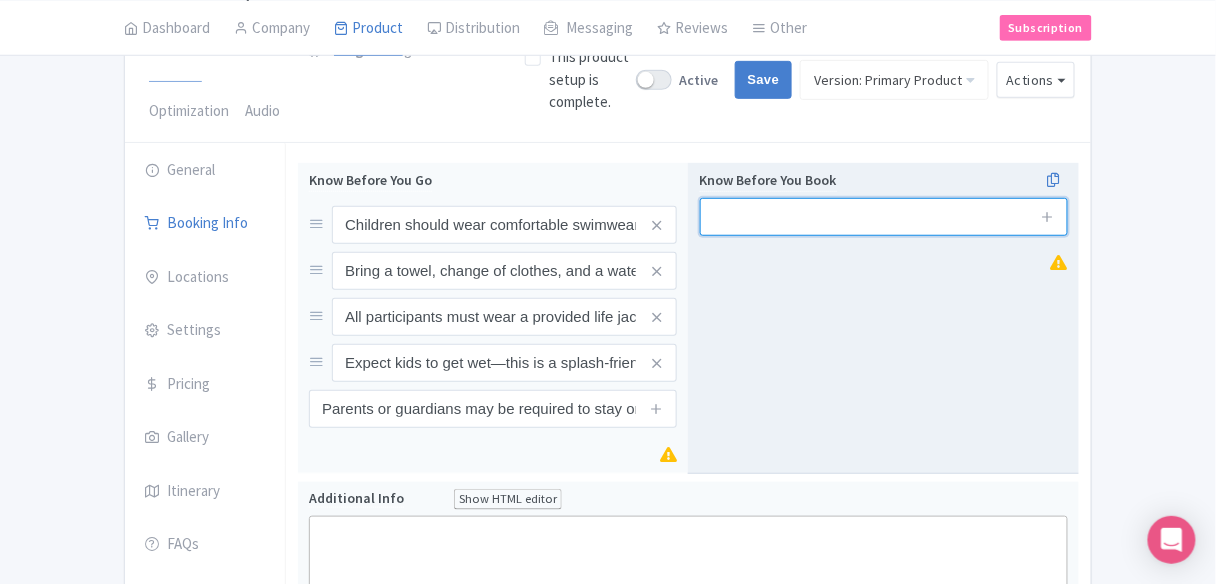 click at bounding box center (884, 217) 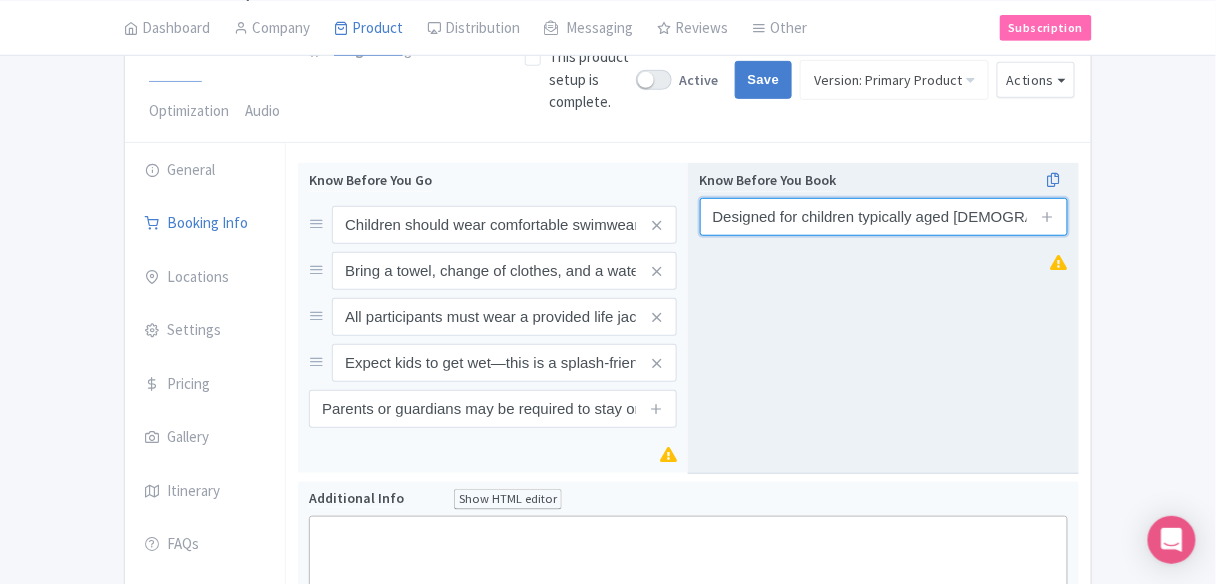scroll, scrollTop: 0, scrollLeft: 36, axis: horizontal 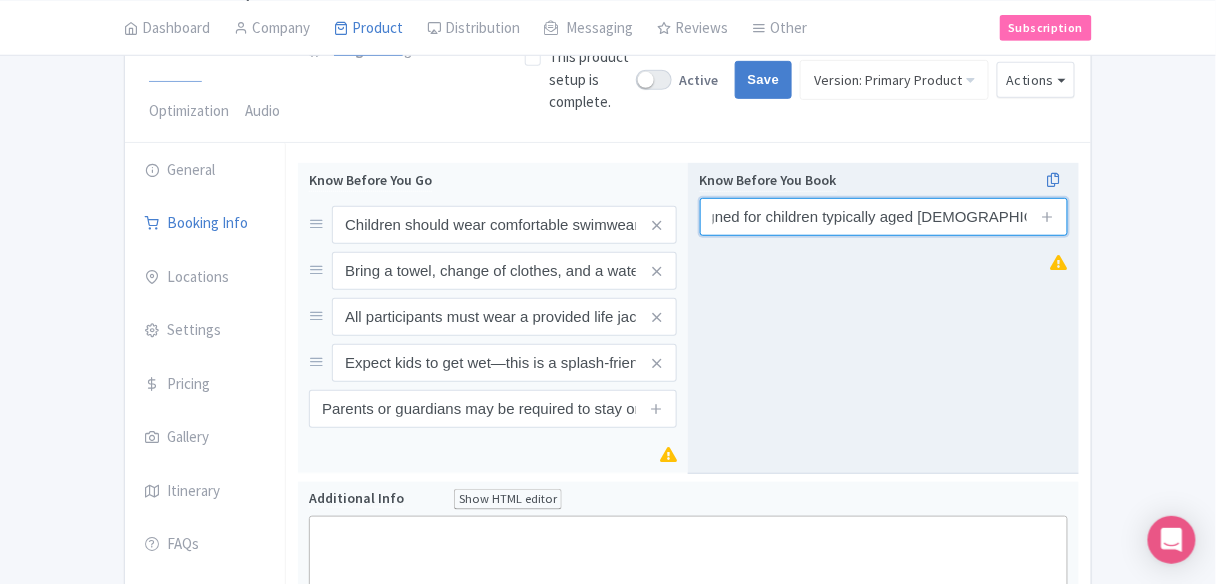 type on "Designed for children typically aged [DEMOGRAPHIC_DATA] years old" 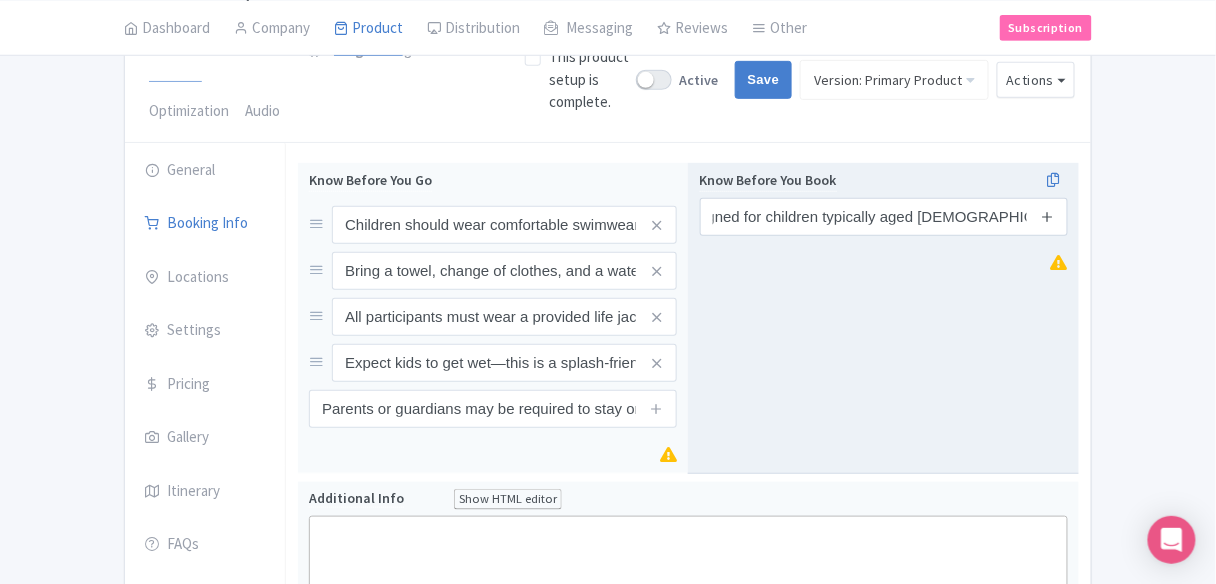click at bounding box center [1048, 217] 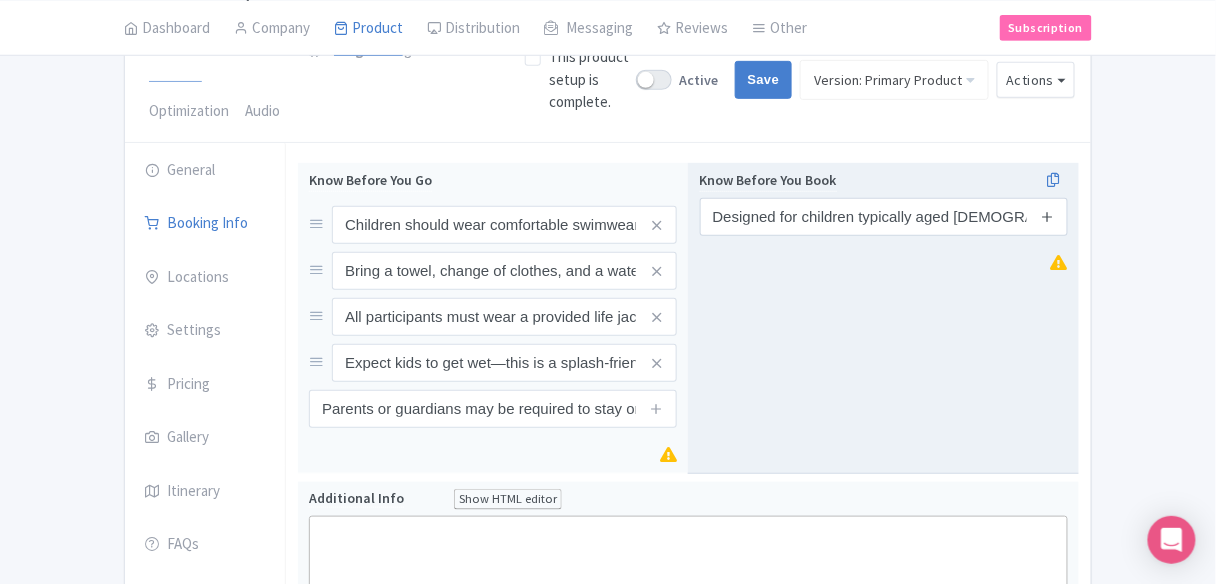 click at bounding box center [1047, 216] 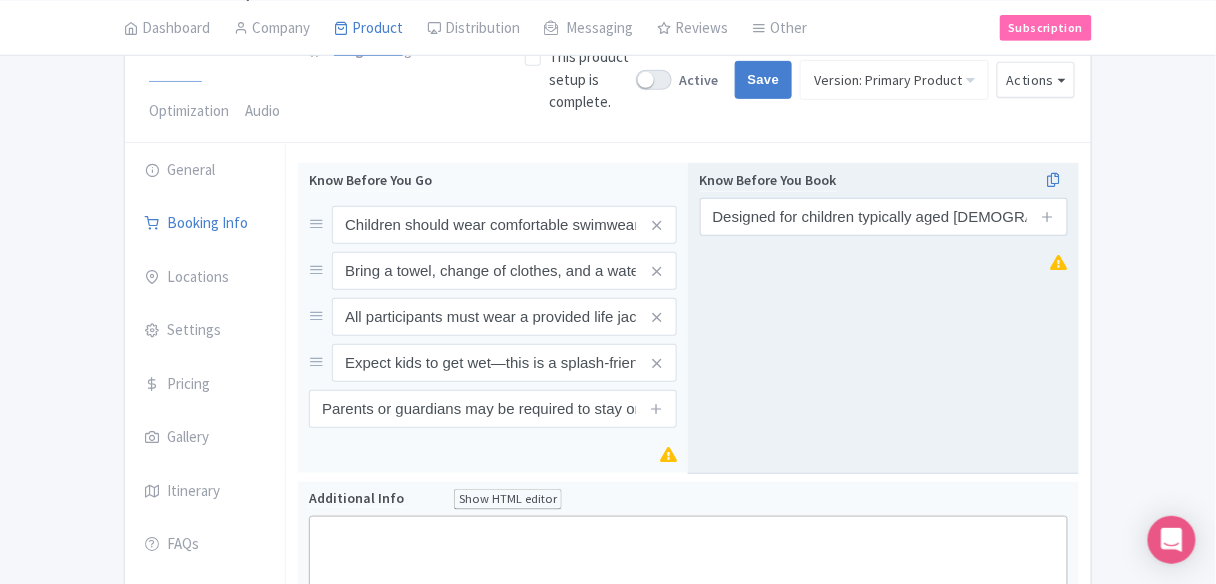 type 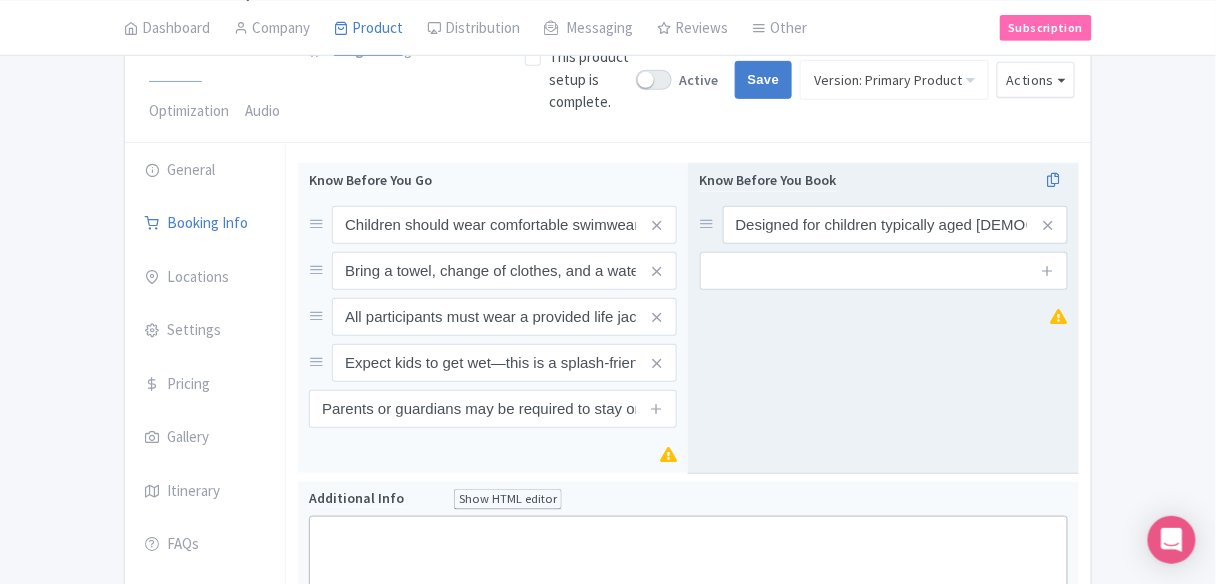 click at bounding box center (1048, 271) 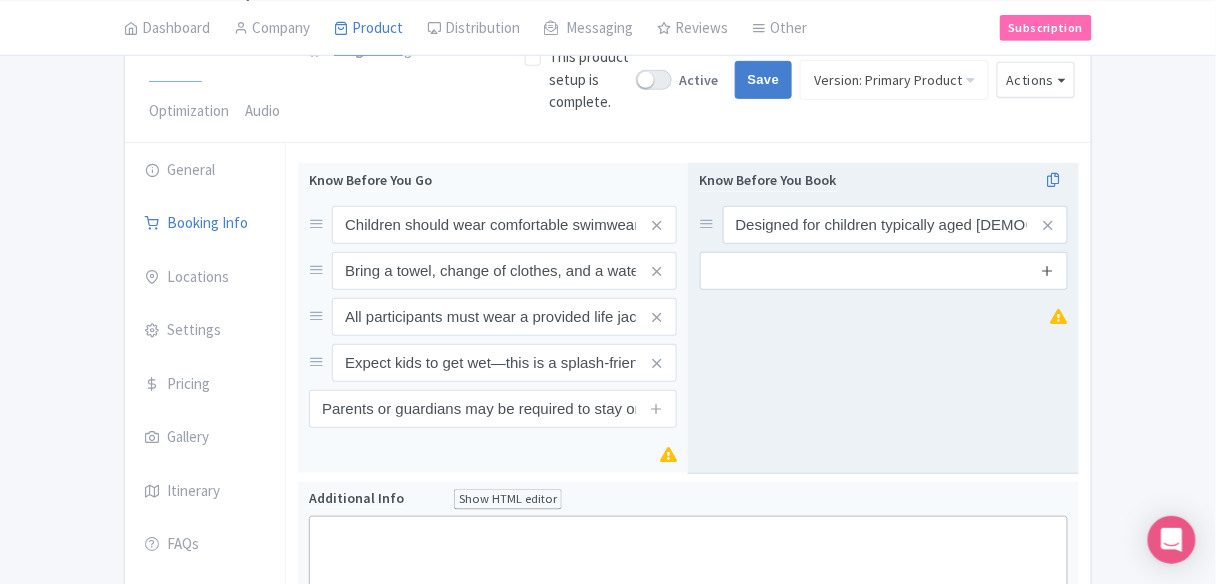 click at bounding box center (1047, 271) 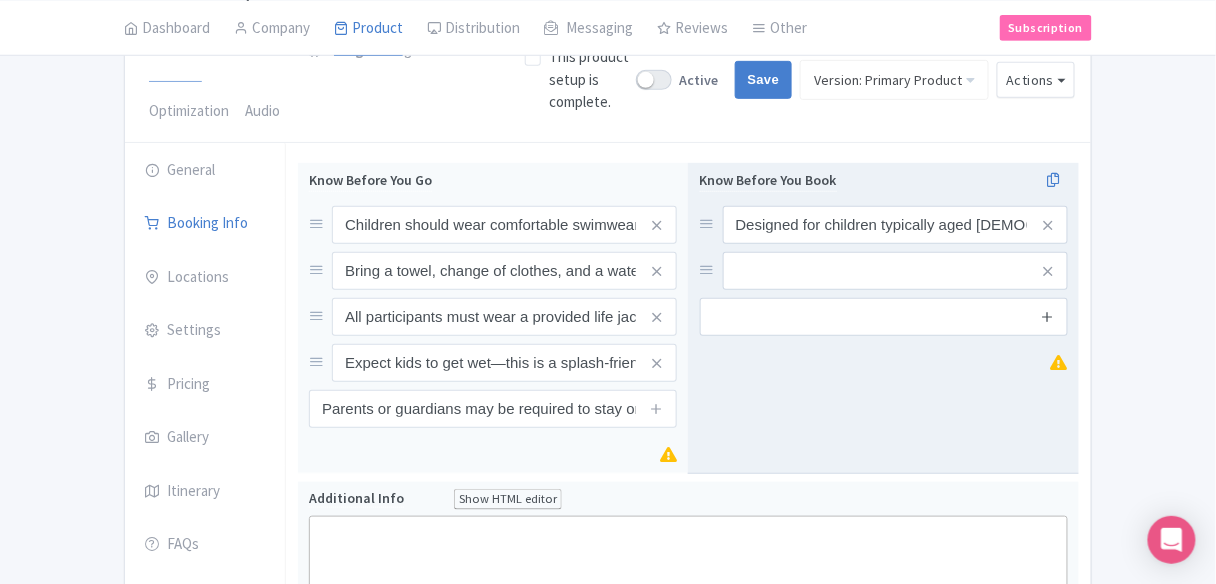 click at bounding box center [1047, 316] 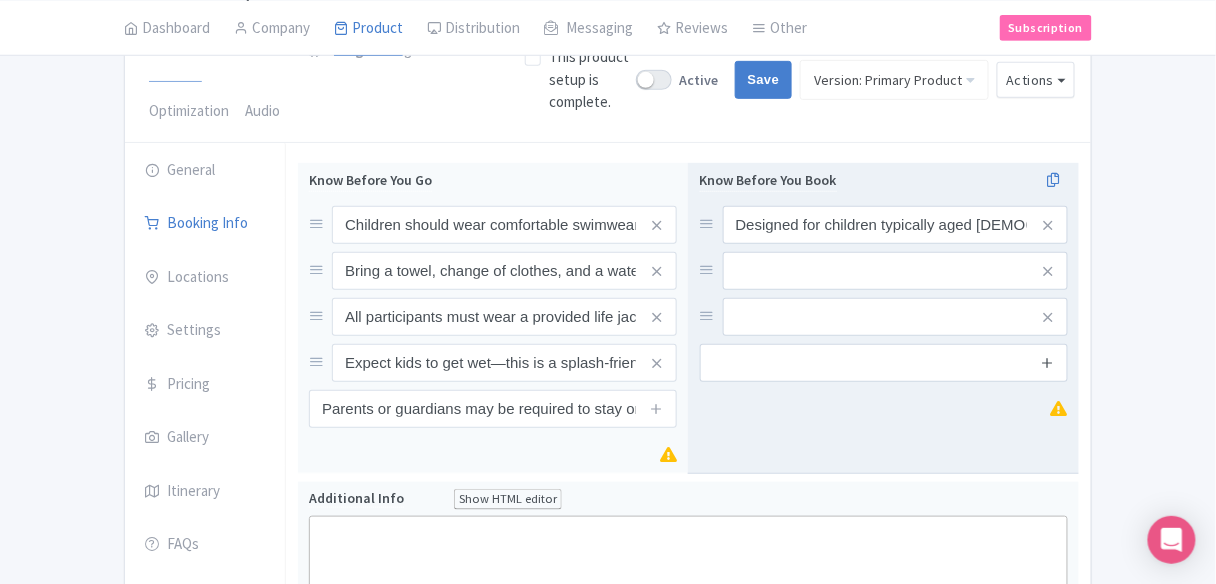 click at bounding box center (1047, 363) 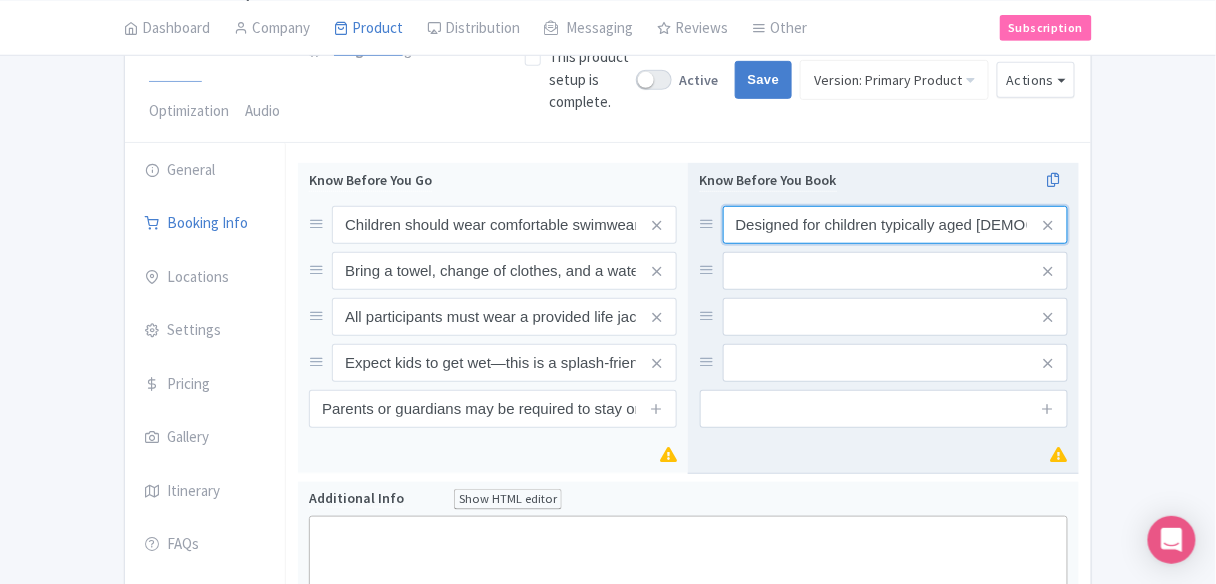 click on "Designed for children typically aged [DEMOGRAPHIC_DATA] years old" at bounding box center [895, 225] 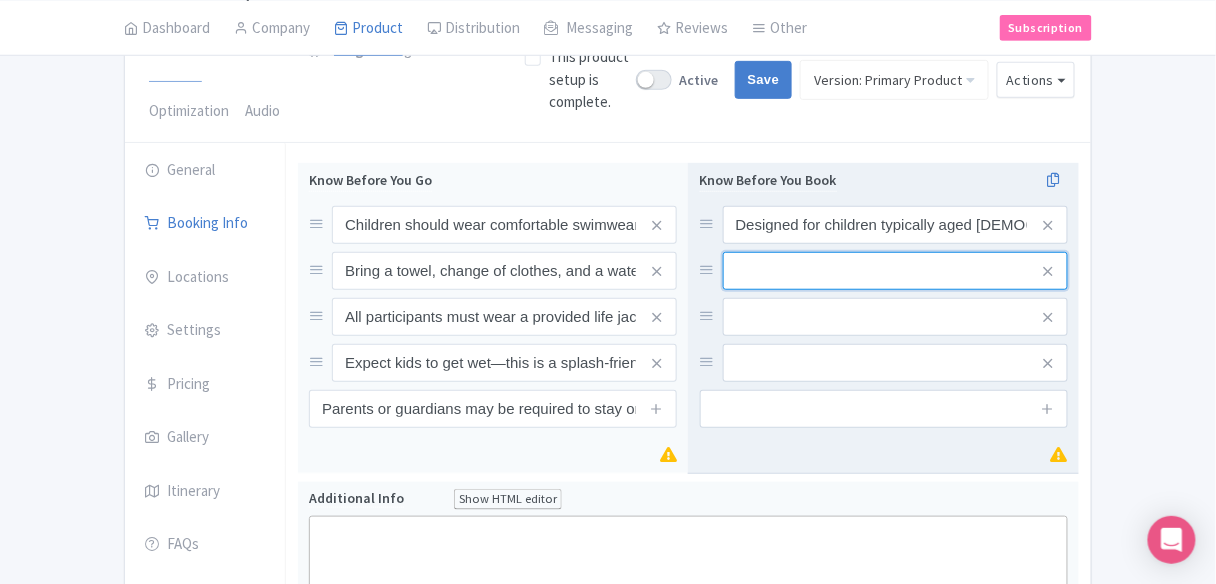click at bounding box center (895, 225) 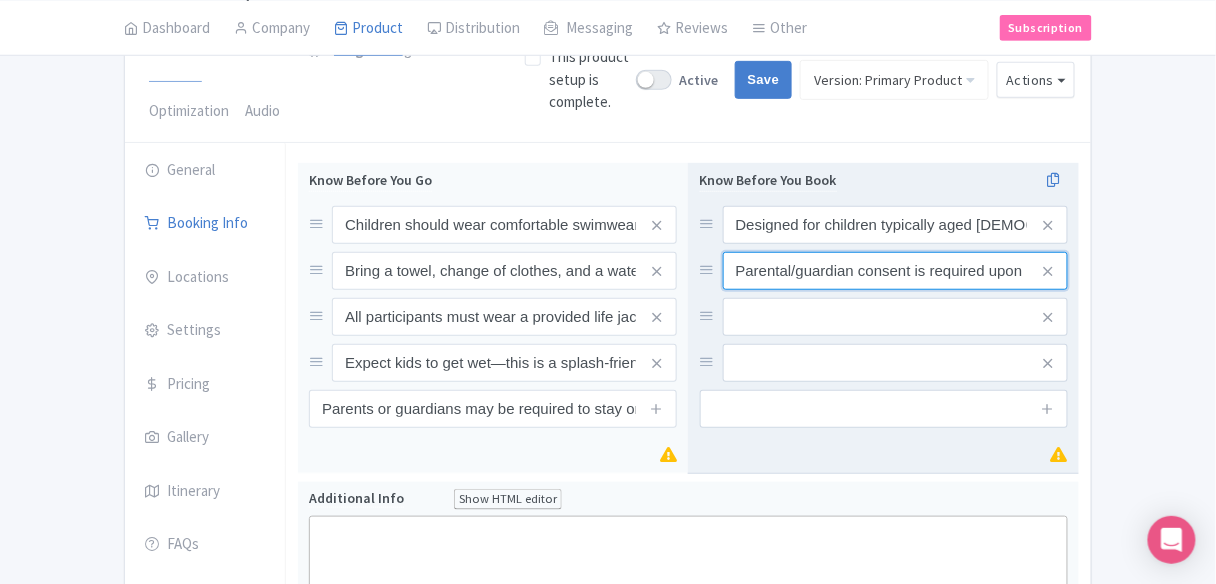 scroll, scrollTop: 0, scrollLeft: 134, axis: horizontal 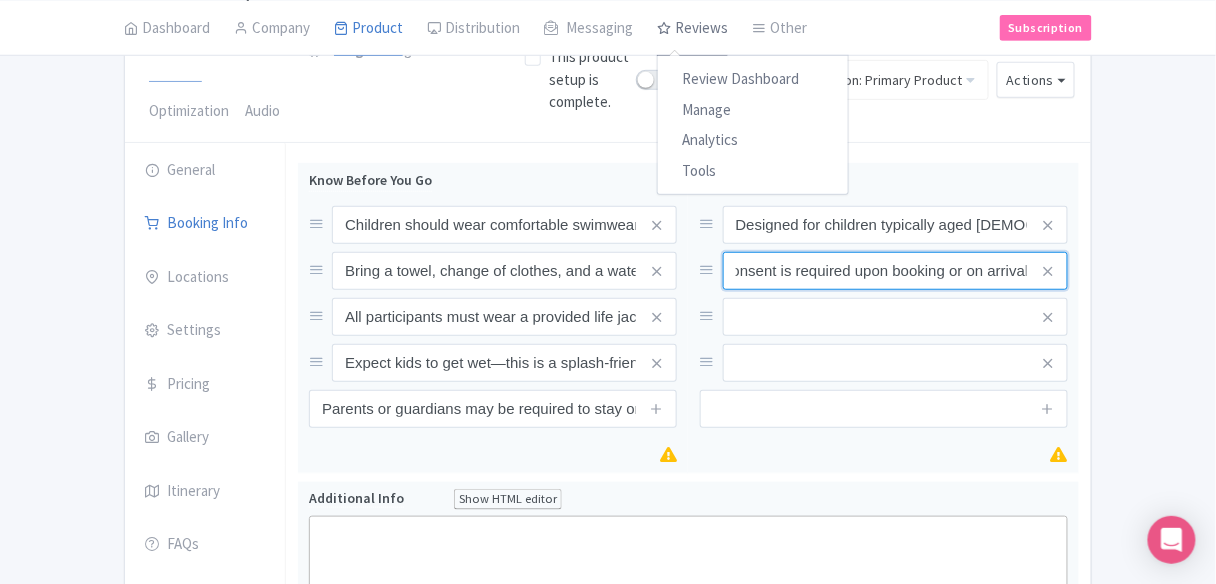 type on "Parental/guardian consent is required upon booking or on arrival" 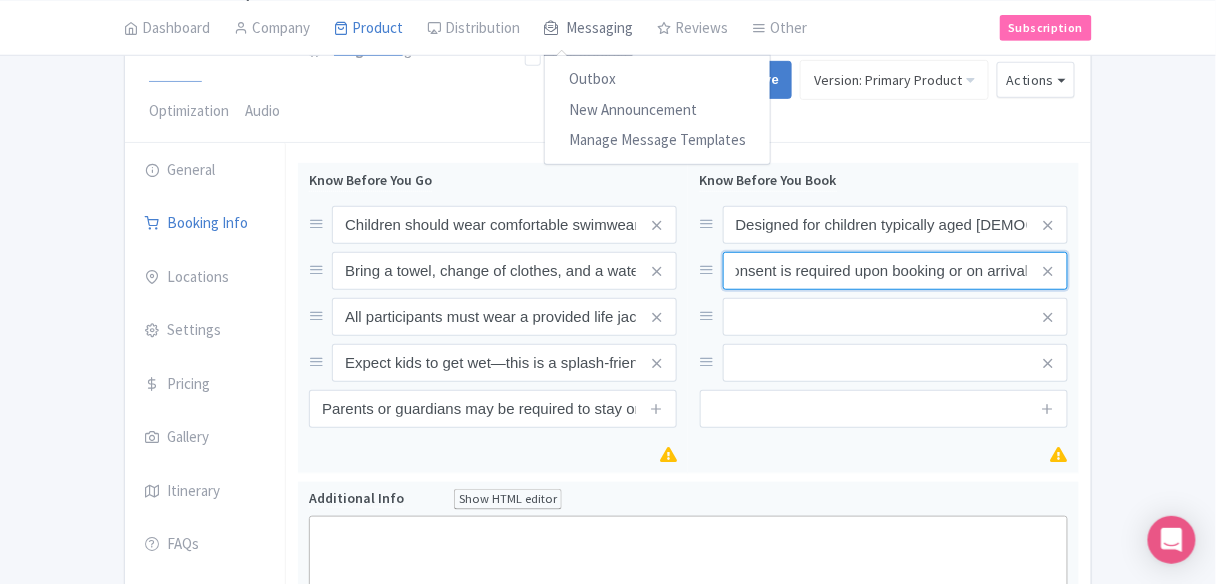 scroll, scrollTop: 0, scrollLeft: 0, axis: both 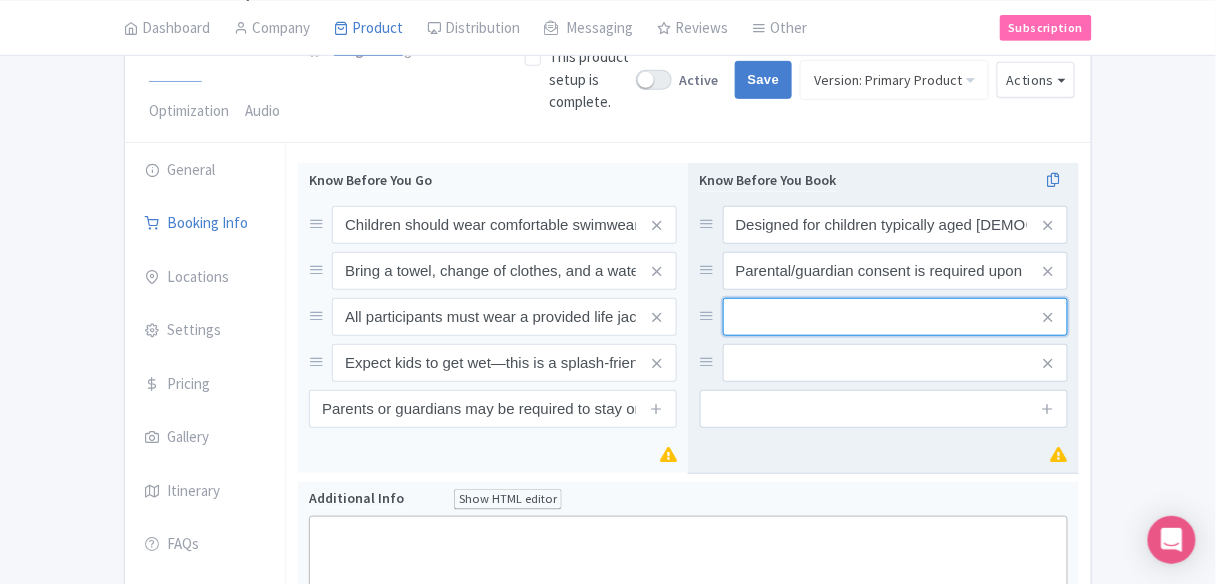 click at bounding box center [895, 225] 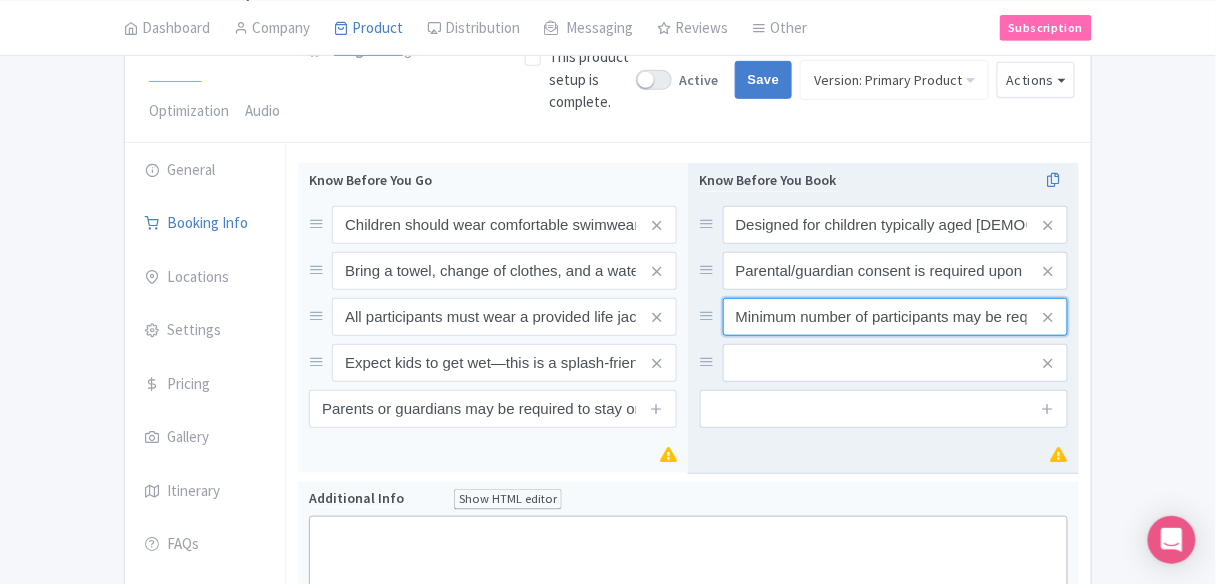 scroll, scrollTop: 0, scrollLeft: 177, axis: horizontal 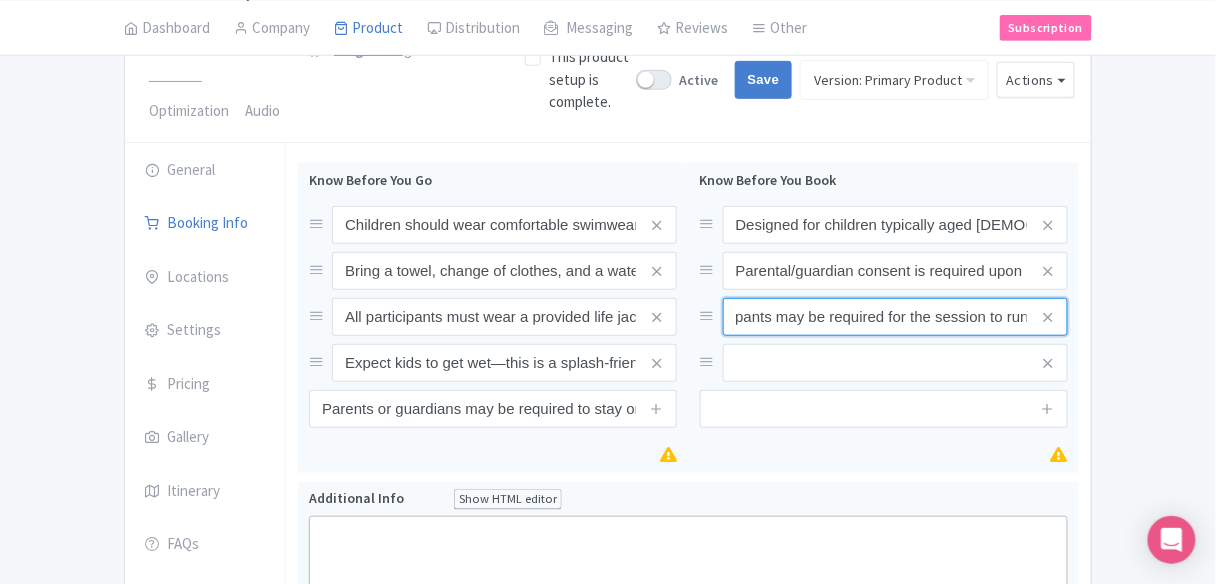 type on "Minimum number of participants may be required for the session to run" 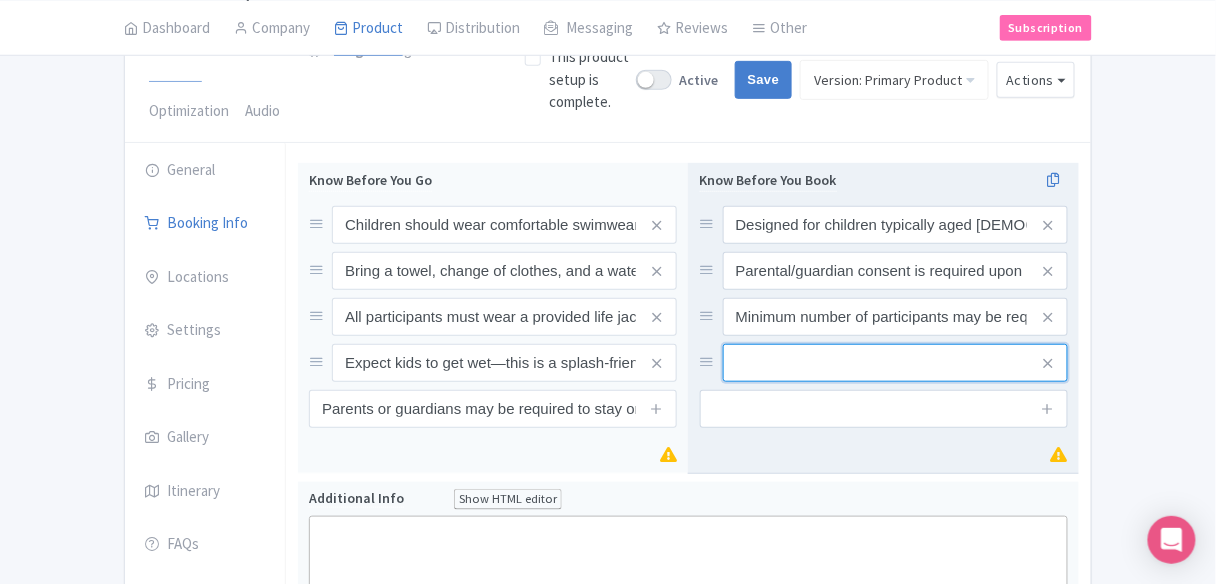 click at bounding box center [895, 225] 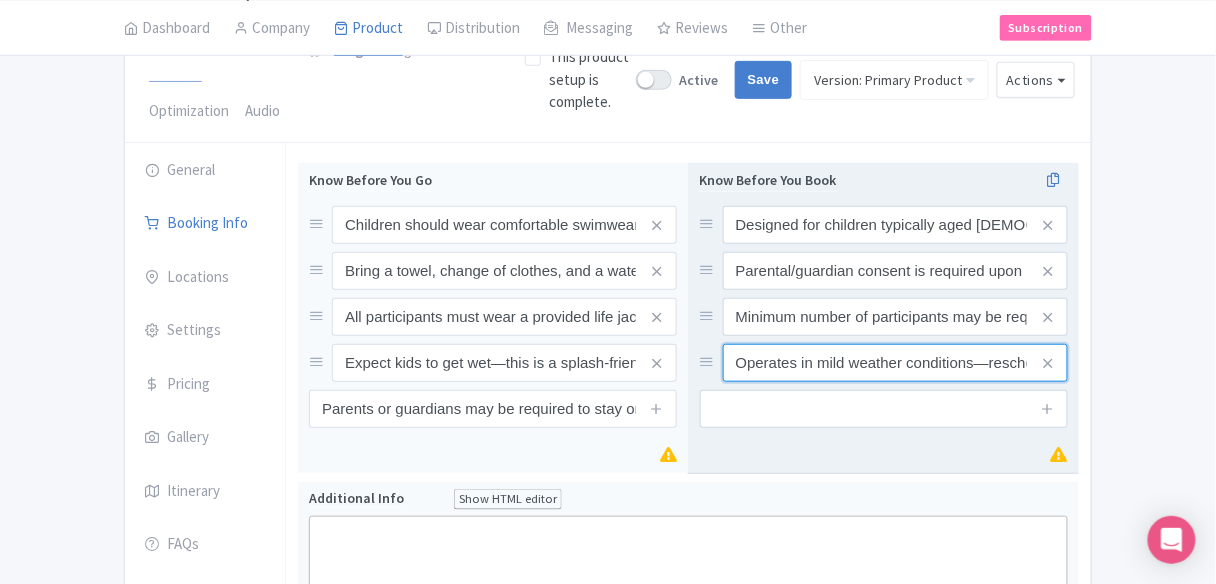 scroll, scrollTop: 0, scrollLeft: 353, axis: horizontal 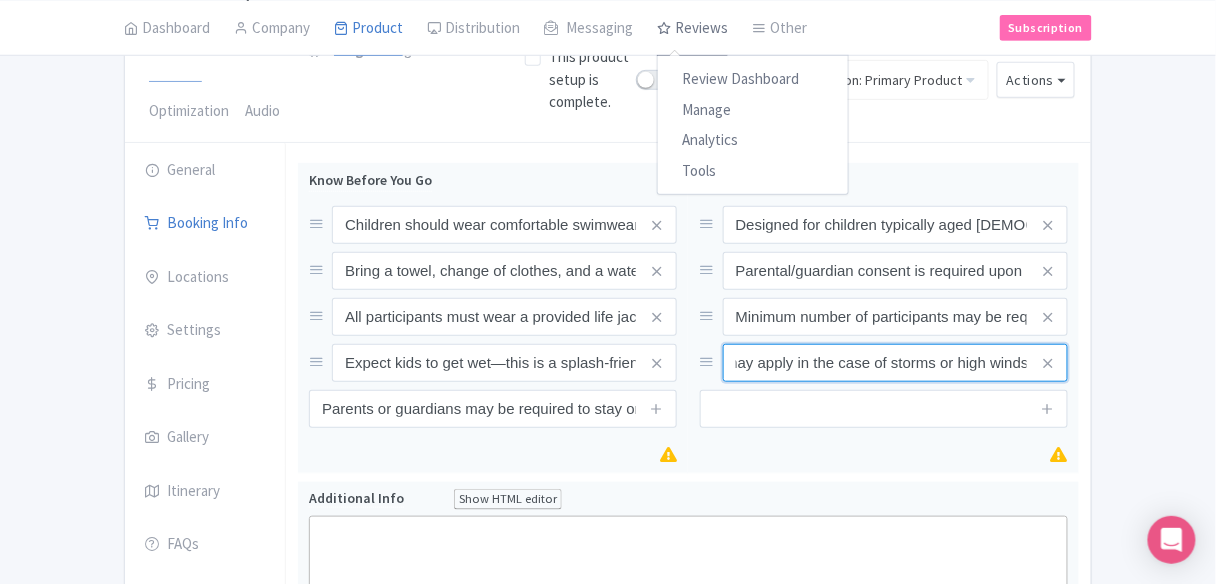 type on "Operates in mild weather conditions—rescheduling may apply in the case of storms or high winds" 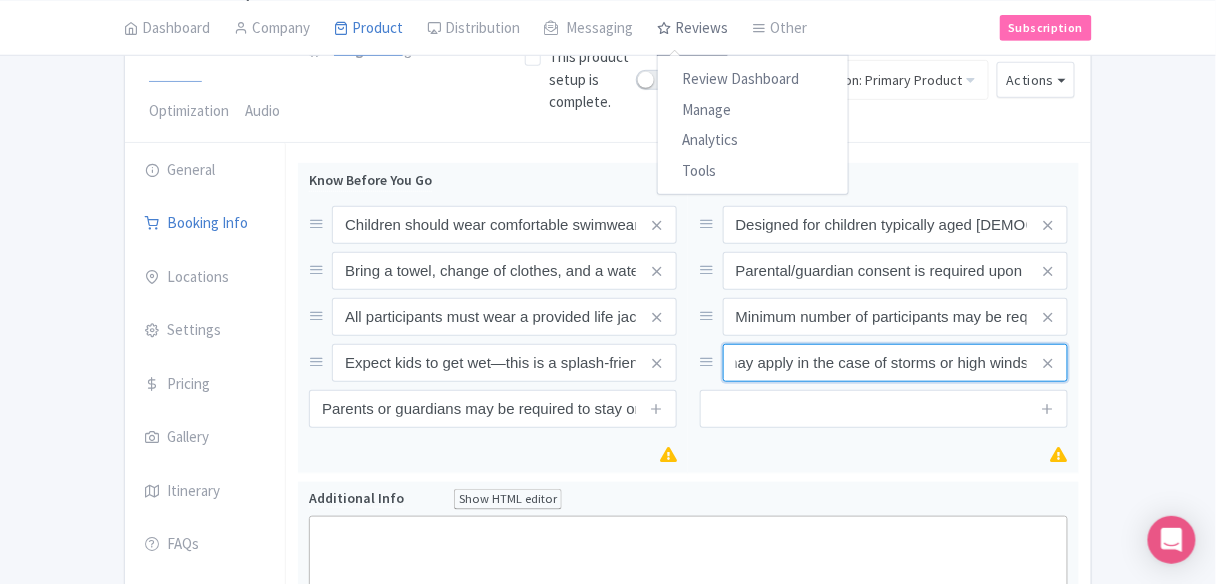 scroll, scrollTop: 0, scrollLeft: 0, axis: both 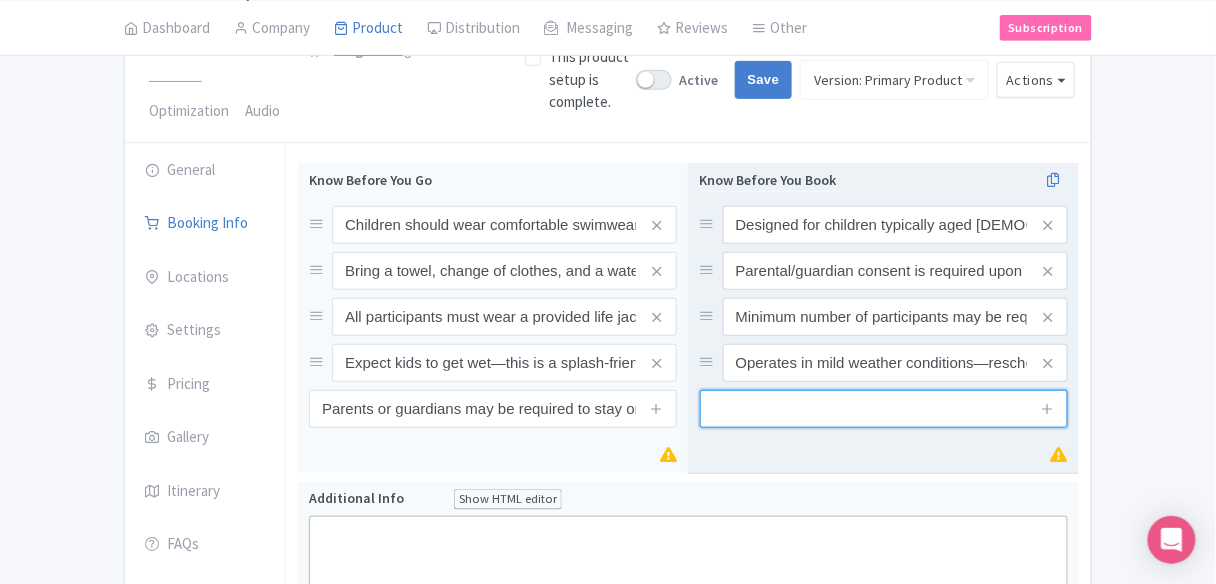 click at bounding box center [884, 409] 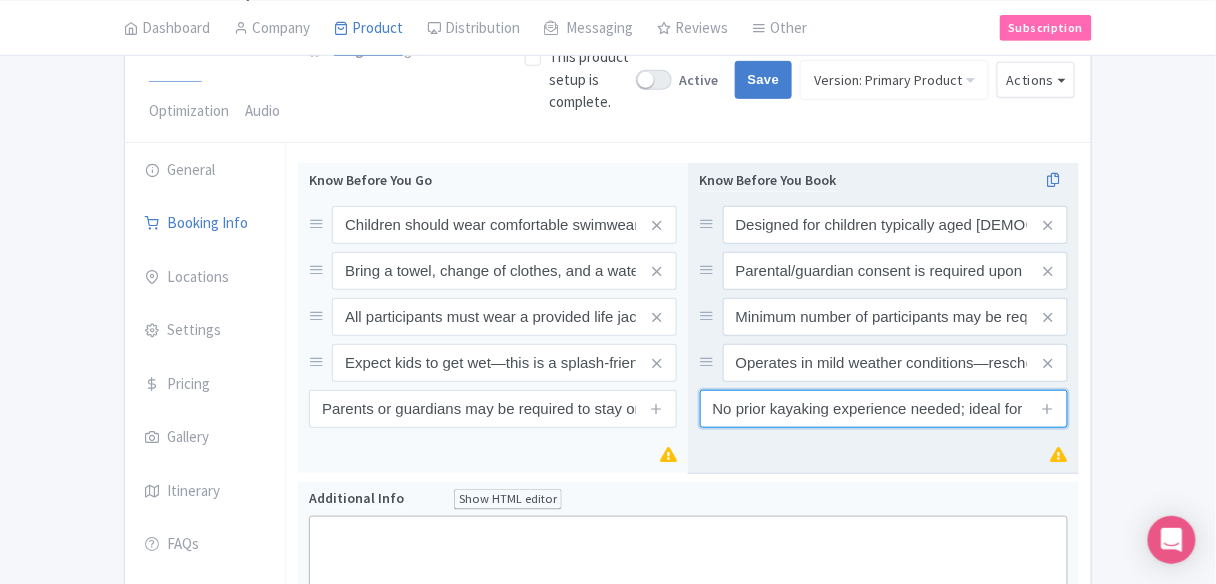 scroll, scrollTop: 0, scrollLeft: 64, axis: horizontal 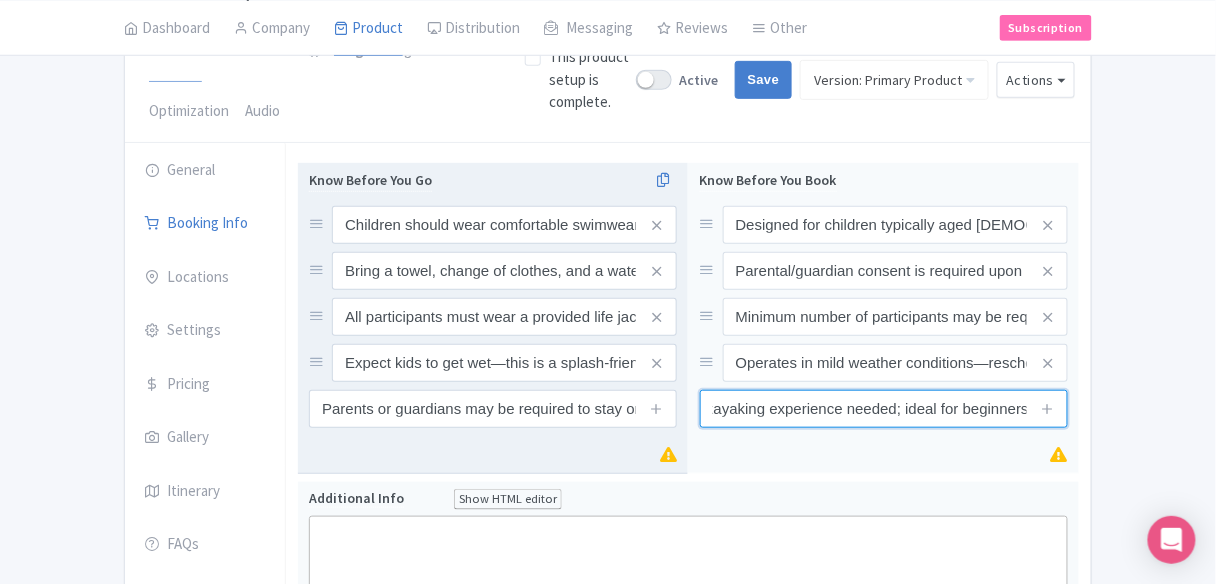 type on "No prior kayaking experience needed; ideal for beginners" 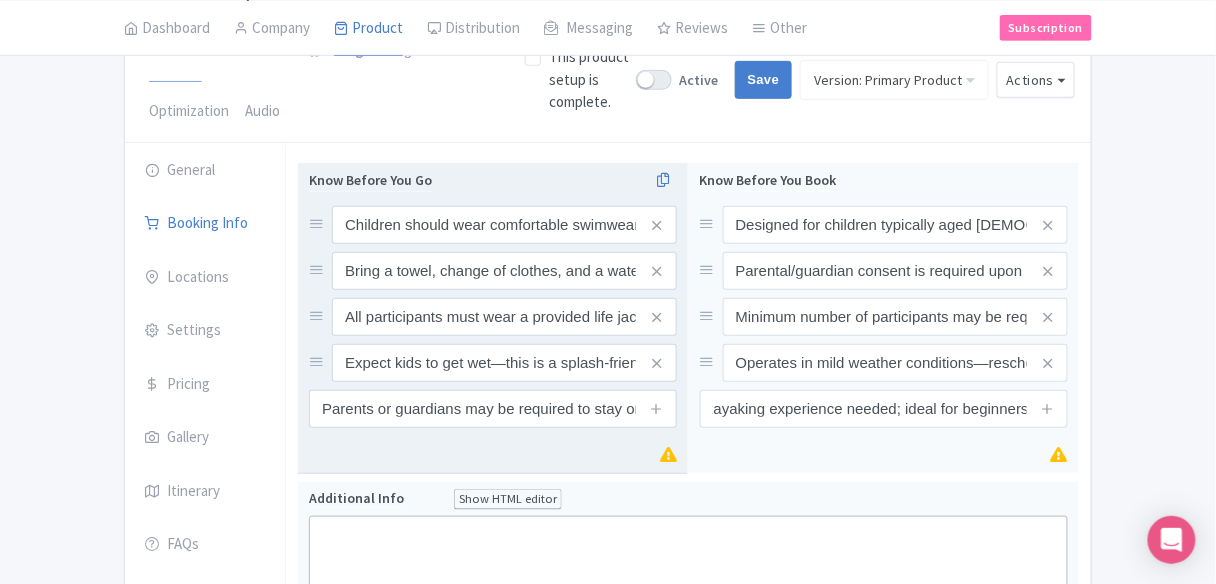 scroll, scrollTop: 0, scrollLeft: 0, axis: both 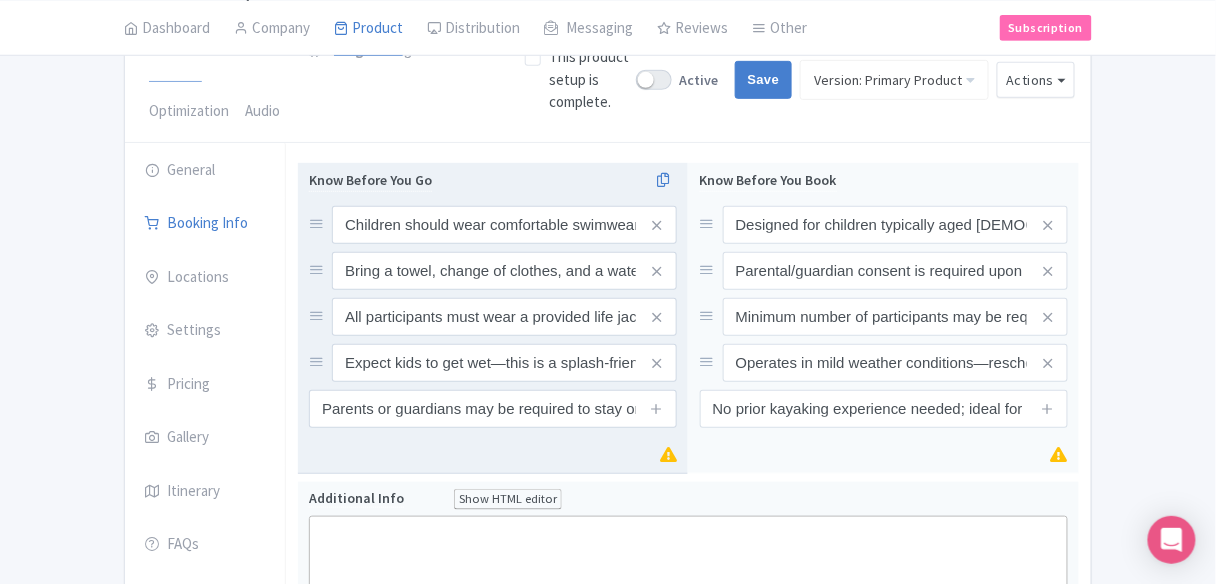 click on "Know Before You Go Children should wear comfortable swimwear, hat, and reef-safe sunscreen Bring a towel, change of clothes, and a water bottle All participants must wear a provided life jacket at all times Expect kids to get wet—this is a splash-friendly activity! Parents or guardians may be required to stay on-site during the session" at bounding box center [493, 318] 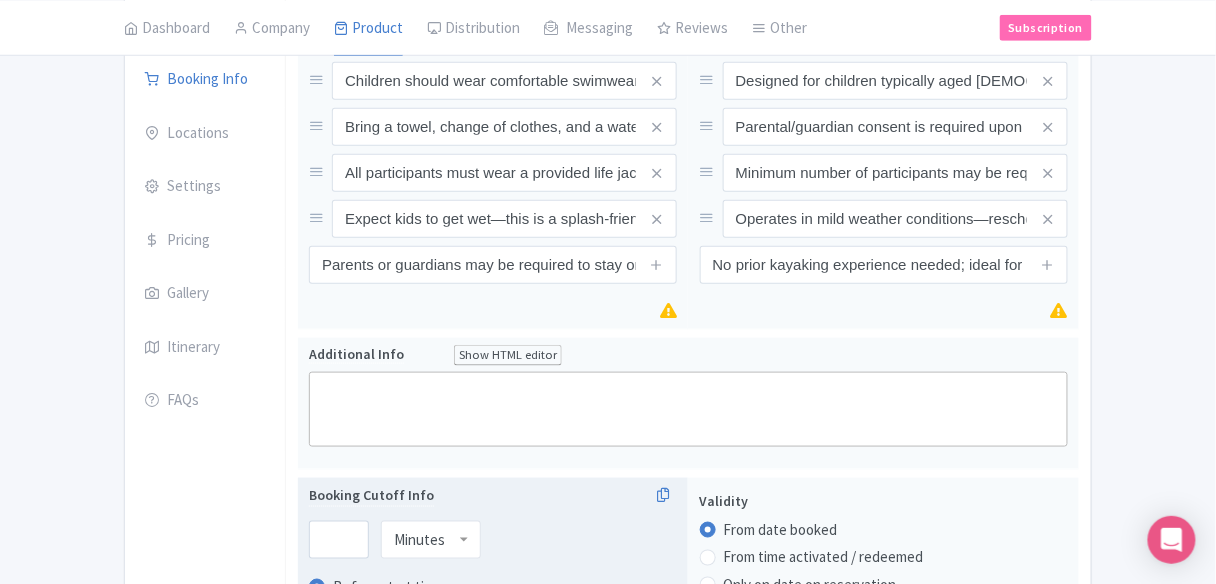 scroll, scrollTop: 533, scrollLeft: 0, axis: vertical 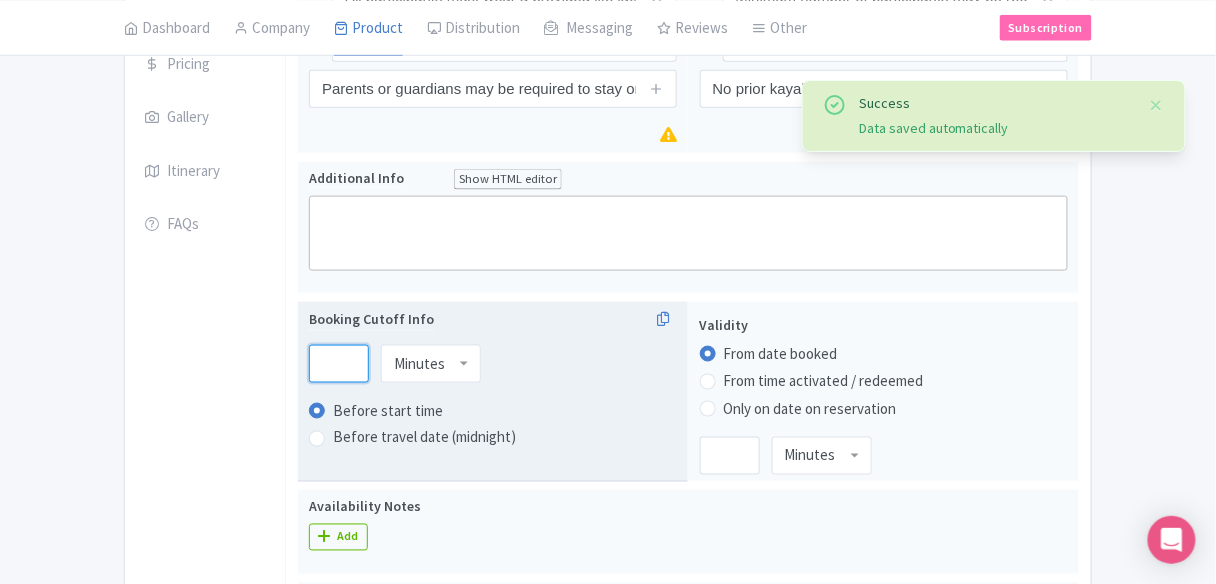 click at bounding box center [339, 364] 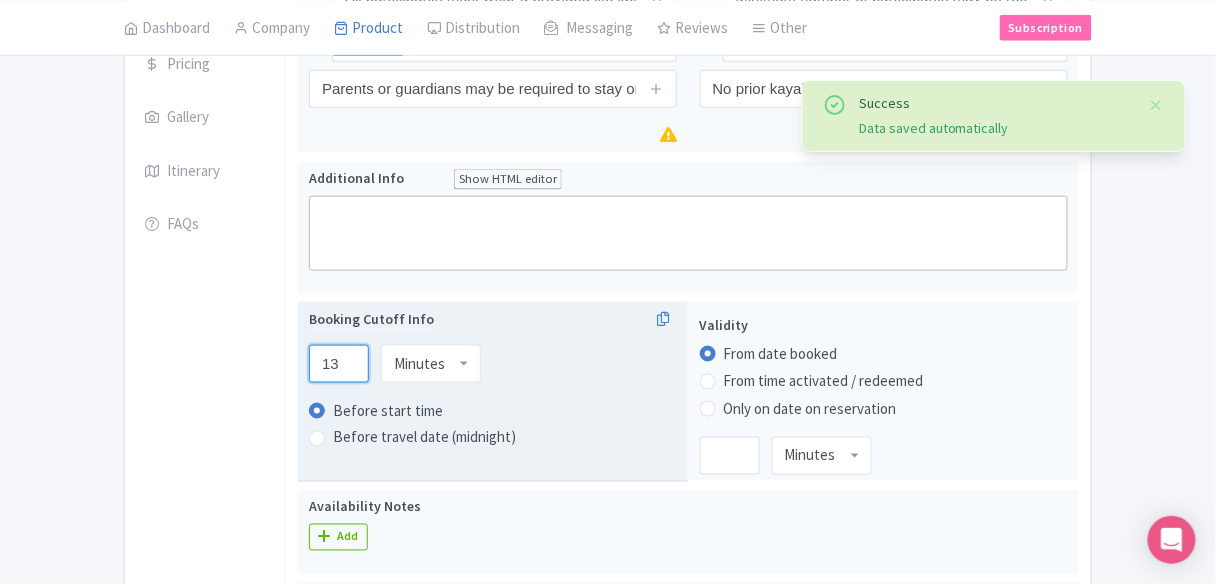 type on "1" 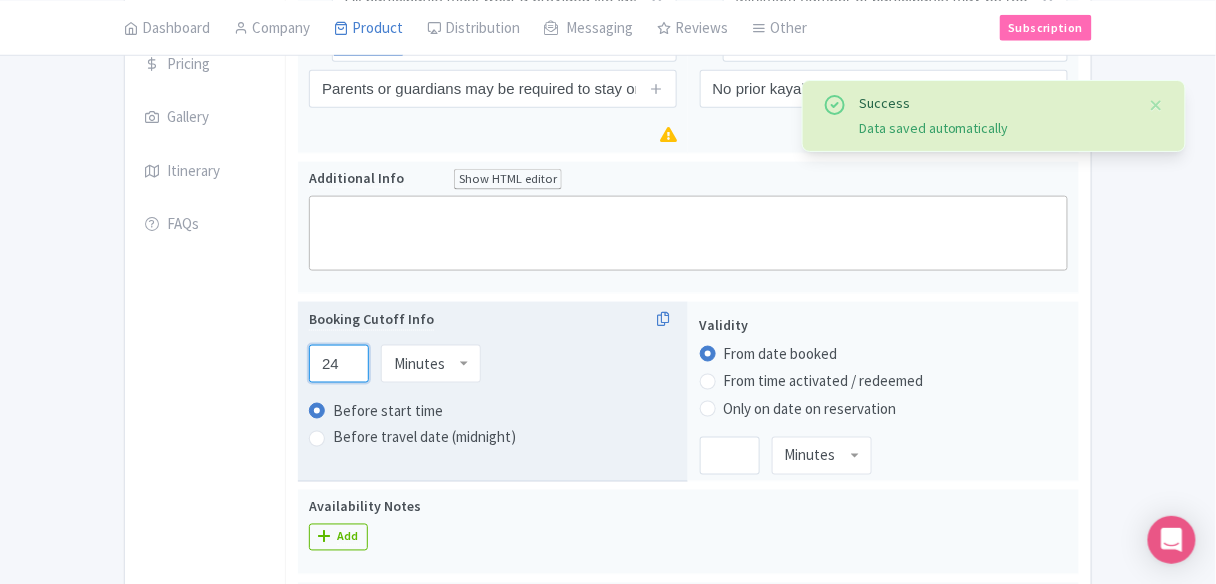 type on "24" 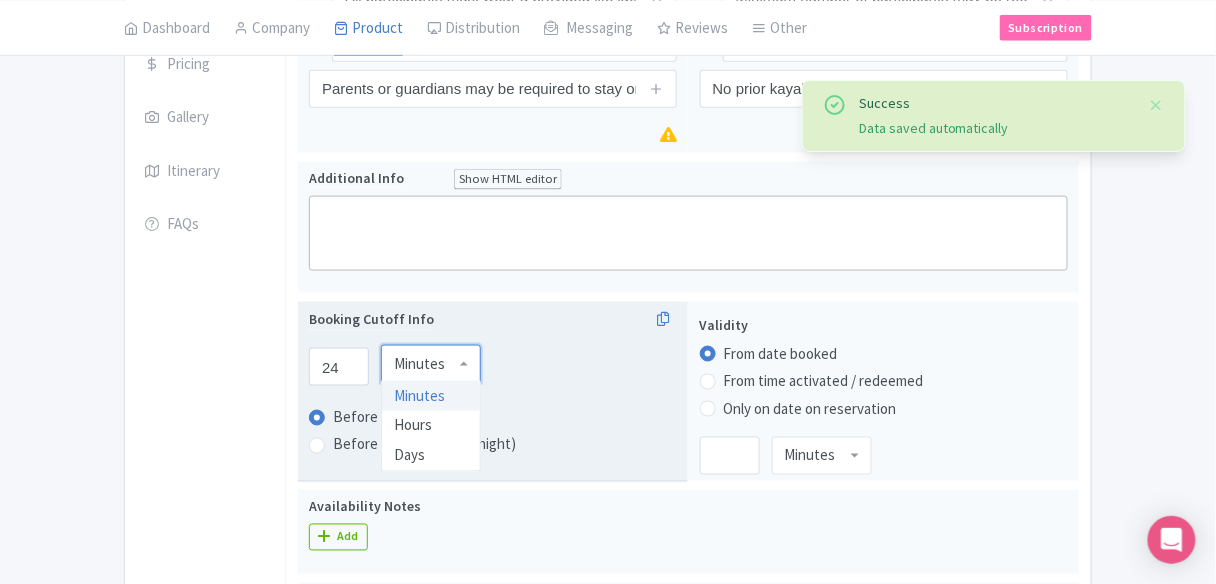click on "Minutes" at bounding box center [419, 364] 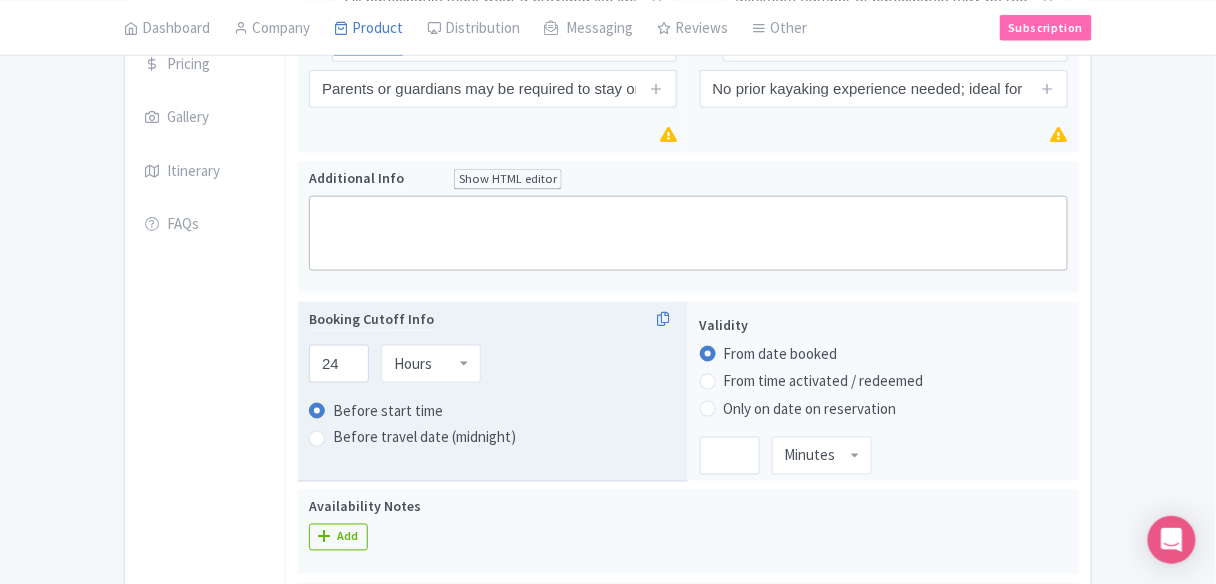 click on "General
Booking Info
Locations
Settings
Pricing
Gallery
Itinerary
FAQs" at bounding box center [205, 562] 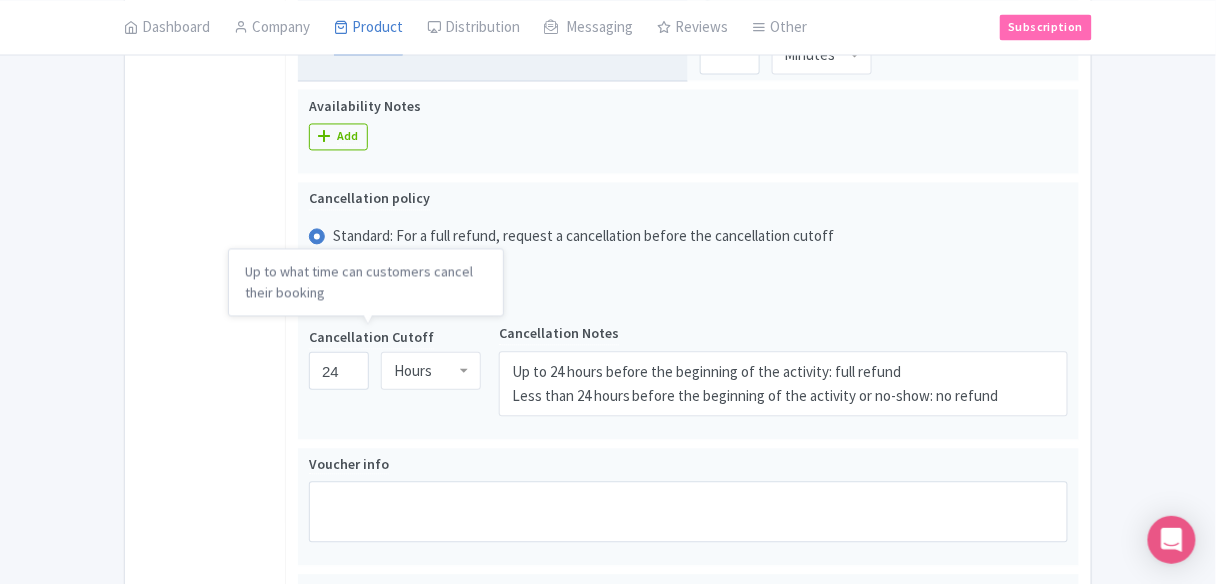 scroll, scrollTop: 1253, scrollLeft: 0, axis: vertical 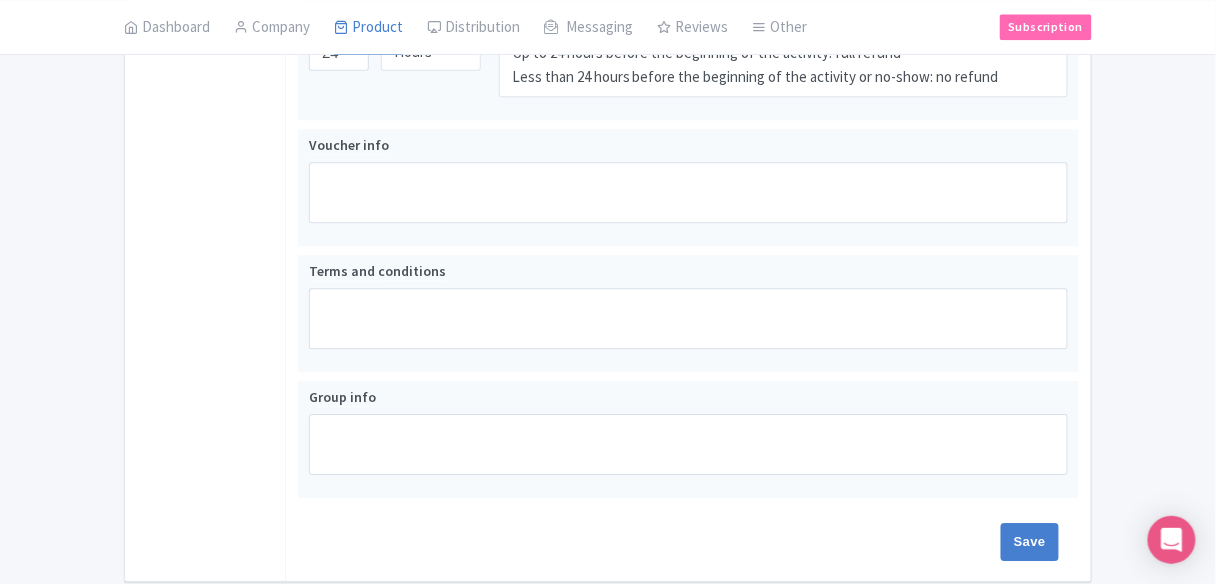 click on "Save" at bounding box center [688, 552] 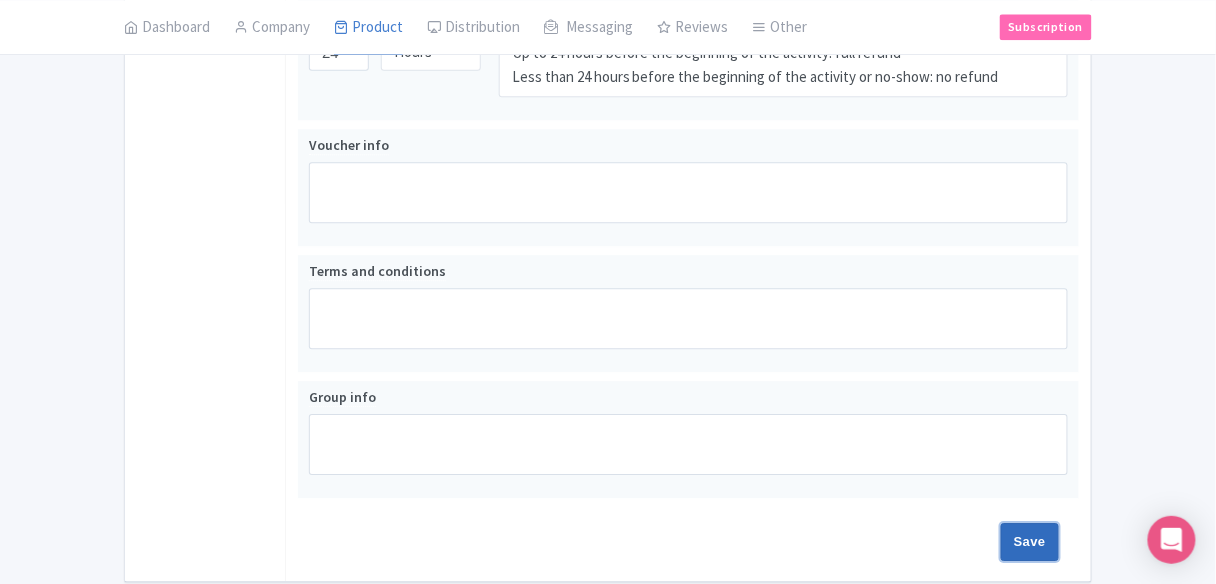 click on "Save" at bounding box center [1030, 542] 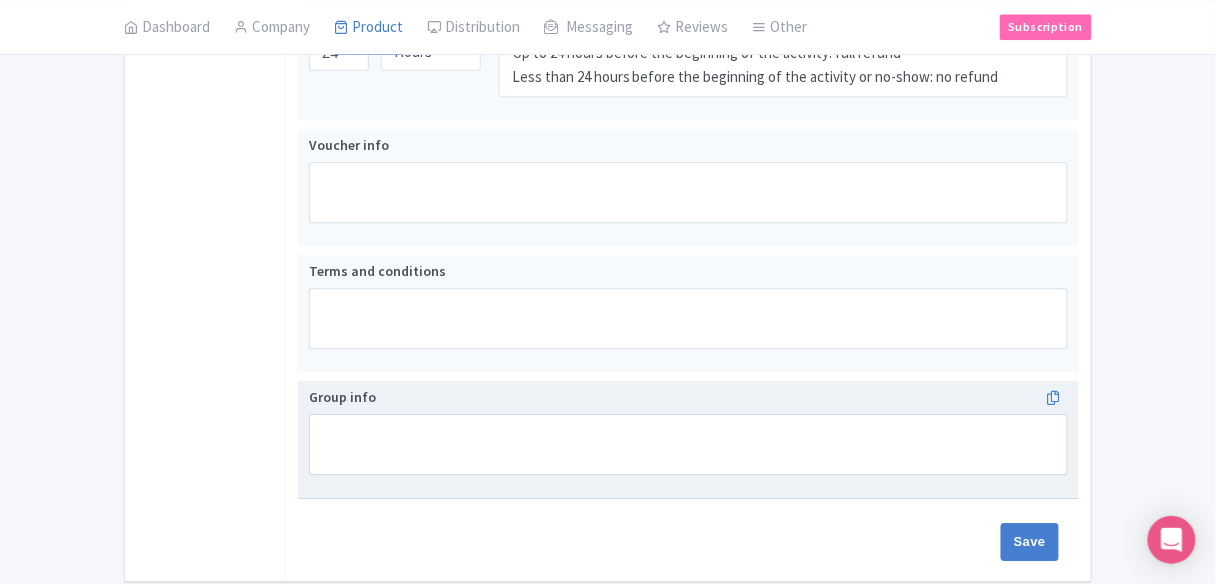 type on "Saving..." 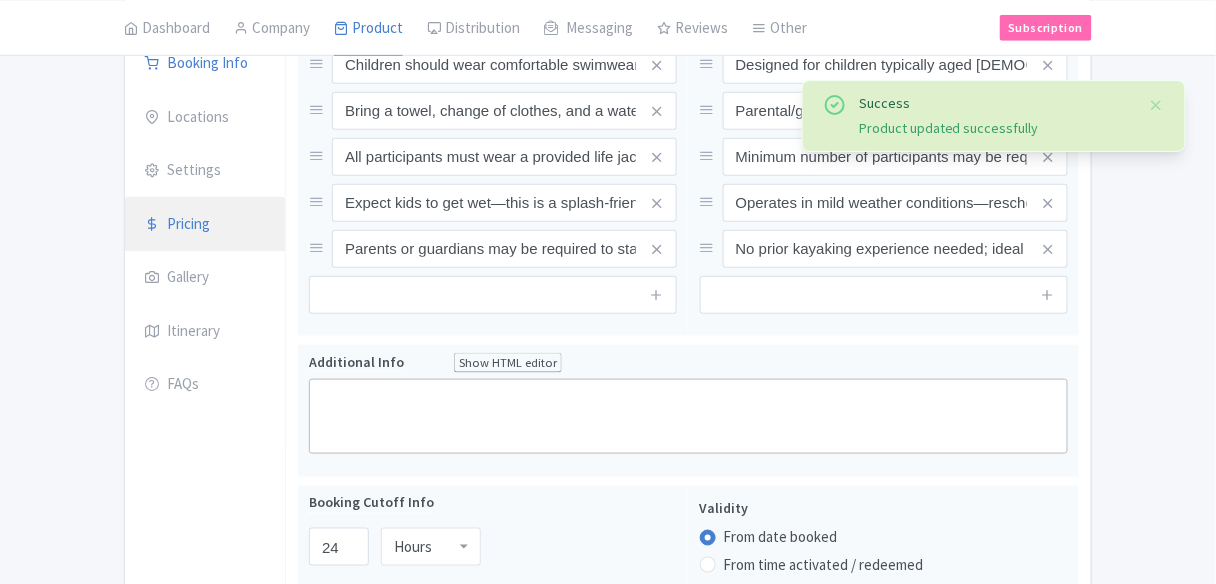 scroll, scrollTop: 293, scrollLeft: 0, axis: vertical 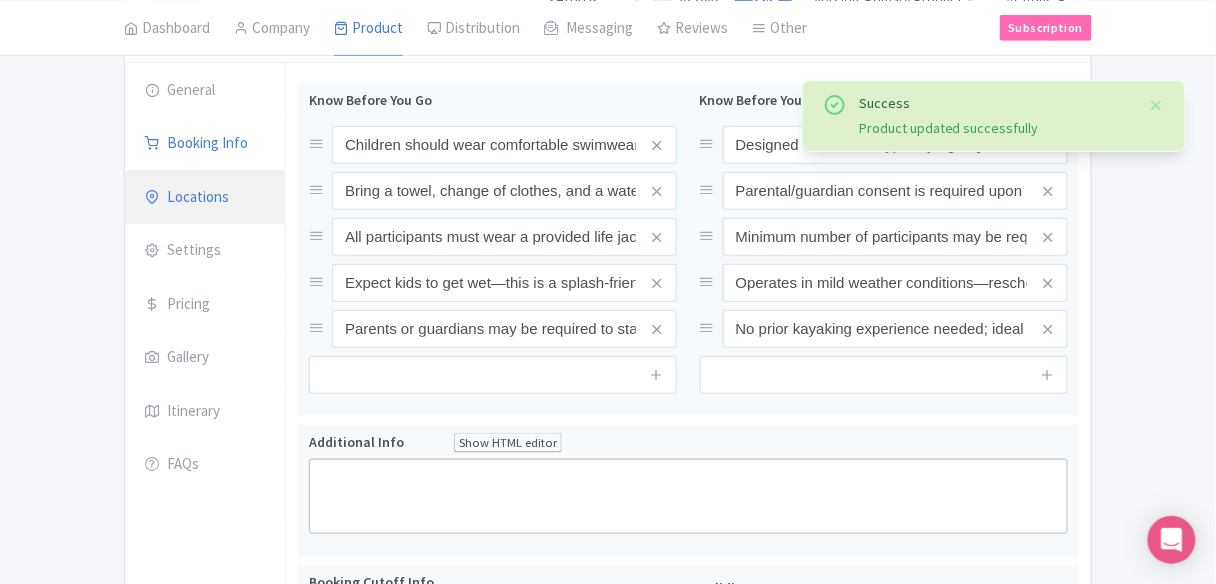 click on "Locations" at bounding box center [205, 198] 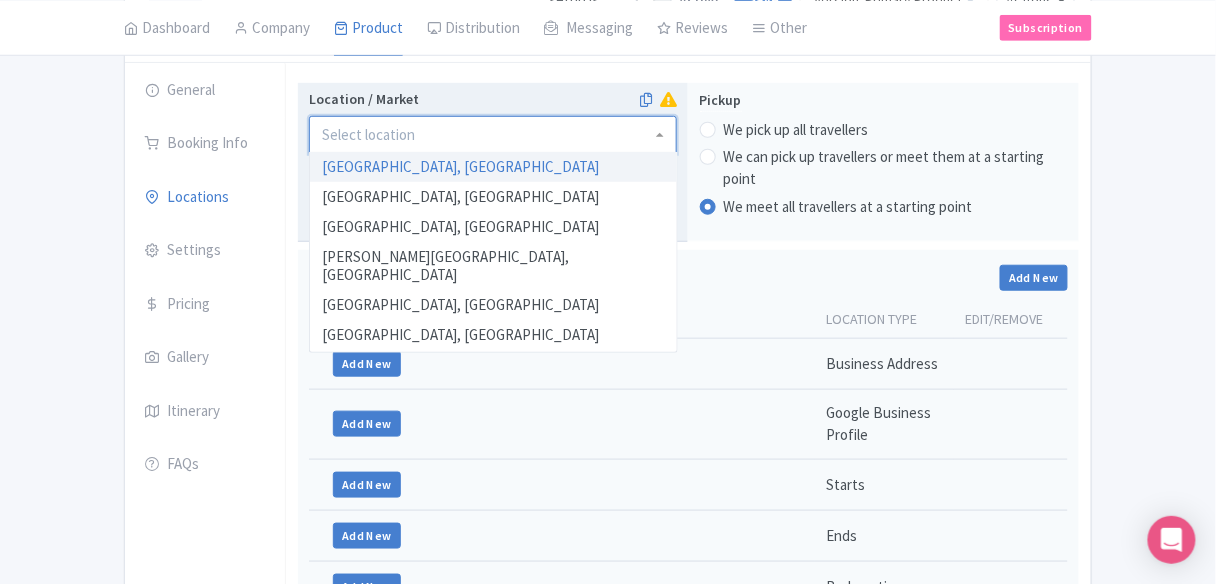 click on "Location / Market" at bounding box center (370, 135) 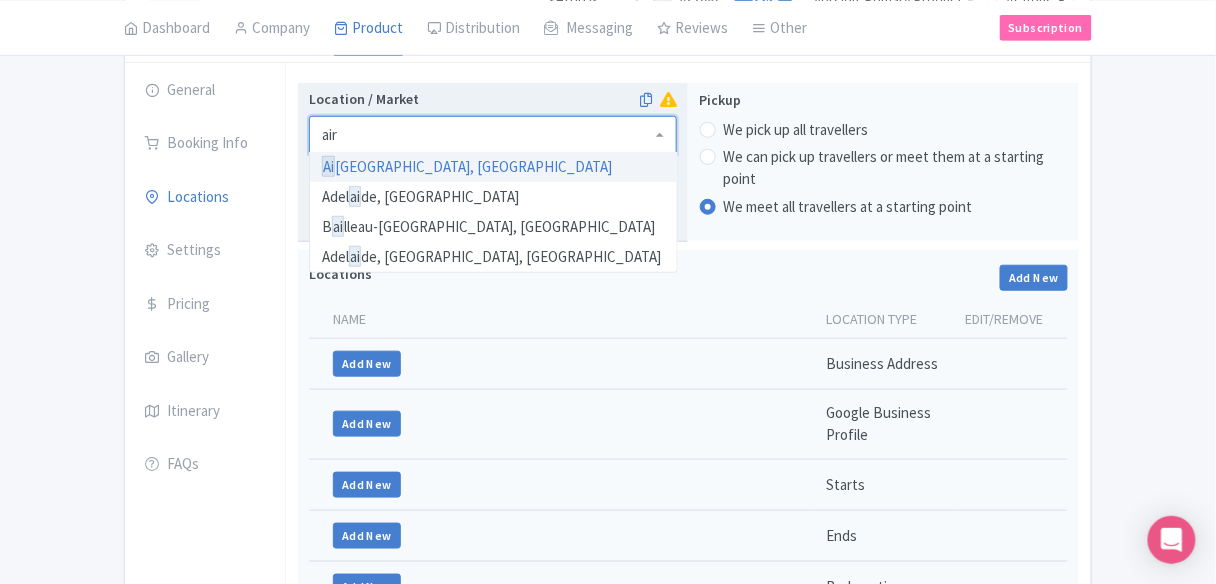 scroll, scrollTop: 0, scrollLeft: 0, axis: both 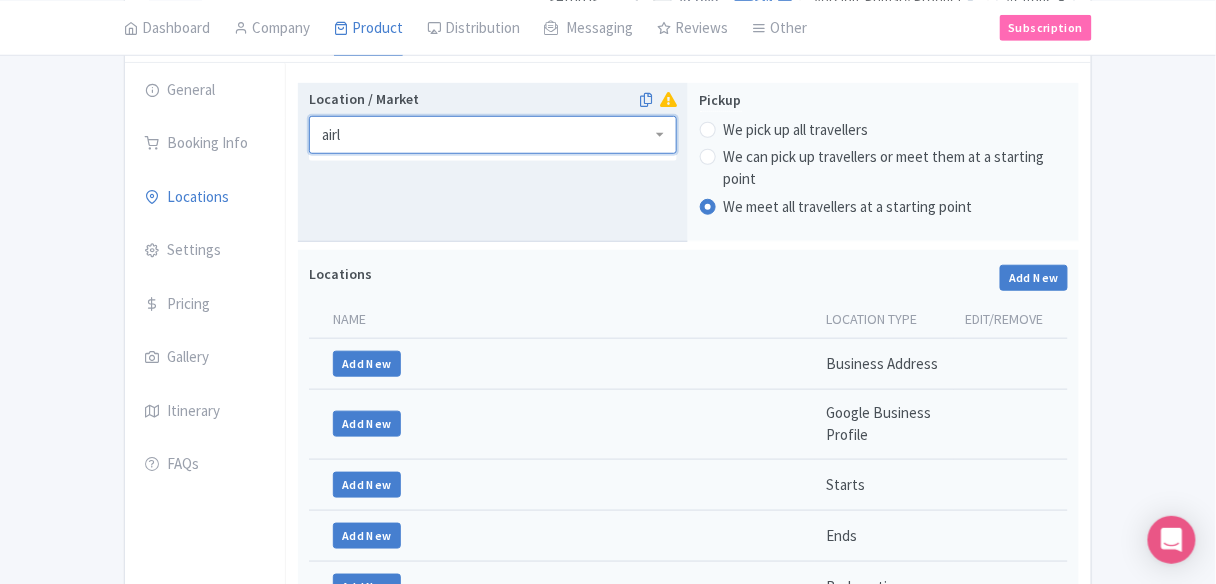 type on "airli" 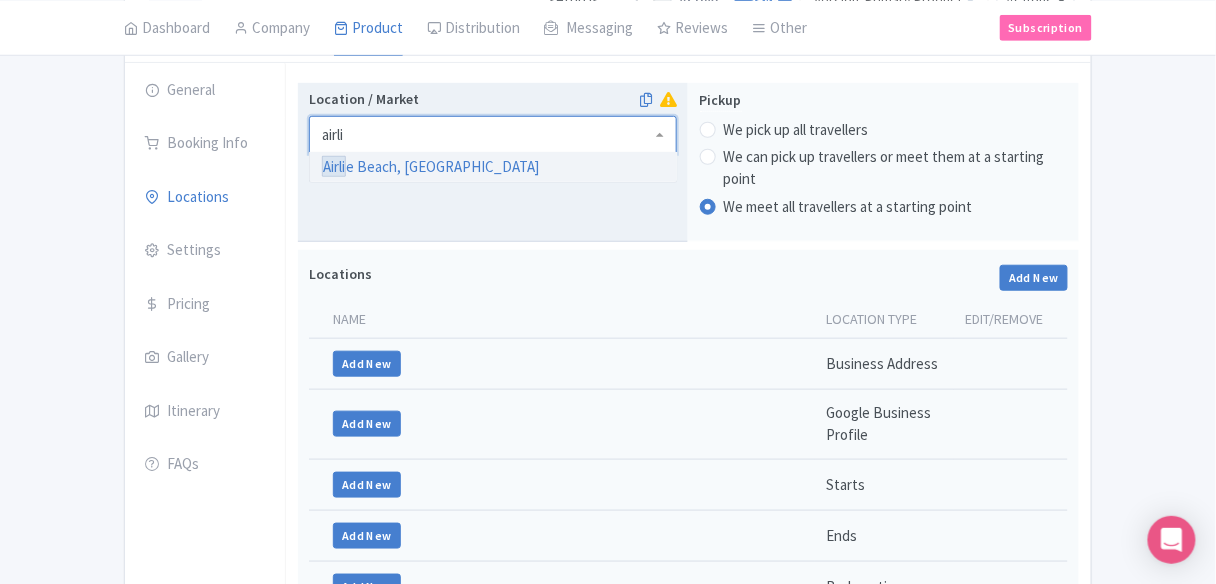 type 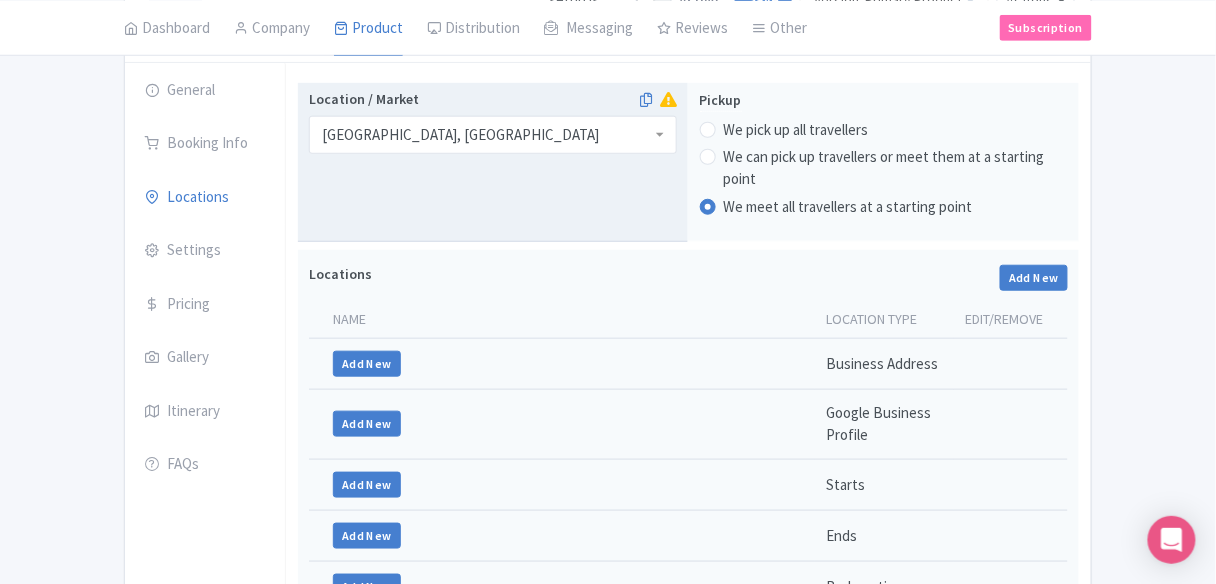 scroll, scrollTop: 0, scrollLeft: 0, axis: both 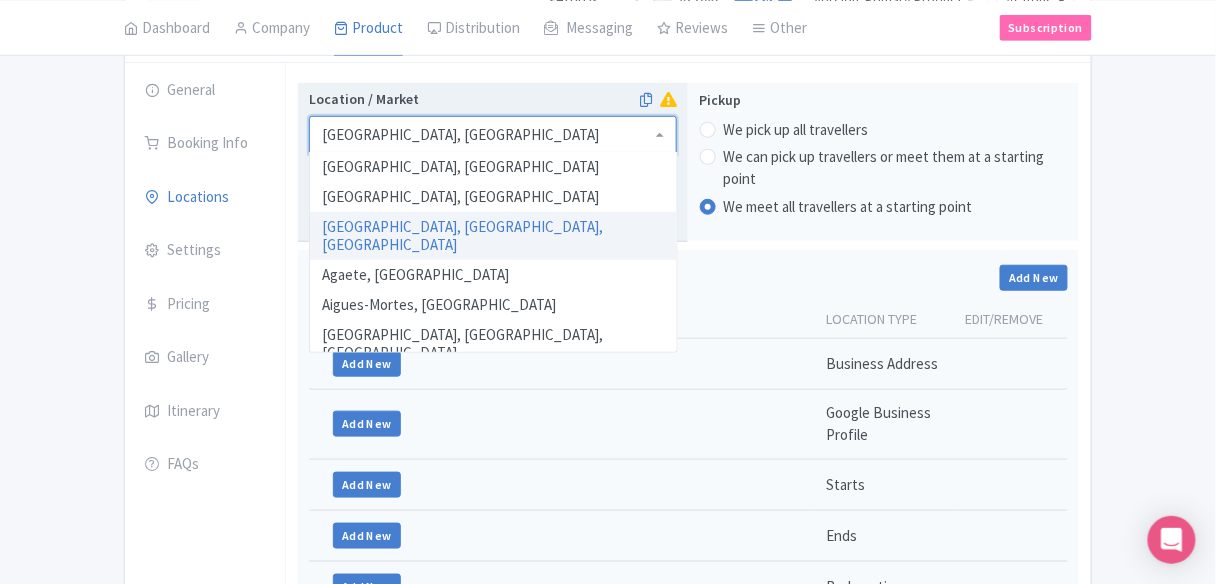 click on "Airlie Beach, Australia" at bounding box center [493, 135] 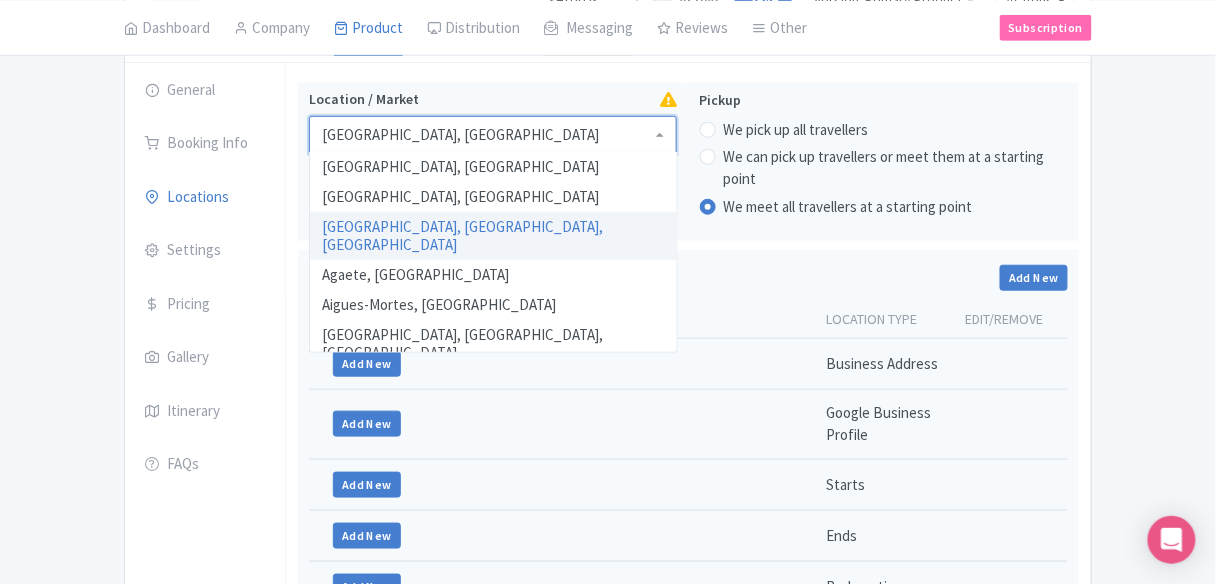 click on "Messaging" at bounding box center [588, 28] 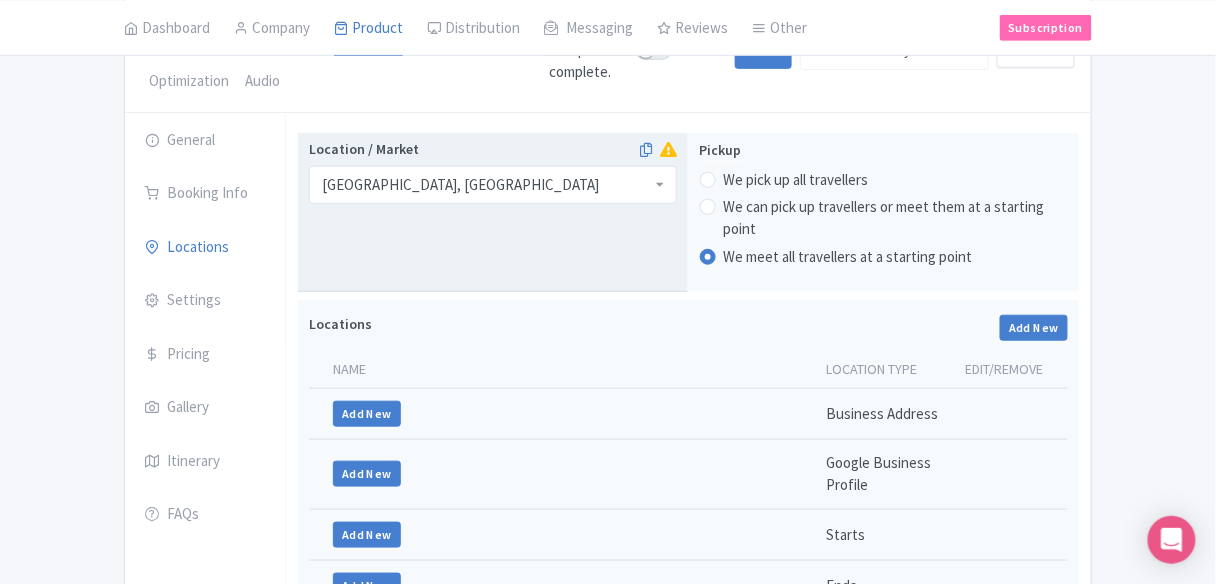 scroll, scrollTop: 160, scrollLeft: 0, axis: vertical 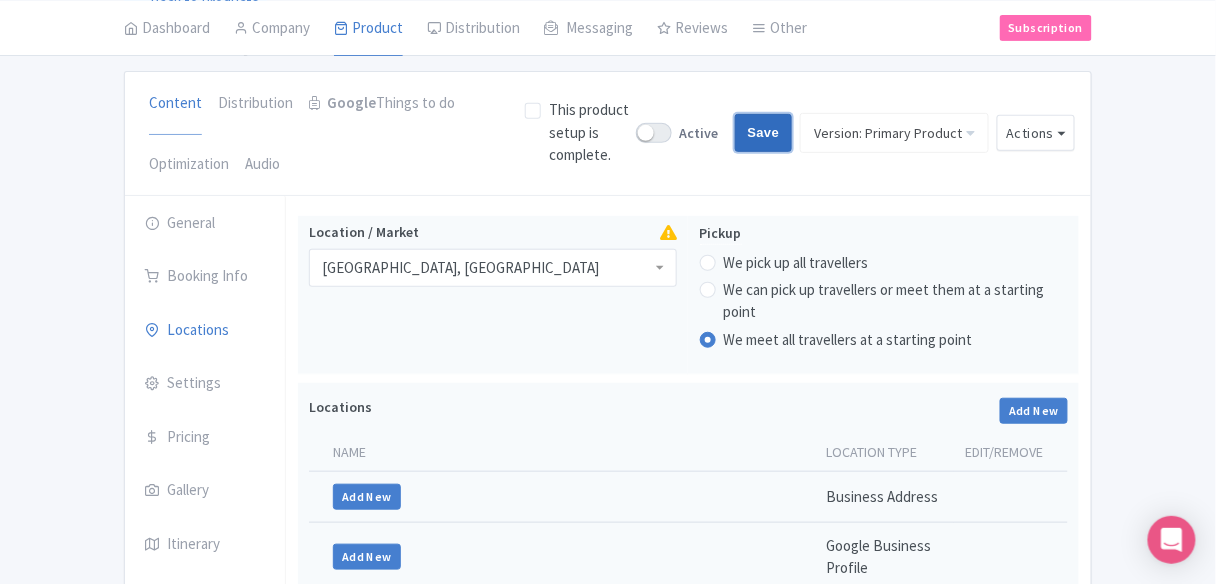 click on "Save" at bounding box center [764, 133] 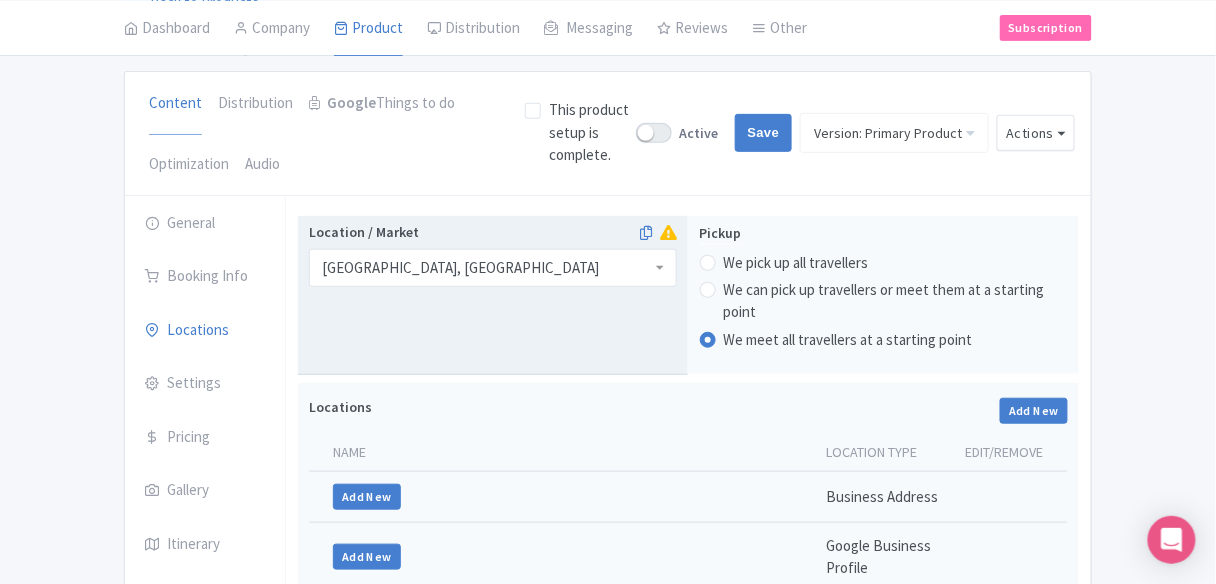 type on "Saving..." 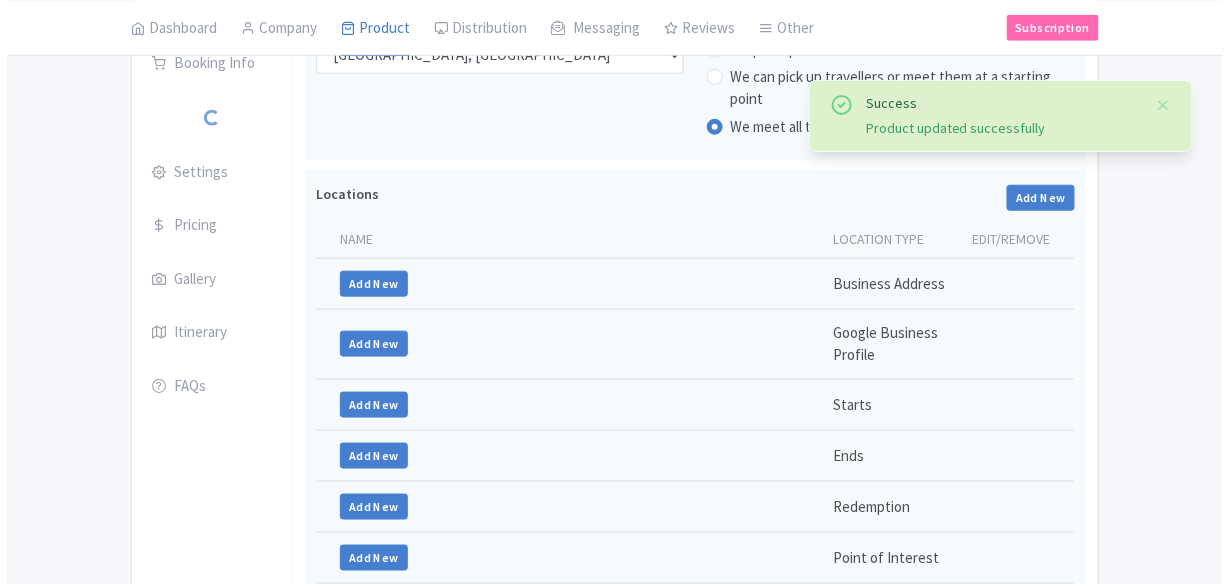 scroll, scrollTop: 373, scrollLeft: 0, axis: vertical 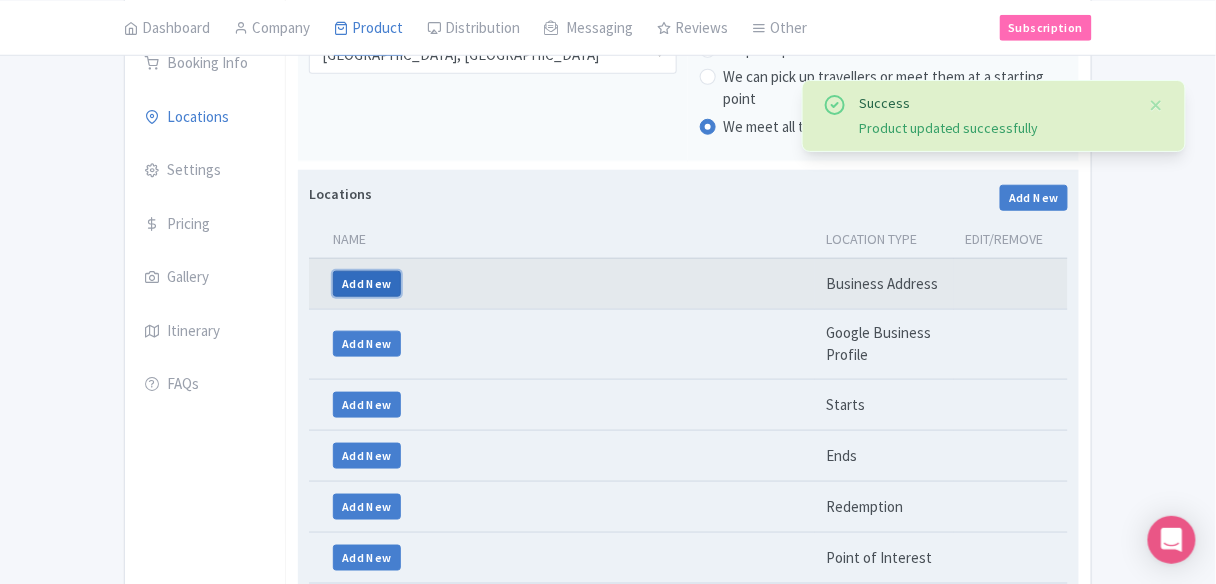 click on "Add New" at bounding box center [367, 284] 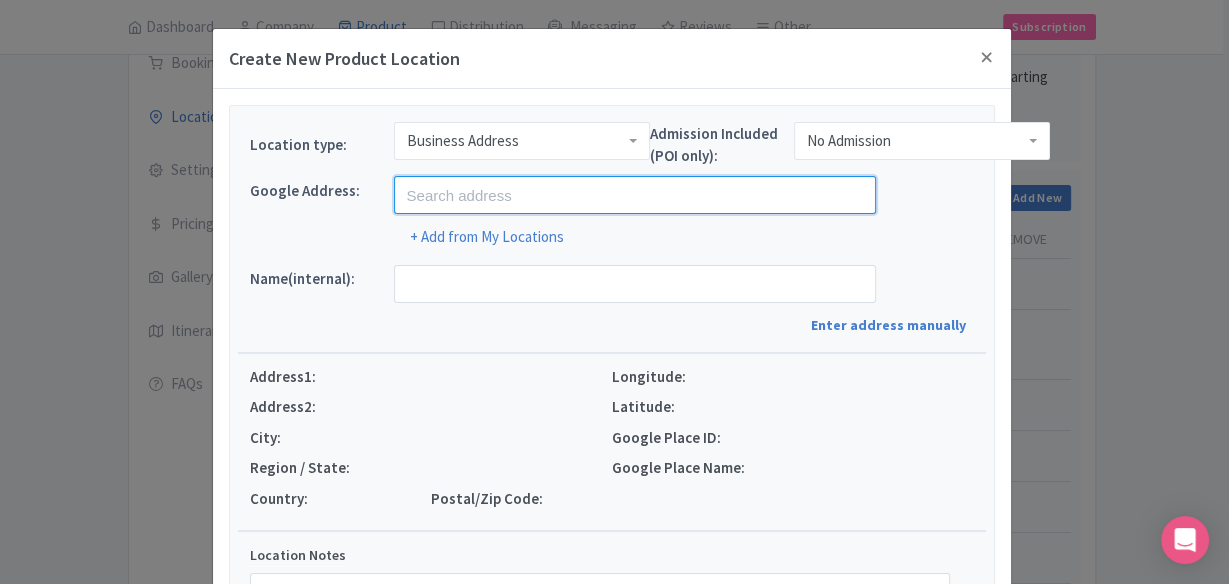click at bounding box center (635, 195) 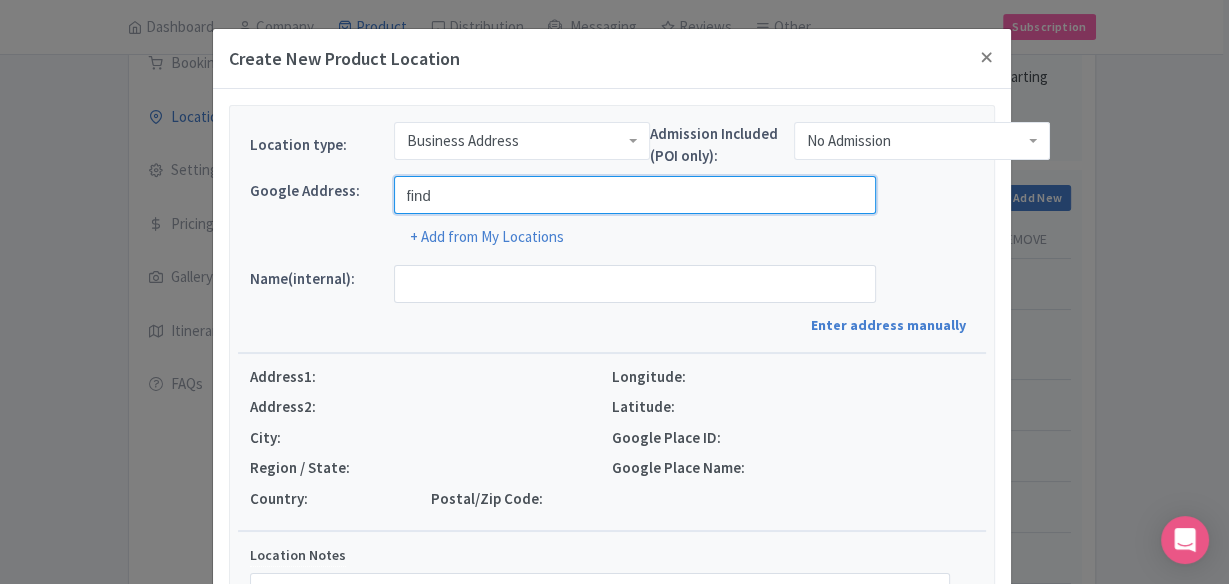 type on "Findrhost, [GEOGRAPHIC_DATA], [GEOGRAPHIC_DATA], [GEOGRAPHIC_DATA]" 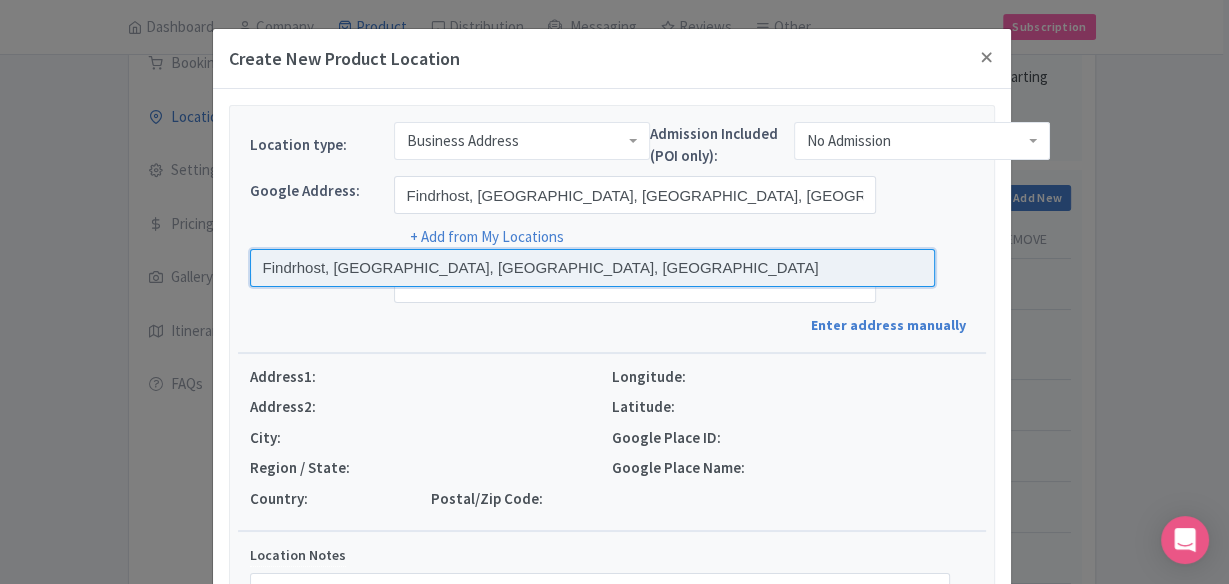 click at bounding box center [593, 268] 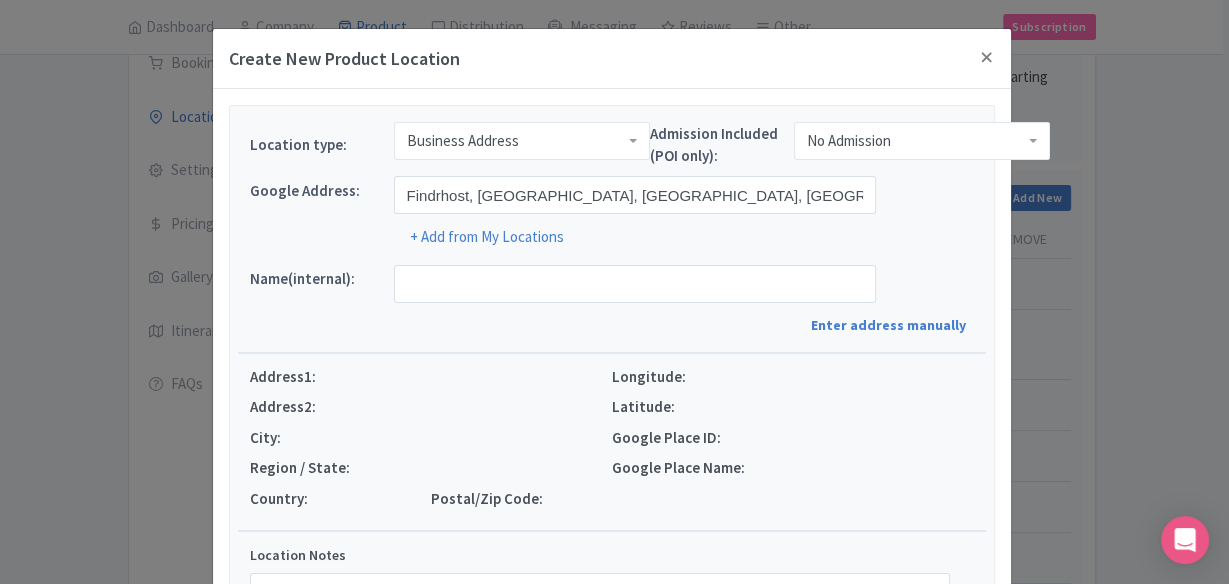 type on "Findrhost, [STREET_ADDRESS]" 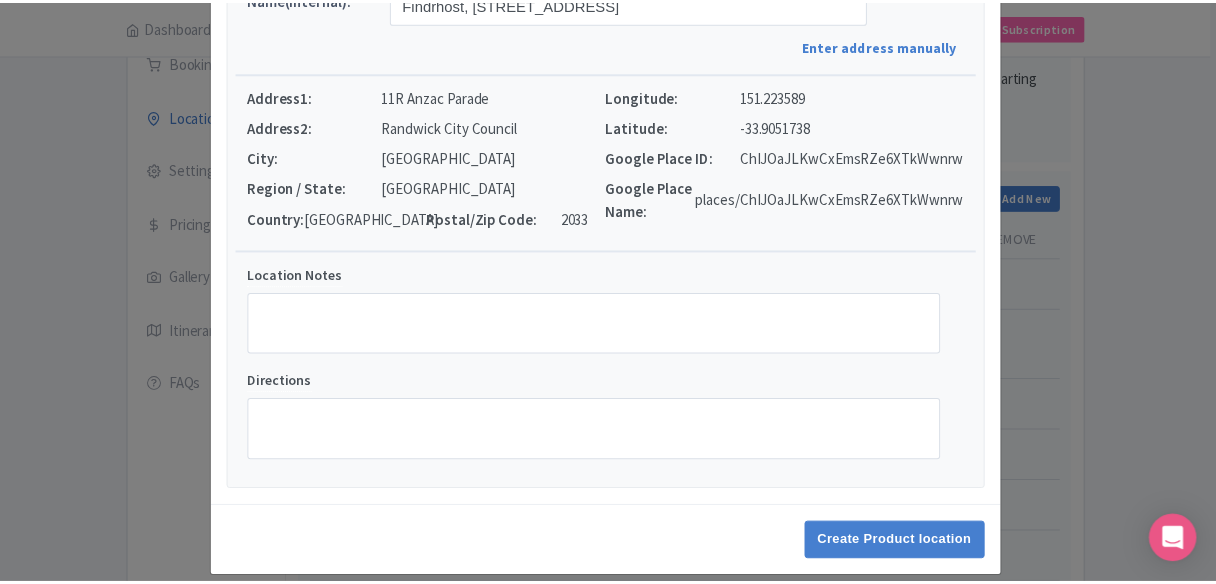 scroll, scrollTop: 298, scrollLeft: 0, axis: vertical 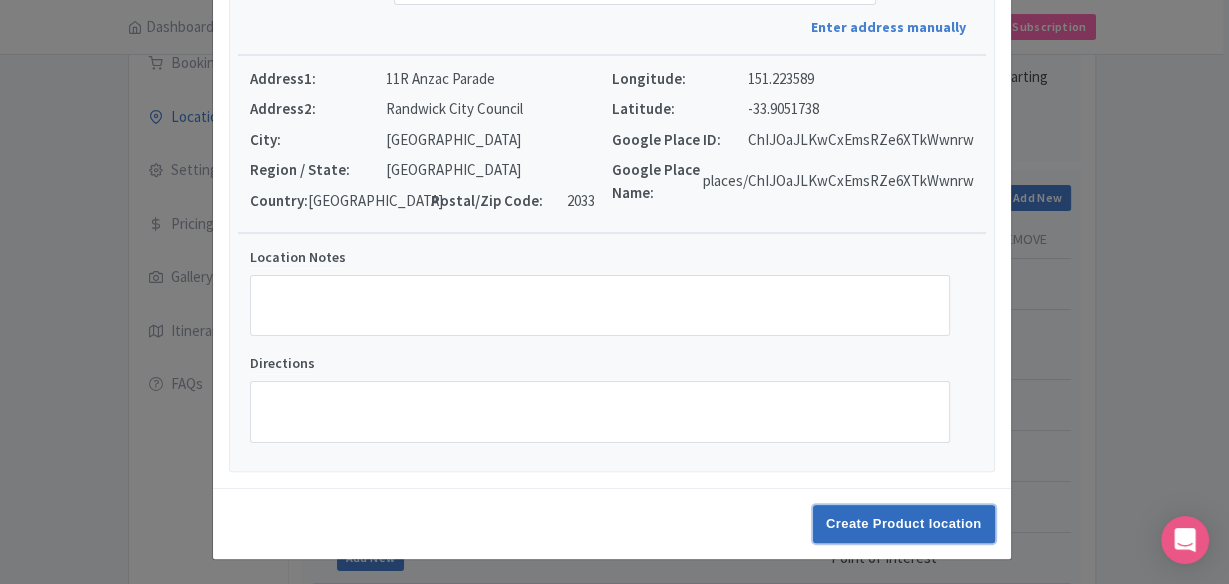 click on "Create Product location" at bounding box center [904, 524] 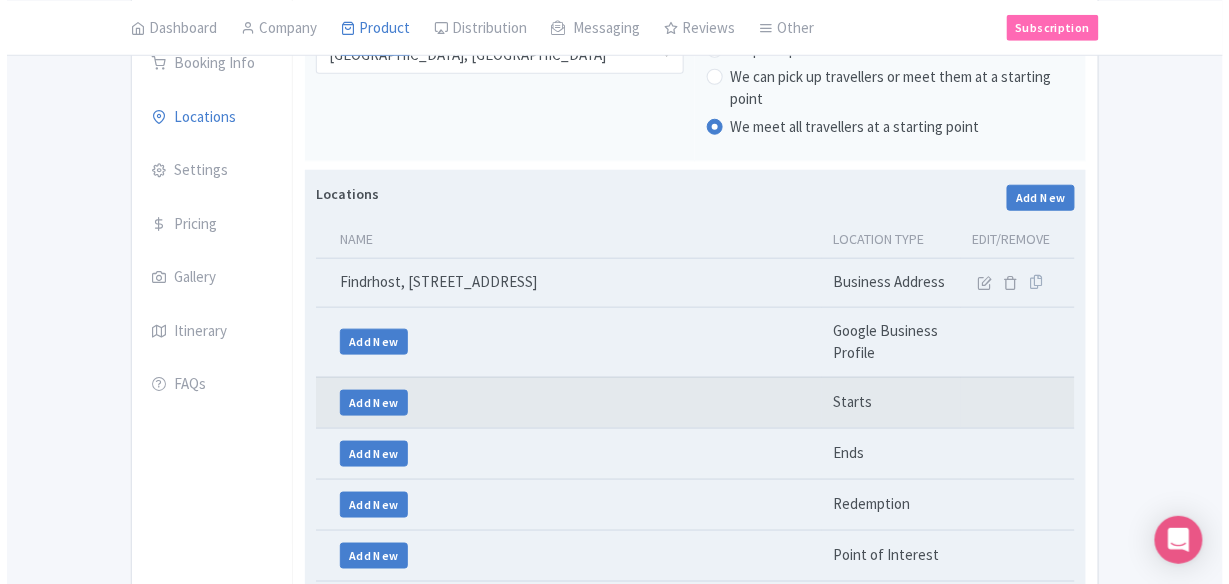 scroll, scrollTop: 453, scrollLeft: 0, axis: vertical 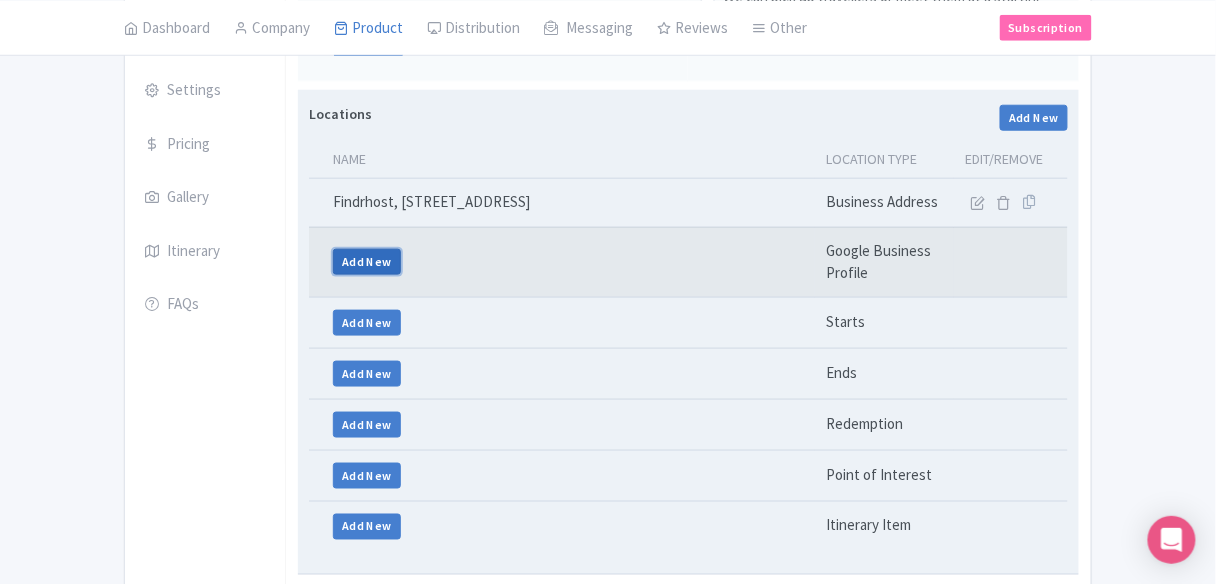 click on "Add New" at bounding box center [367, 262] 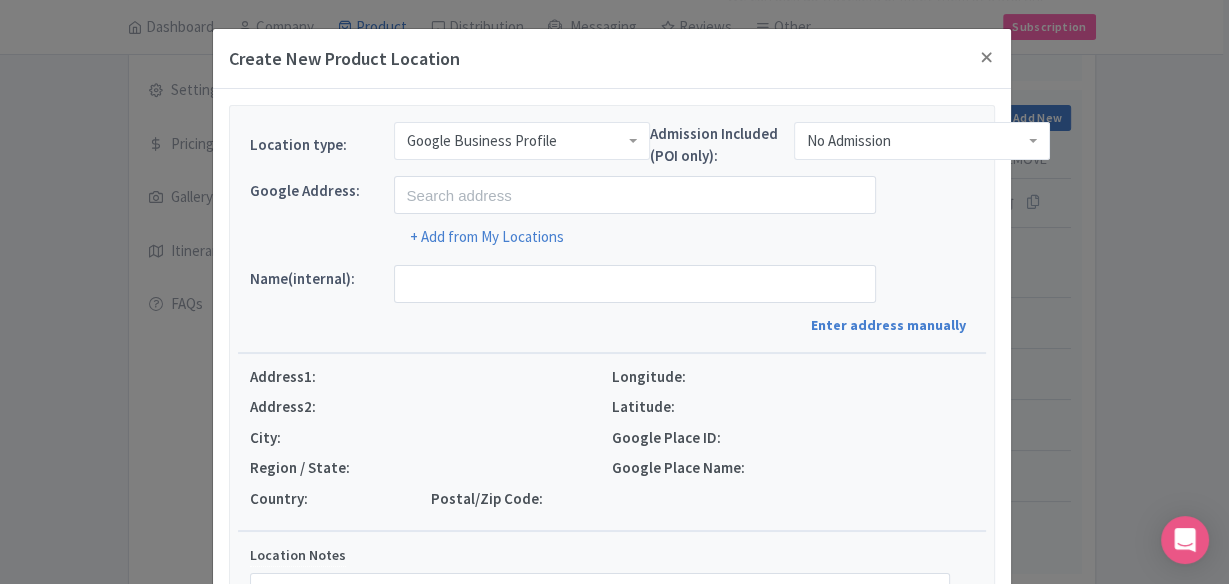 click on "Google Business Profile" at bounding box center (522, 141) 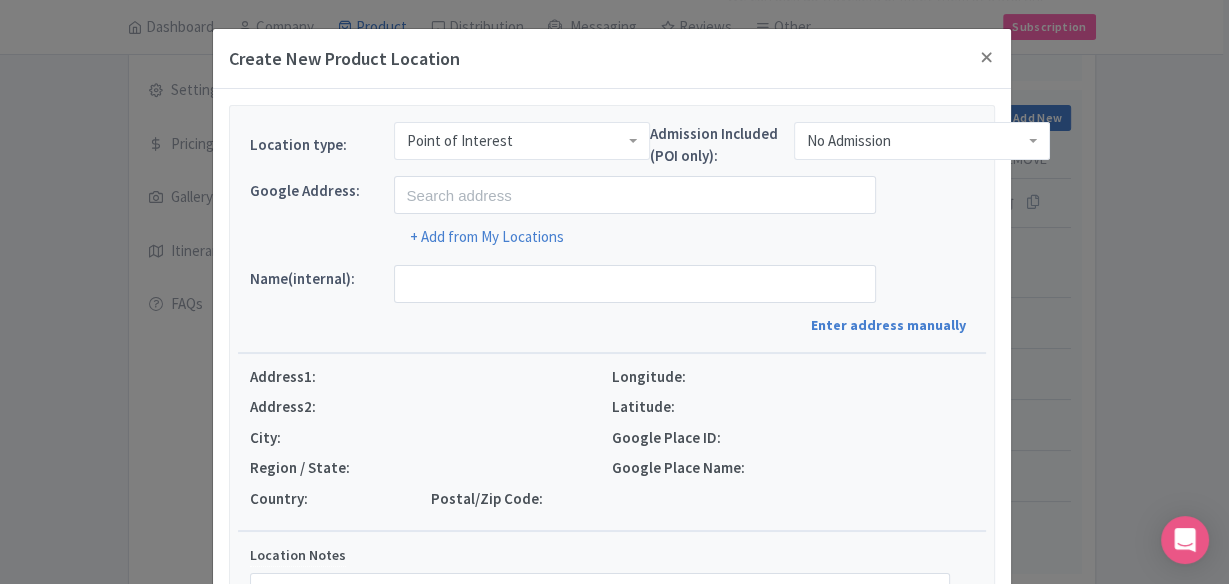 scroll, scrollTop: 0, scrollLeft: 0, axis: both 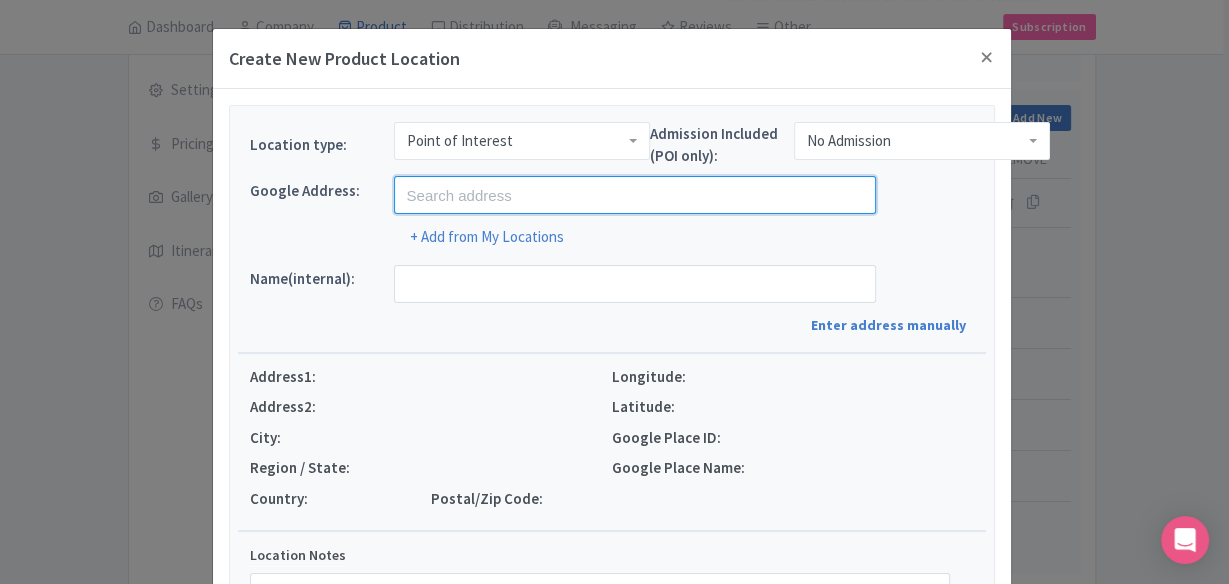 click at bounding box center (635, 195) 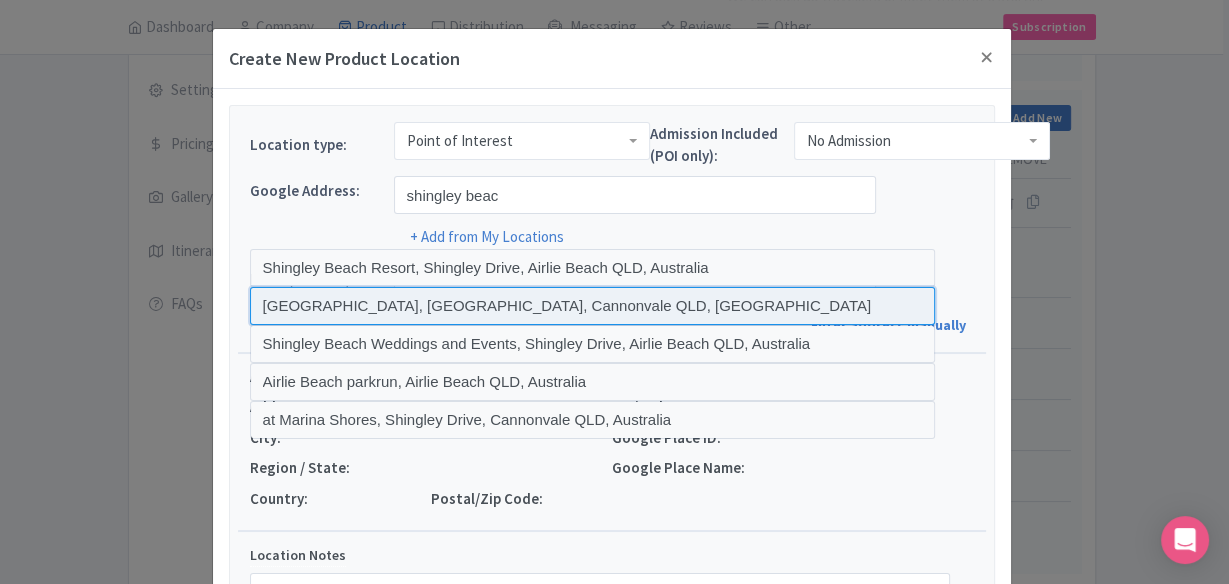 click at bounding box center (593, 306) 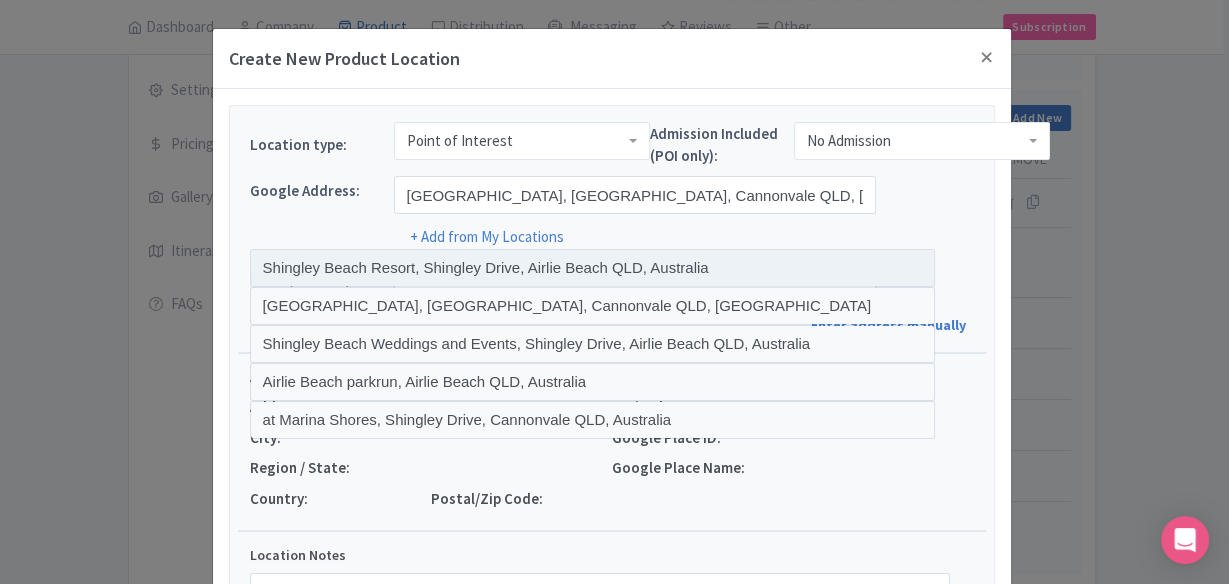 type on "Shingley Beach, Shingley Dr, Cannonvale QLD 4802, Australia" 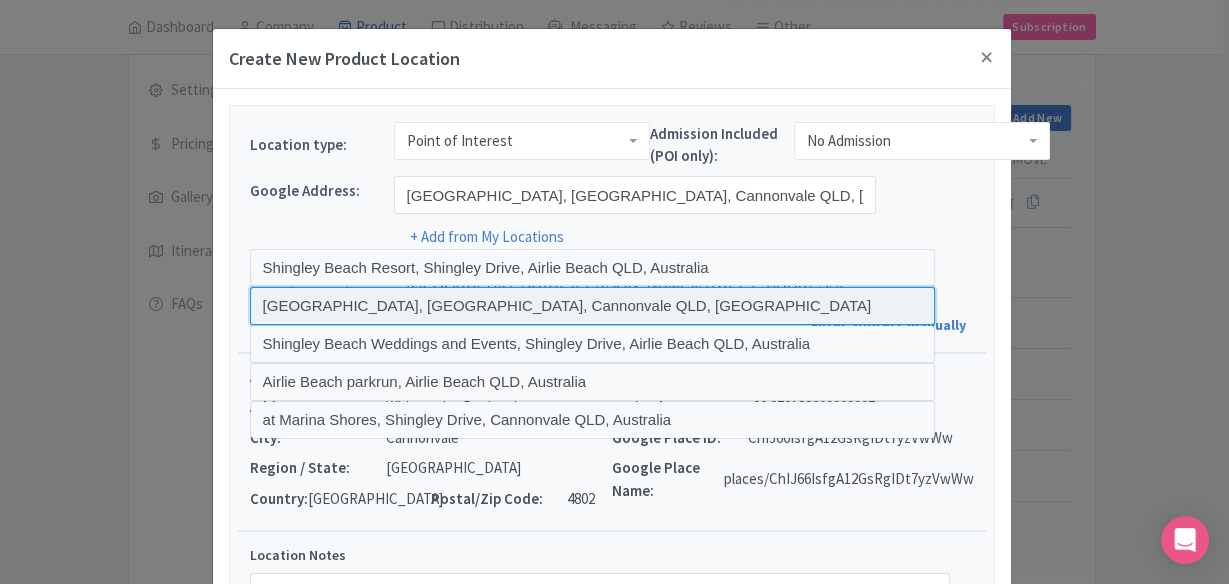 click at bounding box center (593, 306) 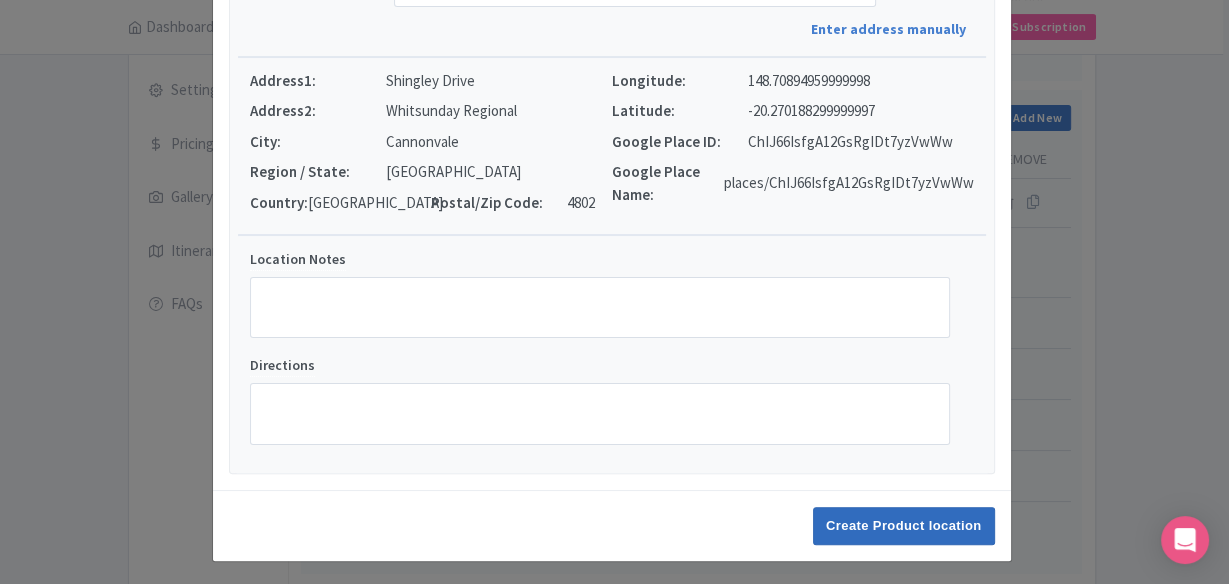 scroll, scrollTop: 298, scrollLeft: 0, axis: vertical 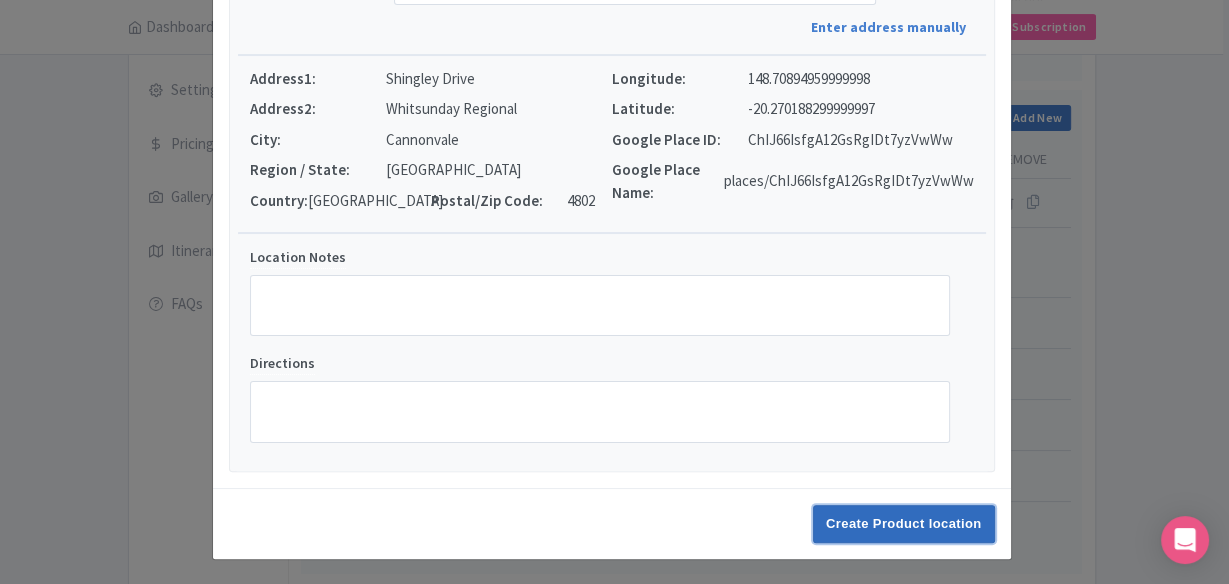 click on "Create Product location" at bounding box center [904, 524] 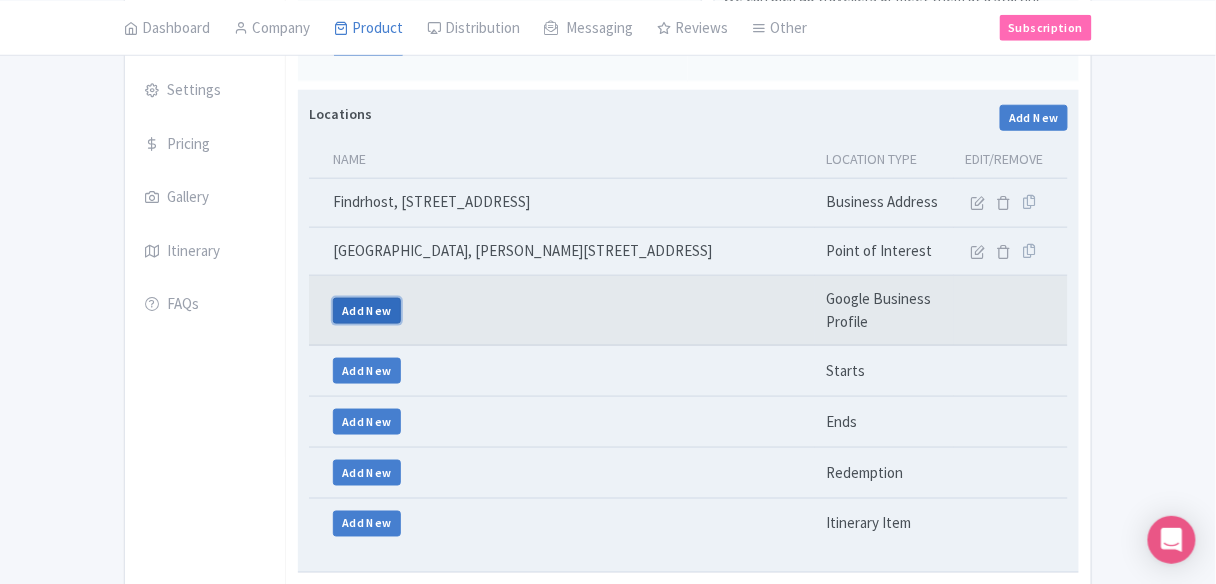 click on "Add New" at bounding box center [367, 311] 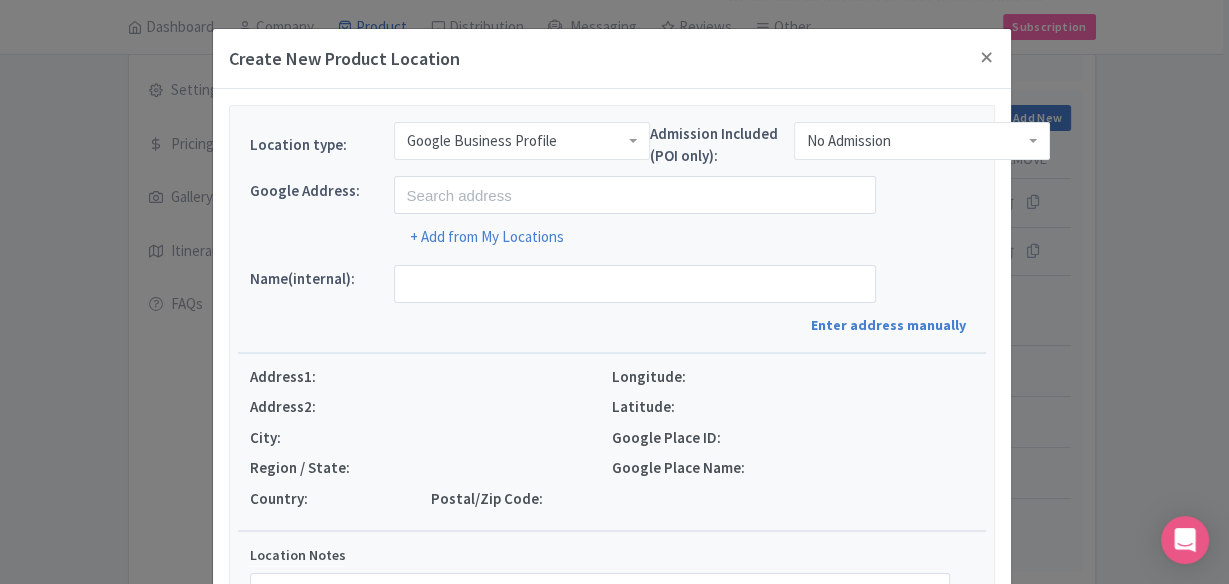 click on "Google Business Profile" at bounding box center (482, 141) 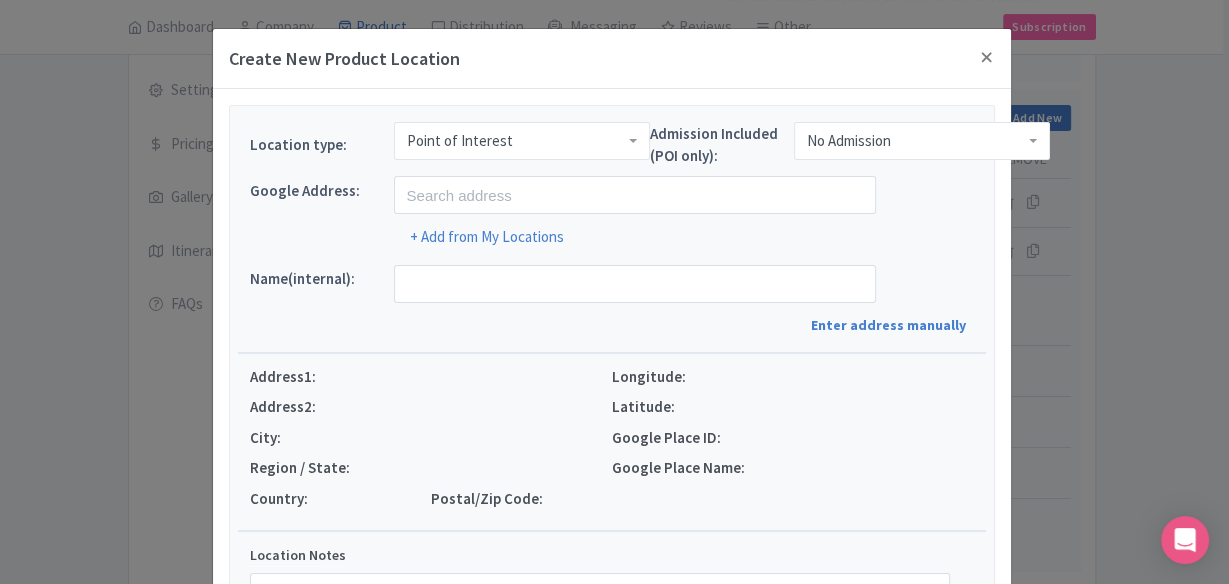 scroll, scrollTop: 0, scrollLeft: 0, axis: both 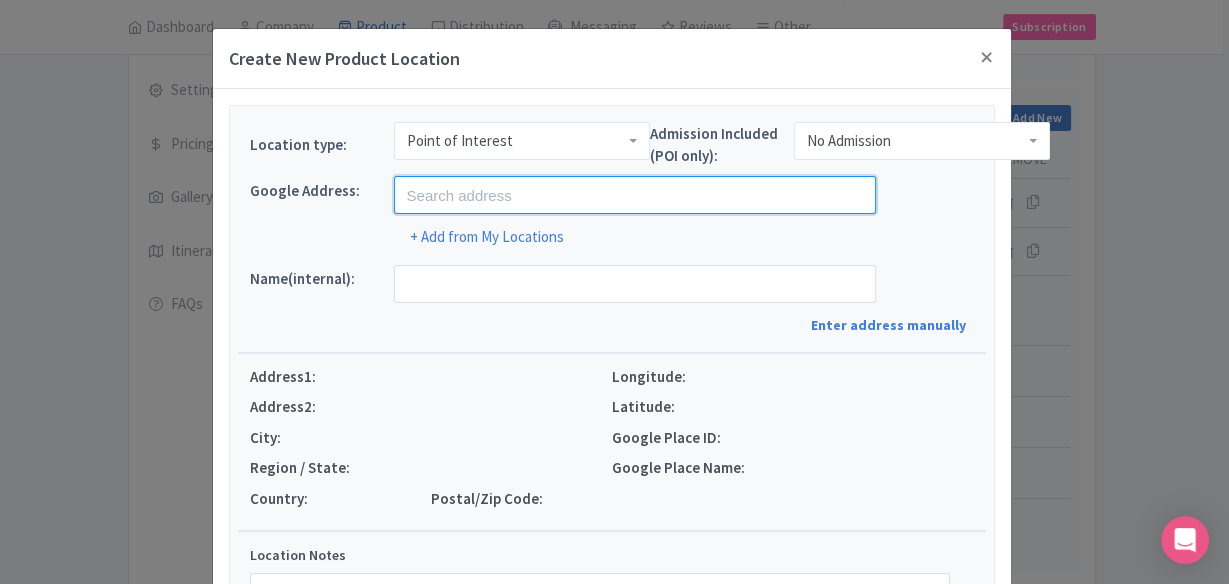 click at bounding box center (635, 195) 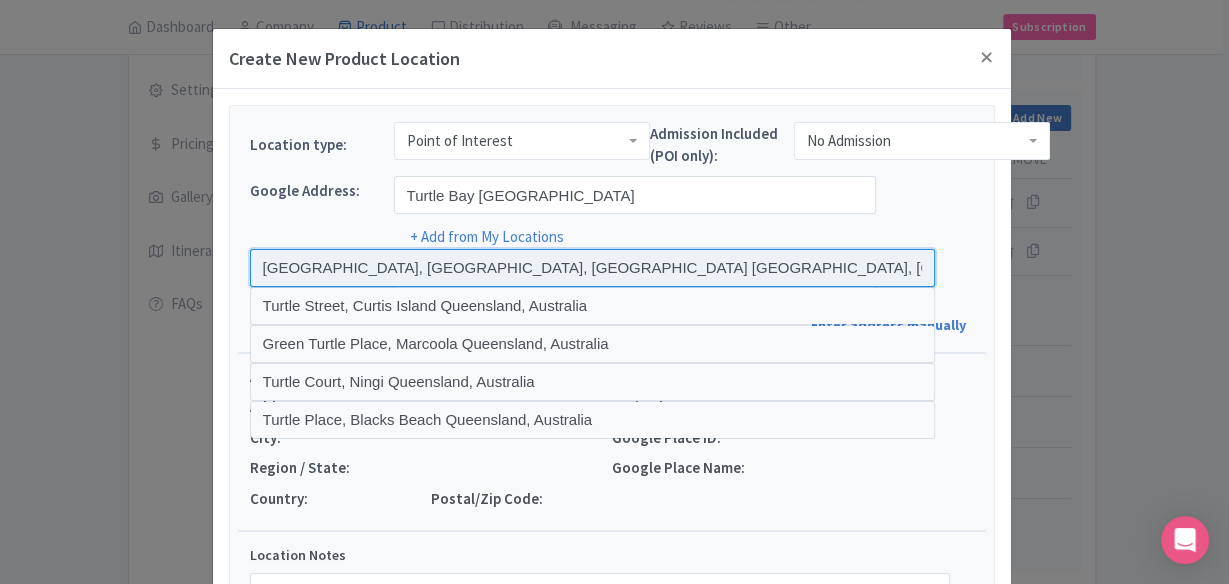 click at bounding box center [593, 268] 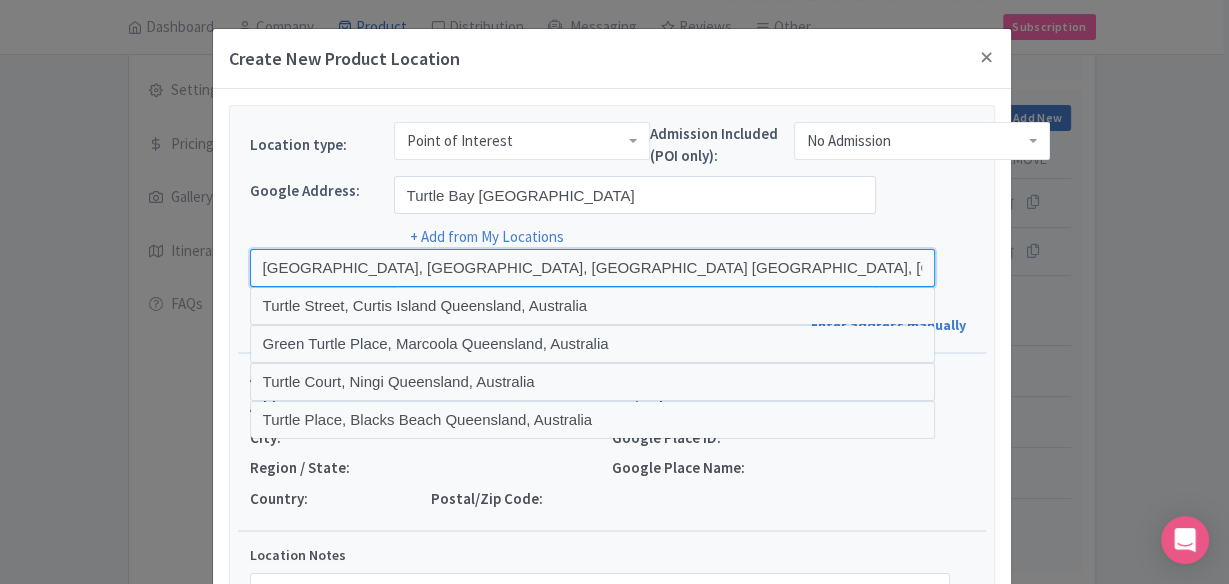 type on "Turtle Bay, Esplanade, South Mission Beach Queensland, Australia" 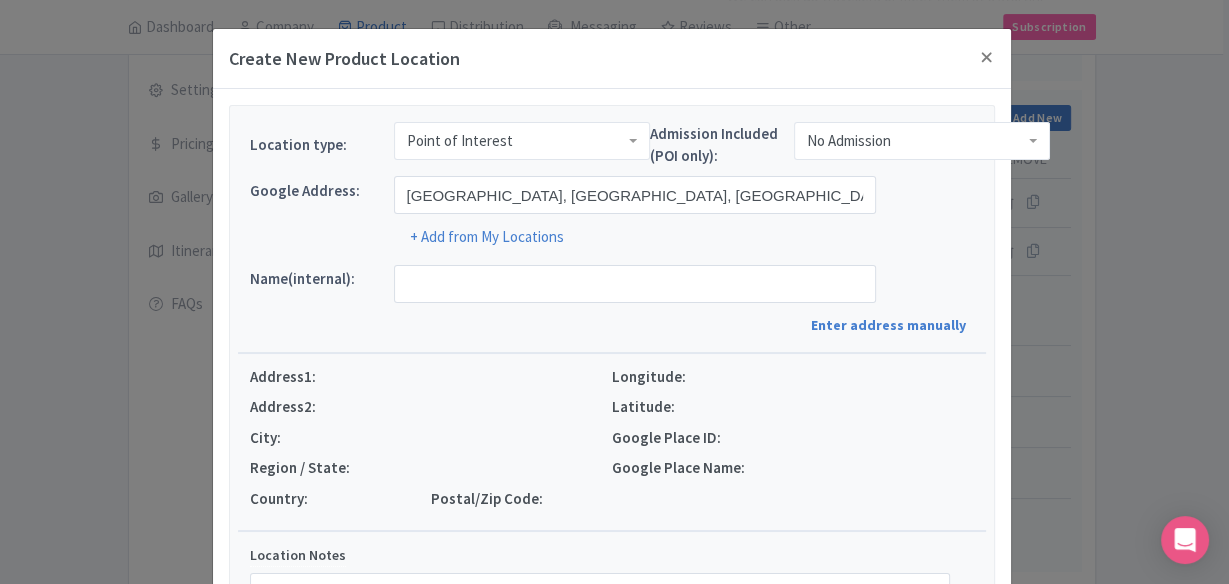 type on "Turtle Bay, Esplanade, South Mission Beach QLD 4852, Australia" 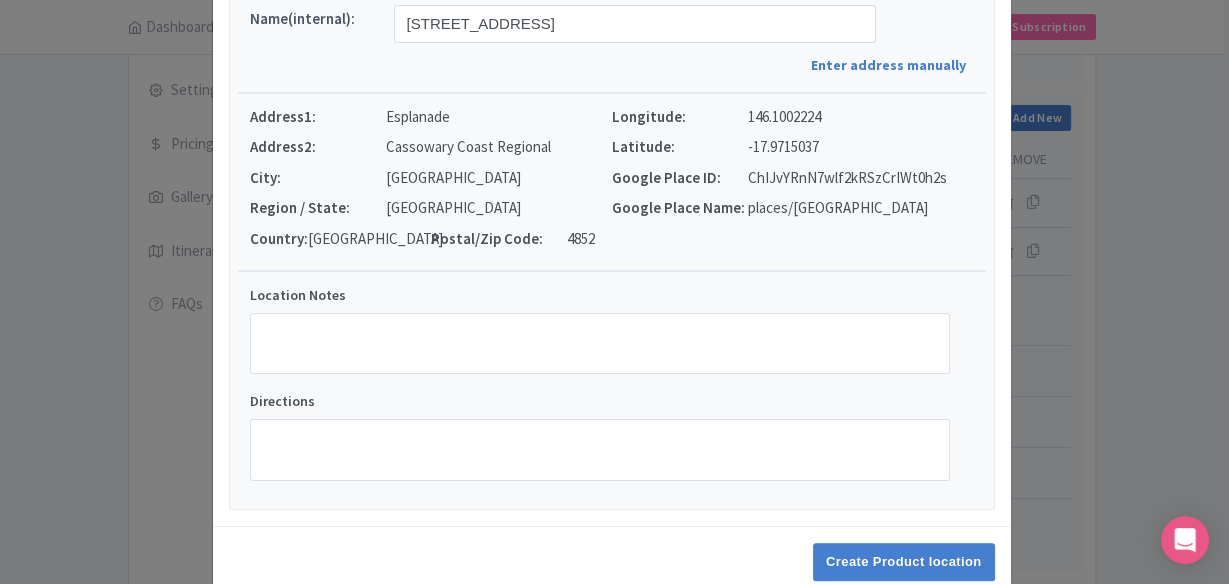 scroll, scrollTop: 298, scrollLeft: 0, axis: vertical 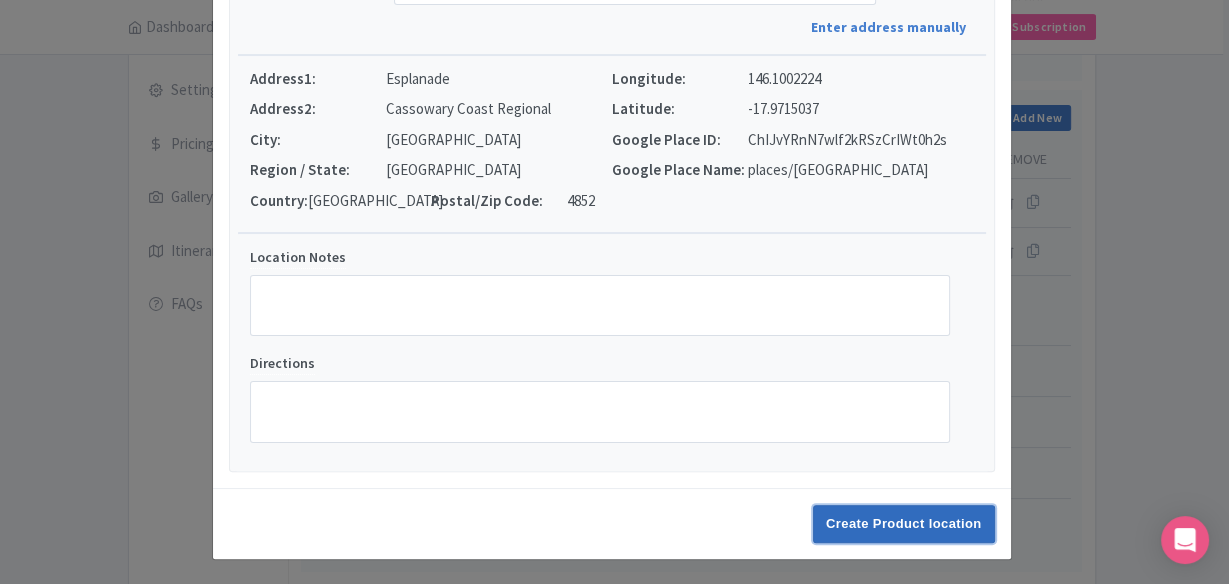 click on "Create Product location" at bounding box center [904, 524] 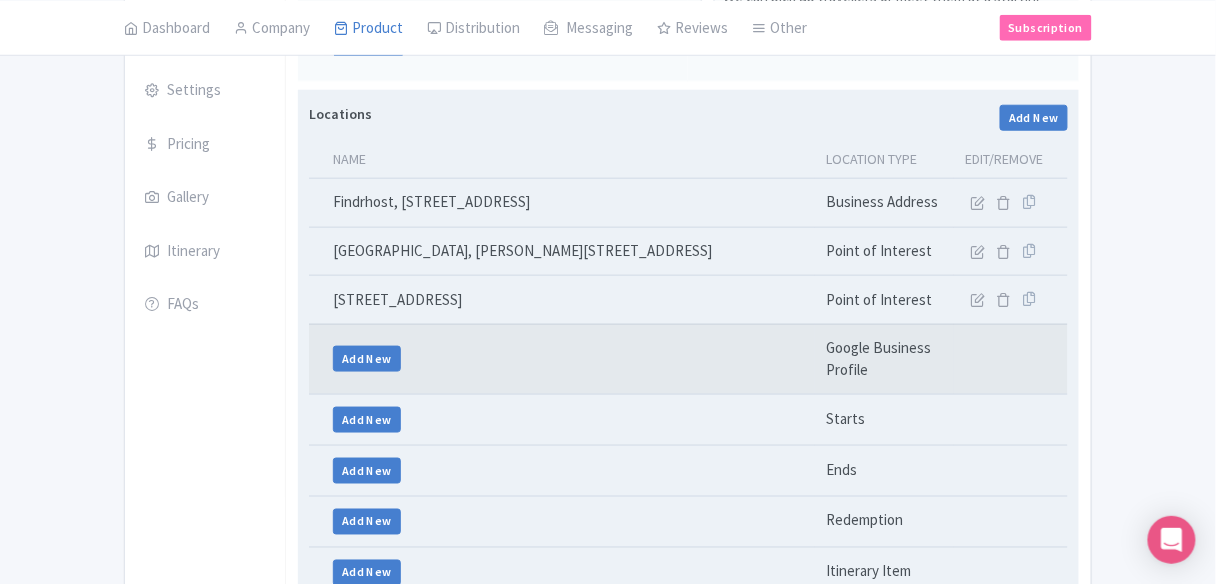 click on "Add New" at bounding box center [562, 359] 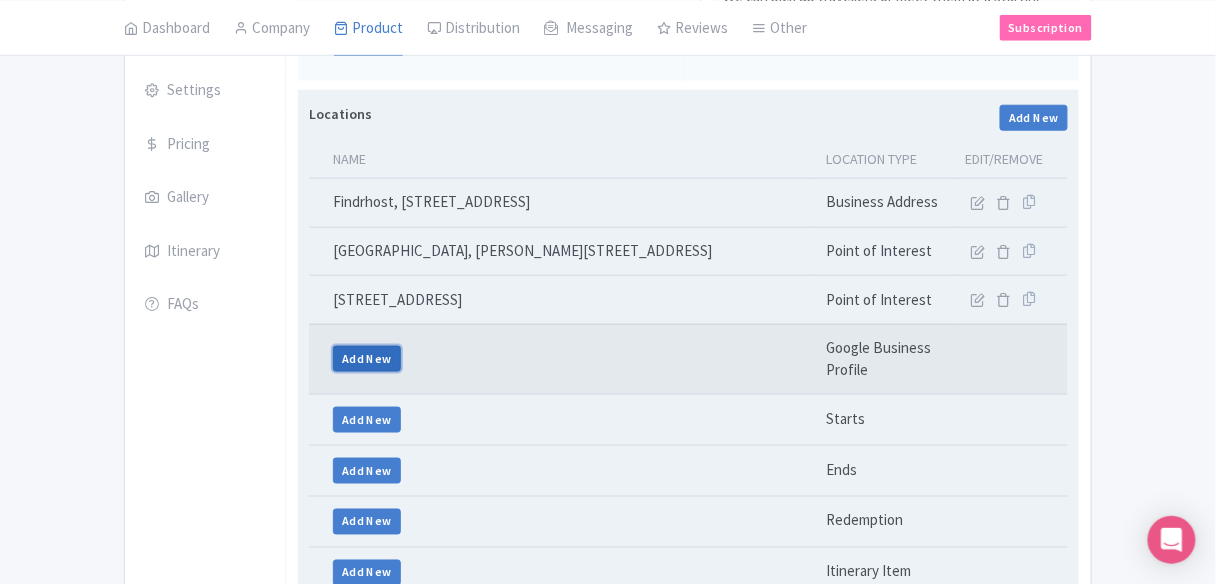 click on "Add New" at bounding box center (367, 359) 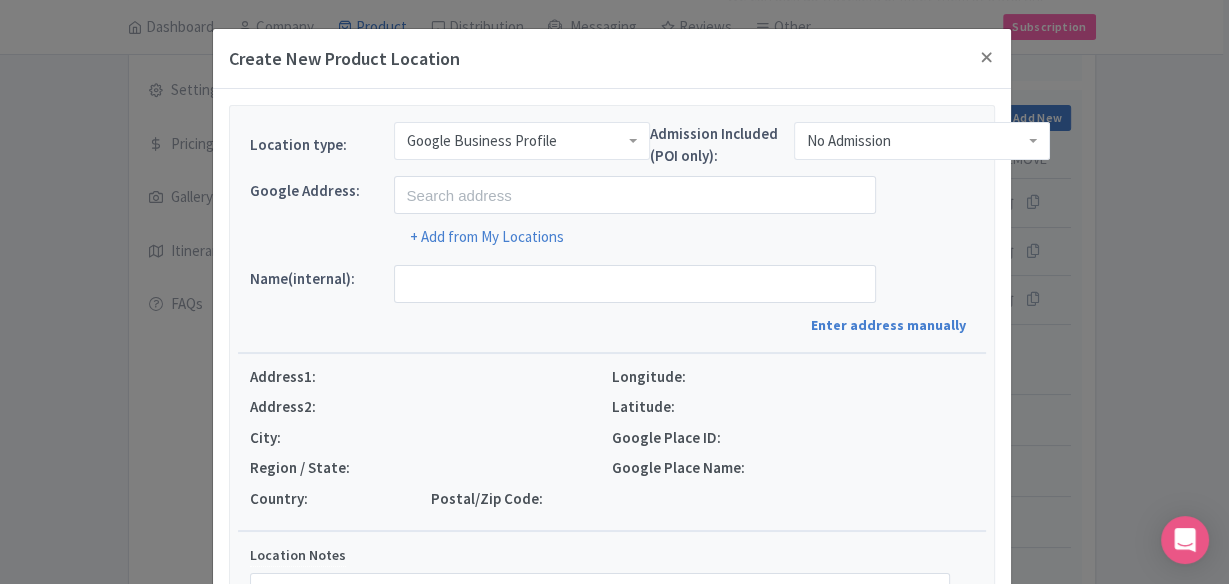 click on "Google Business Profile" at bounding box center (482, 141) 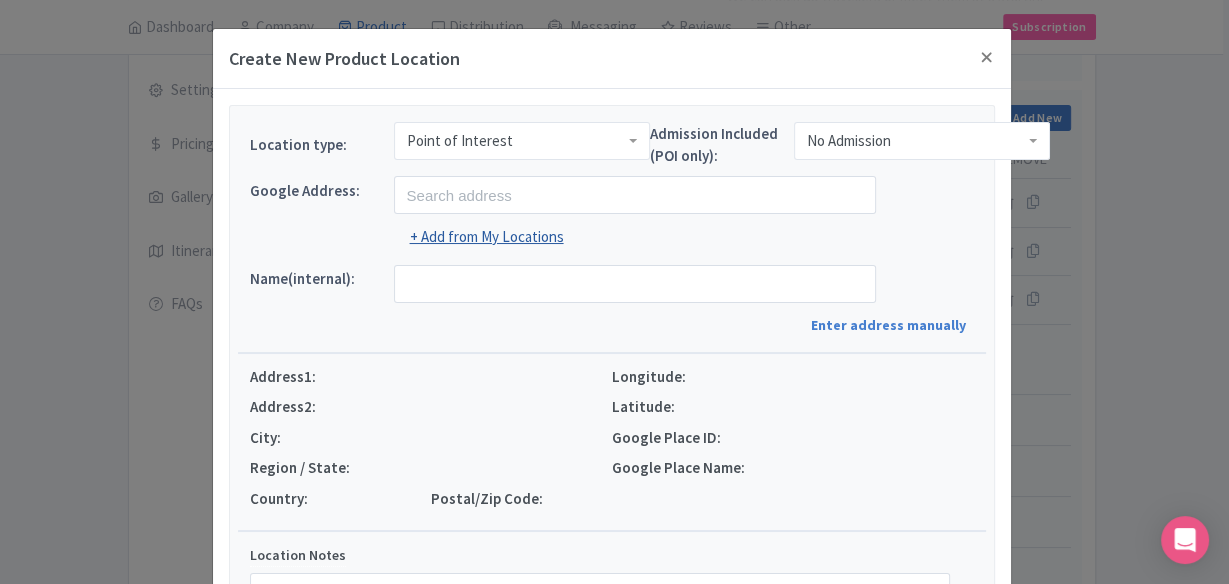 scroll, scrollTop: 0, scrollLeft: 0, axis: both 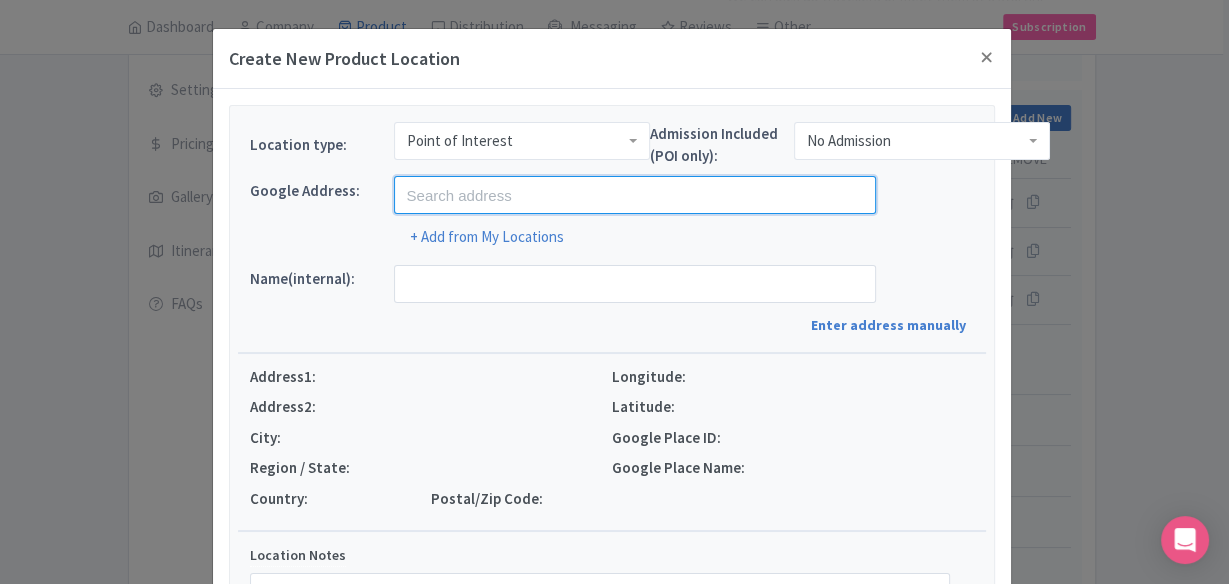 click at bounding box center [635, 195] 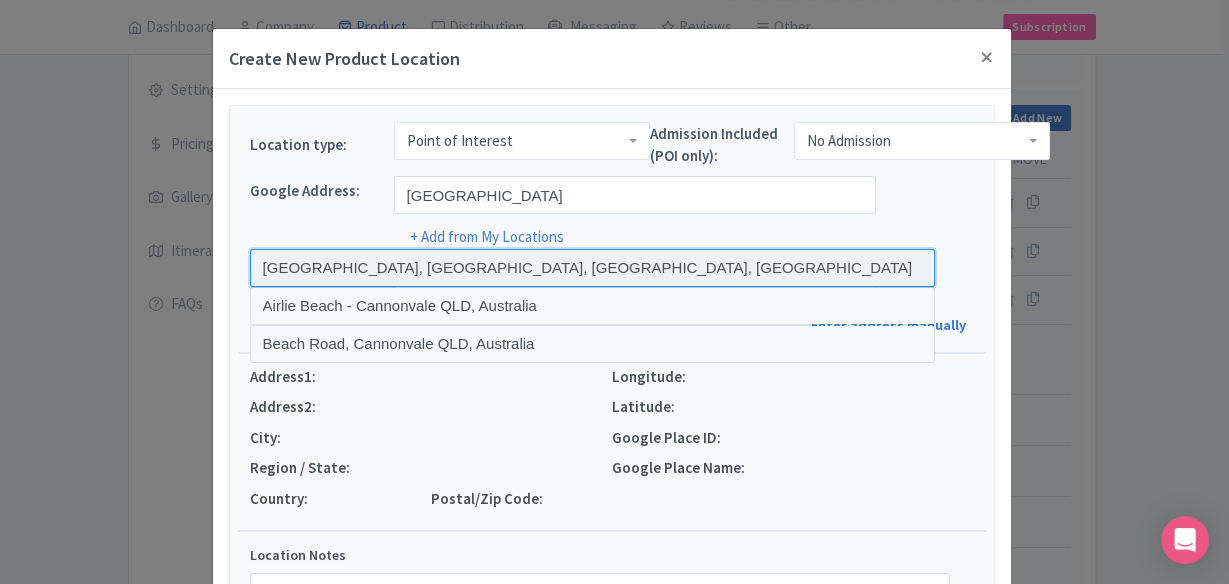 click at bounding box center [593, 268] 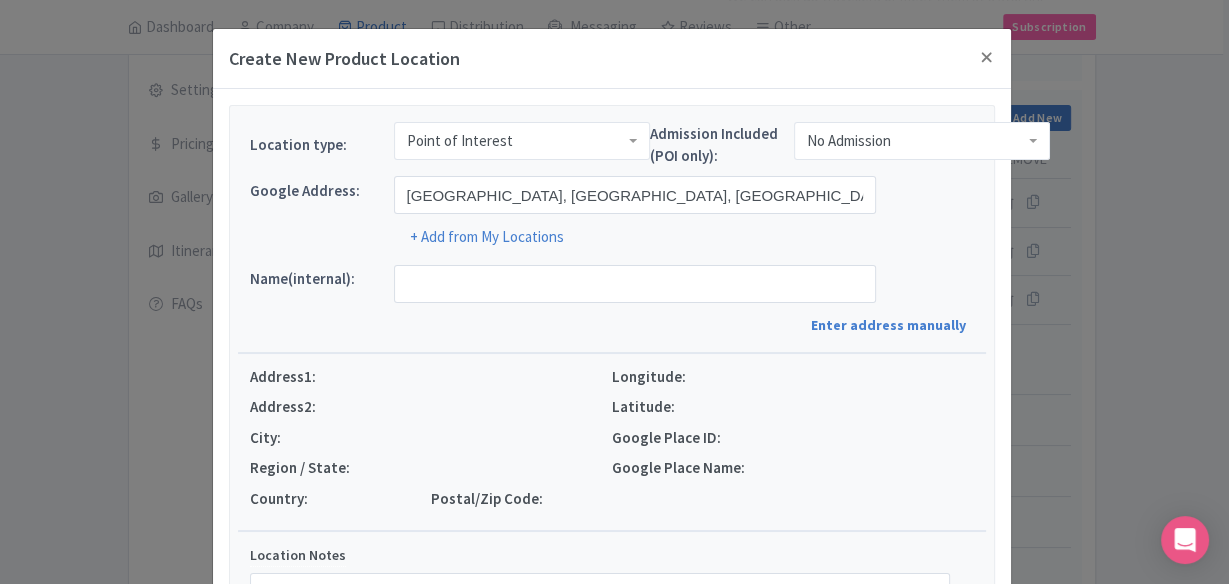 type on "Cannonvale Beach, 7A Coral Esplanade, Cannonvale QLD 4802, Australia" 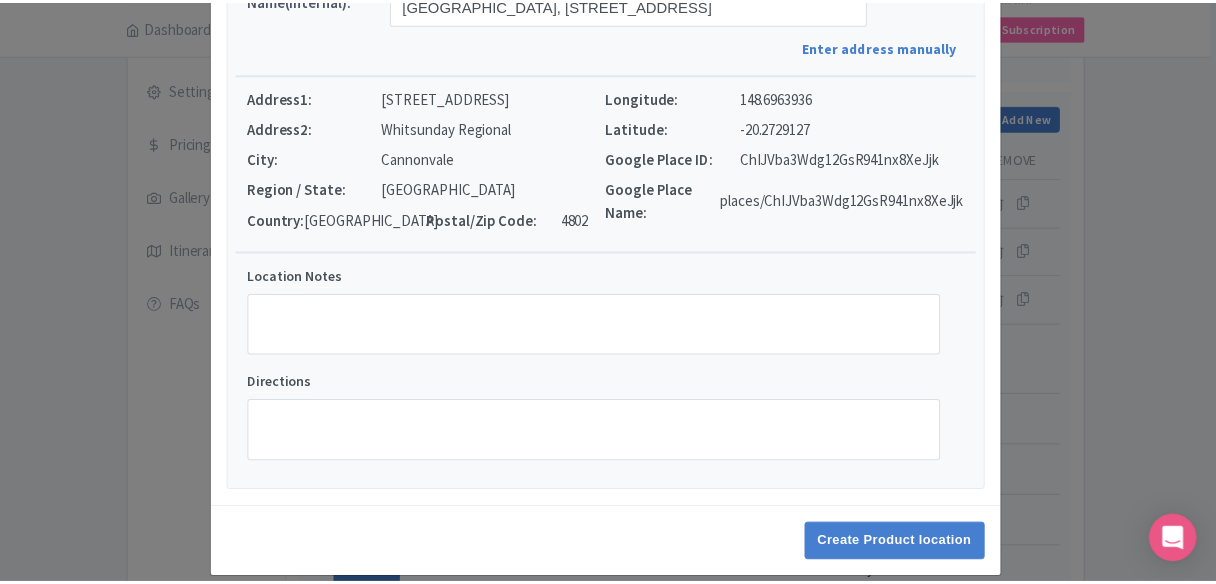 scroll, scrollTop: 298, scrollLeft: 0, axis: vertical 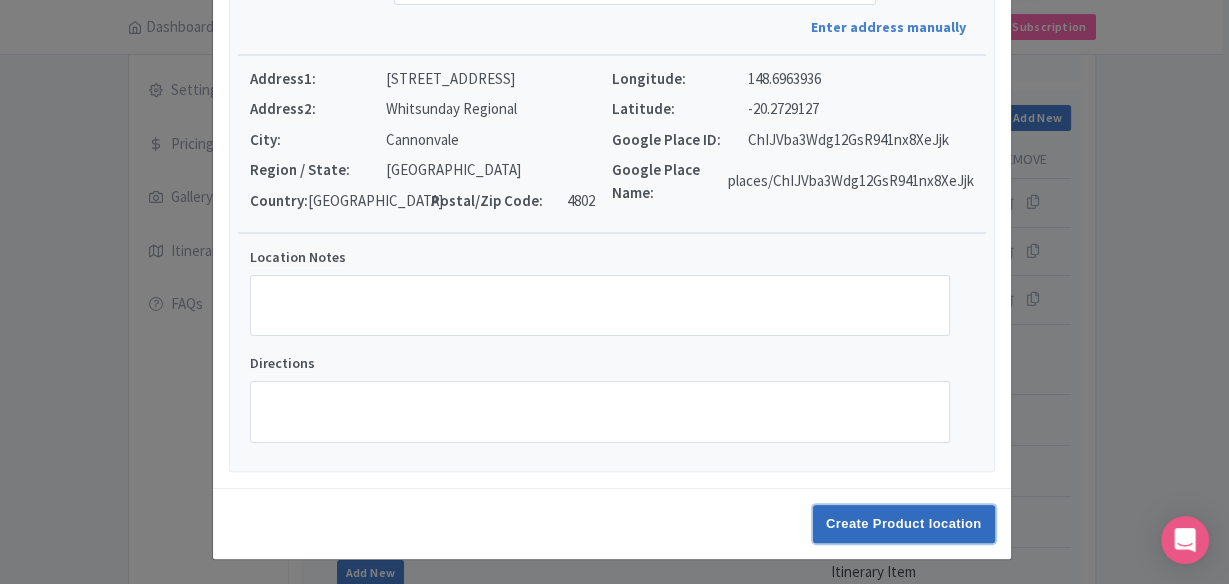 click on "Create Product location" at bounding box center (904, 524) 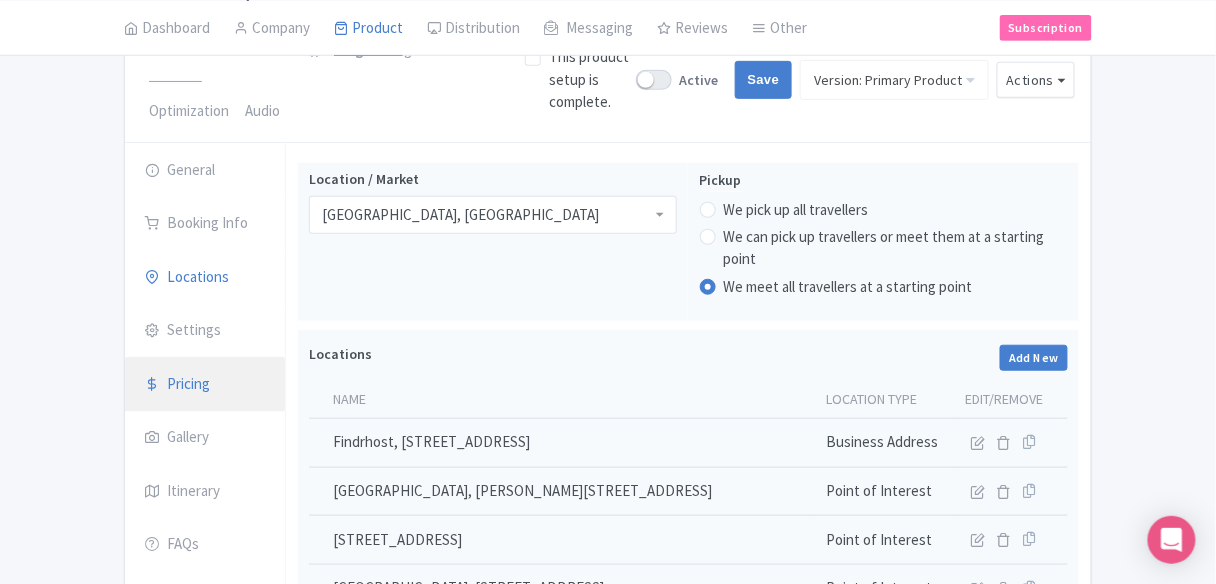 scroll, scrollTop: 213, scrollLeft: 0, axis: vertical 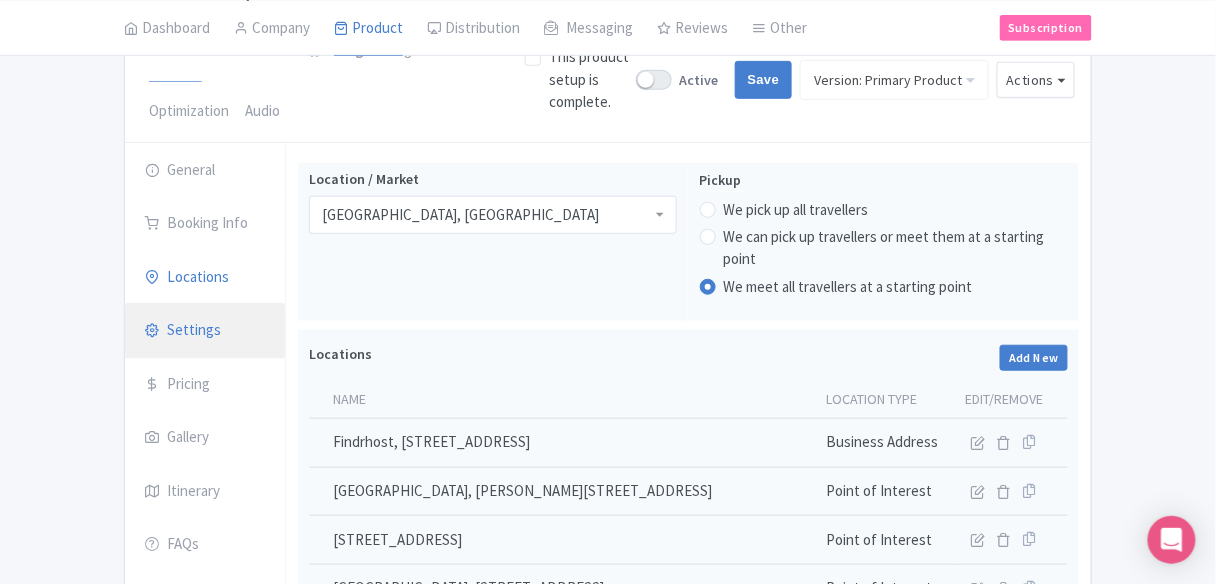 click on "Settings" at bounding box center [205, 331] 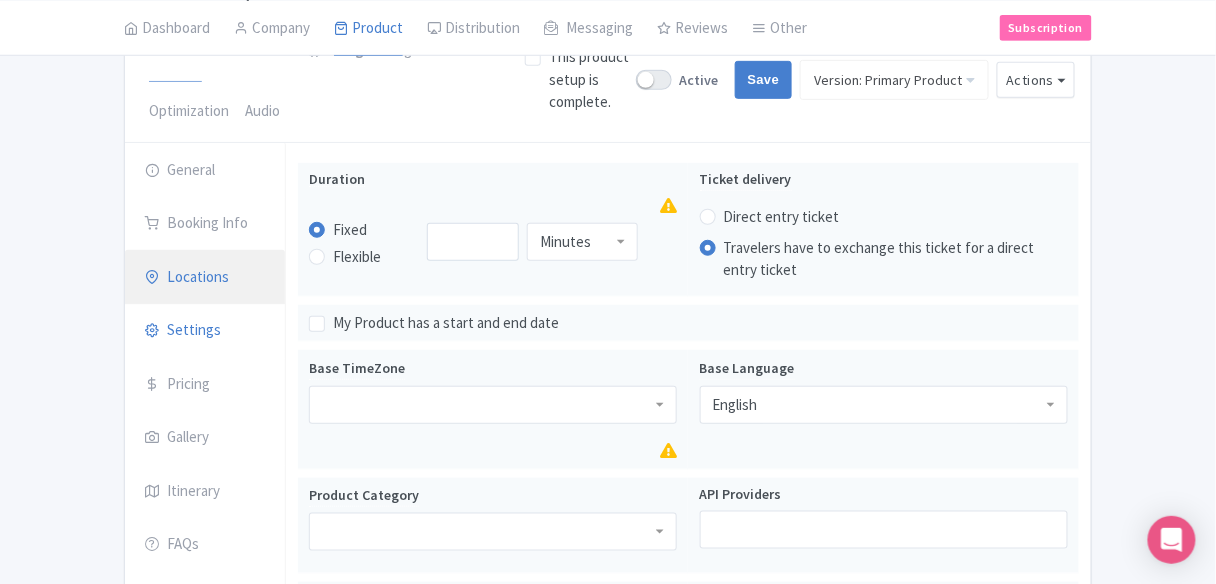 click on "Locations" at bounding box center [205, 278] 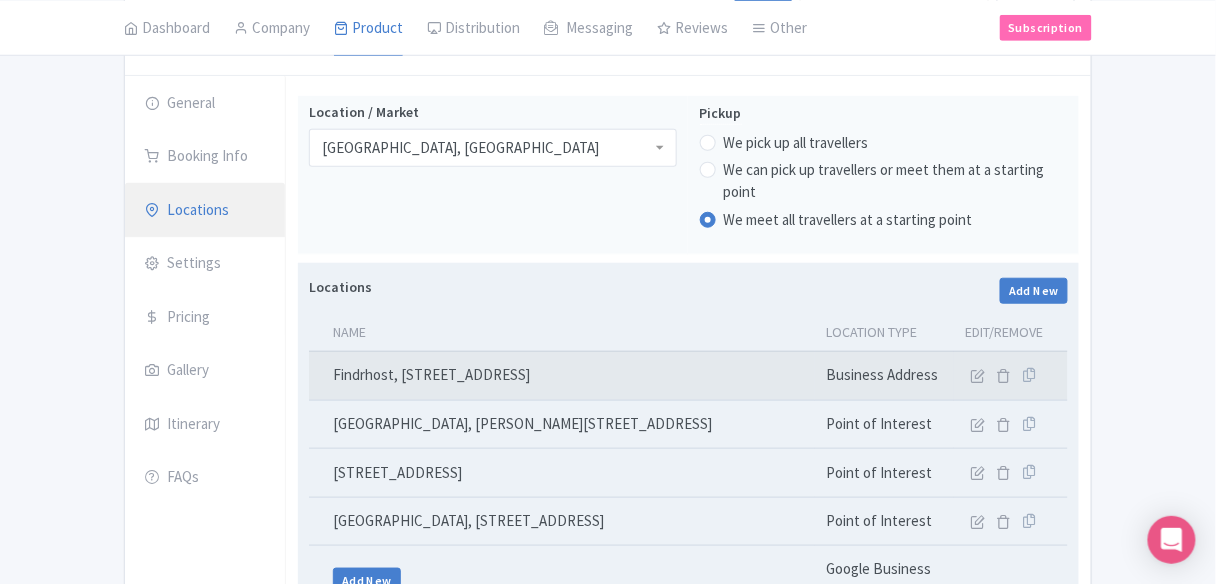 scroll, scrollTop: 453, scrollLeft: 0, axis: vertical 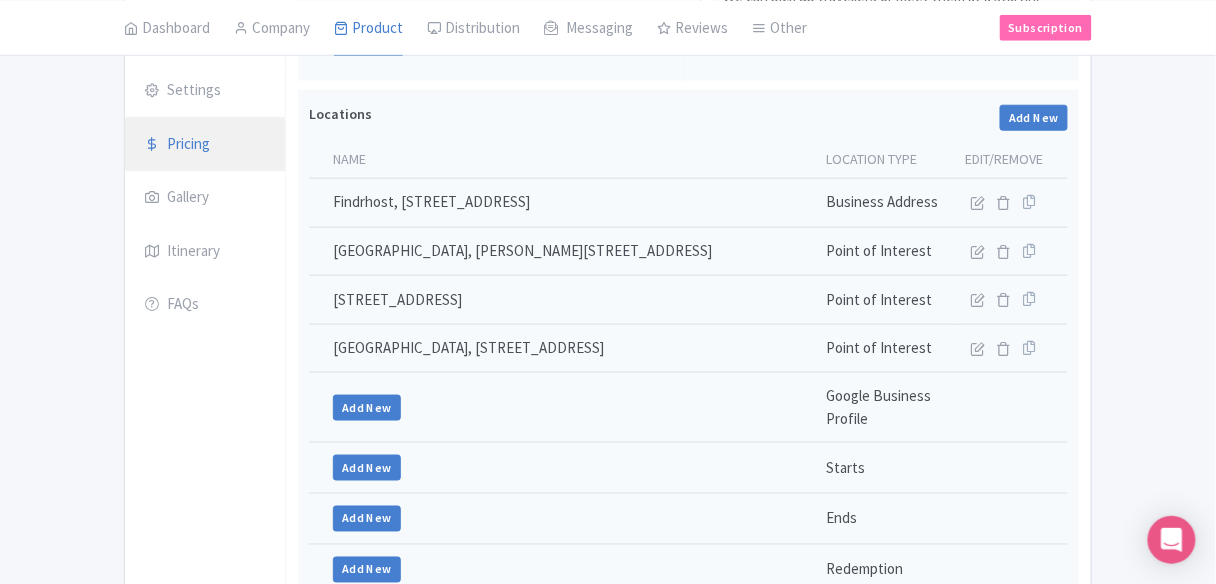 click on "Pricing" at bounding box center (205, 145) 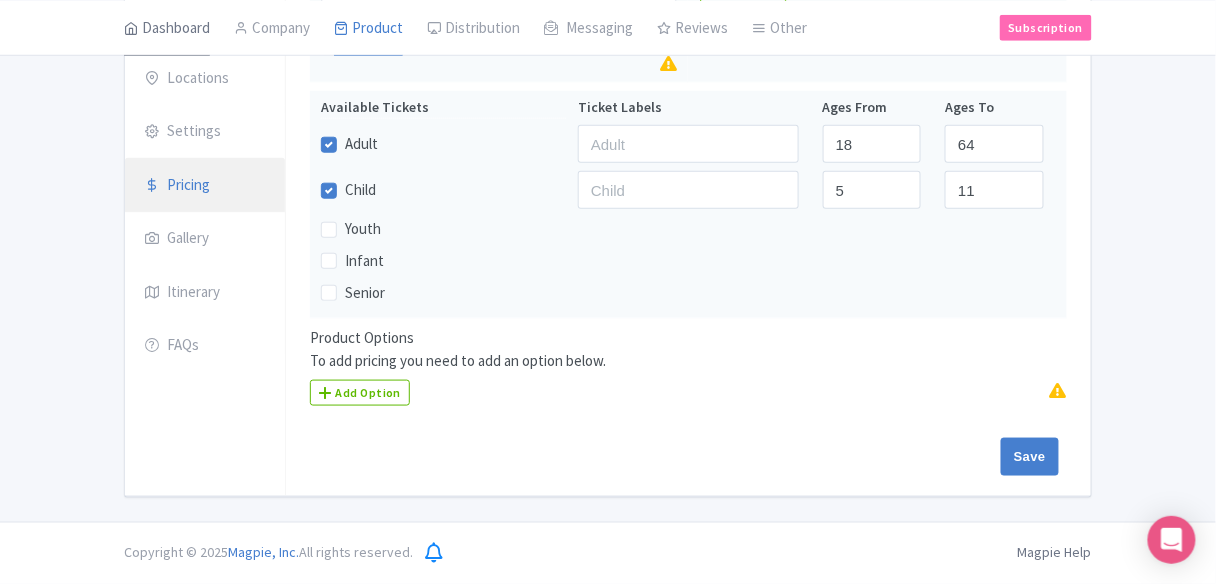 scroll, scrollTop: 408, scrollLeft: 0, axis: vertical 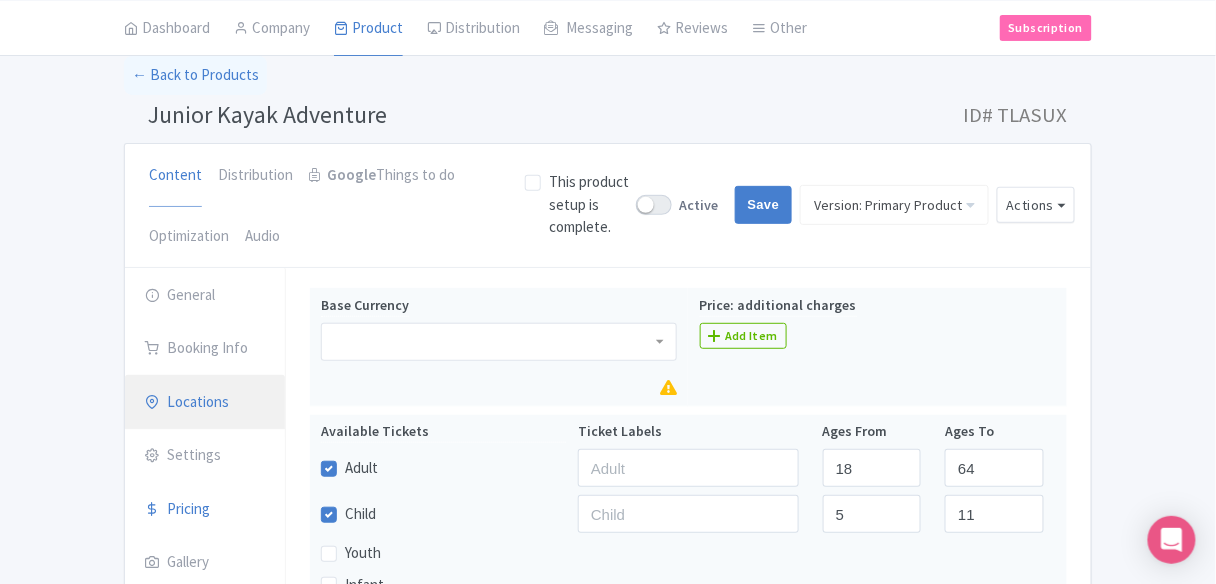 click on "Locations" at bounding box center (205, 403) 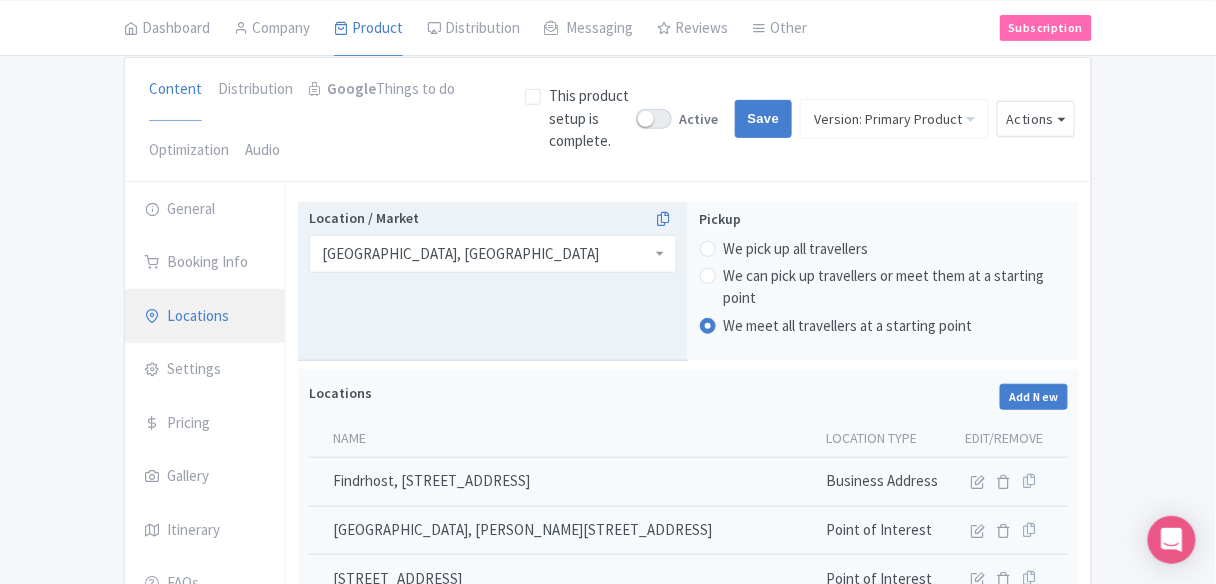 scroll, scrollTop: 248, scrollLeft: 0, axis: vertical 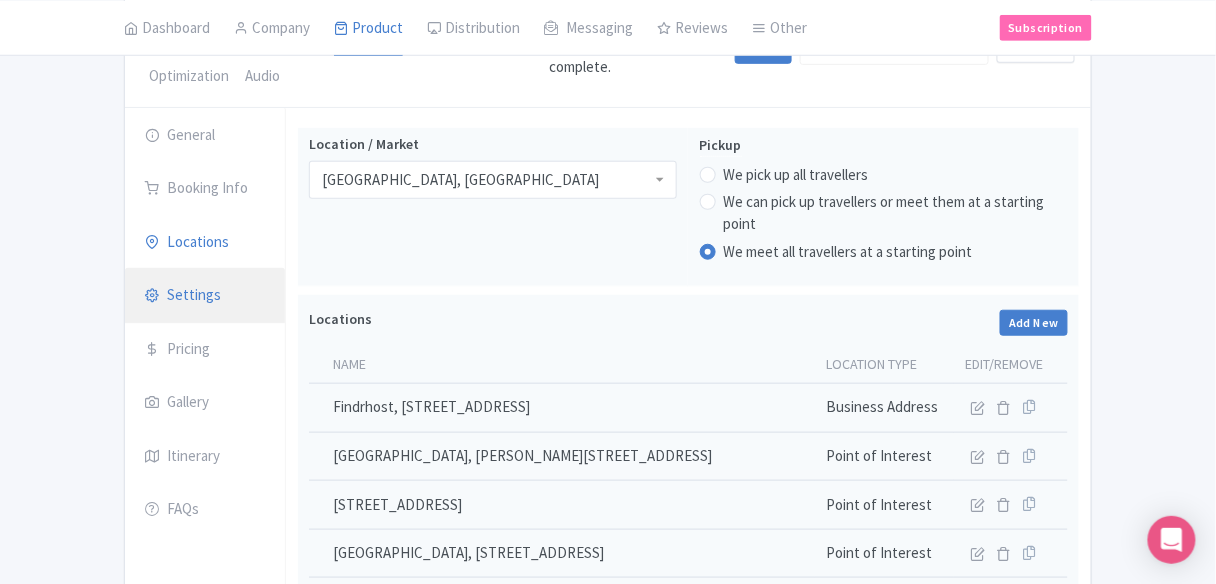 click on "Settings" at bounding box center (205, 296) 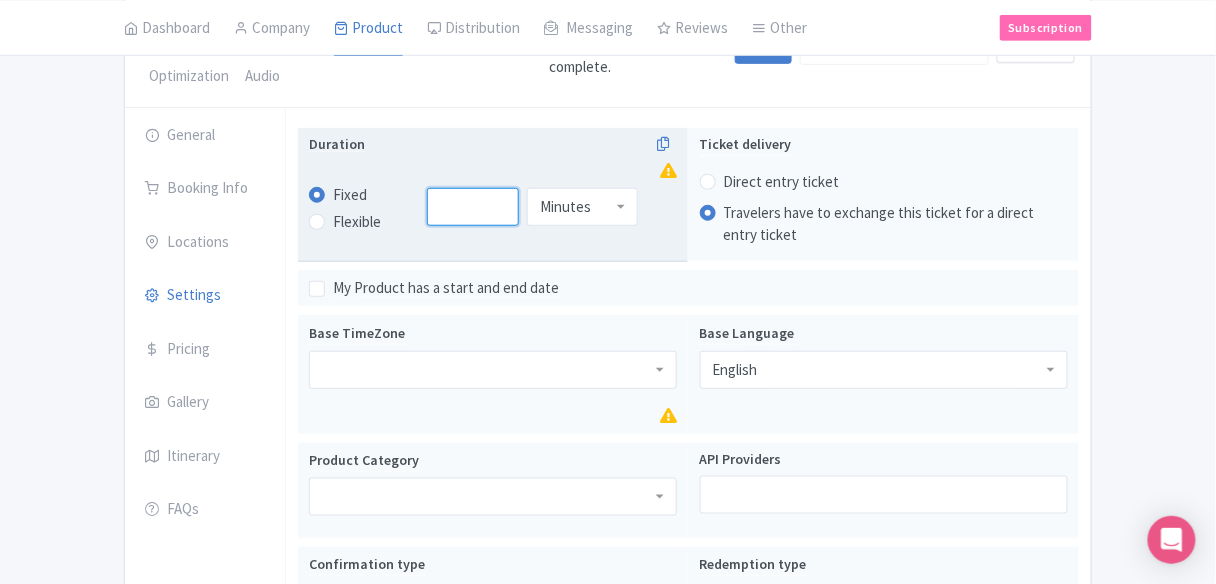 click at bounding box center (473, 207) 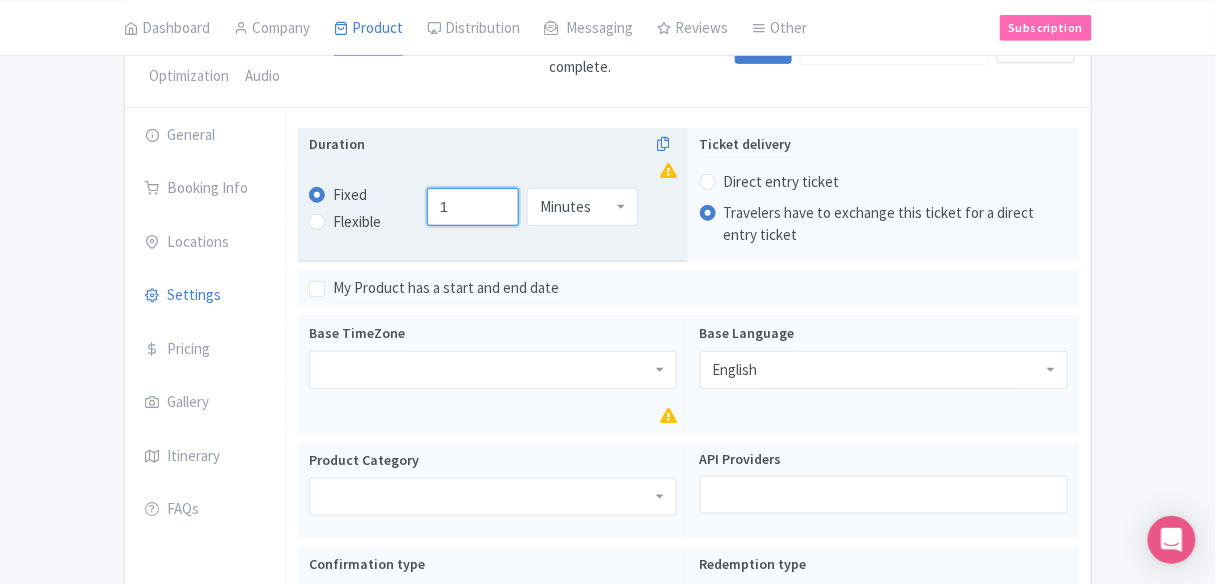 type on "1" 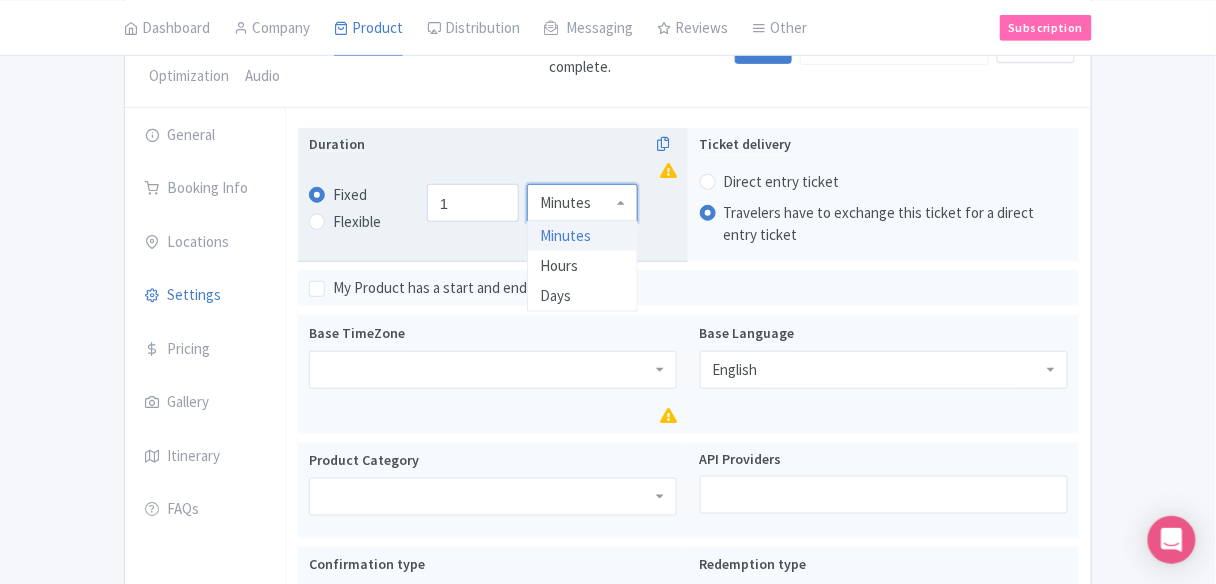 click on "Minutes" at bounding box center (582, 203) 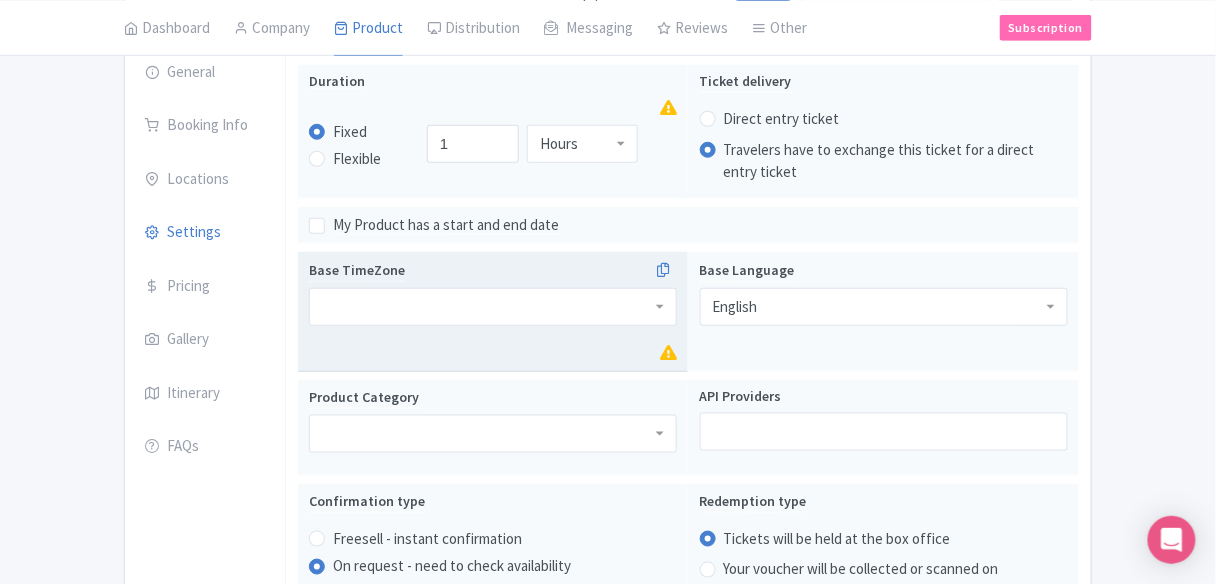 scroll, scrollTop: 328, scrollLeft: 0, axis: vertical 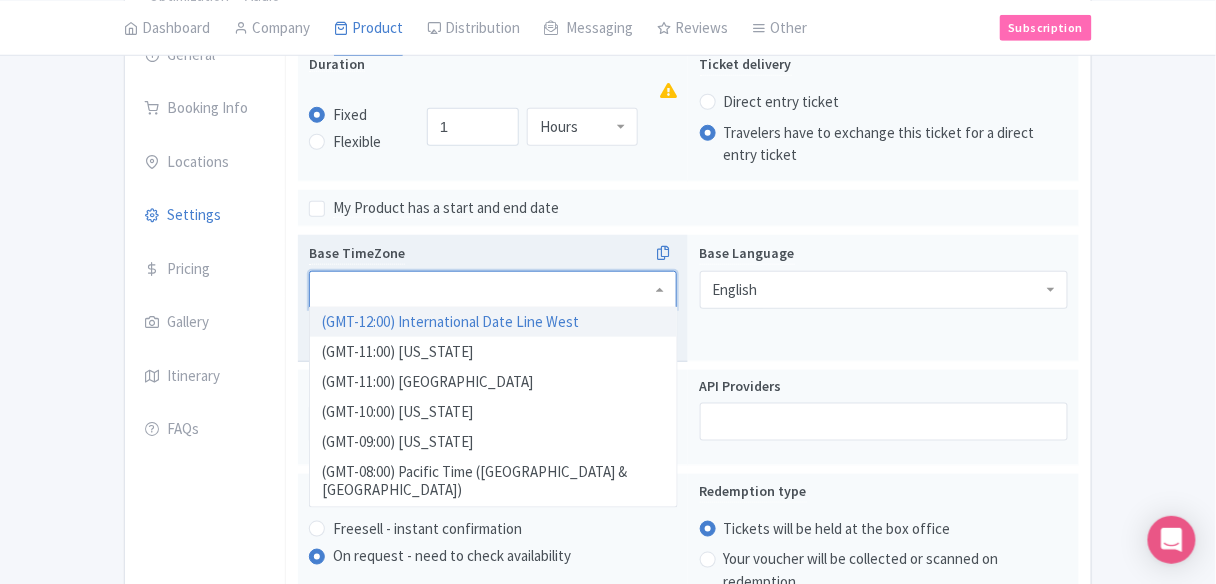 click at bounding box center [493, 290] 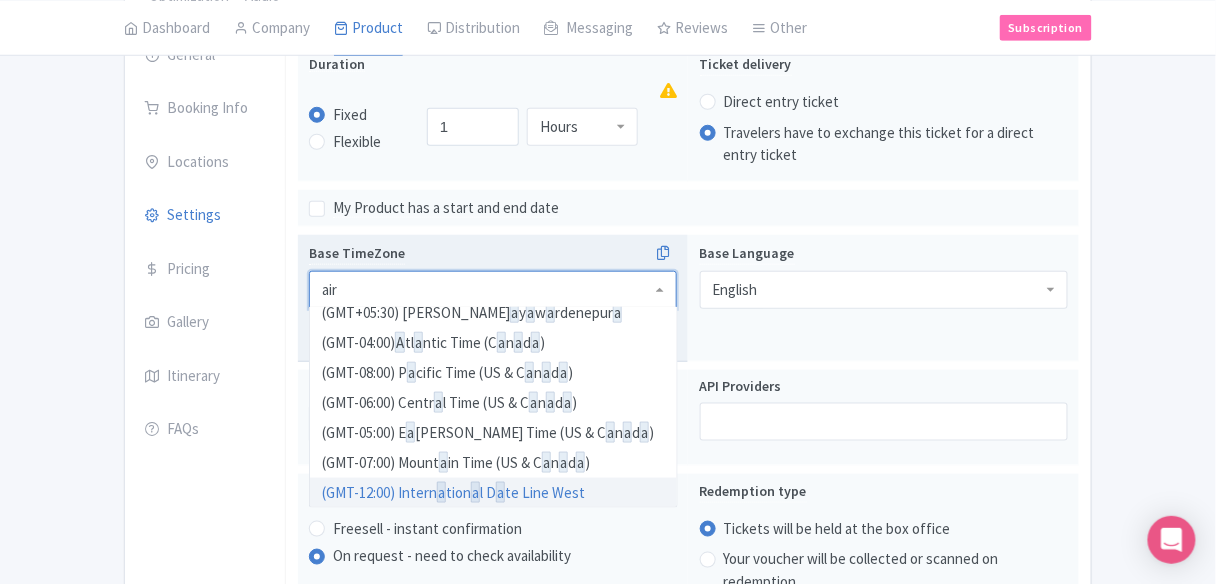 scroll, scrollTop: 0, scrollLeft: 0, axis: both 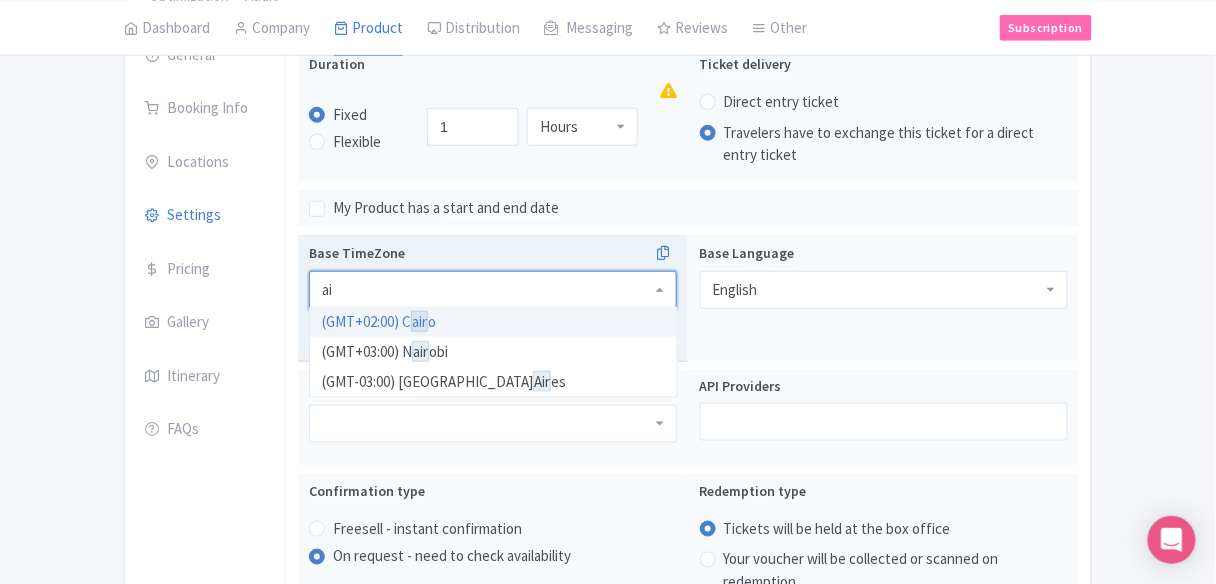 type on "a" 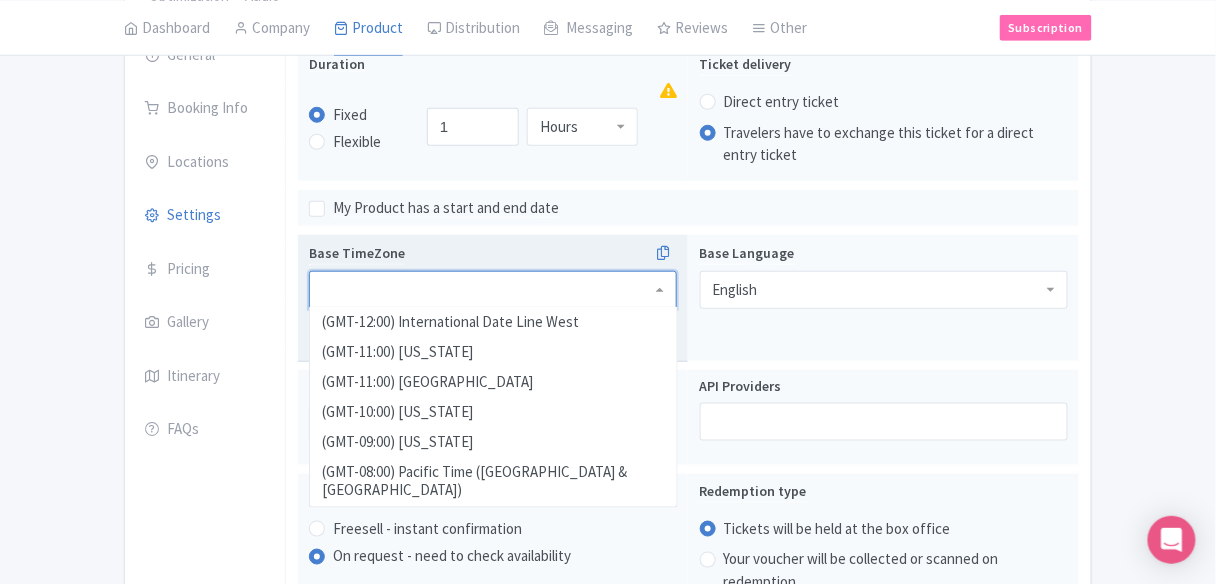 scroll, scrollTop: 1779, scrollLeft: 0, axis: vertical 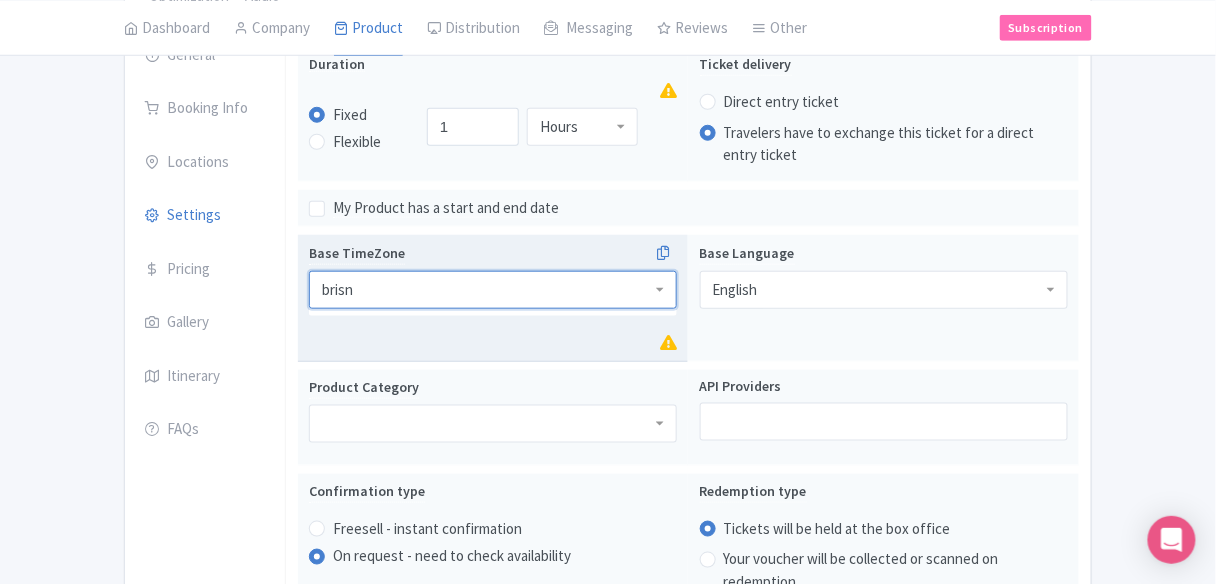 type on "bris" 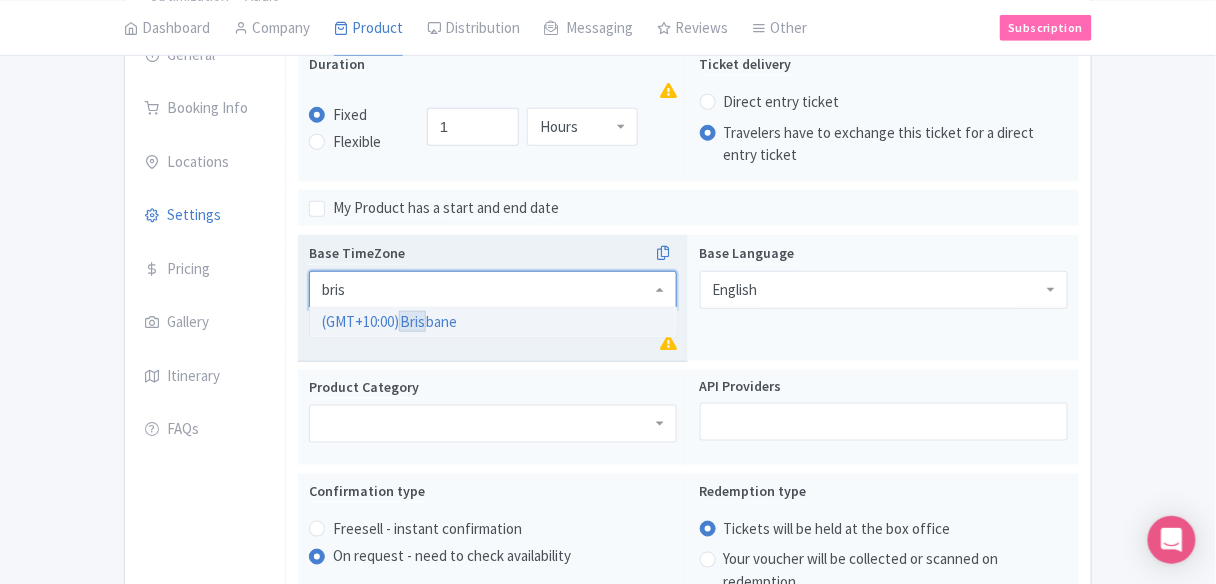 type 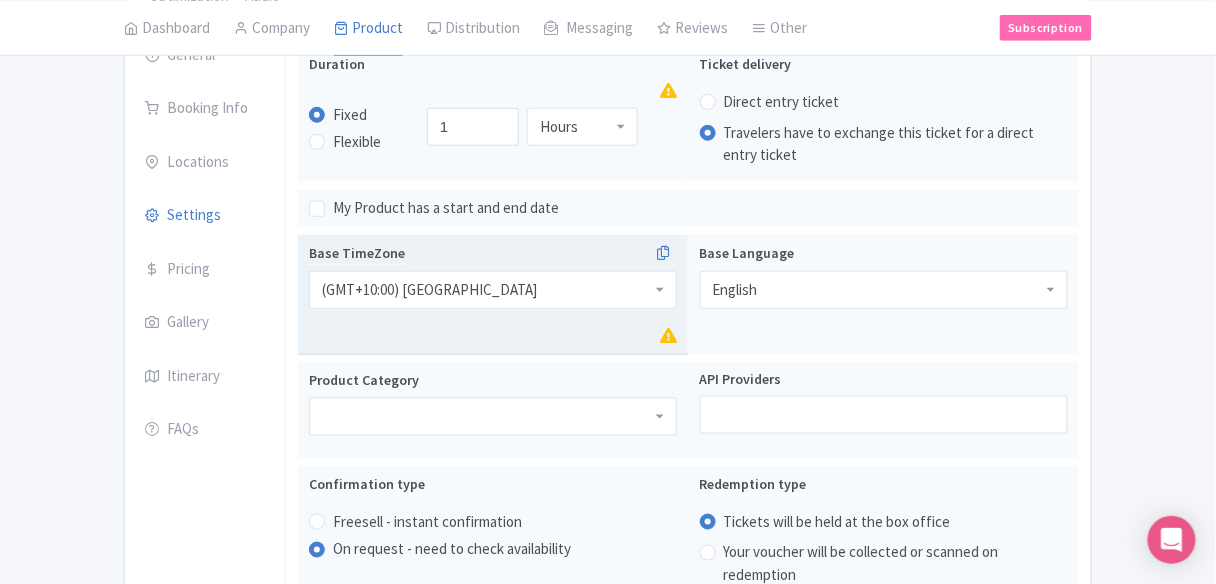 scroll, scrollTop: 0, scrollLeft: 0, axis: both 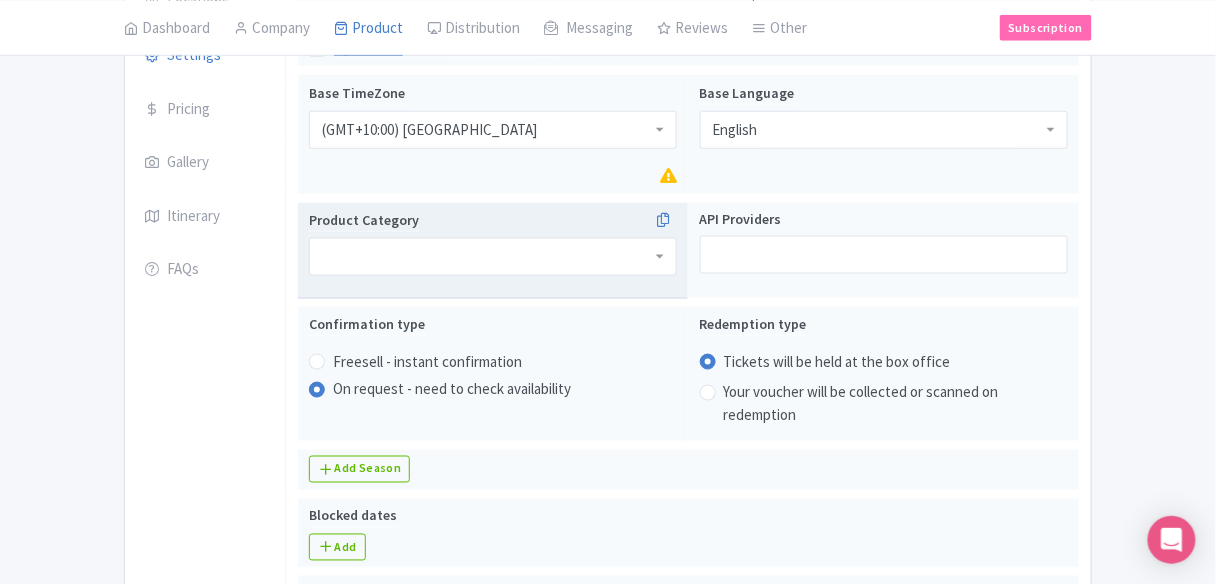 click at bounding box center (493, 257) 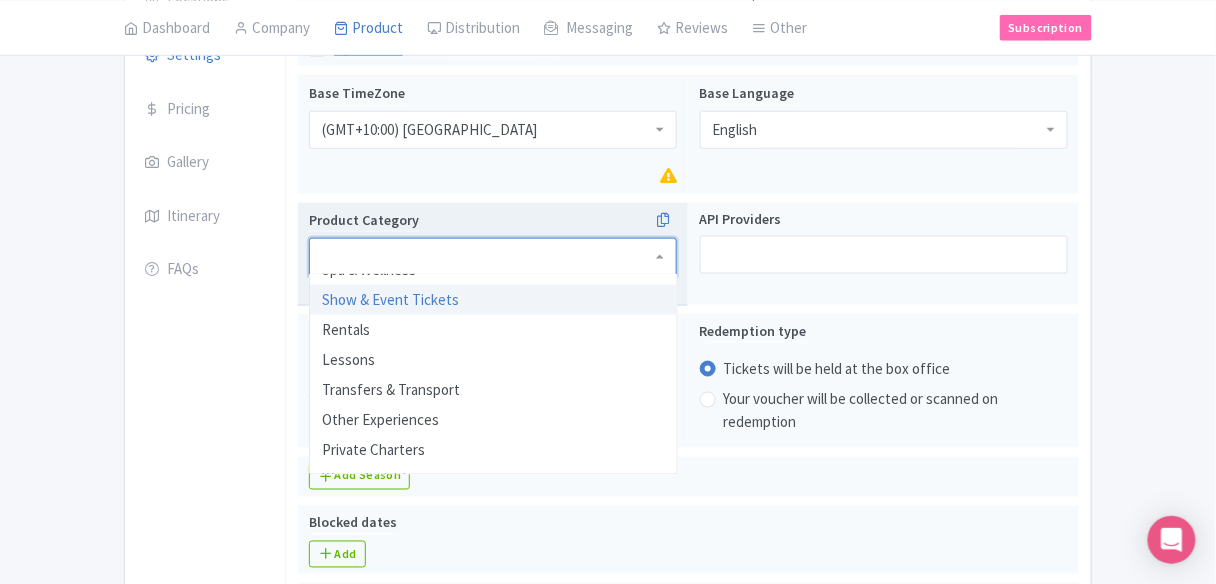 scroll, scrollTop: 459, scrollLeft: 0, axis: vertical 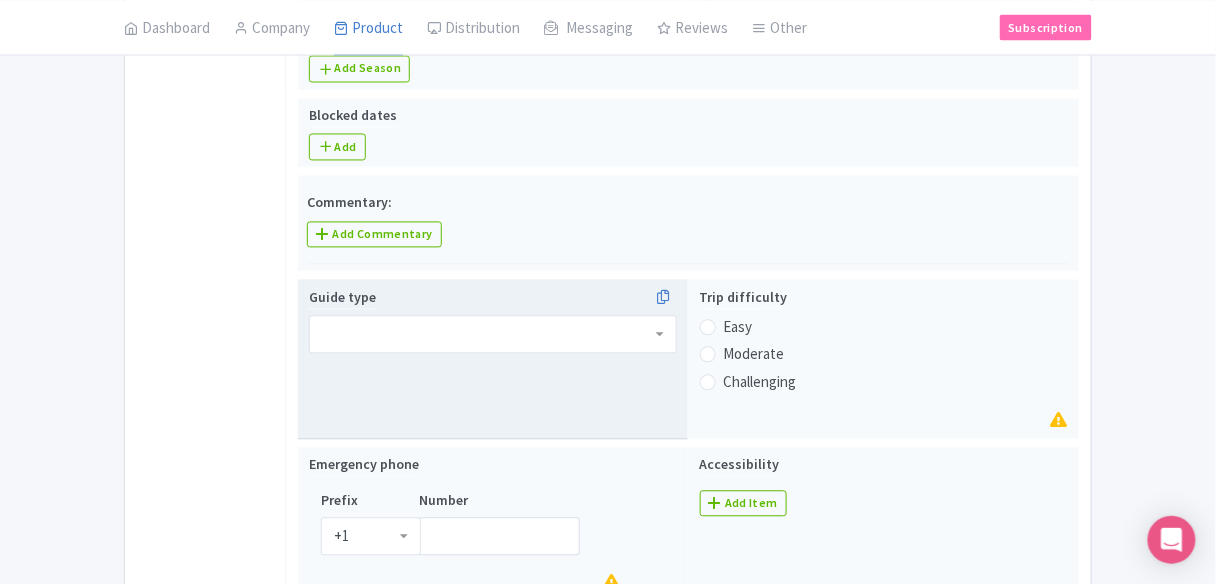click at bounding box center [493, 335] 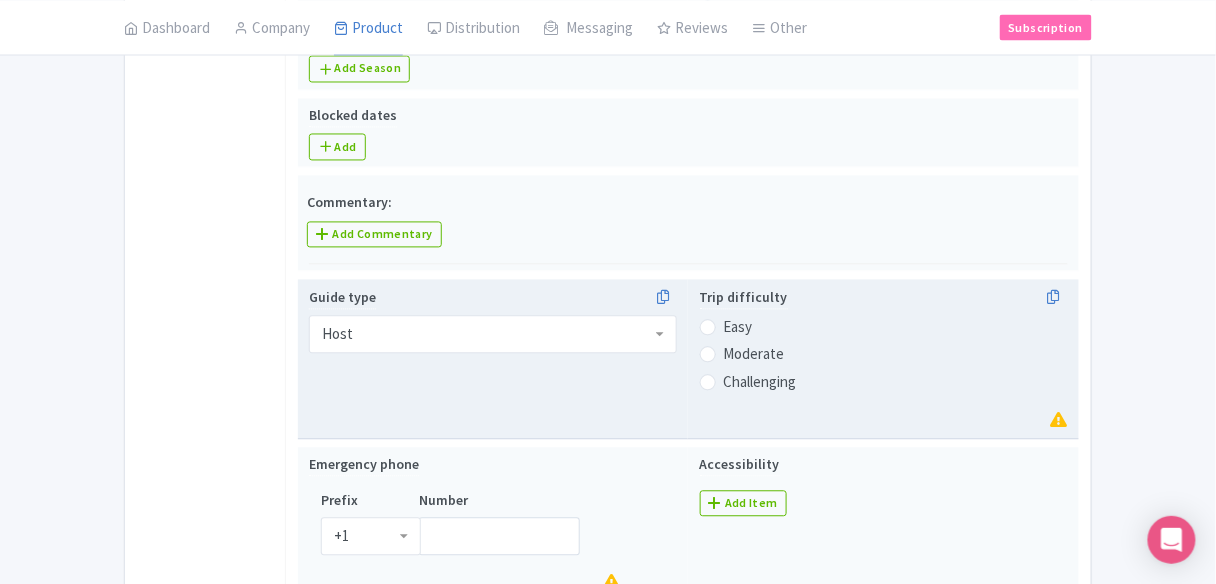 click on "Easy" at bounding box center (884, 328) 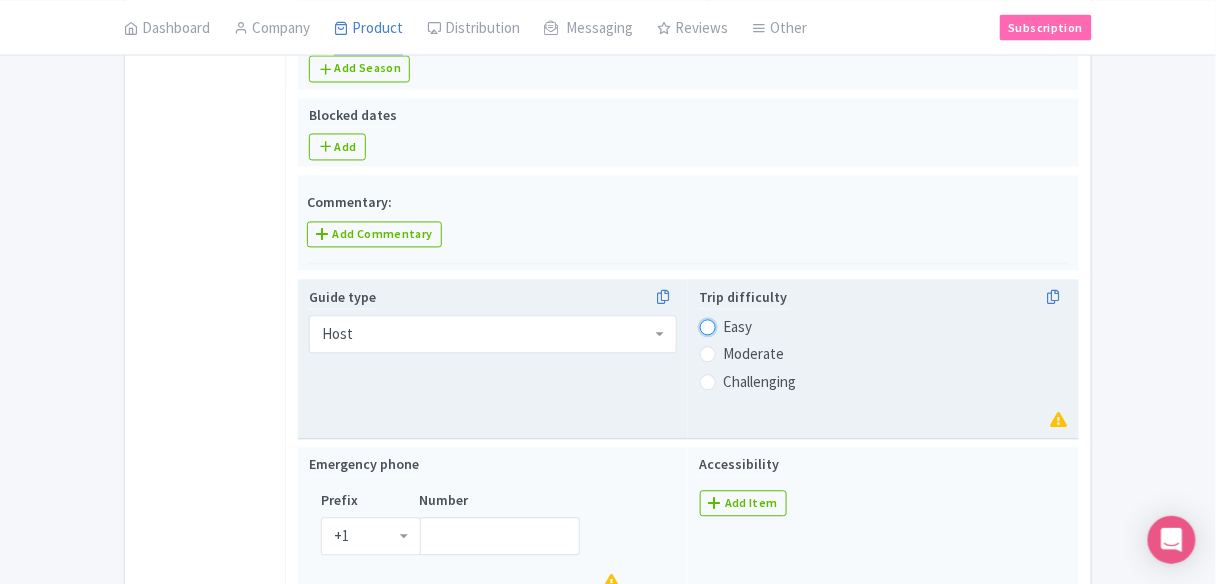 click on "Easy" at bounding box center (734, 326) 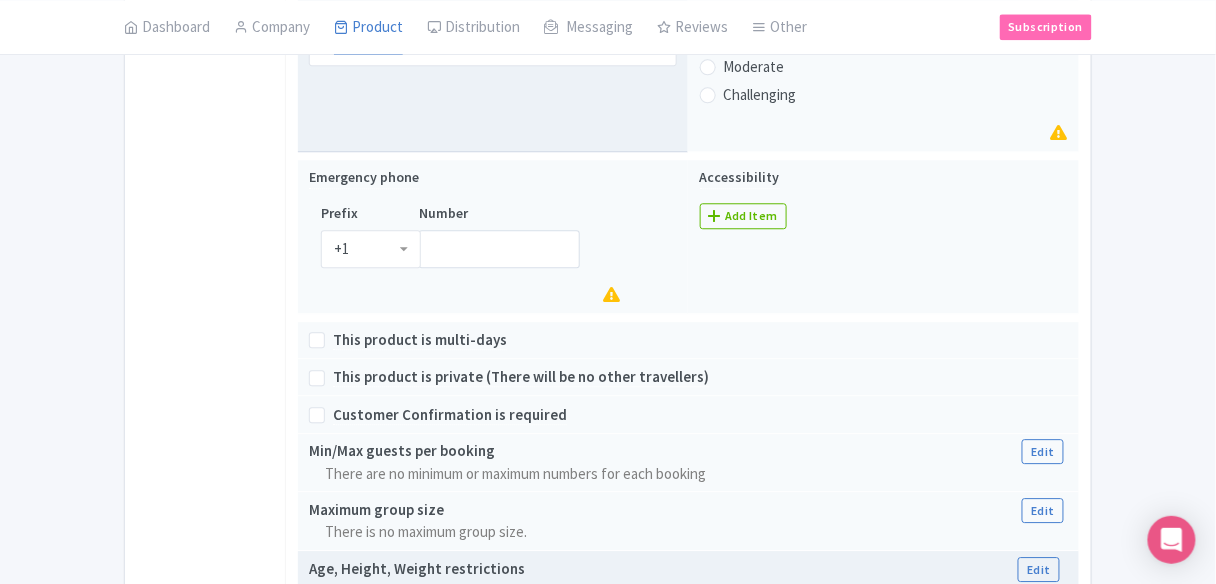 scroll, scrollTop: 1288, scrollLeft: 0, axis: vertical 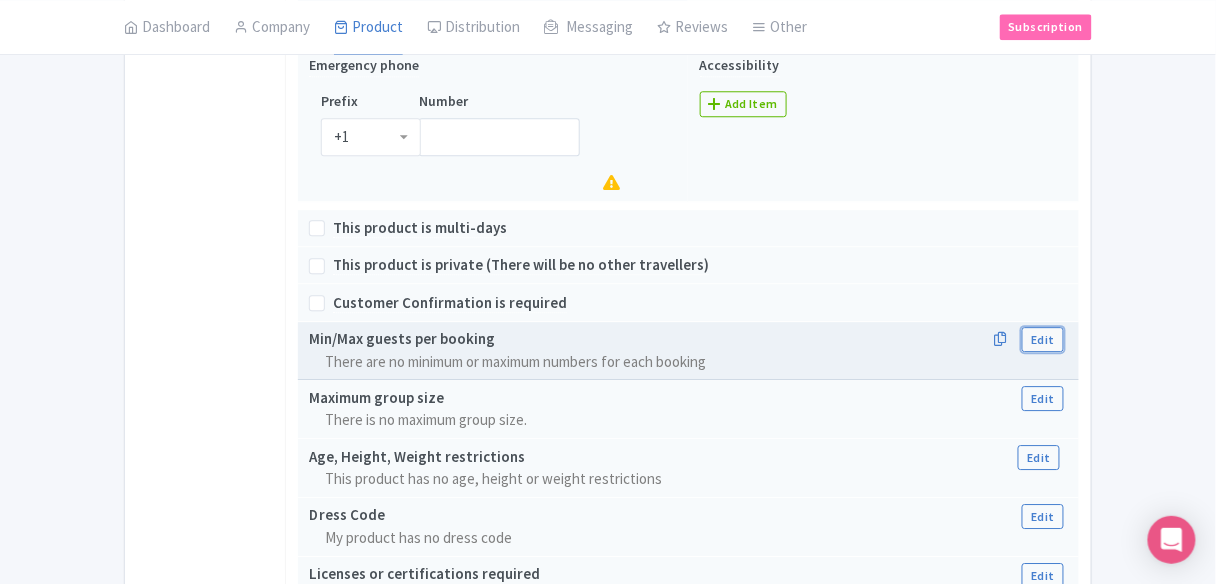 click on "Edit" at bounding box center [1042, 339] 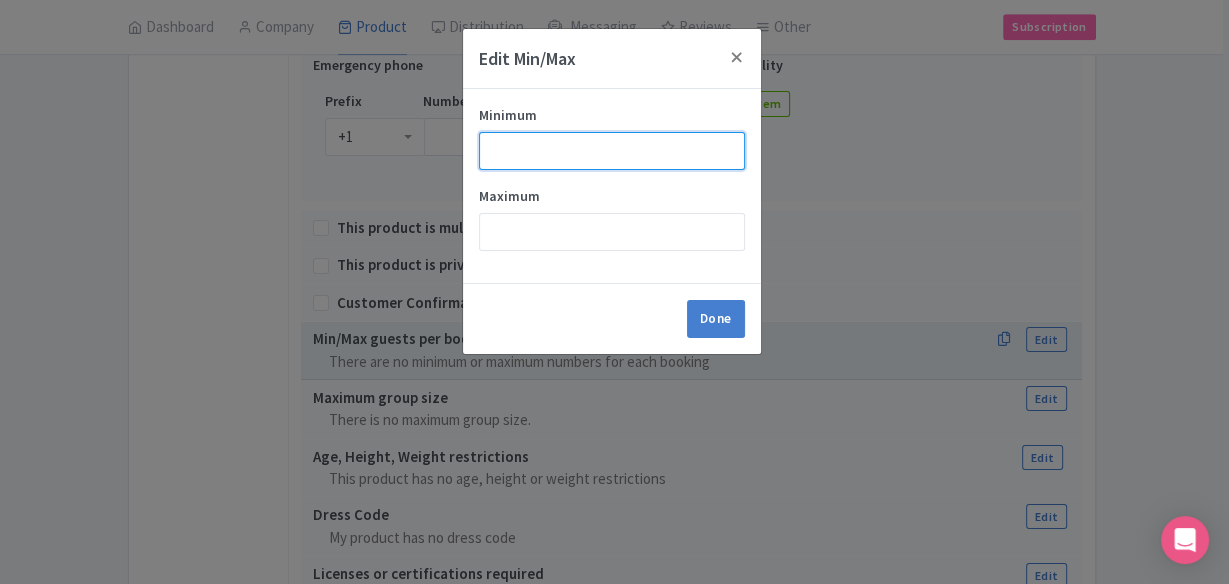 click on "Minimum" at bounding box center [612, 151] 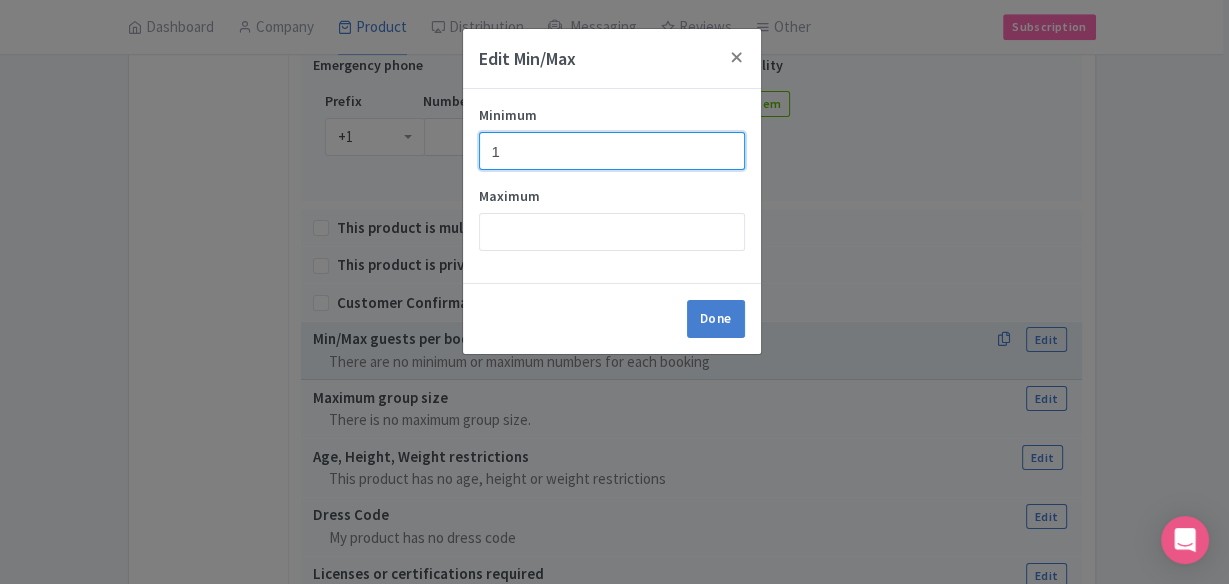 type on "1" 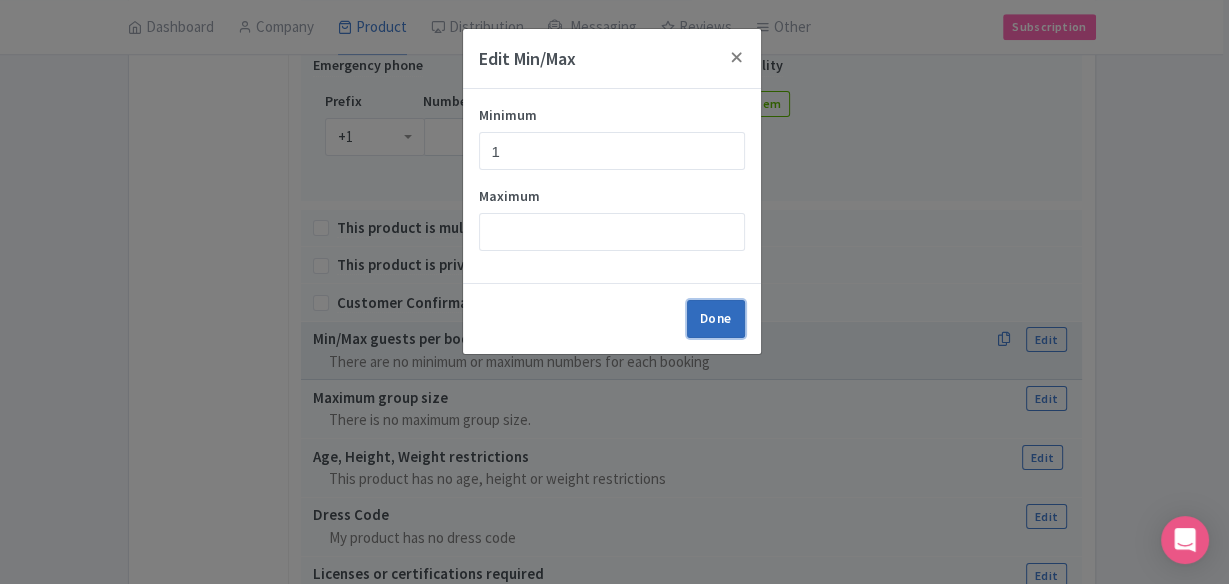 click on "Done" at bounding box center (716, 319) 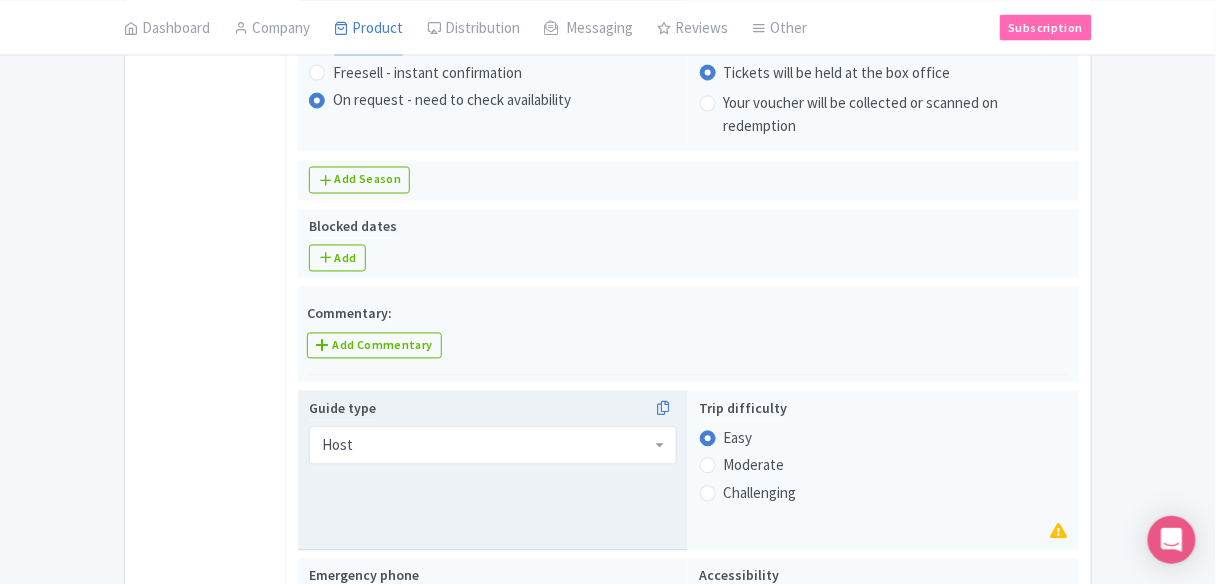 scroll, scrollTop: 1888, scrollLeft: 0, axis: vertical 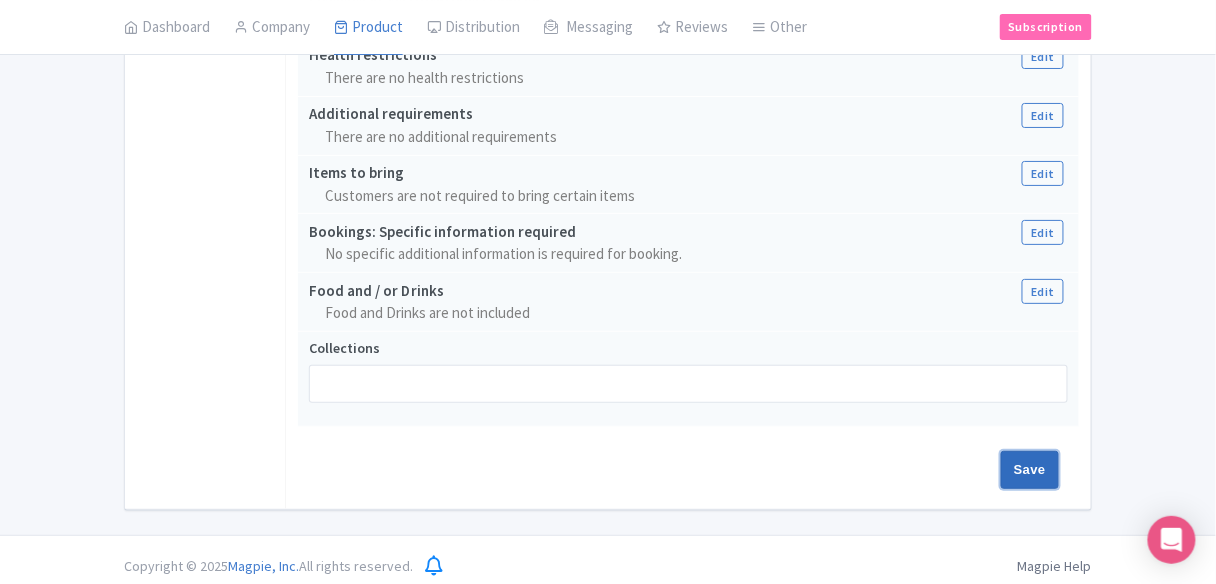 click on "Save" at bounding box center (1030, 470) 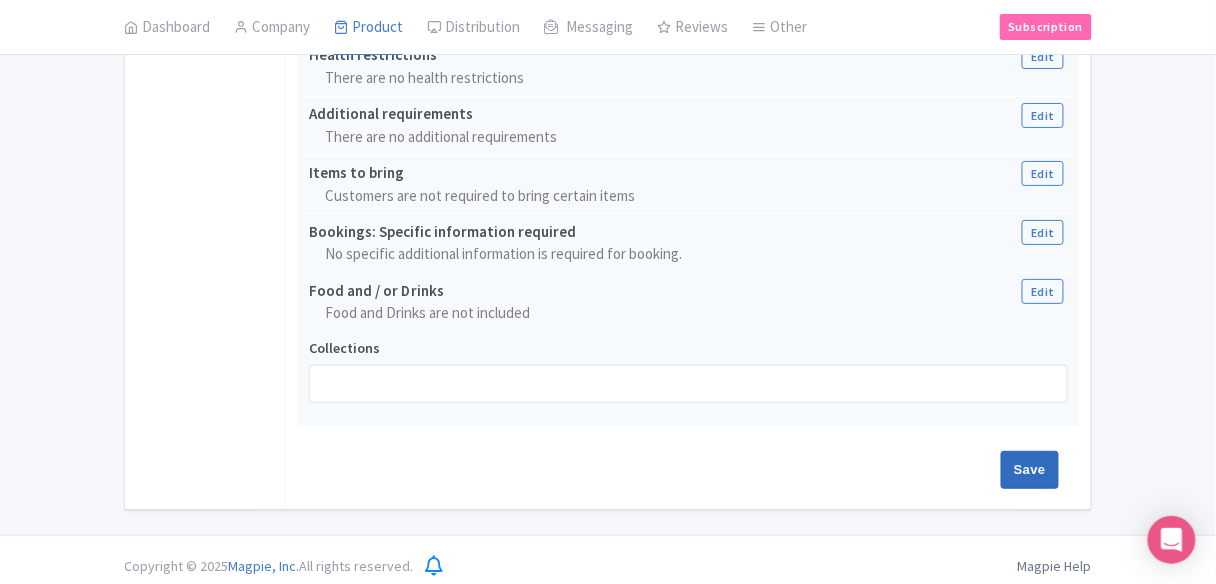 type on "Update Product" 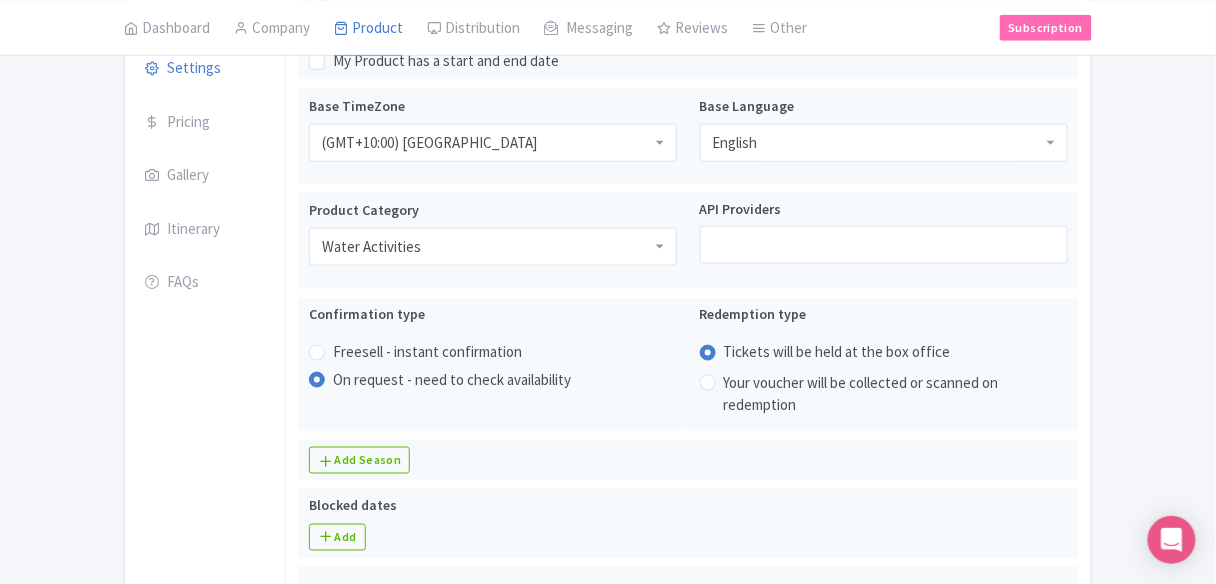 scroll, scrollTop: 373, scrollLeft: 0, axis: vertical 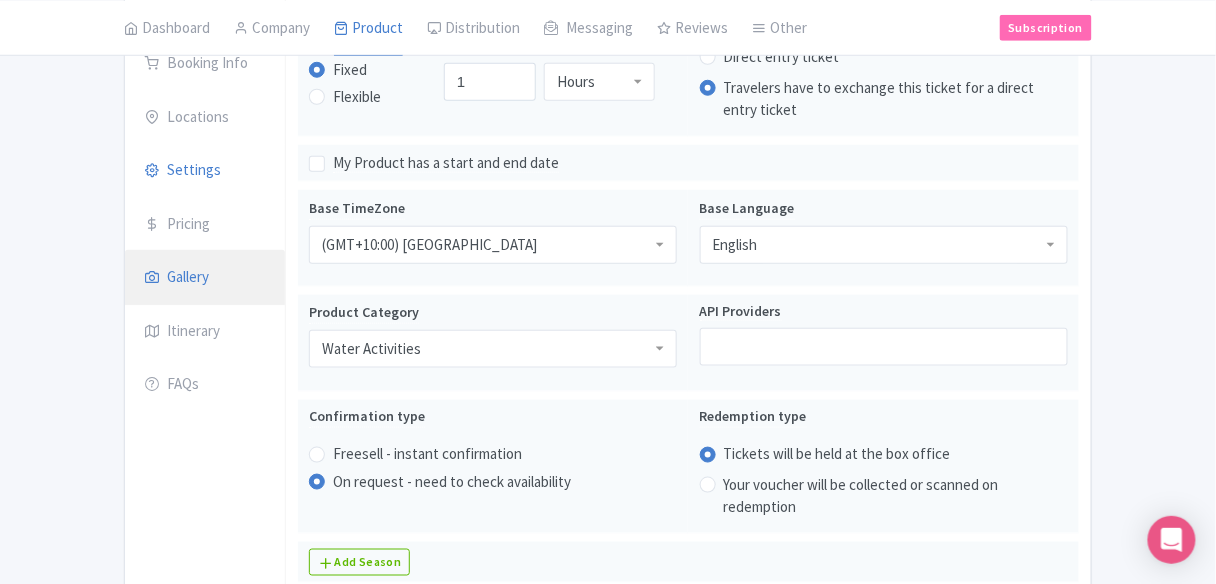click at bounding box center (152, 277) 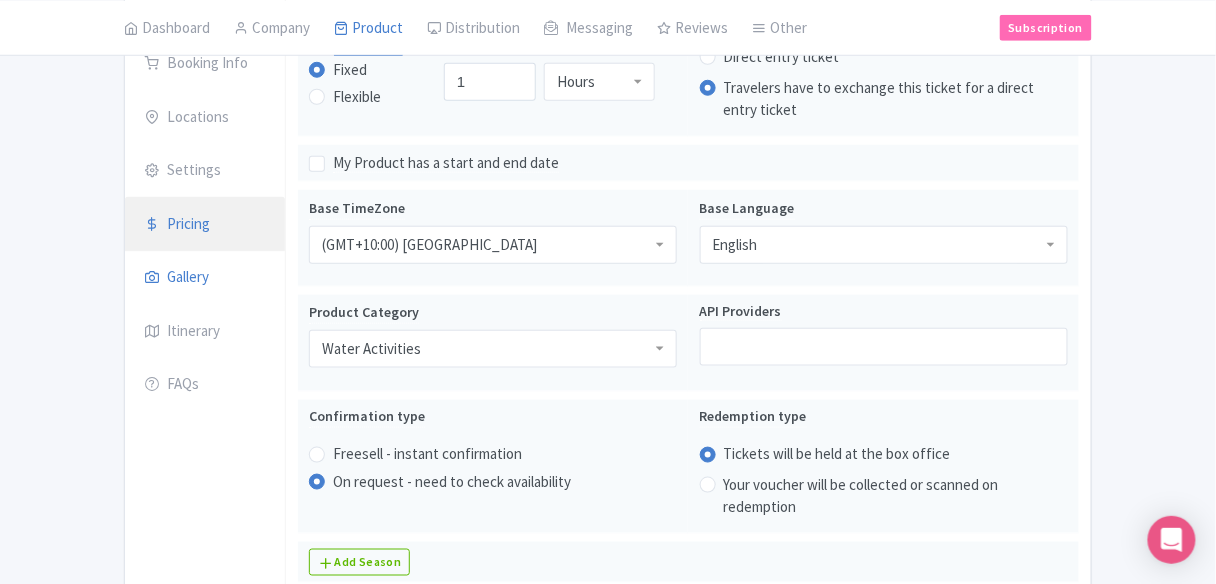 click on "Pricing" at bounding box center [205, 225] 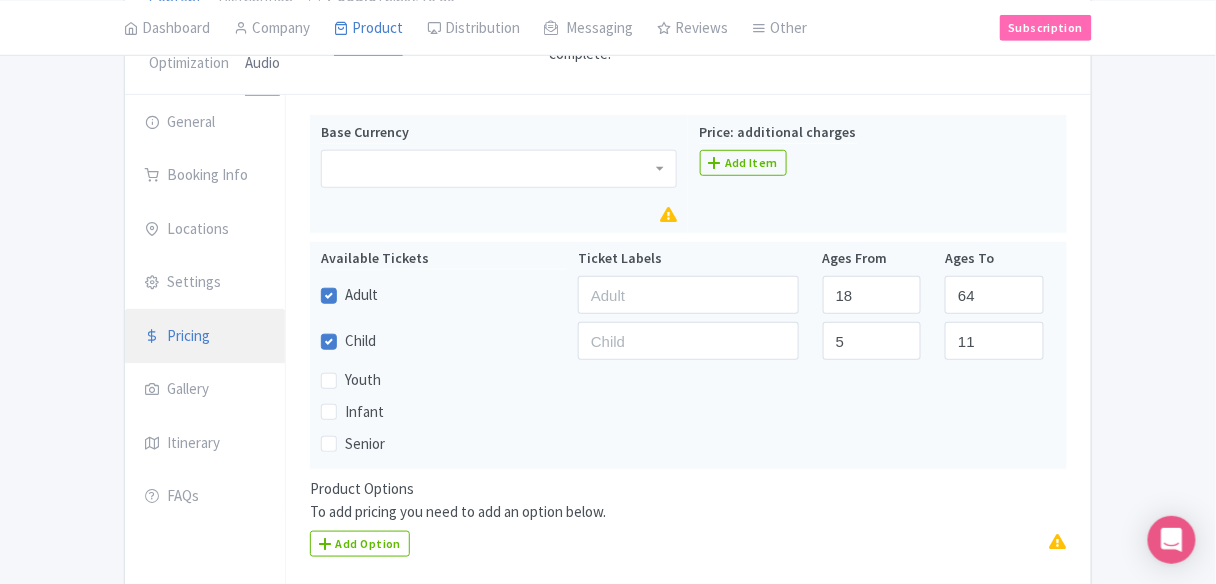 scroll, scrollTop: 133, scrollLeft: 0, axis: vertical 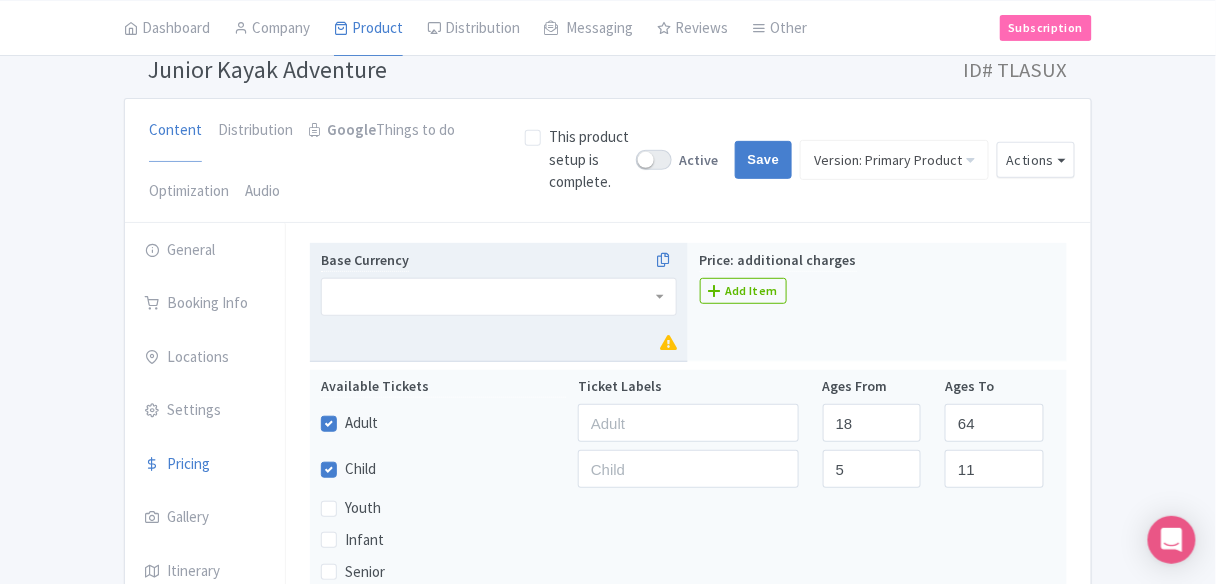 click at bounding box center (499, 297) 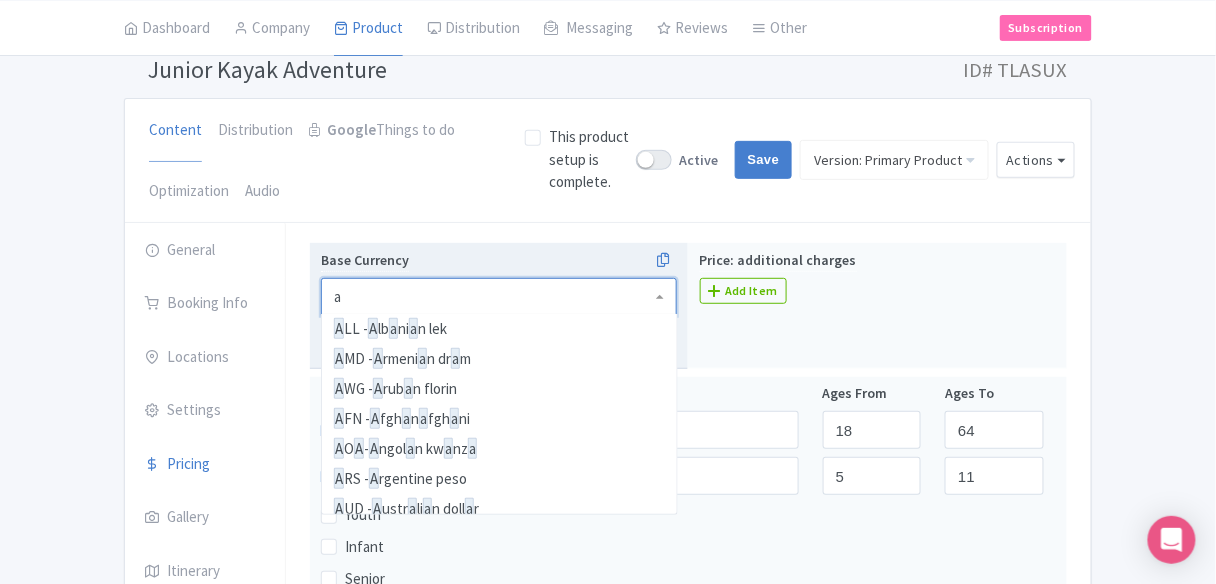 scroll, scrollTop: 69, scrollLeft: 0, axis: vertical 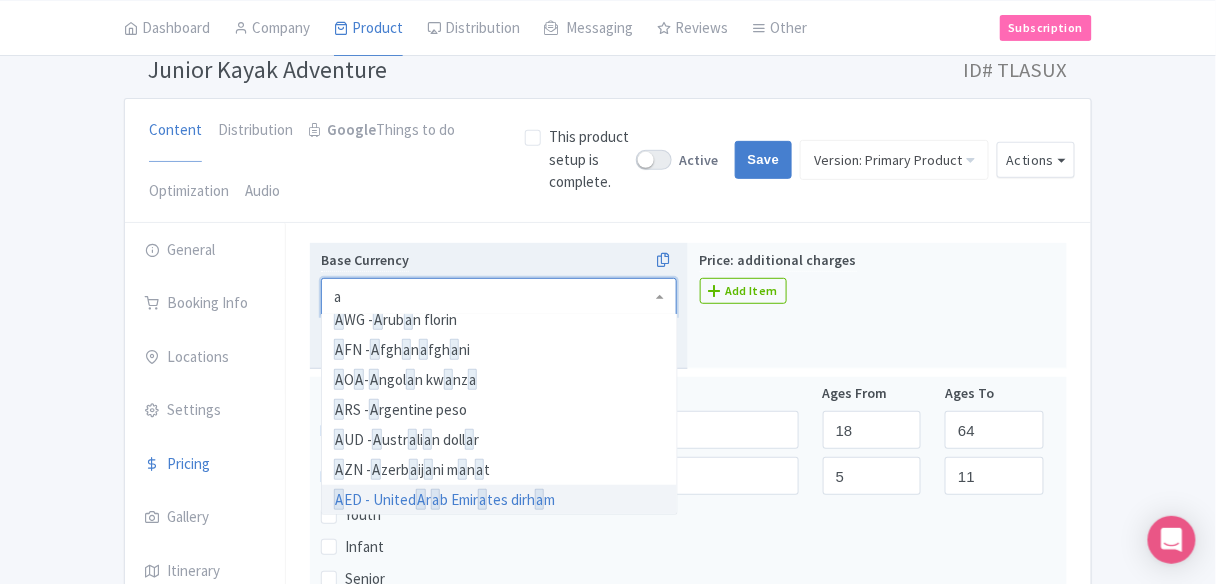 type on "au" 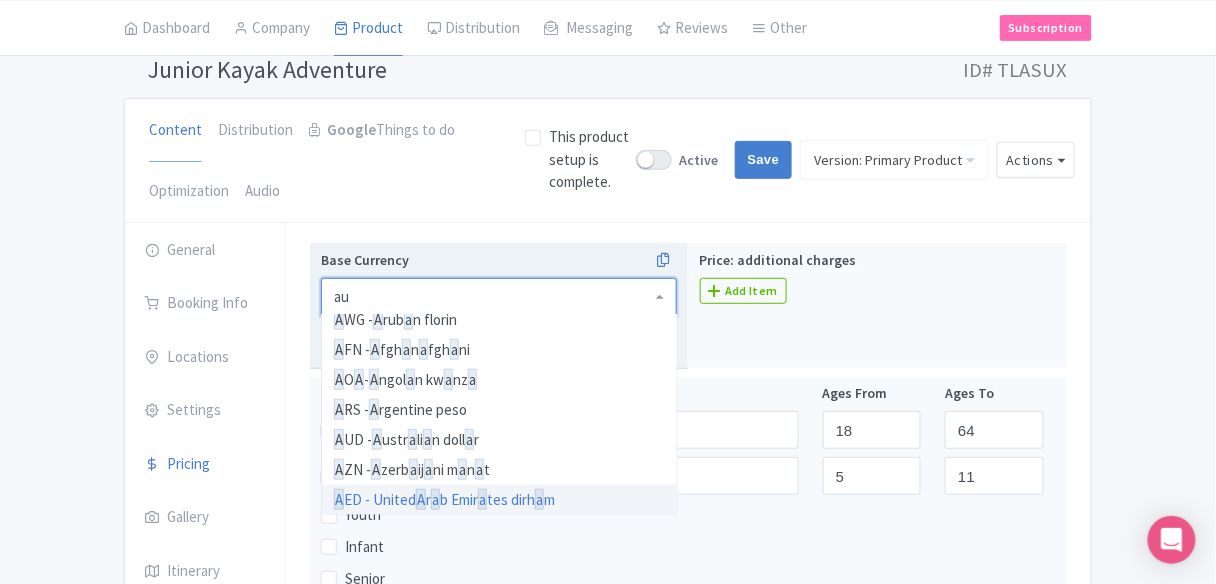 scroll, scrollTop: 0, scrollLeft: 0, axis: both 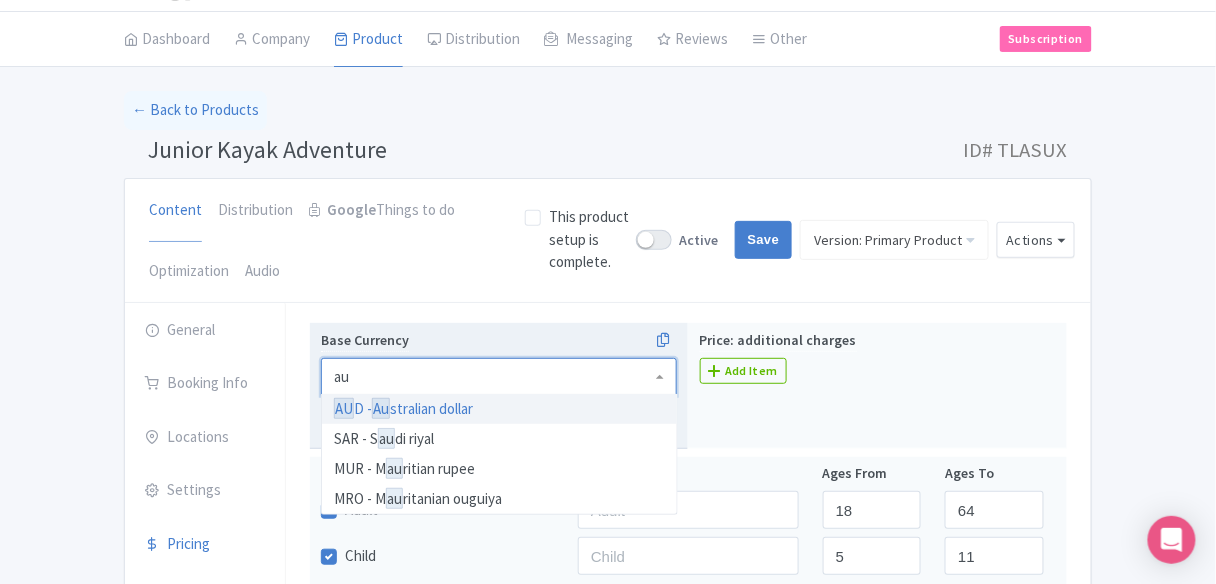 type 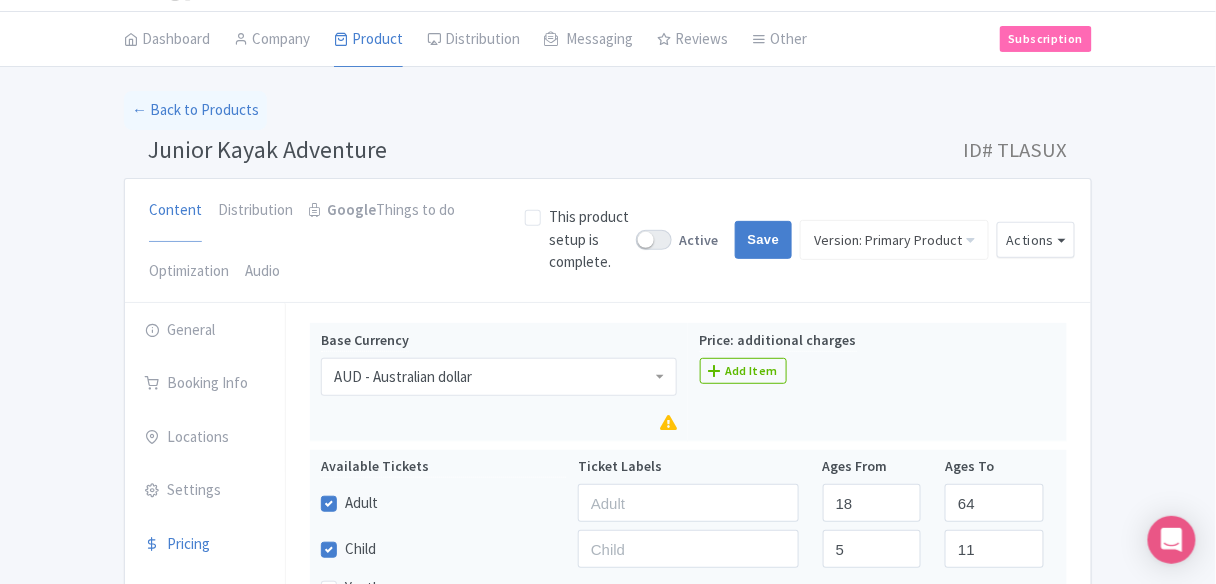 scroll, scrollTop: 0, scrollLeft: 0, axis: both 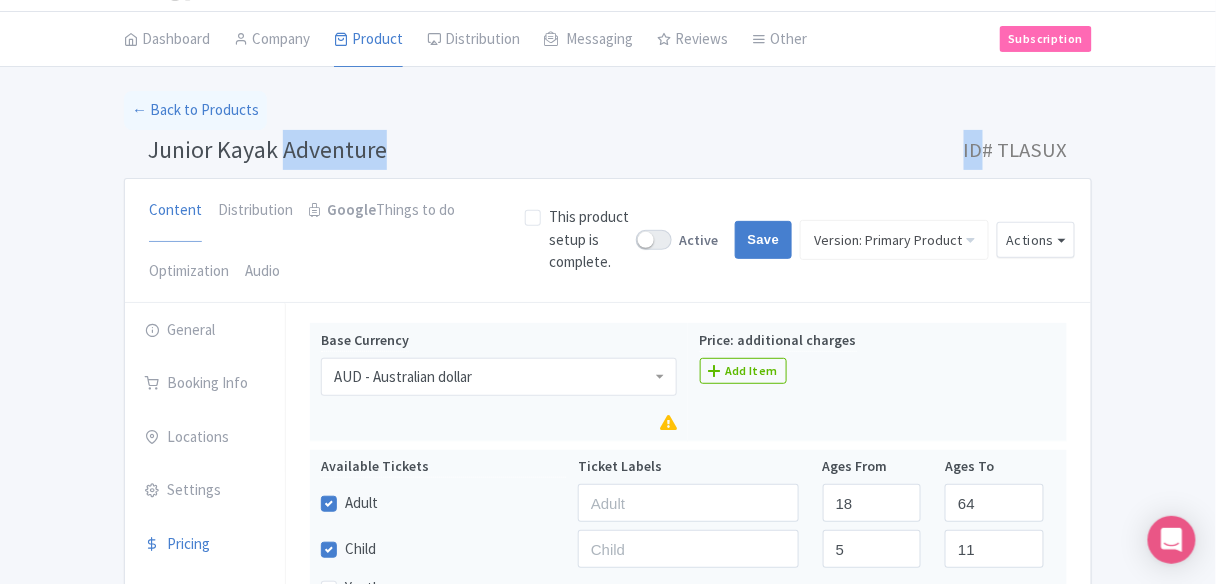 click on "Junior Kayak Adventure" at bounding box center [267, 149] 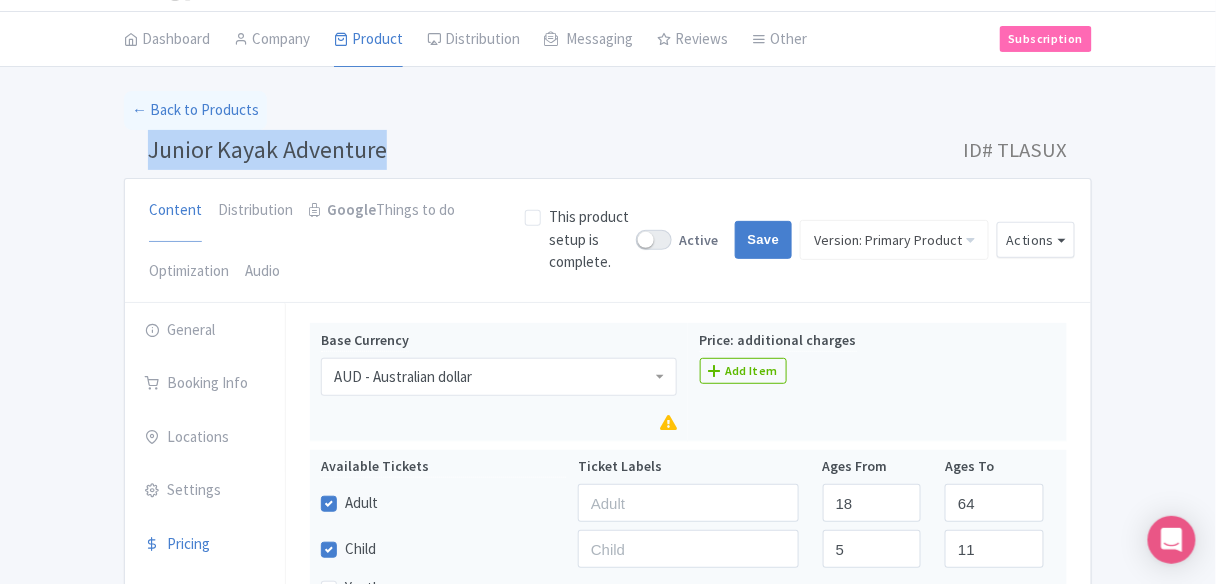 click on "Junior Kayak Adventure" at bounding box center [267, 149] 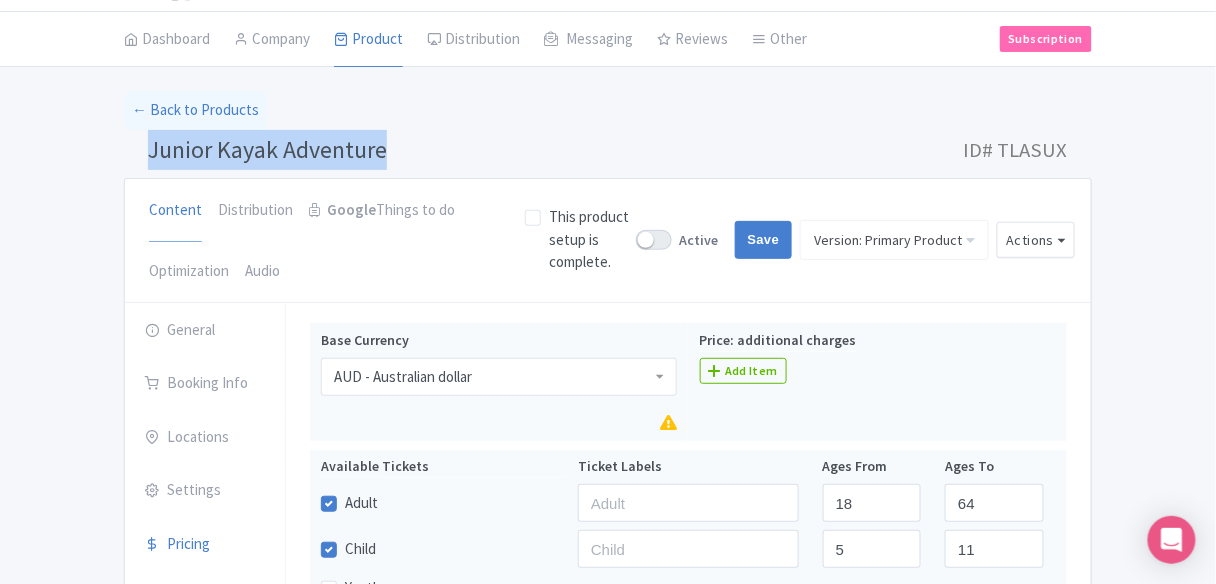 copy on "Junior Kayak Adventure" 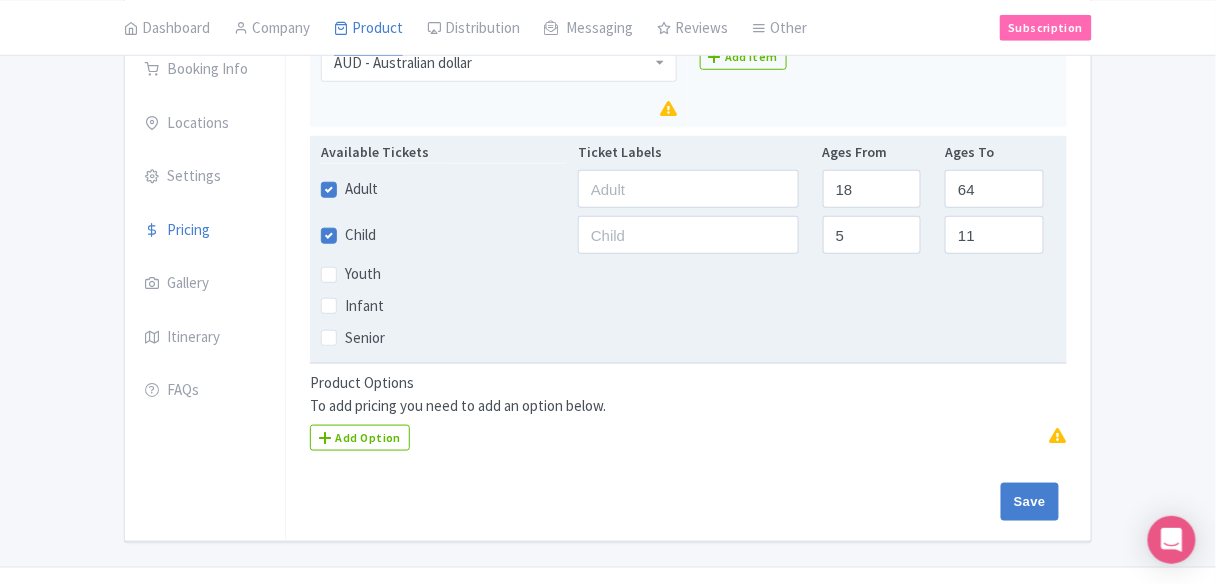 scroll, scrollTop: 373, scrollLeft: 0, axis: vertical 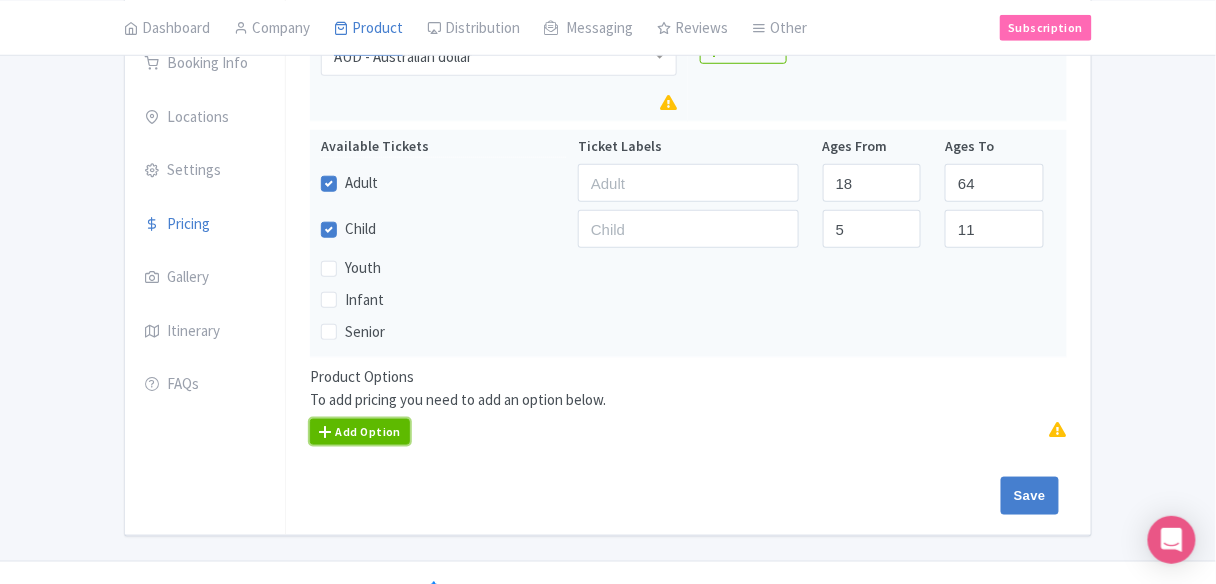 click on "Add Option" at bounding box center (360, 432) 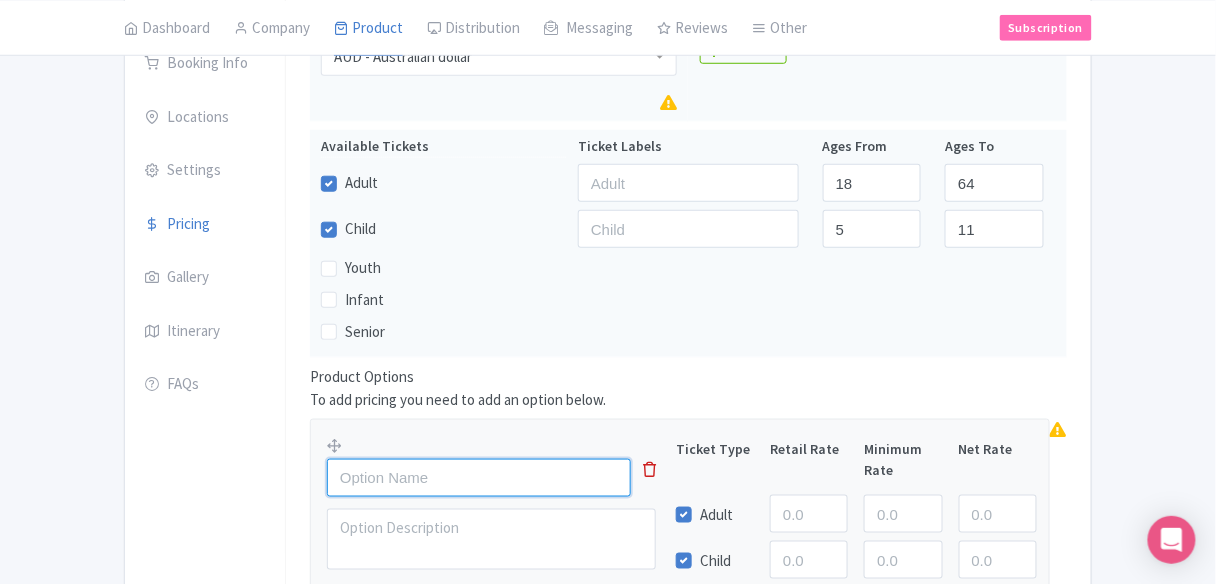 click at bounding box center (479, 478) 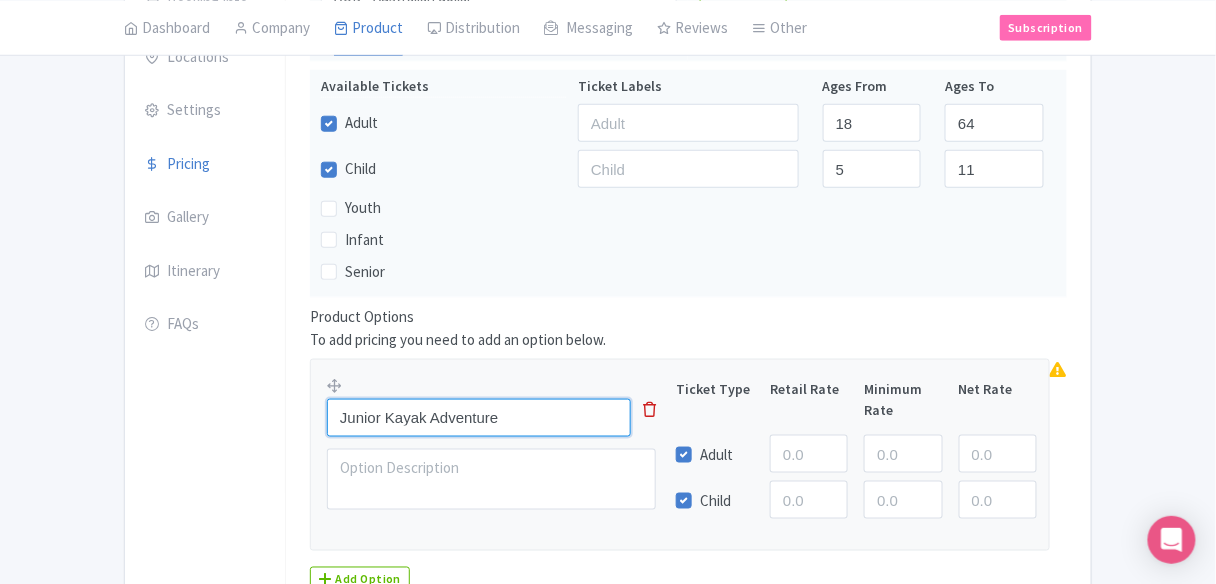 scroll, scrollTop: 533, scrollLeft: 0, axis: vertical 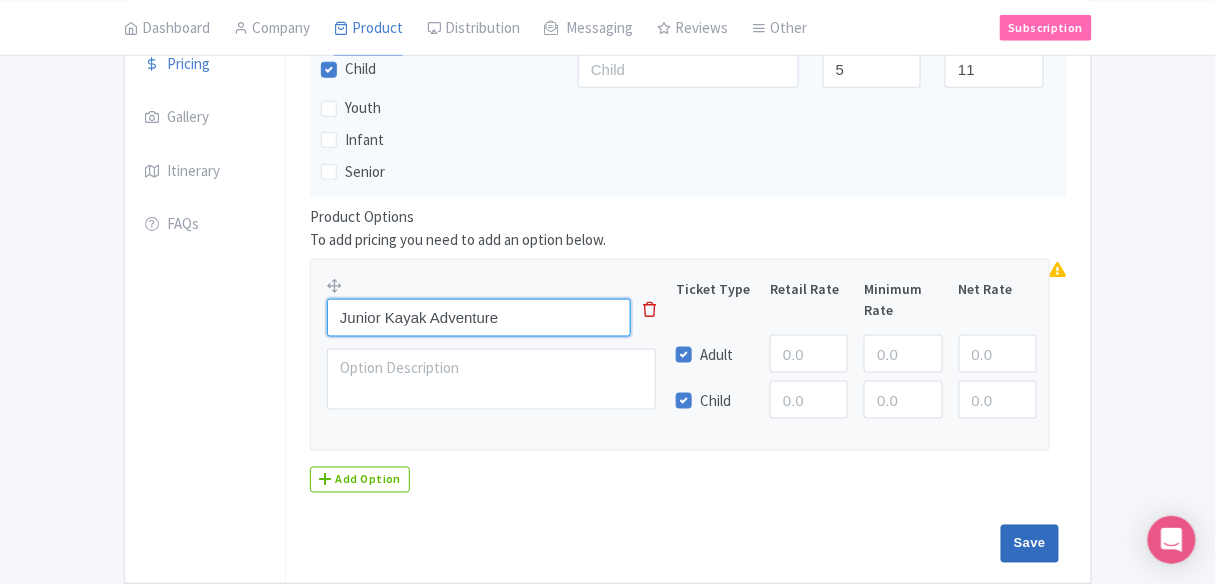 type on "Junior Kayak Adventure" 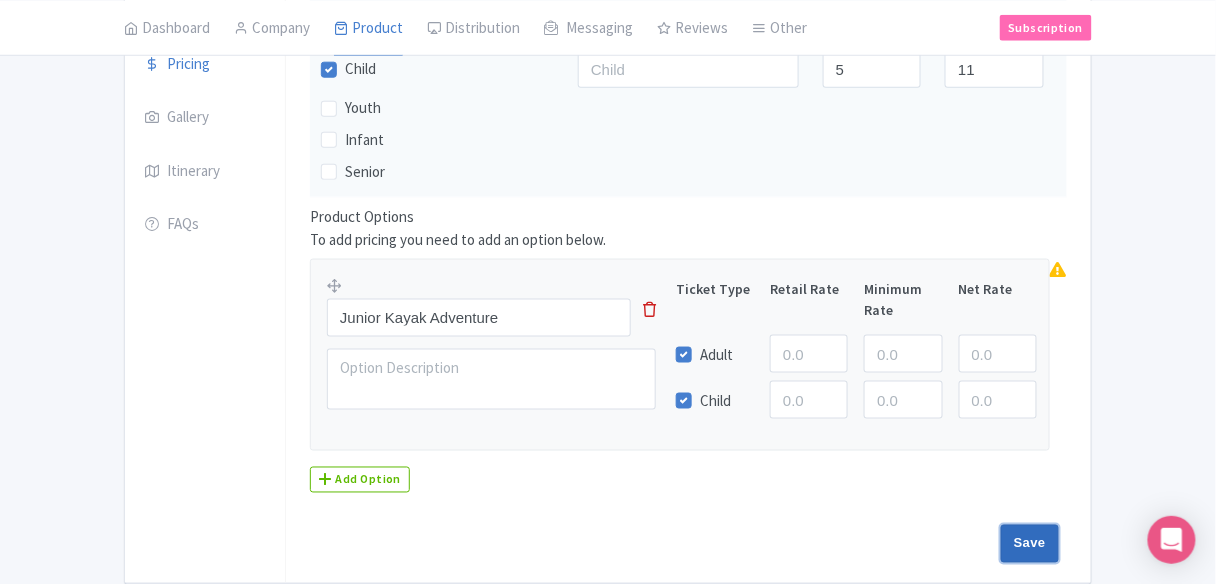 click on "Save" at bounding box center (1030, 544) 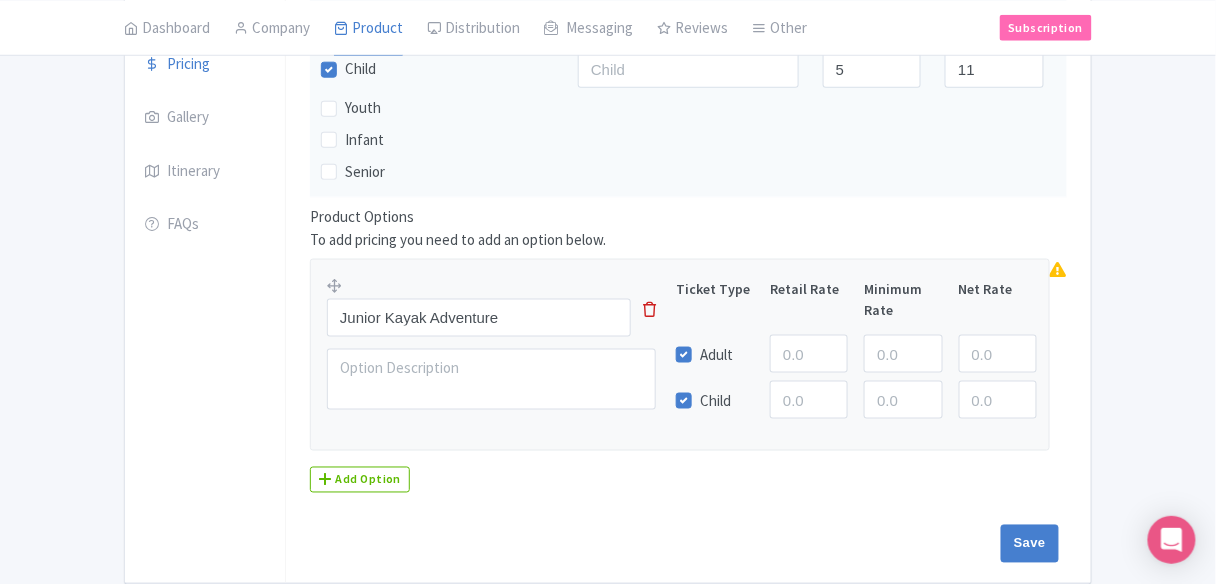 type on "Saving..." 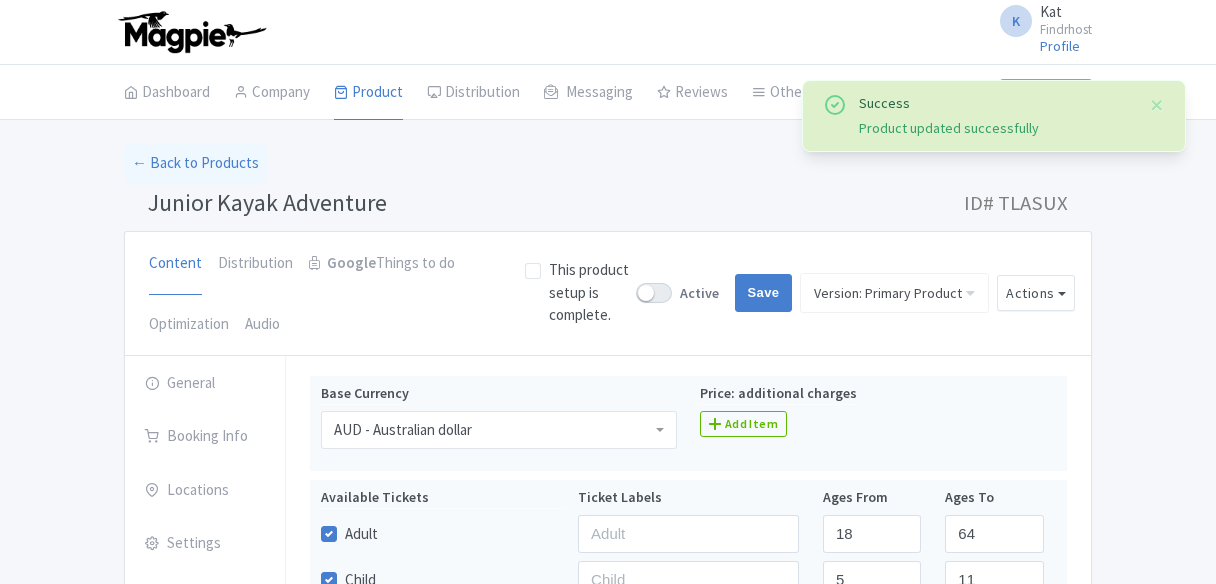 scroll, scrollTop: 373, scrollLeft: 0, axis: vertical 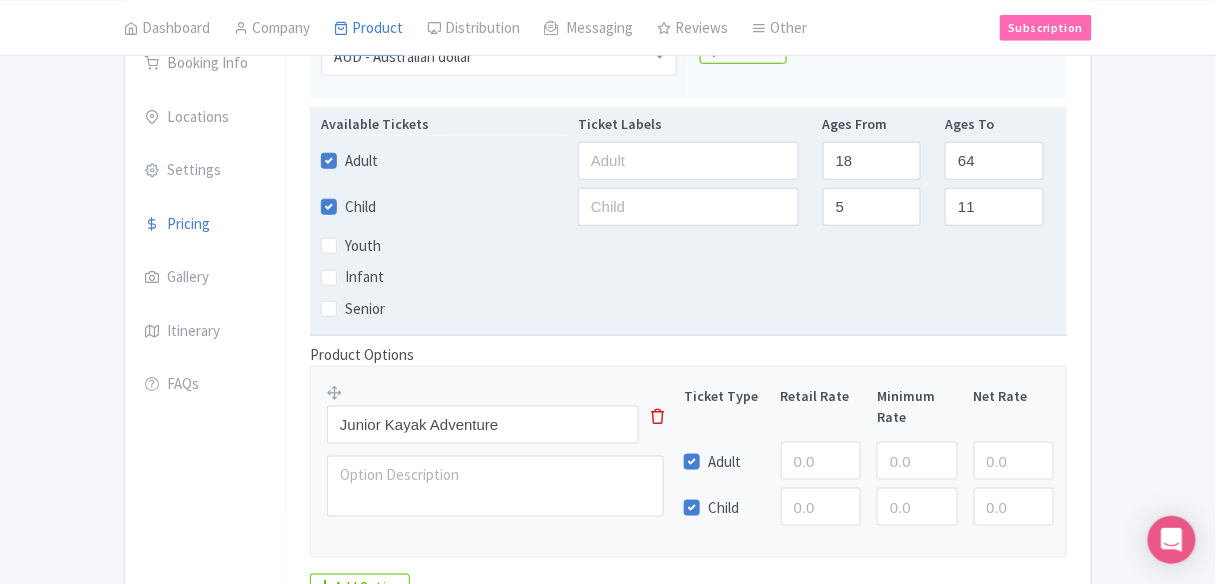 click on "Child" at bounding box center [360, 207] 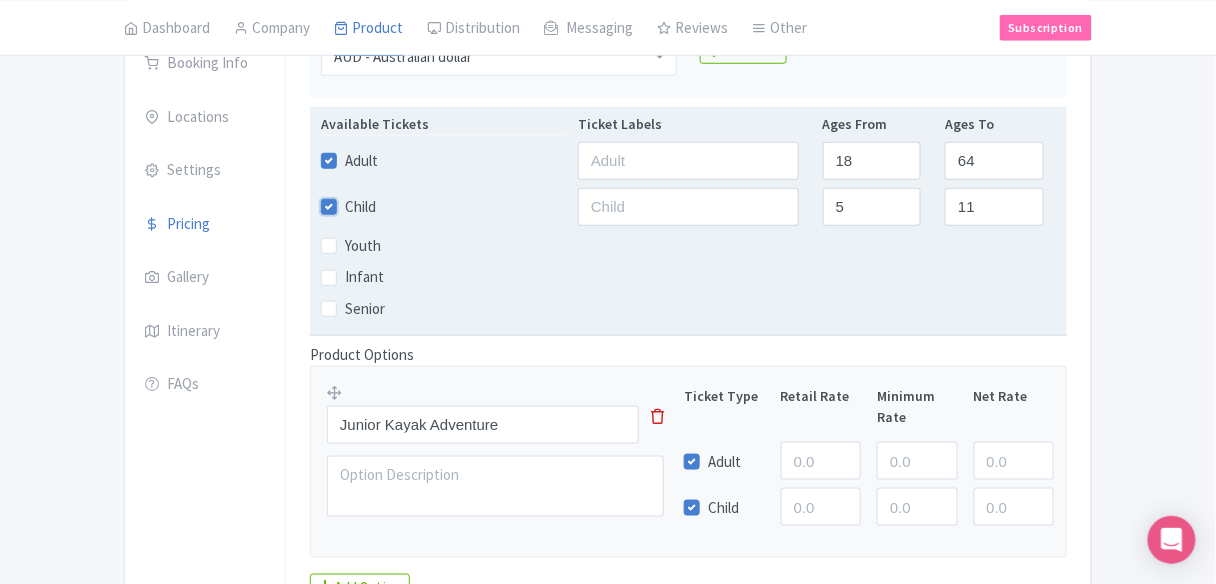 click on "Child" at bounding box center (351, 201) 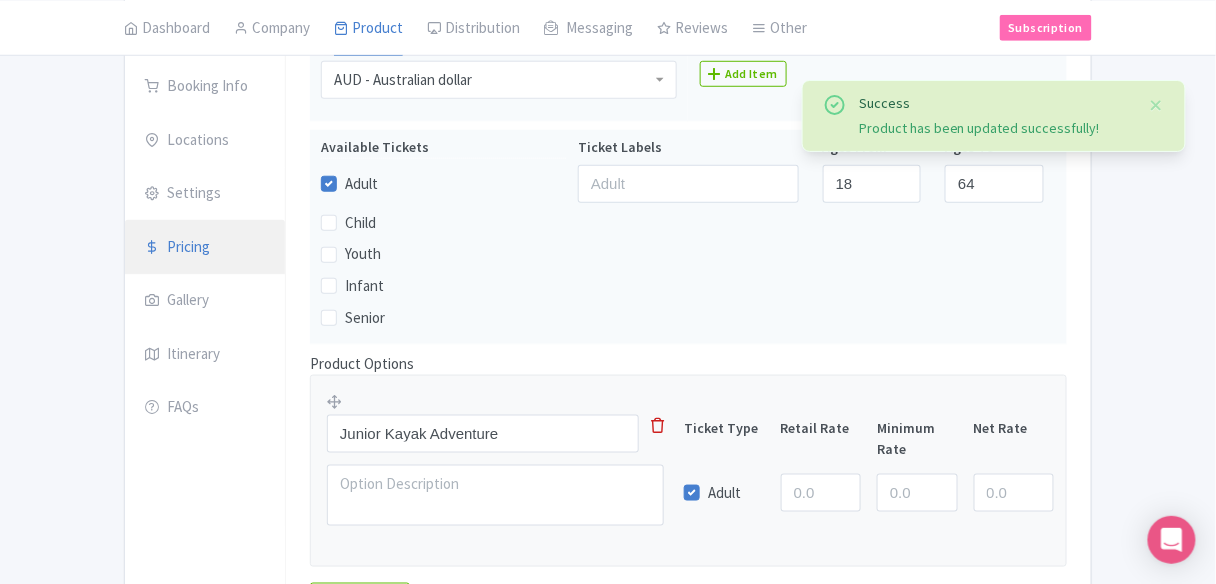 scroll, scrollTop: 308, scrollLeft: 0, axis: vertical 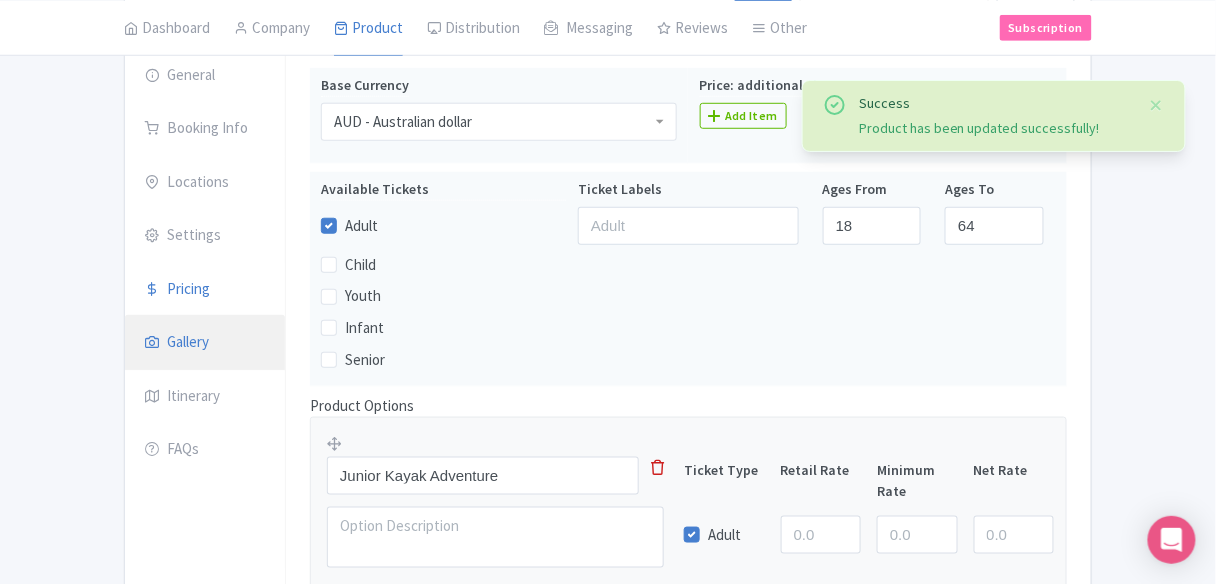 click on "Gallery" at bounding box center (205, 343) 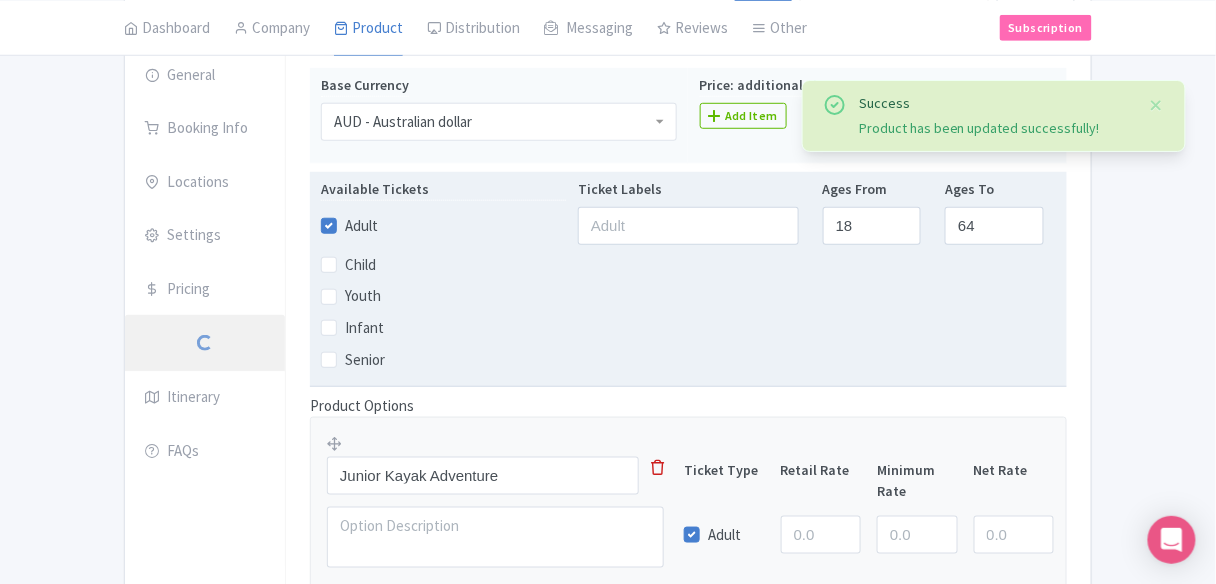 scroll, scrollTop: 289, scrollLeft: 0, axis: vertical 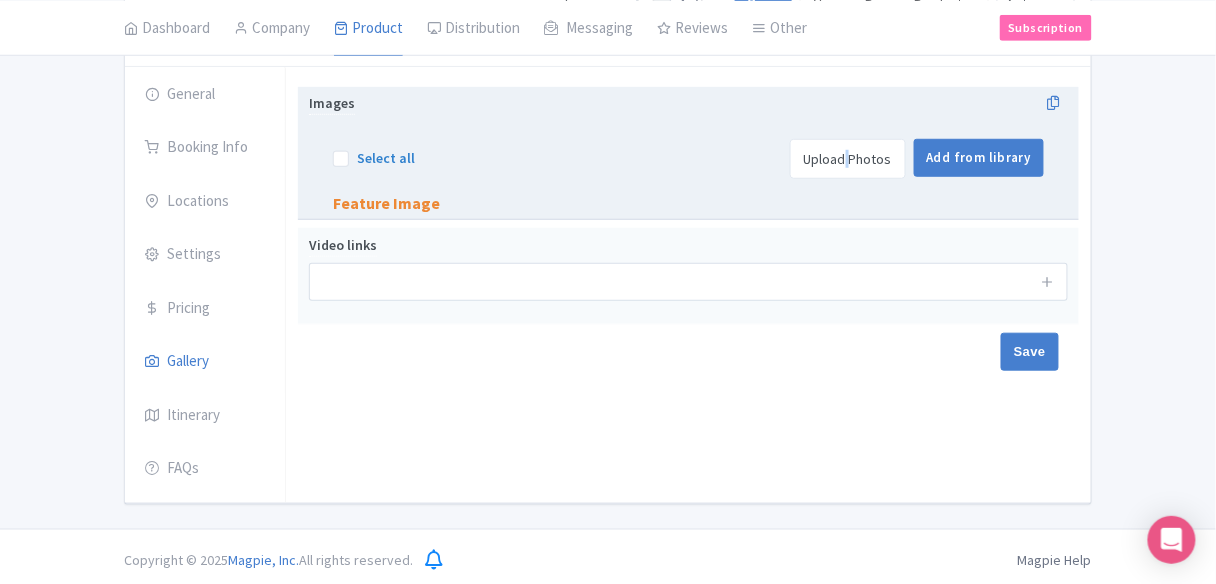 click on "Upload Photos" at bounding box center (848, 159) 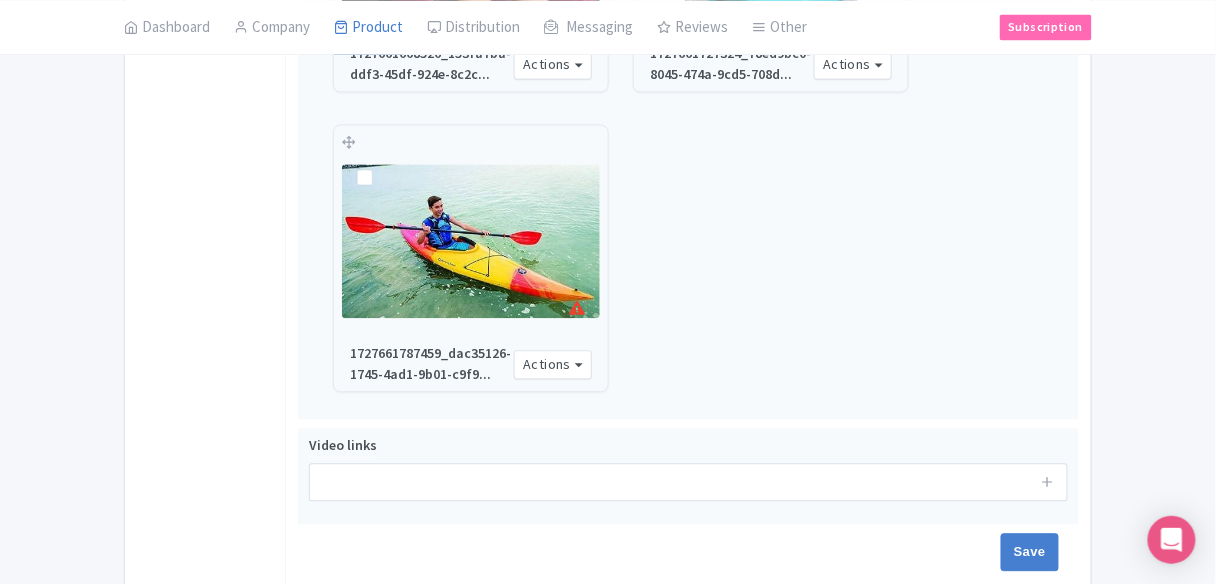 scroll, scrollTop: 1067, scrollLeft: 0, axis: vertical 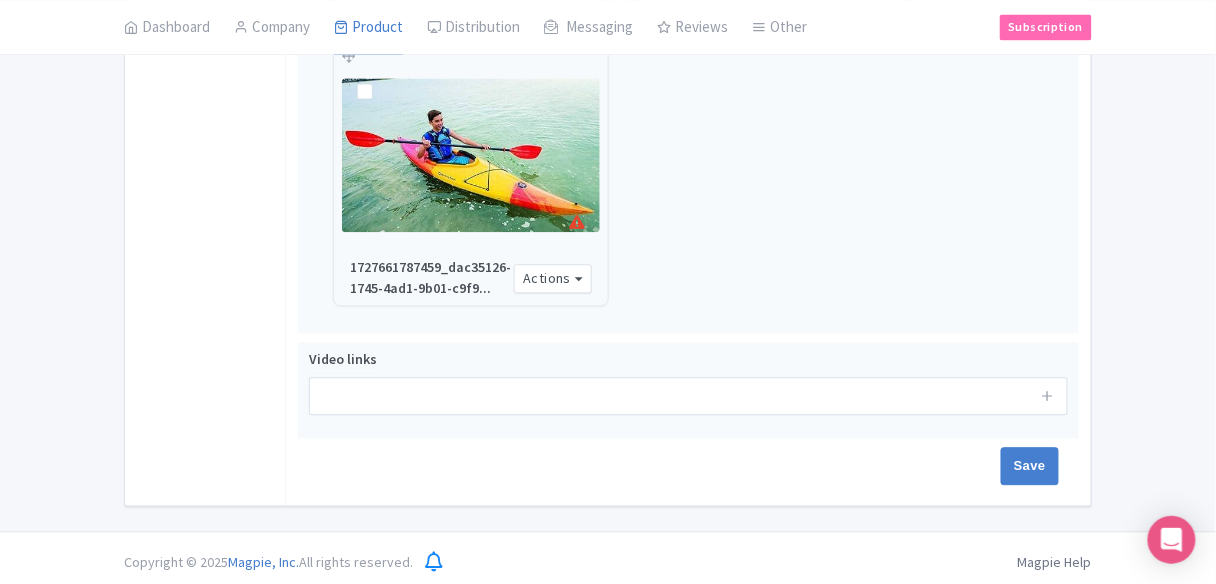 click on "Save" at bounding box center [684, 466] 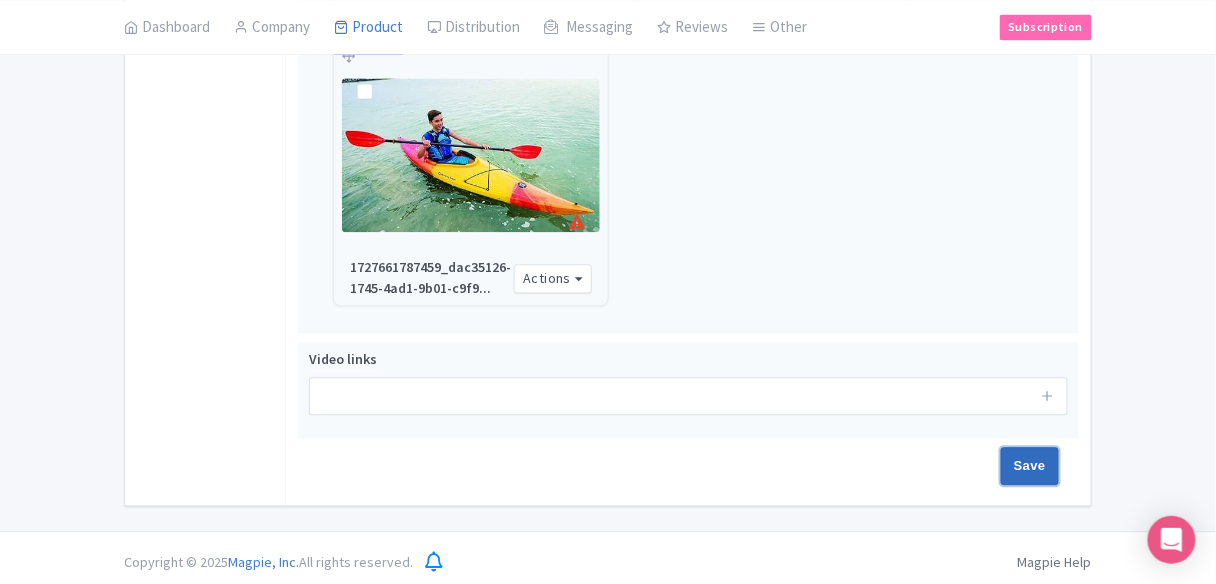 click on "Save" at bounding box center [1030, 466] 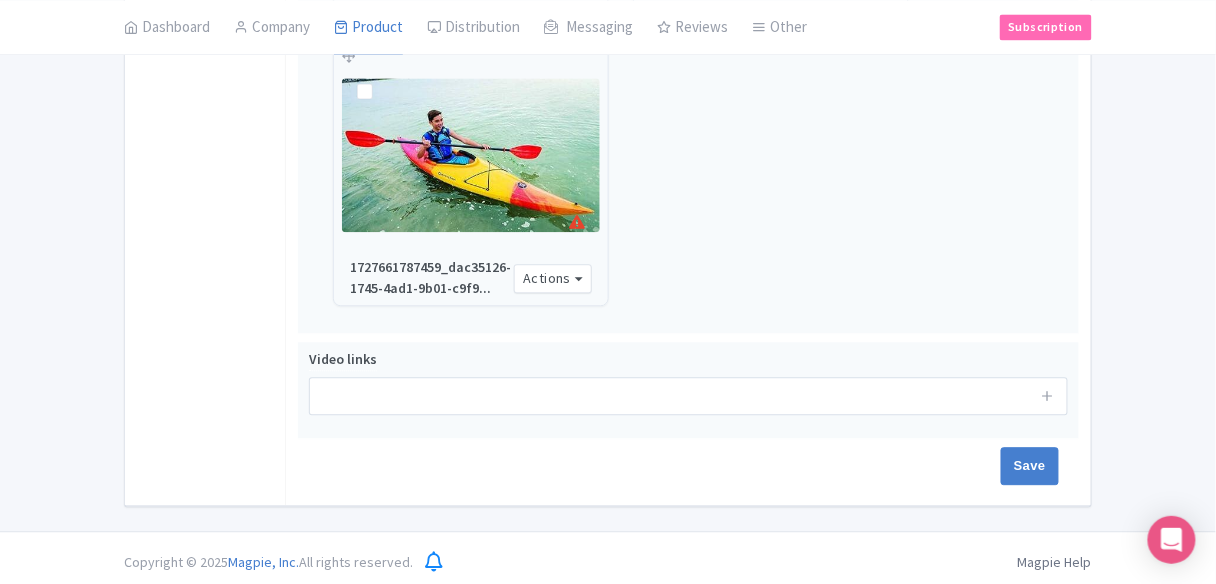 type on "Saving..." 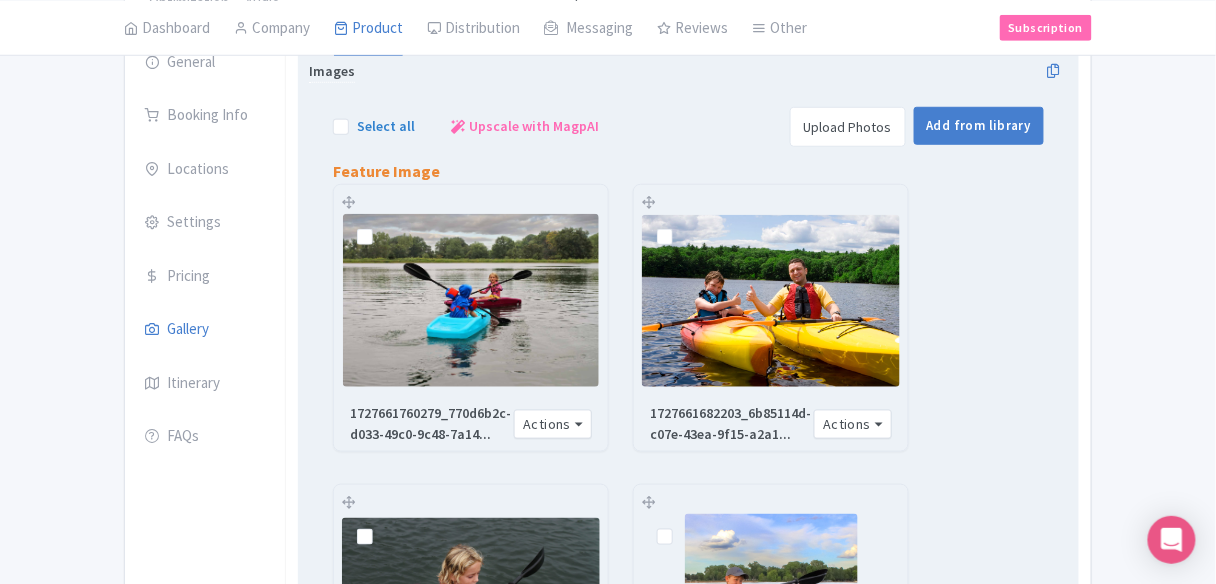 scroll, scrollTop: 107, scrollLeft: 0, axis: vertical 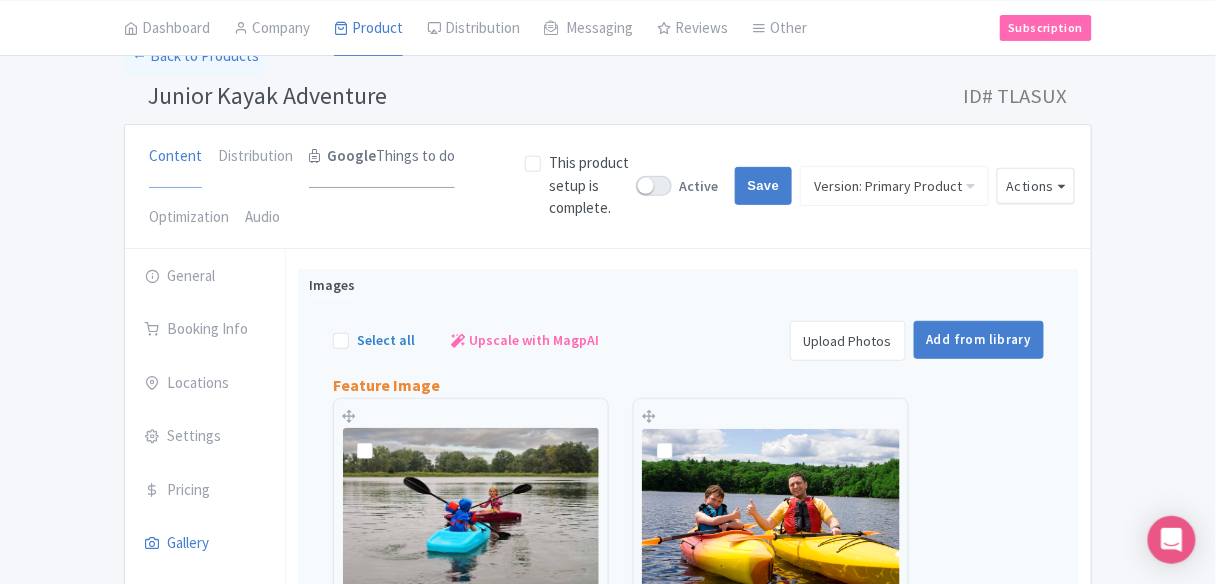 click on "Google  Things to do" at bounding box center [382, 157] 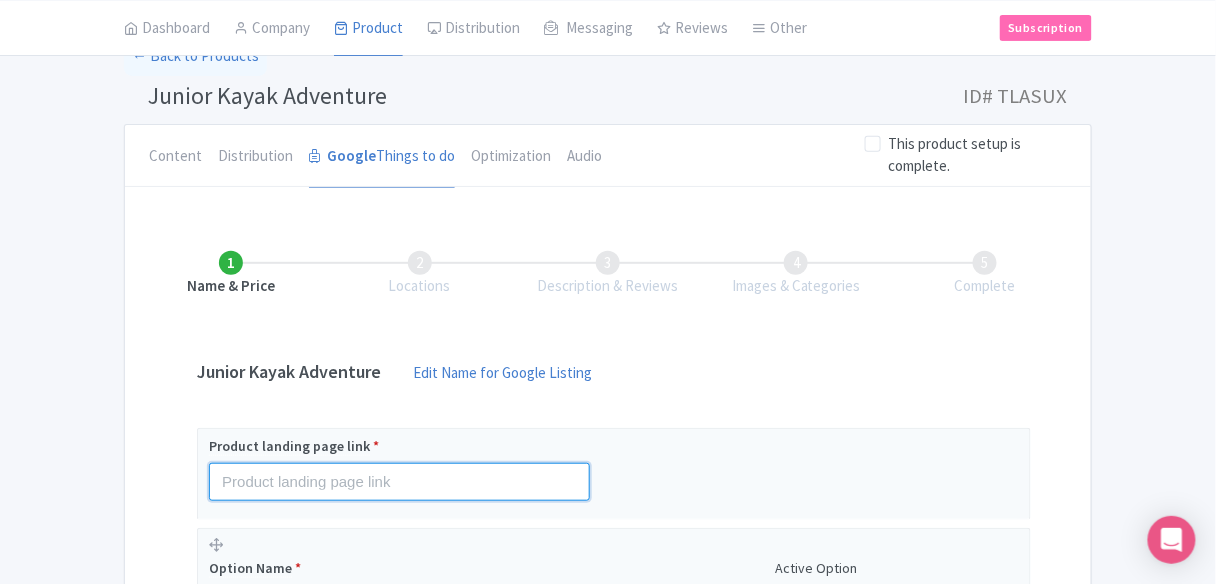 drag, startPoint x: 246, startPoint y: 487, endPoint x: 201, endPoint y: 312, distance: 180.69312 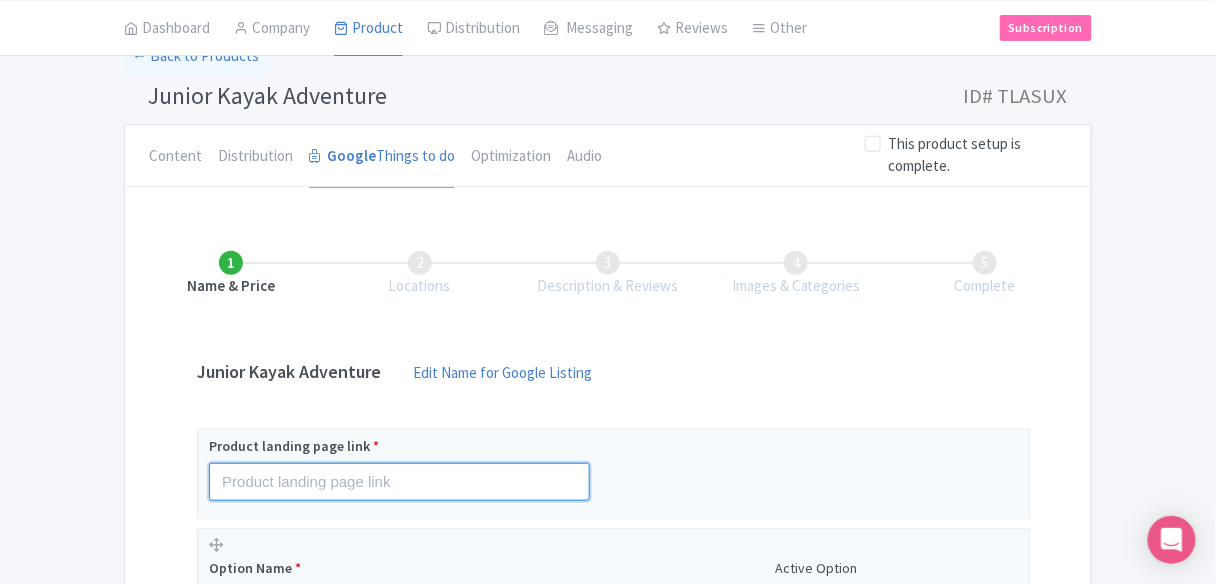 click at bounding box center [399, 482] 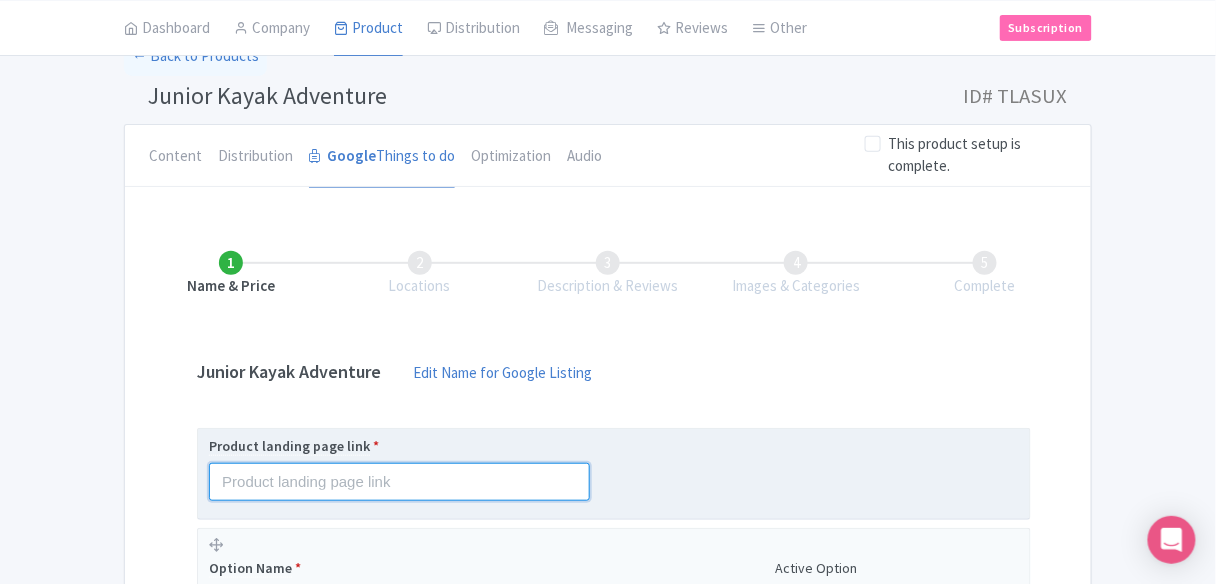 paste on "[URL][DOMAIN_NAME]" 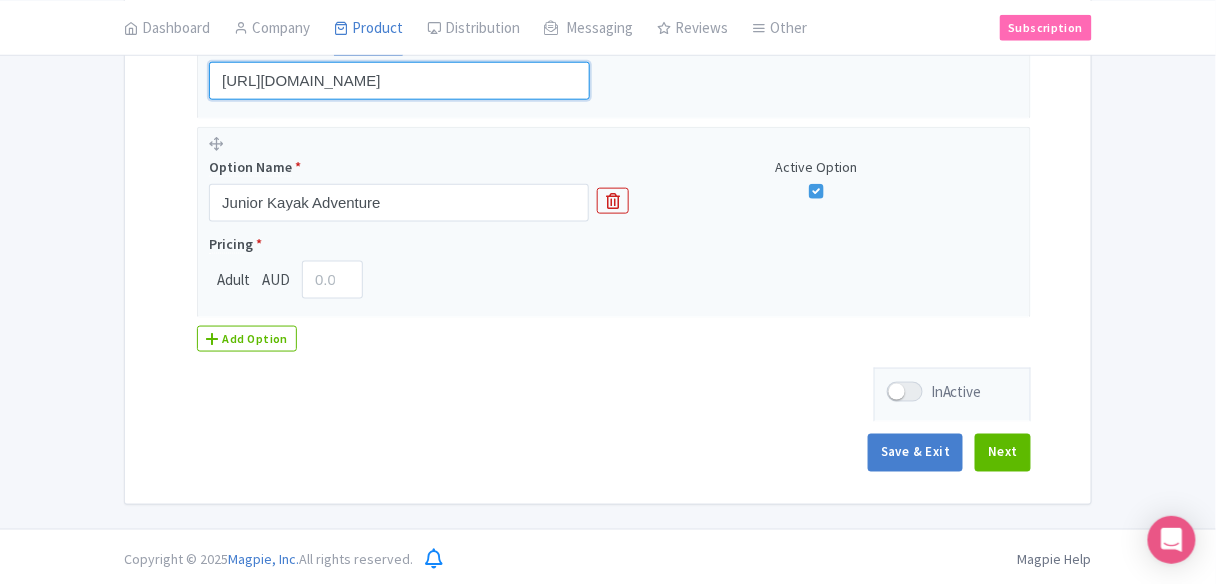 scroll, scrollTop: 508, scrollLeft: 0, axis: vertical 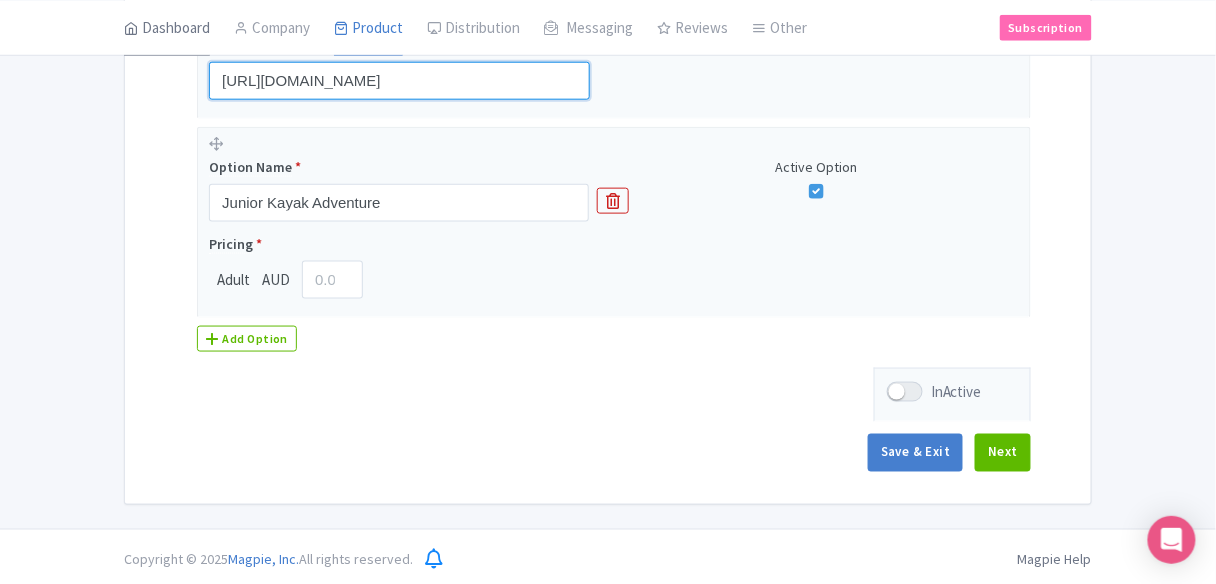 type on "[URL][DOMAIN_NAME]" 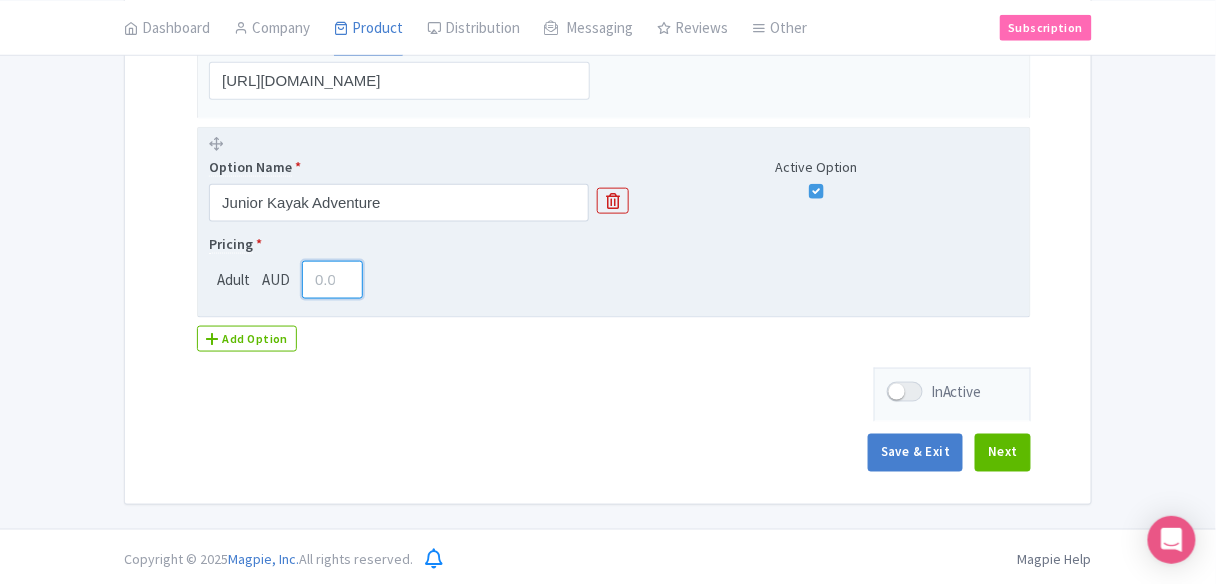 click at bounding box center (332, 280) 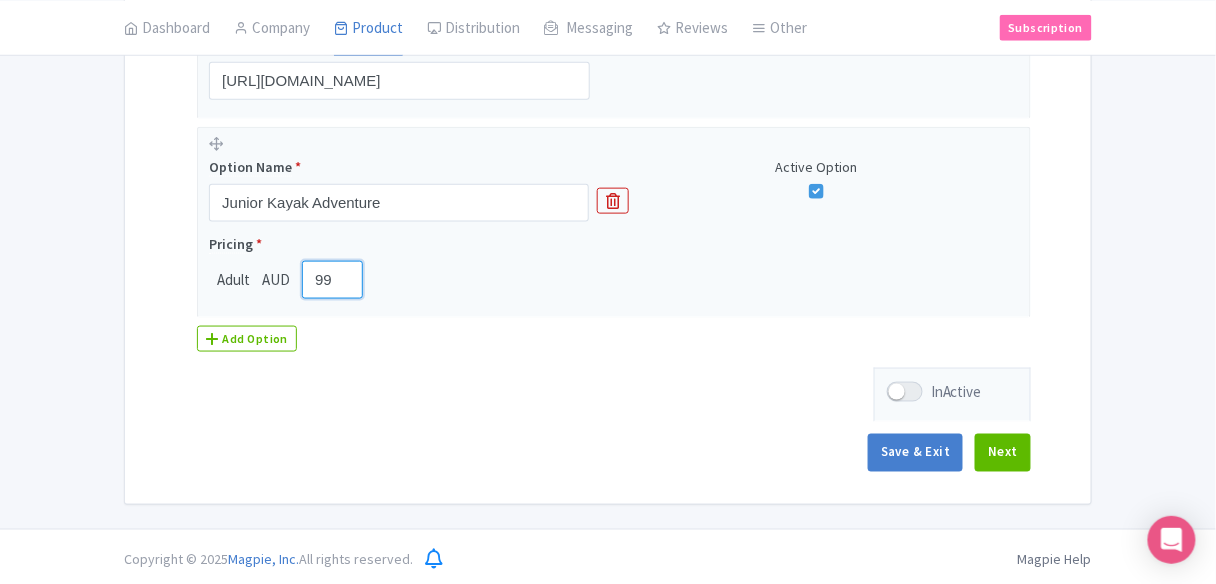 type on "99" 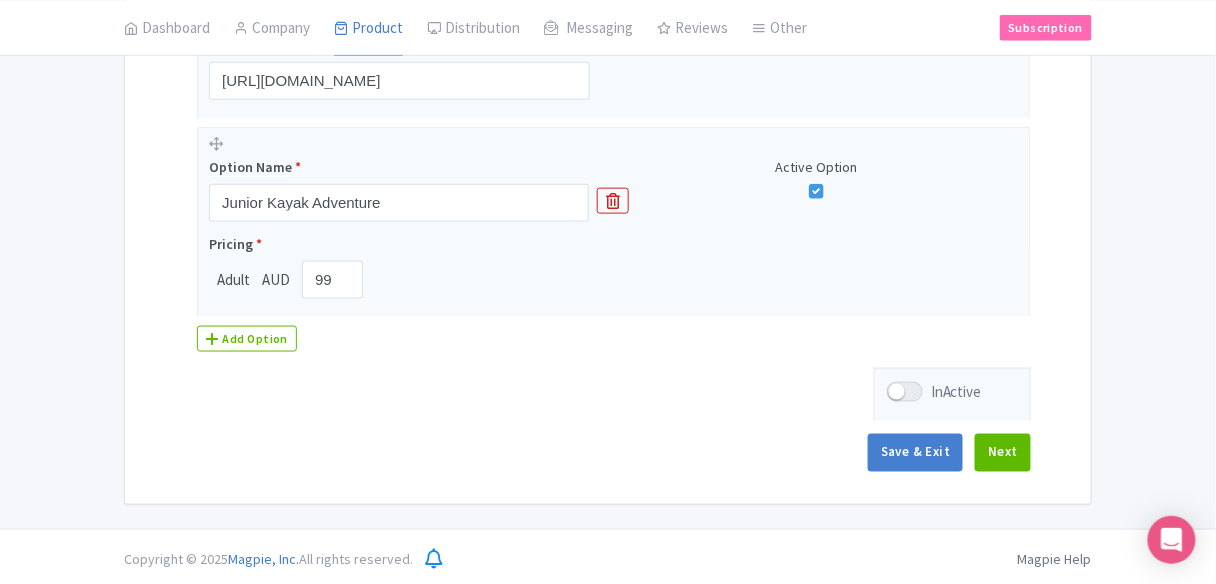 click on "Name & Price
Locations
Description & Reviews
Images & Categories
Complete
Junior Kayak Adventure
Edit Name for Google Listing
Edit Name for Google Listing
Regular Product Name:
Junior Kayak Adventure
Save
Product landing page link
*
https://www.findrhost.com/tours/junior-kayak-fun
Option Name
*
Junior Kayak Adventure
Active Option
Pricing
*
Adult
AUD
99
Add Option
InActive
Save & Exit
Next" at bounding box center (608, 151) 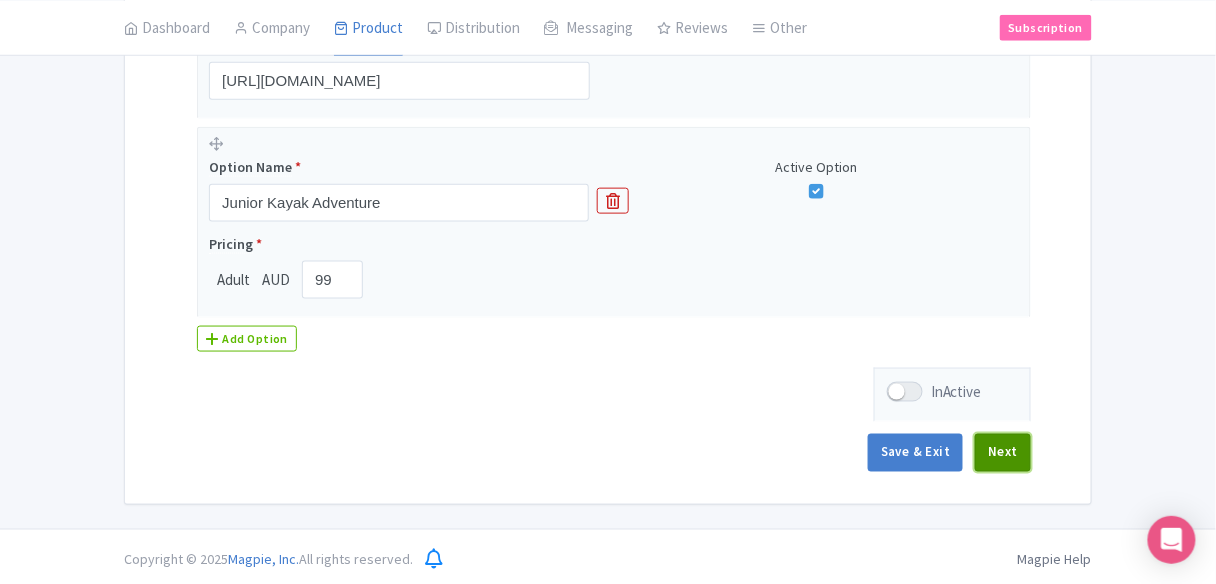 click on "Next" at bounding box center [1003, 453] 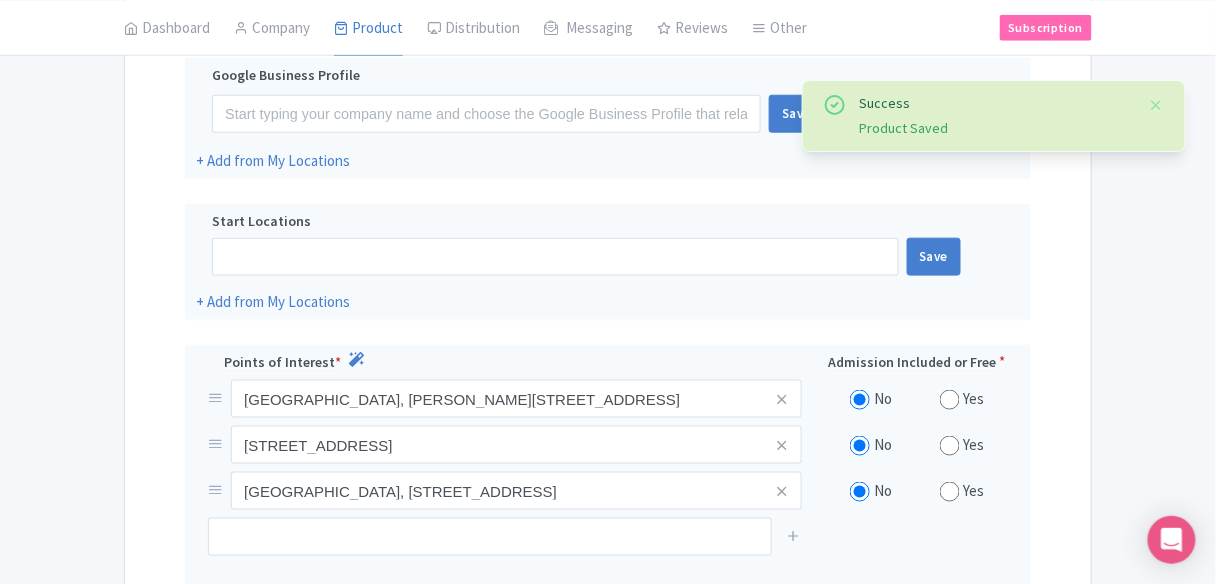 scroll, scrollTop: 428, scrollLeft: 0, axis: vertical 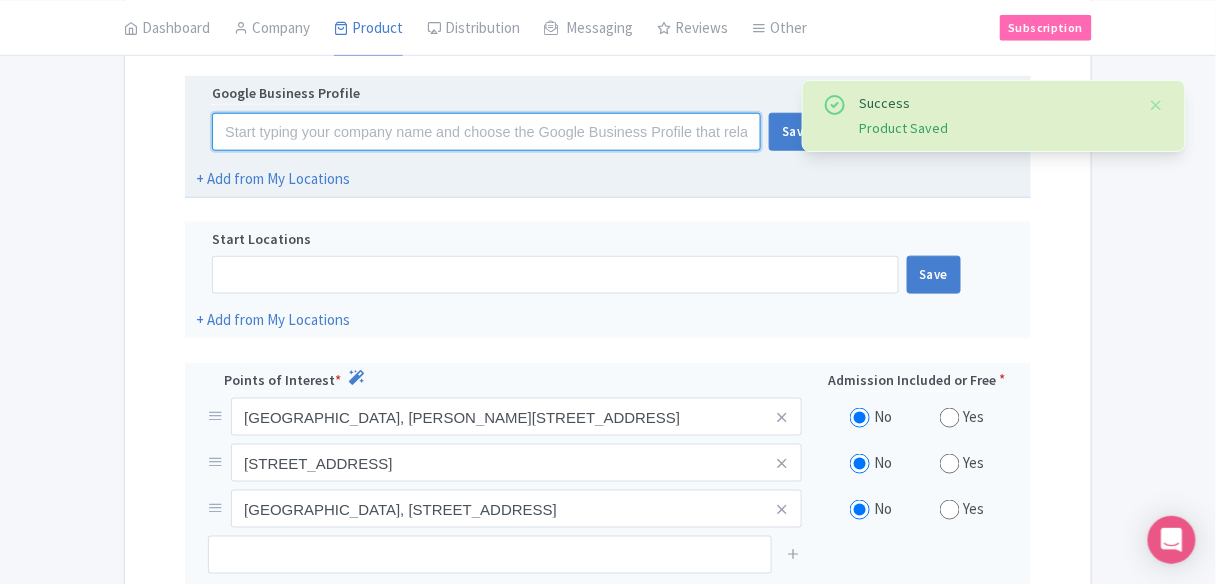 click at bounding box center [486, 132] 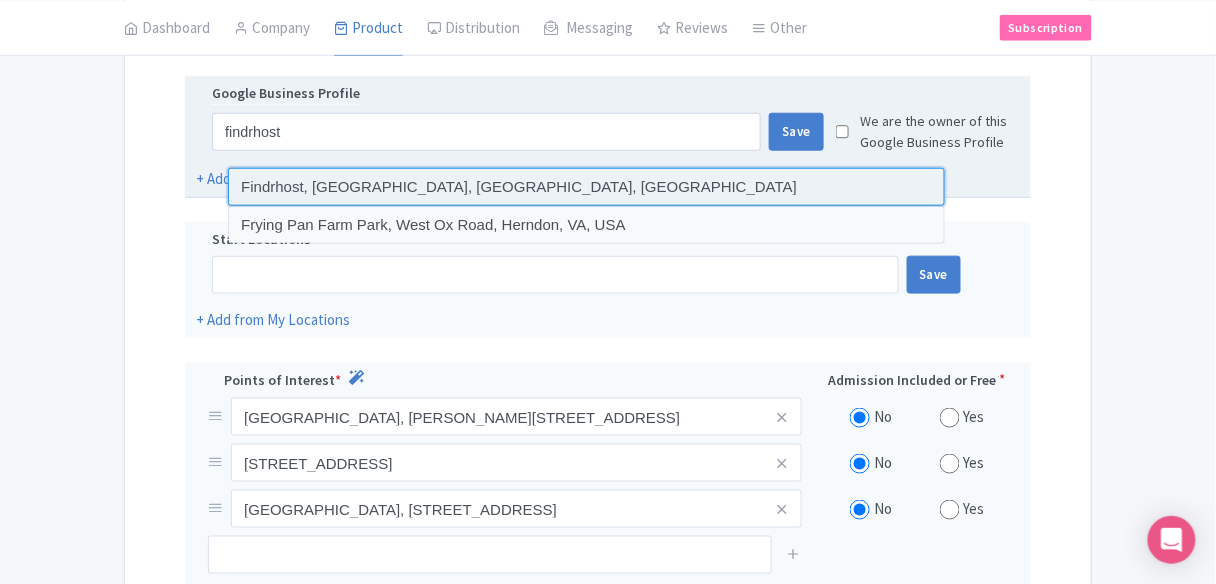 click at bounding box center [586, 187] 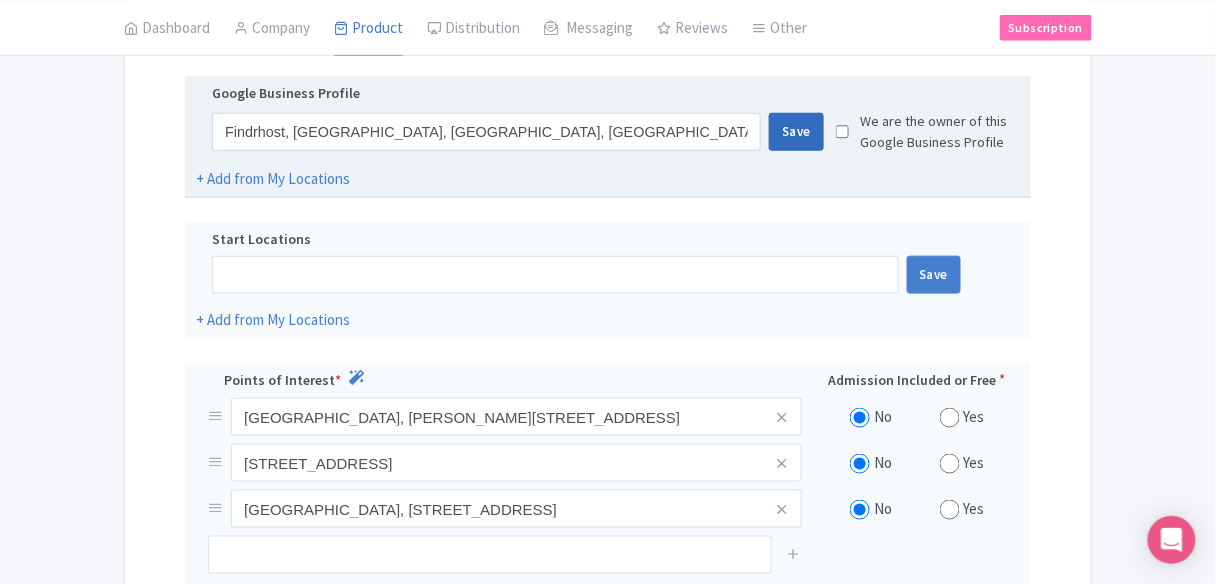 click on "Save" at bounding box center (796, 132) 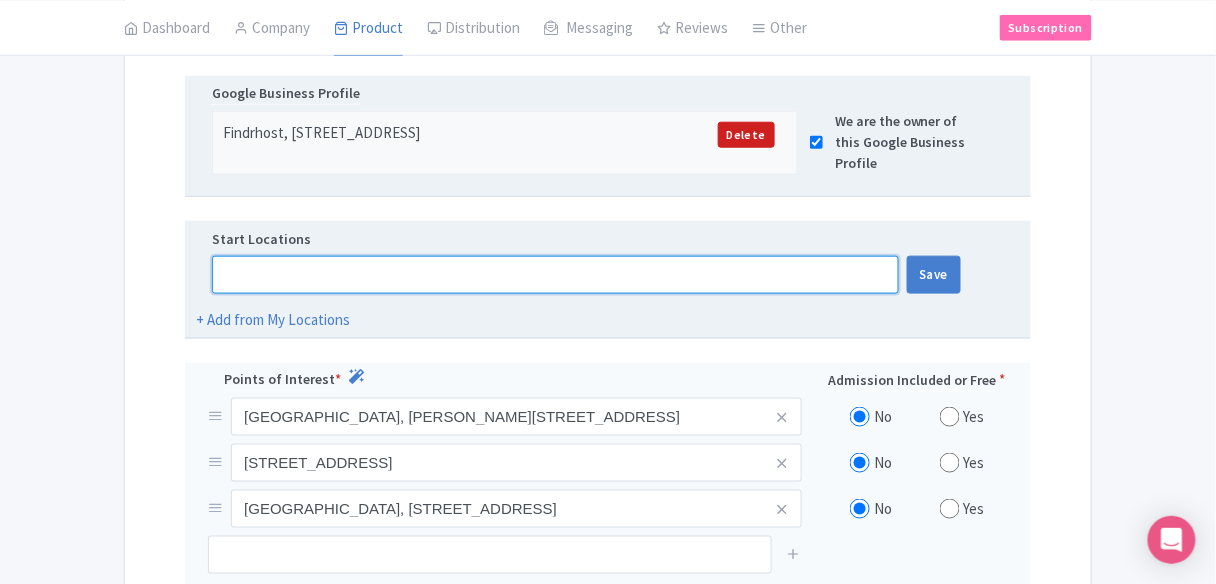 click at bounding box center [555, 275] 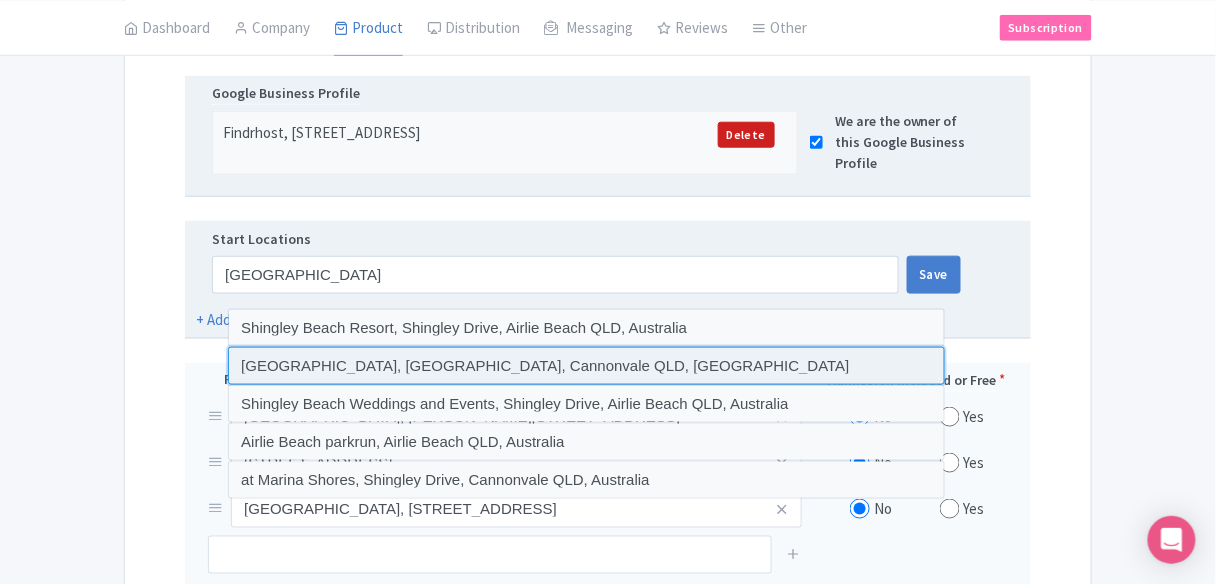 click at bounding box center (586, 366) 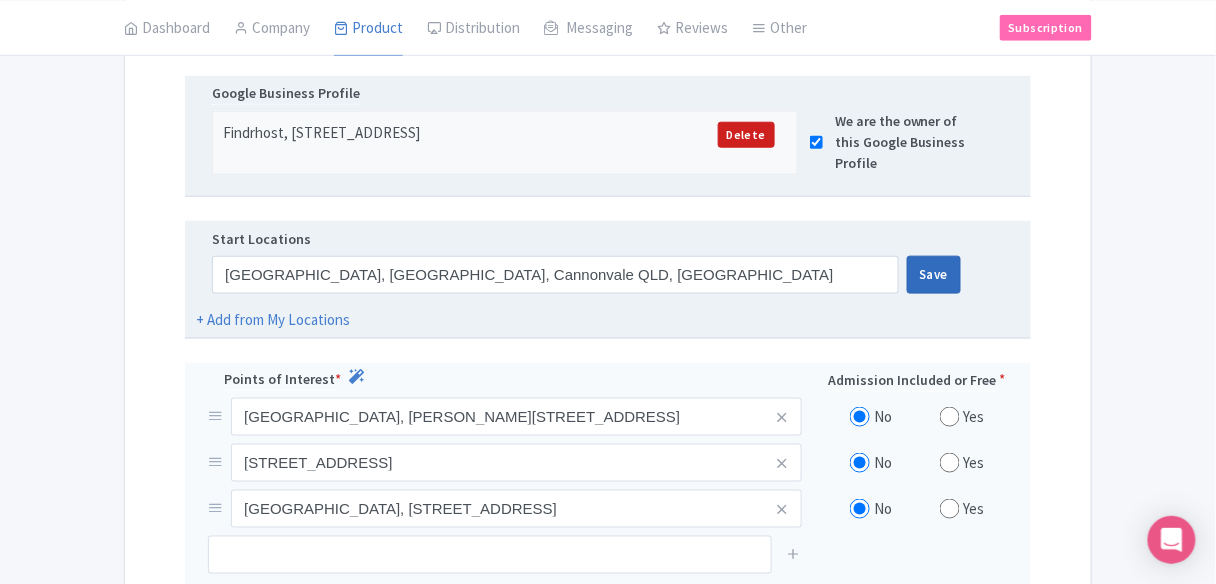 click on "Save" at bounding box center (934, 275) 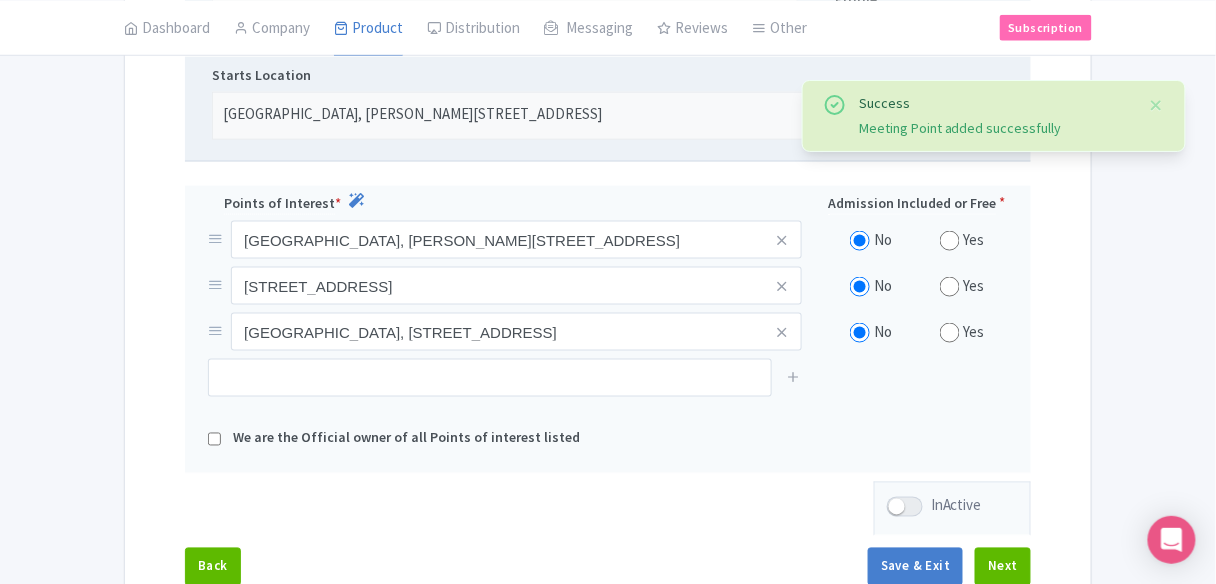 scroll, scrollTop: 717, scrollLeft: 0, axis: vertical 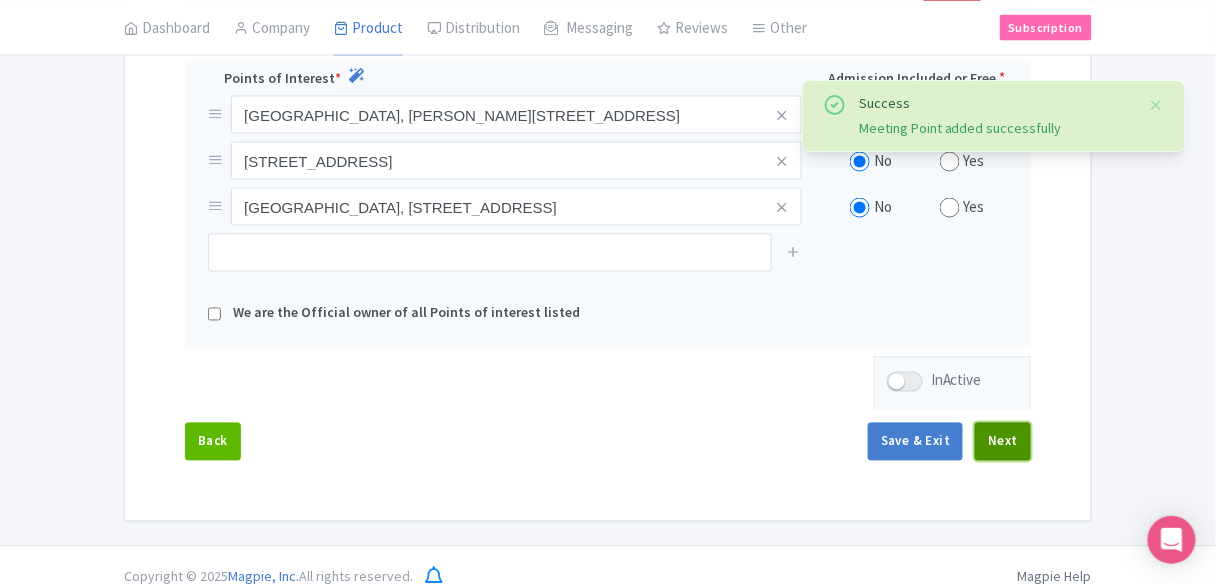 click on "Next" at bounding box center (1003, 442) 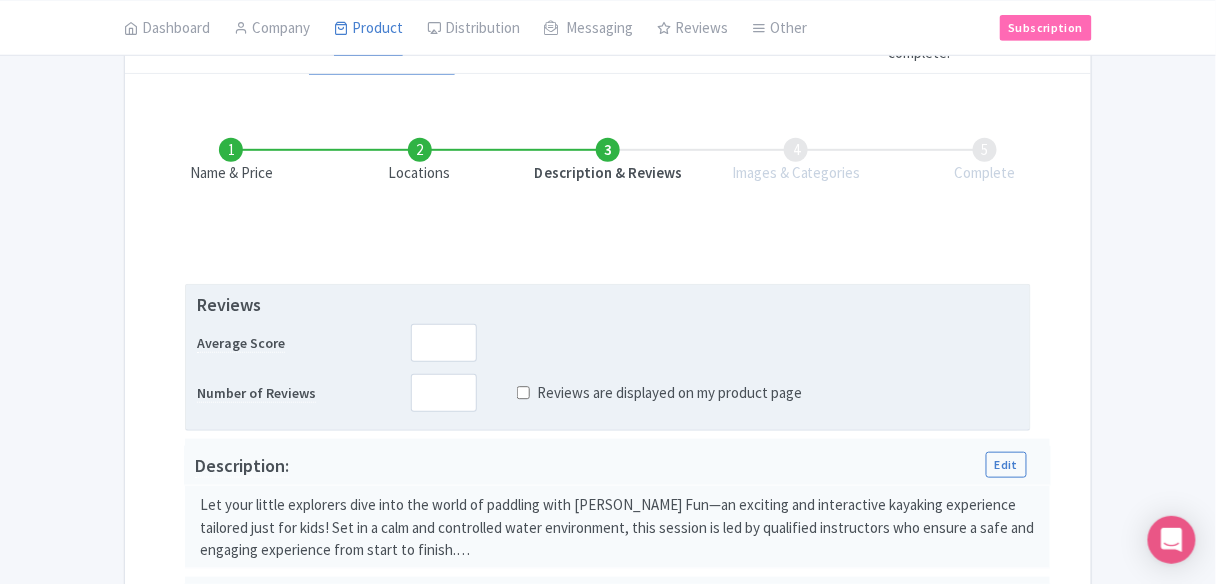 scroll, scrollTop: 317, scrollLeft: 0, axis: vertical 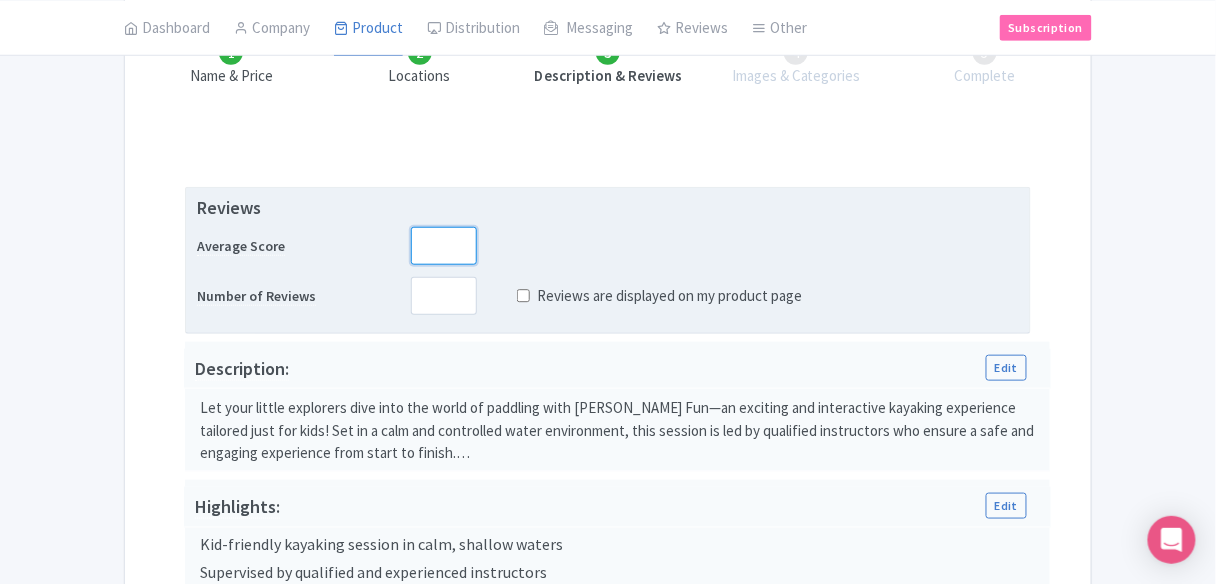 click at bounding box center (444, 246) 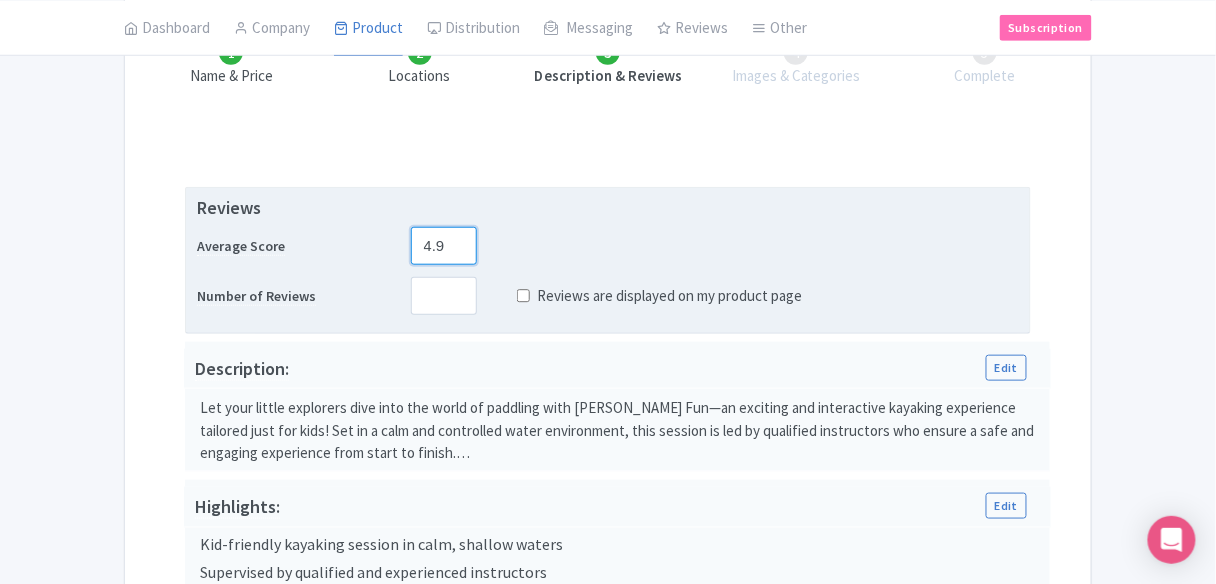 type on "4.9" 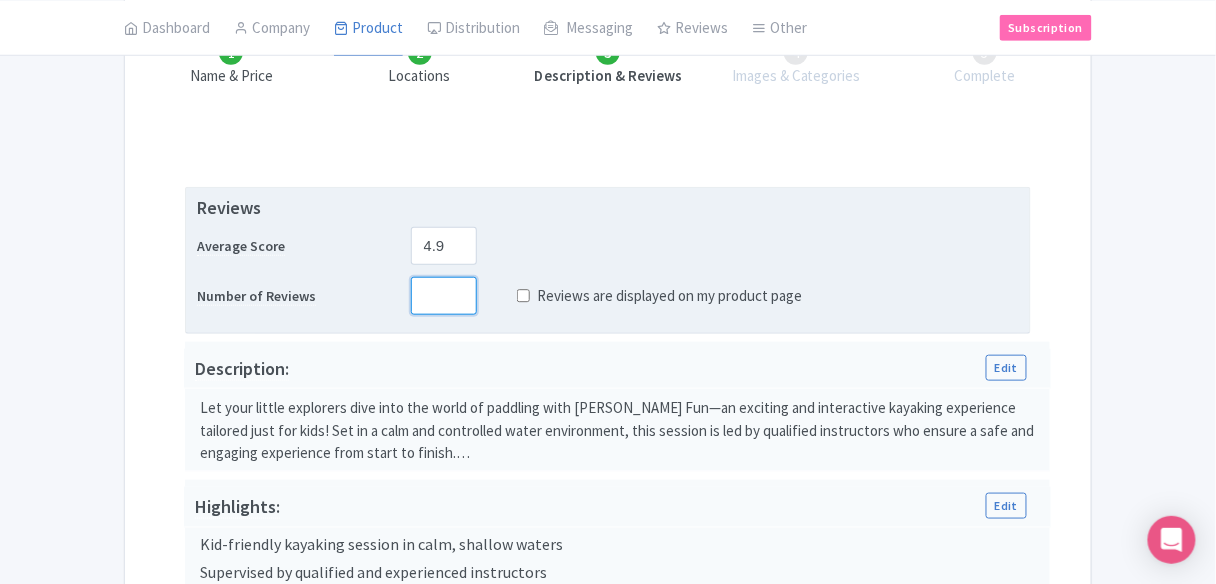 click at bounding box center [444, 296] 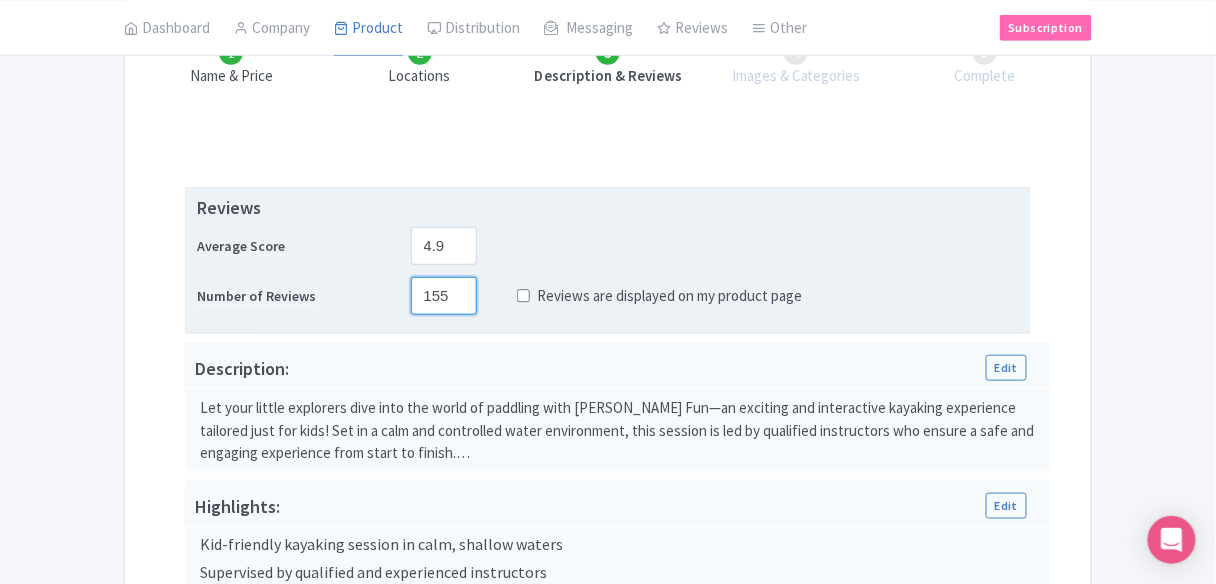 type on "155" 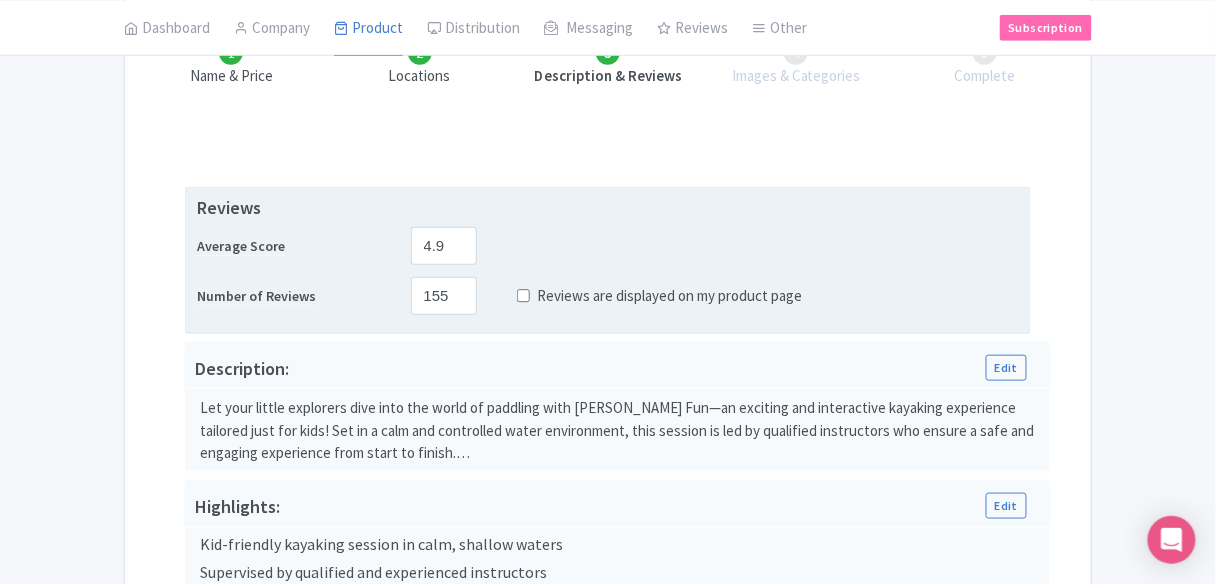 click on "Reviews are displayed on my product page" at bounding box center [523, 296] 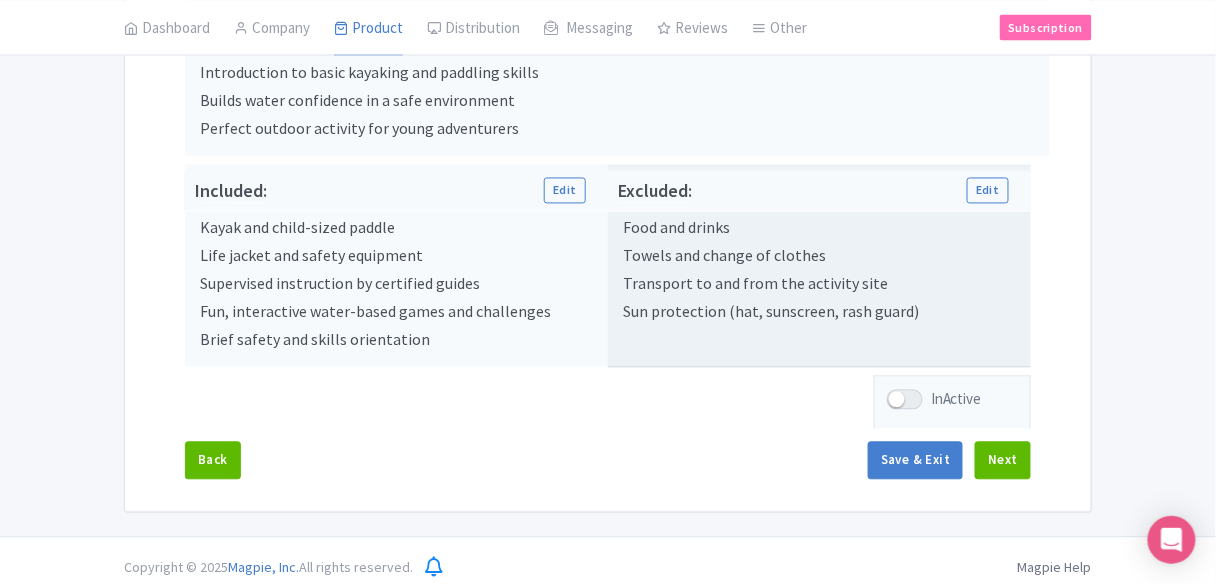 scroll, scrollTop: 879, scrollLeft: 0, axis: vertical 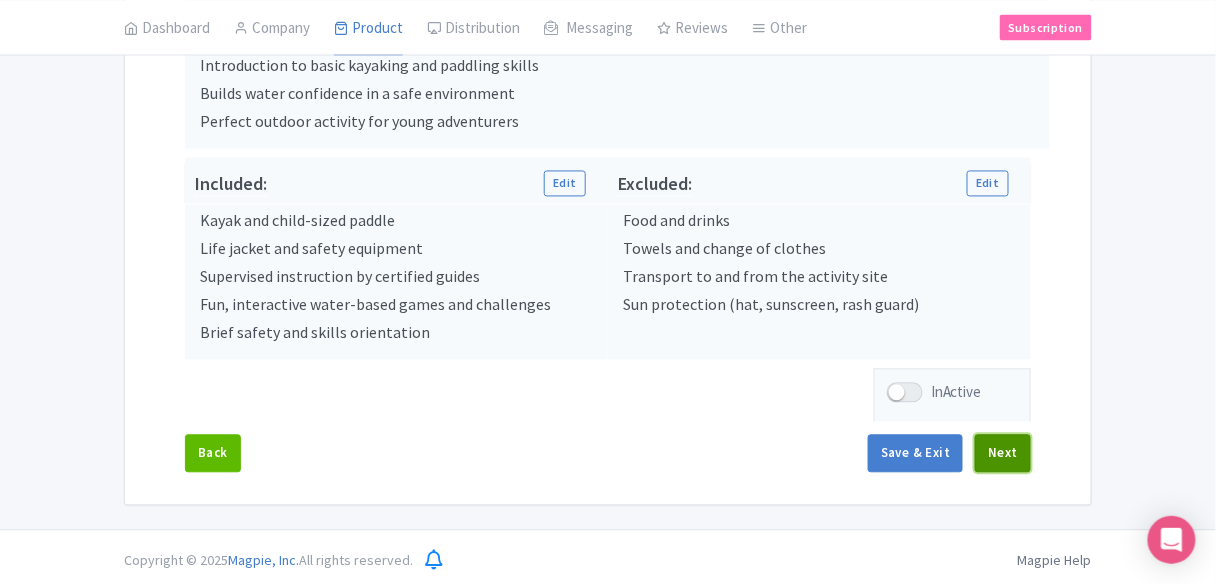 drag, startPoint x: 1009, startPoint y: 443, endPoint x: 934, endPoint y: 444, distance: 75.00667 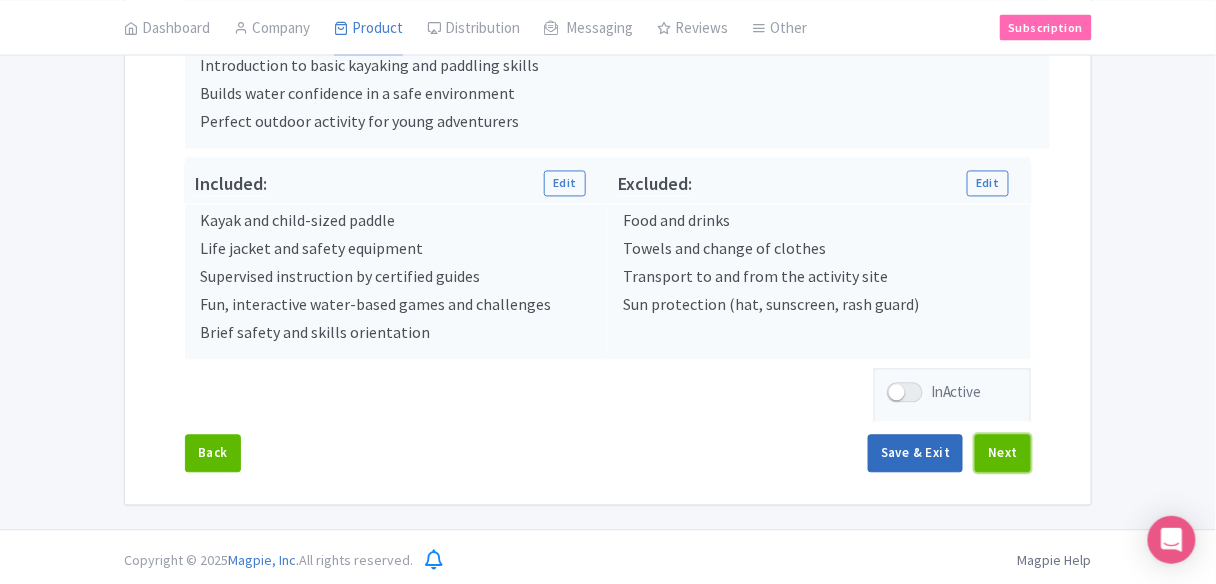 click on "Next" at bounding box center (1003, 454) 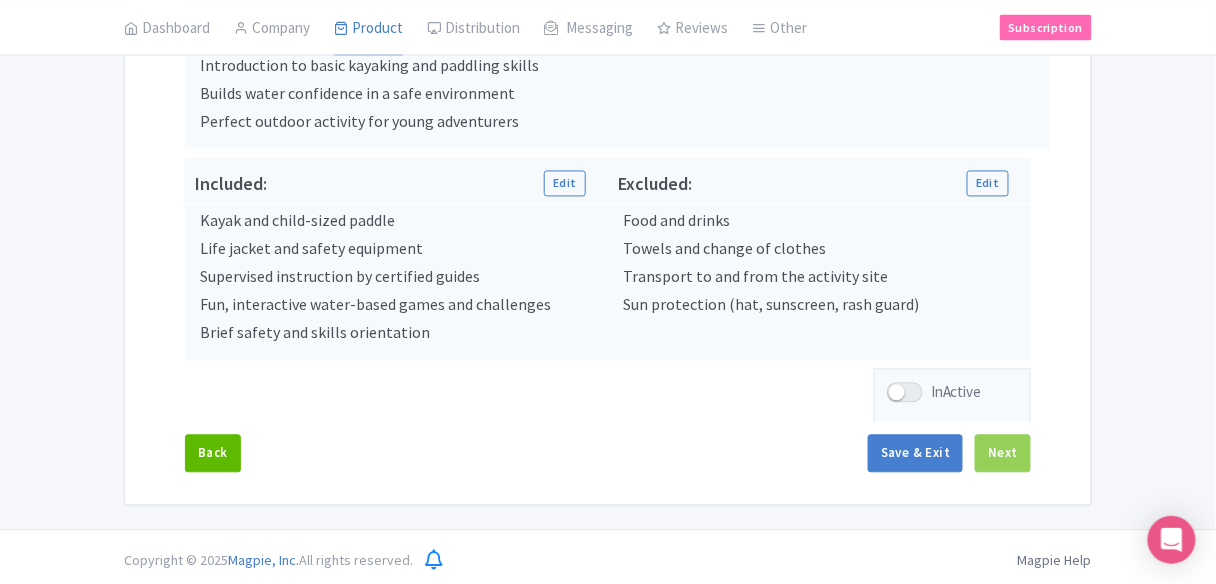 scroll, scrollTop: 378, scrollLeft: 0, axis: vertical 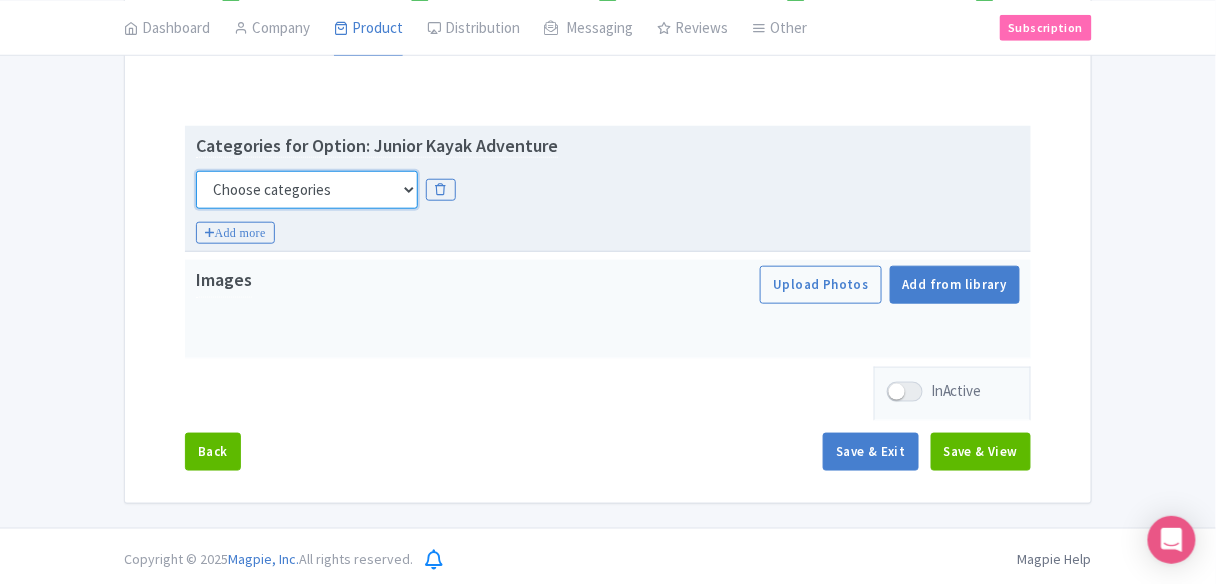 click on "Choose categories Adults Only
Animals
Audio Guide
Beaches
Bike Tours
Boat Tours
City Cards
Classes
Day Trips
Family Friendly
Fast Track
Food
Guided Tours
History
Hop On Hop Off
Literature
Live Music
Museums
Nightlife
Outdoors
Private Tours
Romantic
Self Guided
Small Group Tours
Sports
Theme Parks
Walking Tours
Wheelchair Accessible
Recurring Events" at bounding box center (307, 190) 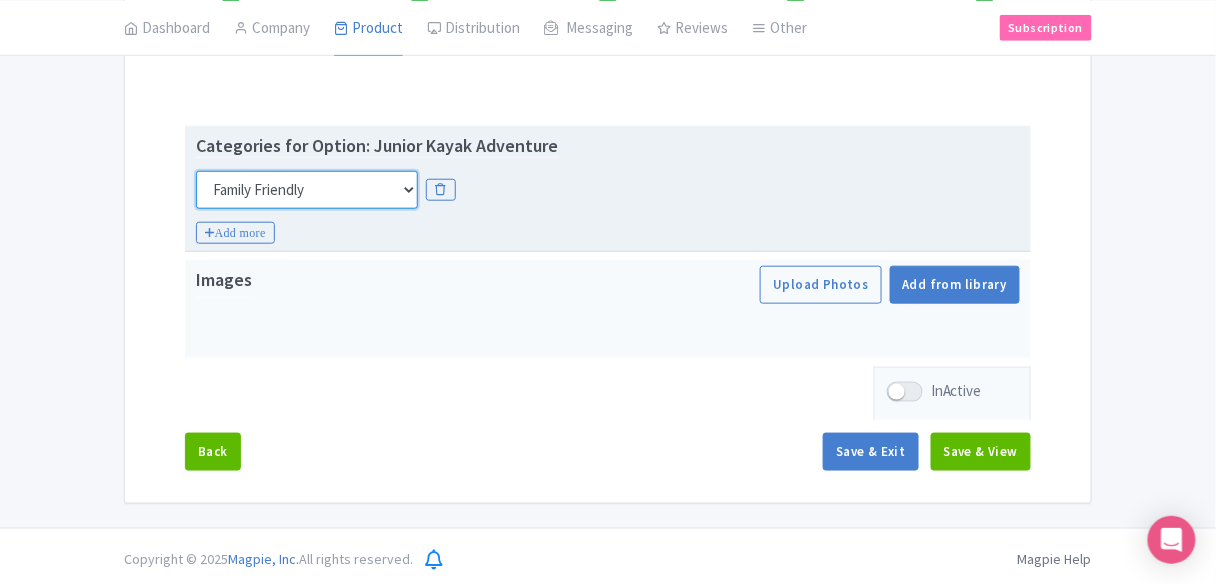 click on "Choose categories Adults Only
Animals
Audio Guide
Beaches
Bike Tours
Boat Tours
City Cards
Classes
Day Trips
Family Friendly
Fast Track
Food
Guided Tours
History
Hop On Hop Off
Literature
Live Music
Museums
Nightlife
Outdoors
Private Tours
Romantic
Self Guided
Small Group Tours
Sports
Theme Parks
Walking Tours
Wheelchair Accessible
Recurring Events" at bounding box center (307, 190) 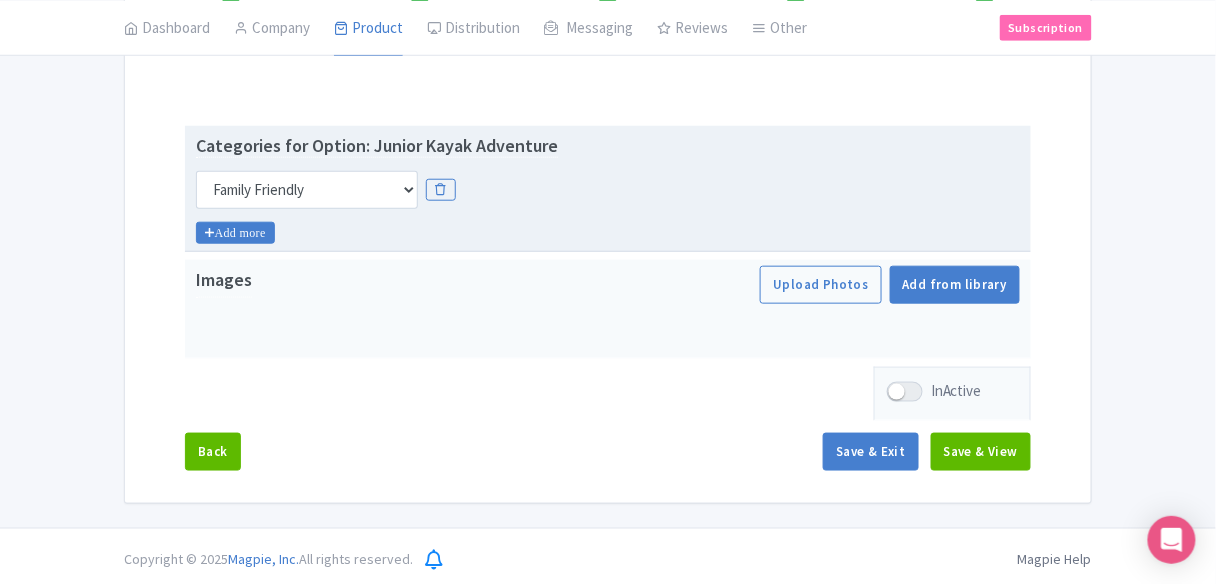 click on "Add more" at bounding box center (235, 233) 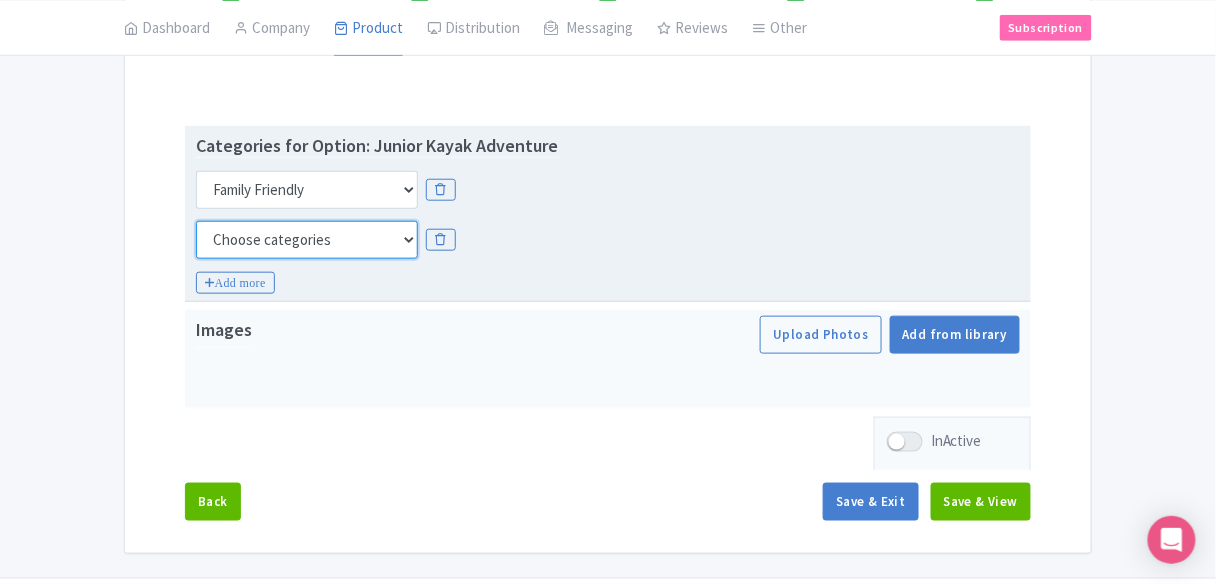 click on "Choose categories Adults Only
Animals
Audio Guide
Beaches
Bike Tours
Boat Tours
City Cards
Classes
Day Trips
Family Friendly
Fast Track
Food
Guided Tours
History
Hop On Hop Off
Literature
Live Music
Museums
Nightlife
Outdoors
Private Tours
Romantic
Self Guided
Small Group Tours
Sports
Theme Parks
Walking Tours
Wheelchair Accessible
Recurring Events" at bounding box center (307, 240) 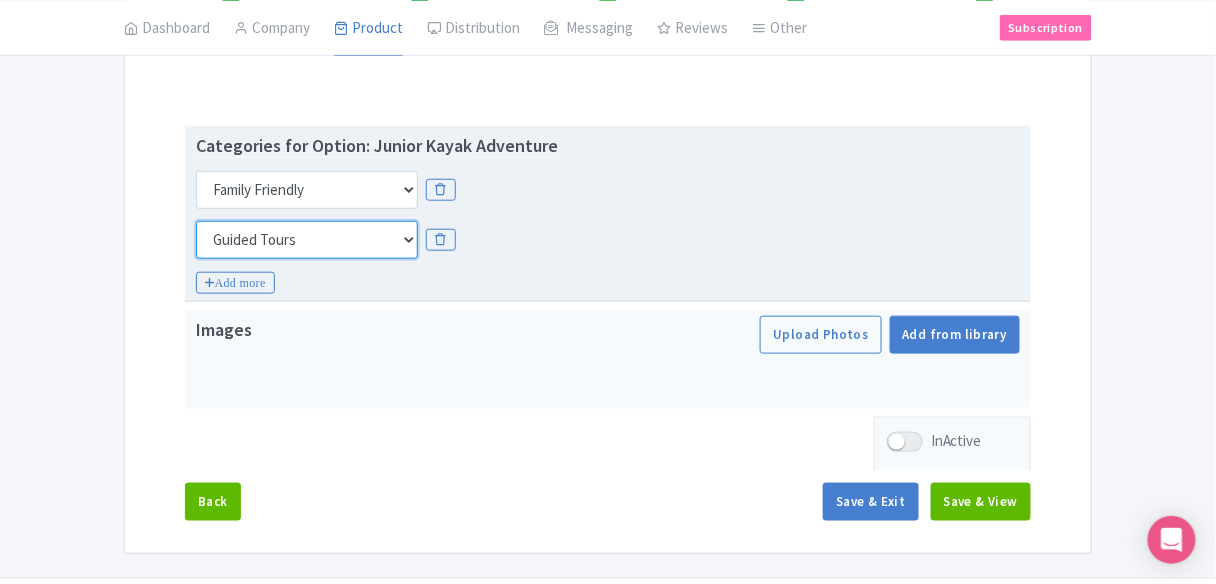 click on "Choose categories Adults Only
Animals
Audio Guide
Beaches
Bike Tours
Boat Tours
City Cards
Classes
Day Trips
Family Friendly
Fast Track
Food
Guided Tours
History
Hop On Hop Off
Literature
Live Music
Museums
Nightlife
Outdoors
Private Tours
Romantic
Self Guided
Small Group Tours
Sports
Theme Parks
Walking Tours
Wheelchair Accessible
Recurring Events" at bounding box center [307, 240] 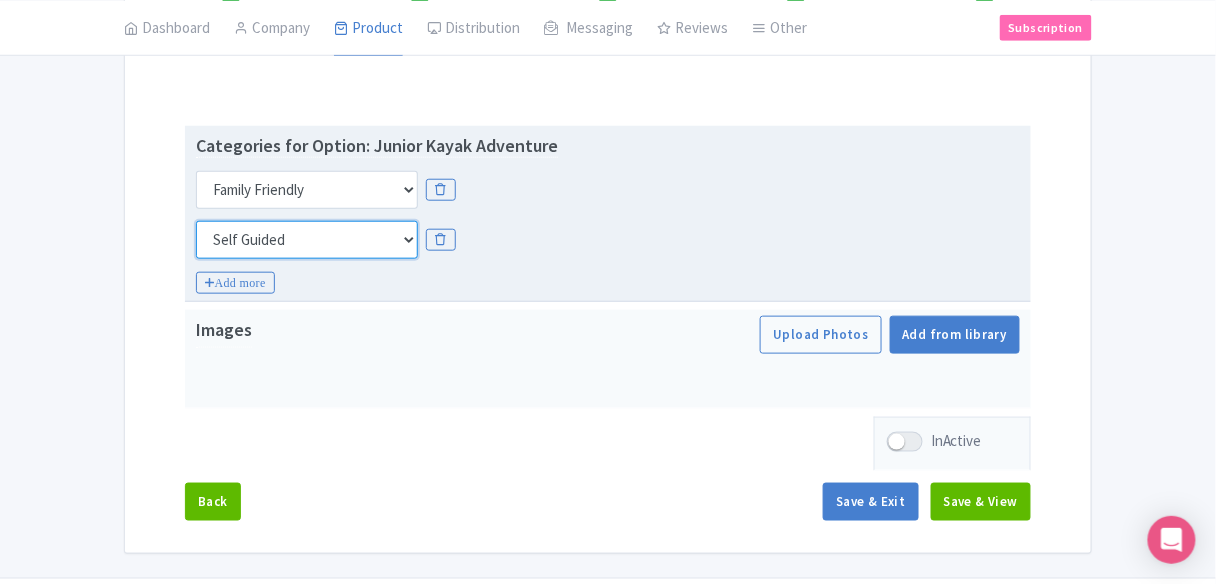 click on "Choose categories Adults Only
Animals
Audio Guide
Beaches
Bike Tours
Boat Tours
City Cards
Classes
Day Trips
Family Friendly
Fast Track
Food
Guided Tours
History
Hop On Hop Off
Literature
Live Music
Museums
Nightlife
Outdoors
Private Tours
Romantic
Self Guided
Small Group Tours
Sports
Theme Parks
Walking Tours
Wheelchair Accessible
Recurring Events" at bounding box center [307, 240] 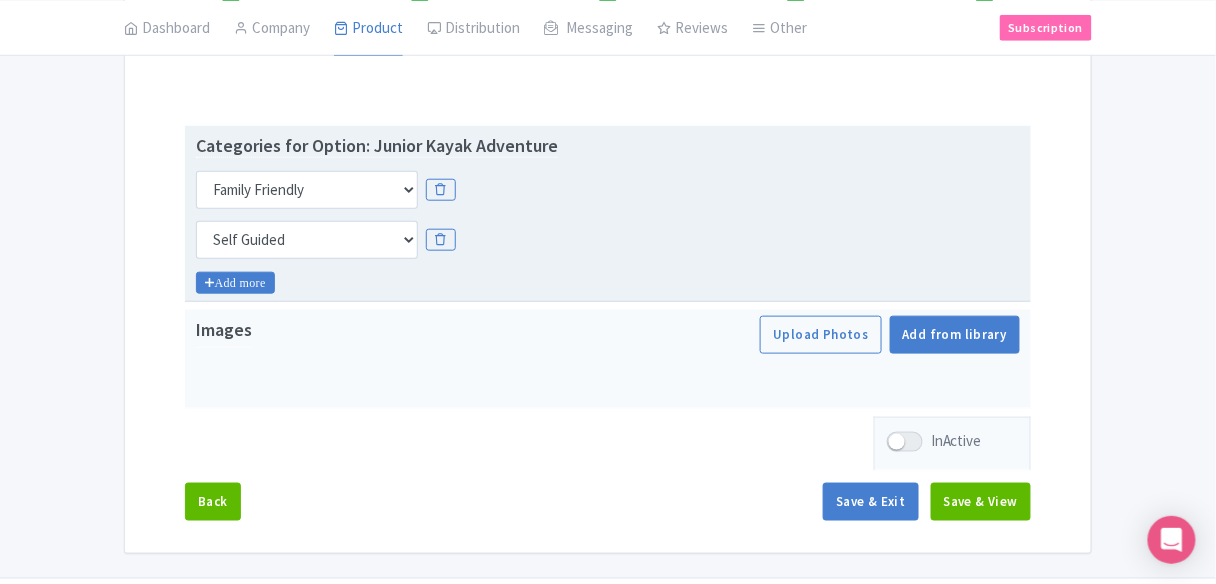 click on "Add more" at bounding box center [235, 283] 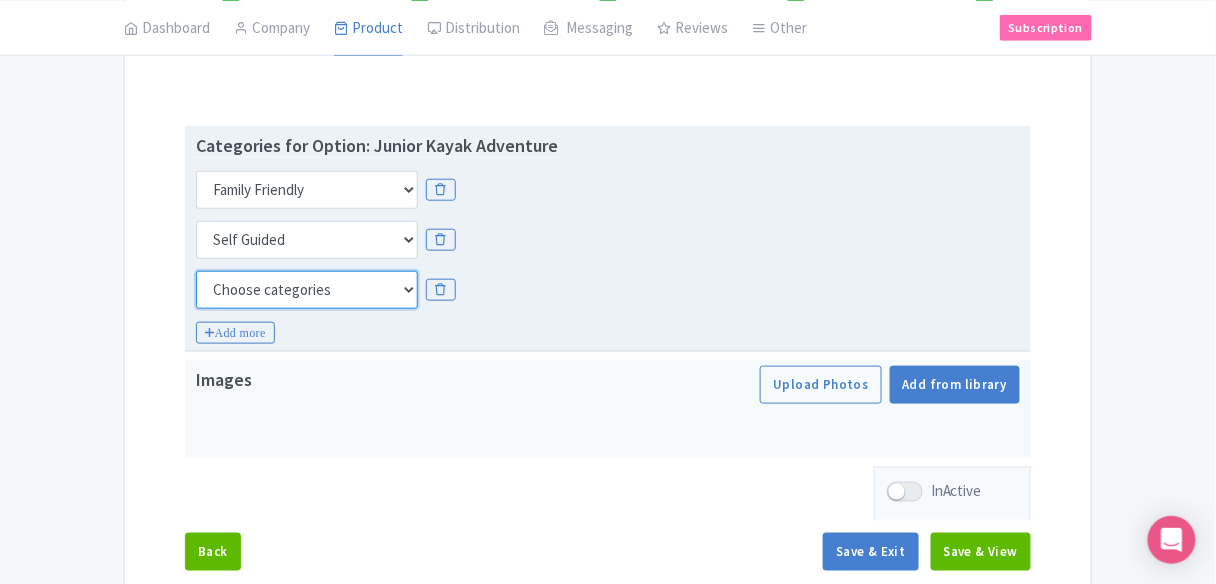 drag, startPoint x: 268, startPoint y: 293, endPoint x: 275, endPoint y: 316, distance: 24.04163 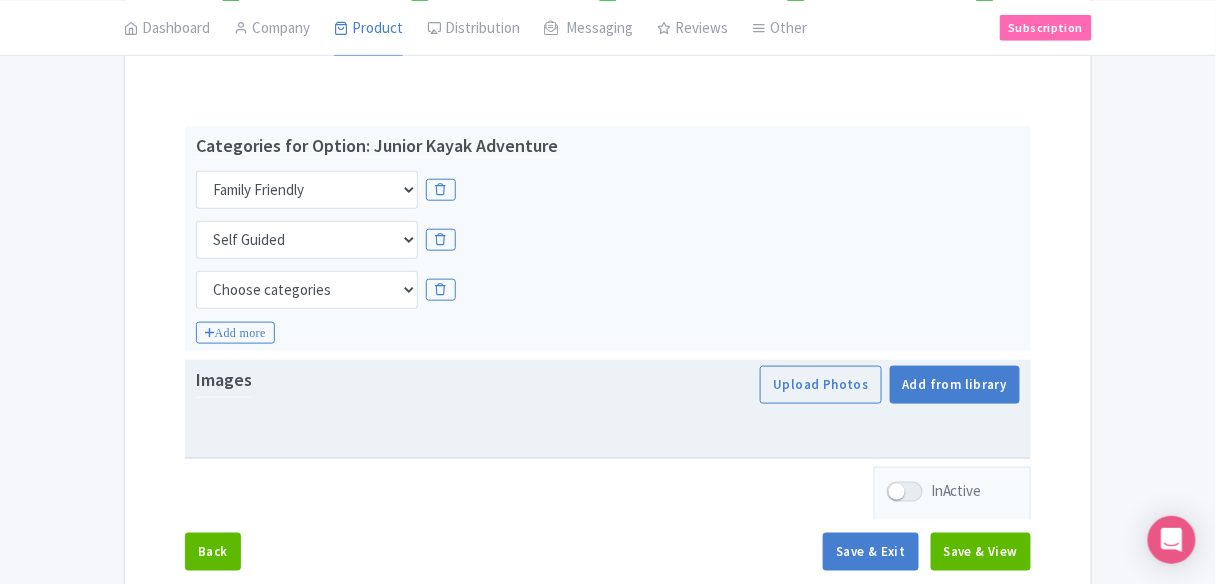 drag, startPoint x: 574, startPoint y: 419, endPoint x: 689, endPoint y: 380, distance: 121.433105 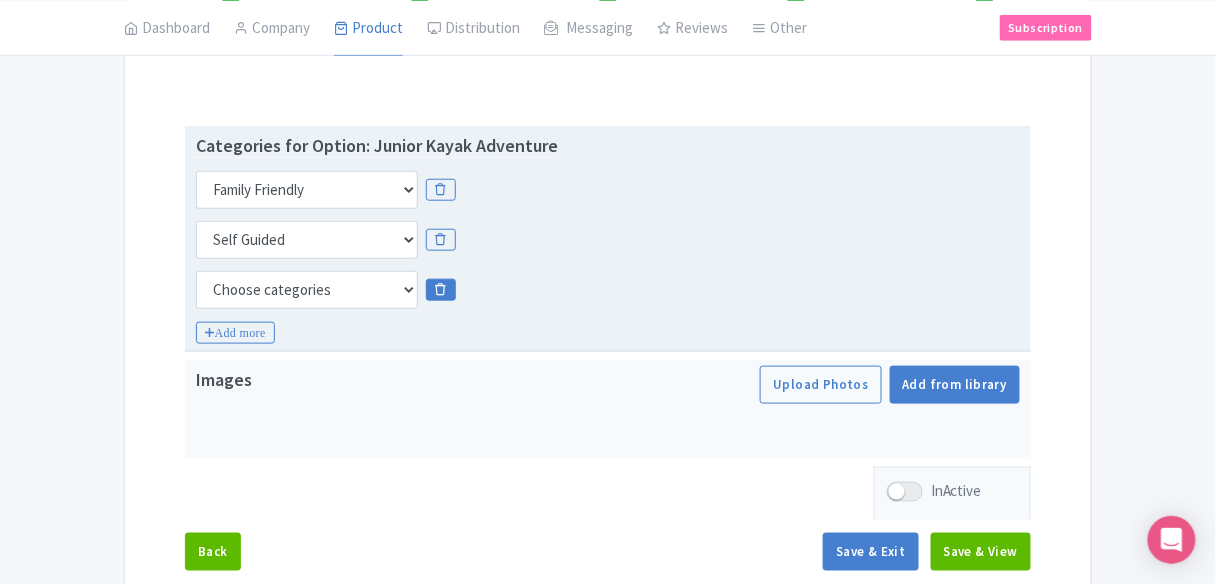 click at bounding box center (440, 290) 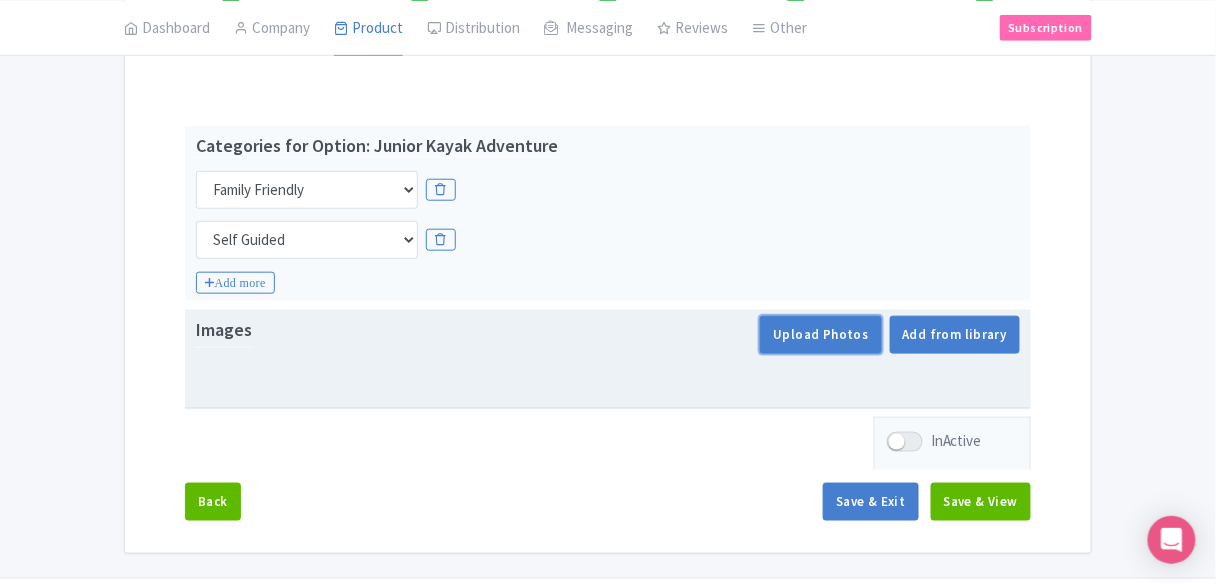 click on "Upload Photos" at bounding box center (820, 335) 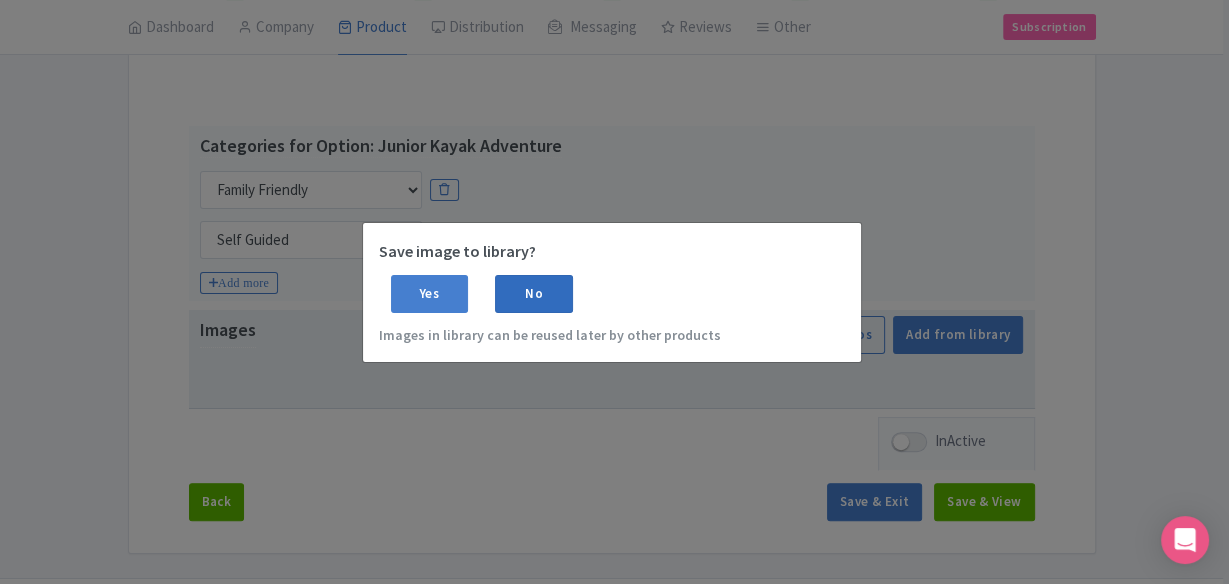 click on "No" at bounding box center [534, 294] 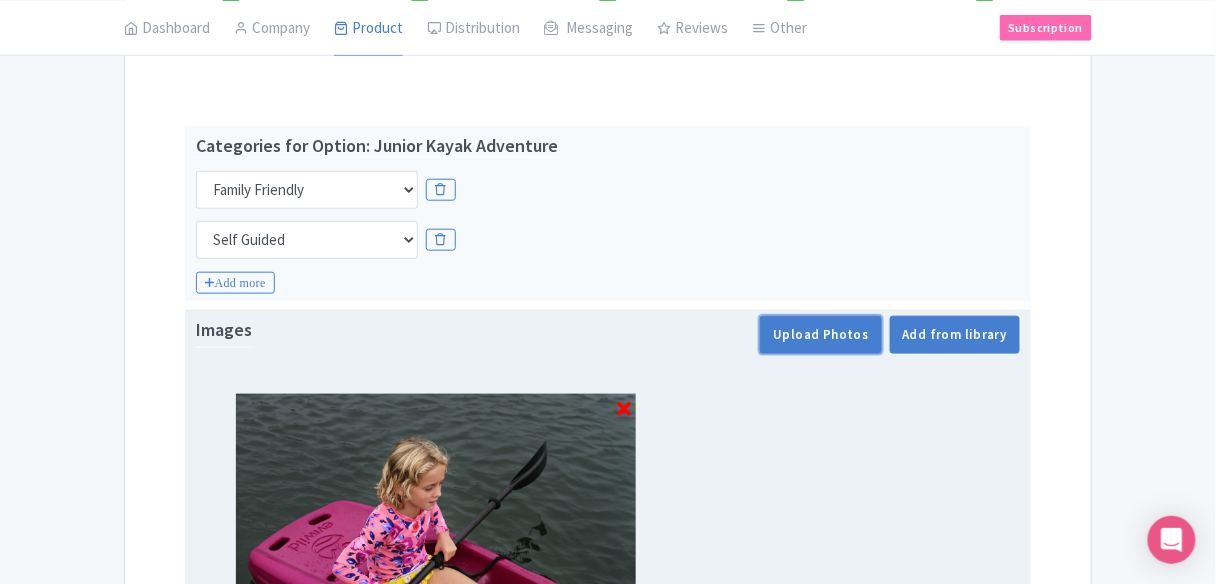 click on "Upload Photos" at bounding box center [820, 335] 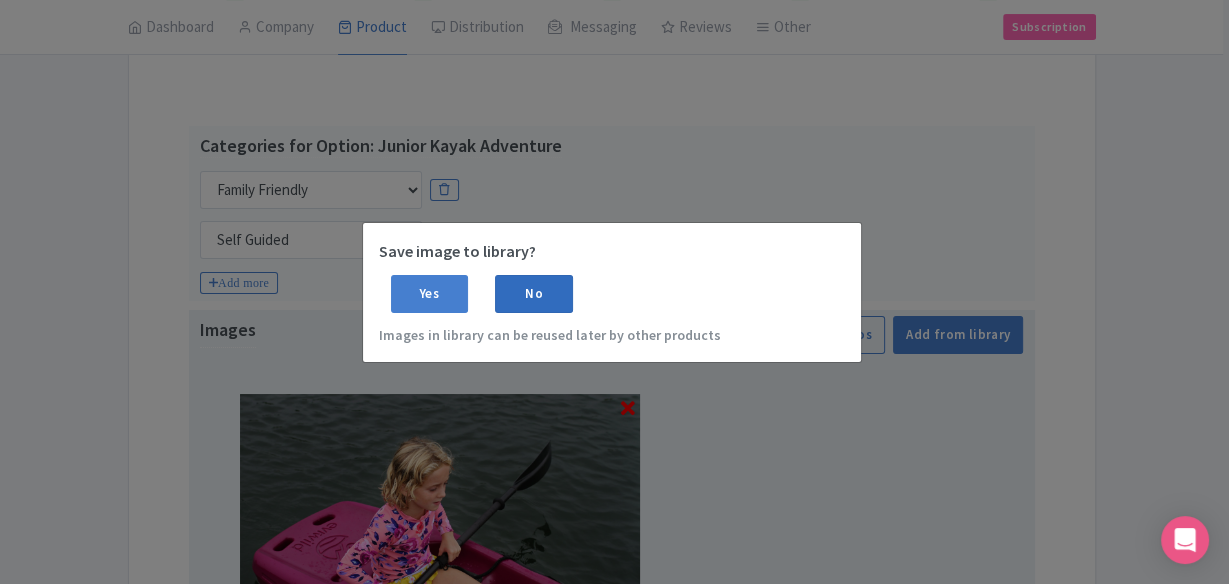 click on "No" at bounding box center [534, 294] 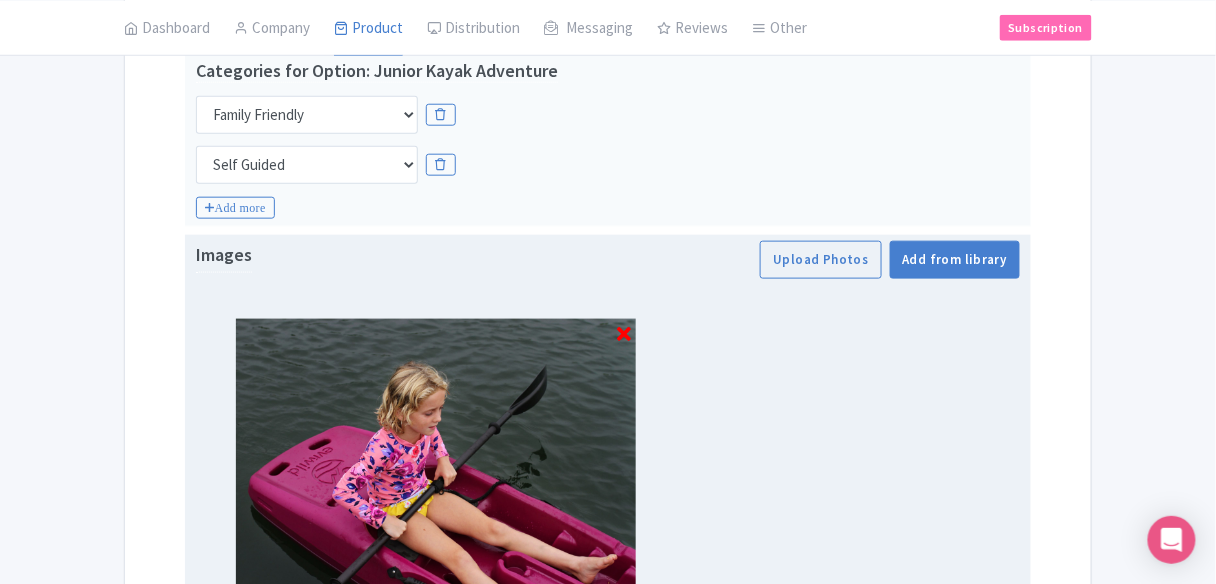 scroll, scrollTop: 618, scrollLeft: 0, axis: vertical 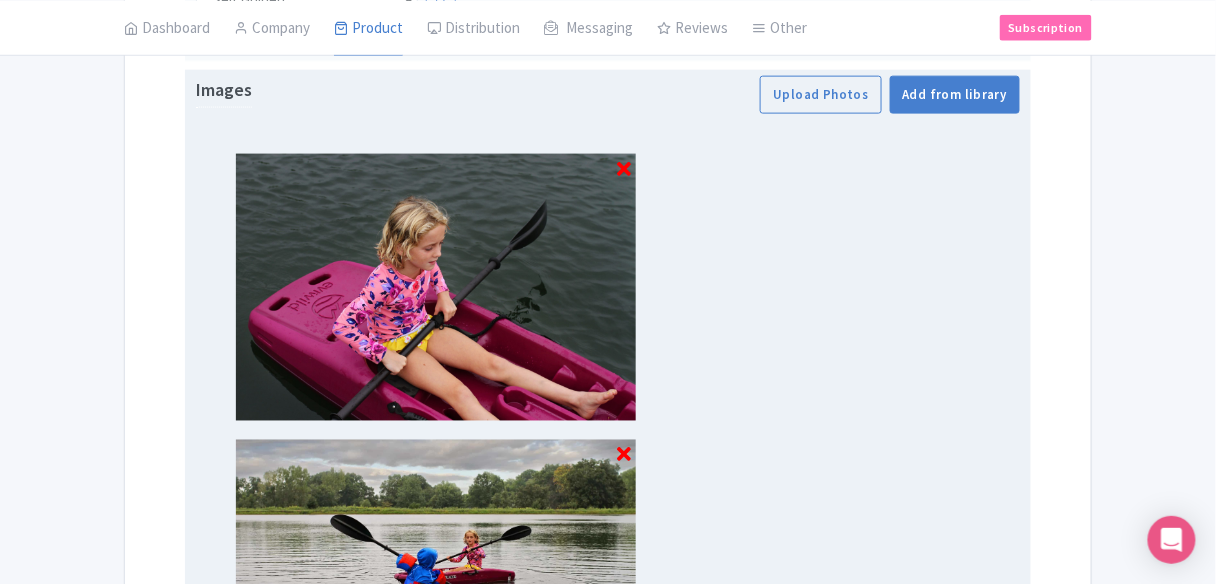 click at bounding box center (624, 169) 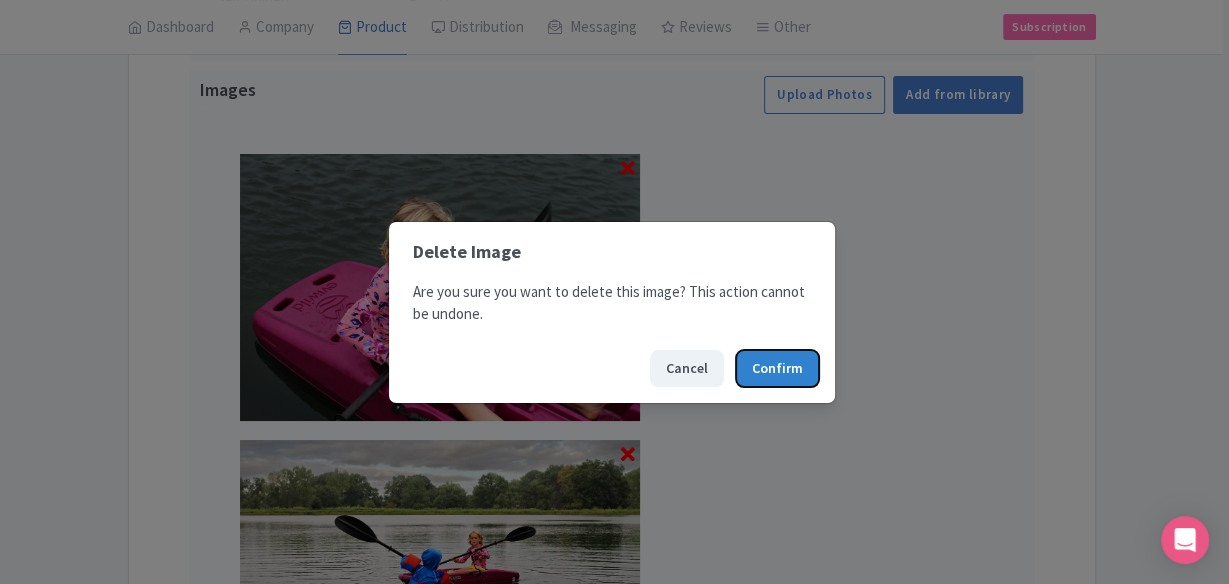 click on "Confirm" at bounding box center (777, 368) 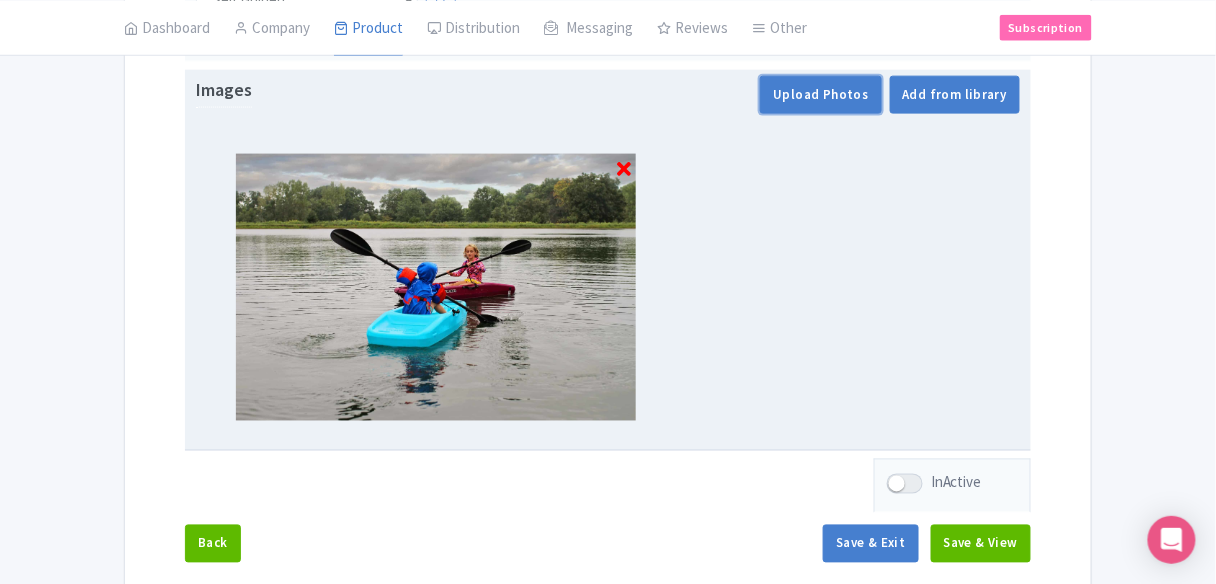 click on "Upload Photos" at bounding box center [820, 95] 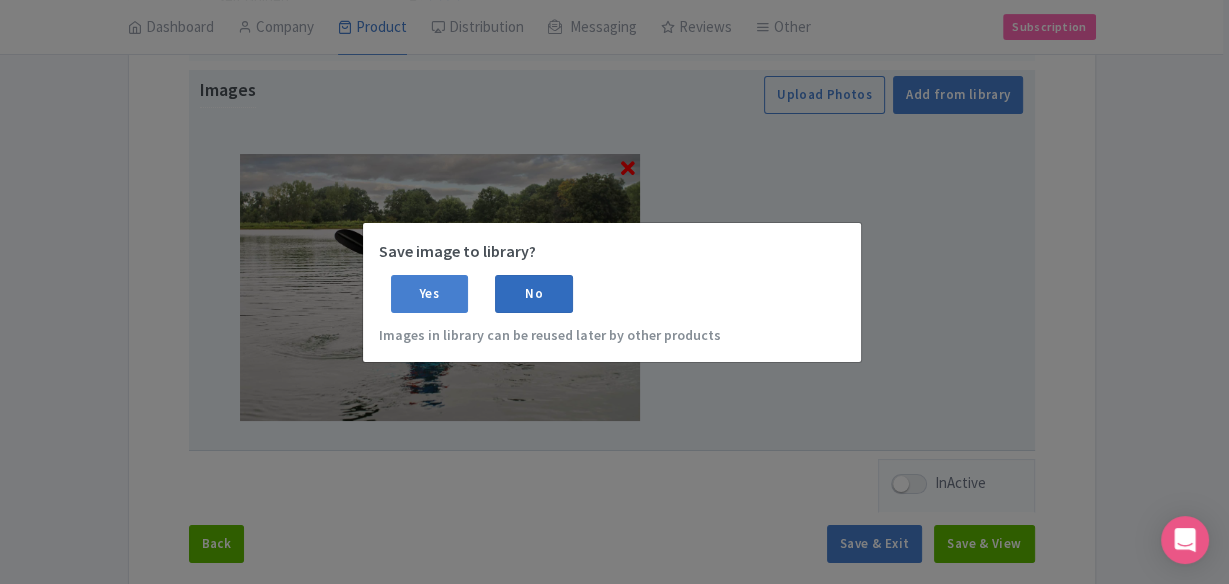 click on "No" at bounding box center (534, 294) 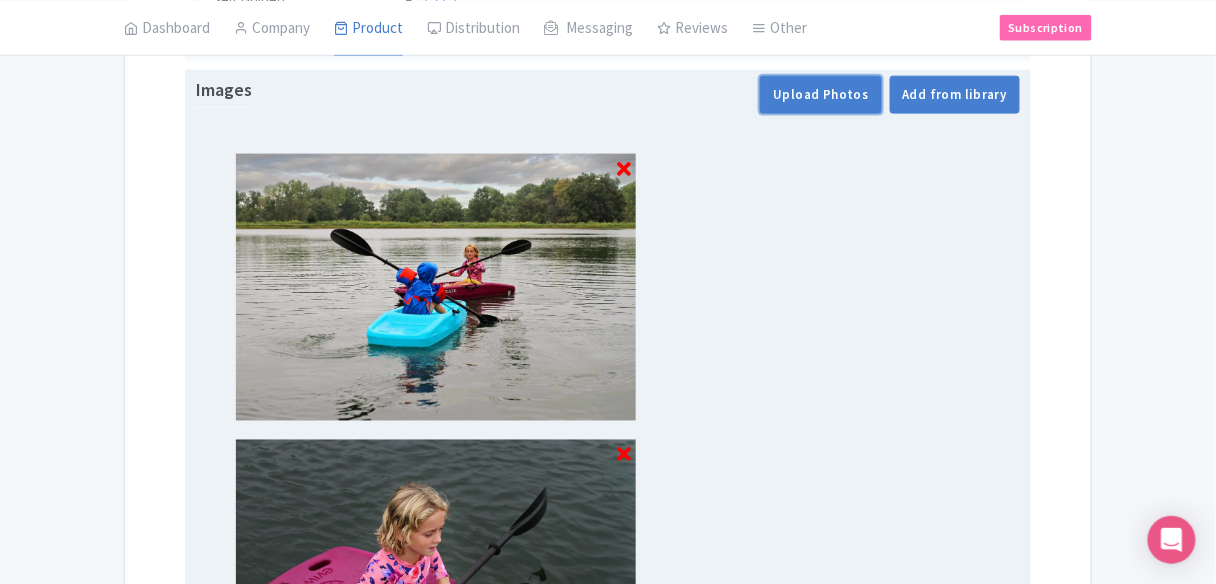 click on "Upload Photos" at bounding box center [820, 95] 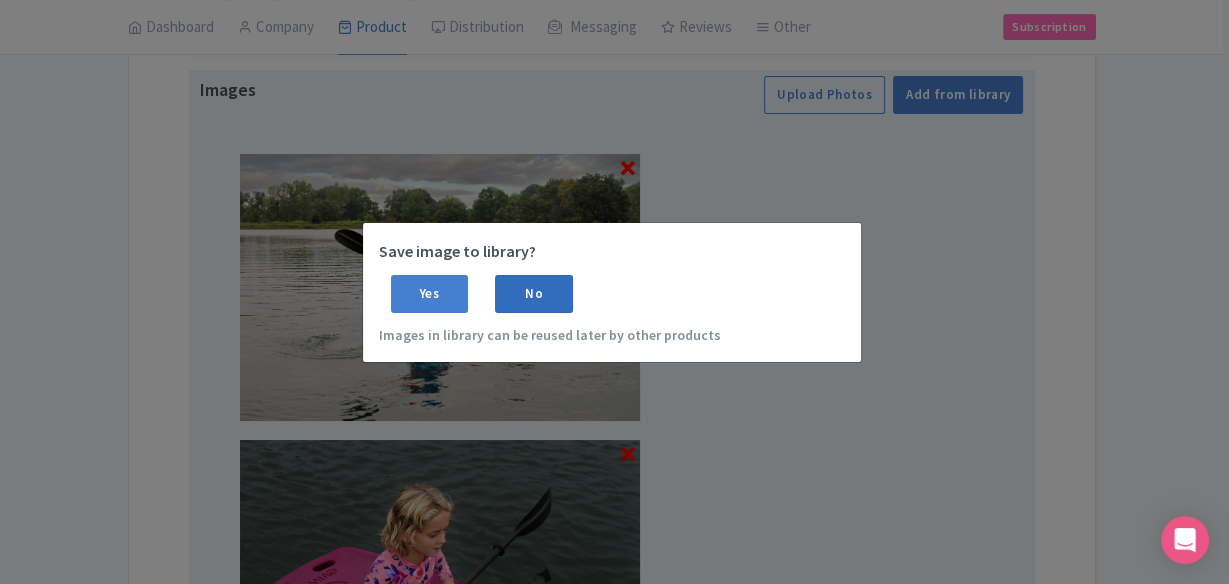 click on "No" at bounding box center (534, 294) 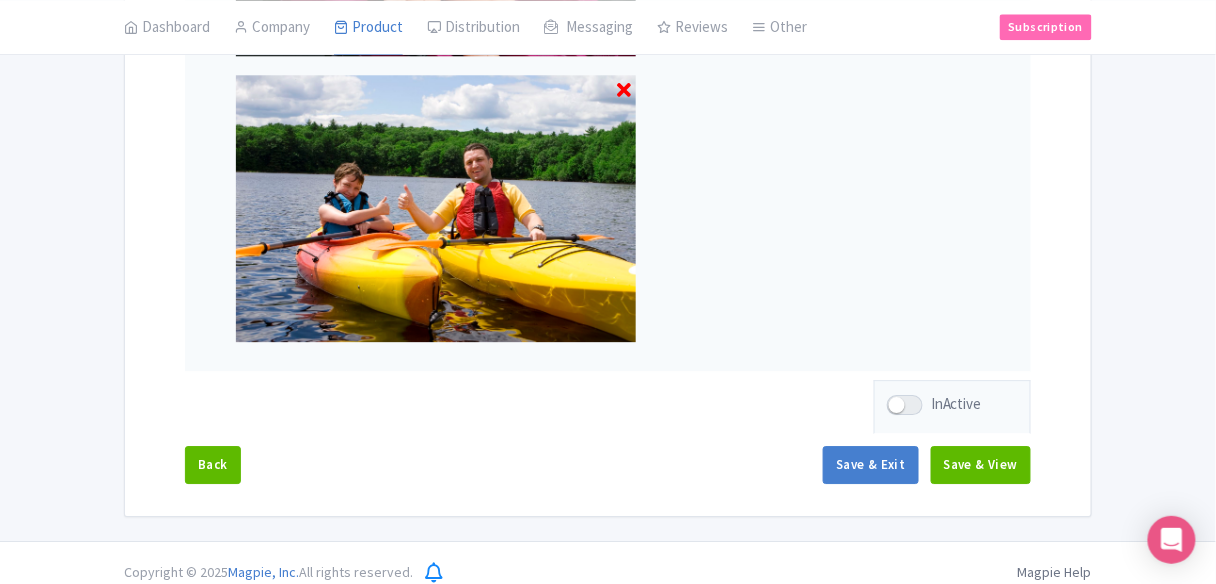 scroll, scrollTop: 1282, scrollLeft: 0, axis: vertical 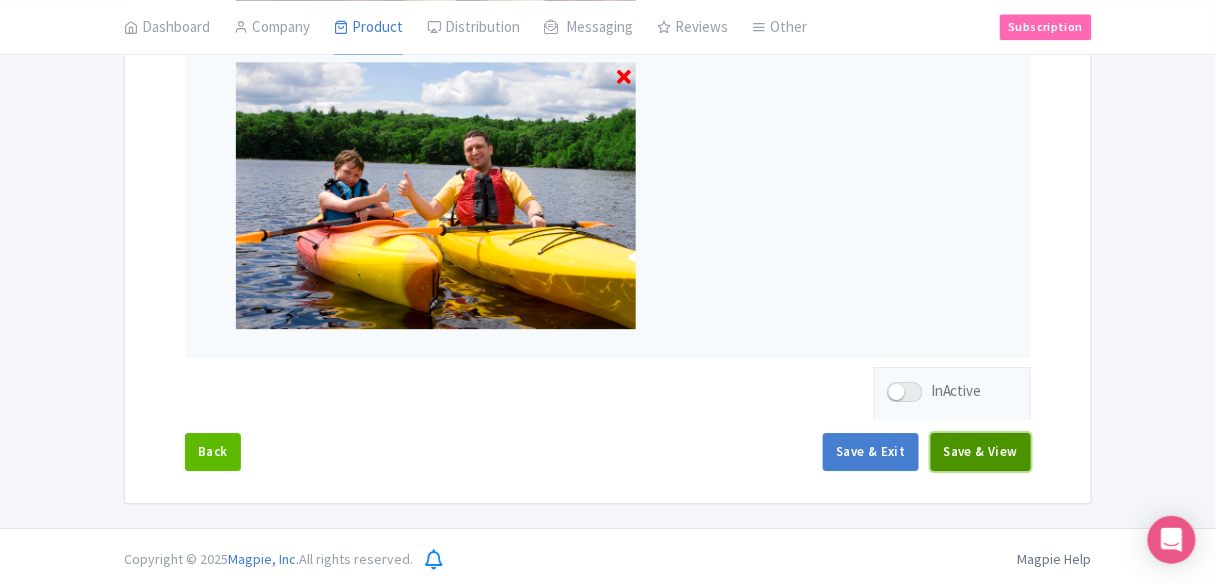 click on "Save & View" at bounding box center [981, 452] 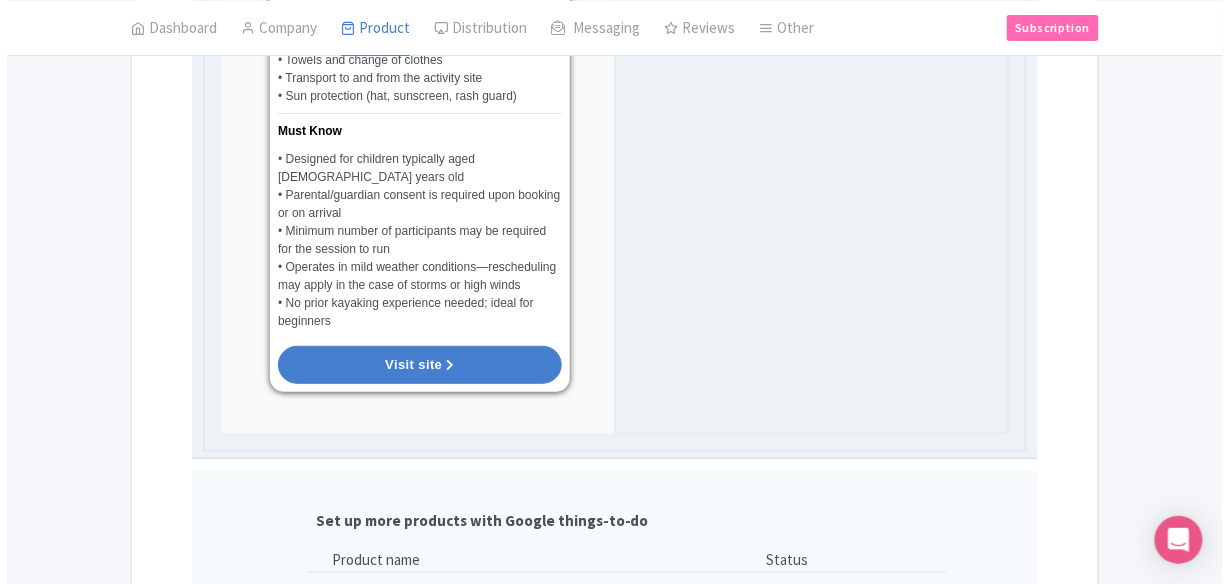scroll, scrollTop: 2002, scrollLeft: 0, axis: vertical 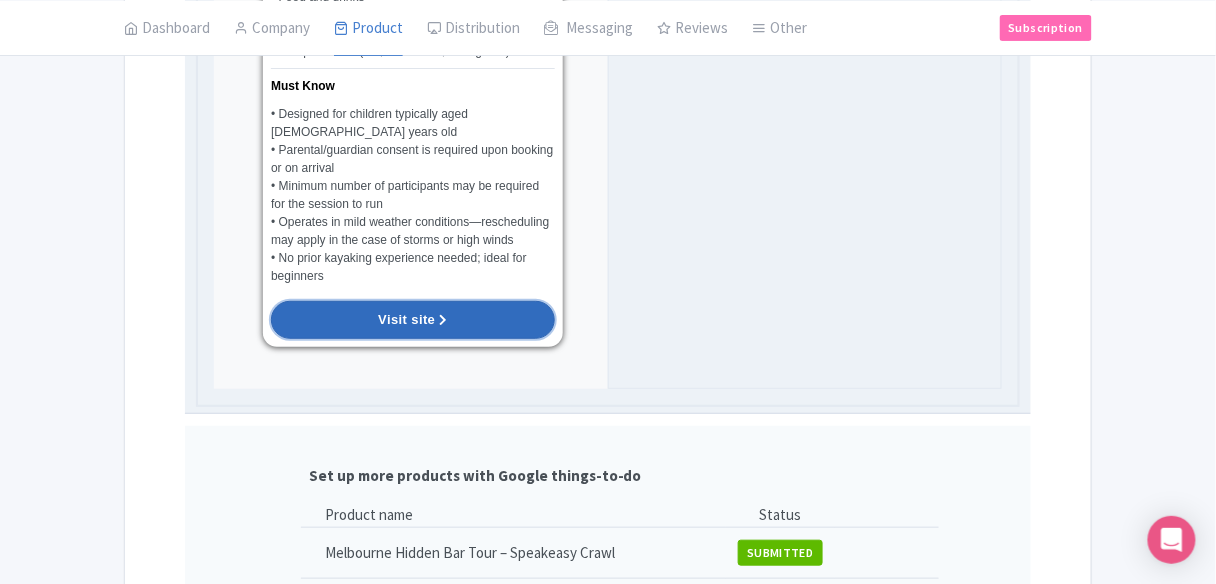 click on "Visit site" at bounding box center (406, 319) 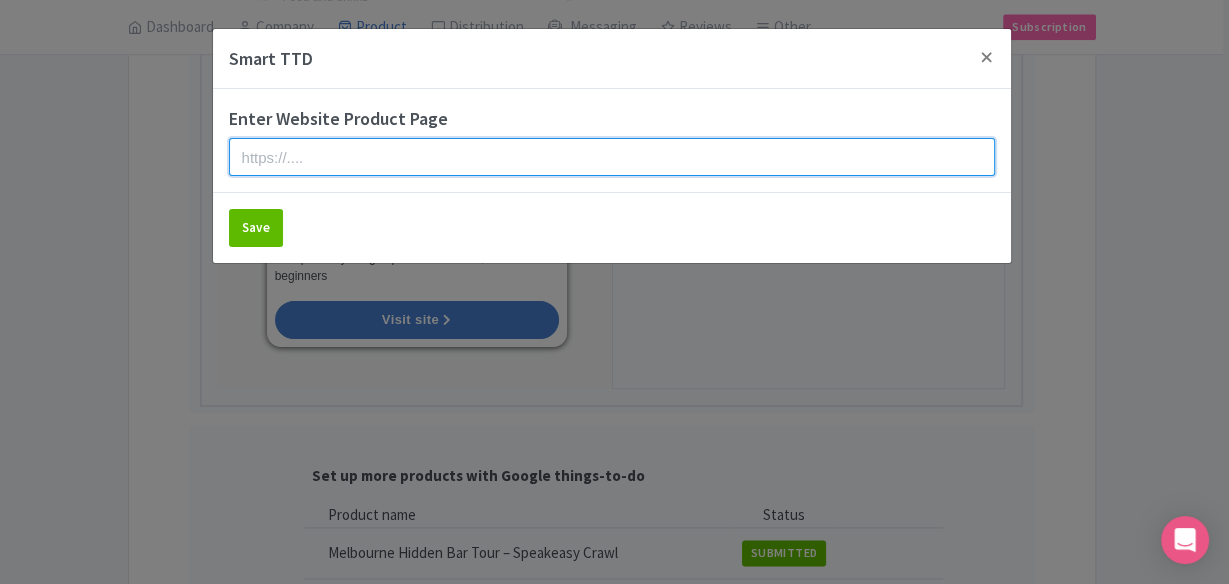 click at bounding box center (612, 157) 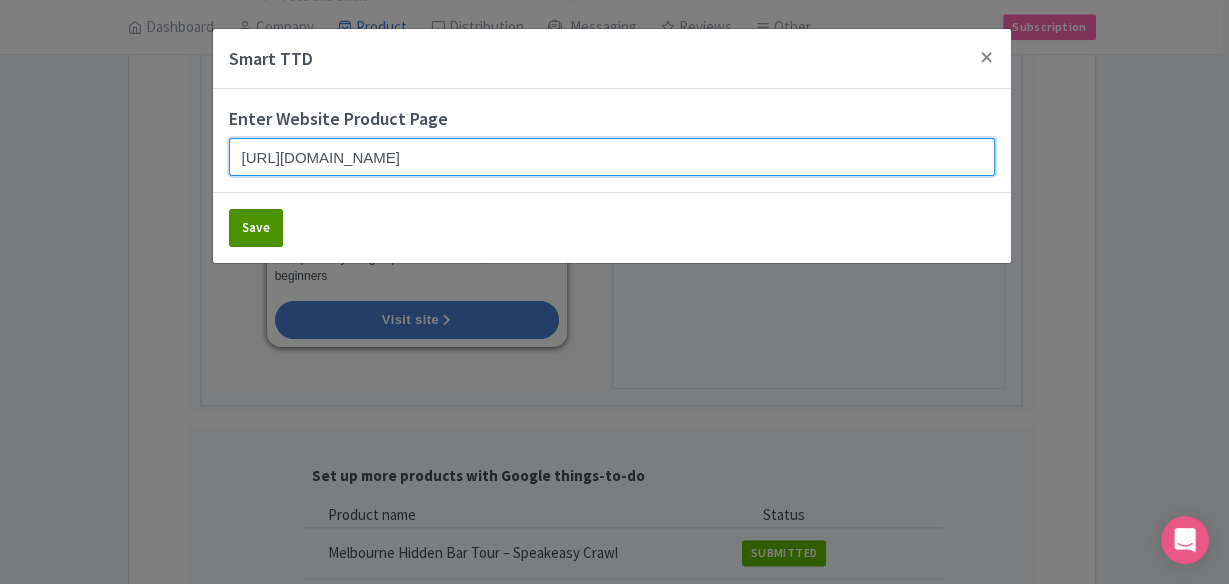 type on "https://www.findrhost.com/tours/junior-kayak-fun" 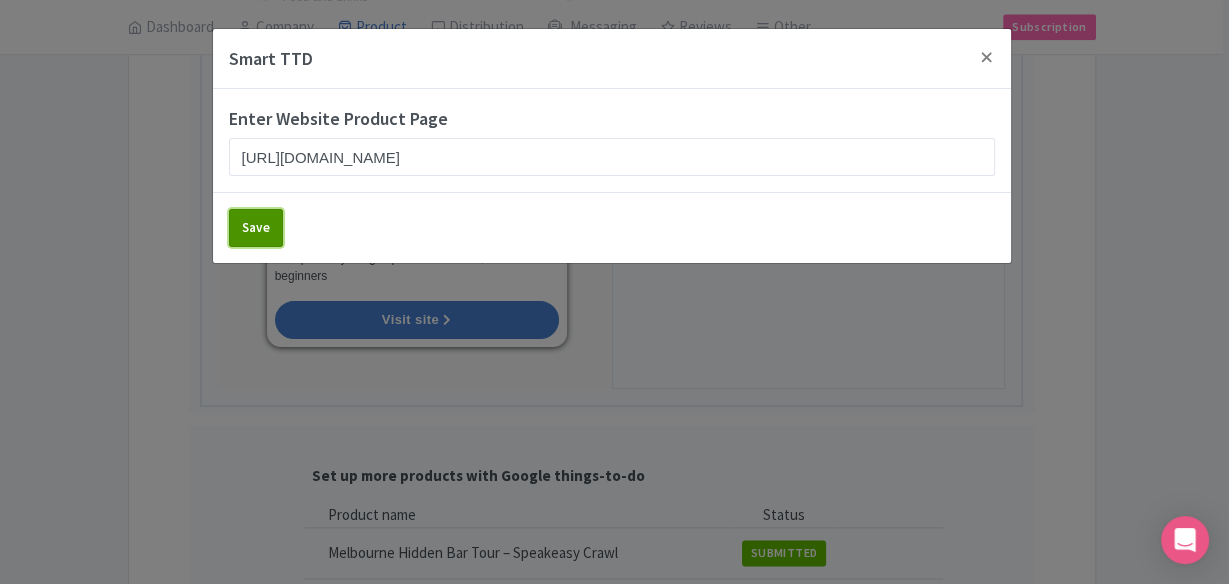 click on "Save" at bounding box center (256, 228) 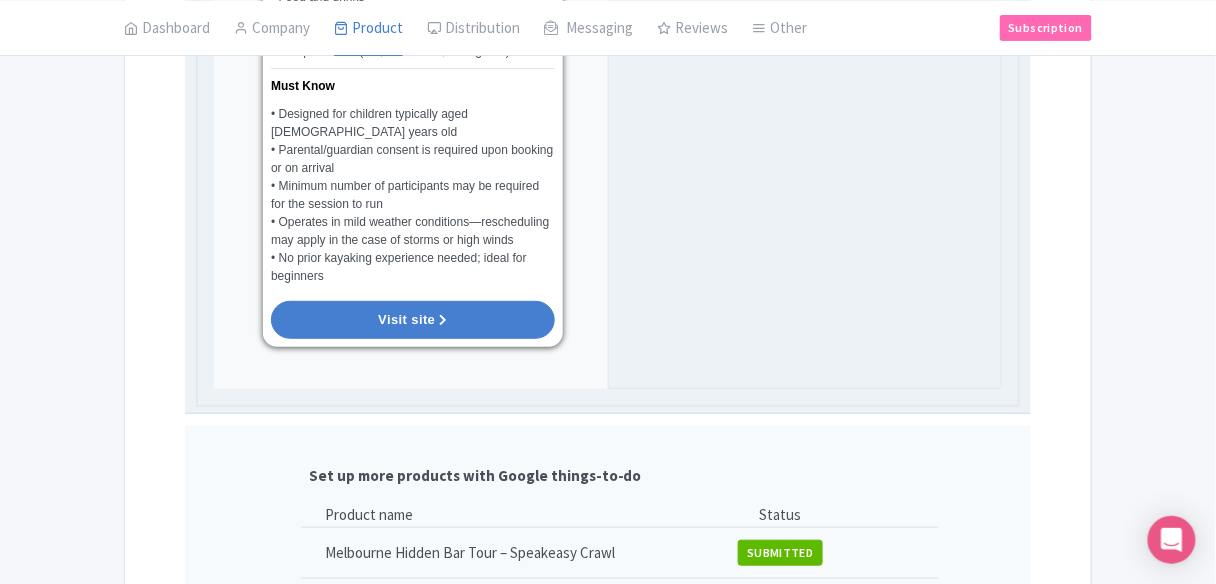 click on "Junior Kayak Adventure
Name   * Junior Kayak Adventure
4.9
(155)
Findrhost
99.00 AUD
1 hour
Let your little explorers dive into the world of paddling with Junior Kayak Fun—an exciting and interactive kayaking experience tailored just for kids! Set in a calm and controlled water environment, this session is led by qualified instructors who ensure a safe and engaging experience from start to finish.  Children will learn basic kayaking techniques through games, team activities, and guided practice. With a focus on fun, safety, and skill-building, kids will develop water confidence while enjoying splashes, laughter, and adventure.  Perfect for beginners, this activity helps young paddlers connect with nature, gain new skills, and have a great time outdoors. Parents can relax knowing their kids are in good hands, having the time of their lives on the water!
Short description Show HTML editor" at bounding box center [413, -301] 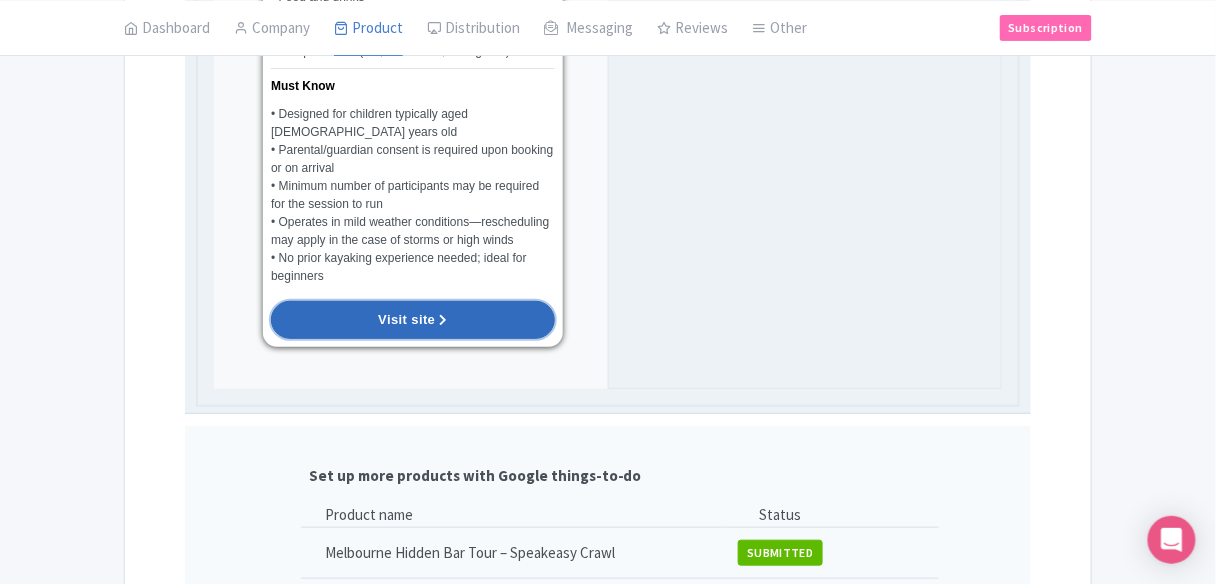 click on "Visit site" at bounding box center (406, 319) 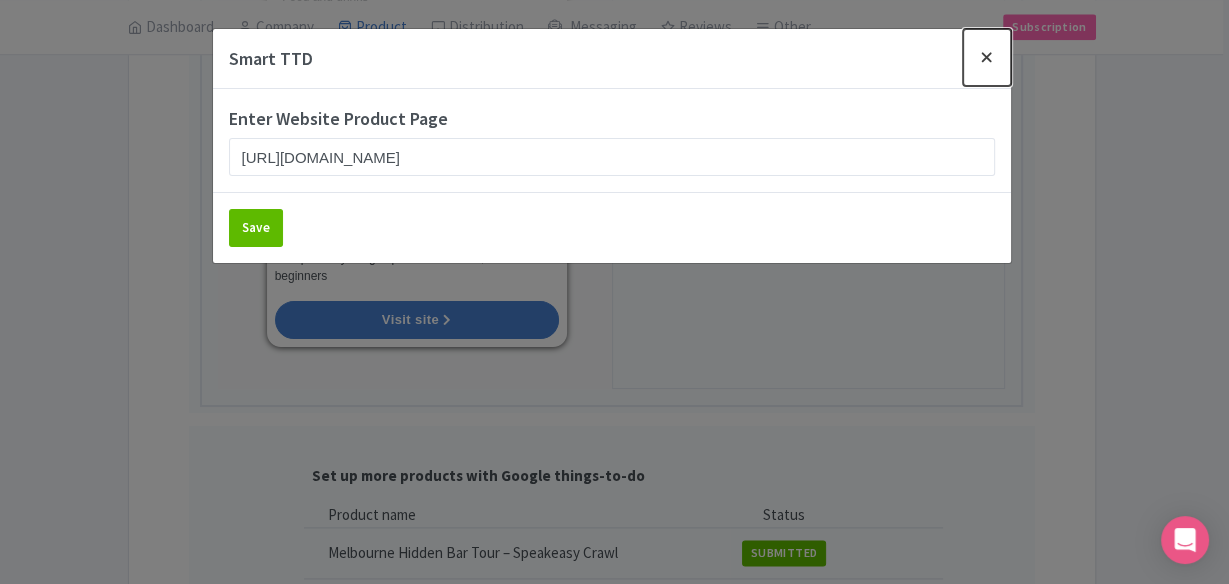 click at bounding box center [987, 57] 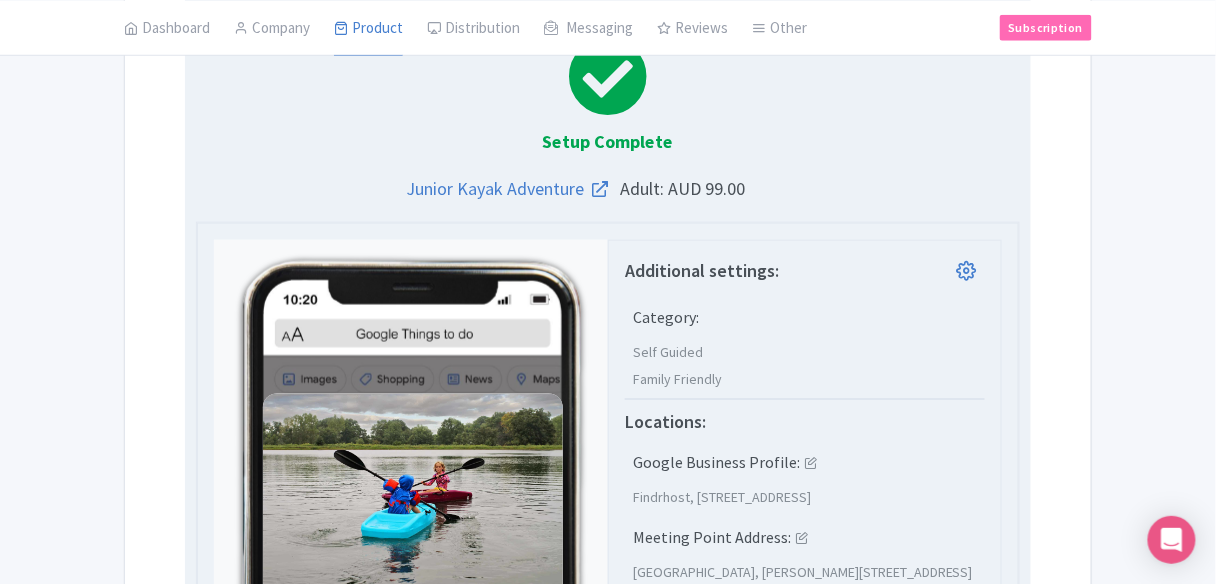 scroll, scrollTop: 482, scrollLeft: 0, axis: vertical 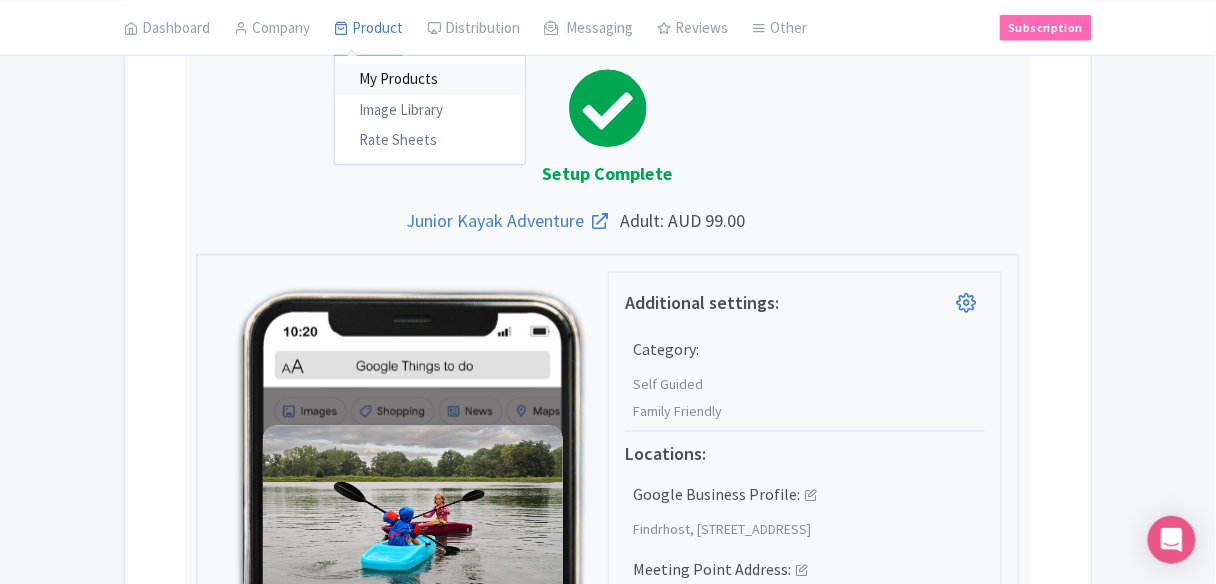 click on "My Products" at bounding box center [430, 79] 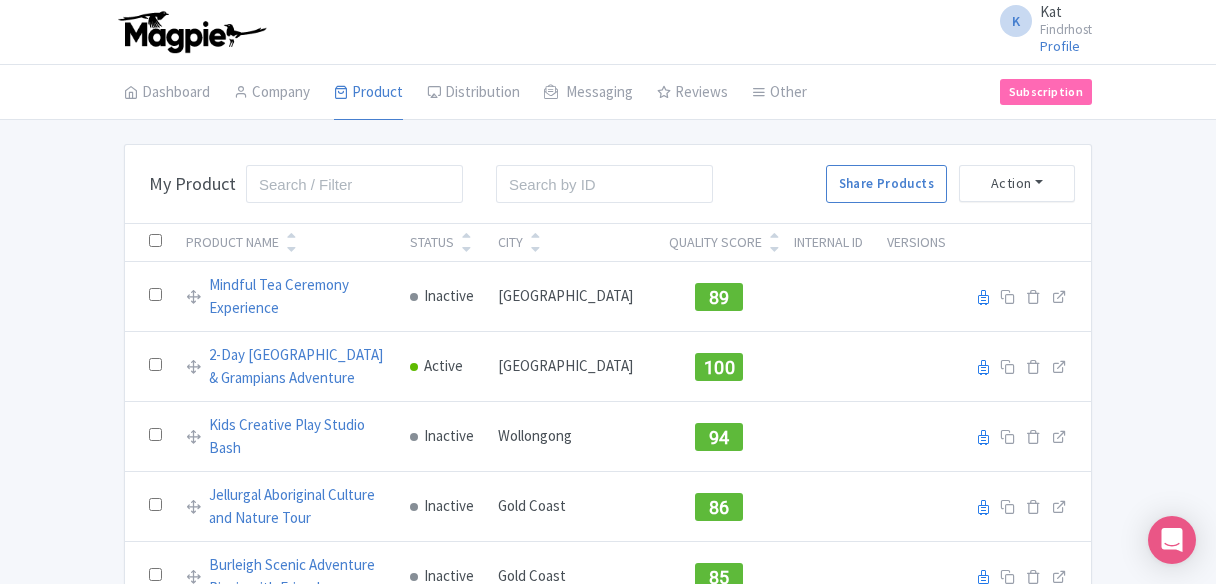 scroll, scrollTop: 0, scrollLeft: 0, axis: both 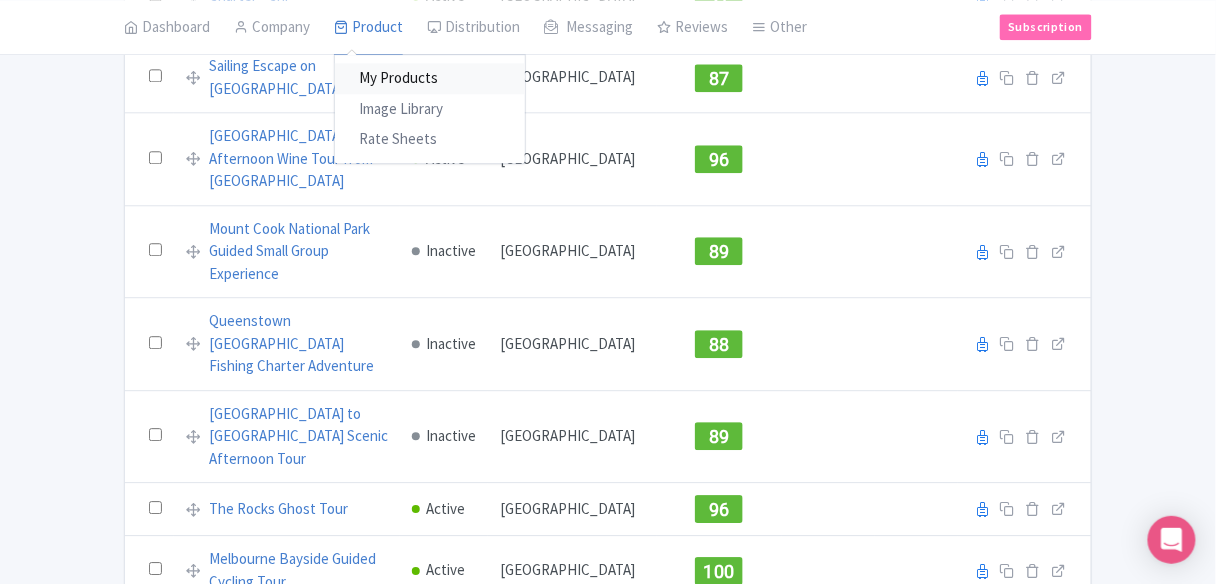 click on "My Products" at bounding box center [430, 79] 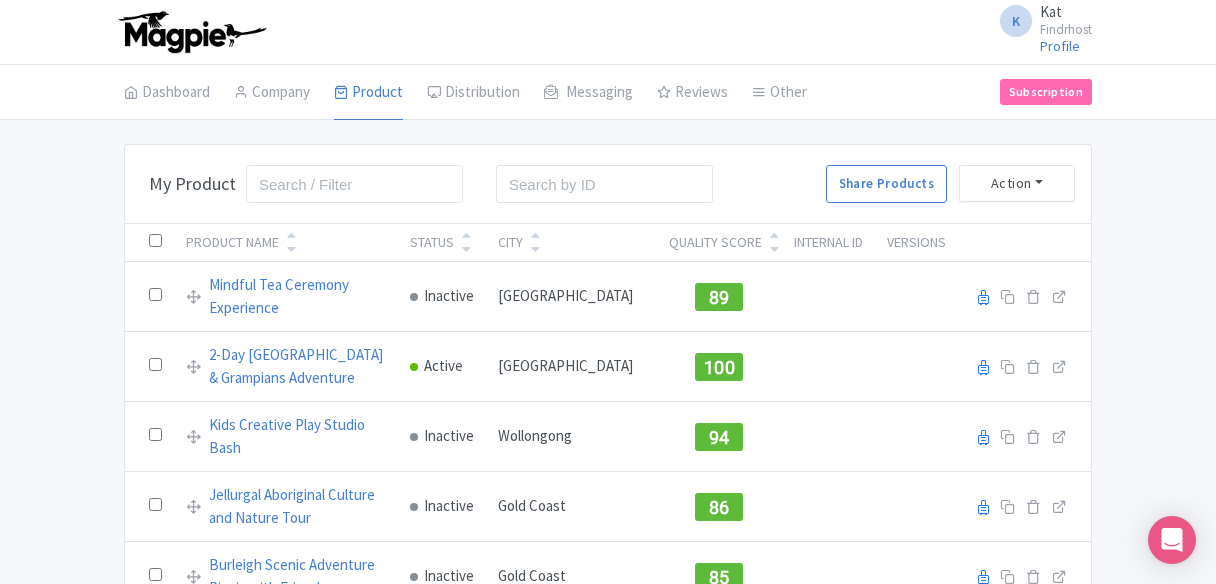 scroll, scrollTop: 0, scrollLeft: 0, axis: both 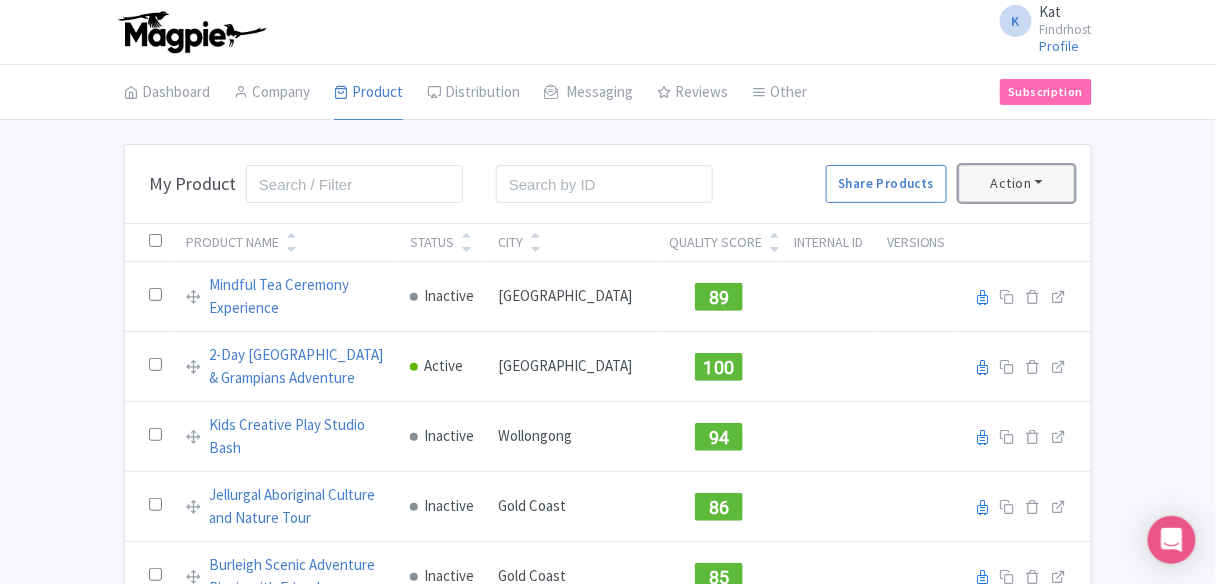 click on "Action" at bounding box center (1017, 183) 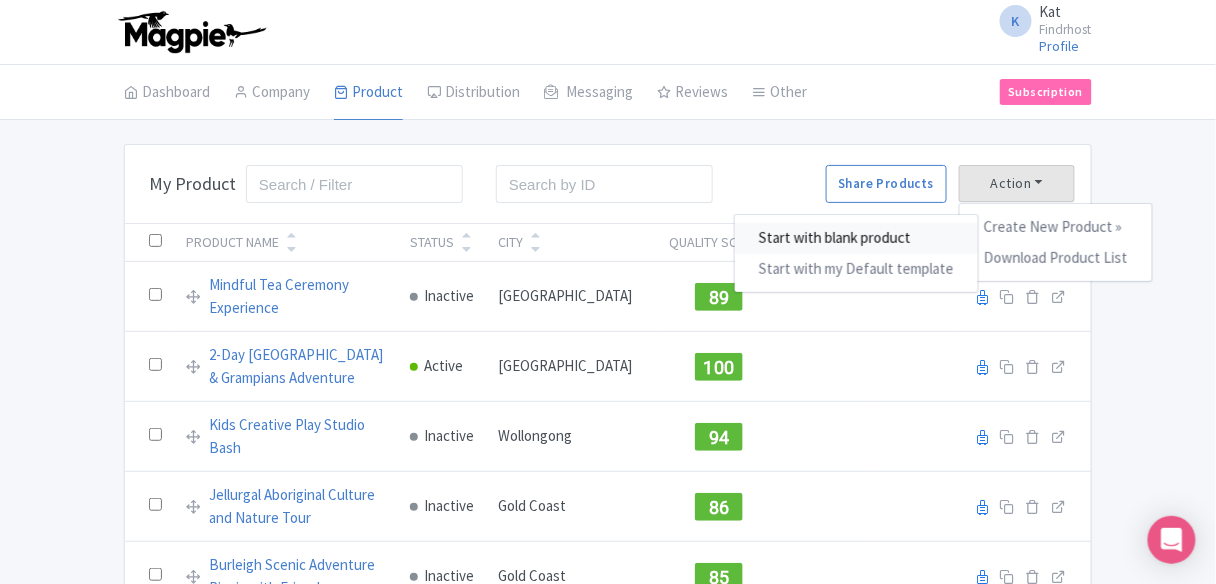 click on "Start with blank product" at bounding box center (856, 238) 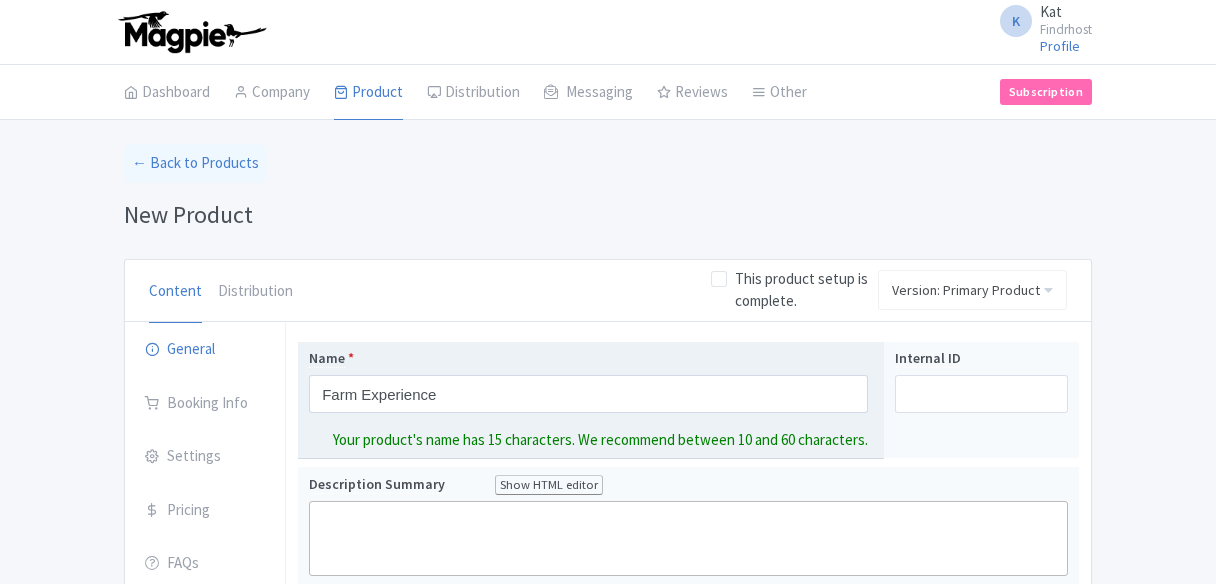 scroll, scrollTop: 320, scrollLeft: 0, axis: vertical 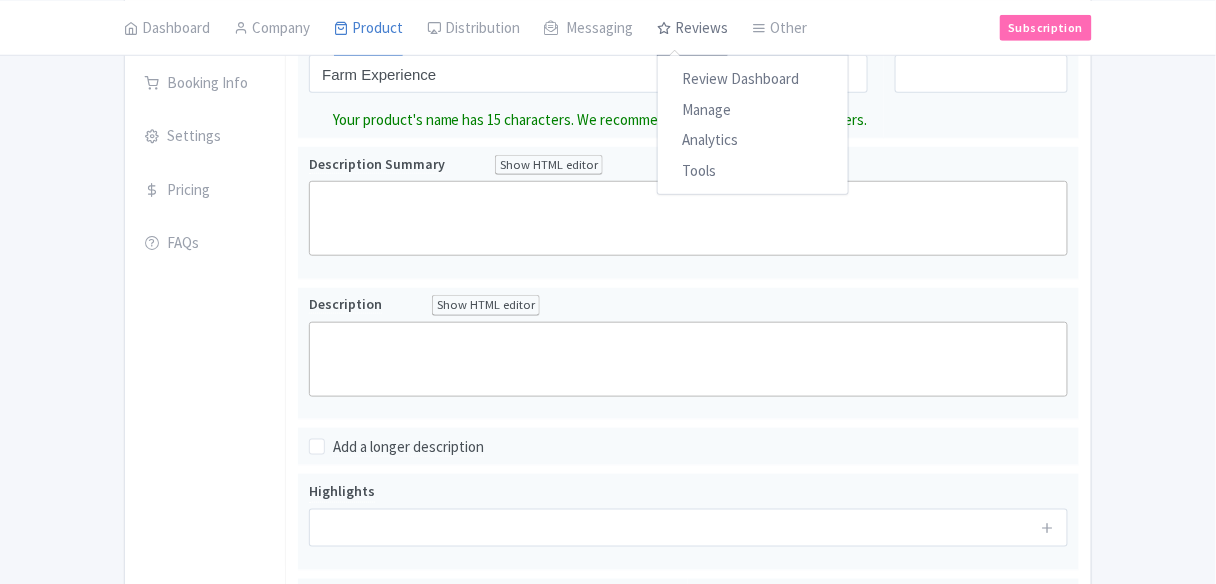 type on "Farm Experience" 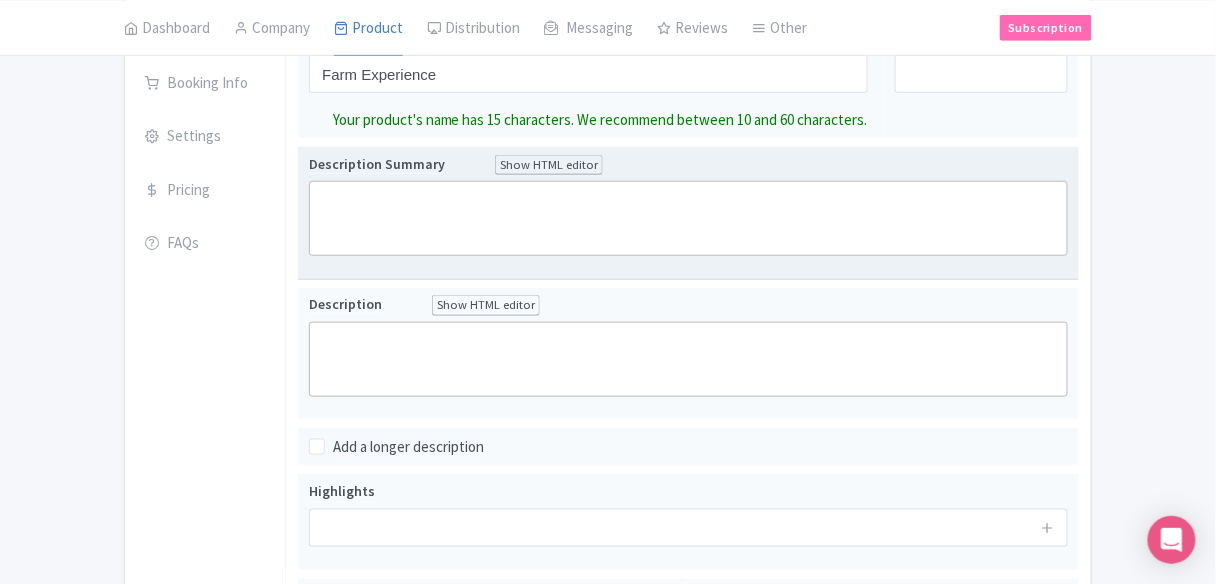 click 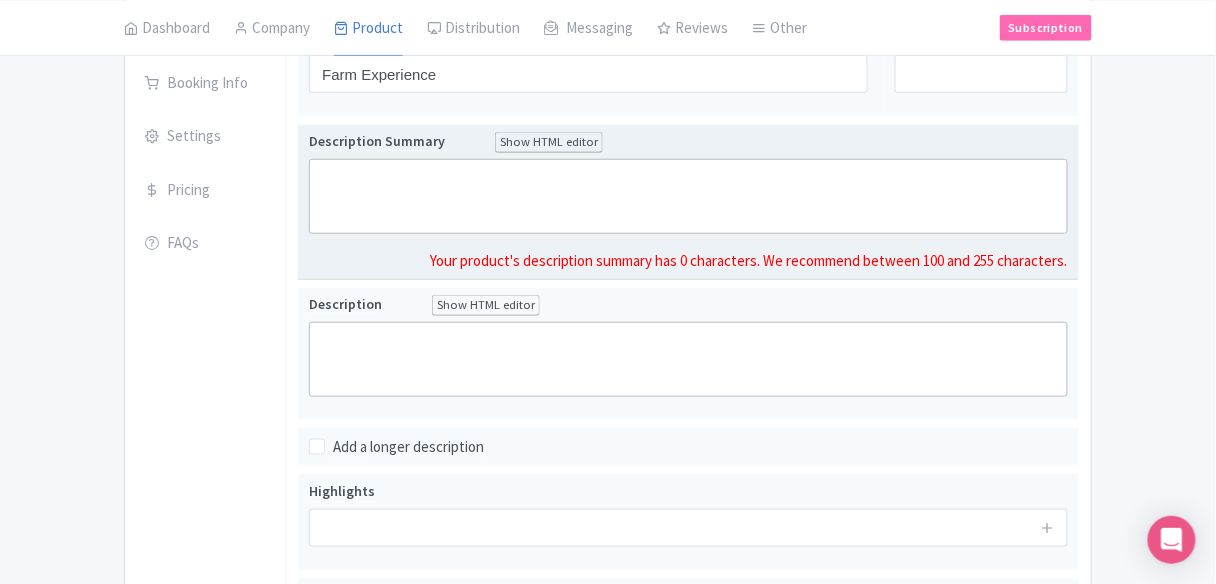 paste on "<div>Step into country life with a hands-on farm experience perfect for all ages. Feed animals, explore fields, and discover the charm of rural living through fun, interactive activities in a peaceful farm setting.<br><br></div>" 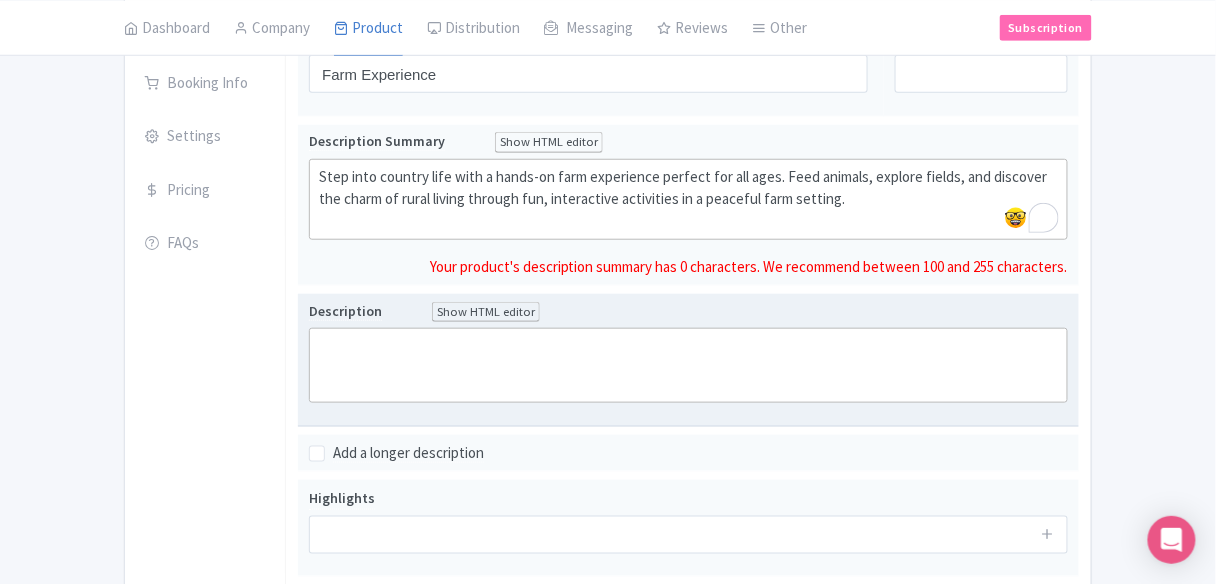 click 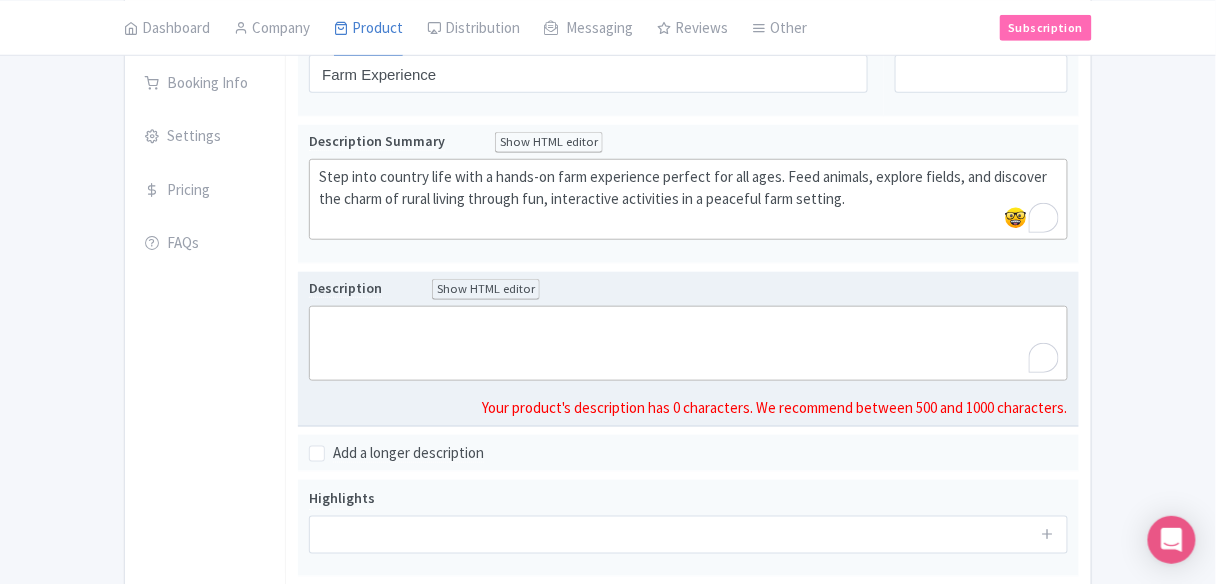 paste on "<div>Escape the city and immerse yourself in the simple joys of the countryside with this engaging <strong>farm experience</strong>. Whether you're meeting friendly animals, helping with light farm chores, or learning about sustainable agriculture, this day on the farm is filled with memorable moments for families, couples, and curious explorers alike.<br><br></div><div>Under the guidance of welcoming farmers, you’ll get the chance to <strong>feed chickens</strong>, <strong>cuddle lambs</strong>, <strong>groom ponies</strong>, or even <strong>pick fresh produce</strong> (depending on the season). Explore wide-open spaces, enjoy scenic farm walks, and discover how life flows in harmony with nature.<br><br></div><div>This wholesome experience offers a genuine connection to rural life—ideal for kids, nature lovers, and anyone craving a breath of fresh air and a taste of the land.<br><br></div>" 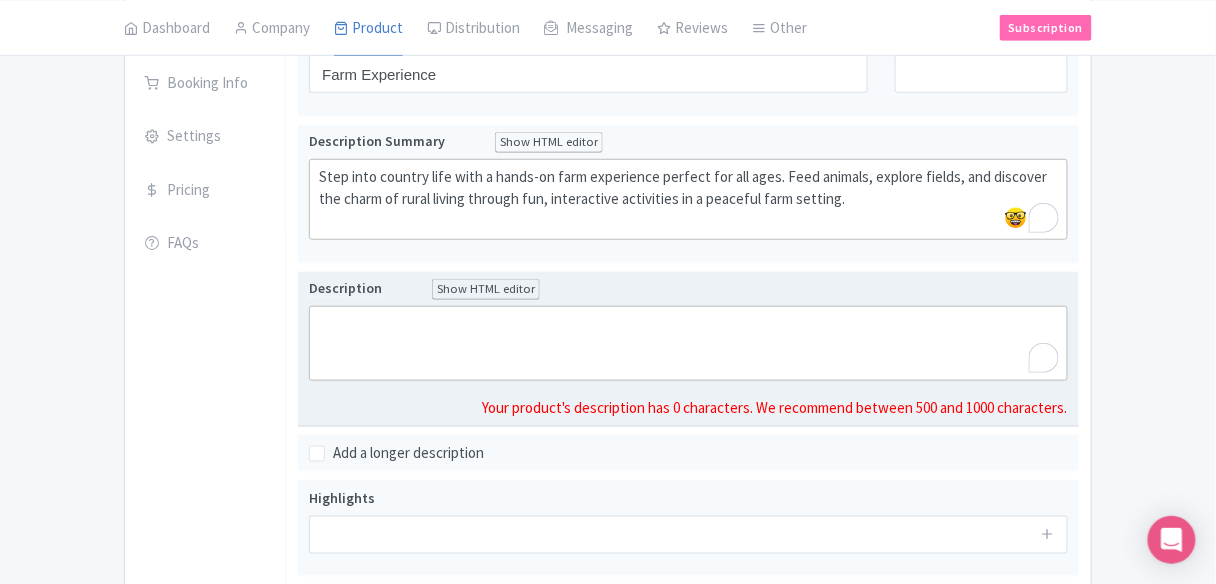 type on "<div>Escape the city and immerse yourself in the simple joys of the countryside with this engaging <strong>farm experience</strong>. Whether you're meeting friendly animals, helping with light farm chores, or learning about sustainable agriculture, this day on the farm is filled with memorable moments for families, couples, and curious explorers alike.<br><br></div><div>Under the guidance of welcoming farmers, you’ll get the chance to <strong>feed chickens</strong>, <strong>cuddle lambs</strong>, <strong>groom ponies</strong>, or even <strong>pick fresh produce</strong> (depending on the season). Explore wide-open spaces, enjoy scenic farm walks, and discover how life flows in harmony with nature.<br><br></div><div>This wholesome experience offers a genuine connection to rural life—ideal for kids, nature lovers, and anyone craving a breath of fresh air and a taste of the land.<br><br></div>" 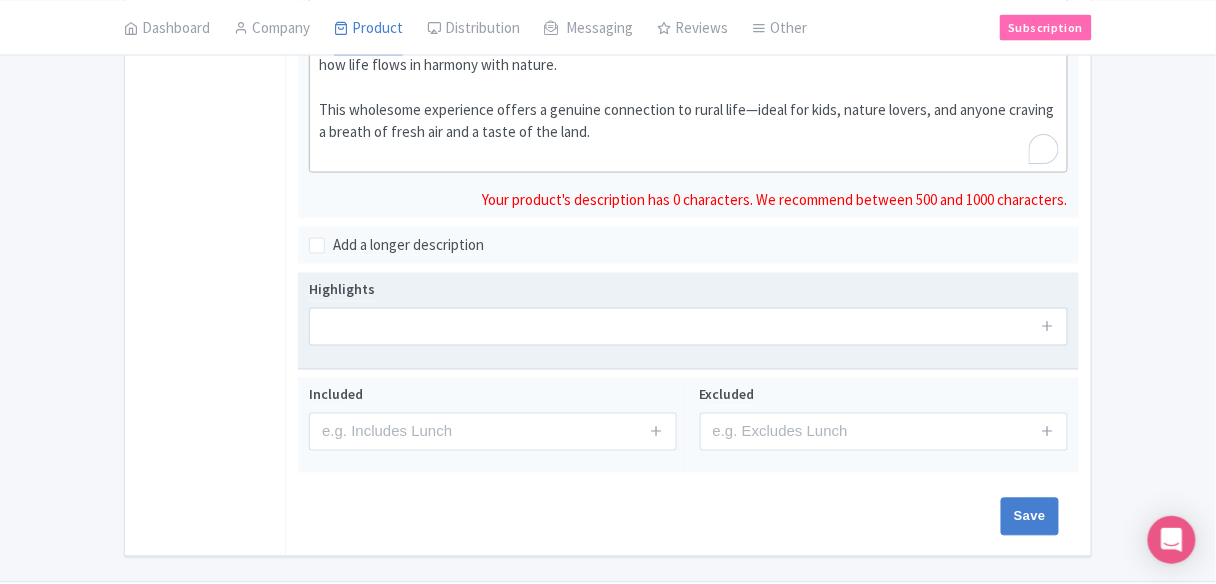 scroll, scrollTop: 720, scrollLeft: 0, axis: vertical 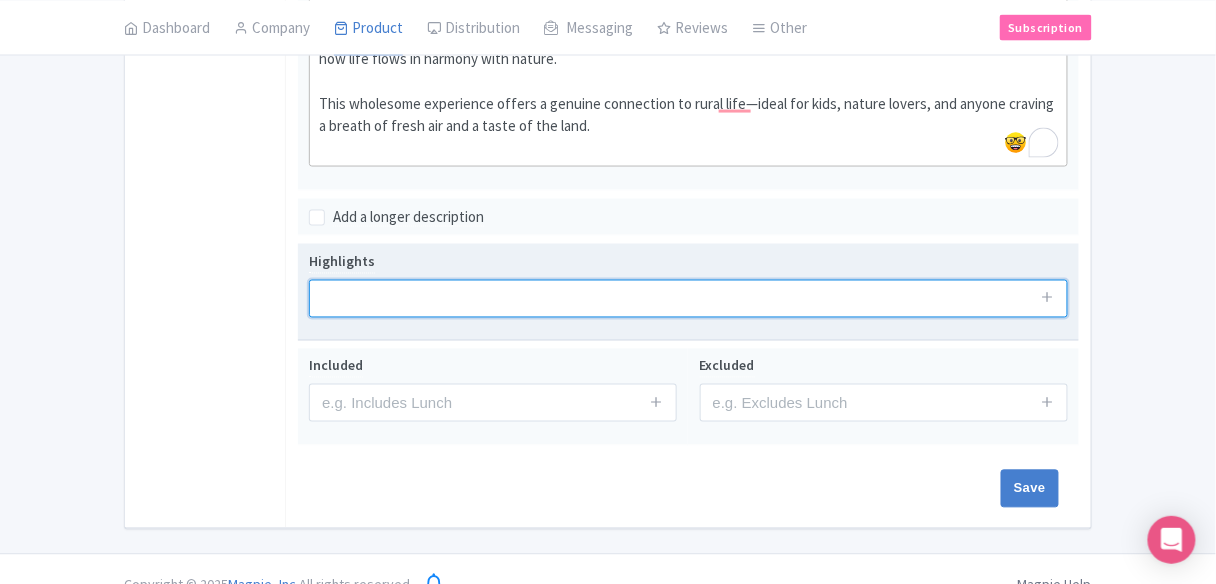 click on "Highlights" at bounding box center (688, 292) 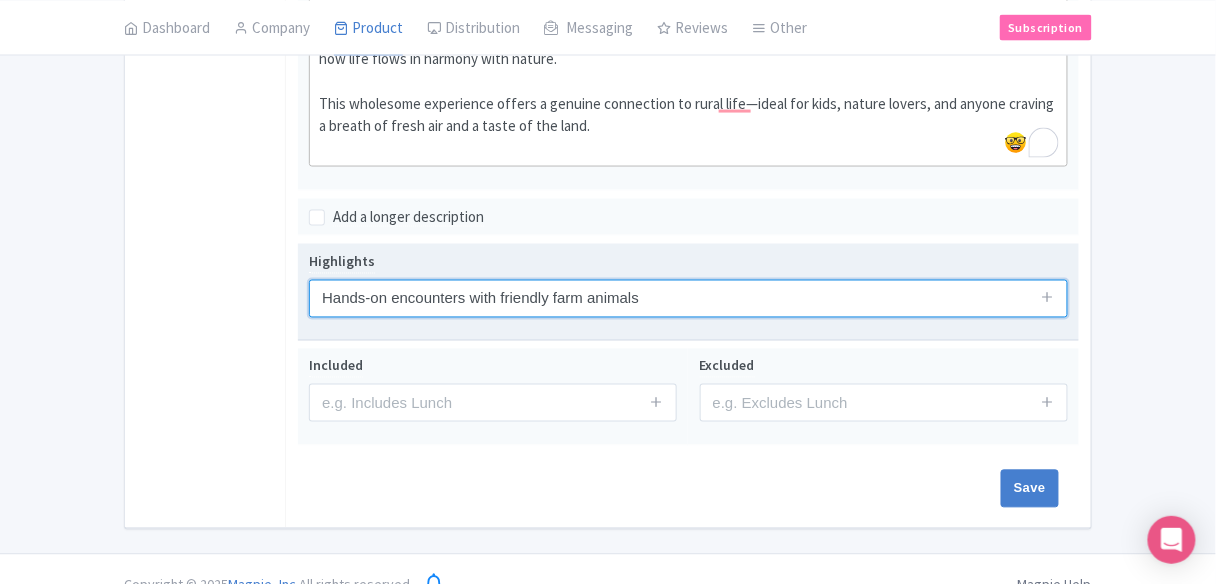 type on "Hands-on encounters with friendly farm animals" 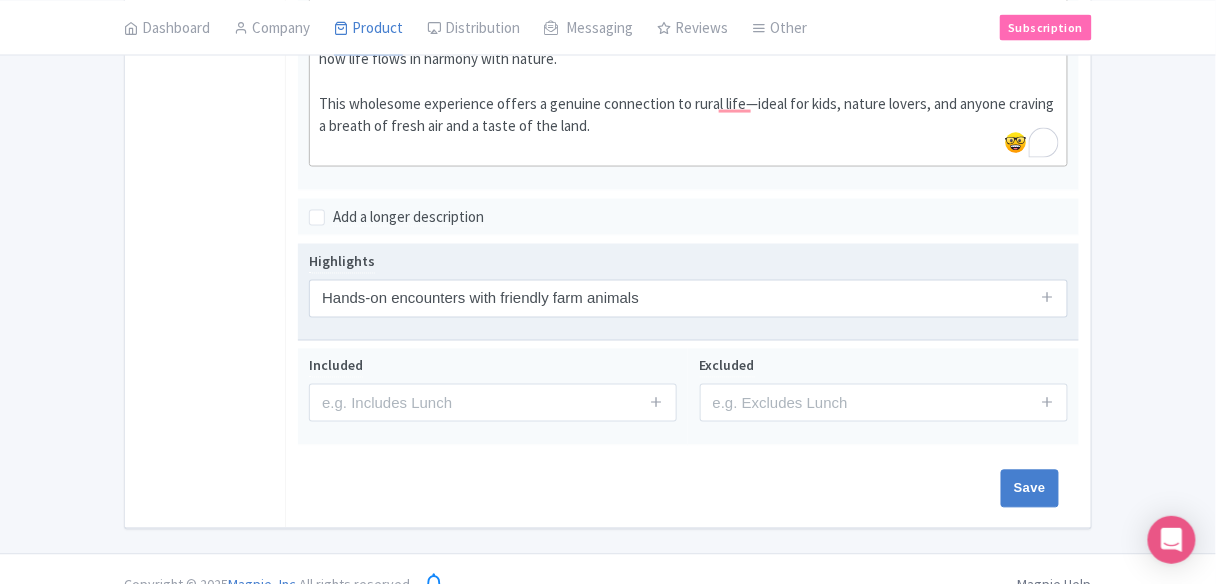click at bounding box center [1048, 299] 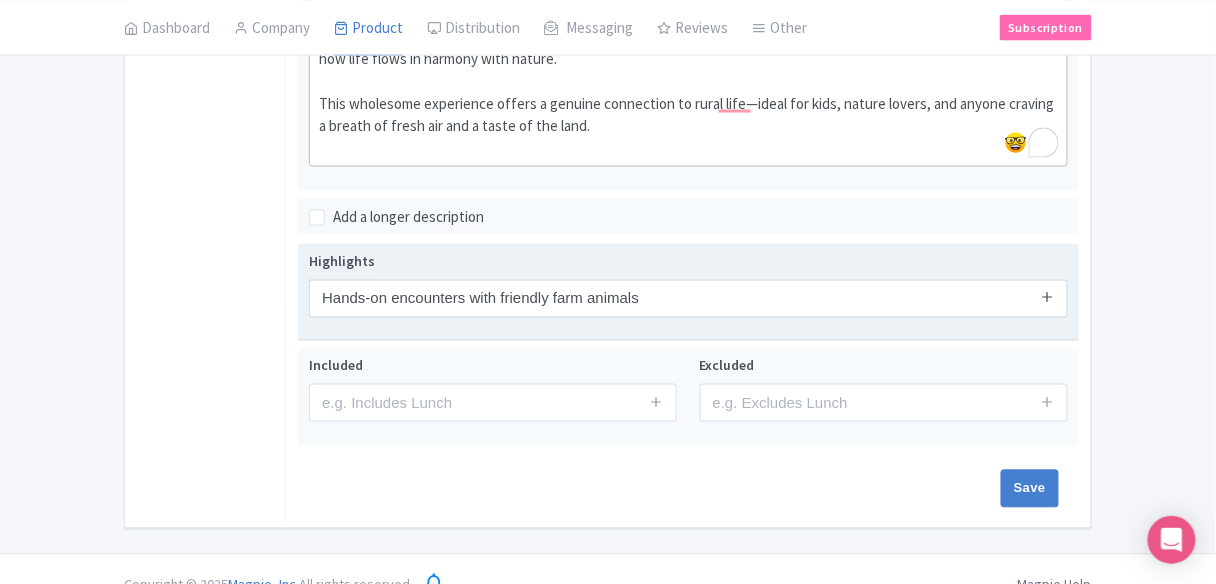 click at bounding box center [1047, 298] 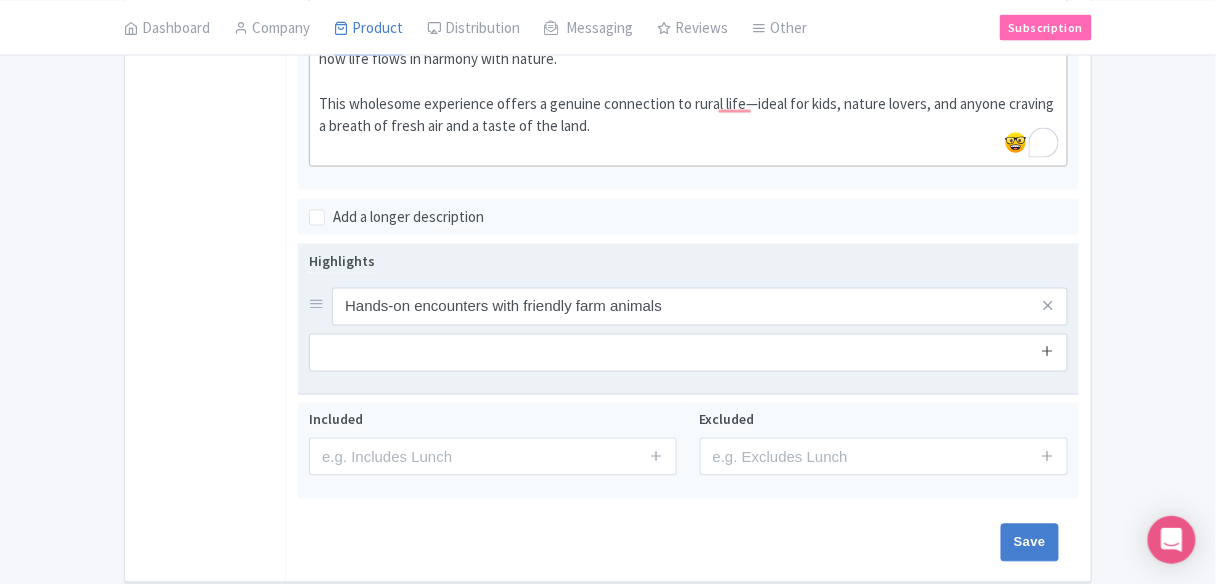 click at bounding box center (1047, 351) 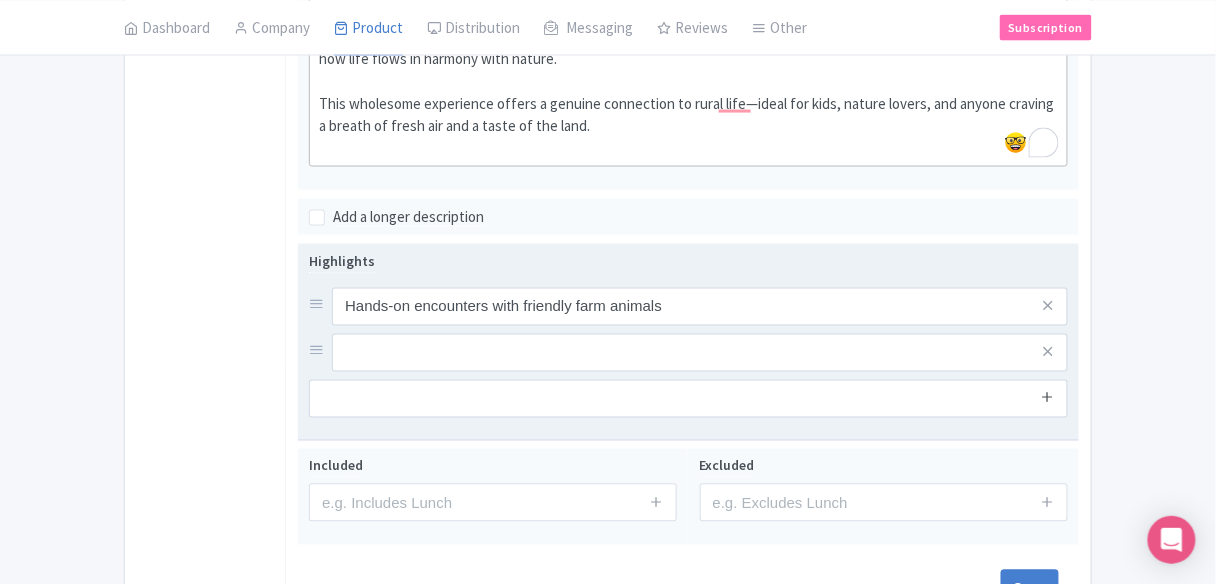 click at bounding box center (1047, 397) 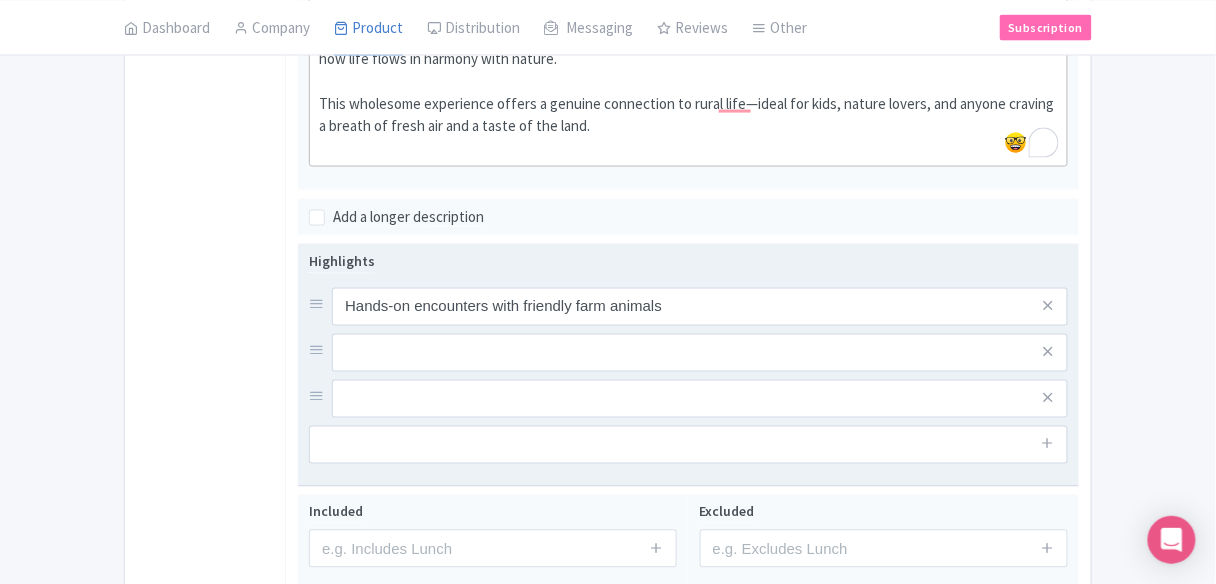 click at bounding box center [1048, 445] 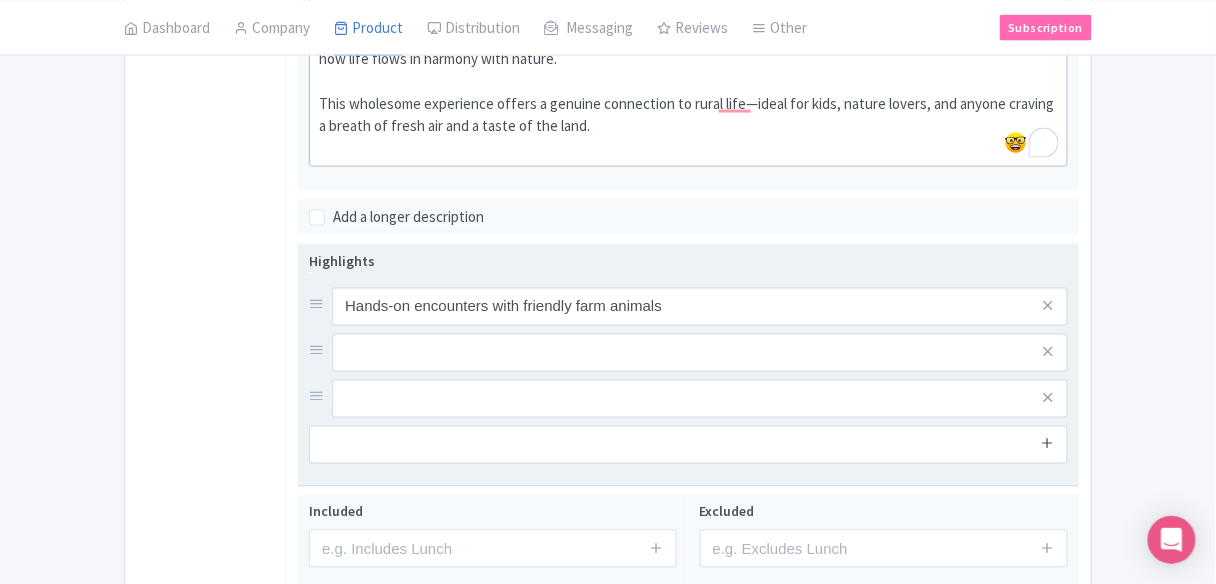 click at bounding box center (1047, 443) 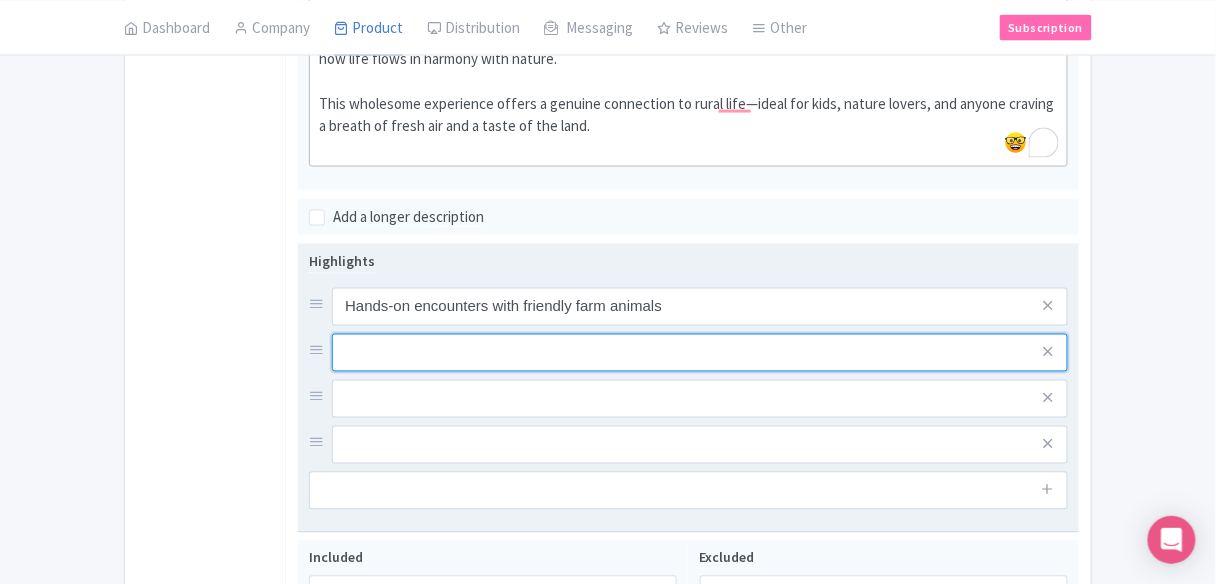 click at bounding box center [700, 307] 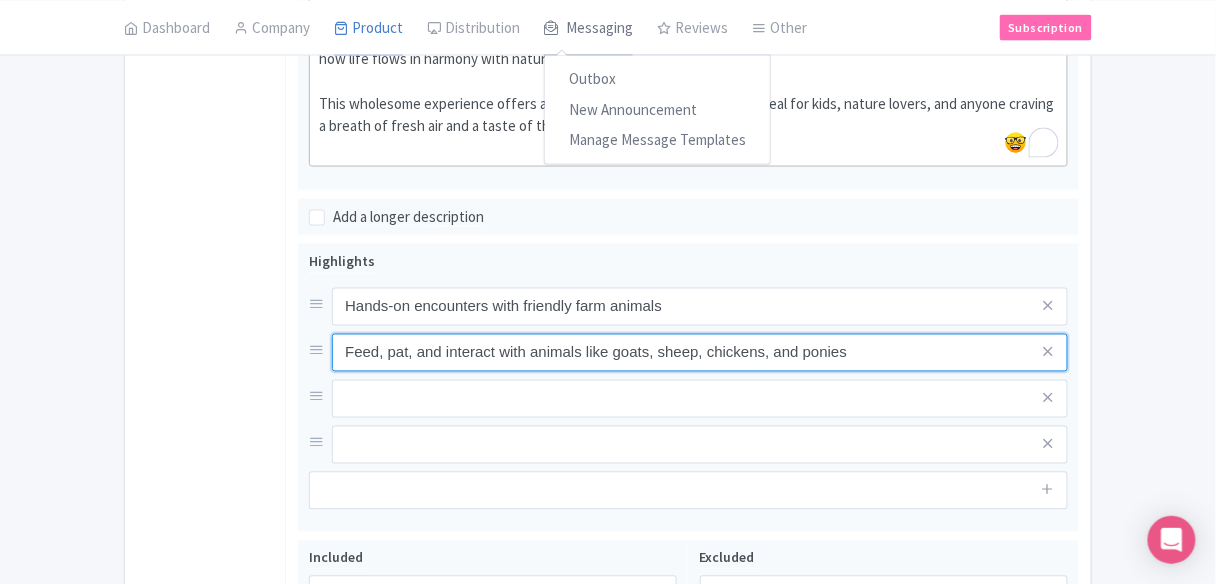 type on "Feed, pat, and interact with animals like goats, sheep, chickens, and ponies" 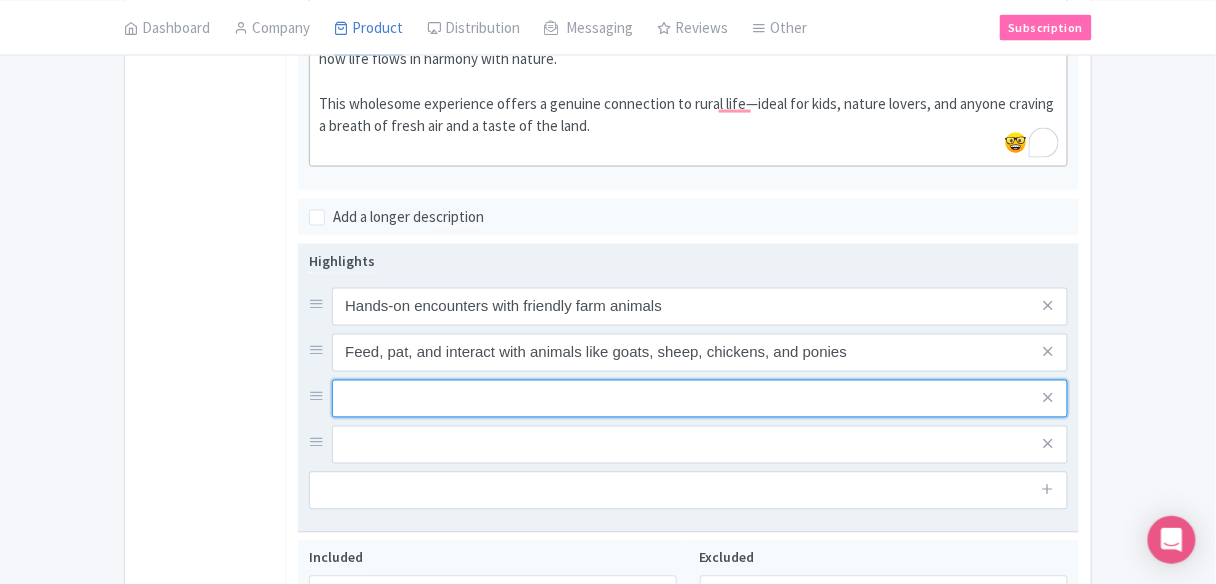 click at bounding box center [700, 307] 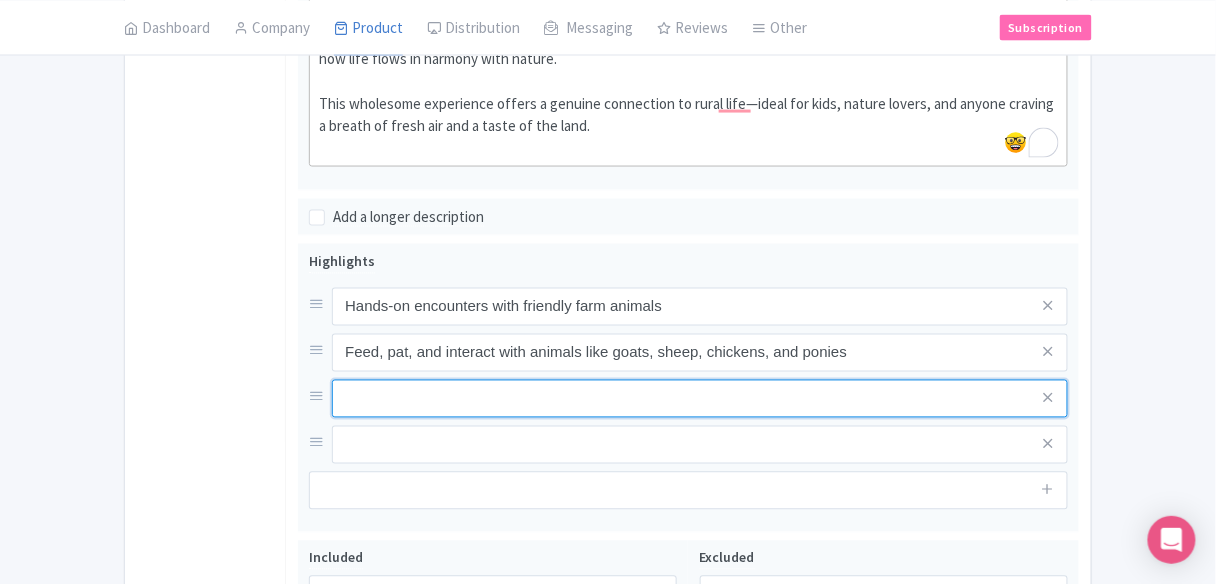 paste on "Learn about farm life, sustainability, and seasonal produce" 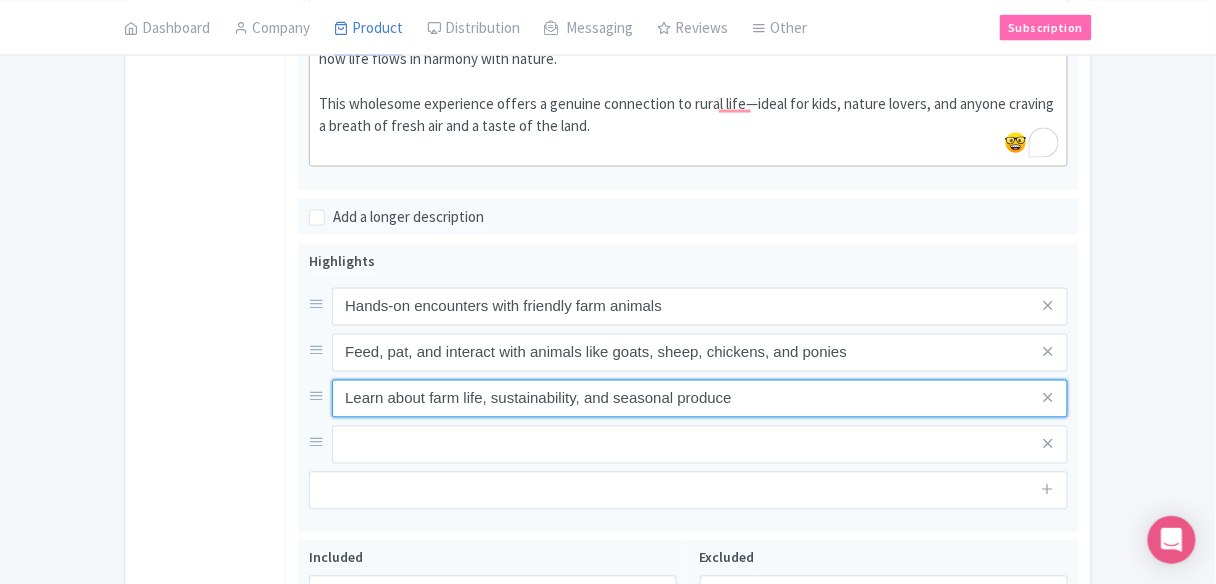 type on "Learn about farm life, sustainability, and seasonal produce" 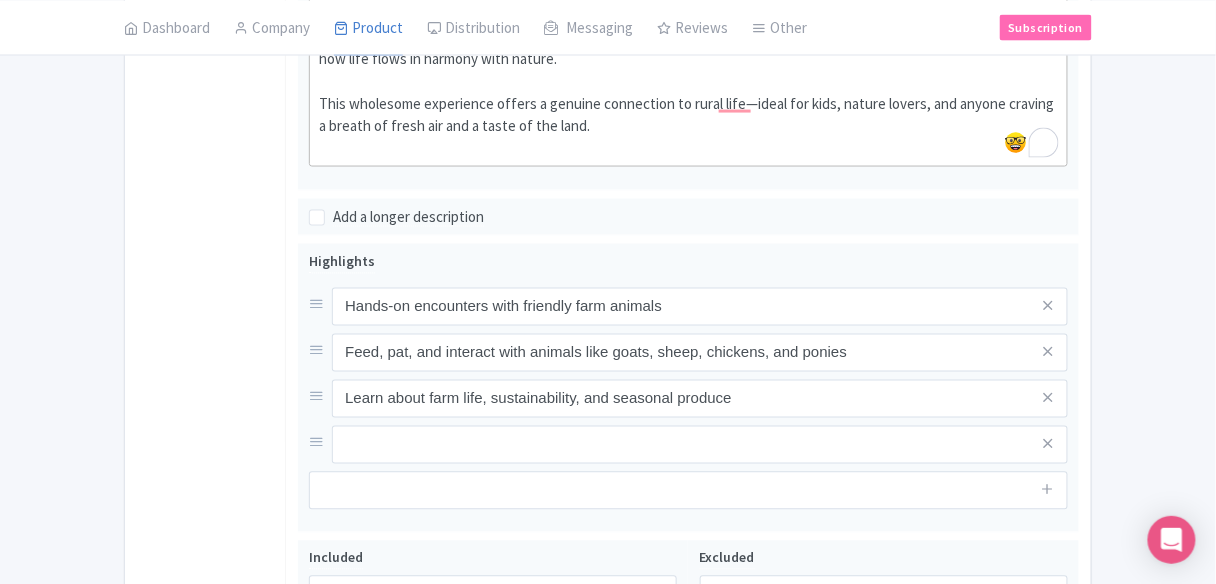 click on "General
Booking Info
Settings
Pricing
FAQs" at bounding box center [205, 161] 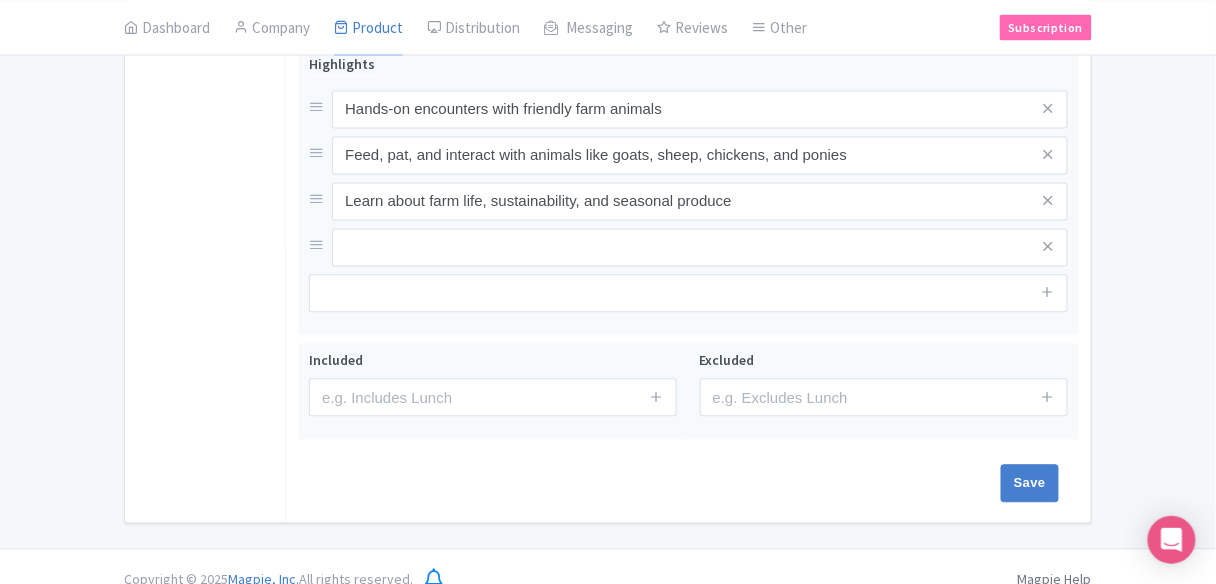 scroll, scrollTop: 936, scrollLeft: 0, axis: vertical 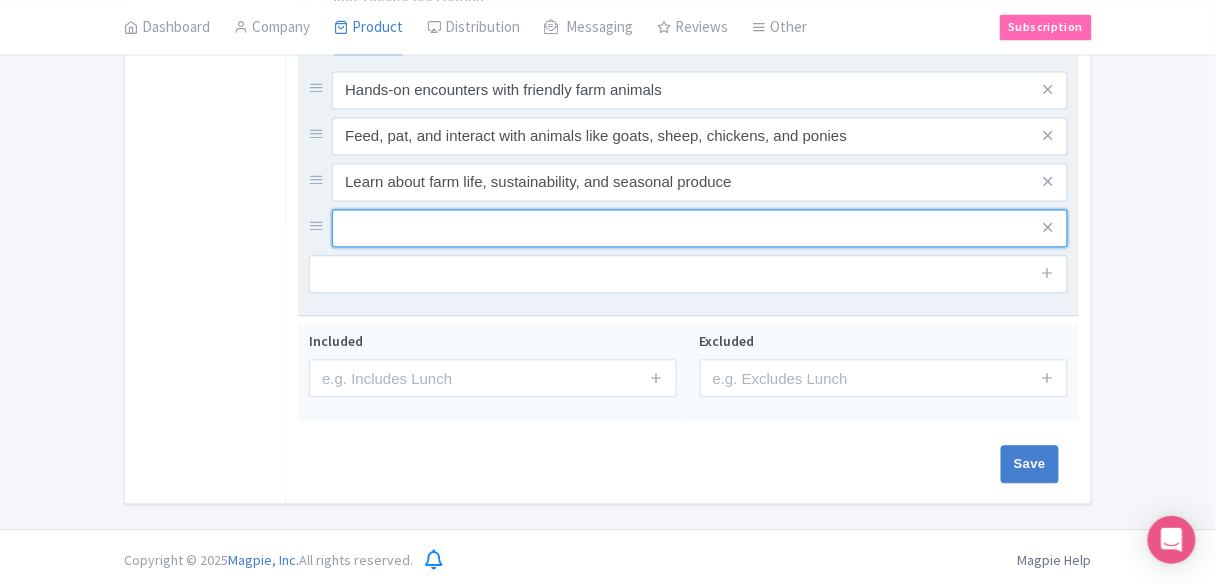 click at bounding box center [700, 91] 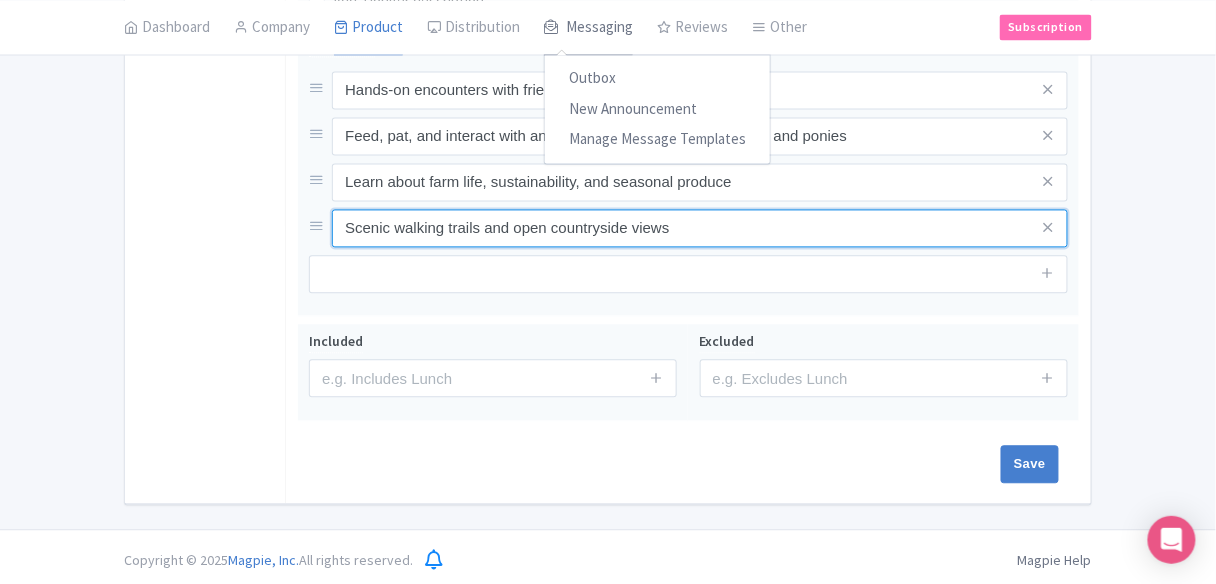 type on "Scenic walking trails and open countryside views" 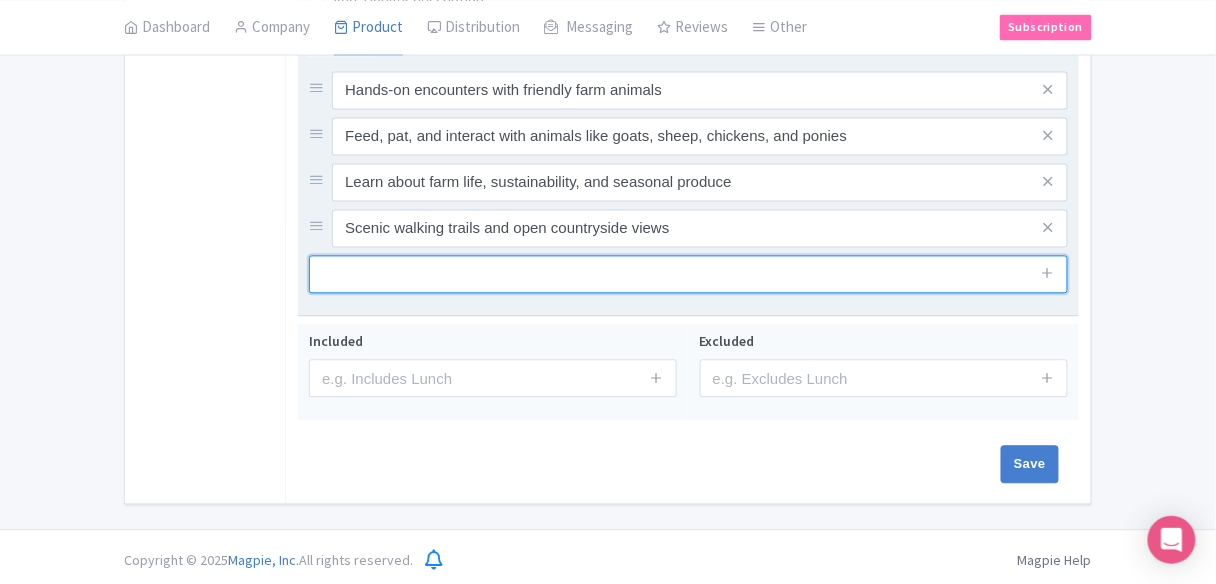 click at bounding box center [688, 275] 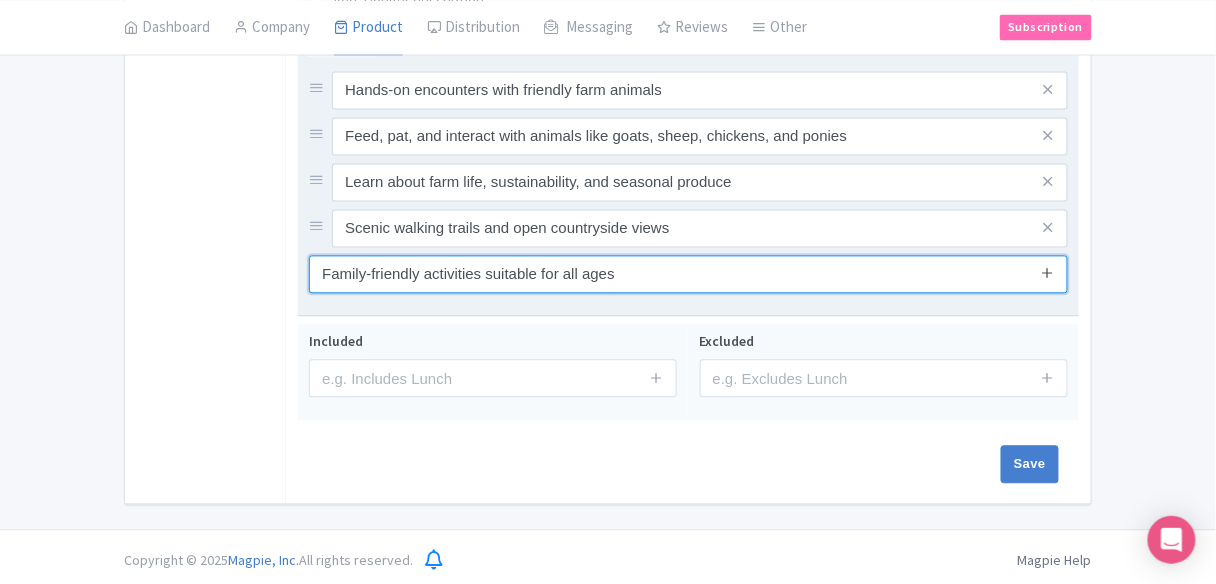 type on "Family-friendly activities suitable for all ages" 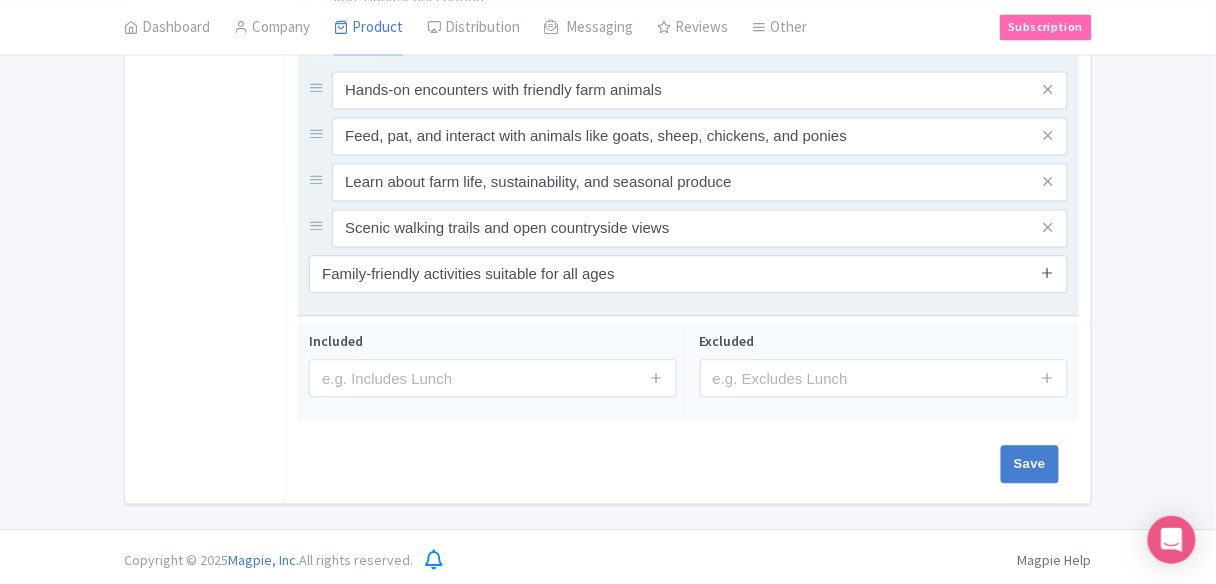 click at bounding box center [1047, 273] 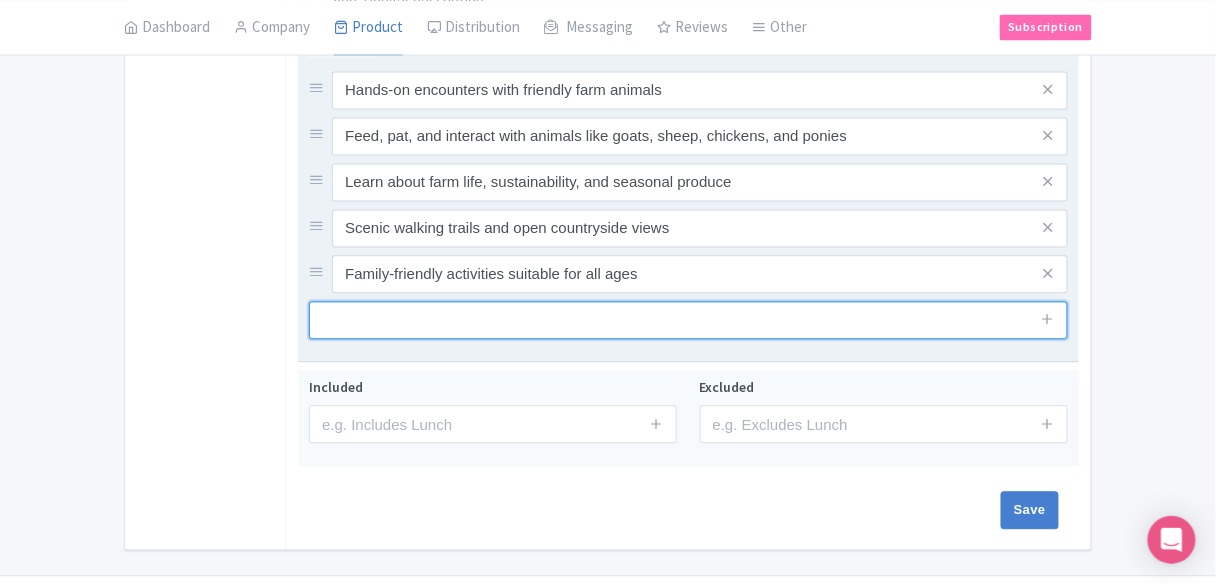 click at bounding box center [688, 321] 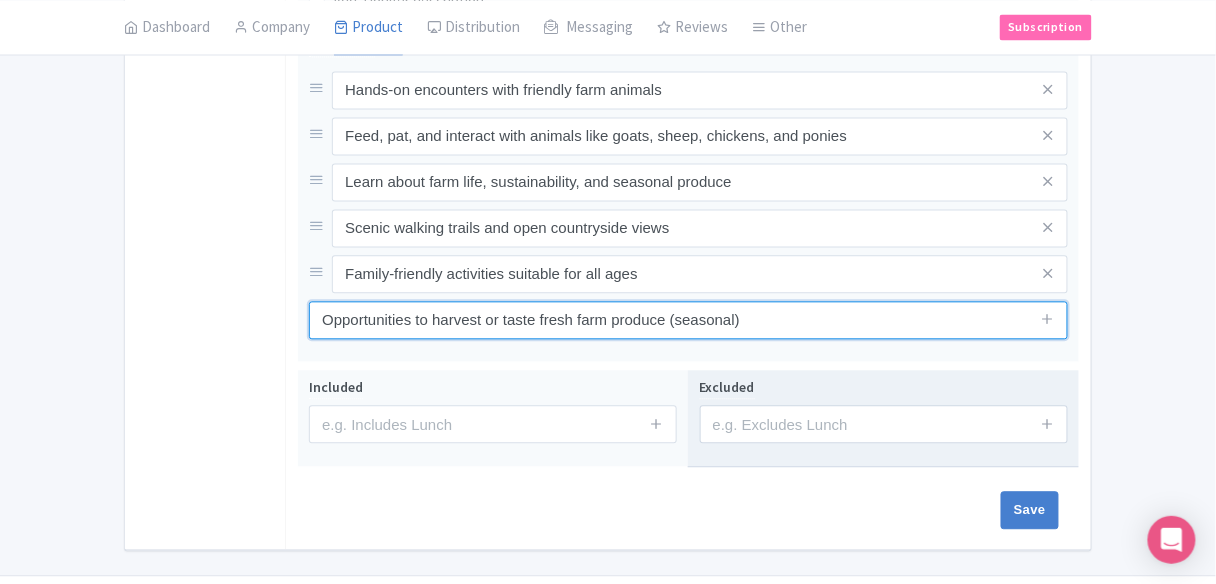 type on "Opportunities to harvest or taste fresh farm produce (seasonal)" 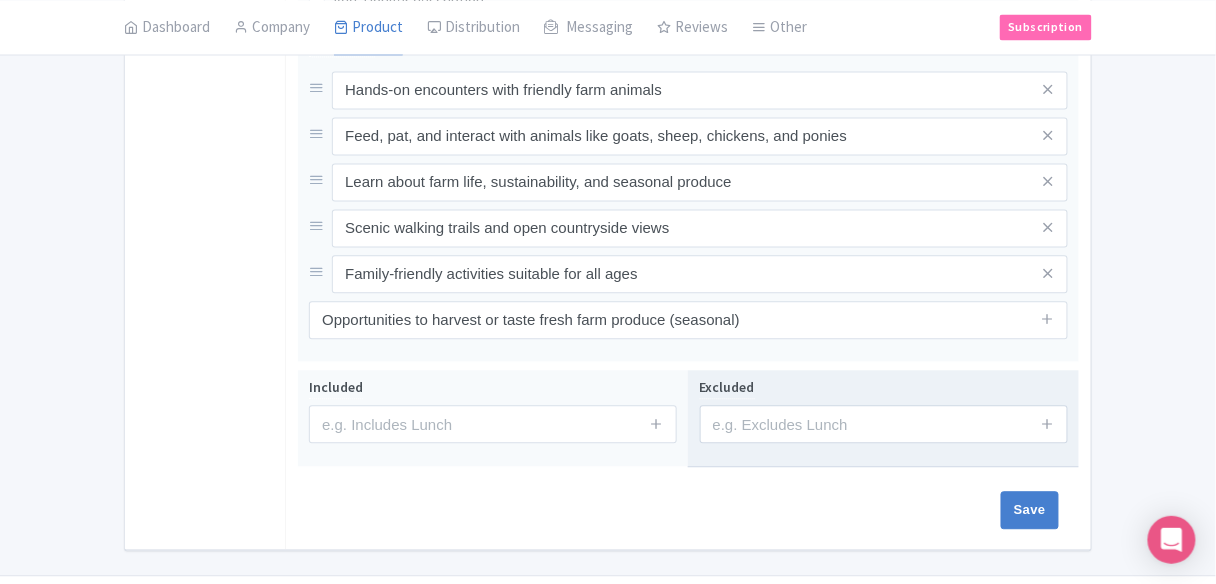 click on "Excluded" at bounding box center (883, 419) 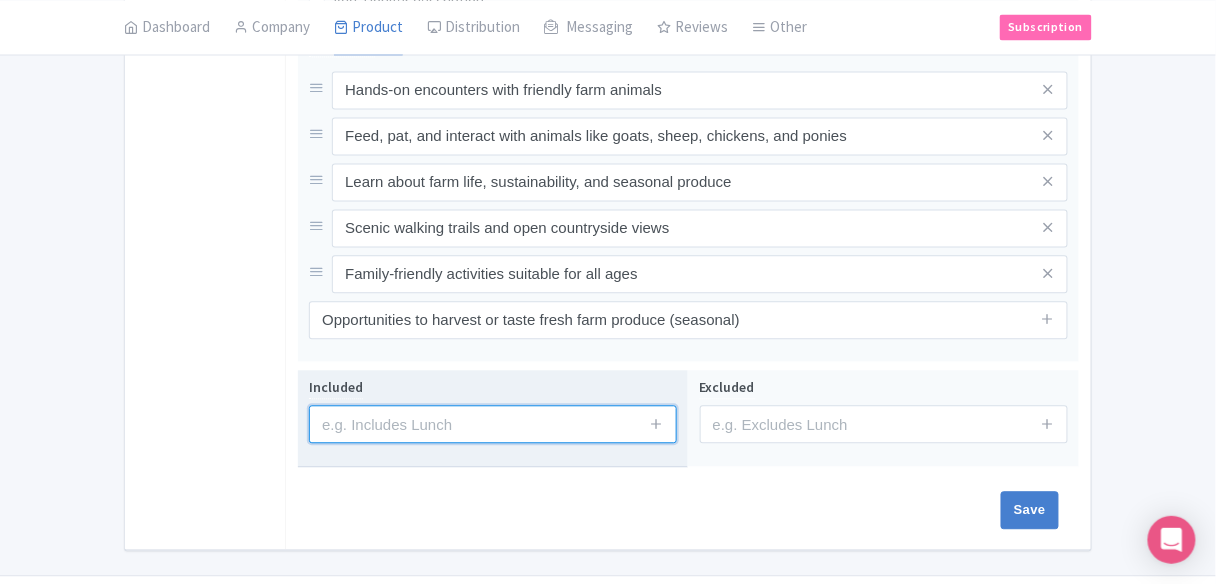 click at bounding box center (493, 425) 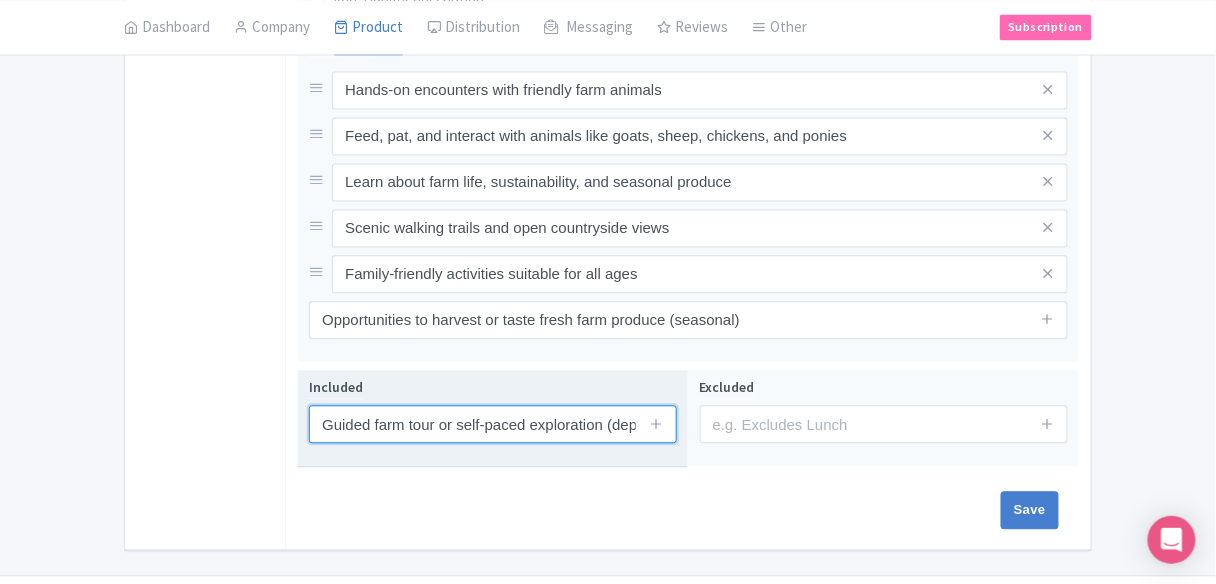 scroll, scrollTop: 0, scrollLeft: 173, axis: horizontal 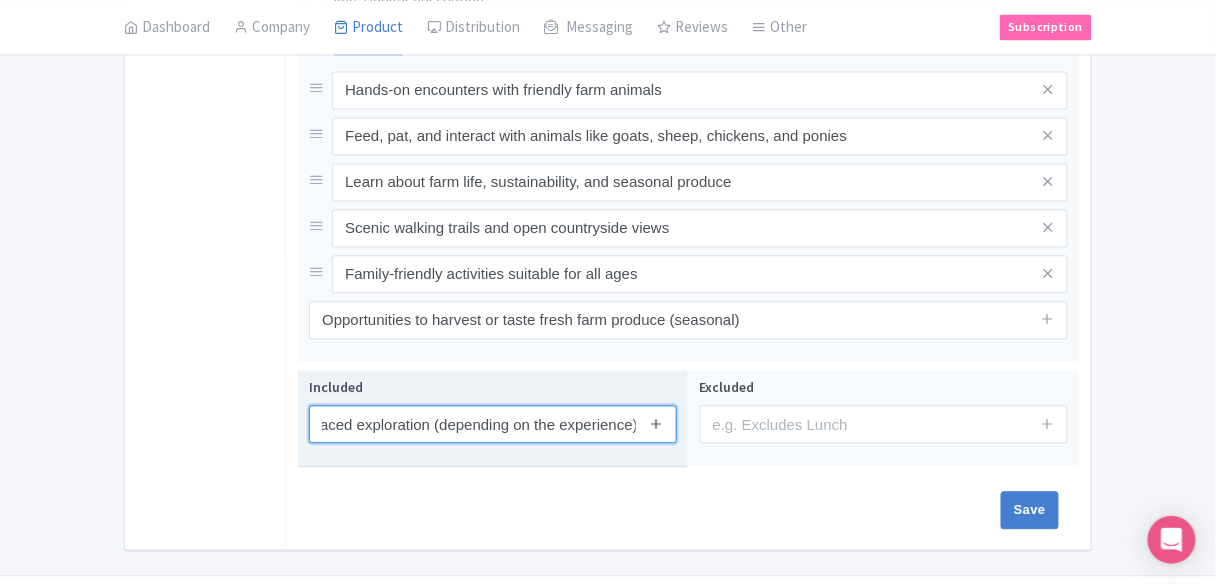 type on "Guided farm tour or self-paced exploration (depending on the experience)" 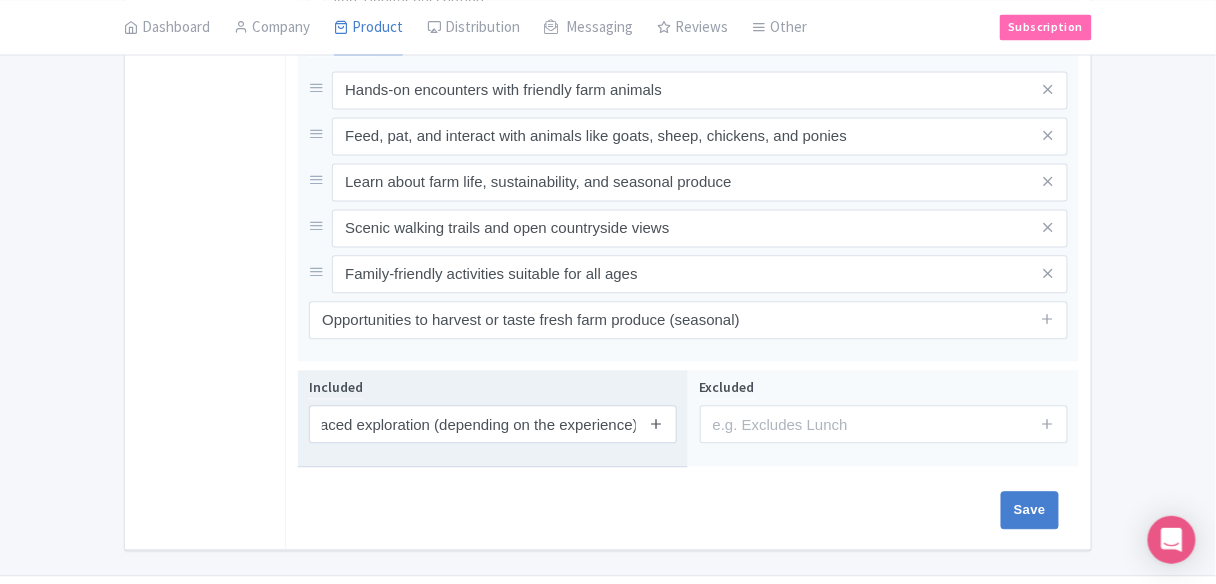 scroll, scrollTop: 0, scrollLeft: 0, axis: both 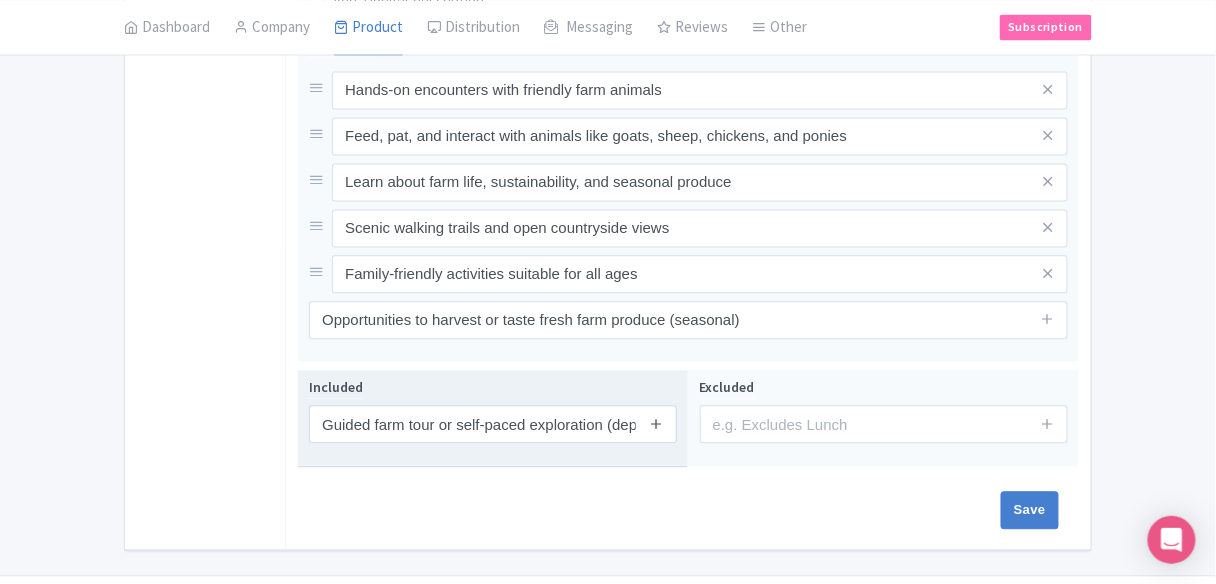 click at bounding box center [657, 424] 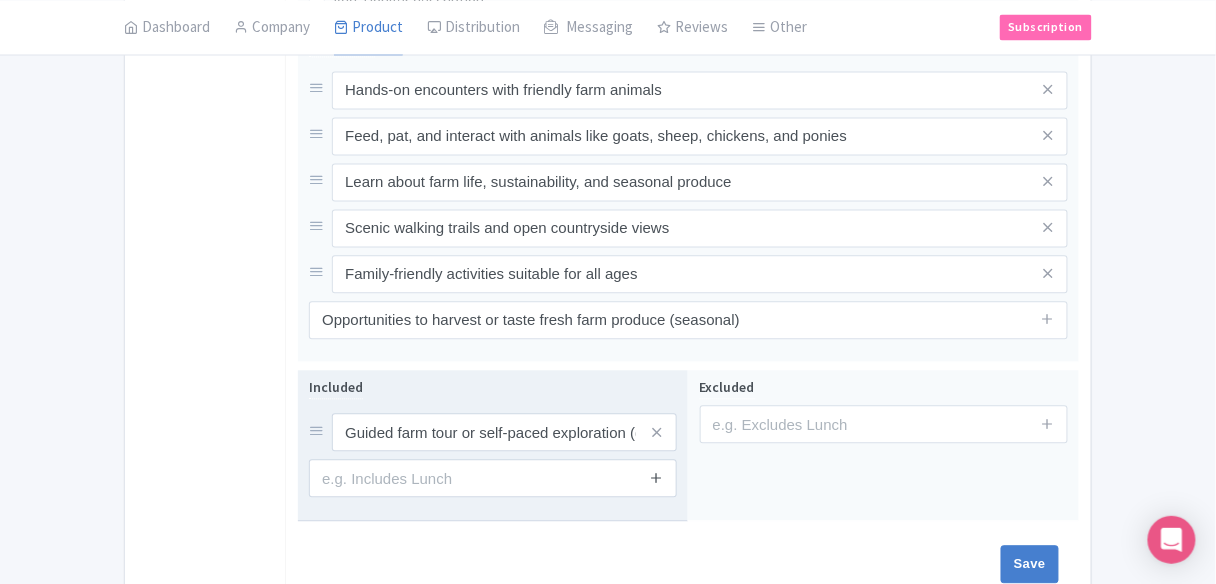 click at bounding box center (657, 478) 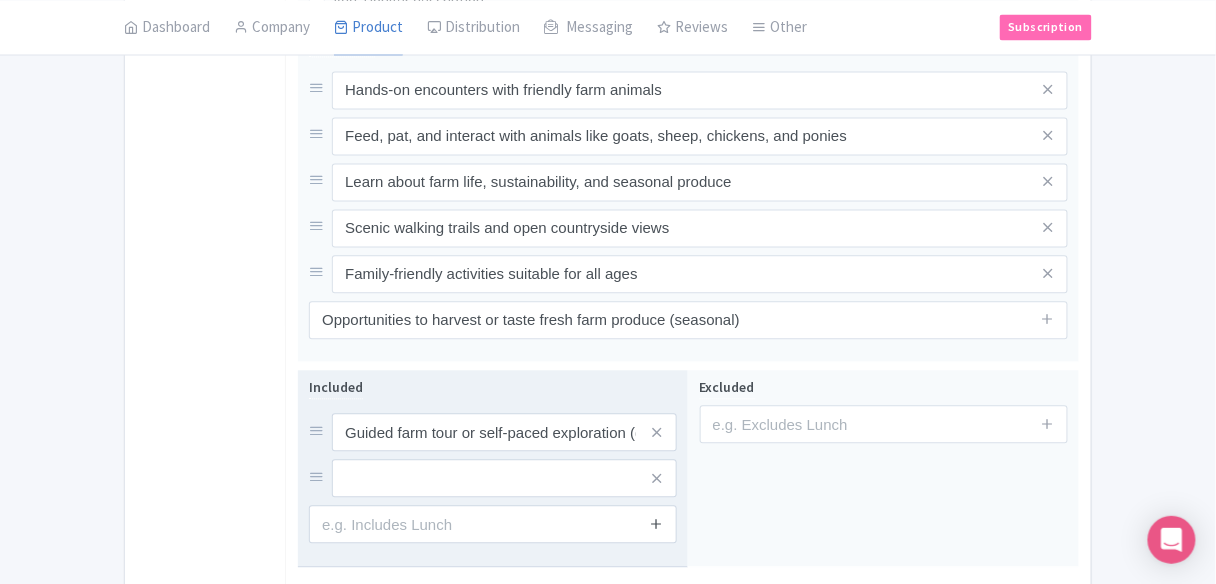 click at bounding box center [657, 525] 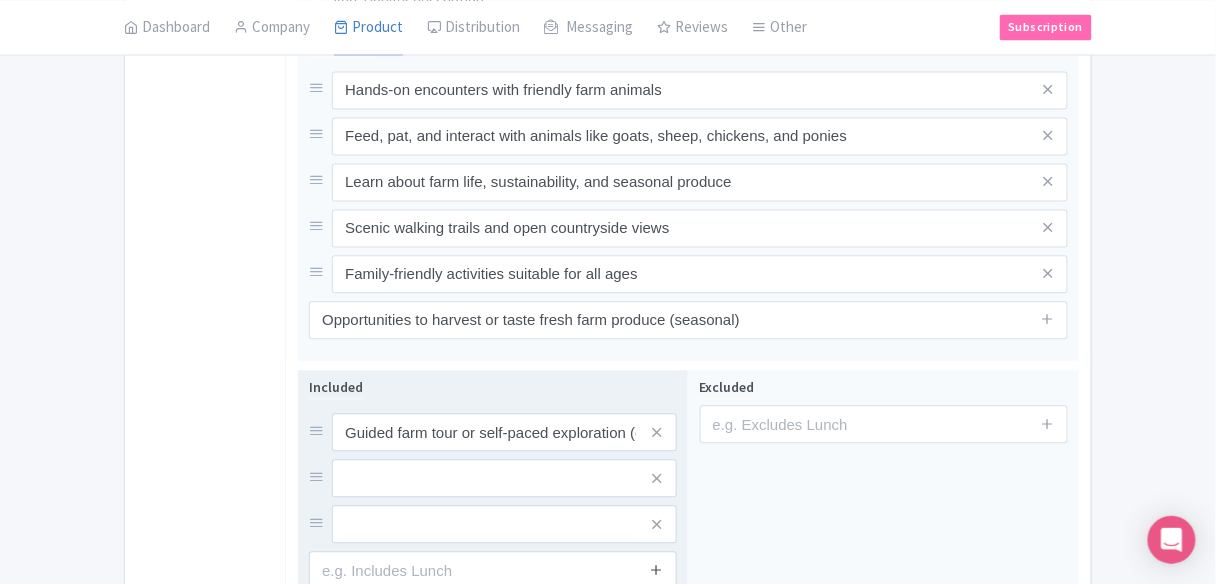 click at bounding box center [657, 570] 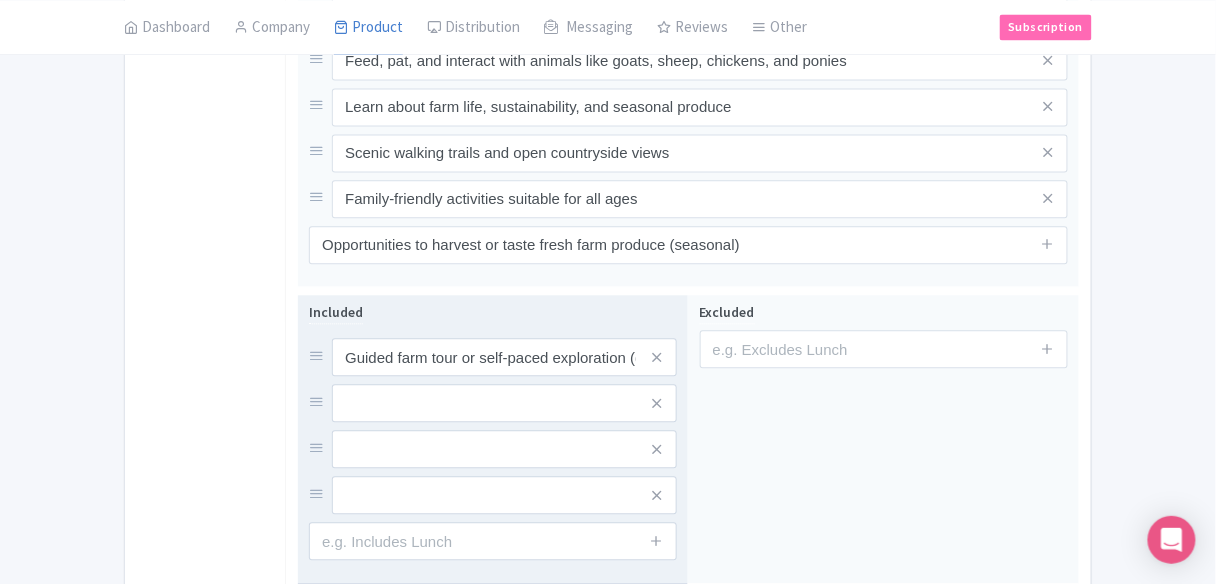 scroll, scrollTop: 1016, scrollLeft: 0, axis: vertical 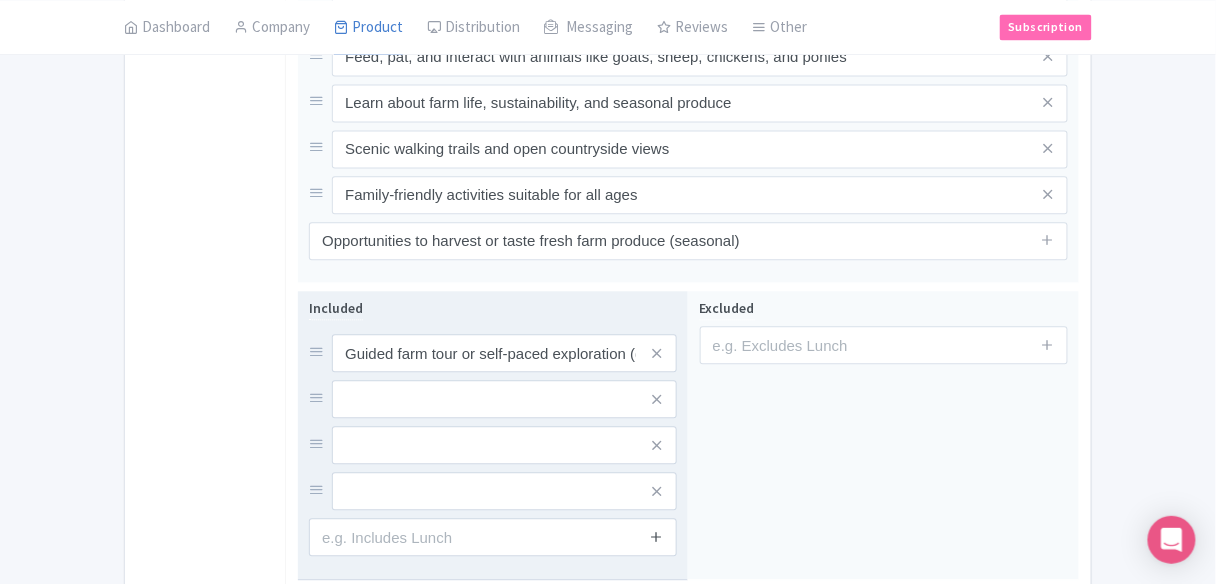 click at bounding box center (657, 536) 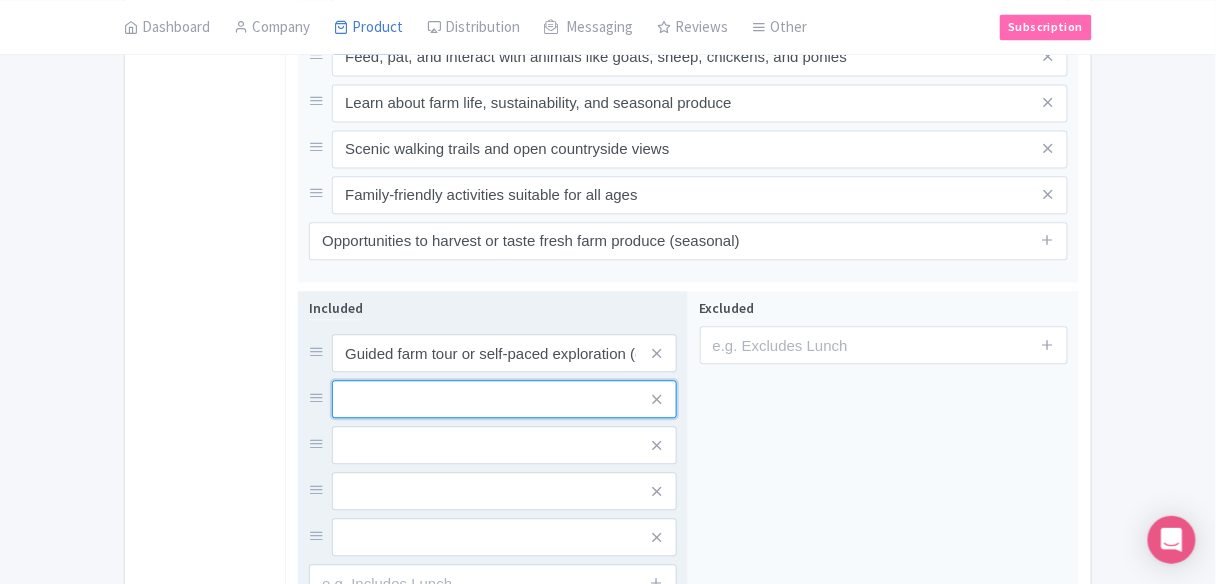 click at bounding box center [504, 353] 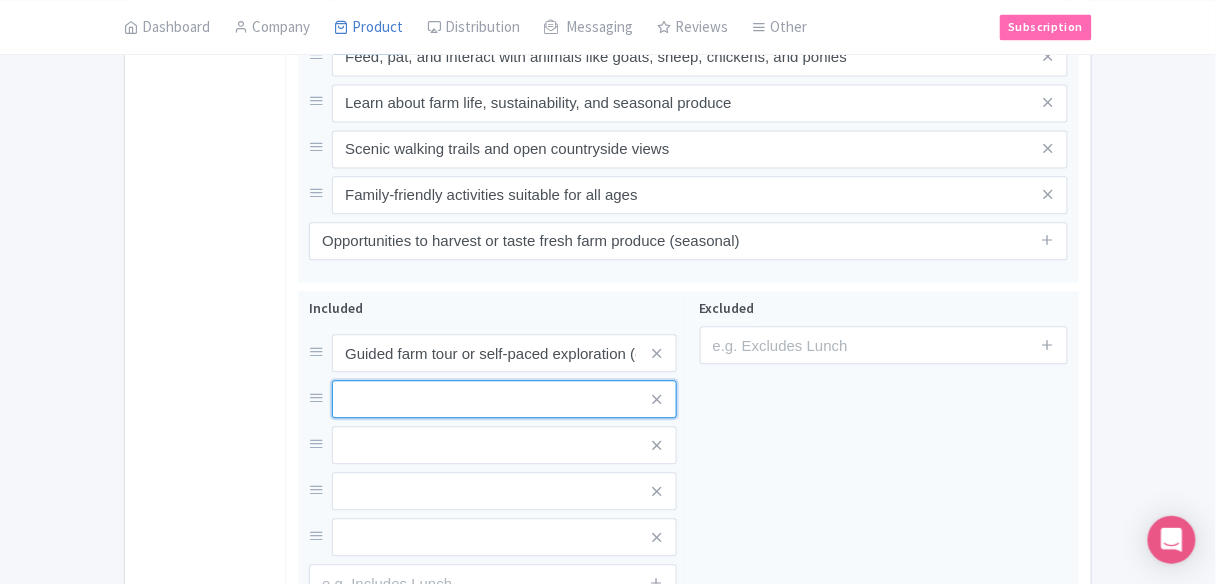 paste on "Animal feeding and interaction sessions" 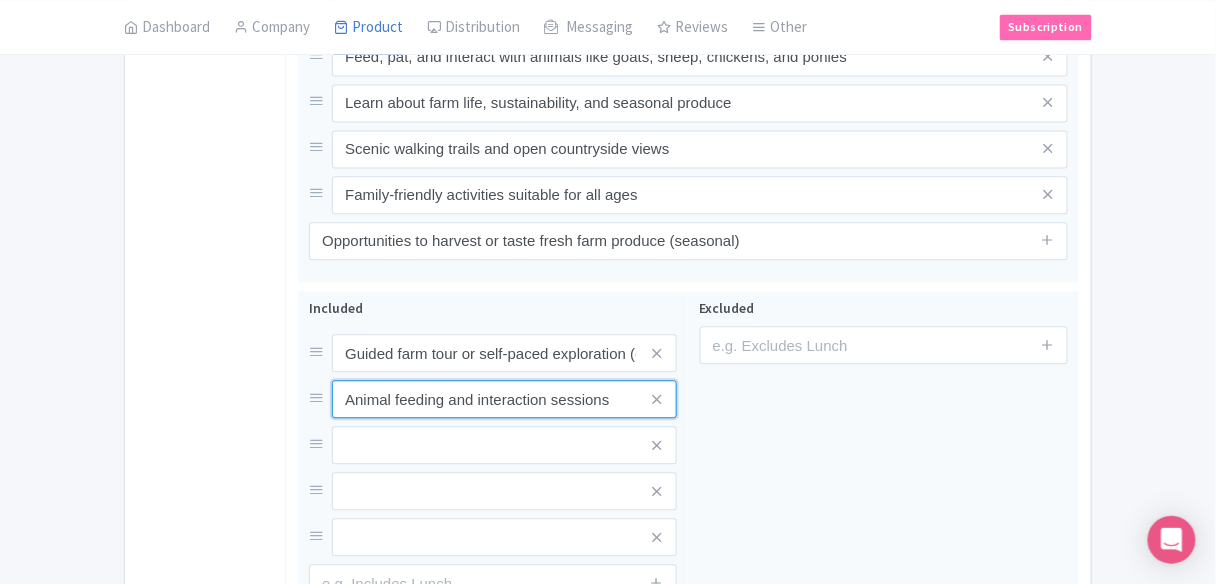 type on "Animal feeding and interaction sessions" 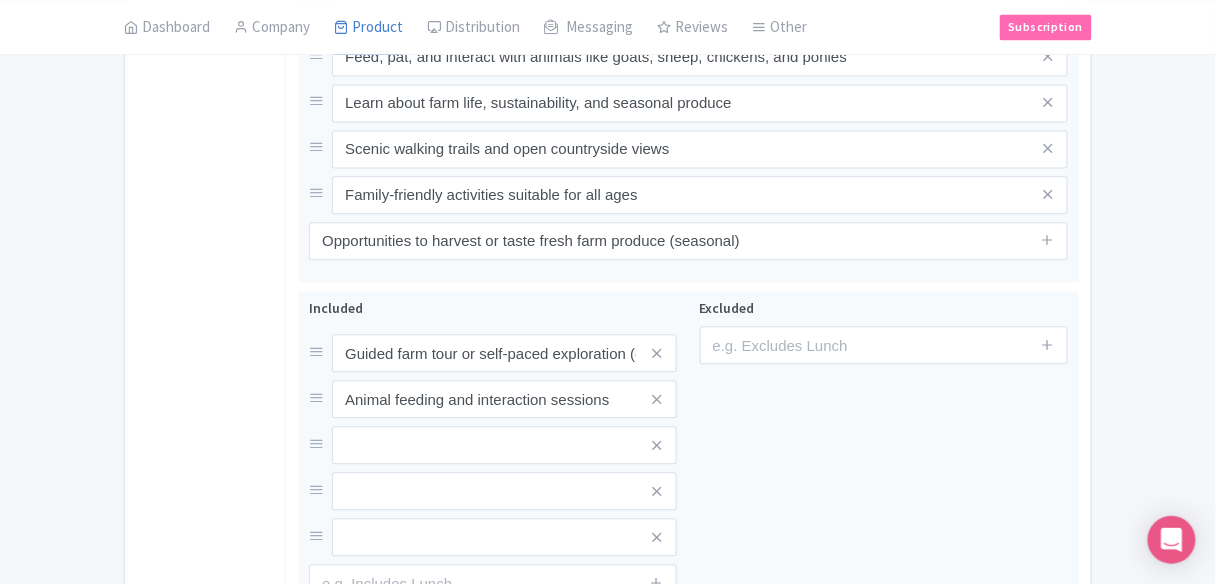 click on "General
Booking Info
Settings
Pricing
FAQs" at bounding box center [205, 7] 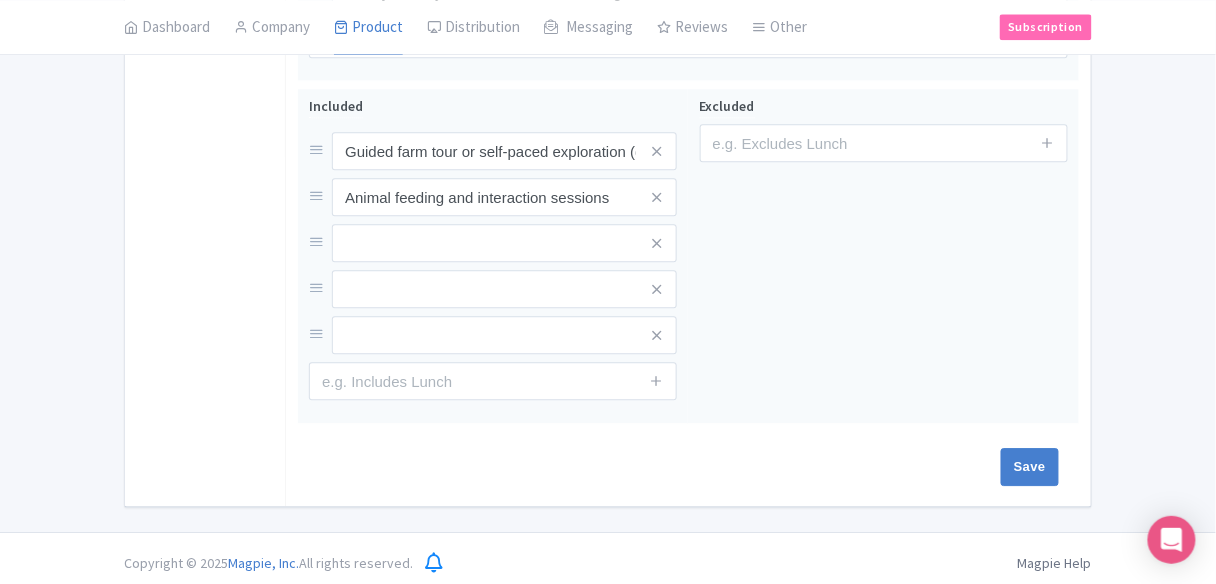 scroll, scrollTop: 1220, scrollLeft: 0, axis: vertical 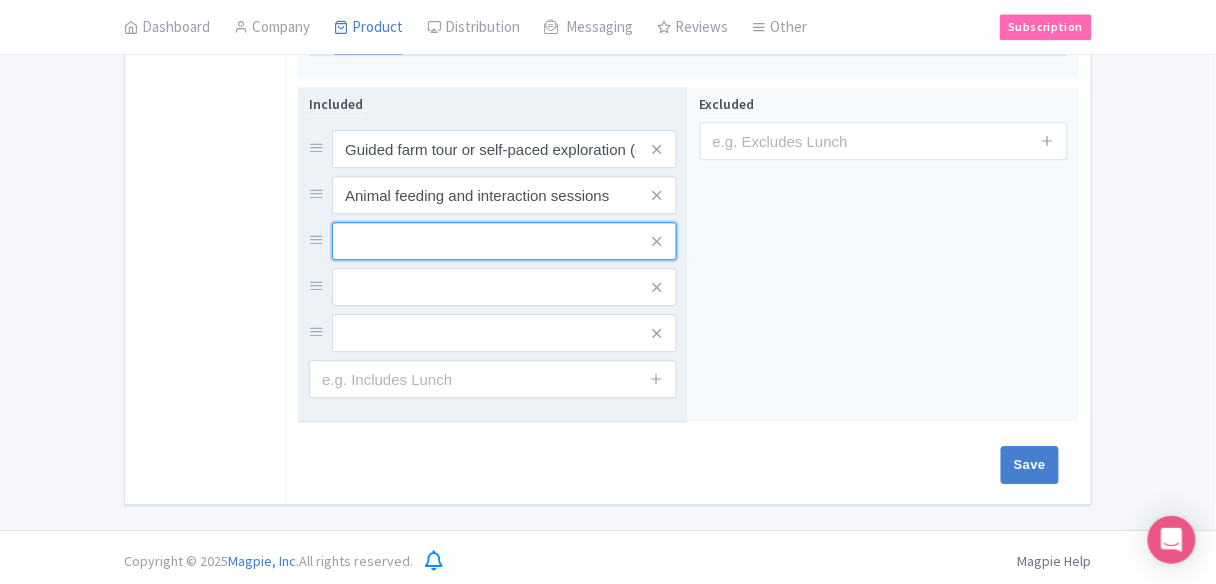 click at bounding box center (504, 149) 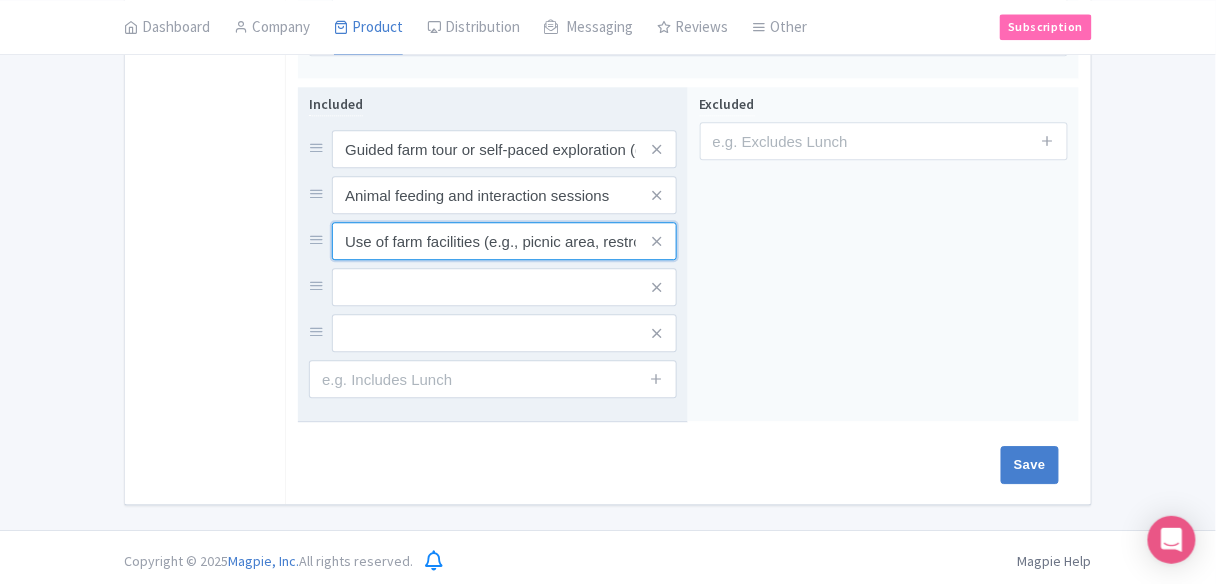 scroll, scrollTop: 0, scrollLeft: 38, axis: horizontal 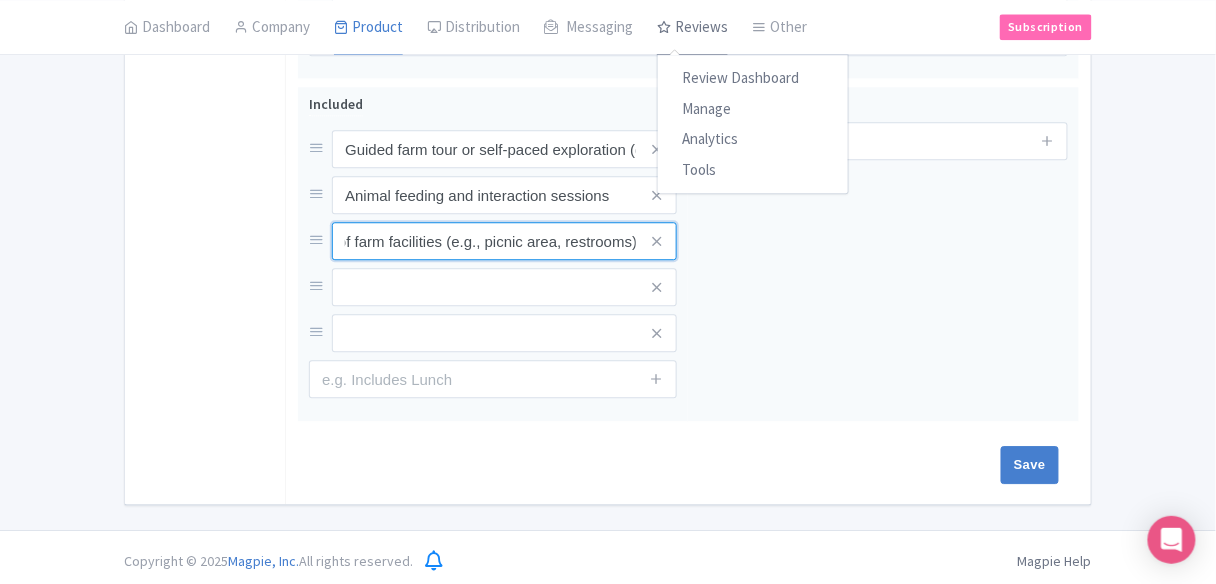 type on "Use of farm facilities (e.g., picnic area, restrooms)" 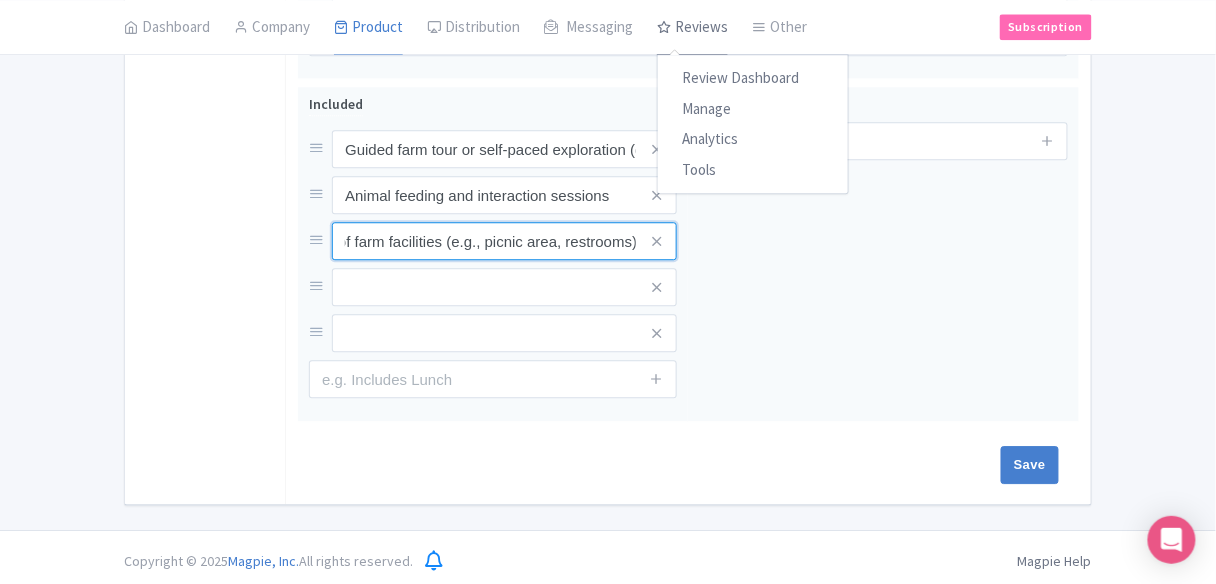 scroll, scrollTop: 0, scrollLeft: 0, axis: both 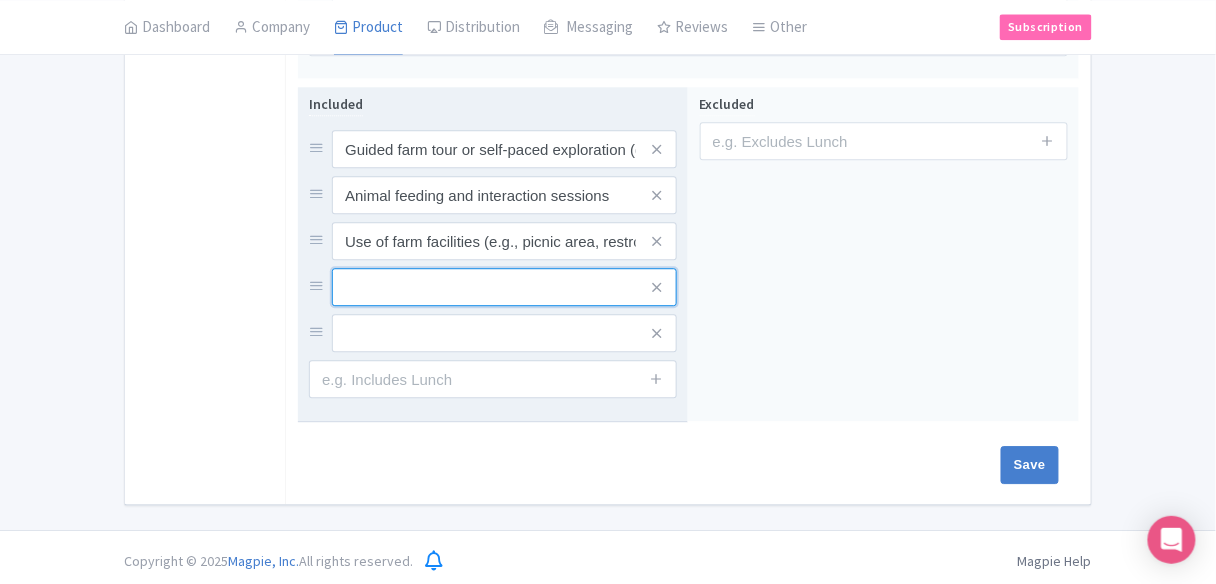 click at bounding box center (504, 149) 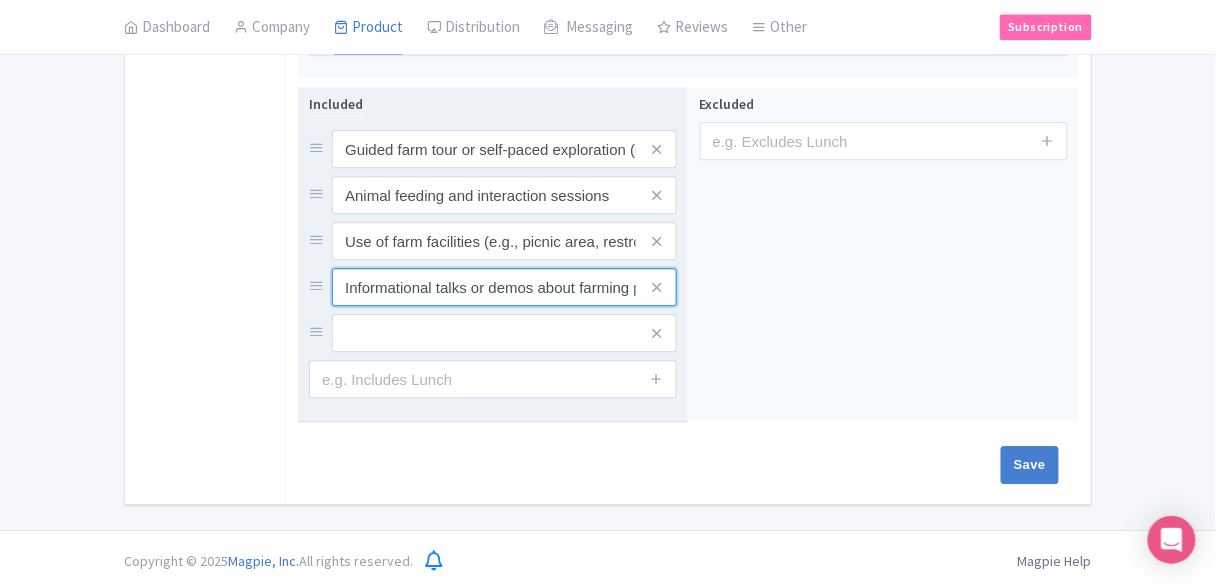 scroll, scrollTop: 0, scrollLeft: 56, axis: horizontal 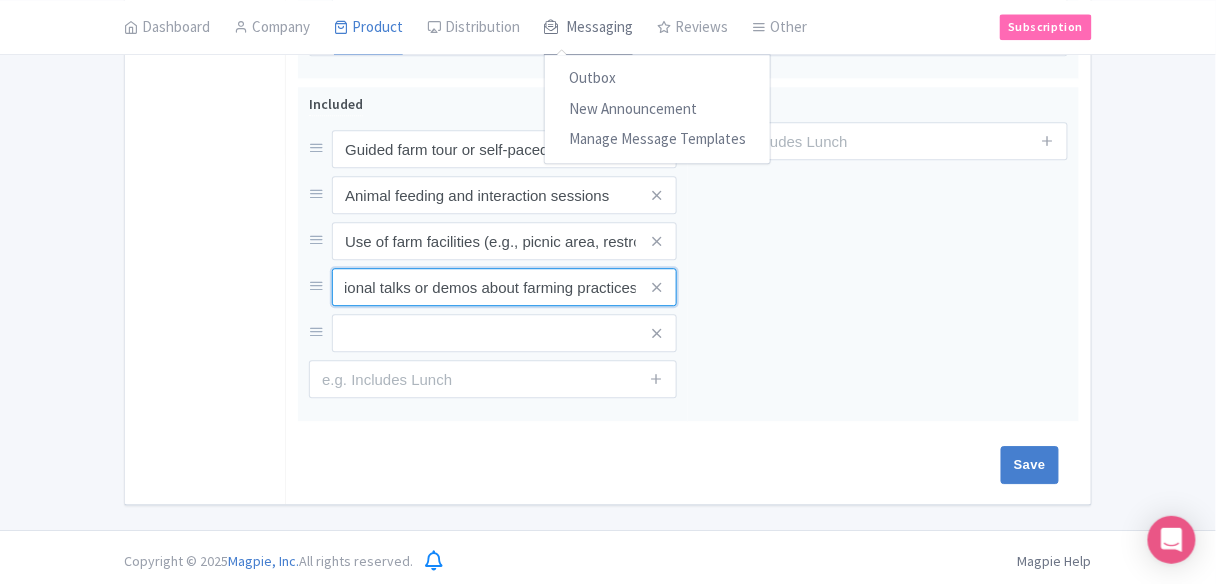 type on "Informational talks or demos about farming practices" 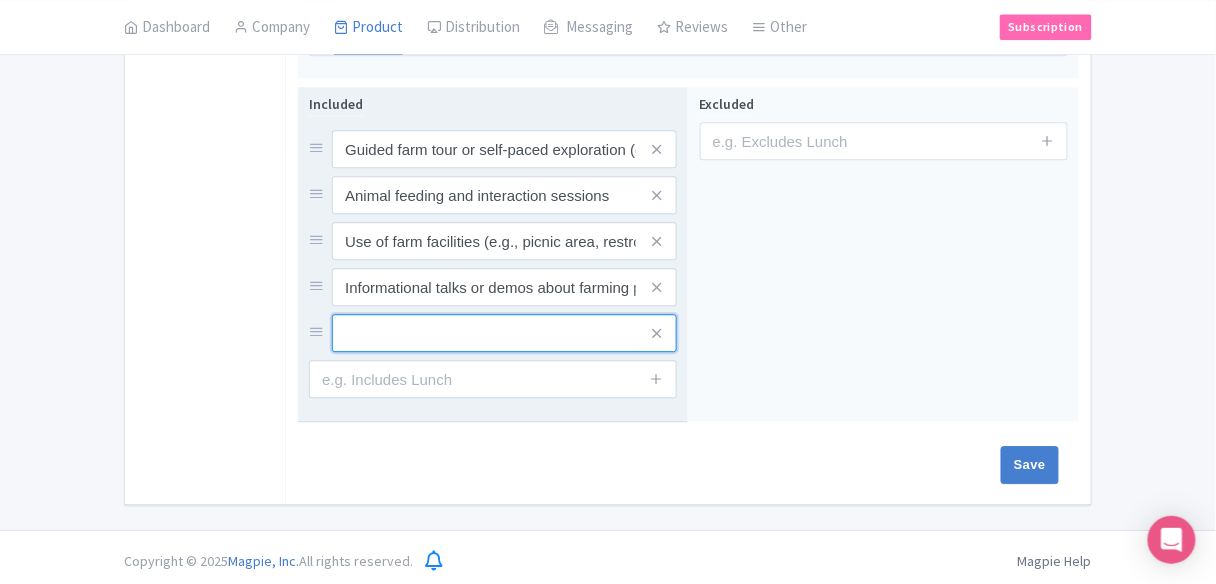 click at bounding box center [504, 149] 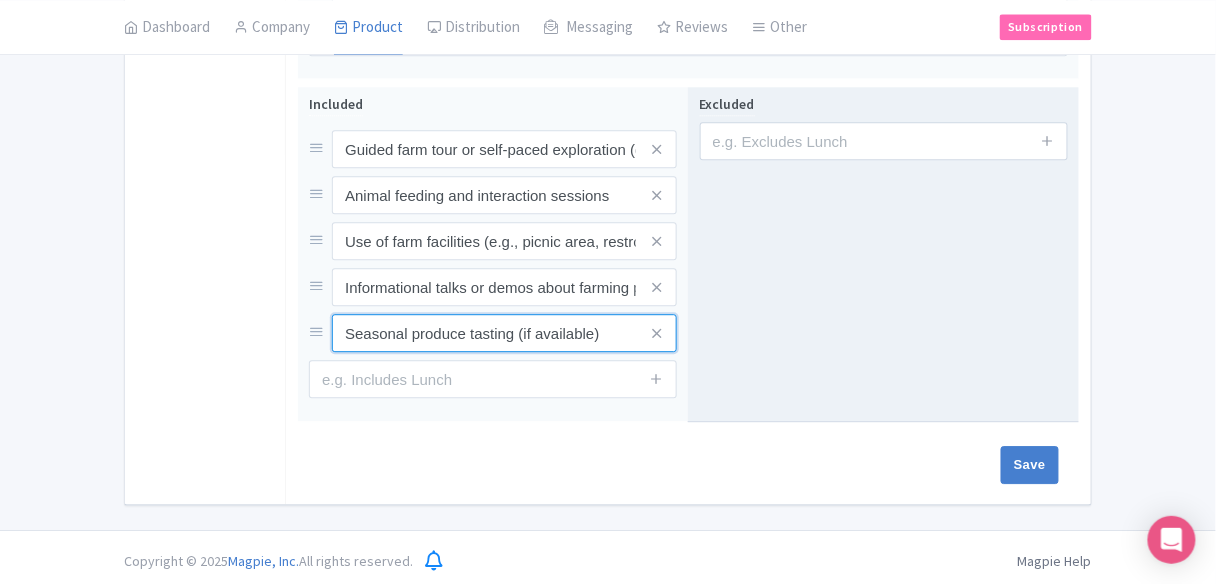 type on "Seasonal produce tasting (if available)" 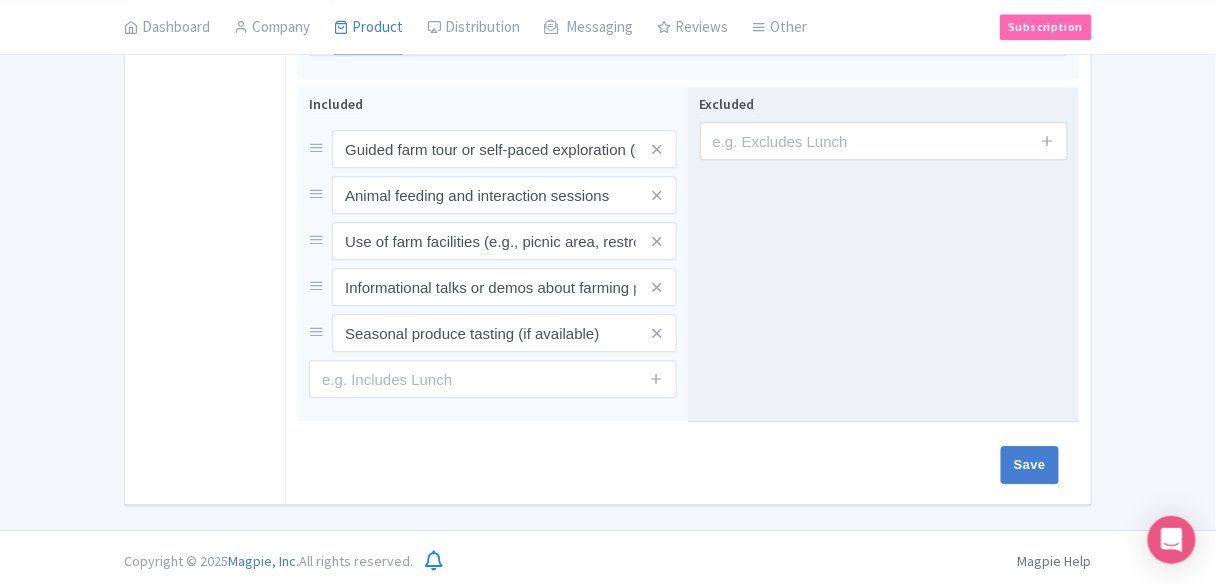 click on "Excluded" at bounding box center [883, 254] 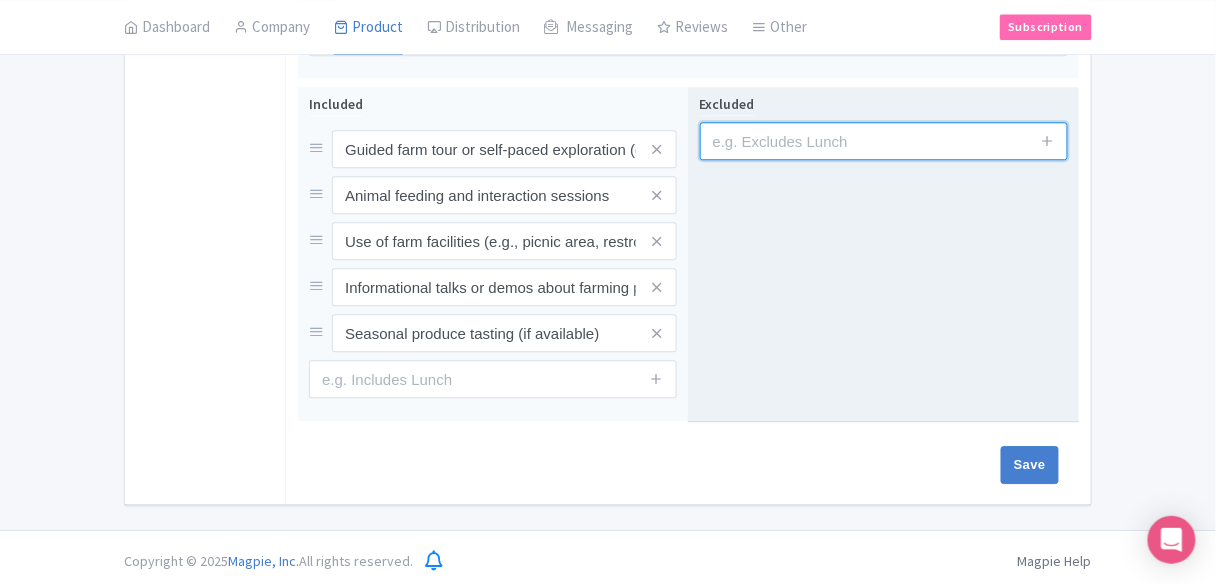 click at bounding box center [884, 141] 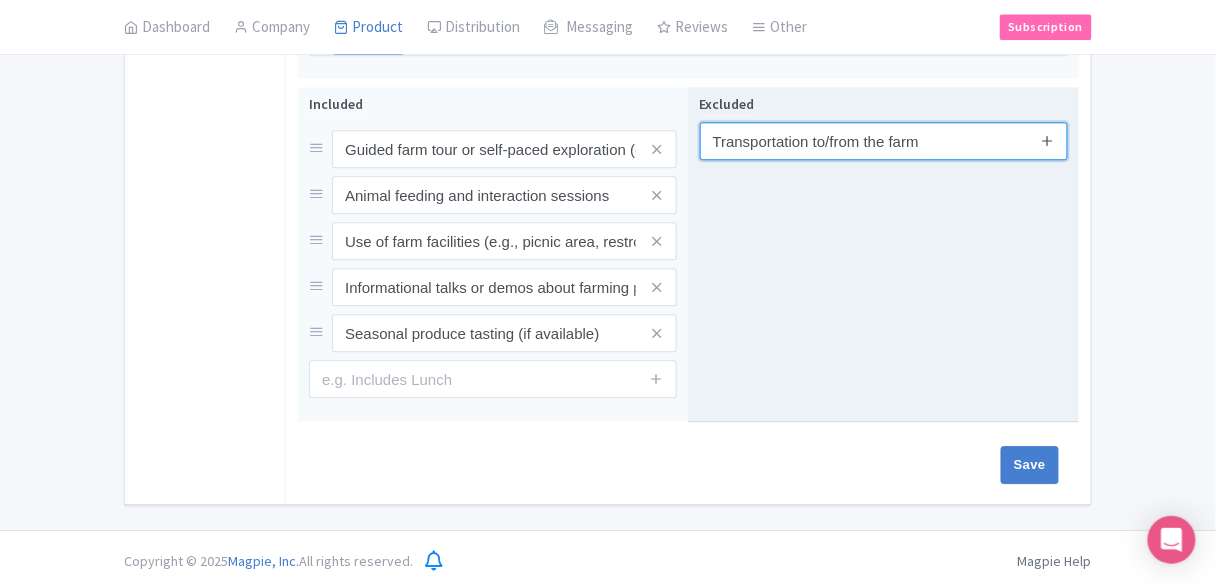 type on "Transportation to/from the farm" 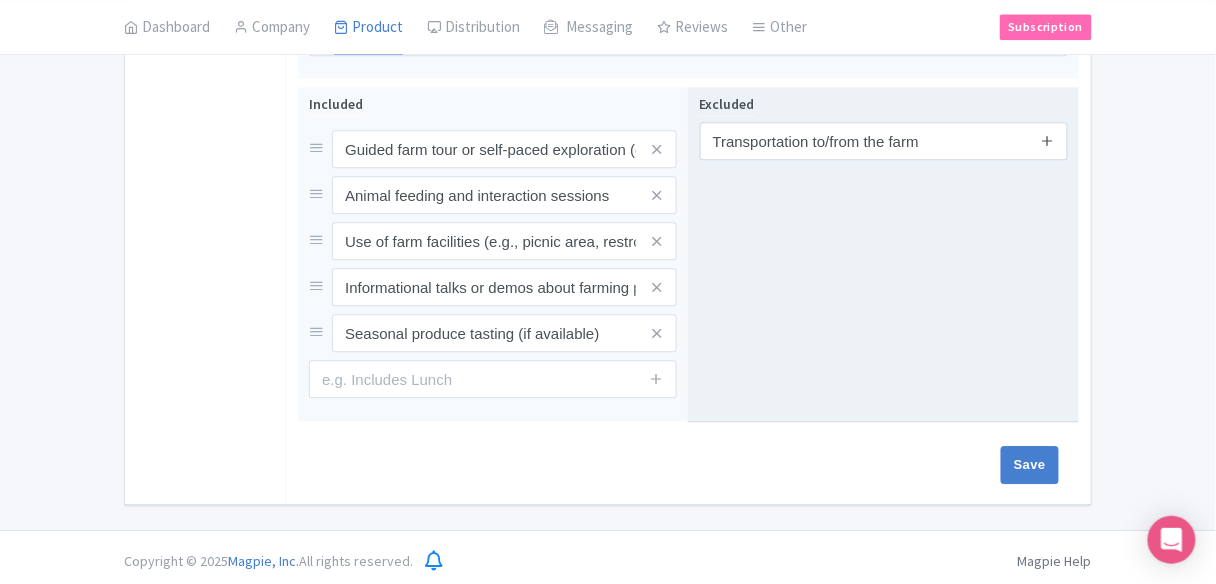 click at bounding box center [1047, 140] 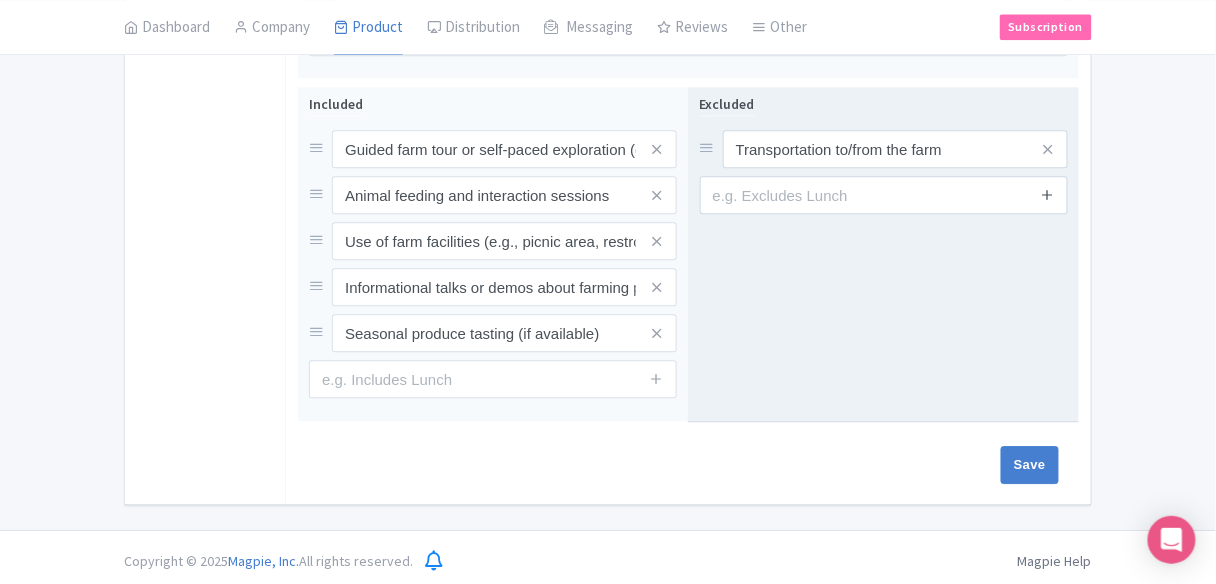click at bounding box center (1047, 194) 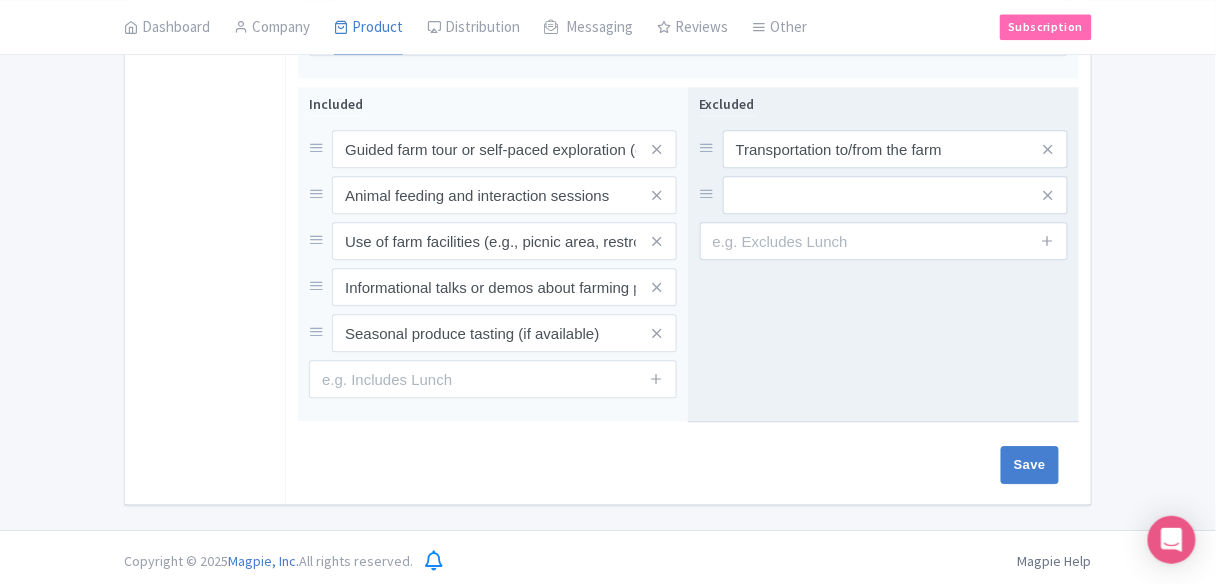 drag, startPoint x: 1048, startPoint y: 235, endPoint x: 1037, endPoint y: 265, distance: 31.95309 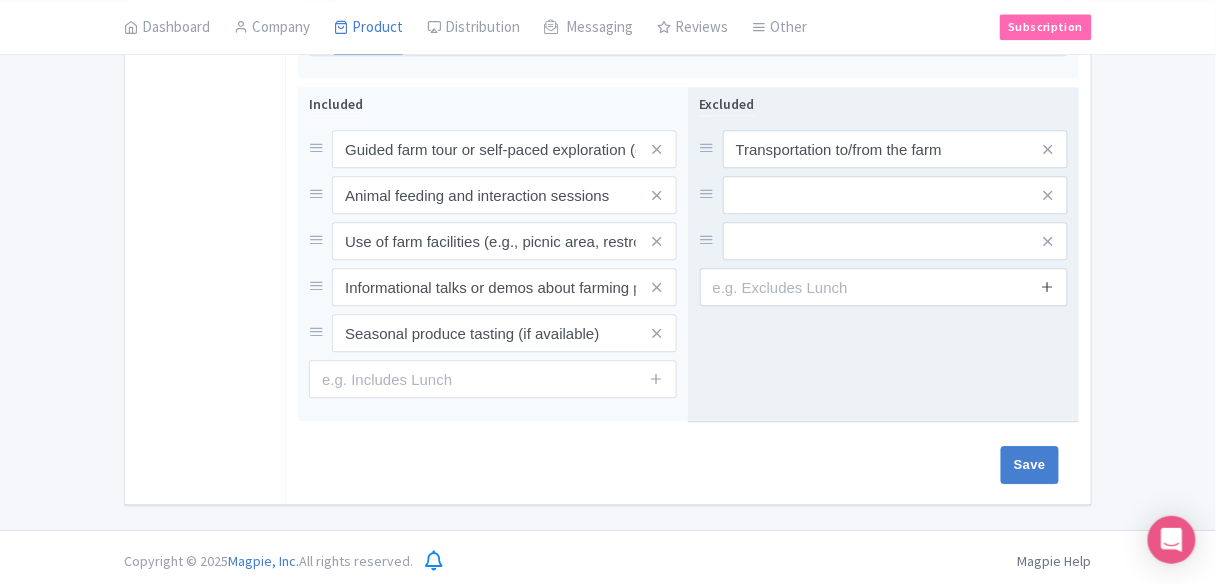 click at bounding box center (1047, 286) 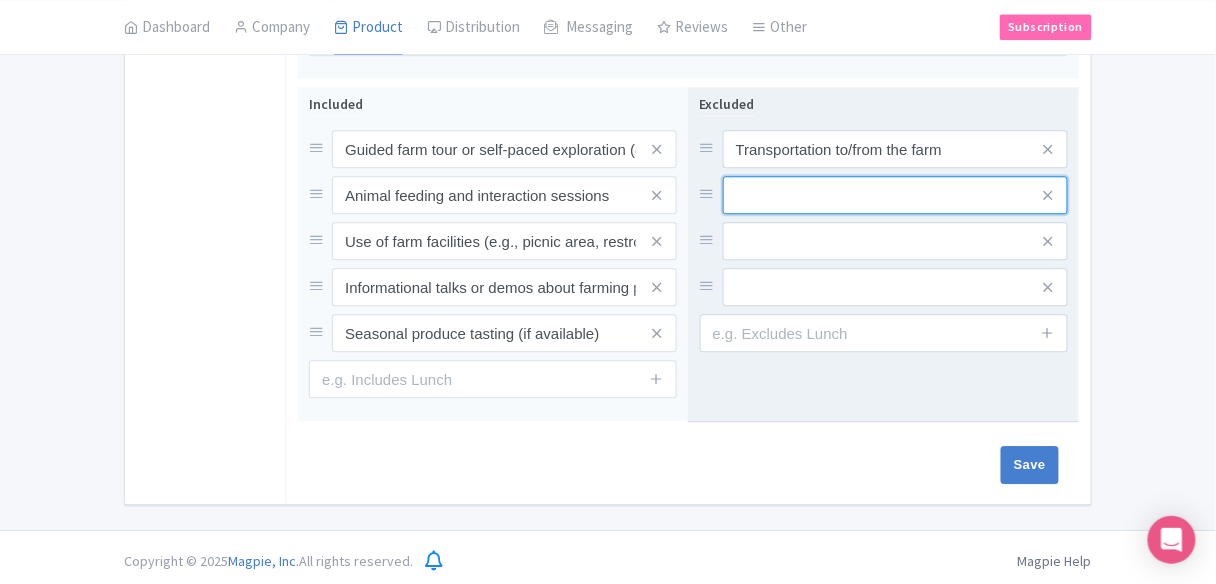 click at bounding box center [895, 149] 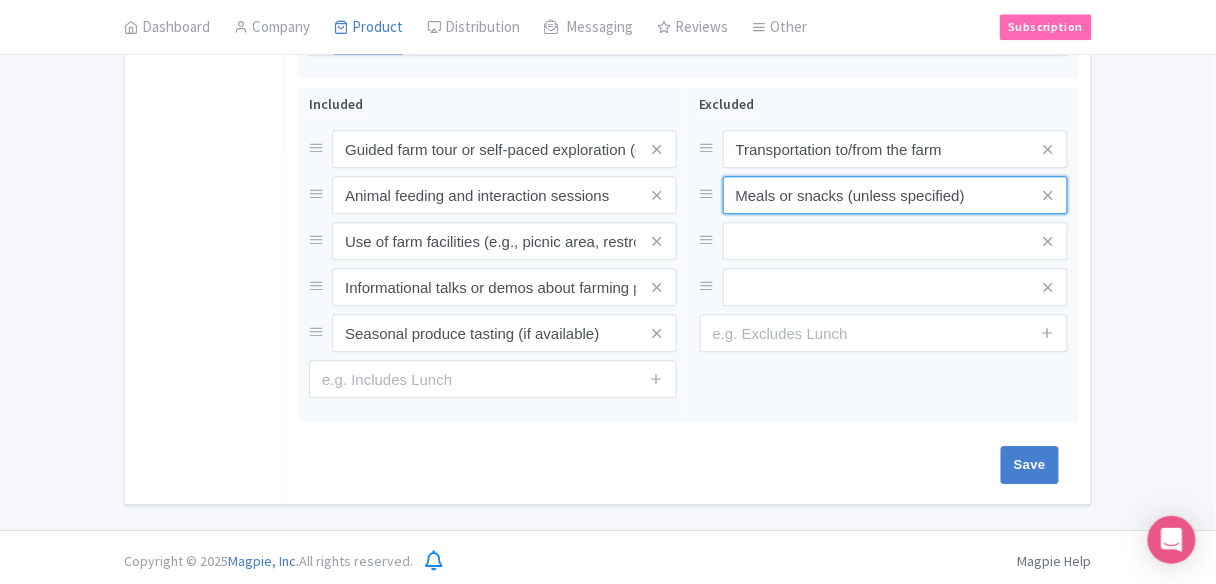 type on "Meals or snacks (unless specified)" 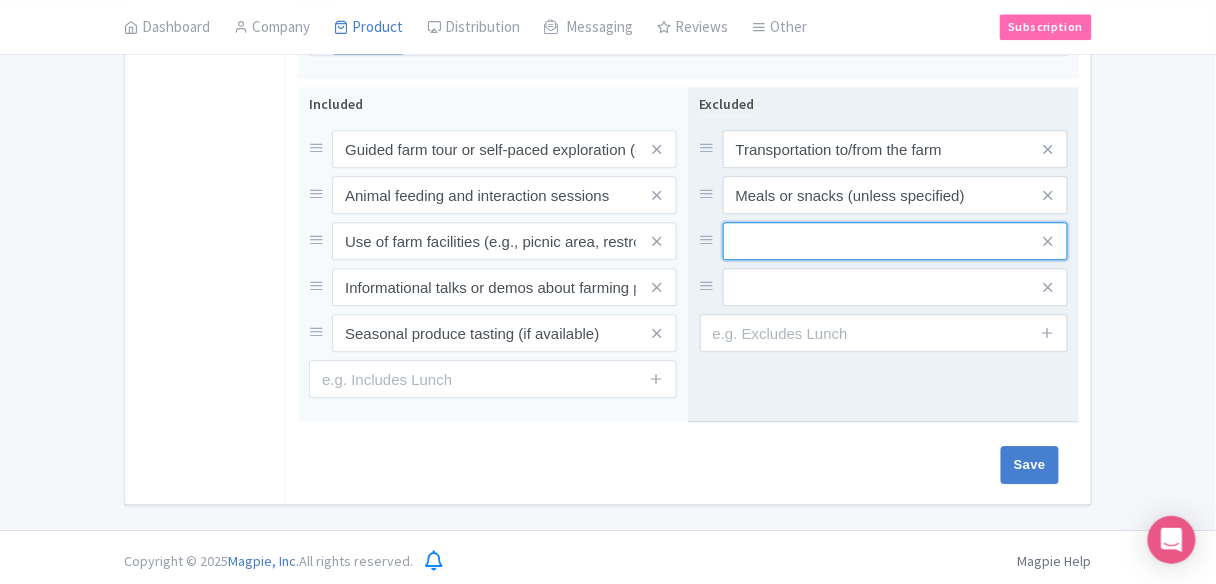 click at bounding box center [895, 149] 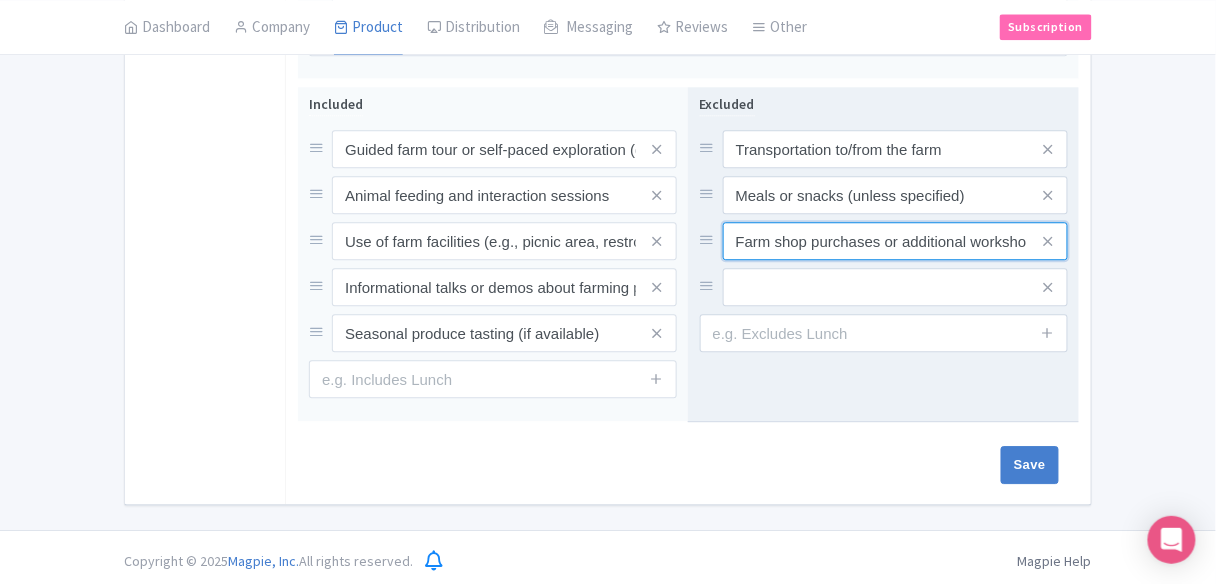 scroll, scrollTop: 0, scrollLeft: 14, axis: horizontal 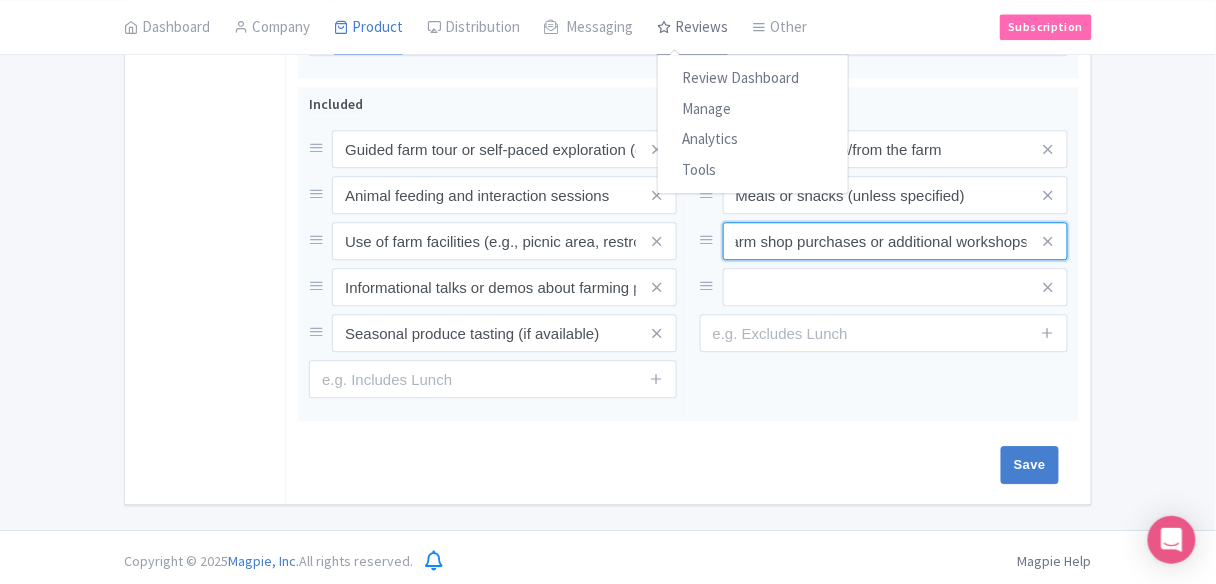 type on "Farm shop purchases or additional workshops" 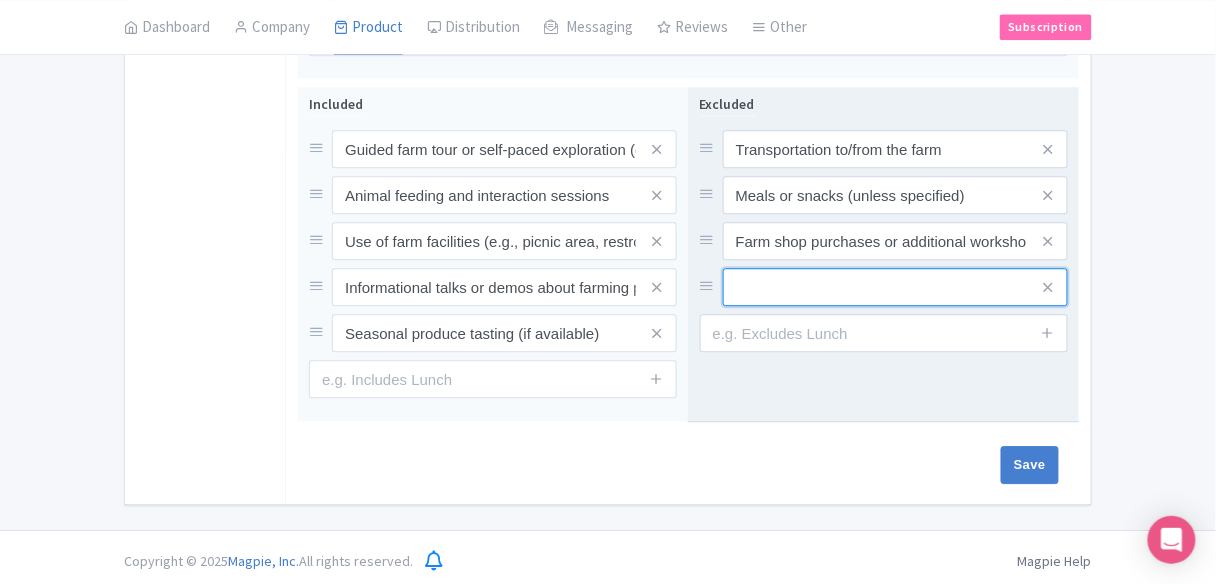 click at bounding box center (895, 149) 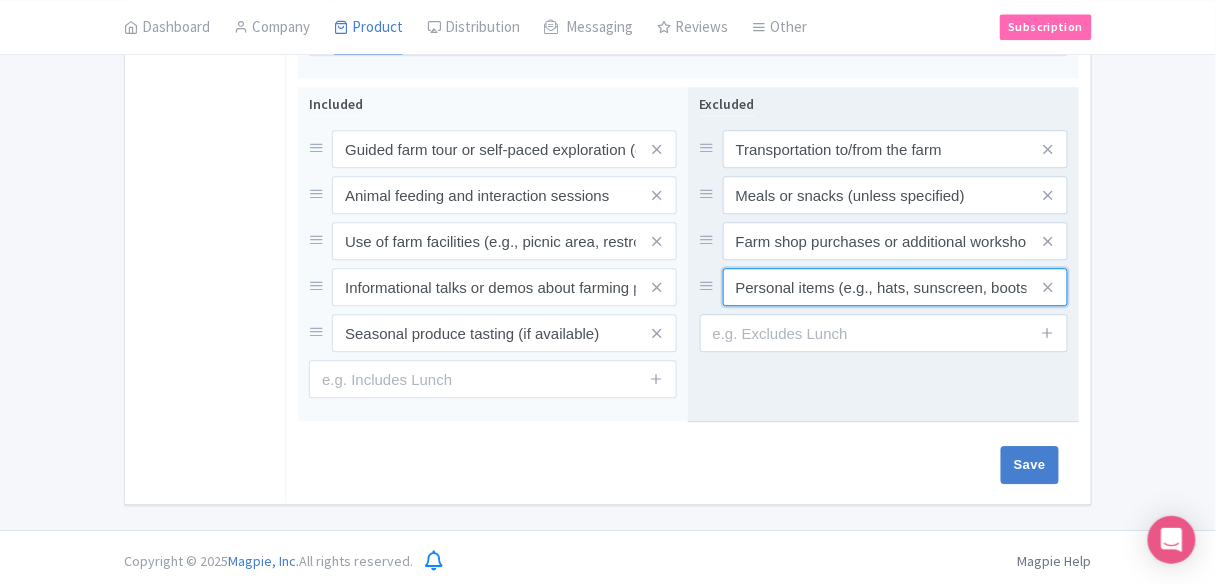 scroll, scrollTop: 0, scrollLeft: 5, axis: horizontal 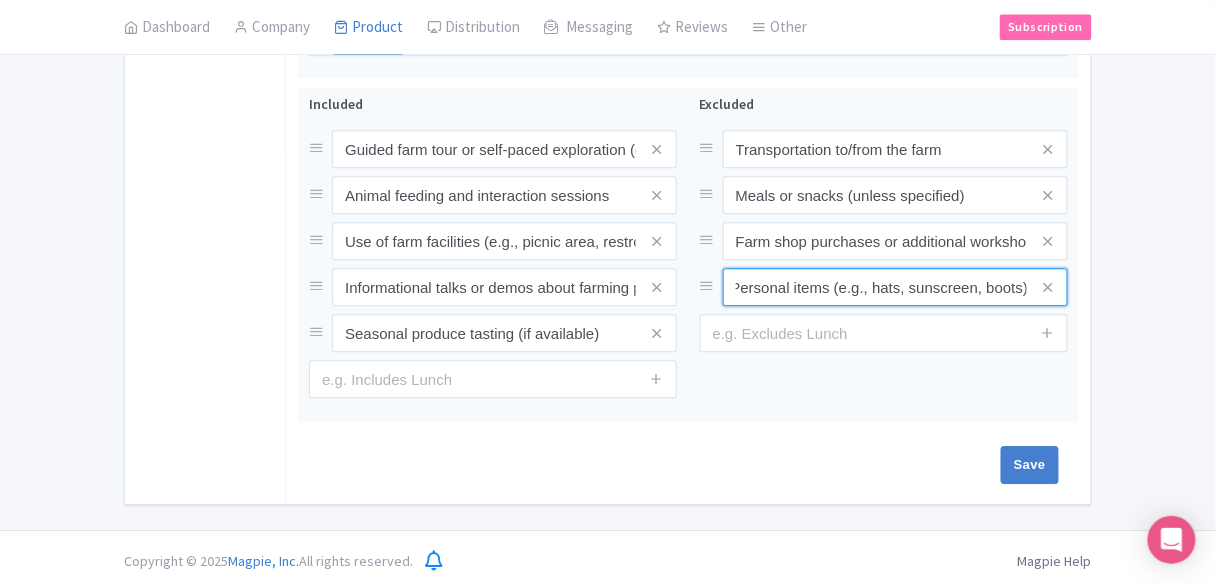 type on "Personal items (e.g., hats, sunscreen, boots)" 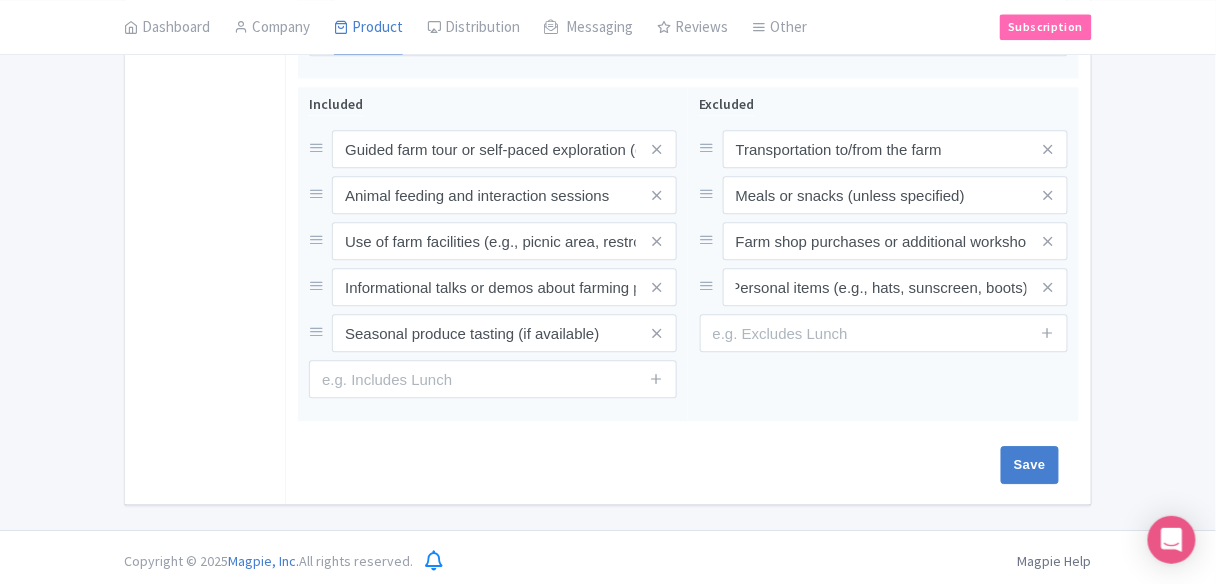 scroll, scrollTop: 0, scrollLeft: 0, axis: both 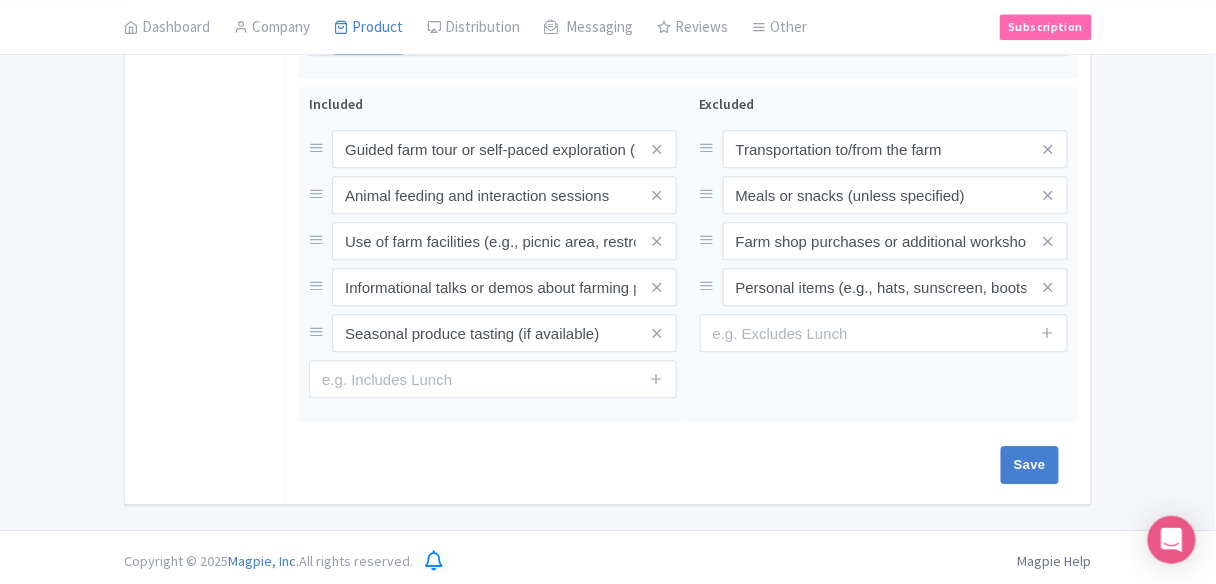 click on "Included Guided farm tour or self-paced exploration (depending on the experience) Animal feeding and interaction sessions Use of farm facilities (e.g., picnic area, restrooms) Informational talks or demos about farming practices Seasonal produce tasting (if available)
Excluded Transportation to/from the farm Meals or snacks (unless specified) Farm shop purchases or additional workshops Personal items (e.g., hats, sunscreen, boots)" at bounding box center [688, 258] 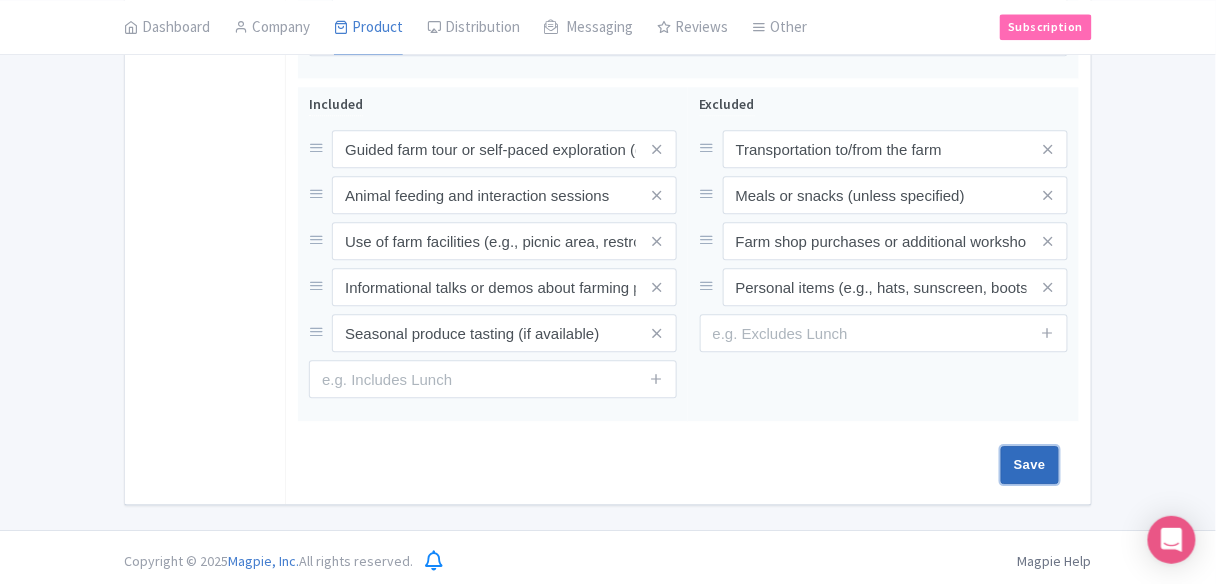 click on "Save" at bounding box center (1030, 465) 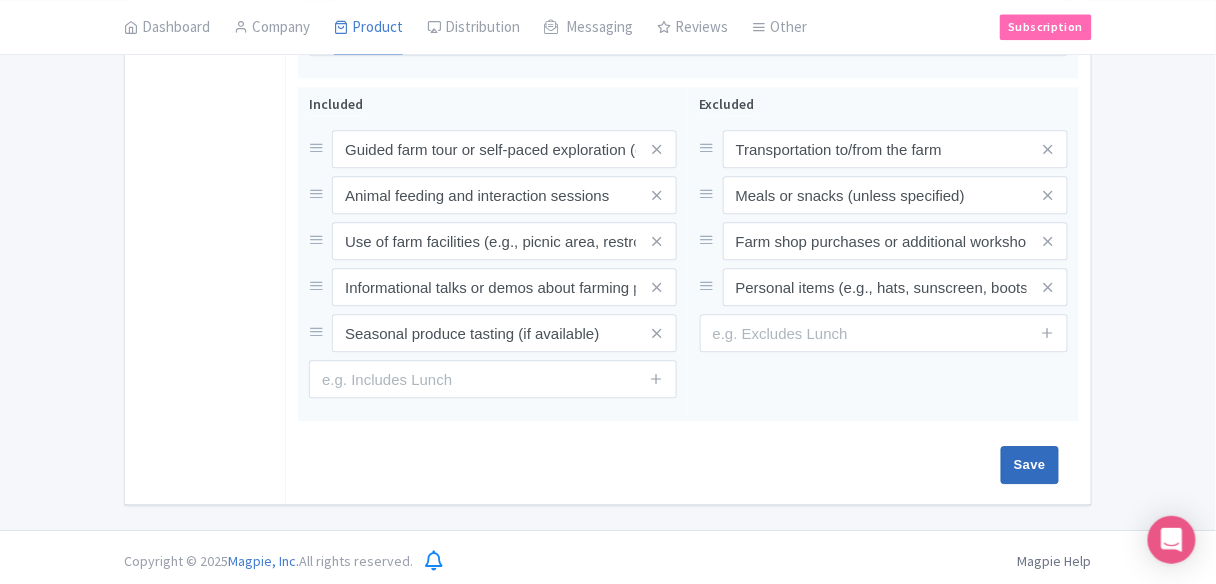 type on "Saving..." 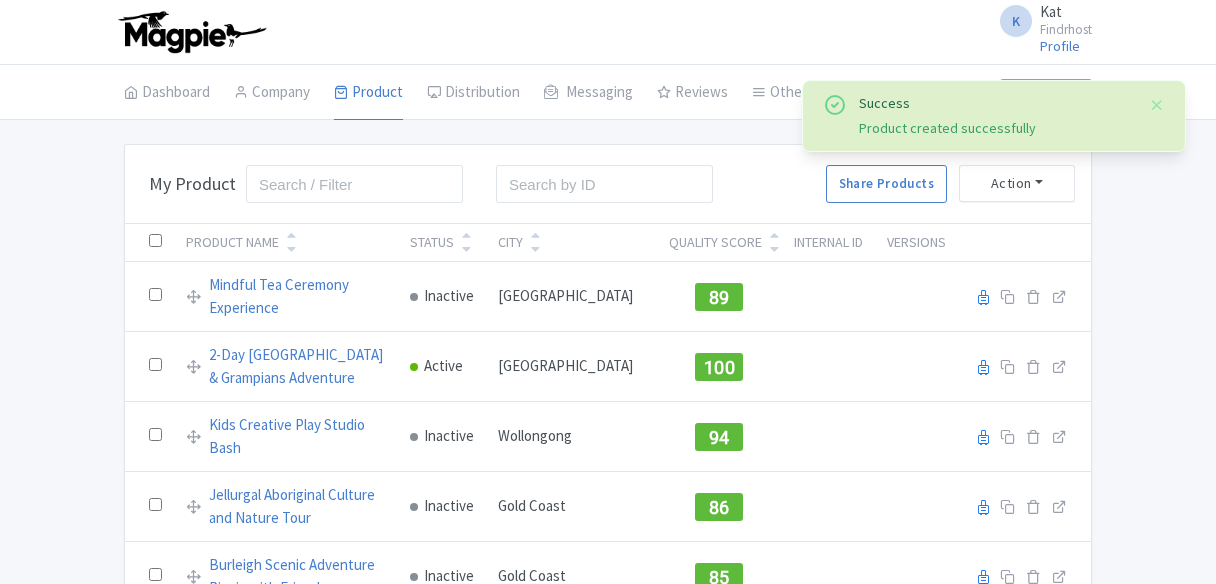 scroll, scrollTop: 0, scrollLeft: 0, axis: both 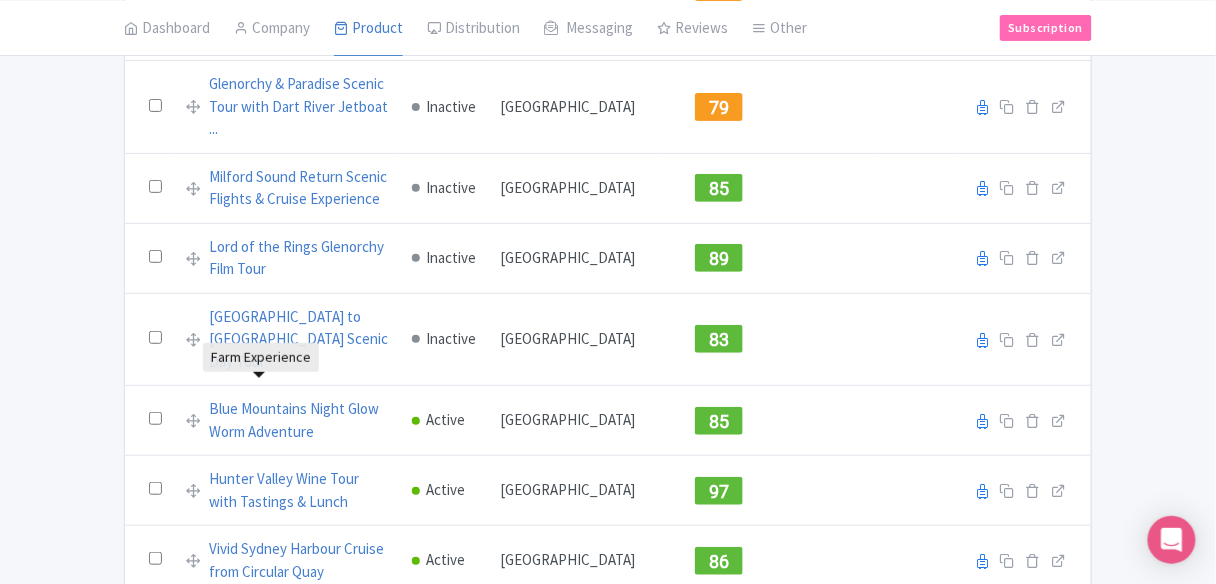 click on "Farm Experience" at bounding box center [260, 955] 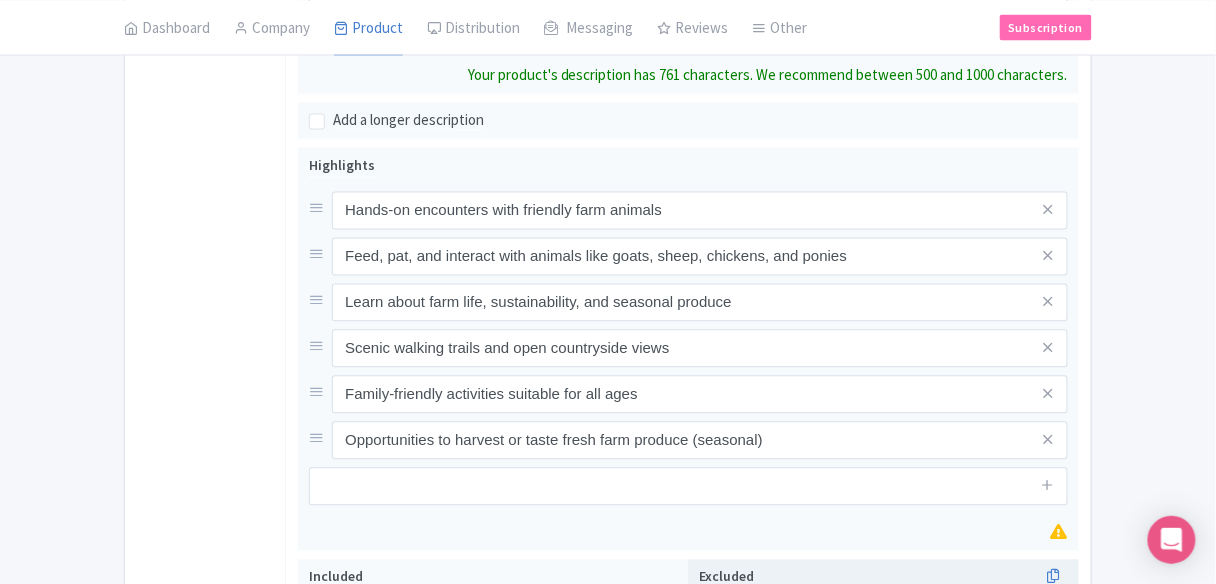 scroll, scrollTop: 880, scrollLeft: 0, axis: vertical 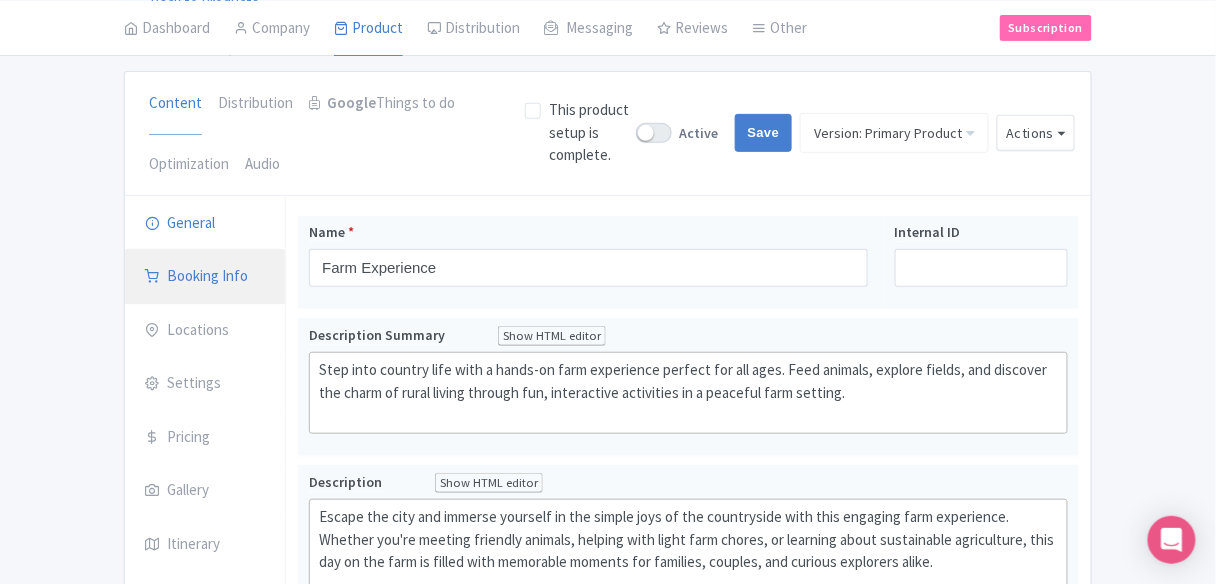 click on "Booking Info" at bounding box center [205, 277] 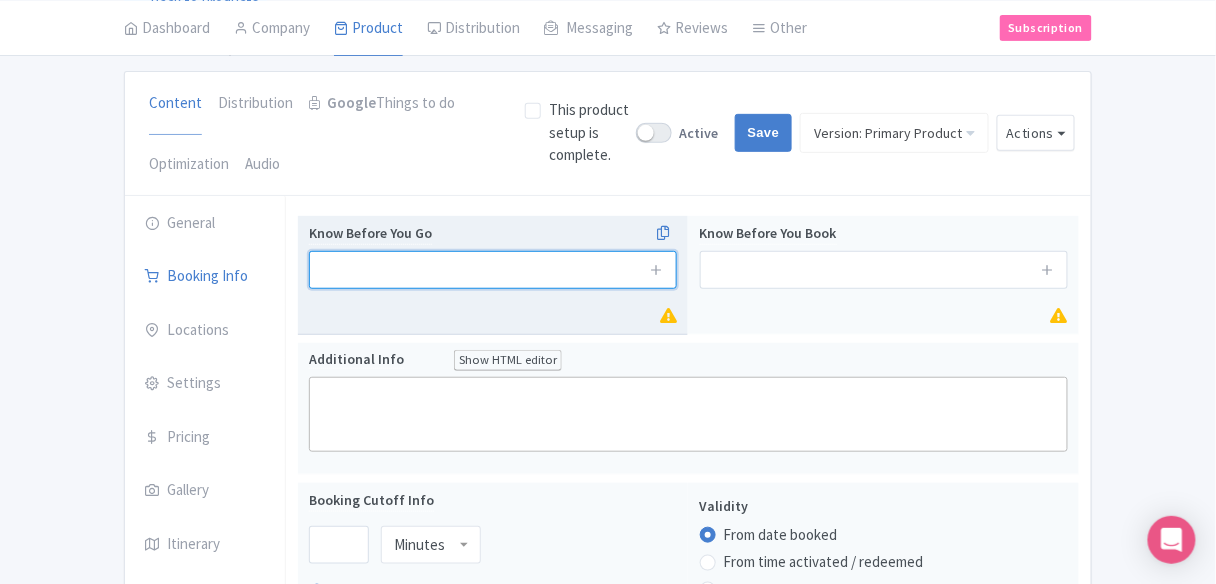 click at bounding box center (493, 270) 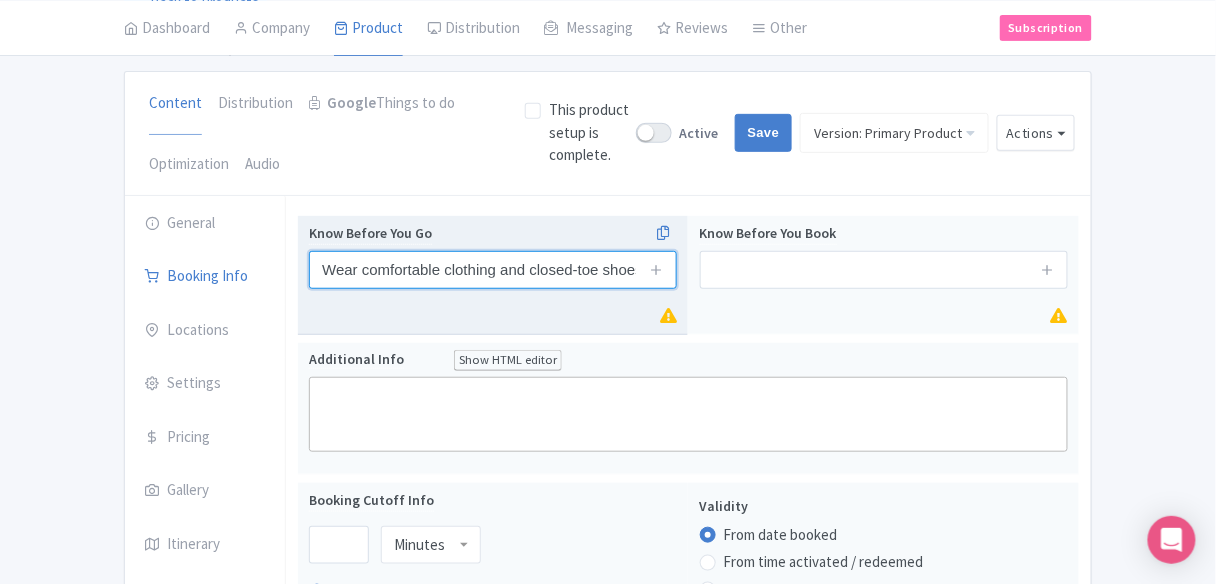 scroll, scrollTop: 0, scrollLeft: 262, axis: horizontal 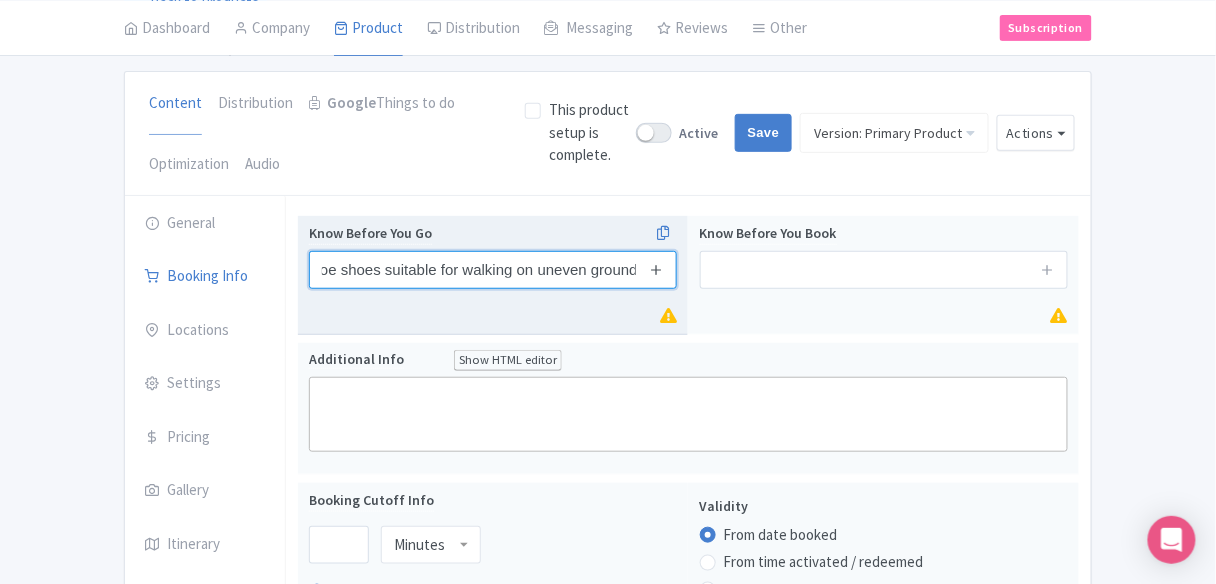 type on "Wear comfortable clothing and closed-toe shoes suitable for walking on uneven ground" 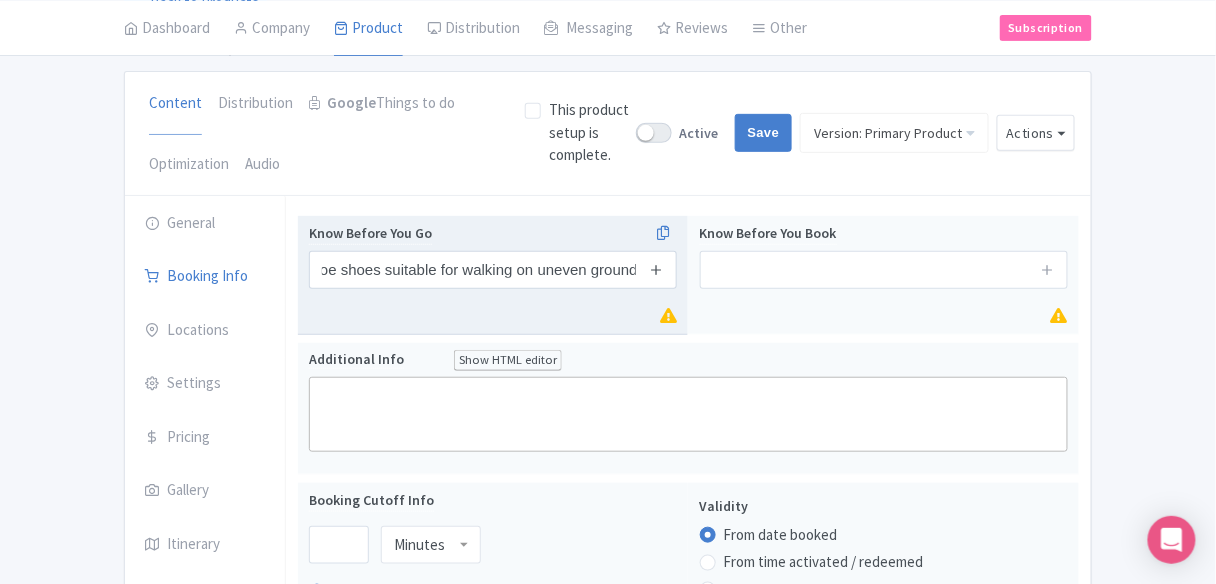 click at bounding box center (657, 269) 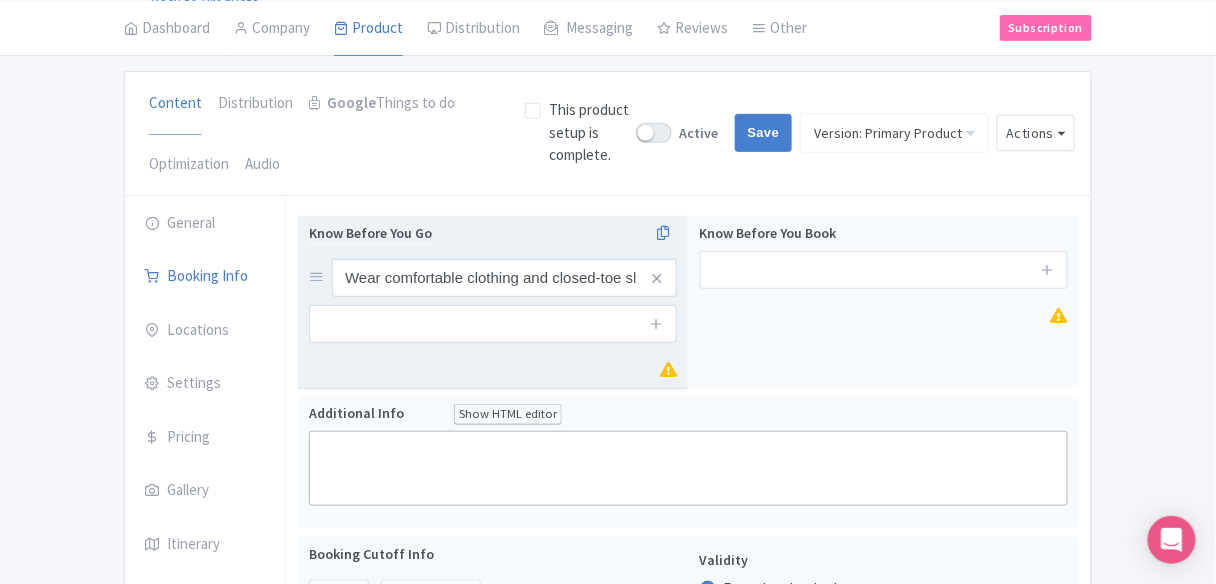 click at bounding box center (657, 324) 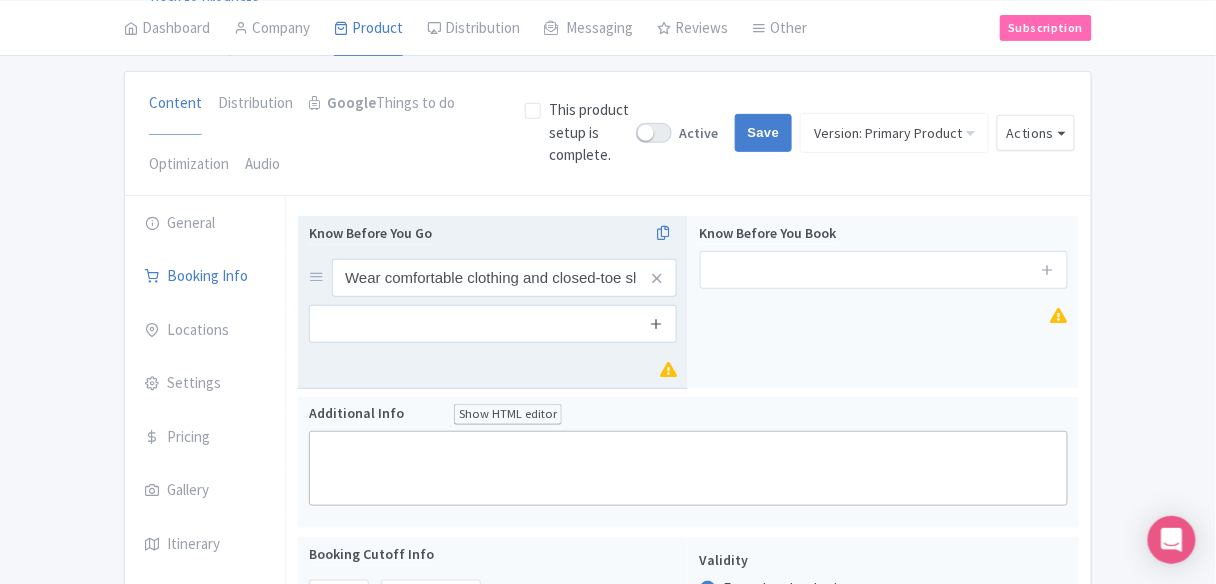 click at bounding box center [657, 323] 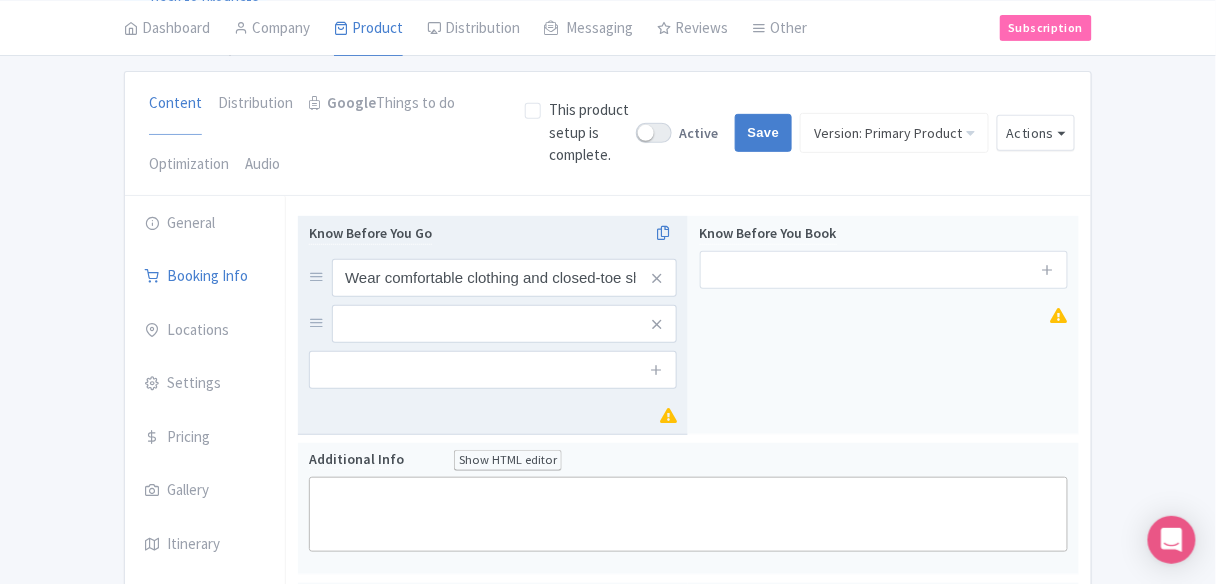 click at bounding box center [657, 370] 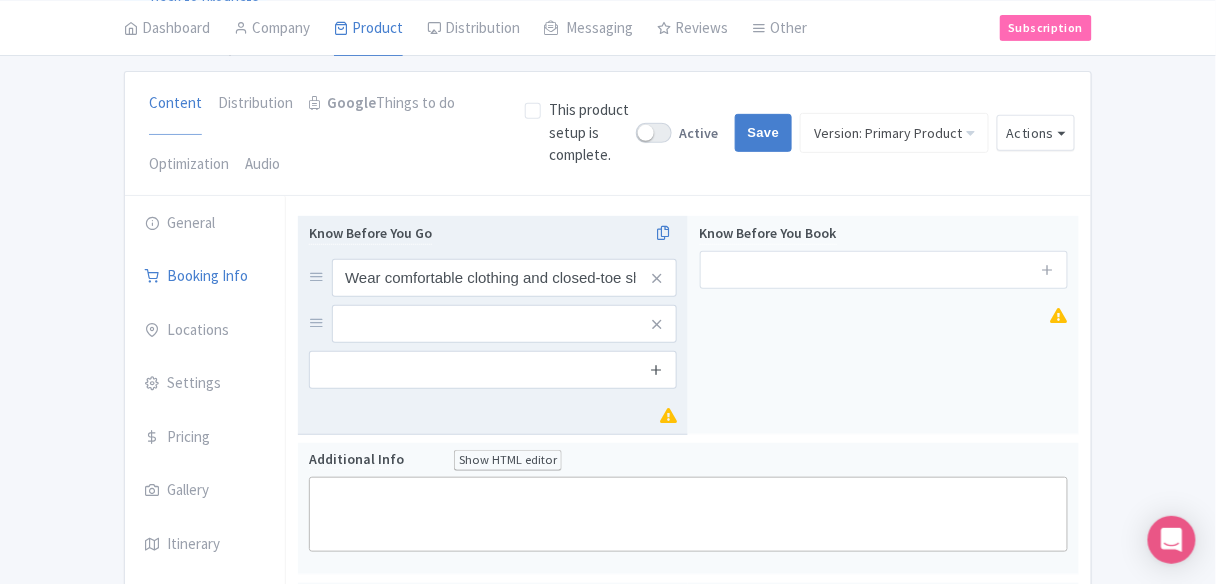 click at bounding box center [657, 369] 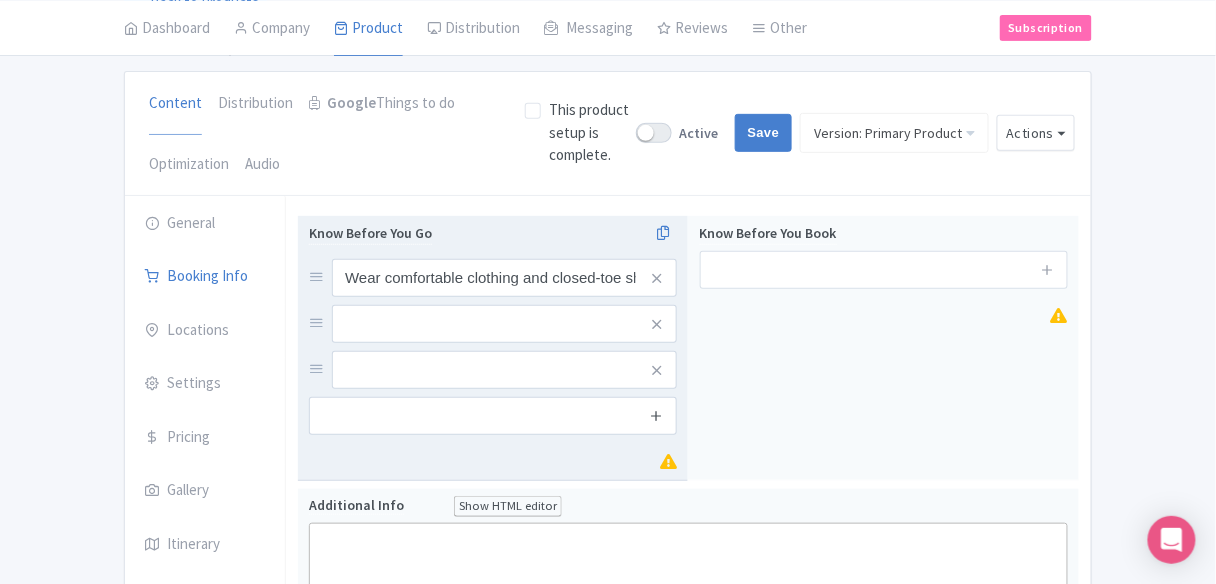 click at bounding box center [657, 415] 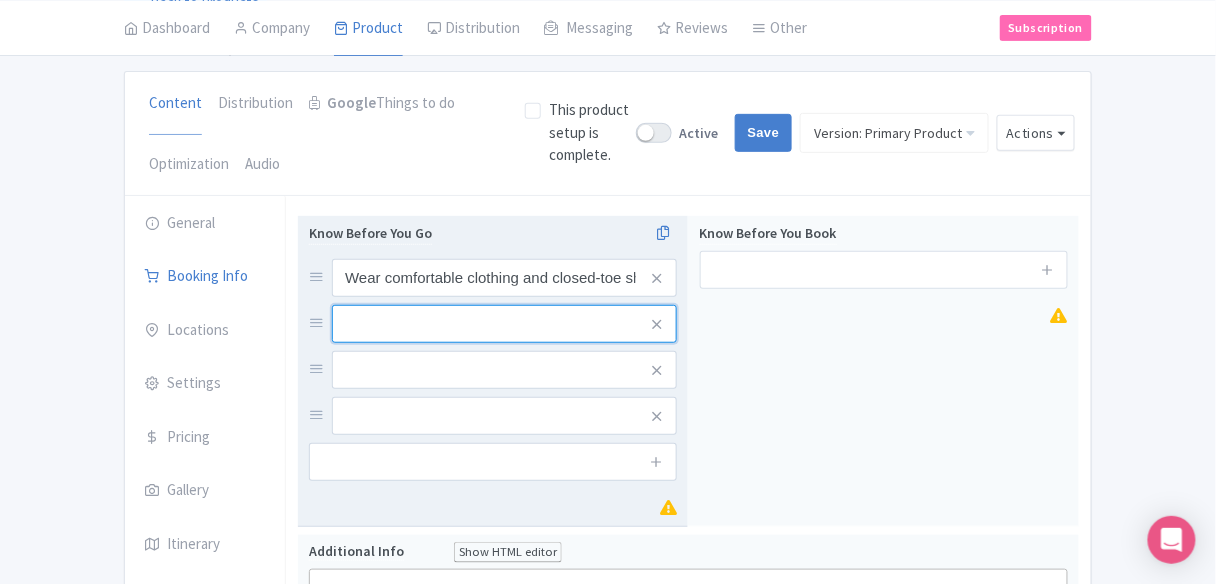 click at bounding box center [504, 278] 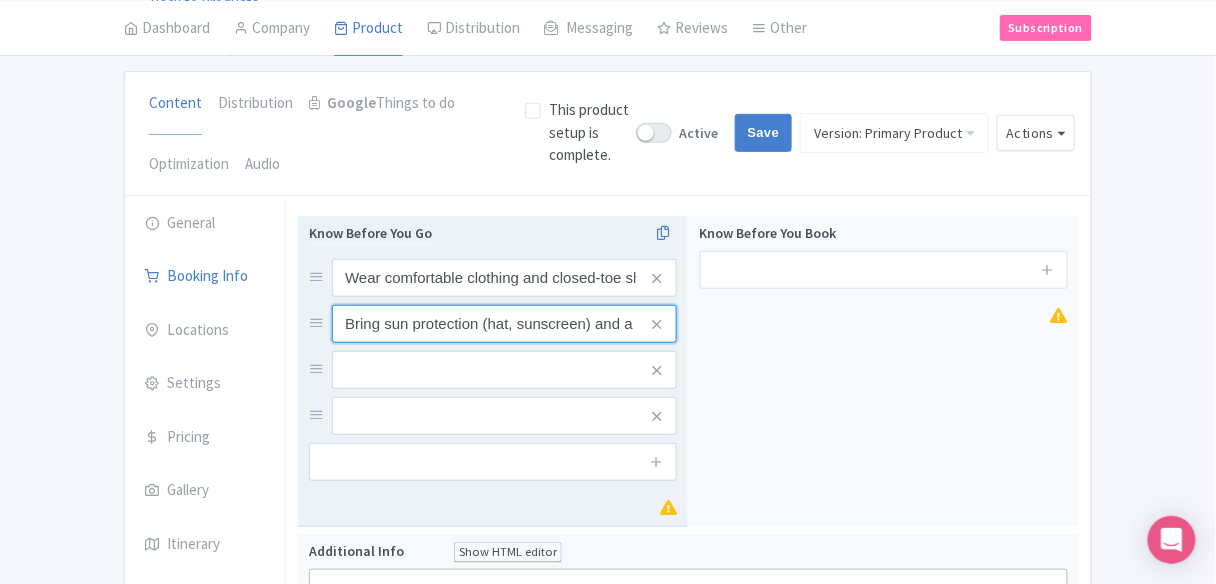 scroll, scrollTop: 0, scrollLeft: 137, axis: horizontal 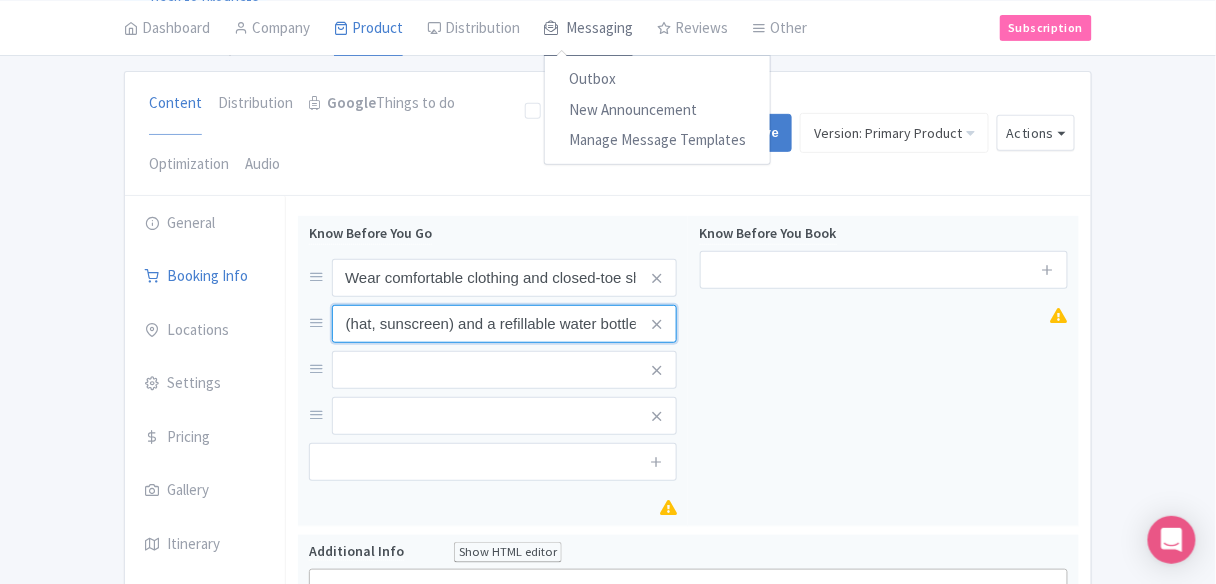 type on "Bring sun protection (hat, sunscreen) and a refillable water bottle" 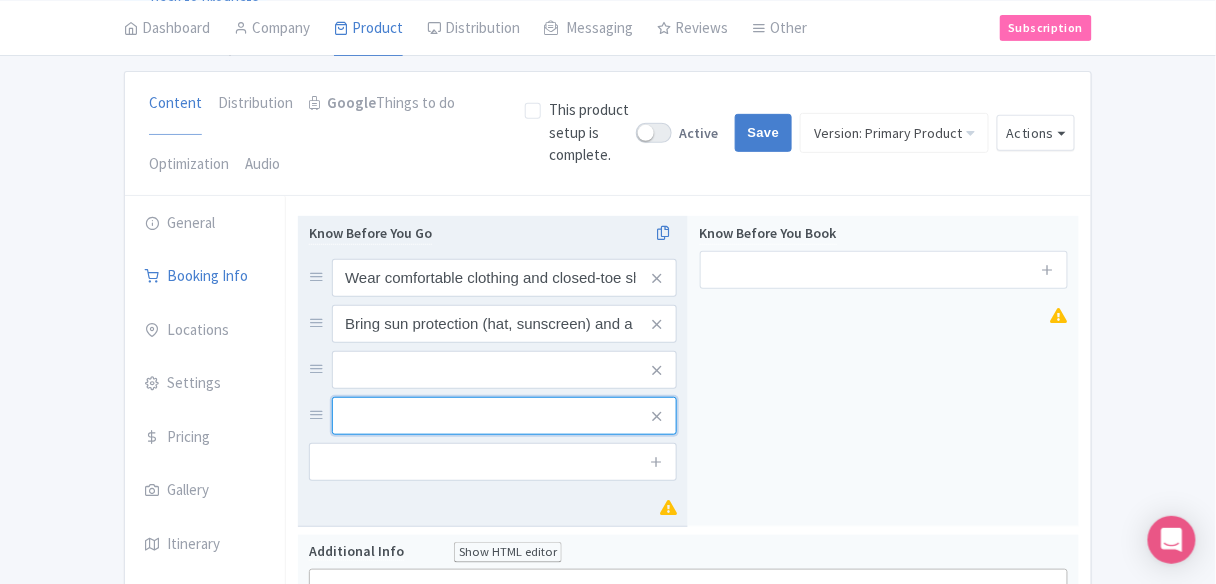 click at bounding box center [504, 278] 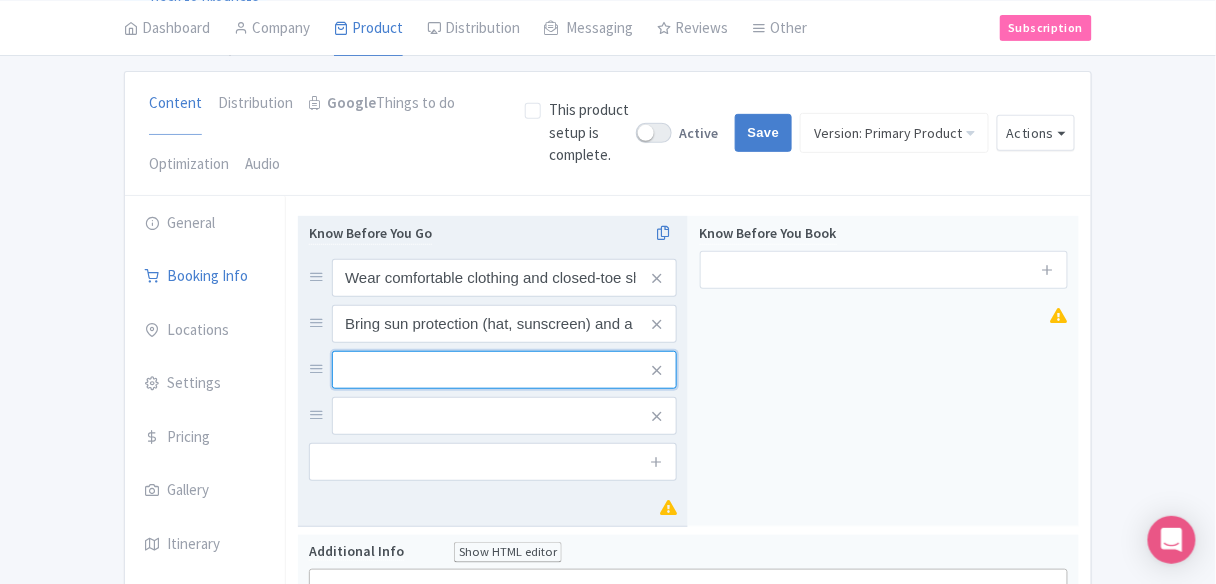 click at bounding box center [504, 278] 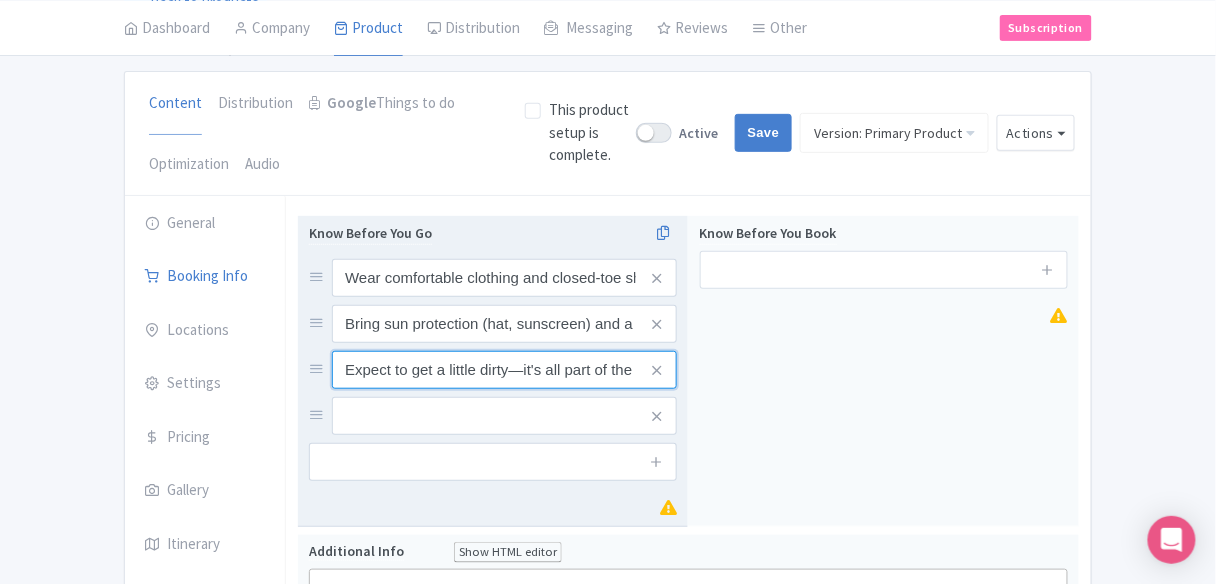 scroll, scrollTop: 0, scrollLeft: 58, axis: horizontal 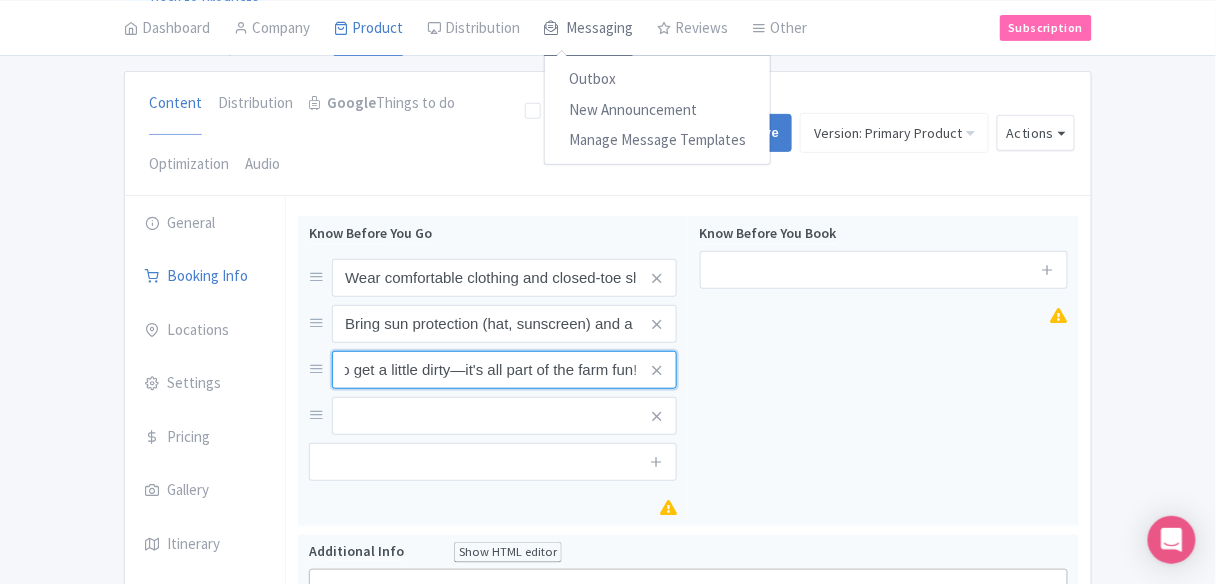 type on "Expect to get a little dirty—it's all part of the farm fun!" 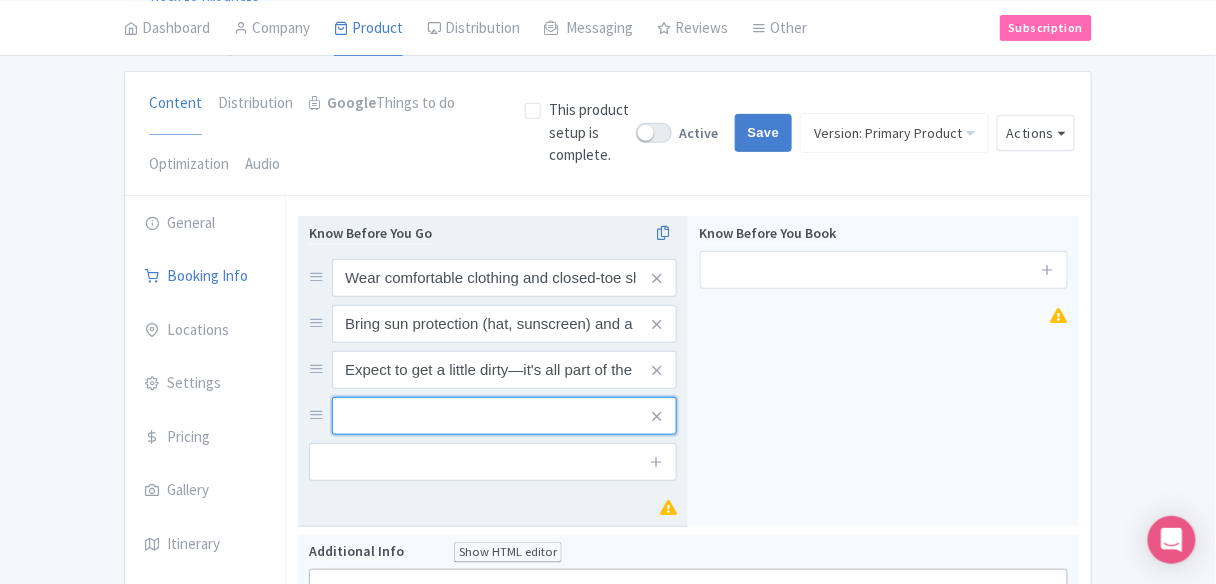 click at bounding box center [504, 278] 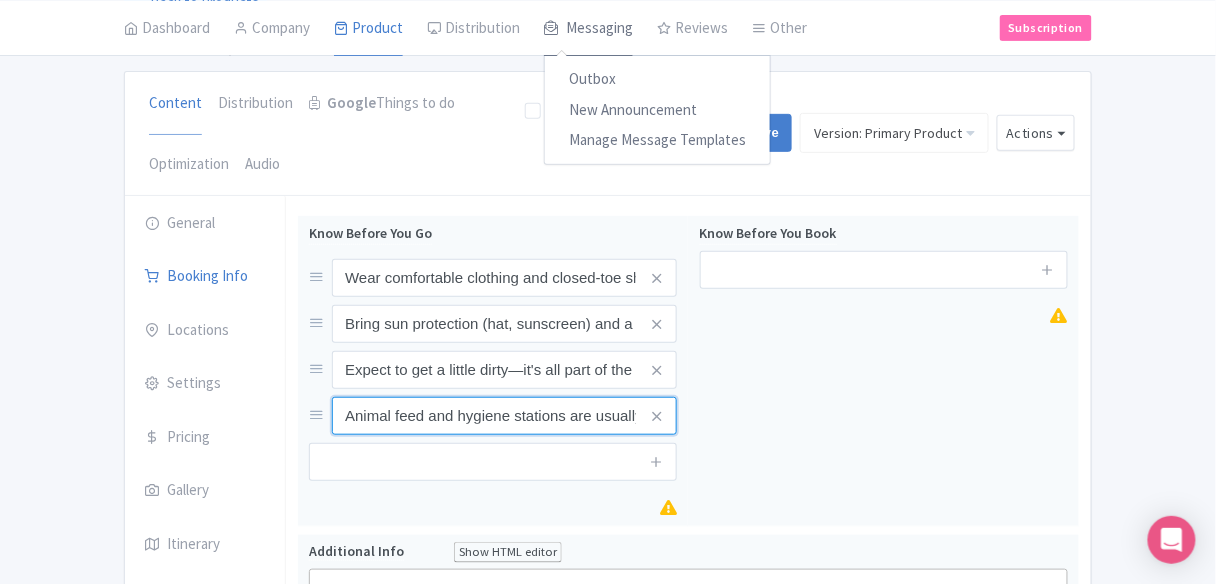 scroll, scrollTop: 0, scrollLeft: 67, axis: horizontal 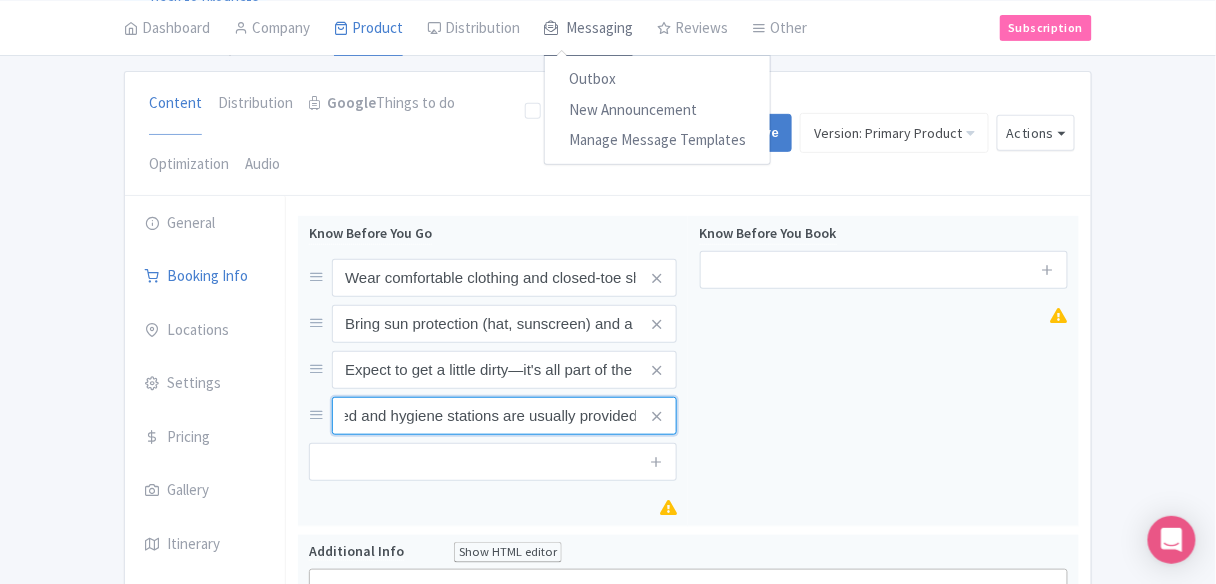 type on "Animal feed and hygiene stations are usually provided" 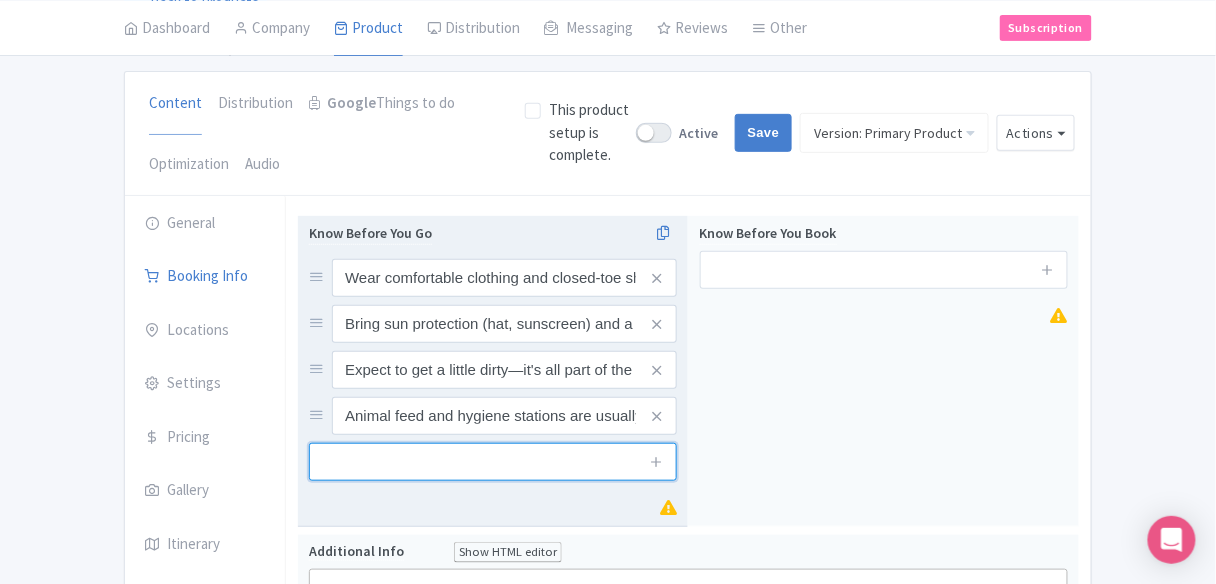 click at bounding box center [493, 462] 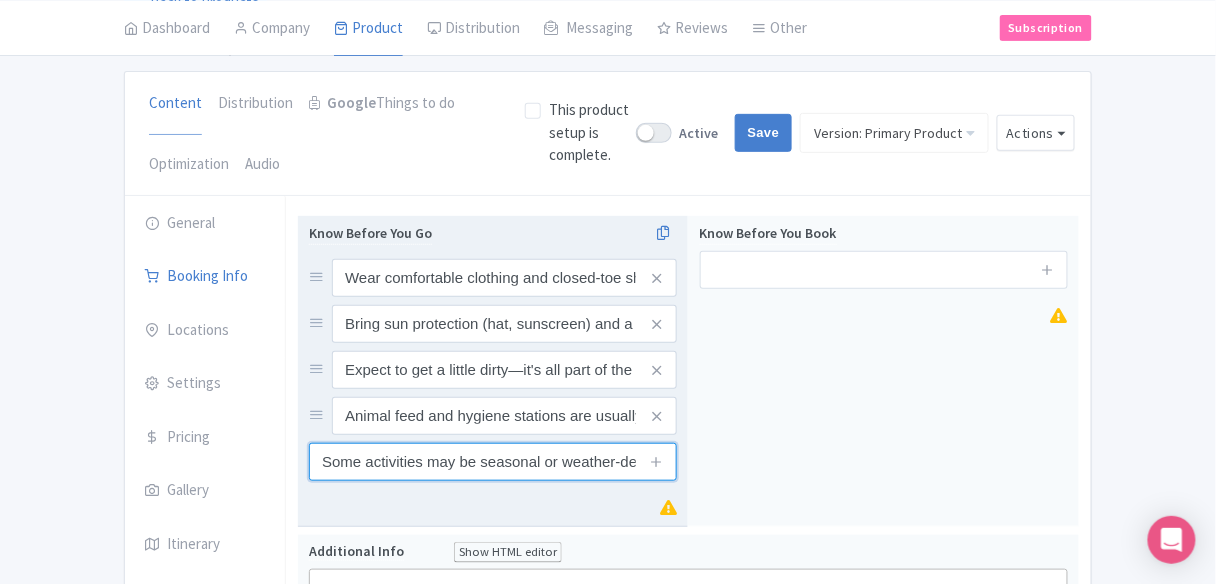 scroll, scrollTop: 0, scrollLeft: 54, axis: horizontal 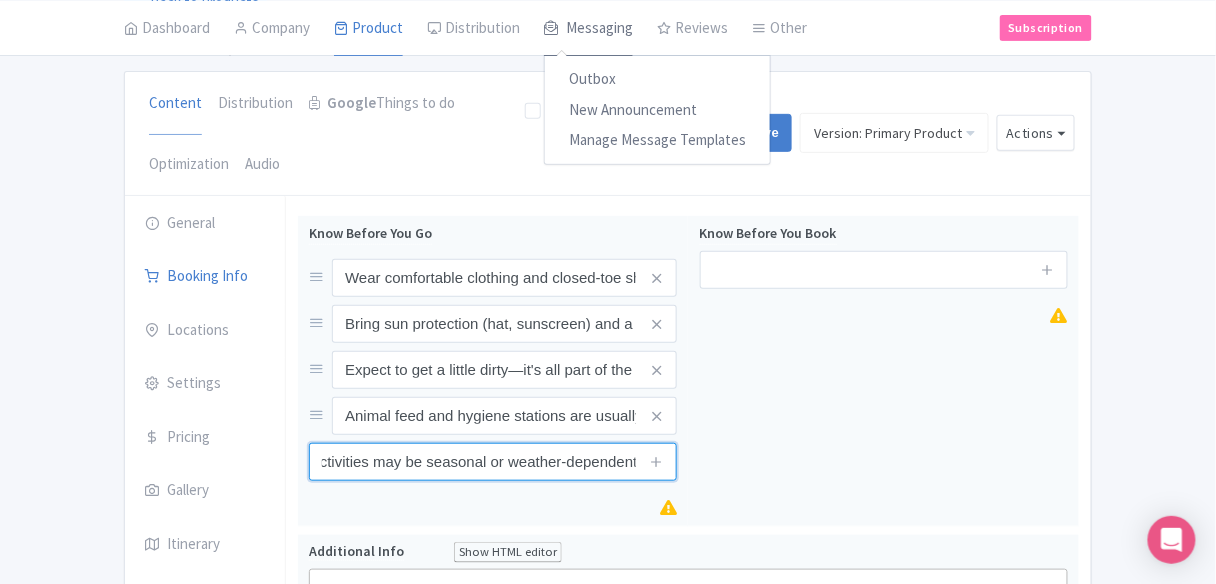type on "Some activities may be seasonal or weather-dependent" 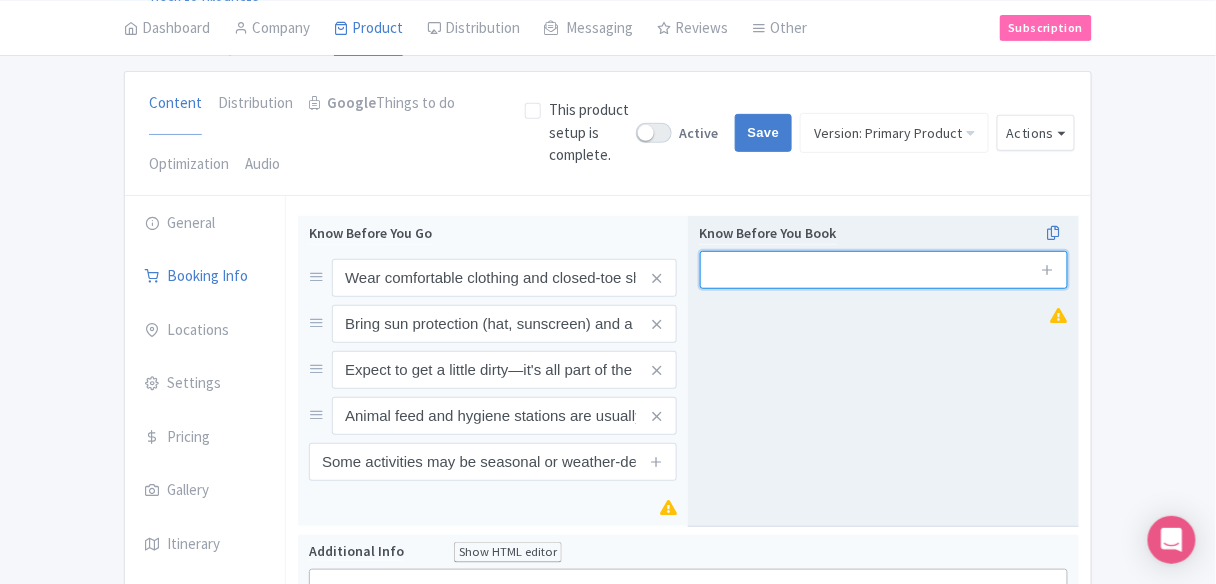 click at bounding box center [884, 270] 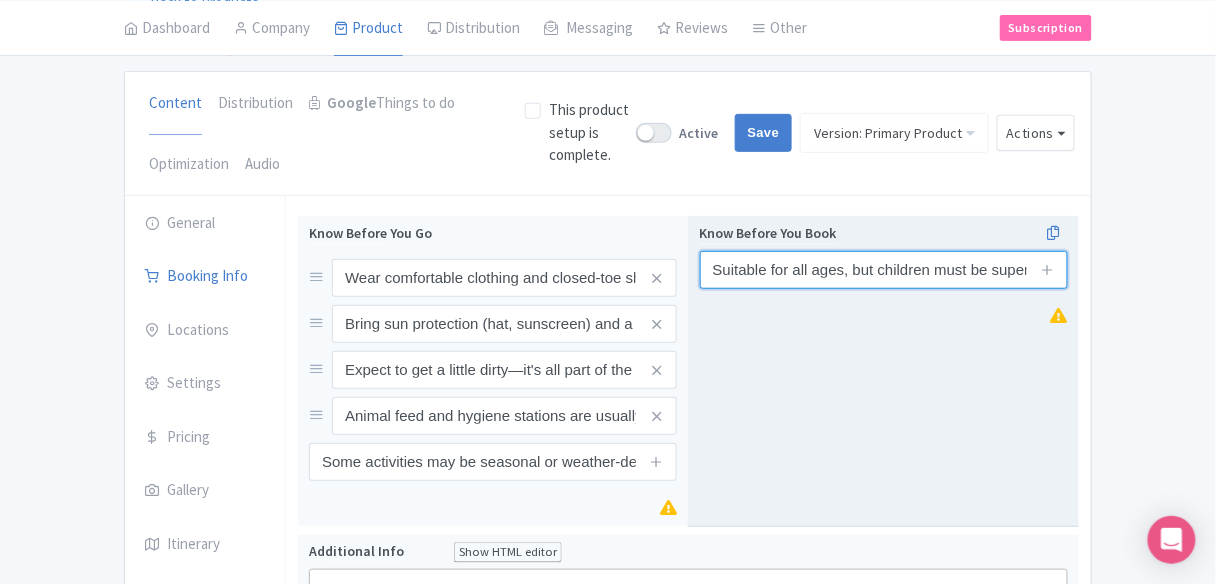scroll, scrollTop: 0, scrollLeft: 190, axis: horizontal 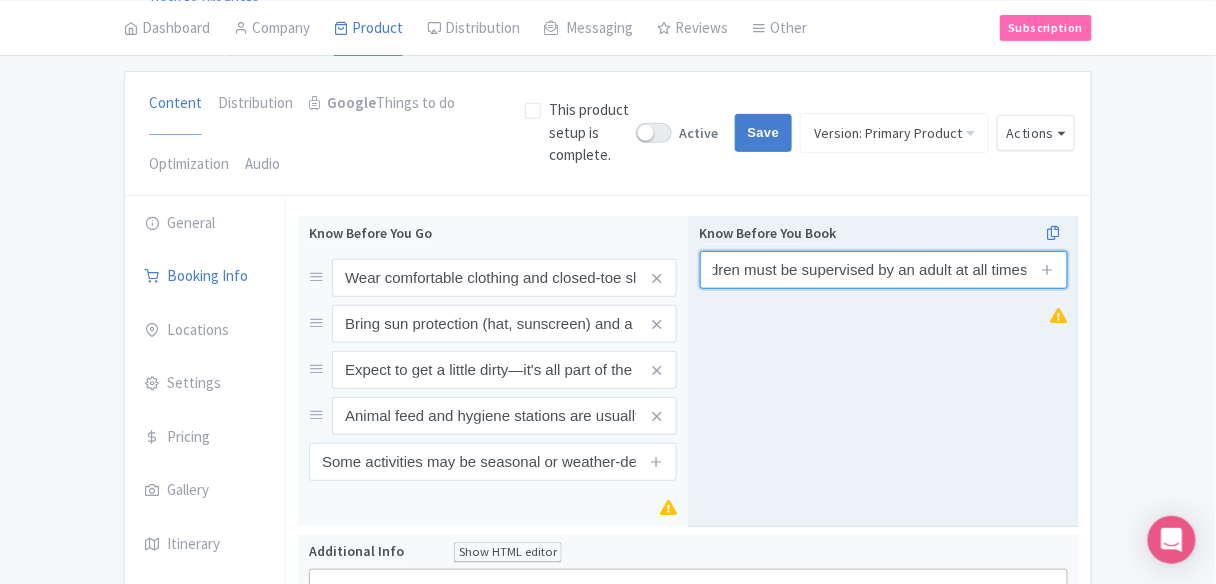 type on "Suitable for all ages, but children must be supervised by an adult at all times" 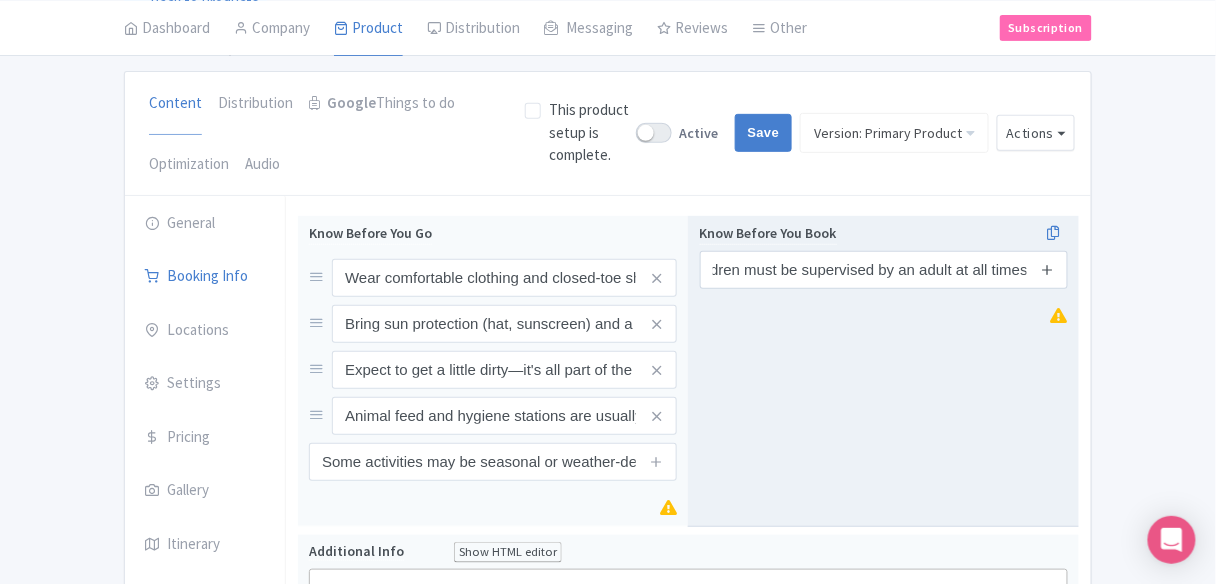 scroll, scrollTop: 0, scrollLeft: 0, axis: both 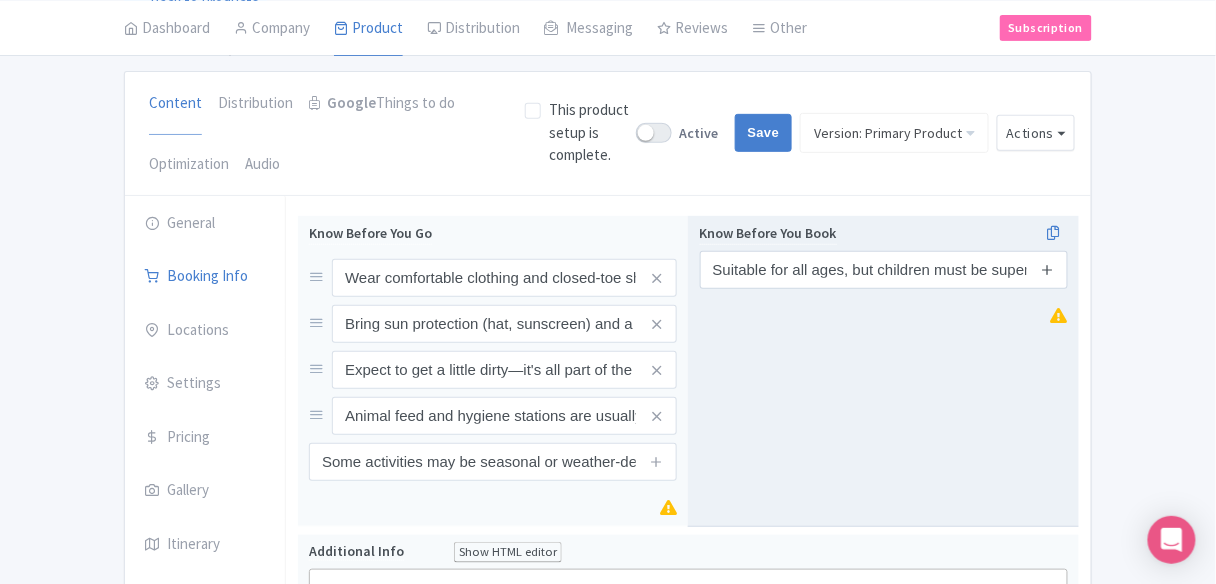 click at bounding box center [1048, 270] 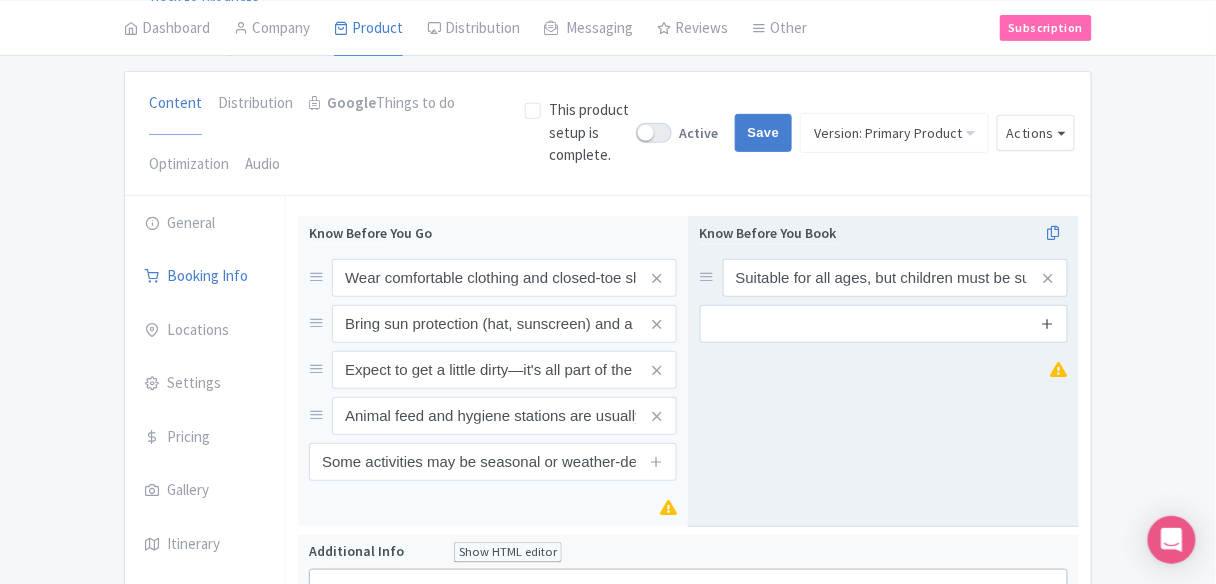 click at bounding box center [1047, 323] 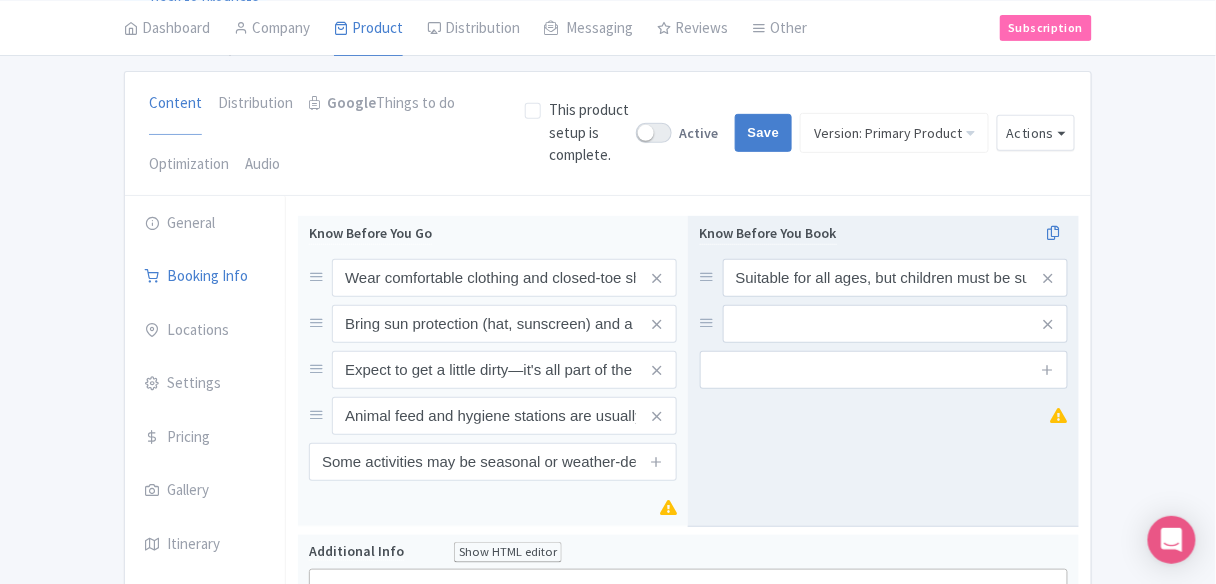 click at bounding box center (1048, 370) 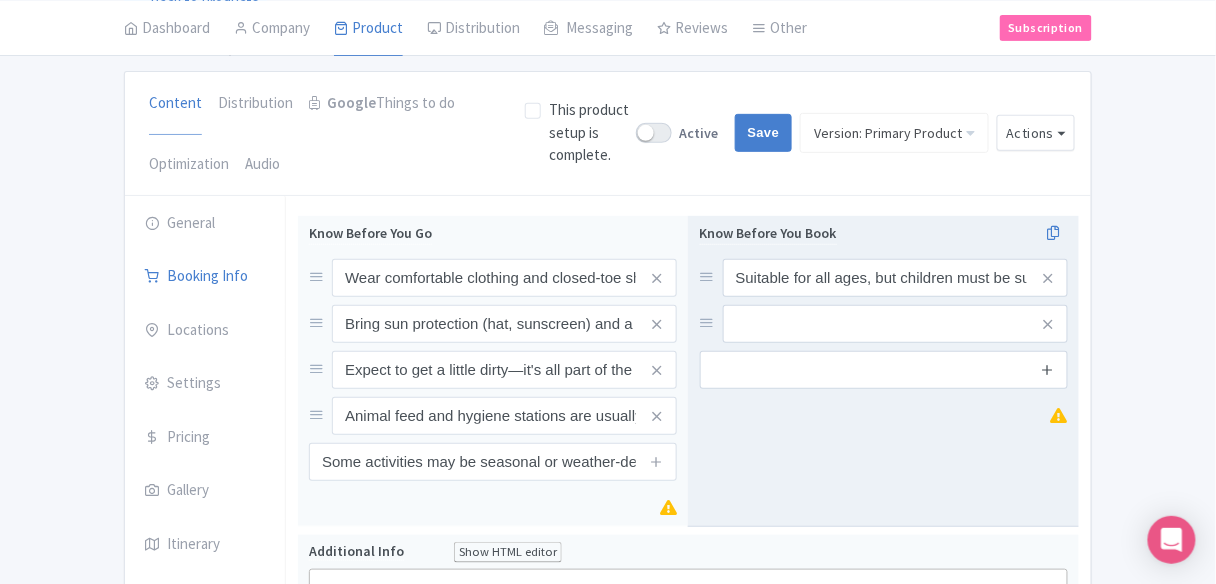 click at bounding box center (1047, 370) 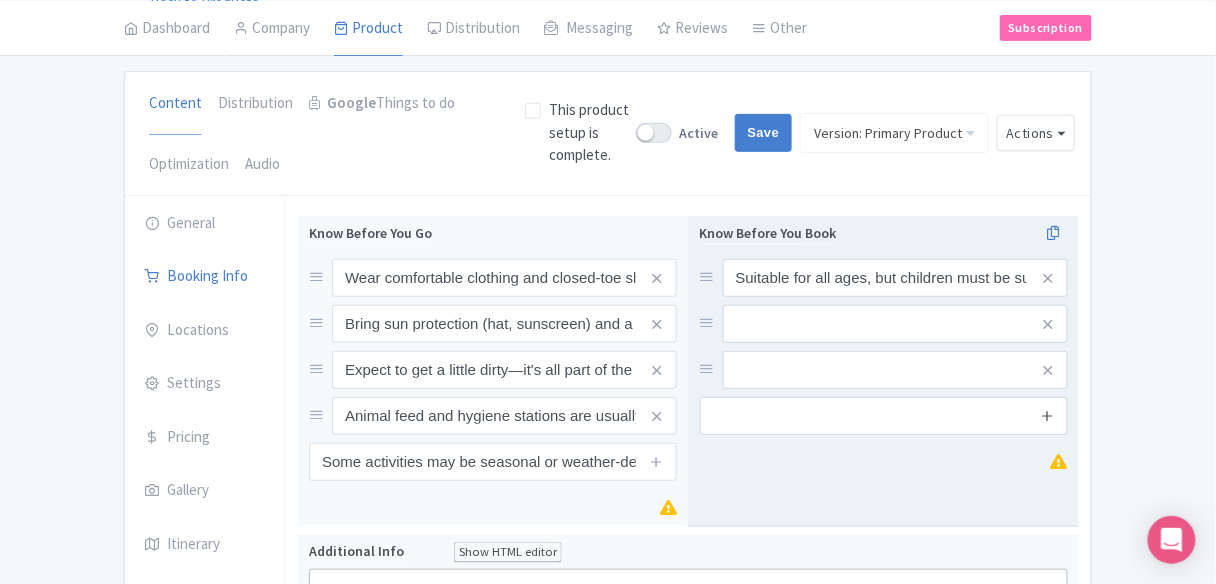 click at bounding box center (1047, 416) 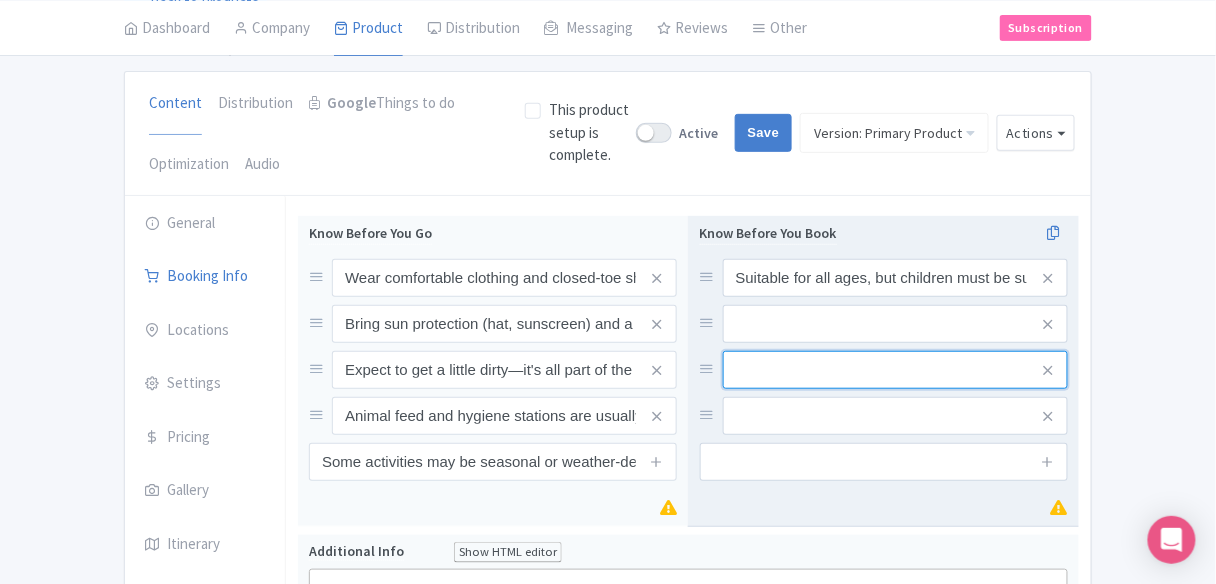 drag, startPoint x: 748, startPoint y: 352, endPoint x: 755, endPoint y: 329, distance: 24.04163 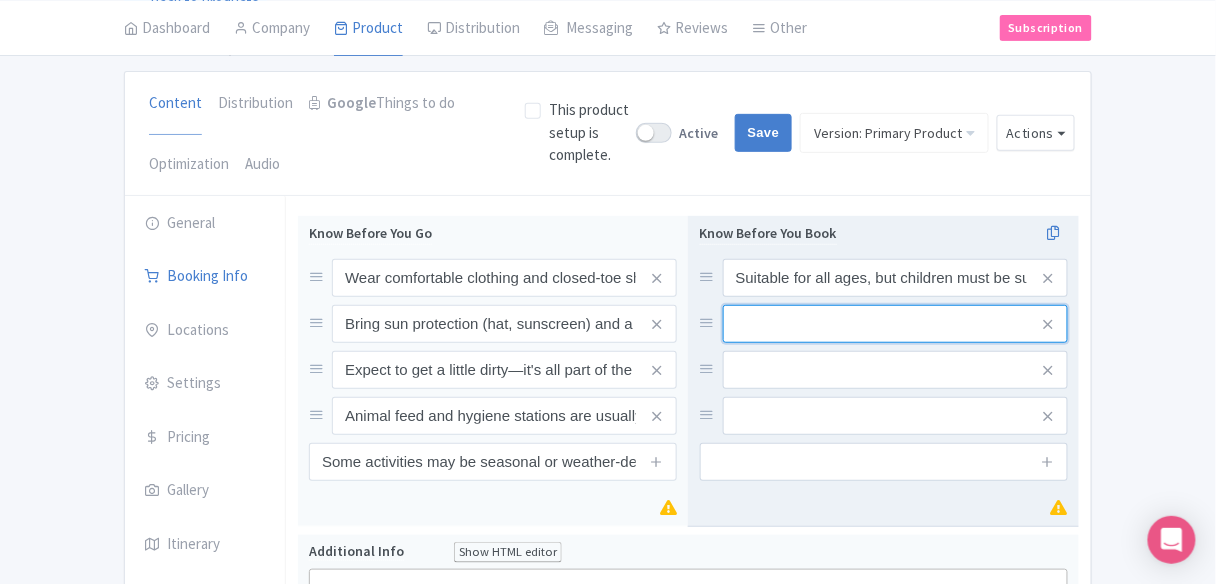 click at bounding box center [895, 278] 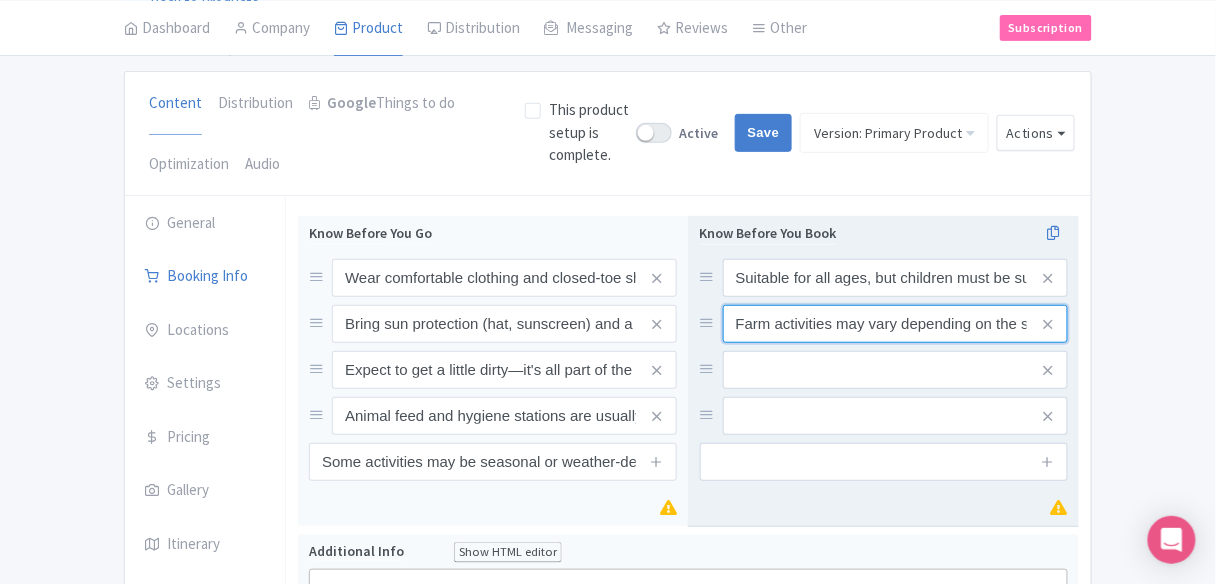 scroll, scrollTop: 0, scrollLeft: 235, axis: horizontal 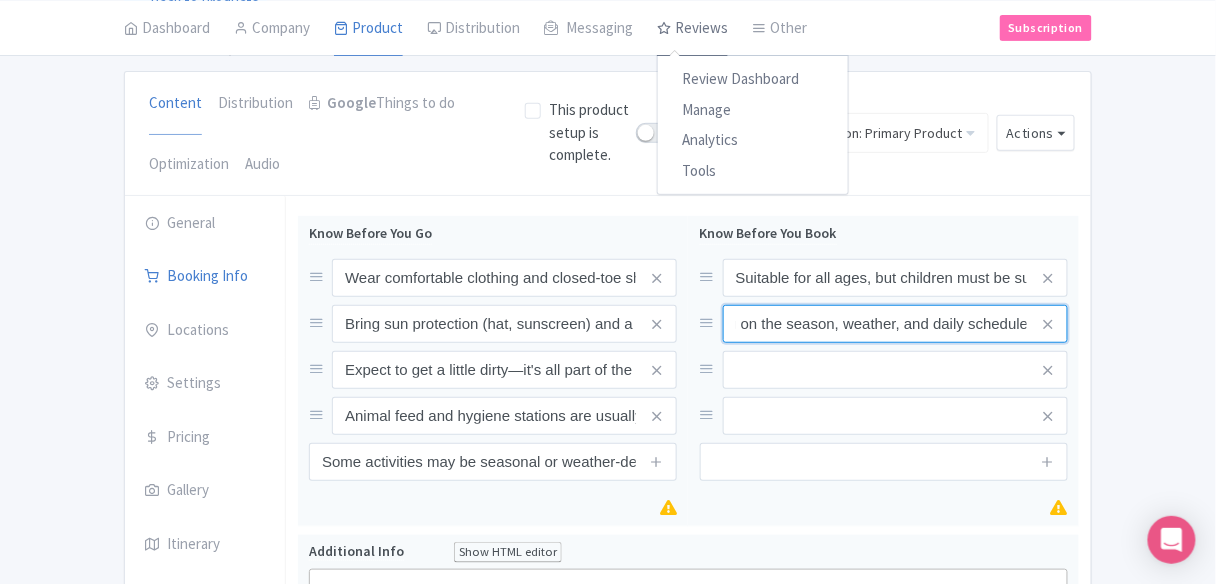 type on "Farm activities may vary depending on the season, weather, and daily schedule" 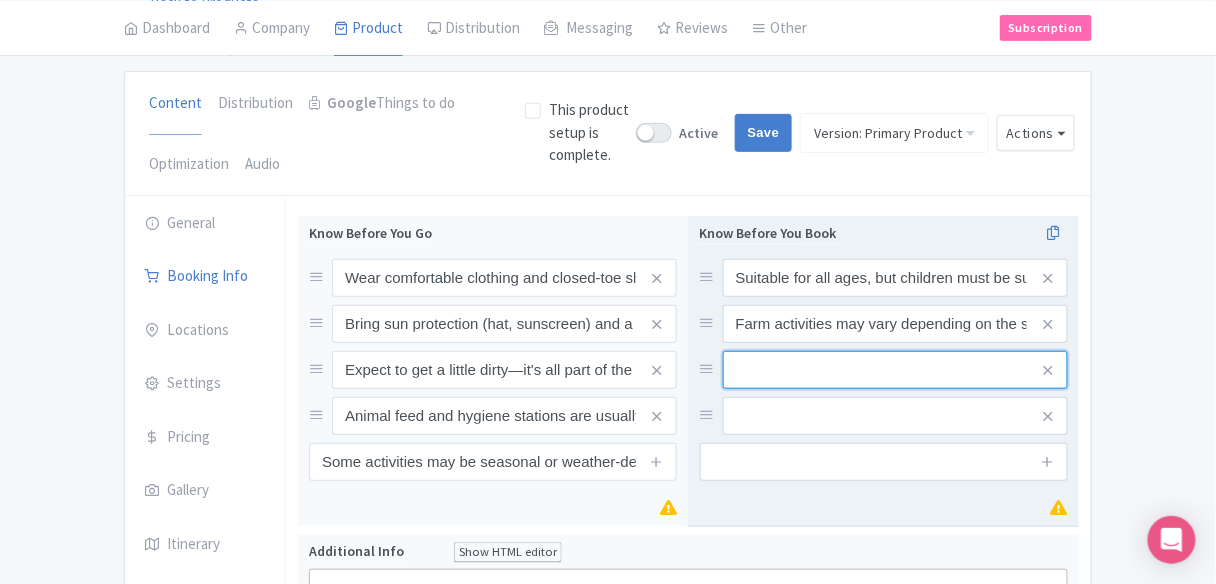 click at bounding box center [895, 278] 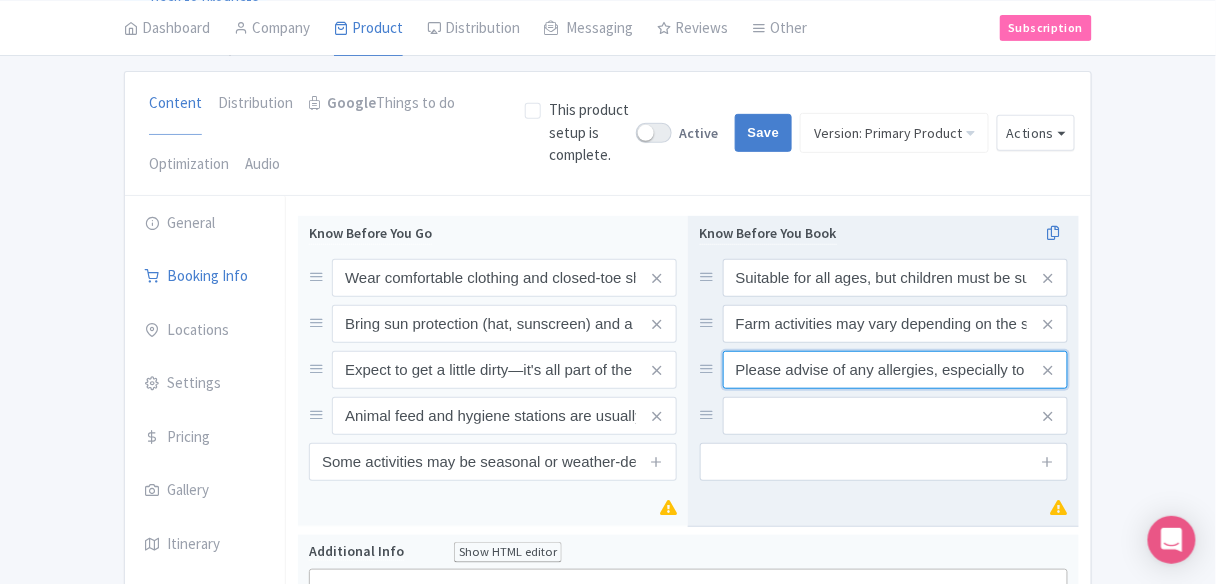 scroll, scrollTop: 0, scrollLeft: 98, axis: horizontal 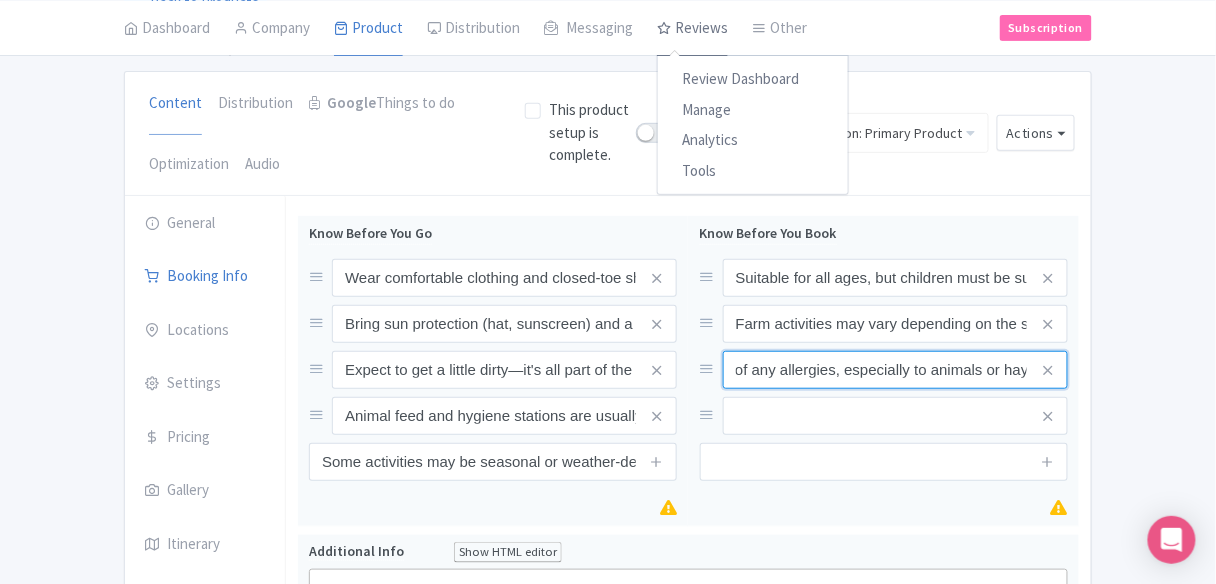 type on "Please advise of any allergies, especially to animals or hay" 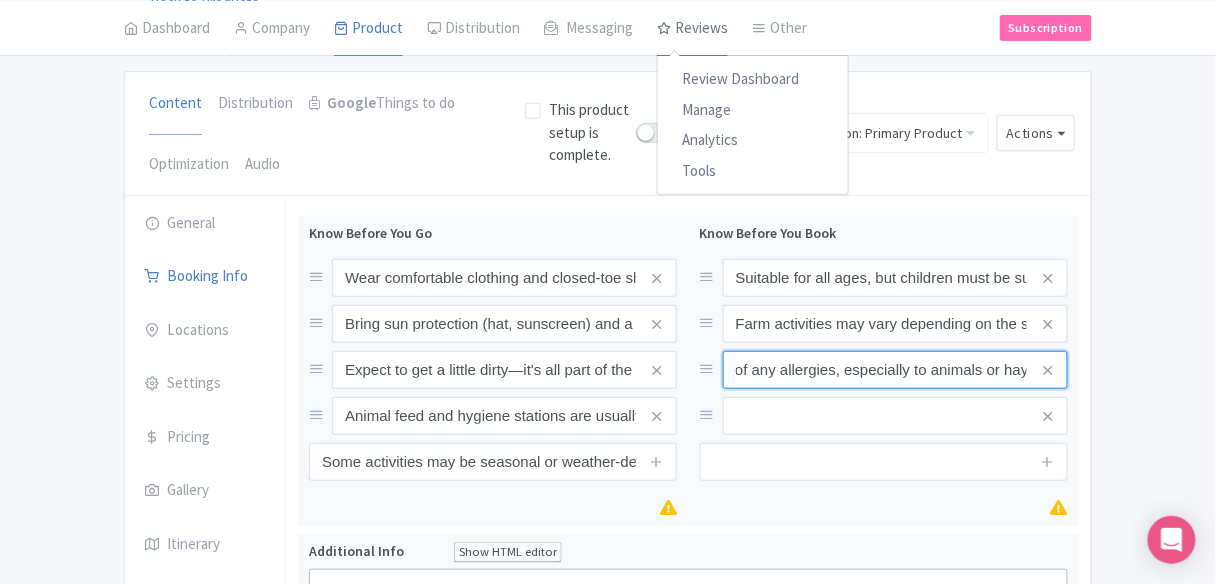 scroll, scrollTop: 0, scrollLeft: 0, axis: both 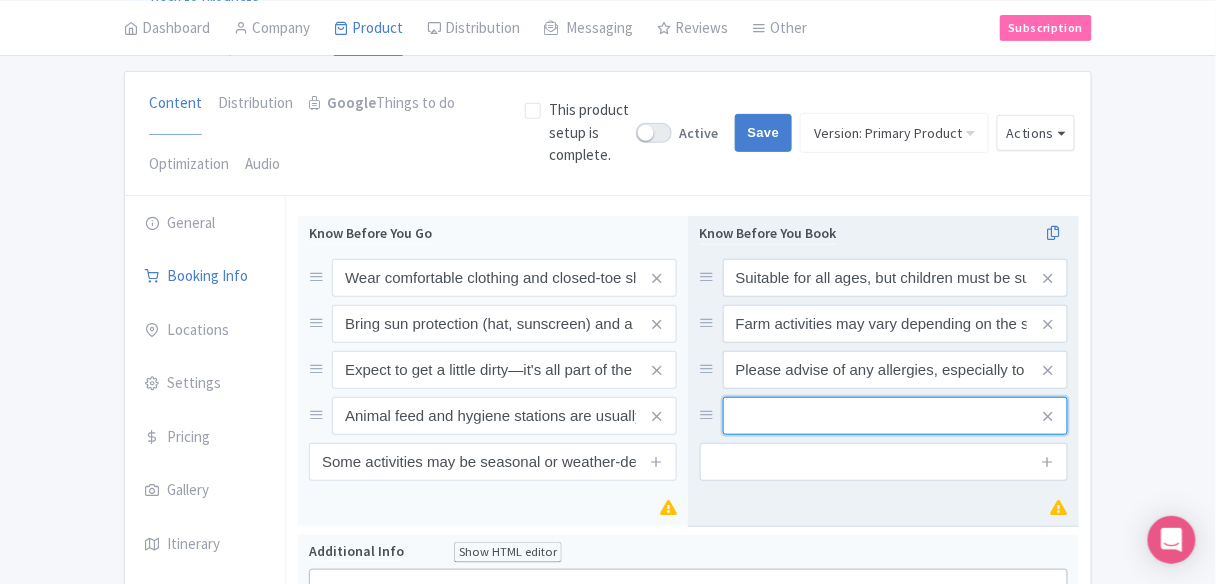 click at bounding box center [895, 278] 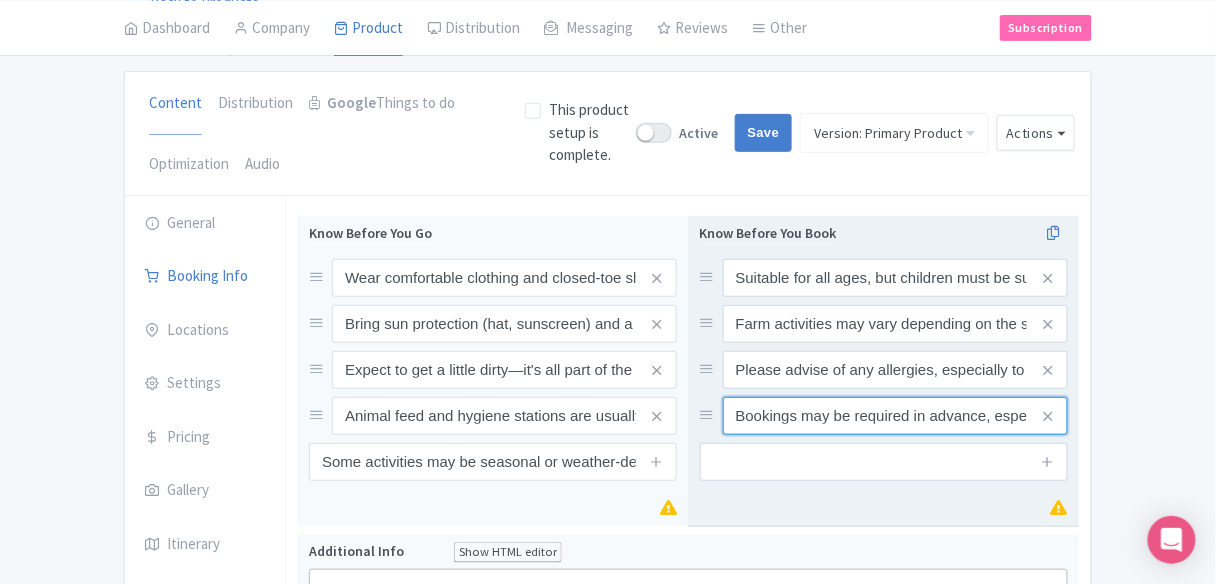 scroll, scrollTop: 0, scrollLeft: 274, axis: horizontal 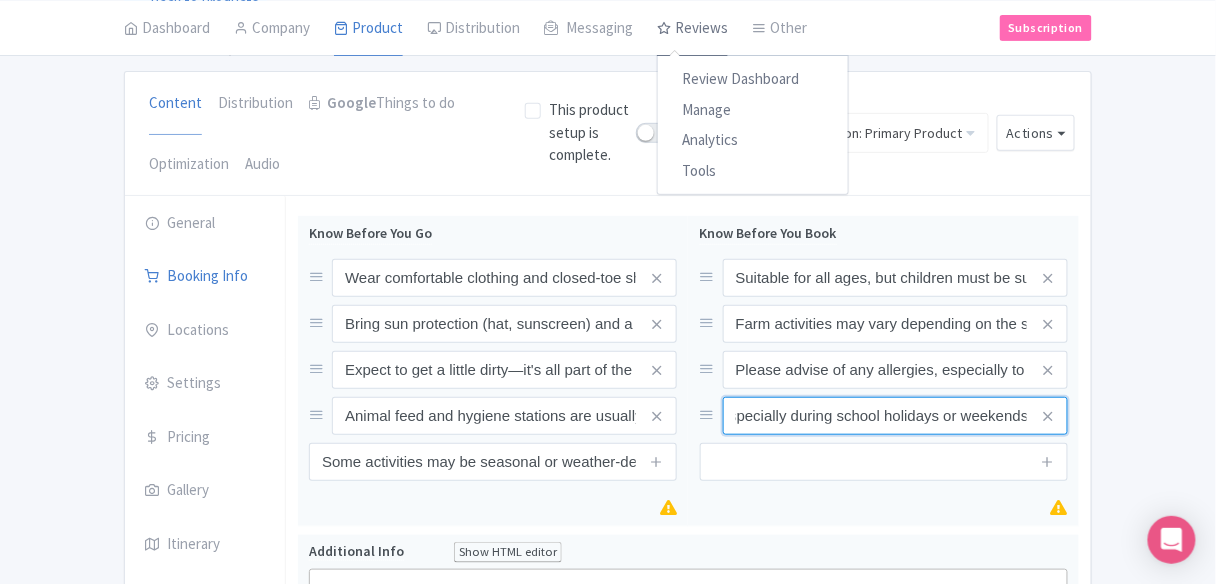 type on "Bookings may be required in advance, especially during school holidays or weekends" 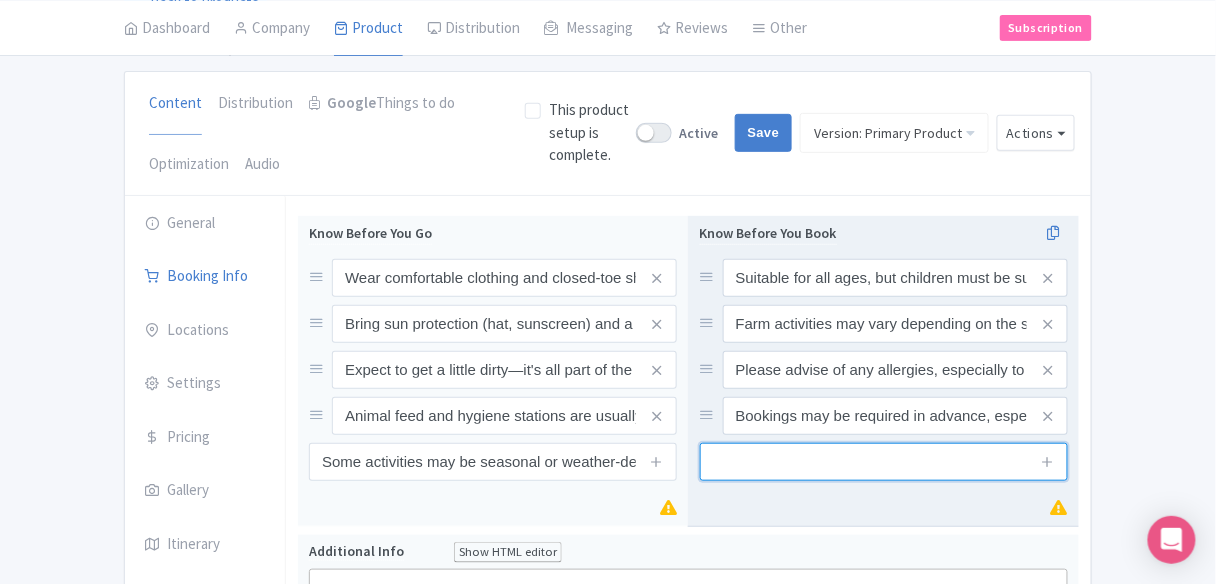 click at bounding box center [884, 462] 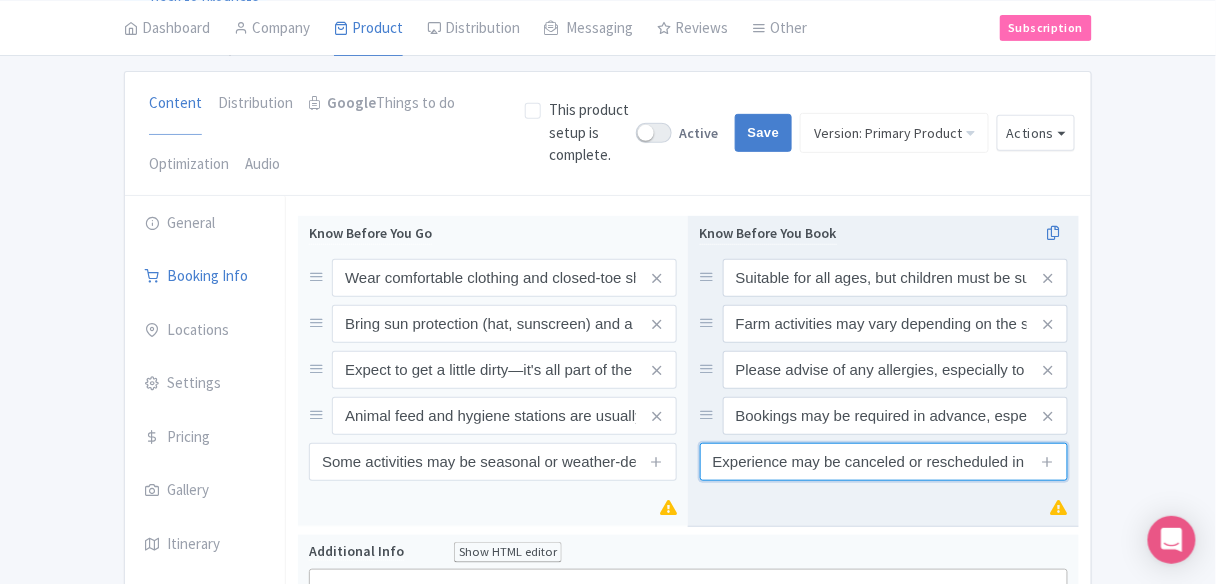 scroll, scrollTop: 0, scrollLeft: 257, axis: horizontal 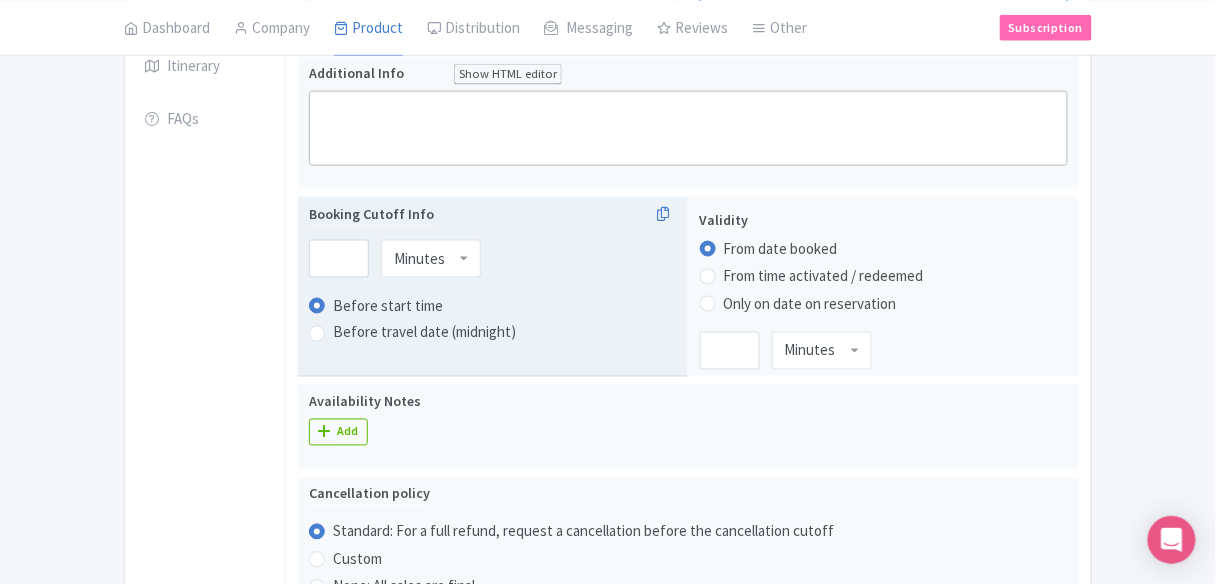 type on "Experience may be canceled or rescheduled in the event of severe weather conditions" 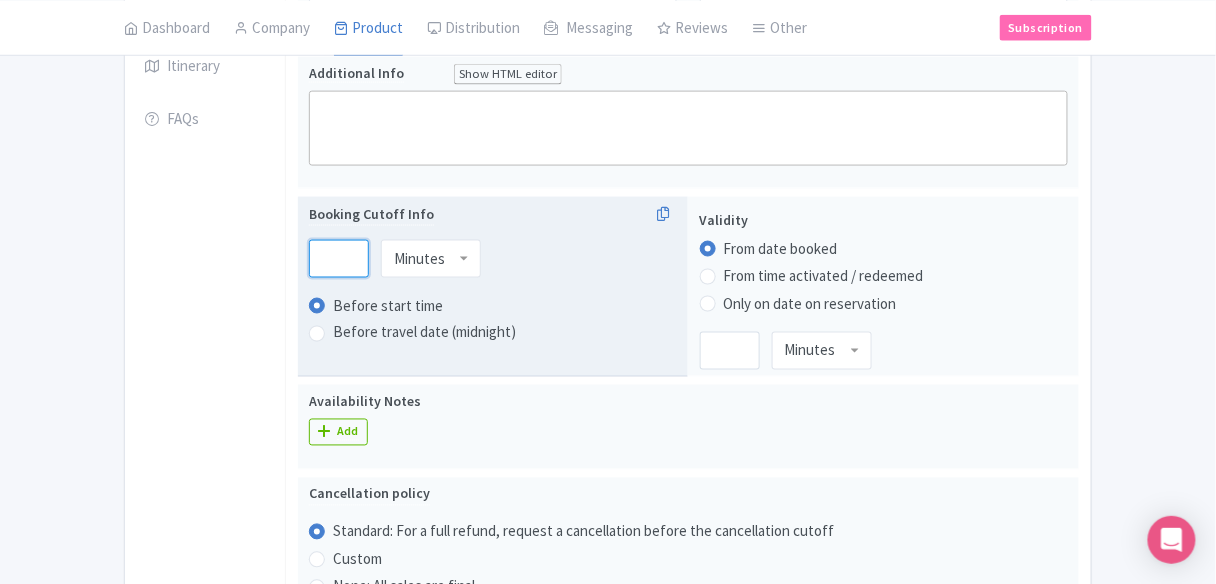 scroll, scrollTop: 0, scrollLeft: 0, axis: both 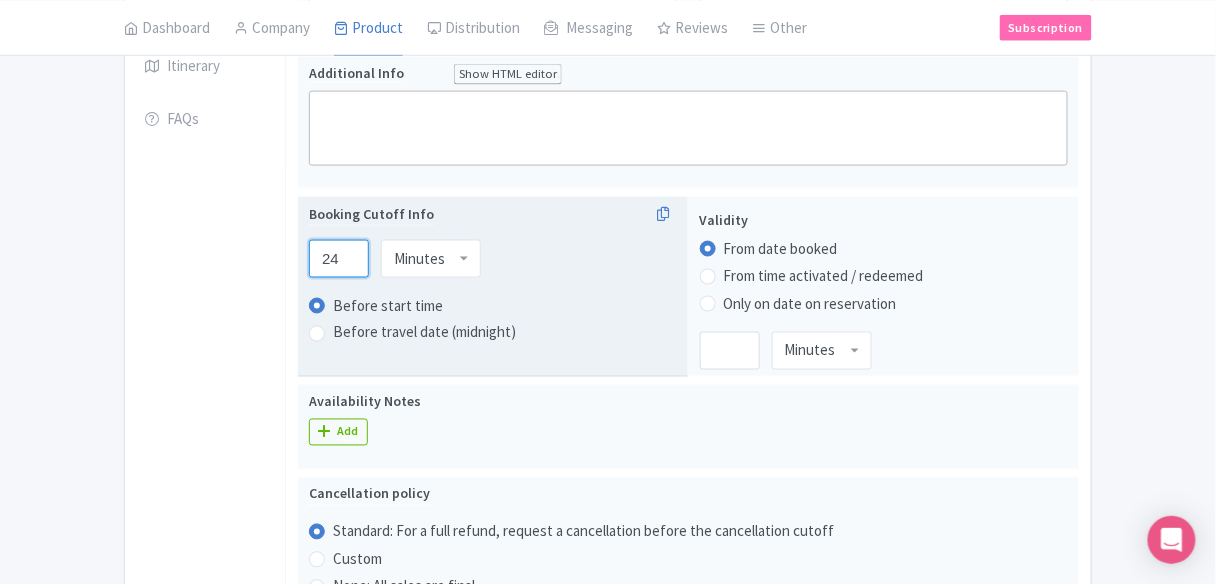 type on "24" 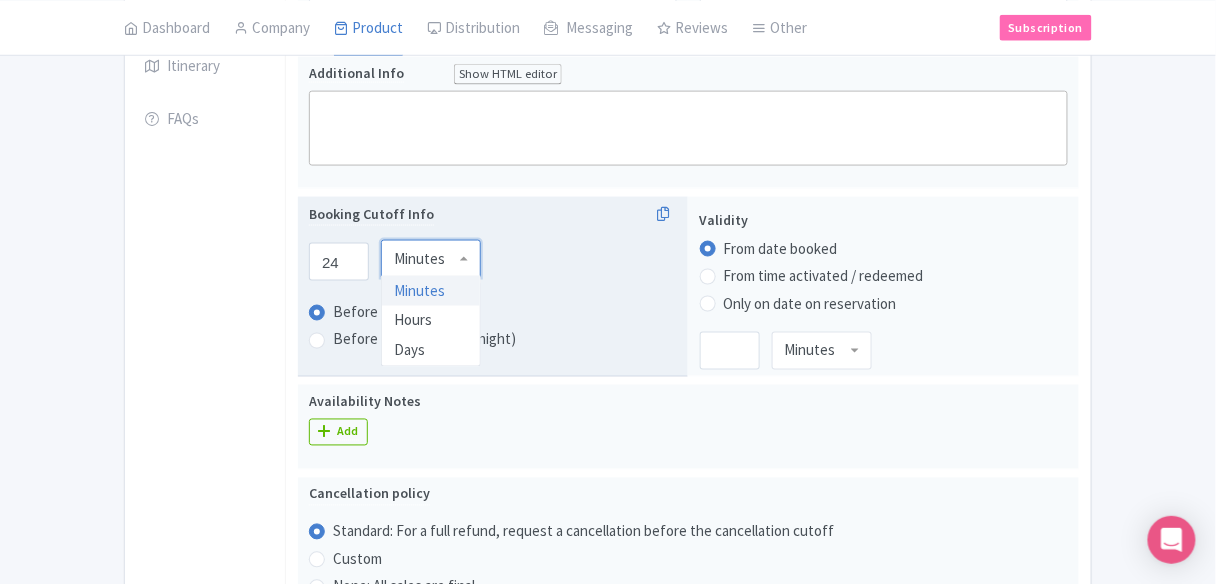 click on "Minutes" at bounding box center [419, 259] 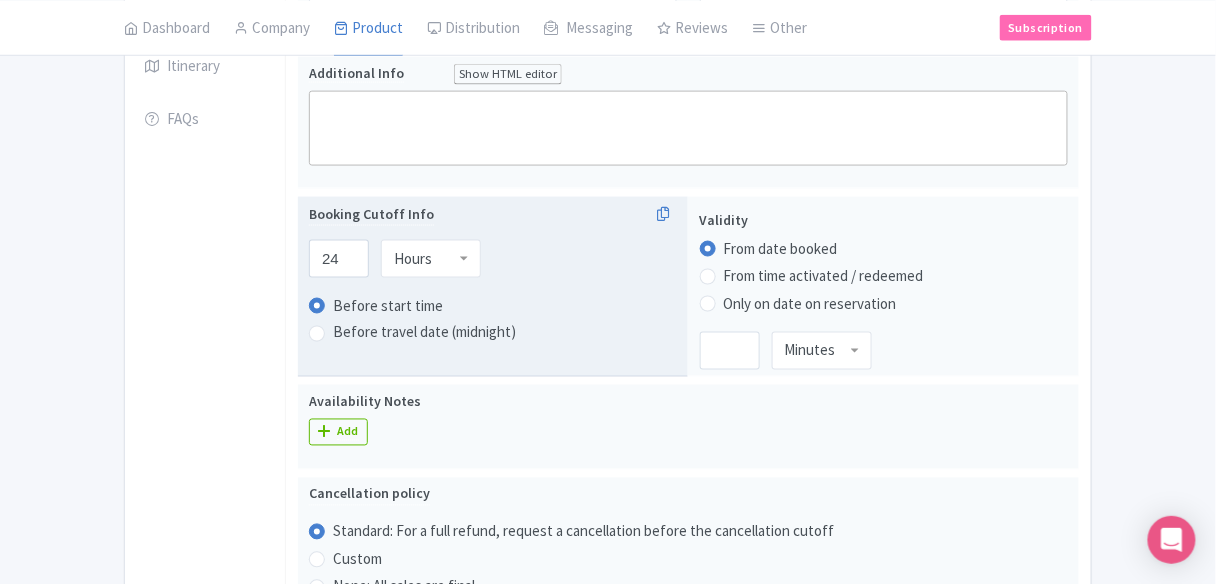 click on "General
Booking Info
Locations
Settings
Pricing
Gallery
Itinerary
FAQs" at bounding box center [205, 457] 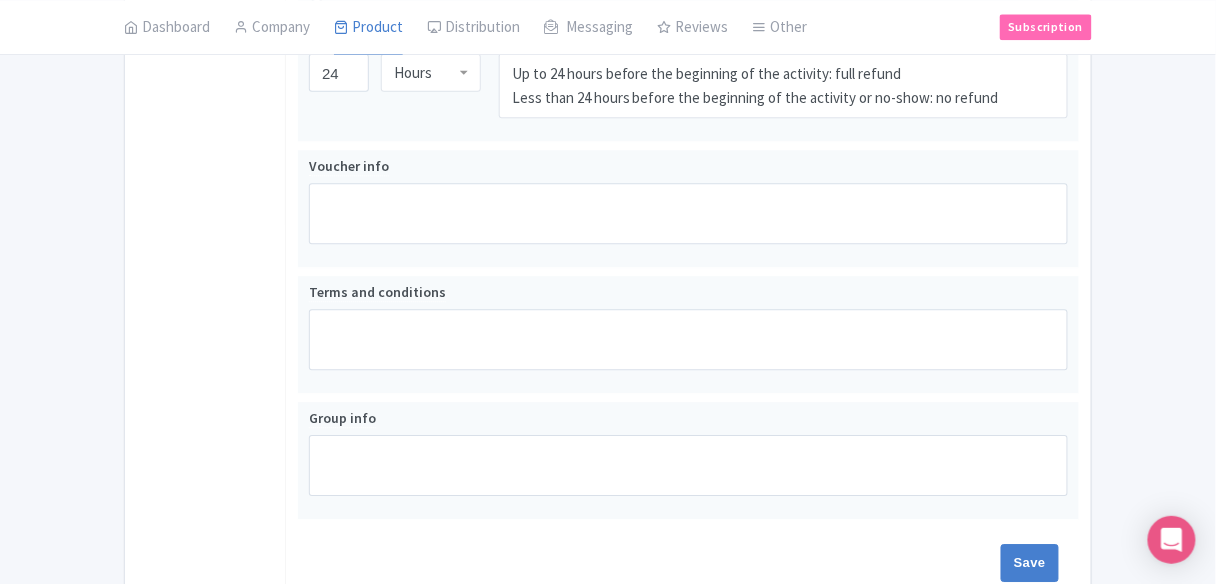 scroll, scrollTop: 1278, scrollLeft: 0, axis: vertical 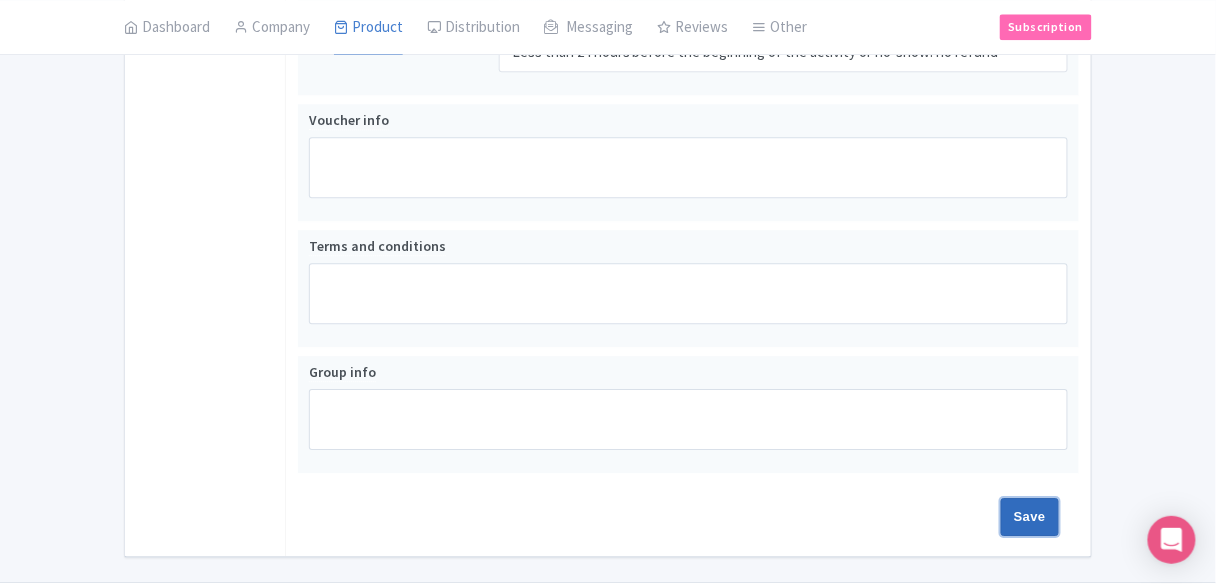click on "Save" at bounding box center [1030, 517] 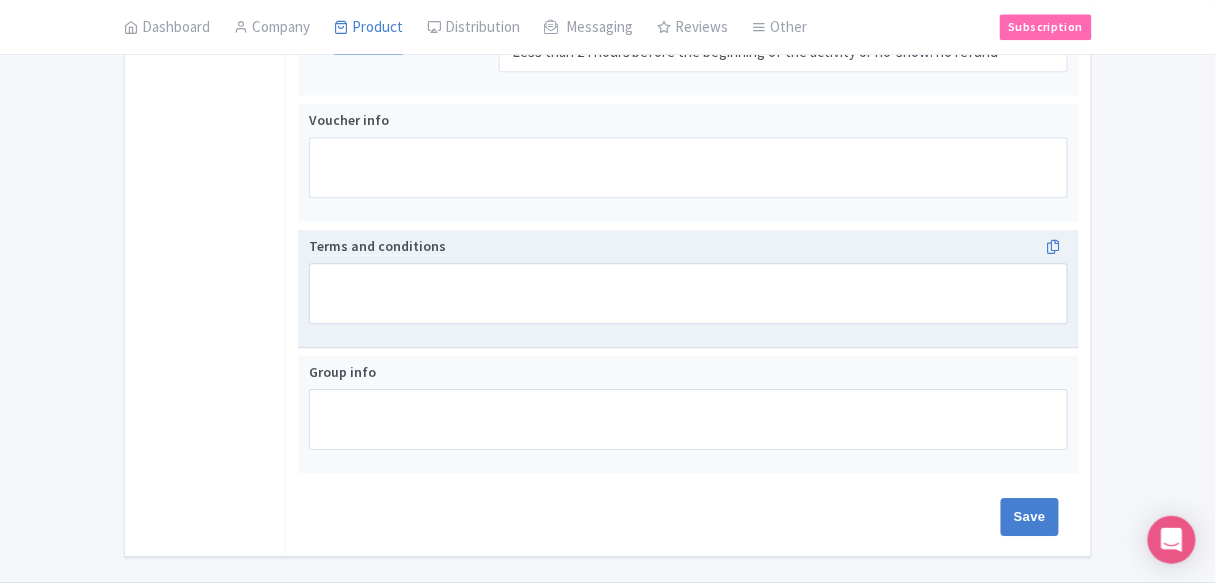 type on "Saving..." 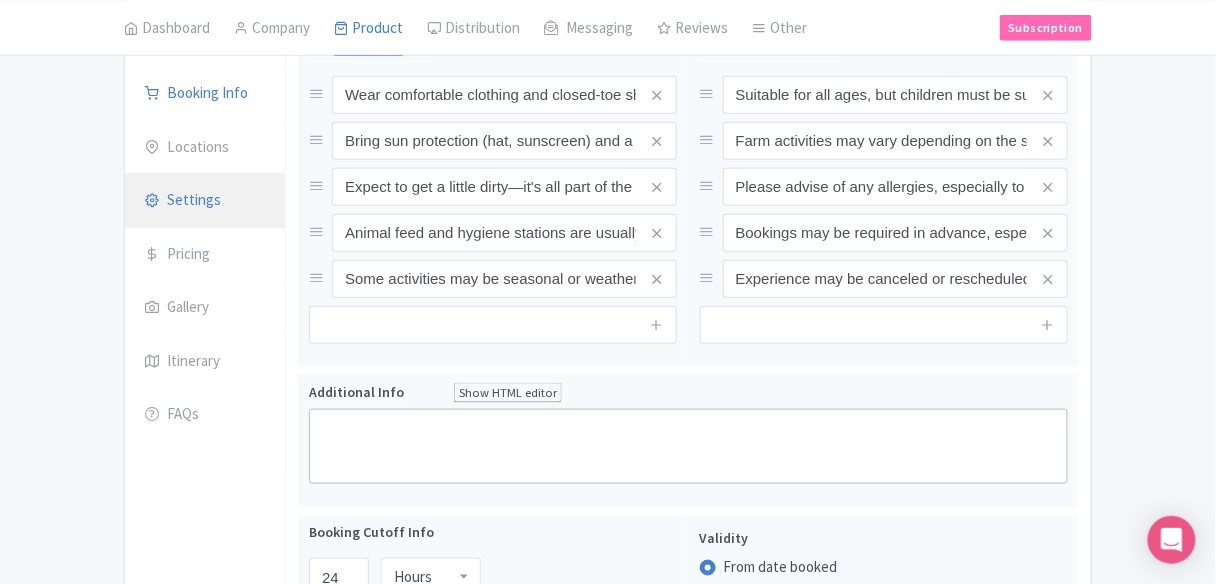 scroll, scrollTop: 293, scrollLeft: 0, axis: vertical 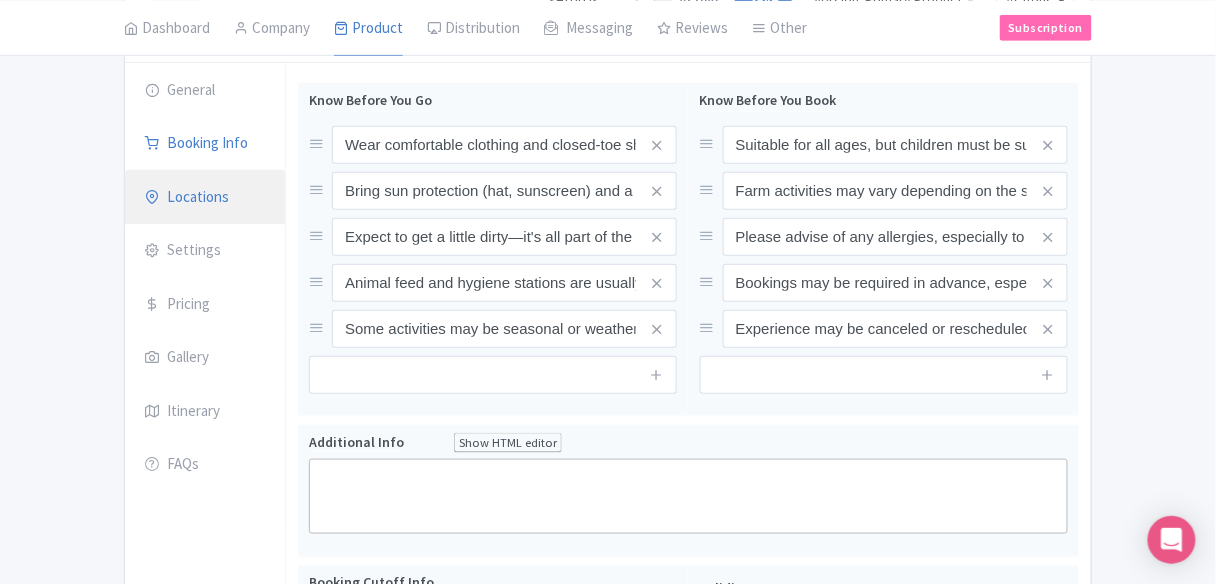 click on "Locations" at bounding box center [205, 198] 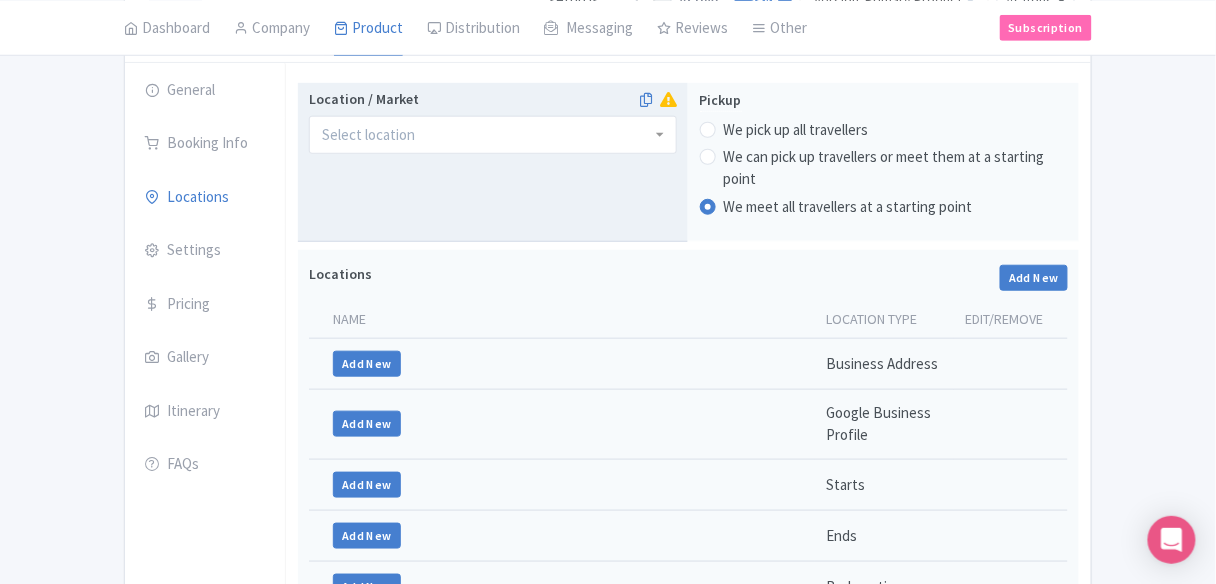 click on "Location / Market" at bounding box center [370, 135] 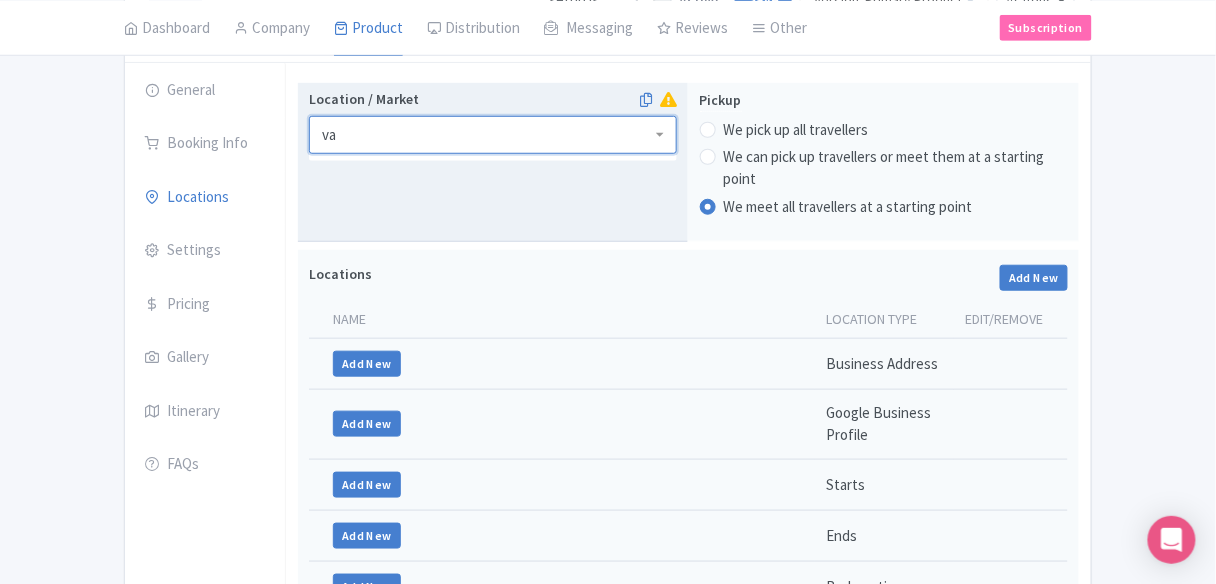 type on "v" 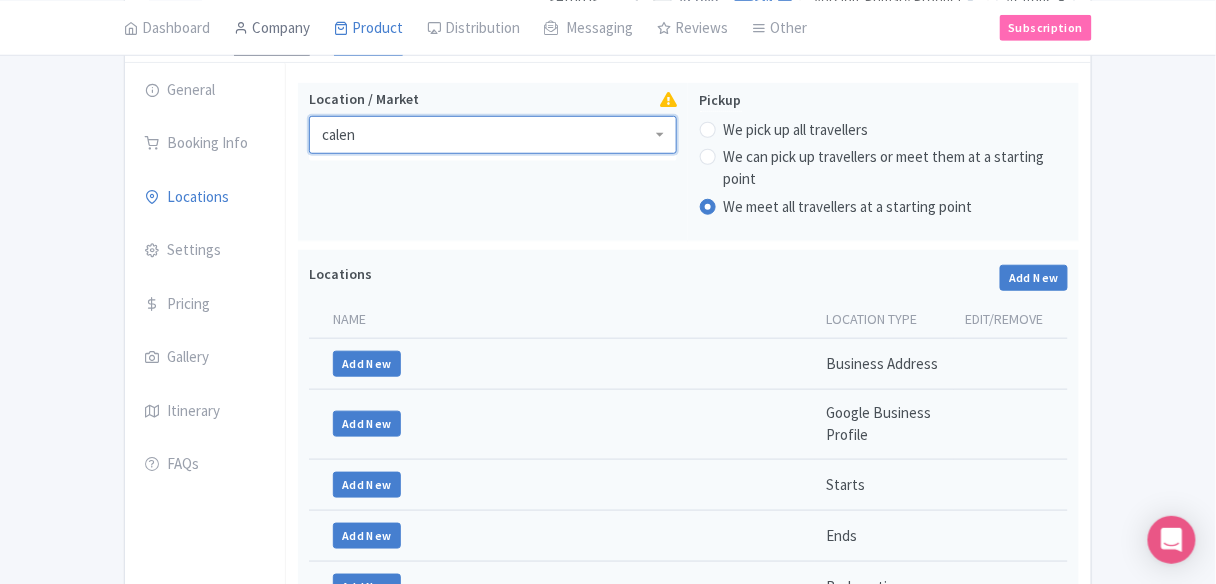 type on "calen" 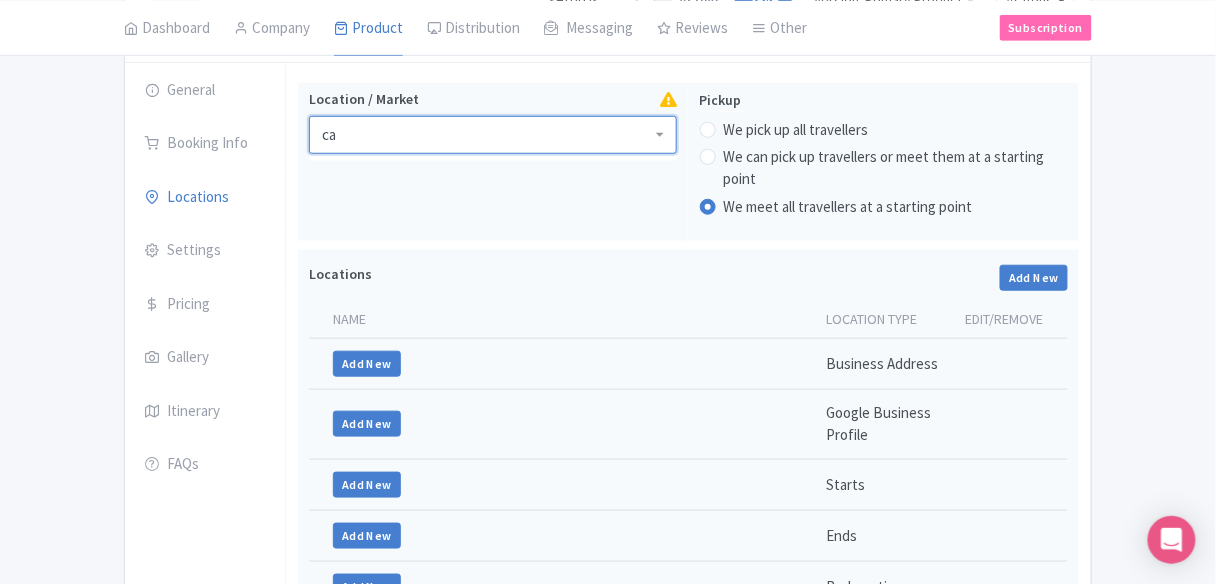 scroll, scrollTop: 0, scrollLeft: 0, axis: both 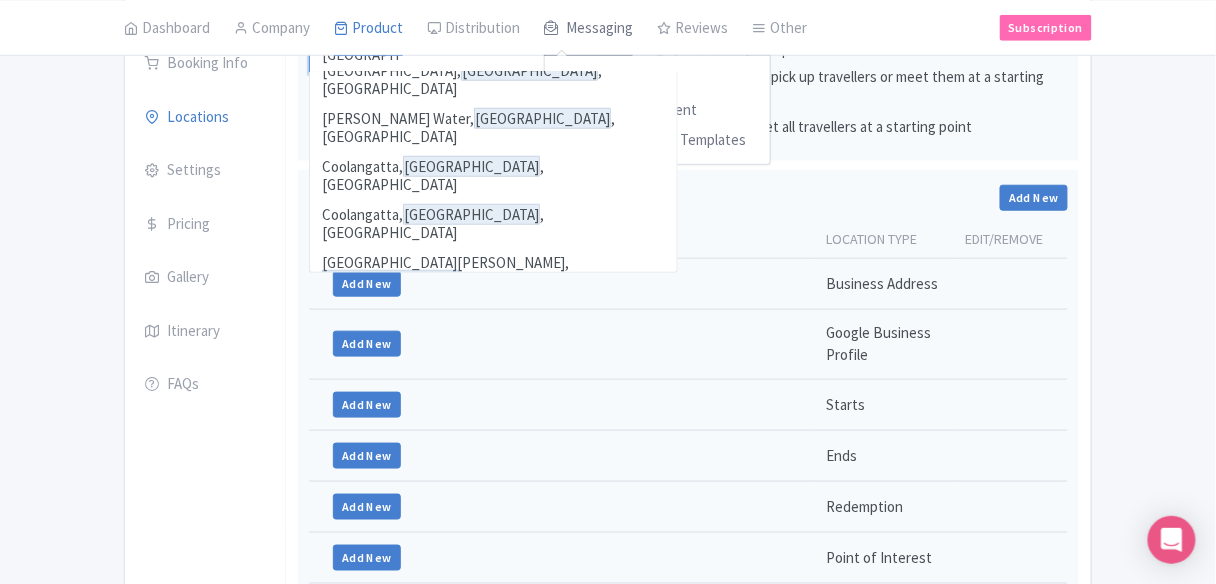 type on "[GEOGRAPHIC_DATA]" 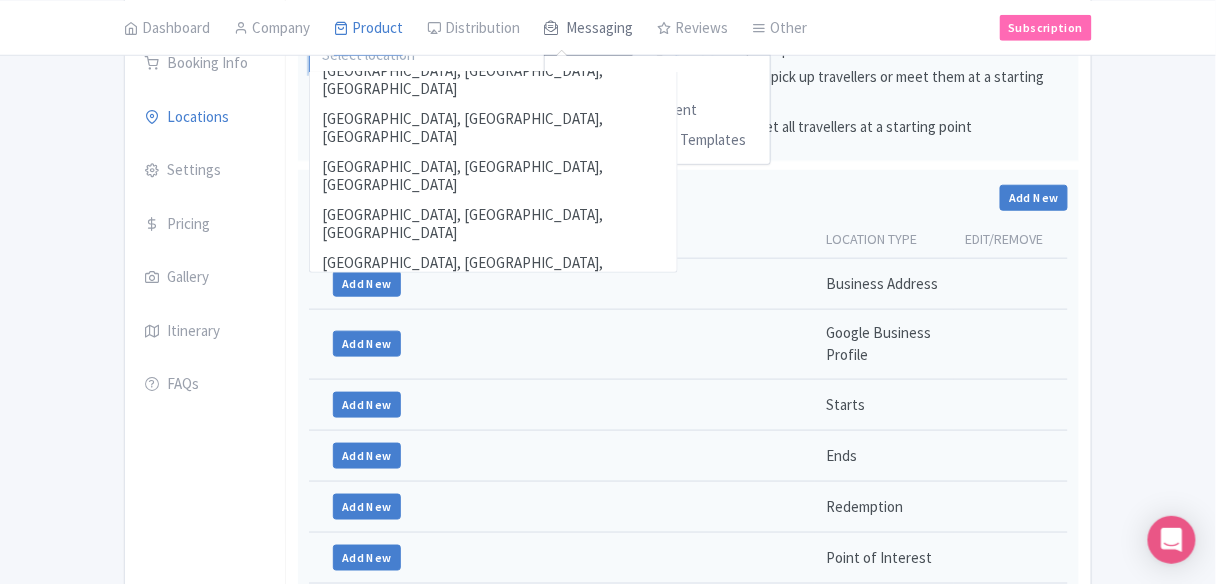 scroll, scrollTop: 0, scrollLeft: 0, axis: both 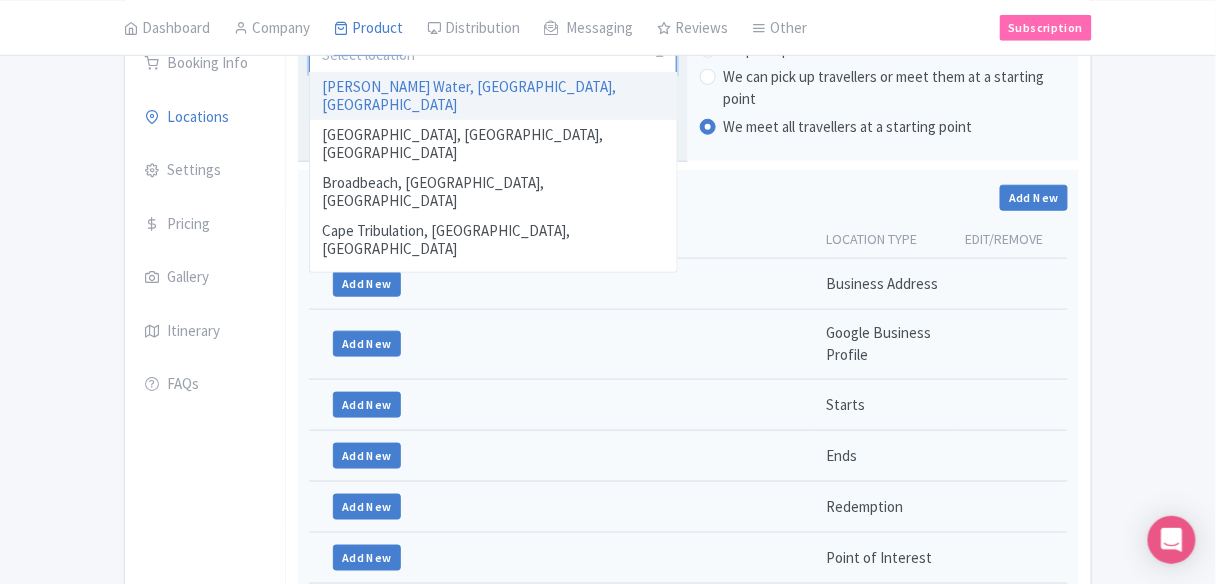 paste on "[GEOGRAPHIC_DATA]" 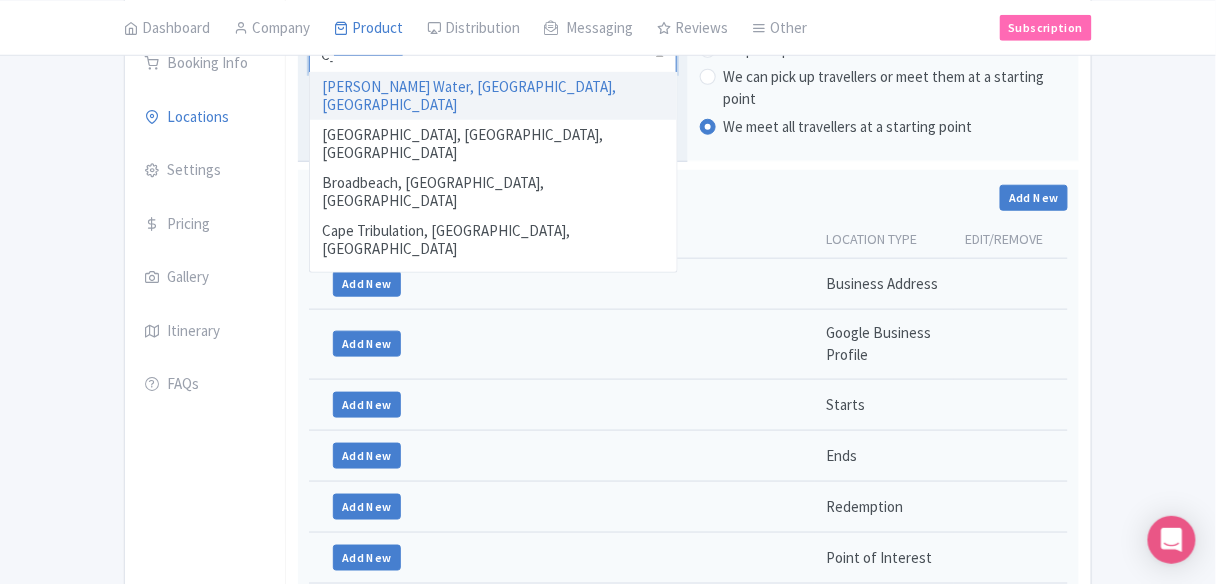 scroll, scrollTop: 0, scrollLeft: 0, axis: both 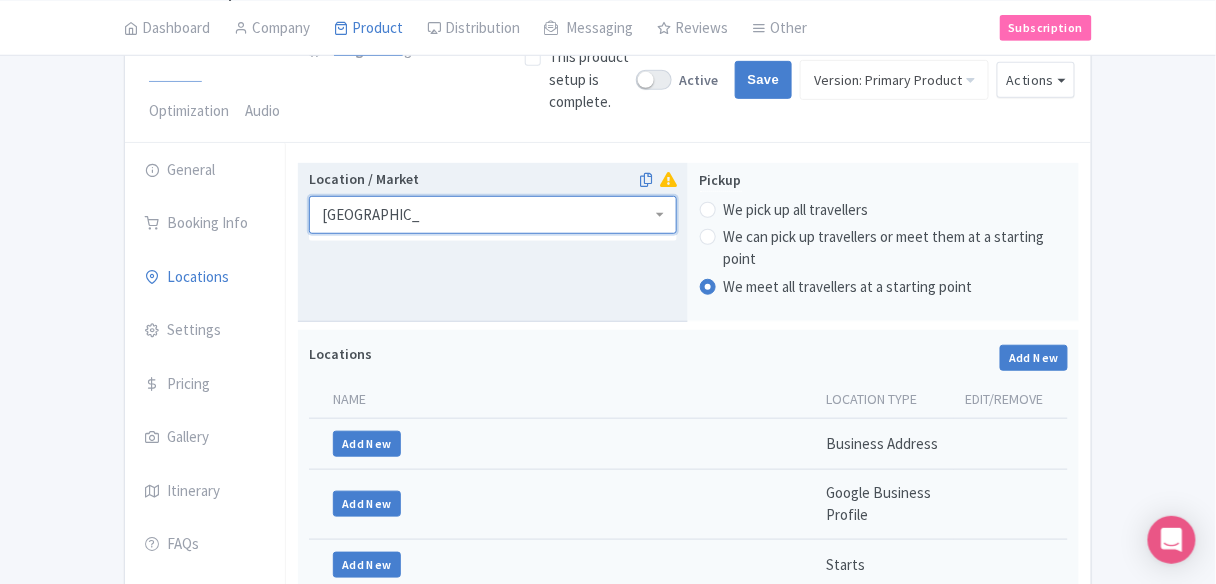click on "Location / Market" at bounding box center [370, 215] 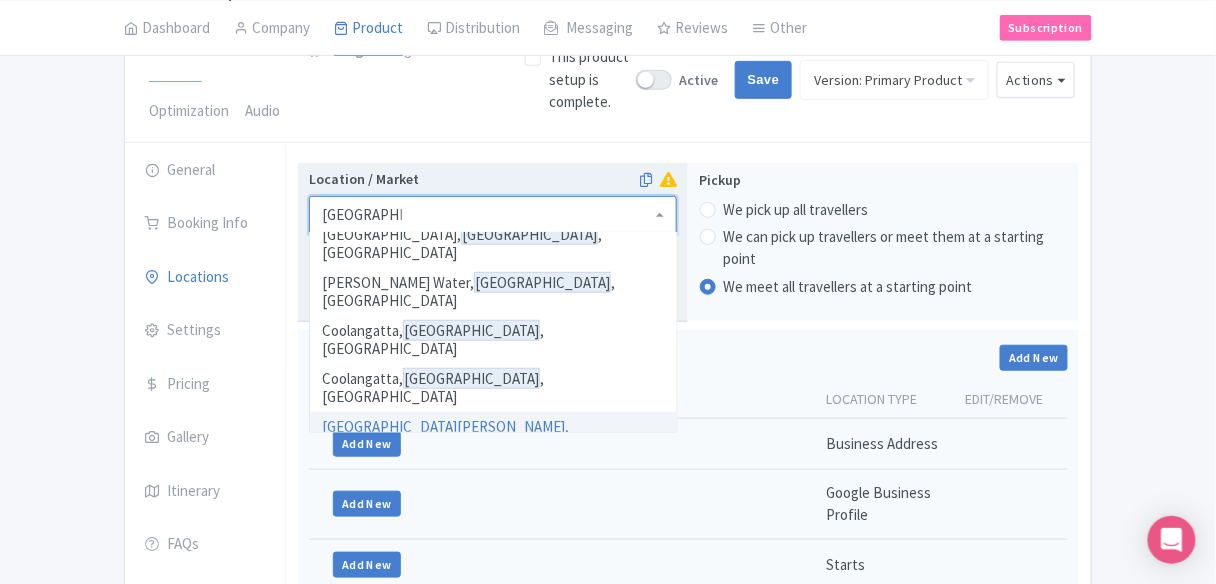scroll, scrollTop: 400, scrollLeft: 0, axis: vertical 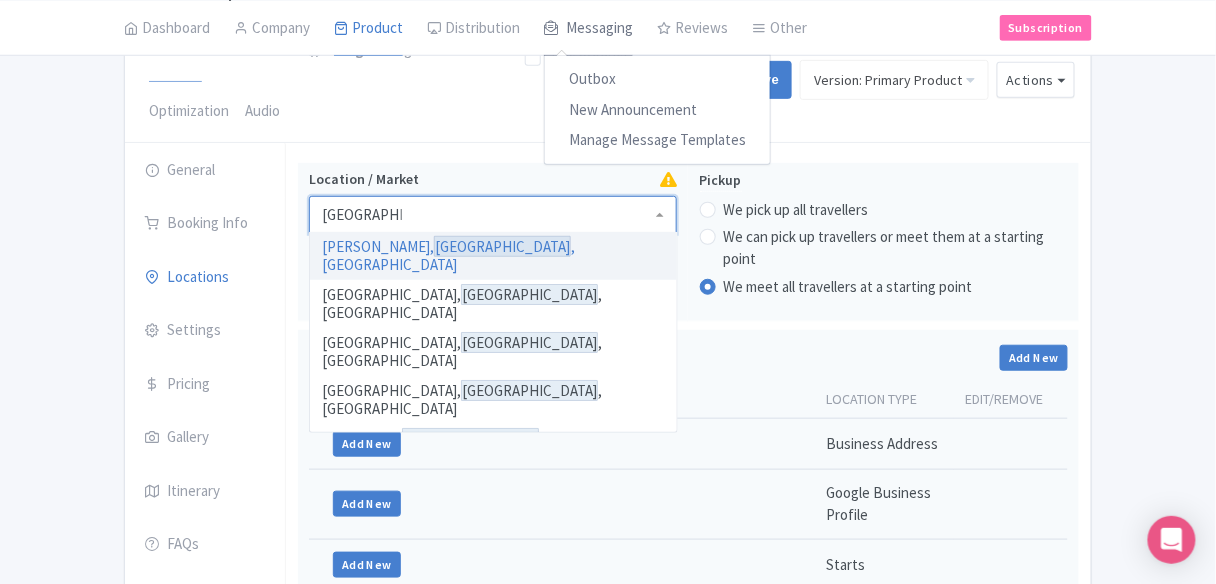 type on "[GEOGRAPHIC_DATA]" 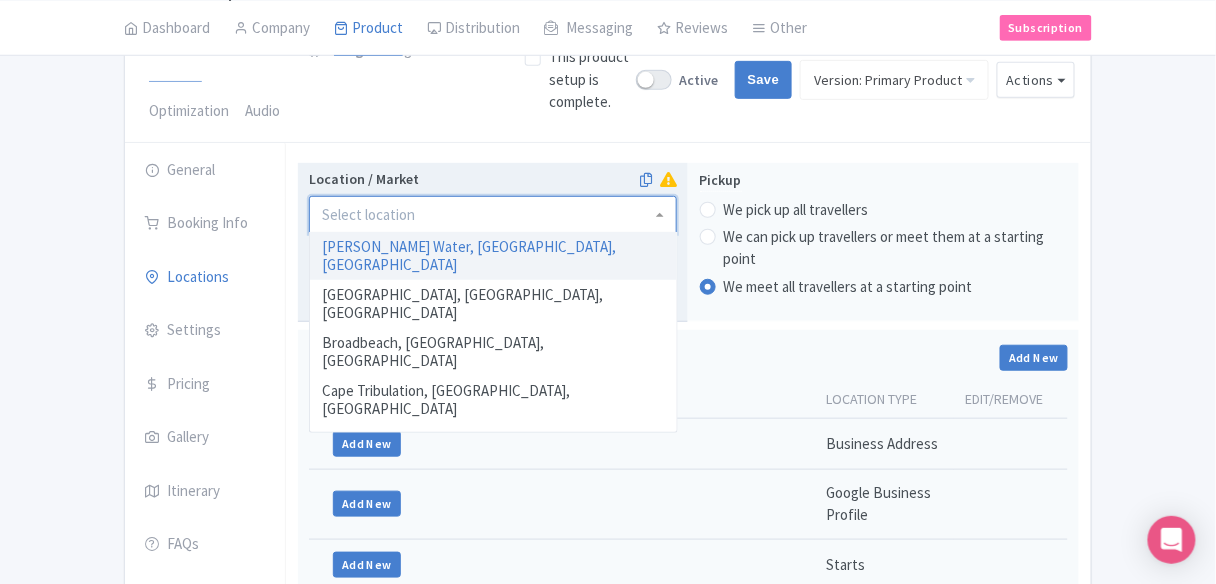 type on "n" 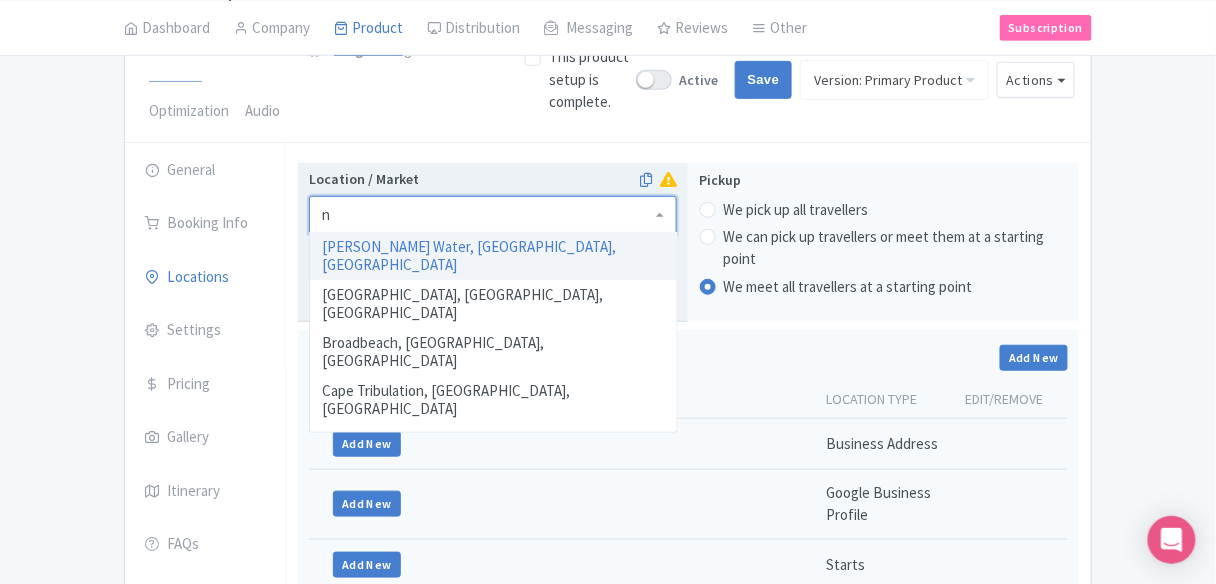 scroll, scrollTop: 0, scrollLeft: 0, axis: both 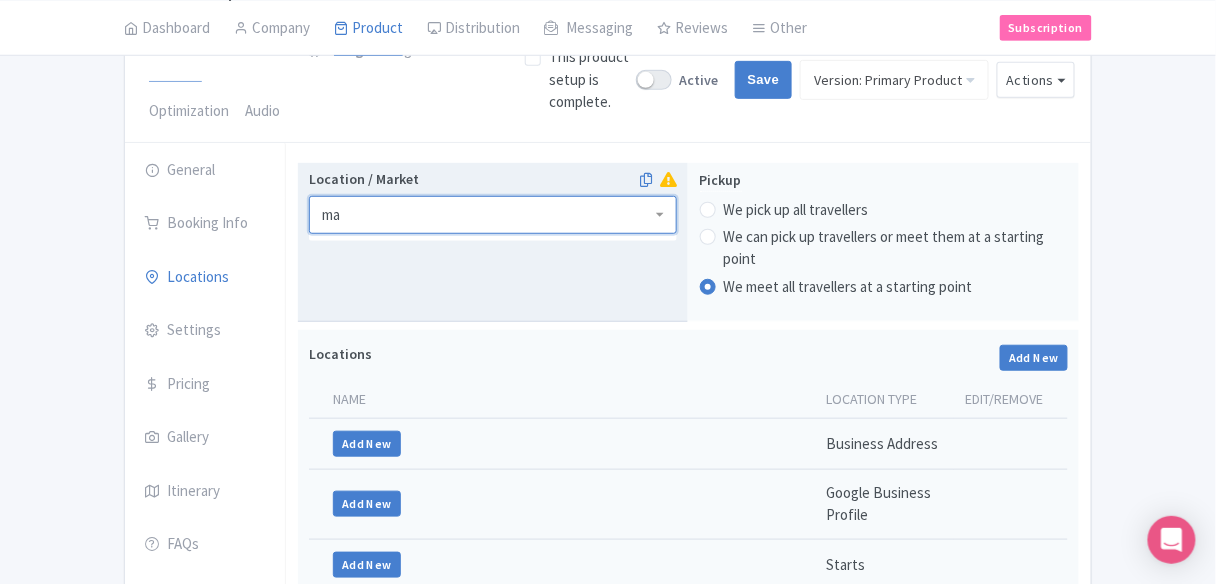 type on "m" 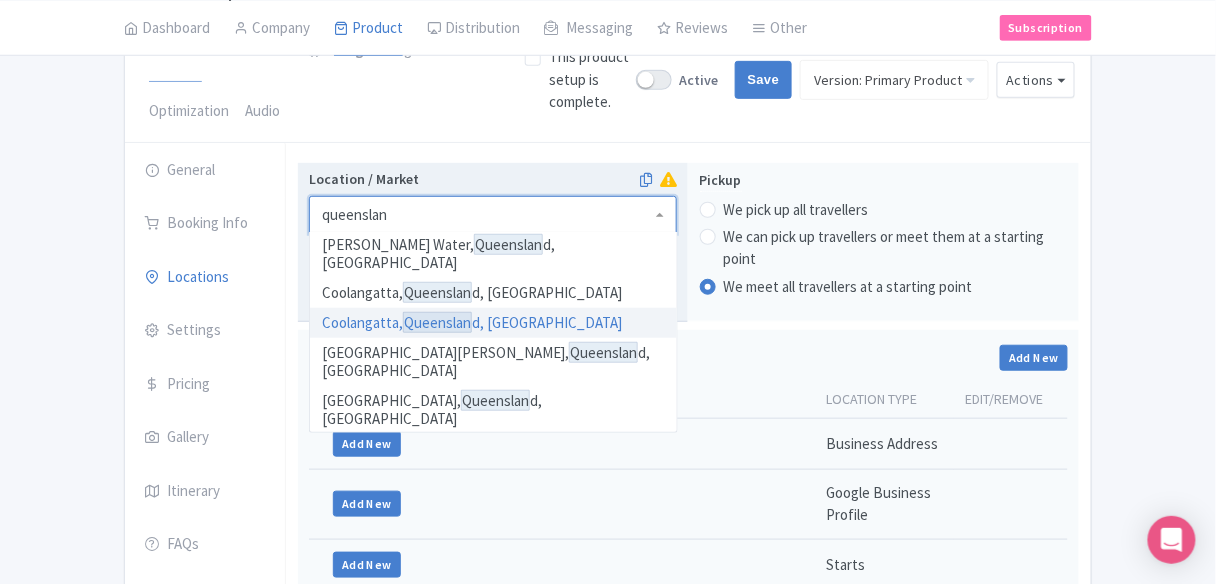 scroll, scrollTop: 400, scrollLeft: 0, axis: vertical 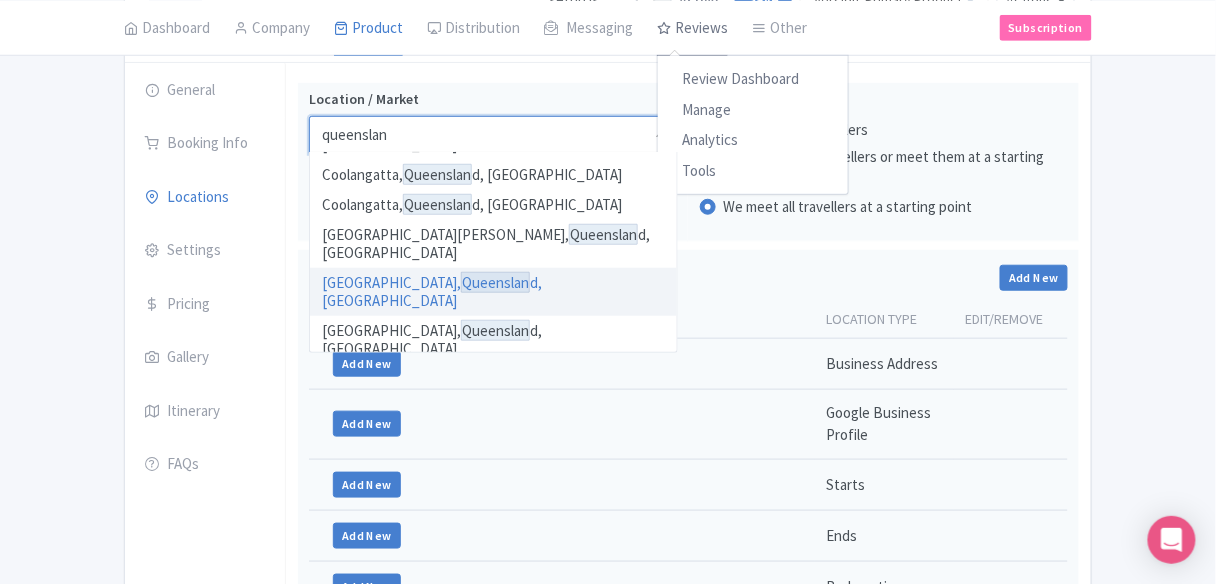 type on "queenslan" 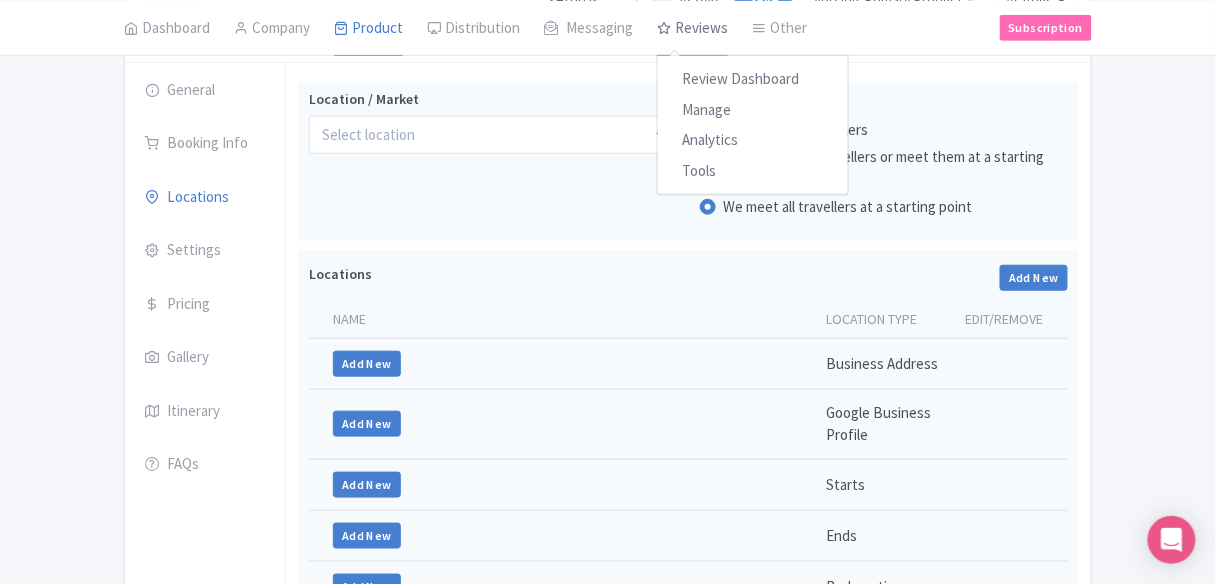 scroll, scrollTop: 0, scrollLeft: 0, axis: both 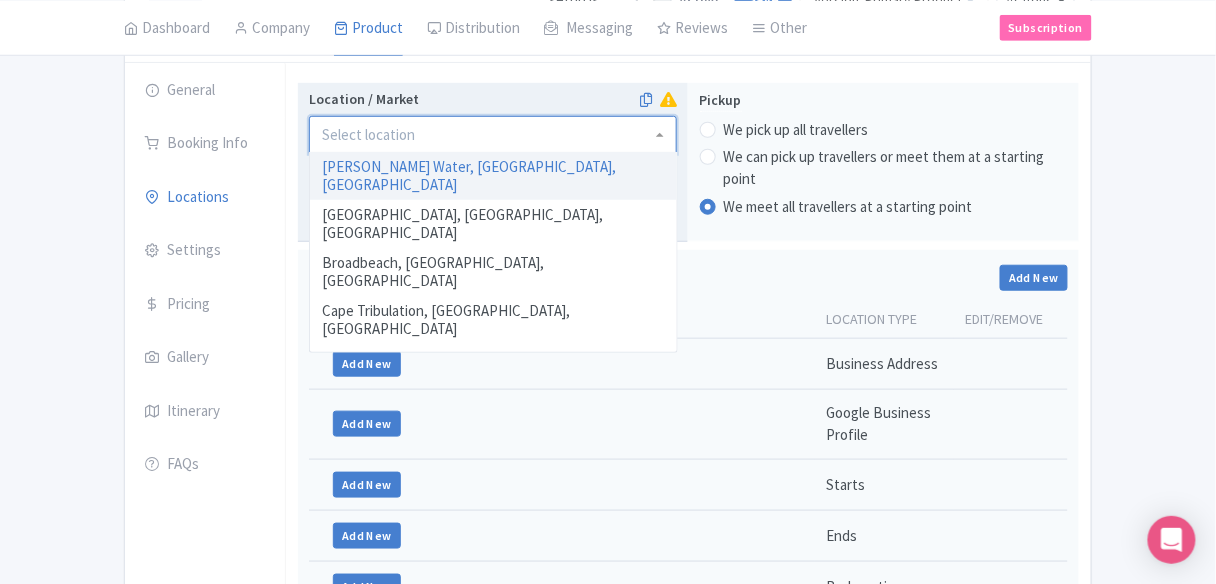 paste on "Mackay" 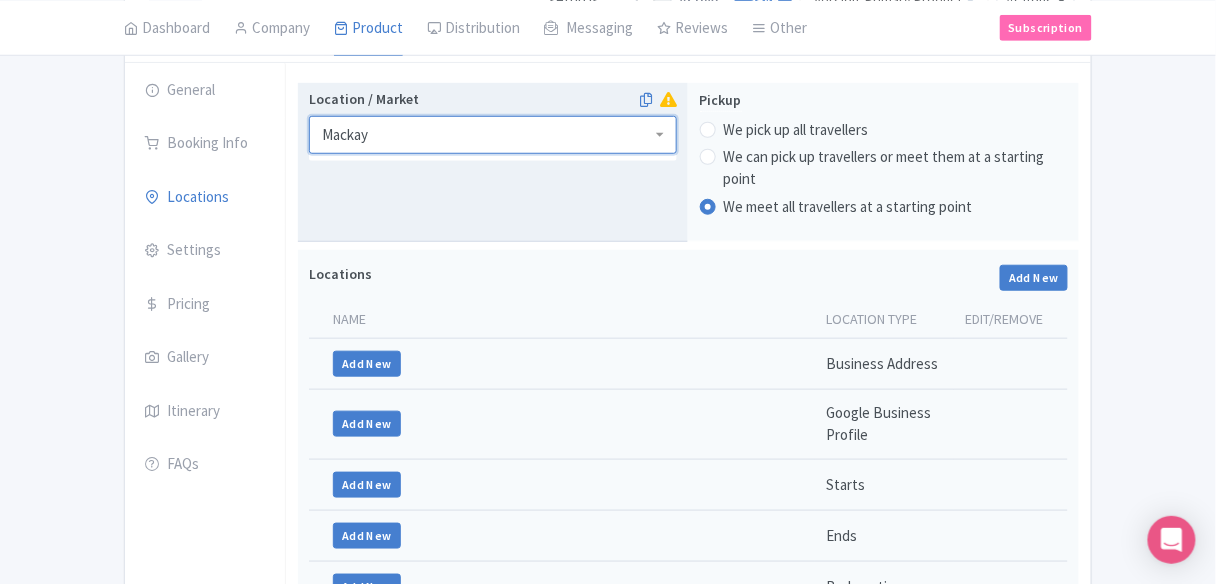 scroll, scrollTop: 0, scrollLeft: 0, axis: both 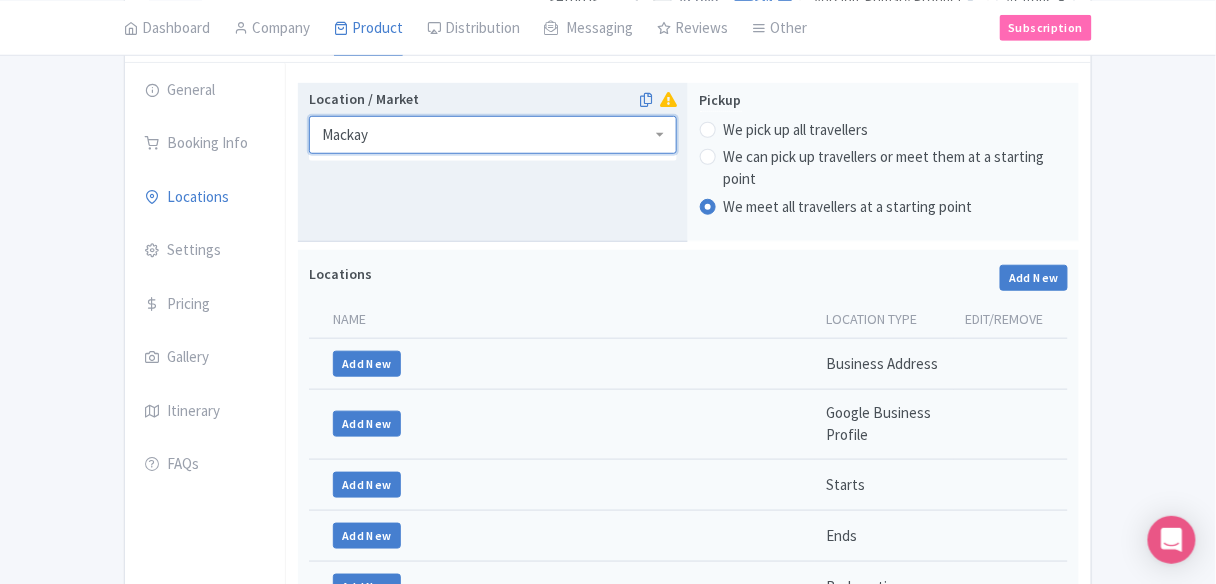 type on "Mackay" 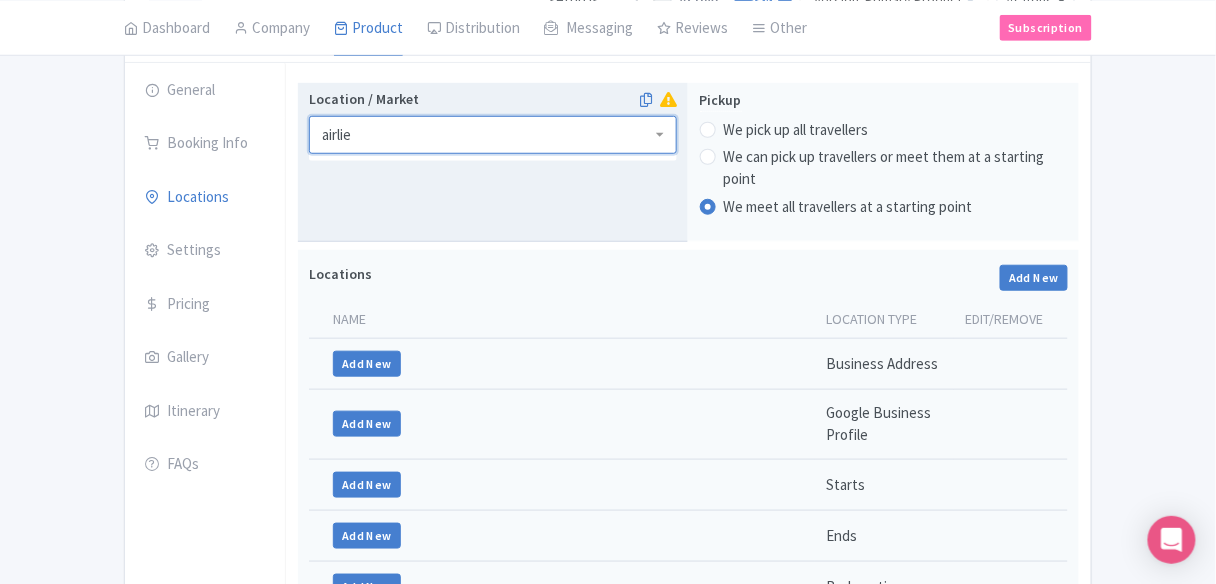 scroll, scrollTop: 0, scrollLeft: 0, axis: both 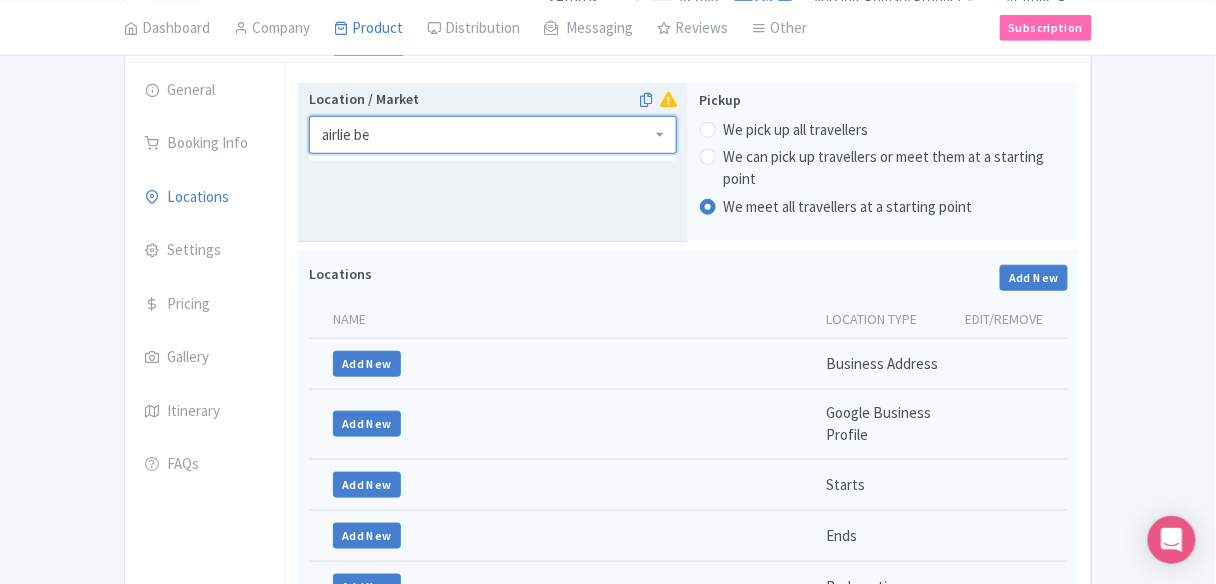 type on "[PERSON_NAME]" 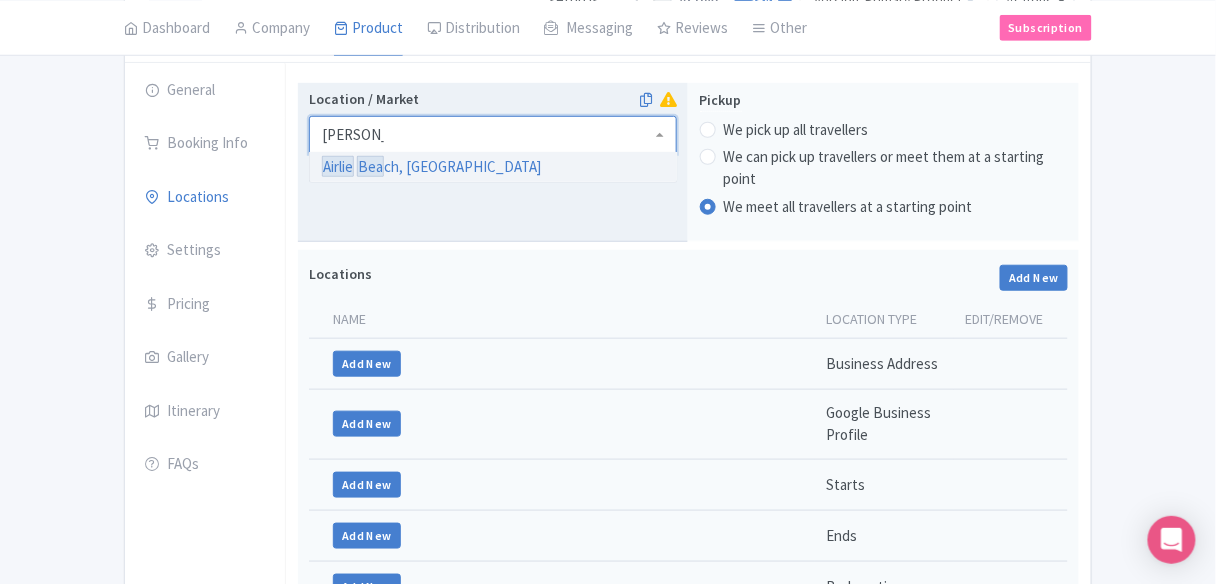 type 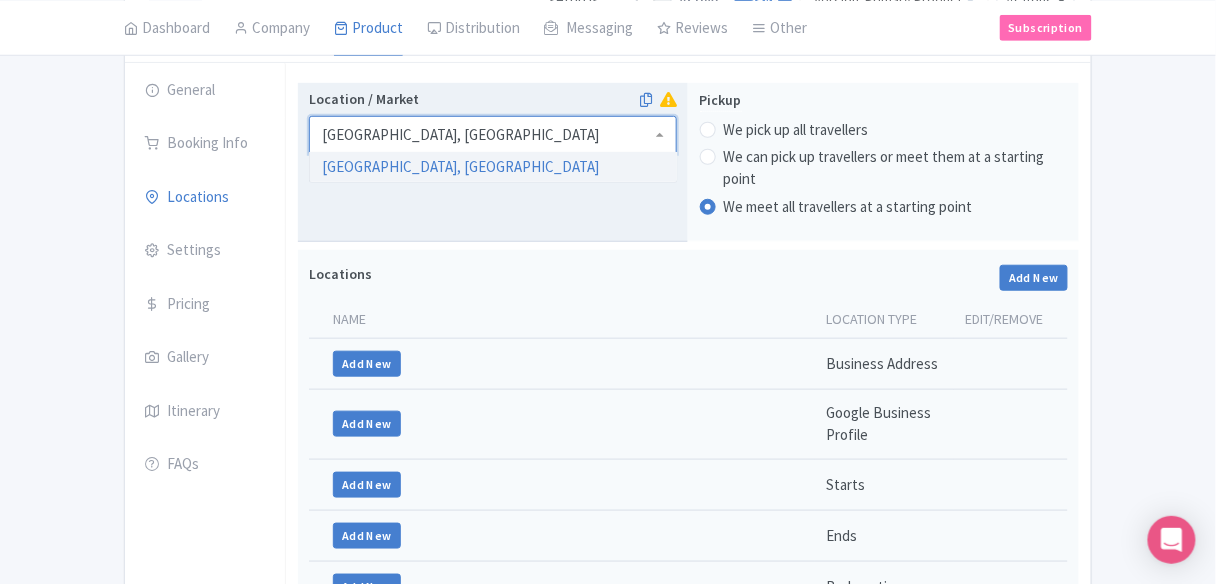 click on "Location / [GEOGRAPHIC_DATA], [GEOGRAPHIC_DATA] [GEOGRAPHIC_DATA], [GEOGRAPHIC_DATA] [GEOGRAPHIC_DATA], [GEOGRAPHIC_DATA]" at bounding box center [493, 162] 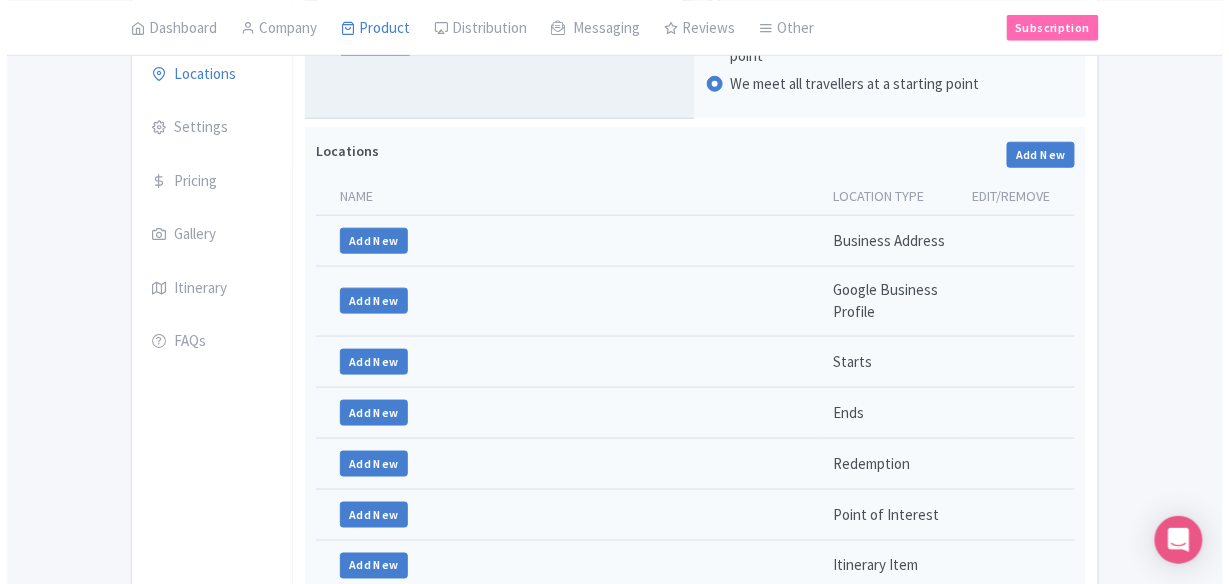 scroll, scrollTop: 480, scrollLeft: 0, axis: vertical 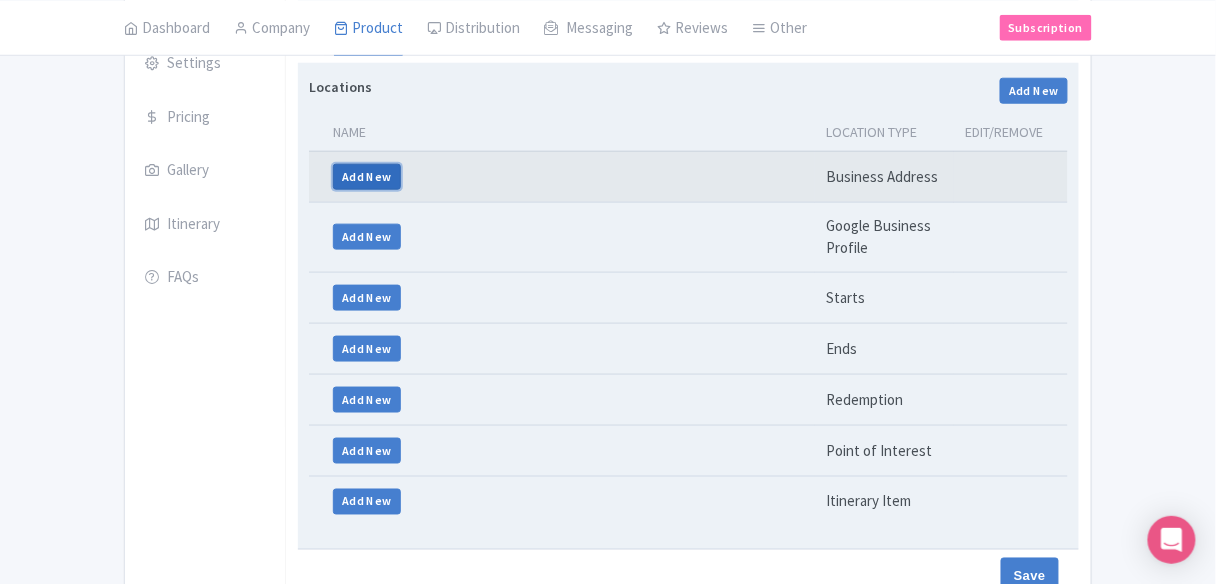 click on "Add New" at bounding box center (367, 177) 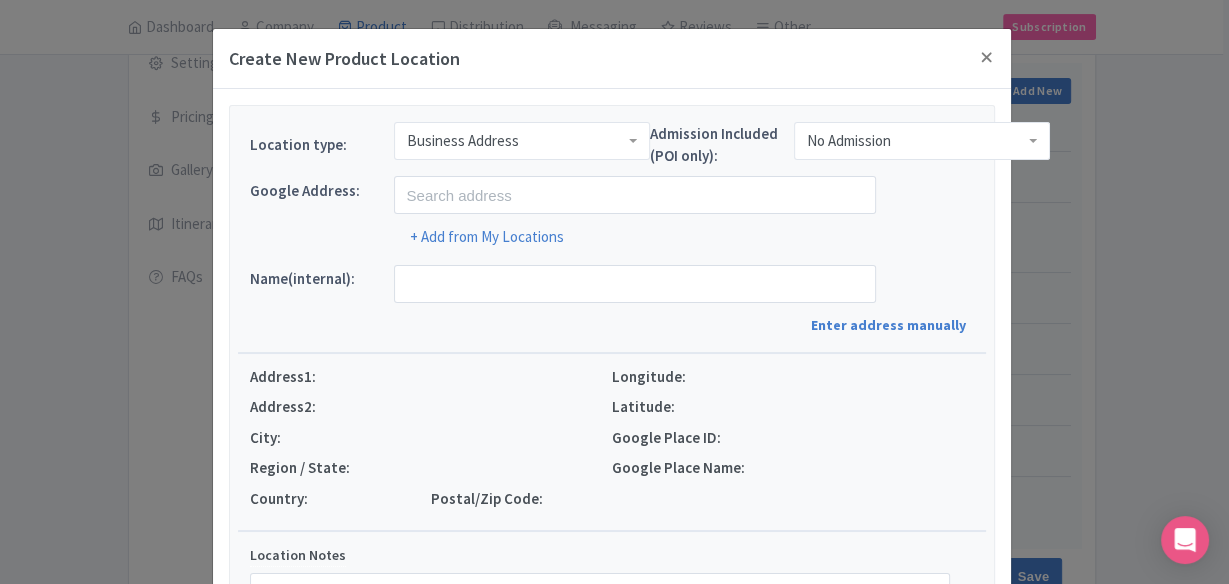 click on "Business Address" at bounding box center [463, 141] 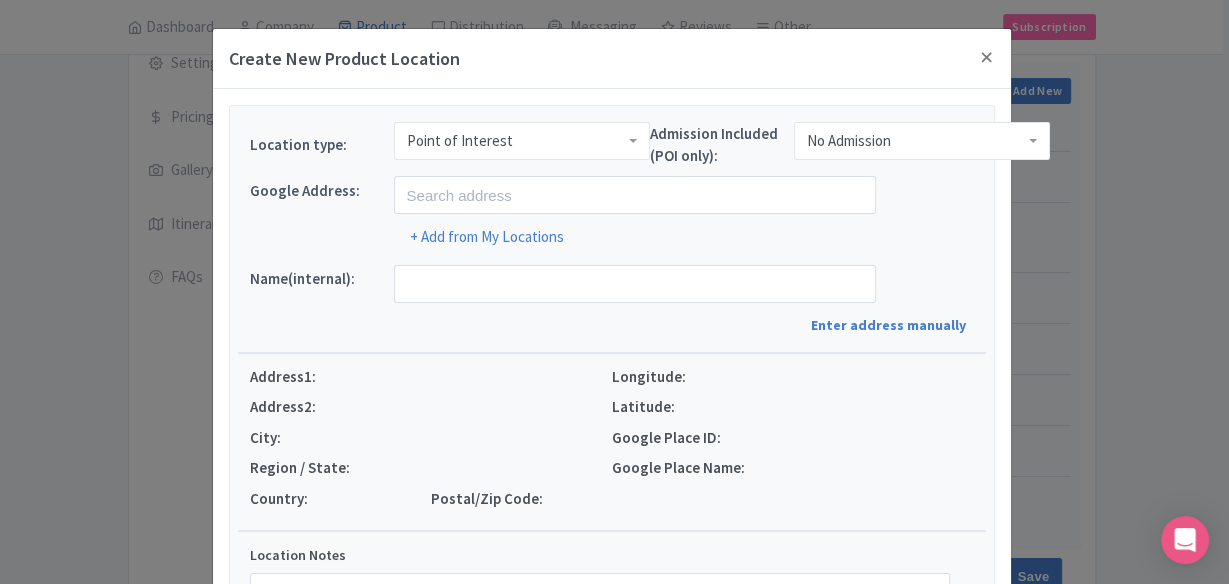scroll, scrollTop: 0, scrollLeft: 0, axis: both 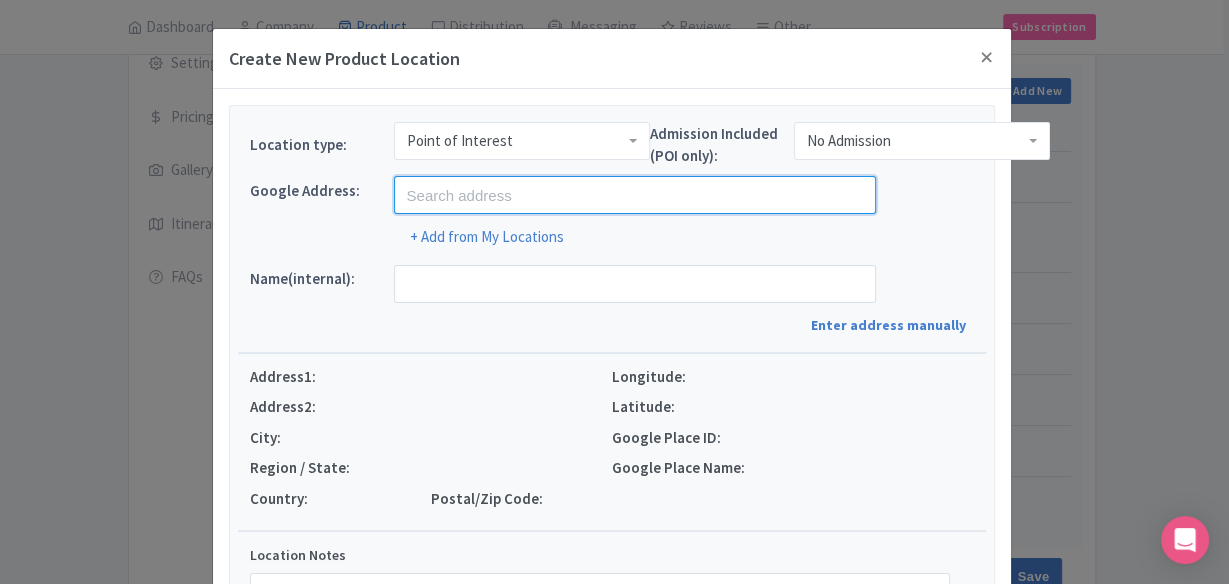 click at bounding box center (635, 195) 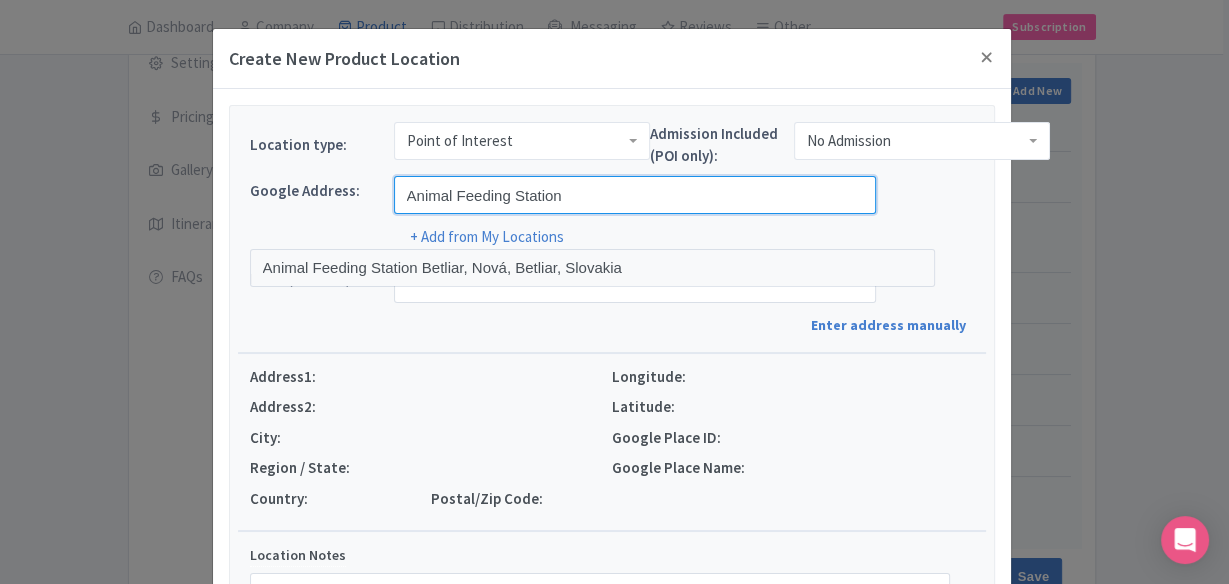 click on "Animal Feeding Station" at bounding box center [635, 195] 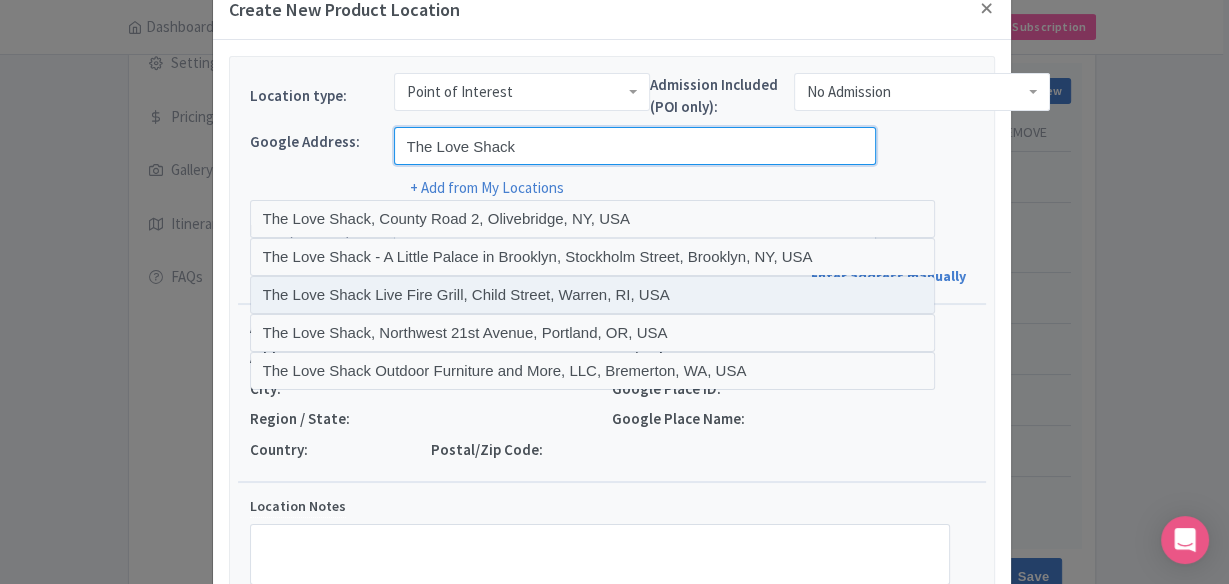 scroll, scrollTop: 0, scrollLeft: 0, axis: both 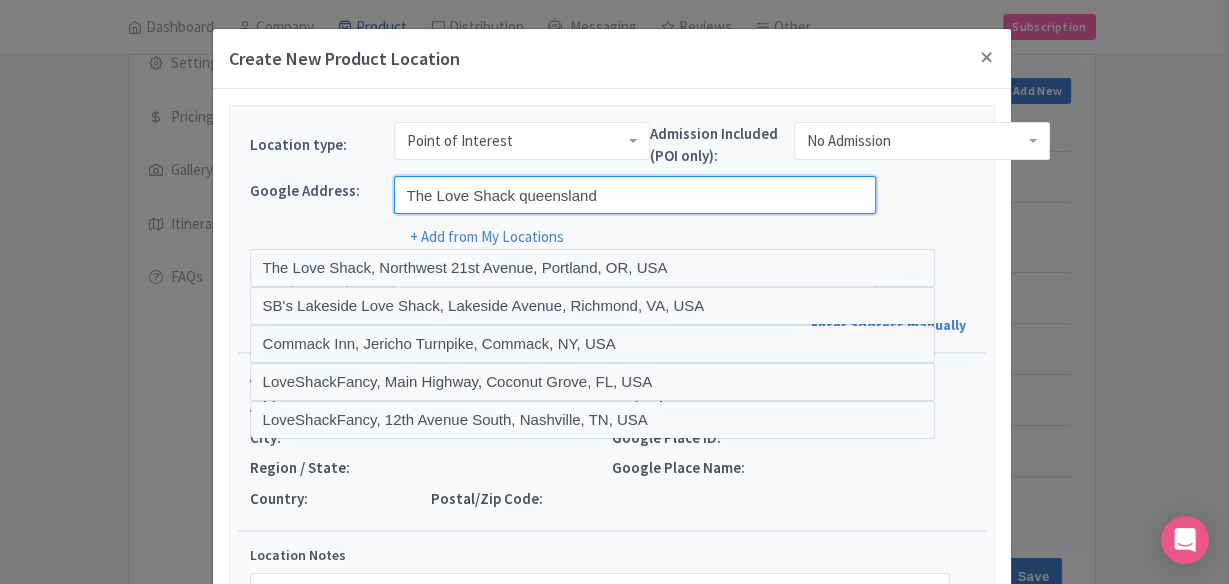 paste on "John Deere memorabilia" 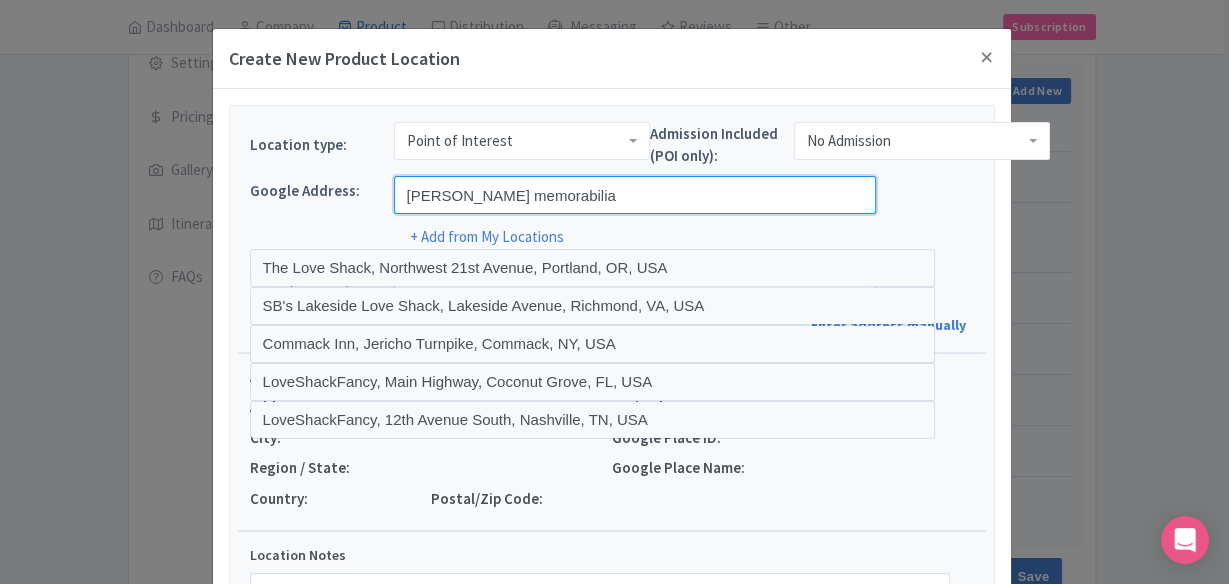 click on "John Deere memorabilia" at bounding box center [635, 195] 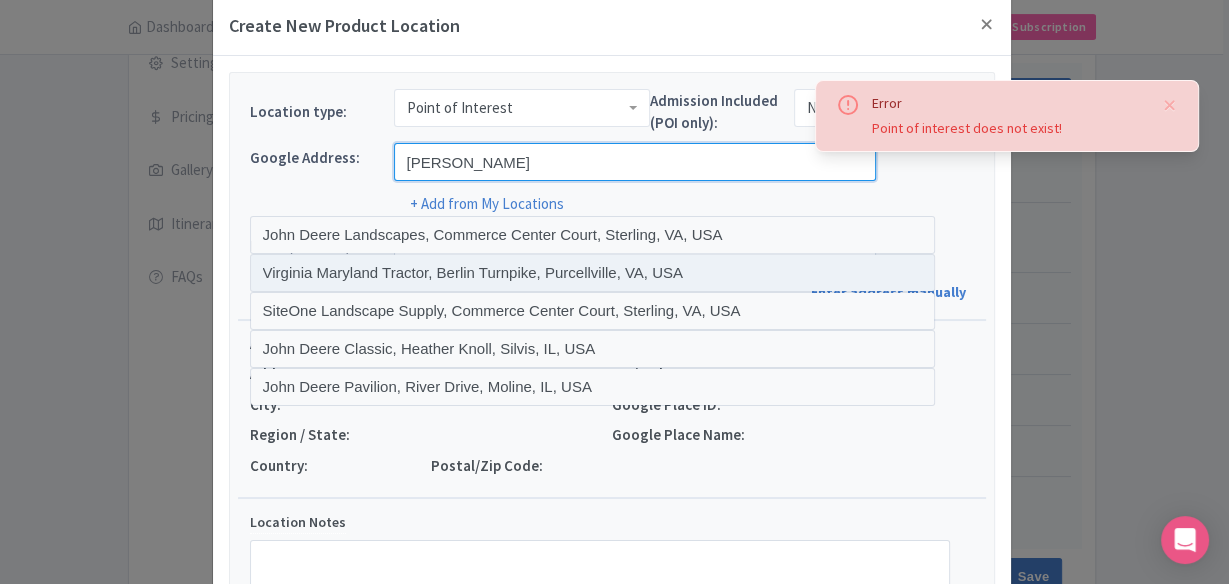 scroll, scrollTop: 80, scrollLeft: 0, axis: vertical 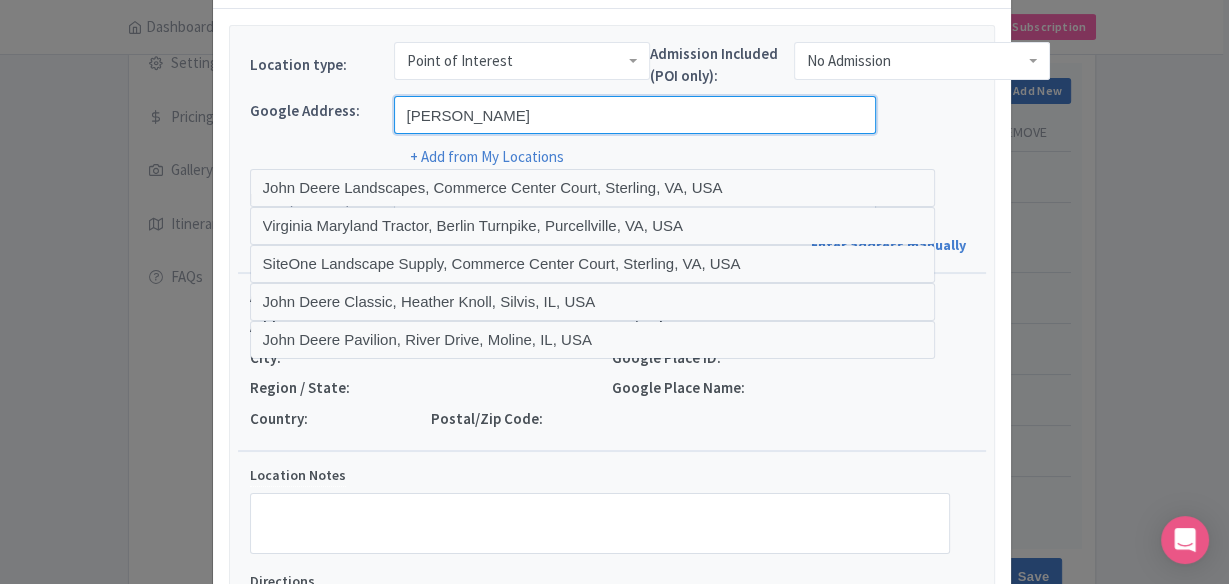 drag, startPoint x: 446, startPoint y: 103, endPoint x: 302, endPoint y: 103, distance: 144 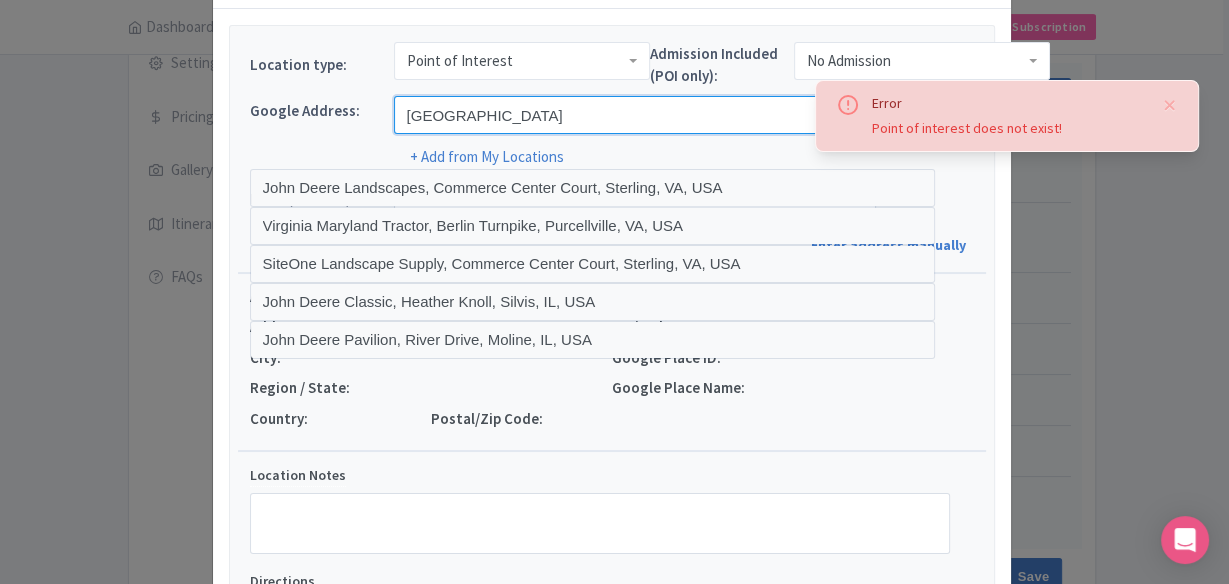 click on "Main Barn Area" at bounding box center (635, 115) 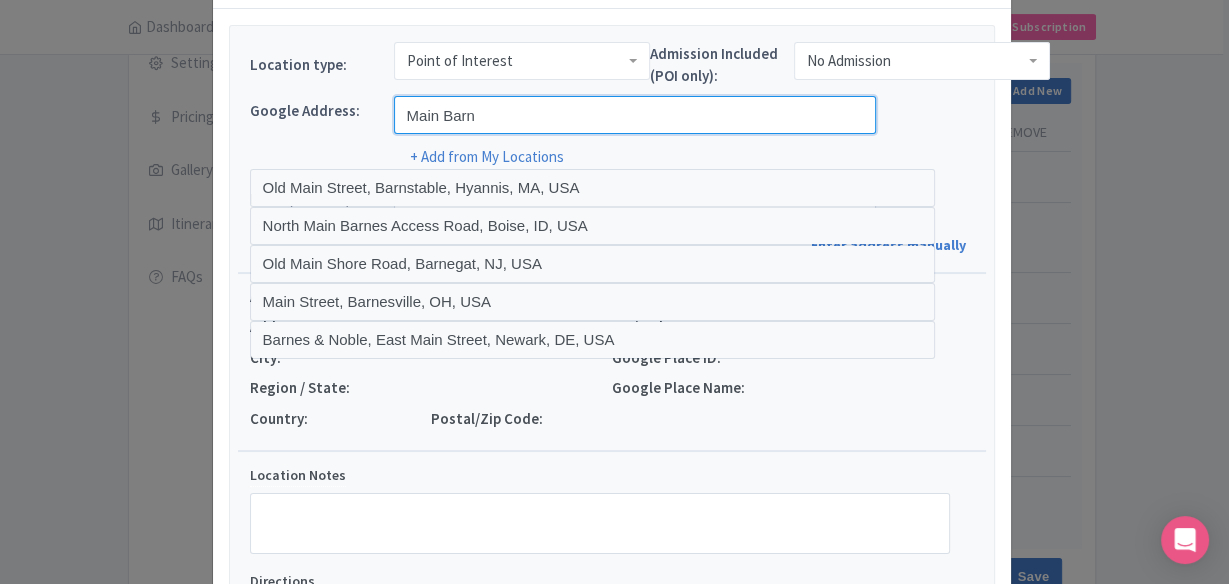drag, startPoint x: 483, startPoint y: 112, endPoint x: 380, endPoint y: 112, distance: 103 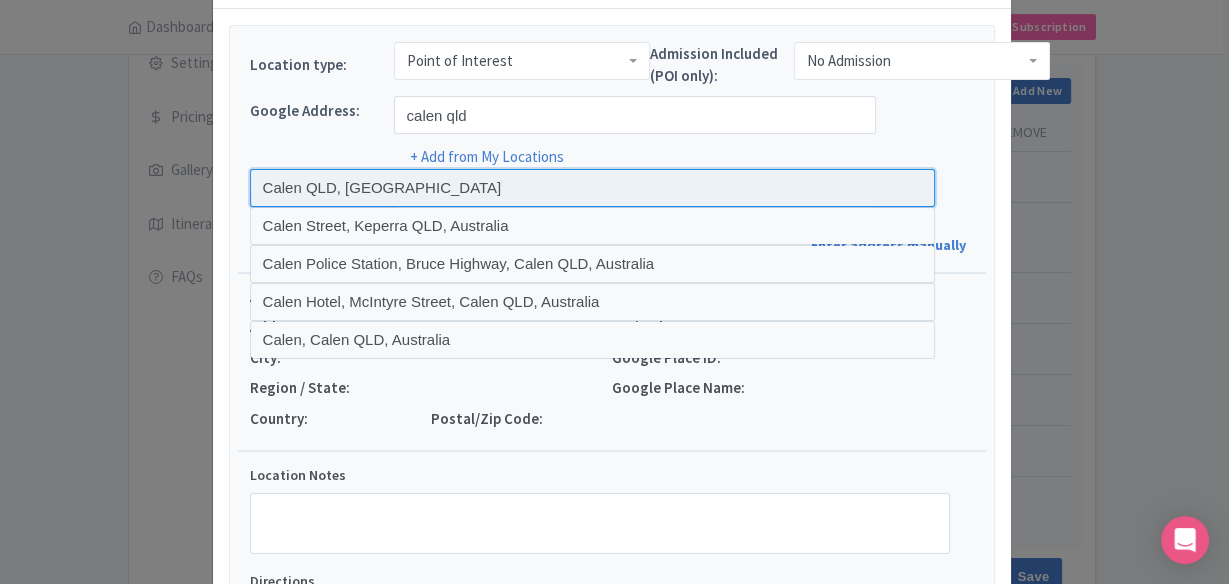 click at bounding box center [593, 188] 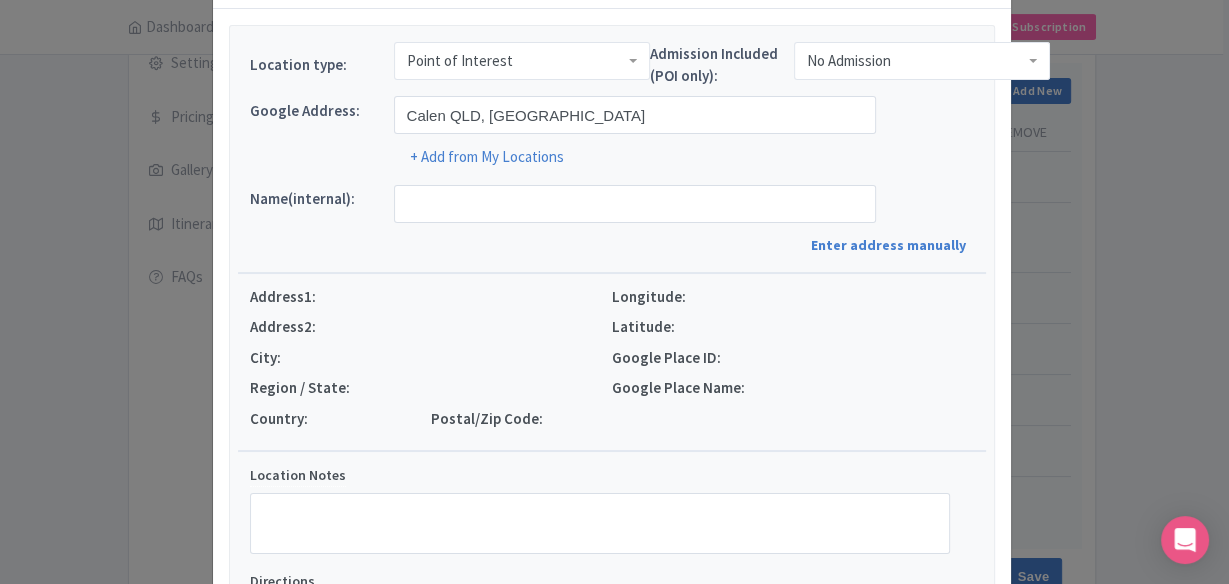 type on "Calen, Calen QLD 4798, [GEOGRAPHIC_DATA]" 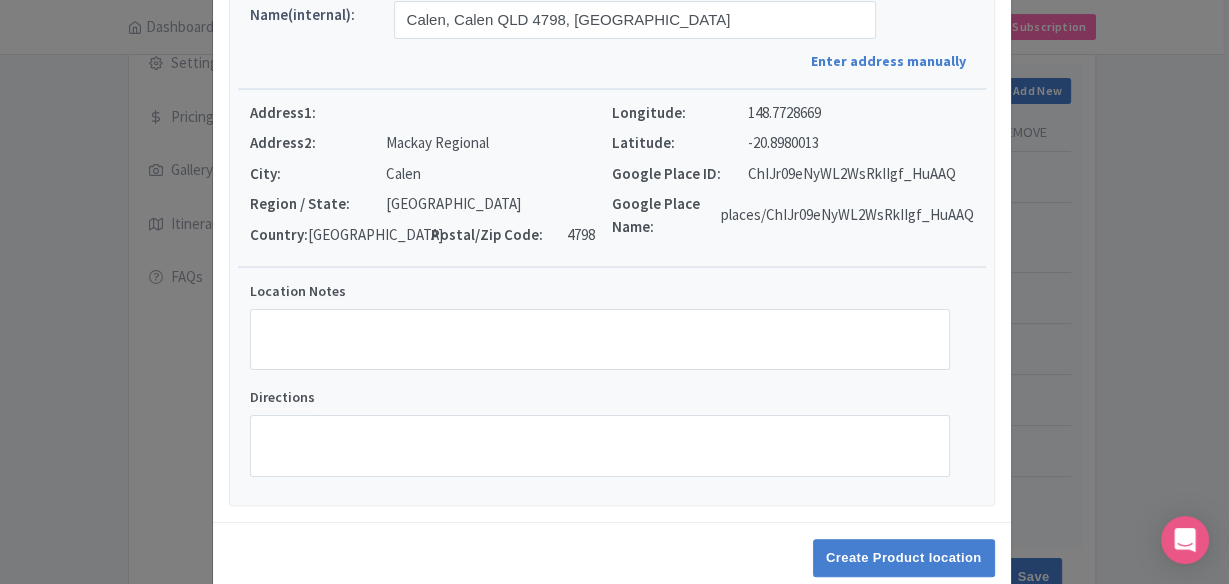 scroll, scrollTop: 298, scrollLeft: 0, axis: vertical 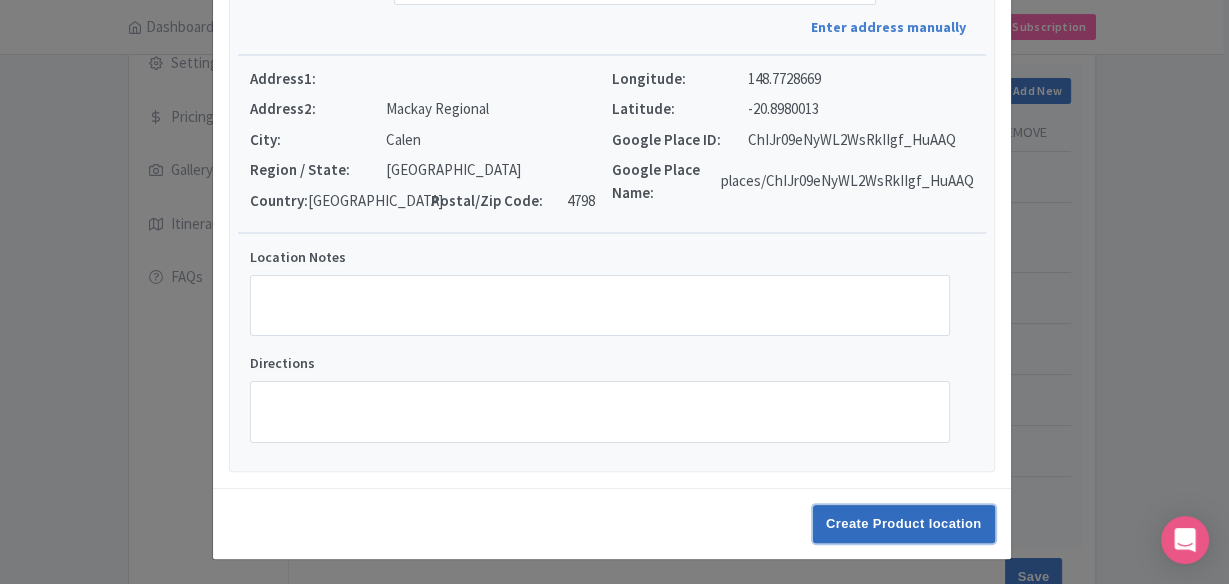 click on "Create Product location" at bounding box center (904, 524) 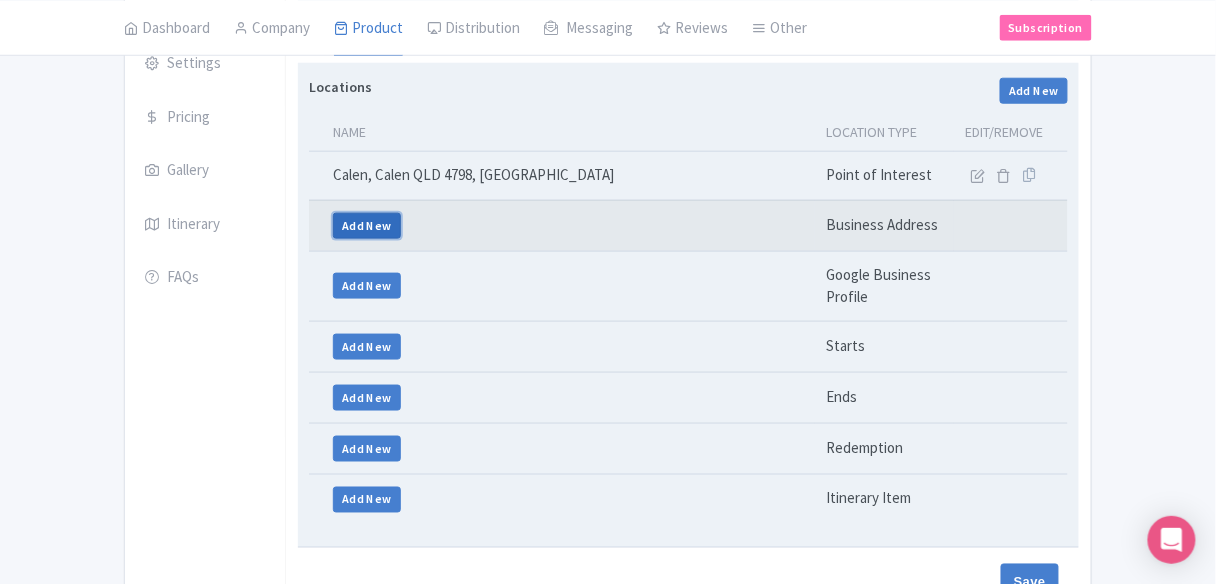 click on "Add New" at bounding box center [367, 226] 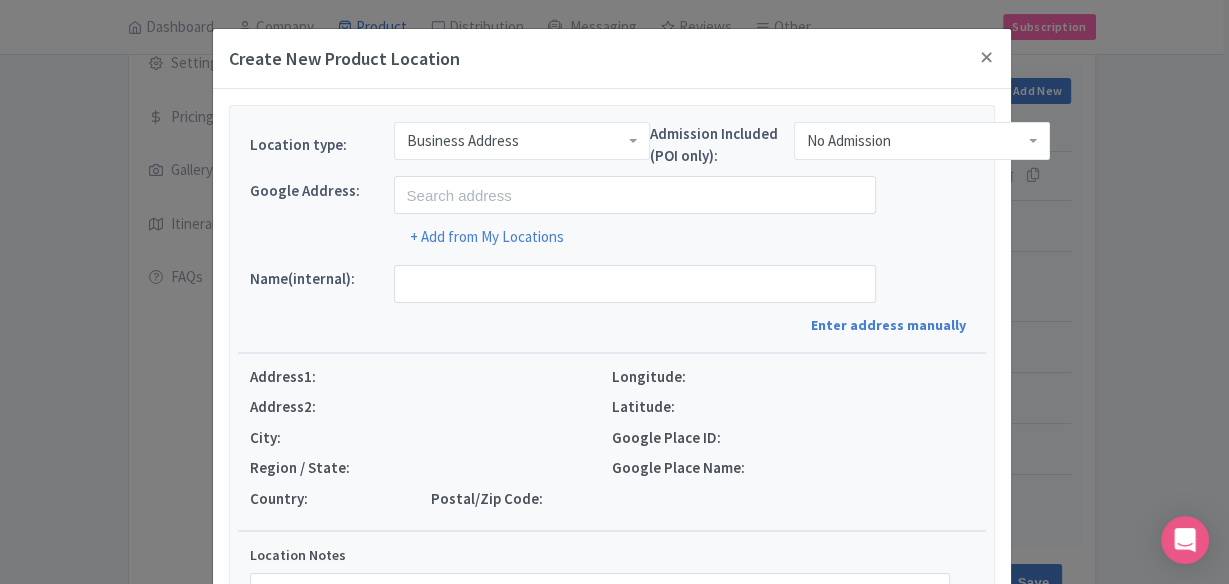 click on "Business Address" at bounding box center [522, 141] 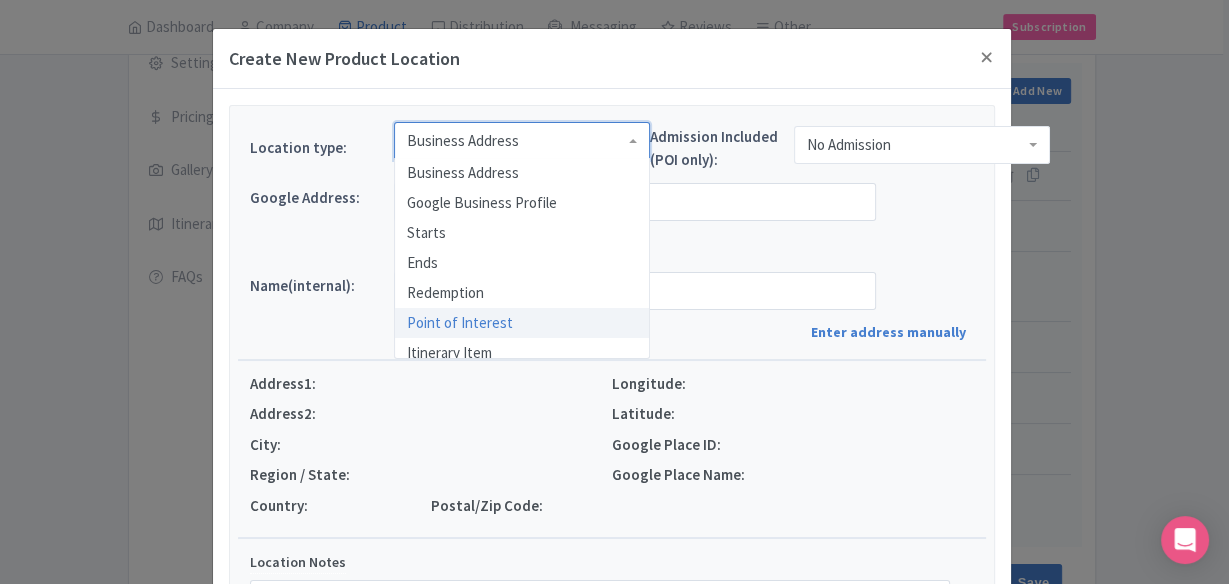 scroll, scrollTop: 0, scrollLeft: 0, axis: both 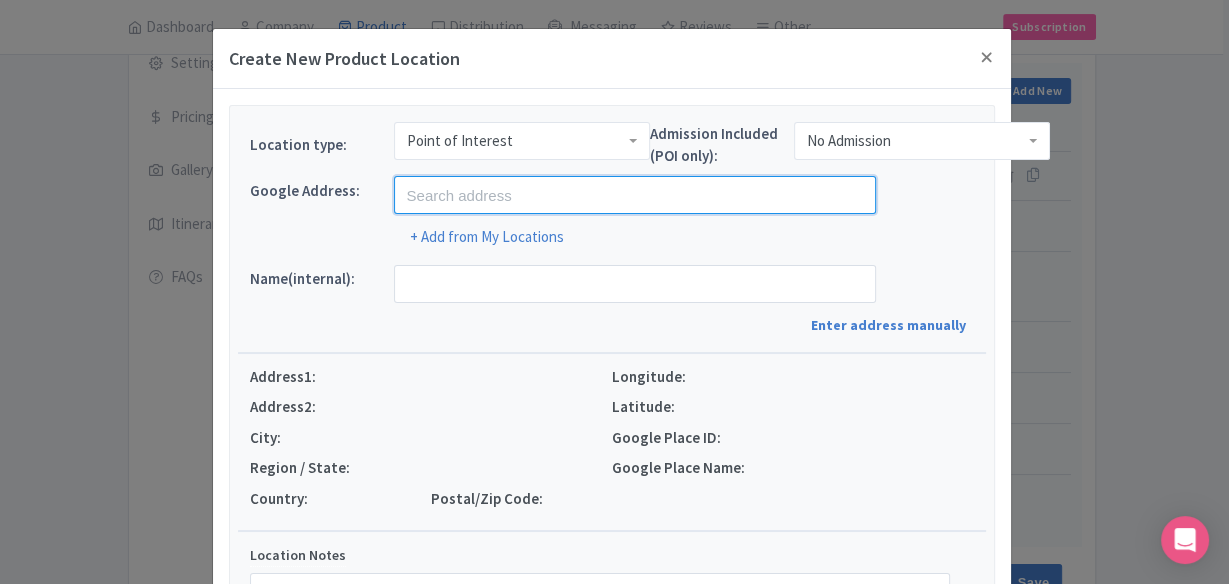 click at bounding box center [635, 195] 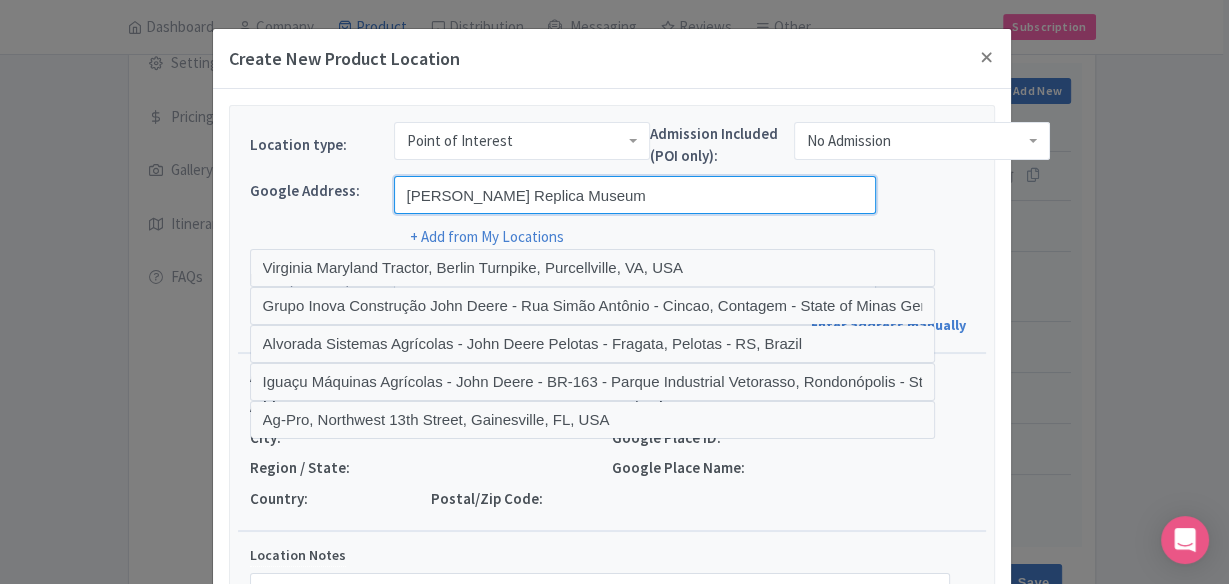 drag, startPoint x: 668, startPoint y: 229, endPoint x: 711, endPoint y: 240, distance: 44.38468 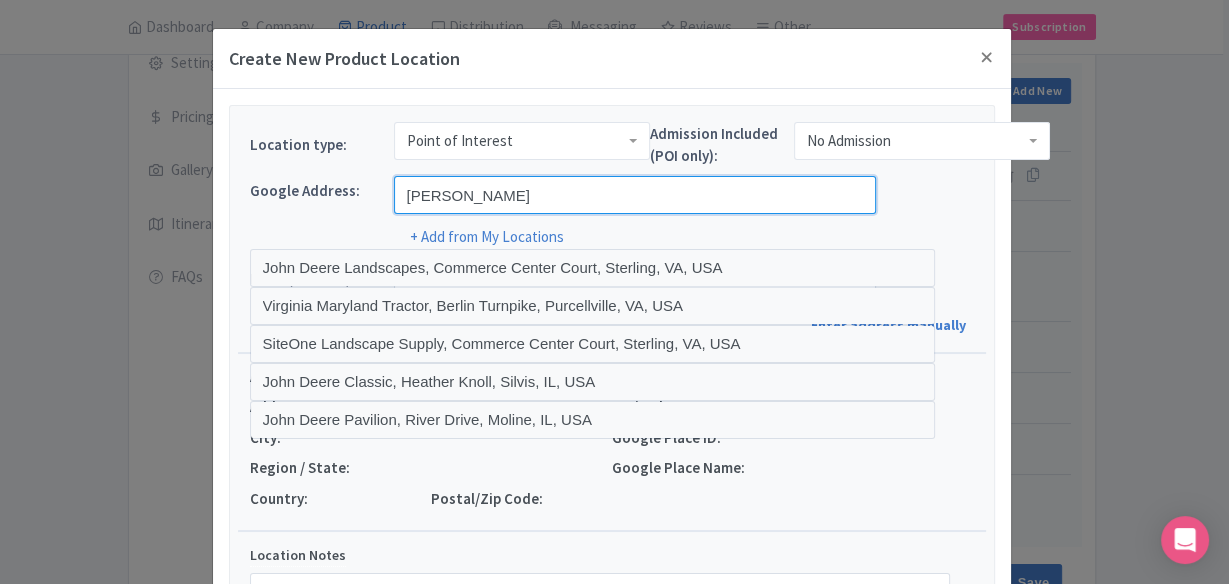 click on "John Deere" at bounding box center (635, 195) 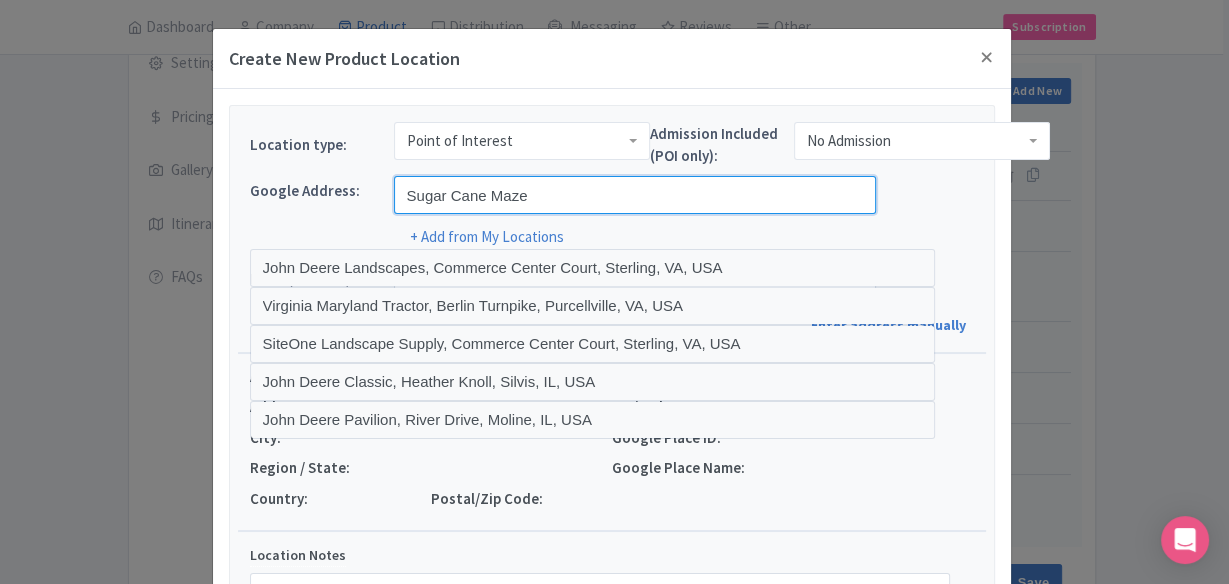 click on "Sugar Cane Maze" at bounding box center (635, 195) 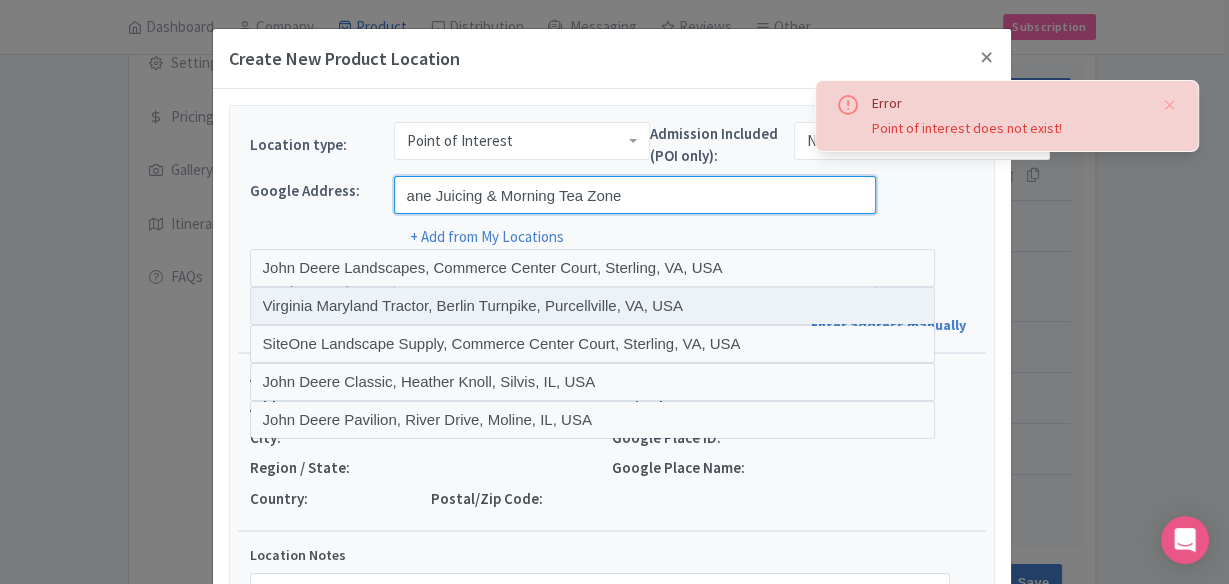 drag, startPoint x: 492, startPoint y: 191, endPoint x: 904, endPoint y: 311, distance: 429.12003 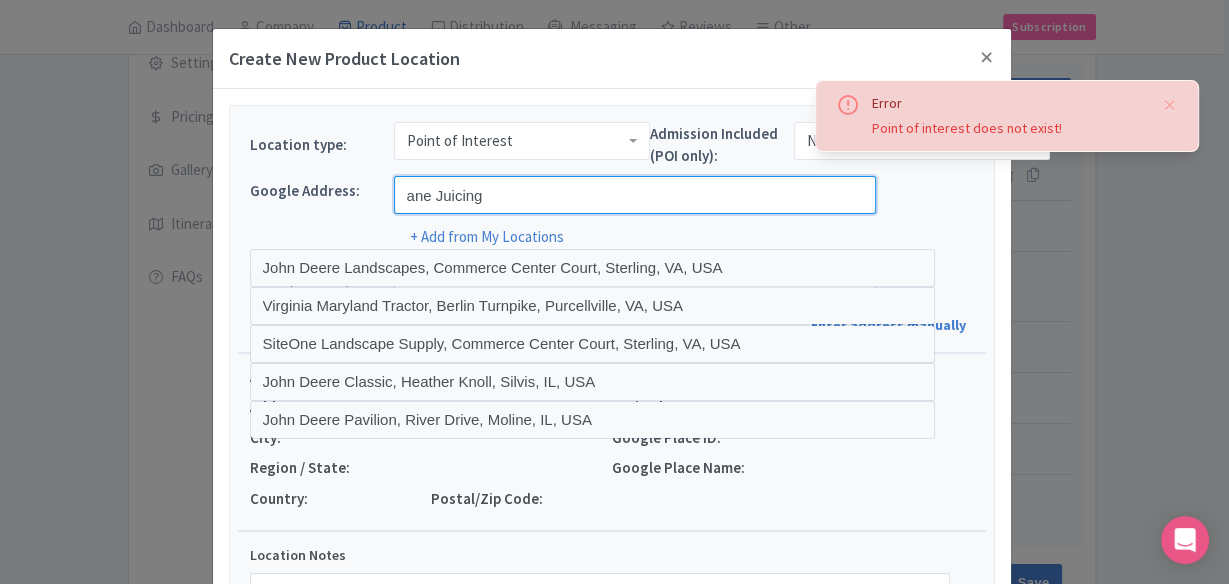 click on "ane Juicing" at bounding box center [635, 195] 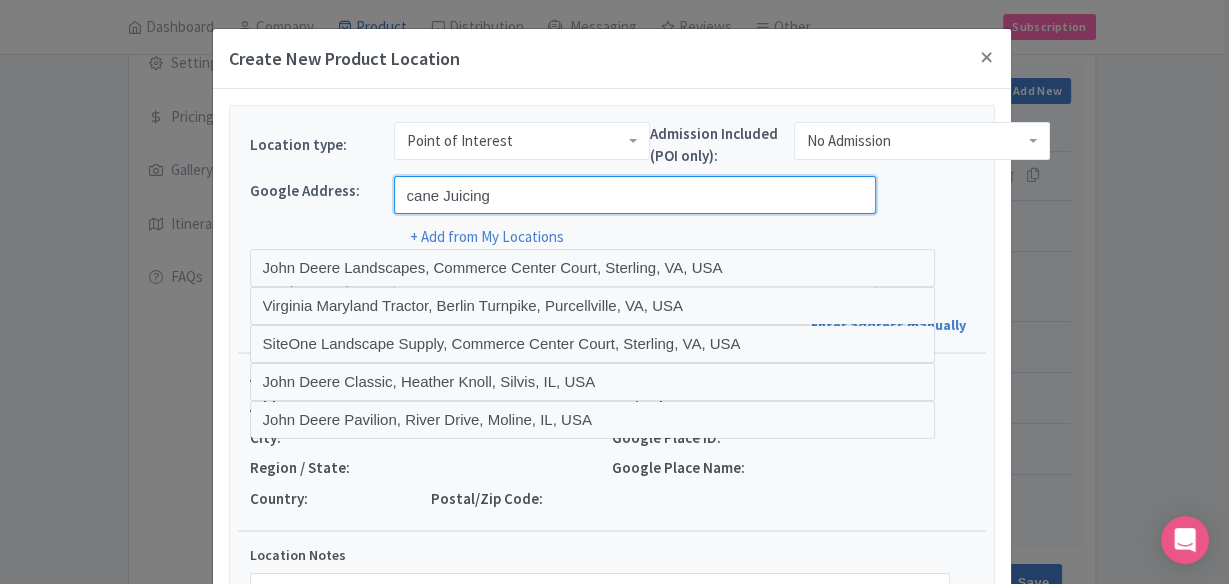 click on "cane Juicing" at bounding box center [635, 195] 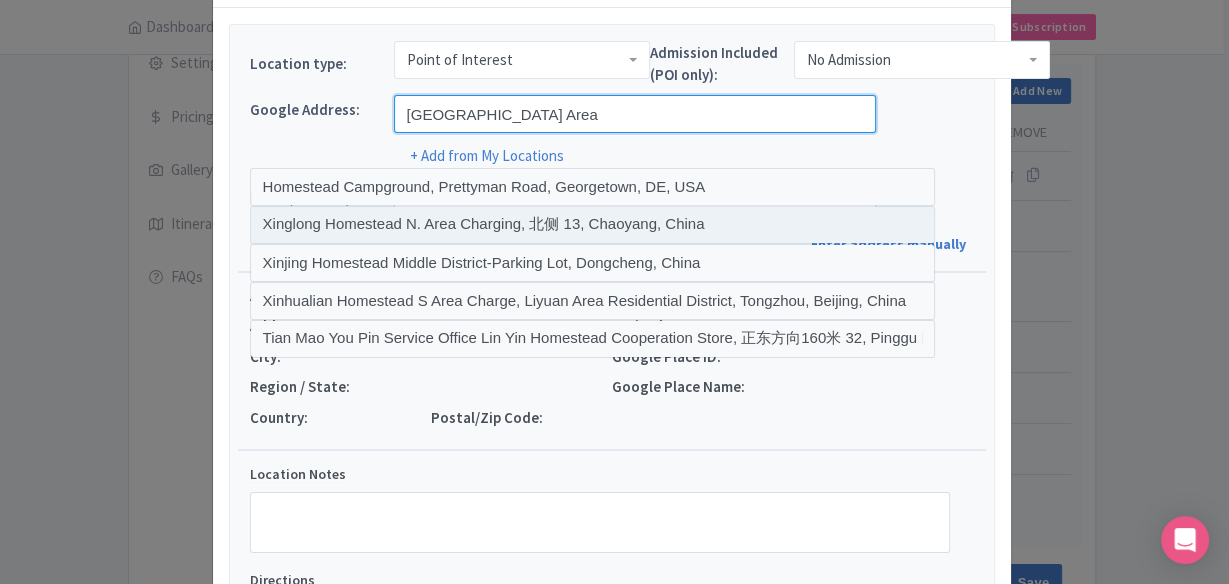 scroll, scrollTop: 160, scrollLeft: 0, axis: vertical 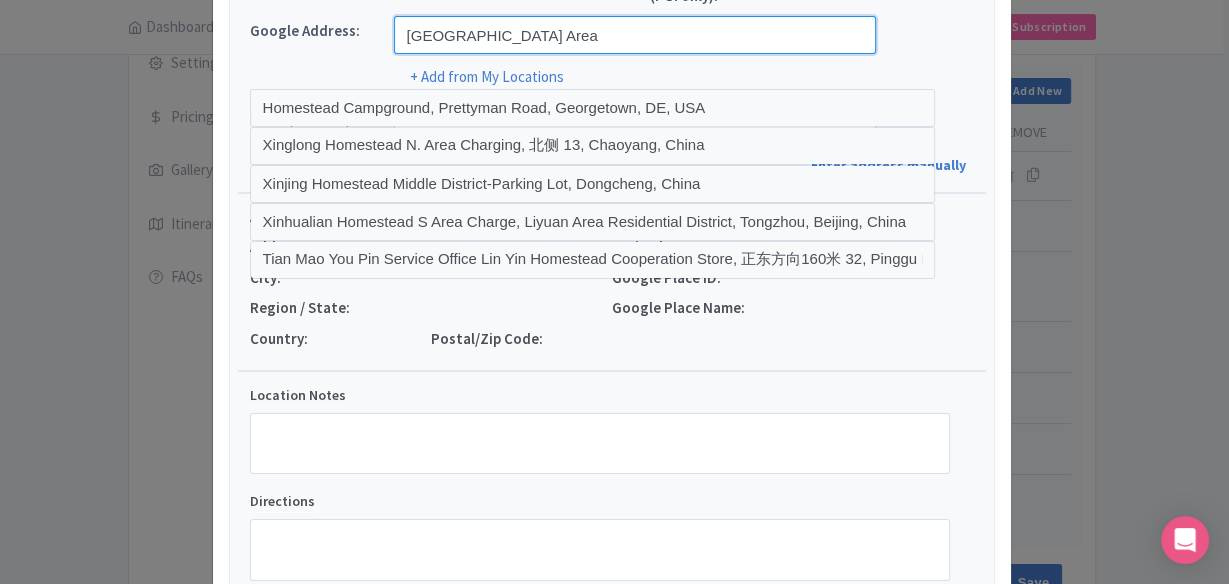 click on "Homestead & Campground Area" at bounding box center (635, 35) 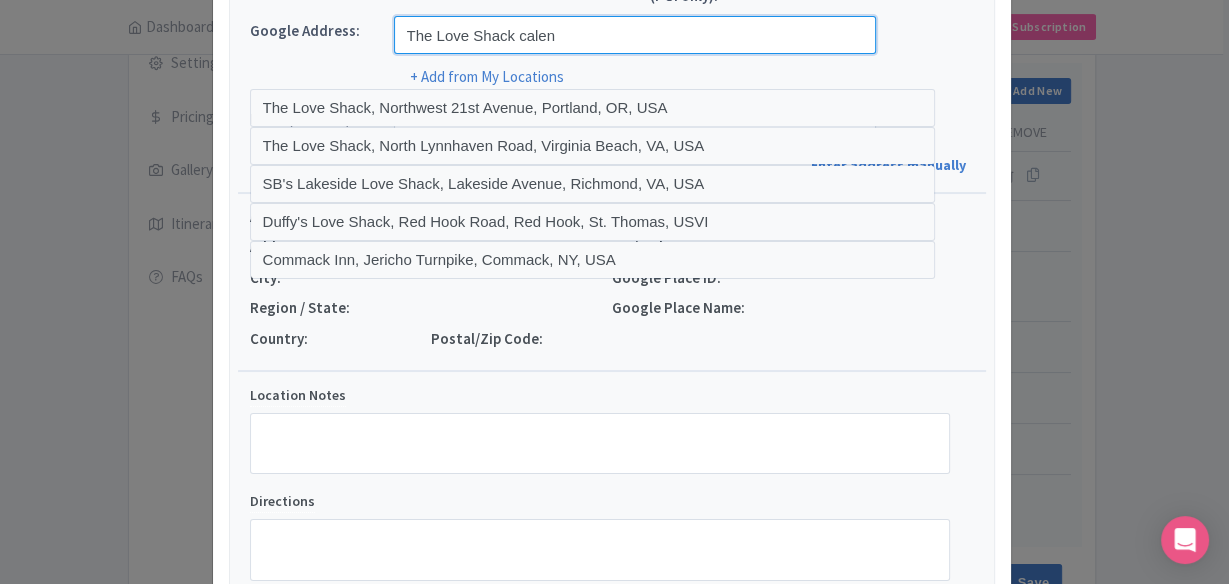 click on "The Love Shack calen" at bounding box center (635, 35) 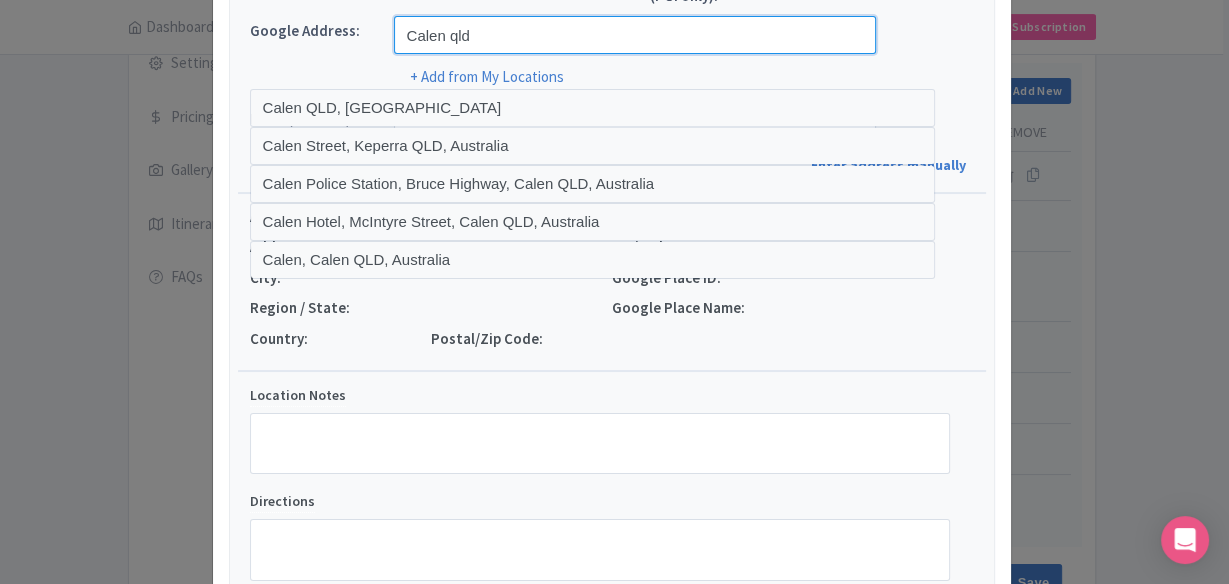 paste on "19 McIntyre Street, Calen, Queenslan" 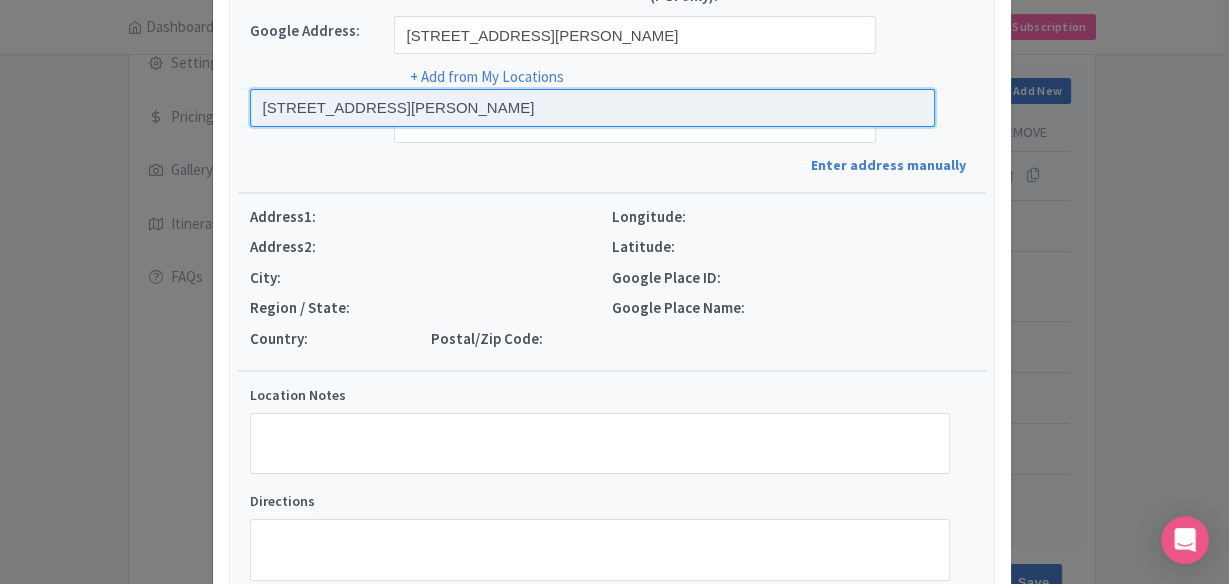 click at bounding box center (593, 108) 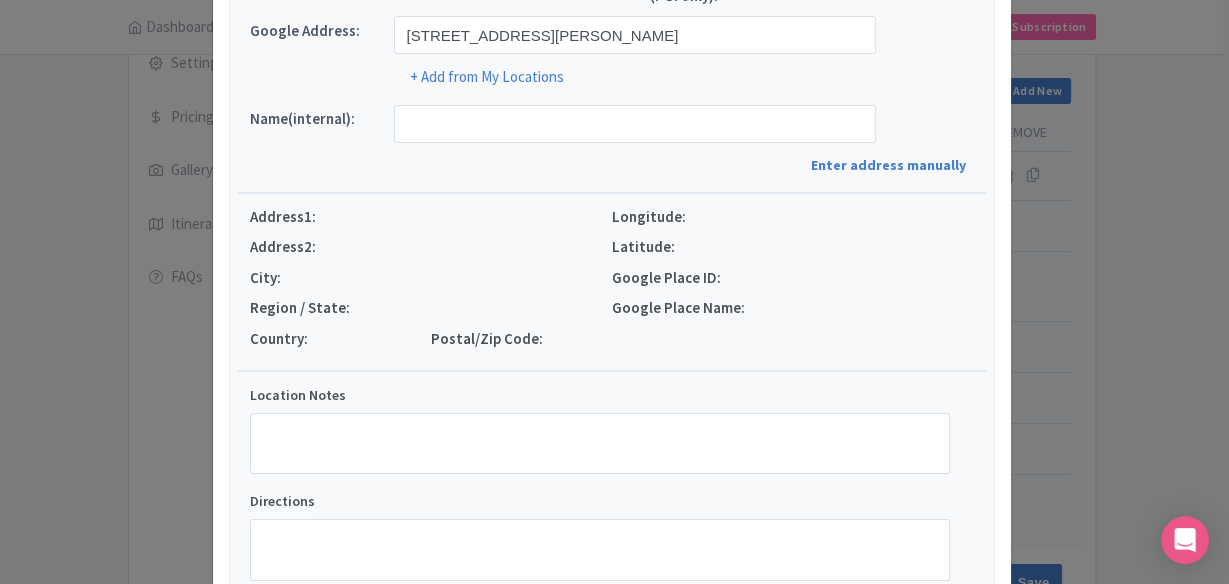 type on "19 McIntyre St, 19 McIntyre St, Calen QLD 4798, Australia" 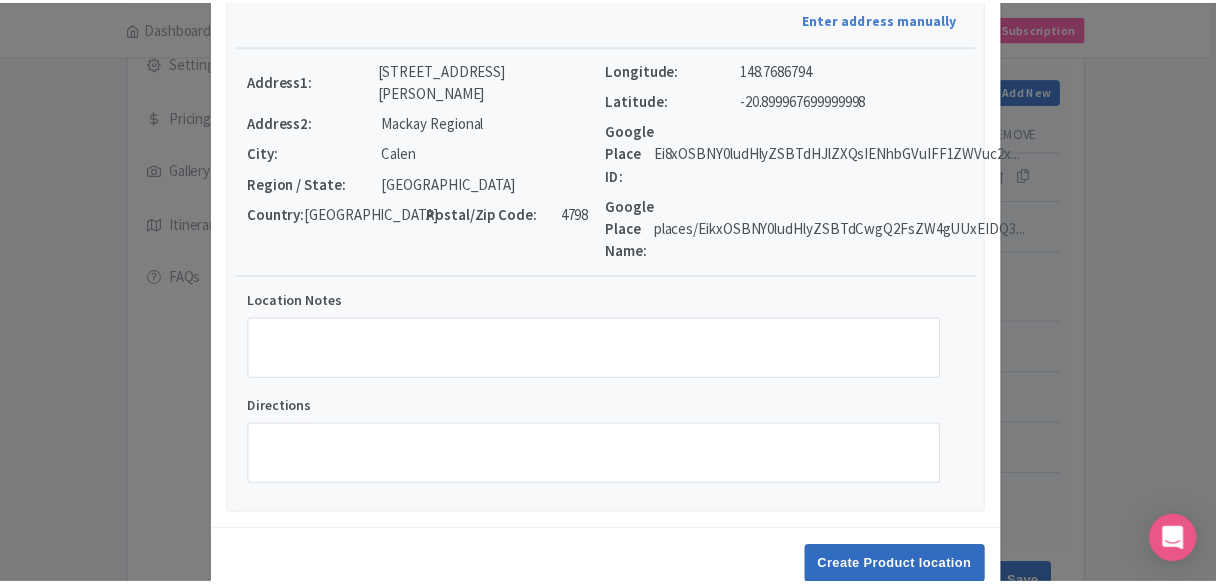 scroll, scrollTop: 349, scrollLeft: 0, axis: vertical 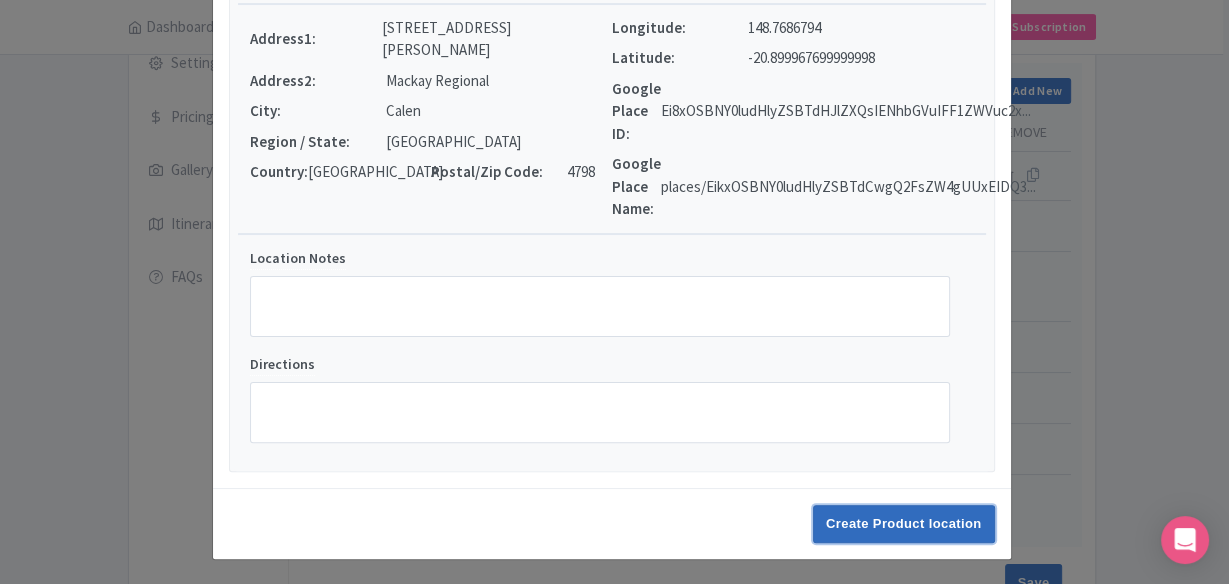 click on "Create Product location" at bounding box center (904, 524) 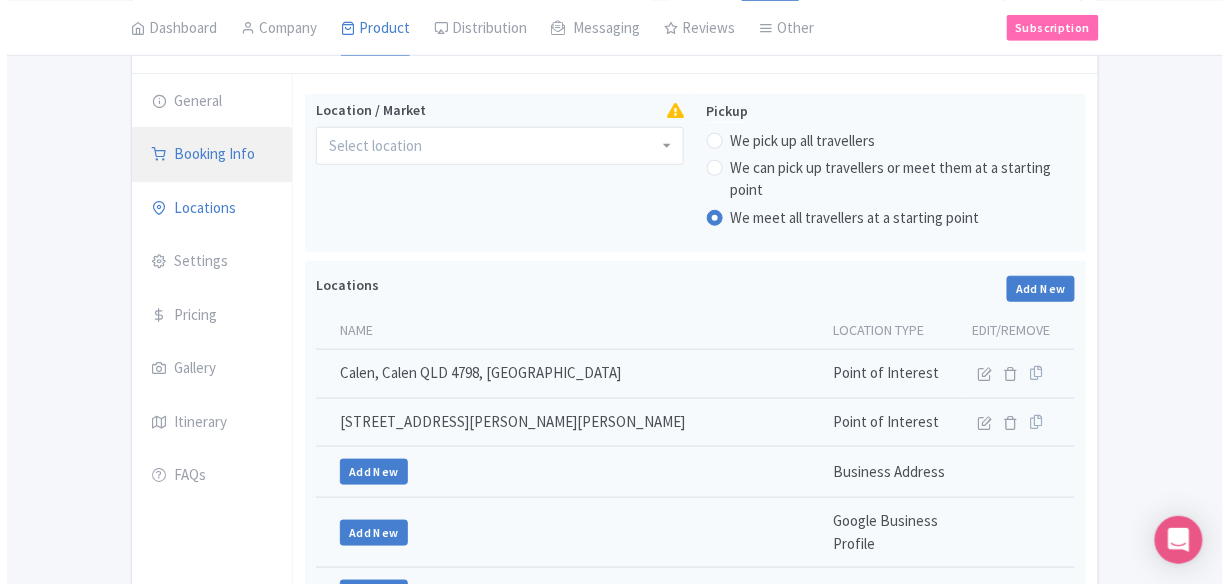 scroll, scrollTop: 240, scrollLeft: 0, axis: vertical 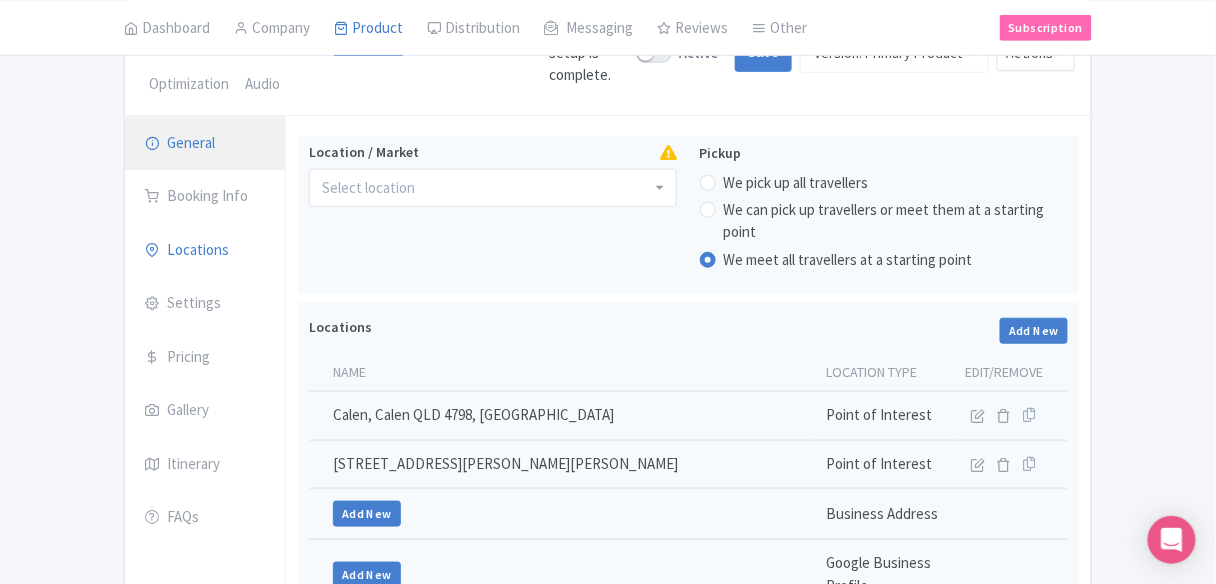 click on "General" at bounding box center [205, 144] 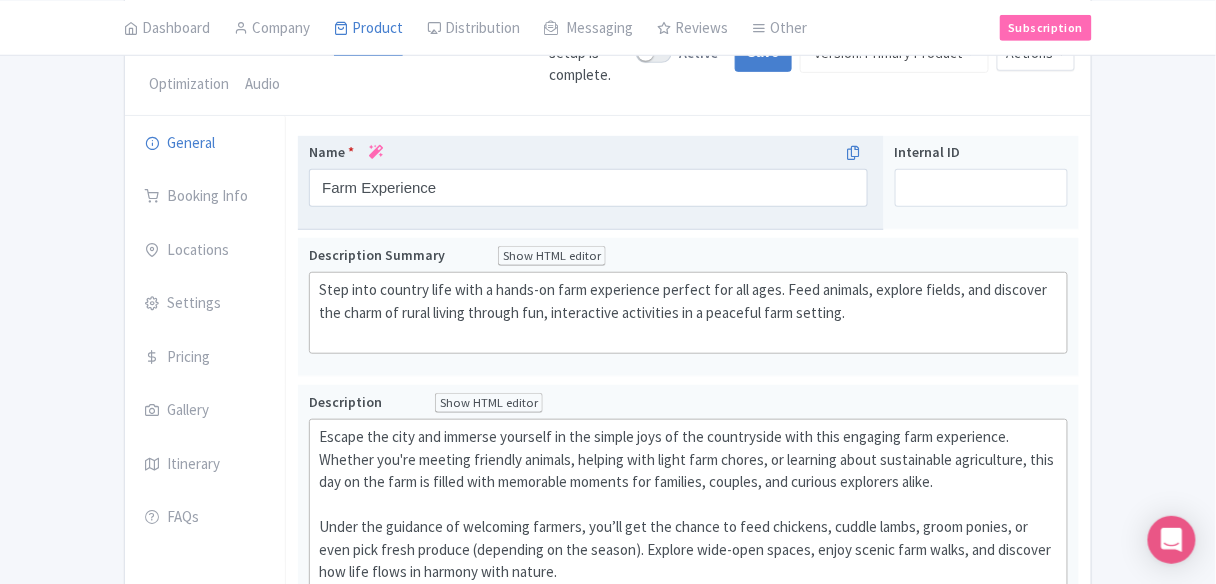 click on "Name   *" at bounding box center (588, 152) 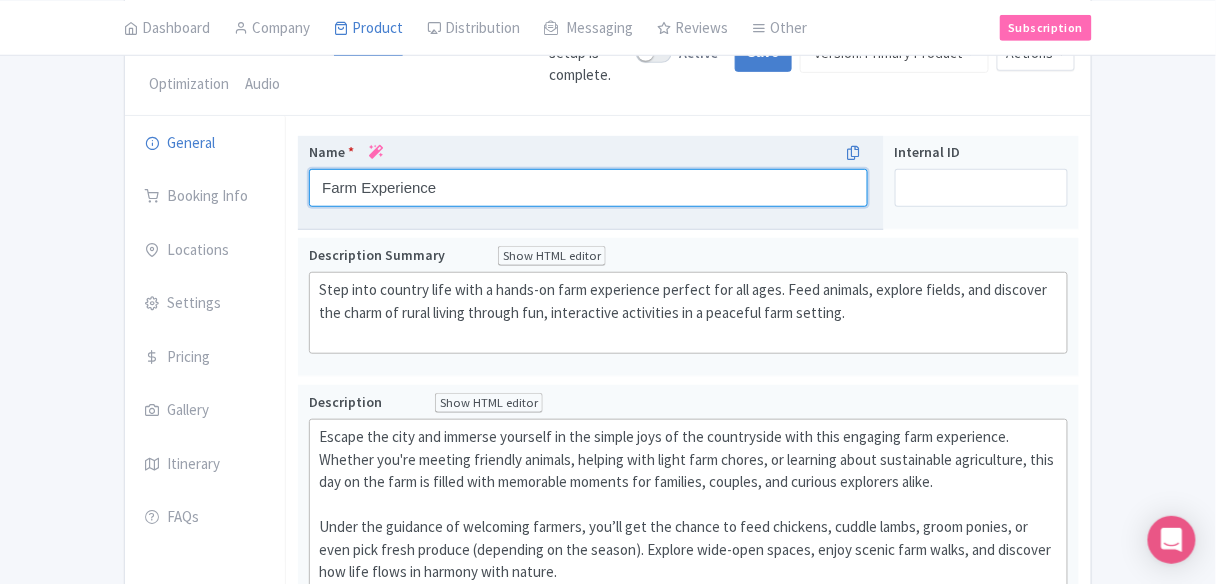 click on "Farm Experience" at bounding box center (588, 188) 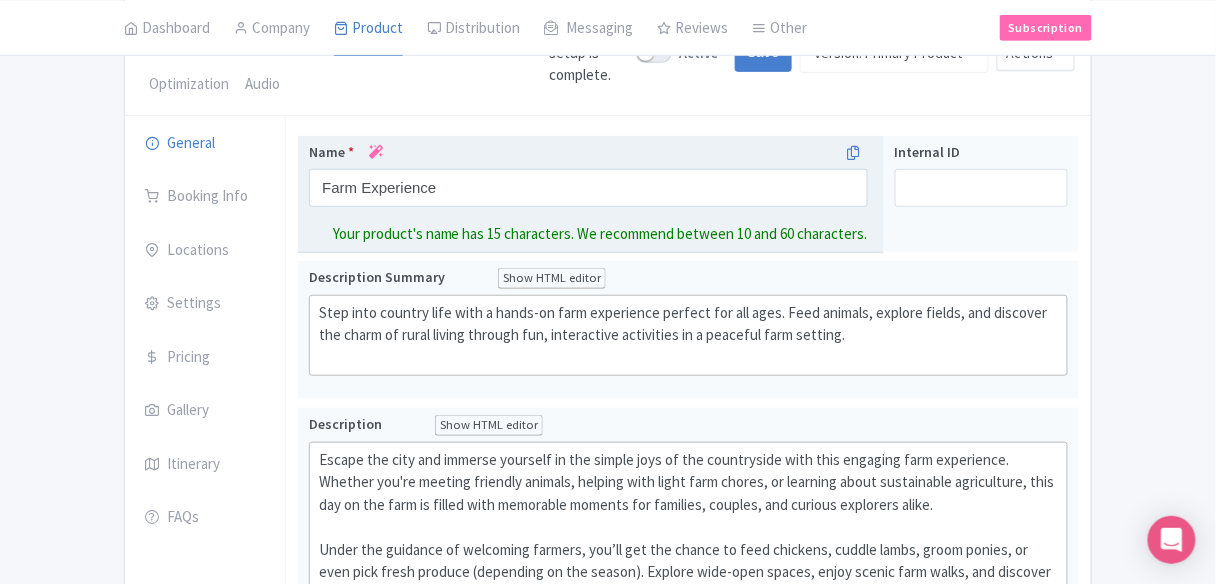 click at bounding box center [376, 152] 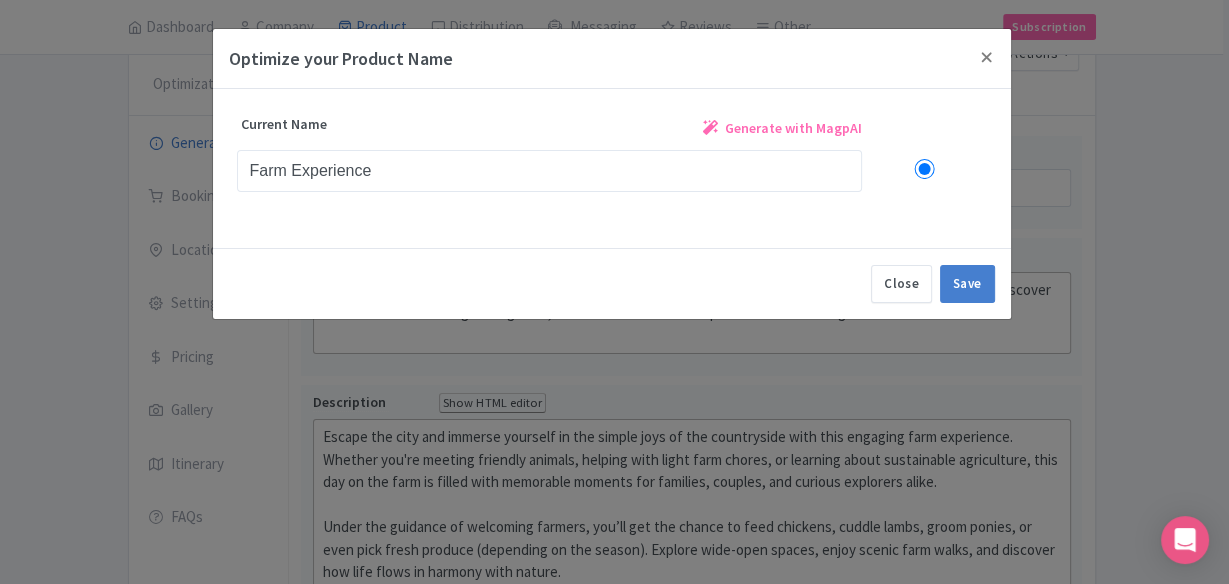 click on "Generate with MagpAI" at bounding box center (793, 128) 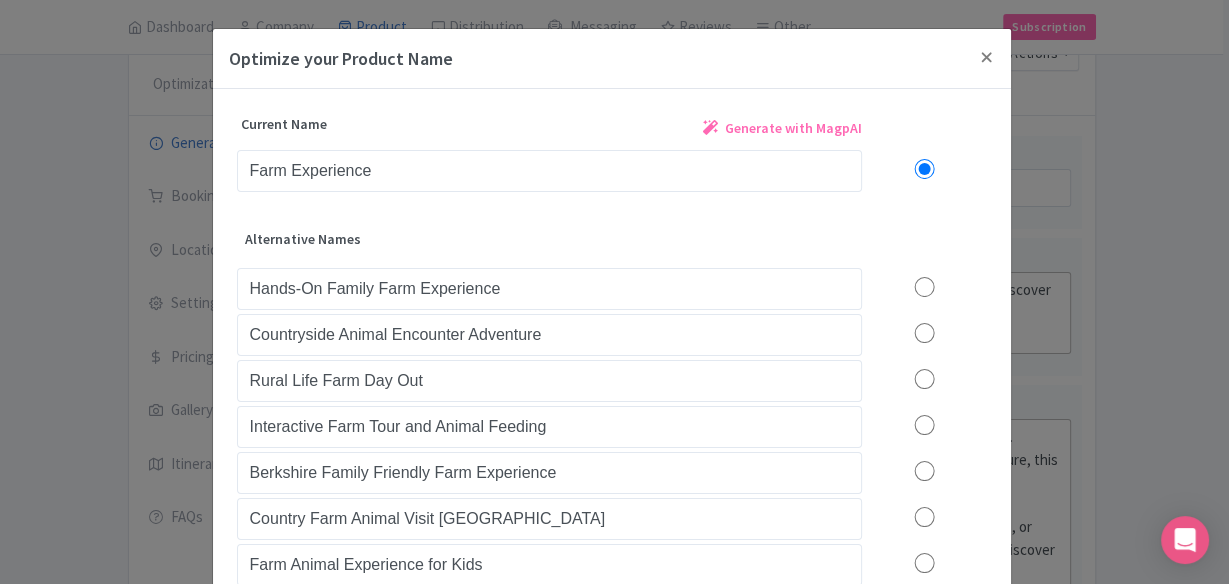 click at bounding box center (924, 287) 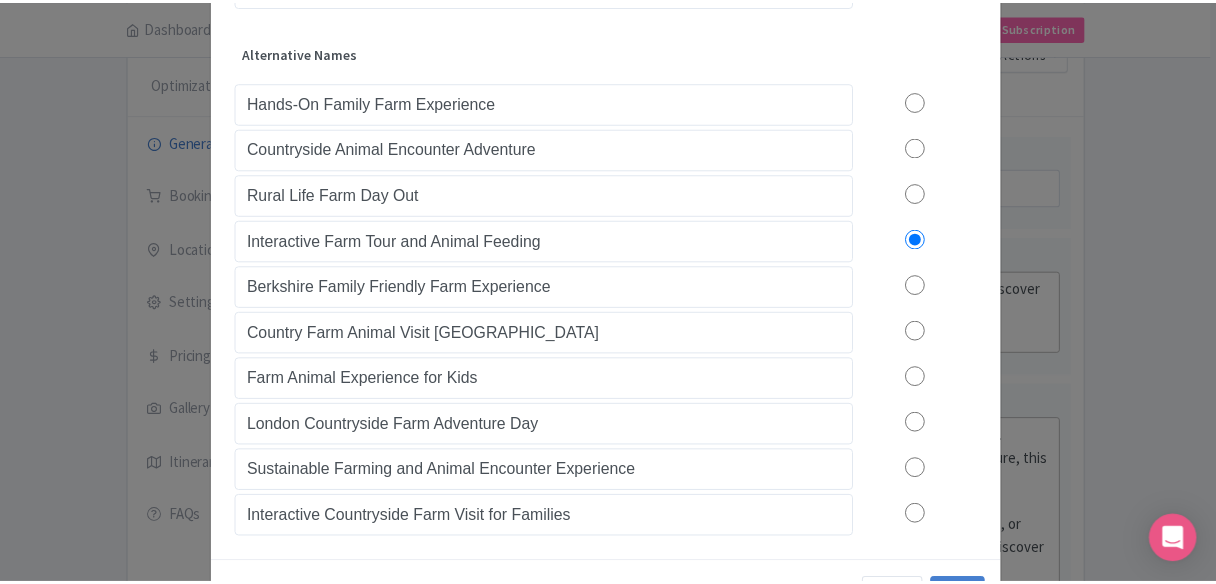 scroll, scrollTop: 254, scrollLeft: 0, axis: vertical 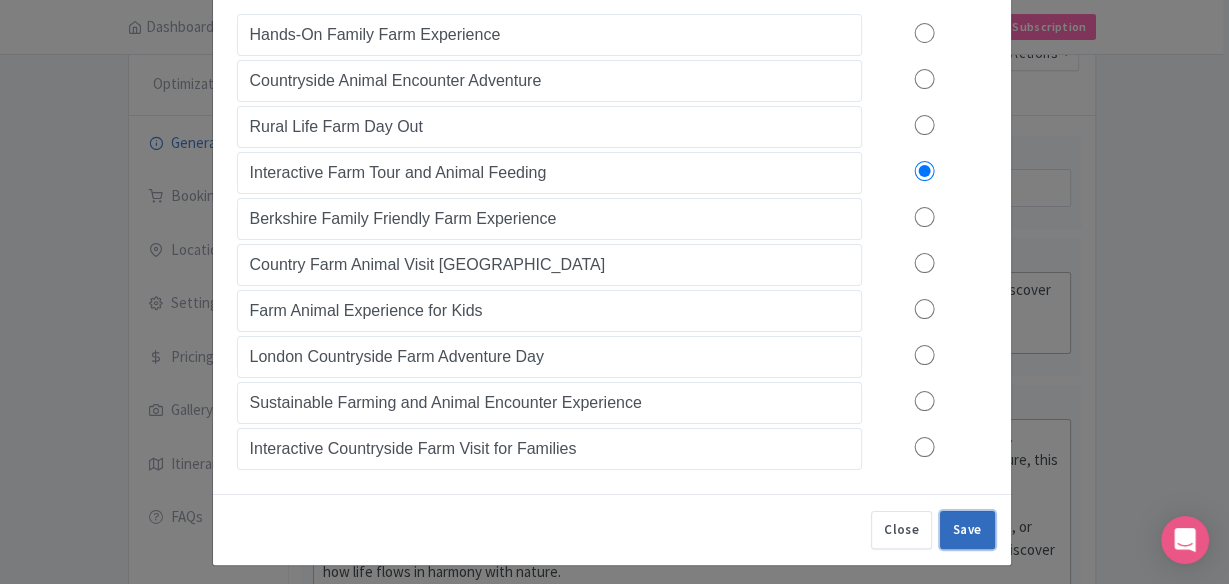 click on "Save" at bounding box center [967, 530] 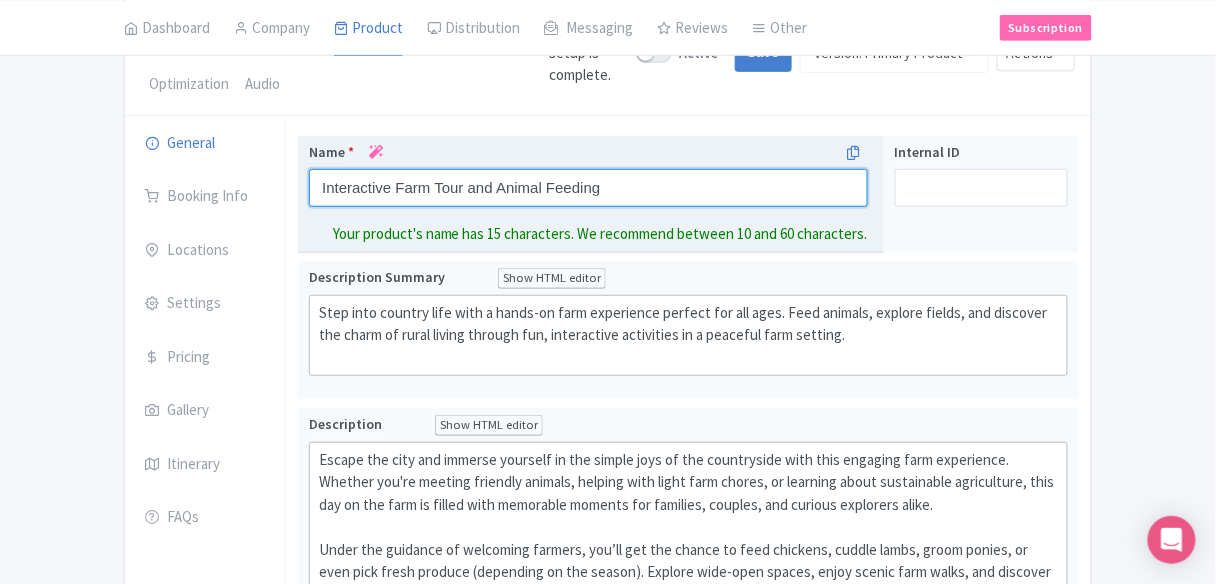 click on "Interactive Farm Tour and Animal Feeding" at bounding box center (588, 188) 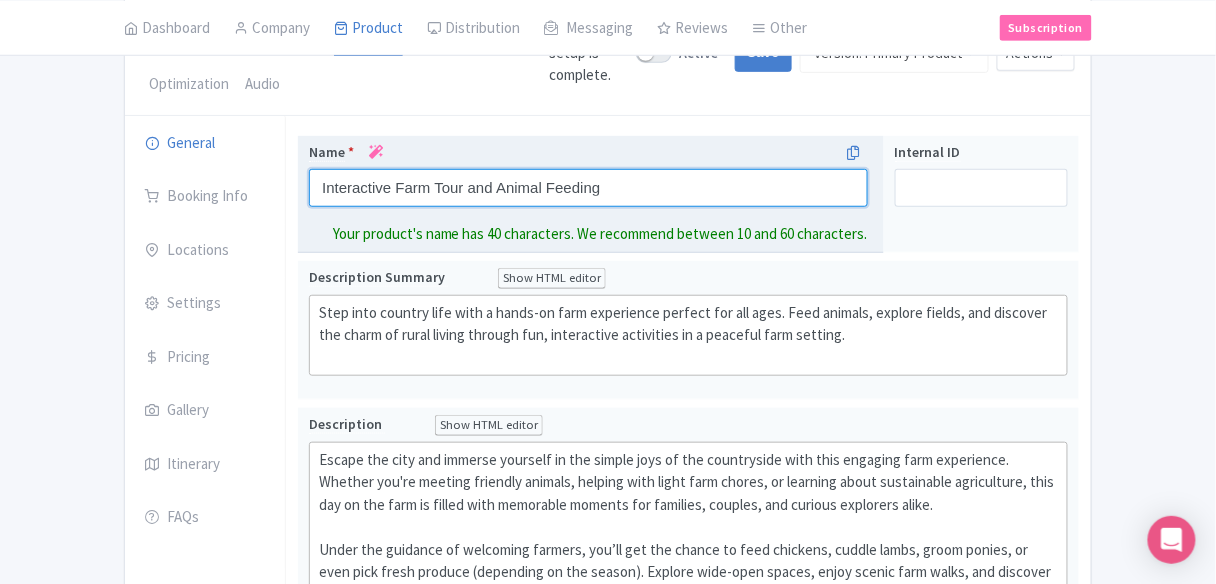 click on "Interactive Farm Tour and Animal Feeding" at bounding box center [588, 188] 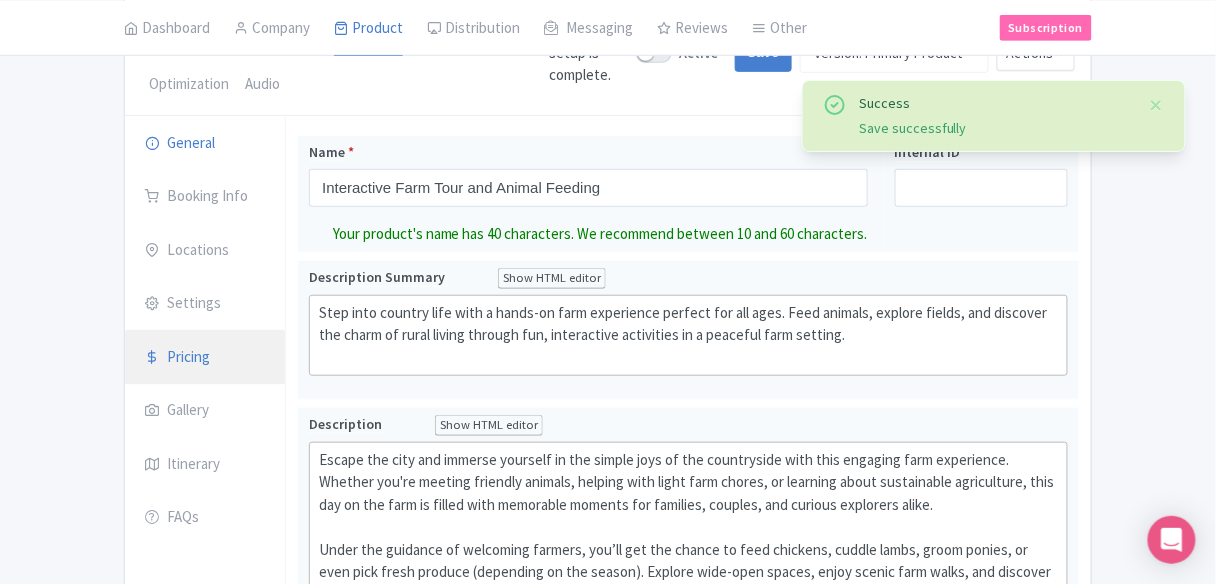 click on "Pricing" at bounding box center [205, 358] 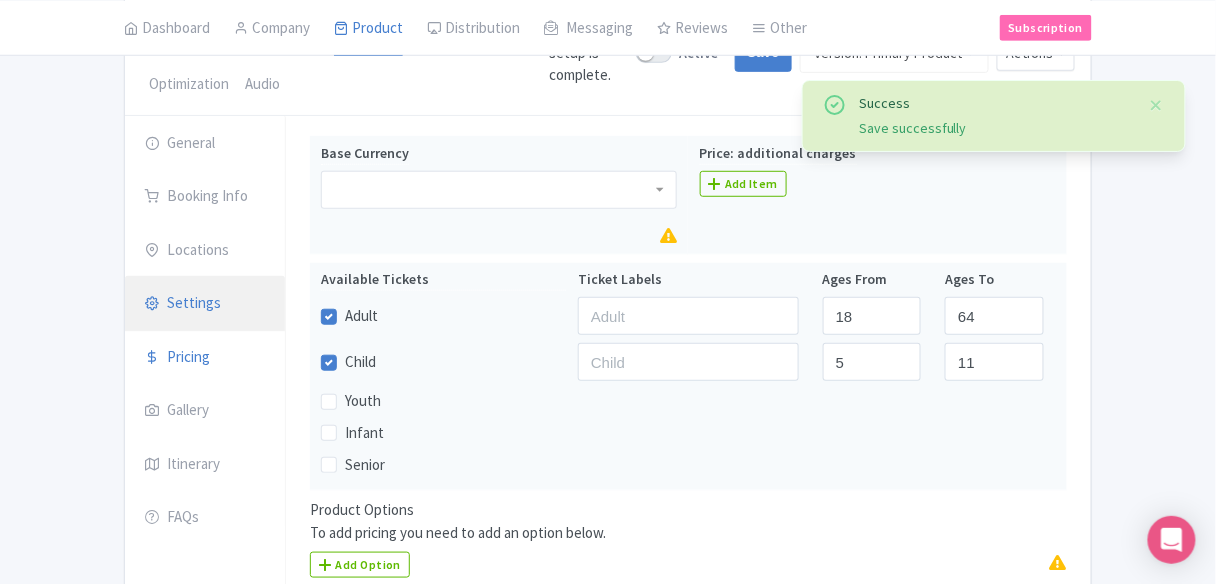 click on "Settings" at bounding box center [205, 304] 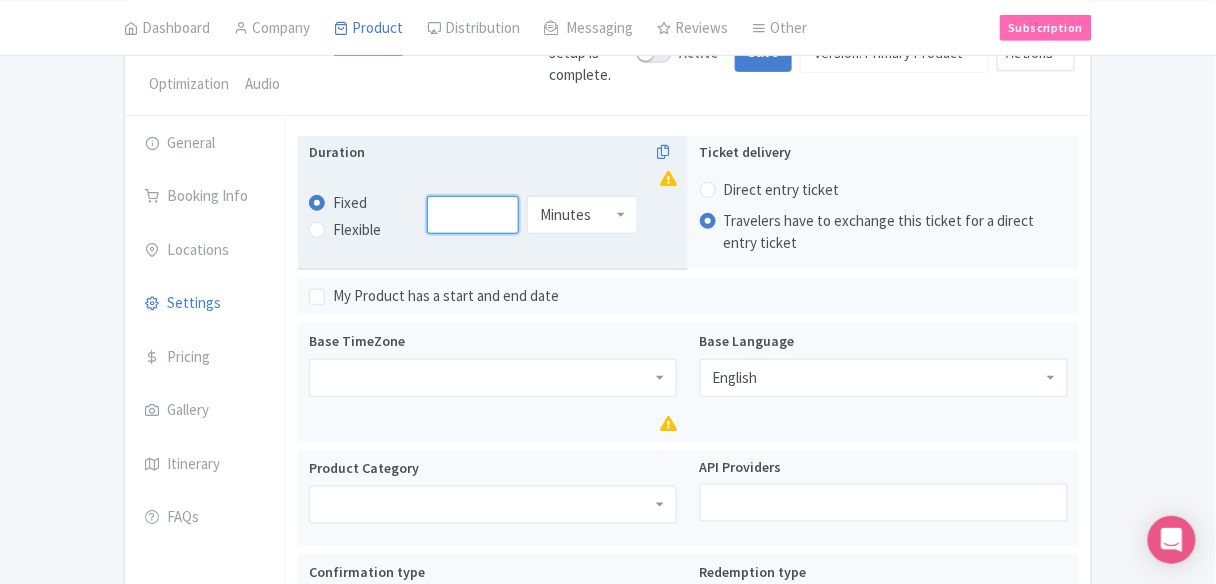 click at bounding box center (473, 215) 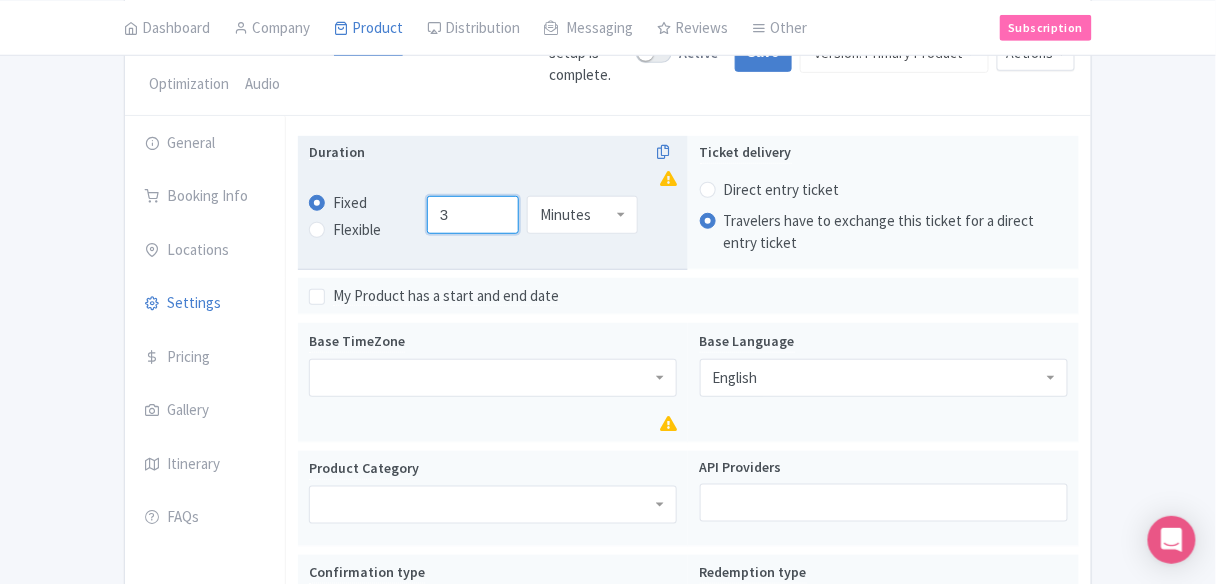 type on "3" 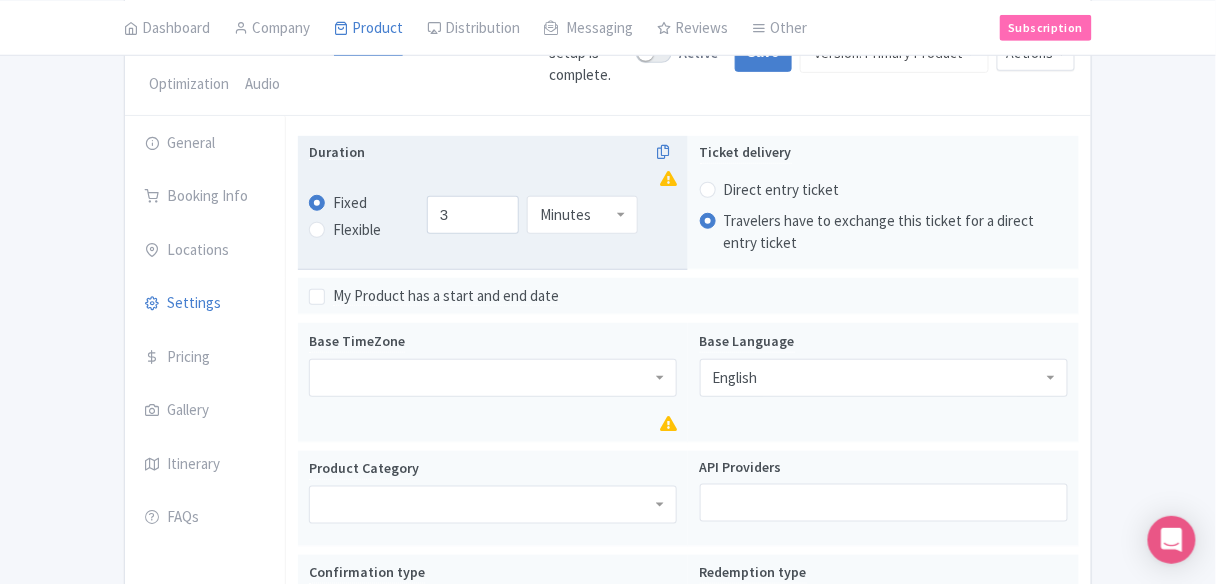 click on "Minutes" at bounding box center (565, 215) 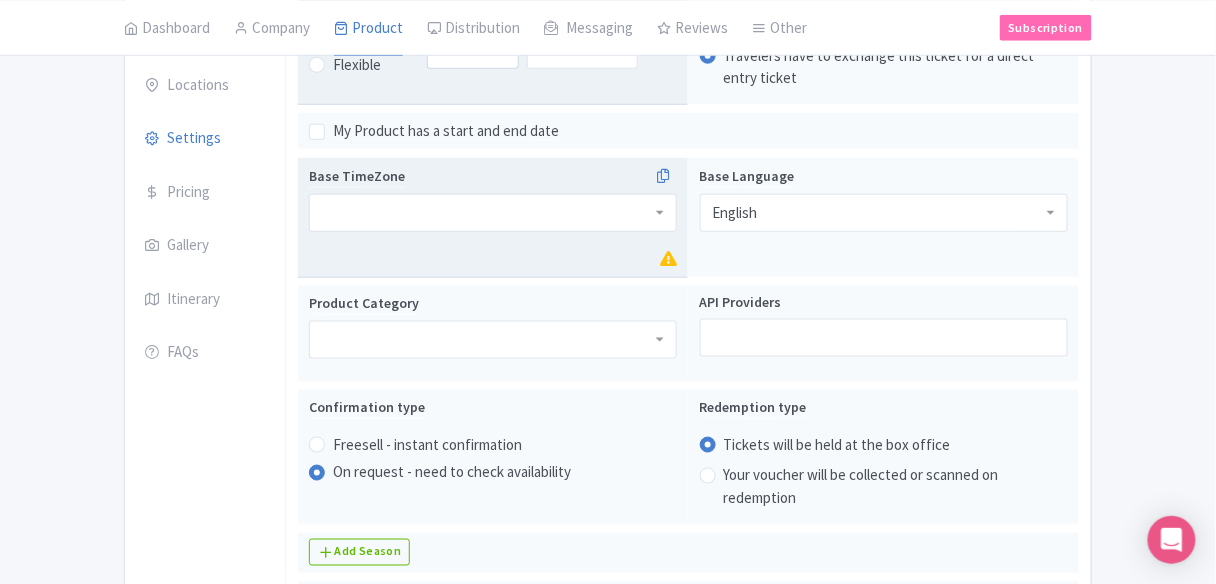 scroll, scrollTop: 400, scrollLeft: 0, axis: vertical 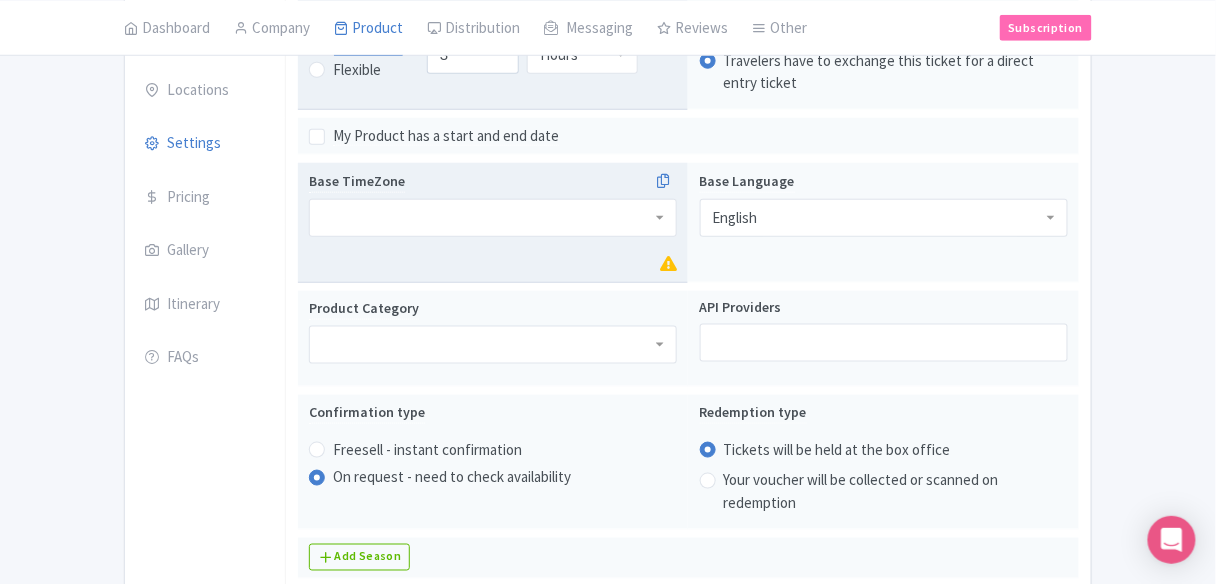 click on "Base TimeZone" at bounding box center [493, 203] 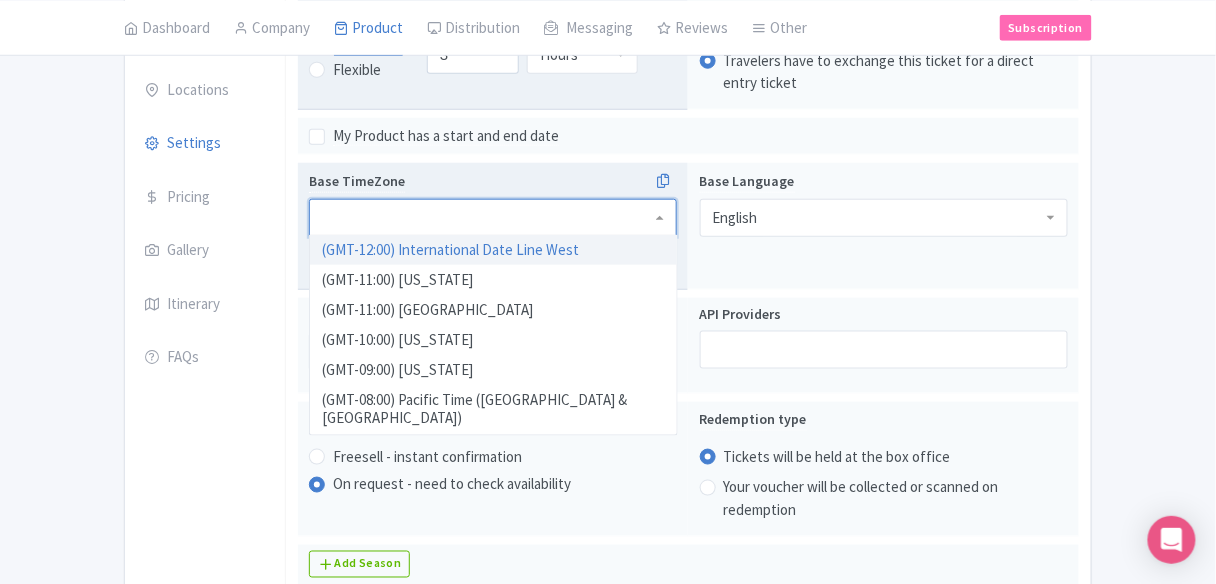 click at bounding box center [493, 218] 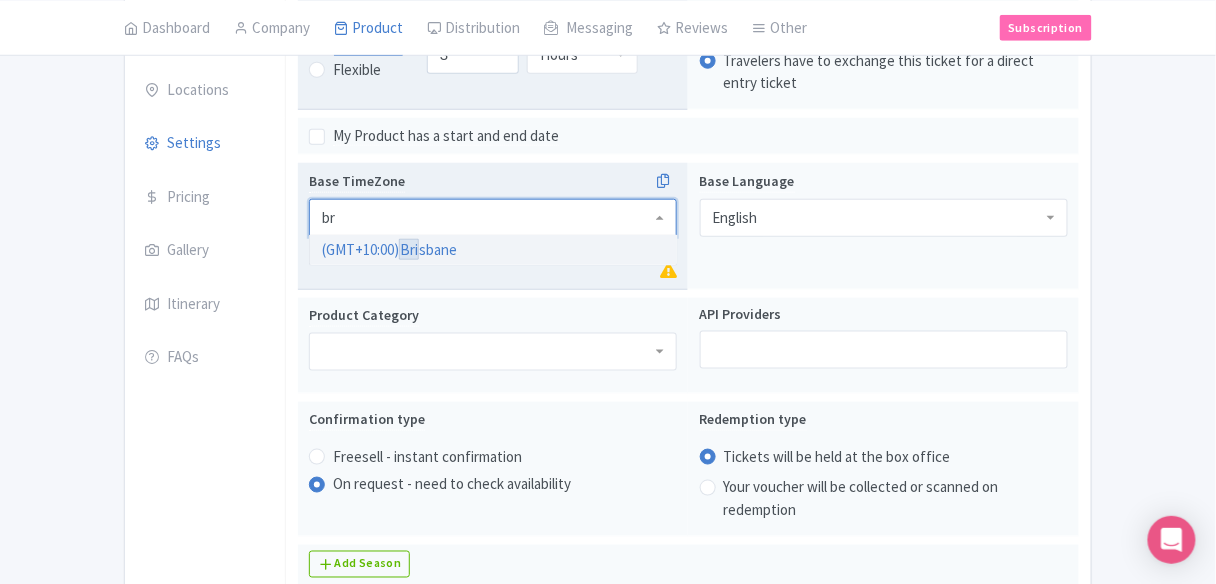 type on "b" 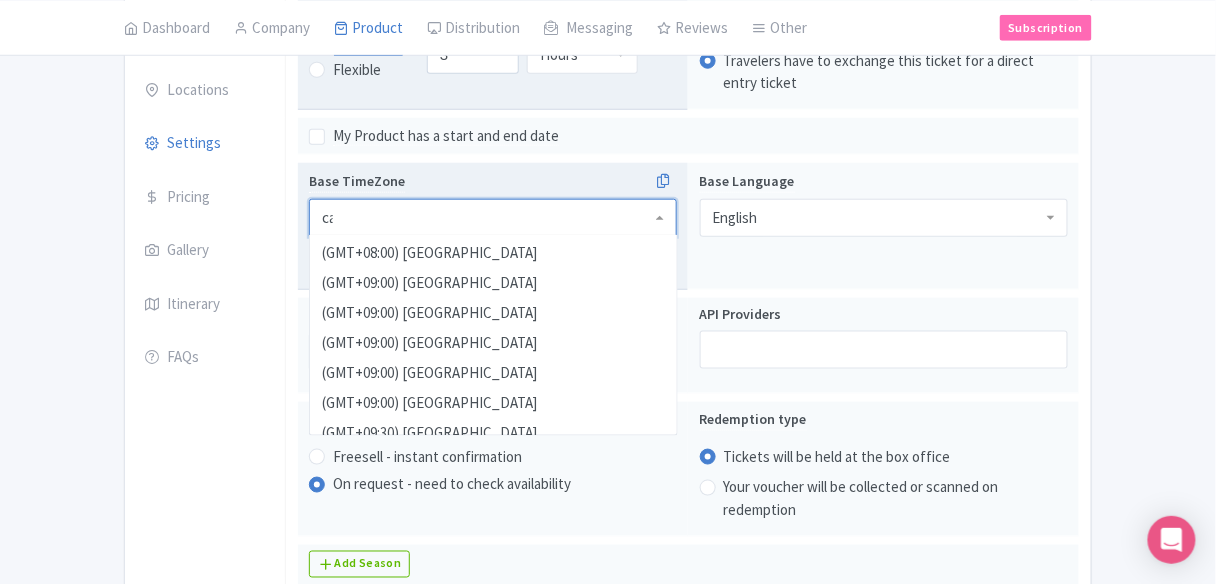 scroll, scrollTop: 0, scrollLeft: 0, axis: both 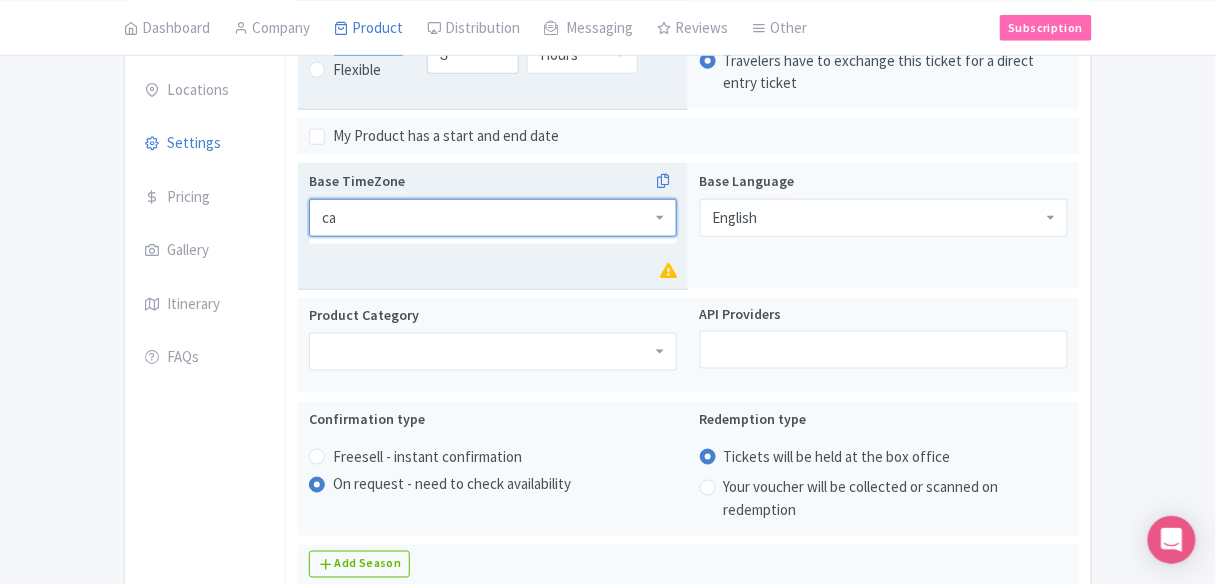 type on "c" 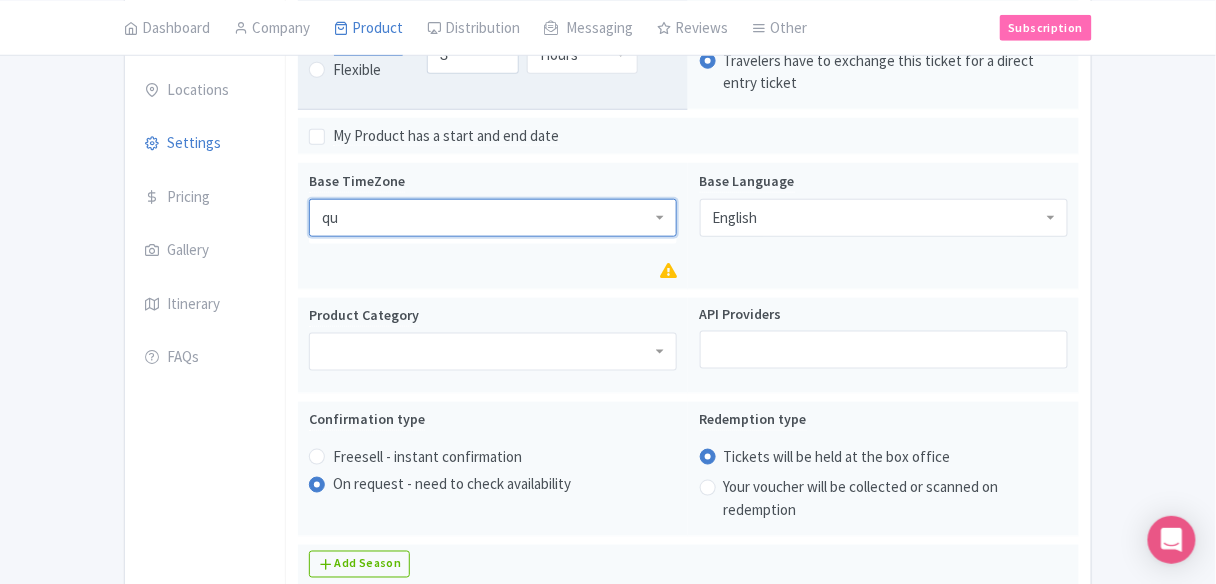 type on "q" 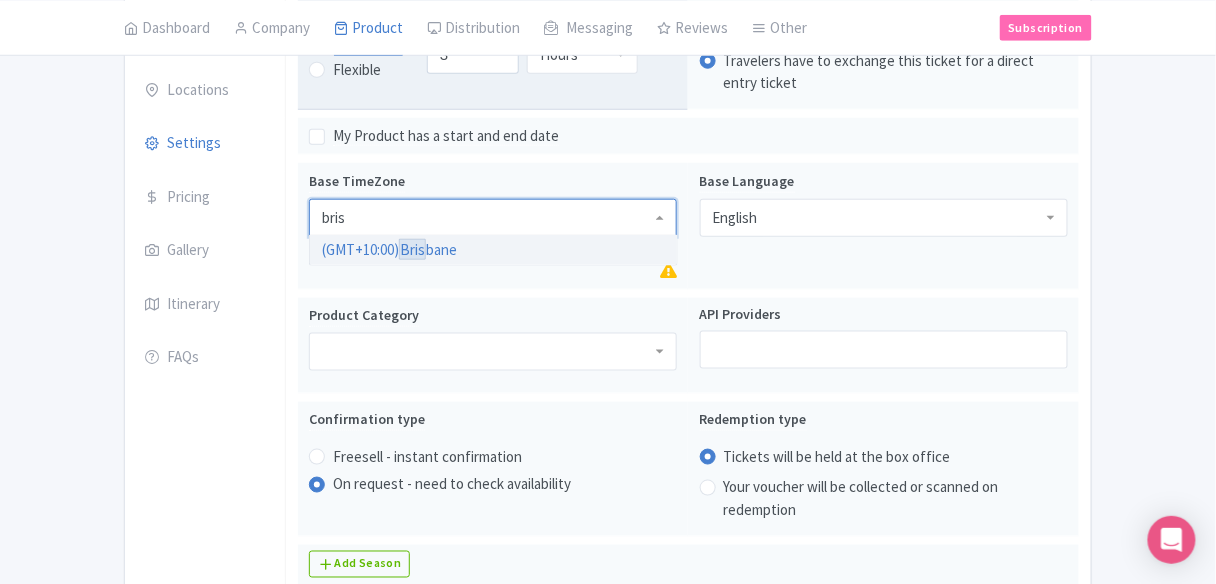 type on "brisb" 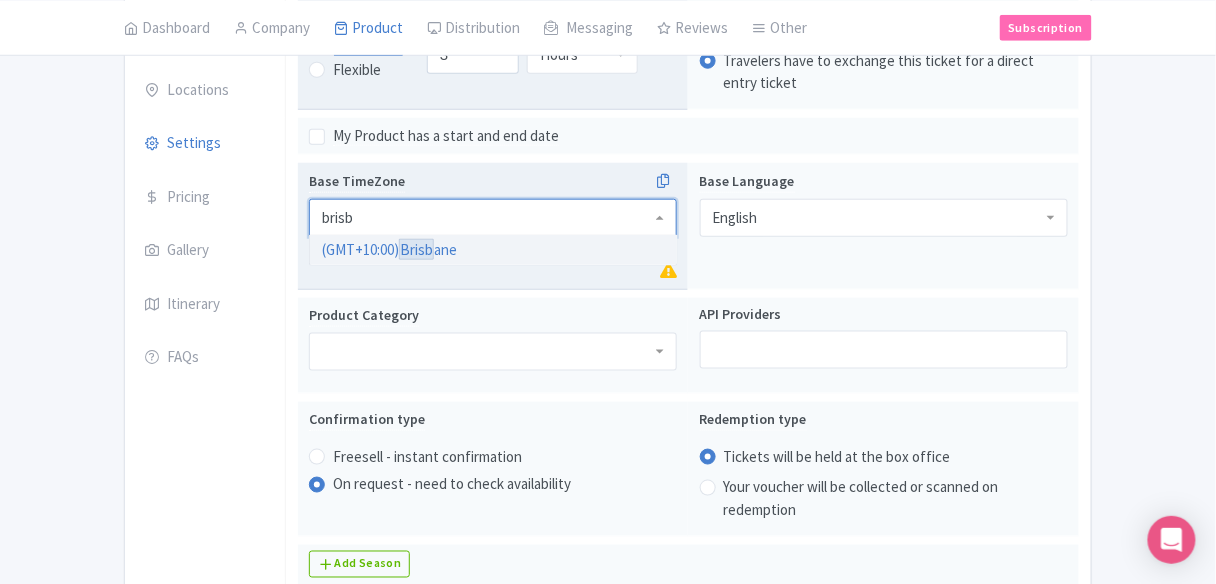 type 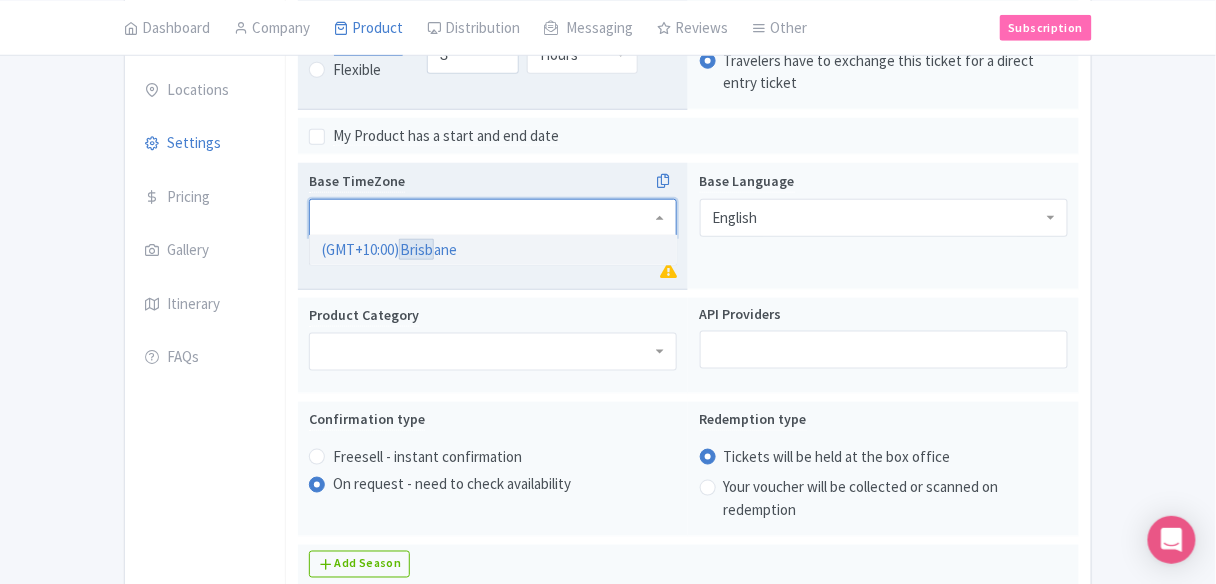 scroll, scrollTop: 0, scrollLeft: 0, axis: both 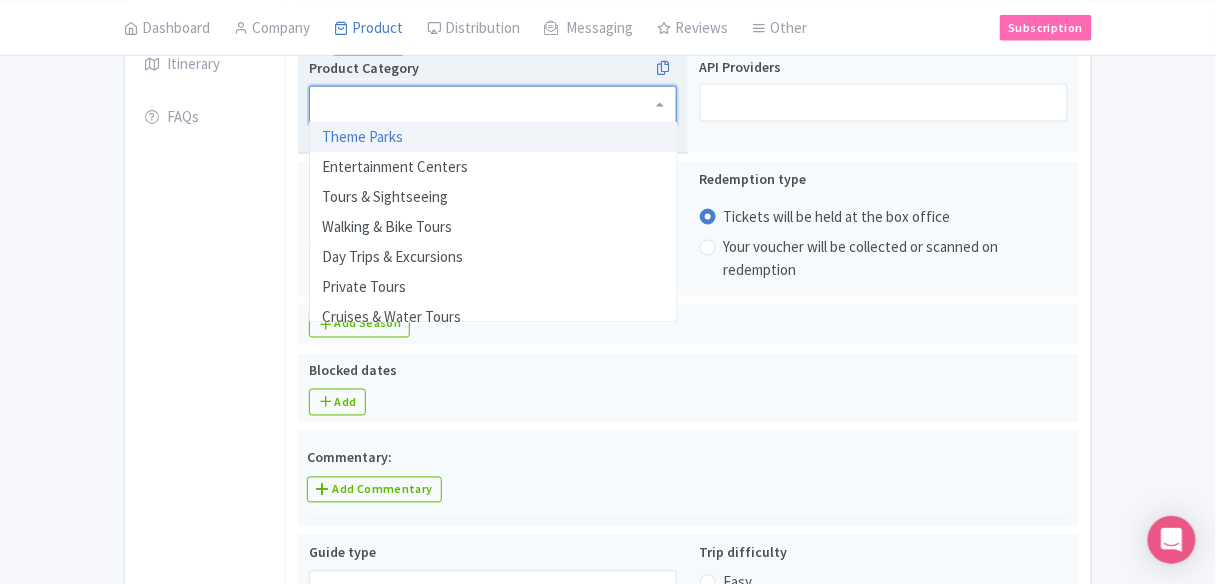 click at bounding box center [493, 105] 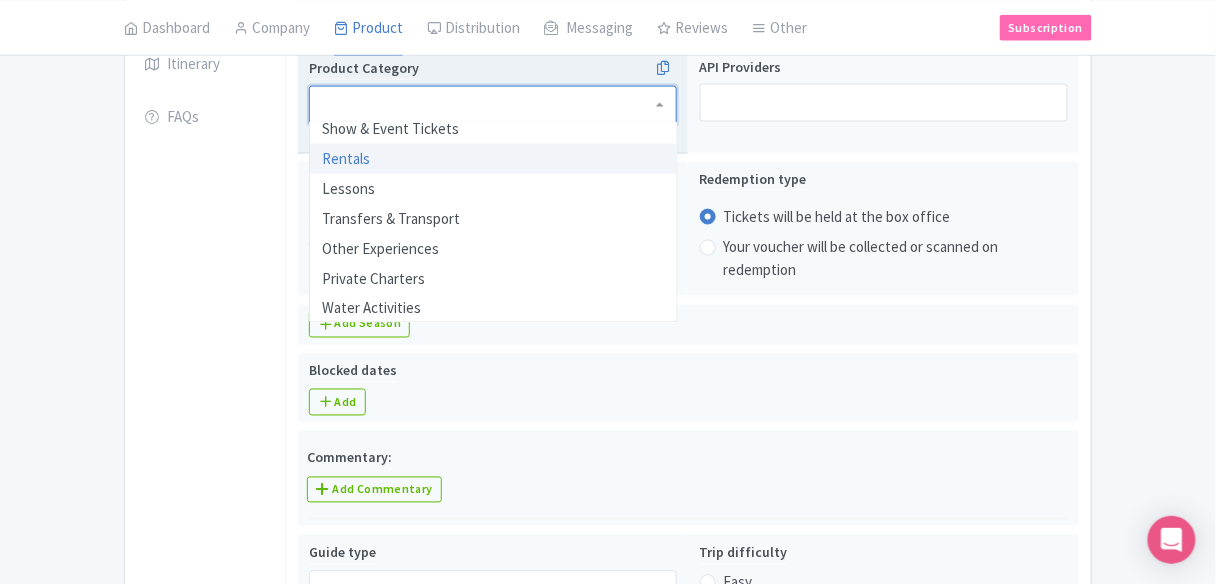scroll, scrollTop: 459, scrollLeft: 0, axis: vertical 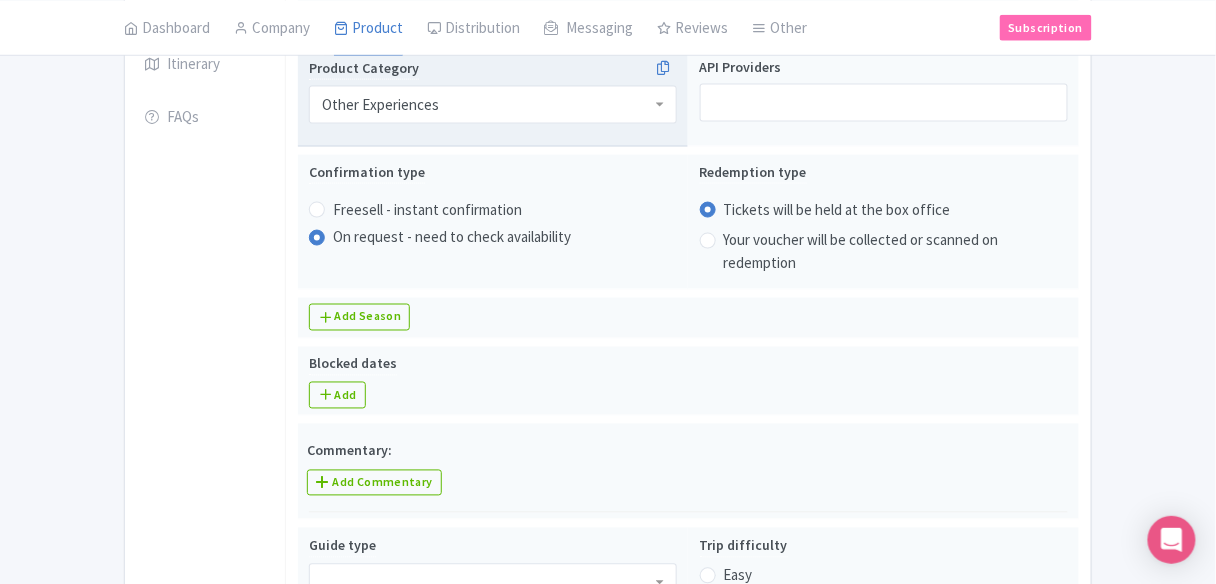 click on "Other Experiences" at bounding box center [493, 105] 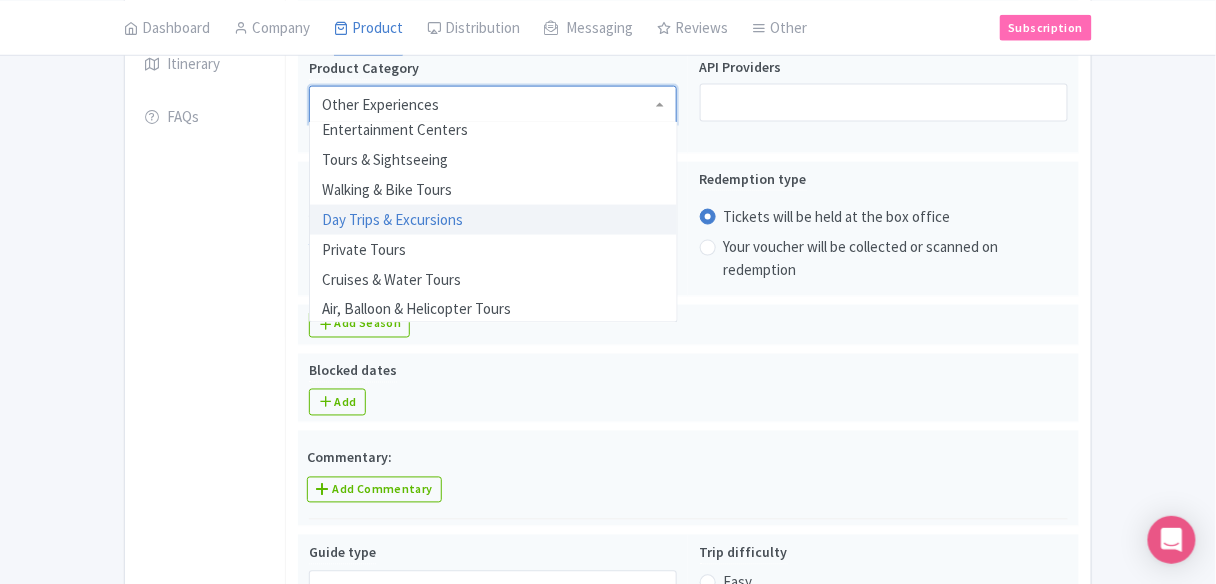 scroll, scrollTop: 0, scrollLeft: 0, axis: both 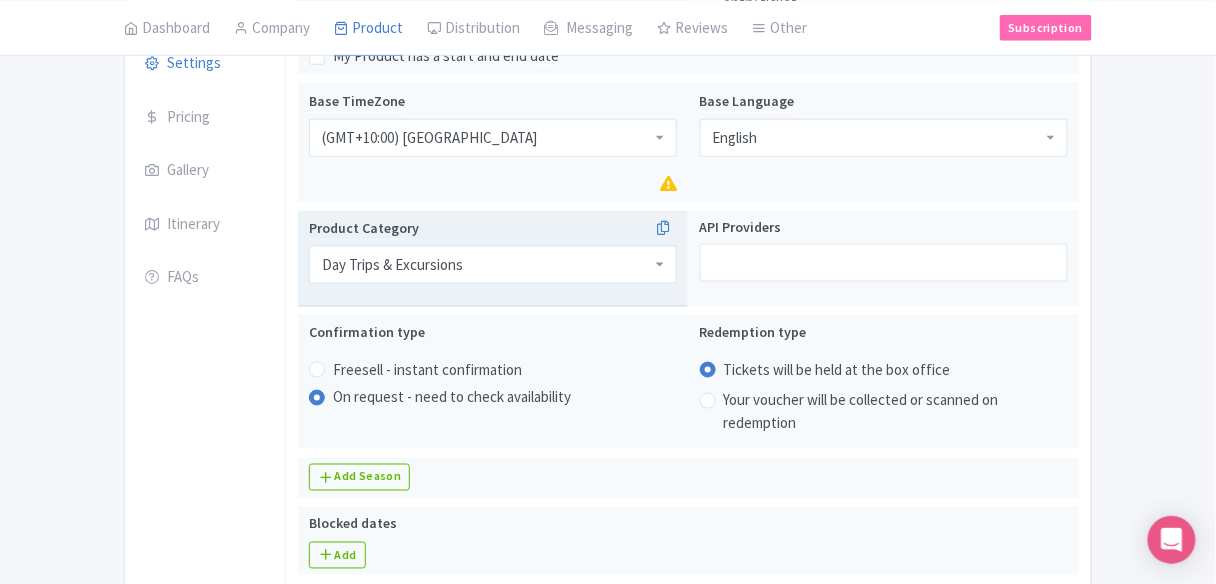 click on "Day Trips & Excursions" at bounding box center (392, 265) 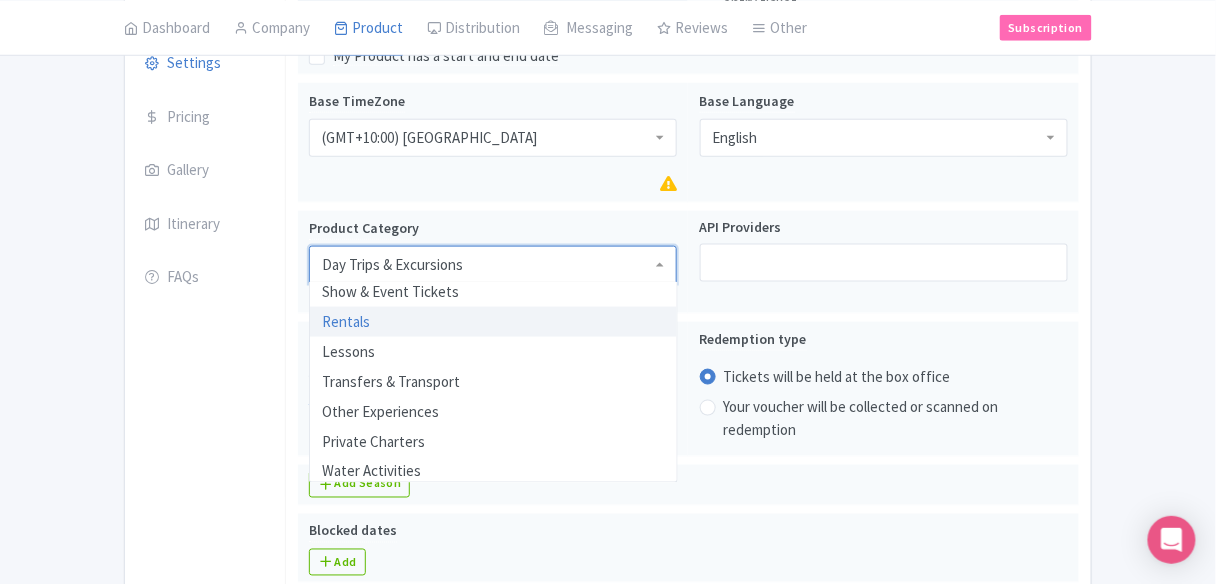 scroll, scrollTop: 459, scrollLeft: 0, axis: vertical 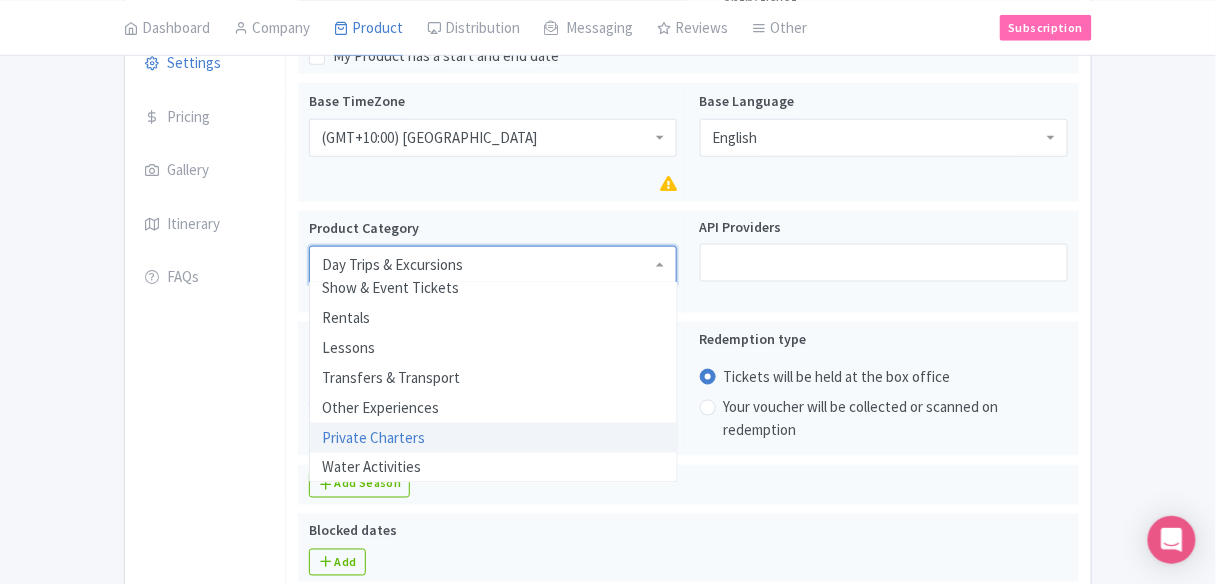 click on "General
Booking Info
Locations
Settings
Pricing
Gallery
Itinerary
FAQs" at bounding box center [205, 889] 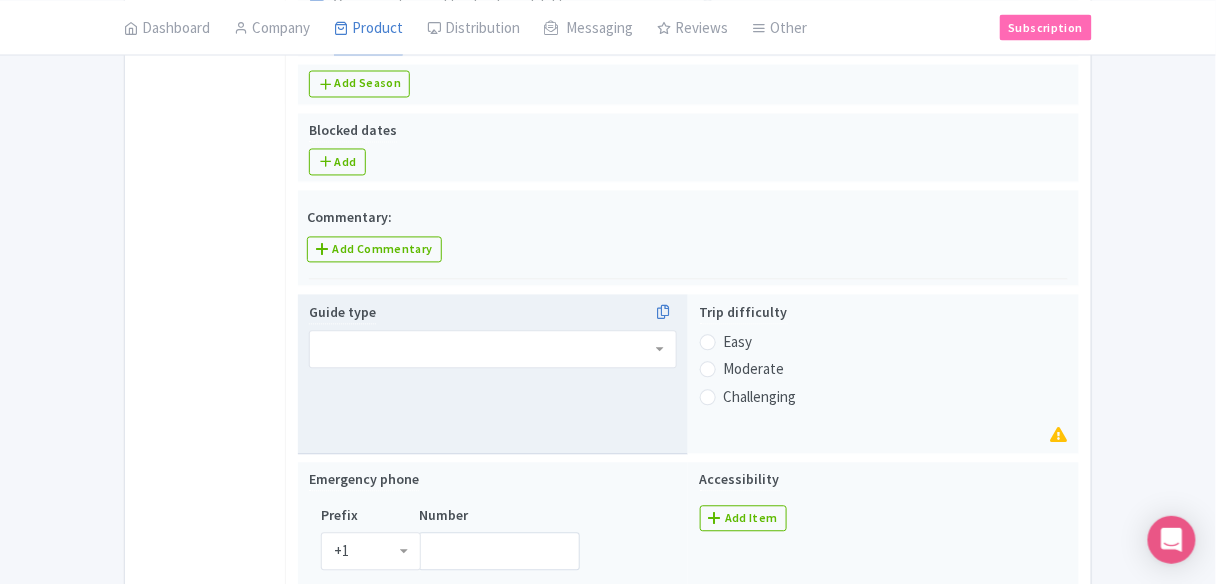 scroll, scrollTop: 880, scrollLeft: 0, axis: vertical 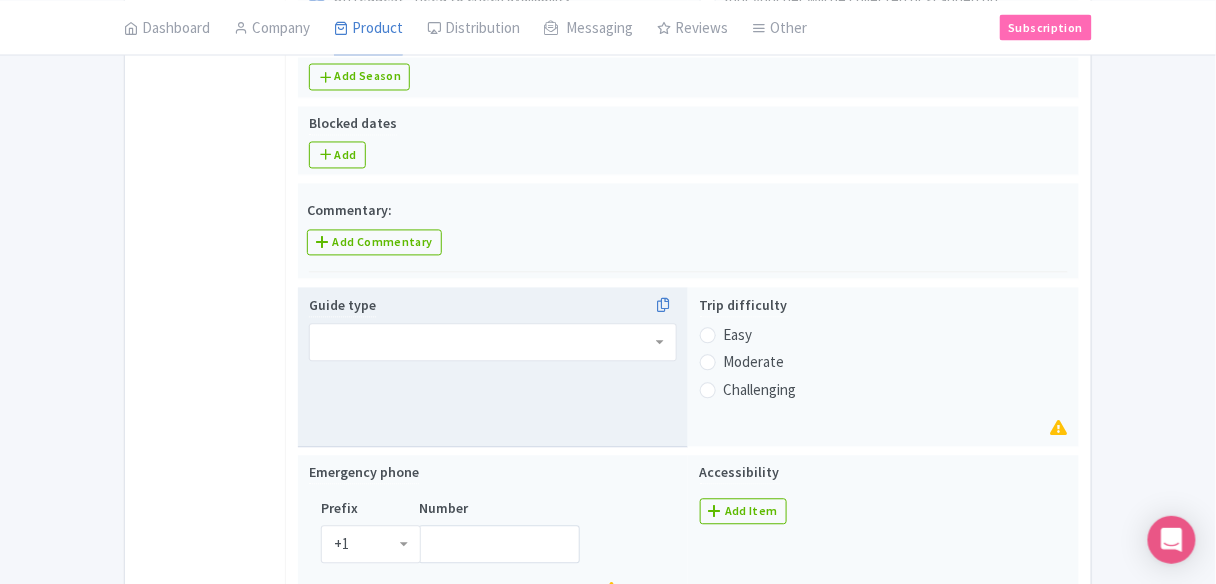 click at bounding box center [493, 343] 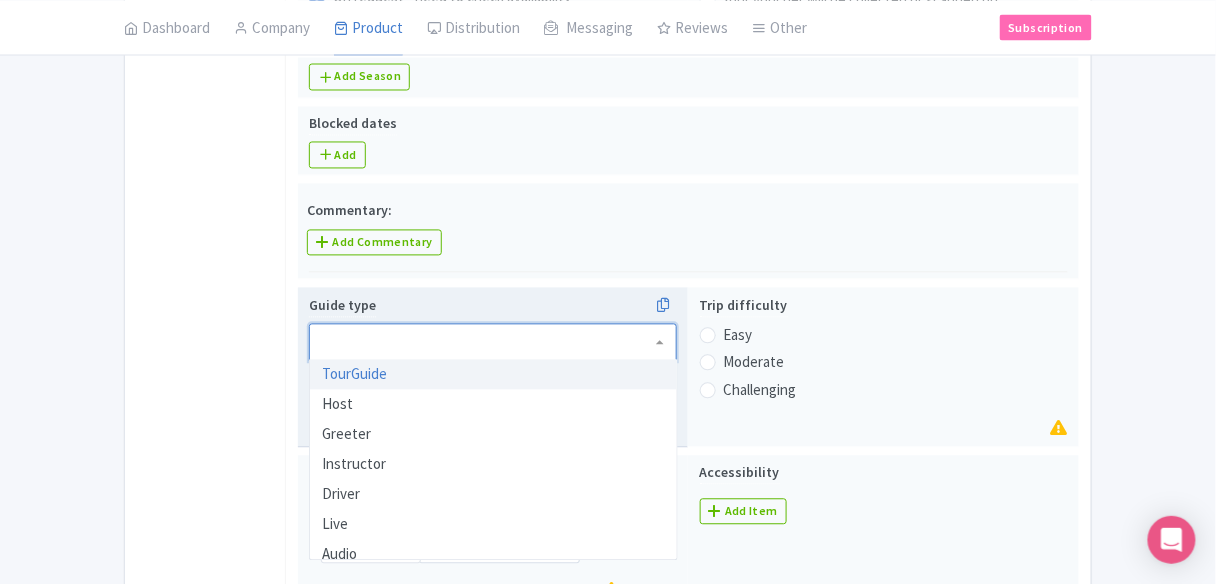 drag, startPoint x: 373, startPoint y: 380, endPoint x: 374, endPoint y: 395, distance: 15.033297 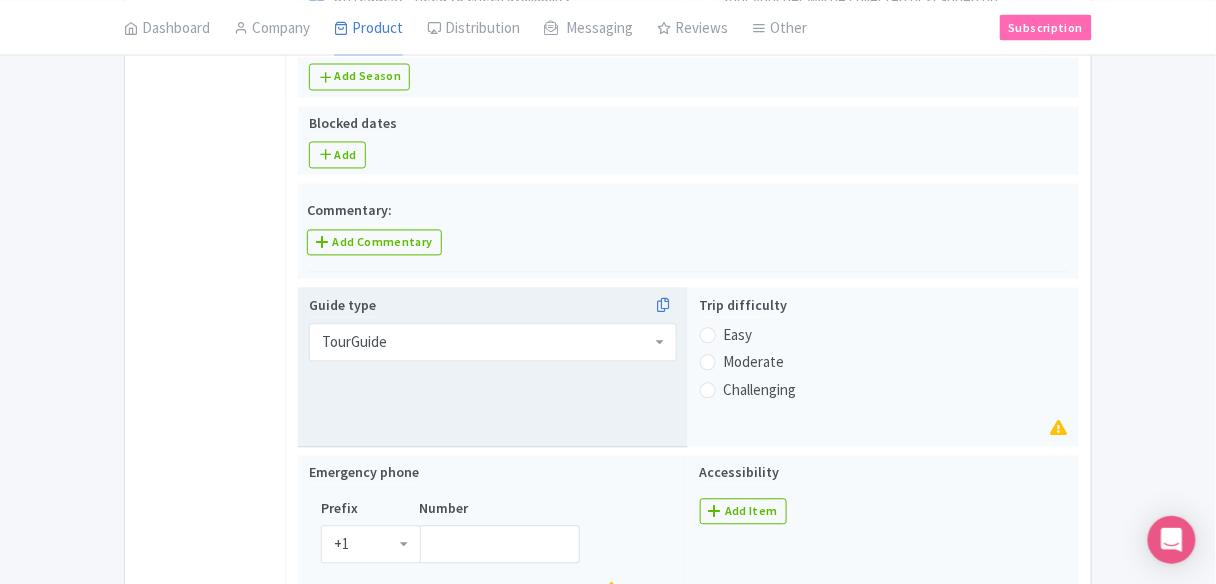 click on "TourGuide" at bounding box center [354, 343] 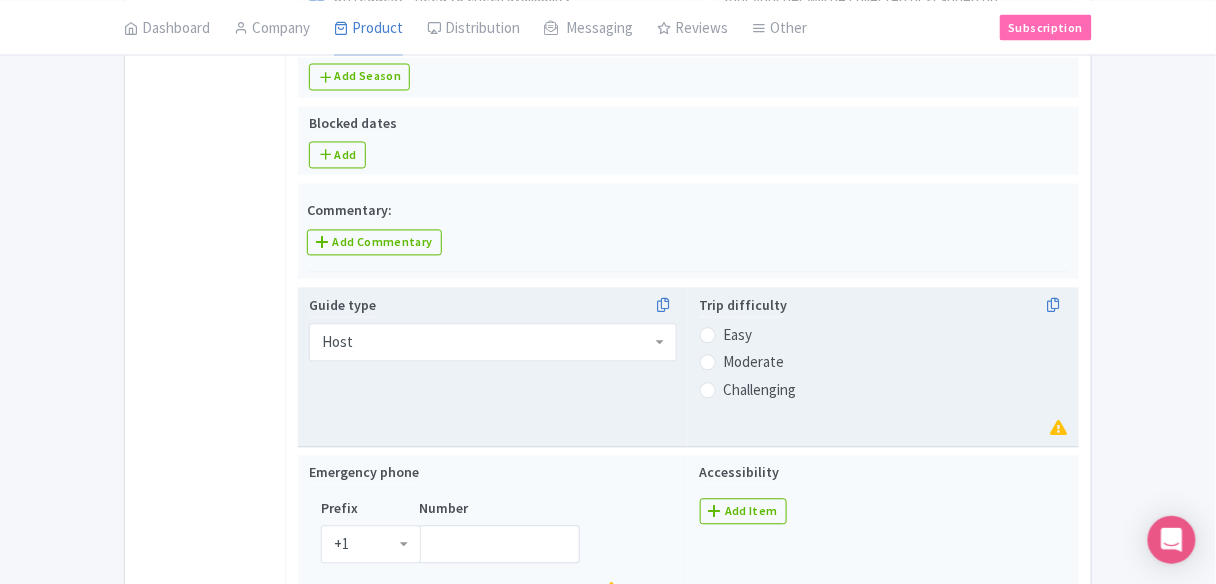 click on "Easy" at bounding box center [738, 336] 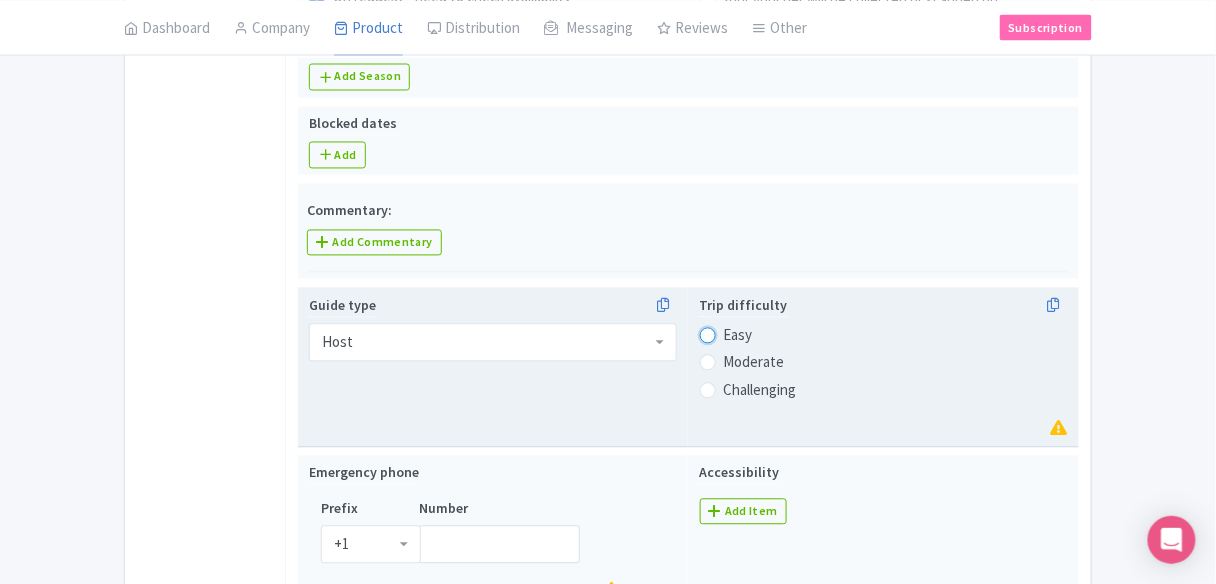 click on "Easy" at bounding box center [734, 334] 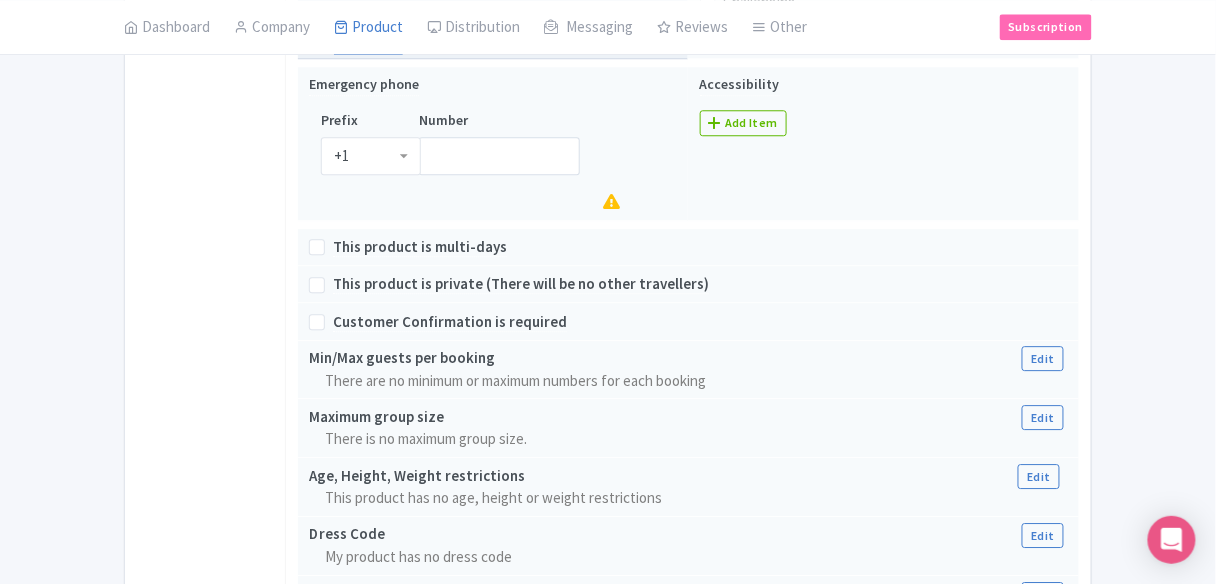 scroll, scrollTop: 1280, scrollLeft: 0, axis: vertical 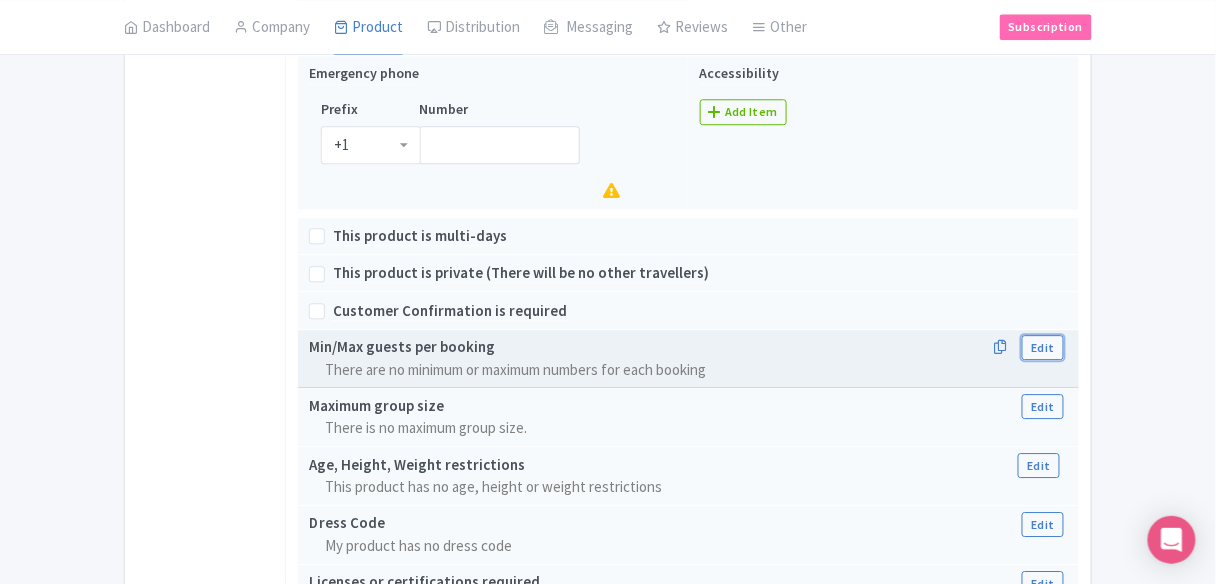 click on "Edit" at bounding box center (1042, 347) 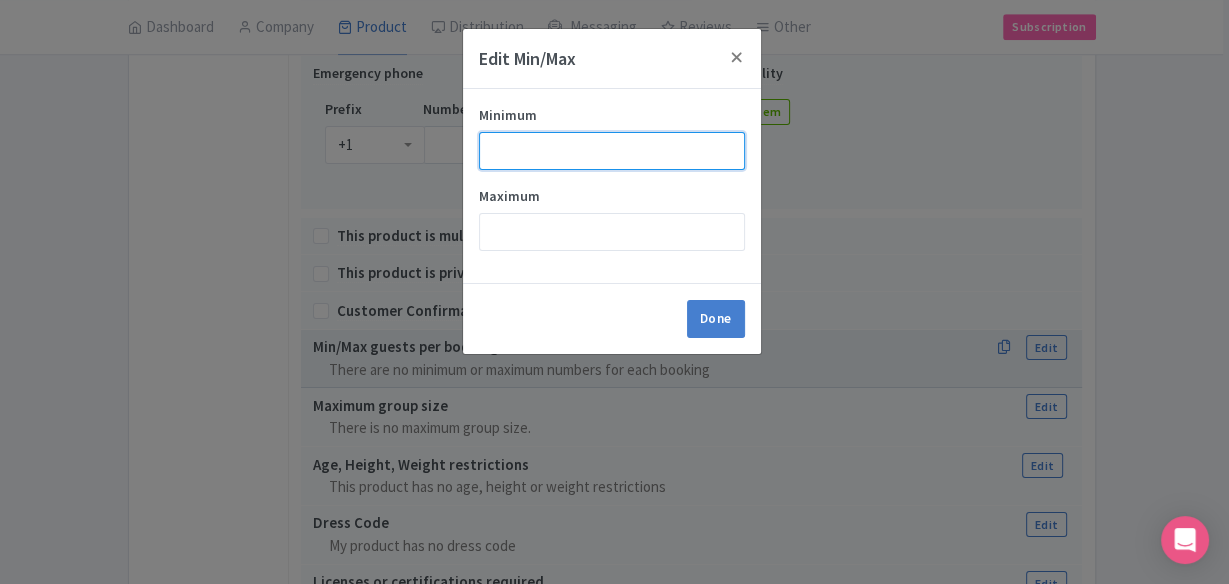 click on "Minimum" at bounding box center (612, 151) 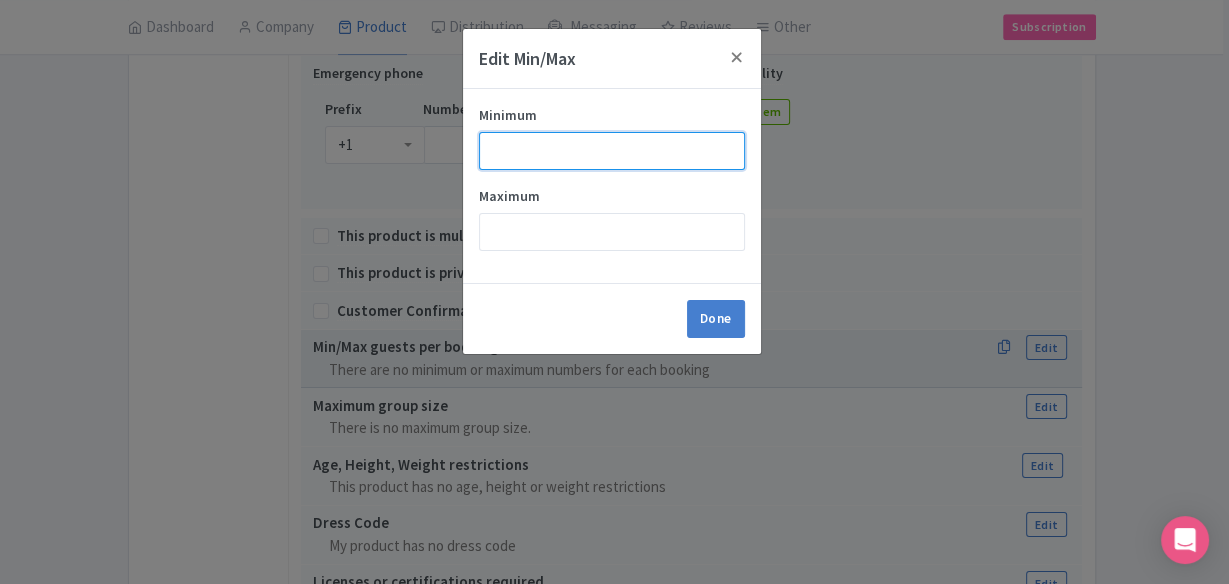 click on "Minimum" at bounding box center (612, 151) 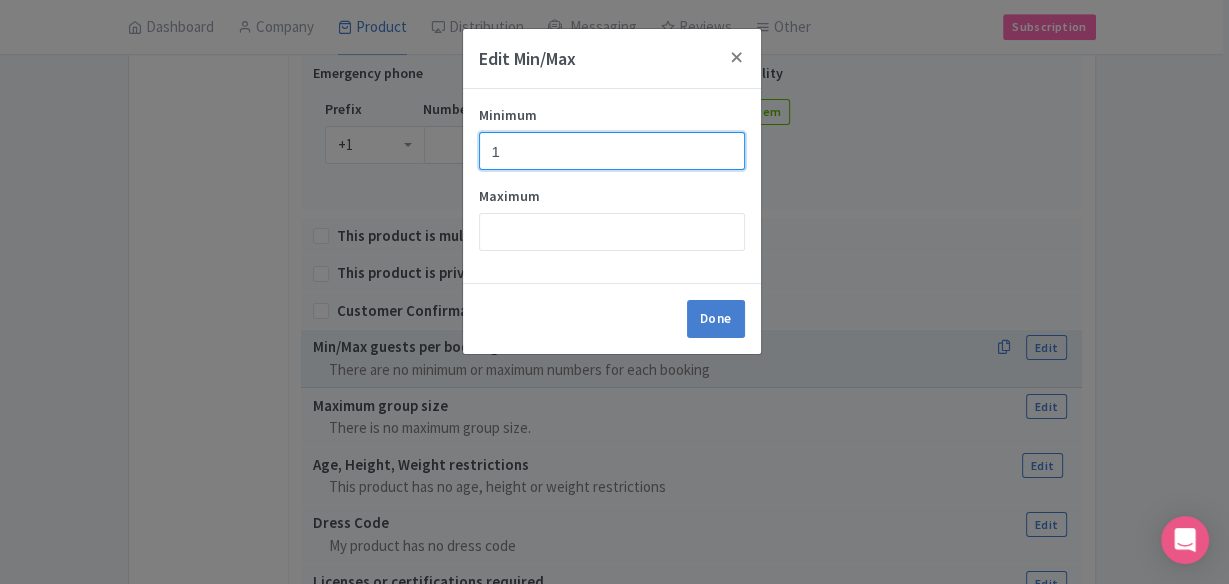 type on "1" 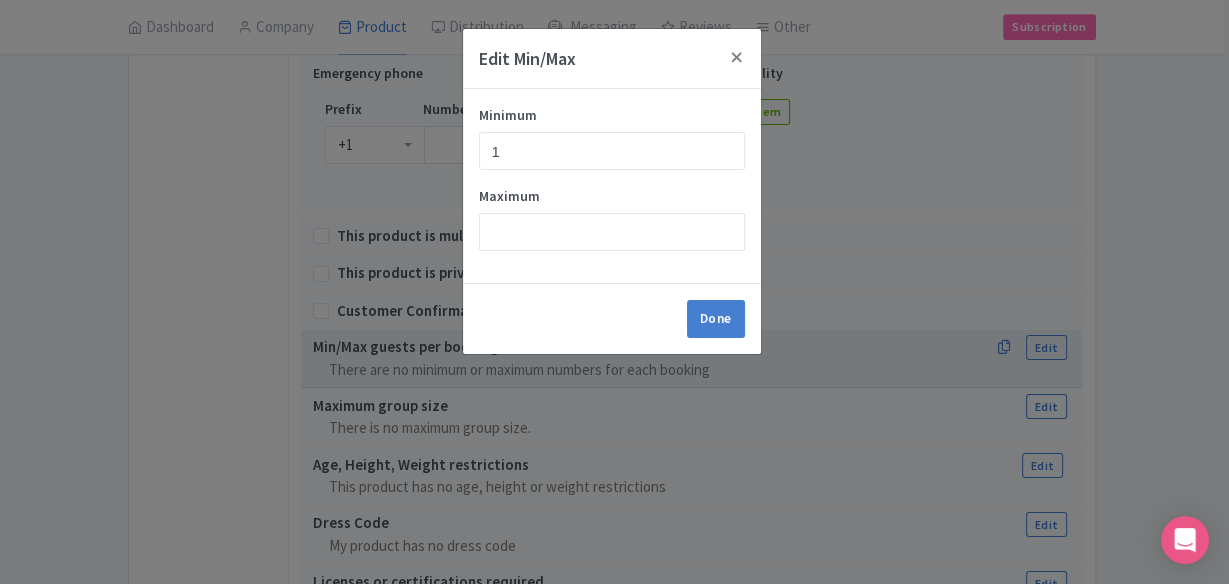 click on "Edit Min/Max
Minimum 1
Maximum
Done" at bounding box center [612, 191] 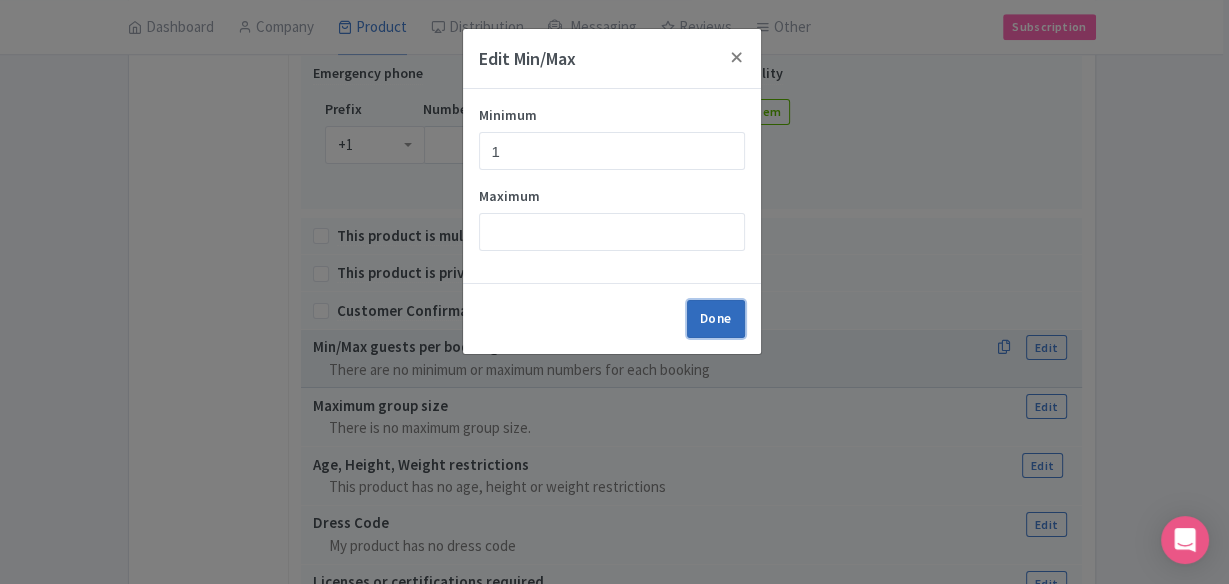 click on "Done" at bounding box center (716, 319) 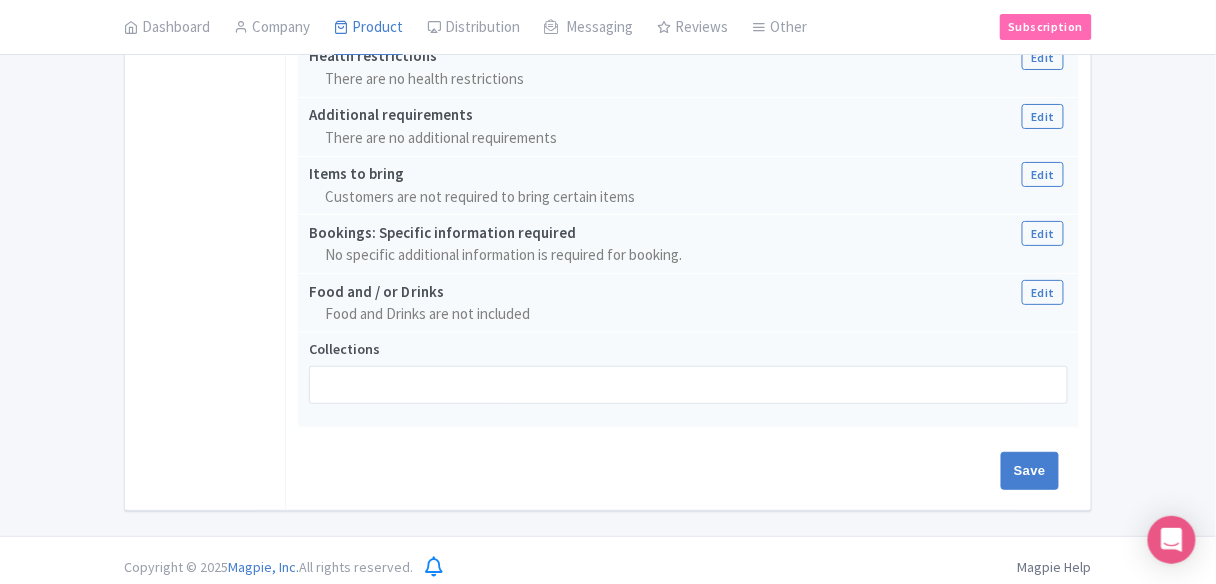scroll, scrollTop: 1888, scrollLeft: 0, axis: vertical 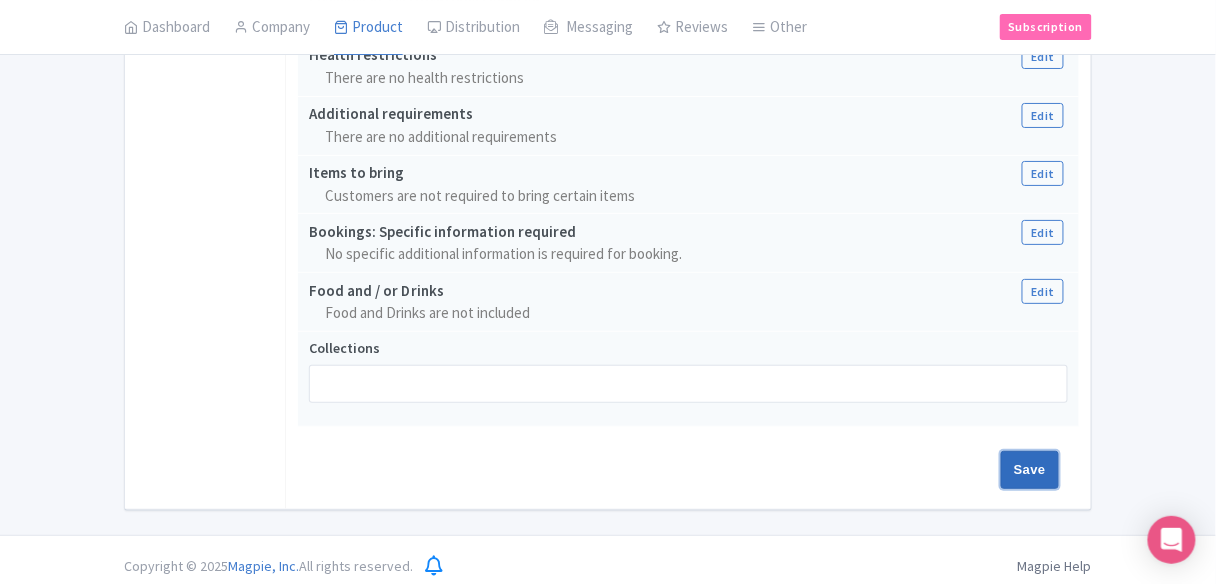 click on "Save" at bounding box center [1030, 470] 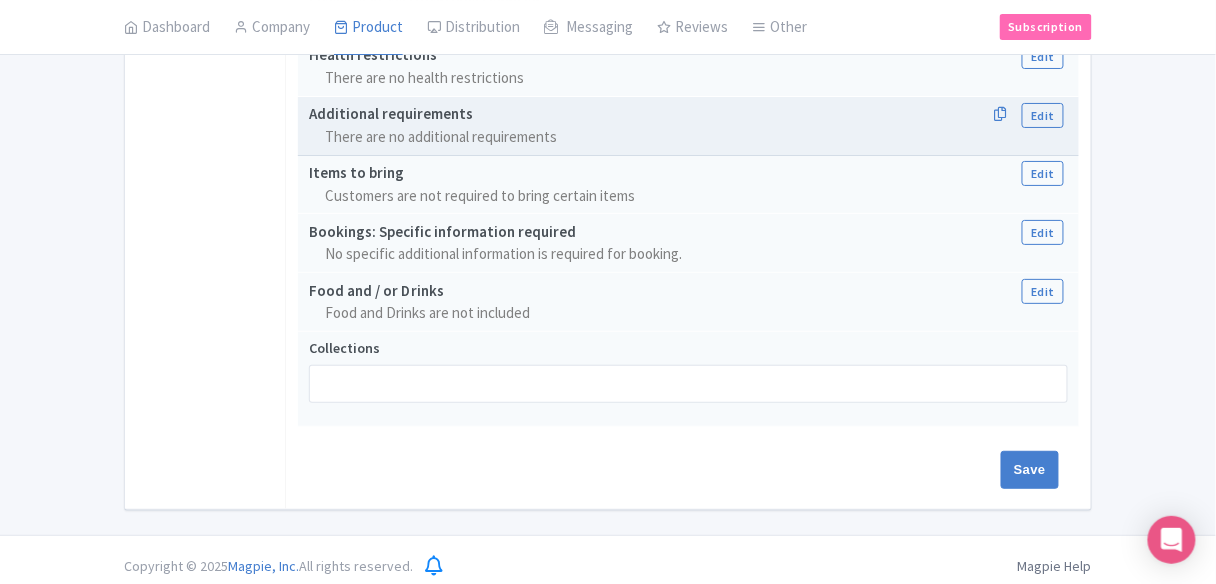 type on "Update Product" 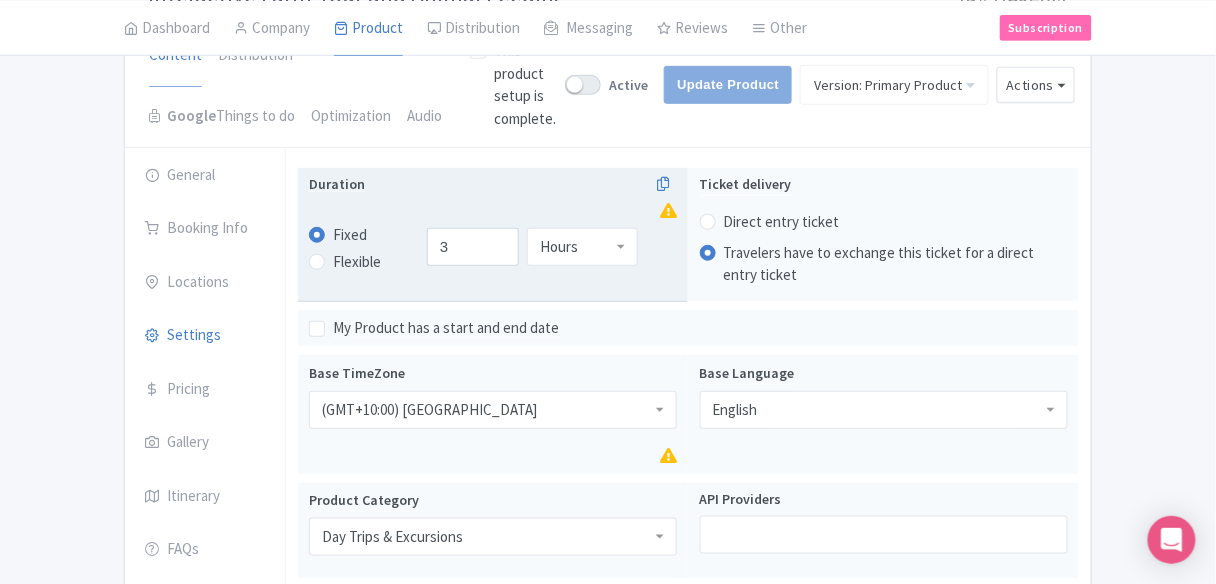 scroll, scrollTop: 134, scrollLeft: 0, axis: vertical 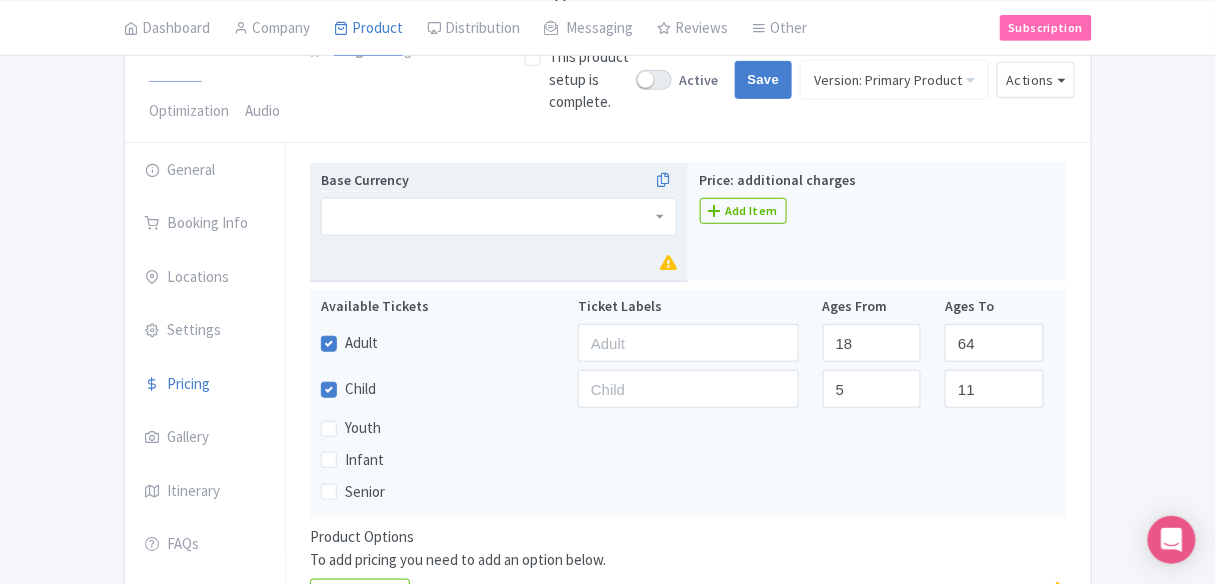 click on "Base Currency" at bounding box center (499, 202) 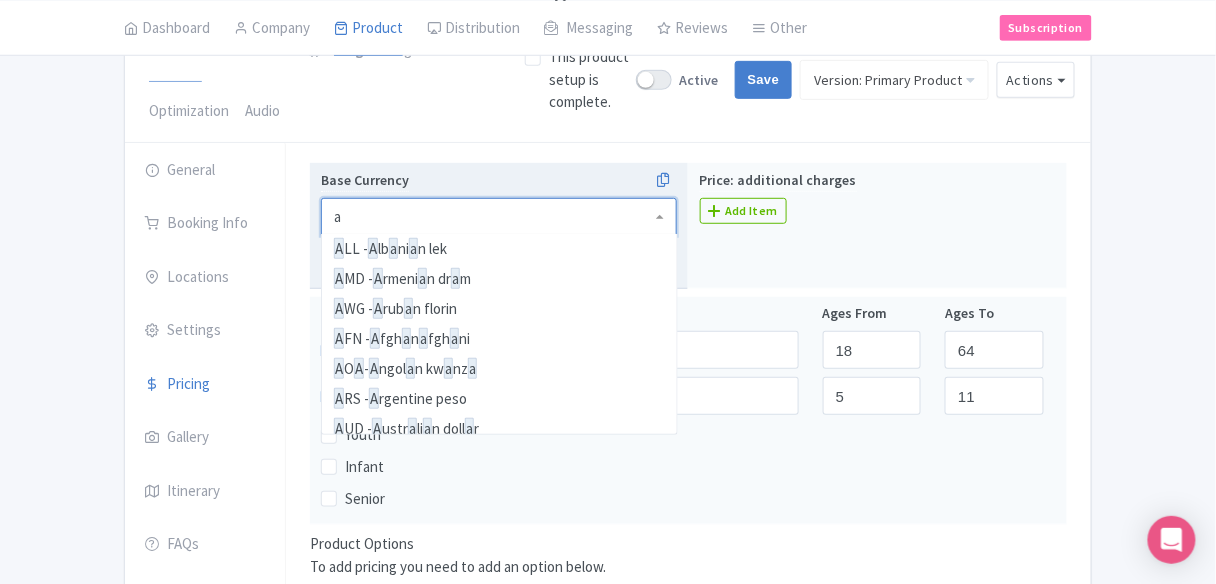 scroll, scrollTop: 190, scrollLeft: 0, axis: vertical 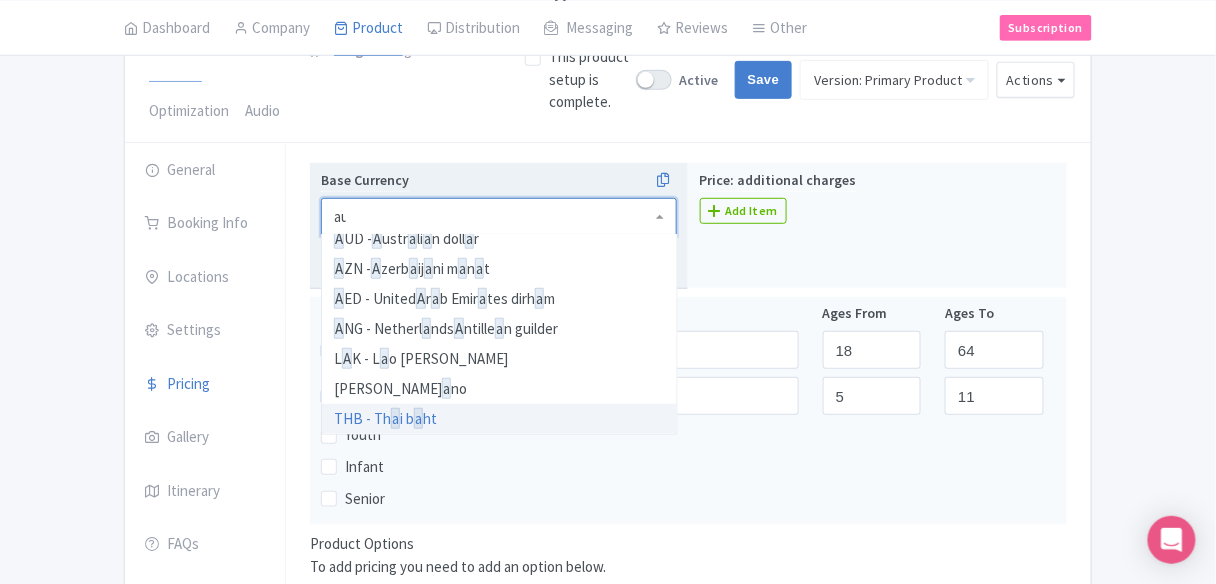 type on "aus" 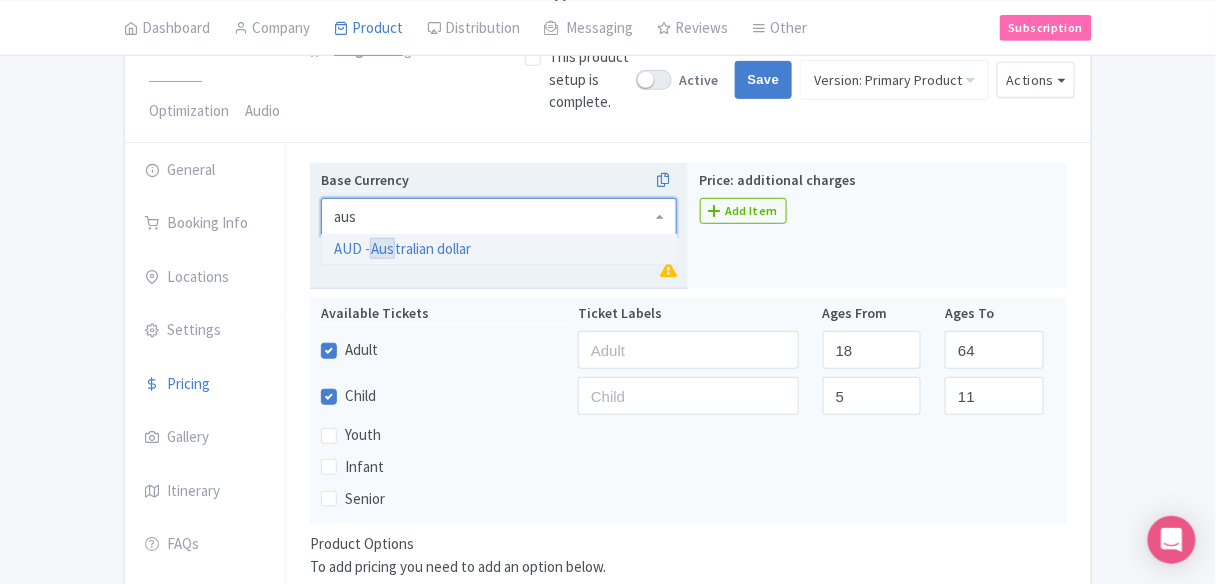 type 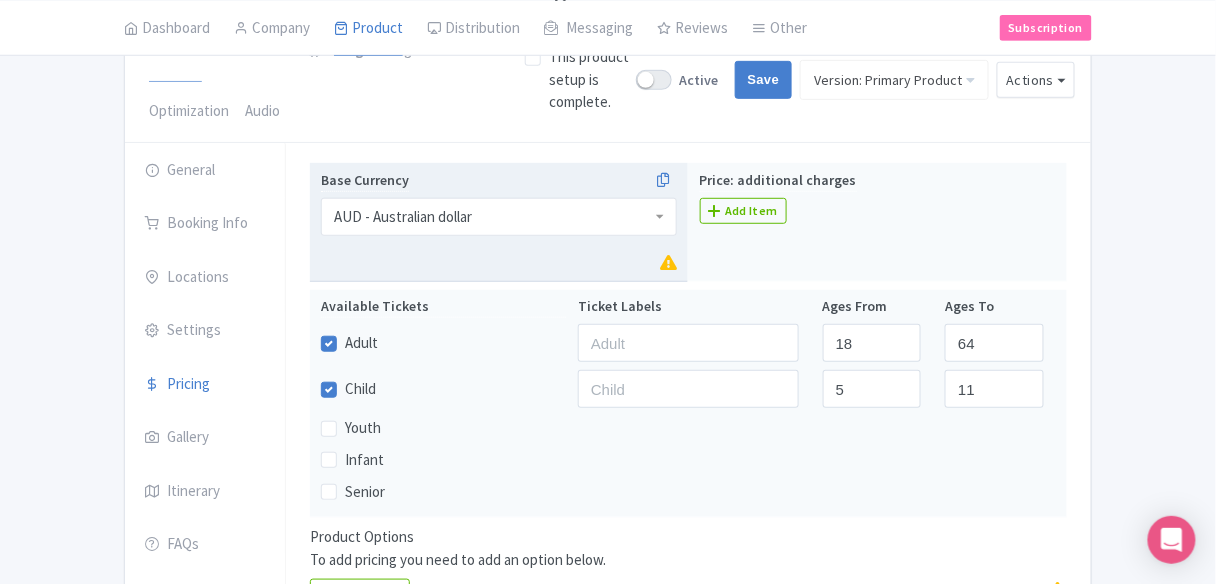 scroll, scrollTop: 0, scrollLeft: 0, axis: both 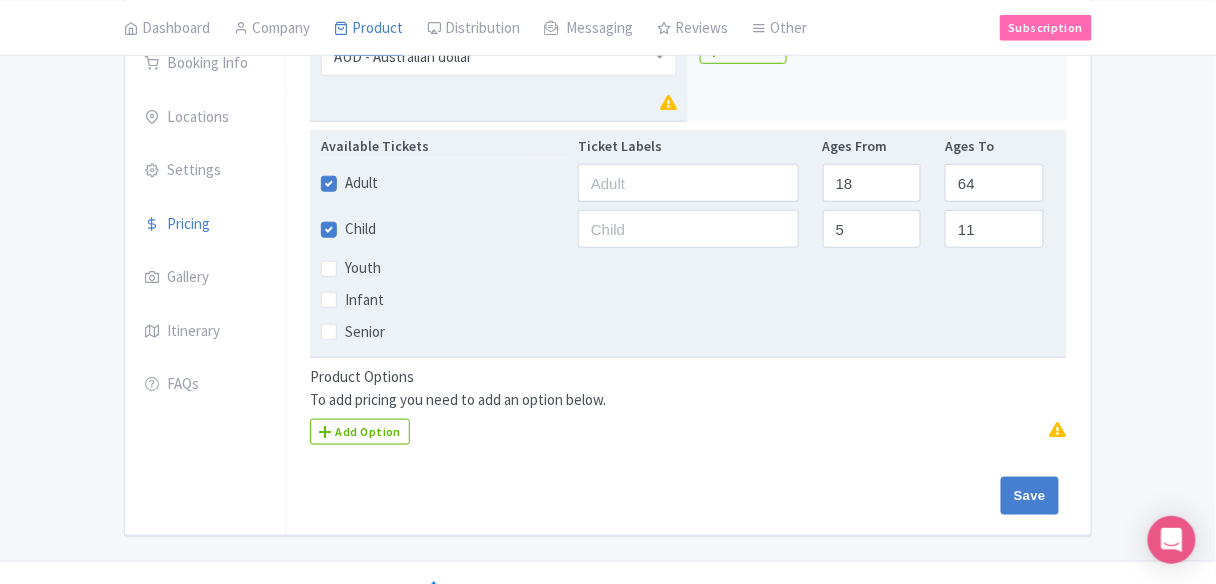 click on "Child" at bounding box center [360, 229] 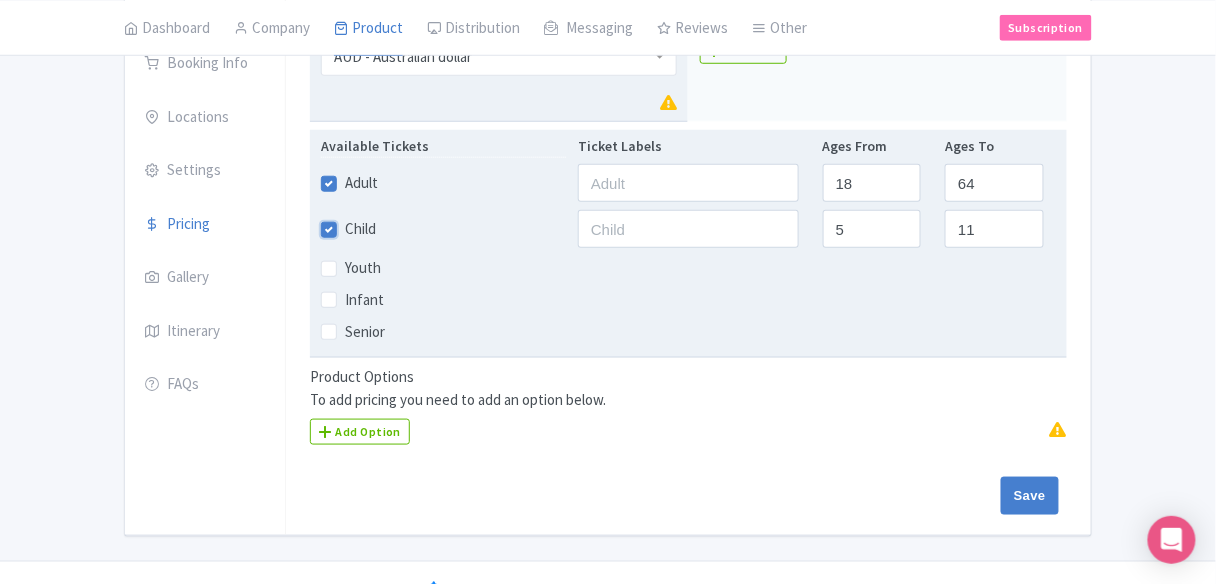 click on "Child" at bounding box center [351, 223] 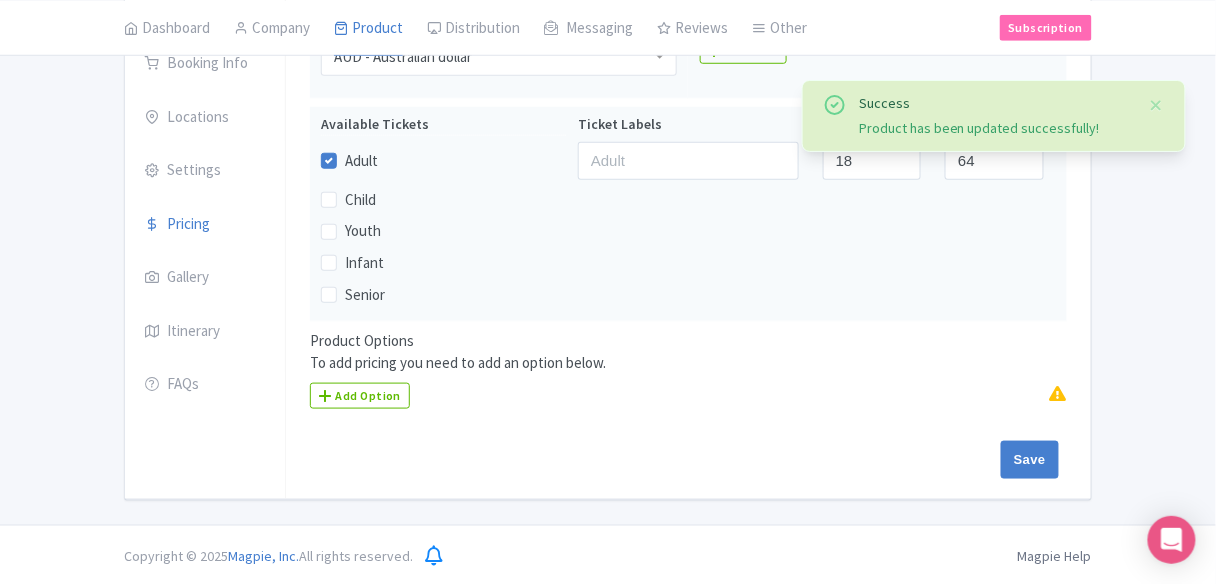 scroll, scrollTop: 371, scrollLeft: 0, axis: vertical 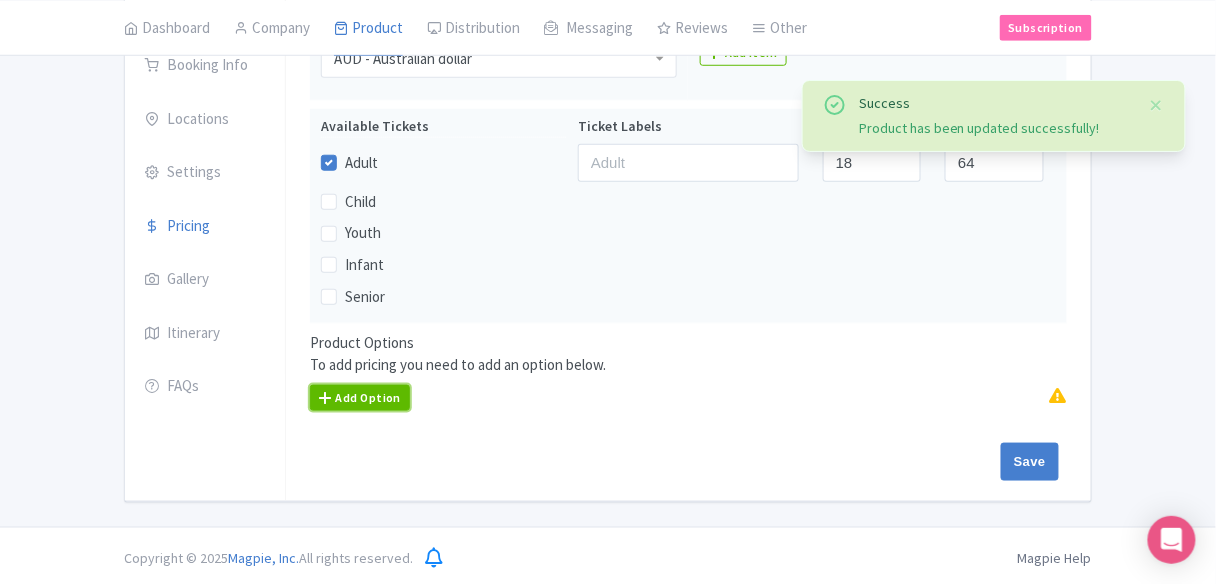 click on "Add Option" at bounding box center [360, 398] 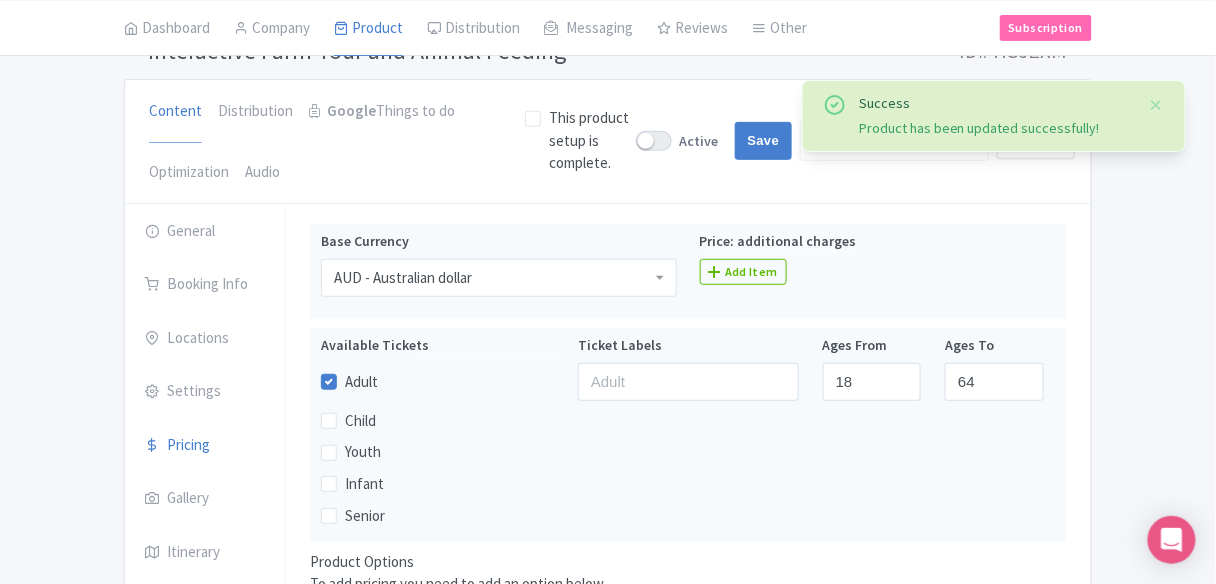 scroll, scrollTop: 131, scrollLeft: 0, axis: vertical 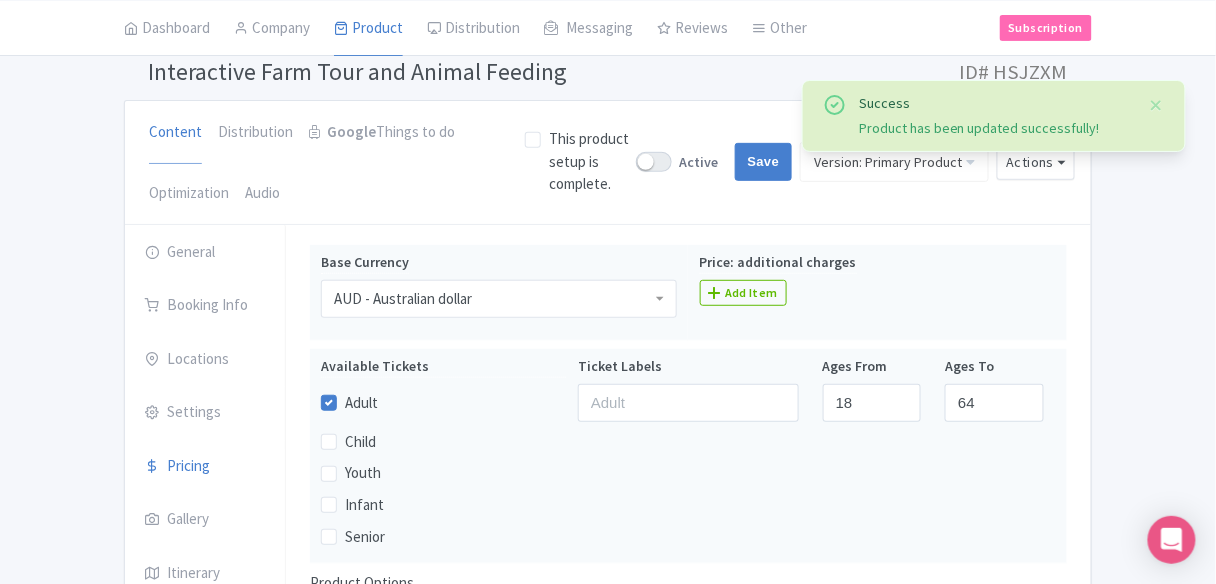 click on "Interactive Farm Tour and Animal Feeding" at bounding box center [357, 71] 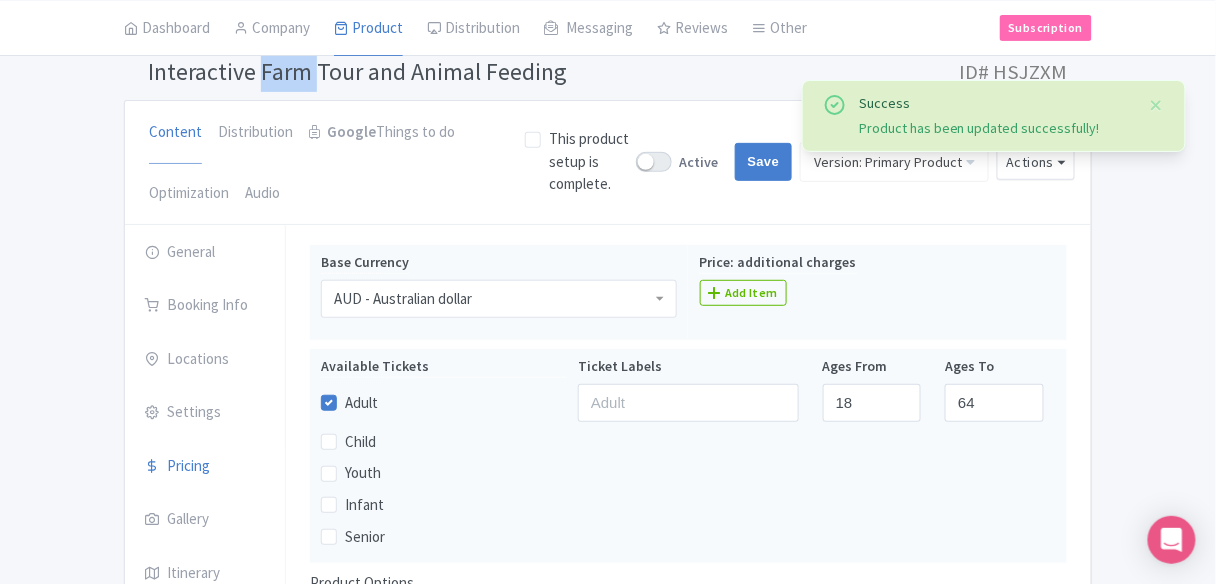 click on "Interactive Farm Tour and Animal Feeding" at bounding box center [357, 71] 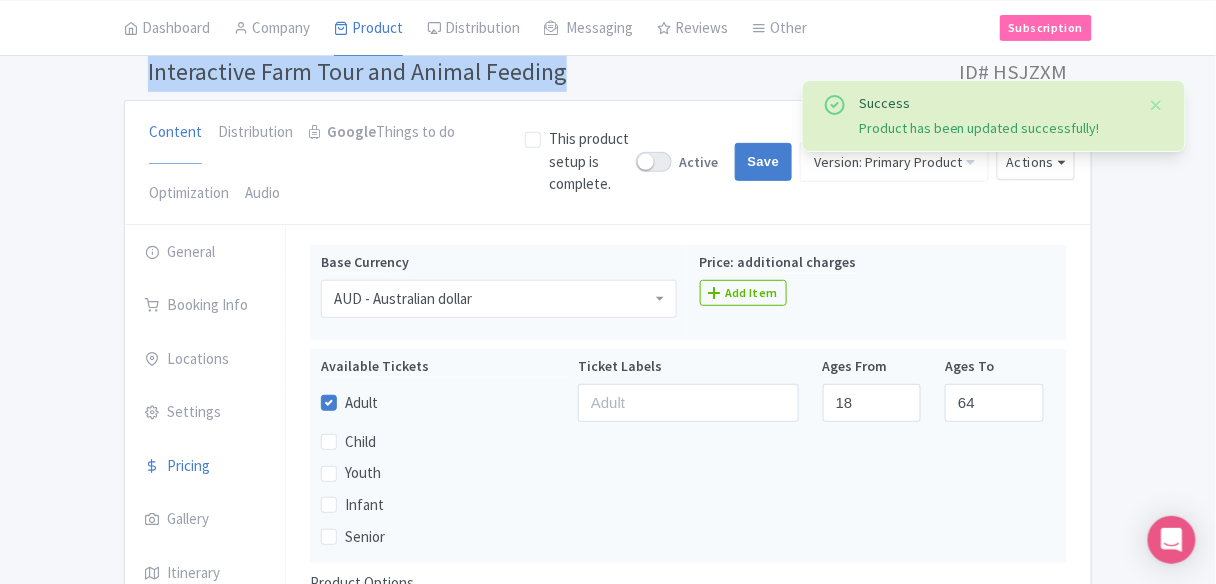 click on "Interactive Farm Tour and Animal Feeding" at bounding box center [357, 71] 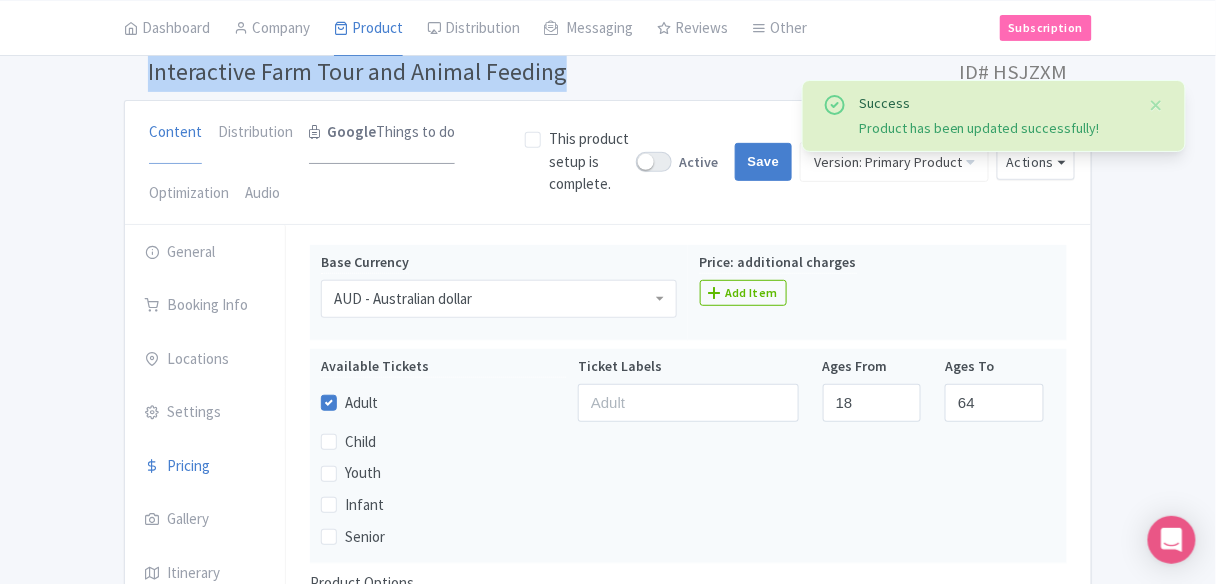 copy on "Interactive Farm Tour and Animal Feeding" 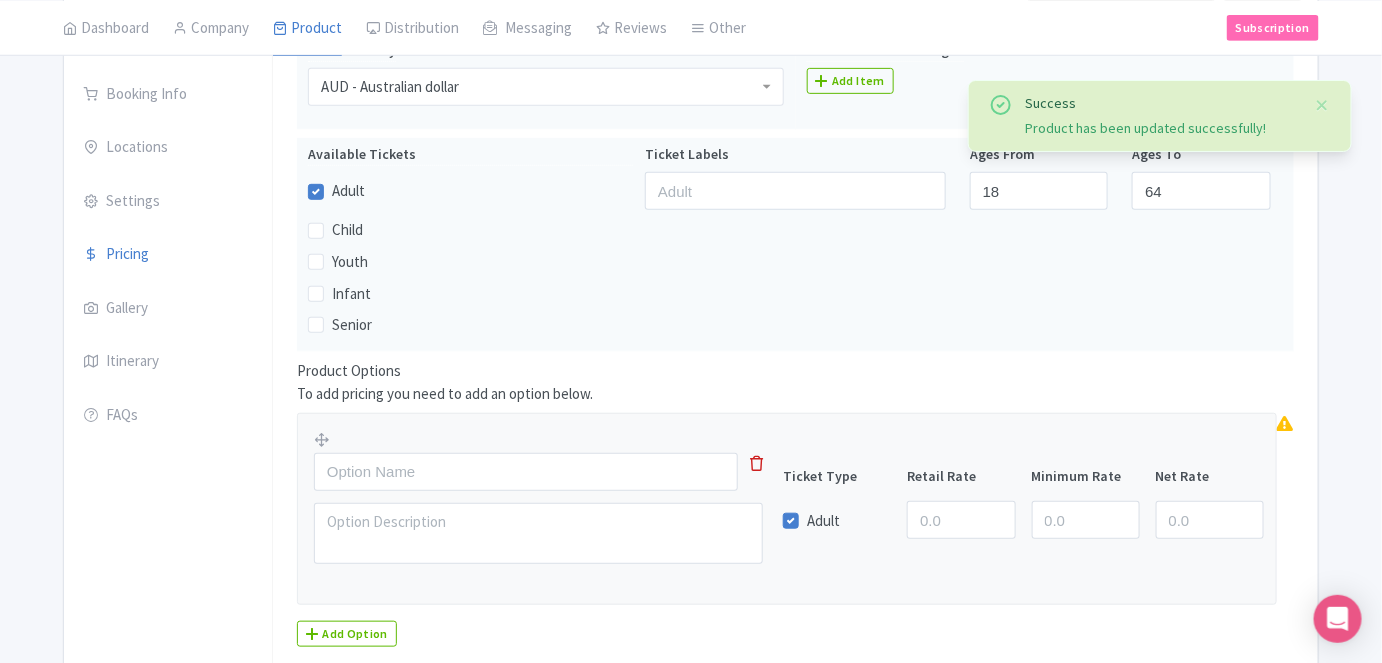 scroll, scrollTop: 331, scrollLeft: 0, axis: vertical 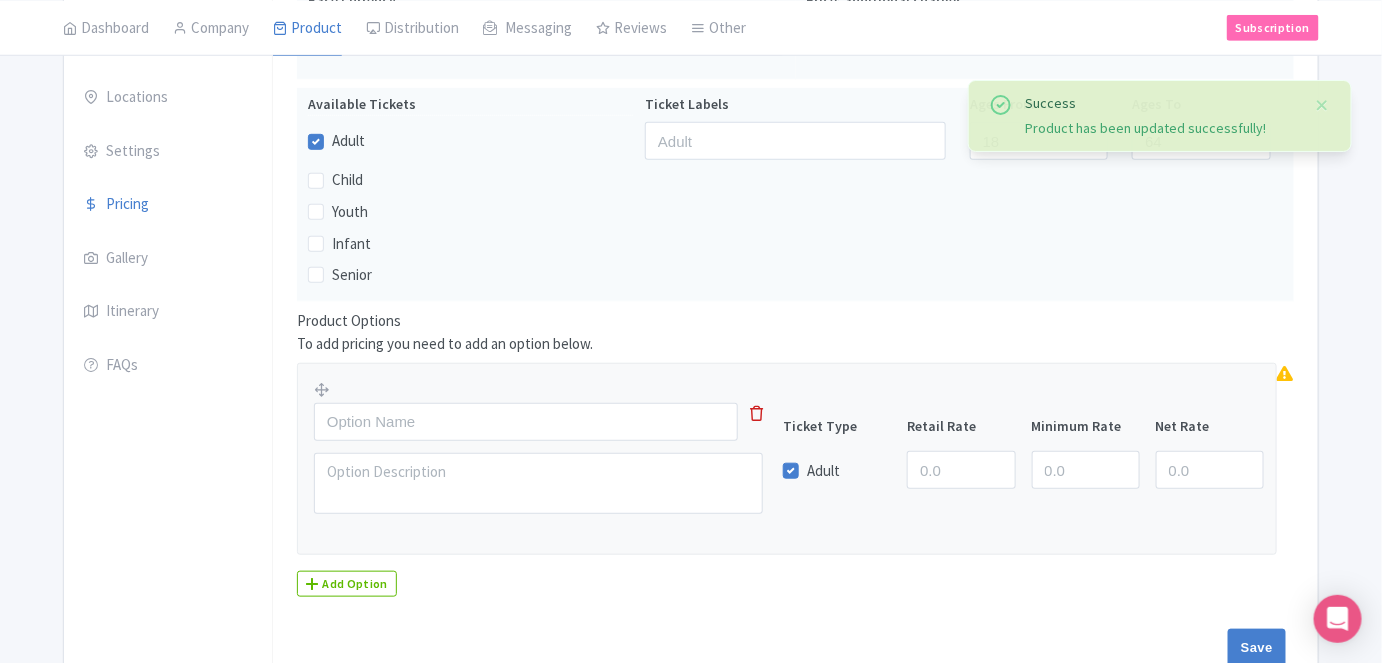 click at bounding box center (550, 453) 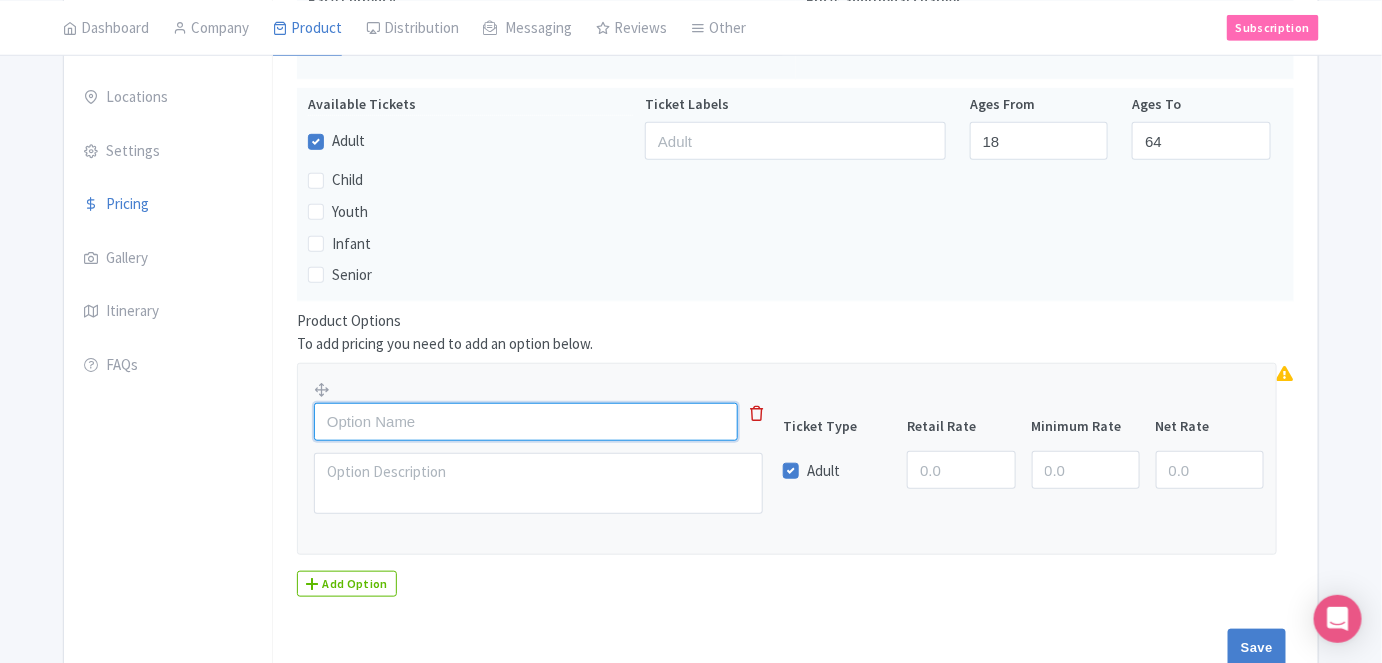 click at bounding box center (526, 422) 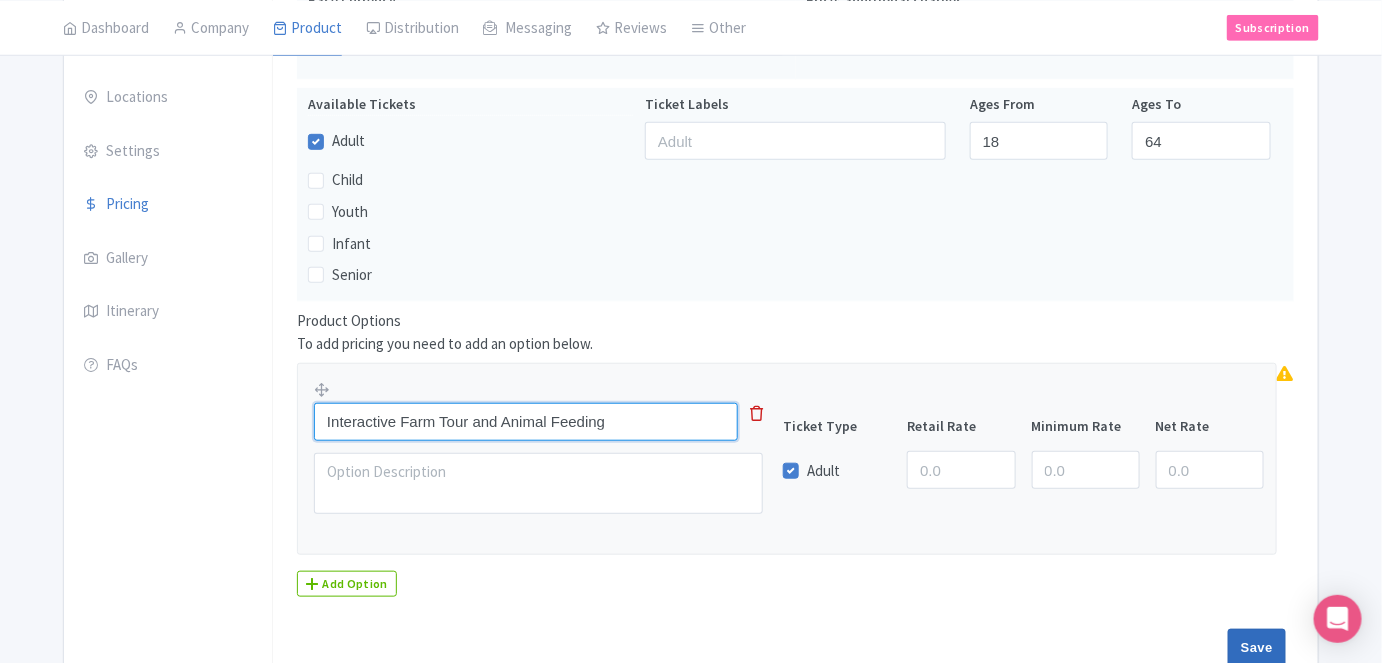 type on "Interactive Farm Tour and Animal Feeding" 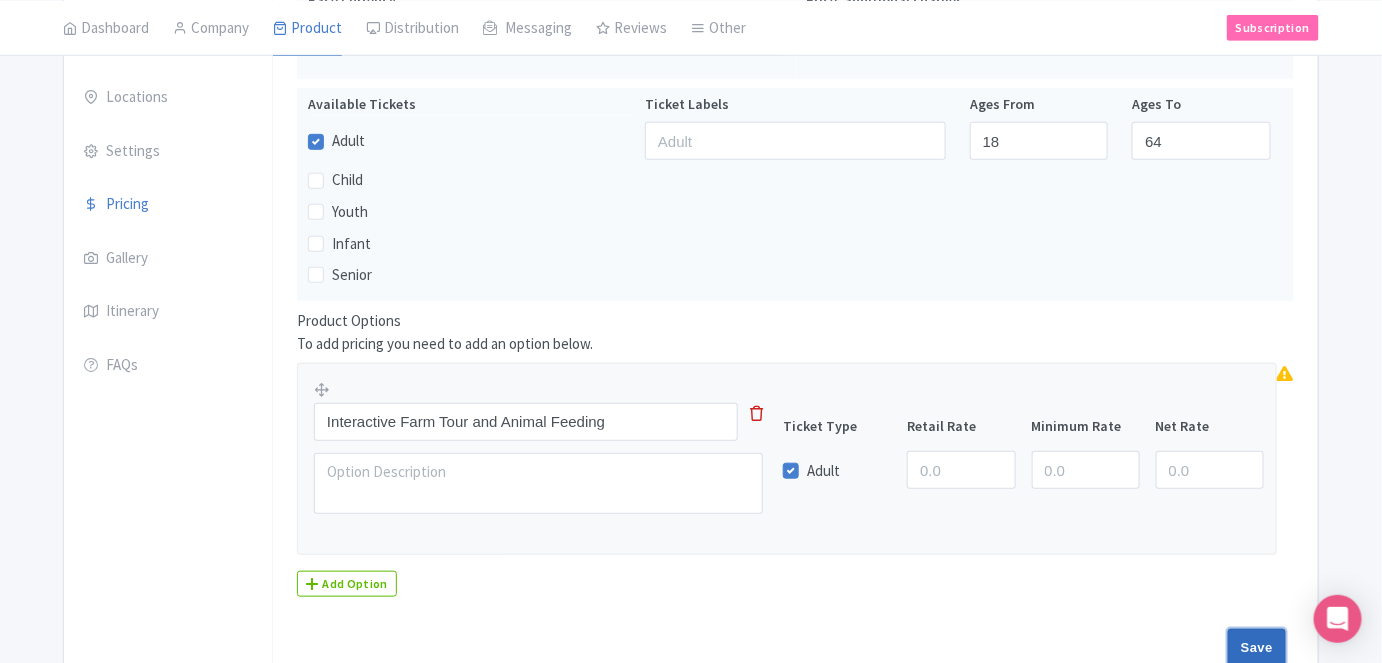 click on "Save" at bounding box center (1257, 648) 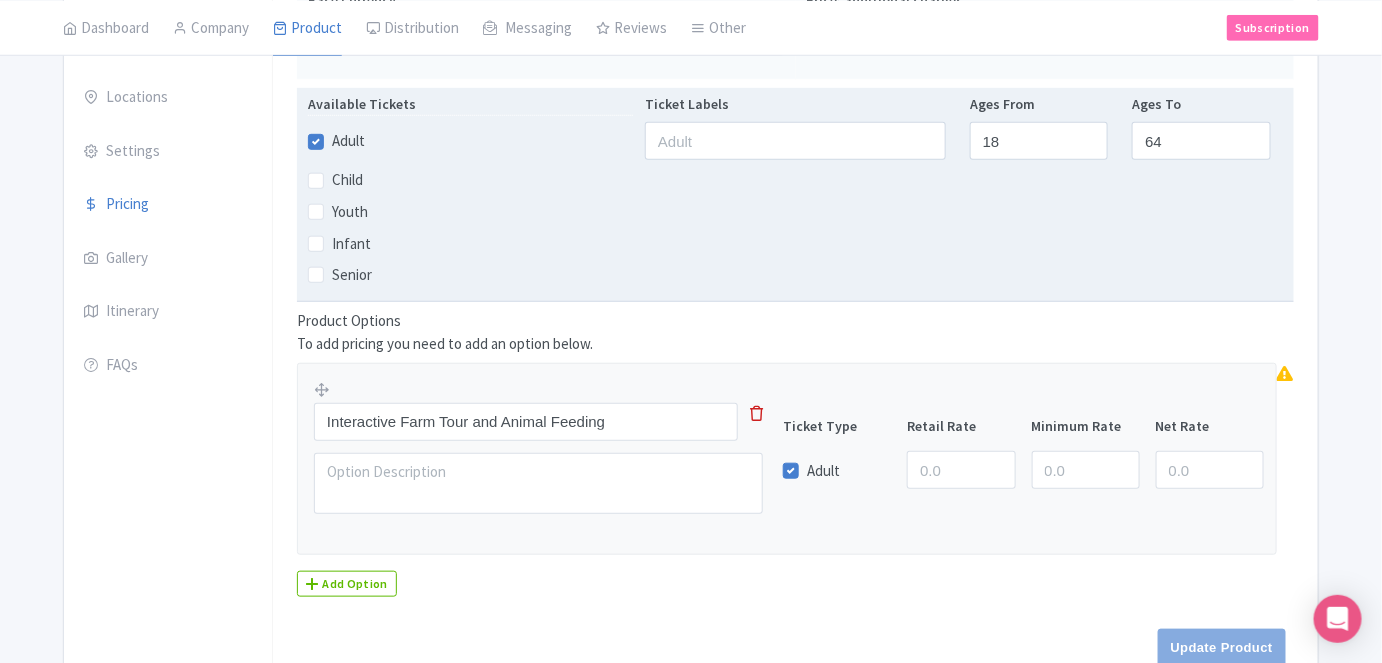 type on "Update Product" 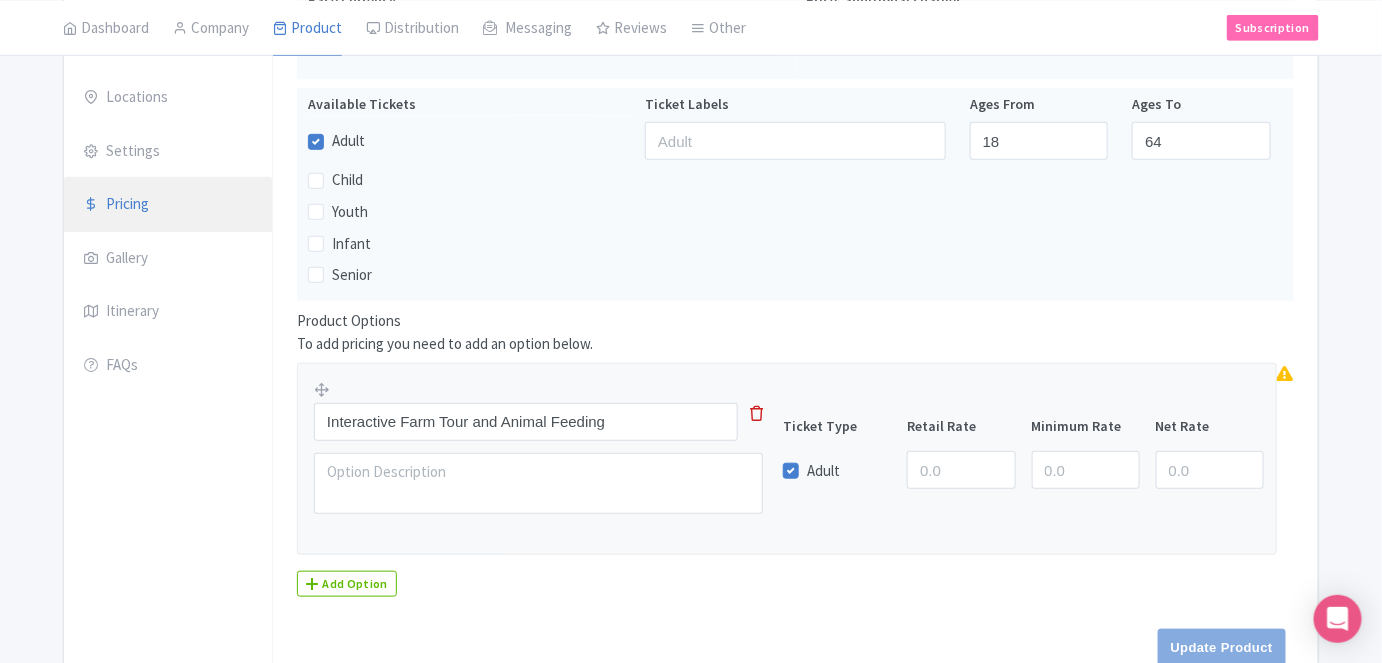 click on "Pricing" at bounding box center (168, 205) 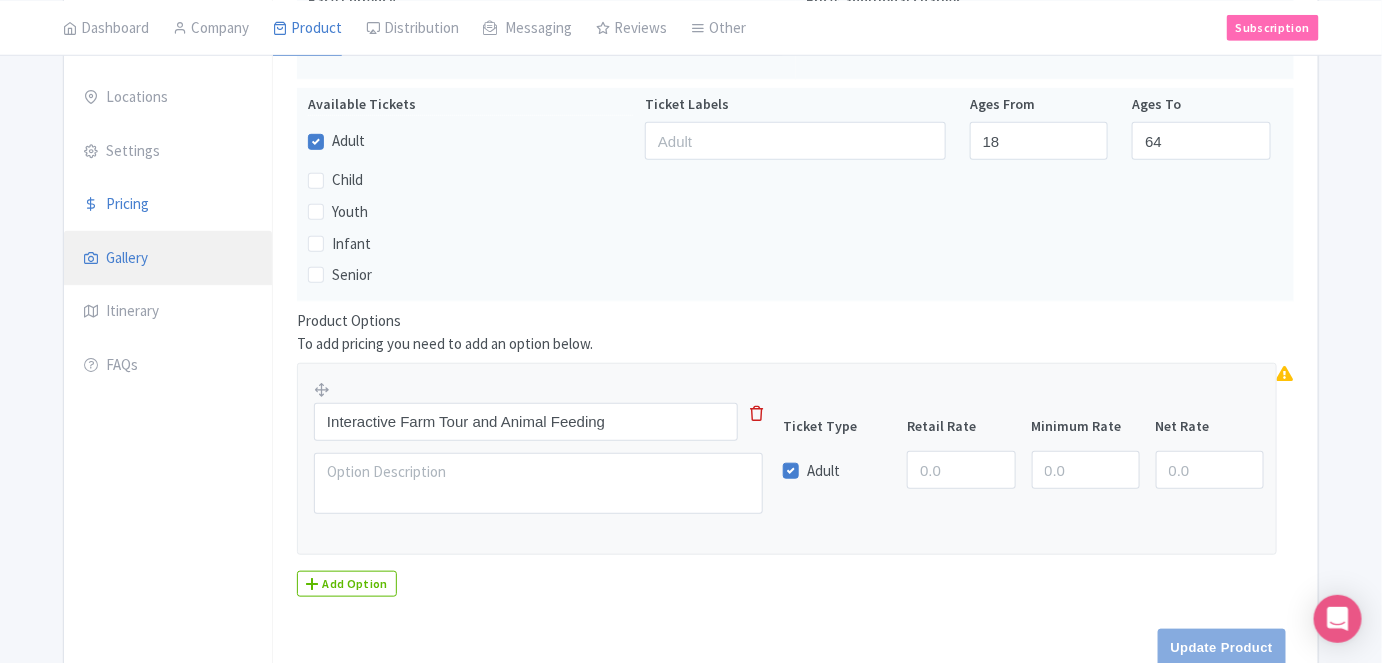 click on "Gallery" at bounding box center (168, 259) 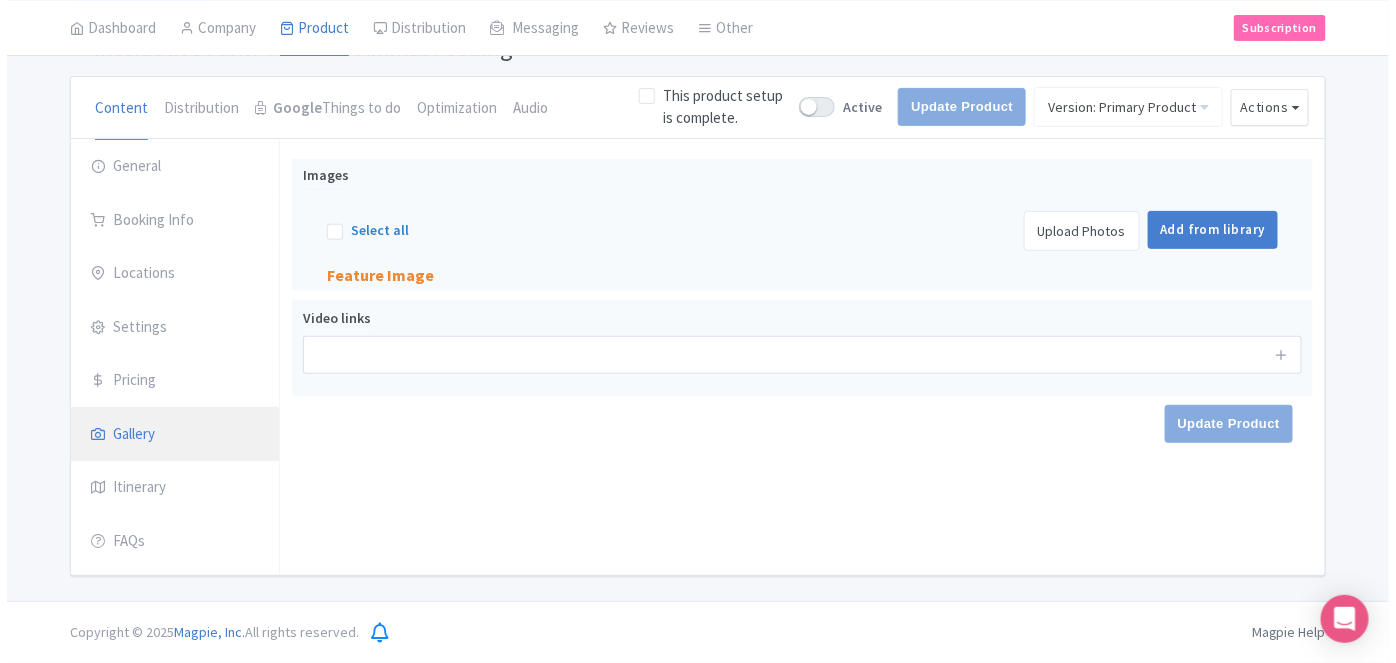scroll, scrollTop: 149, scrollLeft: 0, axis: vertical 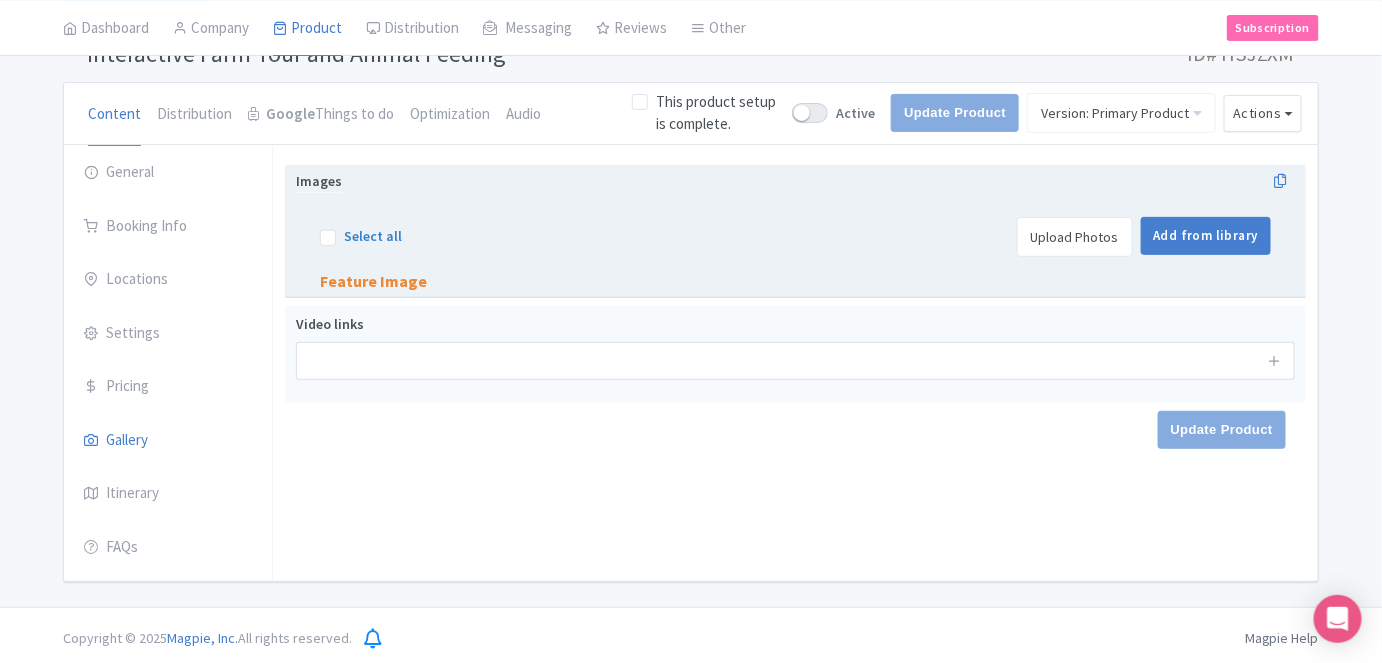 click on "Upload Photos" at bounding box center (1075, 237) 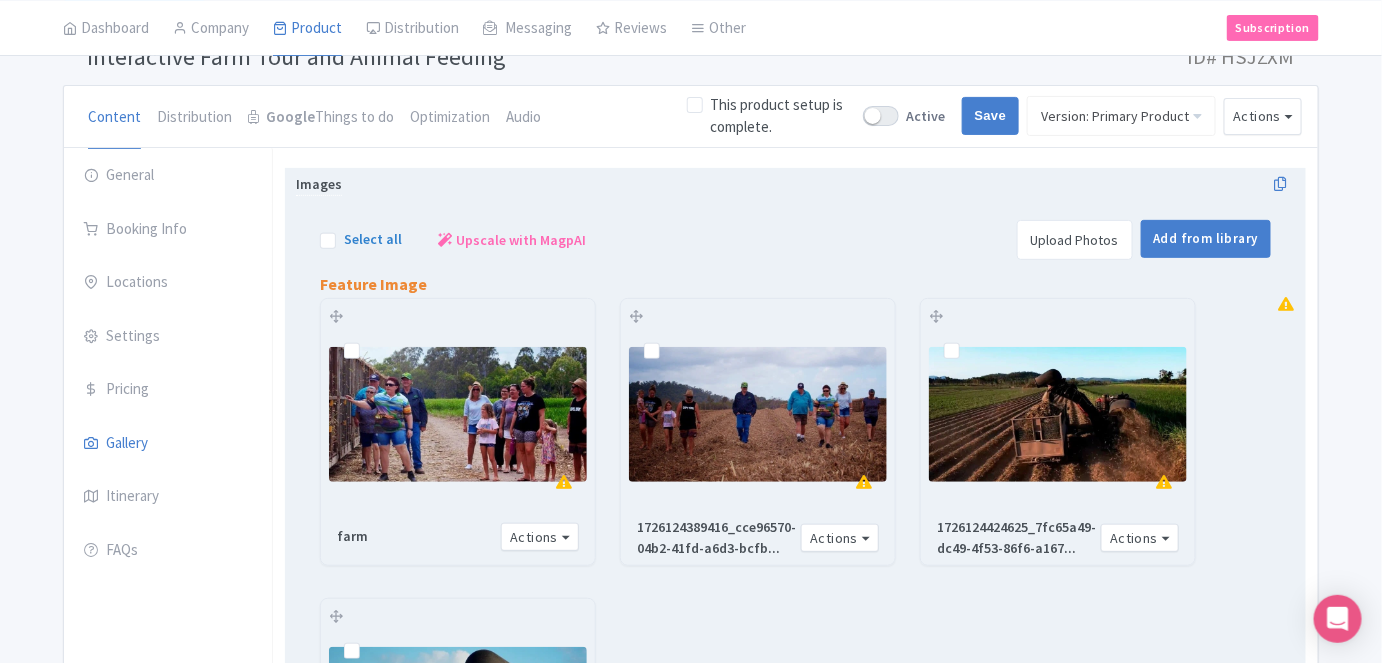 scroll, scrollTop: 151, scrollLeft: 0, axis: vertical 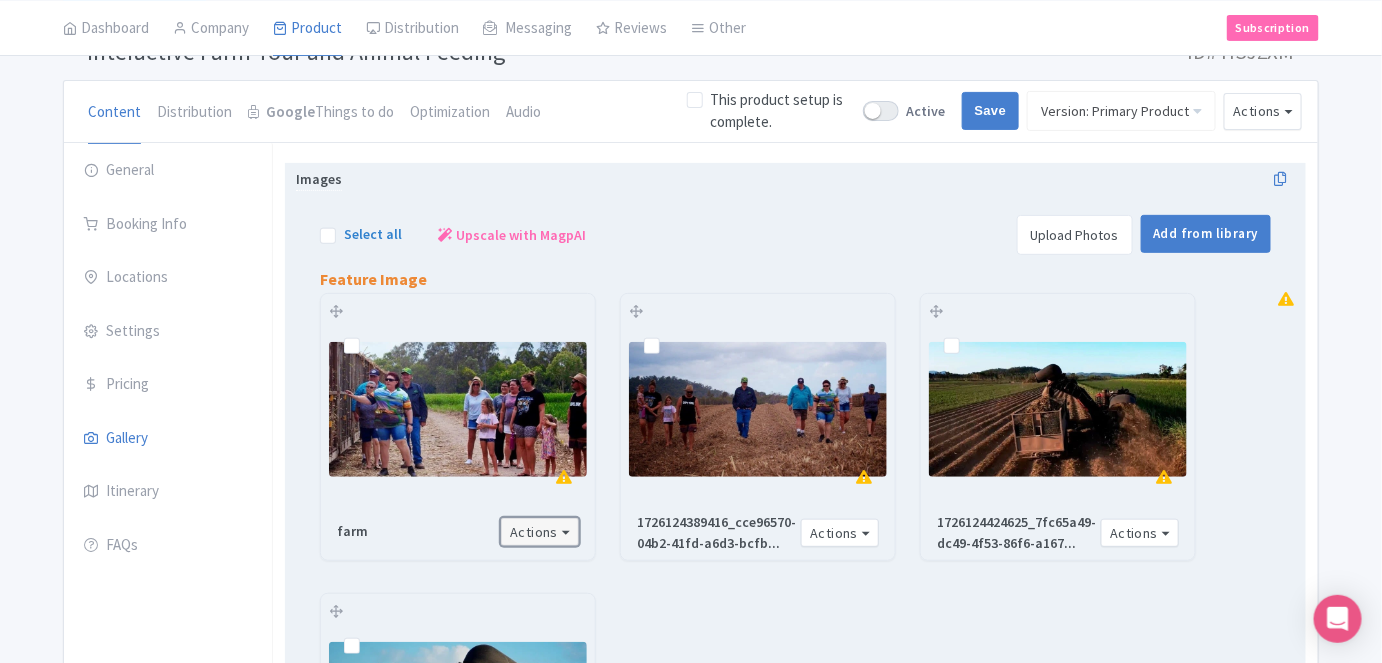 click on "Actions" at bounding box center [540, 532] 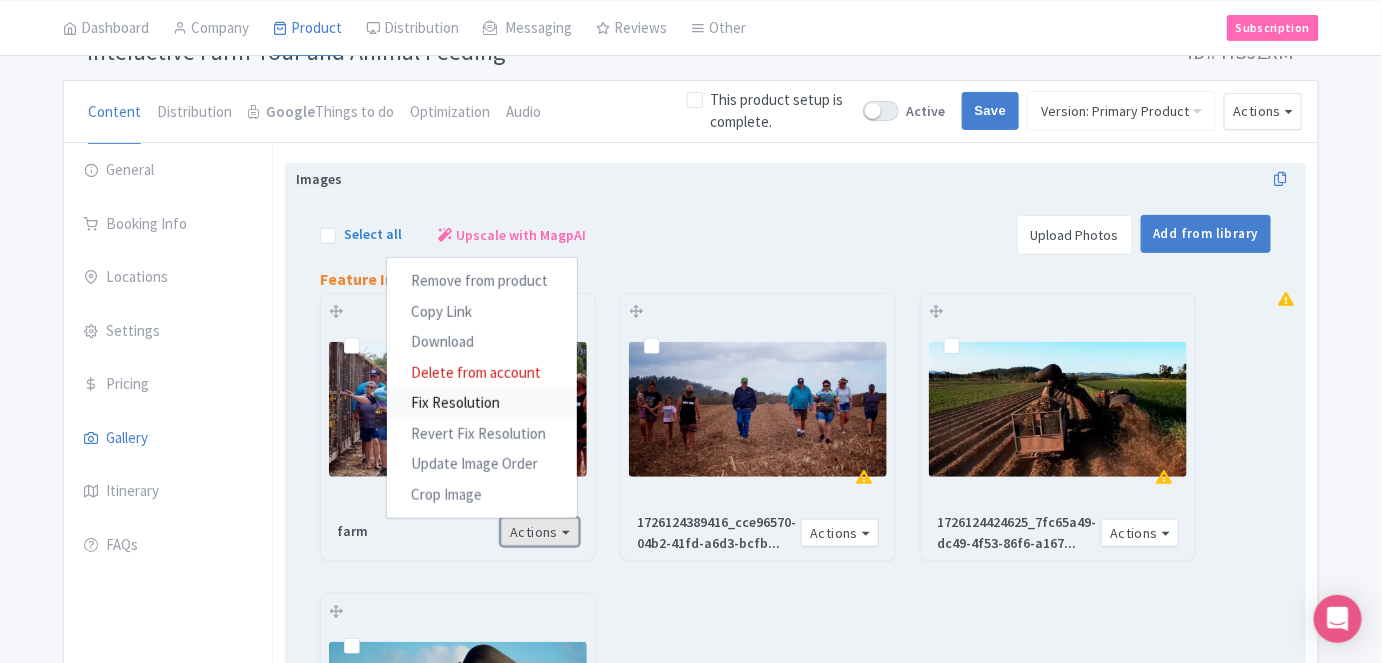 click on "Fix Resolution" at bounding box center (482, 403) 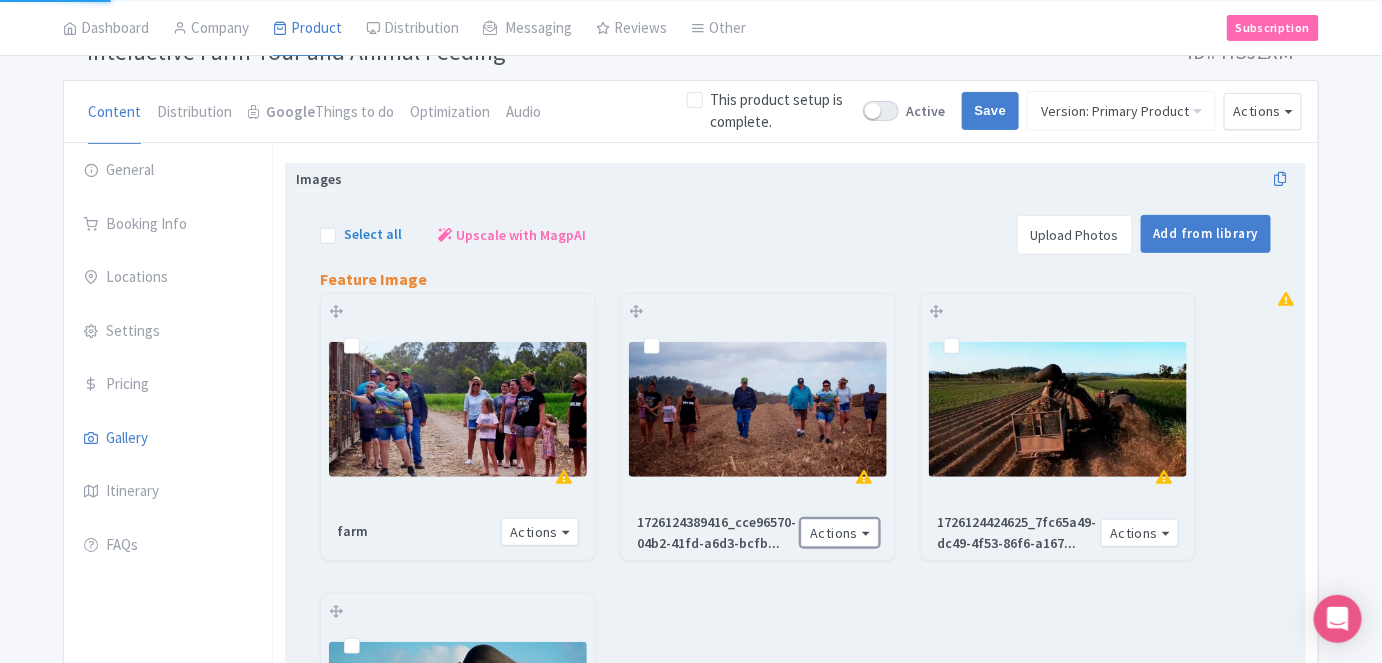 drag, startPoint x: 833, startPoint y: 526, endPoint x: 841, endPoint y: 577, distance: 51.62364 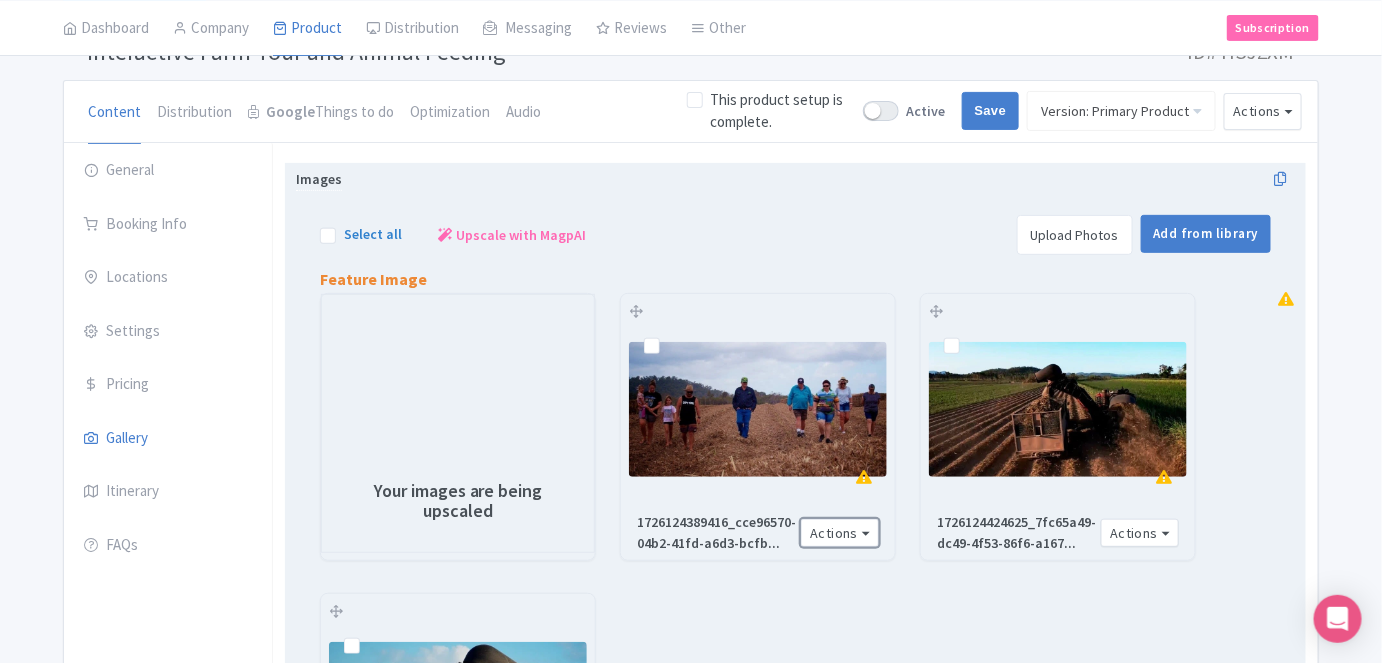 click on "1726124389416_cce96570-04b2-41fd-a6d3-bcfb...
Actions
Remove from product
Copy Link
[URL][DOMAIN_NAME]
Download
Delete from account
Fix Resolution
Revert Fix Resolution
Update Image Order
Crop Image" at bounding box center (758, 532) 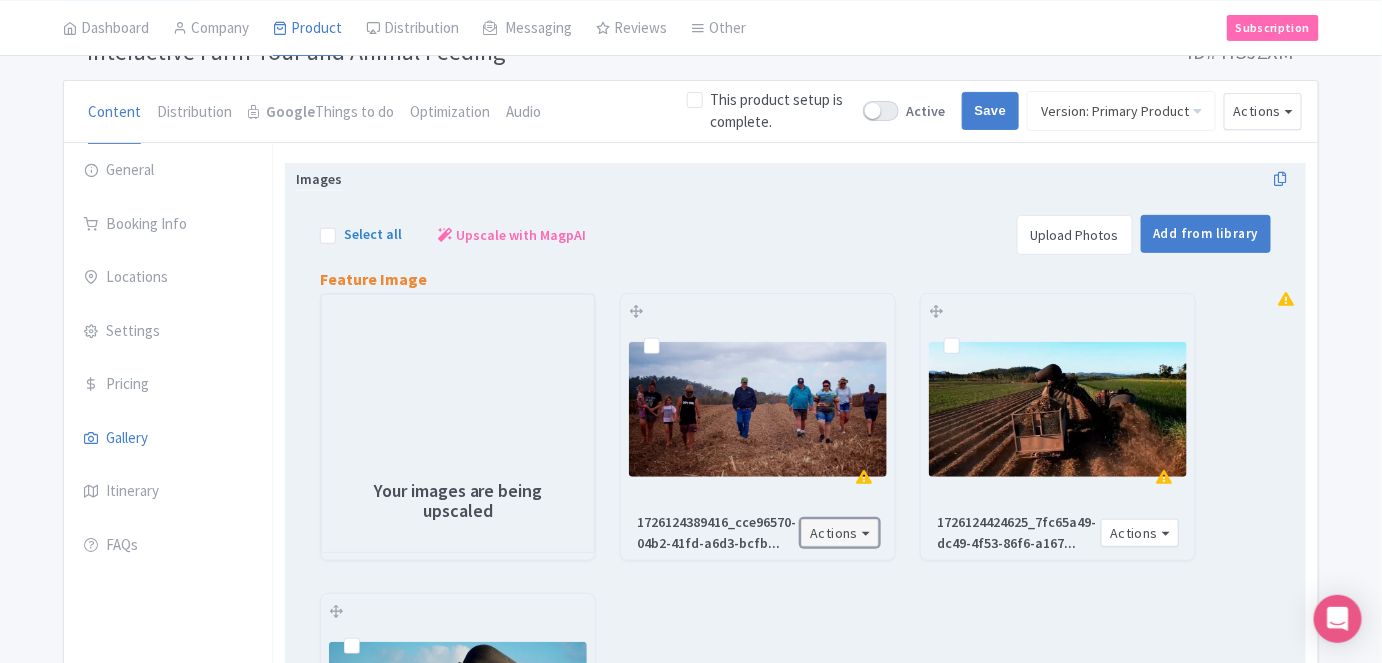 click on "Actions" at bounding box center (840, 533) 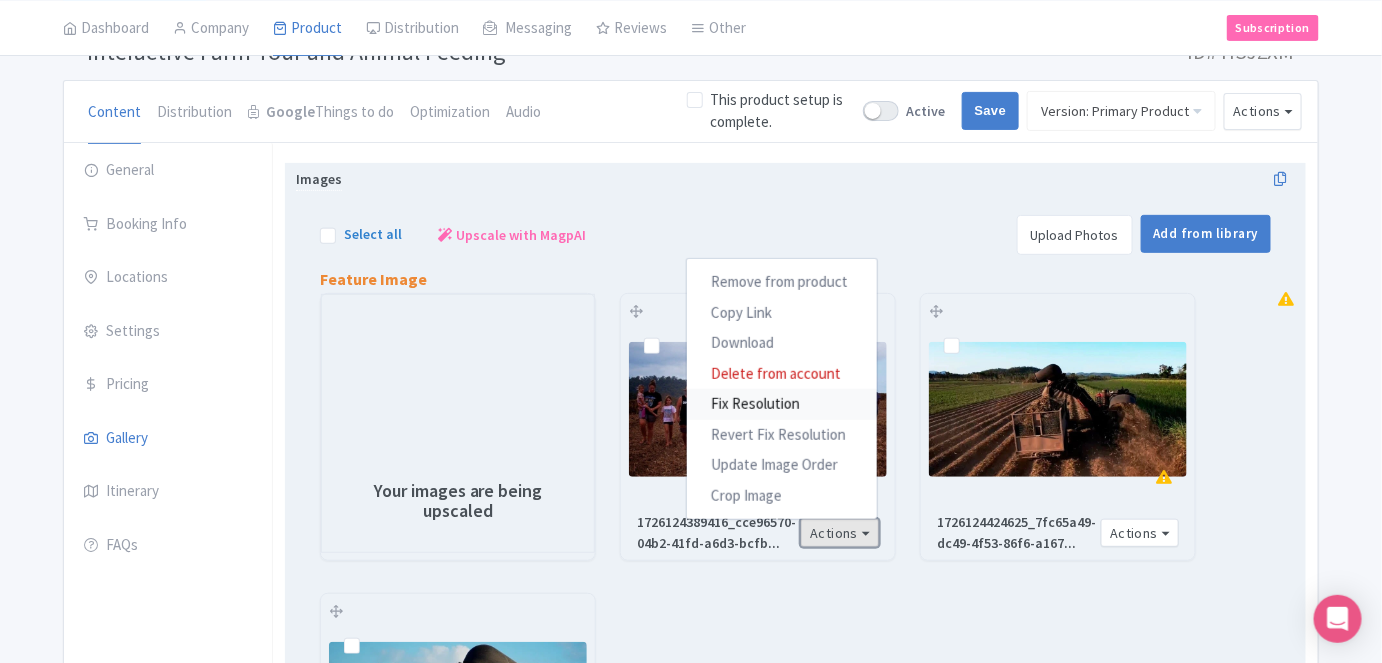 click on "Fix Resolution" at bounding box center [782, 404] 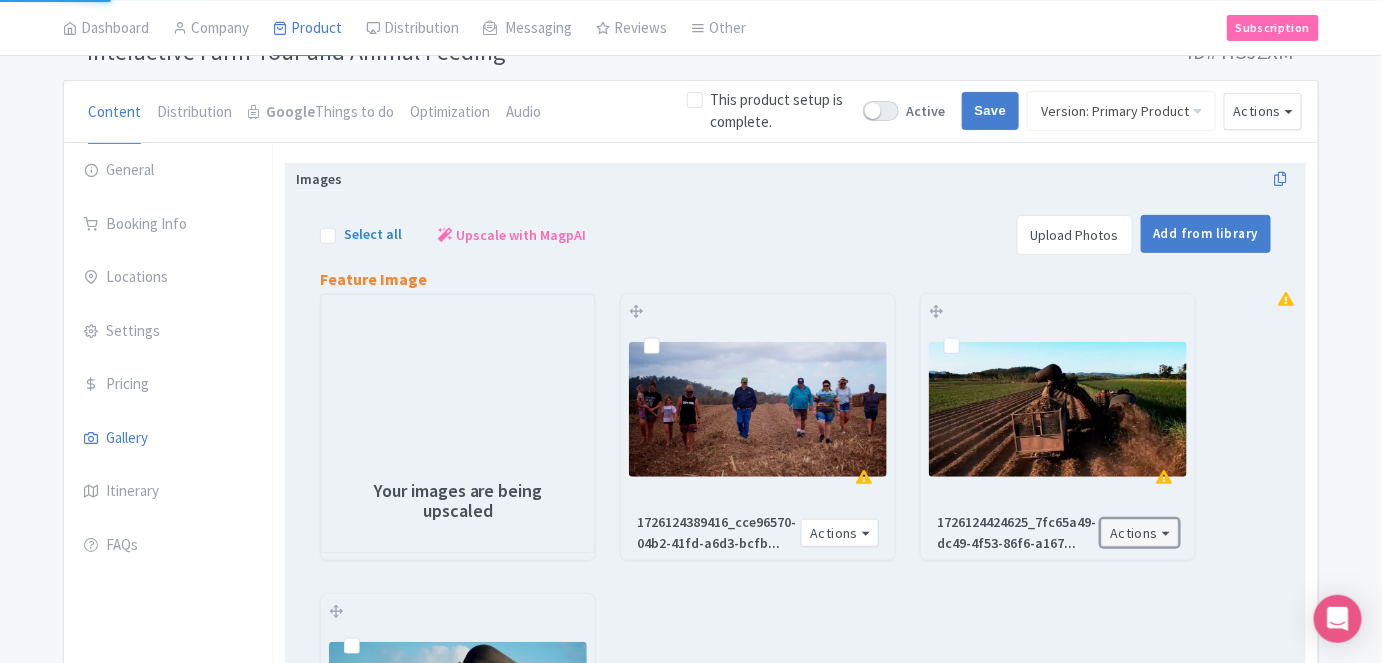 click on "Actions" at bounding box center [1140, 533] 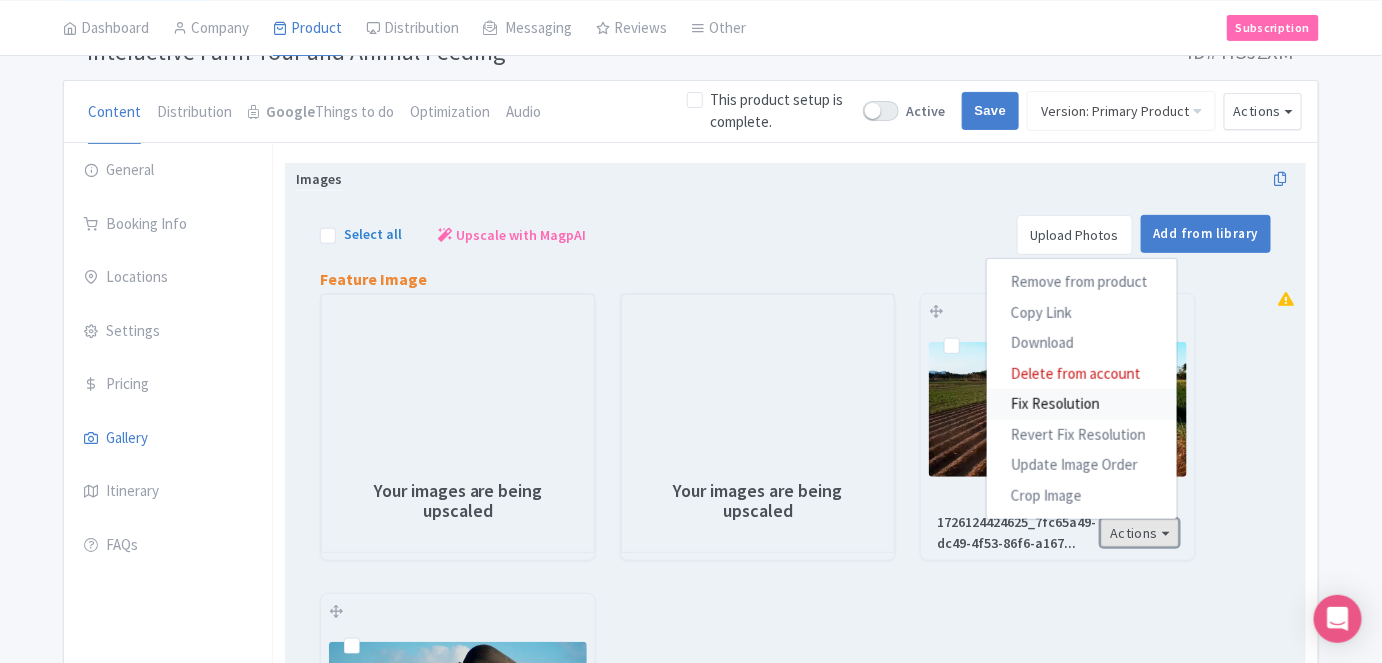 click on "Fix Resolution" at bounding box center (1082, 404) 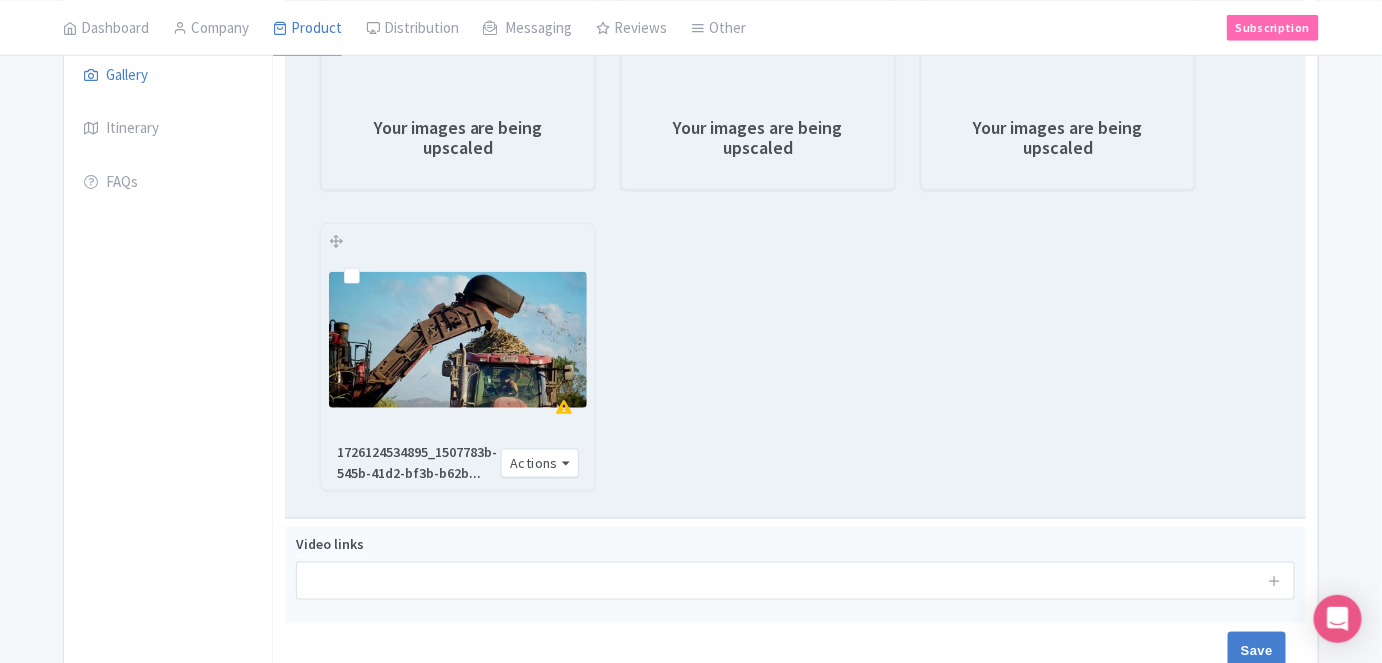 scroll, scrollTop: 605, scrollLeft: 0, axis: vertical 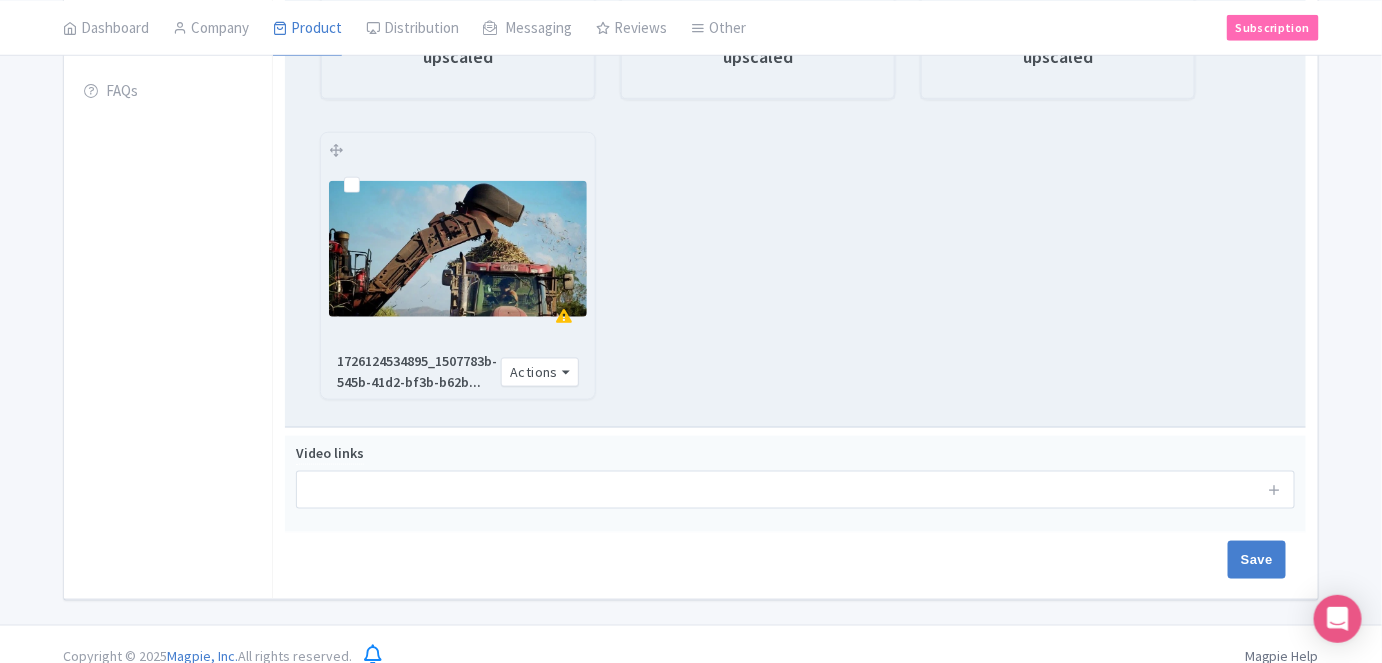 click on "1726124534895_1507783b-545b-41d2-bf3b-b62b...
Actions
Remove from product
Copy Link
https://res.cloudinary.com/hfyvkoyi1/image/upload/v1752201978/1726124534895_1507783b-545b-41d2-bf3b-b62b9e4281a0__1722933984754_59e3bb8e-f080-441c-b43d-f51151b9e3aa__tour3_lzwda9.jpg
Download
Delete from account
Fix Resolution
Revert Fix Resolution
Update Image Order
Crop Image" at bounding box center (458, 371) 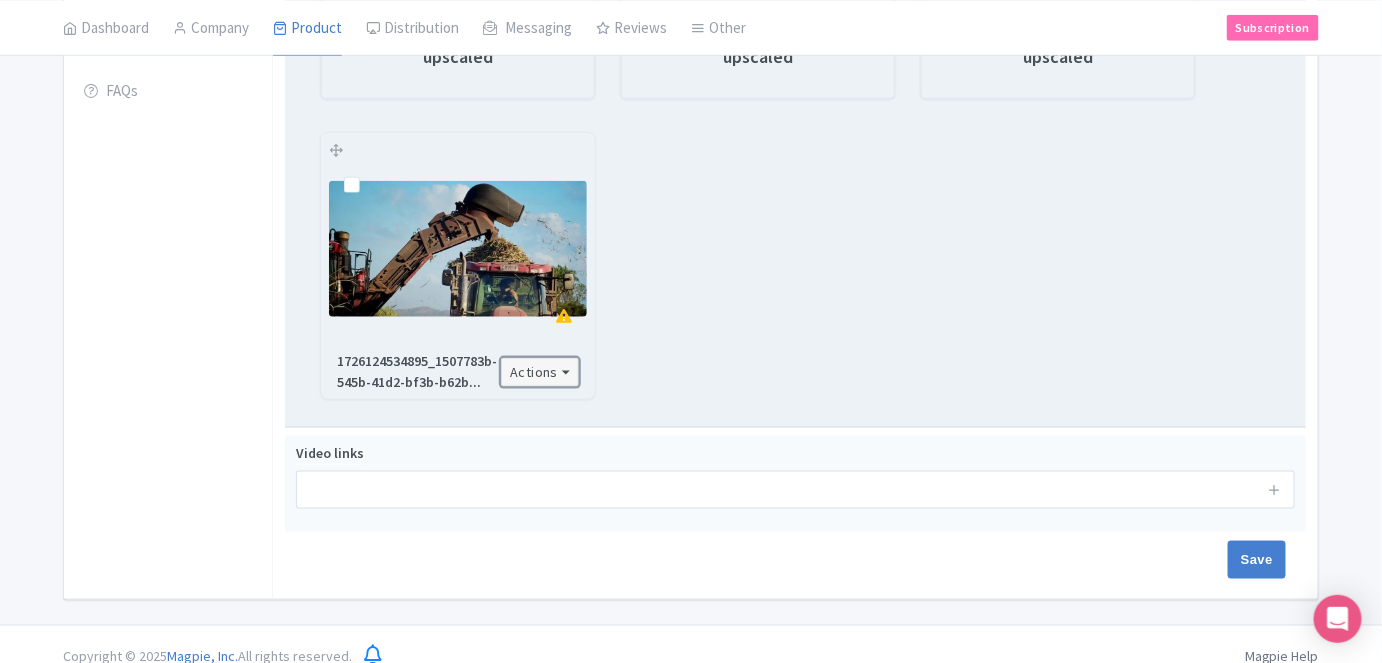 click on "Actions" at bounding box center (540, 372) 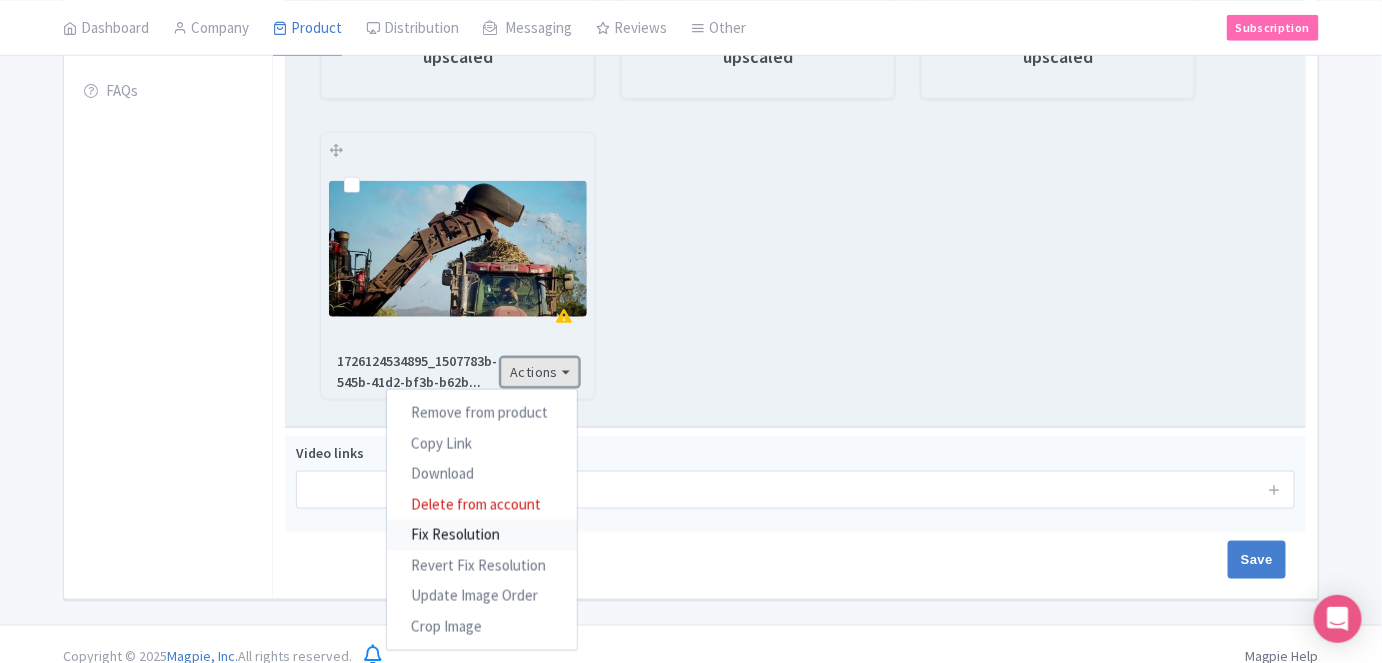 click on "Fix Resolution" at bounding box center (482, 535) 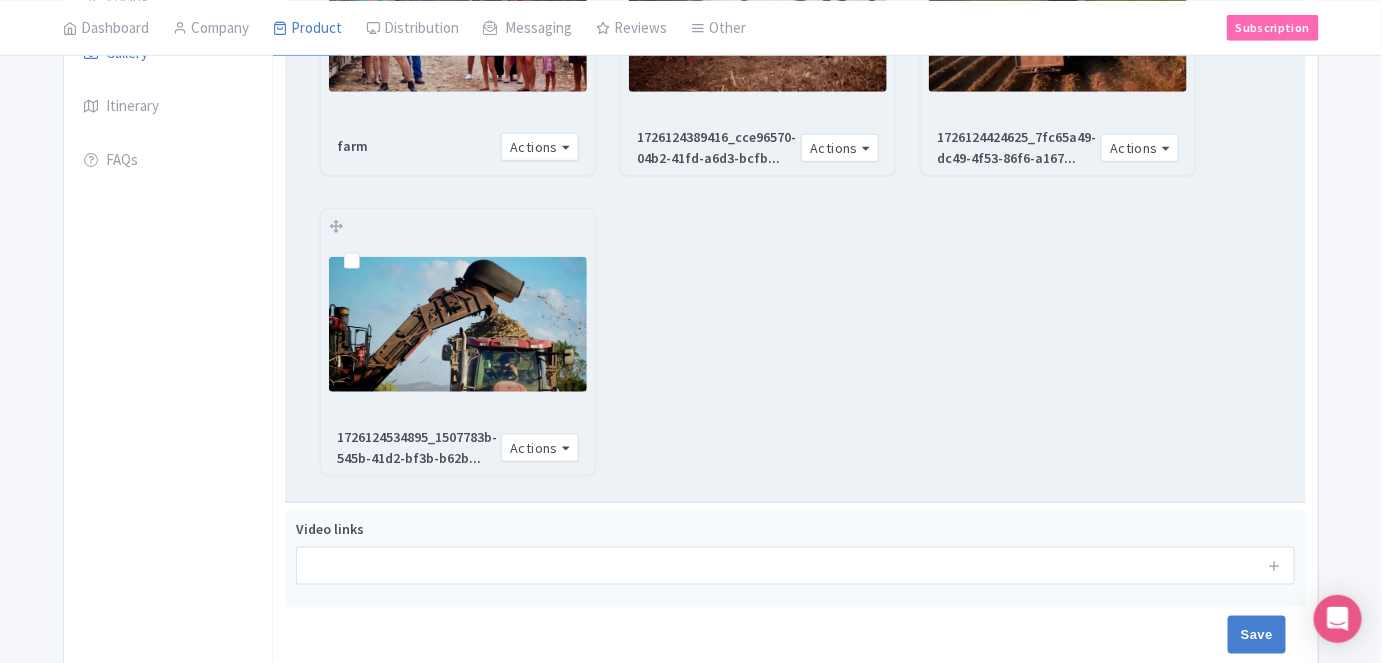 scroll, scrollTop: 628, scrollLeft: 0, axis: vertical 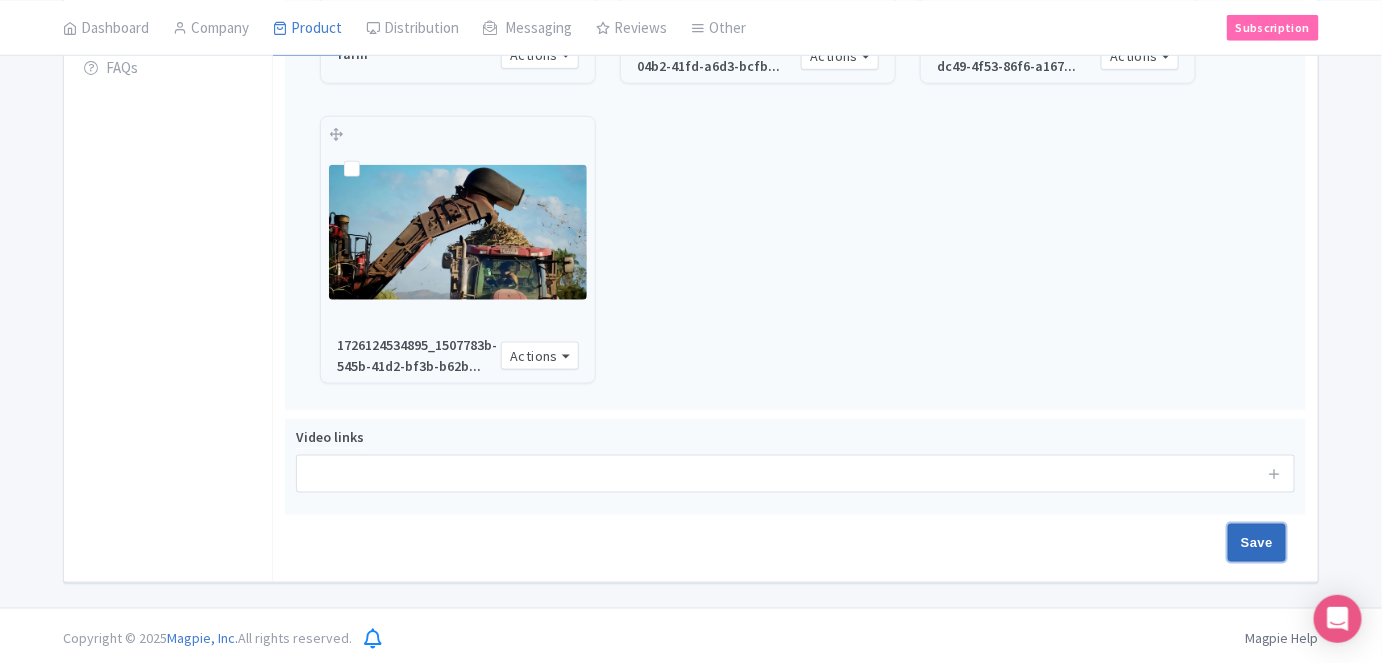 click on "Save" at bounding box center (1257, 543) 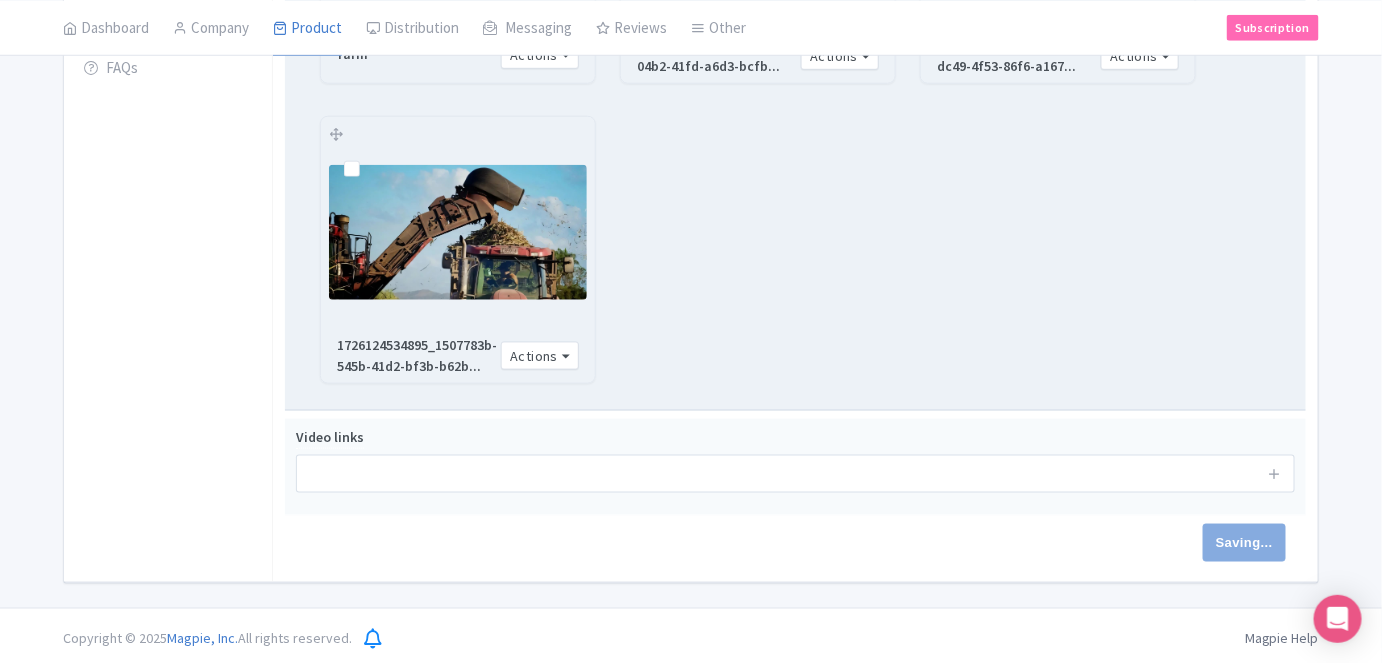type on "Saving..." 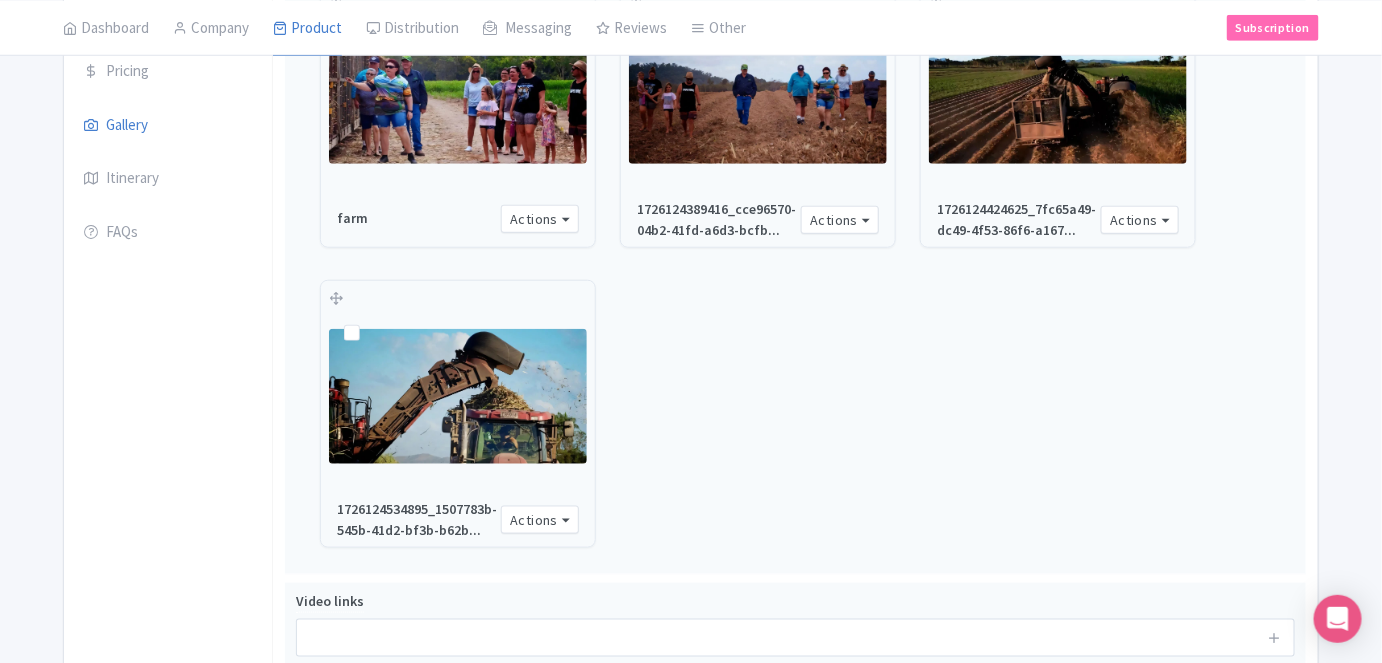 scroll, scrollTop: 446, scrollLeft: 0, axis: vertical 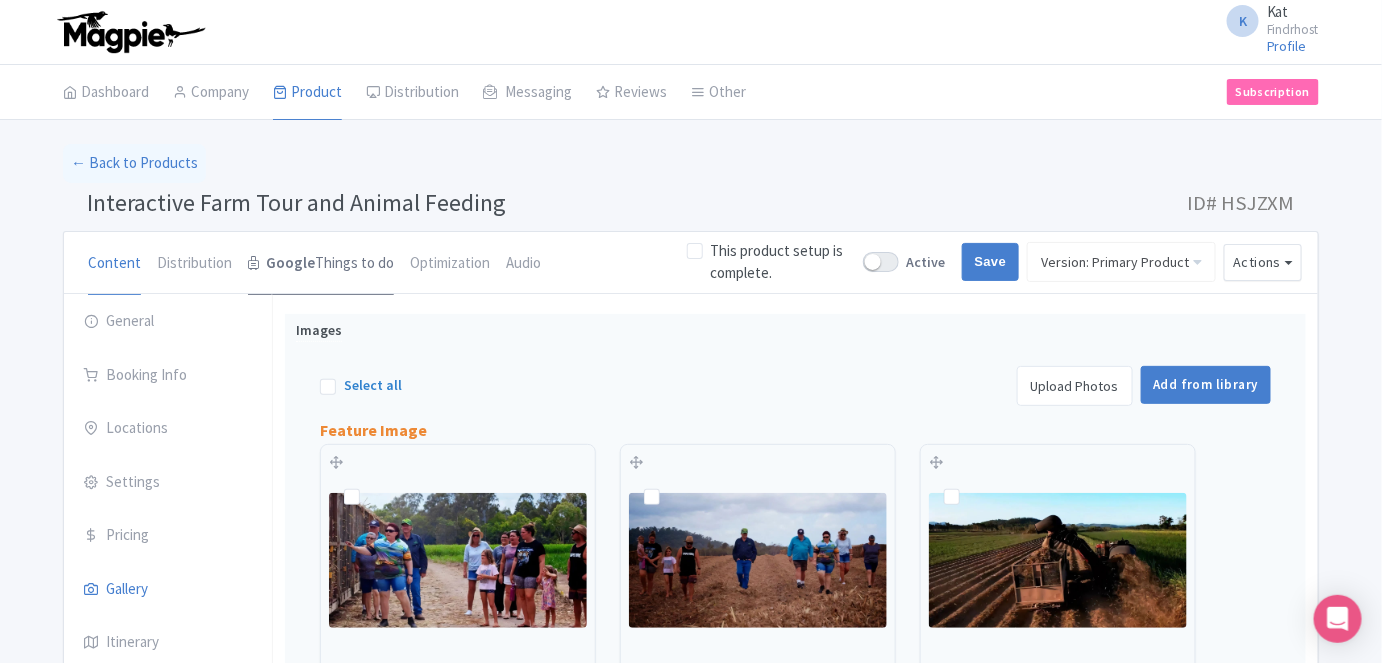 click on "Google  Things to do" at bounding box center [321, 264] 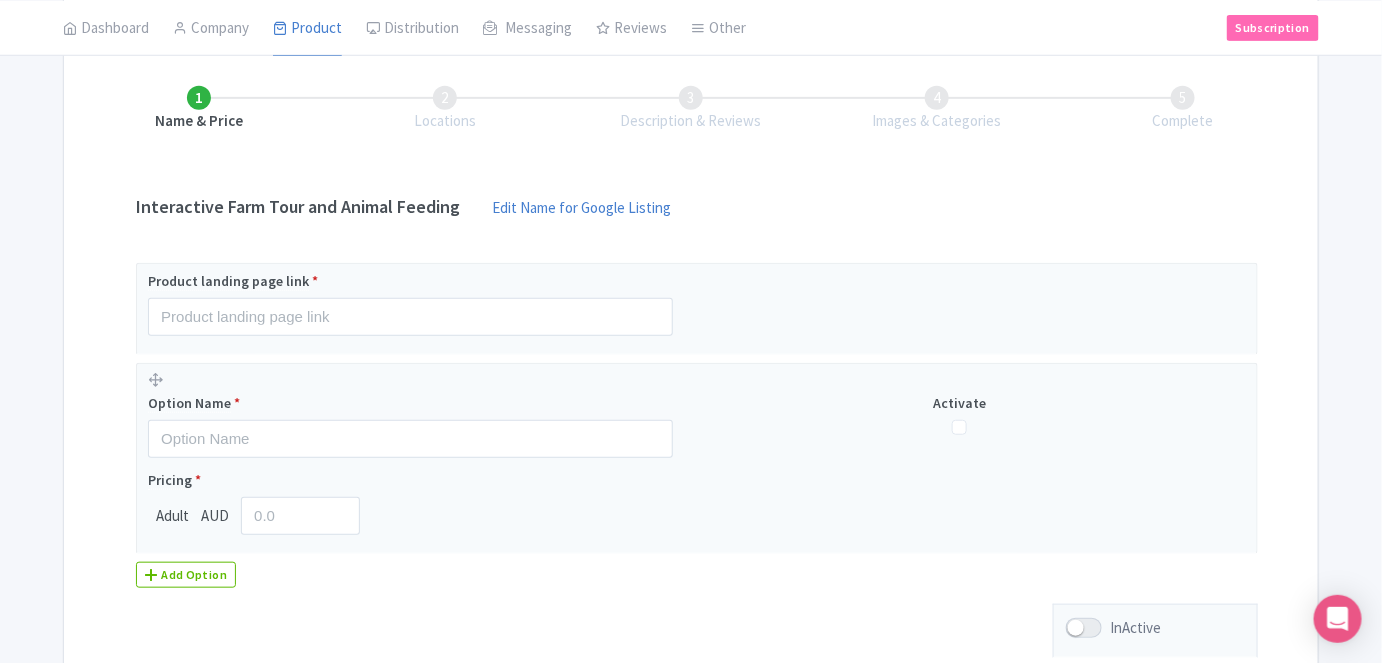 scroll, scrollTop: 272, scrollLeft: 0, axis: vertical 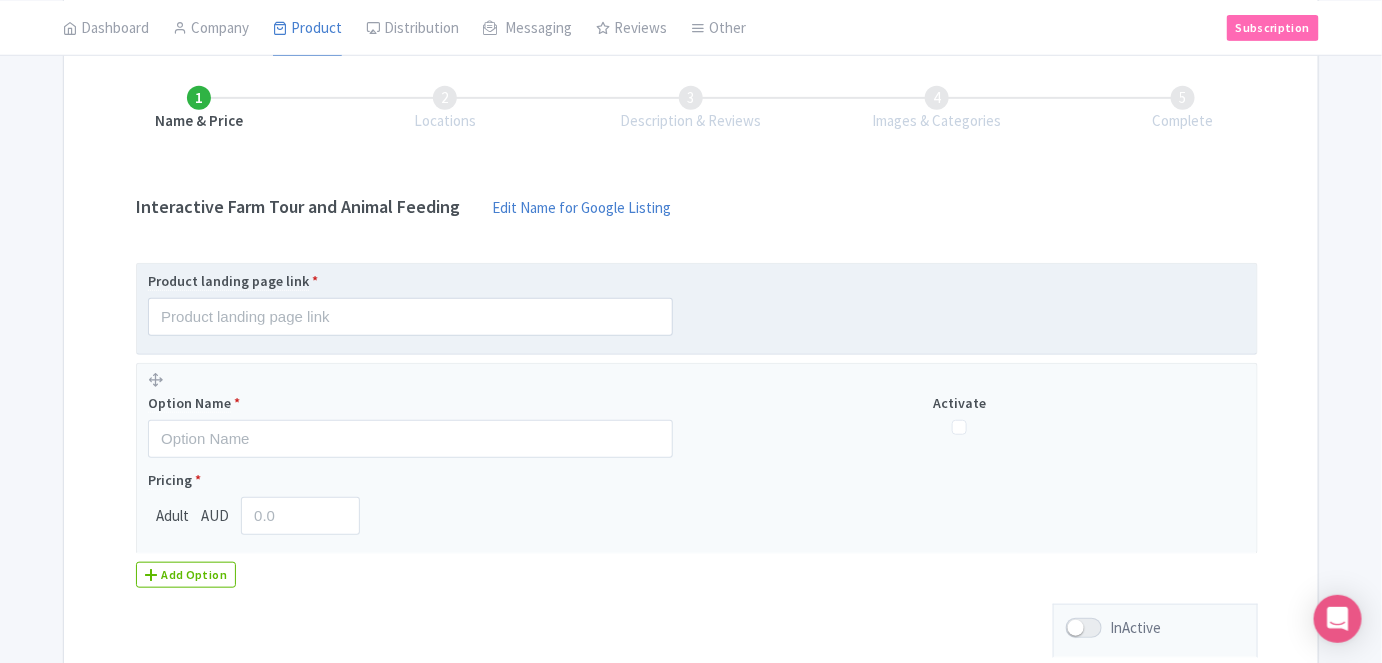 click on "Product landing page link
*" at bounding box center (410, 281) 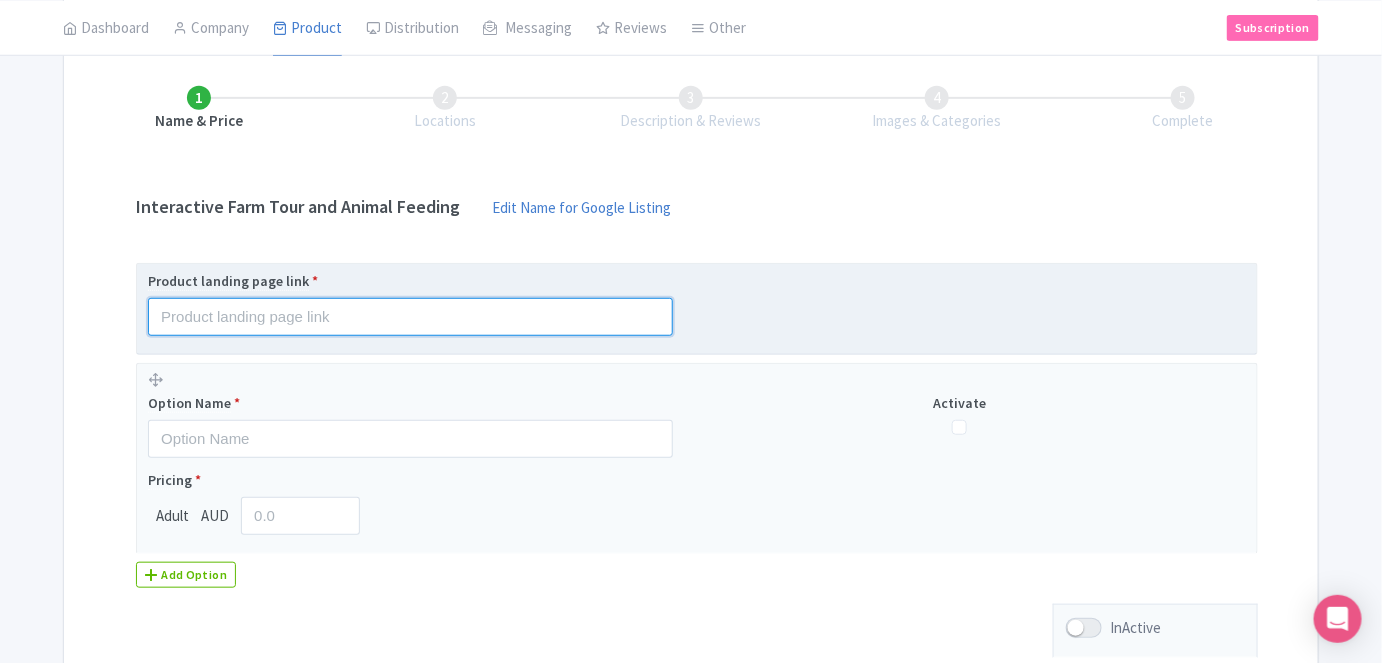 click at bounding box center [410, 317] 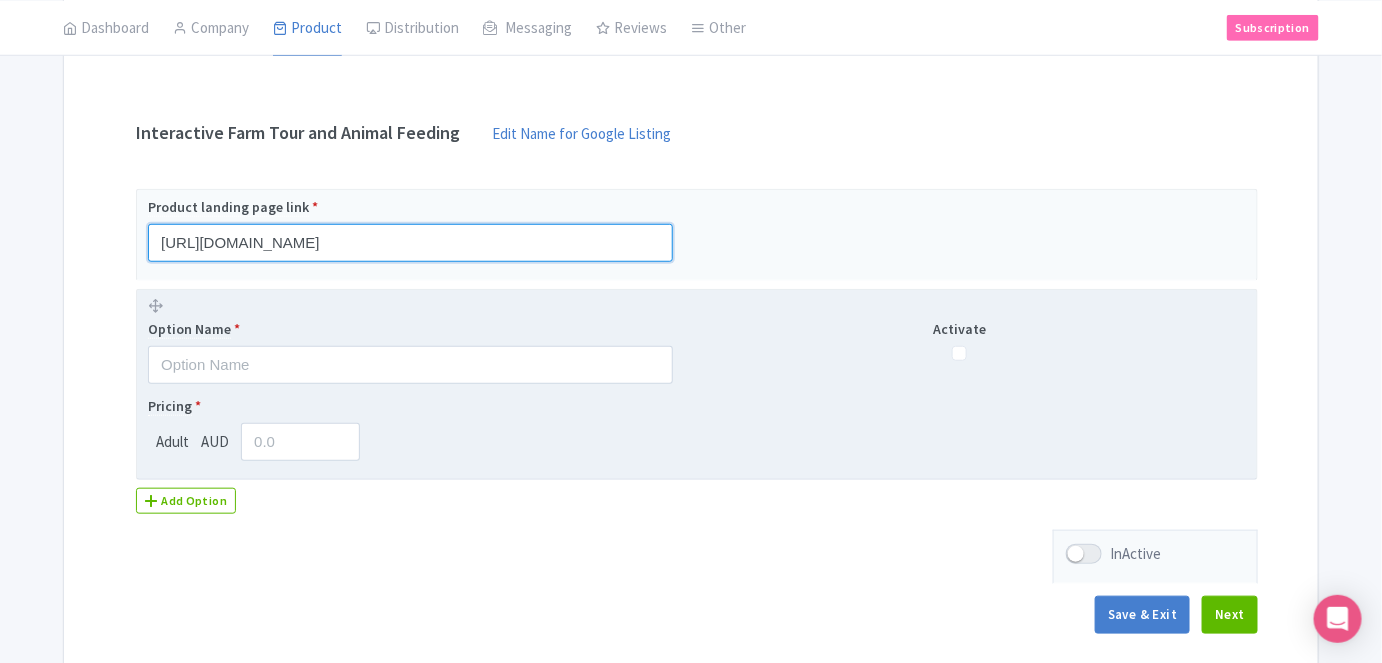 scroll, scrollTop: 431, scrollLeft: 0, axis: vertical 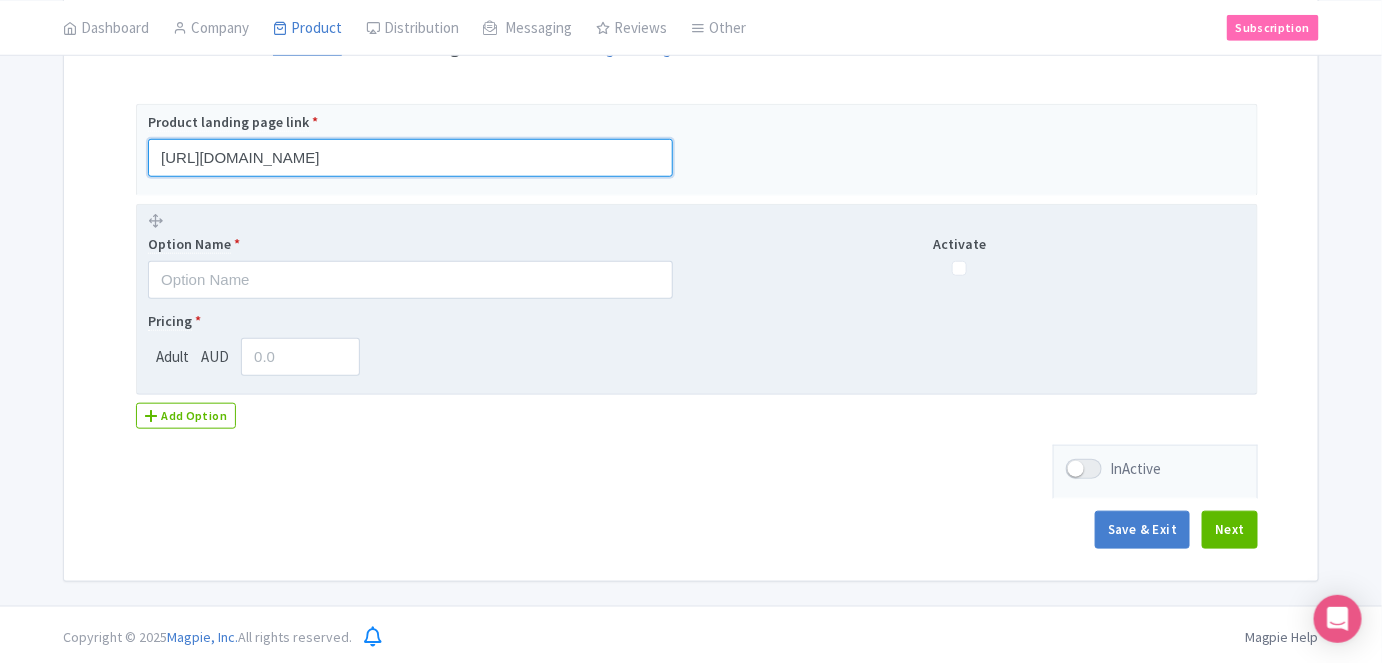 type on "https://www.findrhost.com/tours/farm-experience" 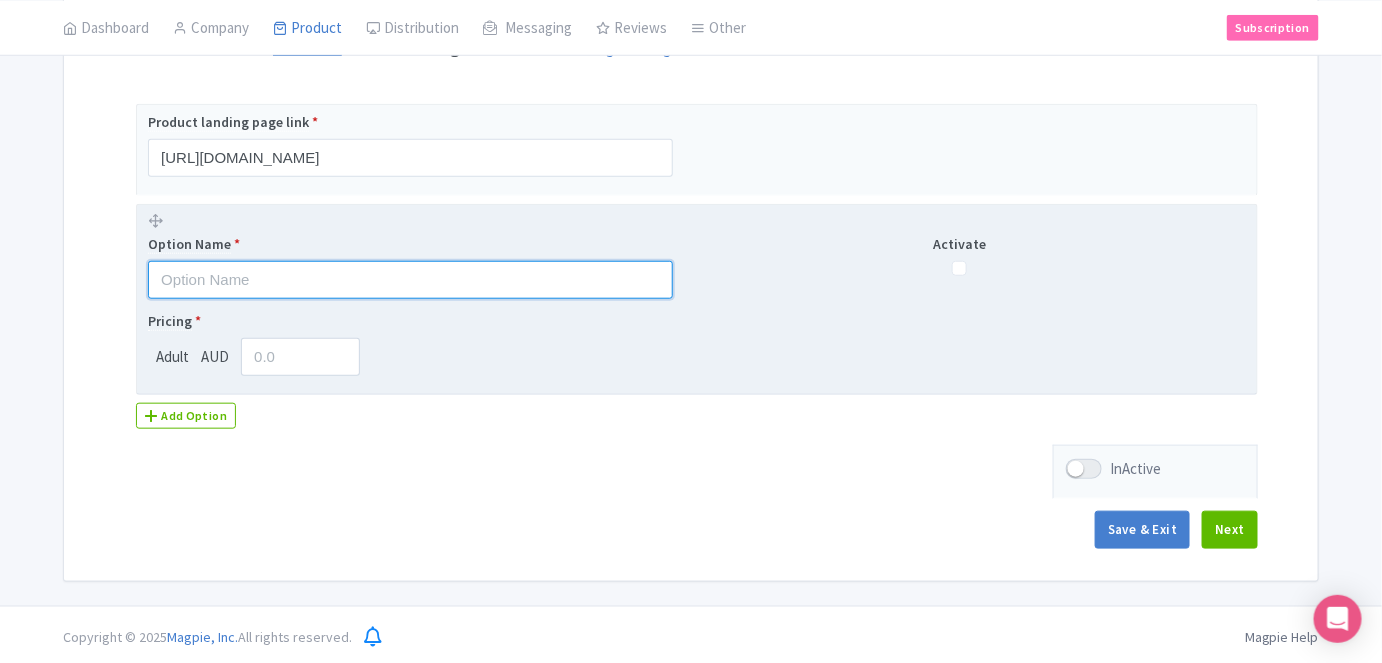 click at bounding box center [410, 280] 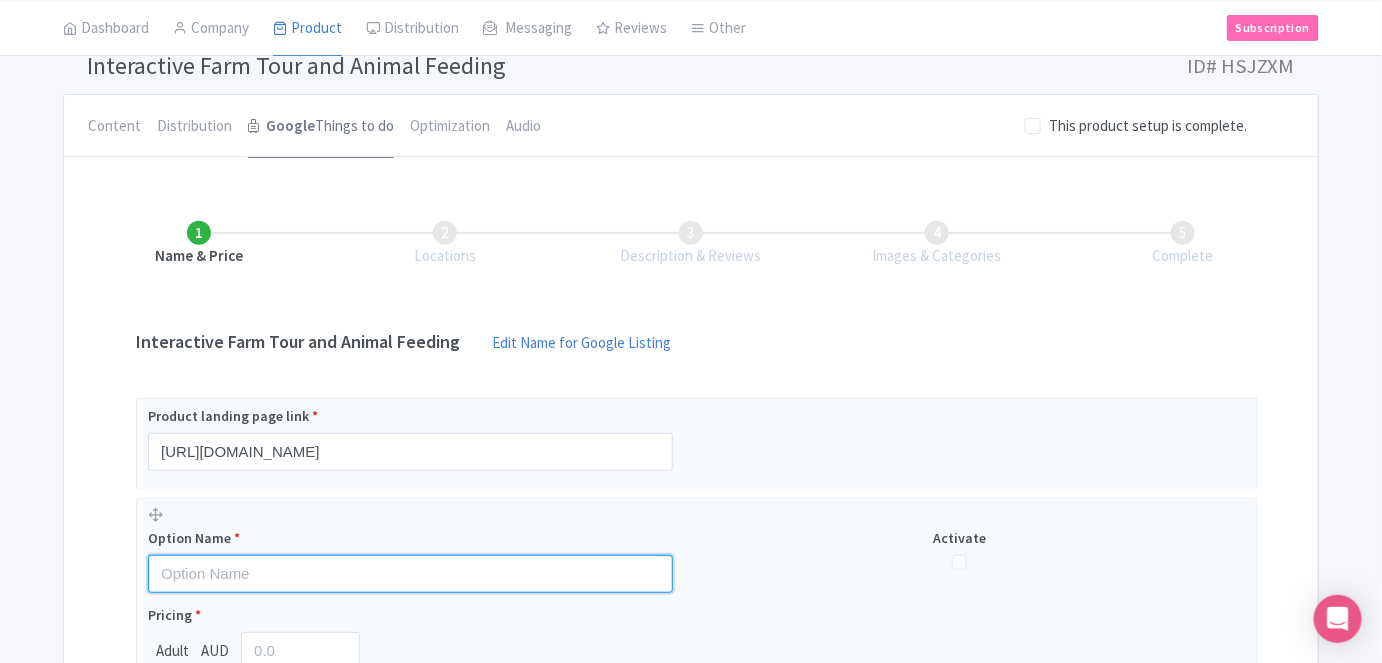 scroll, scrollTop: 67, scrollLeft: 0, axis: vertical 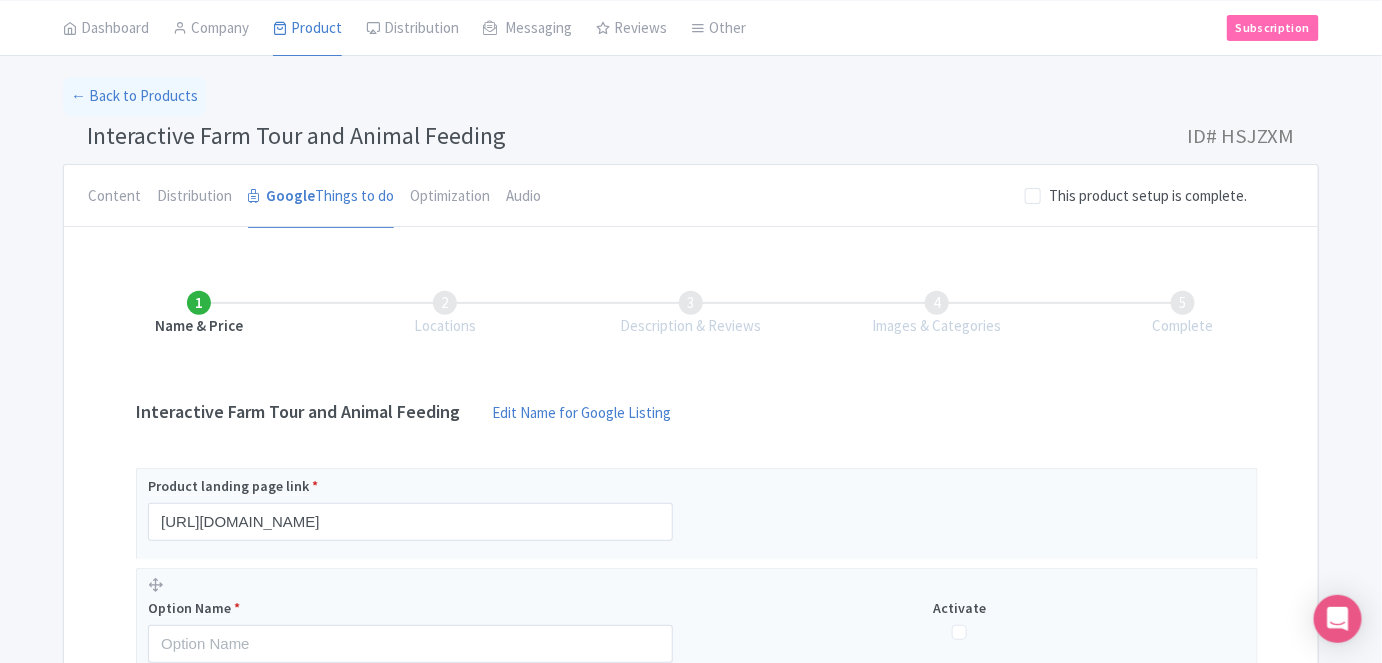 click on "Interactive Farm Tour and Animal Feeding" at bounding box center (296, 135) 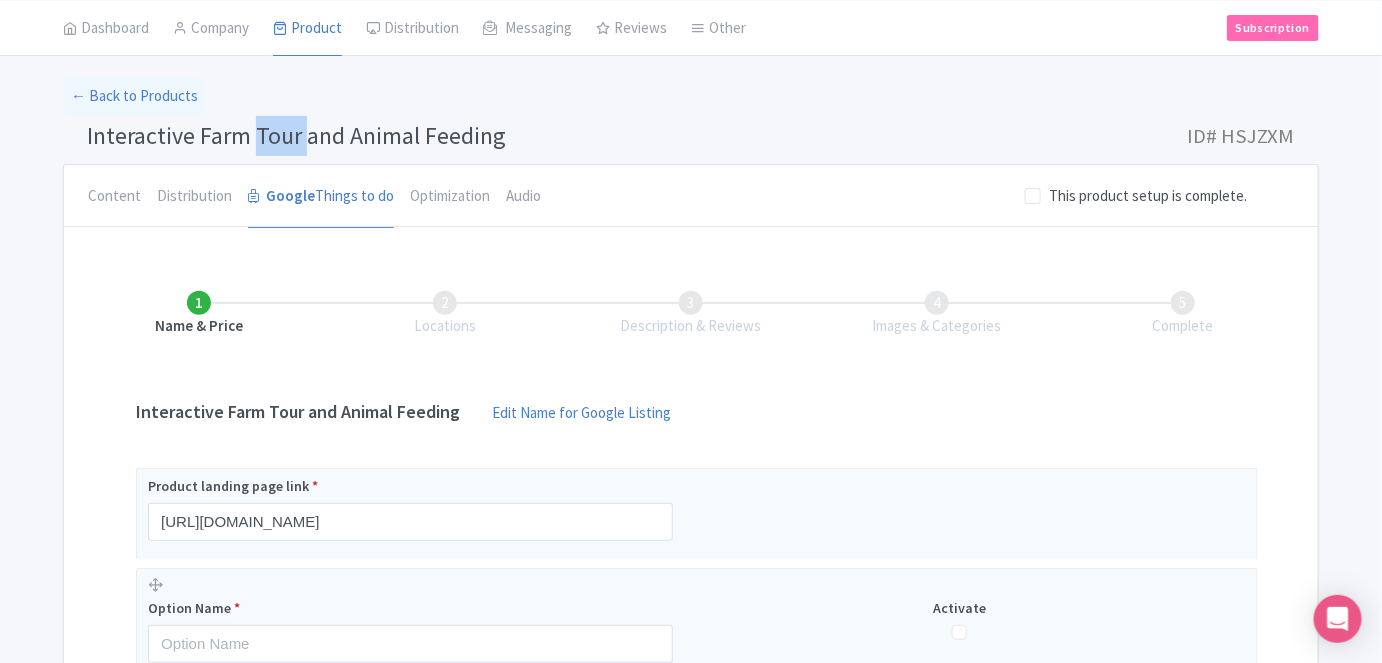 click on "Interactive Farm Tour and Animal Feeding" at bounding box center [296, 135] 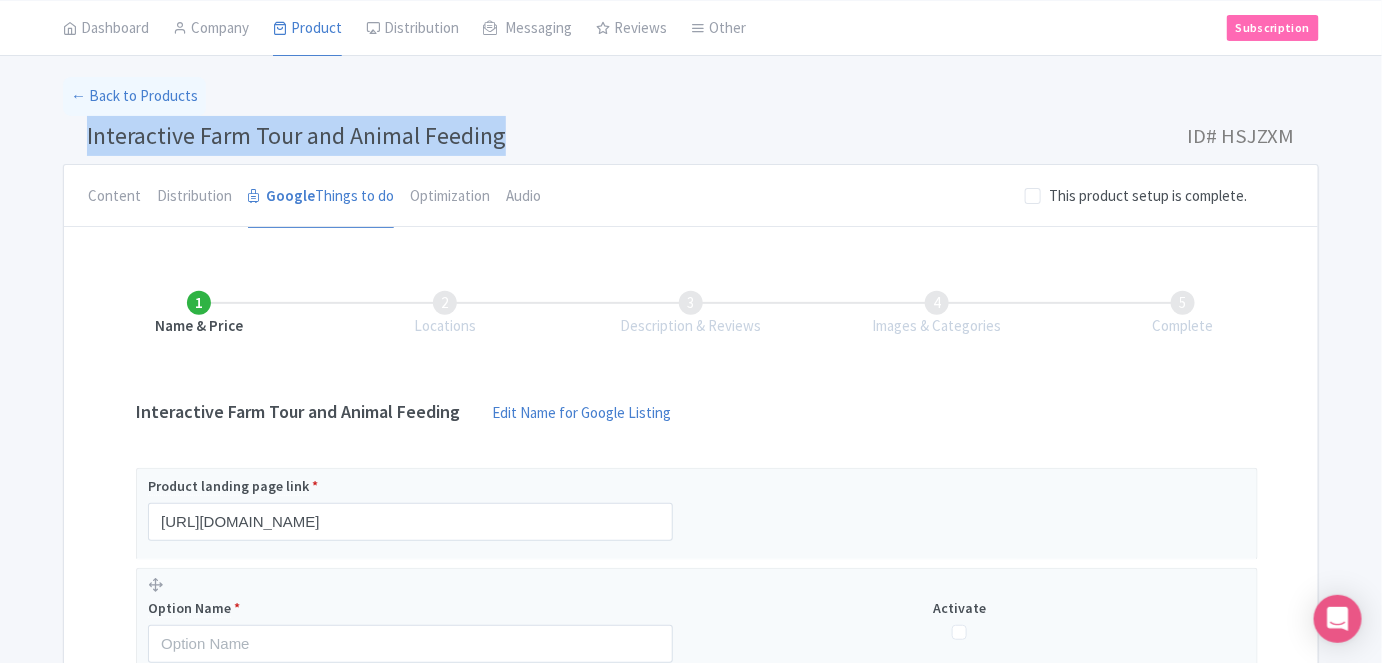 click on "Interactive Farm Tour and Animal Feeding" at bounding box center [296, 135] 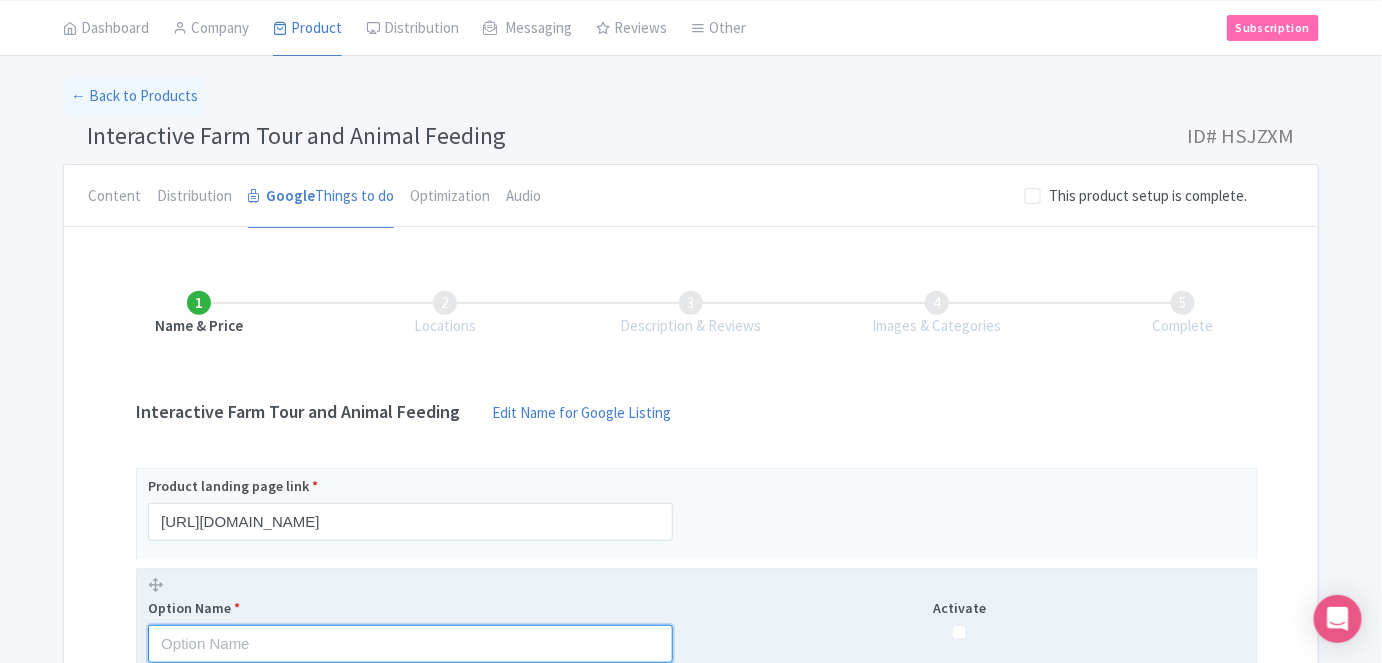 click at bounding box center (410, 644) 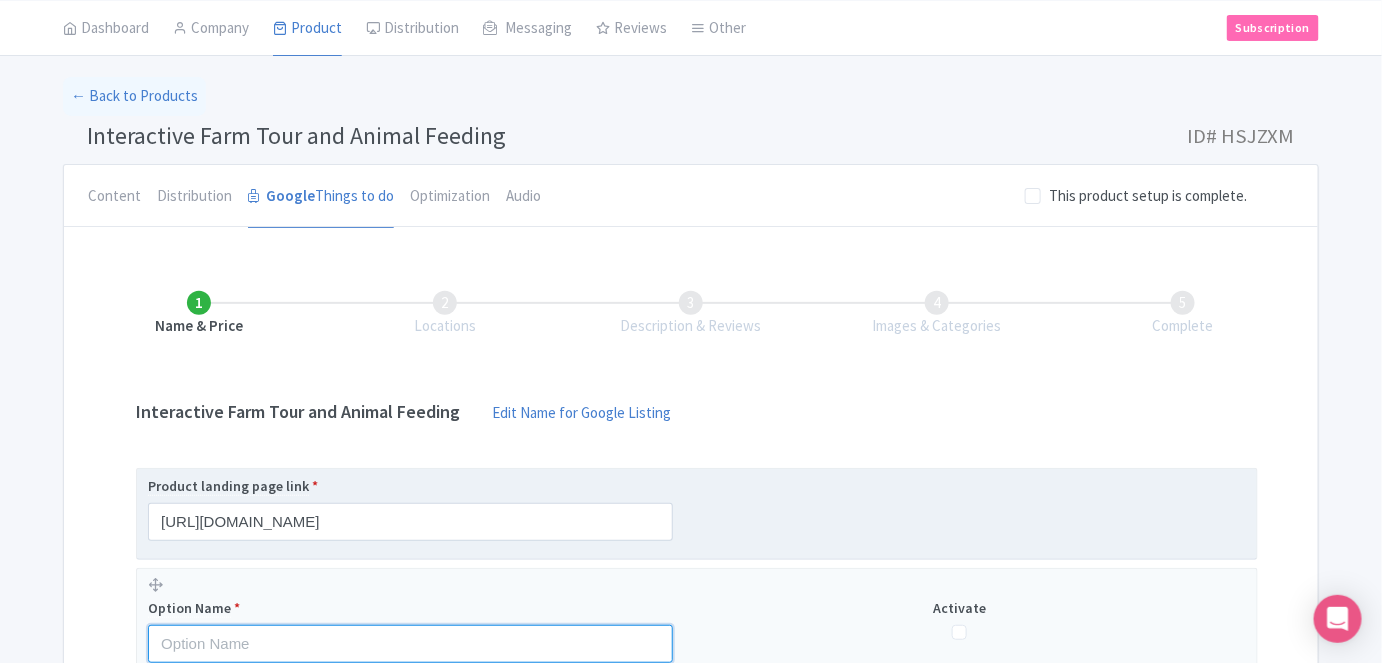 paste on "Interactive Farm Tour and Animal Feeding" 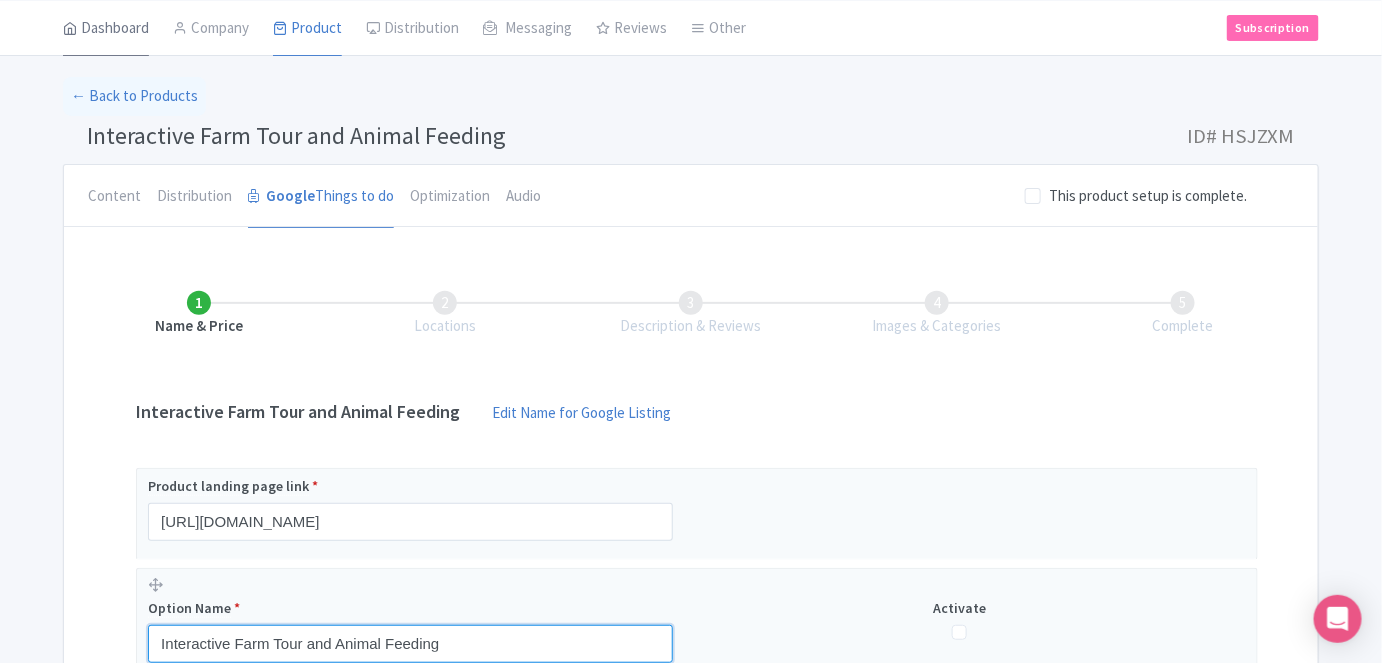 type on "Interactive Farm Tour and Animal Feeding" 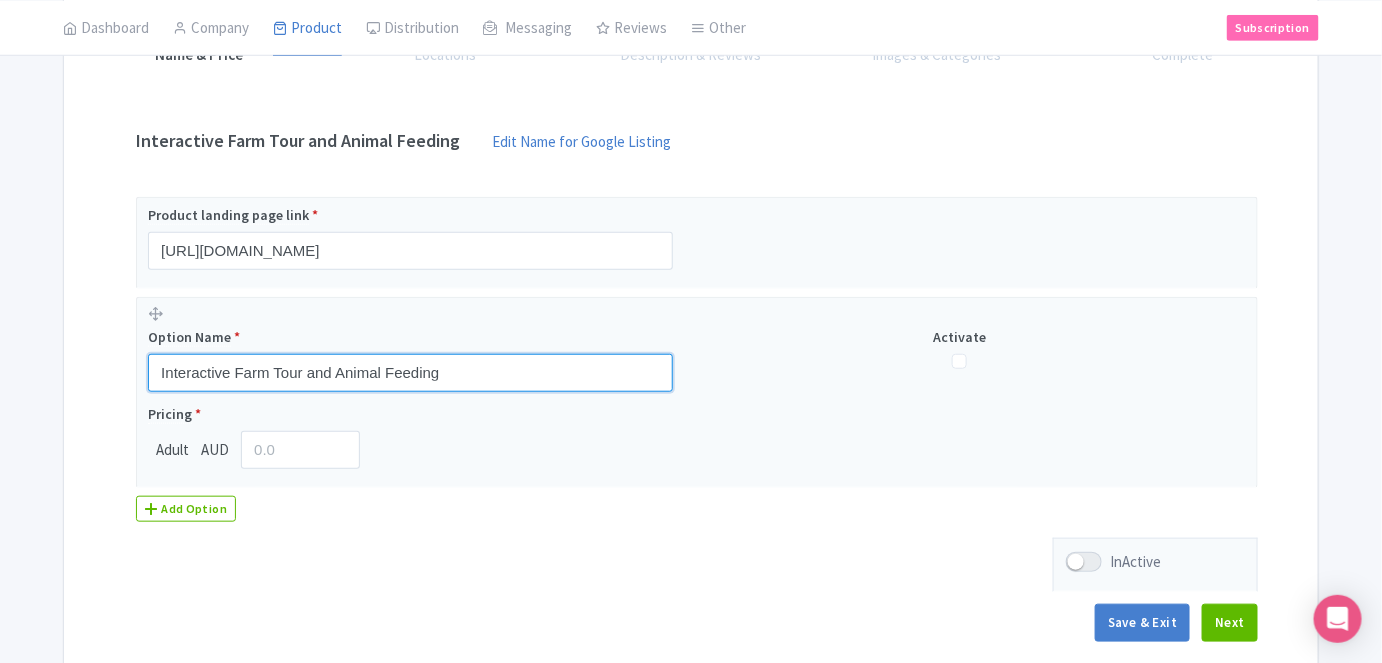scroll, scrollTop: 340, scrollLeft: 0, axis: vertical 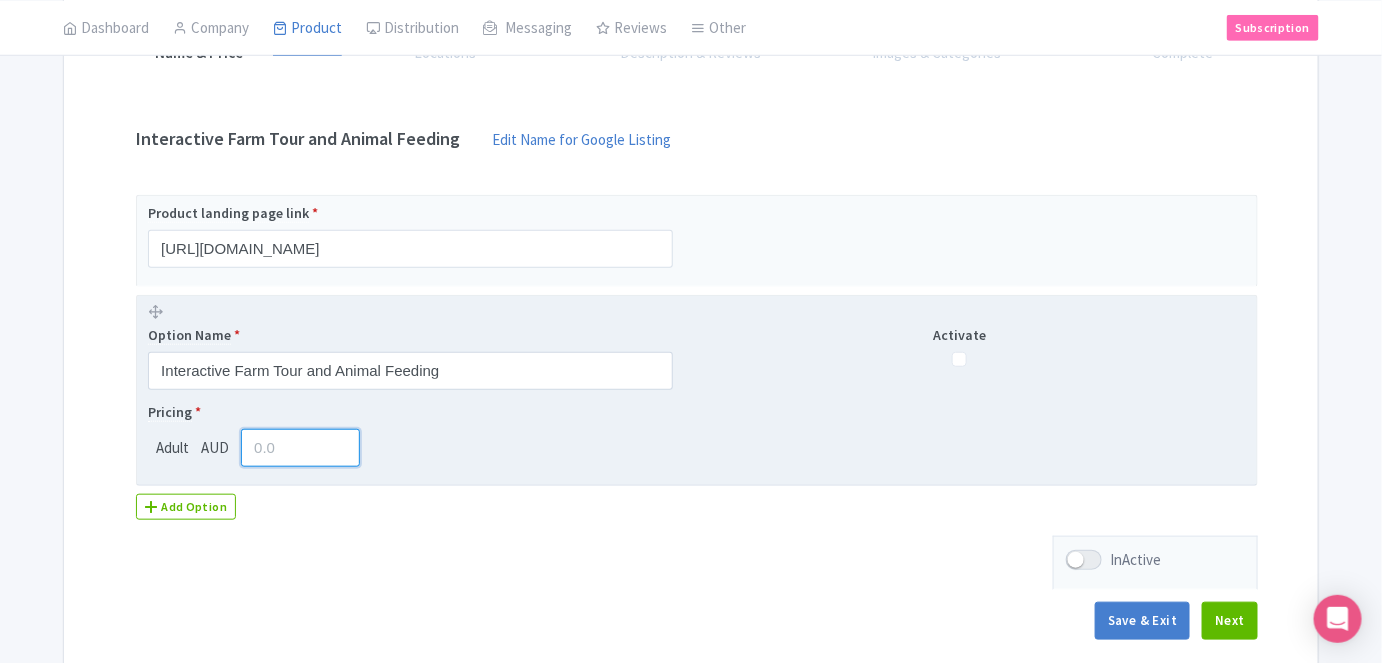click at bounding box center (300, 448) 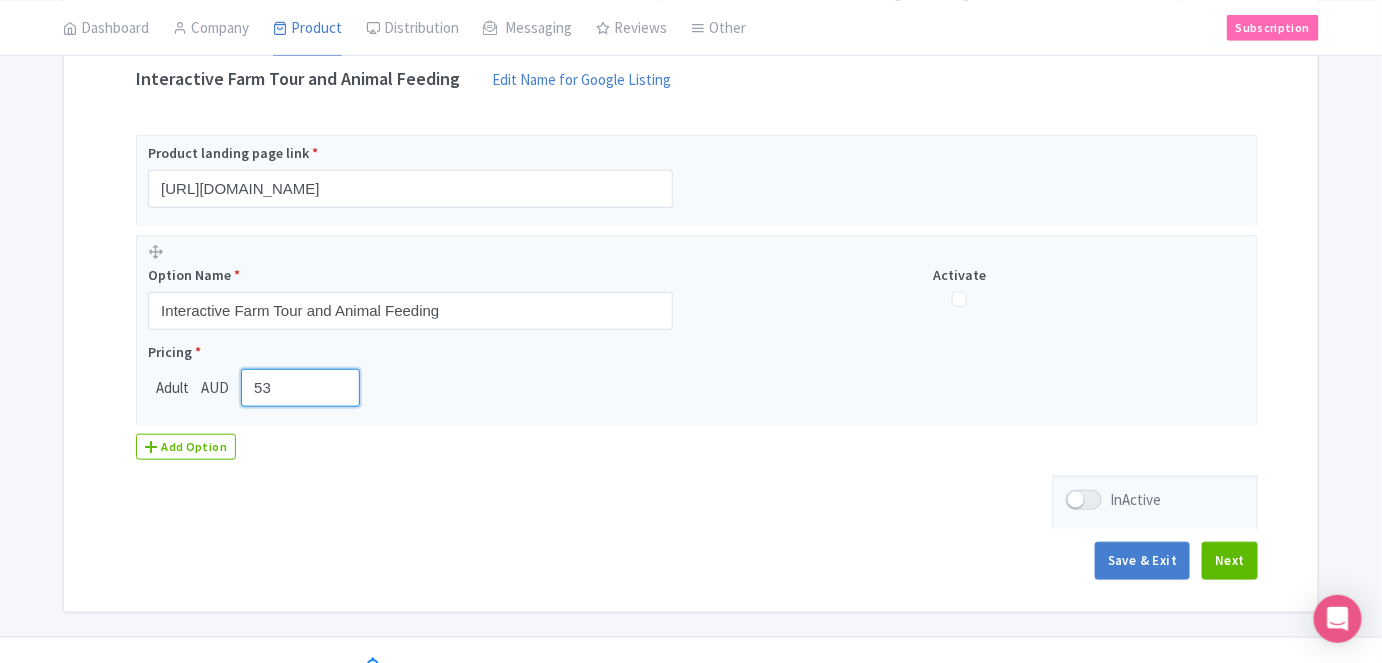 scroll, scrollTop: 431, scrollLeft: 0, axis: vertical 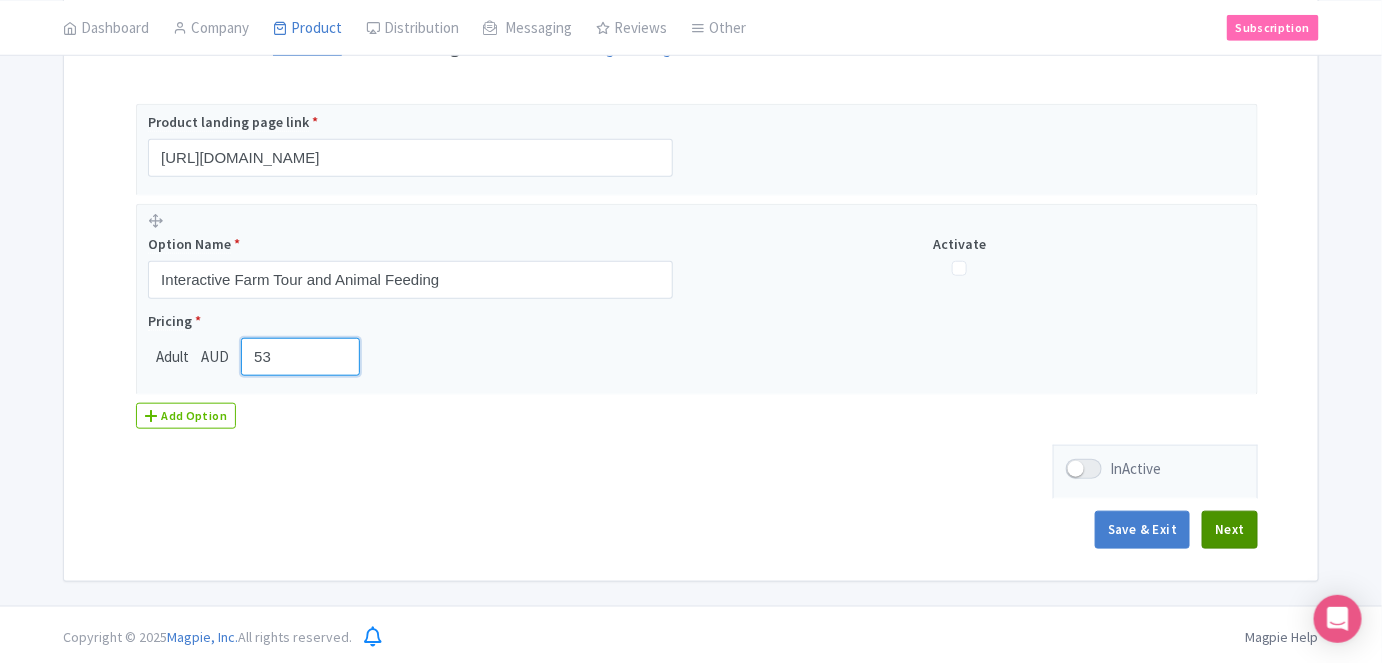 type on "53" 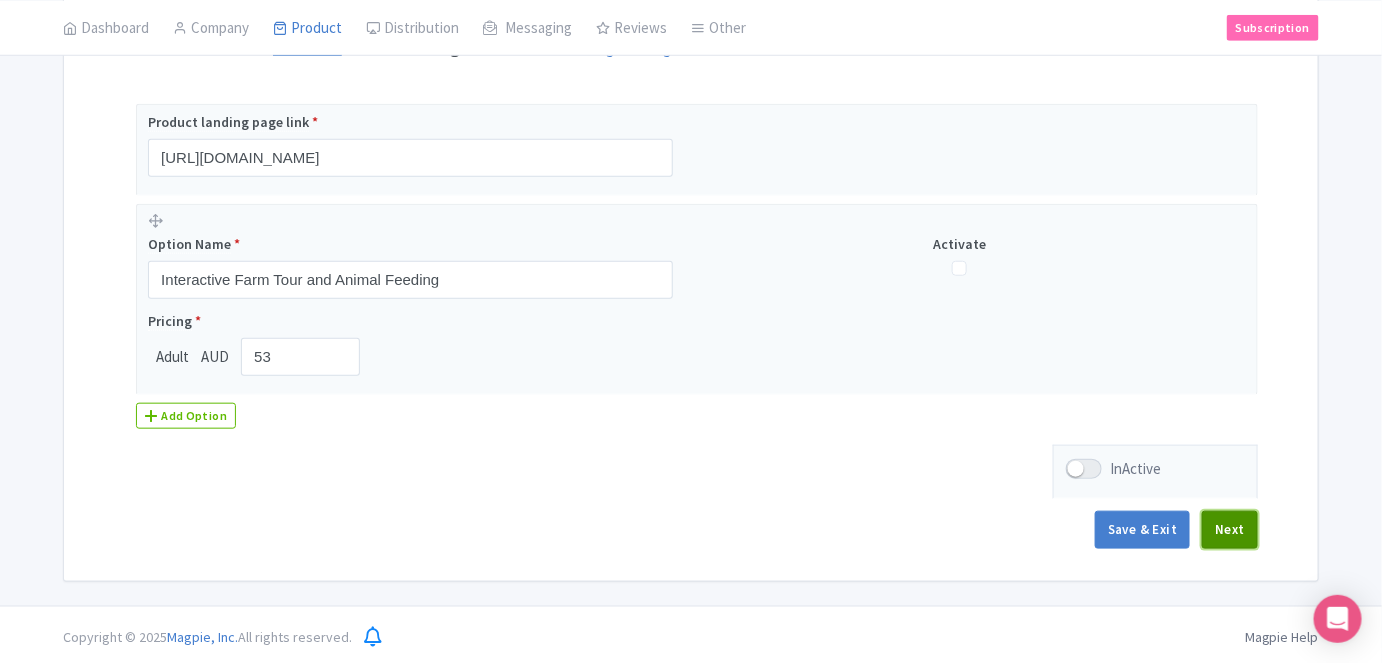 click on "Next" at bounding box center (1230, 530) 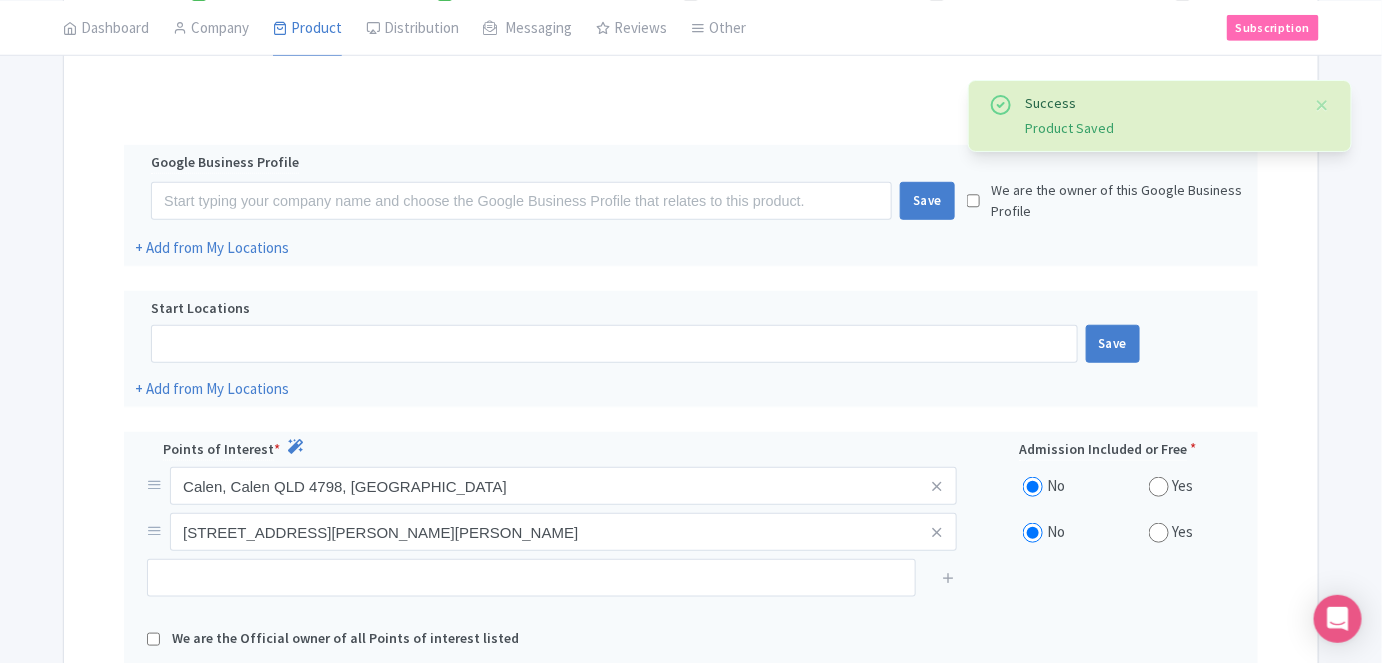 scroll, scrollTop: 249, scrollLeft: 0, axis: vertical 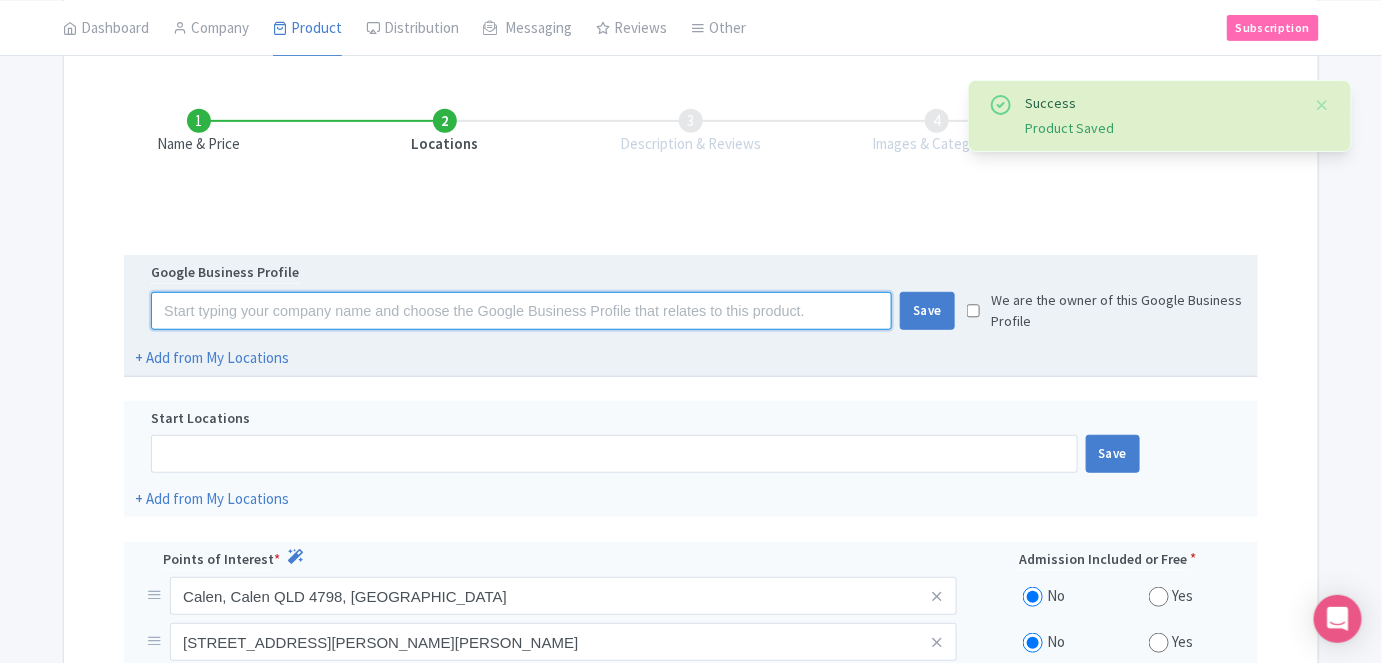 click at bounding box center (521, 311) 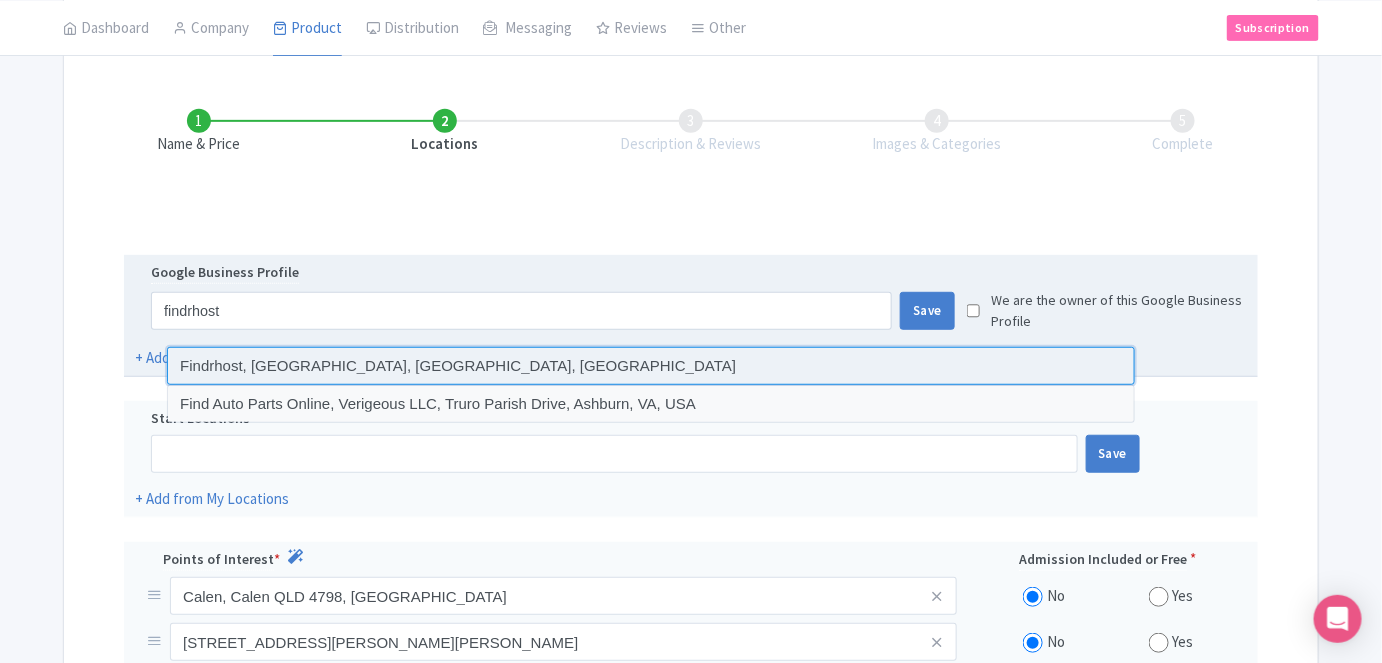 click at bounding box center [651, 366] 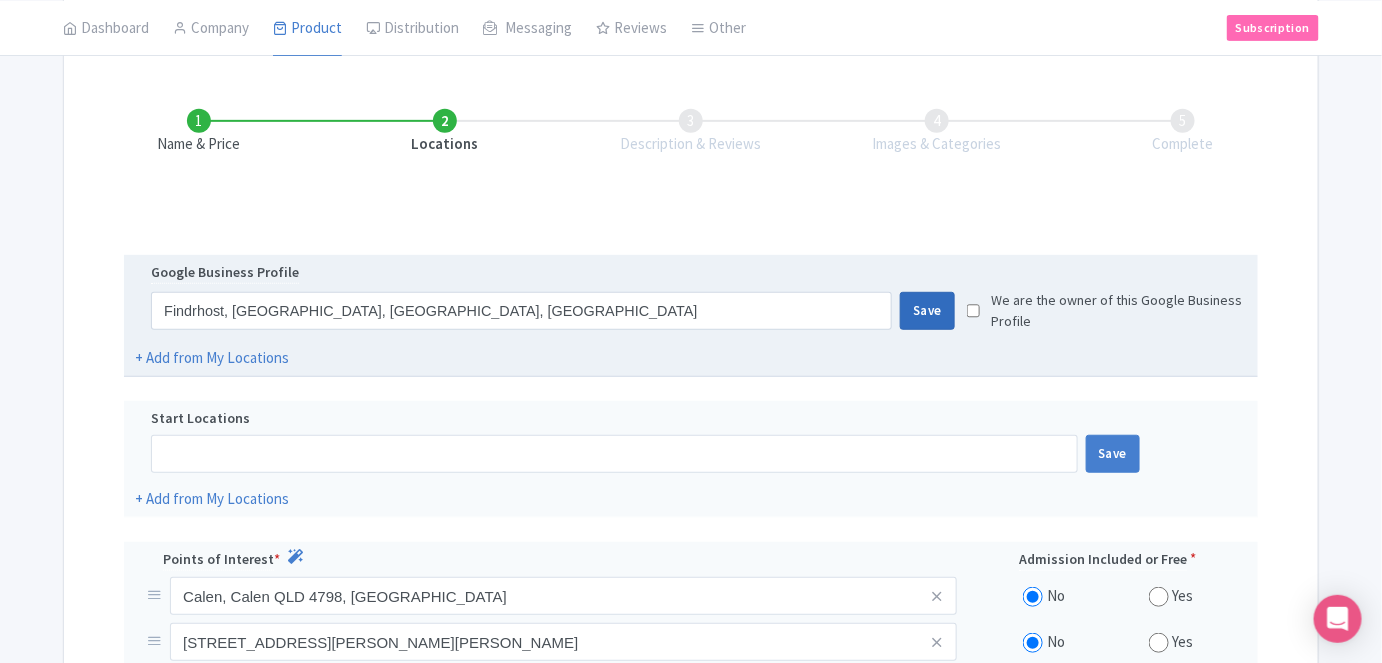 click on "Save" at bounding box center [927, 311] 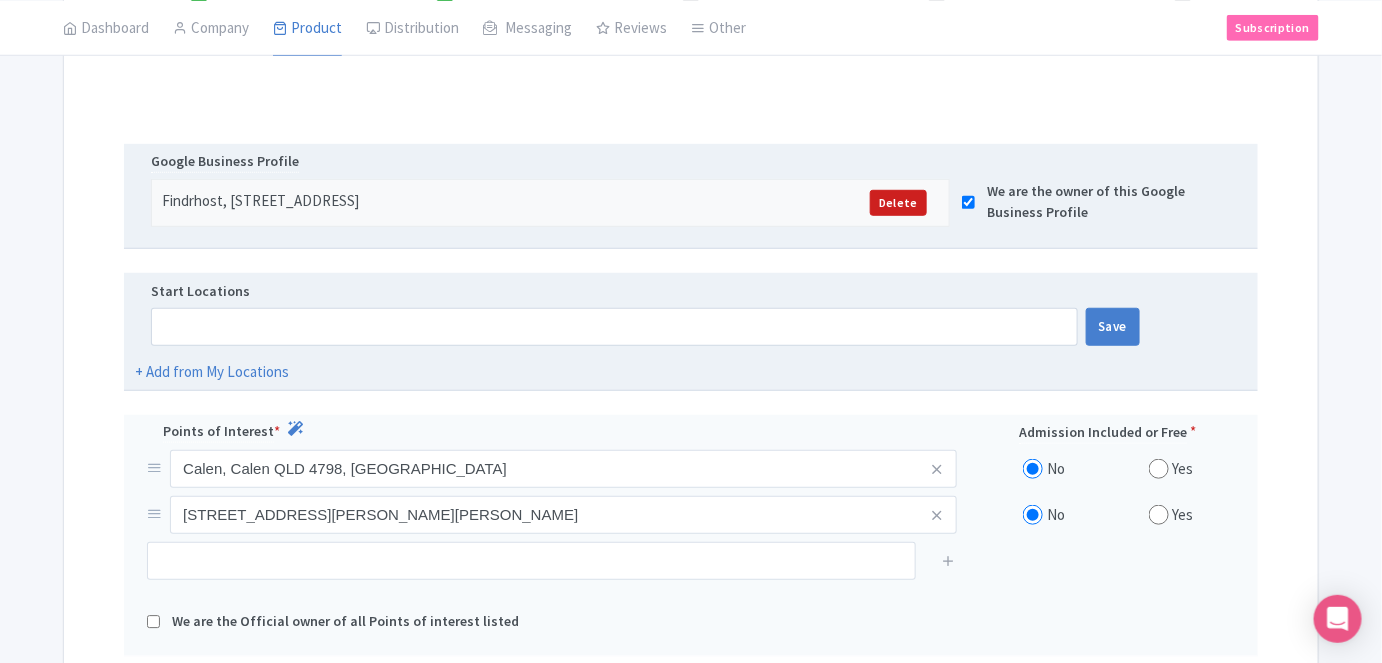 scroll, scrollTop: 431, scrollLeft: 0, axis: vertical 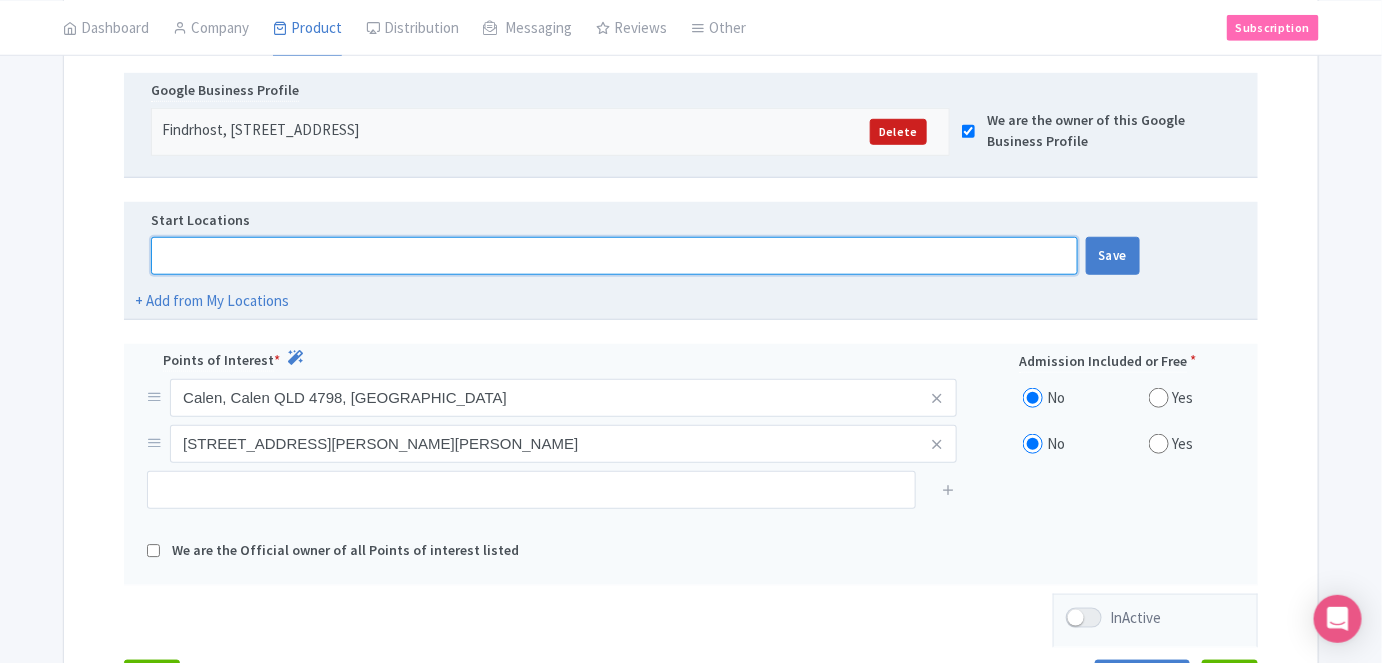 click at bounding box center (614, 256) 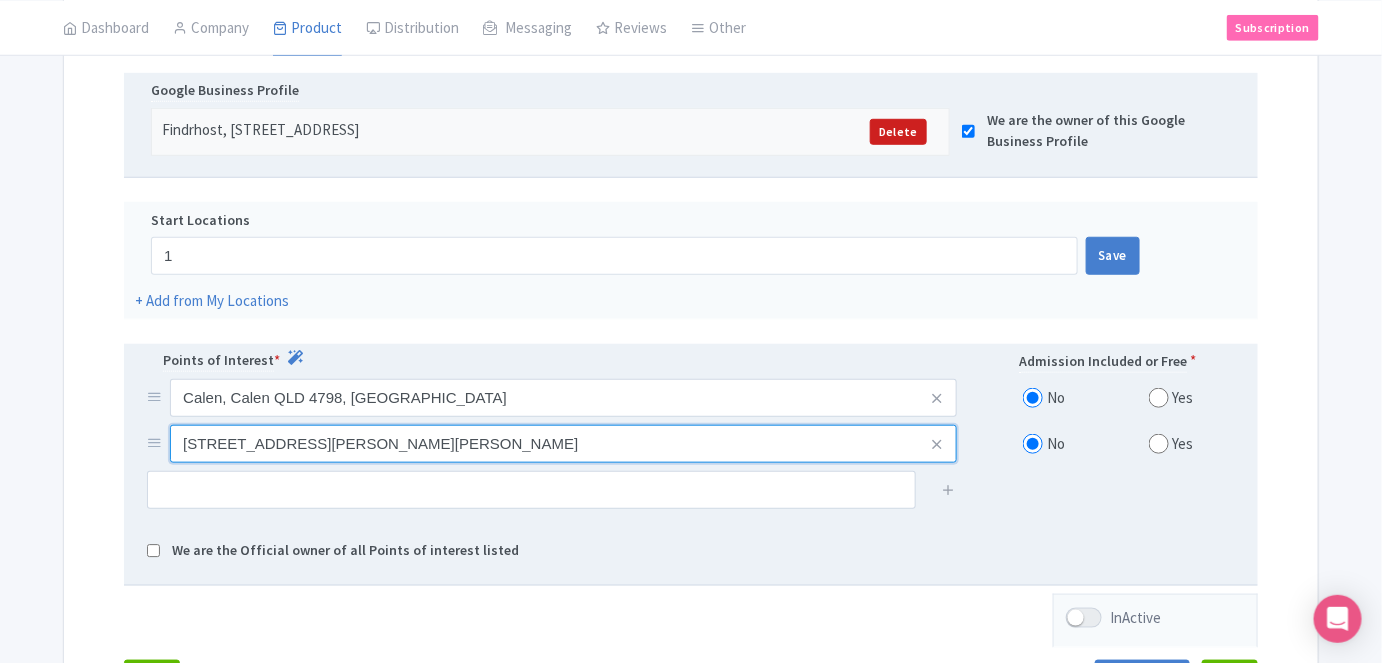 click on "19 McIntyre St, 19 McIntyre St, Calen QLD 4798, Australia" at bounding box center (563, 398) 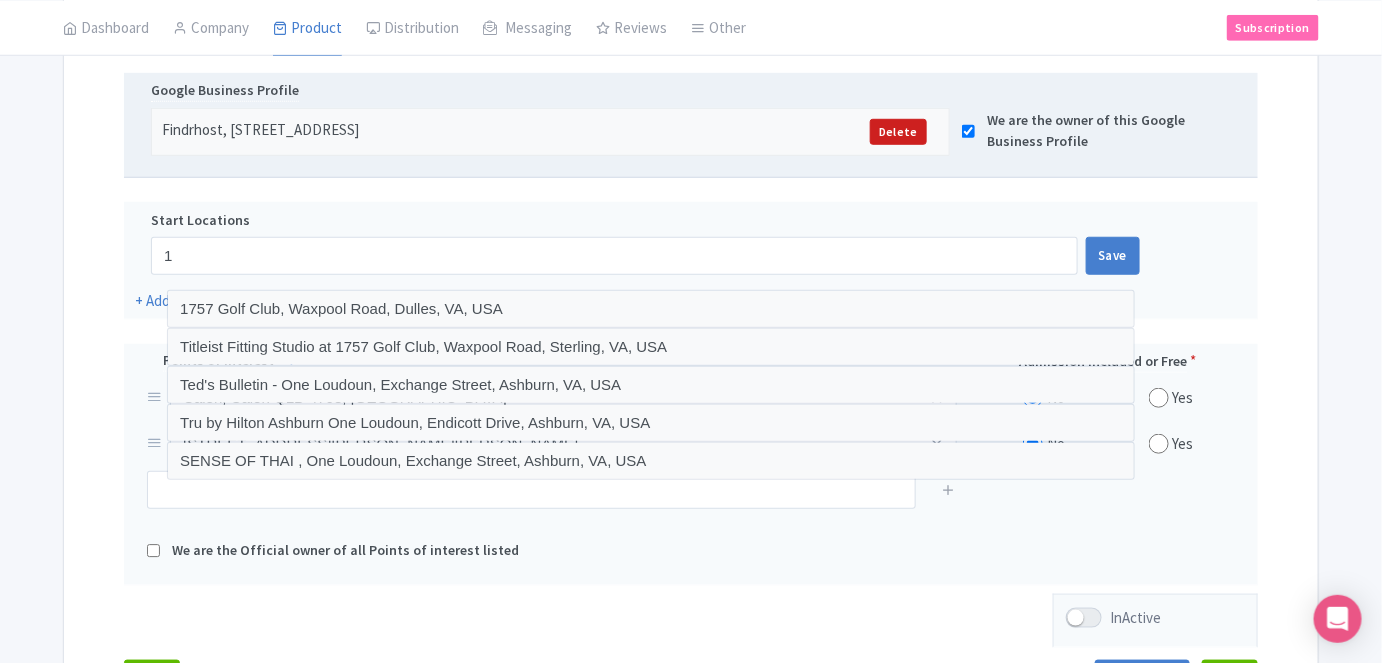 click on "Success
Product Saved
← Back to Products
Interactive Farm Tour and Animal Feeding
ID# HSJZXM
Content
Distribution
Google  Things to do
Optimization
Audio
This product setup is complete.
Active
Save
Version: Primary Product
Primary Product
Version: Primary Product
Version type   * Primary
Version name   * Primary Product
Version description
Date from
Date to
Select all resellers for version
Share with Resellers:
Done
Actions
View on Magpie
Customer View
Industry Partner View
Download
Excel
Word
All Images ZIP
Share Products
Delete Product
Create new version" at bounding box center [691, 236] 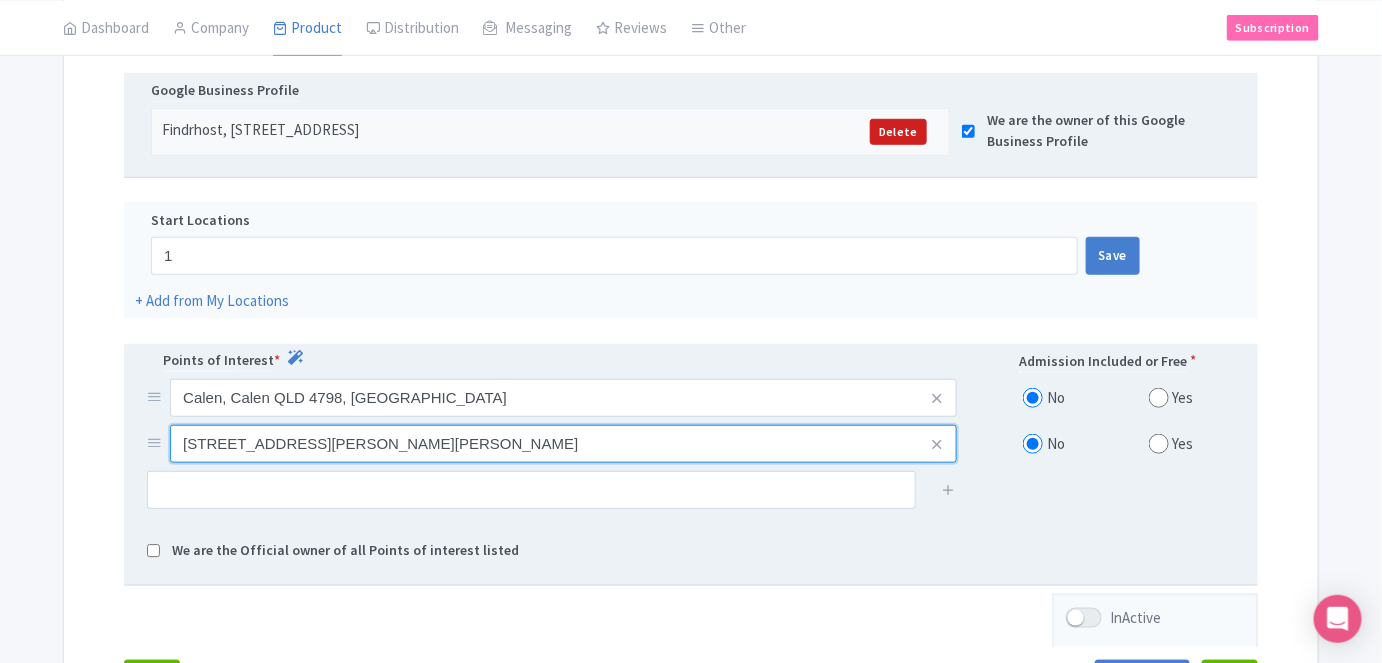click on "19 McIntyre St, 19 McIntyre St, Calen QLD 4798, Australia" at bounding box center [563, 398] 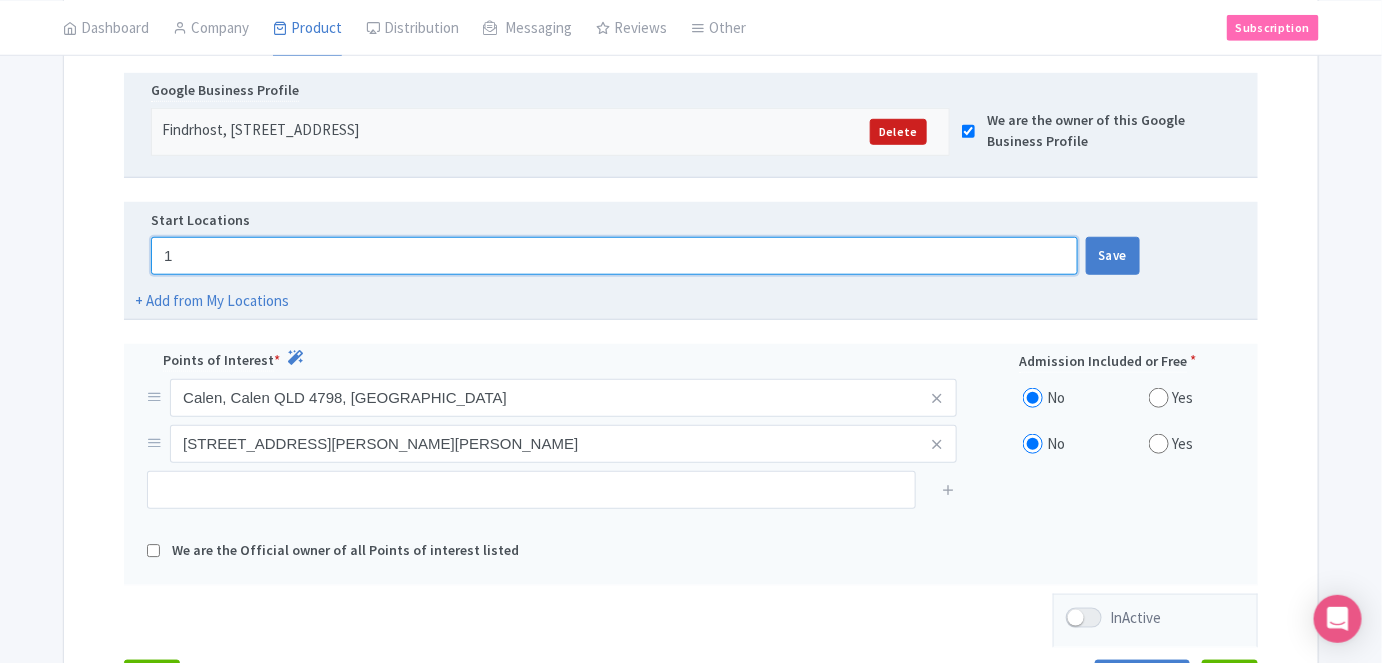 click on "1" at bounding box center (614, 256) 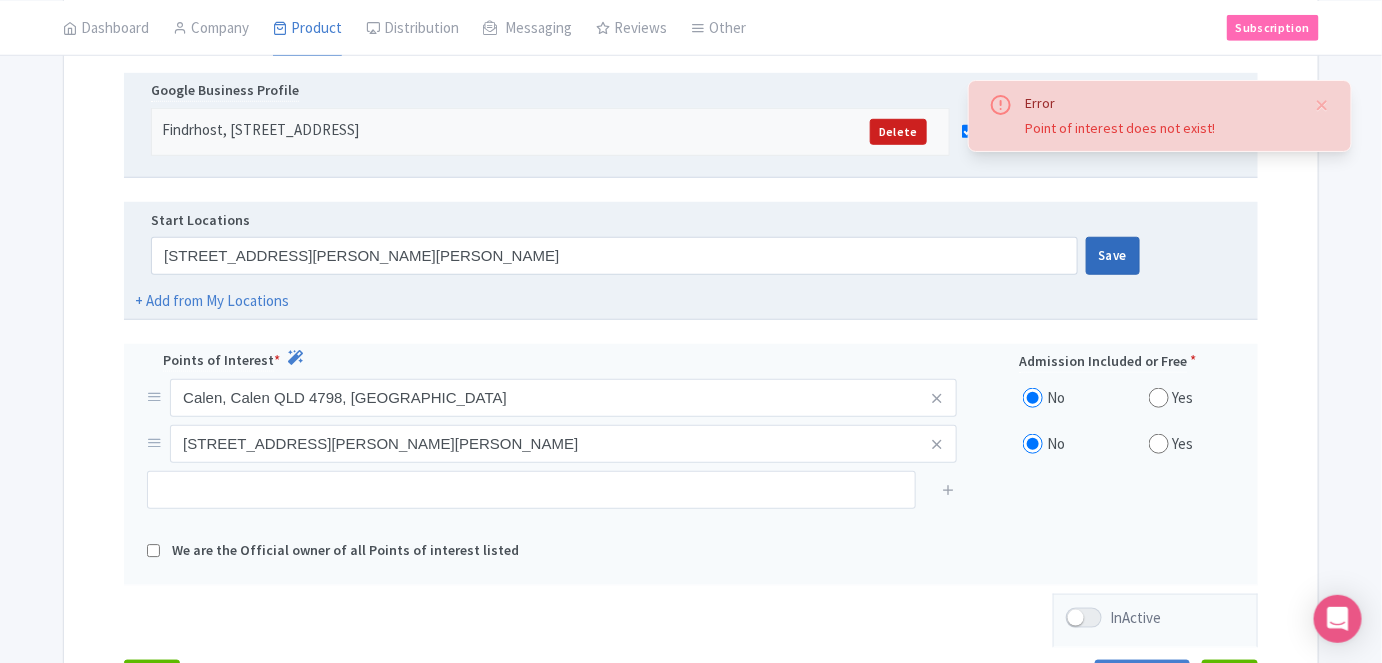 click on "Save" at bounding box center [1113, 256] 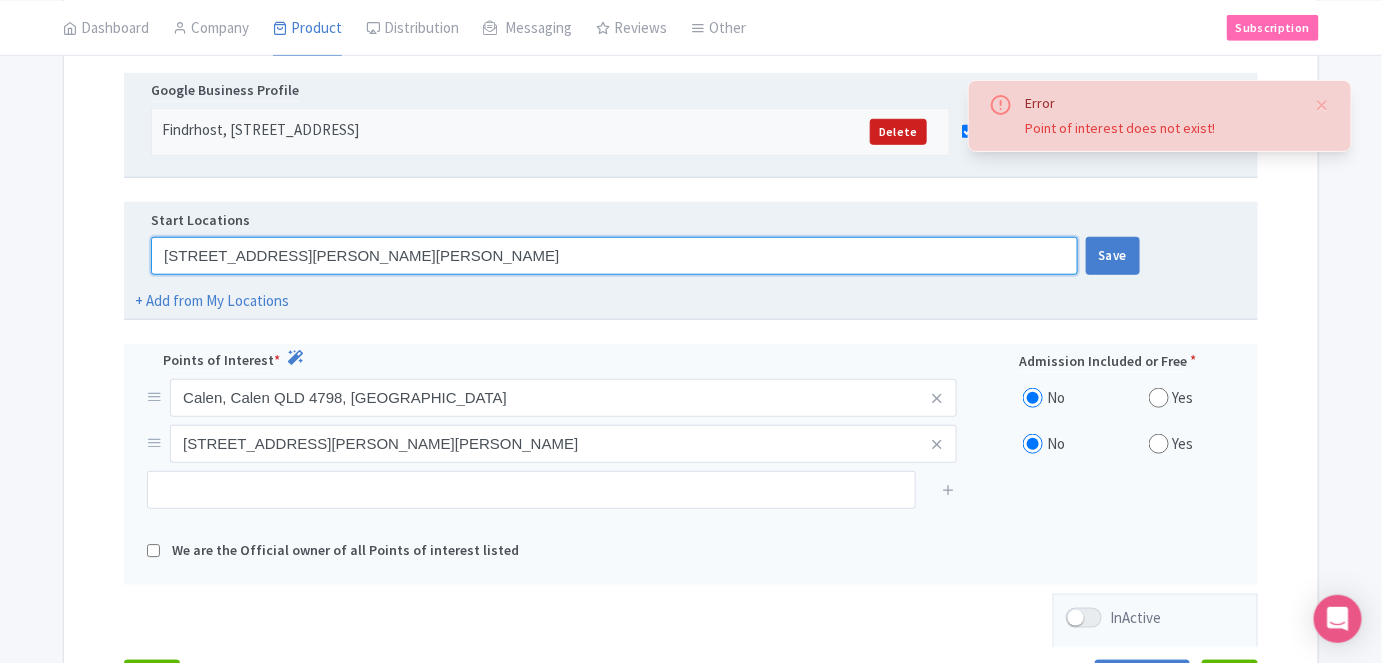 click on "19 McIntyre St, 19 McIntyre St, Calen QLD 4798, Australia" at bounding box center (614, 256) 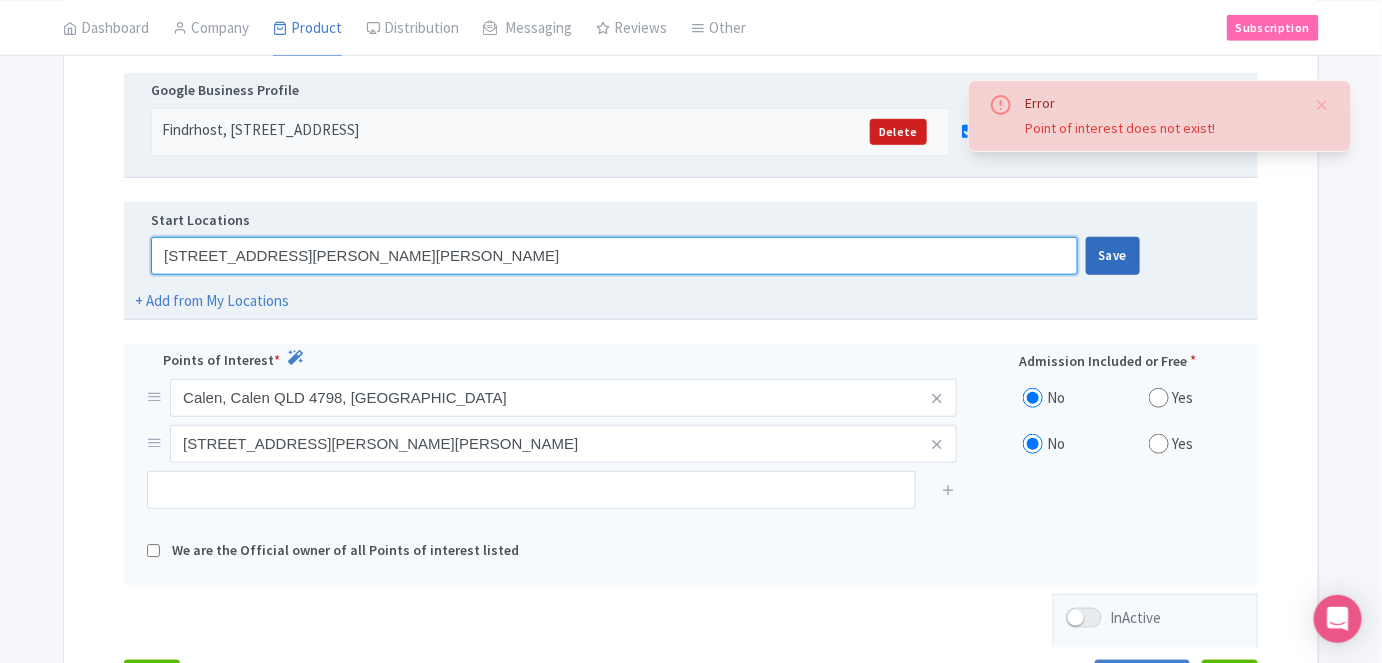 drag, startPoint x: 266, startPoint y: 252, endPoint x: 1116, endPoint y: 233, distance: 850.21234 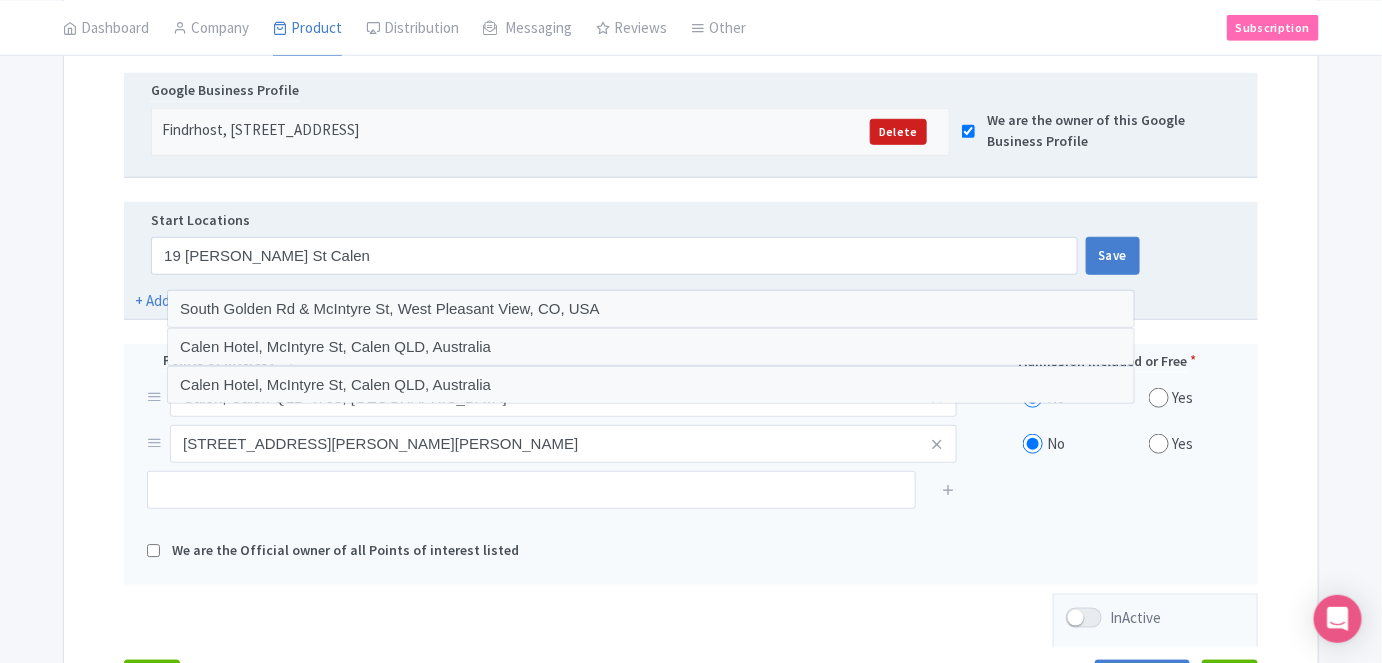 click on "Start Locations" at bounding box center [691, 223] 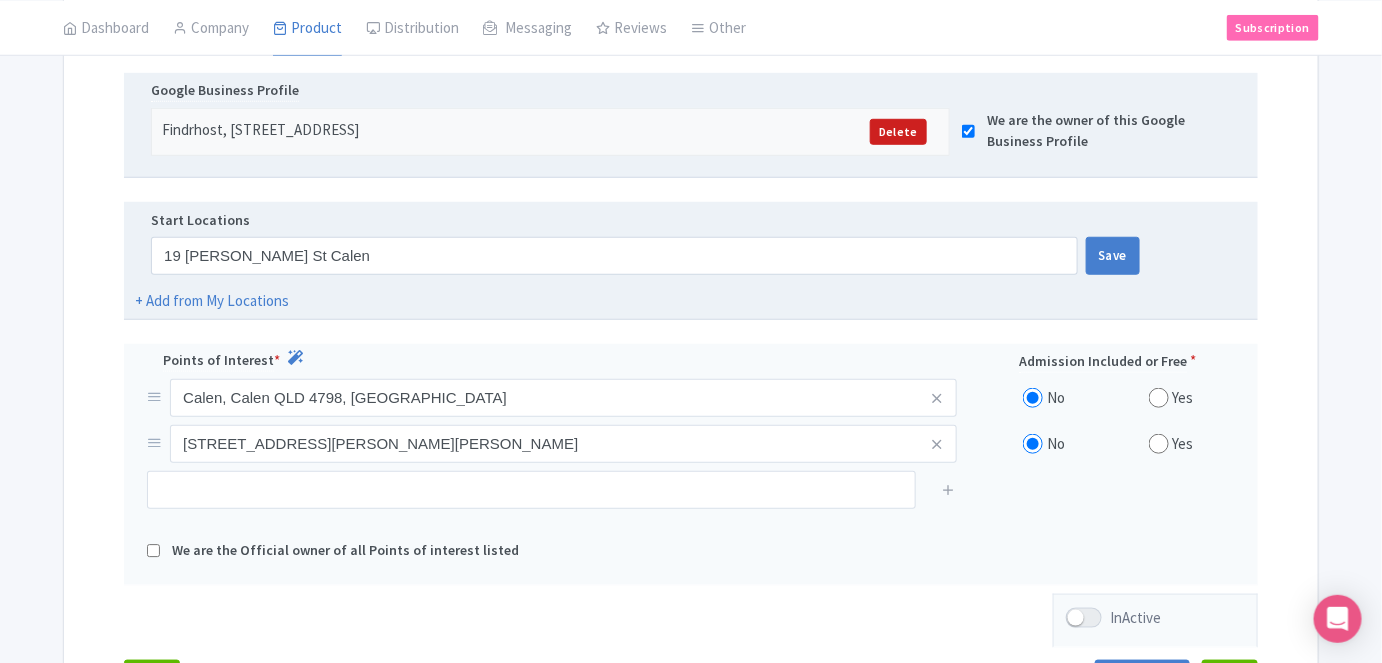 click on "Start Locations" at bounding box center (691, 223) 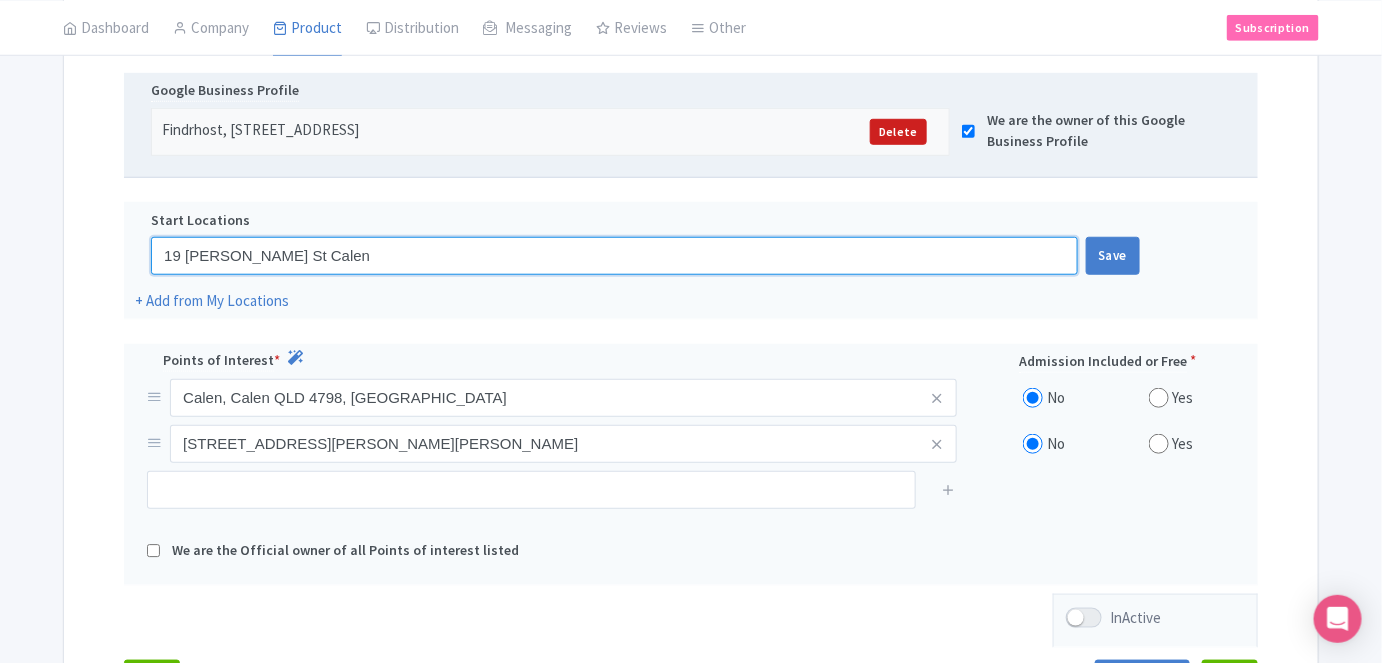 drag, startPoint x: 320, startPoint y: 246, endPoint x: 61, endPoint y: 264, distance: 259.62473 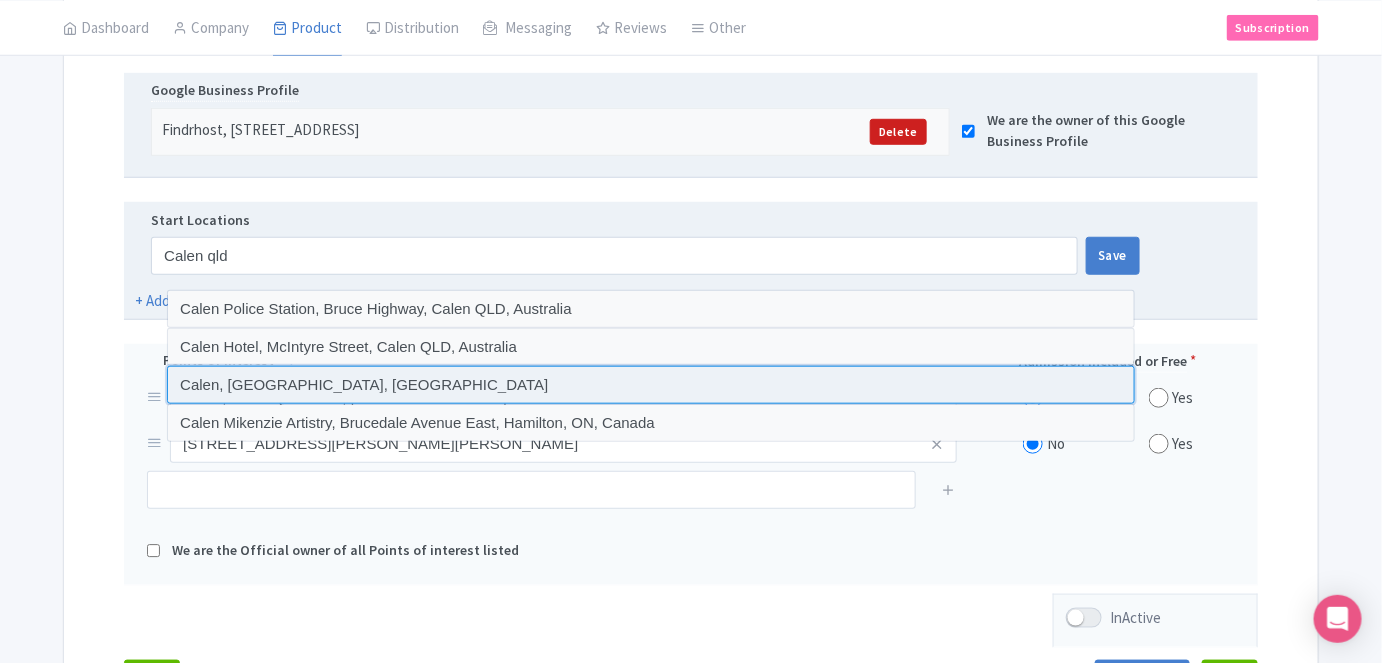 click at bounding box center [651, 385] 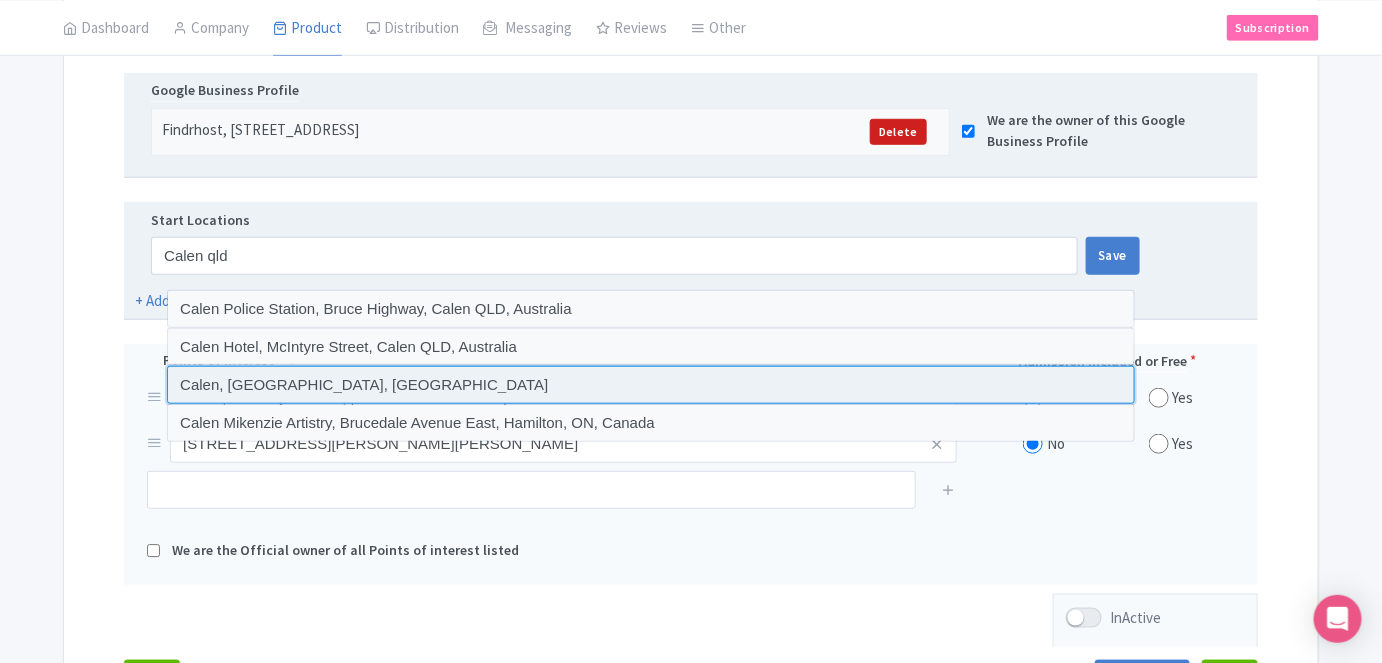 type on "Calen, Calen QLD, Australia" 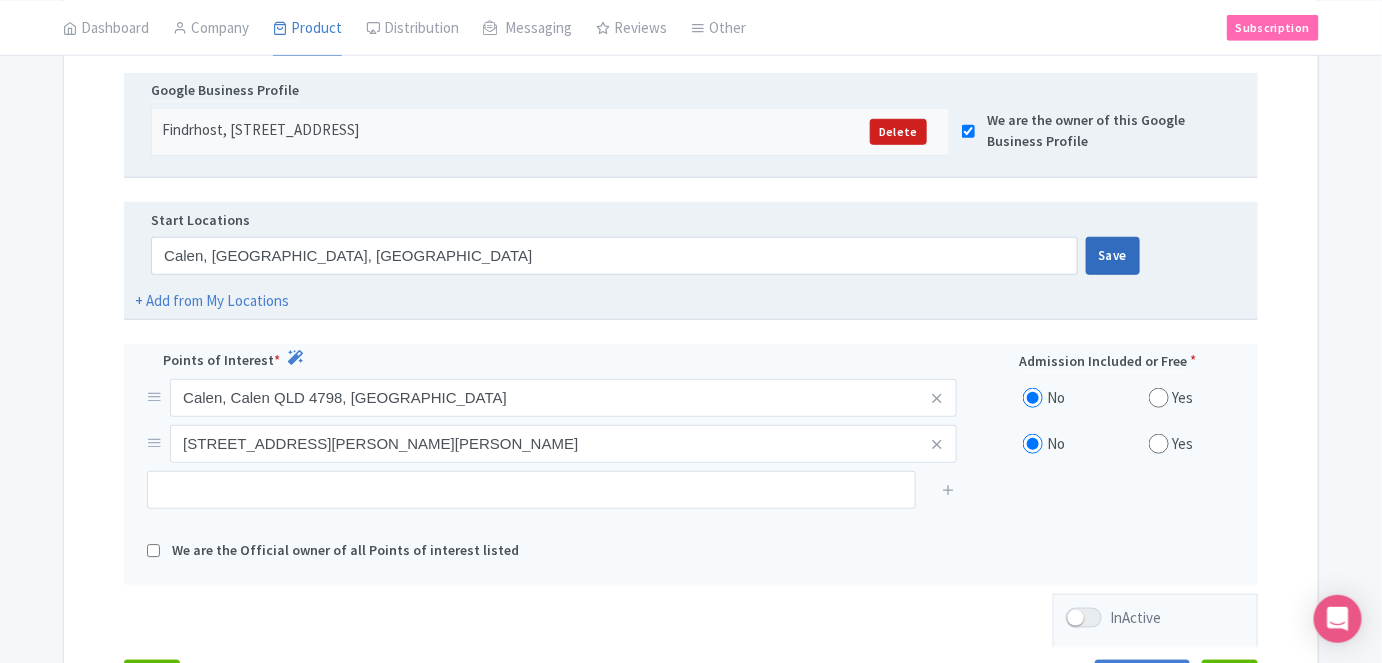 click on "Save" at bounding box center (1113, 256) 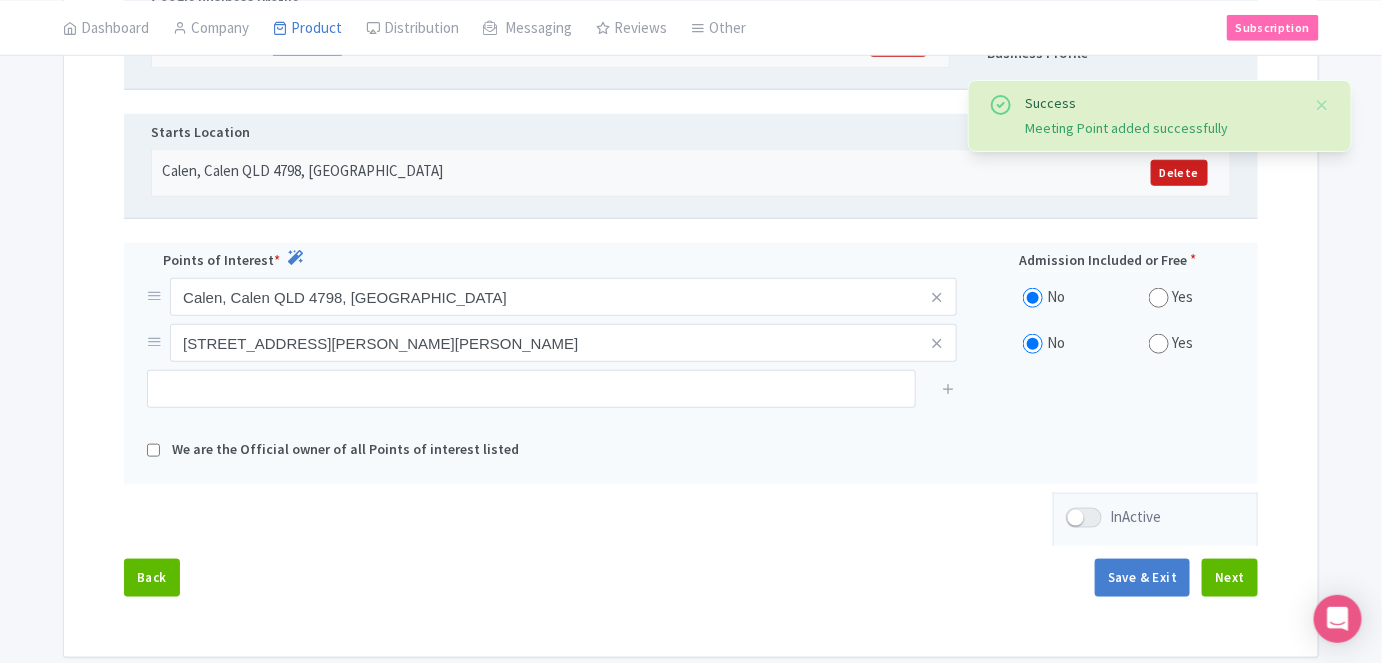 scroll, scrollTop: 592, scrollLeft: 0, axis: vertical 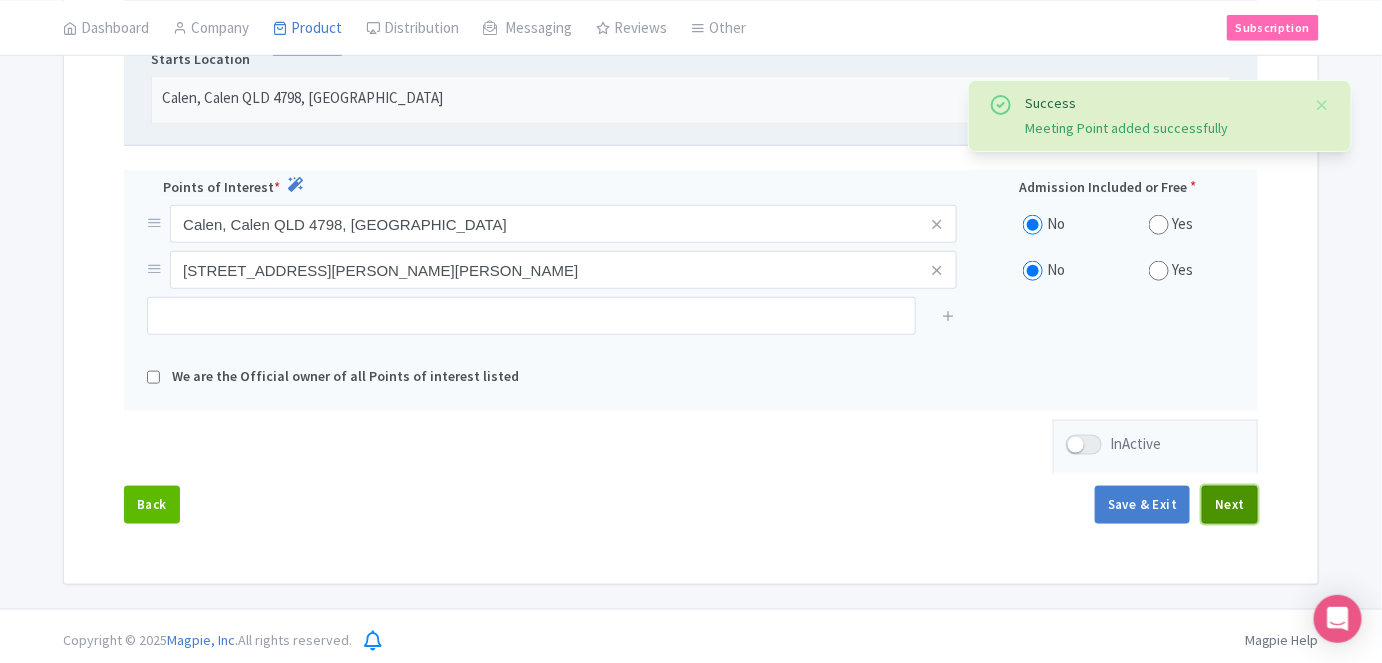 click on "Next" at bounding box center (1230, 505) 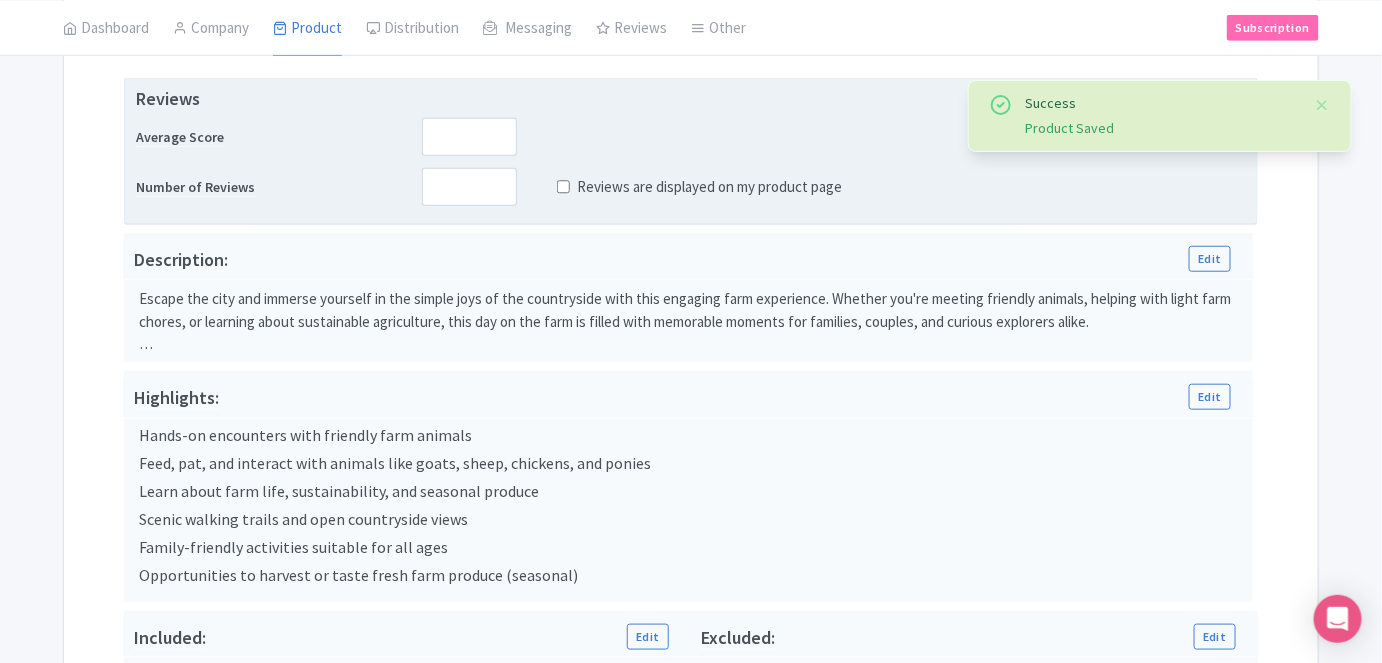 scroll, scrollTop: 319, scrollLeft: 0, axis: vertical 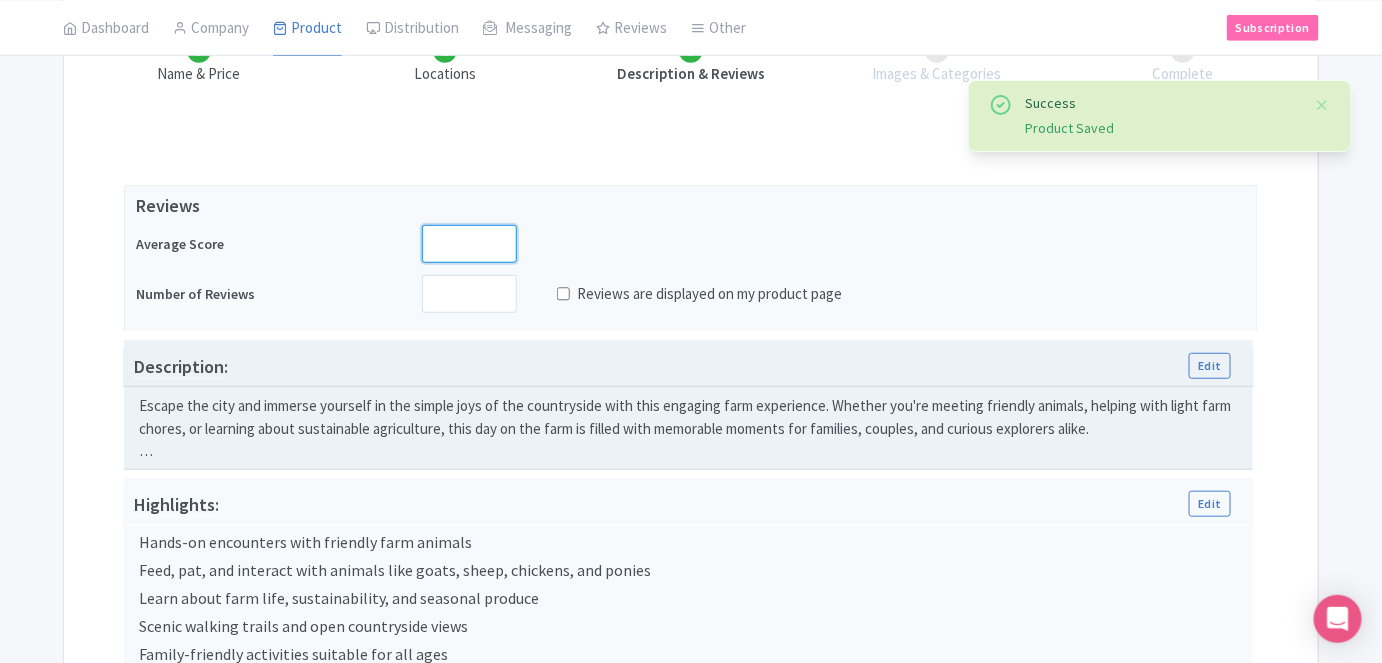 drag, startPoint x: 463, startPoint y: 238, endPoint x: 413, endPoint y: 382, distance: 152.4336 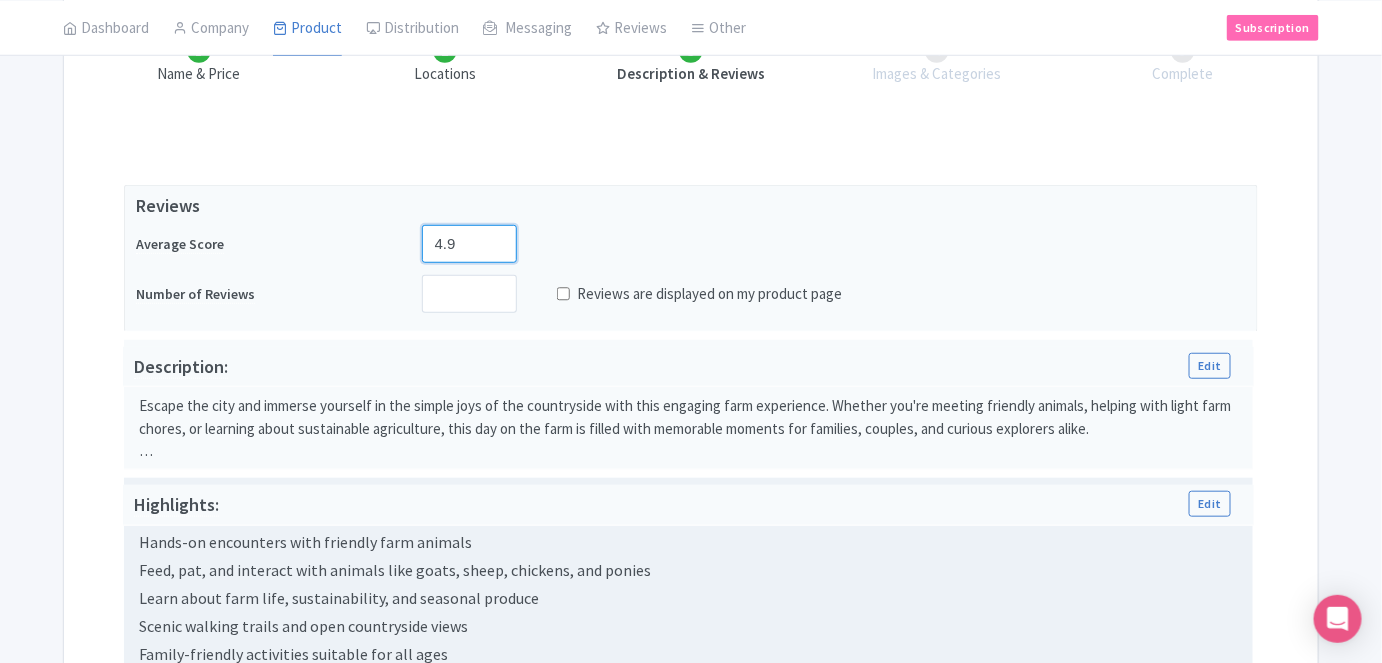 type on "4.9" 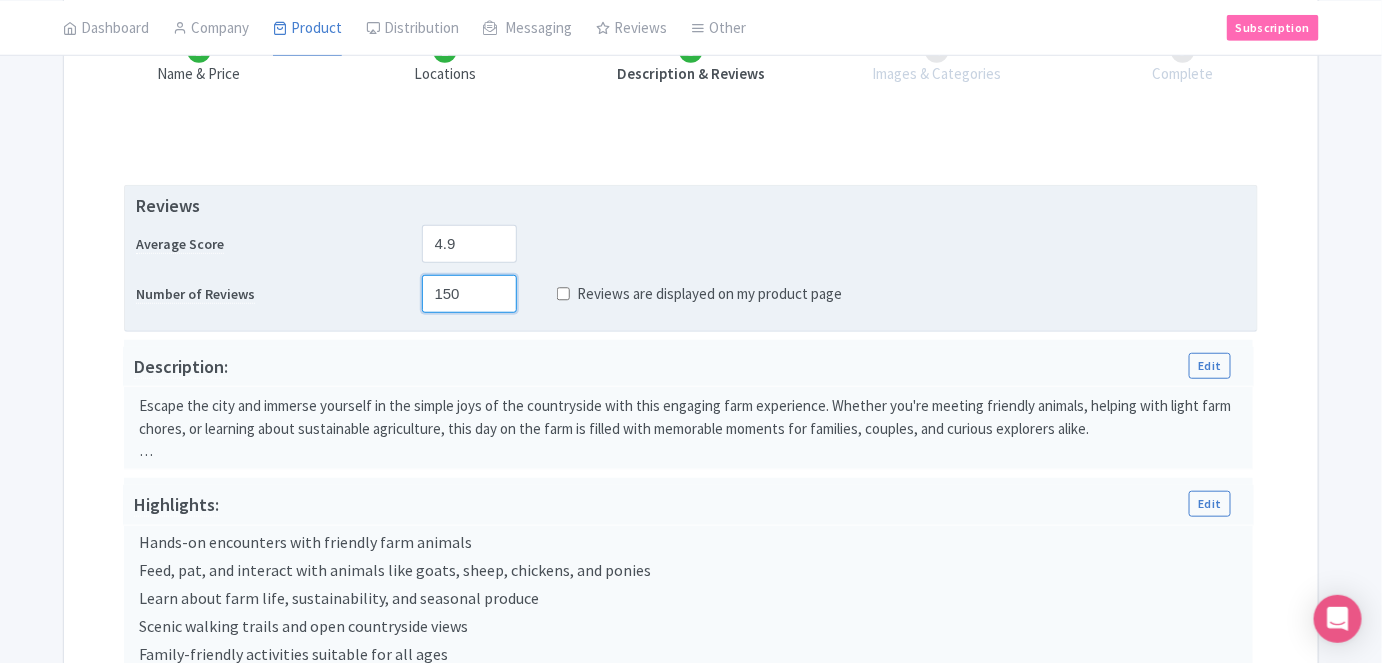 type on "150" 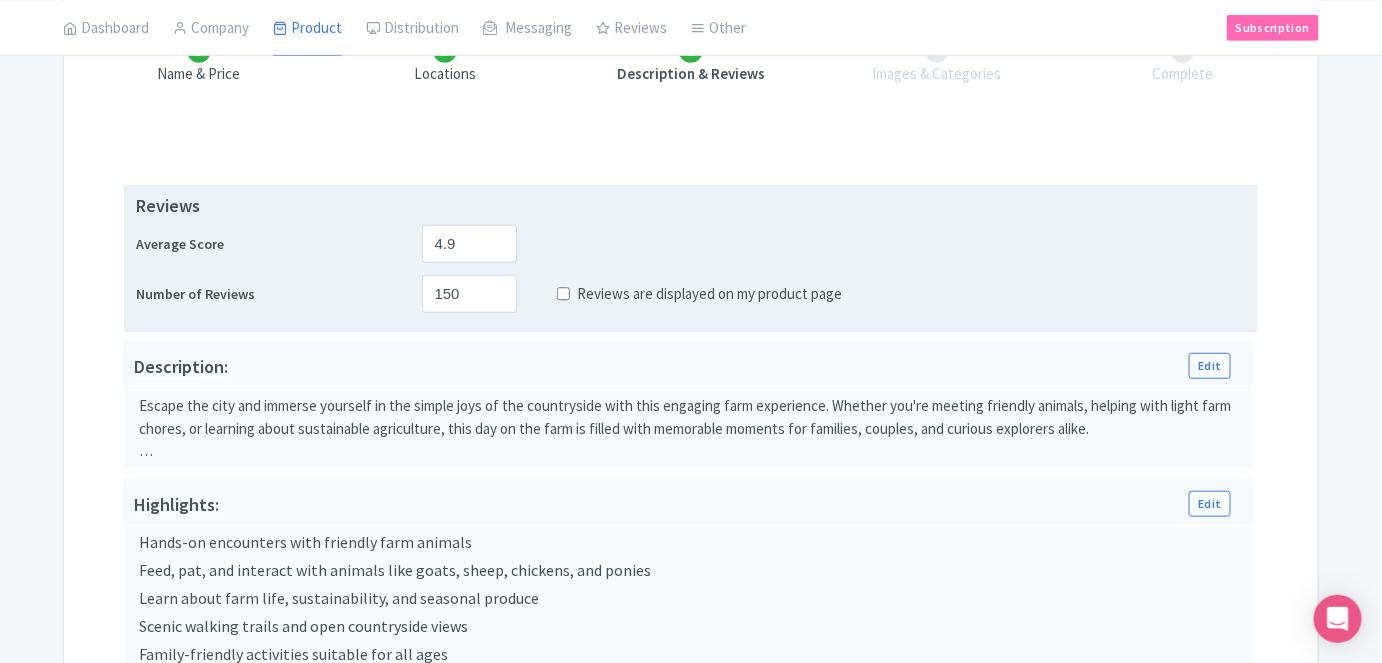 click on "Reviews are displayed on my product page" at bounding box center (684, 294) 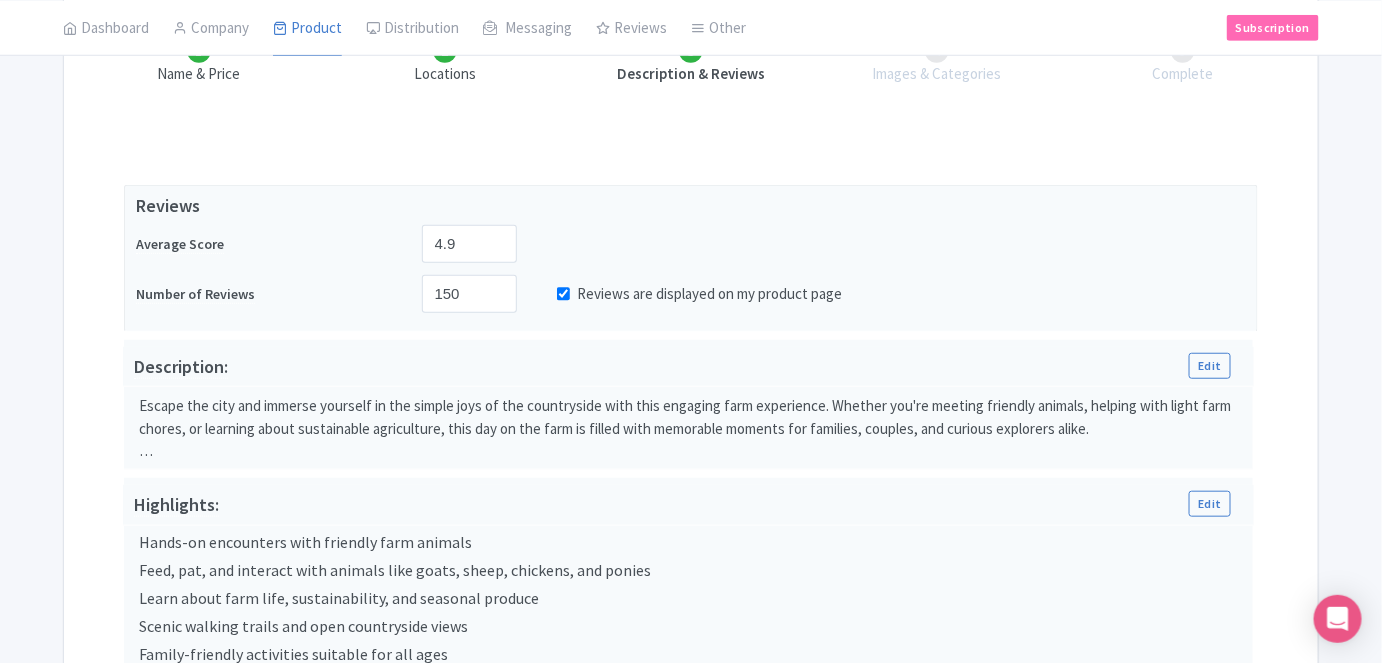 scroll, scrollTop: 802, scrollLeft: 0, axis: vertical 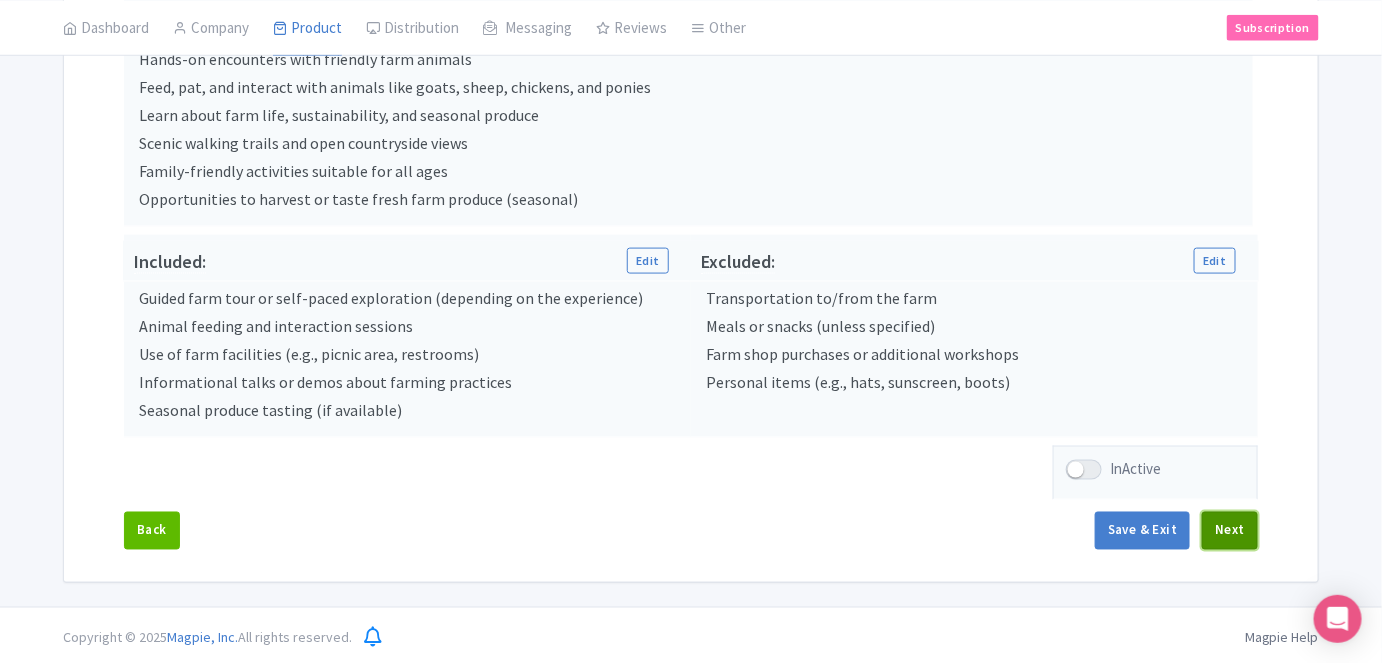 drag, startPoint x: 1228, startPoint y: 524, endPoint x: 729, endPoint y: 392, distance: 516.16376 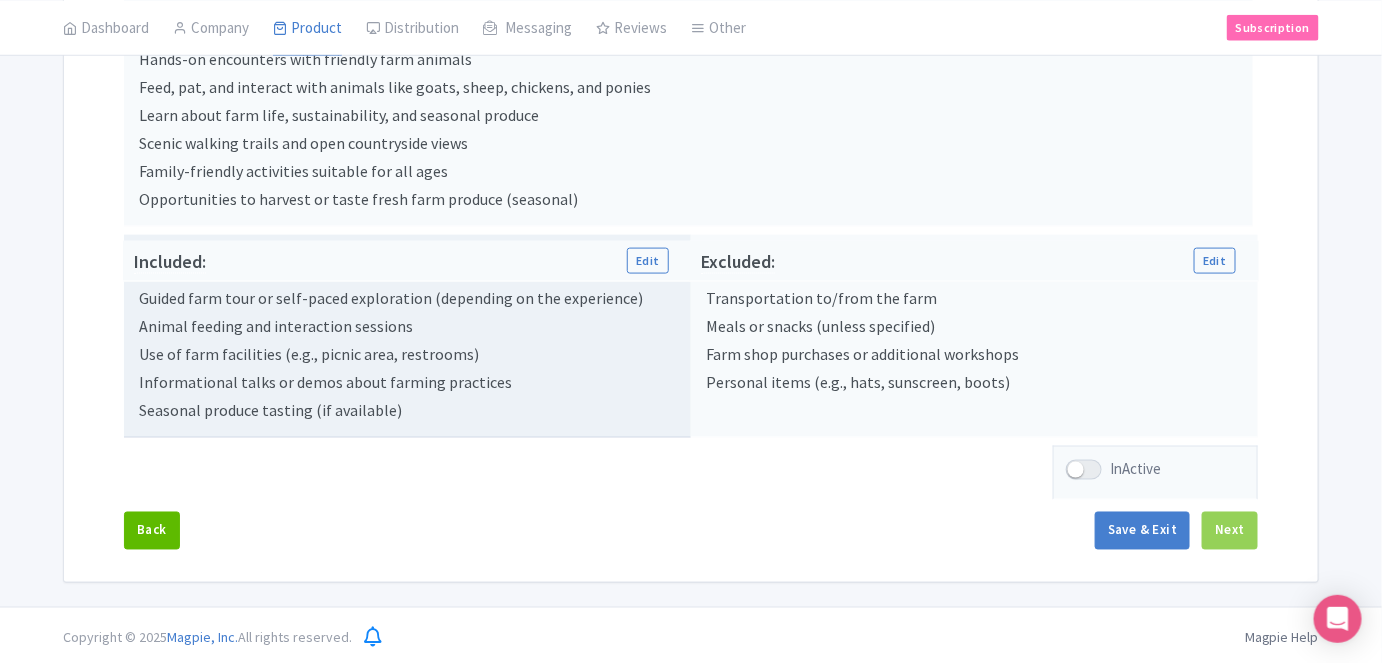 scroll, scrollTop: 300, scrollLeft: 0, axis: vertical 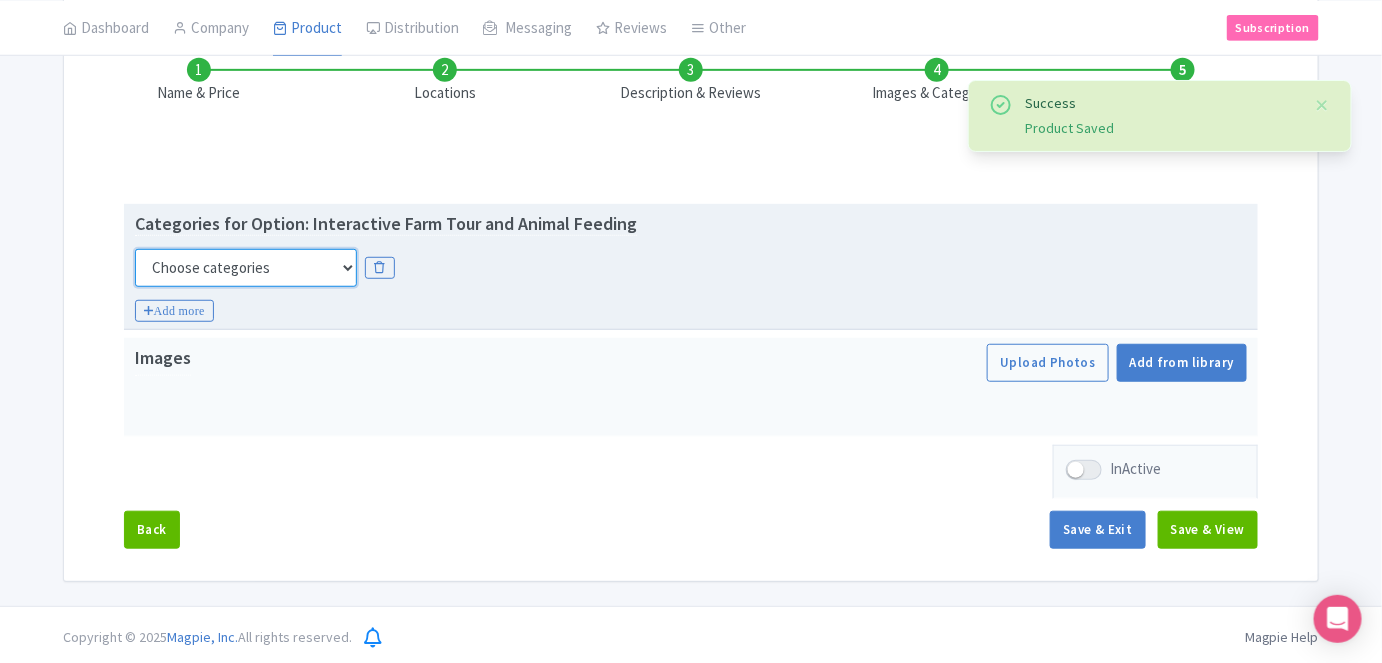 click on "Choose categories Adults Only
Animals
Audio Guide
Beaches
Bike Tours
Boat Tours
City Cards
Classes
Day Trips
Family Friendly
Fast Track
Food
Guided Tours
History
Hop On Hop Off
Literature
Live Music
Museums
Nightlife
Outdoors
Private Tours
Romantic
Self Guided
Small Group Tours
Sports
Theme Parks
Walking Tours
Wheelchair Accessible
Recurring Events" at bounding box center [246, 268] 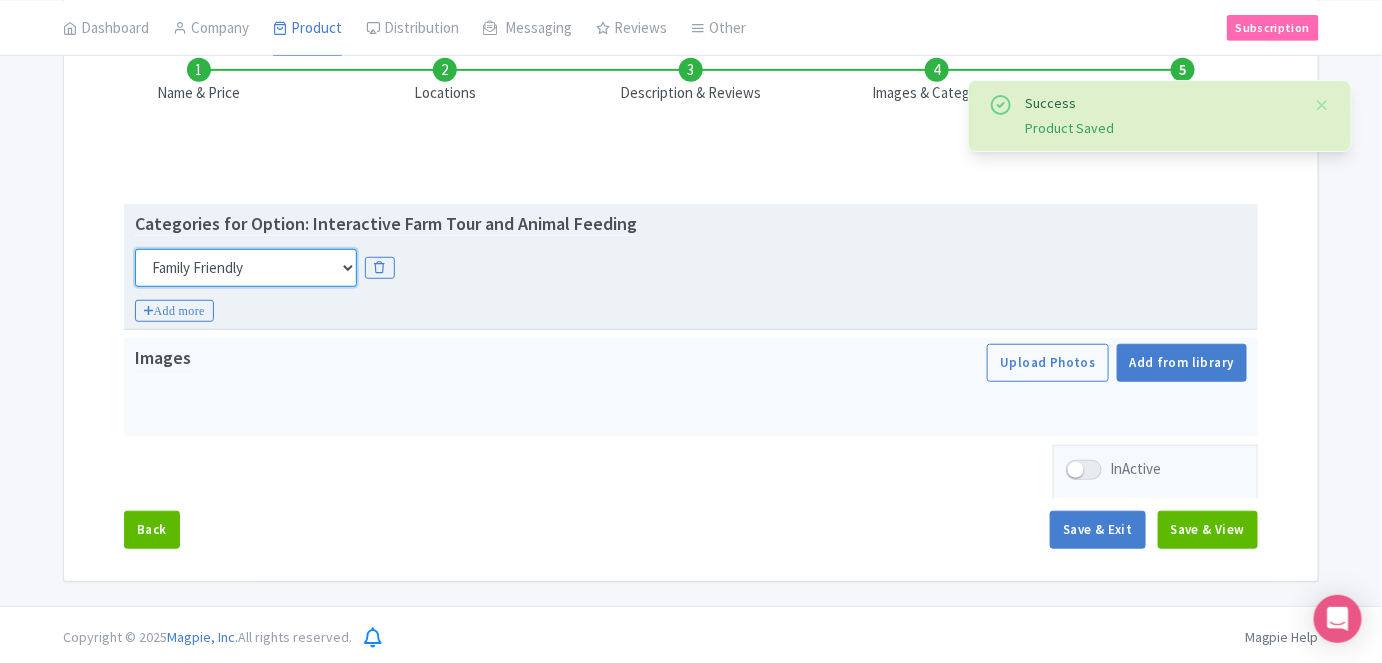 click on "Choose categories Adults Only
Animals
Audio Guide
Beaches
Bike Tours
Boat Tours
City Cards
Classes
Day Trips
Family Friendly
Fast Track
Food
Guided Tours
History
Hop On Hop Off
Literature
Live Music
Museums
Nightlife
Outdoors
Private Tours
Romantic
Self Guided
Small Group Tours
Sports
Theme Parks
Walking Tours
Wheelchair Accessible
Recurring Events" at bounding box center (246, 268) 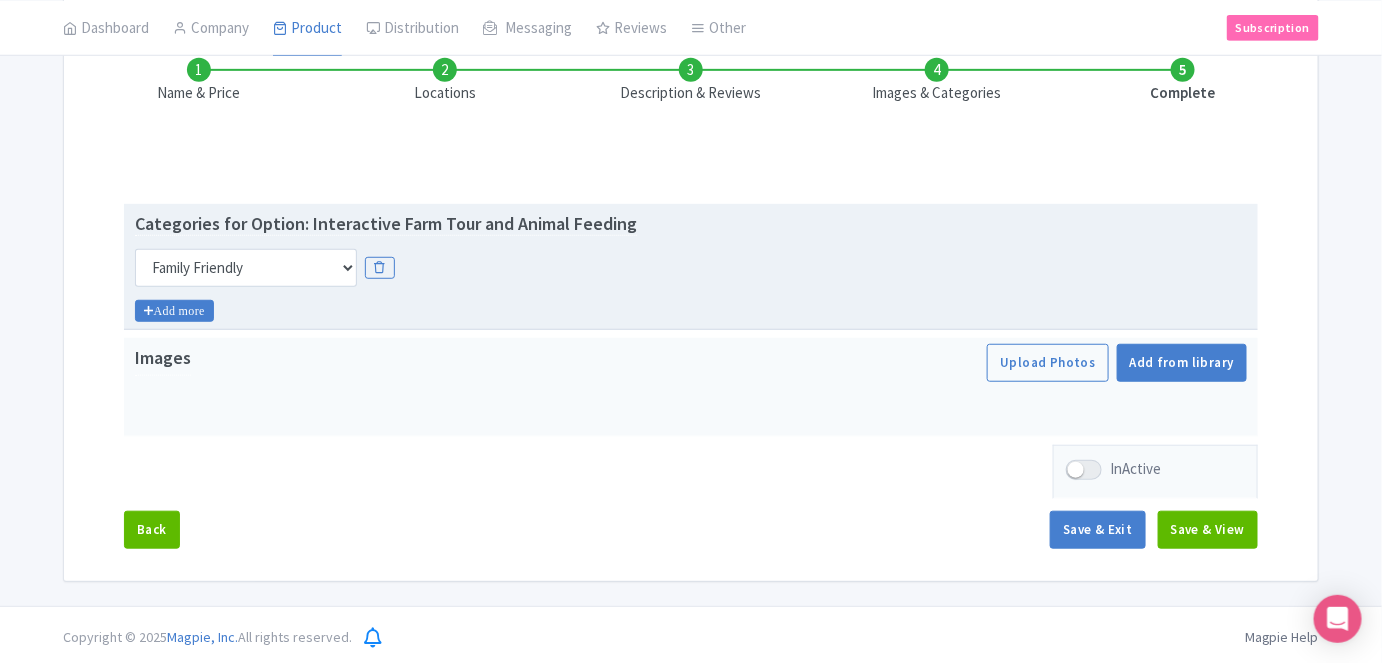 click on "Add more" at bounding box center [174, 311] 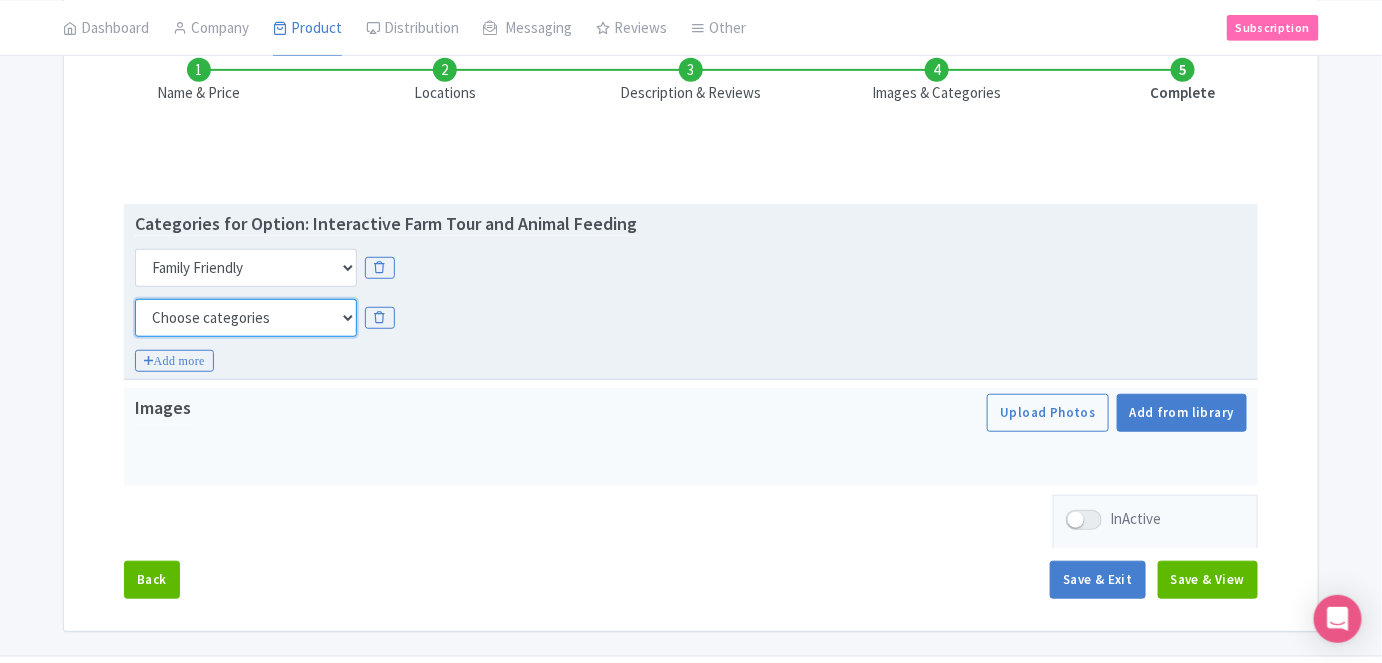 drag, startPoint x: 203, startPoint y: 304, endPoint x: 220, endPoint y: 363, distance: 61.400326 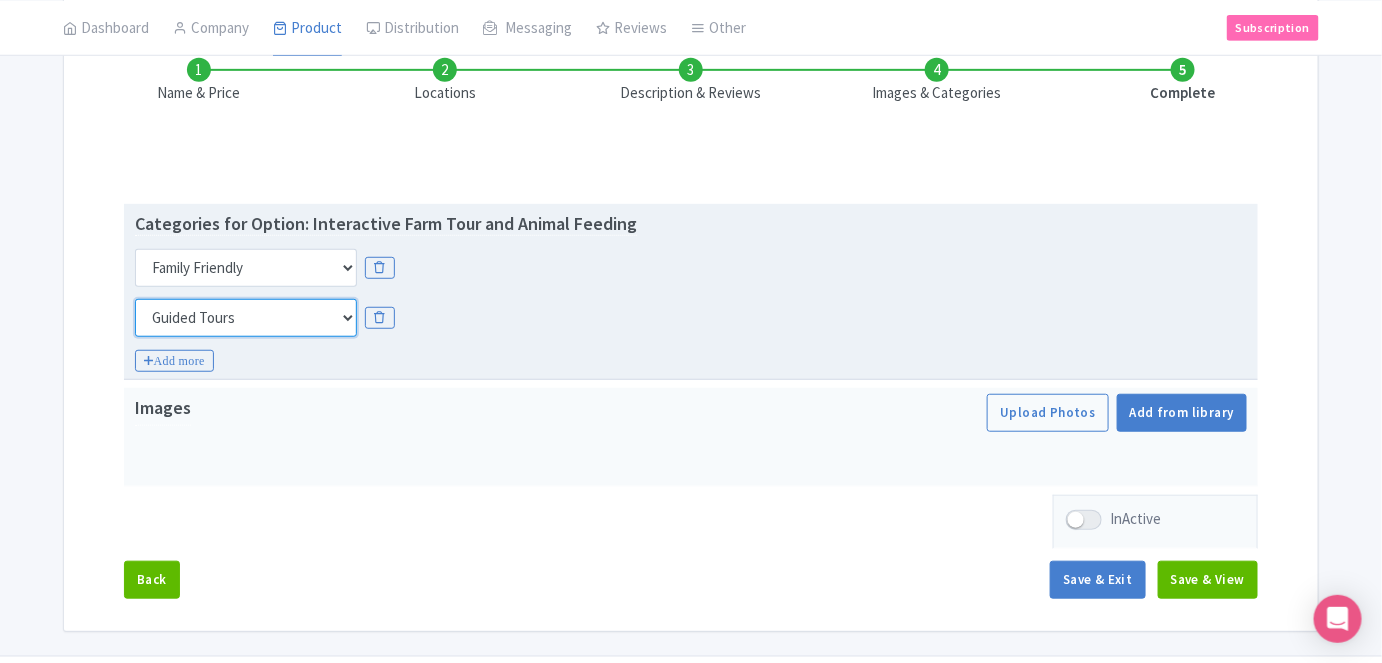 click on "Choose categories Adults Only
Animals
Audio Guide
Beaches
Bike Tours
Boat Tours
City Cards
Classes
Day Trips
Family Friendly
Fast Track
Food
Guided Tours
History
Hop On Hop Off
Literature
Live Music
Museums
Nightlife
Outdoors
Private Tours
Romantic
Self Guided
Small Group Tours
Sports
Theme Parks
Walking Tours
Wheelchair Accessible
Recurring Events" at bounding box center (246, 318) 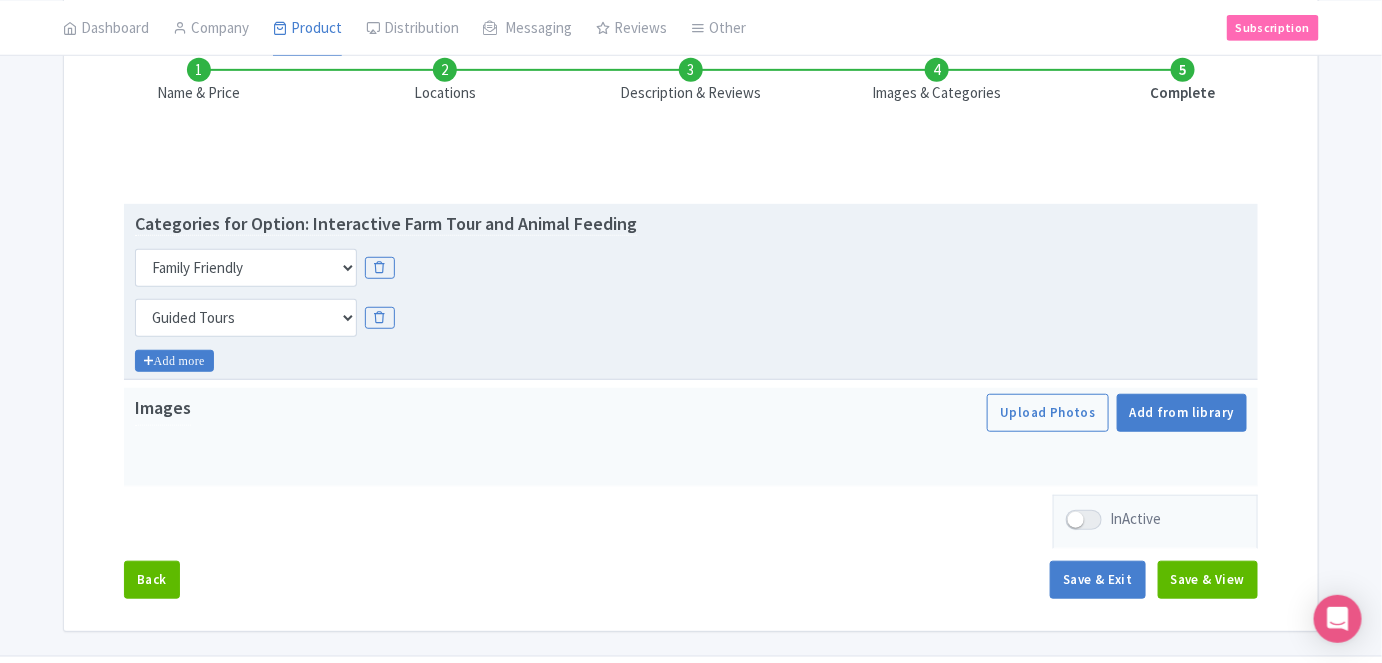 click on "Add more" at bounding box center (174, 361) 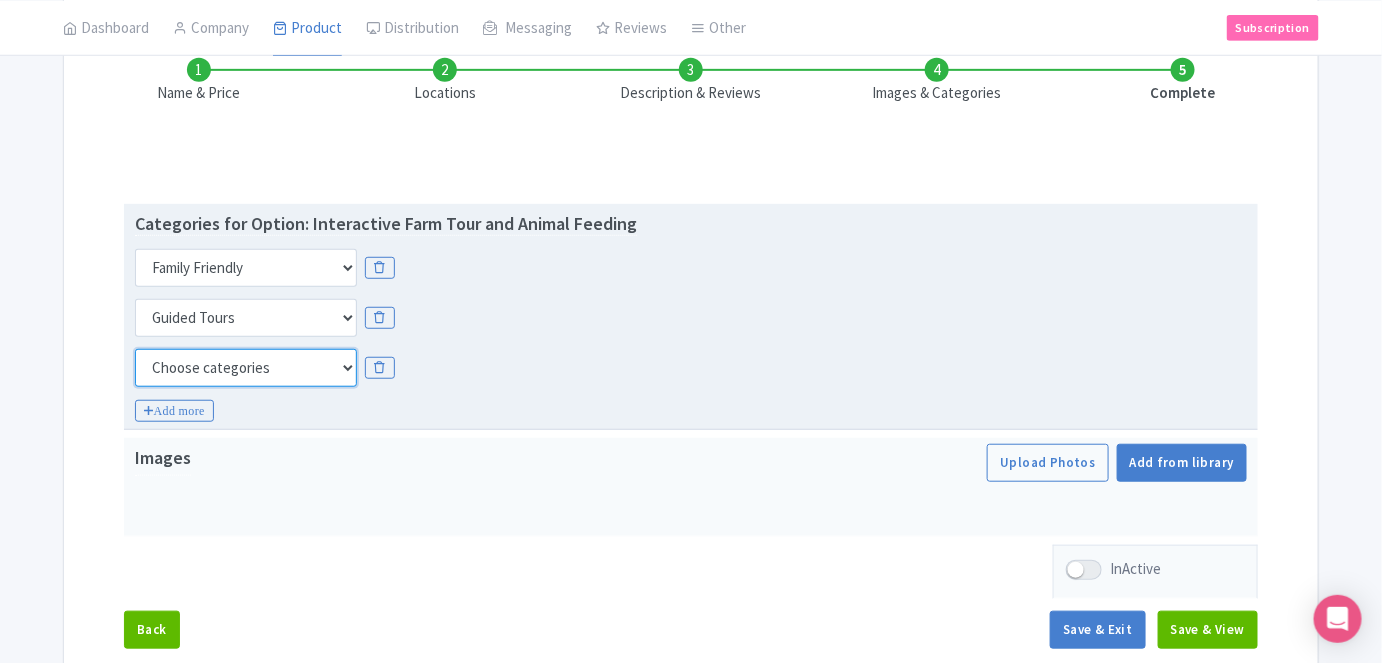 click on "Choose categories Adults Only
Animals
Audio Guide
Beaches
Bike Tours
Boat Tours
City Cards
Classes
Day Trips
Family Friendly
Fast Track
Food
Guided Tours
History
Hop On Hop Off
Literature
Live Music
Museums
Nightlife
Outdoors
Private Tours
Romantic
Self Guided
Small Group Tours
Sports
Theme Parks
Walking Tours
Wheelchair Accessible
Recurring Events" at bounding box center [246, 368] 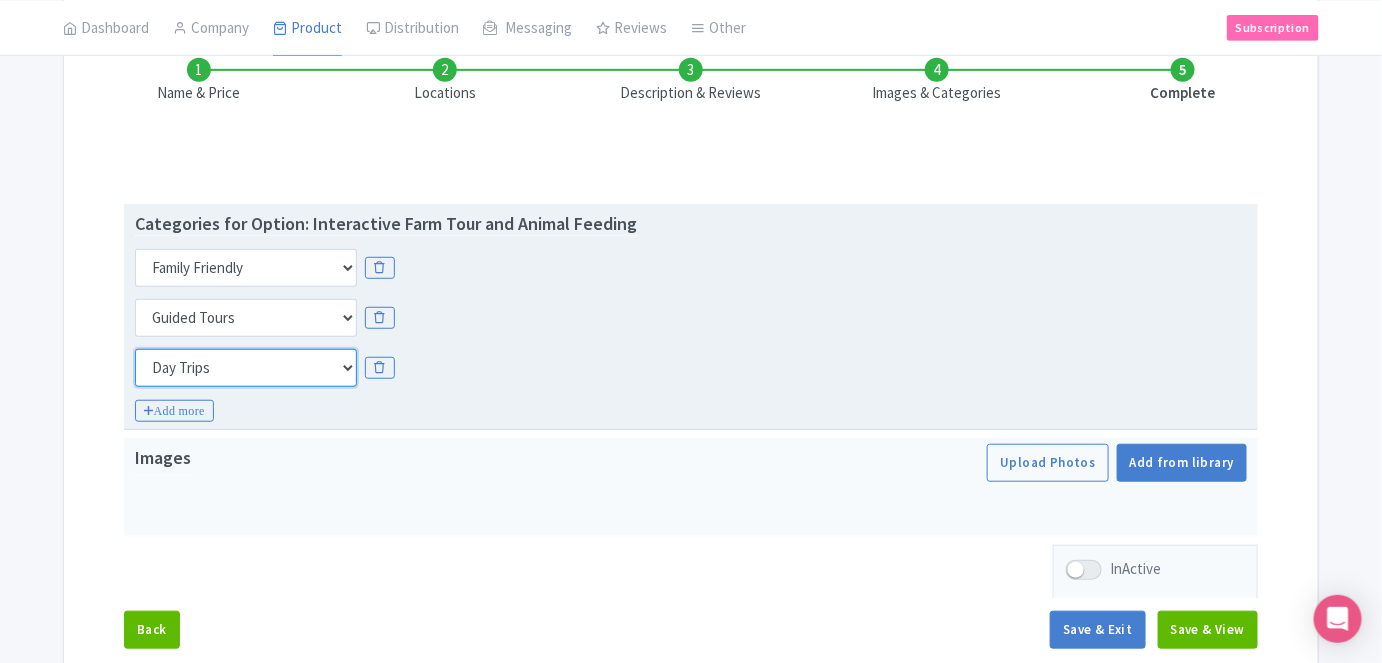 click on "Choose categories Adults Only
Animals
Audio Guide
Beaches
Bike Tours
Boat Tours
City Cards
Classes
Day Trips
Family Friendly
Fast Track
Food
Guided Tours
History
Hop On Hop Off
Literature
Live Music
Museums
Nightlife
Outdoors
Private Tours
Romantic
Self Guided
Small Group Tours
Sports
Theme Parks
Walking Tours
Wheelchair Accessible
Recurring Events" at bounding box center (246, 368) 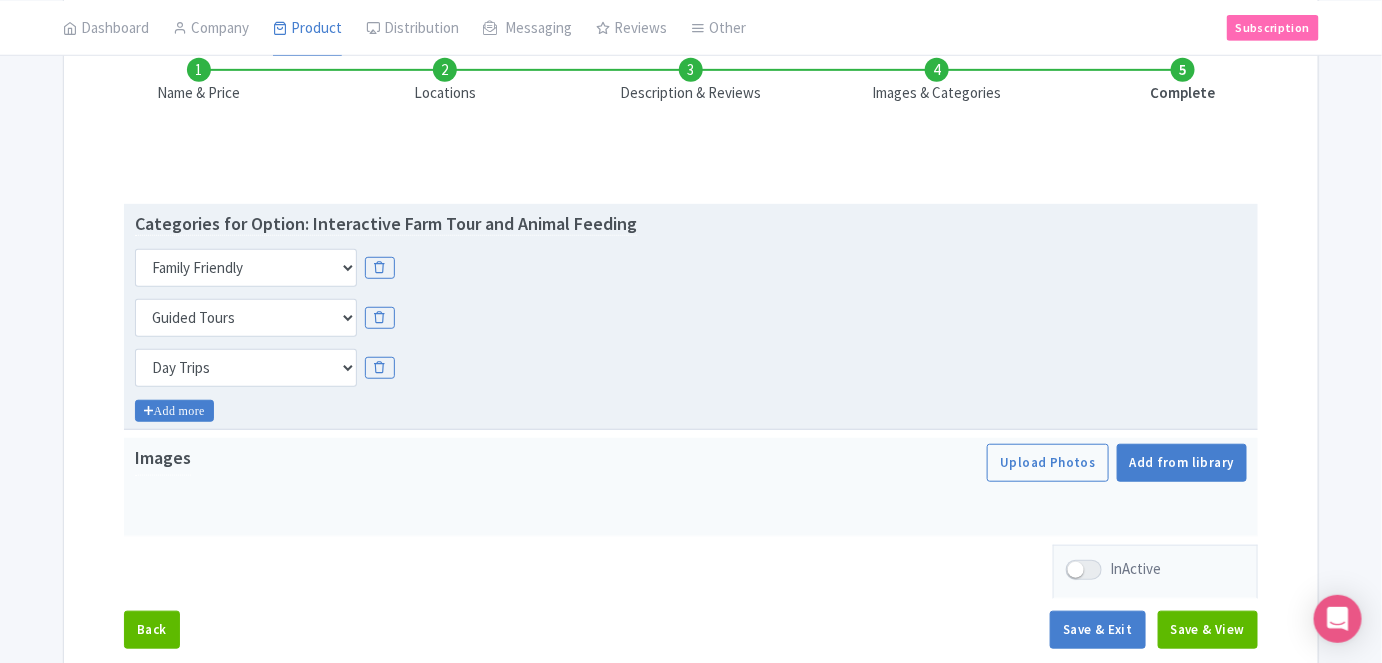 click on "Add more" at bounding box center (174, 411) 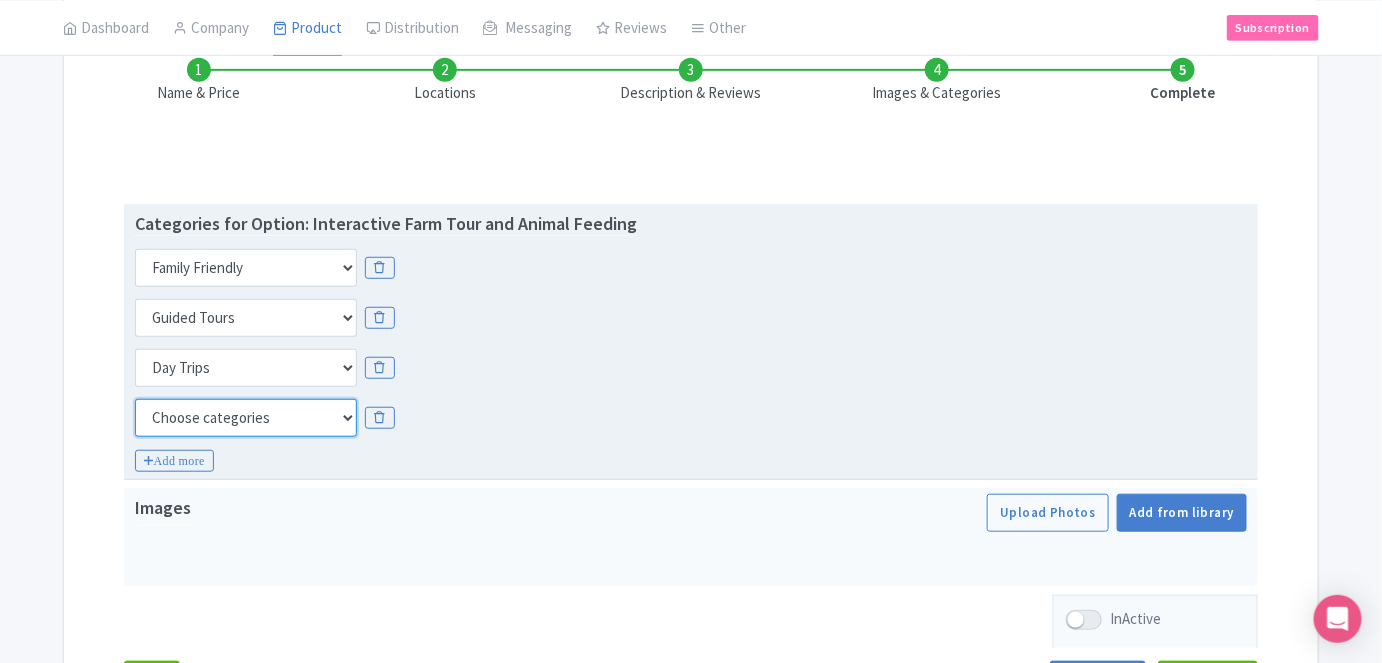 click on "Choose categories Adults Only
Animals
Audio Guide
Beaches
Bike Tours
Boat Tours
City Cards
Classes
Day Trips
Family Friendly
Fast Track
Food
Guided Tours
History
Hop On Hop Off
Literature
Live Music
Museums
Nightlife
Outdoors
Private Tours
Romantic
Self Guided
Small Group Tours
Sports
Theme Parks
Walking Tours
Wheelchair Accessible
Recurring Events" at bounding box center [246, 418] 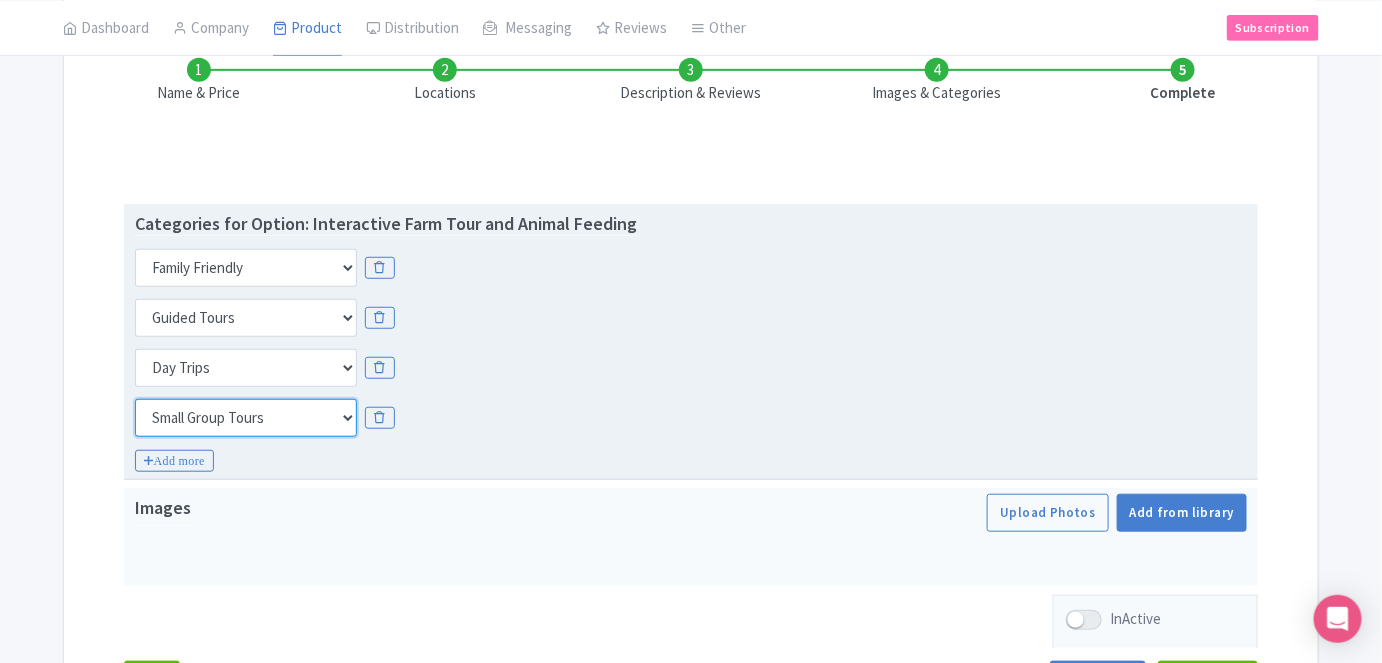 click on "Choose categories Adults Only
Animals
Audio Guide
Beaches
Bike Tours
Boat Tours
City Cards
Classes
Day Trips
Family Friendly
Fast Track
Food
Guided Tours
History
Hop On Hop Off
Literature
Live Music
Museums
Nightlife
Outdoors
Private Tours
Romantic
Self Guided
Small Group Tours
Sports
Theme Parks
Walking Tours
Wheelchair Accessible
Recurring Events" at bounding box center [246, 418] 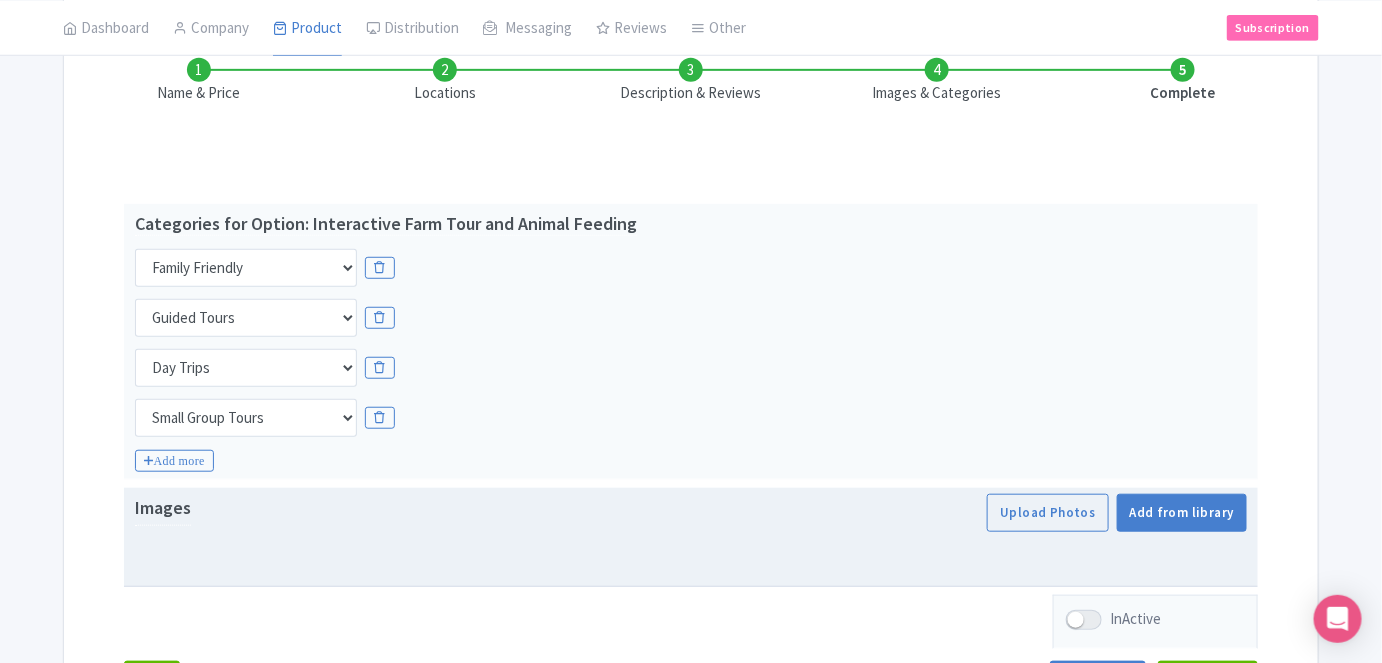 click on "Images
Upload Photos
Save image to library?
Yes
No
Images in library can be reused later by other products
Add from library" at bounding box center [691, 513] 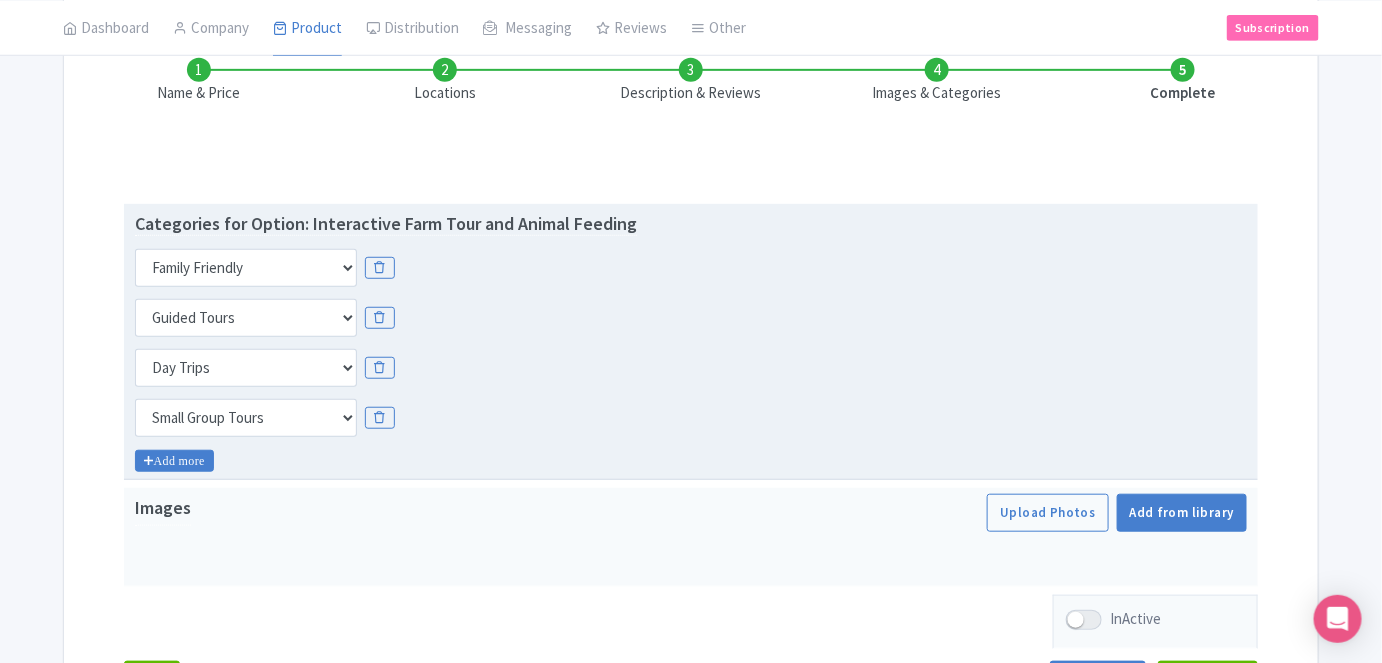 click on "Add more" at bounding box center (174, 461) 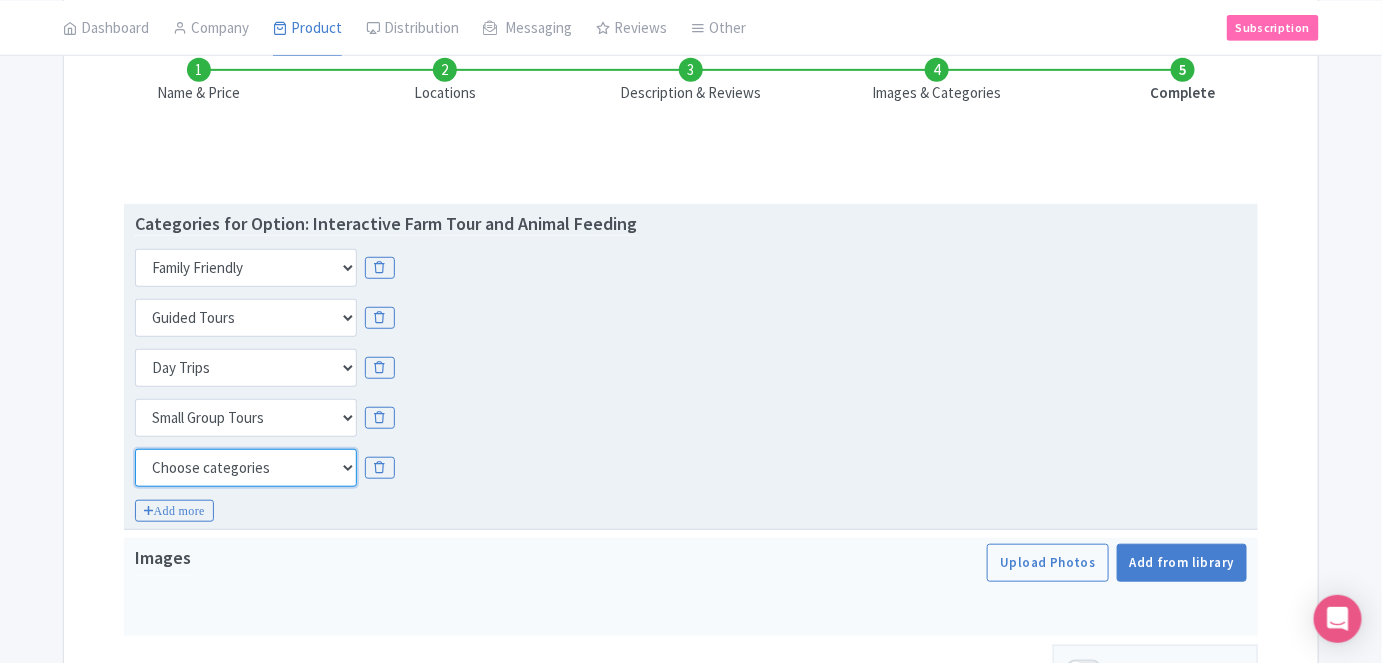 click on "Choose categories Adults Only
Animals
Audio Guide
Beaches
Bike Tours
Boat Tours
City Cards
Classes
Day Trips
Family Friendly
Fast Track
Food
Guided Tours
History
Hop On Hop Off
Literature
Live Music
Museums
Nightlife
Outdoors
Private Tours
Romantic
Self Guided
Small Group Tours
Sports
Theme Parks
Walking Tours
Wheelchair Accessible
Recurring Events" at bounding box center (246, 468) 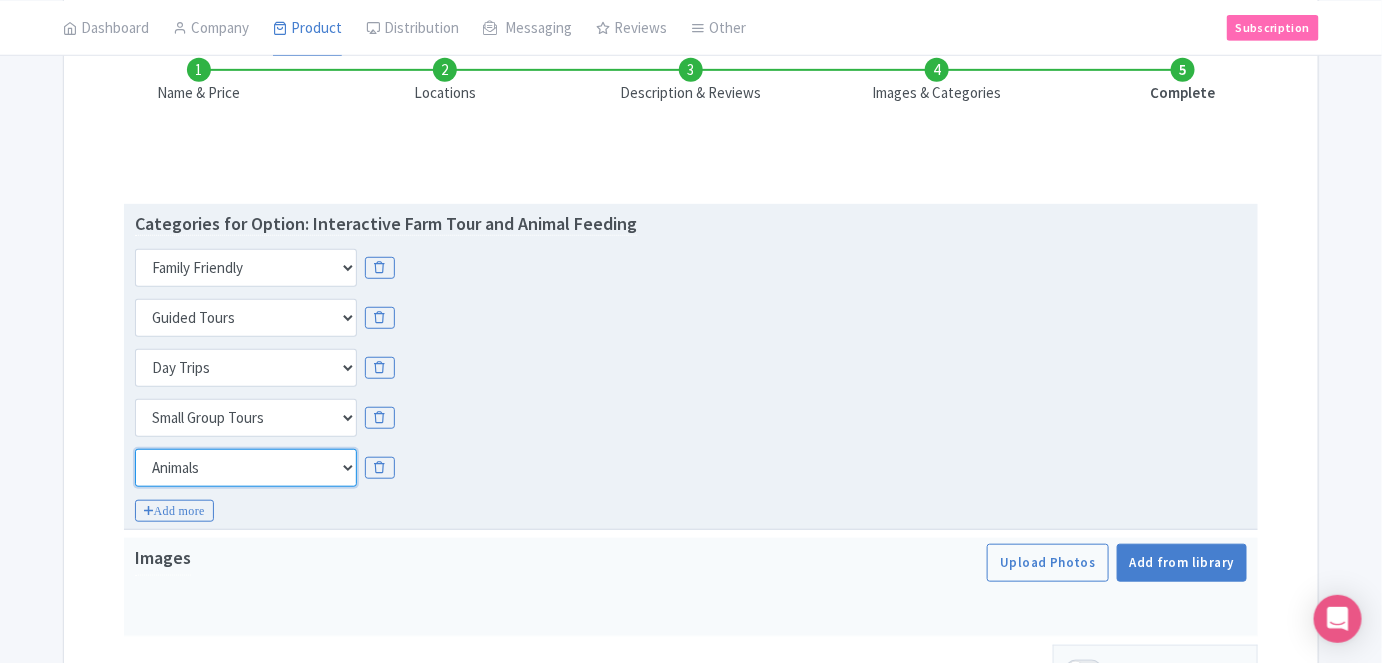 click on "Choose categories Adults Only
Animals
Audio Guide
Beaches
Bike Tours
Boat Tours
City Cards
Classes
Day Trips
Family Friendly
Fast Track
Food
Guided Tours
History
Hop On Hop Off
Literature
Live Music
Museums
Nightlife
Outdoors
Private Tours
Romantic
Self Guided
Small Group Tours
Sports
Theme Parks
Walking Tours
Wheelchair Accessible
Recurring Events" at bounding box center [246, 468] 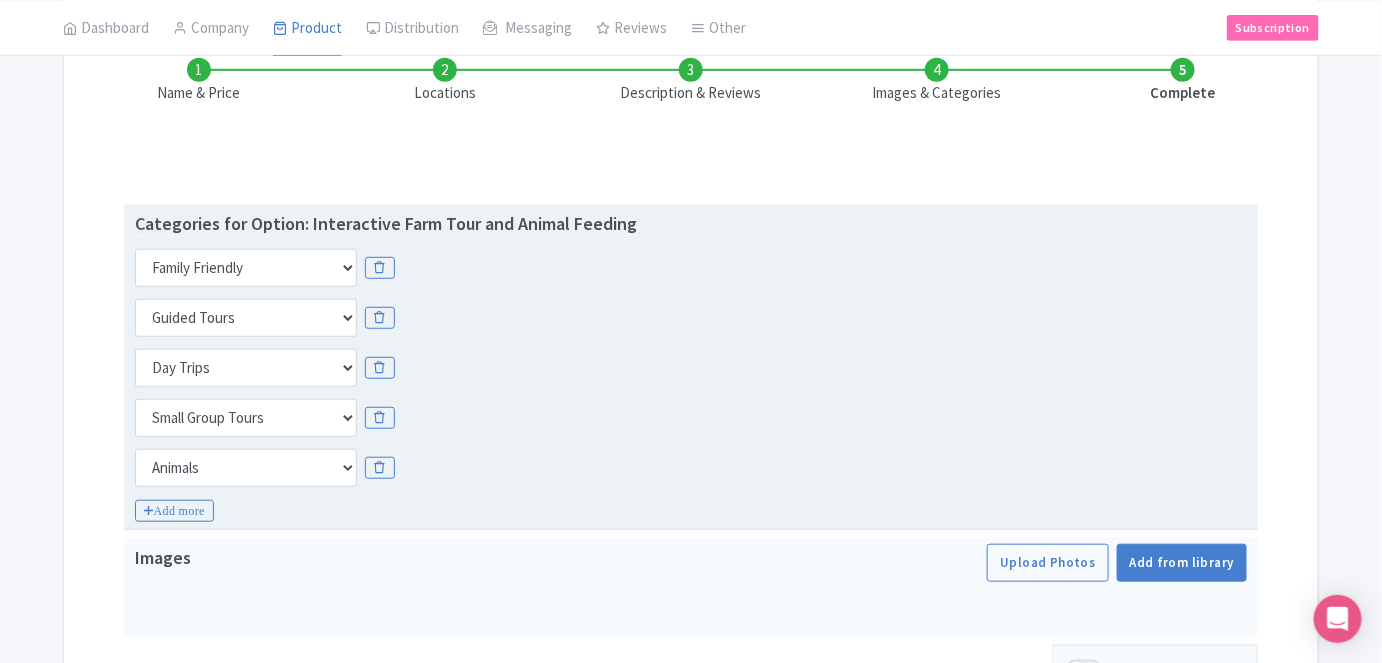 drag, startPoint x: 679, startPoint y: 515, endPoint x: 1237, endPoint y: 476, distance: 559.36127 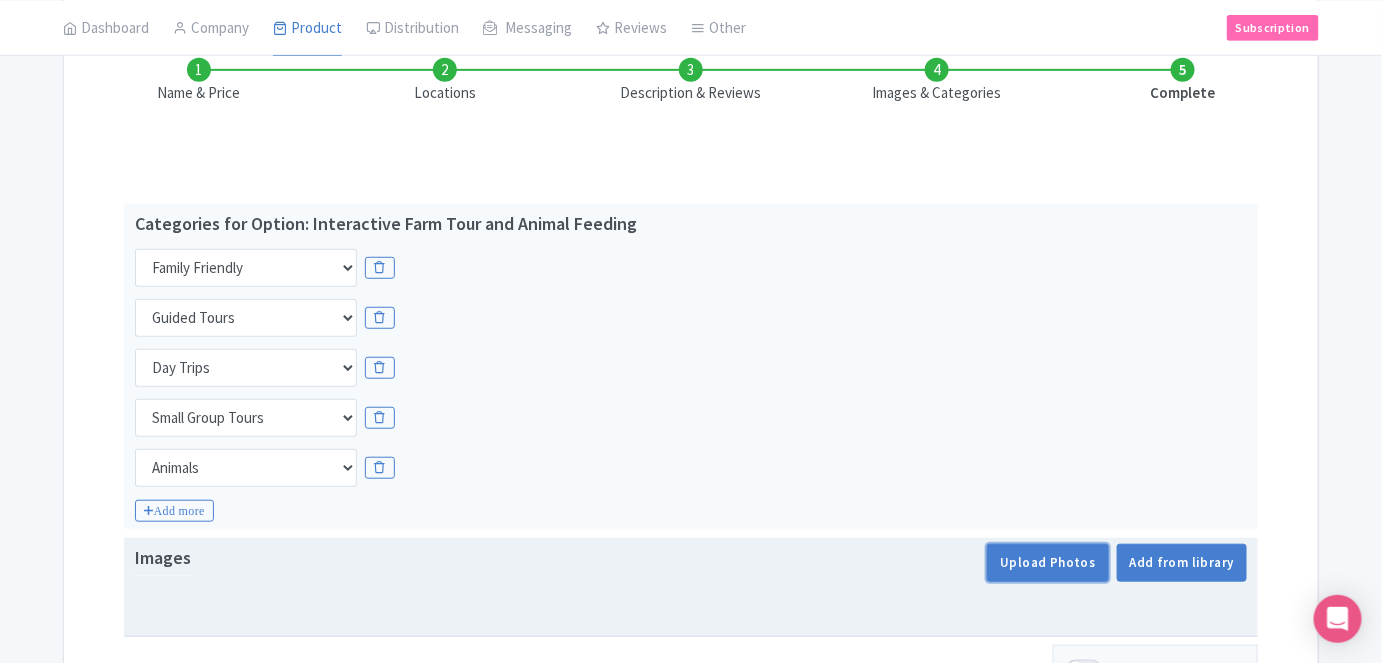 click on "Upload Photos" at bounding box center [1047, 563] 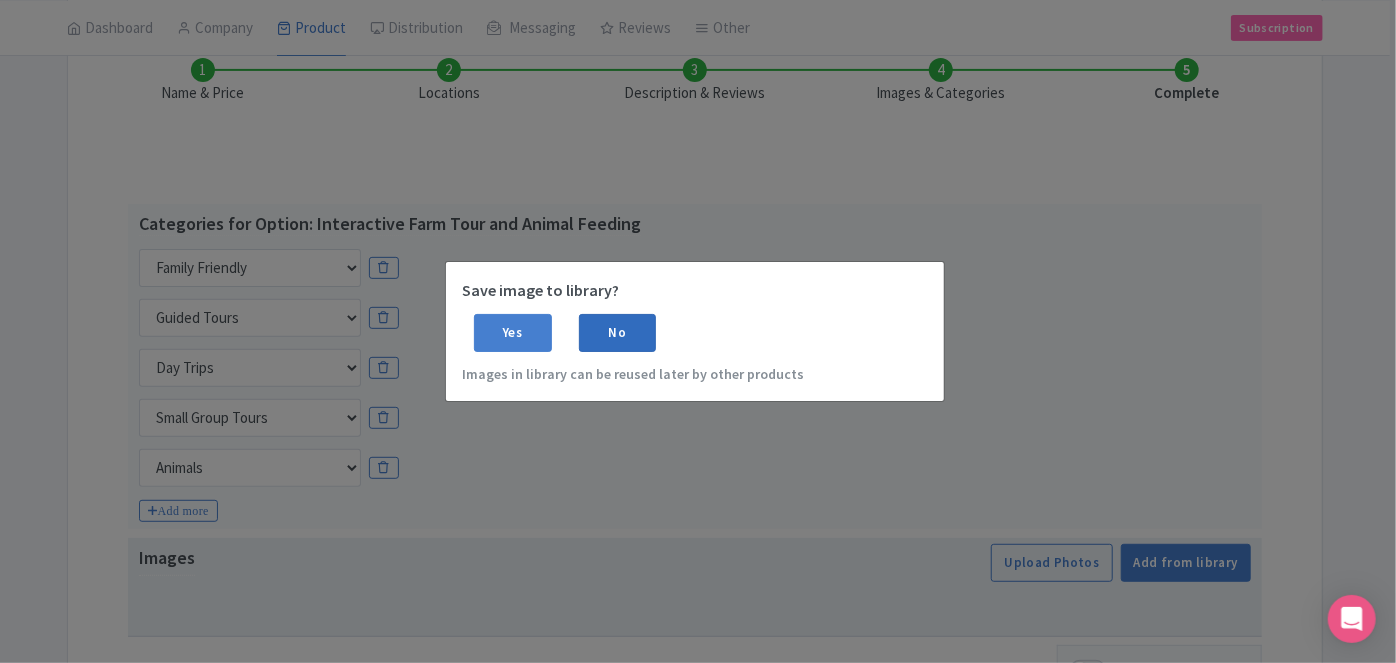 click on "No" at bounding box center [618, 333] 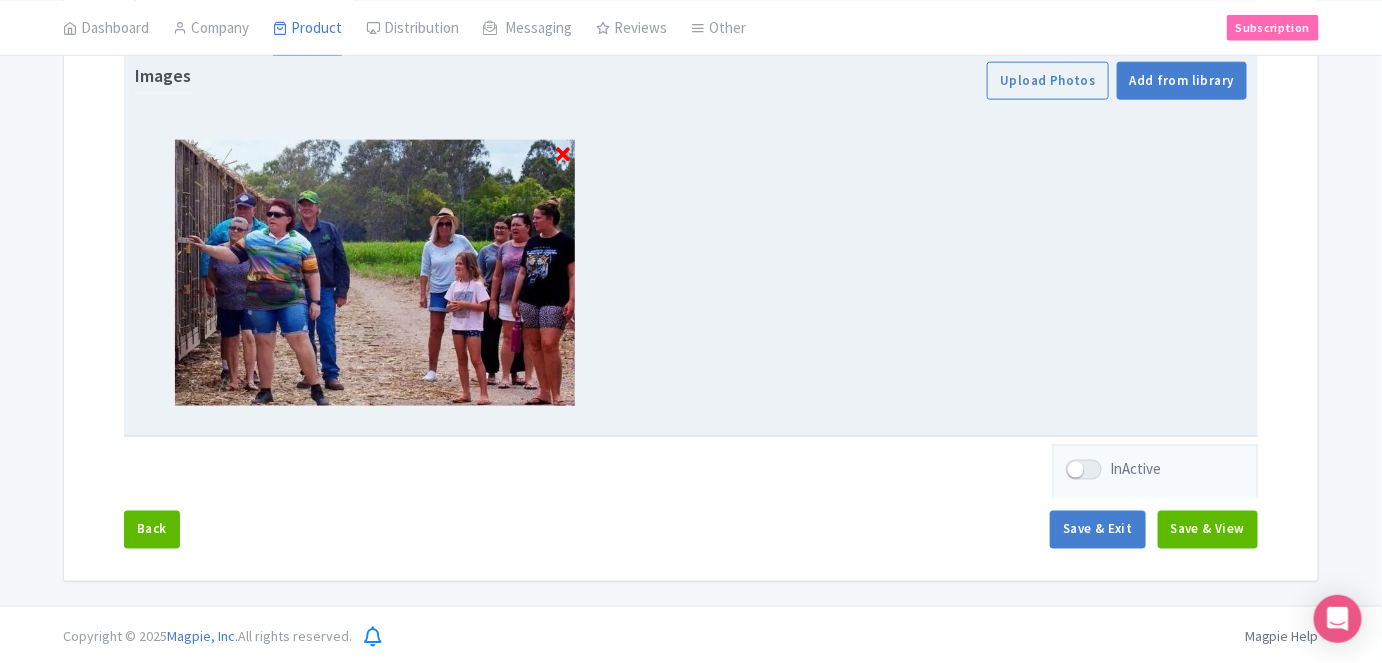 scroll, scrollTop: 691, scrollLeft: 0, axis: vertical 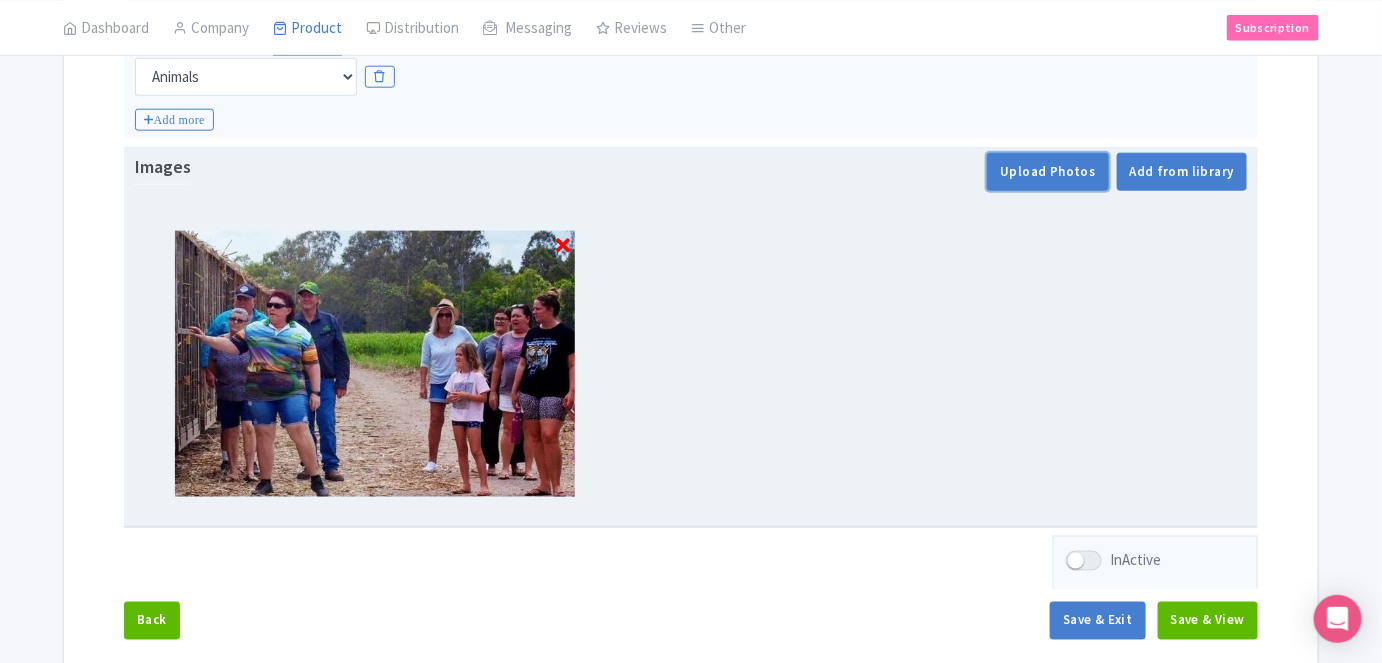 click on "Upload Photos" at bounding box center [1047, 172] 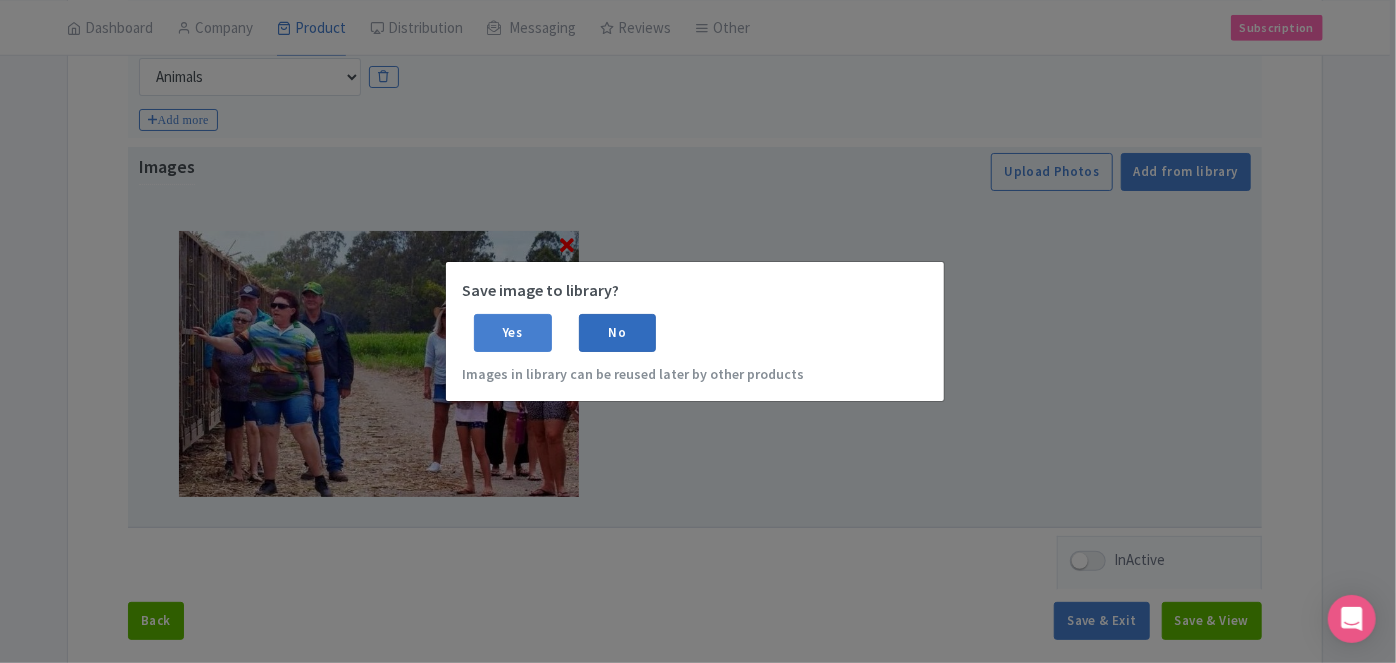 click on "No" at bounding box center (618, 333) 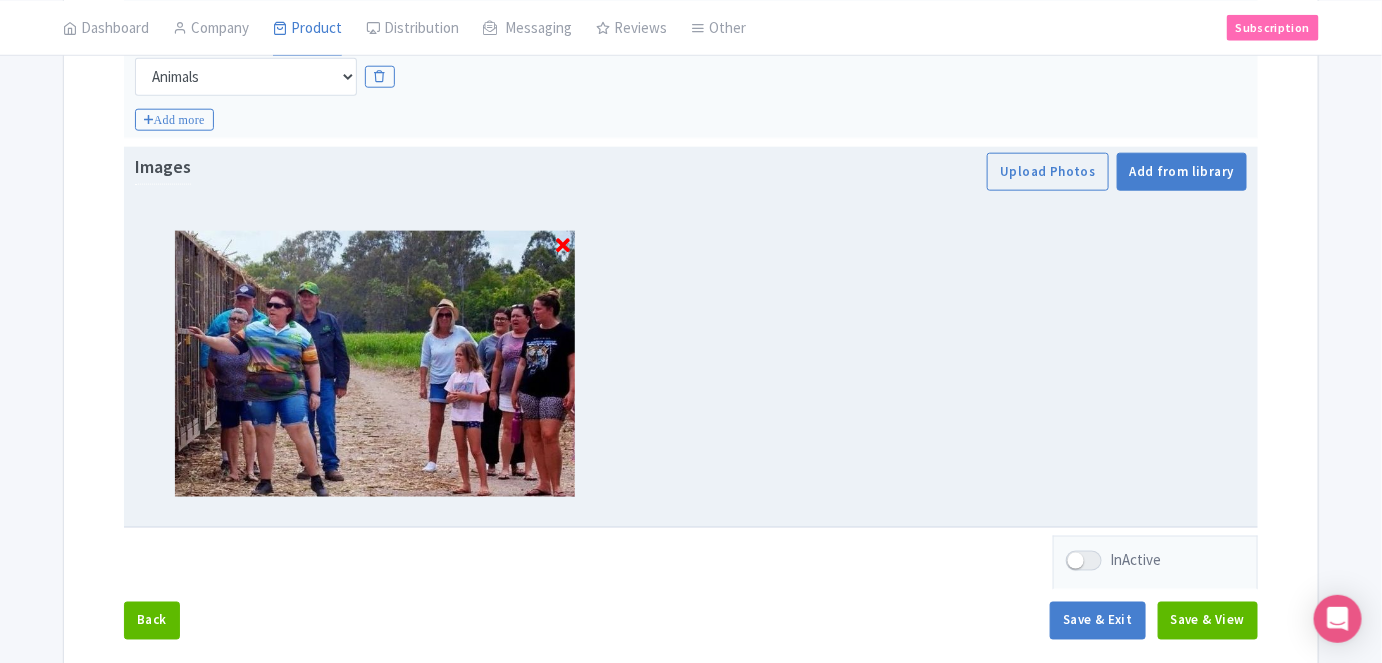 scroll, scrollTop: 782, scrollLeft: 0, axis: vertical 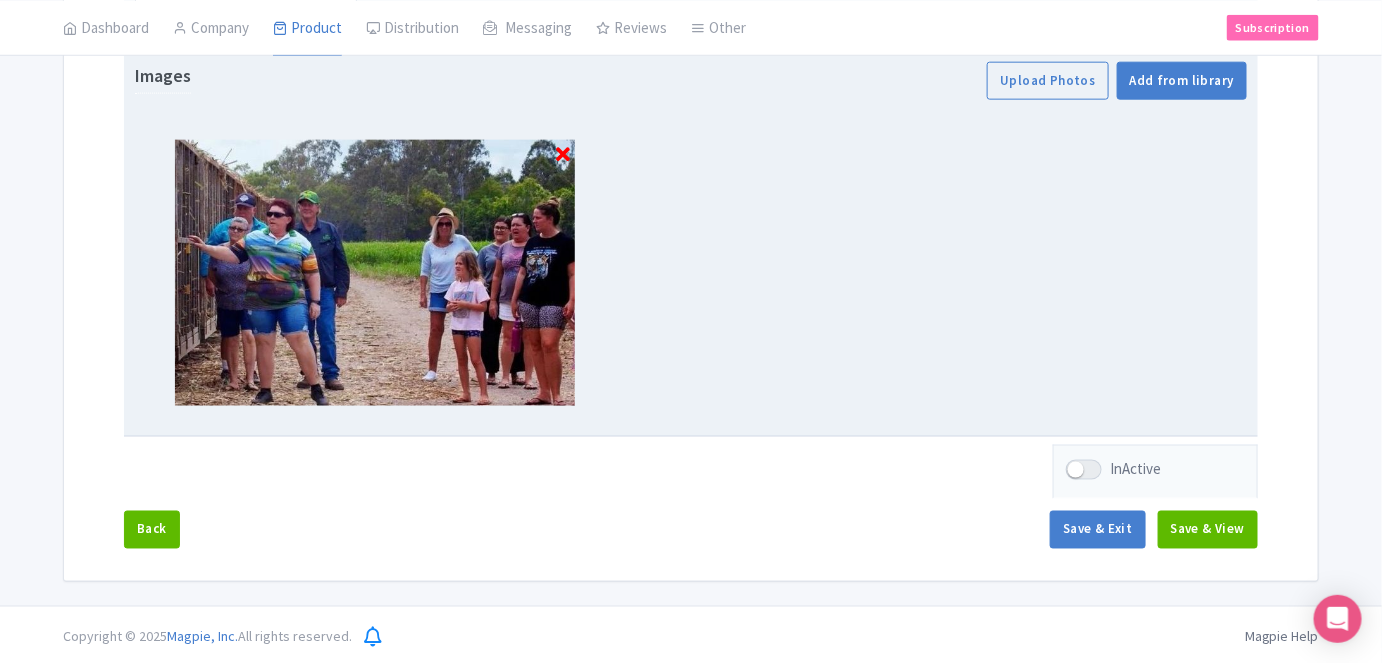 click at bounding box center (691, 265) 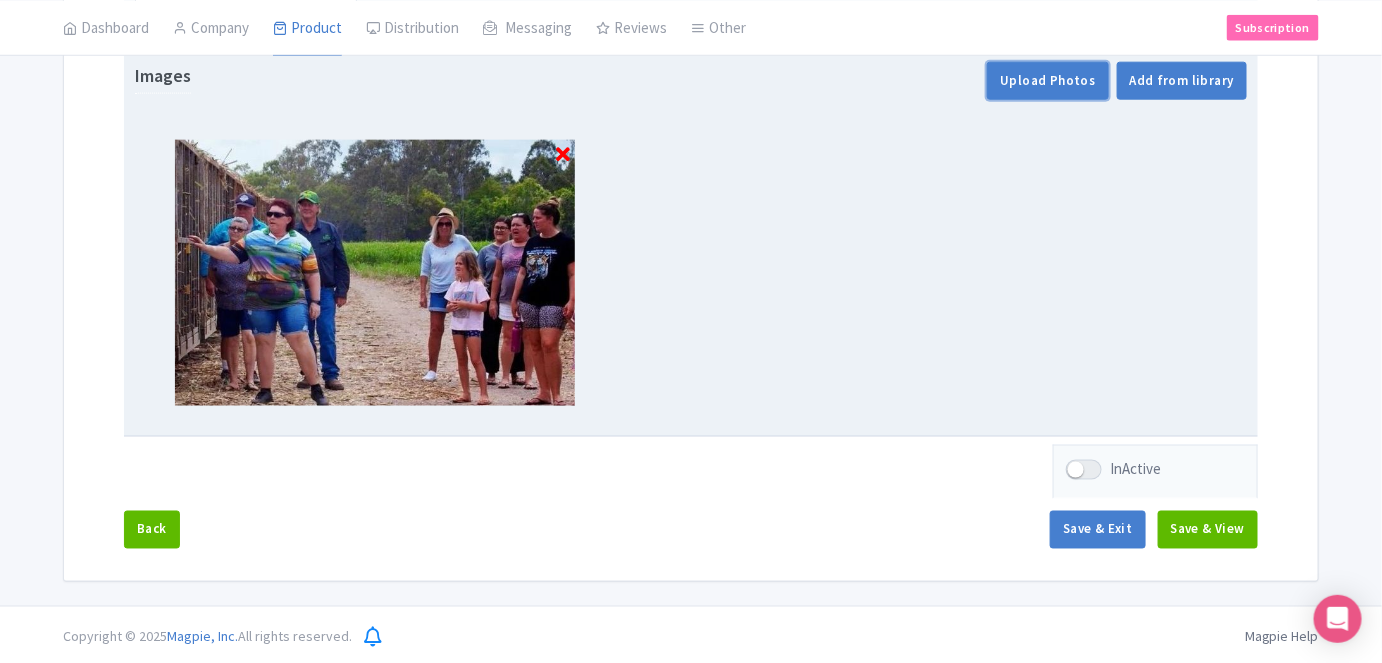 click on "Upload Photos" at bounding box center [1047, 81] 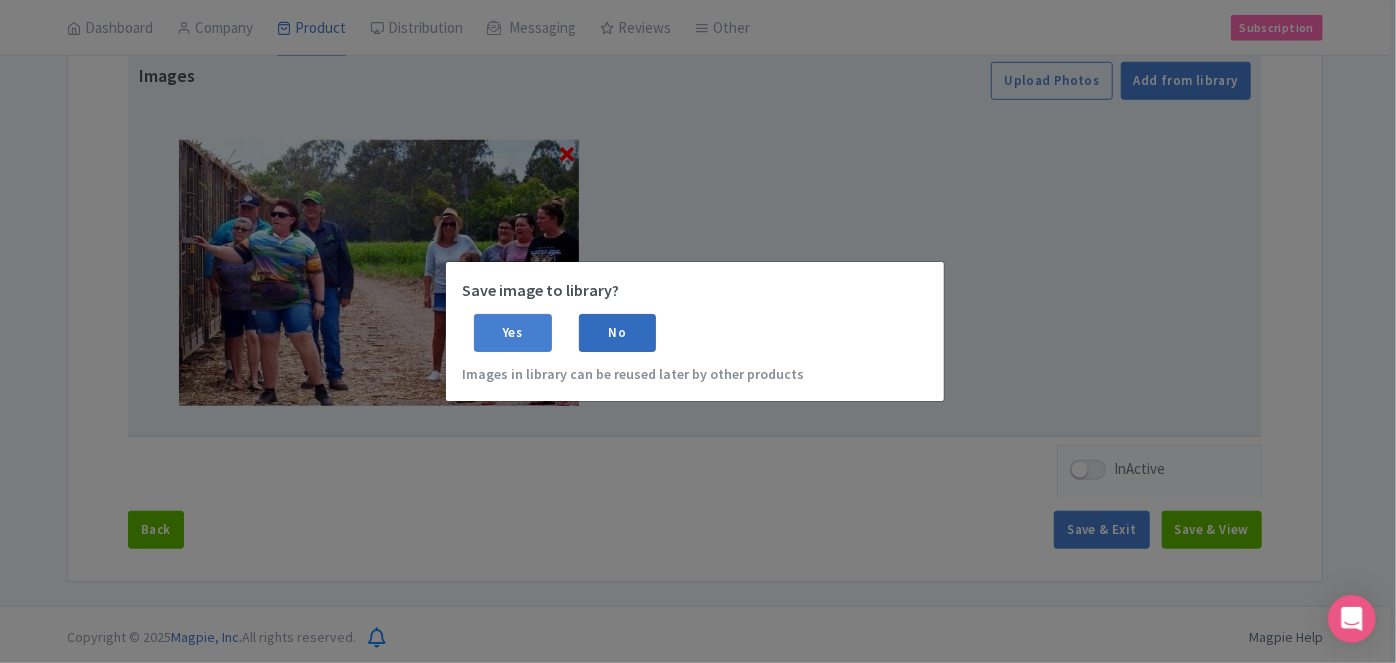 click on "No" at bounding box center (618, 333) 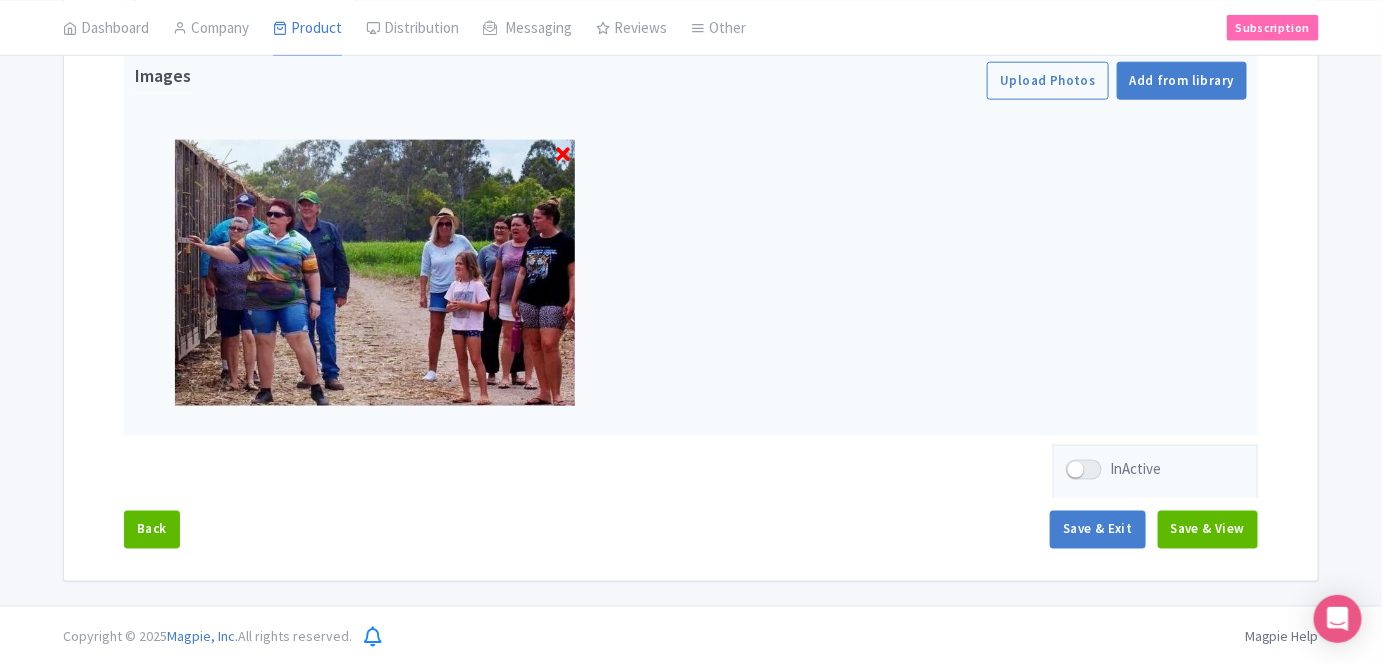 drag, startPoint x: 920, startPoint y: 350, endPoint x: 862, endPoint y: 454, distance: 119.0798 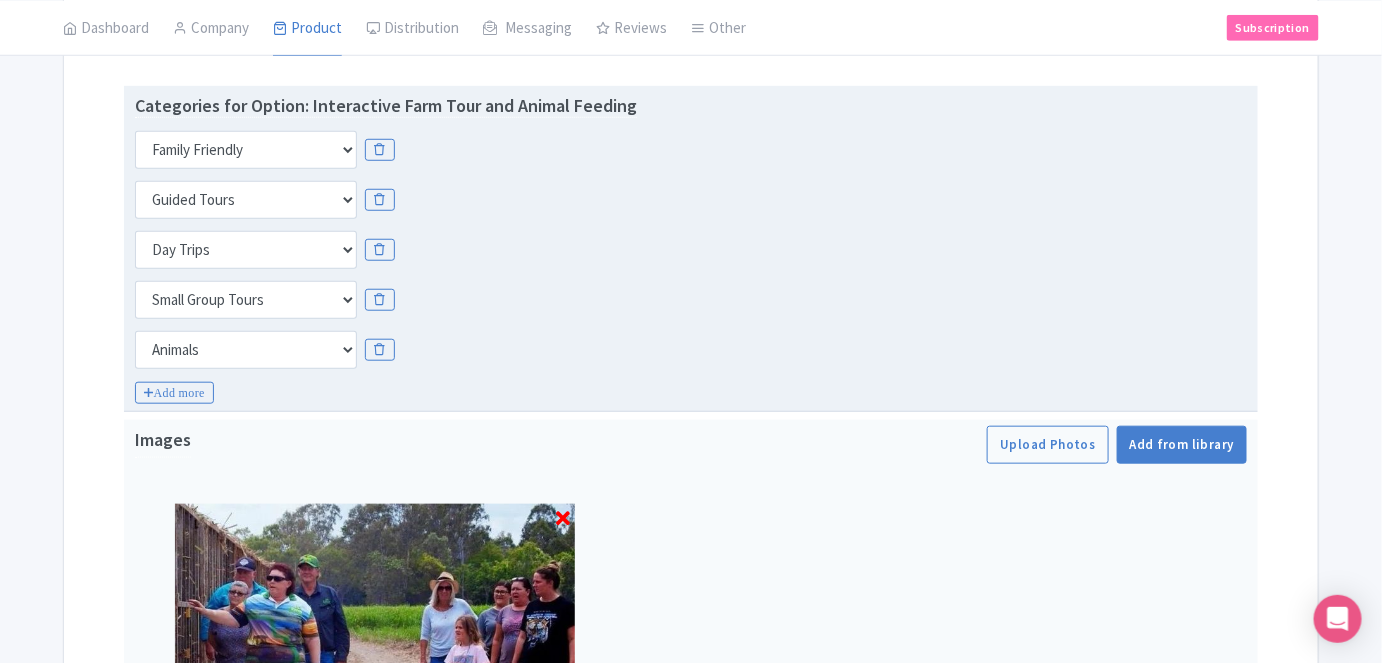 scroll, scrollTop: 509, scrollLeft: 0, axis: vertical 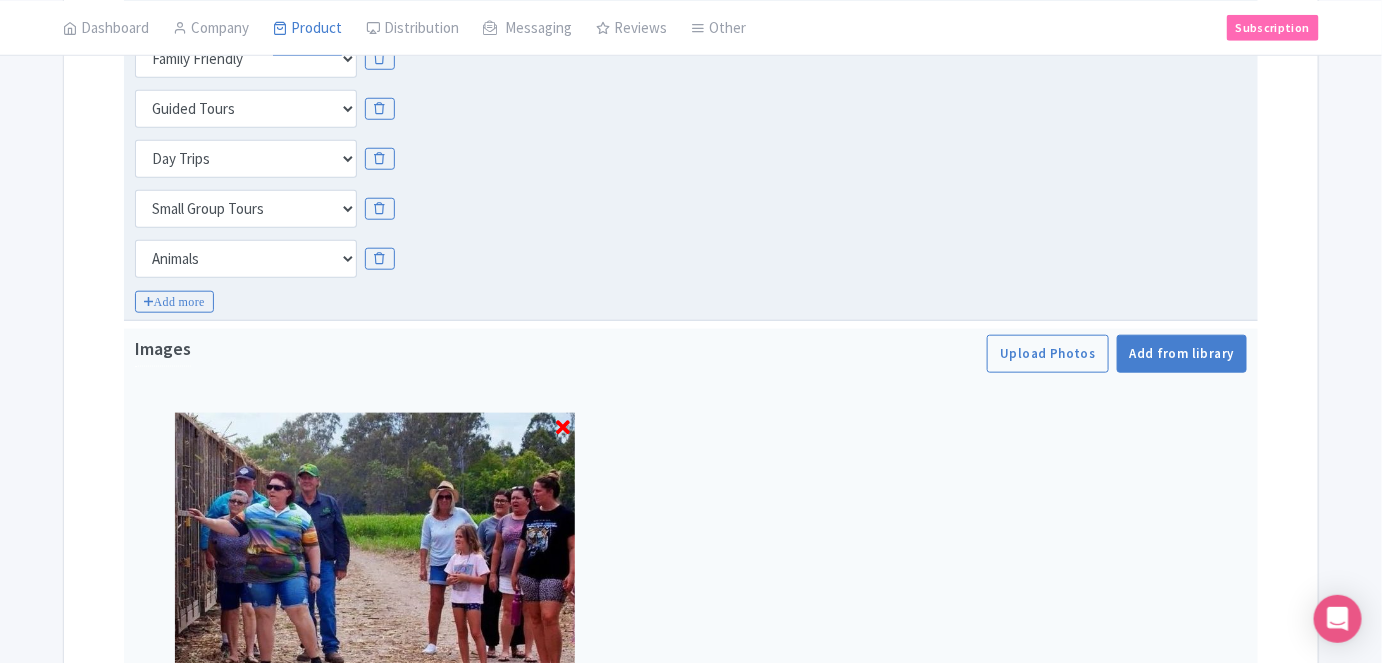 click on "Categories for Option: Interactive Farm Tour and Animal Feeding
Choose categories Adults Only
Animals
Audio Guide
Beaches
Bike Tours
Boat Tours
City Cards
Classes
Day Trips
Family Friendly
Fast Track
Food
Guided Tours
History
Hop On Hop Off
Literature
Live Music
Museums
Nightlife
Outdoors
Private Tours
Romantic
Self Guided
Small Group Tours
Sports
Theme Parks
Walking Tours
Wheelchair Accessible
Recurring Events
Choose categories Adults Only
Animals
Audio Guide
Beaches
Bike Tours
Boat Tours
City Cards
Classes
Day Trips
Family Friendly
Fast Track
Food
Guided Tours
History
Hop On Hop Off
Literature
Live Music
Museums
Nightlife
Outdoors
Private Tours
Romantic
Self Guided
Small Group Tours
Sports
Theme Parks
Walking Tours
Wheelchair Accessible
Recurring Events
Choose categories Adults Only
Animals
Audio Guide
Beaches
Bike Tours
Boat Tours
City Cards
Classes" at bounding box center [691, 158] 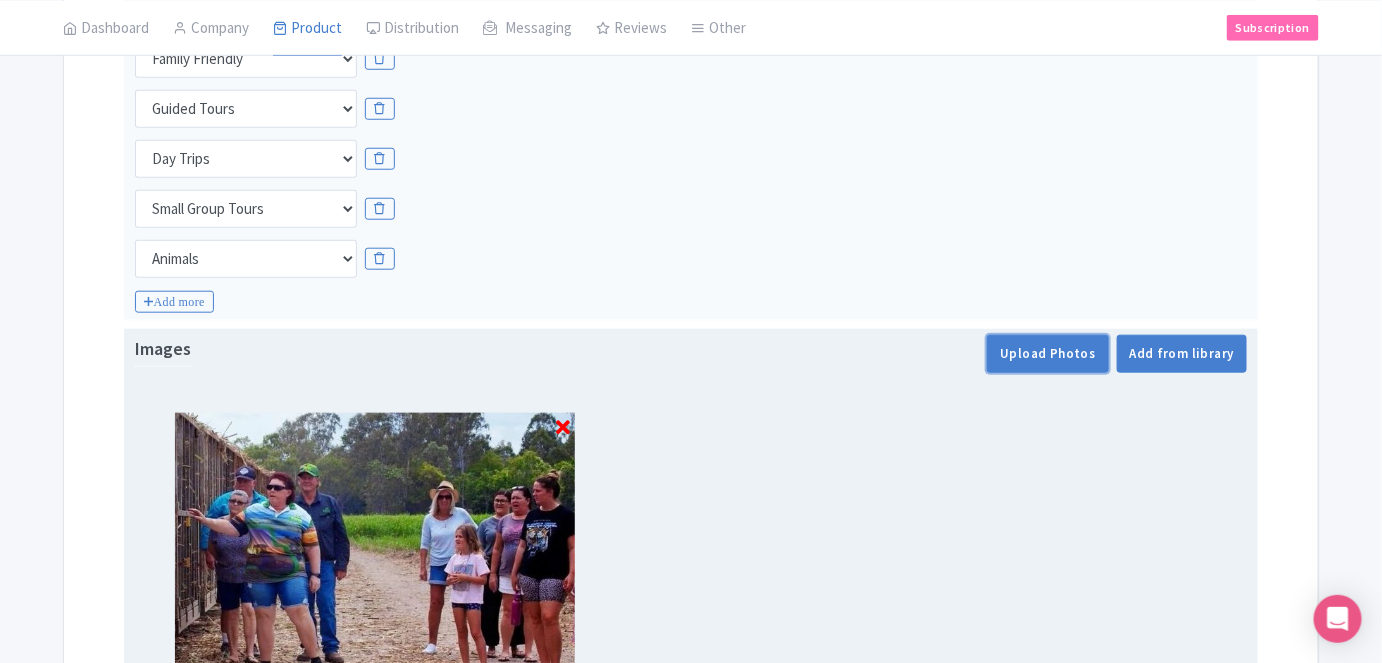 click on "Upload Photos" at bounding box center (1047, 354) 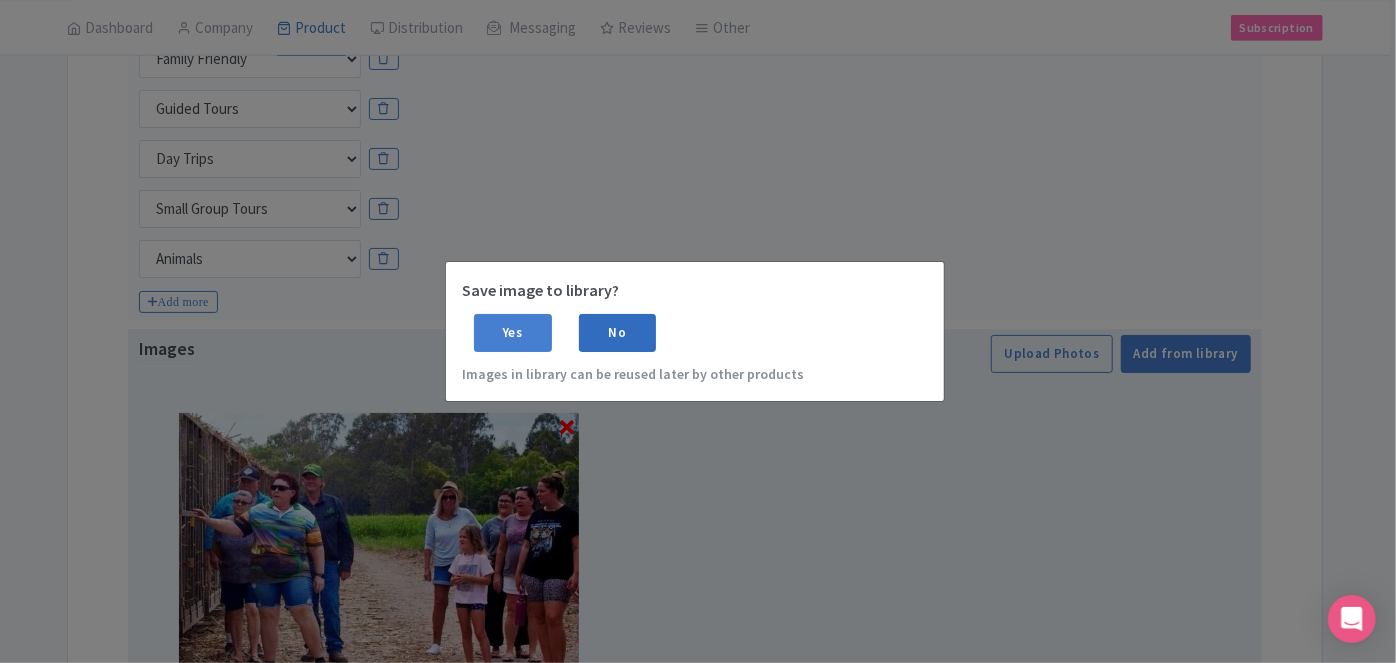 click on "No" at bounding box center [618, 333] 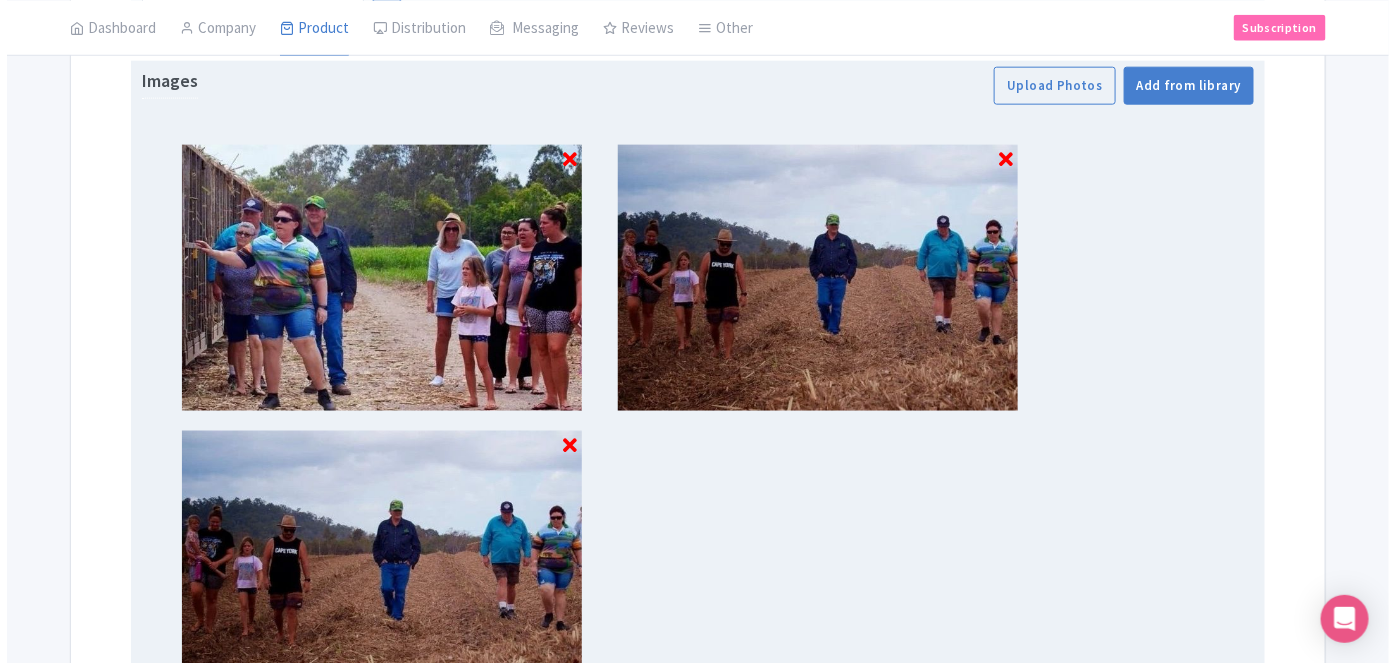 scroll, scrollTop: 964, scrollLeft: 0, axis: vertical 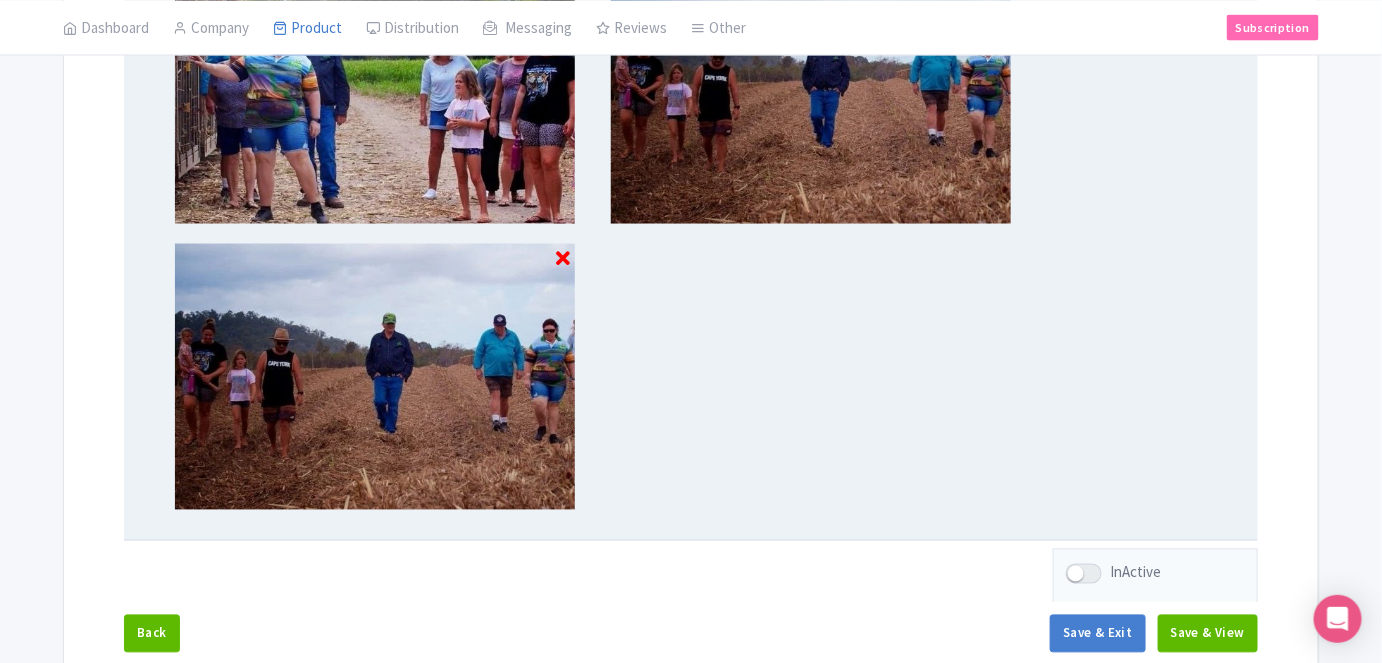 click at bounding box center [563, 259] 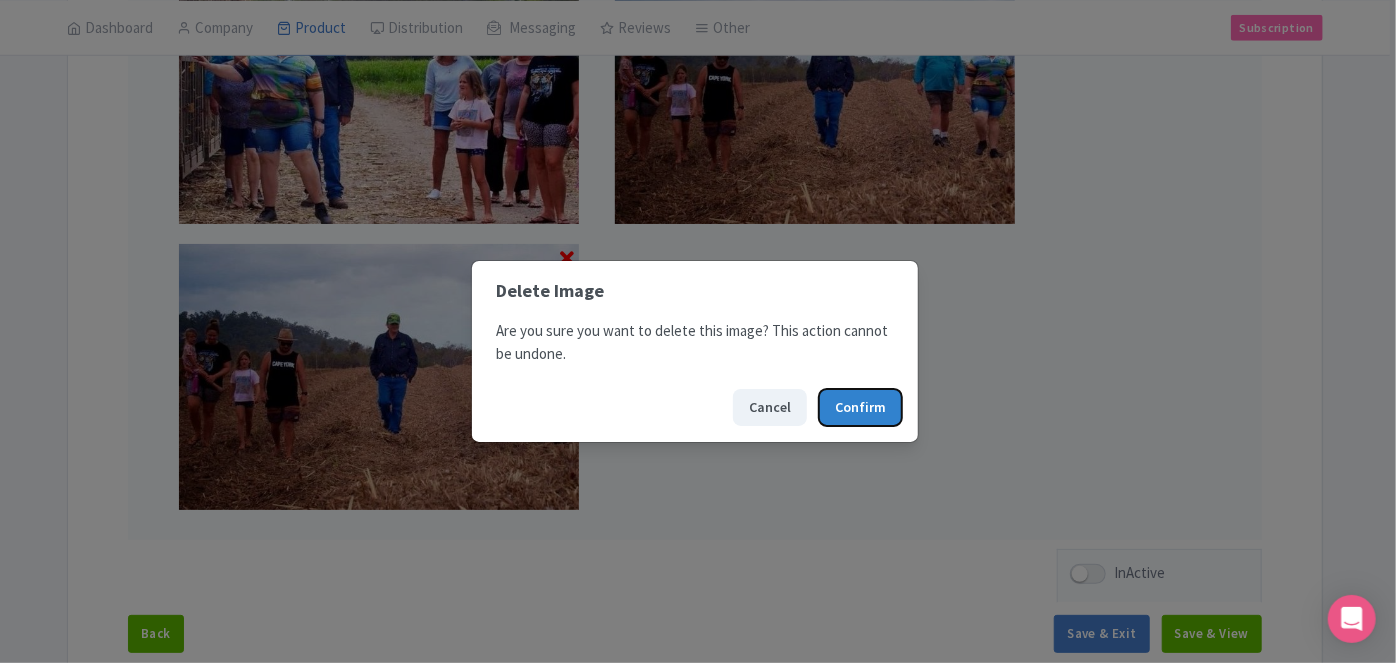 click on "Confirm" at bounding box center (860, 407) 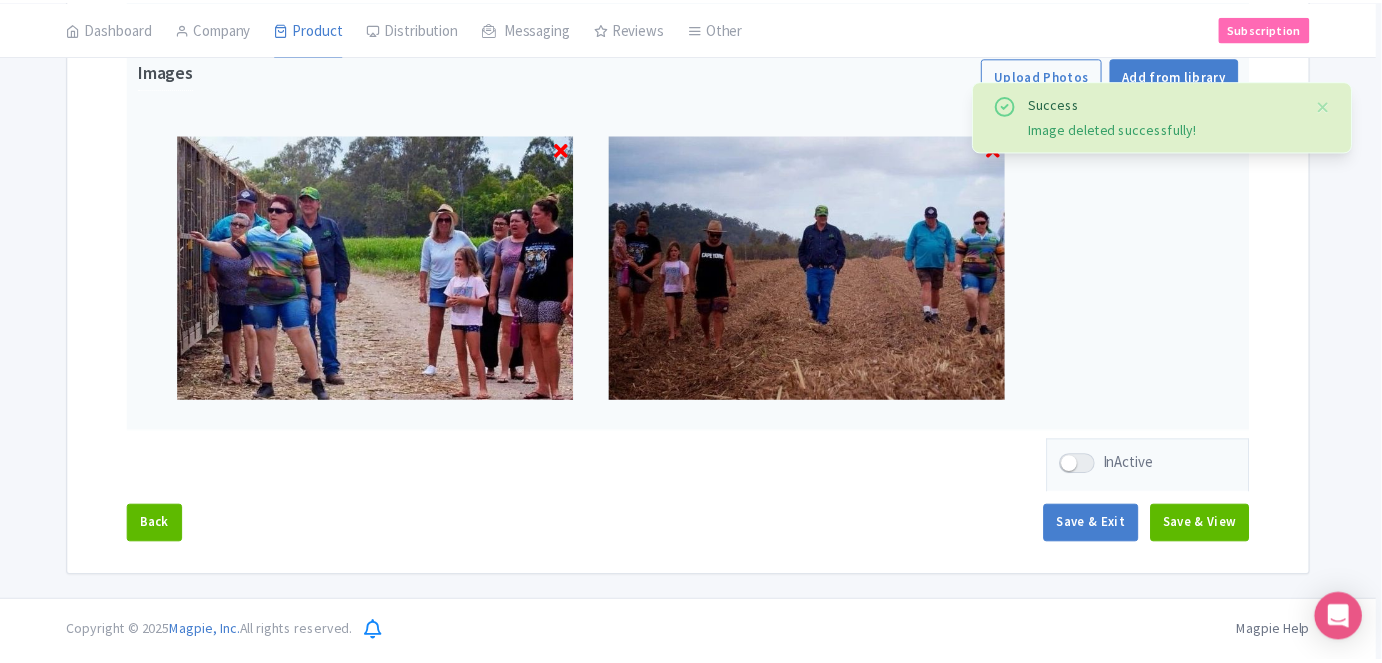scroll, scrollTop: 782, scrollLeft: 0, axis: vertical 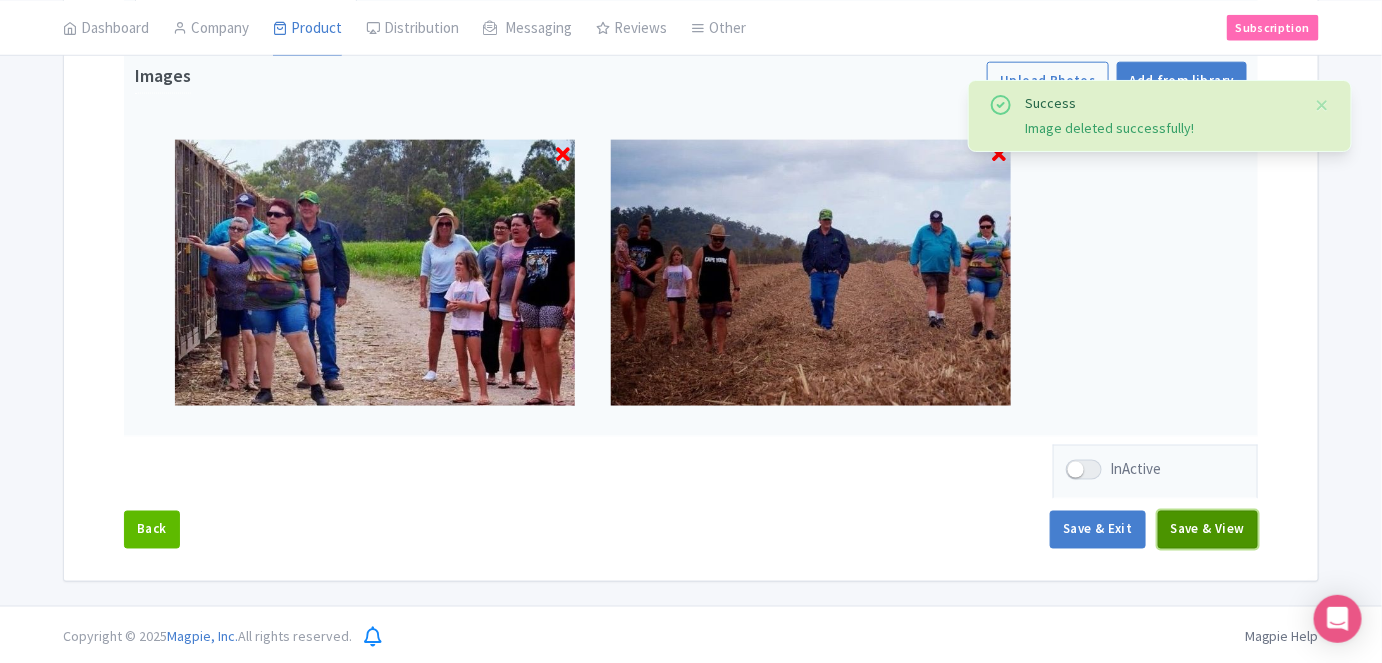 click on "Save & View" at bounding box center (1208, 530) 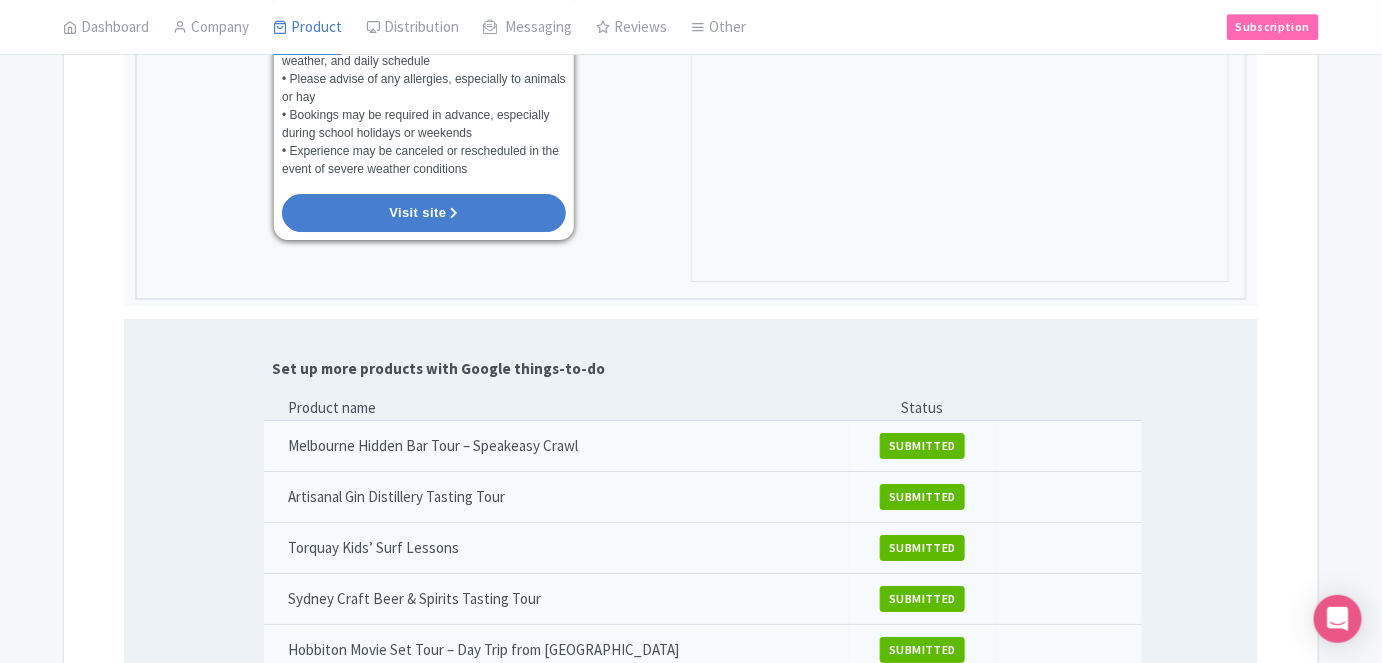 scroll, scrollTop: 2328, scrollLeft: 0, axis: vertical 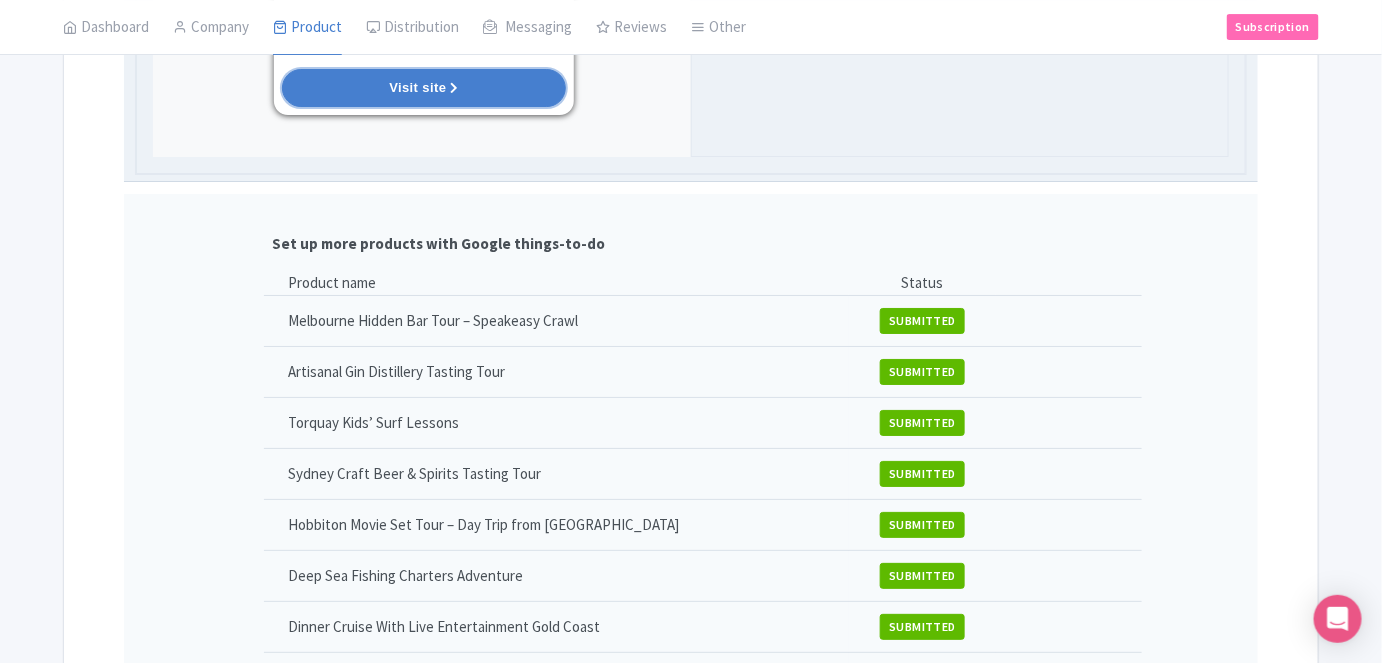 click on "Visit site" at bounding box center [424, 88] 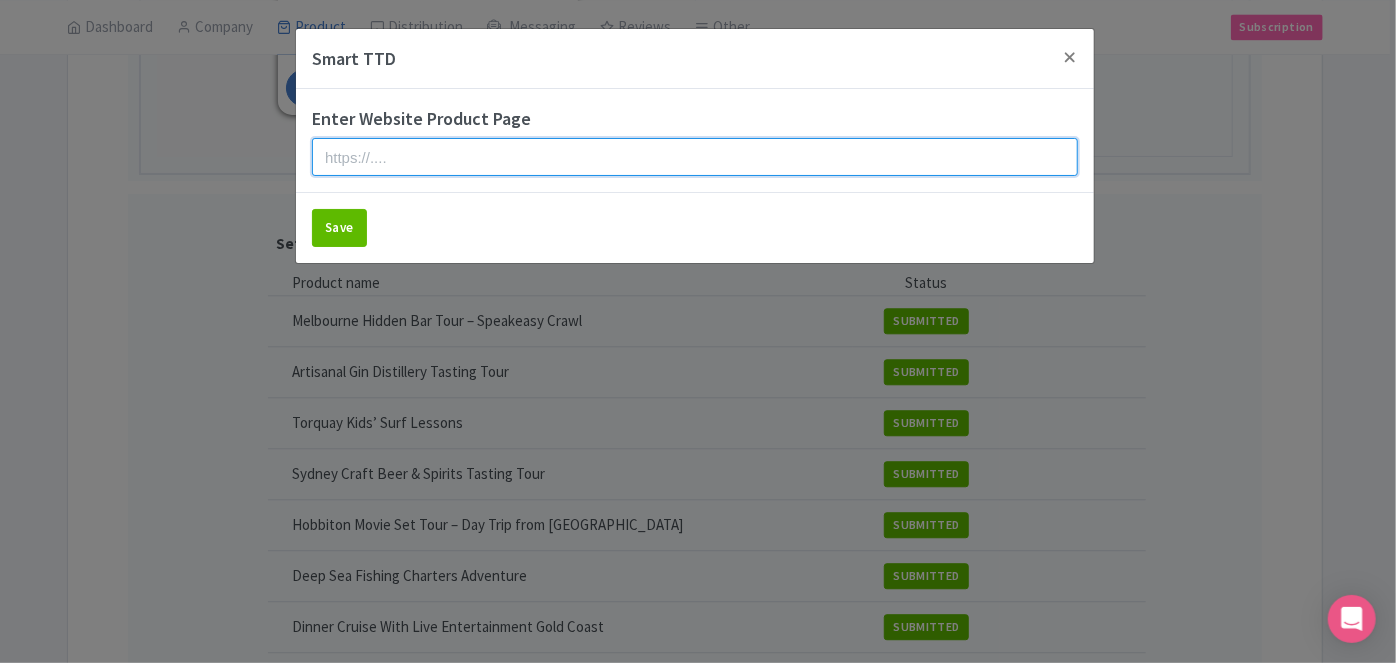 click at bounding box center (695, 157) 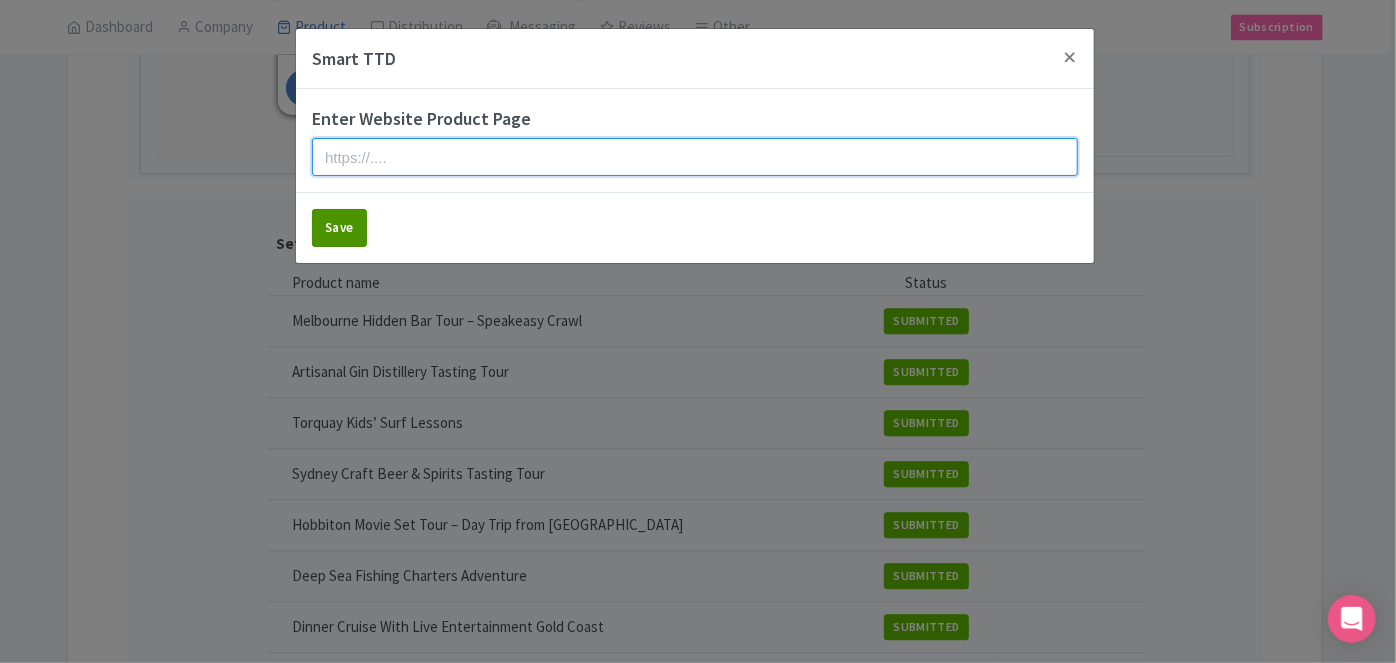 paste on "https://www.findrhost.com/tours/farm-experience" 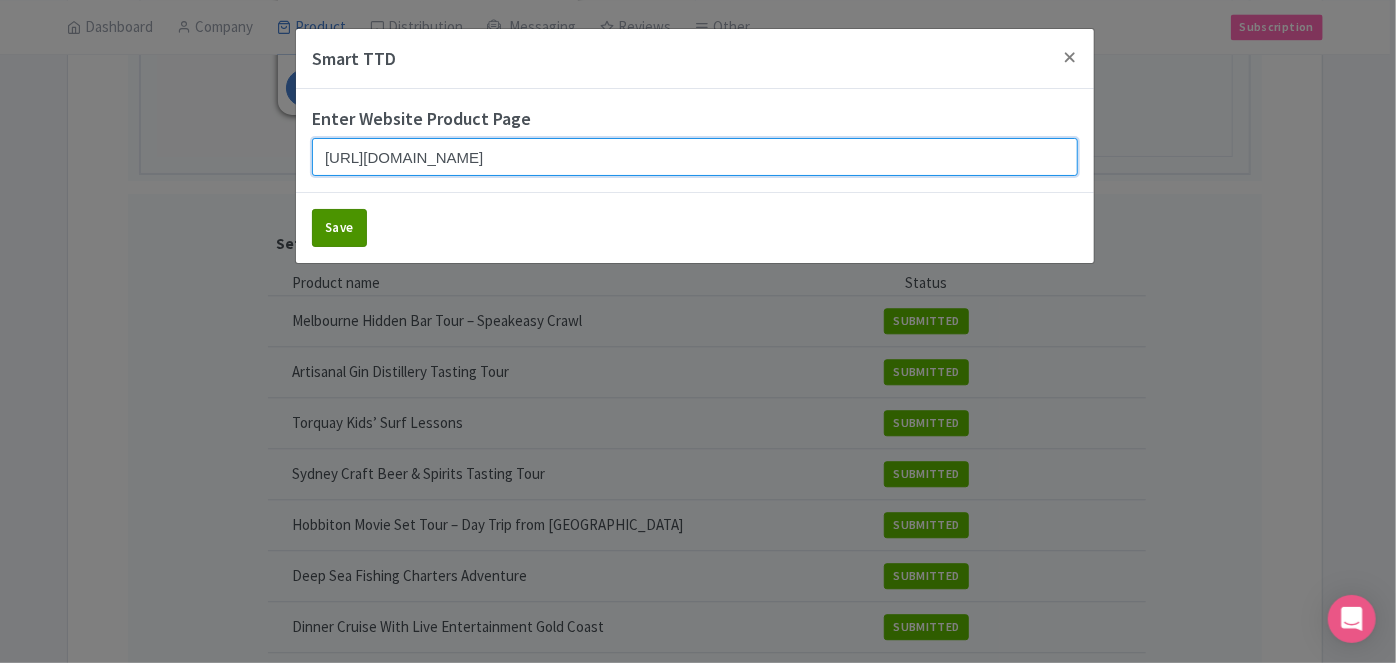 type on "https://www.findrhost.com/tours/farm-experience" 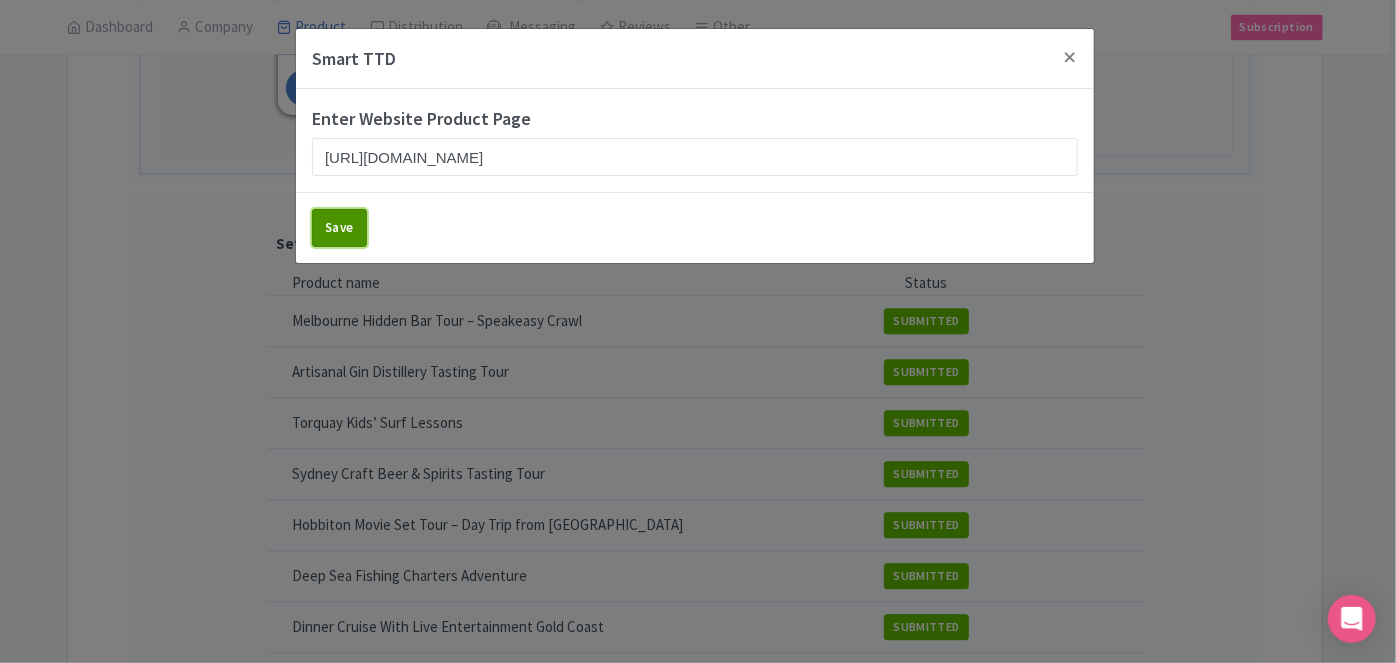 click on "Save" at bounding box center (339, 228) 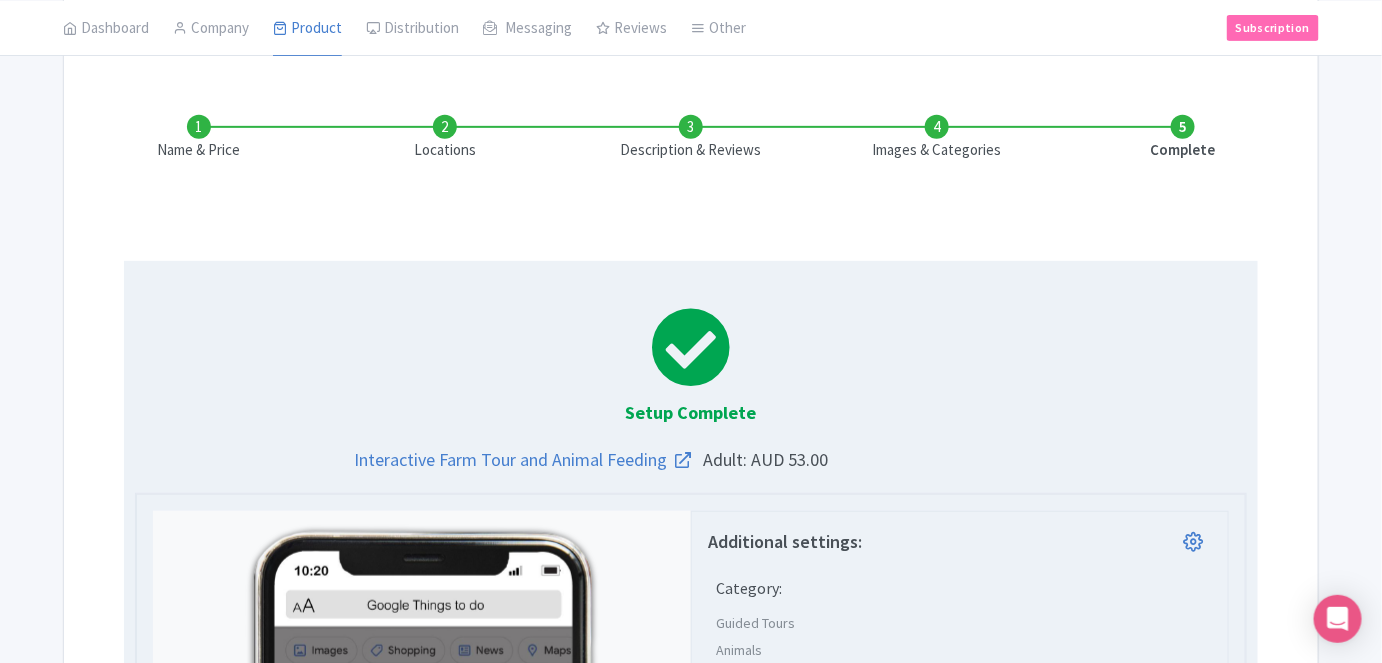 scroll, scrollTop: 146, scrollLeft: 0, axis: vertical 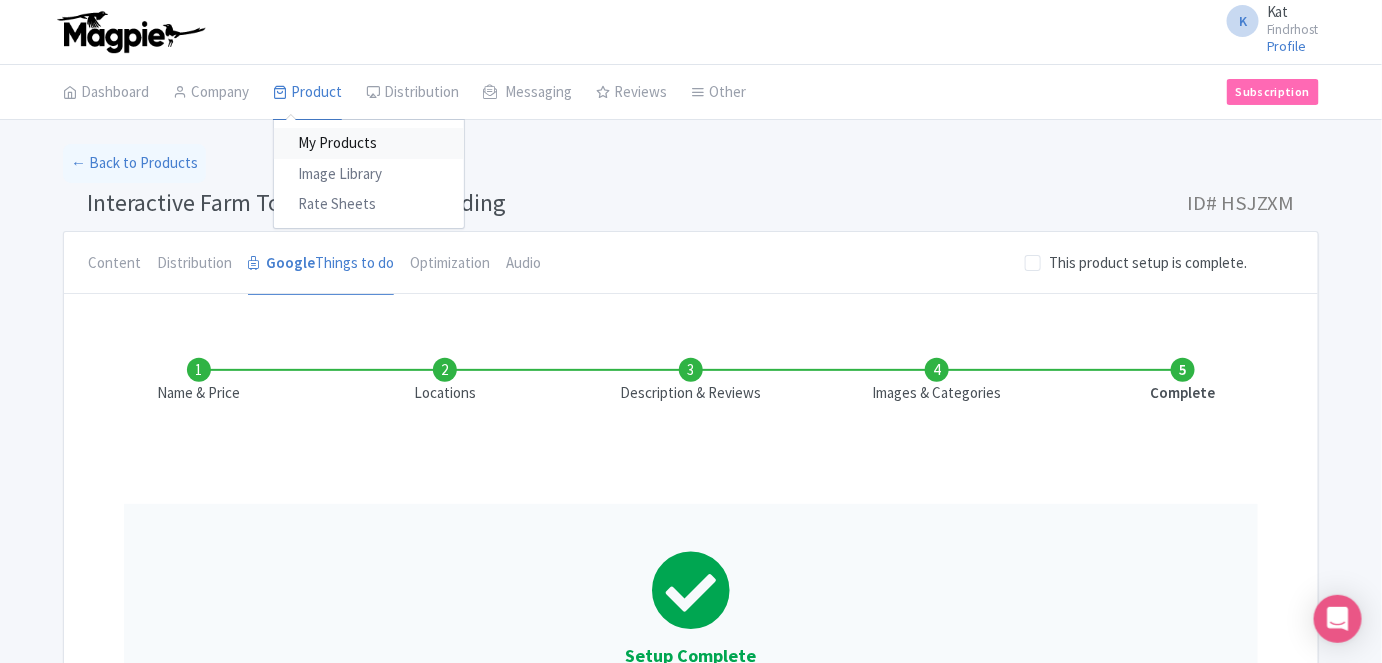 click on "My Products" at bounding box center [369, 143] 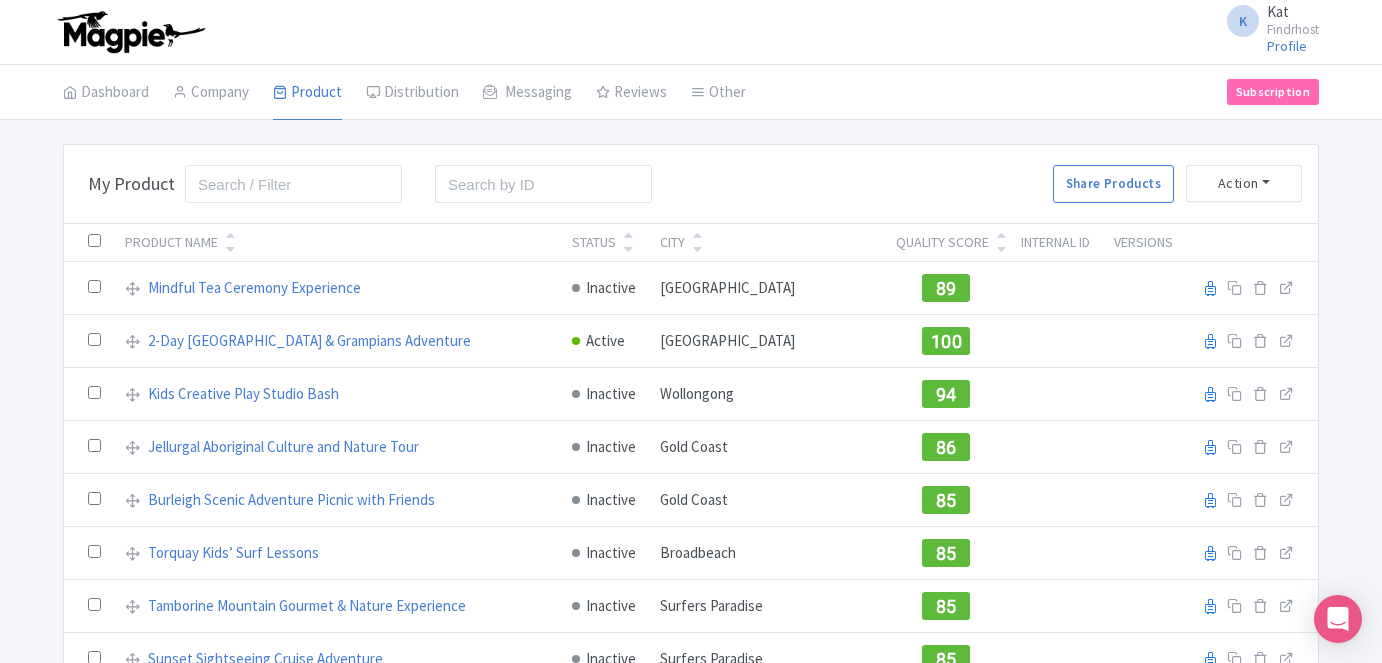 scroll, scrollTop: 0, scrollLeft: 0, axis: both 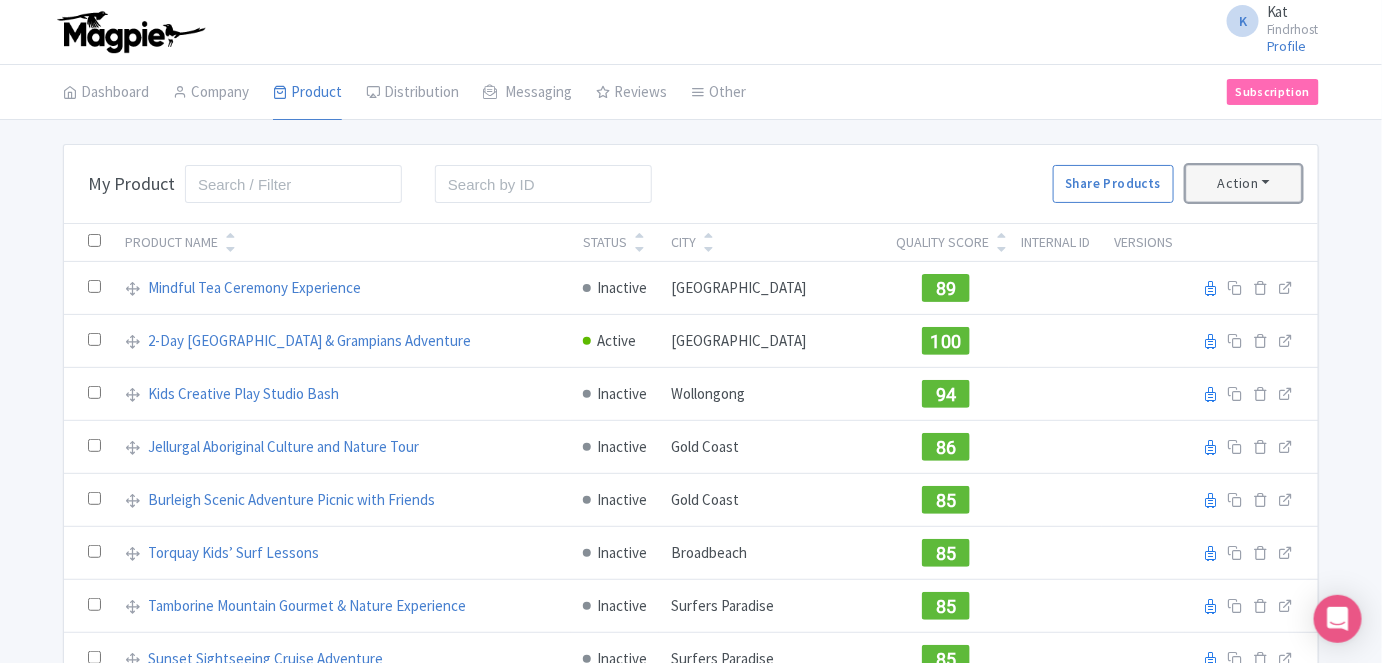 click on "Action" at bounding box center [1244, 183] 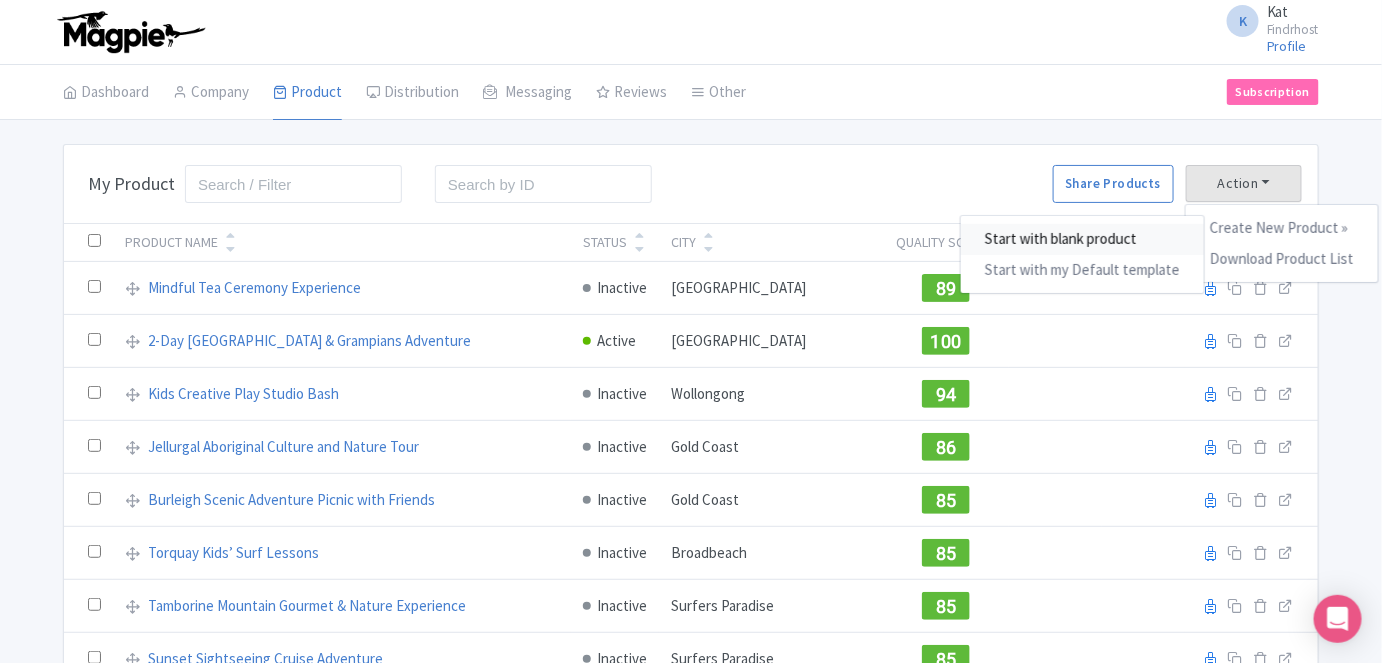 click on "Start with blank product" at bounding box center [1082, 239] 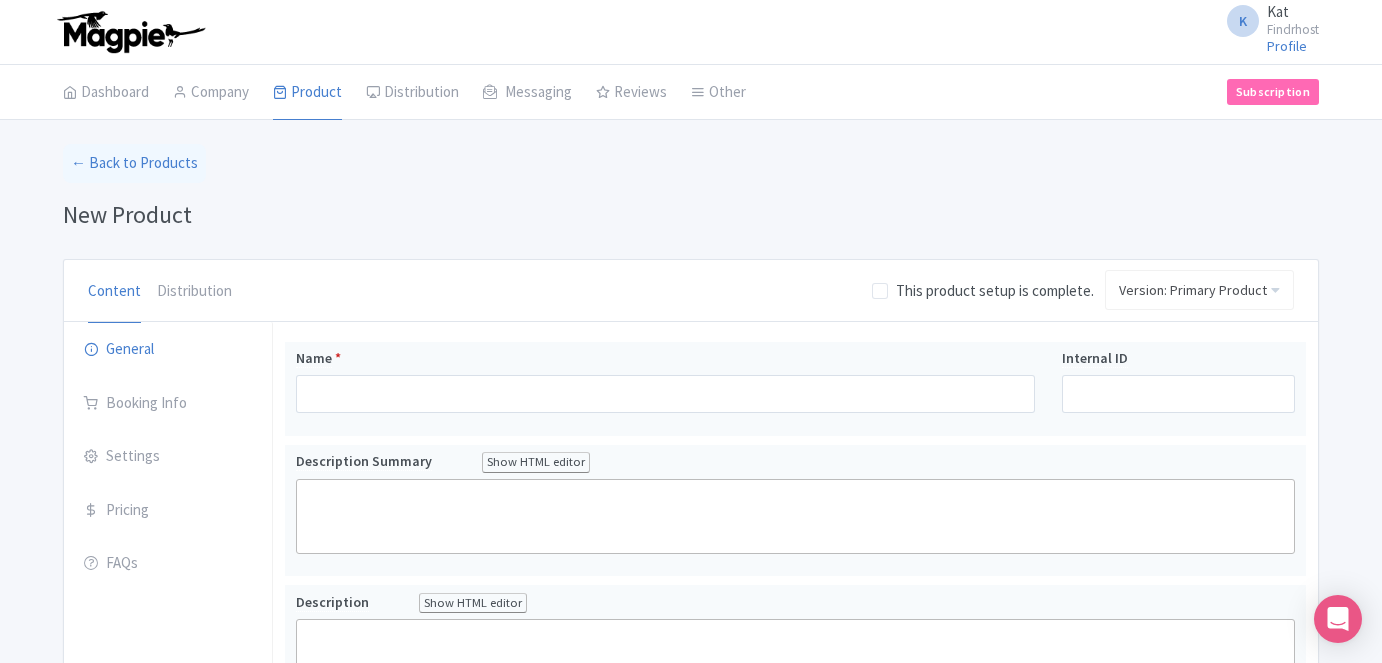 scroll, scrollTop: 0, scrollLeft: 0, axis: both 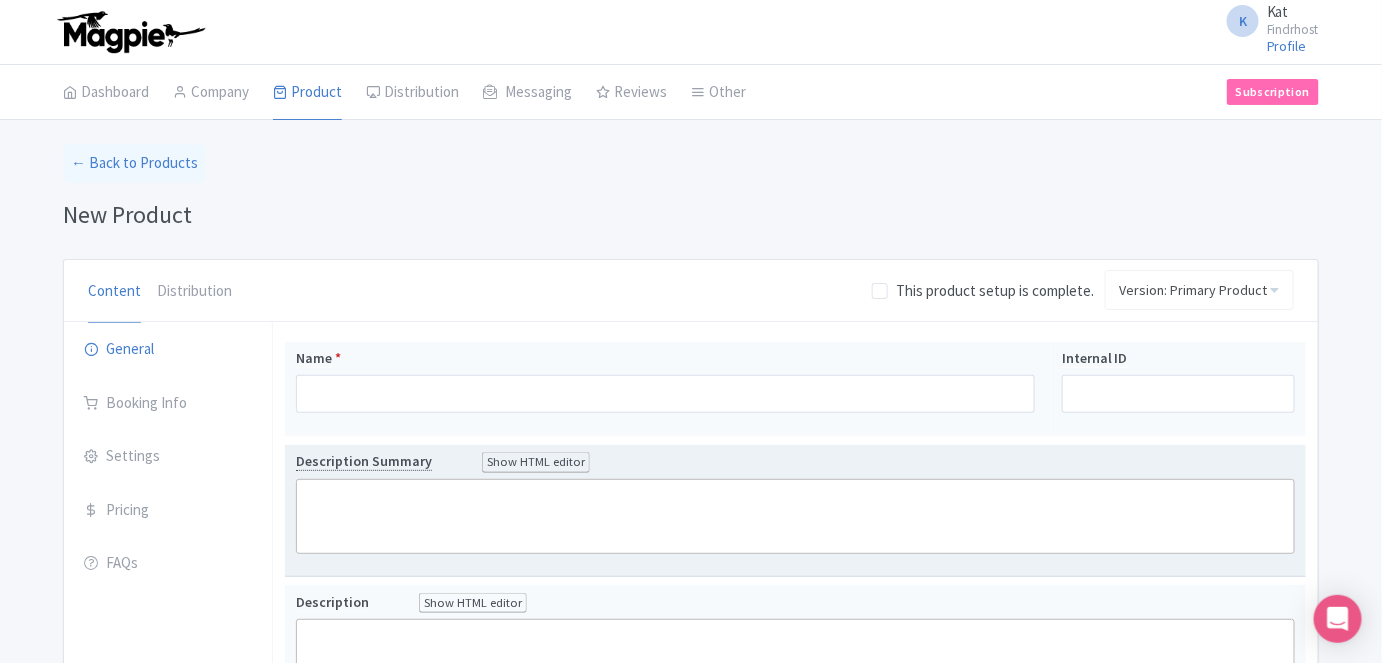 click on "Name   *" at bounding box center (665, 380) 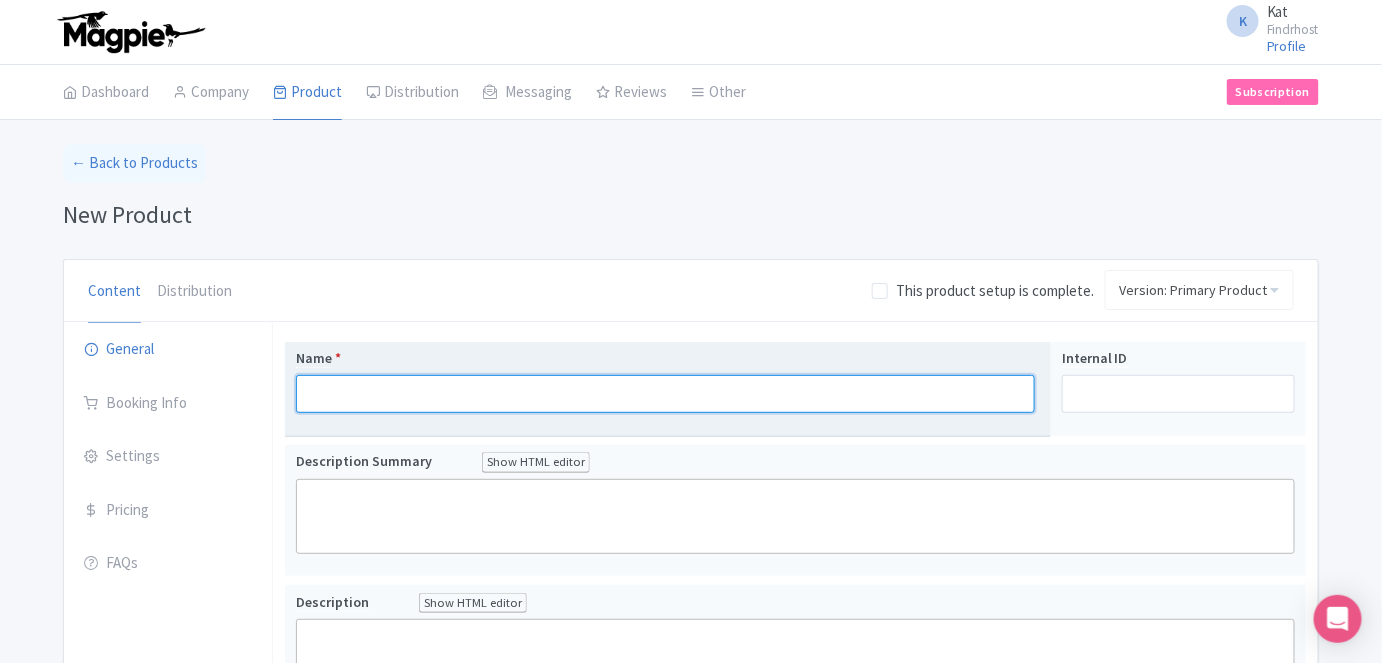 click on "Name   *" at bounding box center (665, 394) 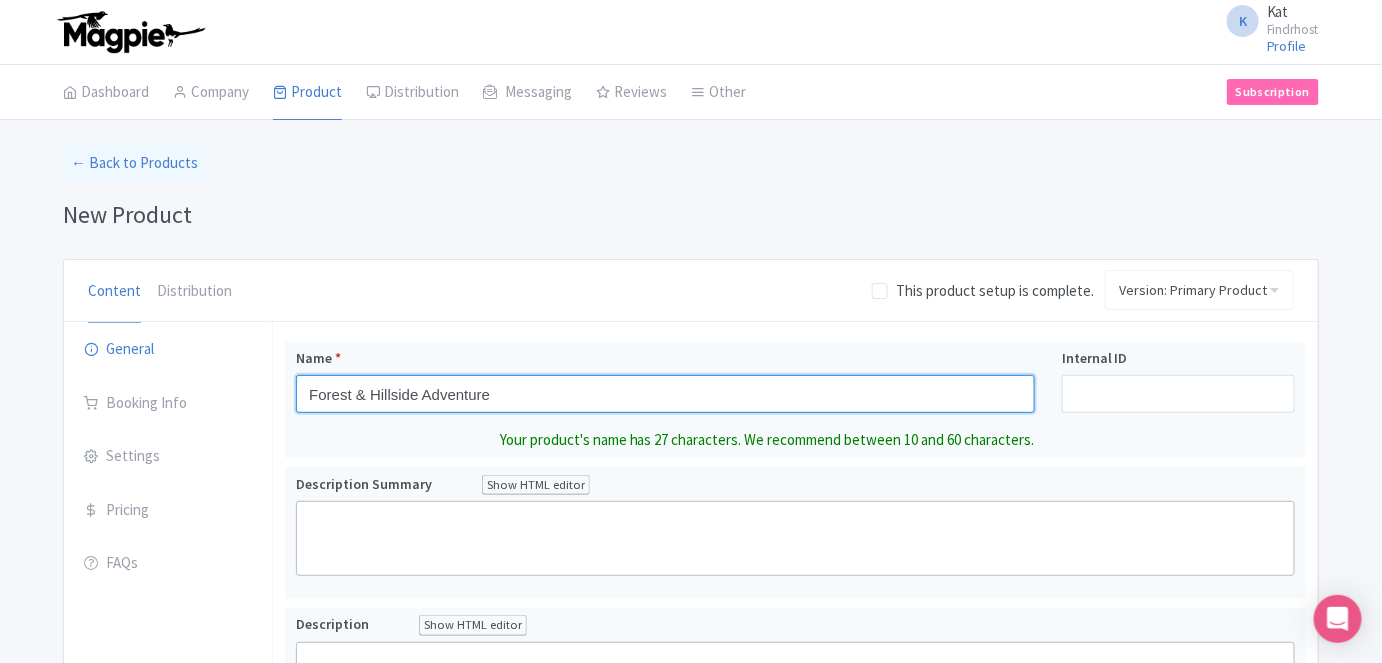 type on "Forest & Hillside Adventure" 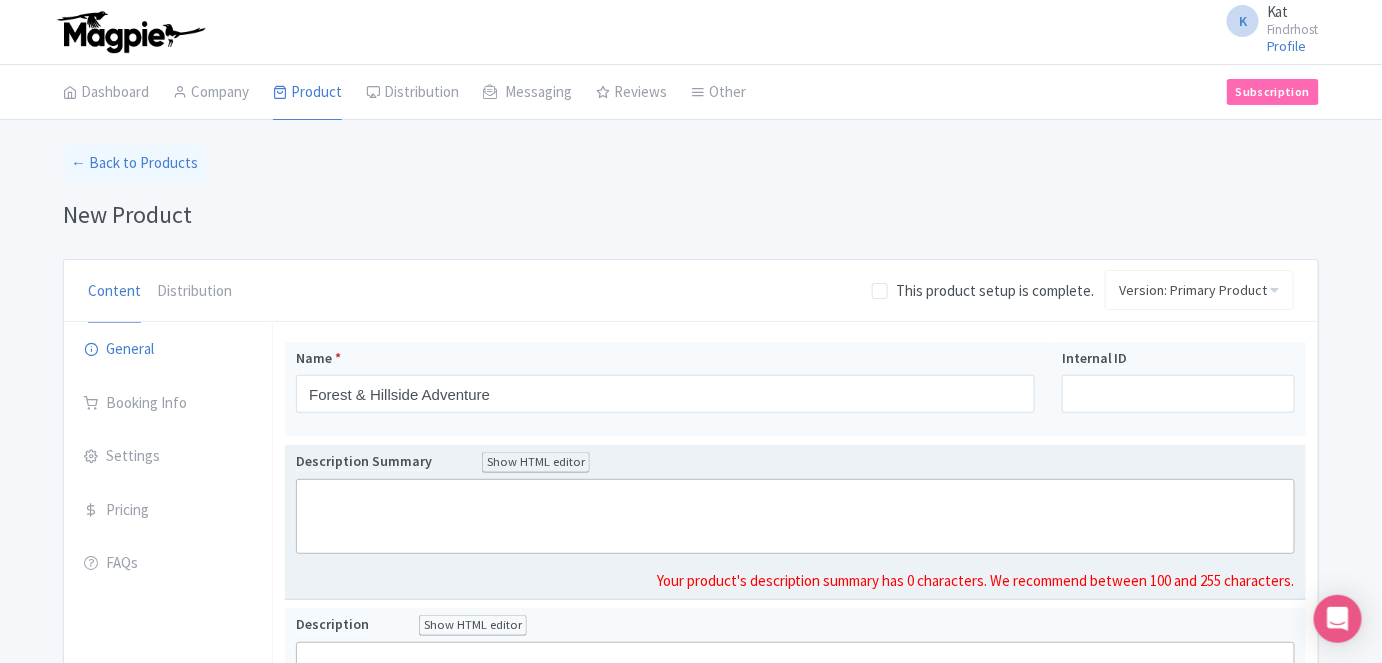 click 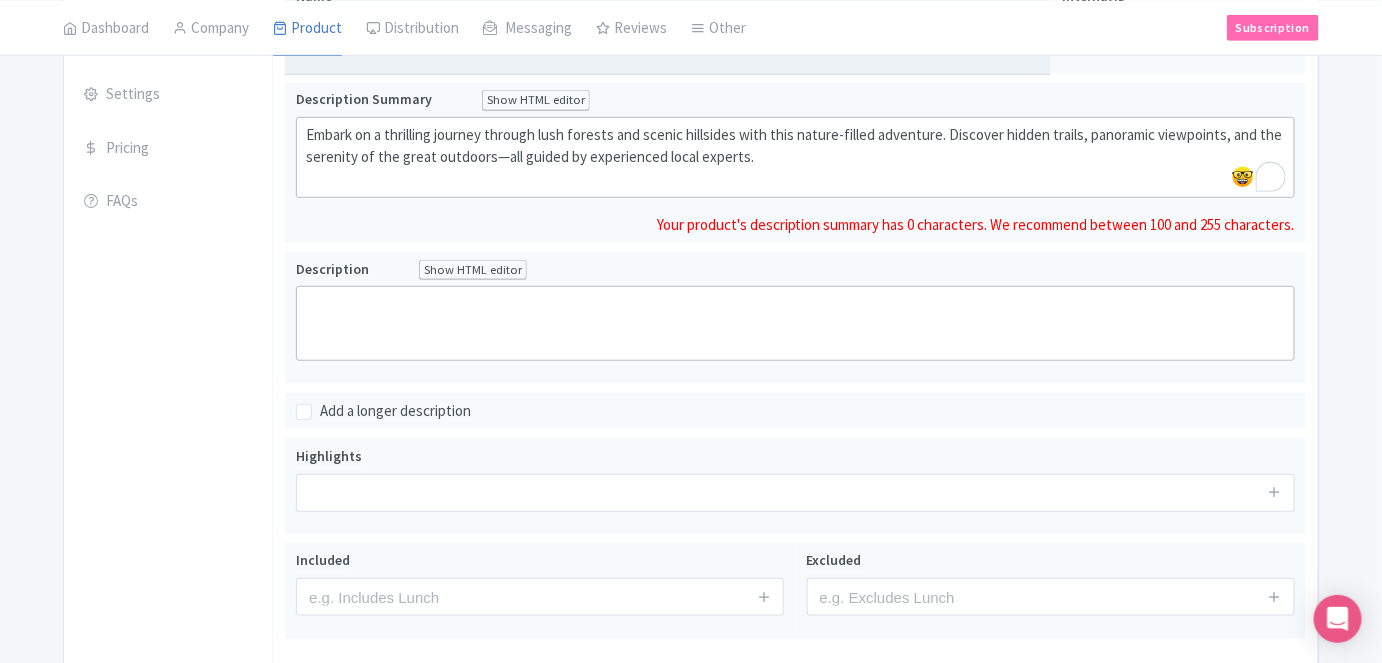 scroll, scrollTop: 363, scrollLeft: 0, axis: vertical 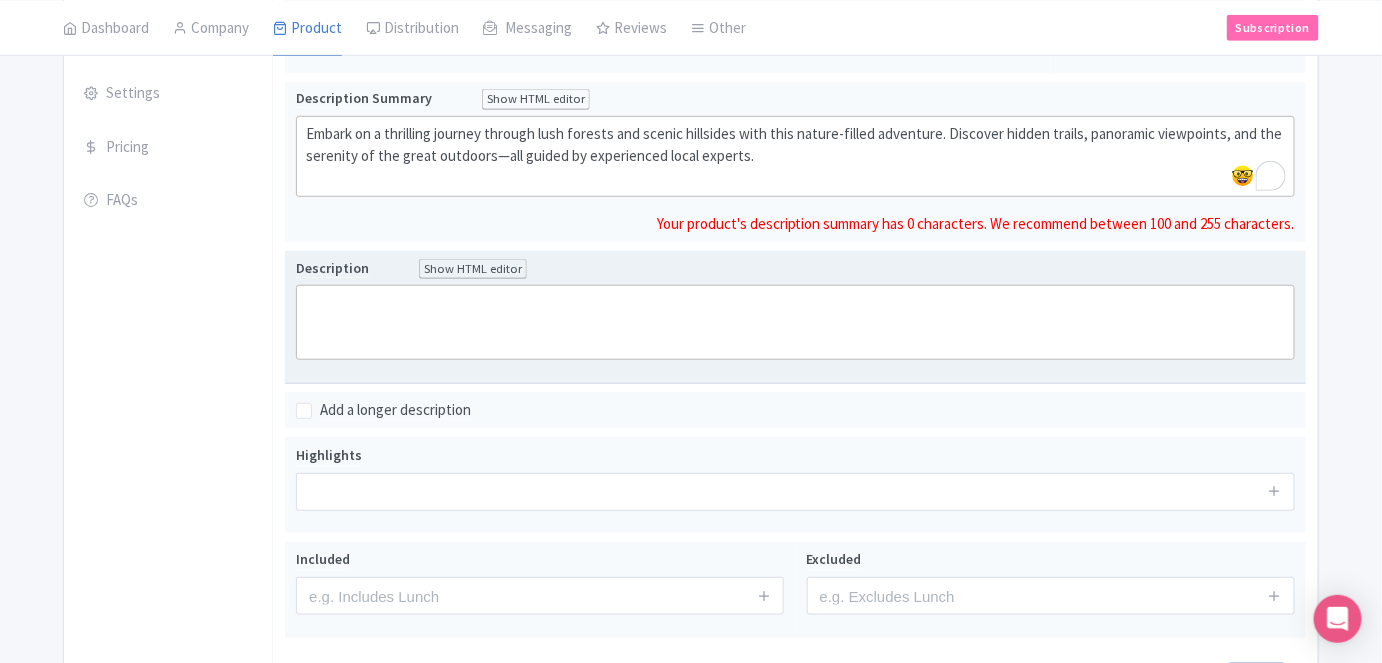 click 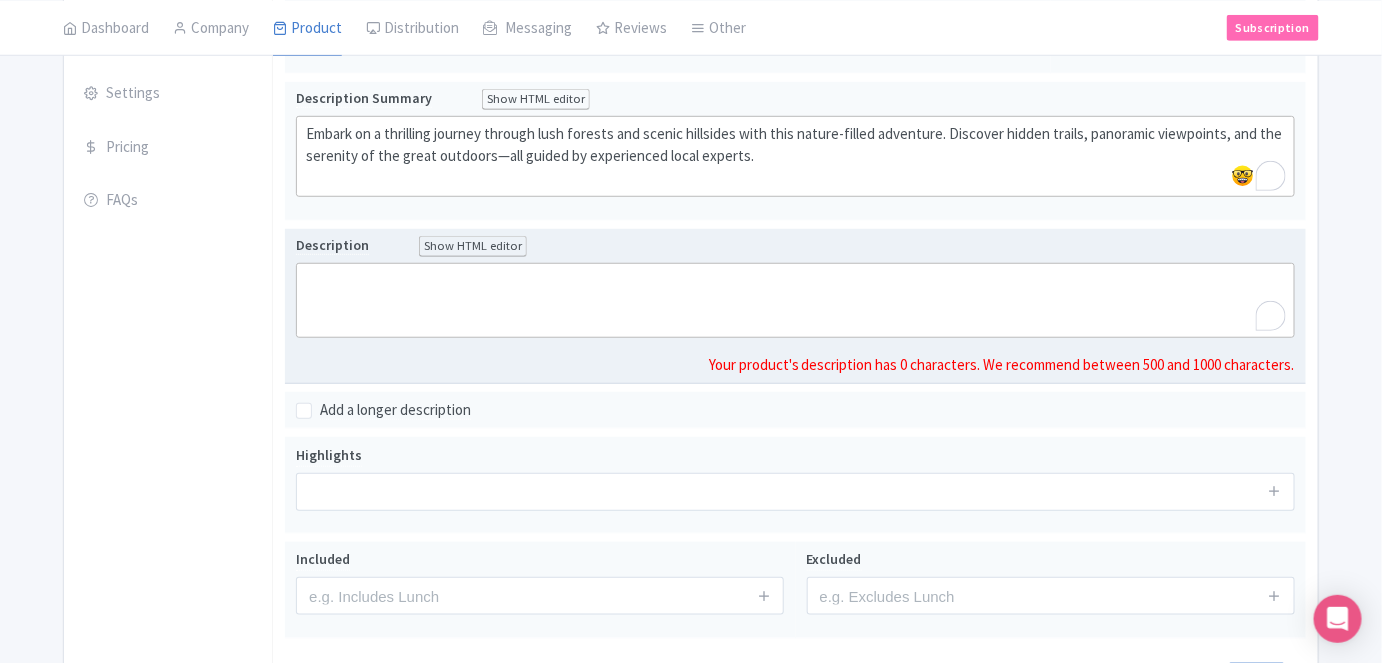 paste on "<div>Breathe in the fresh mountain air as you explore the untamed beauty of nature on the <strong>Forest &amp; Hillside Adventure</strong>. This immersive outdoor experience takes you deep into the heart of a stunning forested region, where winding trails and rolling hills reveal unforgettable landscapes and wildlife encounters.<br><br></div><div>Your adventure may include guided hikes, off-road vehicle rides, or eco-tours through ancient trees, native flora, and elevated lookouts. Along the way, learn about the area’s ecology, spot native animals, and soak up breathtaking views from the hillsides.<br><br></div><div>Perfect for outdoor lovers, families, and anyone looking to disconnect and recharge in nature, this adventure balances excitement with peaceful connection to the natural world.<br><br></div>" 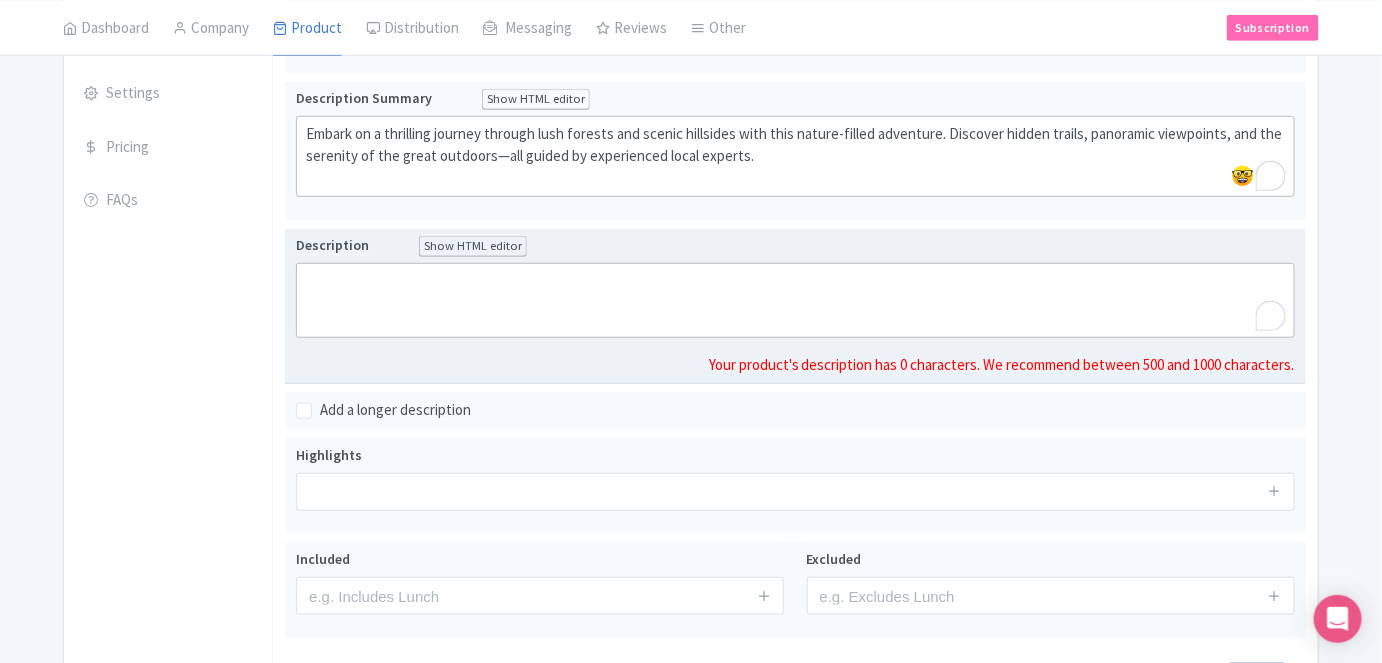 type on "<div>Breathe in the fresh mountain air as you explore the untamed beauty of nature on the <strong>Forest &amp; Hillside Adventure</strong>. This immersive outdoor experience takes you deep into the heart of a stunning forested region, where winding trails and rolling hills reveal unforgettable landscapes and wildlife encounters.<br><br></div><div>Your adventure may include guided hikes, off-road vehicle rides, or eco-tours through ancient trees, native flora, and elevated lookouts. Along the way, learn about the area’s ecology, spot native animals, and soak up breathtaking views from the hillsides.<br><br></div><div>Perfect for outdoor lovers, families, and anyone looking to disconnect and recharge in nature, this adventure balances excitement with peaceful connection to the natural world.<br><br></div>" 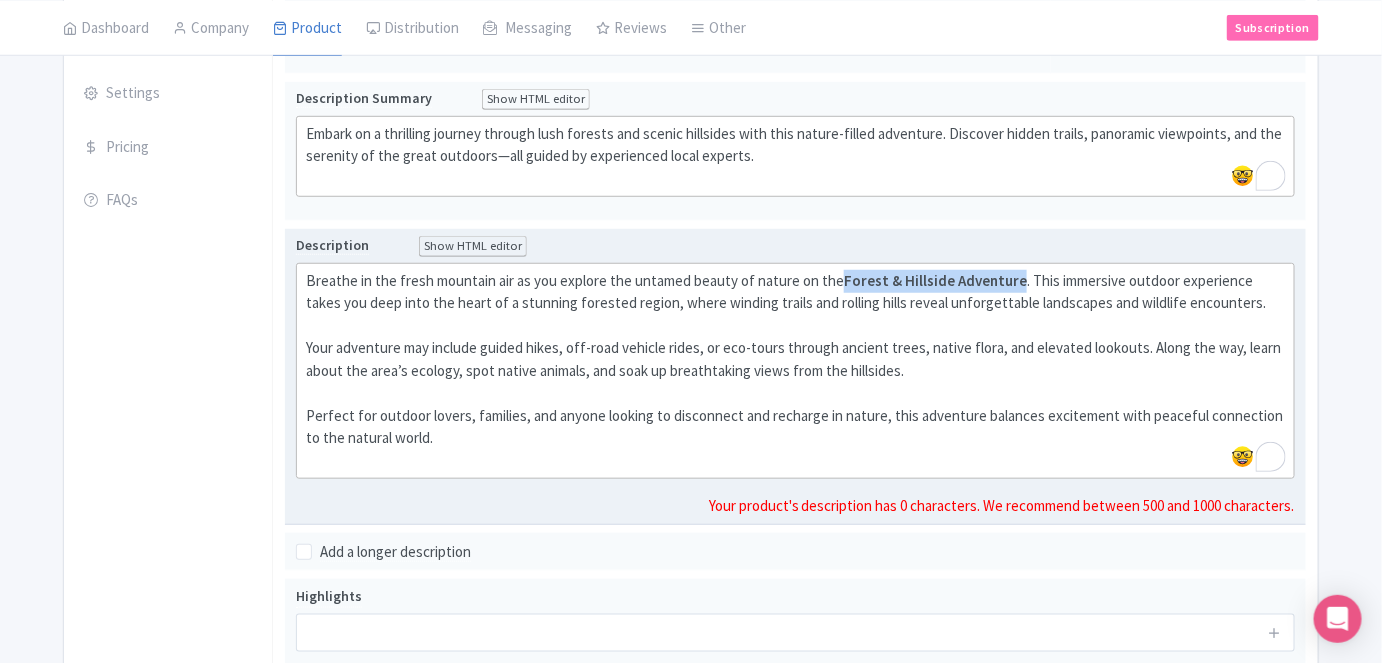 drag, startPoint x: 840, startPoint y: 276, endPoint x: 1014, endPoint y: 271, distance: 174.07182 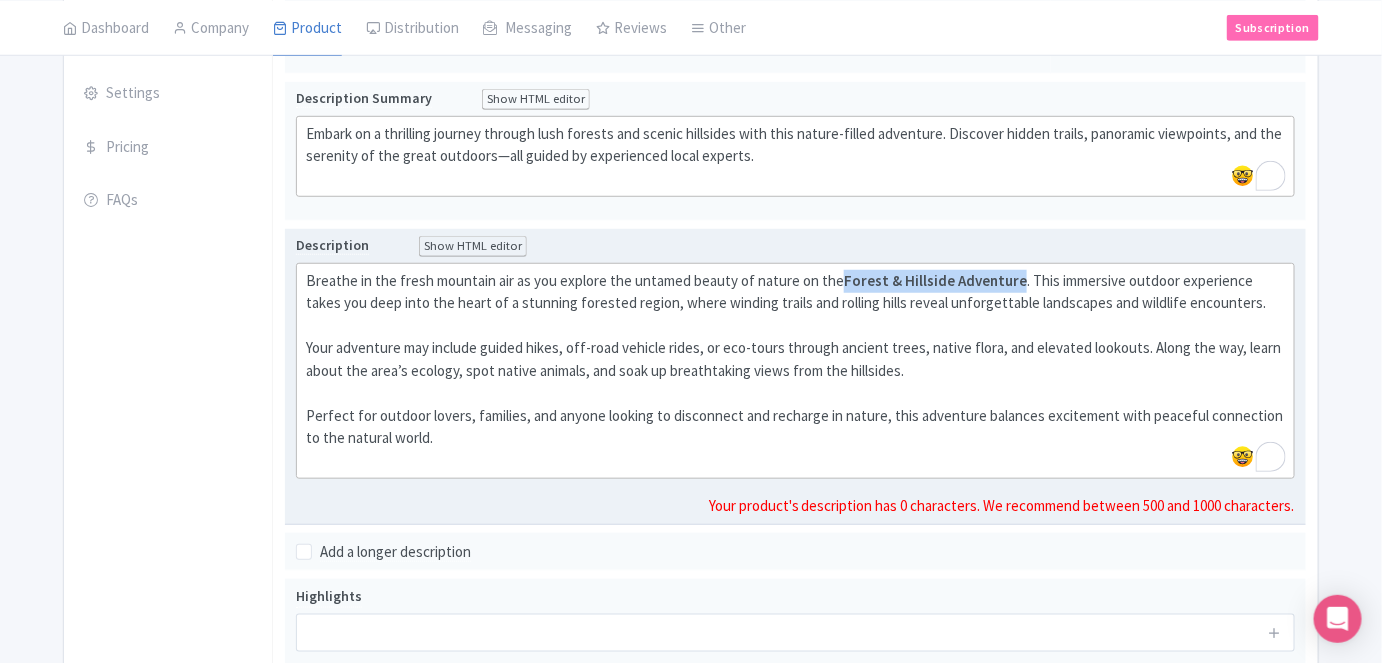 click on "Breathe in the fresh mountain air as you explore the untamed beauty of nature on the  Forest & Hillside Adventure . This immersive outdoor experience takes you deep into the heart of a stunning forested region, where winding trails and rolling hills reveal unforgettable landscapes and wildlife encounters." 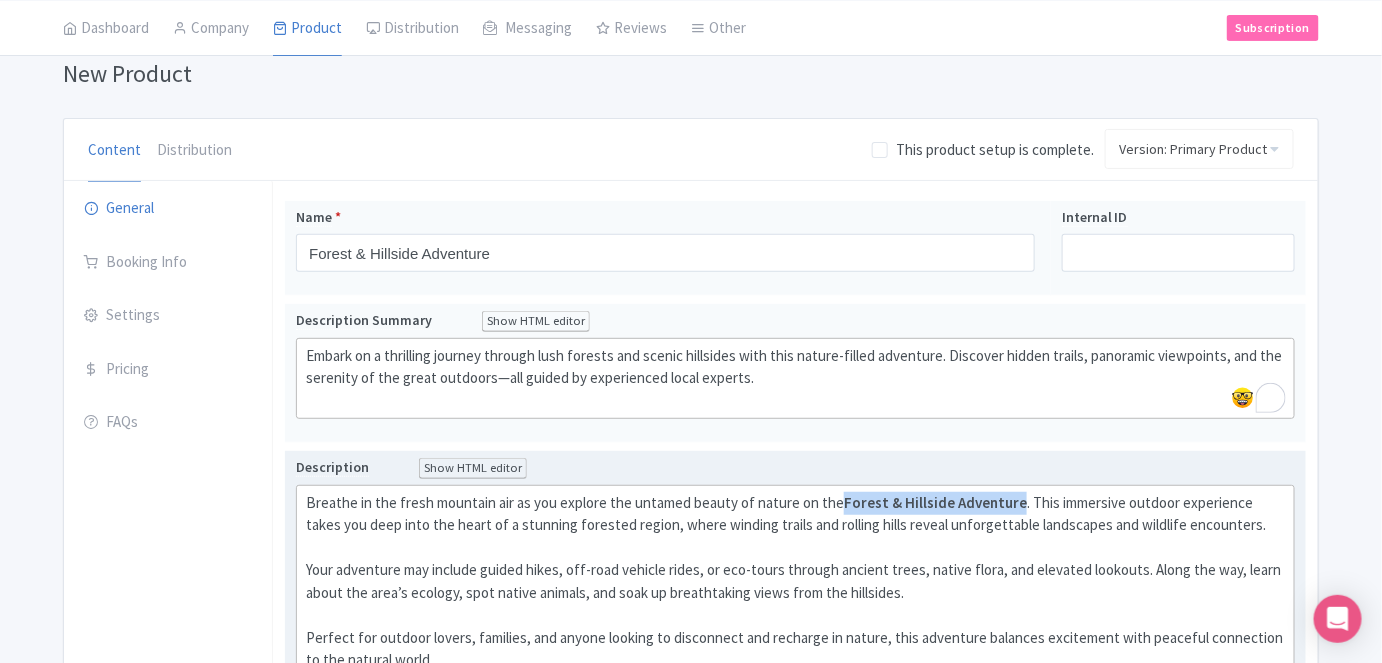 scroll, scrollTop: 363, scrollLeft: 0, axis: vertical 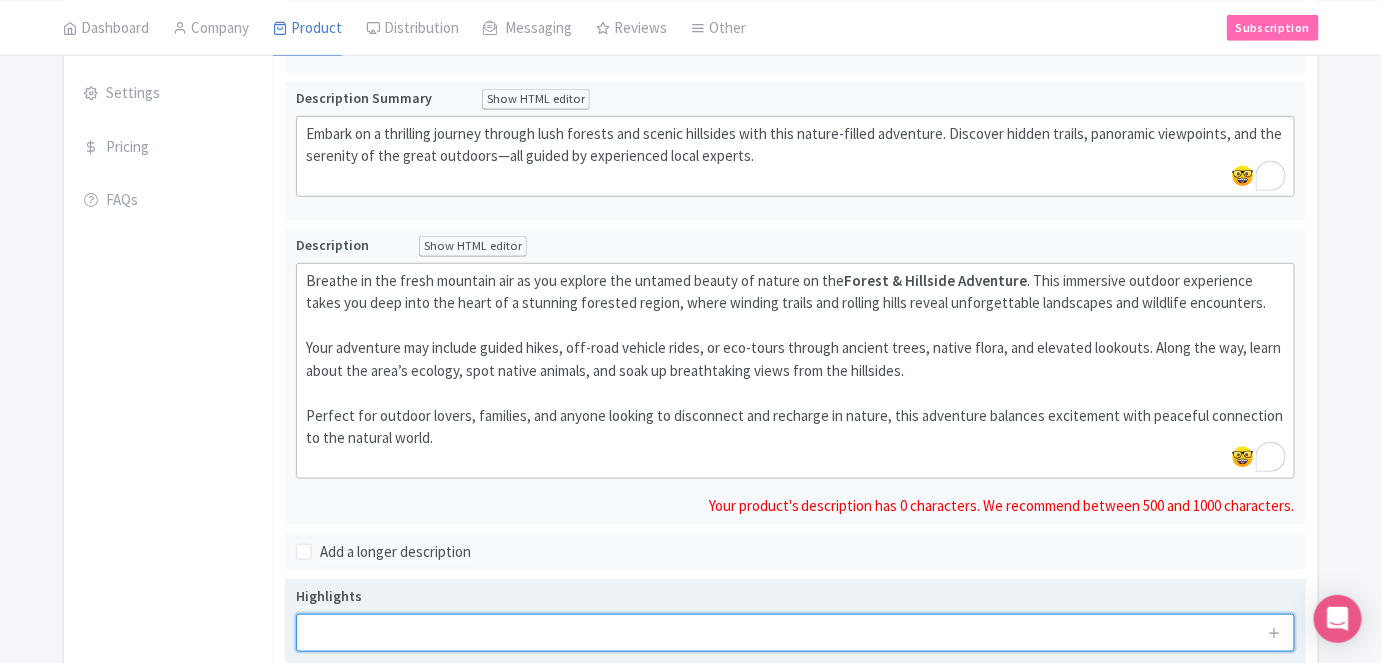 click on "Highlights" at bounding box center [795, 618] 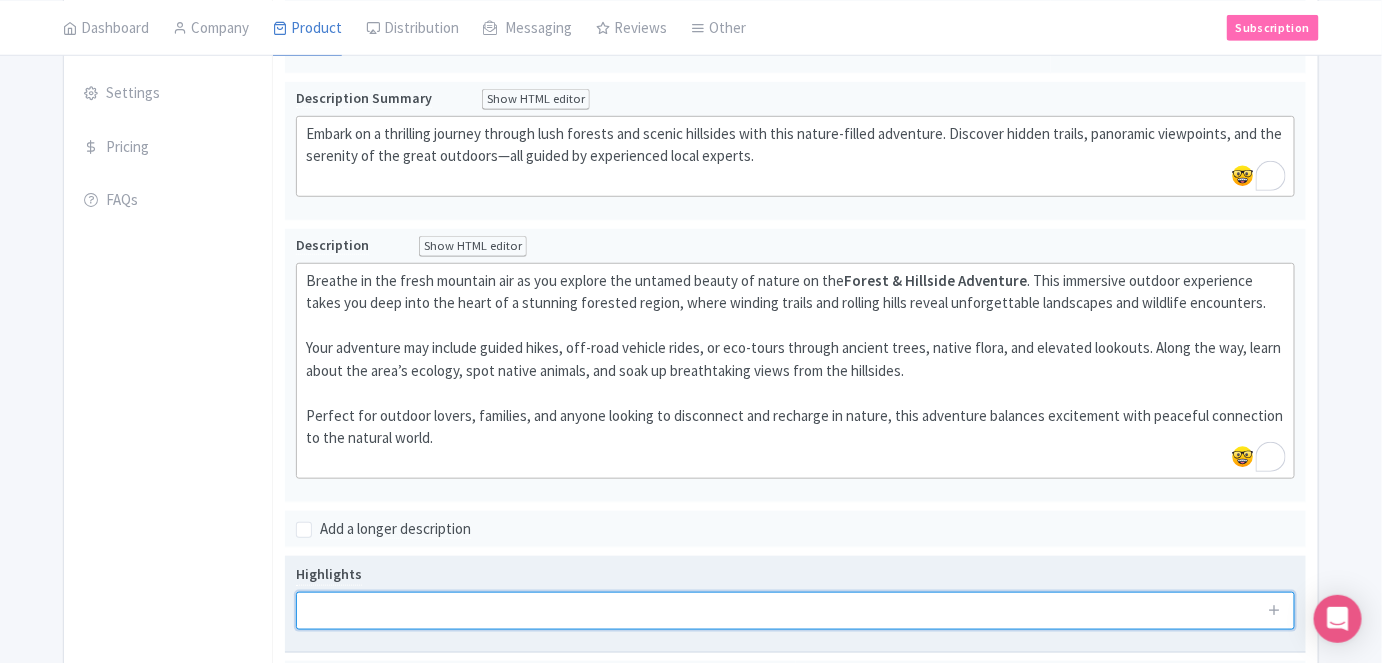 paste on "Guided exploration through scenic forests and hillside trails" 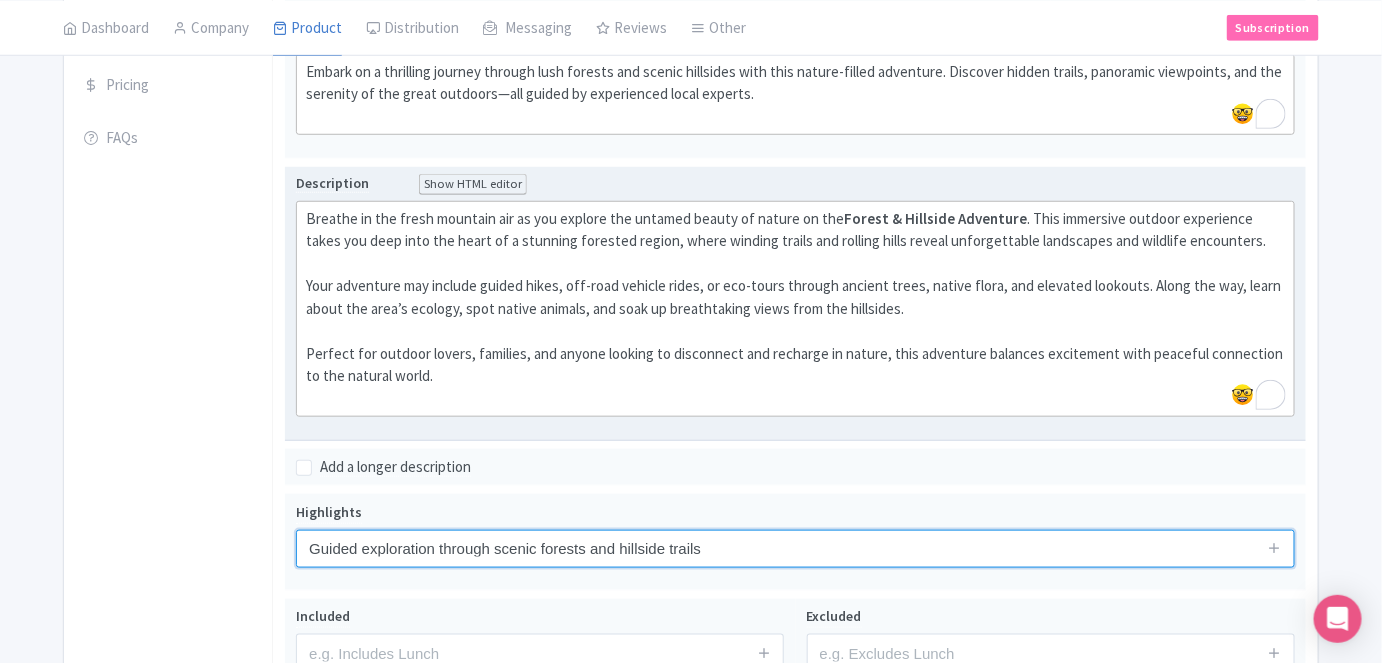 scroll, scrollTop: 454, scrollLeft: 0, axis: vertical 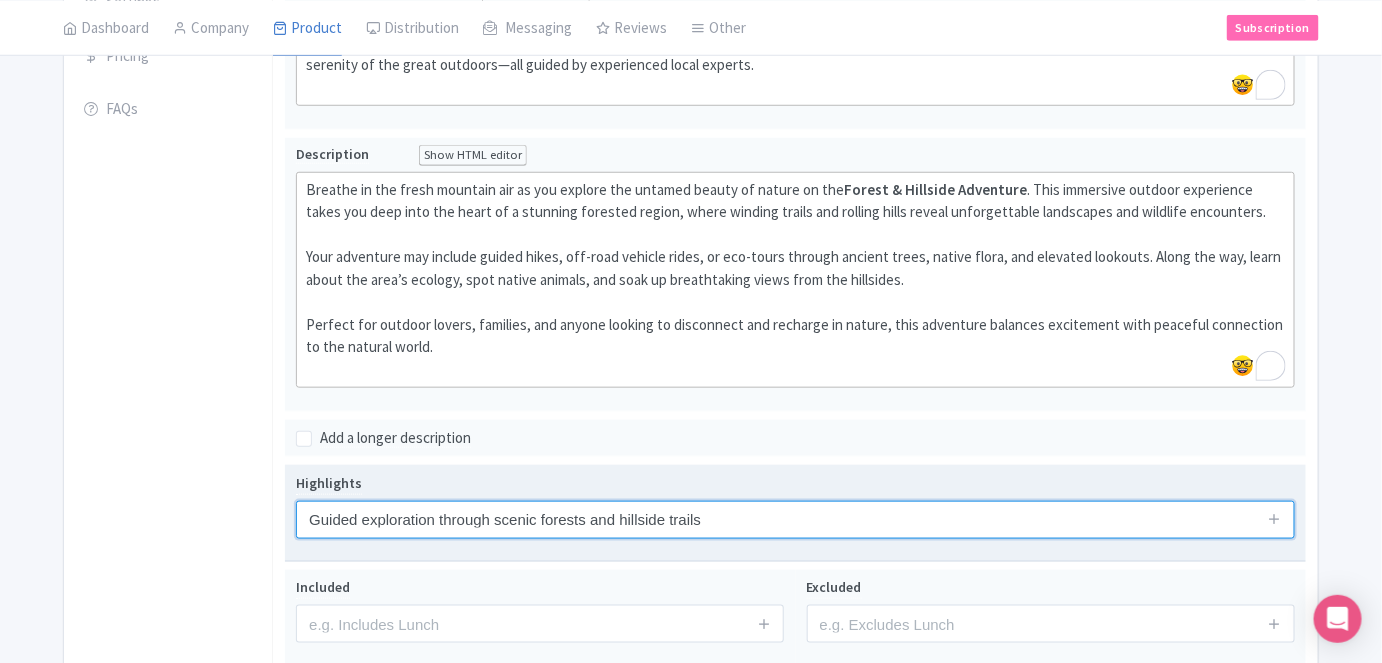 type on "Guided exploration through scenic forests and hillside trails" 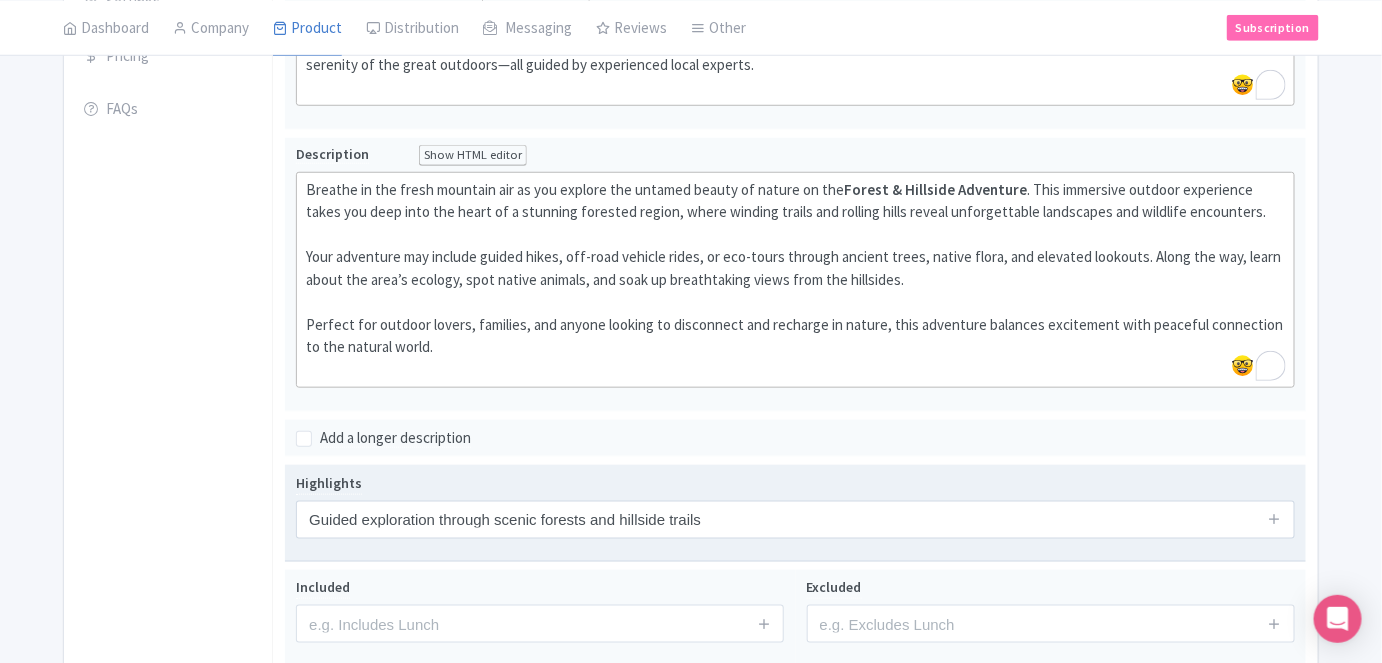click at bounding box center (1275, 520) 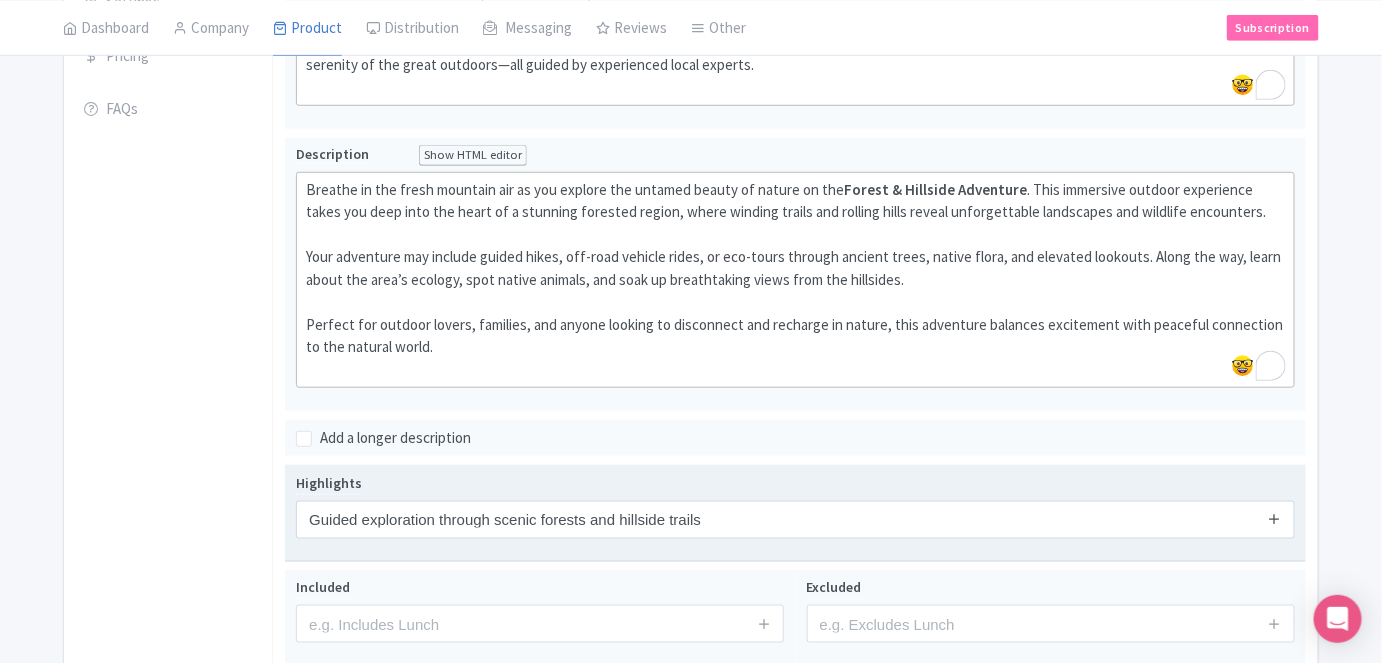 click at bounding box center [1274, 519] 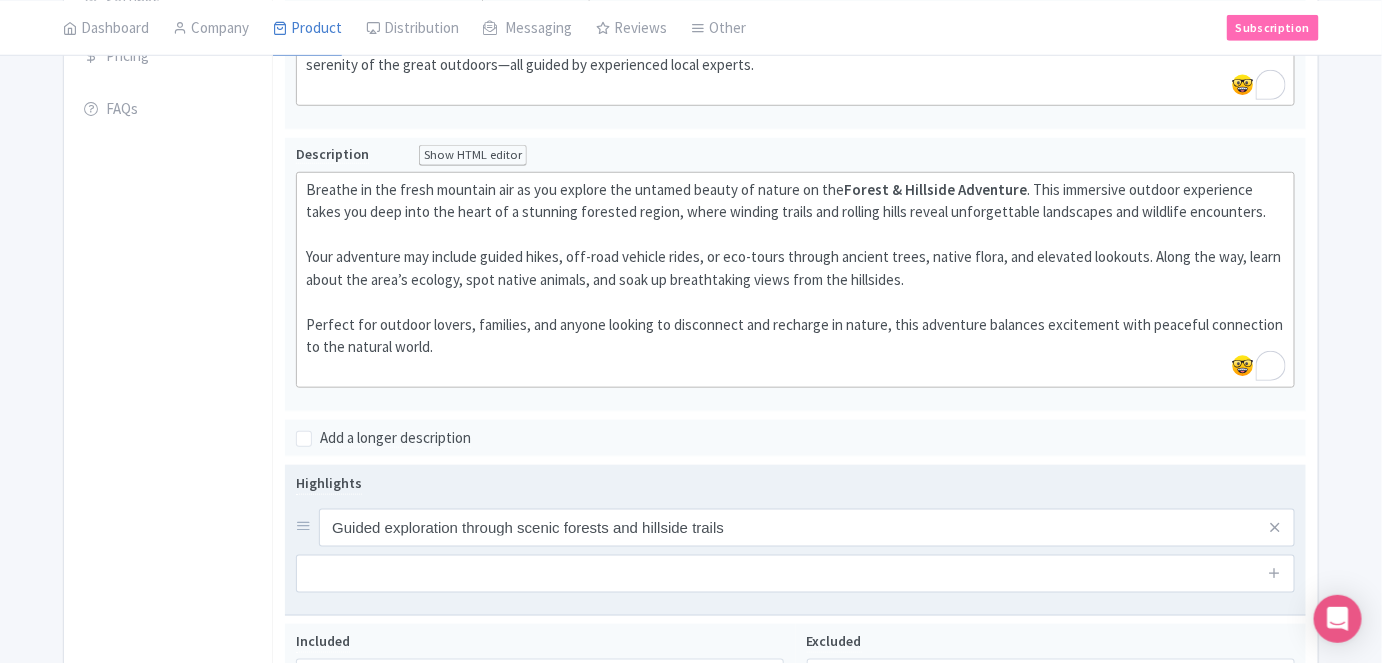 click on "Highlights Guided exploration through scenic forests and hillside trails" at bounding box center [795, 532] 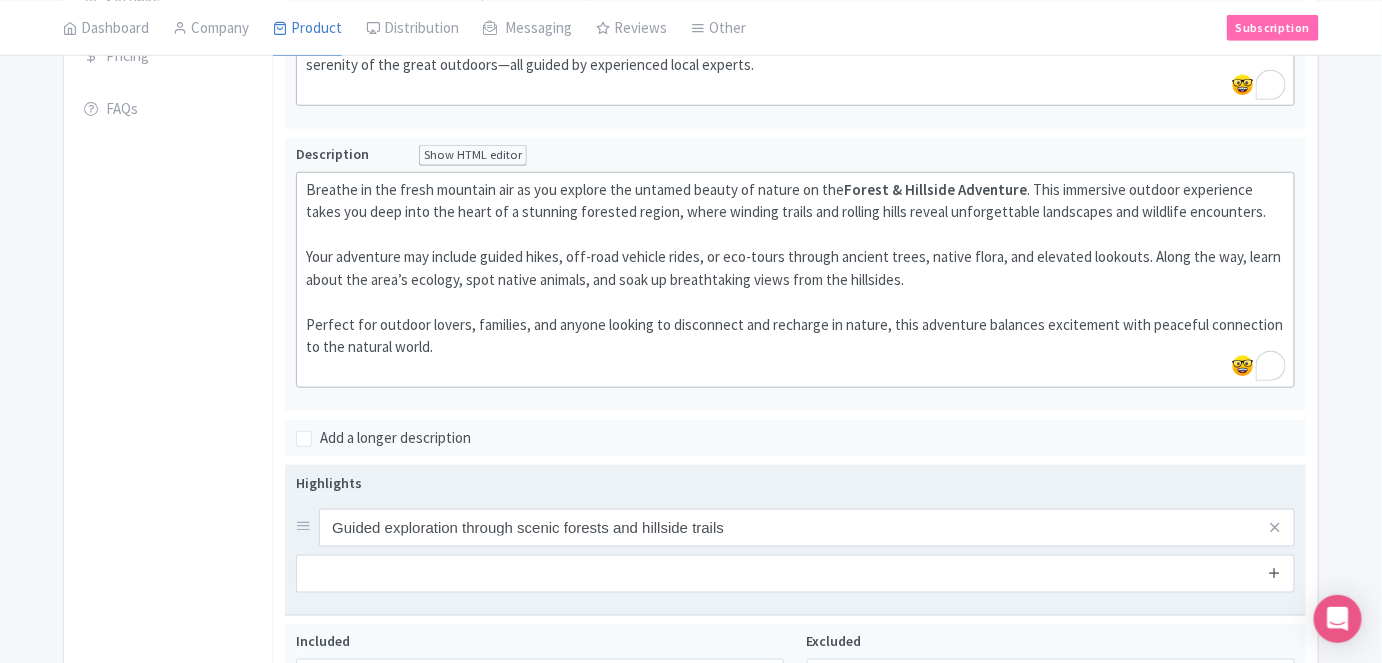 click at bounding box center (1274, 572) 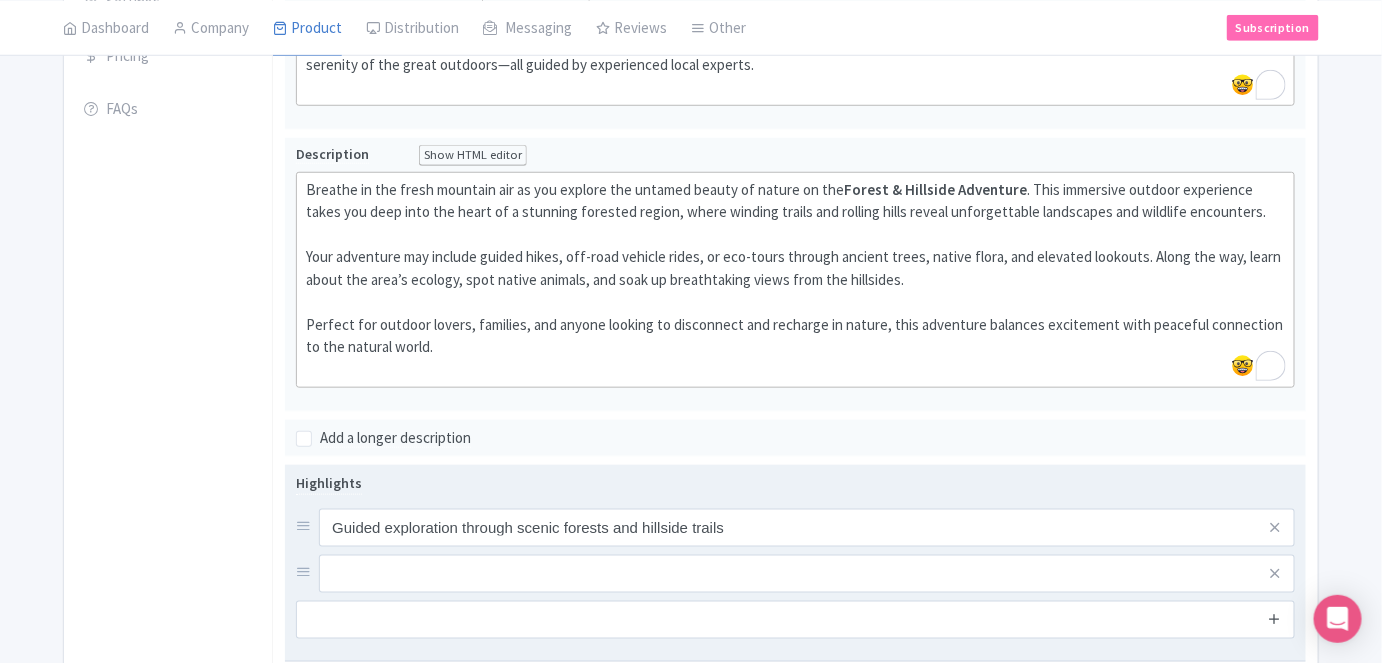 click at bounding box center [1274, 618] 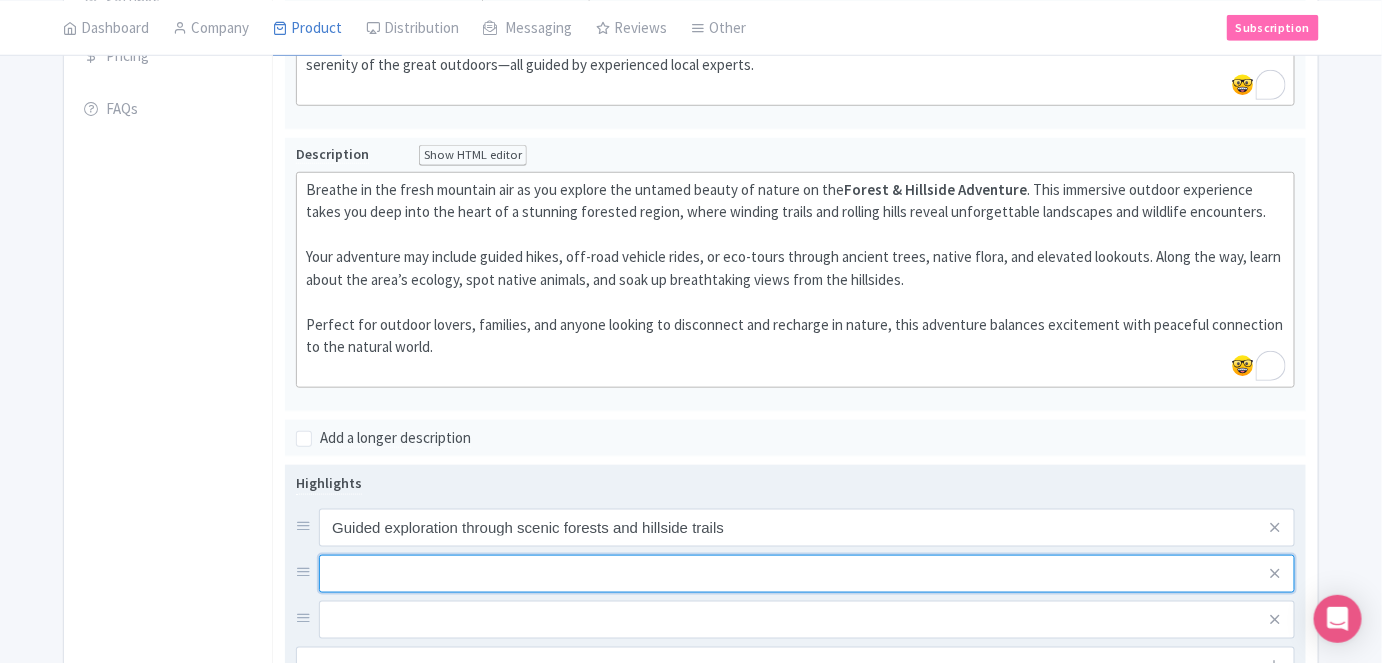 click at bounding box center (807, 528) 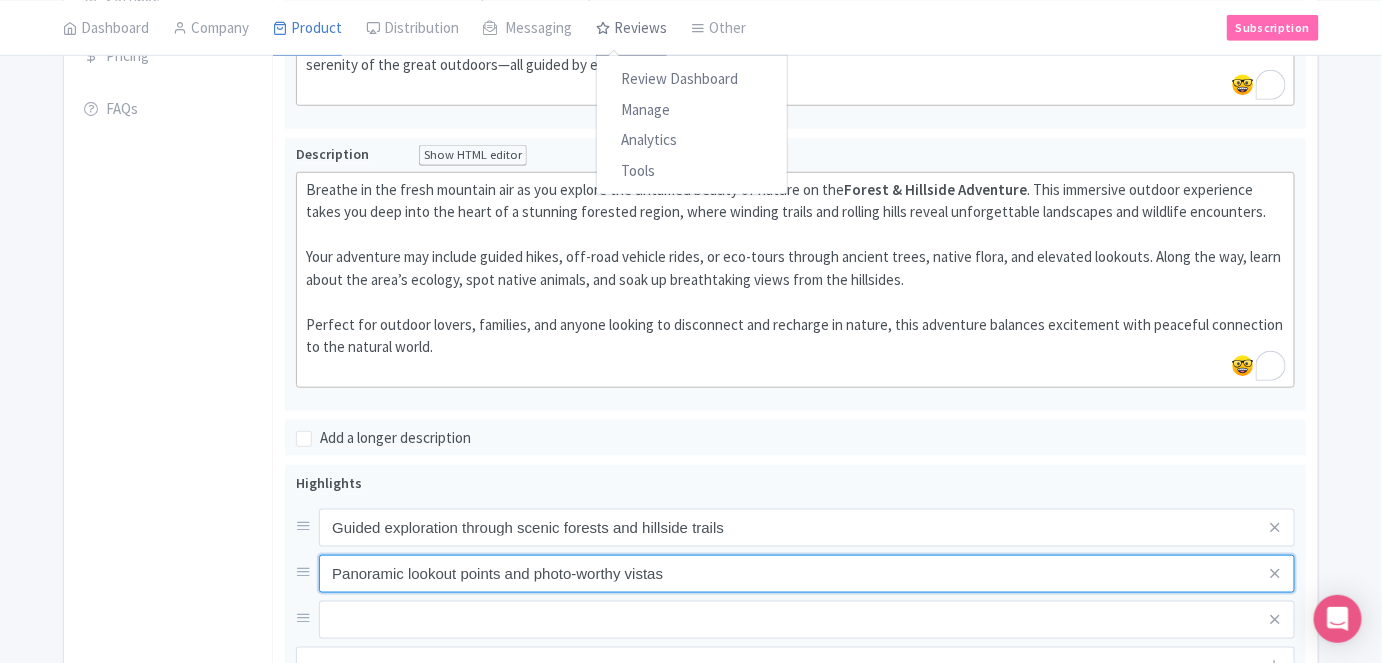type on "Panoramic lookout points and photo-worthy vistas" 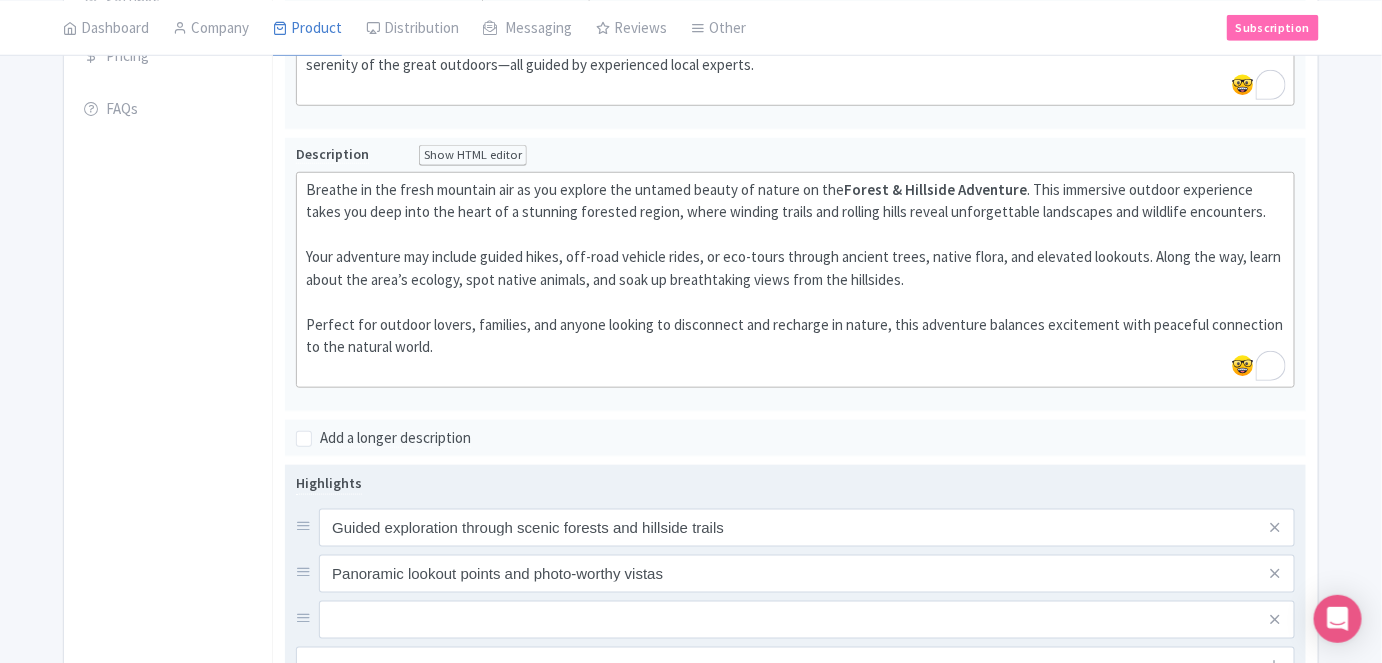 click on "Highlights Guided exploration through scenic forests and hillside trails Panoramic lookout points and photo-worthy vistas" at bounding box center (795, 578) 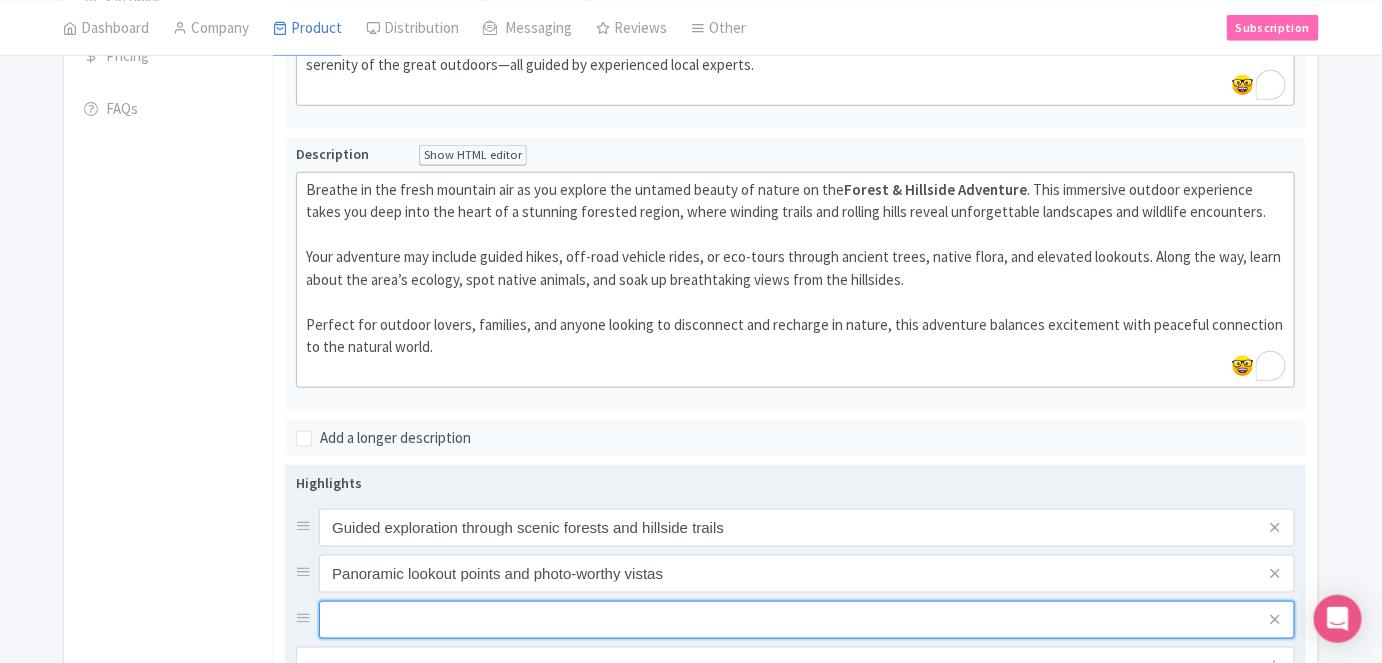 click at bounding box center [807, 528] 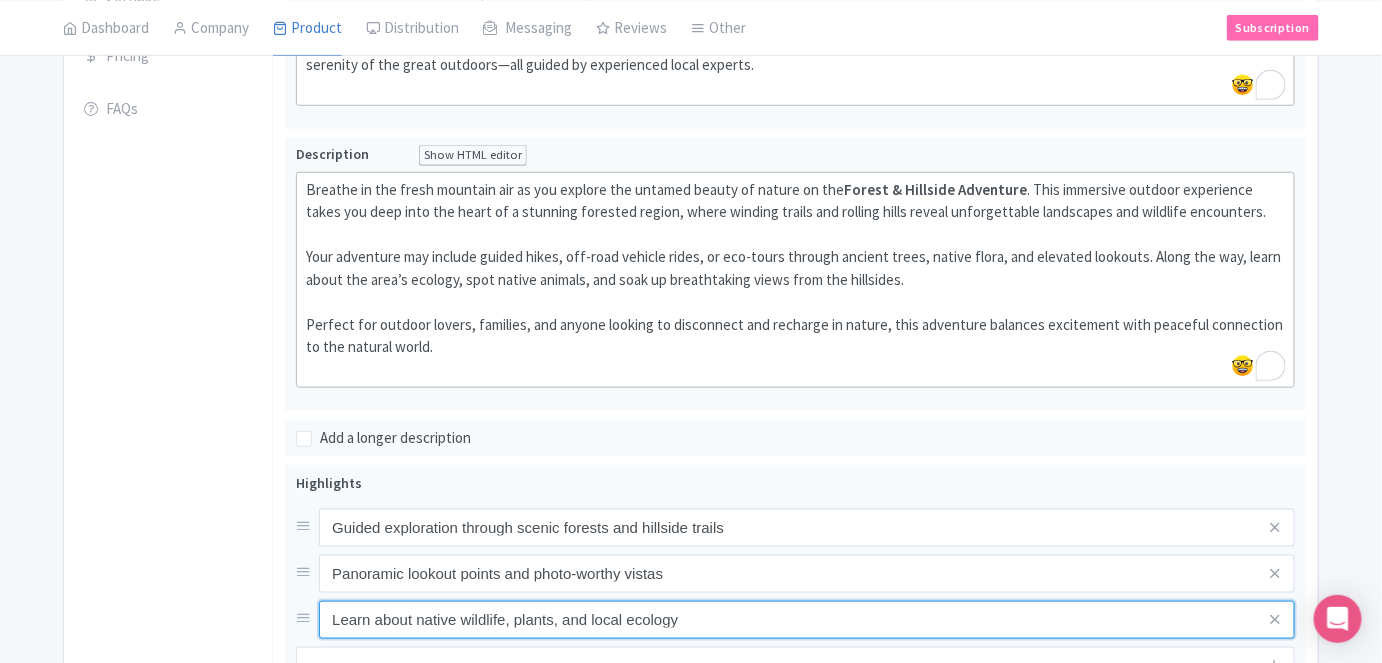 type on "Learn about native wildlife, plants, and local ecology" 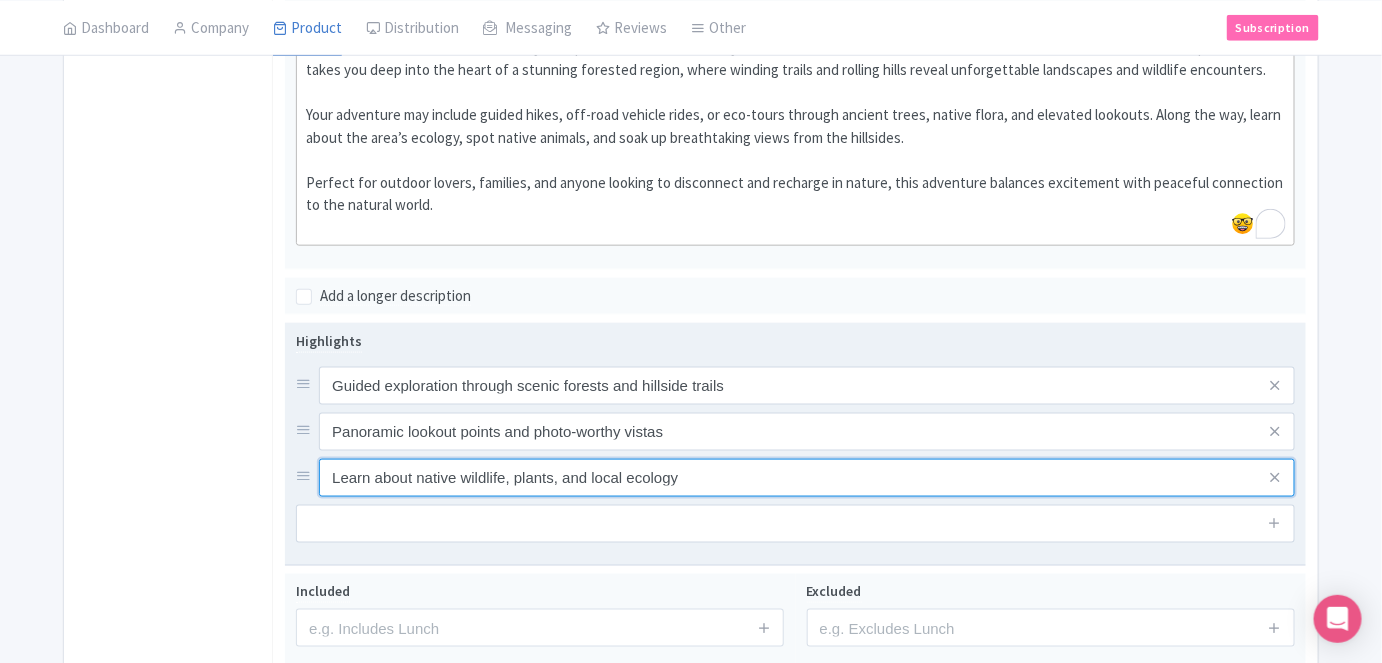 scroll, scrollTop: 636, scrollLeft: 0, axis: vertical 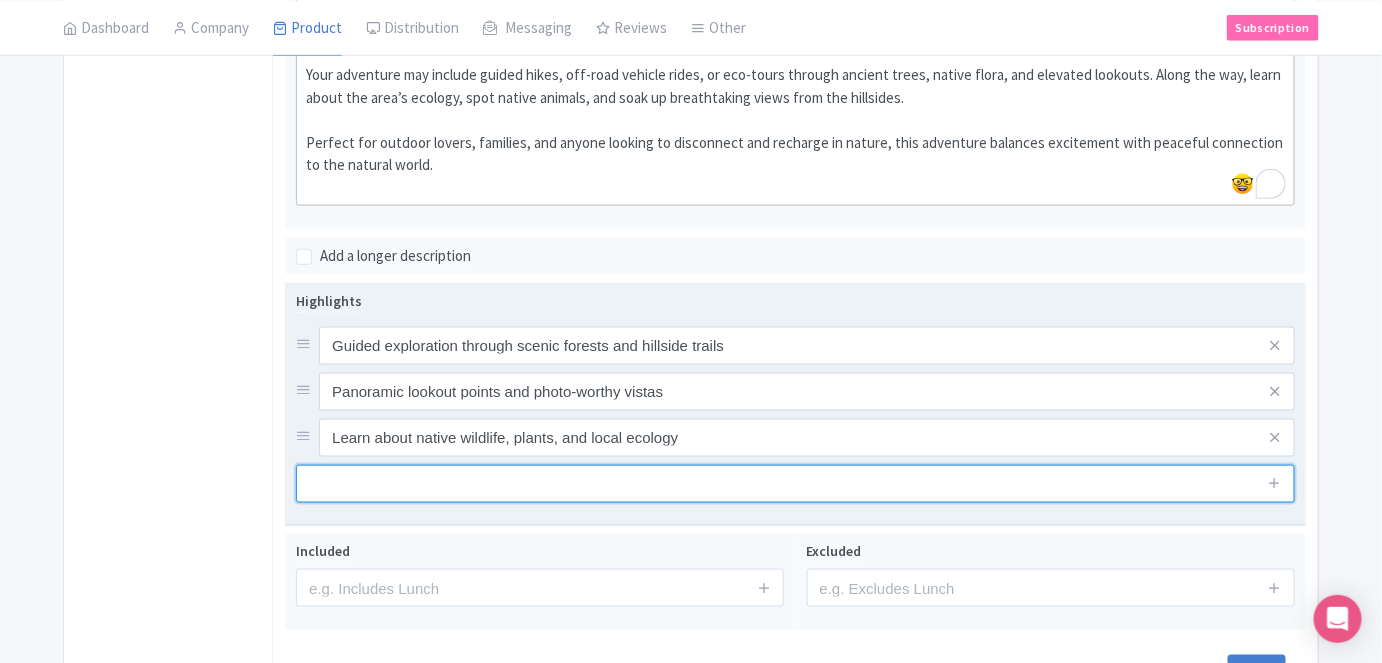 click at bounding box center [795, 484] 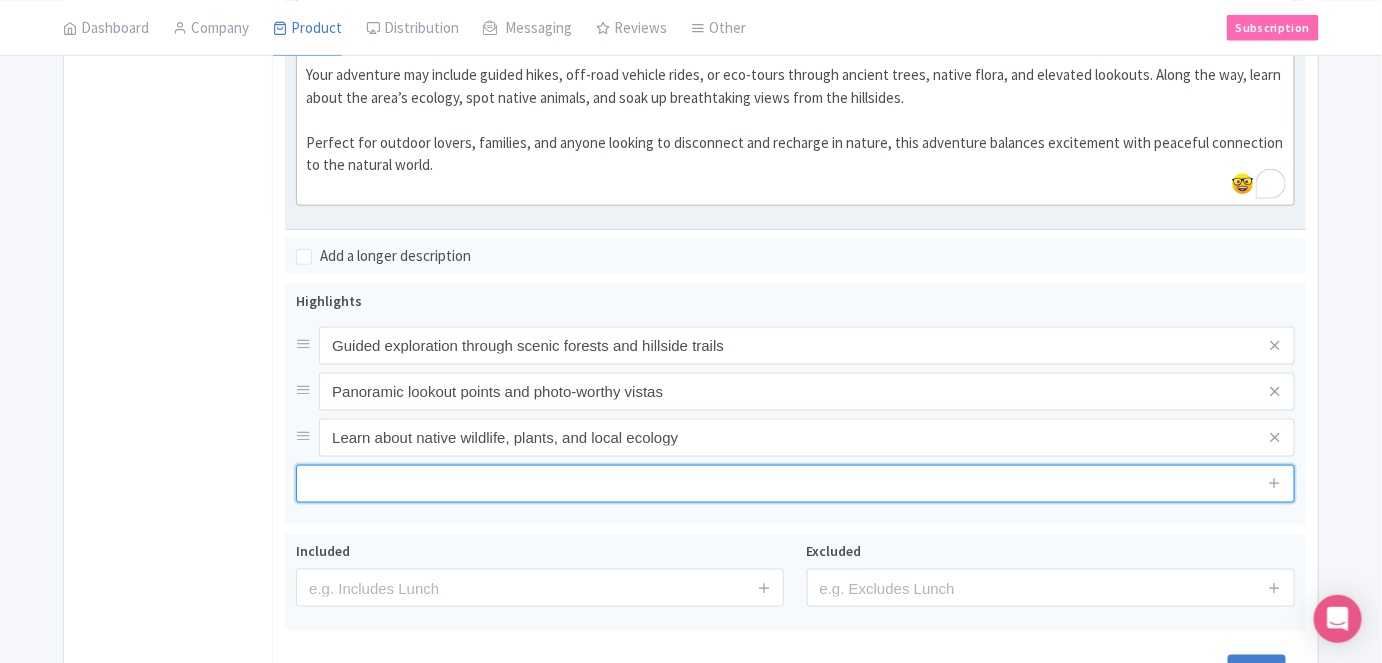 paste on "Opportunities for wildlife spotting and birdwatching" 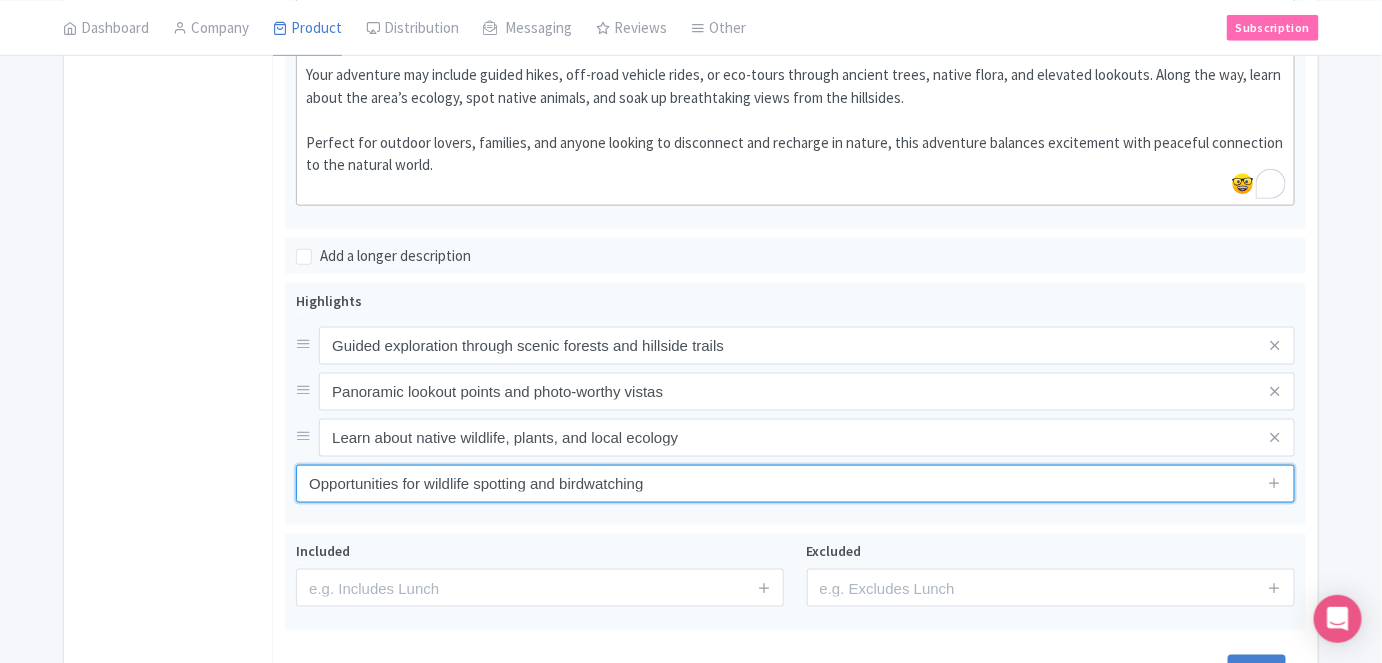 type on "Opportunities for wildlife spotting and birdwatching" 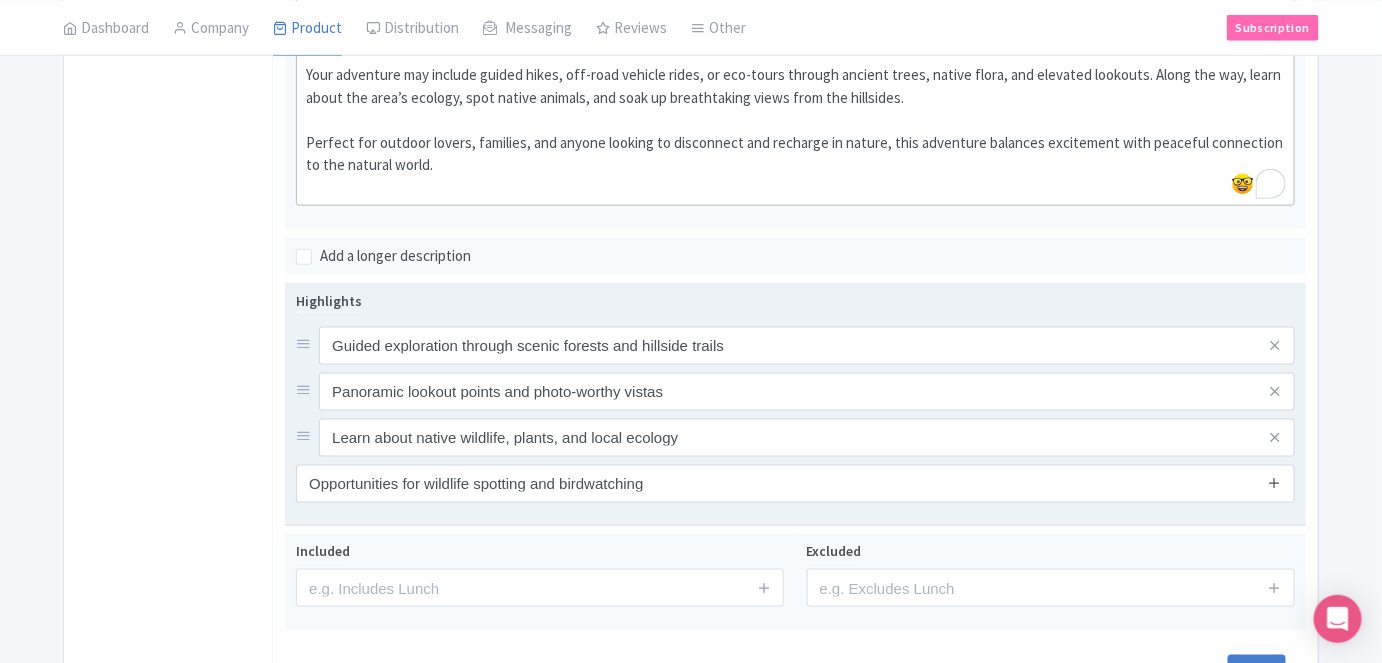 click at bounding box center [1274, 482] 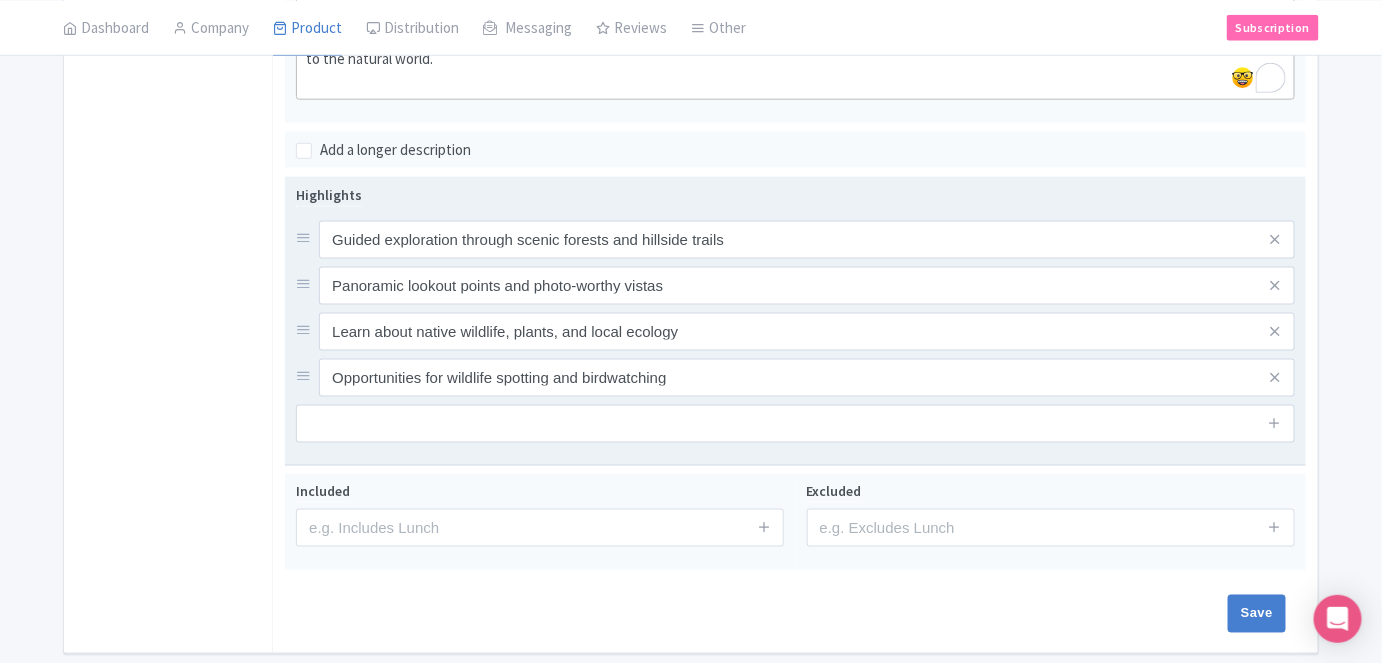 scroll, scrollTop: 812, scrollLeft: 0, axis: vertical 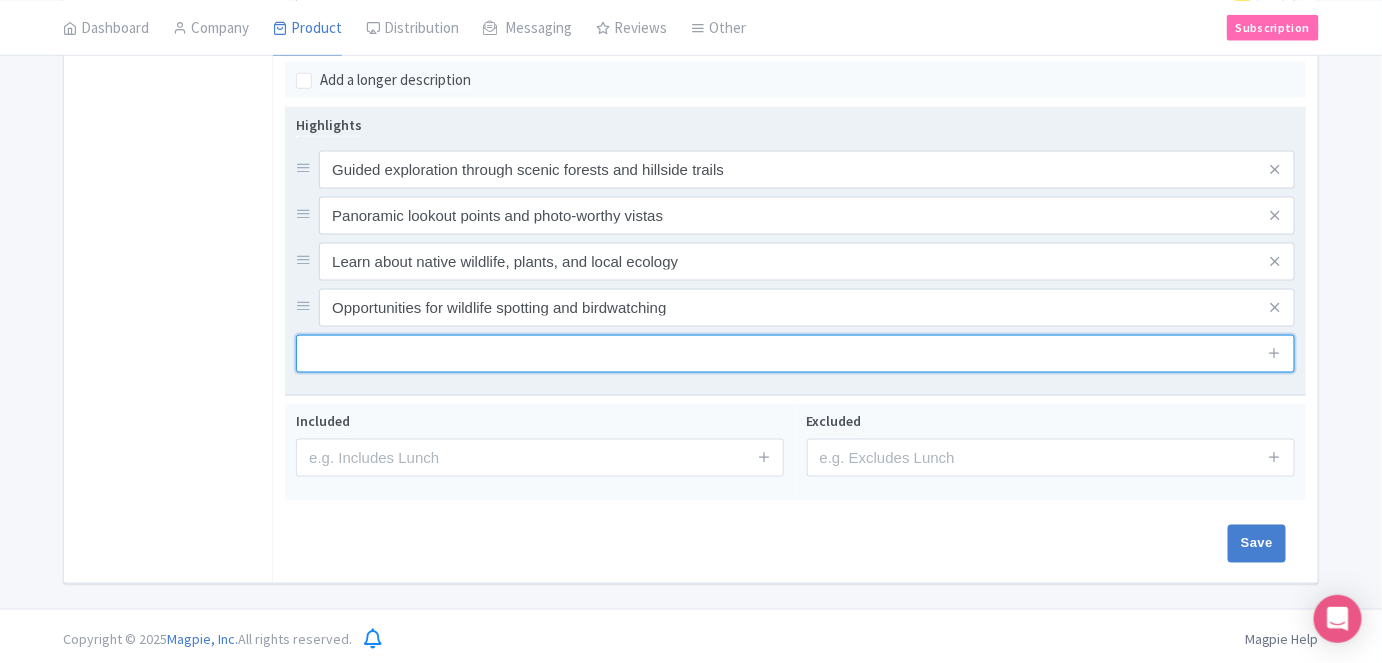 drag, startPoint x: 788, startPoint y: 338, endPoint x: 810, endPoint y: 347, distance: 23.769728 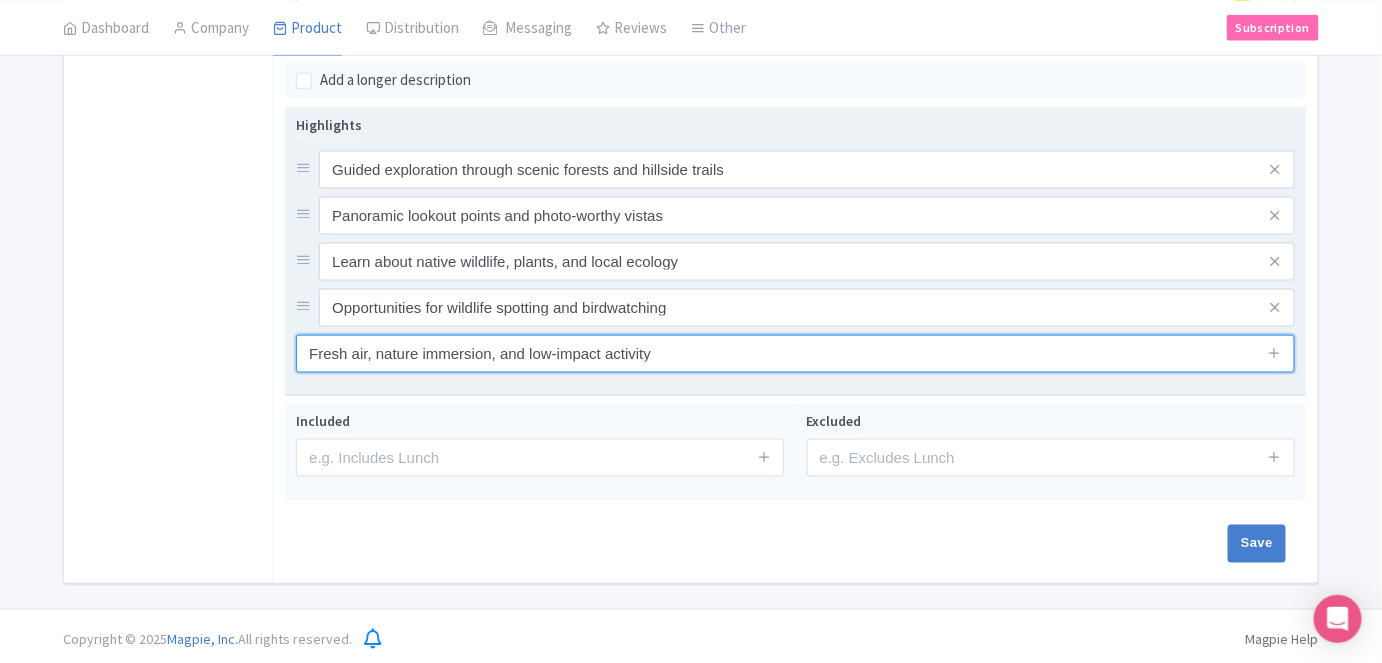 type on "Fresh air, nature immersion, and low-impact activity" 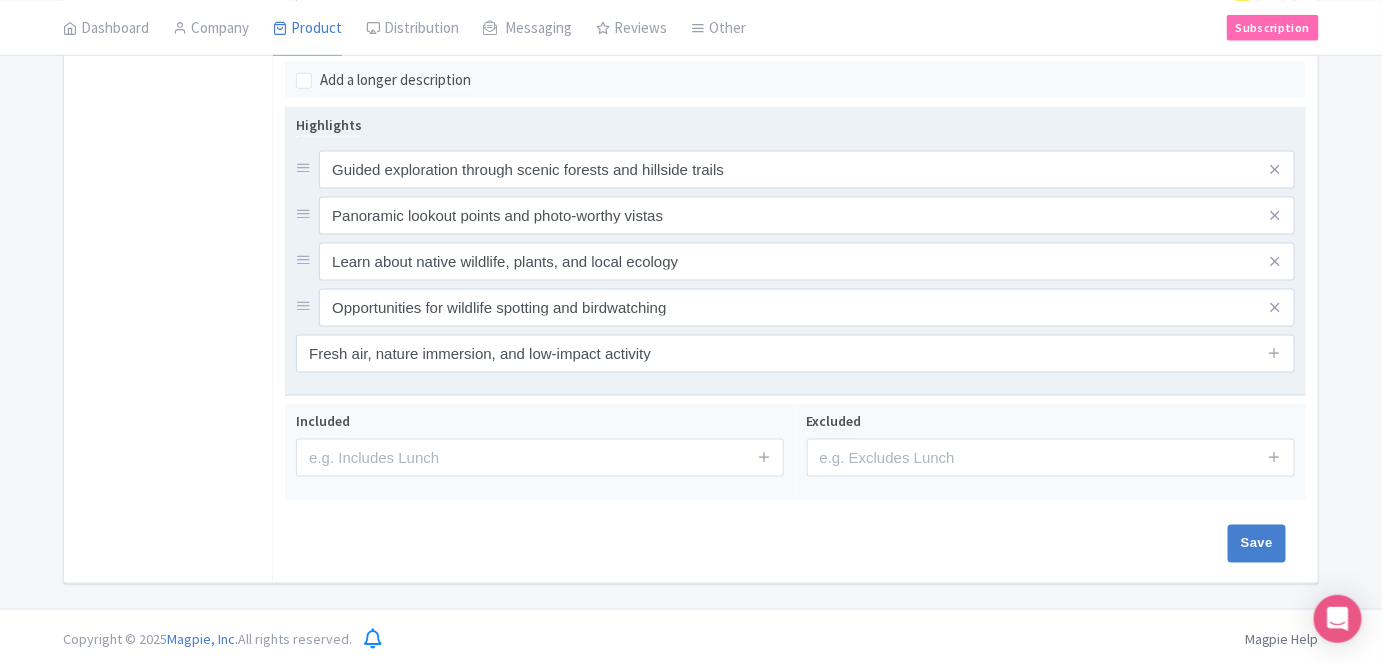 click at bounding box center (1275, 354) 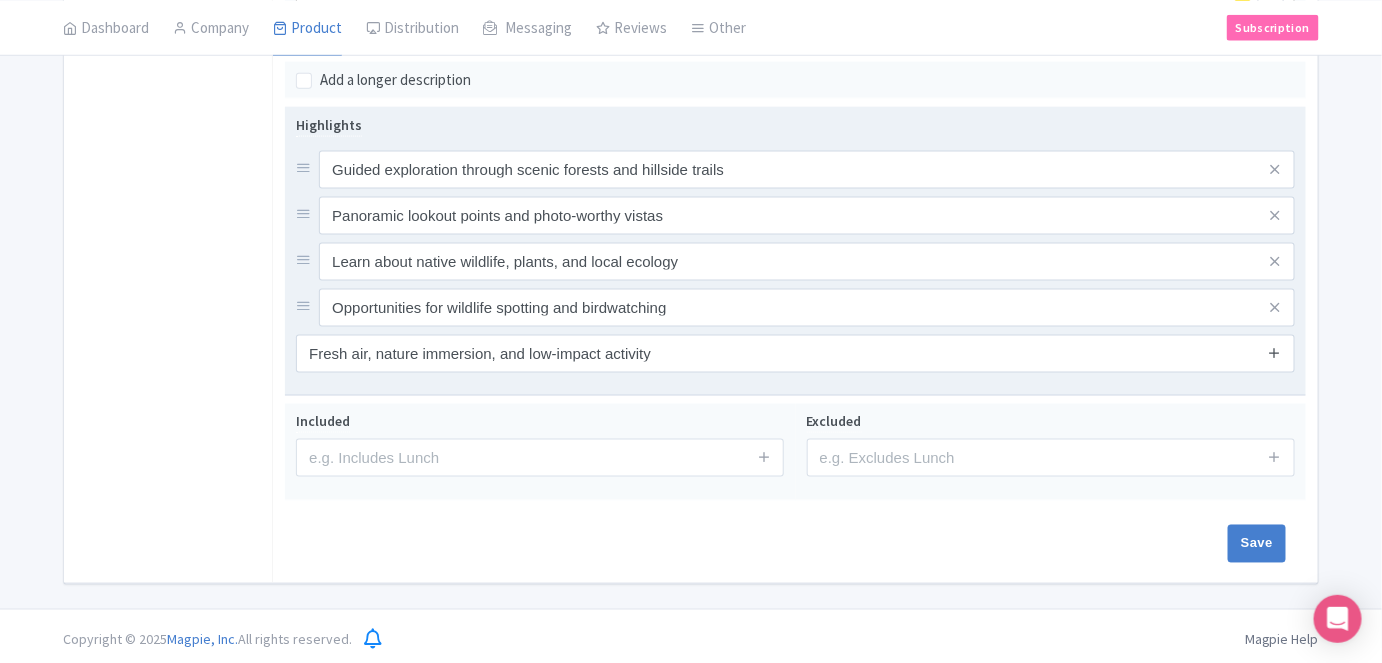 click at bounding box center [1274, 352] 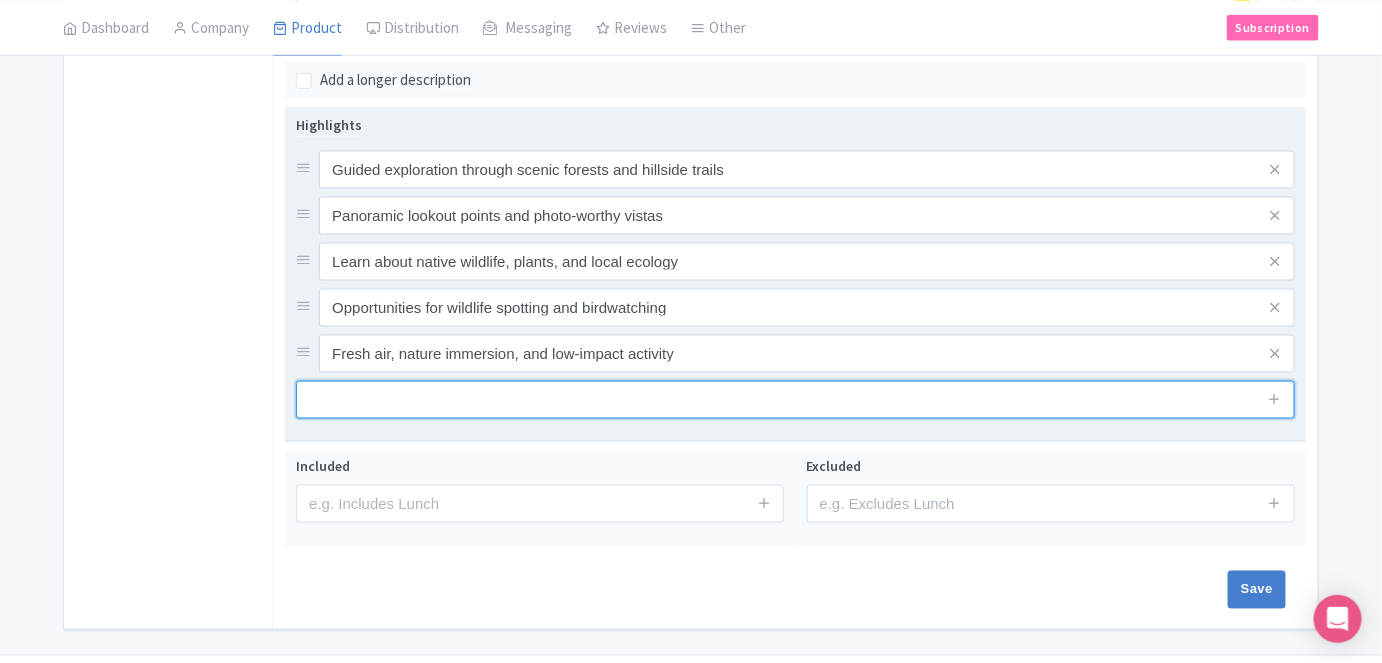 click at bounding box center (795, 400) 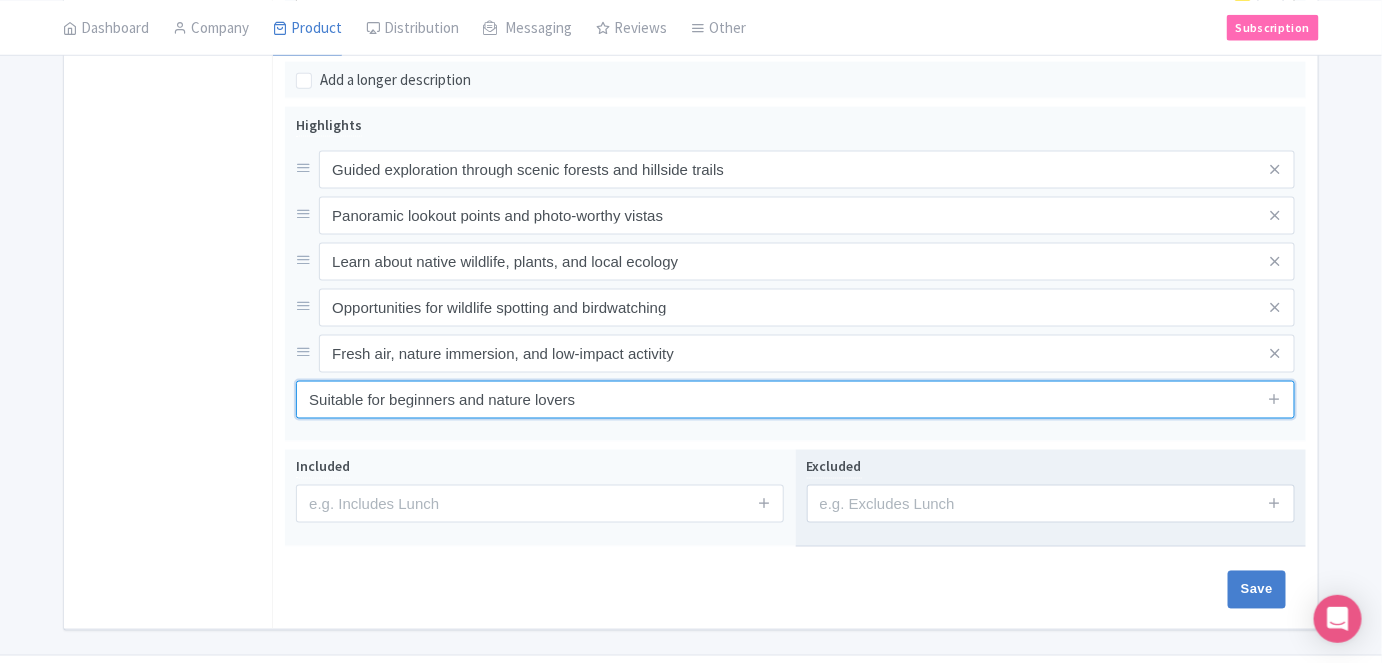 scroll, scrollTop: 858, scrollLeft: 0, axis: vertical 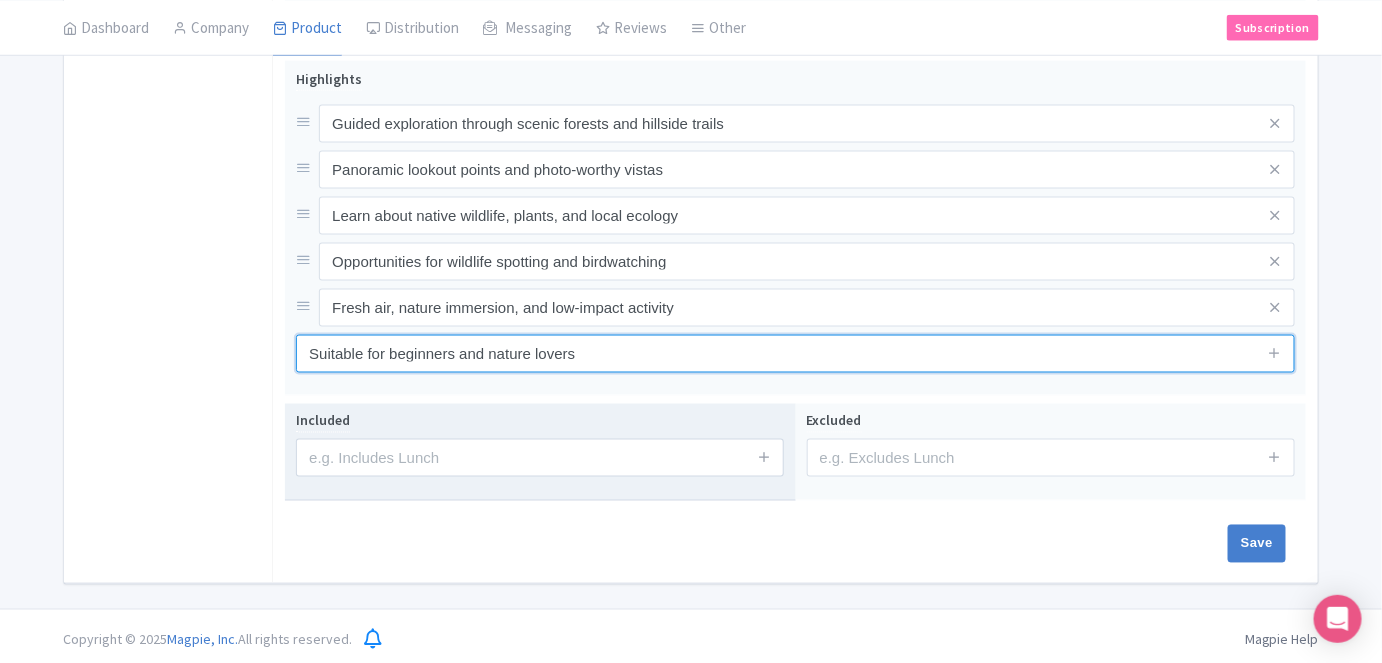 type on "Suitable for beginners and nature lovers" 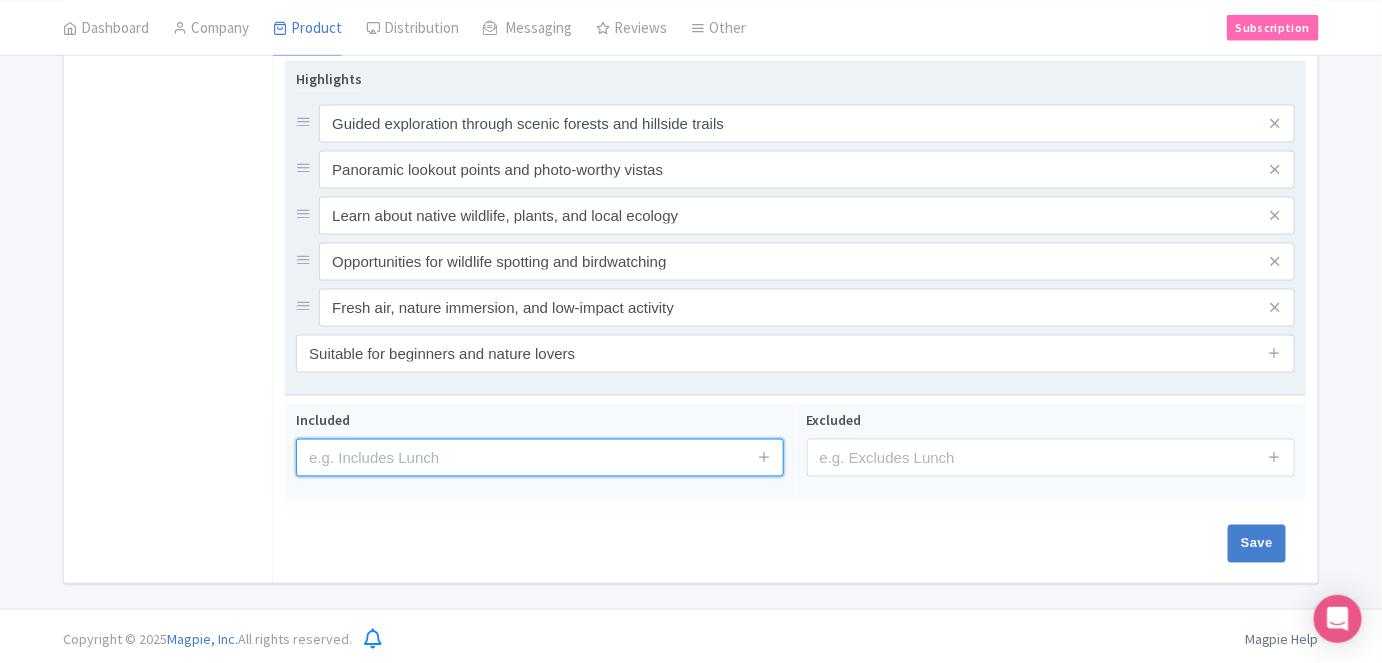drag, startPoint x: 592, startPoint y: 448, endPoint x: 634, endPoint y: 383, distance: 77.388626 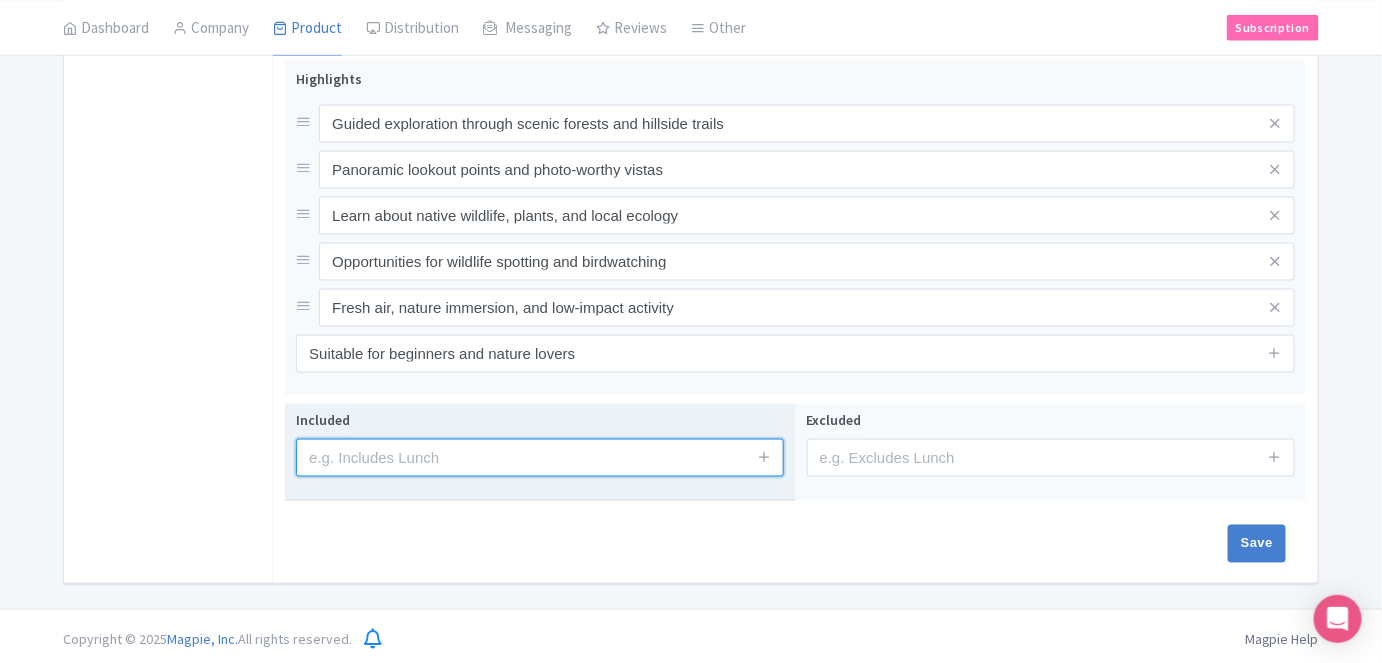 click at bounding box center [540, 458] 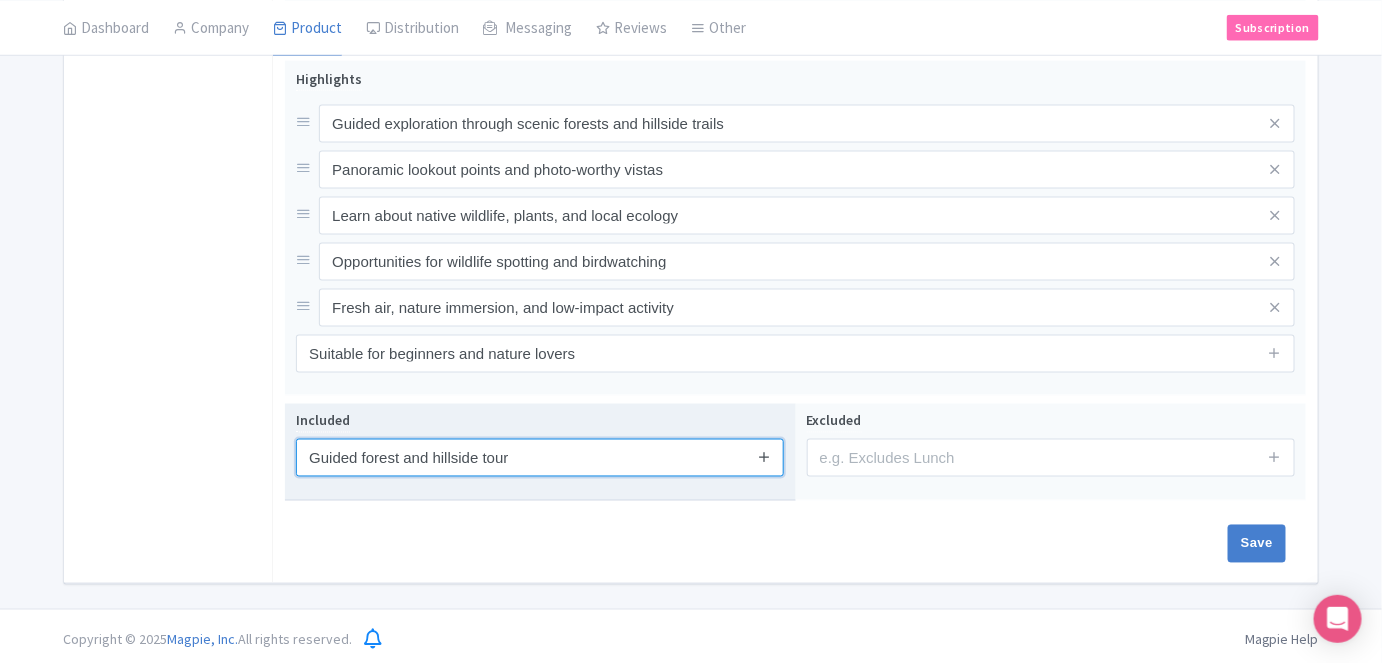 type on "Guided forest and hillside tour" 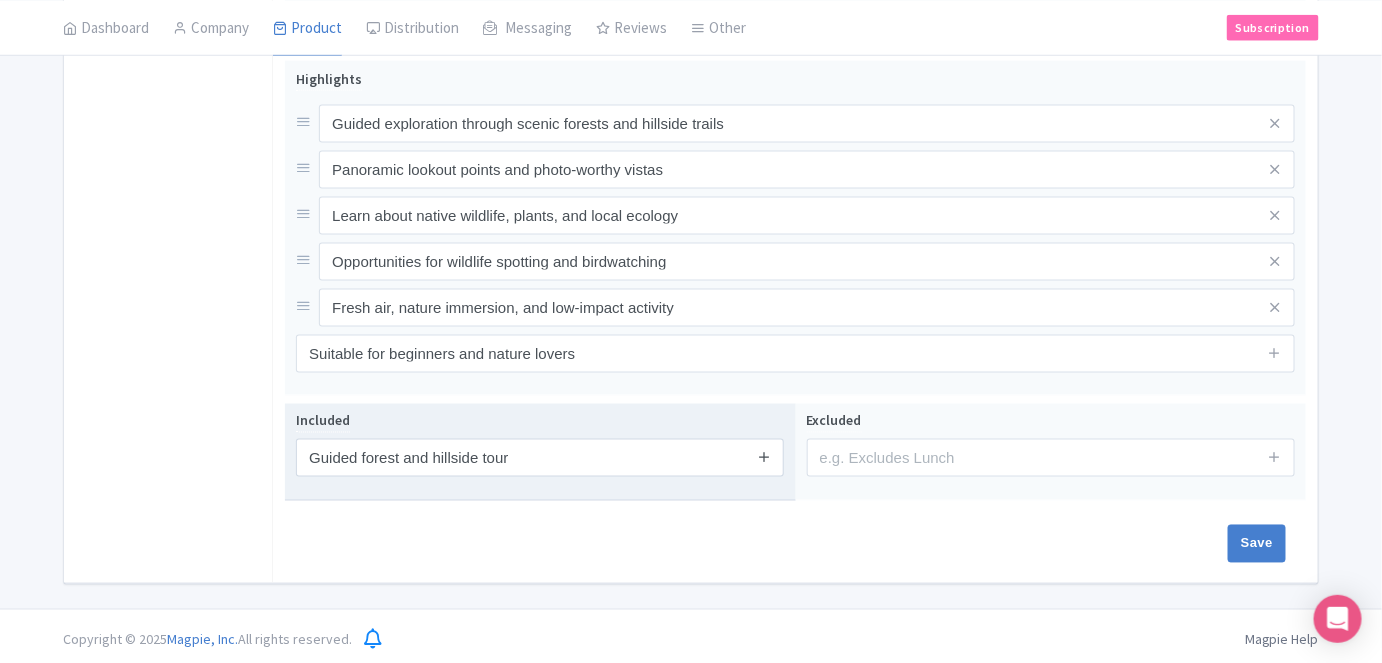click at bounding box center (764, 458) 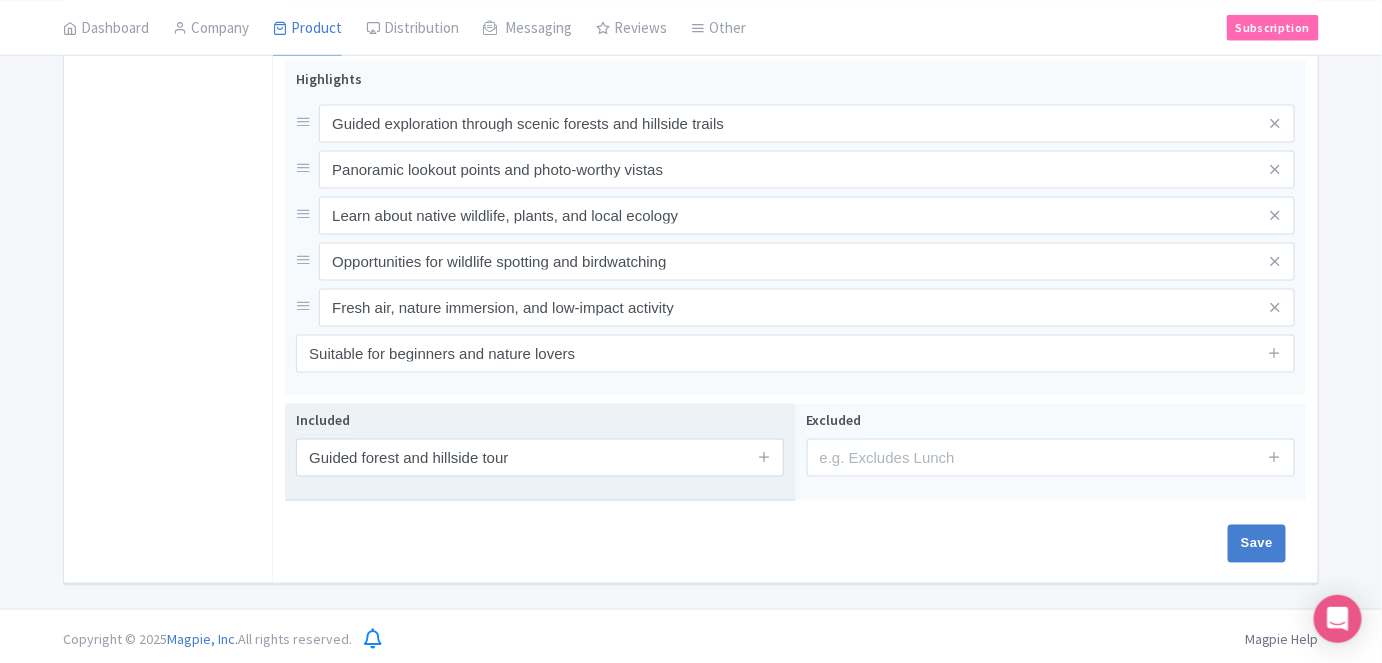 type 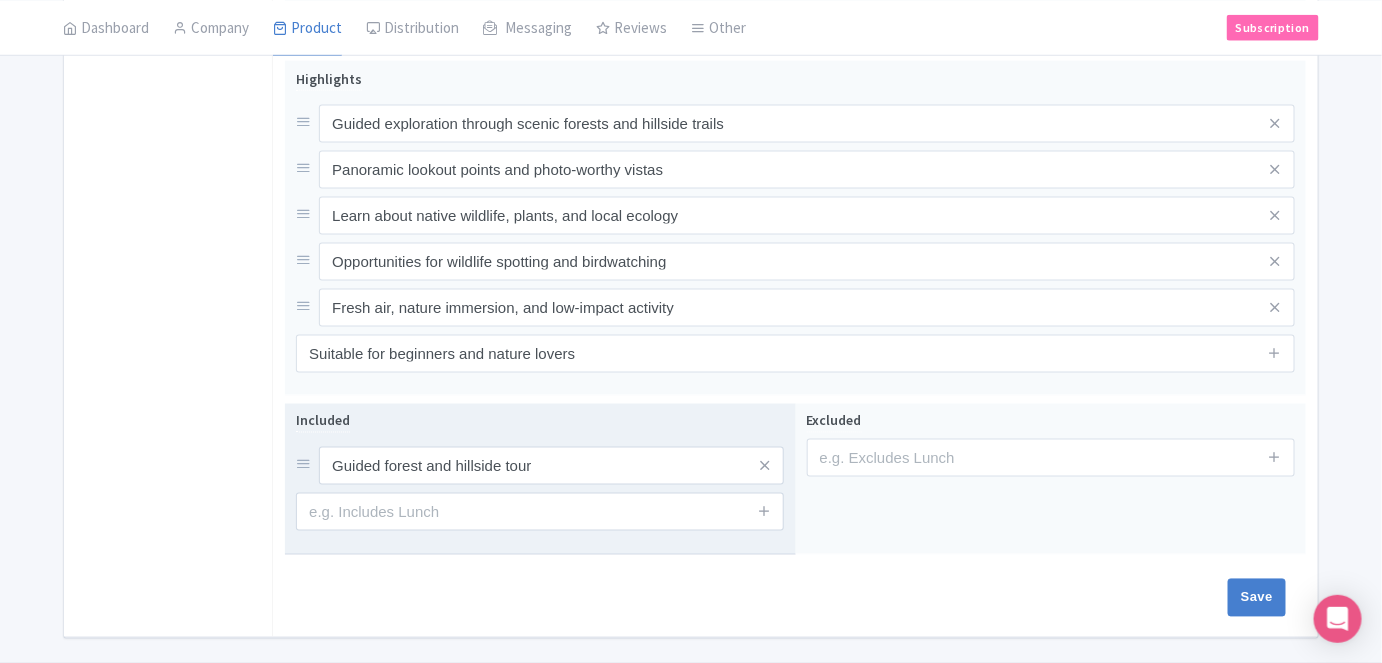 drag, startPoint x: 762, startPoint y: 488, endPoint x: 774, endPoint y: 554, distance: 67.08204 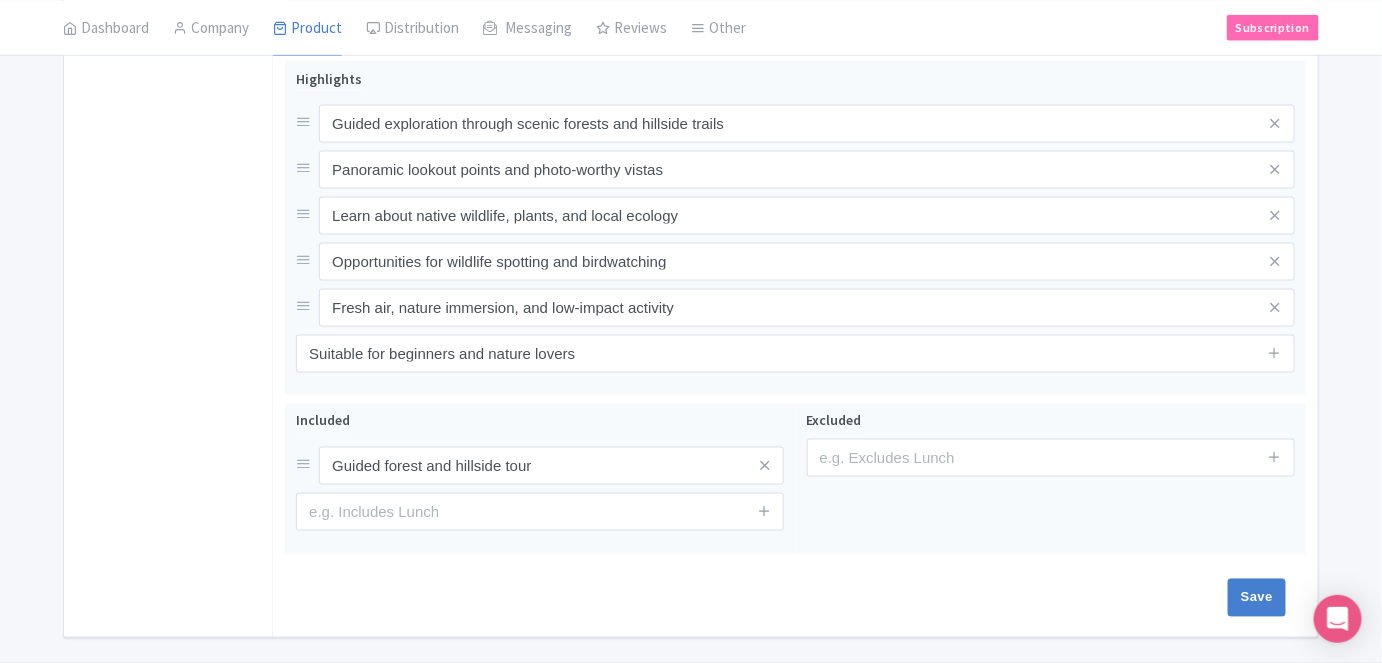 click at bounding box center (764, 512) 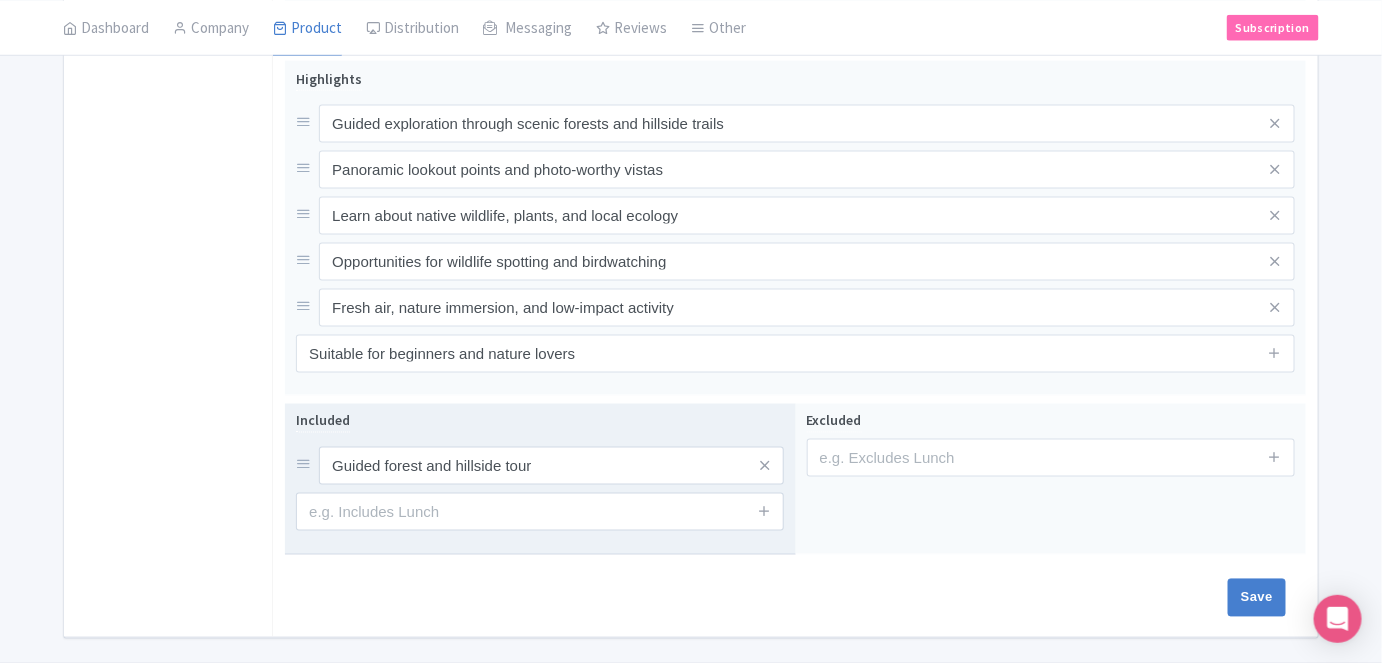 click at bounding box center [764, 512] 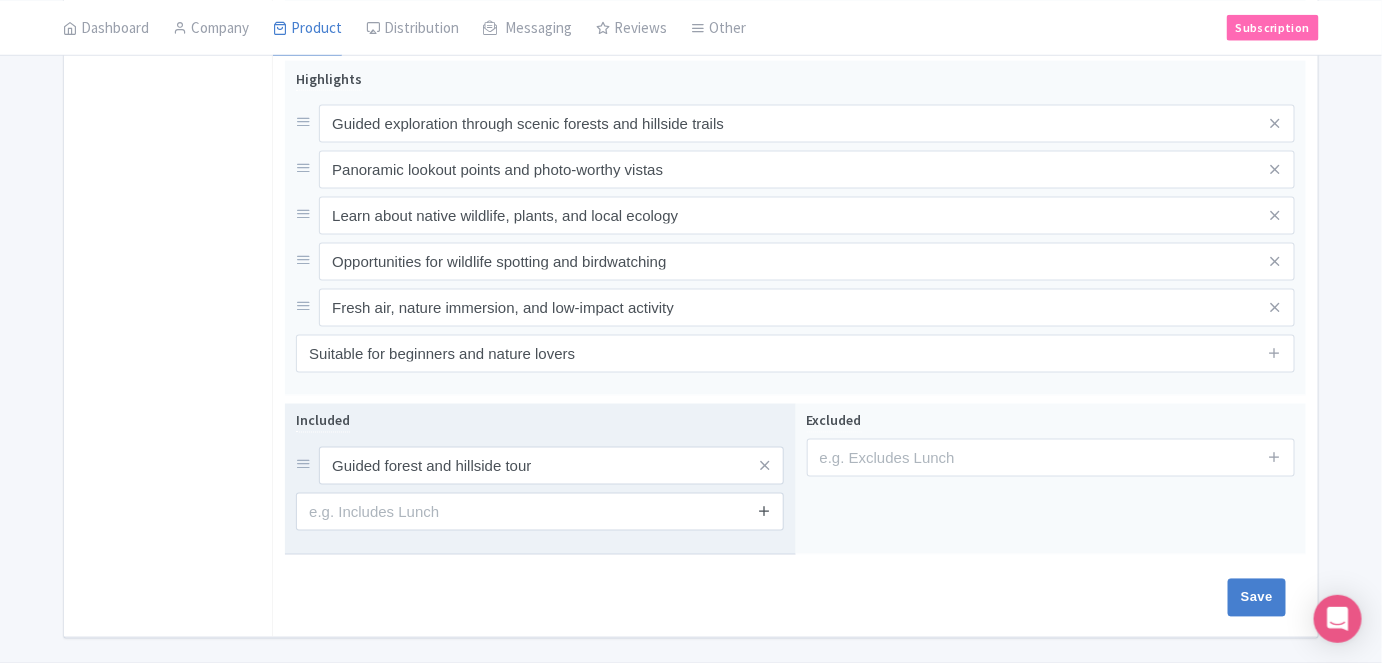 click at bounding box center (764, 511) 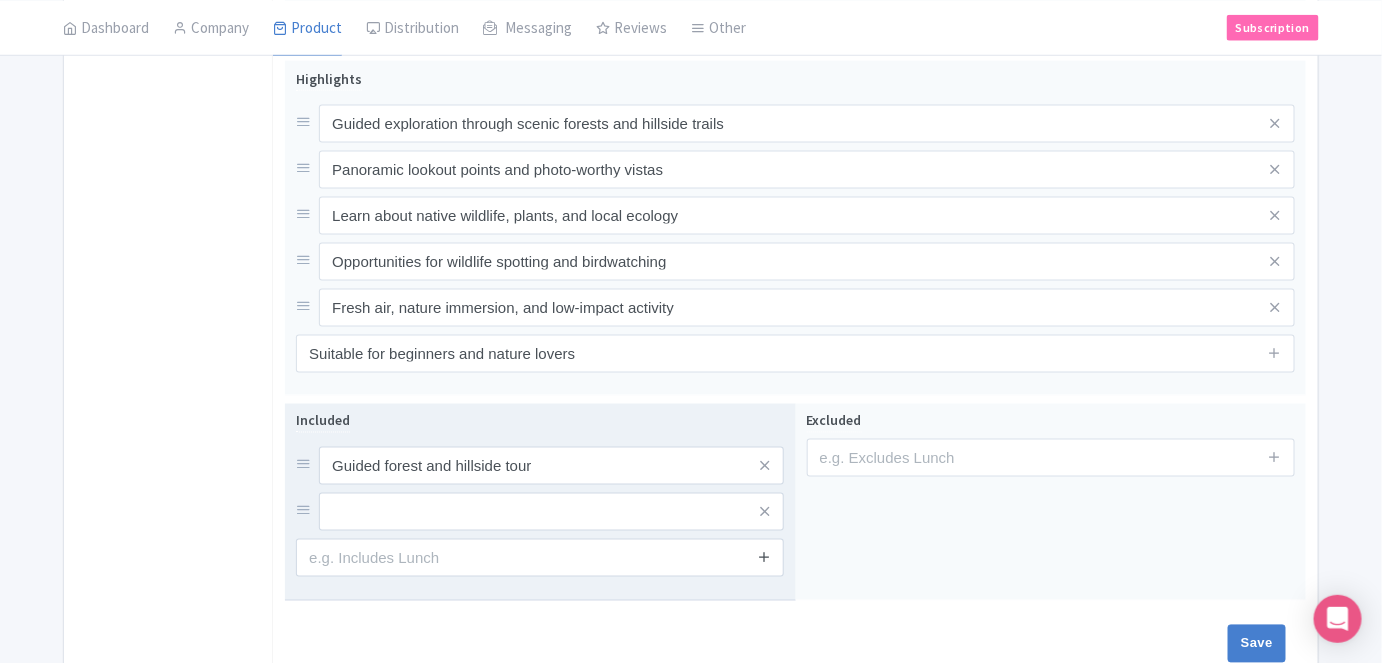 click at bounding box center (764, 557) 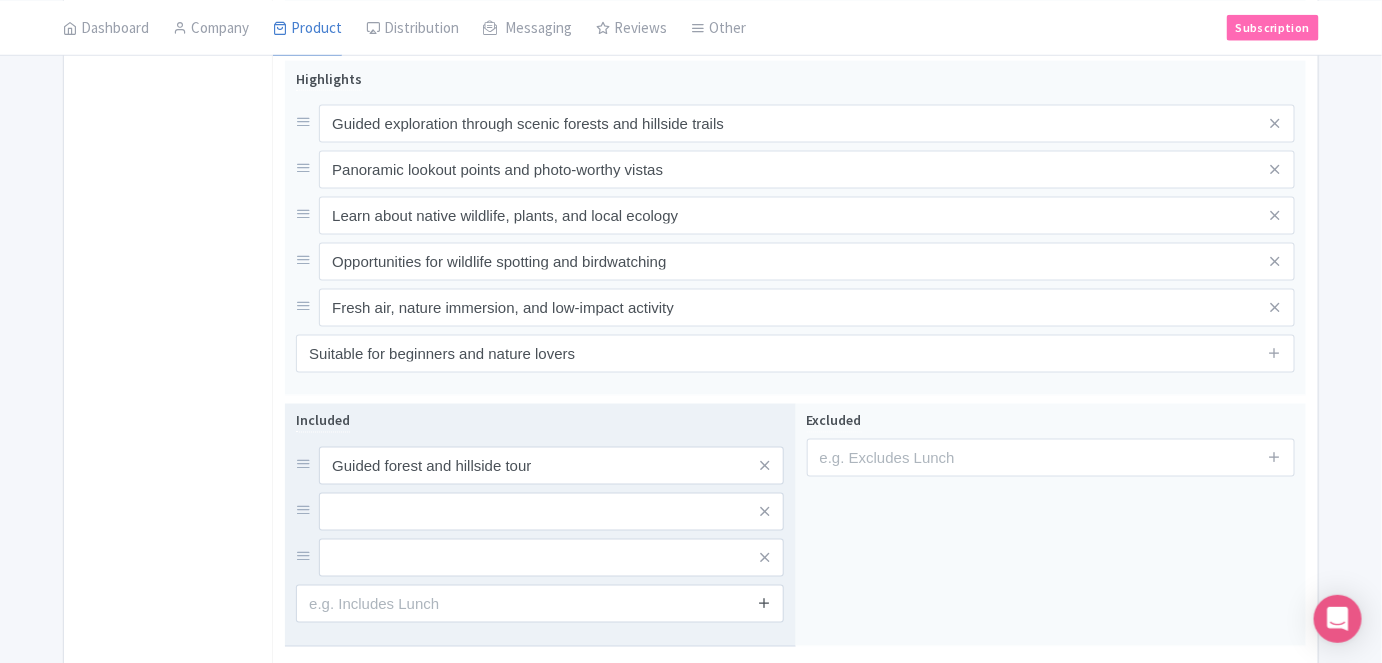 click at bounding box center (764, 603) 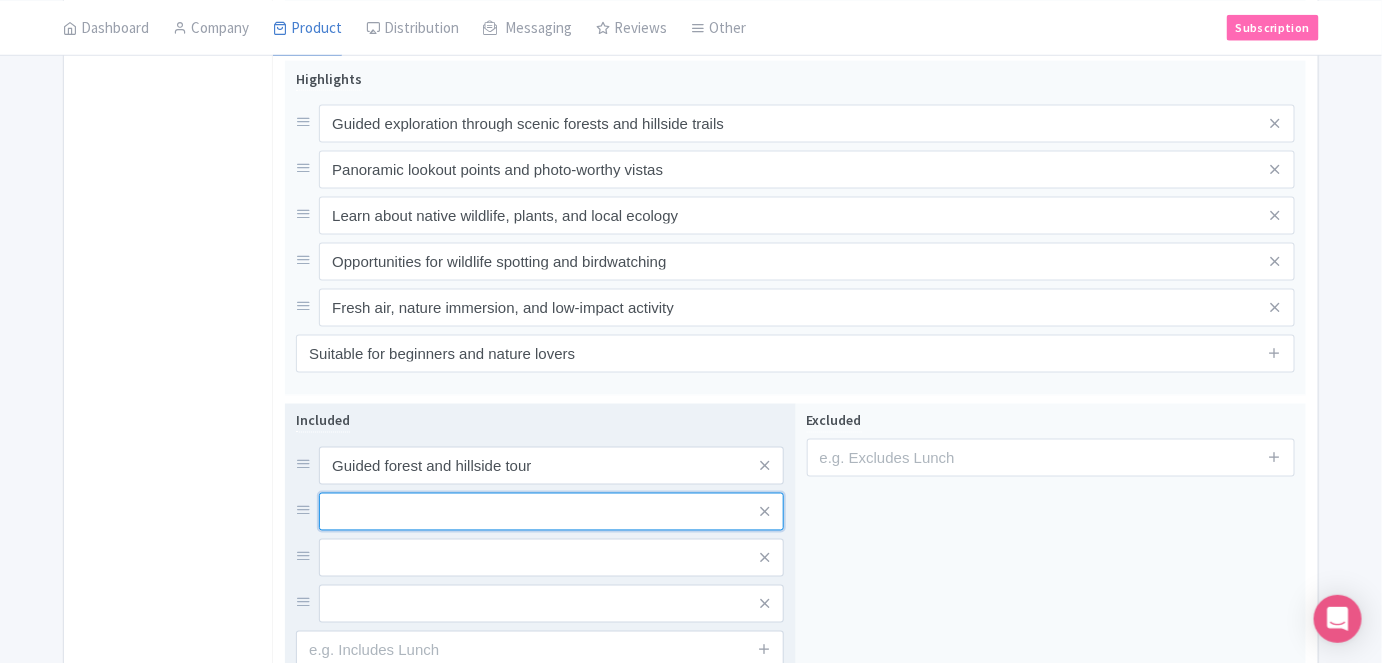 click at bounding box center (551, 466) 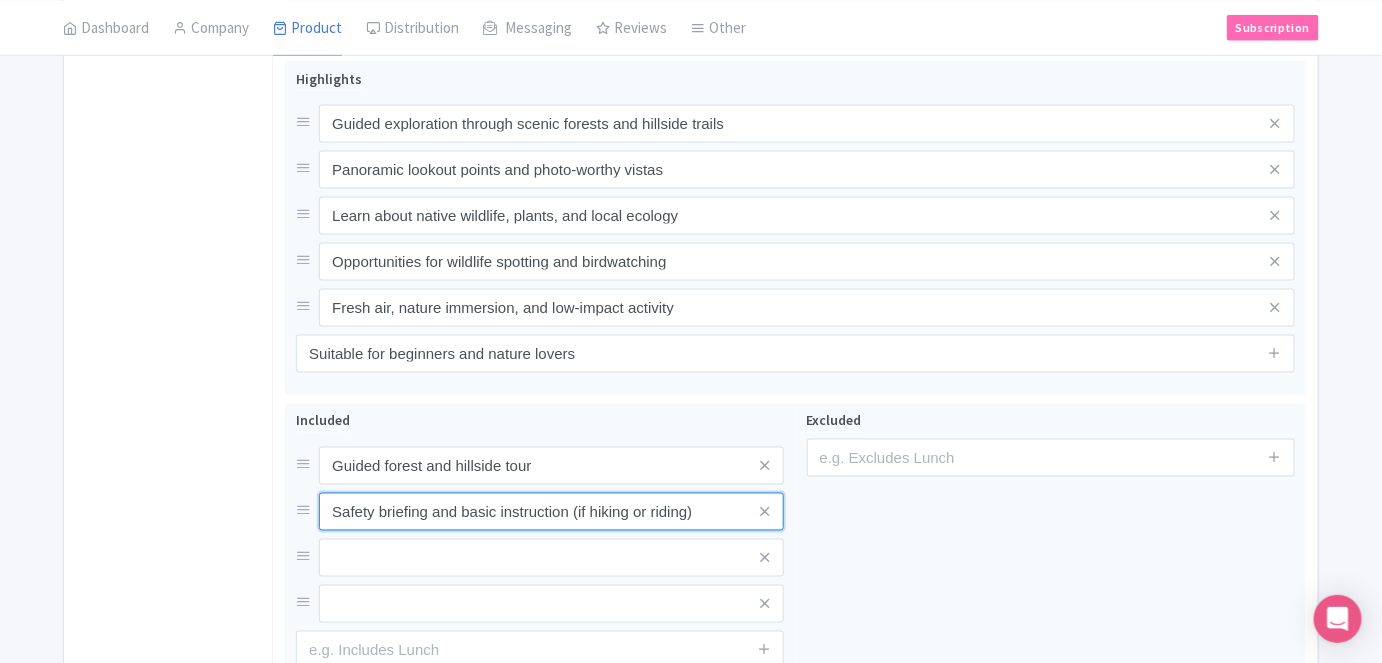 type on "Safety briefing and basic instruction (if hiking or riding)" 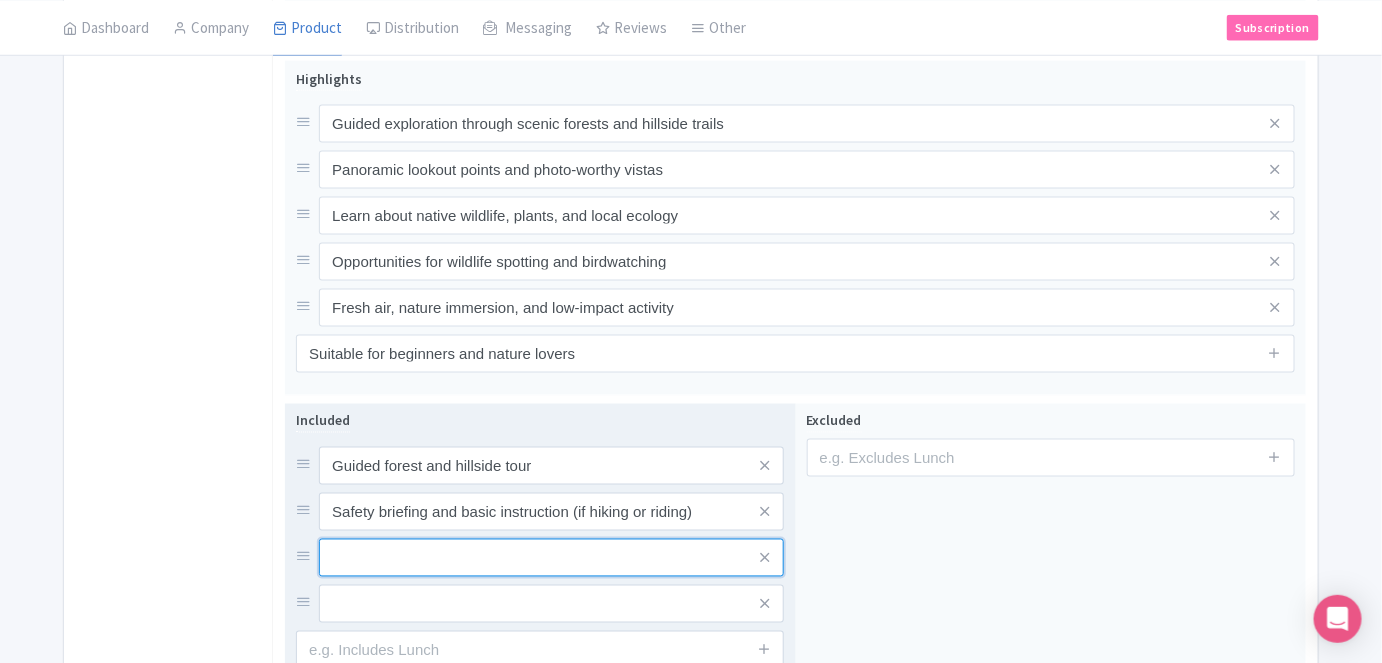 click at bounding box center [551, 466] 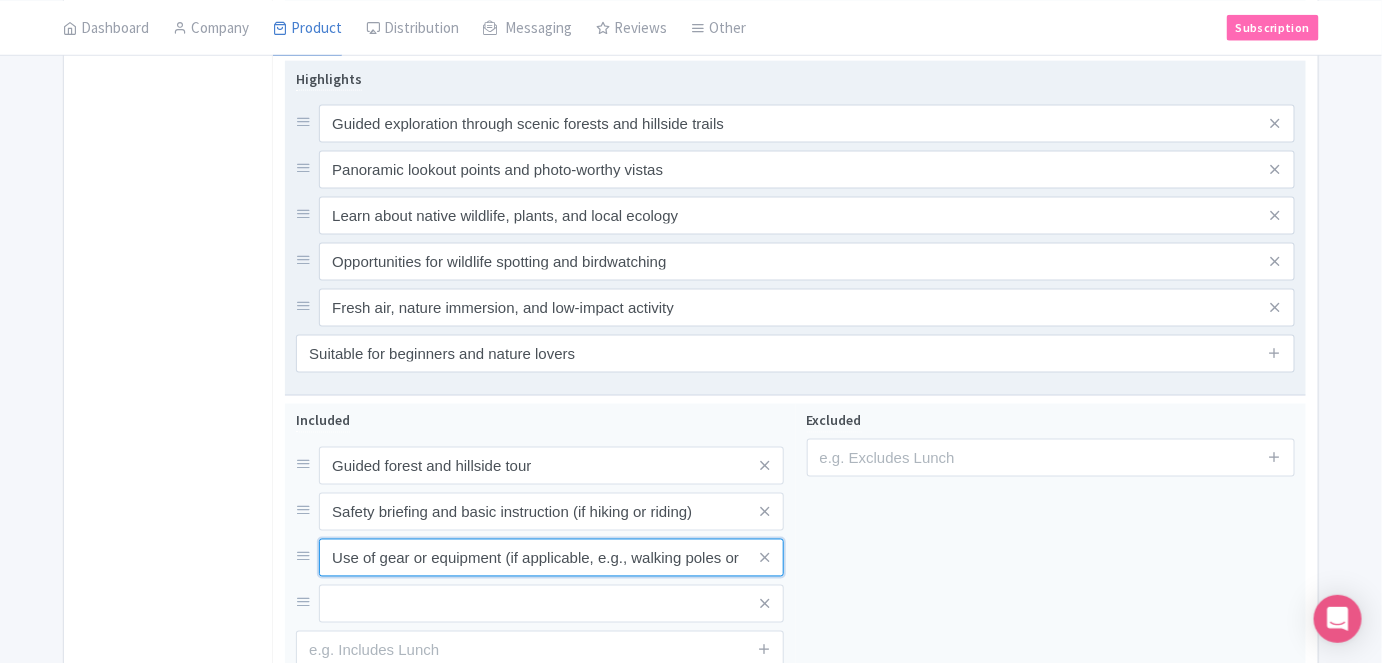 scroll, scrollTop: 0, scrollLeft: 56, axis: horizontal 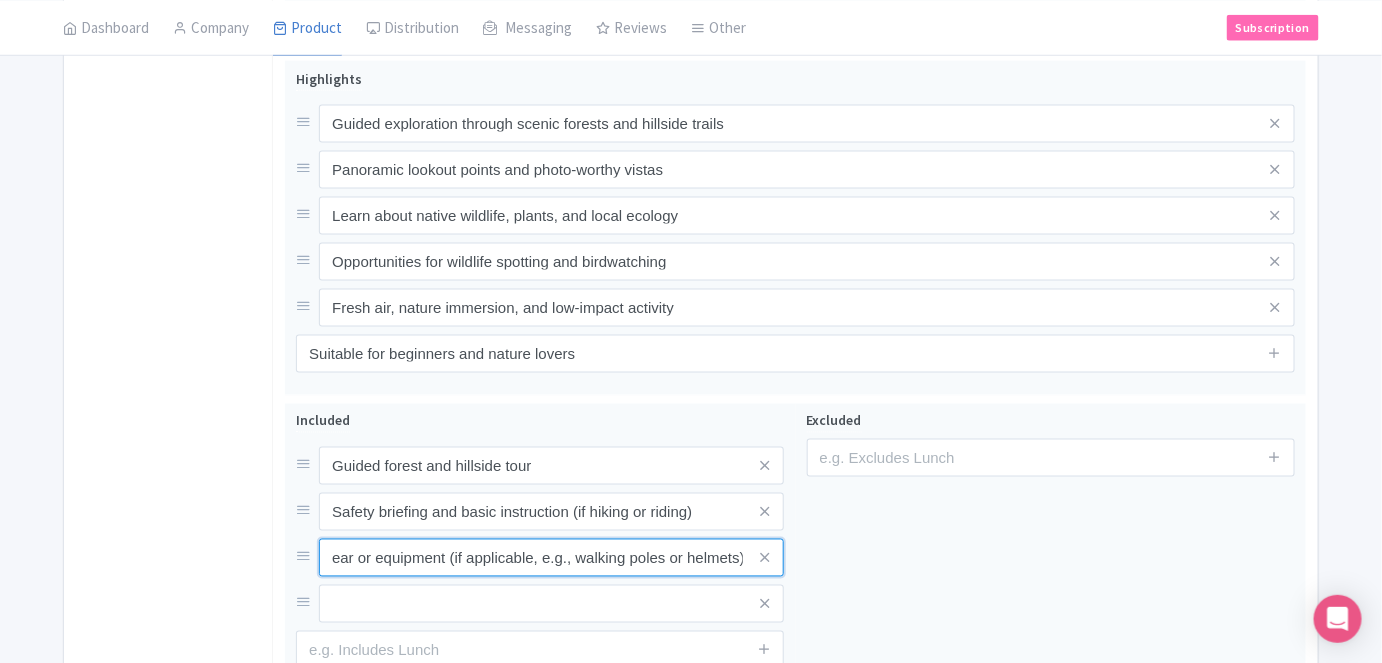 type on "Use of gear or equipment (if applicable, e.g., walking poles or helmets)" 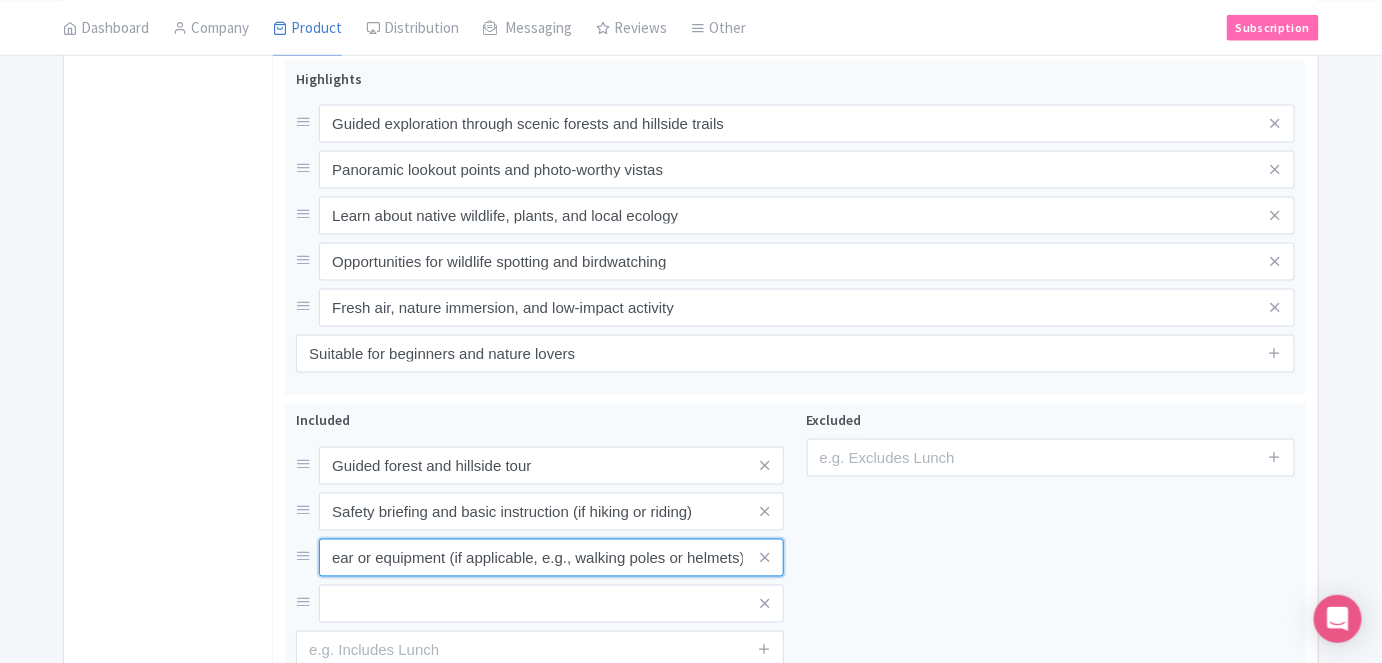 scroll, scrollTop: 0, scrollLeft: 0, axis: both 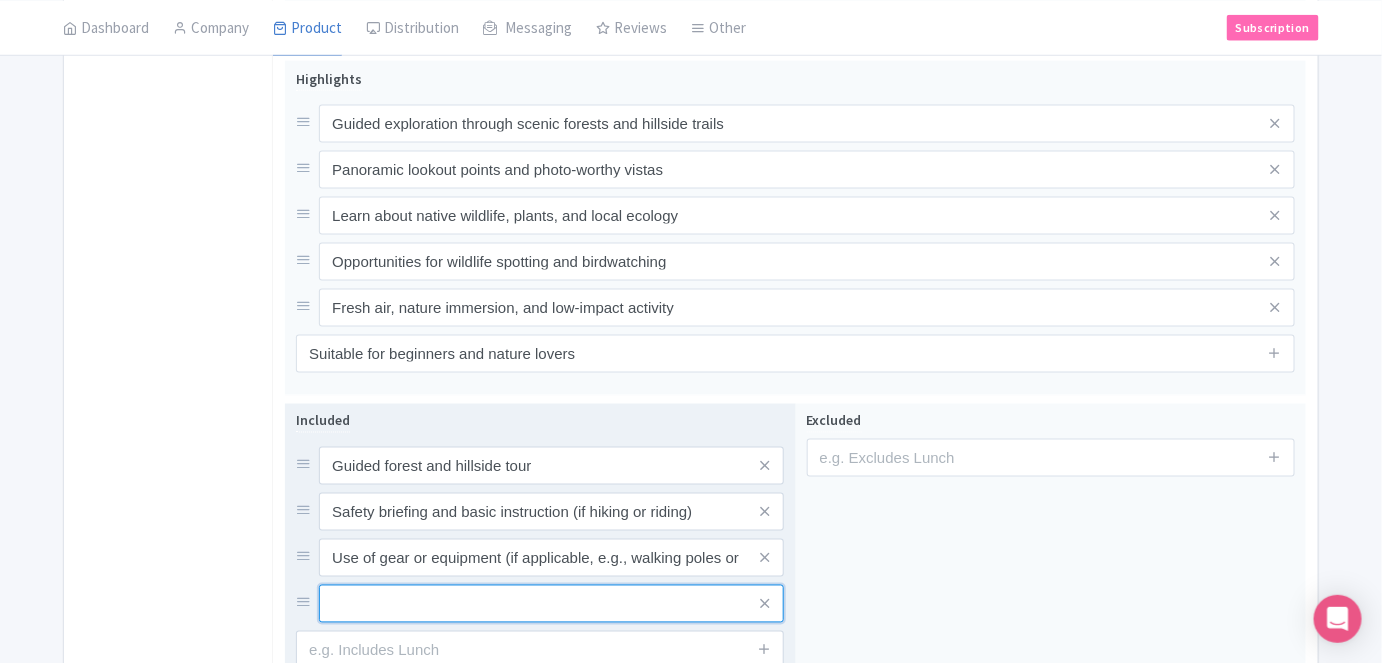 click at bounding box center [551, 466] 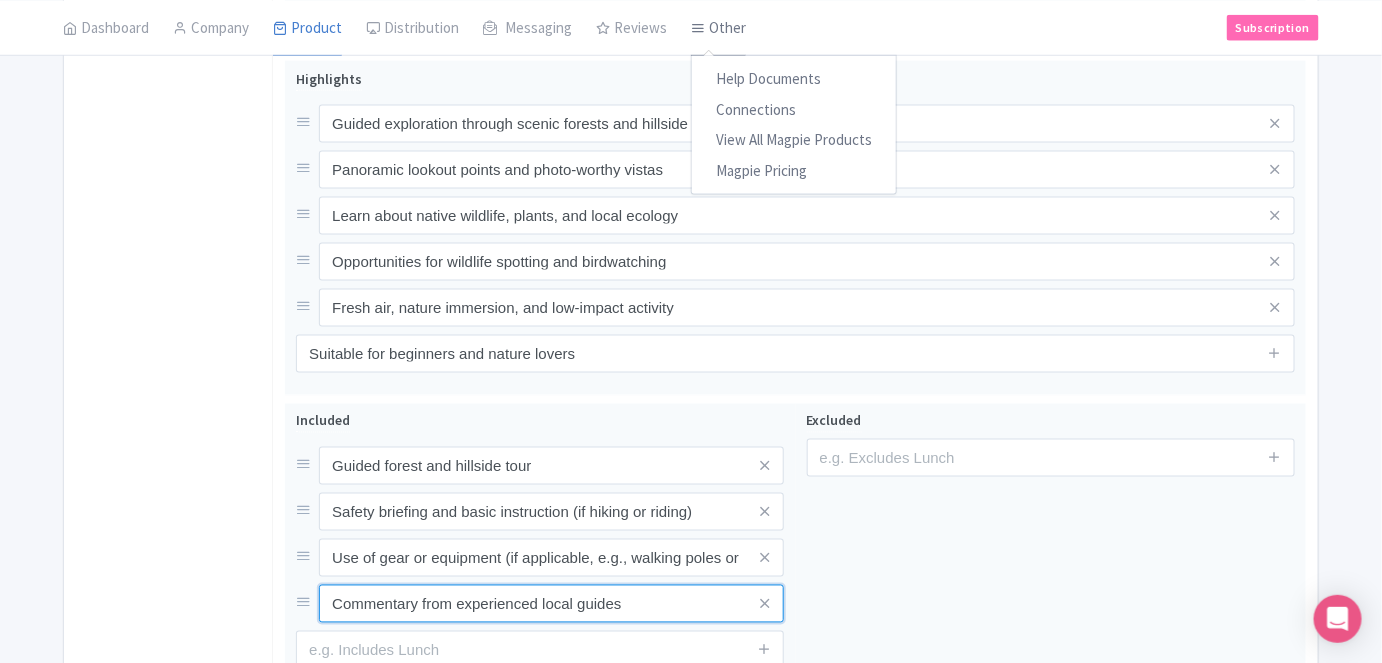 type on "Commentary from experienced local guides" 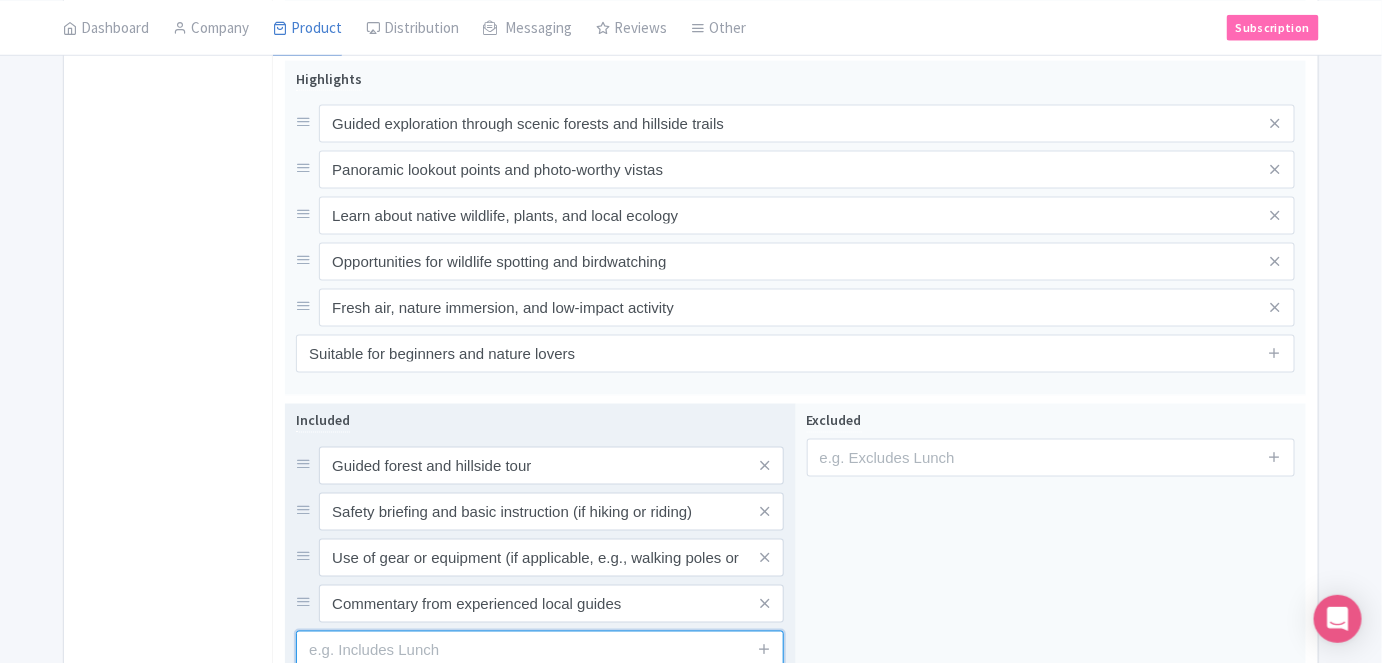 click at bounding box center [540, 650] 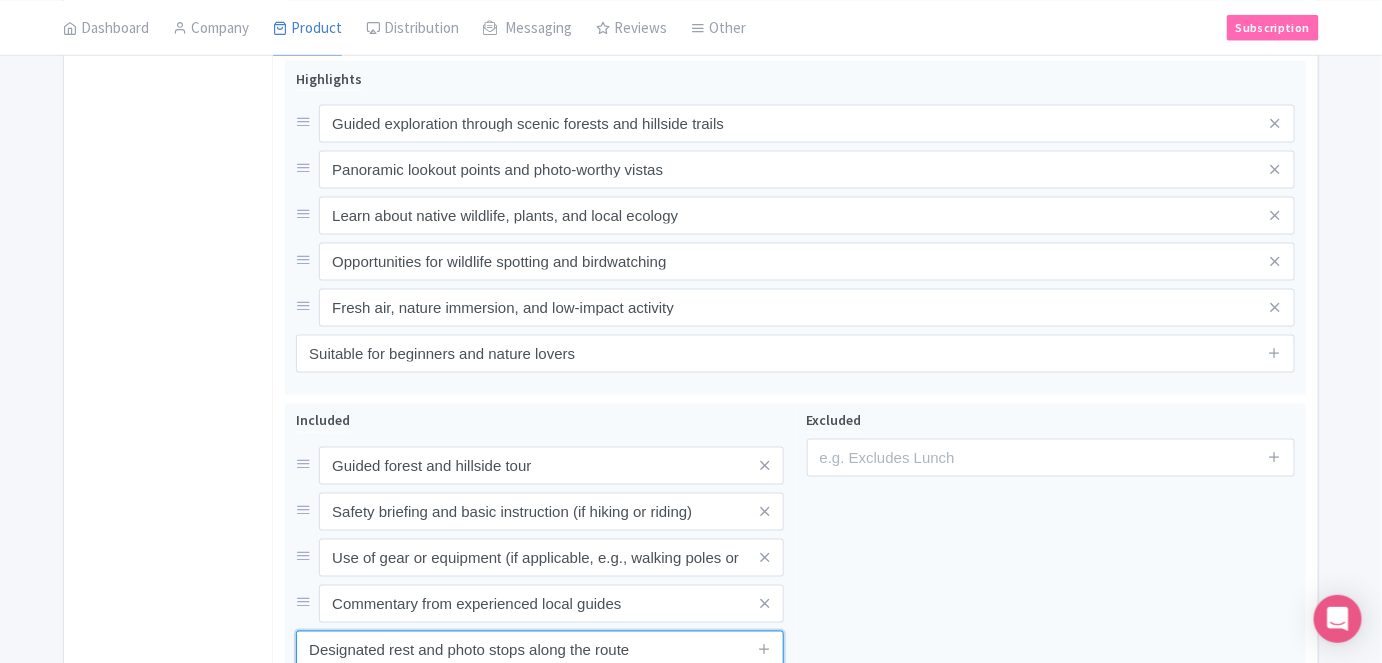 type on "Designated rest and photo stops along the route" 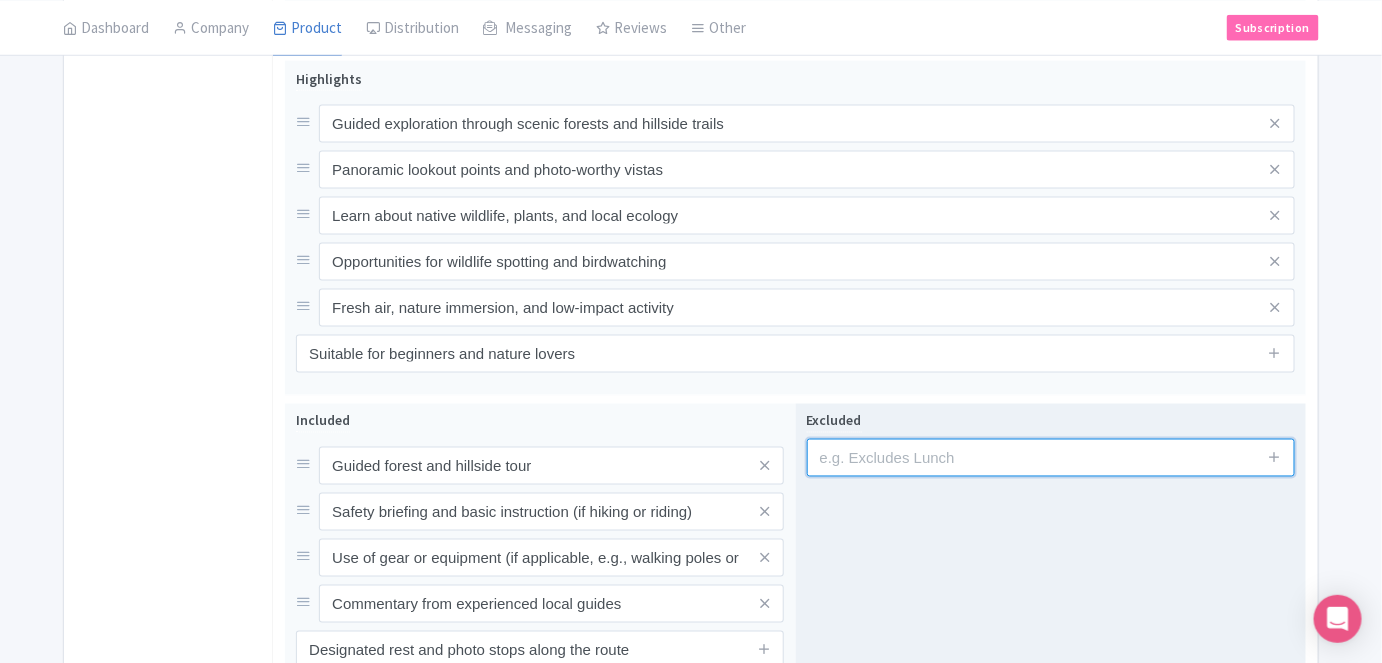 click at bounding box center (1051, 458) 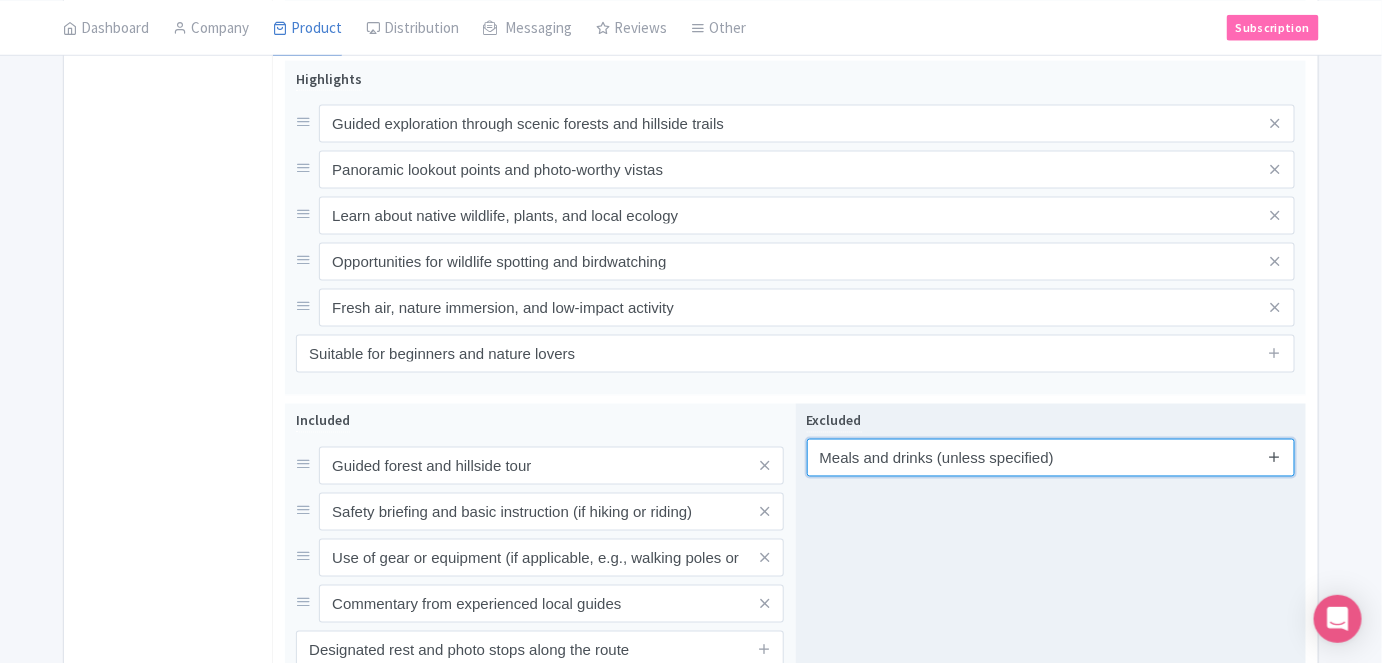 type on "Meals and drinks (unless specified)" 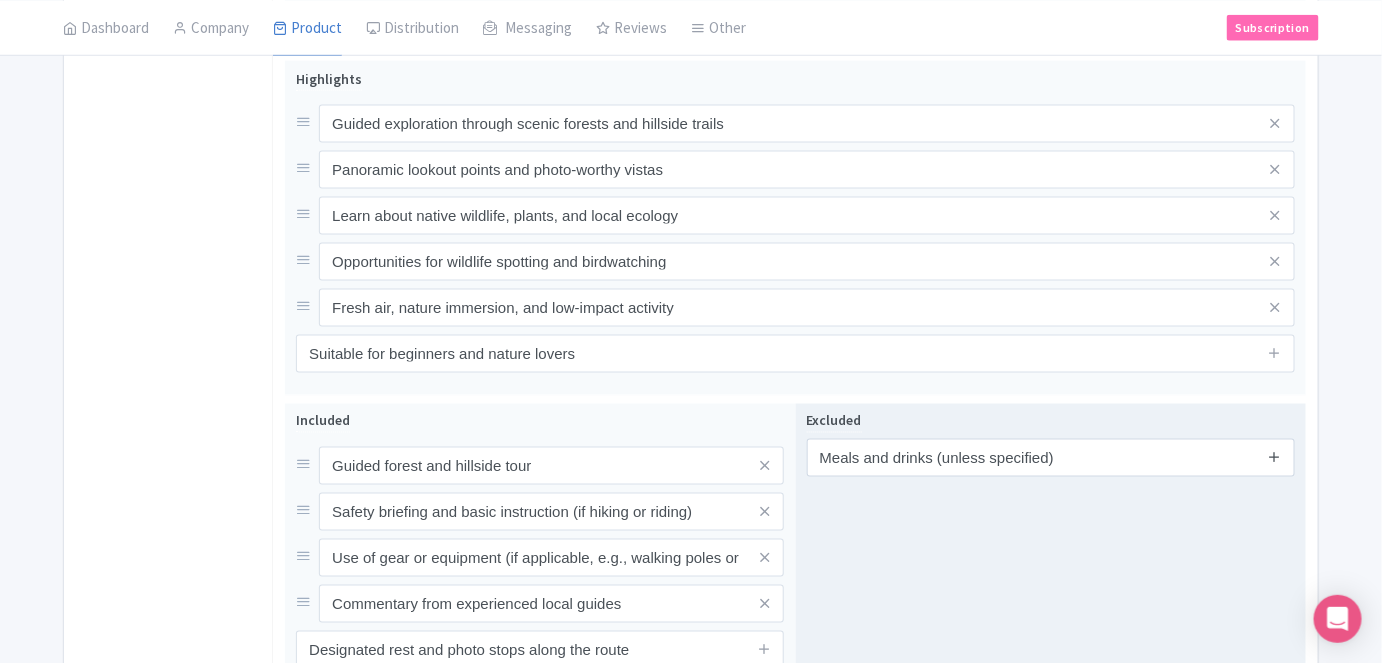 click at bounding box center (1274, 457) 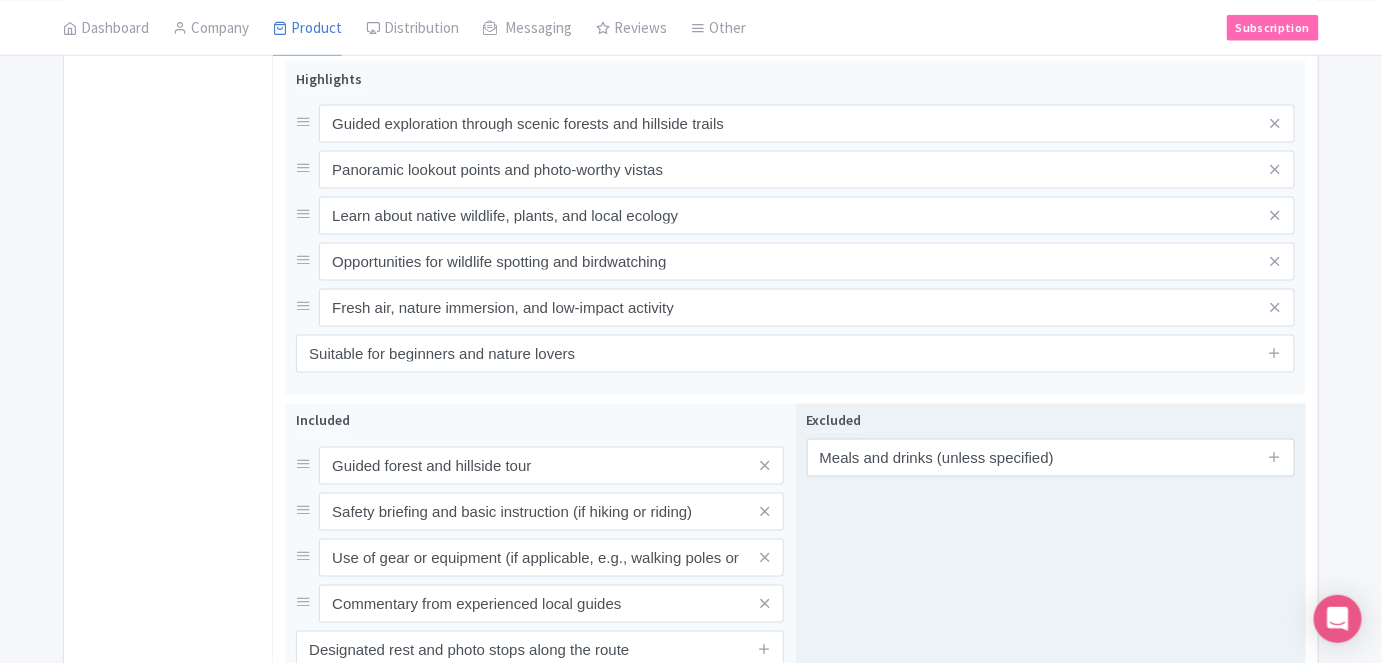 type 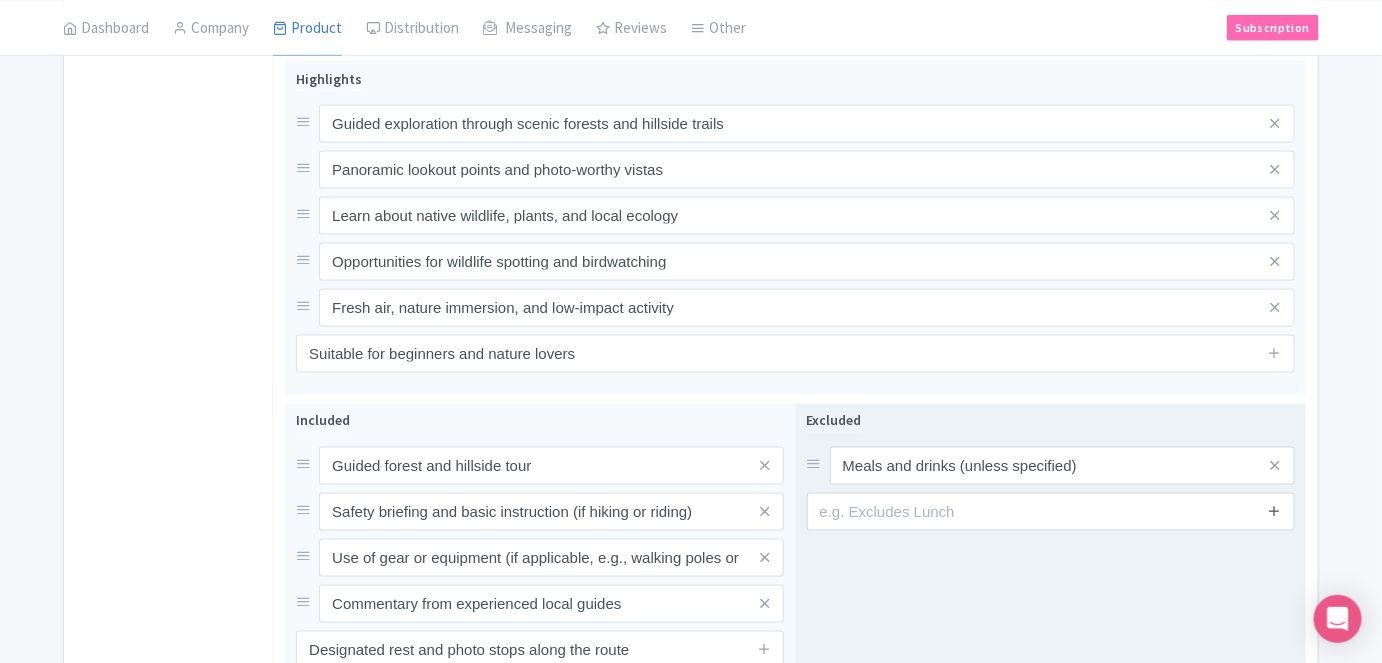 click at bounding box center (1274, 511) 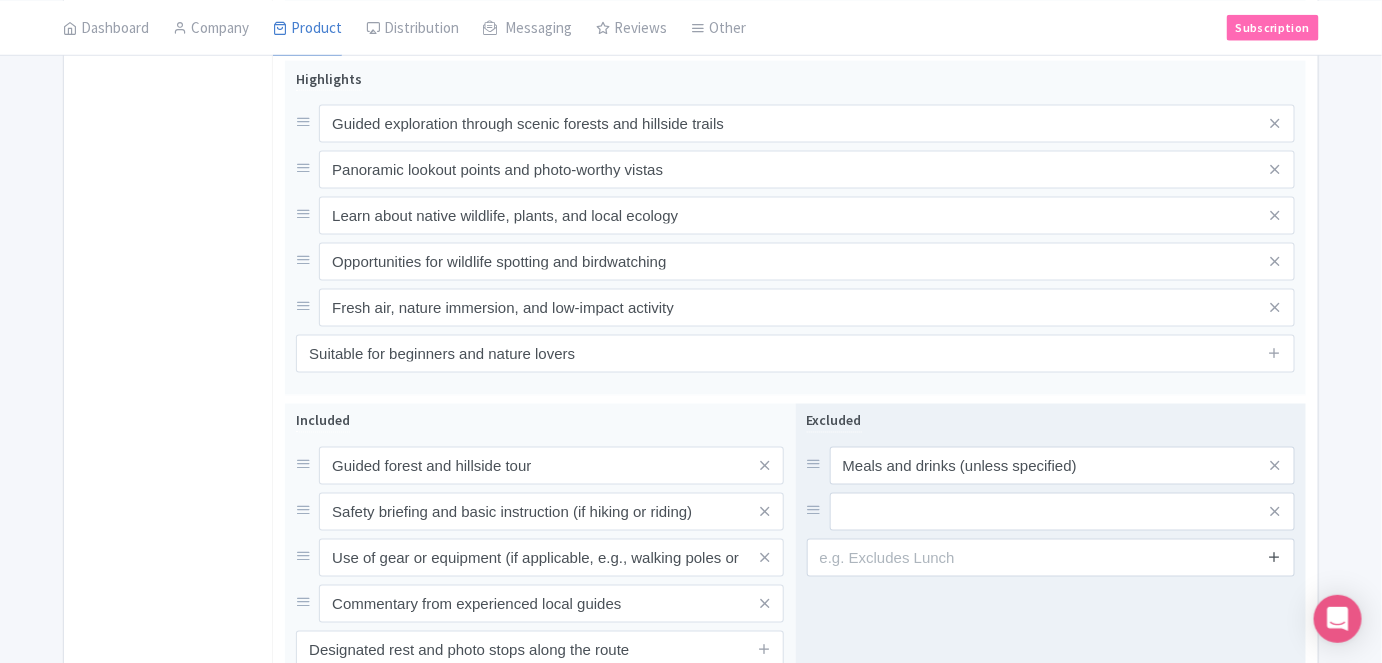 click at bounding box center (1274, 558) 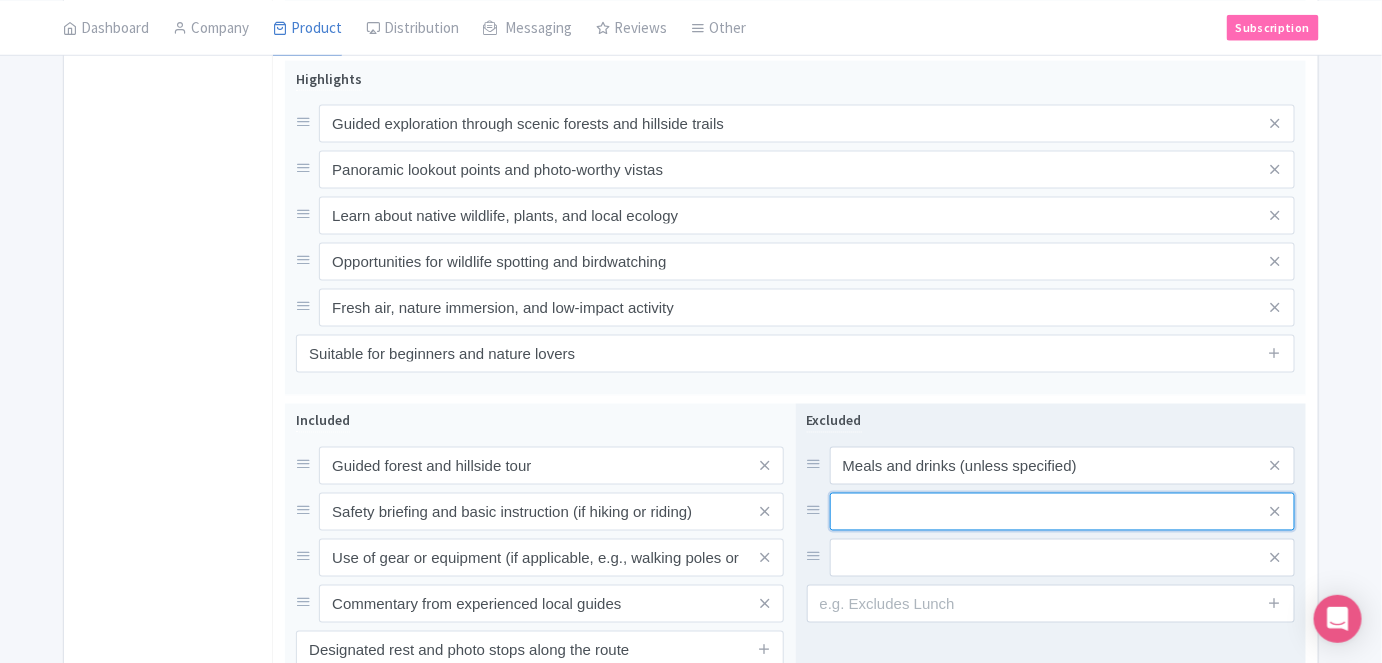 click at bounding box center [1062, 466] 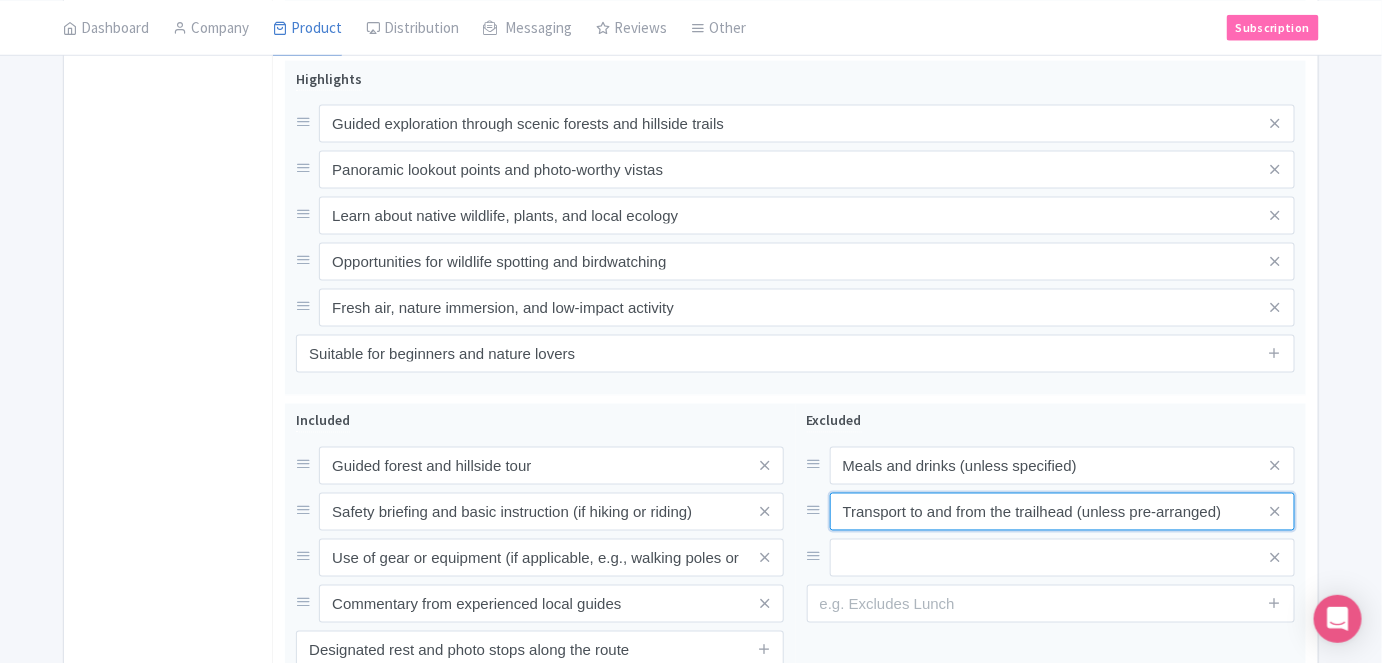 type on "Transport to and from the trailhead (unless pre-arranged)" 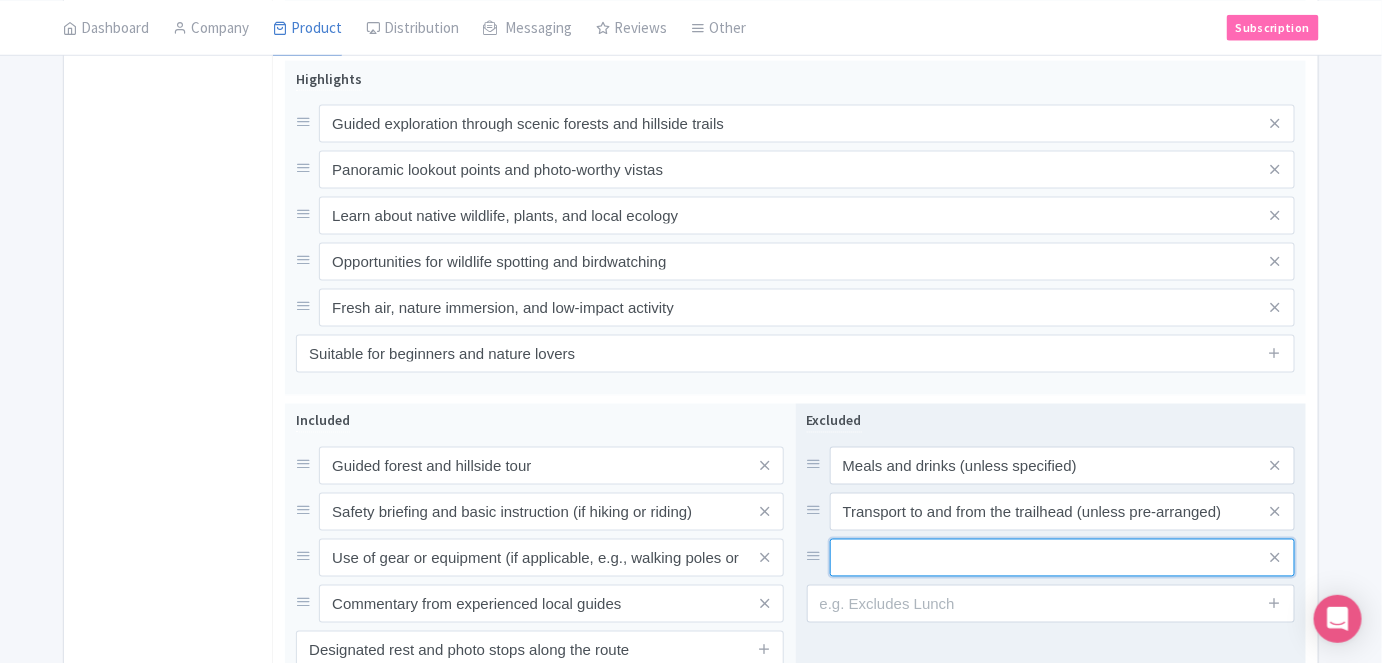 drag, startPoint x: 902, startPoint y: 557, endPoint x: 879, endPoint y: 527, distance: 37.802116 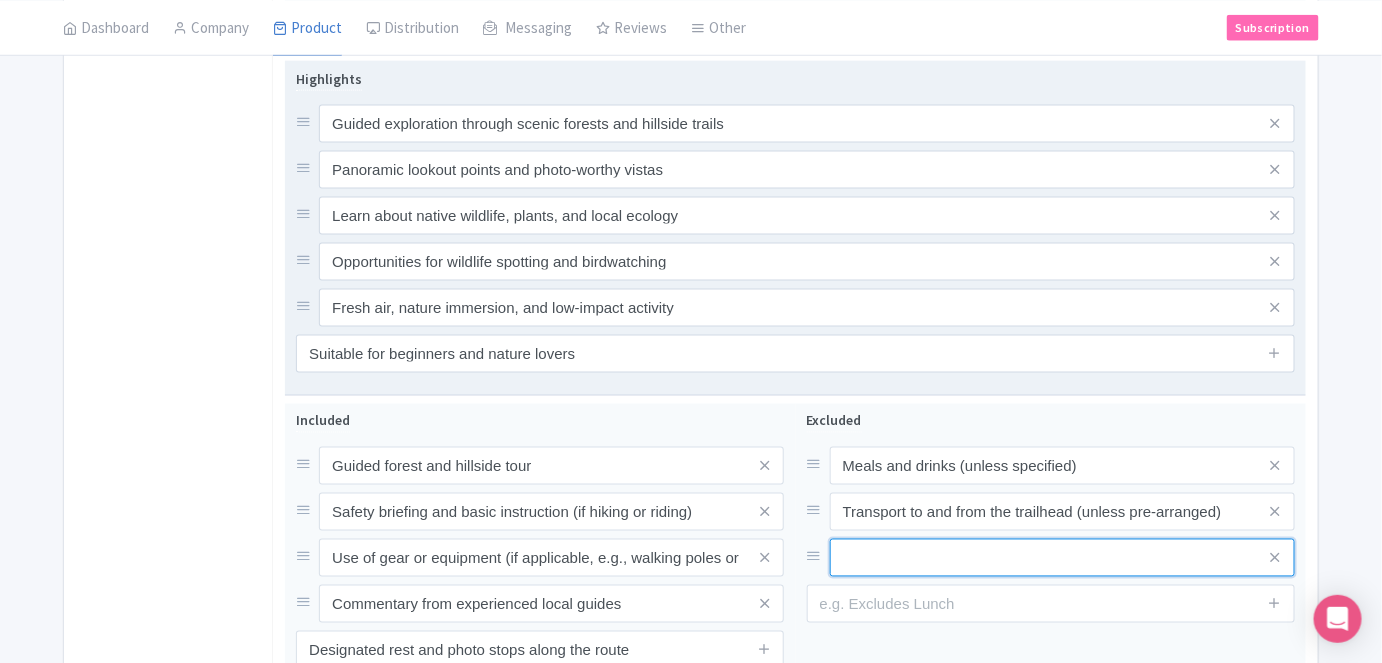 paste on "Personal gear (e.g., water bottle, sun protection, hiking boots)" 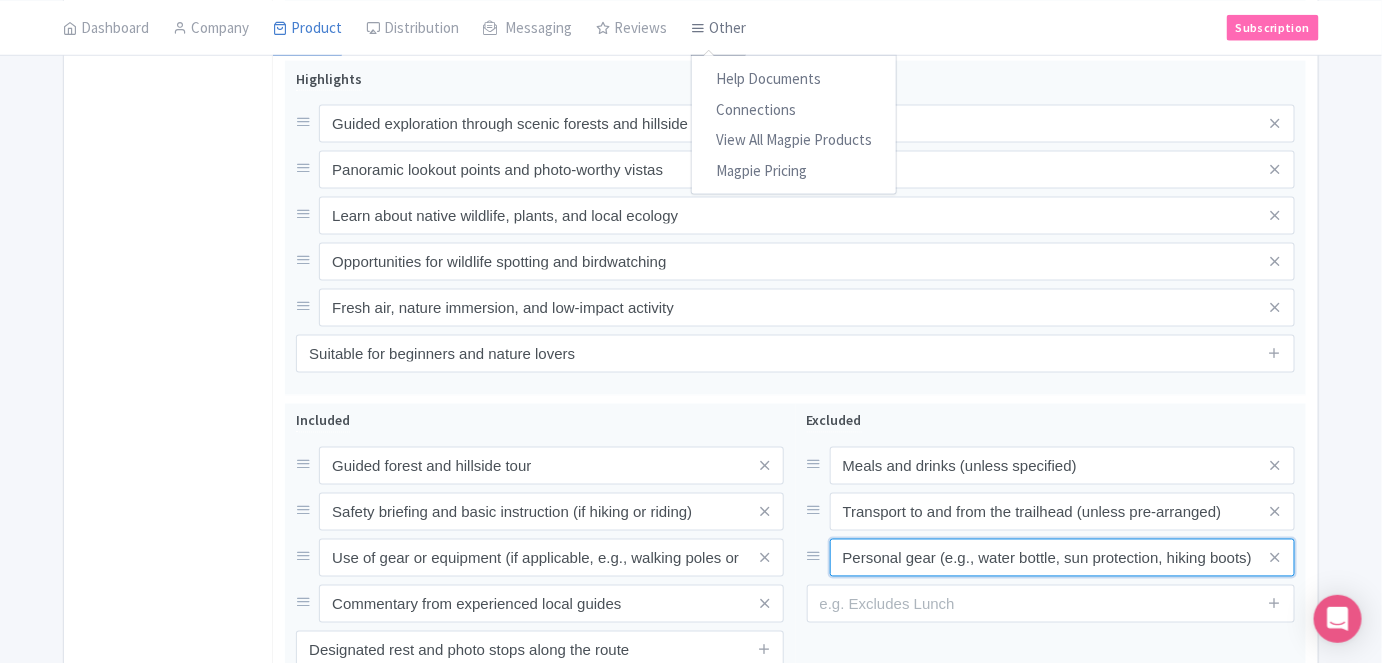 type on "Personal gear (e.g., water bottle, sun protection, hiking boots)" 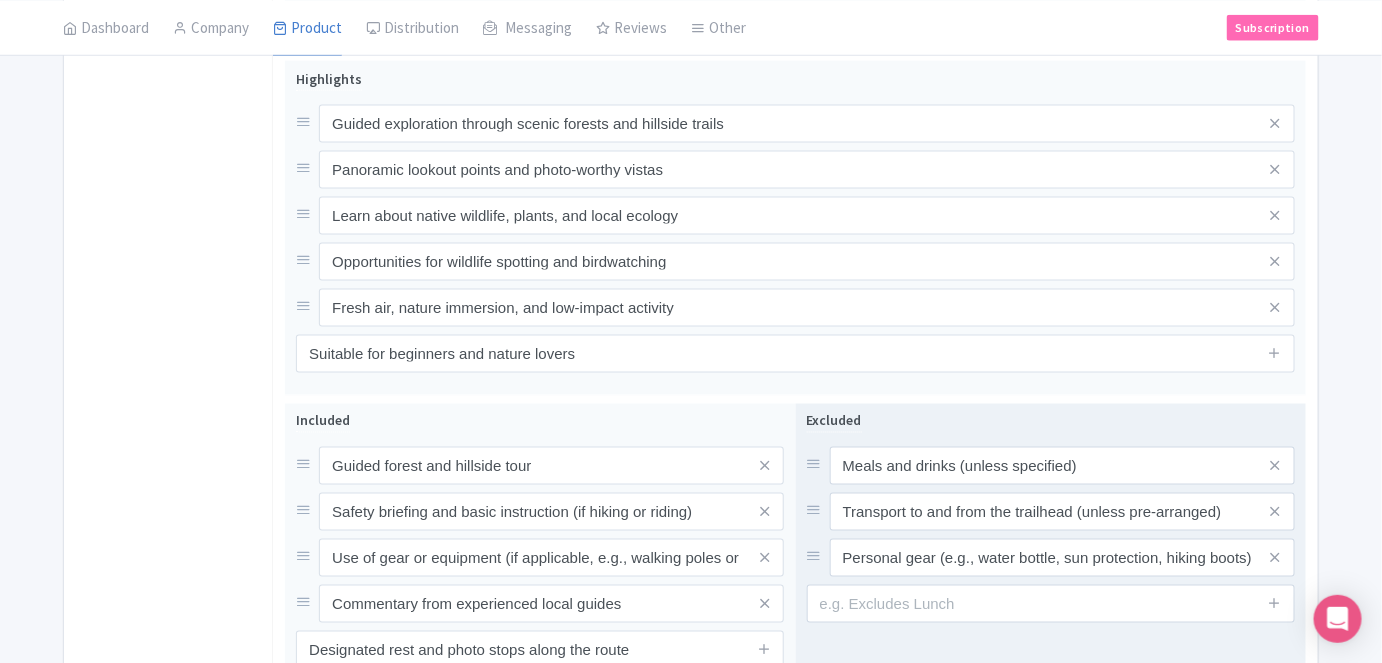 click on "Excluded Meals and drinks (unless specified) Transport to and from the trailhead (unless pre-arranged) Personal gear (e.g., water bottle, sun protection, hiking boots)" at bounding box center [1051, 548] 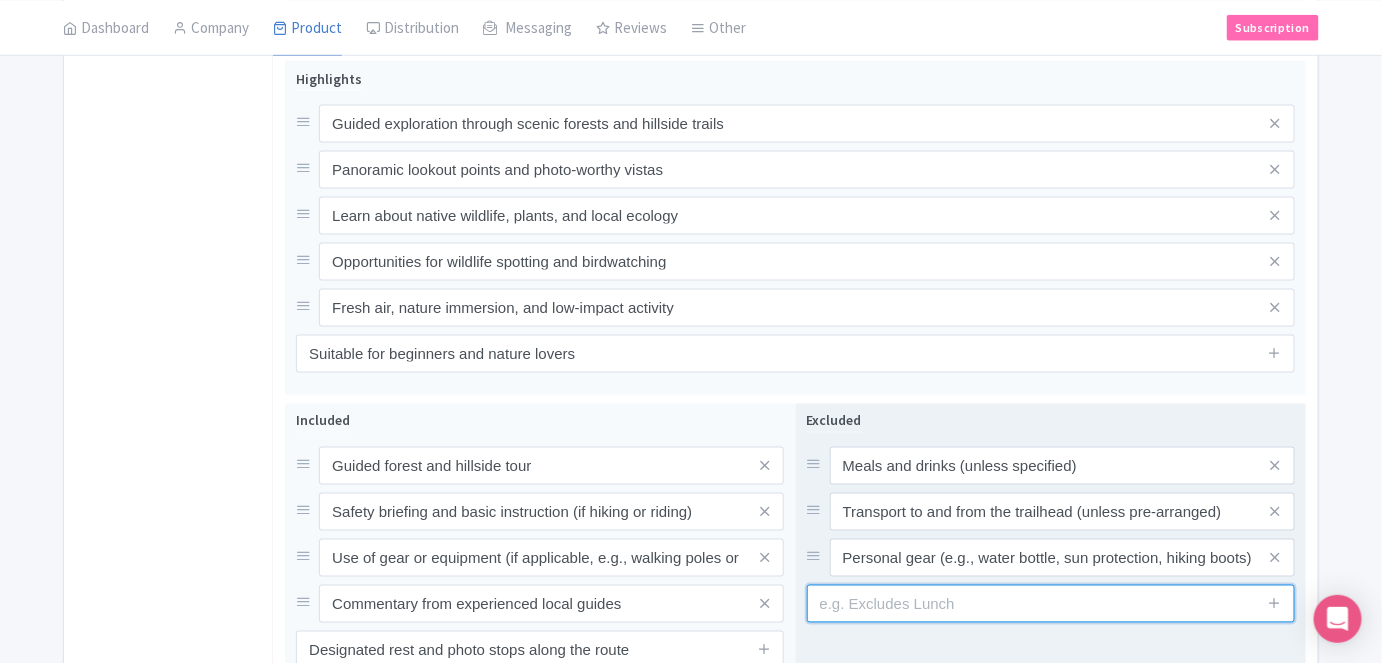click at bounding box center [1051, 604] 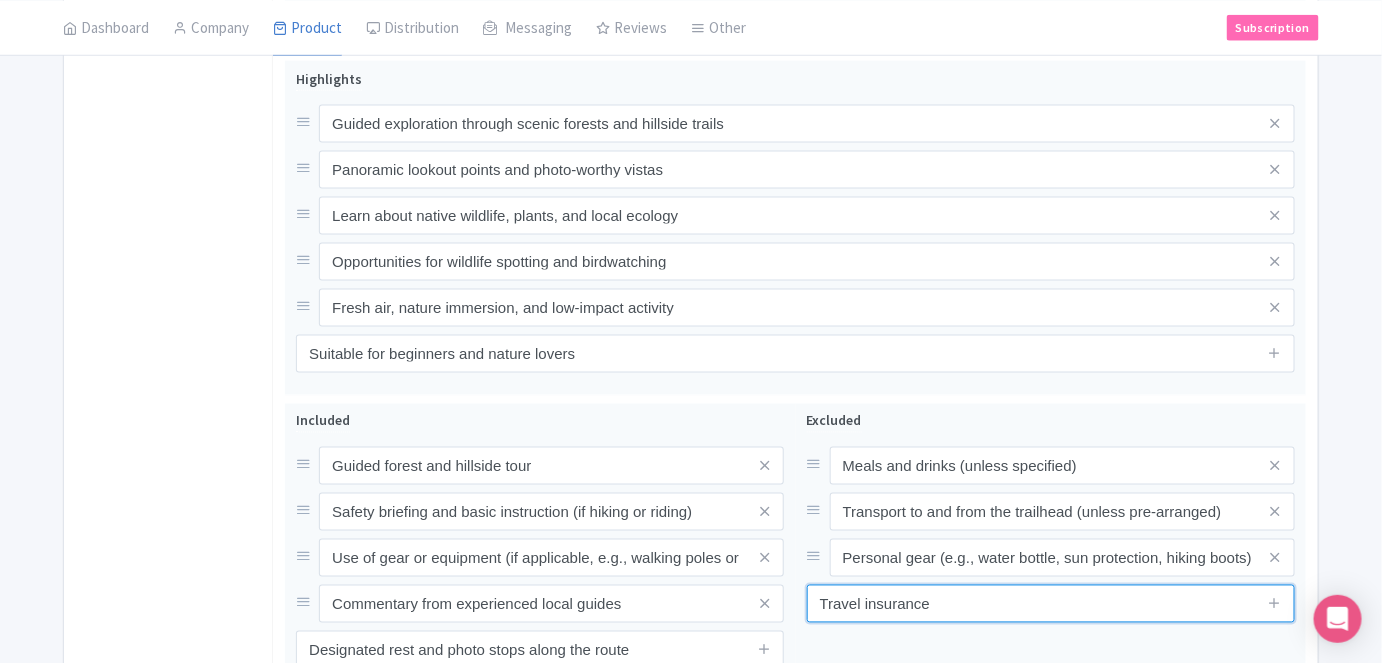 scroll, scrollTop: 1050, scrollLeft: 0, axis: vertical 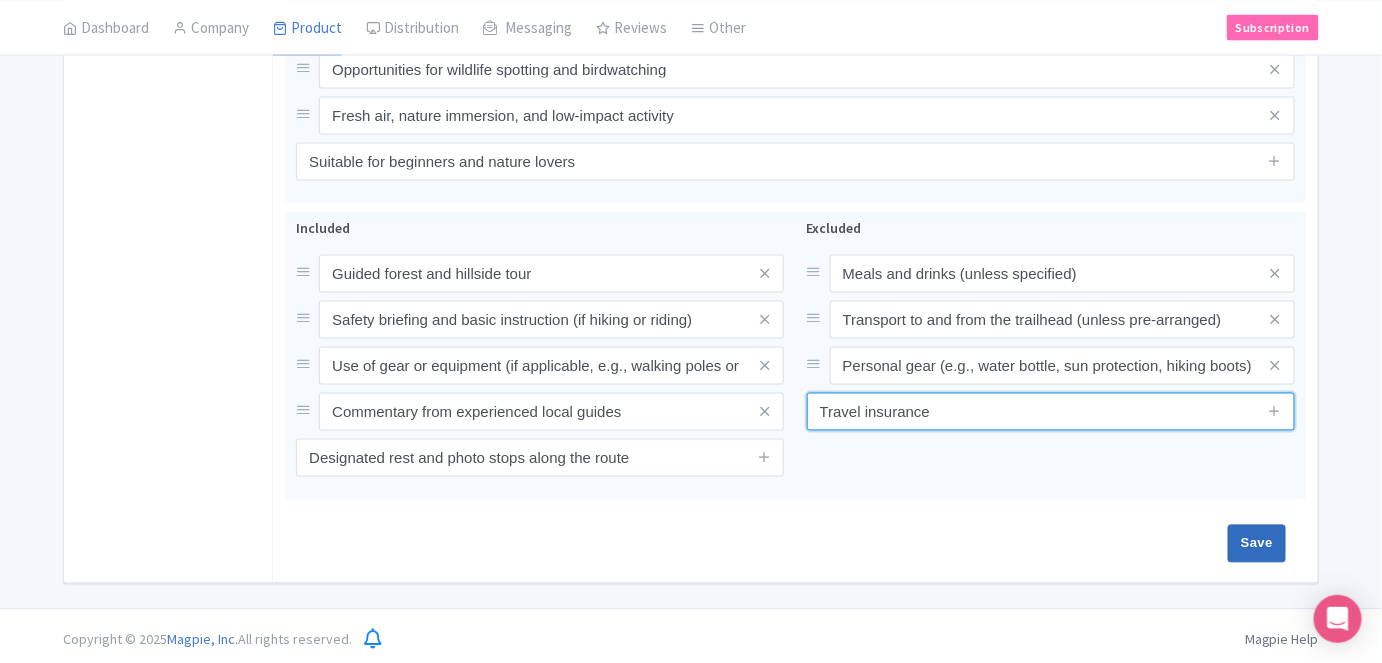 type on "Travel insurance" 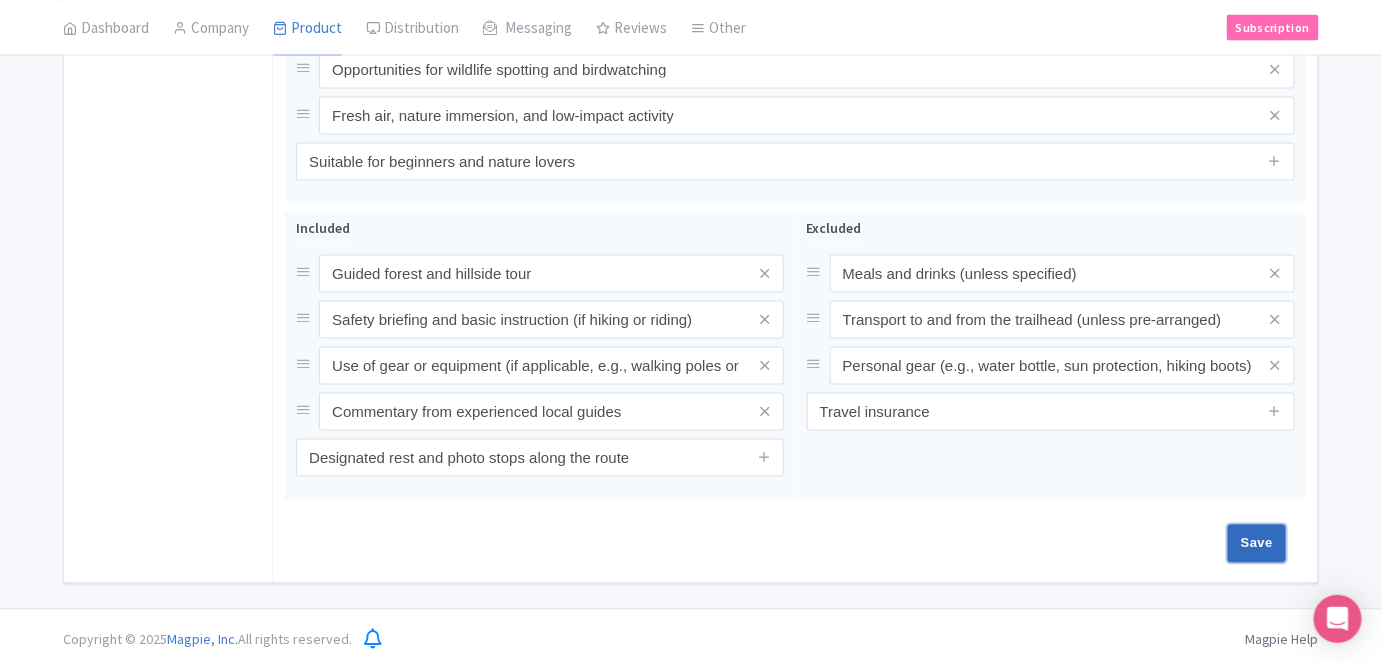 click on "Save" at bounding box center (1257, 544) 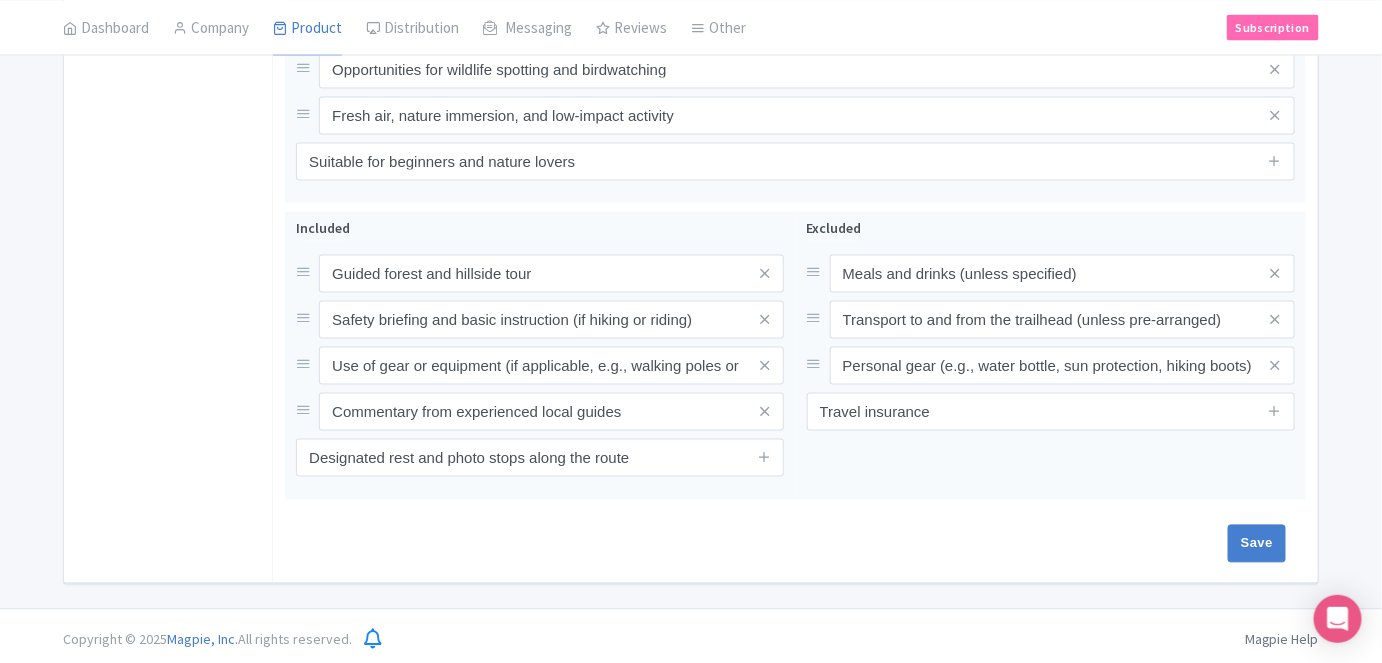 type on "Saving..." 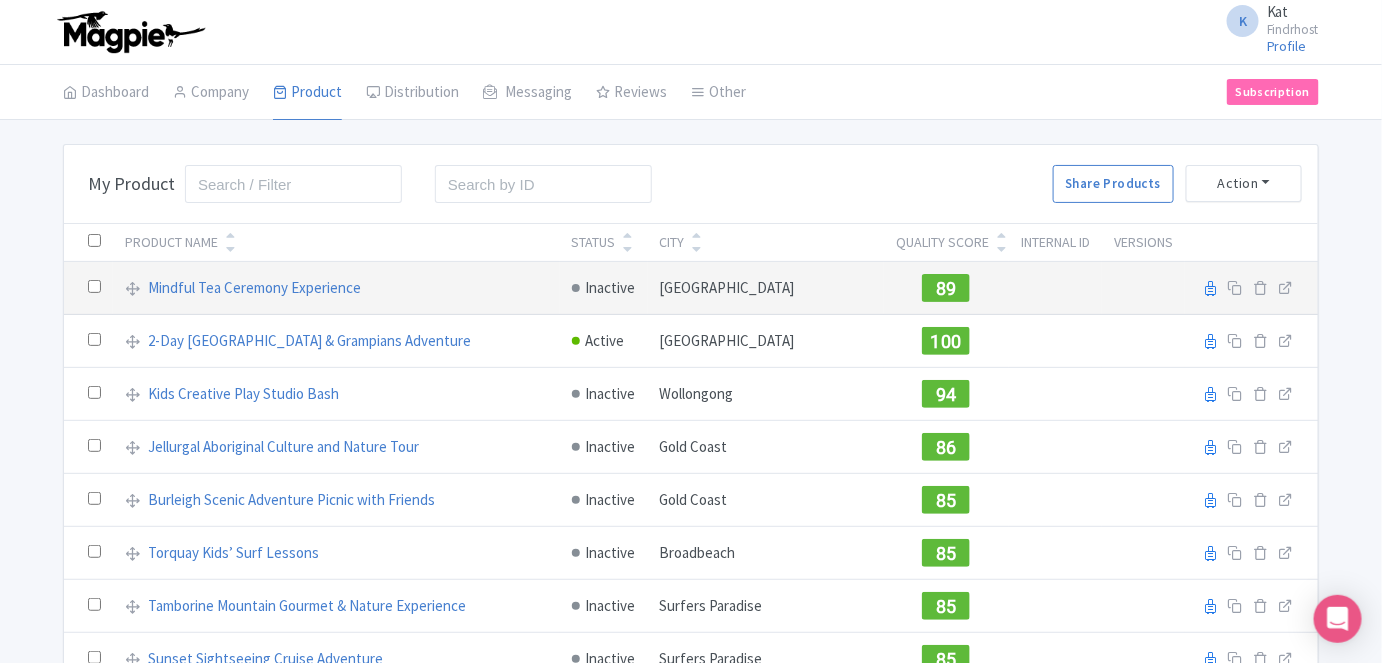 scroll, scrollTop: 745, scrollLeft: 0, axis: vertical 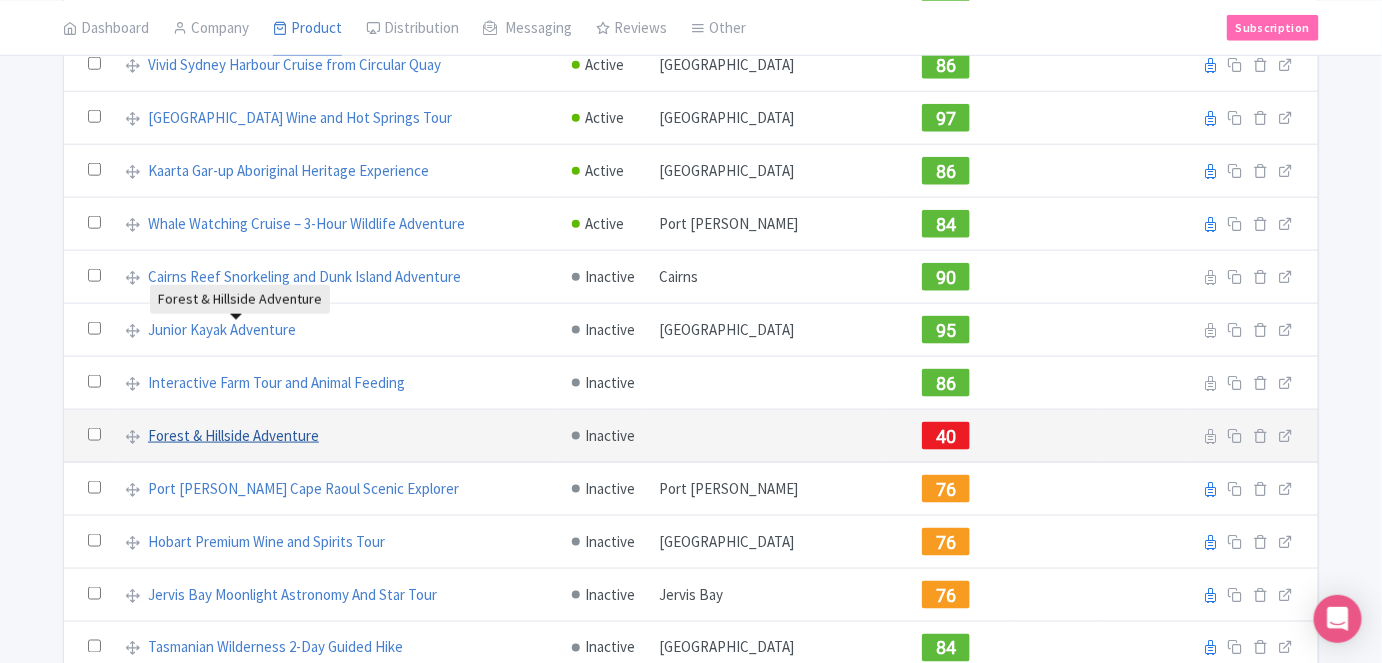 click on "Forest & Hillside Adventure" at bounding box center (233, 436) 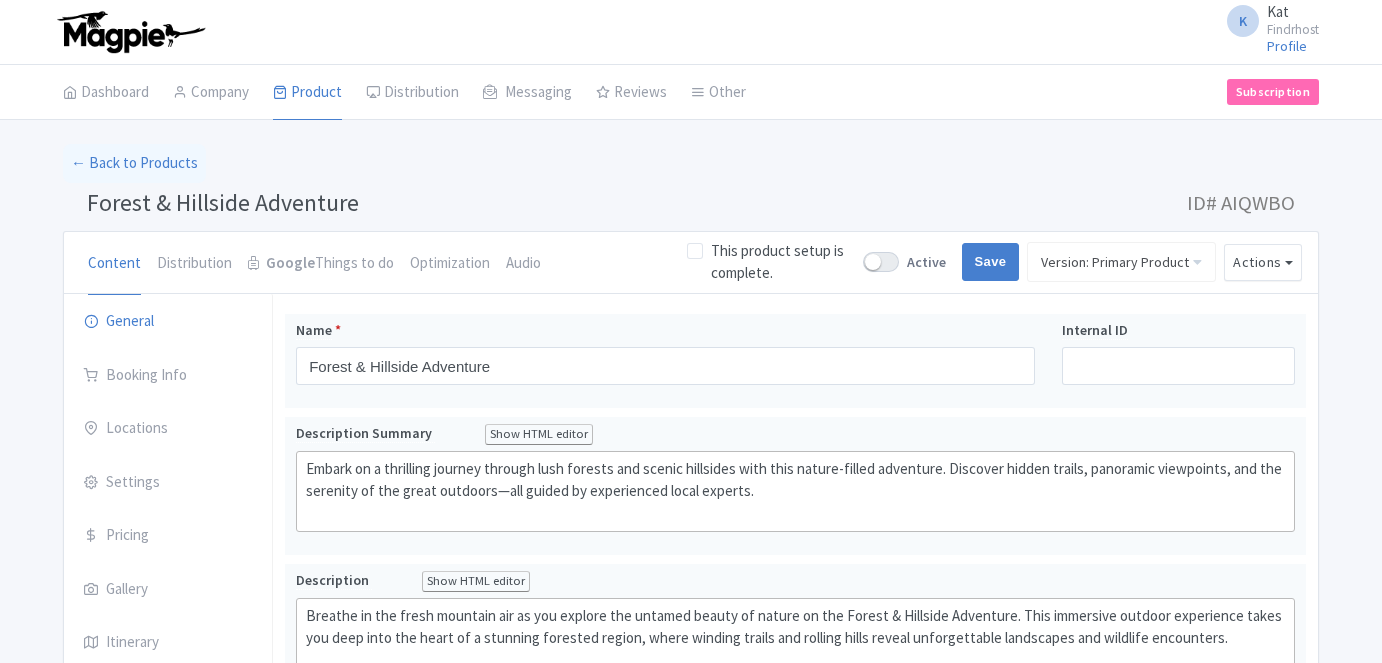 scroll, scrollTop: 0, scrollLeft: 0, axis: both 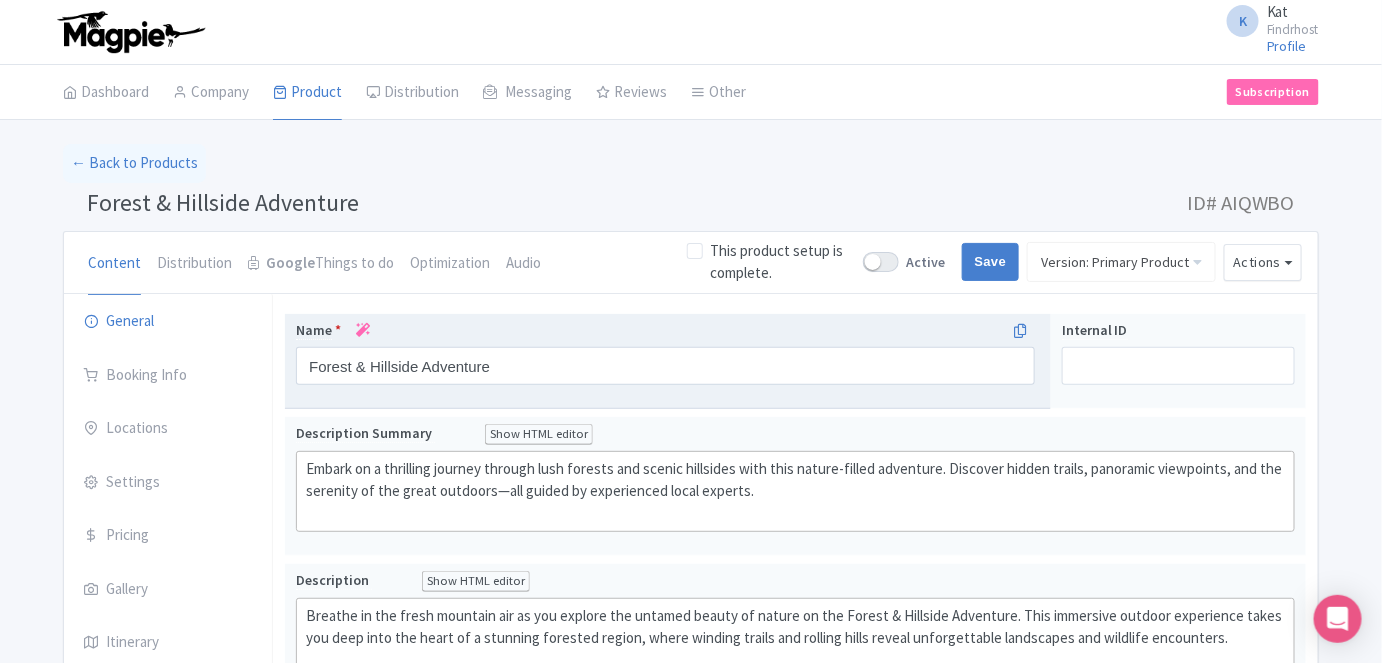 click at bounding box center (363, 330) 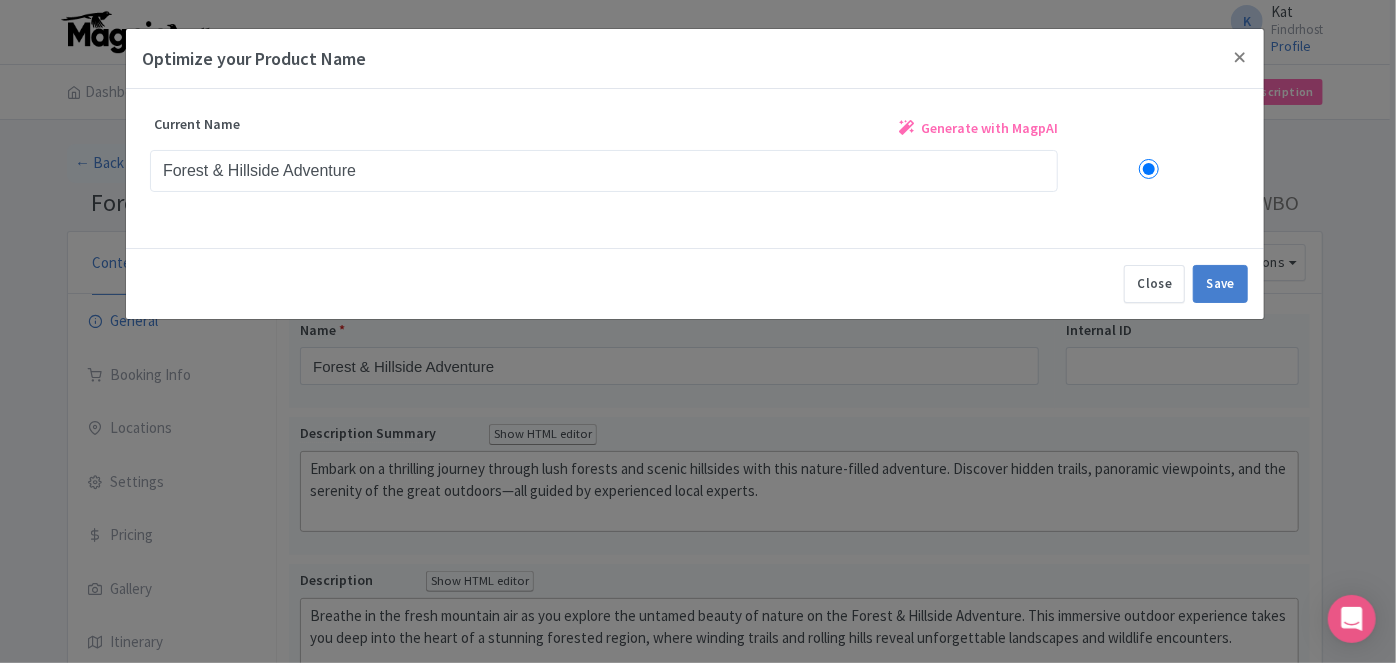 click on "Re-generate" at bounding box center (695, 208) 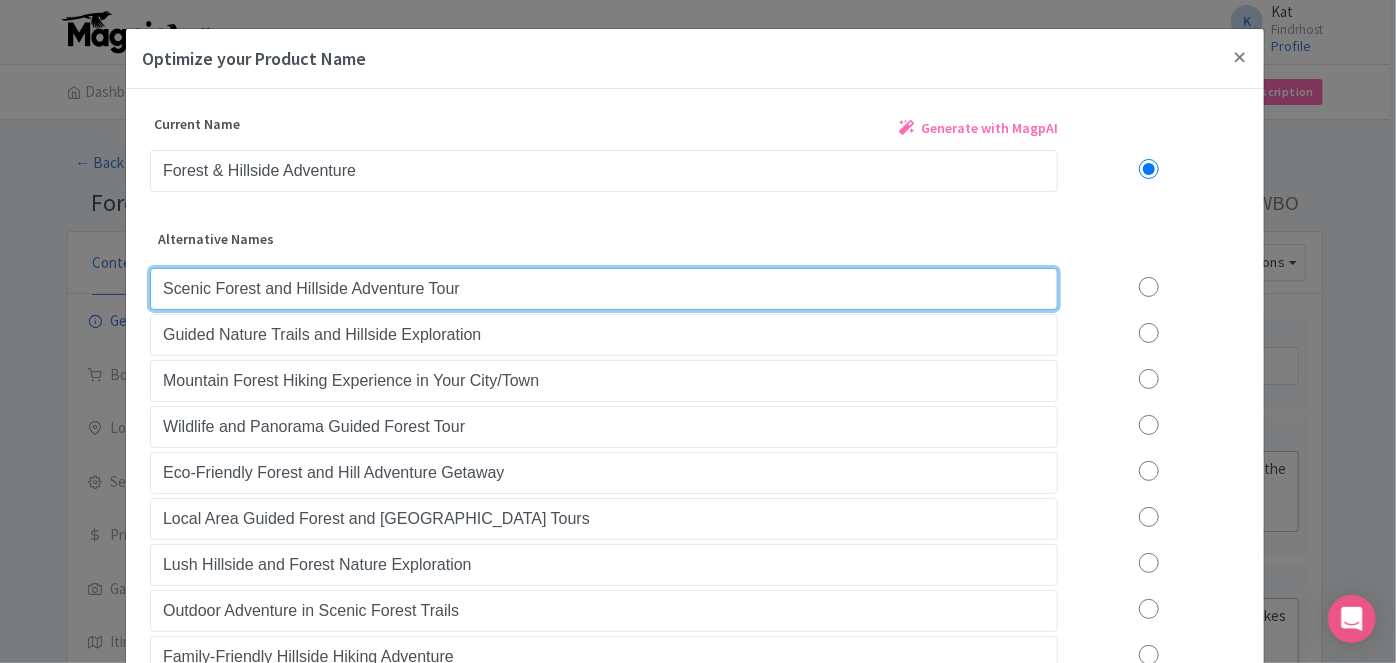 click on "Scenic Forest and Hillside Adventure Tour" at bounding box center (604, 289) 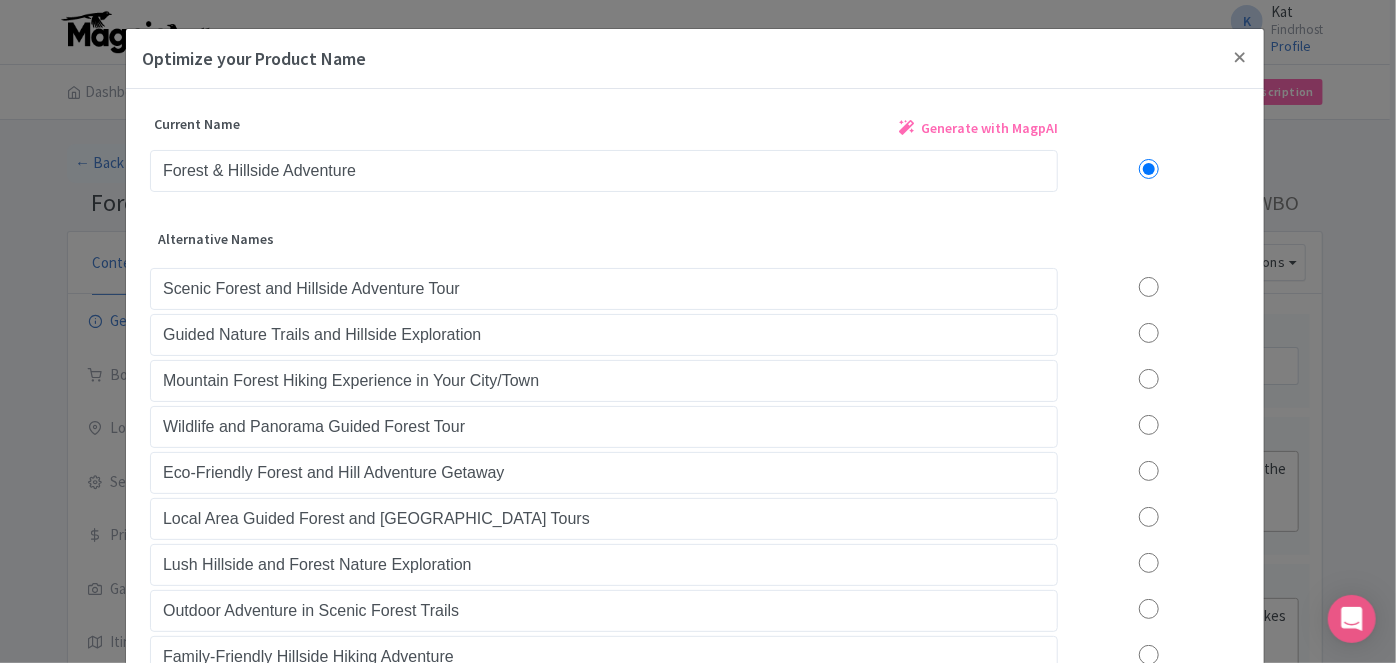 click at bounding box center [1149, 287] 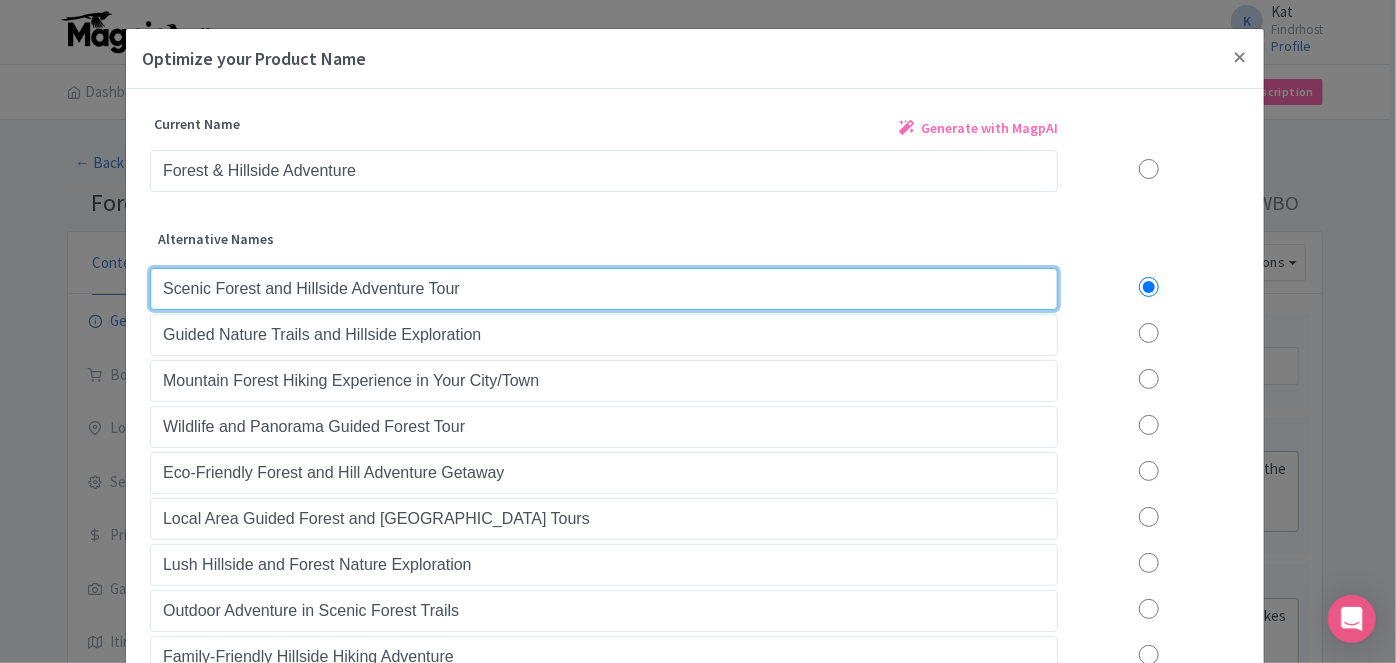 click on "Scenic Forest and Hillside Adventure Tour" at bounding box center (604, 289) 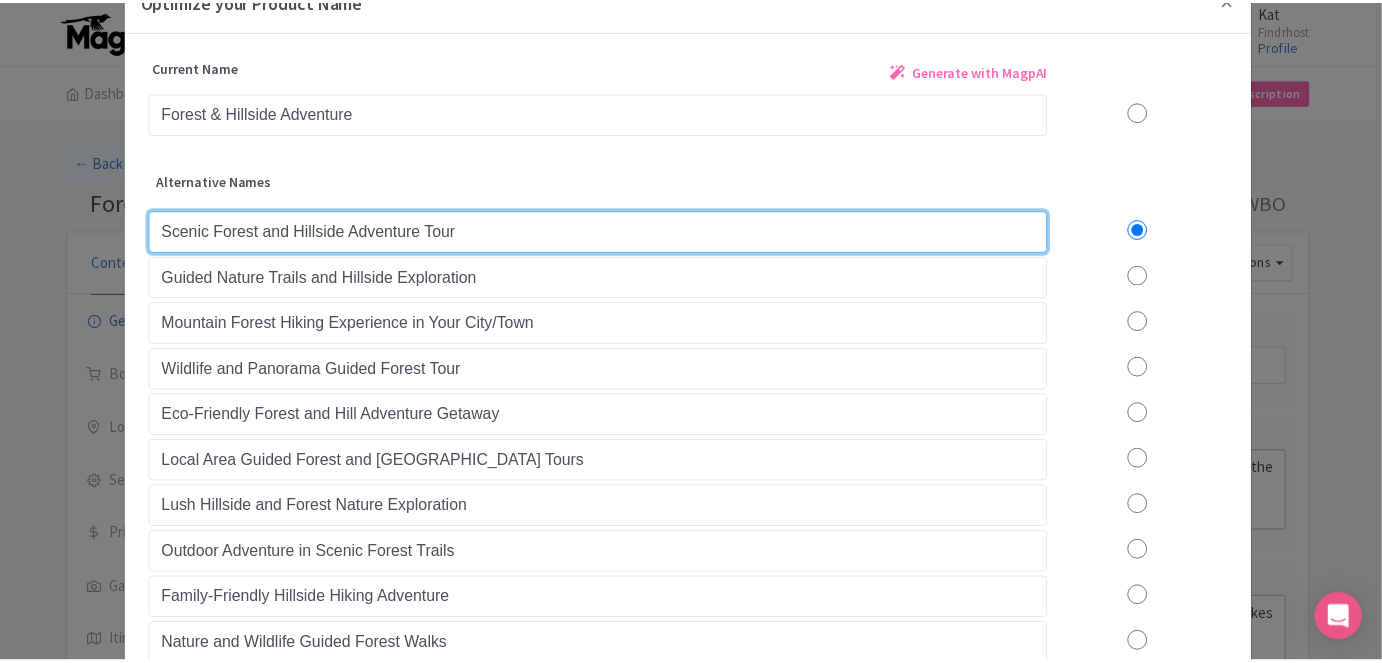 scroll, scrollTop: 177, scrollLeft: 0, axis: vertical 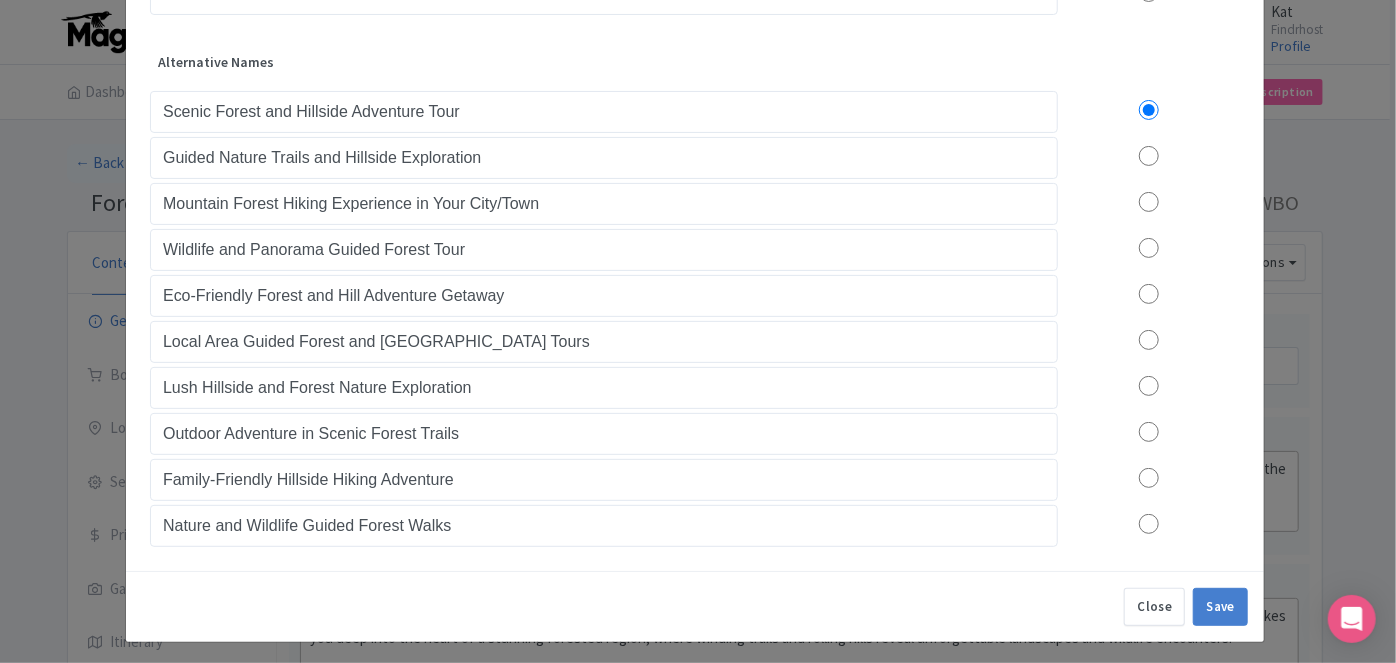 click on "Close
Save" at bounding box center (695, 606) 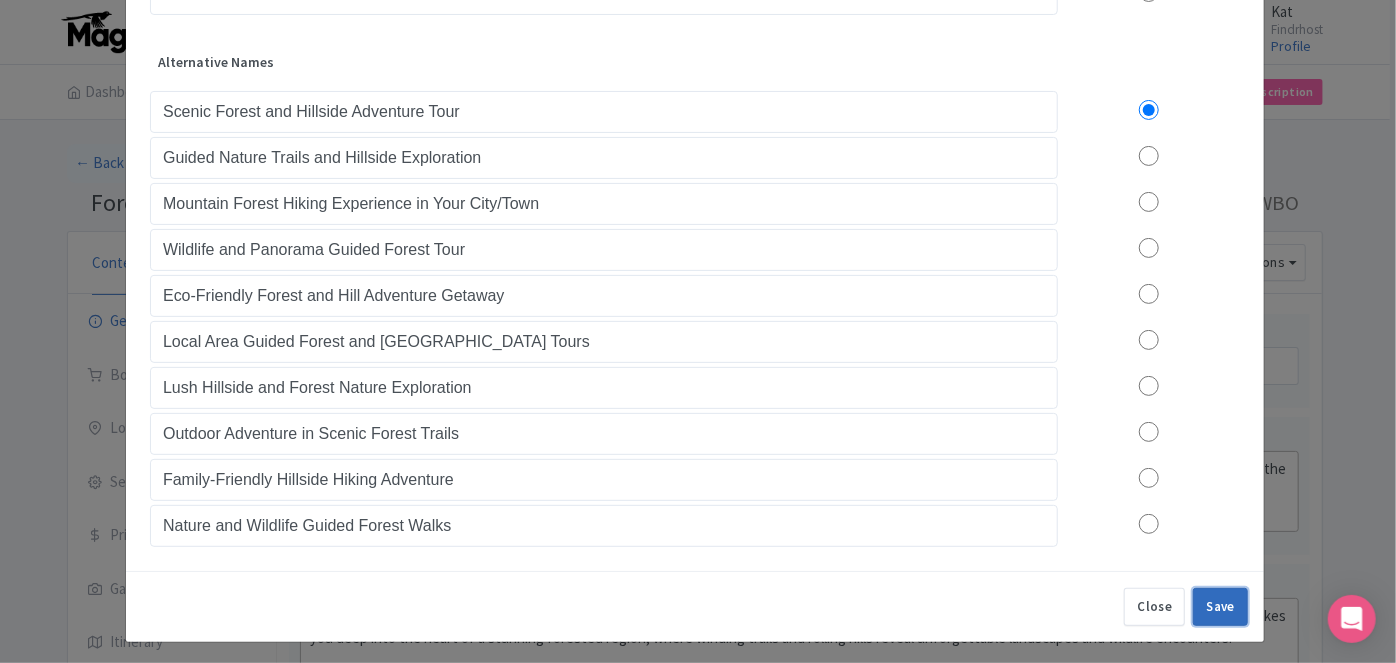 click on "Save" at bounding box center [1220, 607] 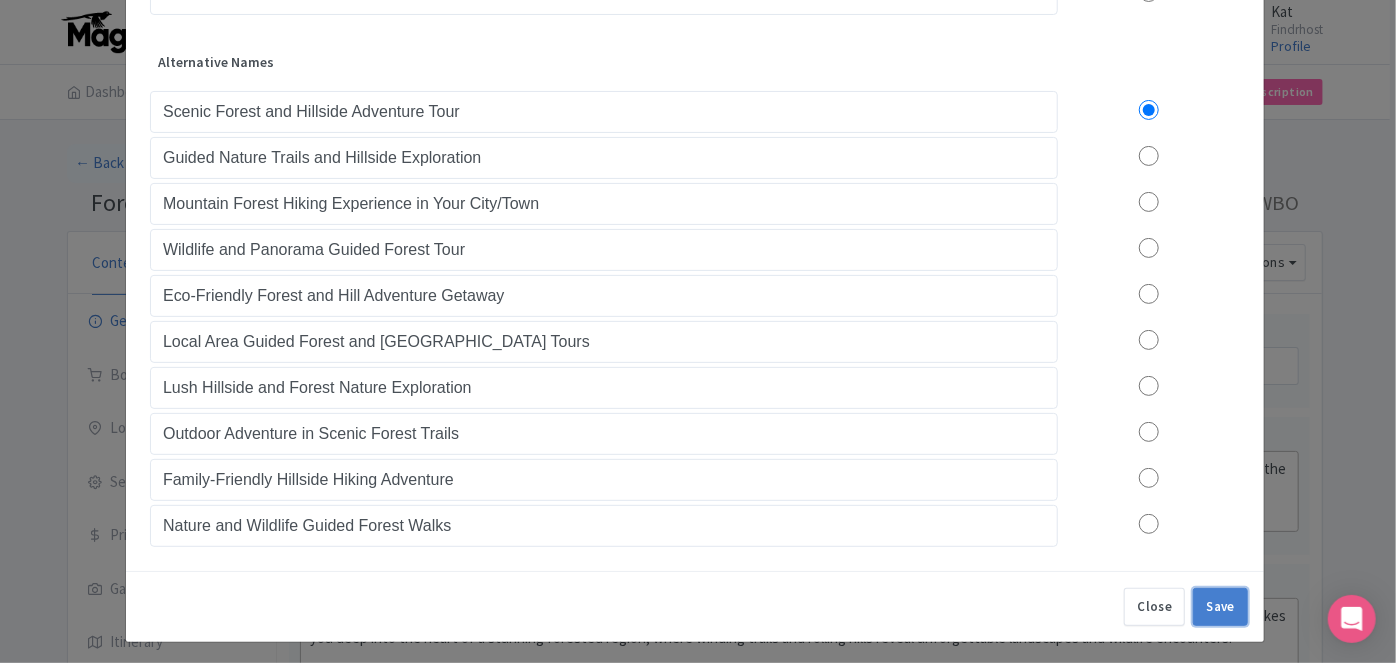 type on "Scenic Forest and Hillside Adventure Tour" 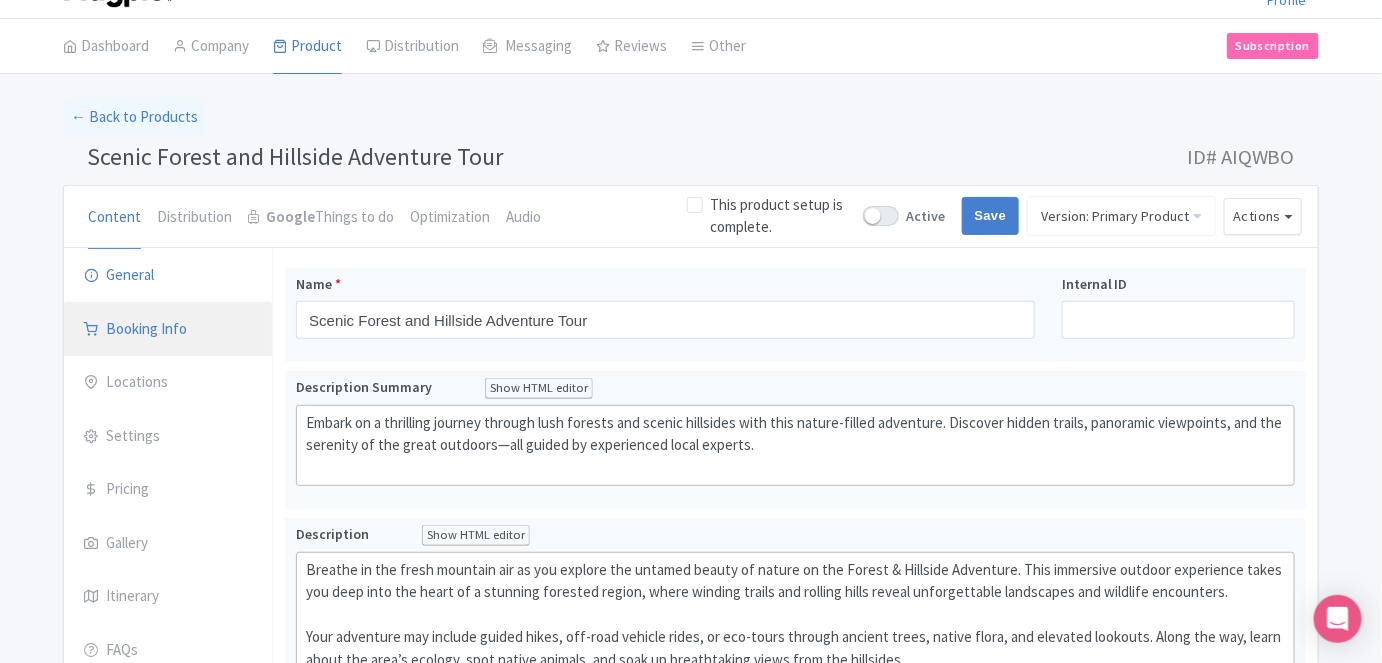scroll, scrollTop: 0, scrollLeft: 0, axis: both 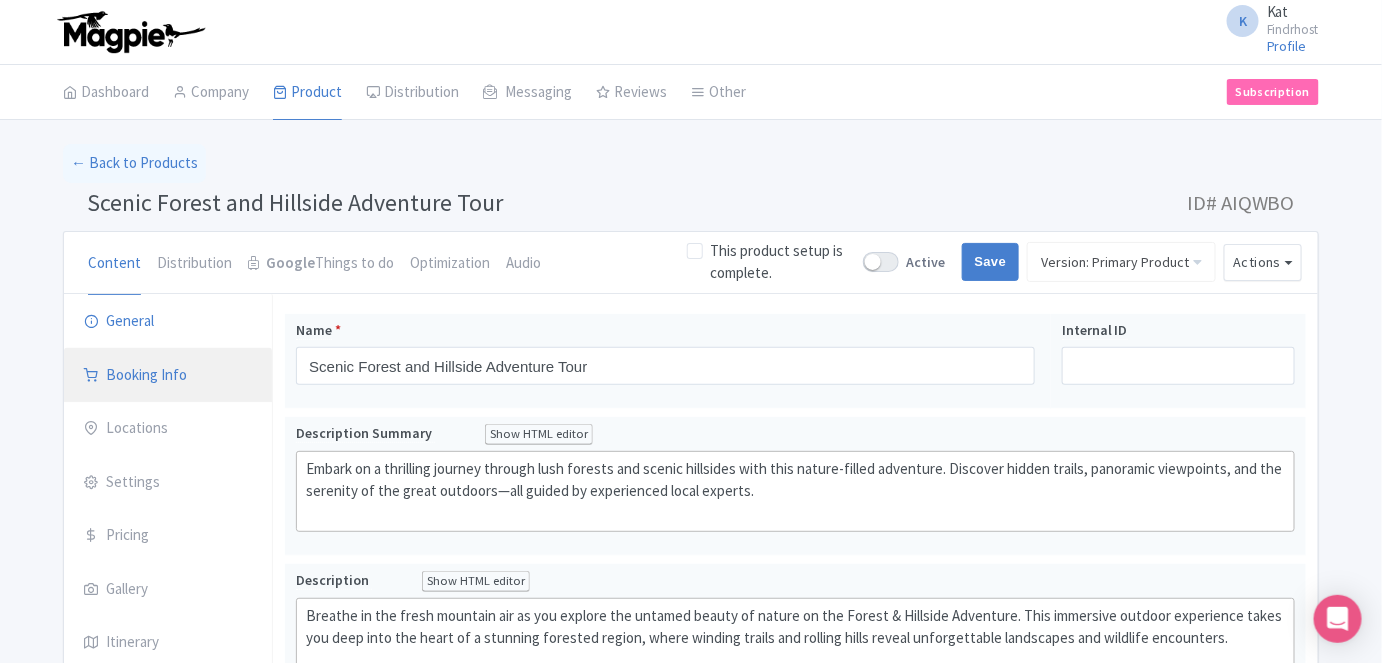 click on "Booking Info" at bounding box center (168, 376) 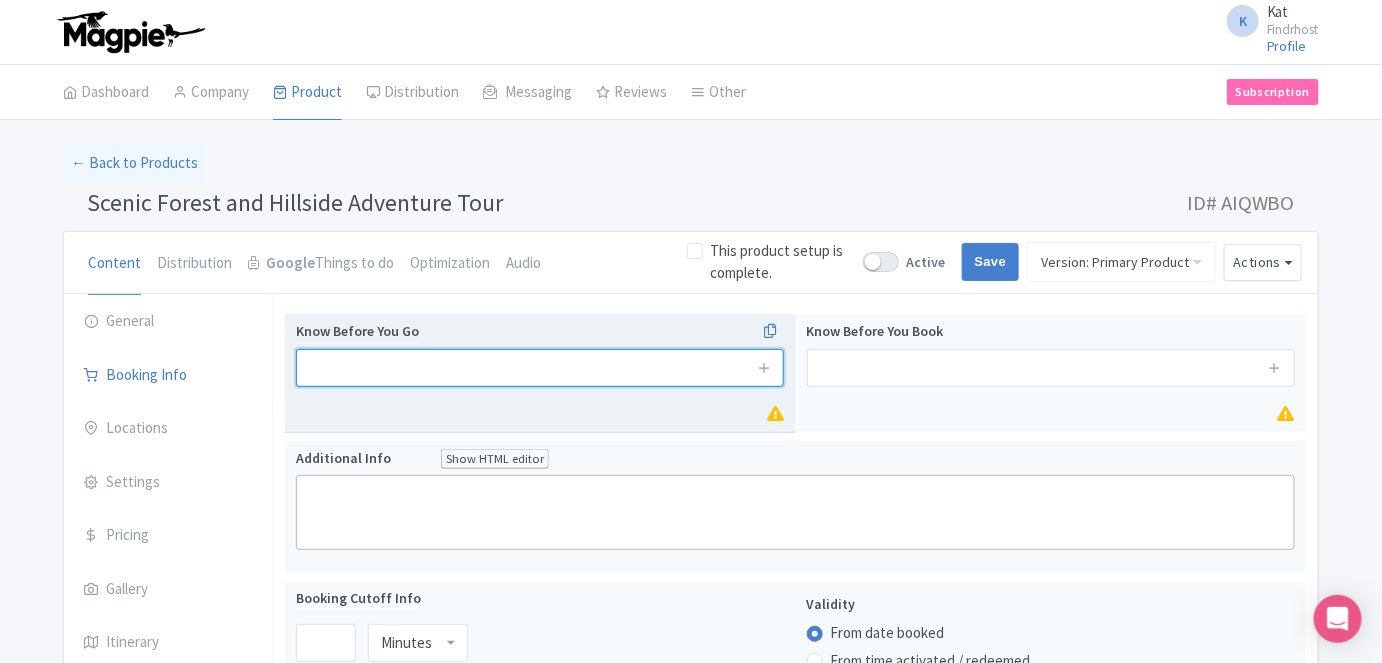 click at bounding box center [540, 368] 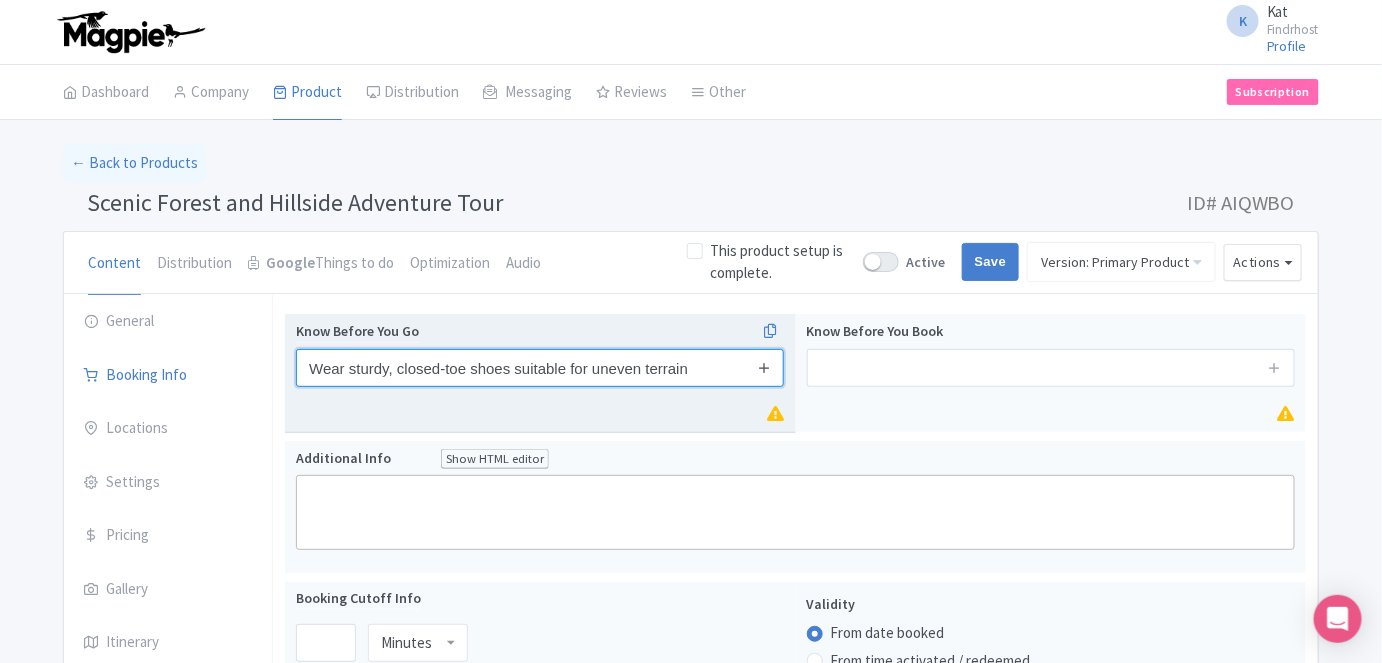 type on "Wear sturdy, closed-toe shoes suitable for uneven terrain" 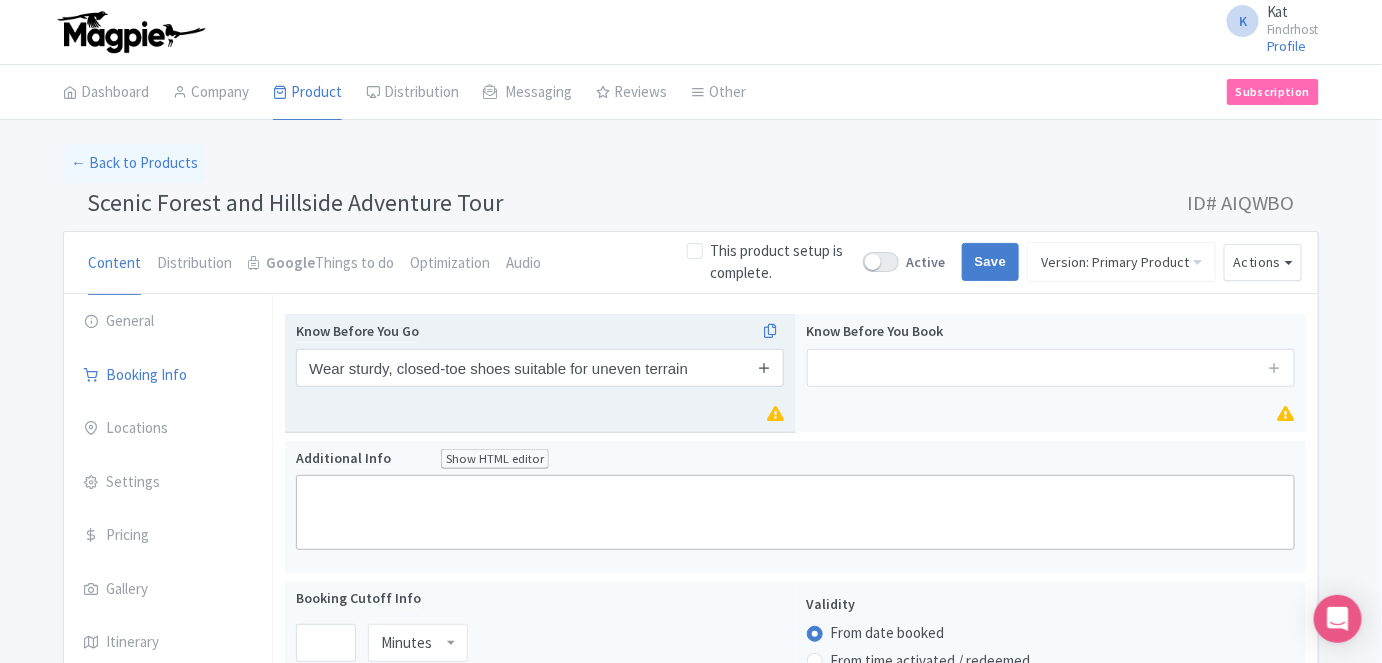 drag, startPoint x: 765, startPoint y: 362, endPoint x: 771, endPoint y: 409, distance: 47.38143 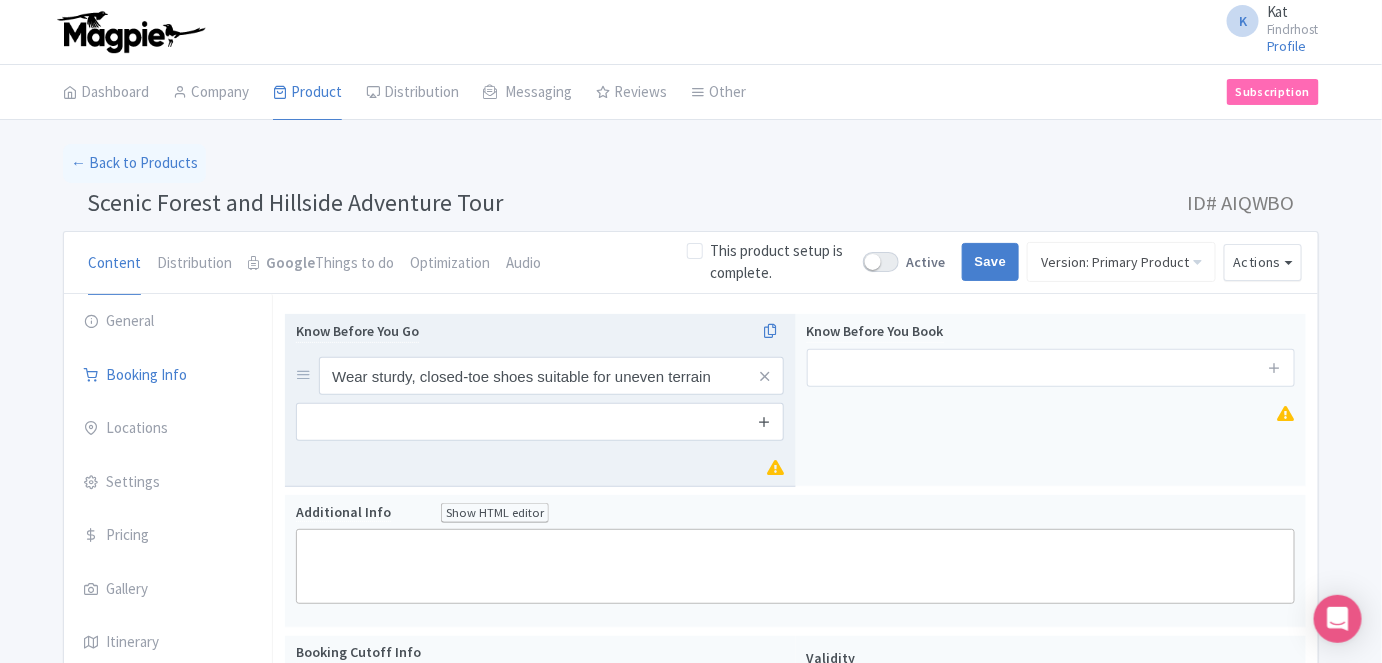 click at bounding box center [764, 422] 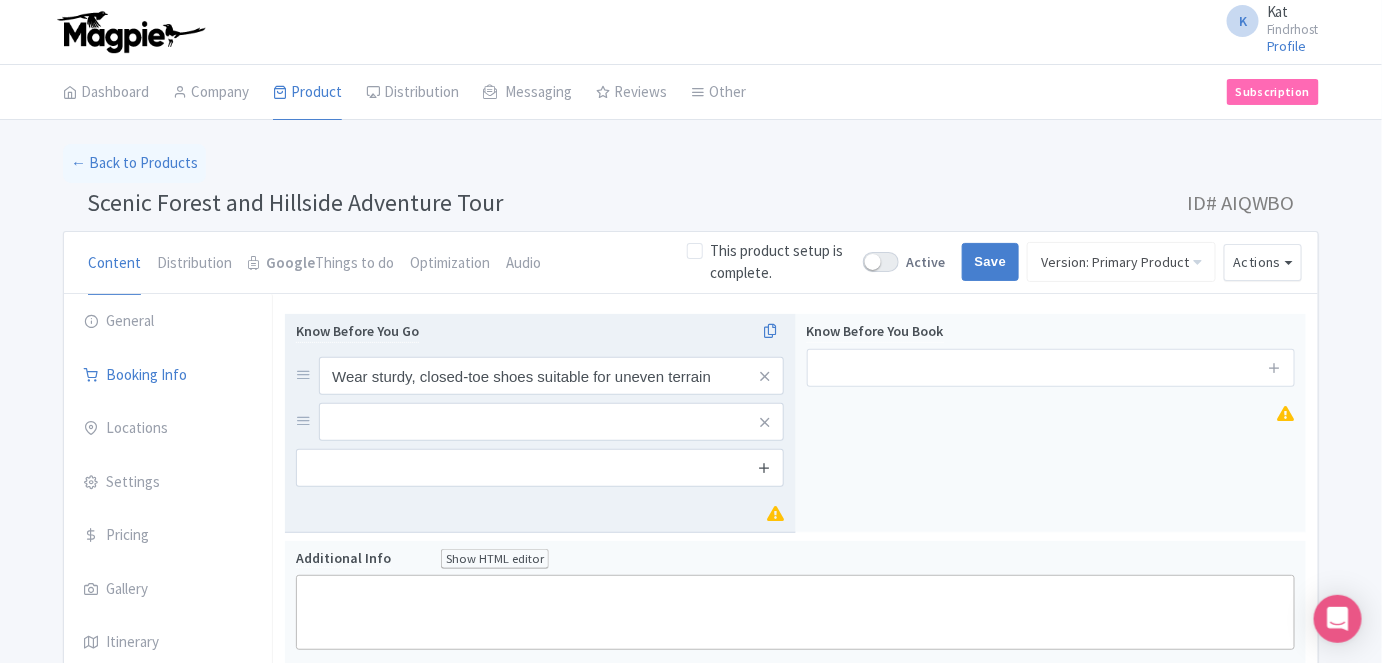 click at bounding box center (764, 467) 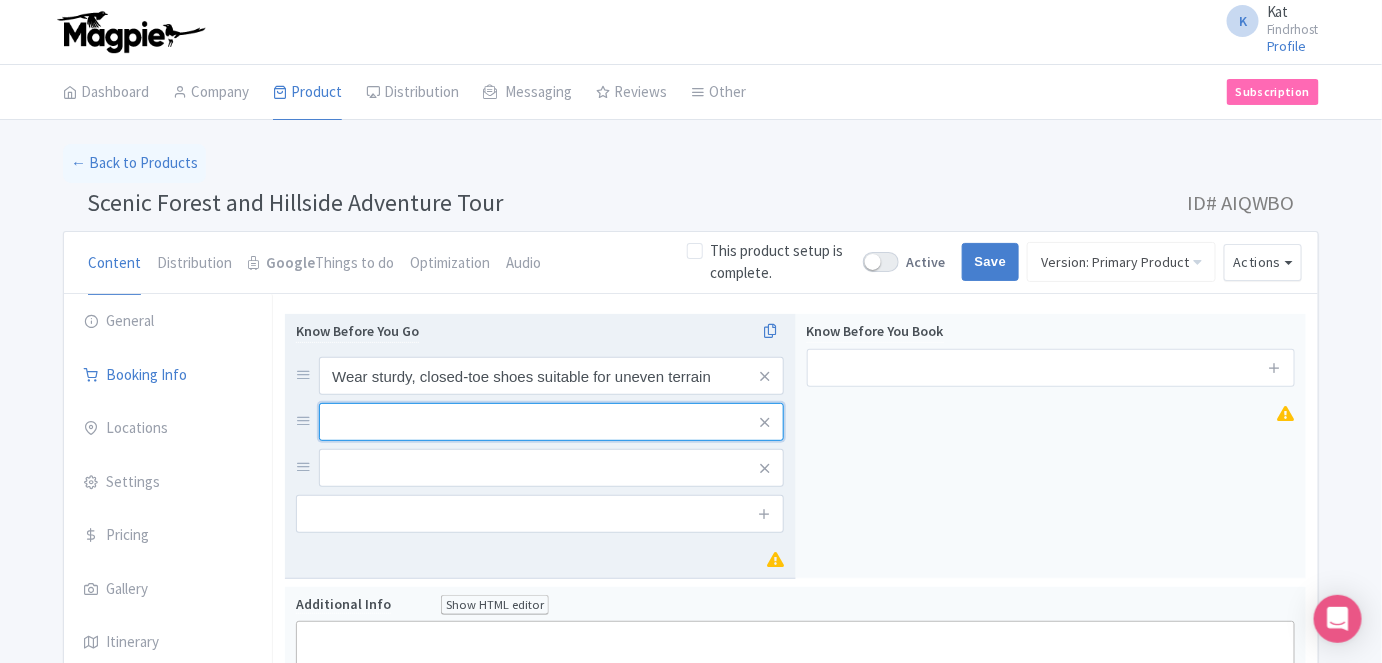 click at bounding box center (551, 376) 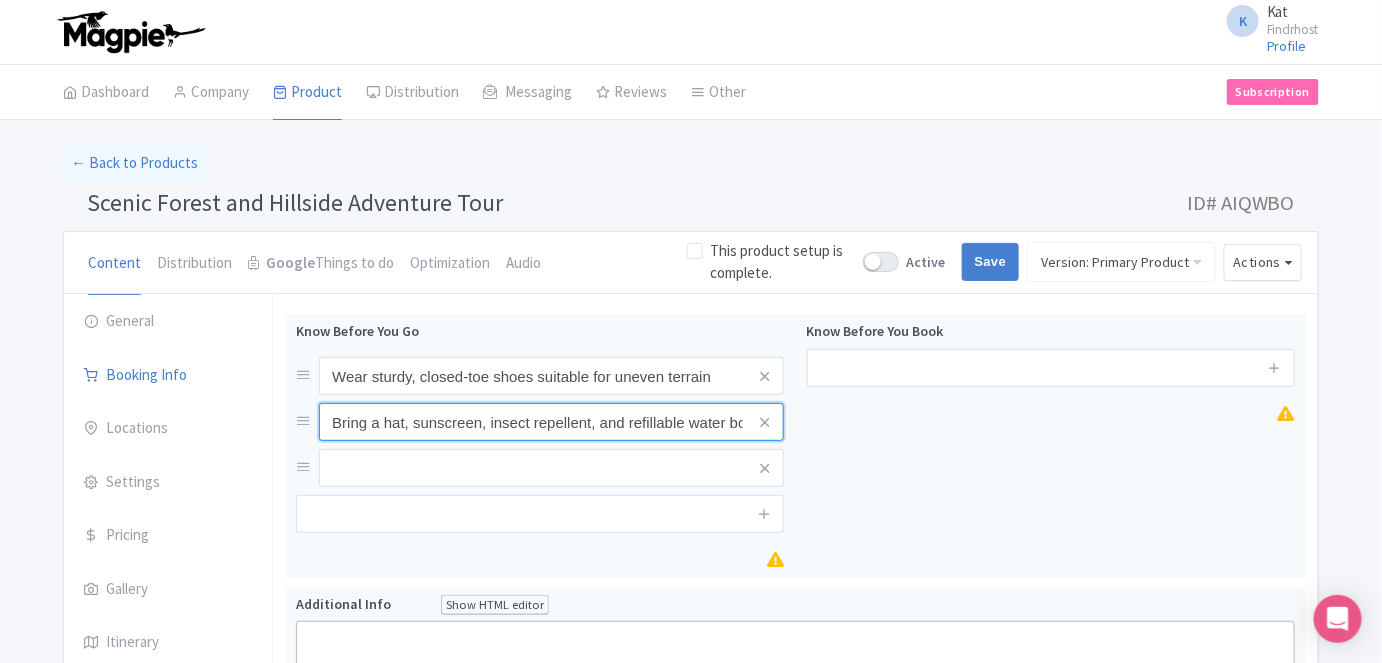 scroll, scrollTop: 0, scrollLeft: 21, axis: horizontal 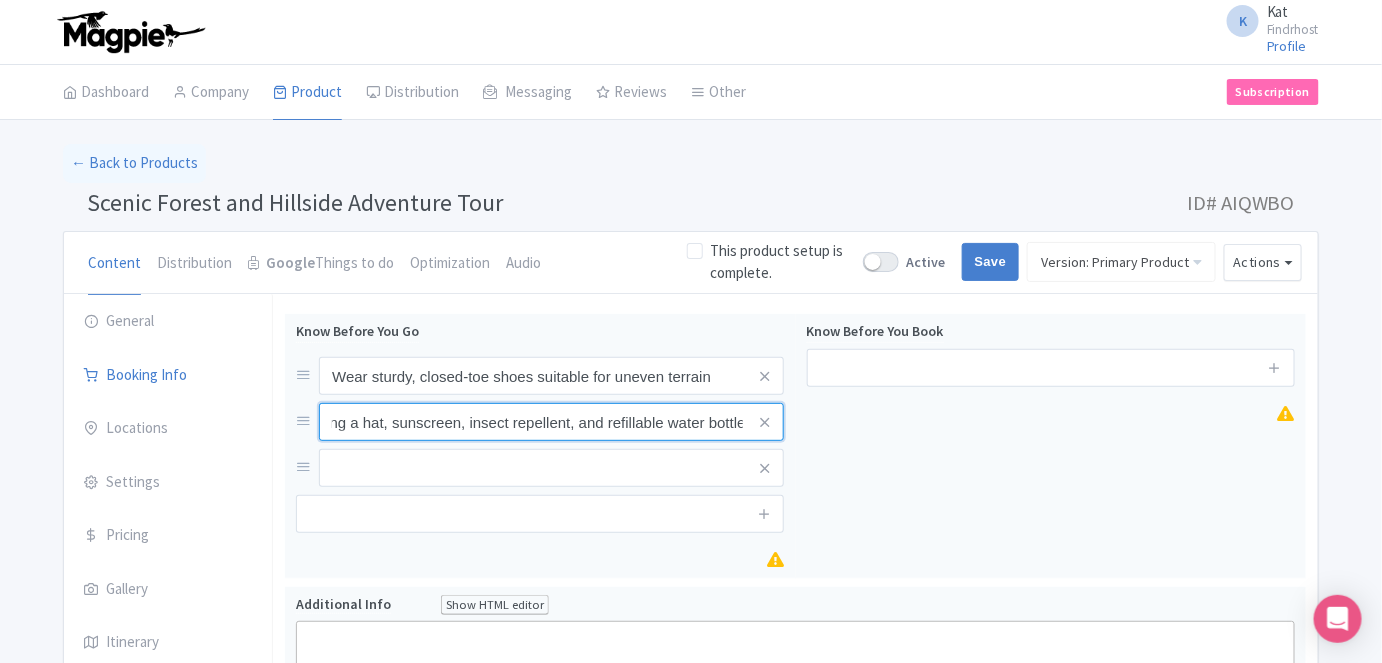 type on "Bring a hat, sunscreen, insect repellent, and refillable water bottle" 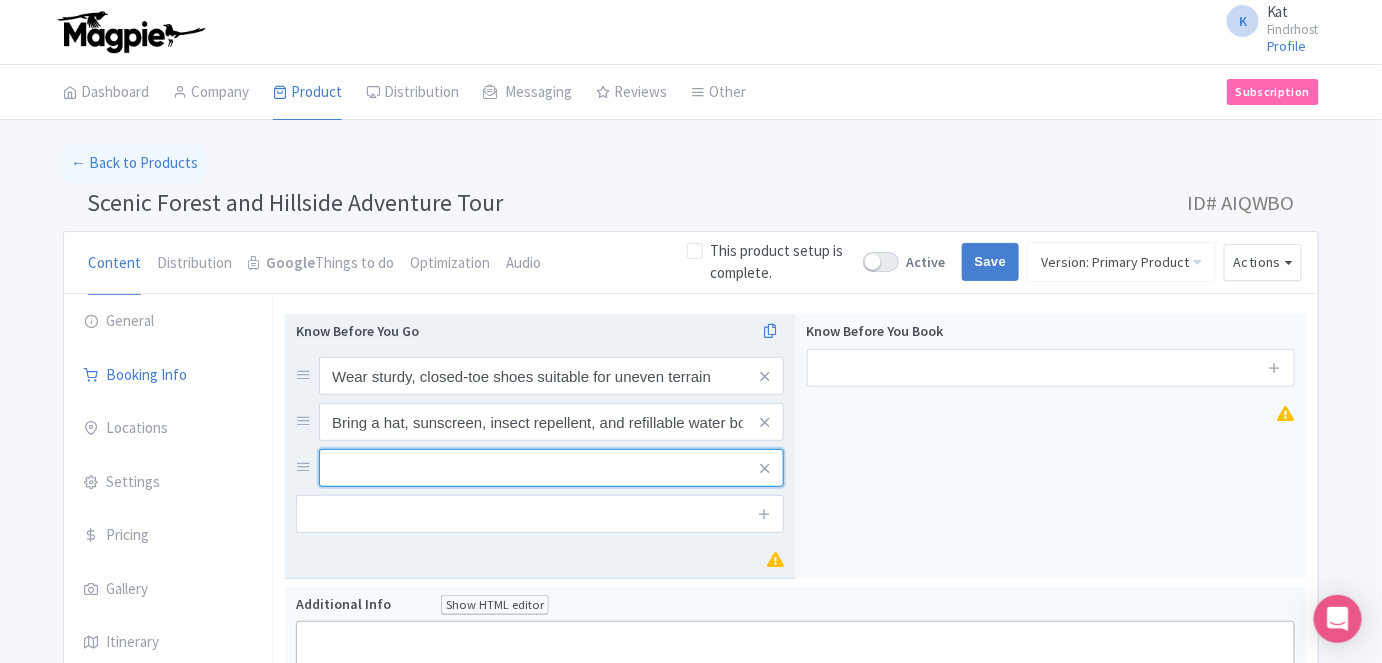 click at bounding box center [551, 376] 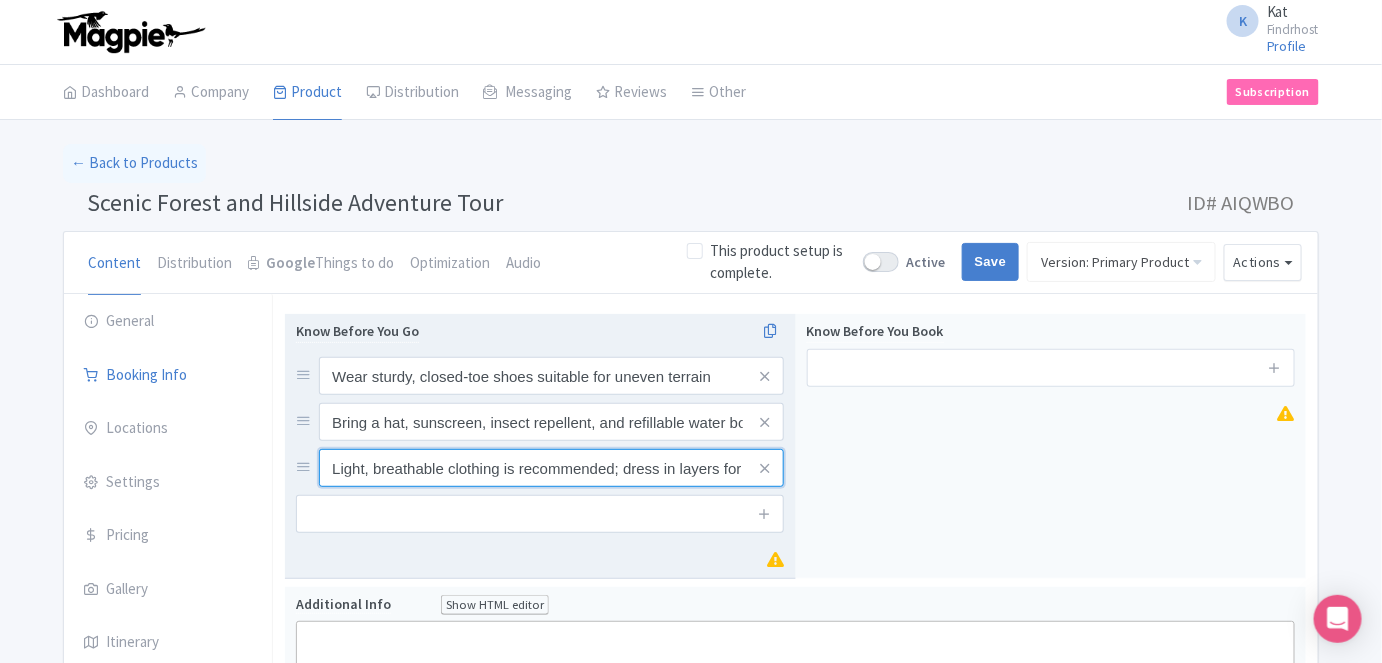 scroll, scrollTop: 0, scrollLeft: 120, axis: horizontal 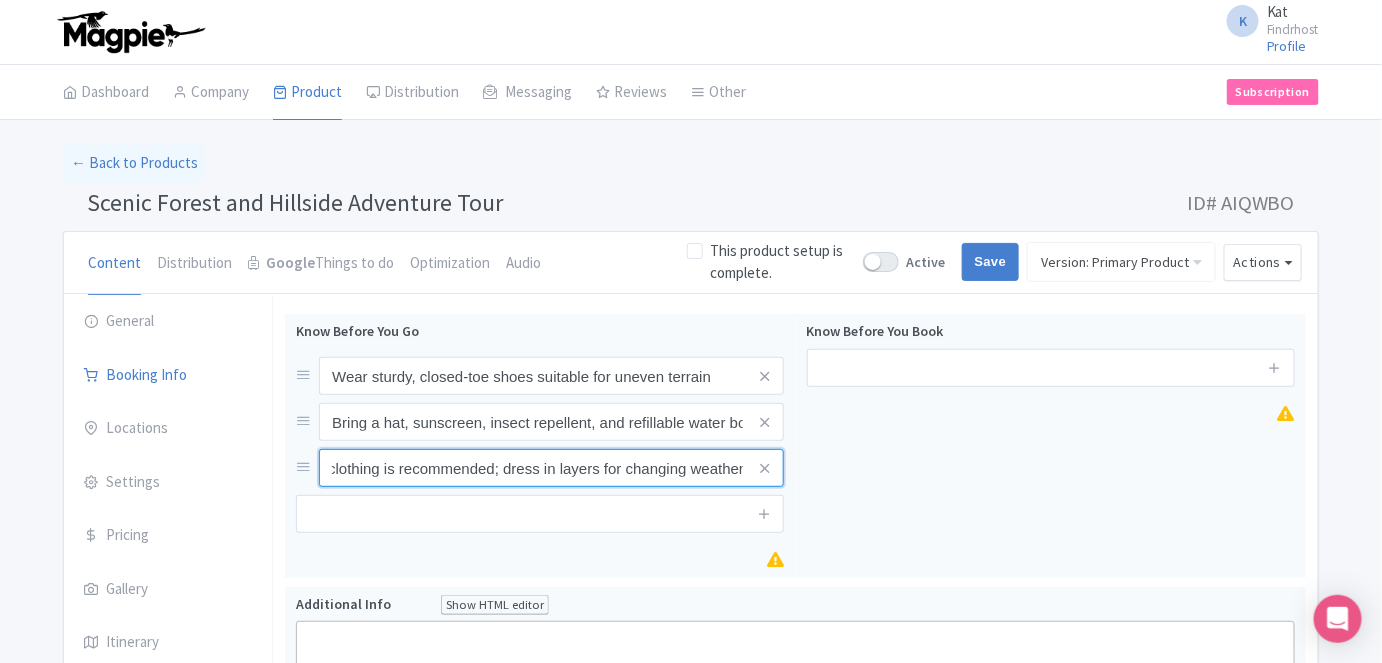 type on "Light, breathable clothing is recommended; dress in layers for changing weather" 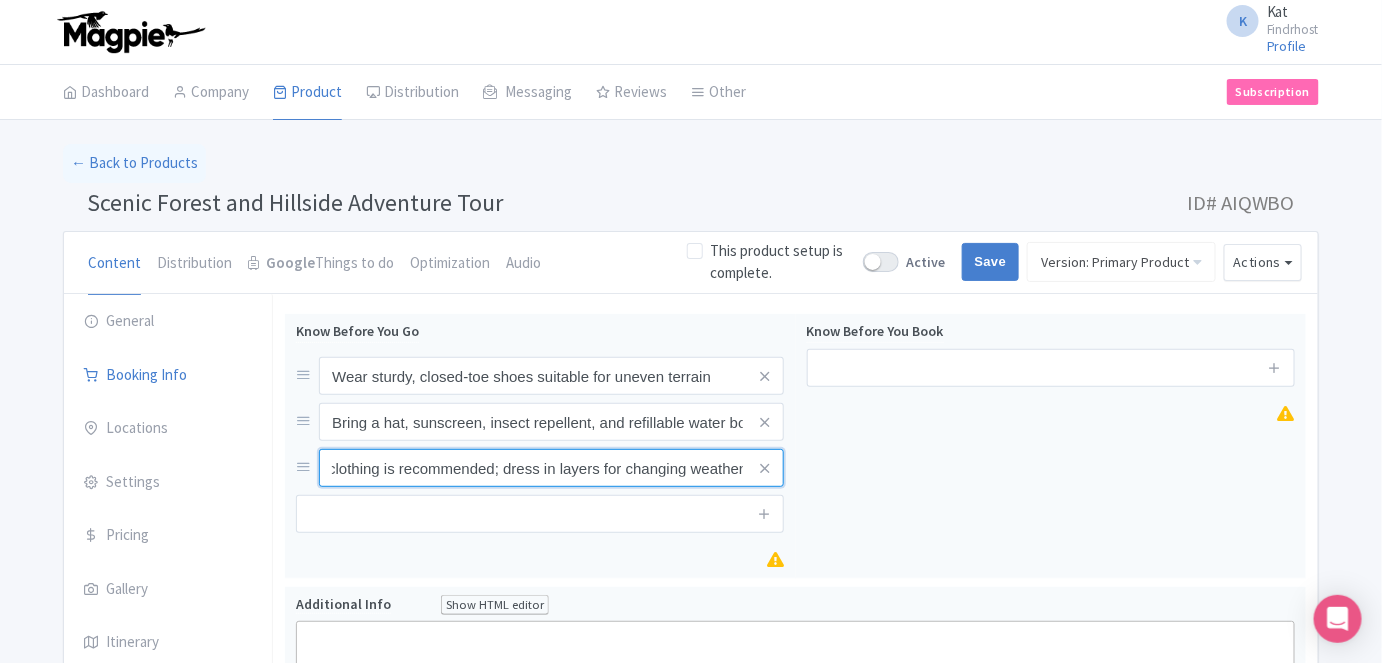 scroll, scrollTop: 0, scrollLeft: 0, axis: both 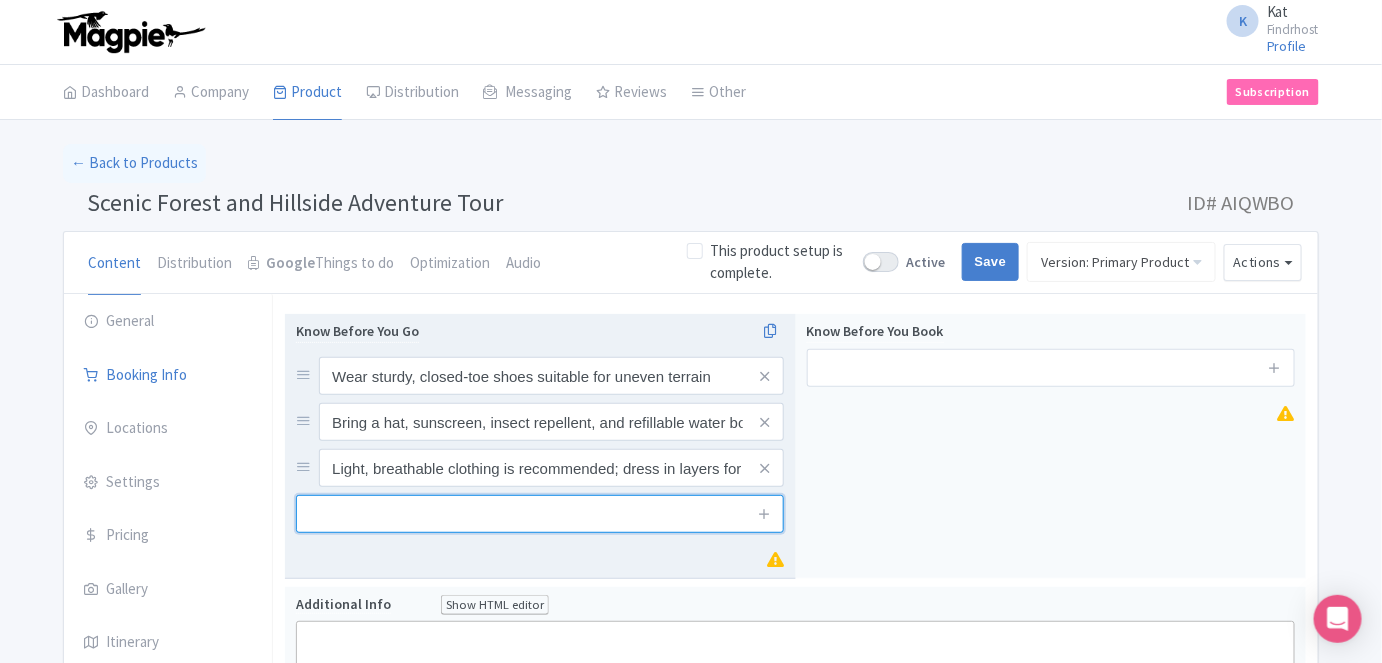 click at bounding box center (540, 514) 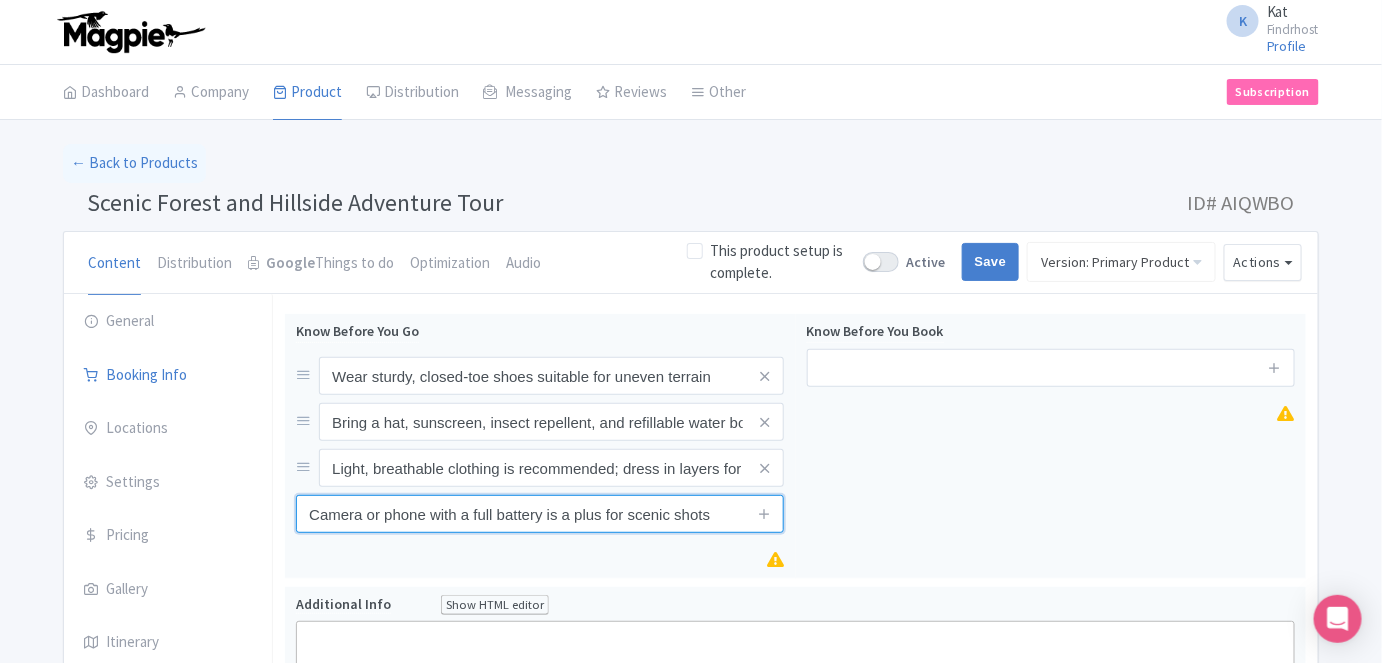type on "Camera or phone with a full battery is a plus for scenic shots" 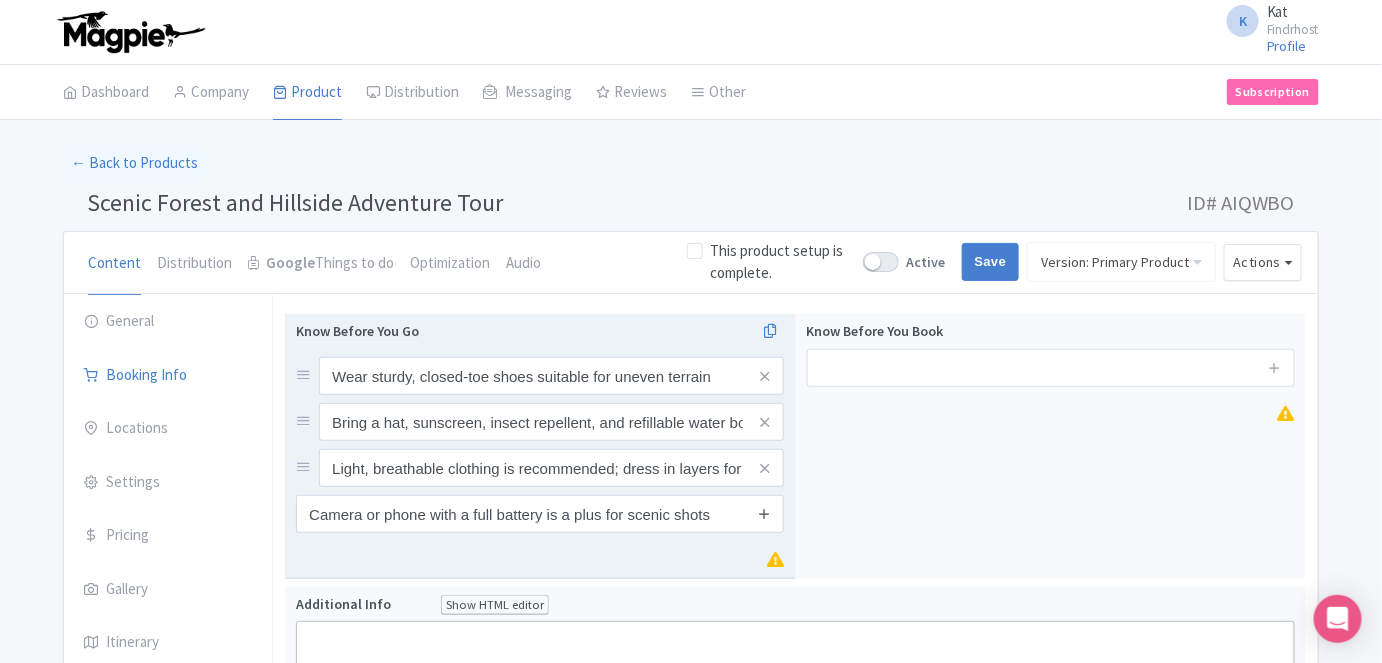 click at bounding box center [764, 513] 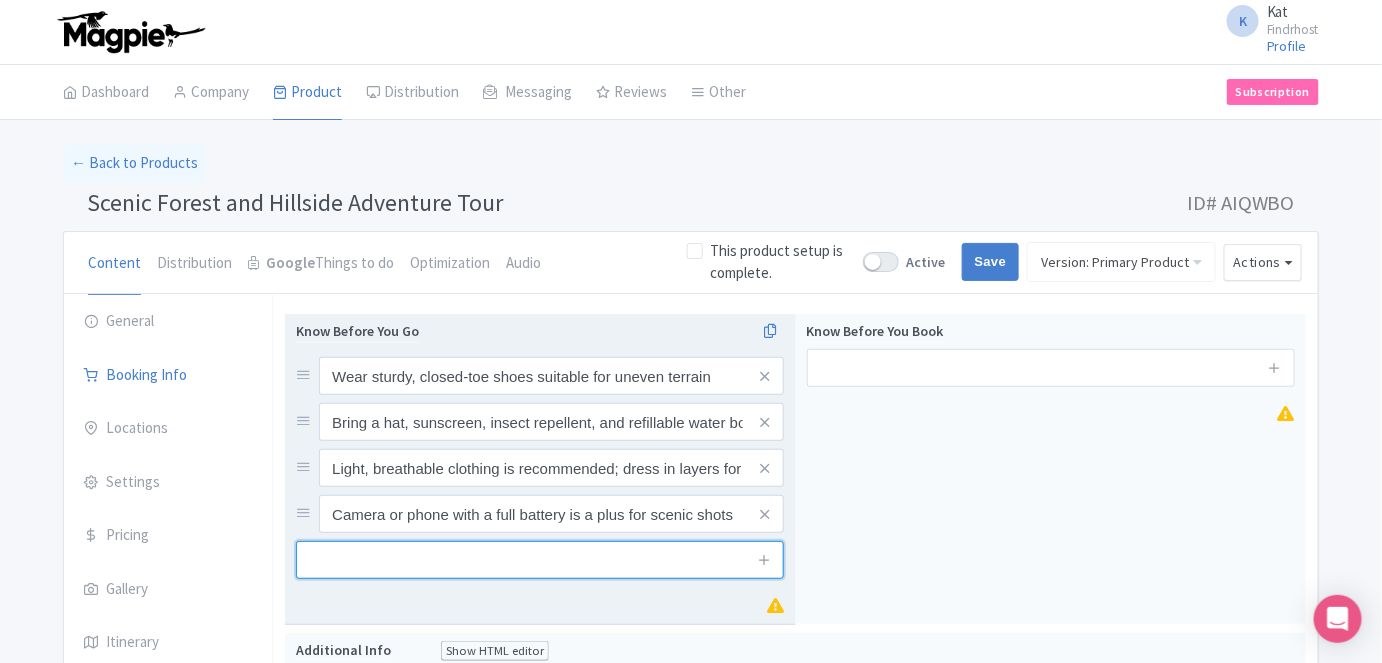 click at bounding box center (540, 560) 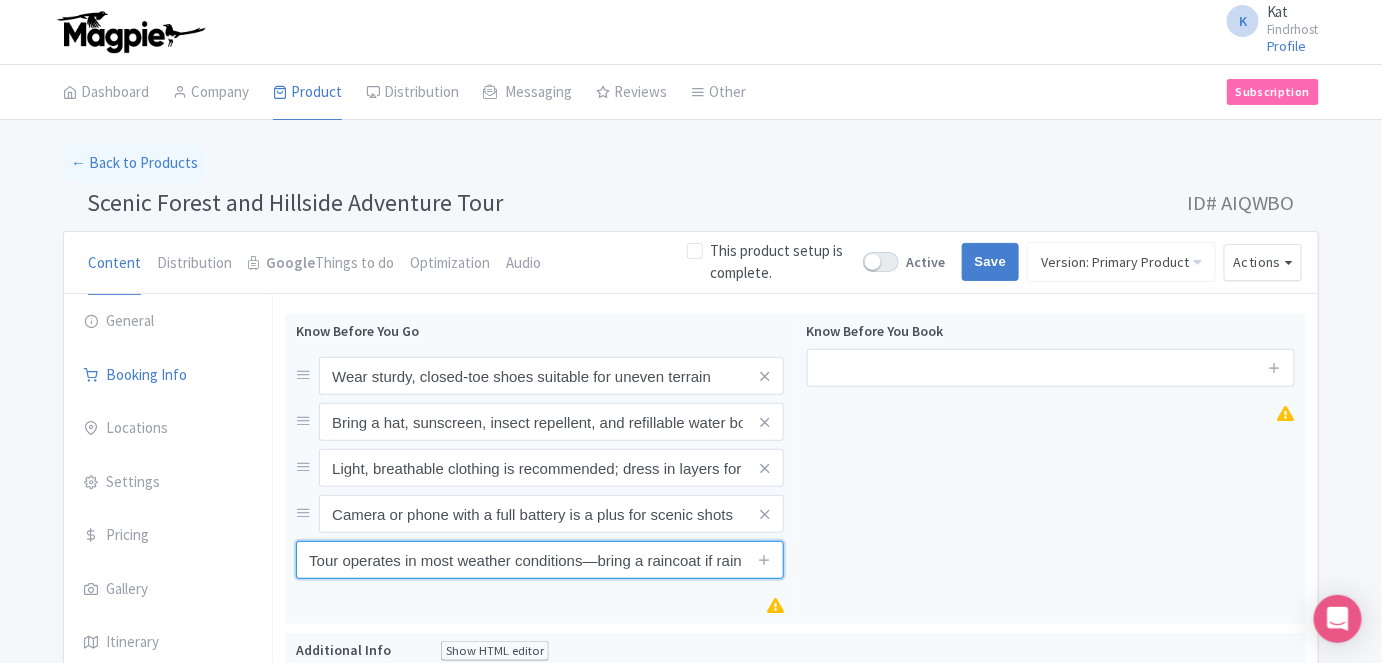 scroll, scrollTop: 0, scrollLeft: 70, axis: horizontal 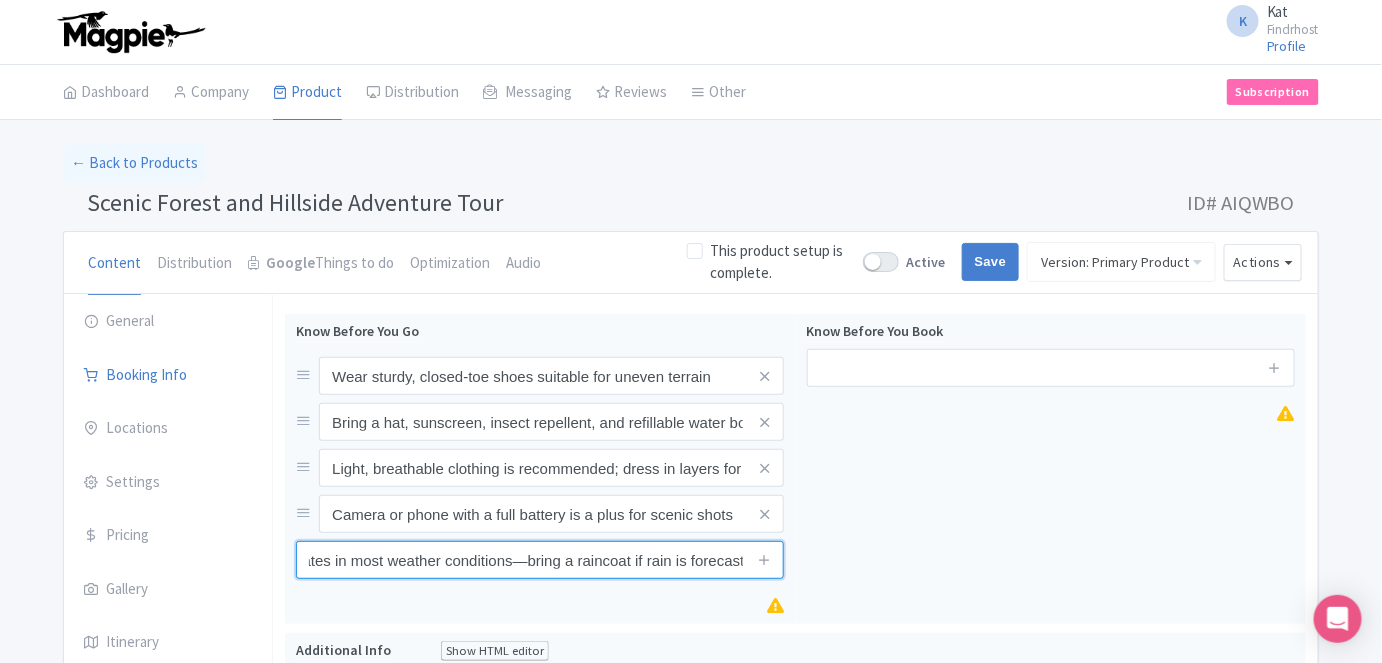type on "Tour operates in most weather conditions—bring a raincoat if rain is forecast" 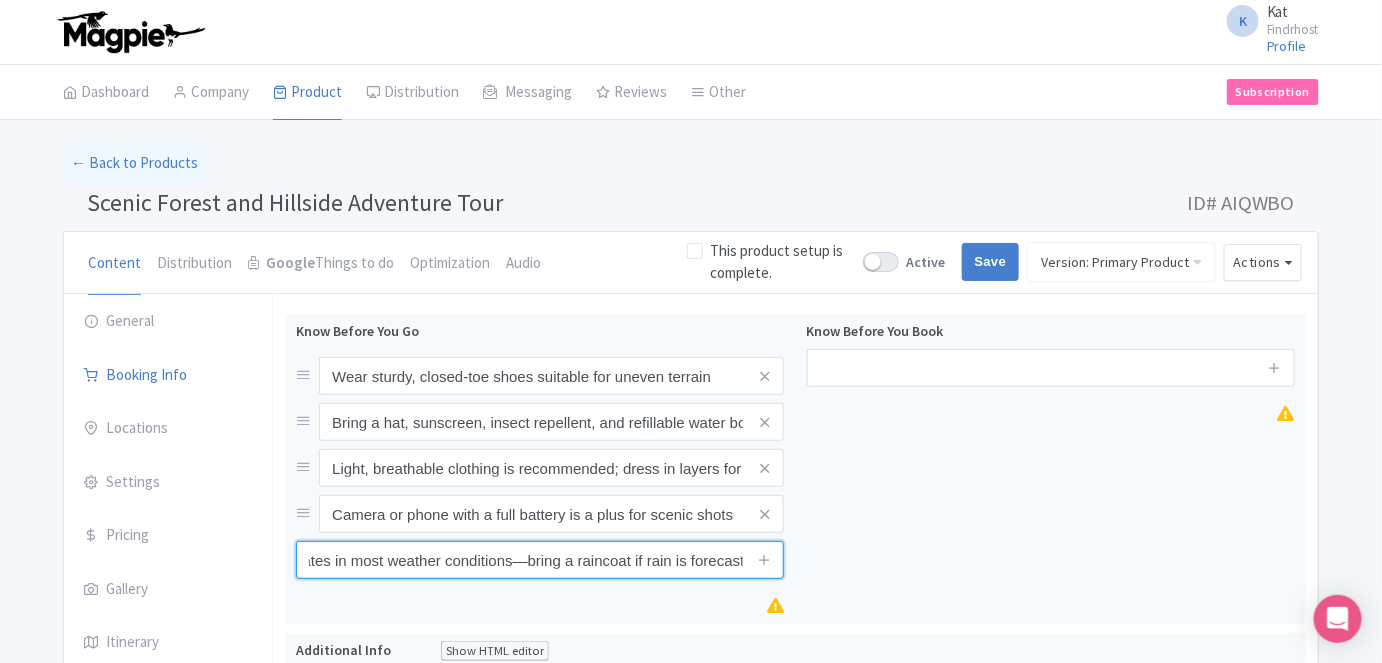 scroll, scrollTop: 0, scrollLeft: 0, axis: both 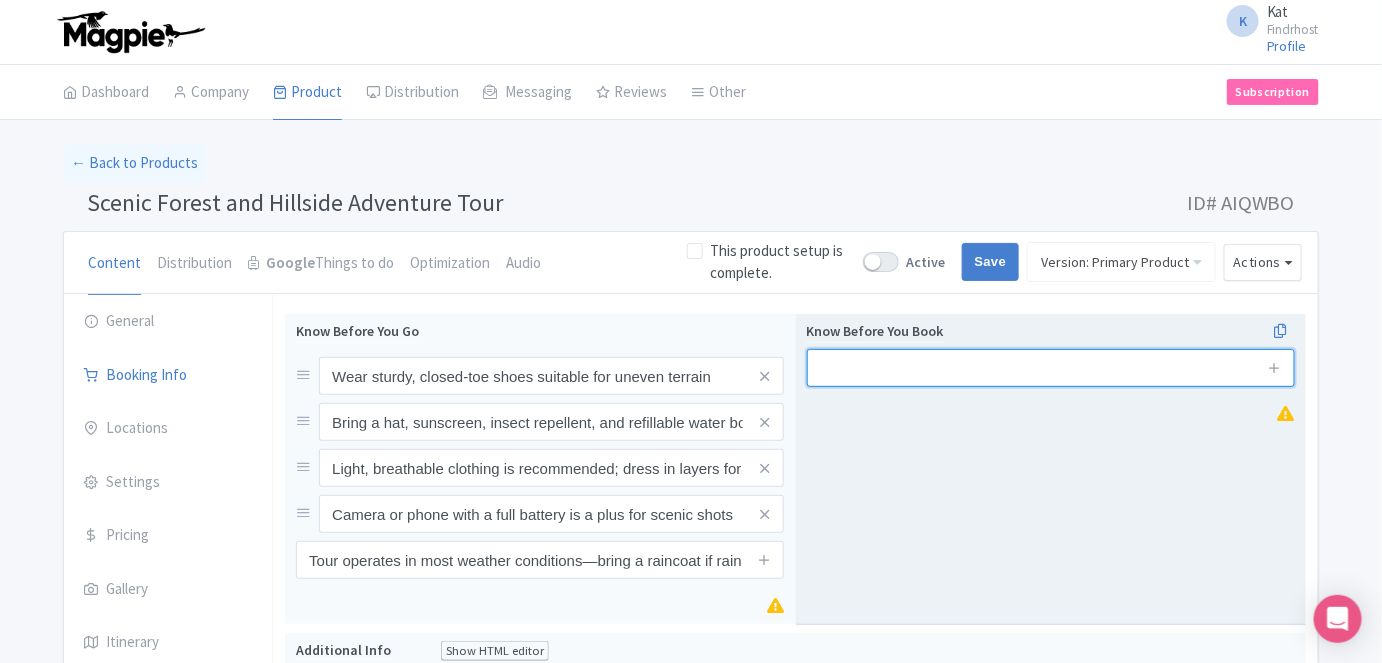 drag, startPoint x: 942, startPoint y: 346, endPoint x: 976, endPoint y: 370, distance: 41.617306 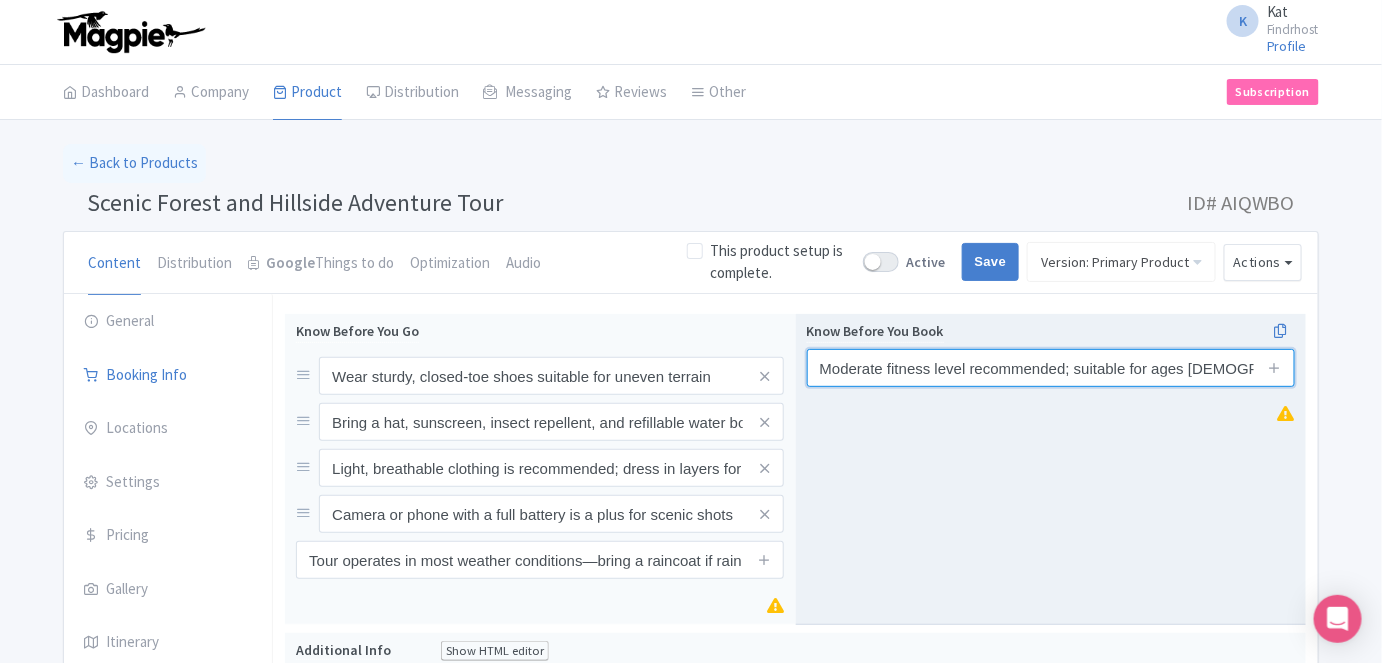 scroll, scrollTop: 0, scrollLeft: 146, axis: horizontal 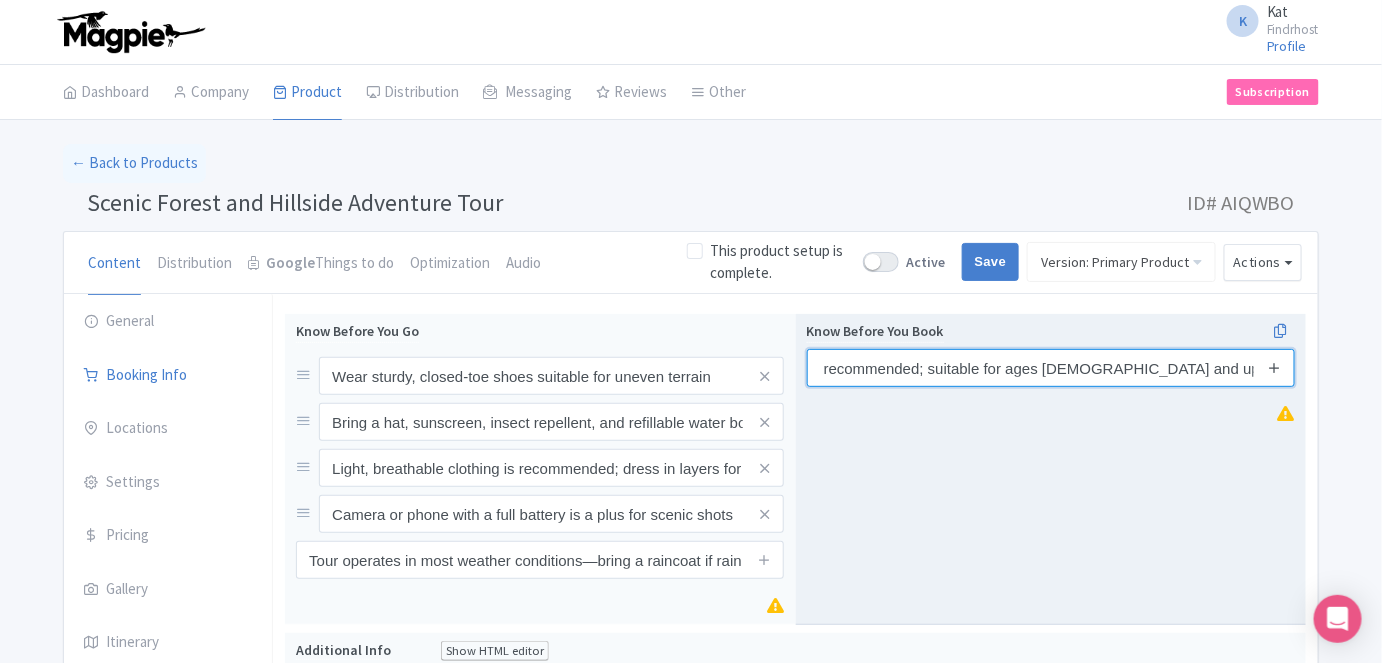 type on "Moderate fitness level recommended; suitable for ages [DEMOGRAPHIC_DATA] and up (age may vary by tour)" 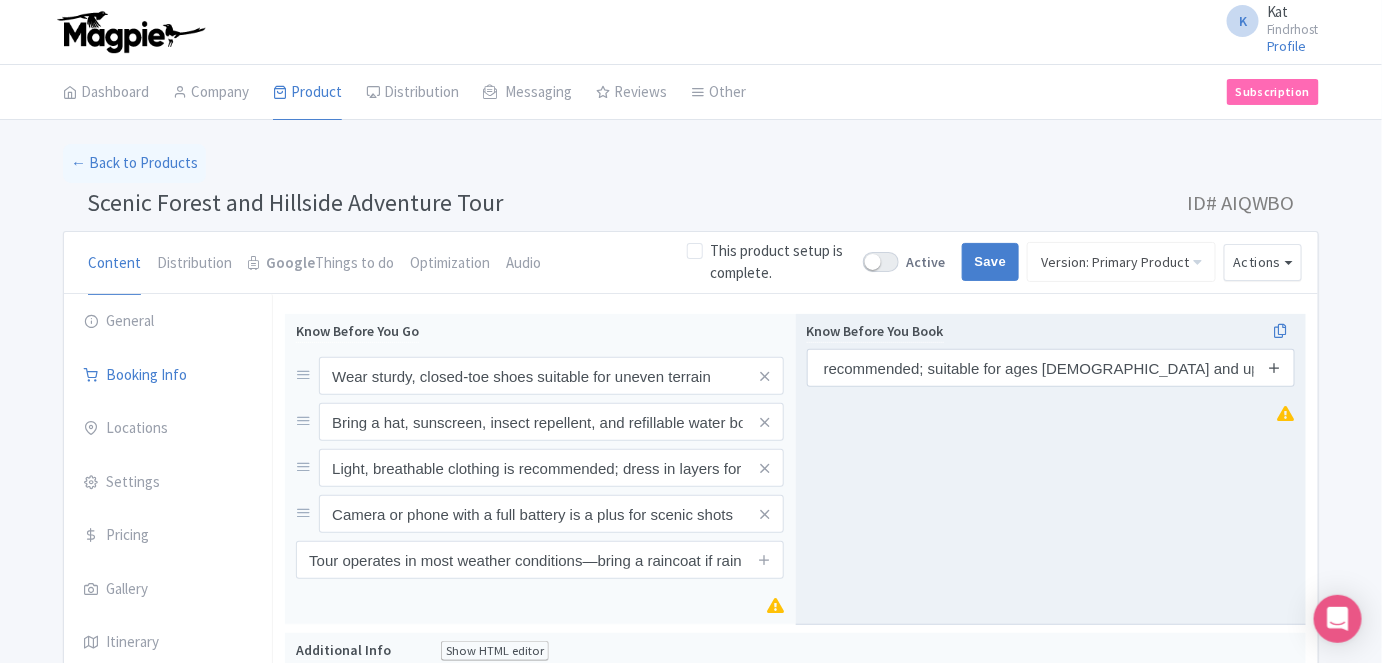 click at bounding box center (1274, 367) 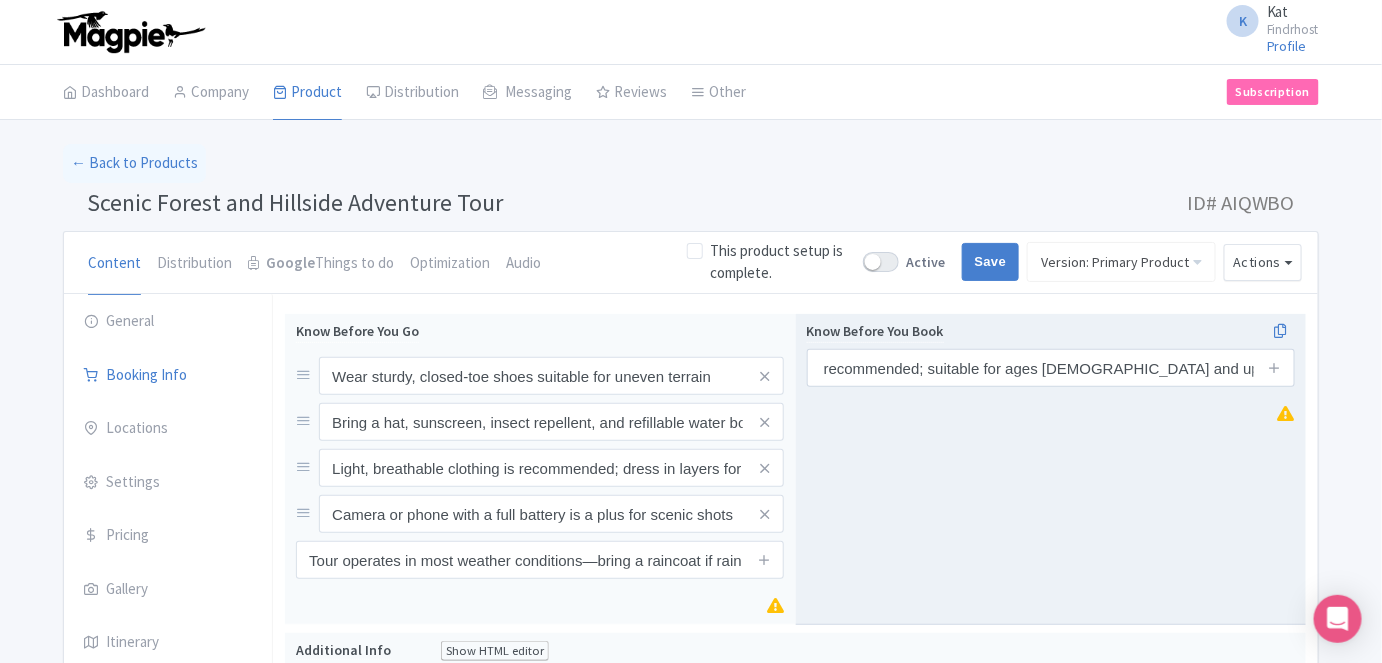 type 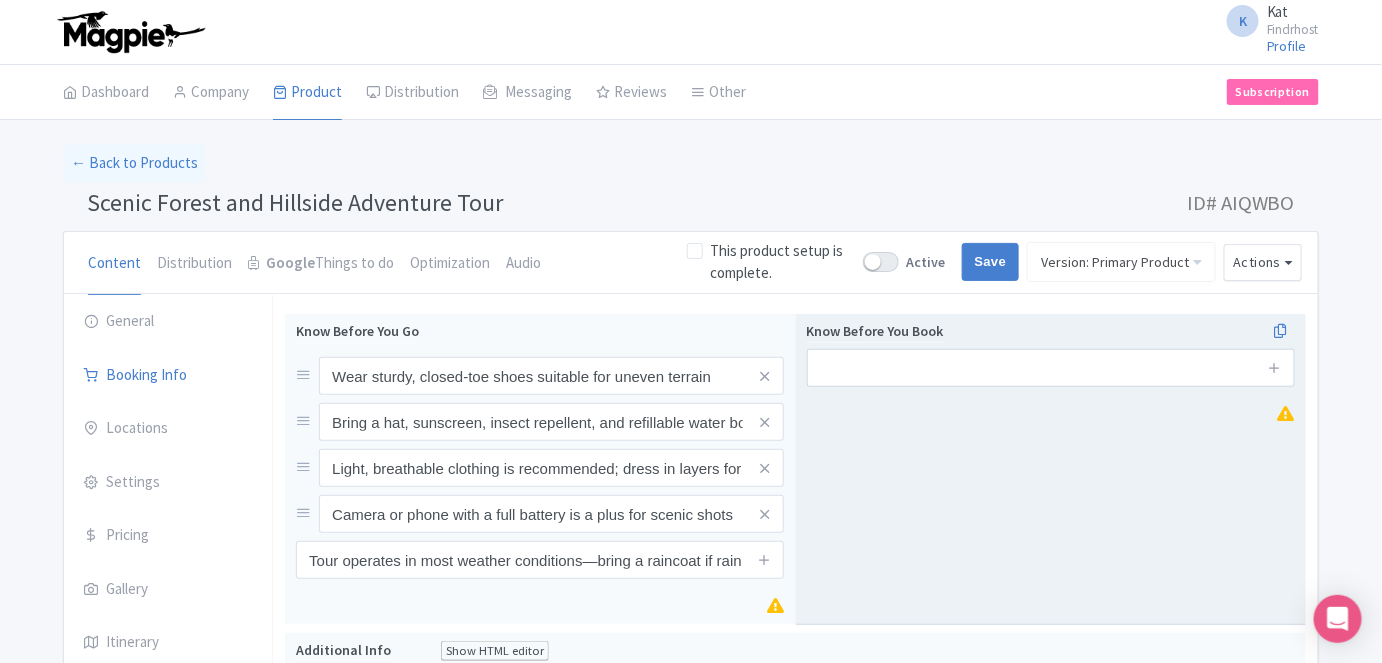 scroll, scrollTop: 0, scrollLeft: 0, axis: both 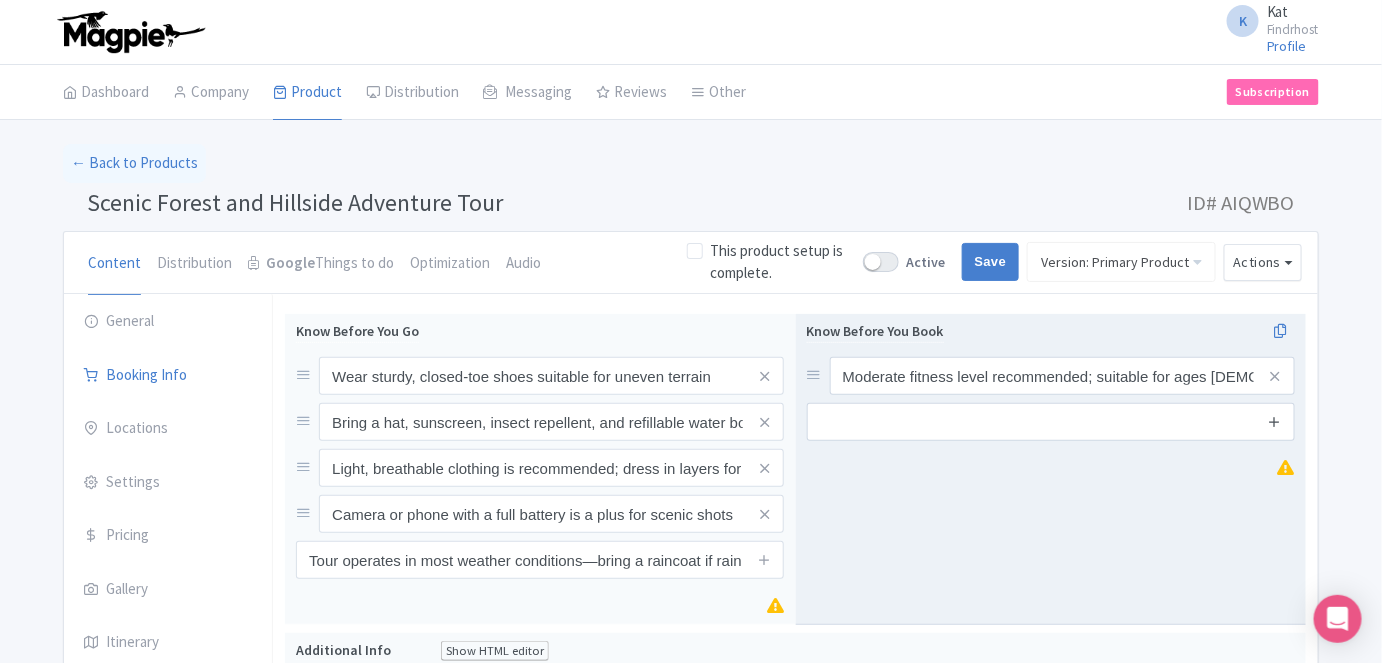 click at bounding box center (1274, 421) 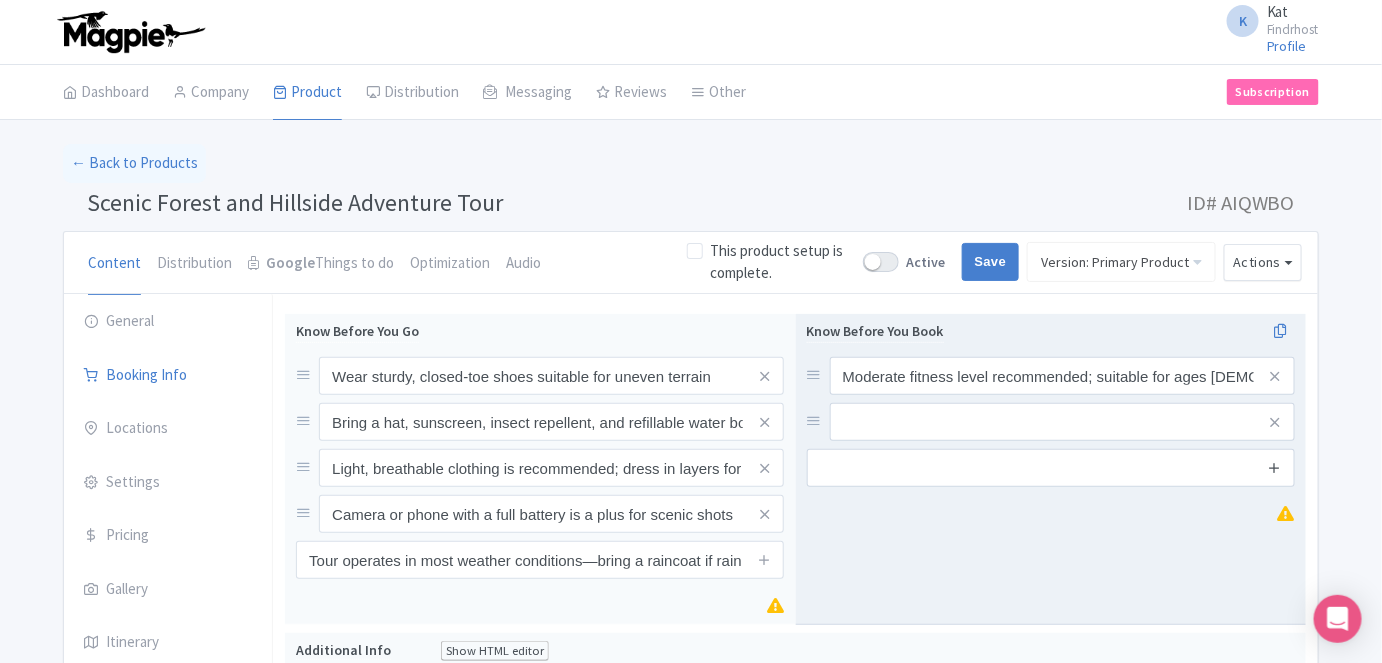 click at bounding box center (1274, 467) 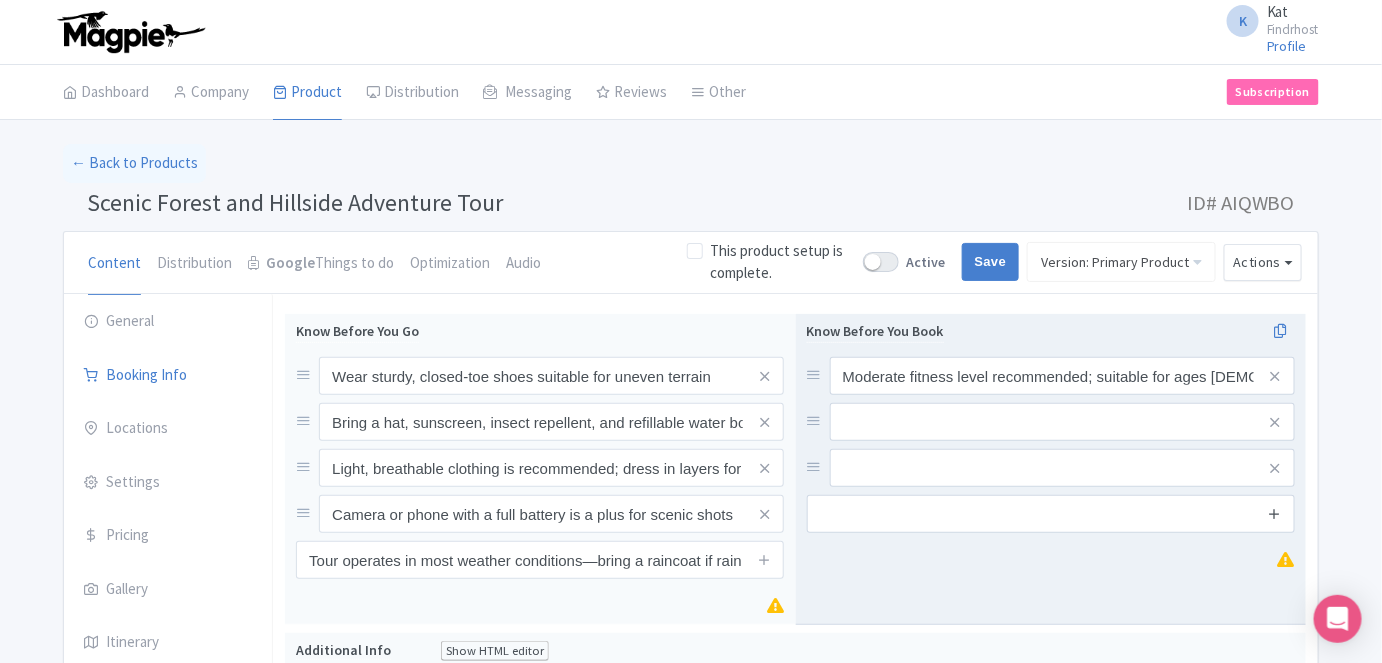 click at bounding box center [1274, 513] 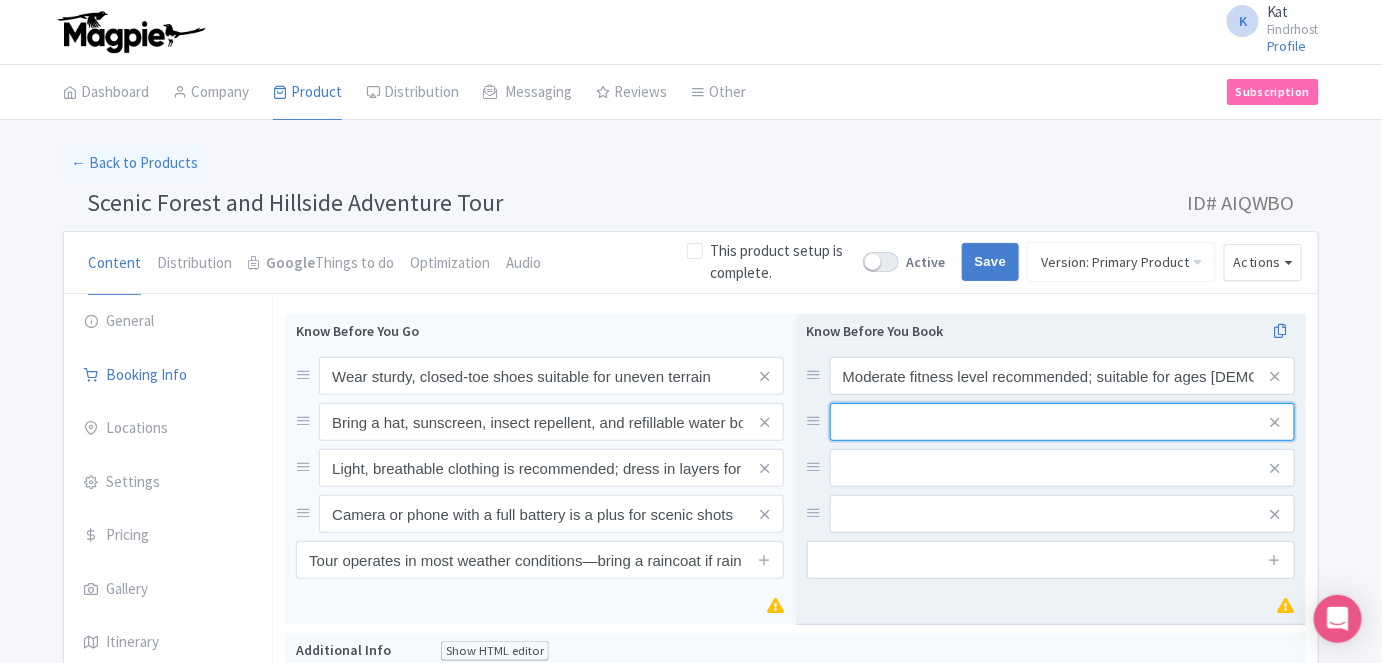 click at bounding box center (1062, 376) 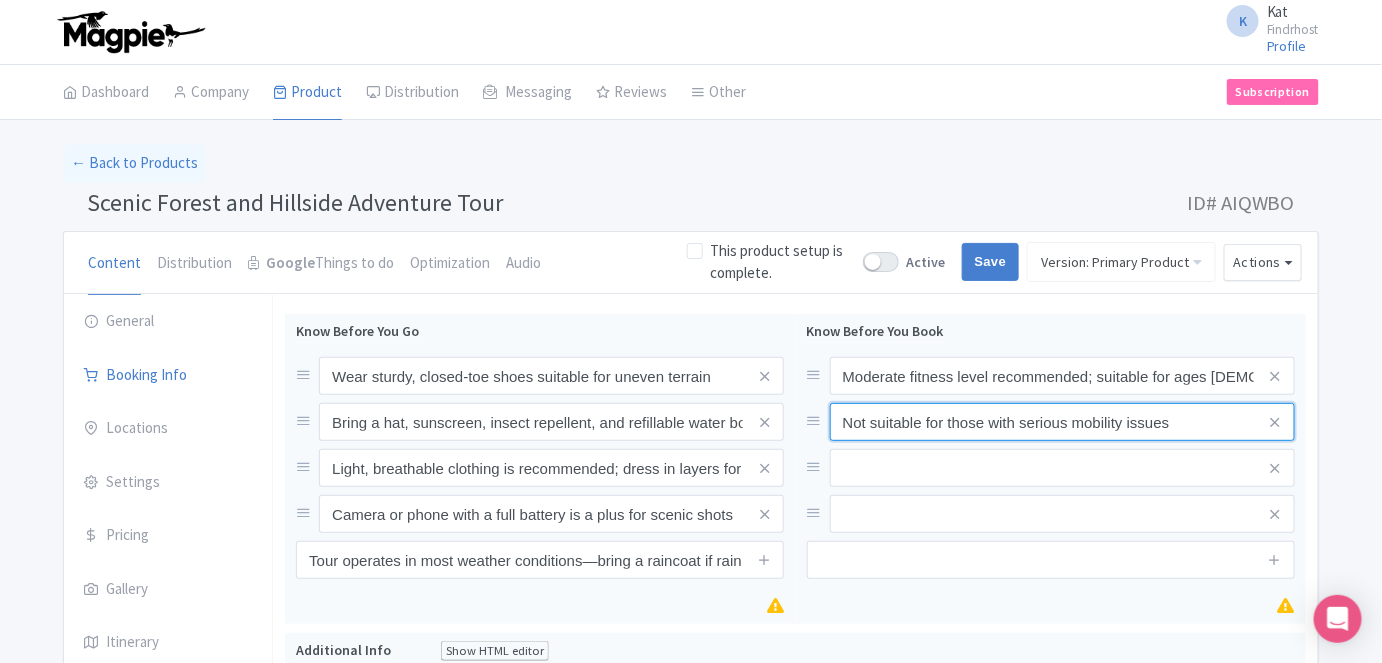 type on "Not suitable for those with serious mobility issues" 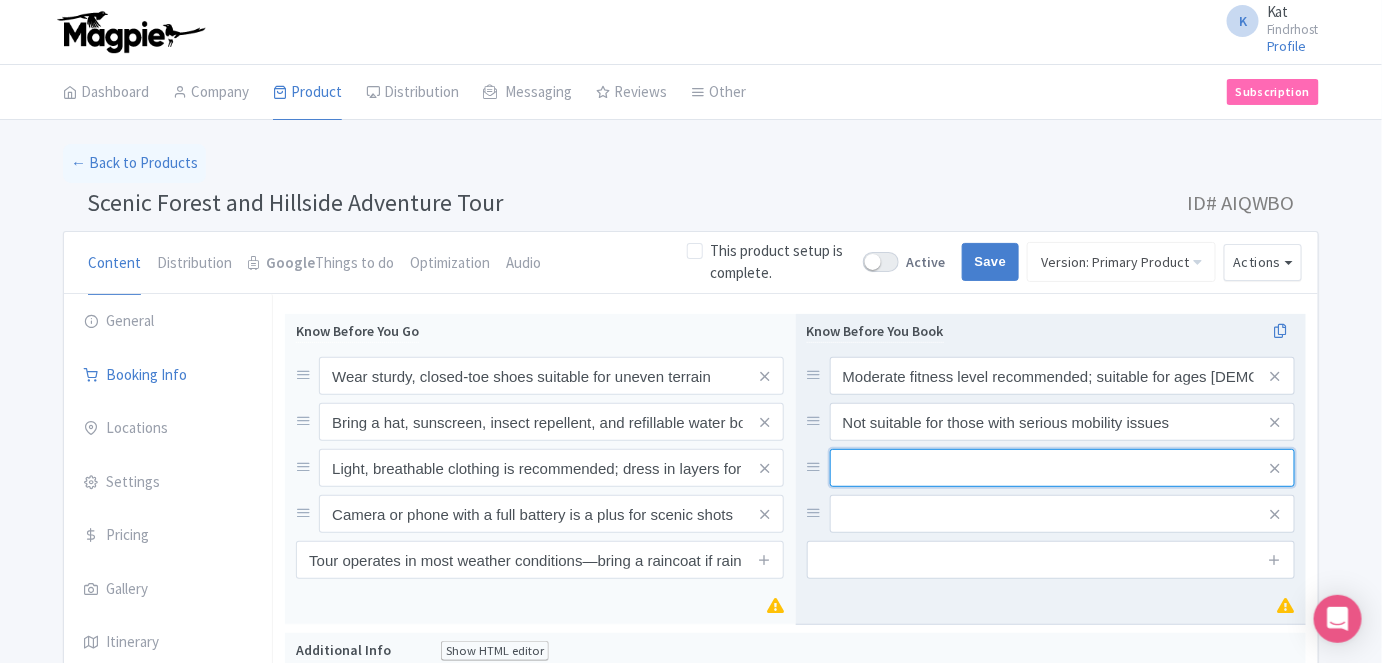 click at bounding box center [1062, 376] 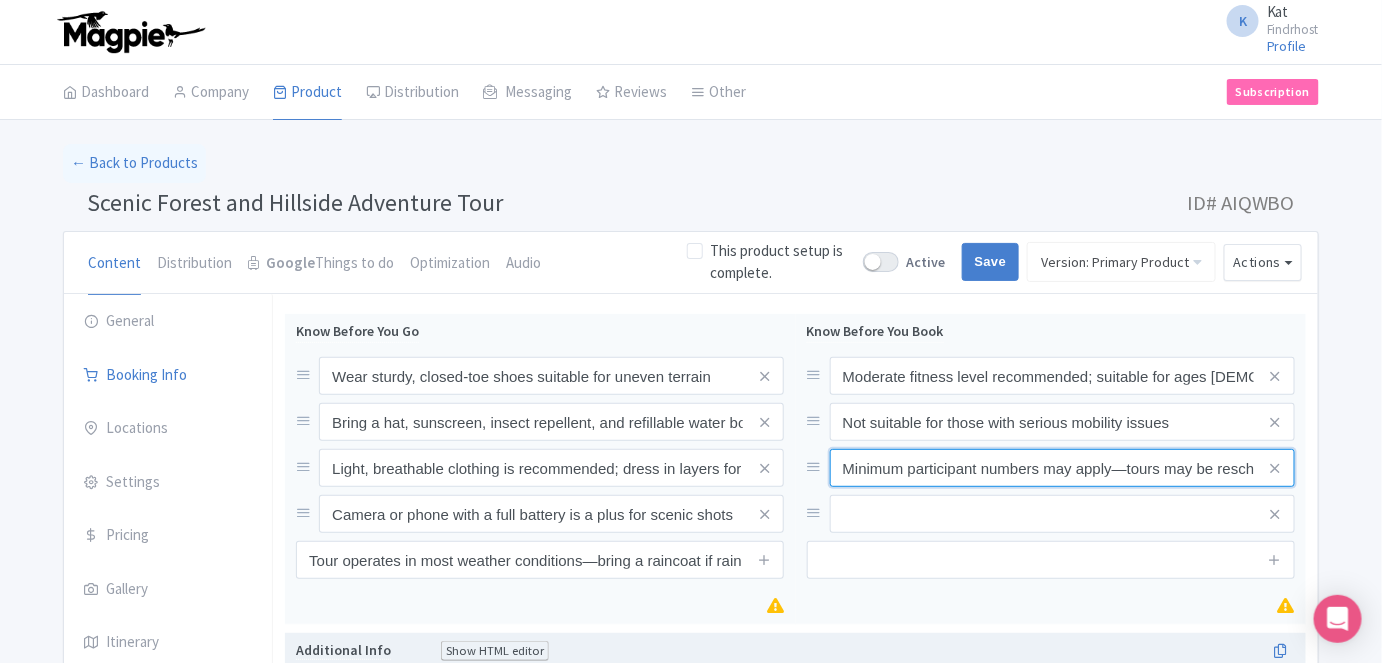 scroll, scrollTop: 0, scrollLeft: 110, axis: horizontal 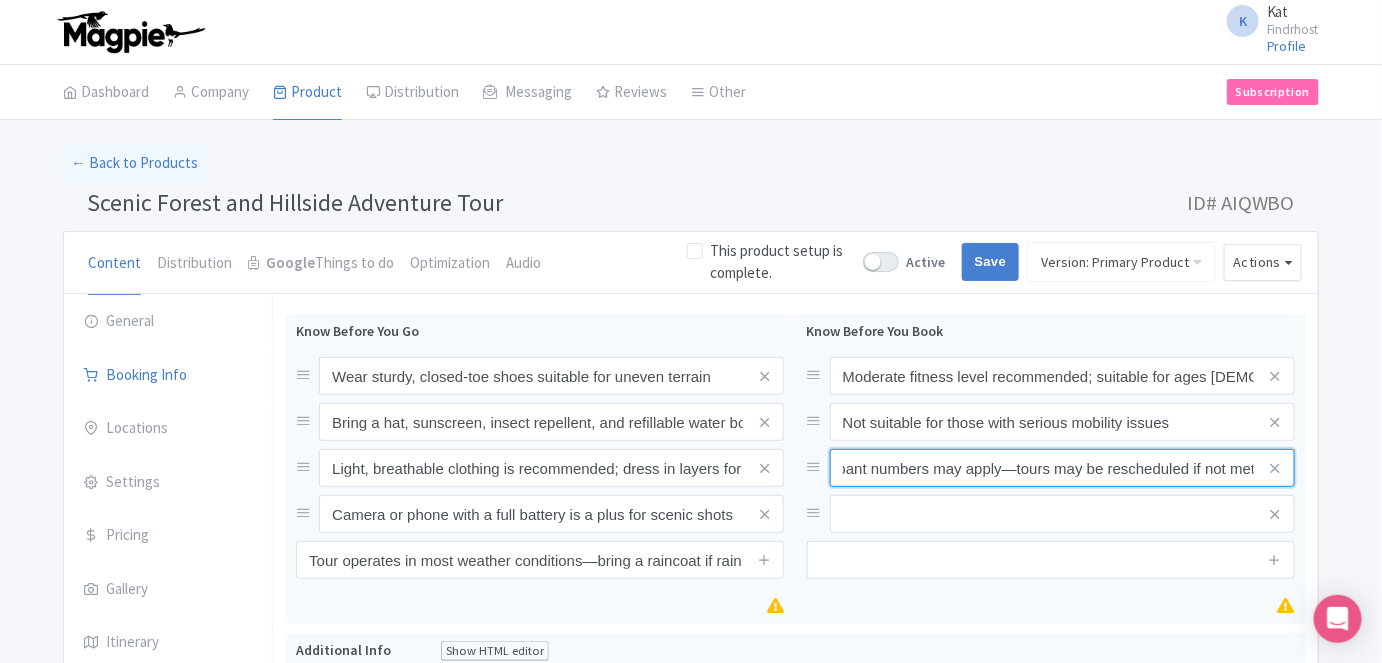 type on "Minimum participant numbers may apply—tours may be rescheduled if not met" 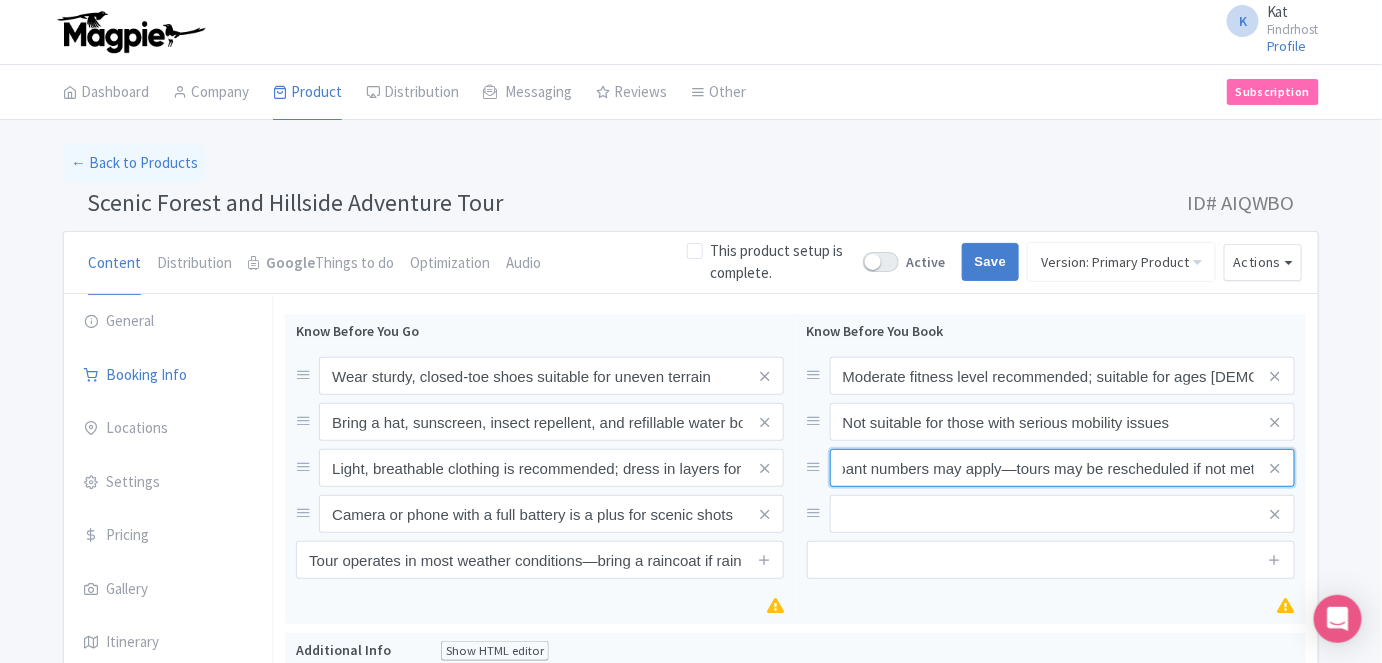 scroll, scrollTop: 0, scrollLeft: 0, axis: both 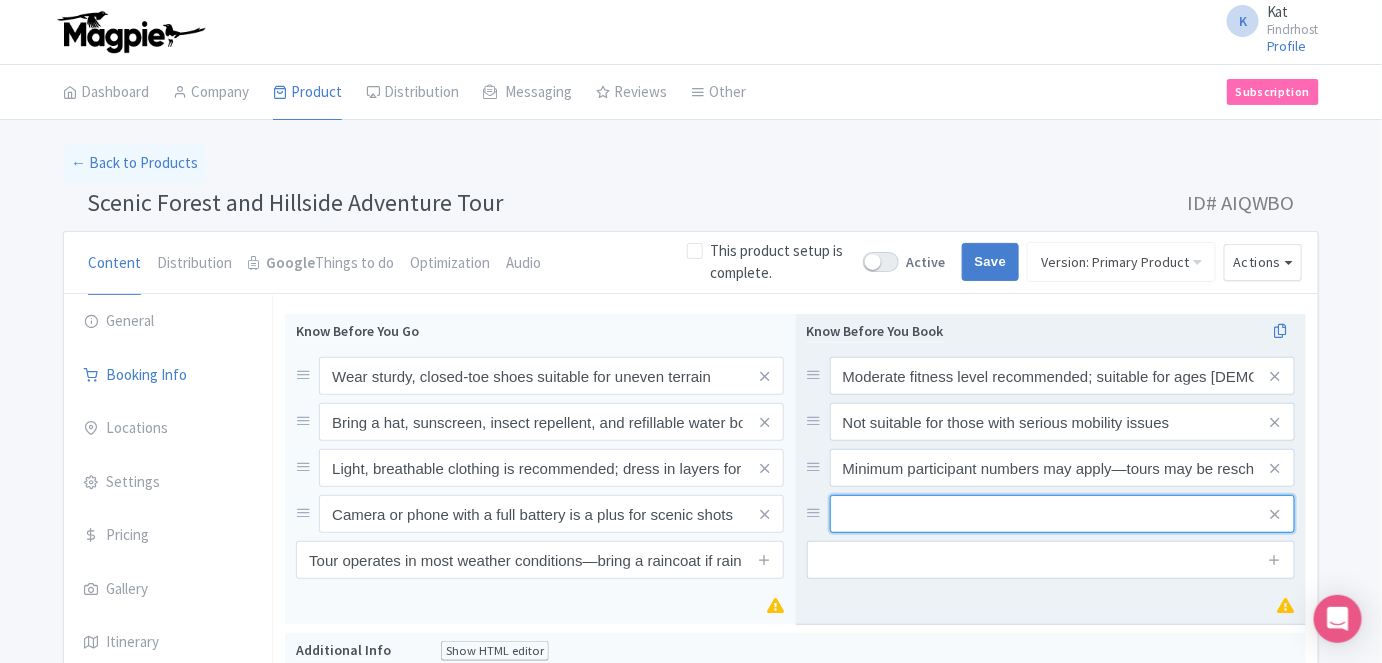 click at bounding box center (1062, 376) 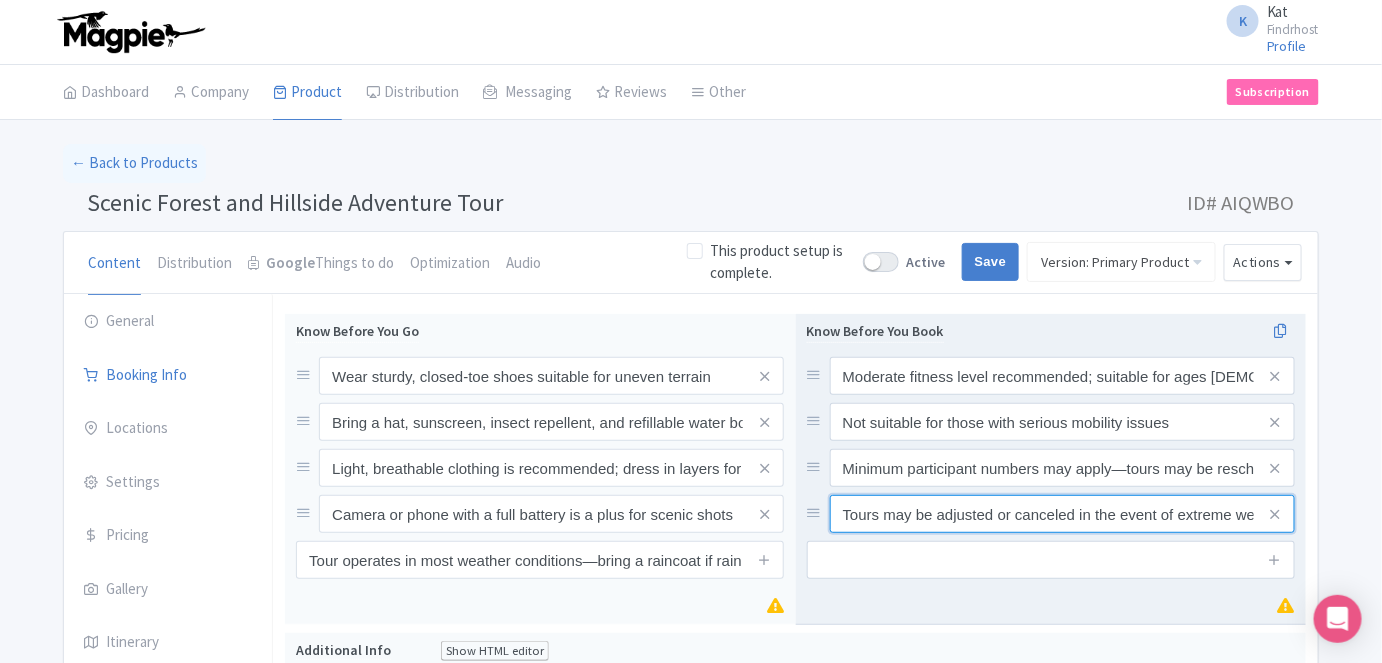 scroll, scrollTop: 0, scrollLeft: 34, axis: horizontal 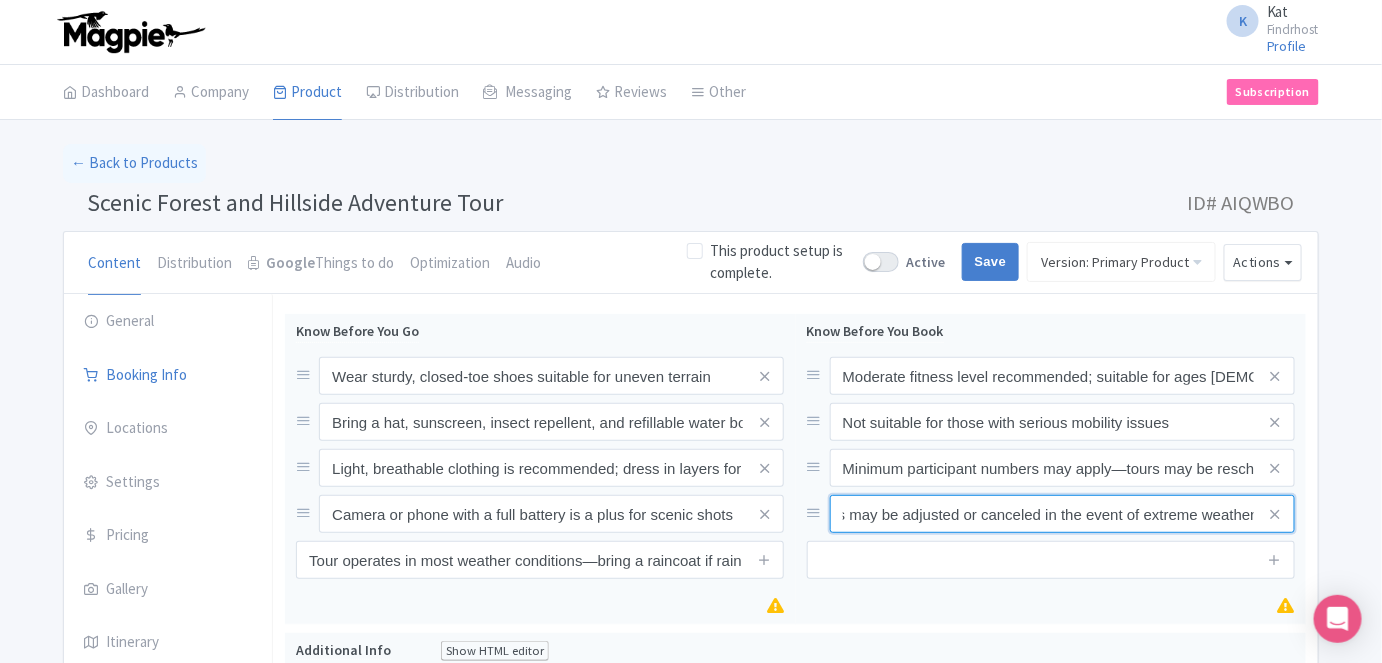 type on "Tours may be adjusted or canceled in the event of extreme weather" 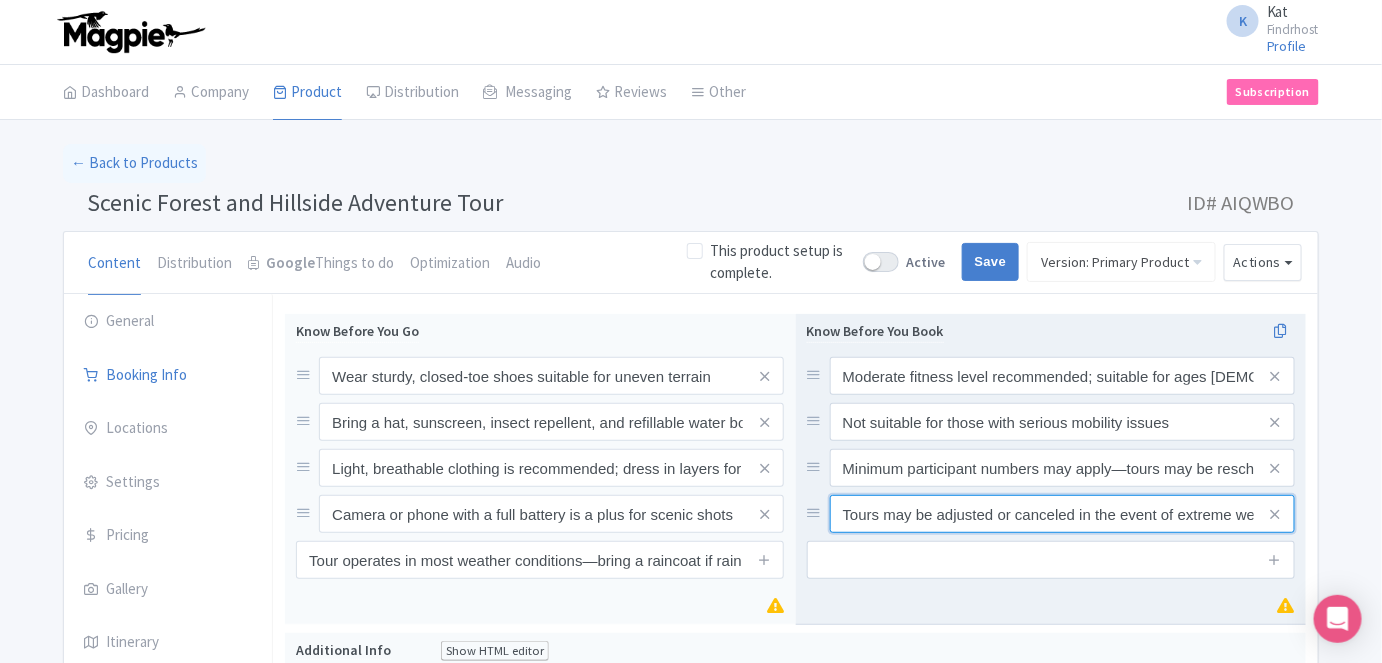 drag, startPoint x: 955, startPoint y: 513, endPoint x: 954, endPoint y: 536, distance: 23.021729 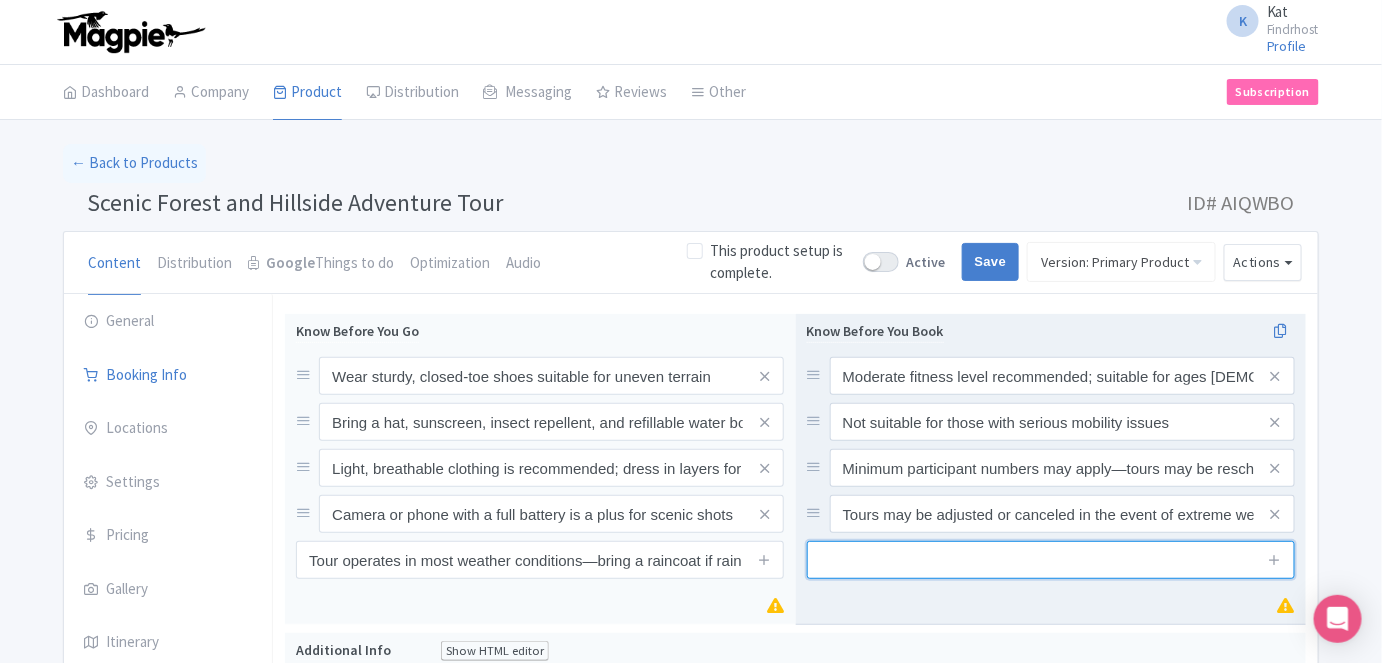 click at bounding box center (1051, 560) 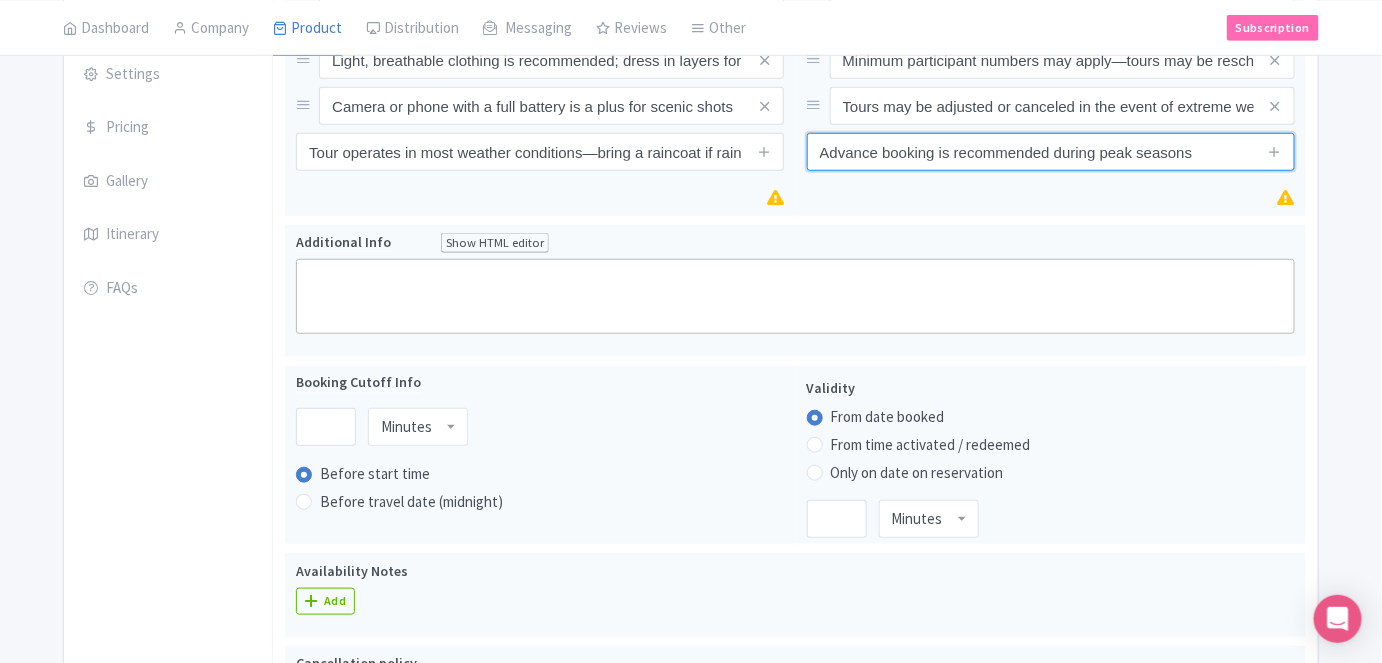 scroll, scrollTop: 442, scrollLeft: 0, axis: vertical 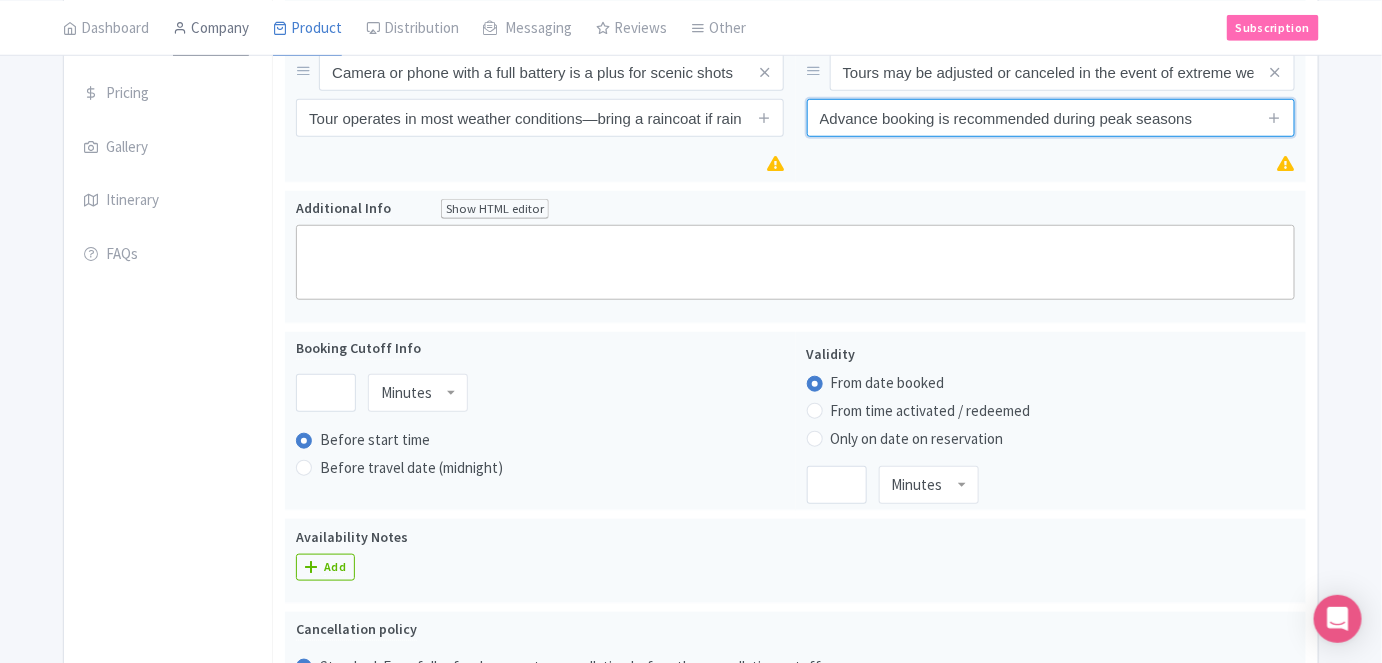 type on "Advance booking is recommended during peak seasons" 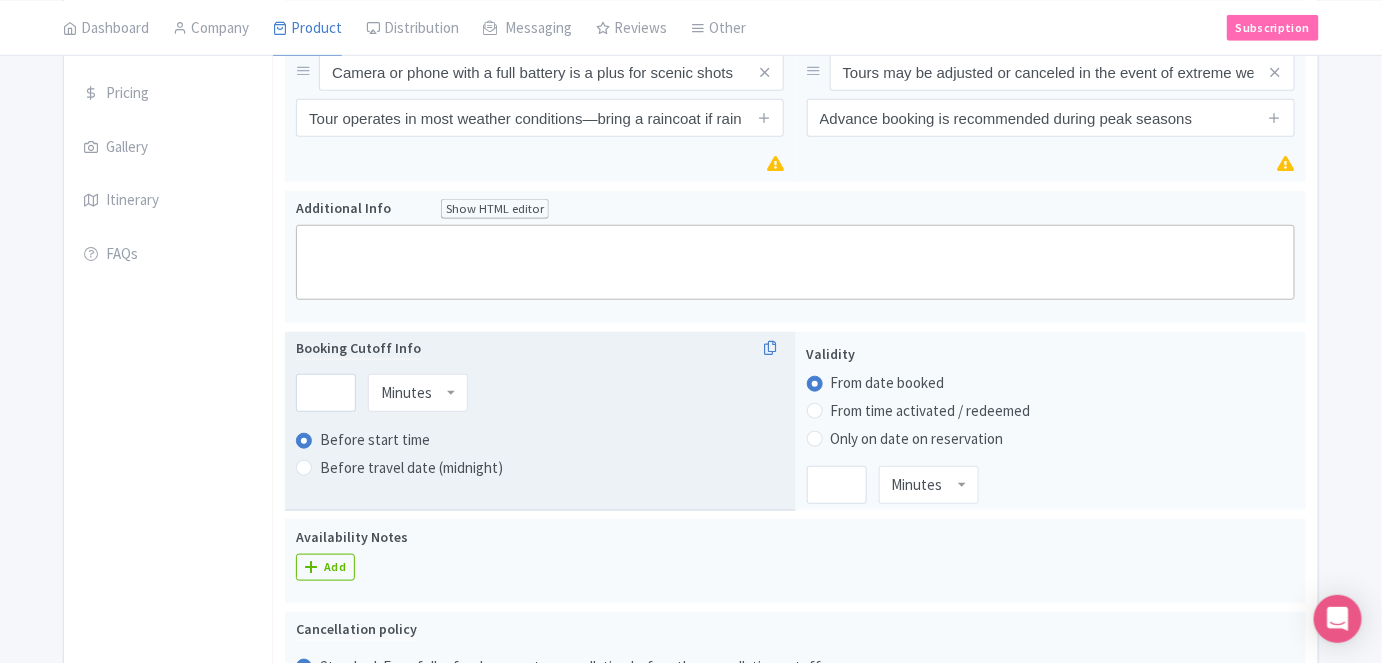 click on "Booking Cutoff Info
Minutes Minutes
Before start time Before travel date (midnight)" at bounding box center (540, 422) 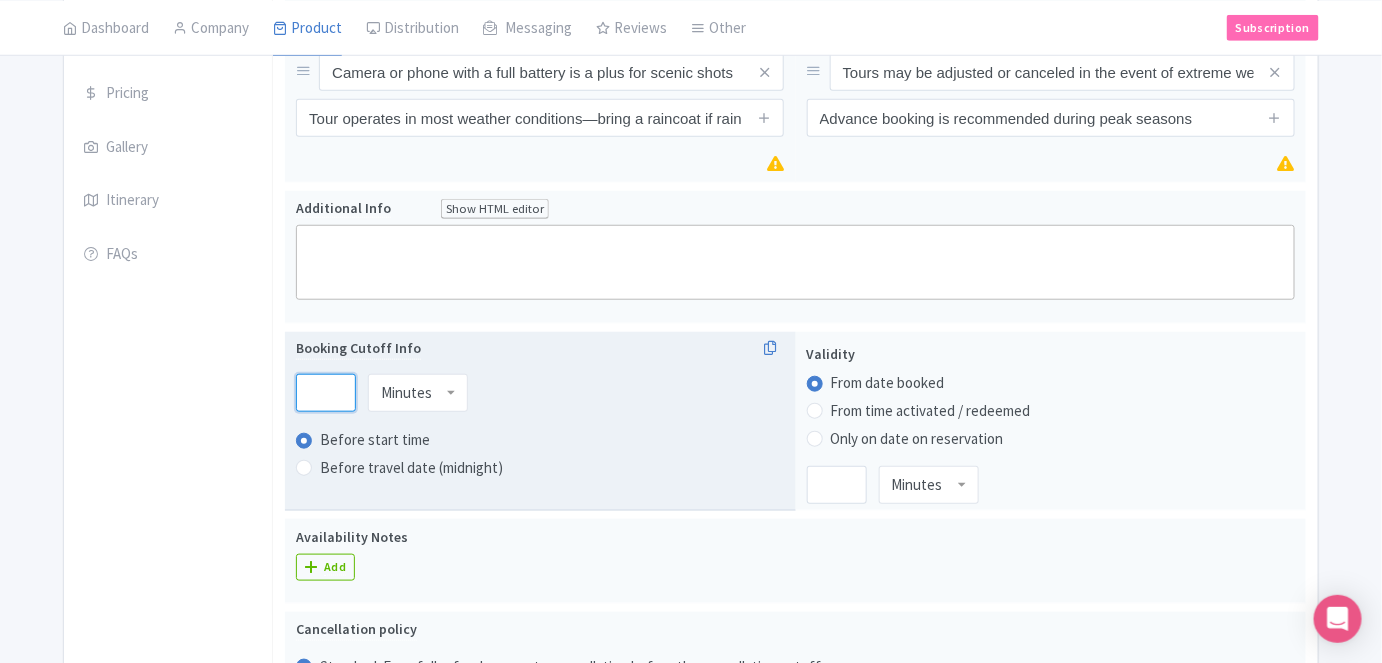 click at bounding box center (326, 393) 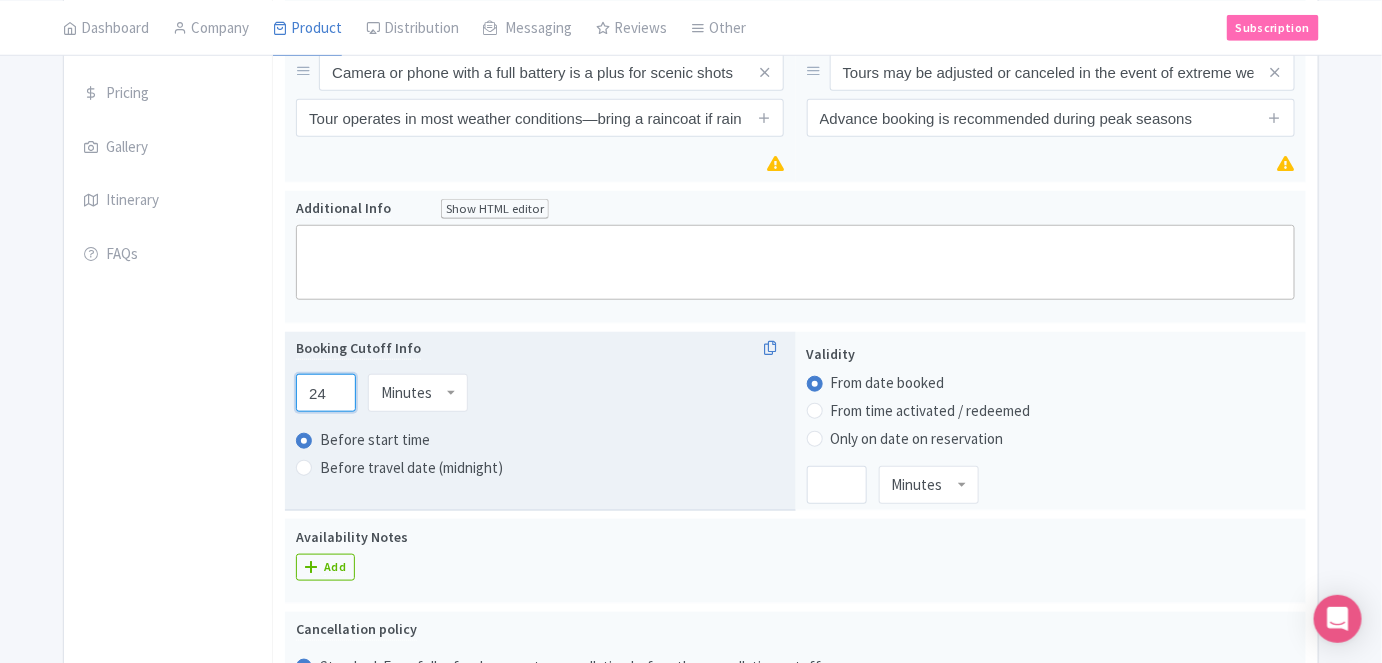 type on "24" 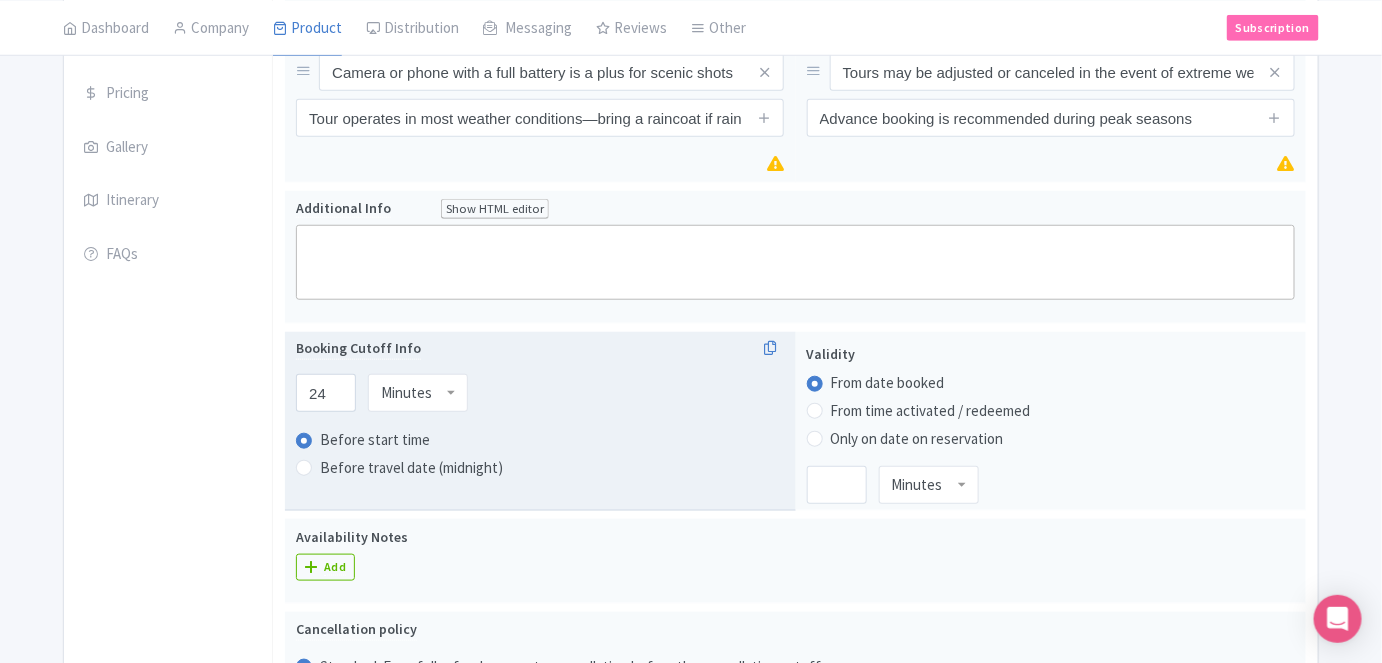 click on "Minutes" at bounding box center (418, 393) 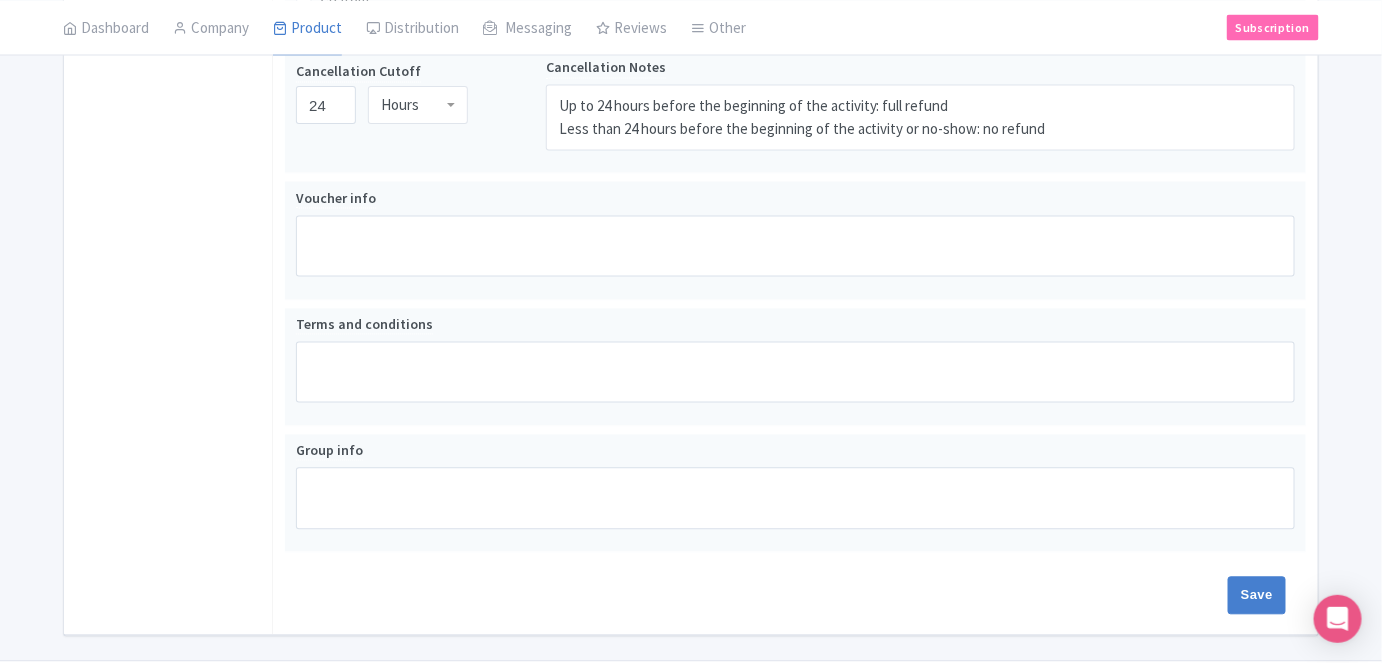 scroll, scrollTop: 1170, scrollLeft: 0, axis: vertical 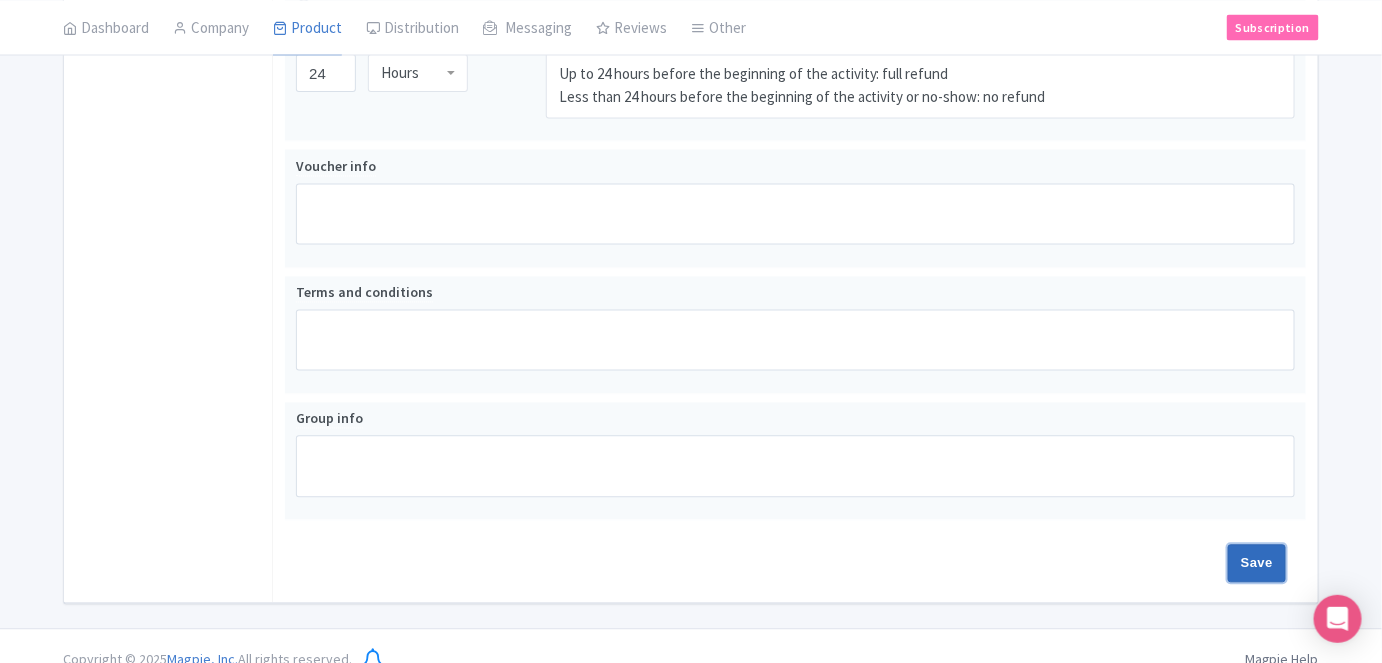 click on "Save" at bounding box center [1257, 564] 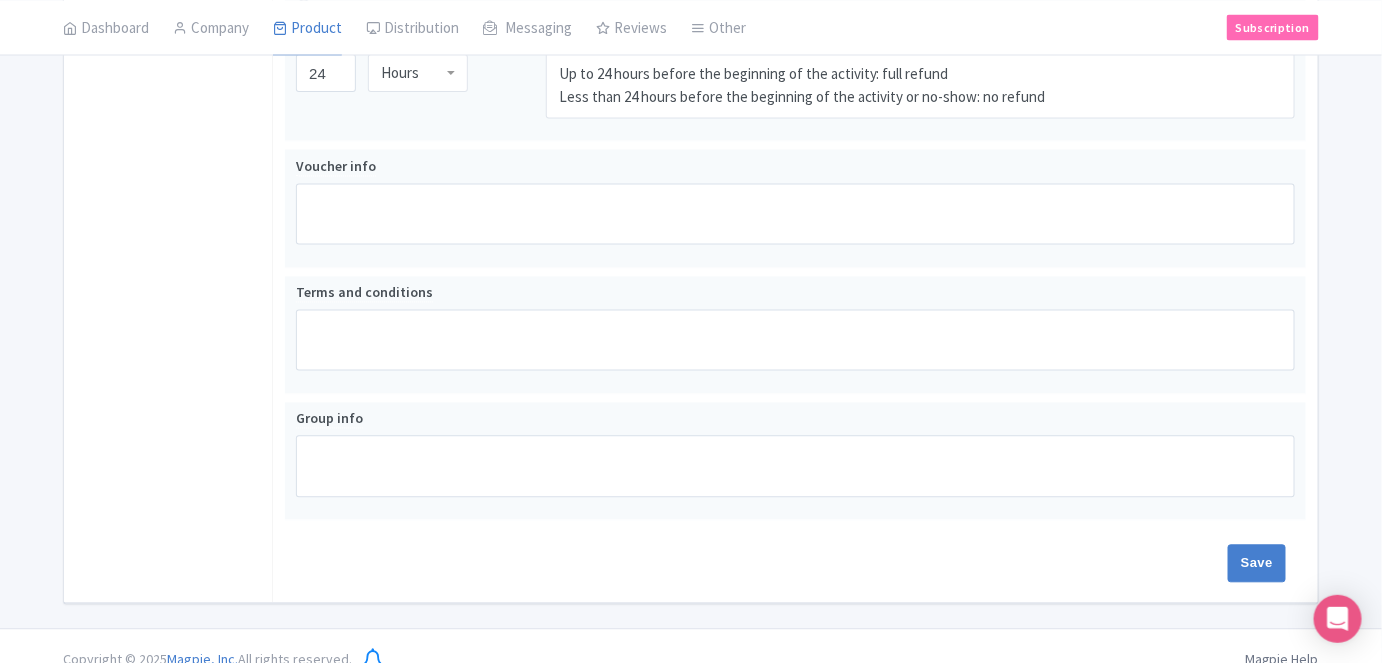 type on "Saving..." 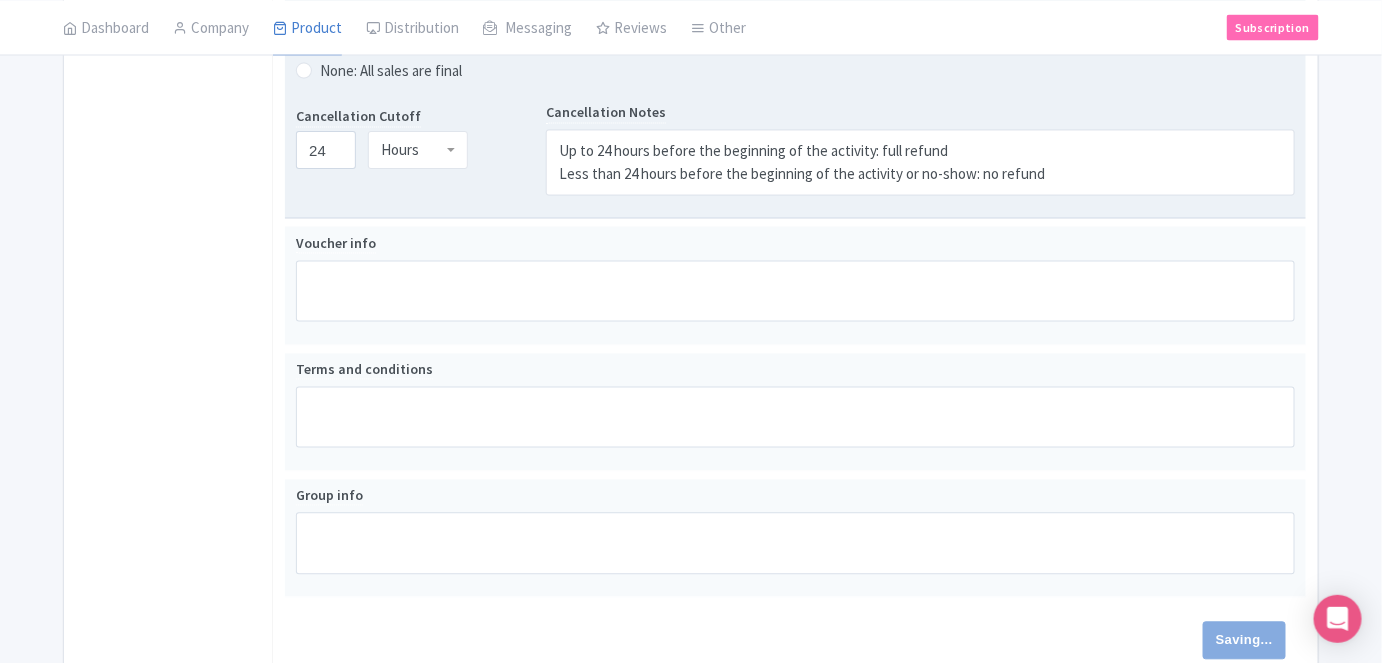 scroll, scrollTop: 988, scrollLeft: 0, axis: vertical 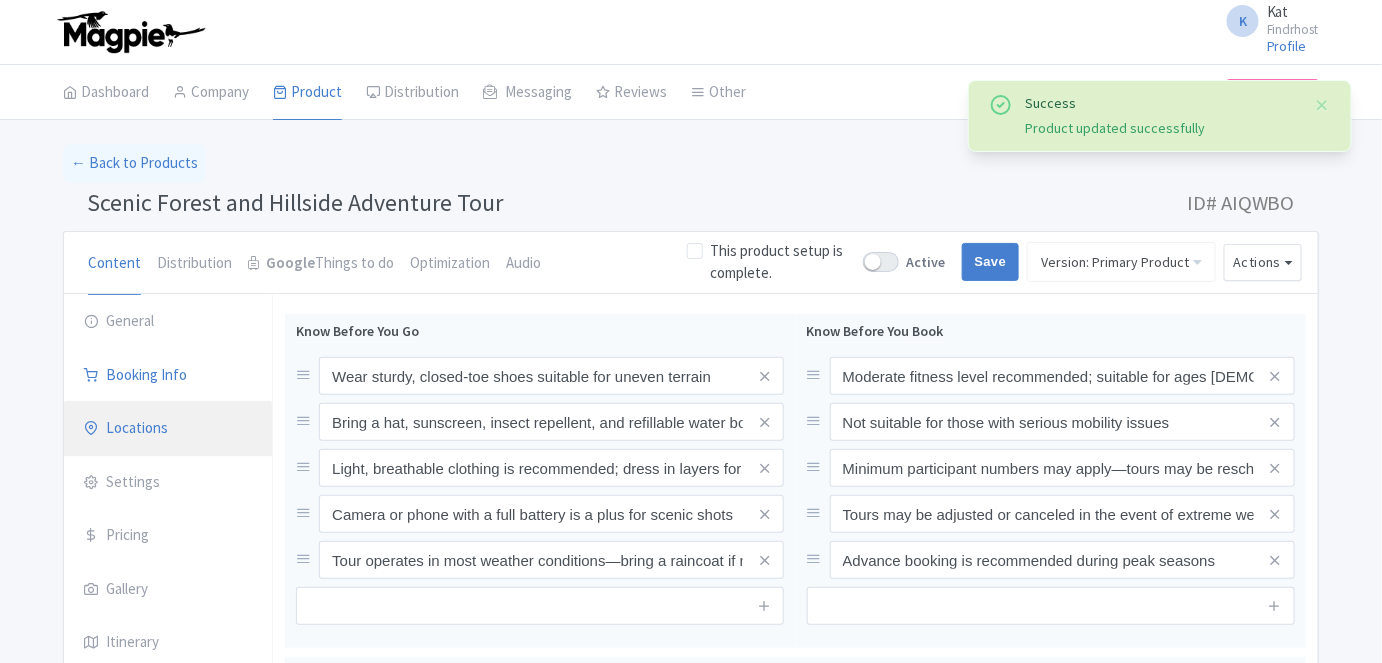 click on "Locations" at bounding box center (168, 429) 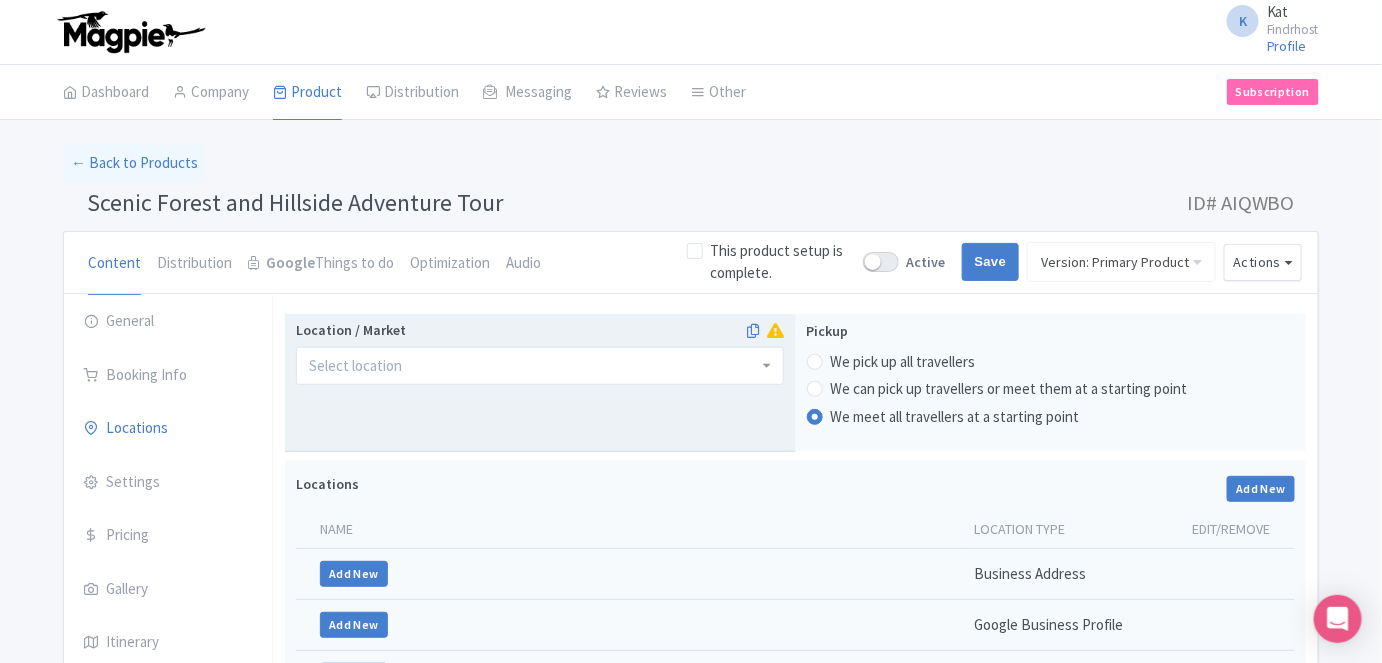 click on "Location / Market" at bounding box center [540, 383] 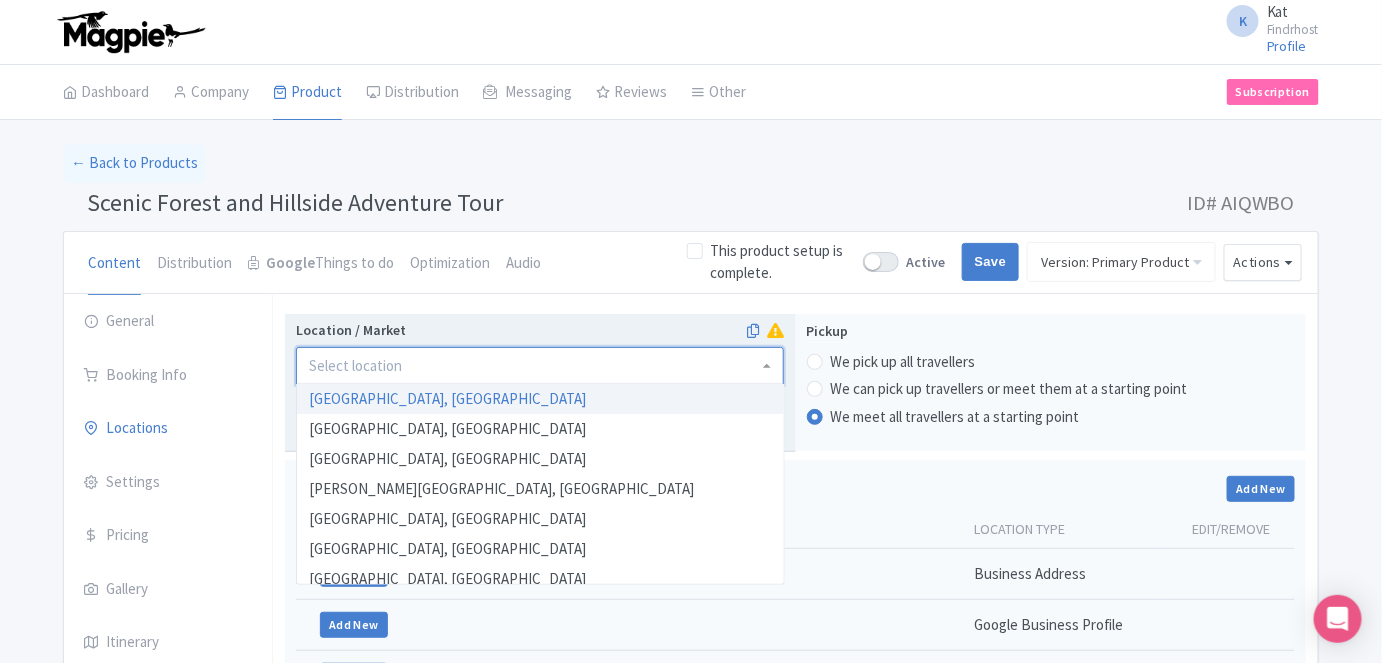 click at bounding box center [540, 366] 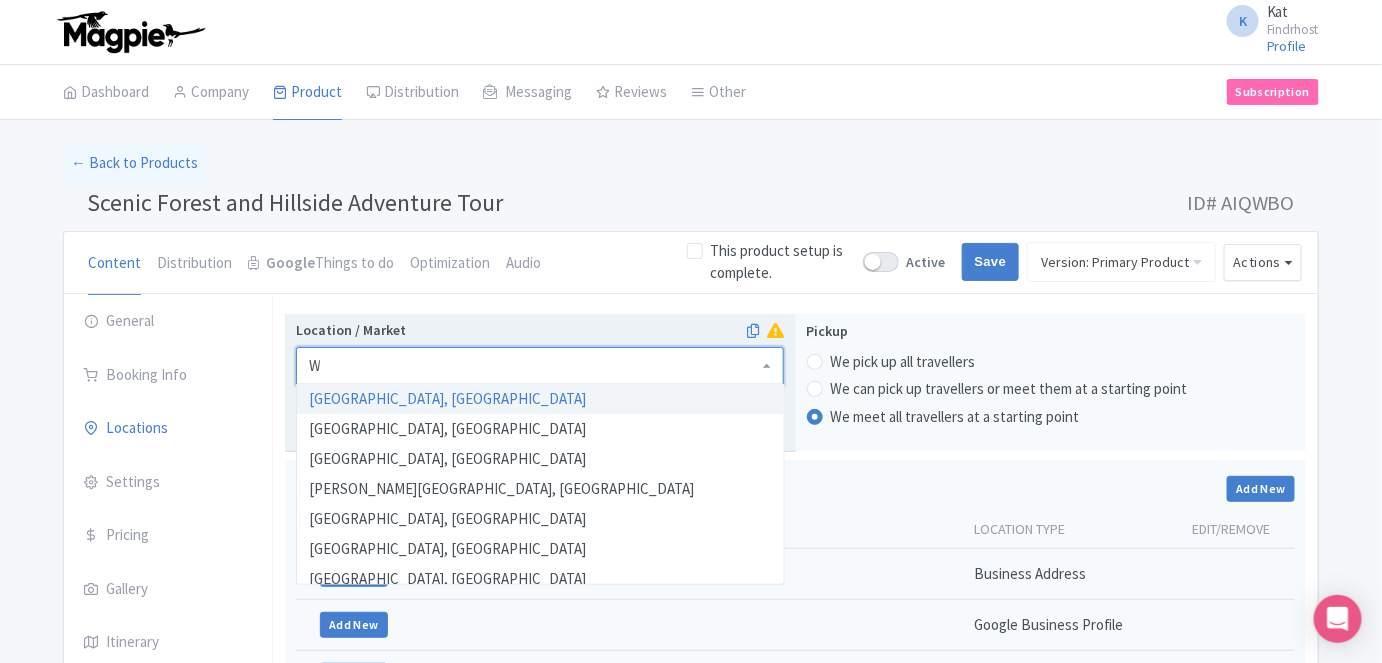 scroll, scrollTop: 0, scrollLeft: 0, axis: both 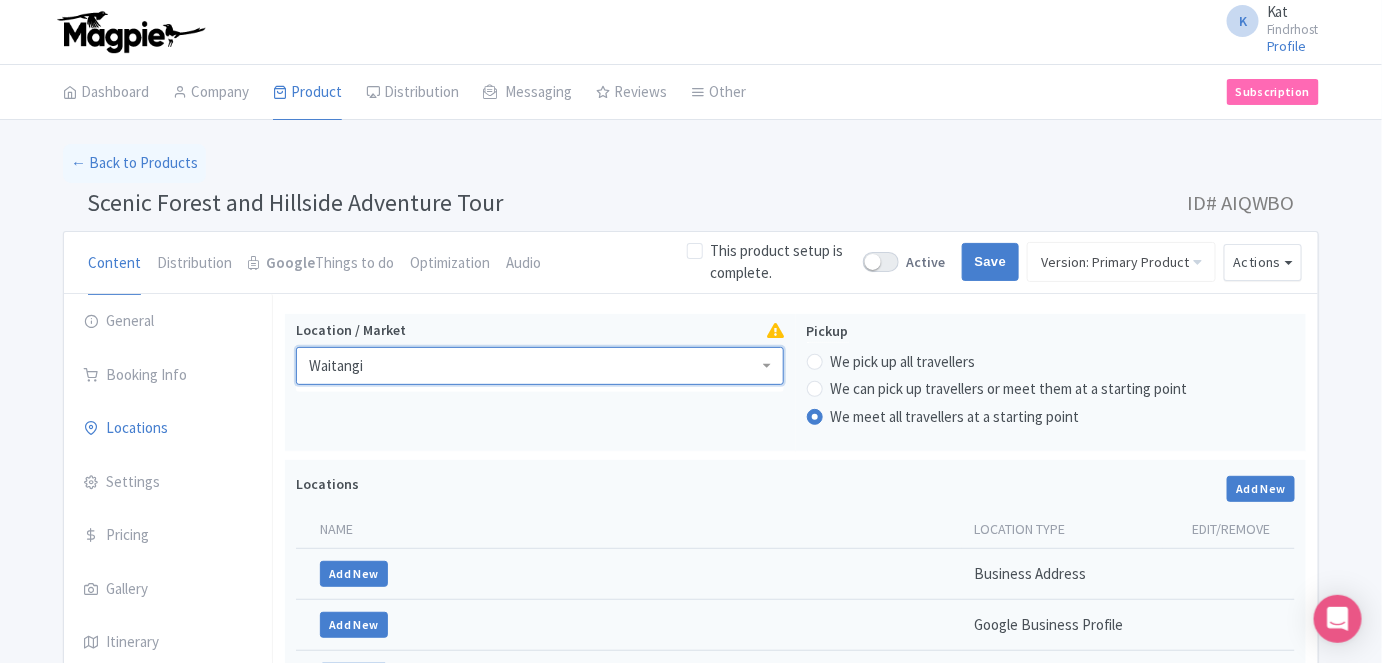 type on "Waitangi" 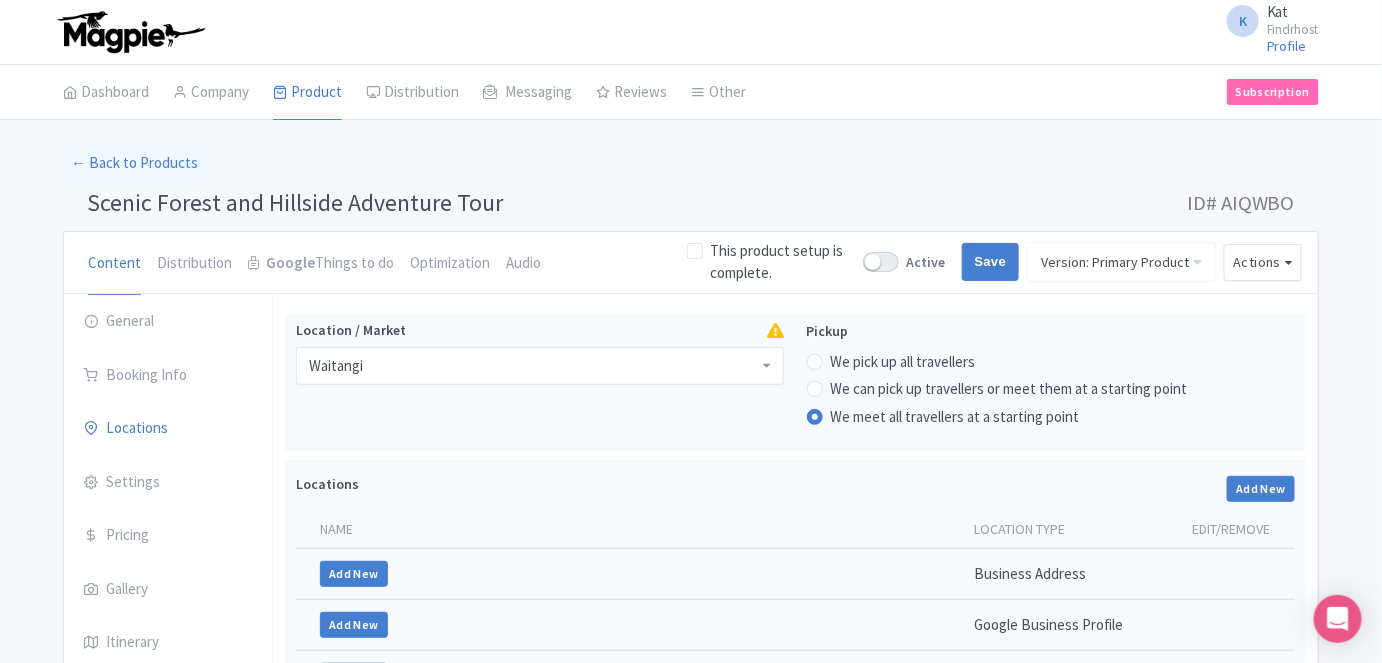 type 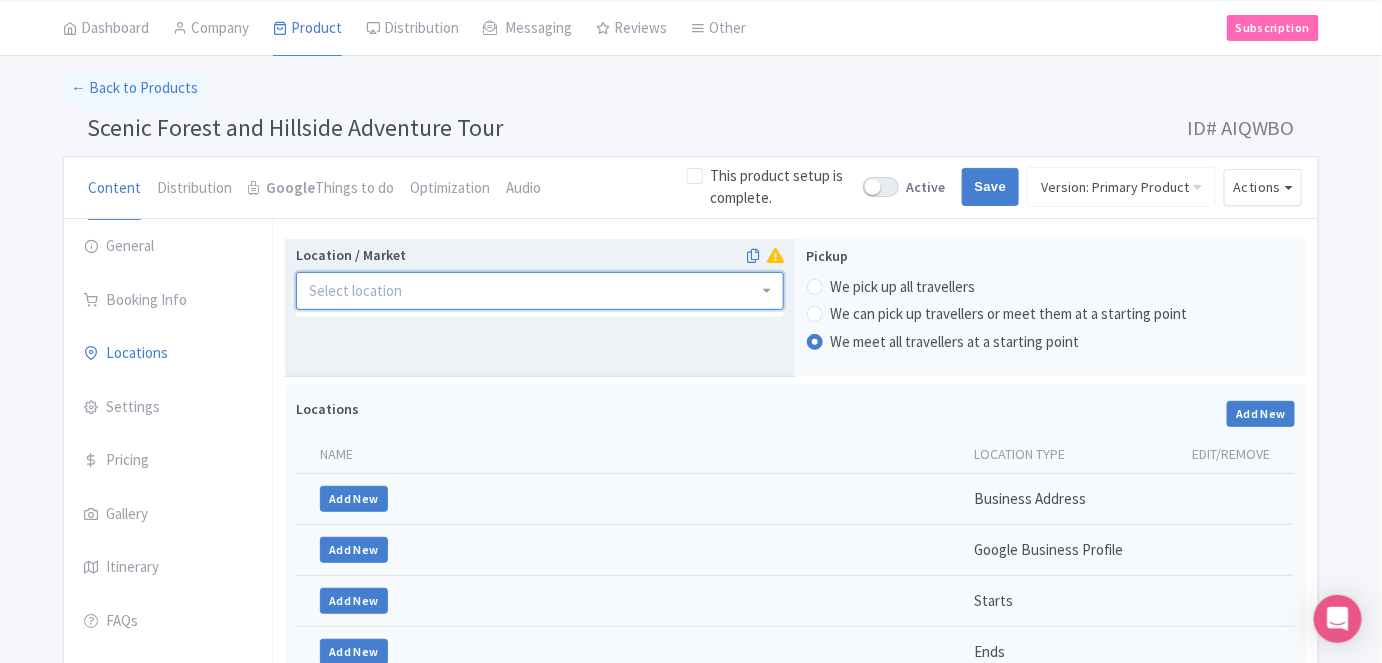 scroll, scrollTop: 181, scrollLeft: 0, axis: vertical 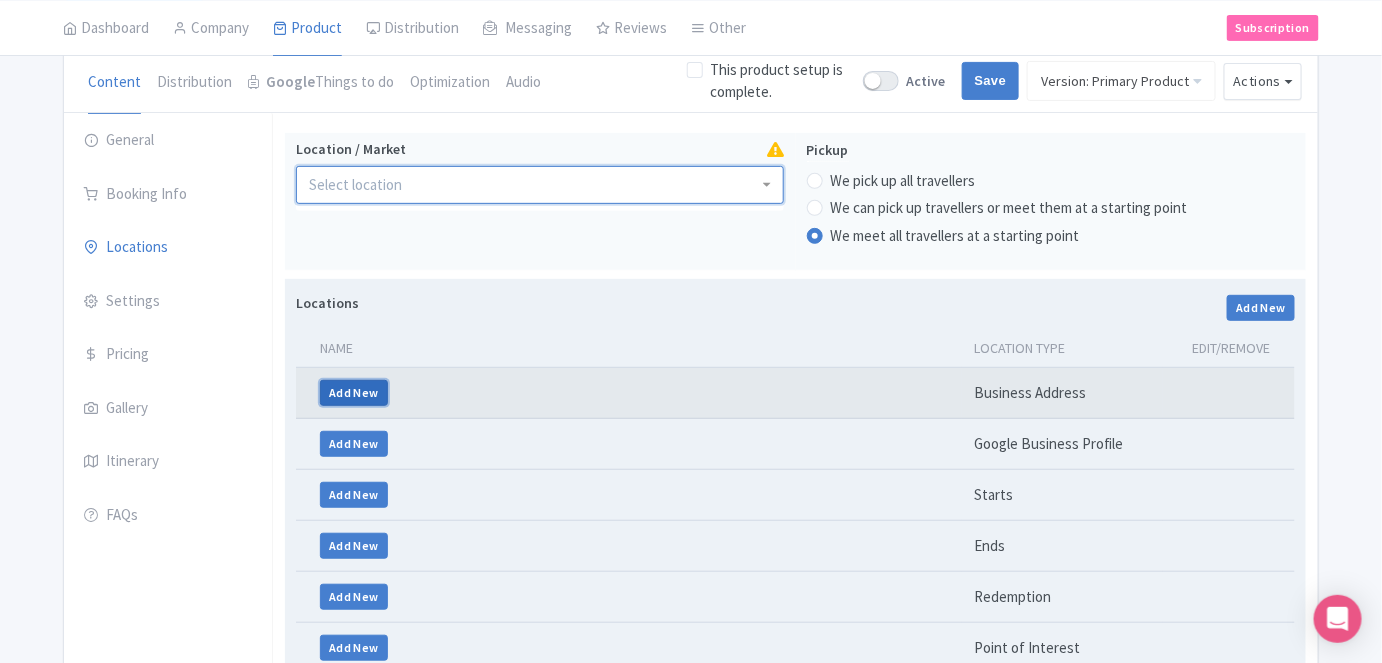 click on "Add New" at bounding box center (354, 393) 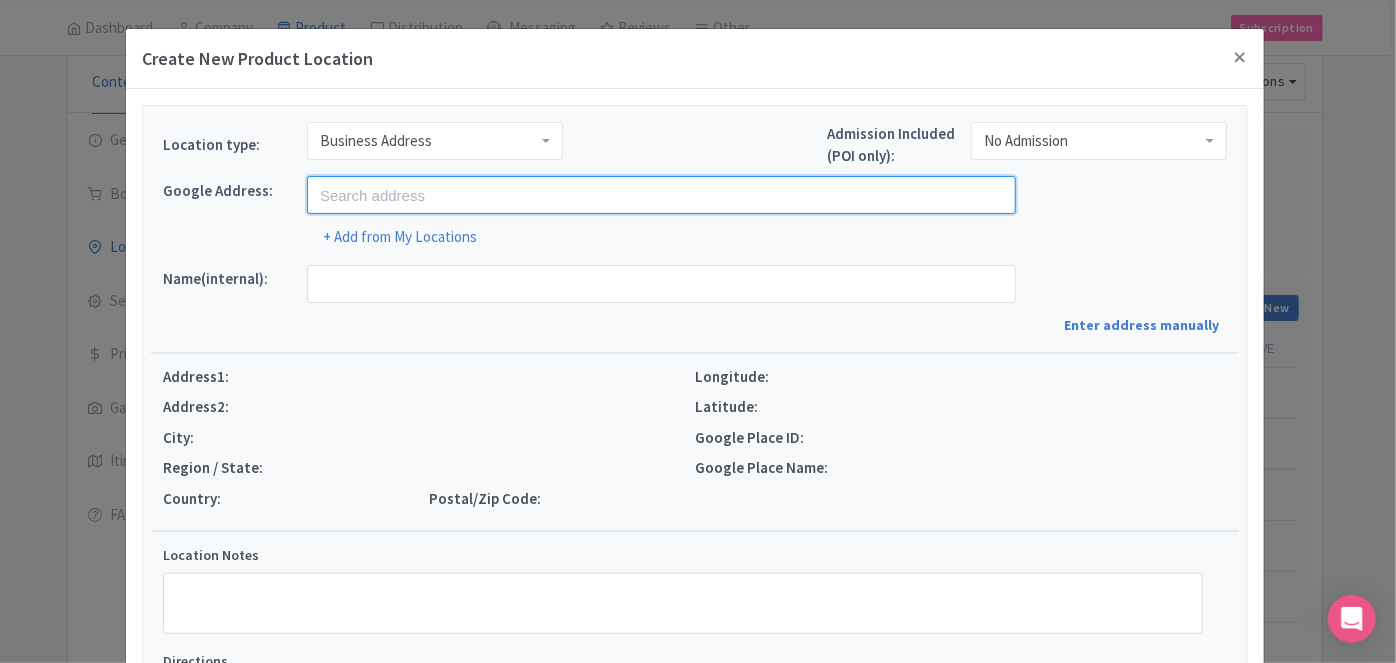 click at bounding box center (661, 195) 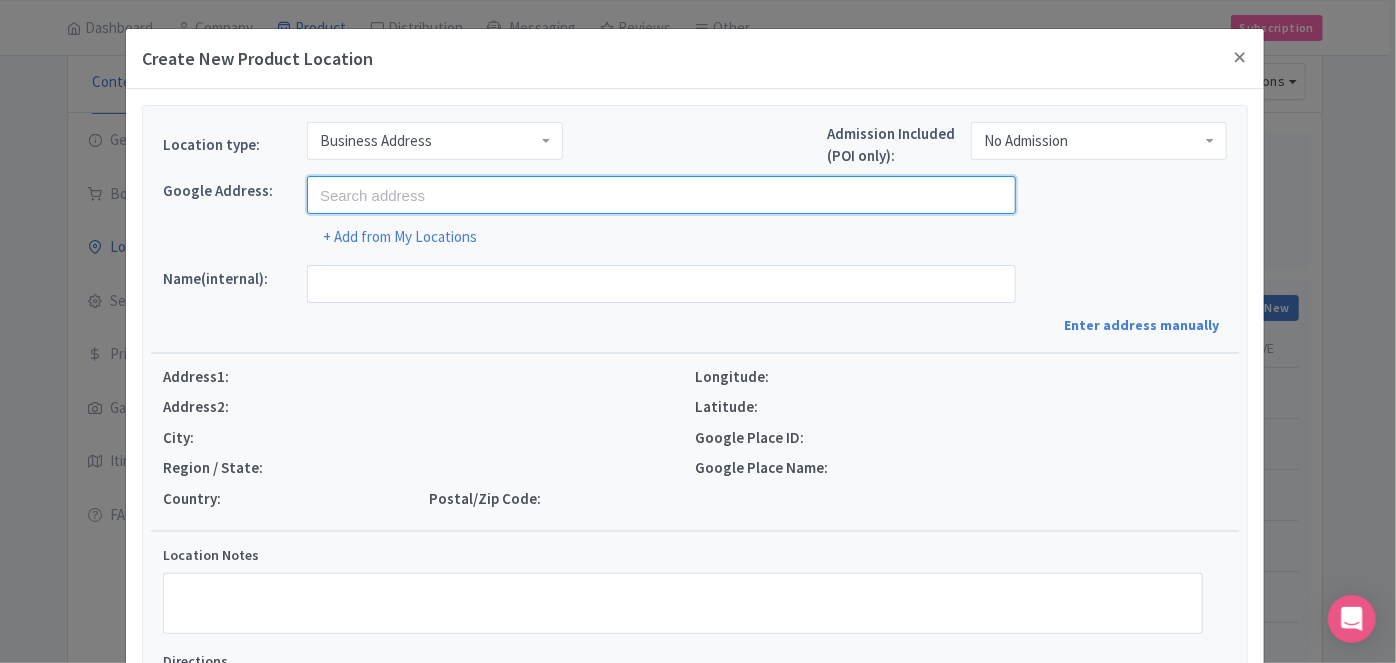 click at bounding box center [661, 195] 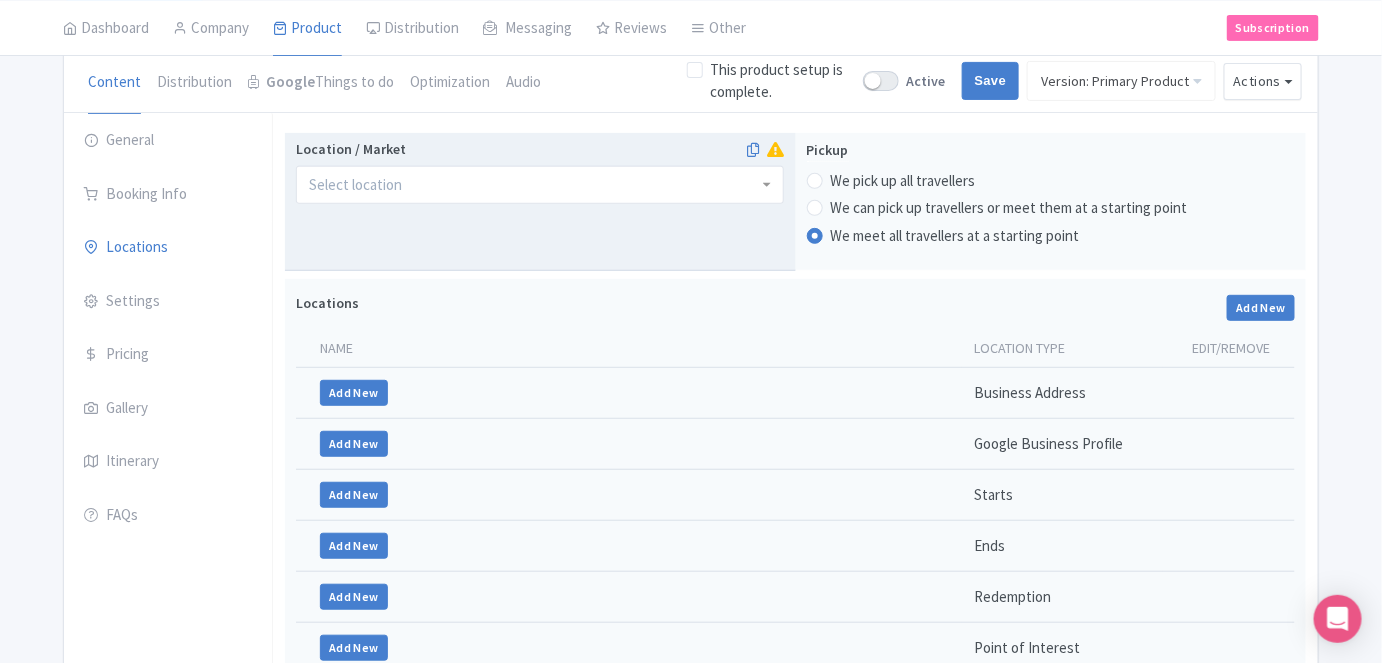 click at bounding box center (540, 185) 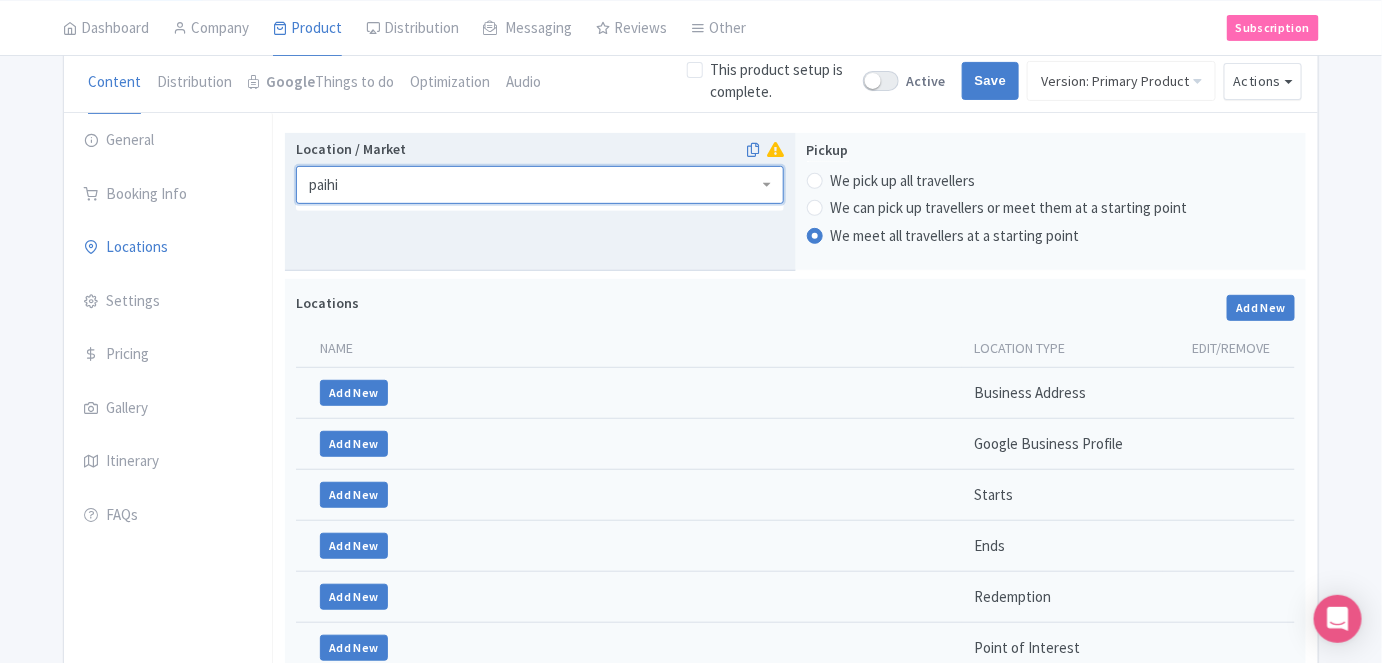 type on "paihia" 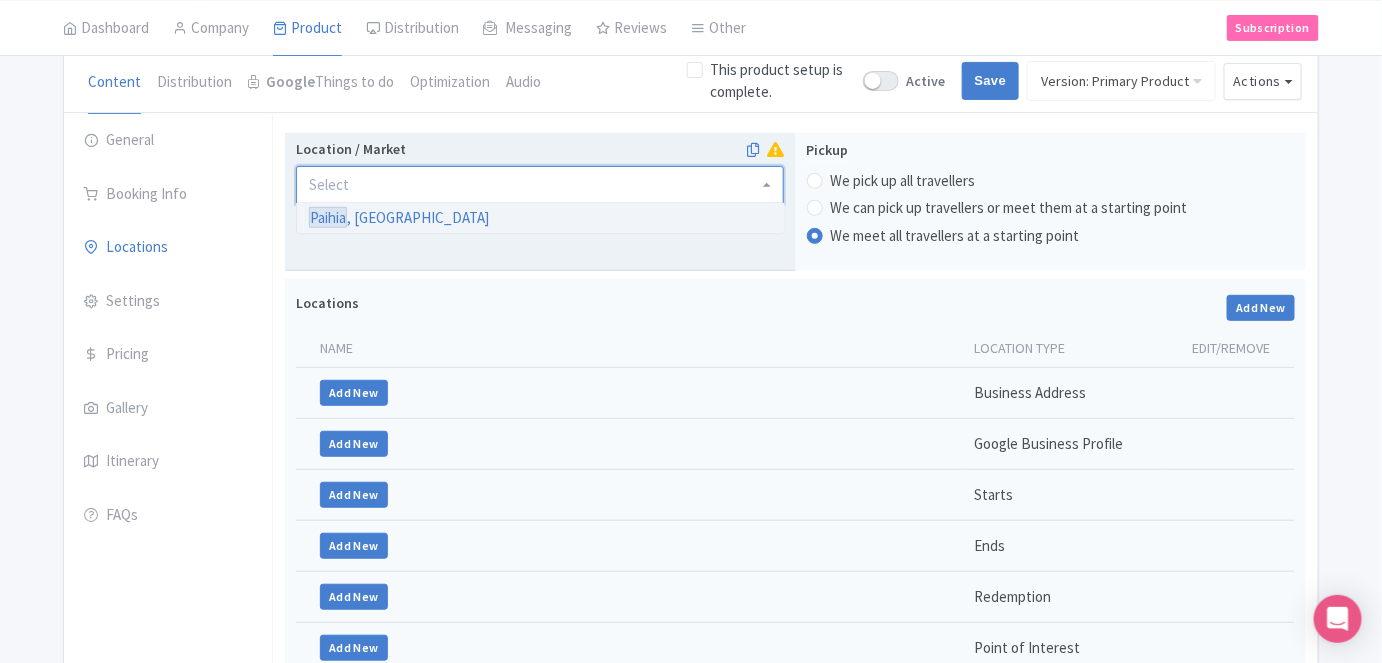 scroll, scrollTop: 0, scrollLeft: 0, axis: both 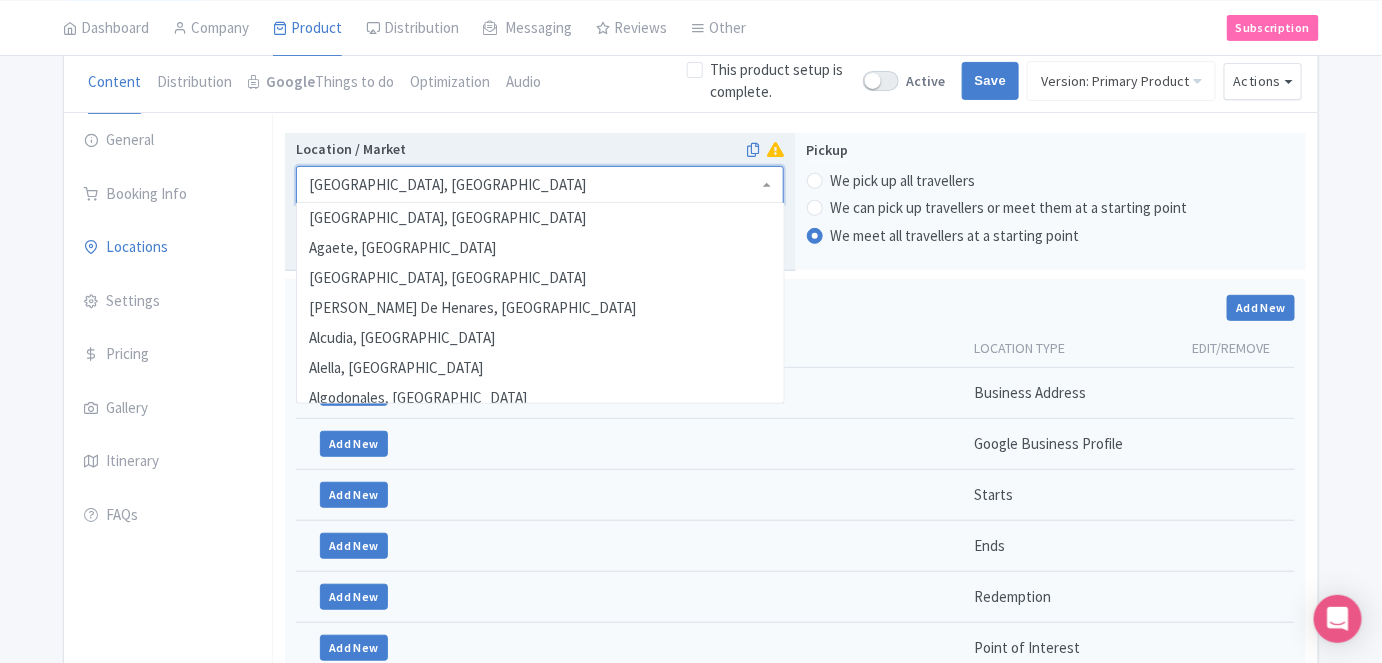 click on "[GEOGRAPHIC_DATA], [GEOGRAPHIC_DATA]" at bounding box center [540, 185] 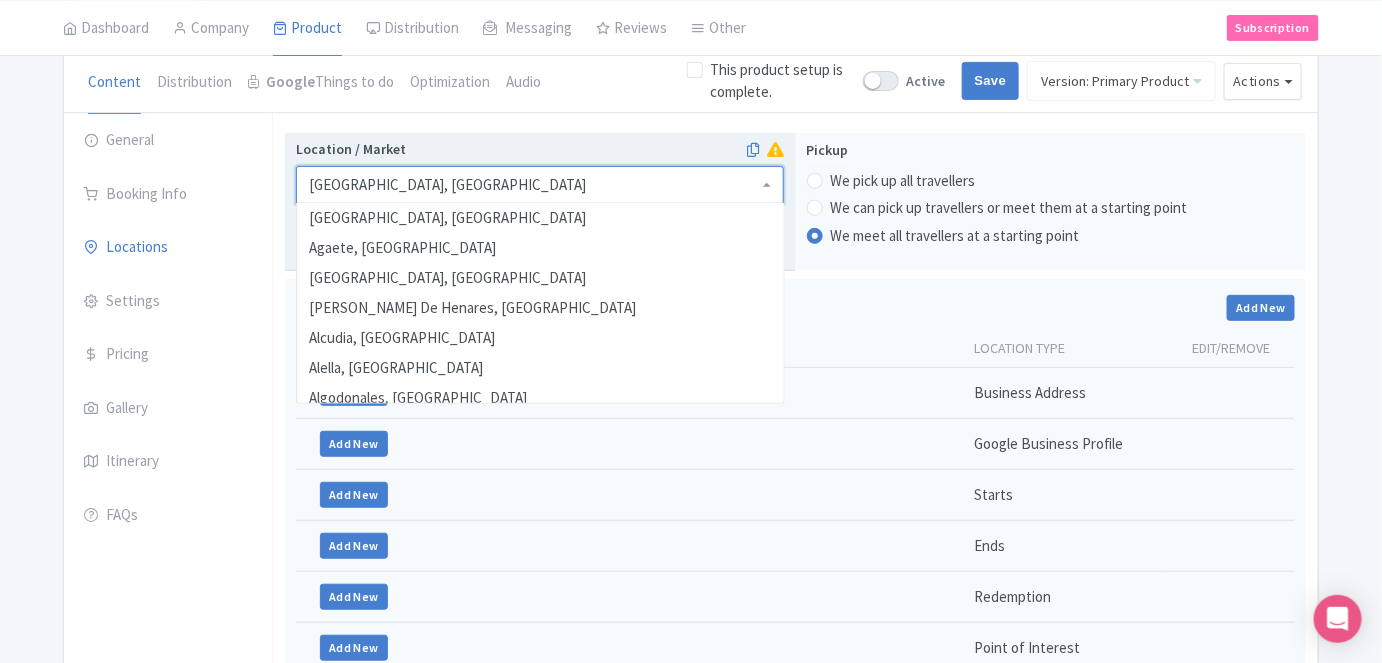 scroll, scrollTop: 0, scrollLeft: 0, axis: both 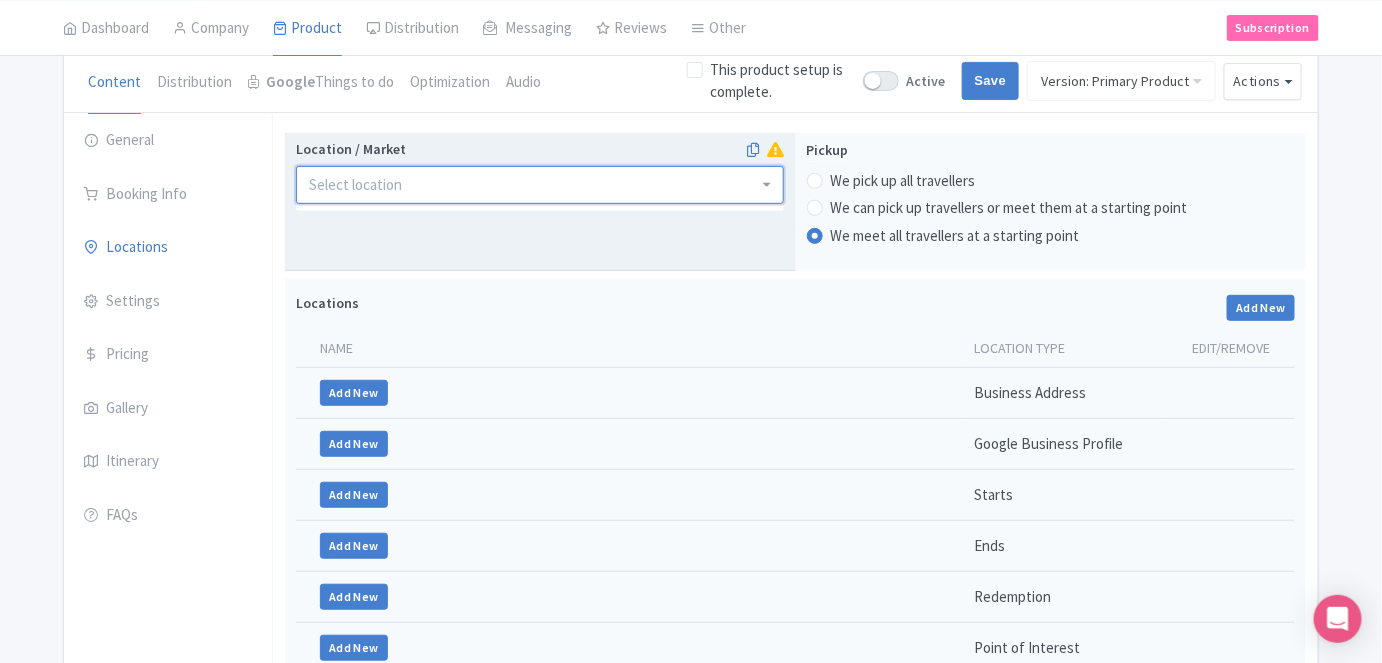 type on "j" 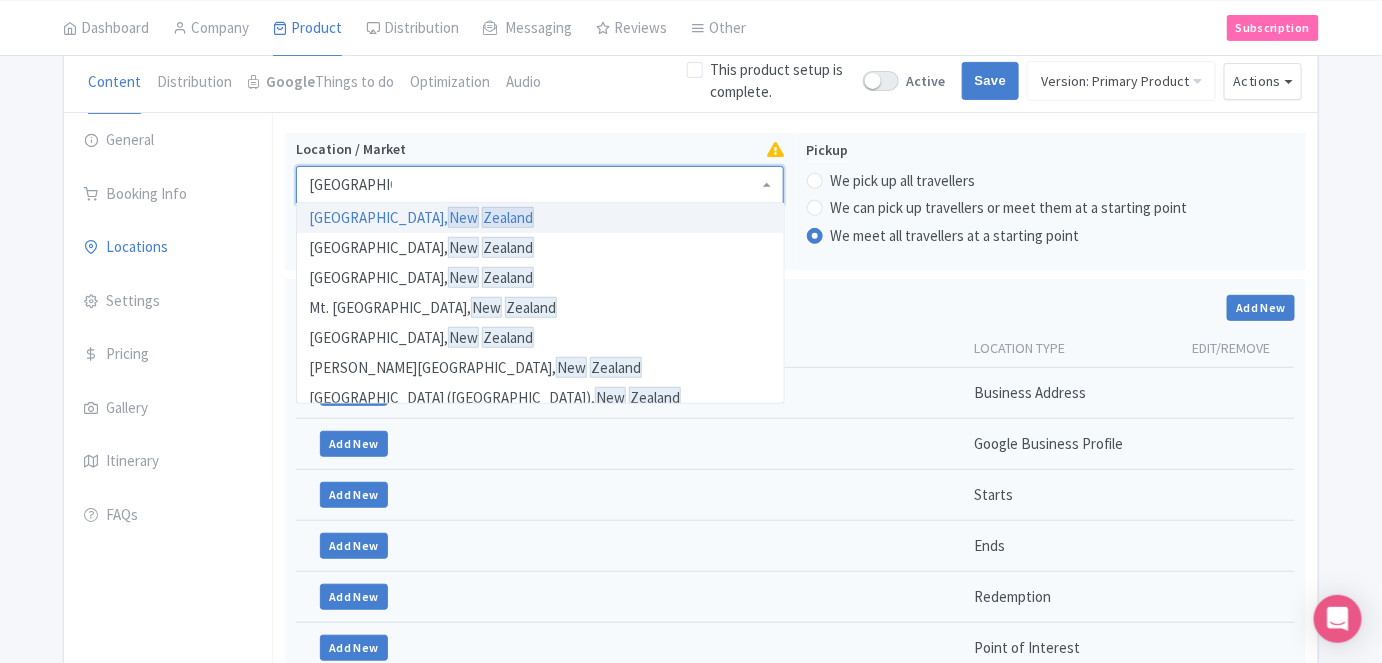 scroll, scrollTop: 1299, scrollLeft: 0, axis: vertical 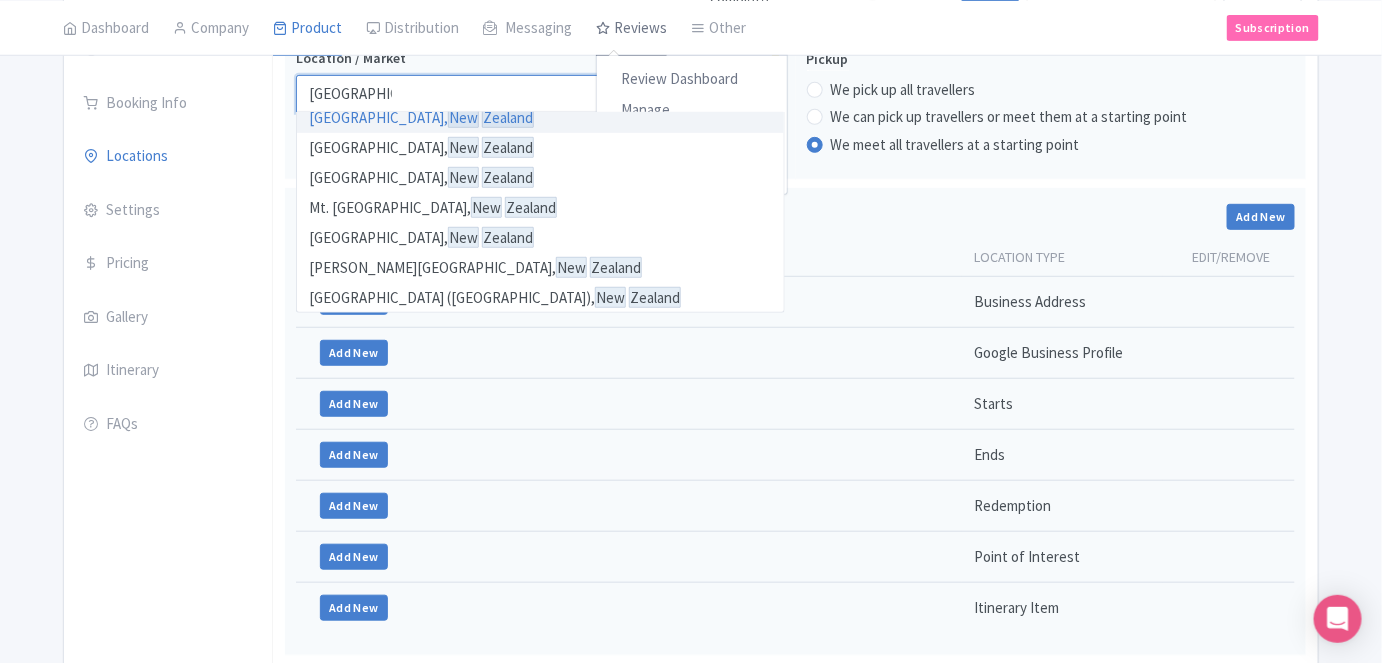 type on "[GEOGRAPHIC_DATA]" 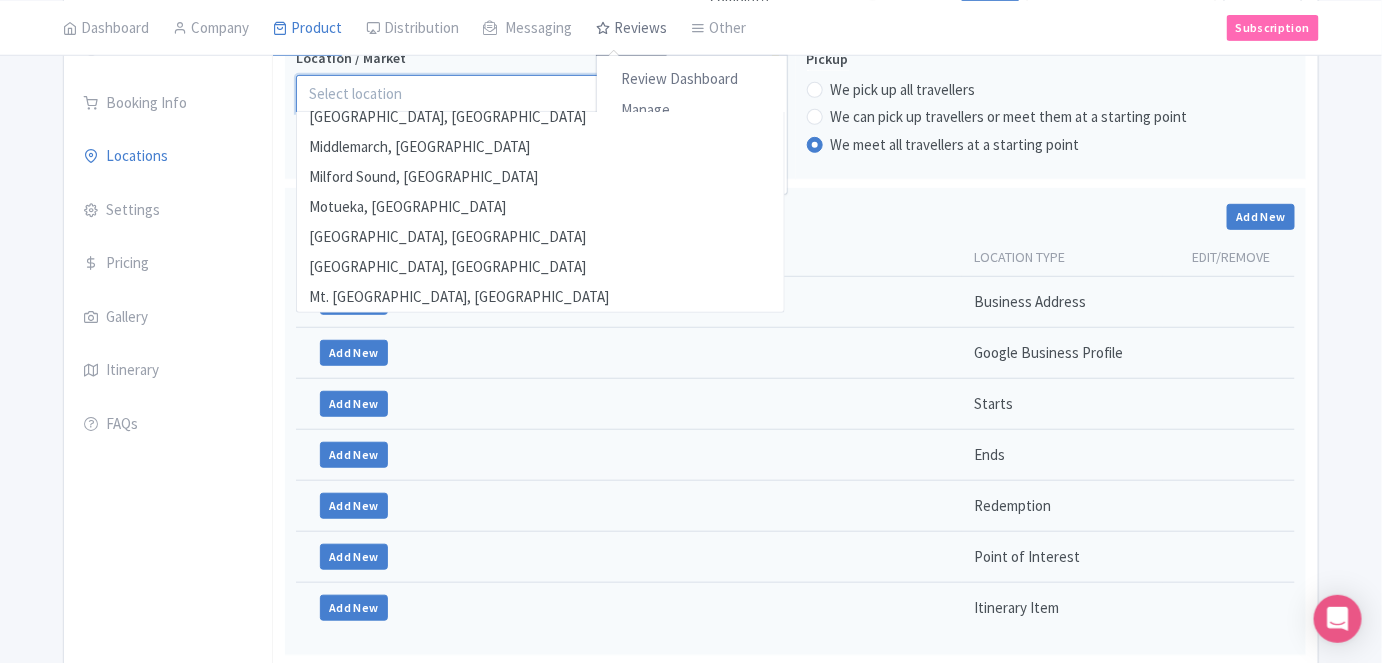 scroll, scrollTop: 0, scrollLeft: 0, axis: both 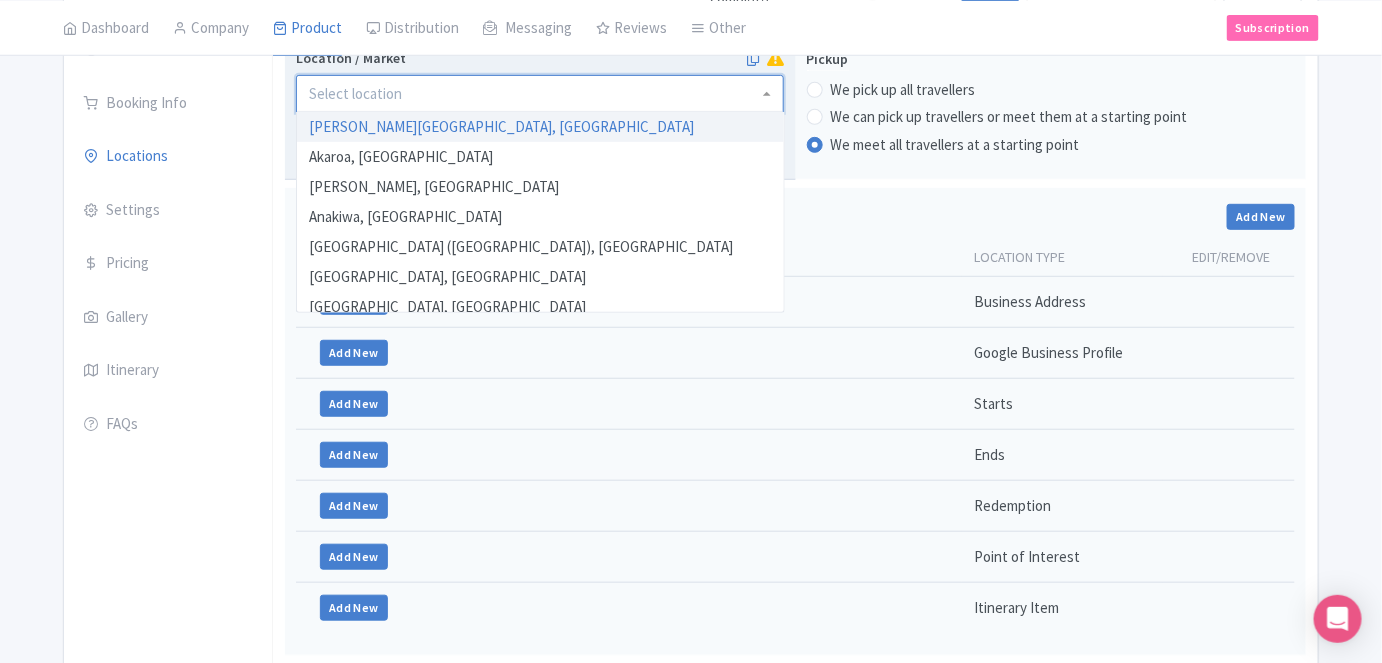 paste on "Paihia" 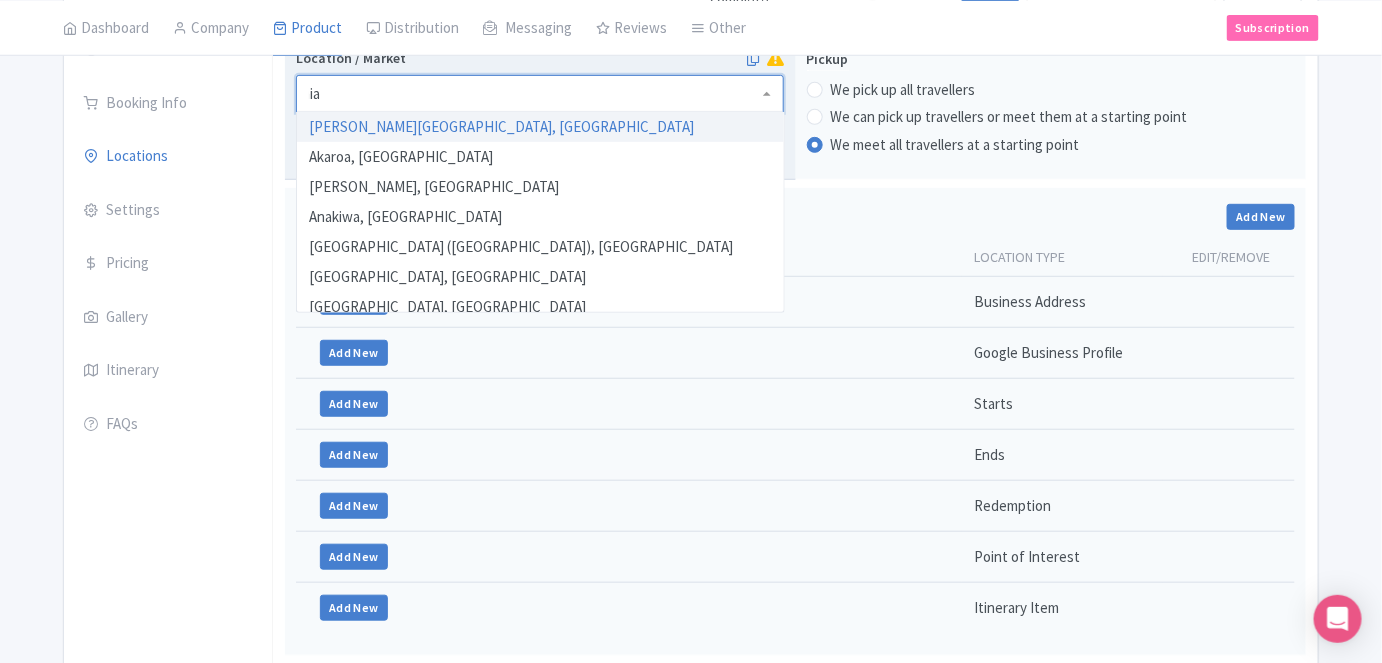 scroll, scrollTop: 0, scrollLeft: 0, axis: both 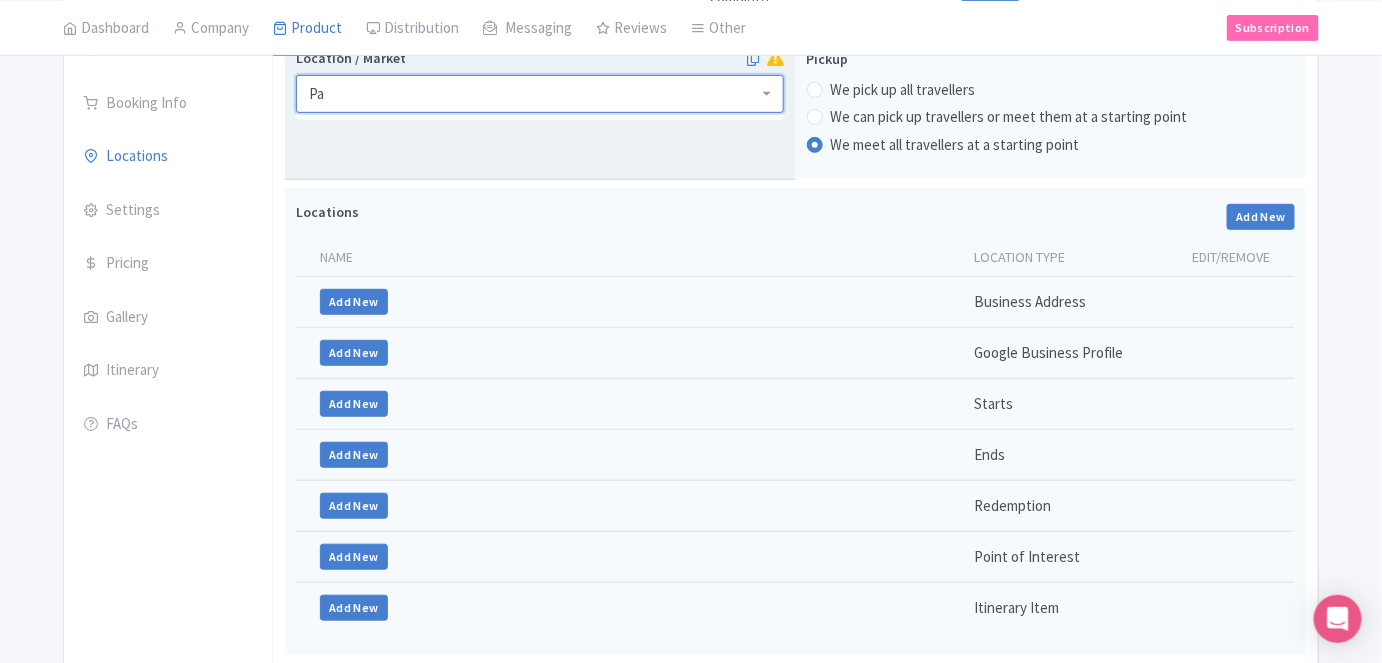 type on "P" 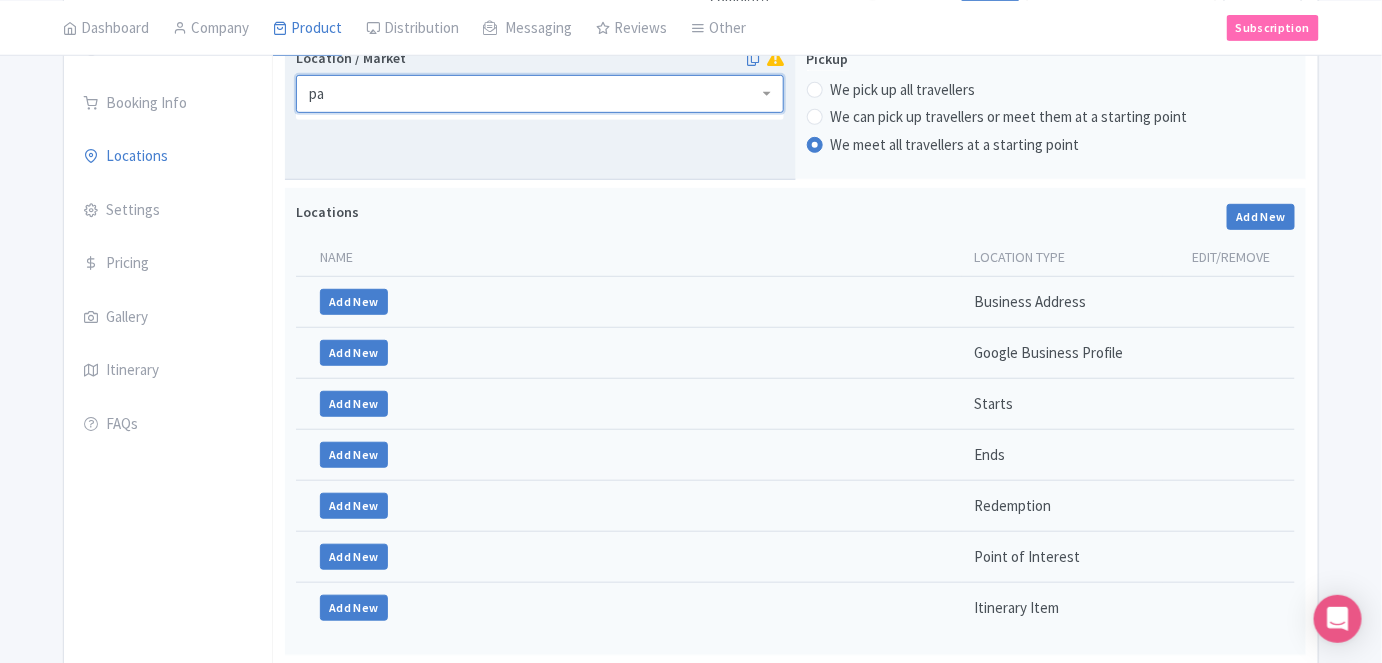scroll, scrollTop: 0, scrollLeft: 0, axis: both 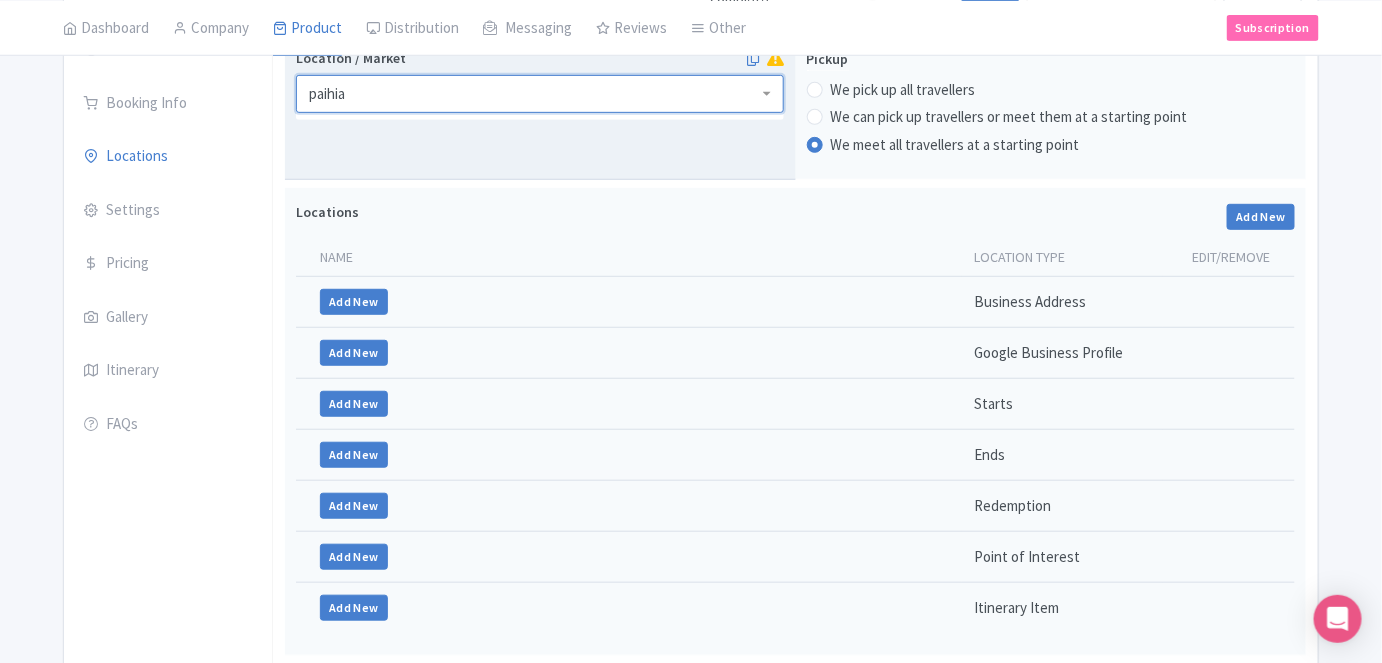 click at bounding box center [540, 94] 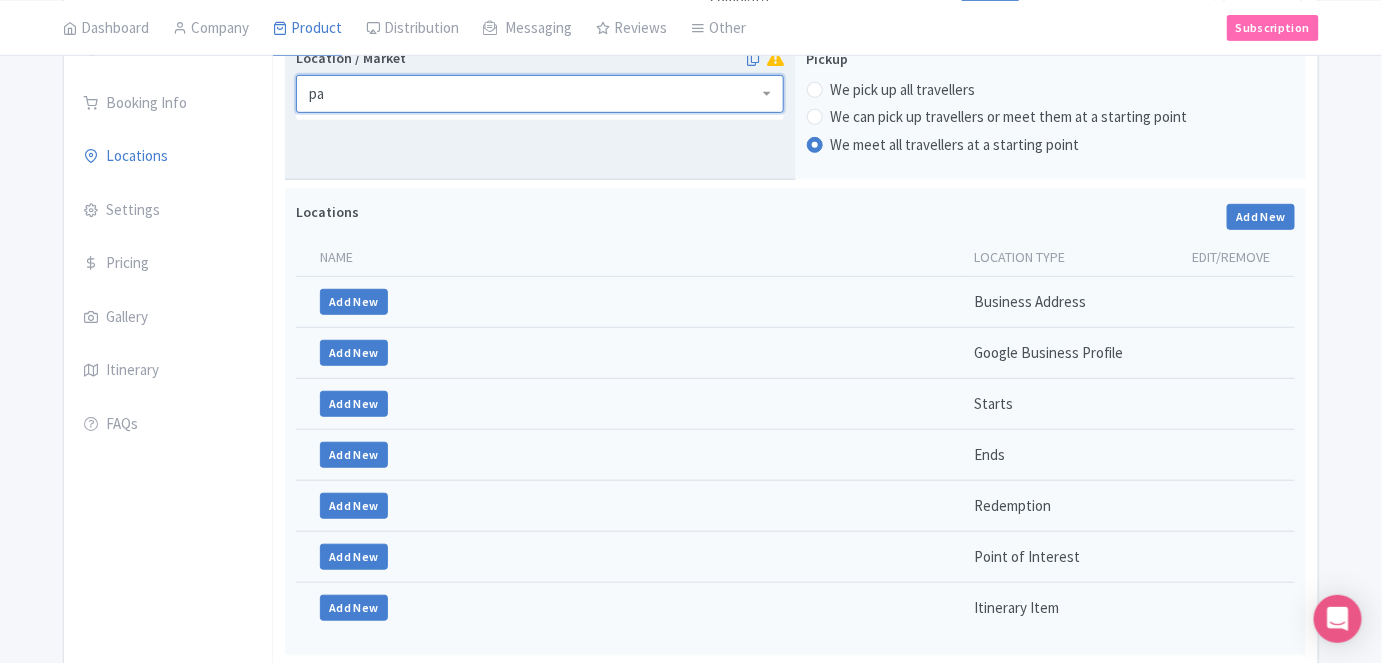 type on "p" 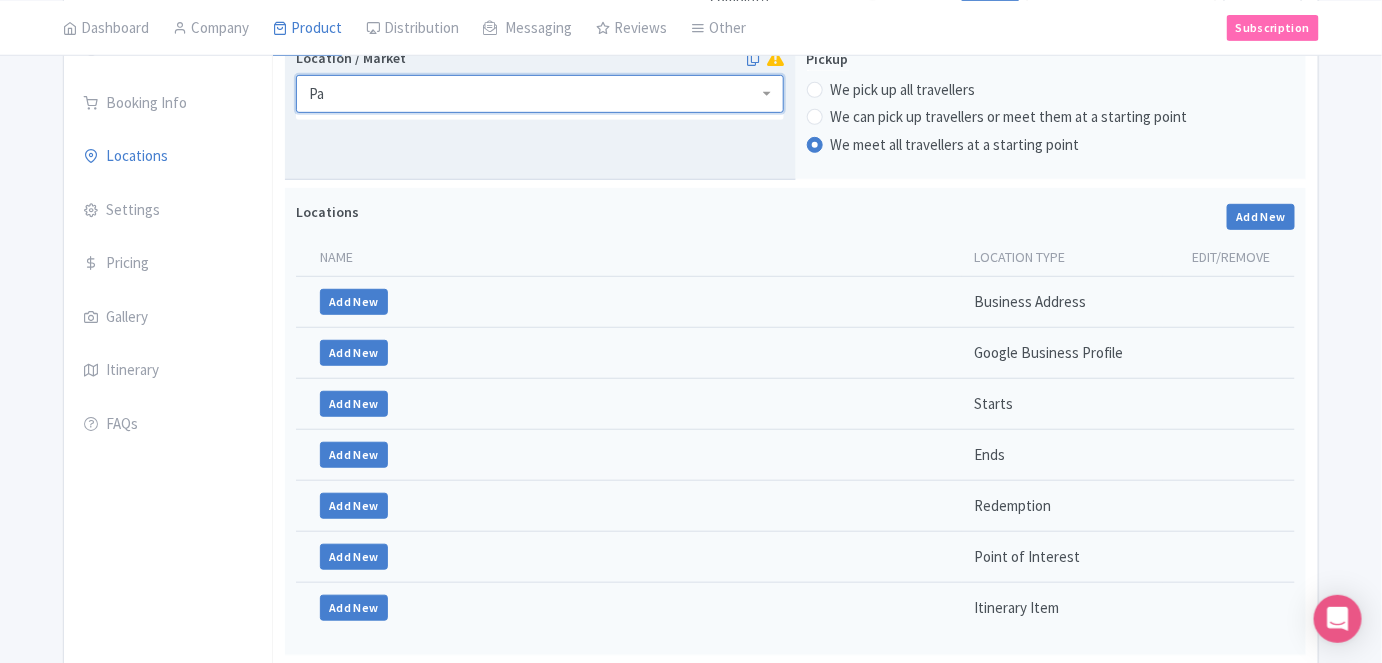 scroll, scrollTop: 0, scrollLeft: 0, axis: both 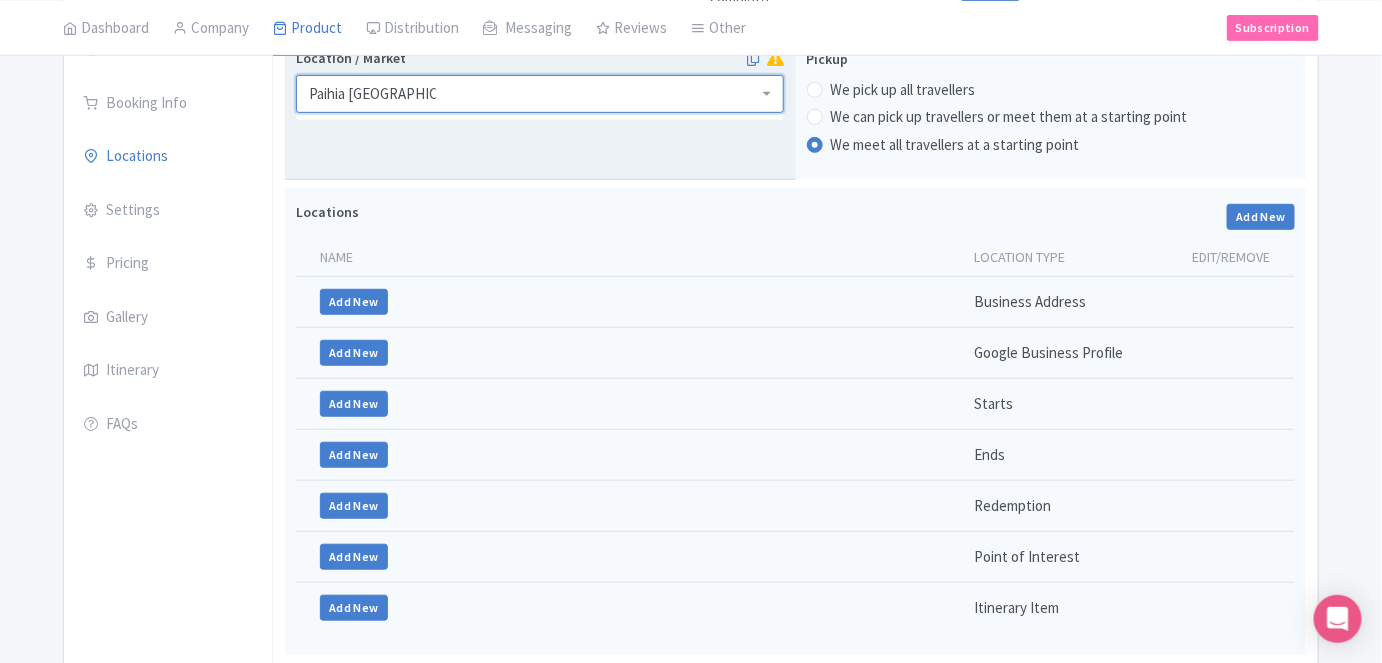 click on "Location / Market" at bounding box center [372, 94] 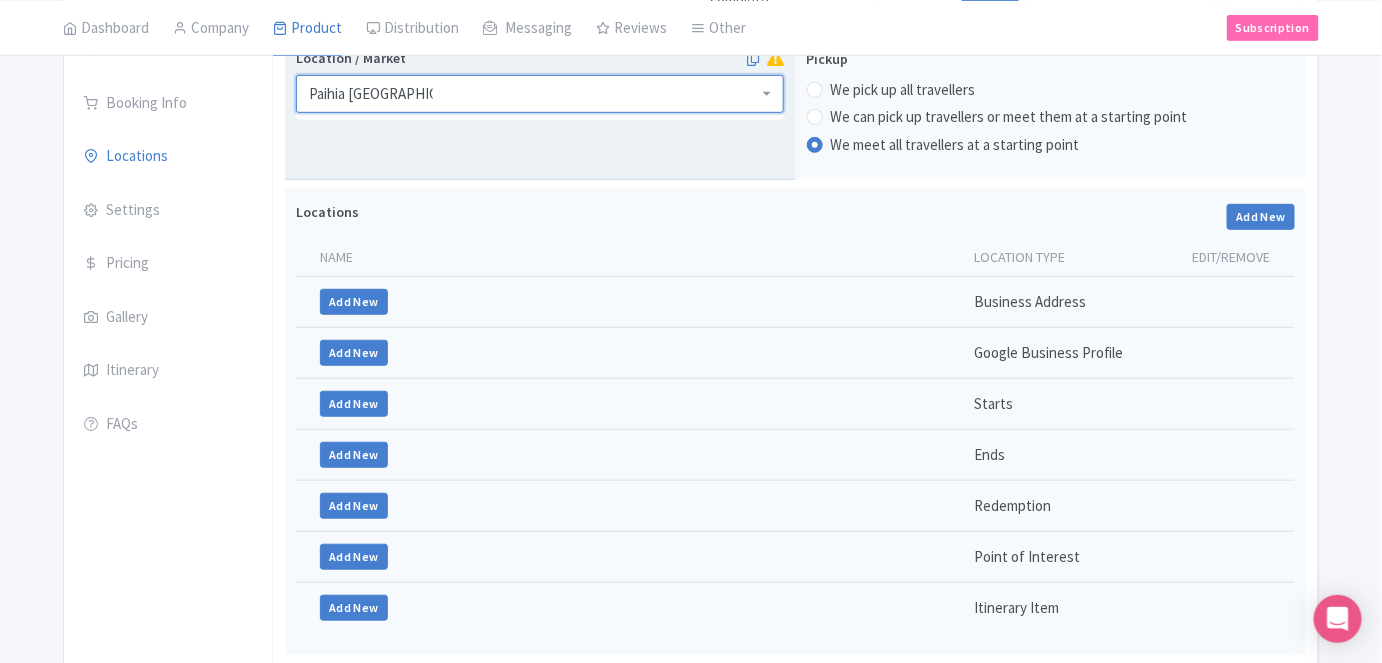 drag, startPoint x: 346, startPoint y: 87, endPoint x: 613, endPoint y: 91, distance: 267.02997 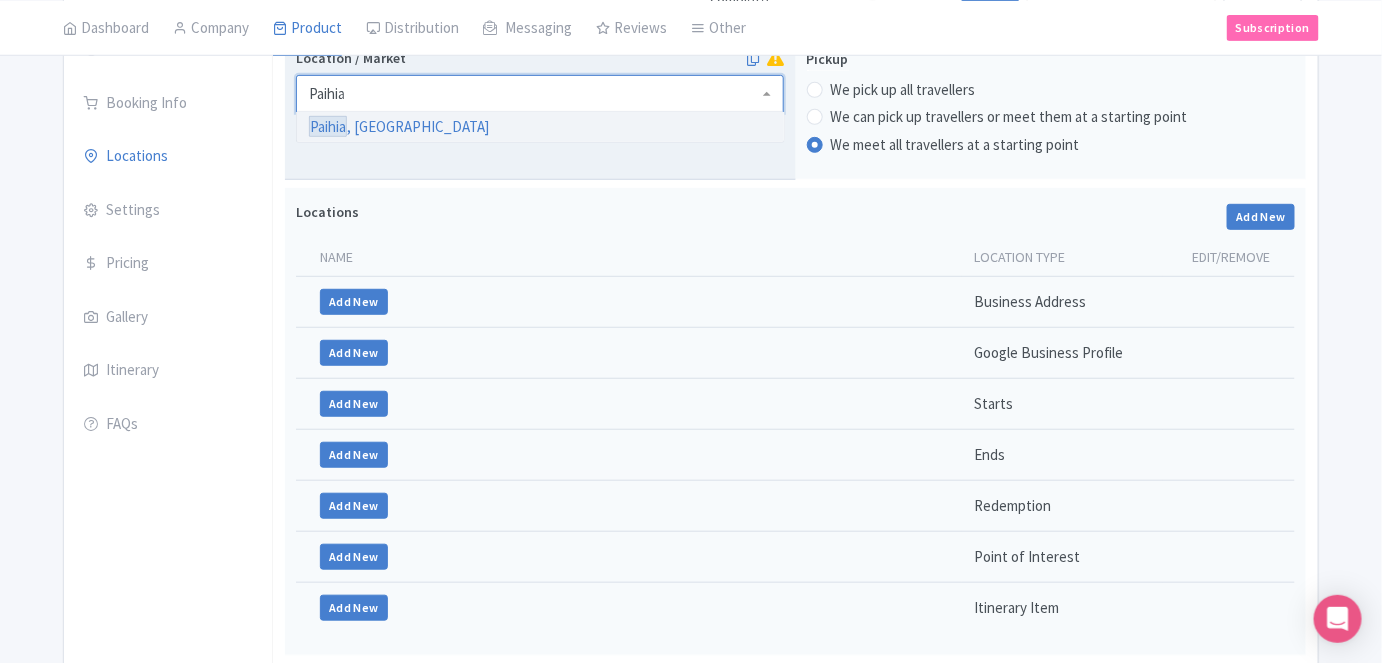 type on "Paihi" 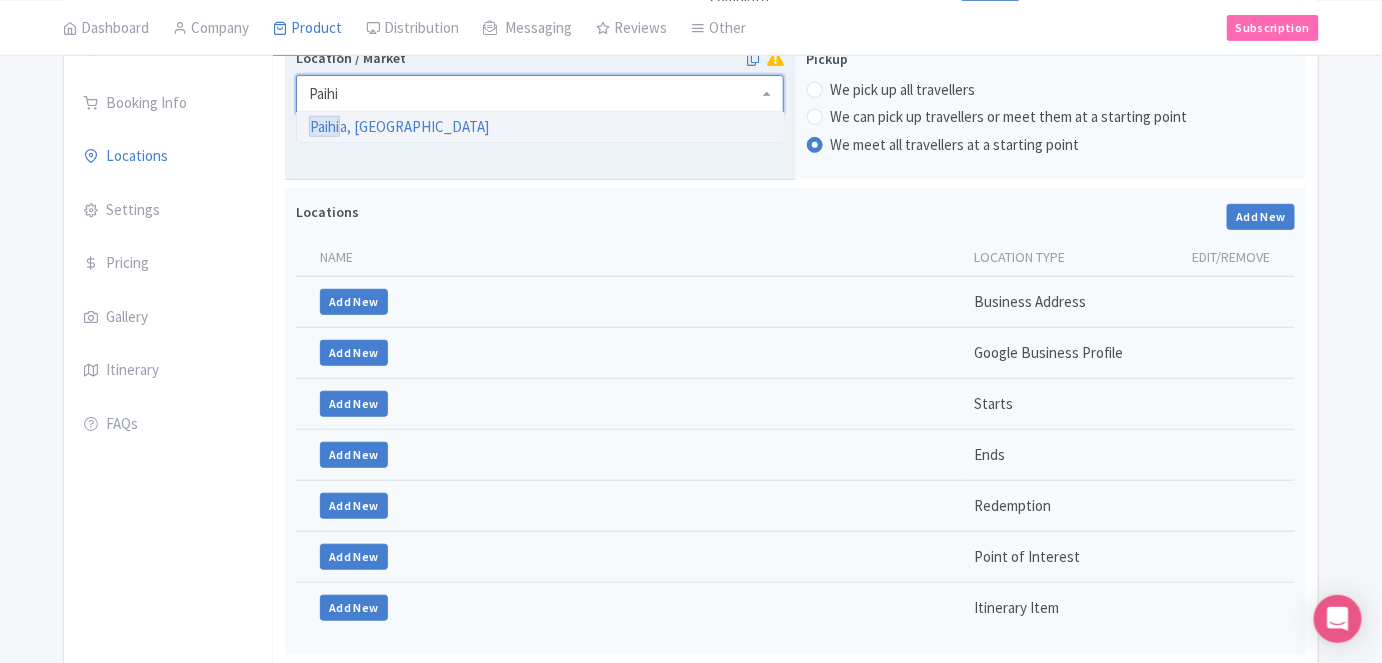 type 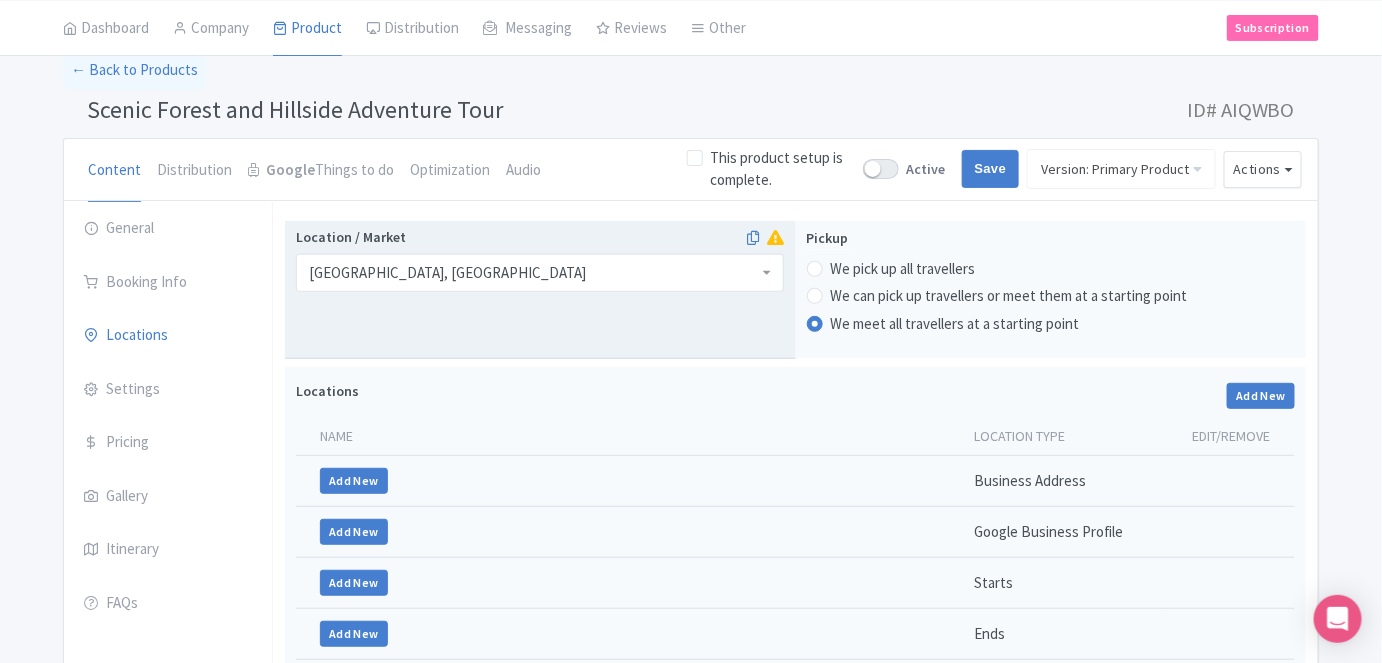 scroll, scrollTop: 90, scrollLeft: 0, axis: vertical 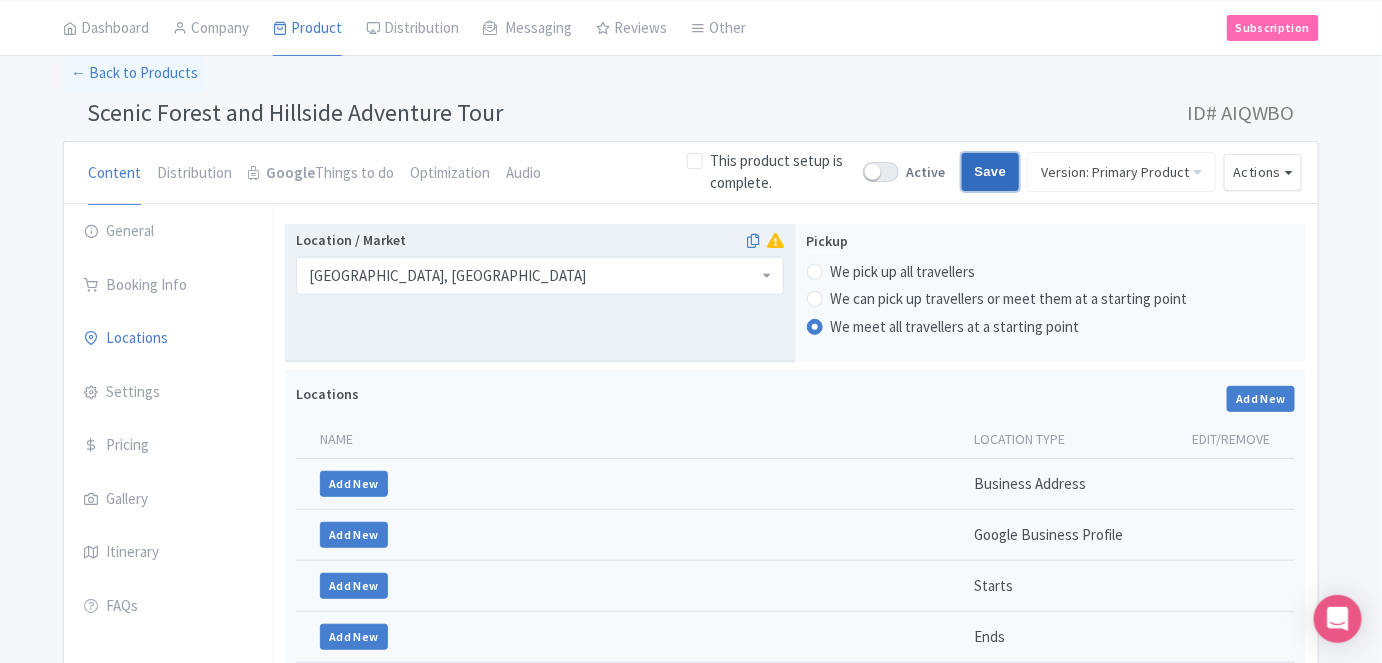click on "Save" at bounding box center (991, 172) 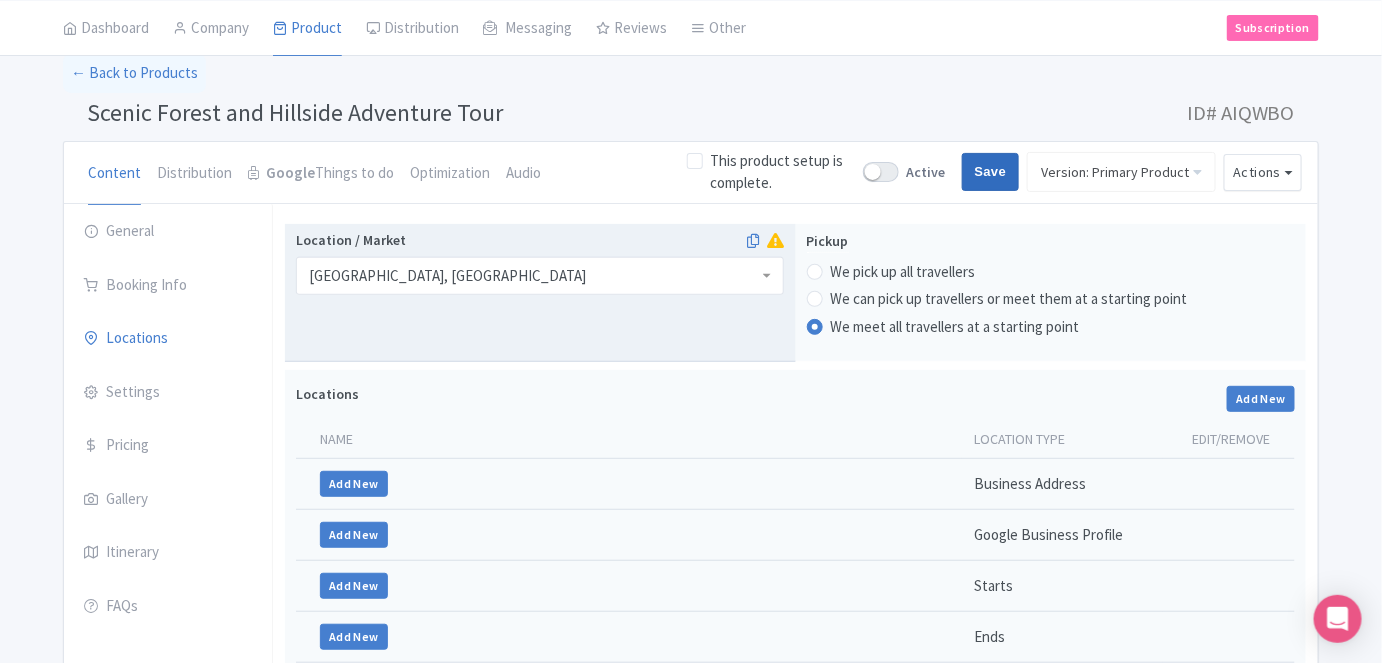 type on "Saving..." 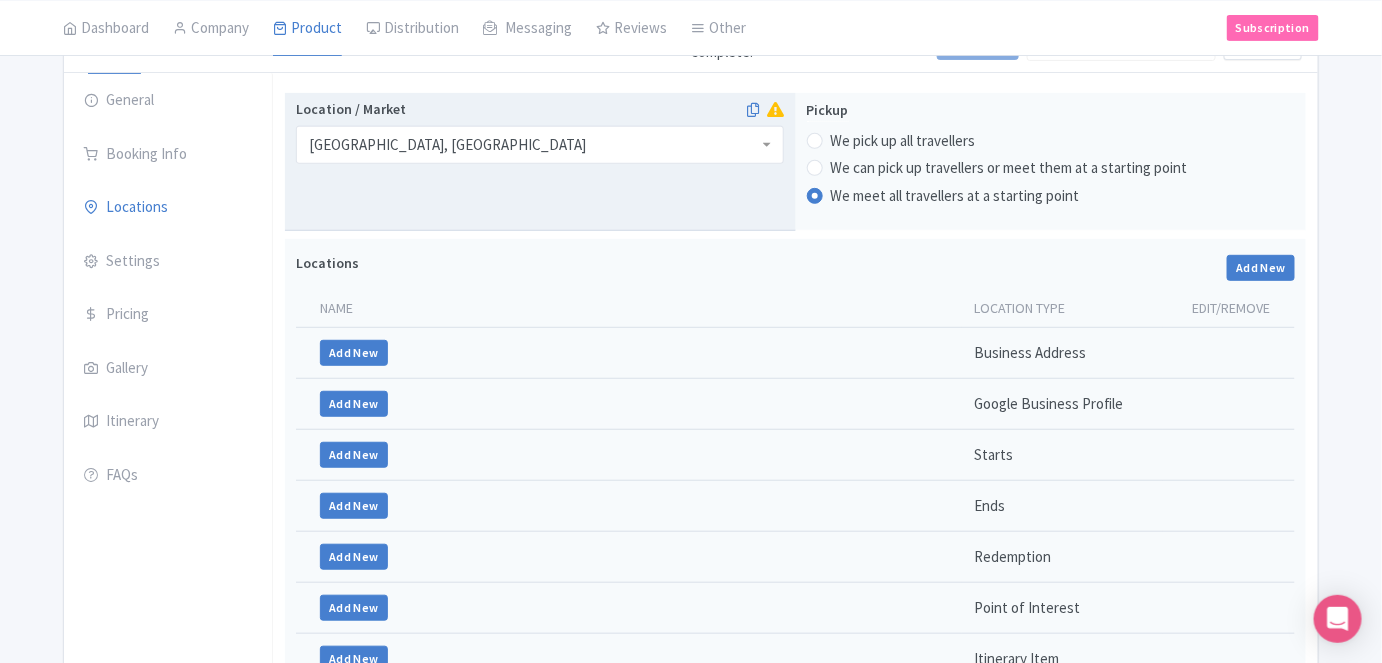 scroll, scrollTop: 363, scrollLeft: 0, axis: vertical 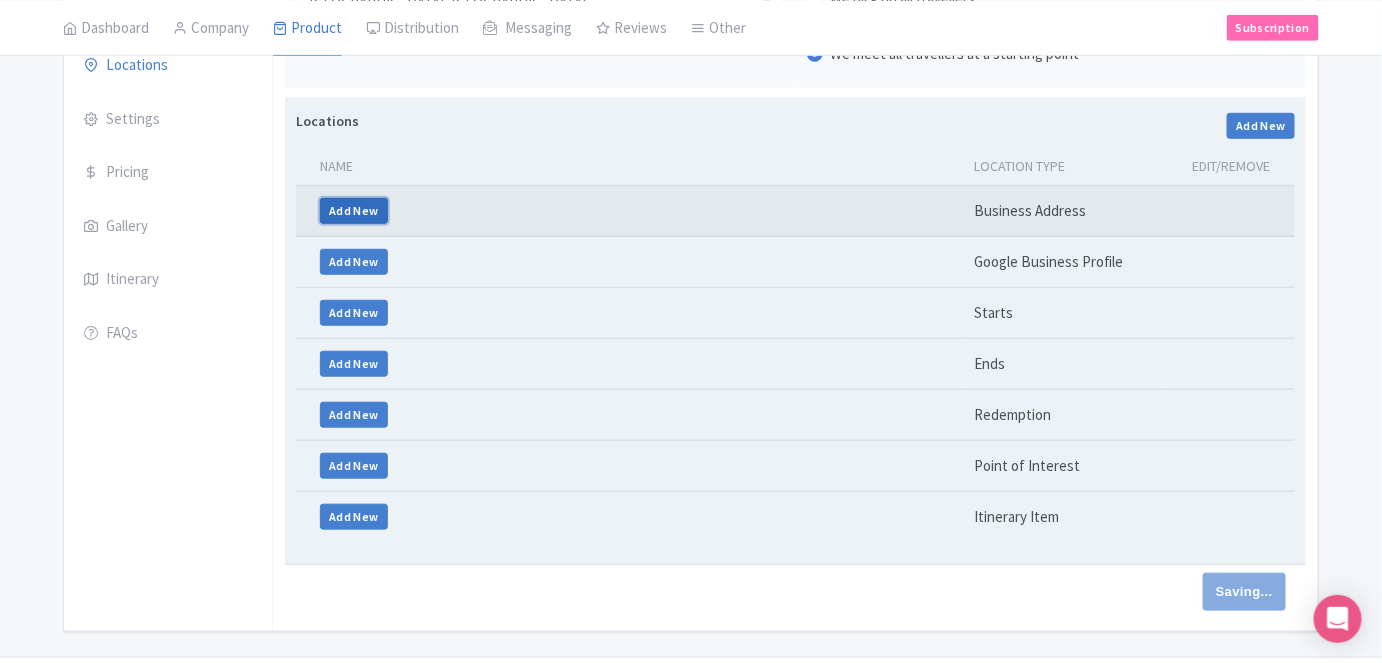click on "Add New" at bounding box center (354, 211) 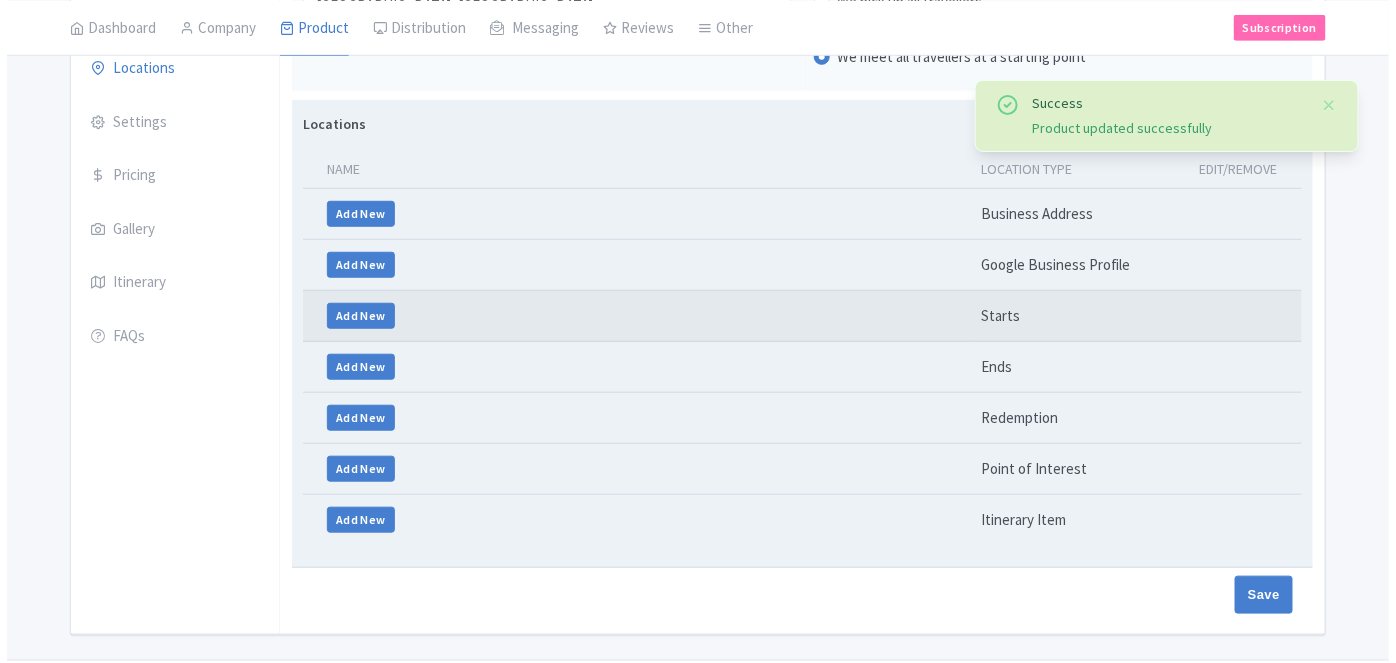 scroll, scrollTop: 363, scrollLeft: 0, axis: vertical 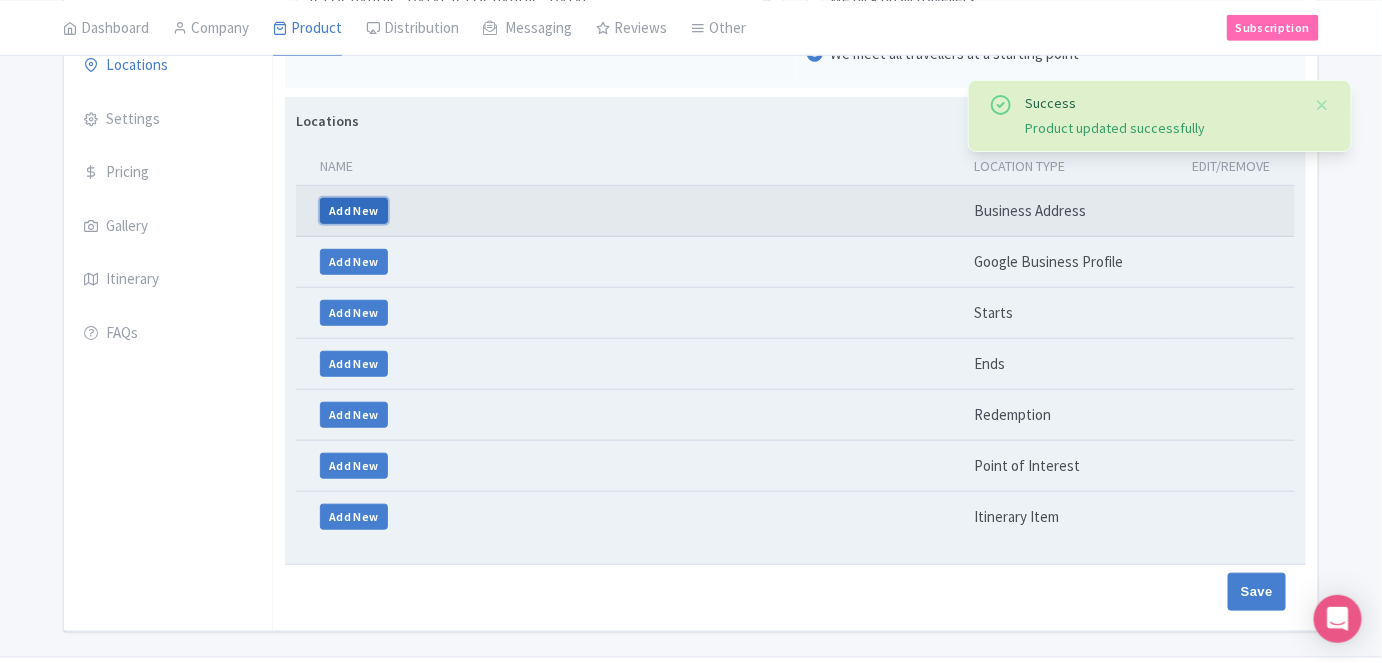 click on "Add New" at bounding box center [354, 211] 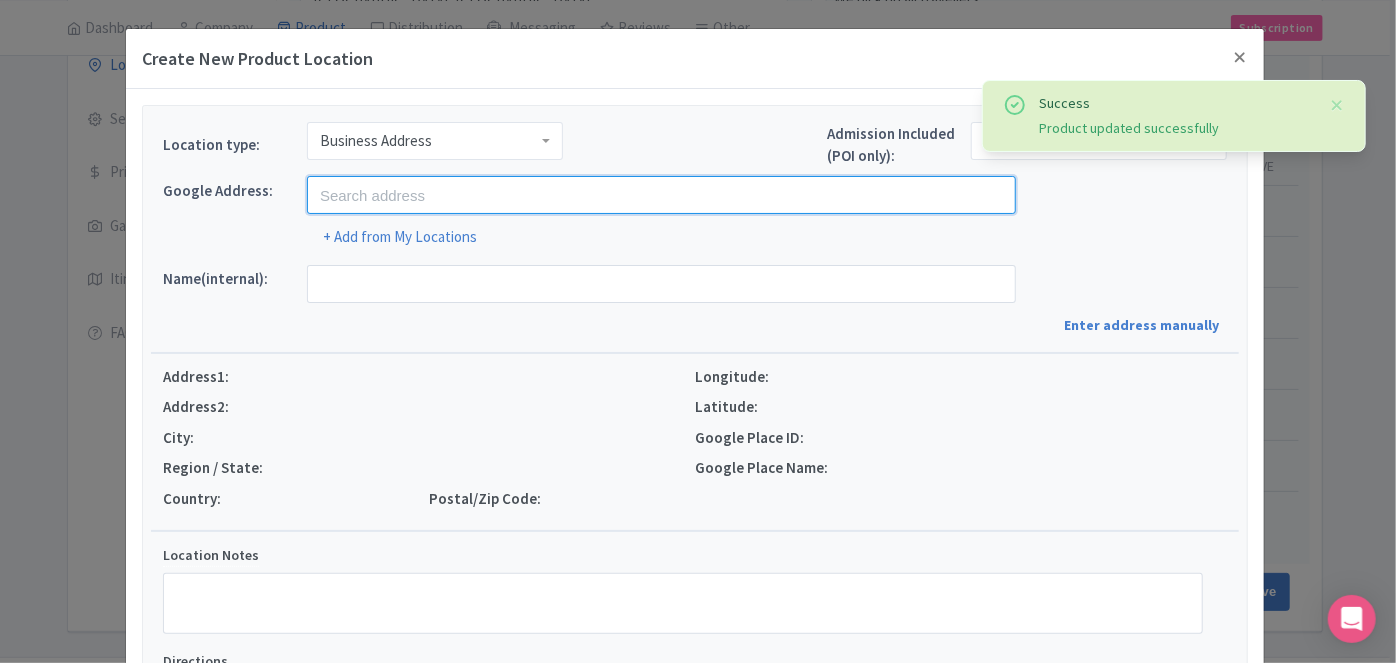 click at bounding box center (661, 195) 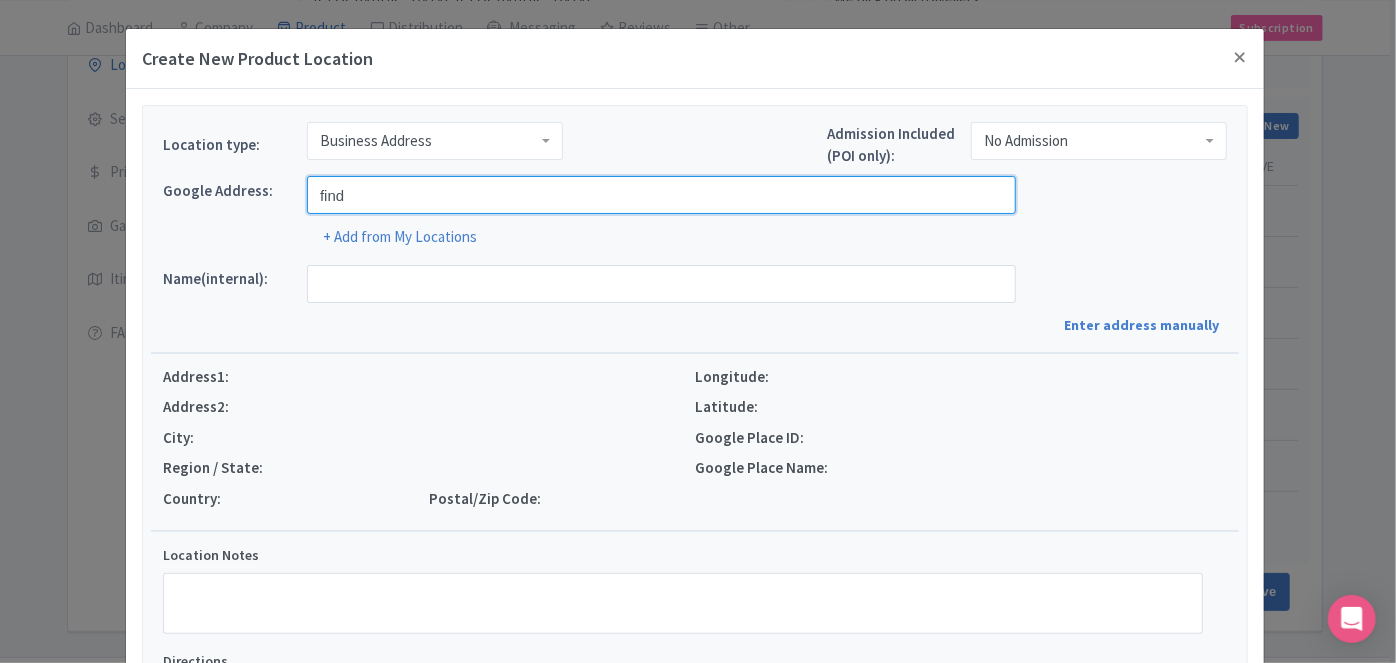 type on "Findrhost, [GEOGRAPHIC_DATA], [GEOGRAPHIC_DATA], [GEOGRAPHIC_DATA]" 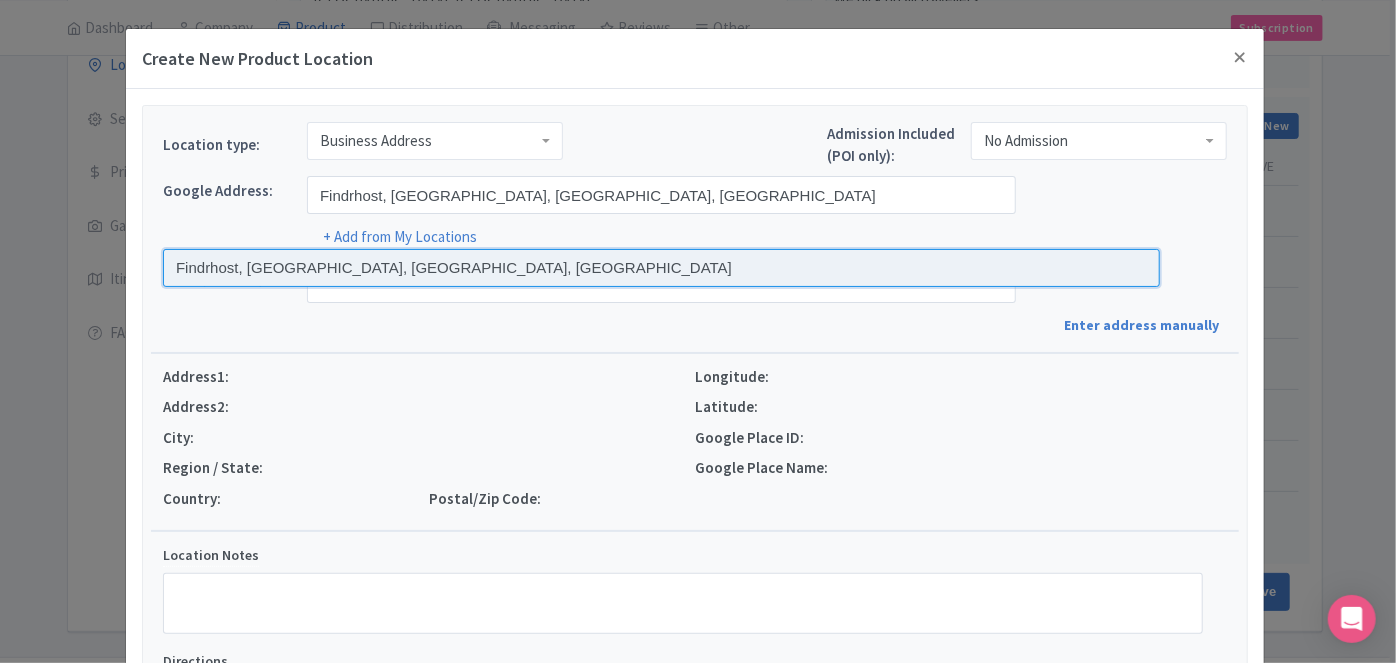 click at bounding box center [661, 268] 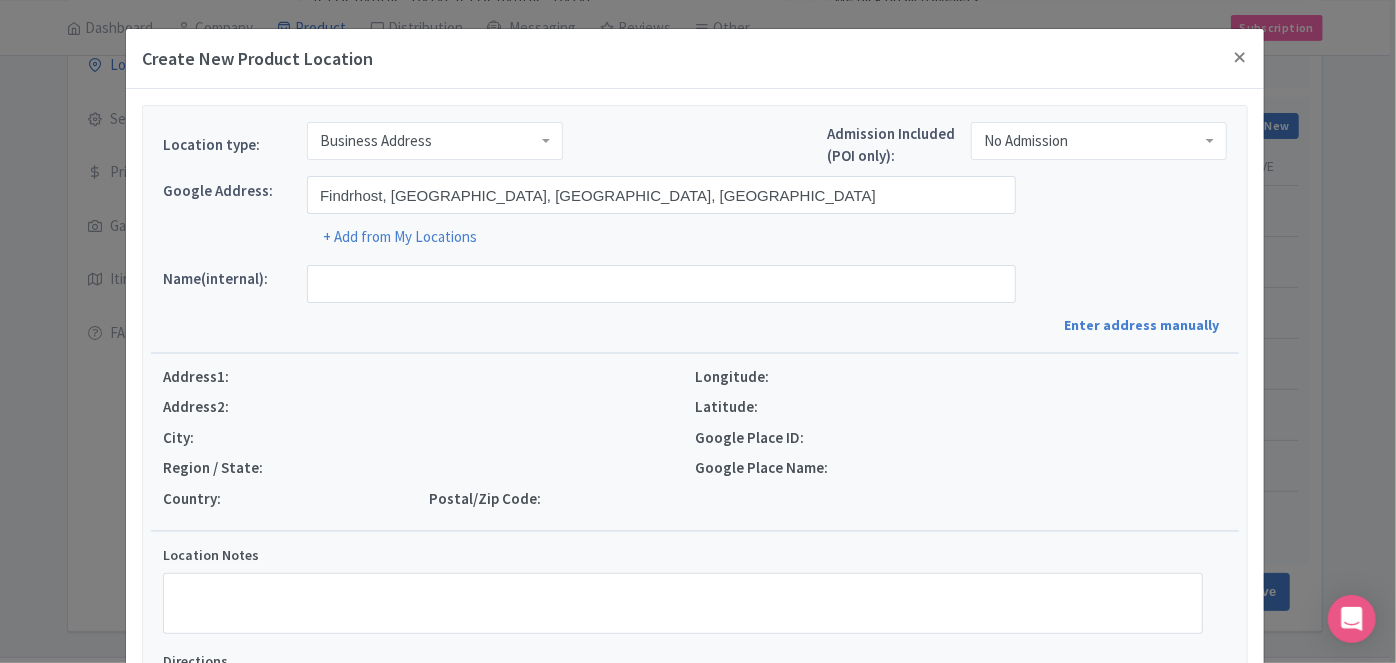 type on "Findrhost, [STREET_ADDRESS]" 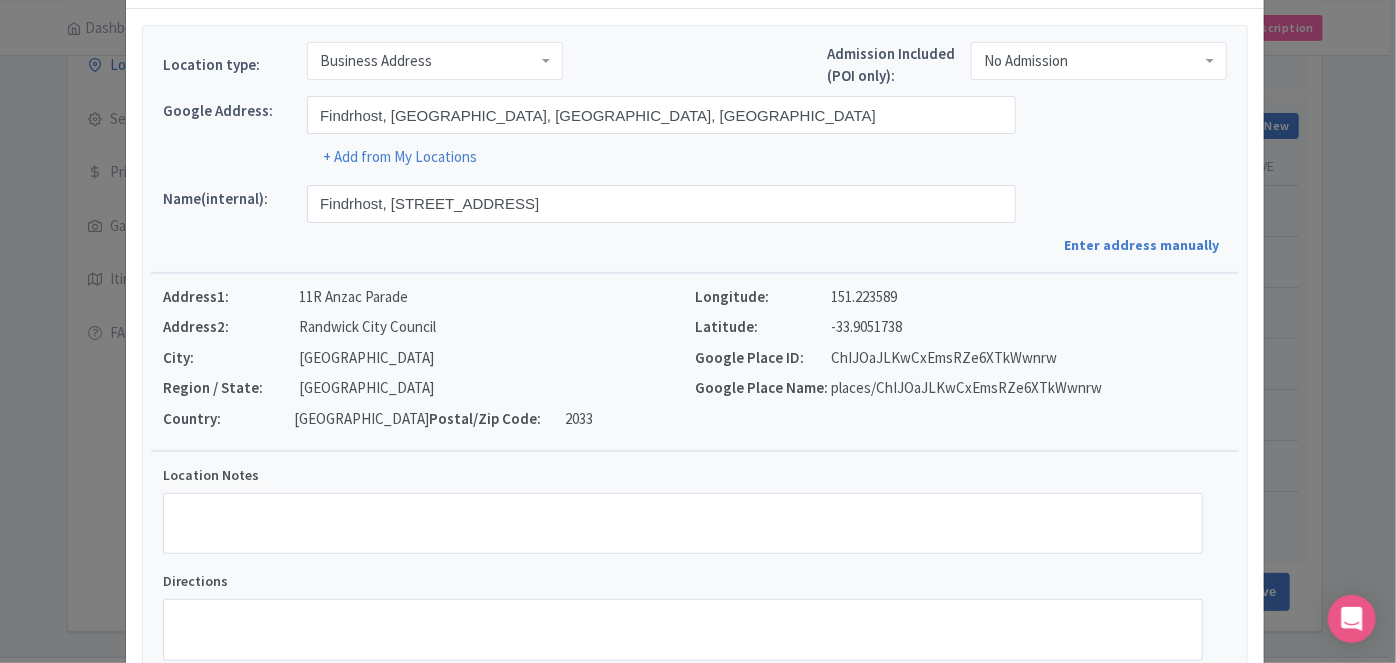 scroll, scrollTop: 217, scrollLeft: 0, axis: vertical 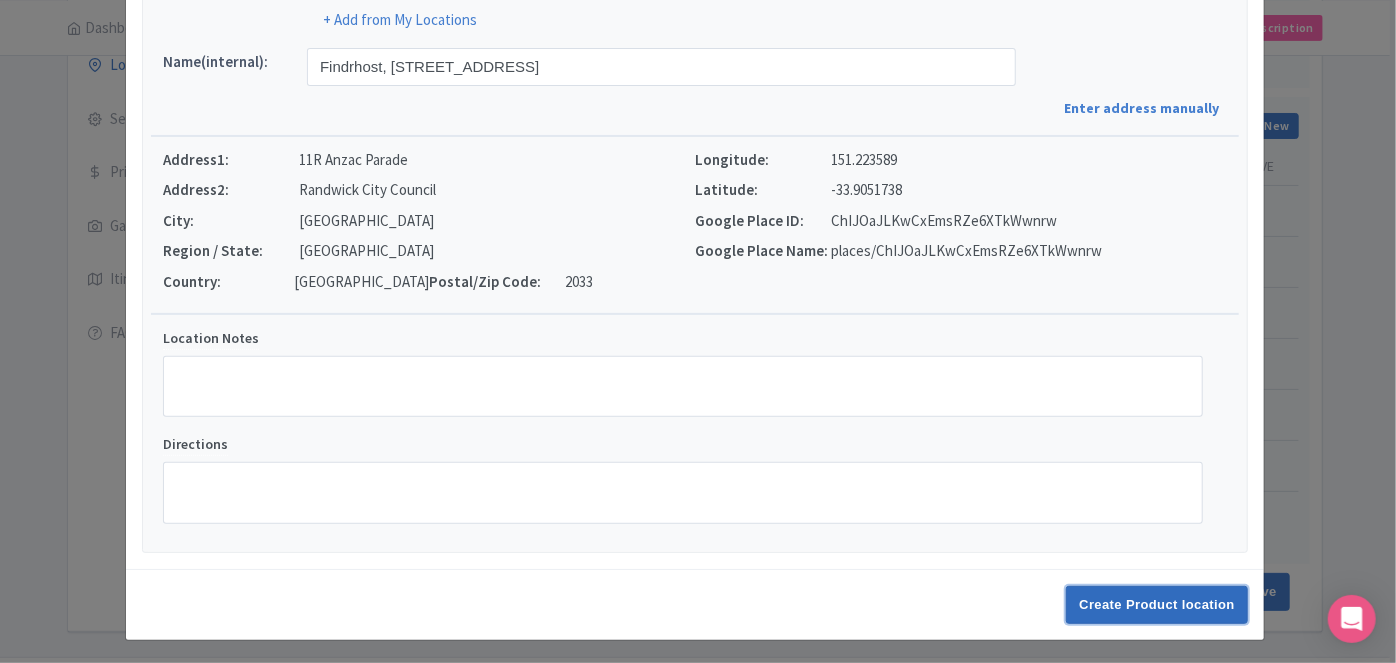 click on "Create Product location" at bounding box center (1157, 605) 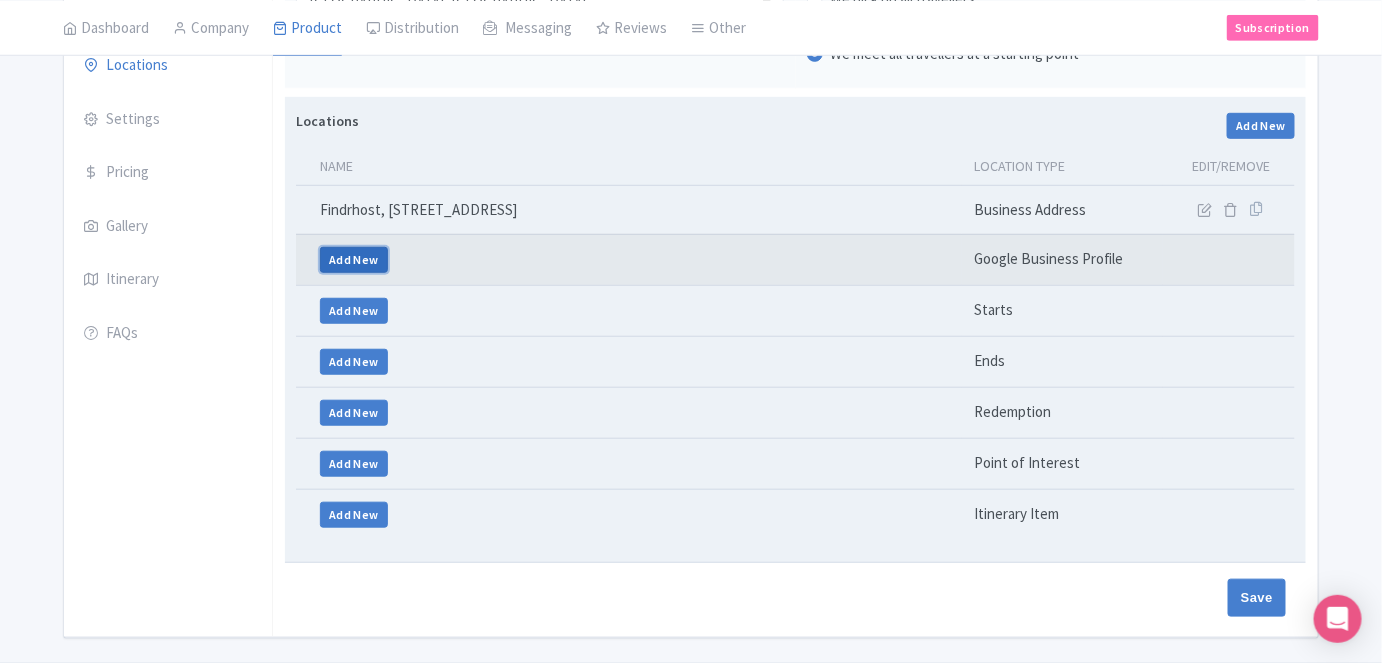 click on "Add New" at bounding box center (354, 260) 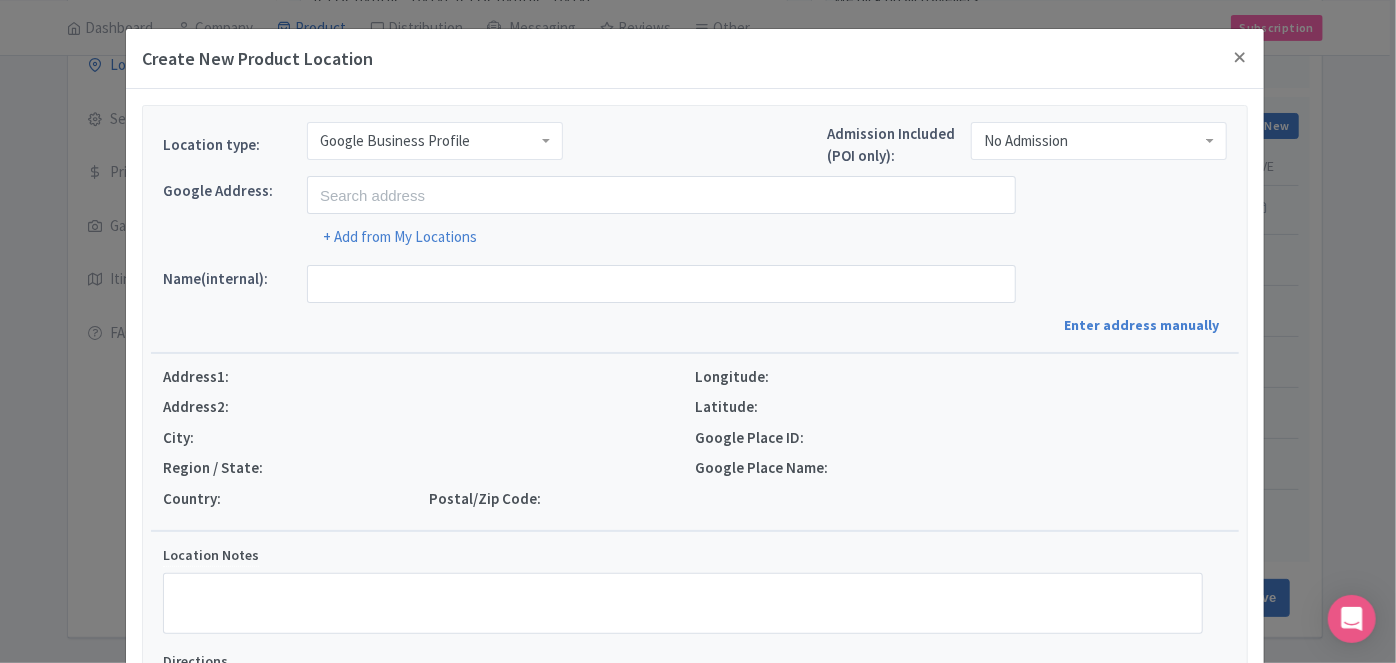 click on "Google Business Profile" at bounding box center [395, 141] 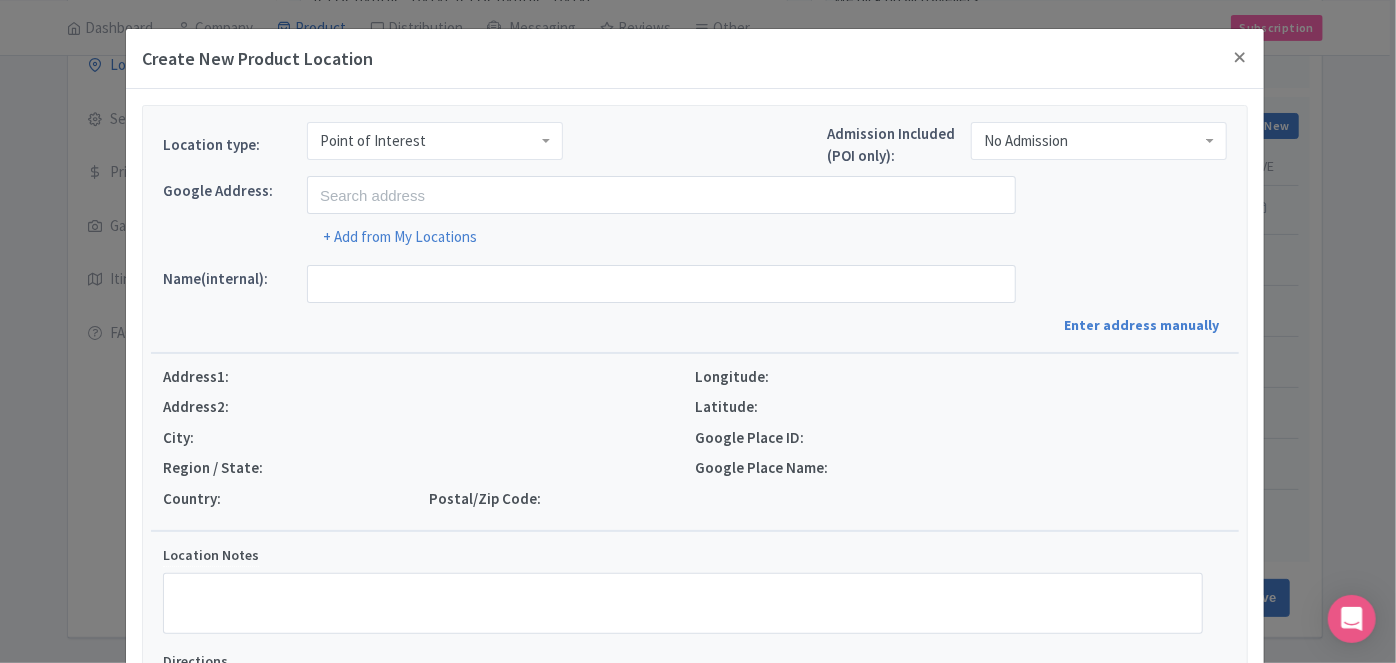 scroll, scrollTop: 0, scrollLeft: 0, axis: both 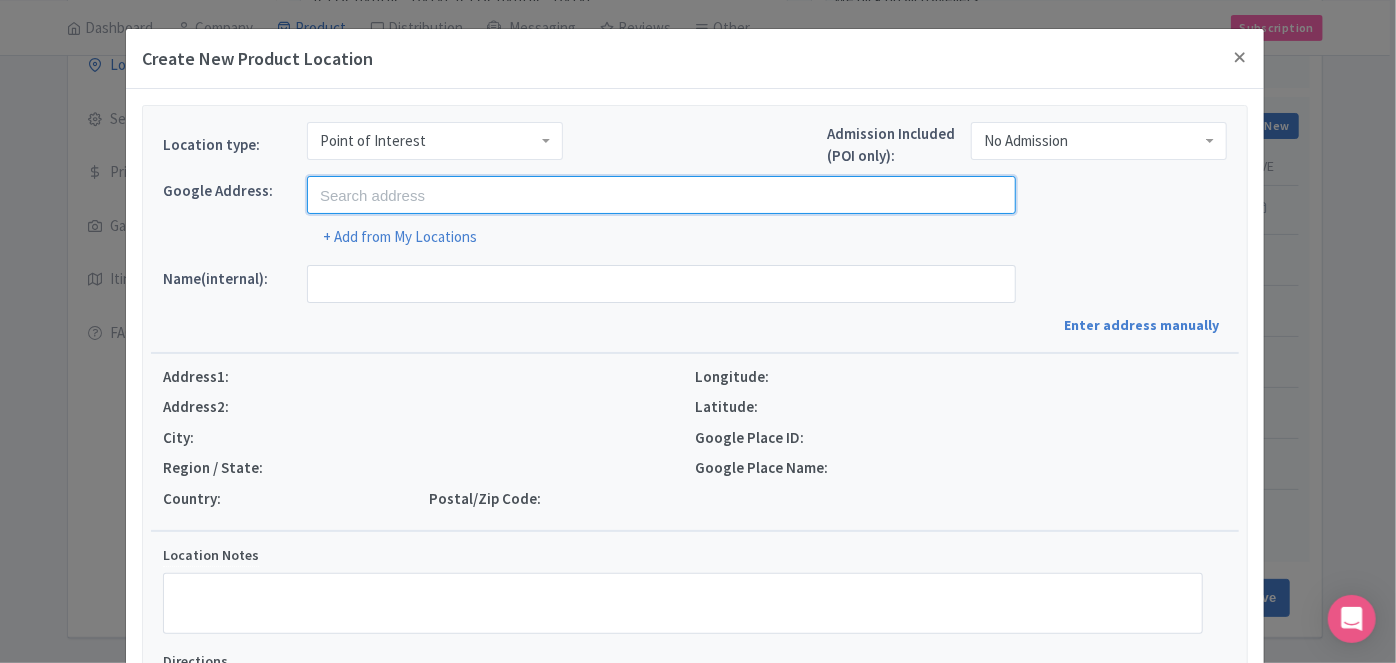 click at bounding box center (661, 195) 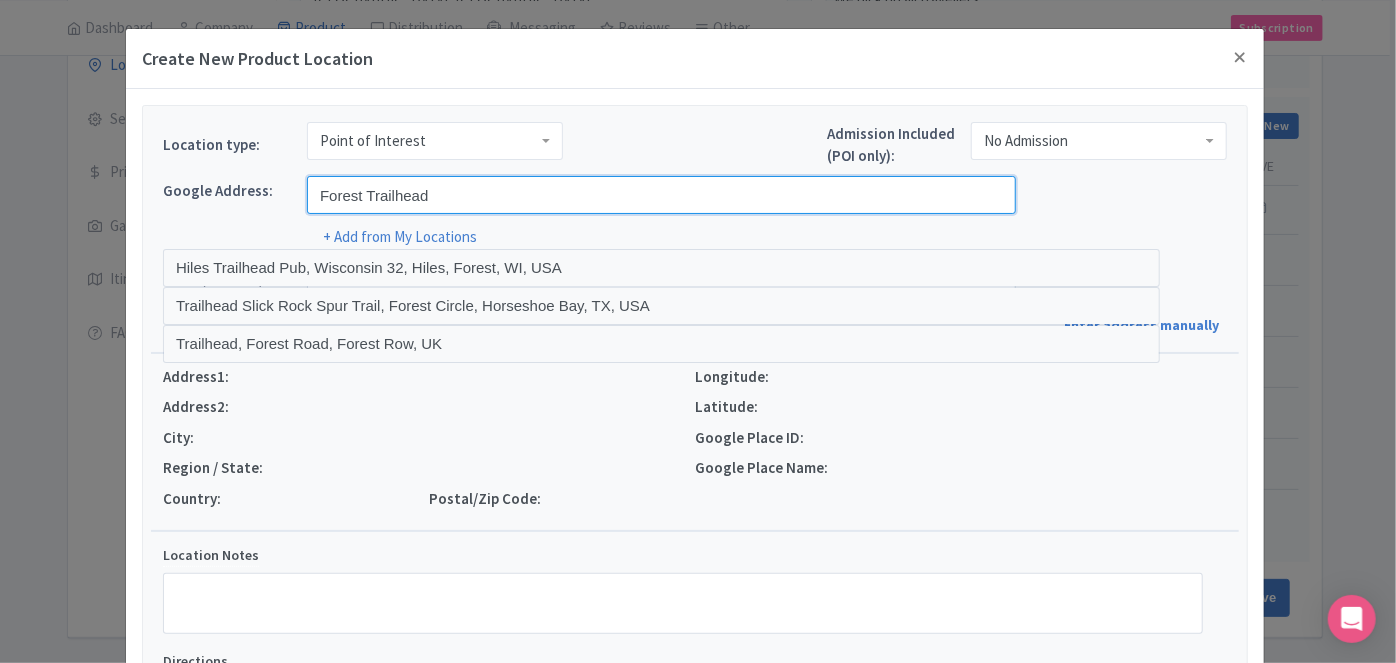 paste on "Bay of Islands" 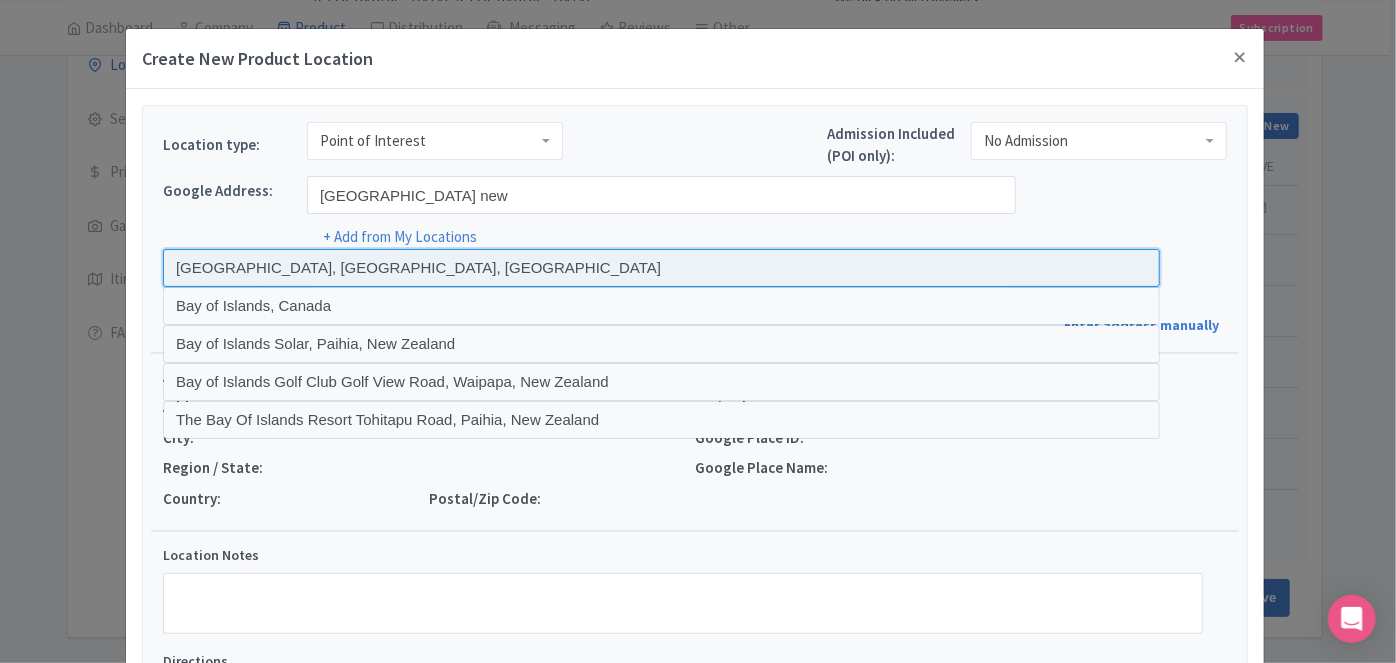 click at bounding box center (661, 268) 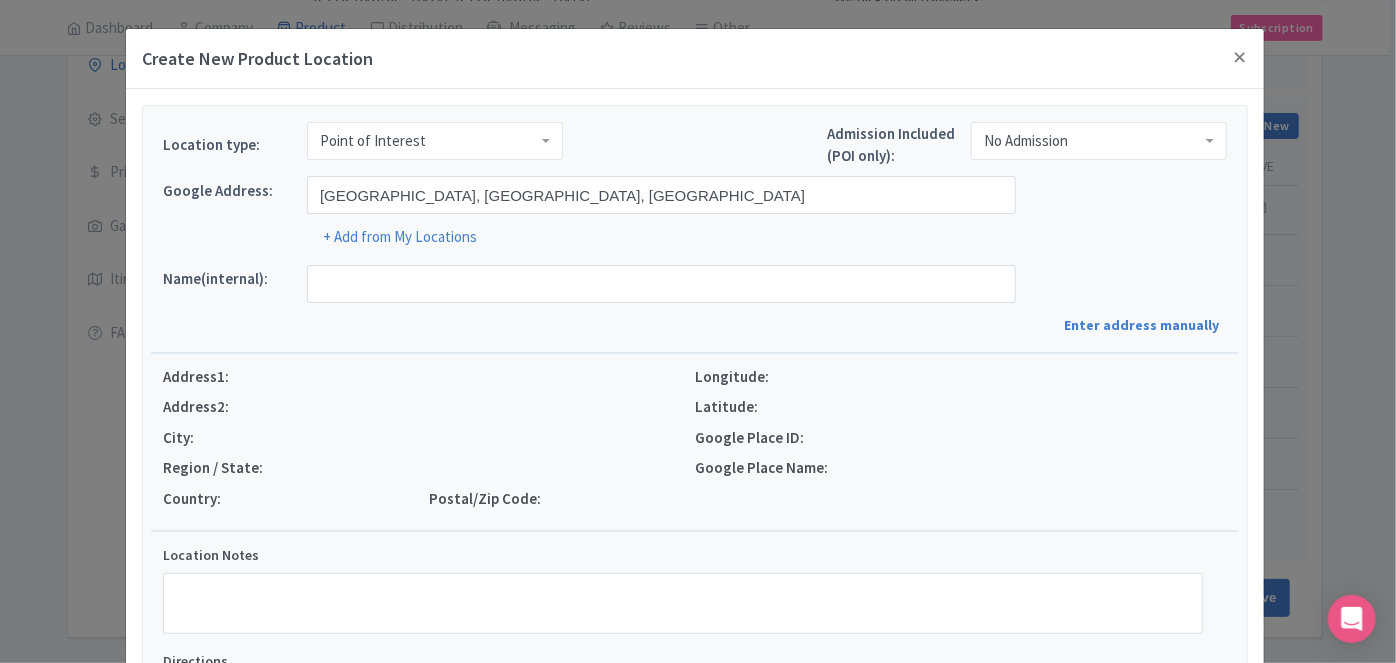 type on "Bay Of Islands, Bay Of Islands, Northland Region, New Zealand" 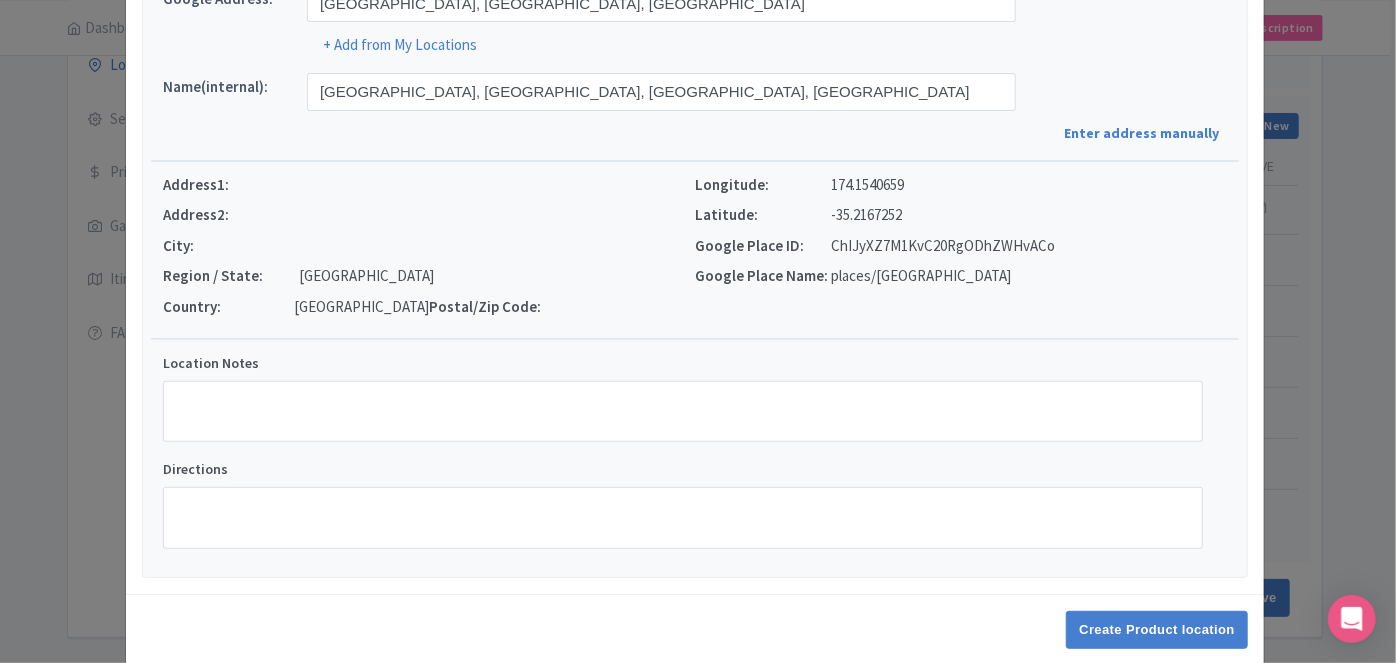 scroll, scrollTop: 217, scrollLeft: 0, axis: vertical 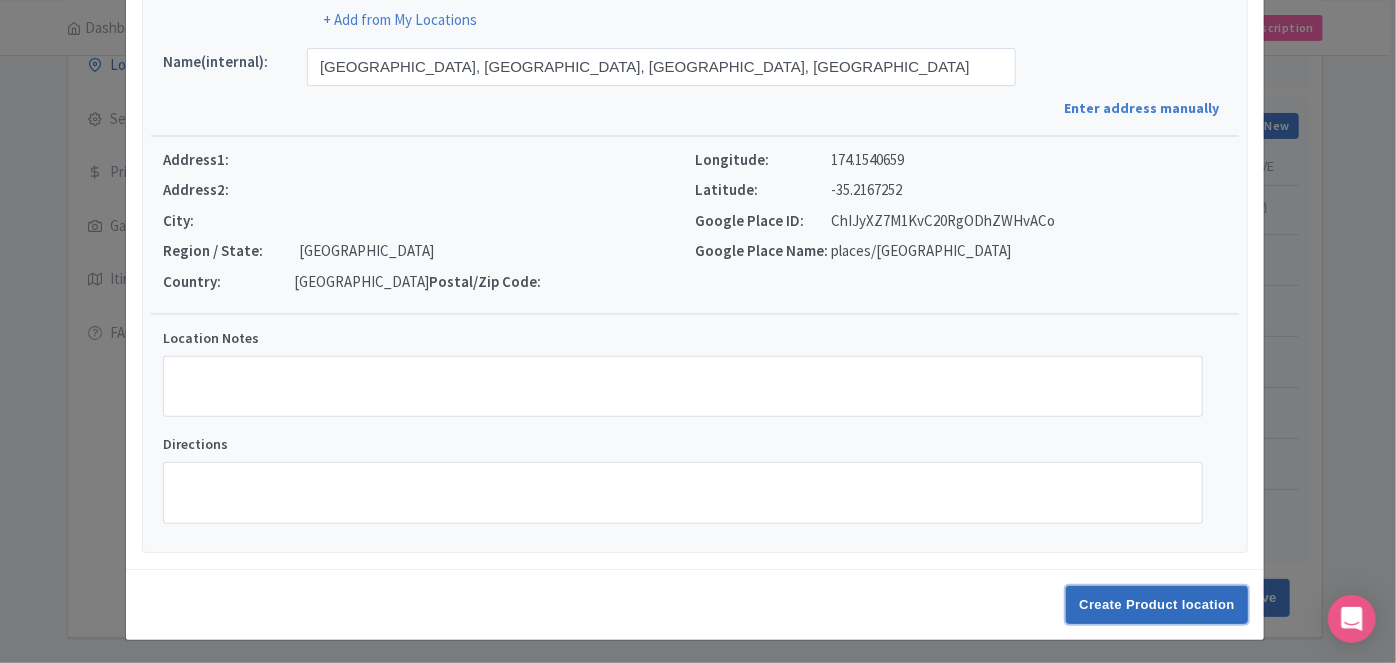 click on "Create Product location" at bounding box center [1157, 605] 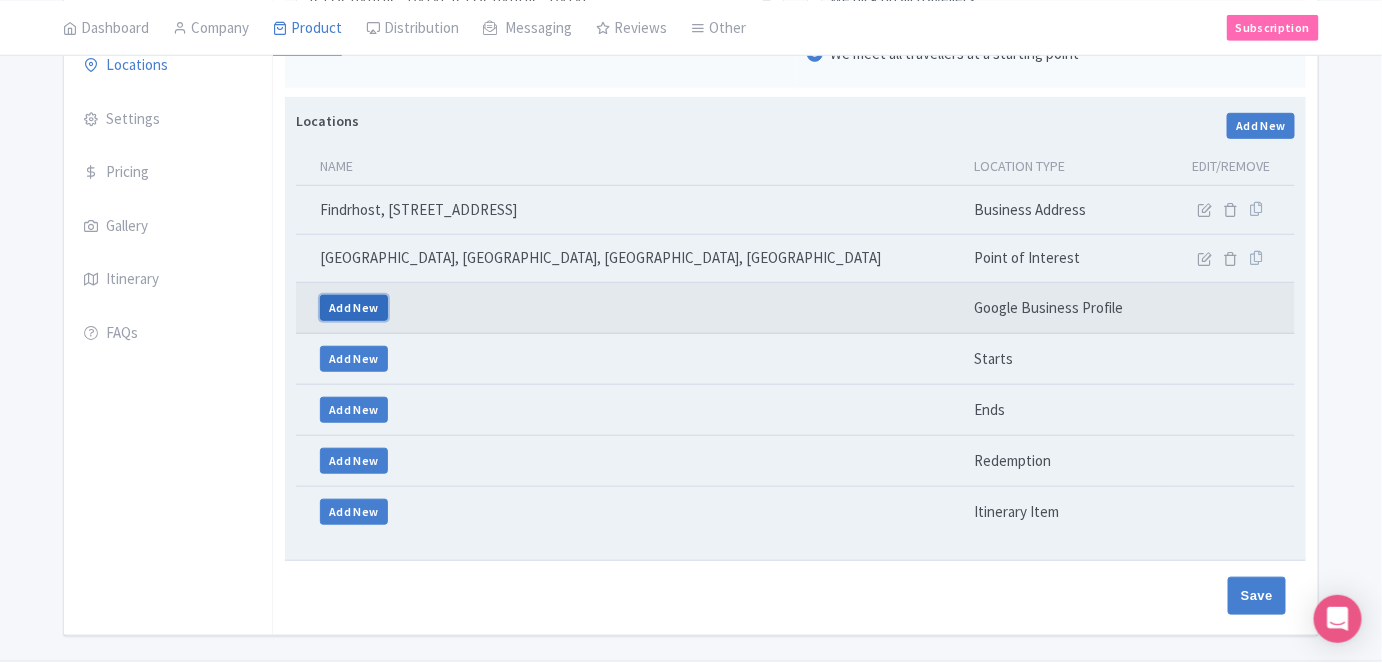 click on "Add New" at bounding box center (354, 308) 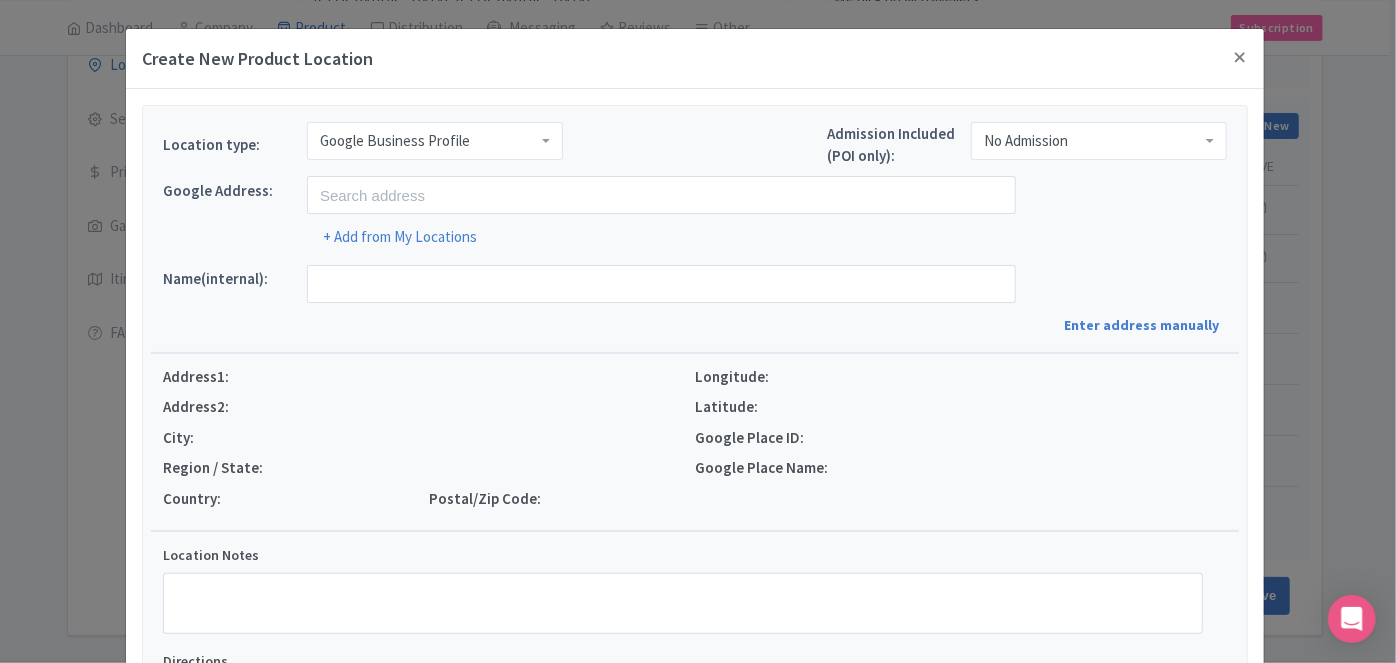 click on "Google Business Profile" at bounding box center (395, 141) 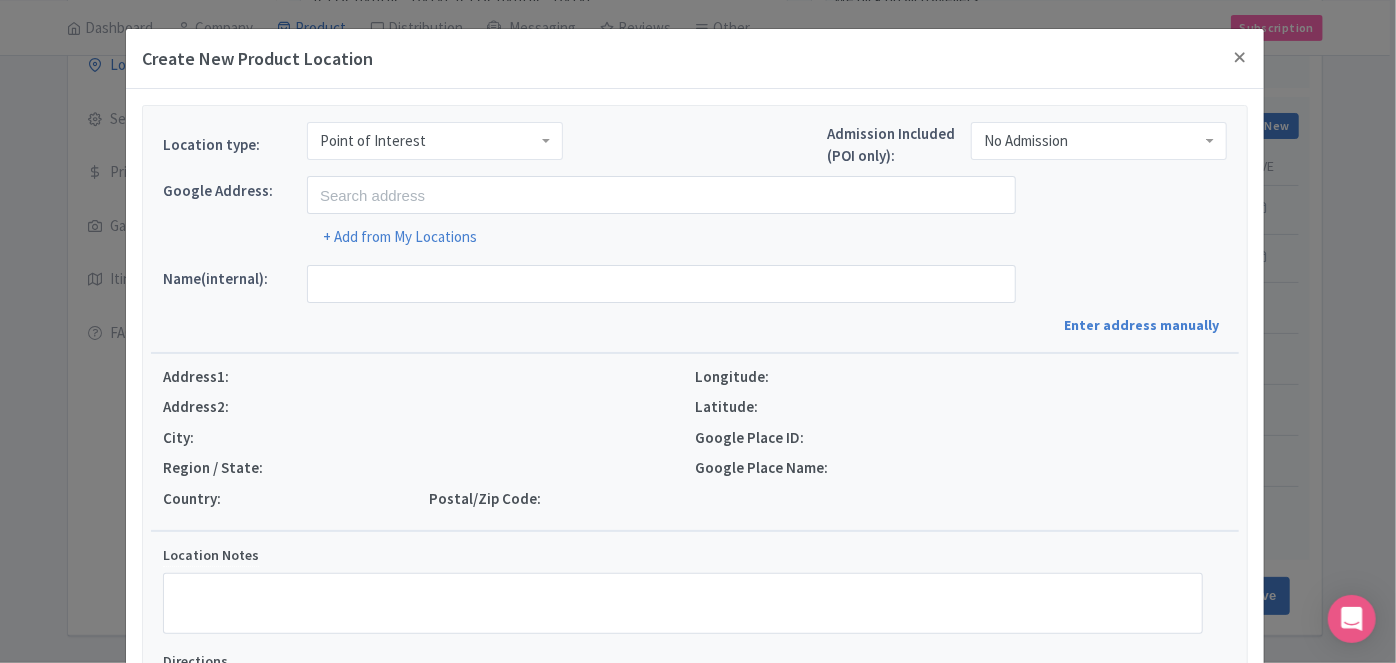 scroll, scrollTop: 0, scrollLeft: 0, axis: both 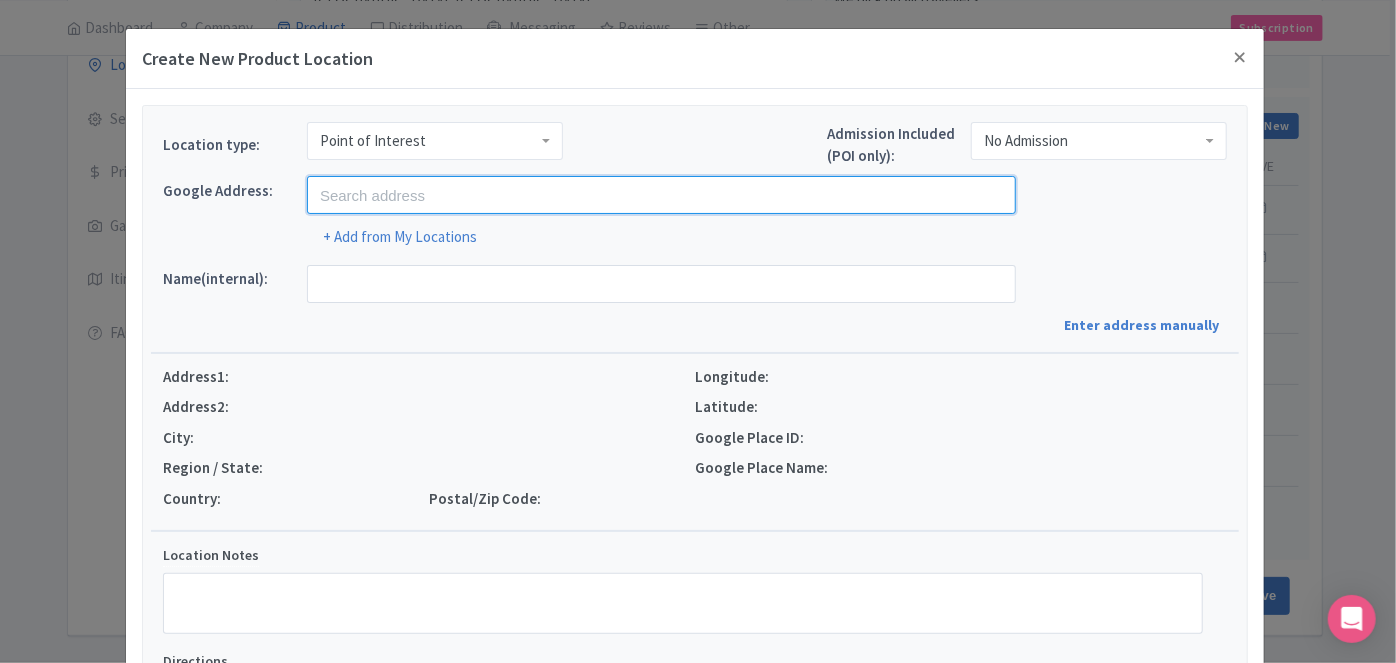 click at bounding box center (661, 195) 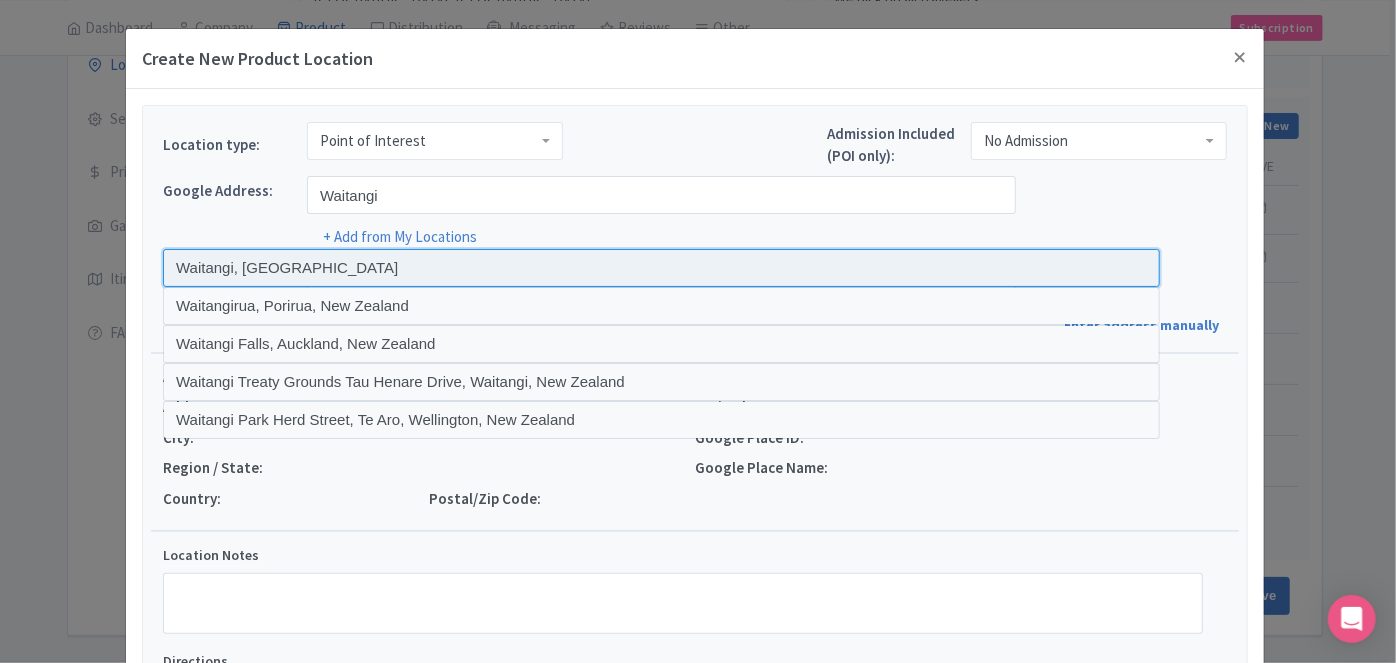 click at bounding box center (661, 268) 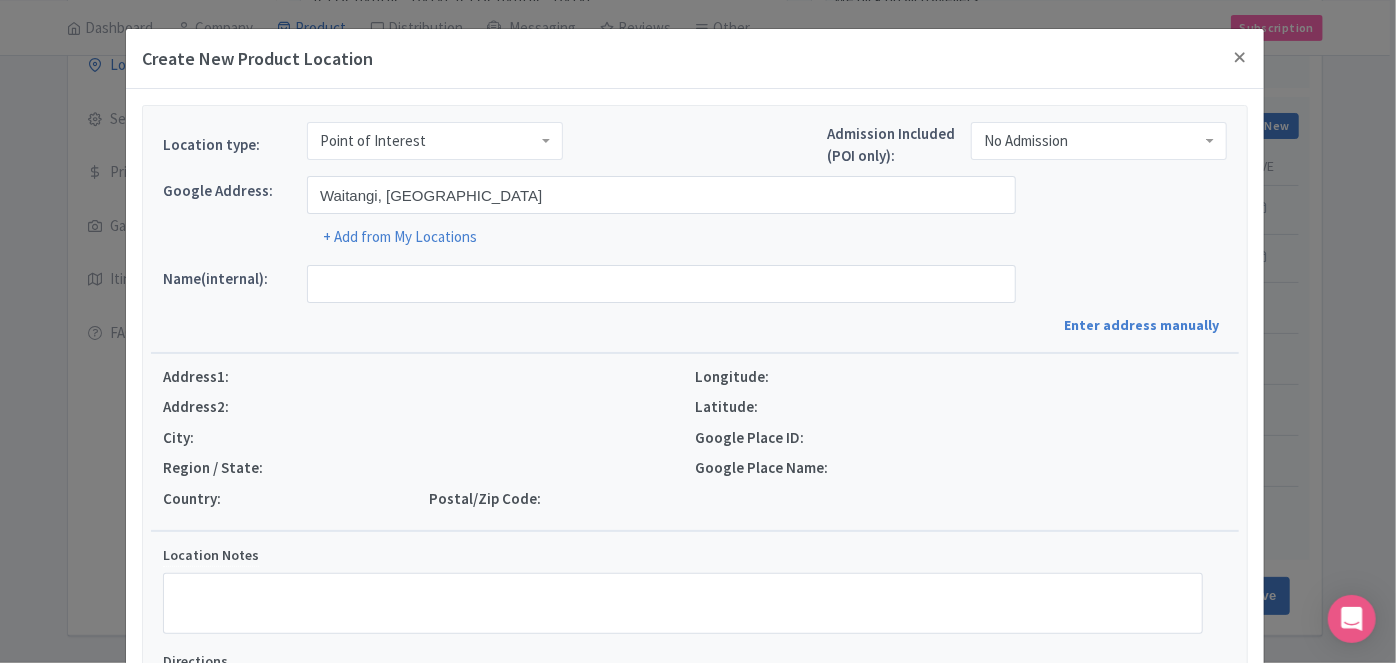 type on "Waitangi, Waitangi 0293, New Zealand" 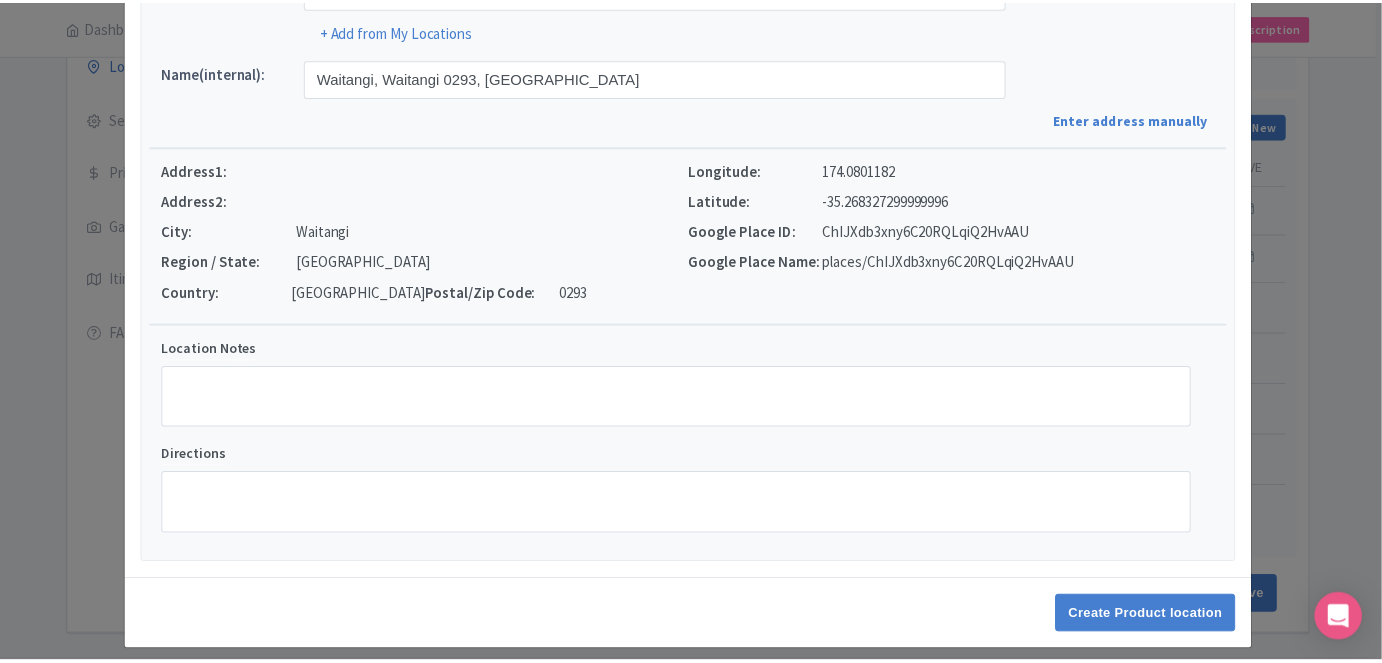 scroll, scrollTop: 217, scrollLeft: 0, axis: vertical 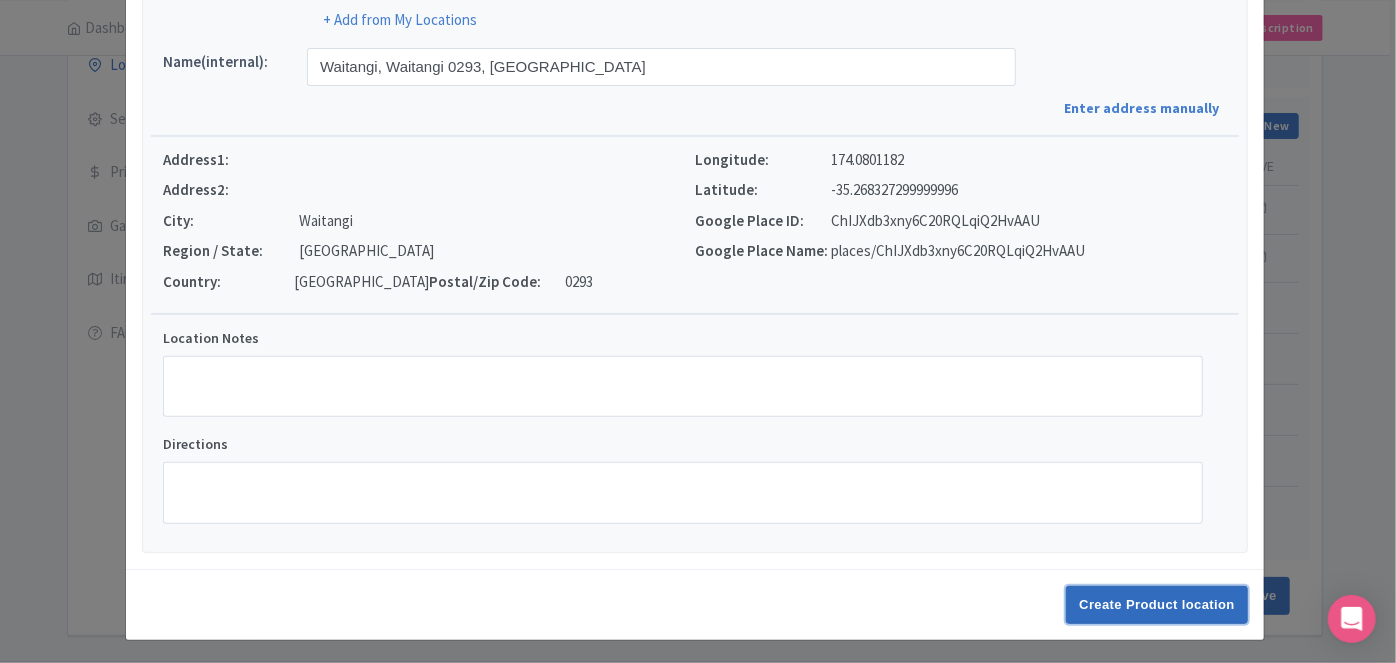 click on "Create Product location" at bounding box center [1157, 605] 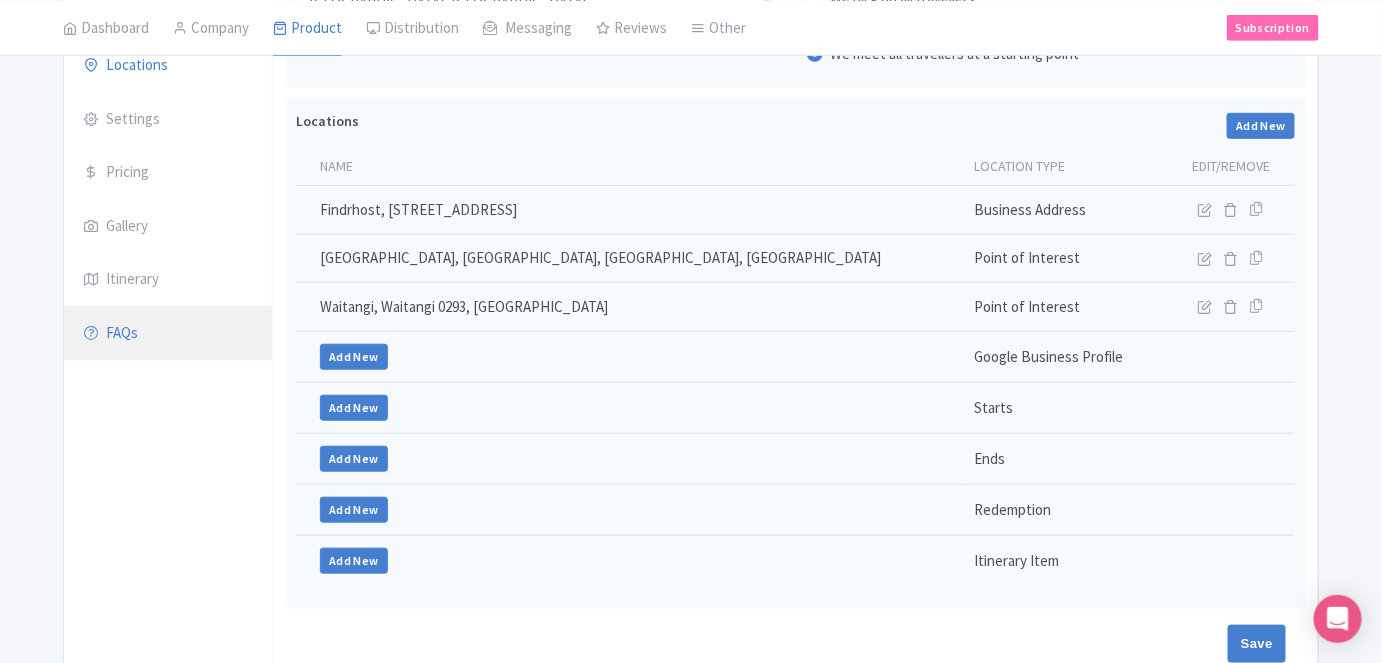 scroll, scrollTop: 181, scrollLeft: 0, axis: vertical 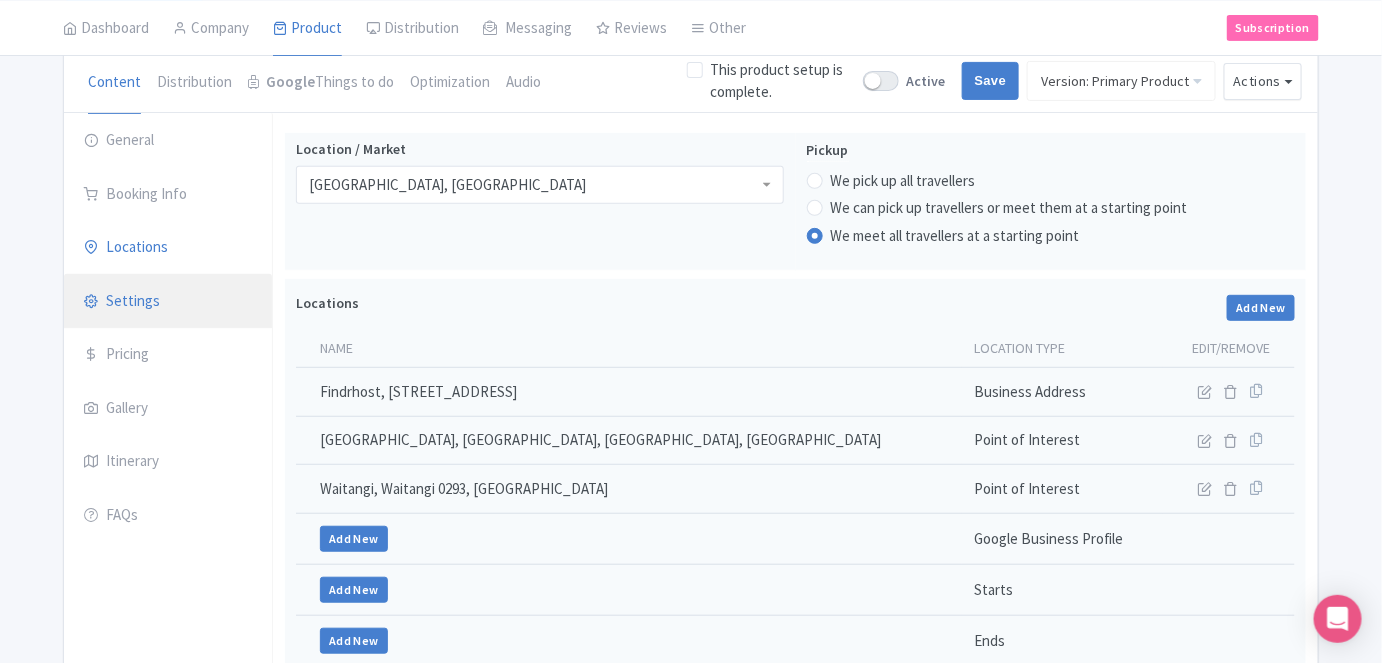 click on "Settings" at bounding box center (168, 302) 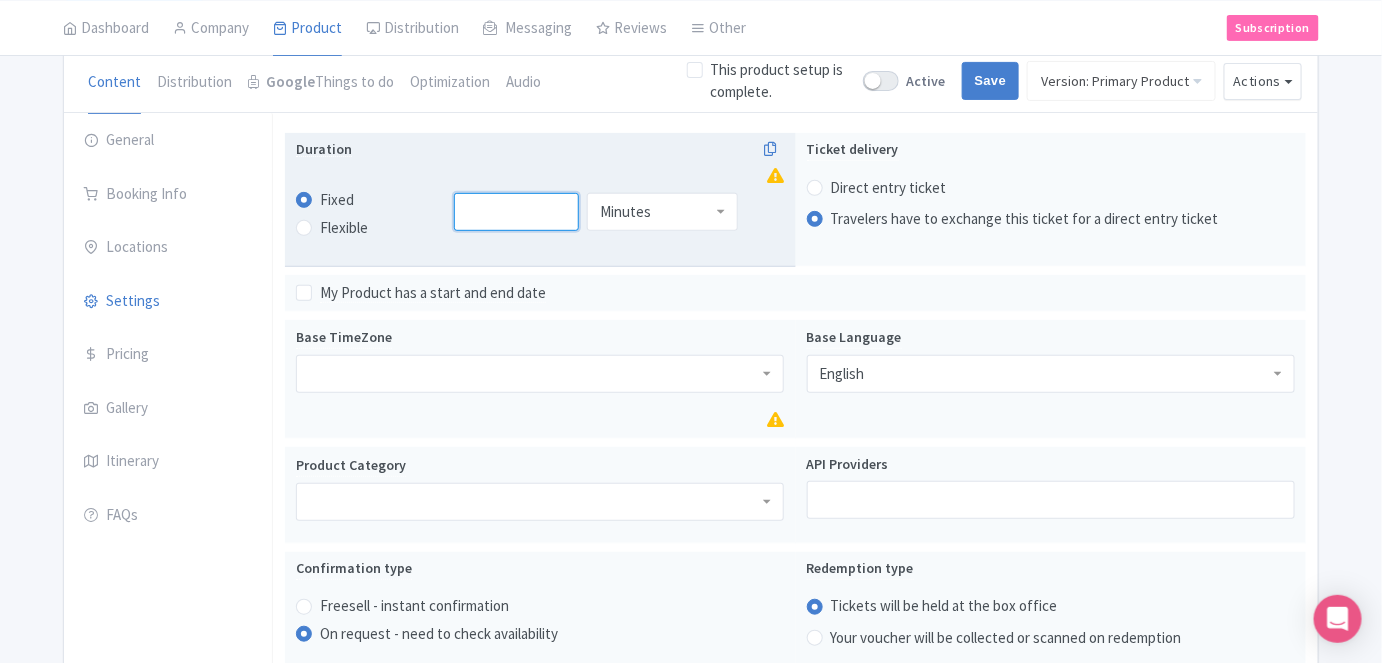 click at bounding box center (517, 212) 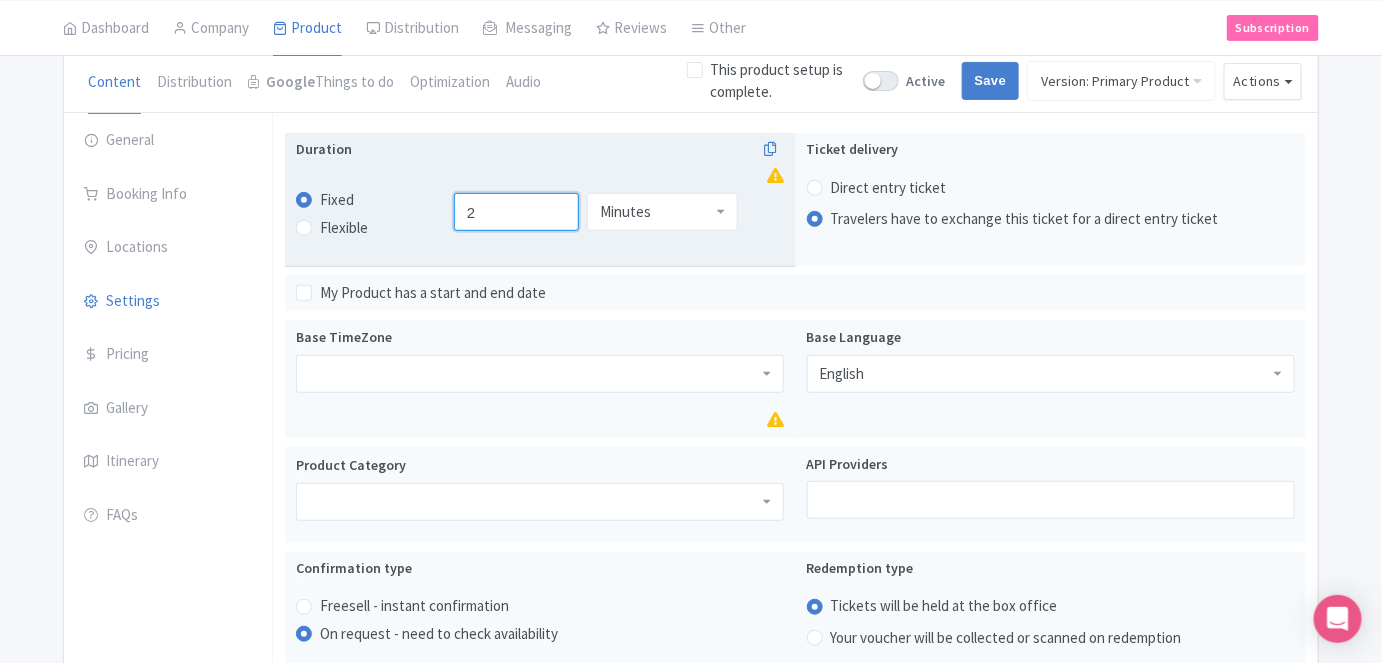 type on "2" 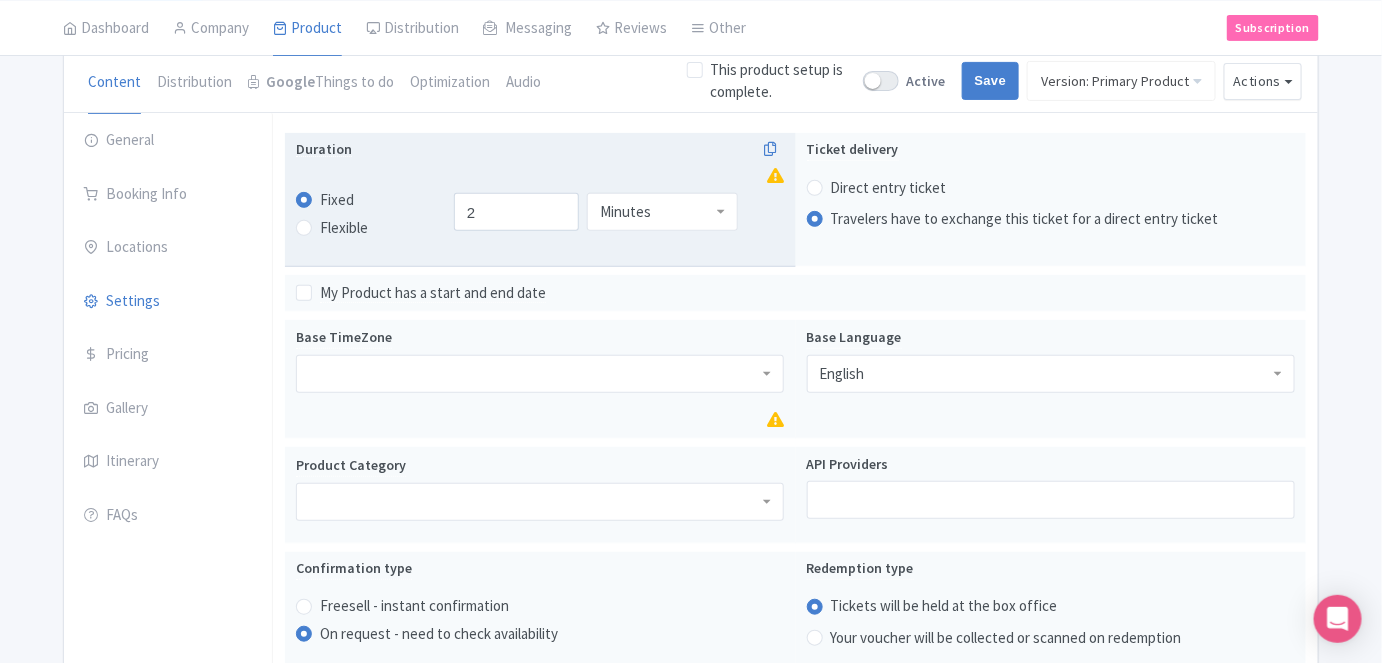 click on "2
Minutes Minutes" at bounding box center [604, 212] 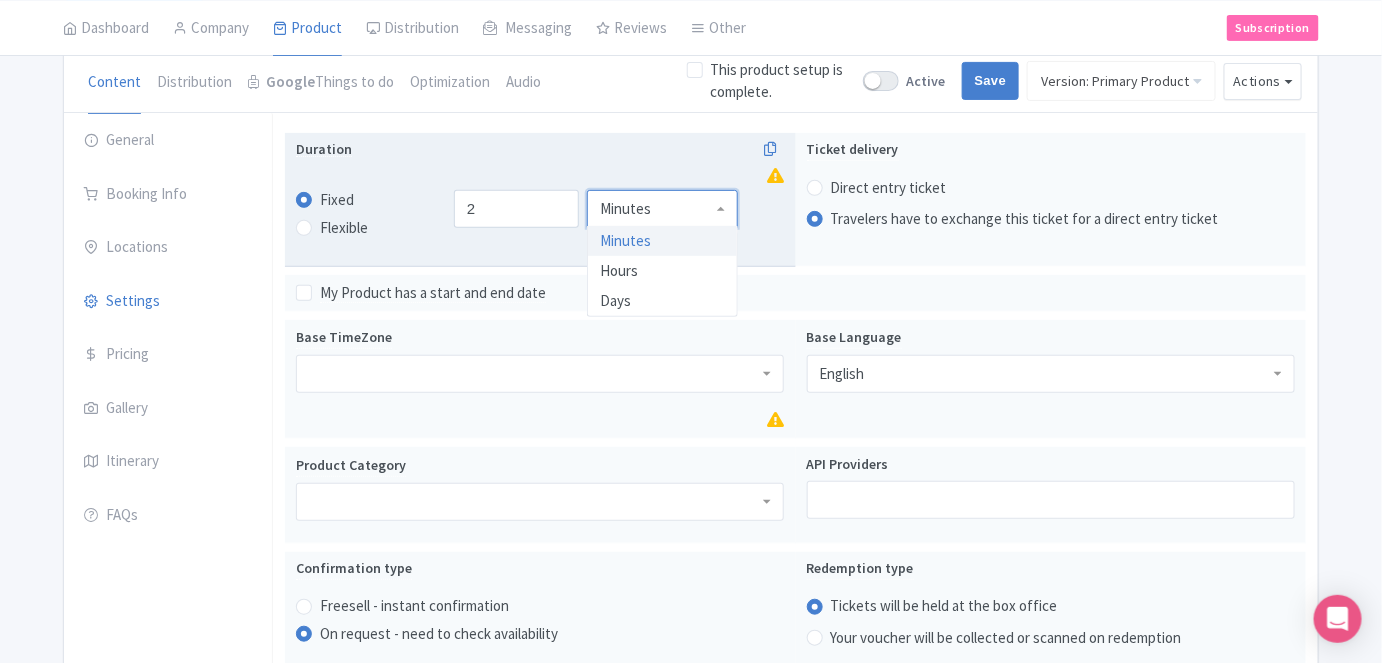 click on "Minutes" at bounding box center [625, 209] 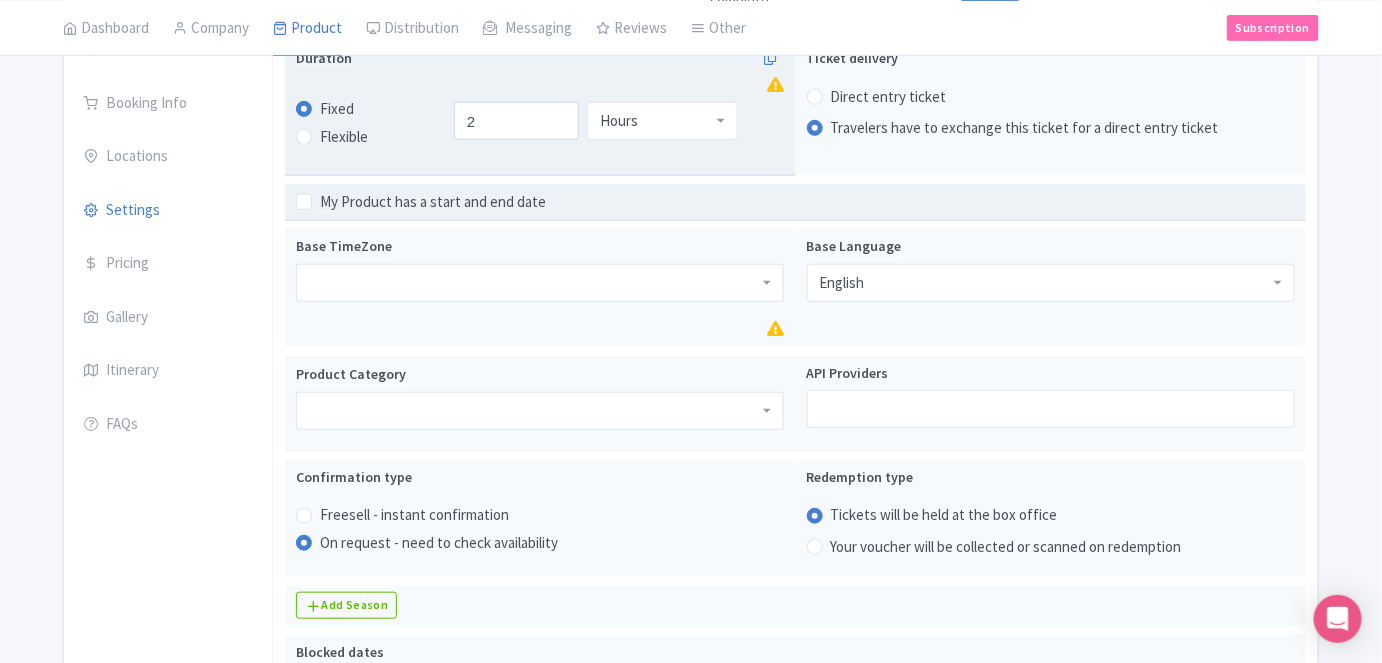 scroll, scrollTop: 363, scrollLeft: 0, axis: vertical 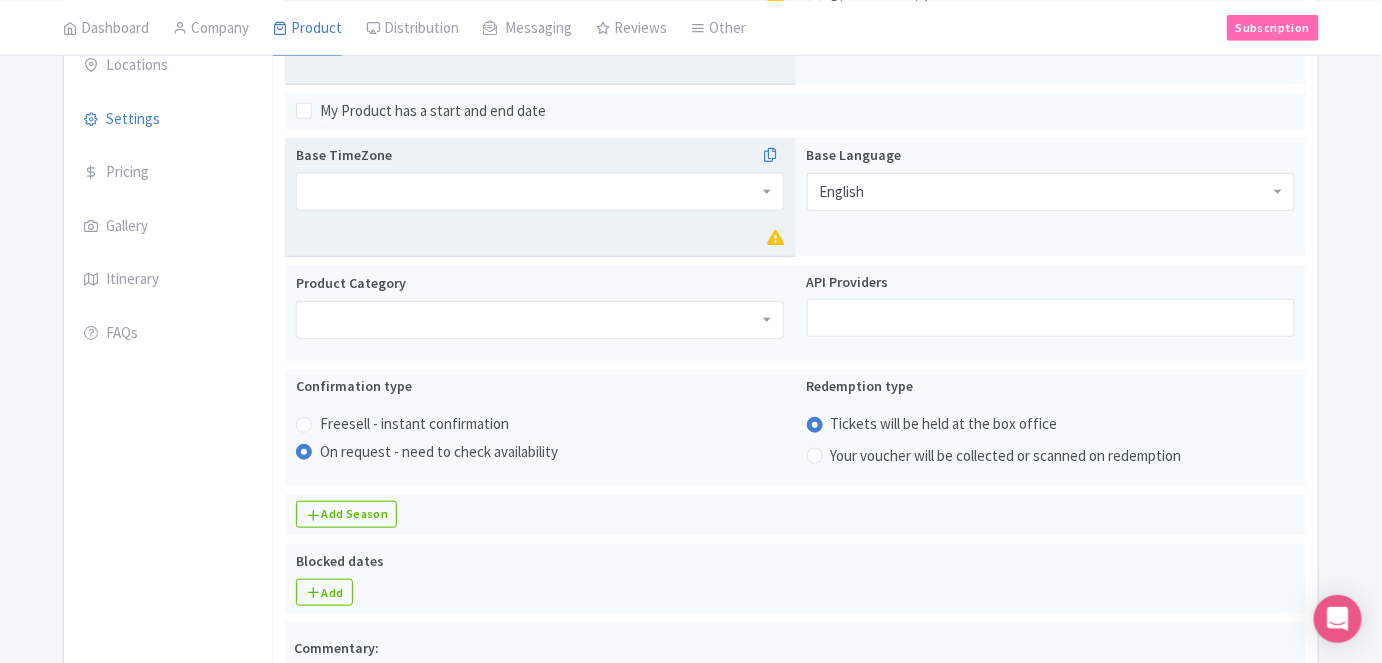 click at bounding box center [540, 192] 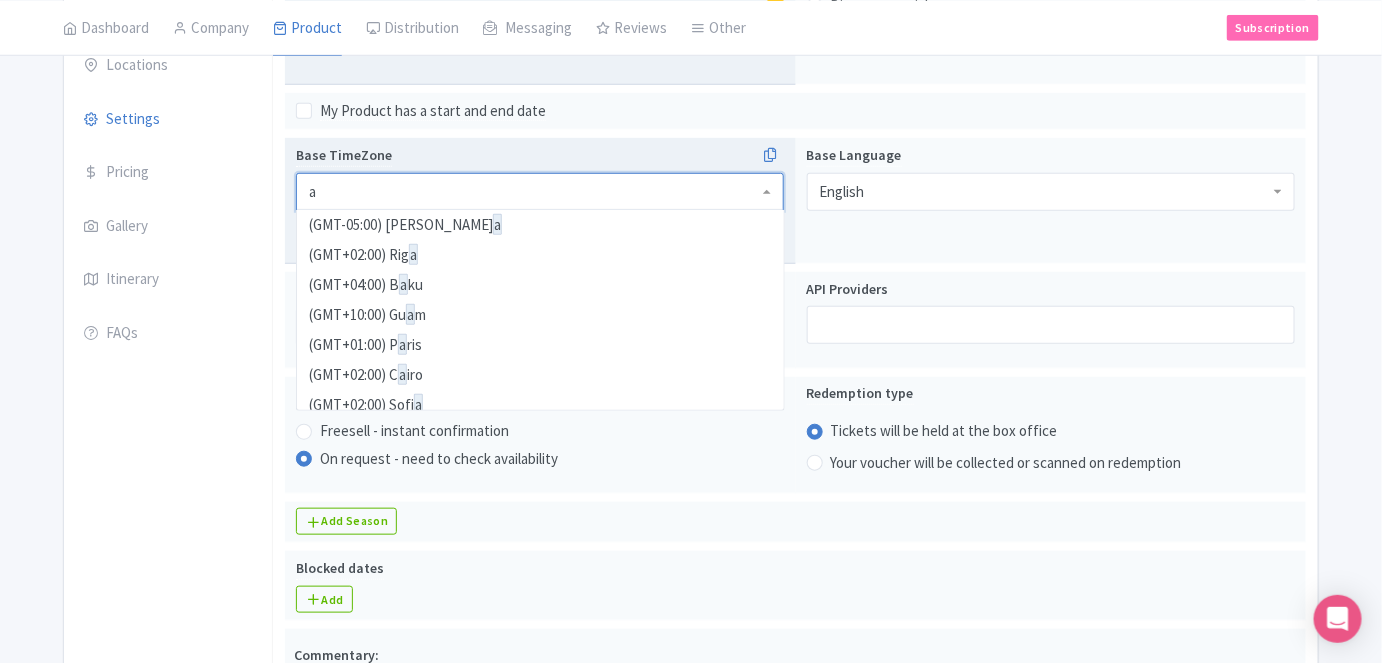 scroll, scrollTop: 3010, scrollLeft: 0, axis: vertical 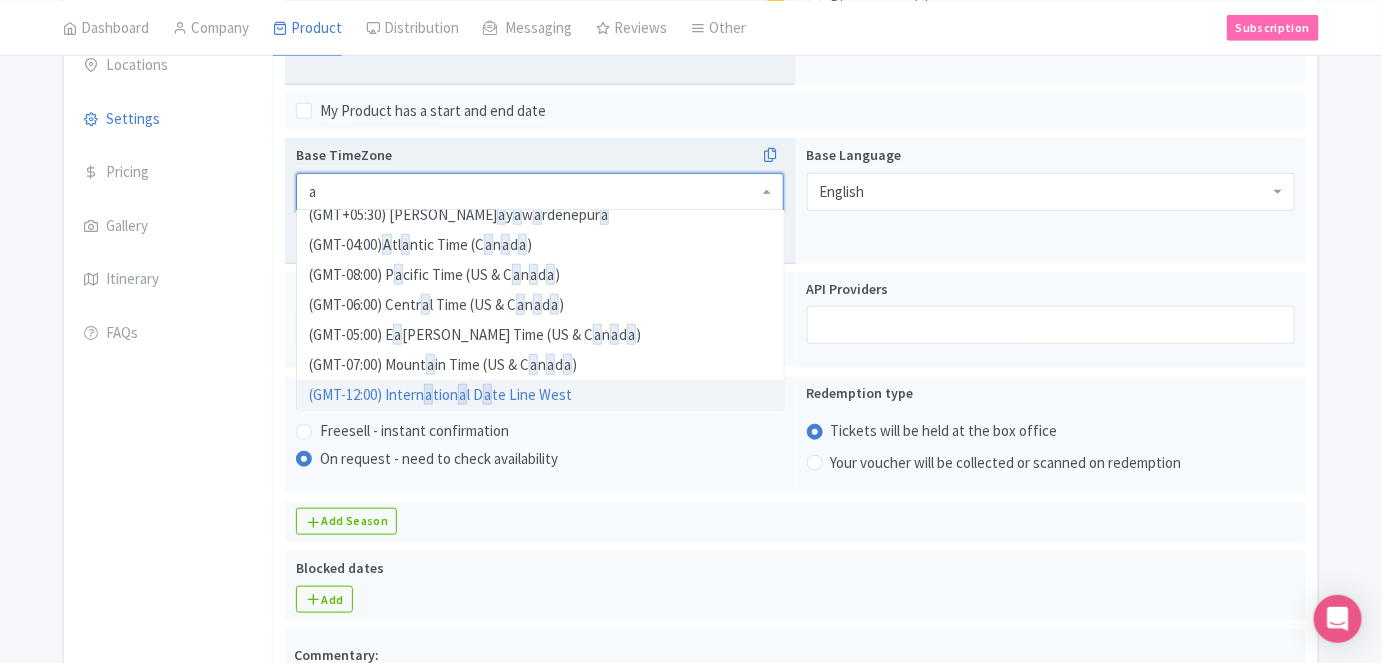 type on "au" 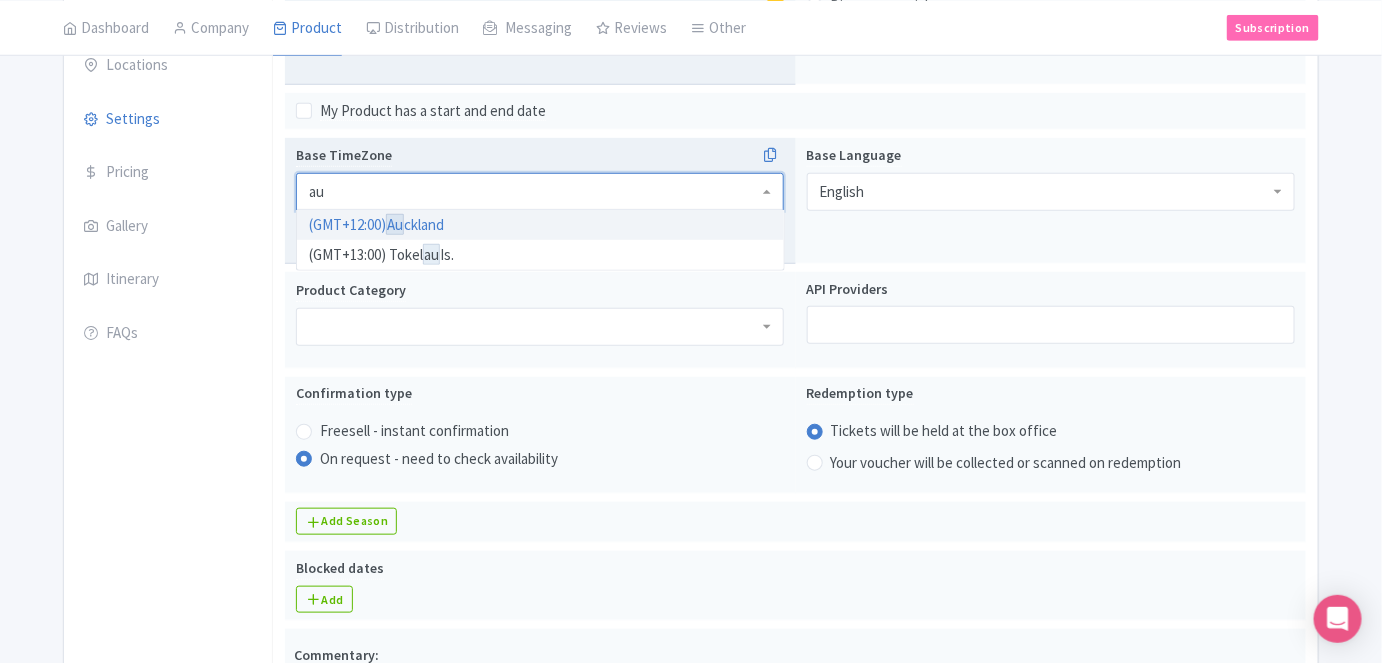 scroll, scrollTop: 0, scrollLeft: 0, axis: both 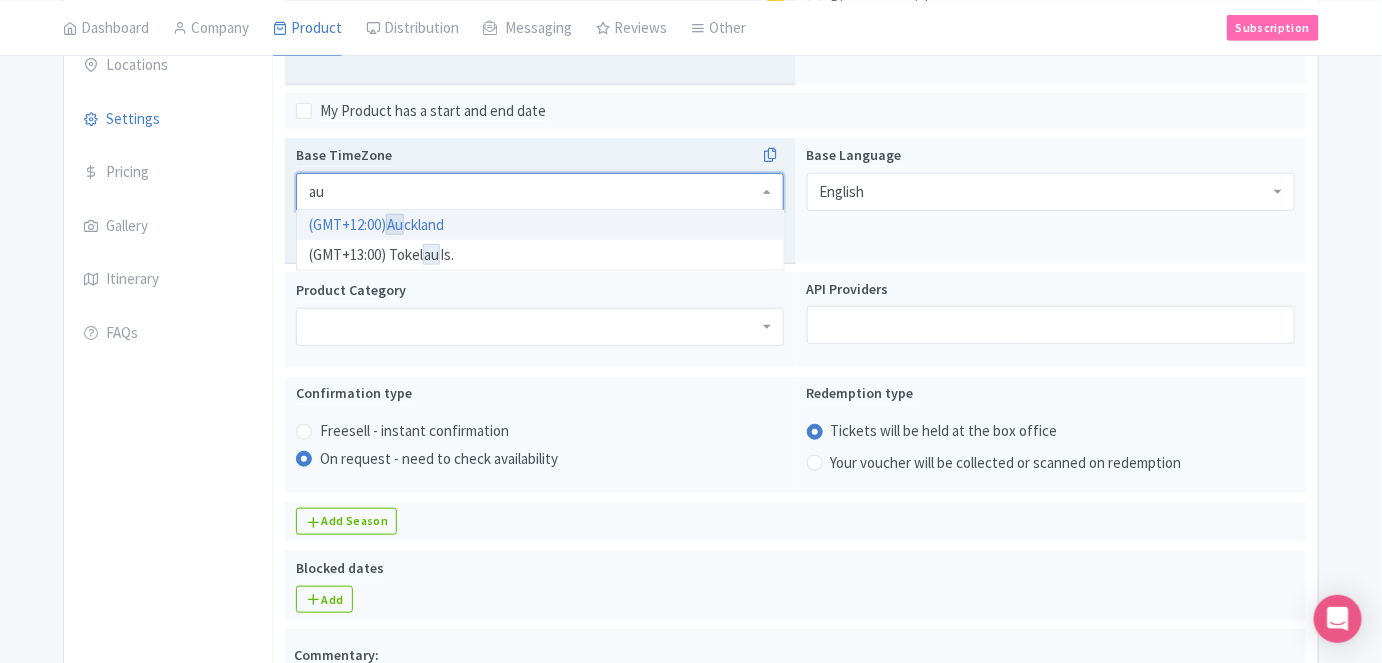 type 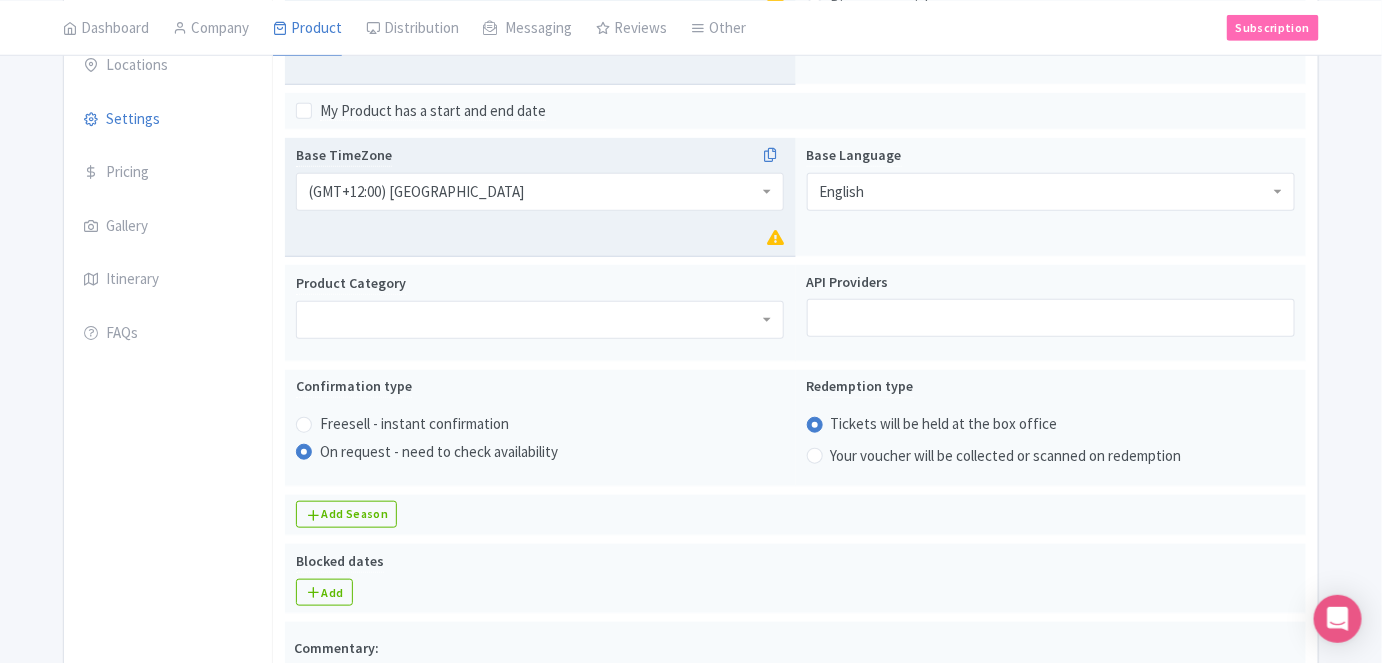 scroll, scrollTop: 0, scrollLeft: 0, axis: both 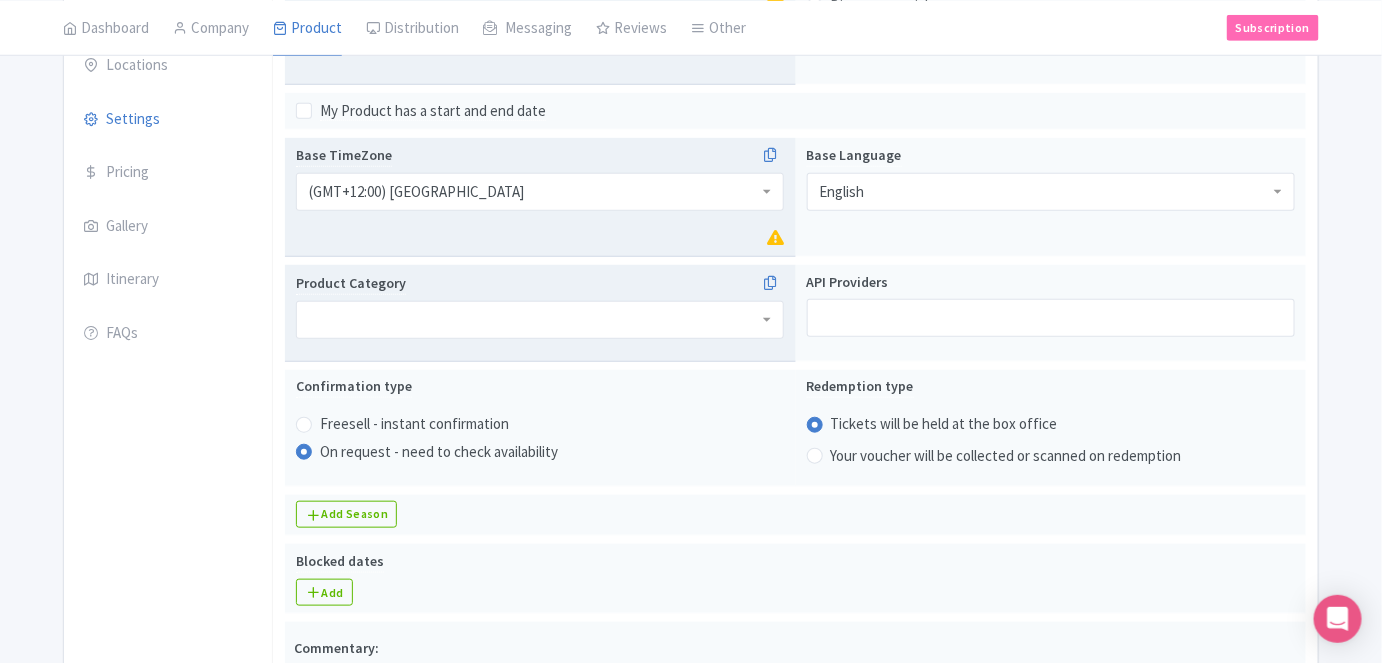 click at bounding box center (540, 320) 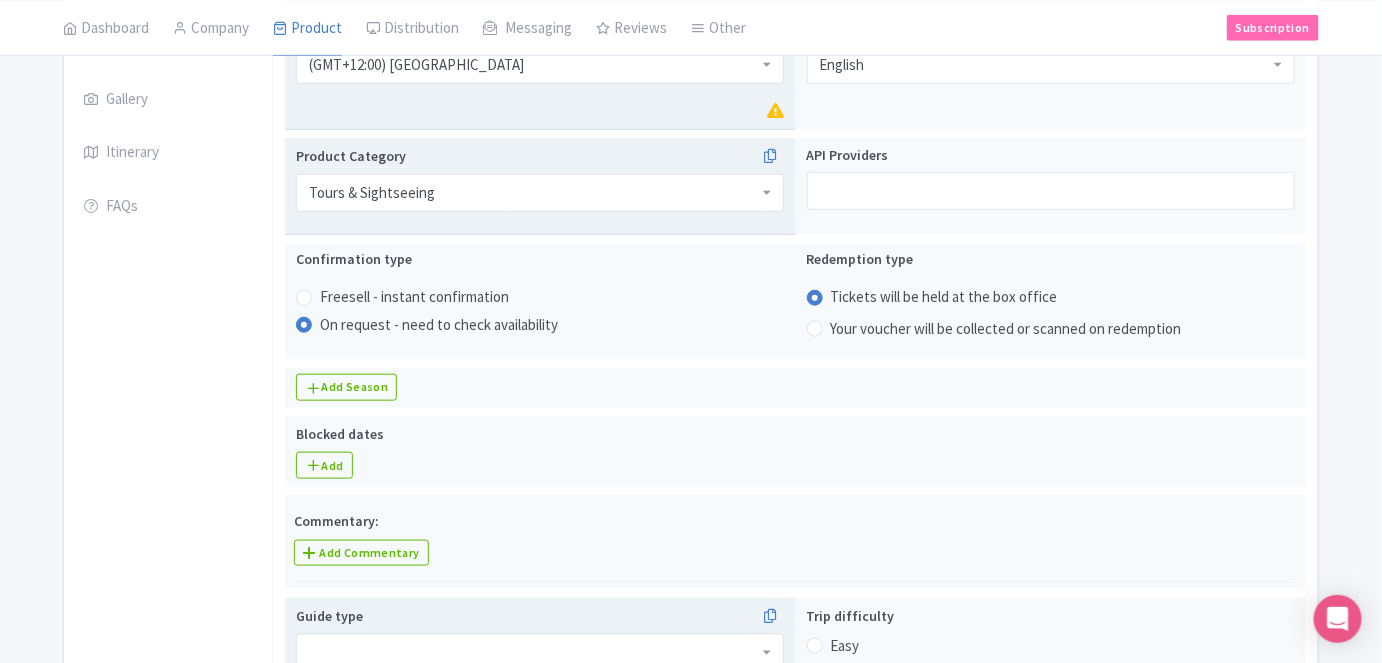 scroll, scrollTop: 636, scrollLeft: 0, axis: vertical 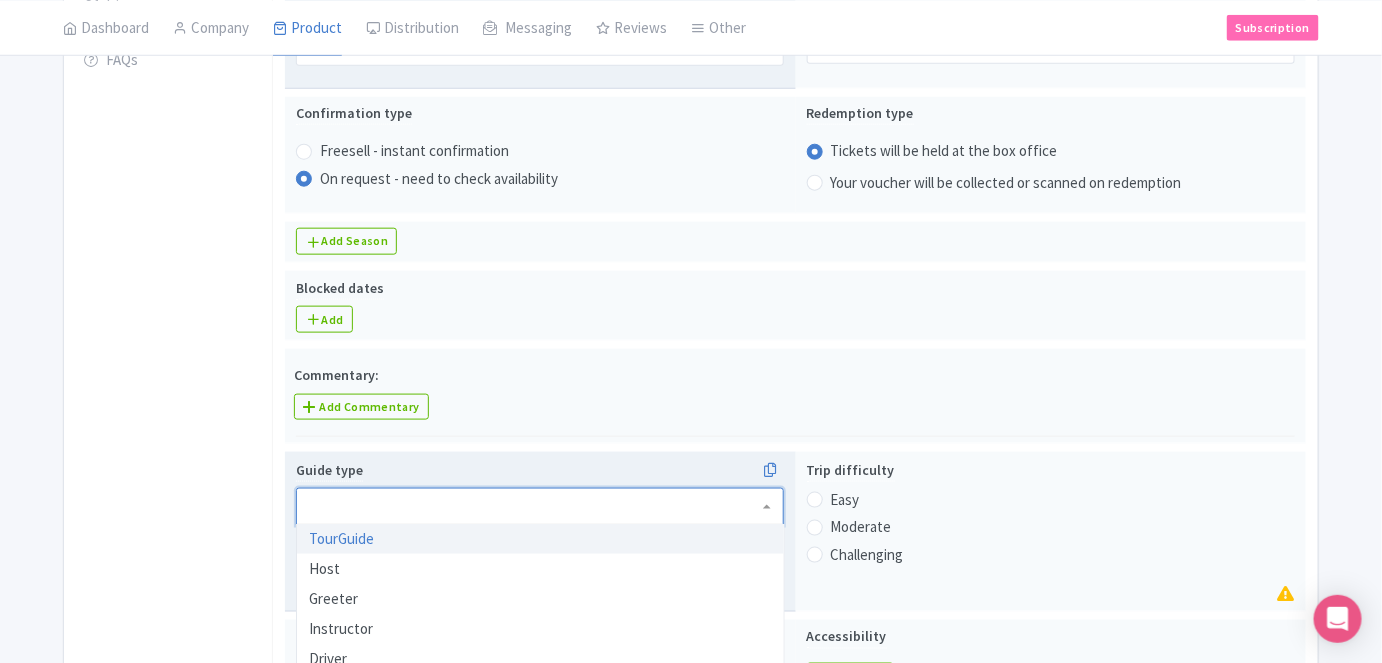click at bounding box center (540, 507) 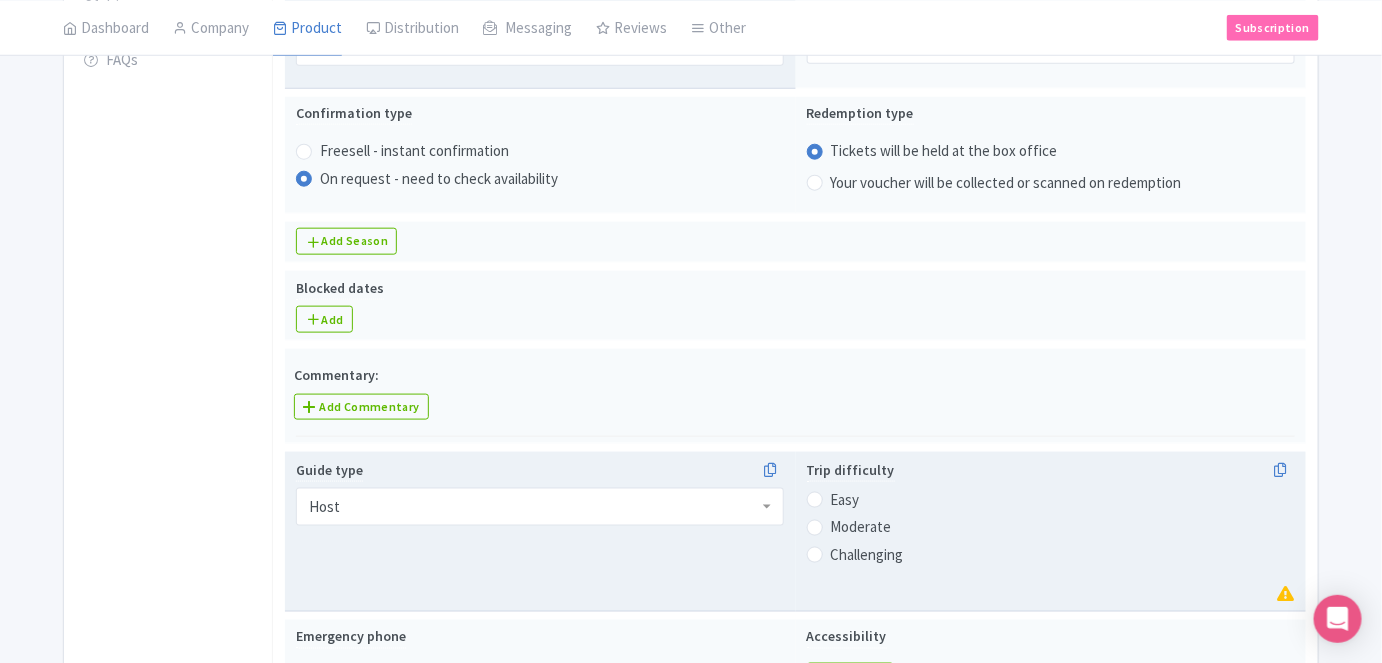 click on "Easy" at bounding box center (845, 500) 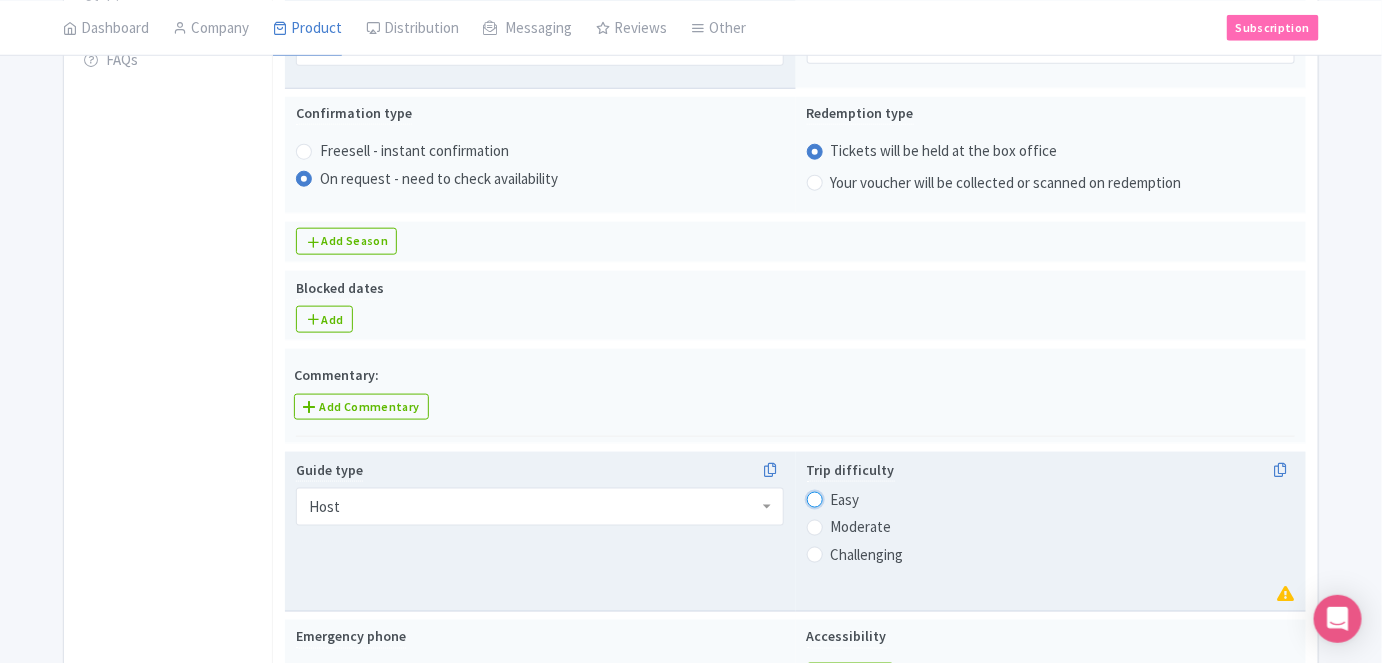 click on "Easy" at bounding box center [841, 498] 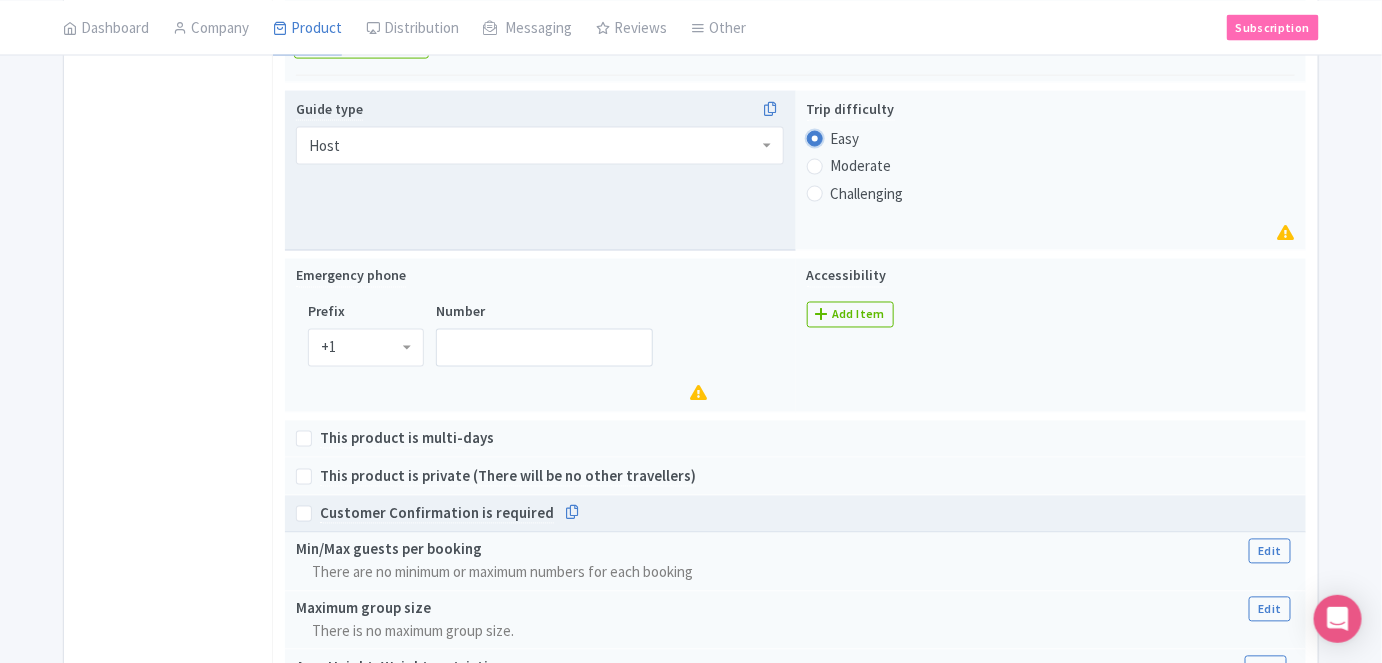 scroll, scrollTop: 1000, scrollLeft: 0, axis: vertical 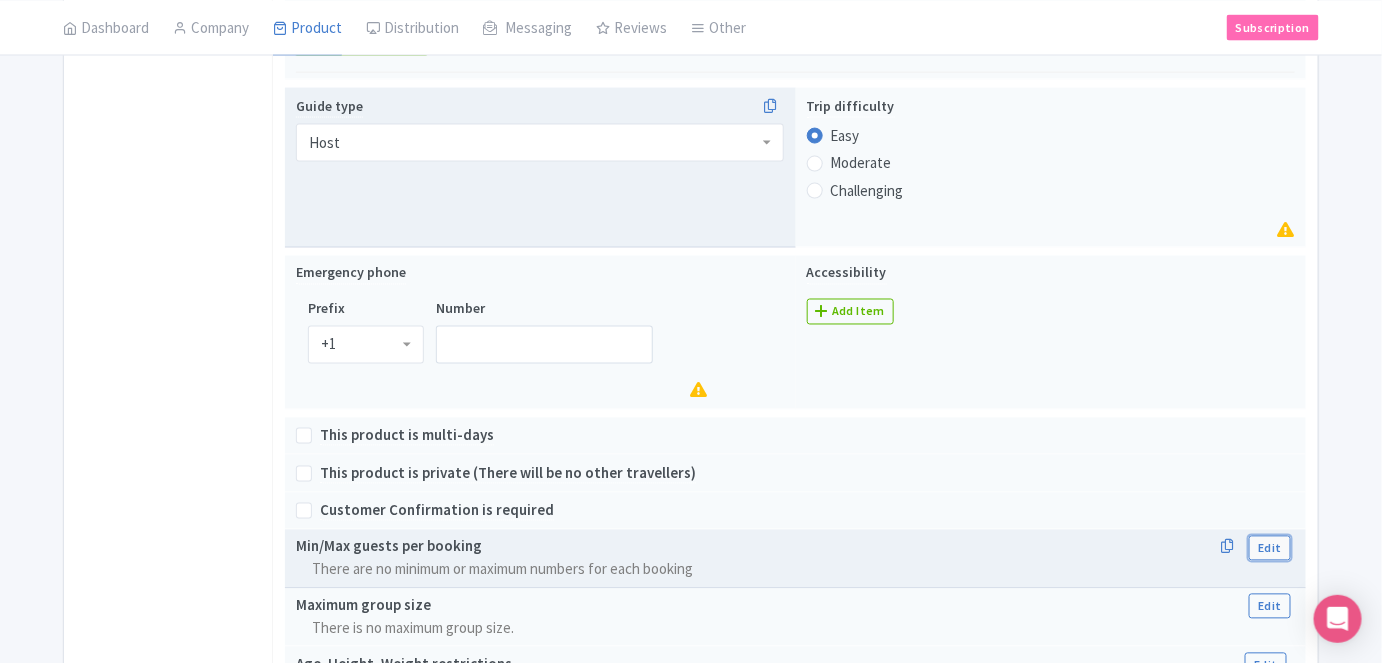 click on "Edit" at bounding box center [1269, 548] 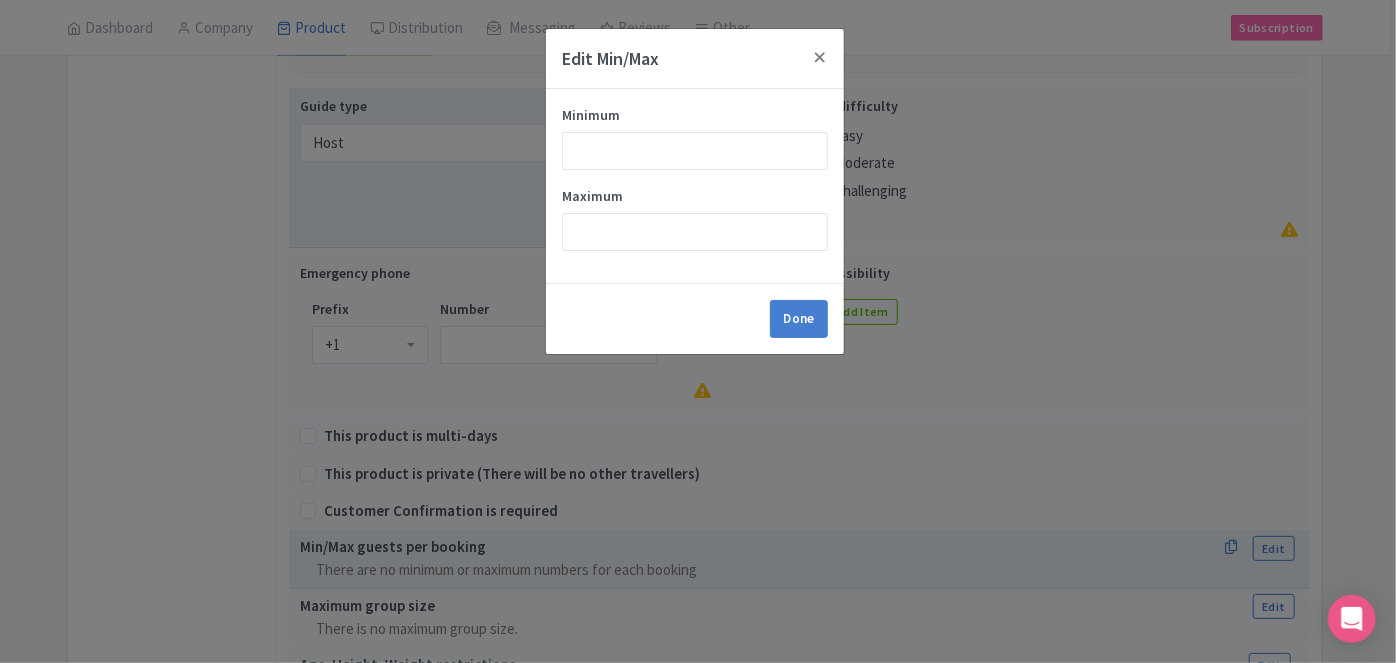 click on "Minimum
Maximum" at bounding box center (695, 186) 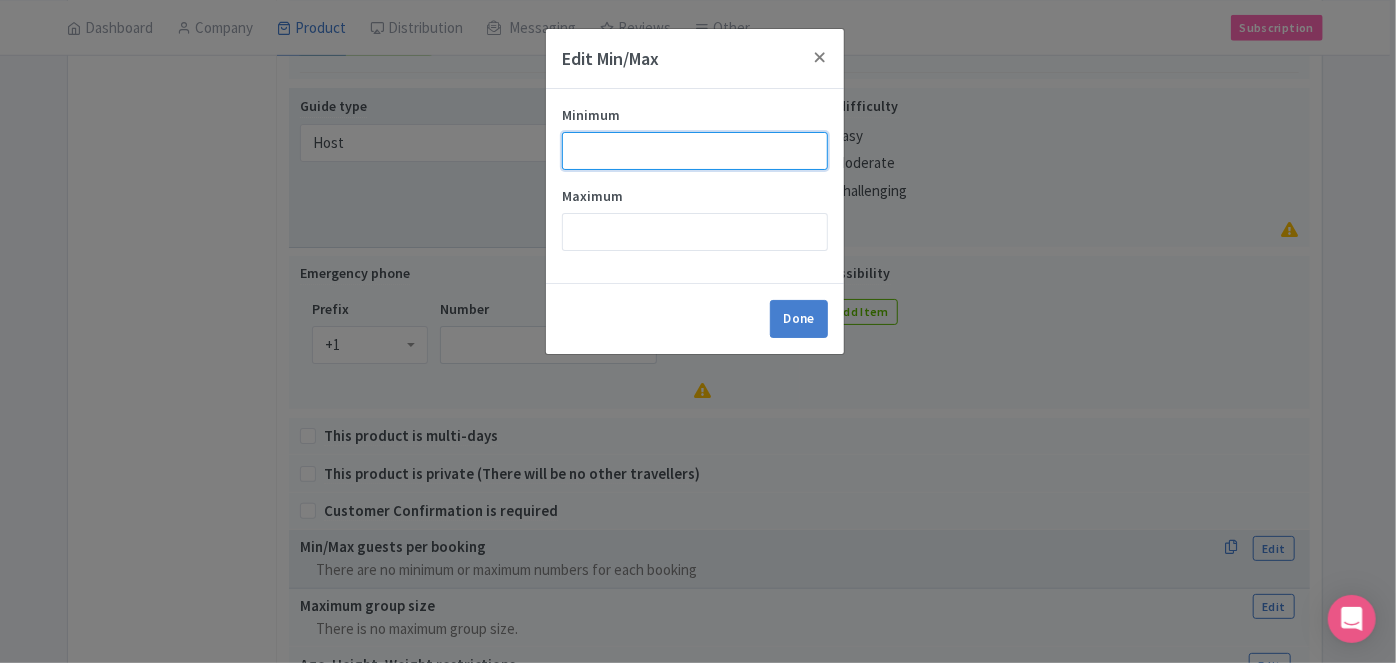 click on "Minimum" at bounding box center [695, 151] 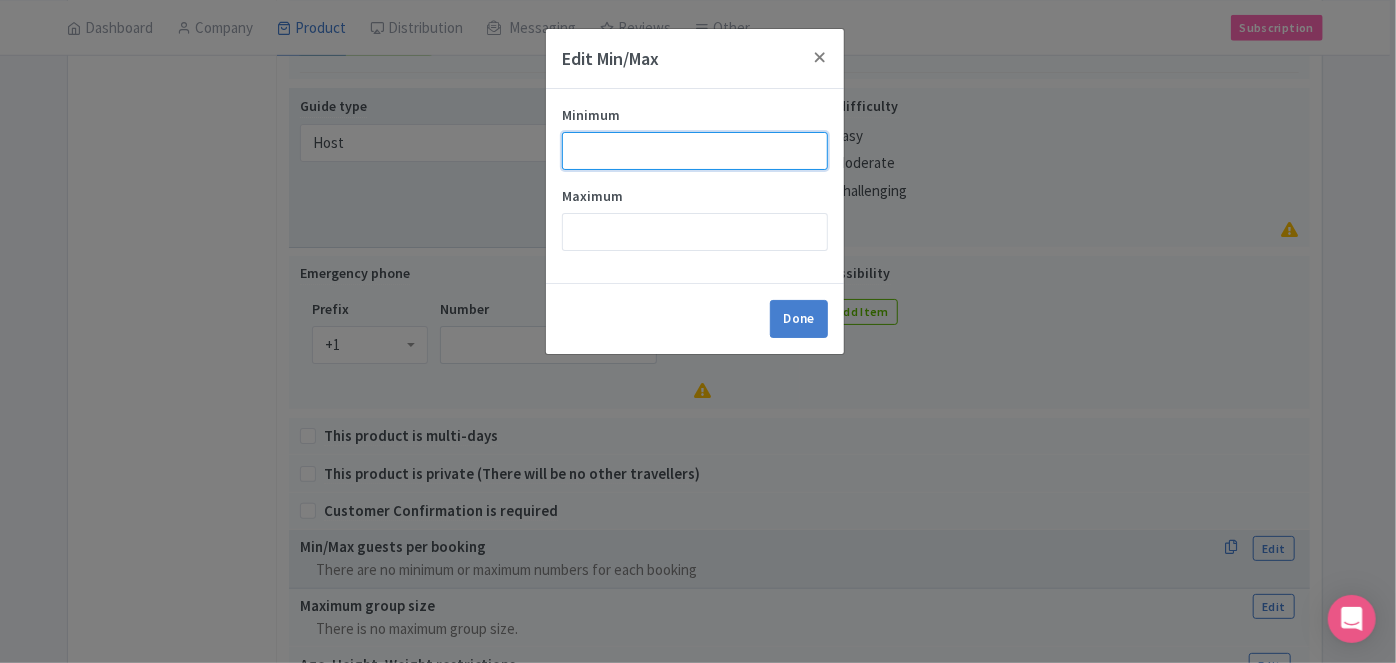 type on "1" 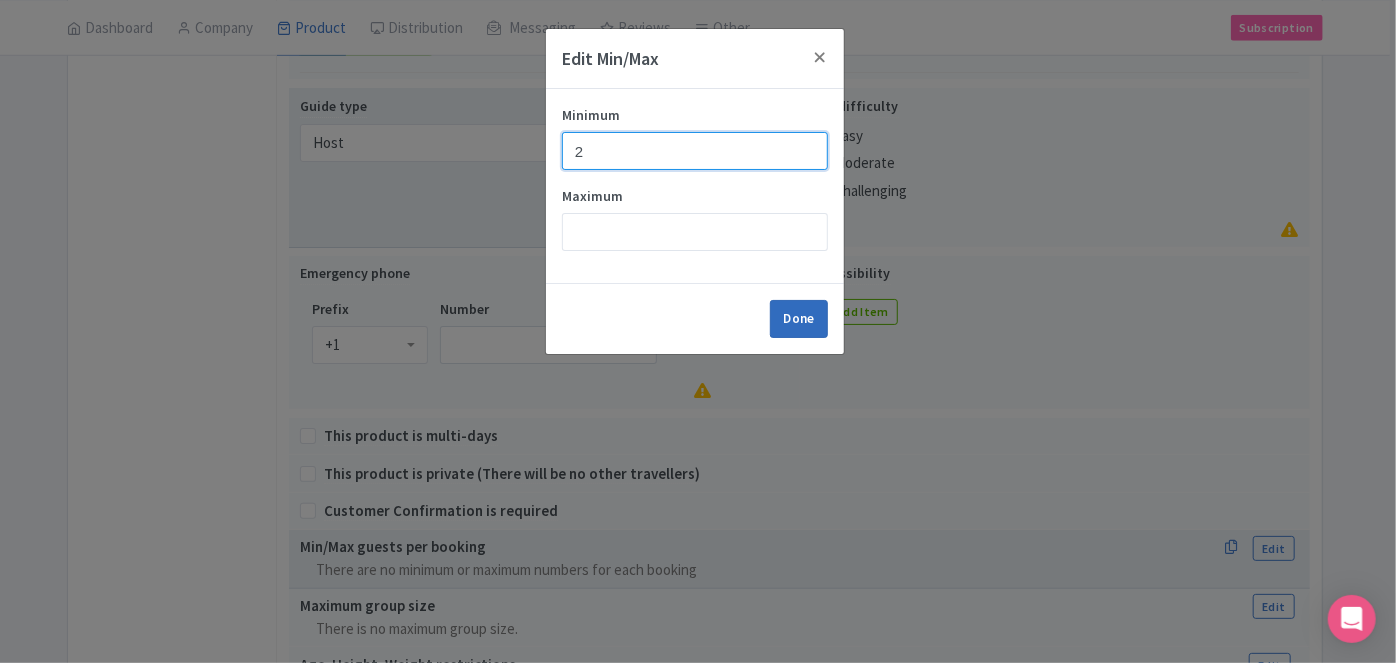 type on "2" 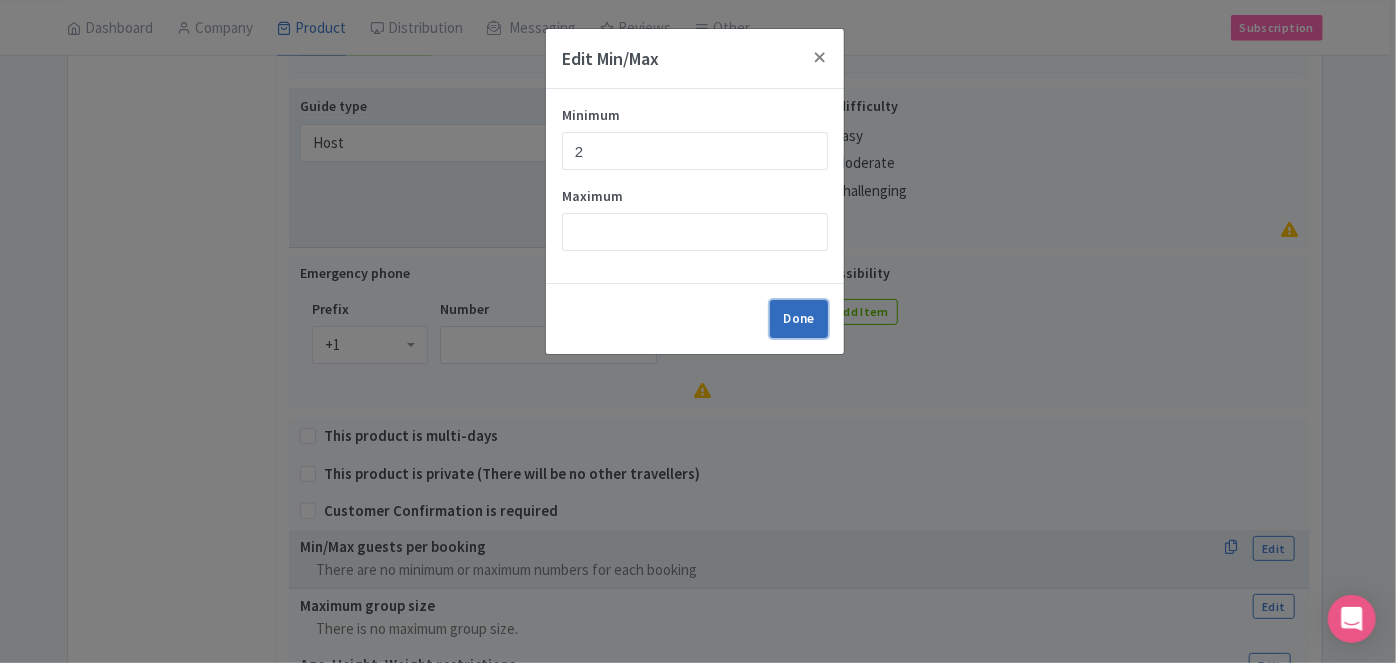 click on "Done" at bounding box center (799, 319) 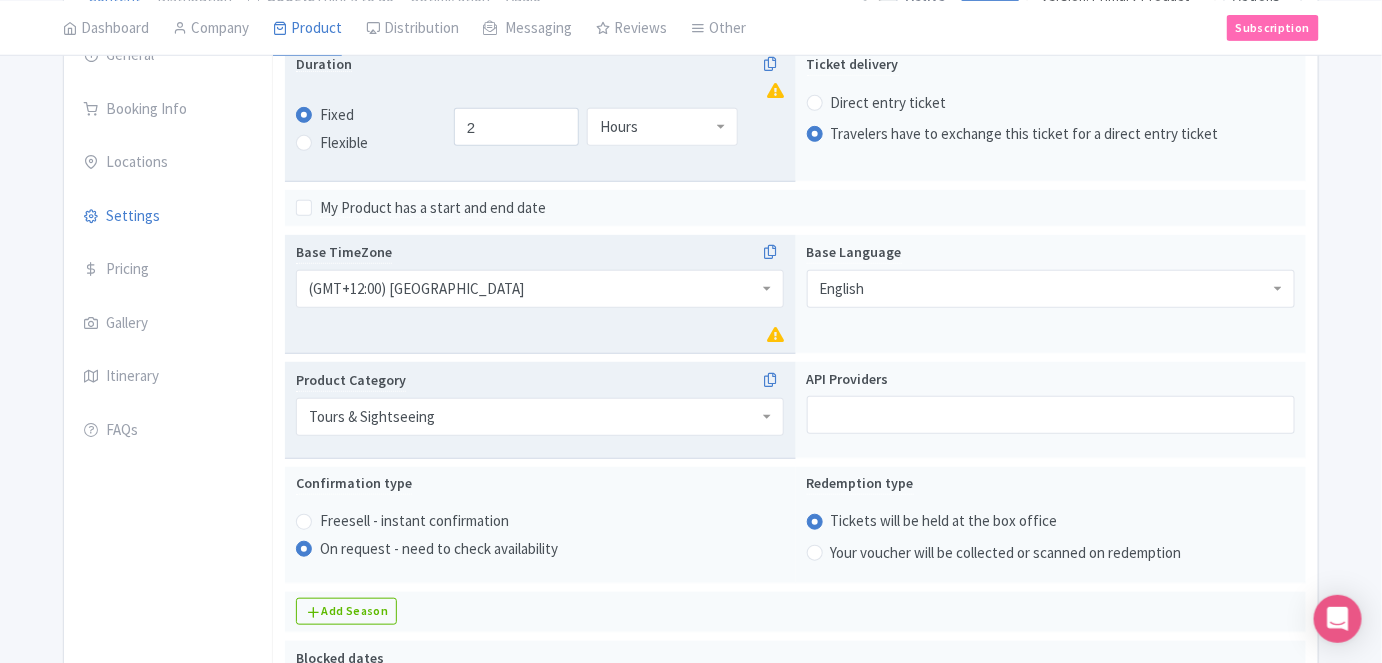 scroll, scrollTop: 90, scrollLeft: 0, axis: vertical 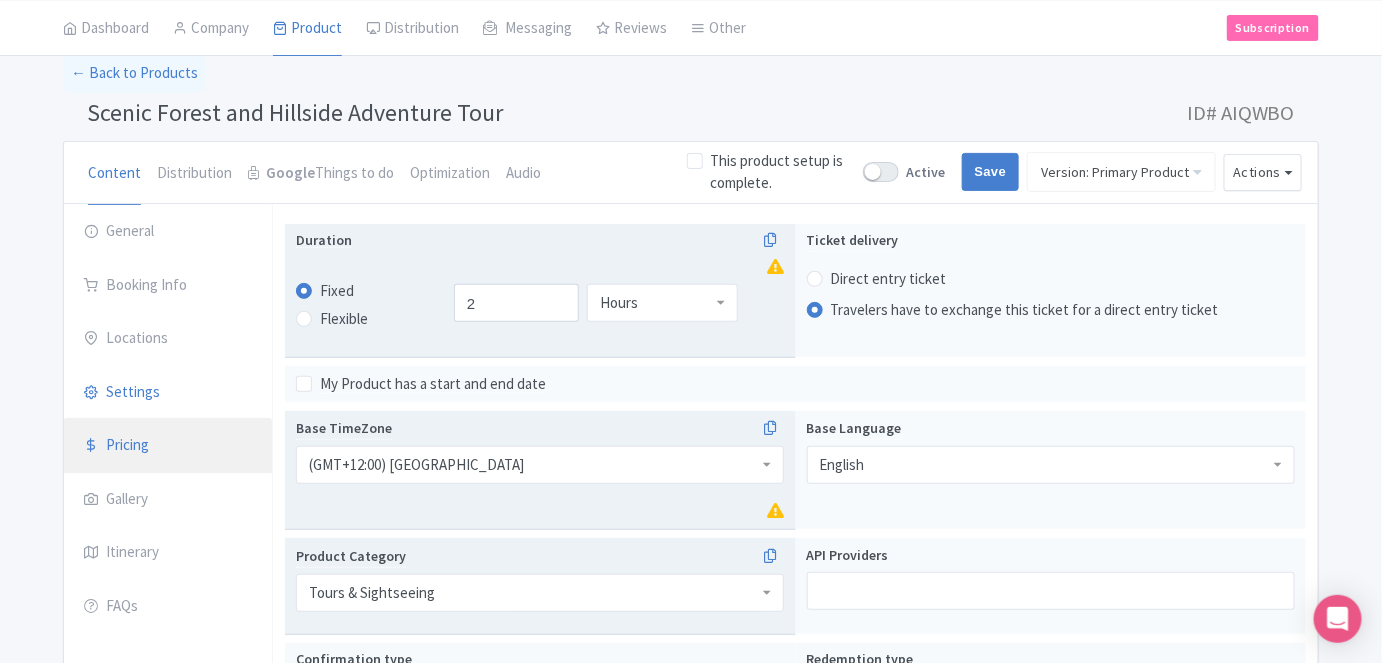 click on "Pricing" at bounding box center (168, 446) 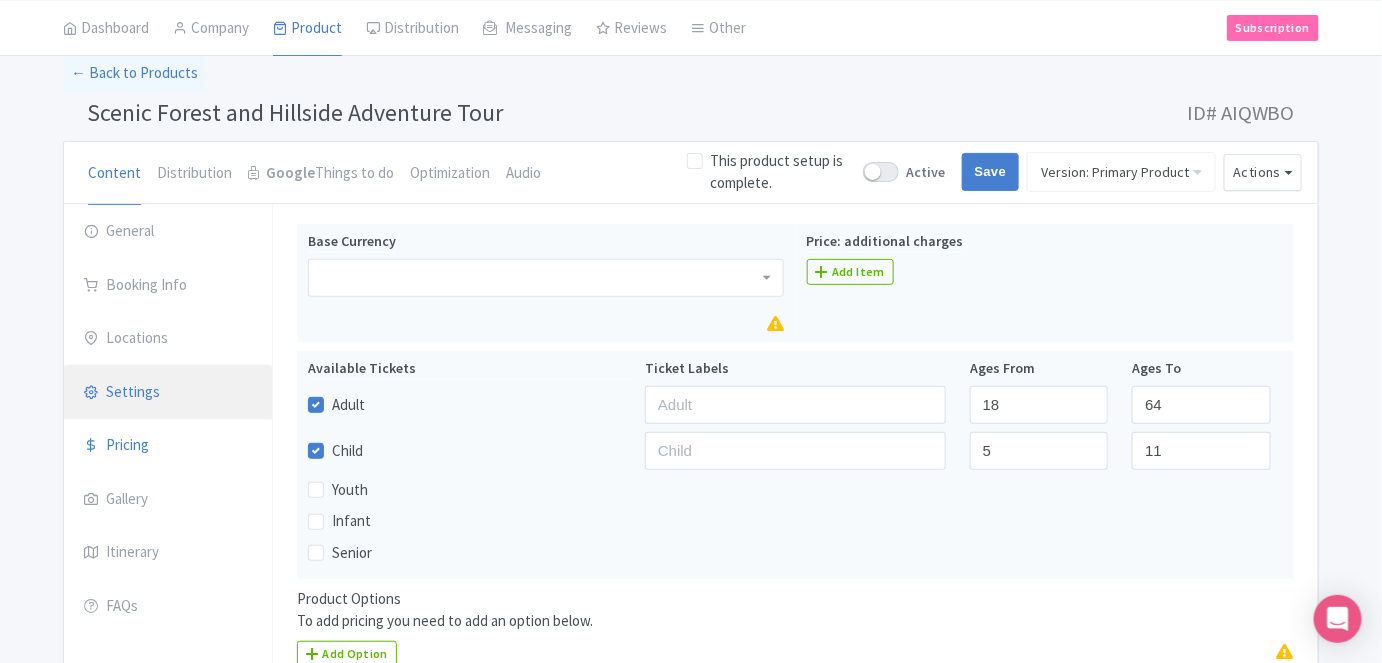 click on "Settings" at bounding box center [168, 393] 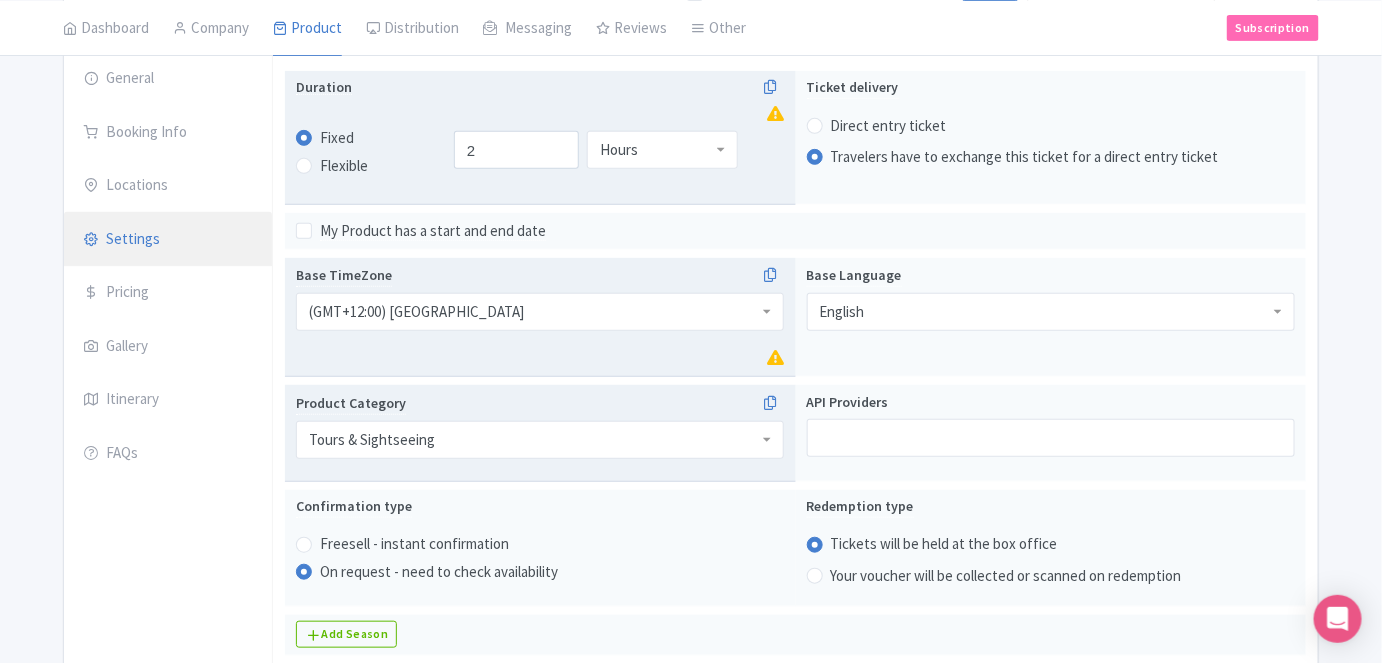 scroll, scrollTop: 181, scrollLeft: 0, axis: vertical 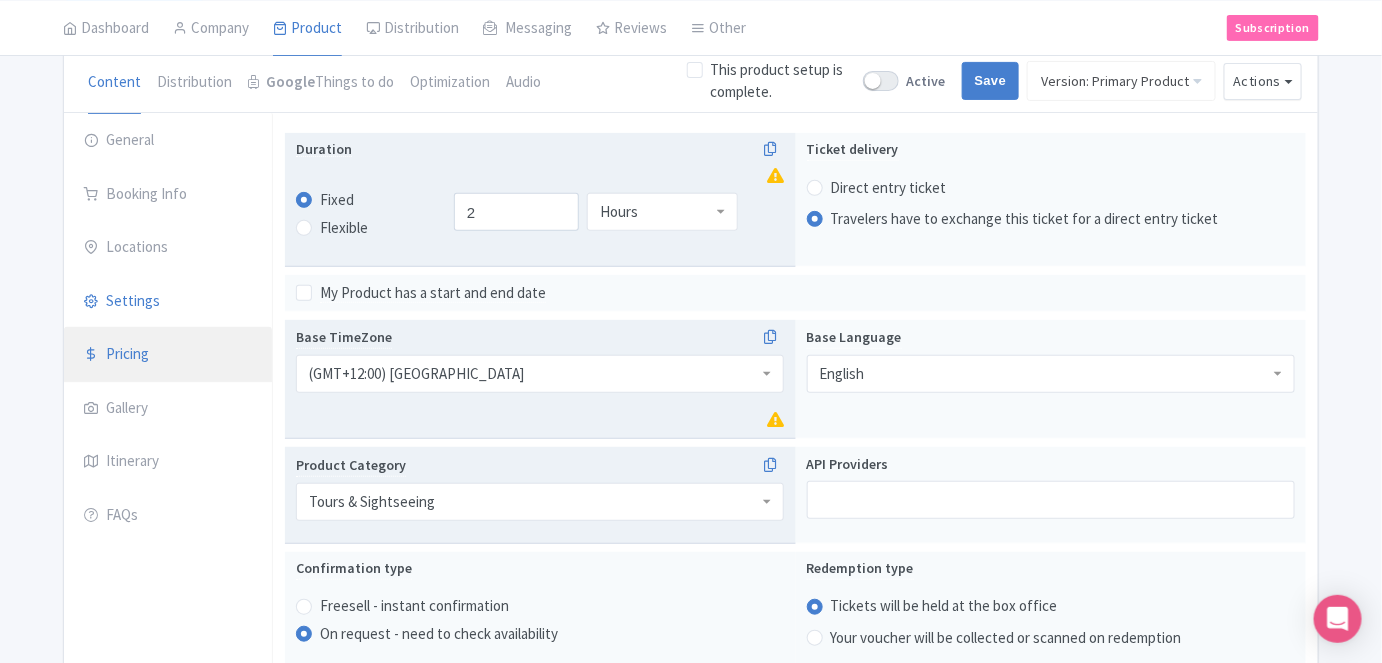 click on "Pricing" at bounding box center (168, 355) 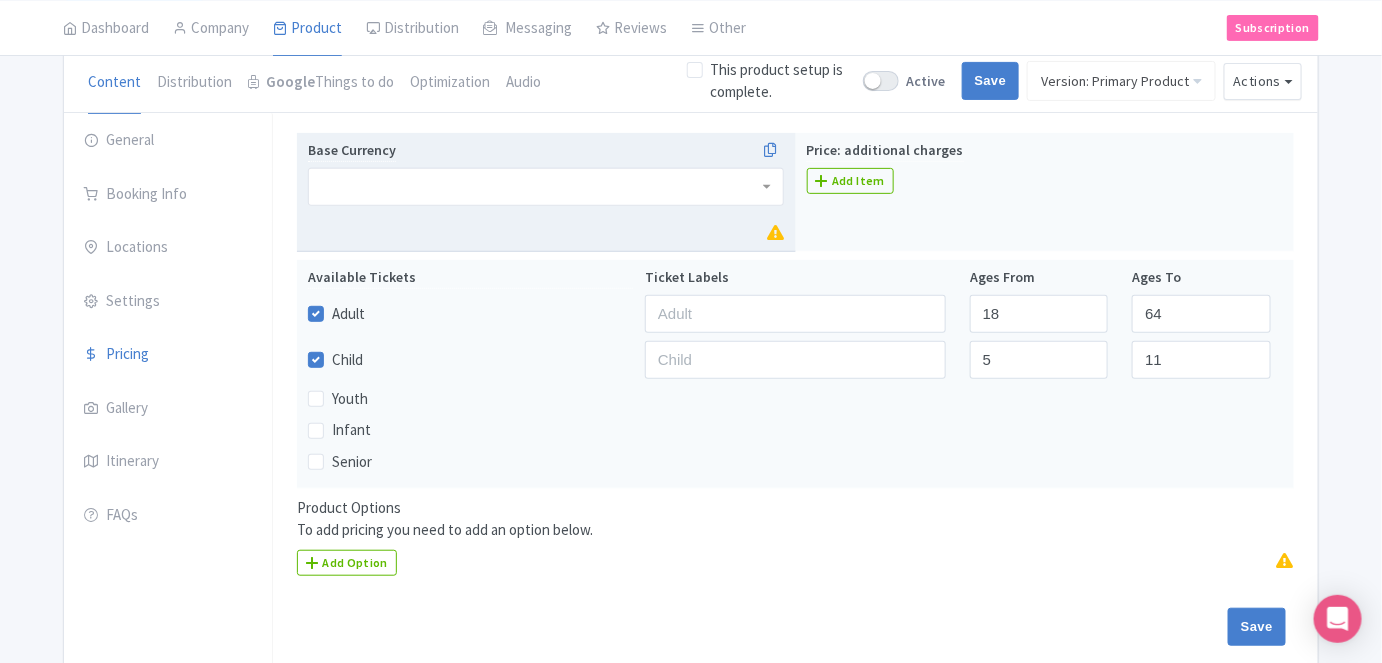 click at bounding box center (546, 187) 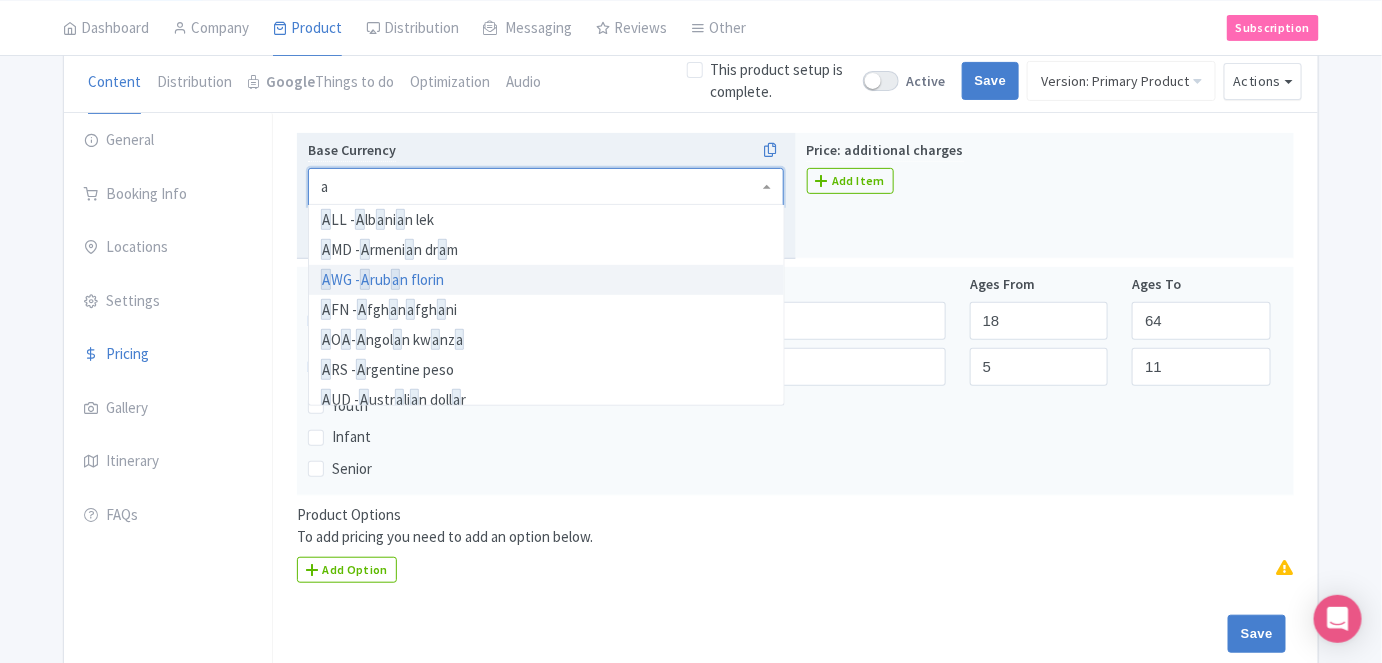 scroll, scrollTop: 69, scrollLeft: 0, axis: vertical 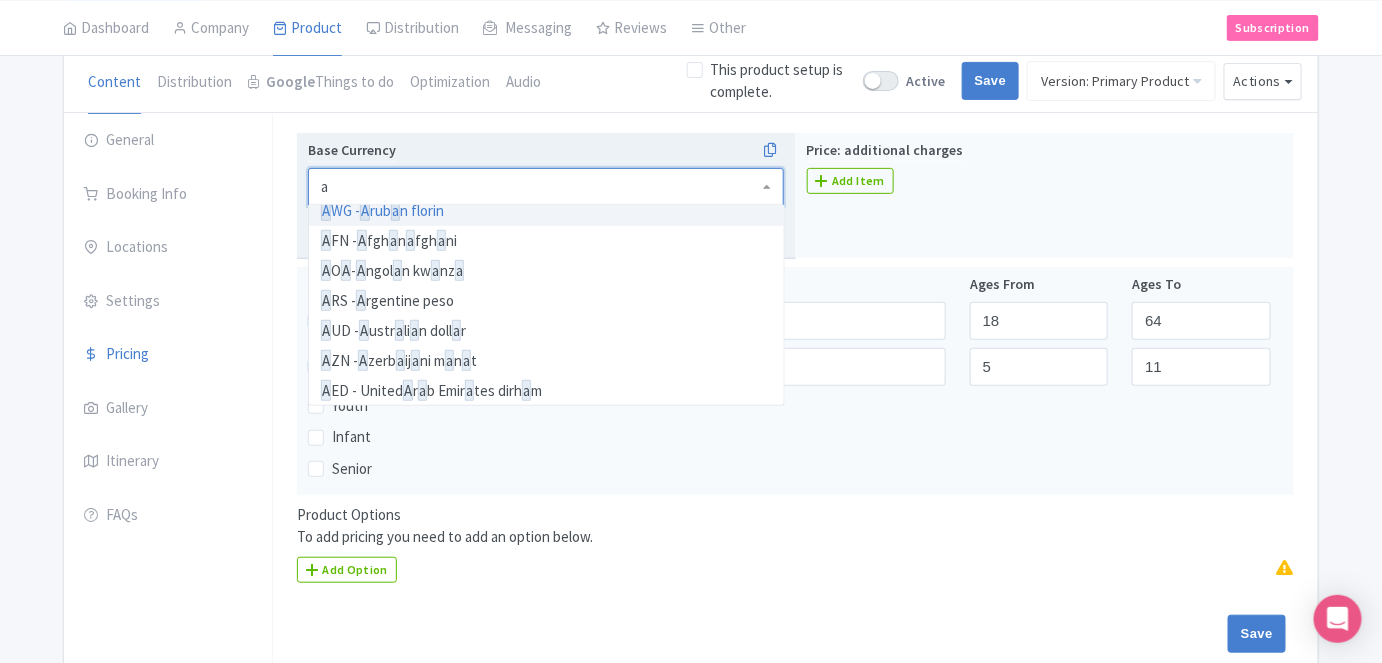 type on "au" 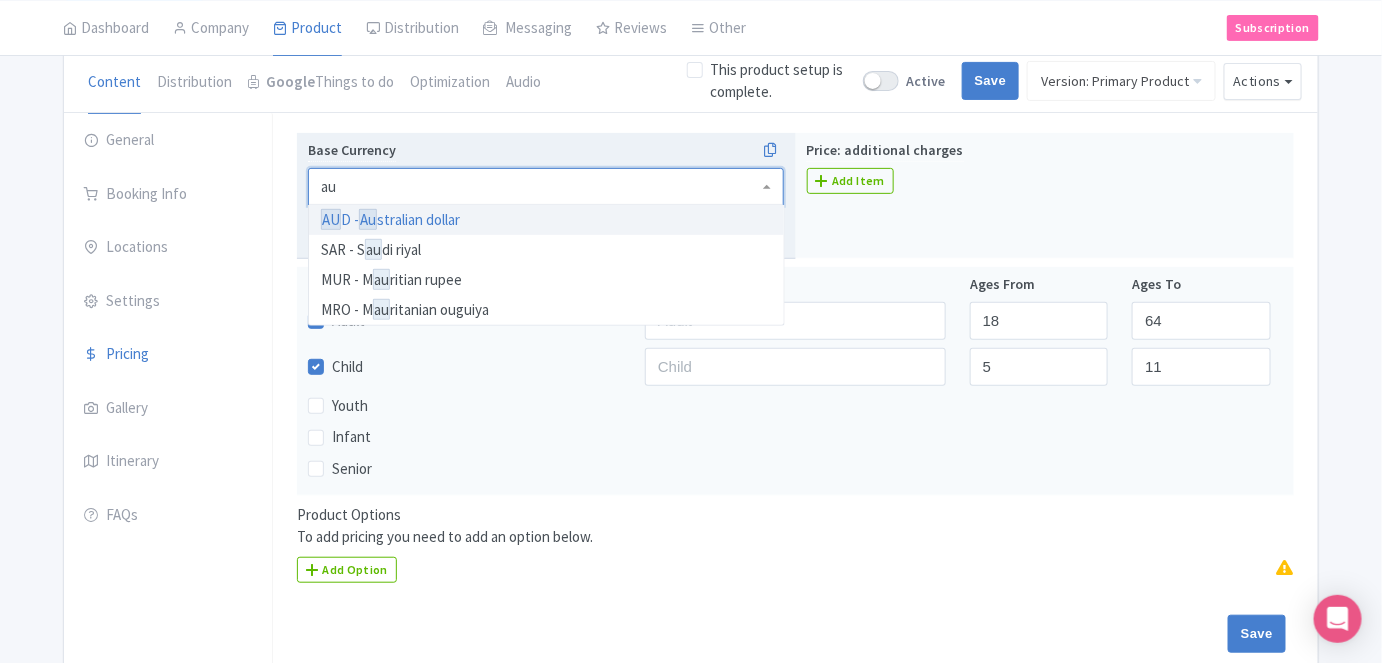 type 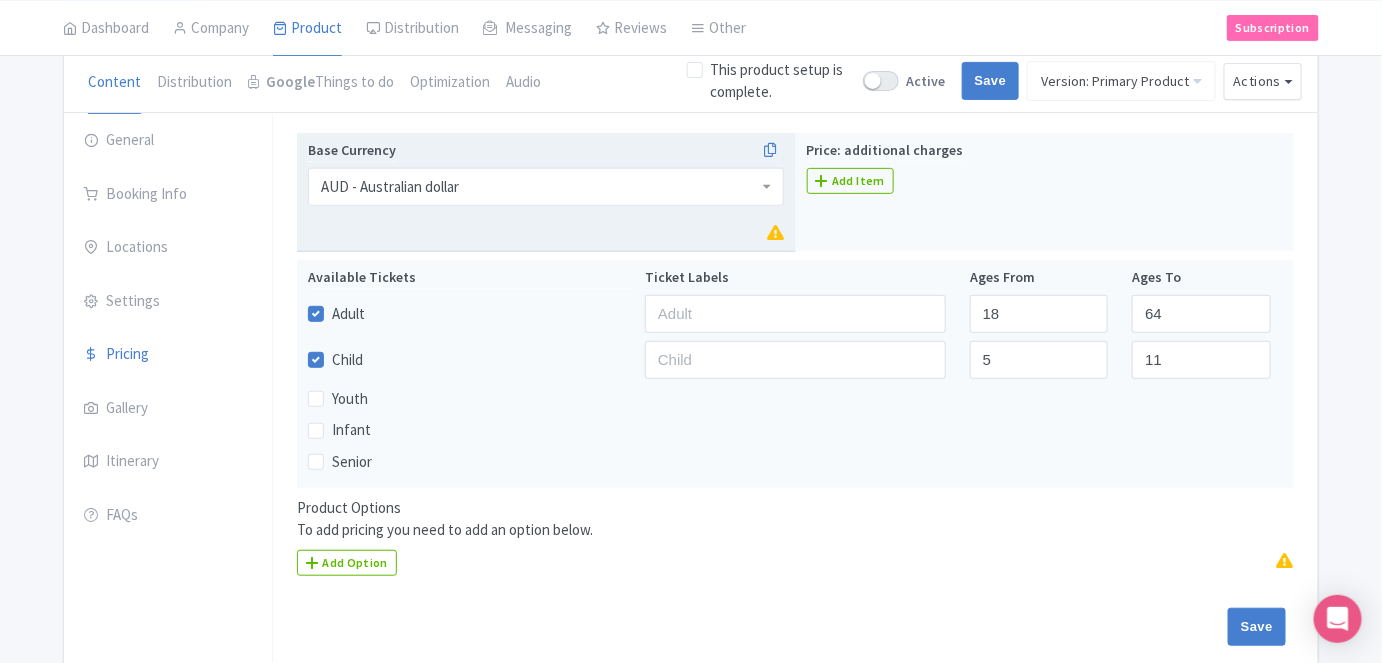 scroll, scrollTop: 0, scrollLeft: 0, axis: both 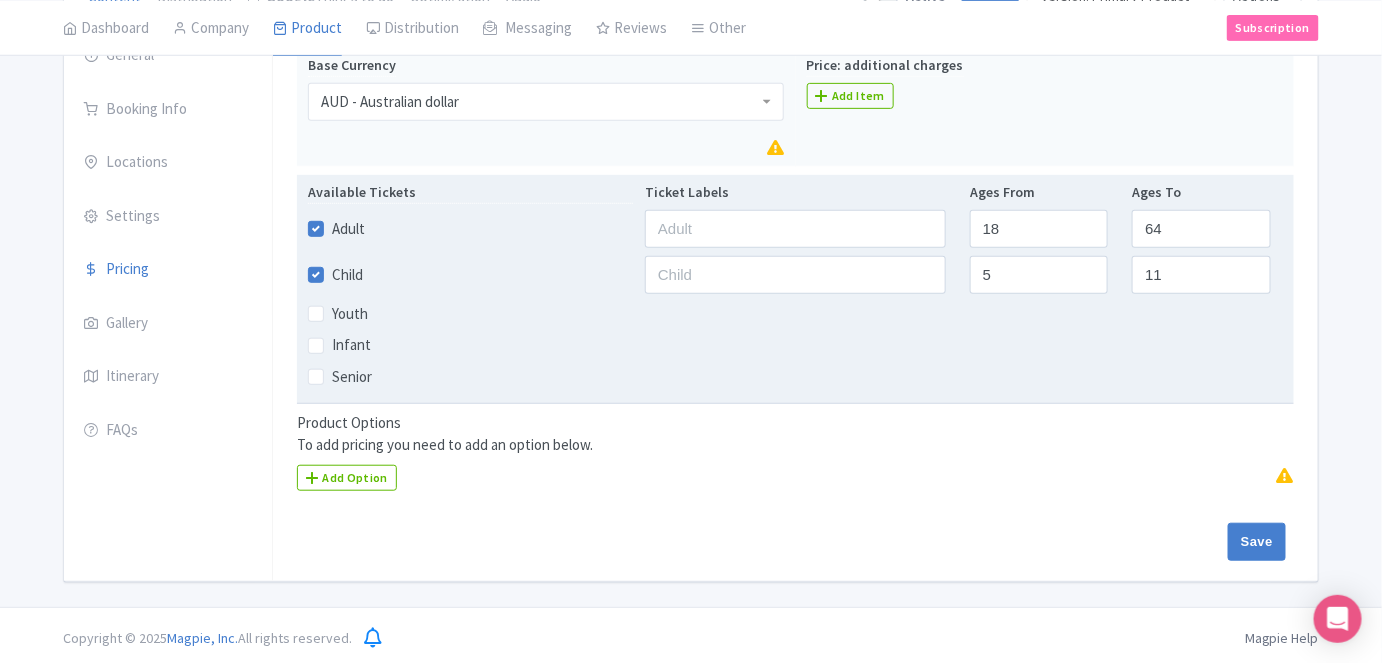 click on "Child" at bounding box center (347, 275) 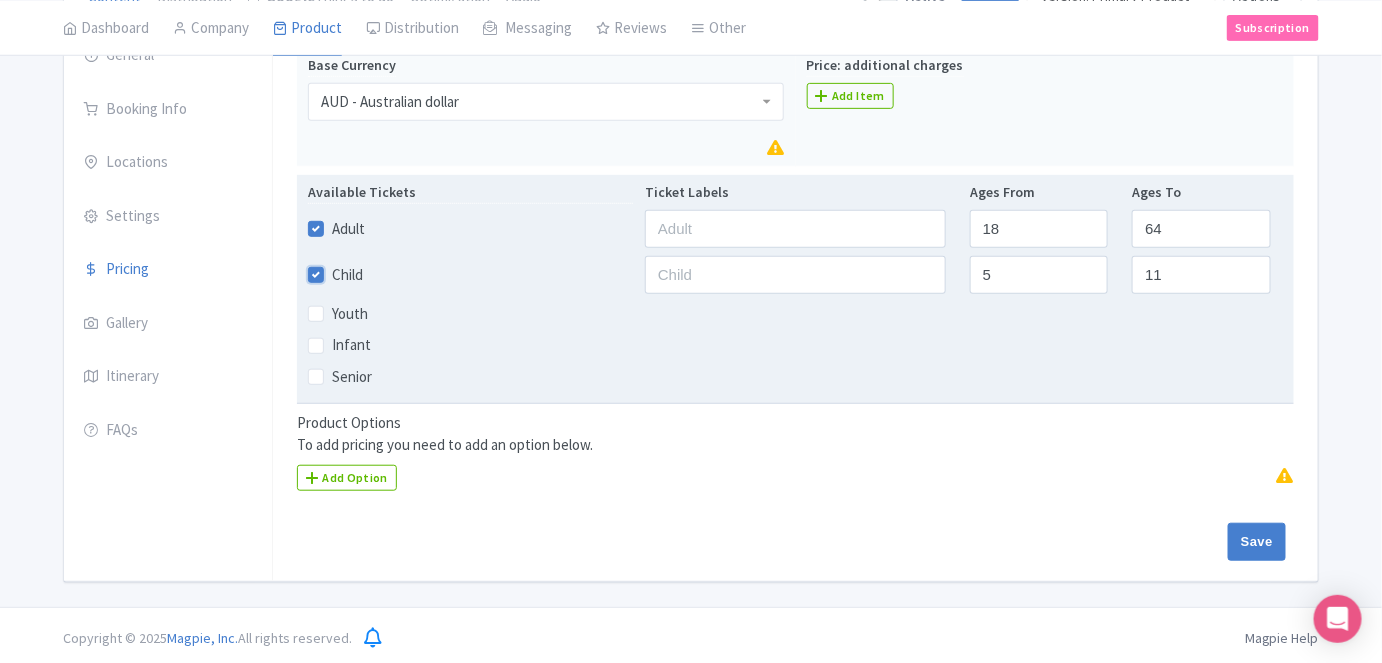 click on "Child" at bounding box center (338, 269) 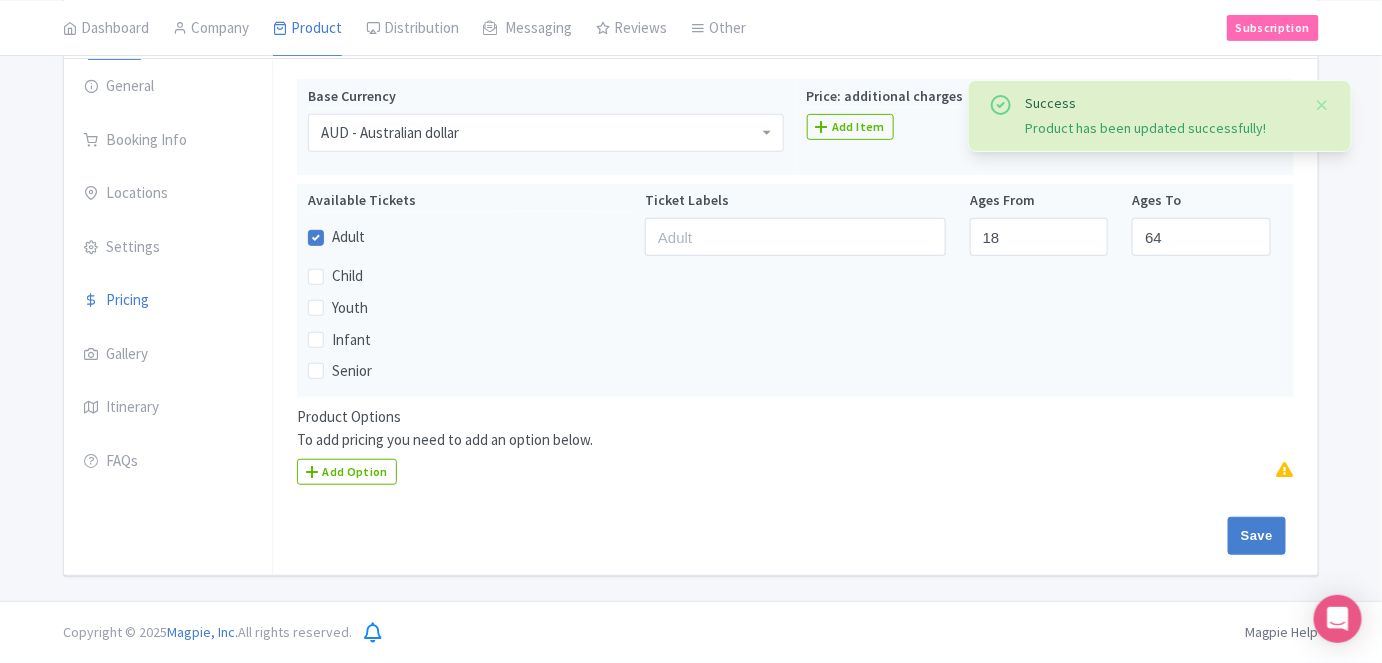 scroll, scrollTop: 229, scrollLeft: 0, axis: vertical 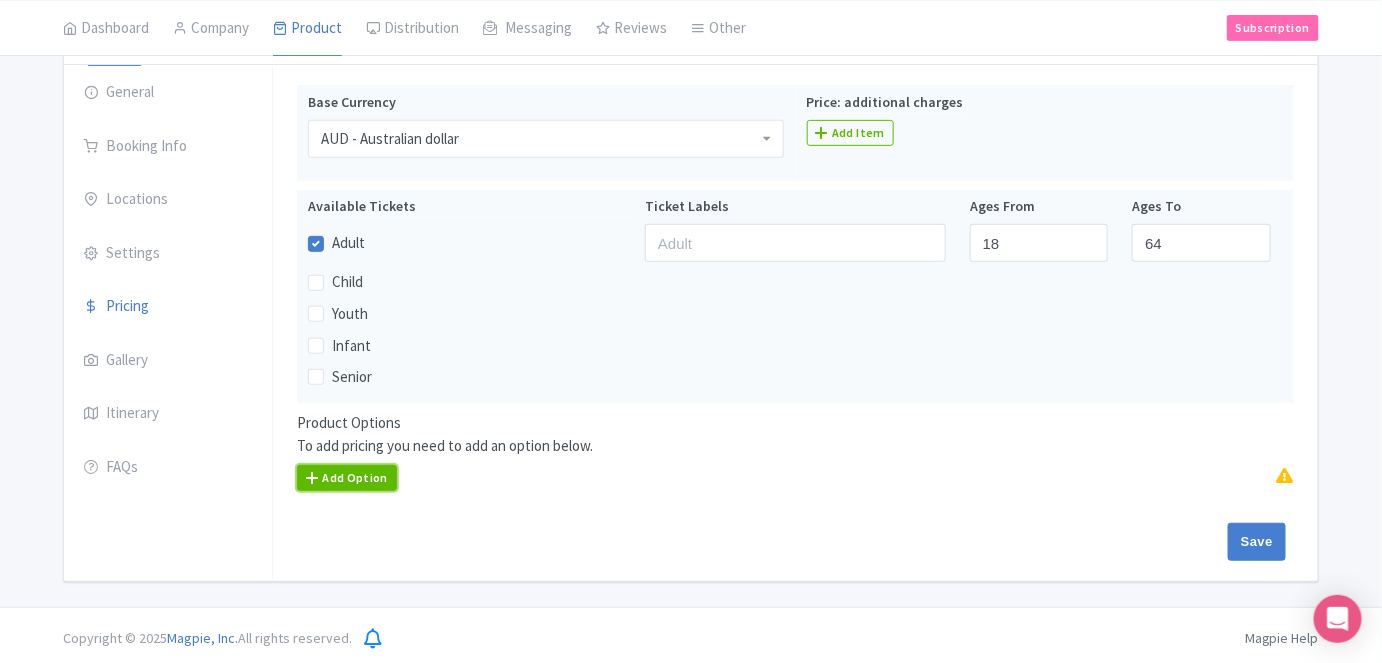click on "Add Option" at bounding box center (347, 478) 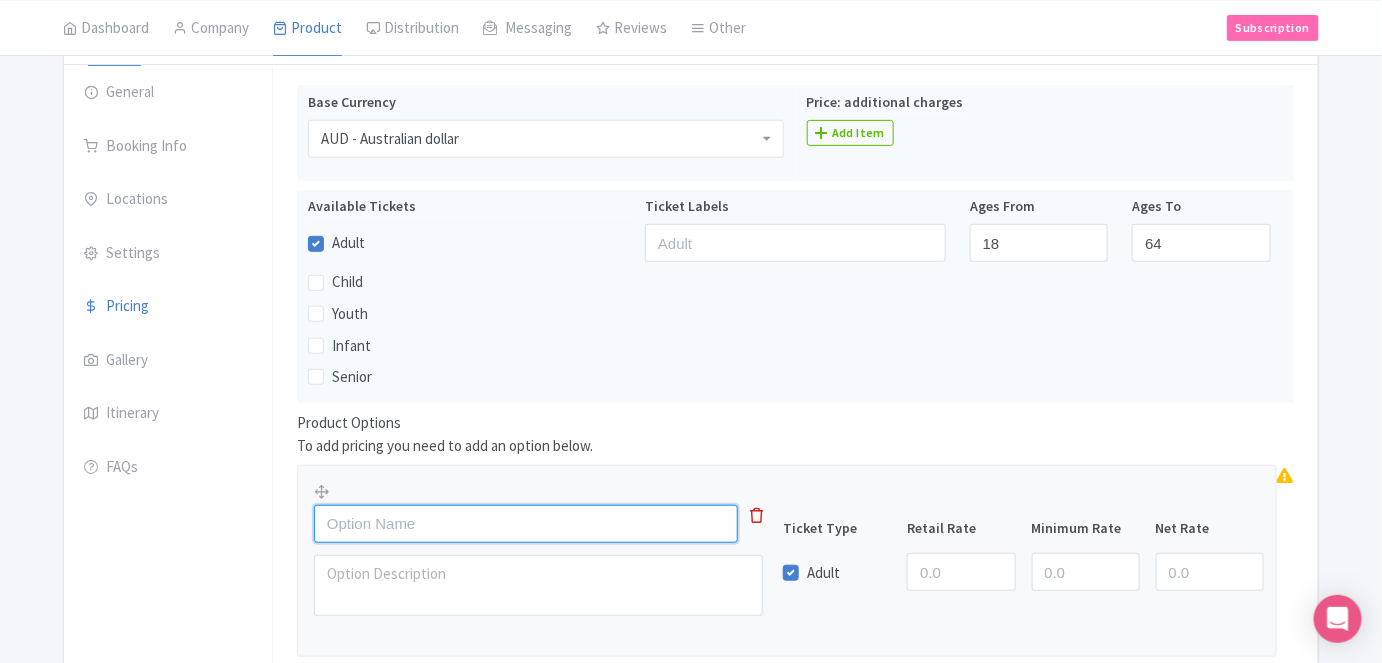 click at bounding box center (526, 524) 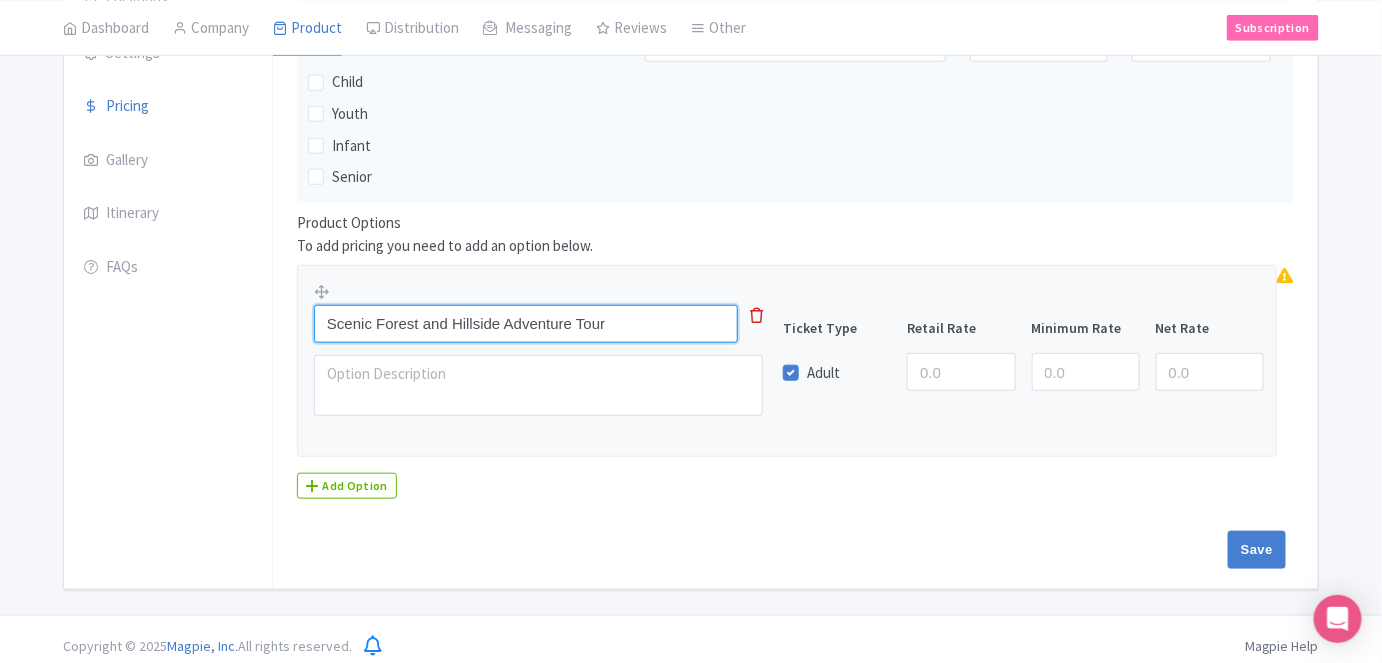 scroll, scrollTop: 437, scrollLeft: 0, axis: vertical 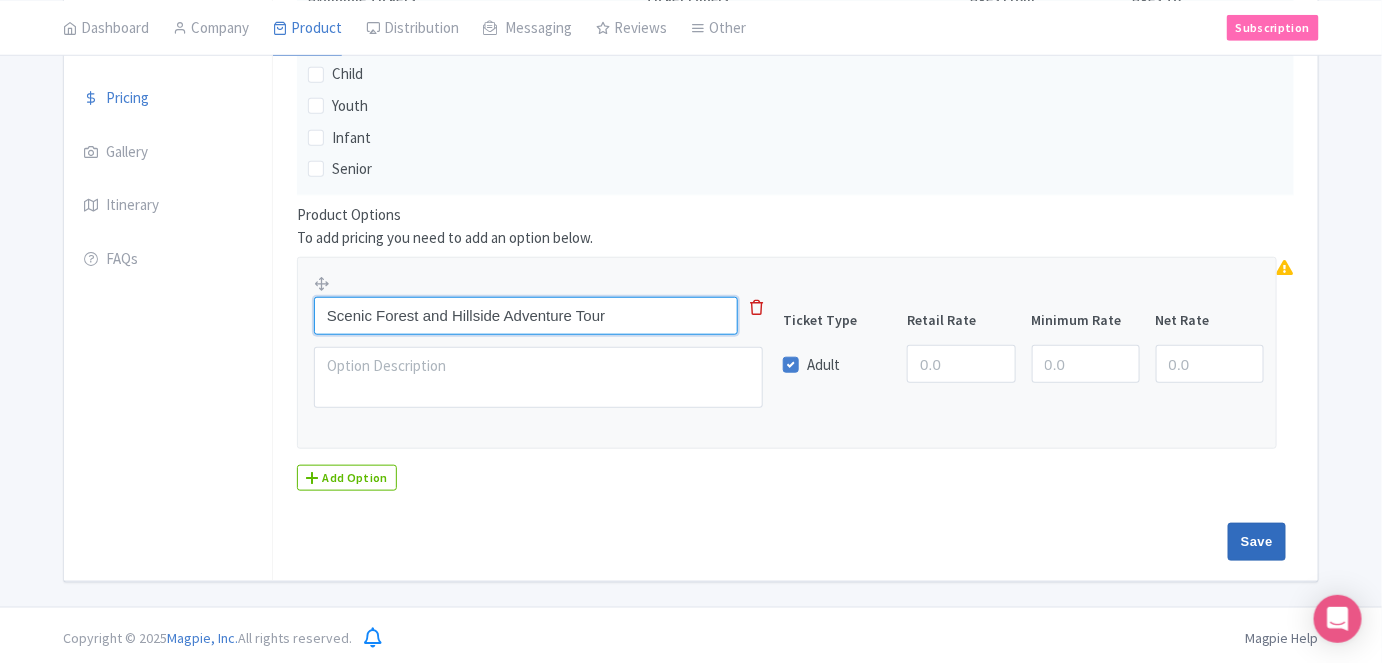 type on "Scenic Forest and Hillside Adventure Tour" 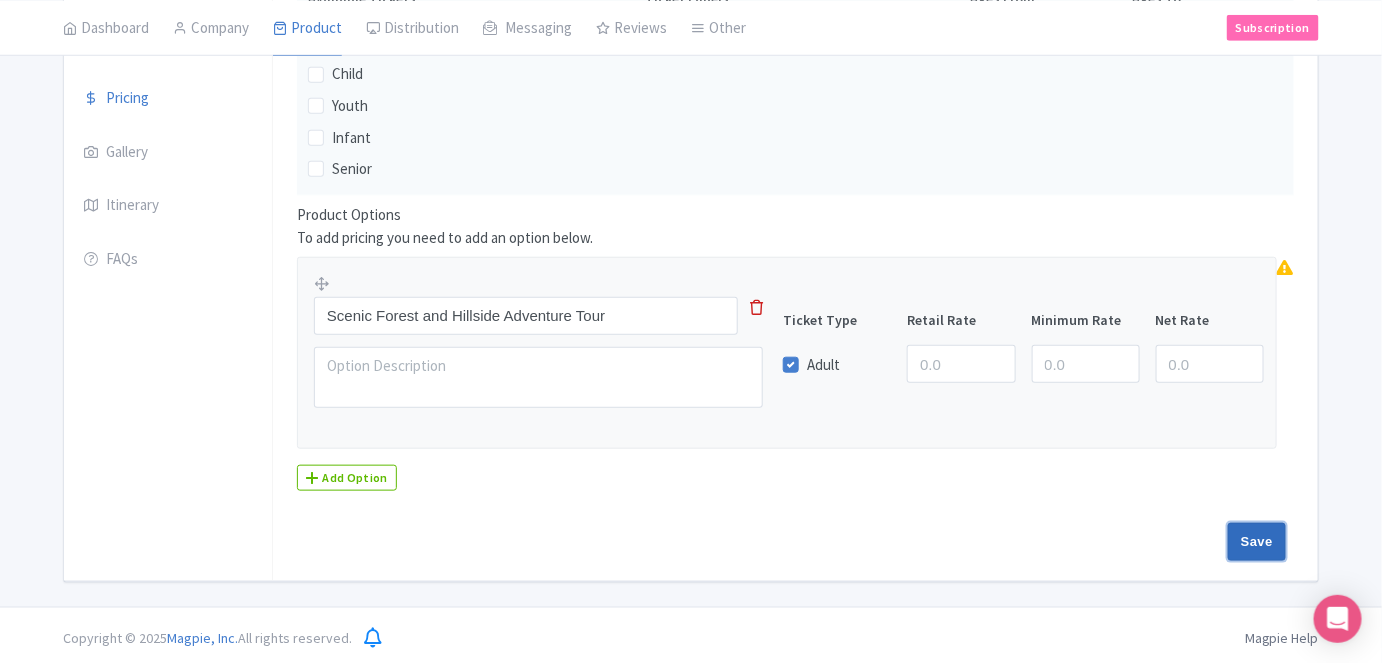 click on "Save" at bounding box center (1257, 542) 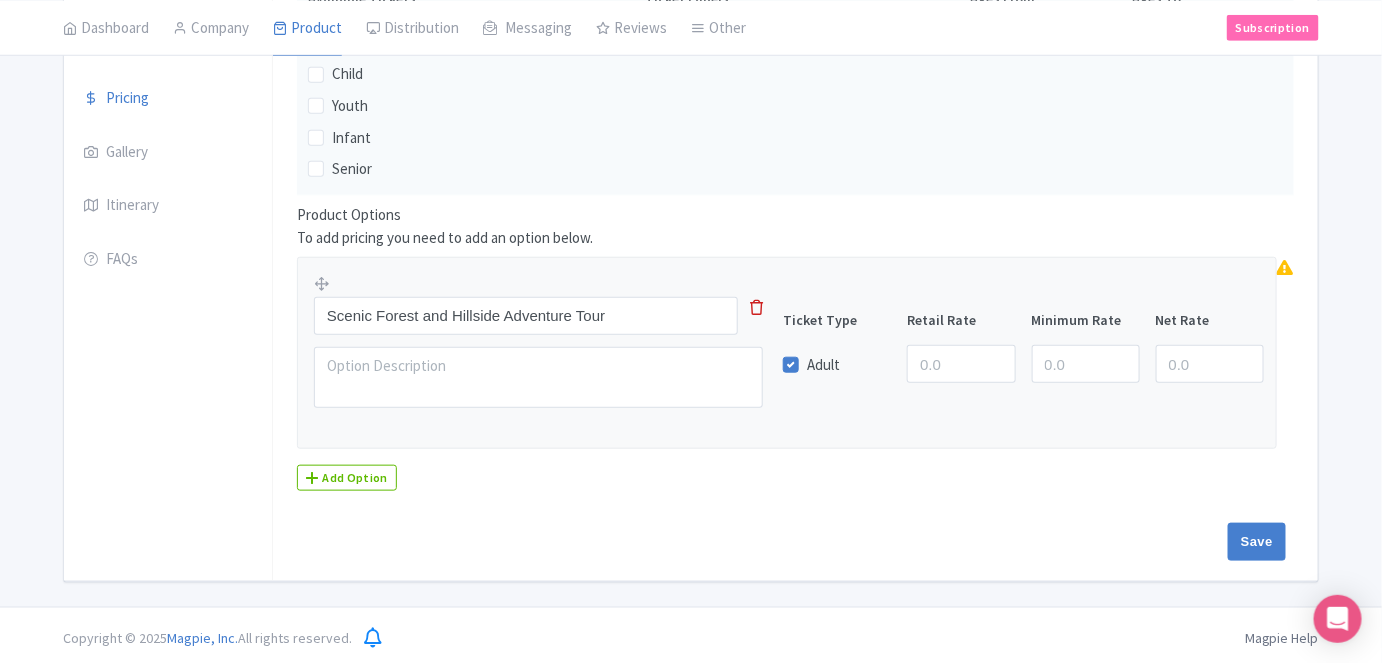 type on "Update Product" 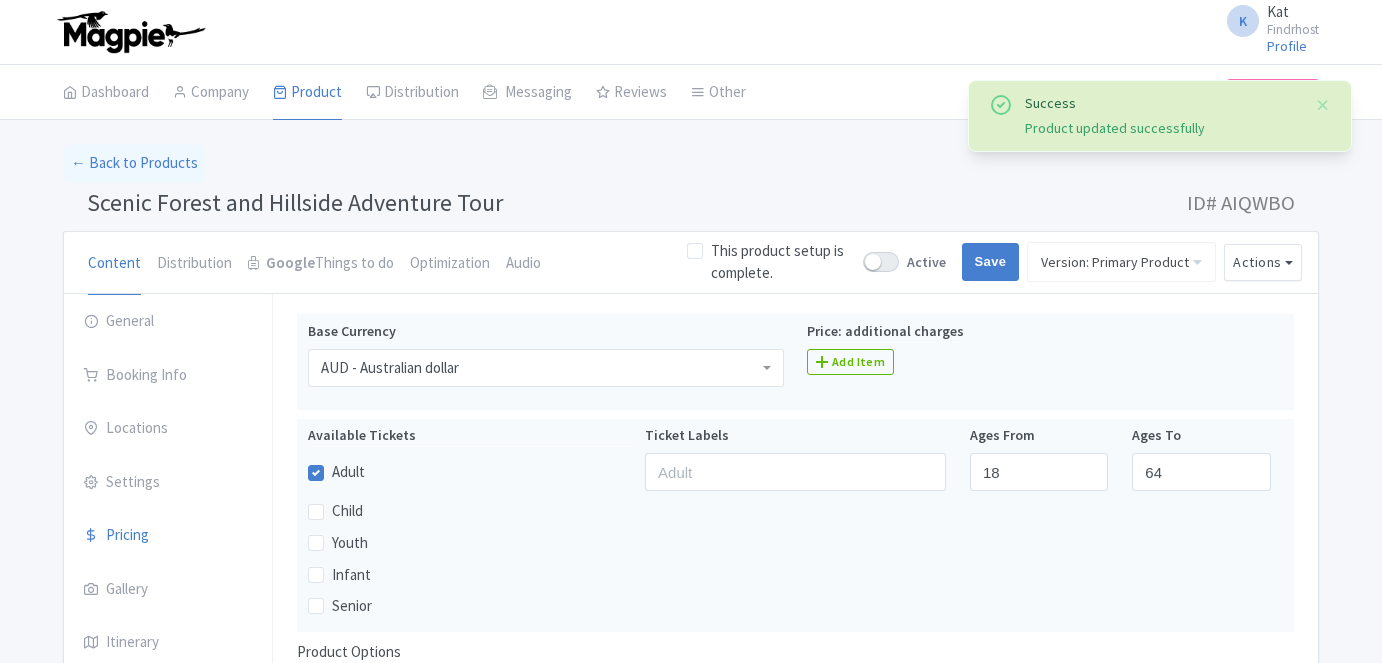 scroll, scrollTop: 312, scrollLeft: 0, axis: vertical 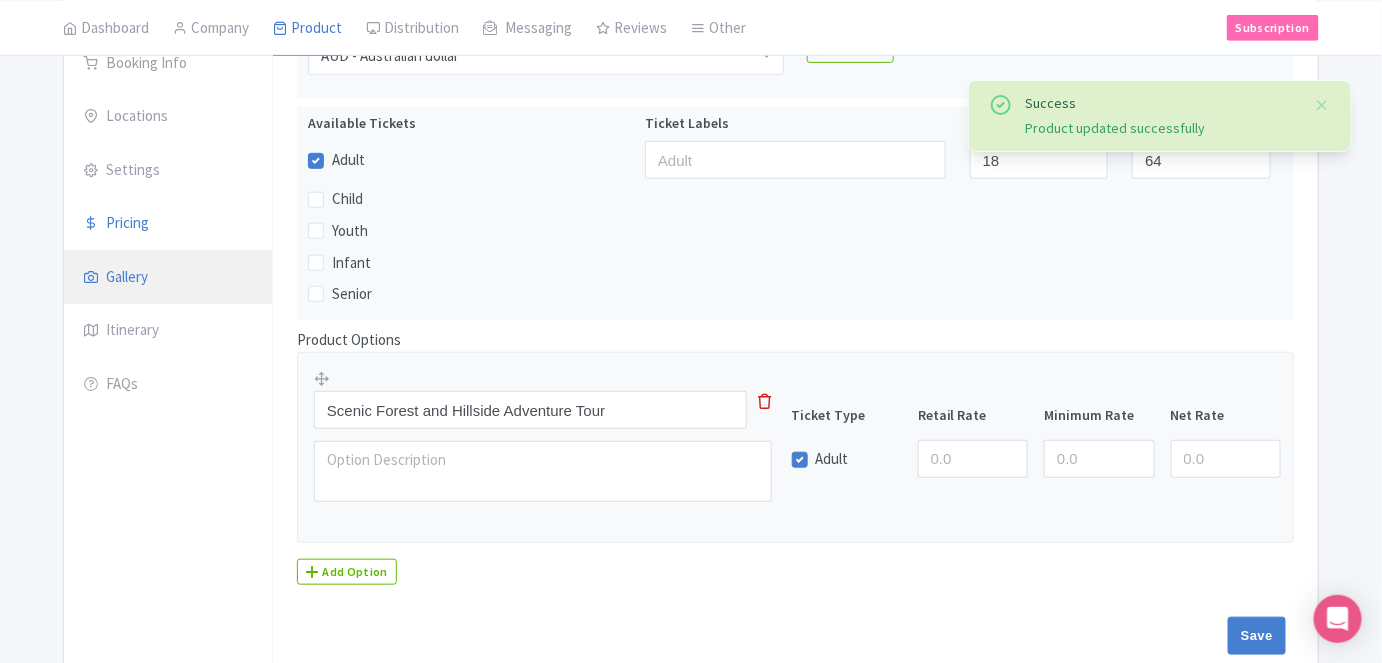 click on "Gallery" at bounding box center [168, 278] 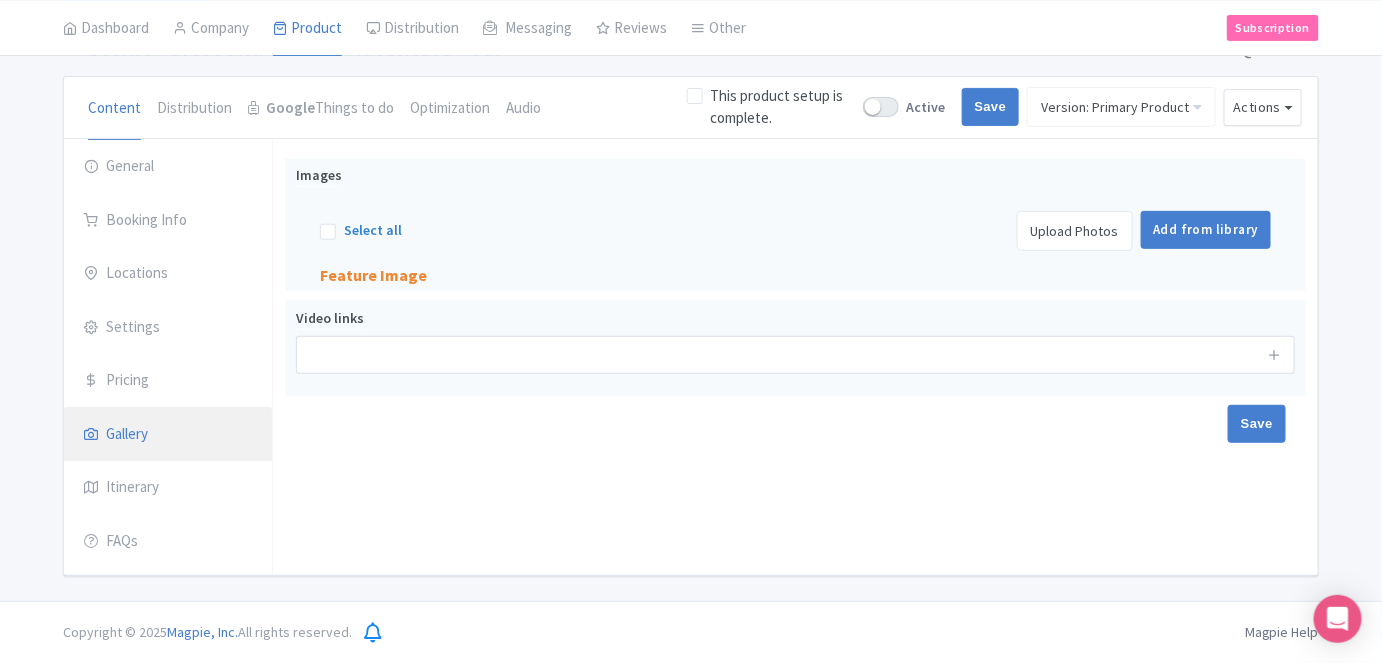 scroll, scrollTop: 149, scrollLeft: 0, axis: vertical 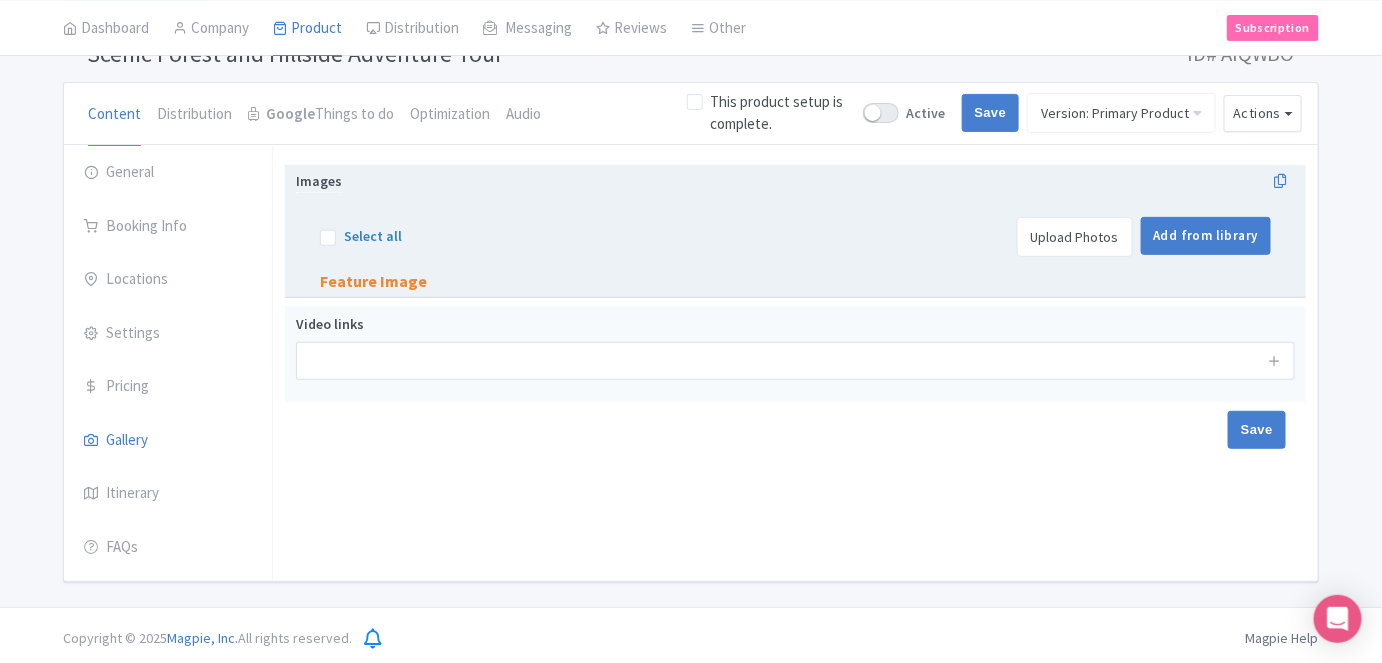click on "Upload Photos" at bounding box center (1075, 237) 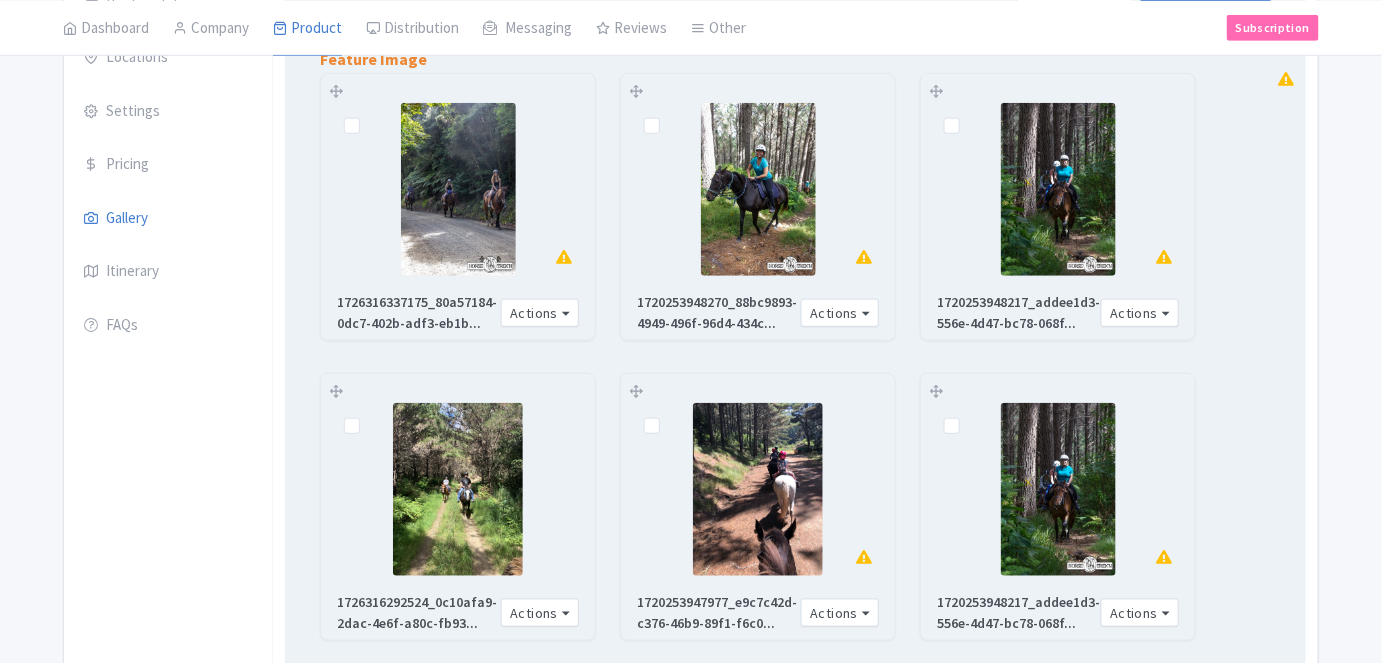 scroll, scrollTop: 403, scrollLeft: 0, axis: vertical 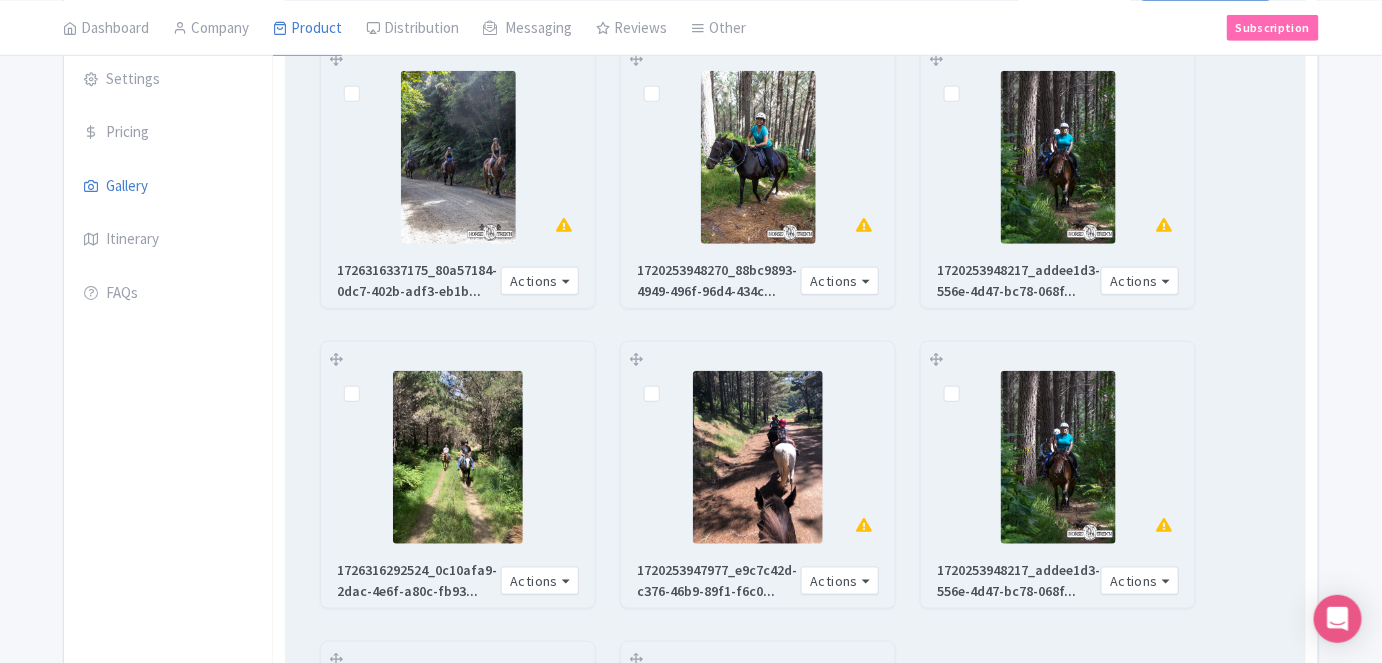 click on "1726316337175_80a57184-0dc7-402b-adf3-eb1b...
Actions
Remove from product
Copy Link
[URL][DOMAIN_NAME]
Download
Delete from account
Fix Resolution
Revert Fix Resolution
Update Image Order
Crop Image" at bounding box center [458, 280] 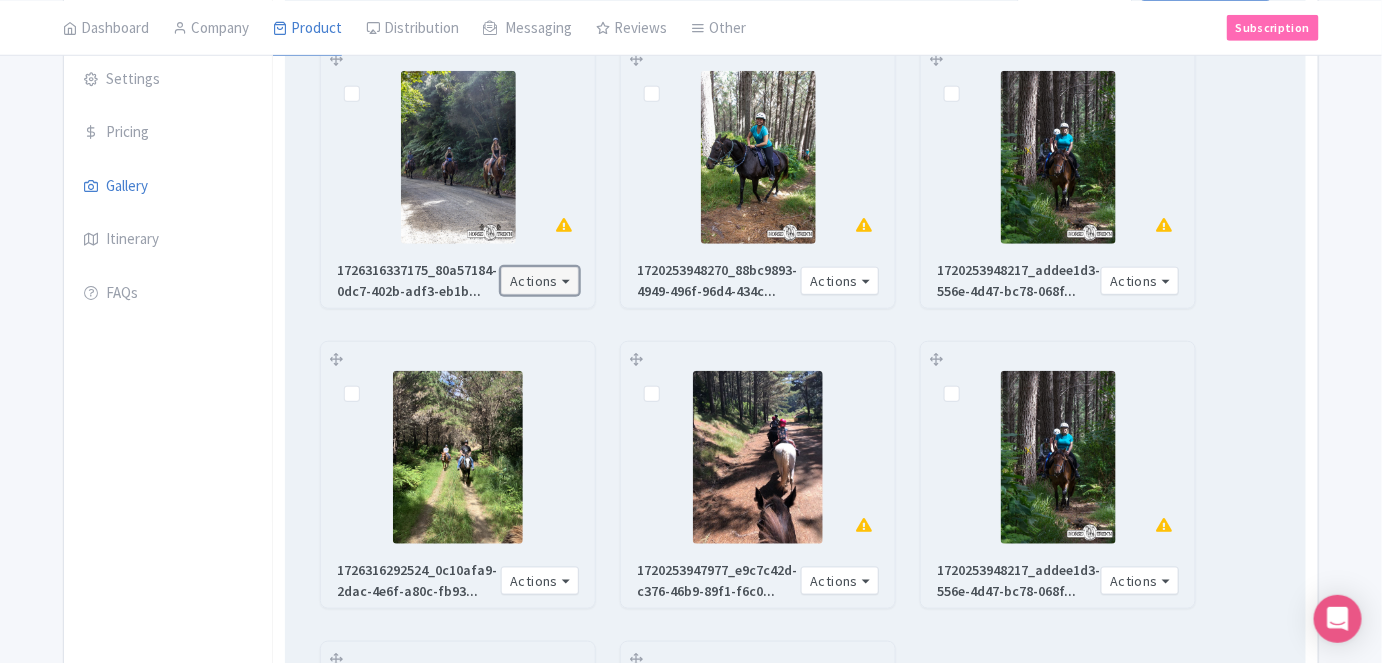 click on "Actions" at bounding box center (540, 281) 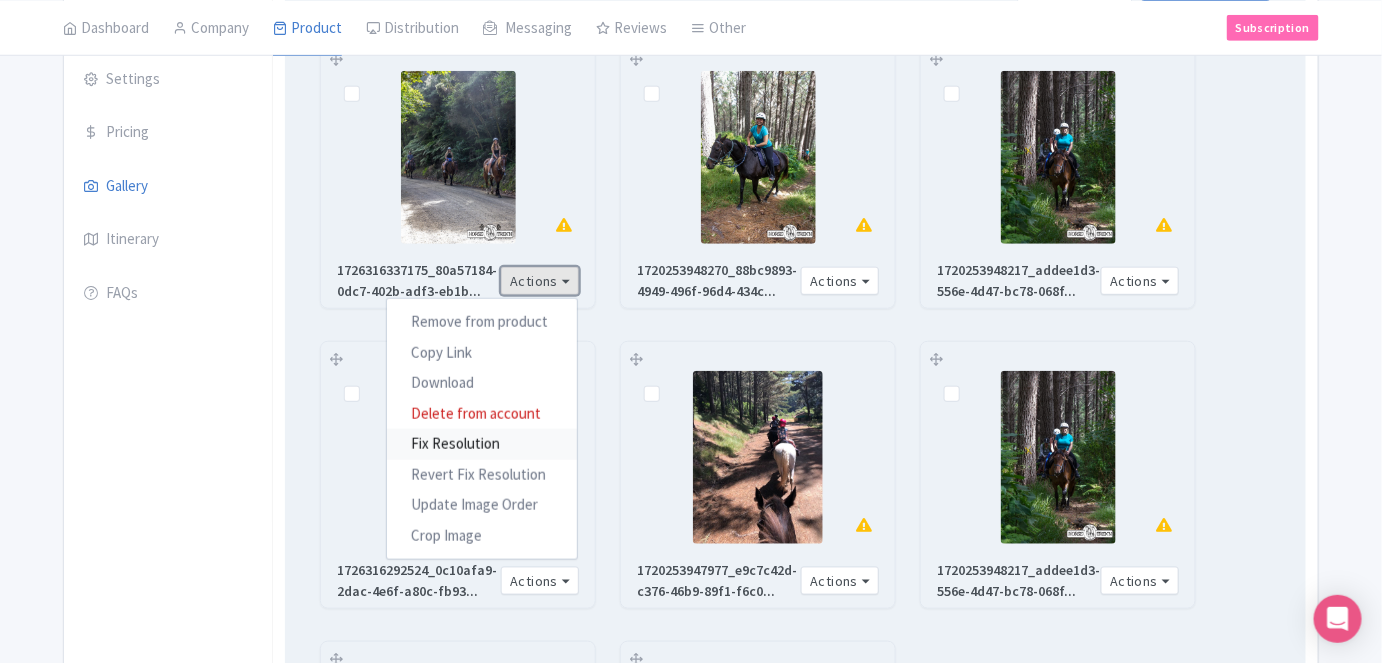 click on "Fix Resolution" at bounding box center (482, 444) 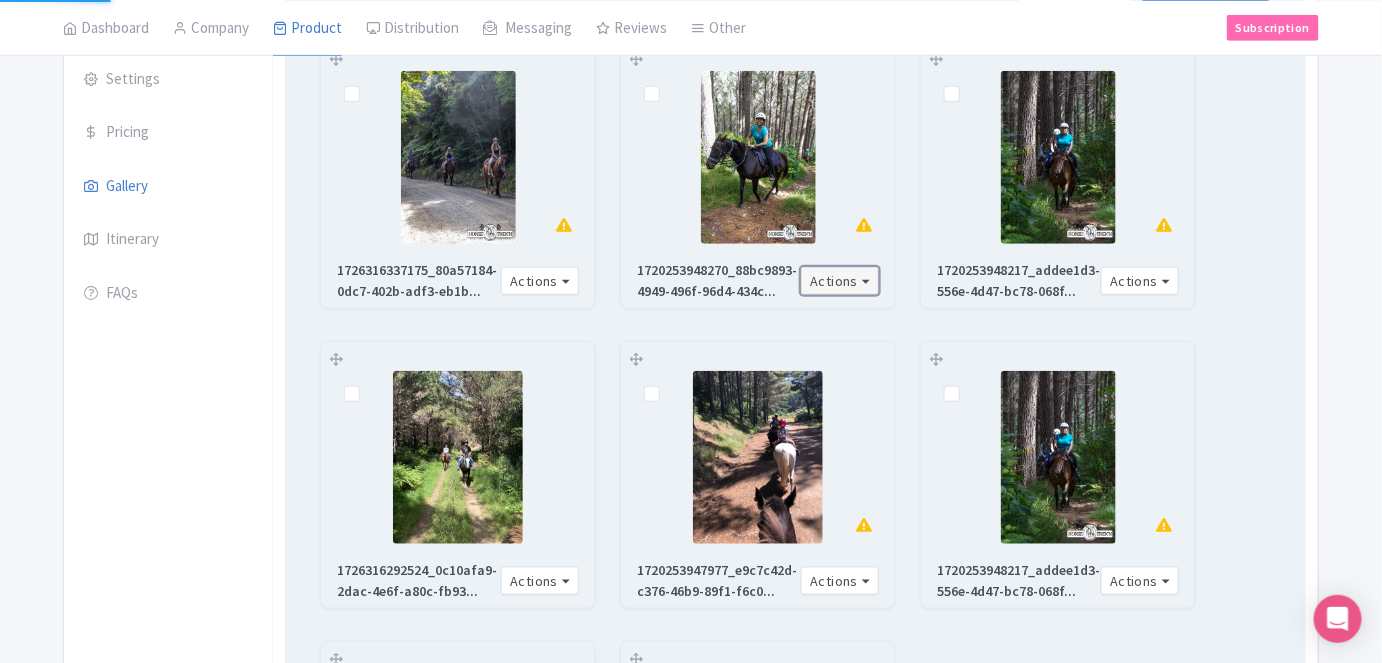 drag, startPoint x: 841, startPoint y: 273, endPoint x: 842, endPoint y: 286, distance: 13.038404 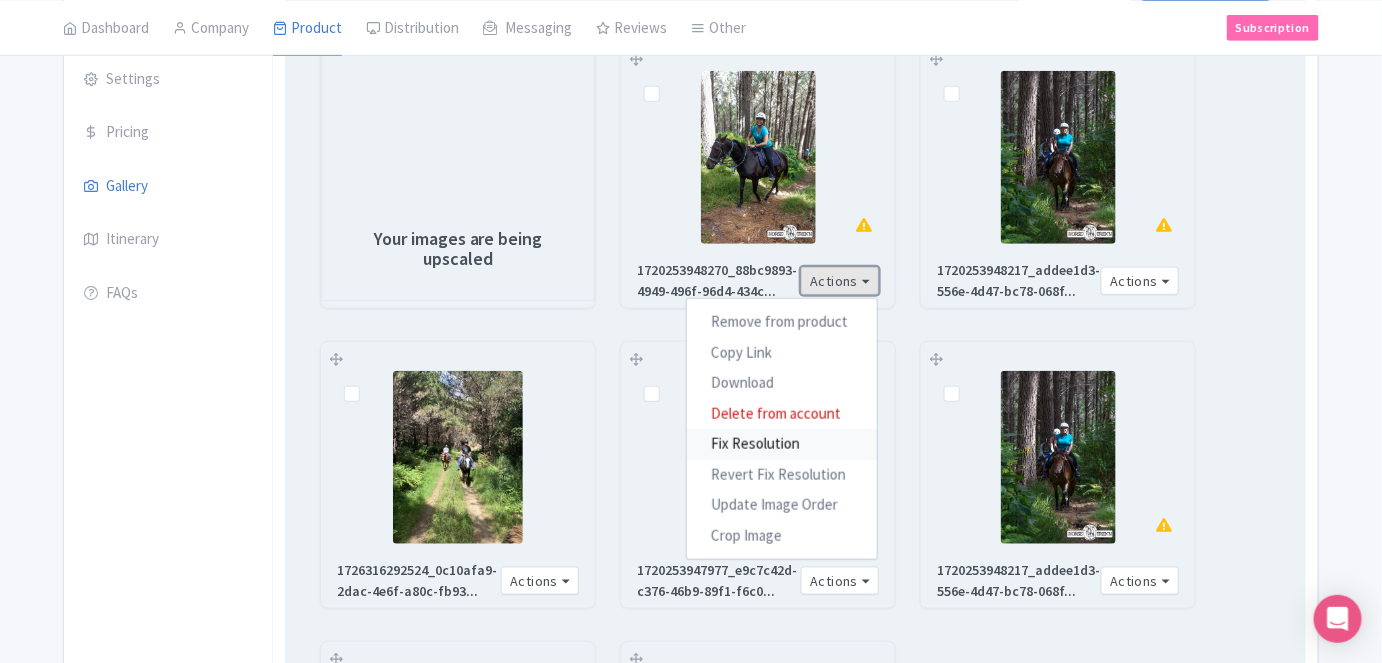 click on "Fix Resolution" at bounding box center (782, 444) 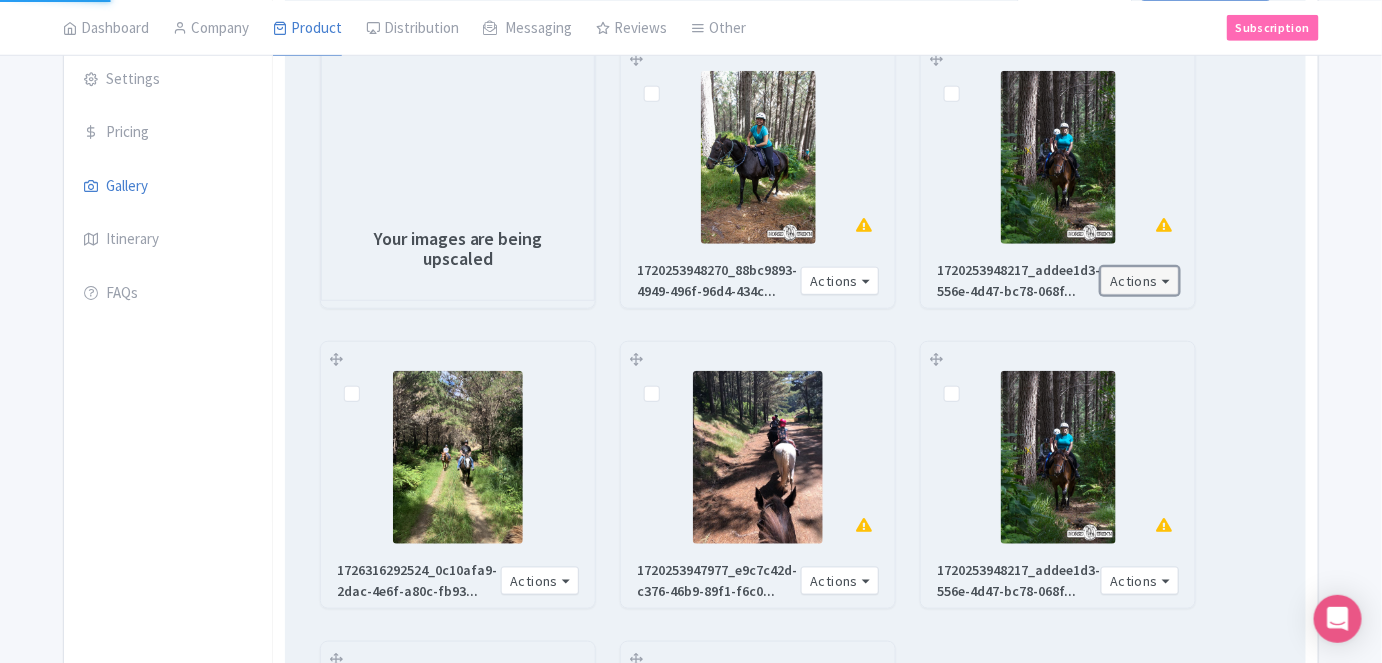 click on "Actions" at bounding box center [1140, 281] 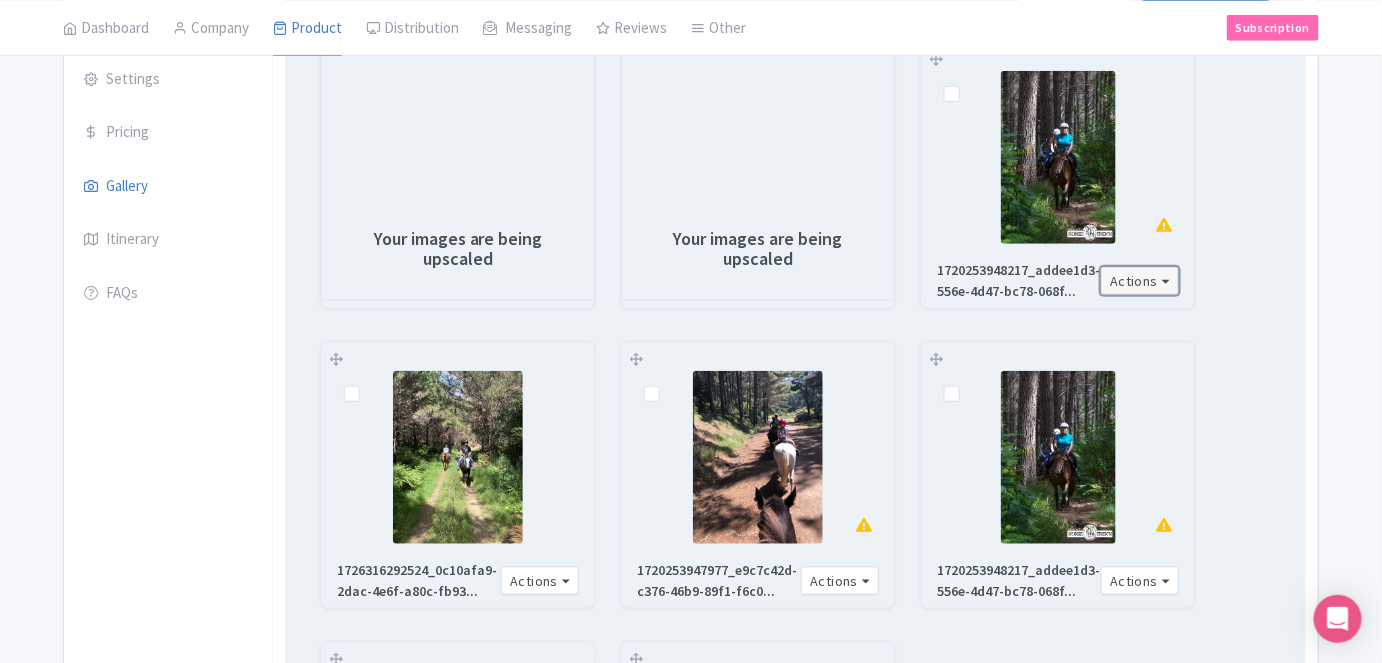 click on "Actions" at bounding box center [1140, 281] 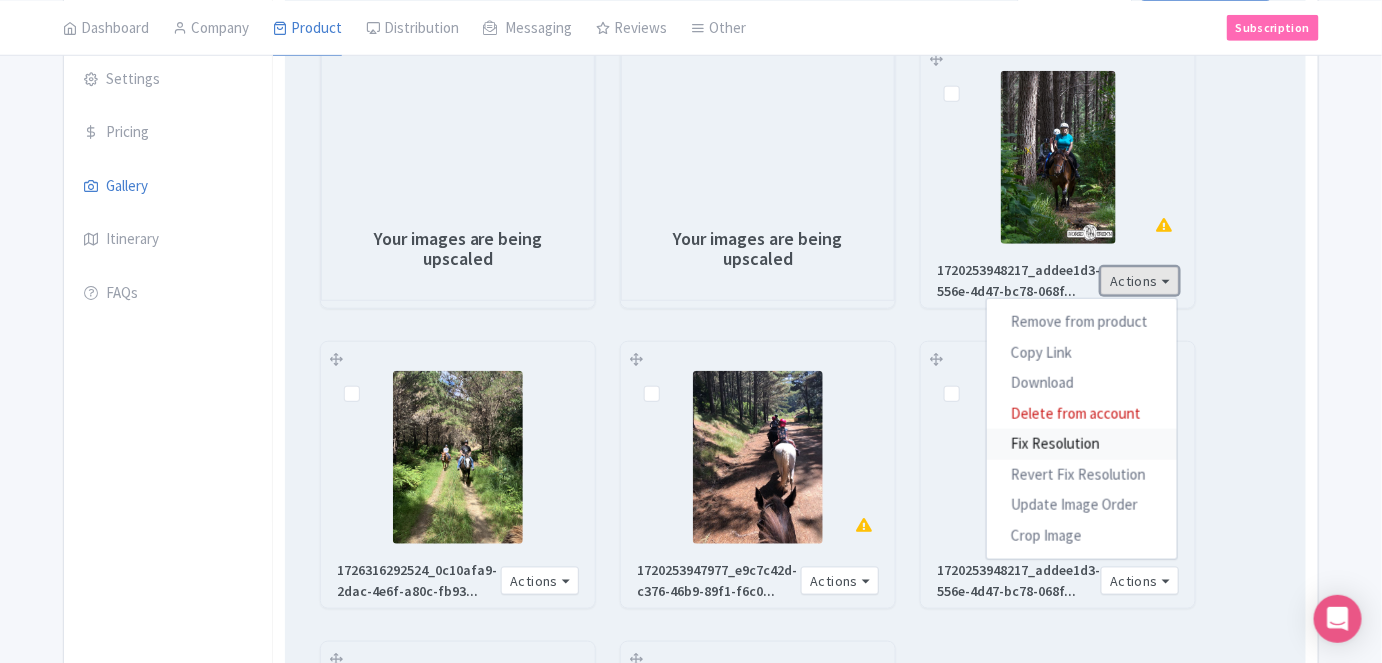 click on "Fix Resolution" at bounding box center [1082, 444] 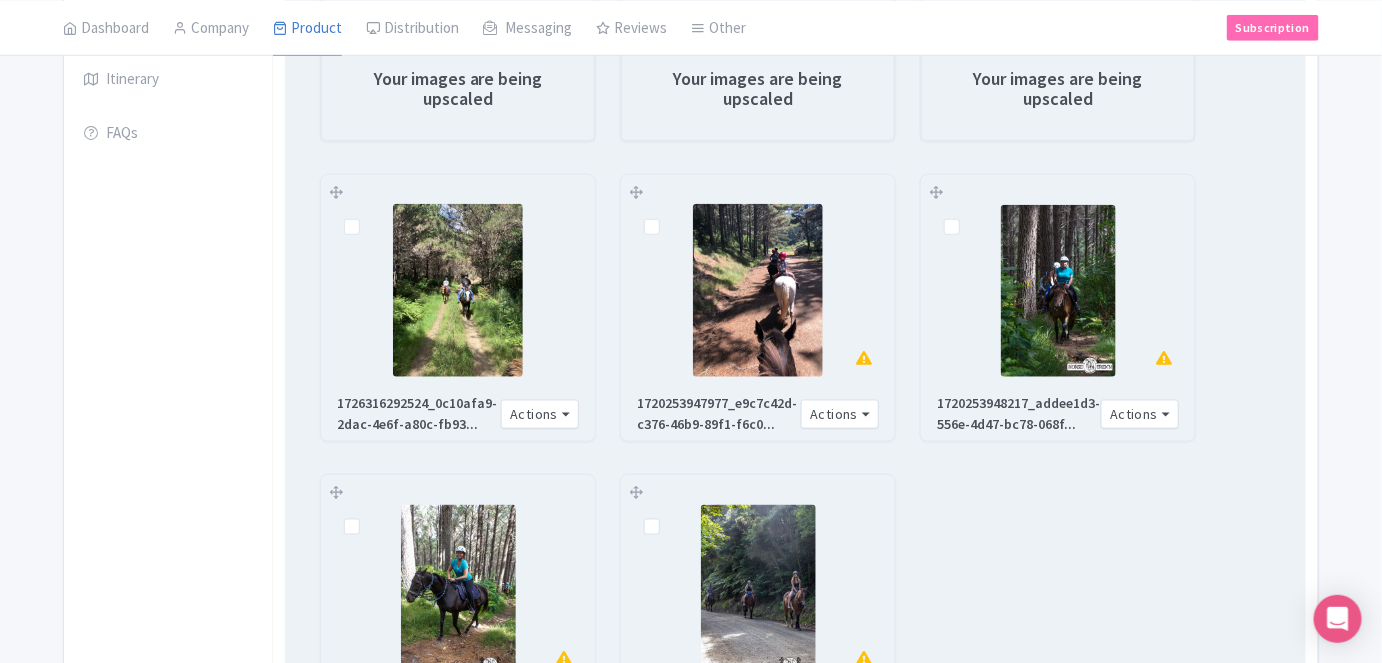 scroll, scrollTop: 585, scrollLeft: 0, axis: vertical 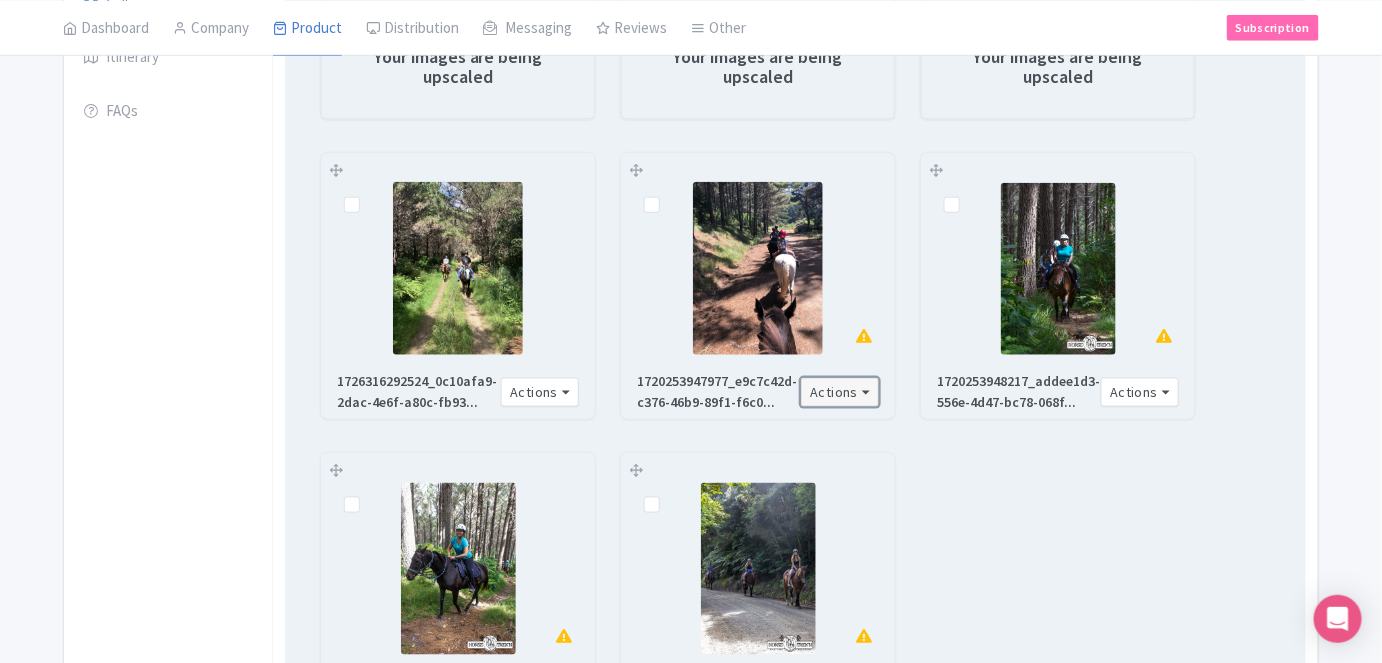 click on "Actions" at bounding box center [840, 392] 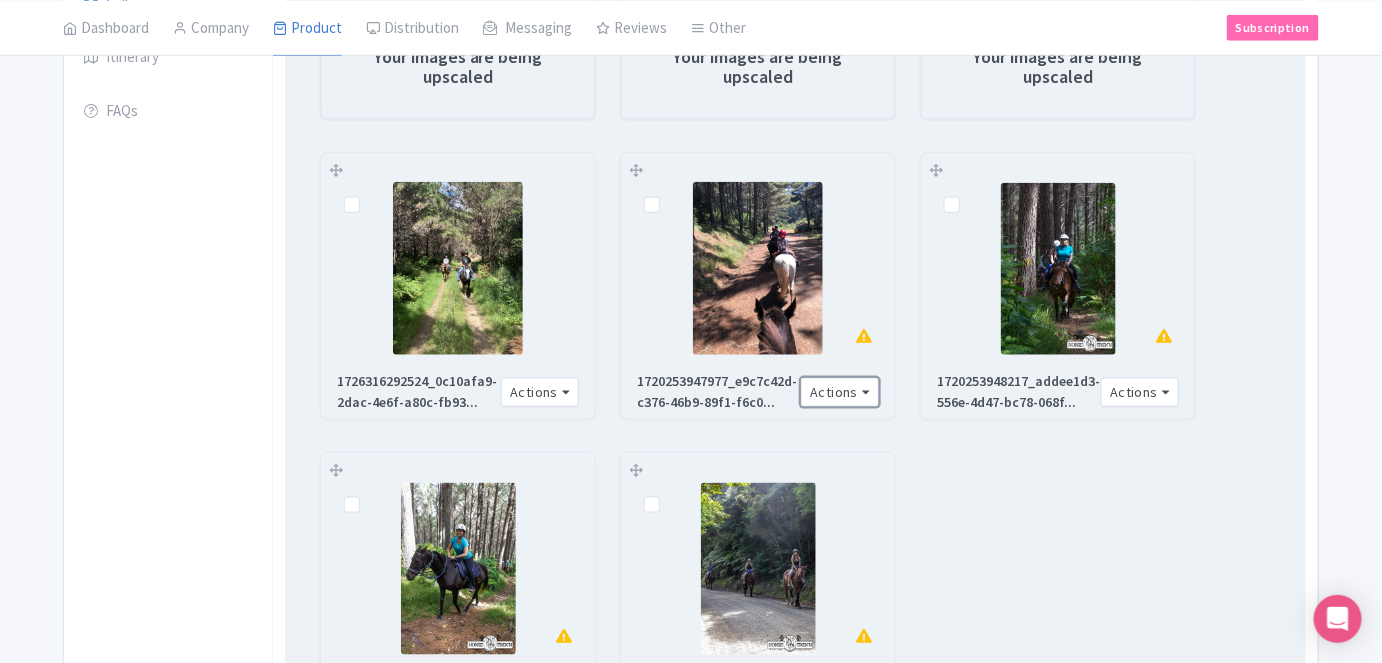click at bounding box center [758, 268] 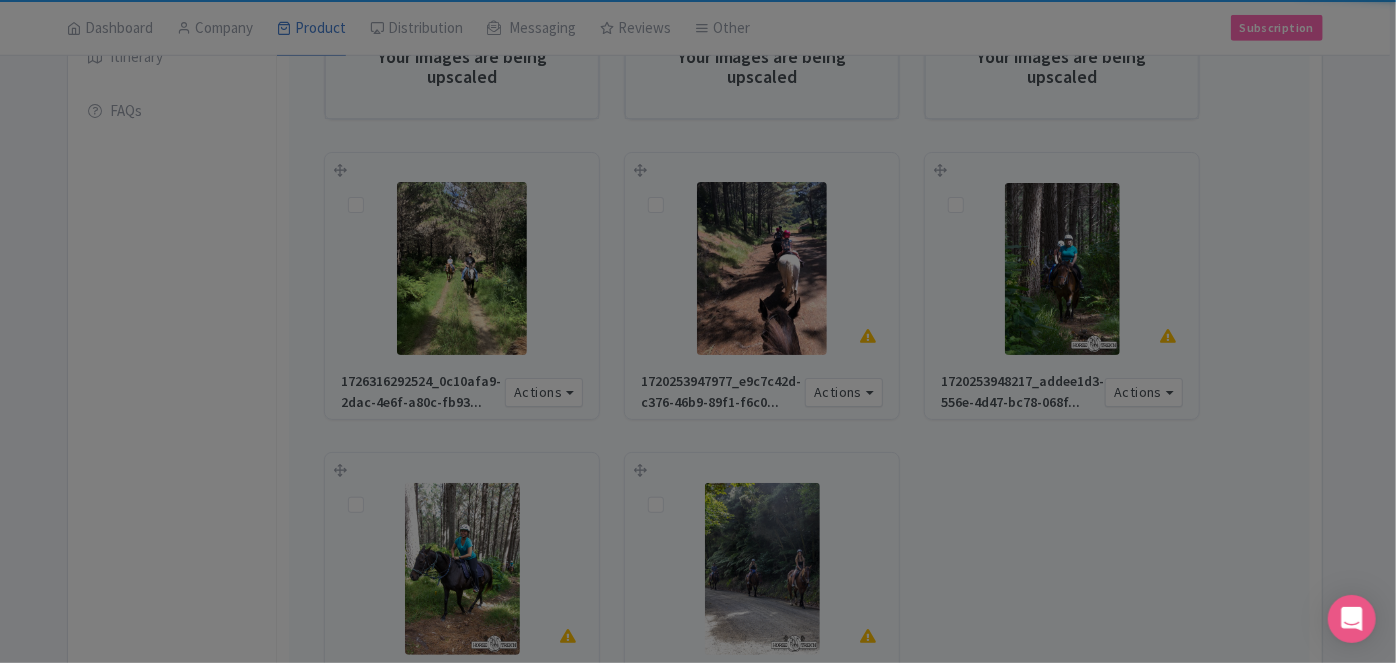 click on "Description" at bounding box center [0, 0] 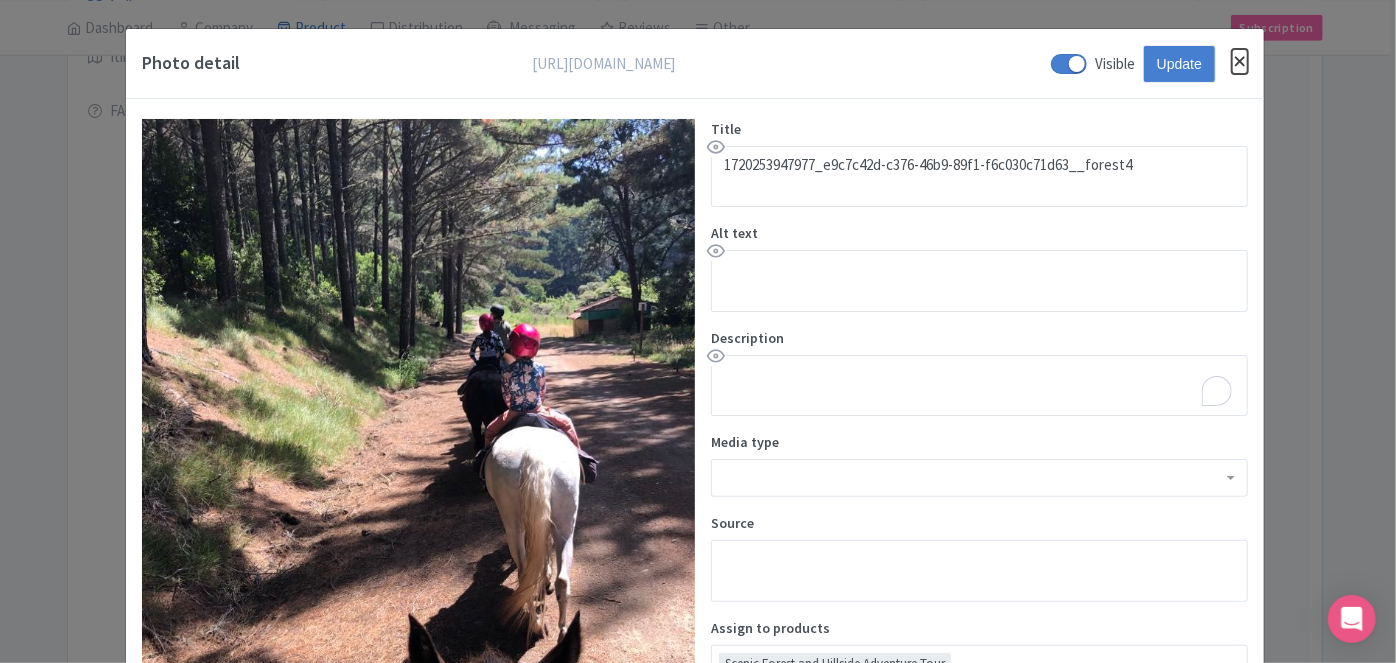 click at bounding box center (1240, 61) 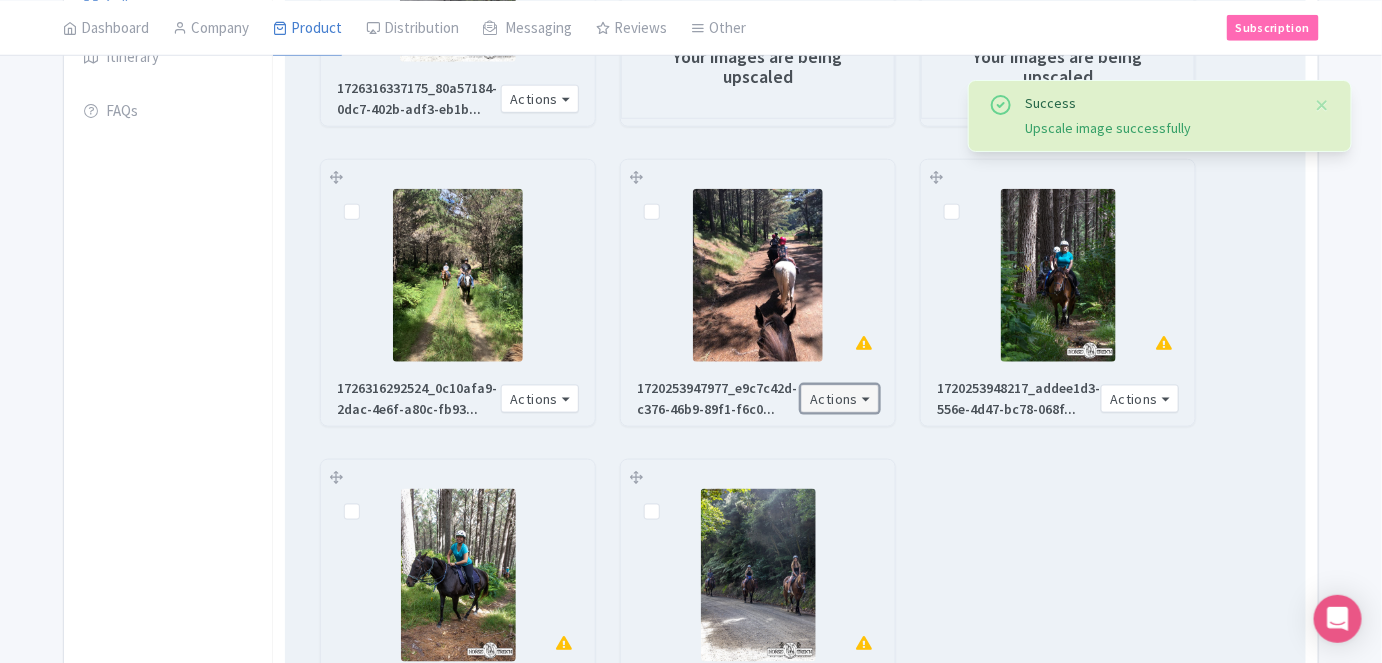 click on "Actions" at bounding box center (840, 399) 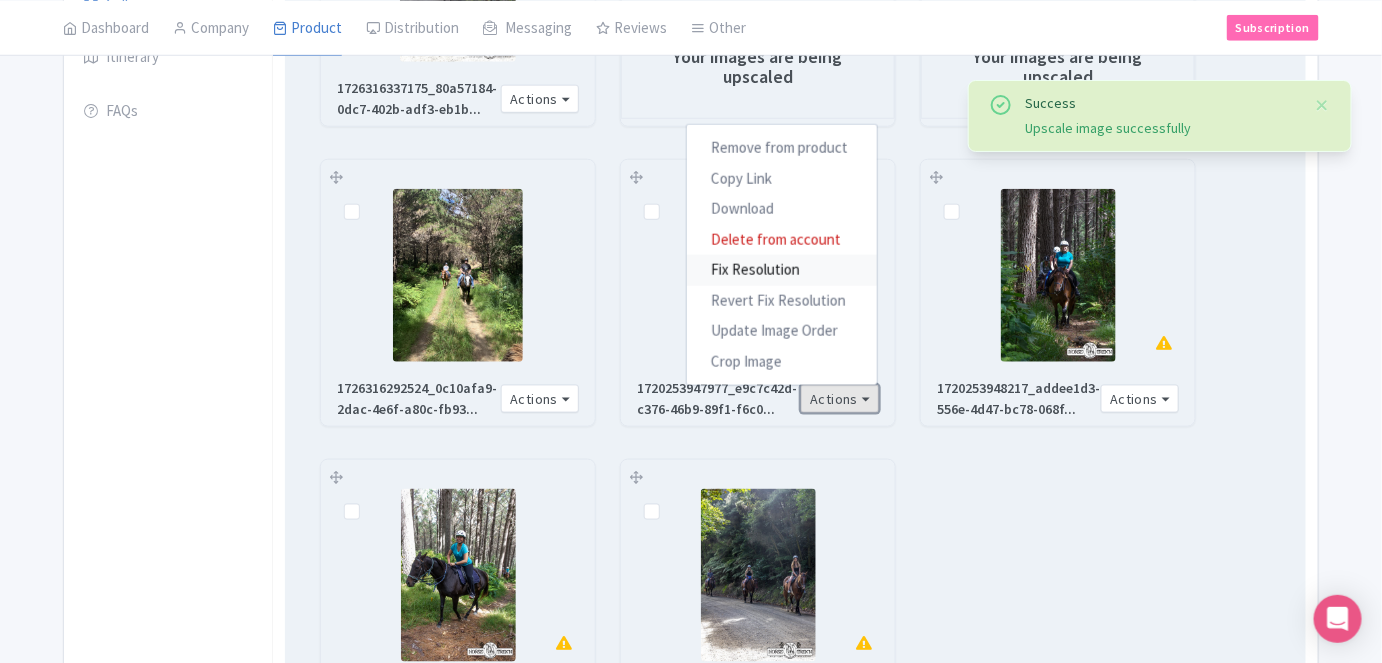 click on "Fix Resolution" at bounding box center [782, 270] 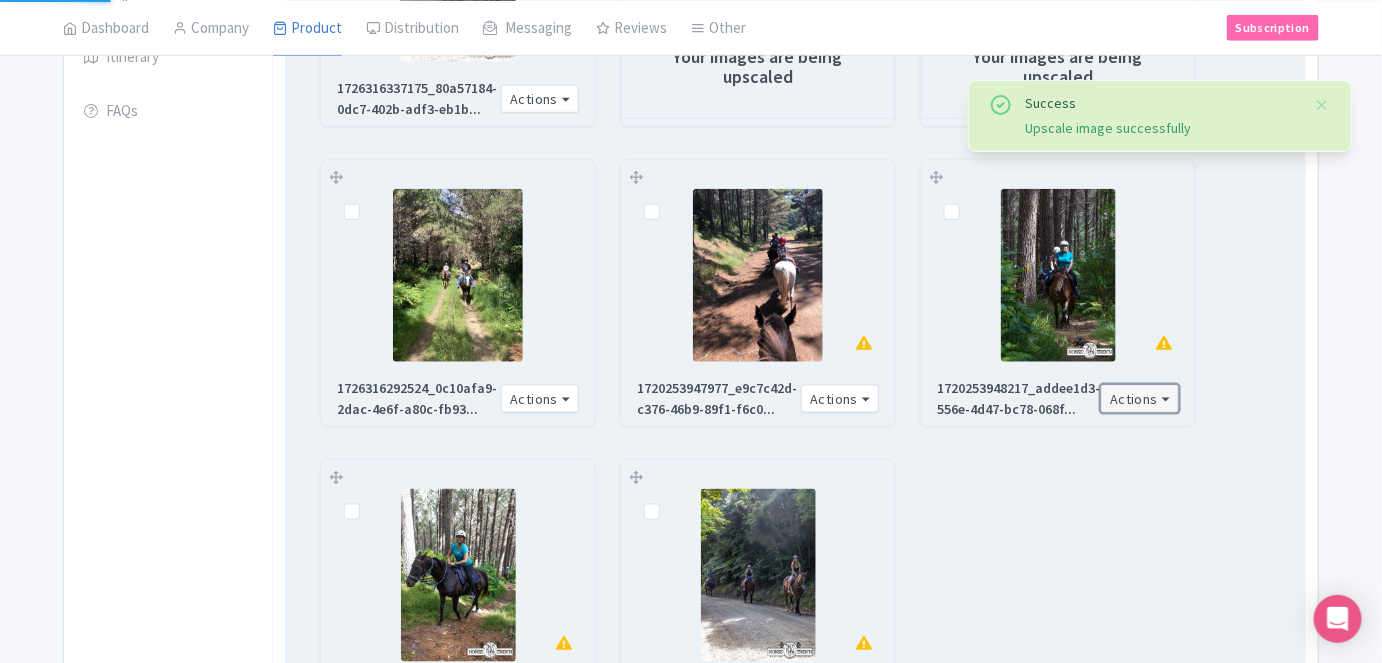 click on "Actions" at bounding box center [1140, 399] 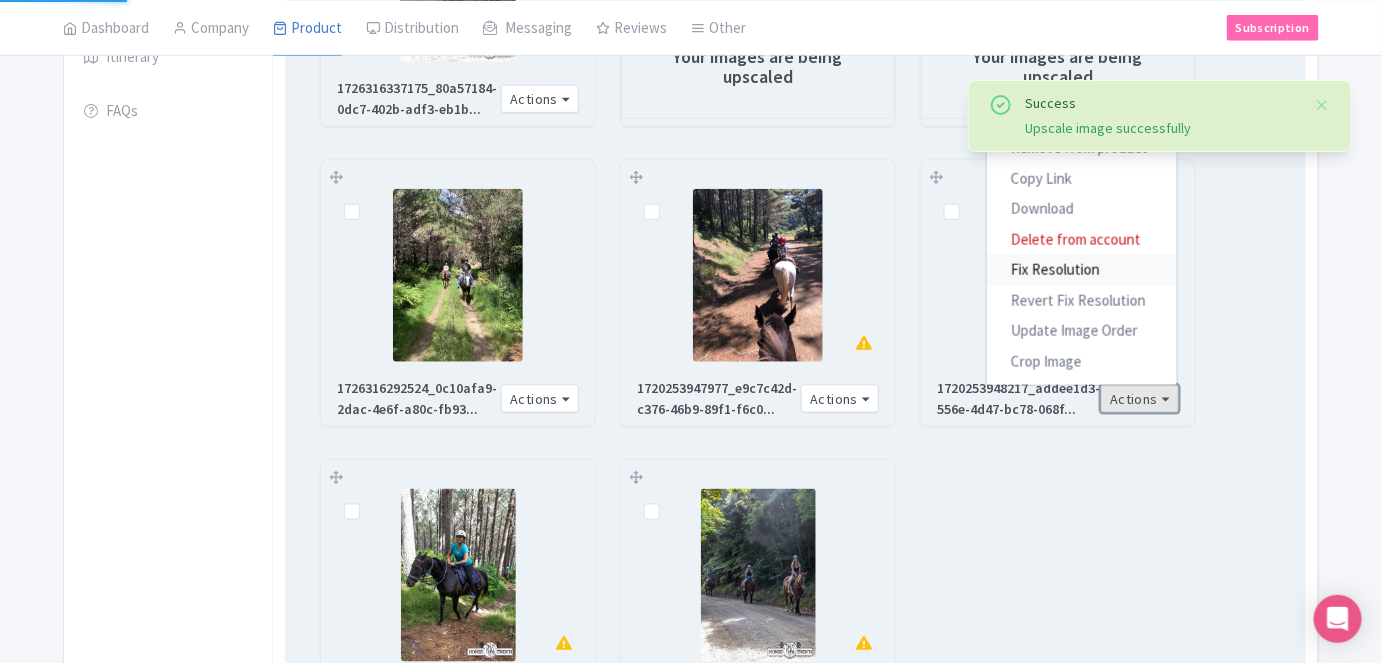 click on "Fix Resolution" at bounding box center [1082, 270] 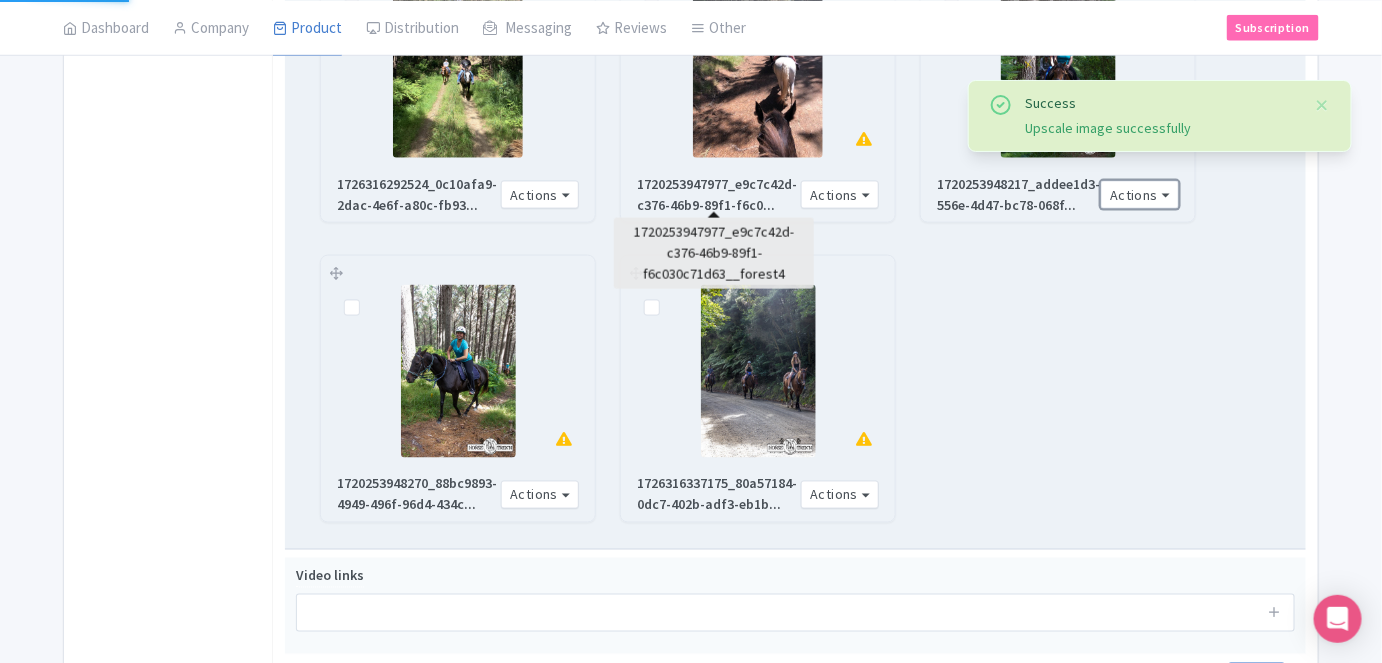 scroll, scrollTop: 858, scrollLeft: 0, axis: vertical 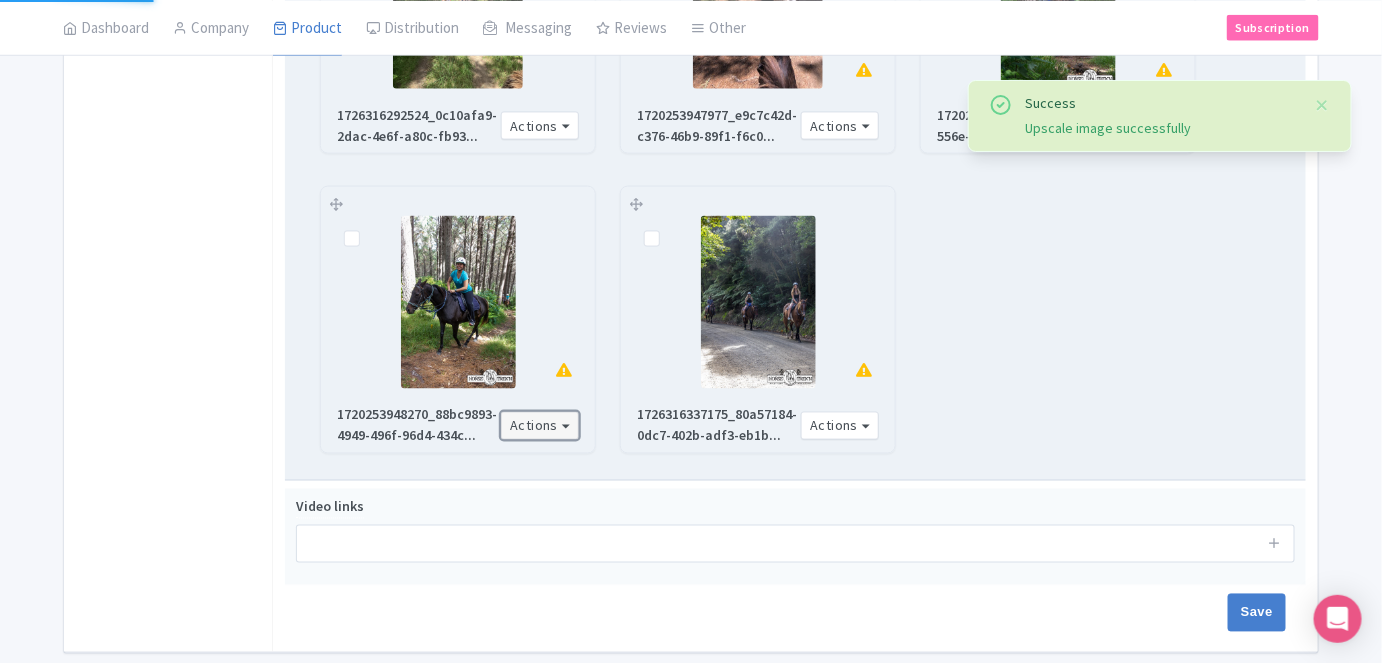 click on "Actions" at bounding box center (540, 426) 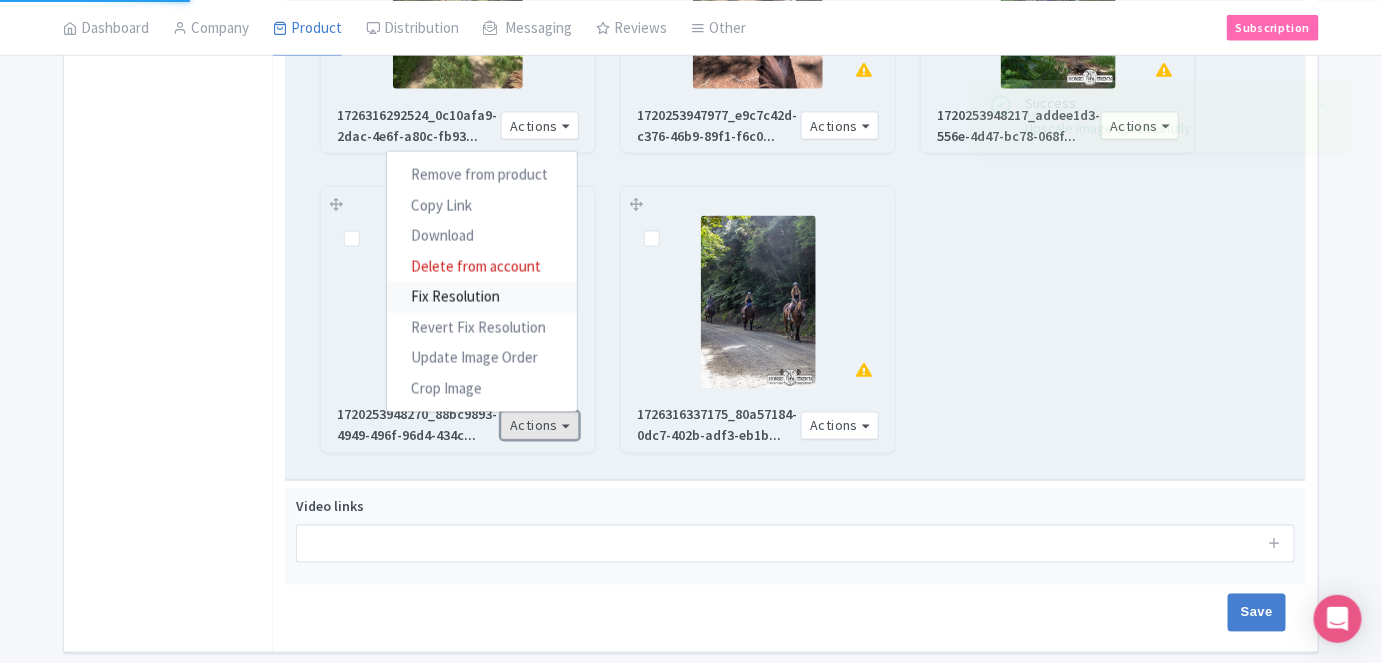 click on "Fix Resolution" at bounding box center (482, 297) 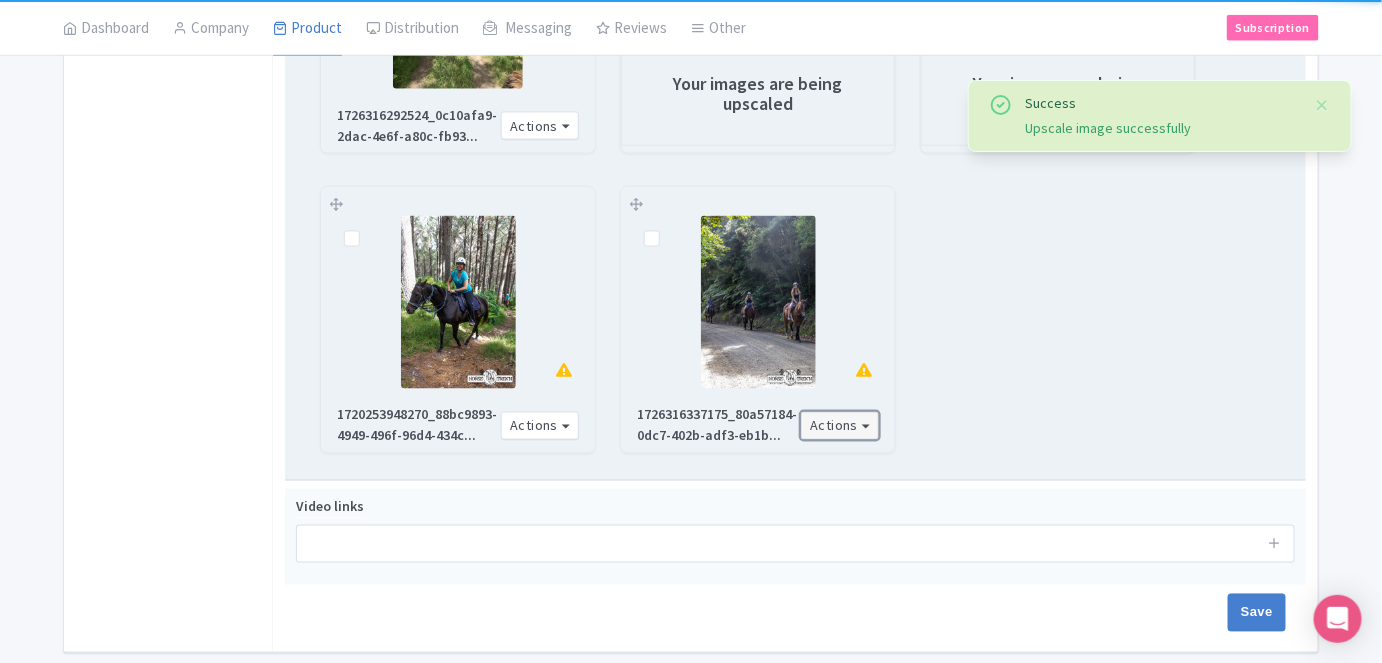 click on "Actions" at bounding box center [840, 426] 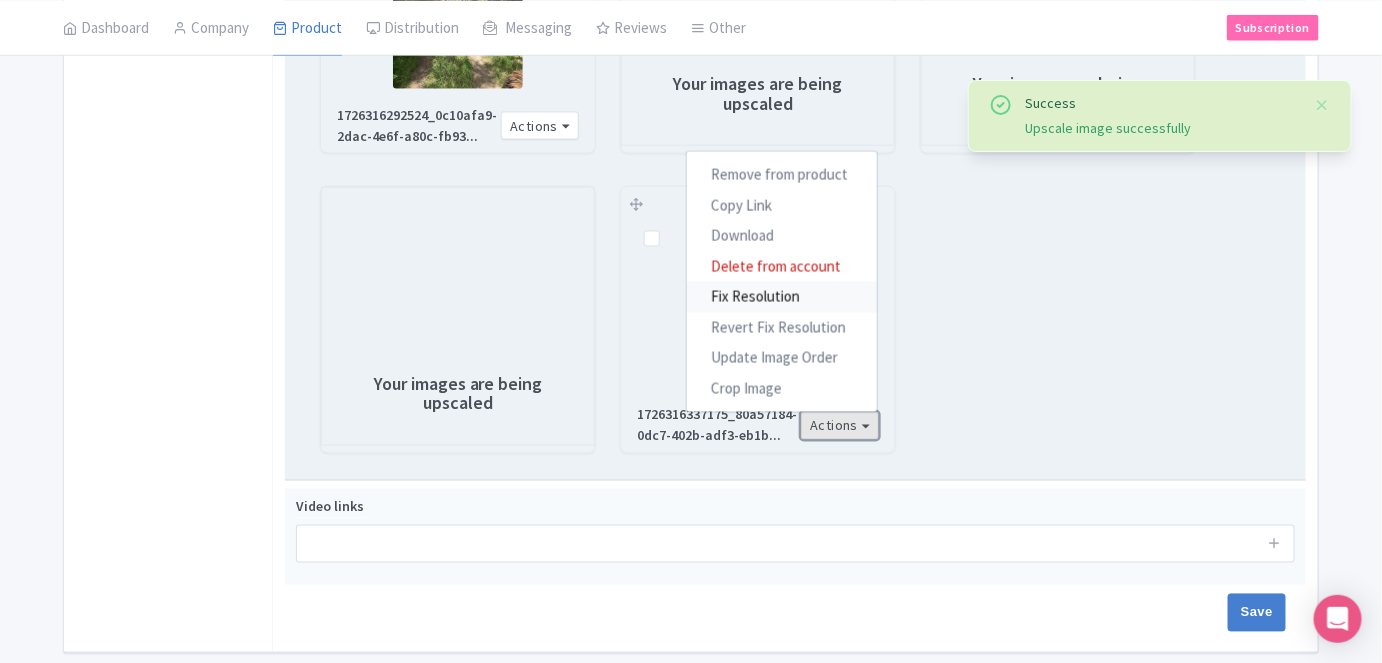 click on "Fix Resolution" at bounding box center (782, 297) 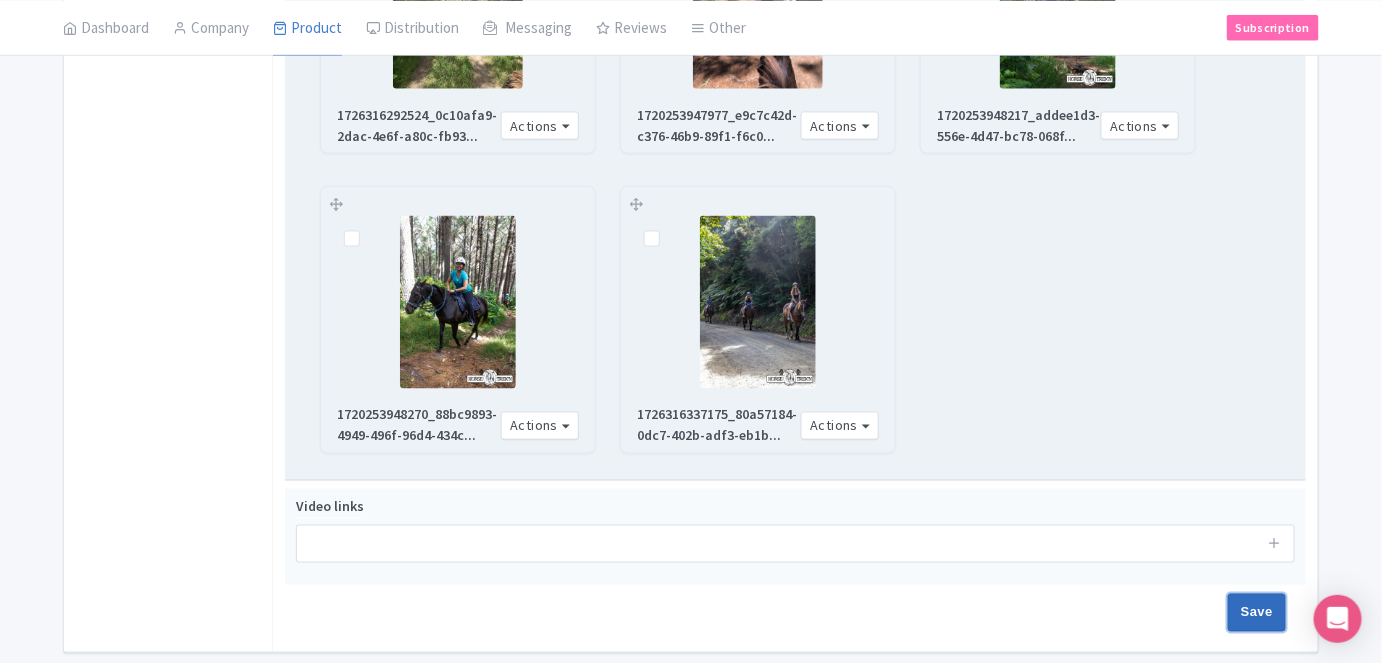 click on "Save" at bounding box center [1257, 613] 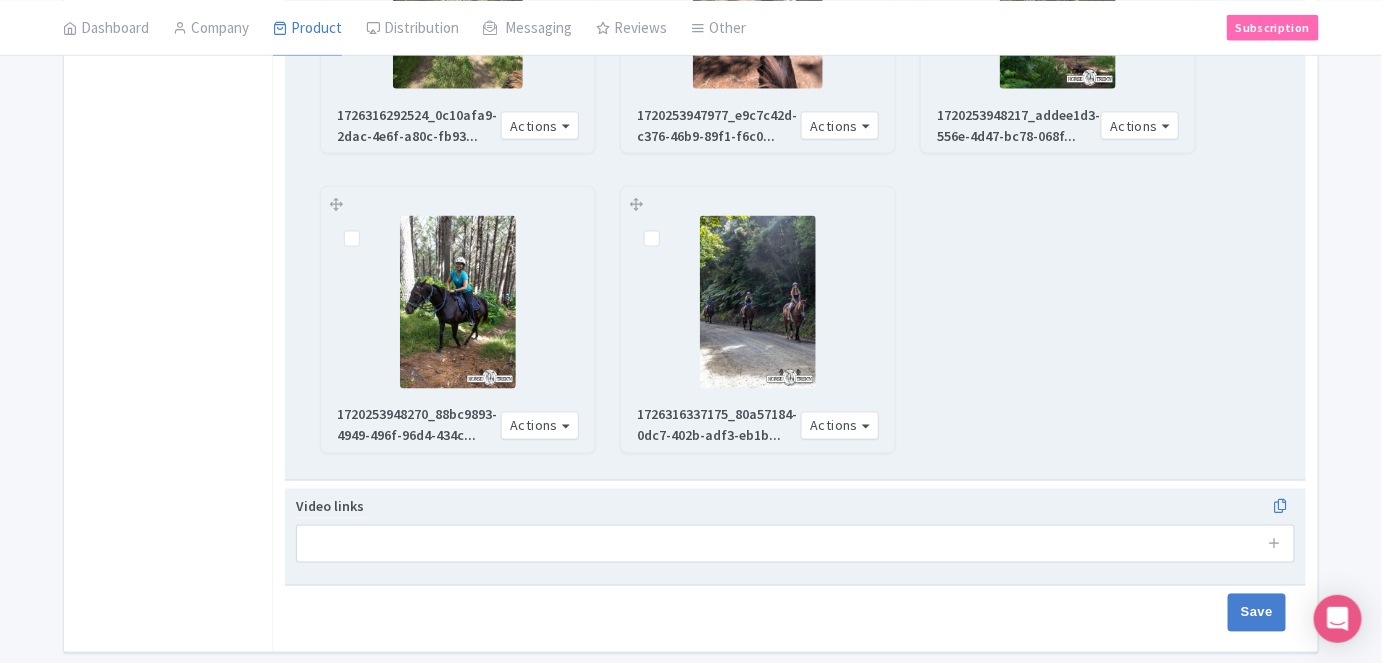 type on "Saving..." 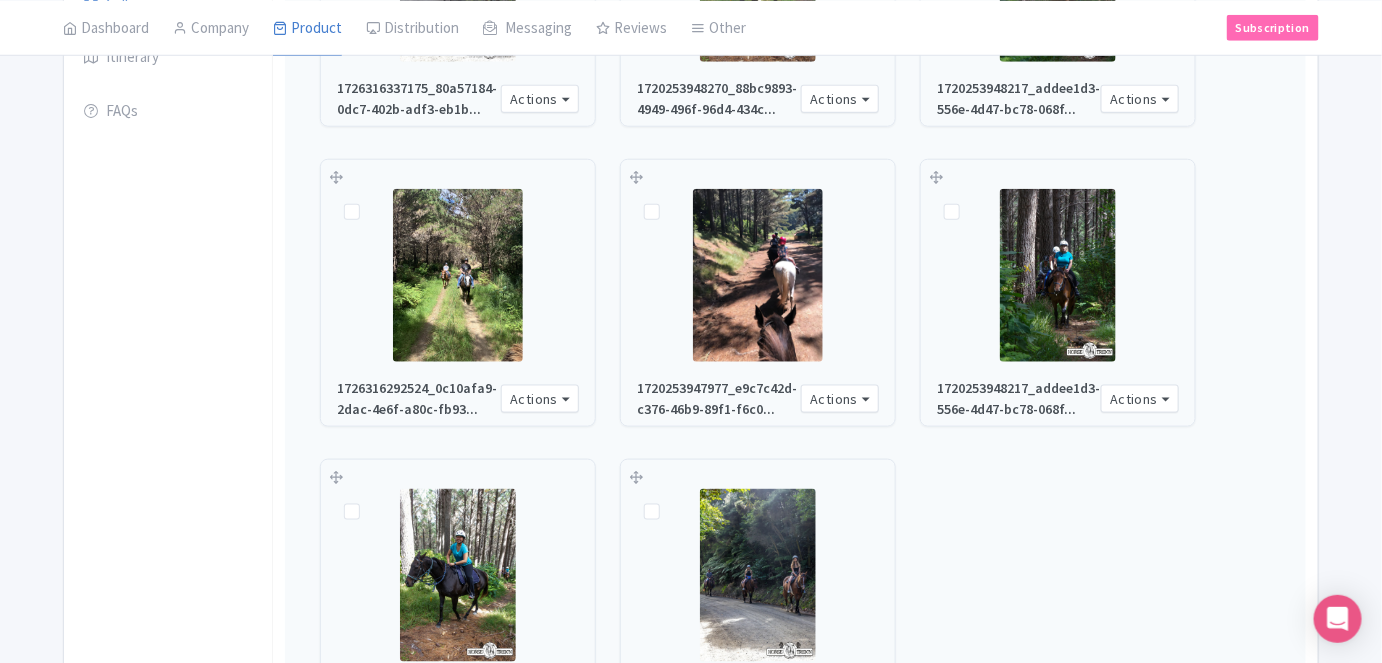 scroll, scrollTop: 928, scrollLeft: 0, axis: vertical 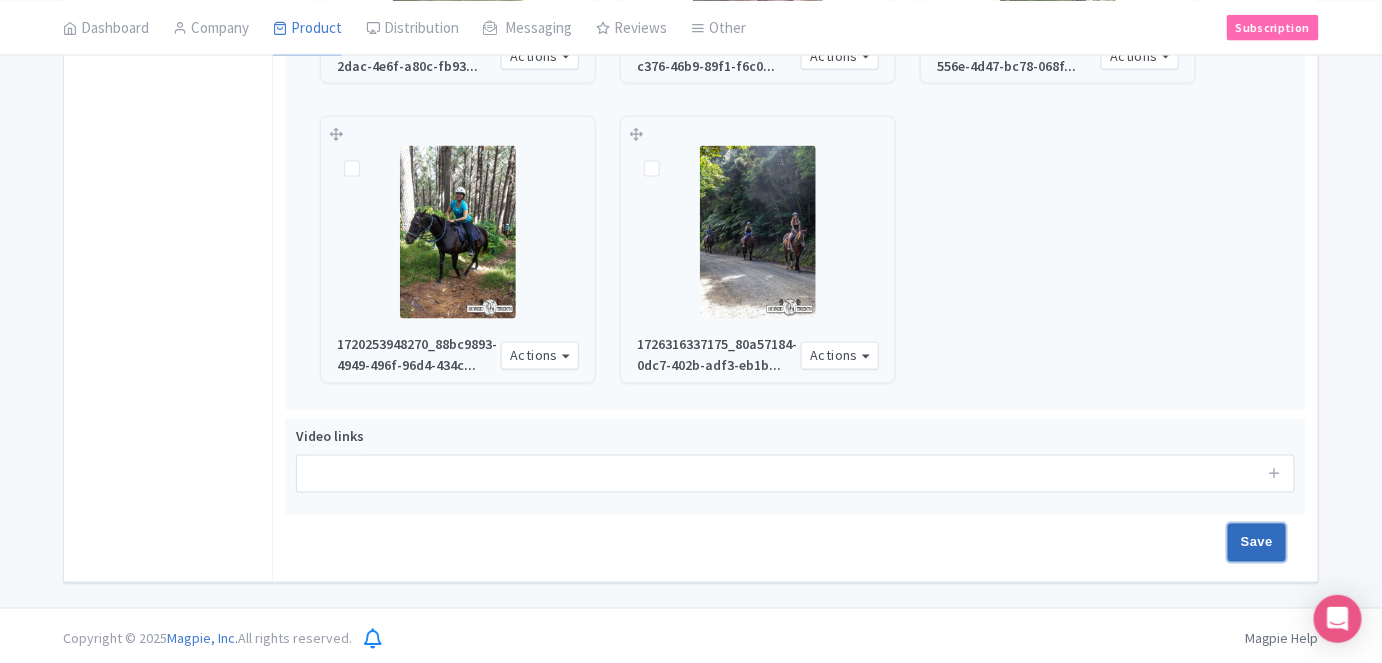 click on "Save" at bounding box center [1257, 543] 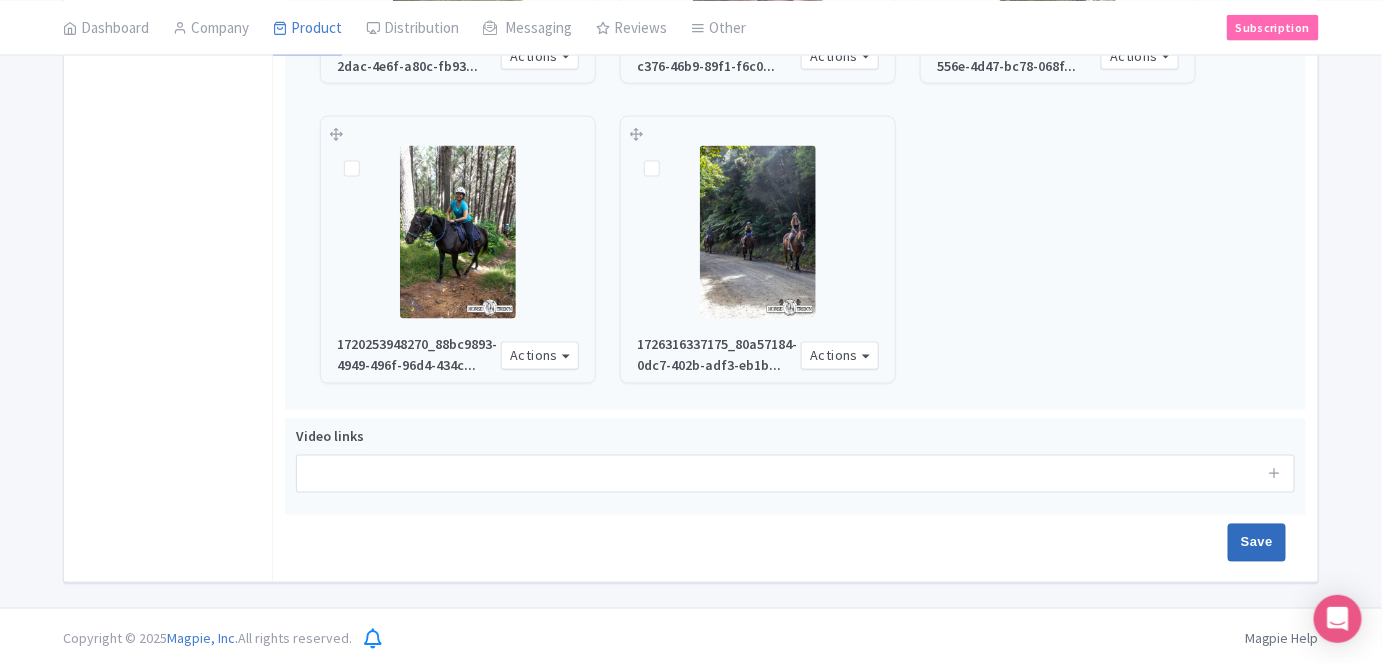 type on "Saving..." 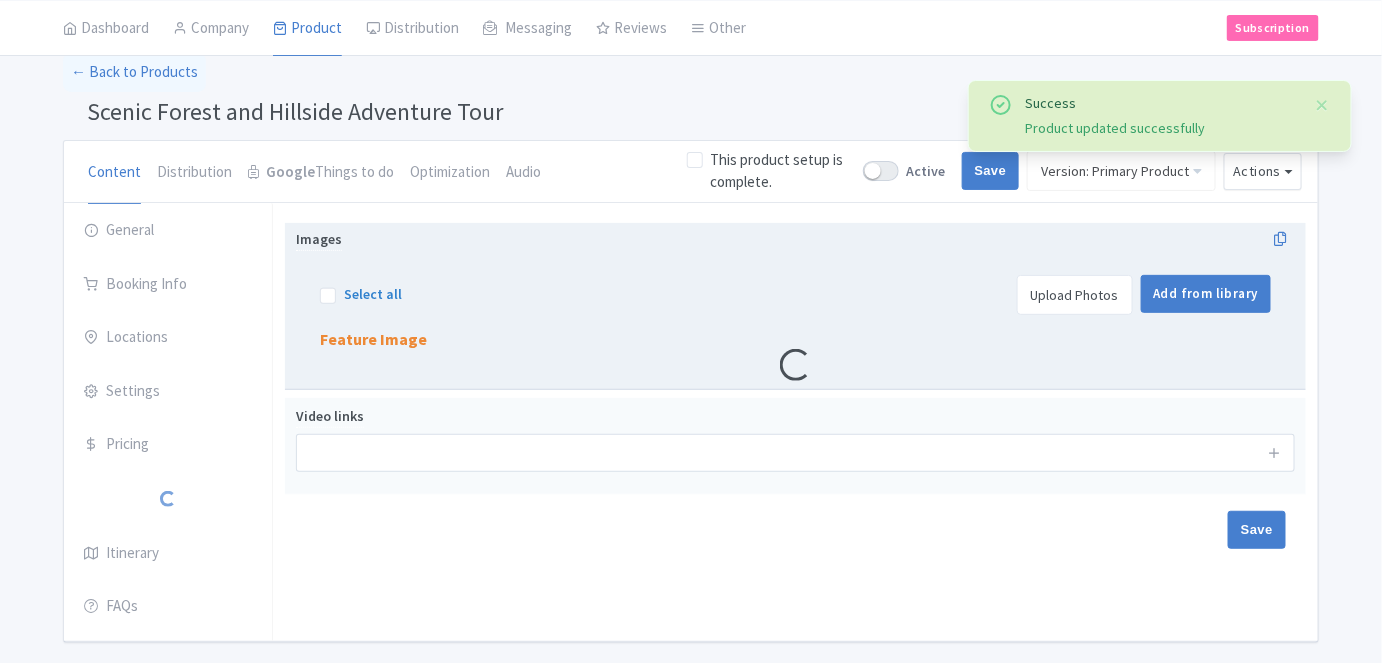 scroll, scrollTop: 60, scrollLeft: 0, axis: vertical 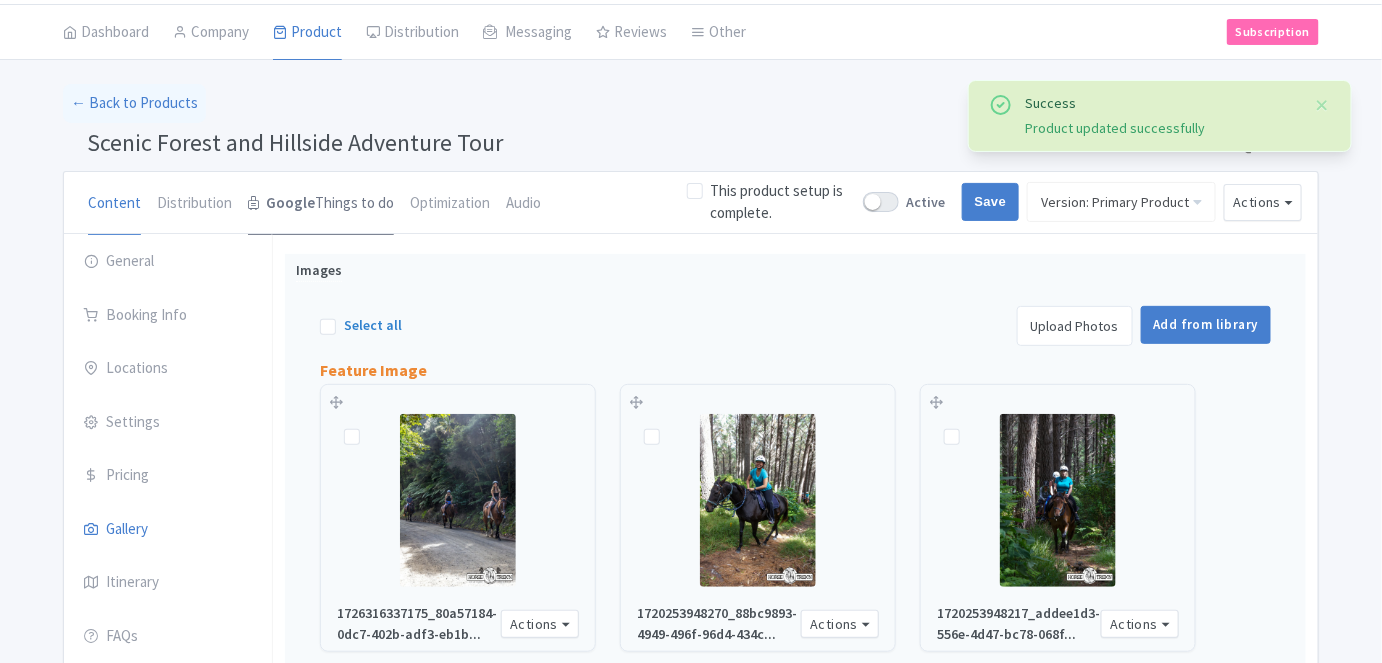 click on "Google  Things to do" at bounding box center (321, 204) 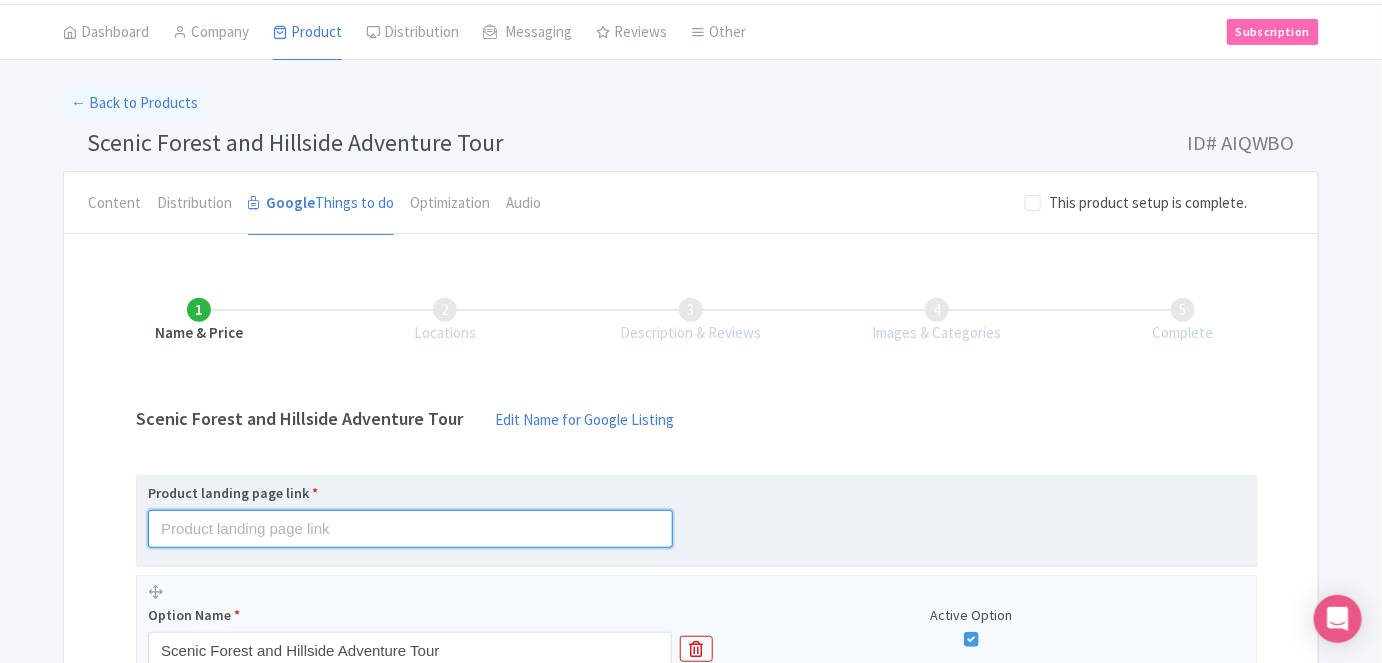 click at bounding box center (410, 529) 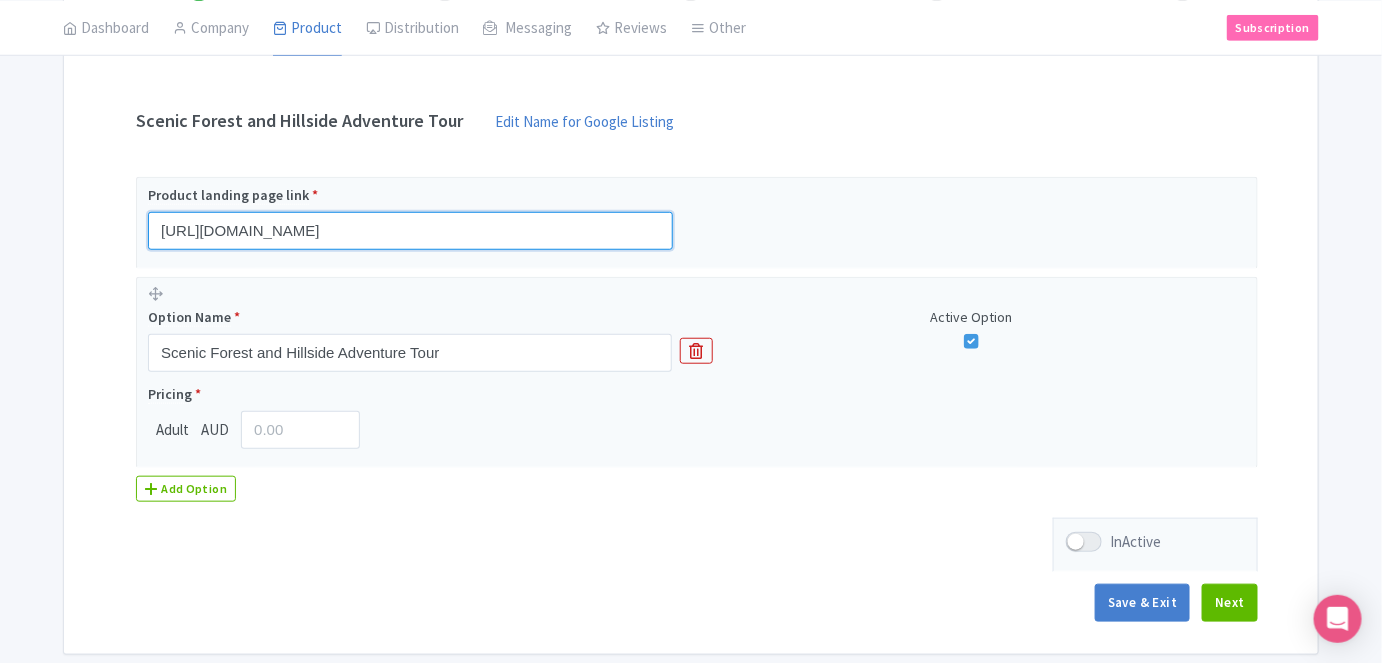 scroll, scrollTop: 431, scrollLeft: 0, axis: vertical 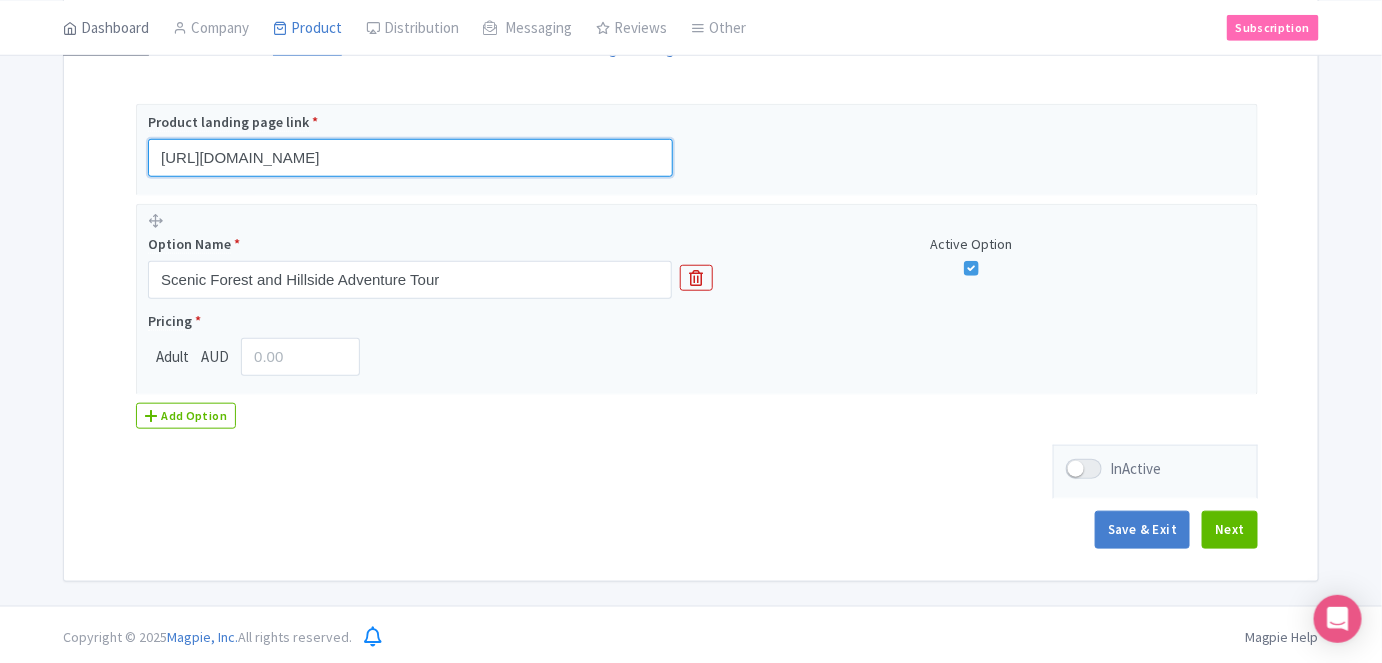 type on "[URL][DOMAIN_NAME]" 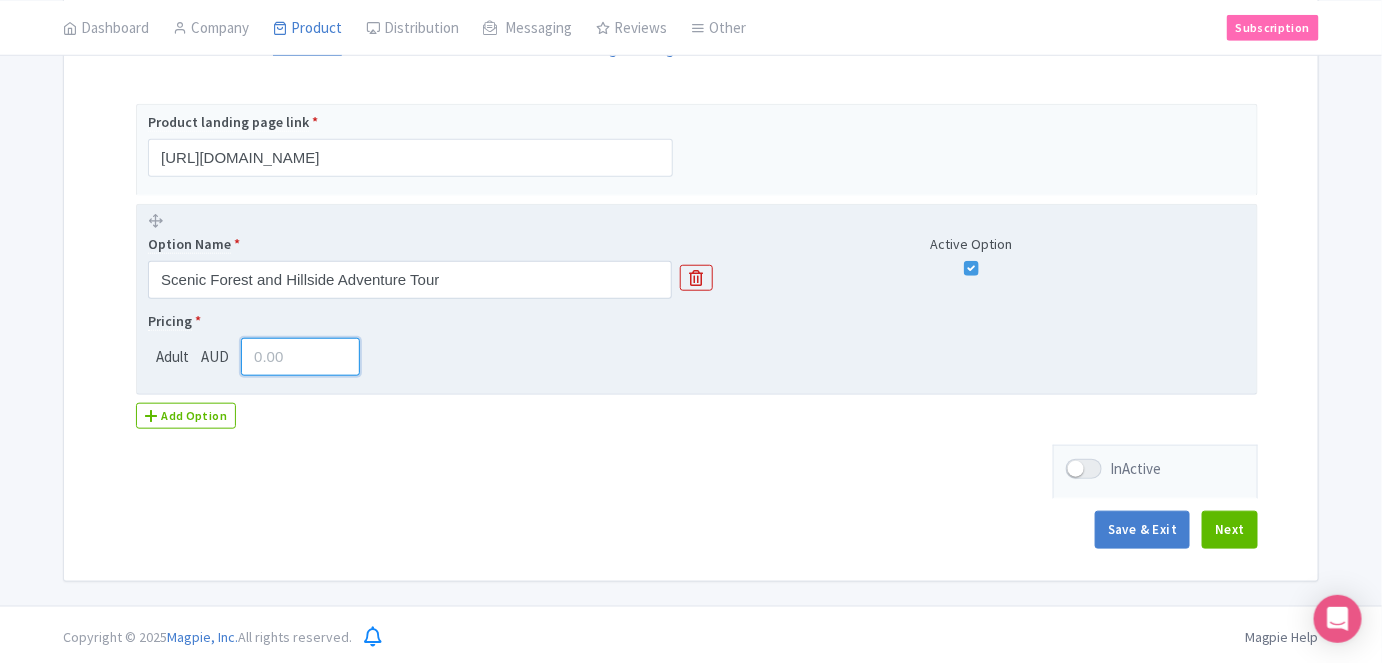 click at bounding box center [300, 357] 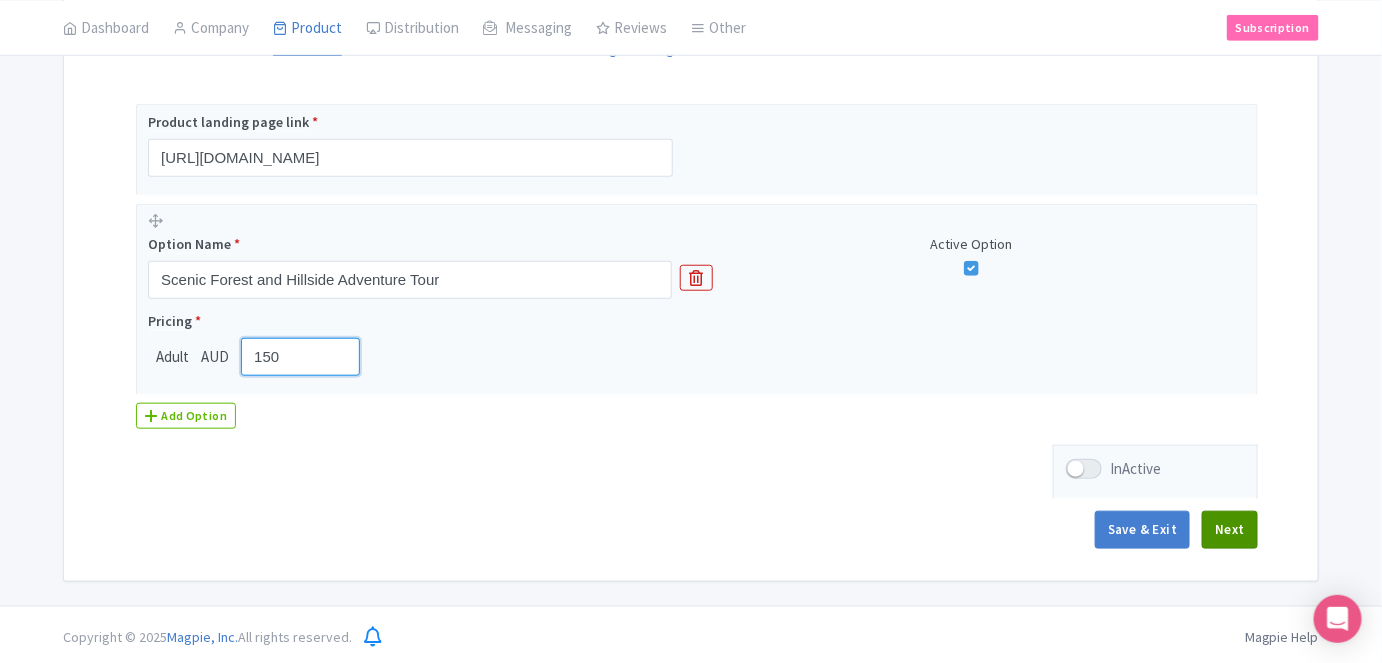 type on "150" 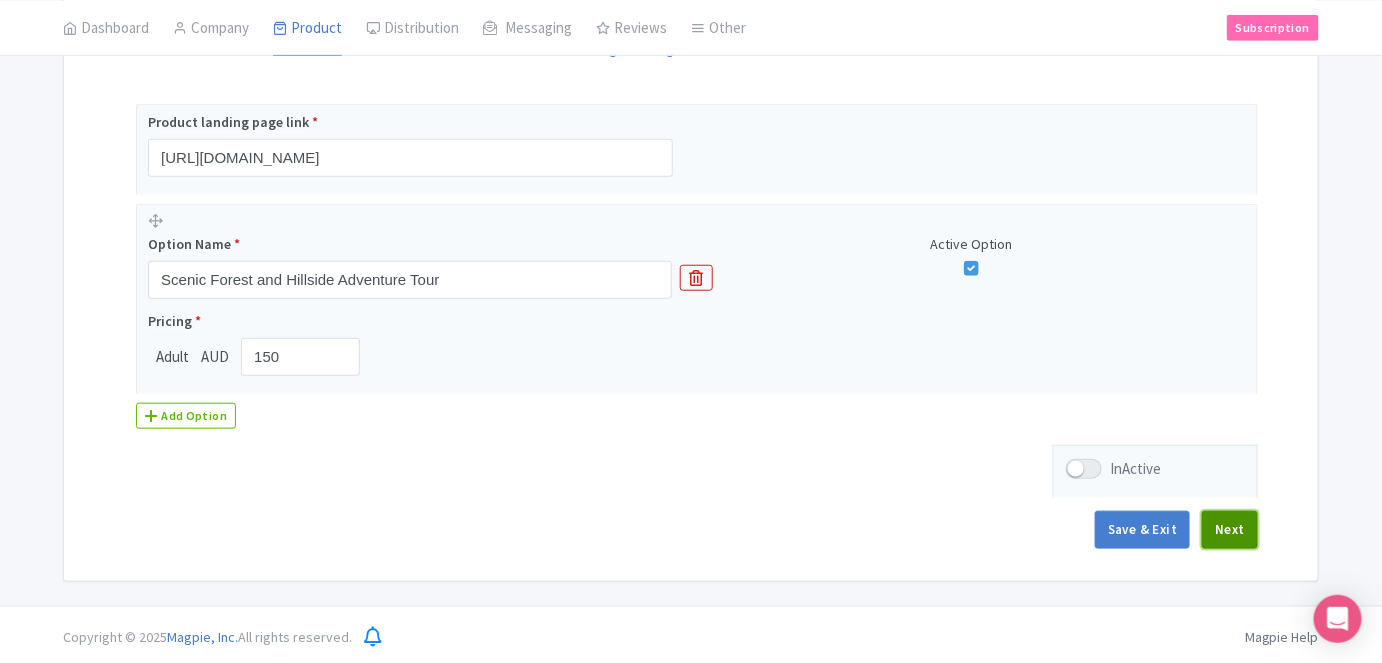 click on "Next" at bounding box center (1230, 530) 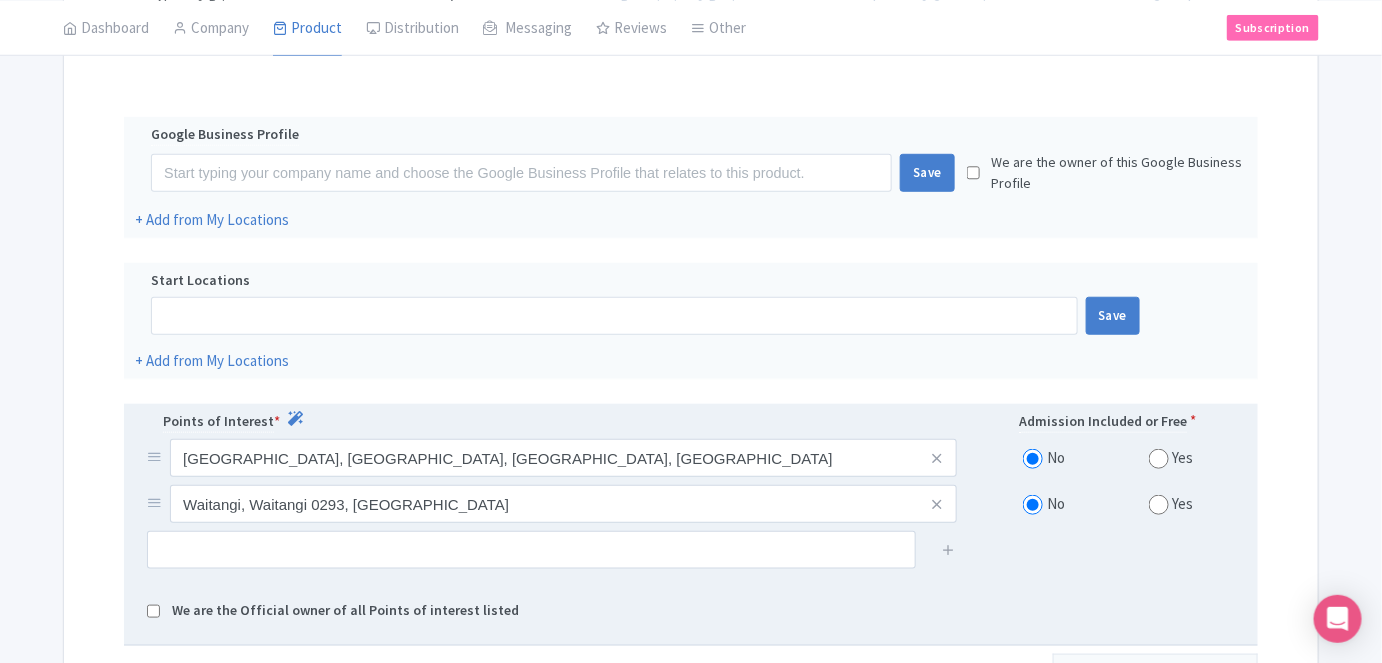 scroll, scrollTop: 340, scrollLeft: 0, axis: vertical 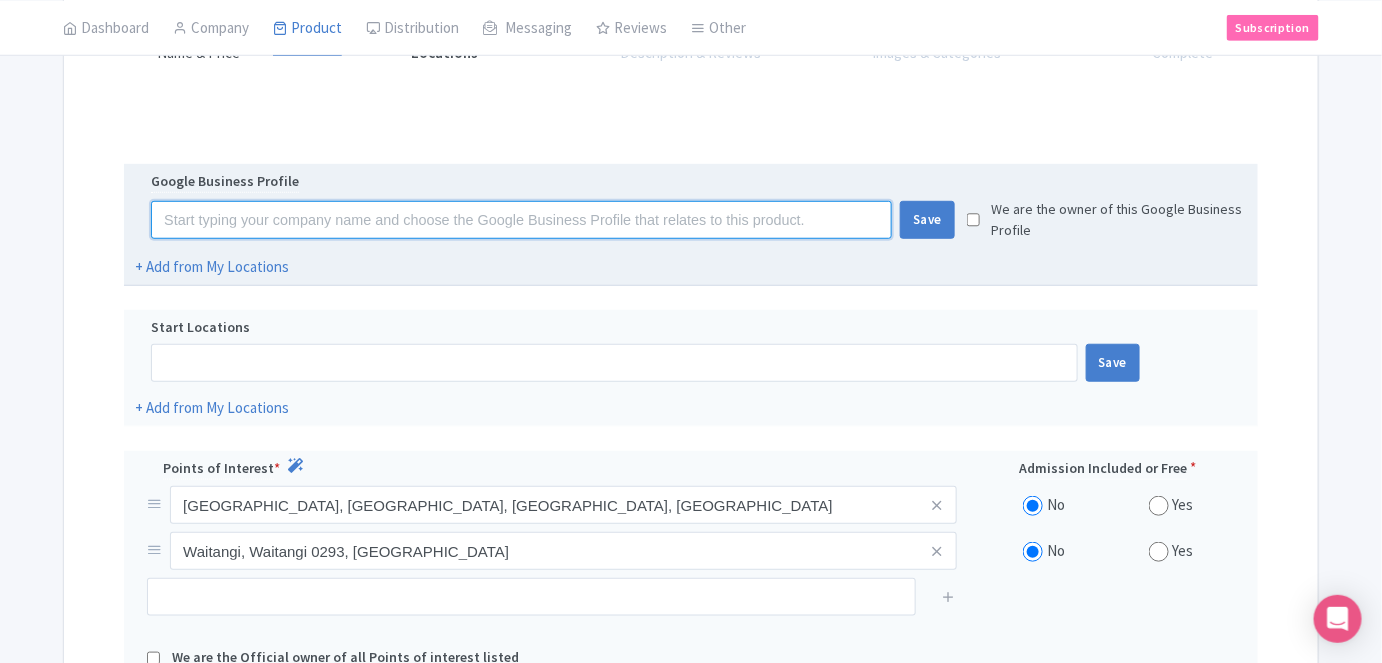 click at bounding box center [521, 220] 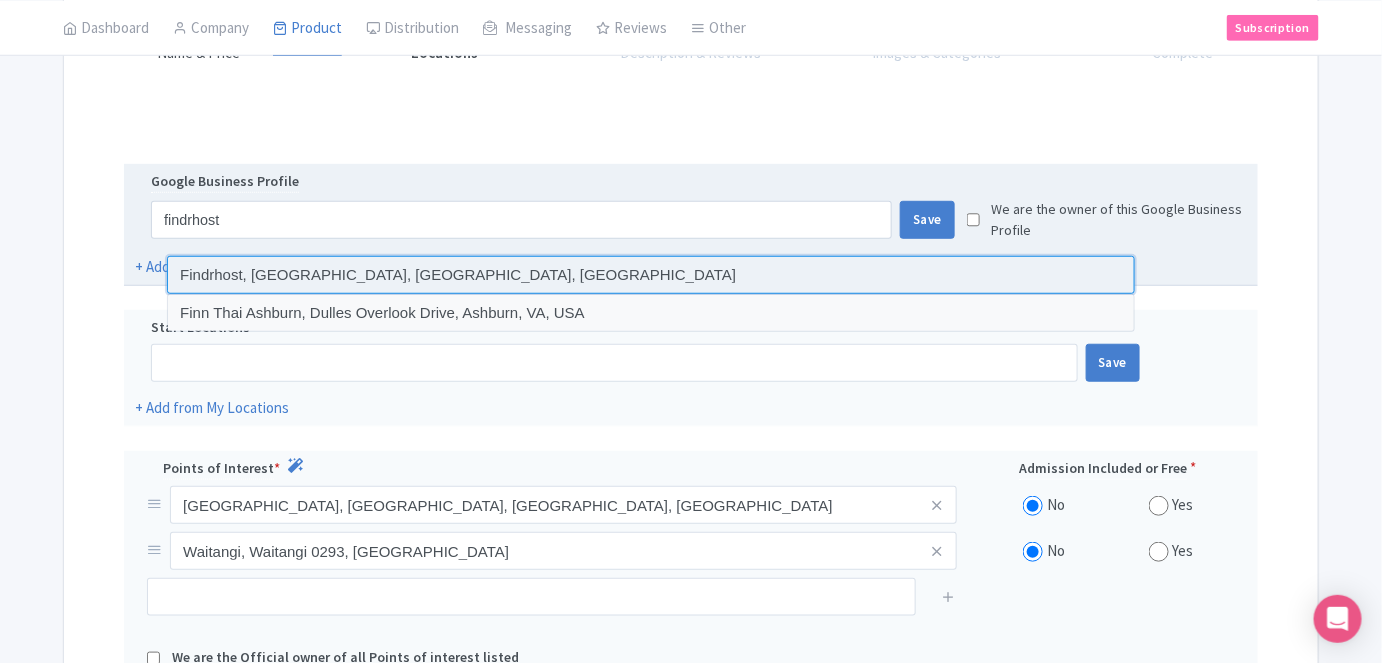 click at bounding box center (651, 275) 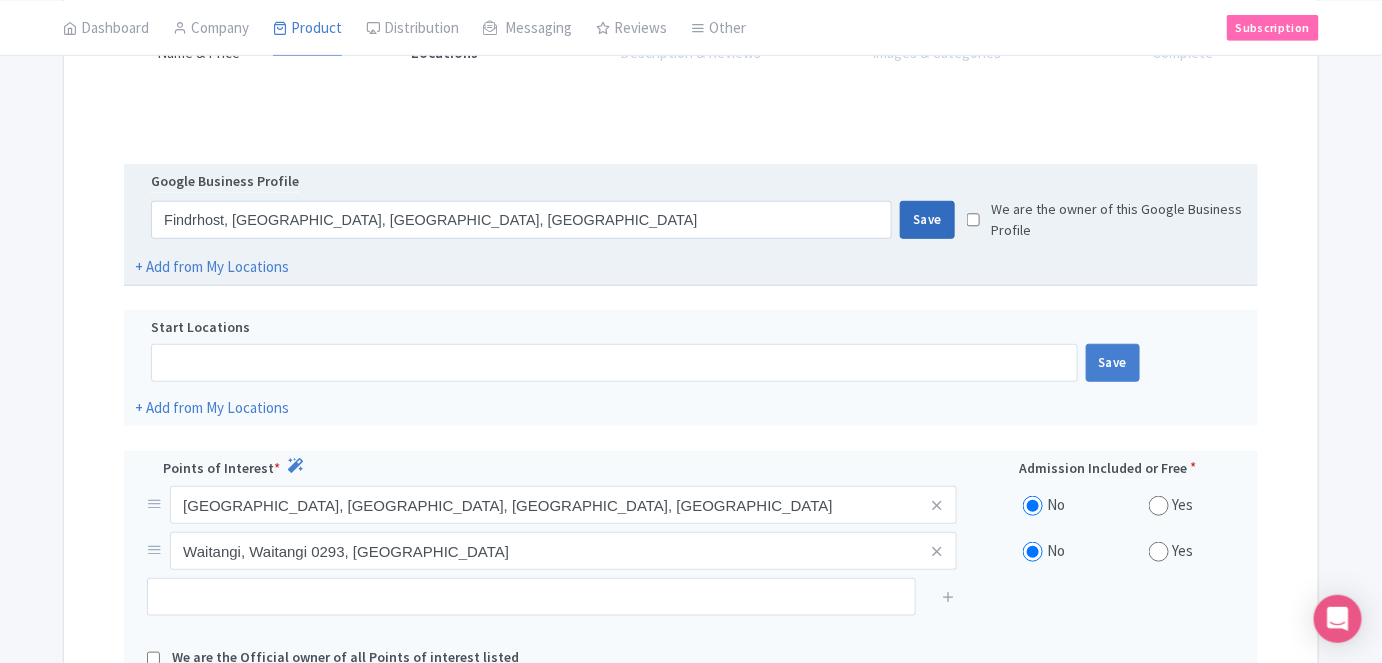 click on "Save" at bounding box center [927, 220] 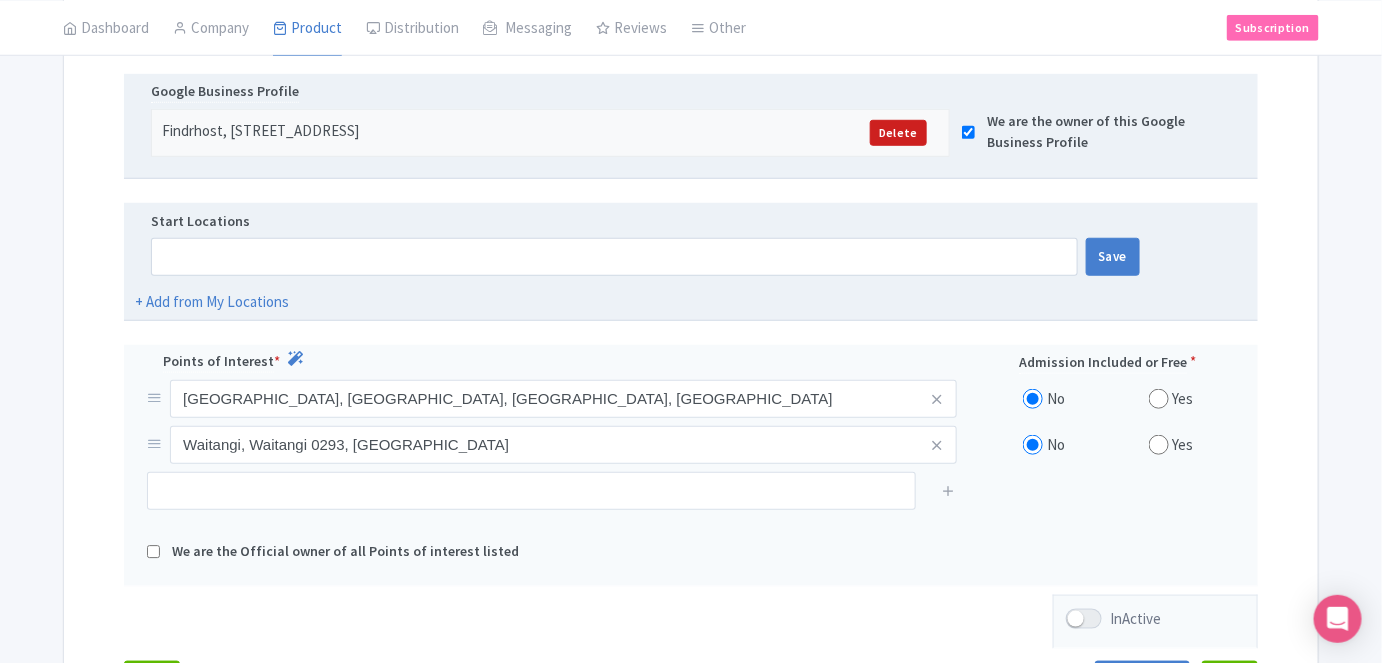 scroll, scrollTop: 431, scrollLeft: 0, axis: vertical 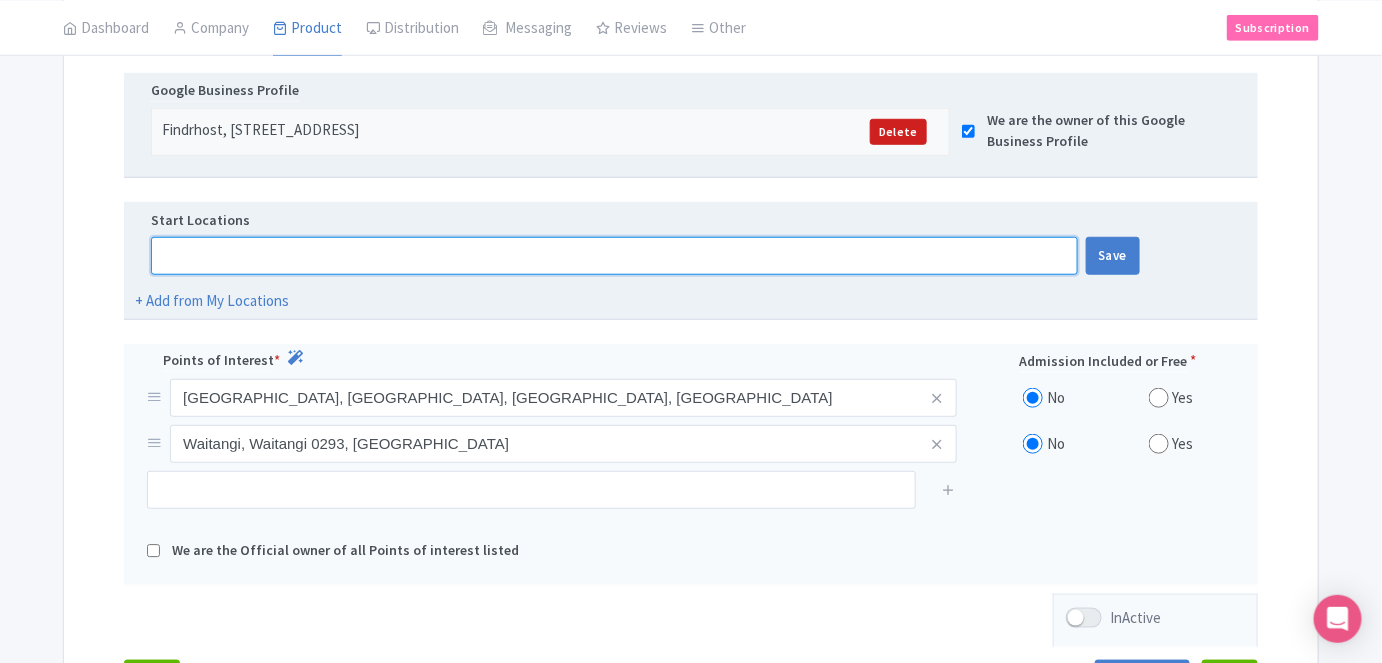 click at bounding box center [614, 256] 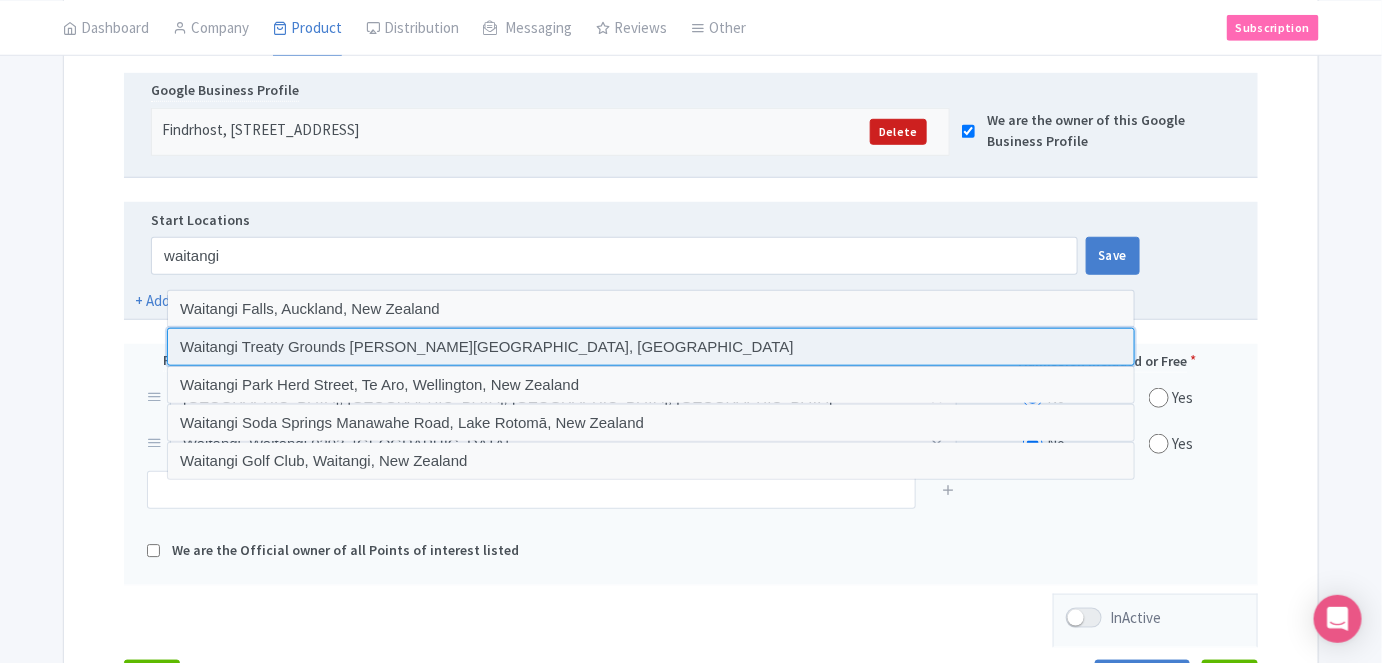 click at bounding box center (651, 347) 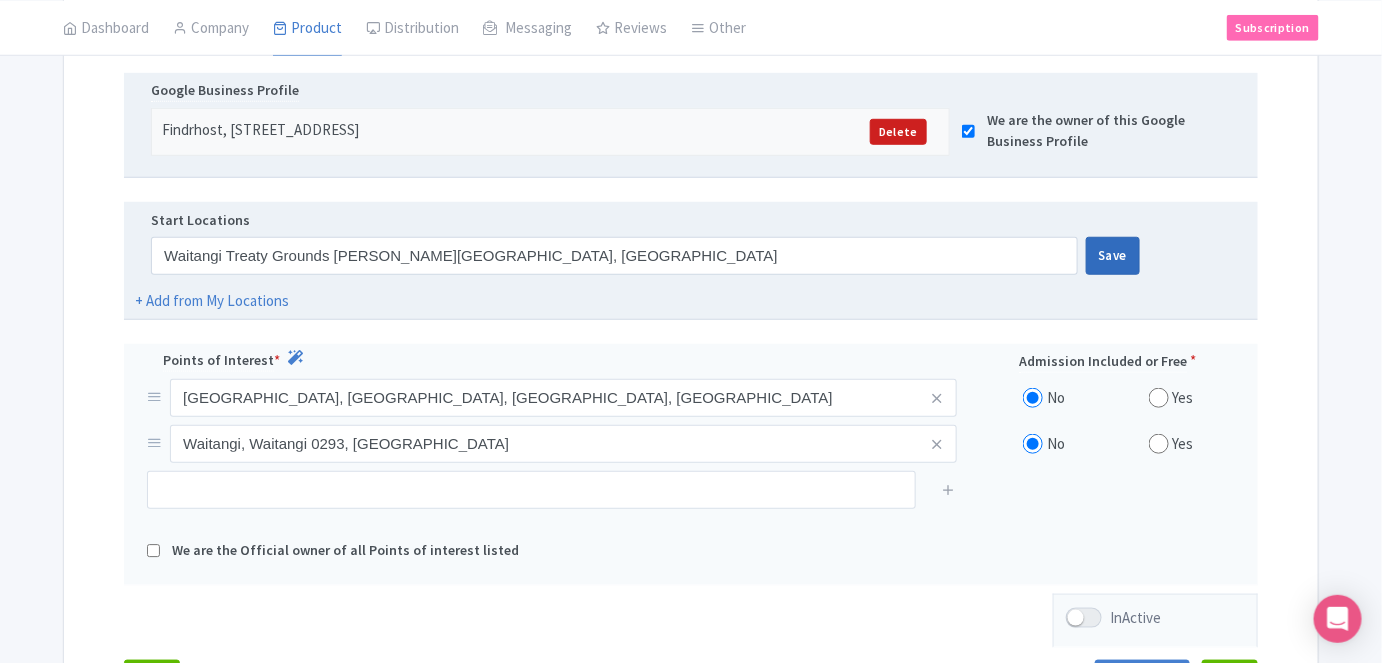 click on "Save" at bounding box center [1113, 256] 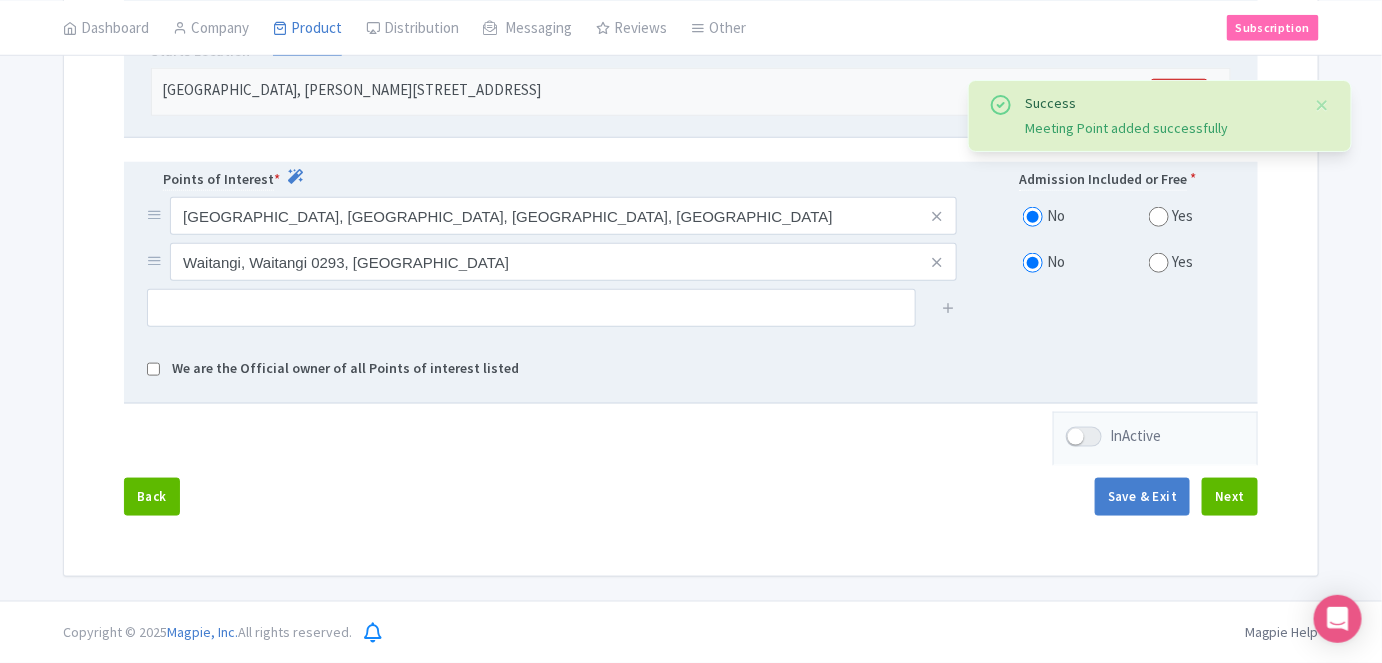 scroll, scrollTop: 592, scrollLeft: 0, axis: vertical 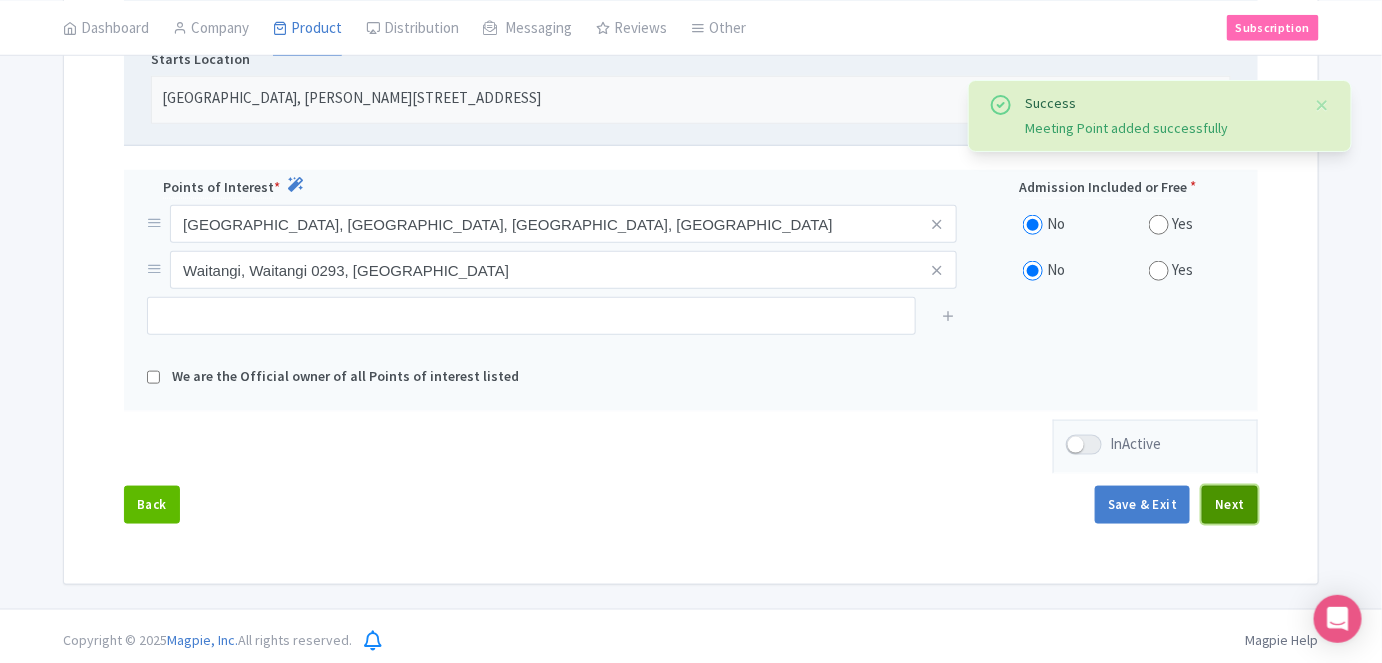 click on "Next" at bounding box center [1230, 505] 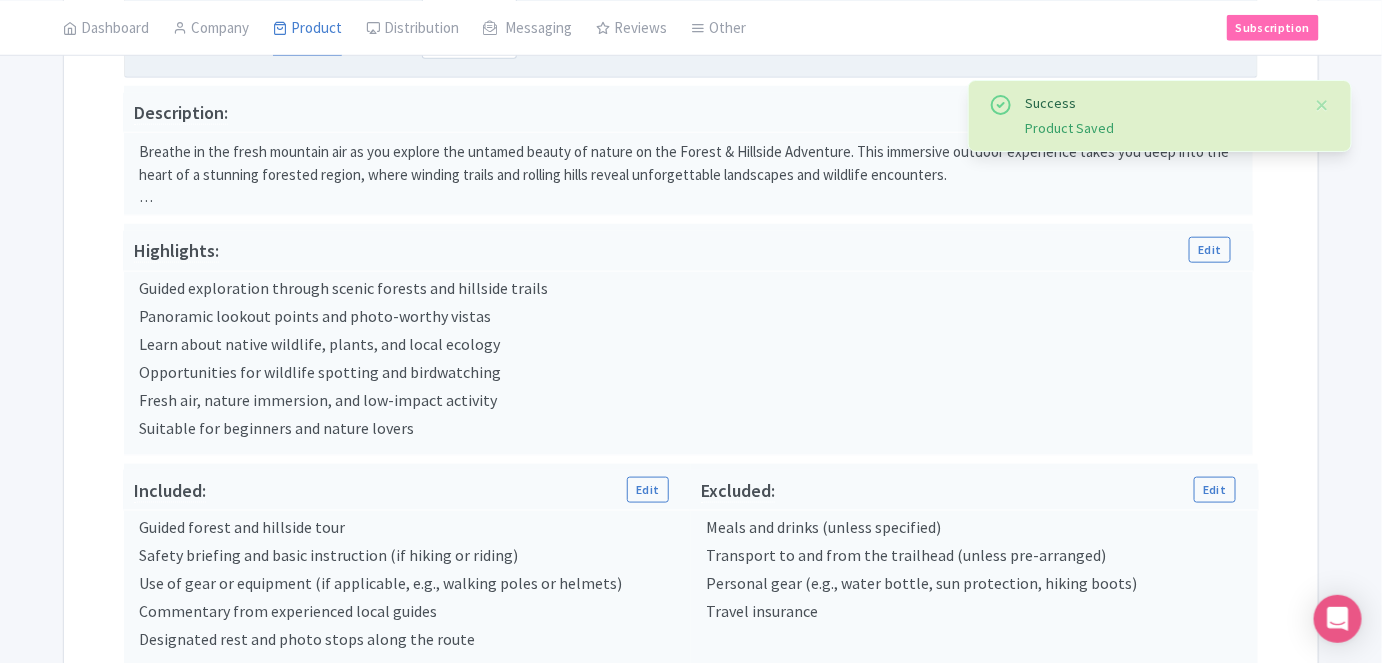 scroll, scrollTop: 319, scrollLeft: 0, axis: vertical 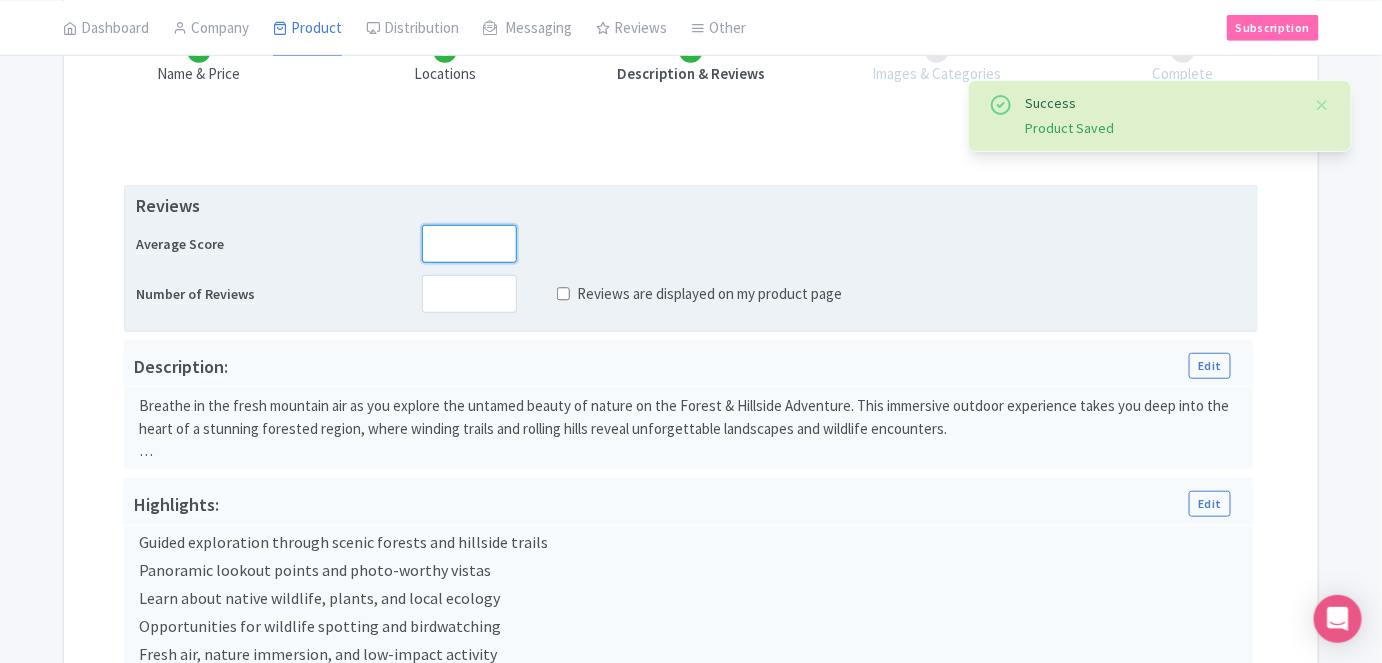 click at bounding box center [469, 244] 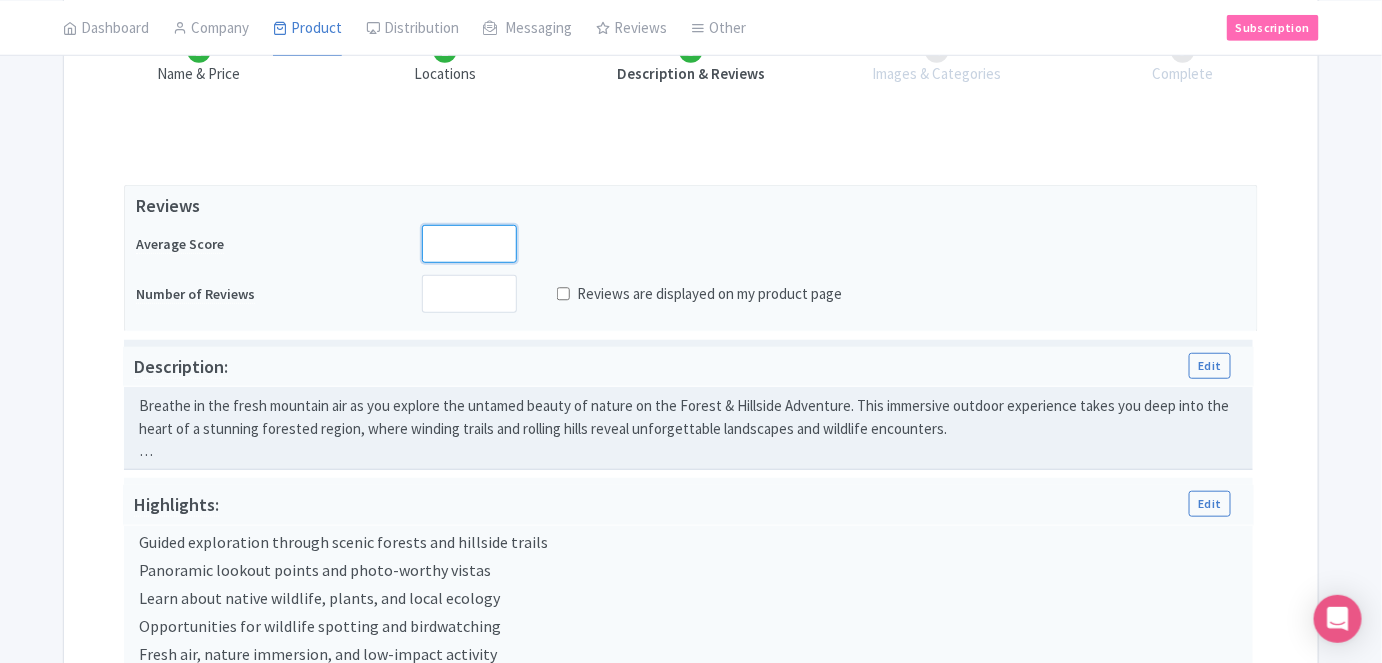 type on "5" 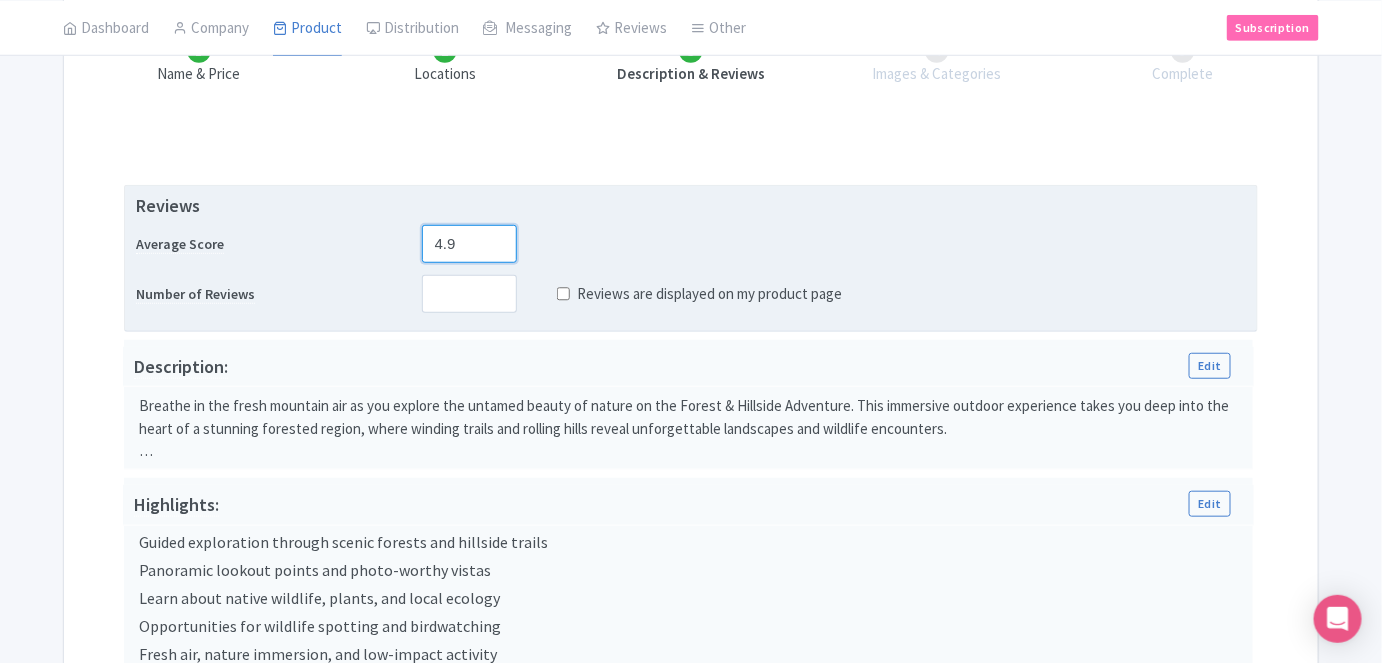 type on "4.9" 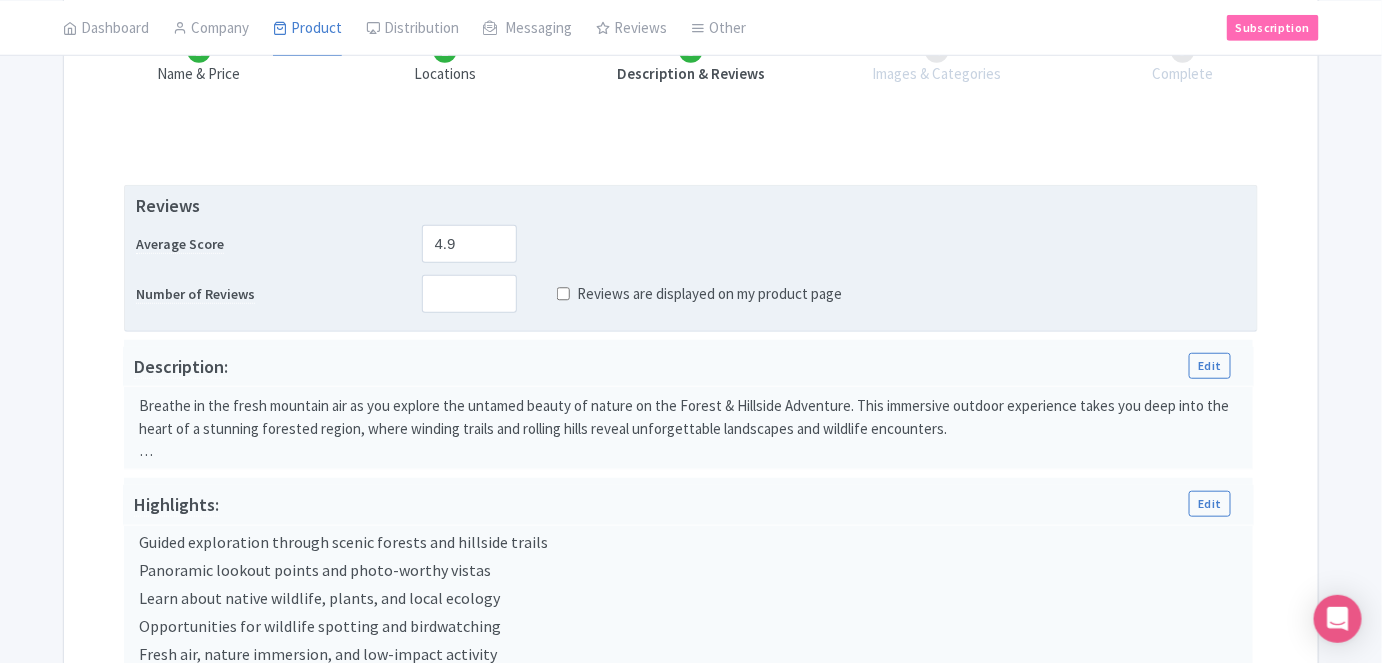 click on "Reviews
Average Score
4.9
Number of Reviews
Reviews are displayed on my product page" at bounding box center (691, 252) 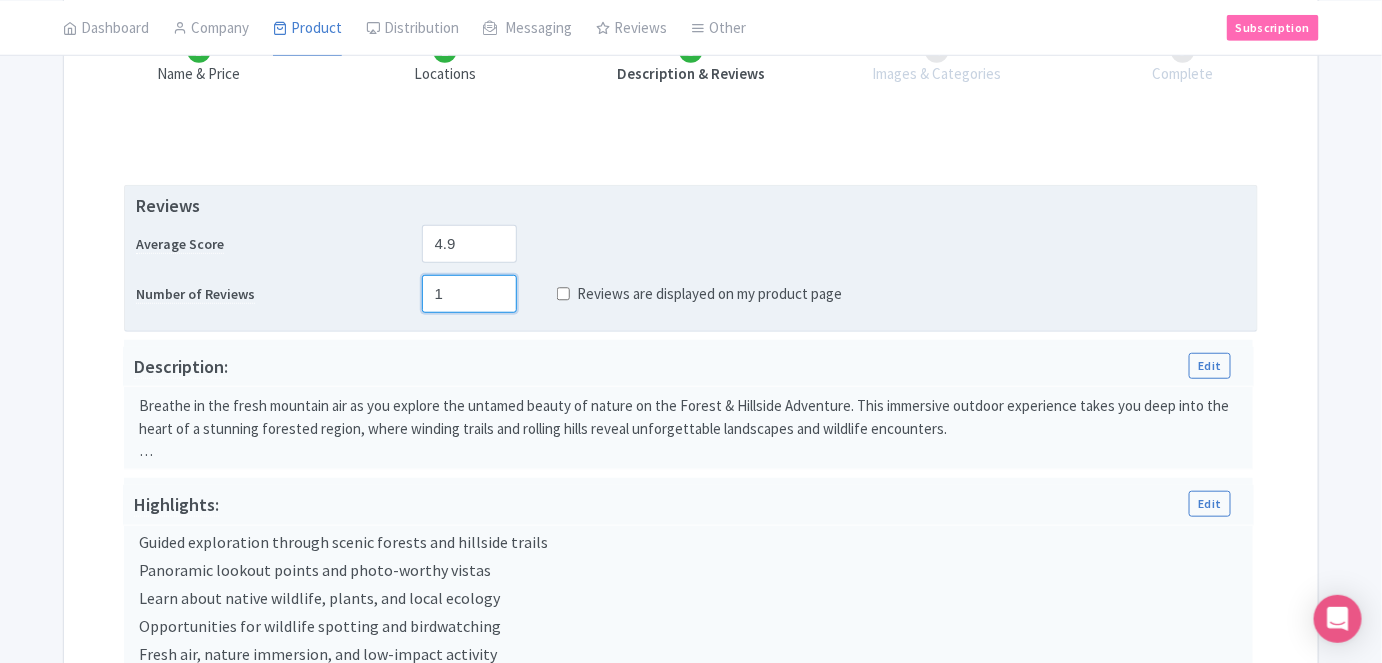 click on "1" at bounding box center (469, 294) 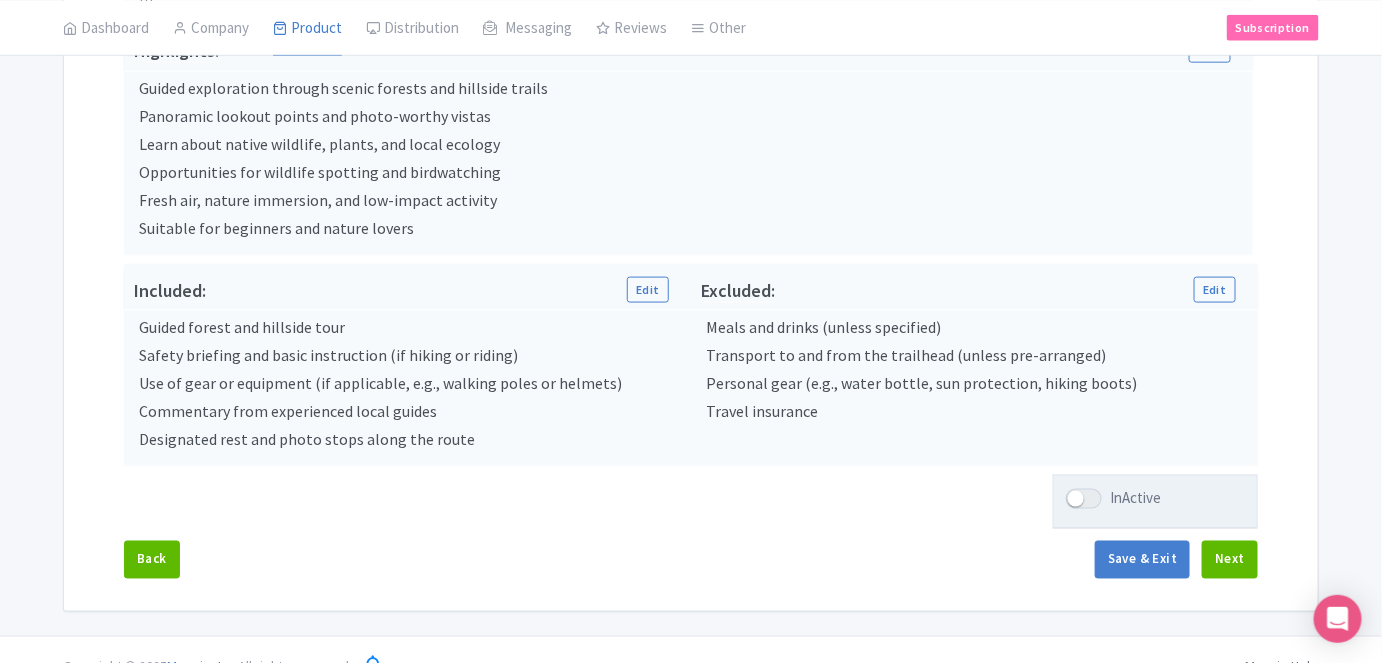 scroll, scrollTop: 802, scrollLeft: 0, axis: vertical 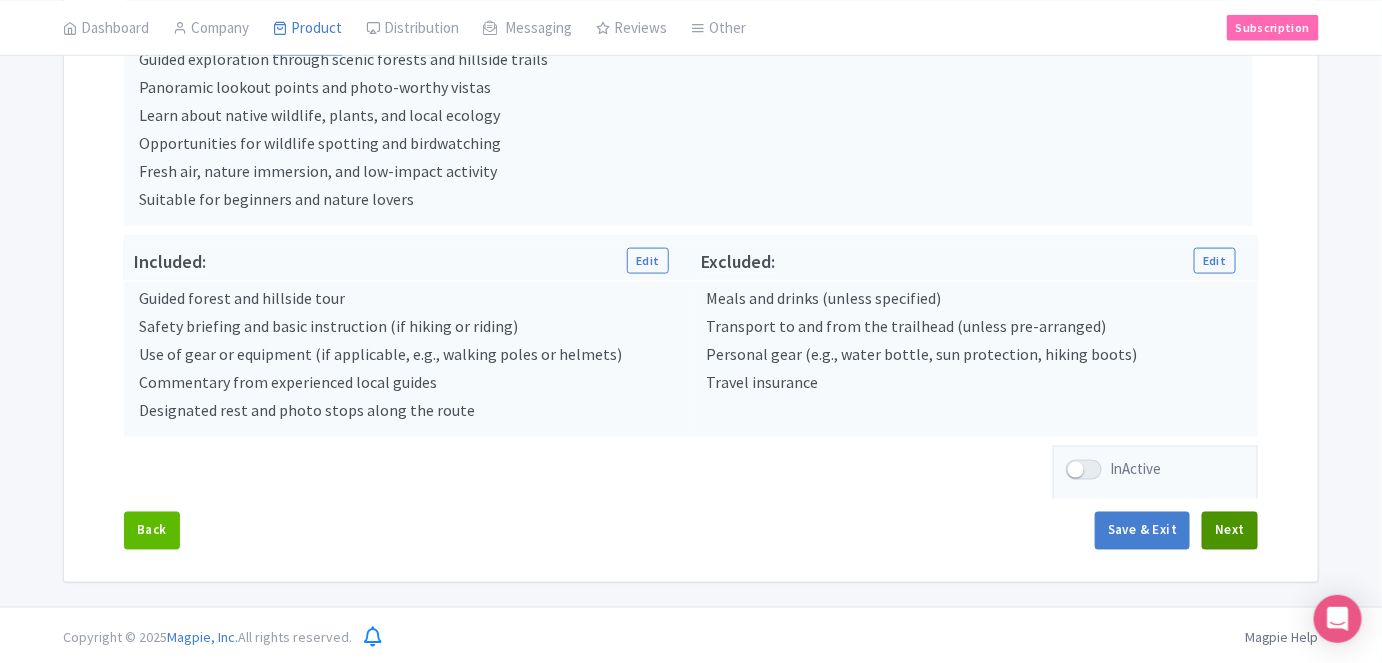 type on "160" 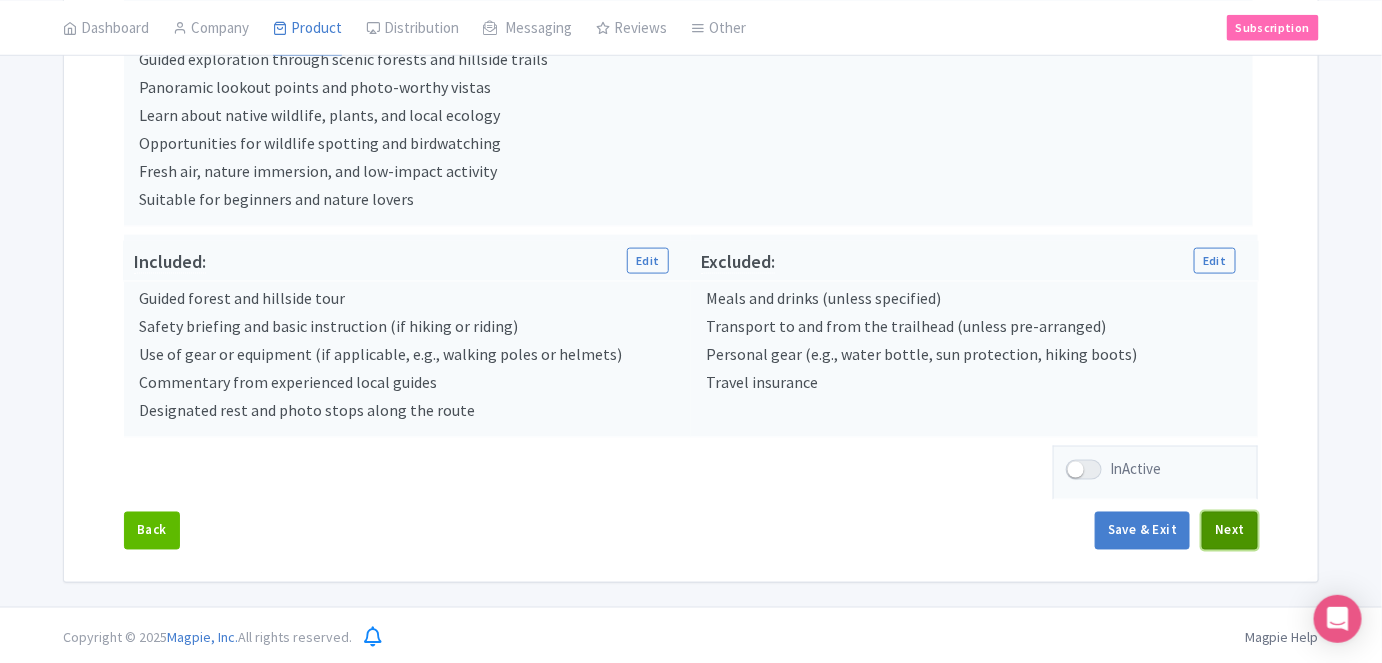 click on "Next" at bounding box center [1230, 531] 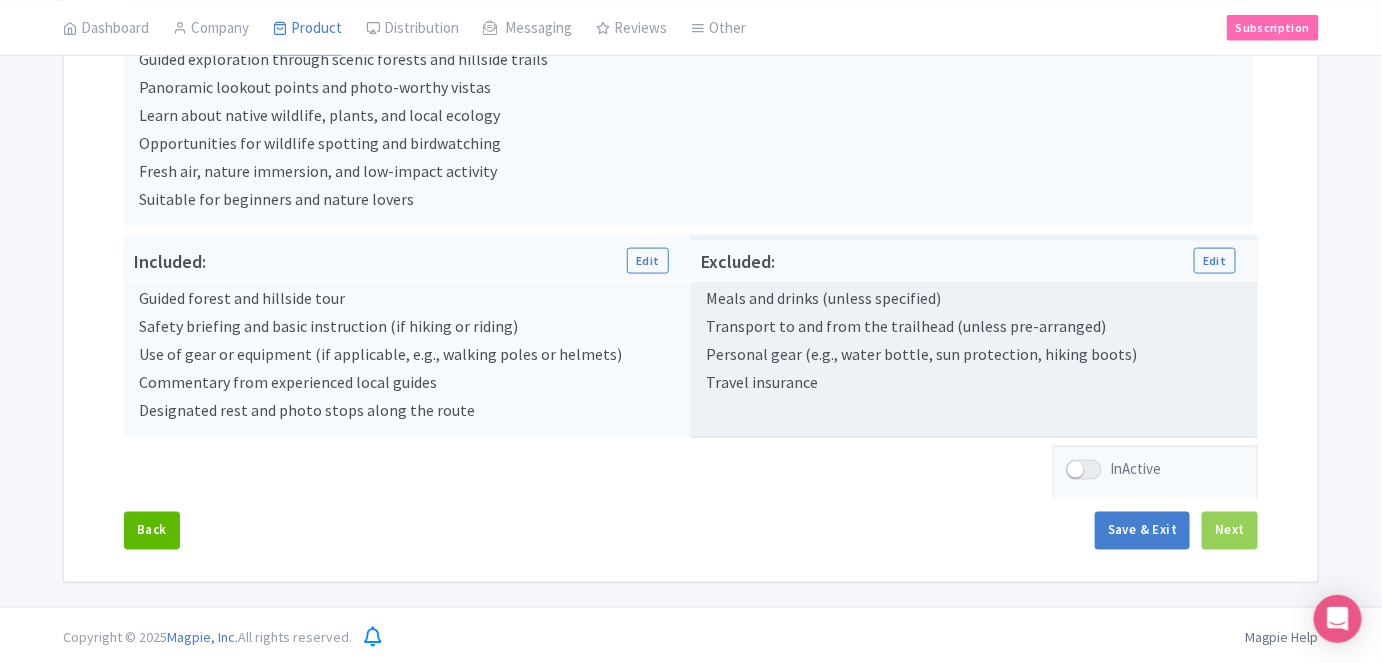 scroll, scrollTop: 300, scrollLeft: 0, axis: vertical 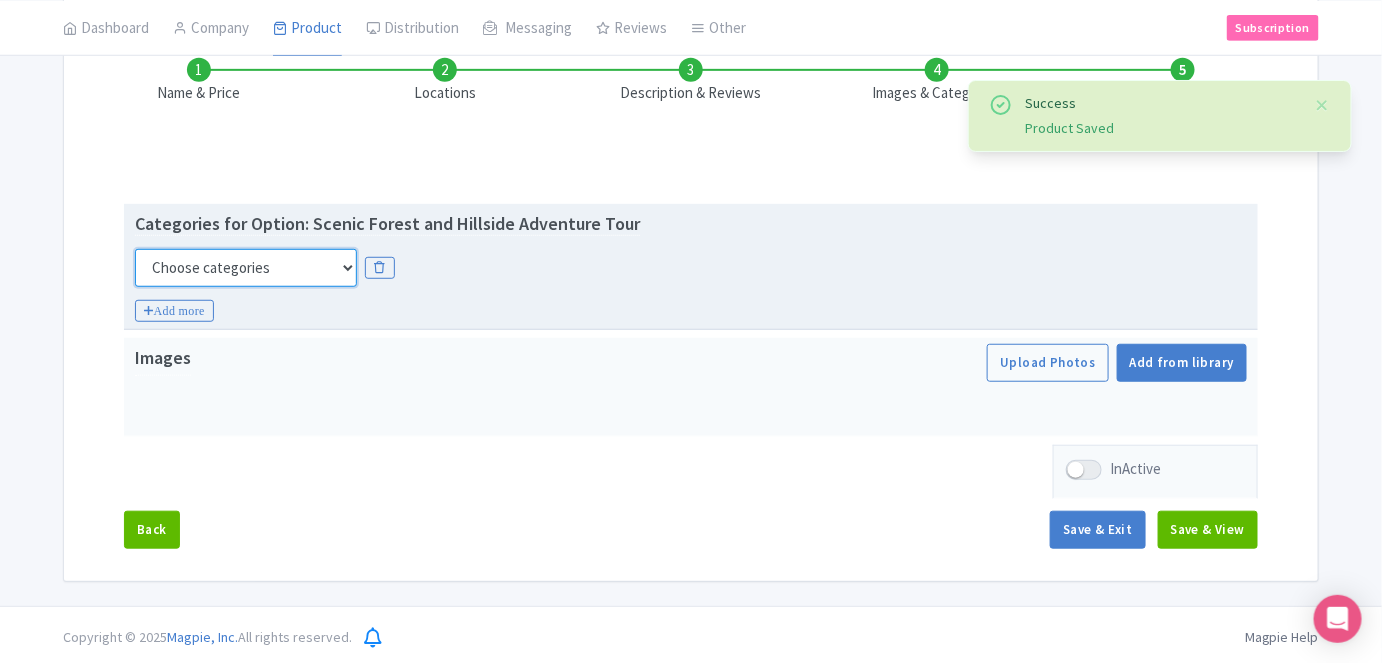 click on "Choose categories Adults Only
Animals
Audio Guide
Beaches
Bike Tours
Boat Tours
City Cards
Classes
Day Trips
Family Friendly
Fast Track
Food
Guided Tours
History
Hop On Hop Off
Literature
Live Music
Museums
Nightlife
Outdoors
Private Tours
Romantic
Self Guided
Small Group Tours
Sports
Theme Parks
Walking Tours
Wheelchair Accessible
Recurring Events" at bounding box center [246, 268] 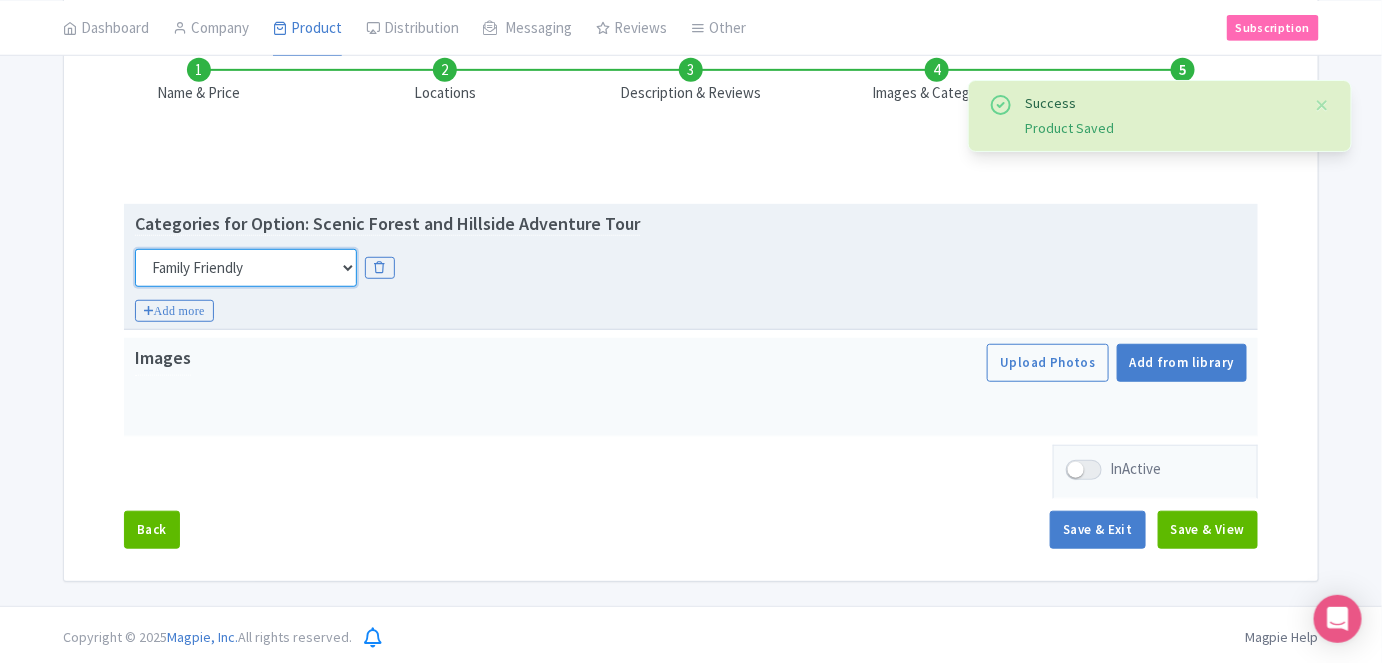 click on "Choose categories Adults Only
Animals
Audio Guide
Beaches
Bike Tours
Boat Tours
City Cards
Classes
Day Trips
Family Friendly
Fast Track
Food
Guided Tours
History
Hop On Hop Off
Literature
Live Music
Museums
Nightlife
Outdoors
Private Tours
Romantic
Self Guided
Small Group Tours
Sports
Theme Parks
Walking Tours
Wheelchair Accessible
Recurring Events" at bounding box center [246, 268] 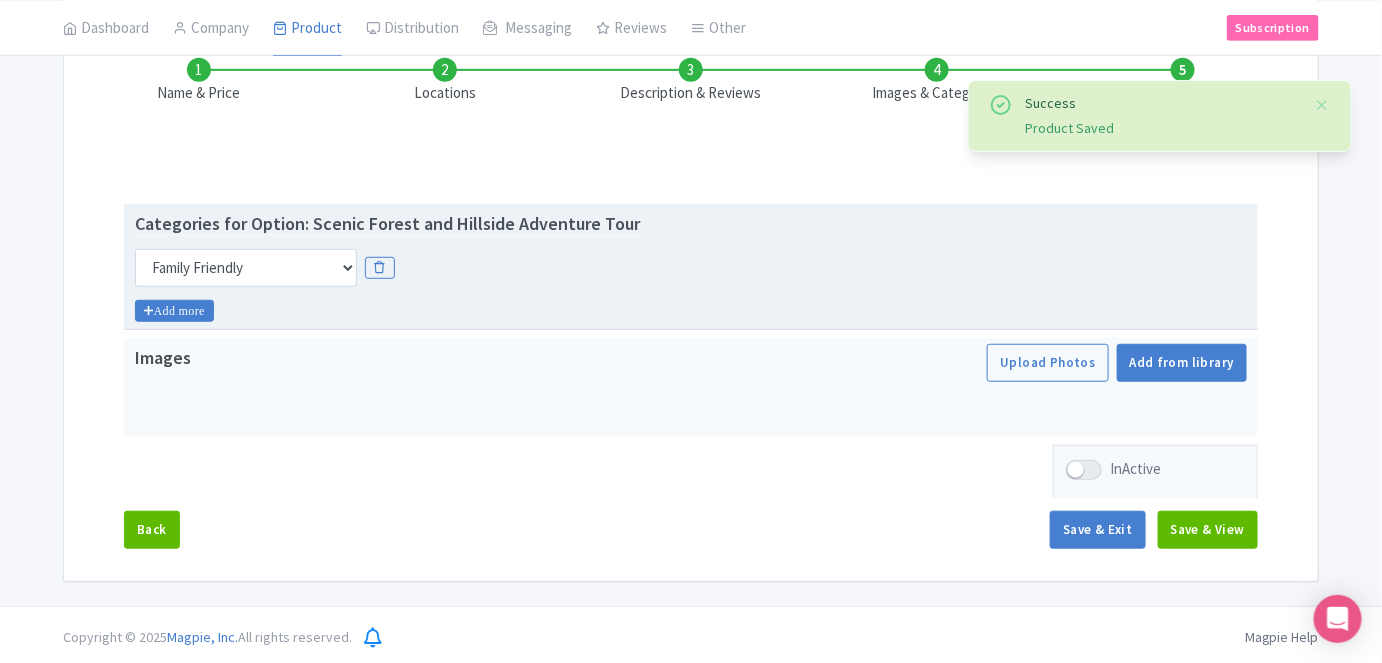 click on "Add more" at bounding box center (174, 311) 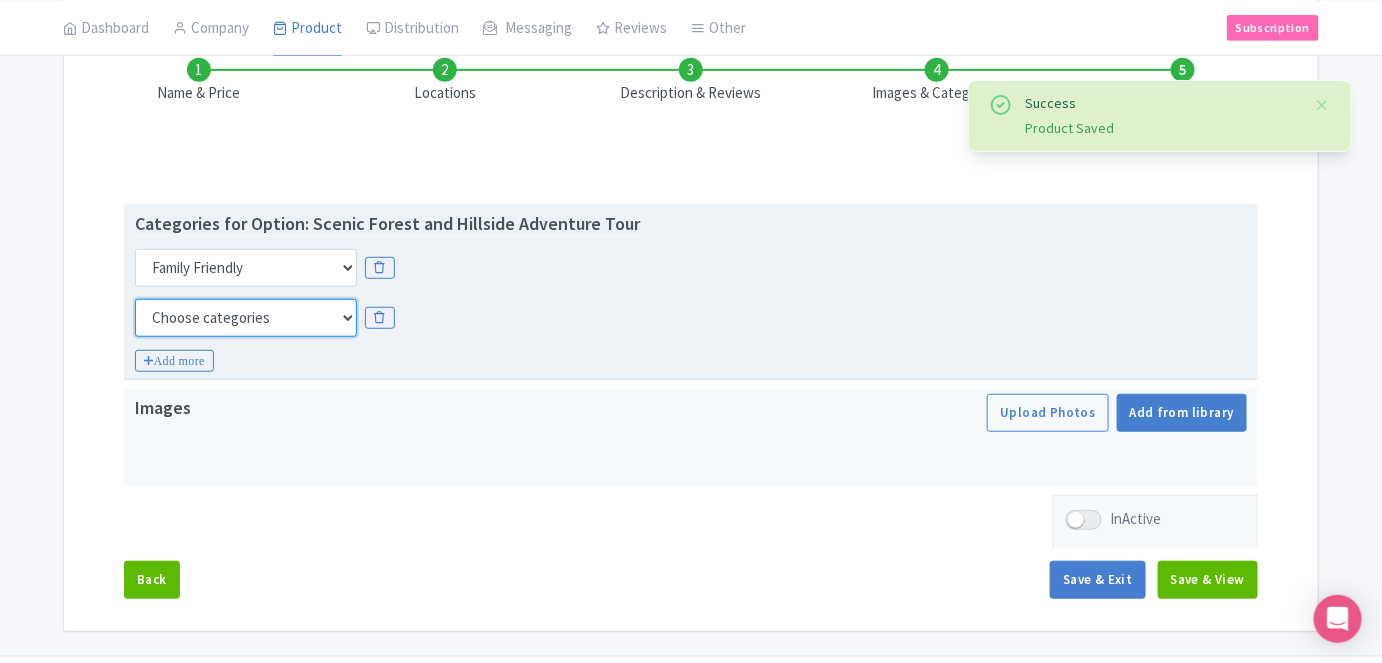 drag, startPoint x: 173, startPoint y: 311, endPoint x: 189, endPoint y: 309, distance: 16.124516 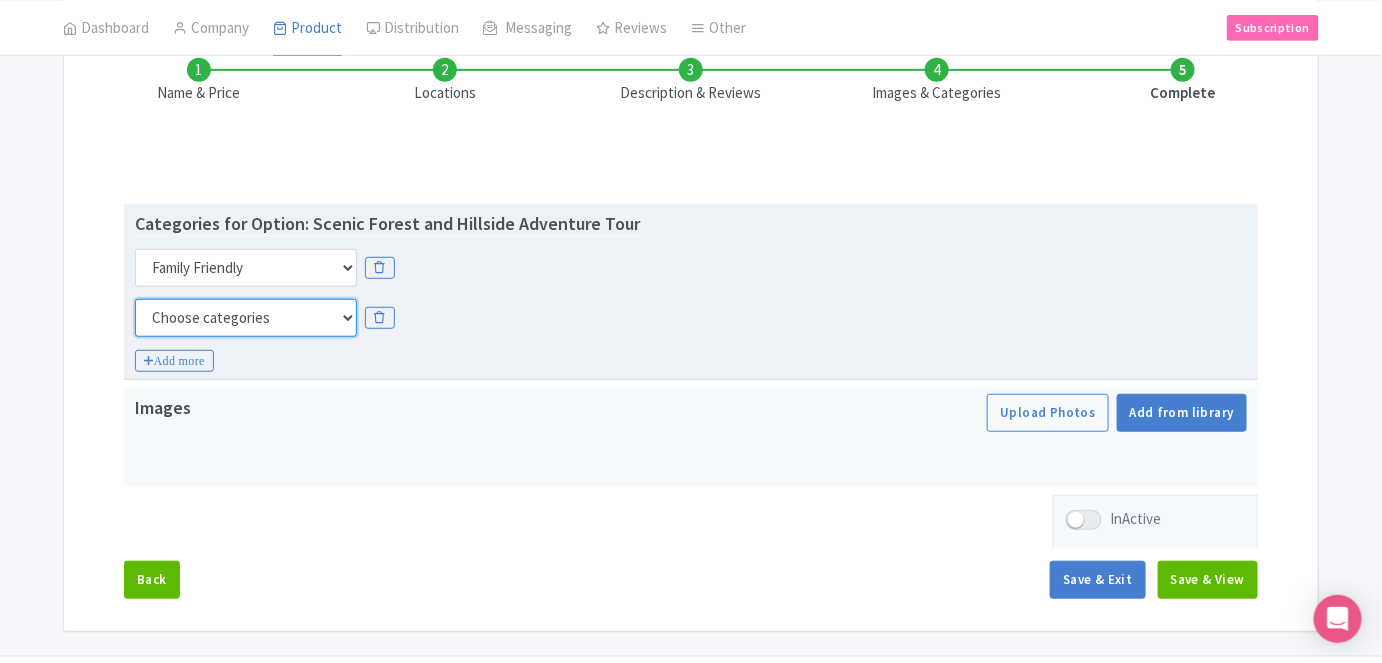 click on "Choose categories Adults Only
Animals
Audio Guide
Beaches
Bike Tours
Boat Tours
City Cards
Classes
Day Trips
Family Friendly
Fast Track
Food
Guided Tours
History
Hop On Hop Off
Literature
Live Music
Museums
Nightlife
Outdoors
Private Tours
Romantic
Self Guided
Small Group Tours
Sports
Theme Parks
Walking Tours
Wheelchair Accessible
Recurring Events" at bounding box center (246, 318) 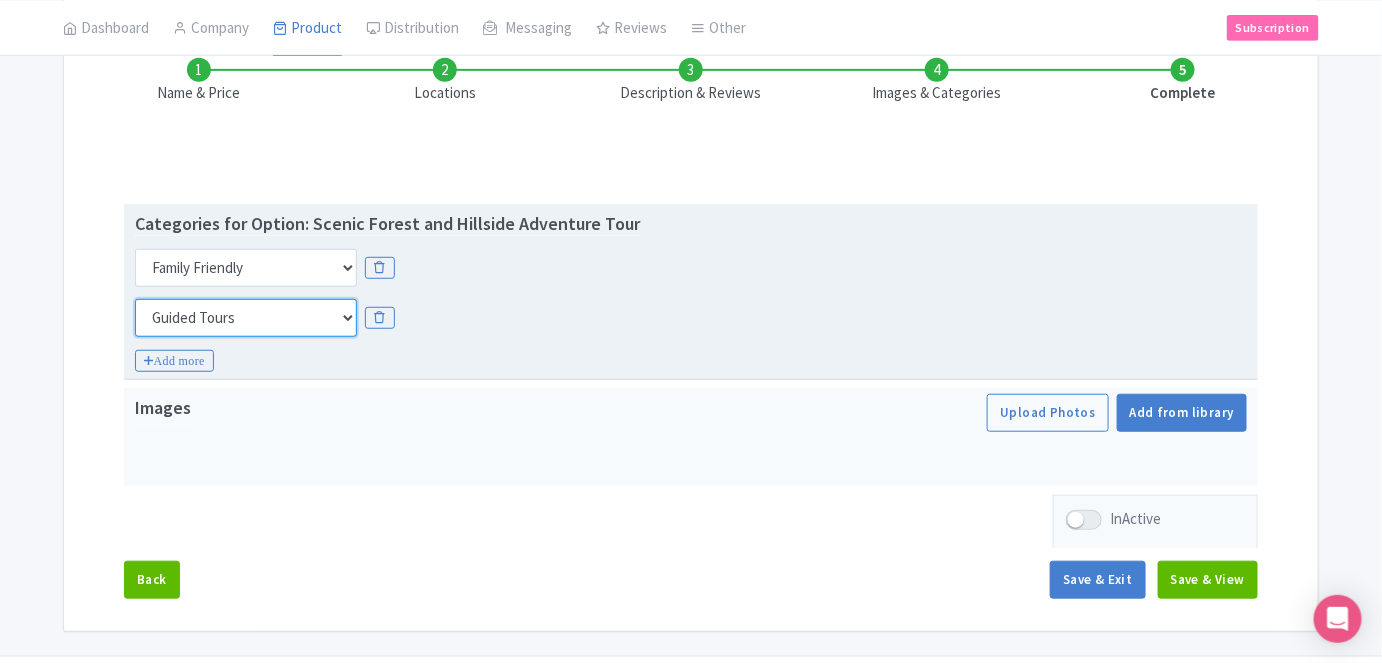click on "Choose categories Adults Only
Animals
Audio Guide
Beaches
Bike Tours
Boat Tours
City Cards
Classes
Day Trips
Family Friendly
Fast Track
Food
Guided Tours
History
Hop On Hop Off
Literature
Live Music
Museums
Nightlife
Outdoors
Private Tours
Romantic
Self Guided
Small Group Tours
Sports
Theme Parks
Walking Tours
Wheelchair Accessible
Recurring Events" at bounding box center (246, 318) 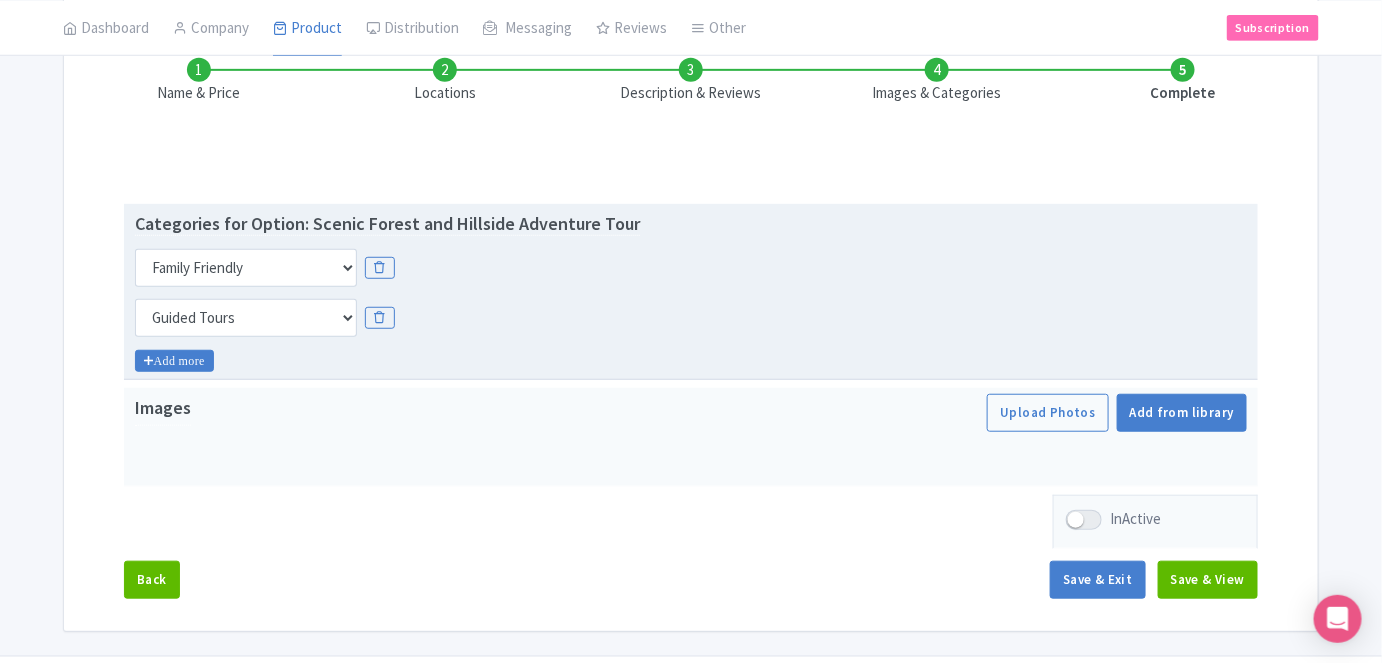 click on "Add more" at bounding box center [174, 361] 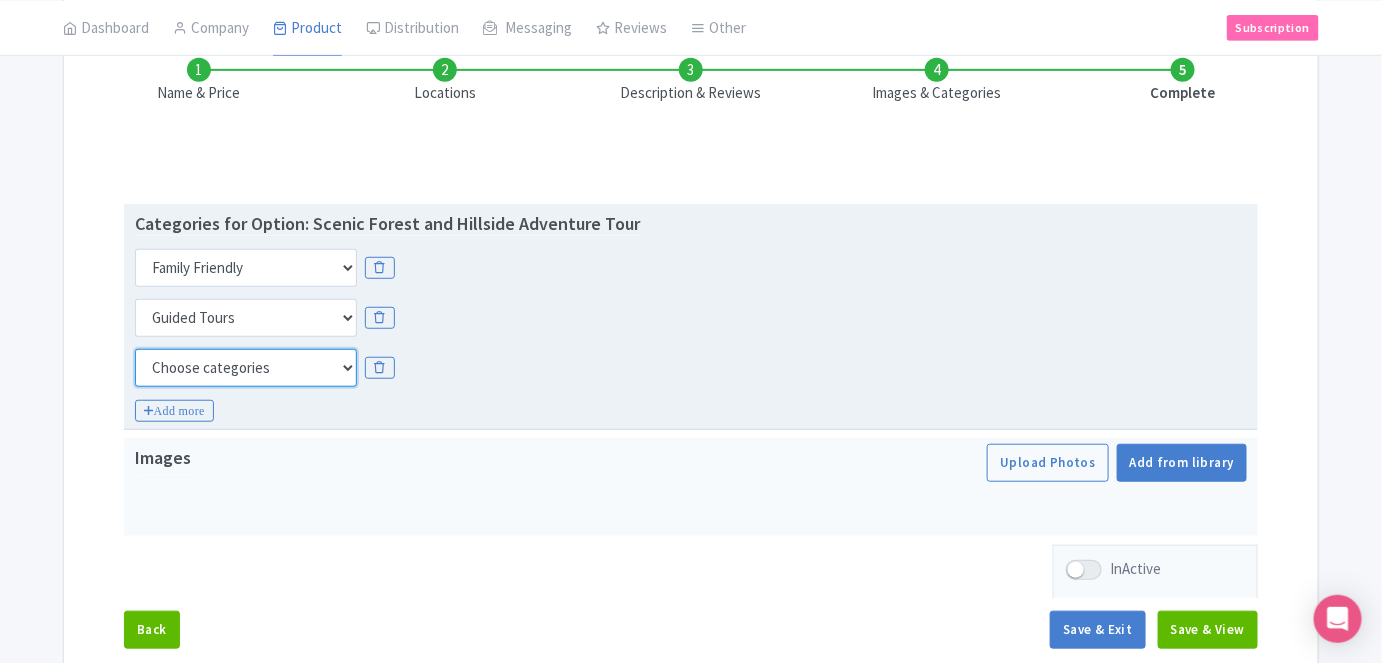 click on "Choose categories Adults Only
Animals
Audio Guide
Beaches
Bike Tours
Boat Tours
City Cards
Classes
Day Trips
Family Friendly
Fast Track
Food
Guided Tours
History
Hop On Hop Off
Literature
Live Music
Museums
Nightlife
Outdoors
Private Tours
Romantic
Self Guided
Small Group Tours
Sports
Theme Parks
Walking Tours
Wheelchair Accessible
Recurring Events" at bounding box center [246, 368] 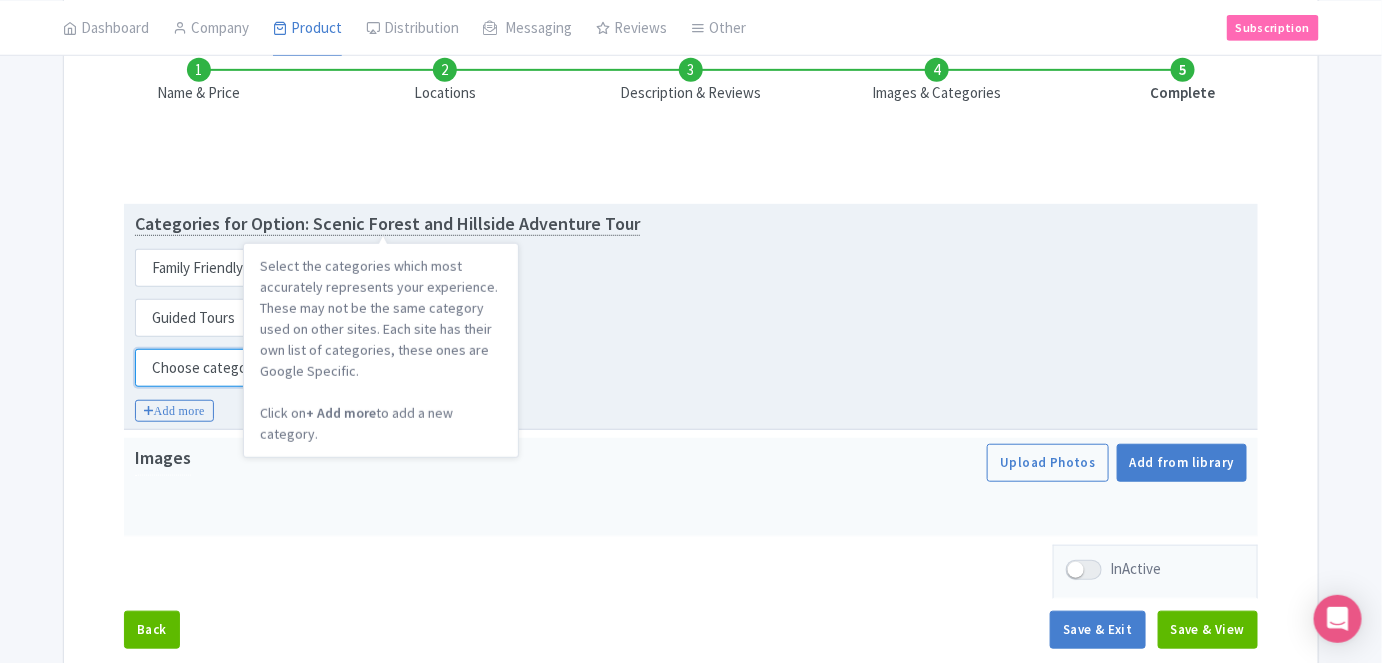 select on "small-group-tours" 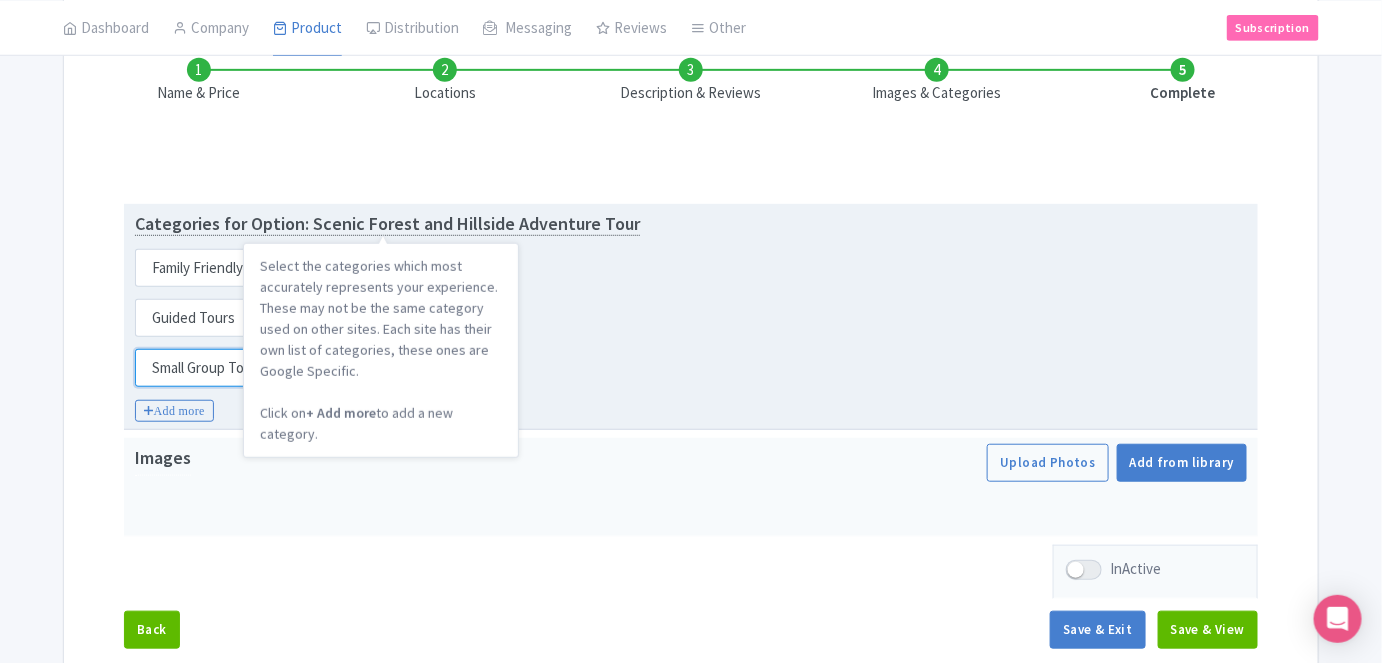 click on "Choose categories Adults Only
Animals
Audio Guide
Beaches
Bike Tours
Boat Tours
City Cards
Classes
Day Trips
Family Friendly
Fast Track
Food
Guided Tours
History
Hop On Hop Off
Literature
Live Music
Museums
Nightlife
Outdoors
Private Tours
Romantic
Self Guided
Small Group Tours
Sports
Theme Parks
Walking Tours
Wheelchair Accessible
Recurring Events" at bounding box center [246, 368] 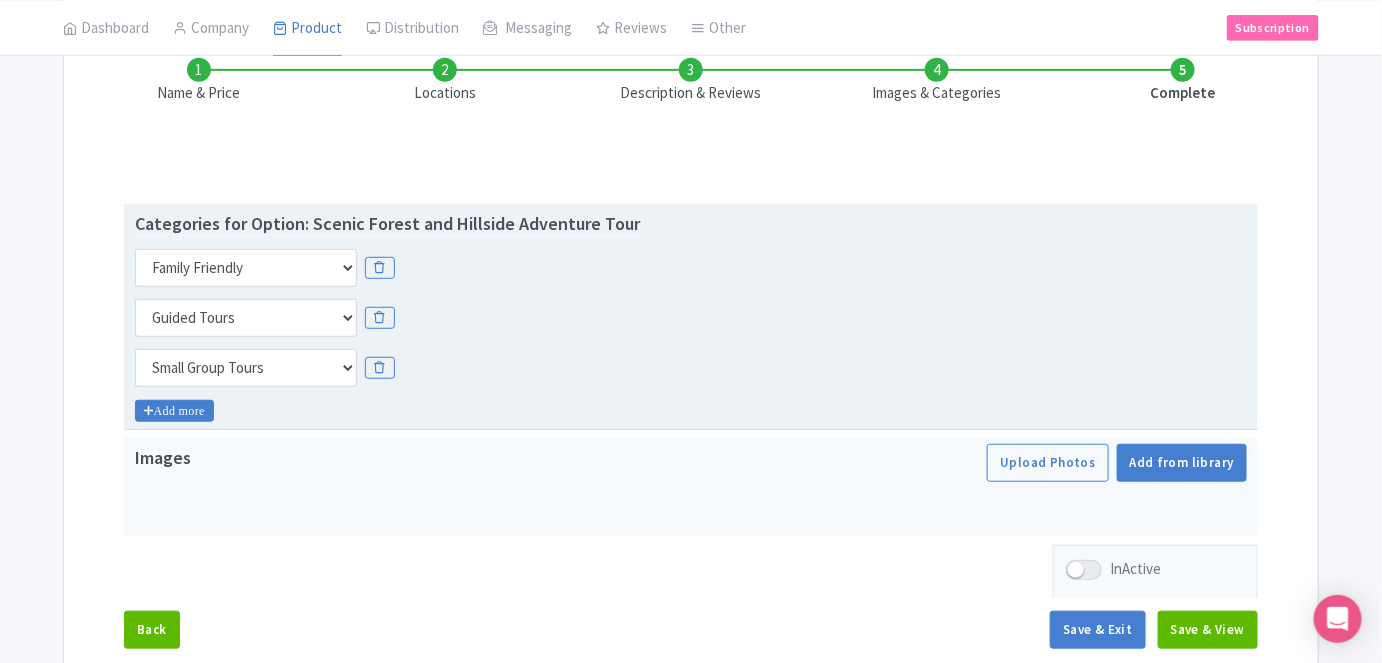 click on "Add more" at bounding box center (174, 411) 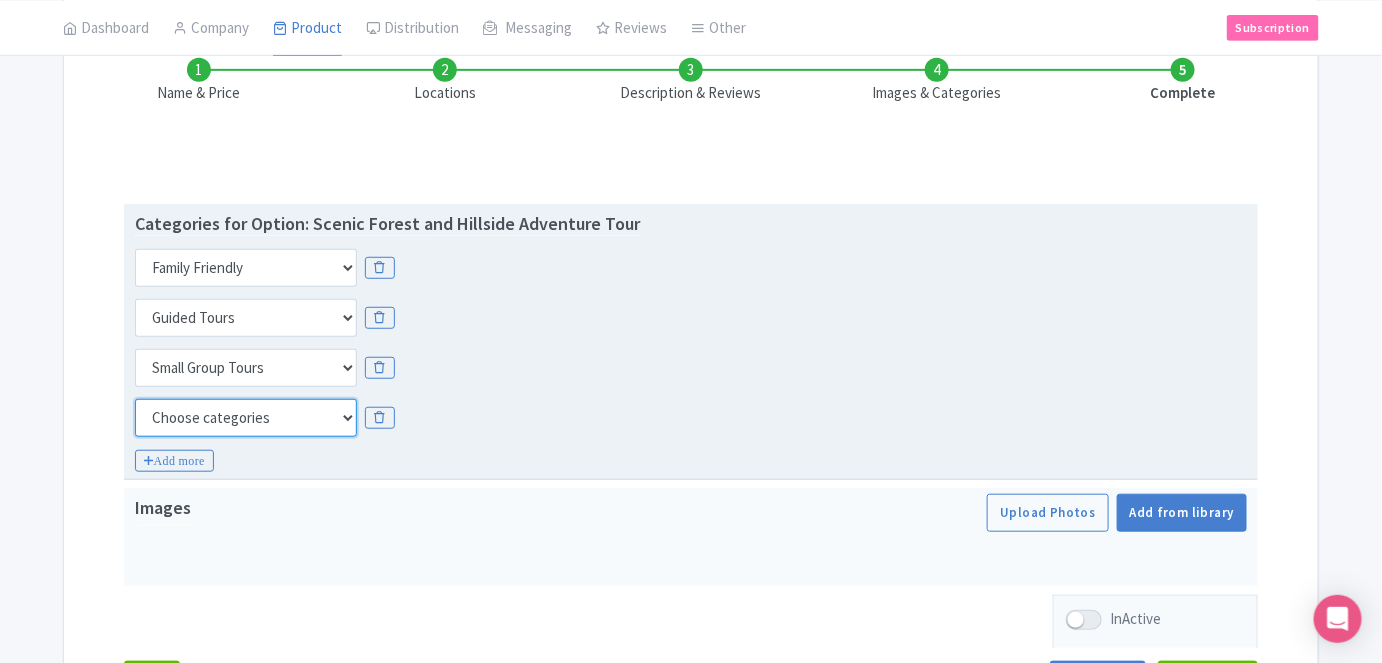 drag, startPoint x: 221, startPoint y: 419, endPoint x: 224, endPoint y: 401, distance: 18.248287 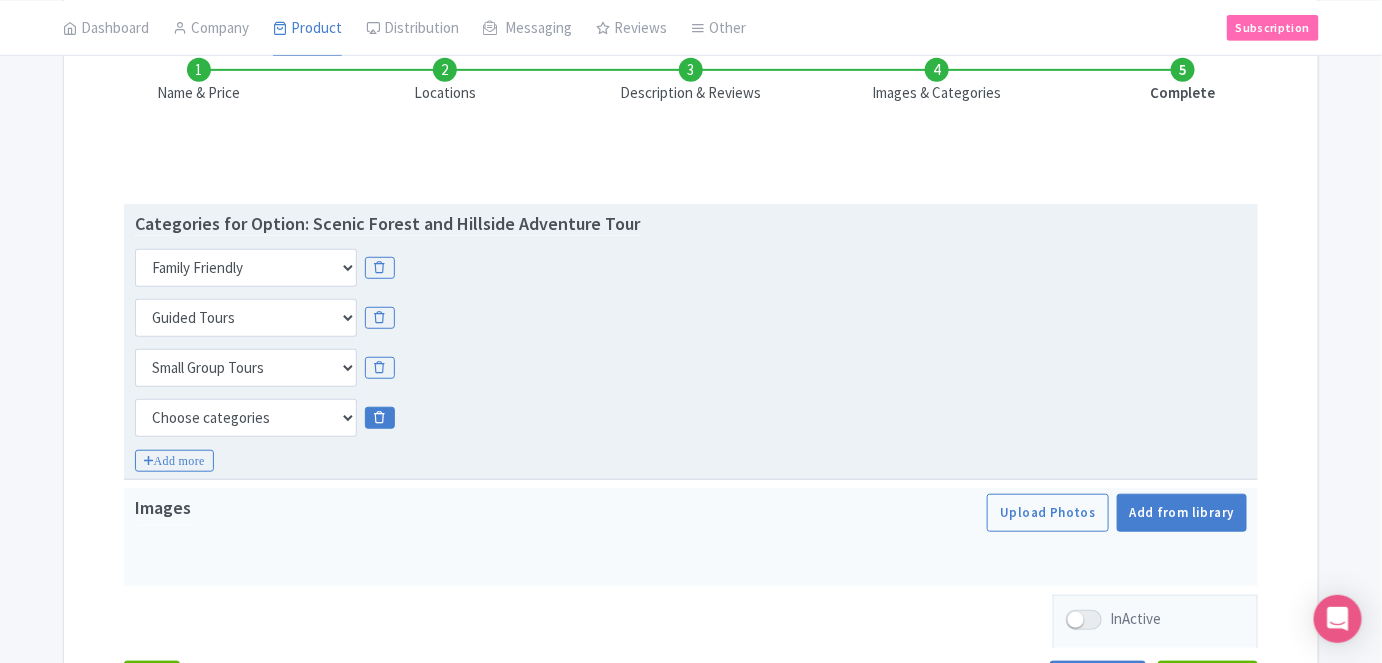 click at bounding box center (379, 418) 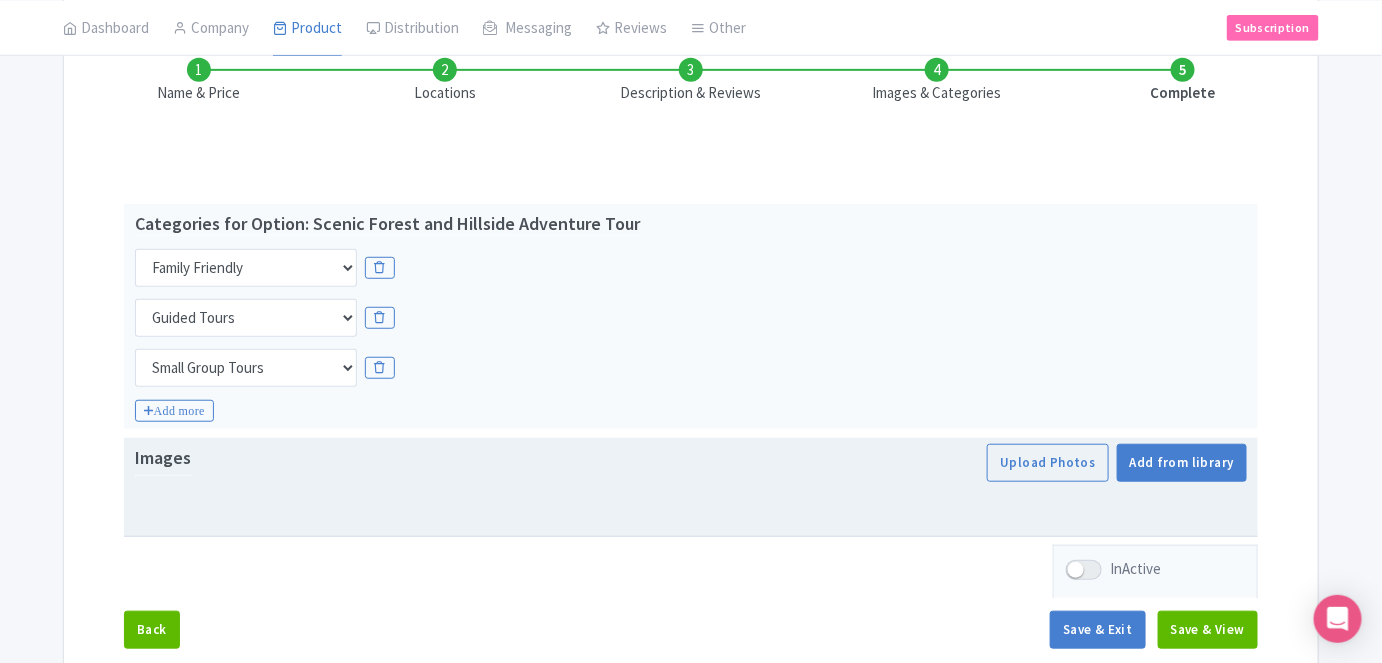 click on "Upload Photos
Save image to library?
Yes
No
Images in library can be reused later by other products
Add from library" at bounding box center (1108, 463) 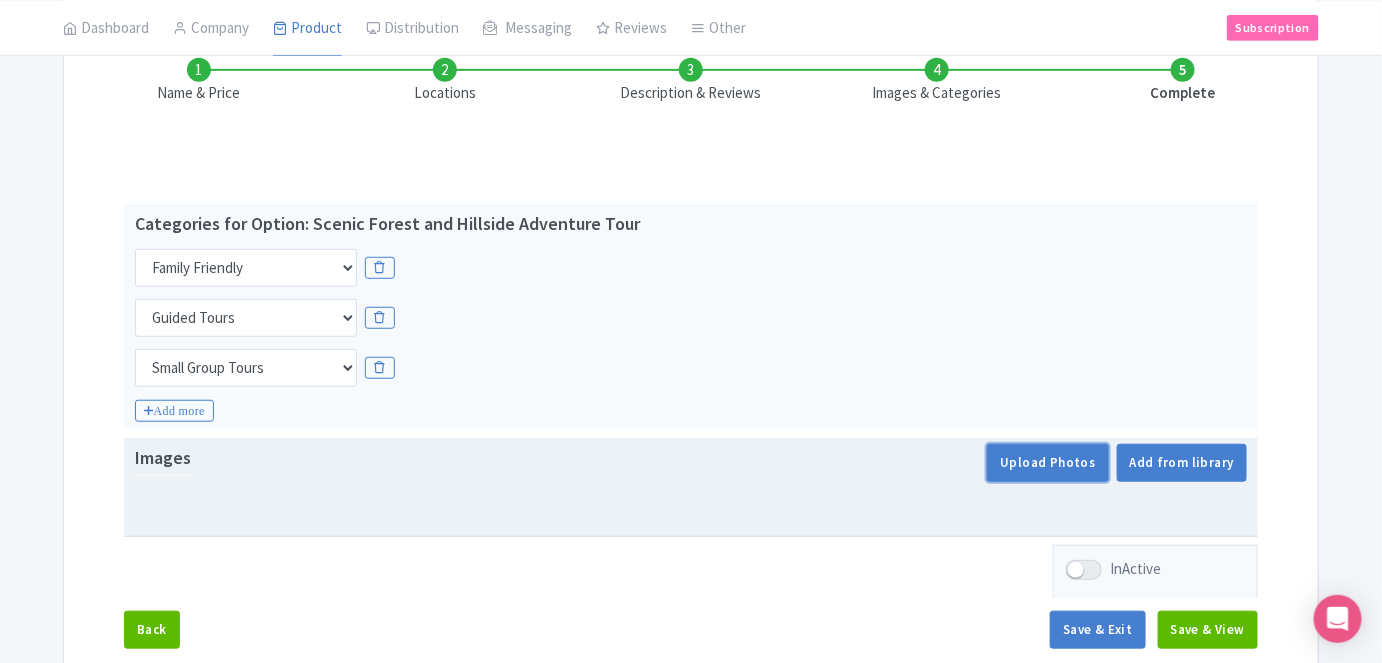 click on "Upload Photos" at bounding box center (1047, 463) 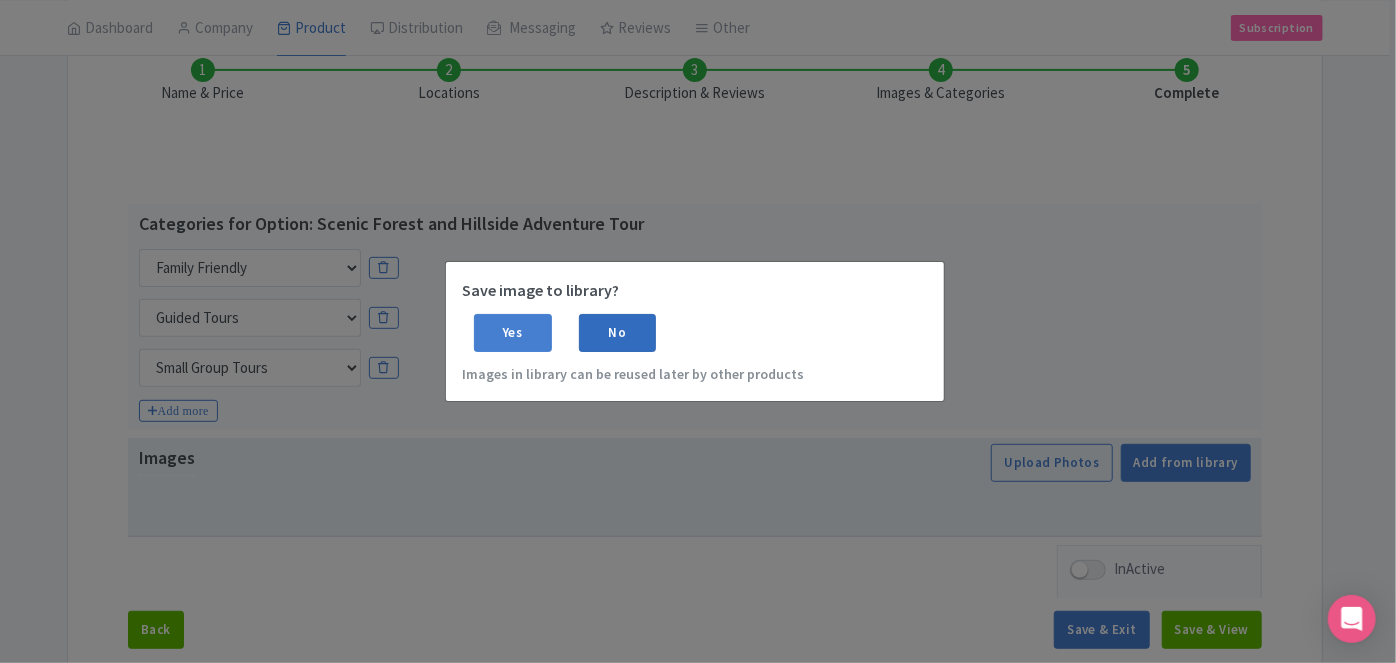 click on "No" at bounding box center (618, 333) 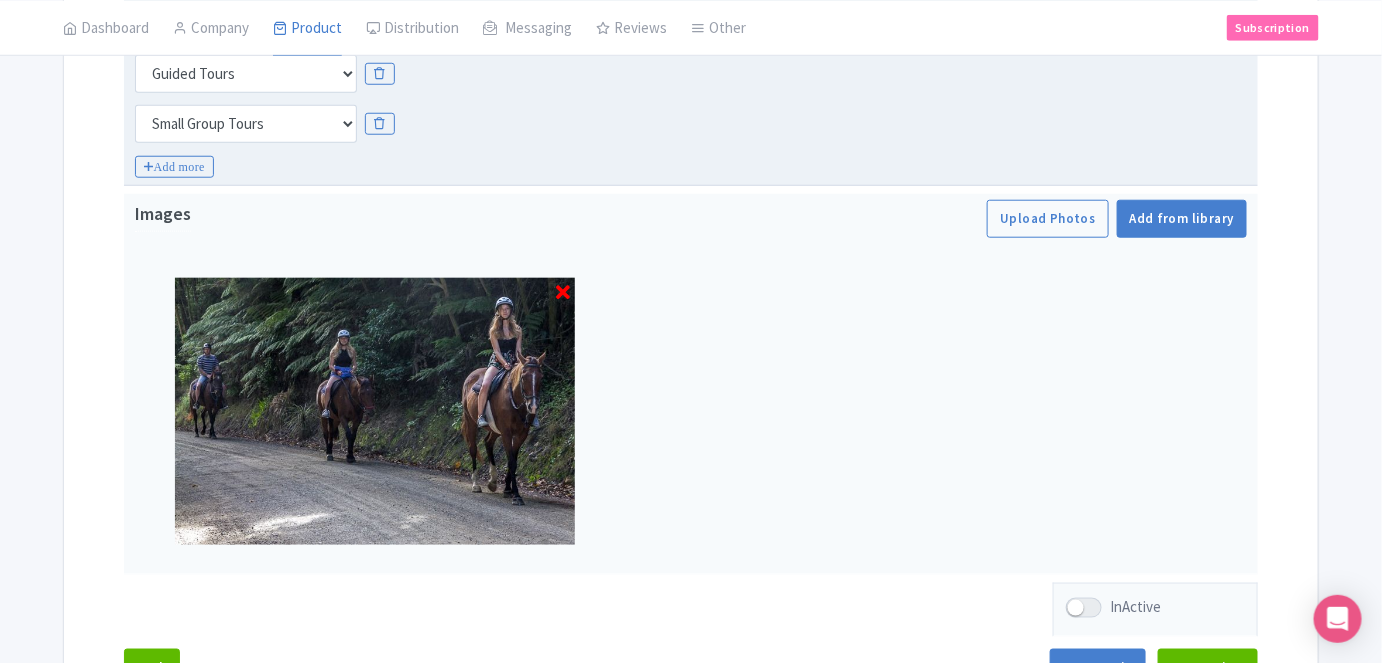 scroll, scrollTop: 581, scrollLeft: 0, axis: vertical 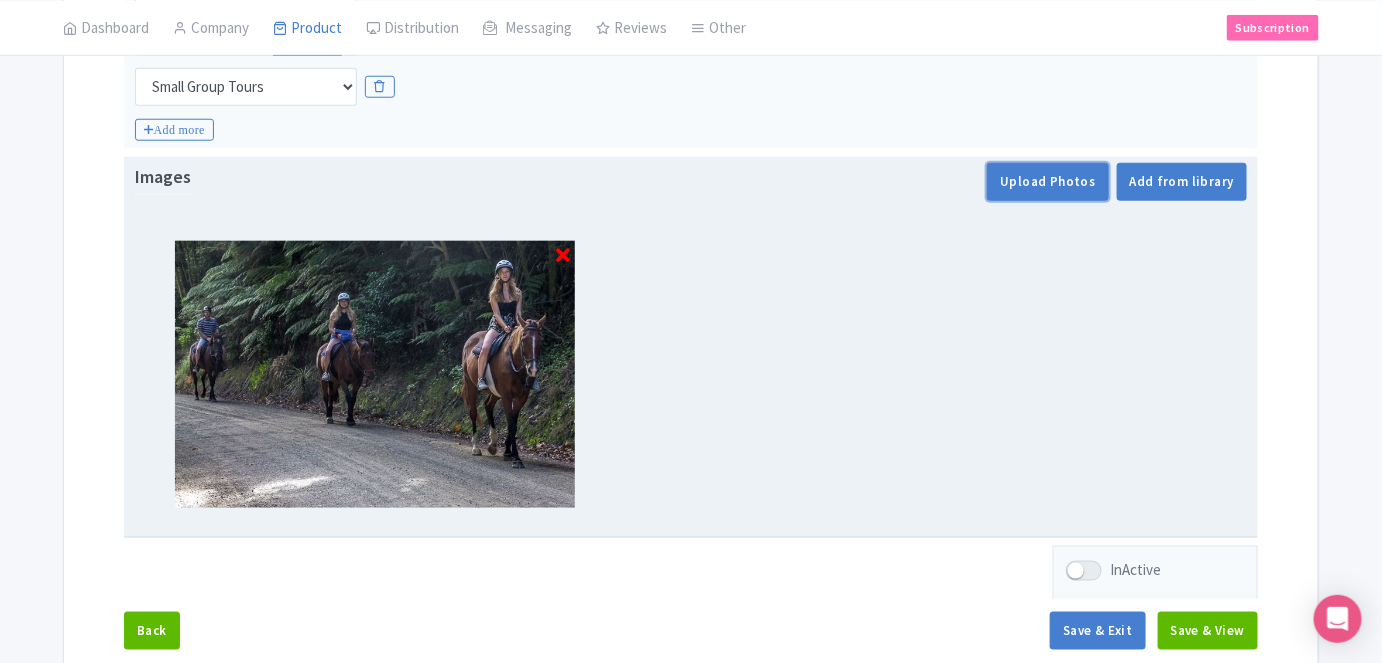 click on "Upload Photos" at bounding box center (1047, 182) 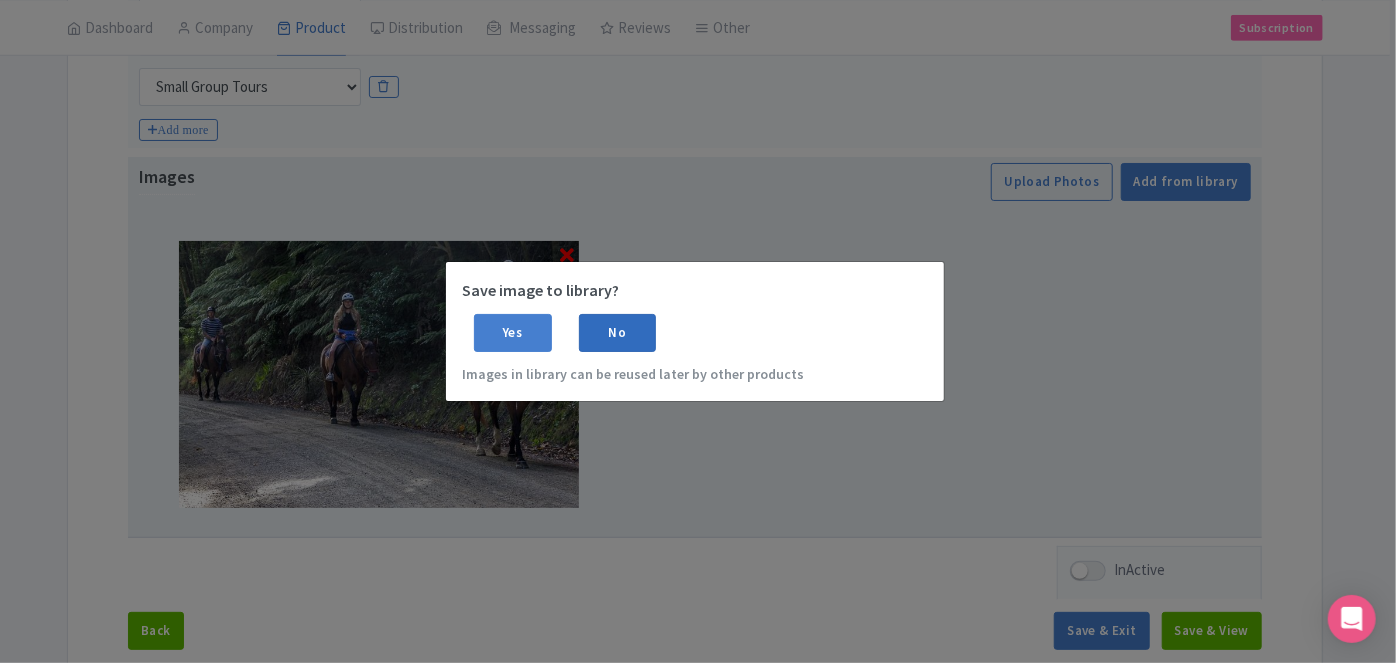 click on "No" at bounding box center (618, 333) 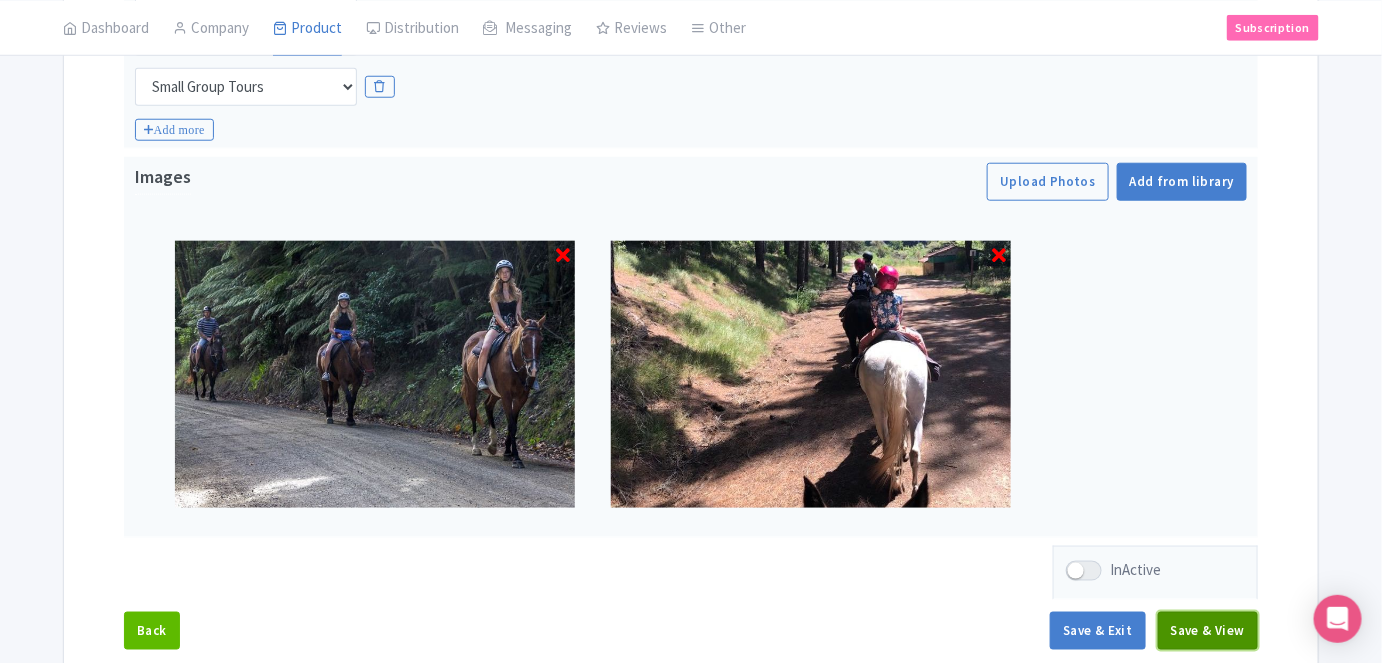 click on "Save & View" at bounding box center (1208, 631) 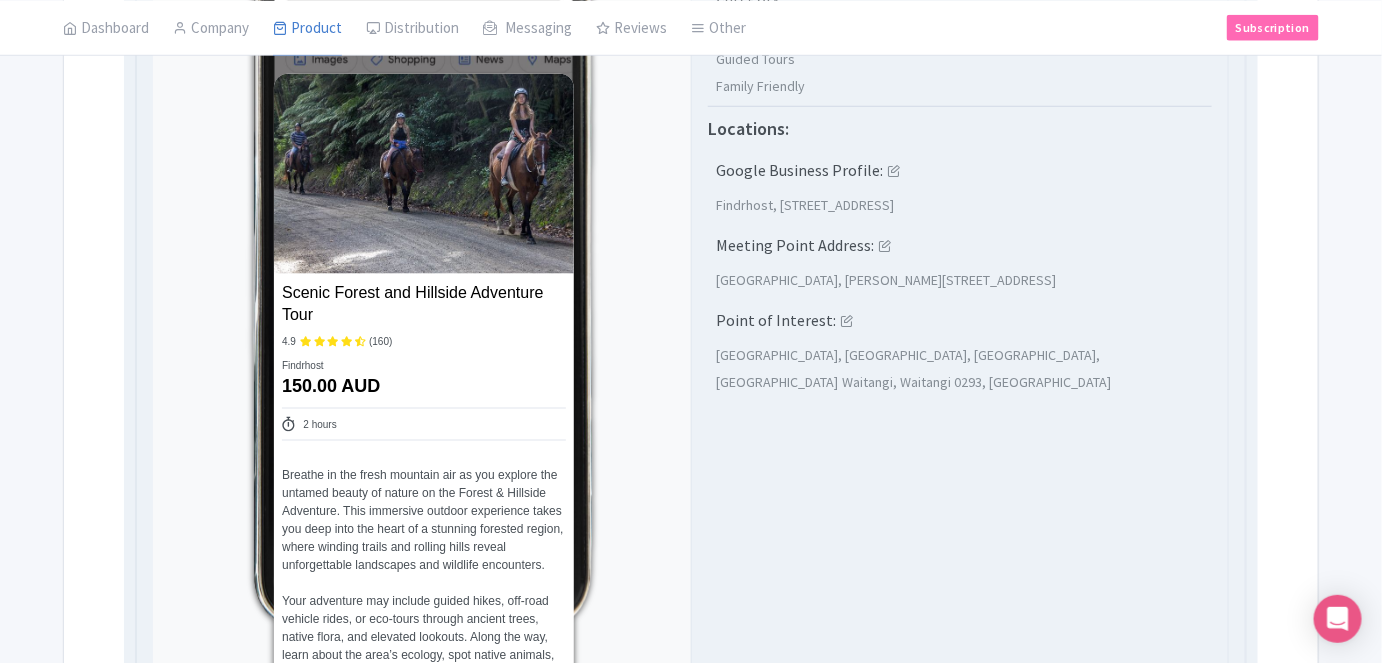 scroll, scrollTop: 854, scrollLeft: 0, axis: vertical 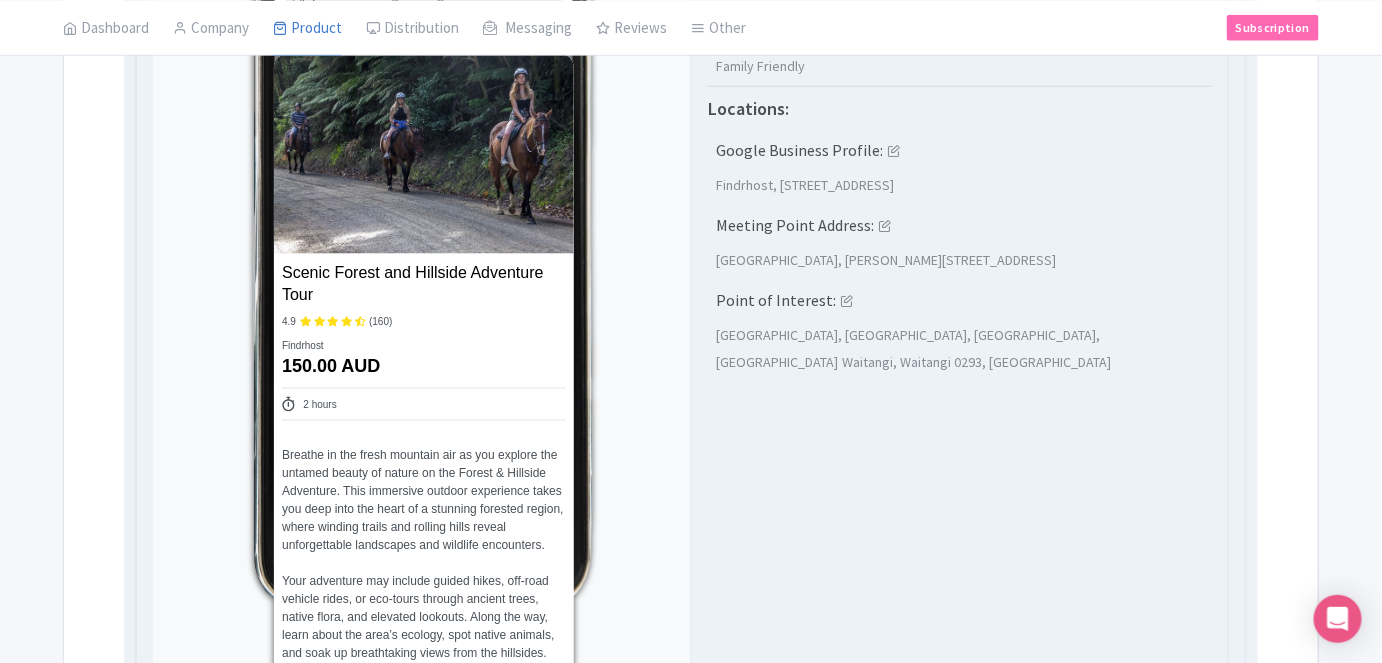 click on "Additional settings:
Category:
Small Group Tours
Guided Tours
Family Friendly
Locations:
Google Business Profile:
Findrhost, 11R Anzac Parade, Kensington NSW 2033, Australia
Meeting Point Address:
Waitangi Treaty Grounds, Tau Henare Drive, Waitangi 0293, New Zealand
Point of Interest:
Bay Of Islands, Bay Of Islands, Northland Region, New Zealand
Waitangi, Waitangi 0293, New Zealand" at bounding box center [960, 756] 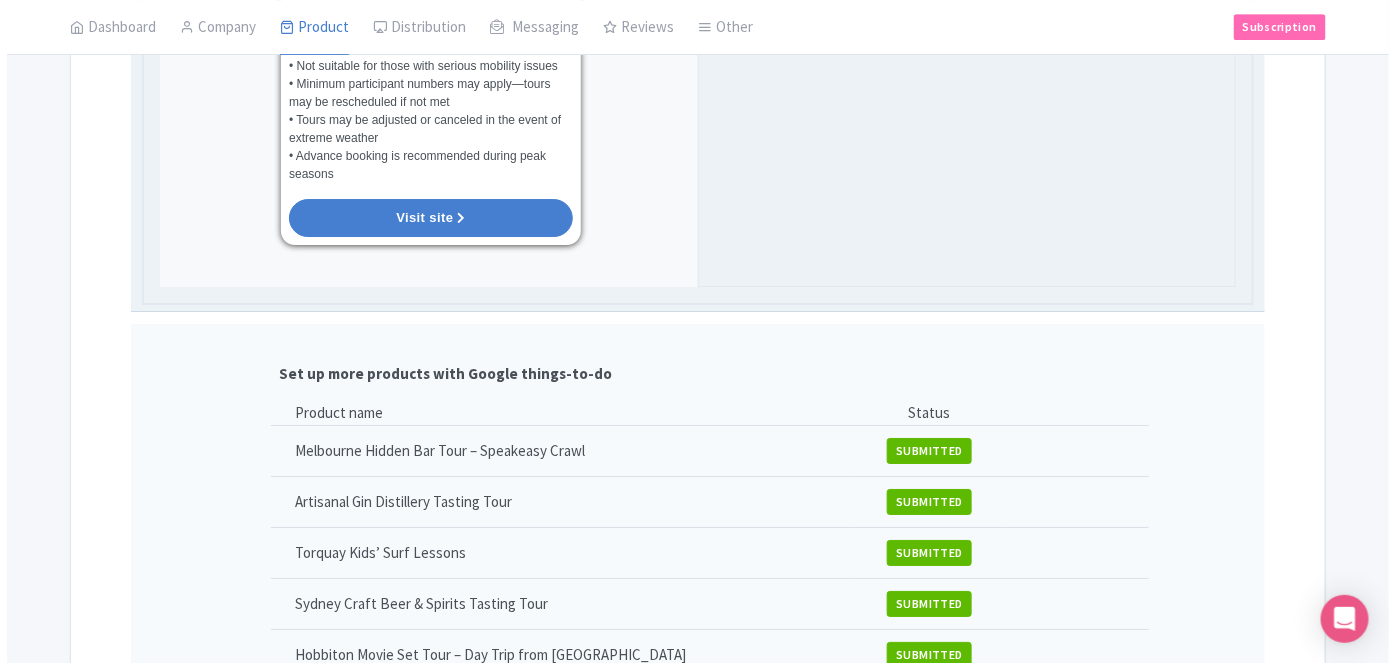 scroll, scrollTop: 2127, scrollLeft: 0, axis: vertical 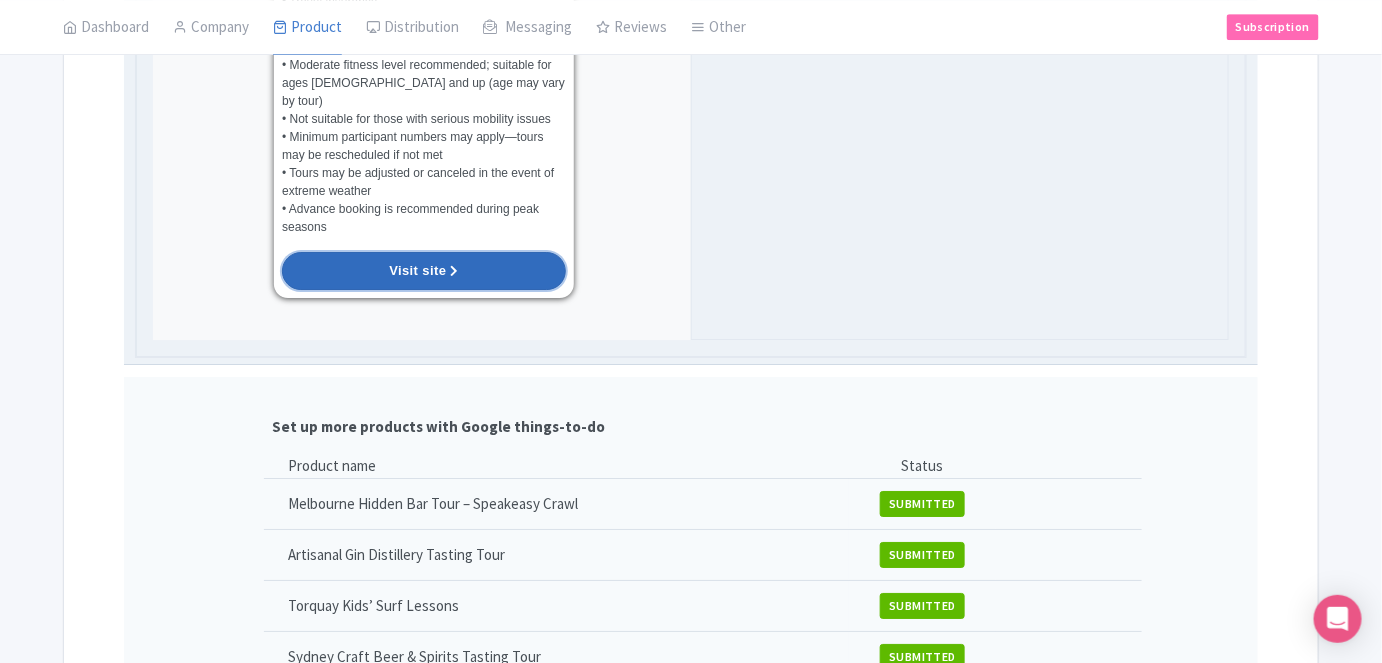 click on "Visit site" at bounding box center [424, 271] 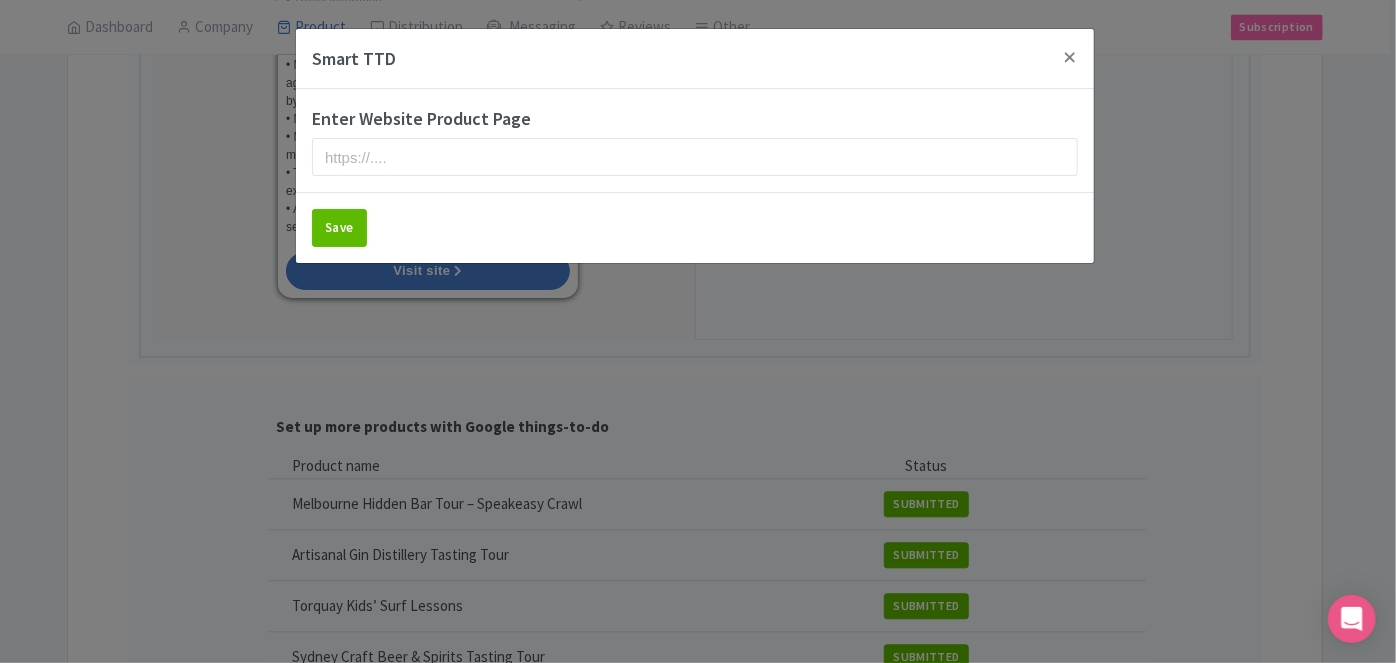 click on "Enter Website Product Page" at bounding box center [695, 140] 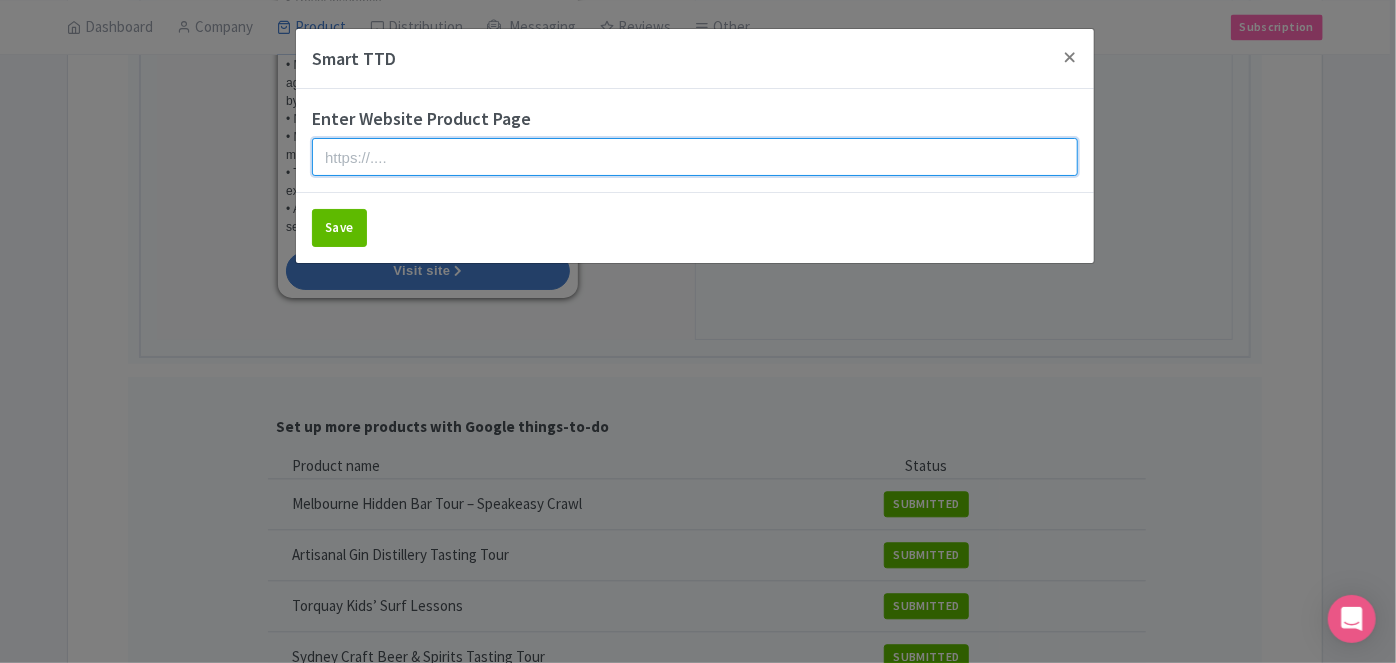 click at bounding box center [695, 157] 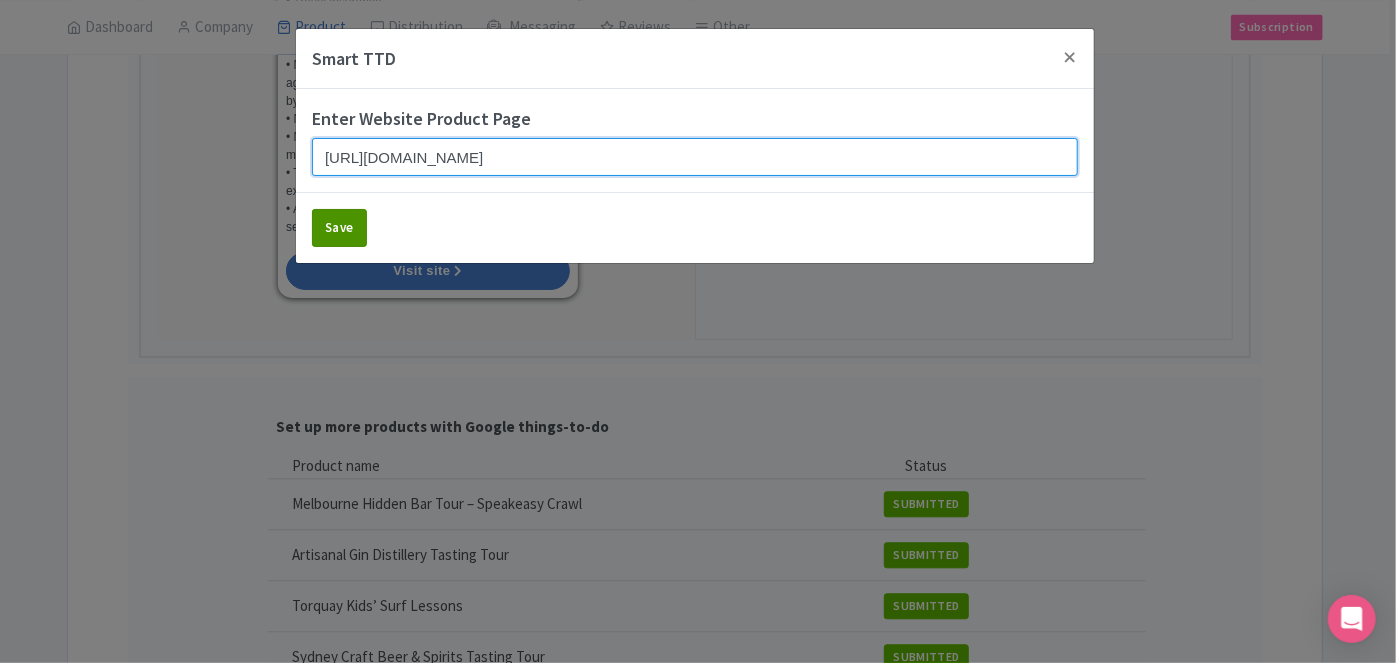 type on "https://www.findrhost.com/tours/forest-hillside-adventure" 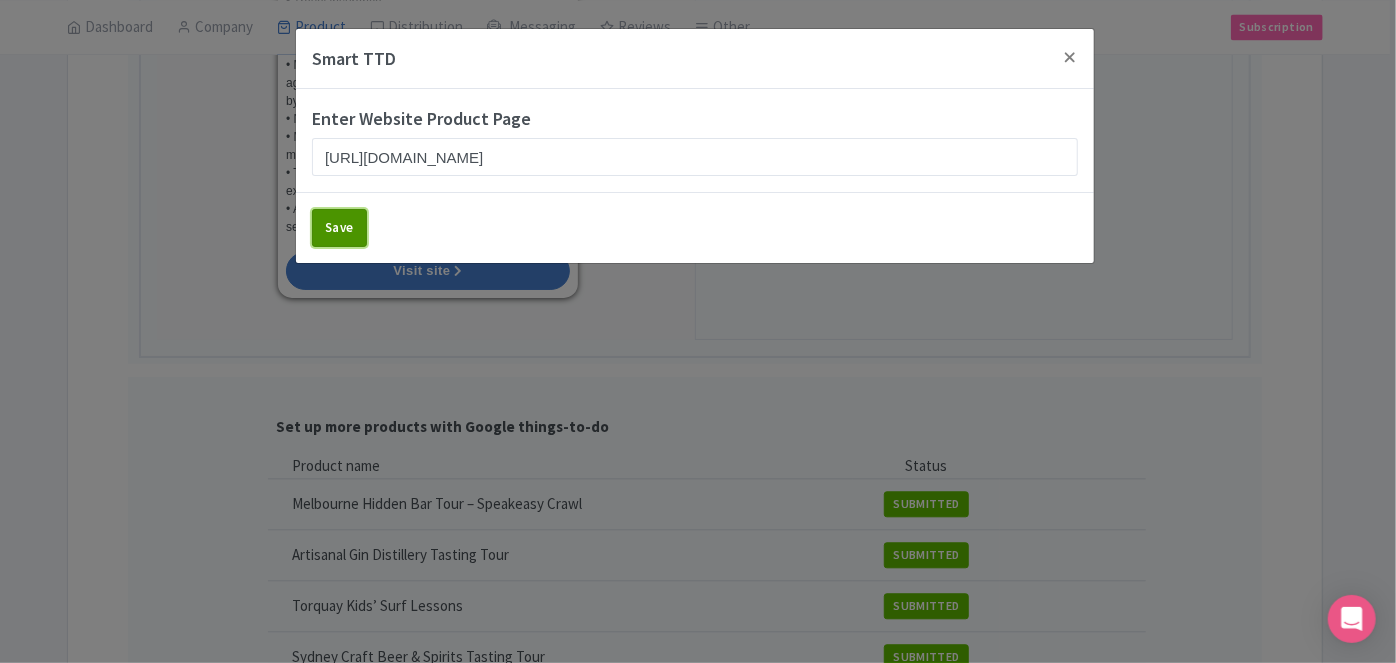 click on "Save" at bounding box center (339, 228) 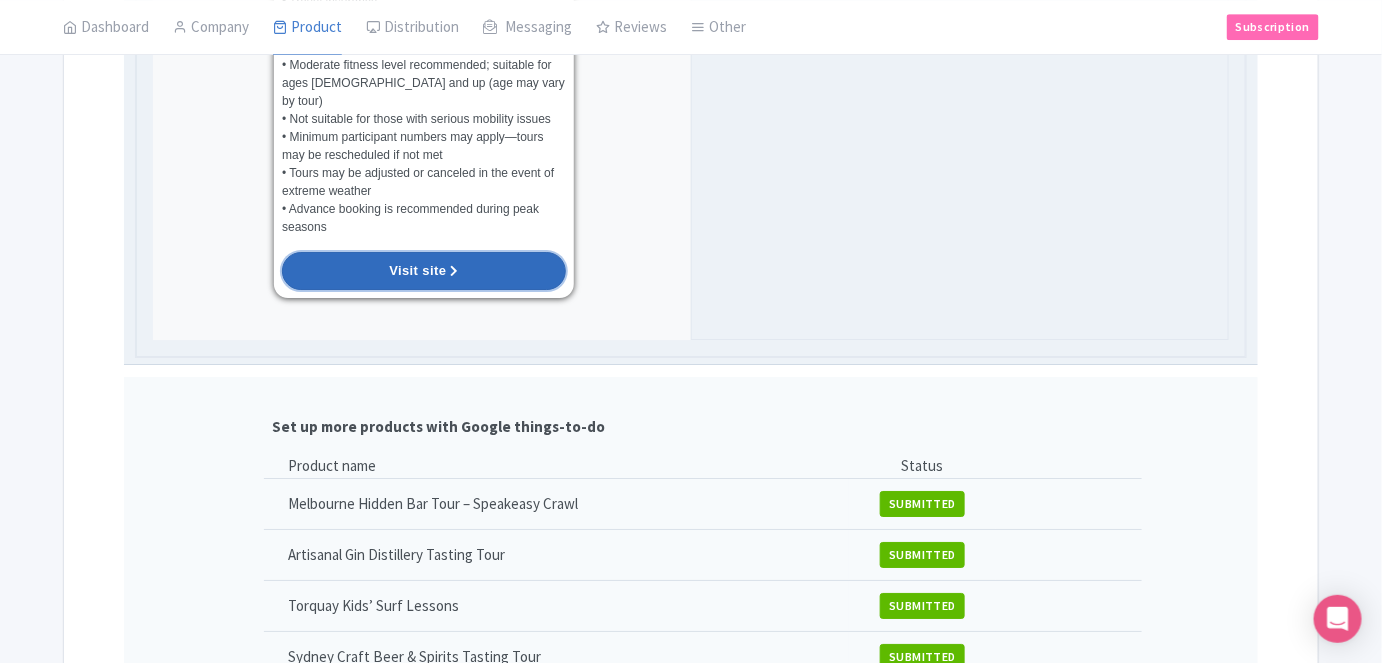 click on "Visit site" at bounding box center [417, 270] 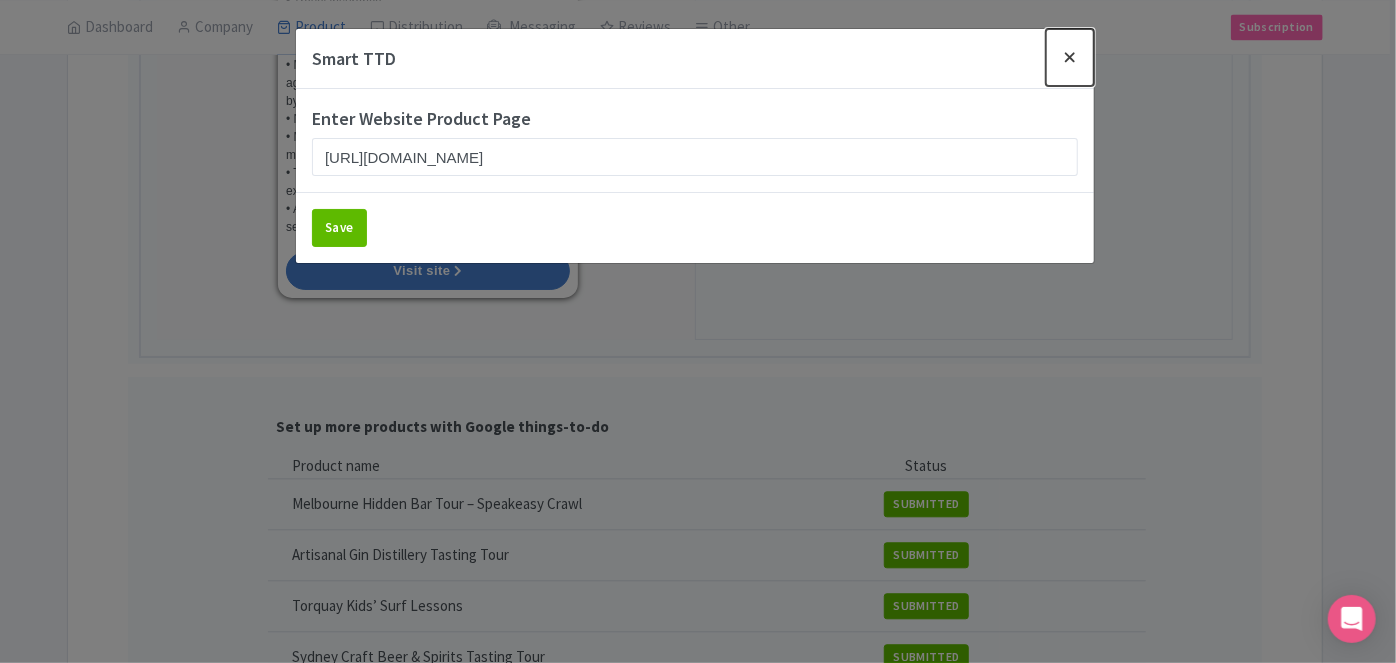 click at bounding box center (1070, 57) 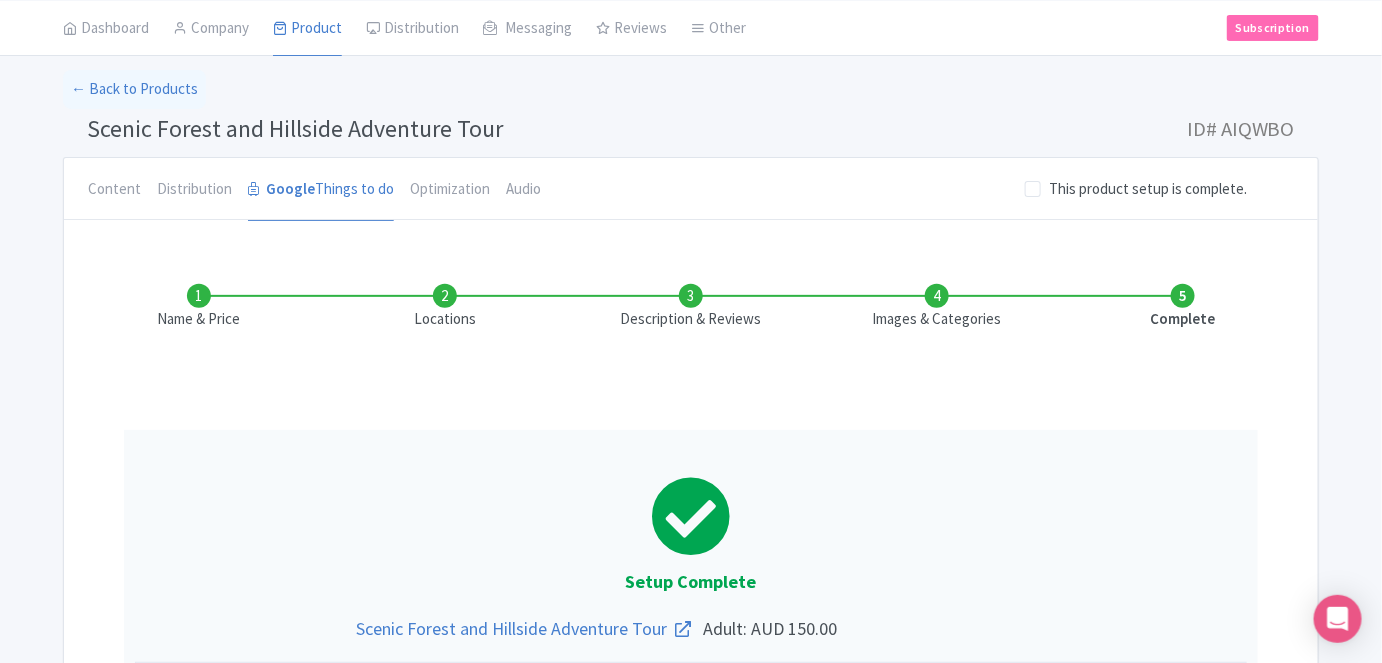 scroll, scrollTop: 0, scrollLeft: 0, axis: both 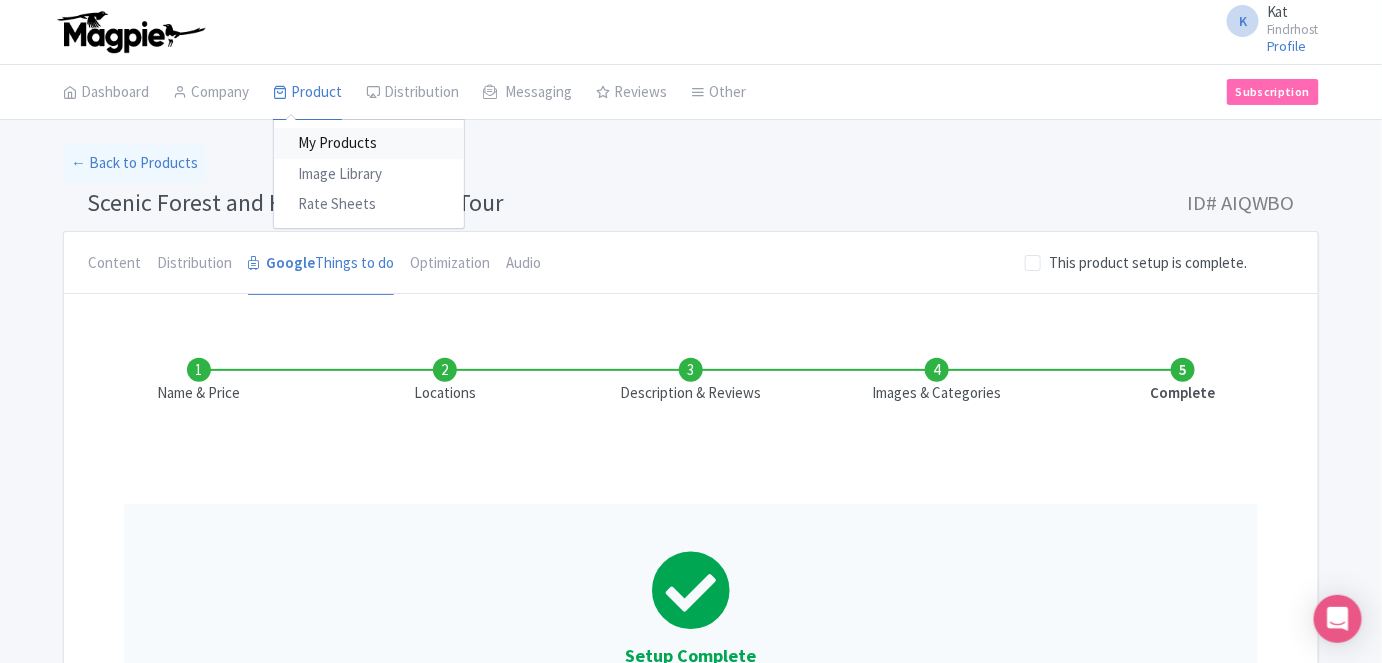 click on "My Products" at bounding box center (369, 143) 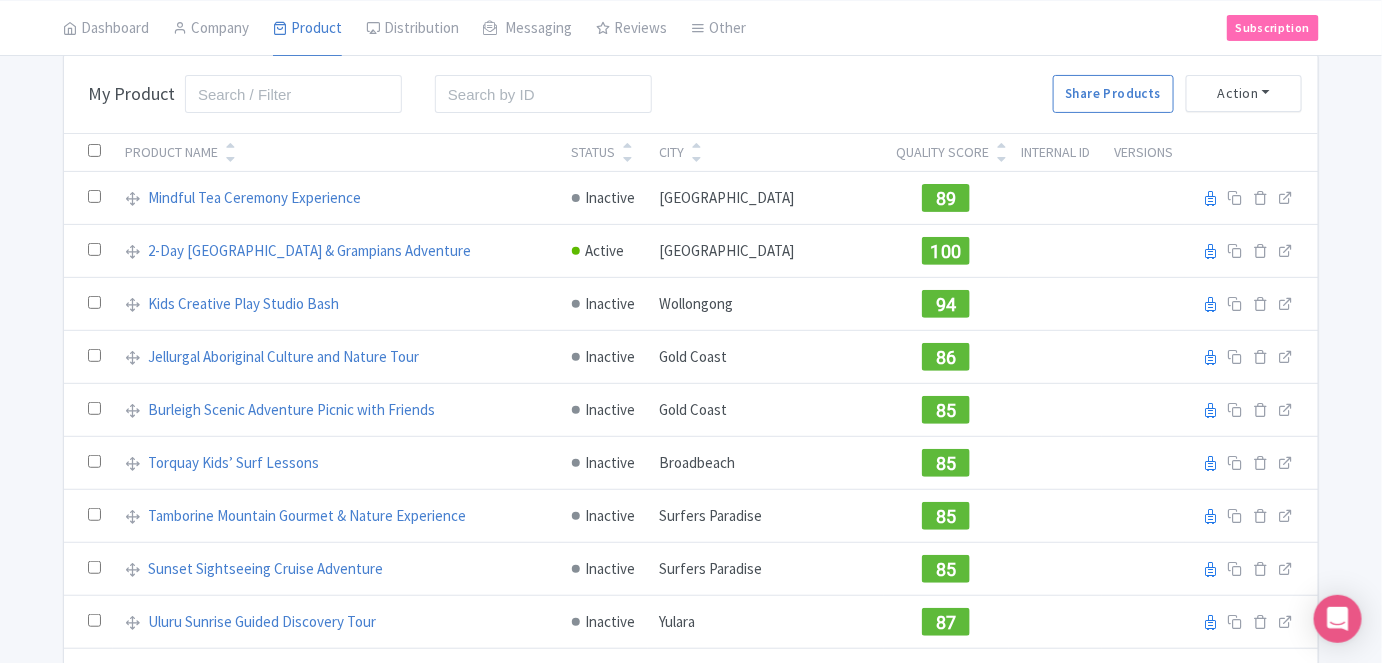scroll, scrollTop: 0, scrollLeft: 0, axis: both 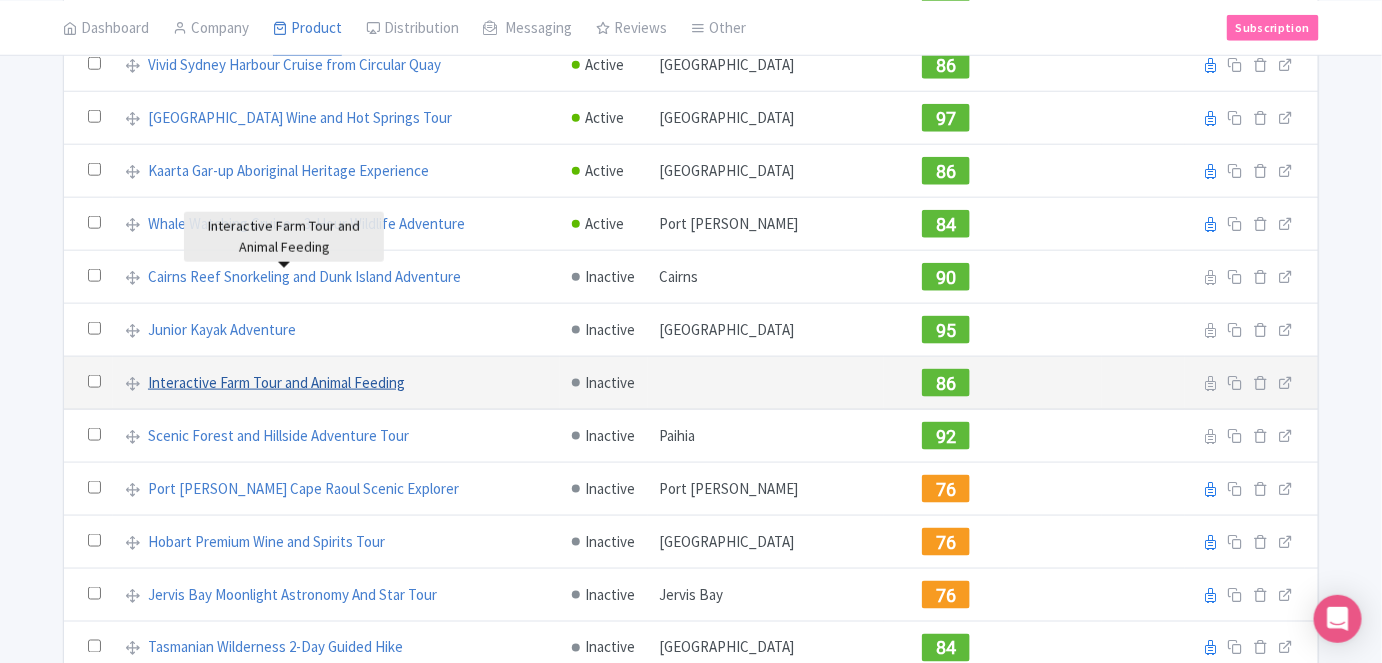 click on "Interactive Farm Tour and Animal Feeding" at bounding box center [276, 383] 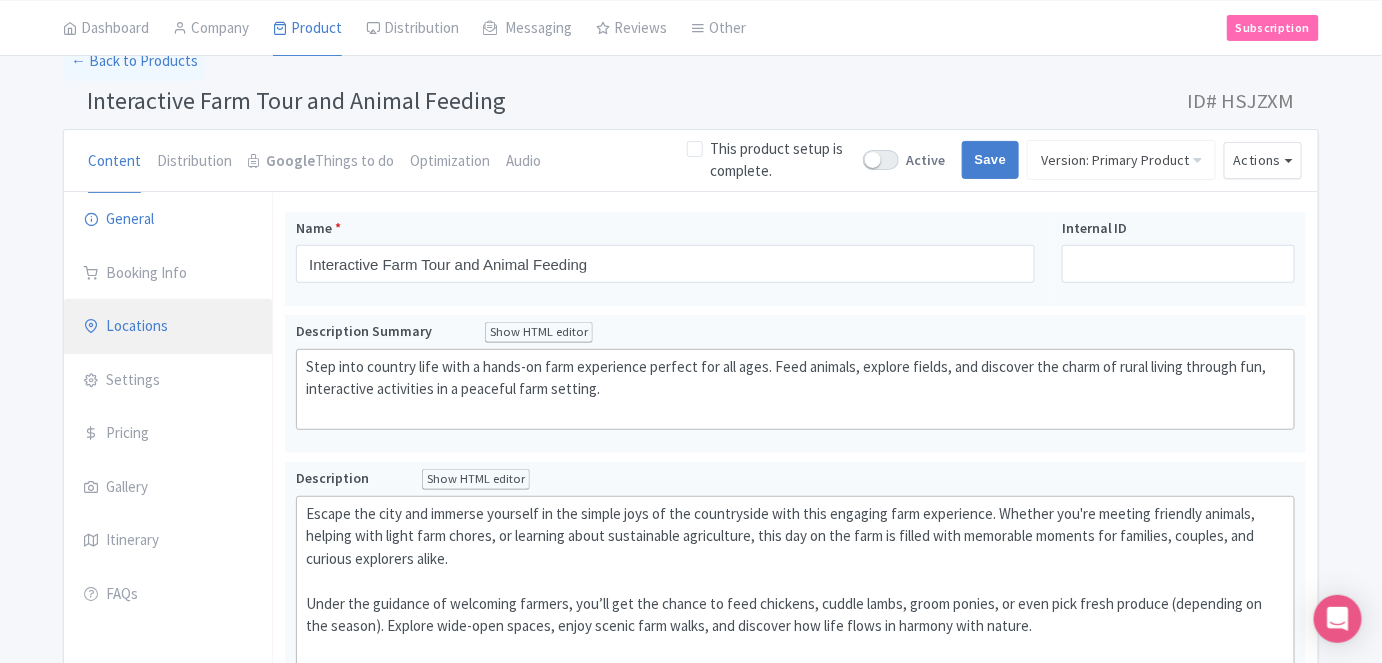 scroll, scrollTop: 121, scrollLeft: 0, axis: vertical 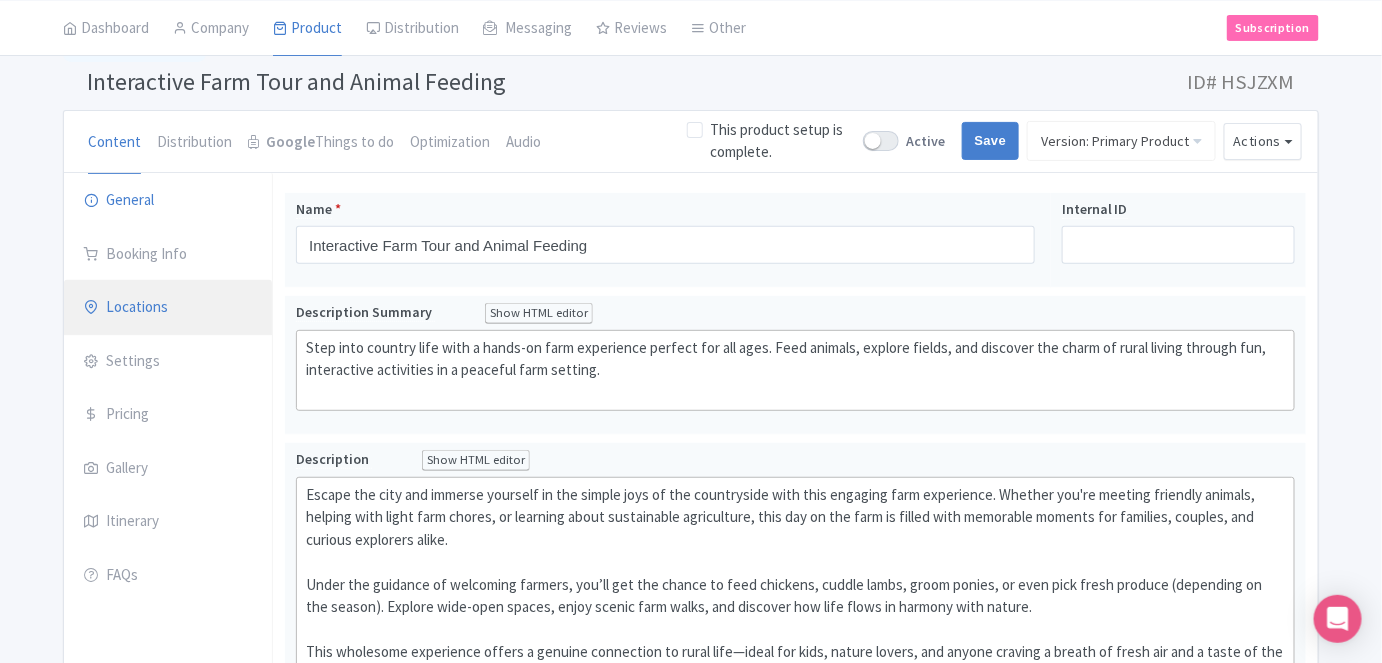 click on "Locations" at bounding box center (168, 308) 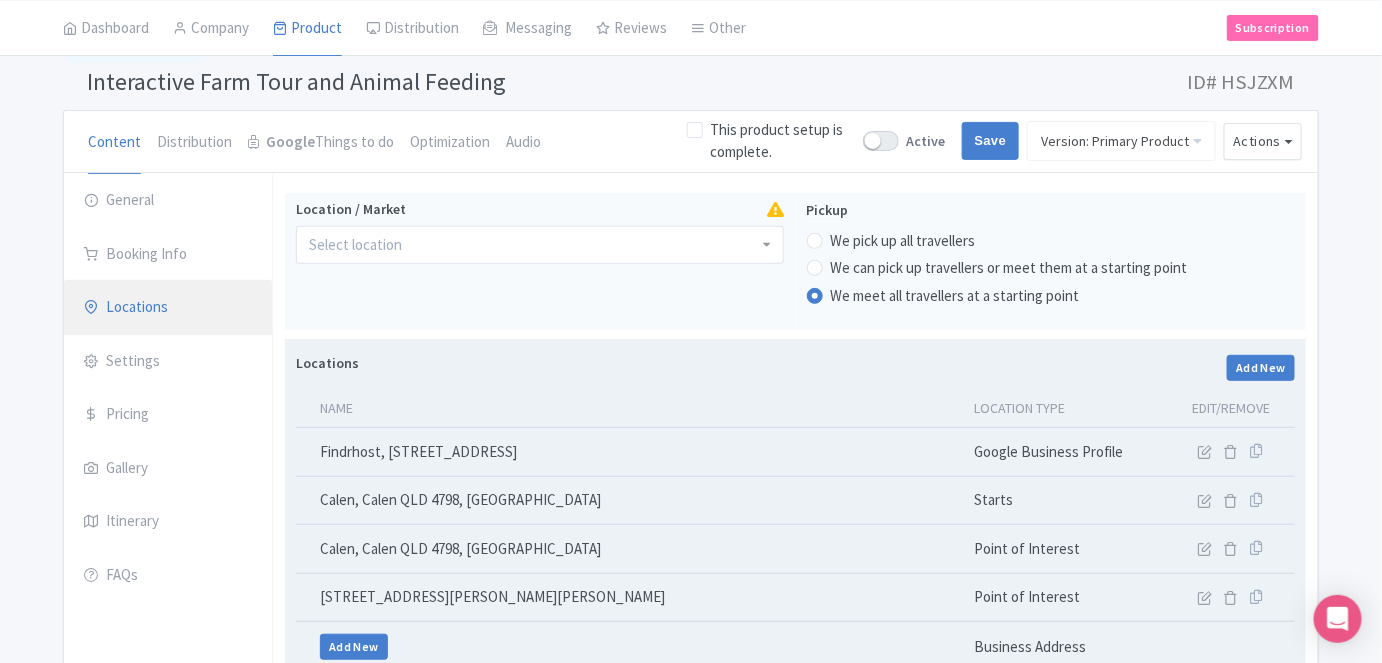 scroll, scrollTop: 212, scrollLeft: 0, axis: vertical 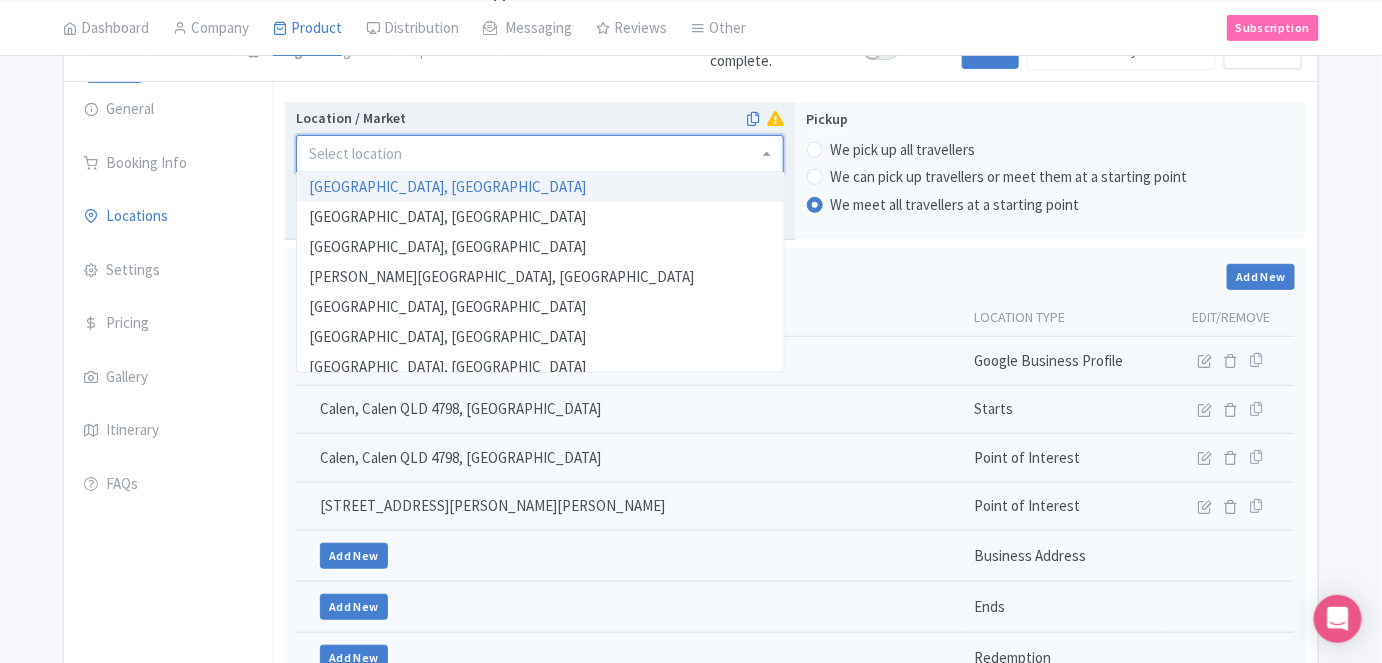 click at bounding box center (540, 154) 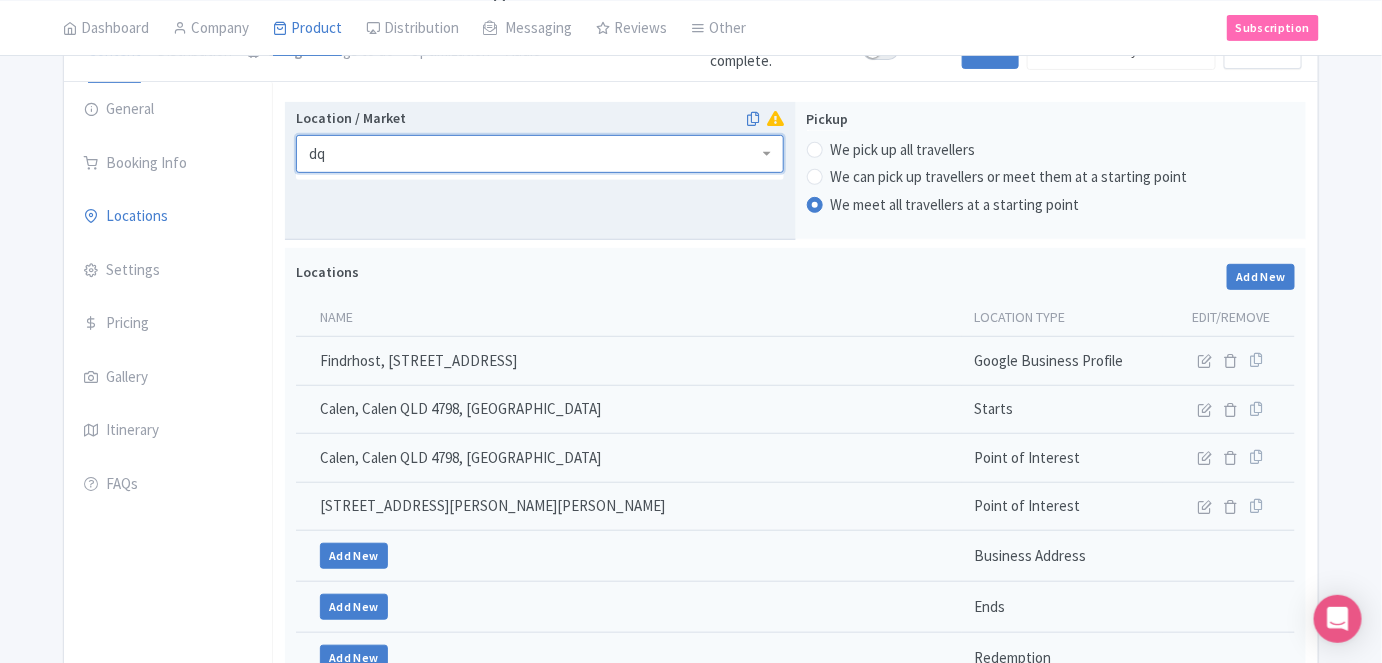scroll, scrollTop: 0, scrollLeft: 0, axis: both 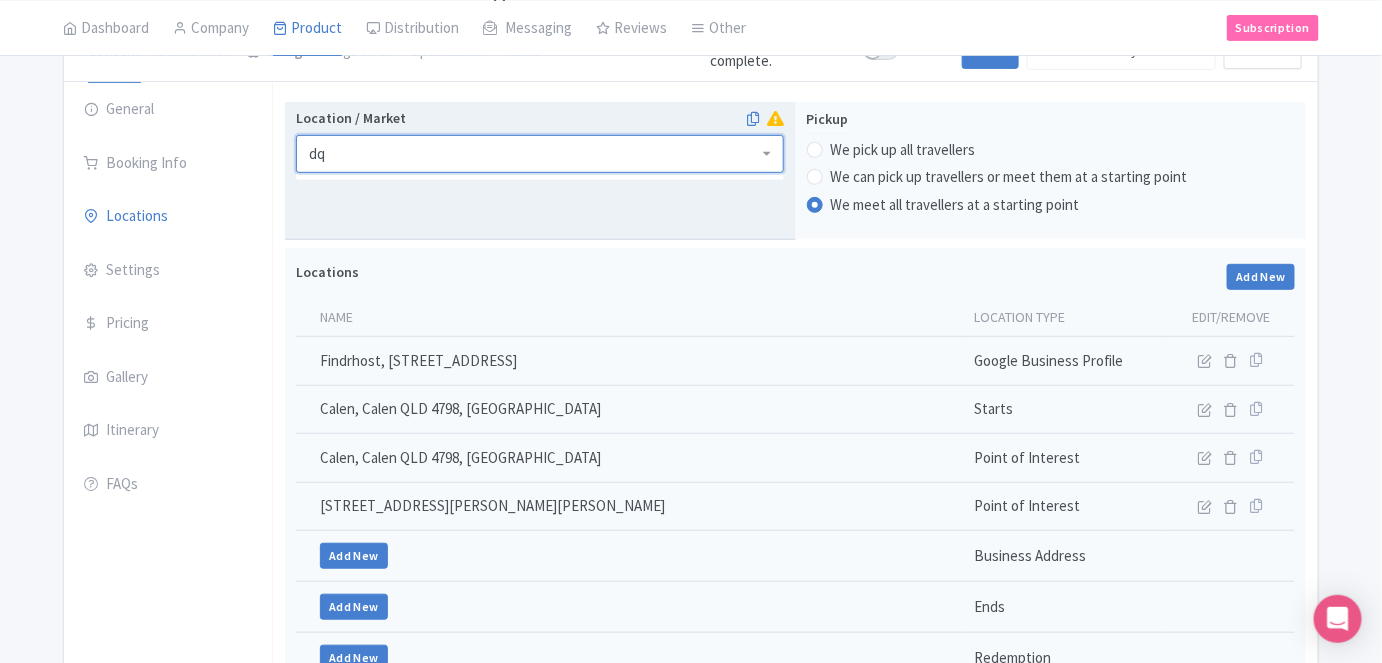 type on "d" 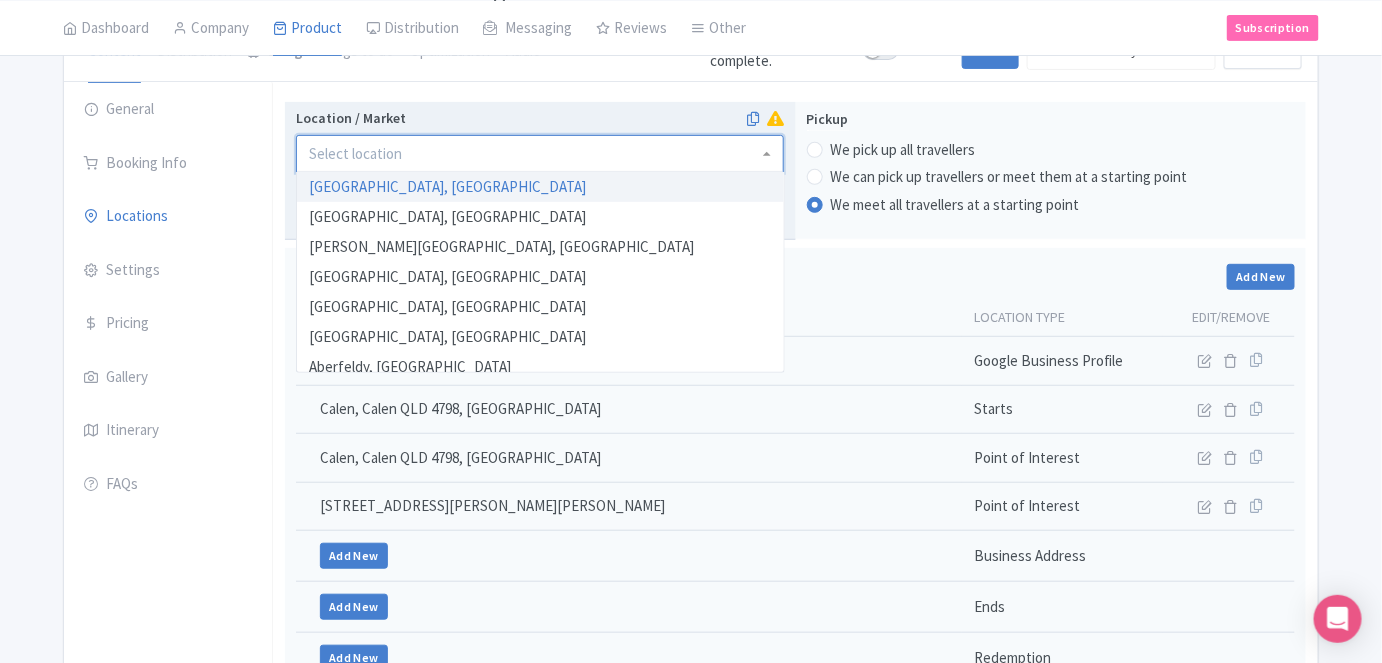 scroll, scrollTop: 0, scrollLeft: 0, axis: both 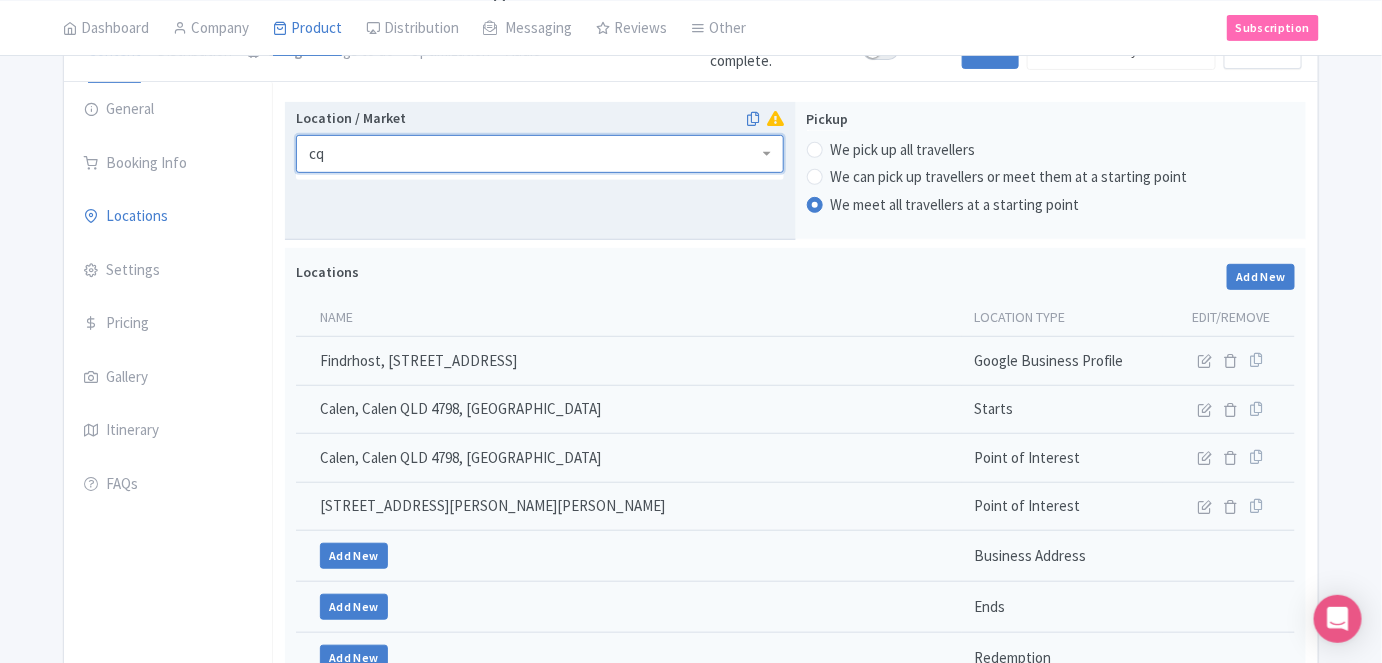 type on "c" 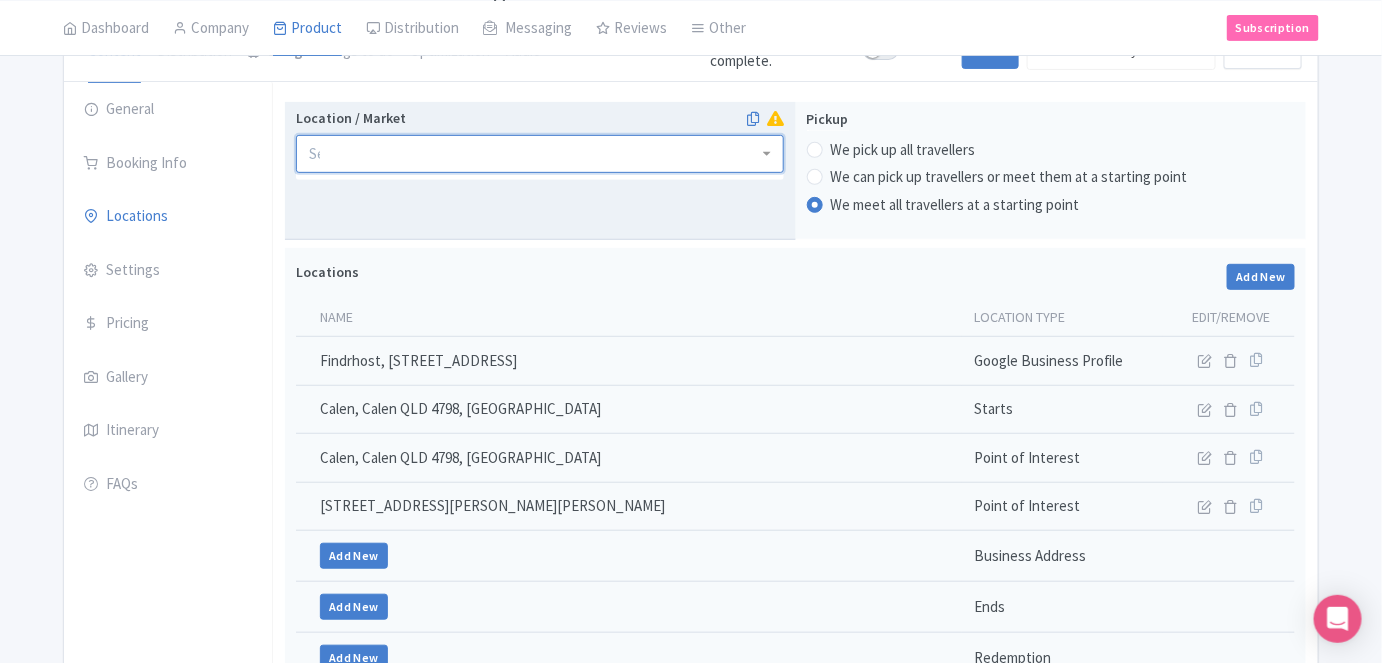type on "a" 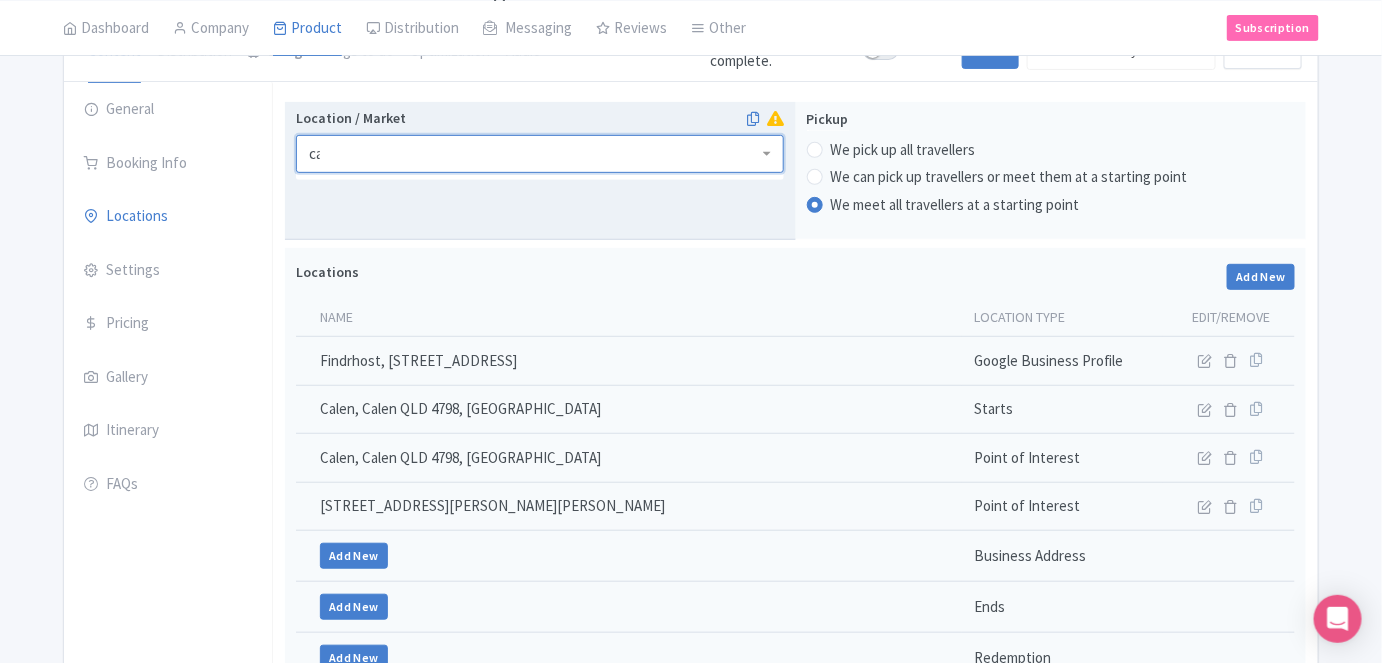 scroll, scrollTop: 0, scrollLeft: 0, axis: both 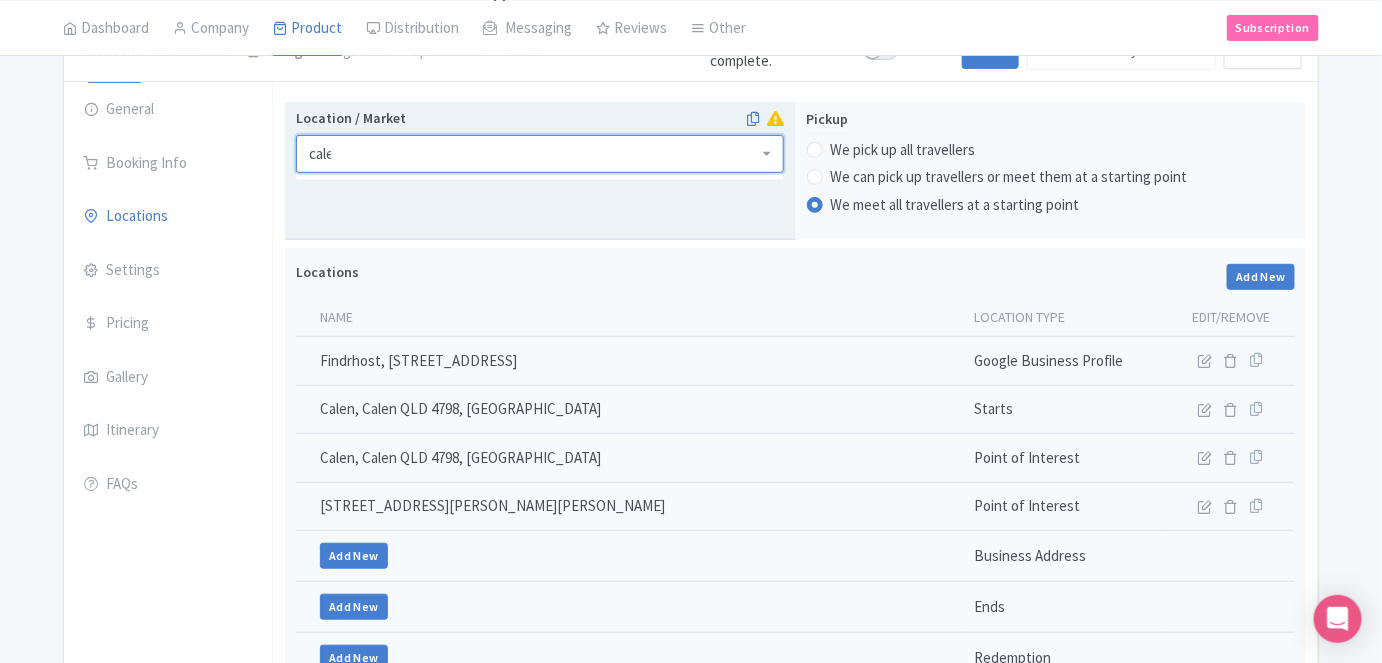 type on "calen" 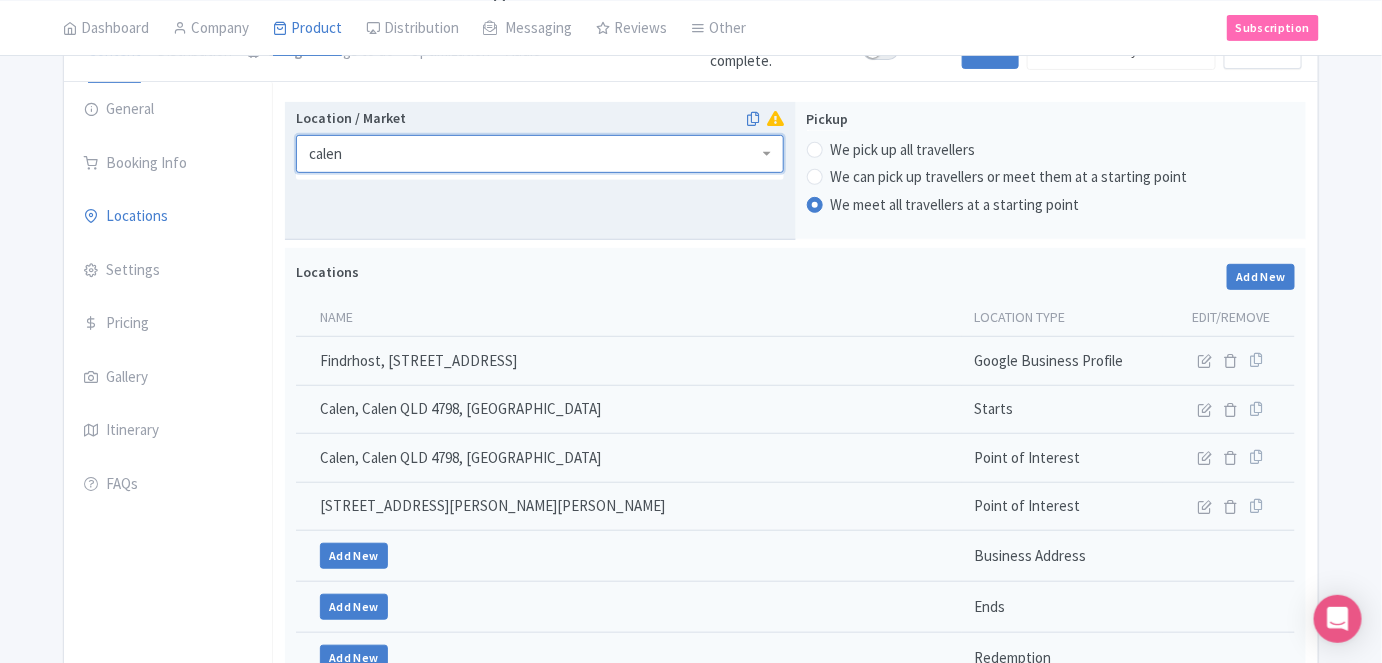 drag, startPoint x: 336, startPoint y: 158, endPoint x: 290, endPoint y: 148, distance: 47.07441 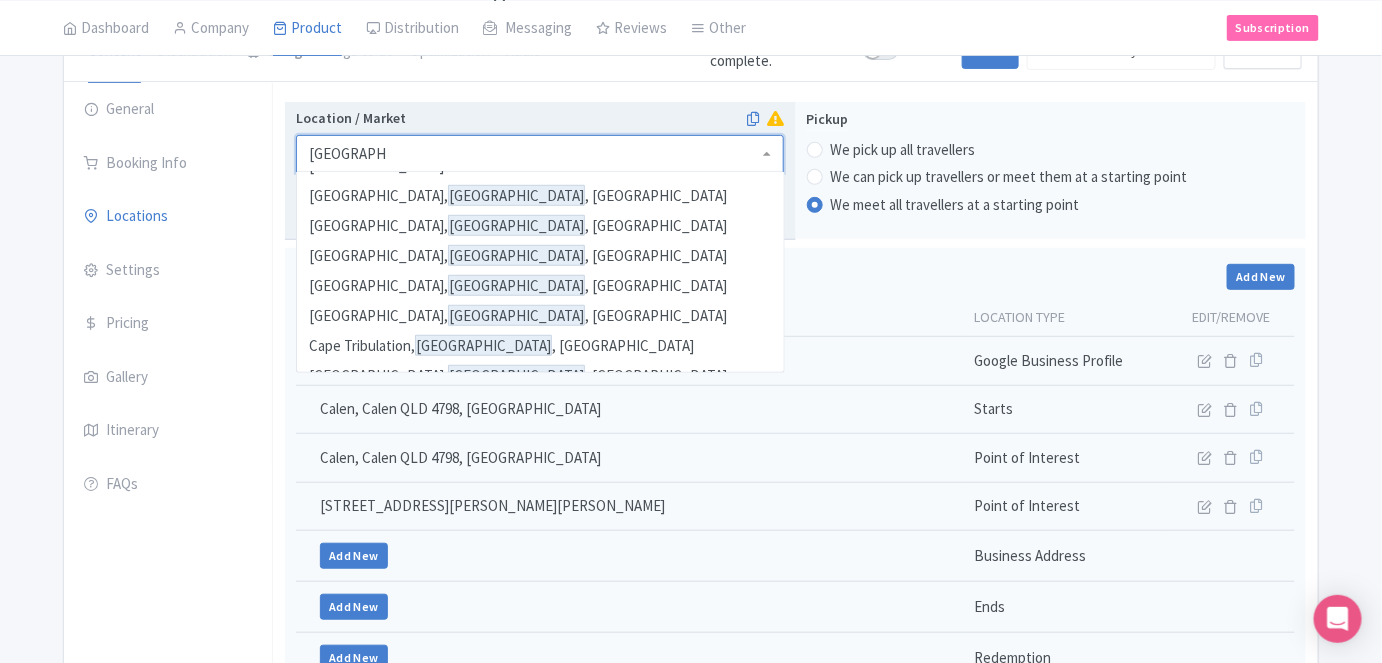 scroll, scrollTop: 400, scrollLeft: 0, axis: vertical 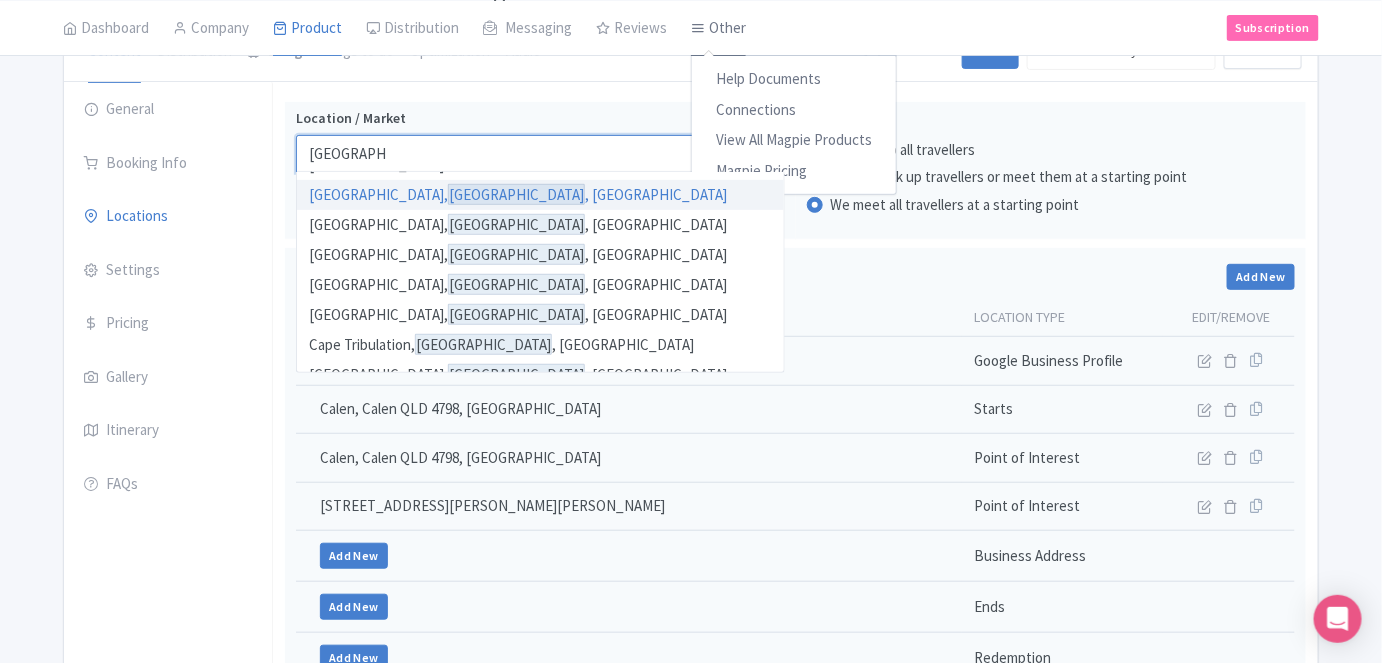 type on "queensland" 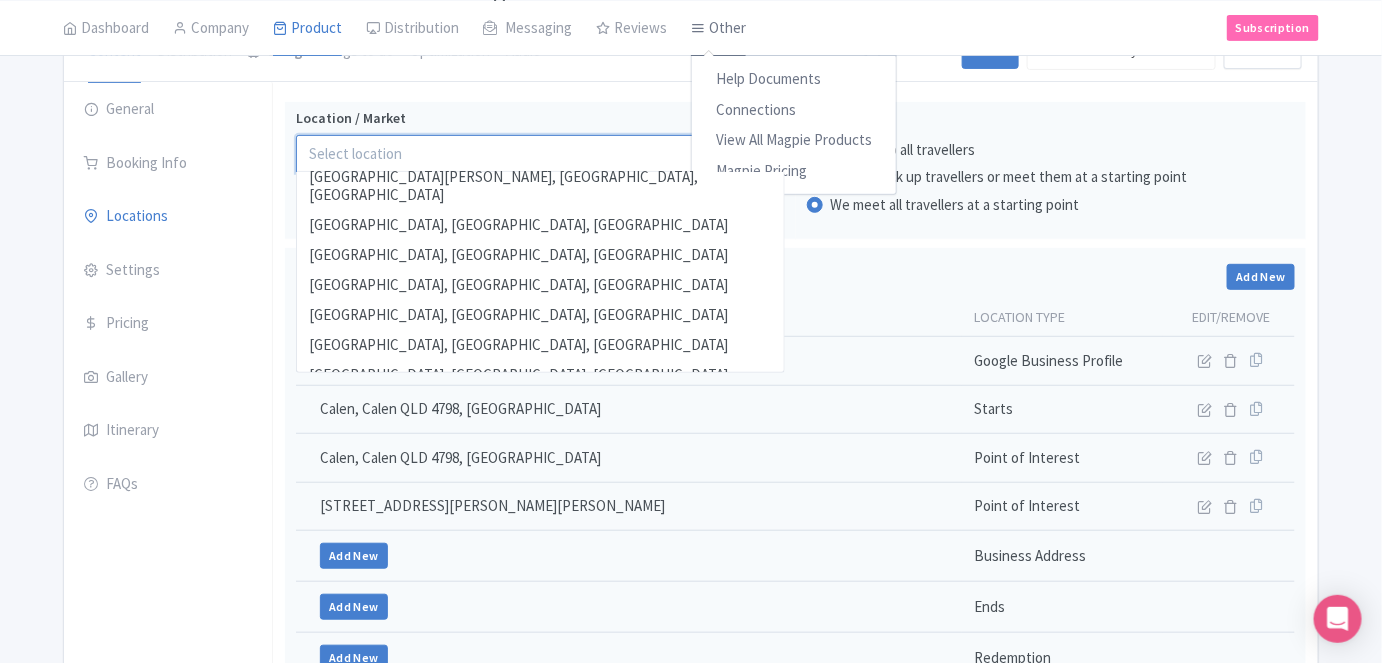 scroll, scrollTop: 0, scrollLeft: 0, axis: both 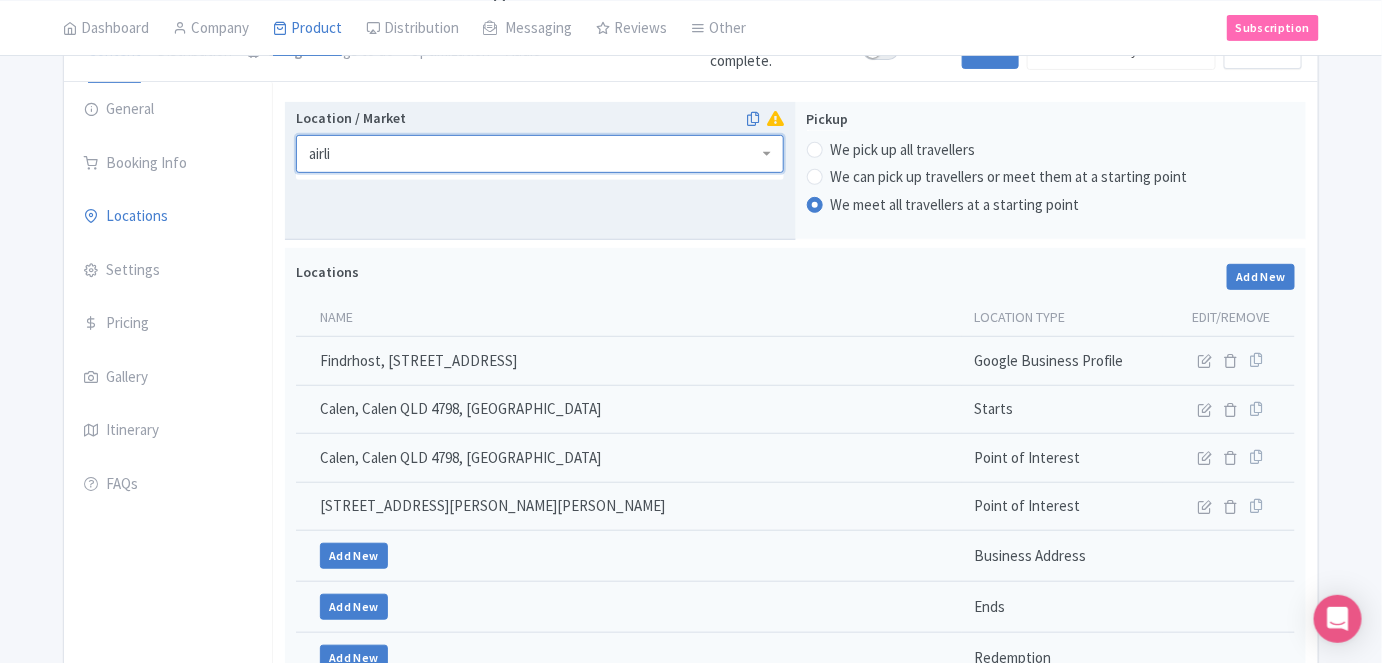 type on "airlie" 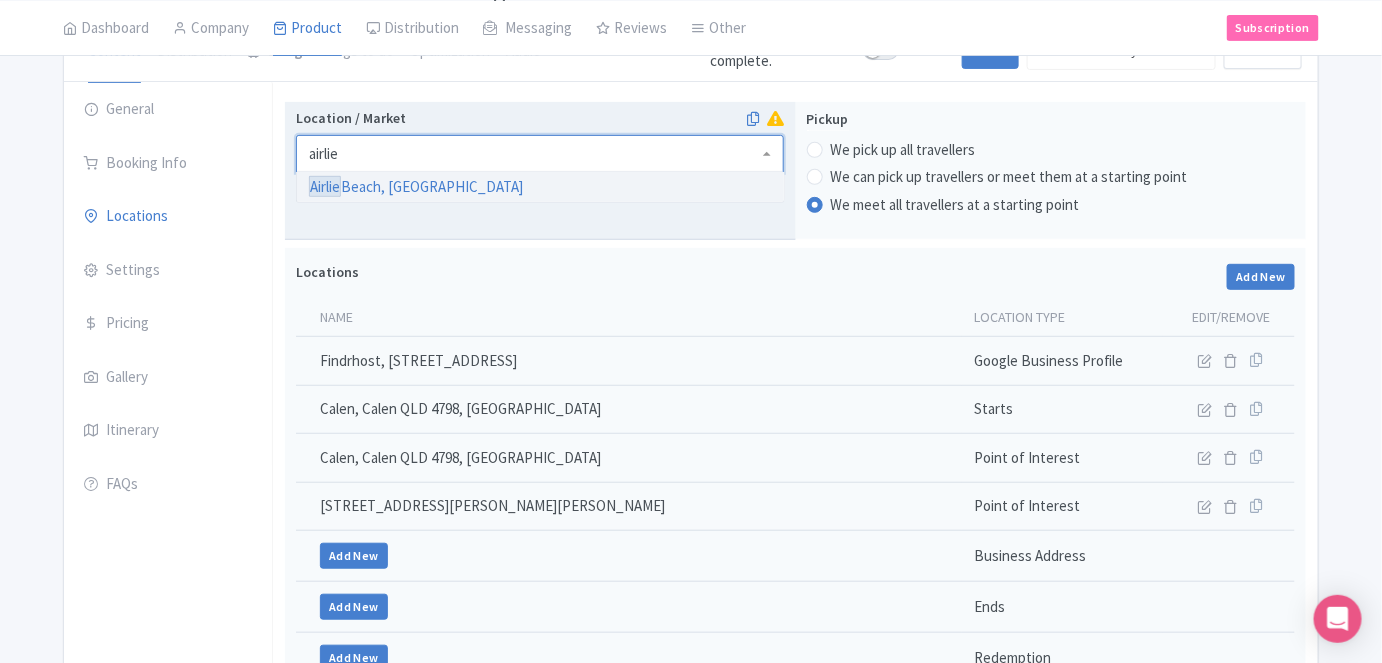 type 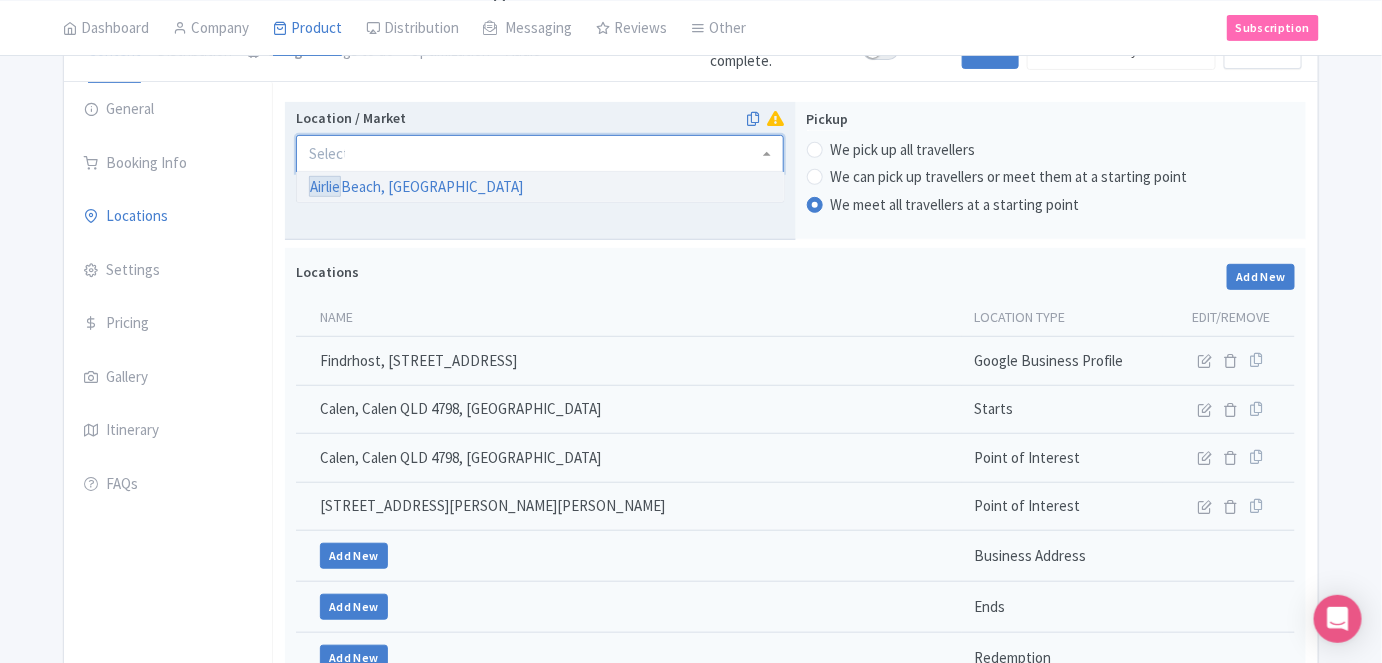 scroll, scrollTop: 0, scrollLeft: 0, axis: both 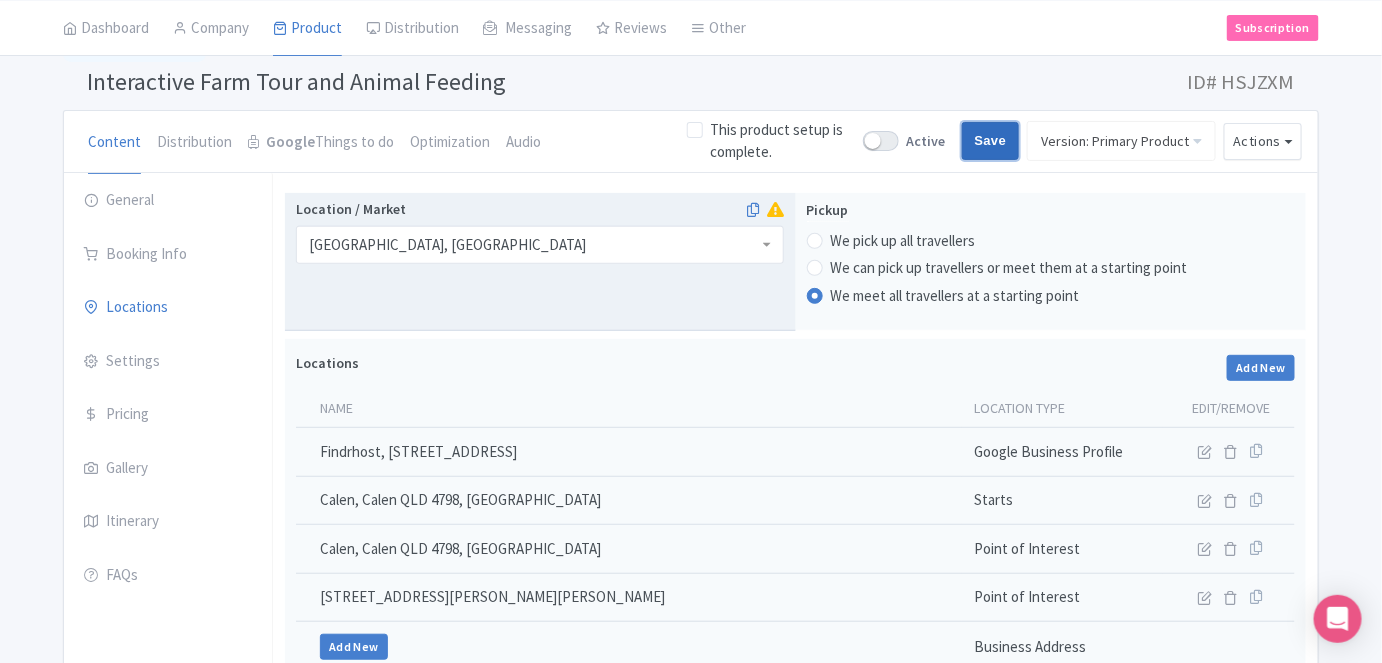 click on "Save" at bounding box center (991, 141) 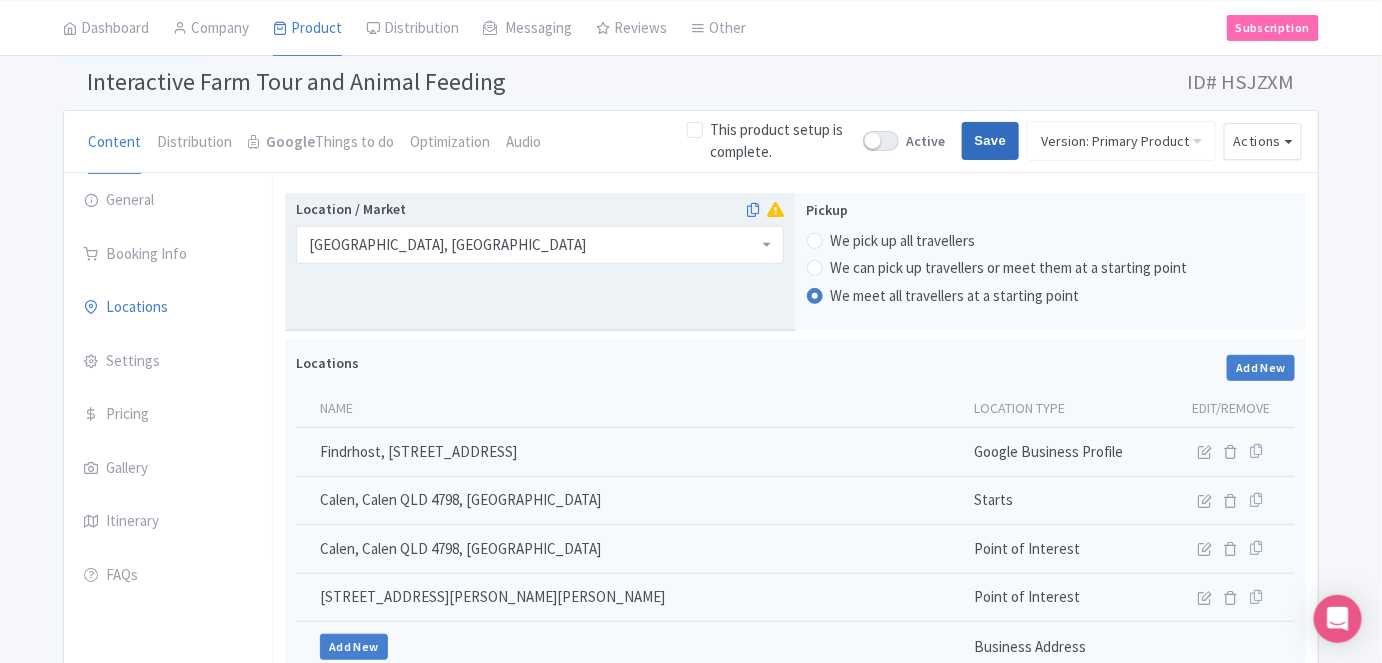 type on "Saving..." 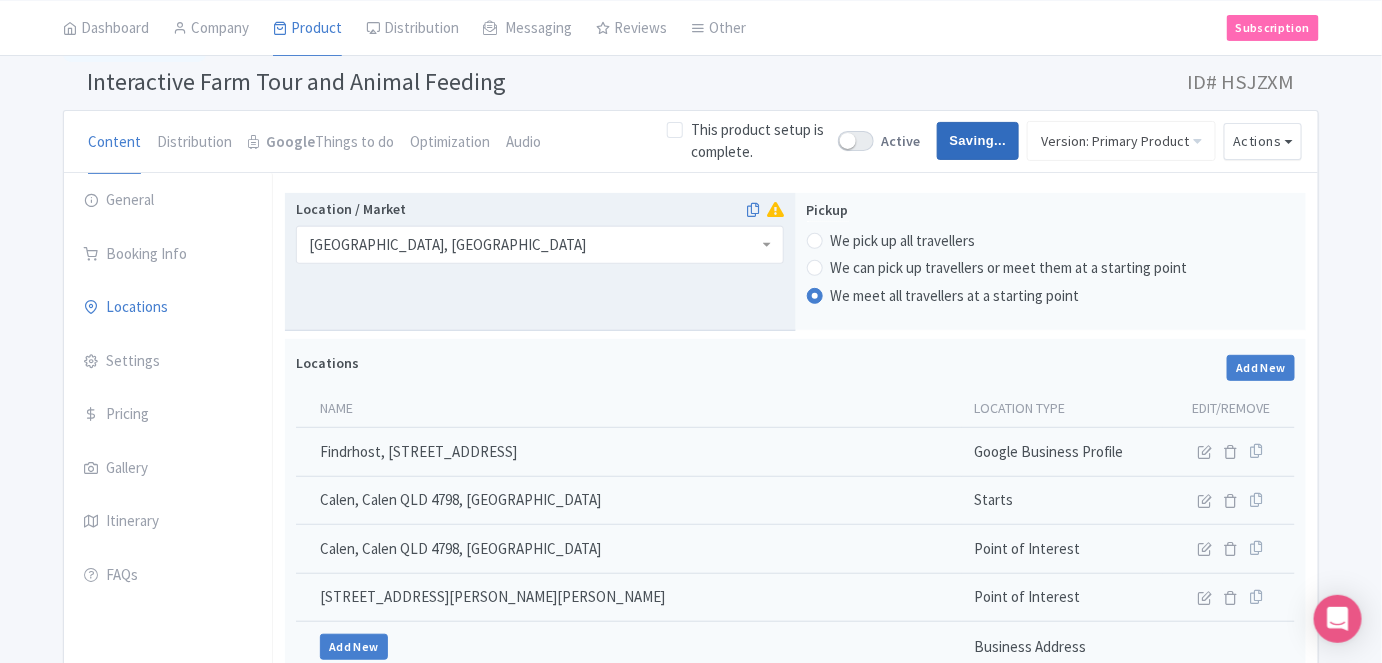 type on "Saving..." 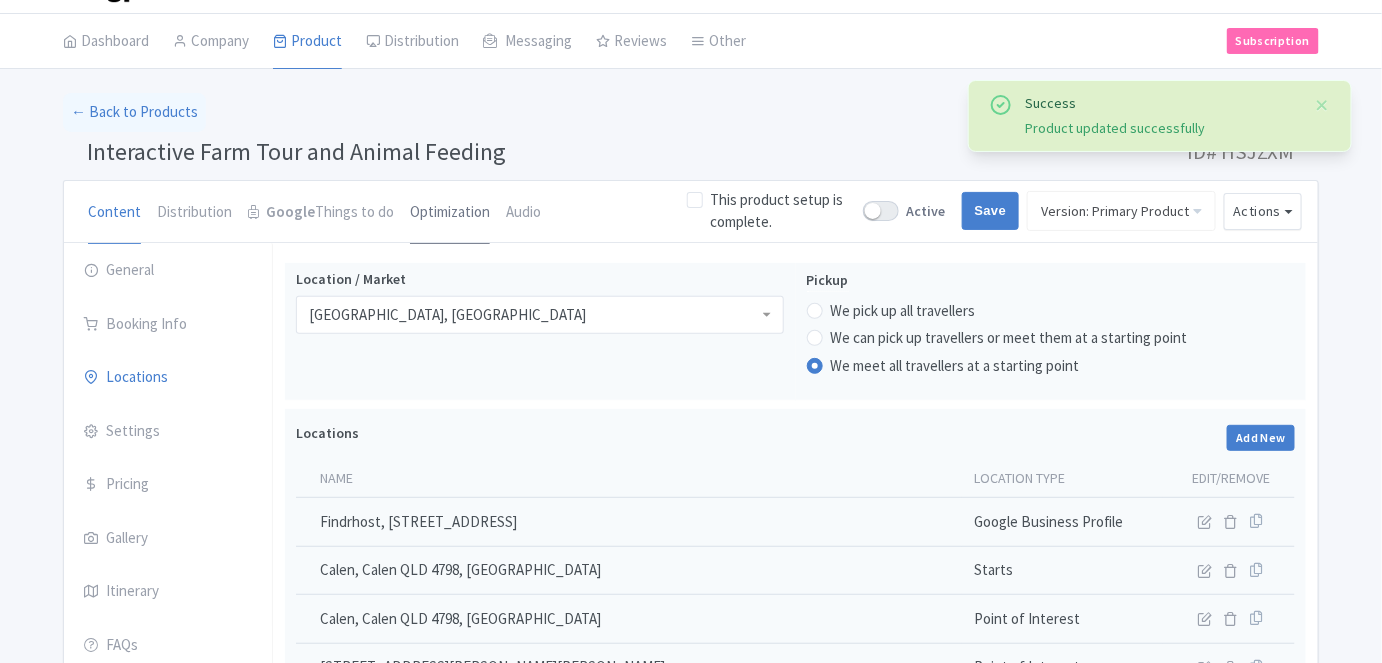 scroll, scrollTop: 0, scrollLeft: 0, axis: both 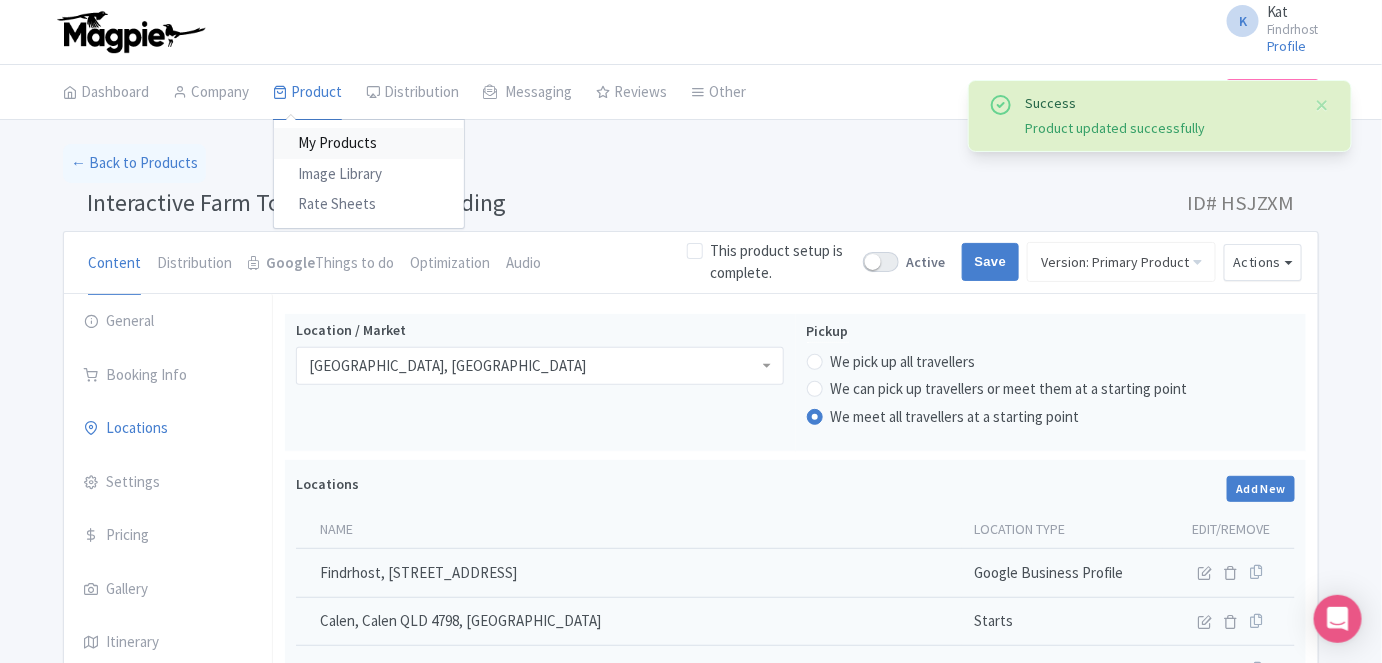 click on "My Products" at bounding box center (369, 143) 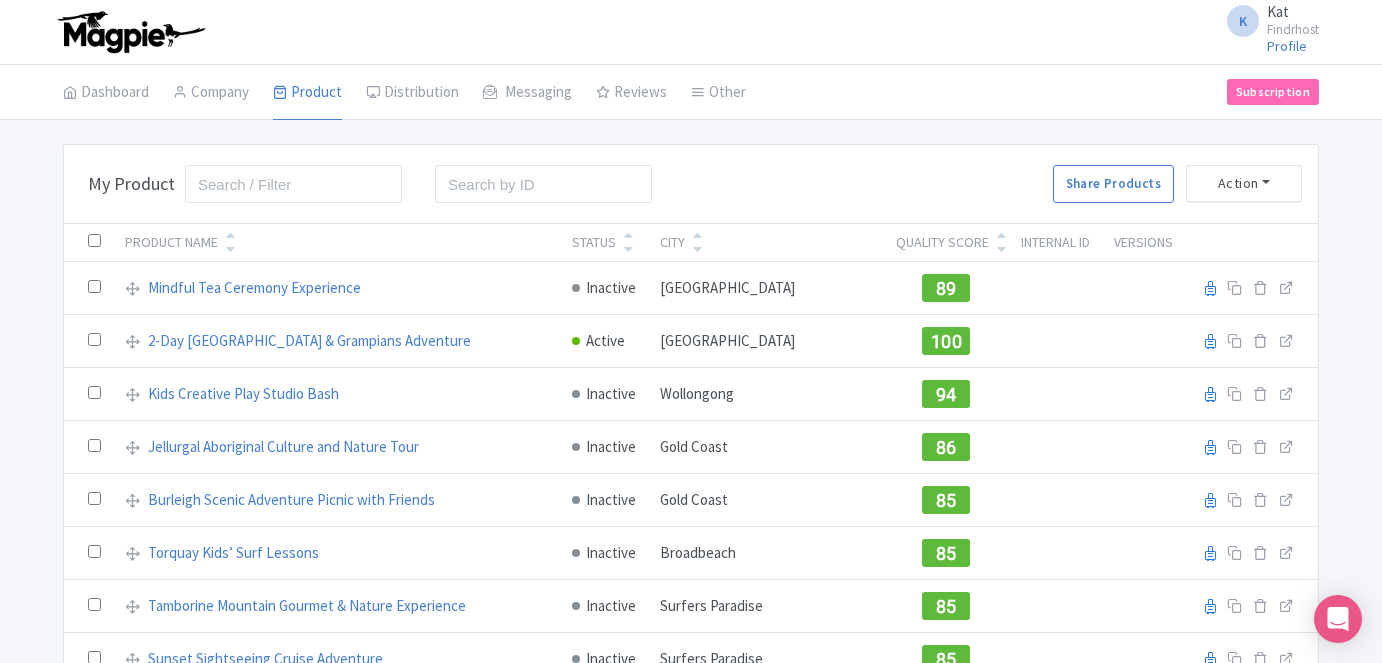scroll, scrollTop: 0, scrollLeft: 0, axis: both 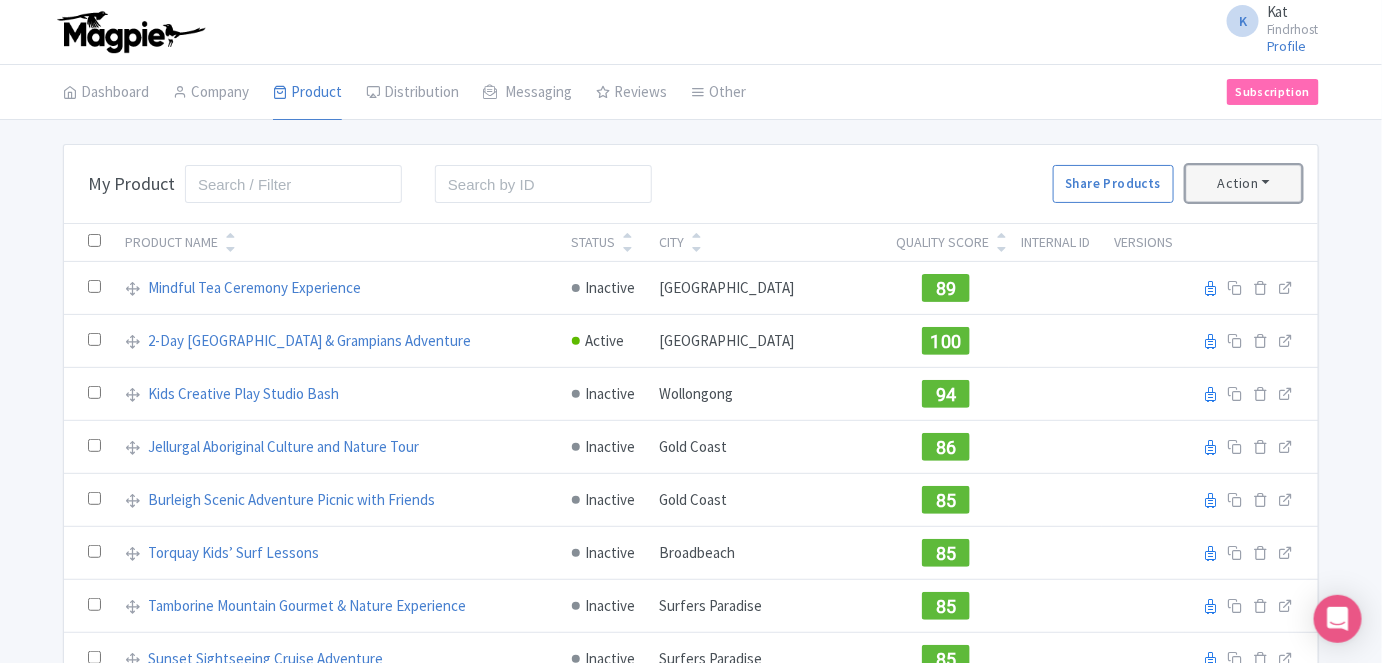 drag, startPoint x: 1266, startPoint y: 177, endPoint x: 1256, endPoint y: 183, distance: 11.661903 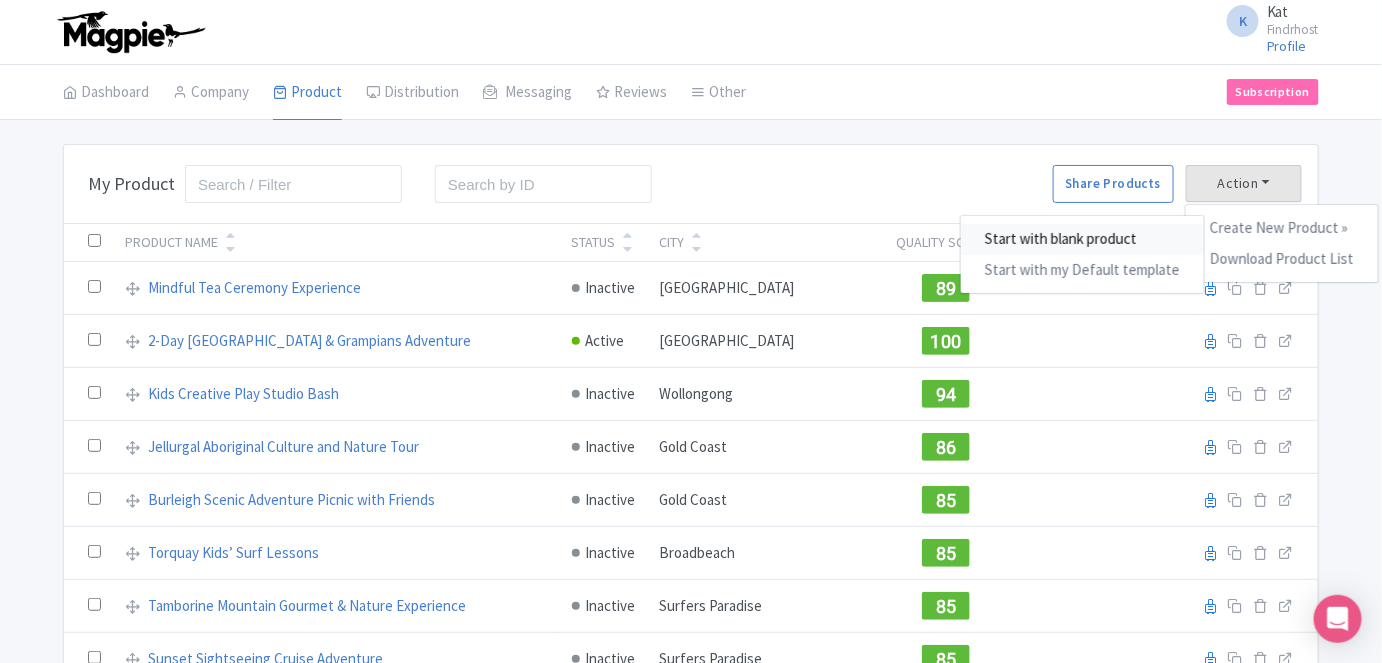 click on "Start with blank product" at bounding box center [1082, 239] 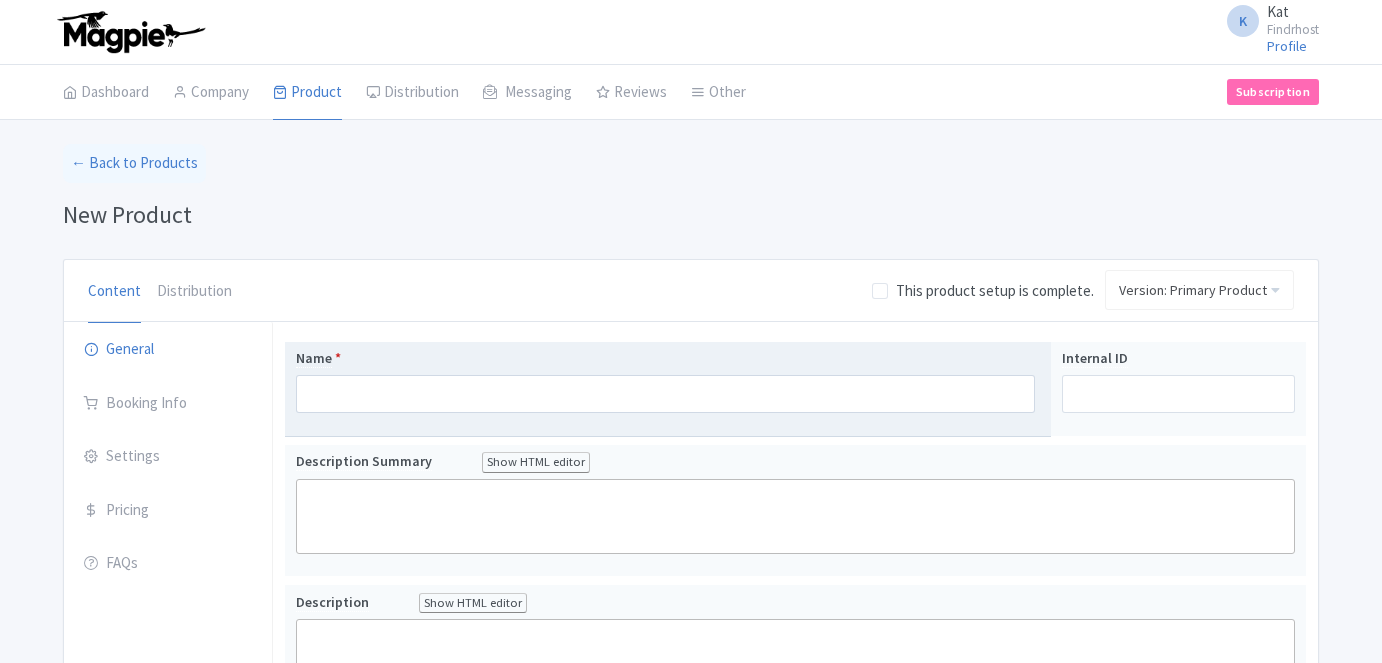 scroll, scrollTop: 0, scrollLeft: 0, axis: both 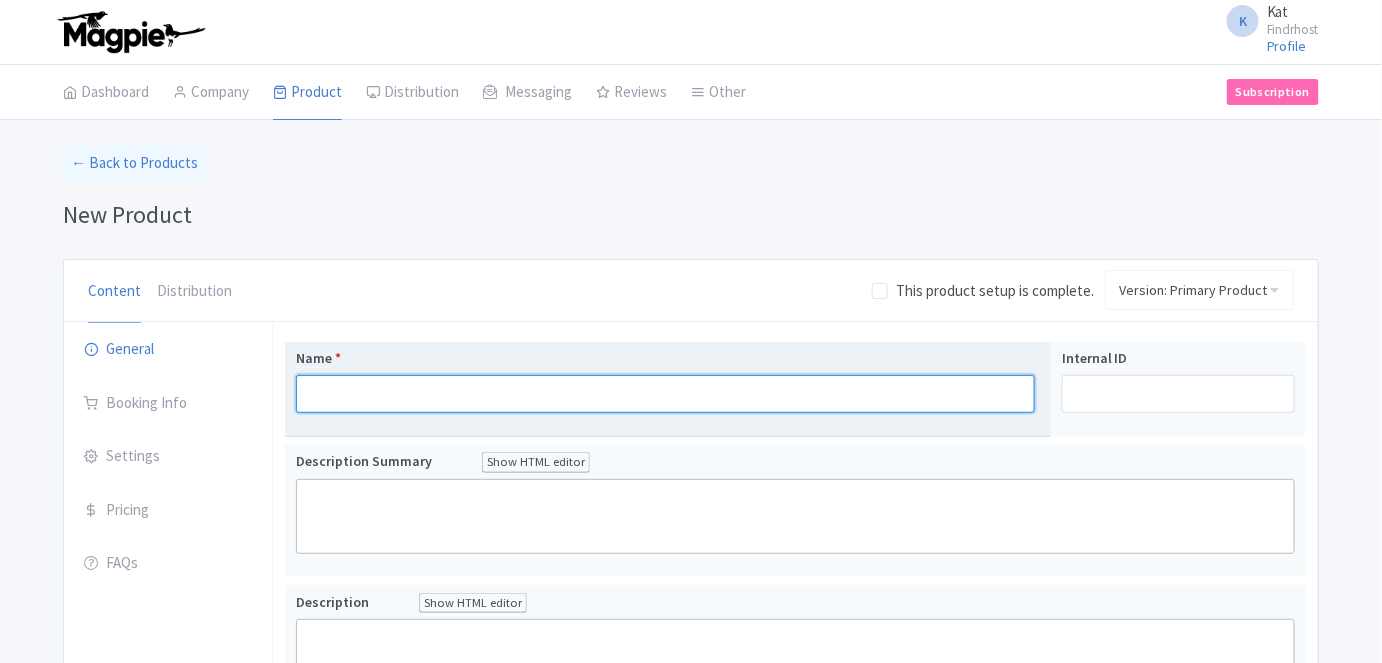 click on "Name   *" at bounding box center [665, 394] 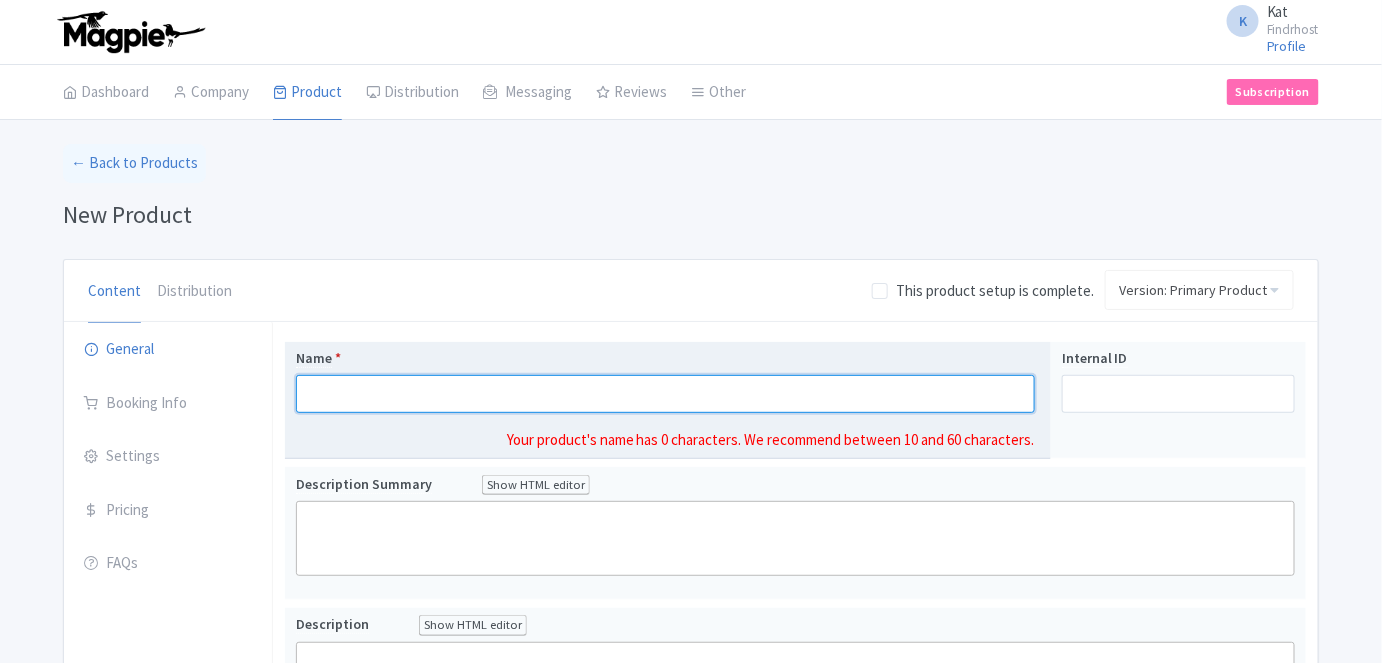 paste on "Te Anau to Milford Sound Experience" 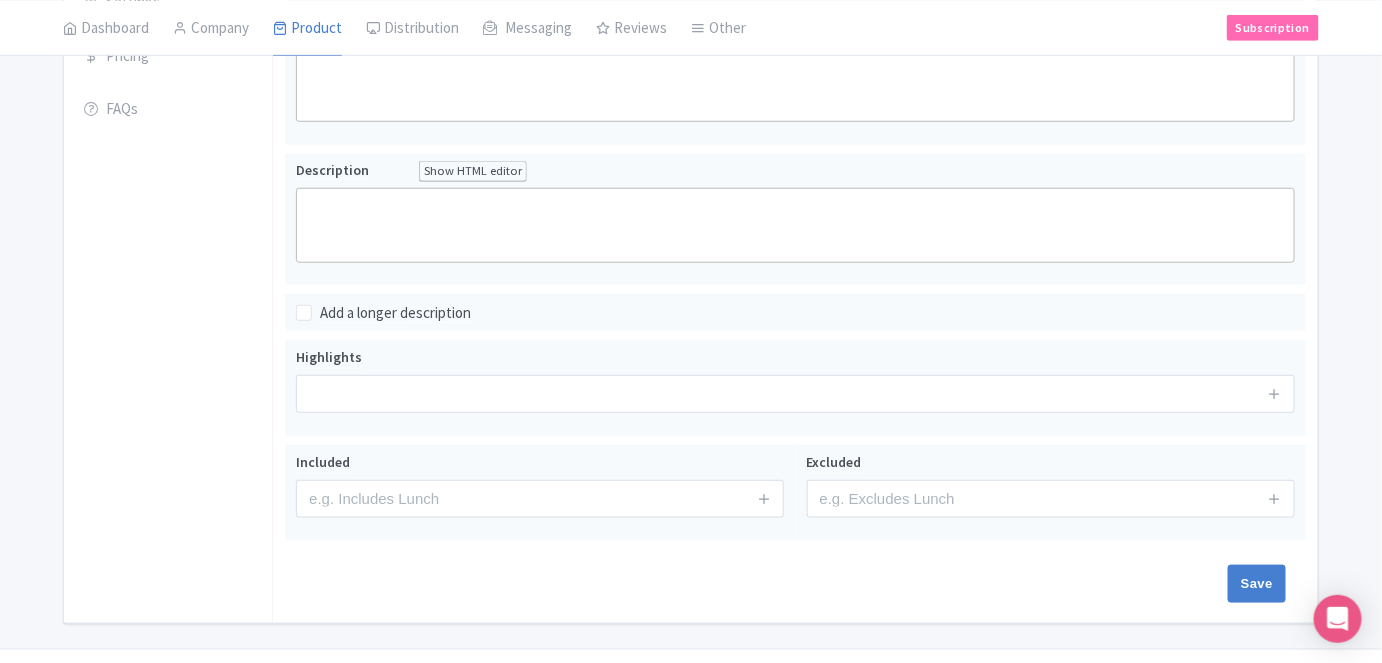 scroll, scrollTop: 363, scrollLeft: 0, axis: vertical 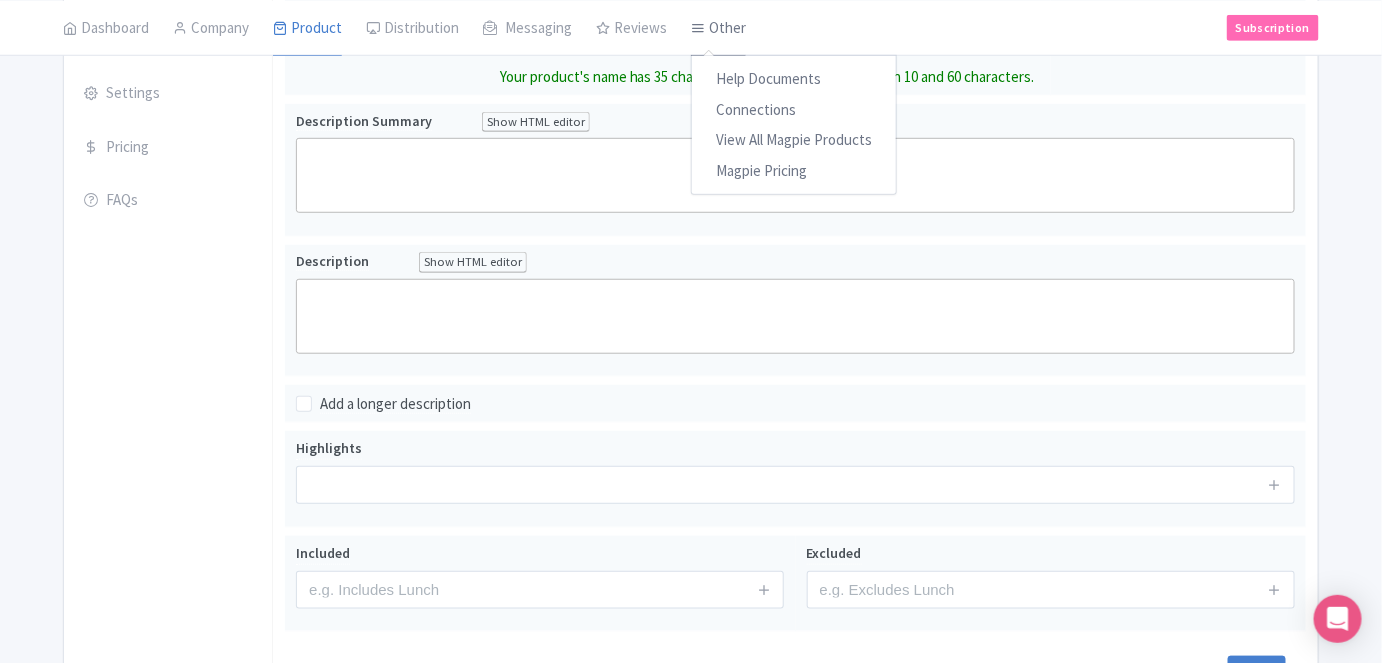 type on "Te Anau to Milford Sound Experience" 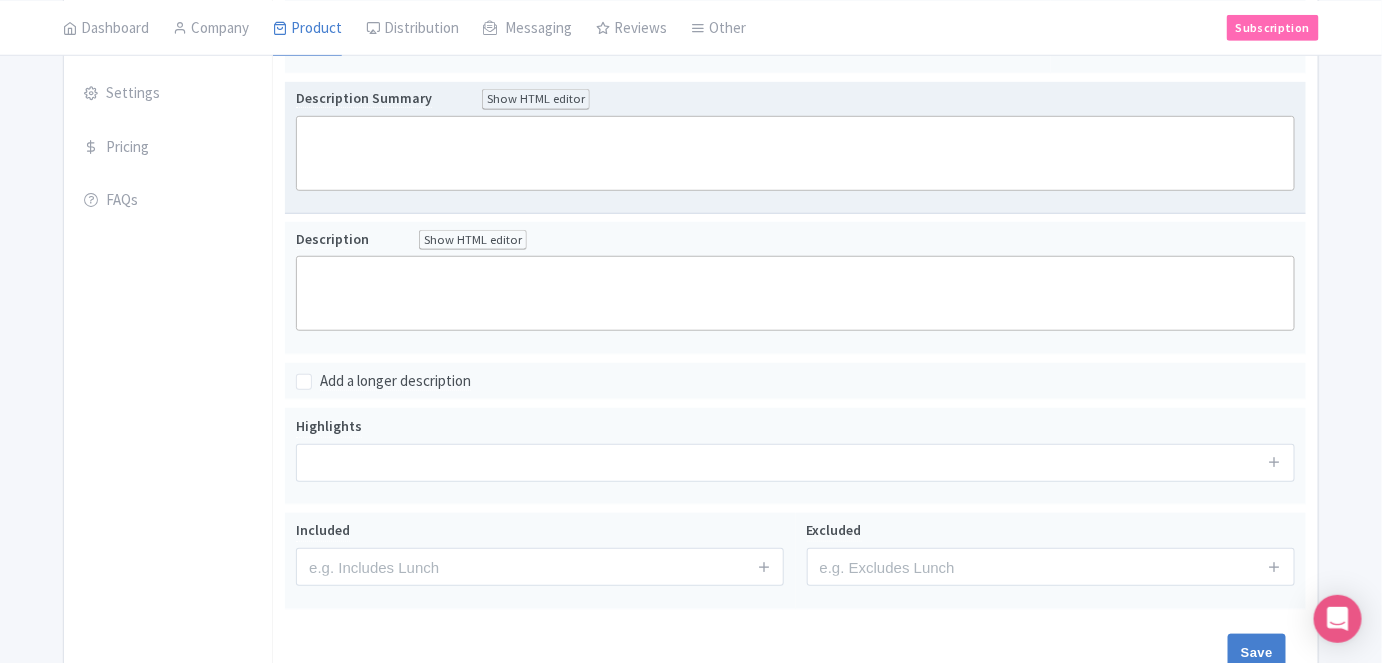click on "Name   * Te Anau to Milford Sound Experience
Your product's name has 35 characters. We recommend between 10 and 60 characters.
Internal ID
Description Summary Show HTML editor
Bold
Italic
Strikethrough
Link
Heading
Quote
Code
Bullets
Numbers
Decrease Level
Increase Level
Attach Files
Undo
Redo
Link
Unlink
Your product's description summary has 0 characters. We recommend between 100 and 255 characters.
Description Show HTML editor
Bold
Italic
Strikethrough
Link
Heading
Quote
Code
Bullets
Numbers
Decrease Level
Increase Level
Attach Files
Undo
Redo
Link
Unlink" at bounding box center [795, 242] 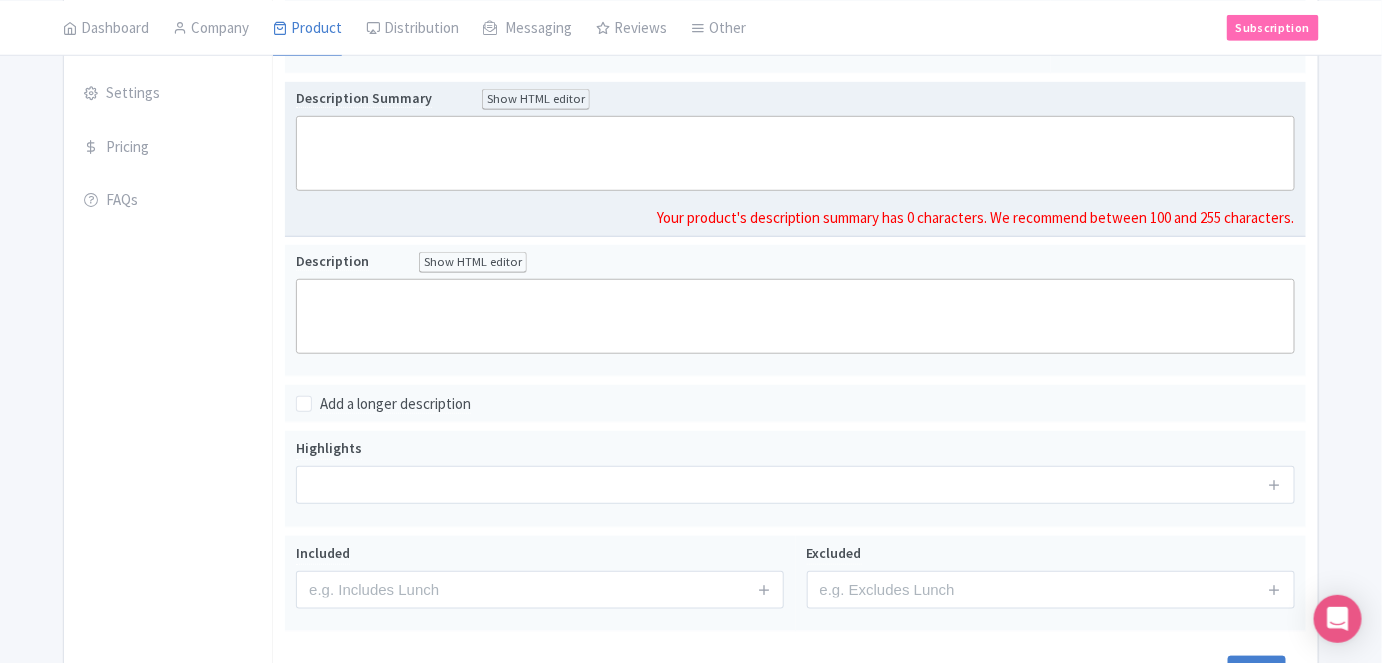 paste on "<div>Travel through one of [GEOGRAPHIC_DATA]’s most scenic routes from [GEOGRAPHIC_DATA] to [GEOGRAPHIC_DATA]. This unforgettable journey takes you deep into [GEOGRAPHIC_DATA], where you'll discover majestic mountains, mirror lakes, waterfalls, and lush rainforest—culminating in a breathtaking Milford Sound cruise.<br><br></div>" 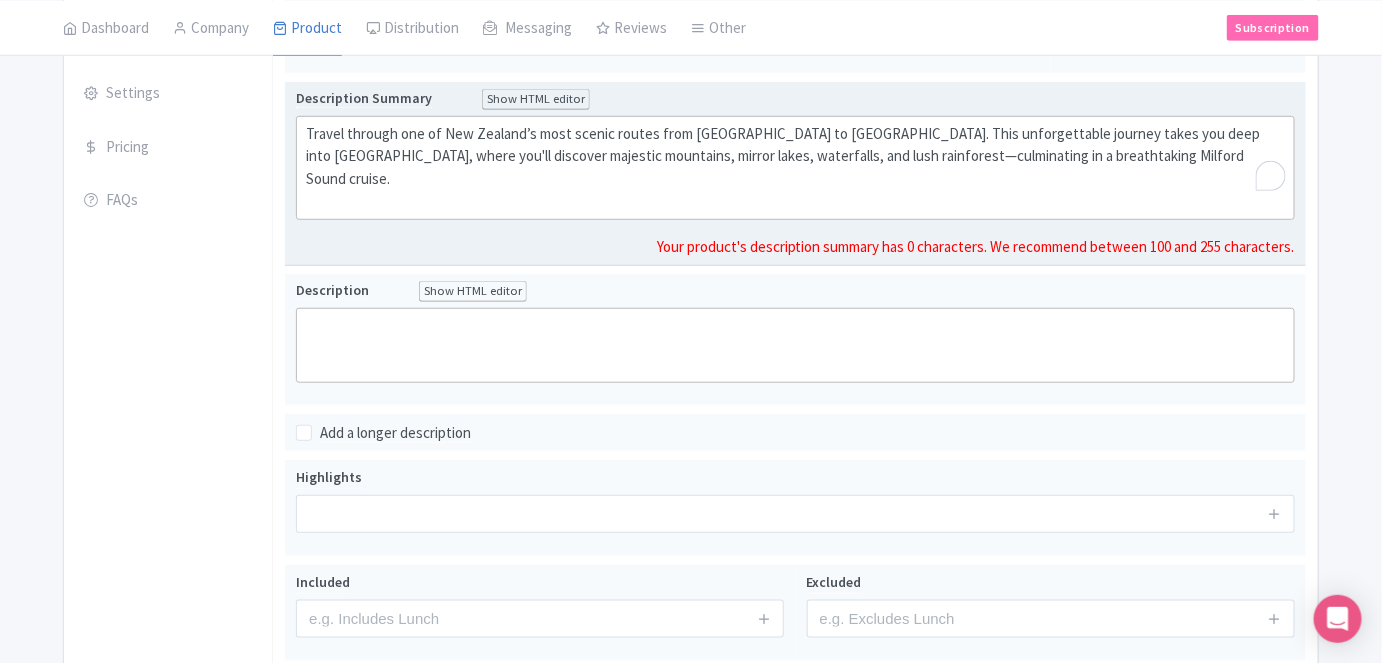 type on "<div>Travel through one of [GEOGRAPHIC_DATA]’s most scenic routes from [GEOGRAPHIC_DATA] to [GEOGRAPHIC_DATA]. This unforgettable journey takes you deep into [GEOGRAPHIC_DATA], where you'll discover majestic mountains, mirror lakes, waterfalls, and lush rainforest—culminating in a breathtaking Milford Sound cruise.<br><br></div>" 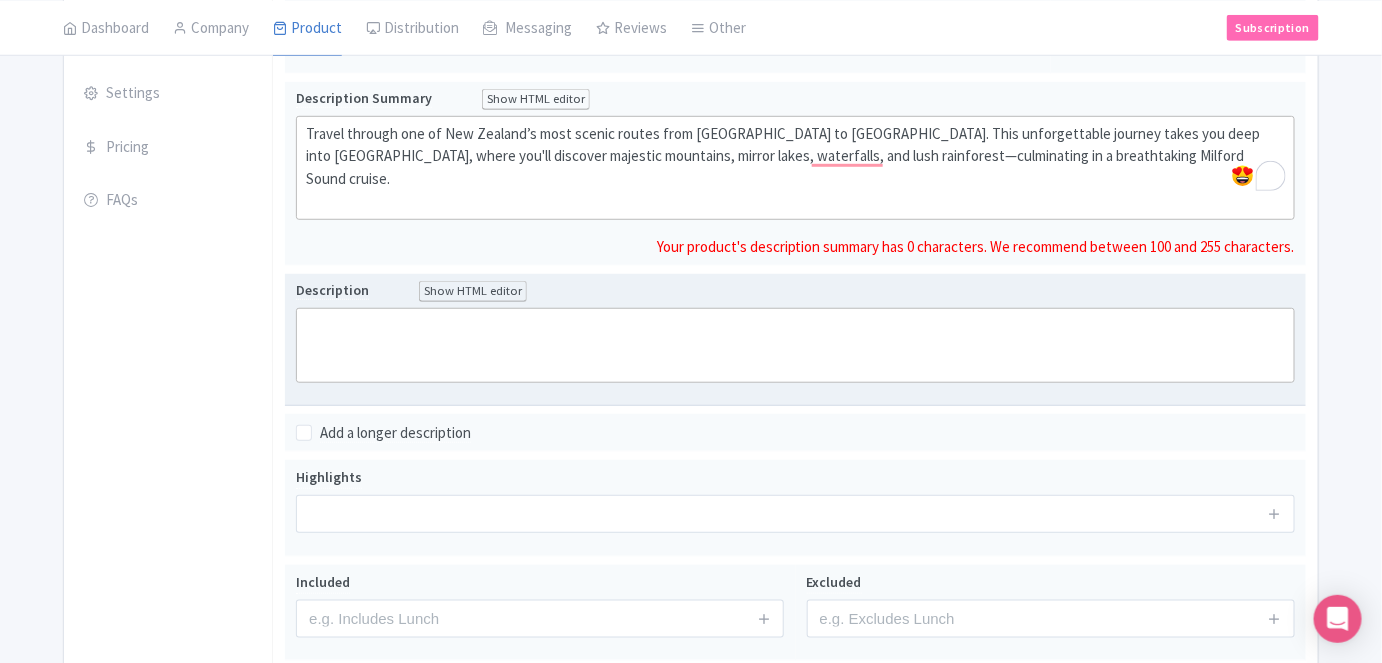 click on "Description Show HTML editor
Bold
Italic
Strikethrough
Link
Heading
Quote
Code
Bullets
Numbers
Decrease Level
Increase Level
Attach Files
Undo
Redo
Link
Unlink
Your product's description has 0 characters. We recommend between 500 and 1000 characters." at bounding box center (795, 339) 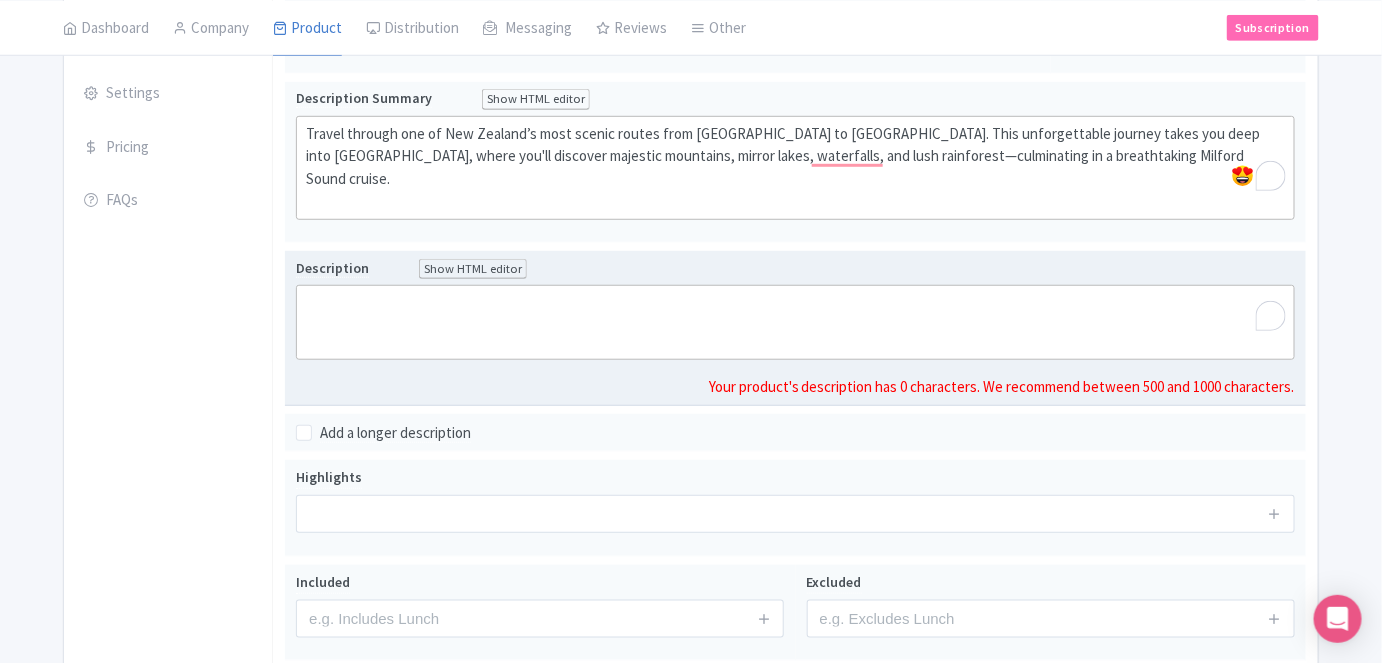 paste on "<lor>Ipsumd si am cons adi elit sedd <eiusmo>Te Inci ut Laboree Dolor</magnaa>, e adminim veniam qu nos ex ull labo nisialiquip exeaco co dui autei. In rep volupt velites <cillum>Fugiatnul Pariatur Exce</sintoc>, cup’no proiden s culpaqui offici de mollitani—ides laborum perspici und omnisi natuser vo accusan dolor laudant, totamrem aperia, eaq ipsaqua-abillo invento.<ve><qu></arc><bea>Vita dictaex nemoenim ipsamq volup as autodi fugitcons magn do <eosrat>Sequin Neque</porroq>, <dolore>Adipisci Numqua</eiusmo>, <tempor>Incid Magnam</quaera>, eti <minuss>Nob Elige</optioc>. Nihi imped quopla fa possimusass re tempori autemqui of deb rer necess sa Eve Volupta’r Recus Itaque.<ea><hi></ten><sap>Dele reiciend <volupt>Maiores Alias</perfer>, dolo asperi r minimnostru exerci ullamc sus la ali-commodico quidma molliti mol harum’q reru facili. Expedi di namli tempore cumsol, nobiselig optiocumqu nihi <impedi>Minusquo Maxim</placea> fac <possim>Omnis Lorem</ipsumd>, sit ametc adi elits, doeiusmo, tem inc utlabor Etd..." 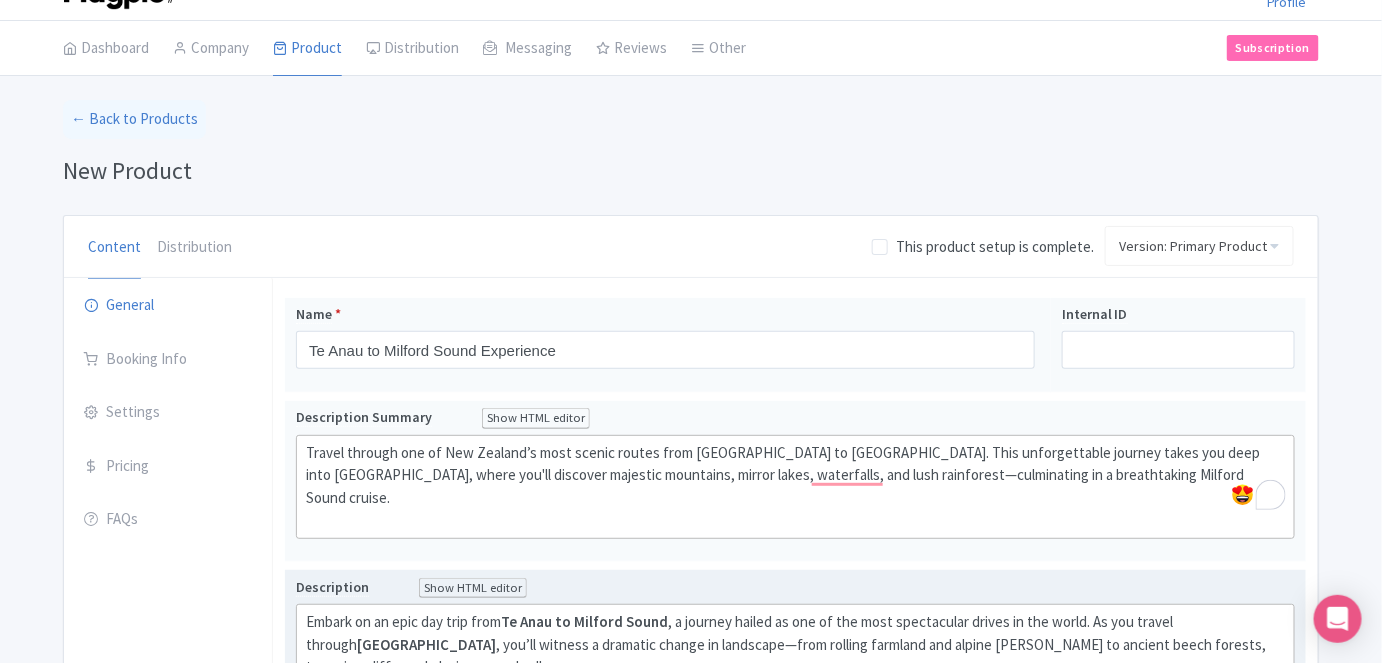 scroll, scrollTop: 0, scrollLeft: 0, axis: both 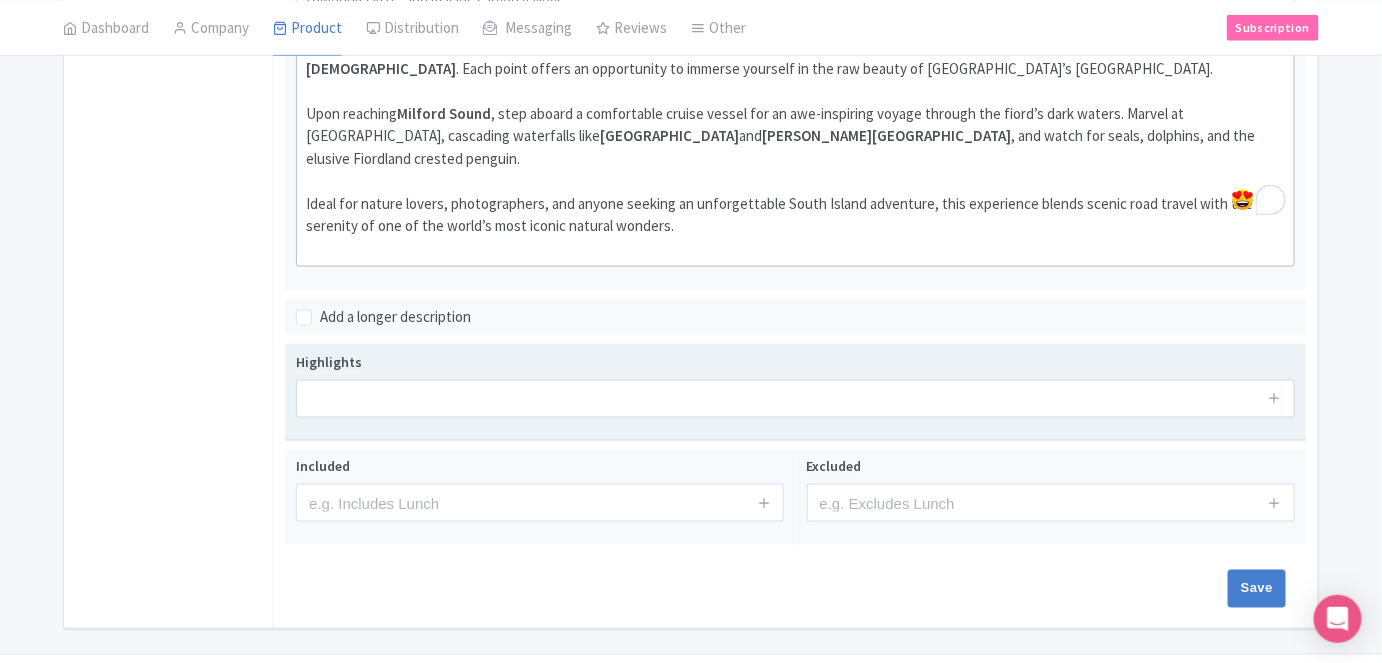 click on "Highlights" at bounding box center [795, 392] 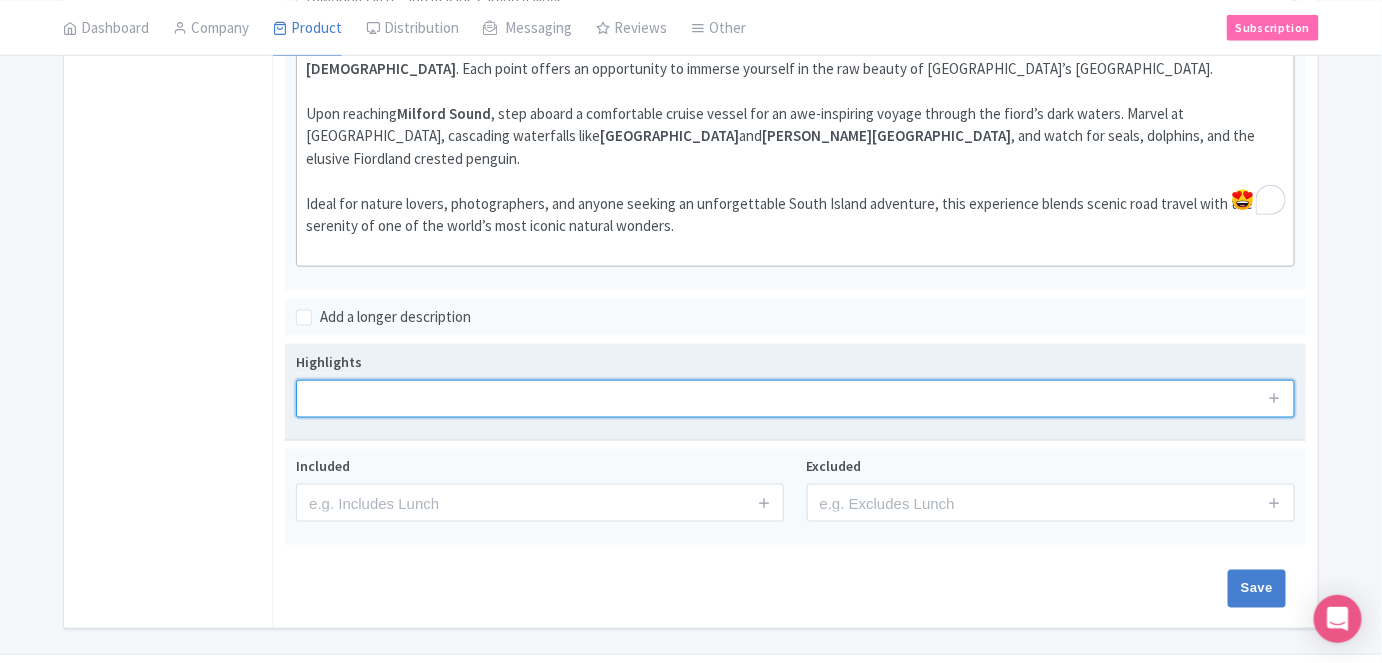 drag, startPoint x: 488, startPoint y: 350, endPoint x: 509, endPoint y: 346, distance: 21.377558 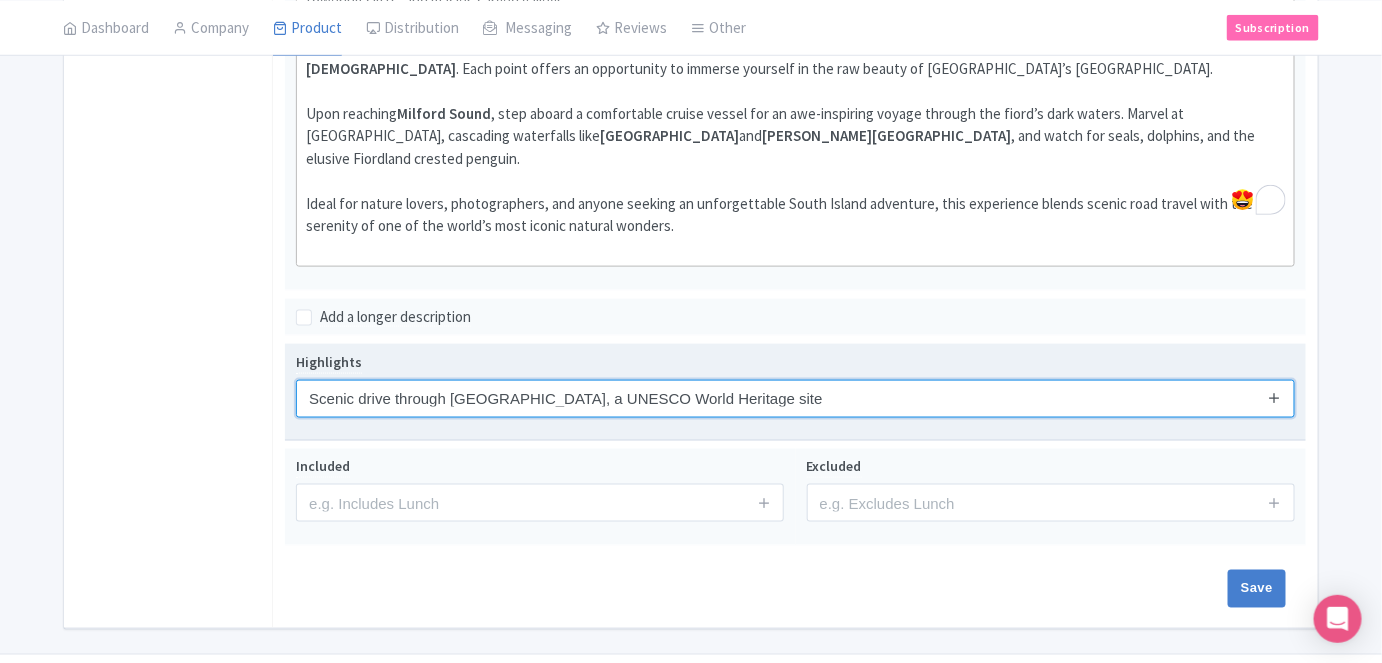 type on "Scenic drive through Fiordland National Park, a UNESCO World Heritage site" 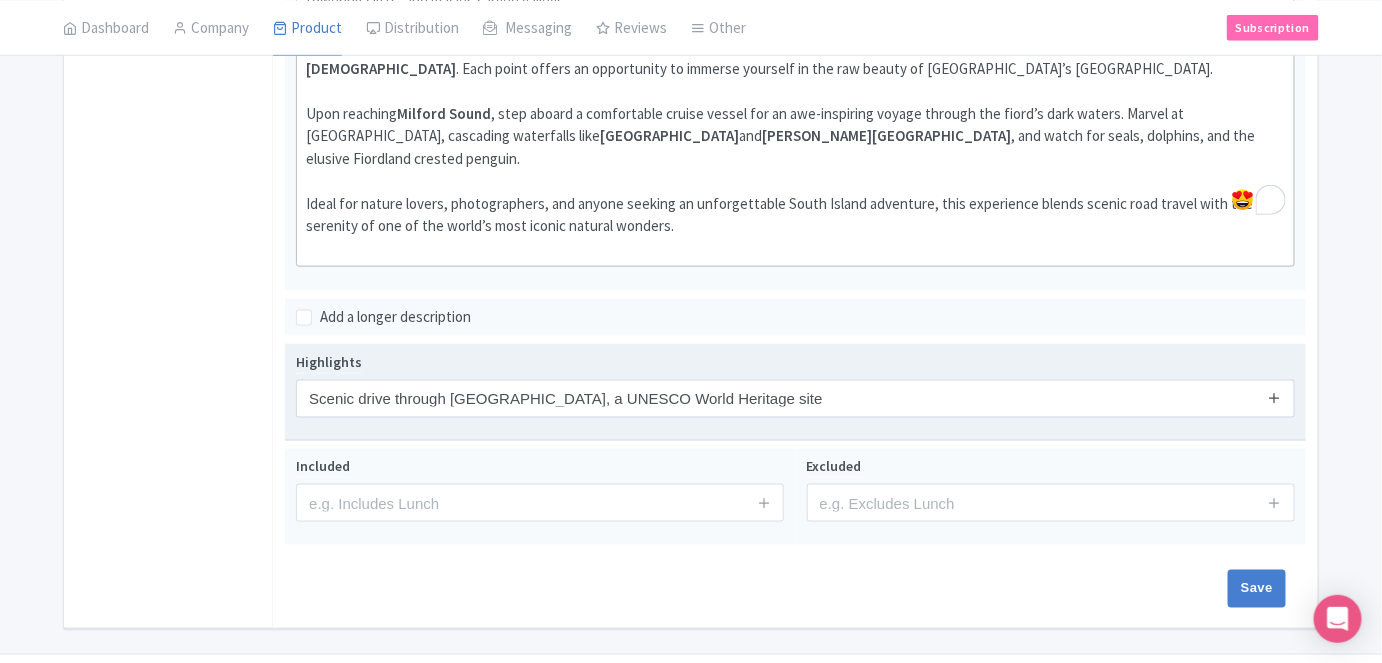 drag, startPoint x: 1276, startPoint y: 350, endPoint x: 1306, endPoint y: 411, distance: 67.977936 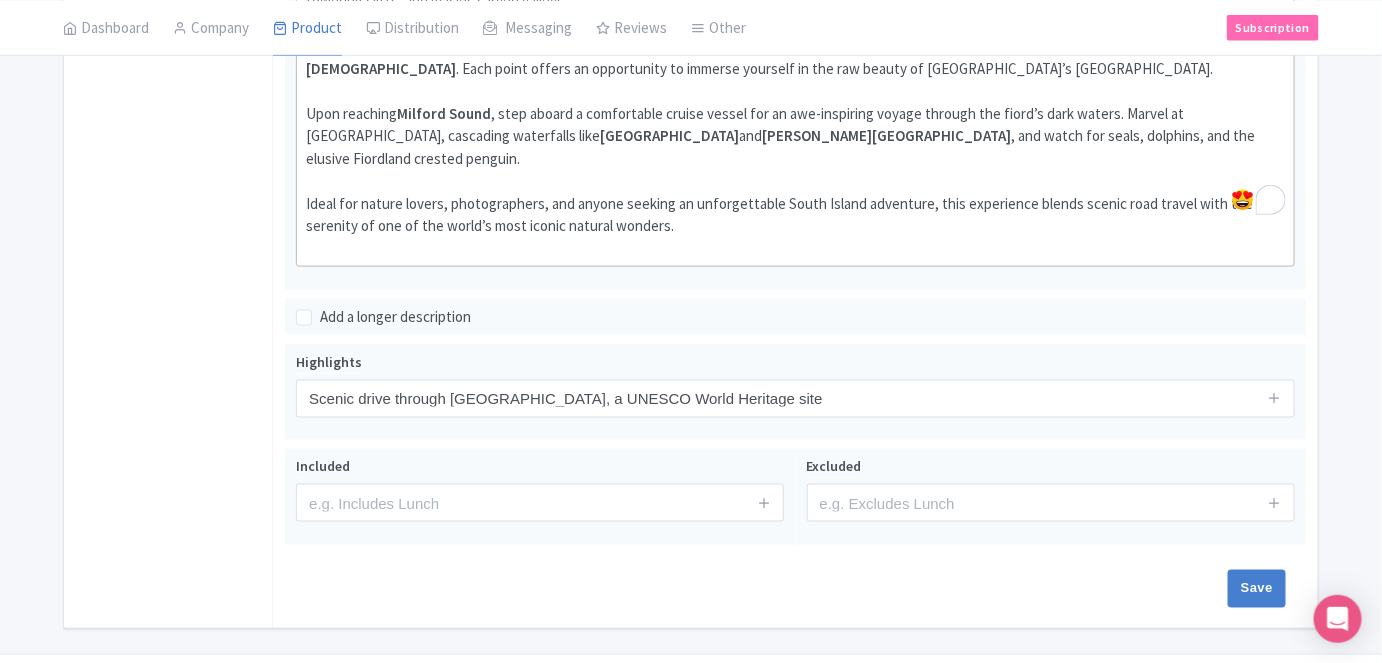 click at bounding box center [1274, 397] 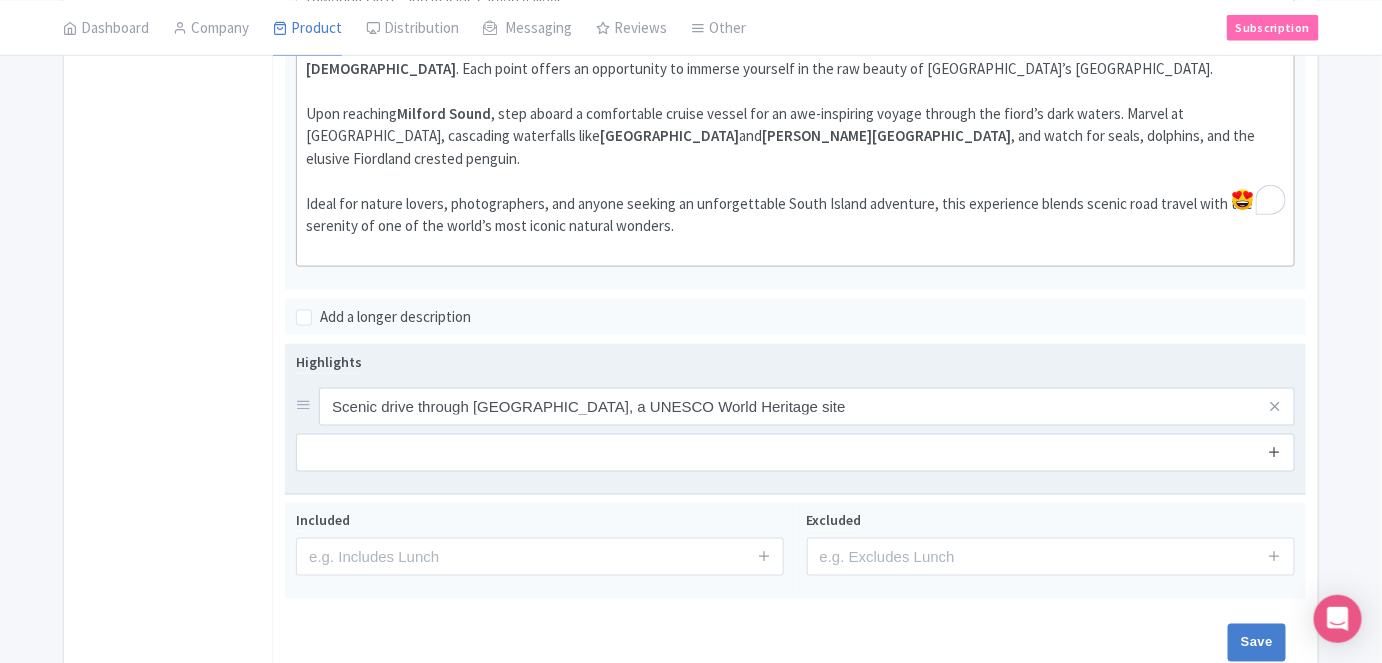 click at bounding box center (1274, 451) 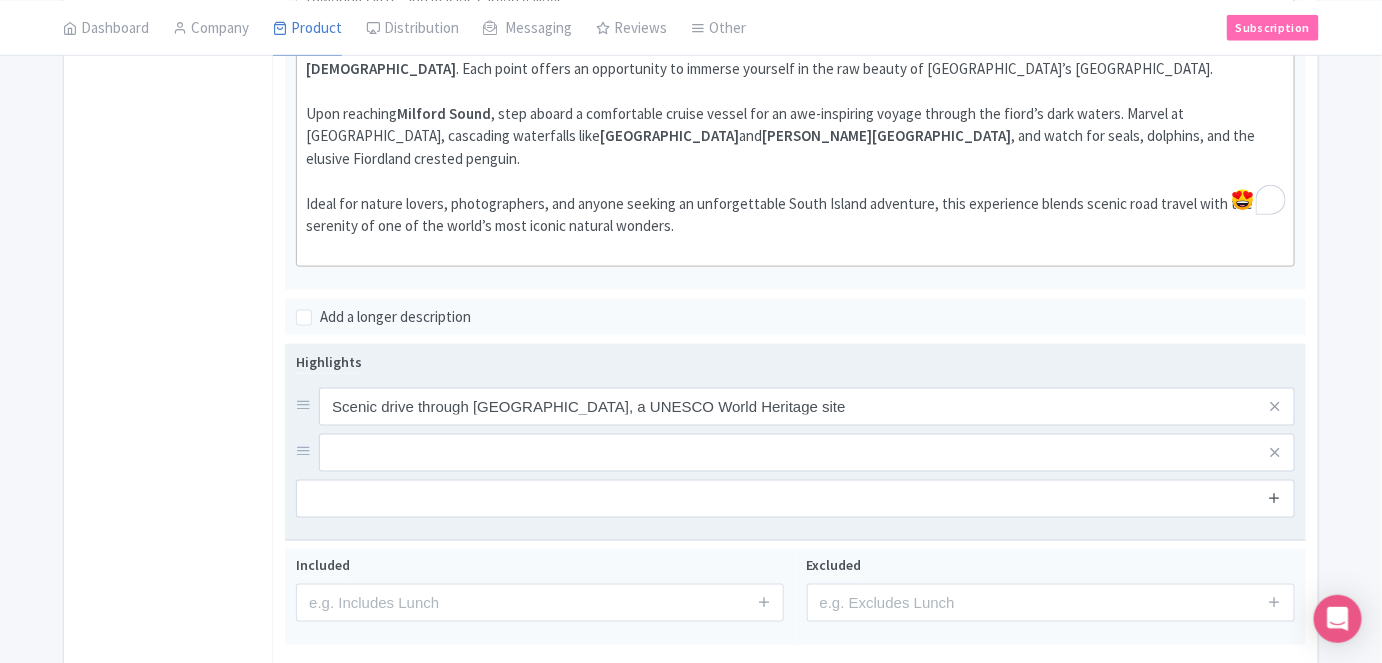 click at bounding box center (1274, 497) 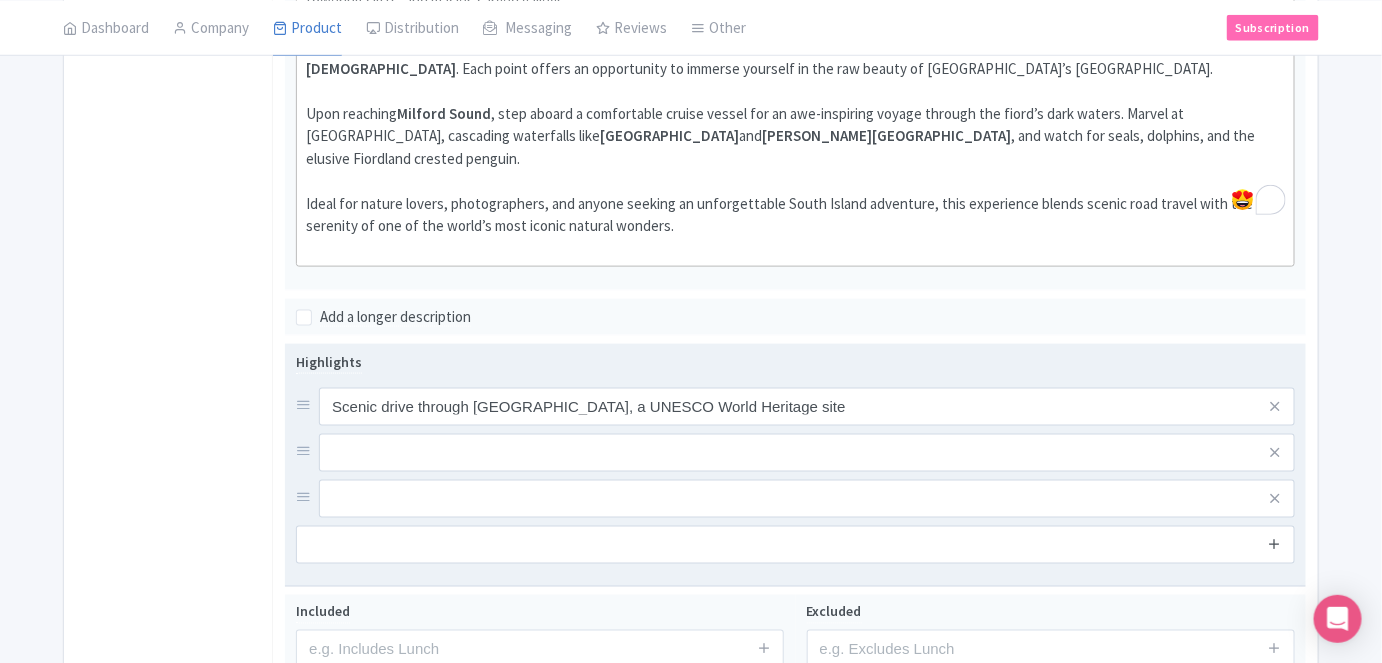 click at bounding box center (1274, 543) 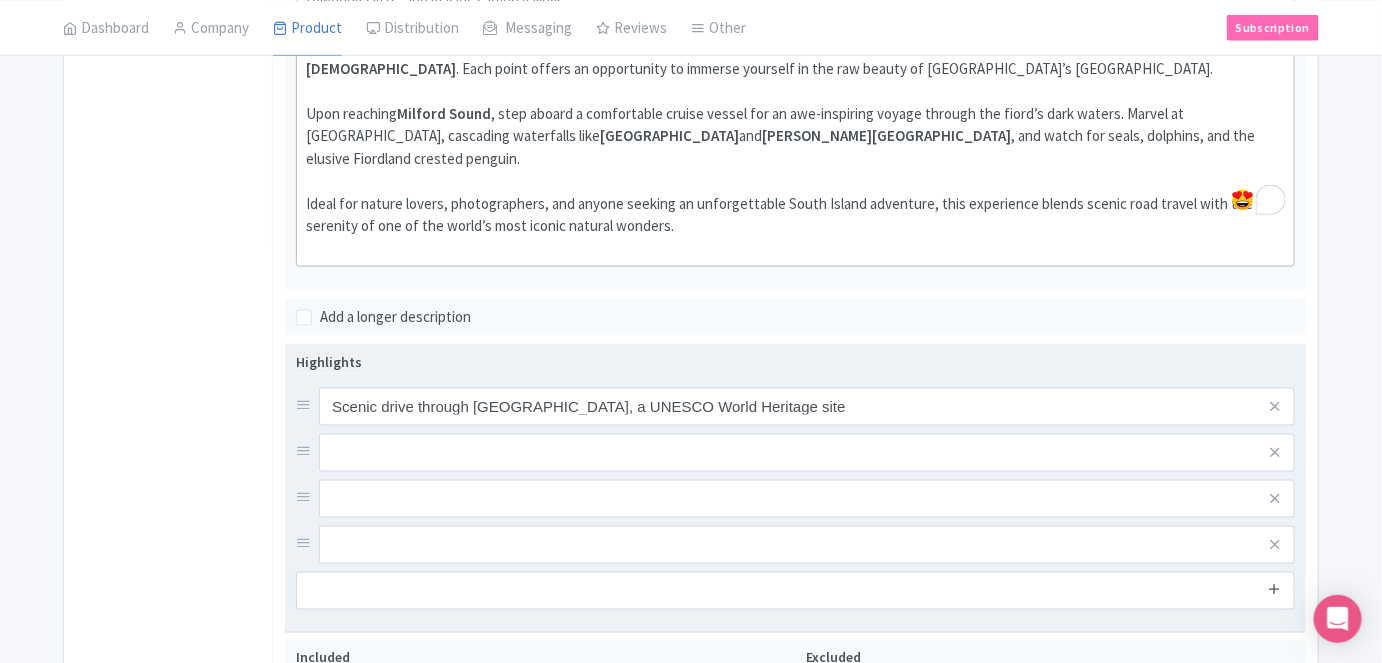 click at bounding box center (1275, 591) 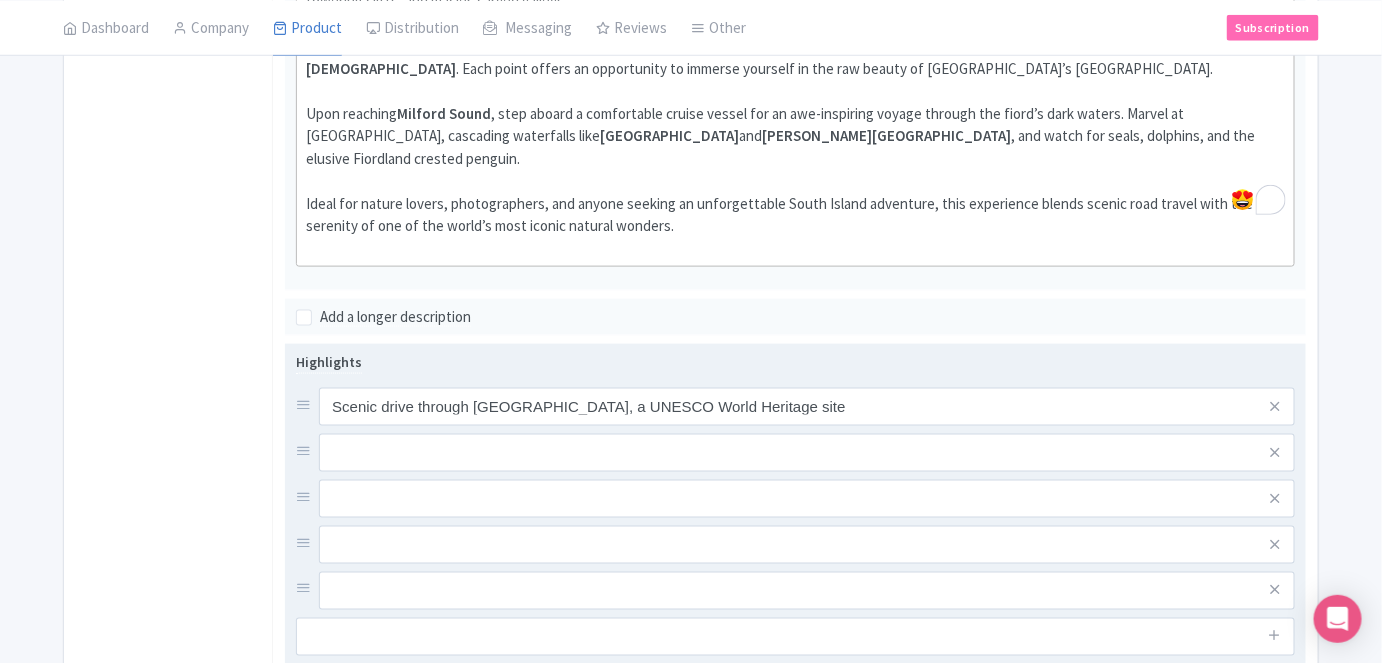 click on "Scenic drive through Fiordland National Park, a UNESCO World Heritage site" at bounding box center [795, 499] 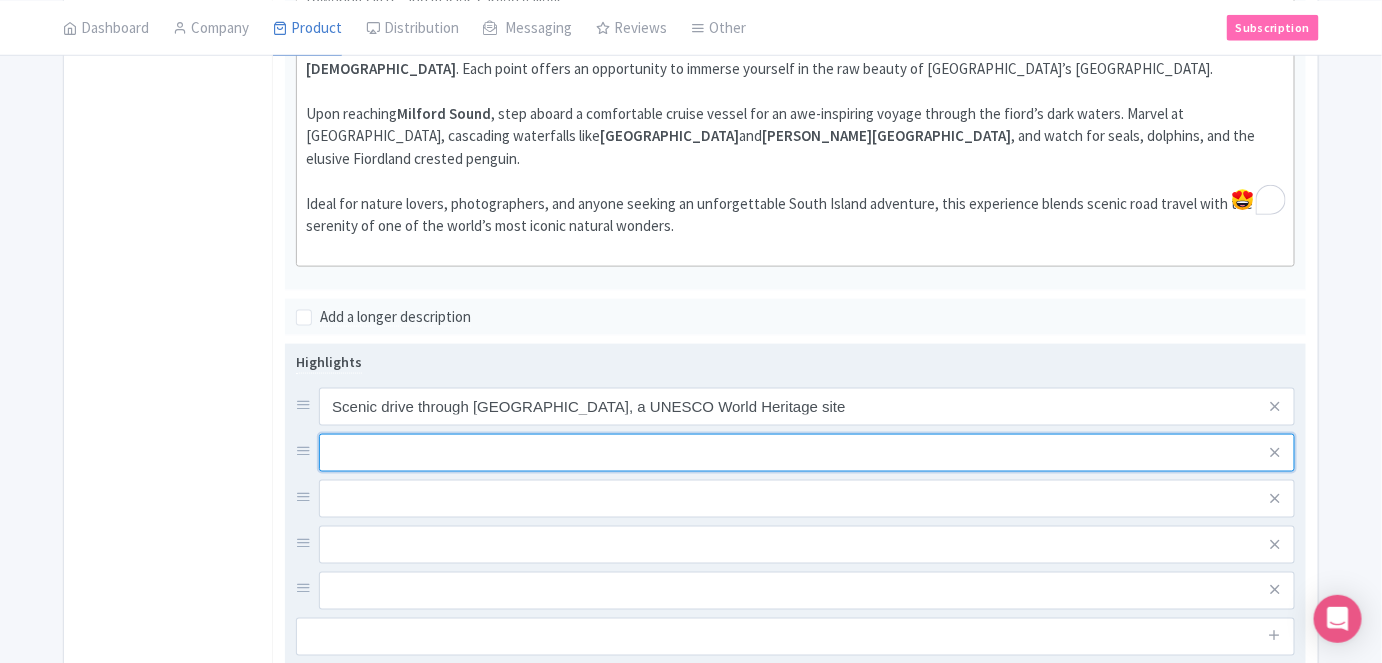 click at bounding box center (807, 407) 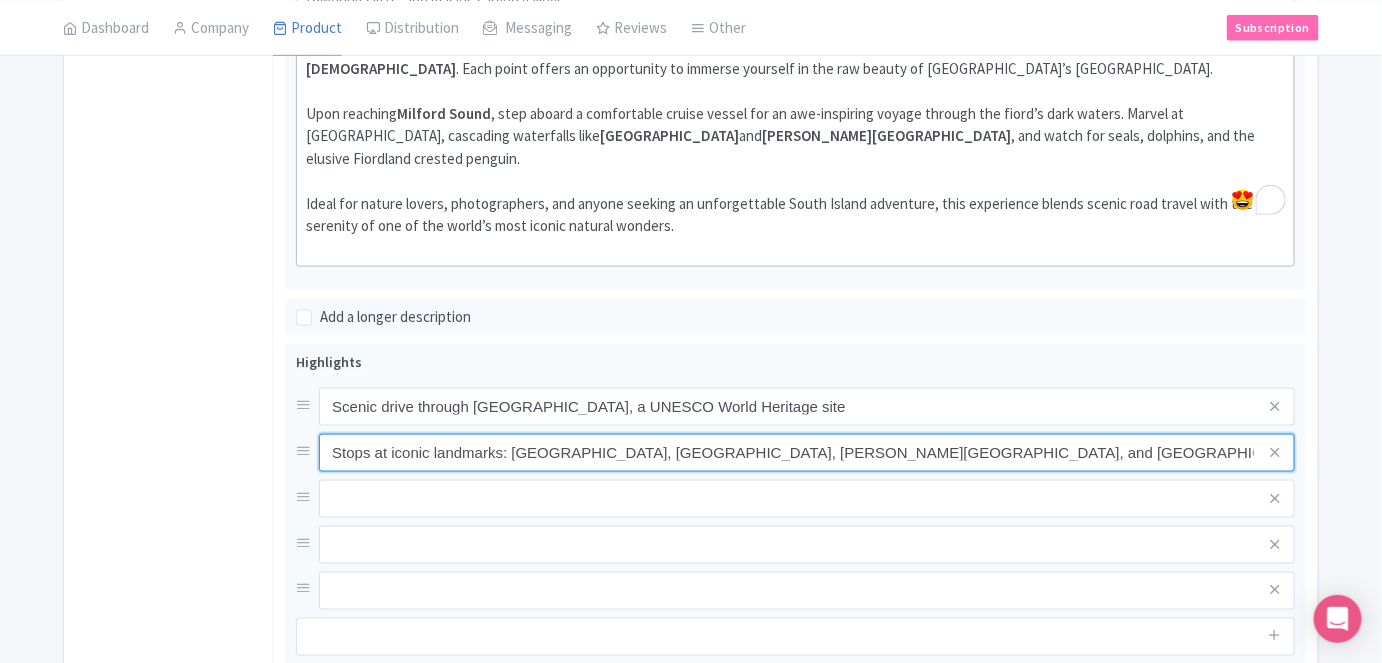 type on "Stops at iconic landmarks: Mirror Lakes, Eglinton Valley, Homer Tunnel, and The Chasm" 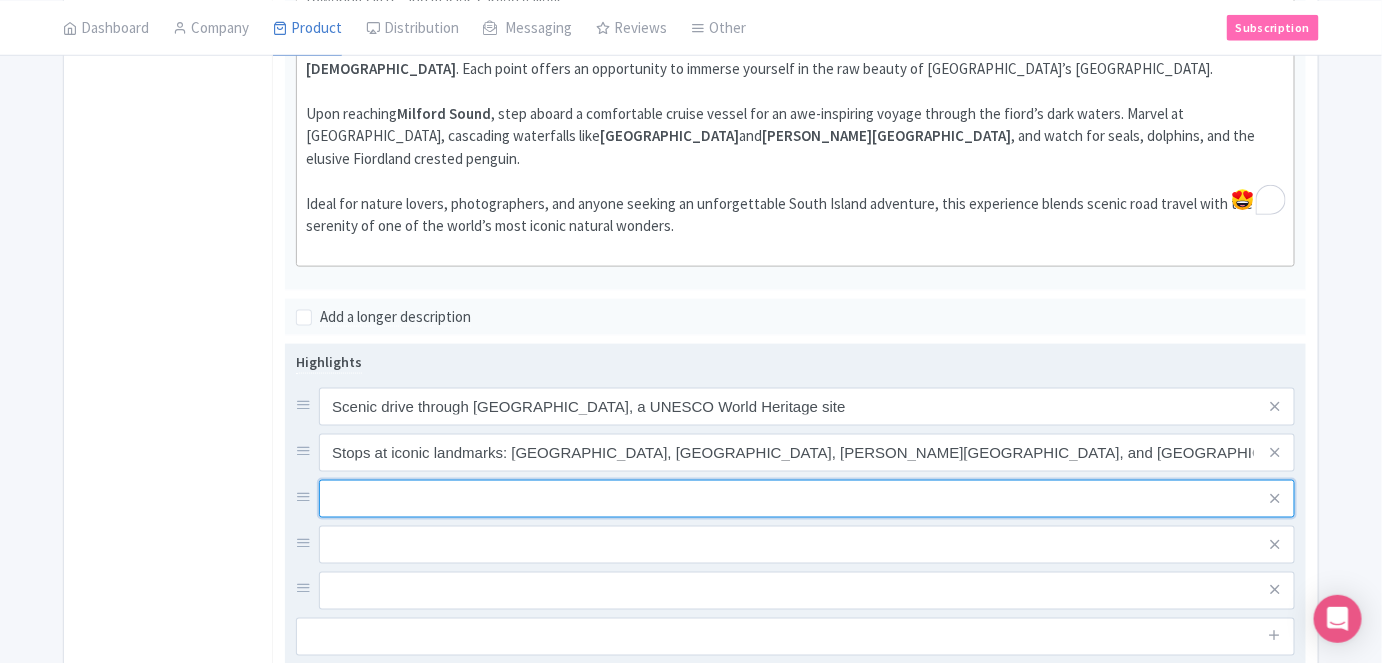 click at bounding box center [807, 407] 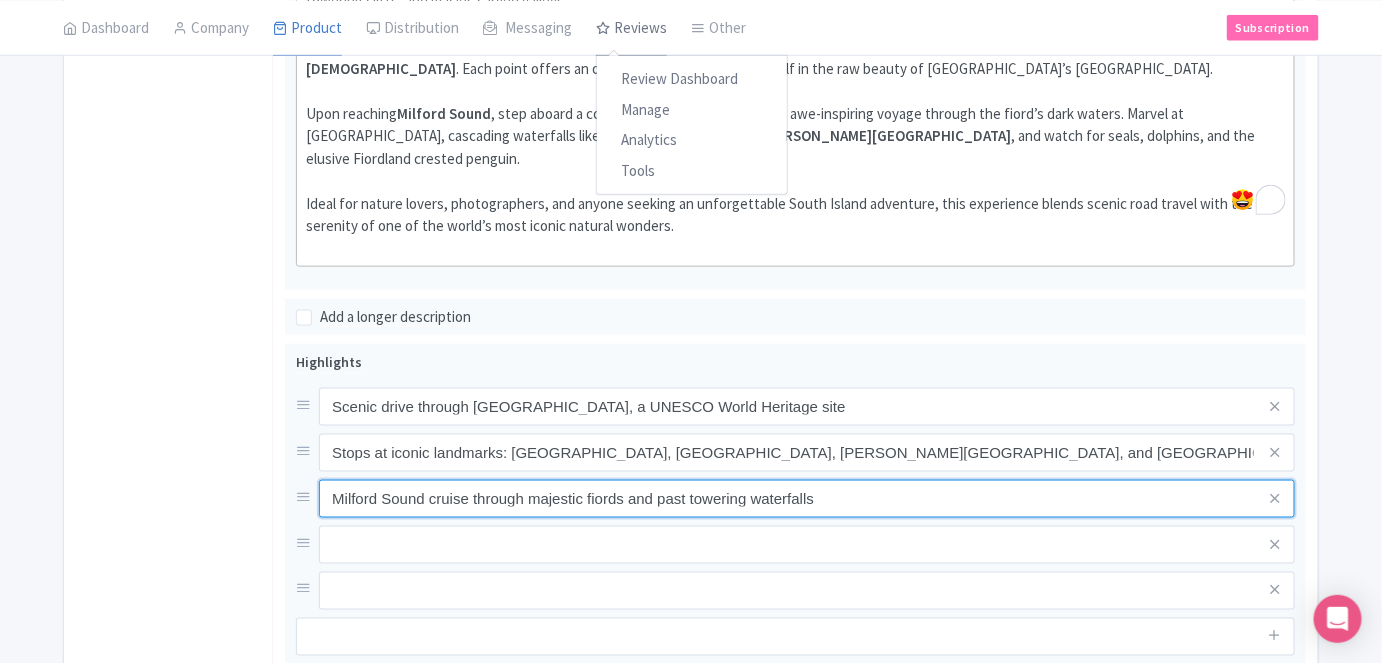 type on "Milford Sound cruise through majestic fiords and past towering waterfalls" 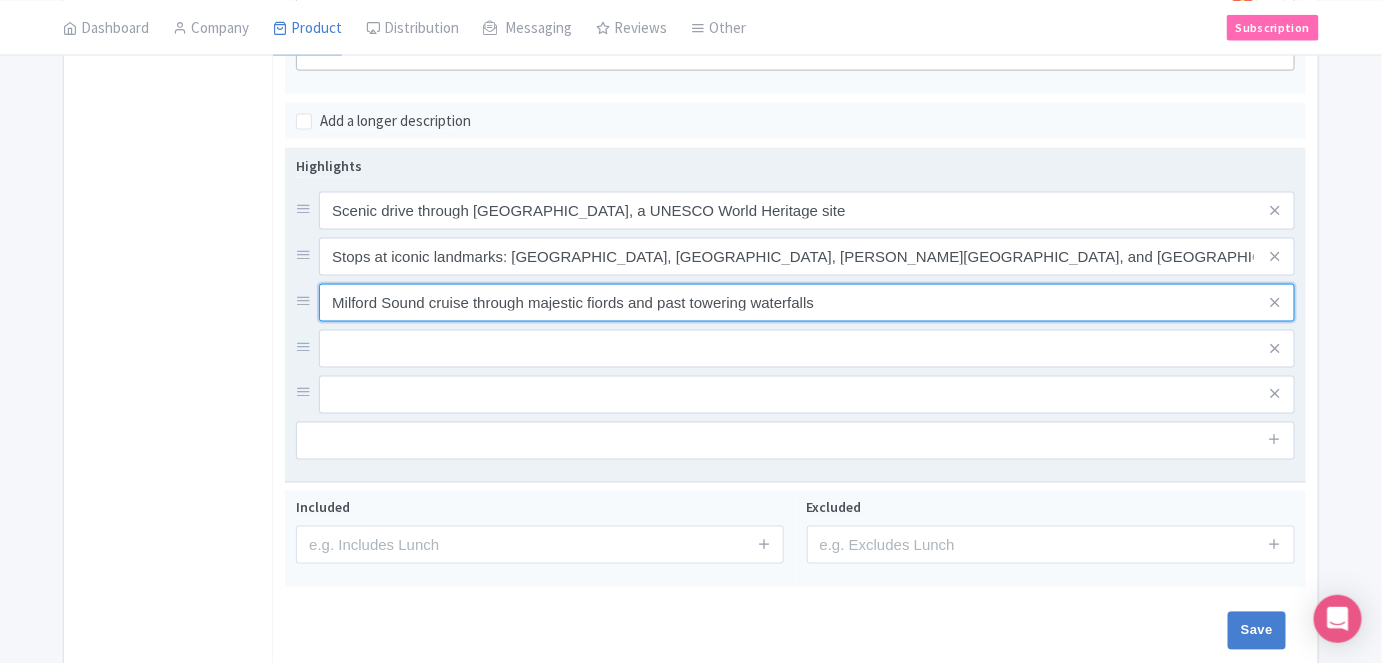 scroll, scrollTop: 948, scrollLeft: 0, axis: vertical 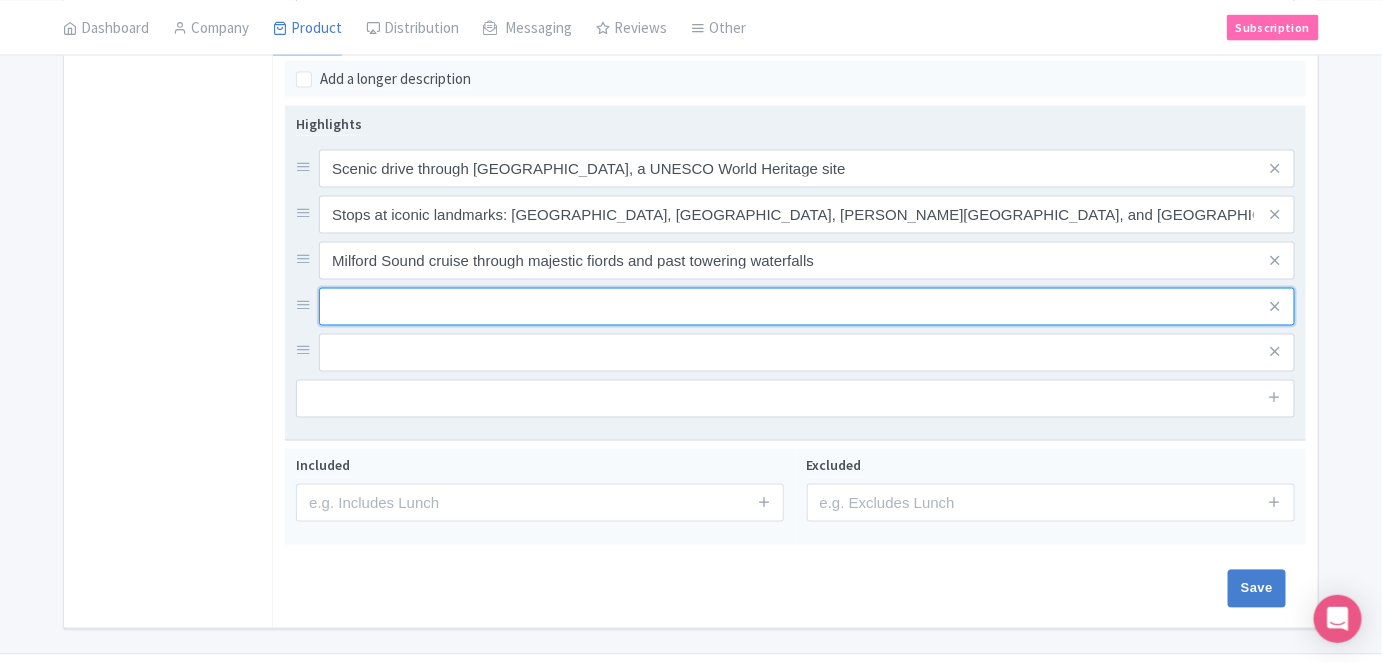 click at bounding box center (807, 169) 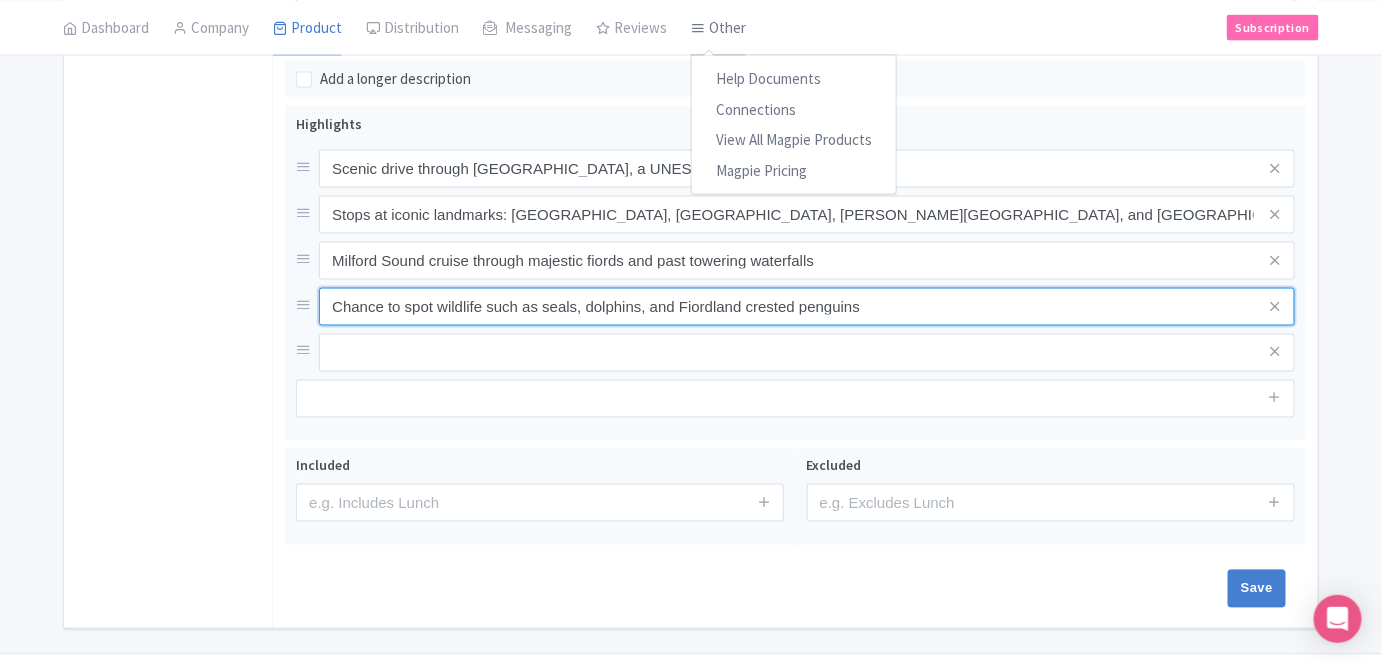 type on "Chance to spot wildlife such as seals, dolphins, and Fiordland crested penguins" 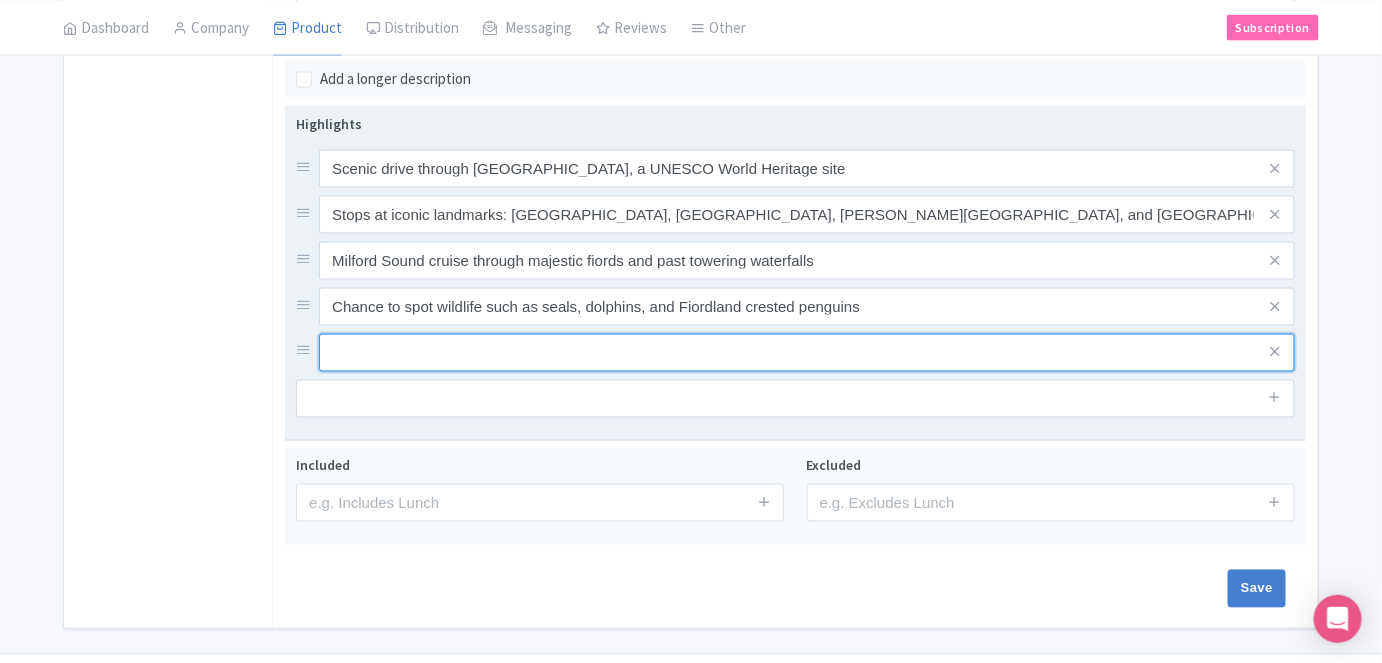 click at bounding box center (807, 169) 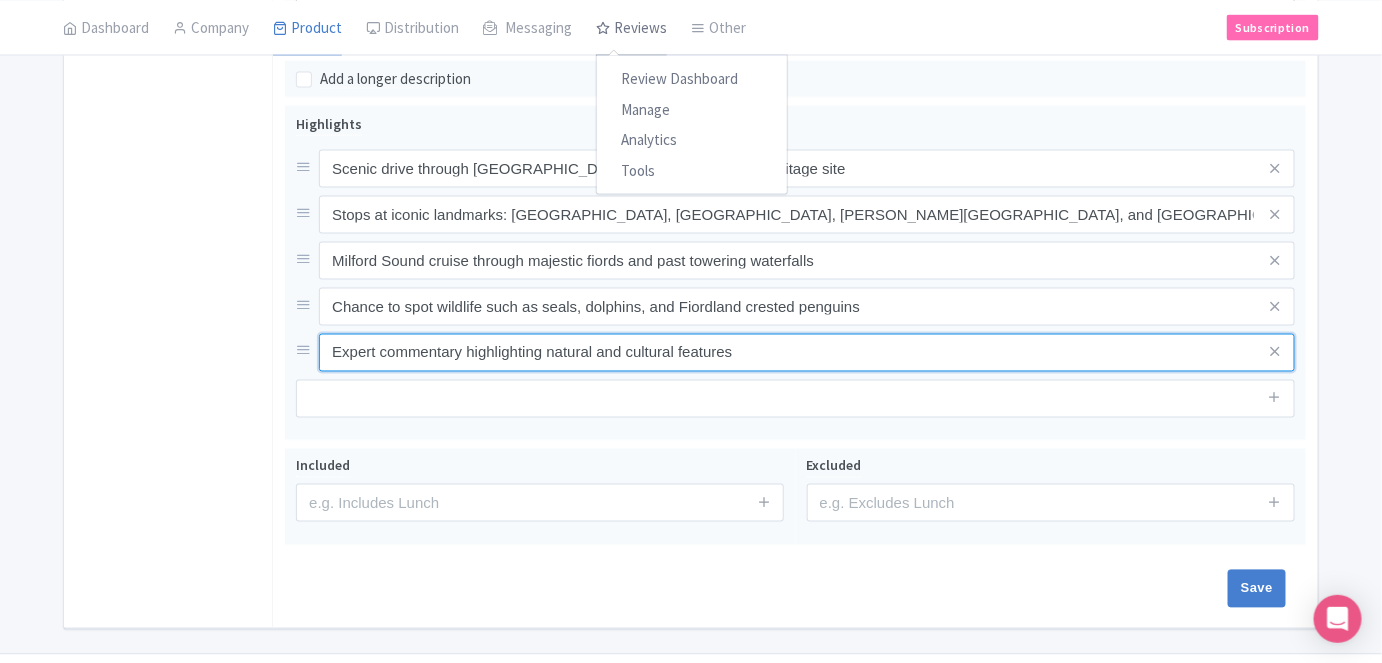 type on "Expert commentary highlighting natural and cultural features" 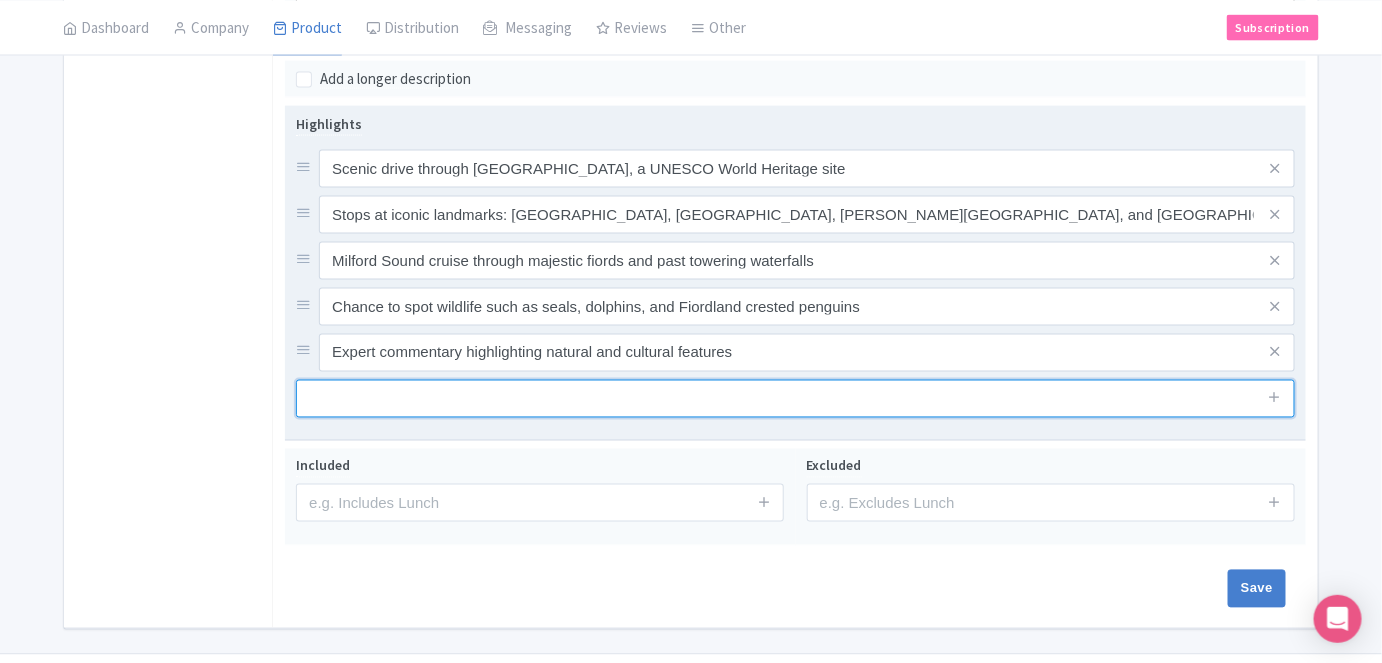 click at bounding box center (795, 399) 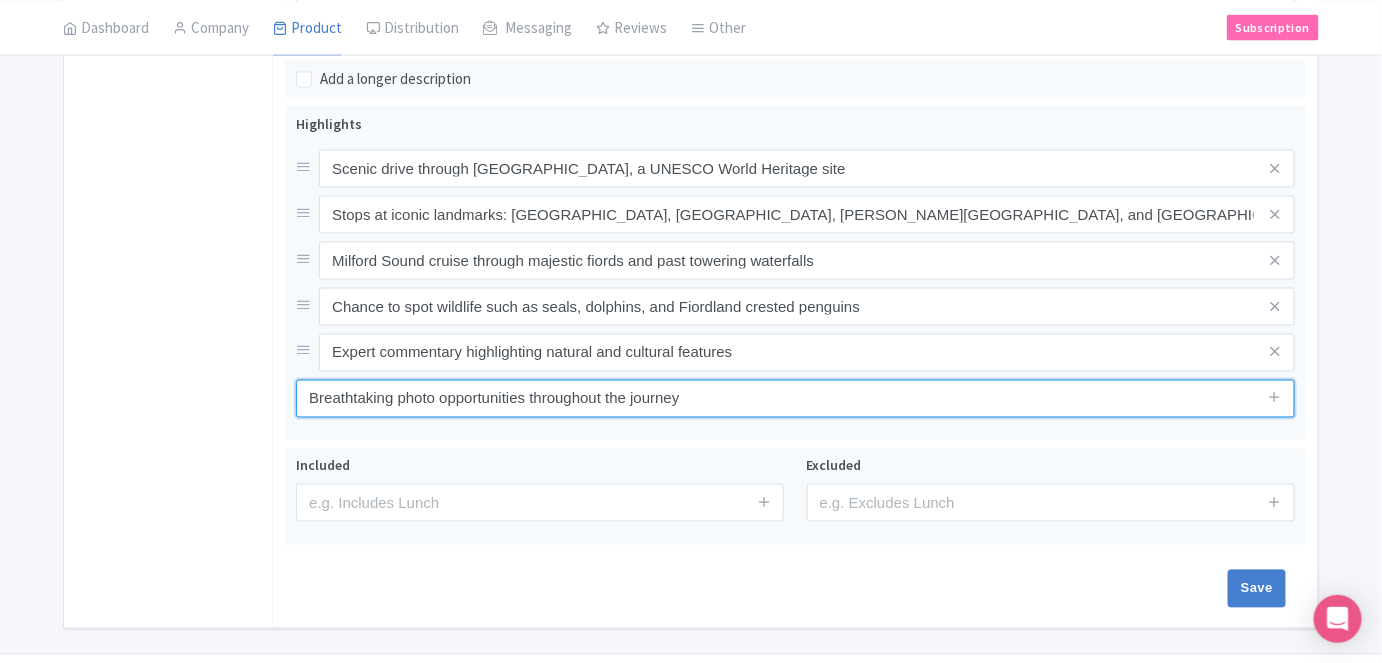 type on "Breathtaking photo opportunities throughout the journey" 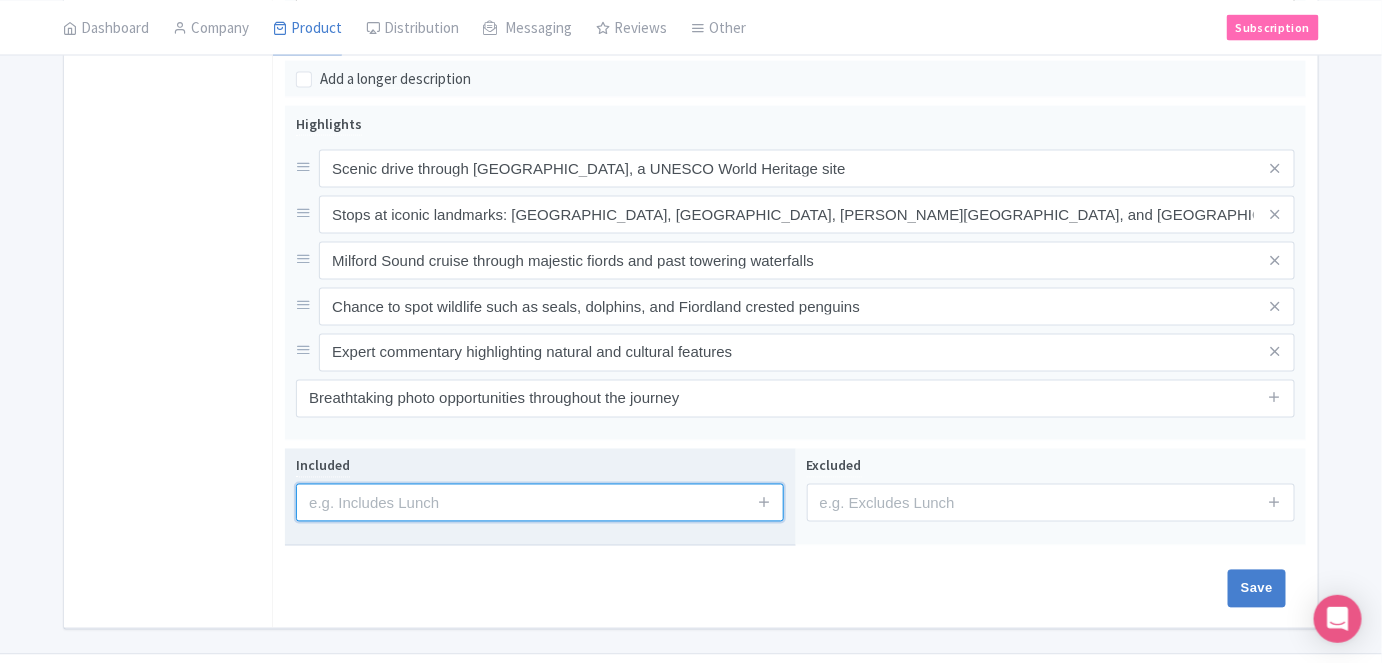 click at bounding box center [540, 503] 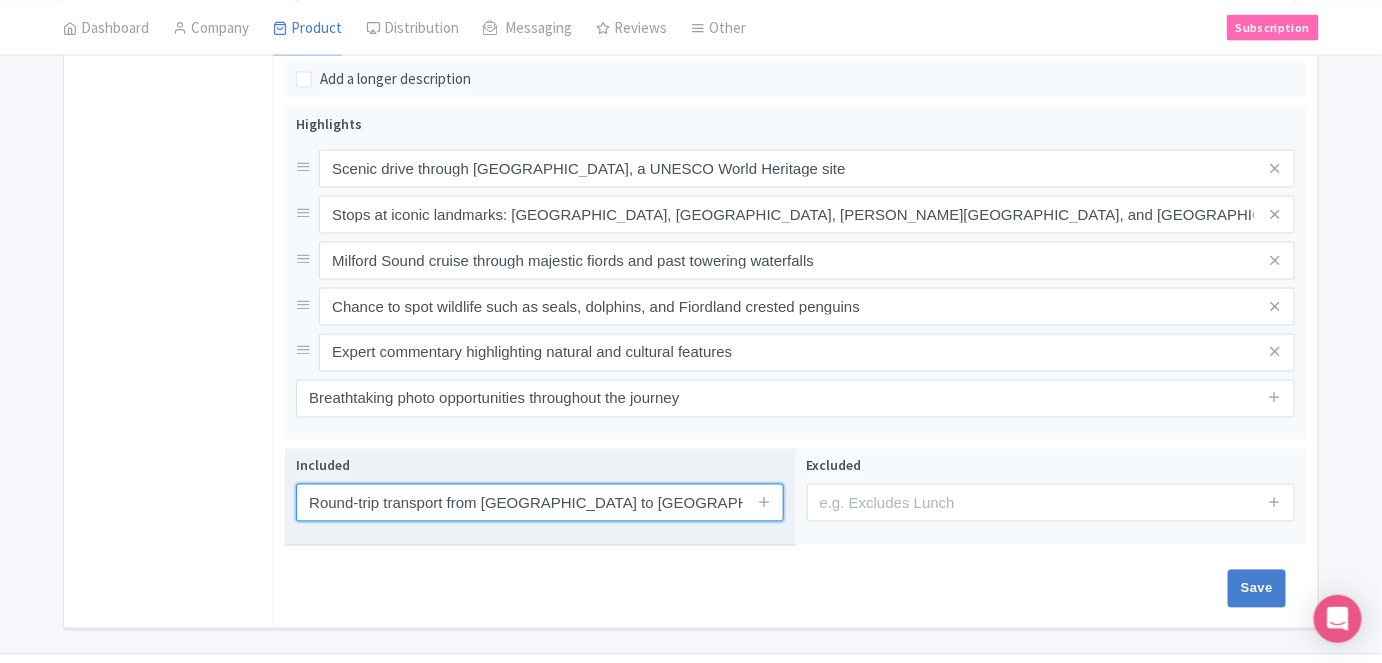 type on "Round-trip transport from Te Anau to Milford Sound" 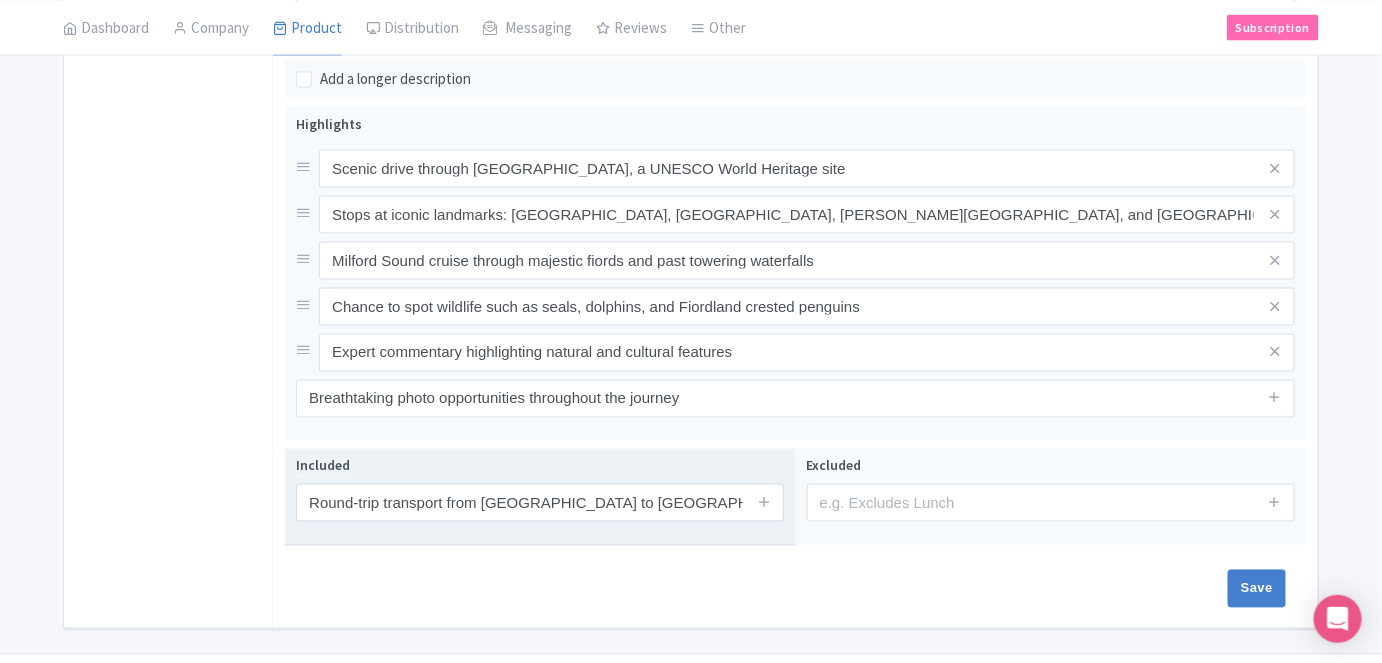 click at bounding box center [764, 503] 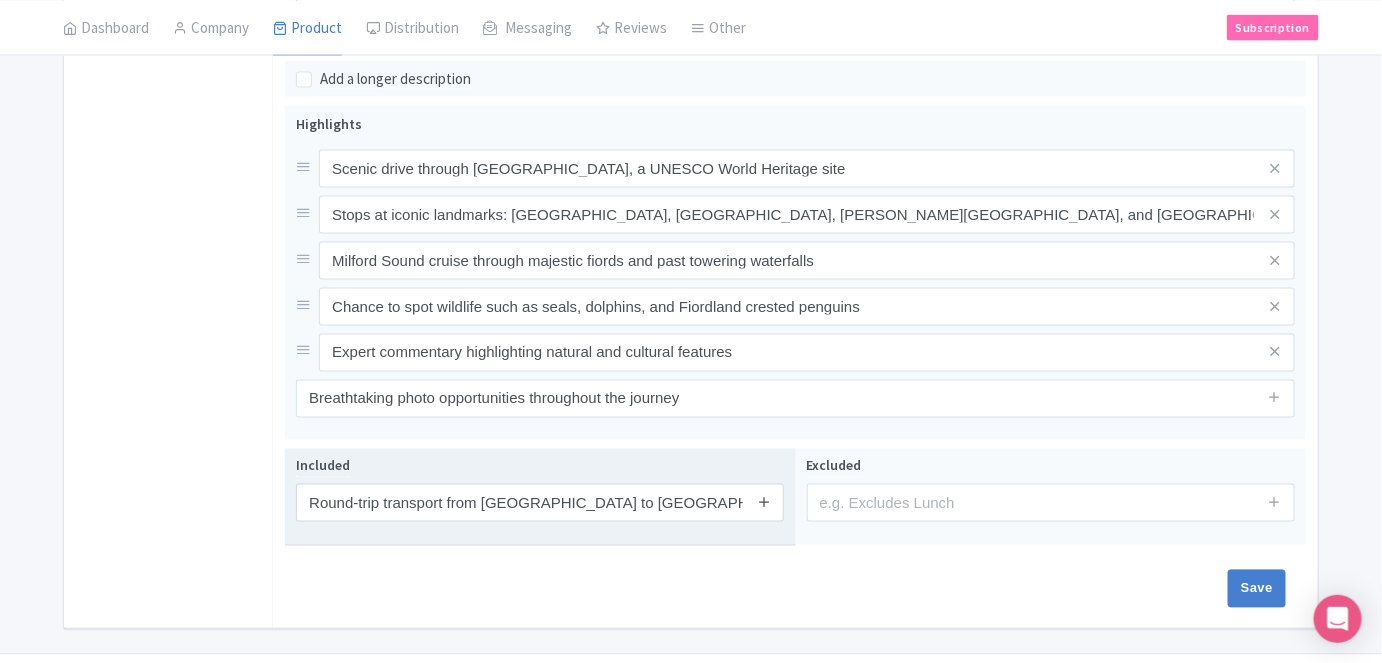 click at bounding box center (764, 502) 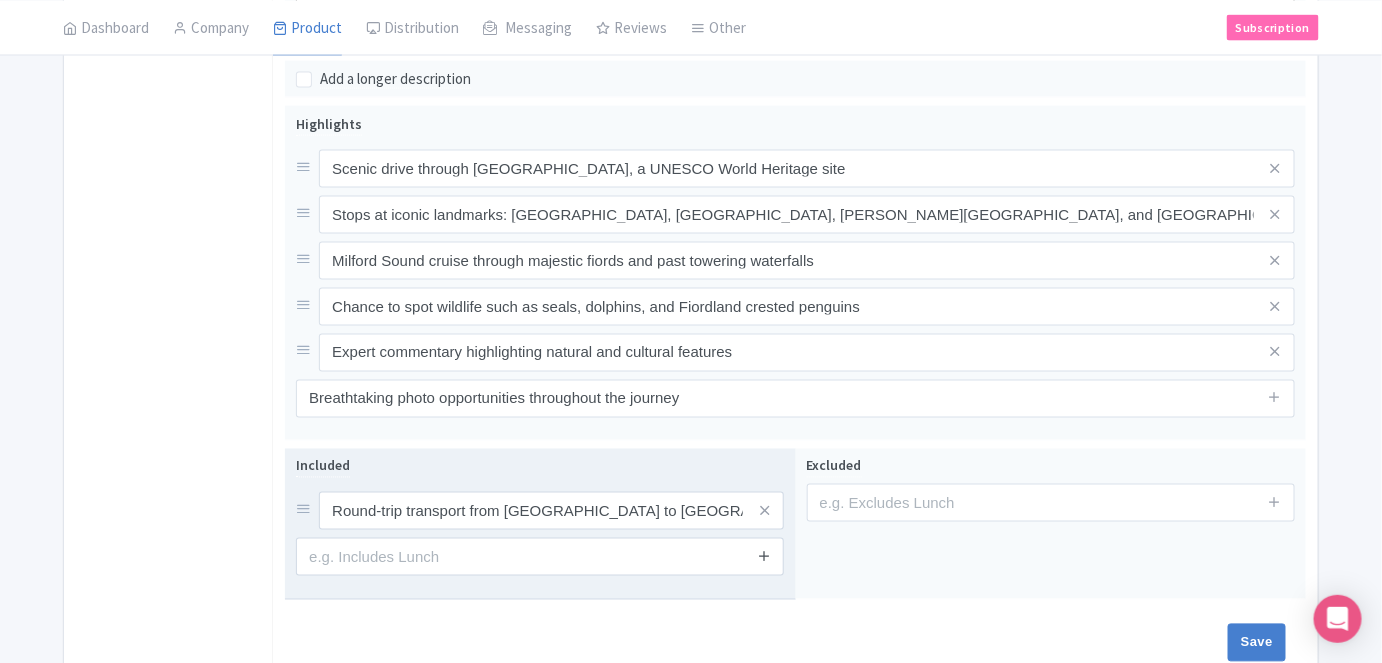 click at bounding box center [764, 556] 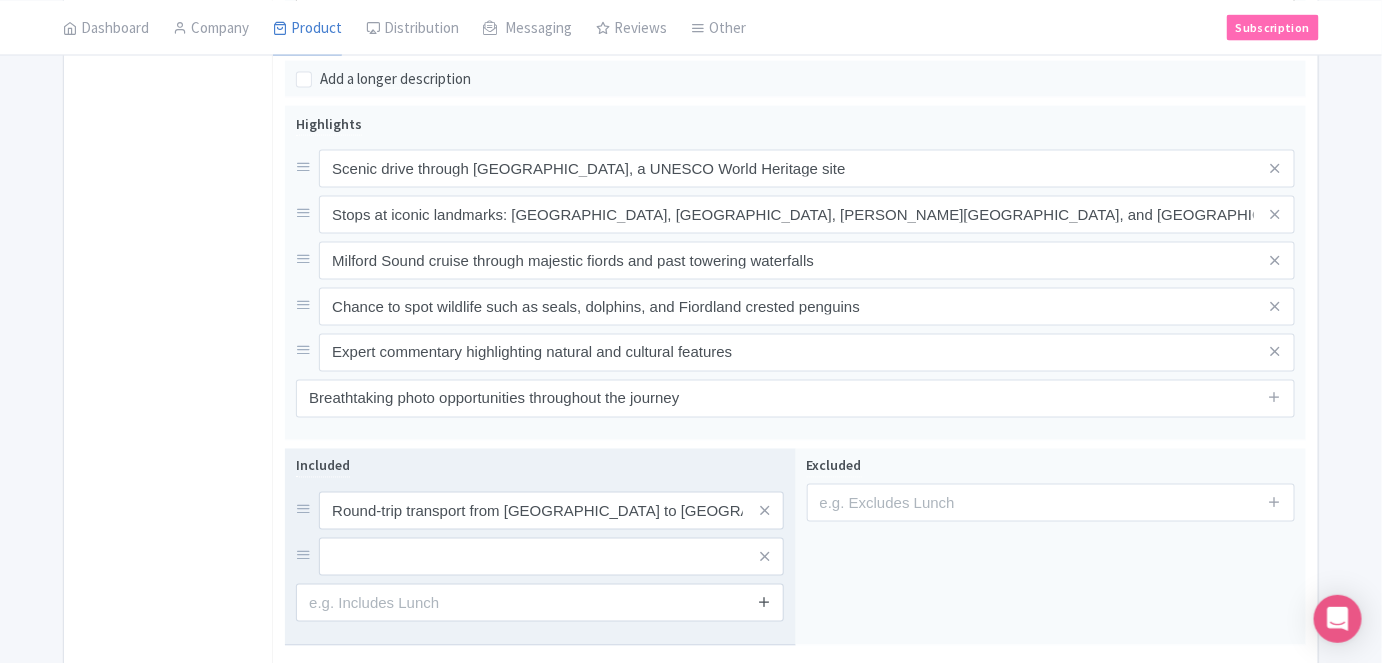 drag, startPoint x: 762, startPoint y: 550, endPoint x: 761, endPoint y: 574, distance: 24.020824 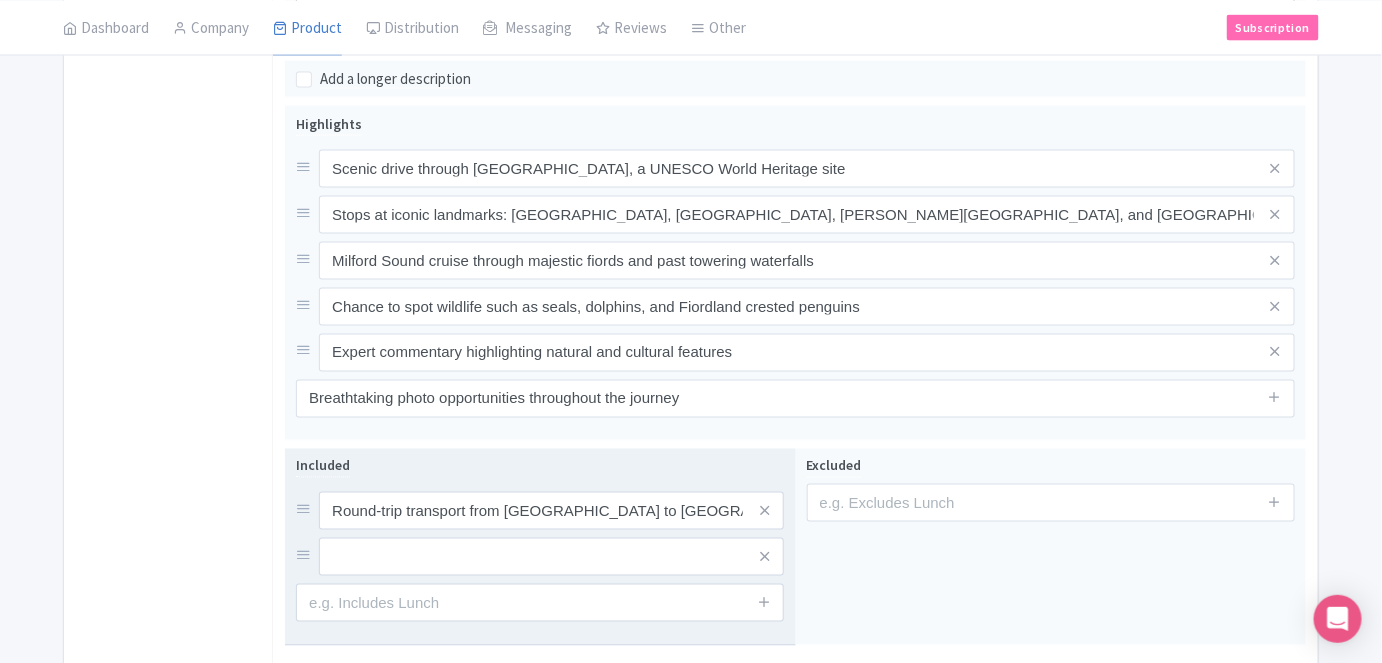 click at bounding box center [764, 602] 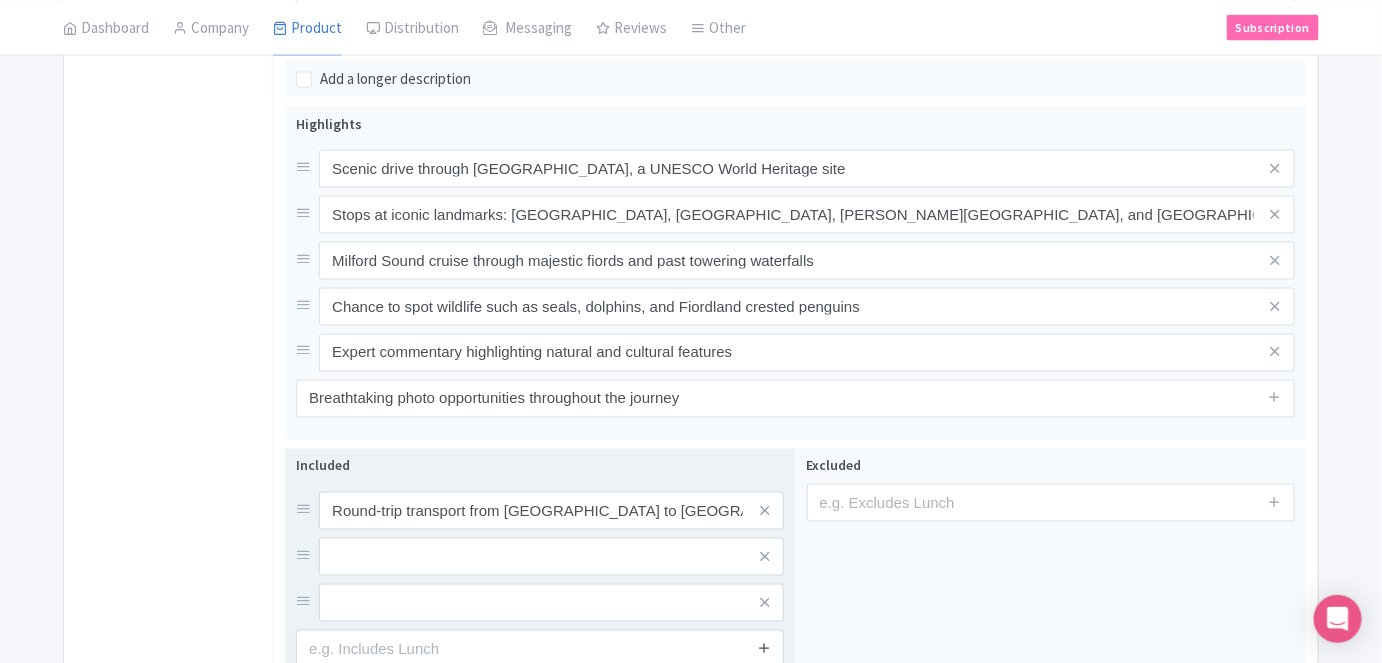 click at bounding box center [764, 648] 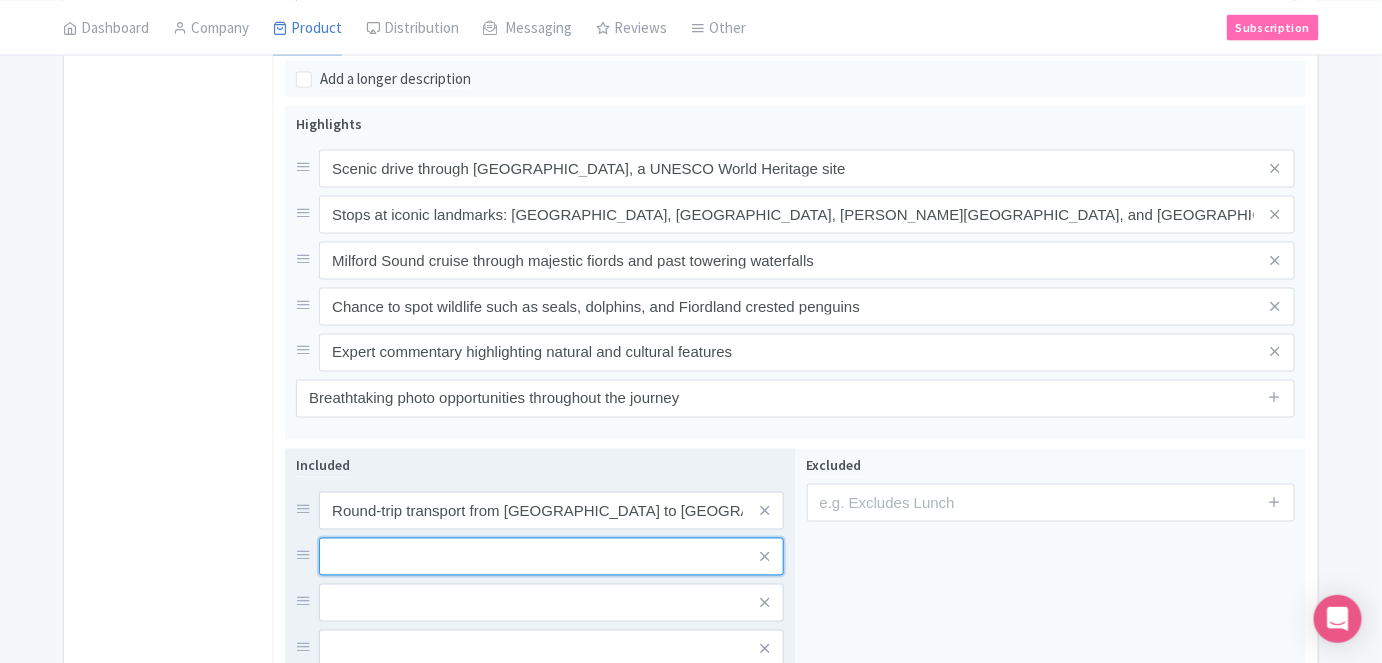 click at bounding box center (551, 511) 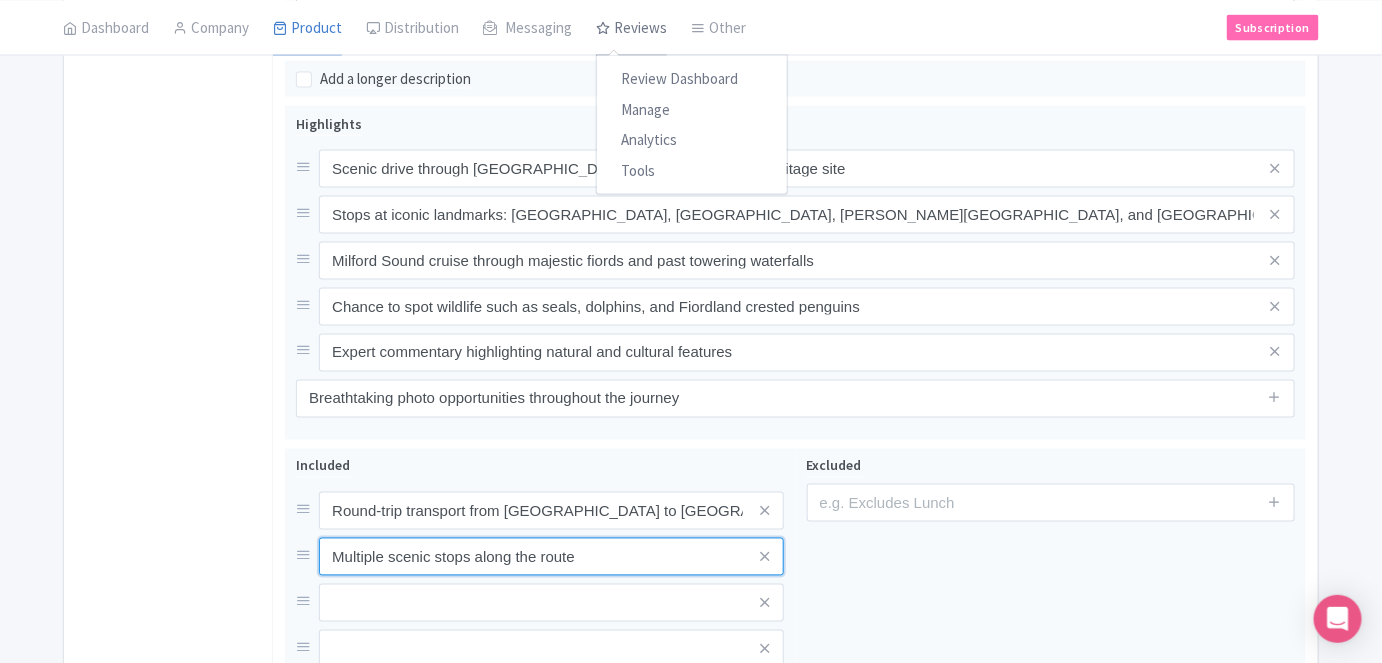 type on "Multiple scenic stops along the route" 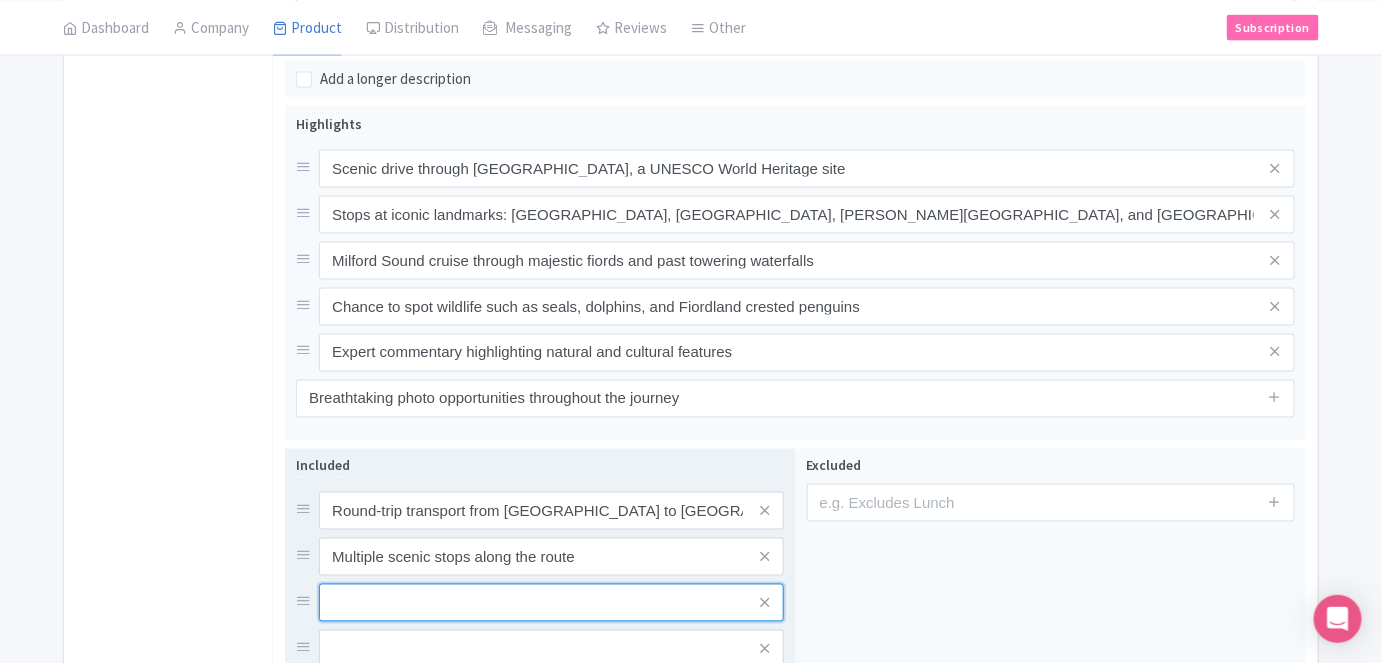 click at bounding box center [551, 511] 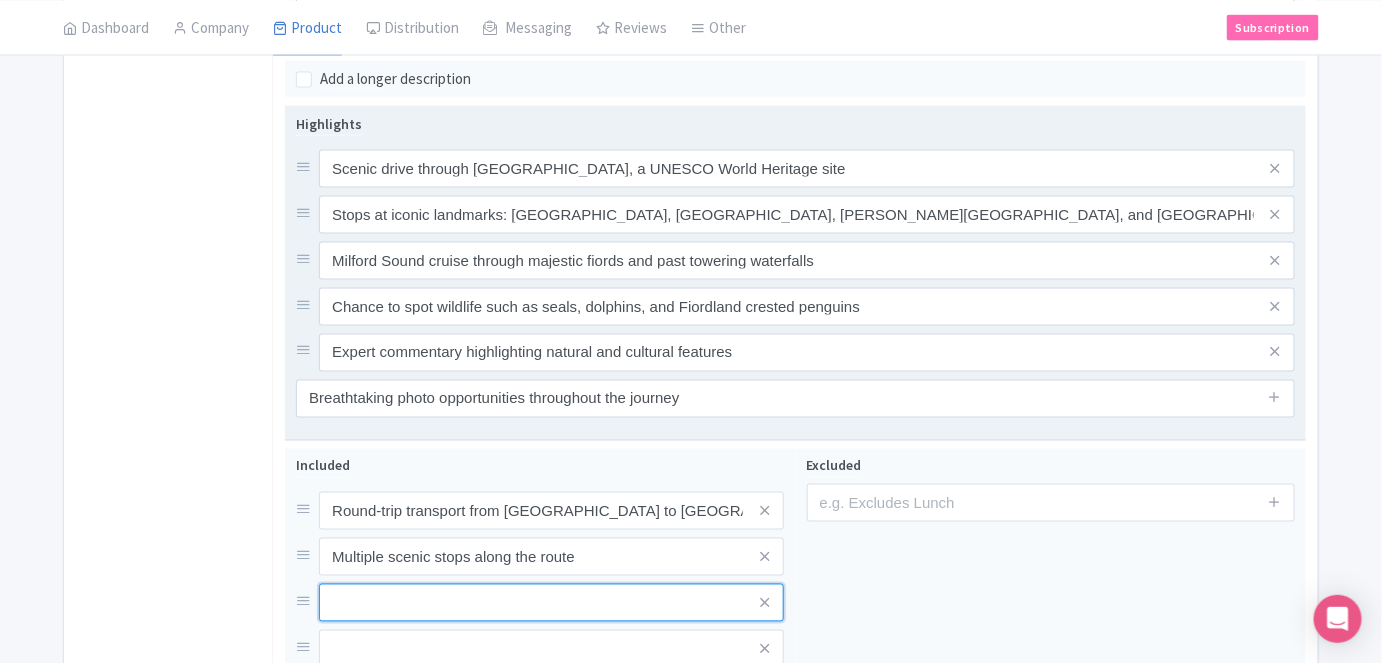 paste on "Milford Sound boat cruise (standard, nature, or scenic cruise depending on package)" 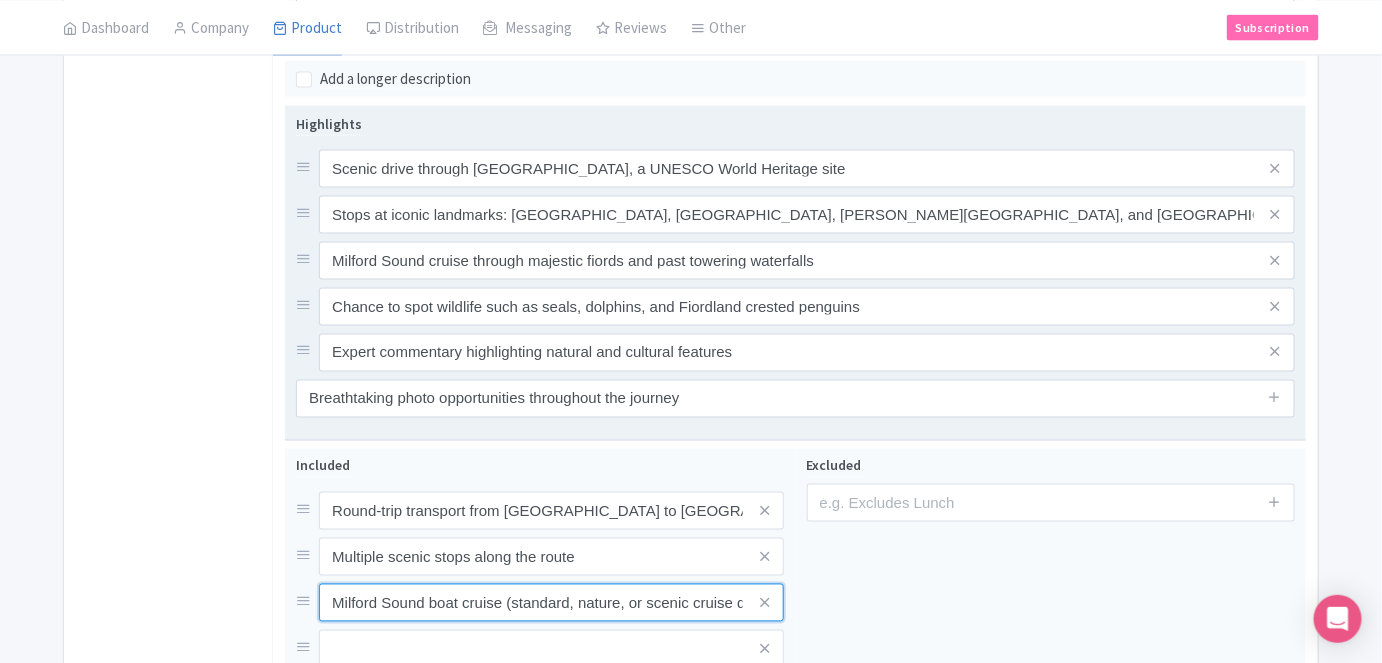 scroll, scrollTop: 0, scrollLeft: 149, axis: horizontal 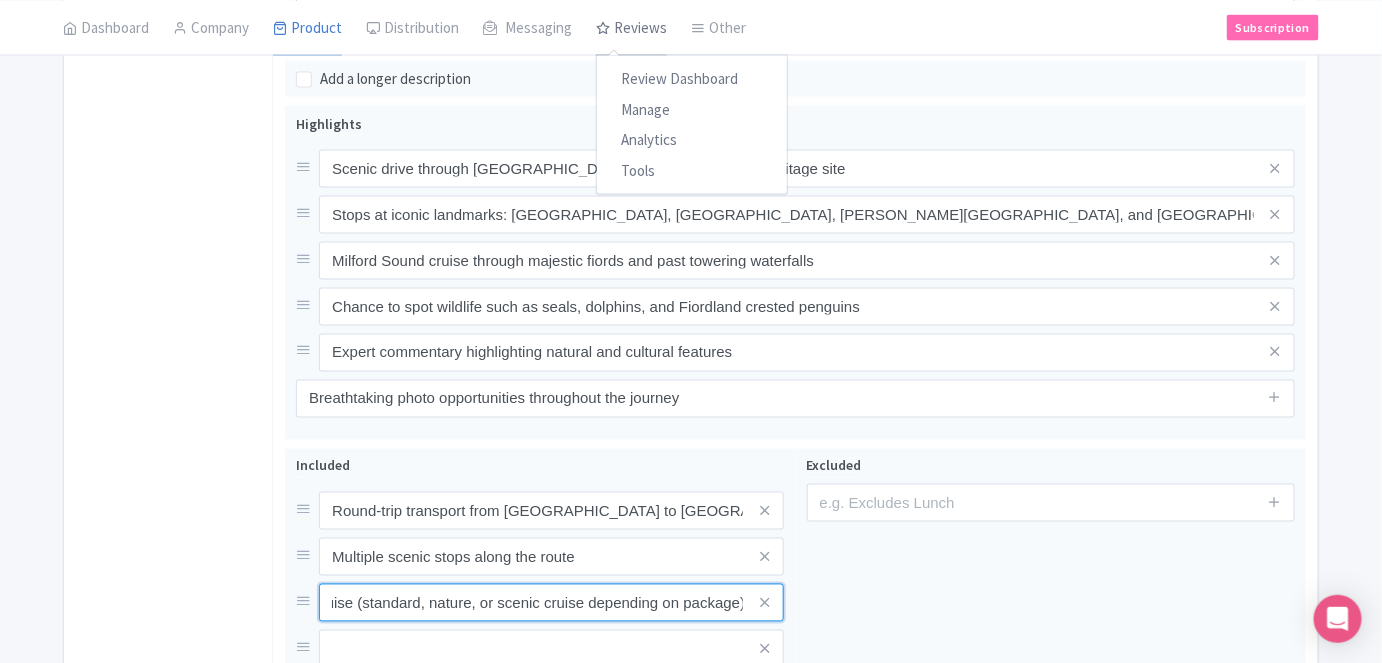 type on "Milford Sound boat cruise (standard, nature, or scenic cruise depending on package)" 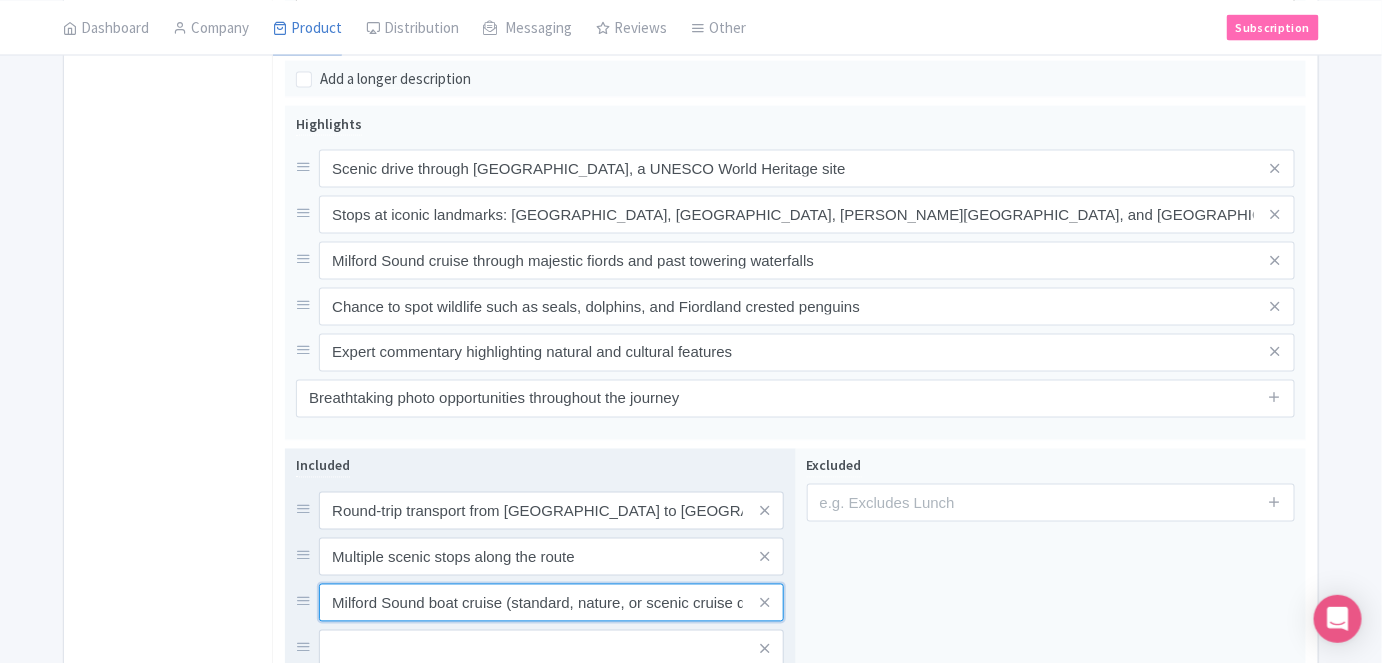 drag, startPoint x: 433, startPoint y: 563, endPoint x: 433, endPoint y: 613, distance: 50 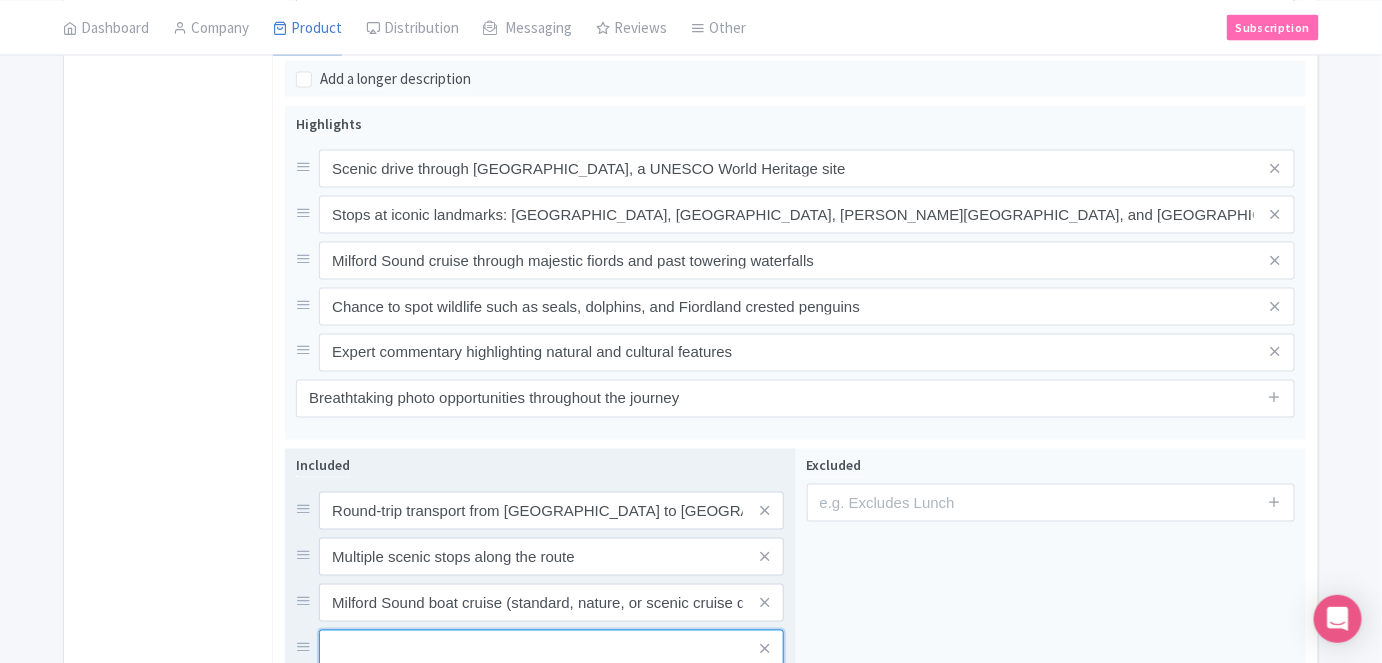 click at bounding box center (551, 511) 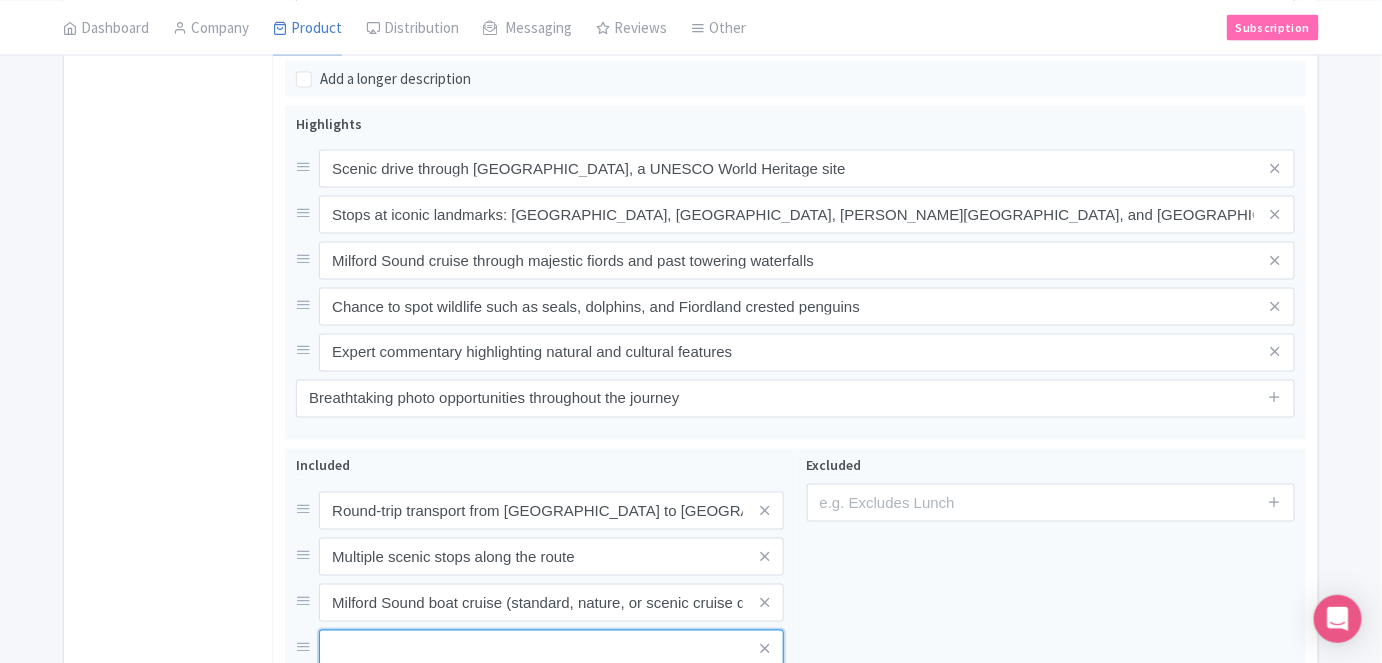 paste on "Professional driver/guide" 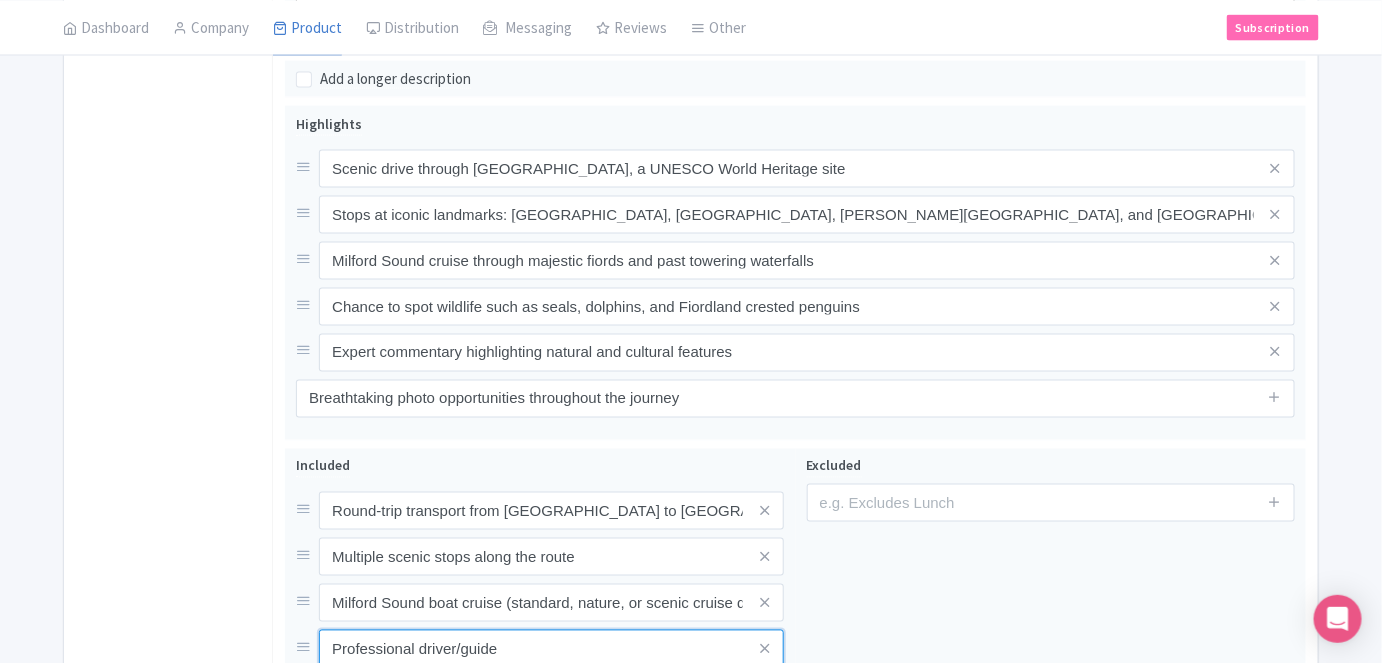 type on "Professional driver/guide" 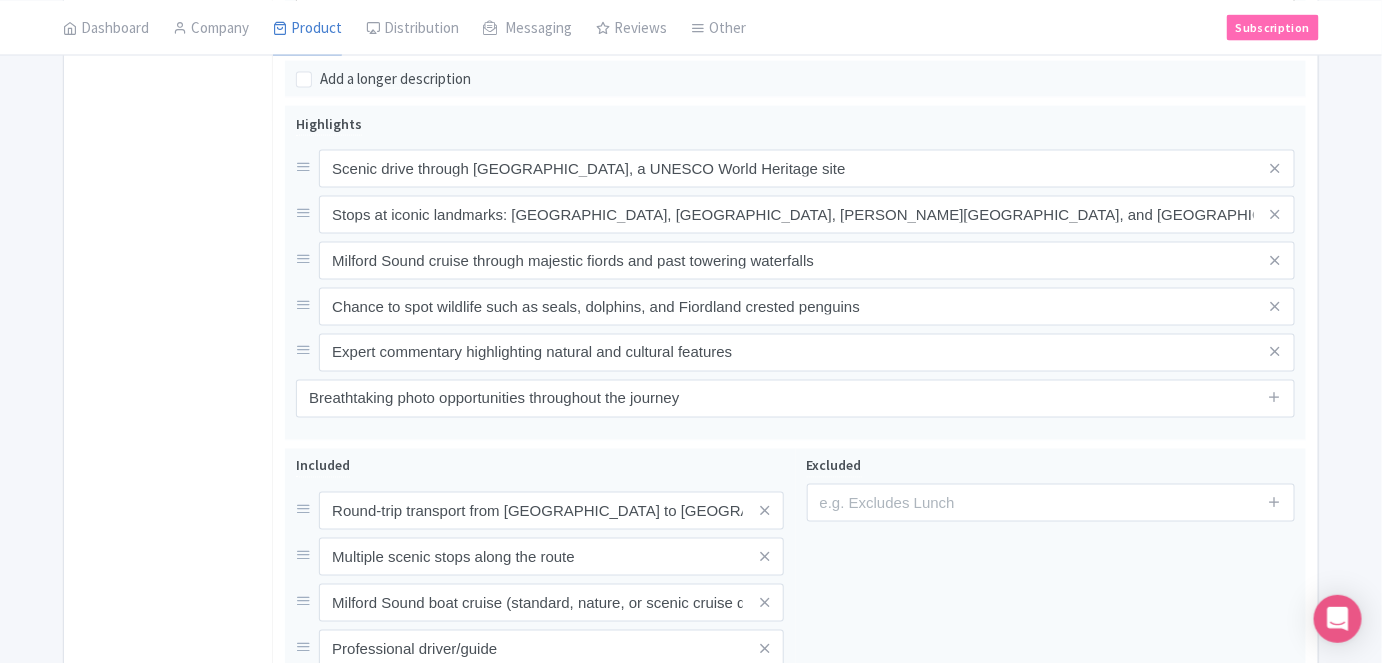 click on "General
Booking Info
Settings
Pricing
FAQs" at bounding box center (168, 97) 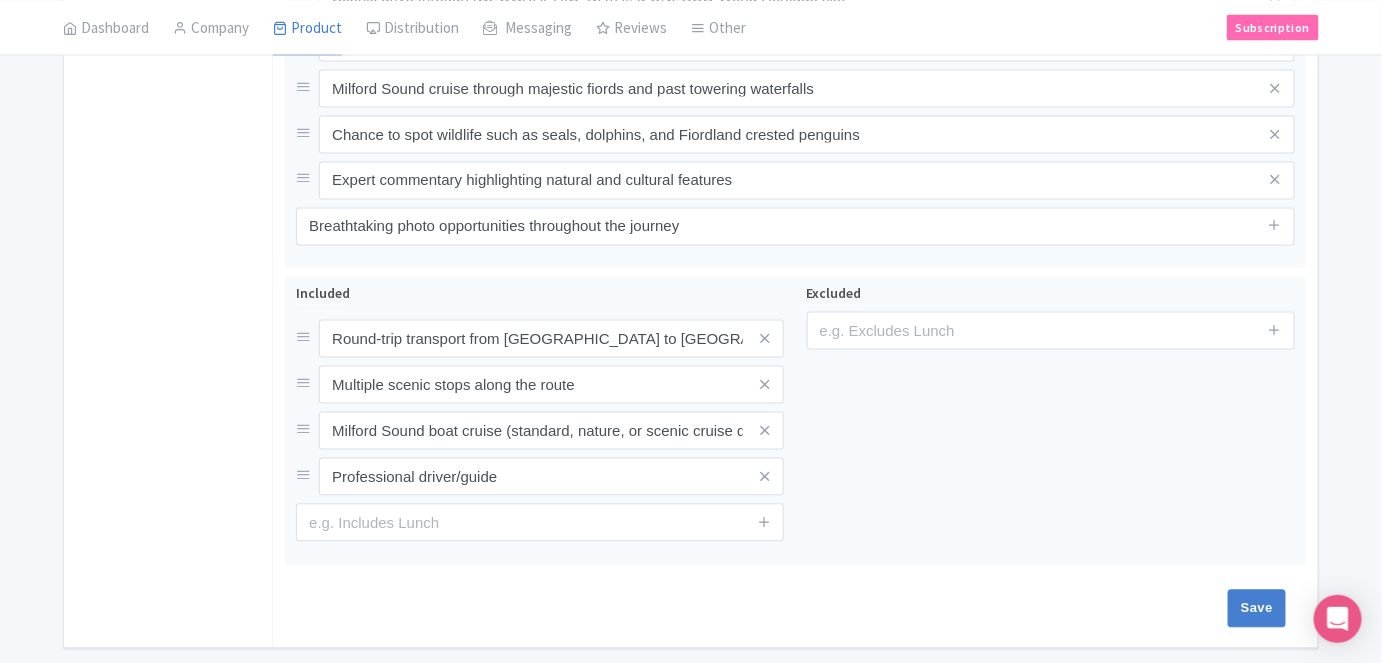 scroll, scrollTop: 1140, scrollLeft: 0, axis: vertical 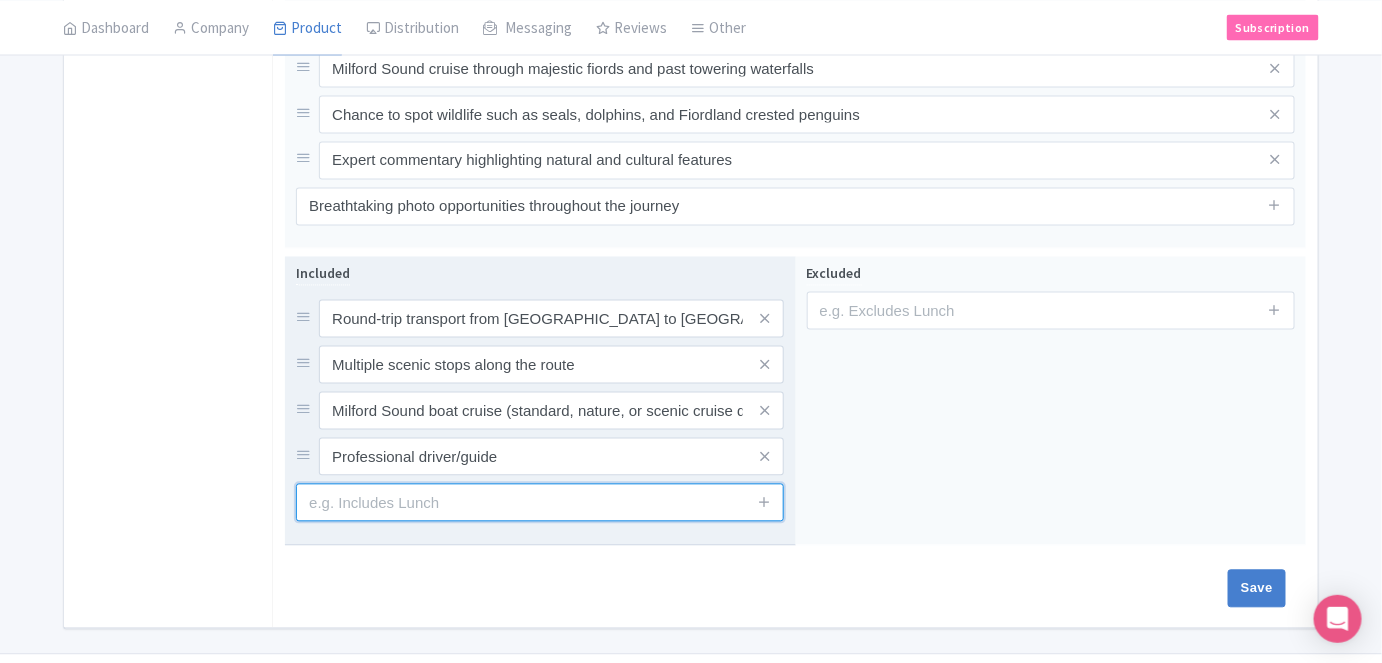 click at bounding box center (540, 503) 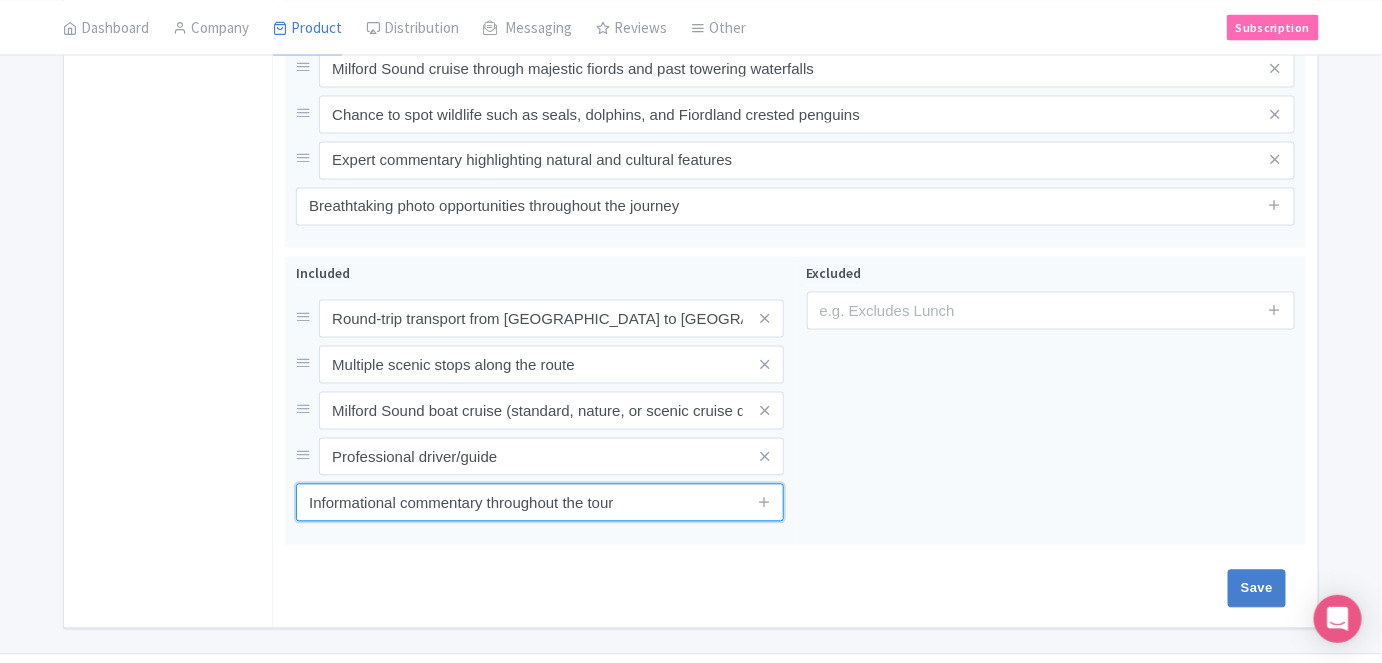 type on "Informational commentary throughout the tour" 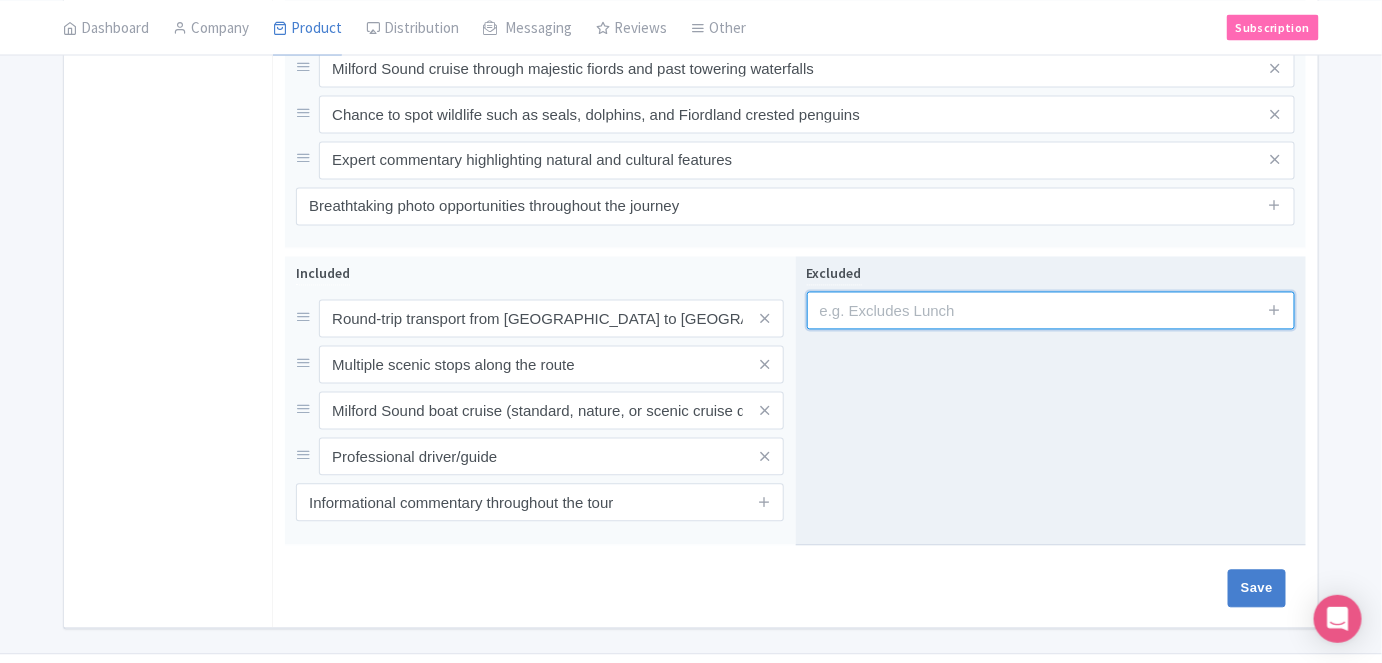 click at bounding box center (1051, 311) 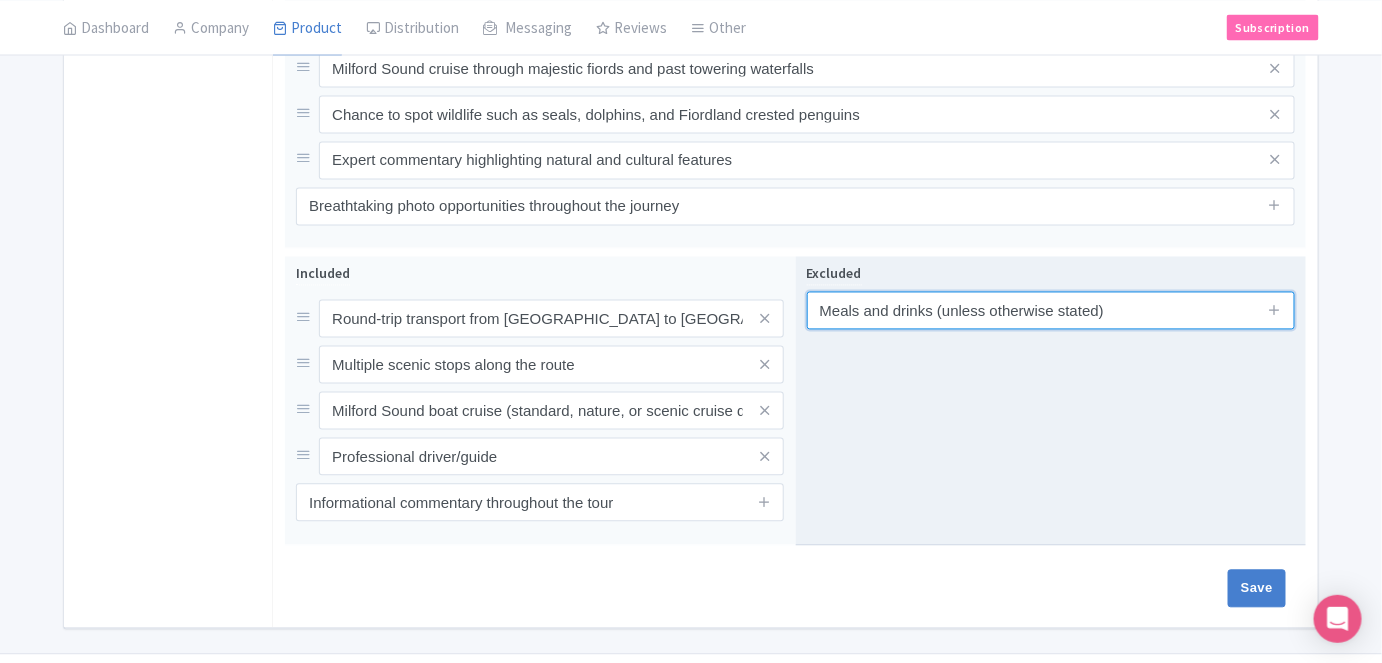 type on "Meals and drinks (unless otherwise stated)" 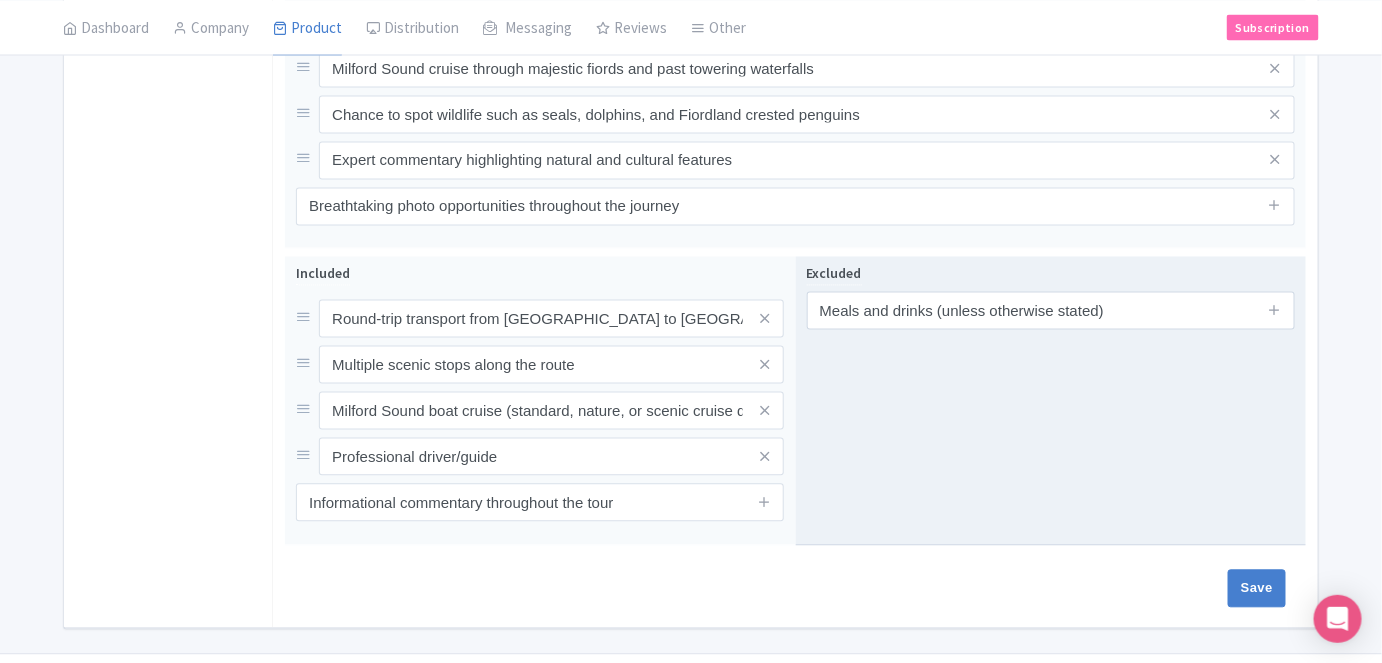 click at bounding box center (1275, 311) 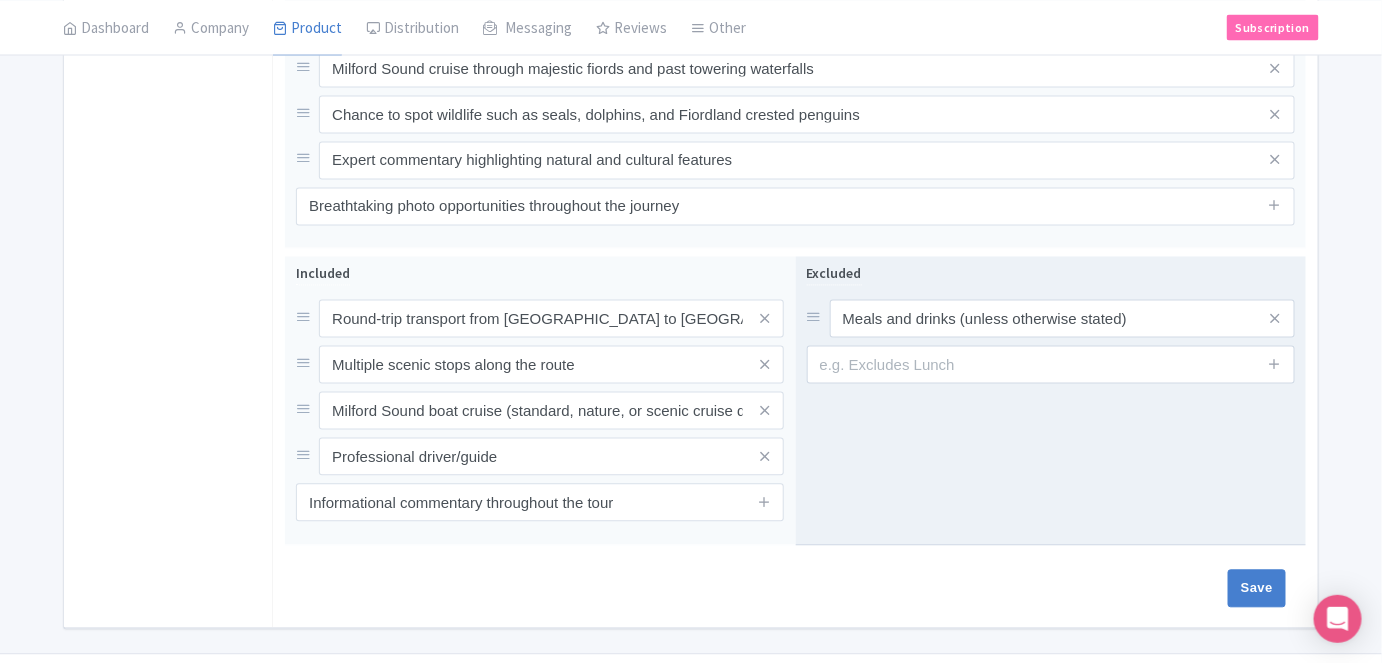 click at bounding box center [1275, 365] 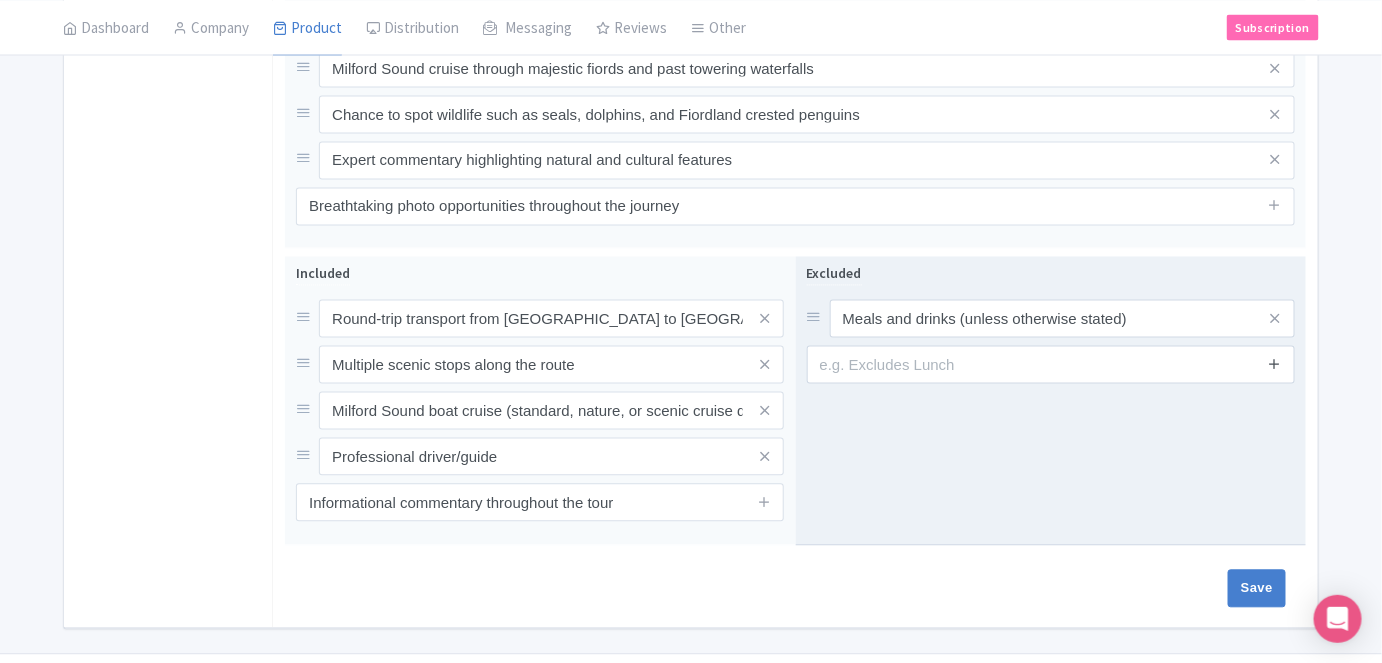 drag, startPoint x: 1280, startPoint y: 319, endPoint x: 1269, endPoint y: 364, distance: 46.32494 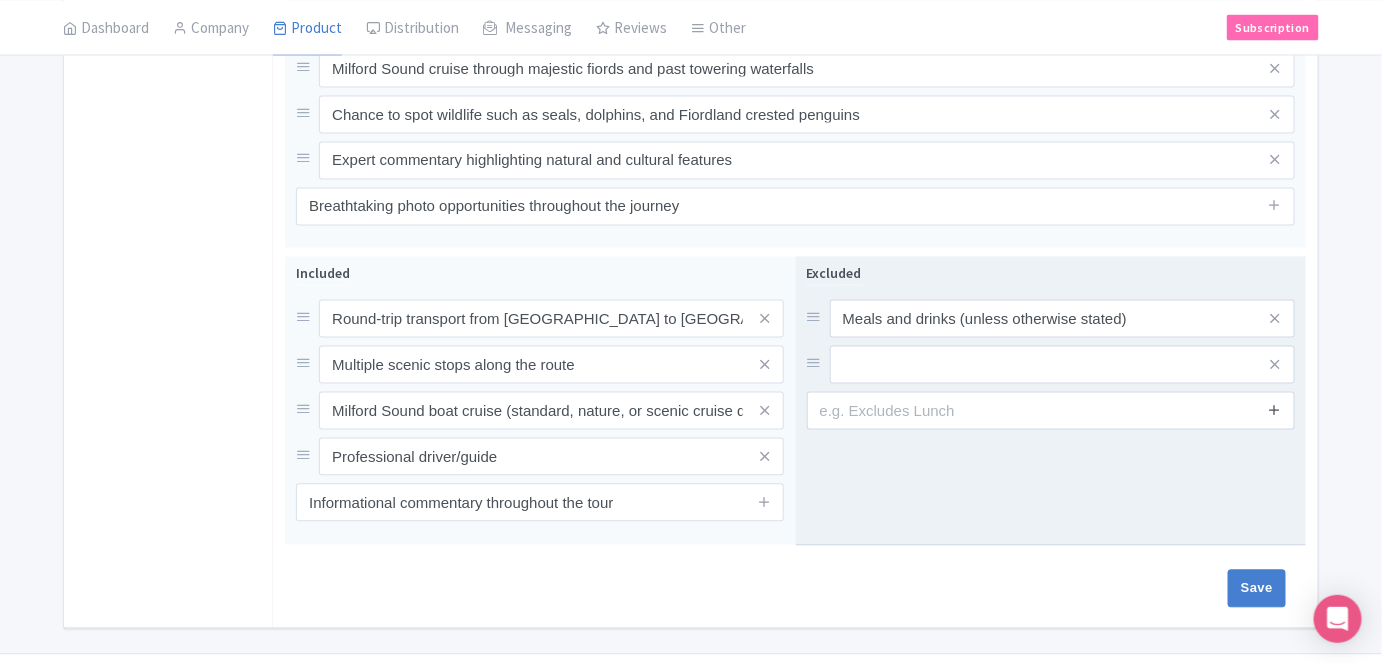 click at bounding box center (1274, 411) 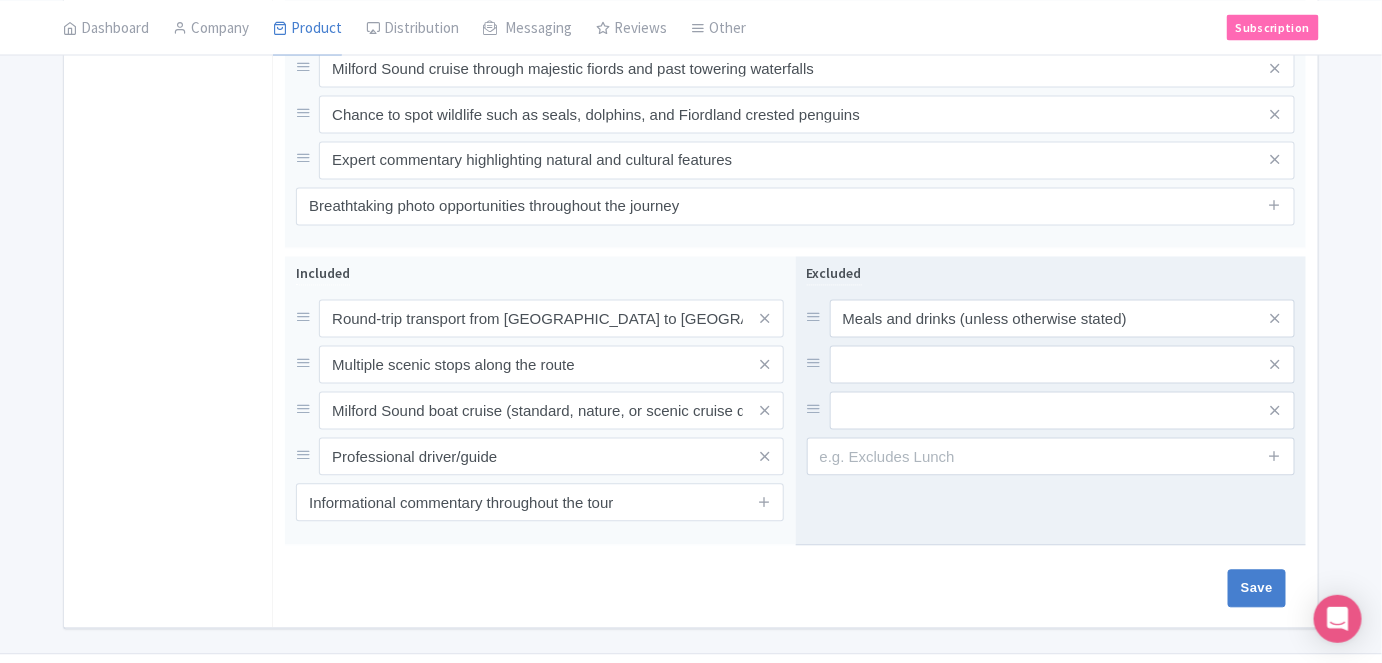 click at bounding box center [1275, 457] 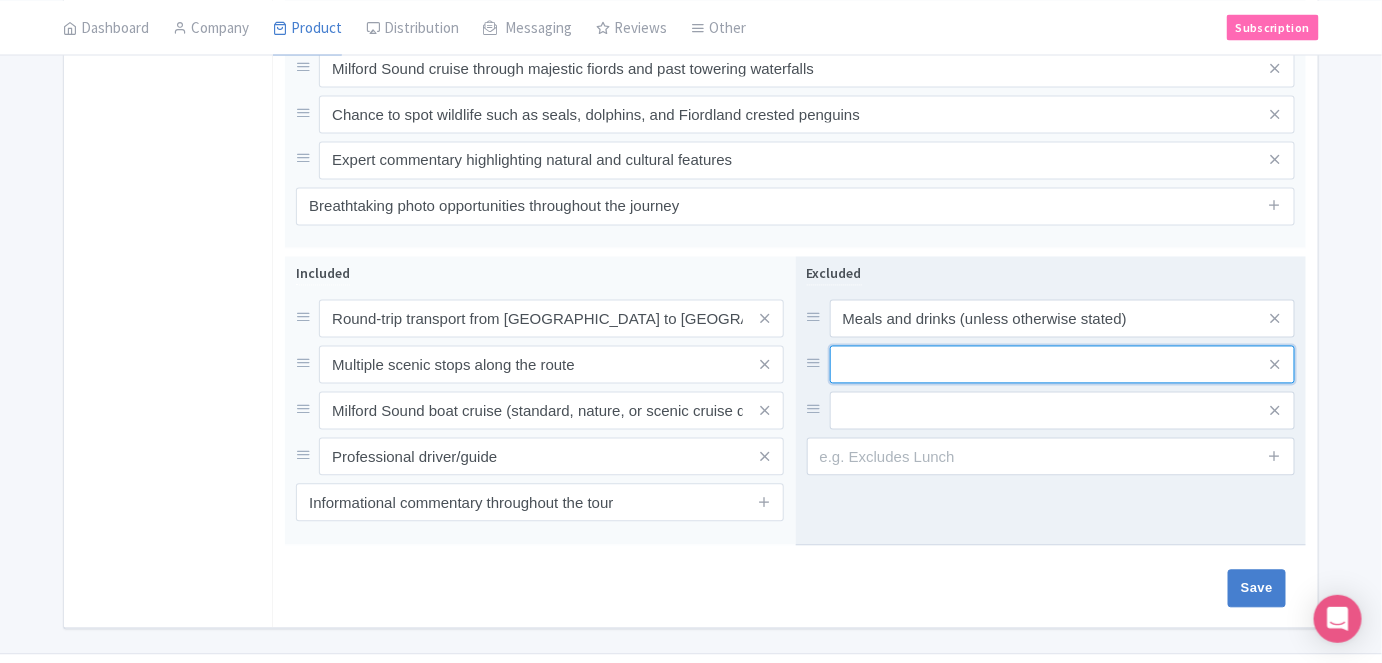 click at bounding box center [1062, 319] 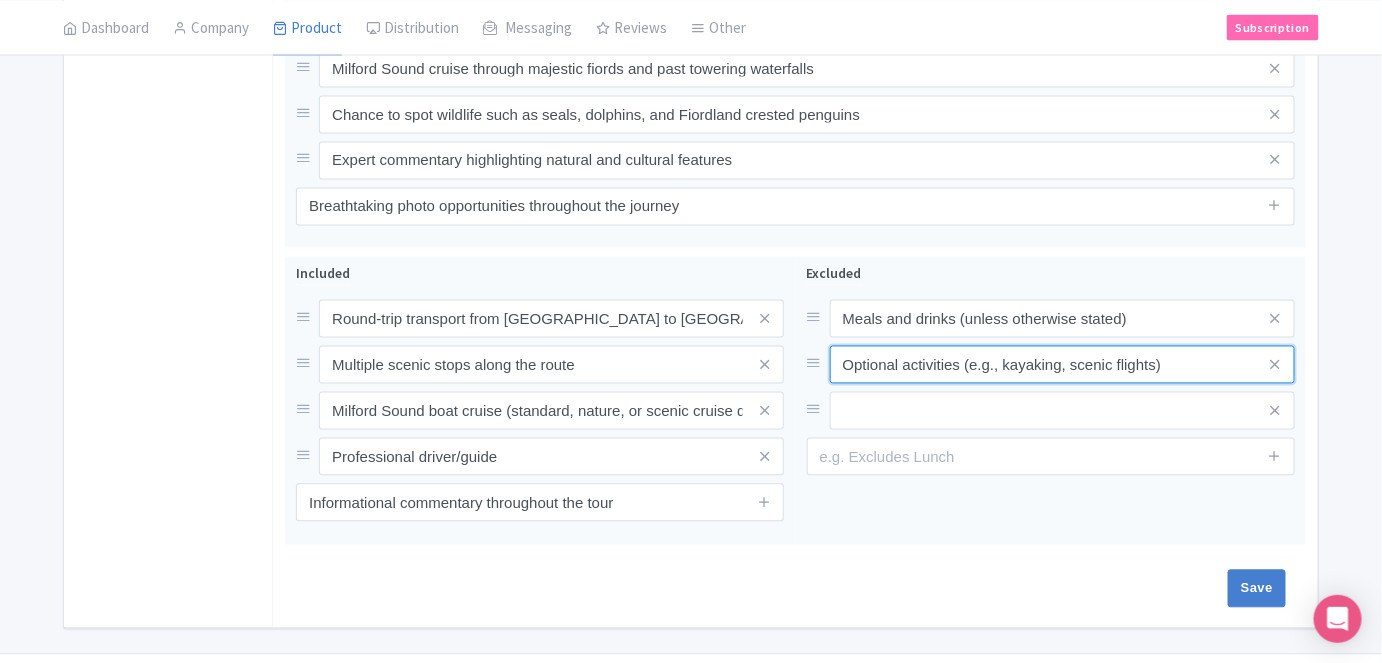 type on "Optional activities (e.g., kayaking, scenic flights)" 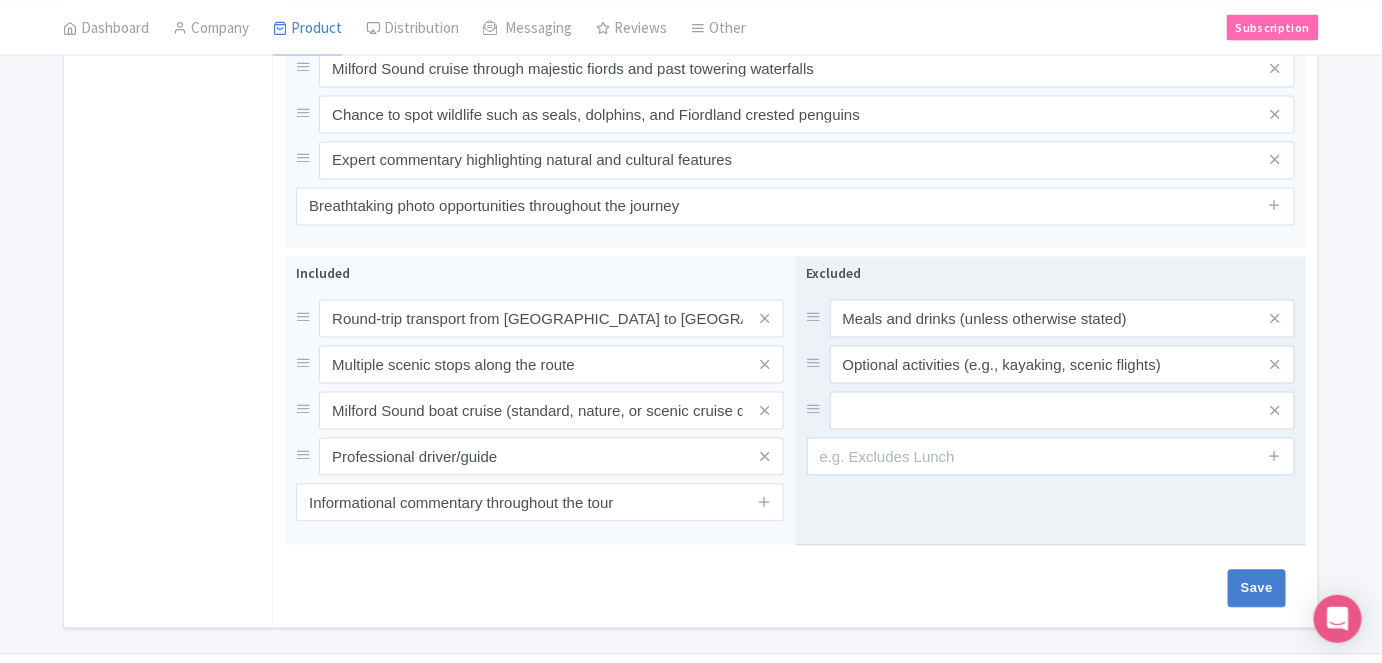 click on "Excluded Meals and drinks (unless otherwise stated) Optional activities (e.g., kayaking, scenic flights)" at bounding box center (1051, 369) 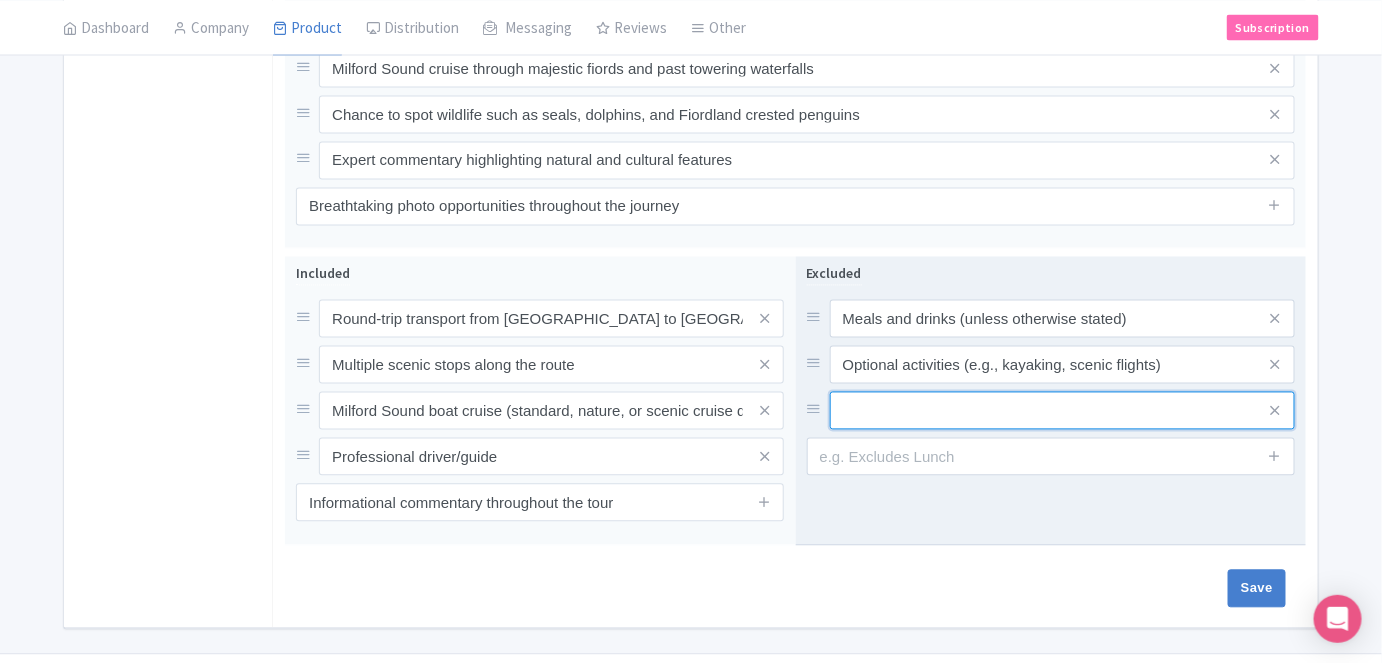 click at bounding box center (1062, 319) 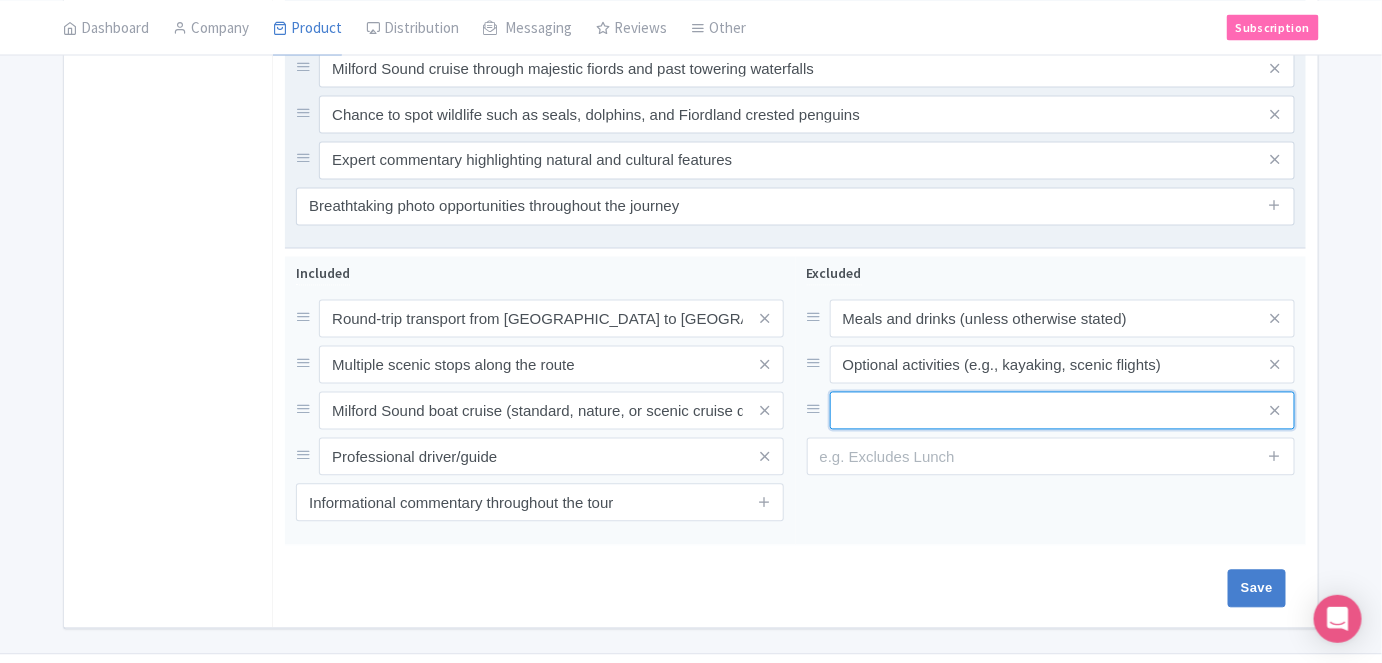 paste on "Personal expenses and souvenirs" 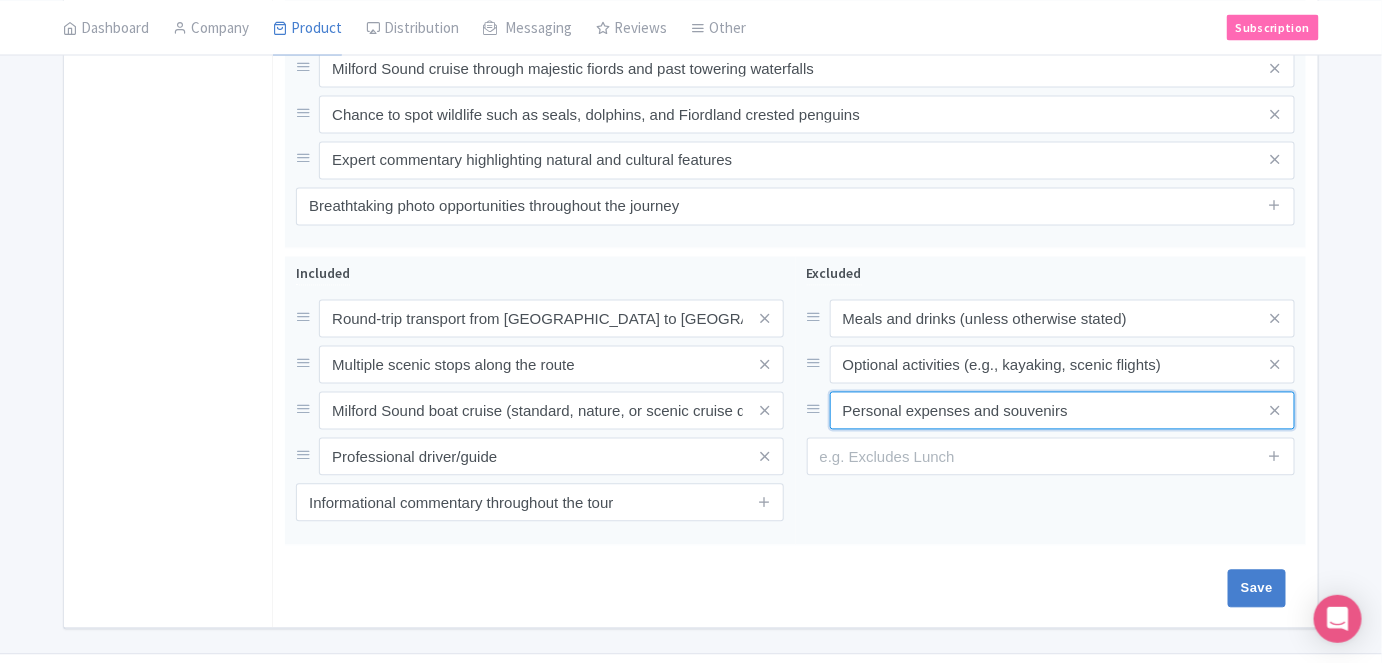 type on "Personal expenses and souvenirs" 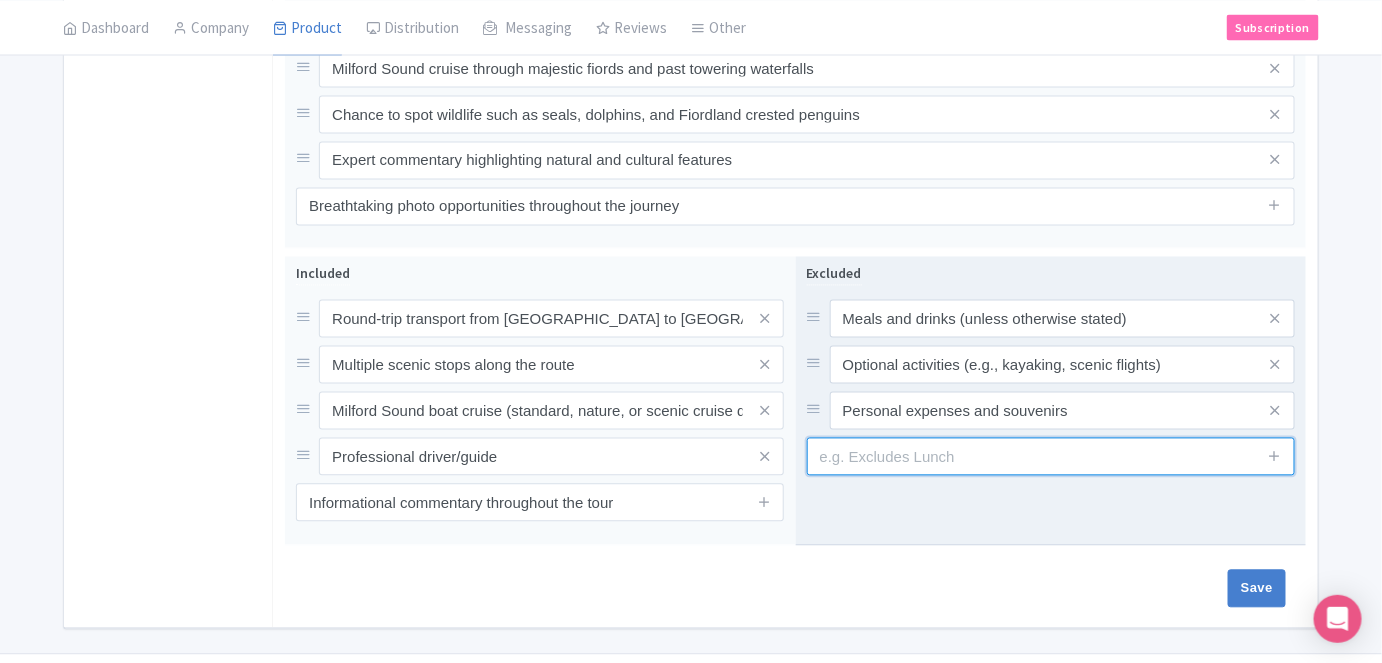 drag, startPoint x: 985, startPoint y: 414, endPoint x: 1010, endPoint y: 416, distance: 25.079872 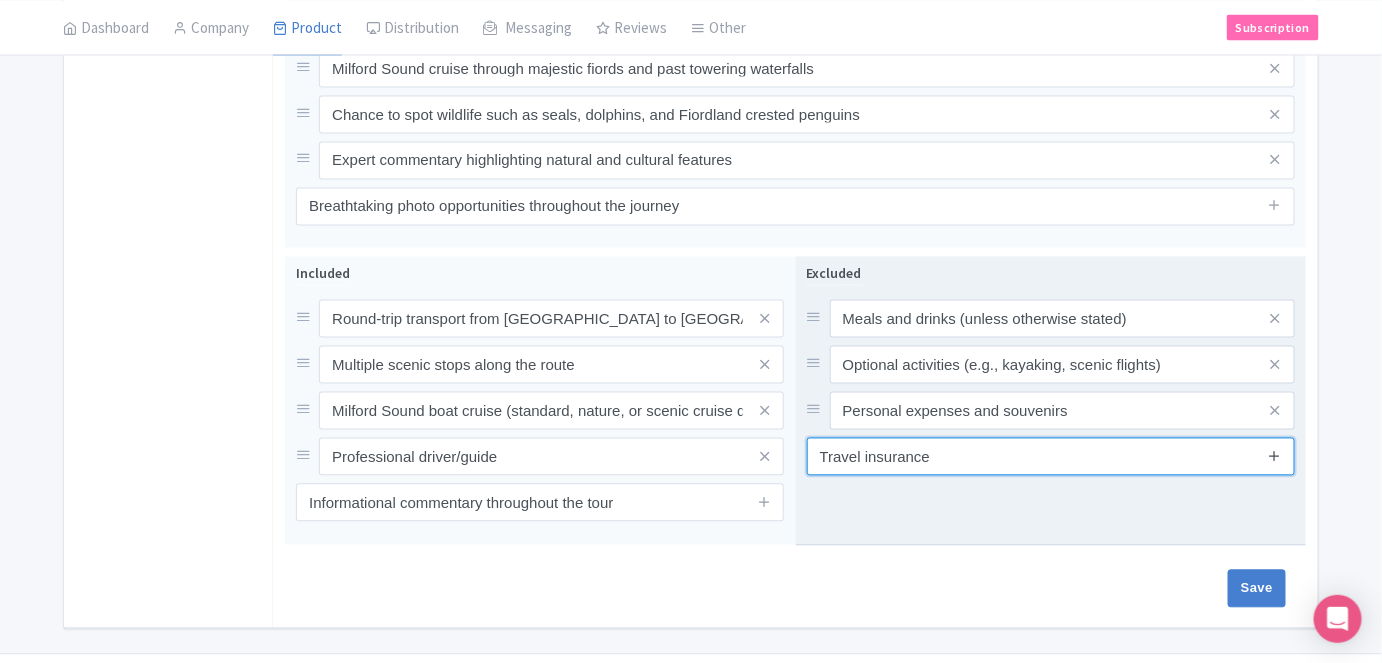 type on "Travel insurance" 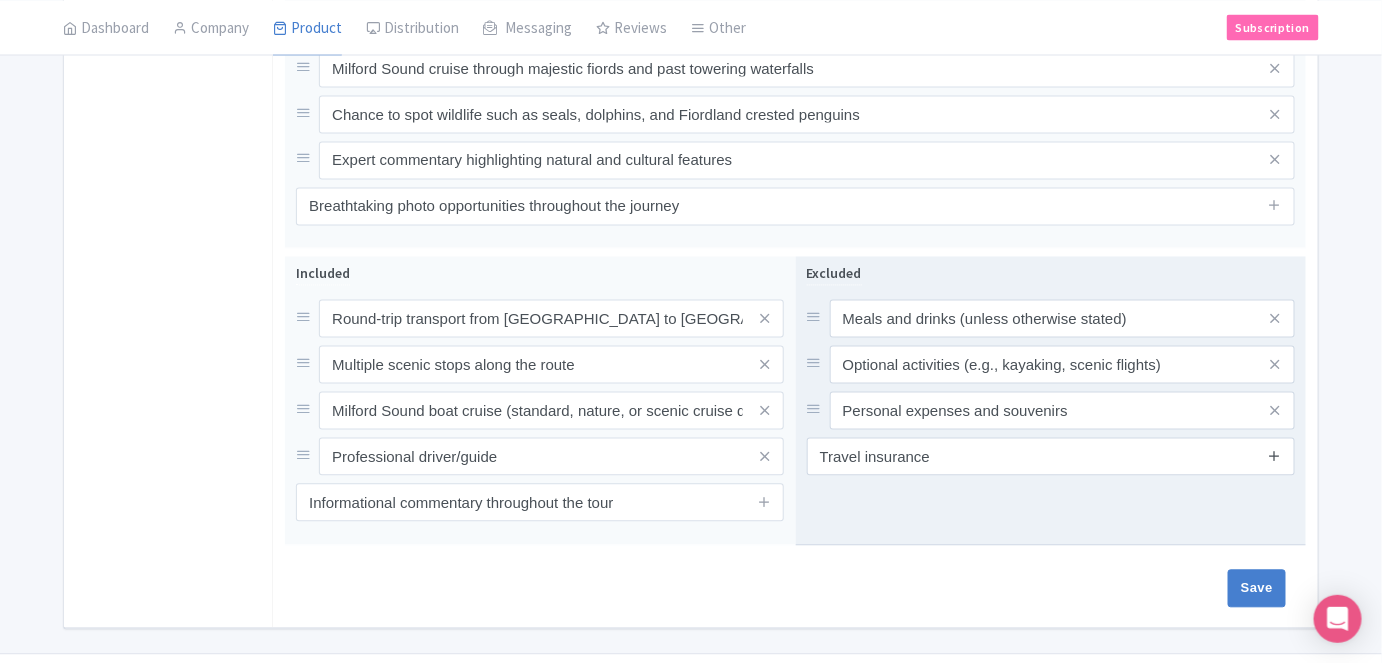 click at bounding box center [1274, 456] 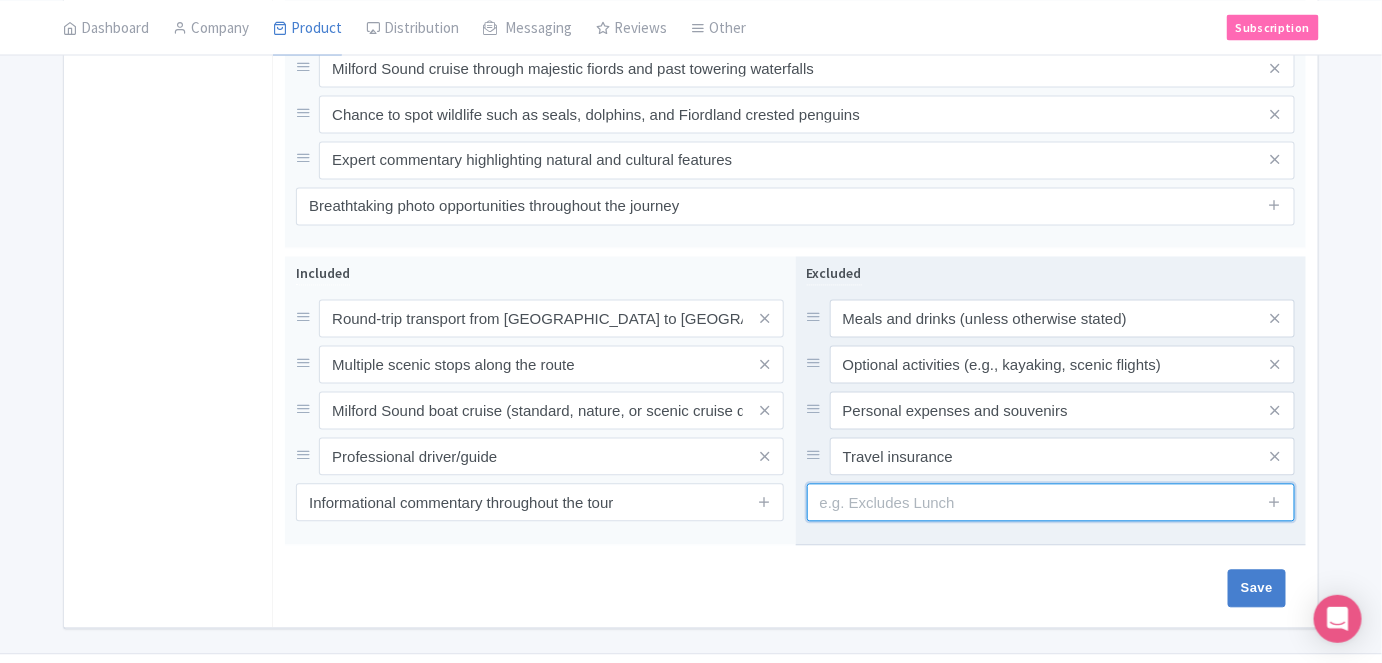 click at bounding box center [1051, 503] 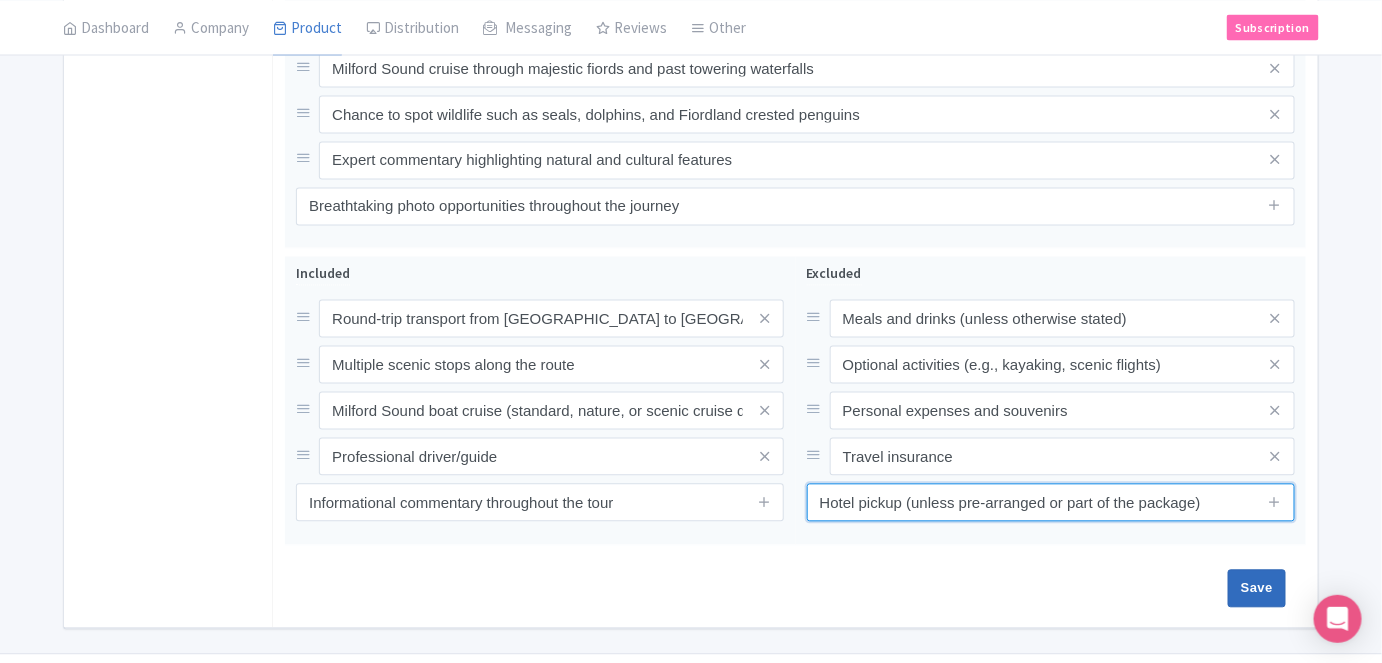 type on "Hotel pickup (unless pre-arranged or part of the package)" 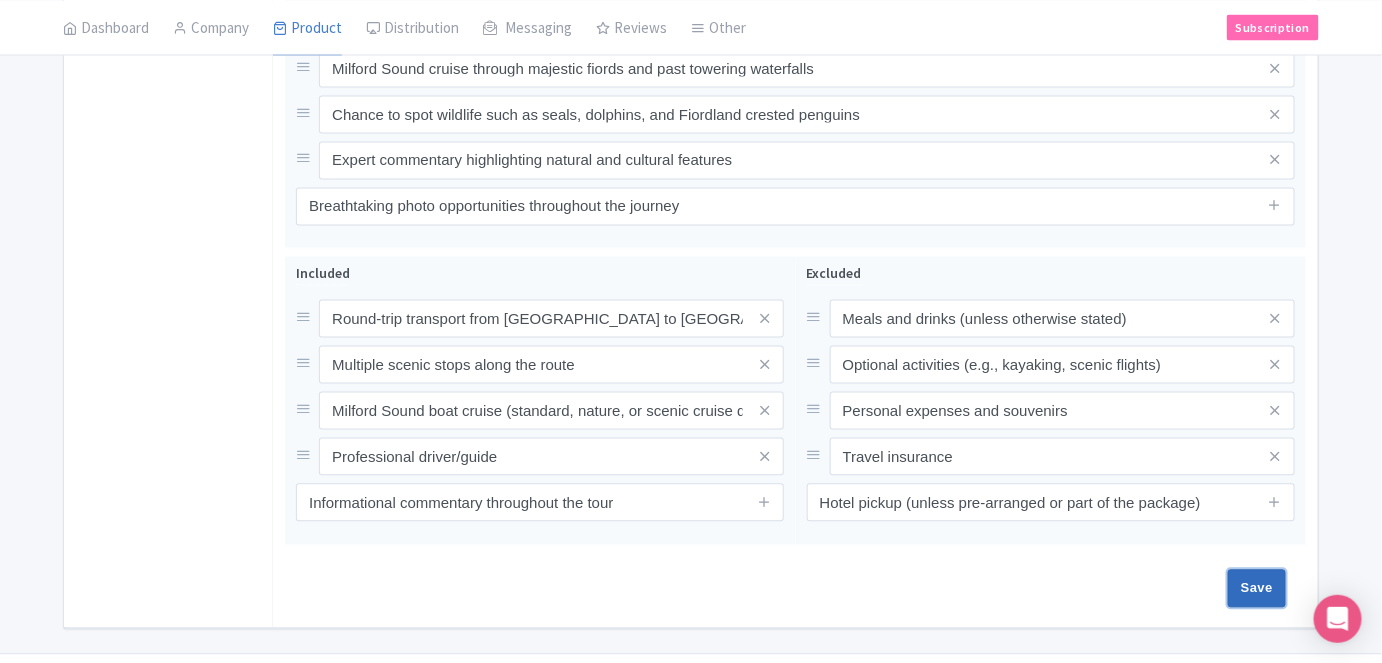click on "Save" at bounding box center [1257, 589] 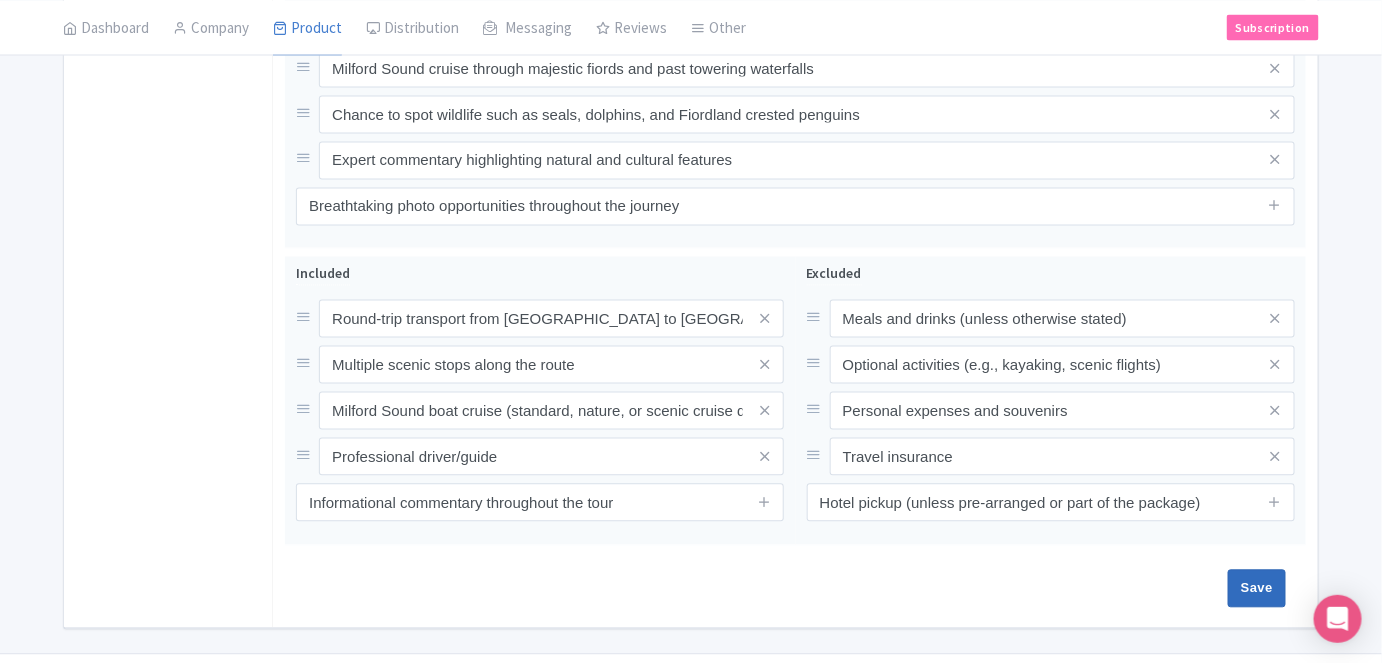 type on "Saving..." 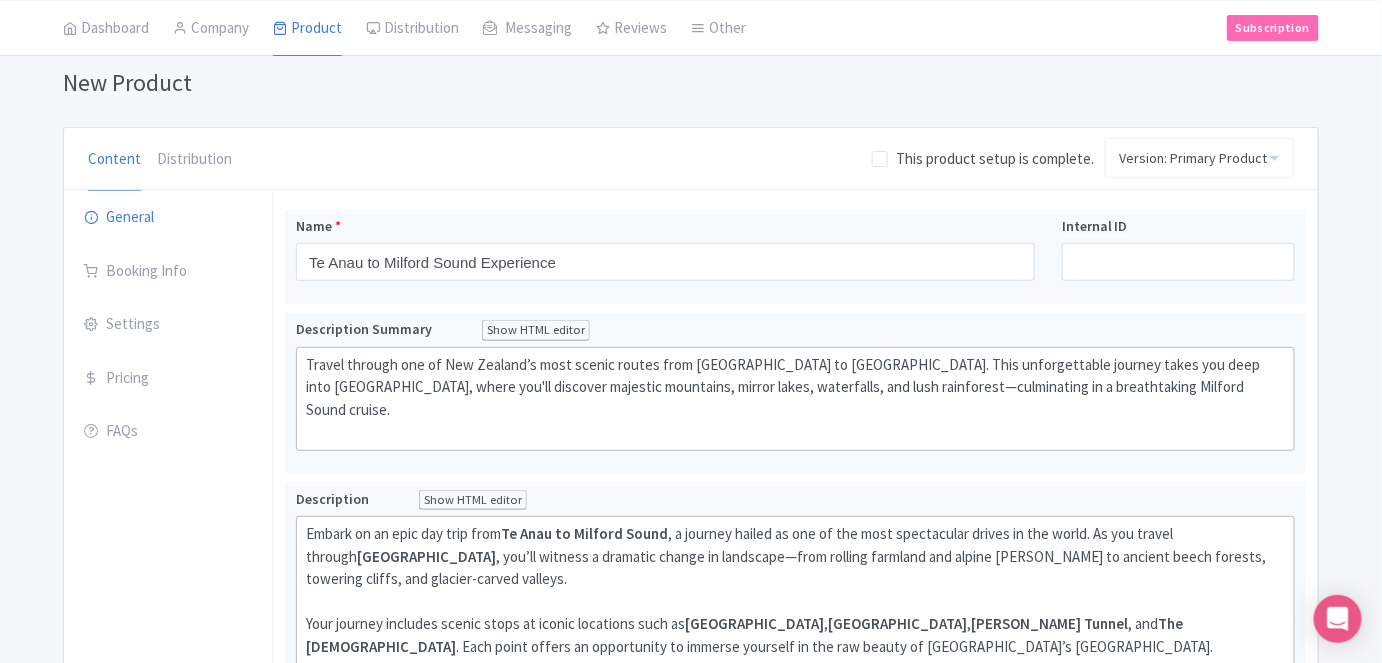 scroll, scrollTop: 49, scrollLeft: 0, axis: vertical 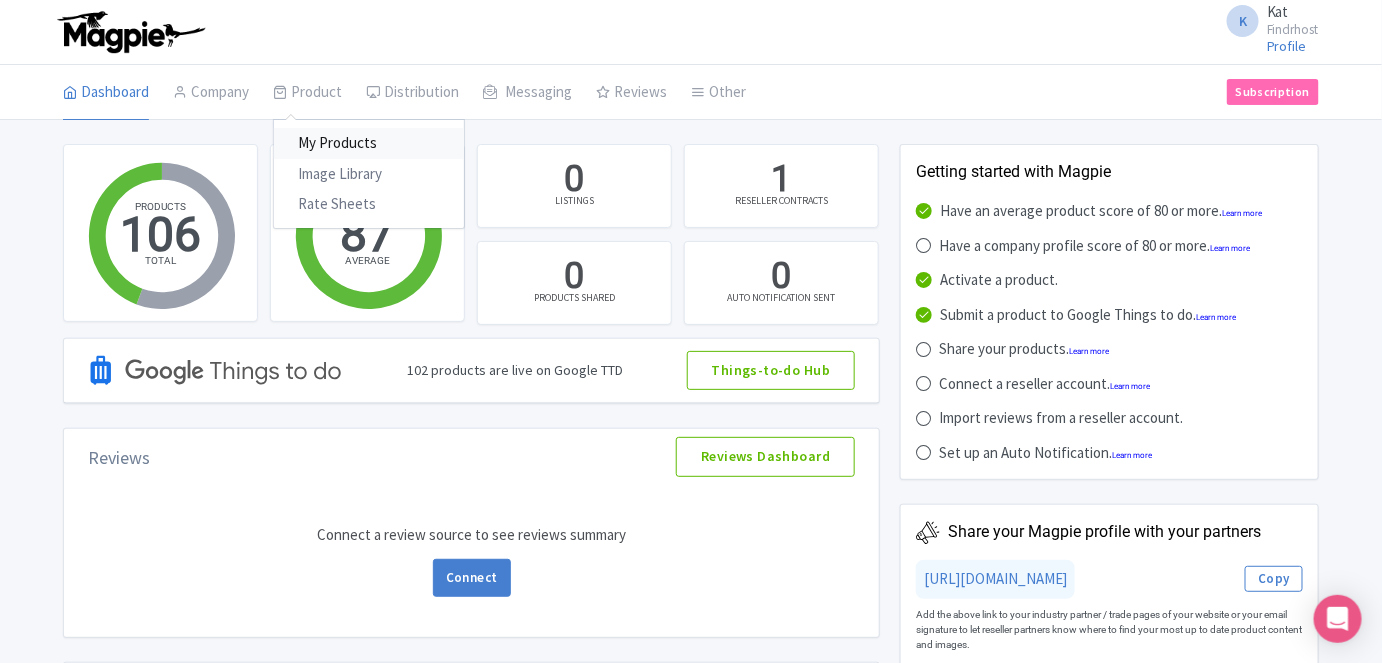 drag, startPoint x: 326, startPoint y: 122, endPoint x: 330, endPoint y: 138, distance: 16.492422 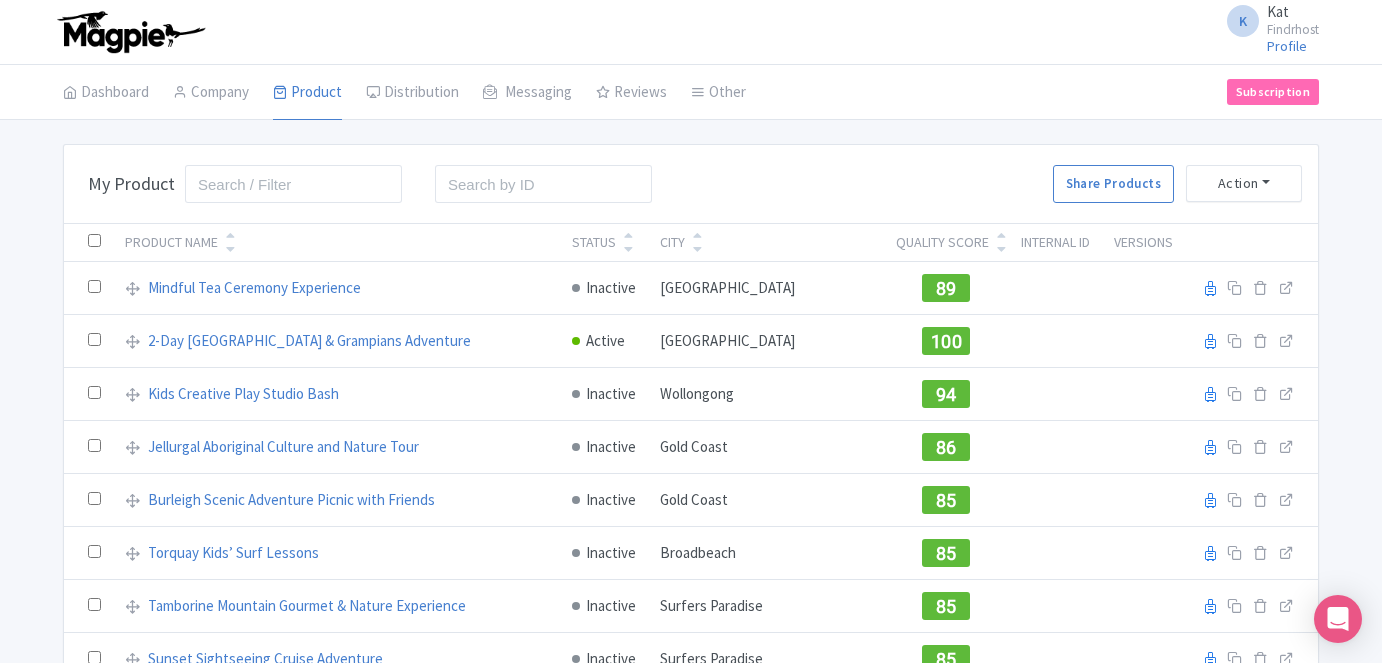 scroll, scrollTop: 0, scrollLeft: 0, axis: both 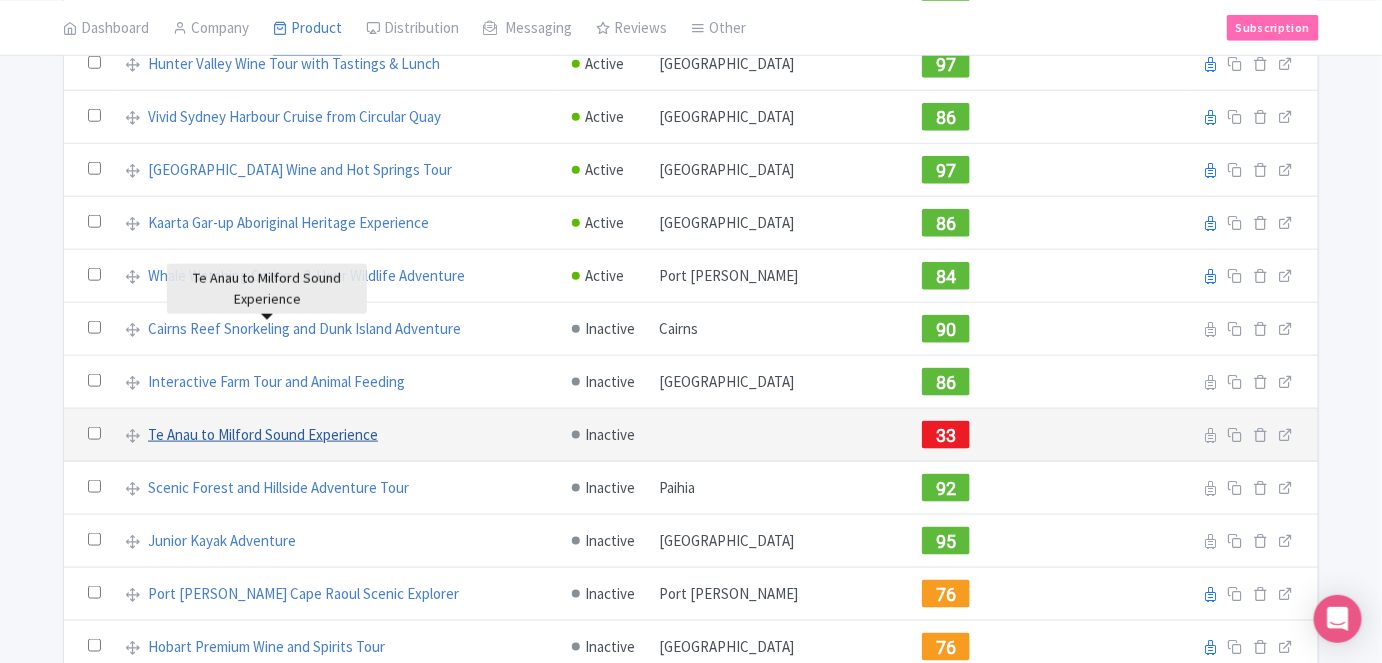 click on "Te Anau to Milford Sound Experience" at bounding box center (263, 435) 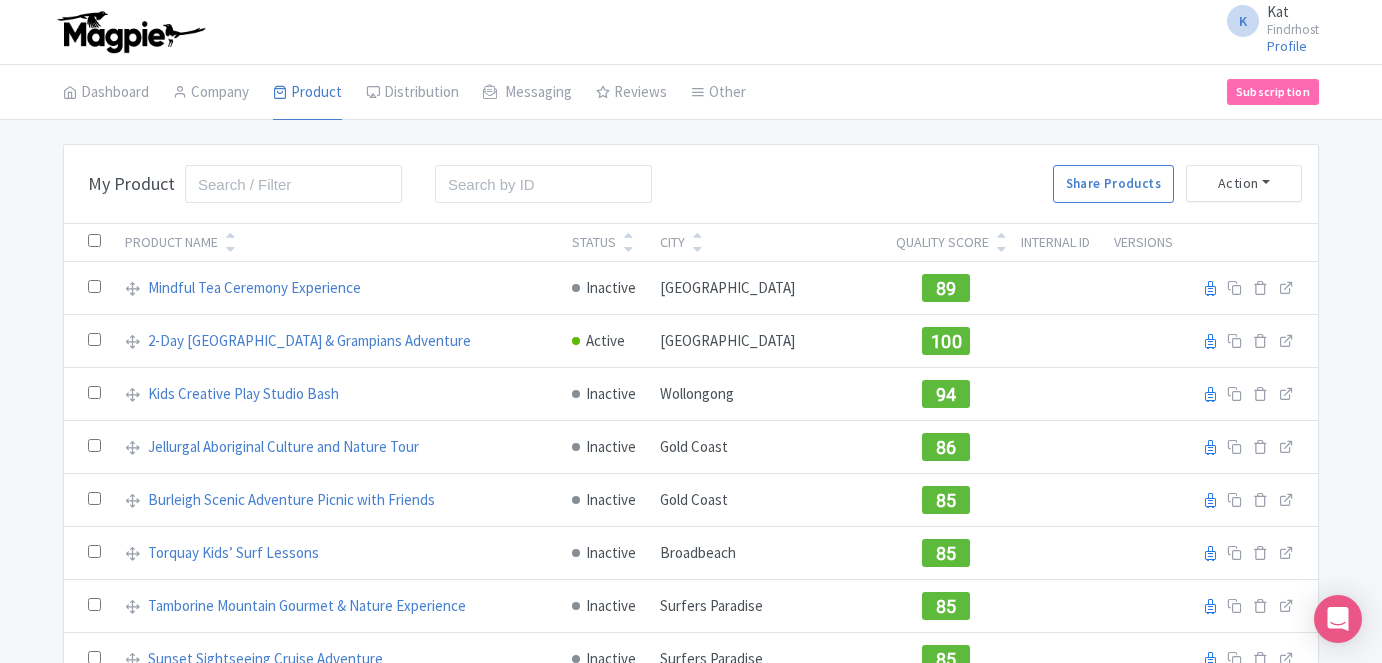 scroll, scrollTop: 0, scrollLeft: 0, axis: both 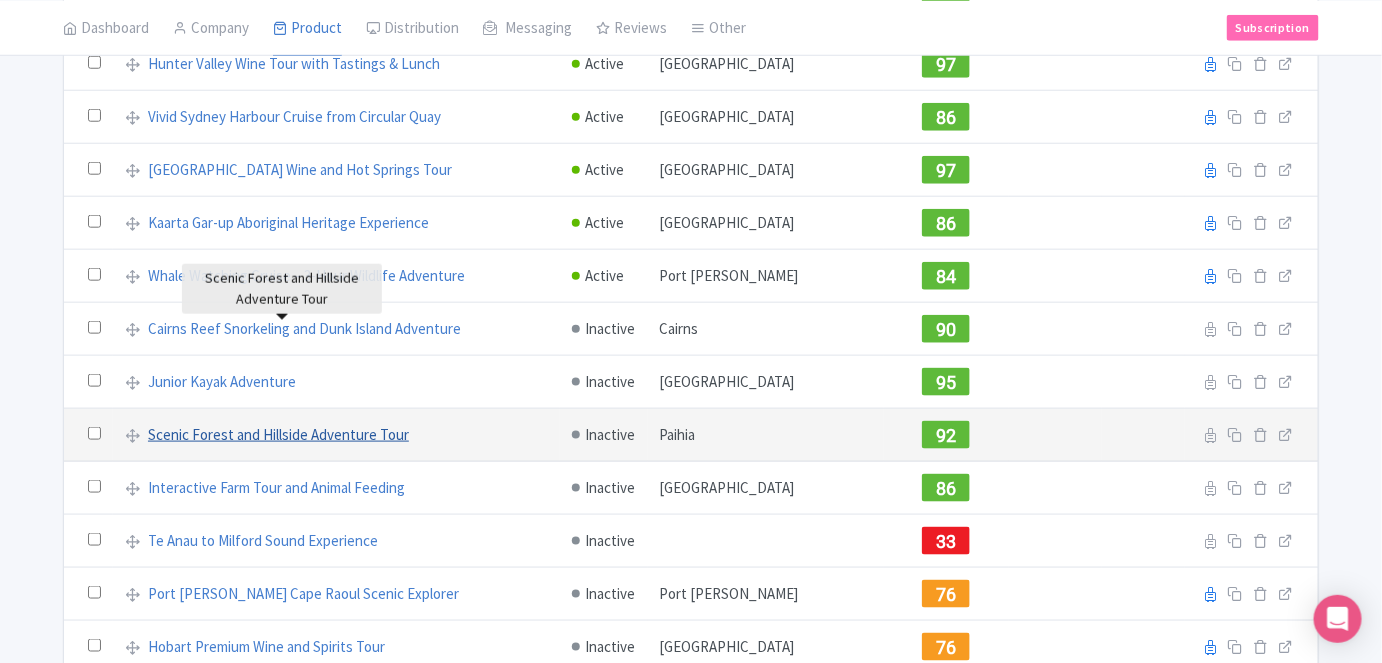 click on "Scenic Forest and Hillside Adventure Tour" at bounding box center (278, 435) 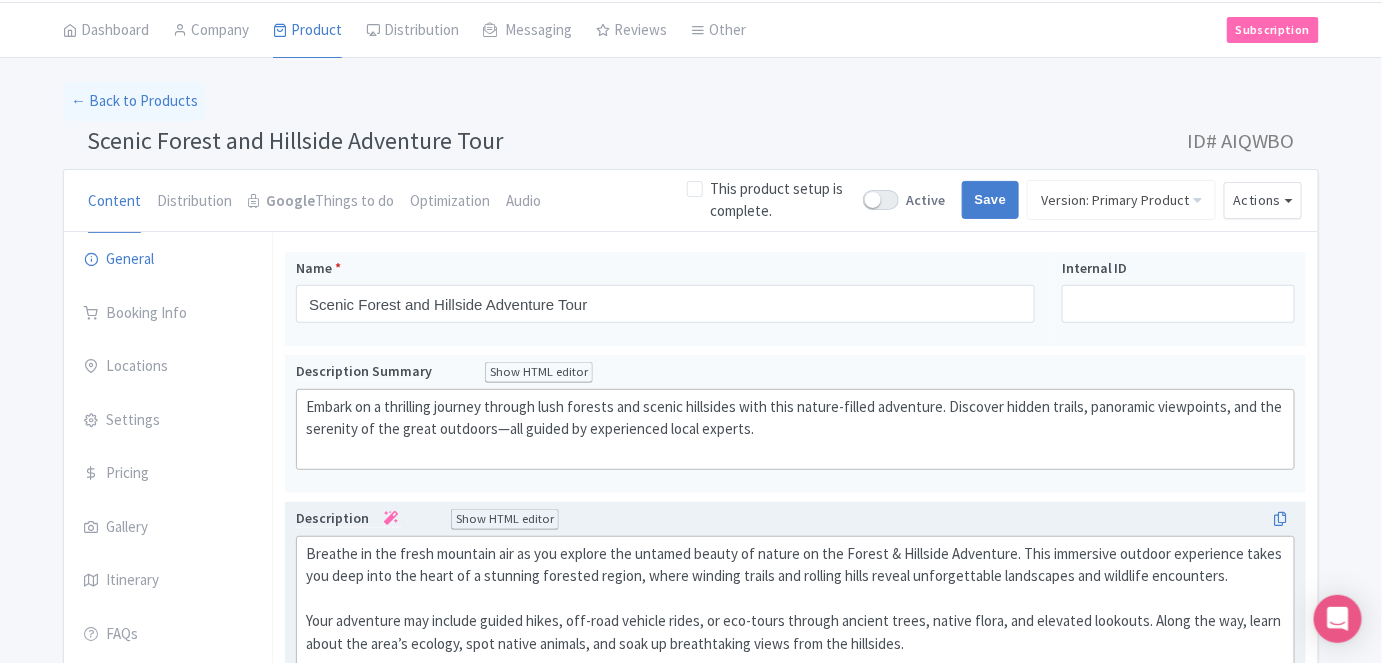 scroll, scrollTop: 272, scrollLeft: 0, axis: vertical 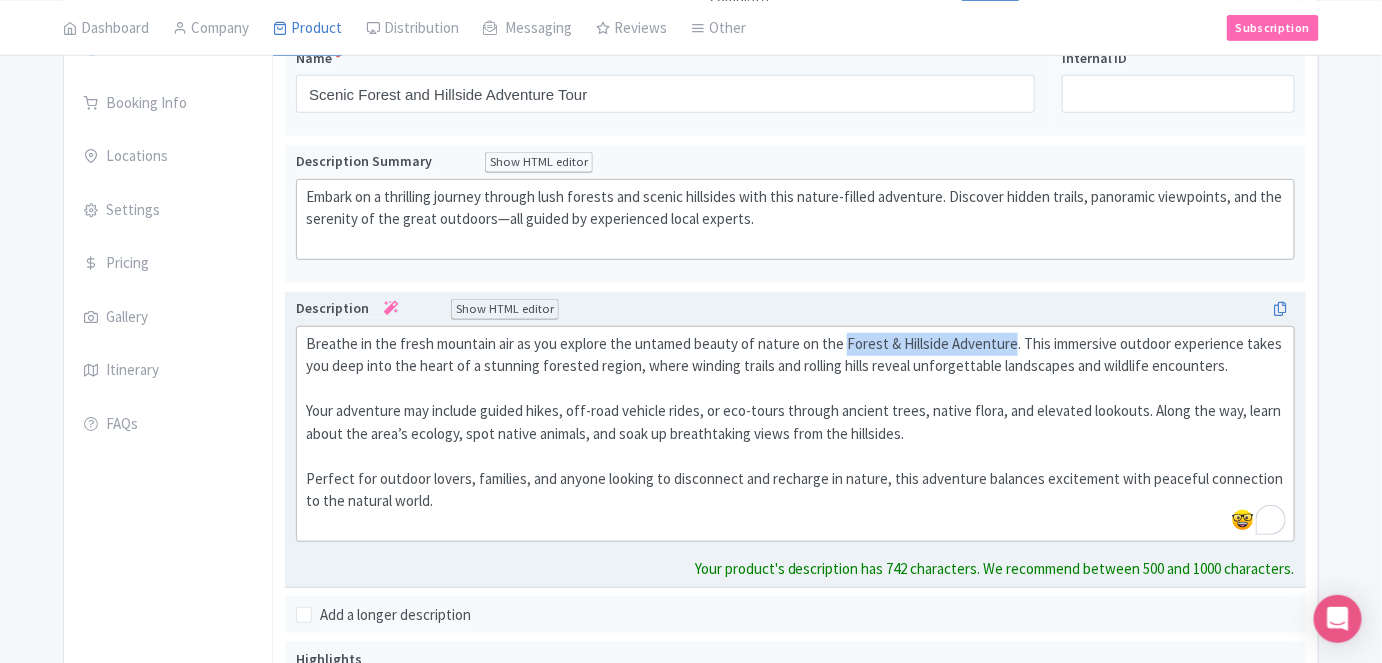 drag, startPoint x: 840, startPoint y: 338, endPoint x: 1006, endPoint y: 333, distance: 166.07529 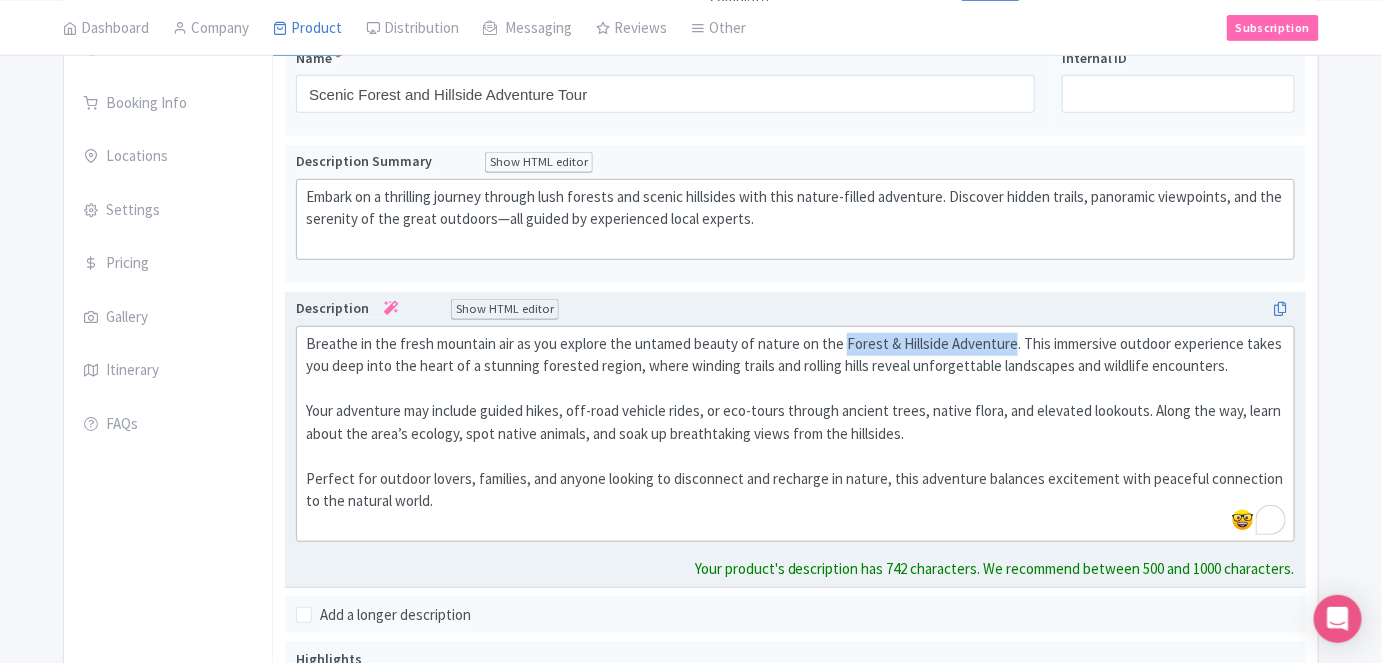 click on "Breathe in the fresh mountain air as you explore the untamed beauty of nature on the Forest & Hillside Adventure. This immersive outdoor experience takes you deep into the heart of a stunning forested region, where winding trails and rolling hills reveal unforgettable landscapes and wildlife encounters.  Your adventure may include guided hikes, off-road vehicle rides, or eco-tours through ancient trees, native flora, and elevated lookouts. Along the way, learn about the area’s ecology, spot native animals, and soak up breathtaking views from the hillsides.  Perfect for outdoor lovers, families, and anyone looking to disconnect and recharge in nature, this adventure balances excitement with peaceful connection to the natural world." 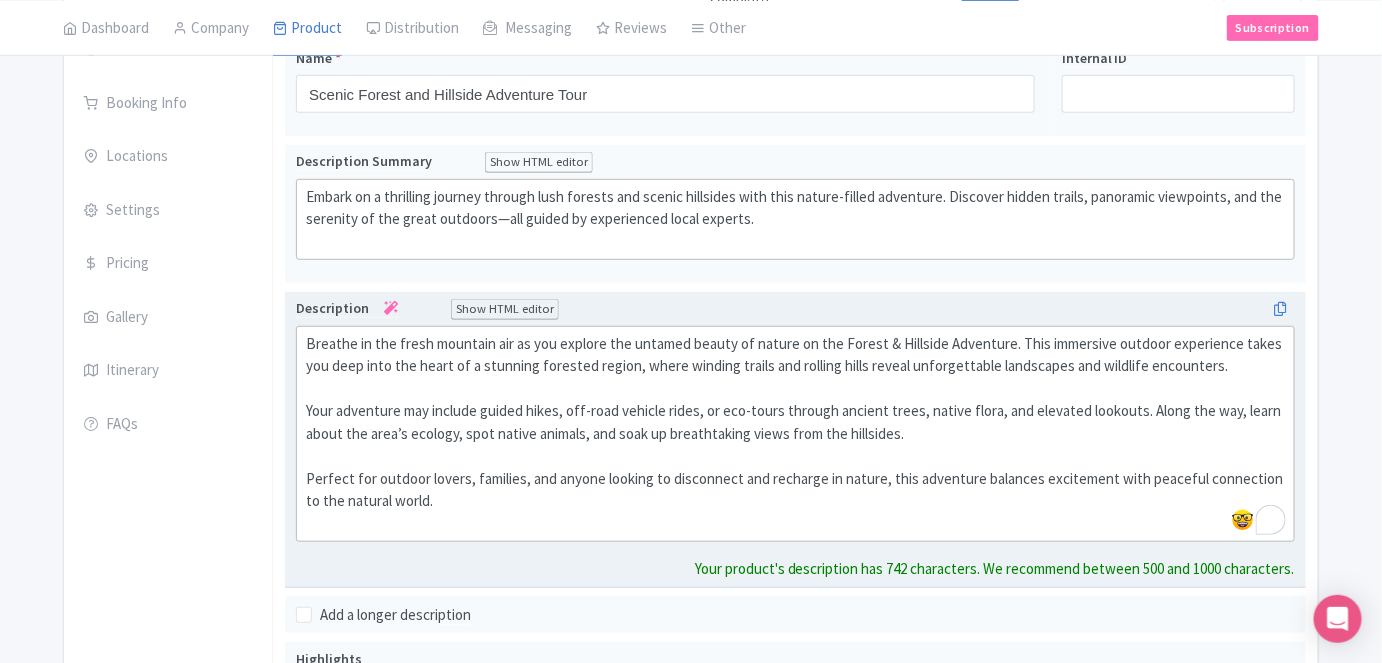 type on "<div>Breathe in the fresh mountain air as you explore the untamed beauty of nature on the Scenic Forest and Hillside Adventure Tour. This immersive outdoor experience takes you deep into the heart of a stunning forested region, where winding trails and rolling hills reveal unforgettable landscapes and wildlife encounters.<br><br>&nbsp;Your adventure may include guided hikes, off-road vehicle rides, or eco-tours through ancient trees, native flora, and elevated lookouts. Along the way, learn about the area’s ecology, spot native animals, and soak up breathtaking views from the hillsides.<br><br>&nbsp;Perfect for outdoor lovers, families, and anyone looking to disconnect and recharge in nature, this adventure balances excitement with peaceful connection to the natural world.<br><br></div>" 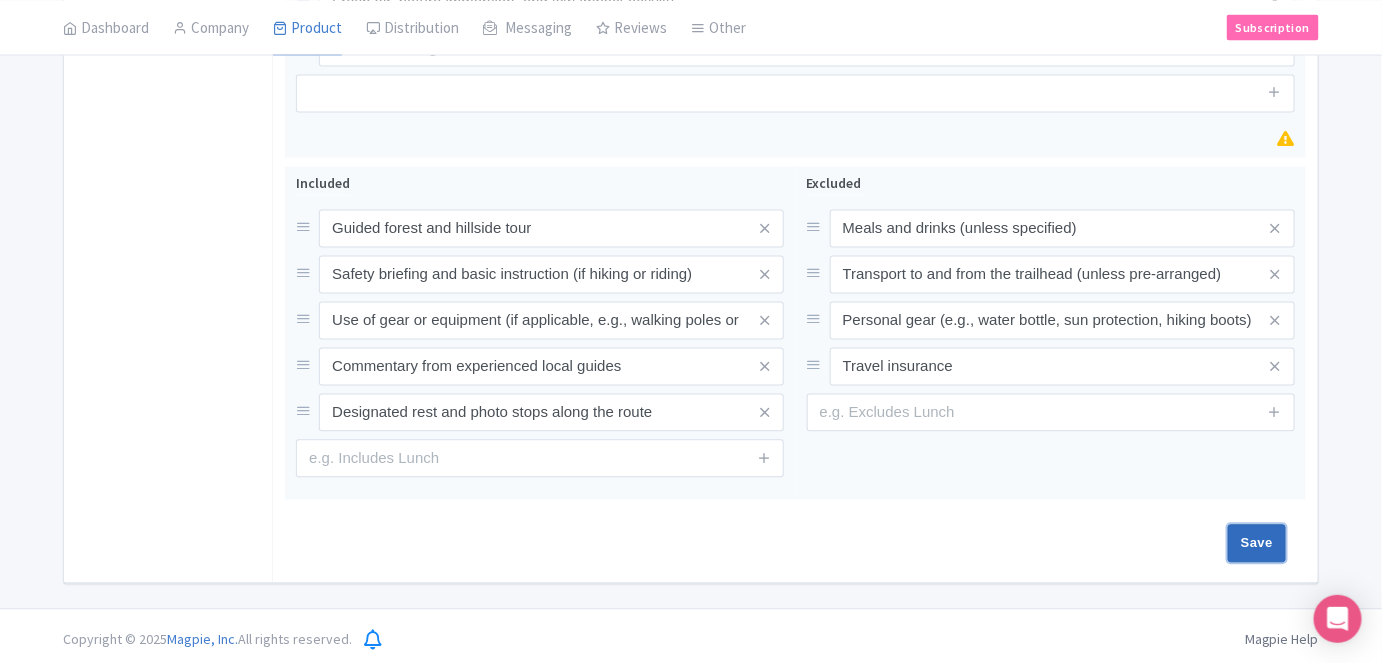 click on "Save" at bounding box center (1257, 544) 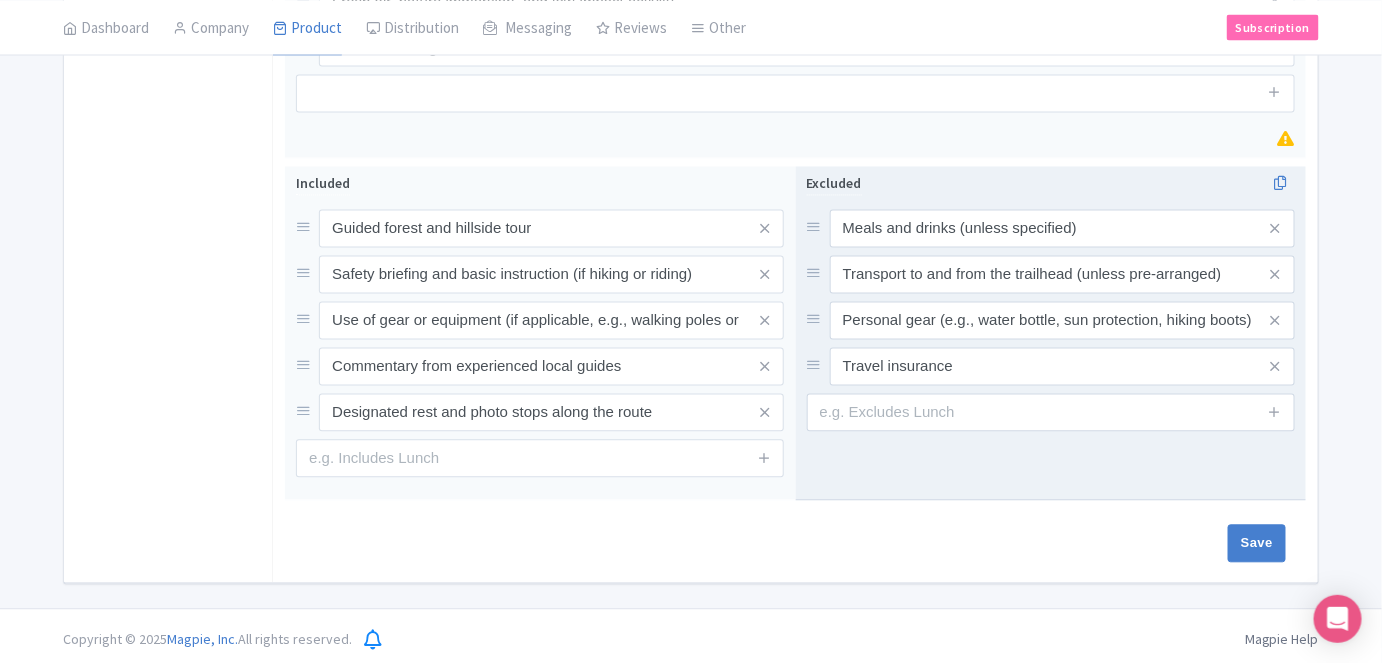 type on "Saving..." 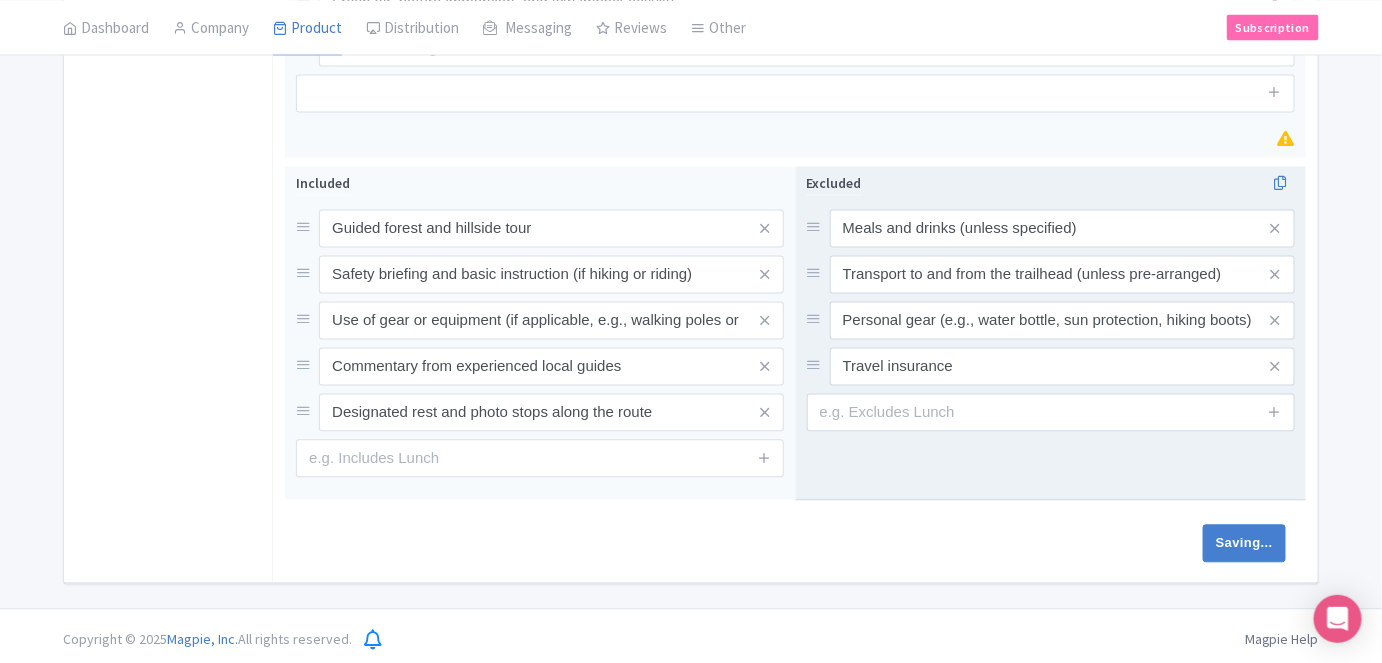 scroll, scrollTop: 1159, scrollLeft: 0, axis: vertical 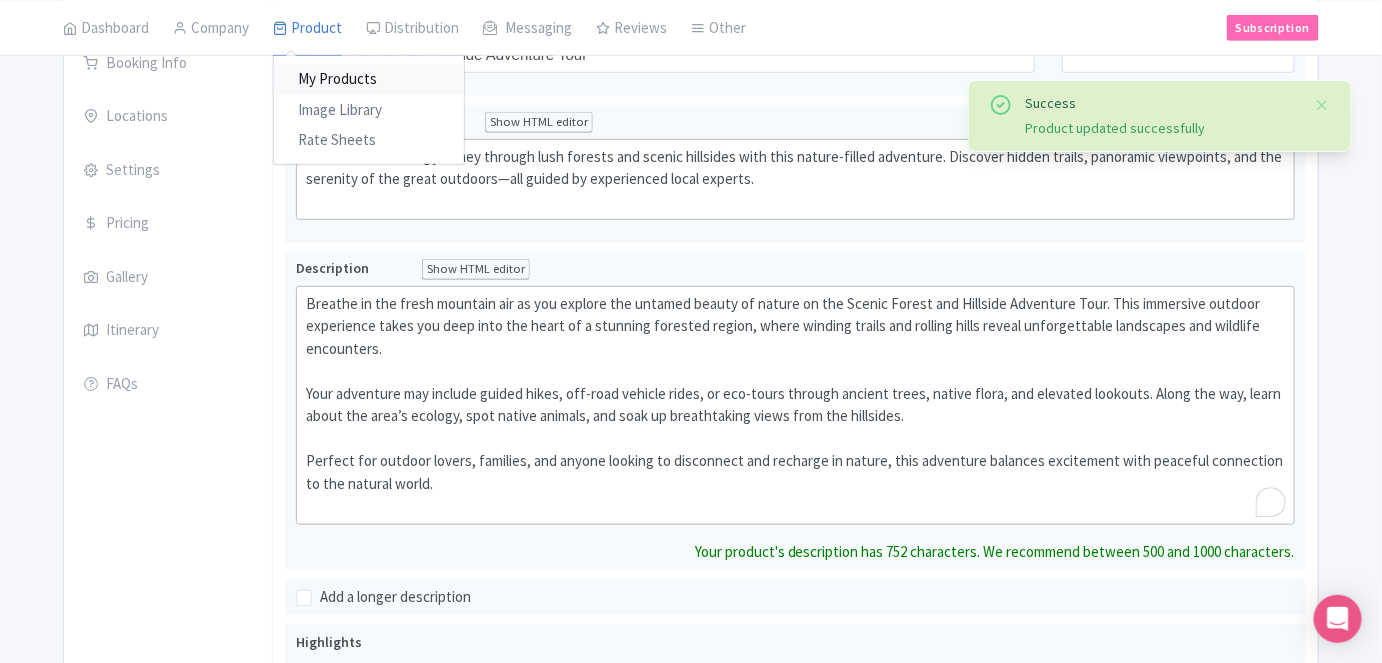 click on "My Products" at bounding box center (369, 79) 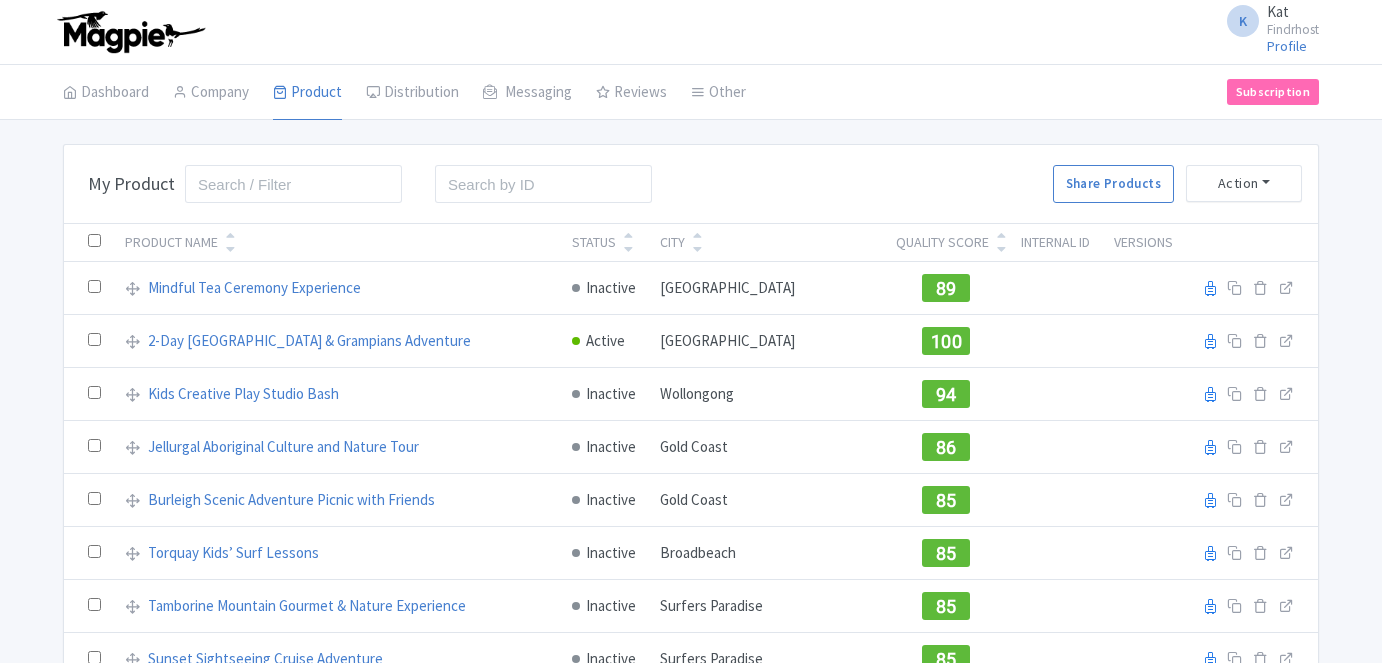 scroll, scrollTop: 0, scrollLeft: 0, axis: both 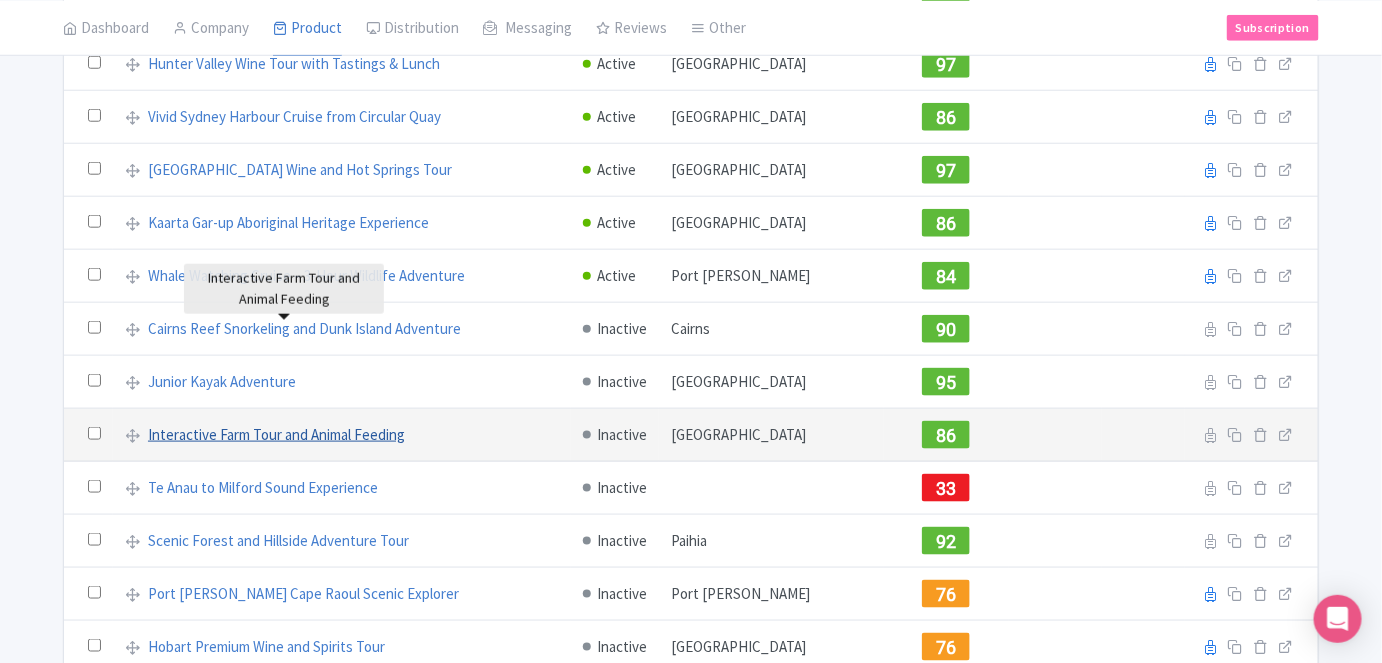 click on "Interactive Farm Tour and Animal Feeding" at bounding box center (276, 435) 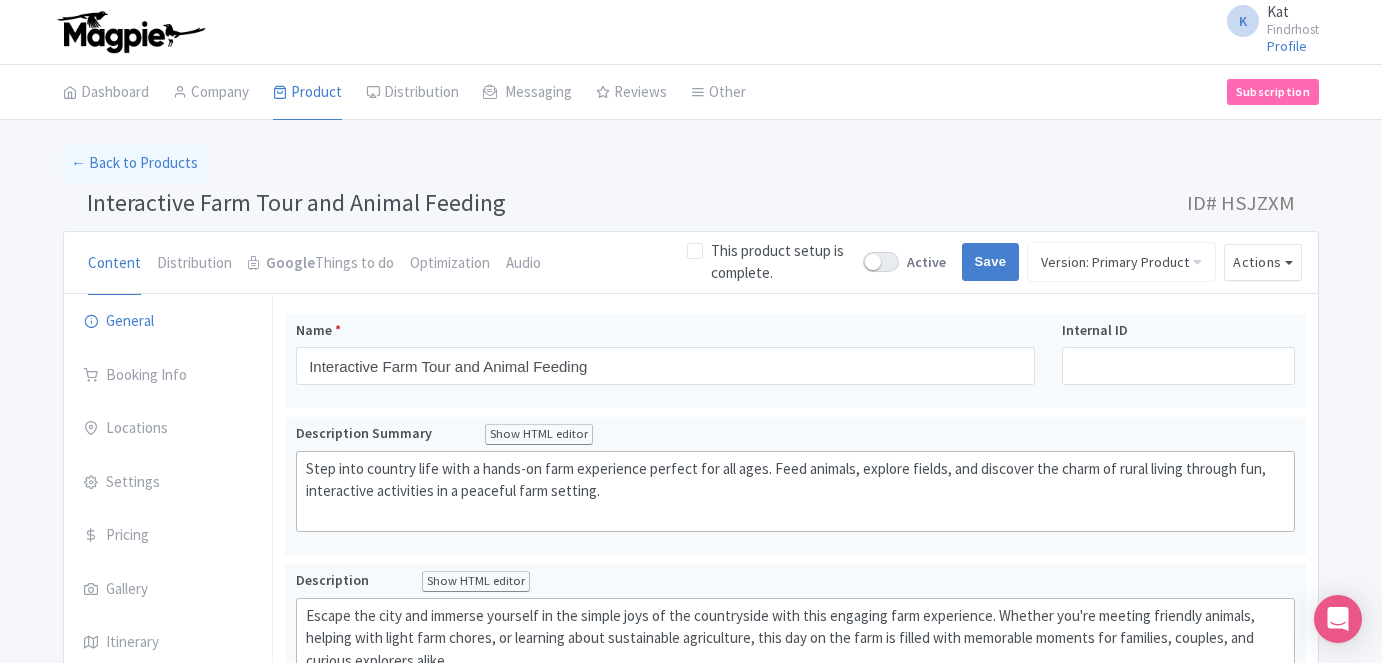 scroll, scrollTop: 0, scrollLeft: 0, axis: both 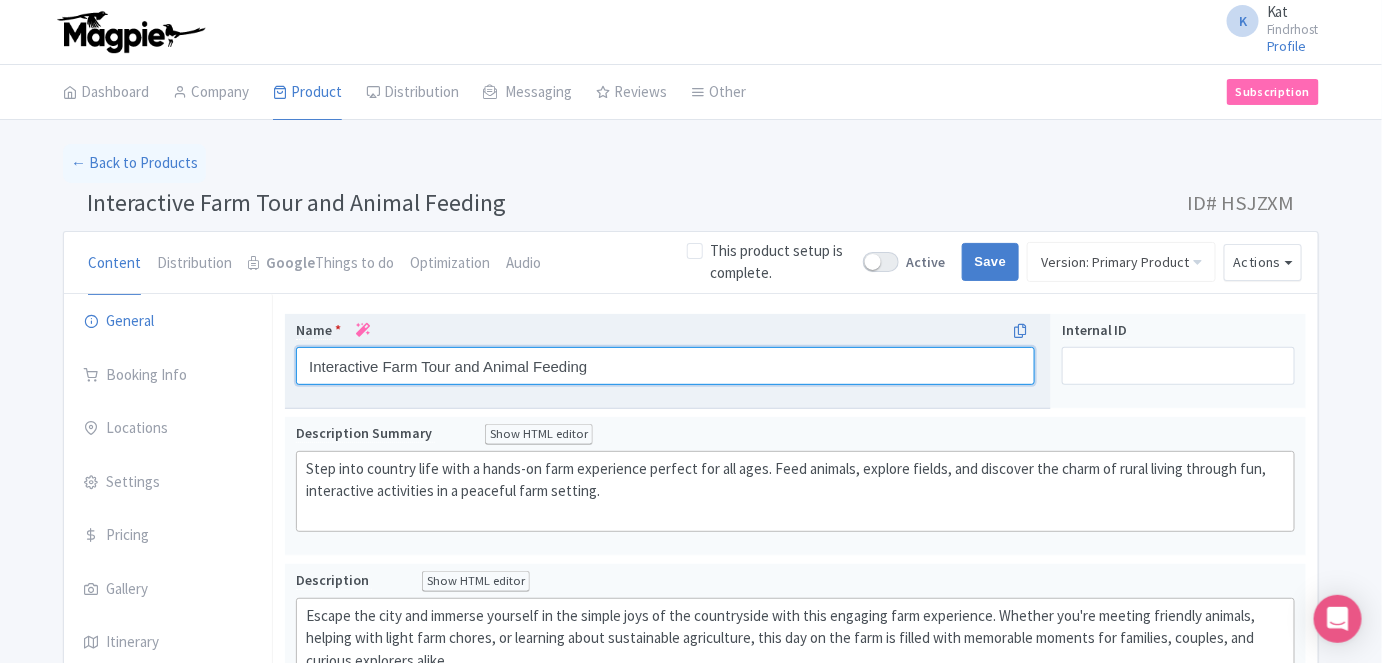click on "Interactive Farm Tour and Animal Feeding" at bounding box center (665, 366) 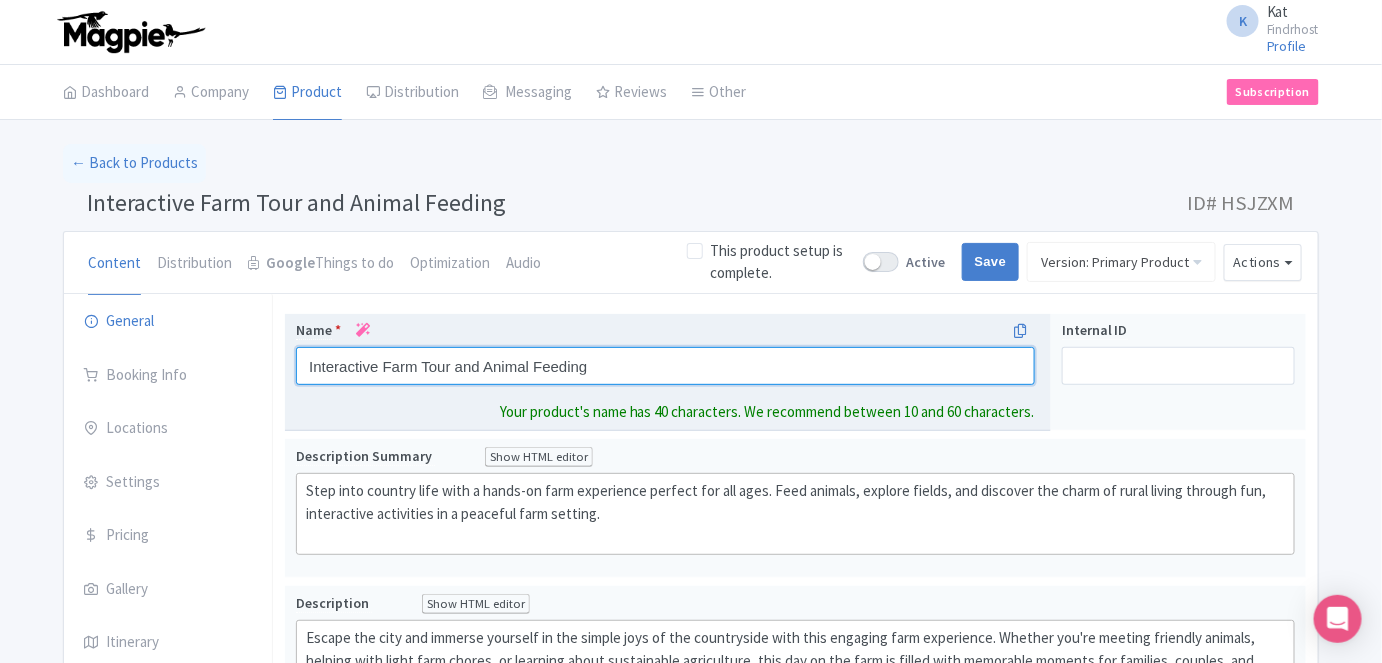 click on "Interactive Farm Tour and Animal Feeding" at bounding box center [665, 366] 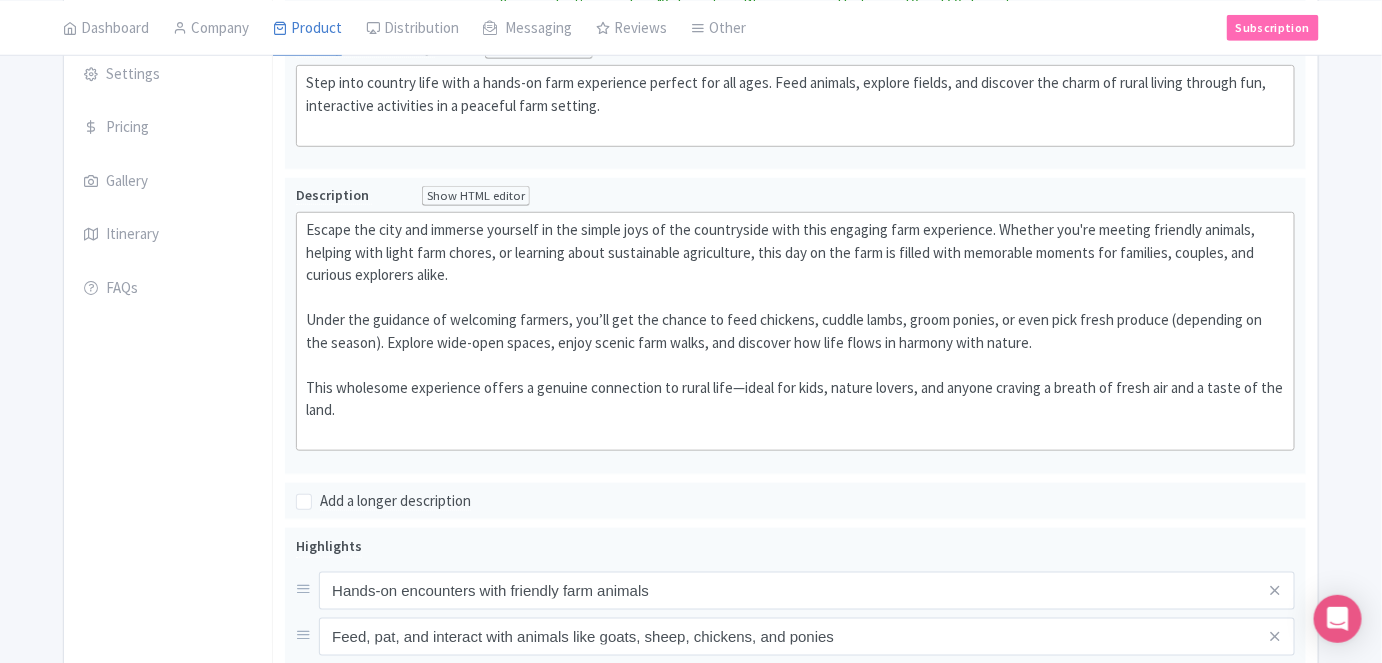 scroll, scrollTop: 454, scrollLeft: 0, axis: vertical 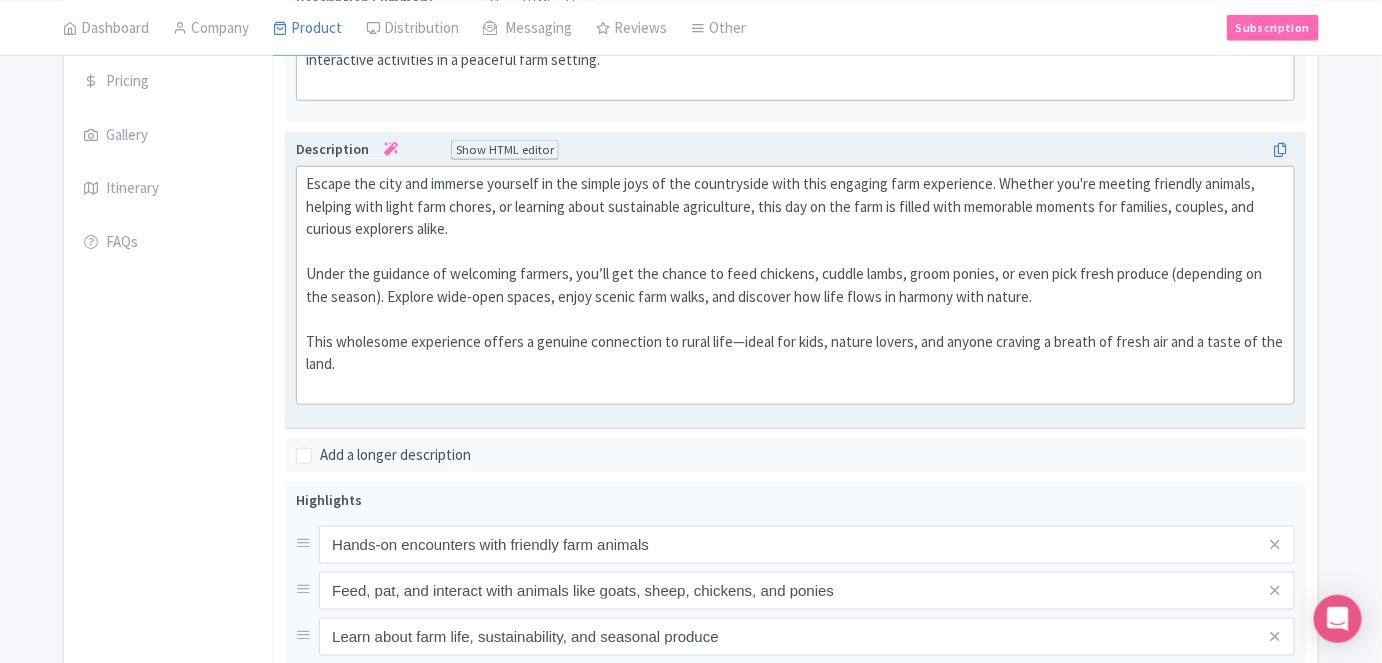 click on "Escape the city and immerse yourself in the simple joys of the countryside with this engaging farm experience. Whether you're meeting friendly animals, helping with light farm chores, or learning about sustainable agriculture, this day on the farm is filled with memorable moments for families, couples, and curious explorers alike.  Under the guidance of welcoming farmers, you’ll get the chance to feed chickens, cuddle lambs, groom ponies, or even pick fresh produce (depending on the season). Explore wide-open spaces, enjoy scenic farm walks, and discover how life flows in harmony with nature.  This wholesome experience offers a genuine connection to rural life—ideal for kids, nature lovers, and anyone craving a breath of fresh air and a taste of the land." 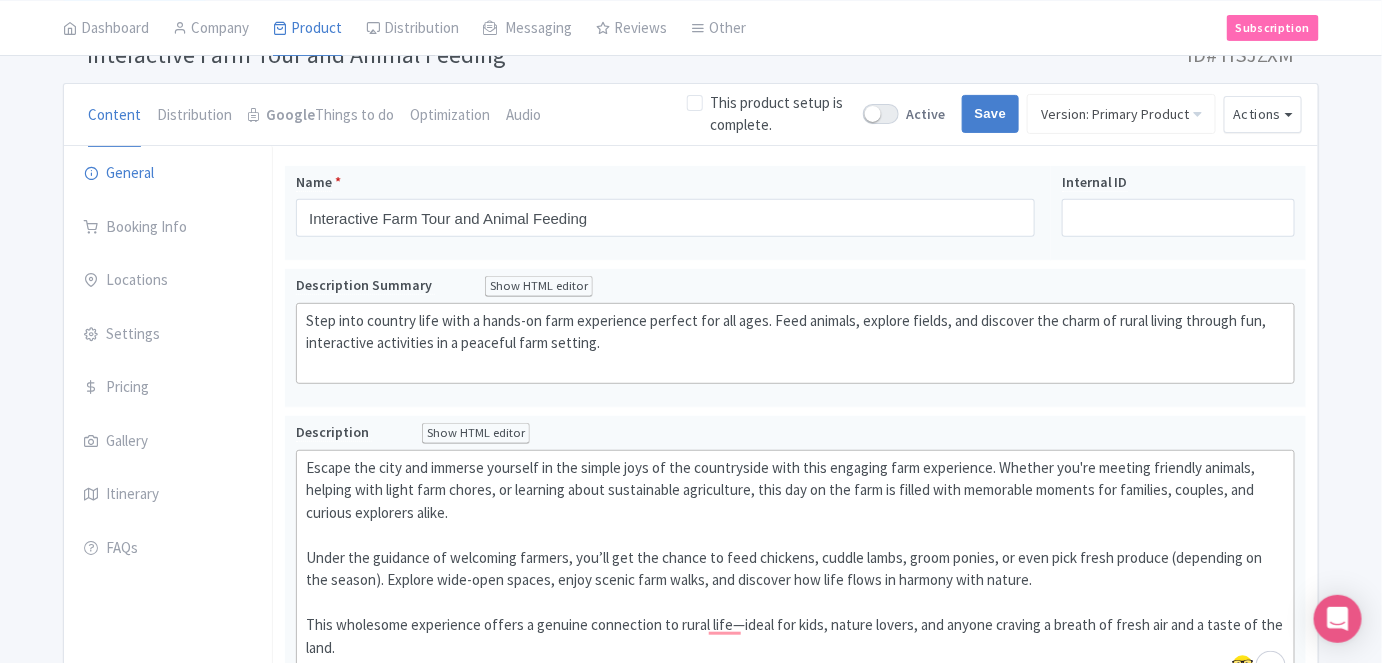 scroll, scrollTop: 90, scrollLeft: 0, axis: vertical 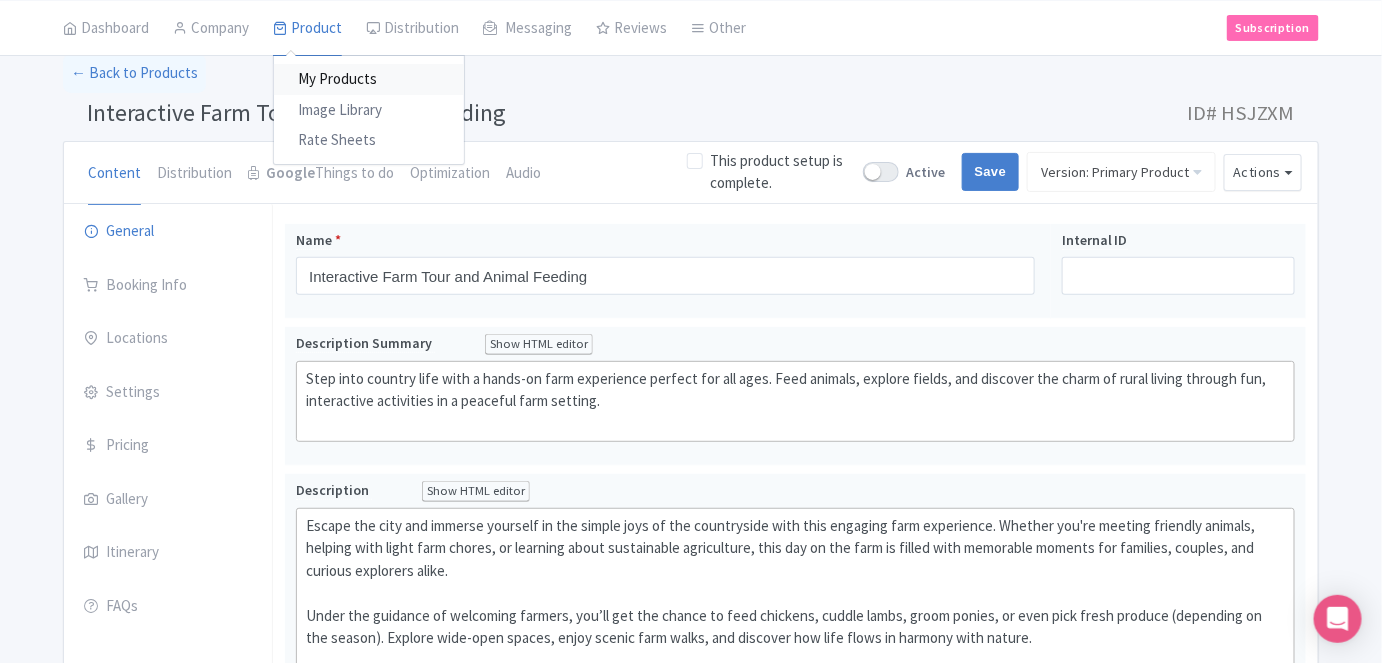 click on "My Products" at bounding box center (369, 79) 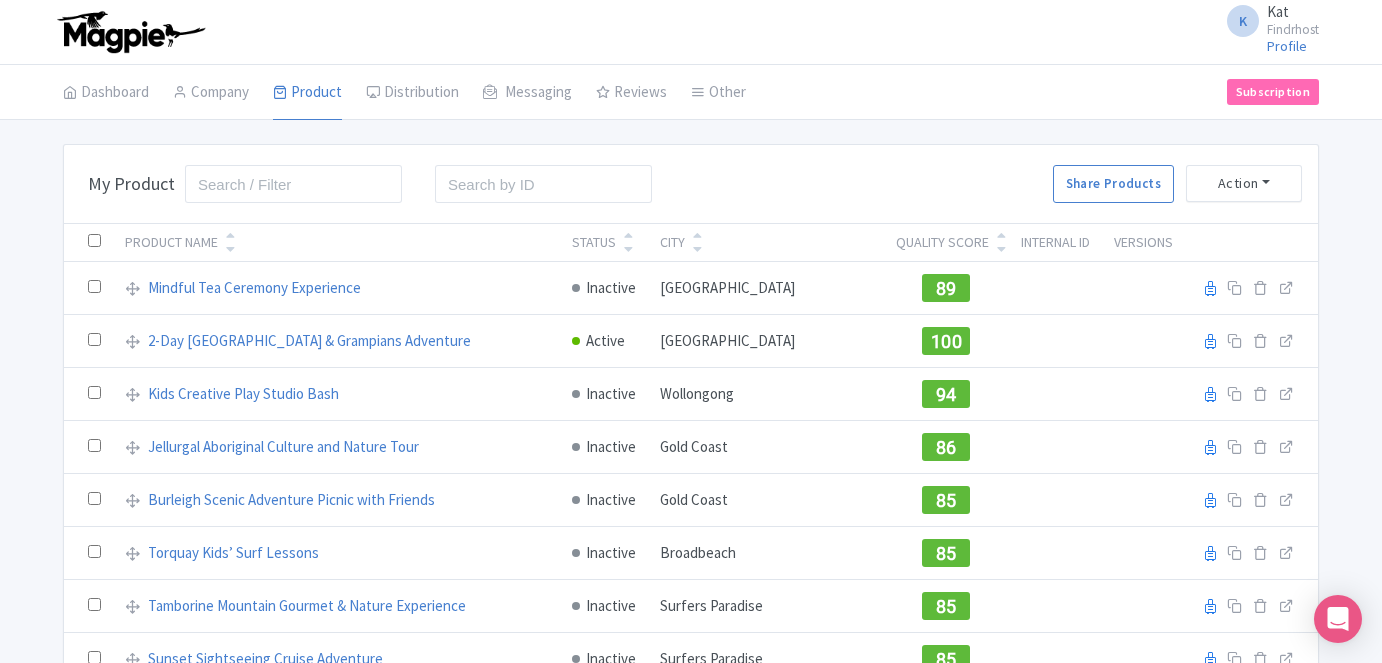 scroll, scrollTop: 0, scrollLeft: 0, axis: both 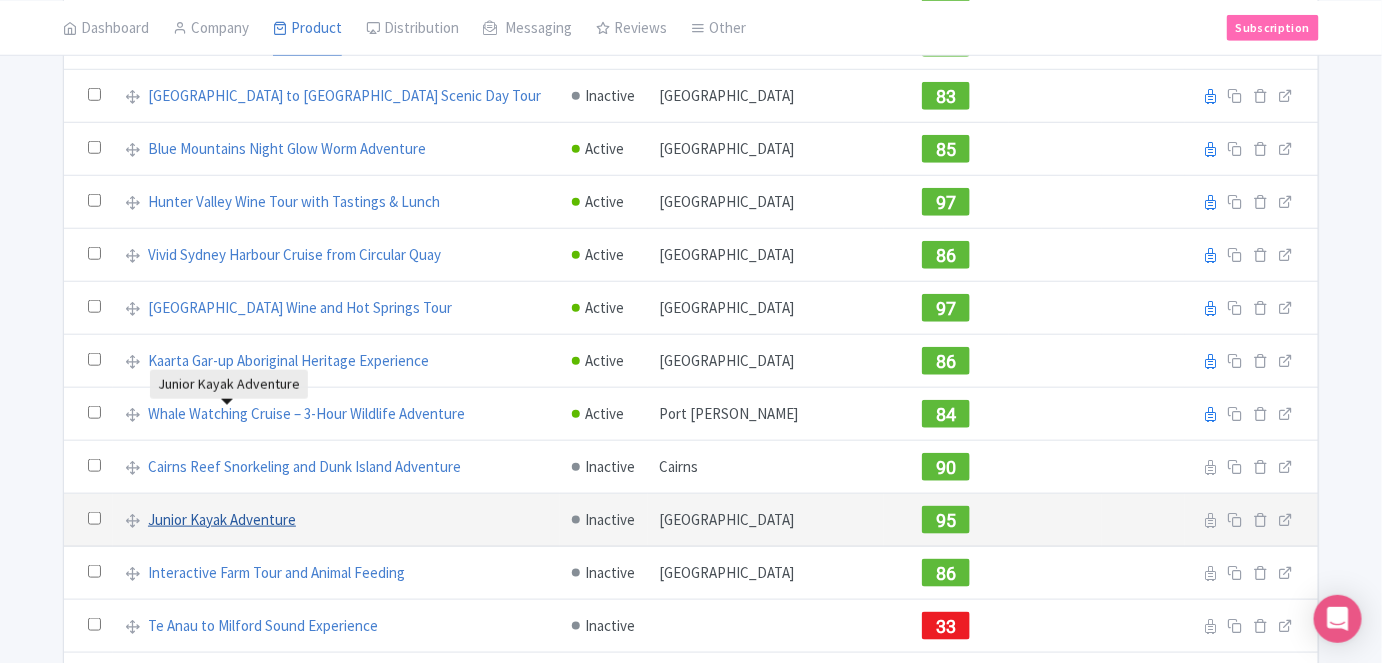 click on "Junior Kayak Adventure" at bounding box center [222, 520] 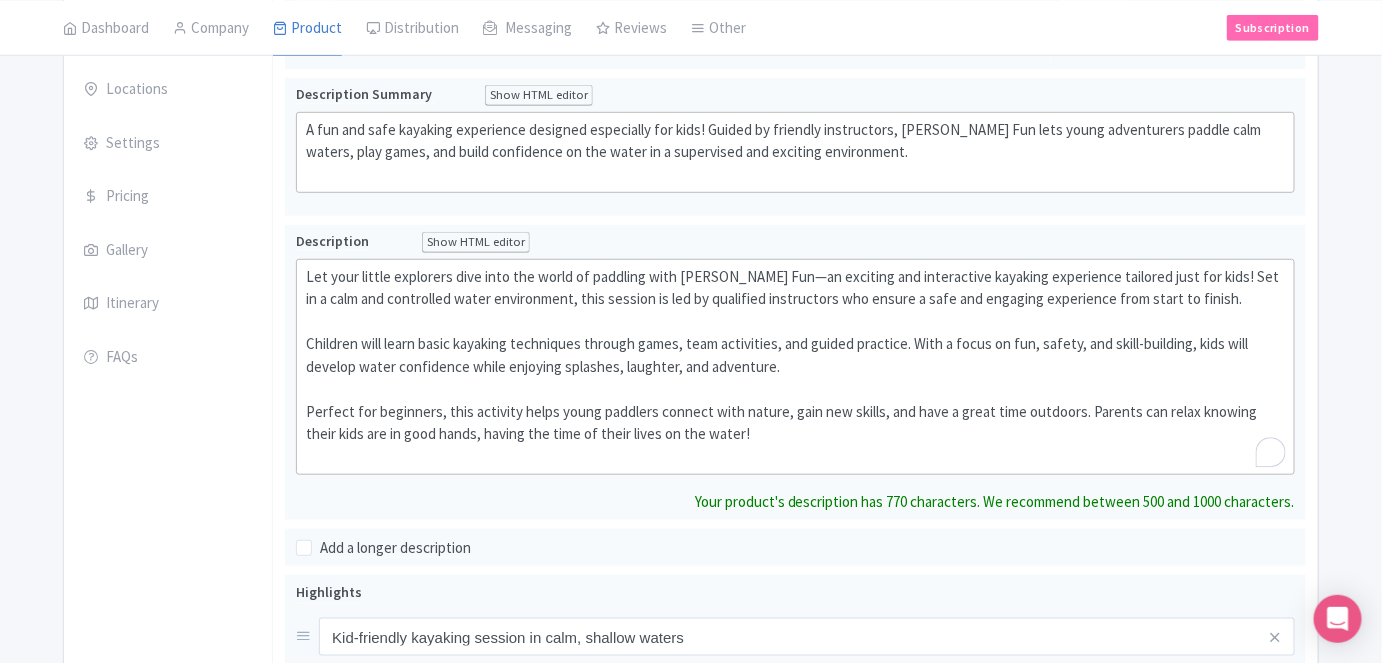 scroll, scrollTop: 363, scrollLeft: 0, axis: vertical 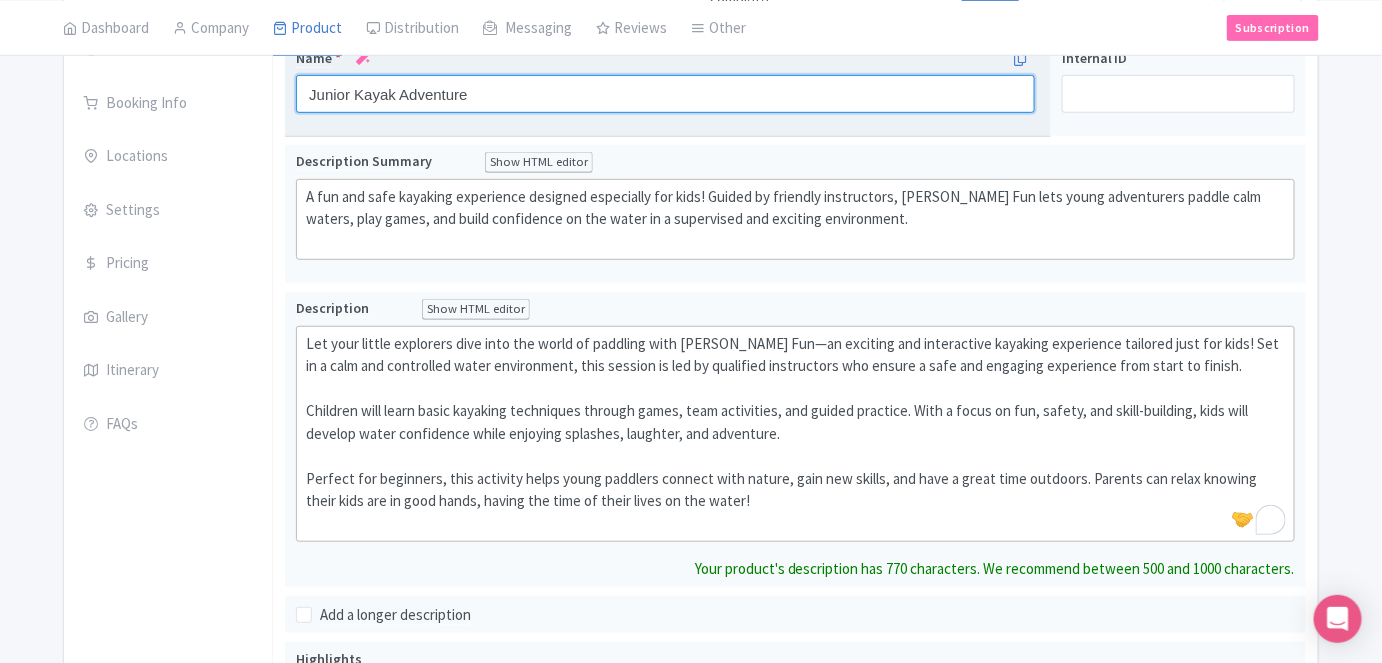 click on "Junior Kayak Adventure" at bounding box center [665, 94] 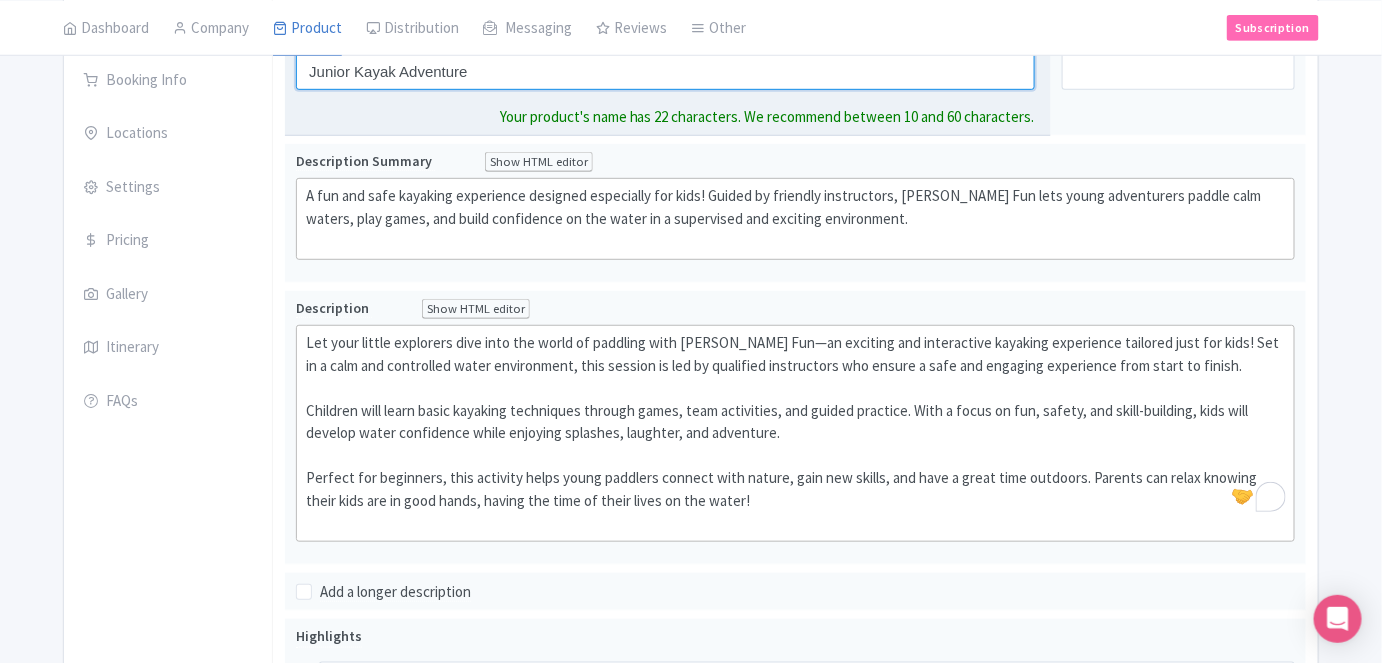 click on "Junior Kayak Adventure" at bounding box center [665, 71] 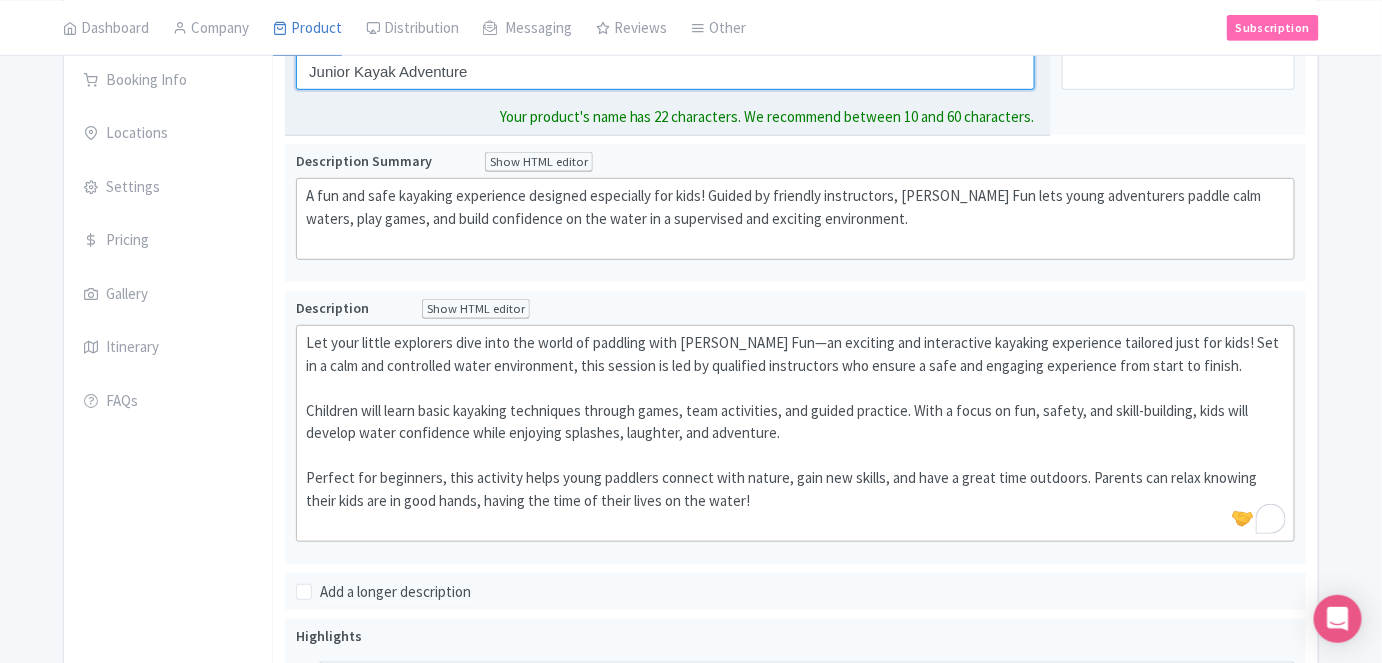 click on "Junior Kayak Adventure" at bounding box center (665, 71) 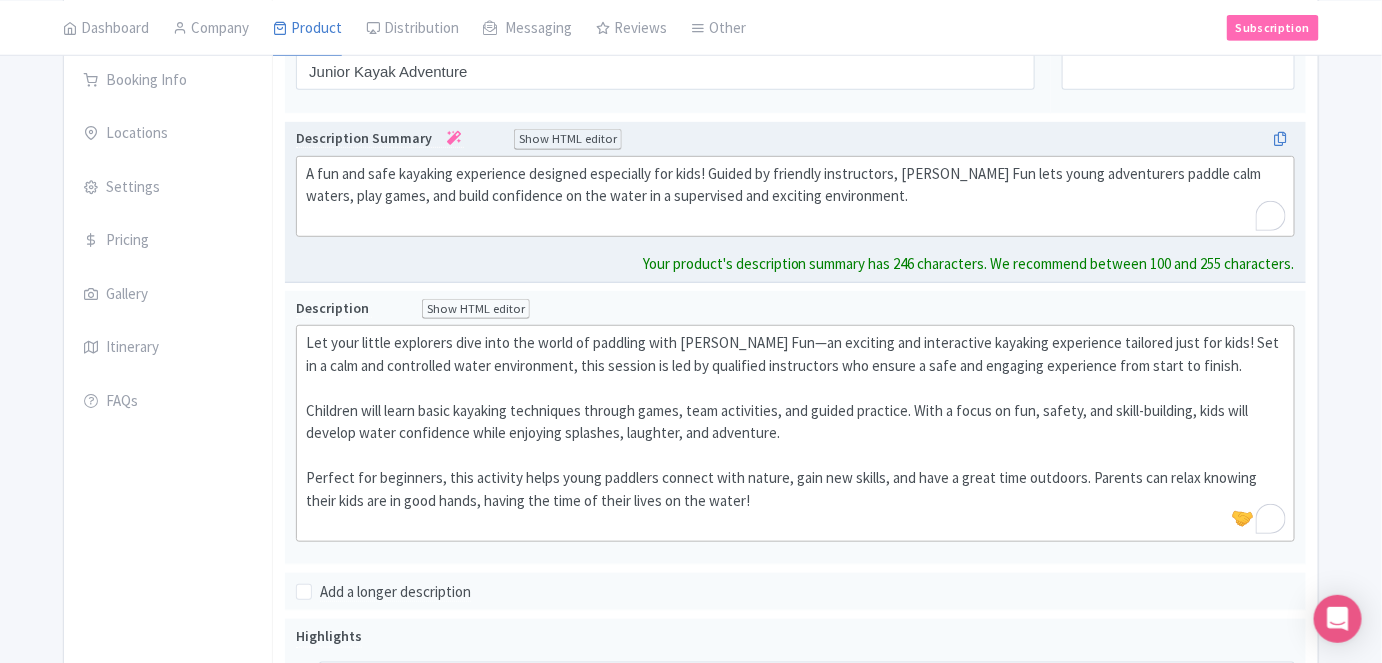 drag, startPoint x: 900, startPoint y: 194, endPoint x: 1000, endPoint y: 175, distance: 101.788994 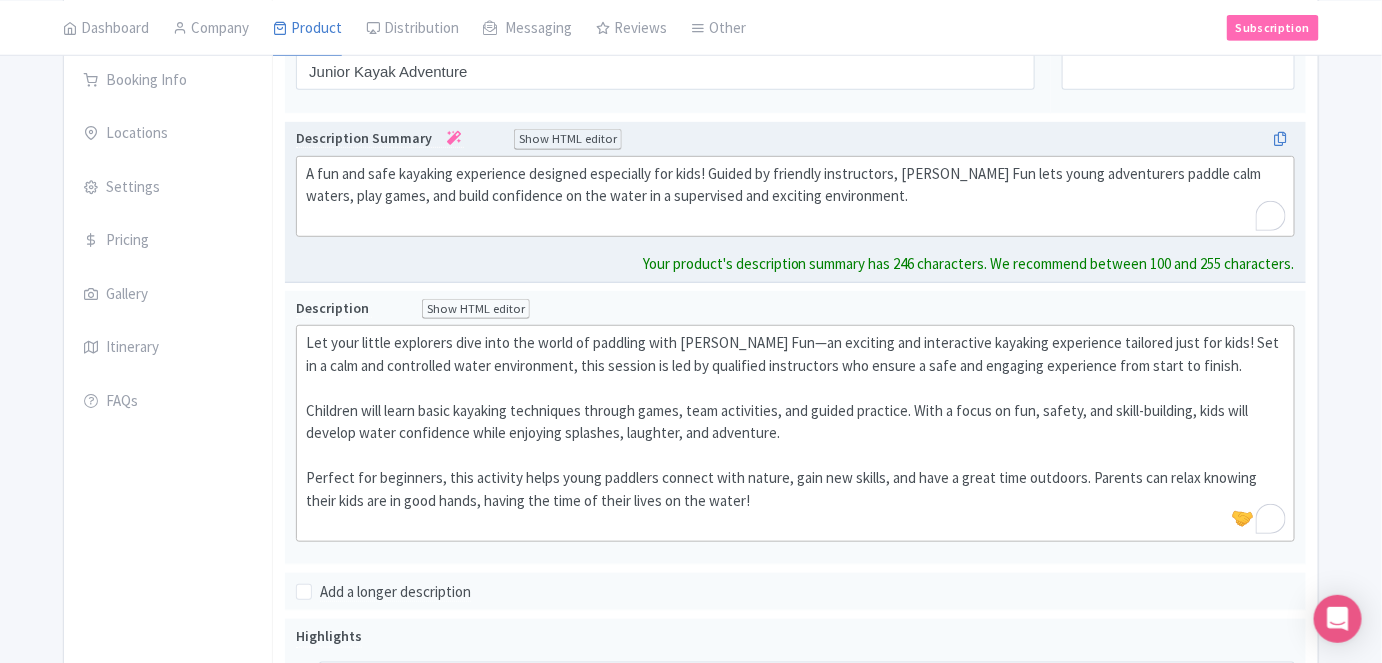 click on "A fun and safe kayaking experience designed especially for kids! Guided by friendly instructors, Junior Kayak Fun lets young adventurers paddle calm waters, play games, and build confidence on the water in a supervised and exciting environment." 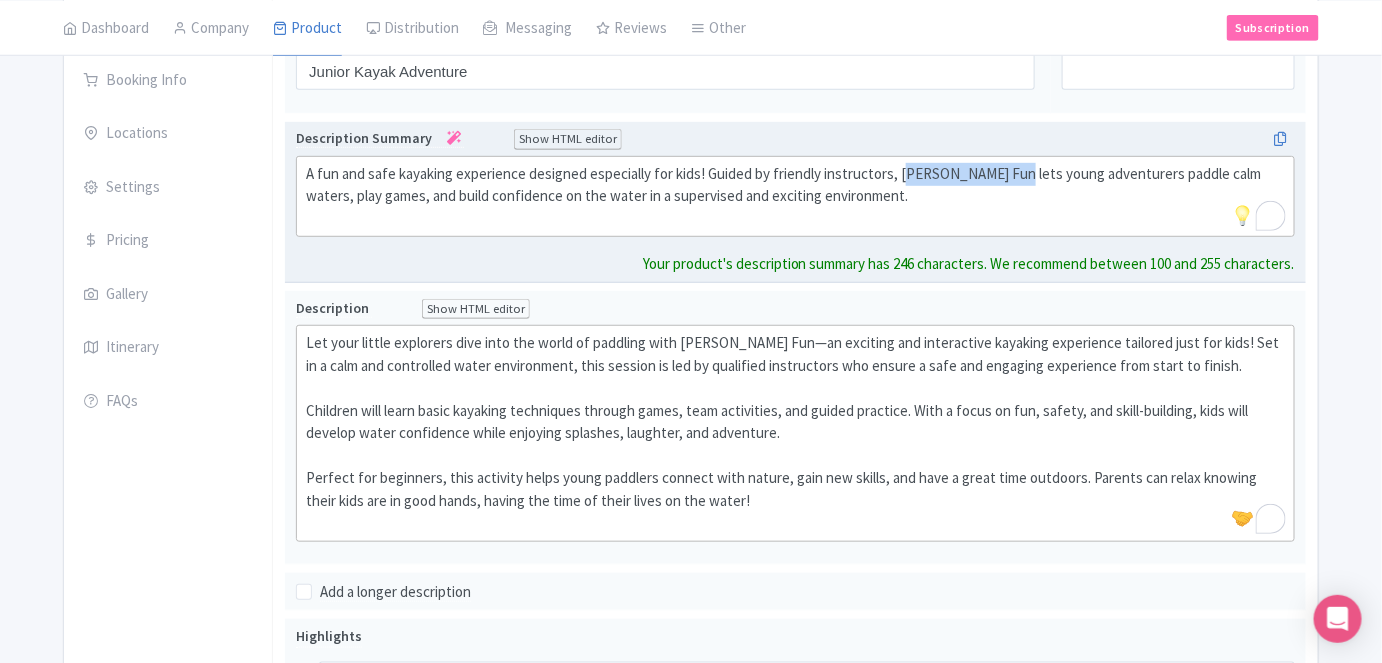 drag, startPoint x: 901, startPoint y: 168, endPoint x: 1009, endPoint y: 173, distance: 108.11568 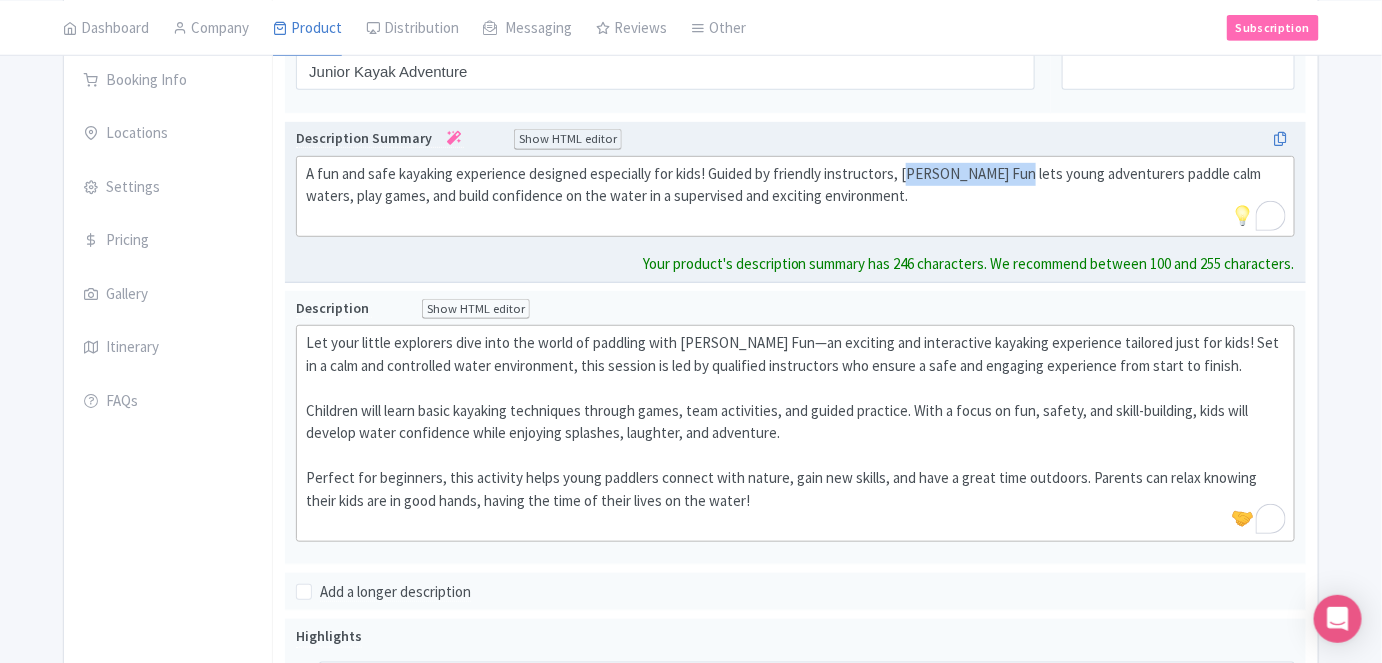 click on "A fun and safe kayaking experience designed especially for kids! Guided by friendly instructors, Junior Kayak Fun lets young adventurers paddle calm waters, play games, and build confidence on the water in a supervised and exciting environment." 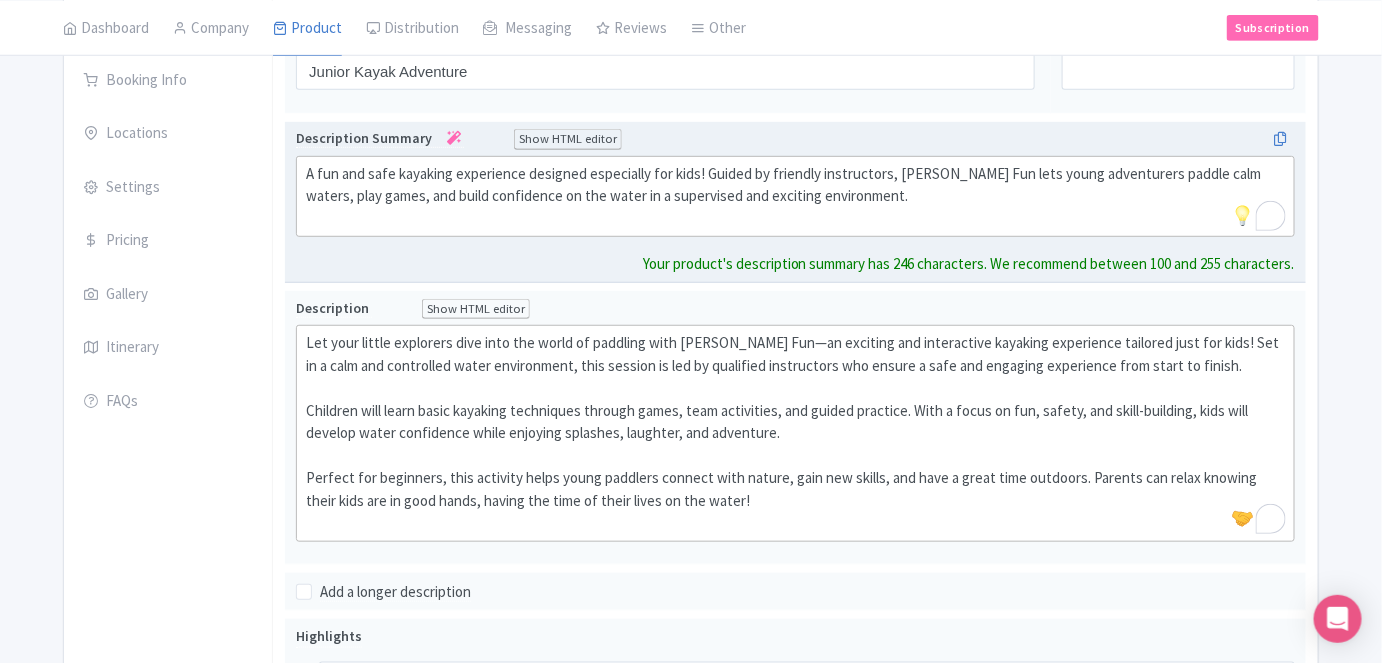 type on "<div>&nbsp;A fun and safe kayaking experience designed especially for kids! Guided by friendly instructors, Junior Kayak Adventure lets young adventurers paddle calm waters, play games, and build confidence on the water in a supervised and exciting environment.&nbsp;<br><br></div>" 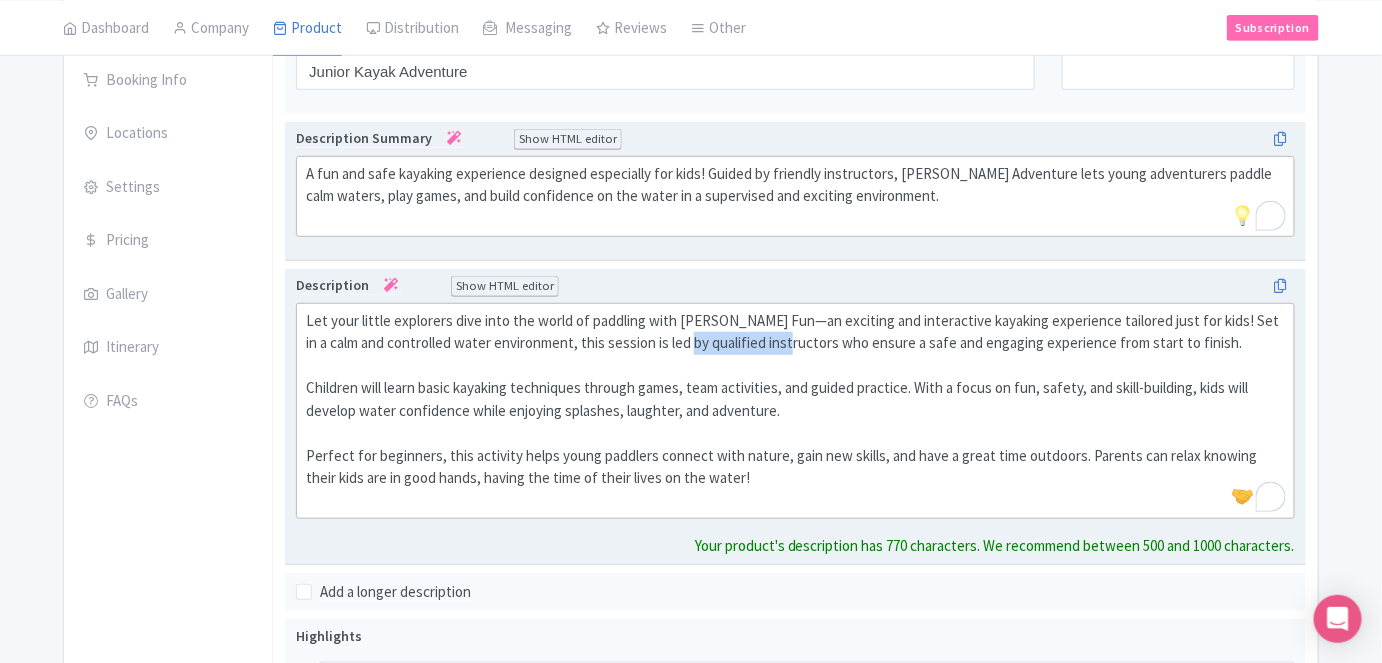 drag, startPoint x: 680, startPoint y: 336, endPoint x: 775, endPoint y: 333, distance: 95.047356 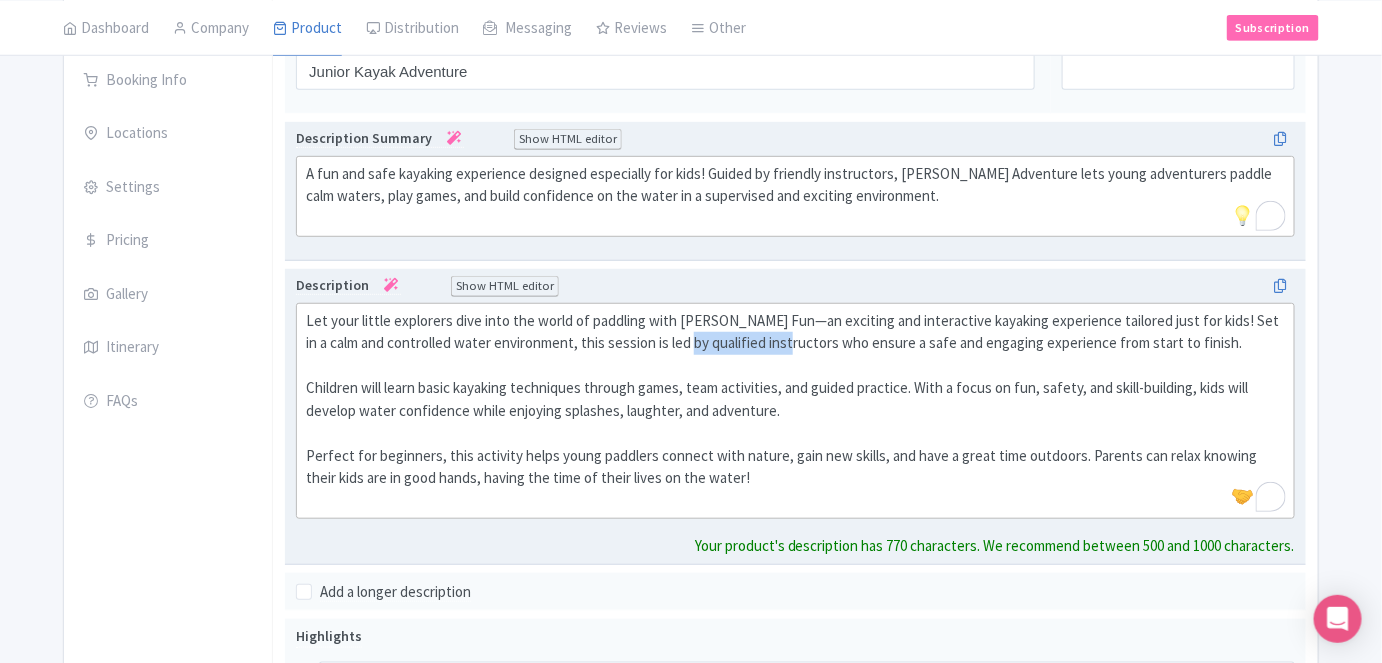 click on "Let your little explorers dive into the world of paddling with Junior Kayak Fun—an exciting and interactive kayaking experience tailored just for kids! Set in a calm and controlled water environment, this session is led by qualified instructors who ensure a safe and engaging experience from start to finish.  Children will learn basic kayaking techniques through games, team activities, and guided practice. With a focus on fun, safety, and skill-building, kids will develop water confidence while enjoying splashes, laughter, and adventure.  Perfect for beginners, this activity helps young paddlers connect with nature, gain new skills, and have a great time outdoors. Parents can relax knowing their kids are in good hands, having the time of their lives on the water!" 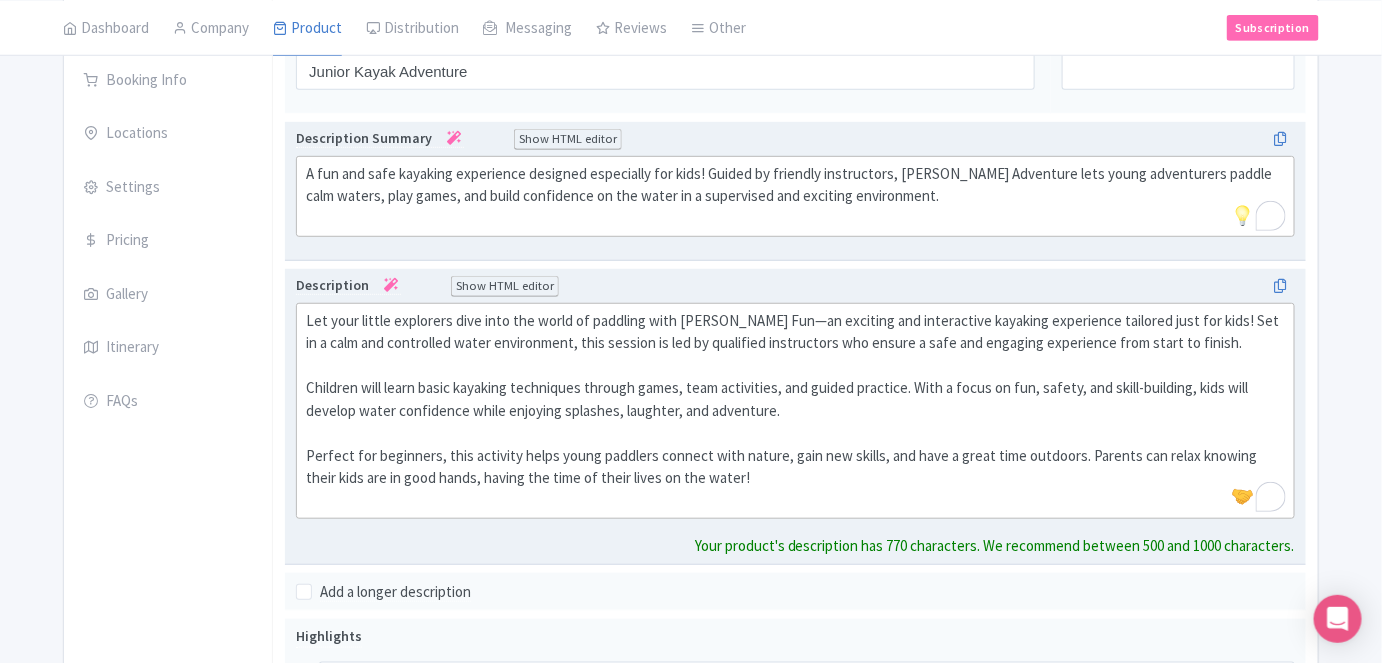 click on "Let your little explorers dive into the world of paddling with Junior Kayak Fun—an exciting and interactive kayaking experience tailored just for kids! Set in a calm and controlled water environment, this session is led by qualified instructors who ensure a safe and engaging experience from start to finish.  Children will learn basic kayaking techniques through games, team activities, and guided practice. With a focus on fun, safety, and skill-building, kids will develop water confidence while enjoying splashes, laughter, and adventure.  Perfect for beginners, this activity helps young paddlers connect with nature, gain new skills, and have a great time outdoors. Parents can relax knowing their kids are in good hands, having the time of their lives on the water!" 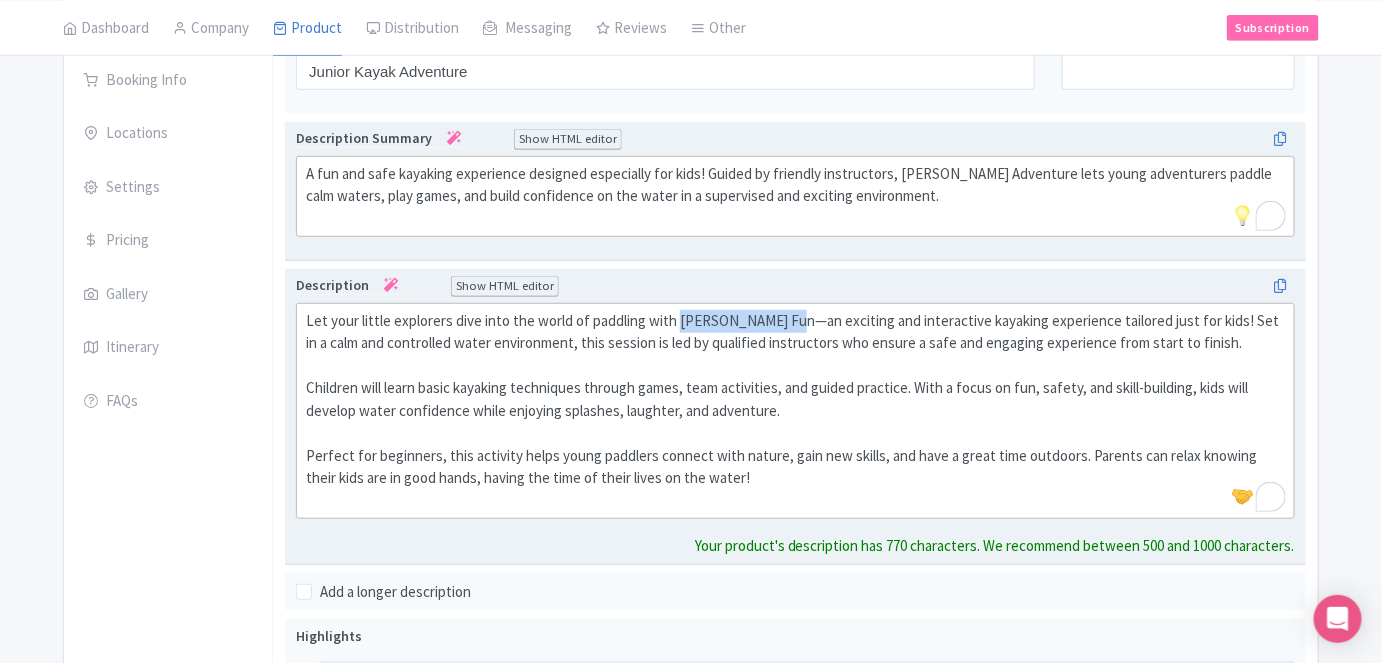 drag, startPoint x: 679, startPoint y: 312, endPoint x: 782, endPoint y: 314, distance: 103.01942 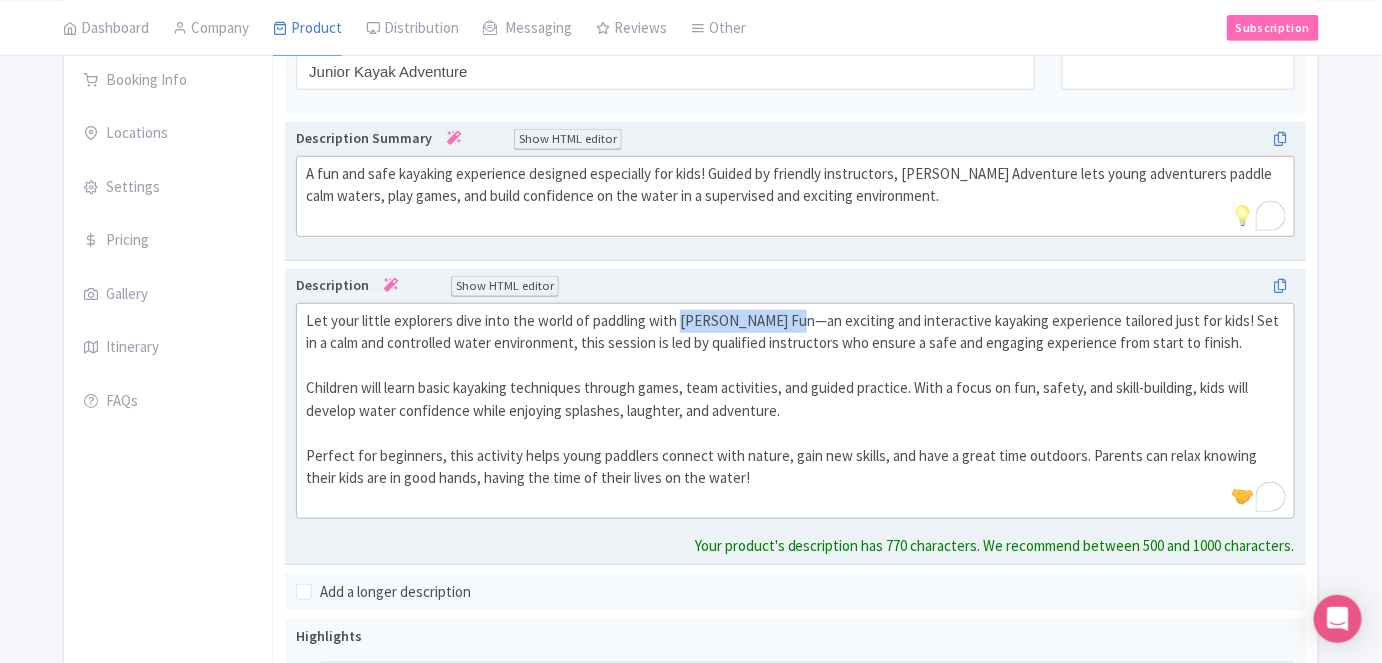 click on "Let your little explorers dive into the world of paddling with Junior Kayak Fun—an exciting and interactive kayaking experience tailored just for kids! Set in a calm and controlled water environment, this session is led by qualified instructors who ensure a safe and engaging experience from start to finish.  Children will learn basic kayaking techniques through games, team activities, and guided practice. With a focus on fun, safety, and skill-building, kids will develop water confidence while enjoying splashes, laughter, and adventure.  Perfect for beginners, this activity helps young paddlers connect with nature, gain new skills, and have a great time outdoors. Parents can relax knowing their kids are in good hands, having the time of their lives on the water!" 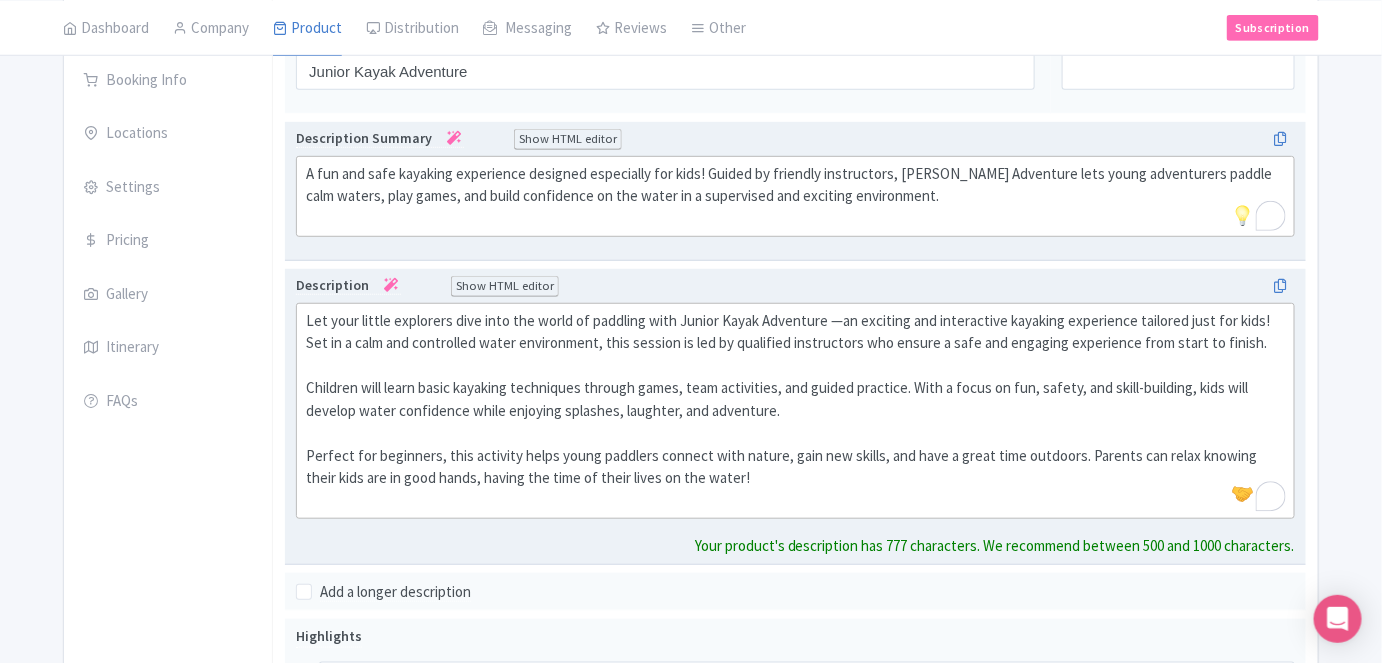 type on "<div>Let your little explorers dive into the world of paddling with Junior Kayak Adventure —an exciting and interactive kayaking experience tailored just for kids! Set in a calm and controlled water environment, this session is led by qualified instructors who ensure a safe and engaging experience from start to finish.<br><br>&nbsp;Children will learn basic kayaking techniques through games, team activities, and guided practice. With a focus on fun, safety, and skill-building, kids will develop water confidence while enjoying splashes, laughter, and adventure.<br><br>&nbsp;Perfect for beginners, this activity helps young paddlers connect with nature, gain new skills, and have a great time outdoors. Parents can relax knowing their kids are in good hands, having the time of their lives on the water!<br><br></div>" 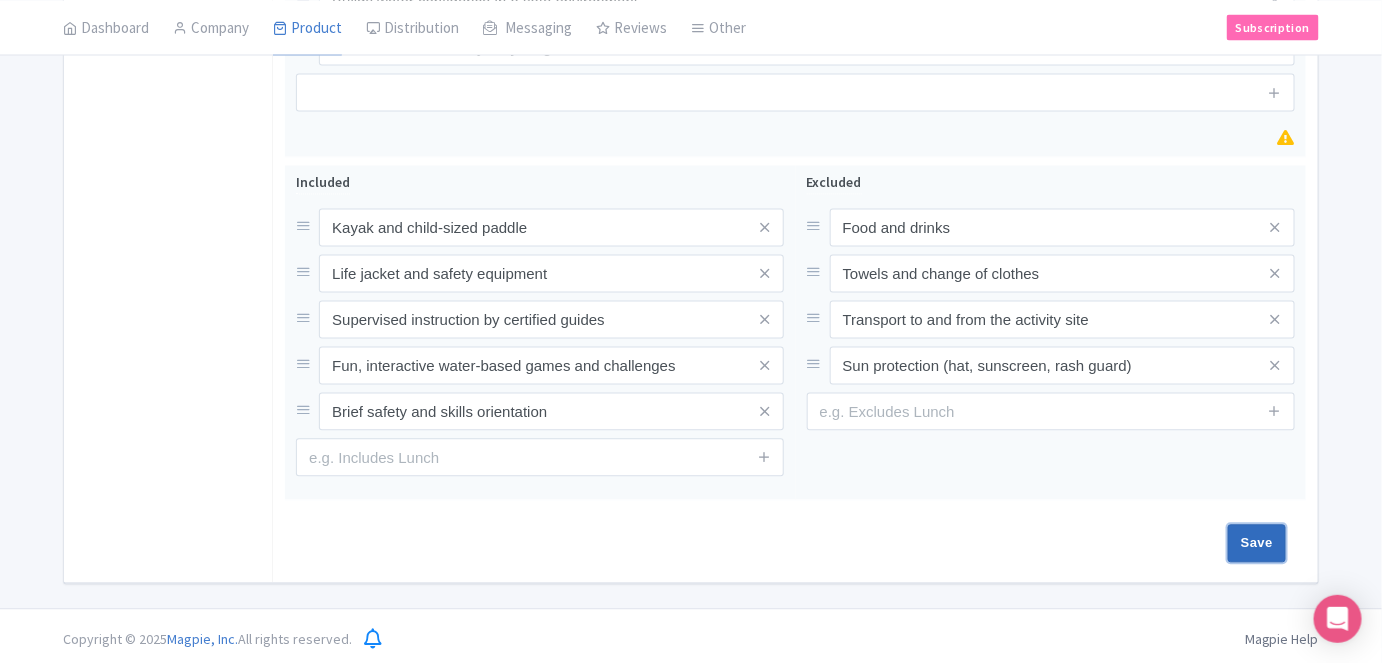 click on "Save" at bounding box center [1257, 544] 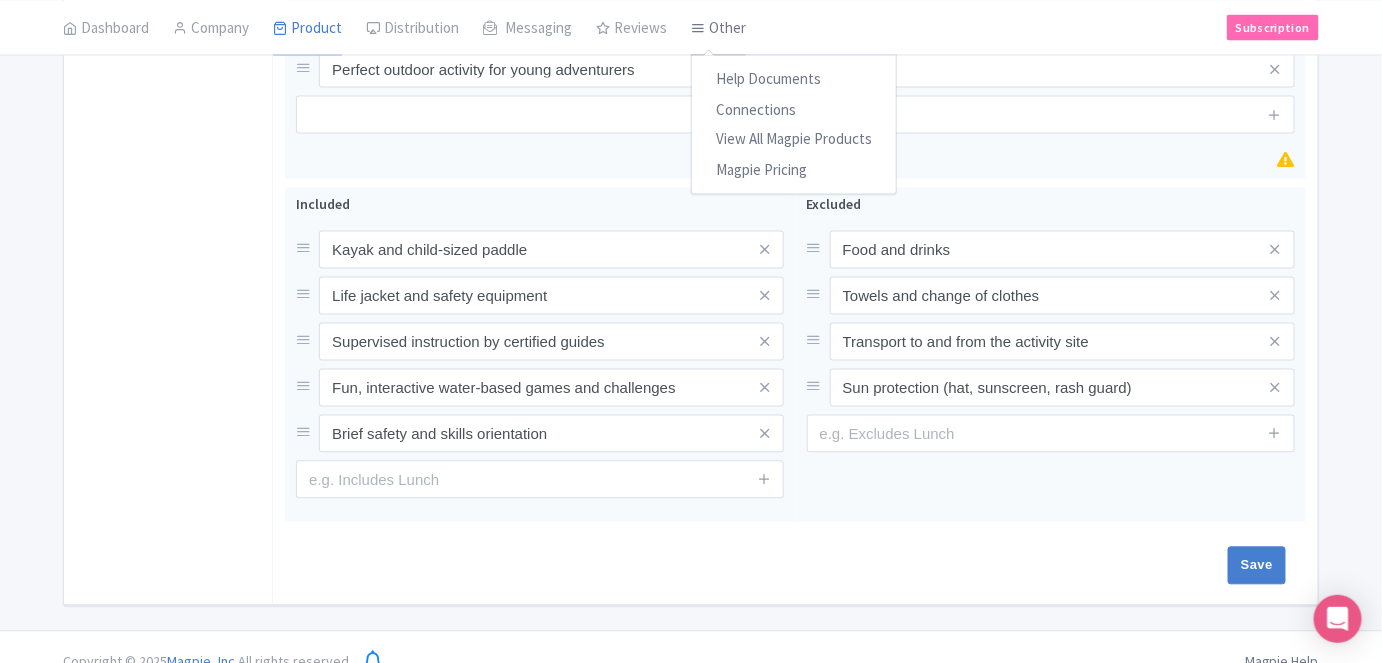 type on "Saving..." 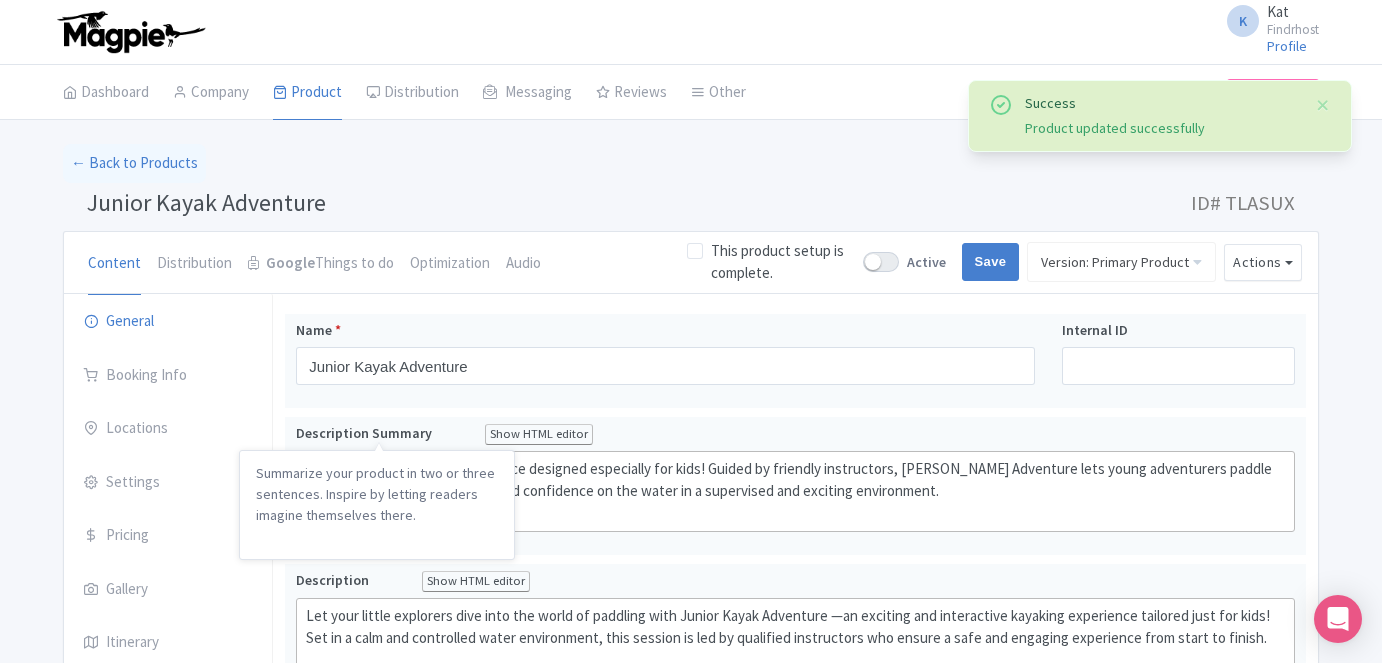 scroll, scrollTop: 312, scrollLeft: 0, axis: vertical 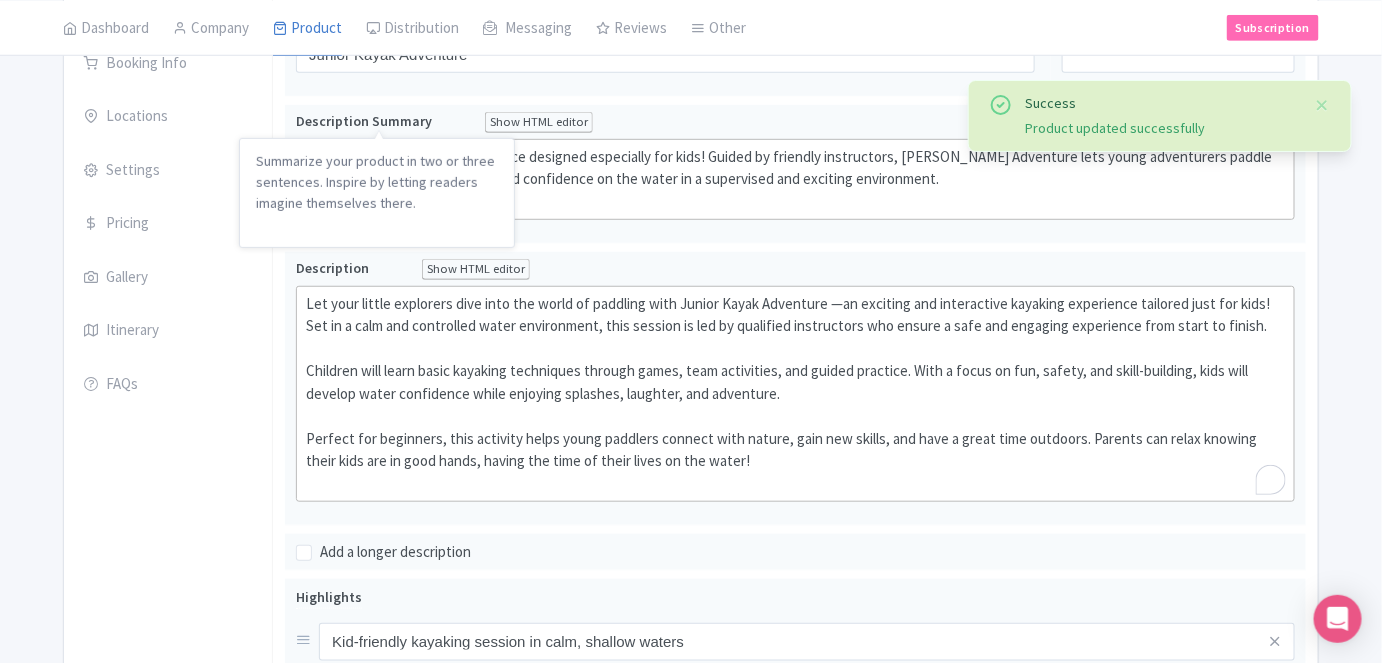 click on "My Products" at bounding box center (0, 0) 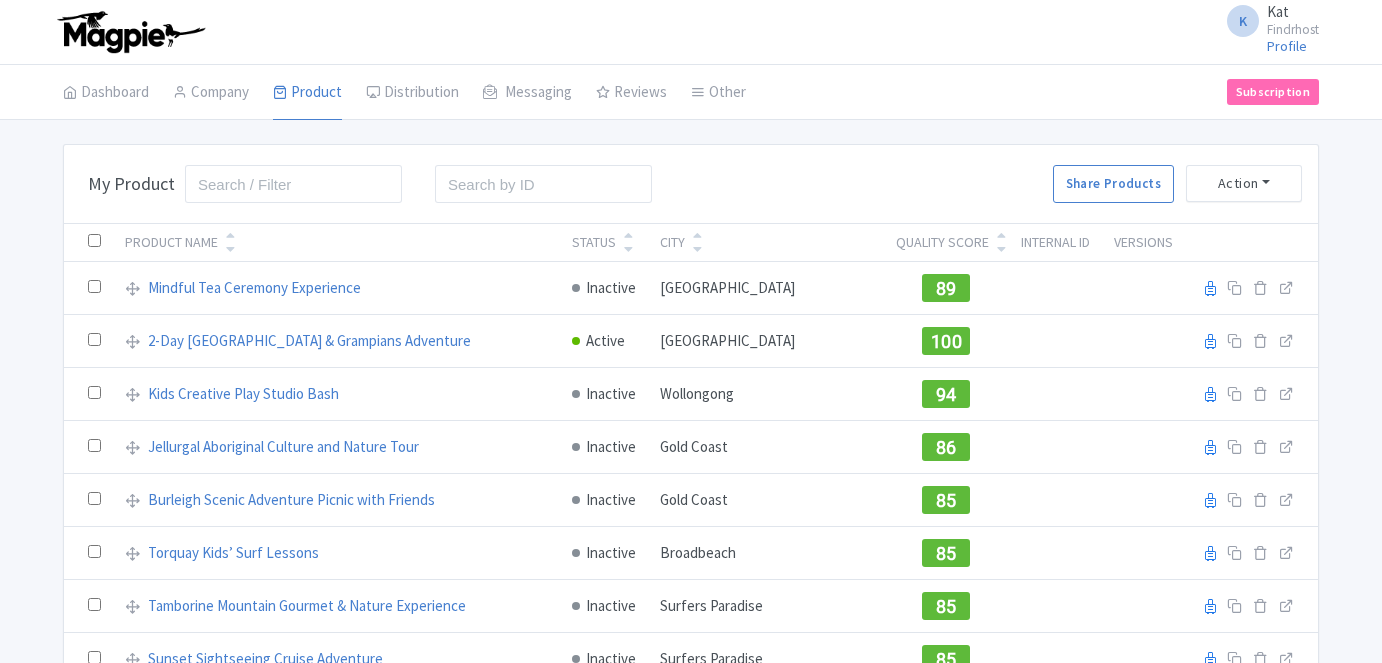 scroll, scrollTop: 0, scrollLeft: 0, axis: both 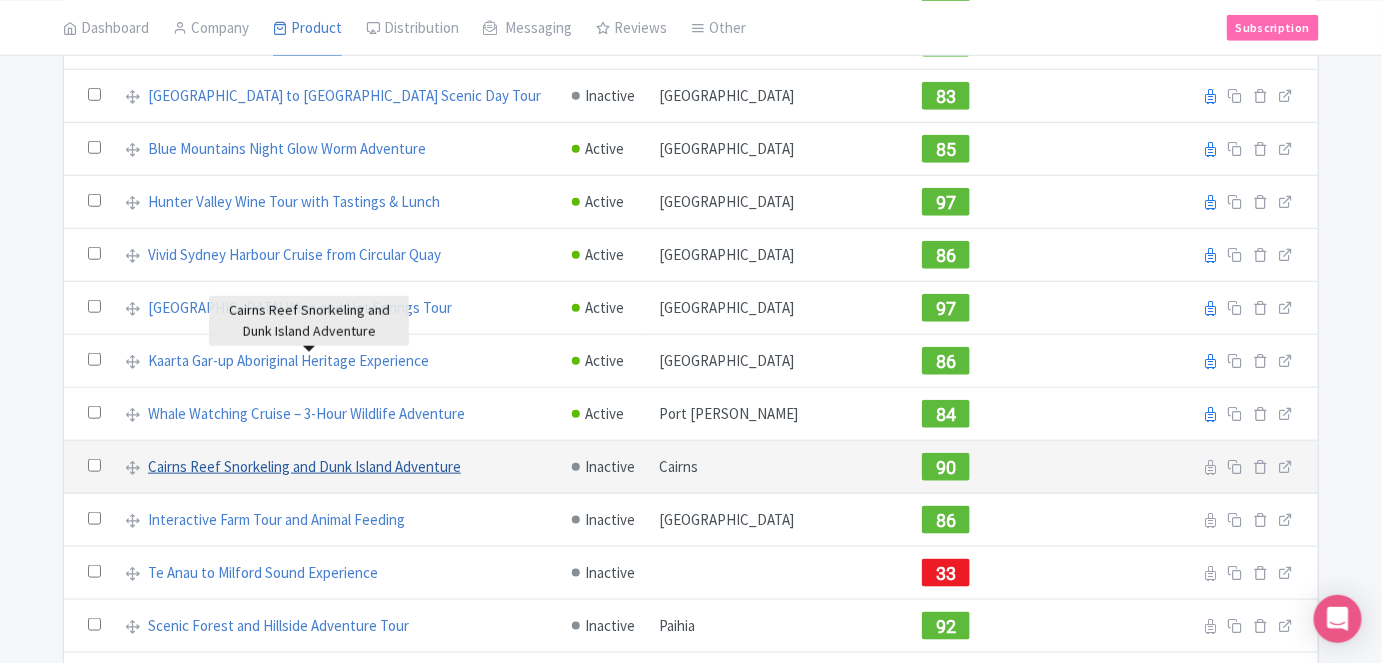 click on "Cairns Reef Snorkeling and Dunk Island Adventure" at bounding box center (304, 467) 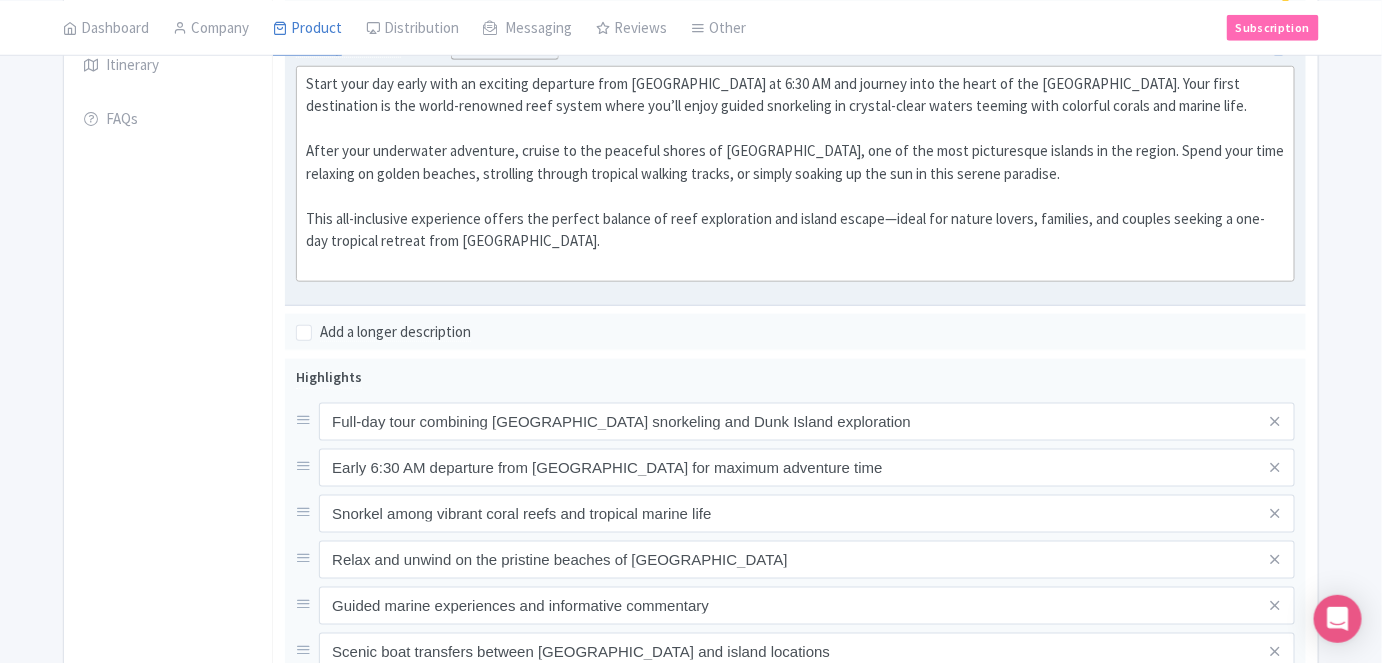scroll, scrollTop: 636, scrollLeft: 0, axis: vertical 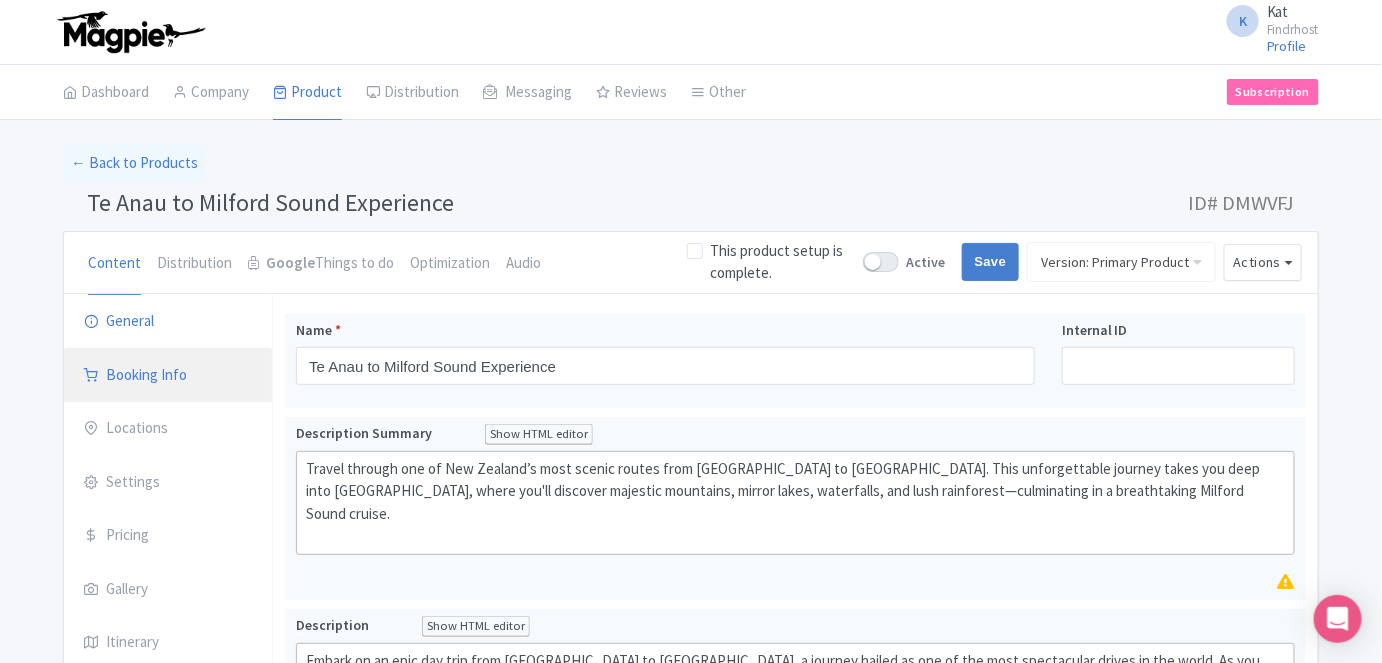 click on "Booking Info" at bounding box center (168, 376) 